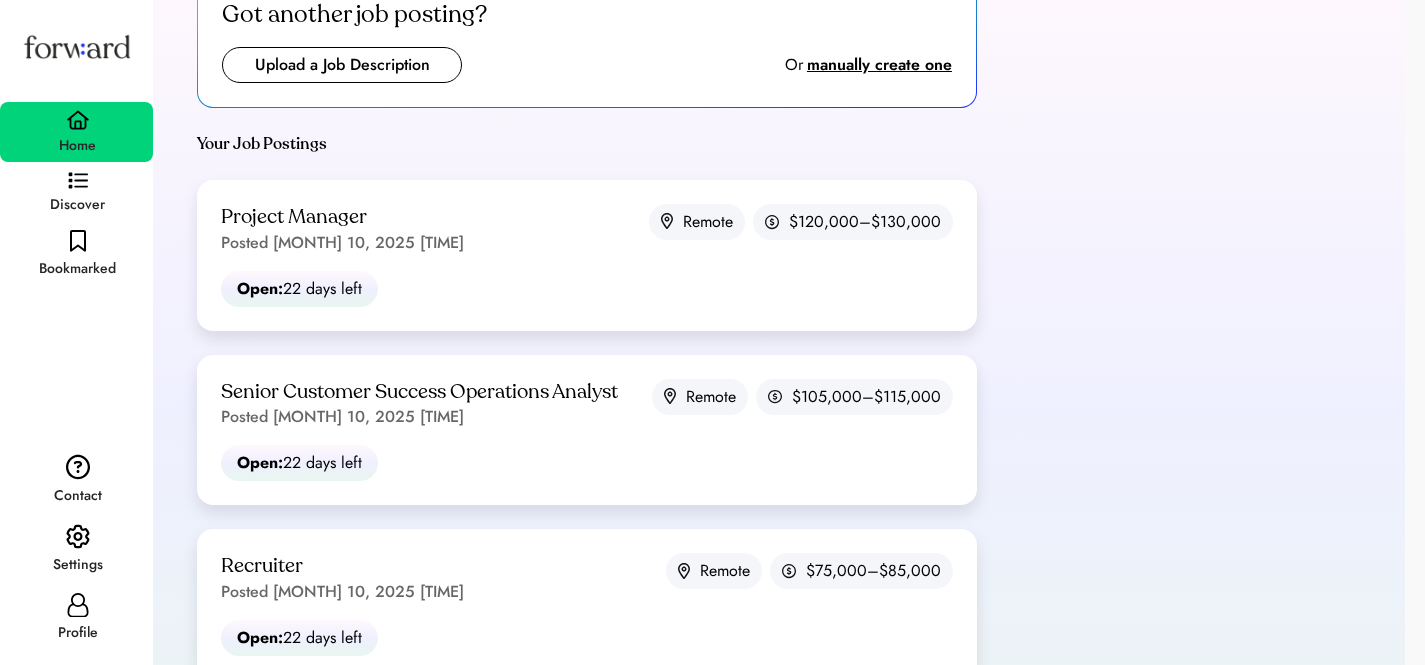 scroll, scrollTop: 0, scrollLeft: 0, axis: both 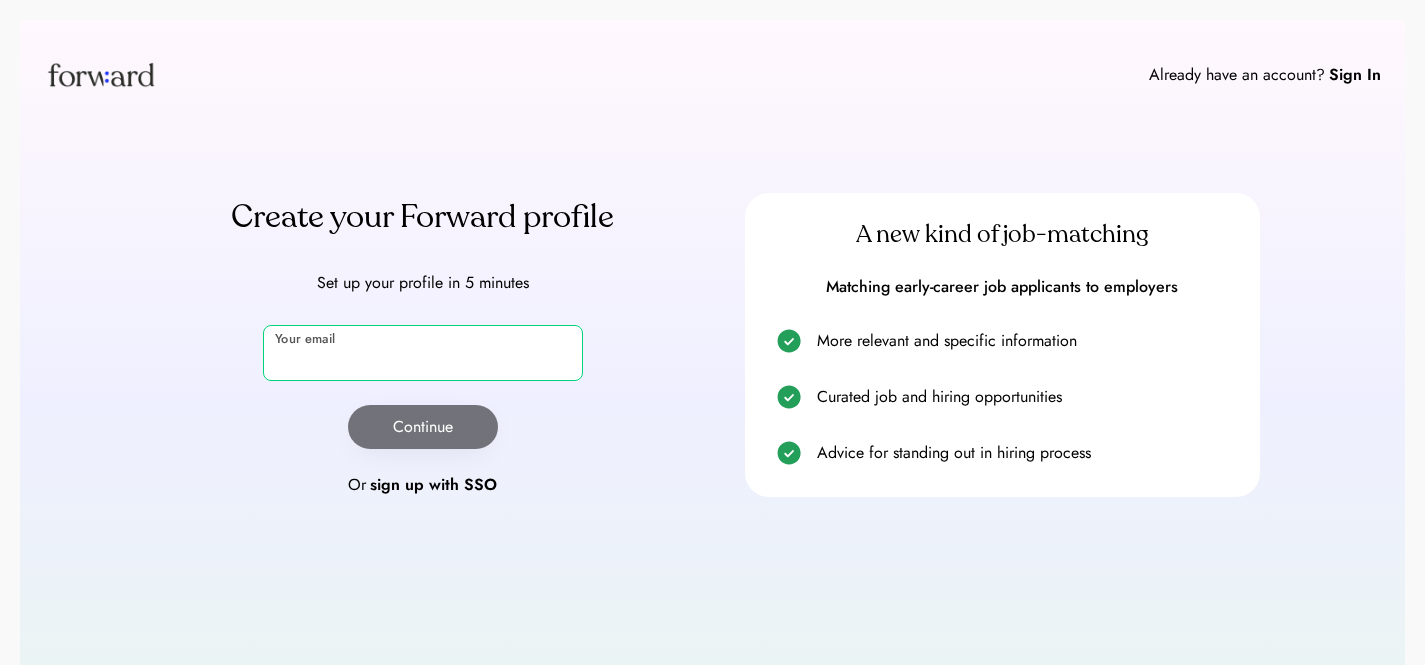 click at bounding box center [423, 353] 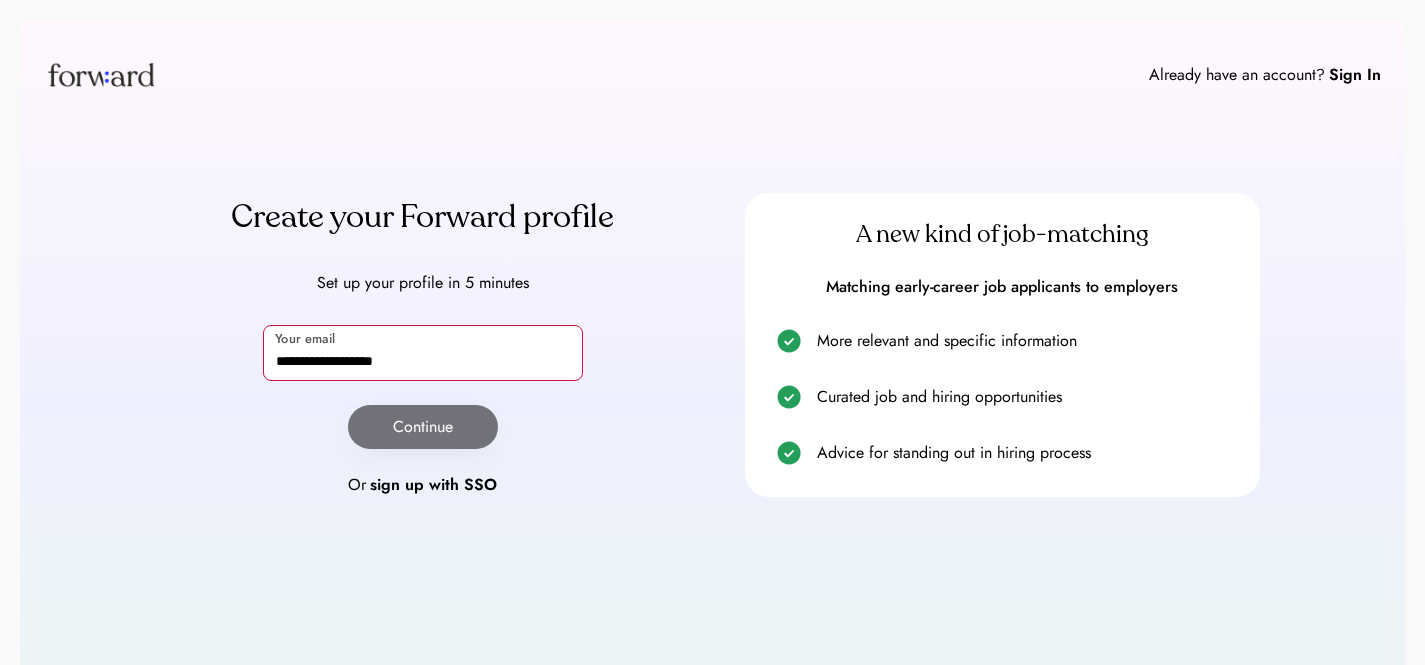 type on "**********" 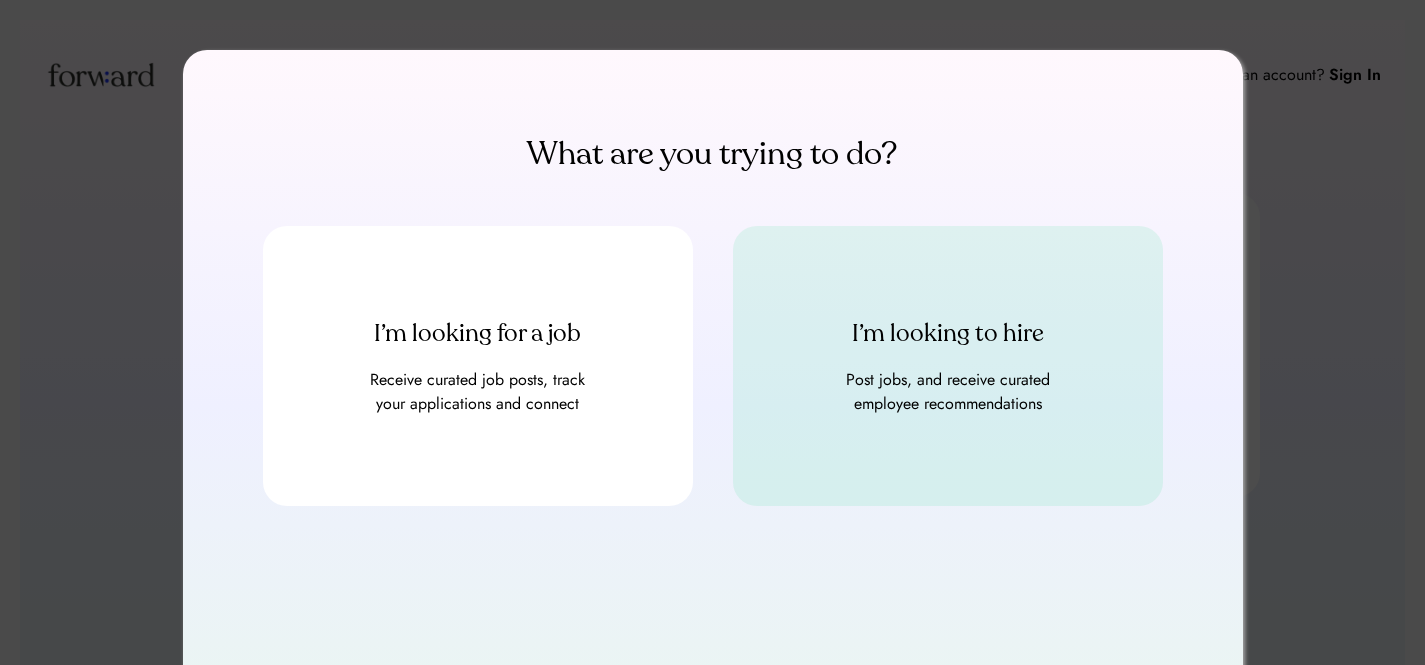 click on "I’m looking to hire" at bounding box center (948, 334) 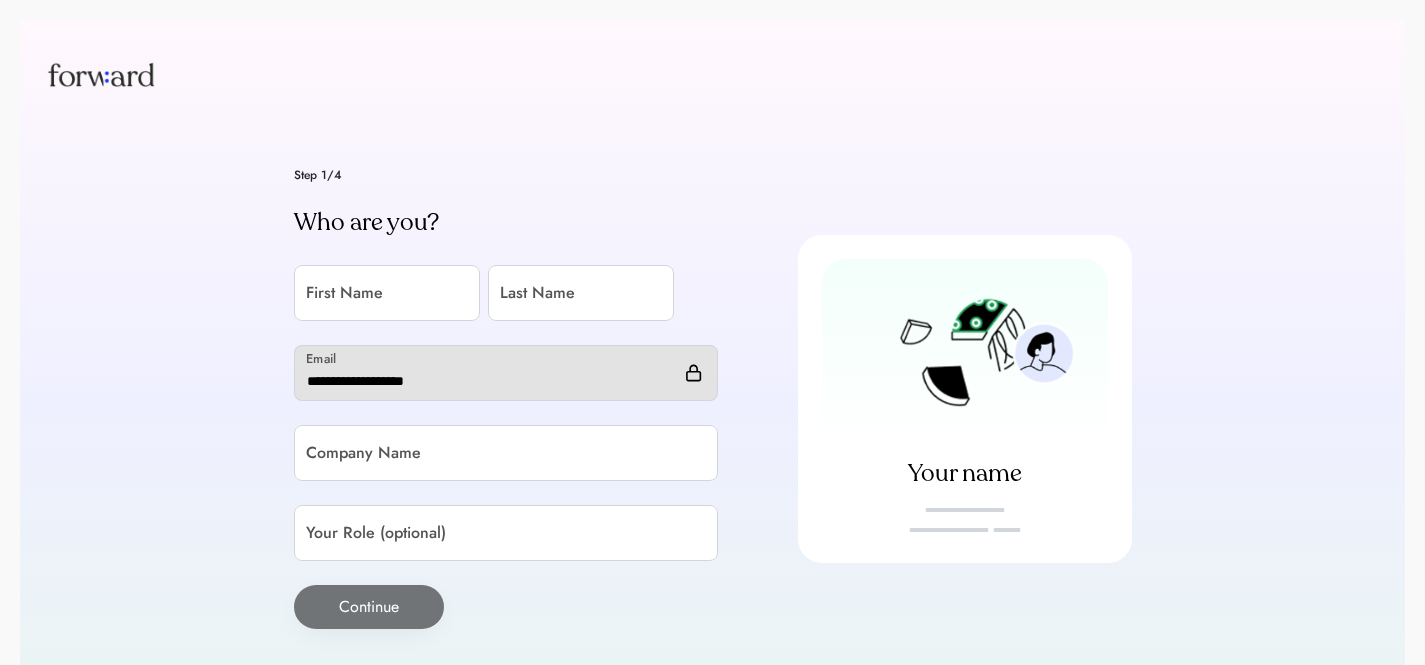 scroll, scrollTop: 0, scrollLeft: 0, axis: both 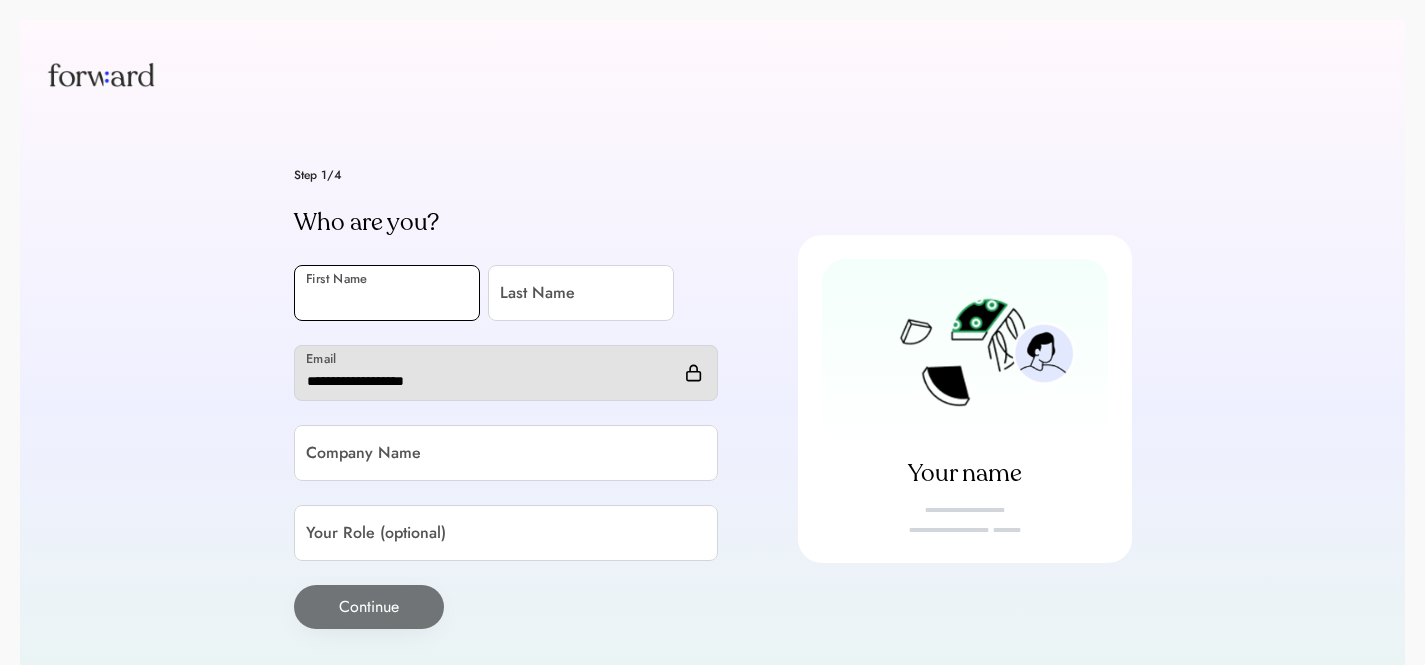 click at bounding box center [387, 293] 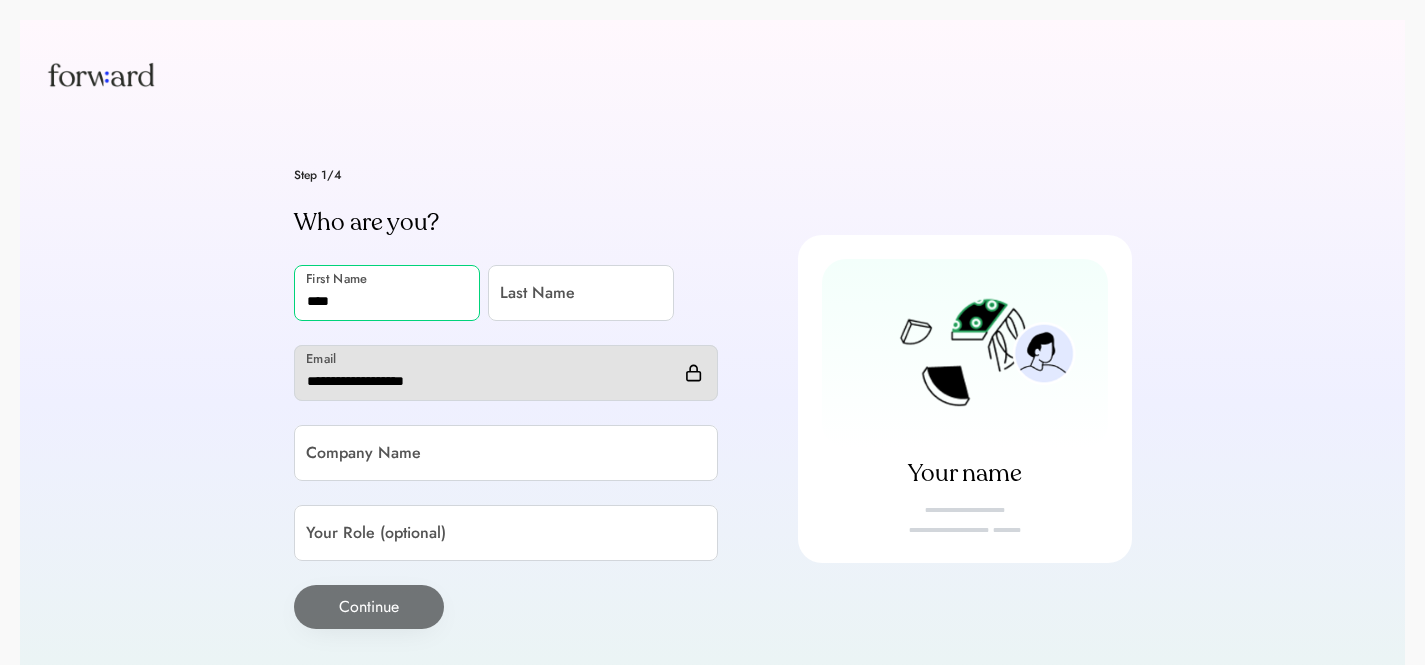type on "****" 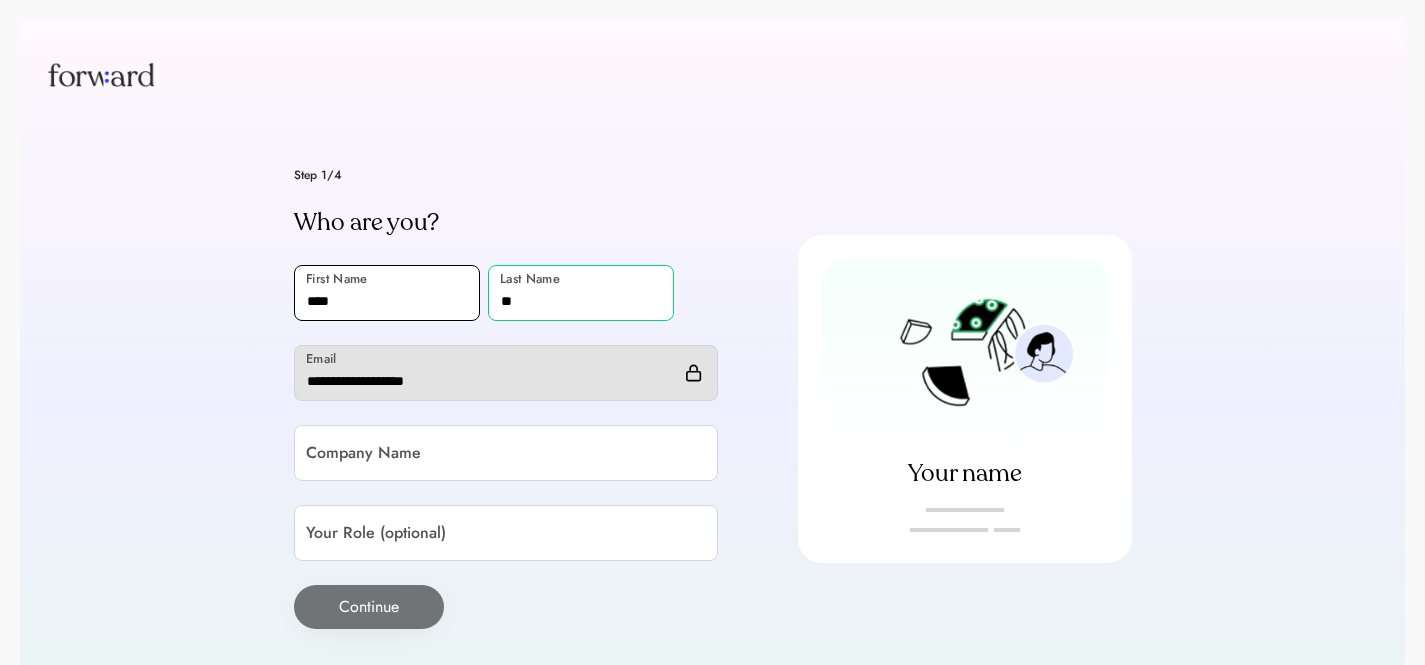 type on "**" 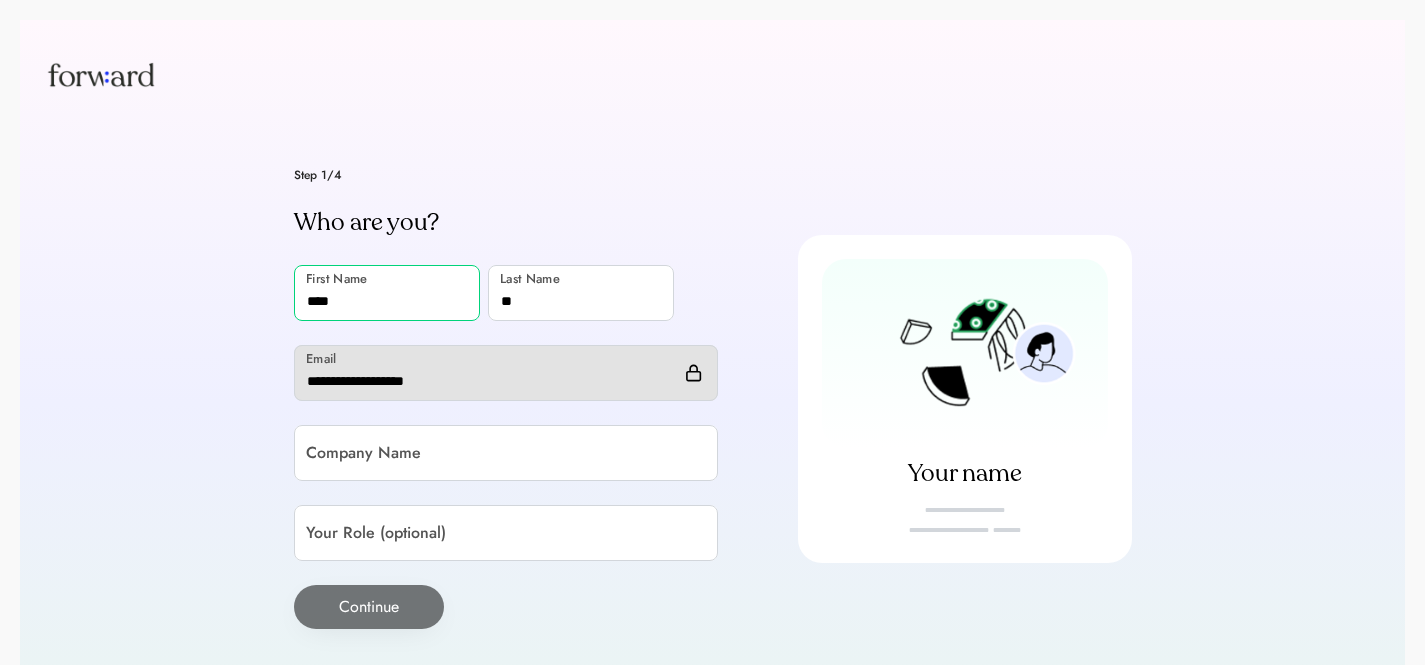 click at bounding box center (387, 293) 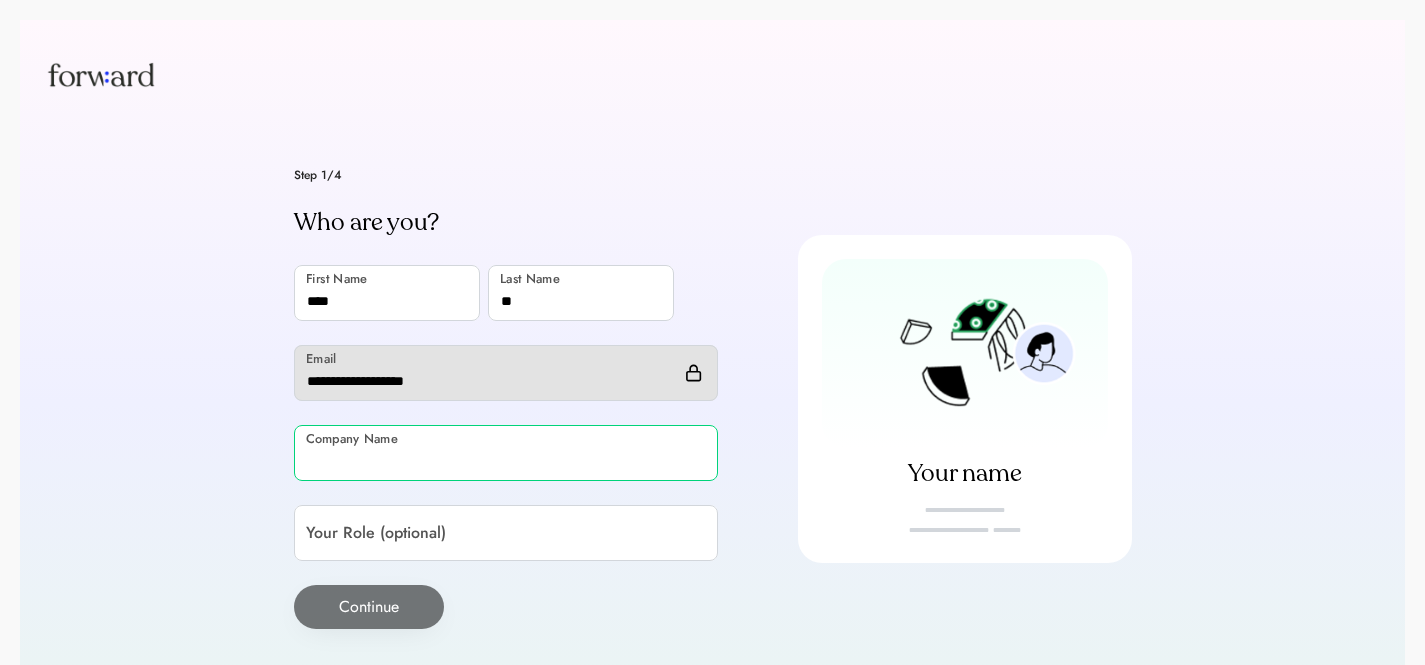 click at bounding box center [506, 453] 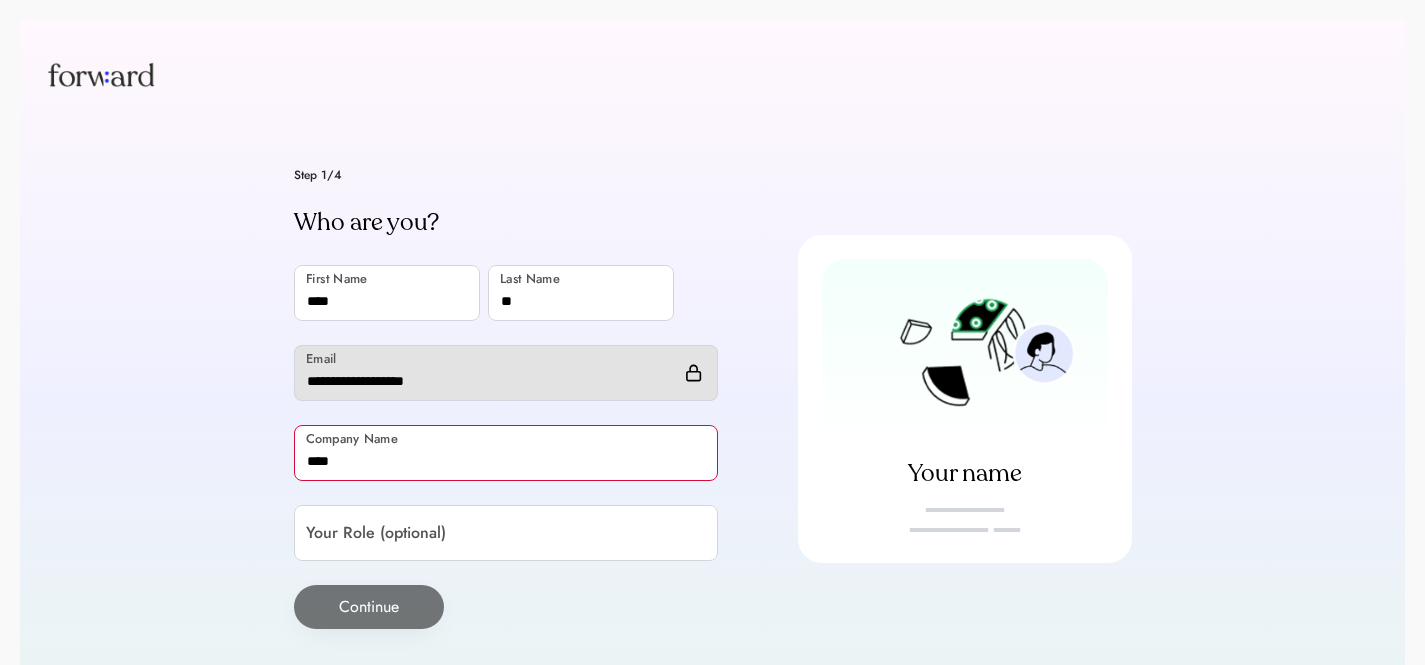 type on "****" 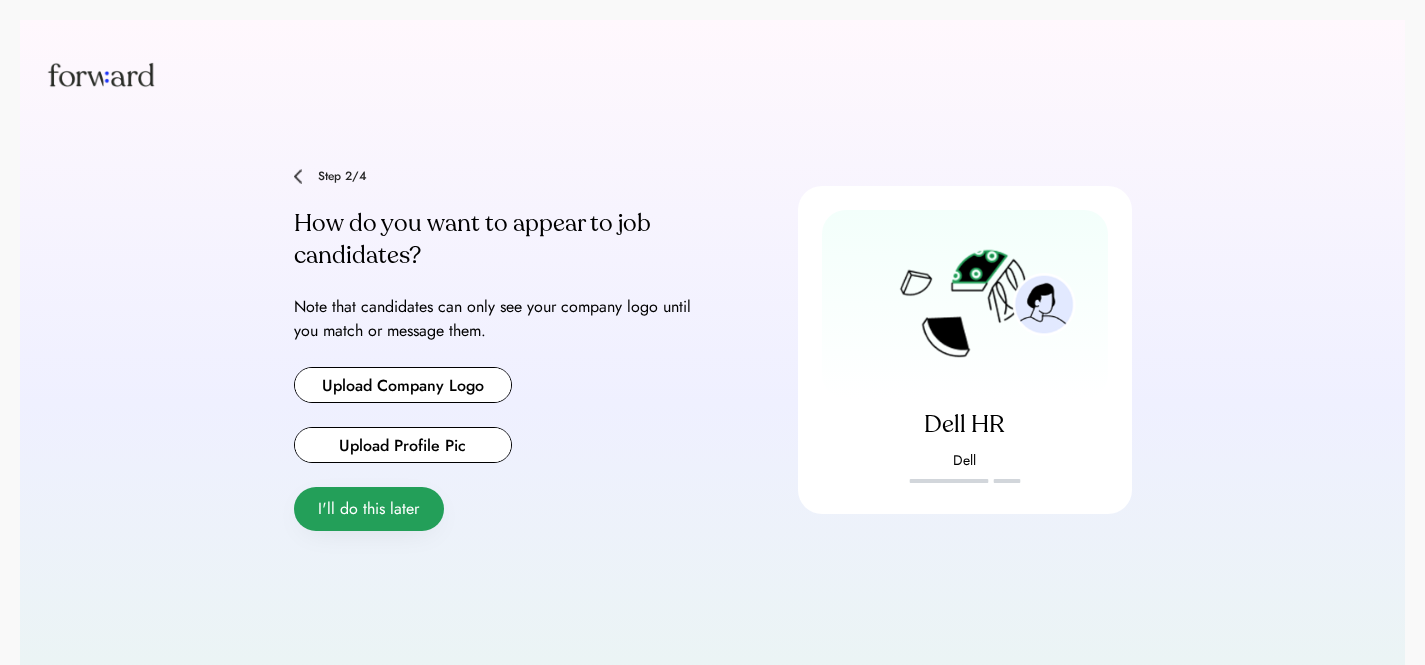 click on "I'll do this later" at bounding box center [369, 509] 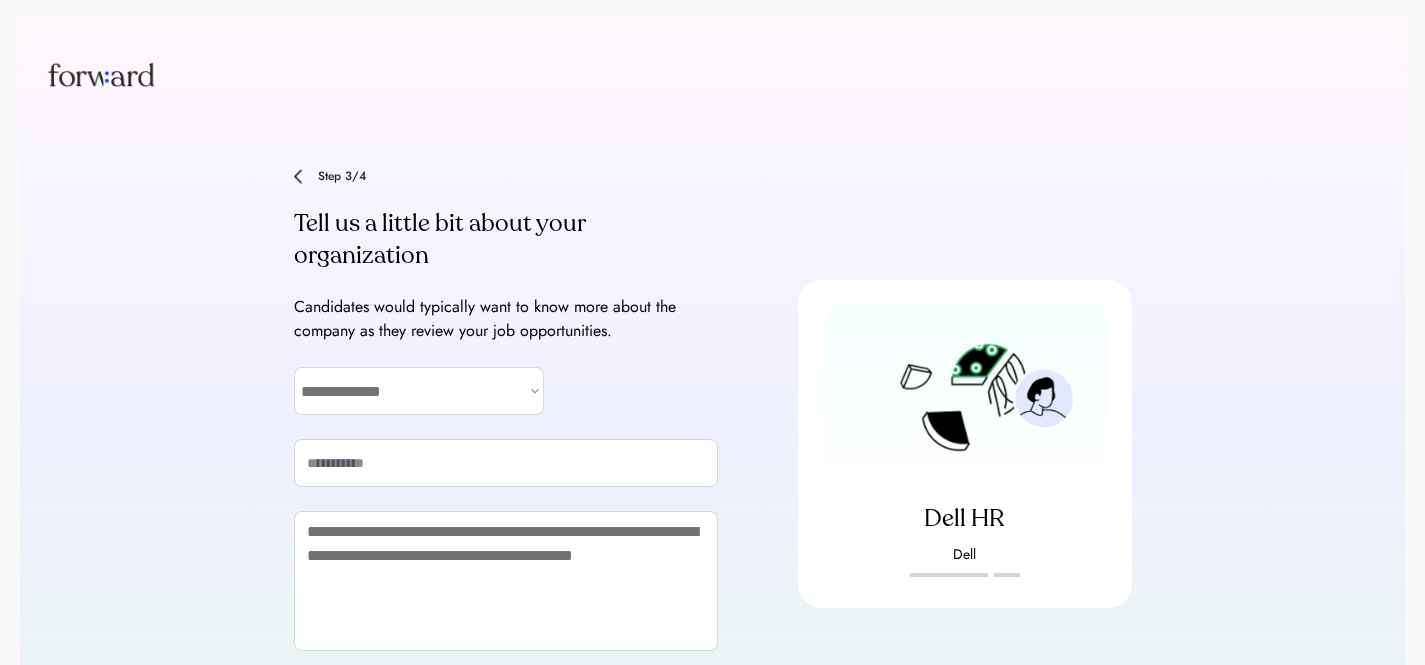 click on "**********" at bounding box center [419, 391] 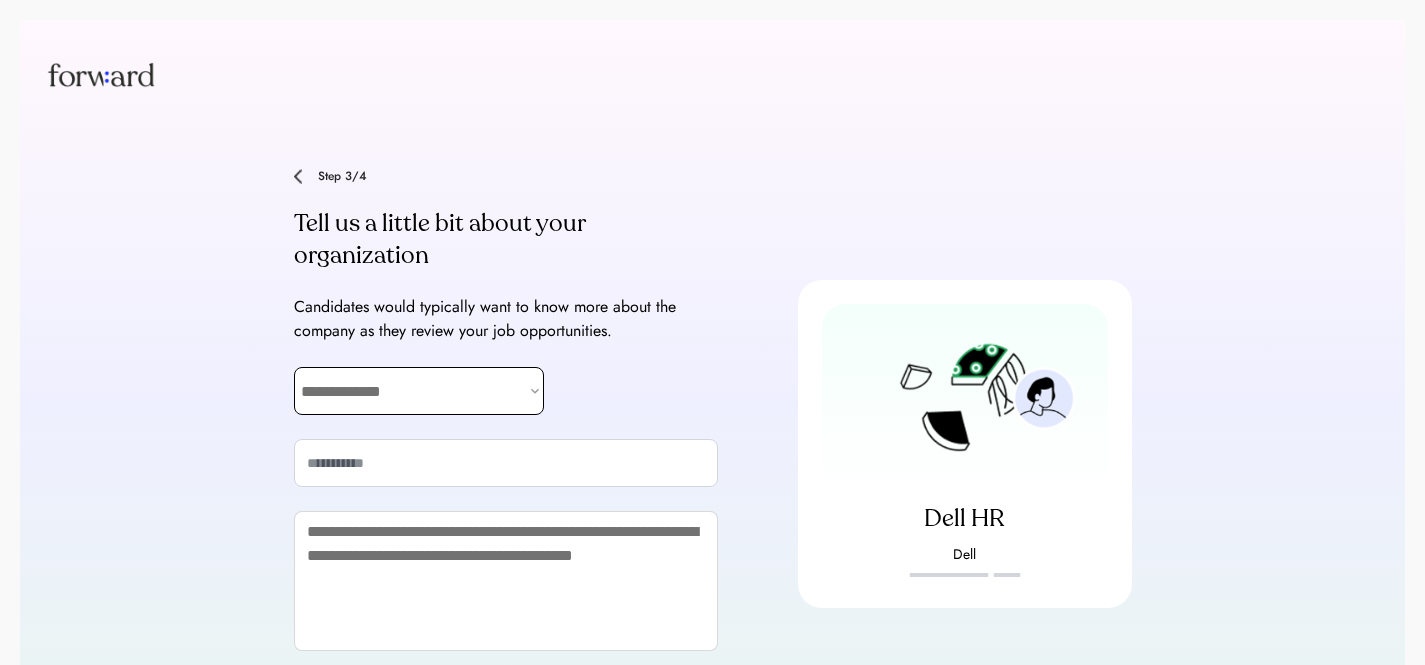 select on "**********" 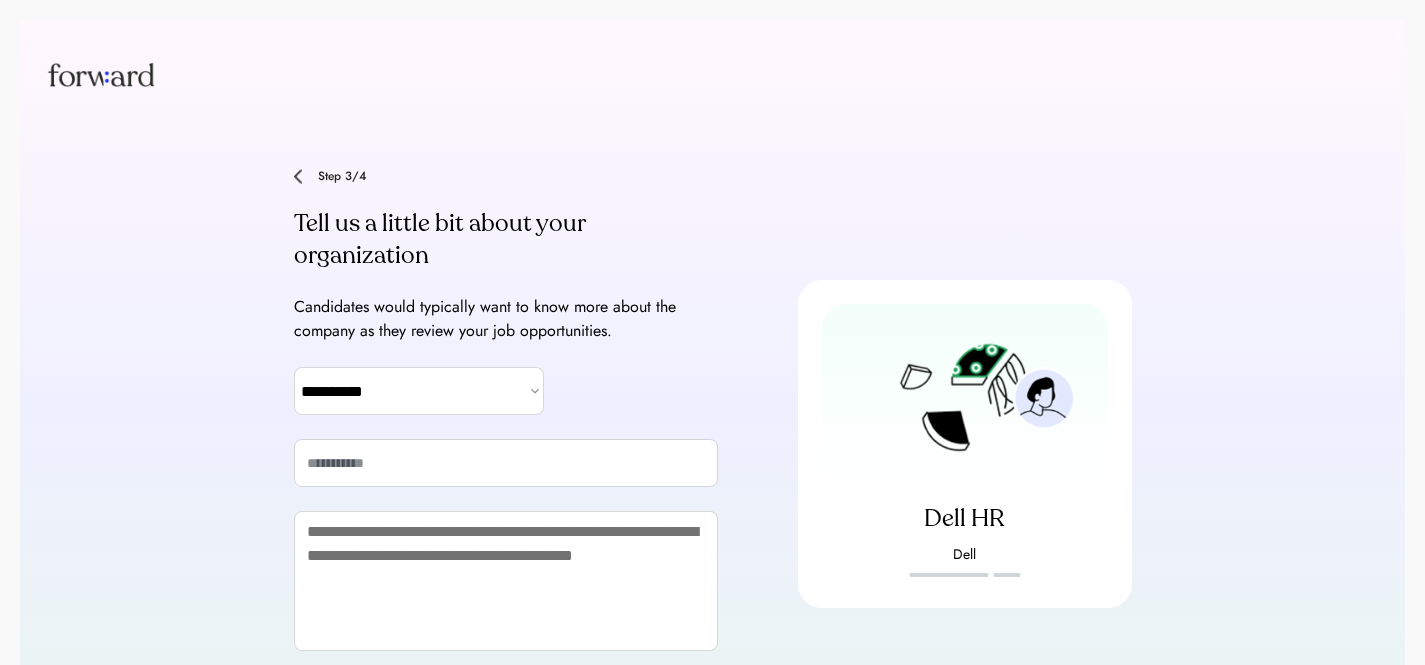 click at bounding box center (506, 463) 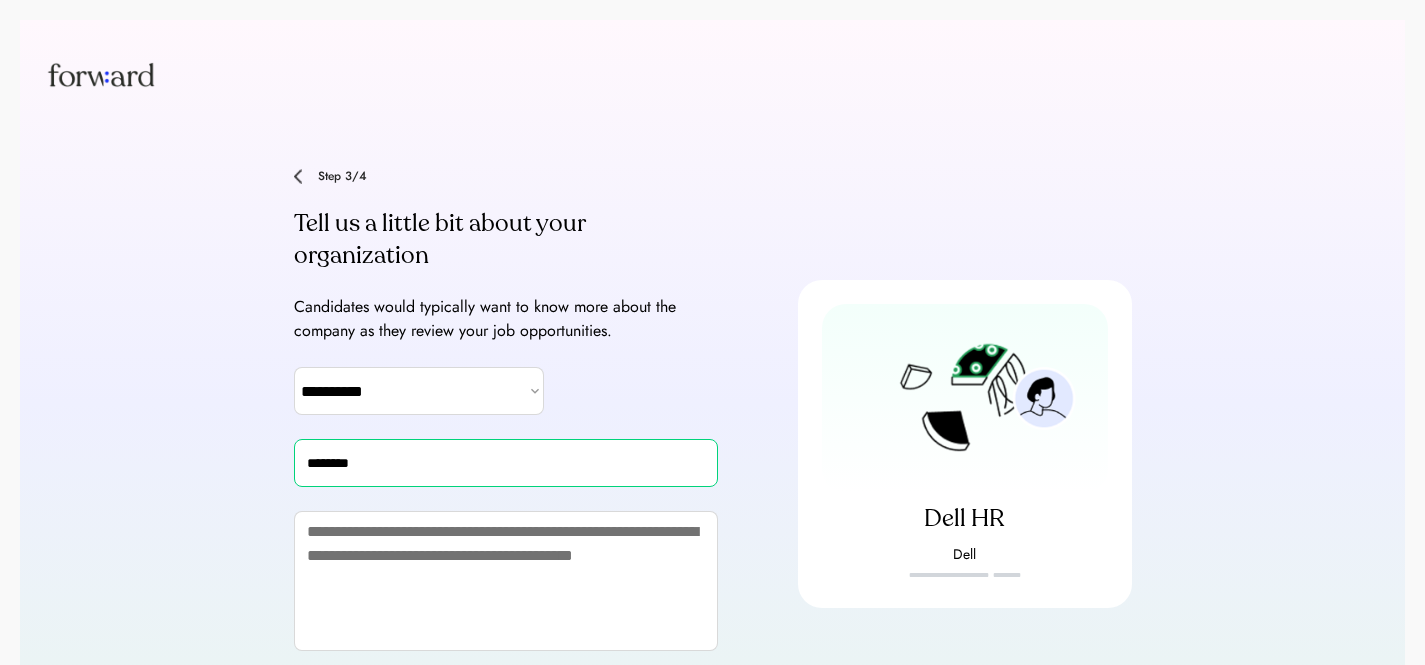 type on "********" 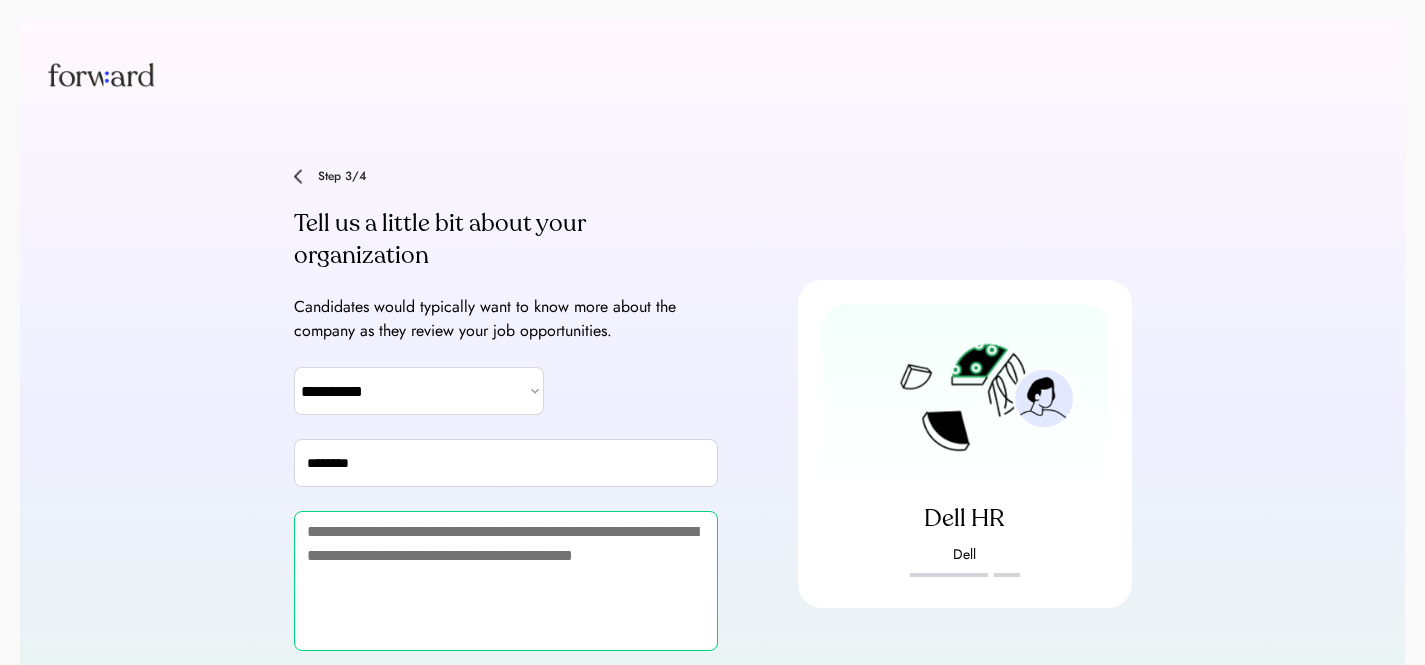 click at bounding box center [506, 581] 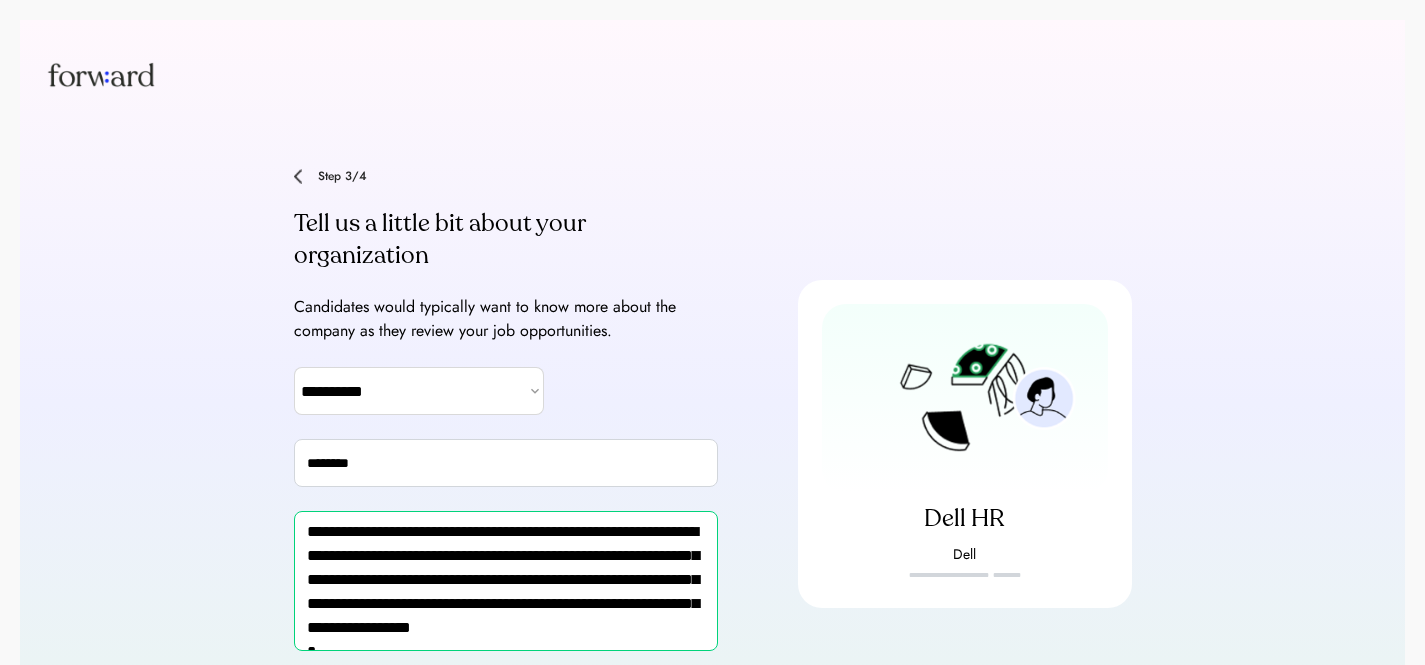 scroll, scrollTop: 119, scrollLeft: 0, axis: vertical 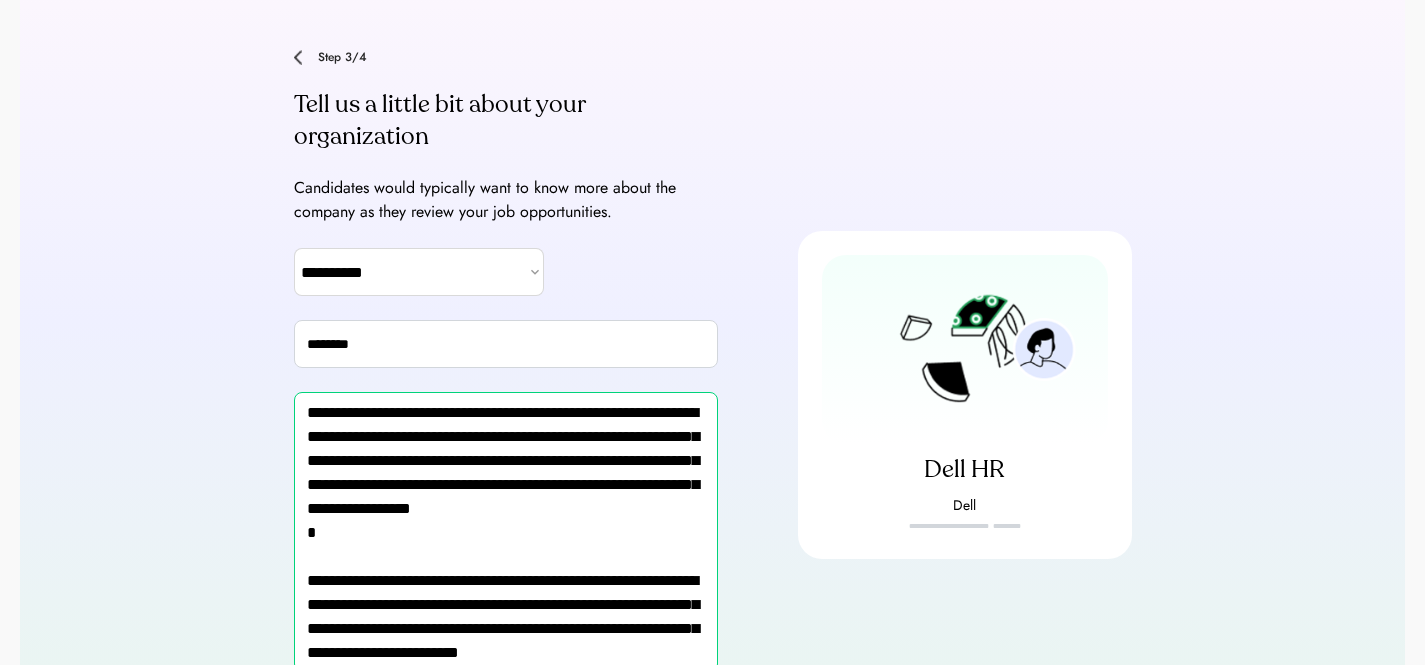 click on "**********" at bounding box center [506, 532] 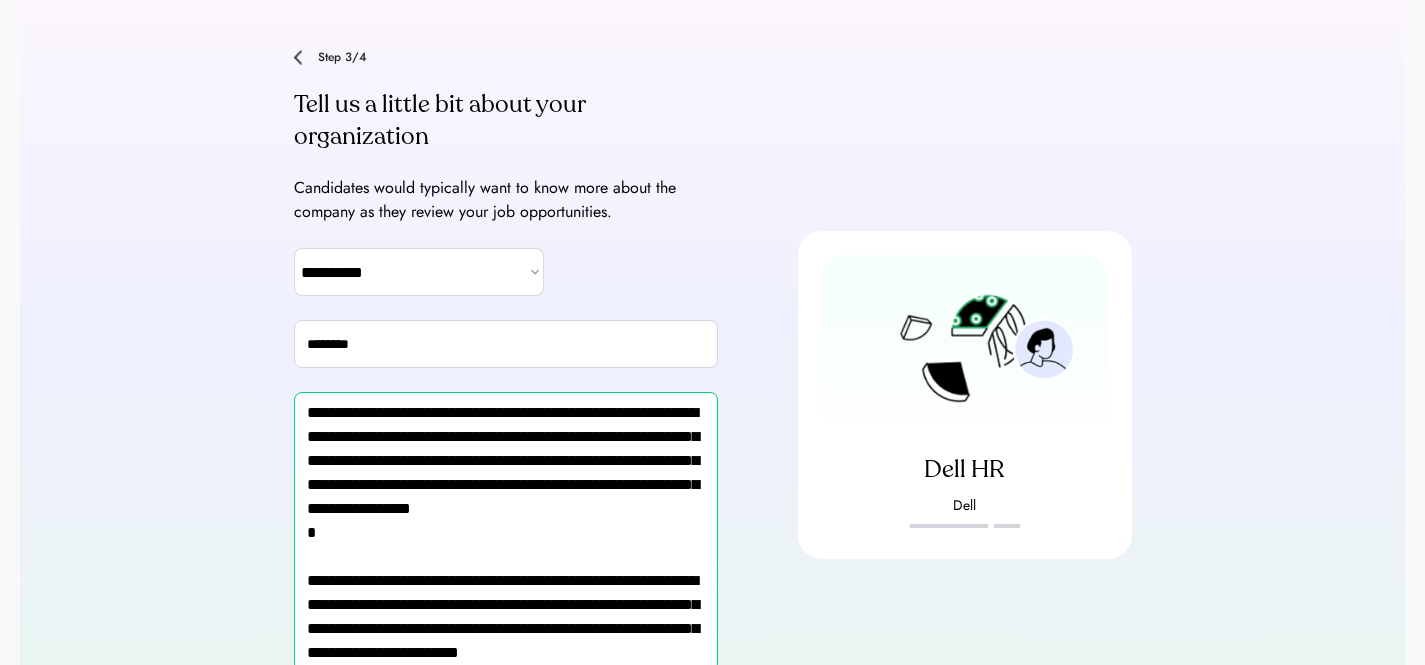 paste on "**********" 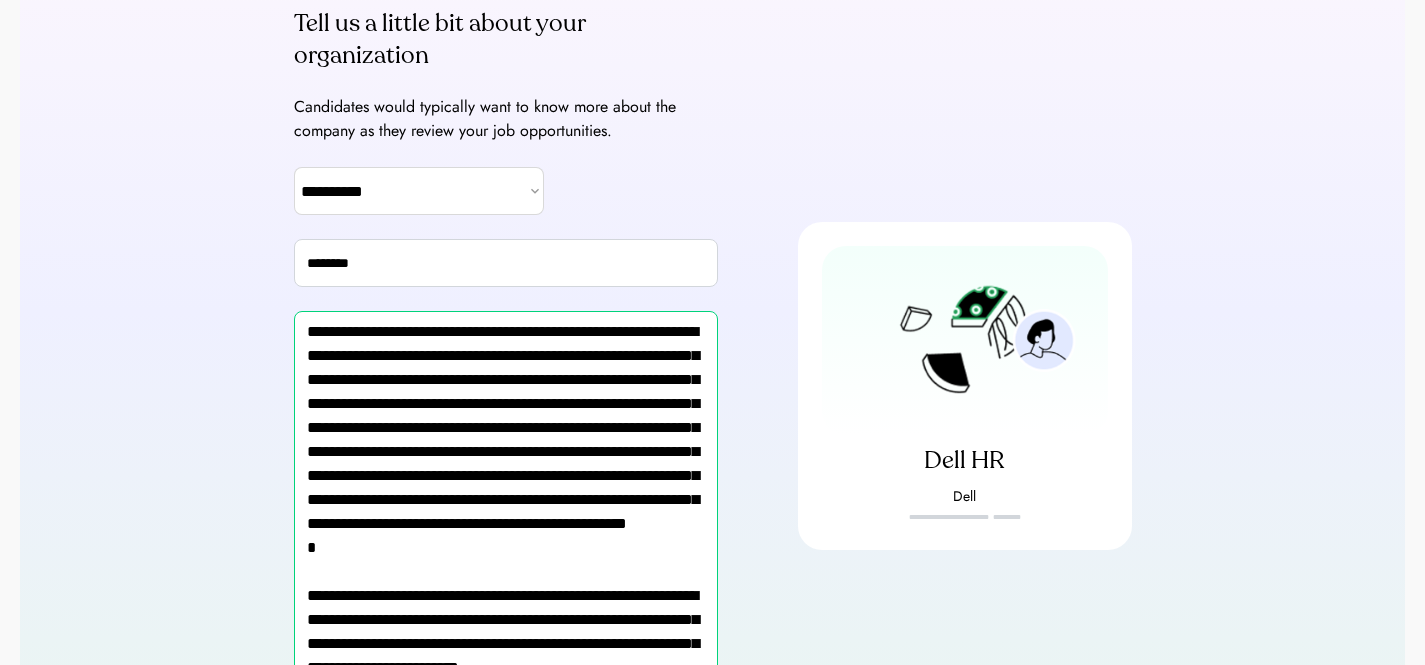 scroll, scrollTop: 338, scrollLeft: 0, axis: vertical 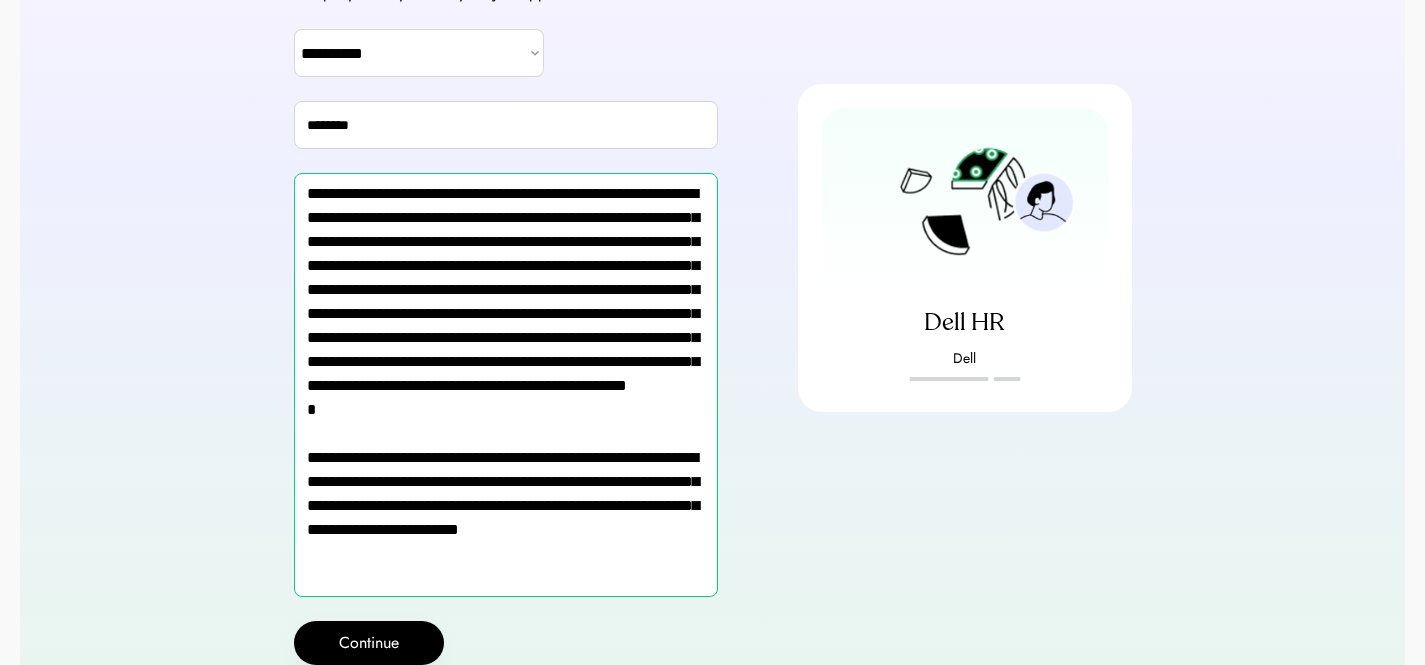 click on "**********" at bounding box center (506, 385) 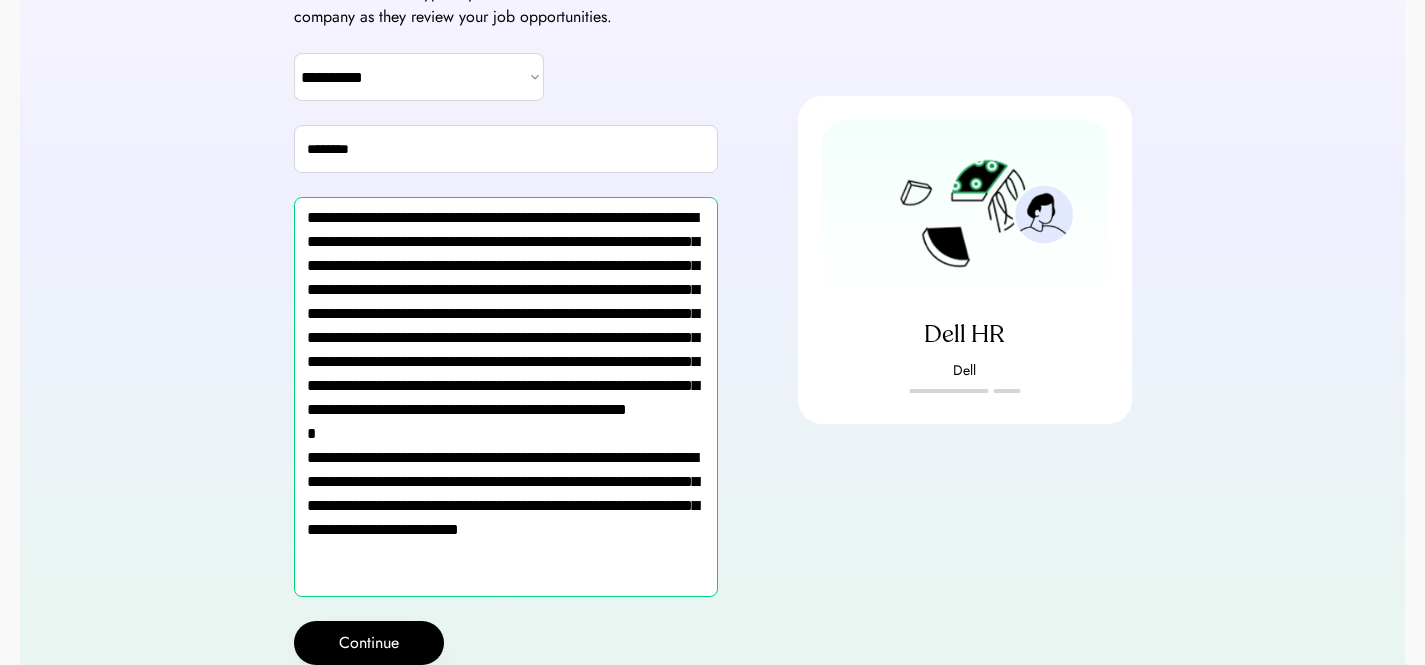 scroll, scrollTop: 314, scrollLeft: 0, axis: vertical 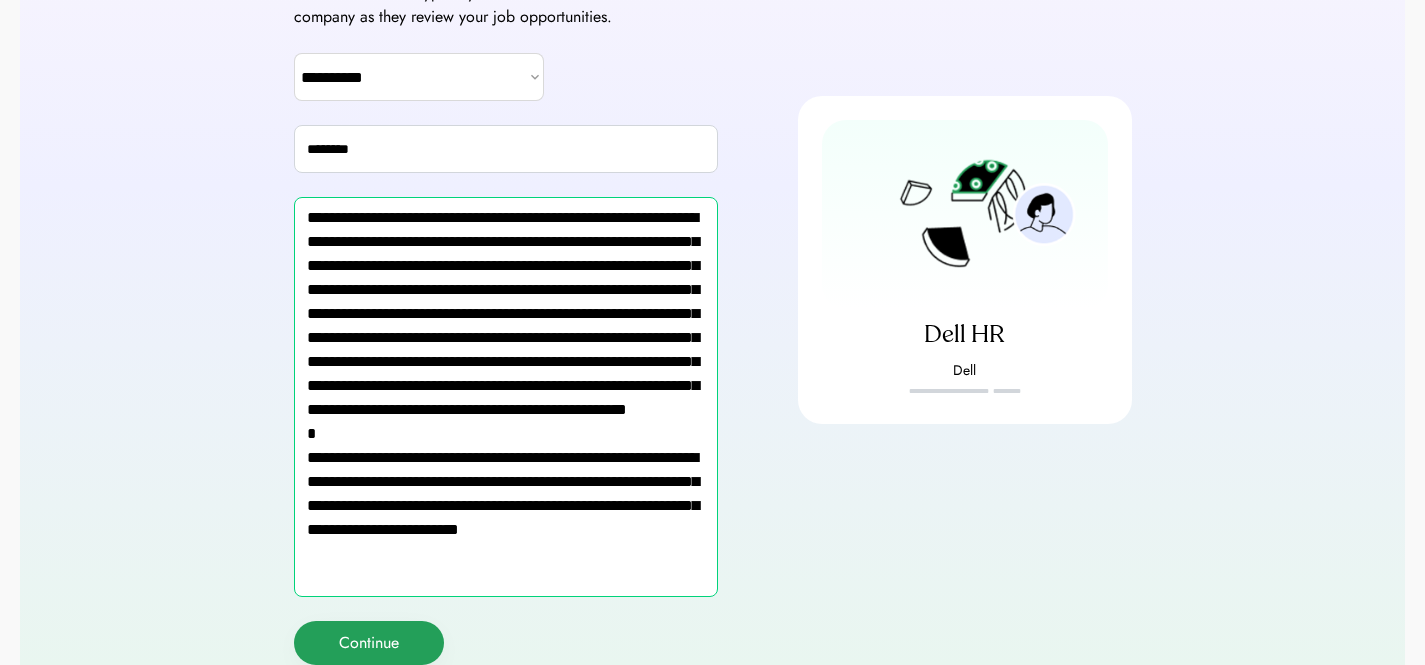type on "**********" 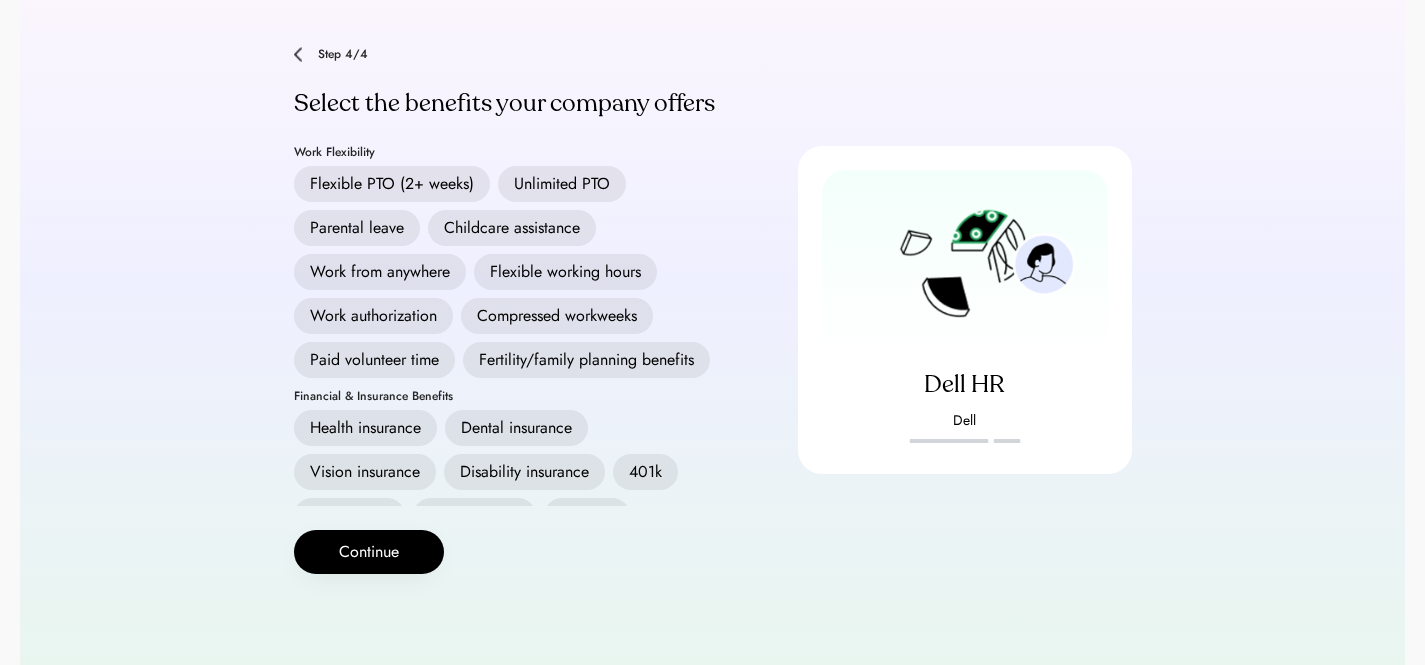 scroll, scrollTop: 122, scrollLeft: 0, axis: vertical 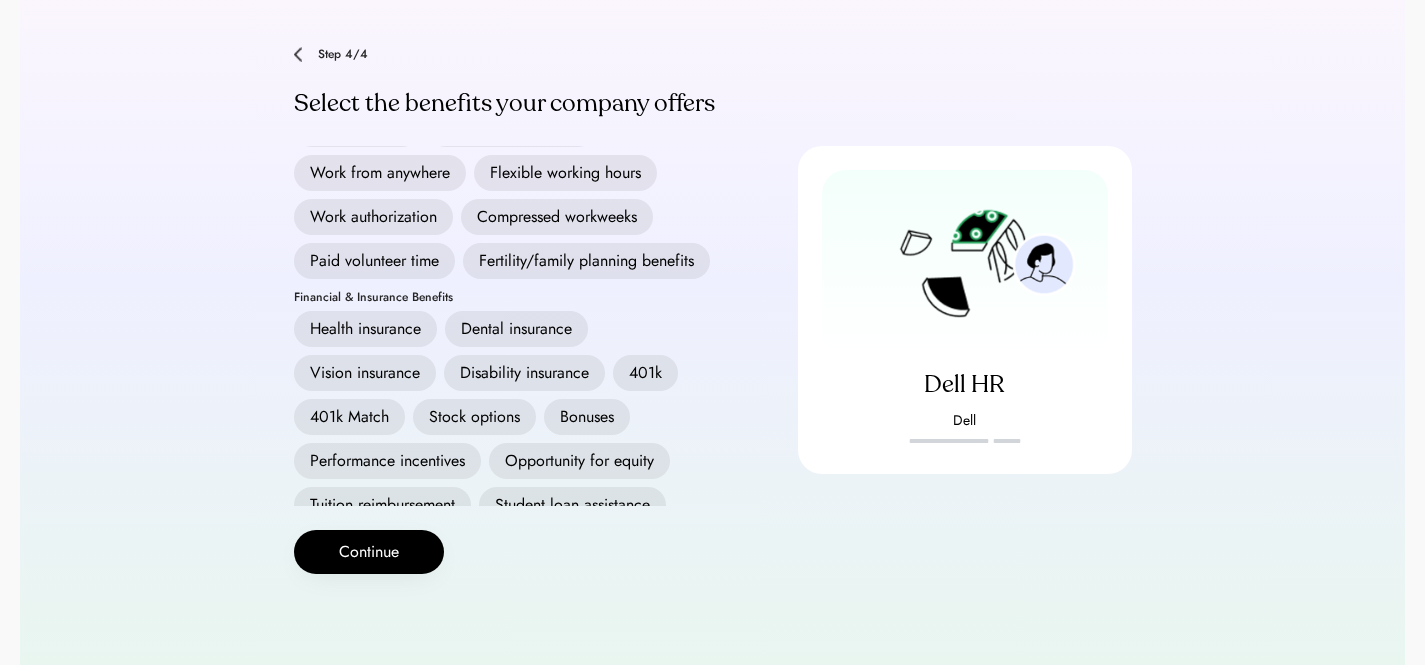 click on "Health insurance" at bounding box center [365, 329] 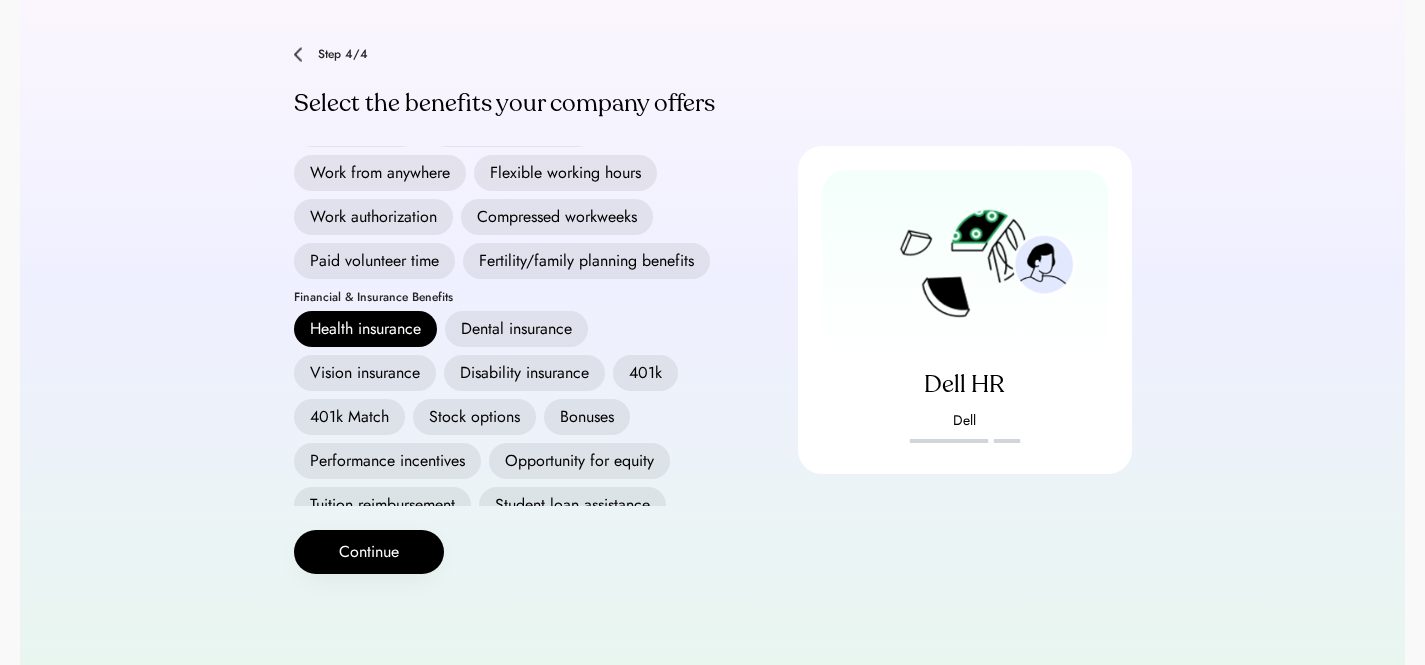 click on "Dental insurance" at bounding box center (516, 329) 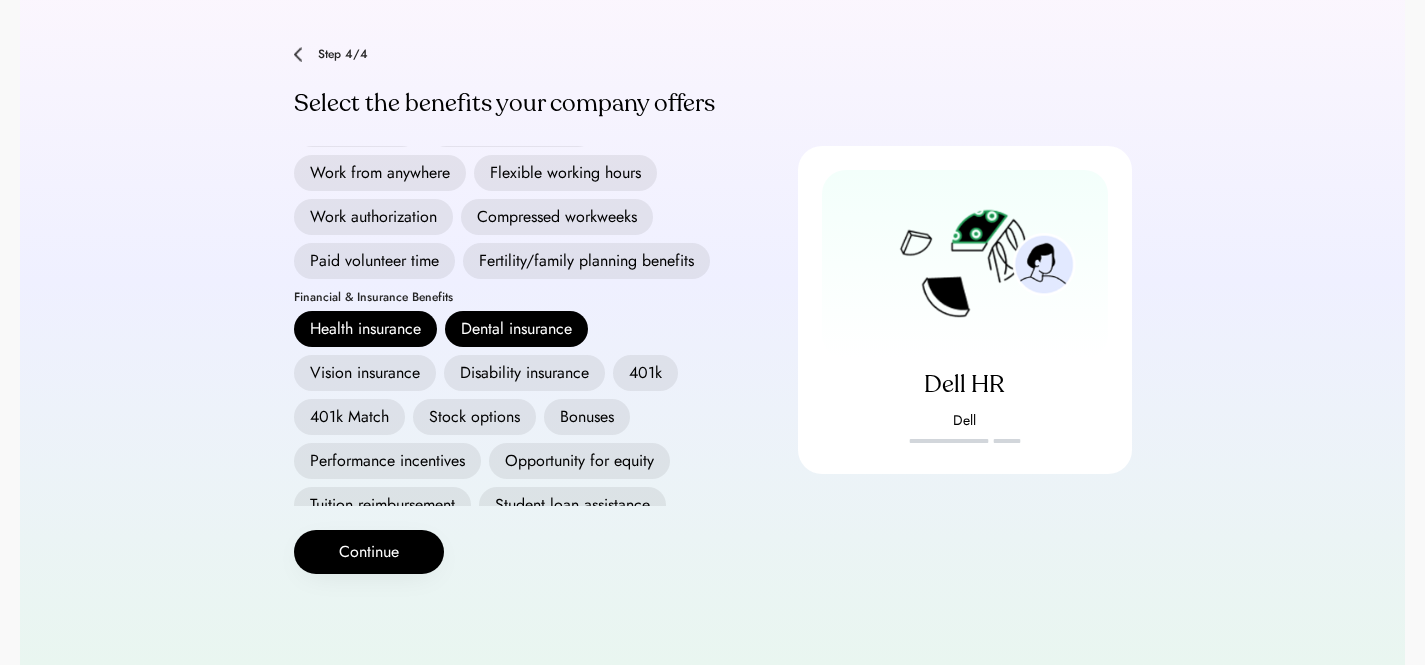 click on "Vision insurance" at bounding box center (365, 373) 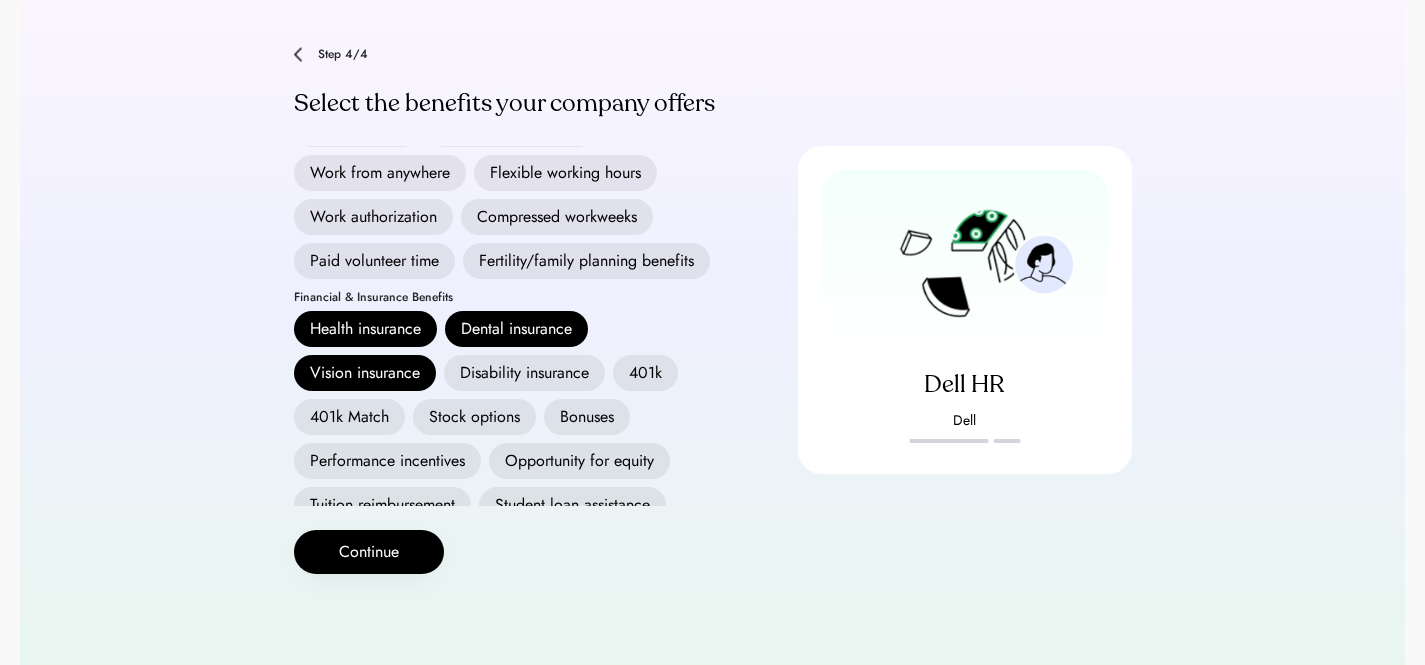 click on "Disability insurance" at bounding box center [524, 373] 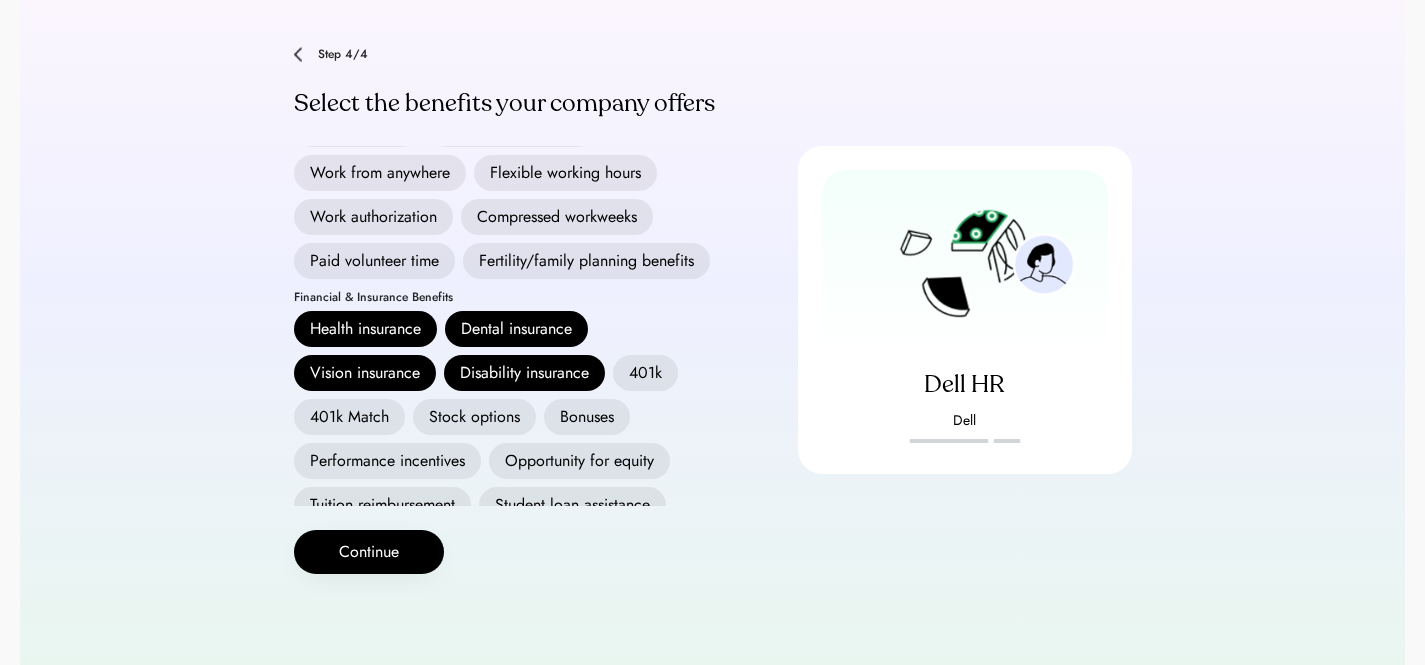 scroll, scrollTop: 257, scrollLeft: 0, axis: vertical 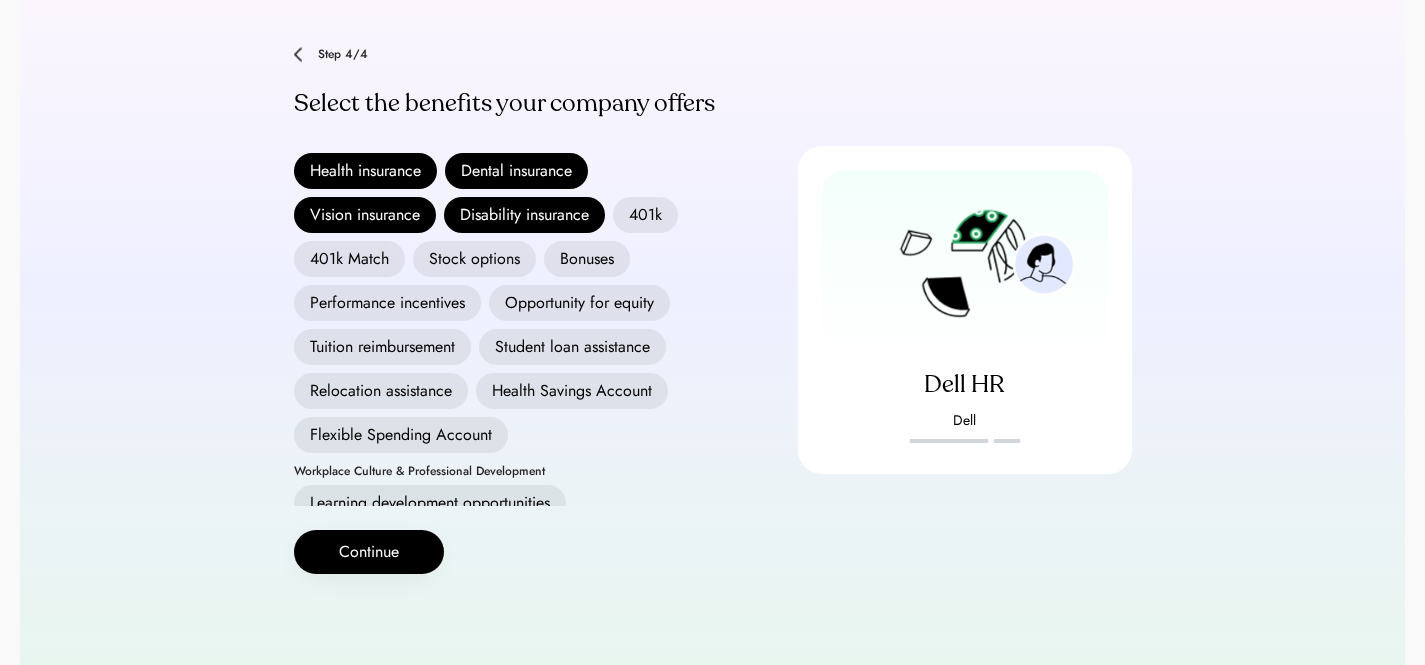 click on "Health Savings Account" at bounding box center [572, 391] 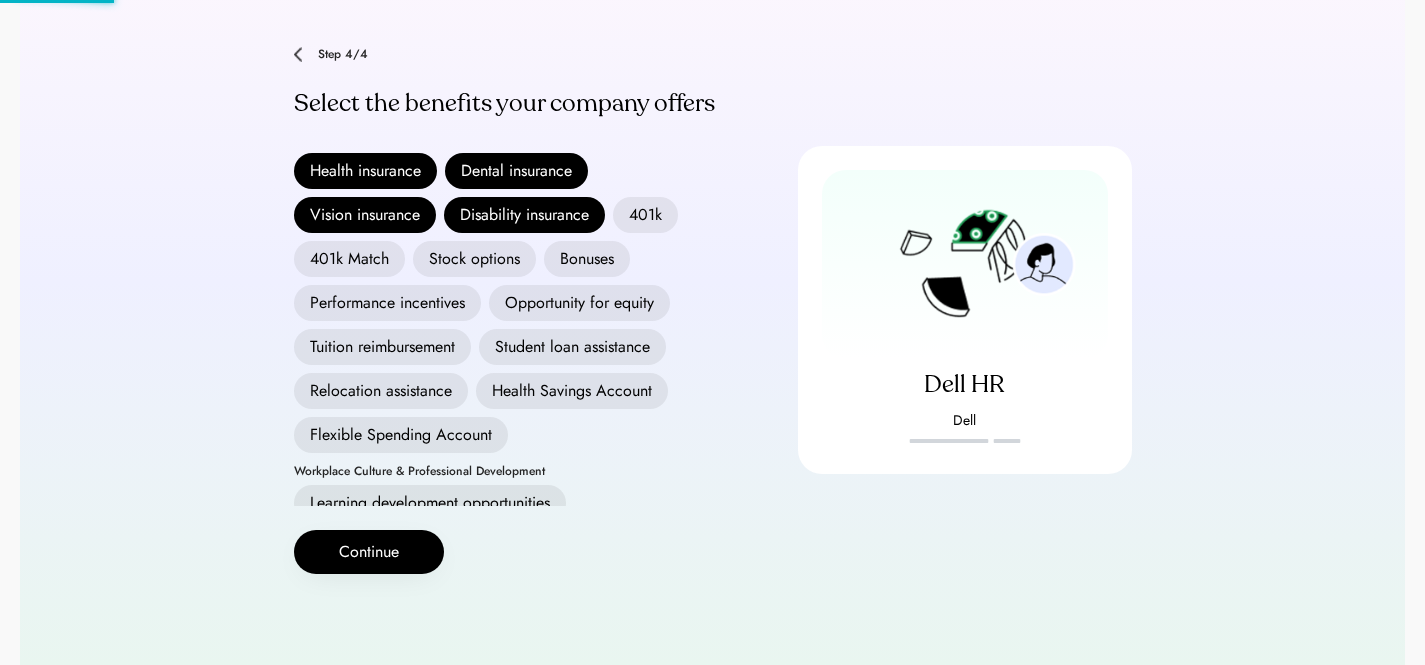 click on "Flexible Spending Account" at bounding box center [401, 435] 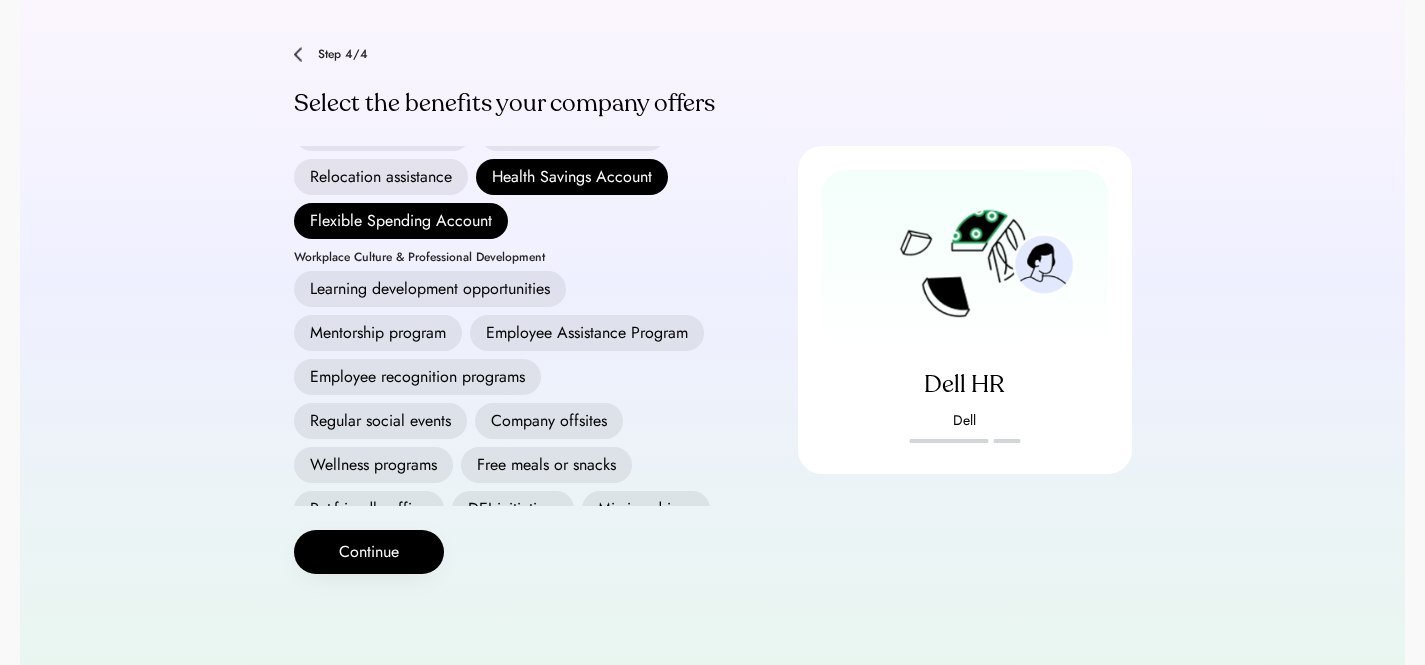 scroll, scrollTop: 472, scrollLeft: 0, axis: vertical 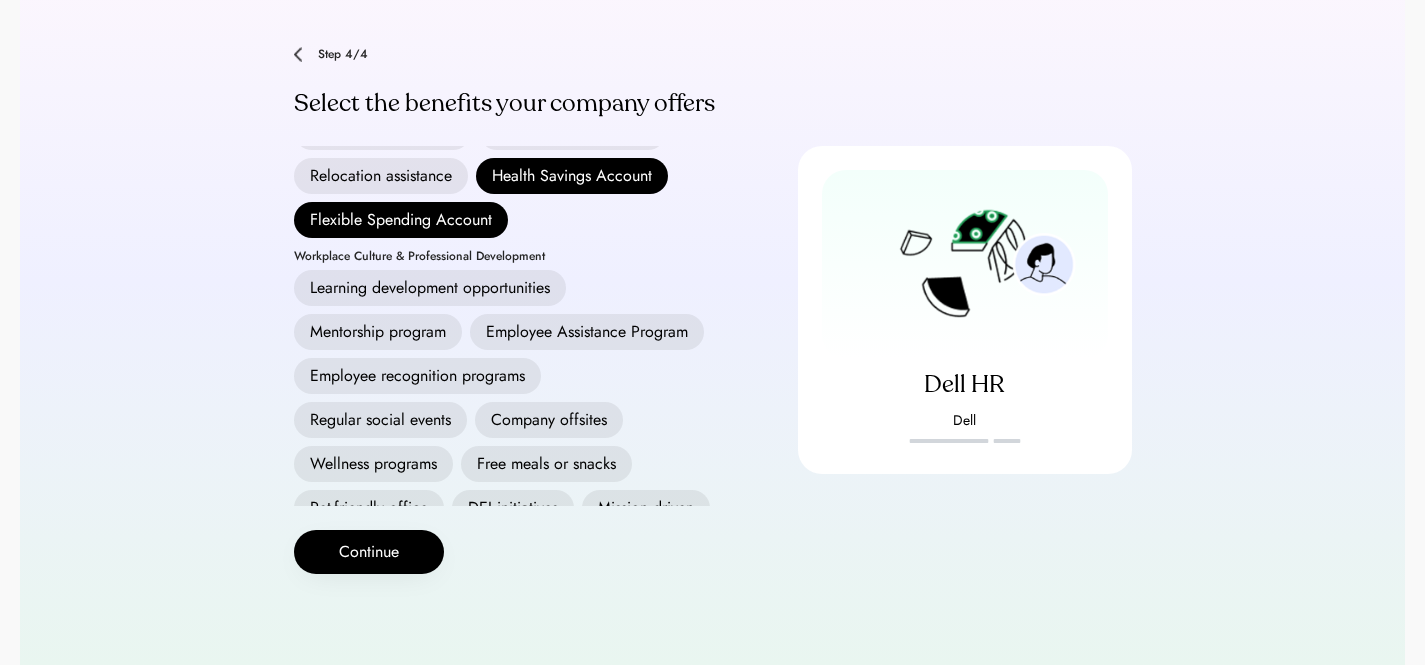 click on "Employee Assistance Program" at bounding box center [587, 332] 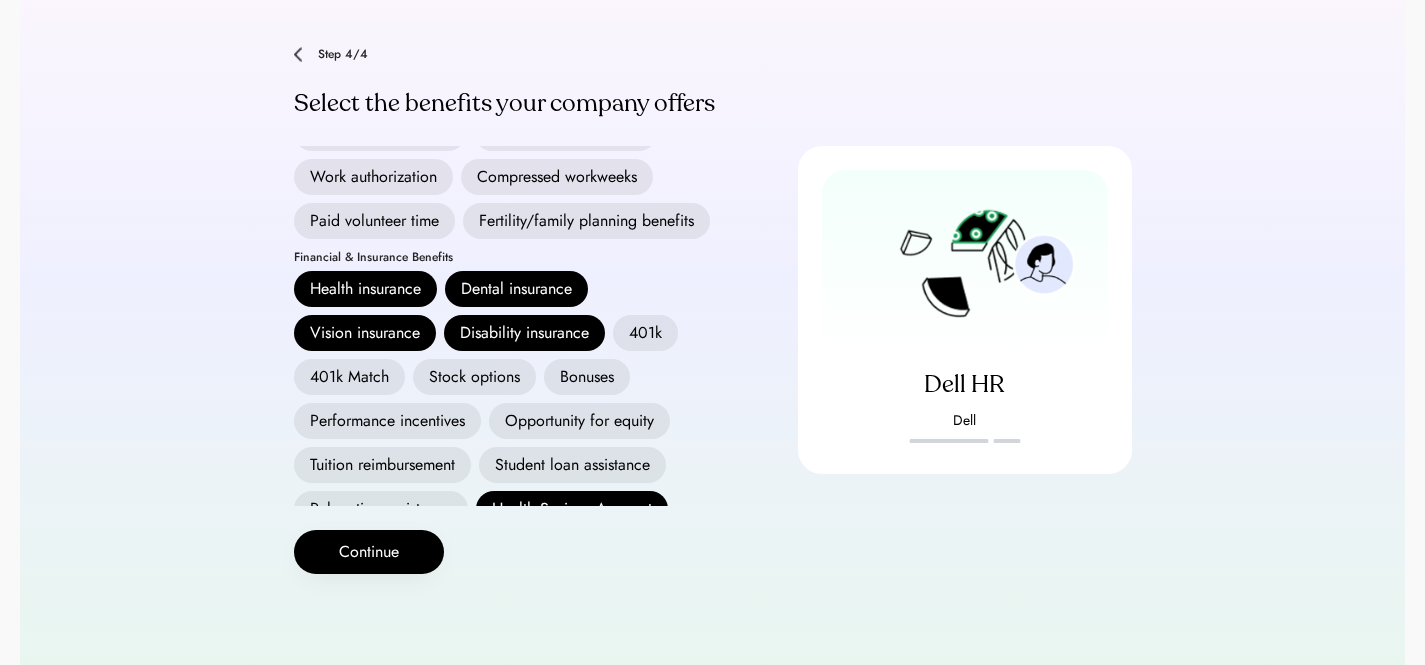 scroll, scrollTop: 324, scrollLeft: 0, axis: vertical 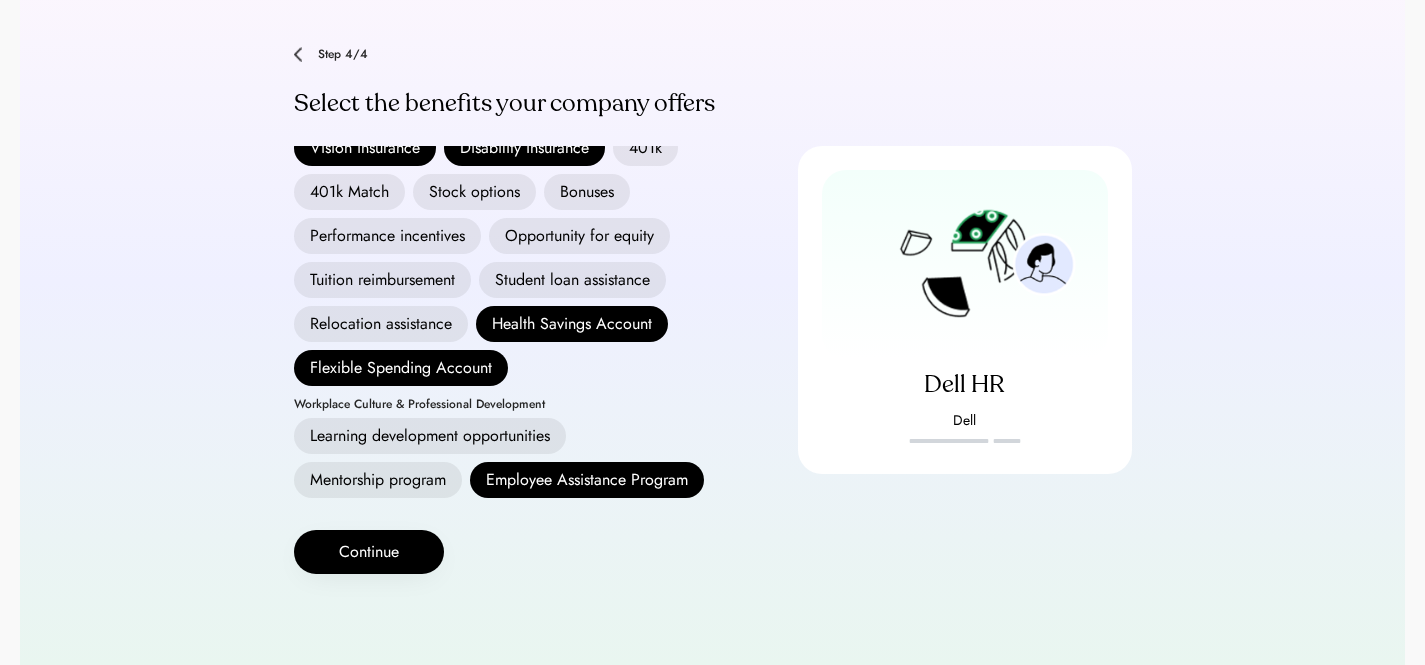 click on "Stock options" at bounding box center (474, 192) 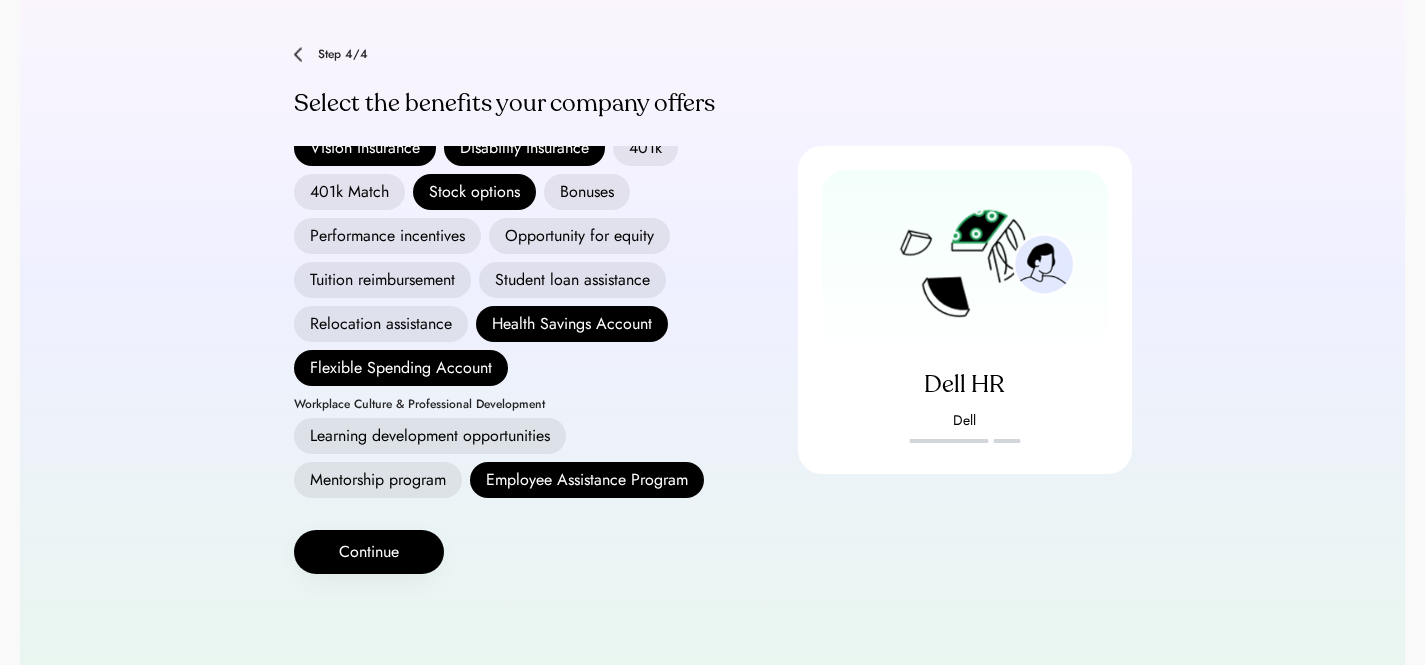 click on "401k" at bounding box center [645, 148] 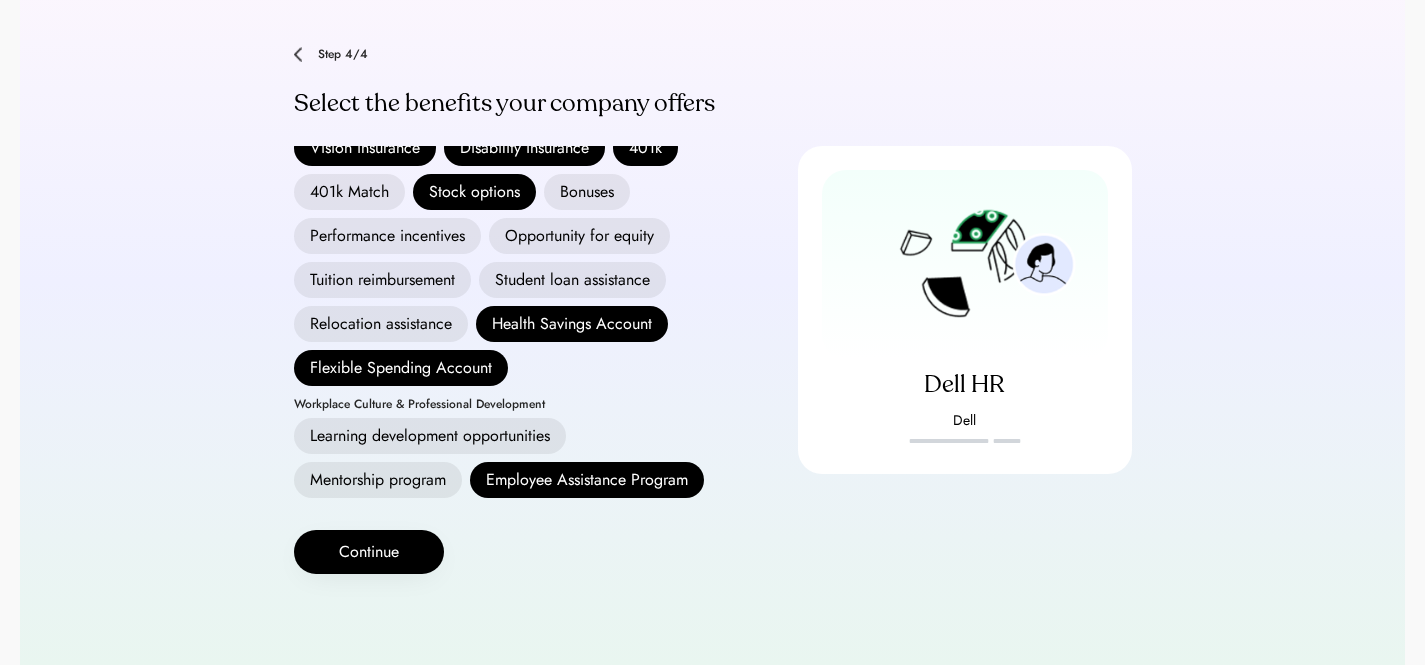 click on "Bonuses" at bounding box center [587, 192] 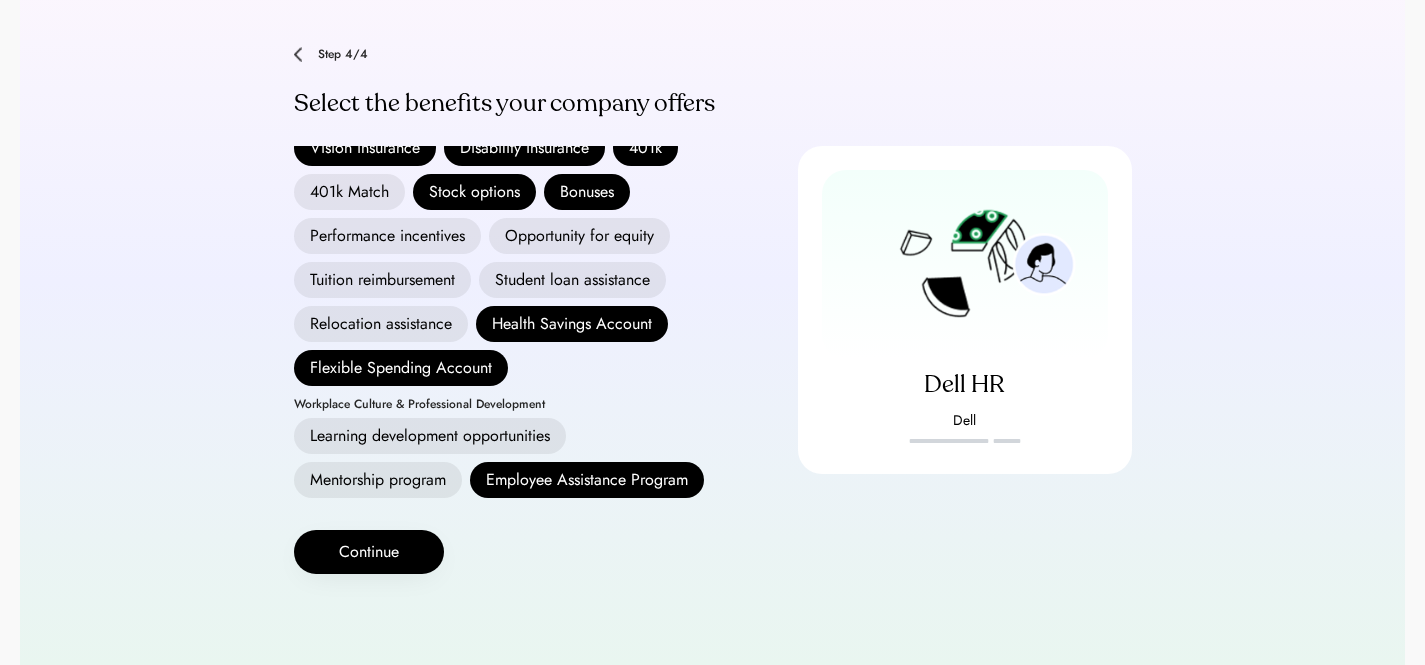 click on "Performance incentives" at bounding box center (387, 236) 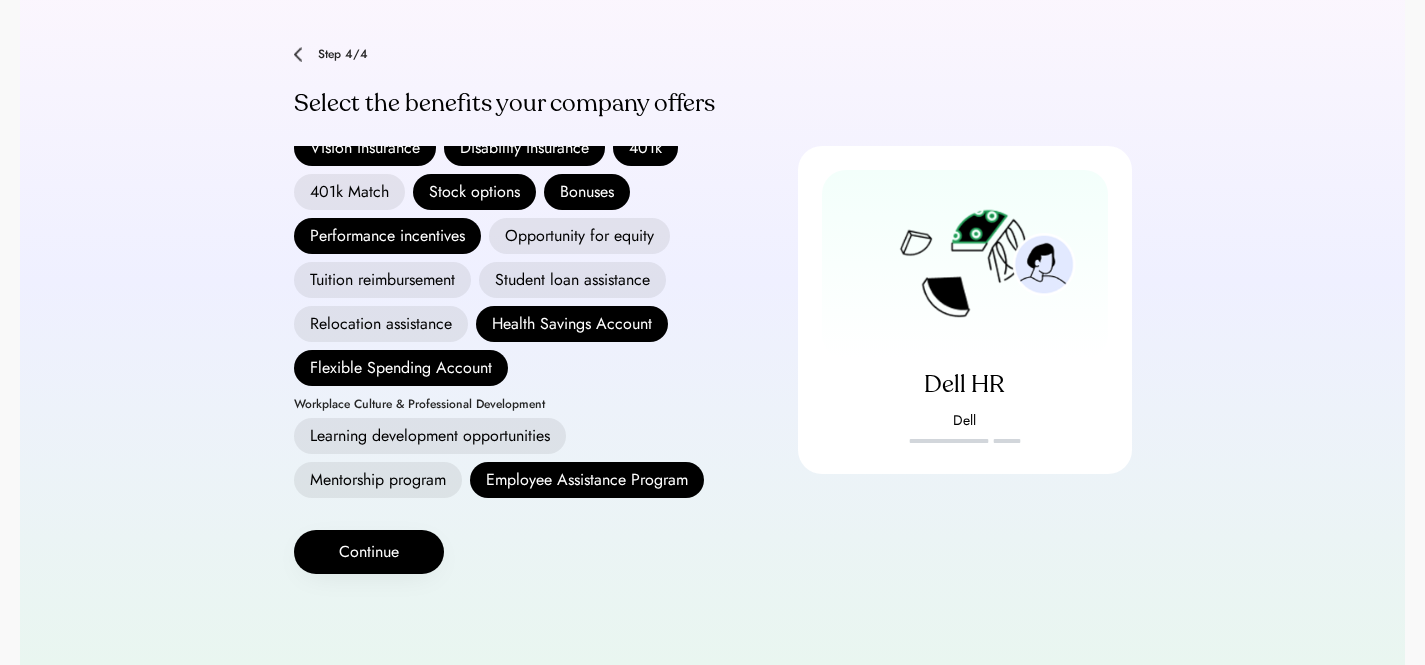 scroll, scrollTop: 0, scrollLeft: 0, axis: both 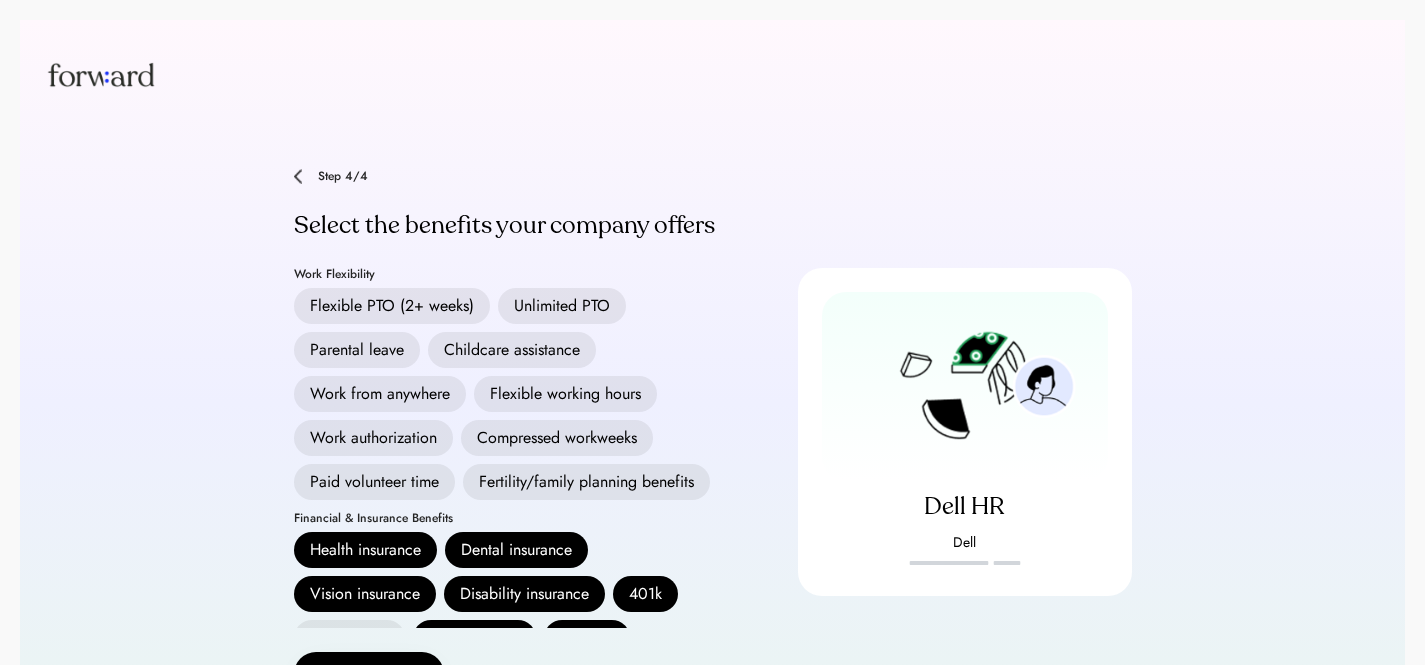click on "Work from anywhere" at bounding box center [380, 394] 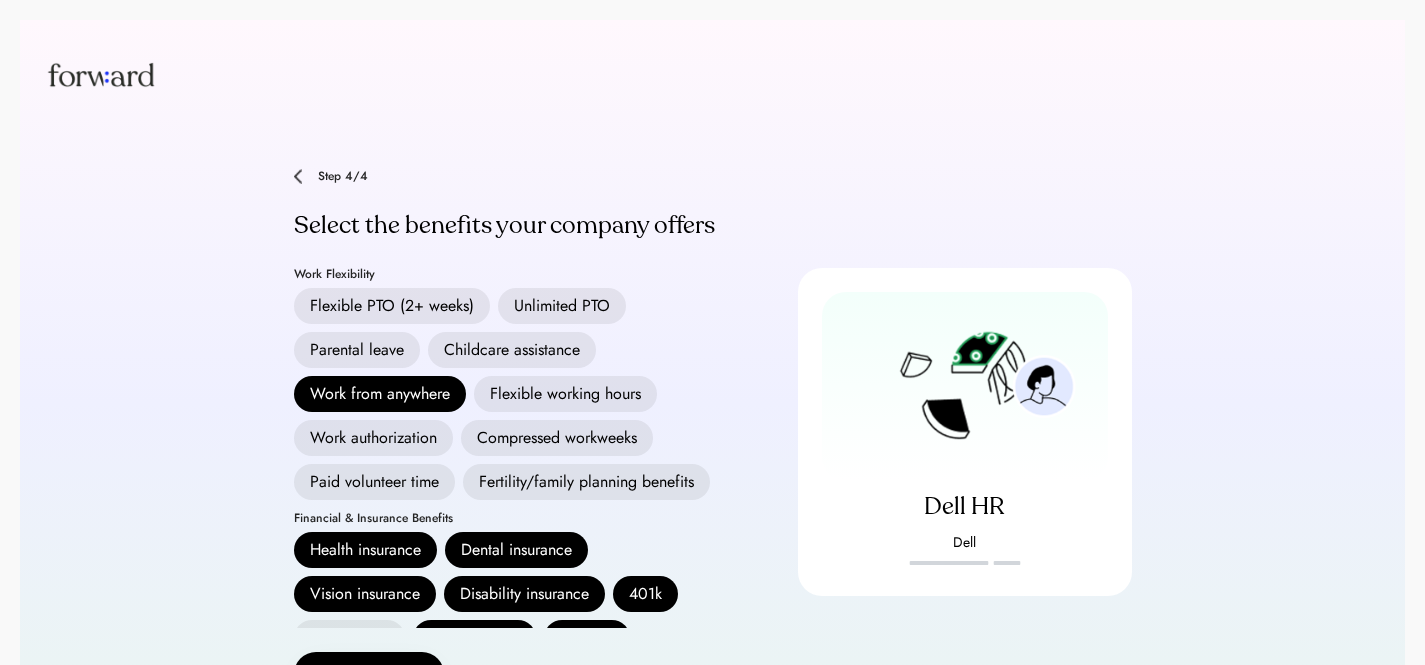 click on "Parental leave" at bounding box center (357, 350) 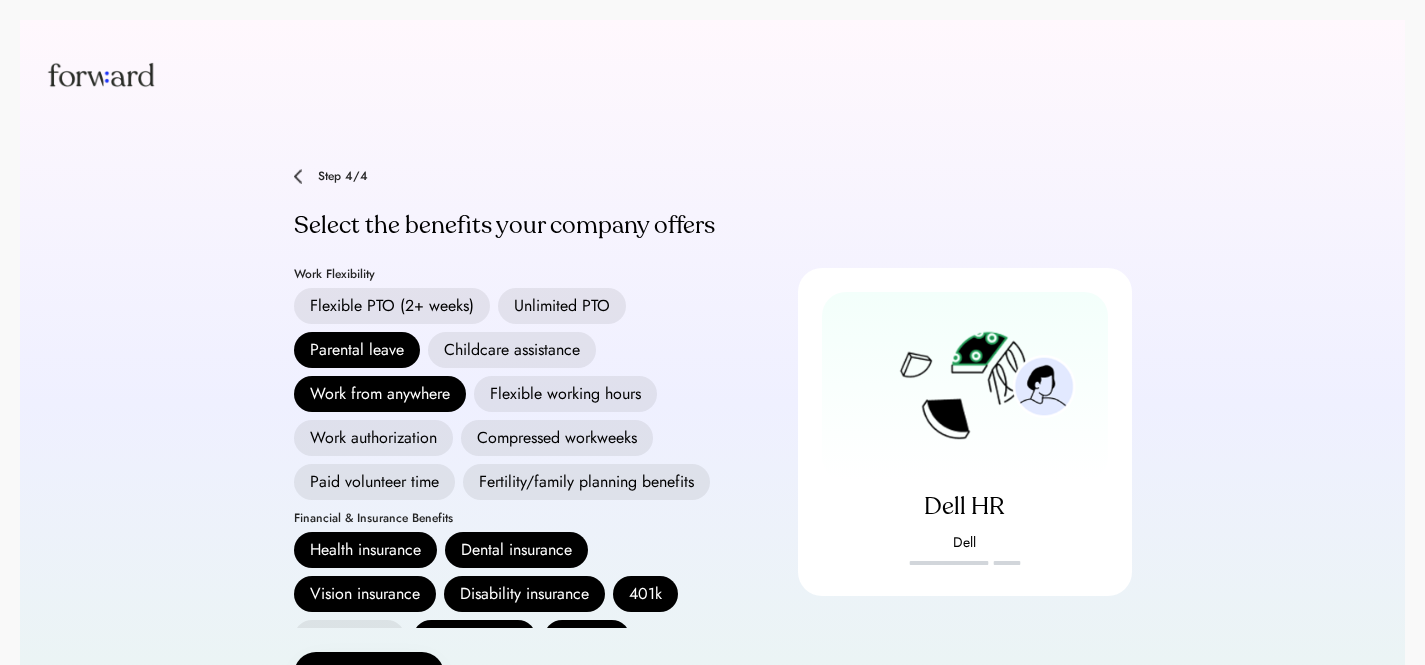 click on "Fertility/family planning benefits" at bounding box center (586, 482) 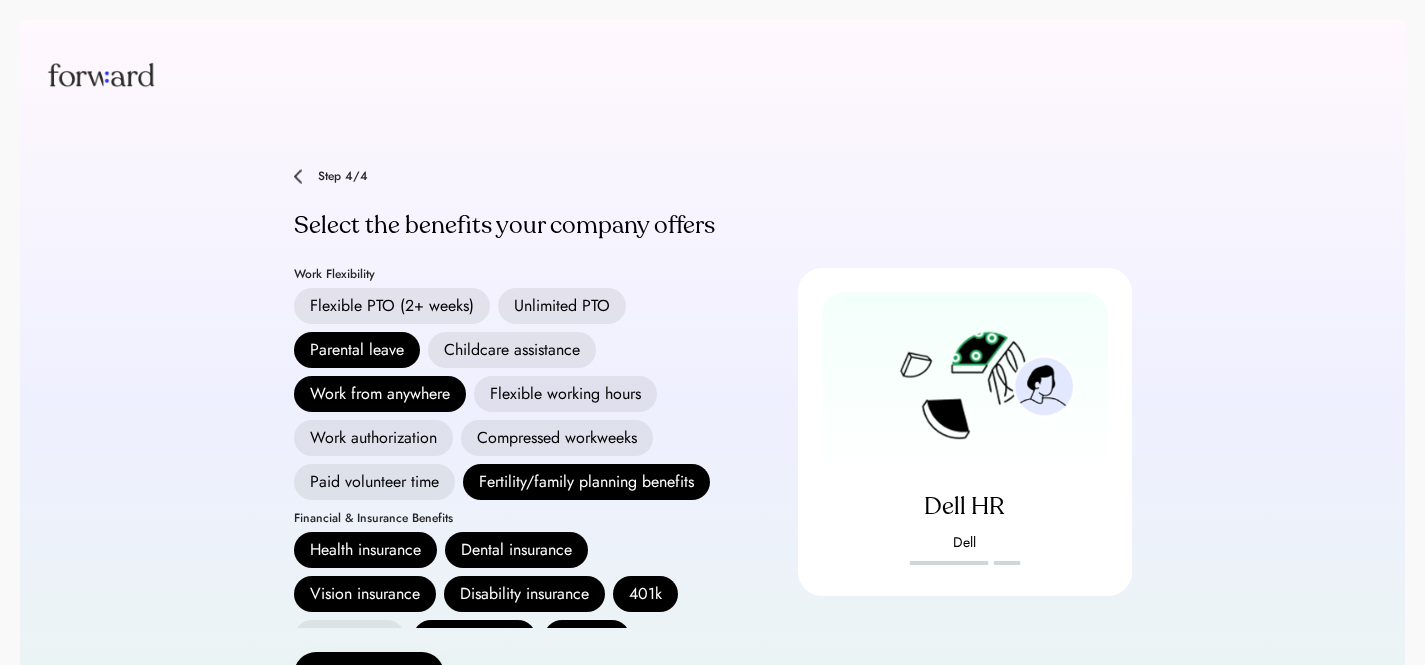 click on "Childcare assistance" at bounding box center [512, 350] 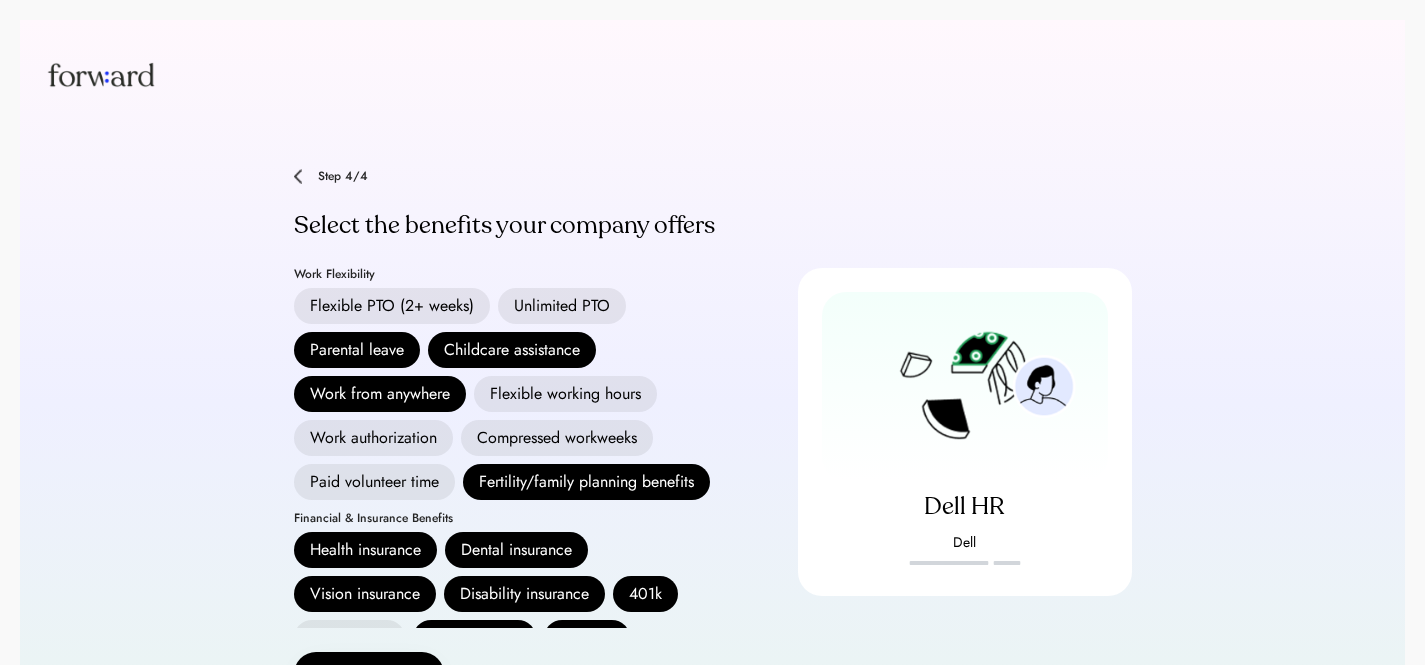 click on "Flexible working hours" at bounding box center (565, 394) 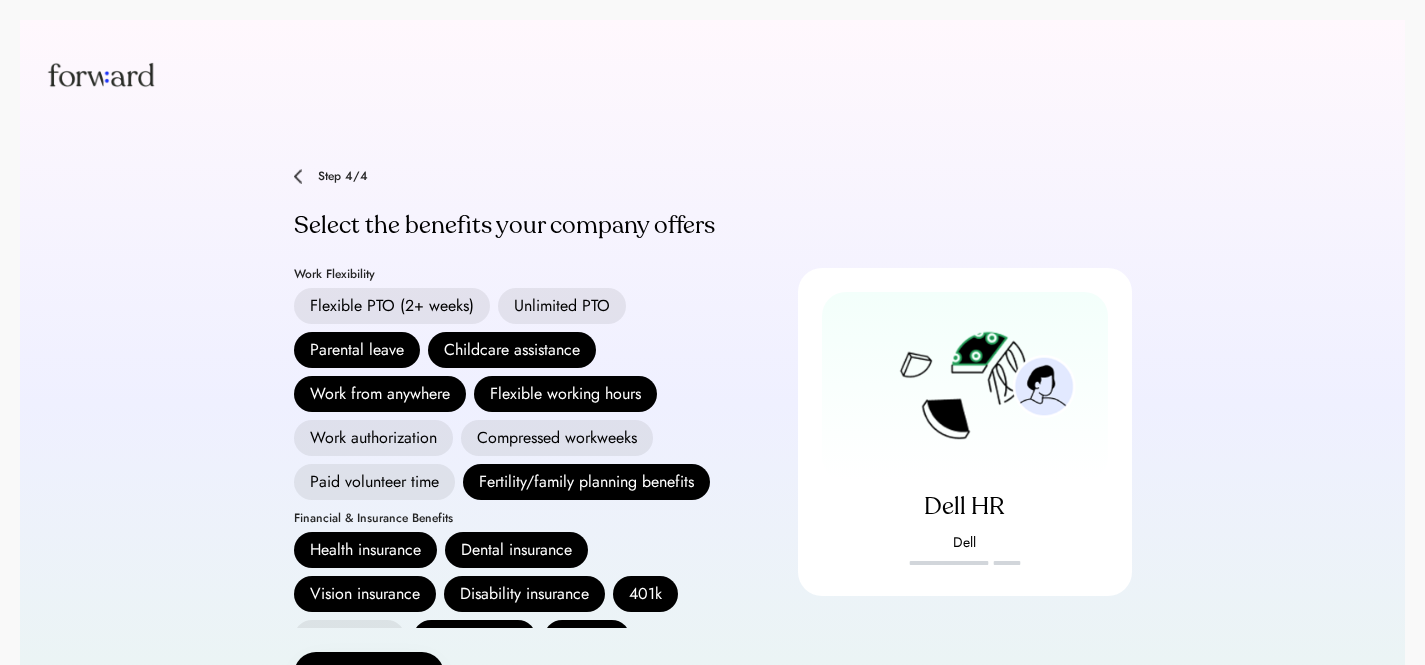 click on "Flexible PTO (2+ weeks)" at bounding box center (392, 306) 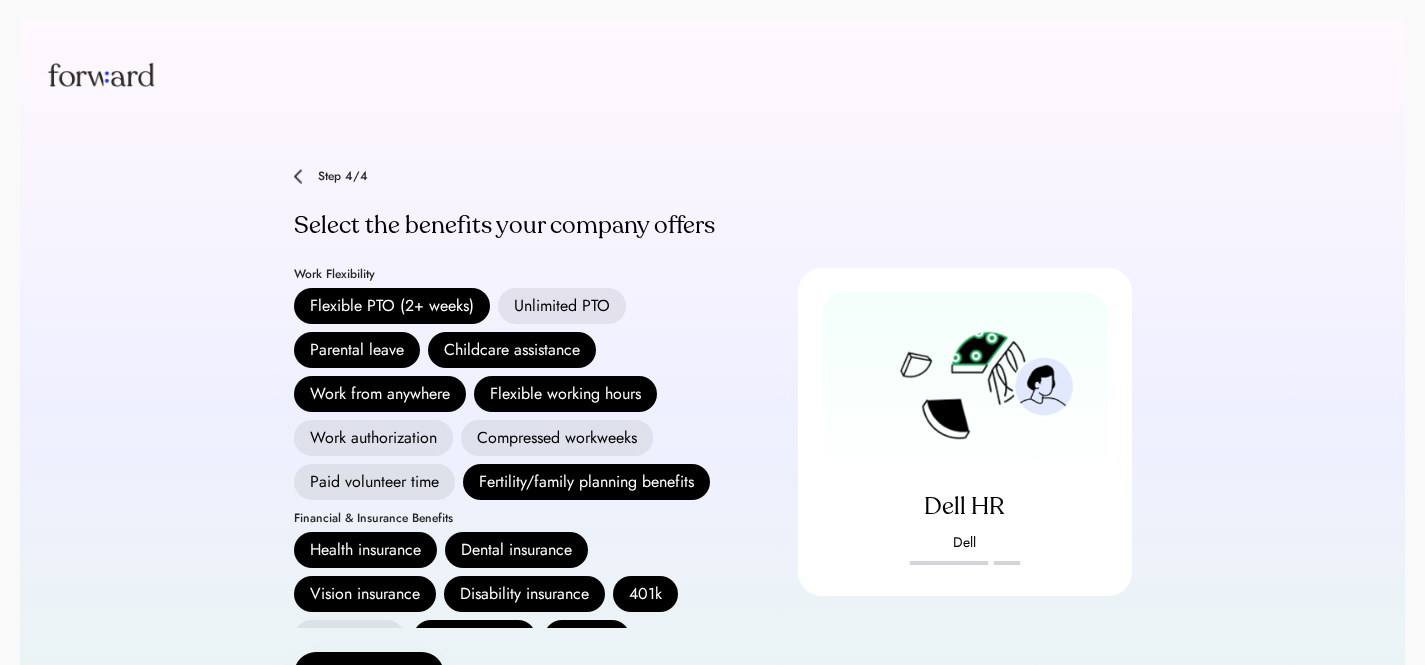 click on "Paid volunteer time" at bounding box center (374, 482) 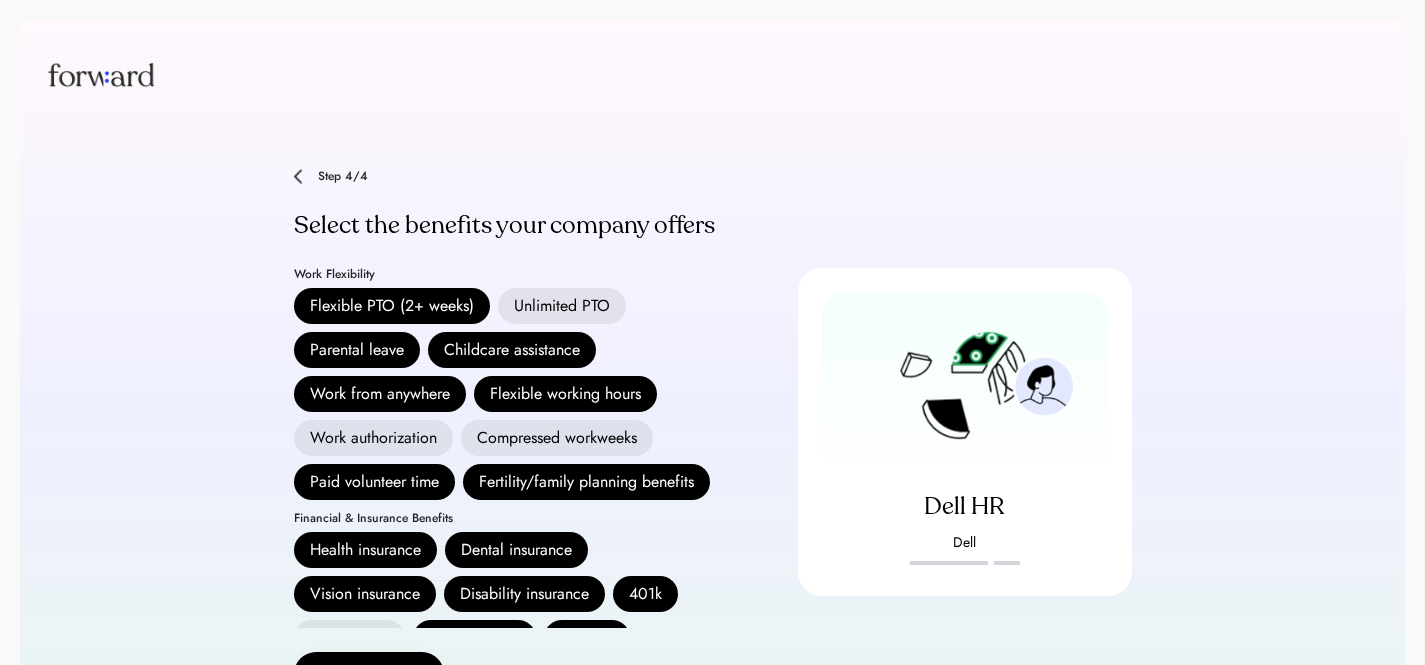scroll, scrollTop: 668, scrollLeft: 0, axis: vertical 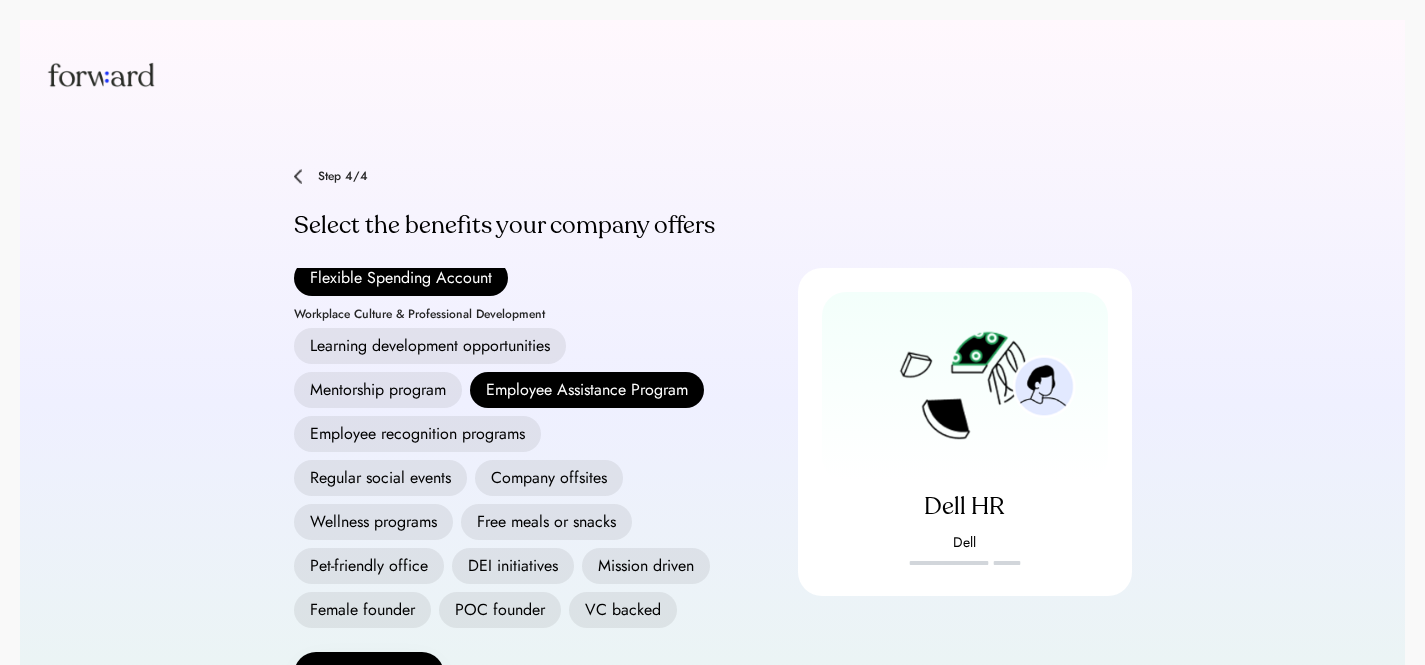 click on "Wellness programs" at bounding box center (373, 522) 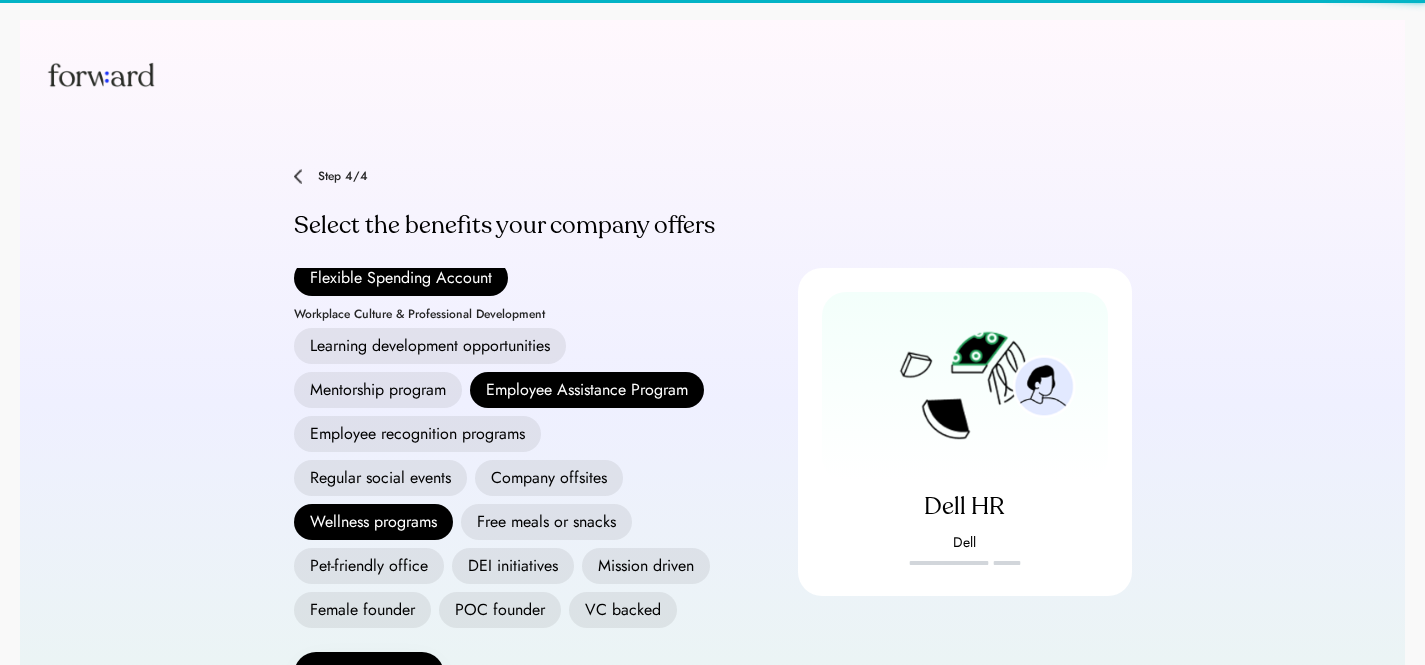 click on "Free meals or snacks" at bounding box center [546, 522] 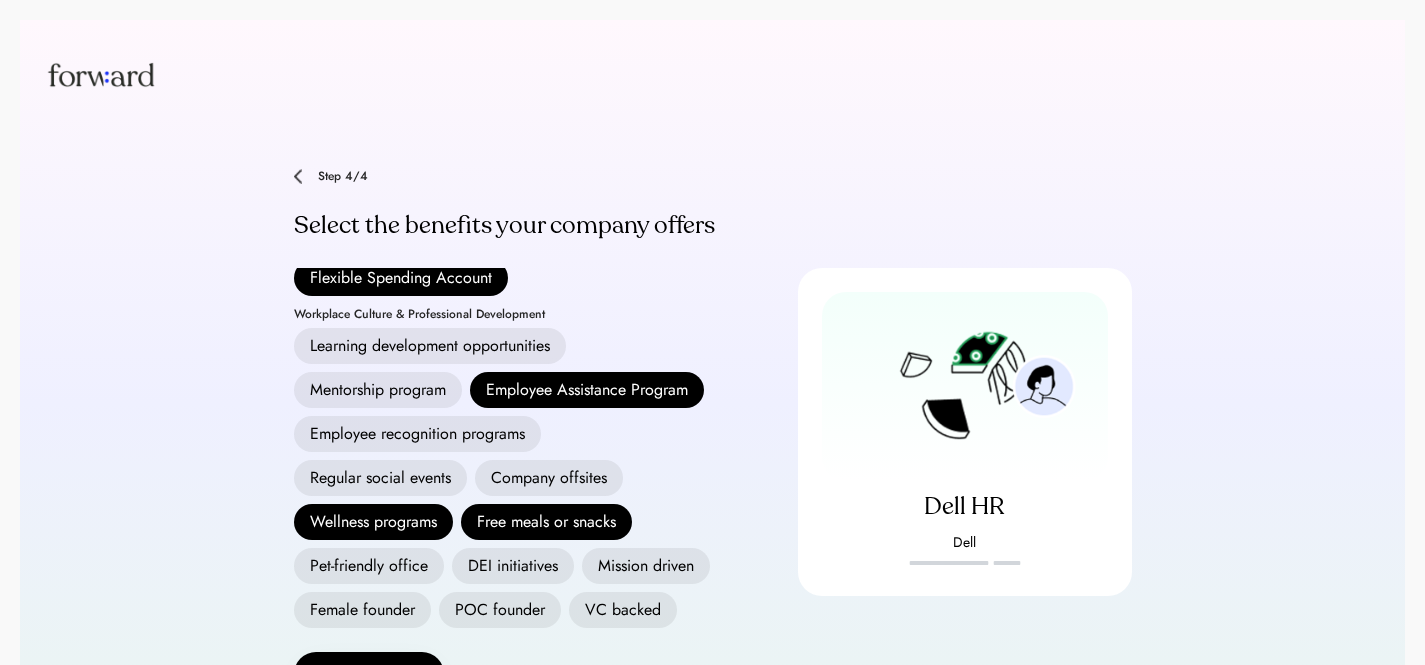 click on "Regular social events" at bounding box center (380, 478) 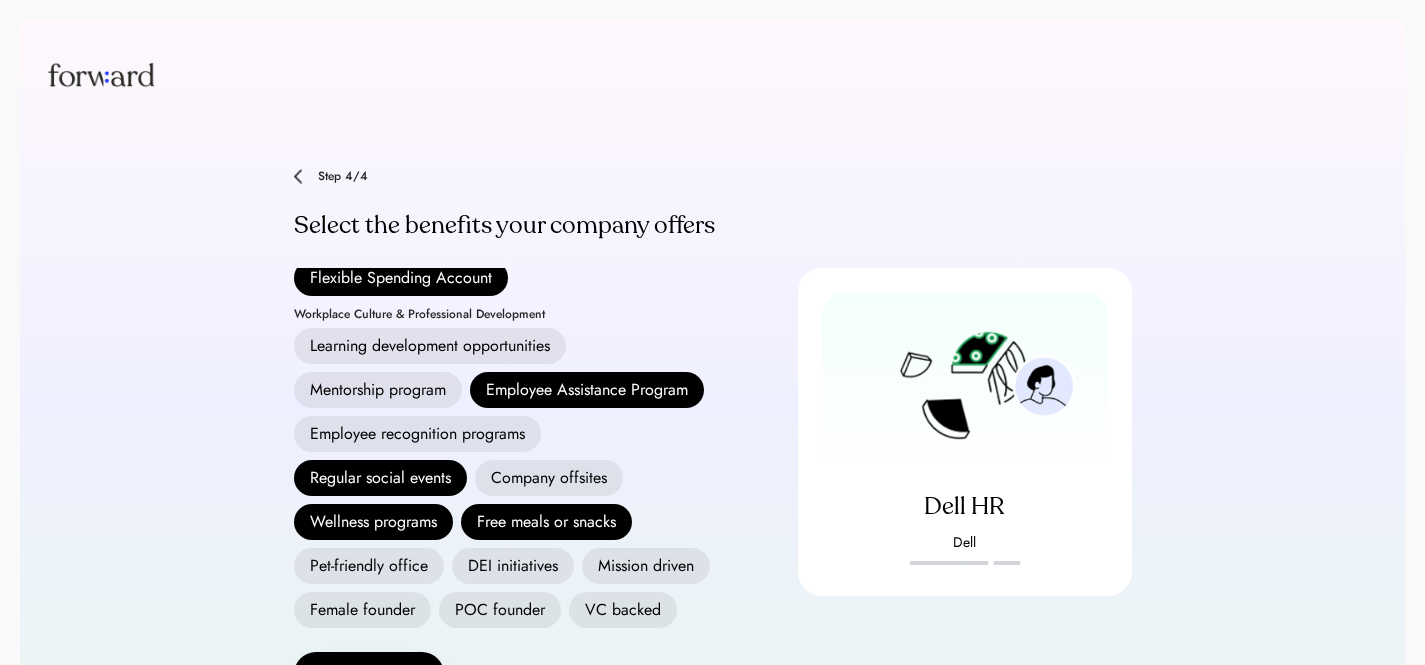 click on "DEI initiatives" at bounding box center [513, 566] 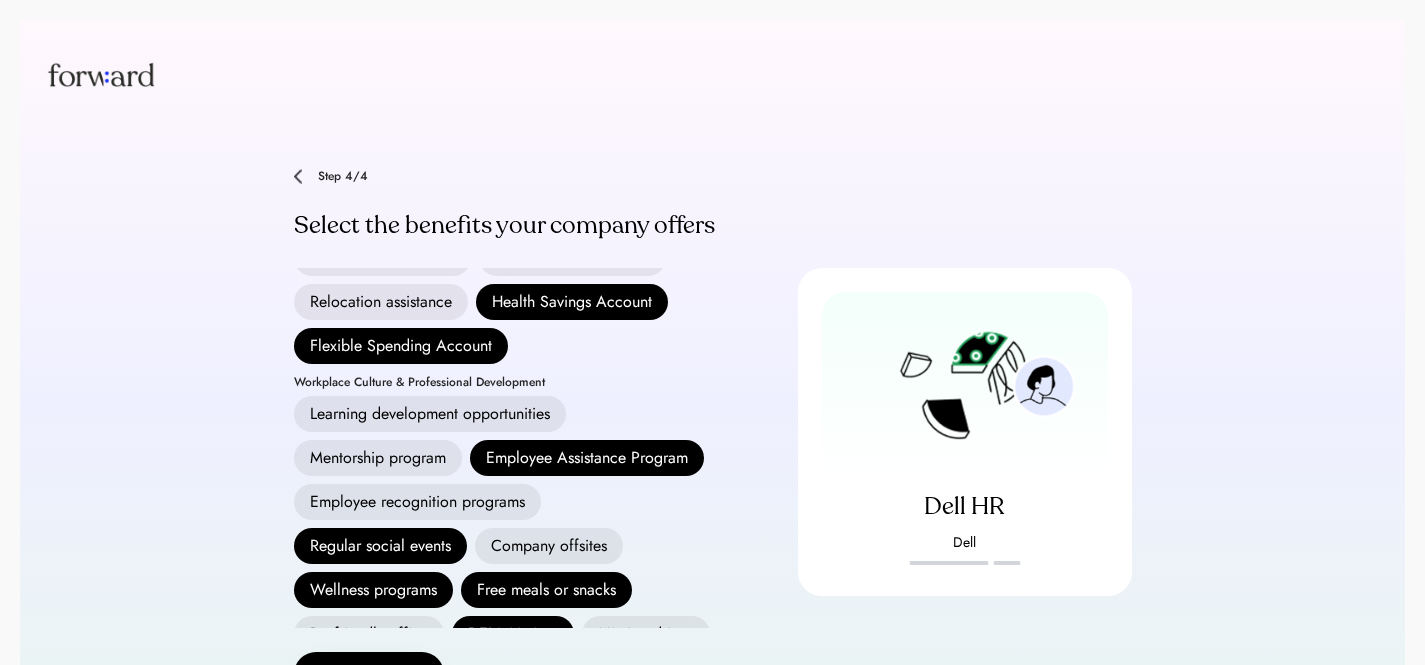 scroll, scrollTop: 449, scrollLeft: 0, axis: vertical 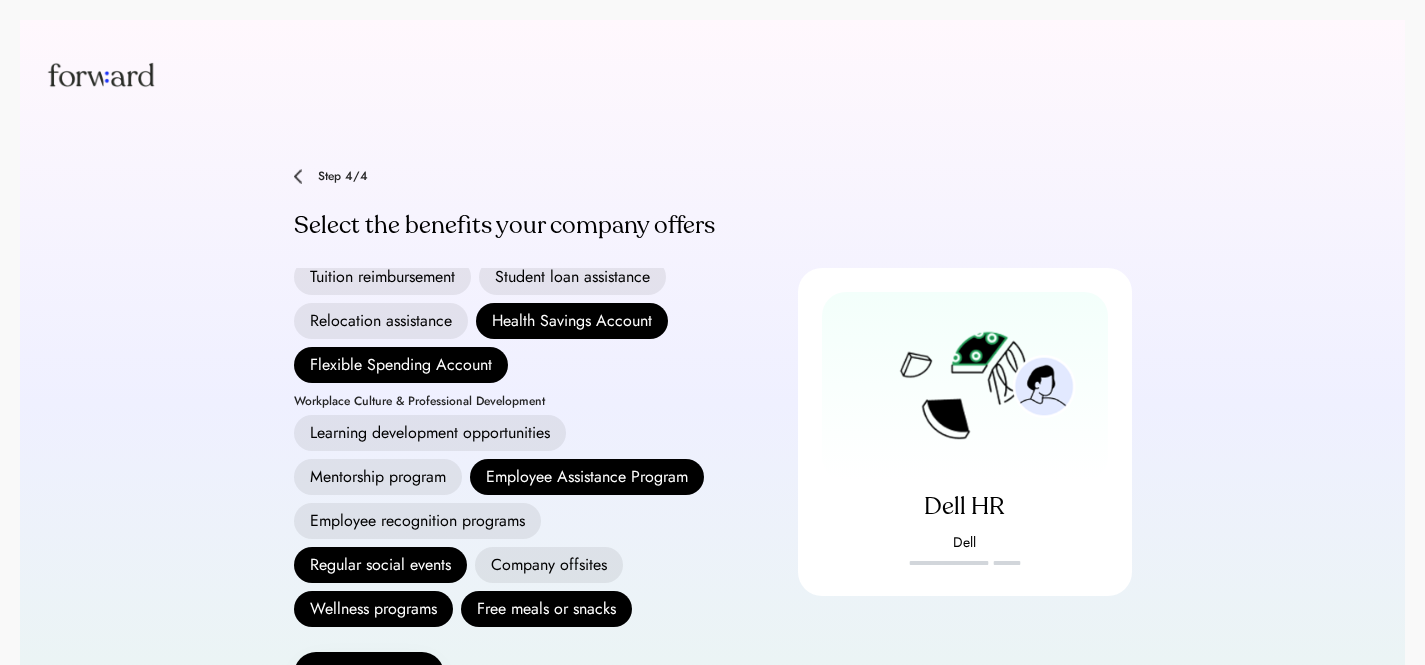 click on "Tuition reimbursement" at bounding box center [382, 277] 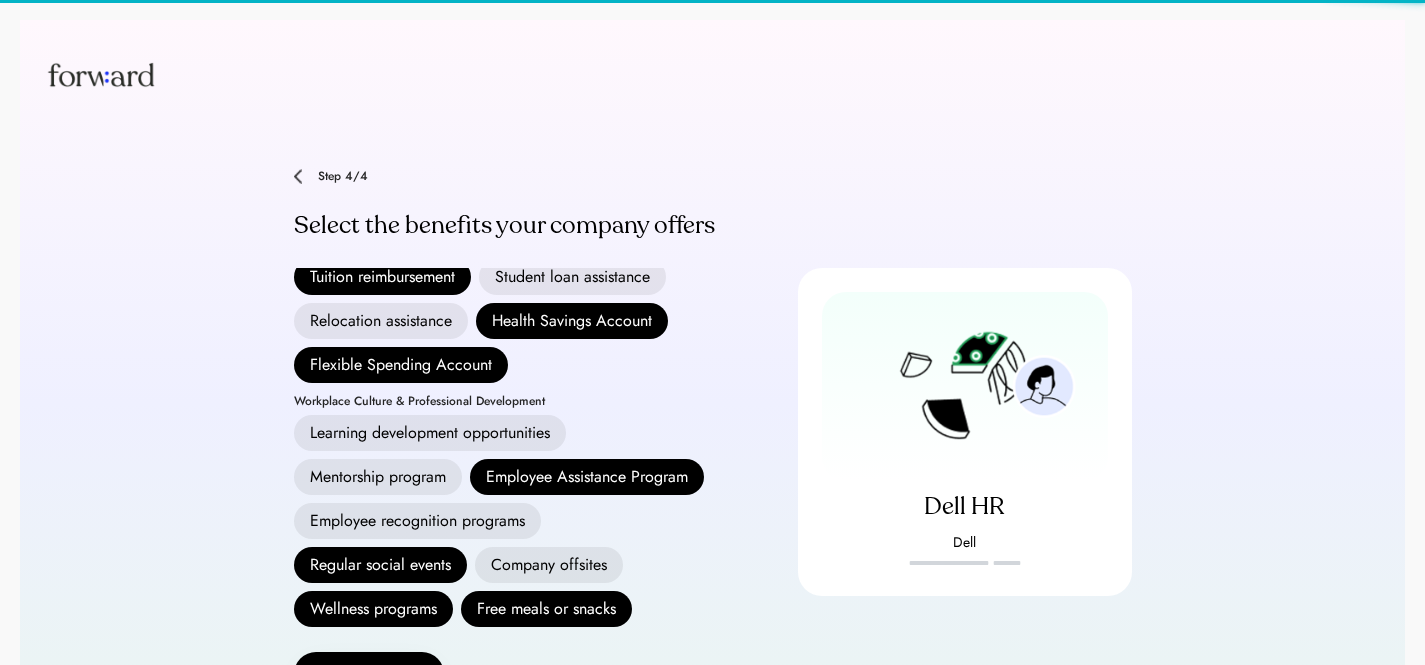 click on "Learning development opportunities" at bounding box center [430, 433] 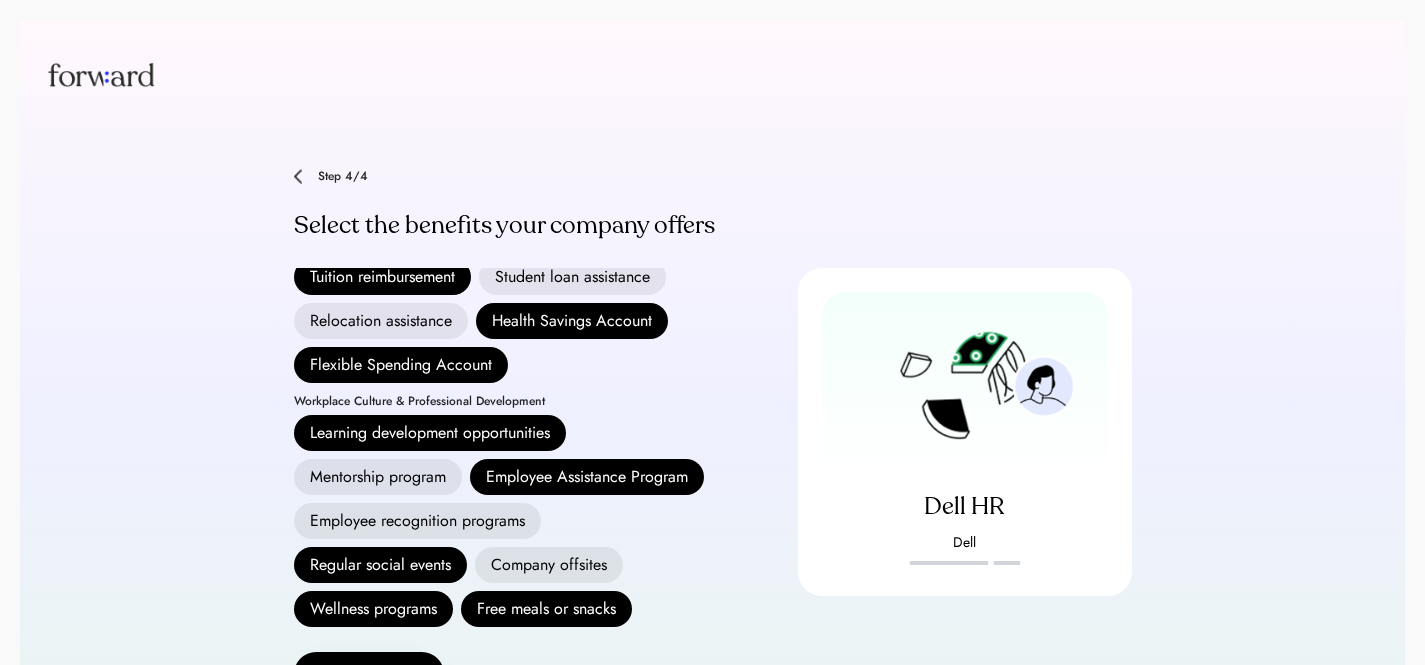 click on "Mentorship program" at bounding box center [378, 477] 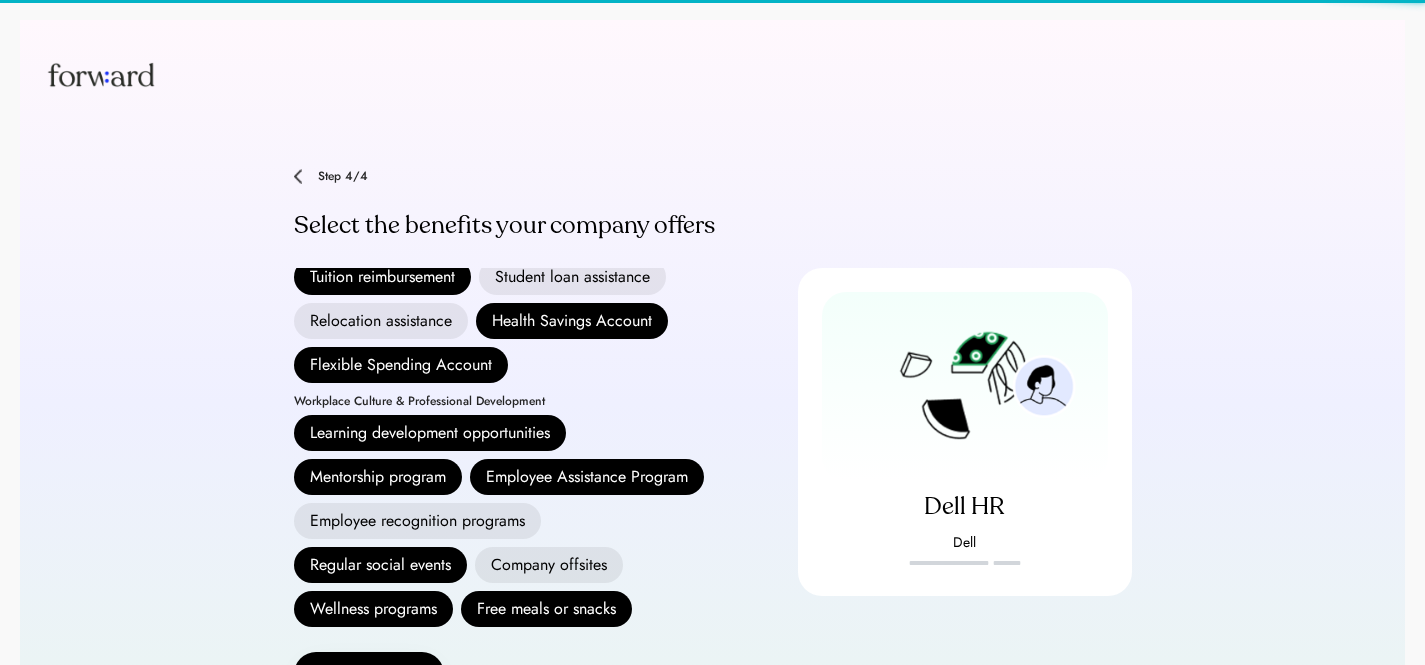 click on "Employee recognition programs" at bounding box center (417, 521) 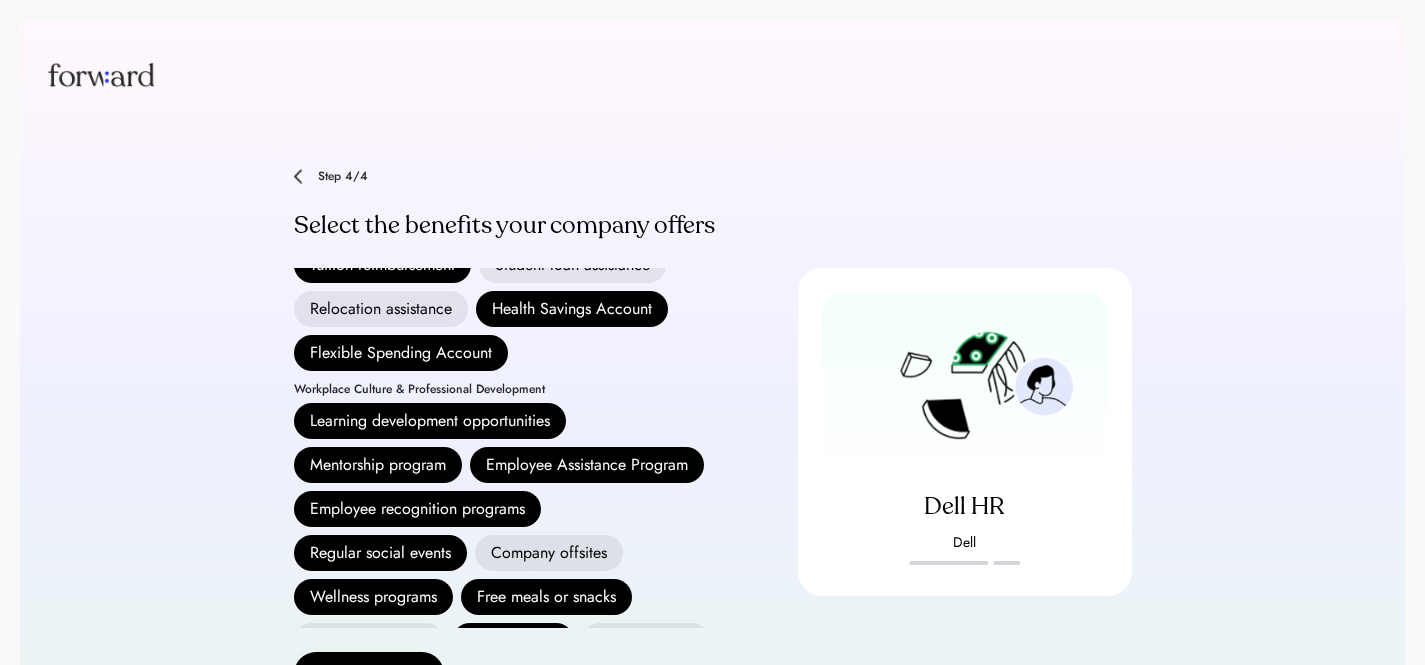 scroll, scrollTop: 468, scrollLeft: 0, axis: vertical 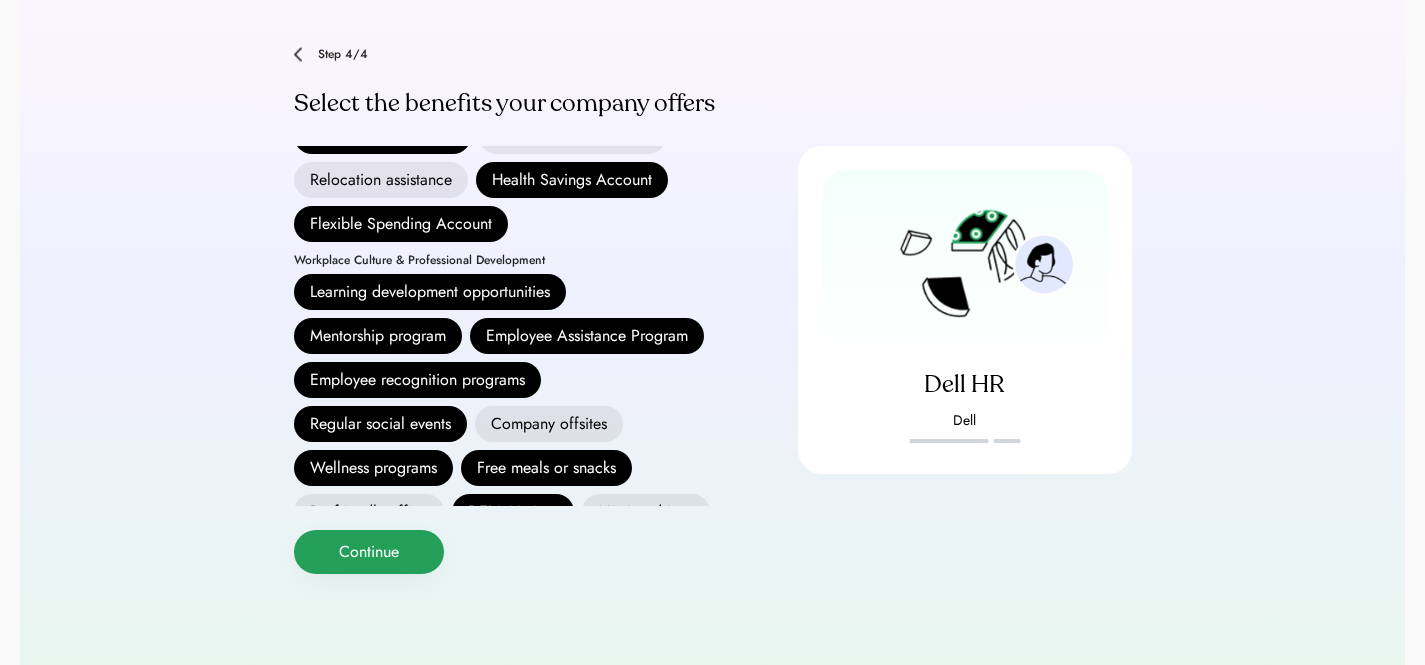 click on "Continue" at bounding box center [369, 552] 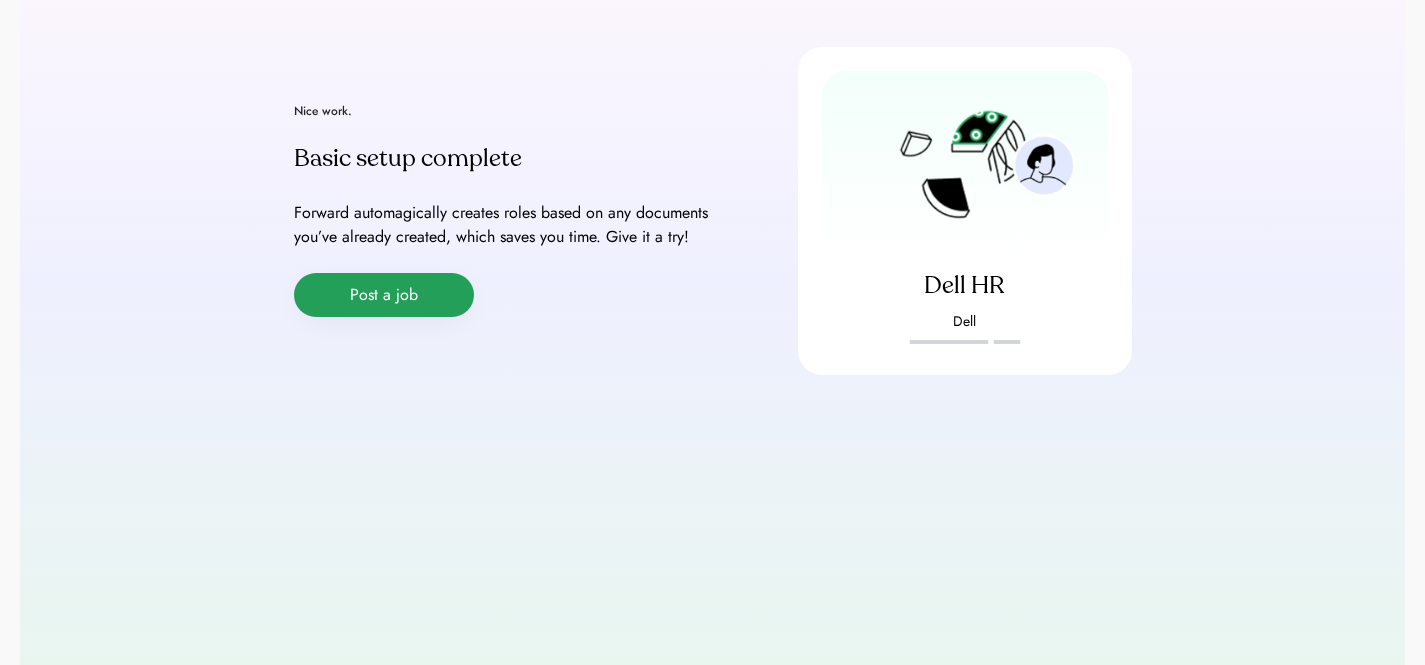 click on "Post a job" at bounding box center (384, 295) 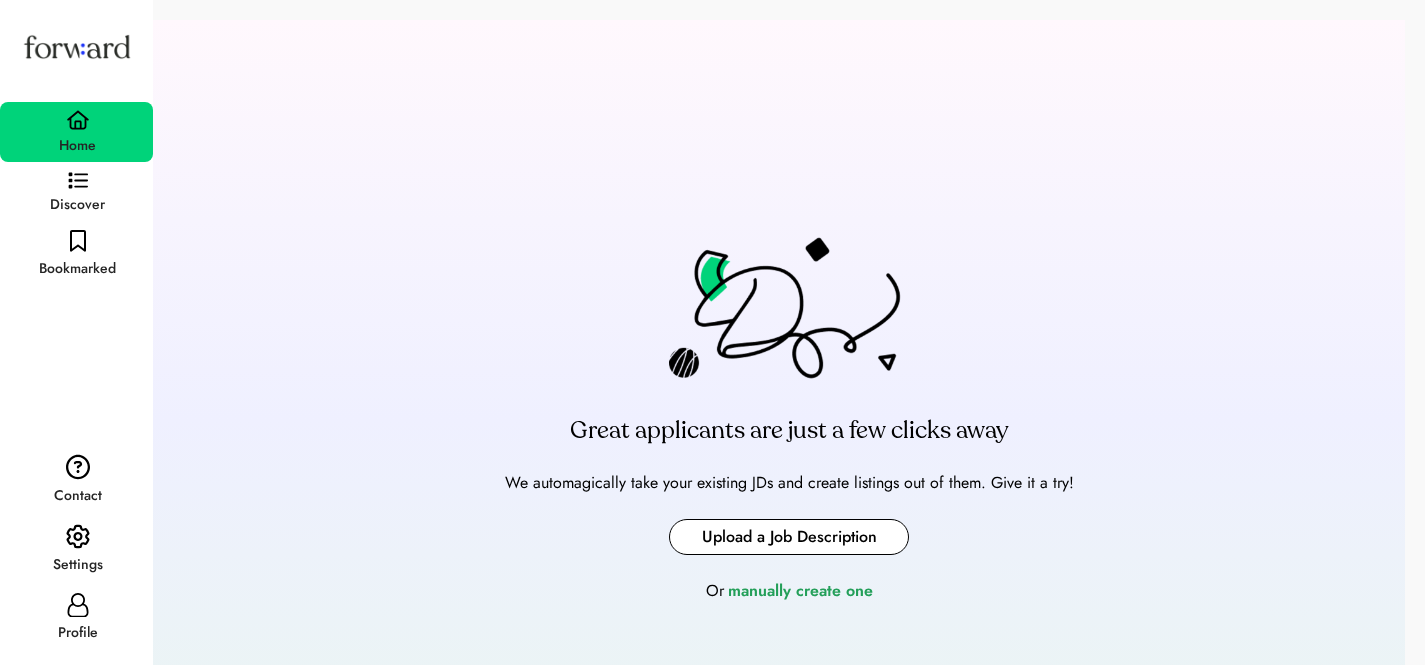 scroll, scrollTop: 0, scrollLeft: 0, axis: both 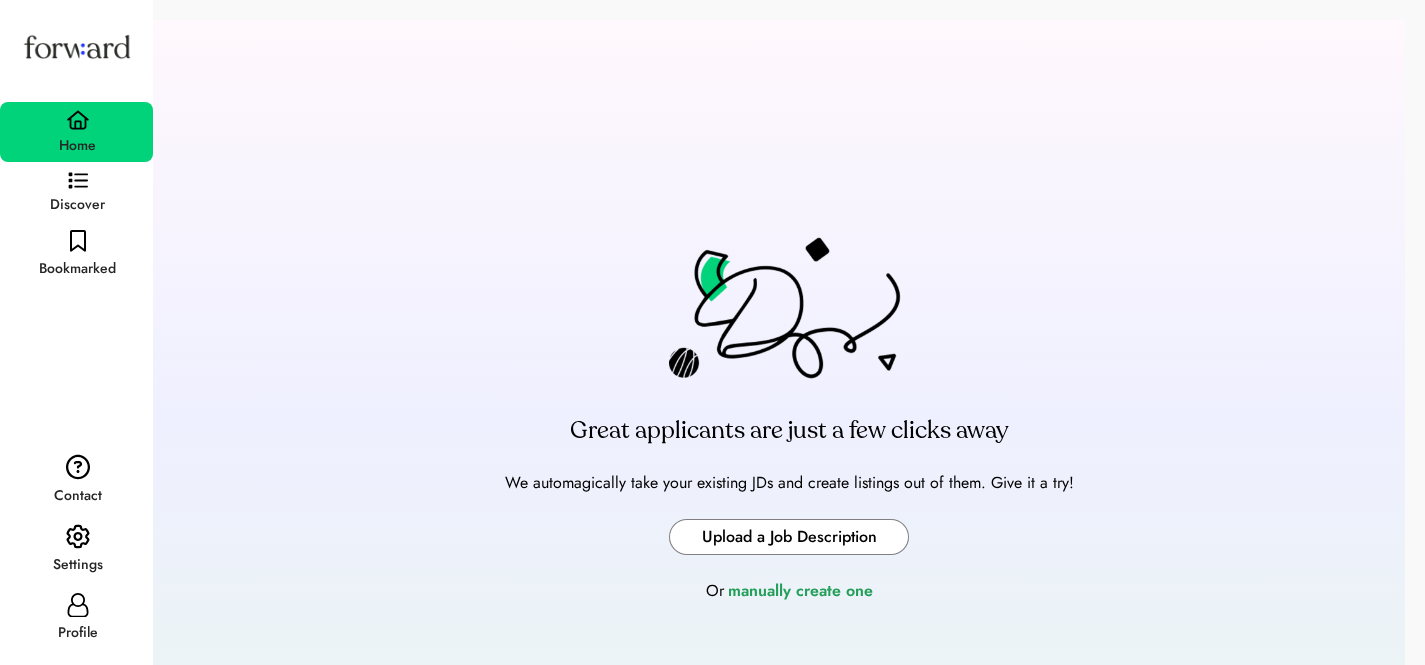 click at bounding box center (789, 537) 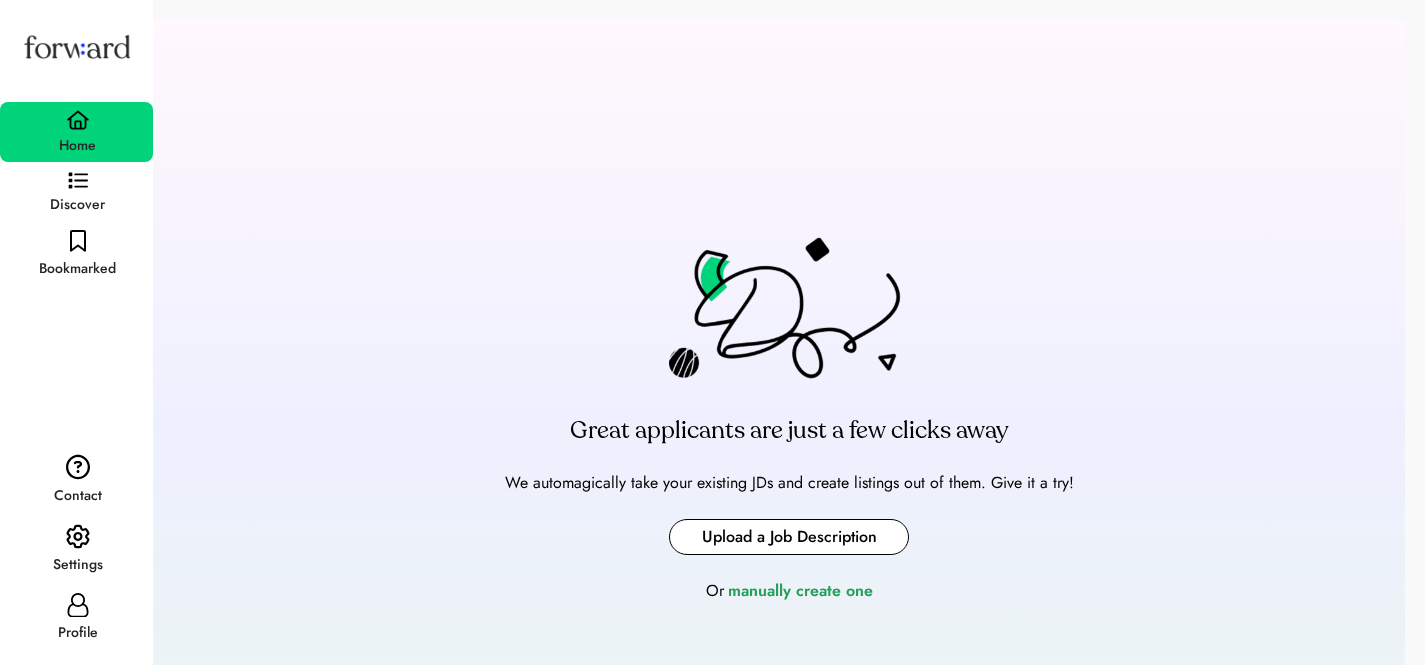 type on "**********" 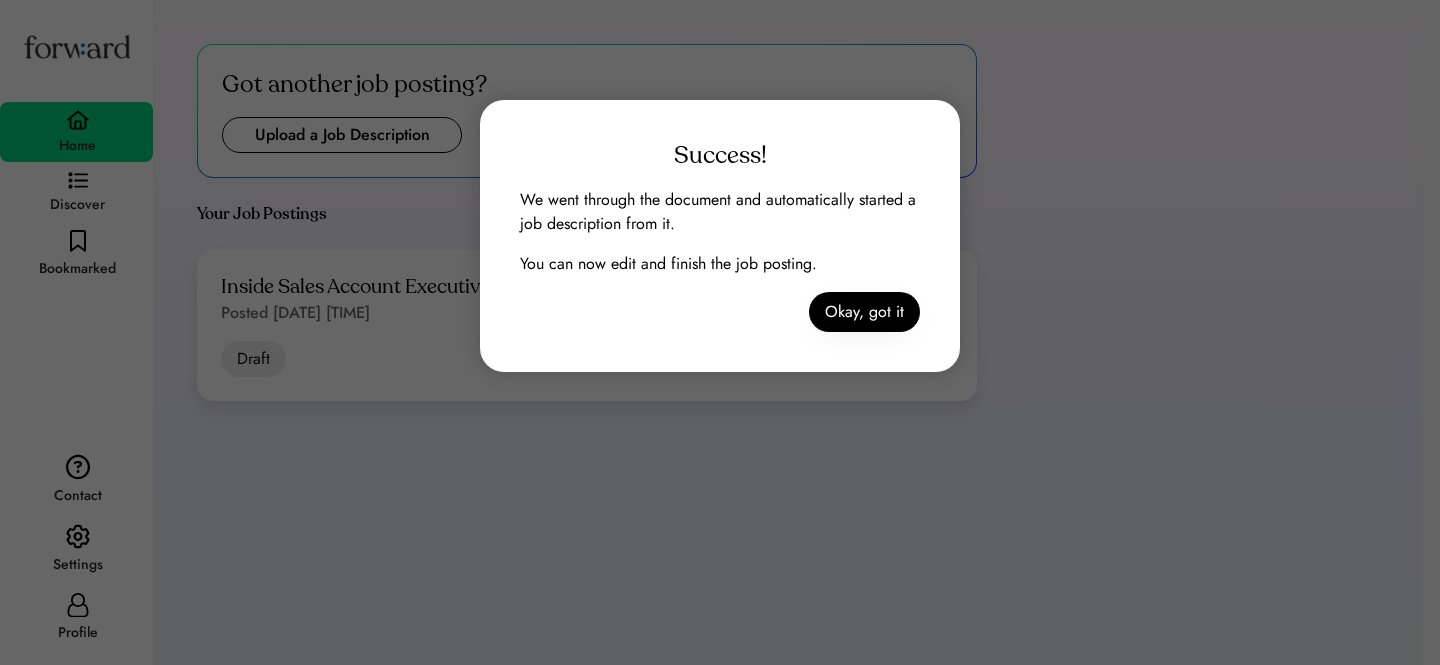 click on "Okay, got it" at bounding box center [864, 312] 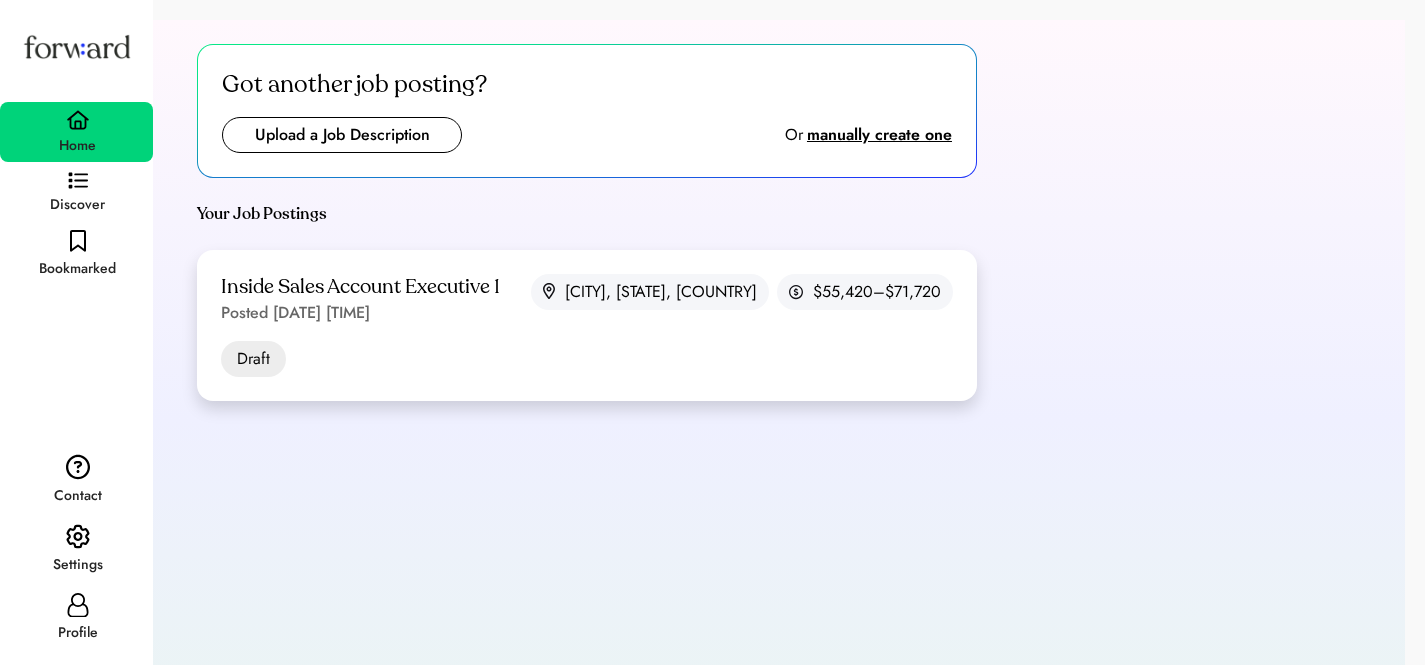 click on "Inside Sales Account Executive 1 Posted Jul 11, 2025 2:09 pm Round Rock, TX, USA $55,420–$71,720" at bounding box center (587, 299) 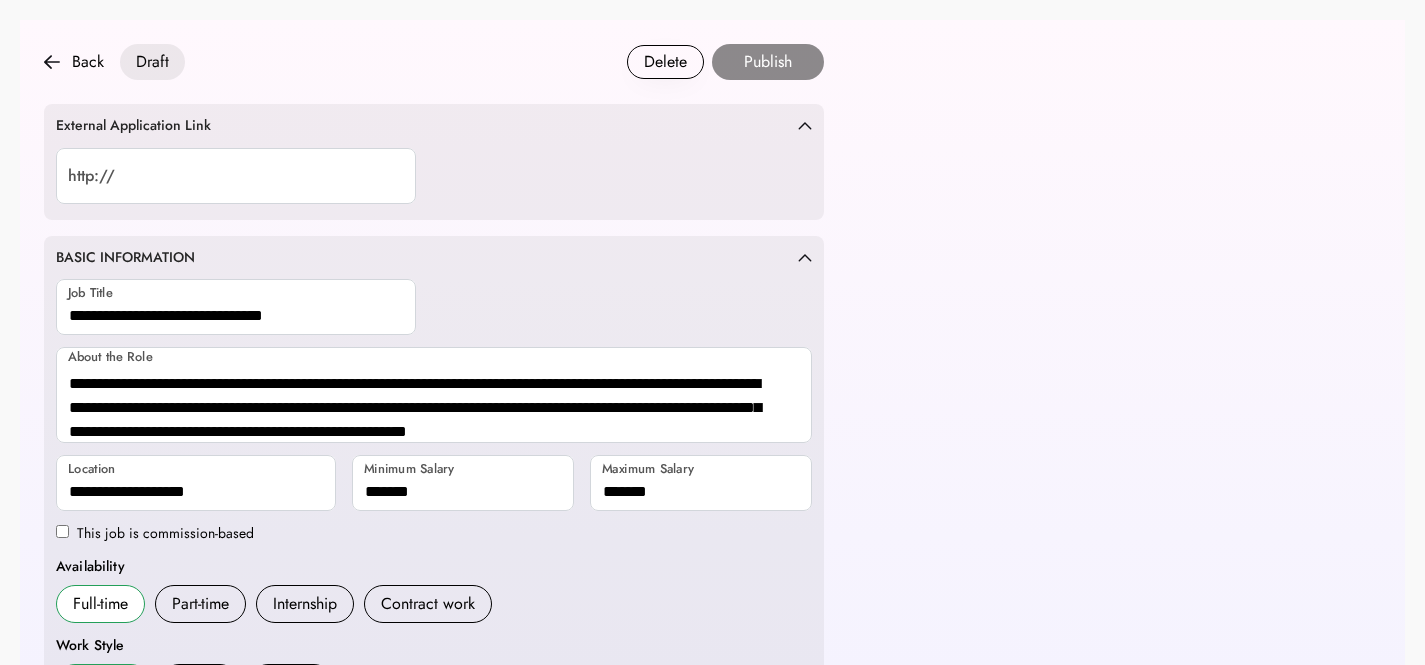 scroll, scrollTop: 0, scrollLeft: 0, axis: both 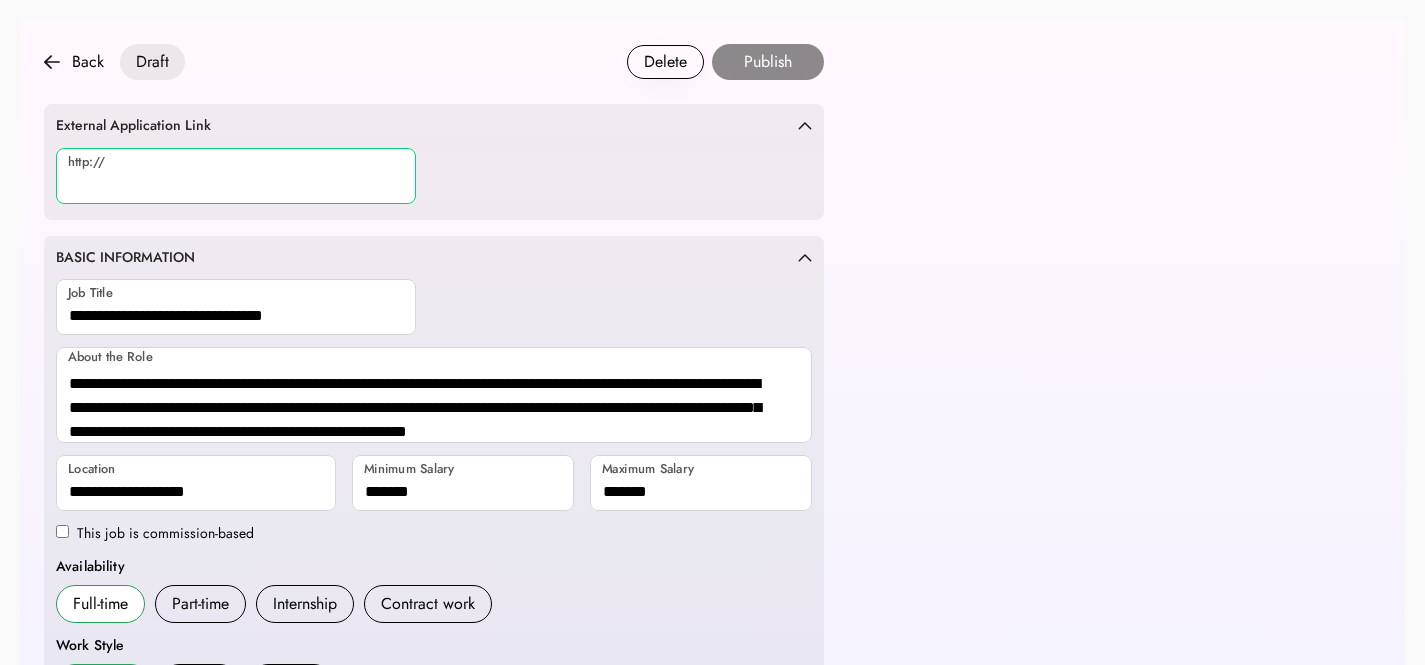click at bounding box center (236, 176) 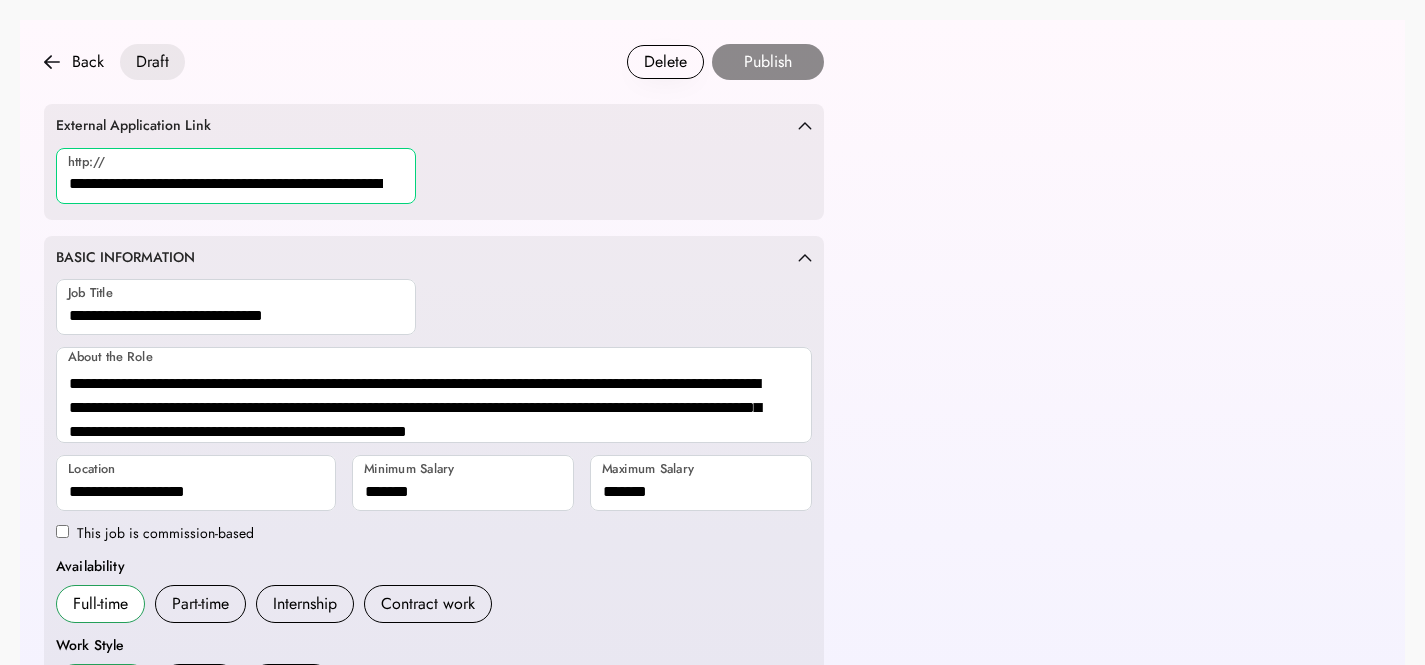 scroll, scrollTop: 0, scrollLeft: 624, axis: horizontal 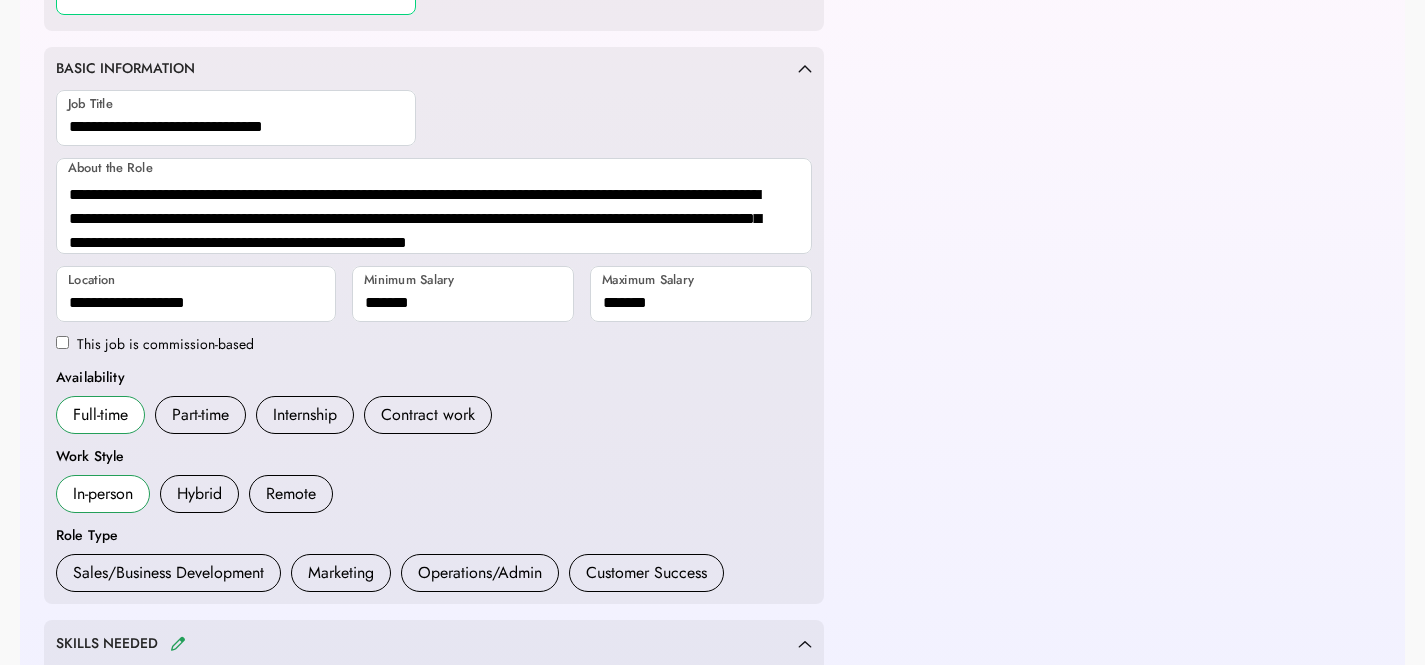 type on "**********" 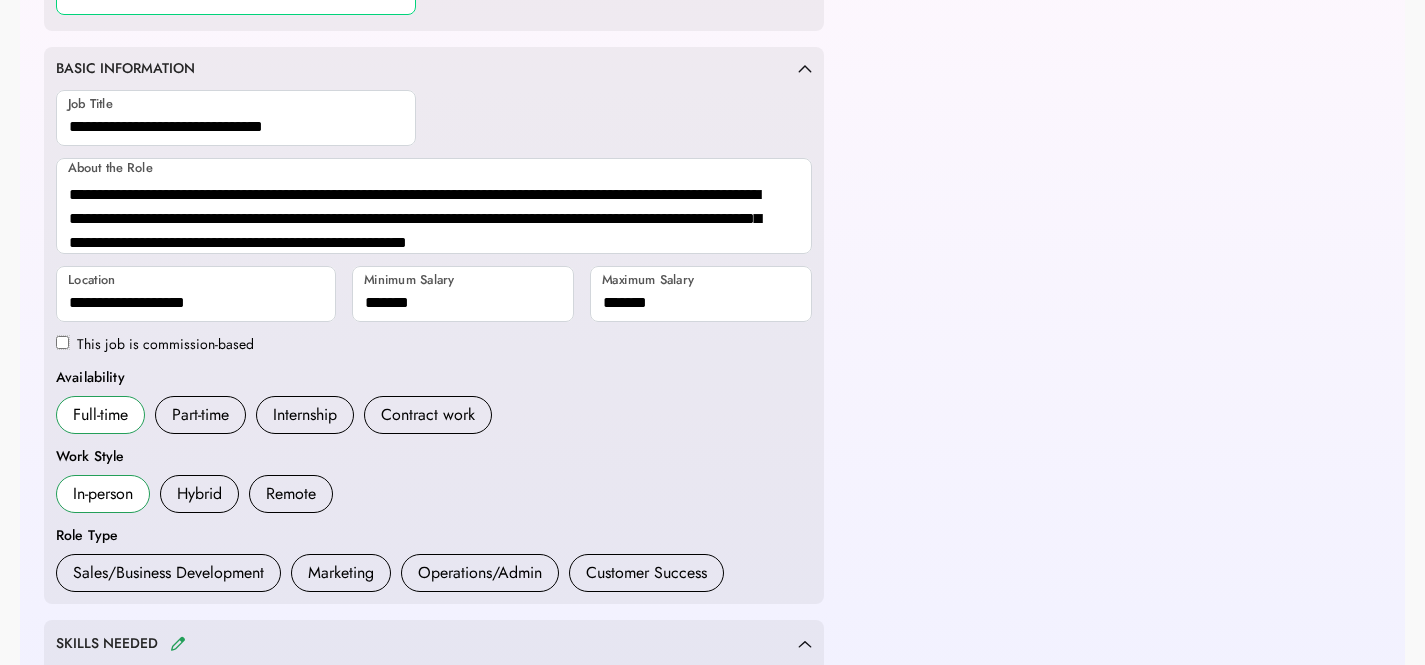scroll, scrollTop: 0, scrollLeft: 0, axis: both 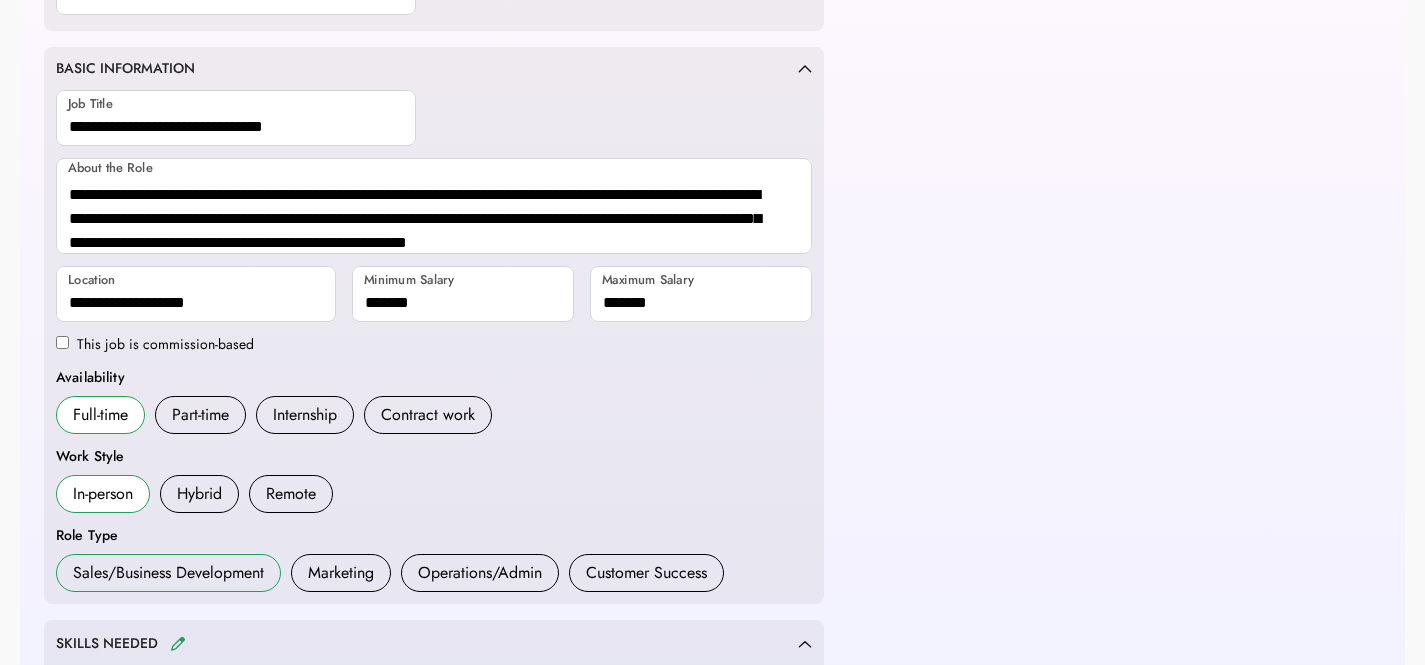 drag, startPoint x: 182, startPoint y: 576, endPoint x: 237, endPoint y: 568, distance: 55.578773 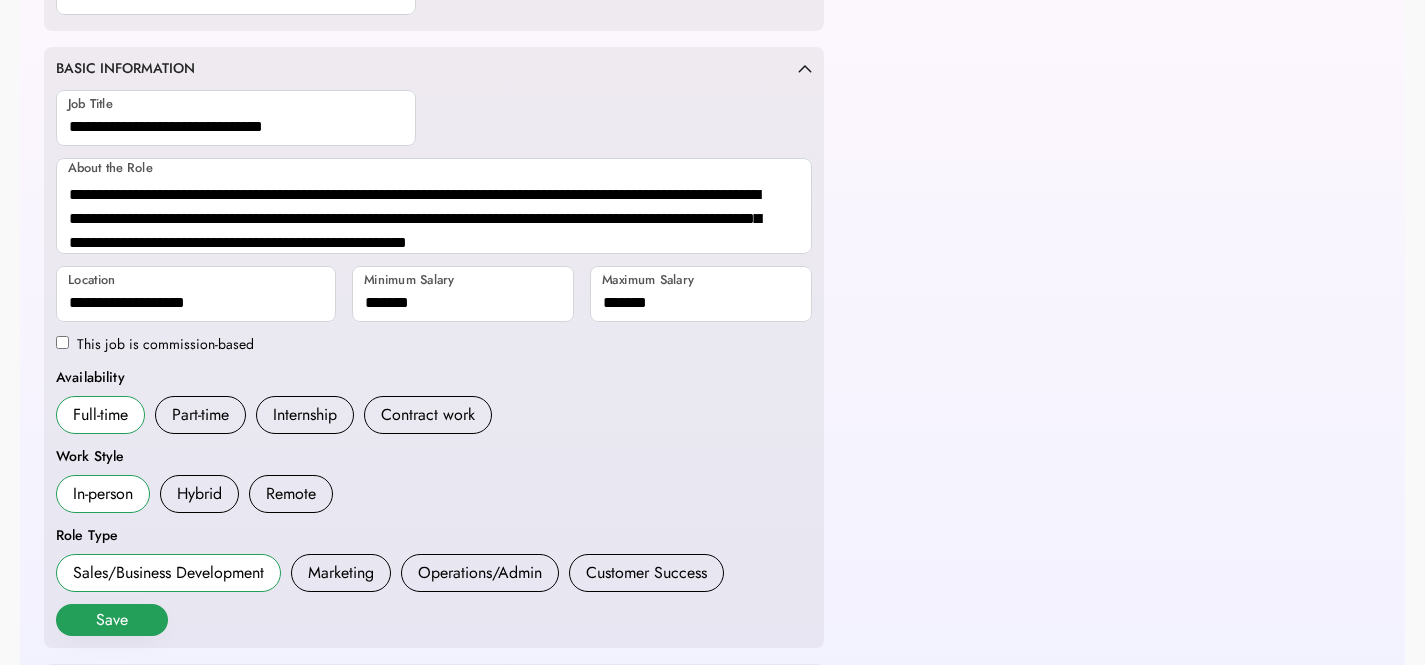 click on "Save" at bounding box center [112, 620] 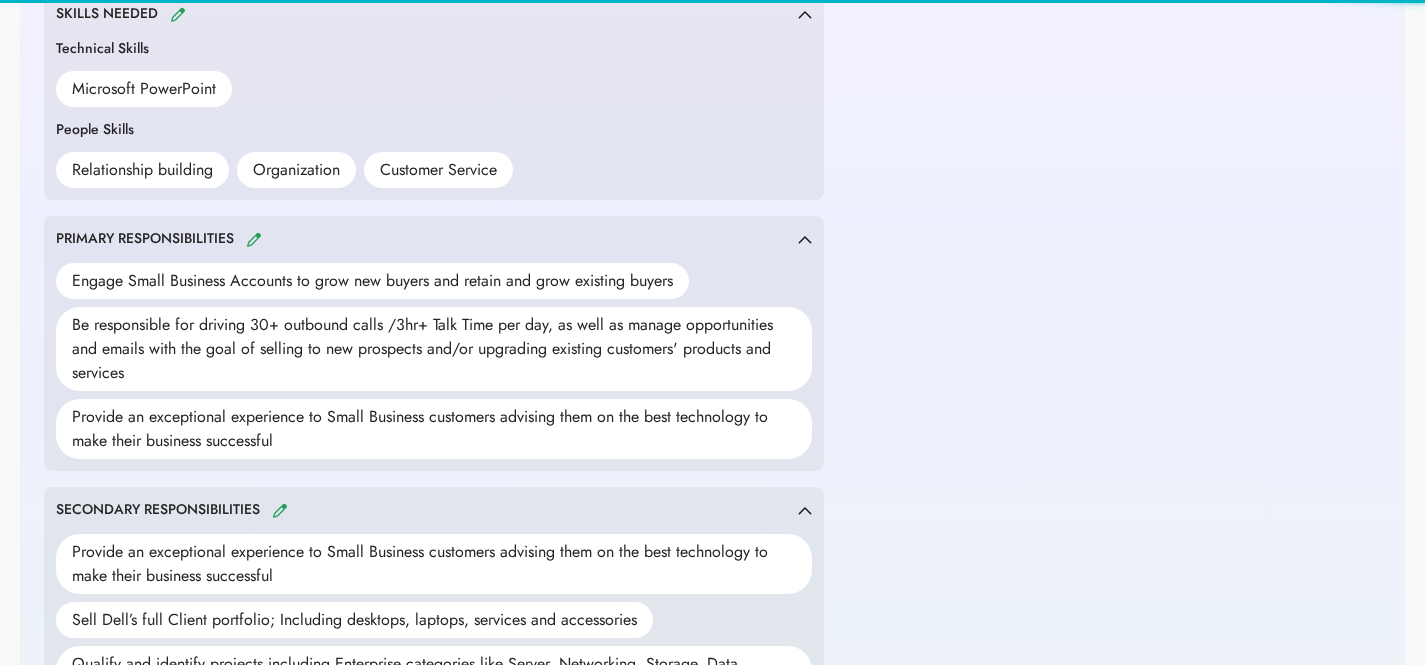scroll, scrollTop: 820, scrollLeft: 0, axis: vertical 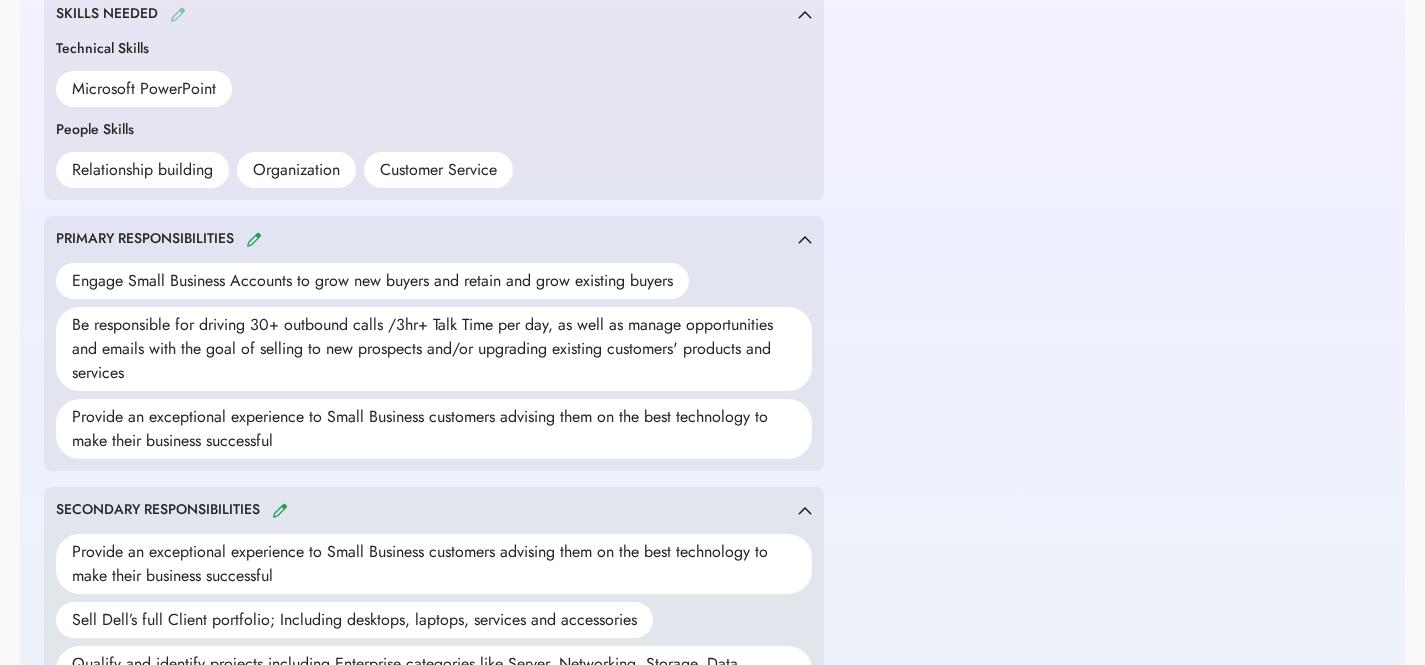 click at bounding box center (178, 14) 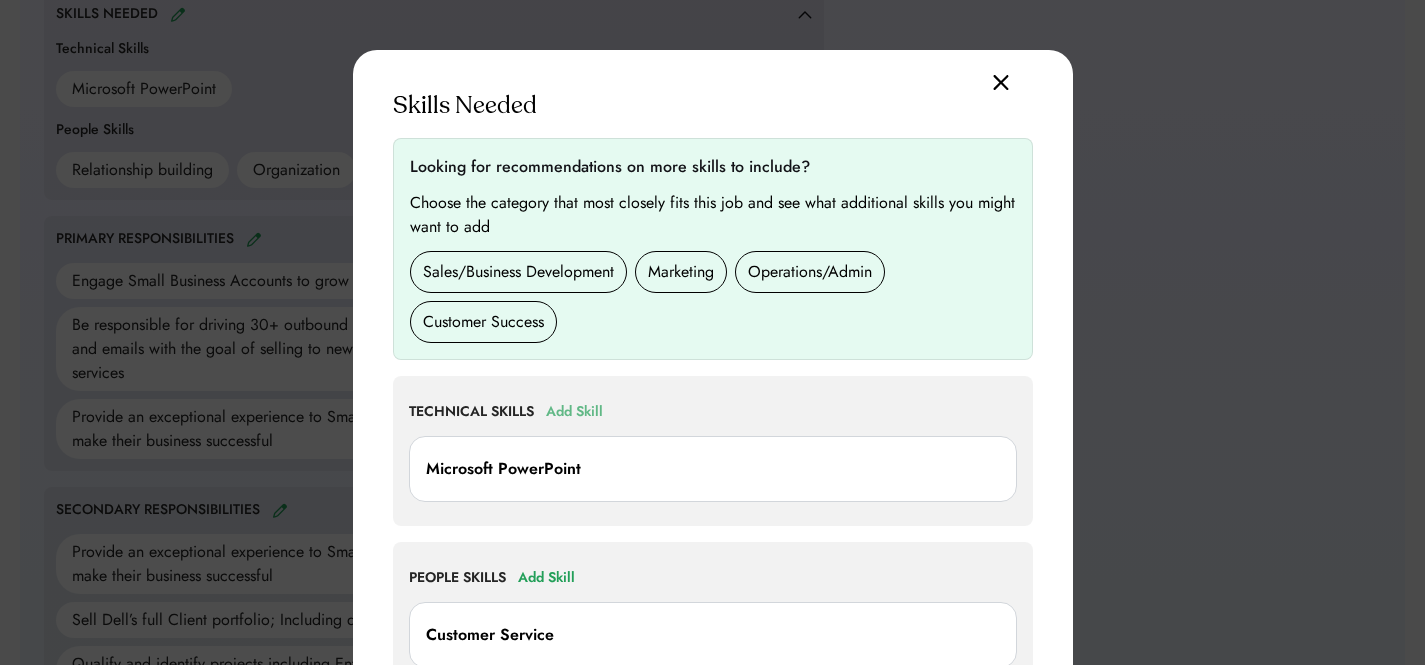 click on "Add Skill" at bounding box center [574, 412] 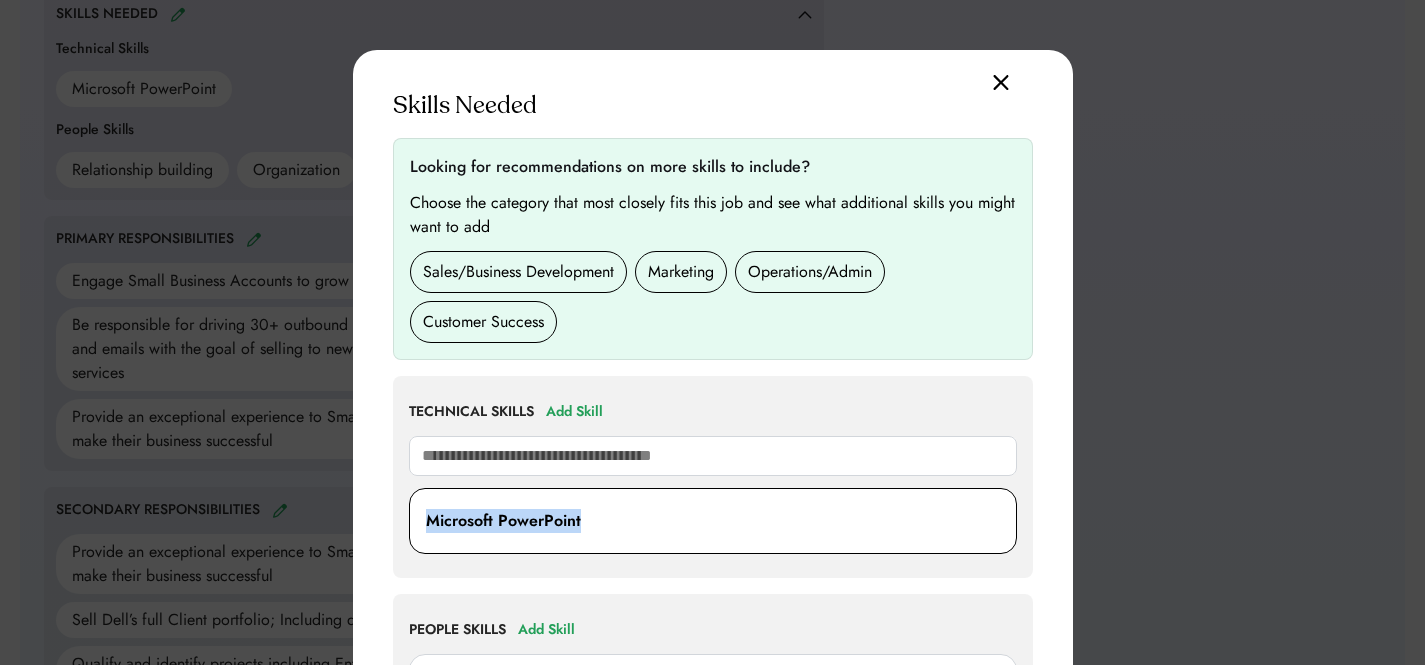 click on "Microsoft PowerPoint" at bounding box center [713, 521] 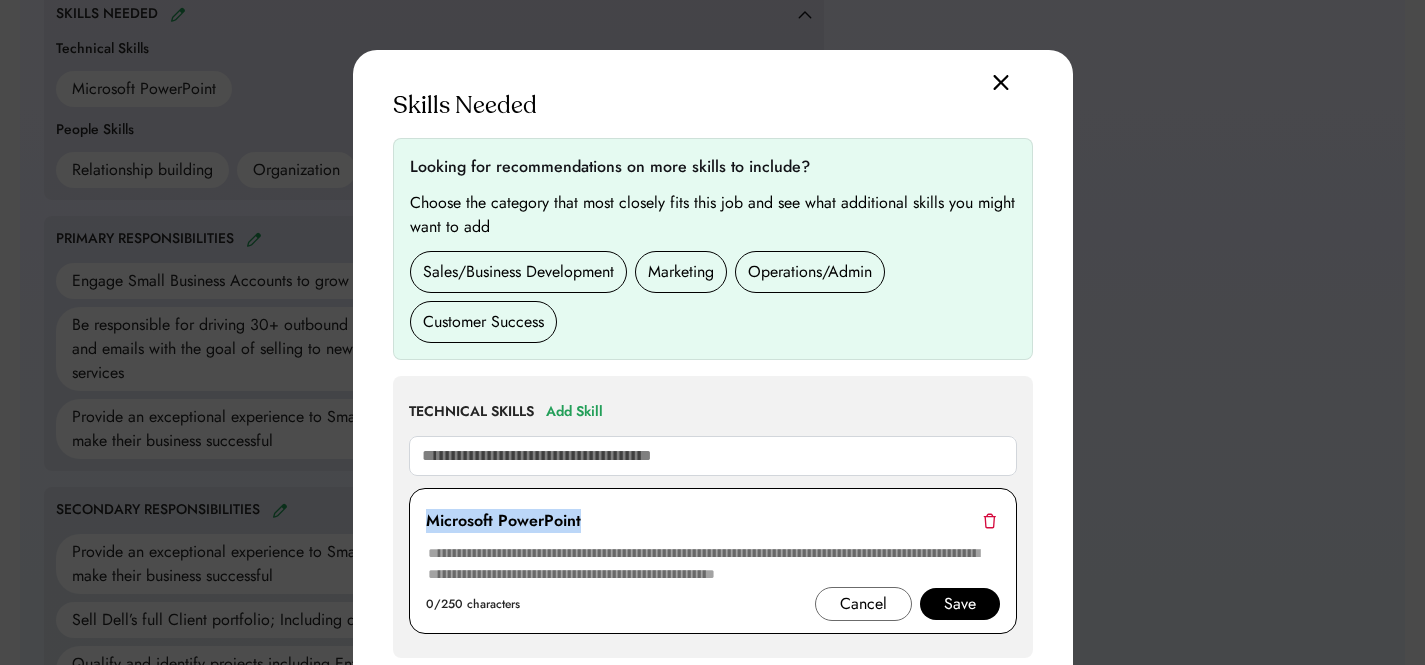 click at bounding box center [989, 520] 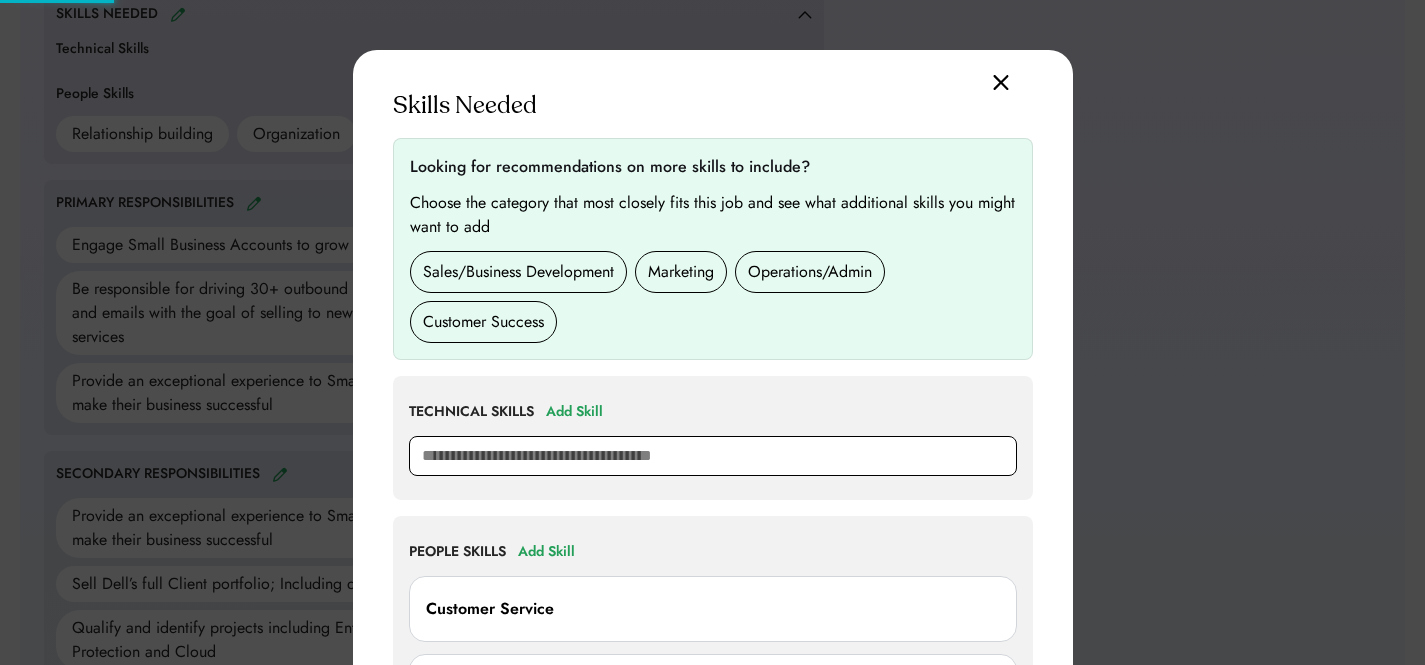 click at bounding box center [713, 456] 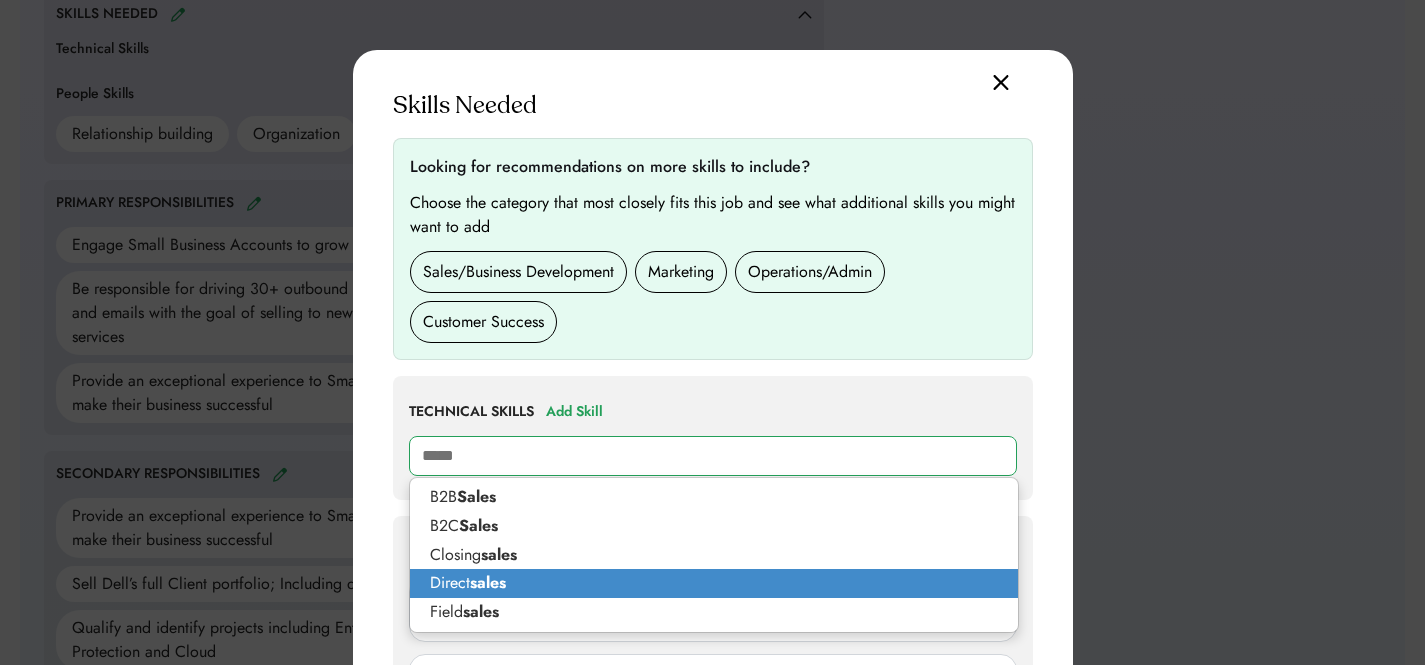 click on "sales" at bounding box center [488, 582] 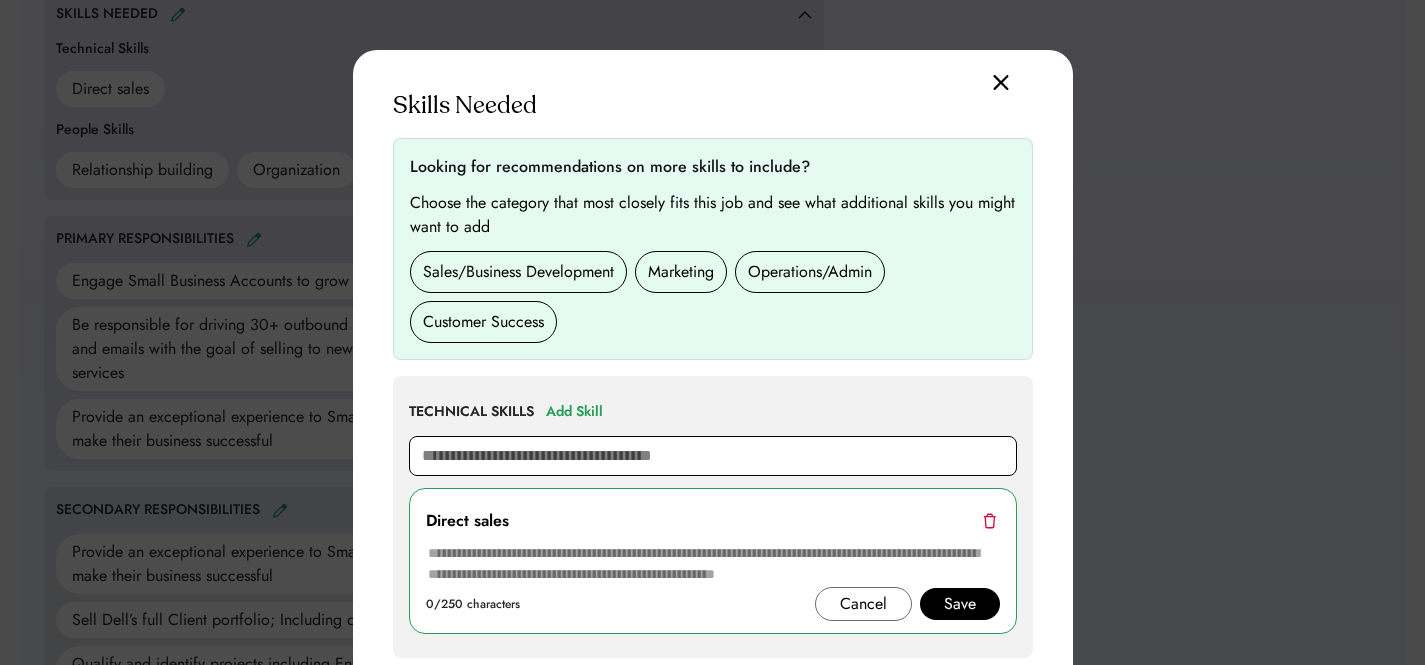 click at bounding box center [713, 456] 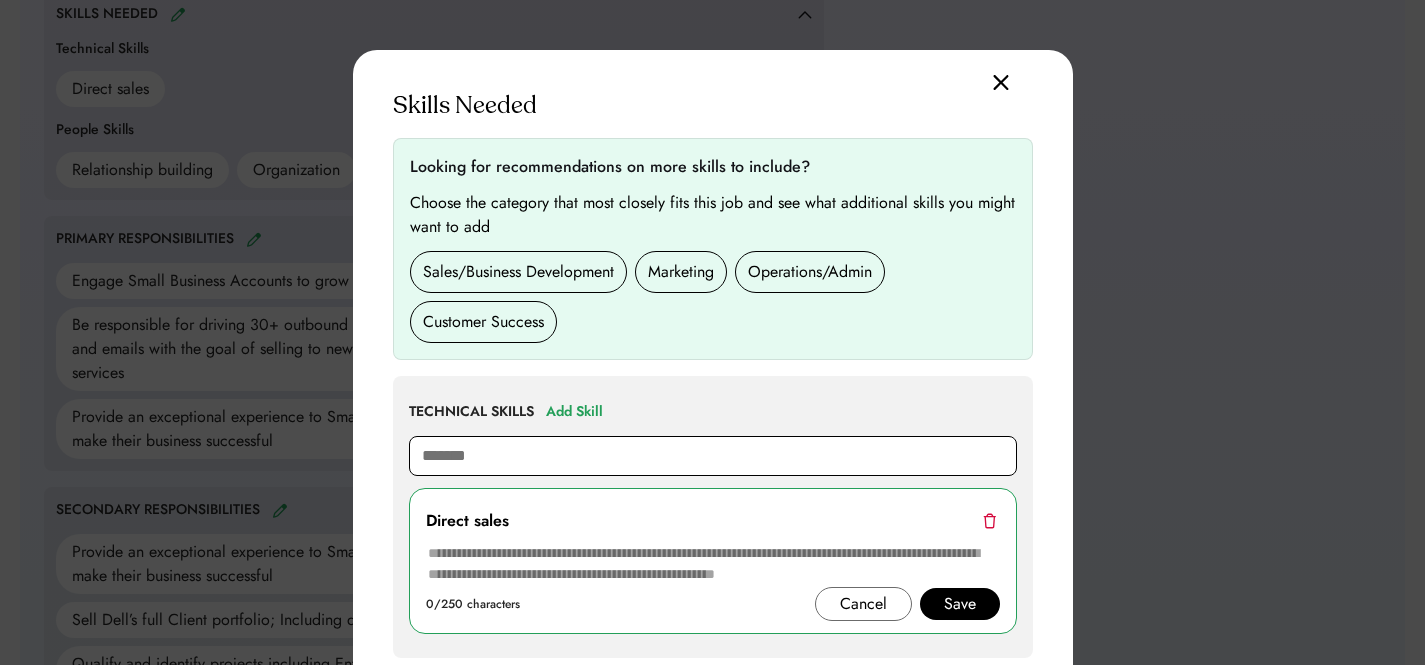 type on "********" 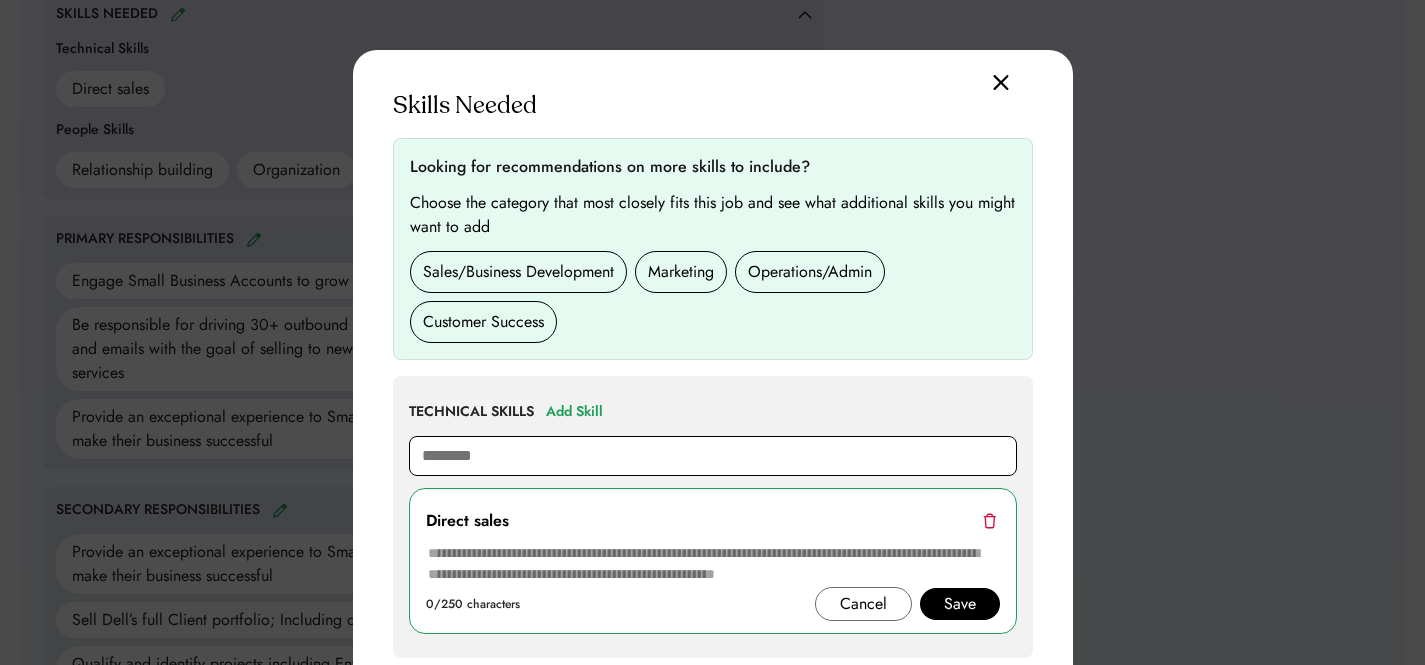 type on "**********" 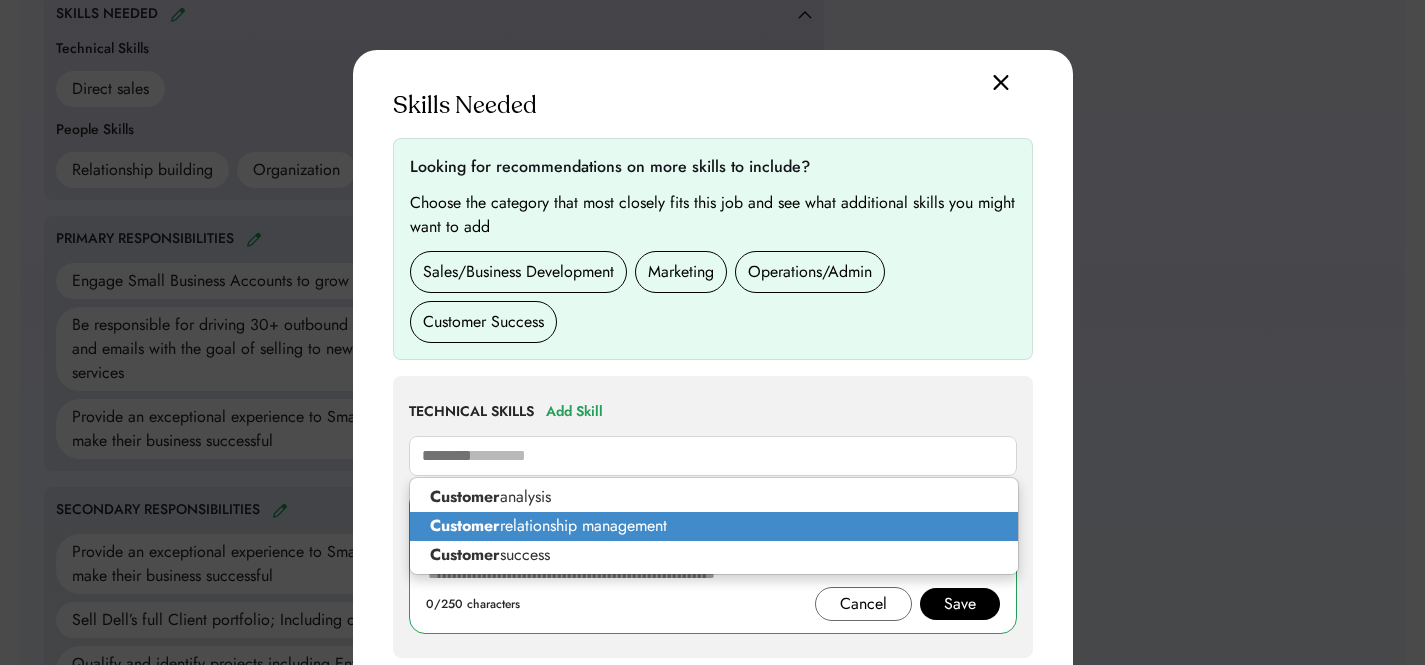 click on "Customer  relationship management" at bounding box center [714, 526] 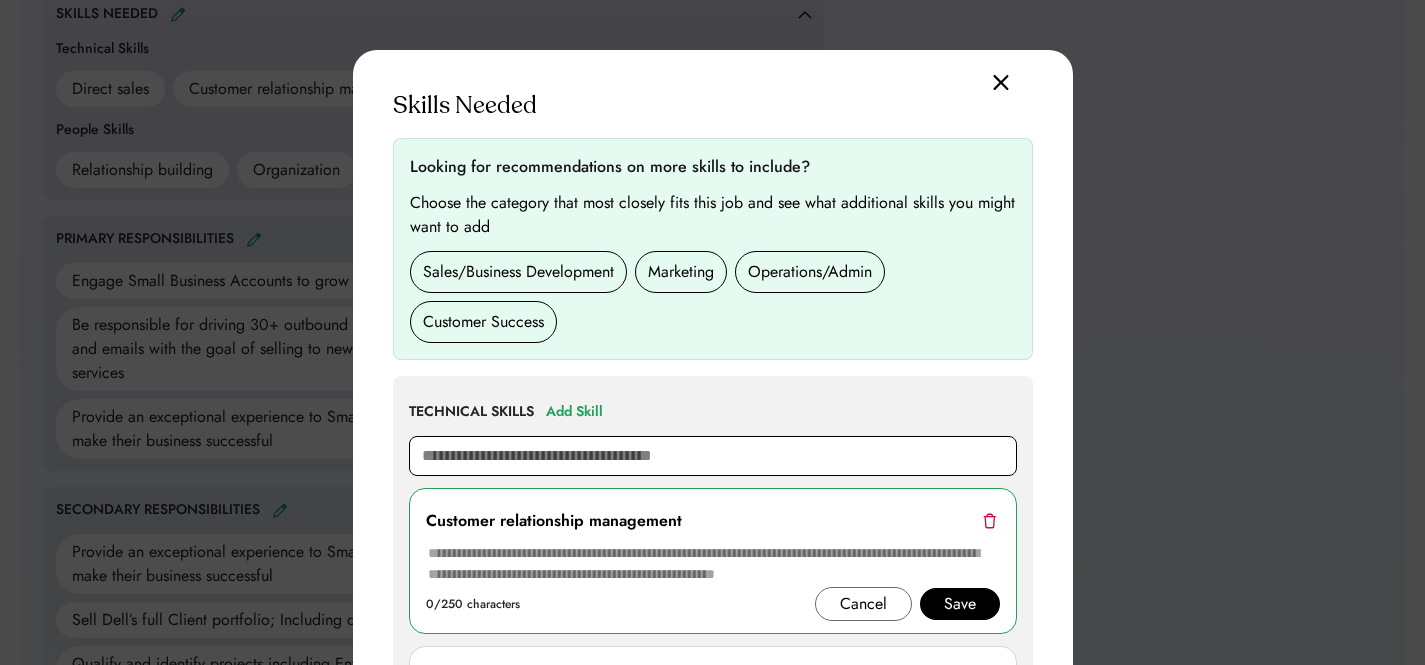 click at bounding box center (713, 456) 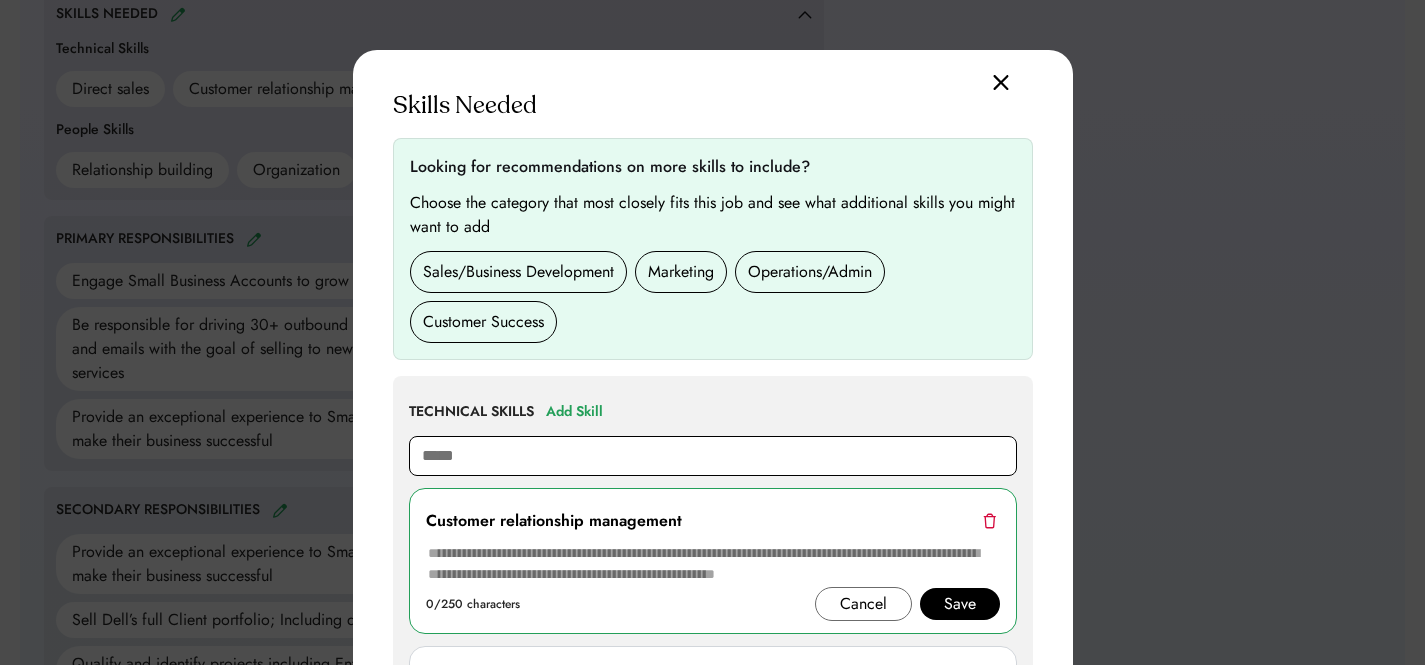 type on "******" 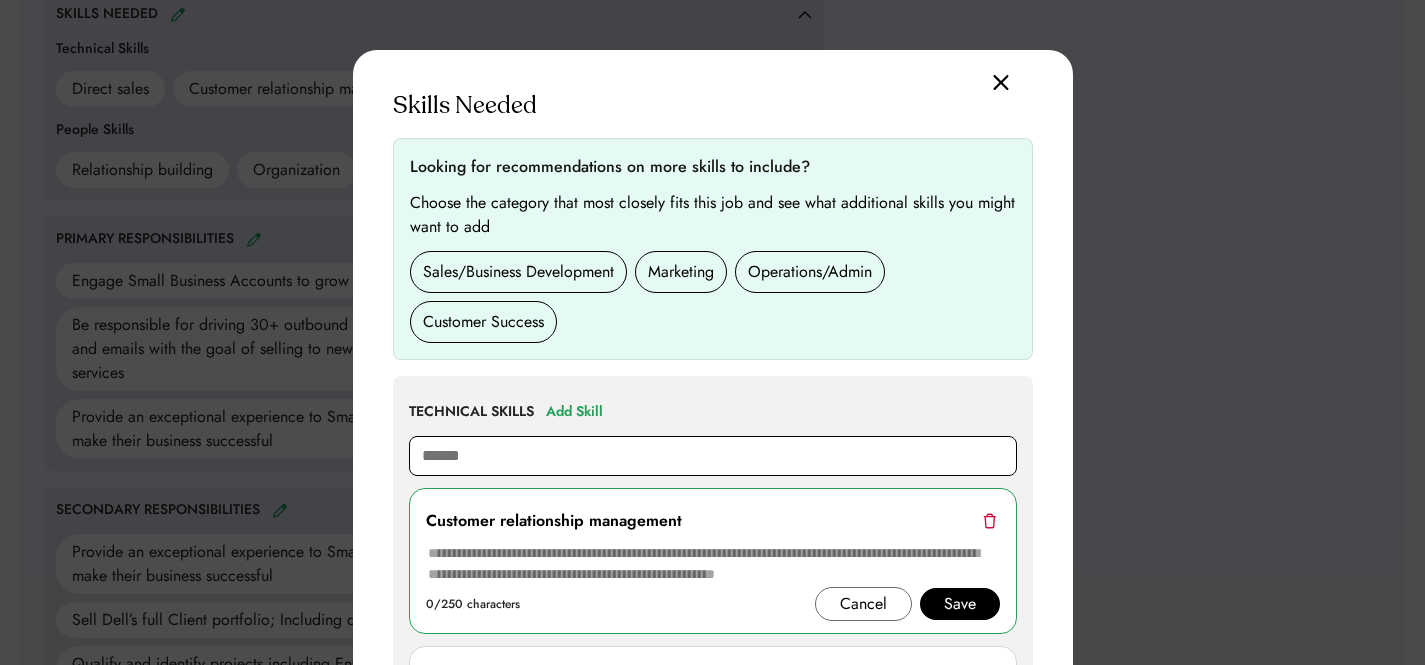 type on "**********" 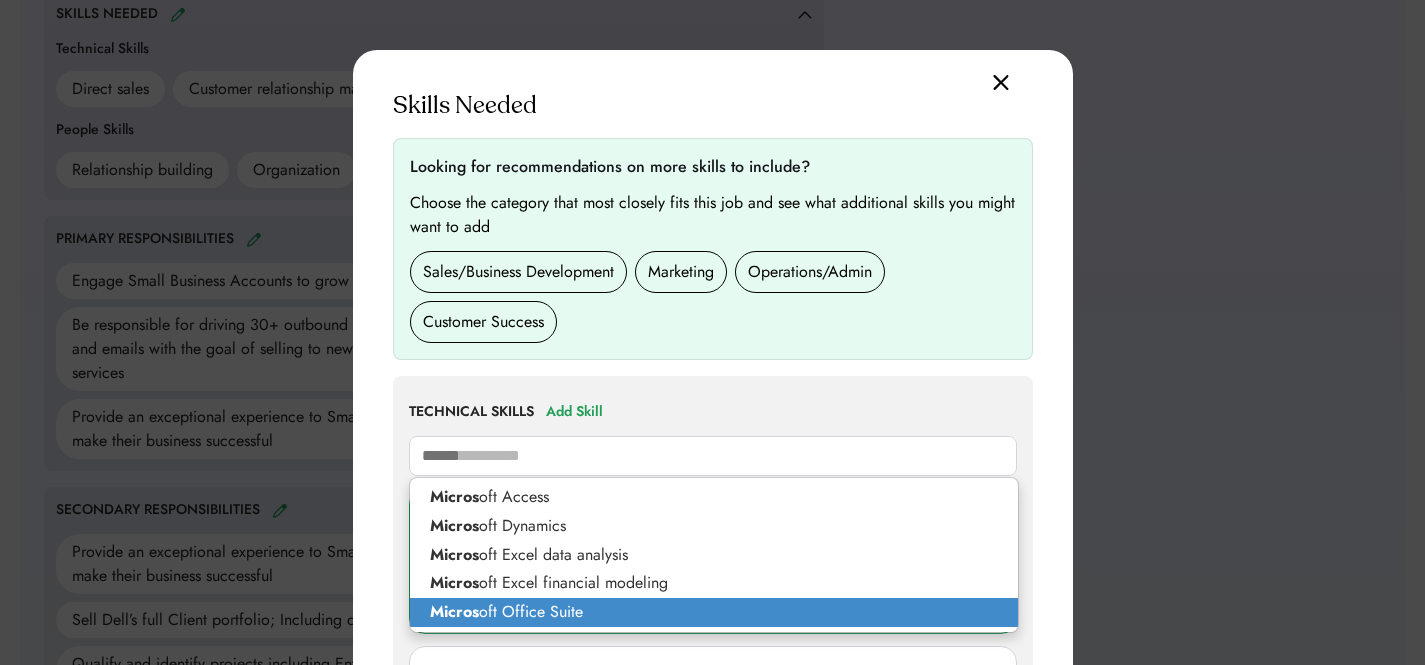 click on "Micros oft Office Suite" at bounding box center [714, 612] 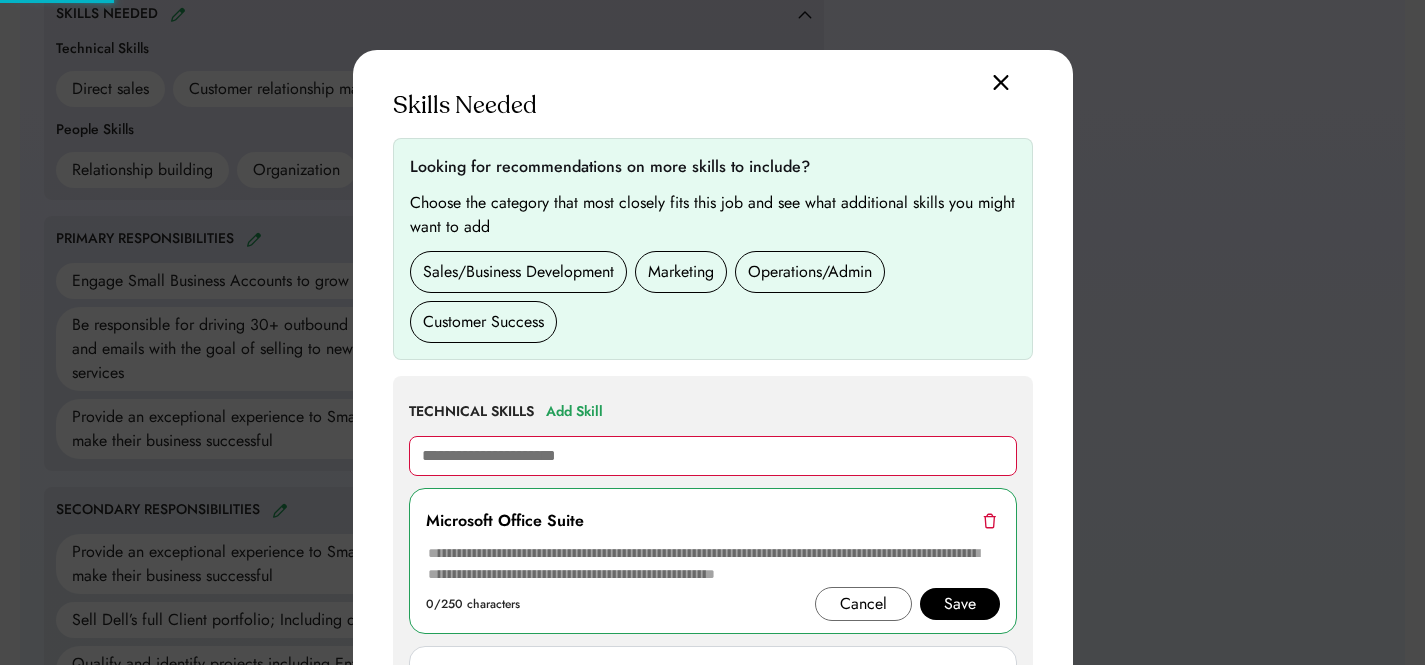 type 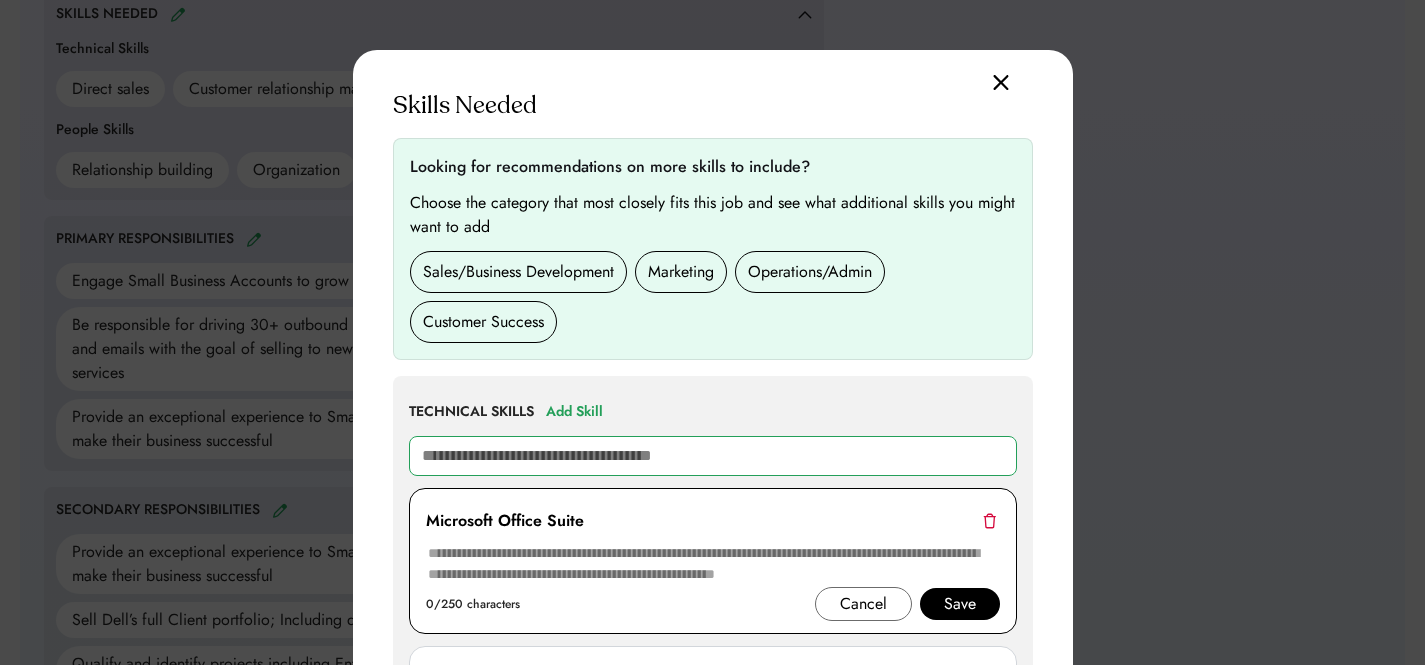 click at bounding box center (713, 564) 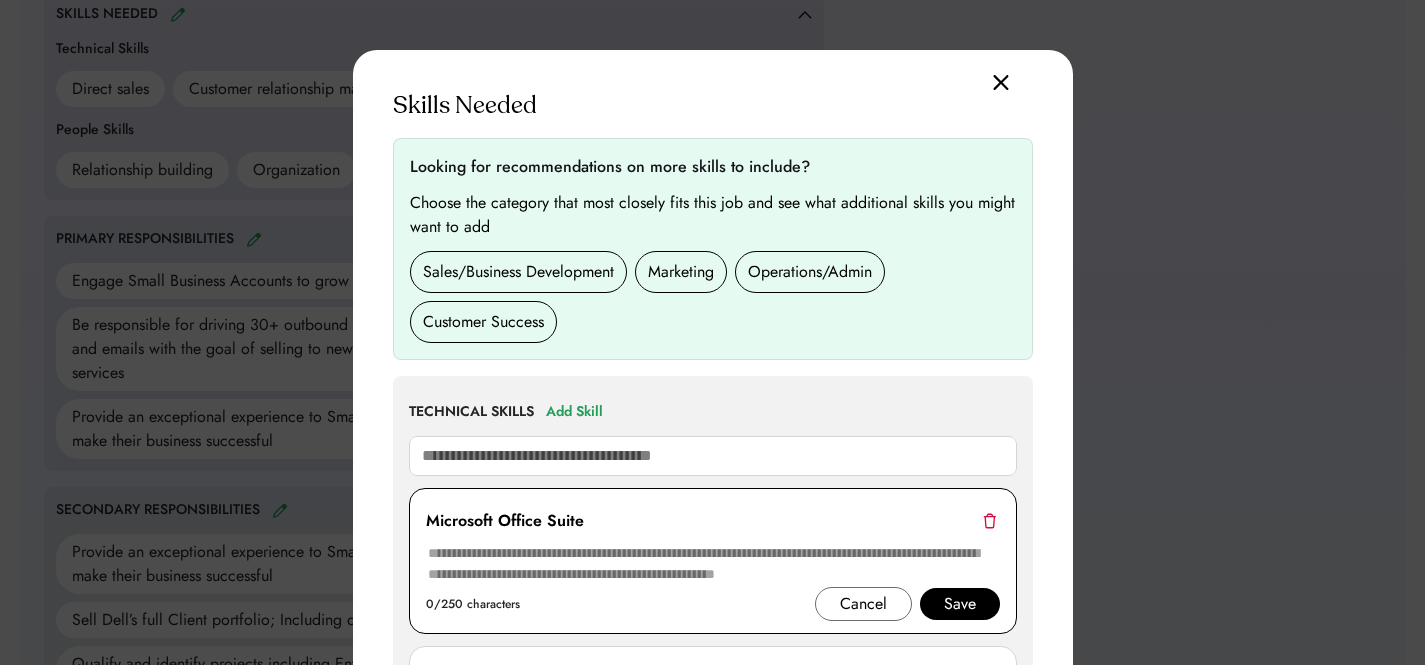paste on "**********" 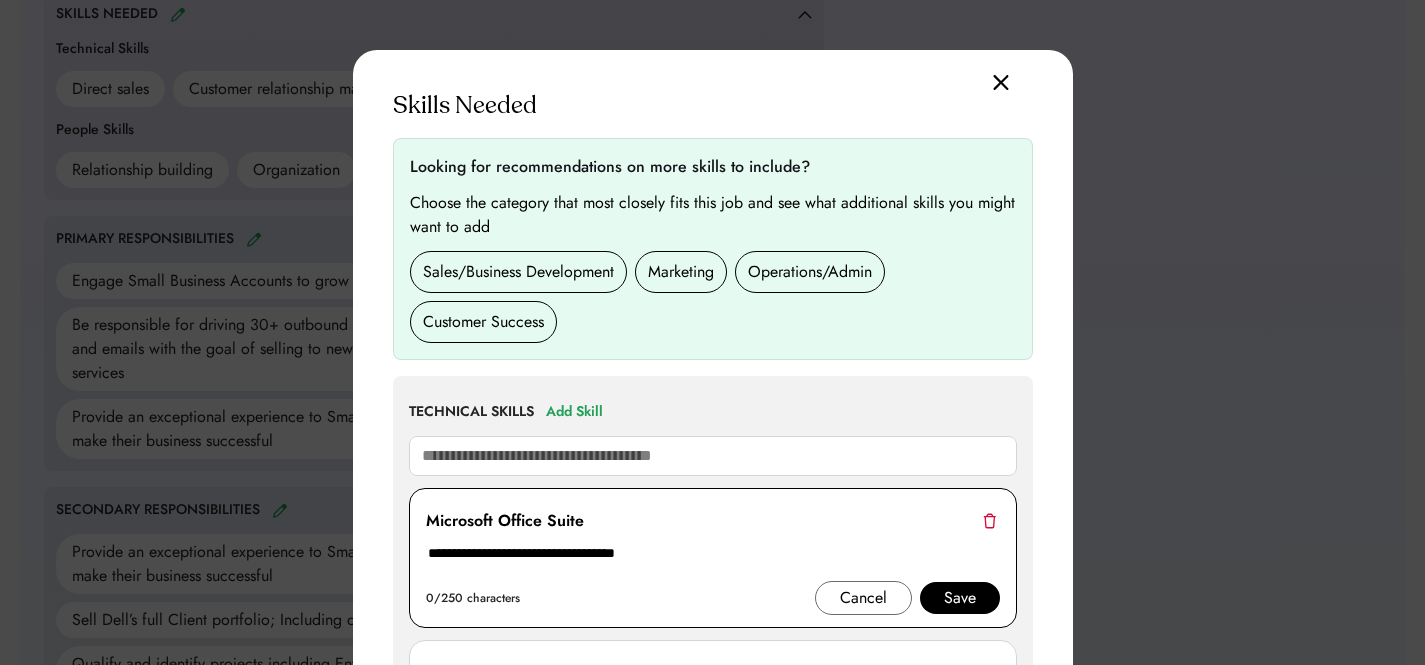 type on "**********" 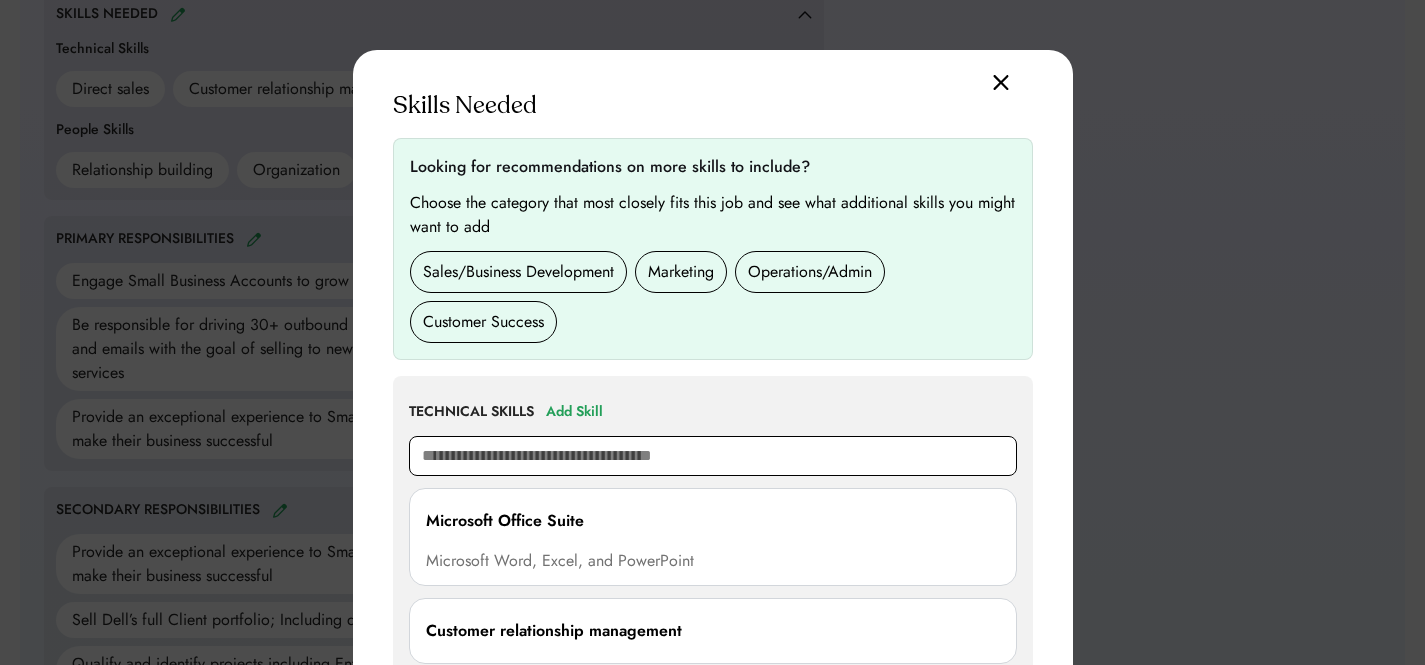 click at bounding box center (713, 456) 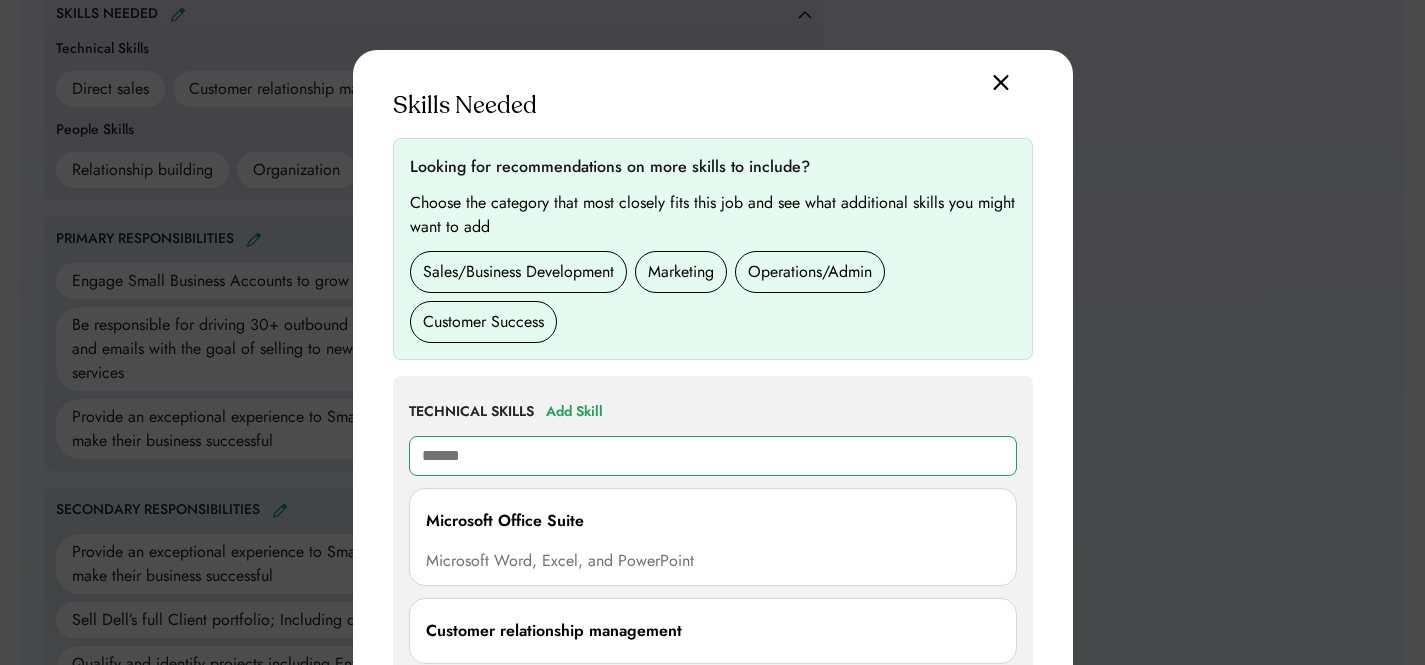 type on "*******" 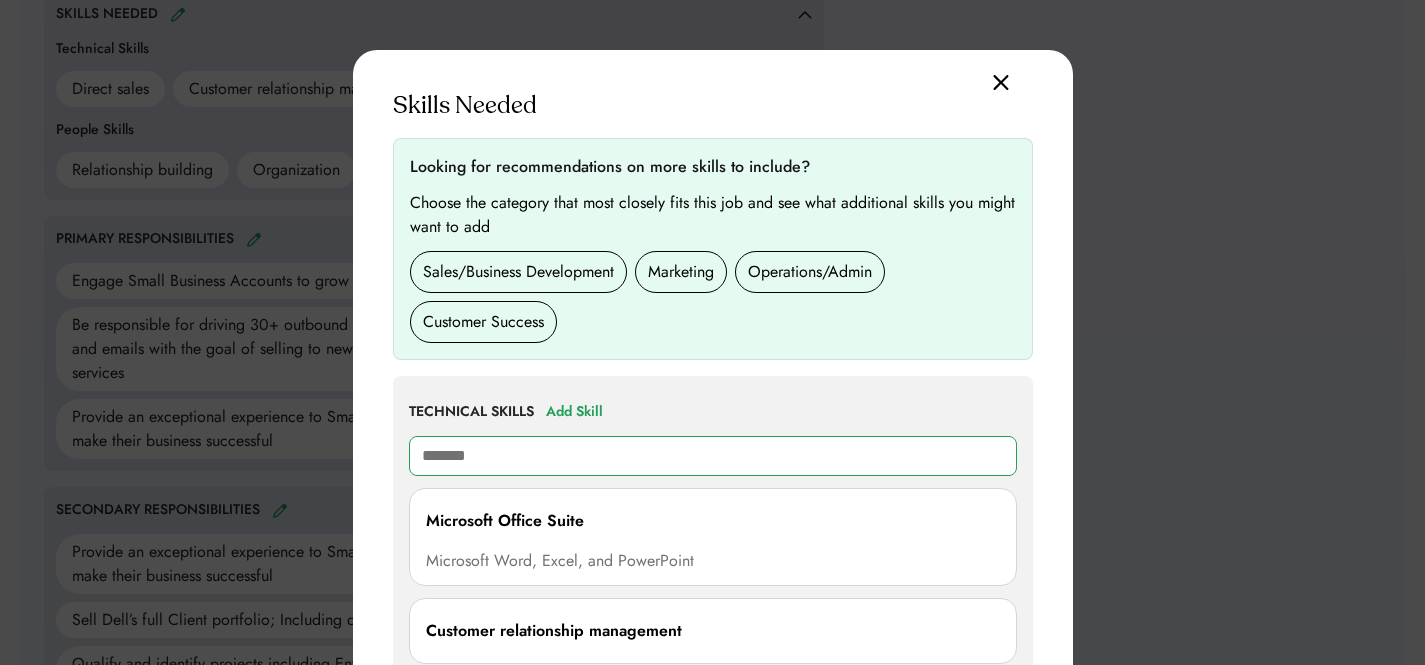 type on "**********" 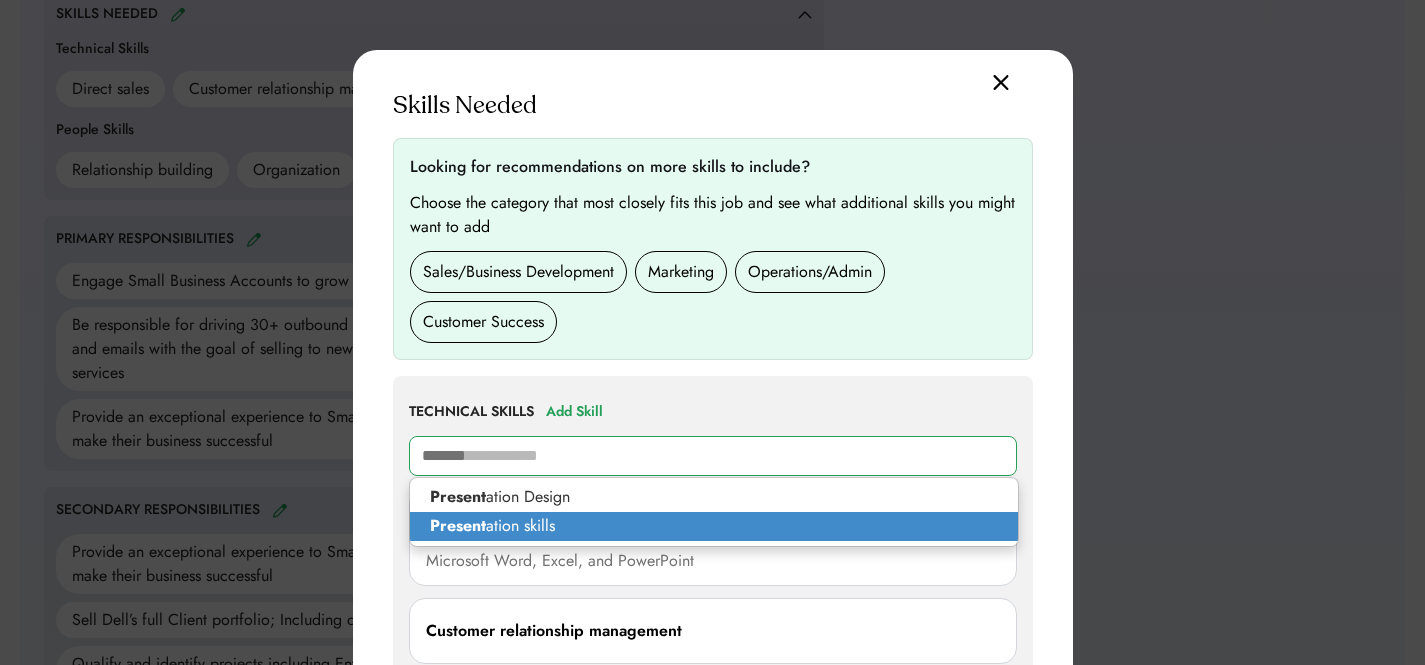 click on "Present ation skills" at bounding box center (714, 526) 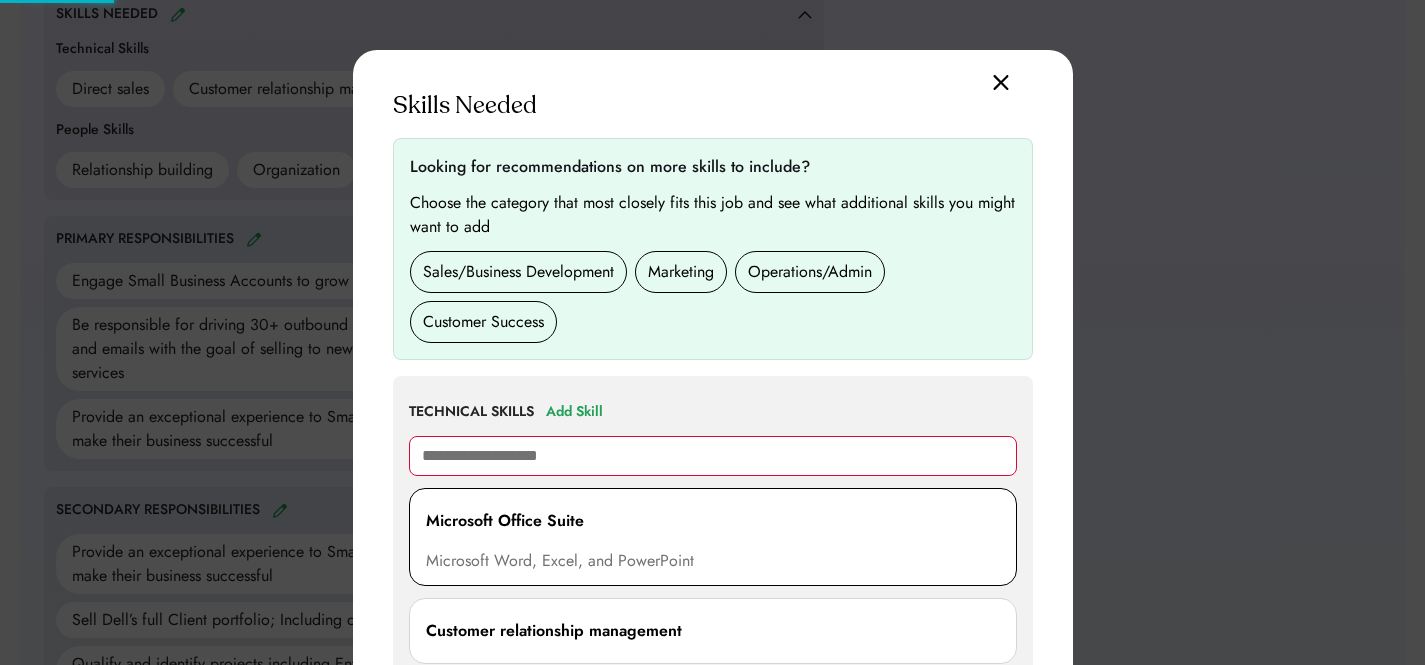 scroll, scrollTop: 1114, scrollLeft: 0, axis: vertical 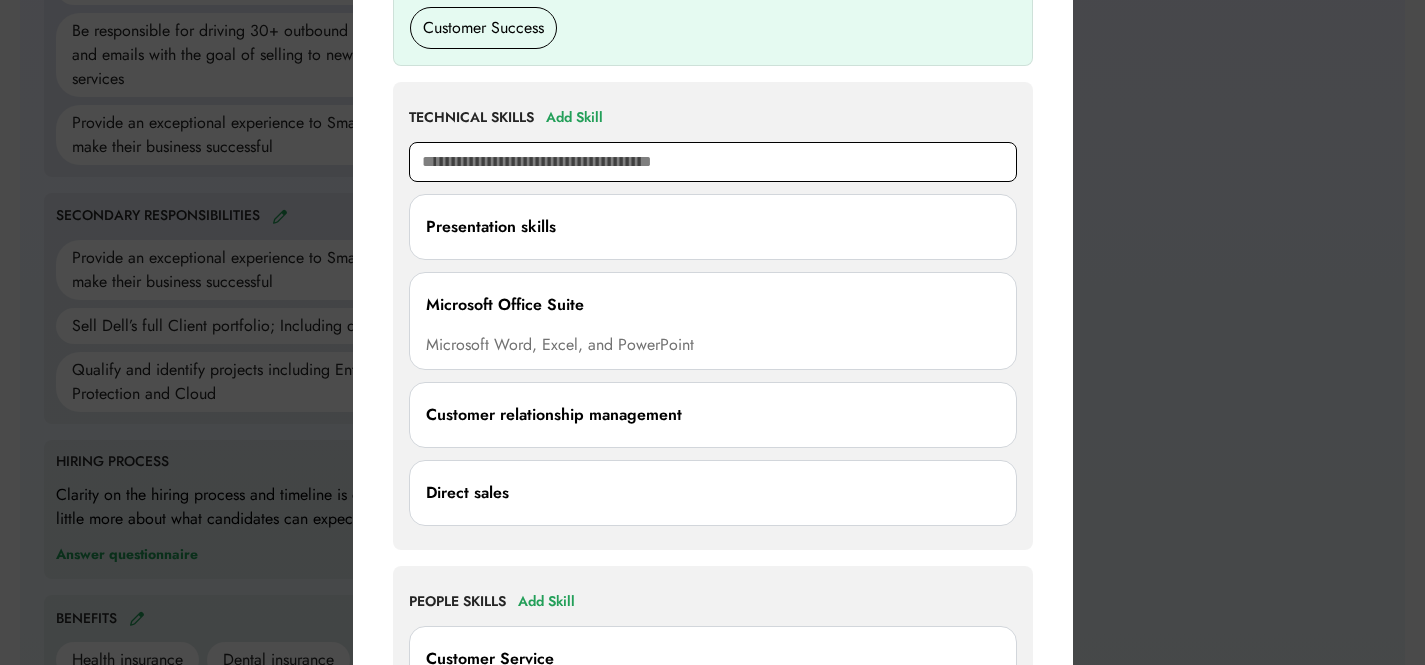 click at bounding box center (713, 162) 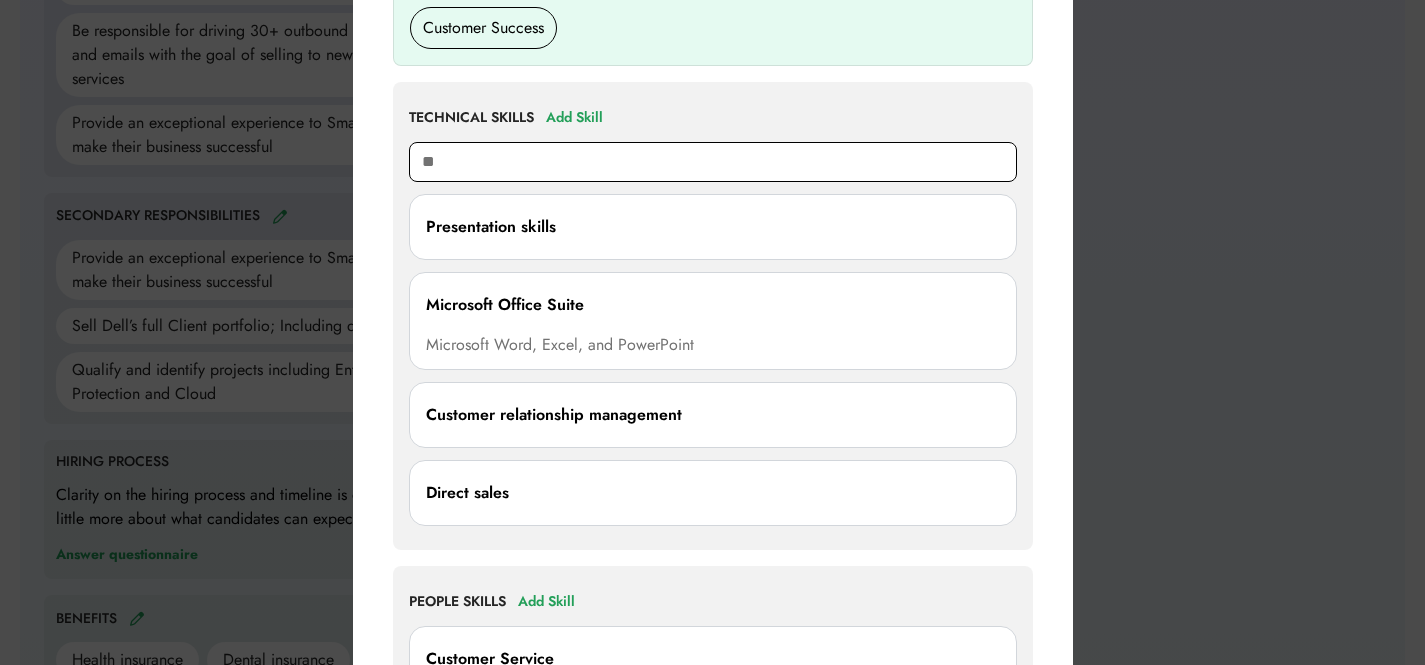 type on "***" 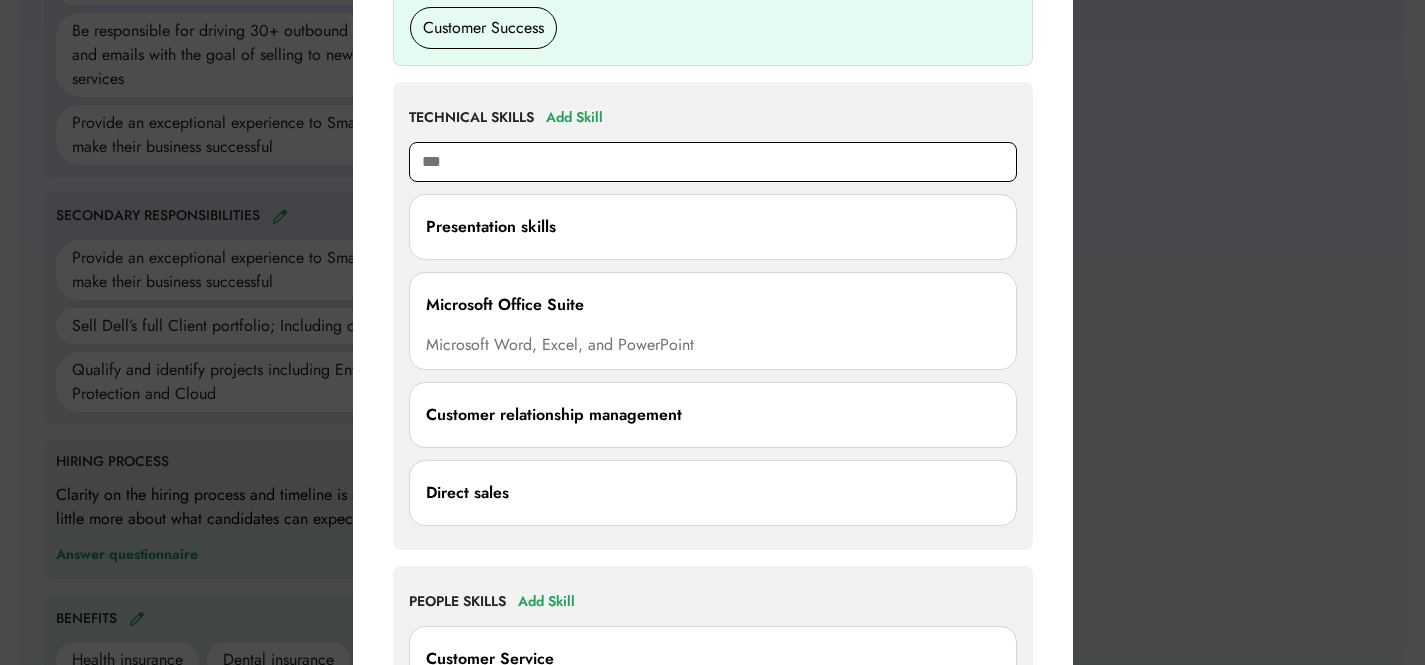 type on "**********" 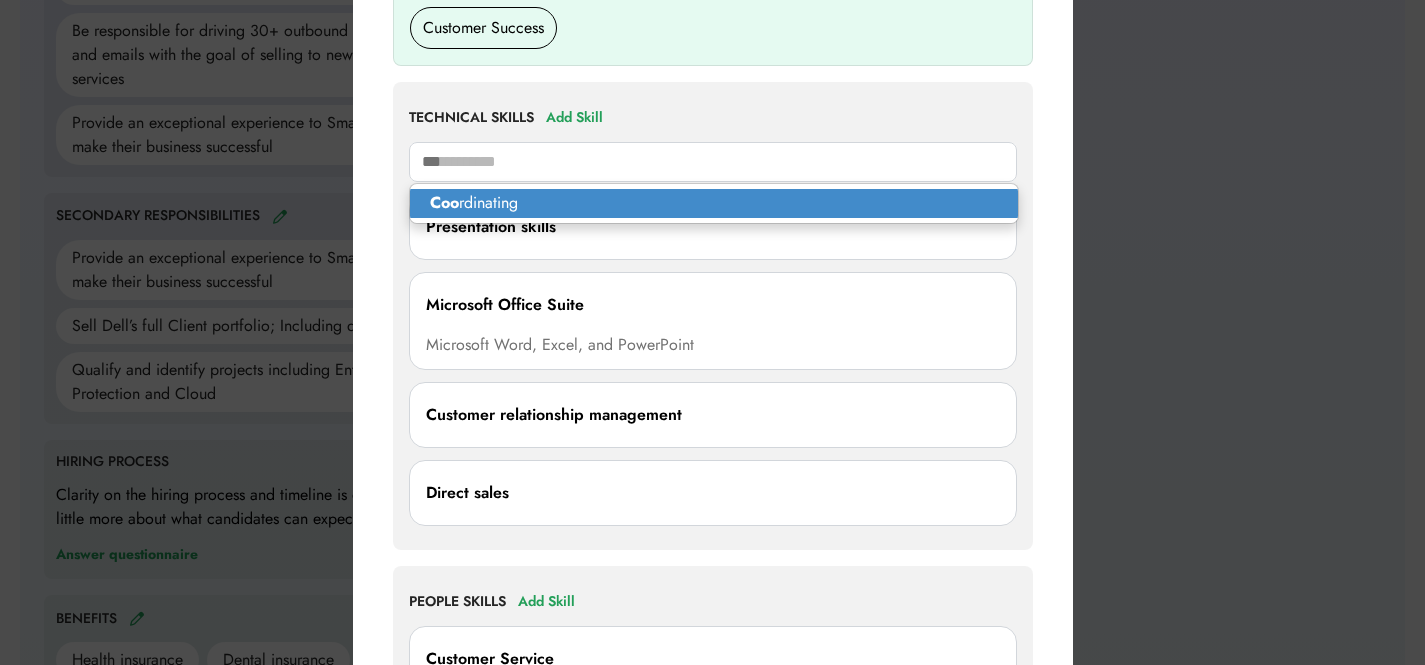 click on "Coo rdinating" at bounding box center [714, 203] 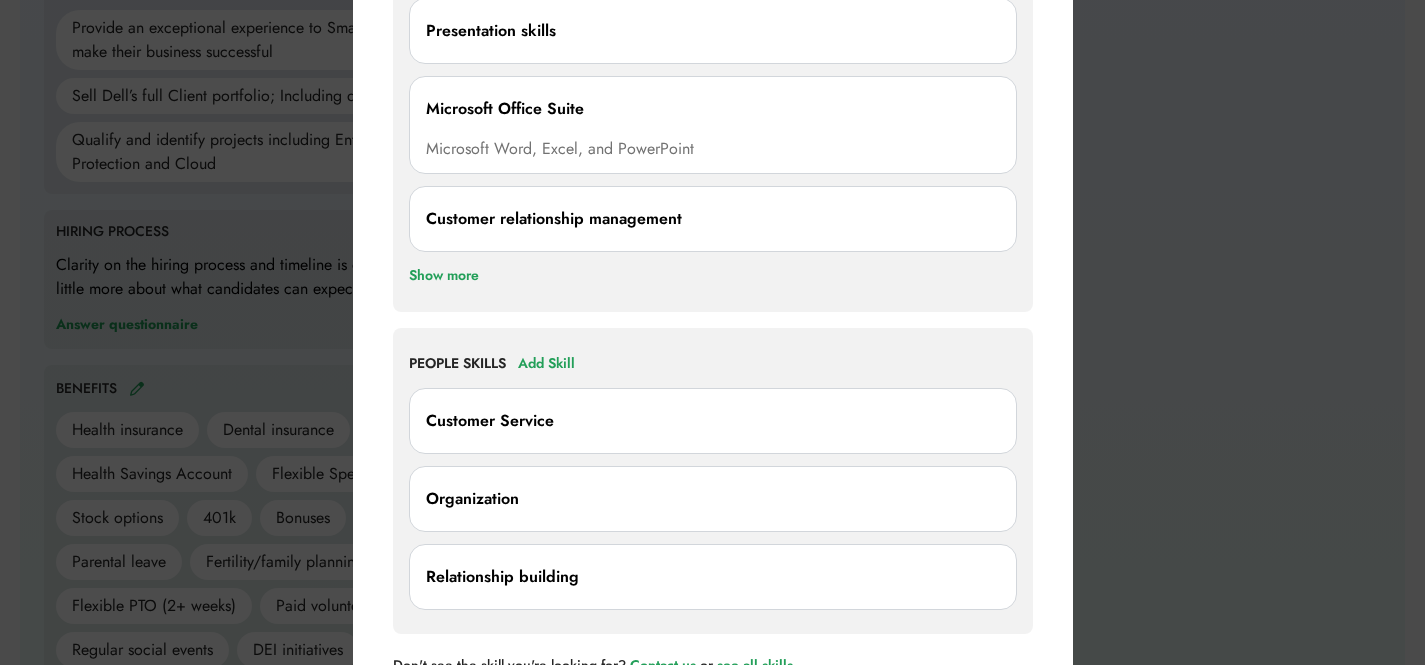 scroll, scrollTop: 1471, scrollLeft: 0, axis: vertical 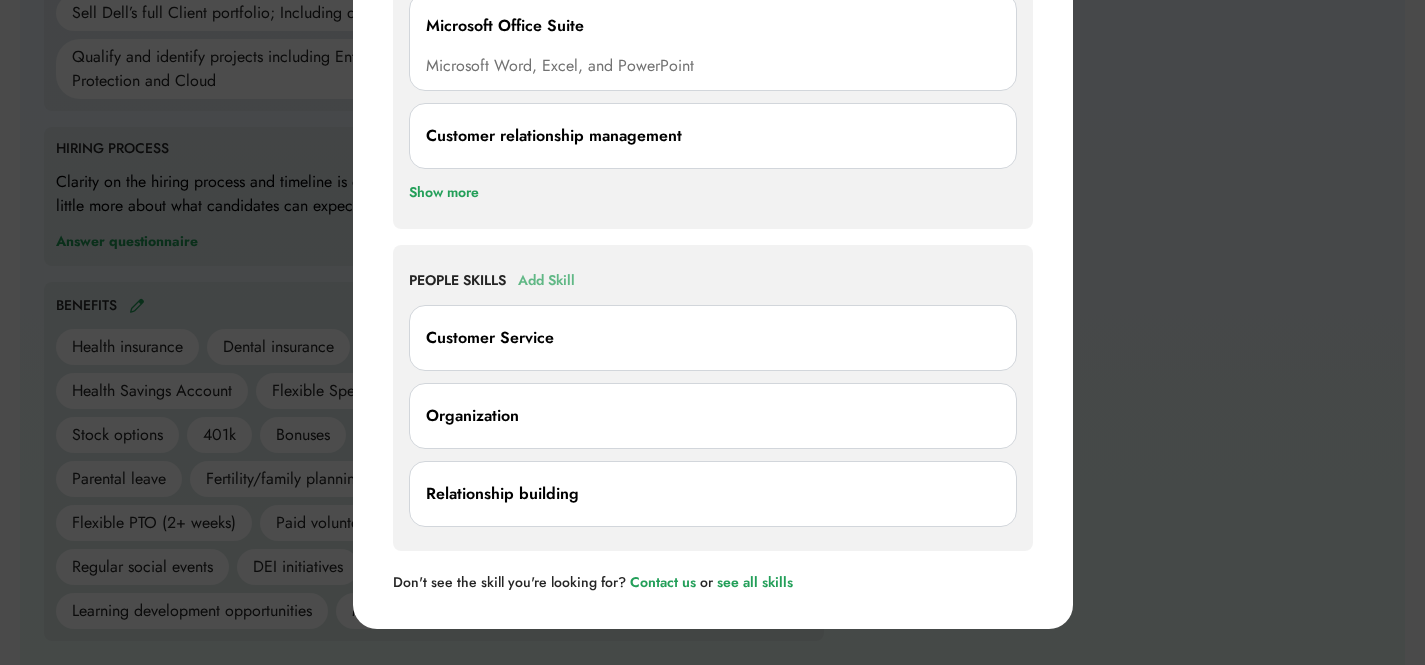 click on "Add Skill" at bounding box center [546, 281] 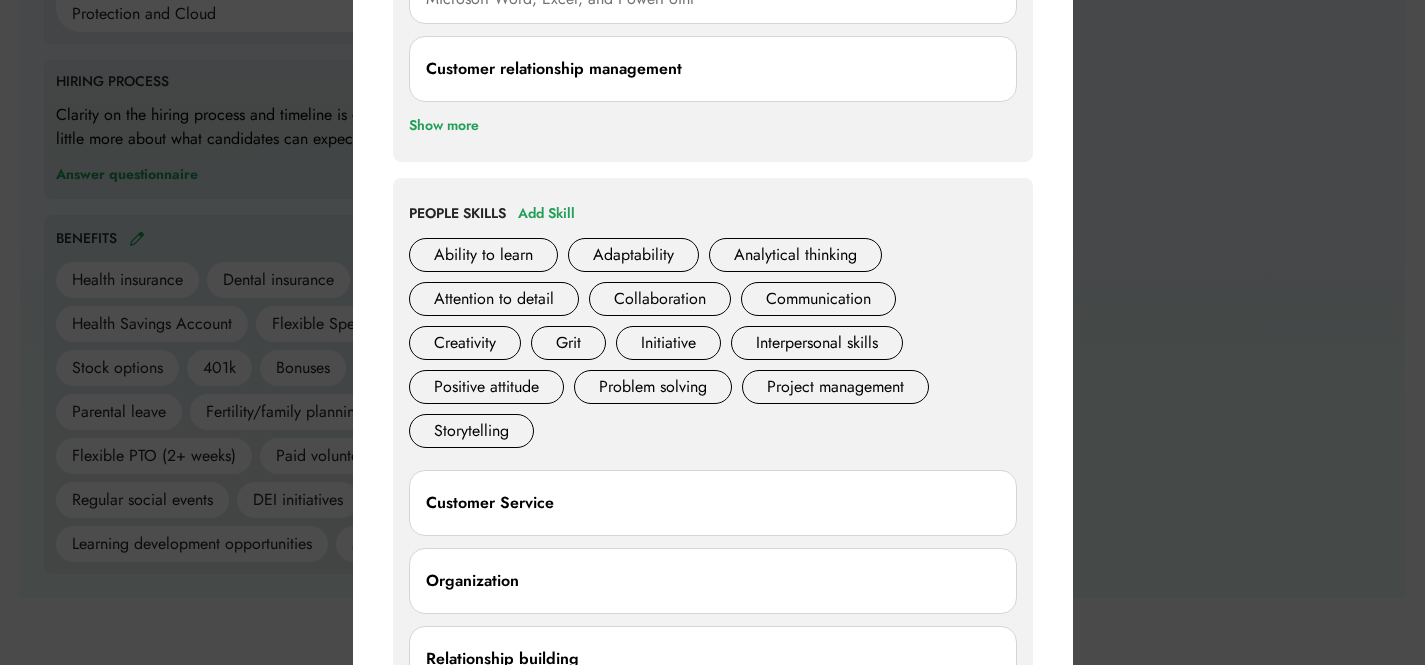 scroll, scrollTop: 1635, scrollLeft: 0, axis: vertical 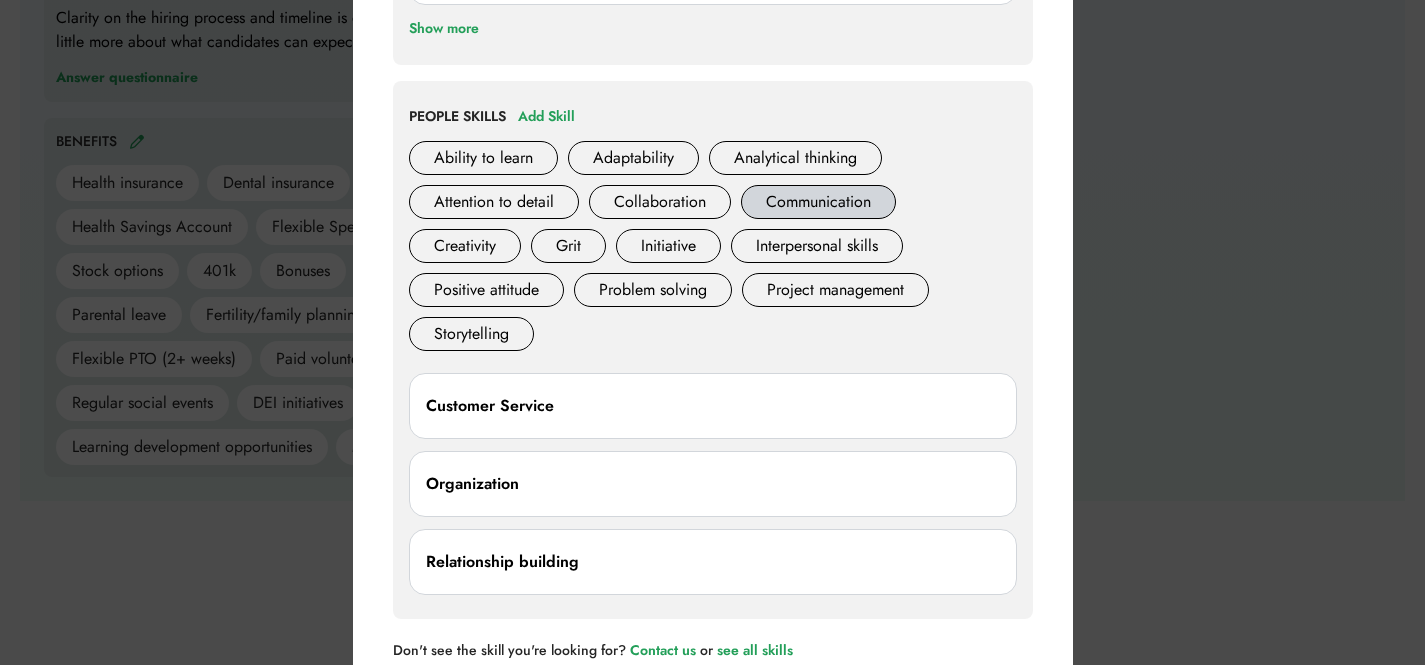 click on "Communication" at bounding box center [818, 202] 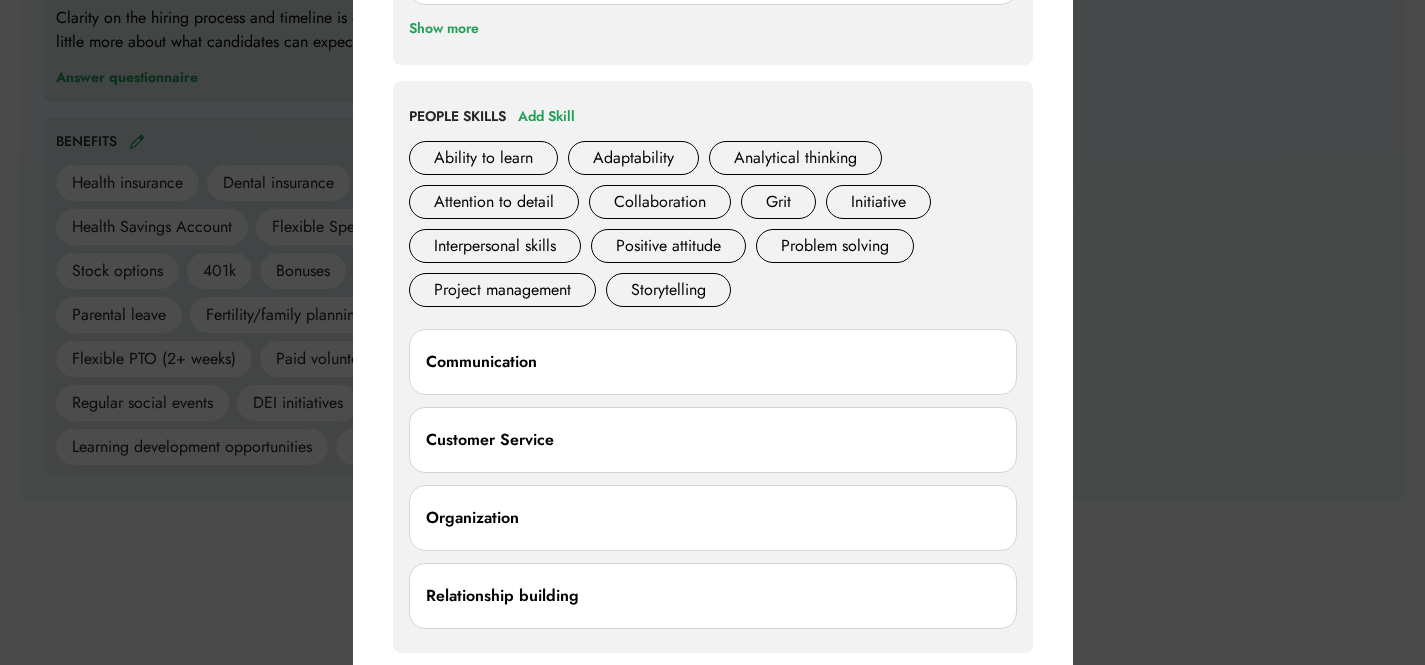 click on "Organization" at bounding box center [713, 518] 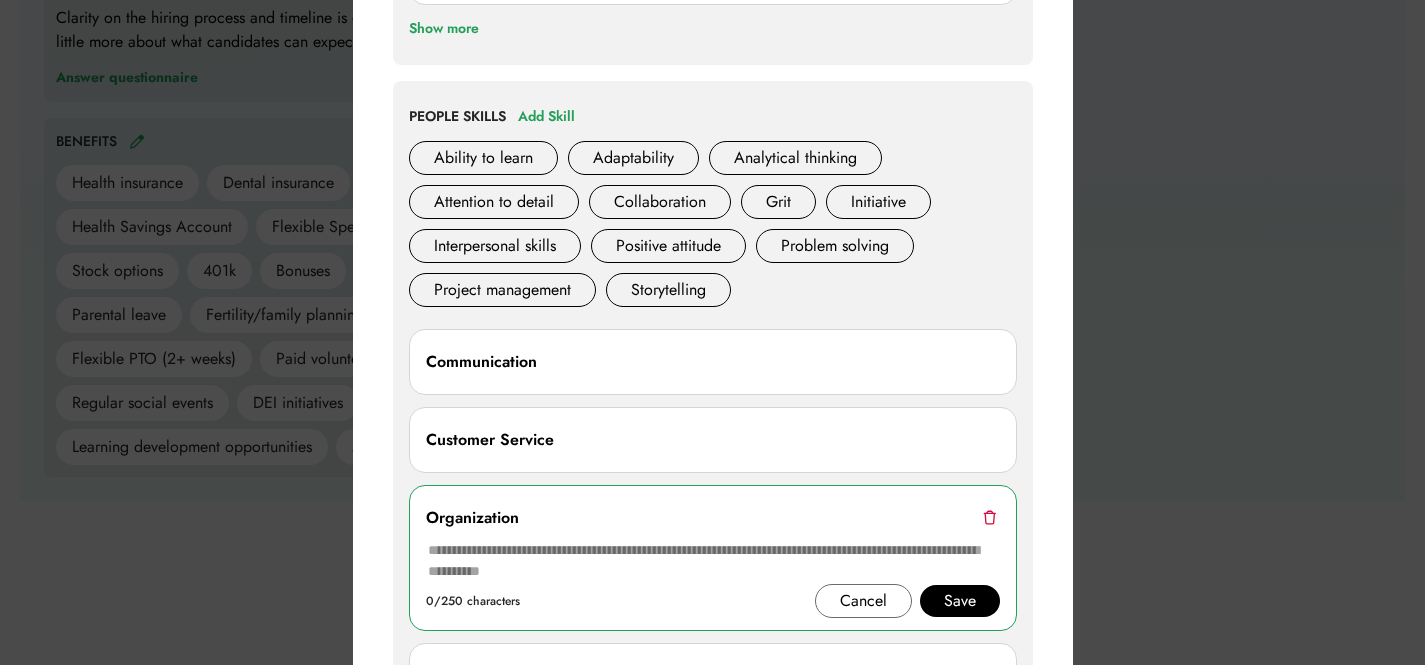 click at bounding box center (989, 517) 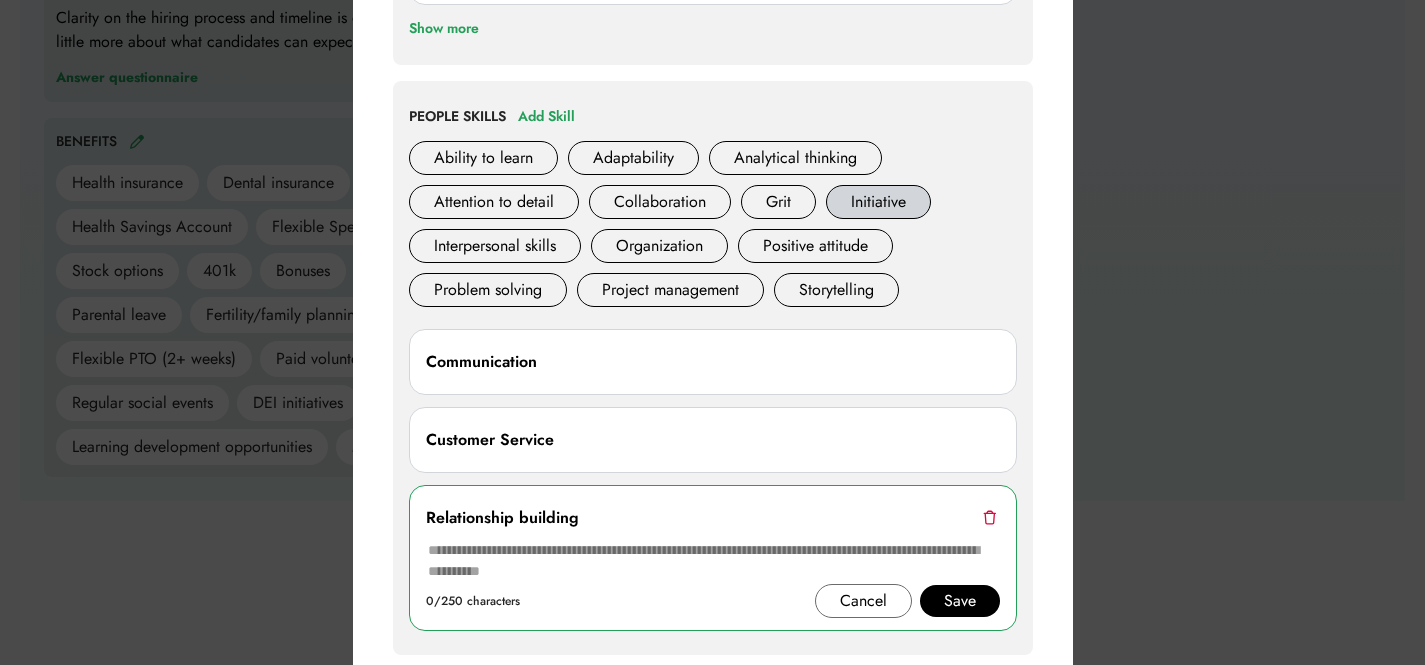 click on "Initiative" at bounding box center [878, 202] 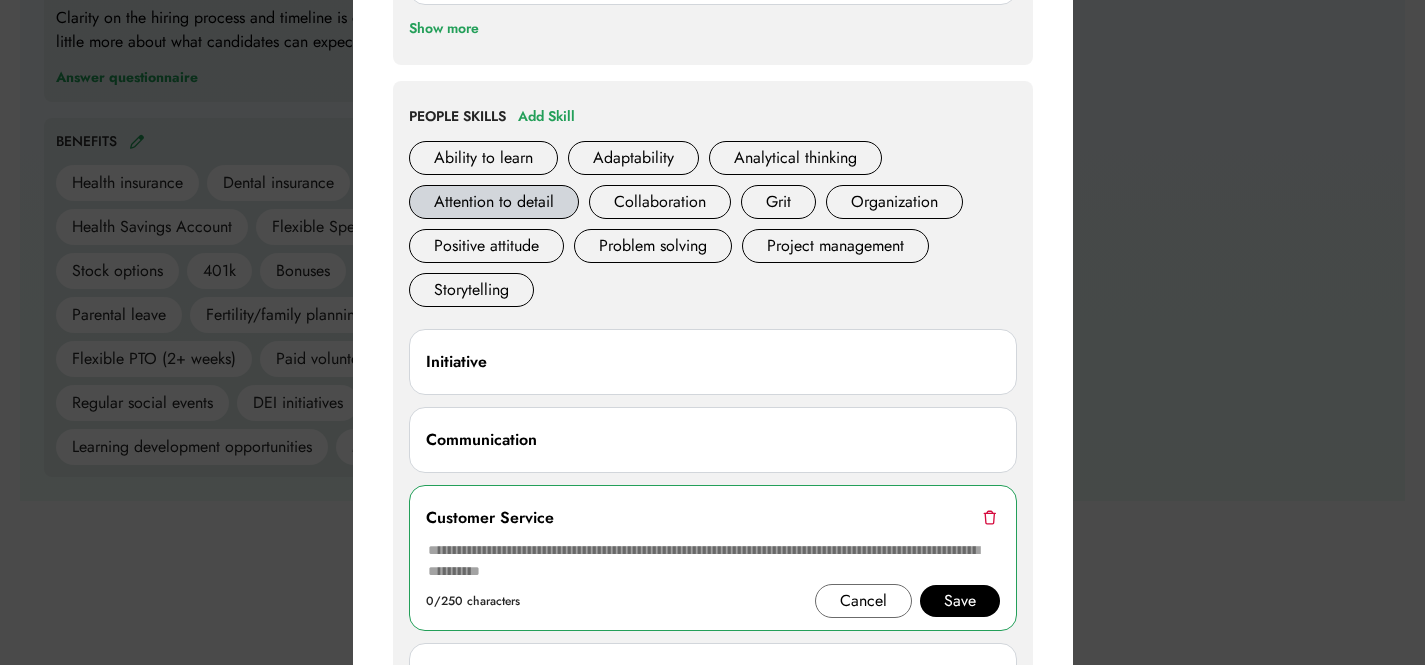 click on "Attention to detail" at bounding box center (494, 202) 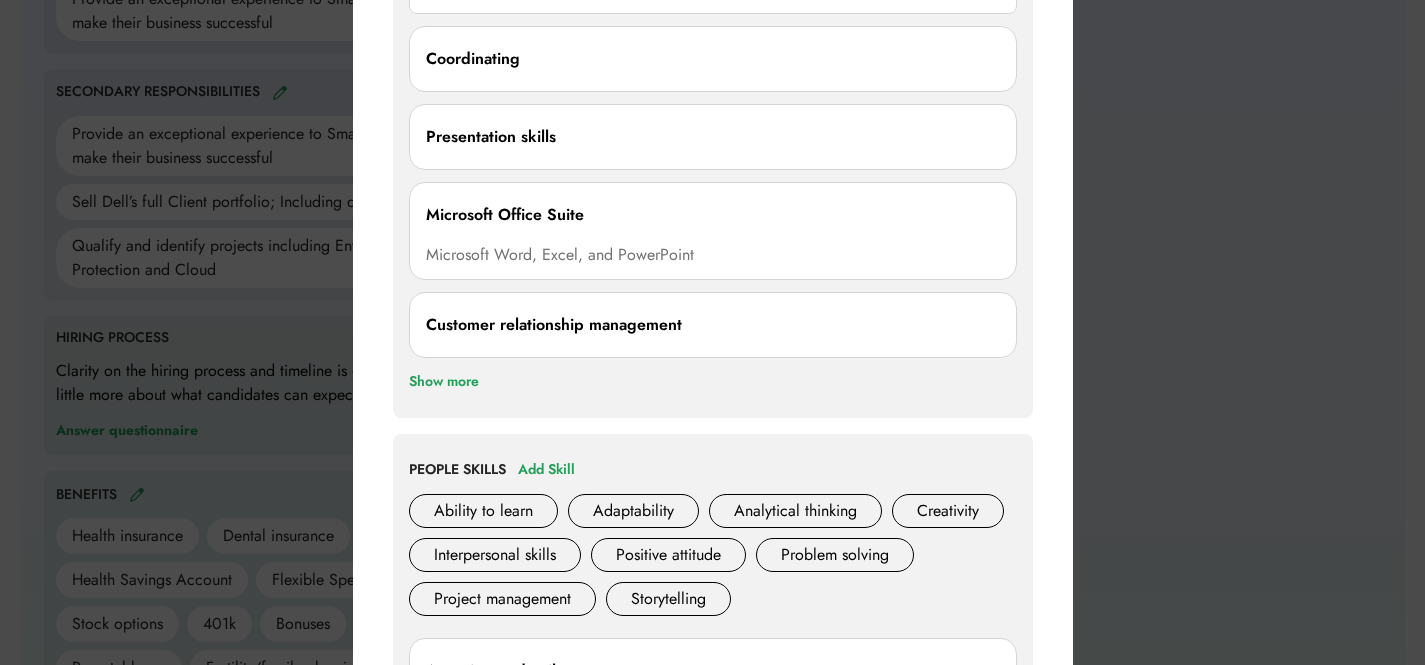 scroll, scrollTop: 975, scrollLeft: 0, axis: vertical 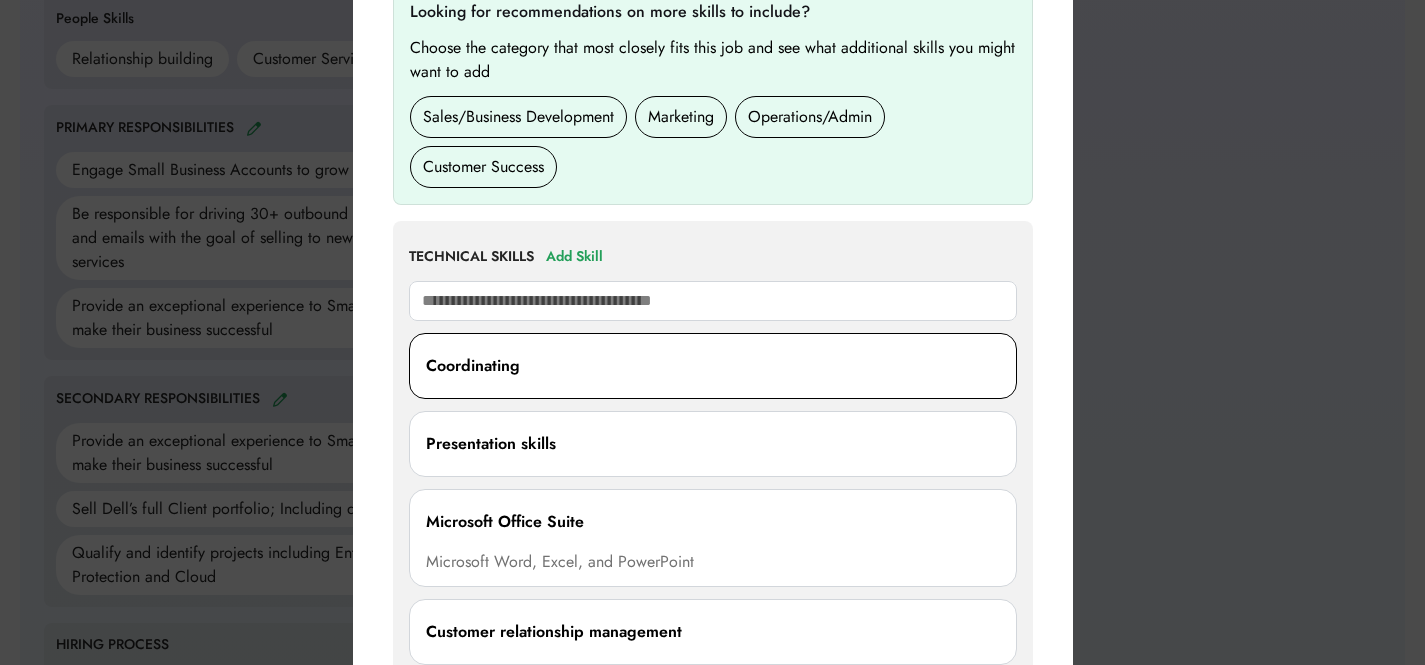 drag, startPoint x: 590, startPoint y: 381, endPoint x: 821, endPoint y: 359, distance: 232.04526 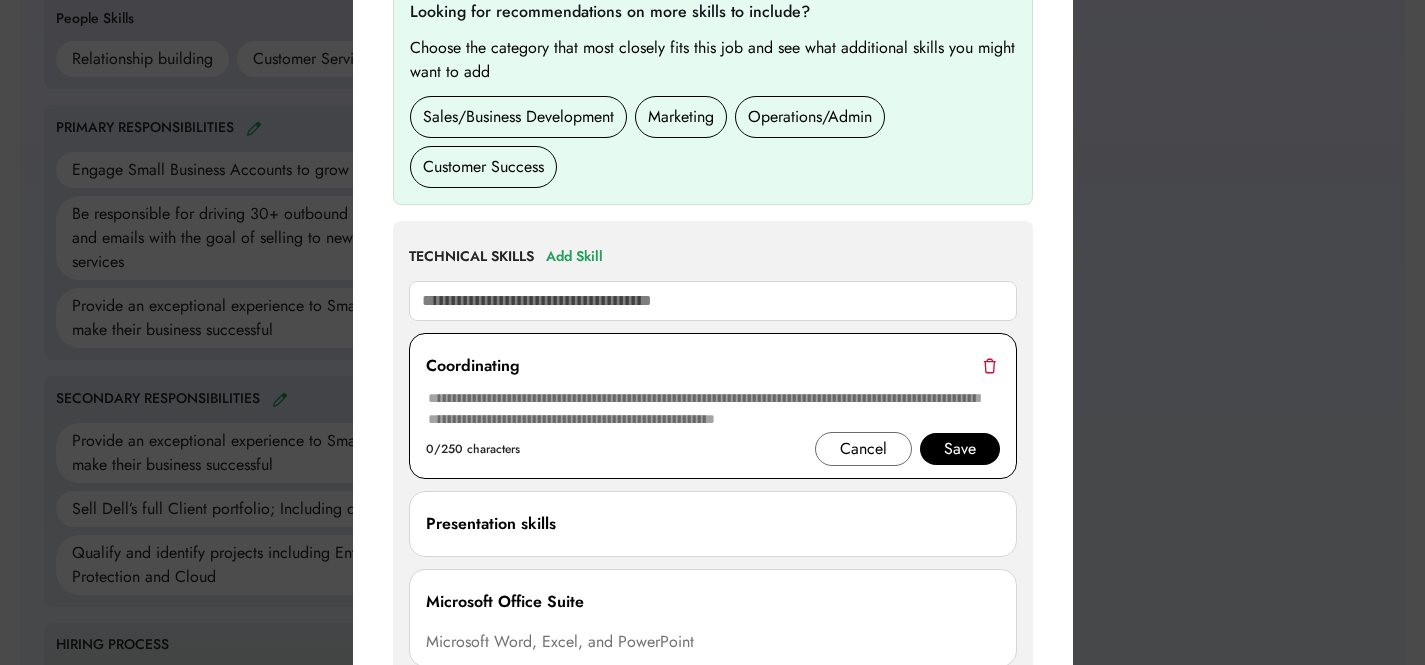 click at bounding box center (989, 365) 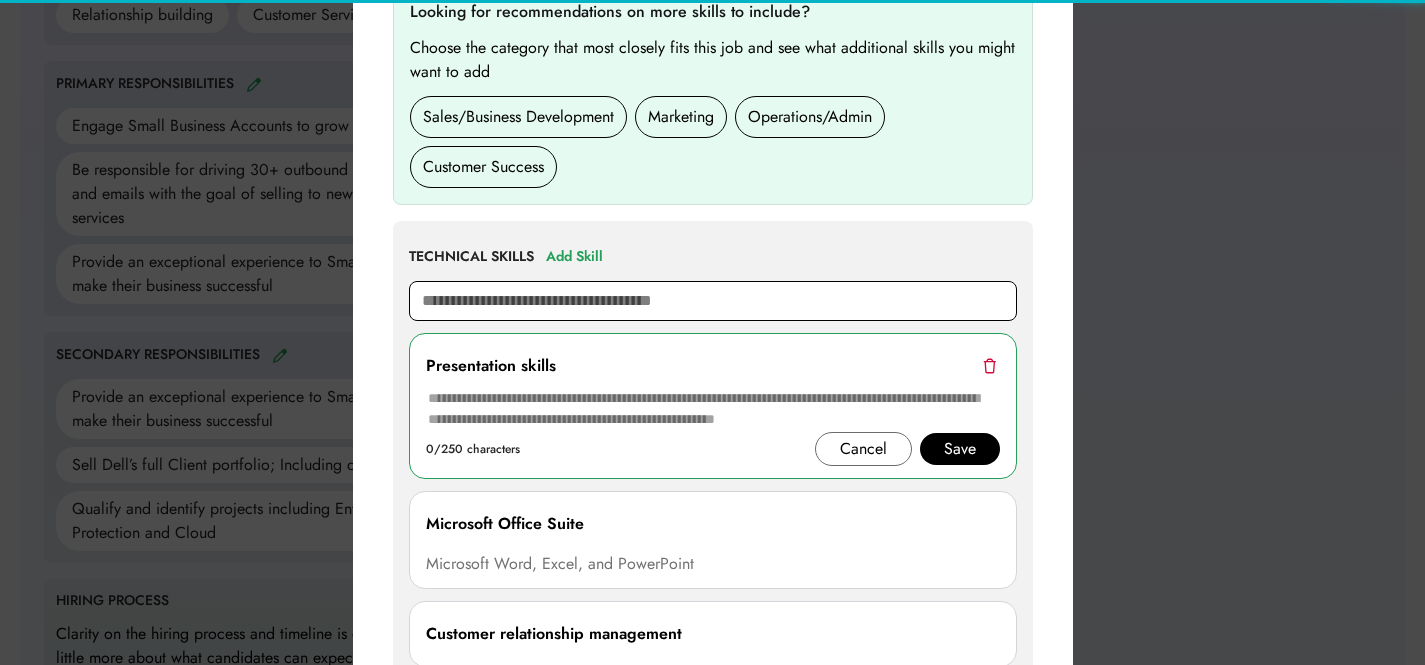 click at bounding box center [713, 301] 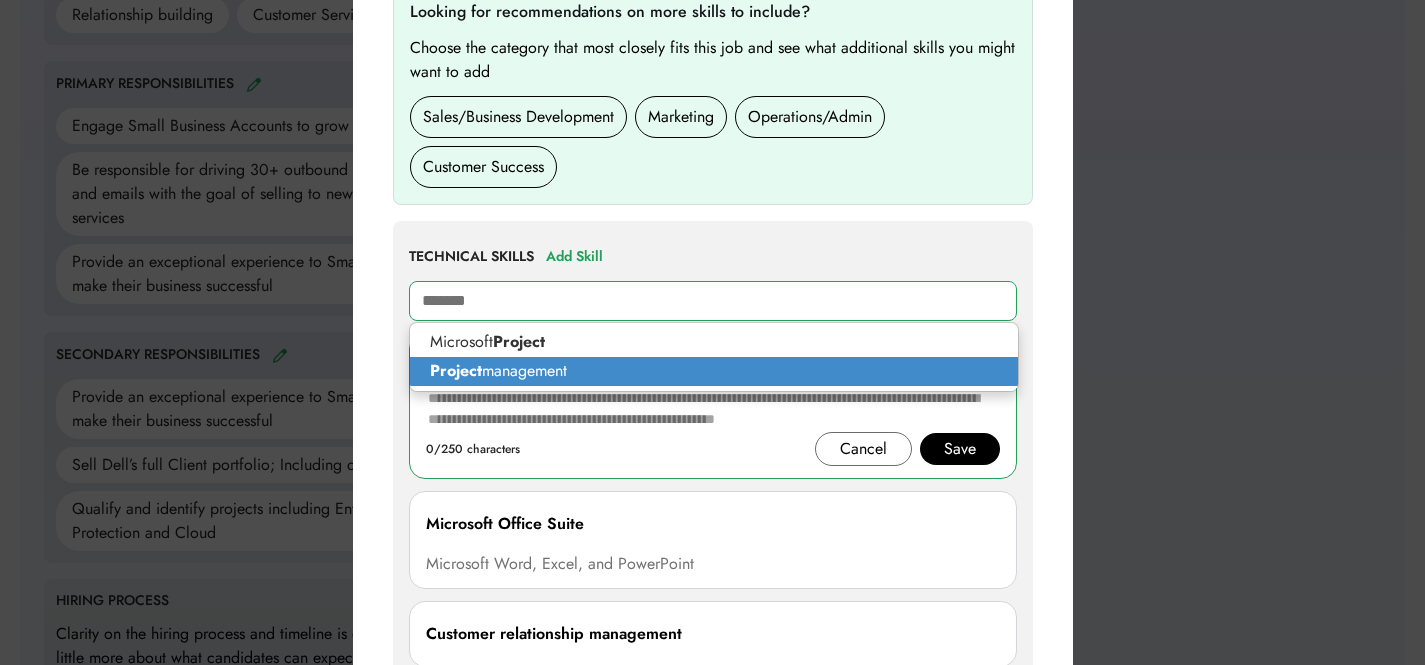 click on "Project  management" at bounding box center [714, 371] 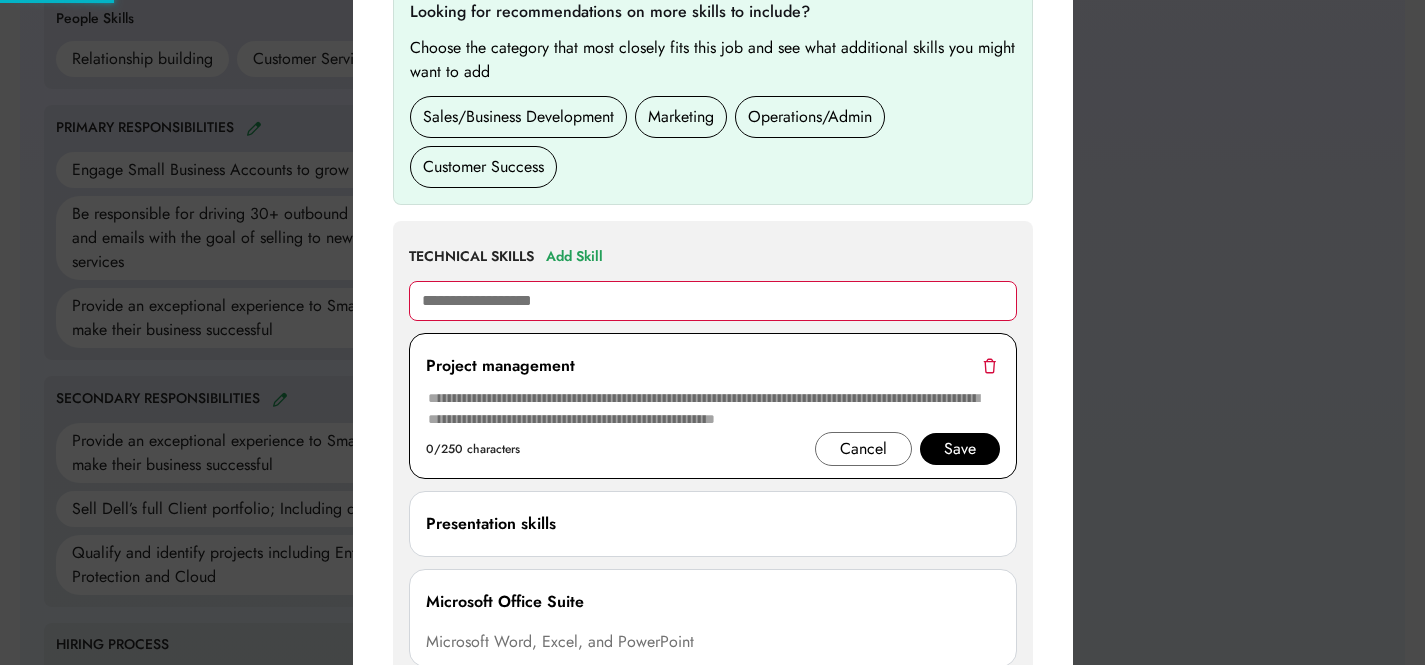 type 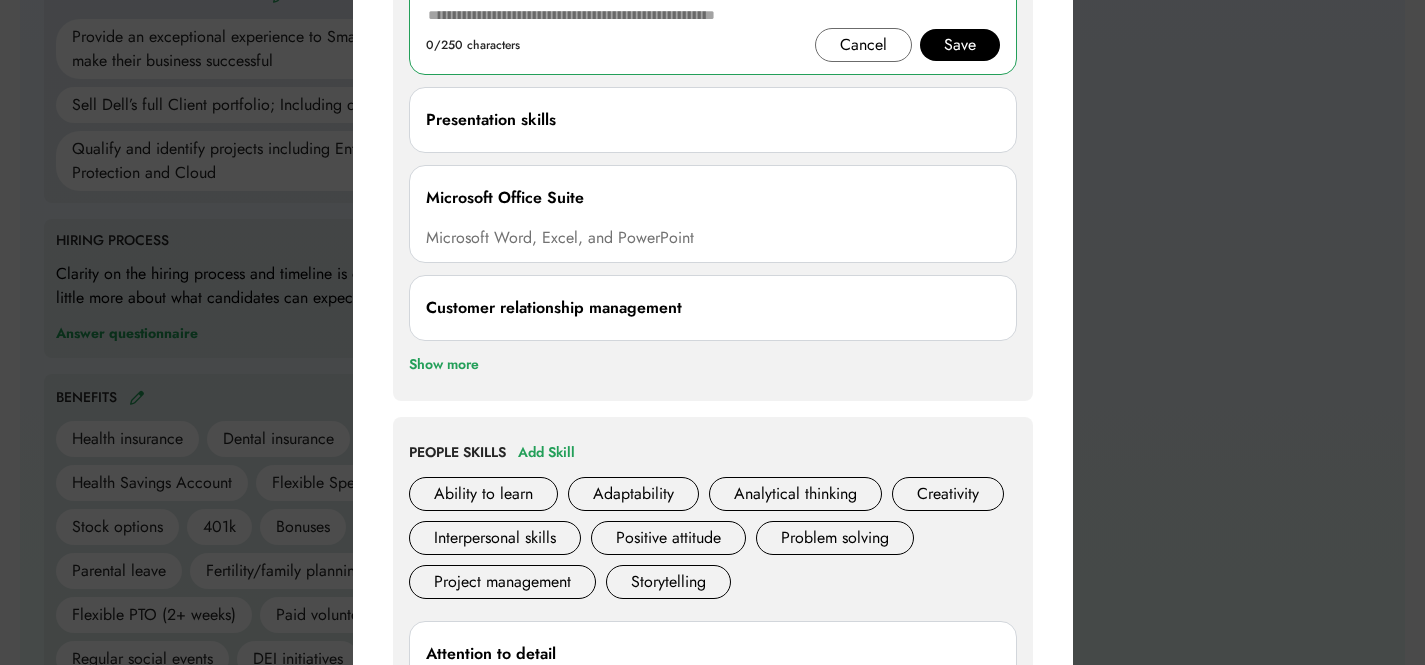 scroll, scrollTop: 1770, scrollLeft: 0, axis: vertical 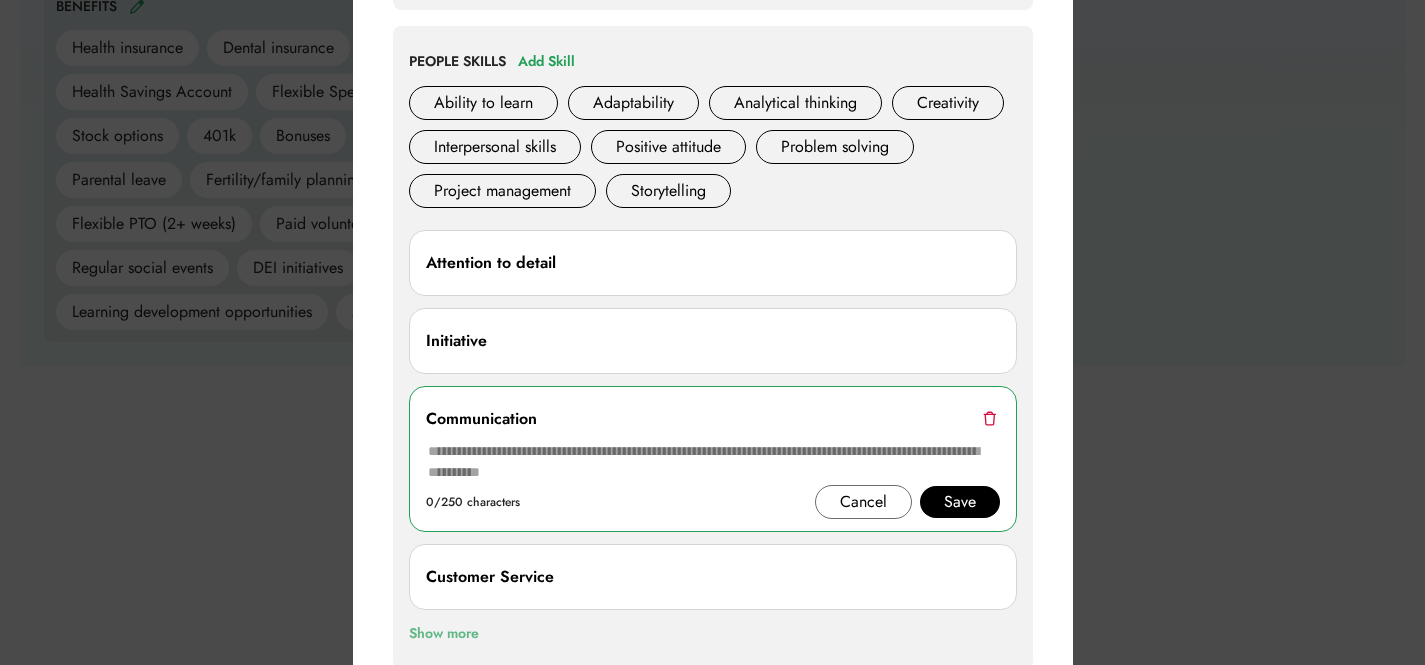 click on "Show more" at bounding box center (444, 634) 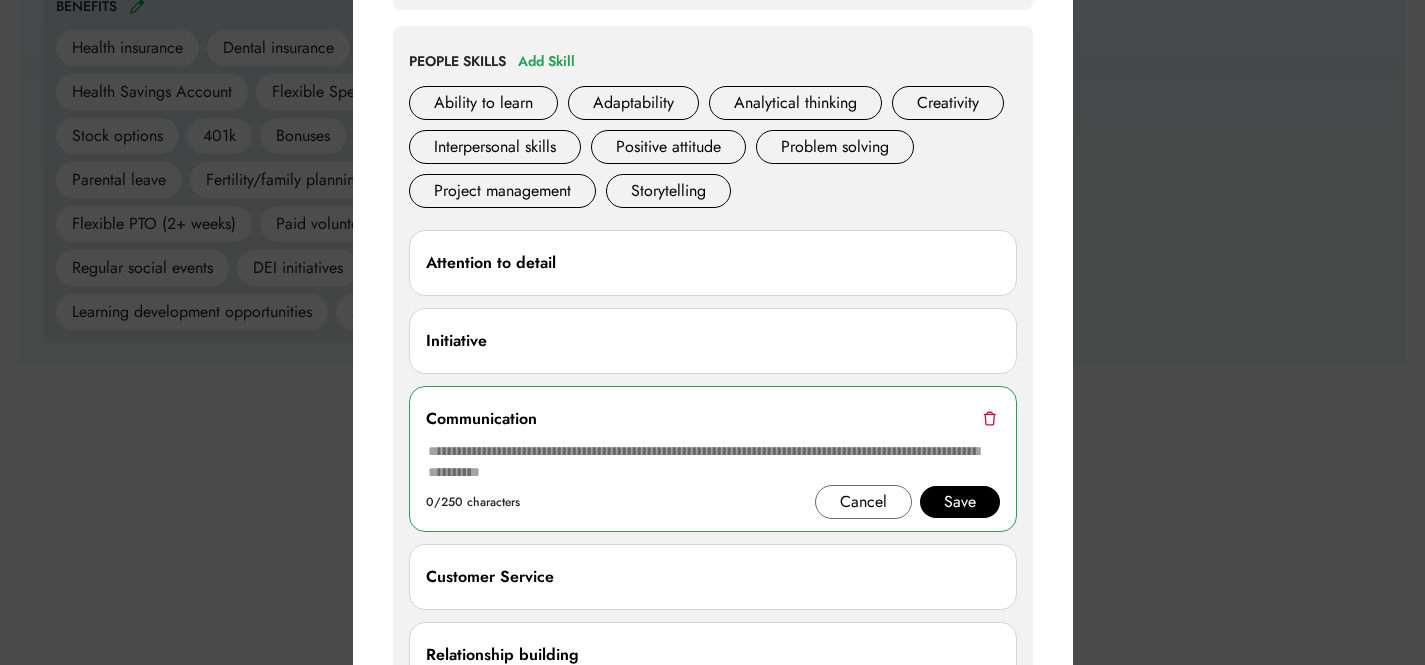 click on "Skills Needed Looking for recommendations on more skills to include?  Choose the category that most closely fits this job and see what additional skills you might want to add Sales/Business Development Marketing Operations/Admin Customer Success TECHNICAL SKILLS Add Skill project Project management 0/250 characters Cancel Save Presentation skills Microsoft Office Suite Microsoft Word, Excel, and PowerPoint Customer relationship management Show more PEOPLE SKILLS Add Skill Ability to learn Adaptability Analytical thinking Collaboration Creativity Grit Interpersonal skills Organization Positive attitude Problem solving Project management Storytelling Storytelling Storytelling Attention to detail Initiative Communication 0/250 characters Cancel Save Customer Service Relationship building Show more Don't see the skill you're looking for?  Contact us or see all skills" at bounding box center (713, -55) 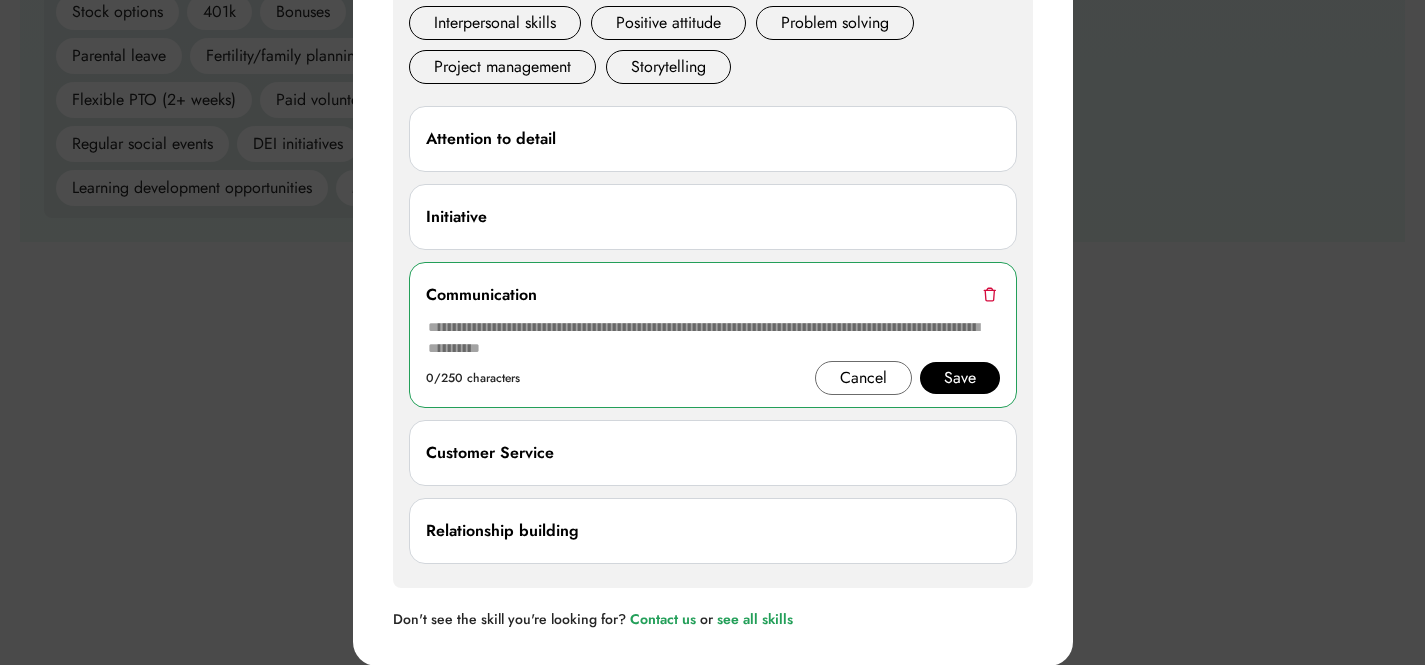 click on "Communication" at bounding box center [713, 295] 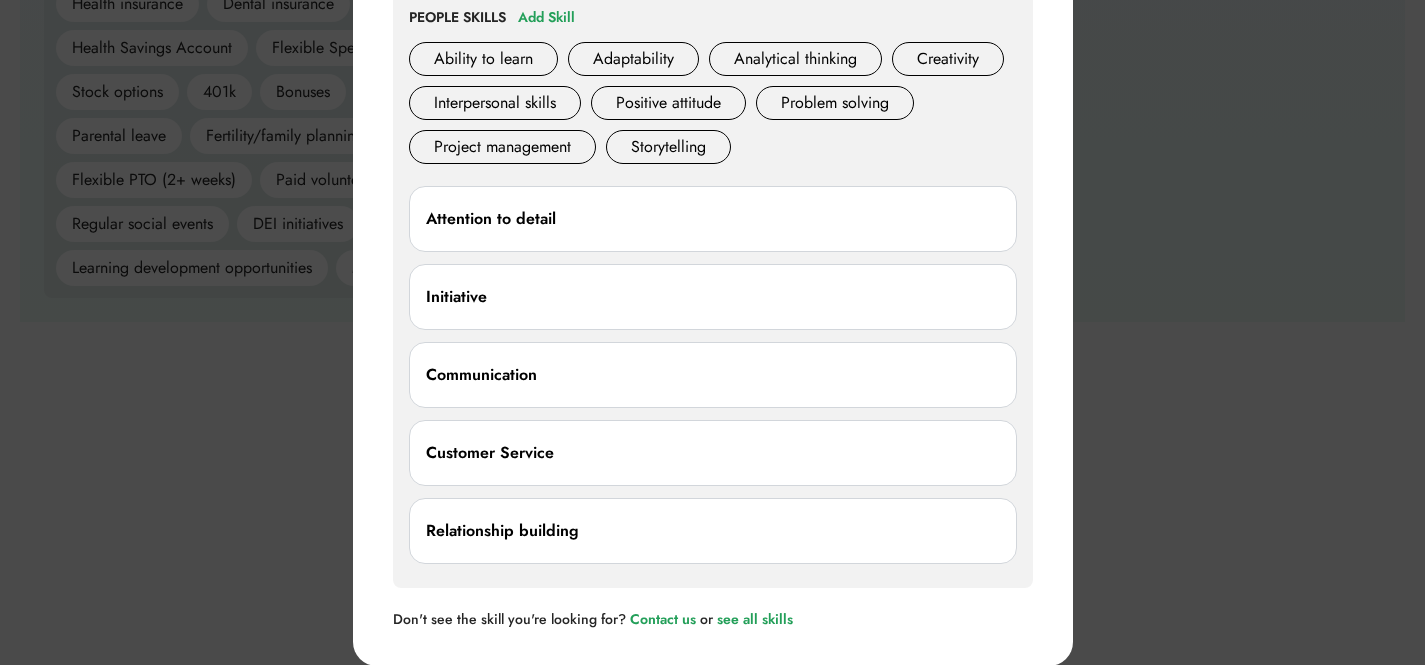 click on "Customer Service" at bounding box center [713, 453] 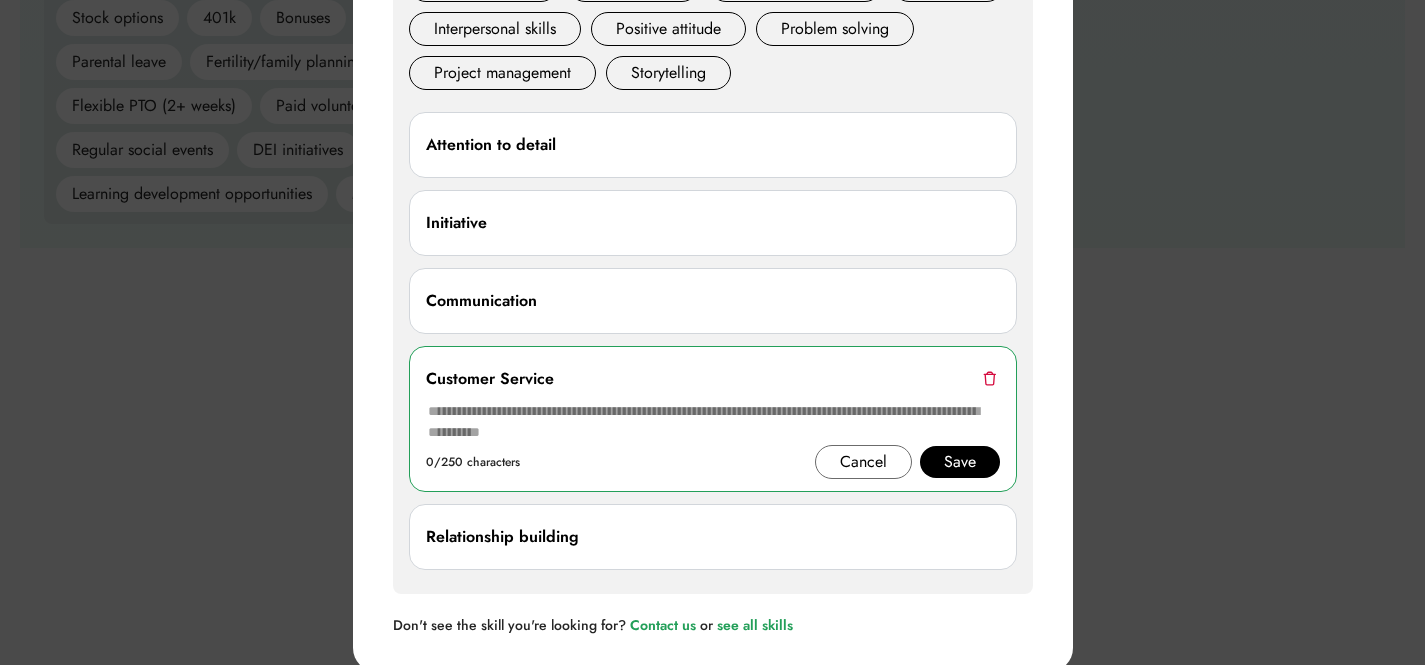 click at bounding box center (989, 378) 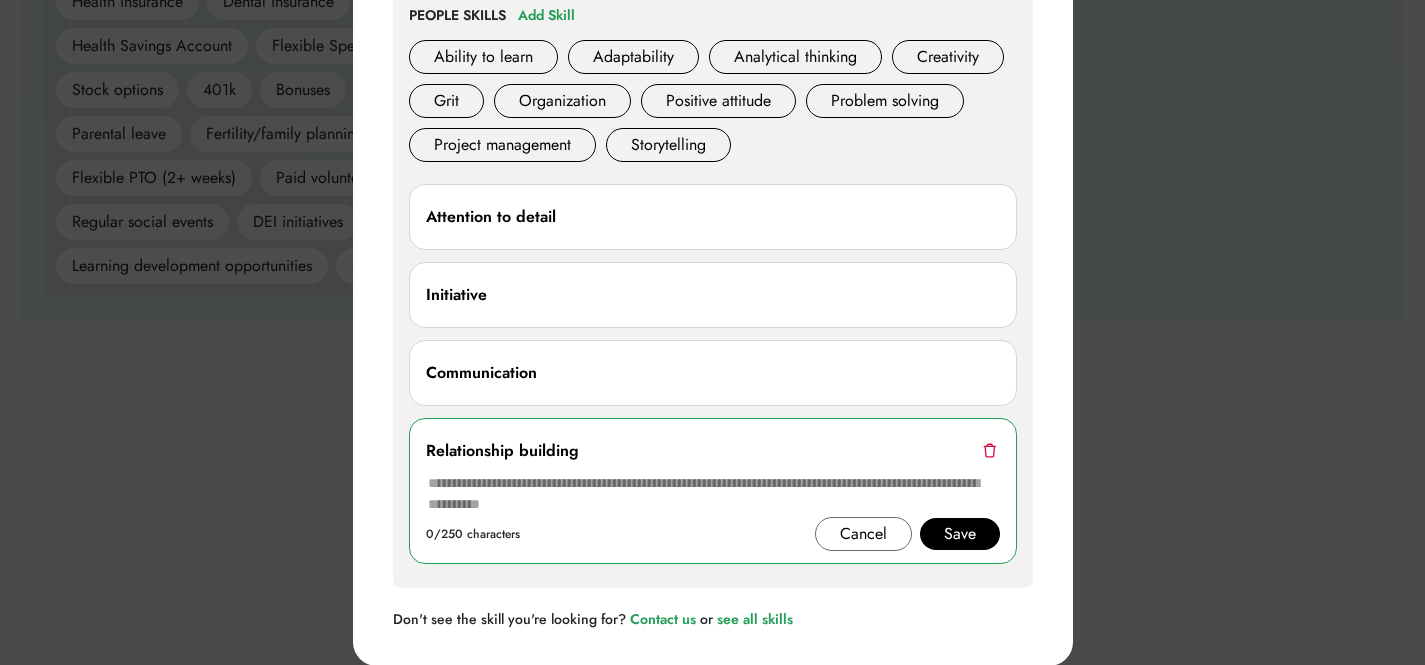 click at bounding box center [989, 450] 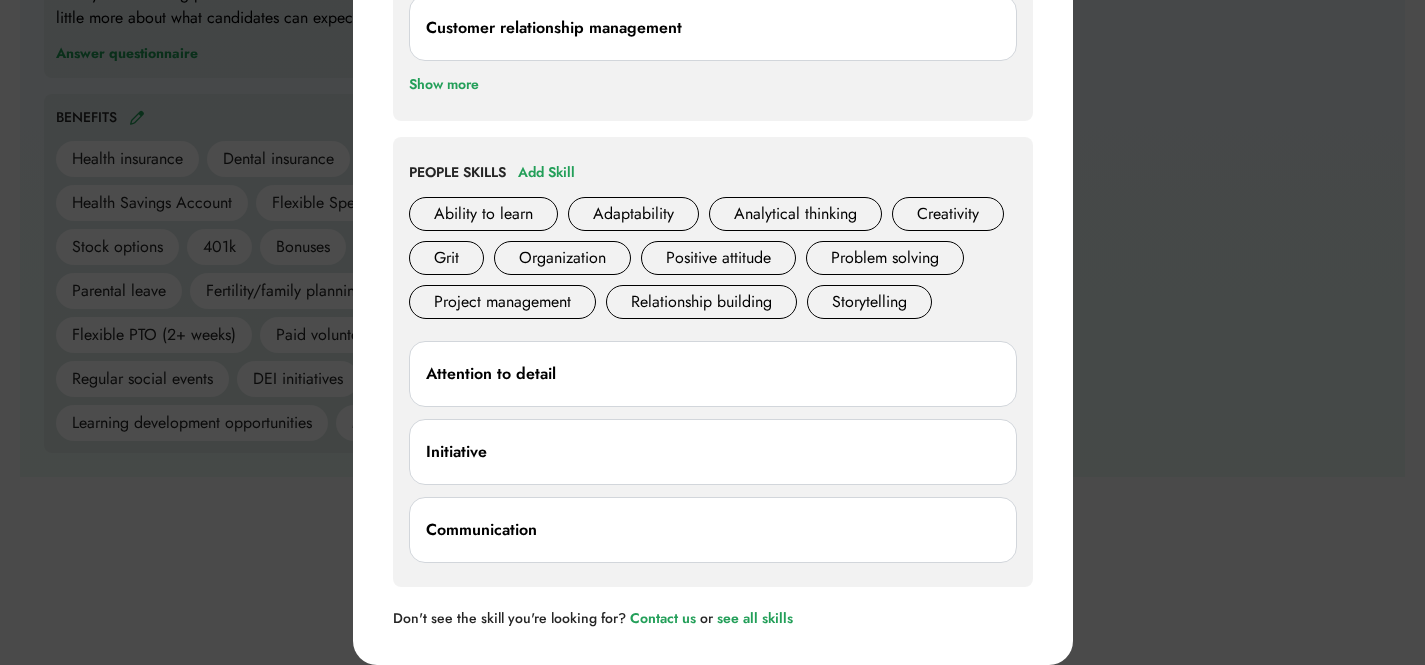 scroll, scrollTop: 1658, scrollLeft: 0, axis: vertical 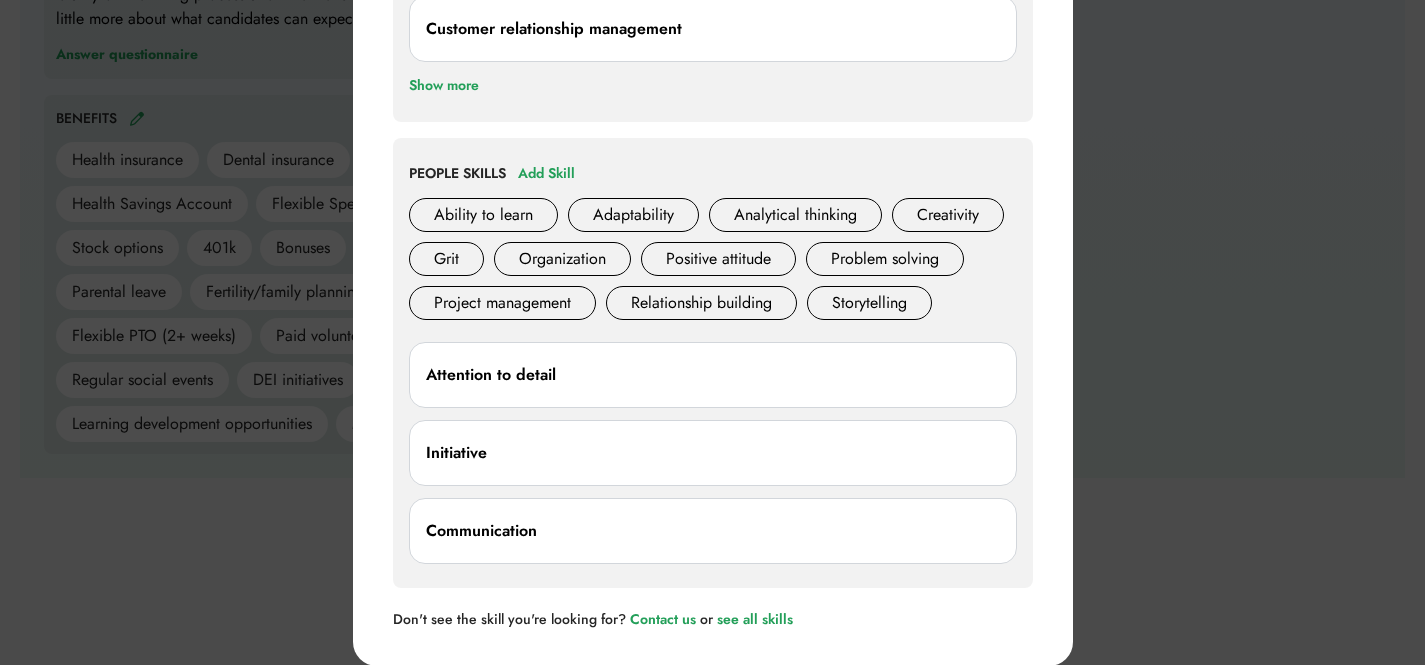 click at bounding box center [712, 332] 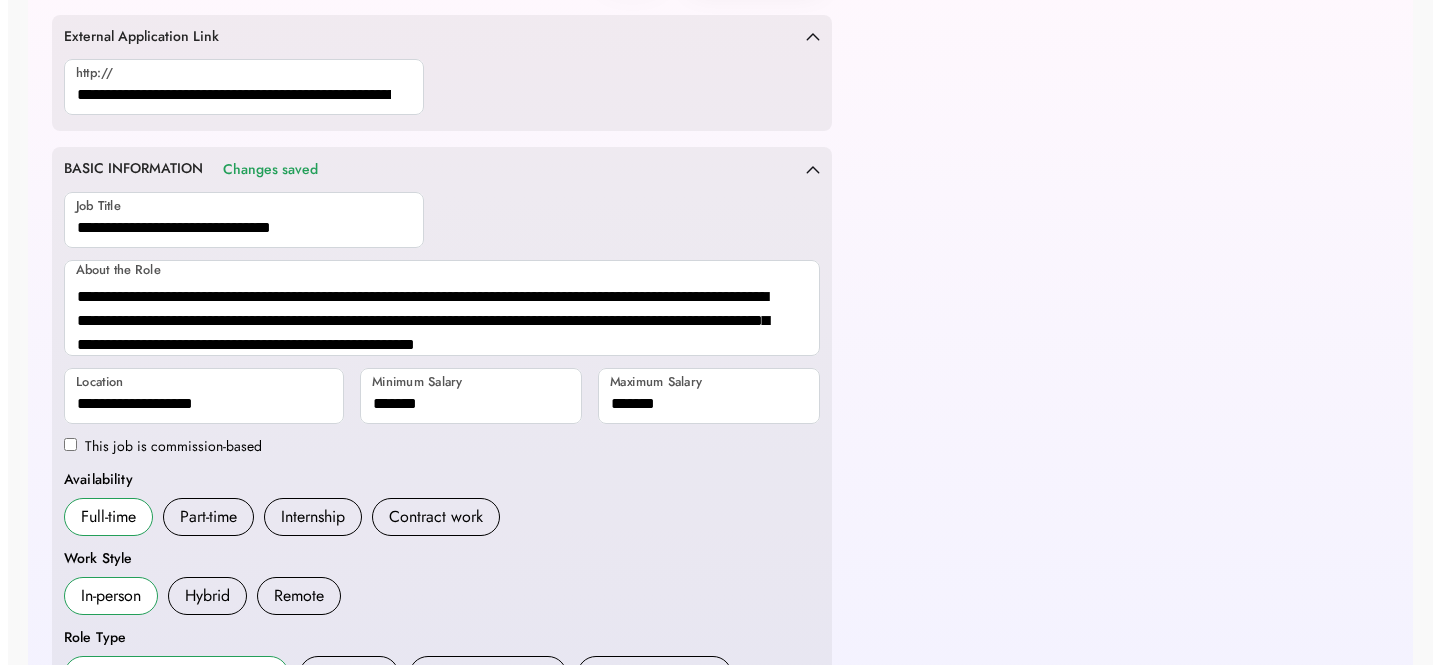 scroll, scrollTop: 0, scrollLeft: 0, axis: both 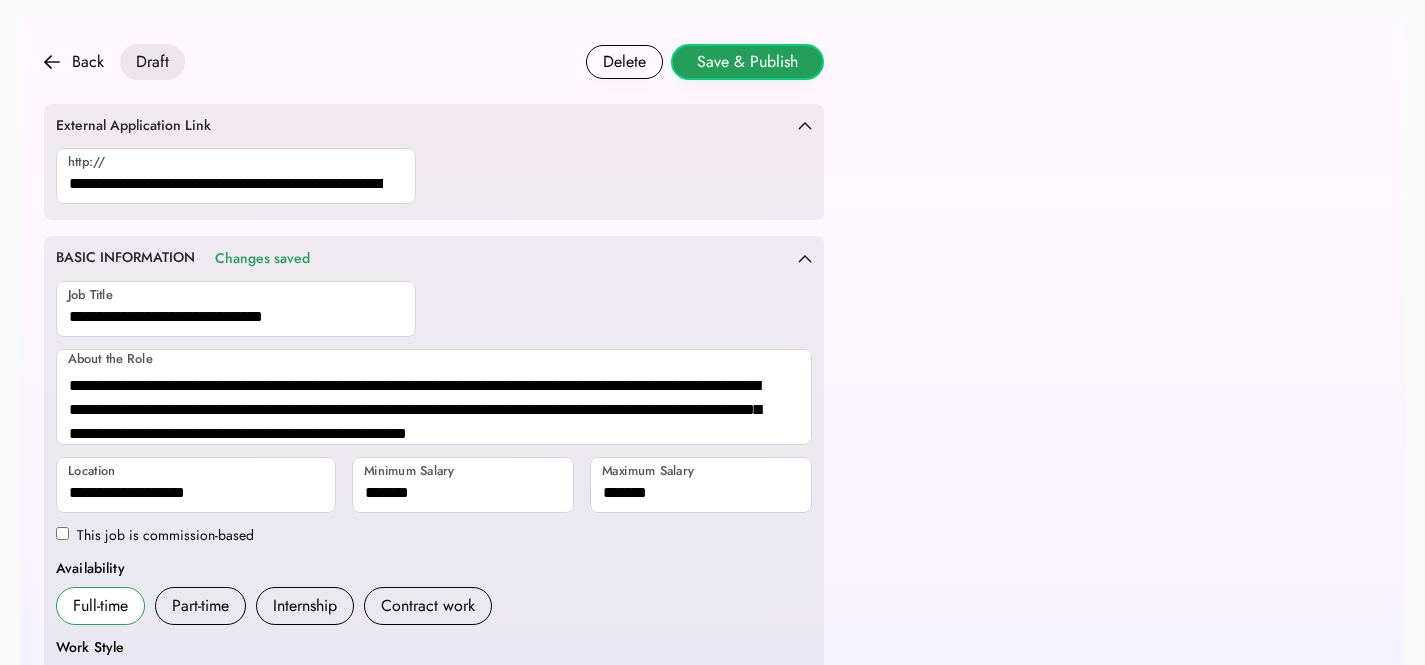 click on "Save & Publish" at bounding box center (747, 62) 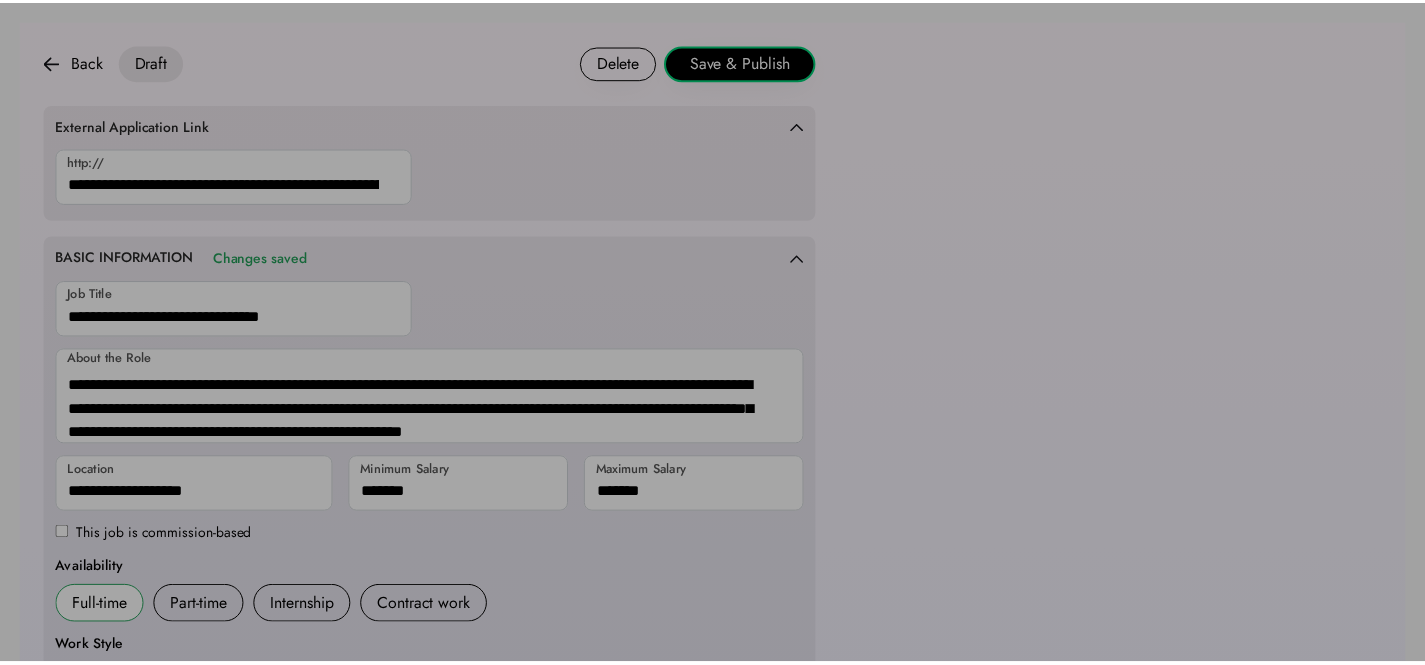 scroll, scrollTop: 1059, scrollLeft: 0, axis: vertical 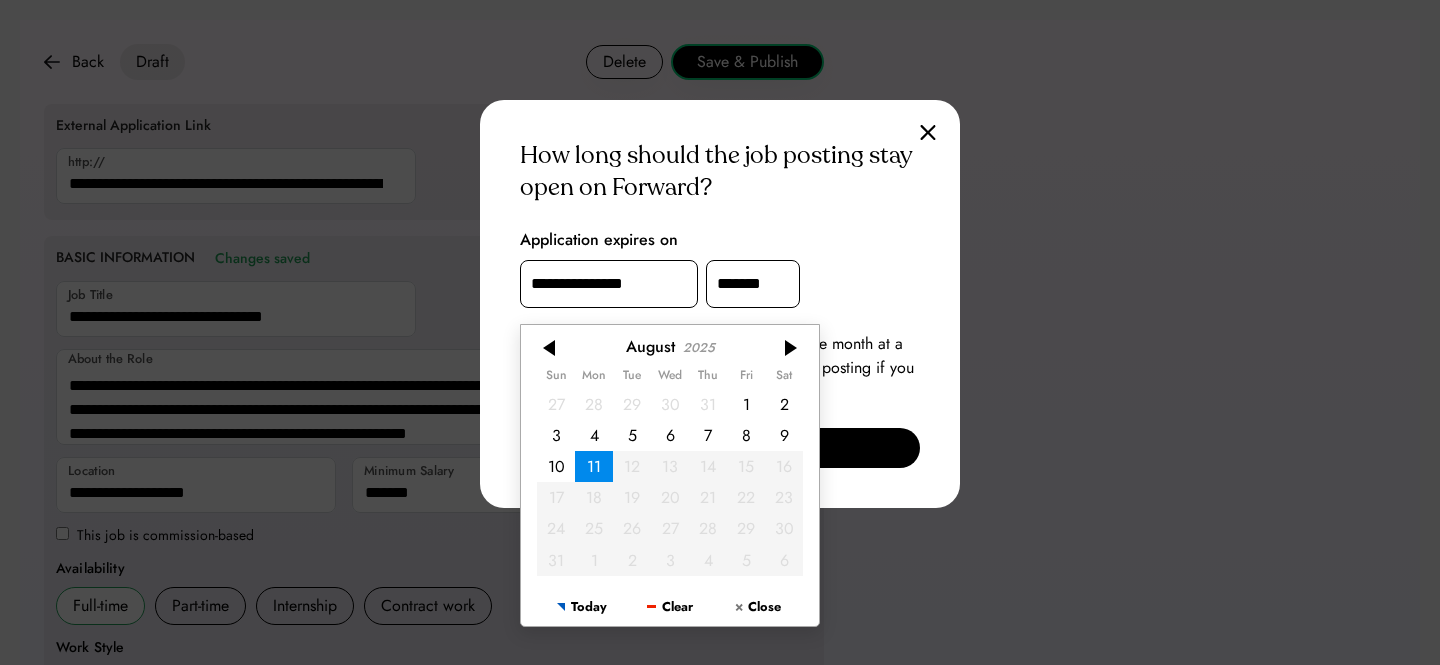 drag, startPoint x: 644, startPoint y: 283, endPoint x: 668, endPoint y: 290, distance: 25 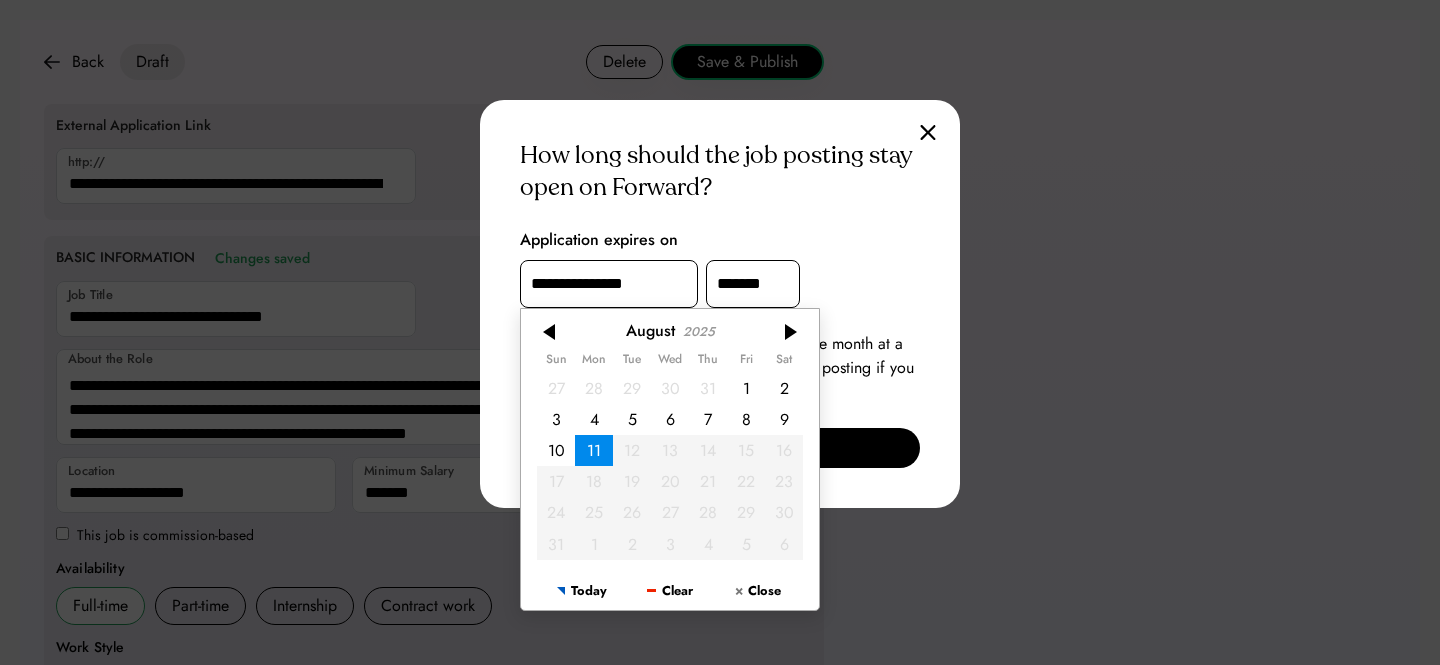 click on "1" at bounding box center [746, 387] 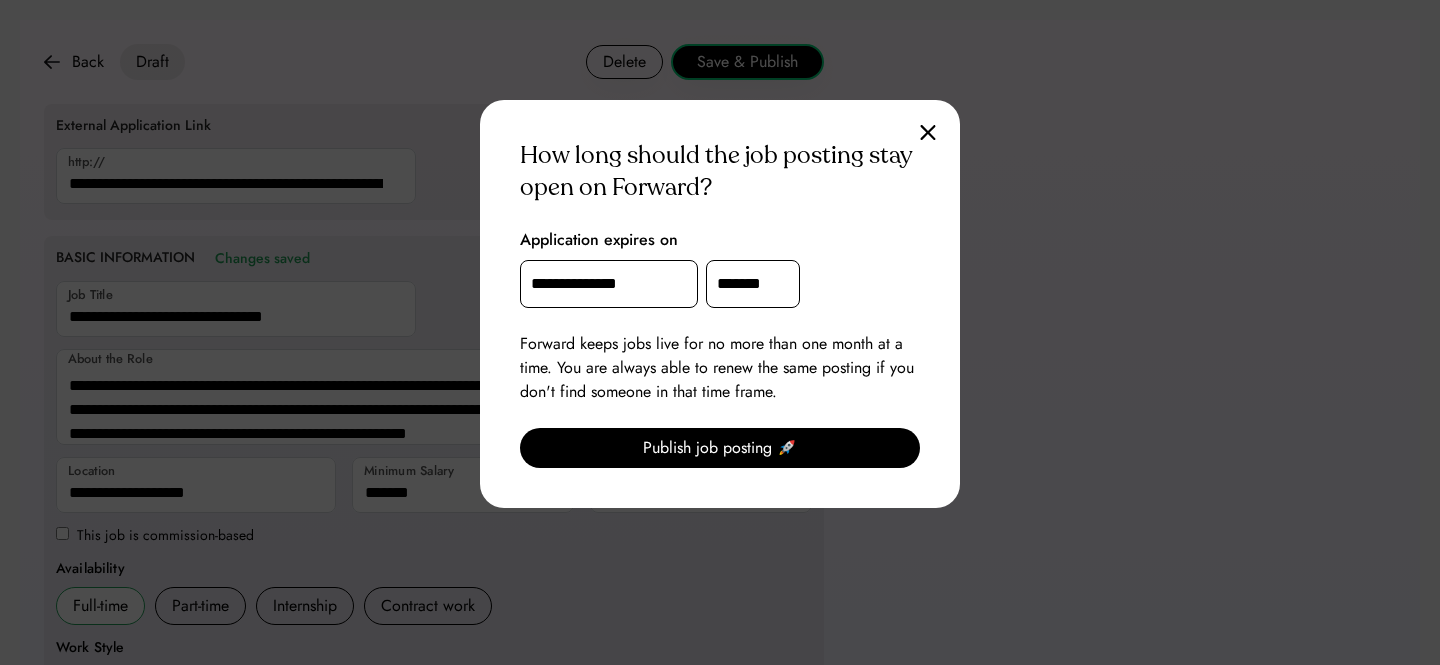 click on "Publish job posting 🚀" at bounding box center (720, 448) 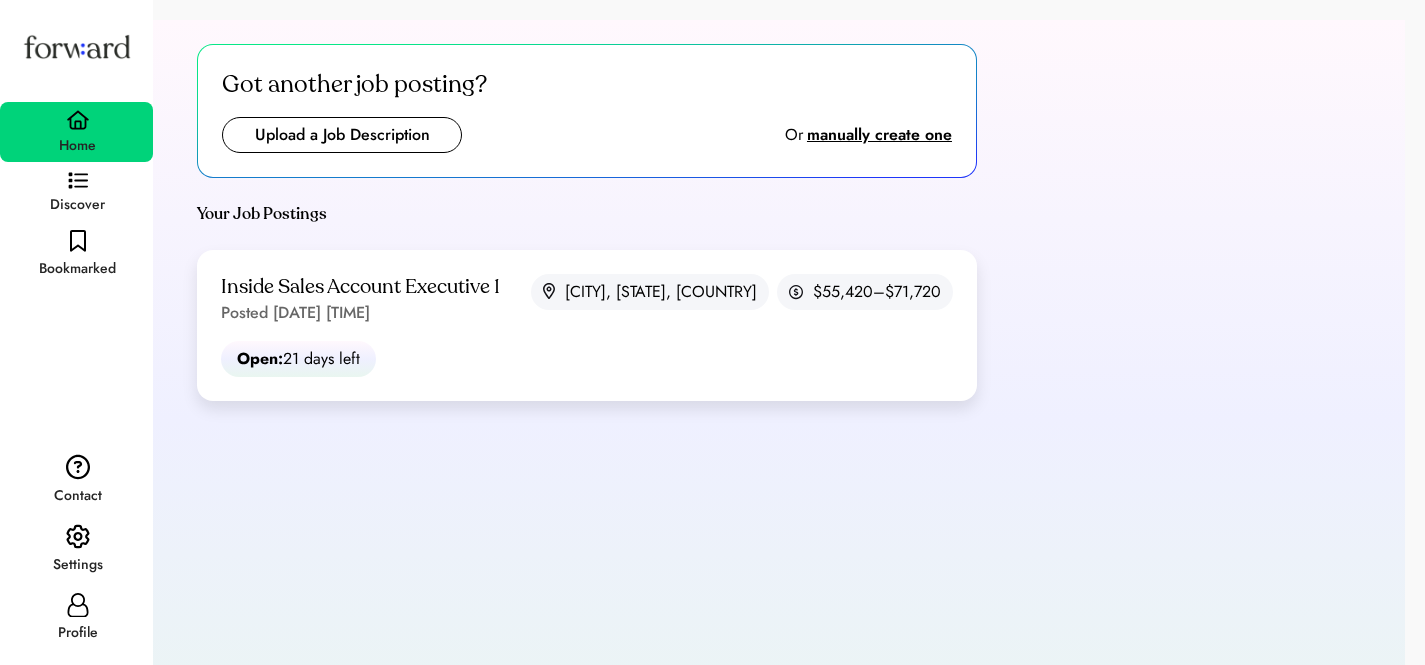 scroll, scrollTop: 0, scrollLeft: 0, axis: both 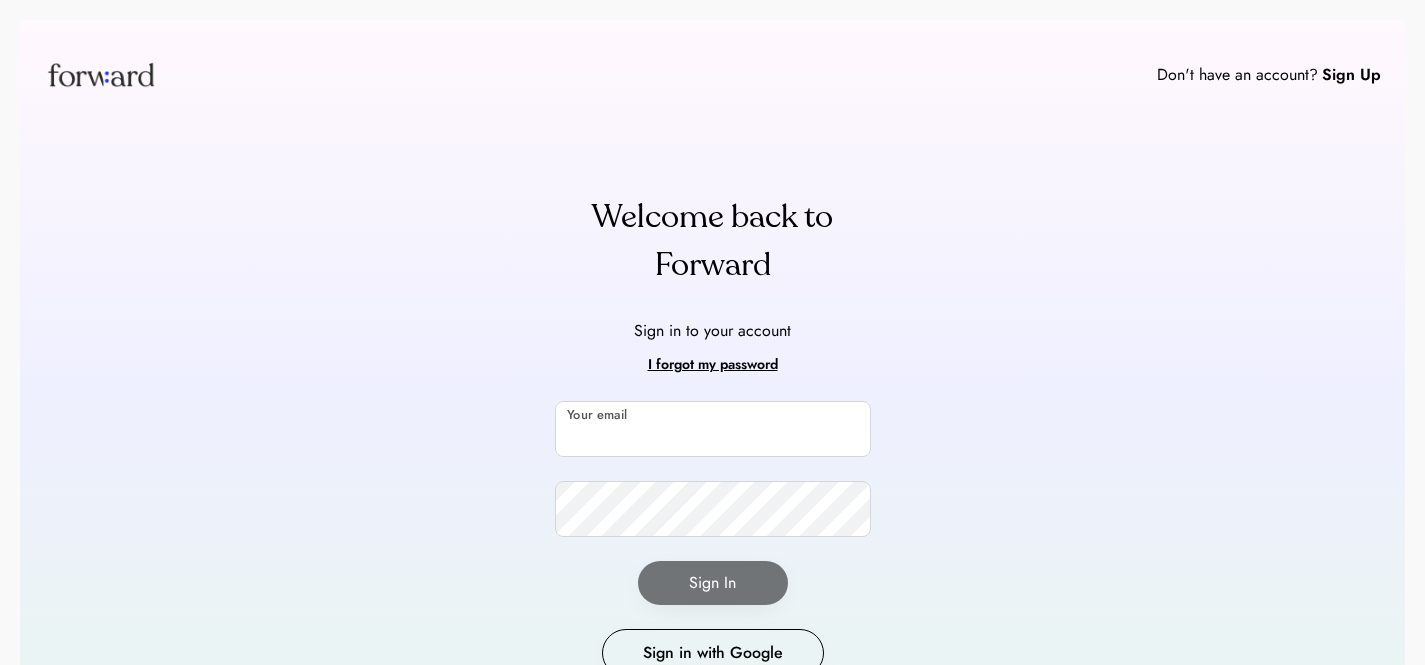 click at bounding box center [713, 429] 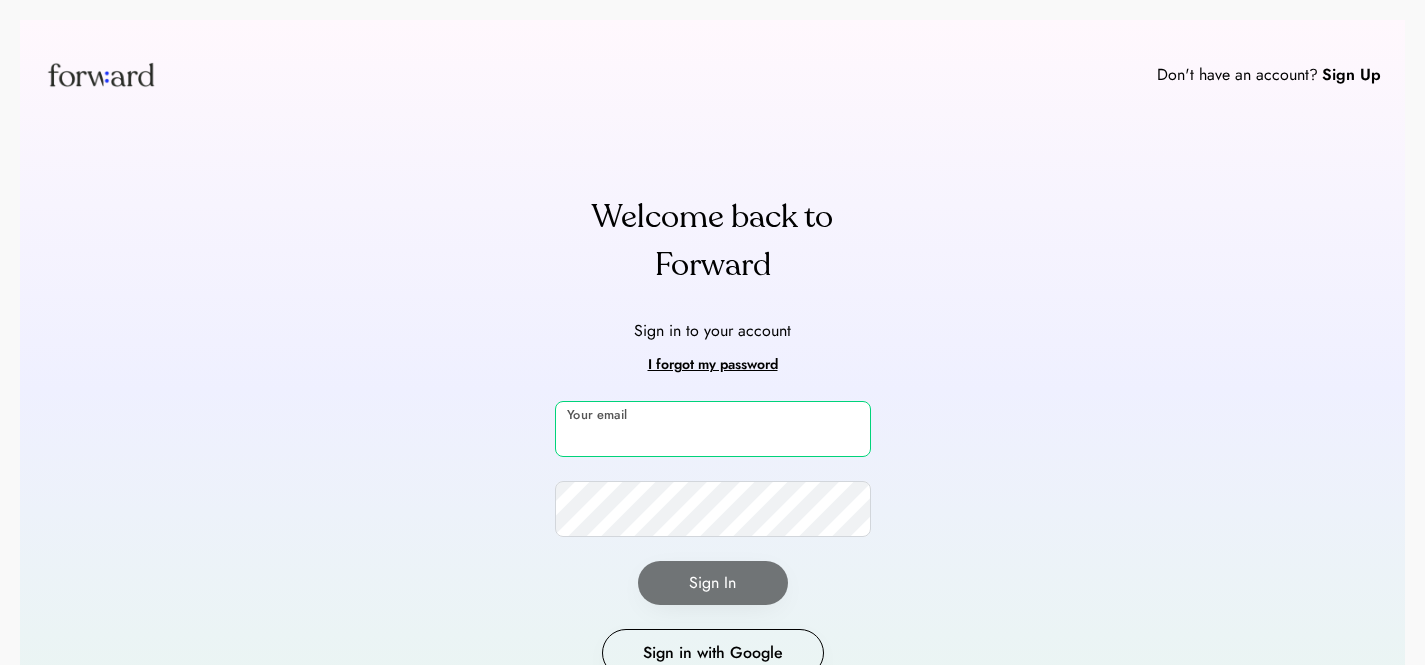 paste on "**********" 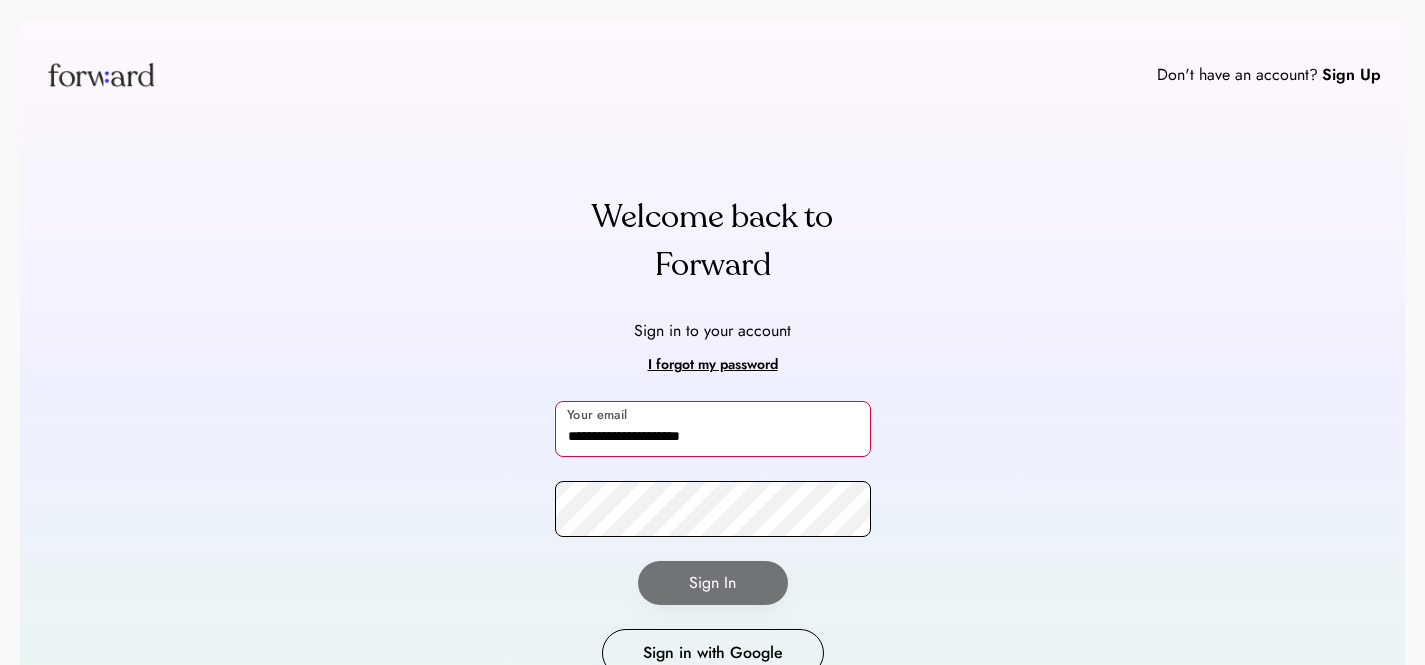 type on "**********" 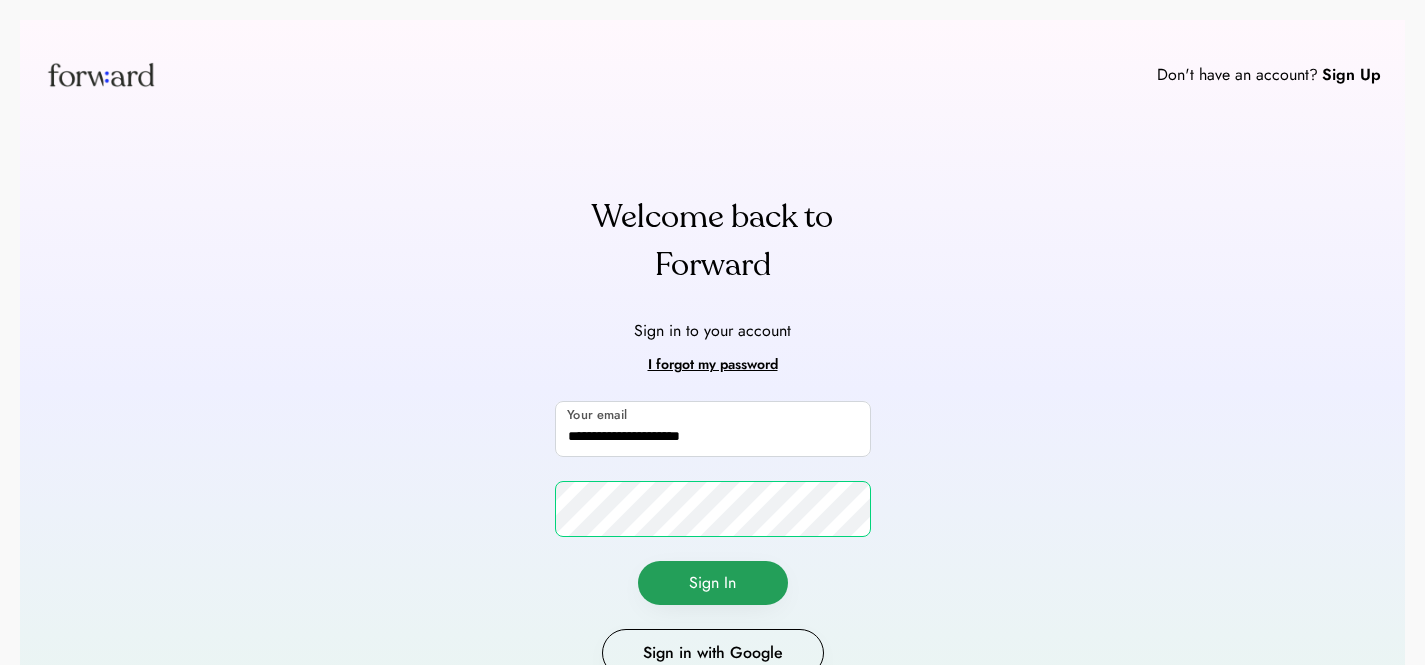 click on "Sign In" at bounding box center (713, 583) 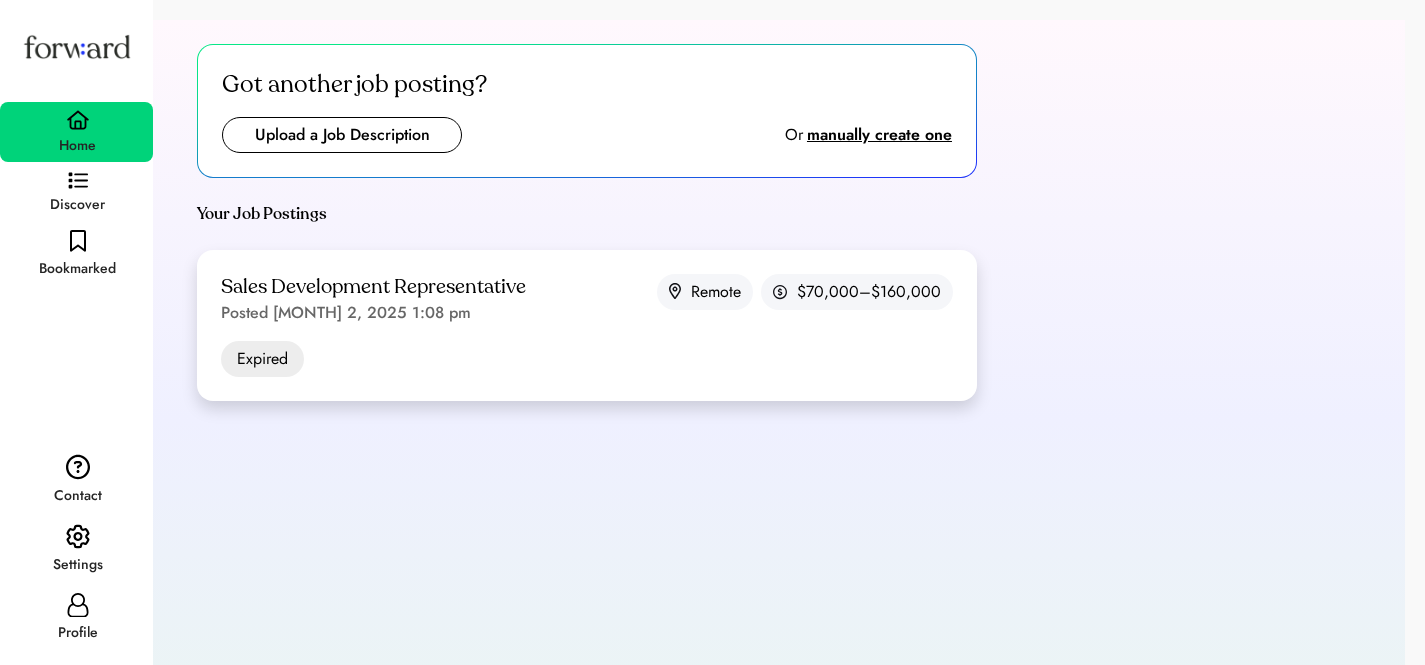 scroll, scrollTop: 0, scrollLeft: 0, axis: both 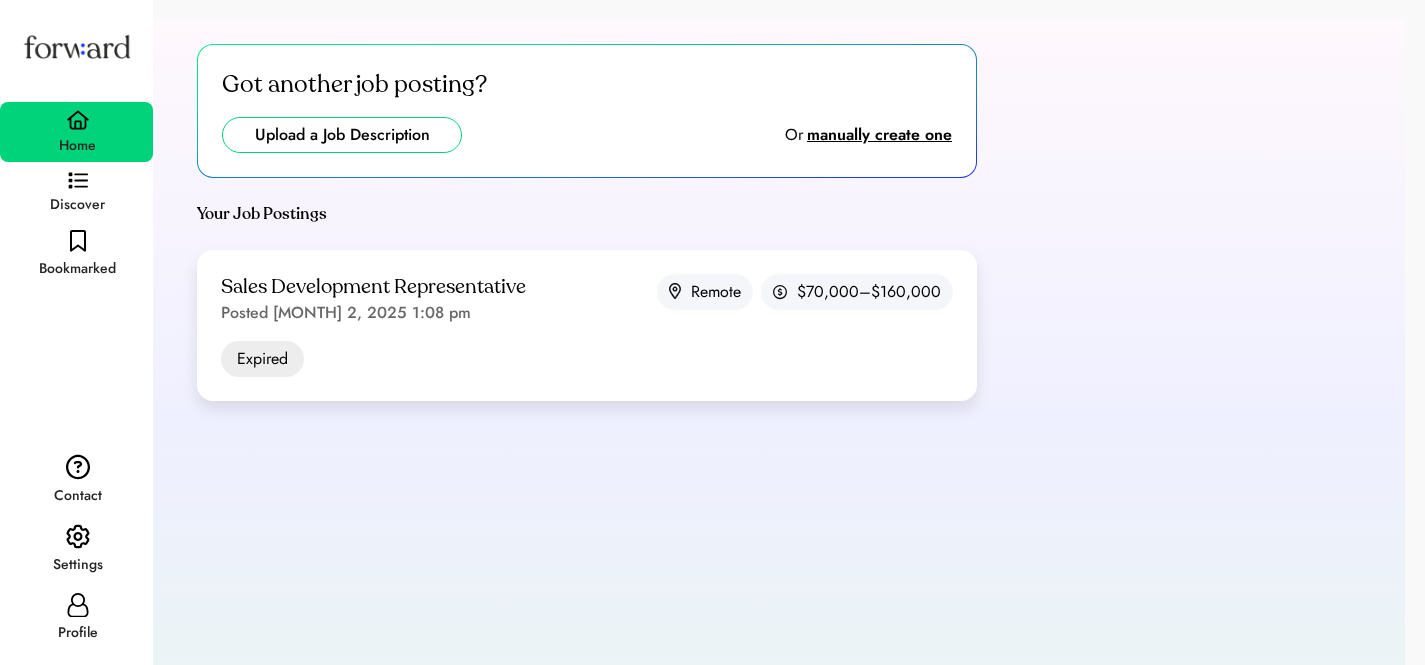 click at bounding box center [342, 135] 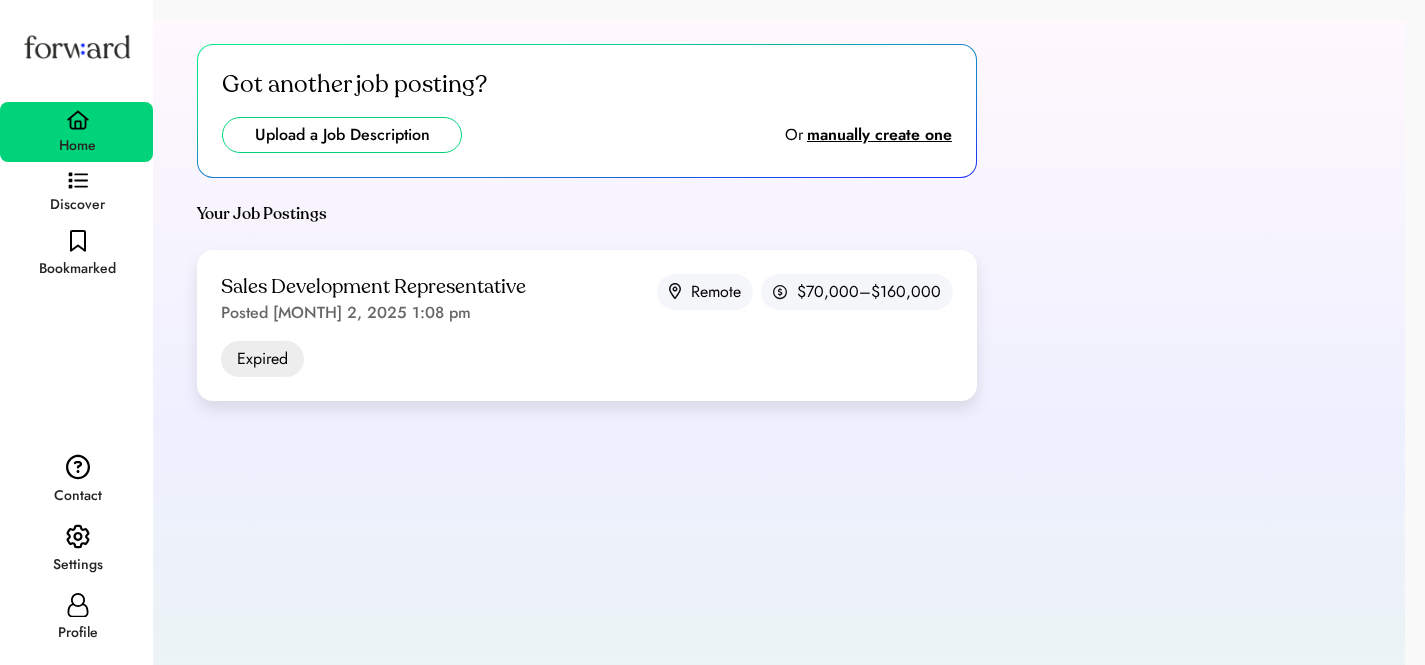 type on "**********" 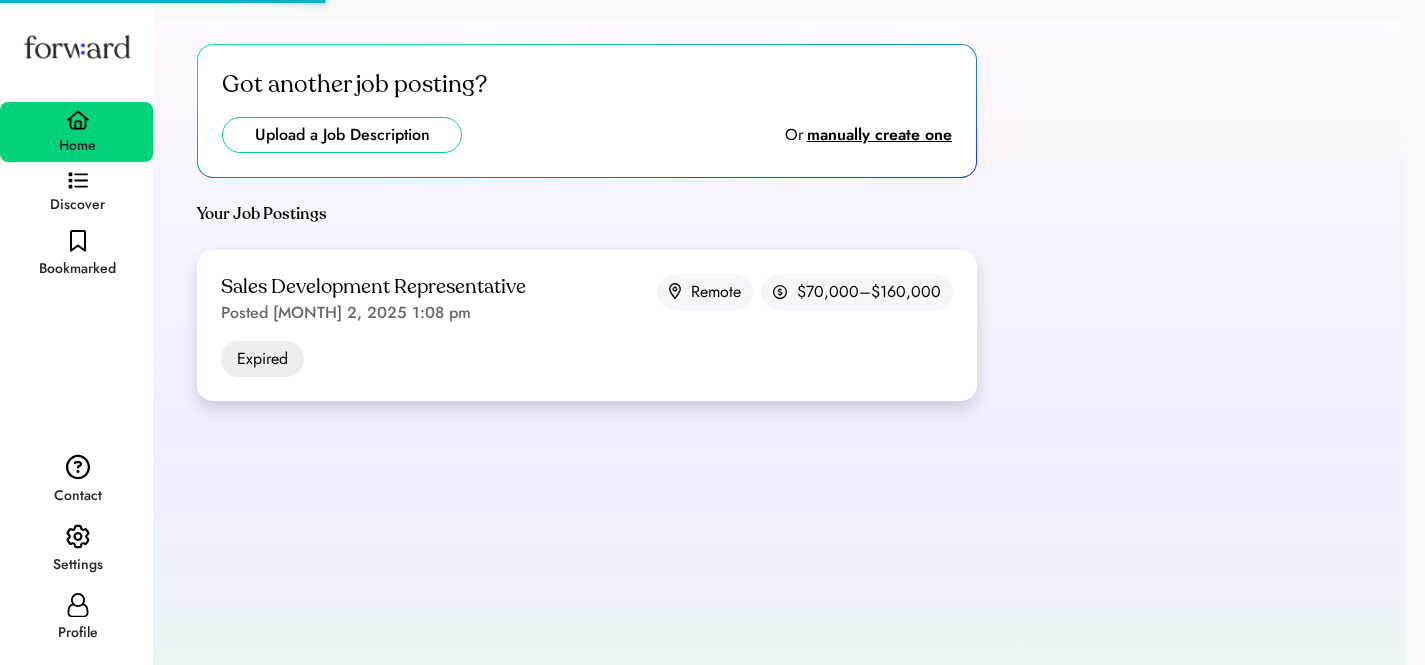 type 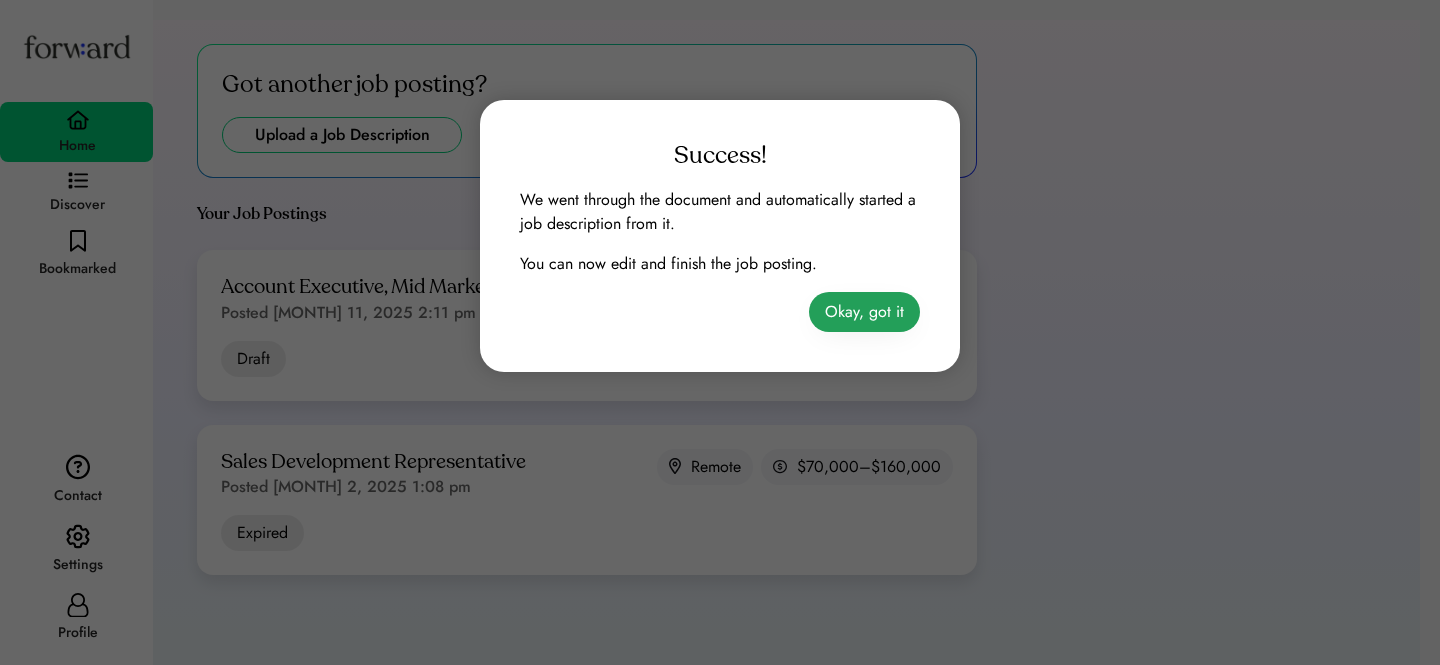 click on "Okay, got it" at bounding box center (864, 312) 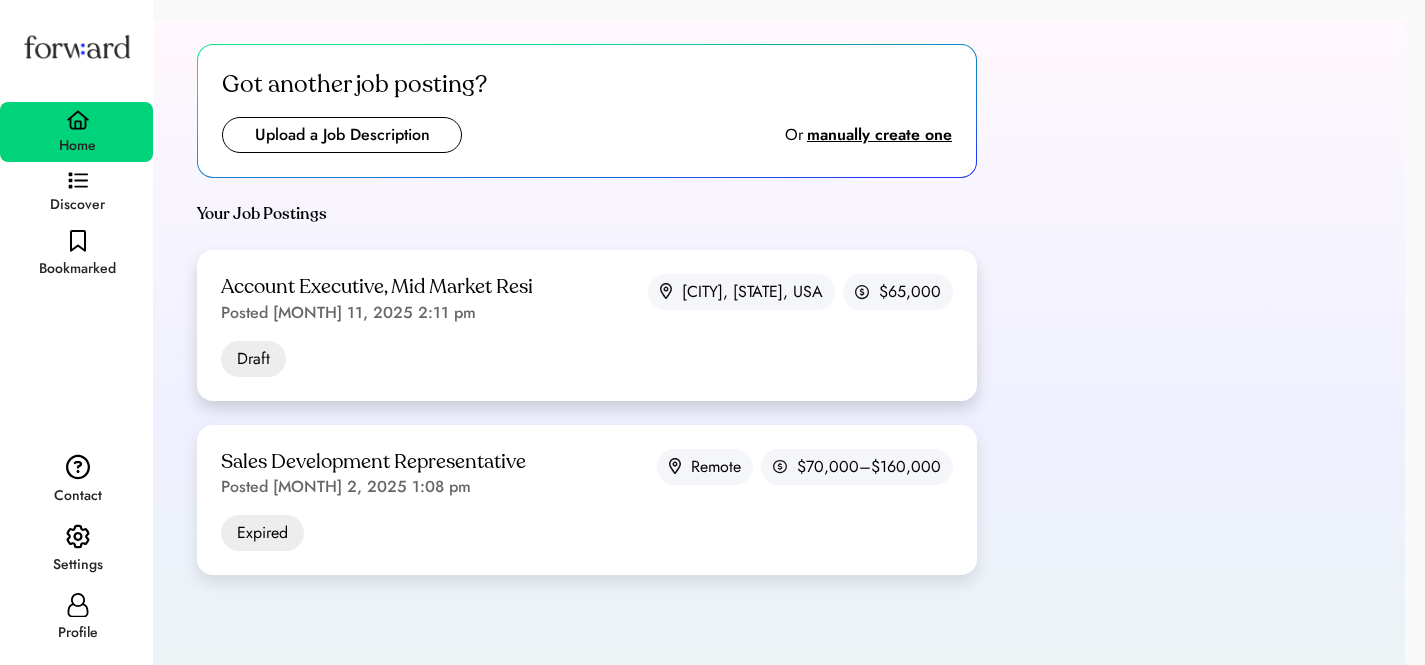 click on "Account Executive, Mid Market Resi Posted Jul 11, 2025 2:11 pm Allen, TX, USA $65,000" at bounding box center (587, 299) 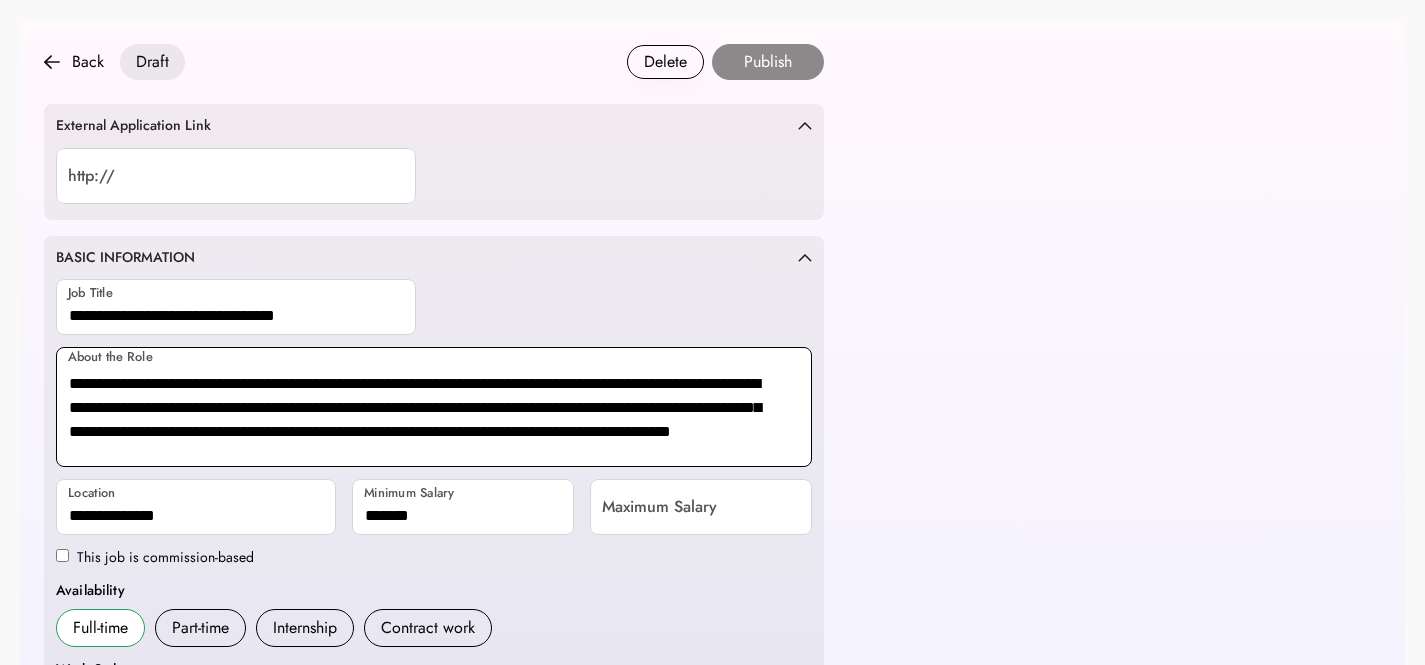 scroll, scrollTop: 0, scrollLeft: 0, axis: both 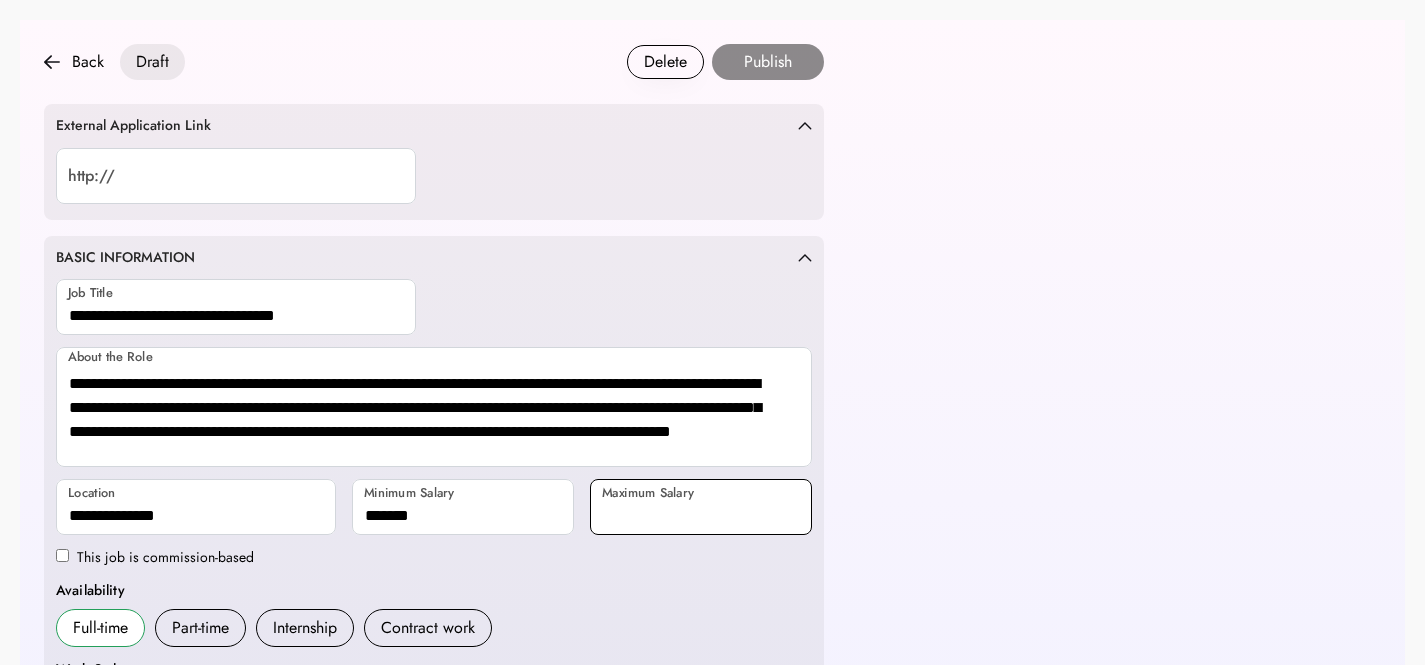 click at bounding box center [701, 507] 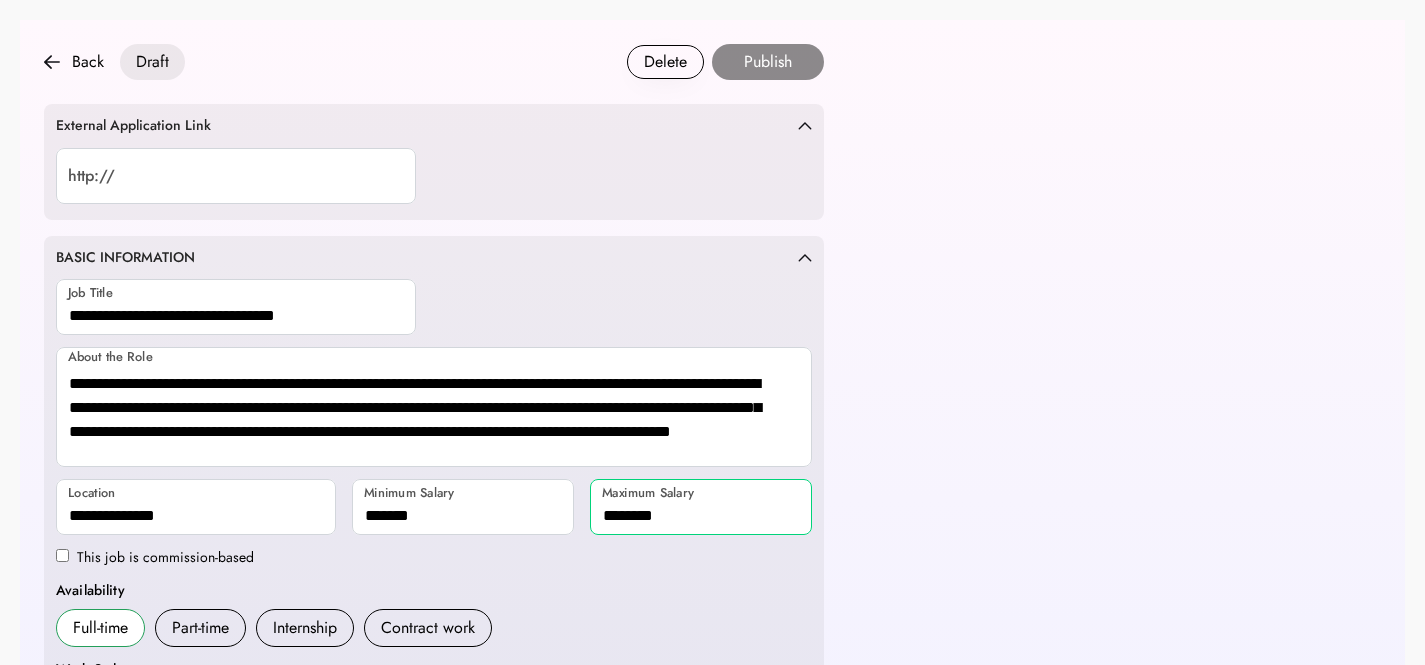 type on "********" 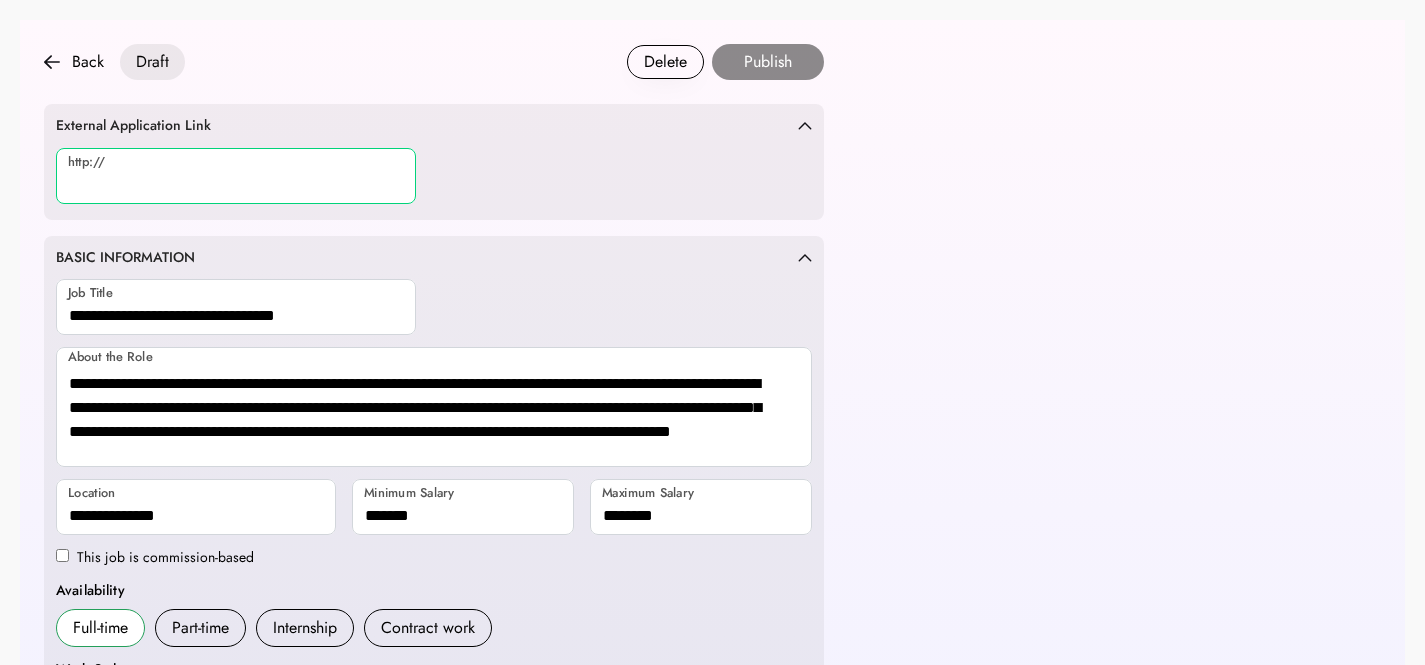 click at bounding box center (236, 176) 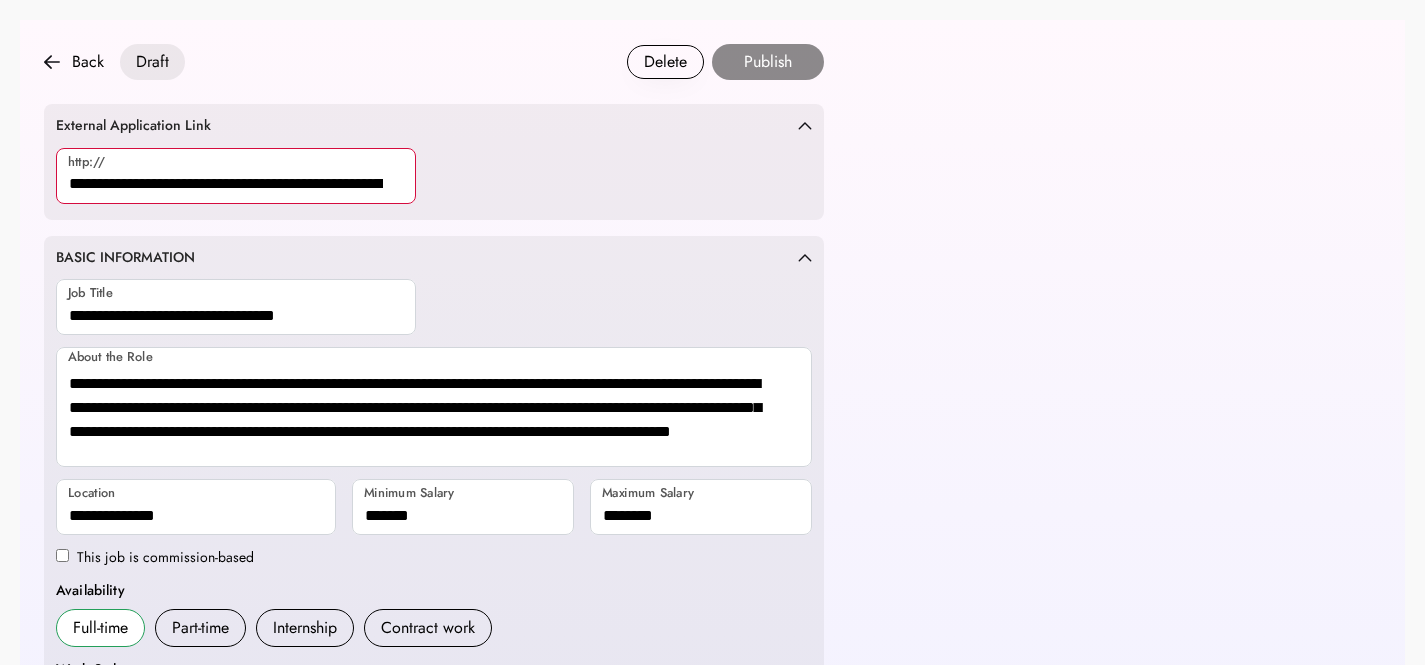 scroll, scrollTop: 0, scrollLeft: 77, axis: horizontal 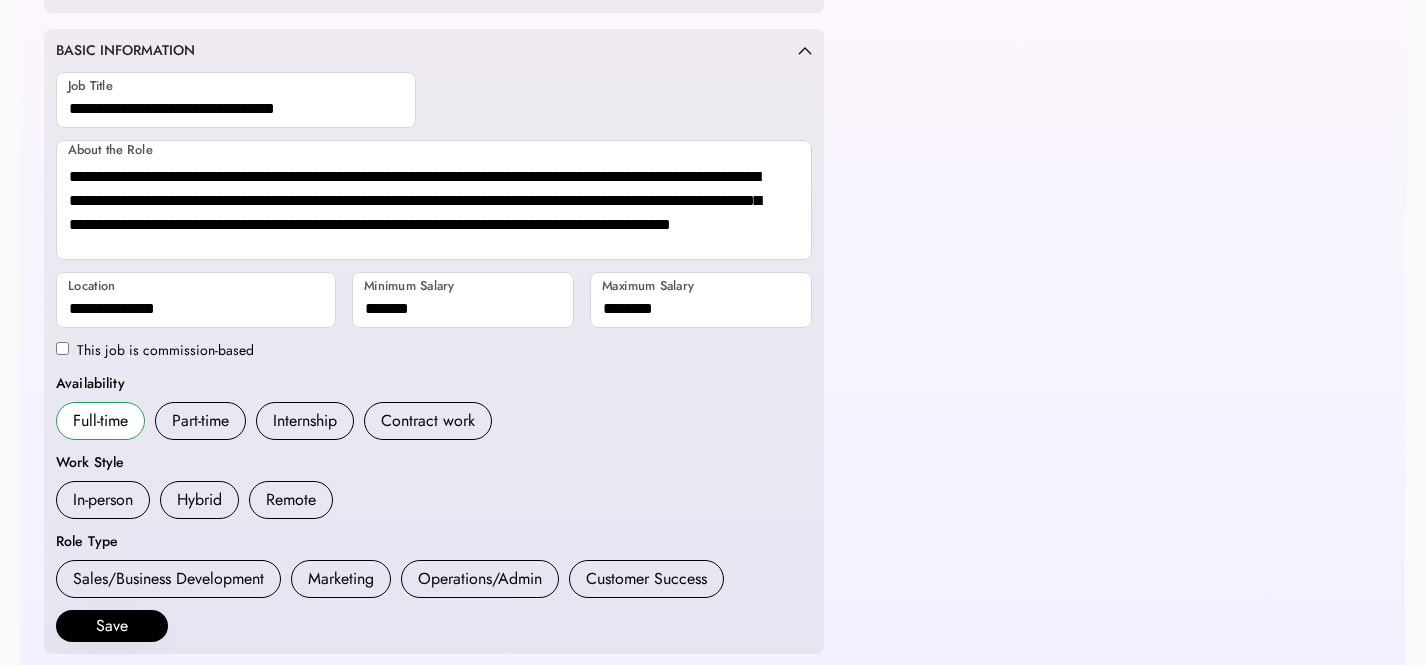 type on "**********" 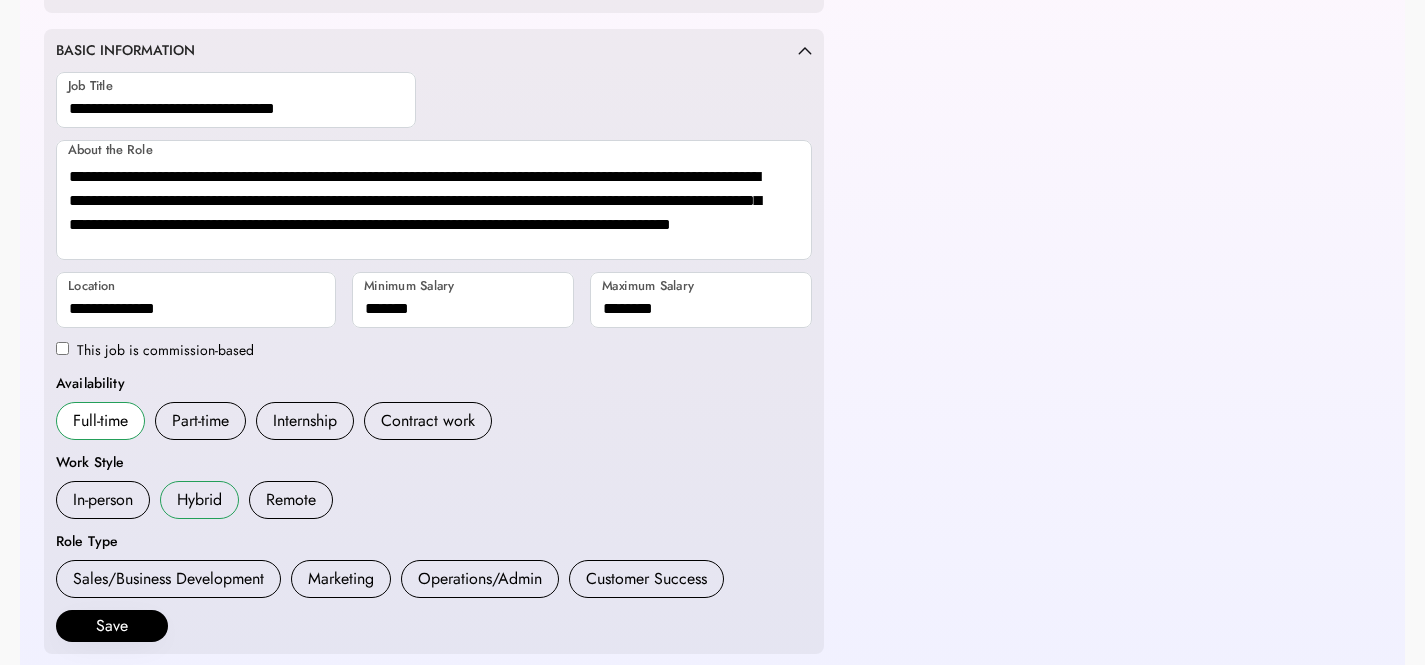 click on "Hybrid" at bounding box center [199, 500] 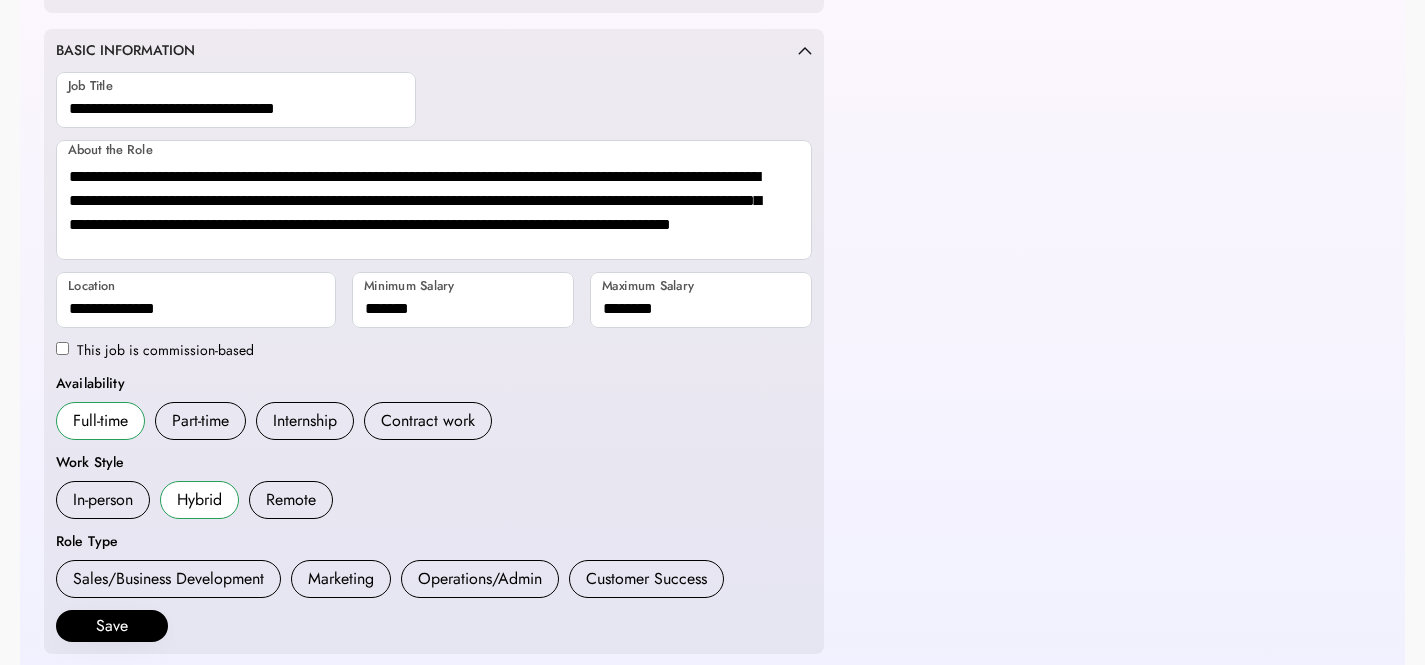 click on "Remote" at bounding box center (291, 500) 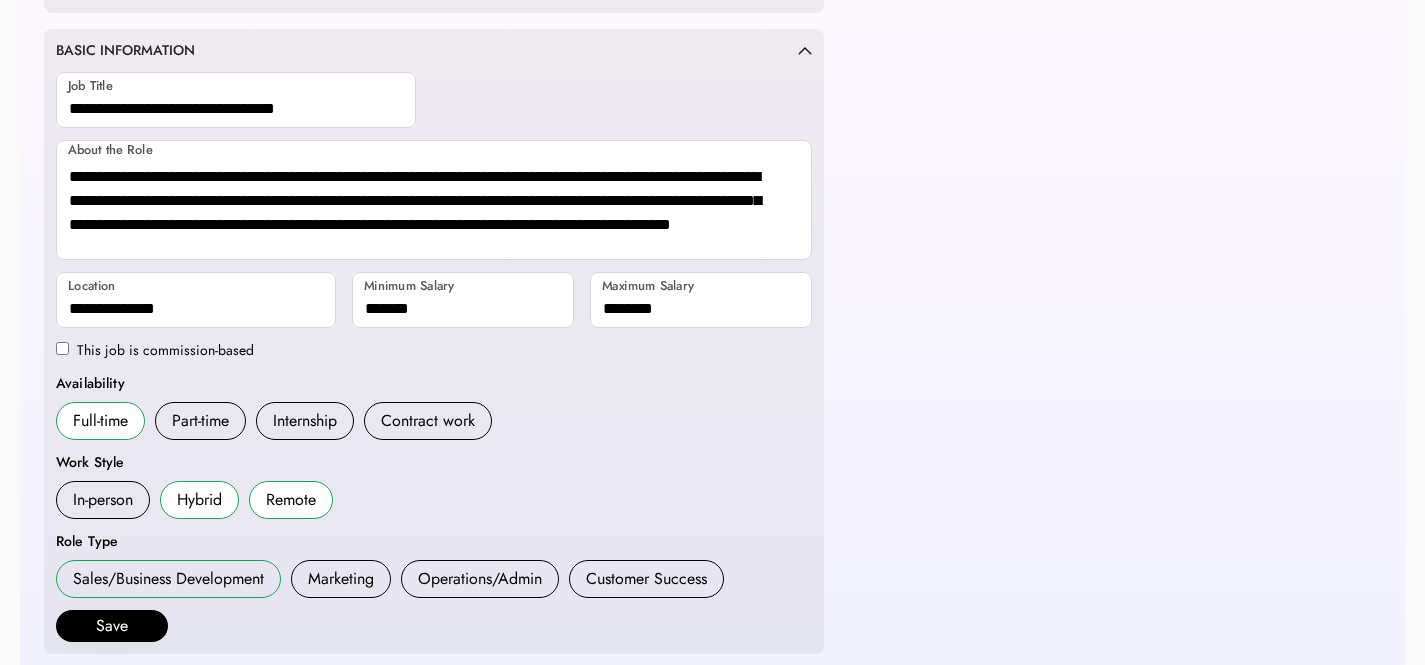 click on "Sales/Business Development" at bounding box center [168, 579] 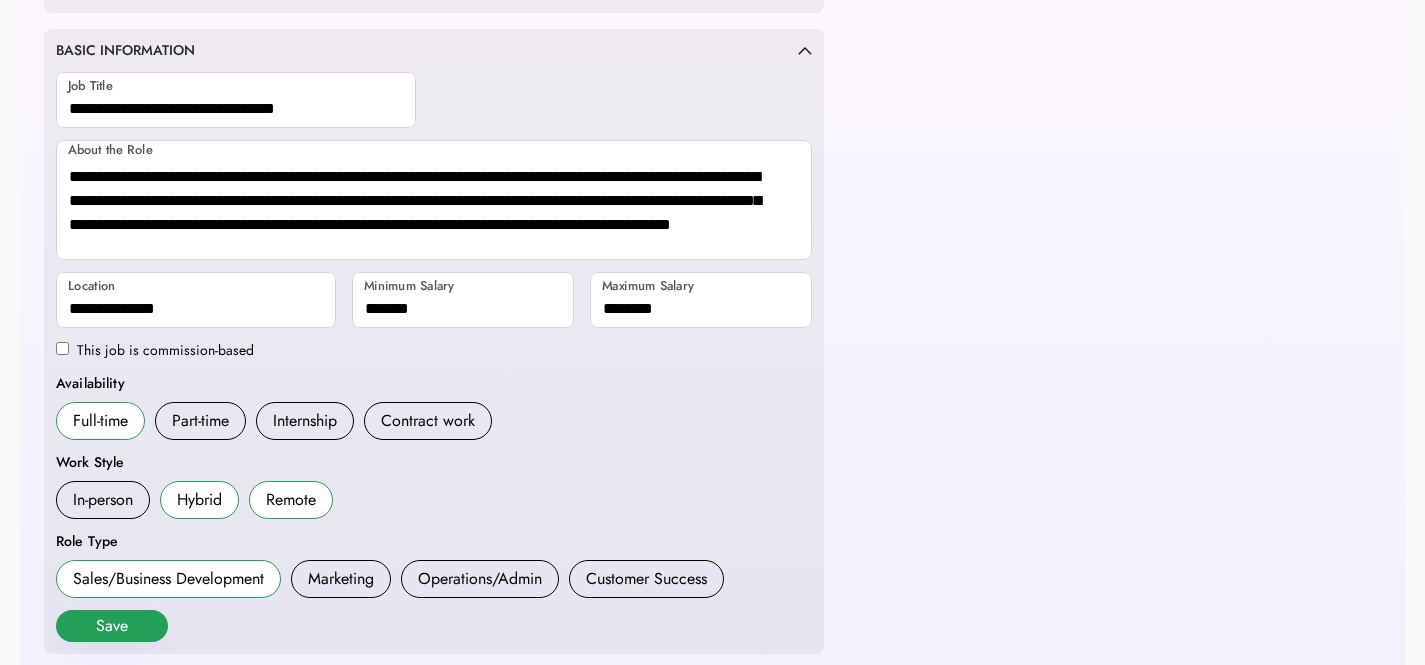 click on "Save" at bounding box center [112, 626] 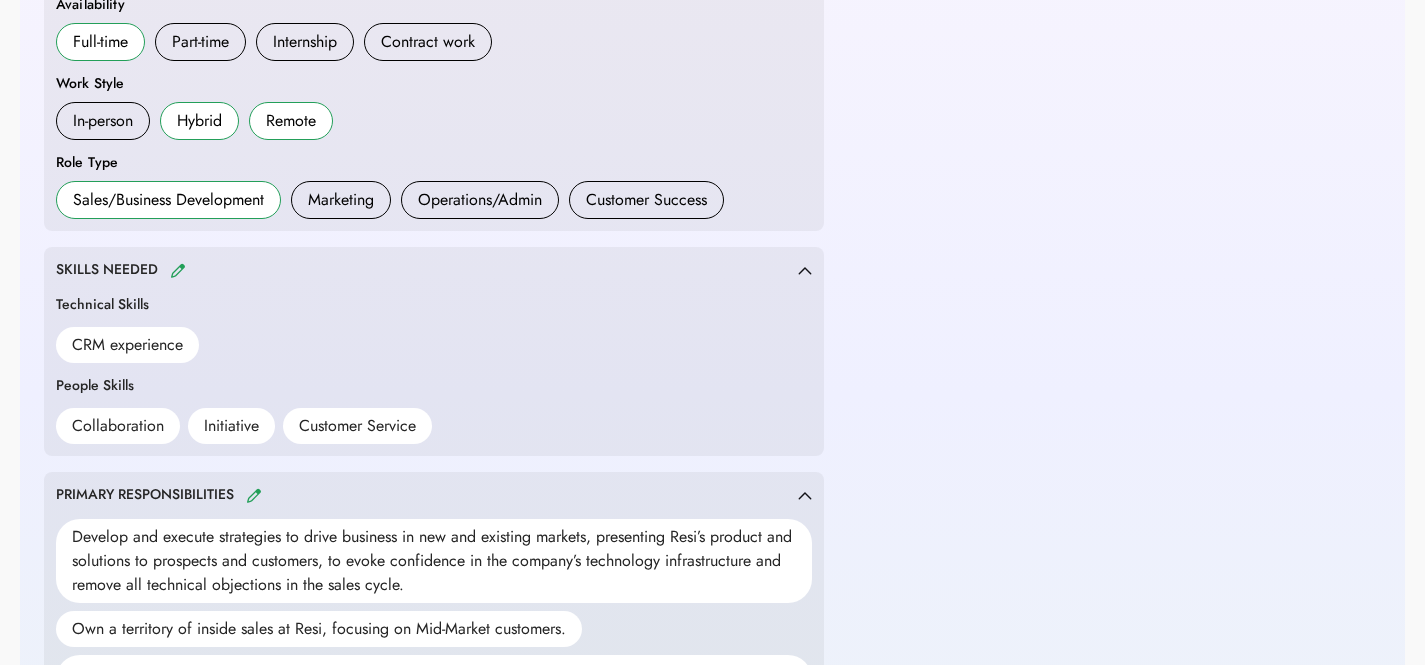 scroll, scrollTop: 756, scrollLeft: 0, axis: vertical 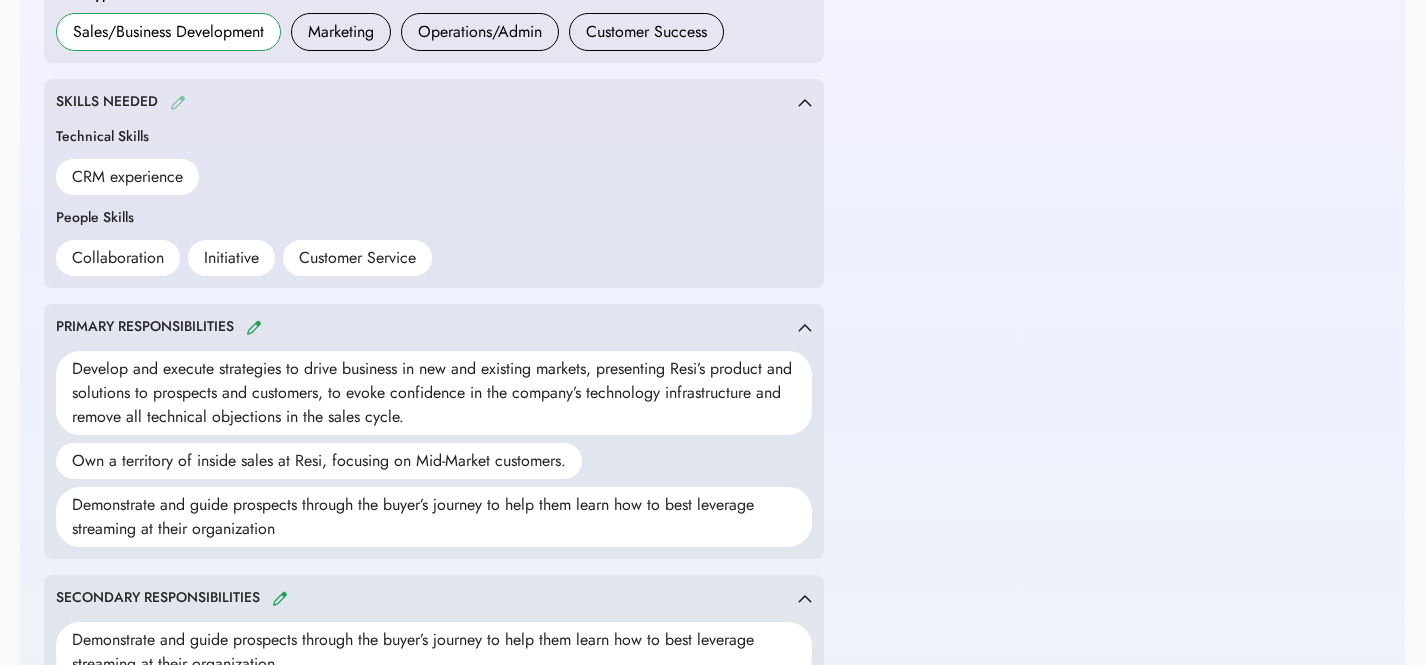 click at bounding box center (178, 102) 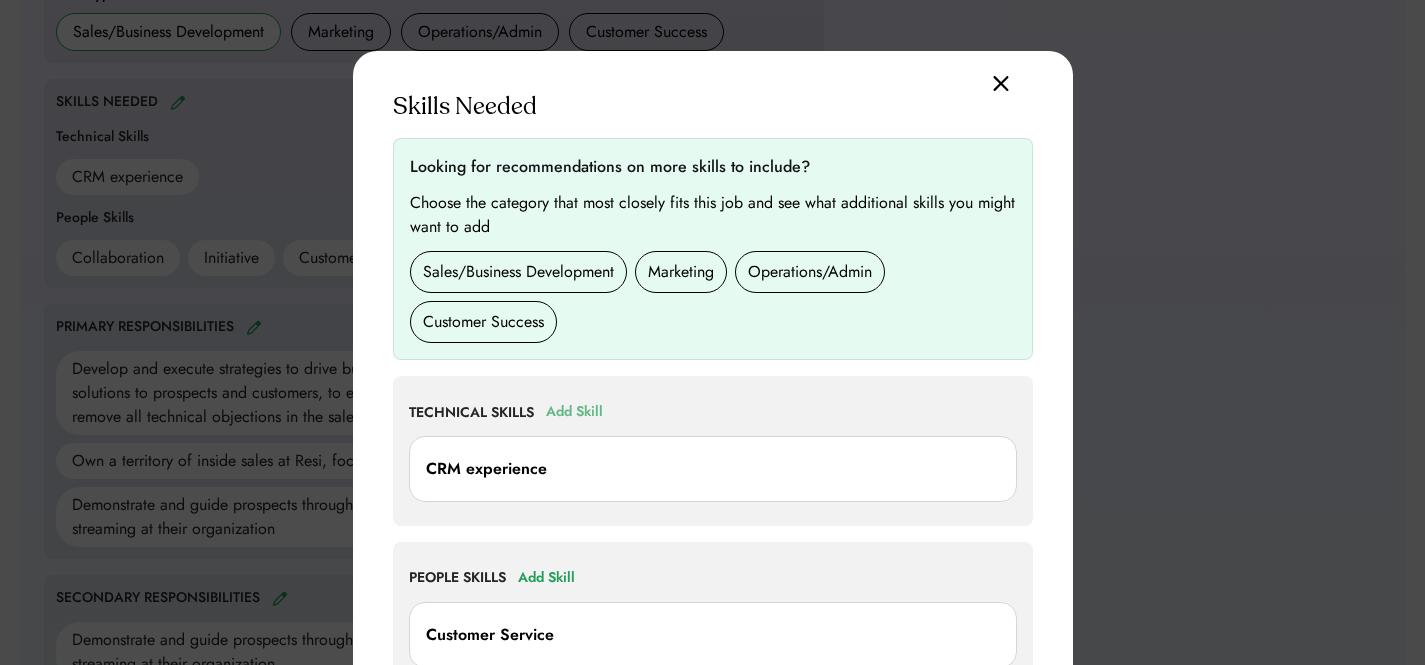 click on "Add Skill" at bounding box center [574, 412] 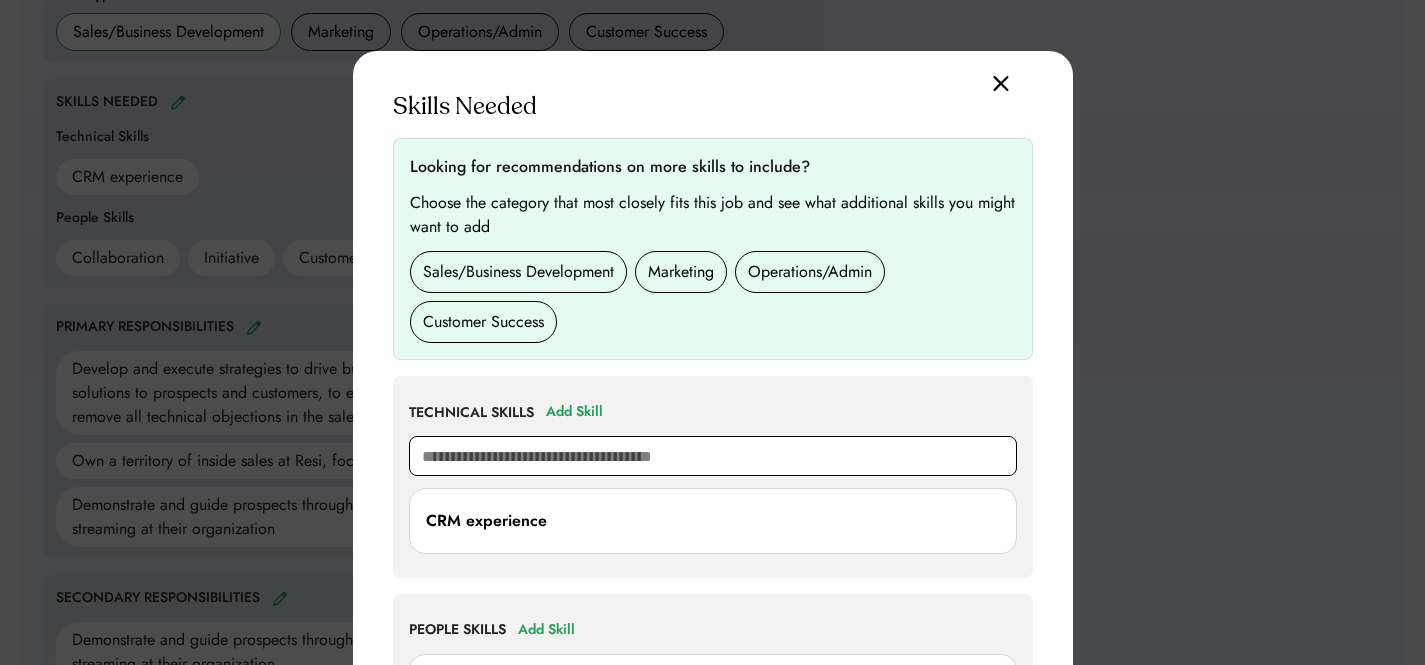 click at bounding box center [713, 456] 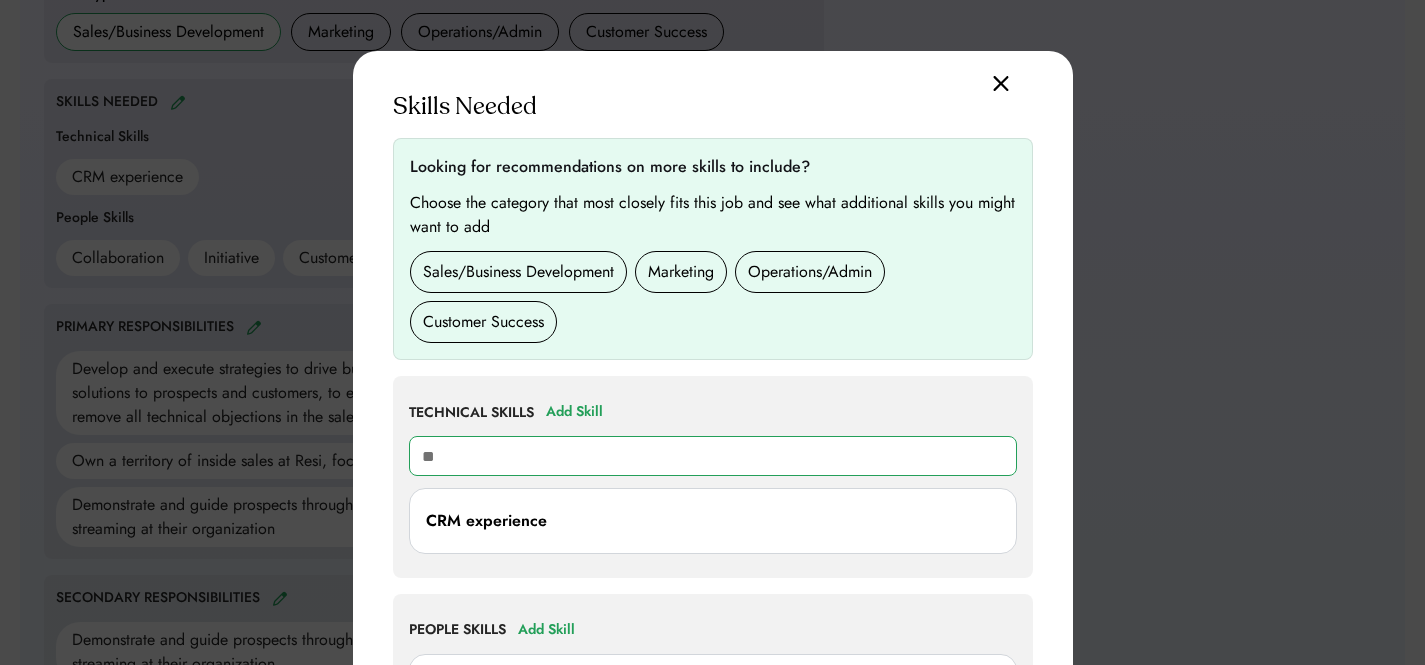 type on "***" 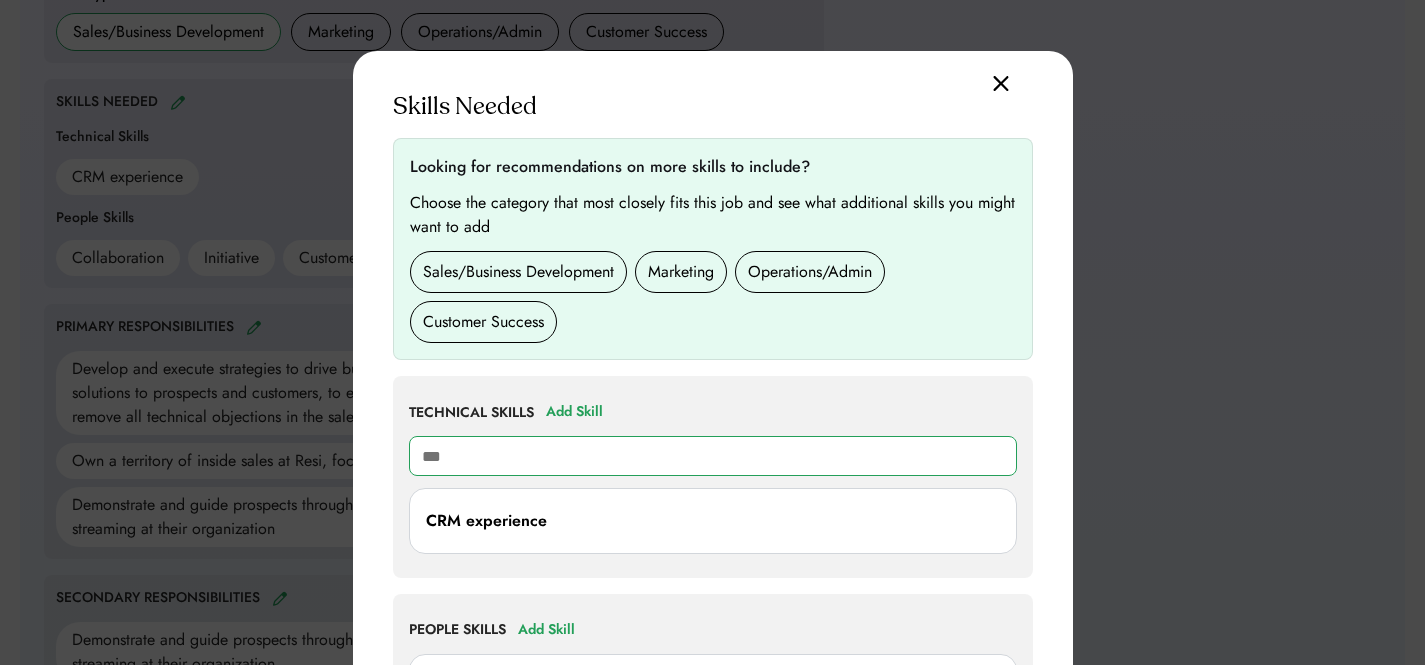 type on "**********" 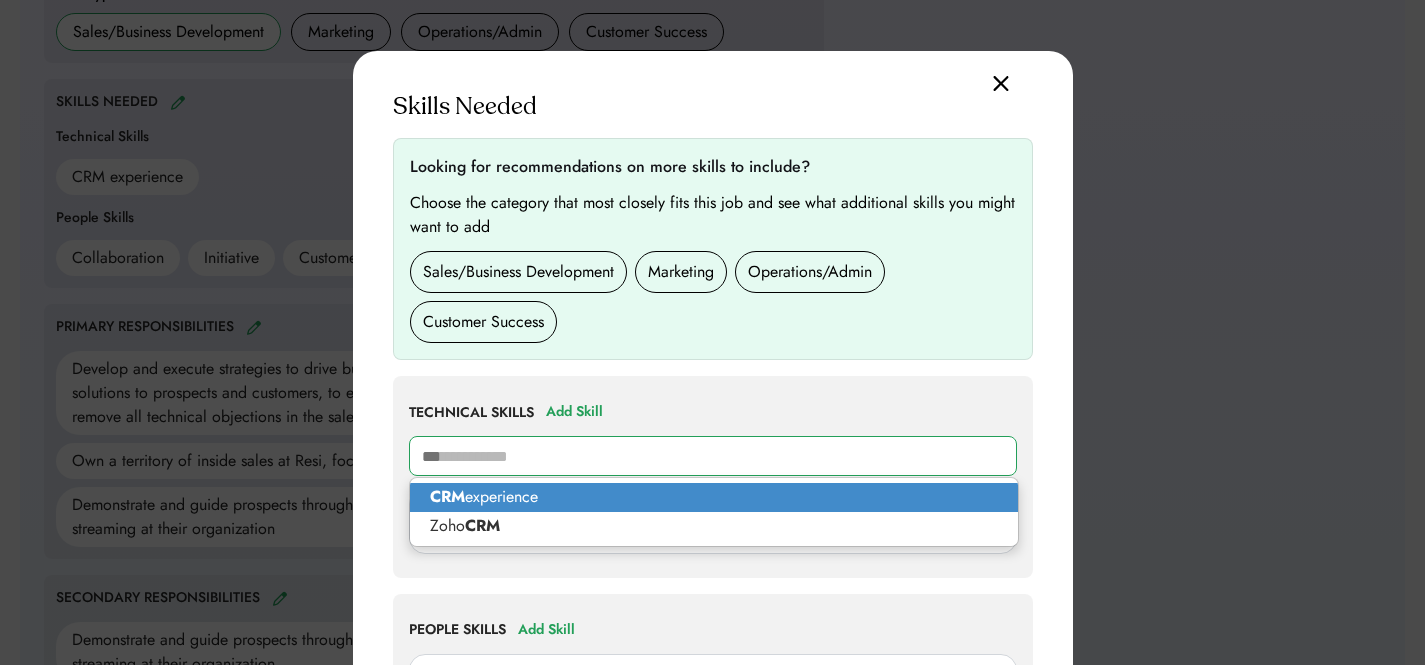 click on "CRM  experience" at bounding box center [714, 497] 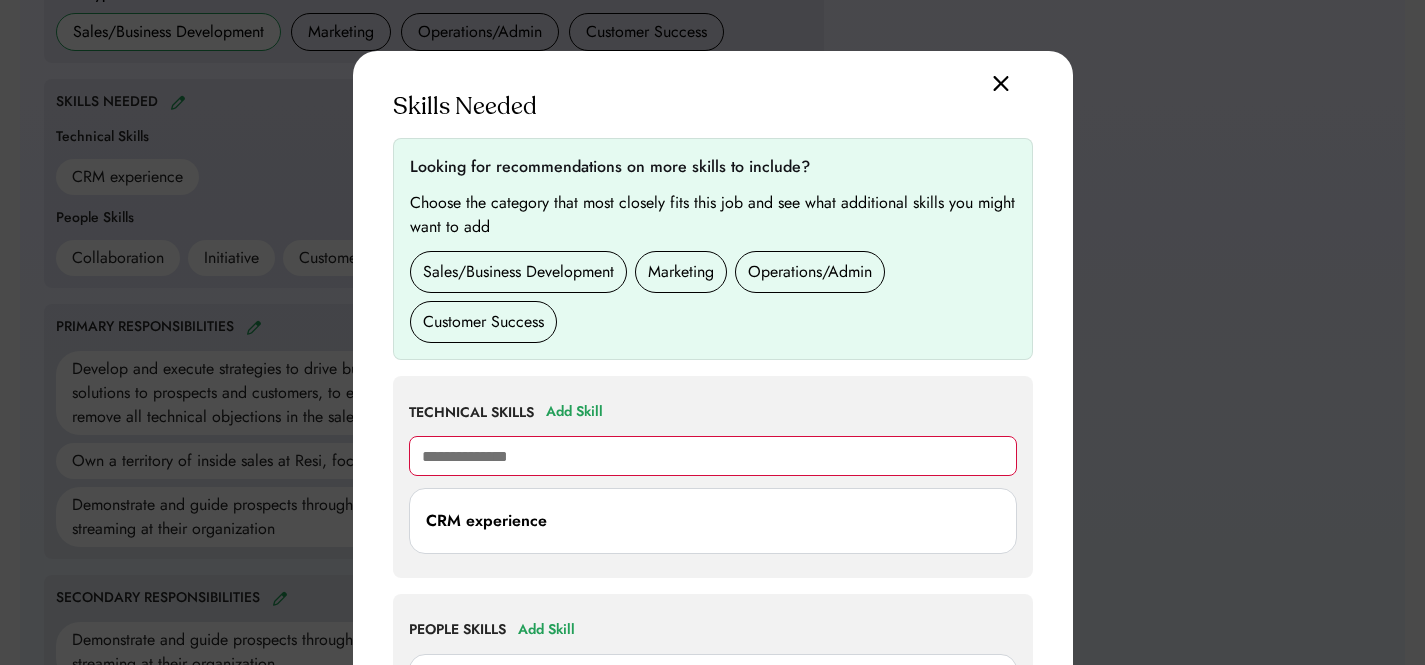 click on "**********" at bounding box center (713, 456) 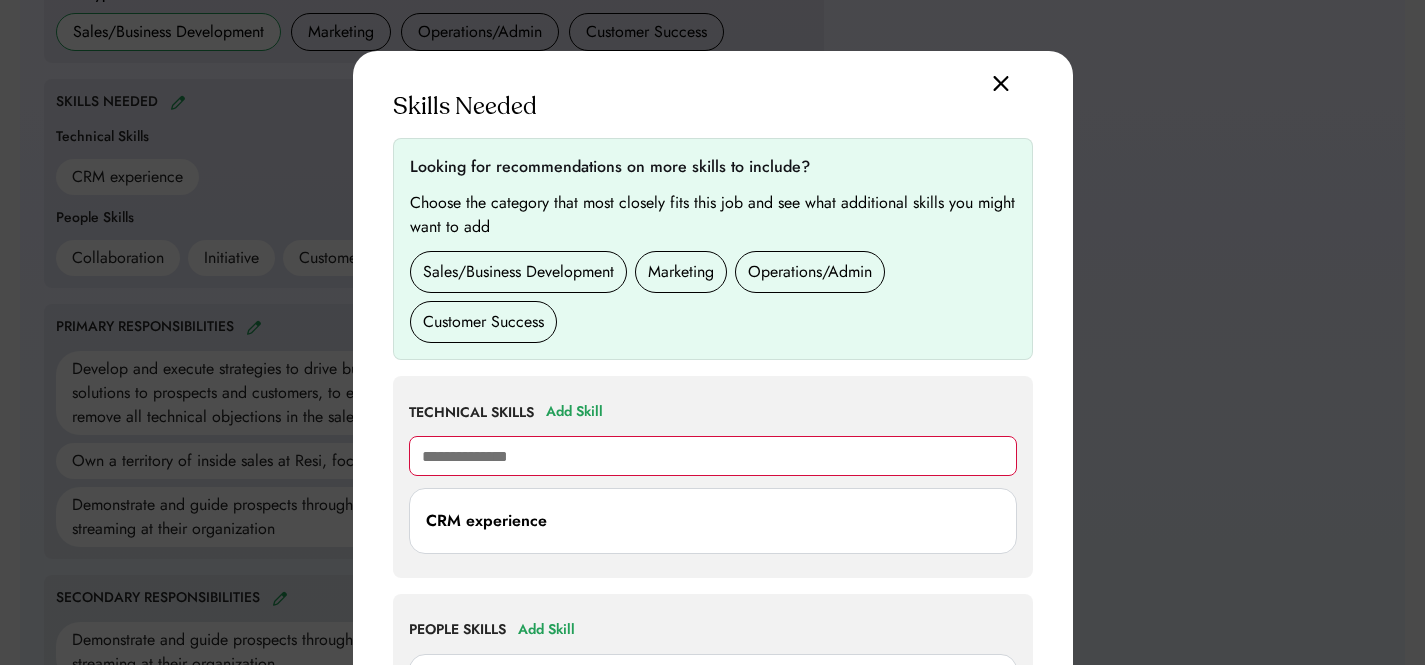 click on "**********" at bounding box center [713, 456] 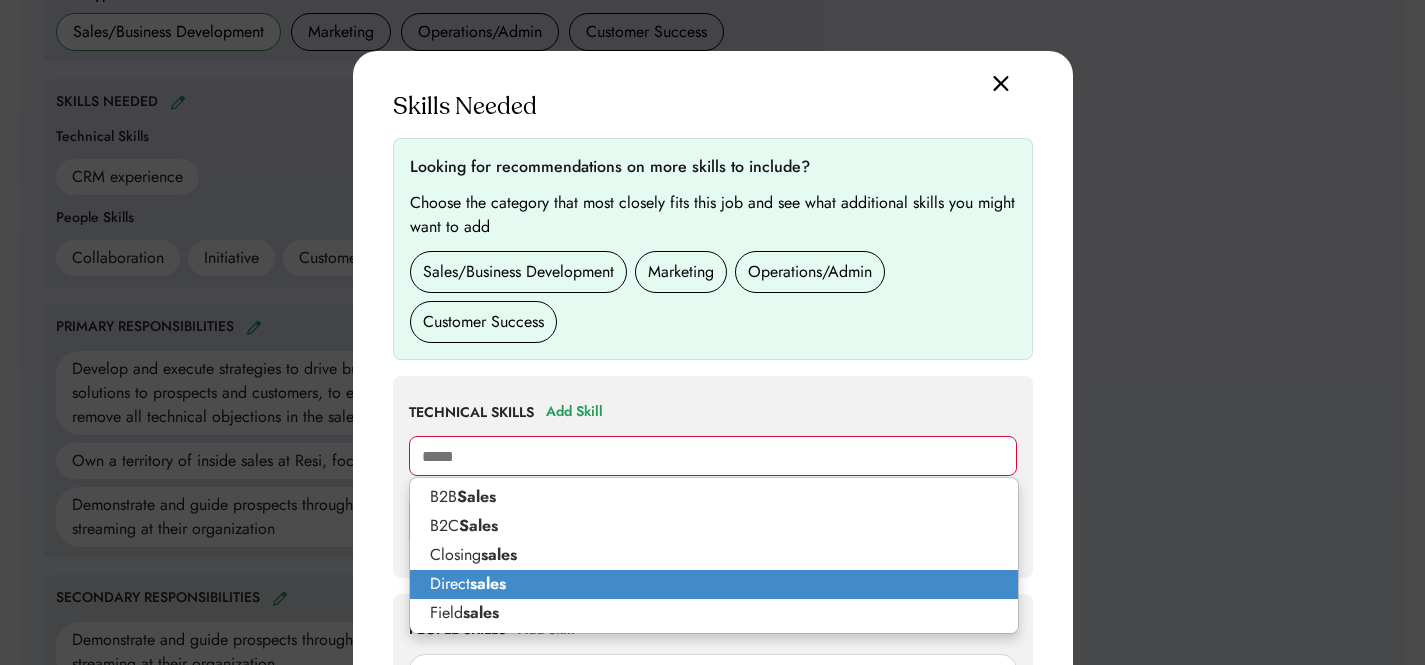 click on "Direct  sales" at bounding box center [714, 584] 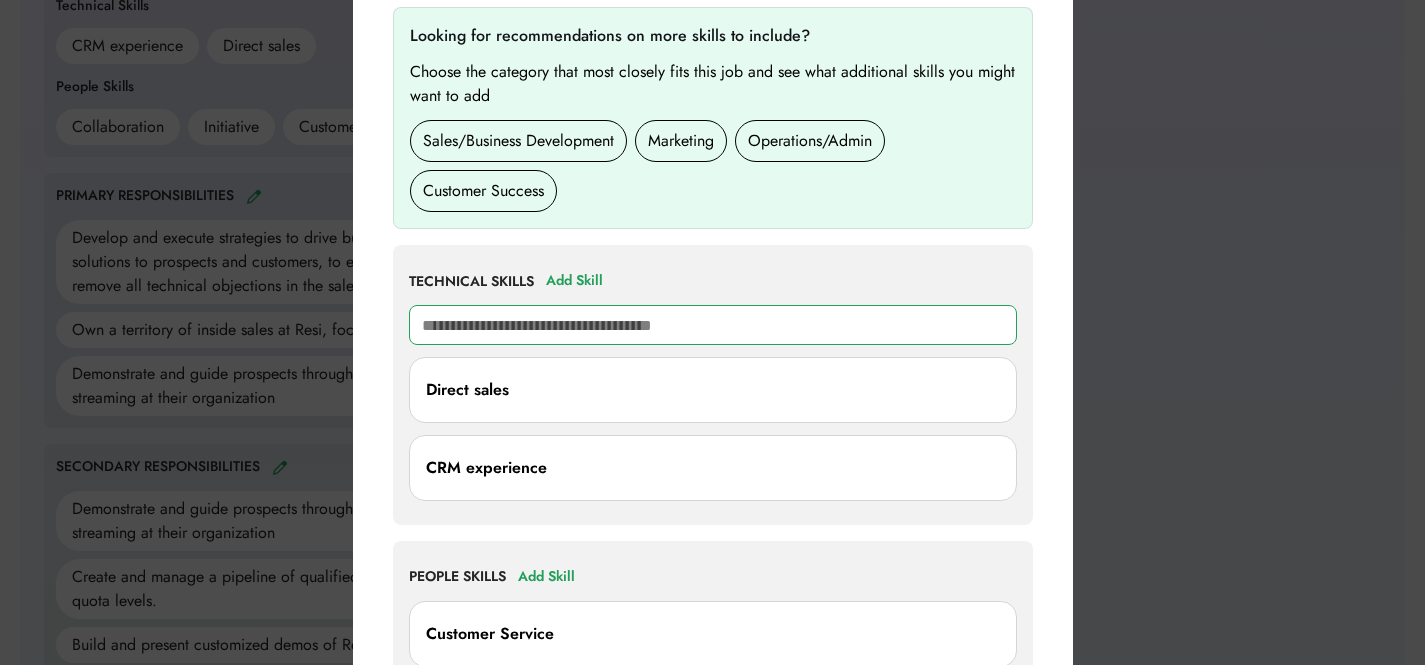 scroll, scrollTop: 978, scrollLeft: 0, axis: vertical 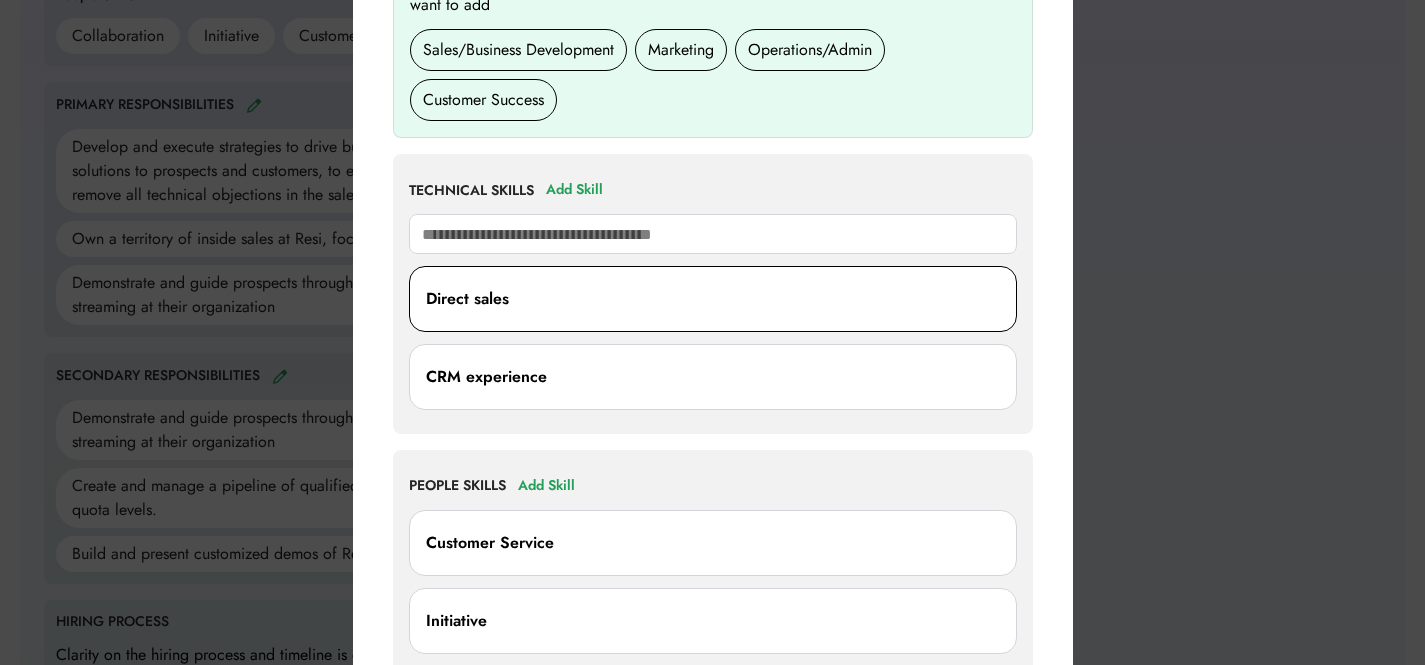 click on "Direct sales" at bounding box center [713, 299] 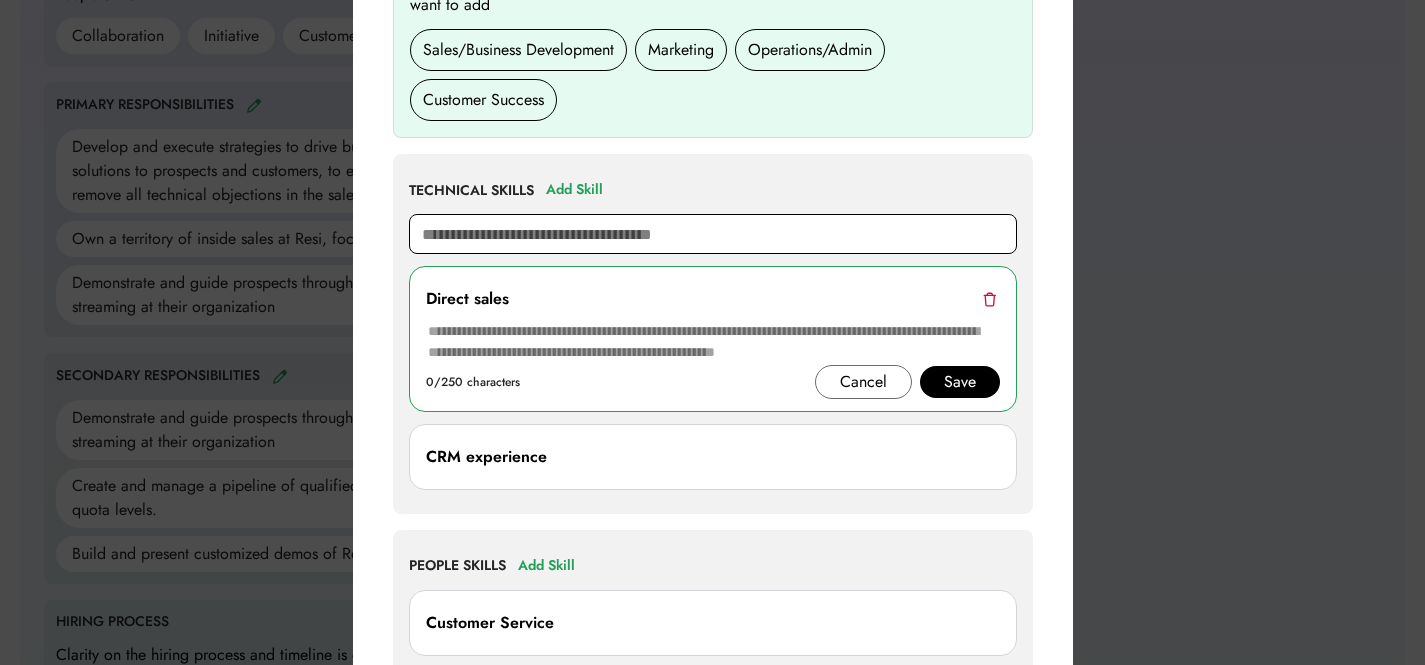 click at bounding box center (713, 234) 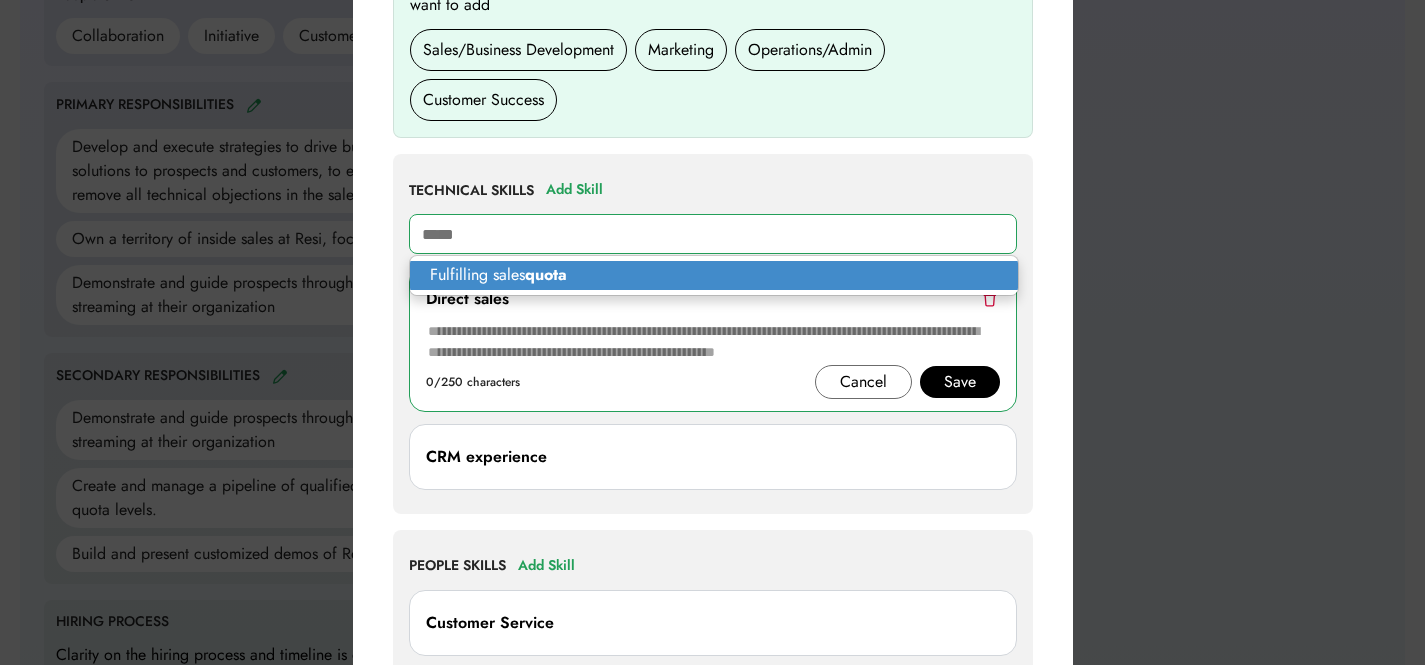 click on "Fulfilling sales  quota" at bounding box center [714, 275] 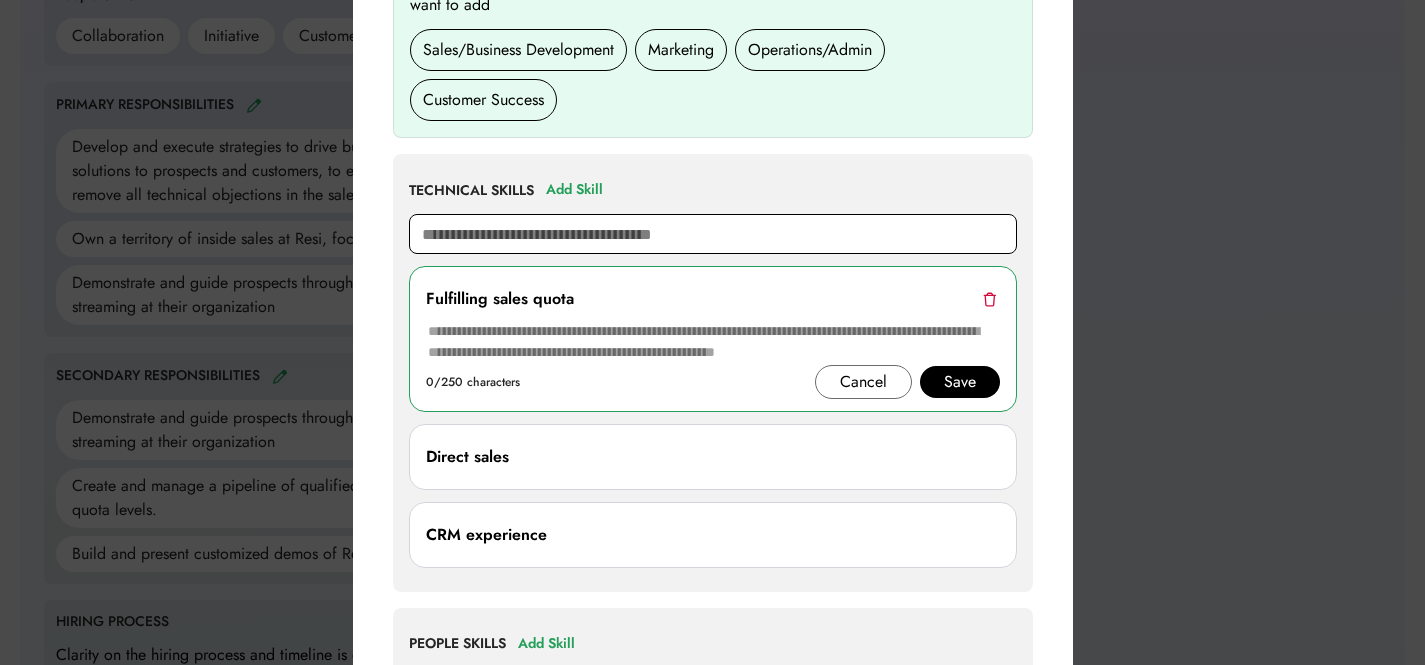 click at bounding box center (713, 234) 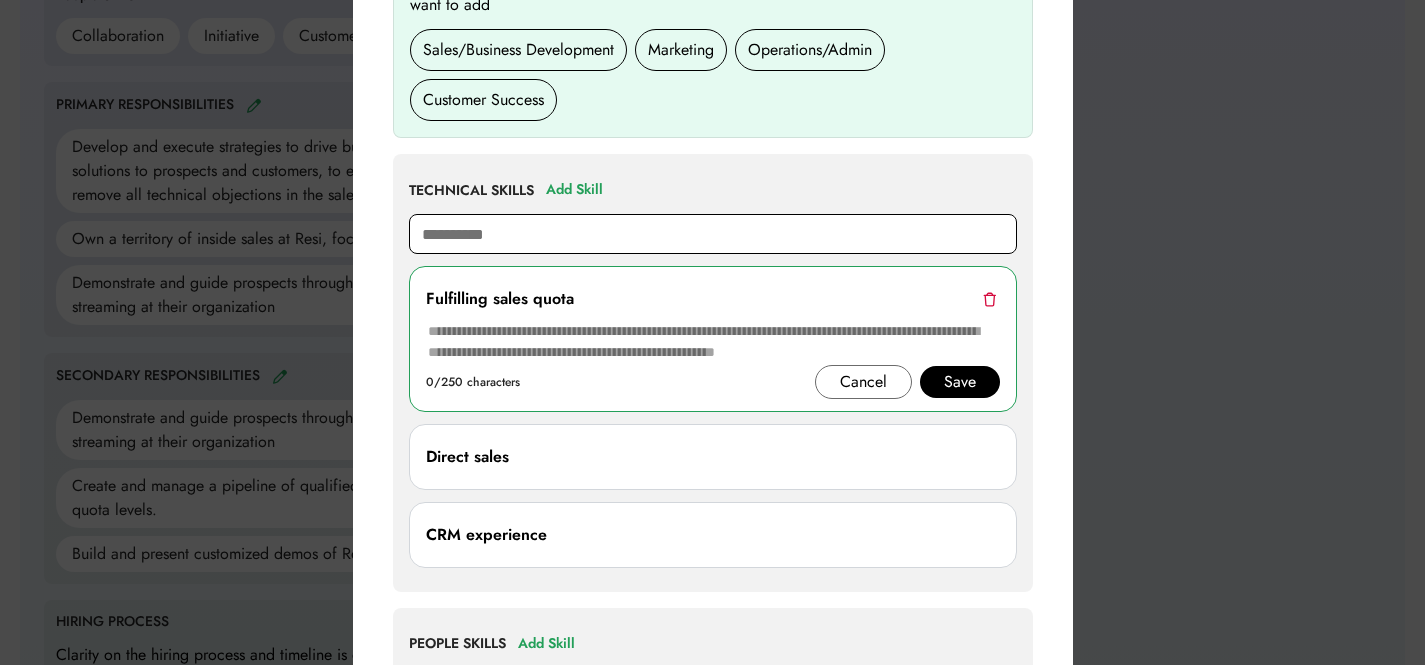 type on "**********" 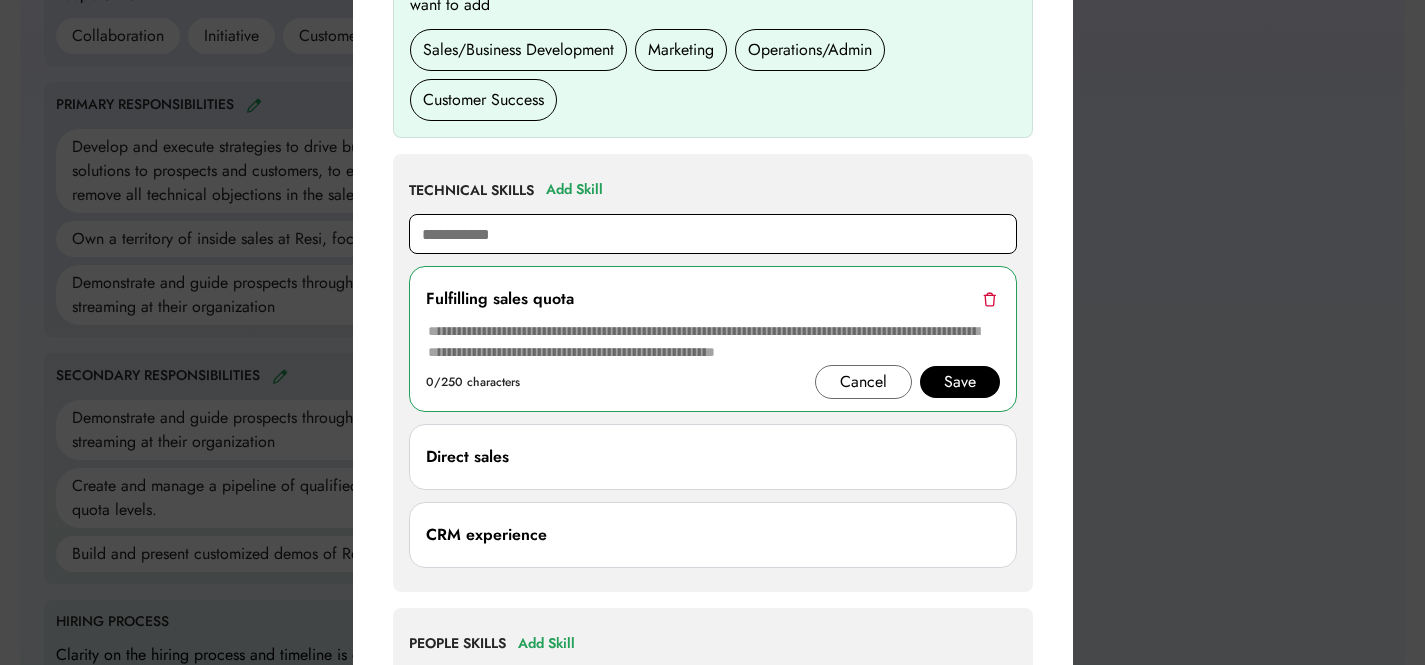 type on "**********" 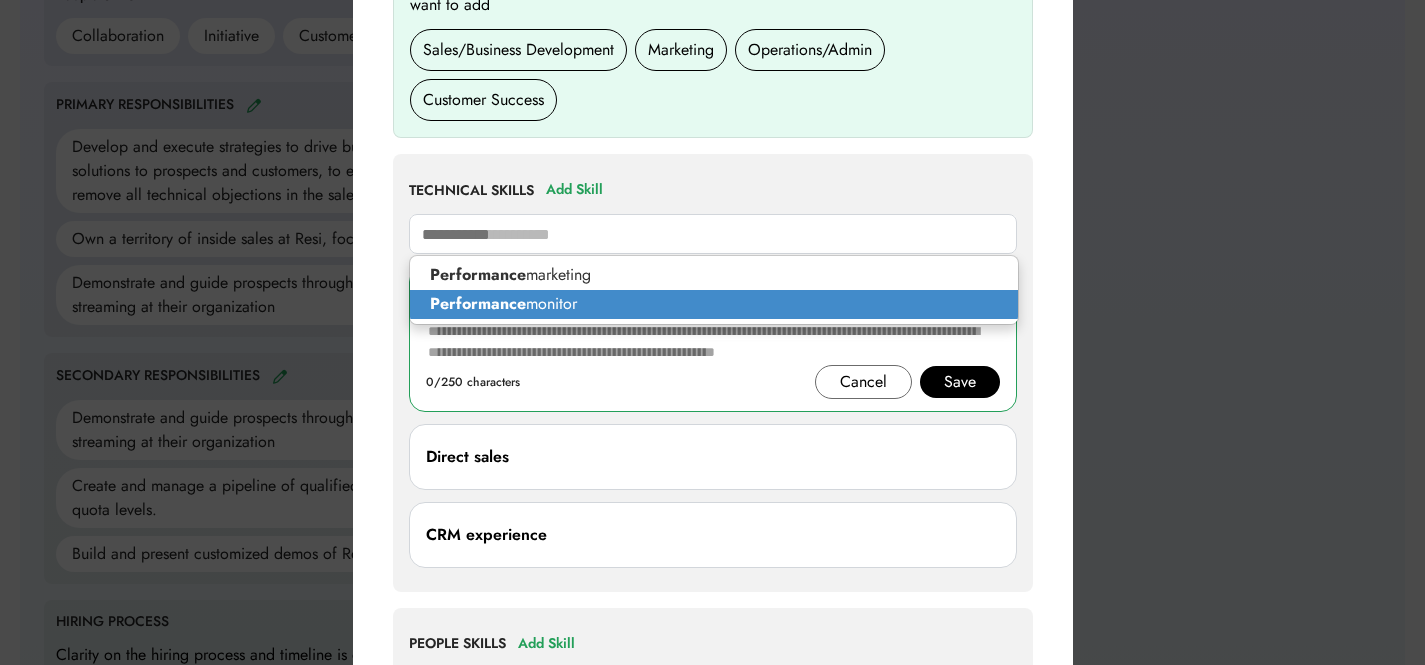 click on "Performance  monitor" at bounding box center [714, 304] 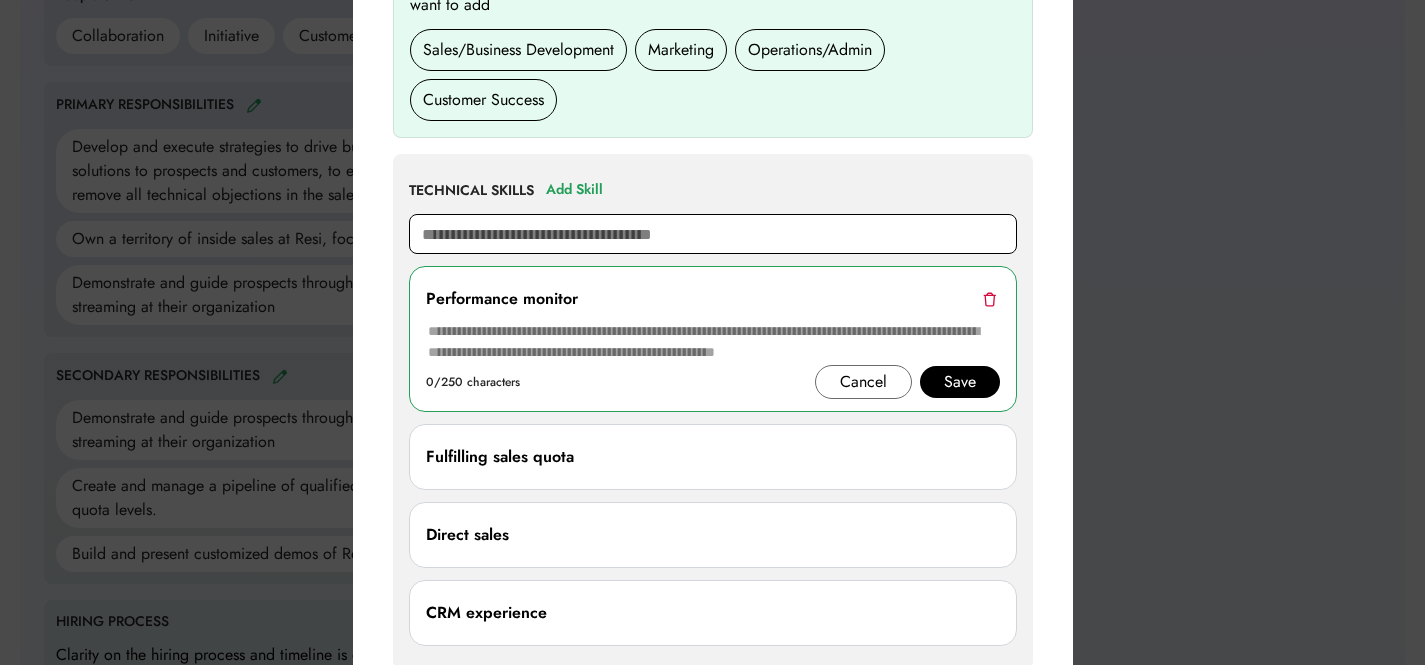 click at bounding box center (713, 234) 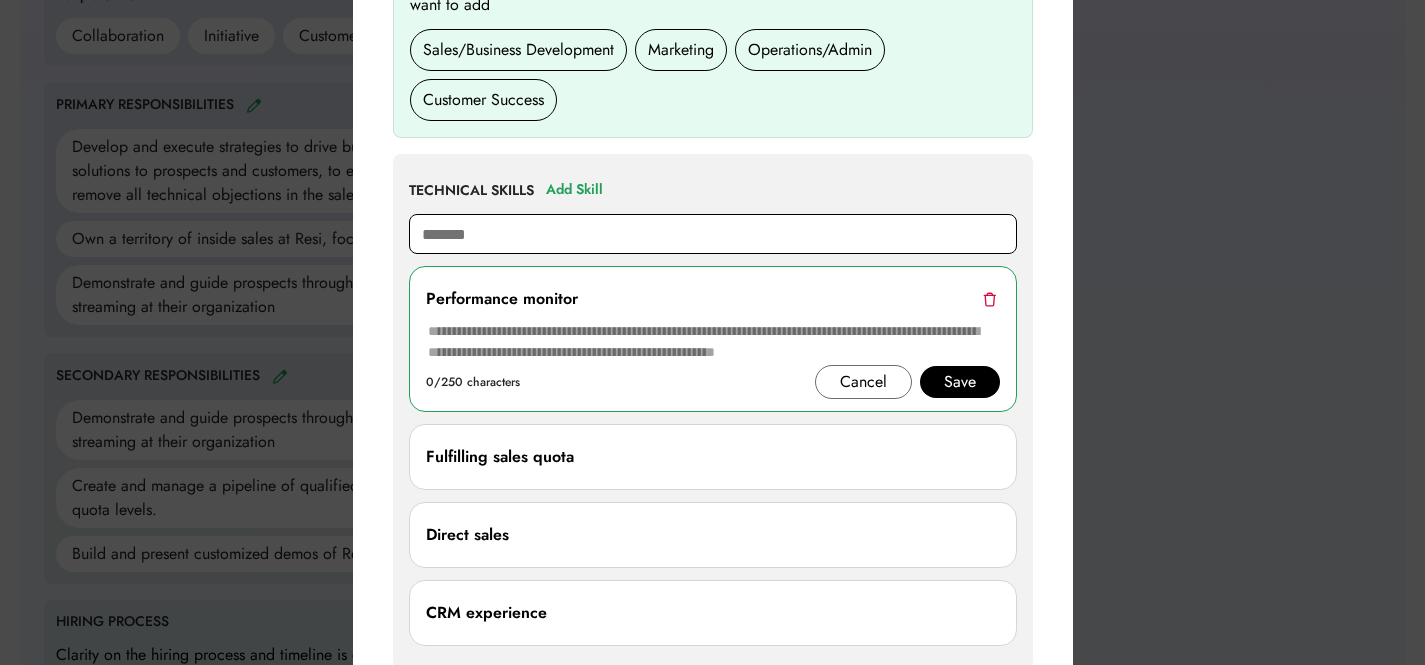 type on "********" 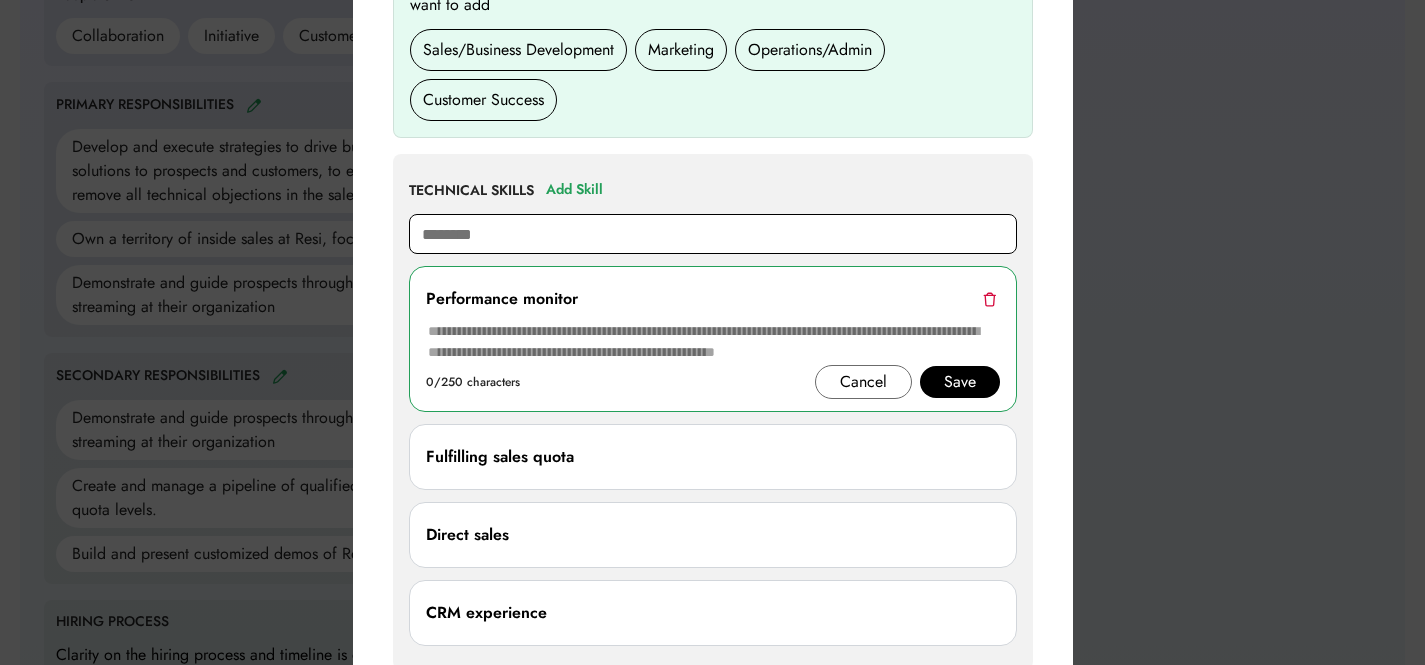type on "**********" 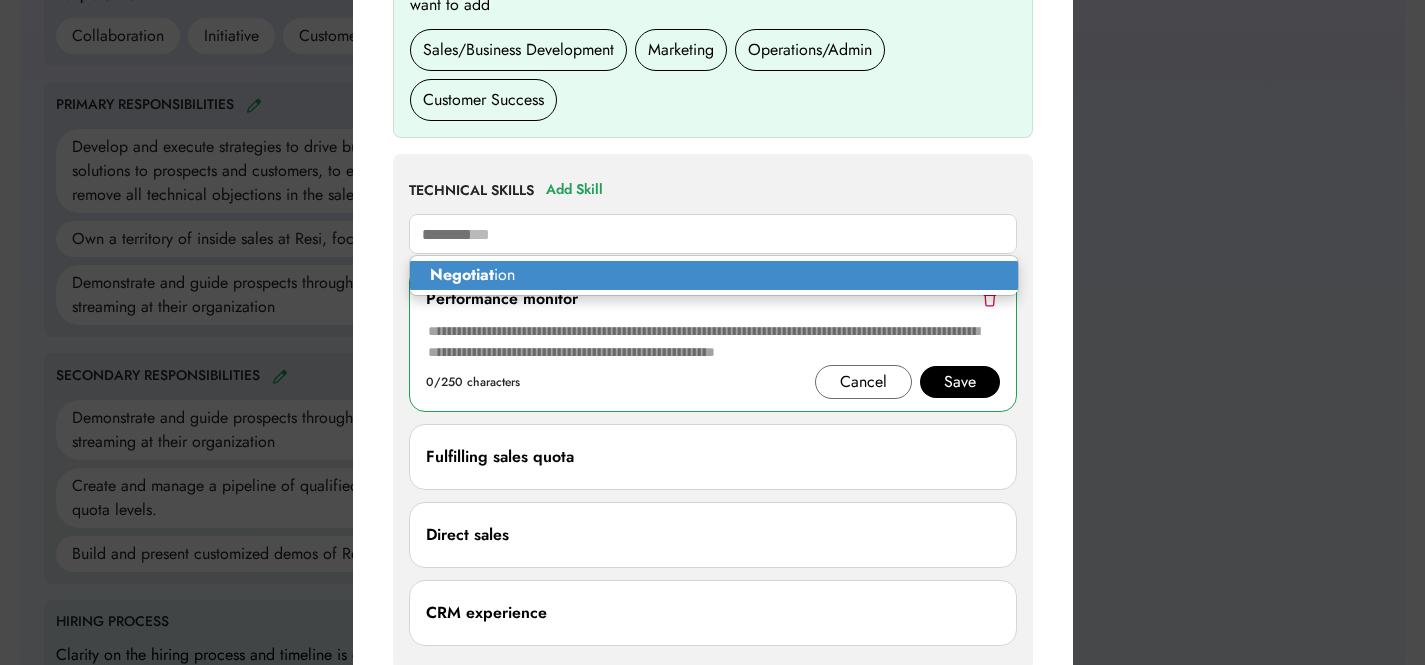 click on "Negotiat ion" at bounding box center (714, 275) 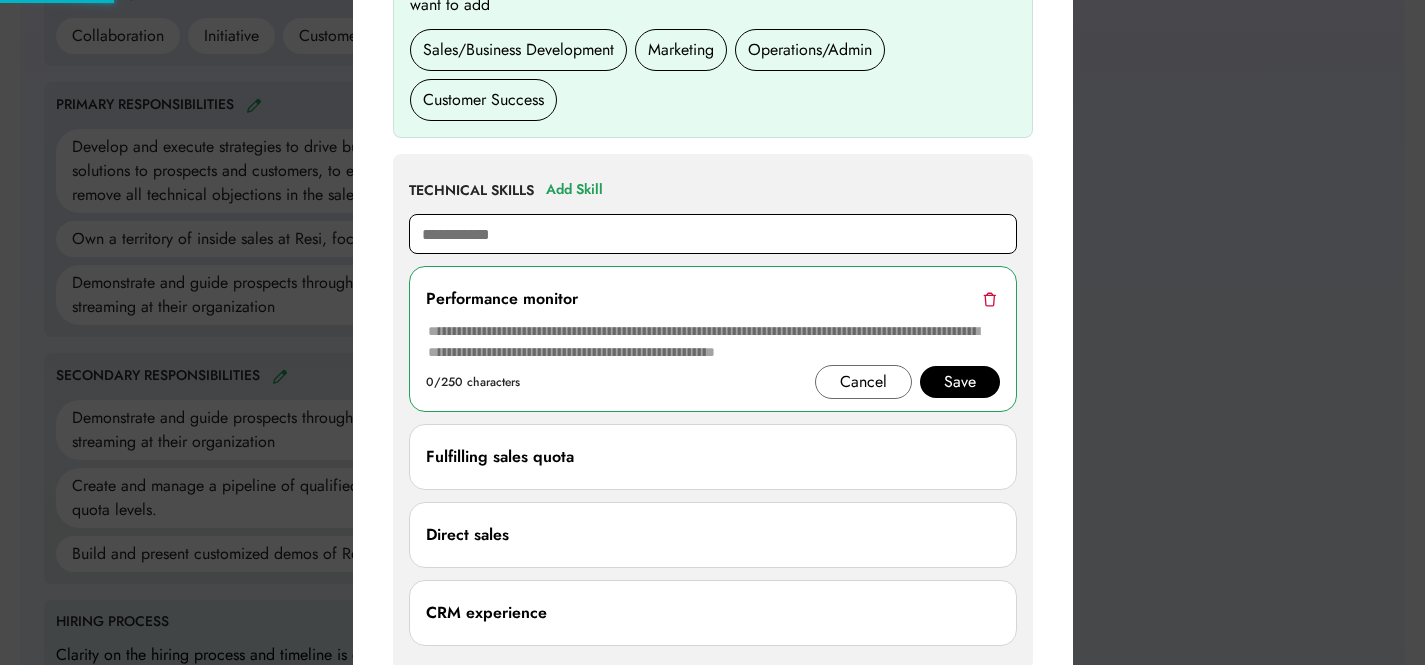 click on "**********" at bounding box center [713, 234] 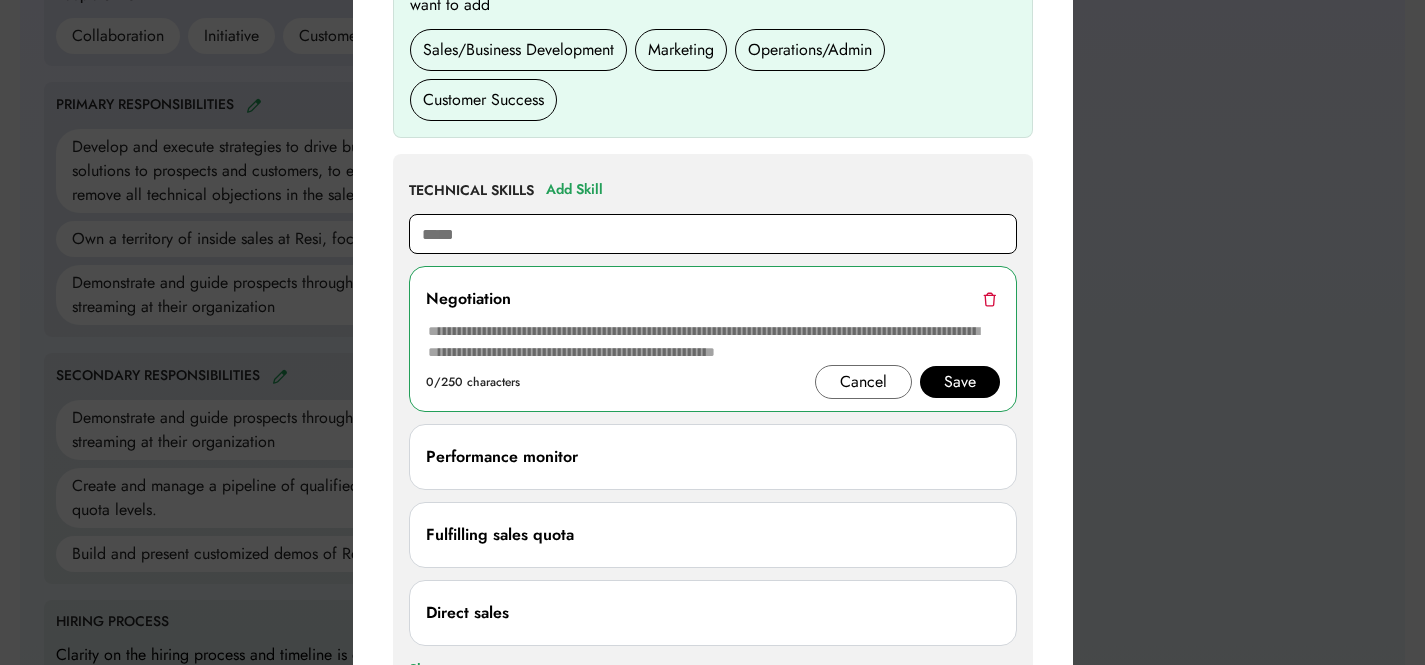 type on "******" 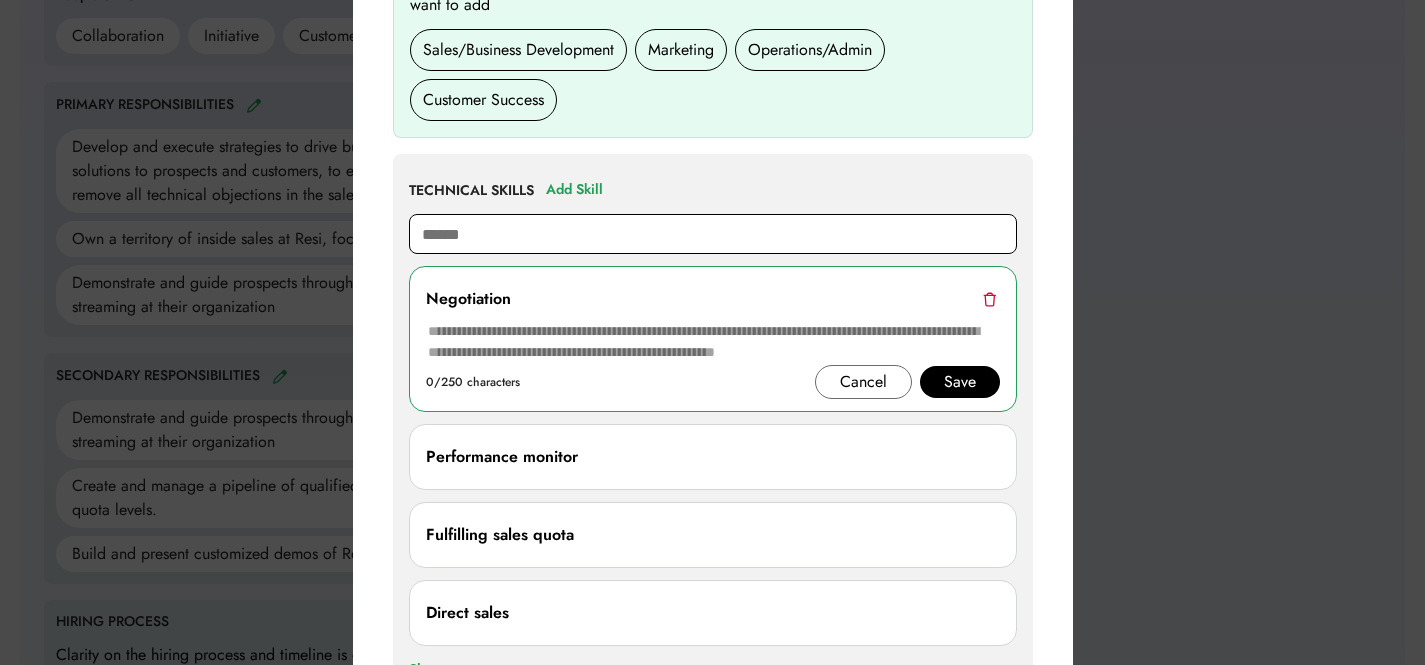 type on "**********" 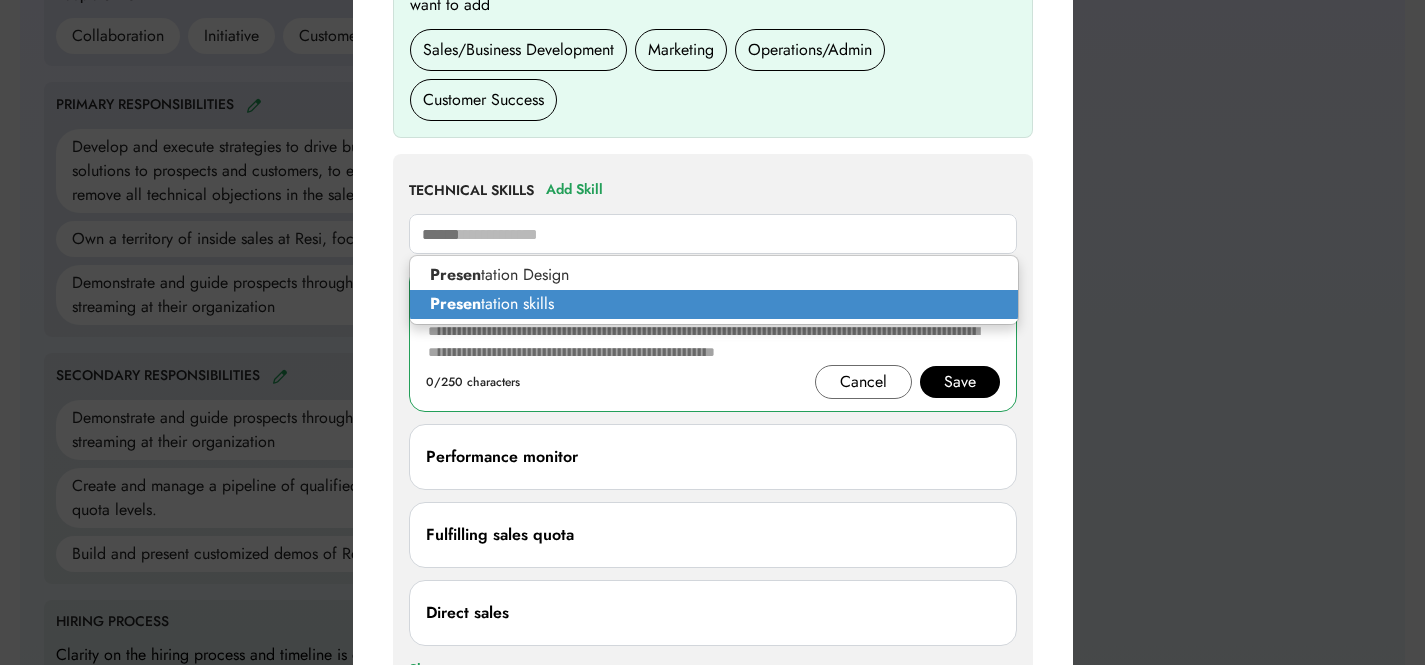 click on "Presen tation skills" at bounding box center [714, 304] 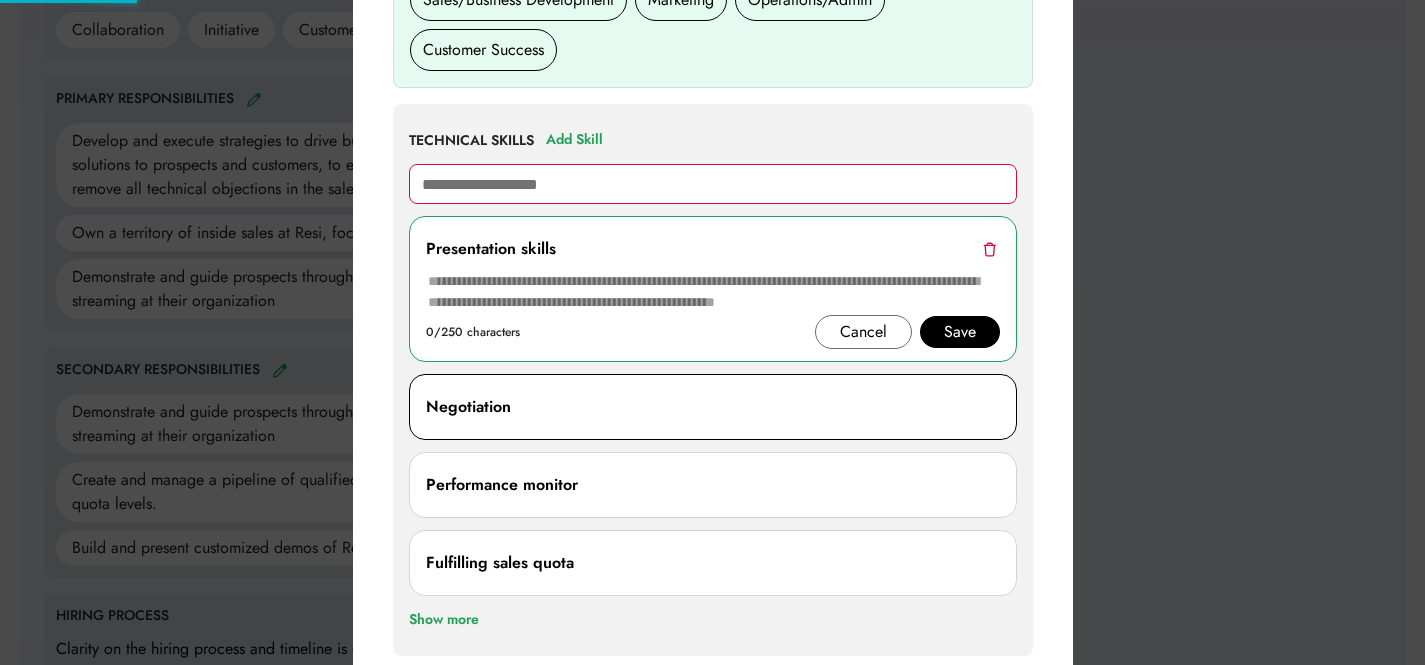type 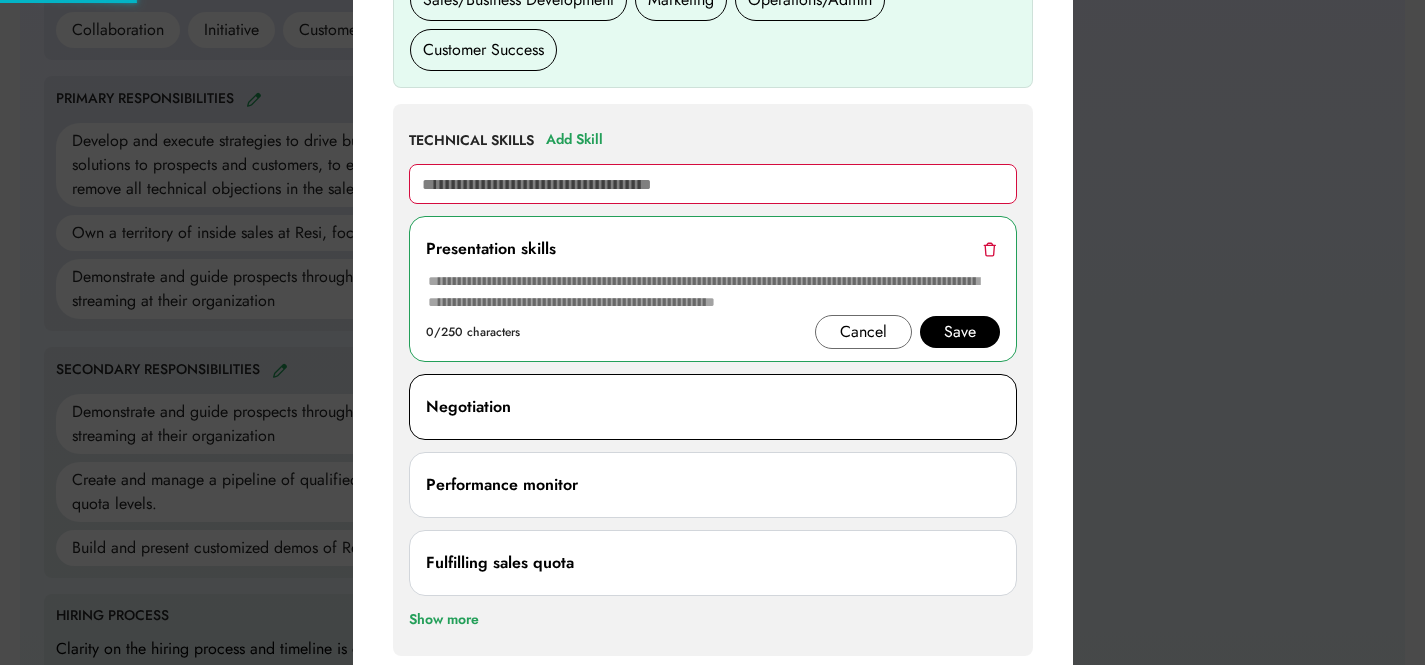scroll, scrollTop: 1419, scrollLeft: 0, axis: vertical 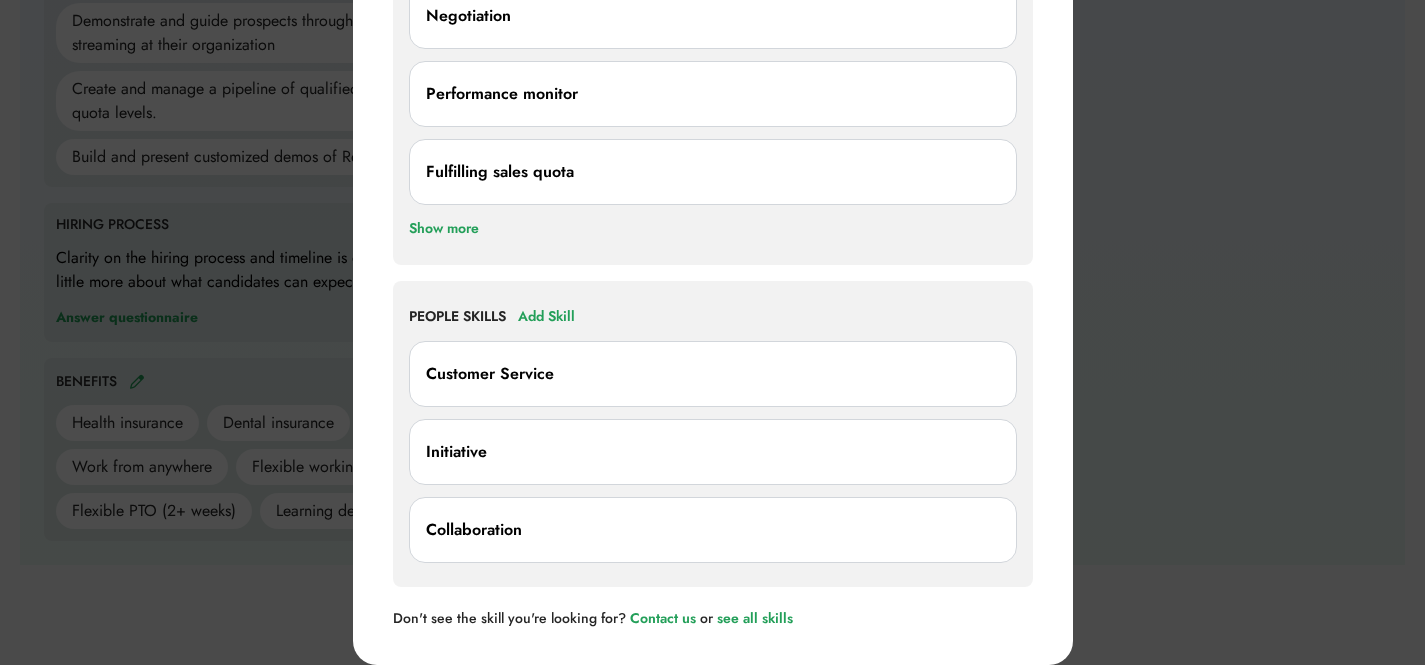 click at bounding box center (712, 332) 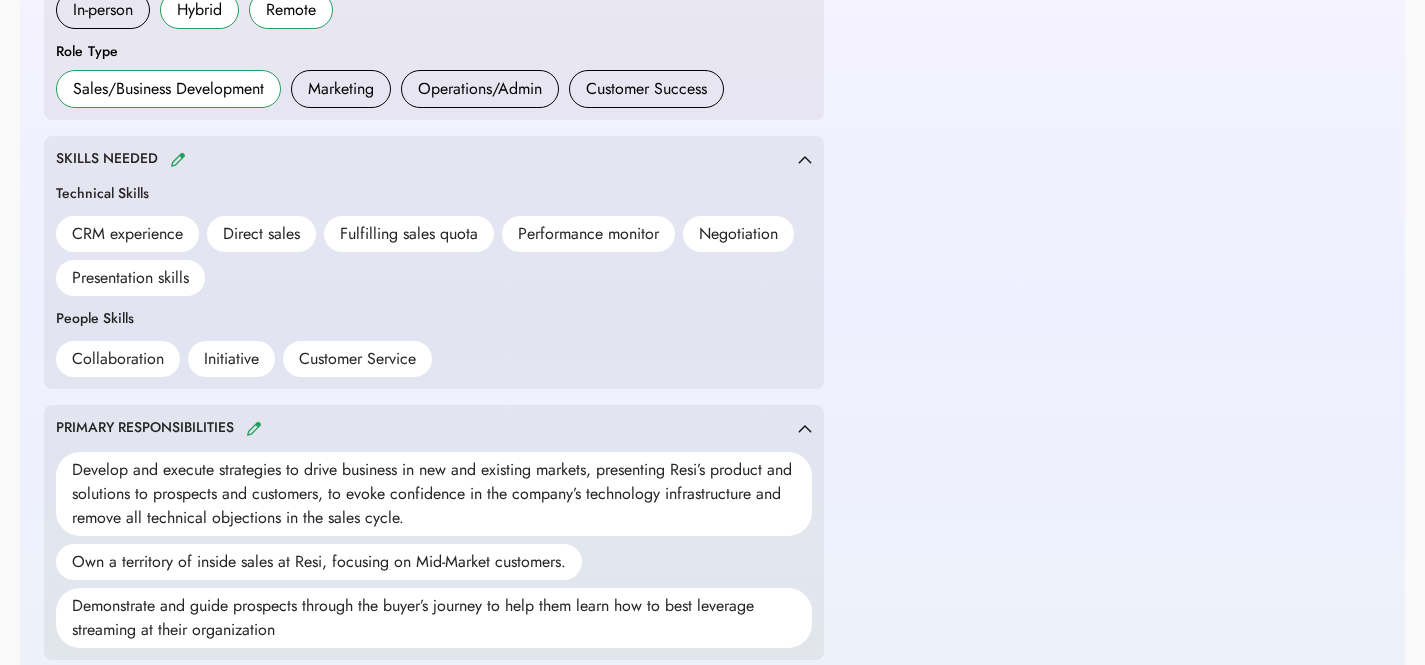 scroll, scrollTop: 952, scrollLeft: 0, axis: vertical 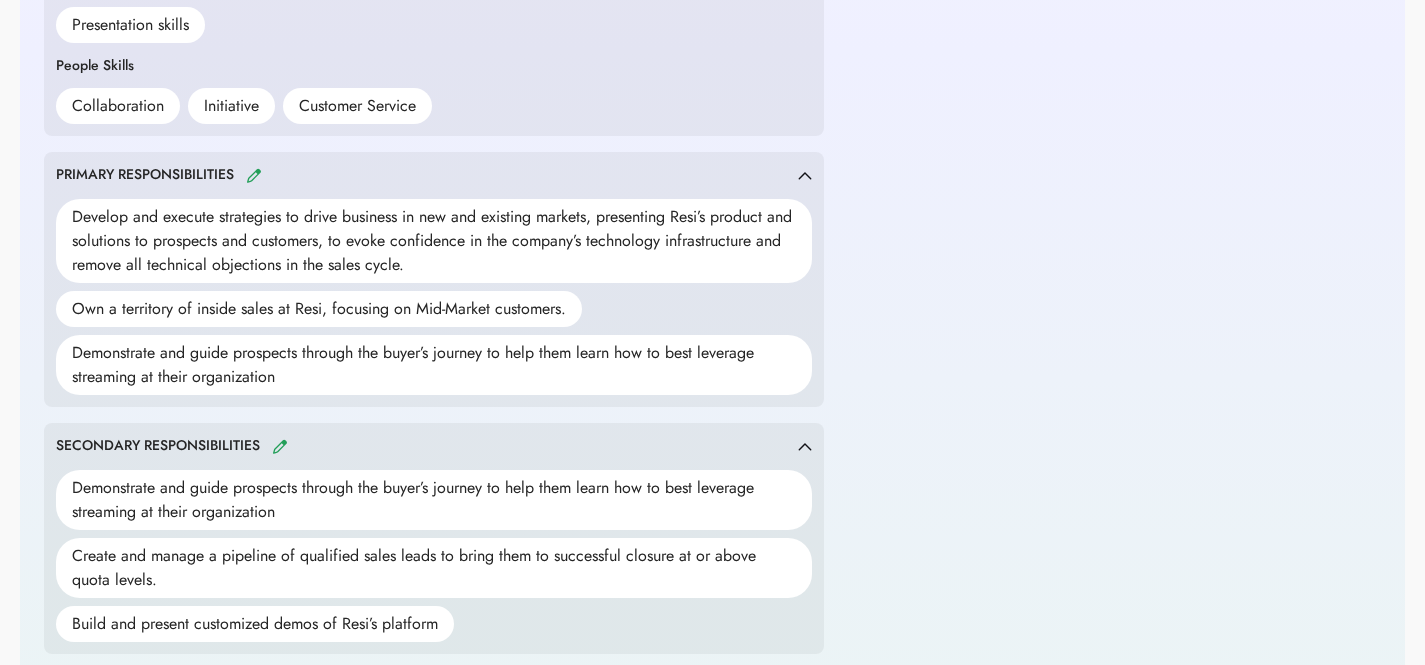 drag, startPoint x: 285, startPoint y: 448, endPoint x: 312, endPoint y: 448, distance: 27 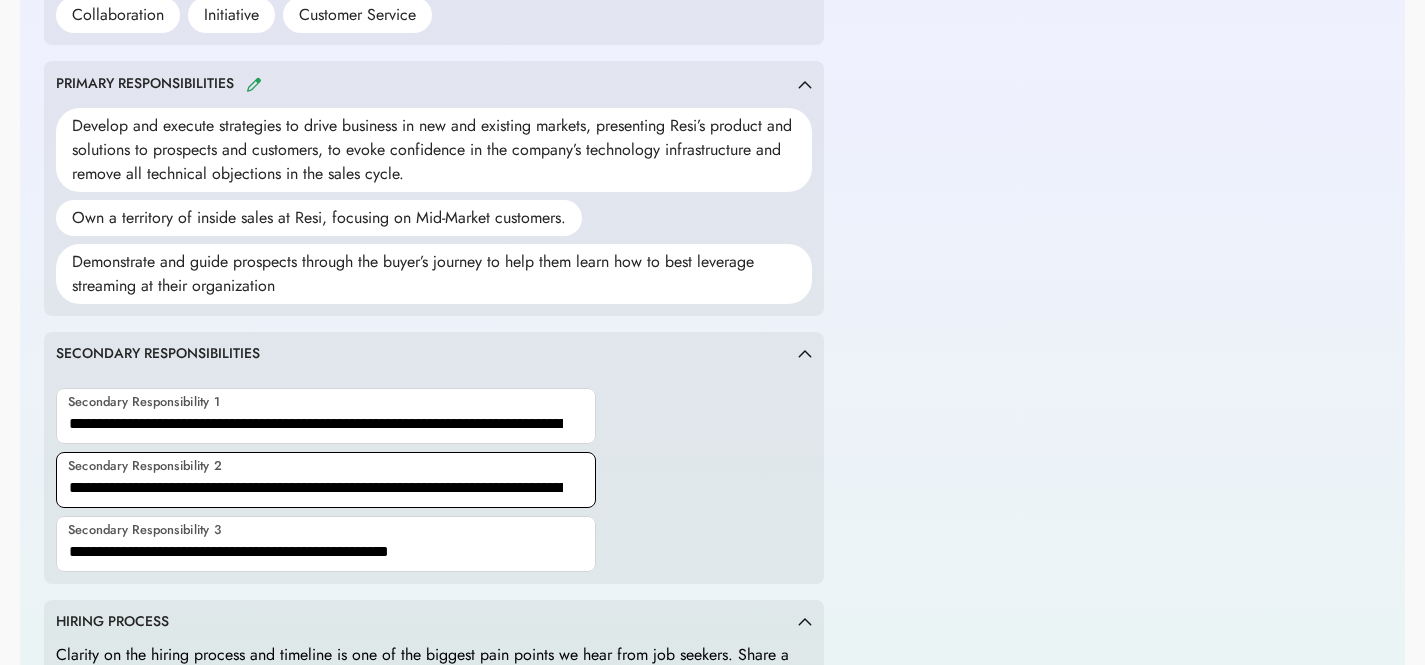 scroll, scrollTop: 1125, scrollLeft: 0, axis: vertical 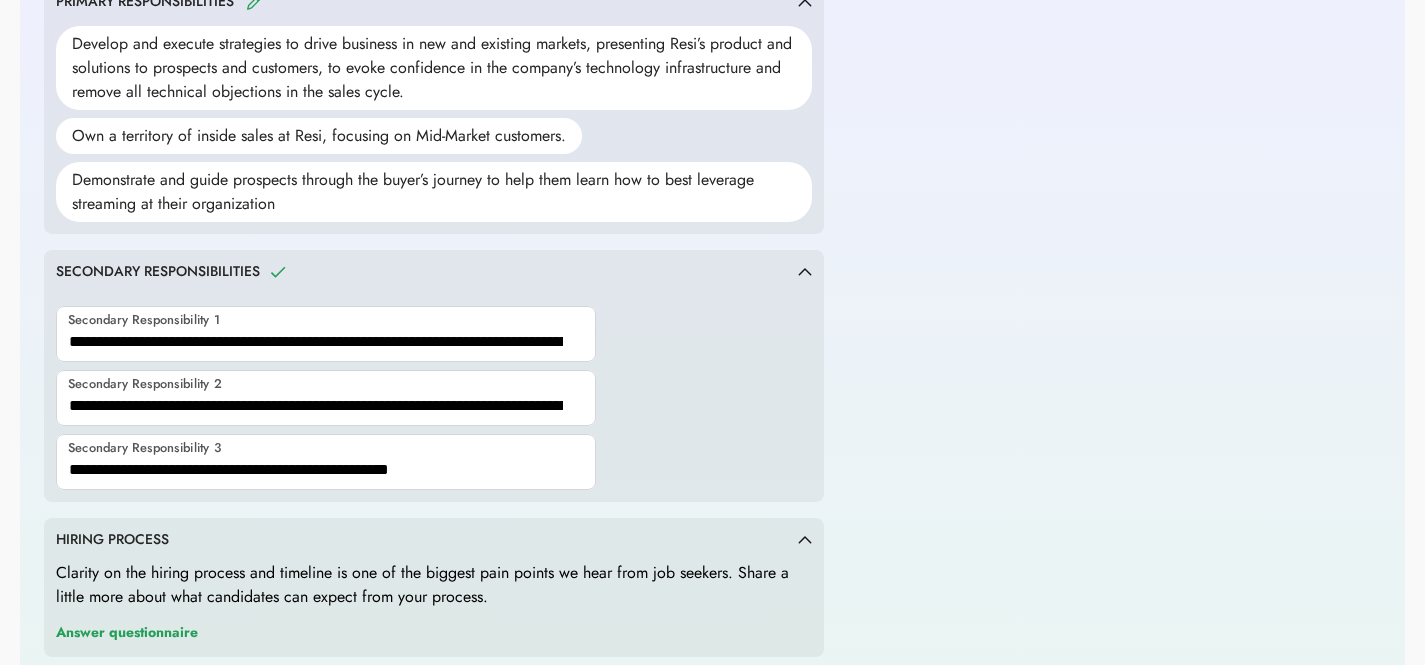 click at bounding box center (326, 334) 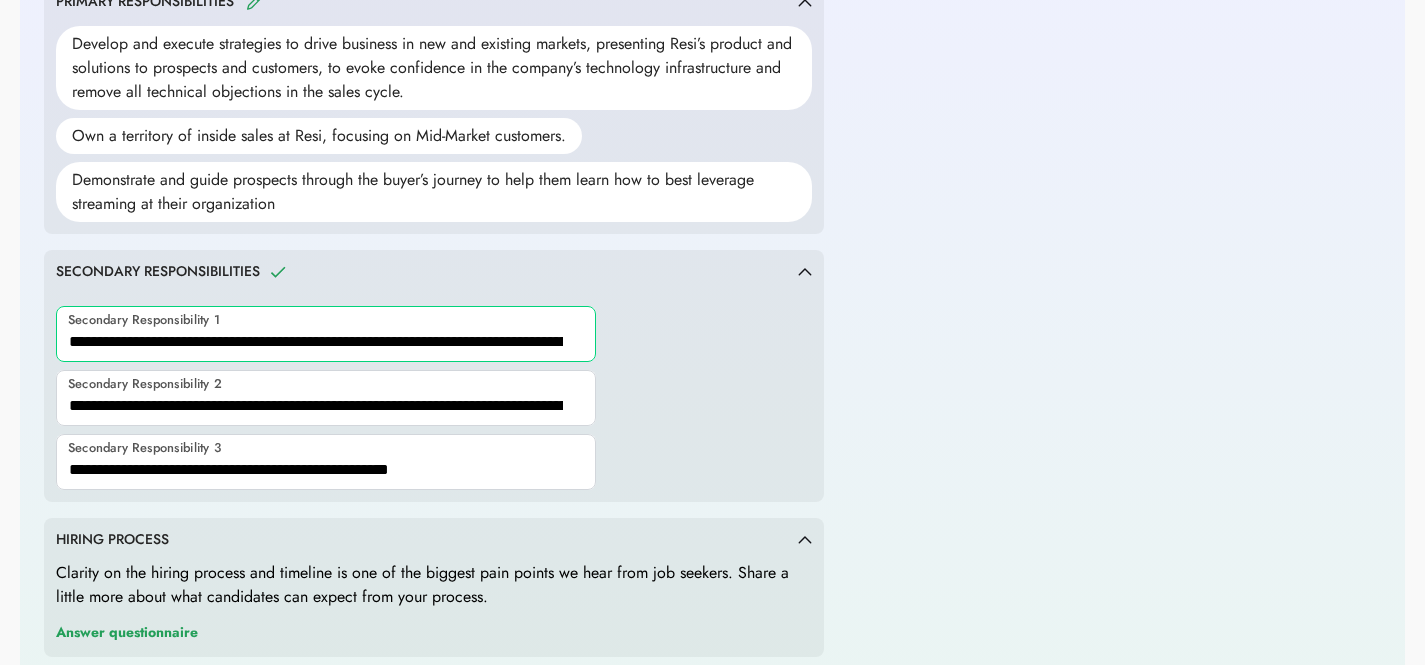 click at bounding box center (326, 334) 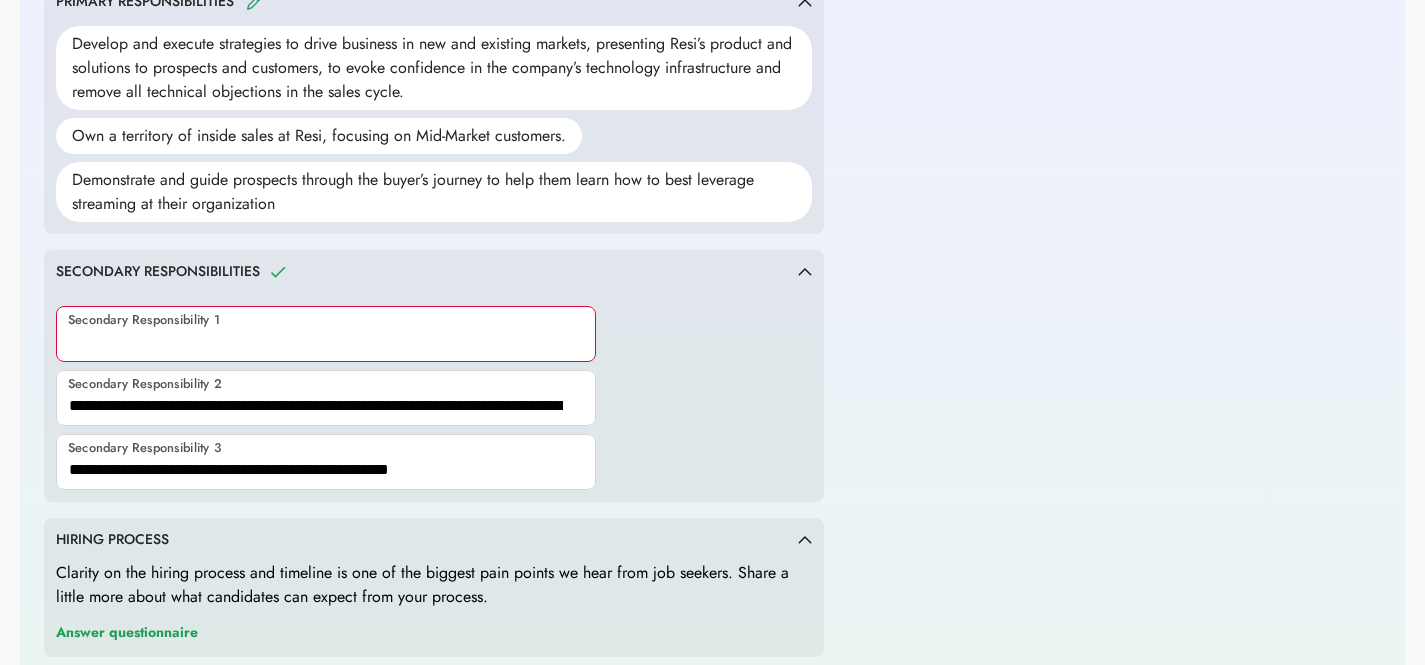 click at bounding box center [326, 334] 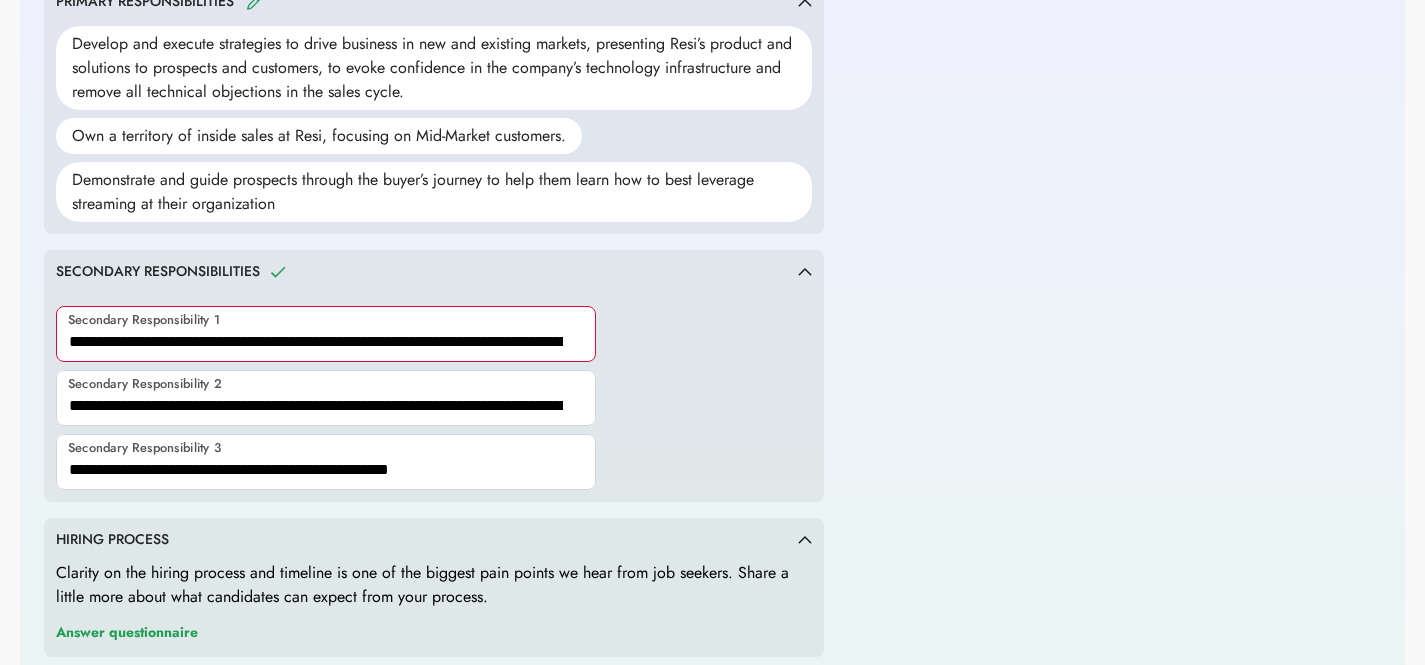 scroll, scrollTop: 0, scrollLeft: 188, axis: horizontal 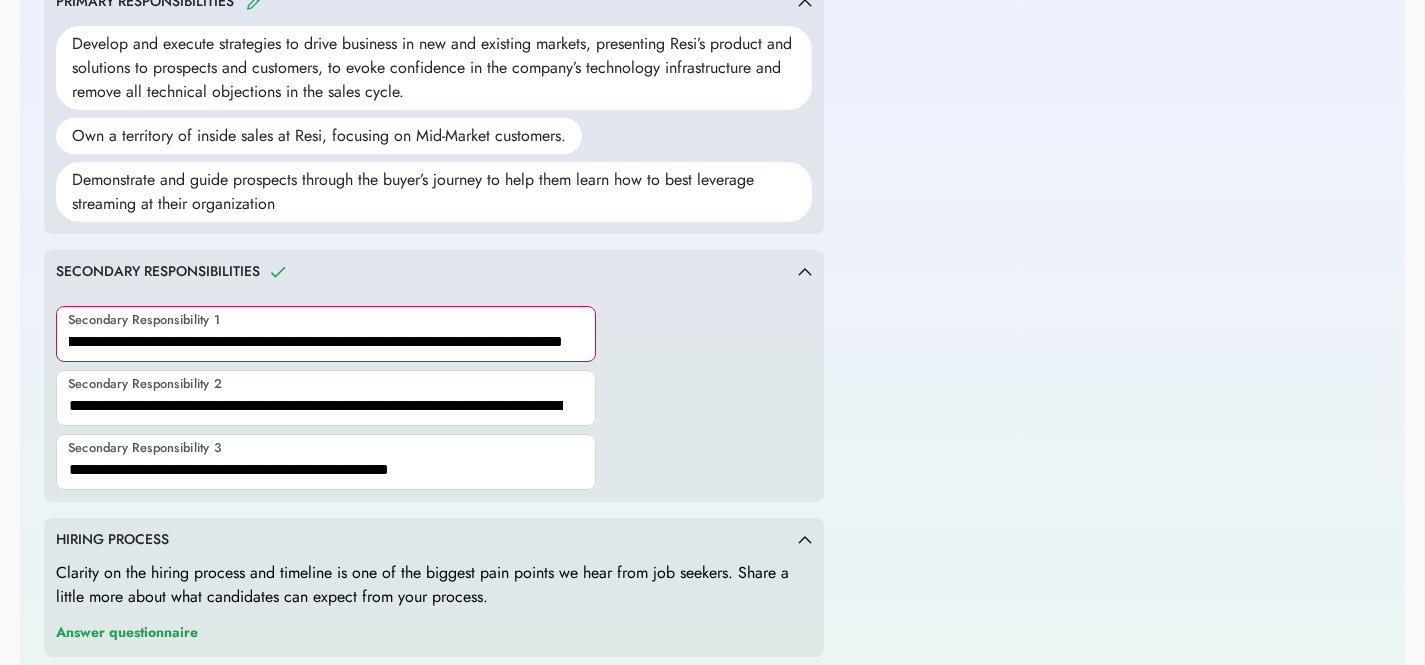 type on "**********" 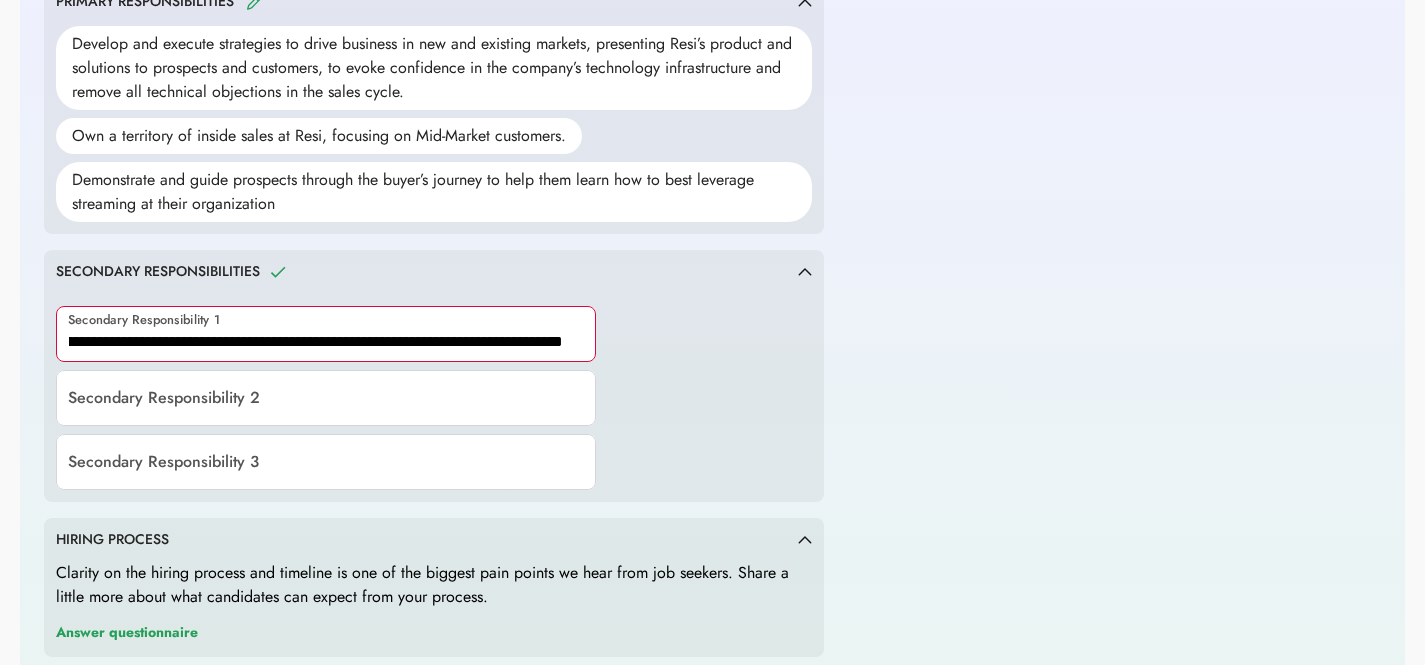 scroll, scrollTop: 0, scrollLeft: 0, axis: both 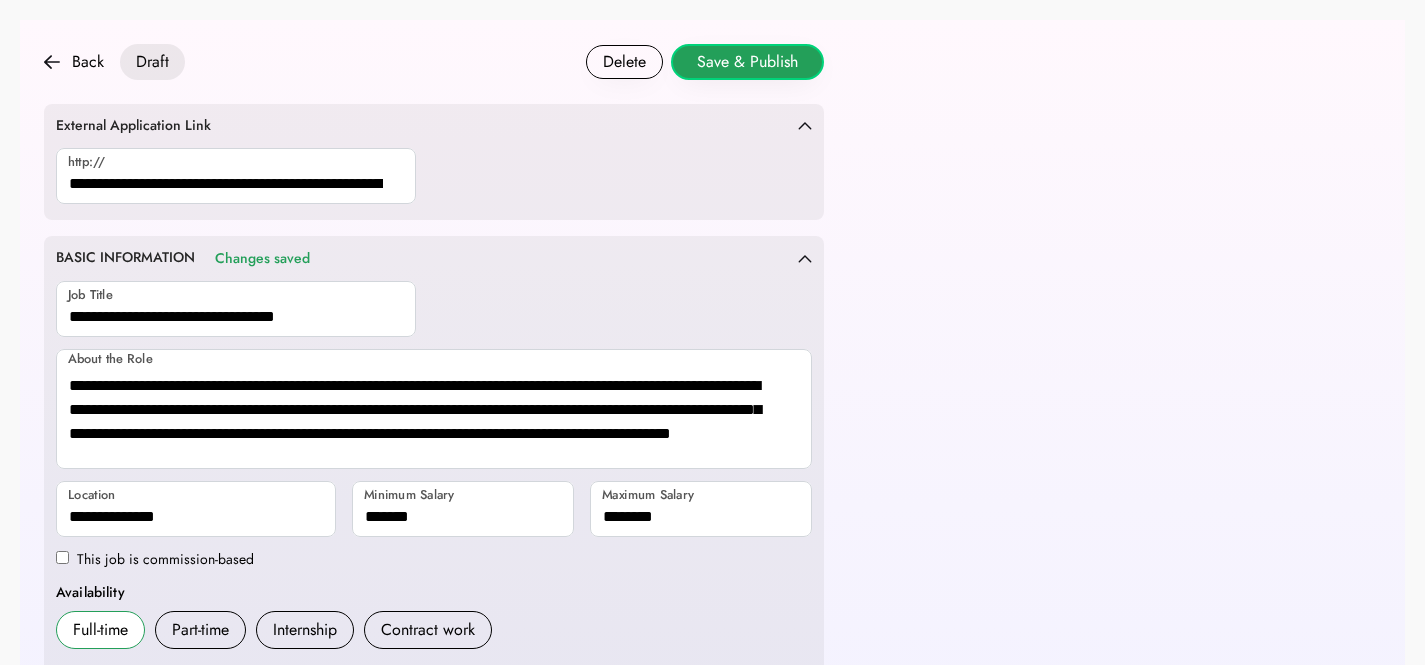 click on "Save & Publish" at bounding box center [747, 62] 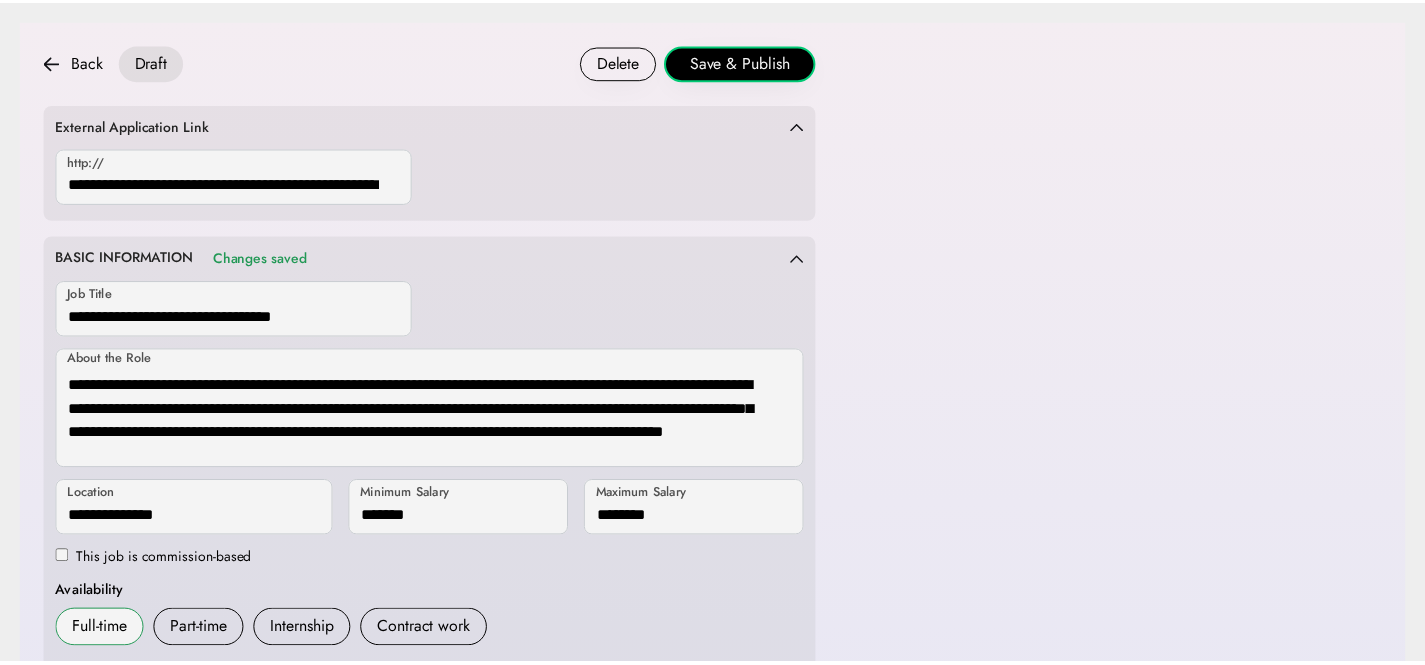 scroll, scrollTop: 1059, scrollLeft: 0, axis: vertical 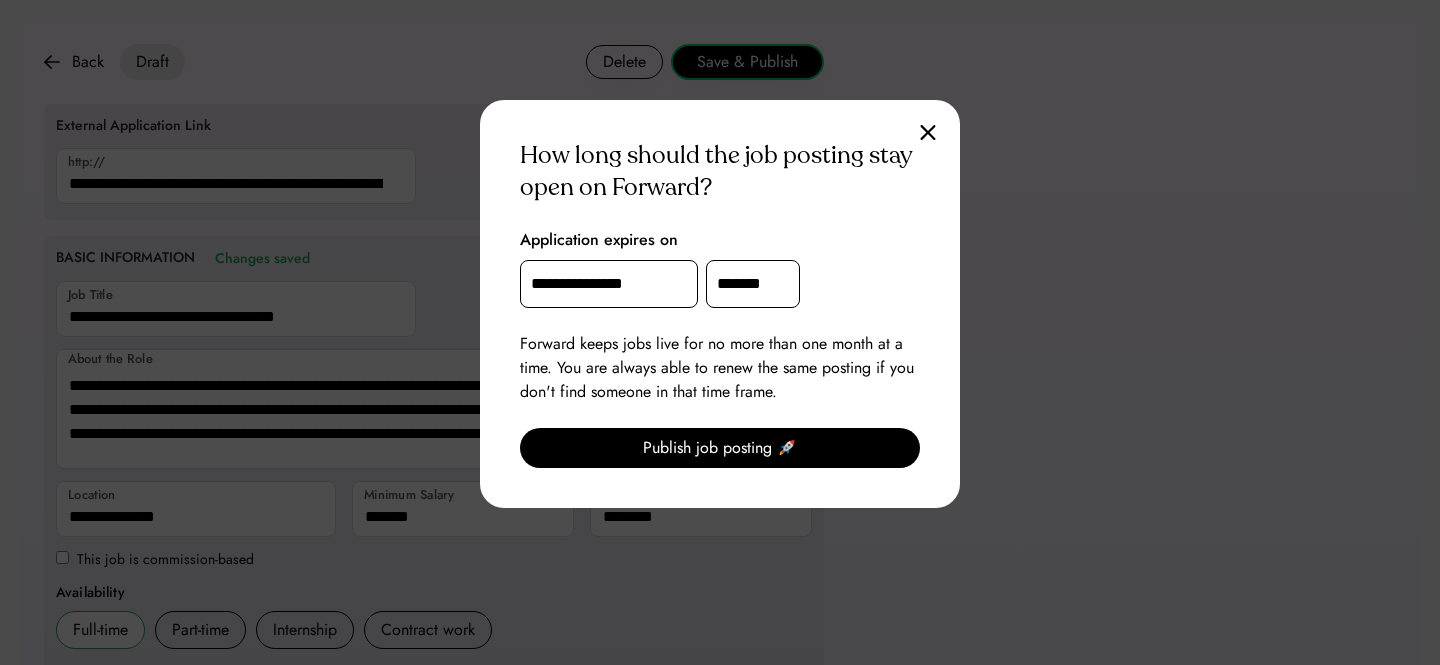 click on "**********" at bounding box center (609, 284) 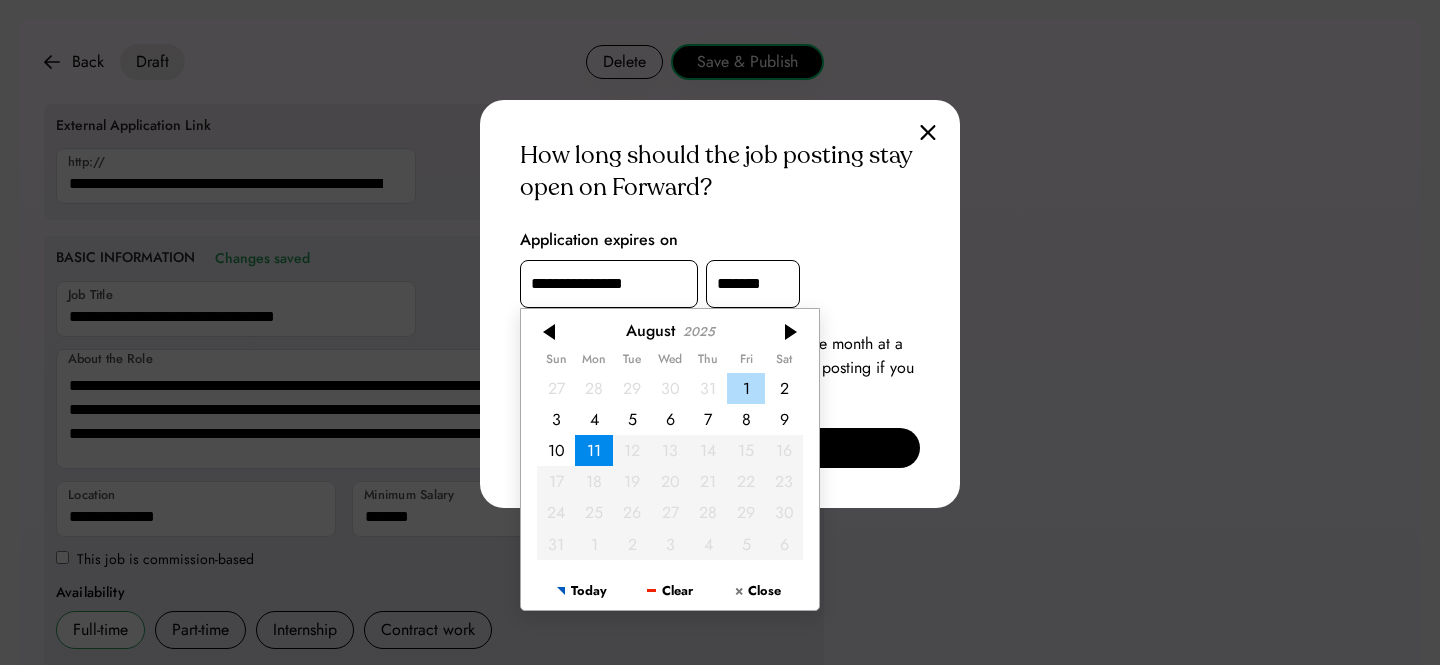 click on "1" at bounding box center [746, 387] 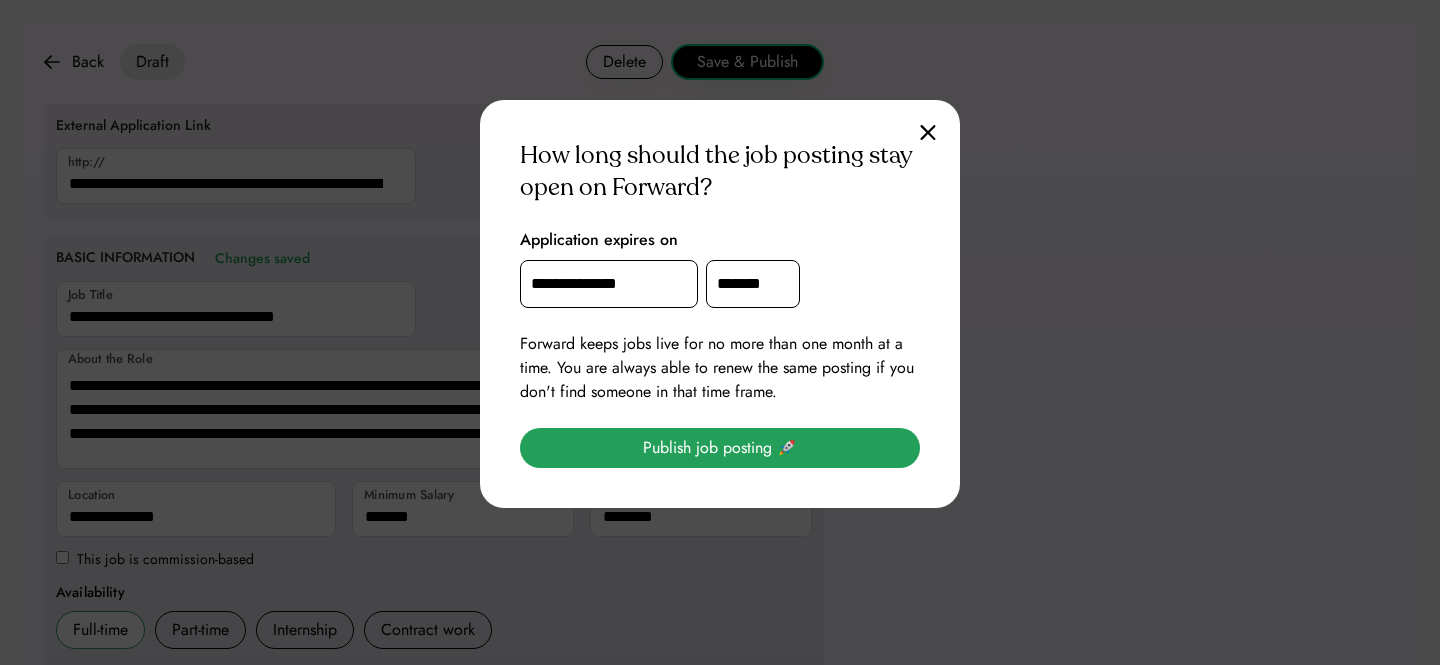 click on "Publish job posting 🚀" at bounding box center [720, 448] 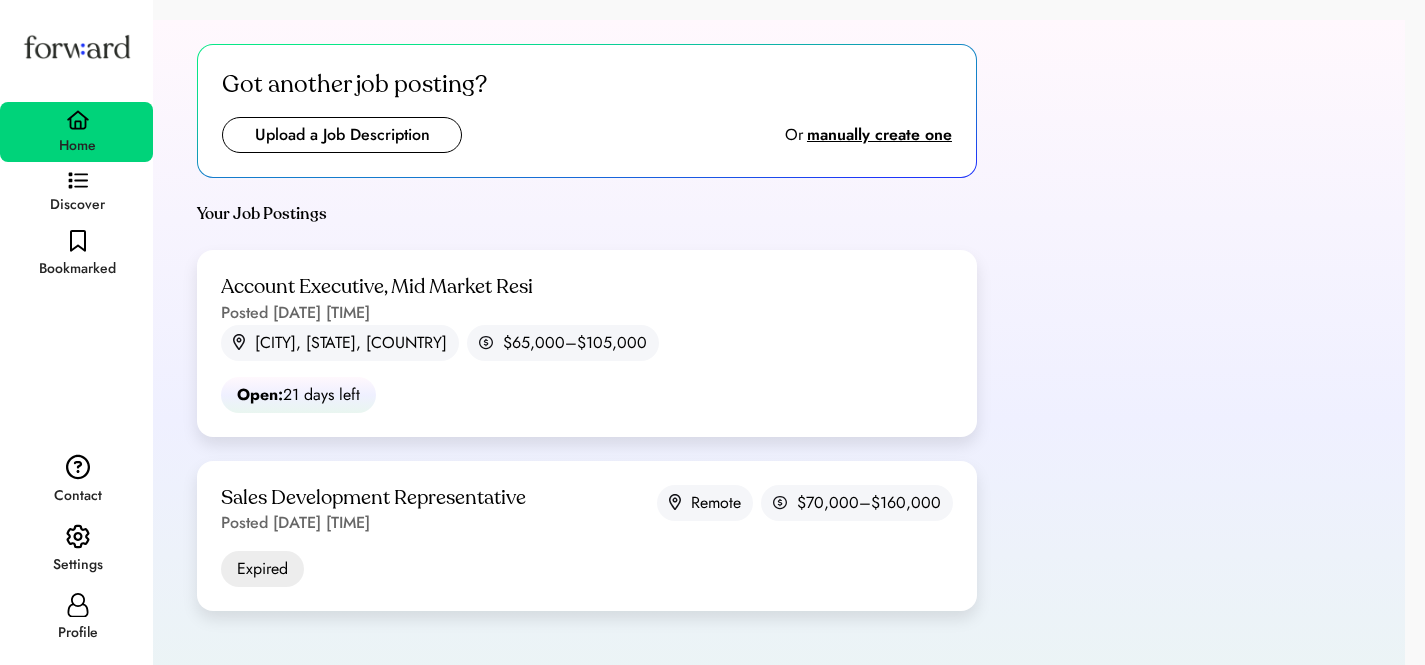 scroll, scrollTop: 0, scrollLeft: 0, axis: both 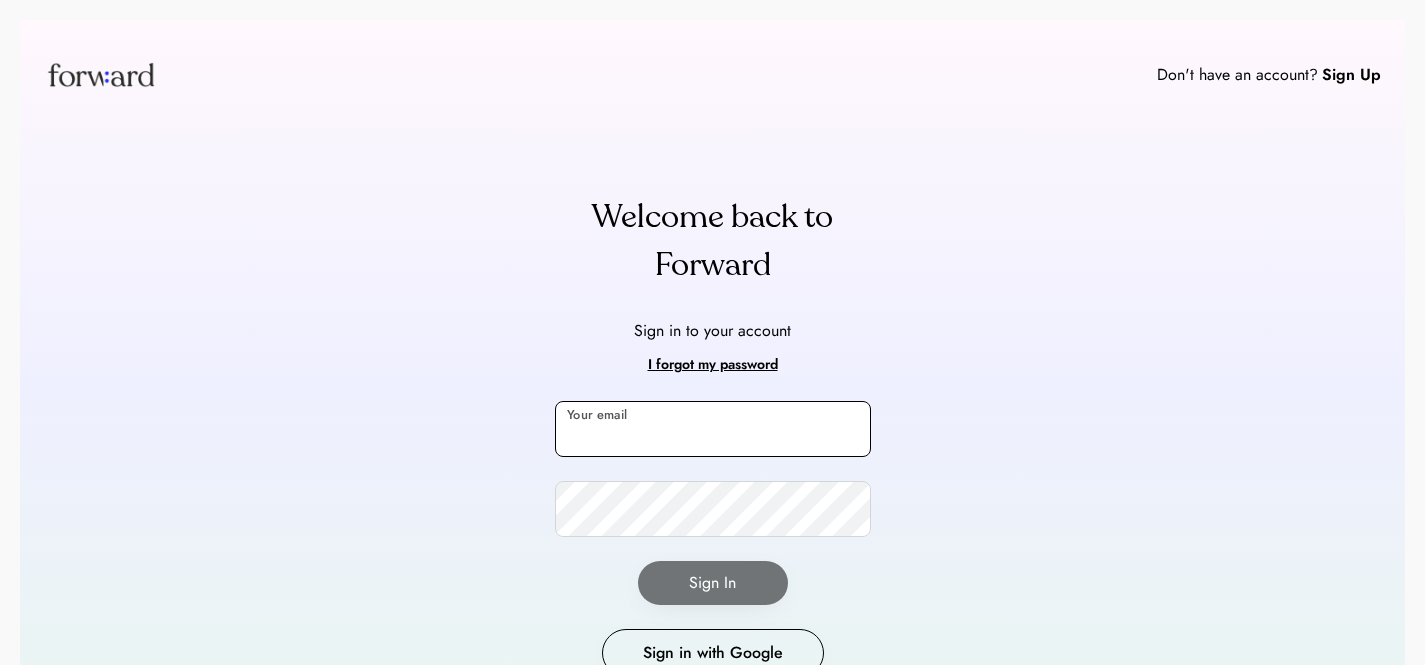 click at bounding box center [713, 429] 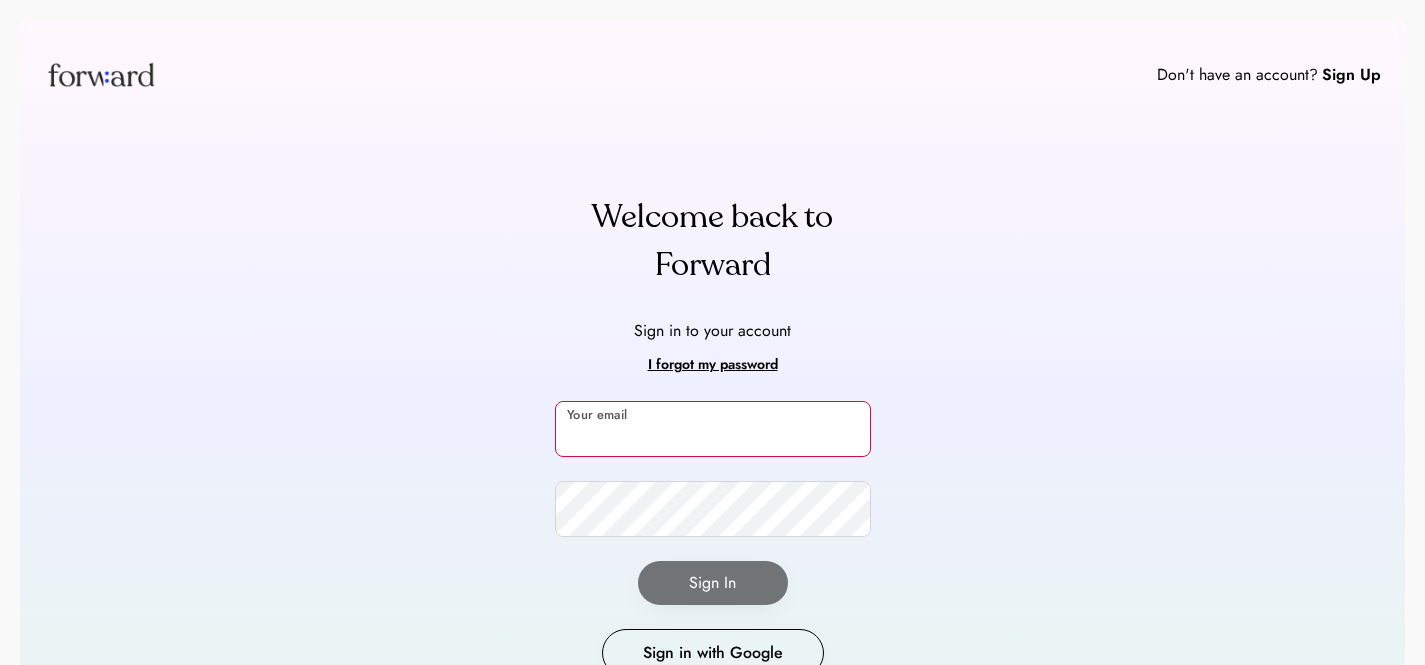 paste on "**********" 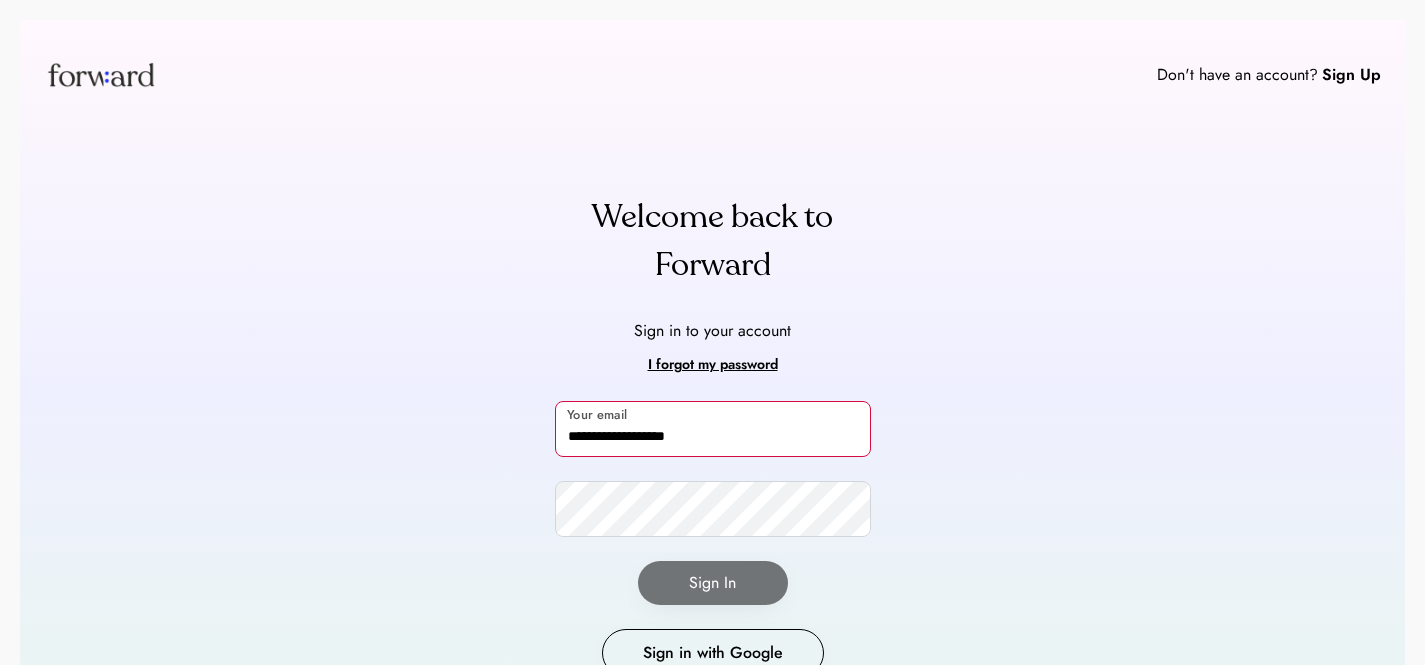 type on "**********" 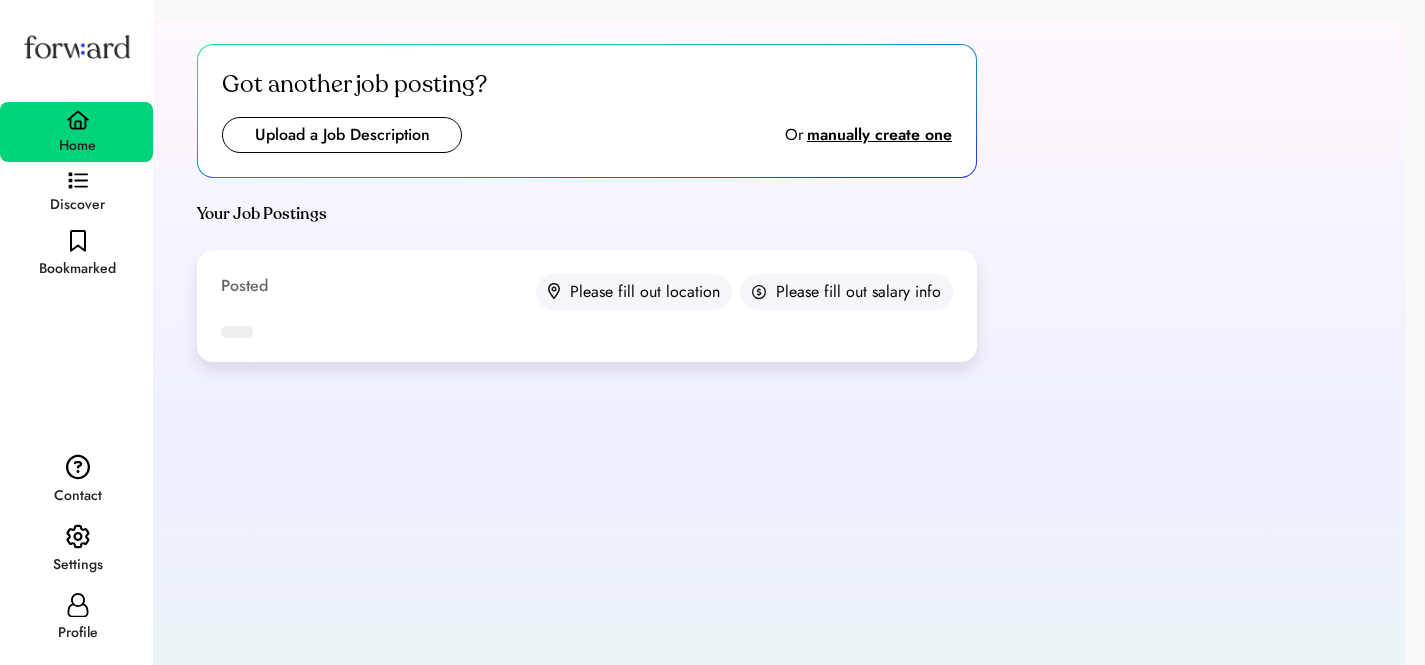 scroll, scrollTop: 0, scrollLeft: 0, axis: both 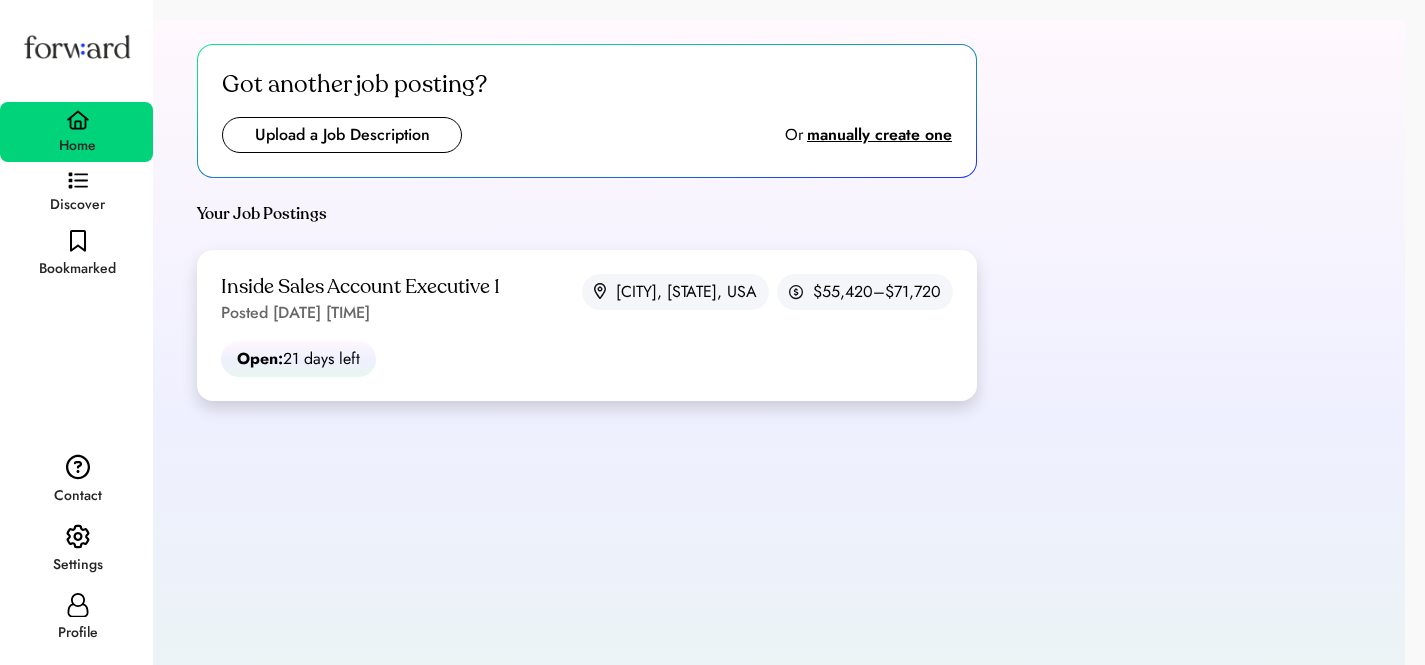 click on "Inside Sales Account Executive 1 Posted [DATE] [TIME] [CITY], [STATE], USA [SALARY]" at bounding box center [587, 299] 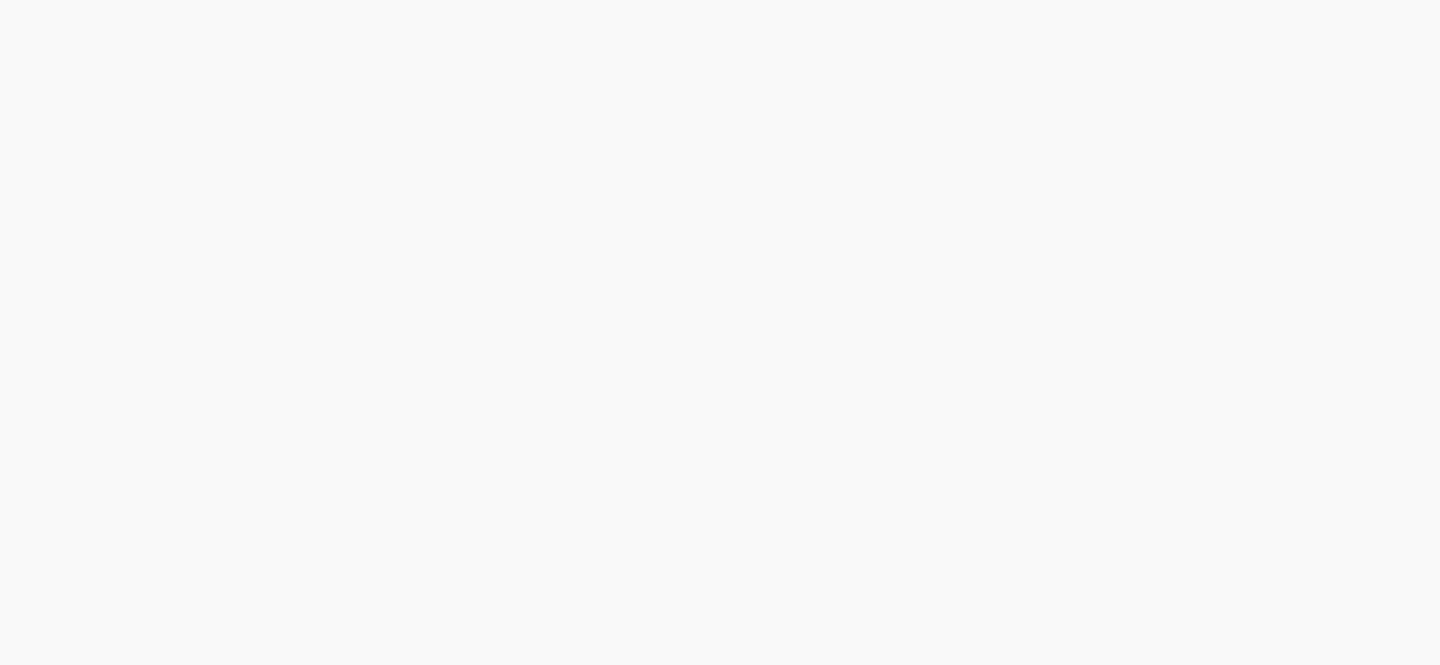 scroll, scrollTop: 0, scrollLeft: 0, axis: both 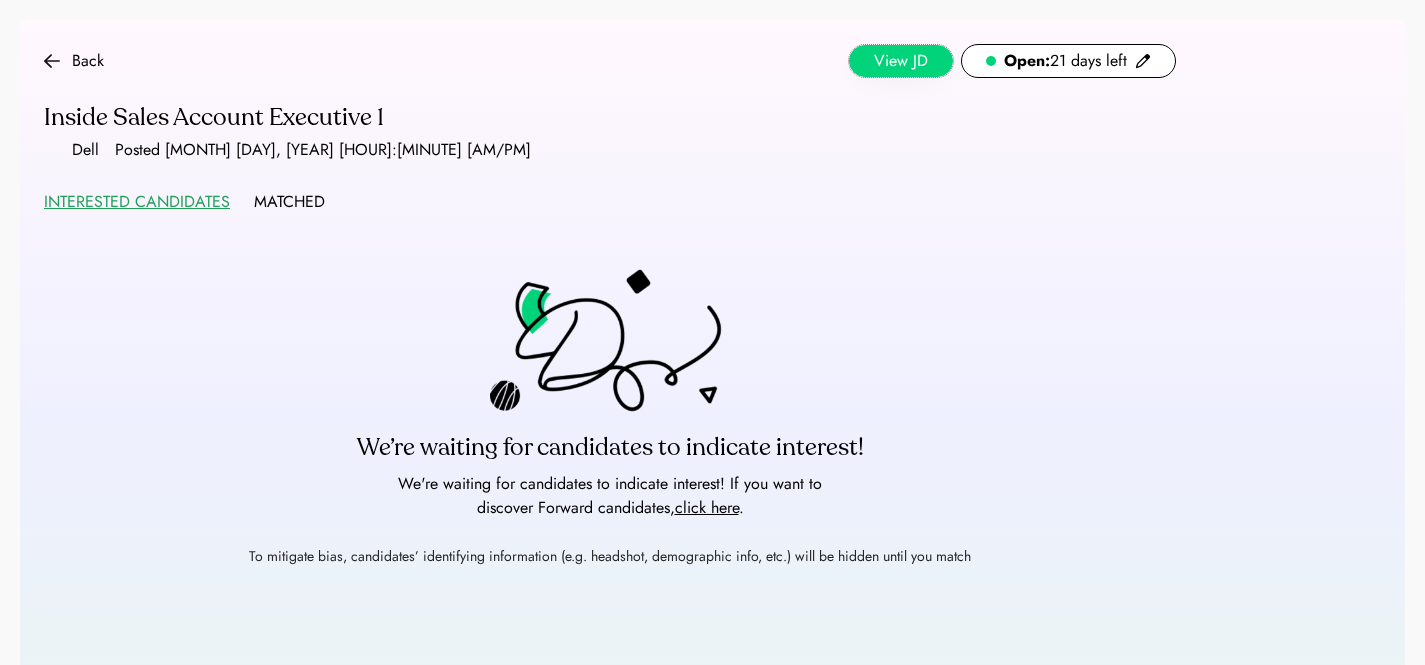 click on "View JD" at bounding box center [901, 61] 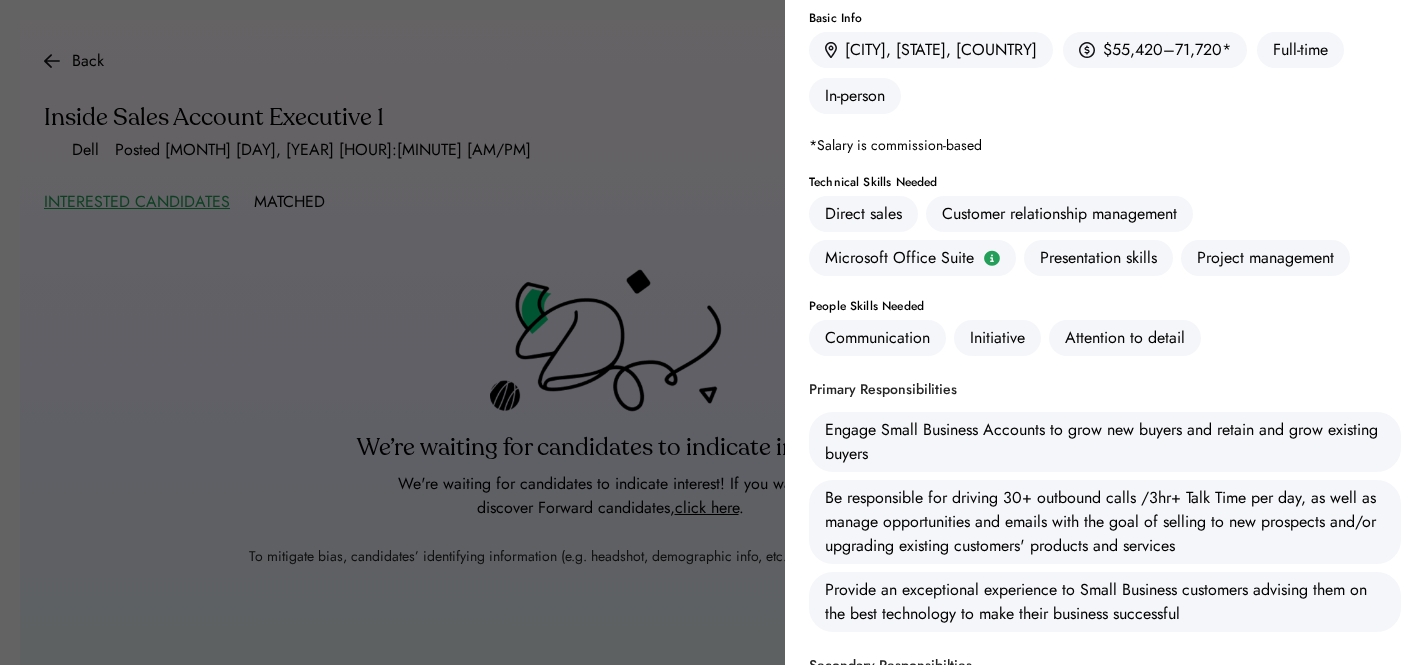 scroll, scrollTop: 0, scrollLeft: 0, axis: both 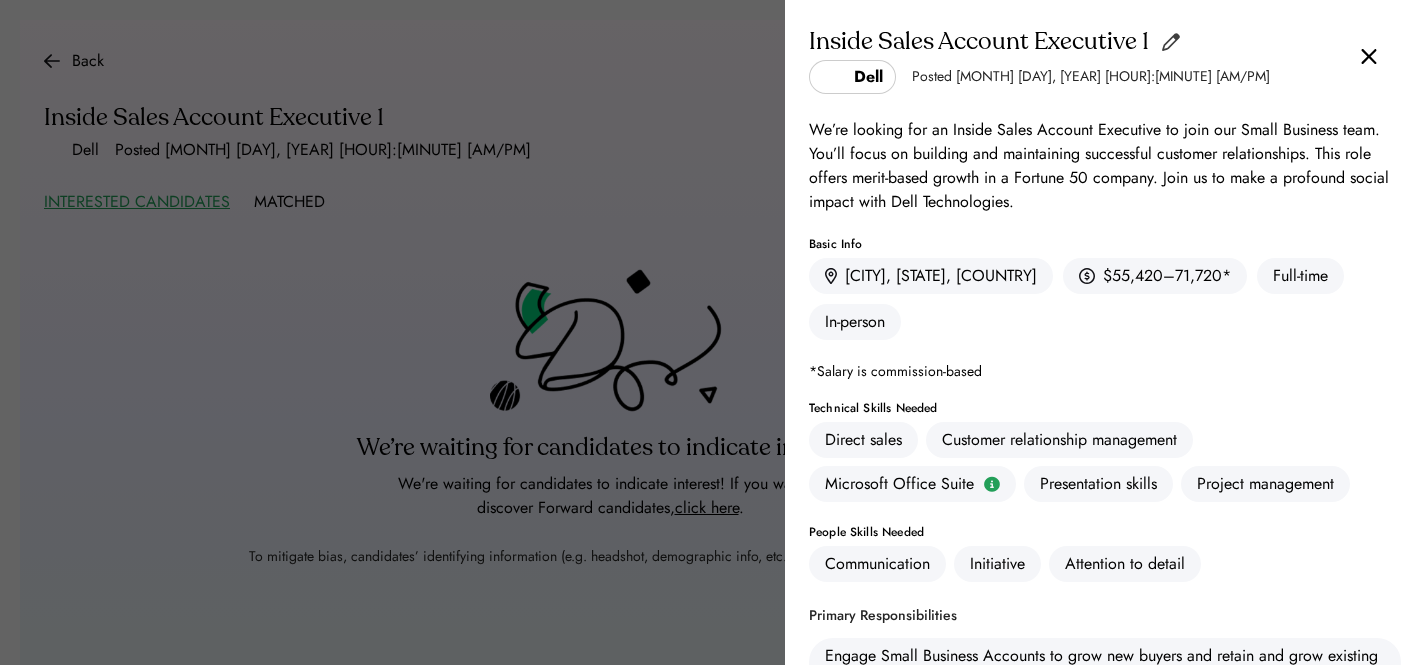 click 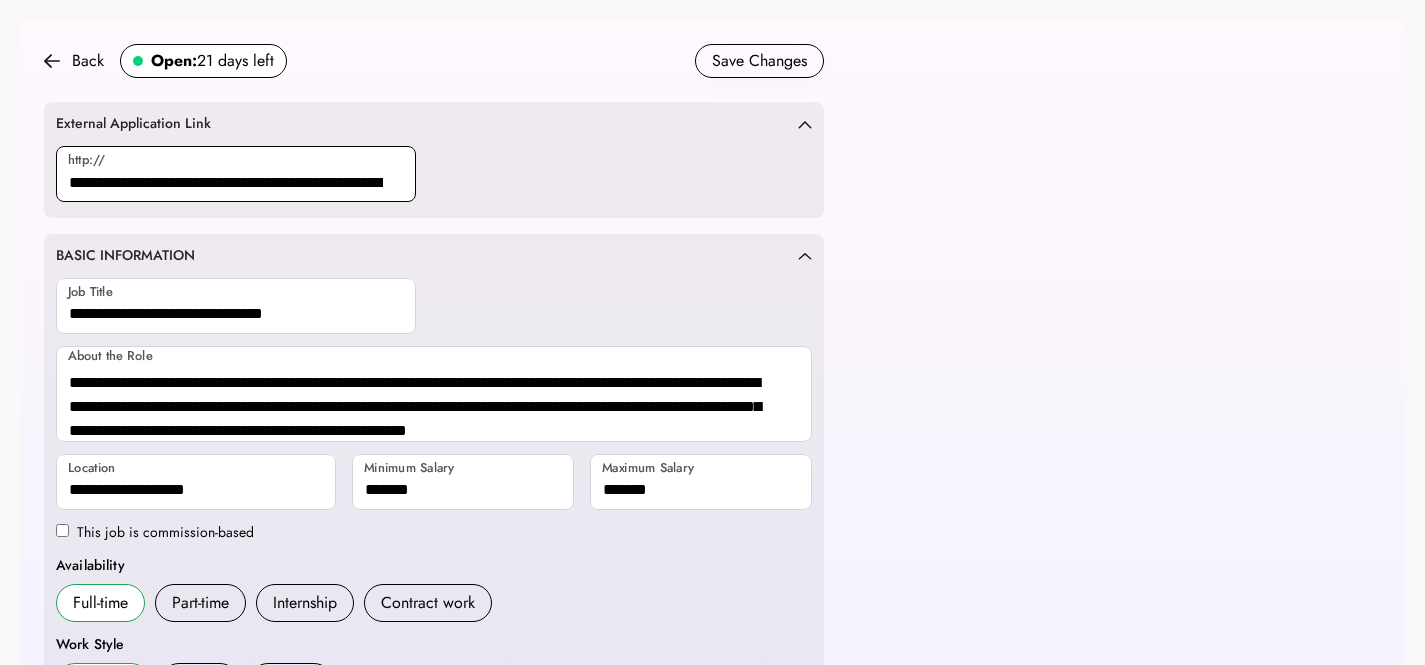 scroll, scrollTop: 0, scrollLeft: 0, axis: both 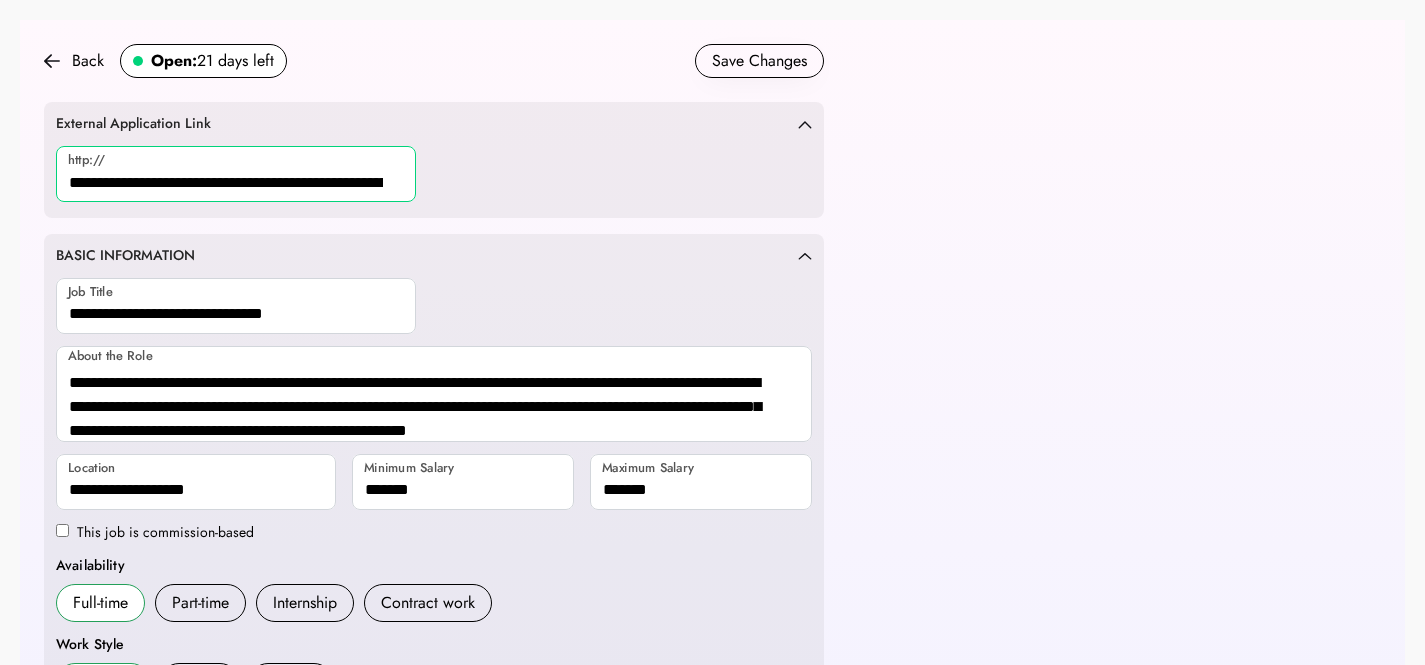 click at bounding box center (236, 174) 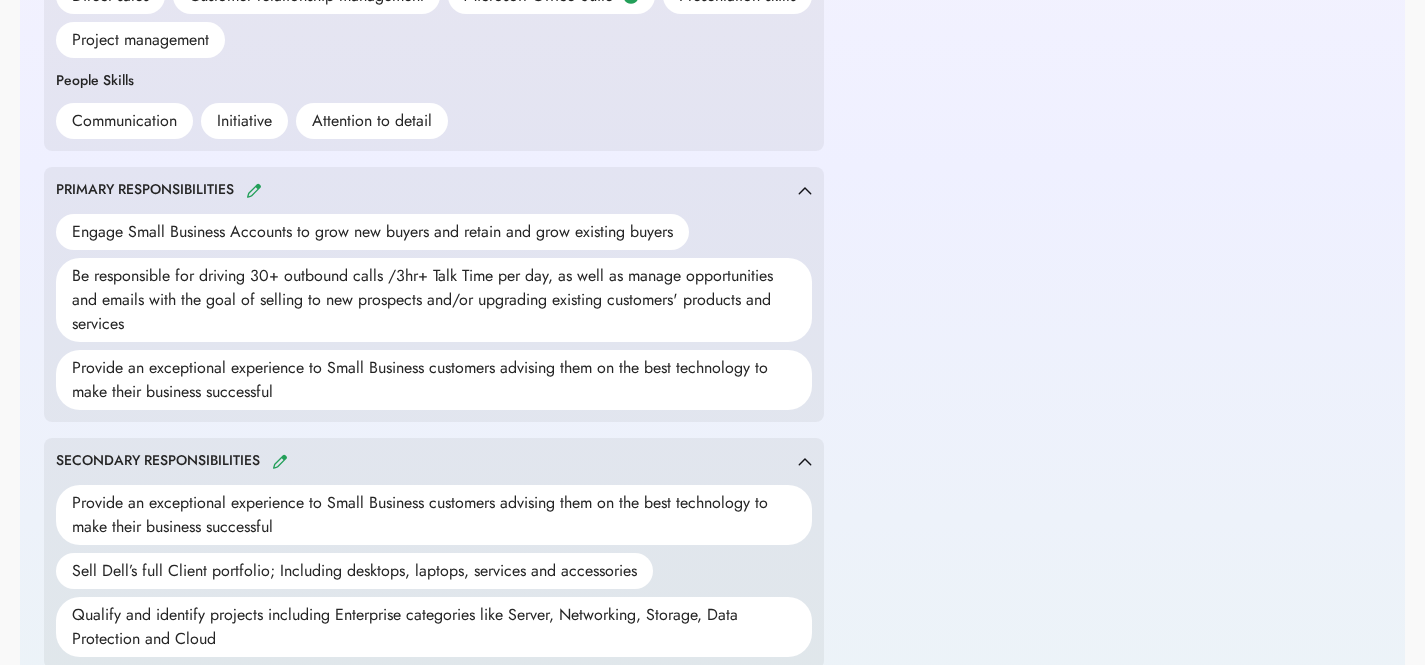scroll, scrollTop: 956, scrollLeft: 0, axis: vertical 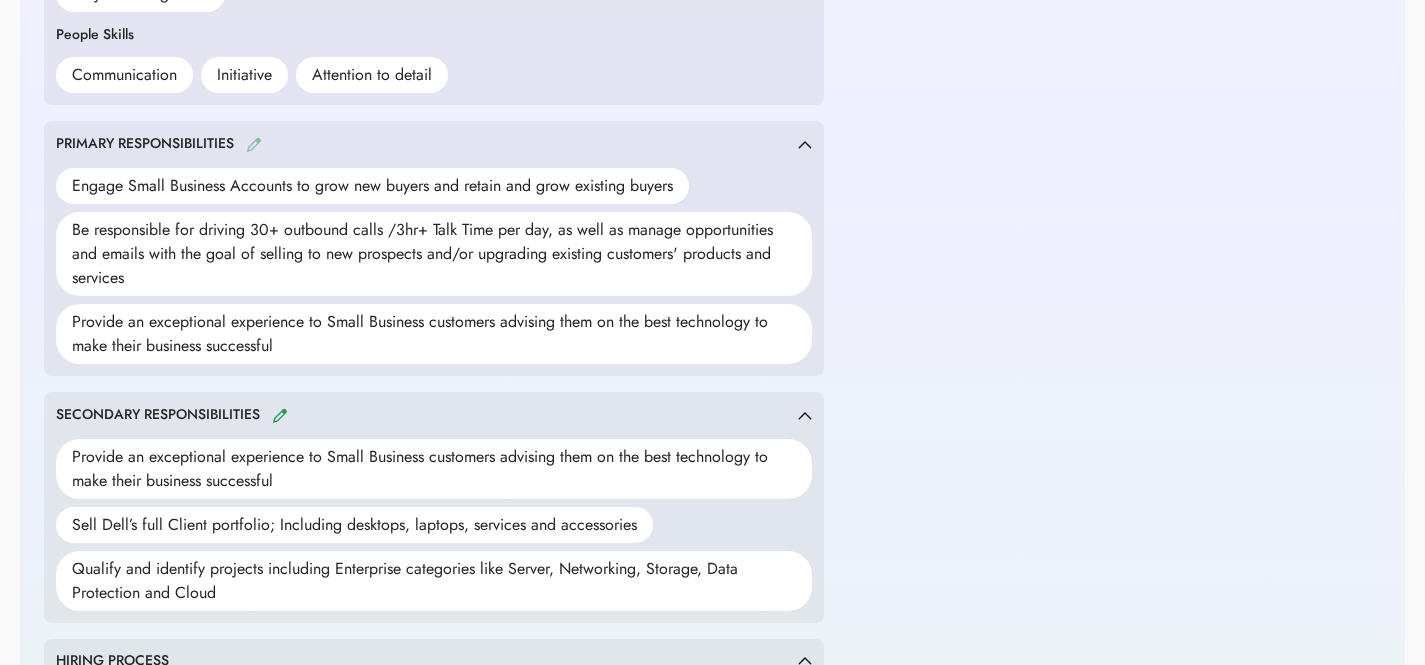 click at bounding box center (254, 144) 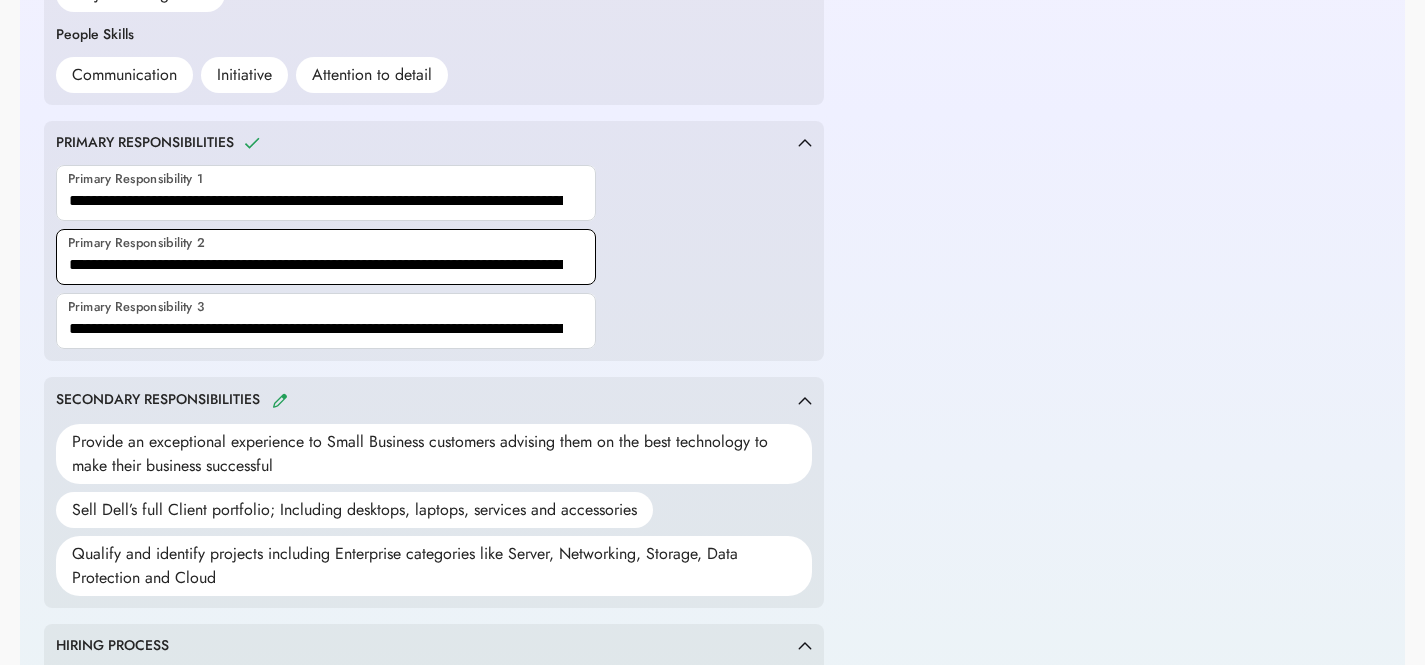 click at bounding box center (326, 257) 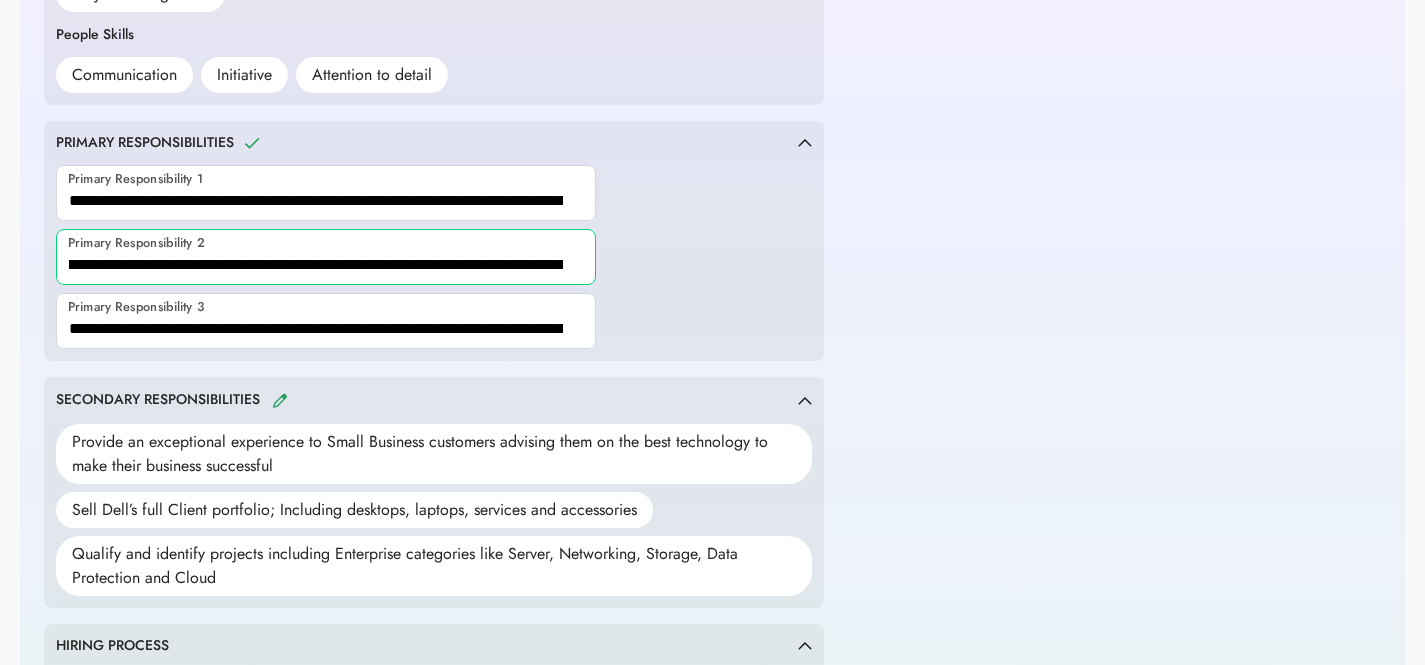 scroll, scrollTop: 0, scrollLeft: 977, axis: horizontal 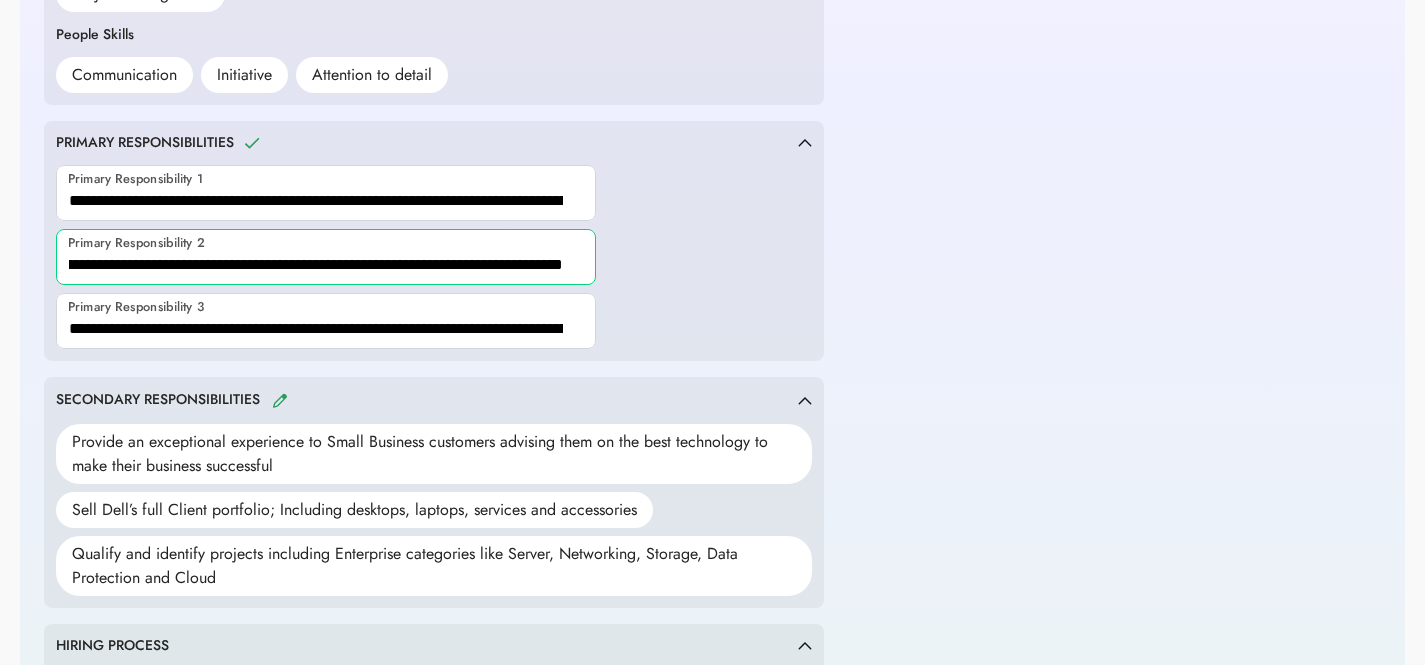 drag, startPoint x: 551, startPoint y: 265, endPoint x: 859, endPoint y: 266, distance: 308.00162 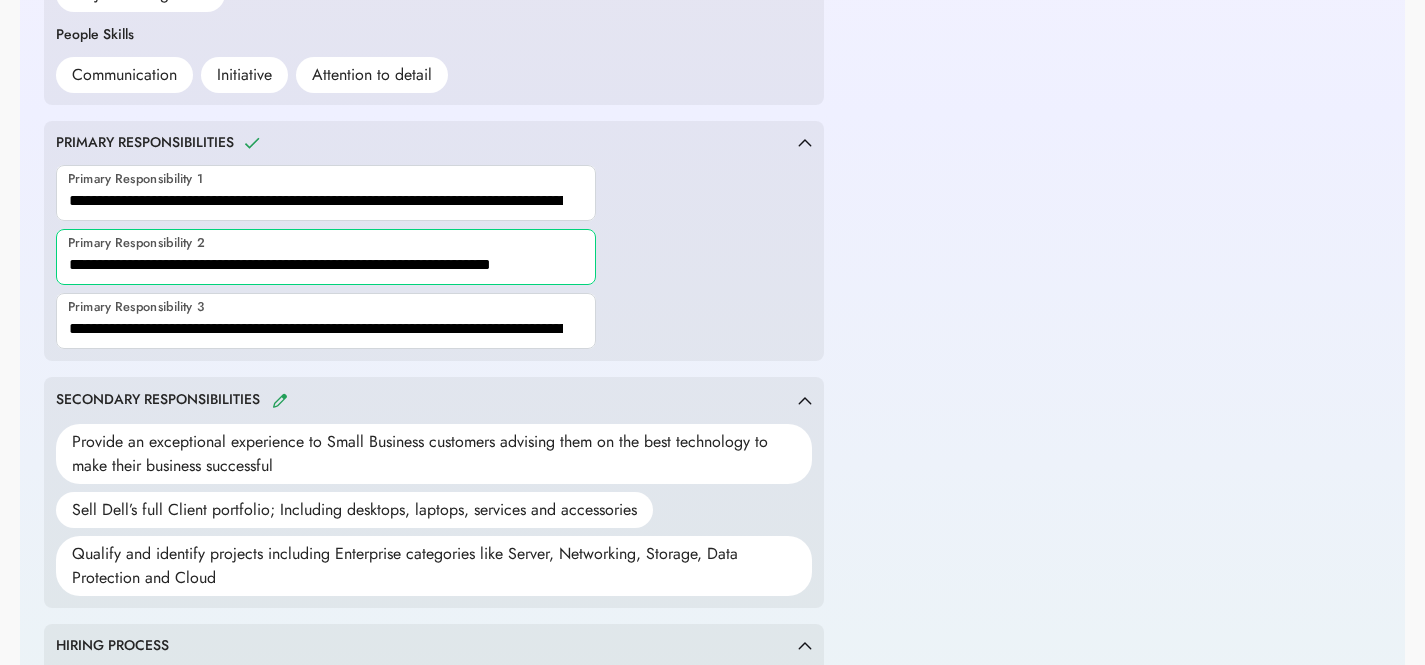 scroll, scrollTop: 0, scrollLeft: 0, axis: both 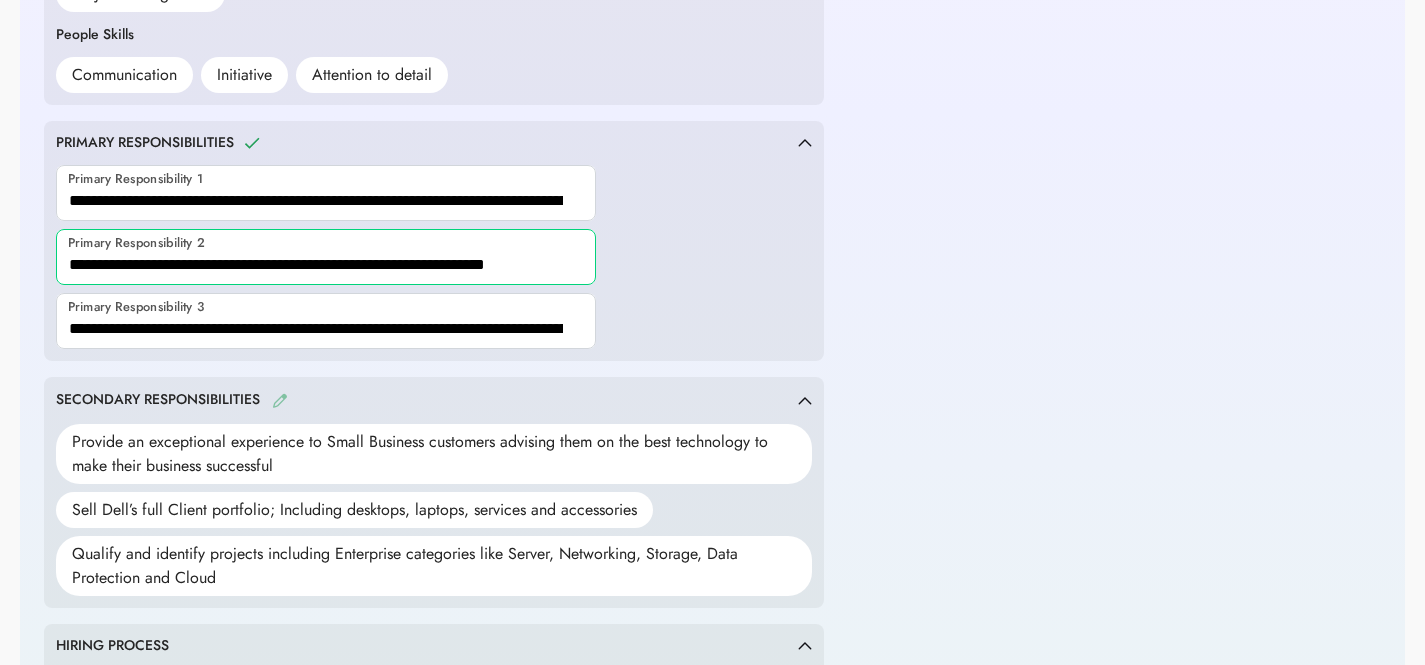 type on "**********" 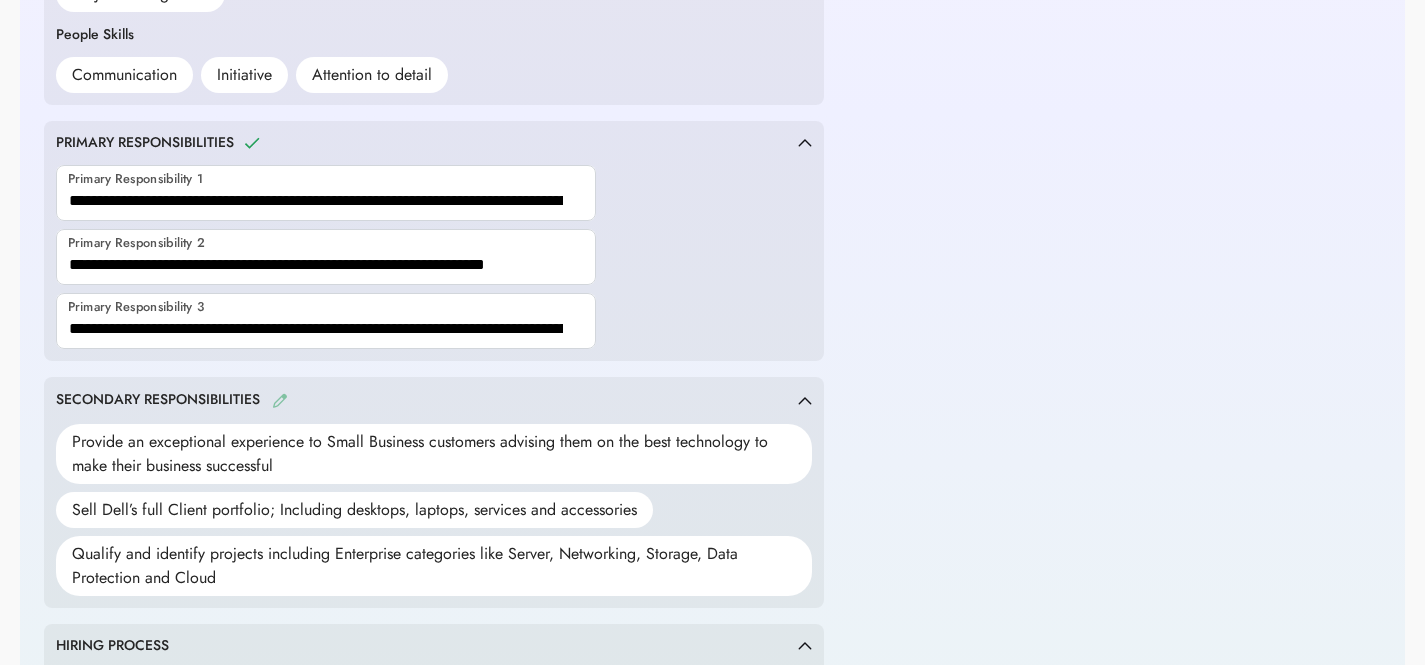 click at bounding box center (280, 400) 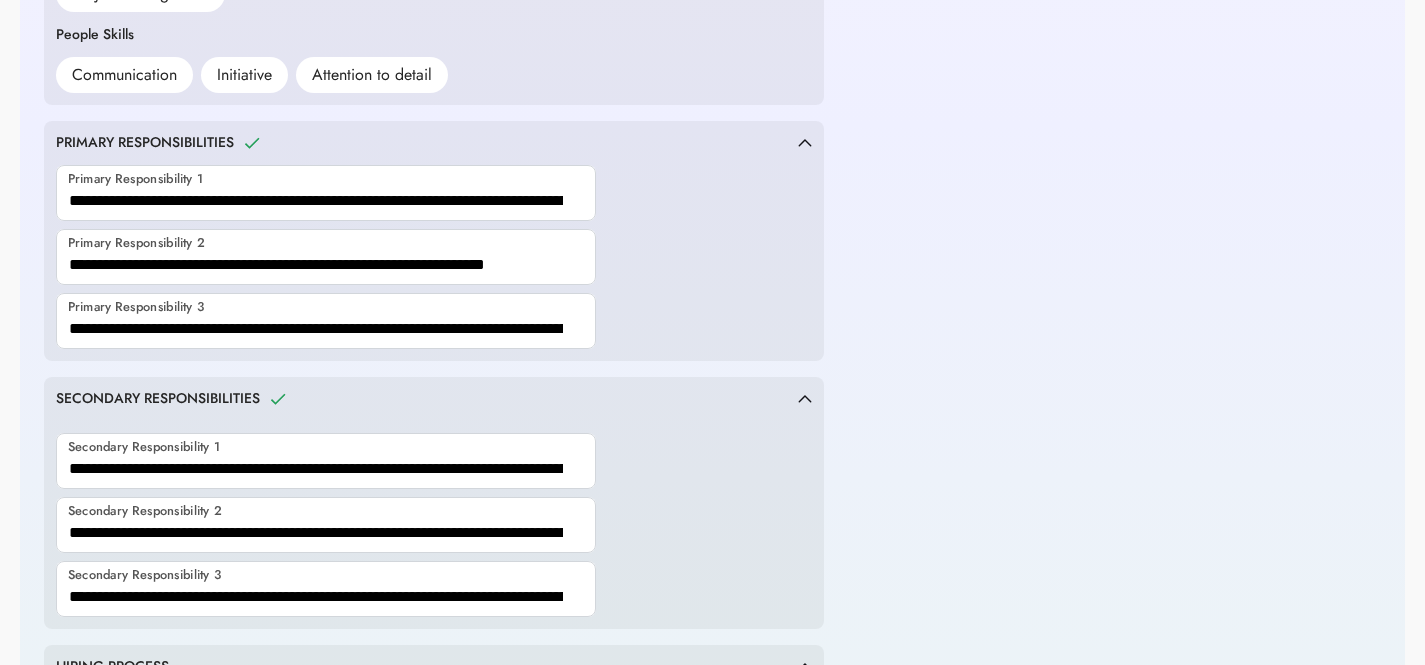 click at bounding box center [326, 461] 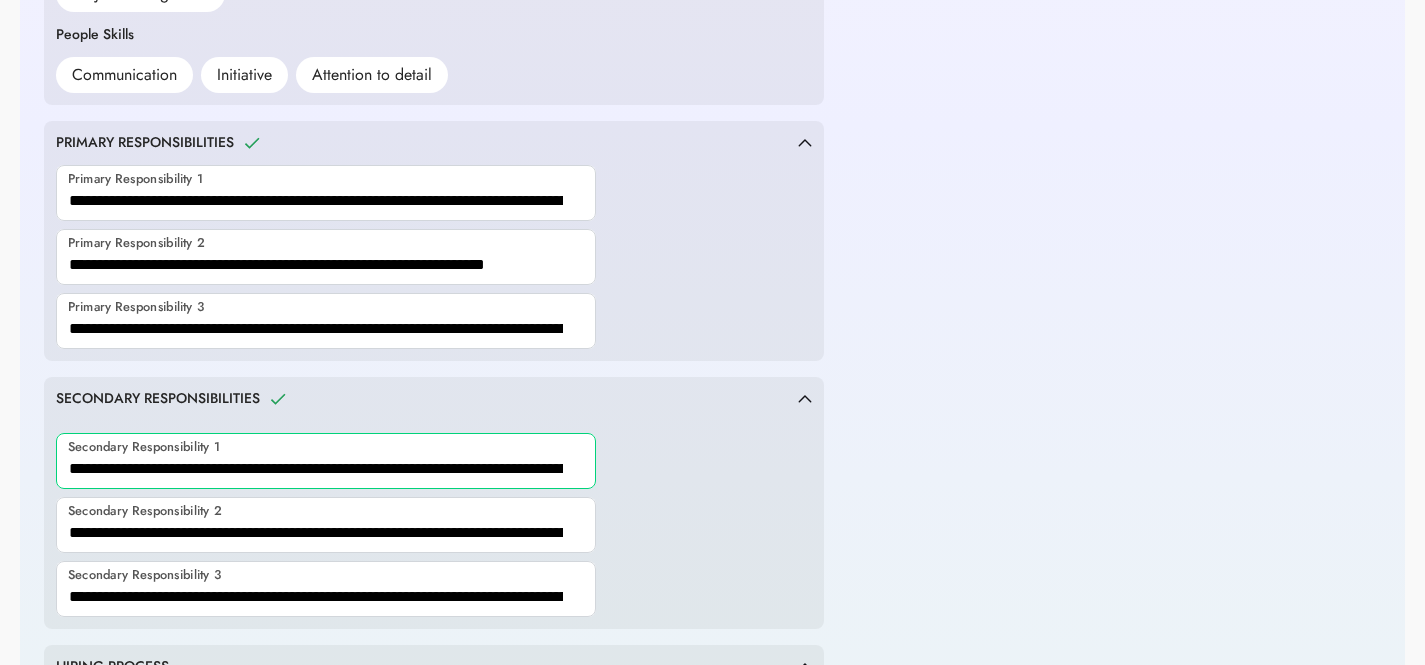 paste on "**********" 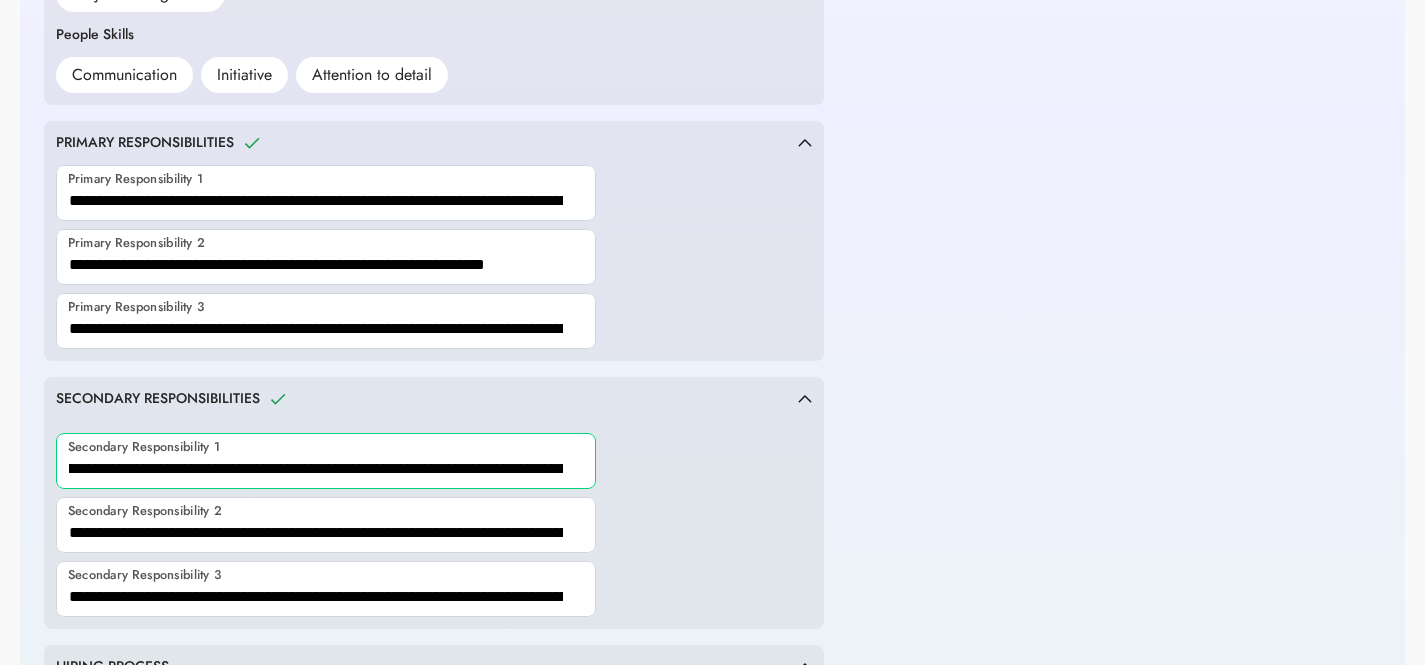 click at bounding box center (326, 461) 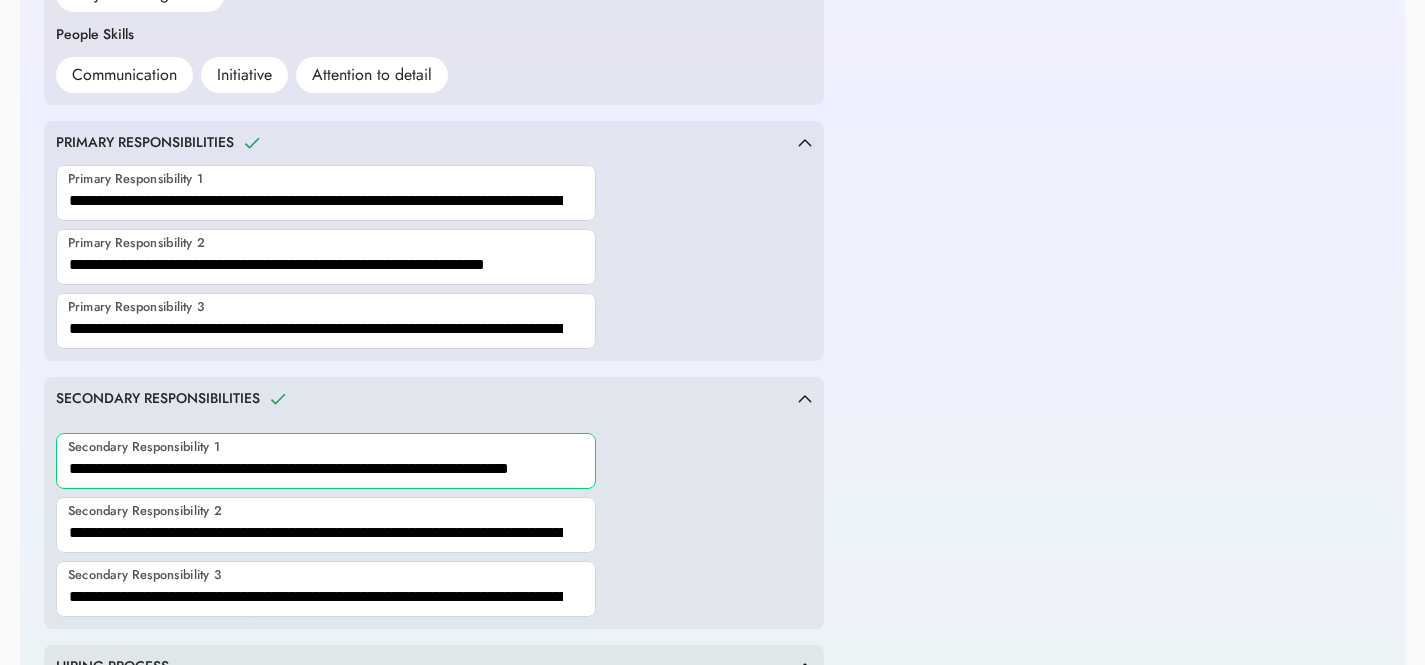 scroll, scrollTop: 0, scrollLeft: 8, axis: horizontal 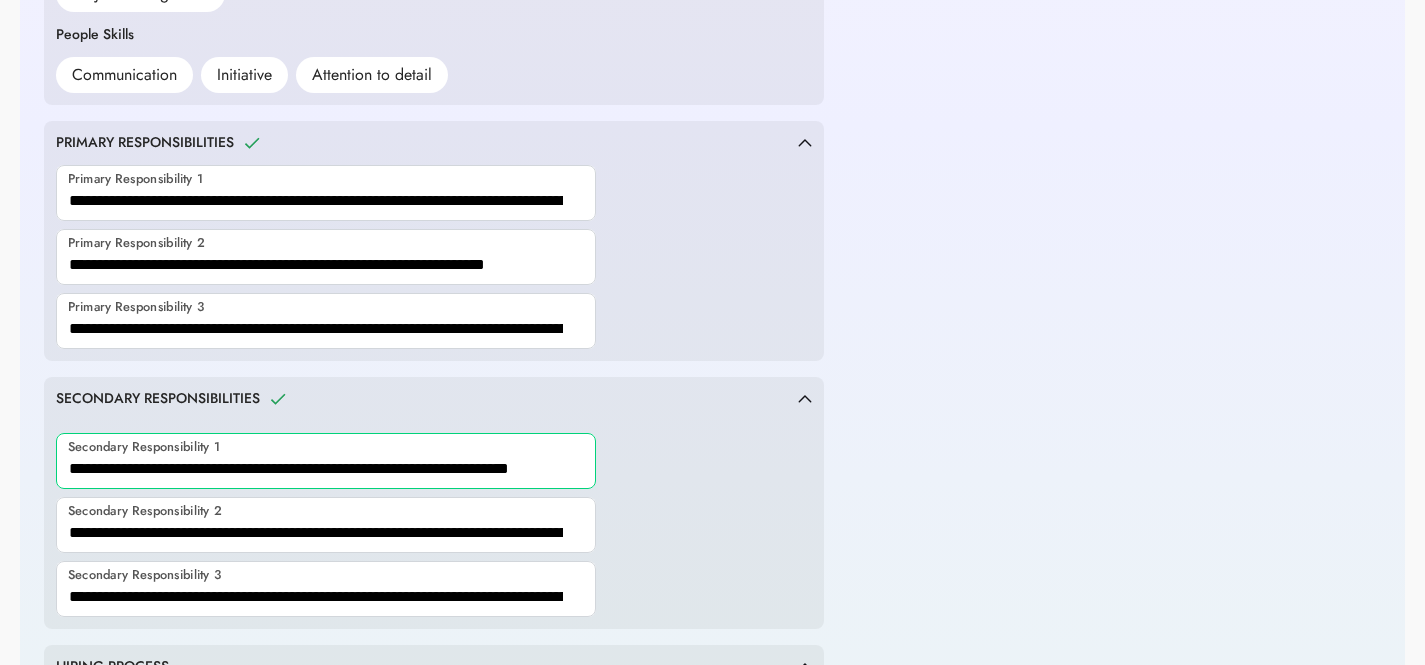 click at bounding box center (326, 461) 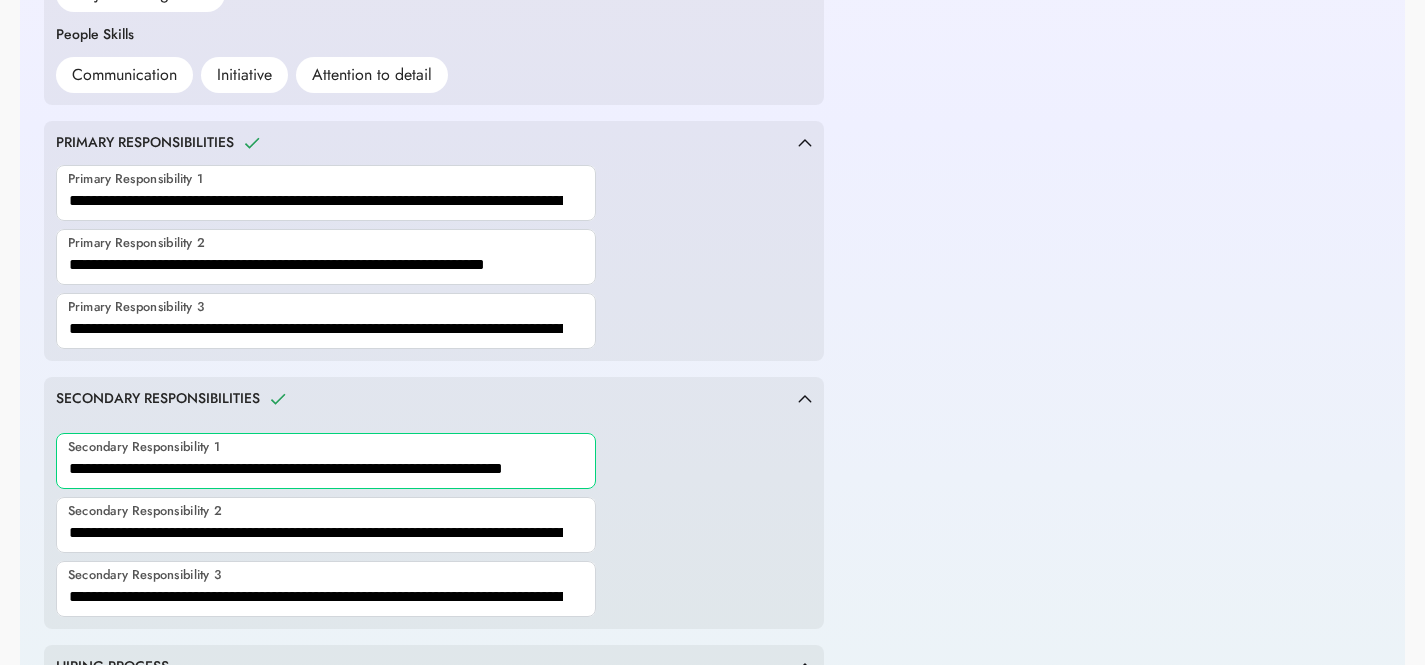 scroll, scrollTop: 0, scrollLeft: 0, axis: both 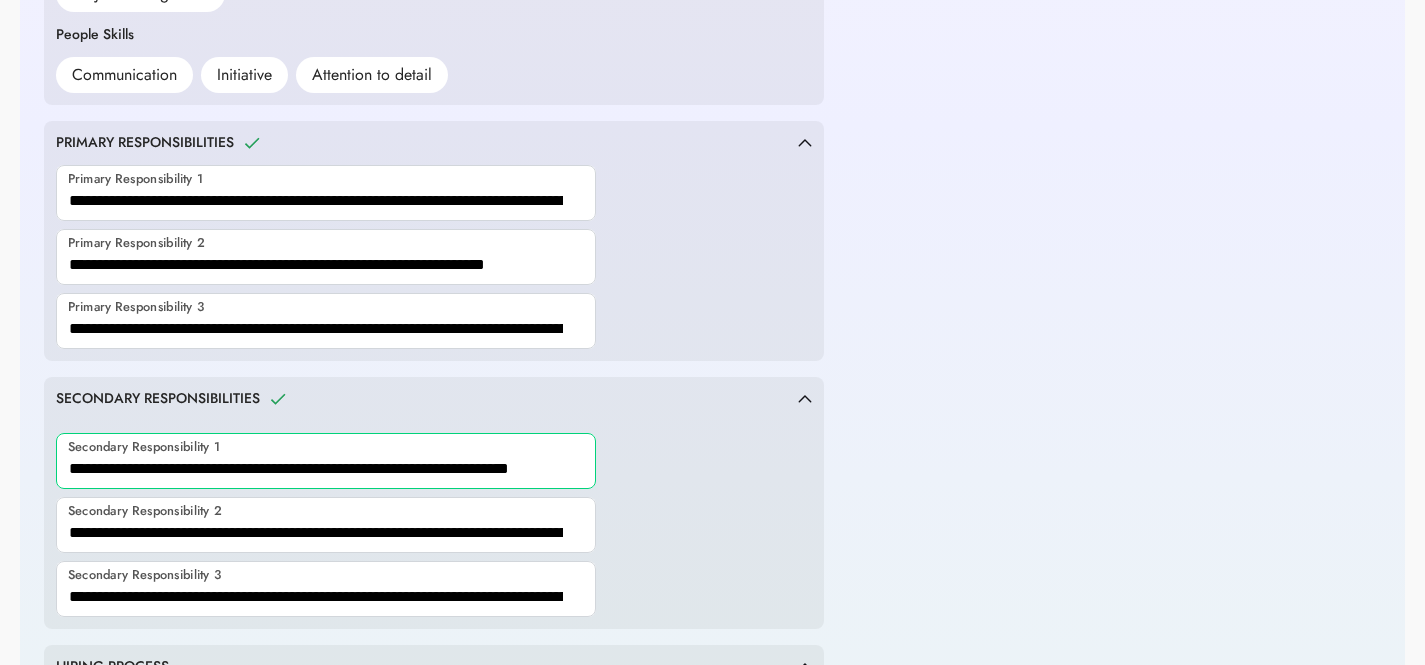 type on "**********" 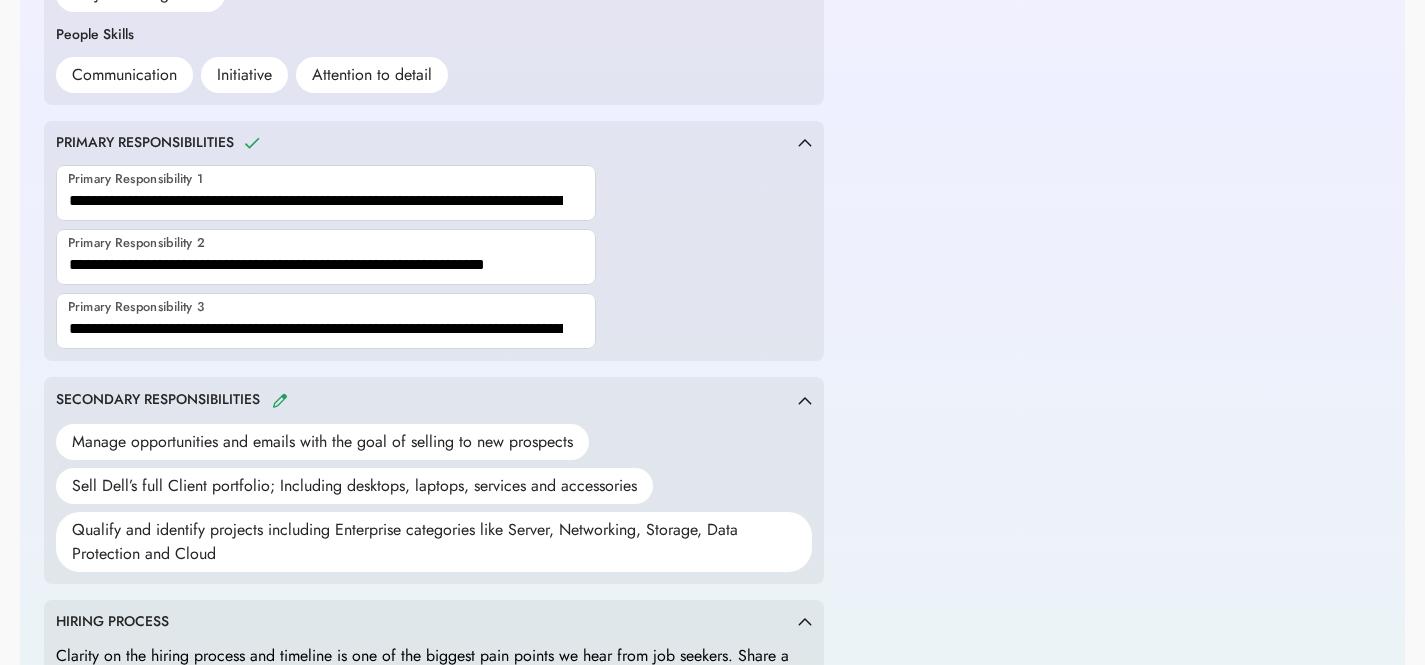 click on "Primary Responsibility 1 Primary Responsibility 2 Primary Responsibility 3" at bounding box center (434, 251) 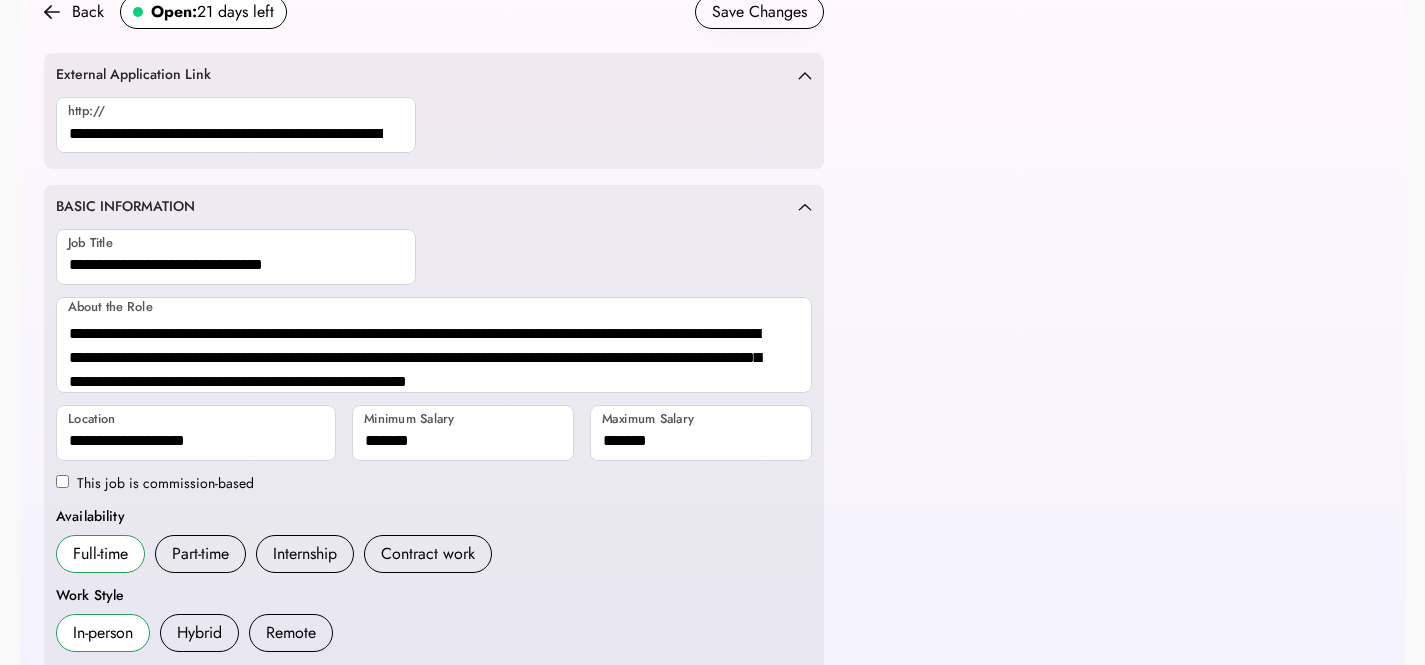 scroll, scrollTop: 0, scrollLeft: 0, axis: both 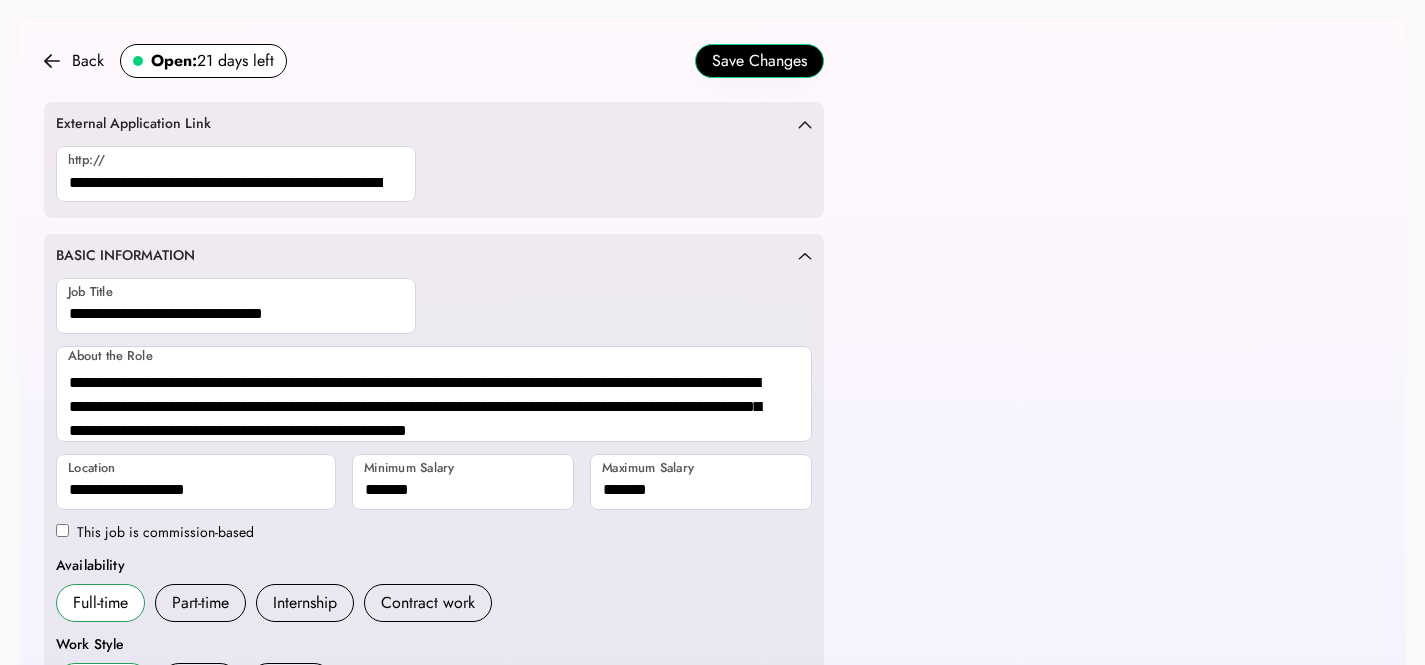 click on "Save Changes" at bounding box center [759, 61] 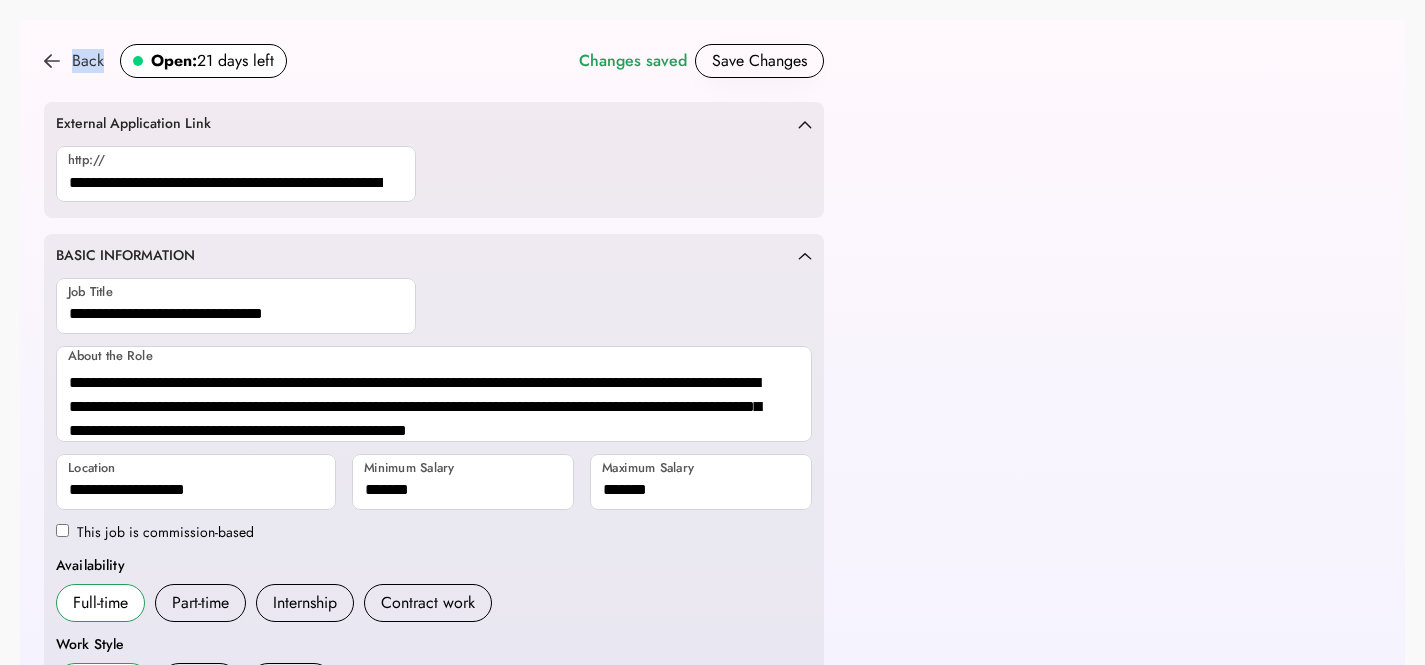 click on "Back" at bounding box center [74, 61] 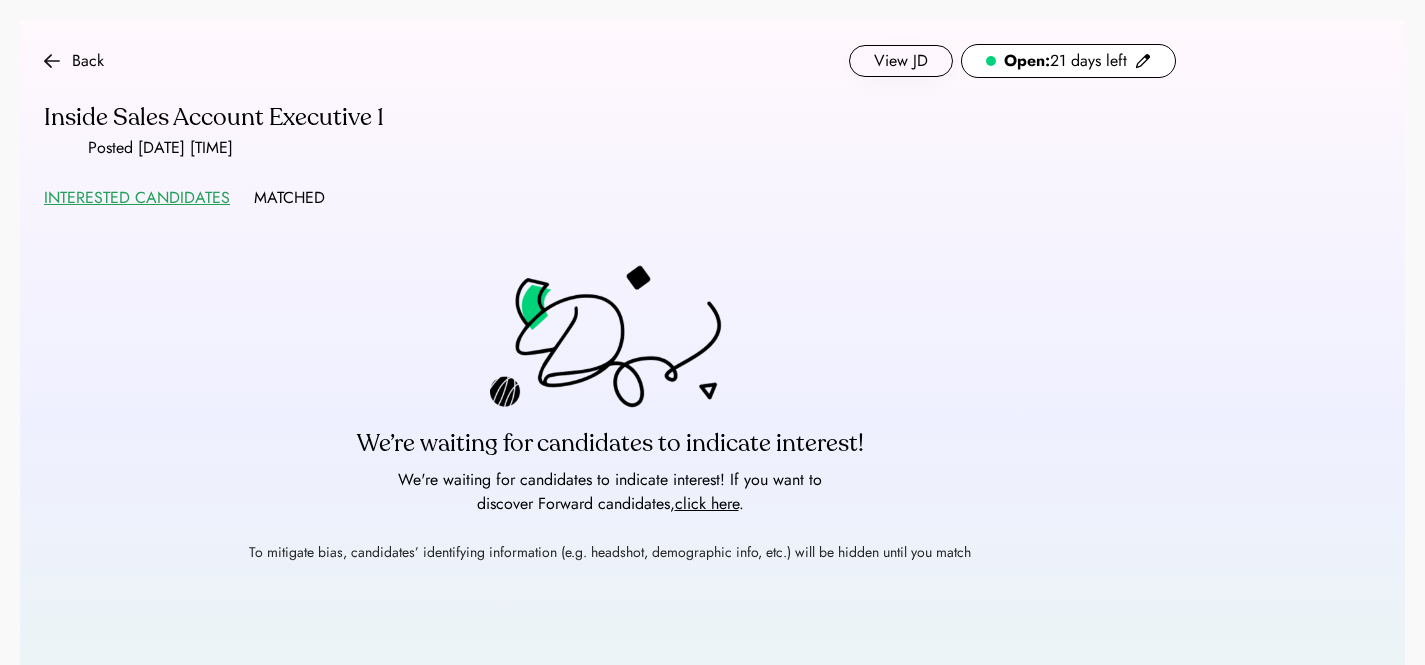 scroll, scrollTop: 0, scrollLeft: 0, axis: both 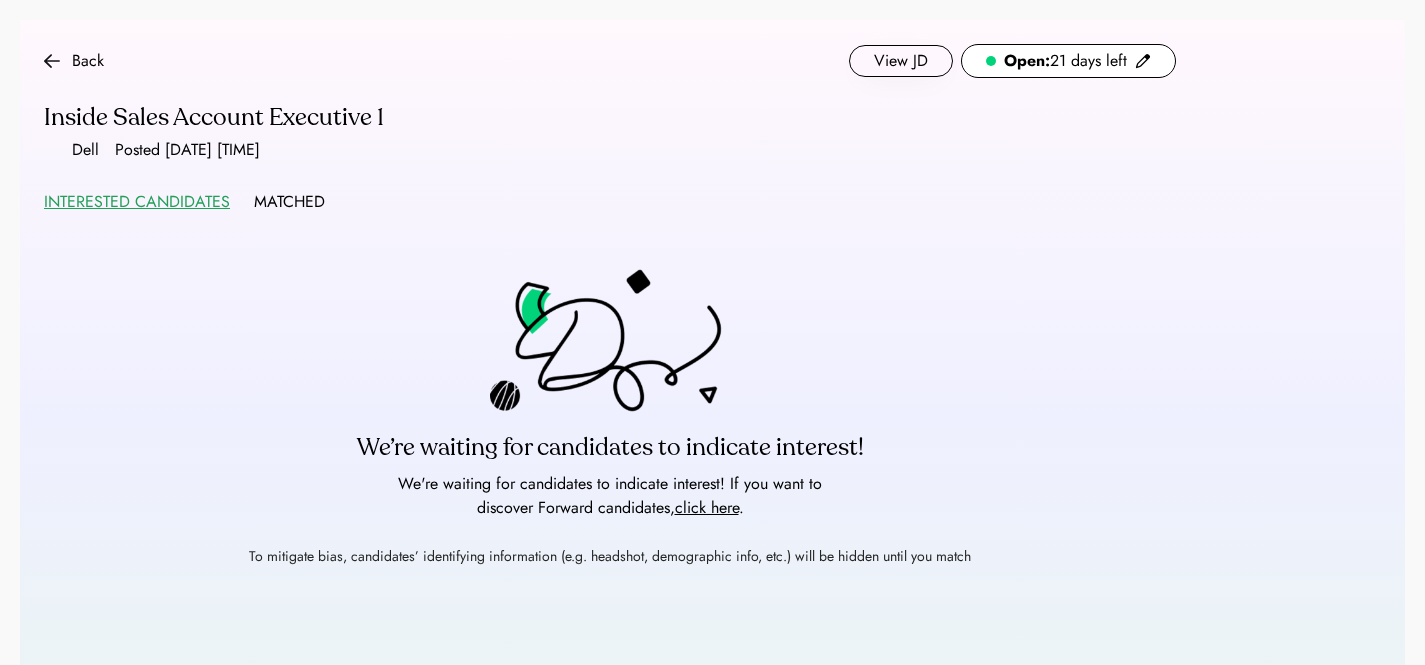 click on "View JD" at bounding box center (901, 61) 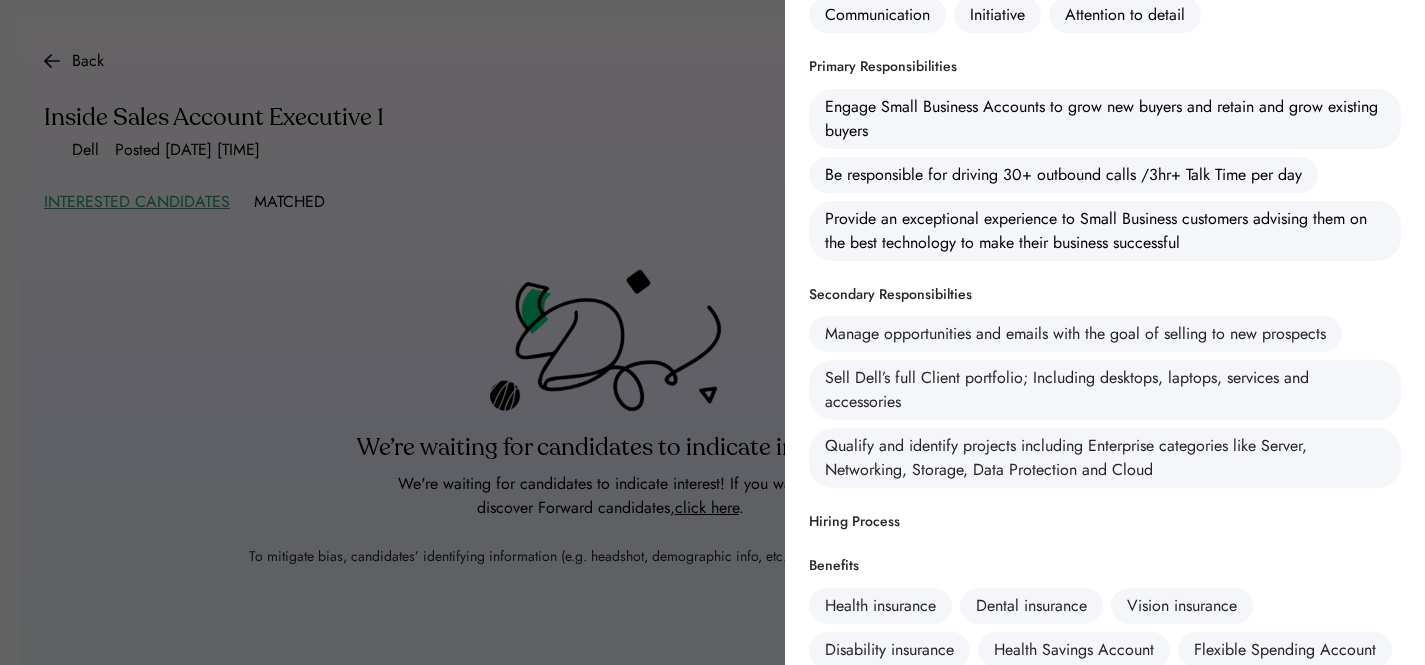 scroll, scrollTop: 465, scrollLeft: 0, axis: vertical 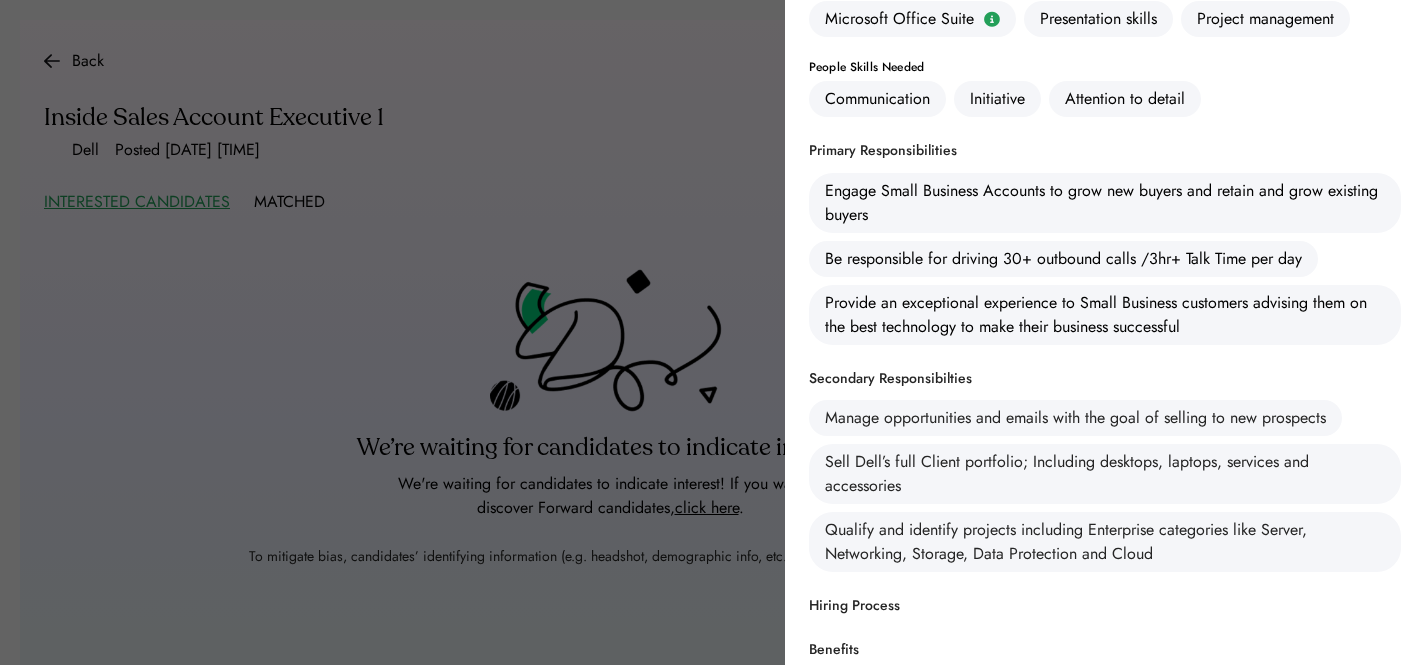 click at bounding box center [712, 332] 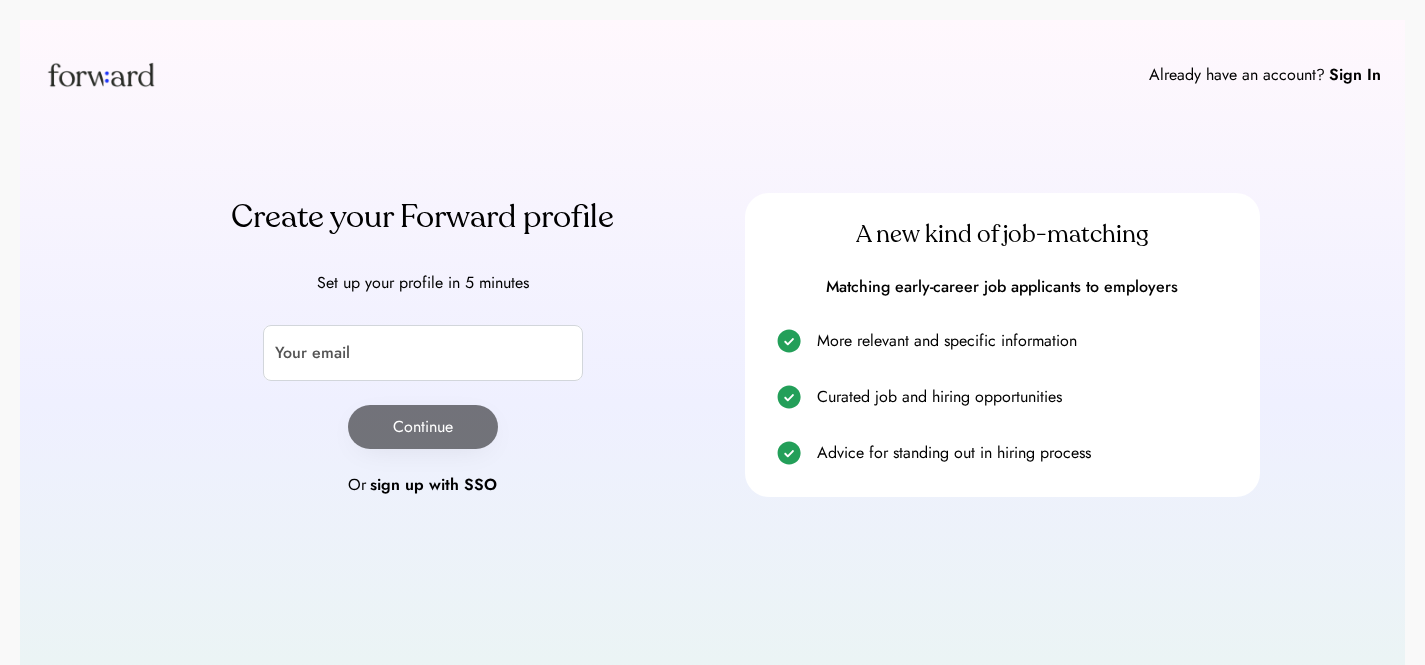 scroll, scrollTop: 0, scrollLeft: 0, axis: both 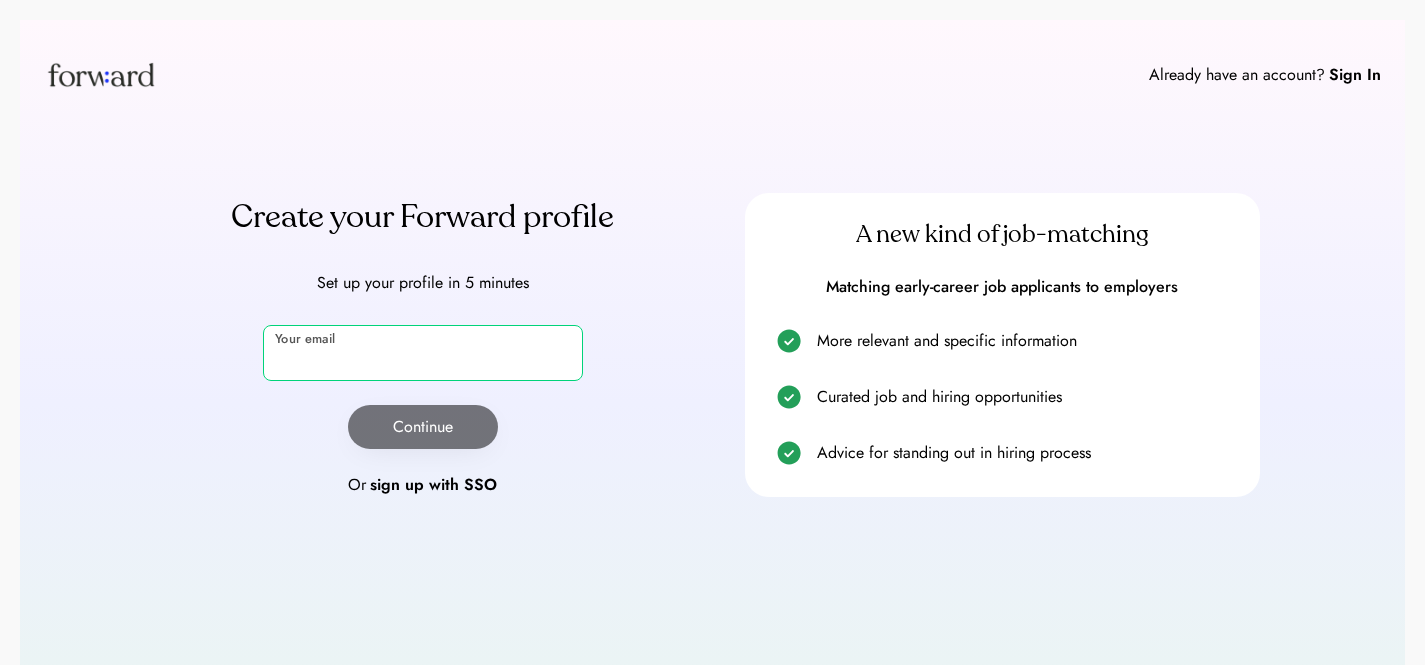 click at bounding box center [423, 353] 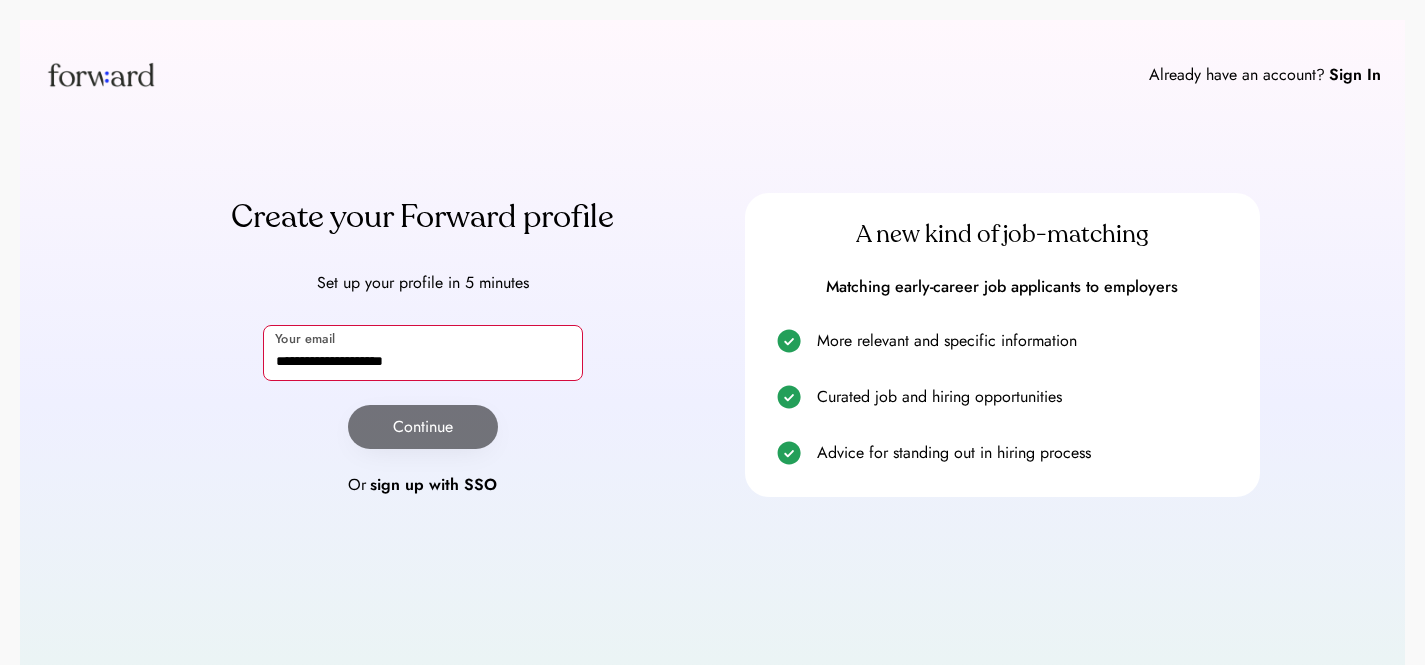 type on "**********" 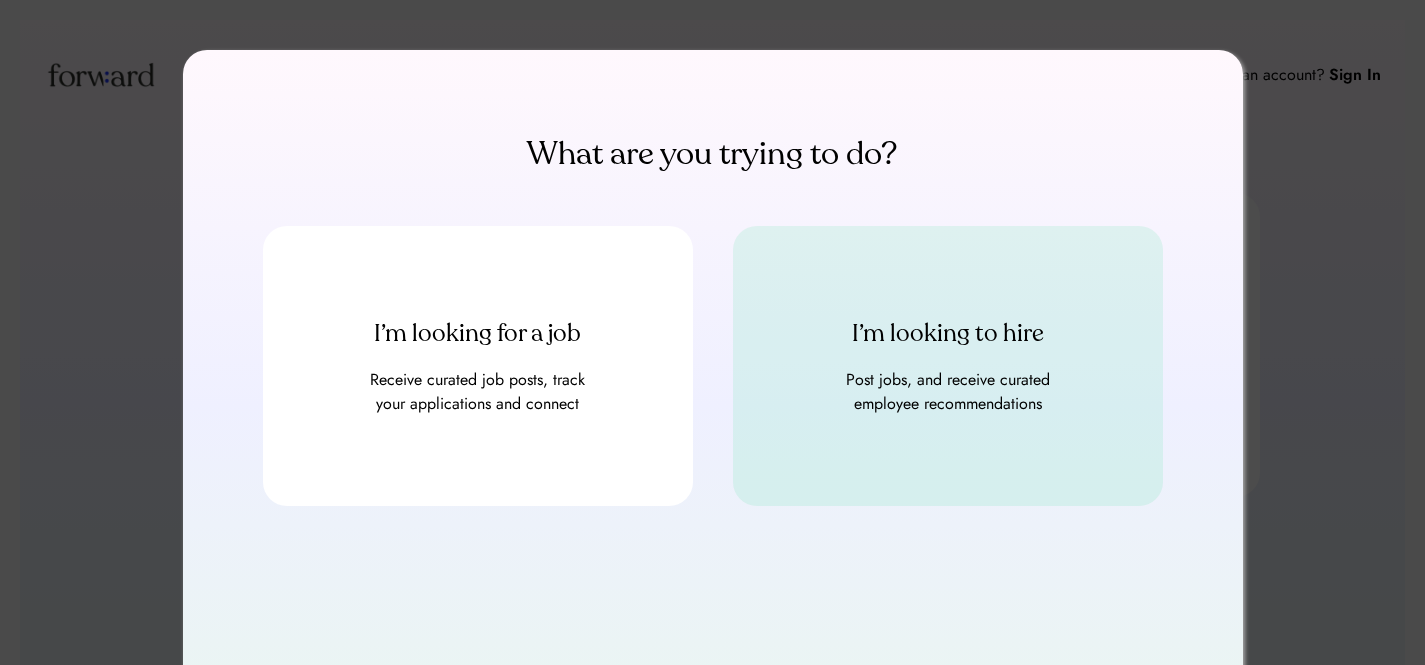 click on "I’m looking to hire Post jobs, and receive curated employee recommendations" at bounding box center (948, 366) 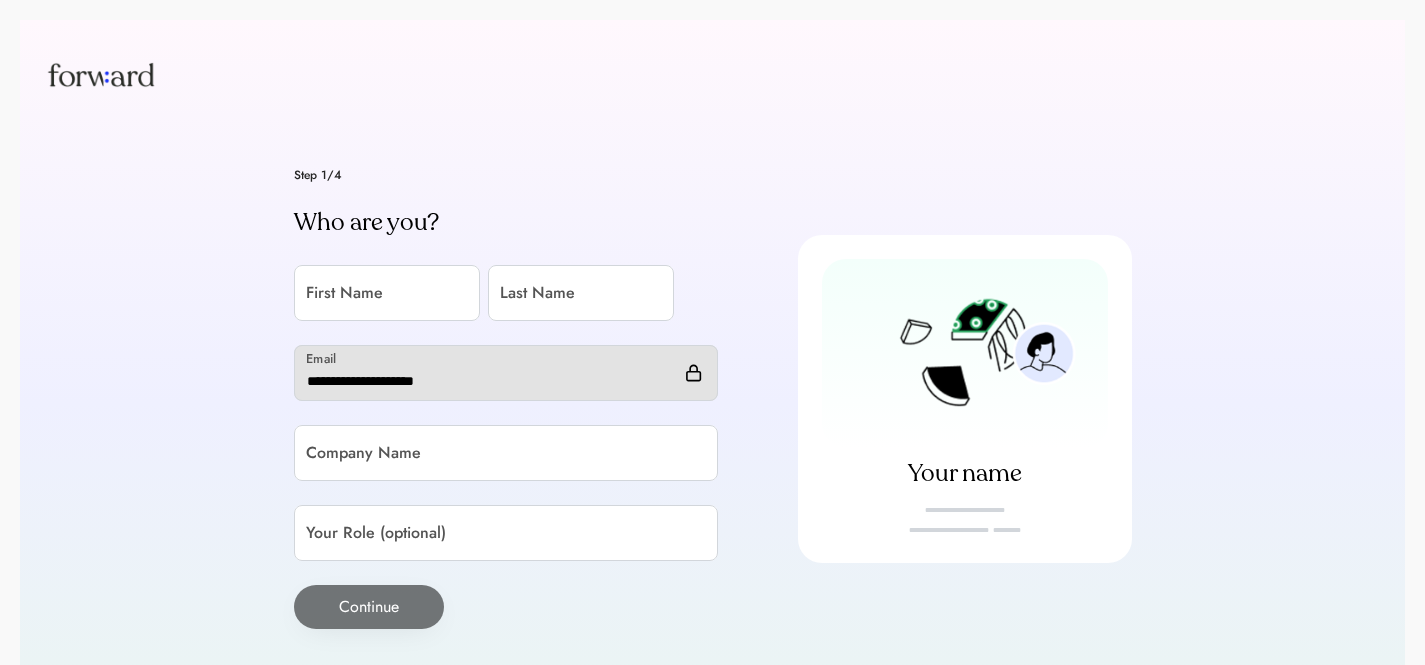 scroll, scrollTop: 0, scrollLeft: 0, axis: both 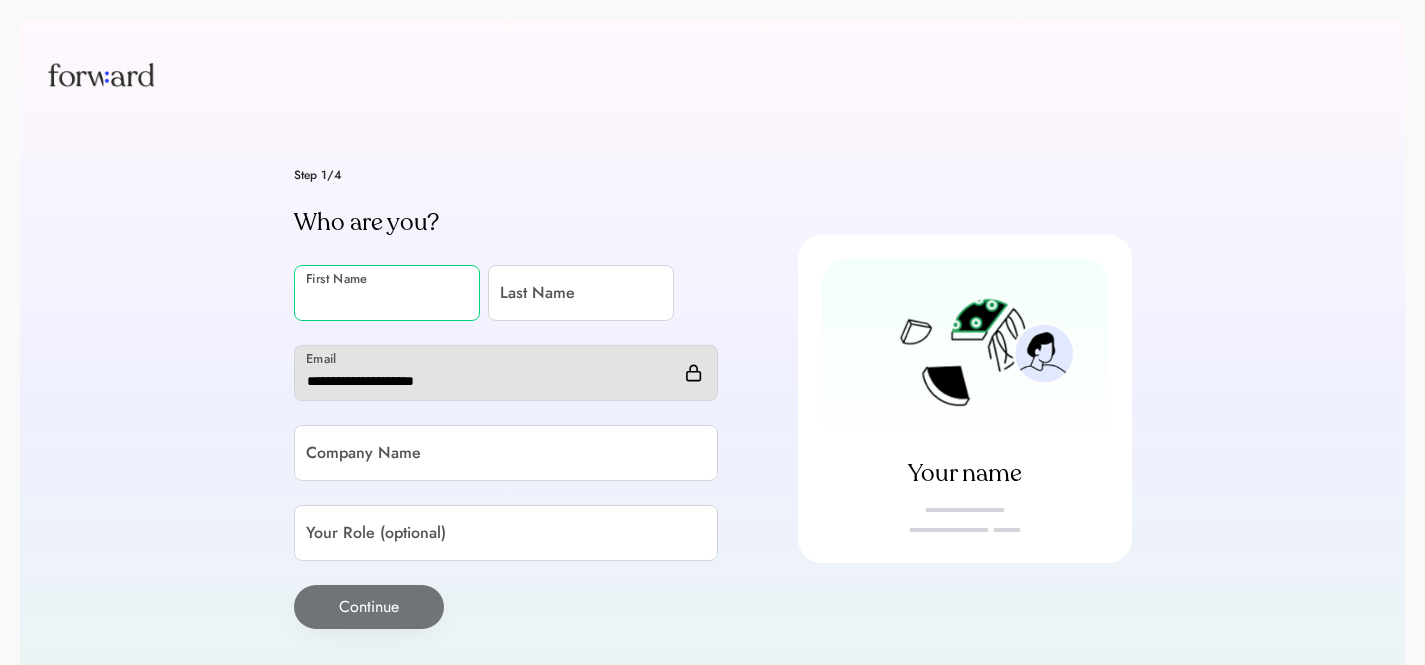 click at bounding box center [387, 293] 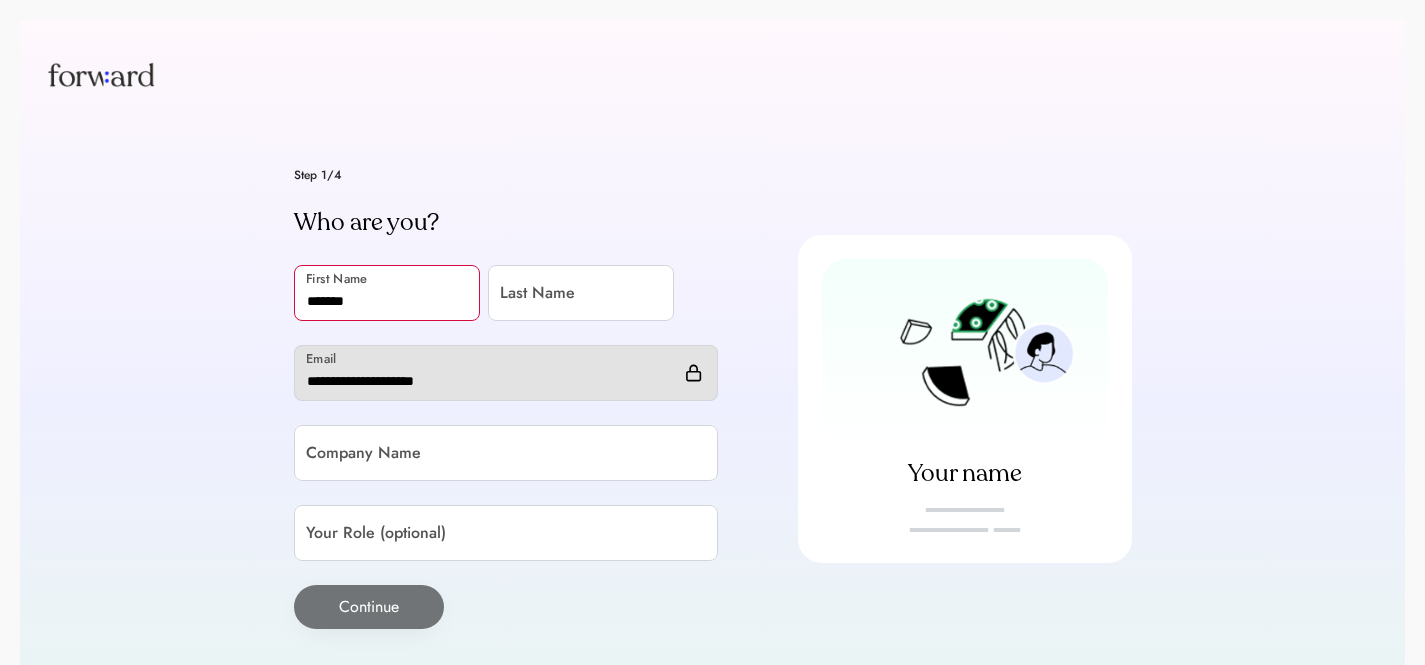 type on "*******" 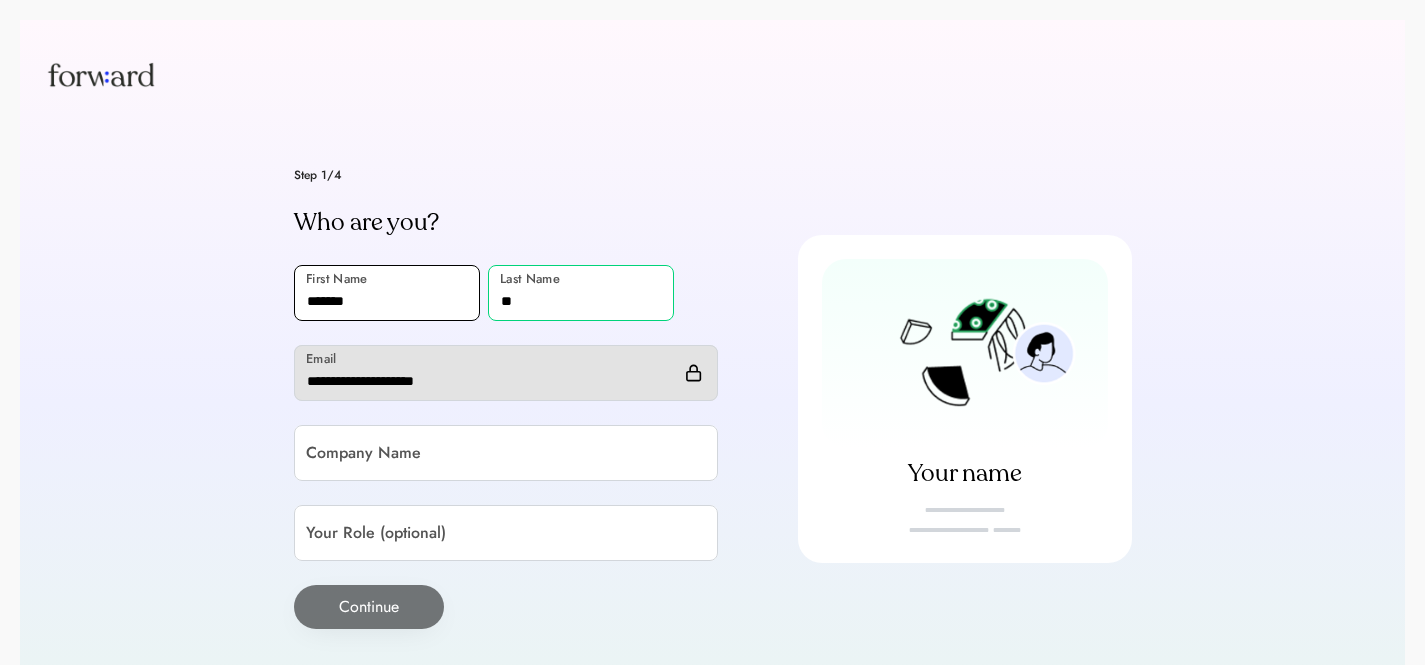 type on "**" 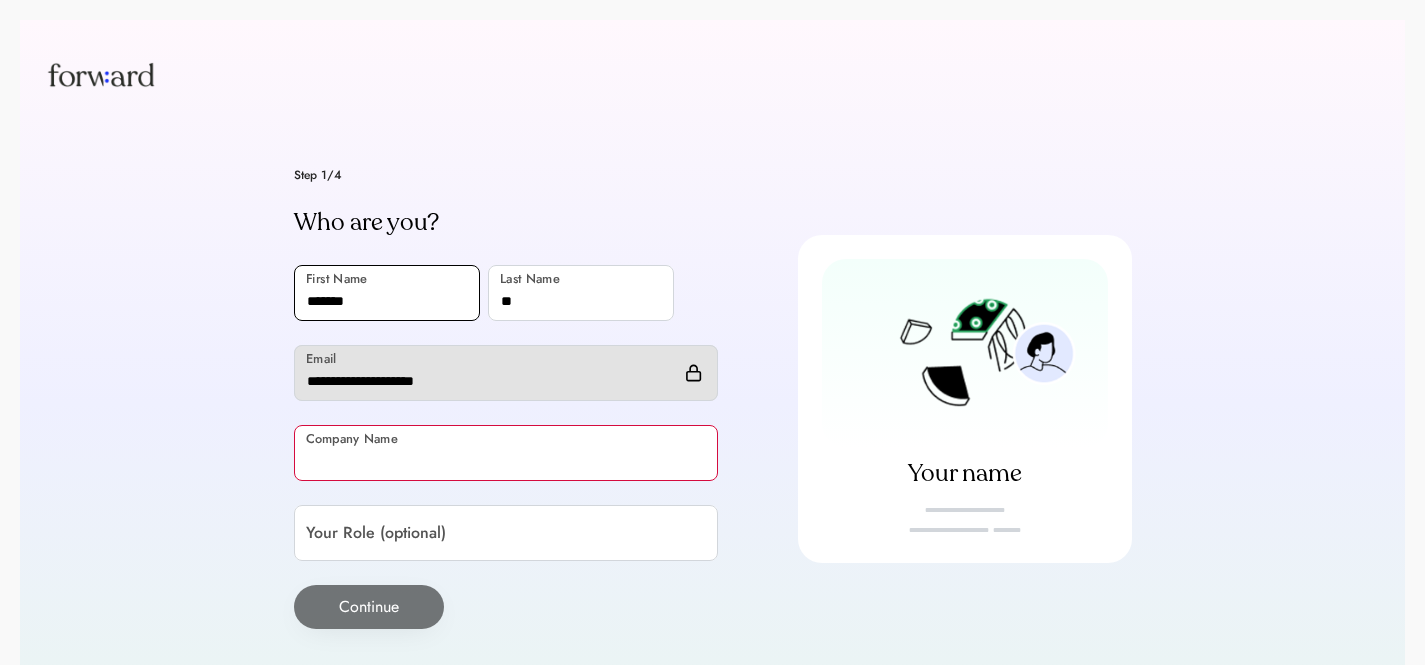 paste on "*******" 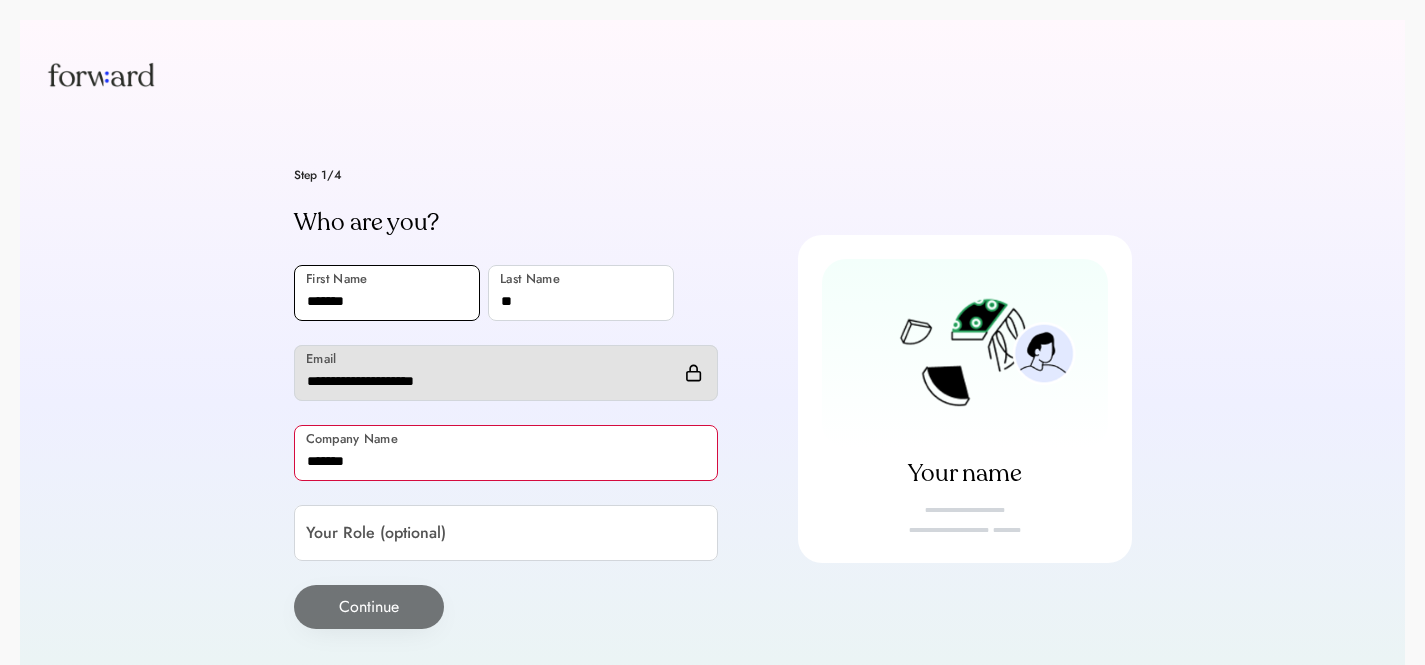 type on "*******" 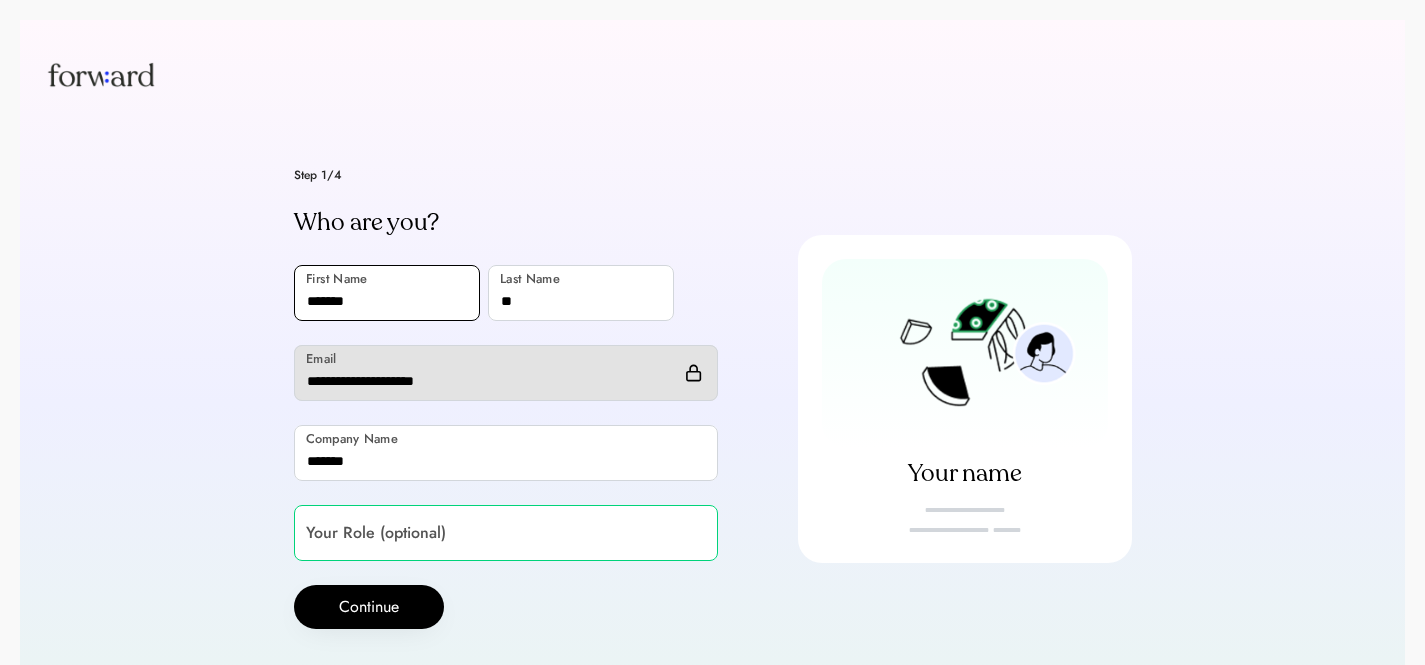 type 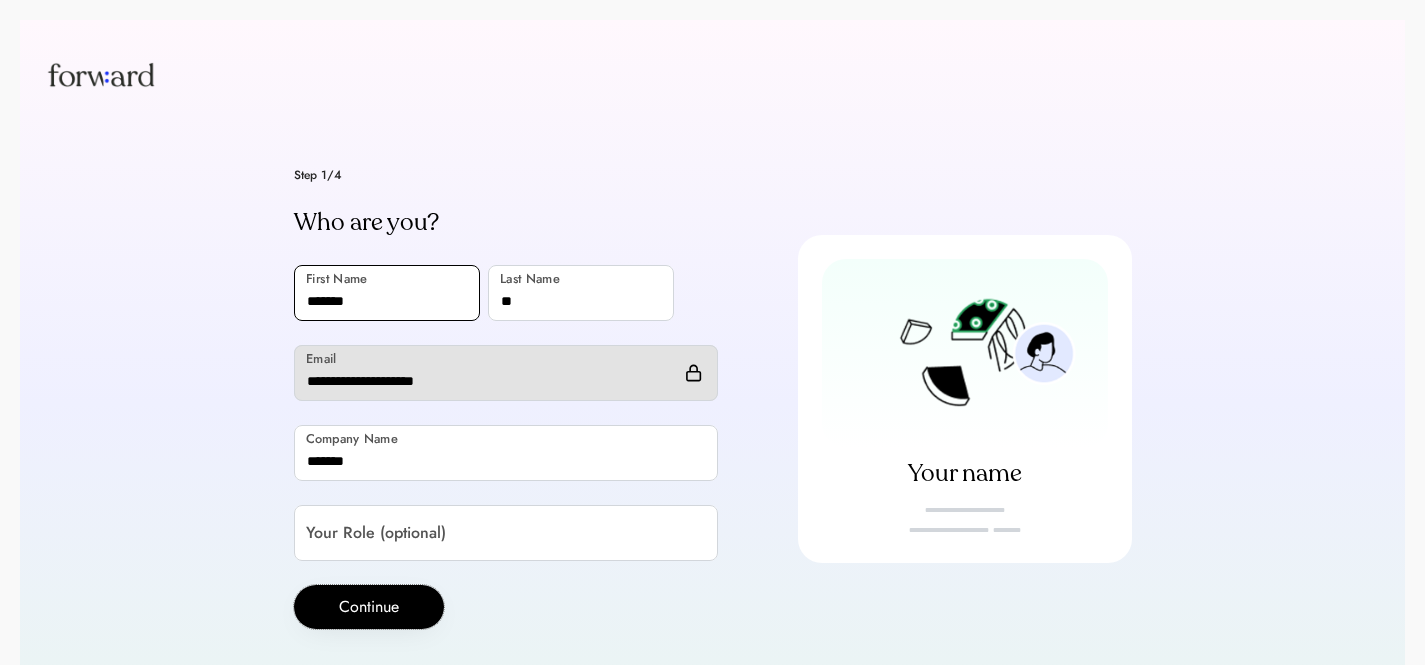 click on "Continue" at bounding box center [369, 607] 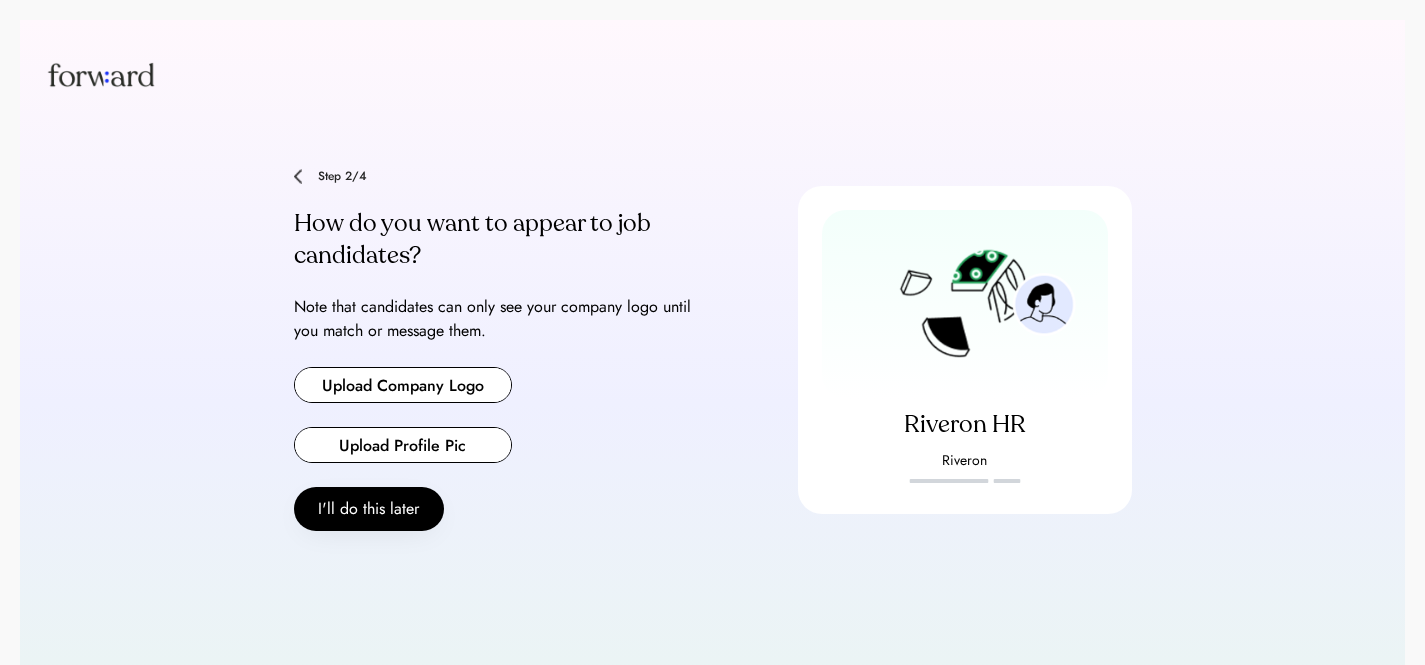type 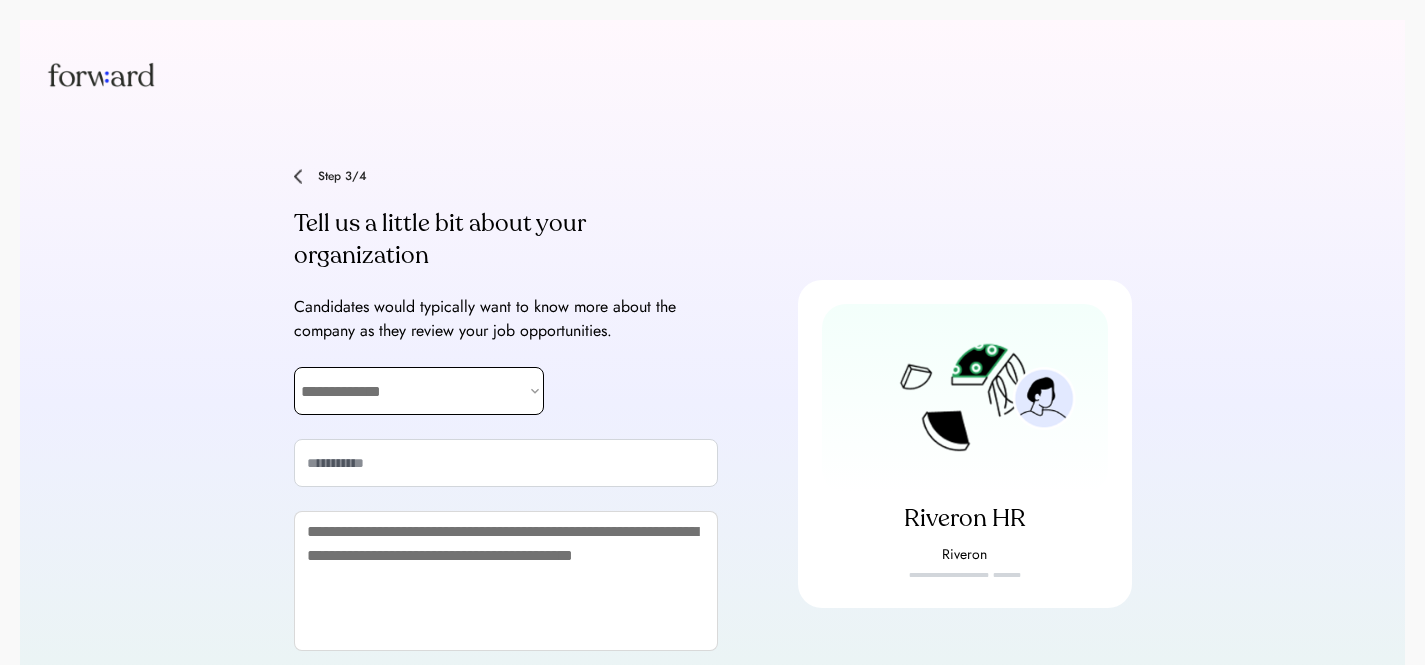 click on "**********" at bounding box center (419, 391) 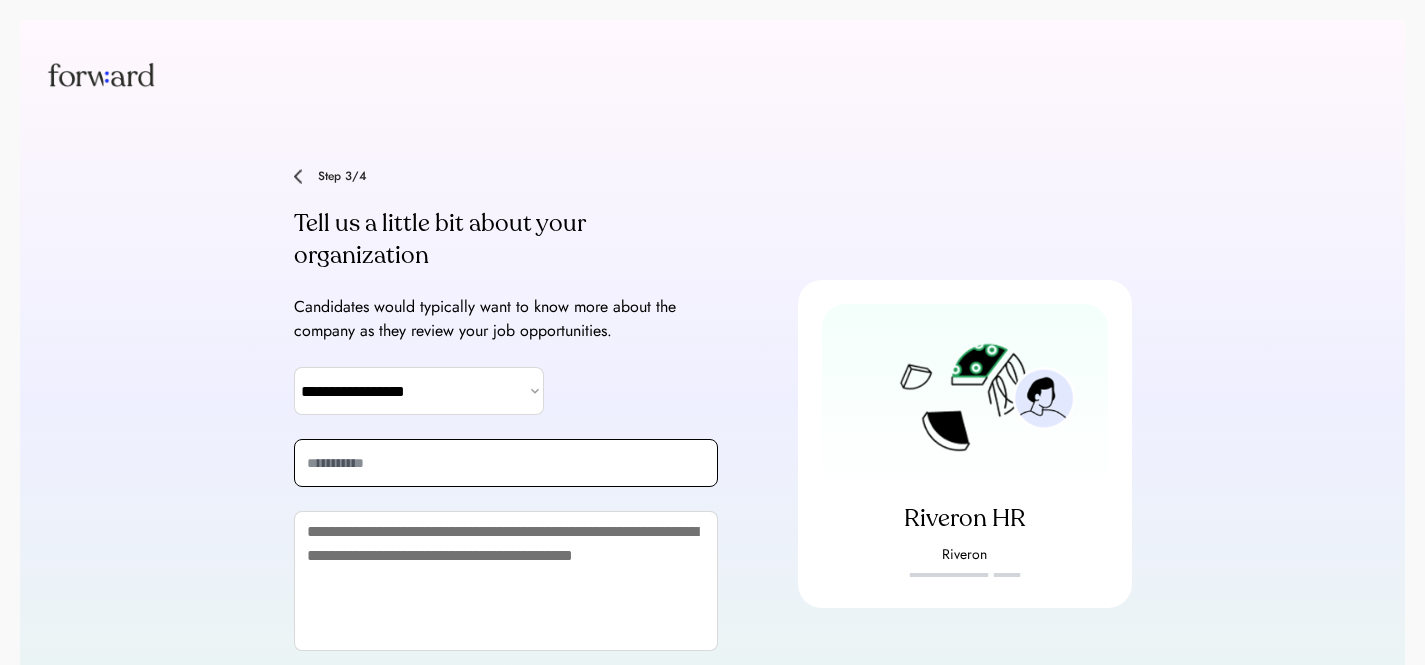 click at bounding box center (506, 463) 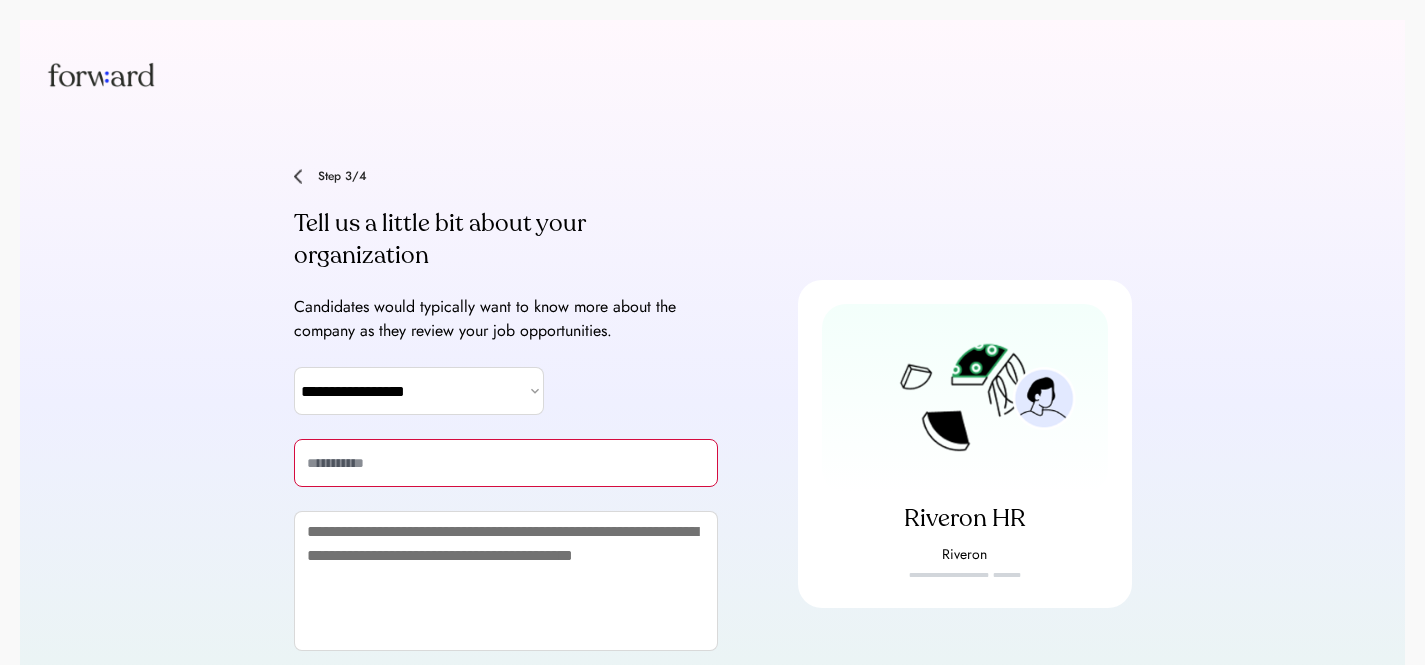 paste on "**********" 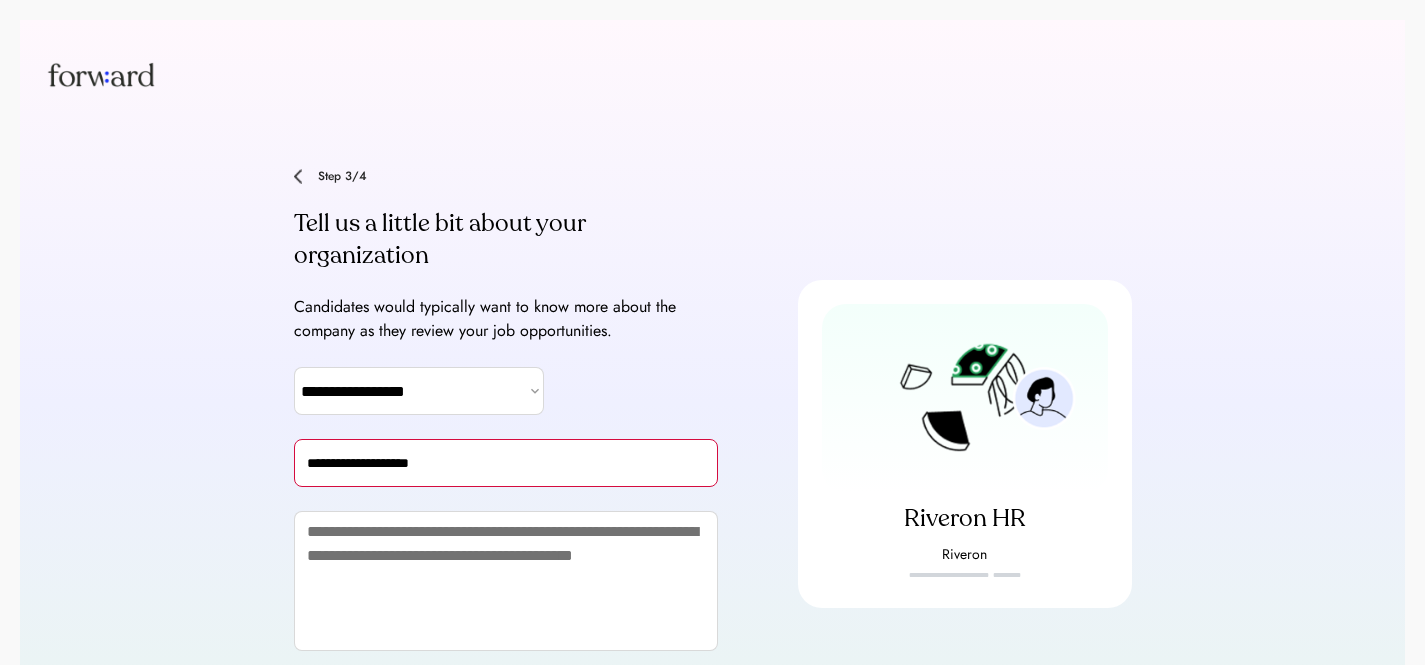 type on "**********" 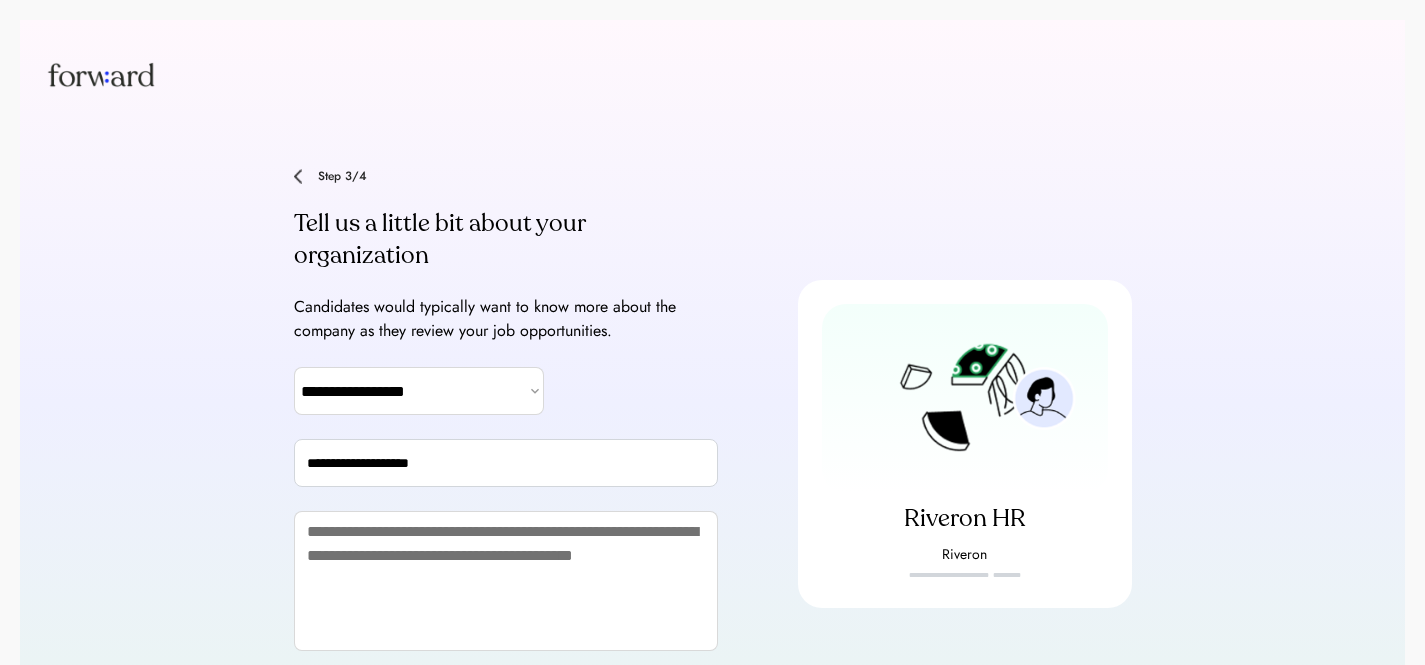 click at bounding box center (506, 581) 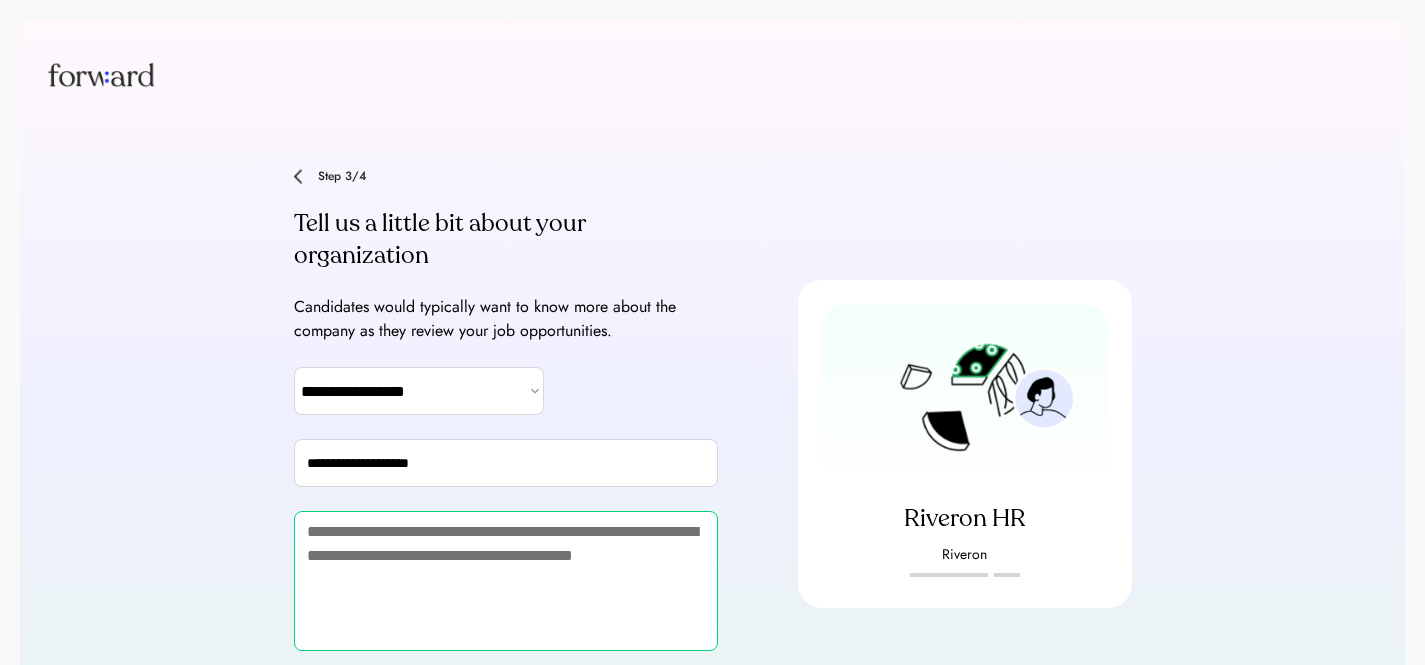 paste on "**********" 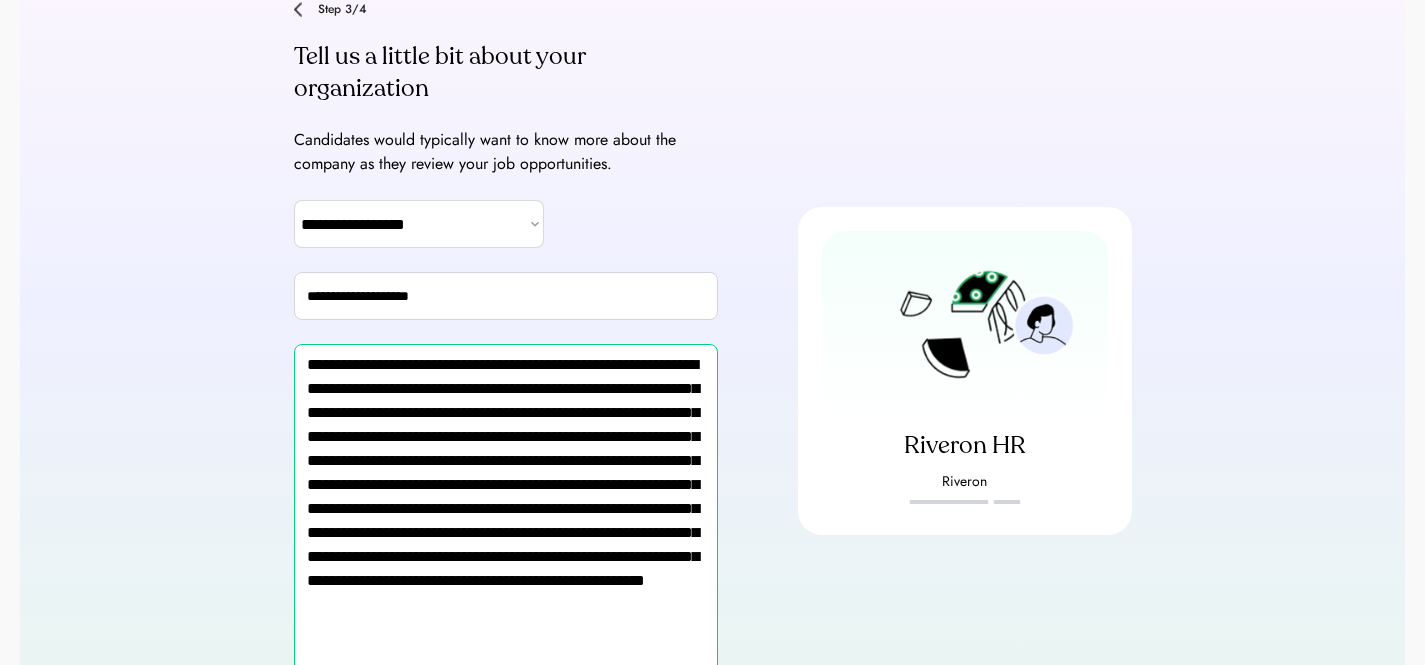scroll, scrollTop: 198, scrollLeft: 0, axis: vertical 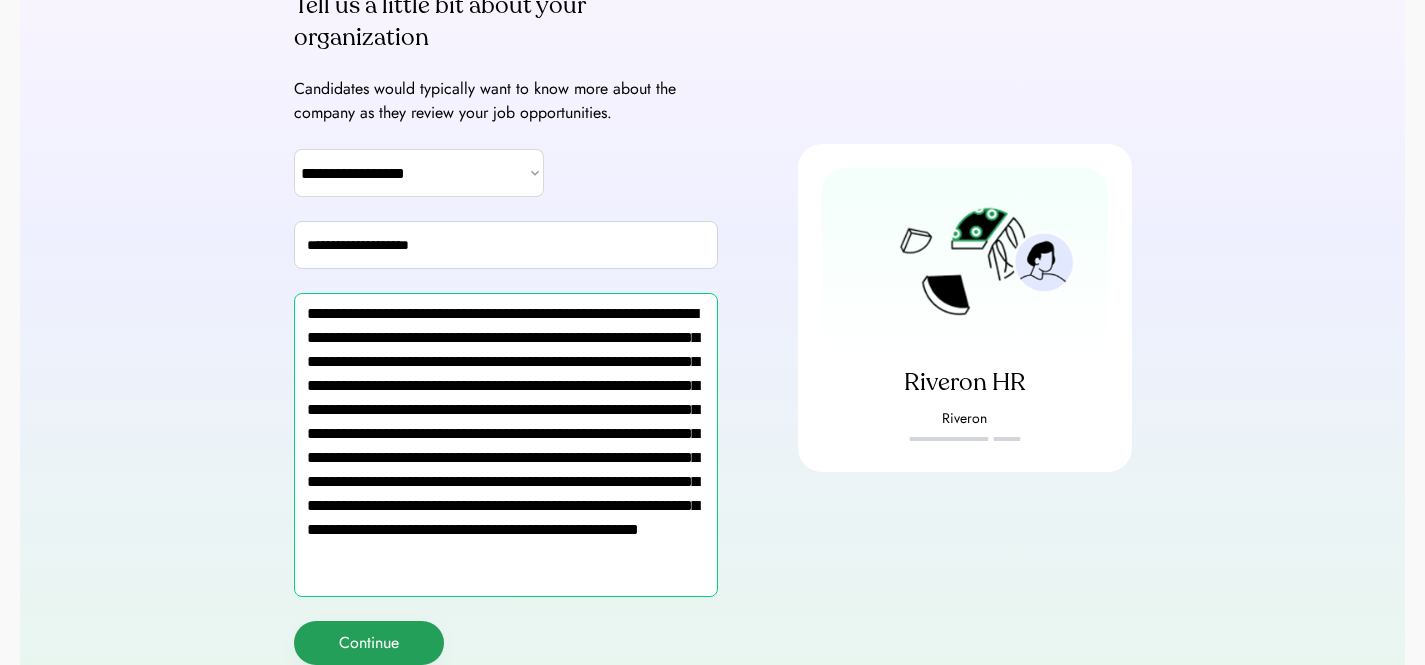 type on "**********" 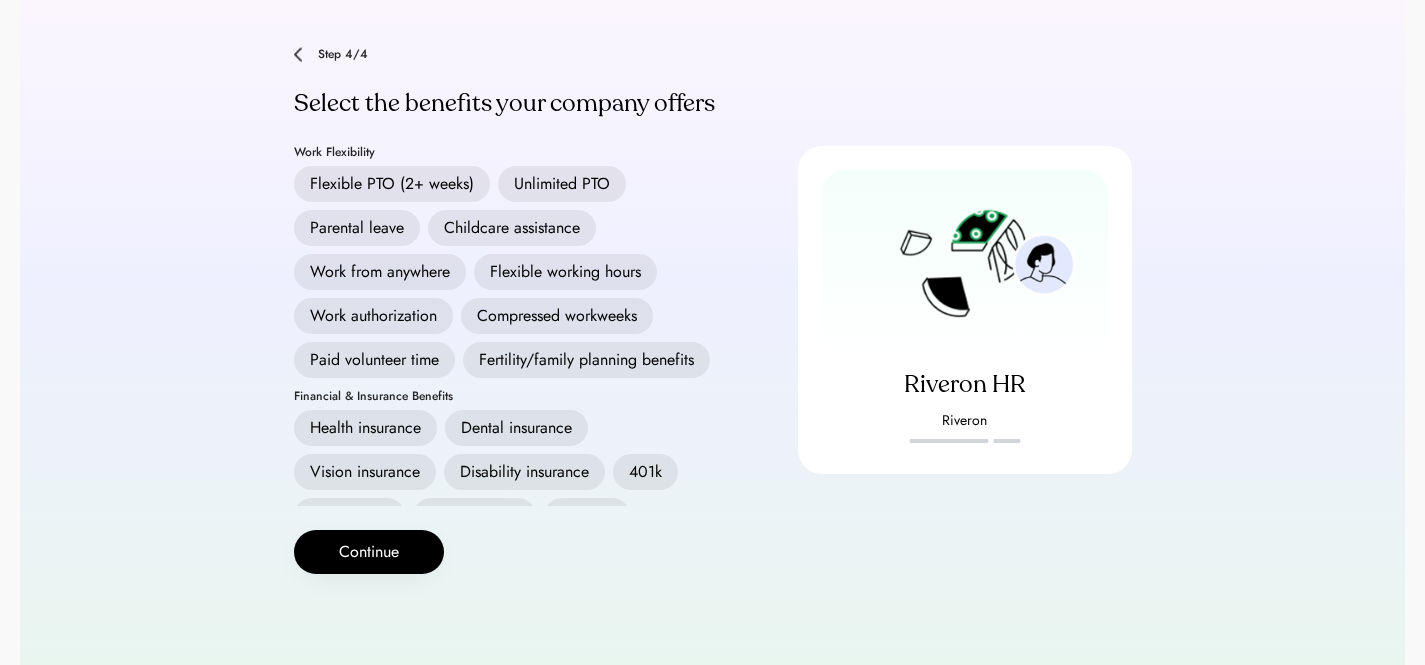 scroll, scrollTop: 122, scrollLeft: 0, axis: vertical 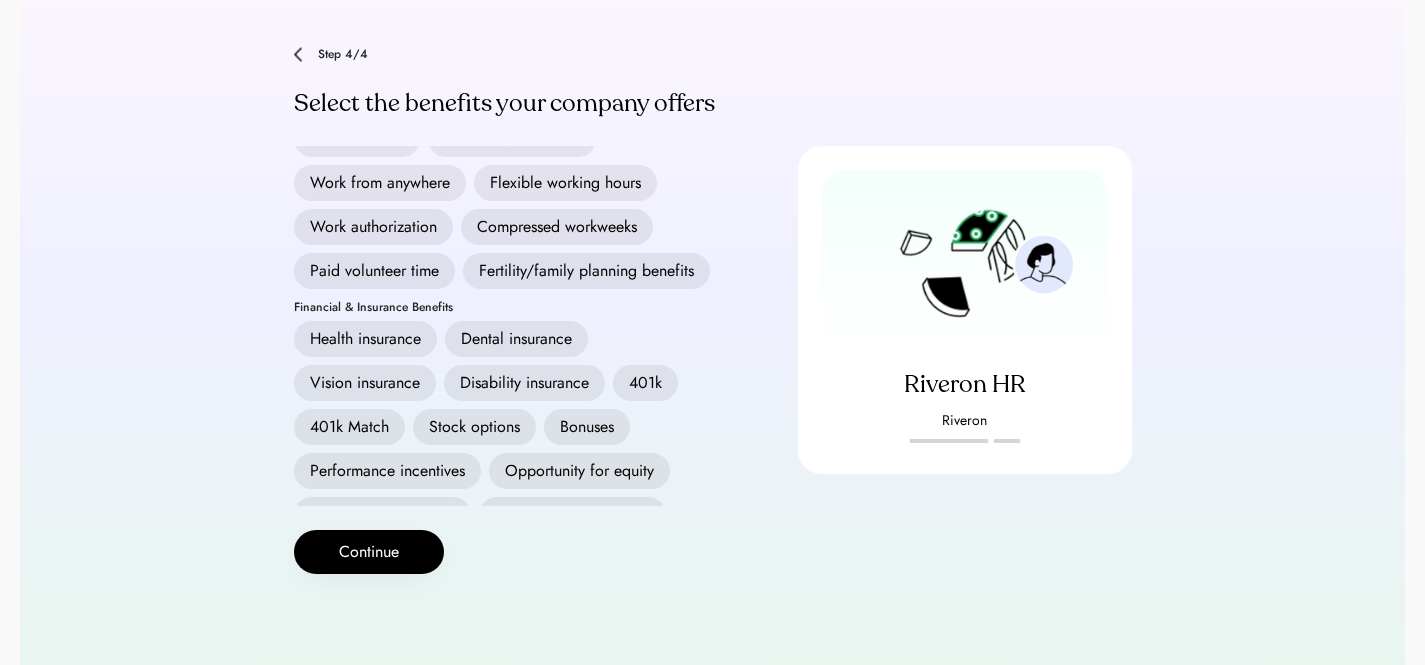 click on "Health insurance" at bounding box center (365, 339) 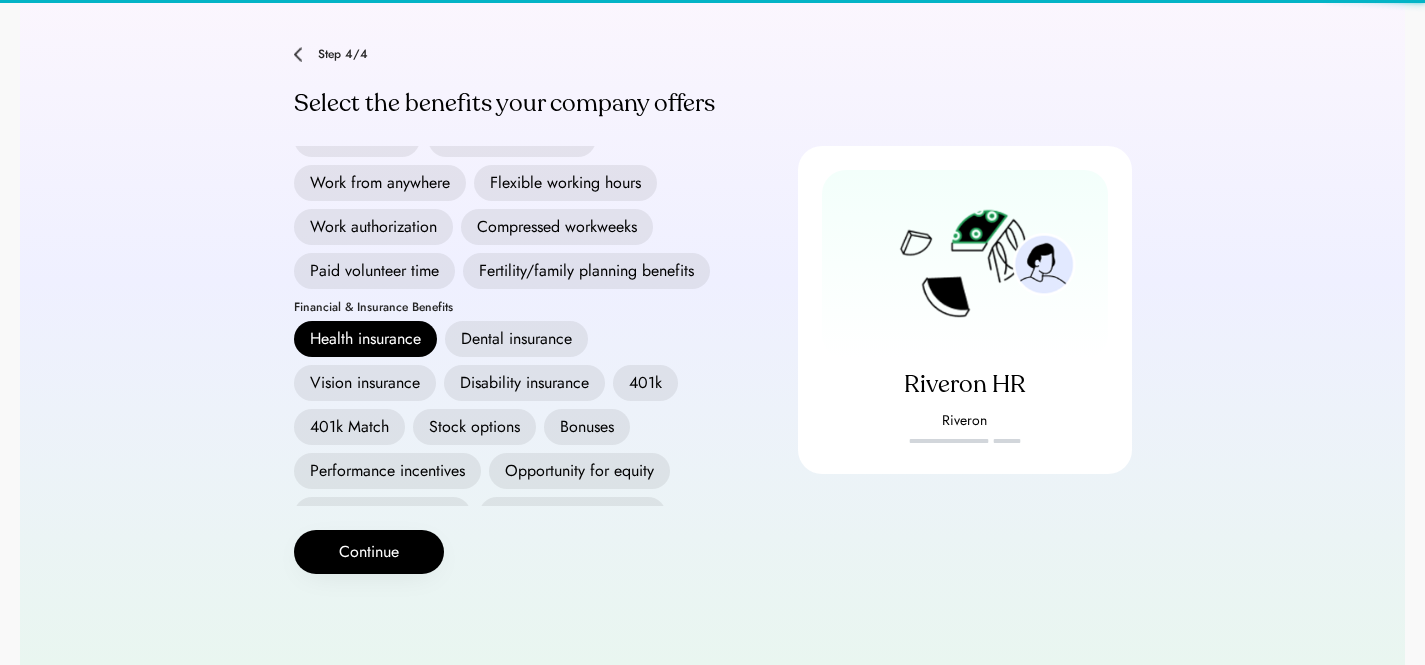 click on "Dental insurance" at bounding box center (516, 339) 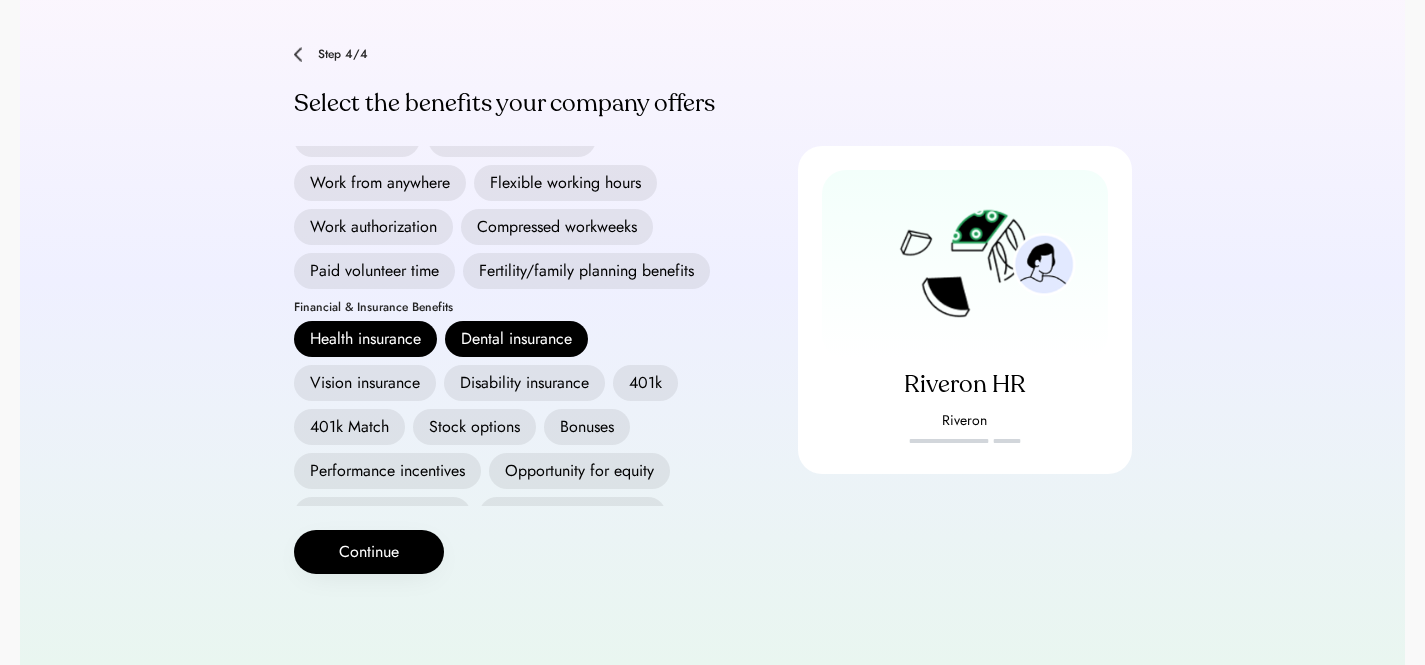 click on "Vision insurance" at bounding box center (365, 383) 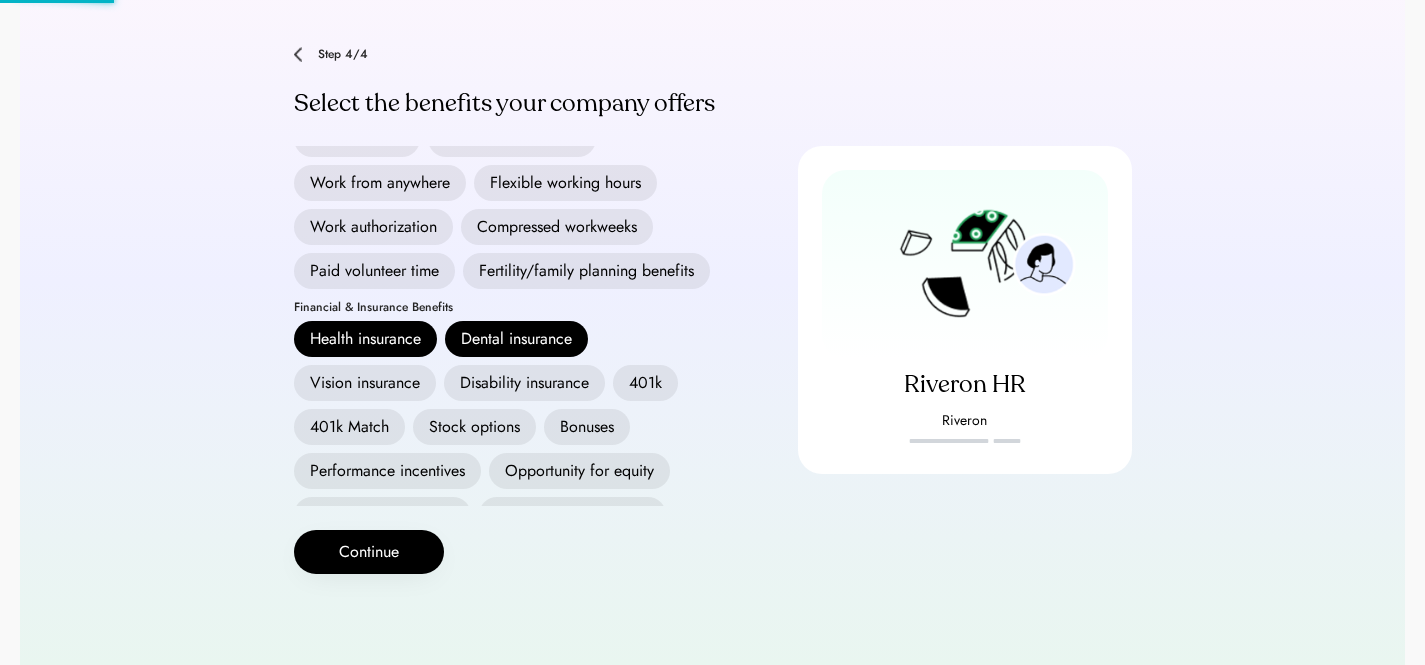 click on "Disability insurance" at bounding box center [524, 383] 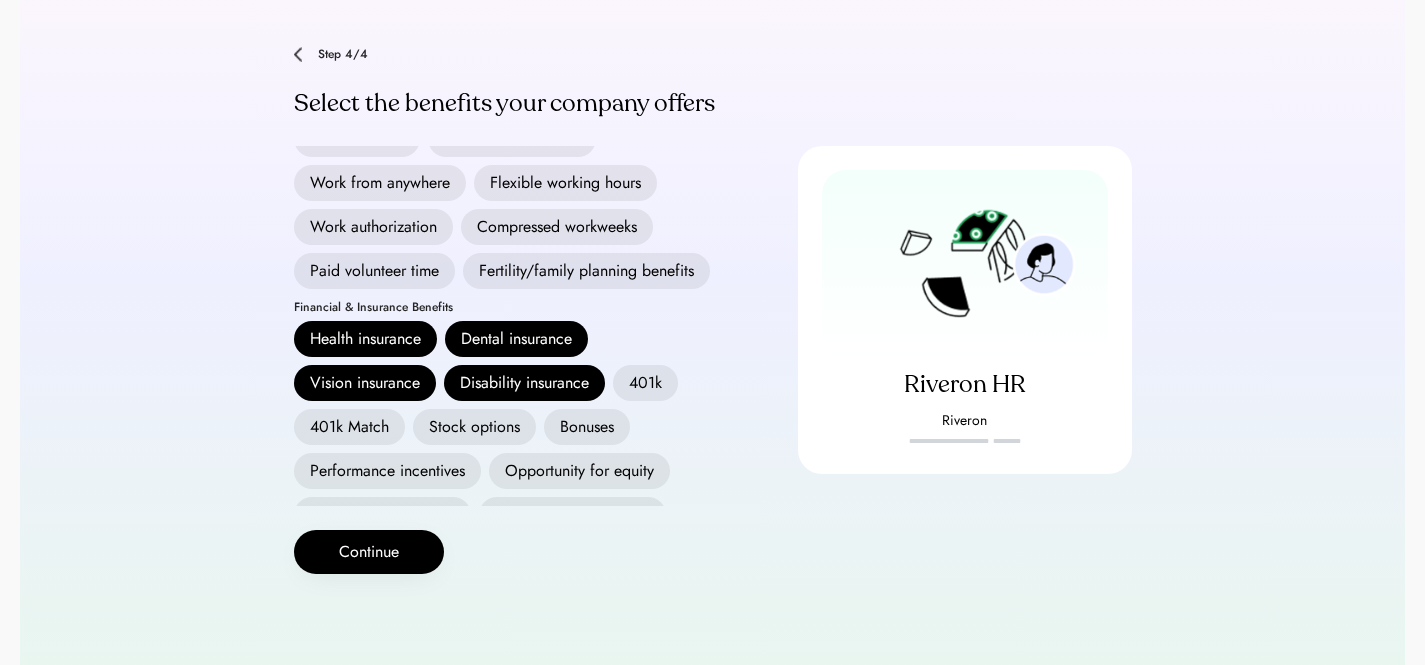click on "401k" at bounding box center (645, 383) 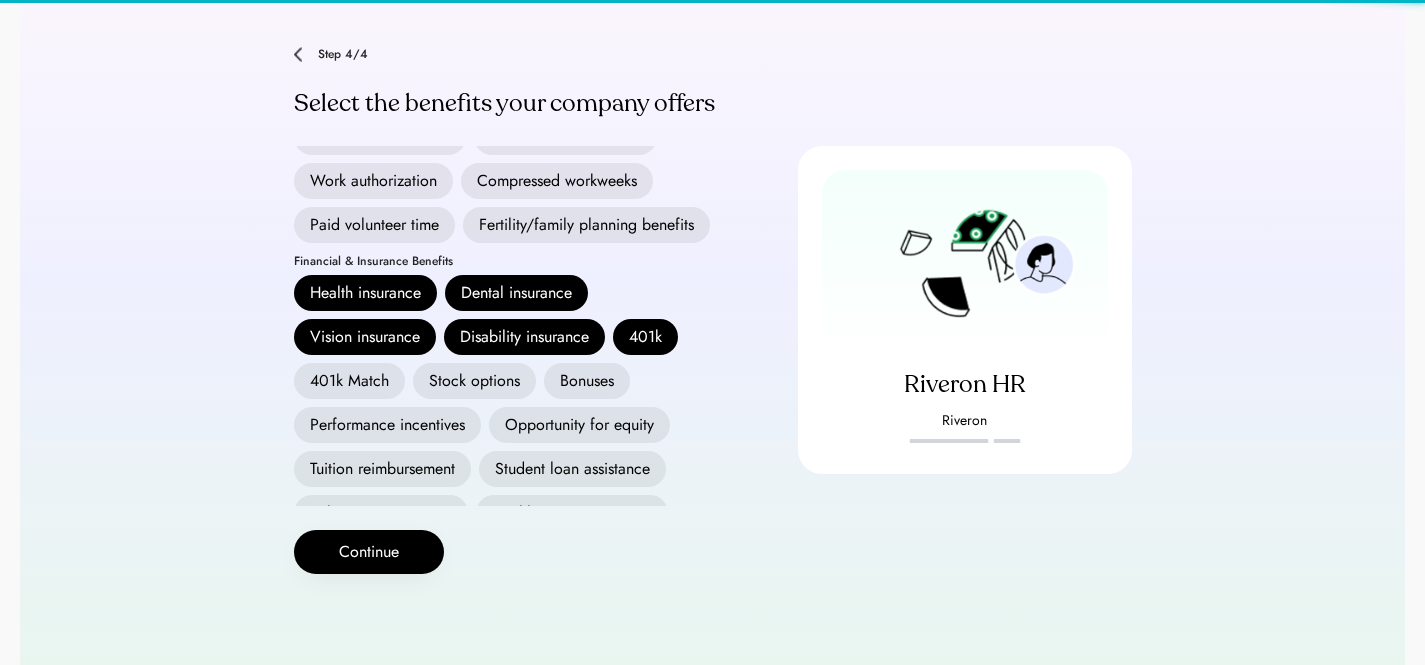 scroll, scrollTop: 232, scrollLeft: 0, axis: vertical 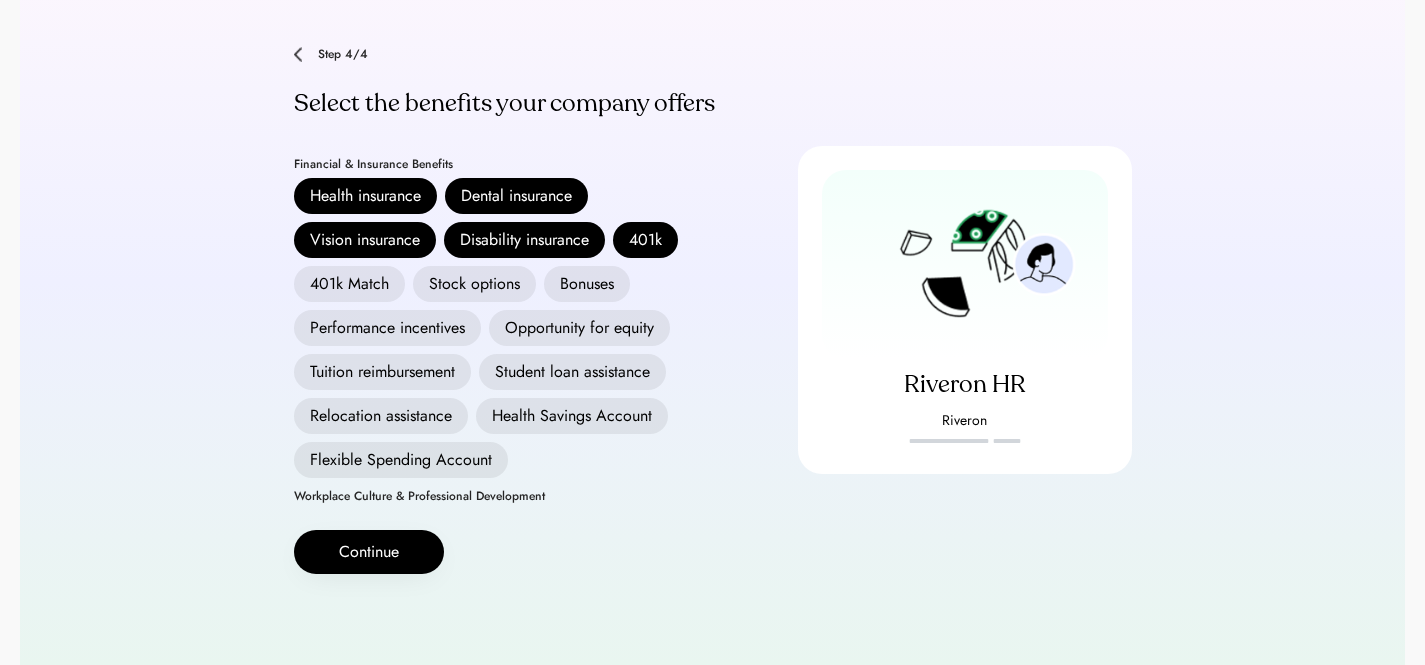 click on "Bonuses" at bounding box center (587, 284) 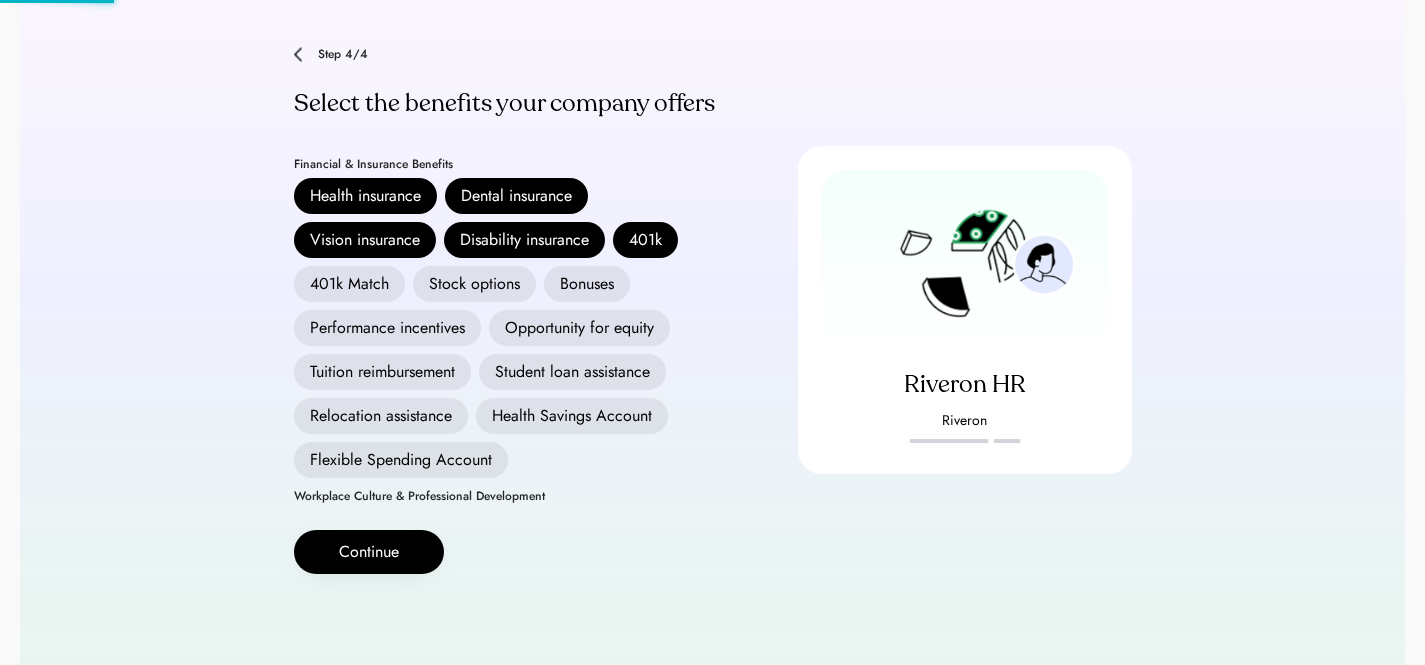 click on "Performance incentives" at bounding box center (387, 328) 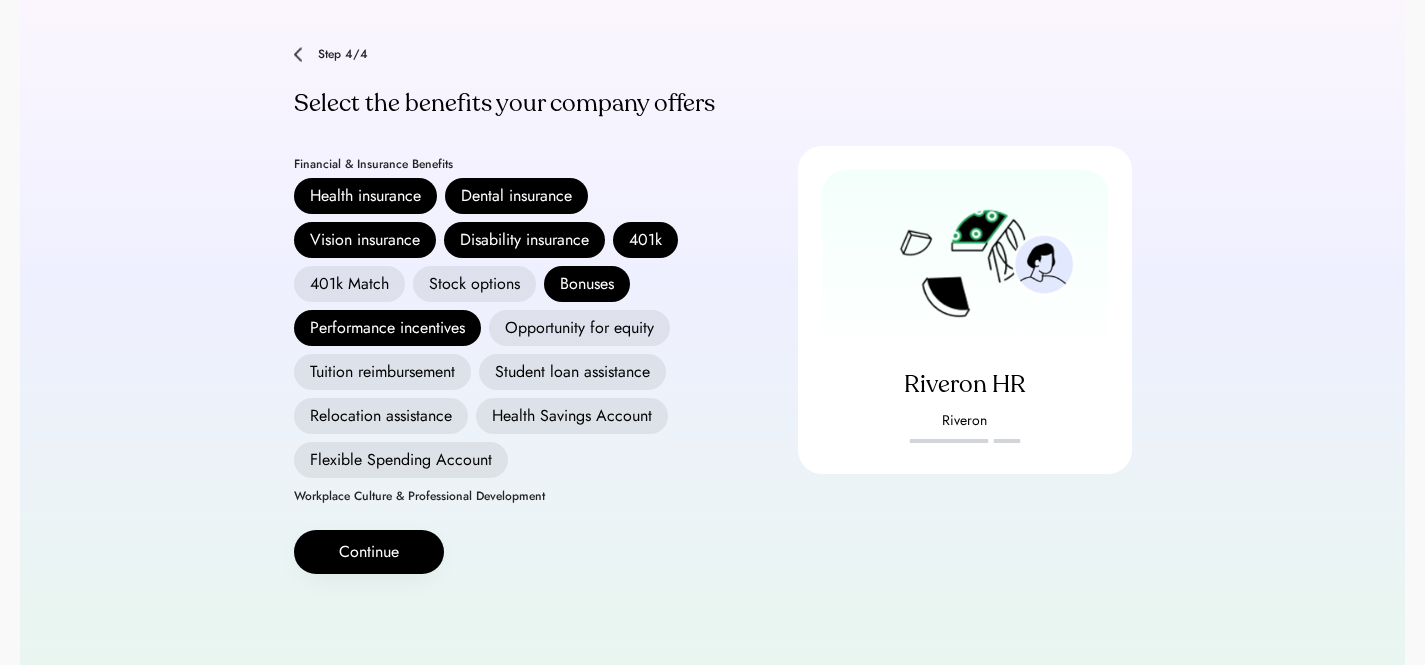 scroll, scrollTop: 0, scrollLeft: 0, axis: both 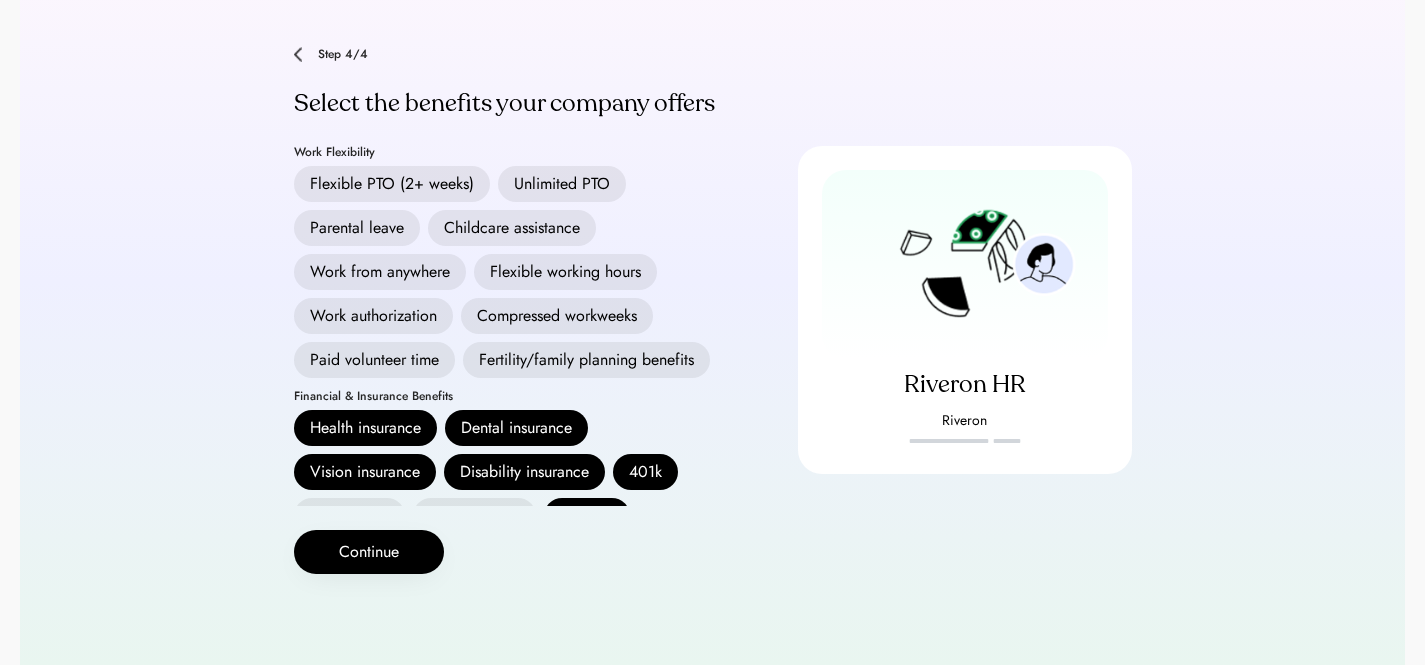 click on "Parental leave" at bounding box center (357, 228) 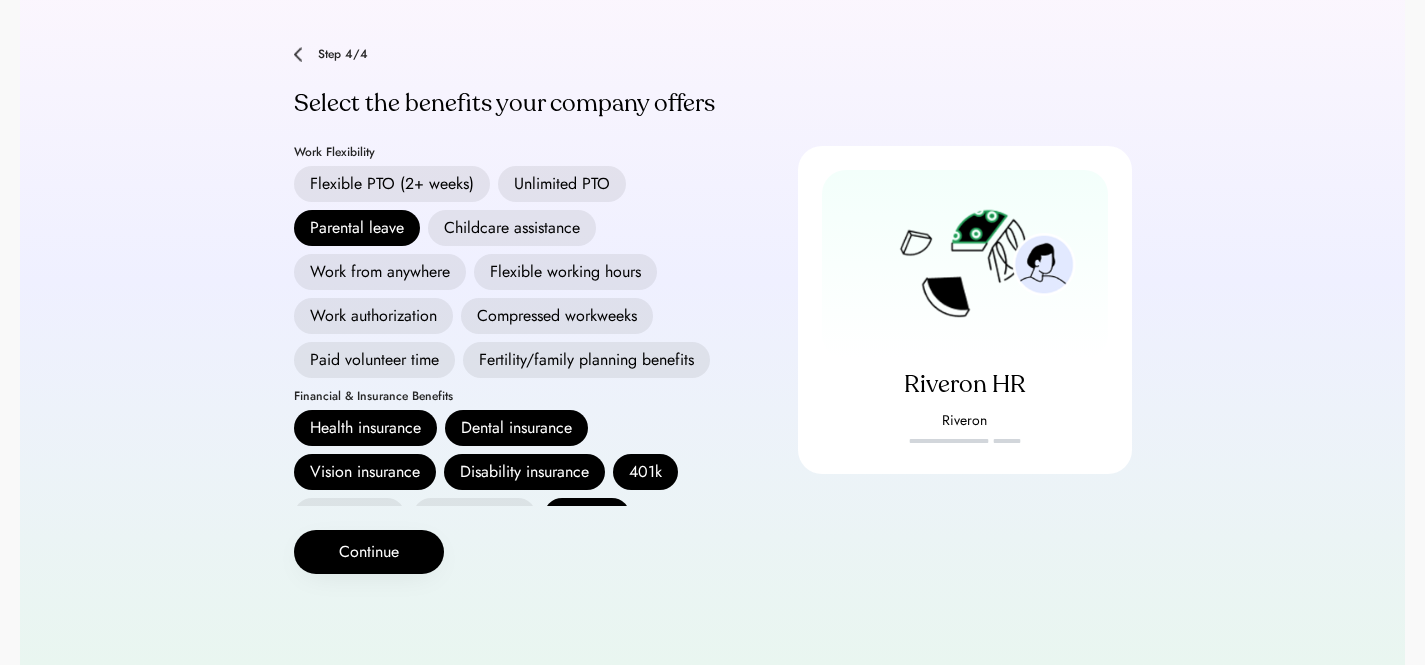 click on "Fertility/family planning benefits" at bounding box center [586, 360] 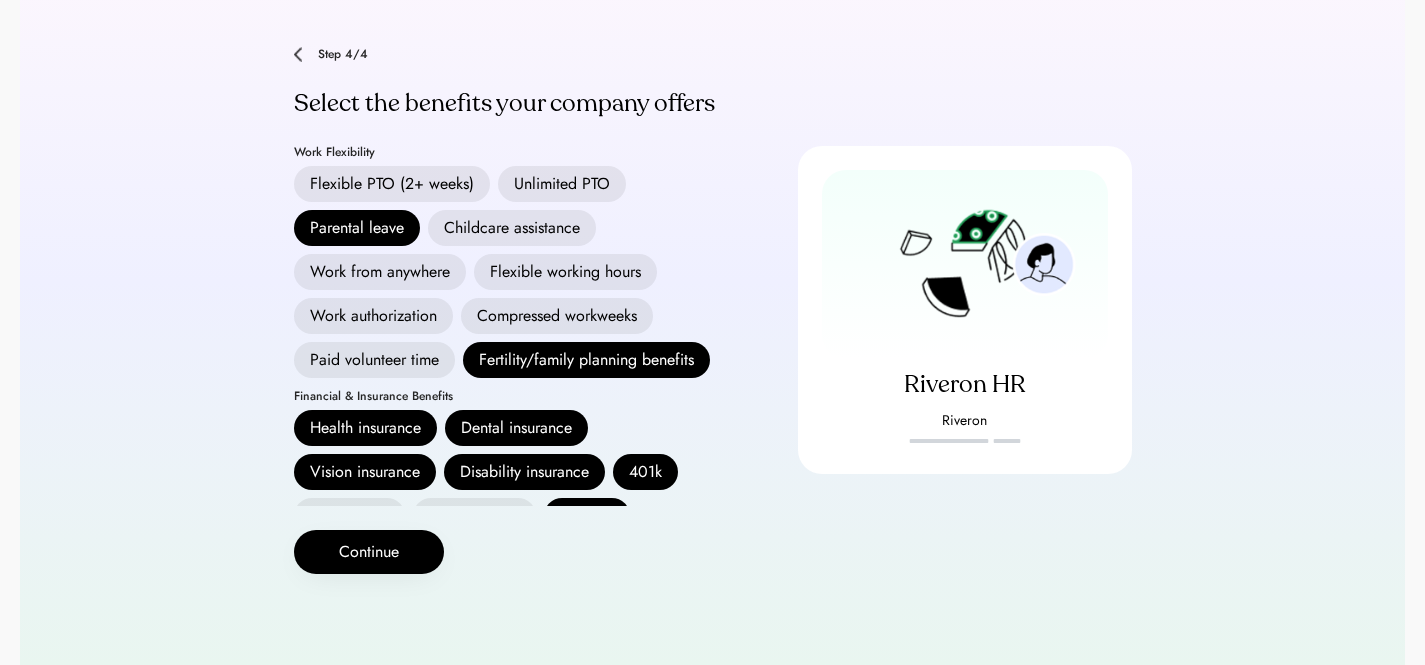 click on "Work from anywhere" at bounding box center (380, 272) 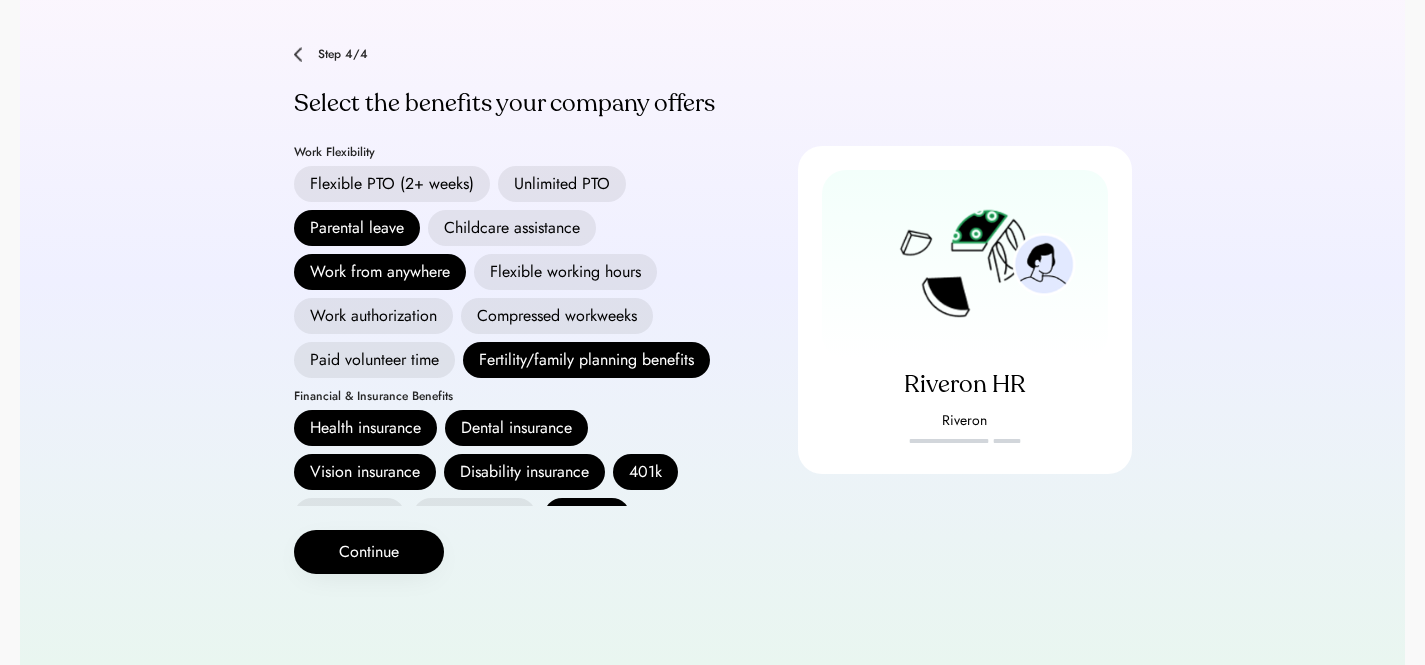 click on "Flexible PTO (2+ weeks)" at bounding box center [392, 184] 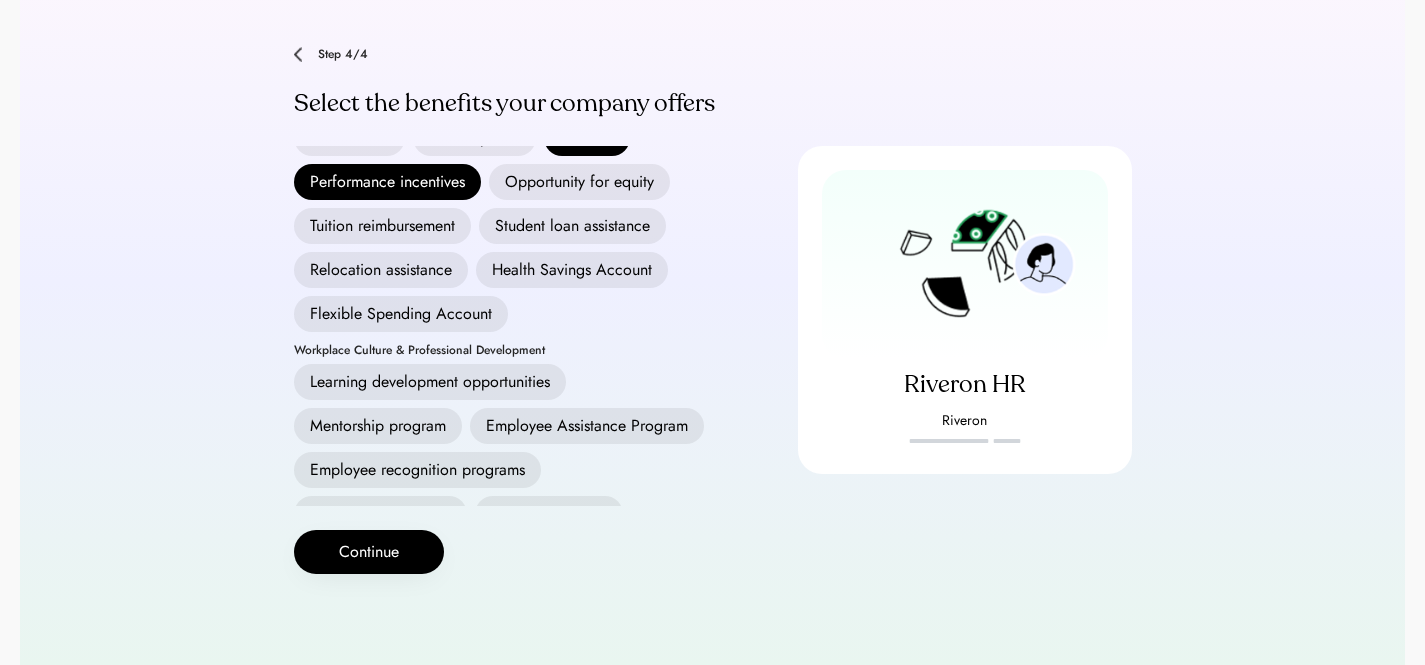 scroll, scrollTop: 668, scrollLeft: 0, axis: vertical 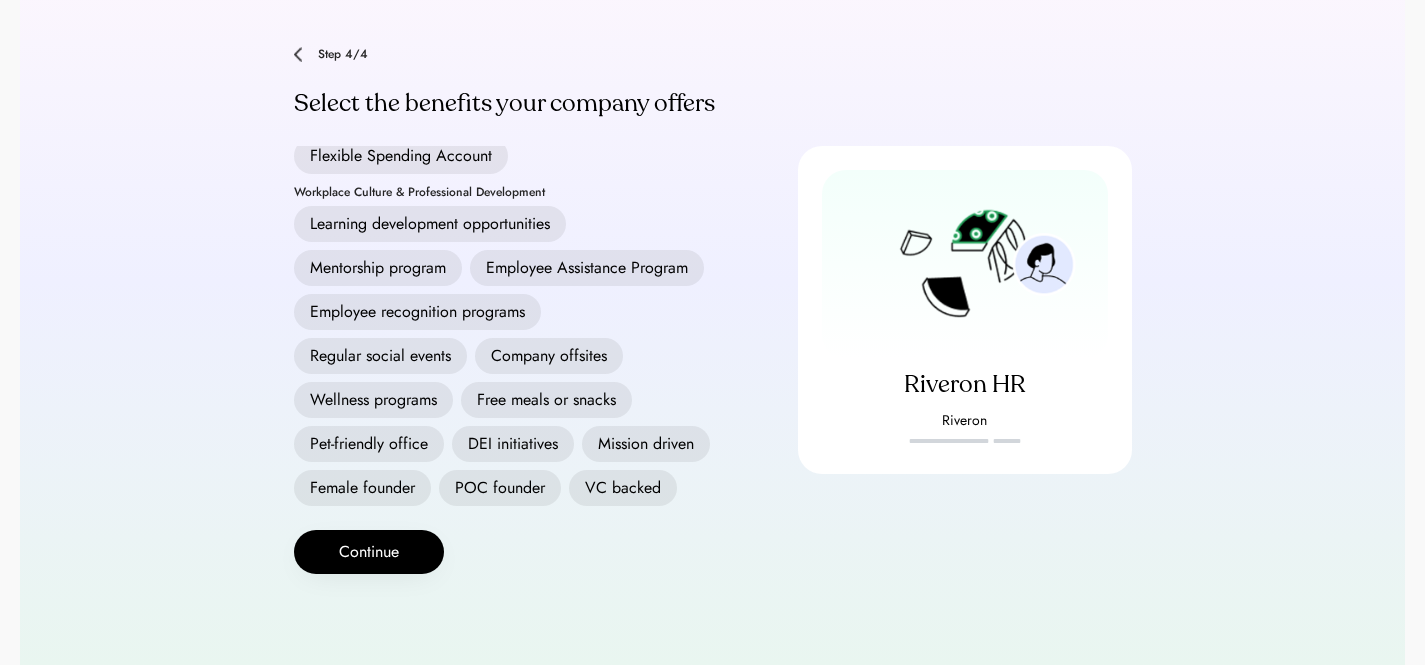 click on "Employee Assistance Program" at bounding box center [587, 268] 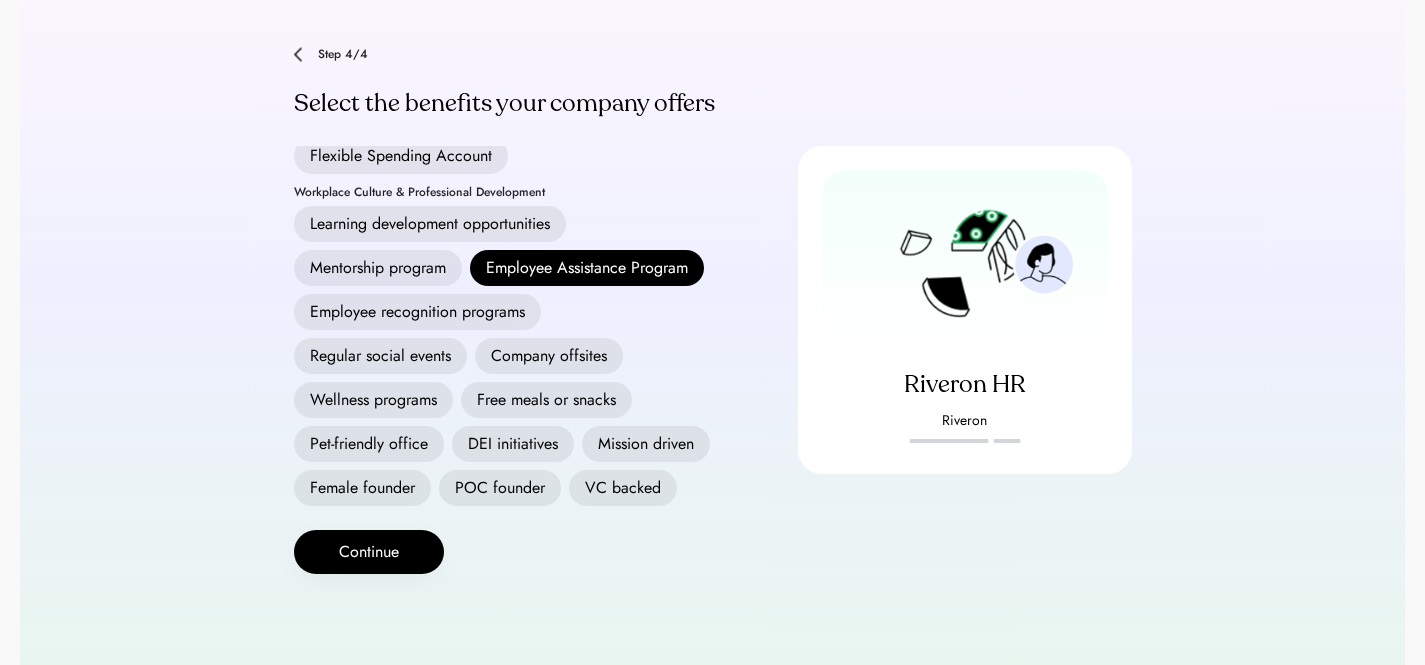 click on "Free meals or snacks" at bounding box center (546, 400) 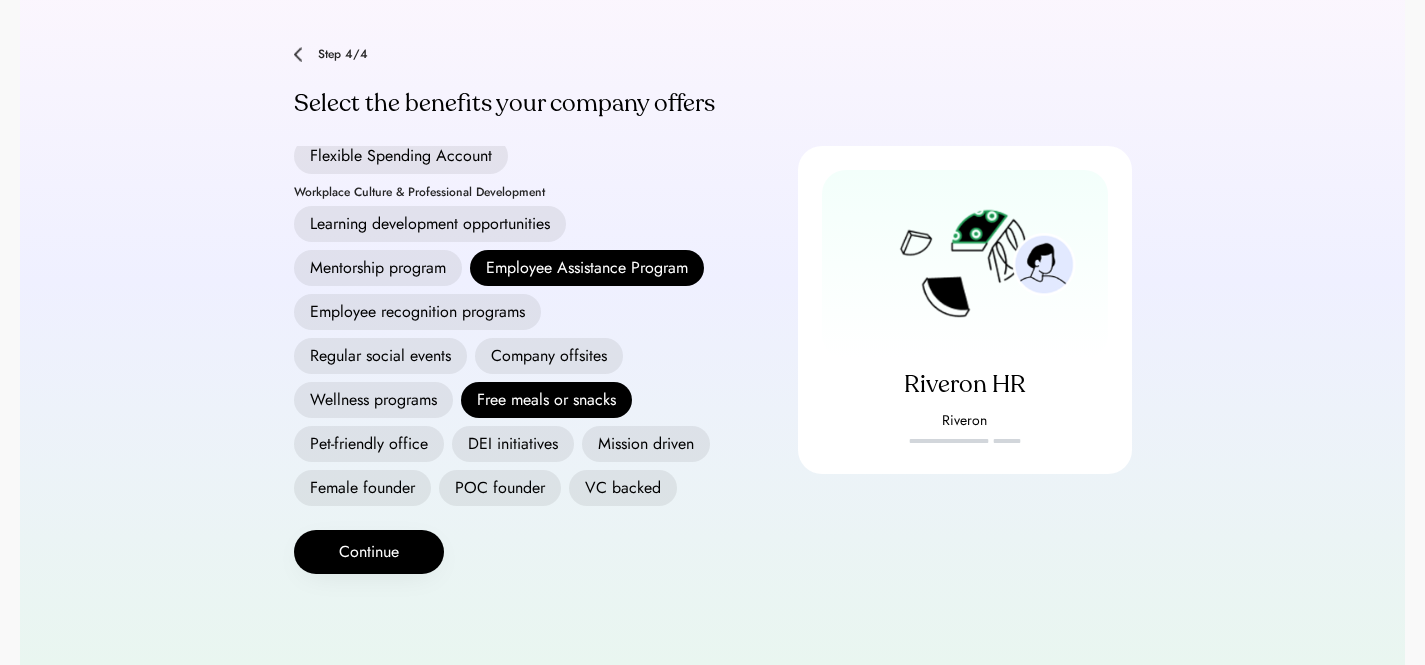 click on "Pet-friendly office" at bounding box center [369, 444] 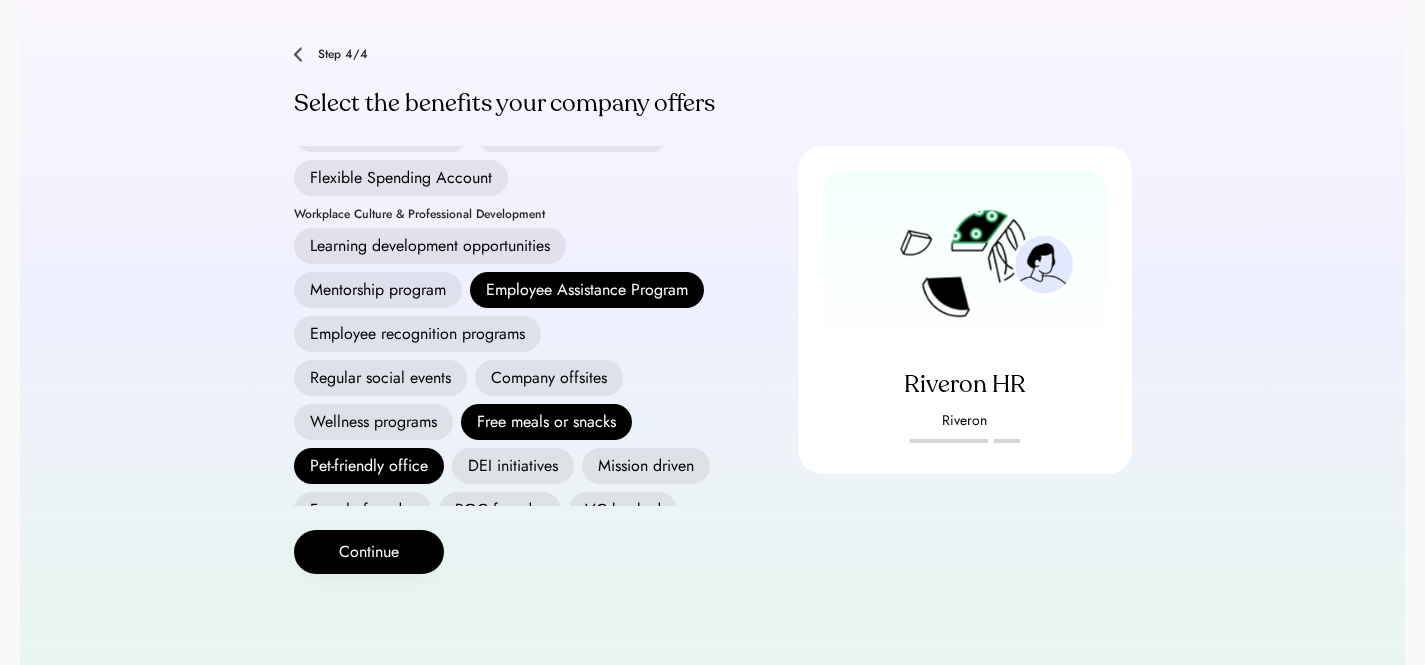 scroll, scrollTop: 484, scrollLeft: 0, axis: vertical 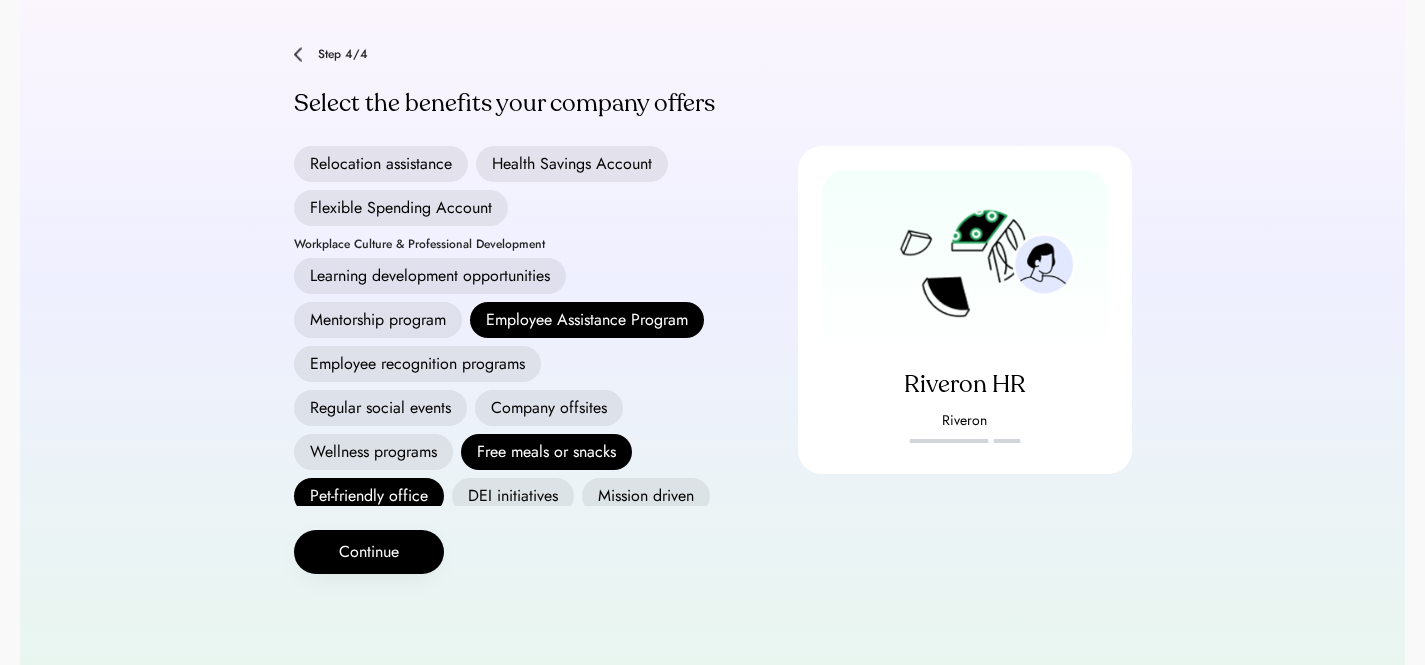 click on "Flexible Spending Account" at bounding box center (401, 208) 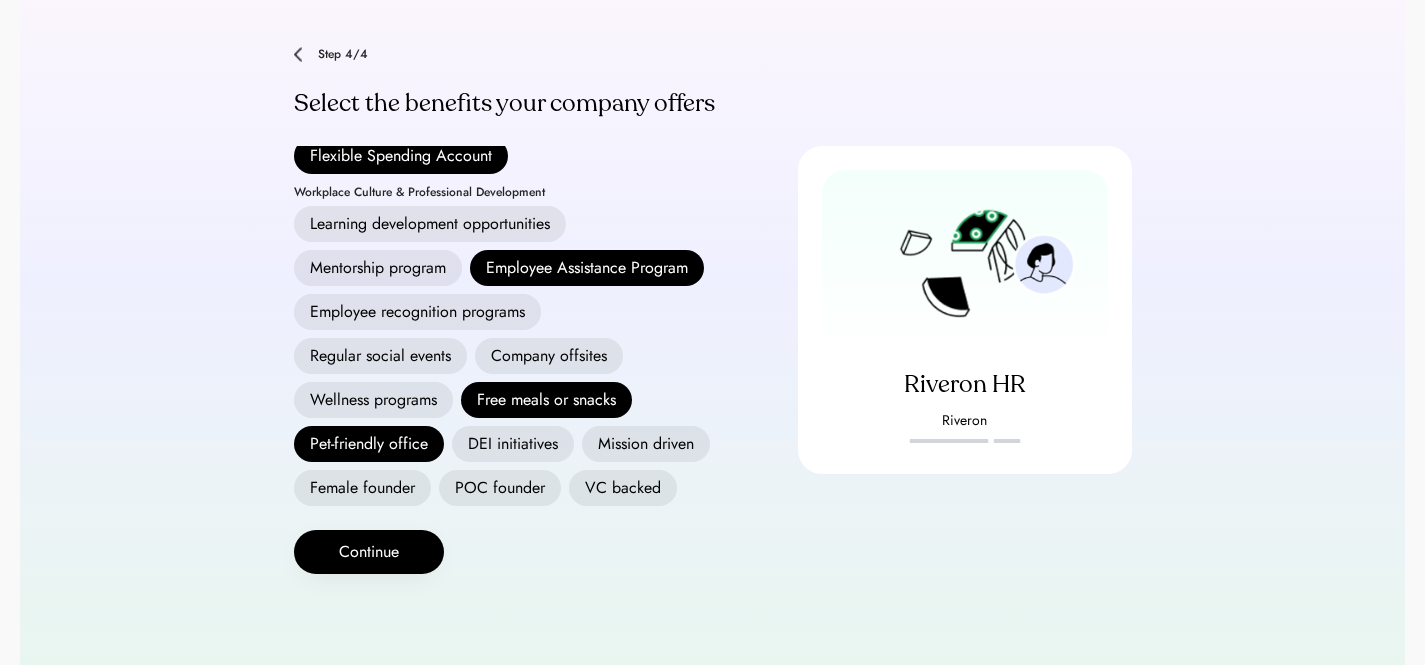 scroll, scrollTop: 668, scrollLeft: 0, axis: vertical 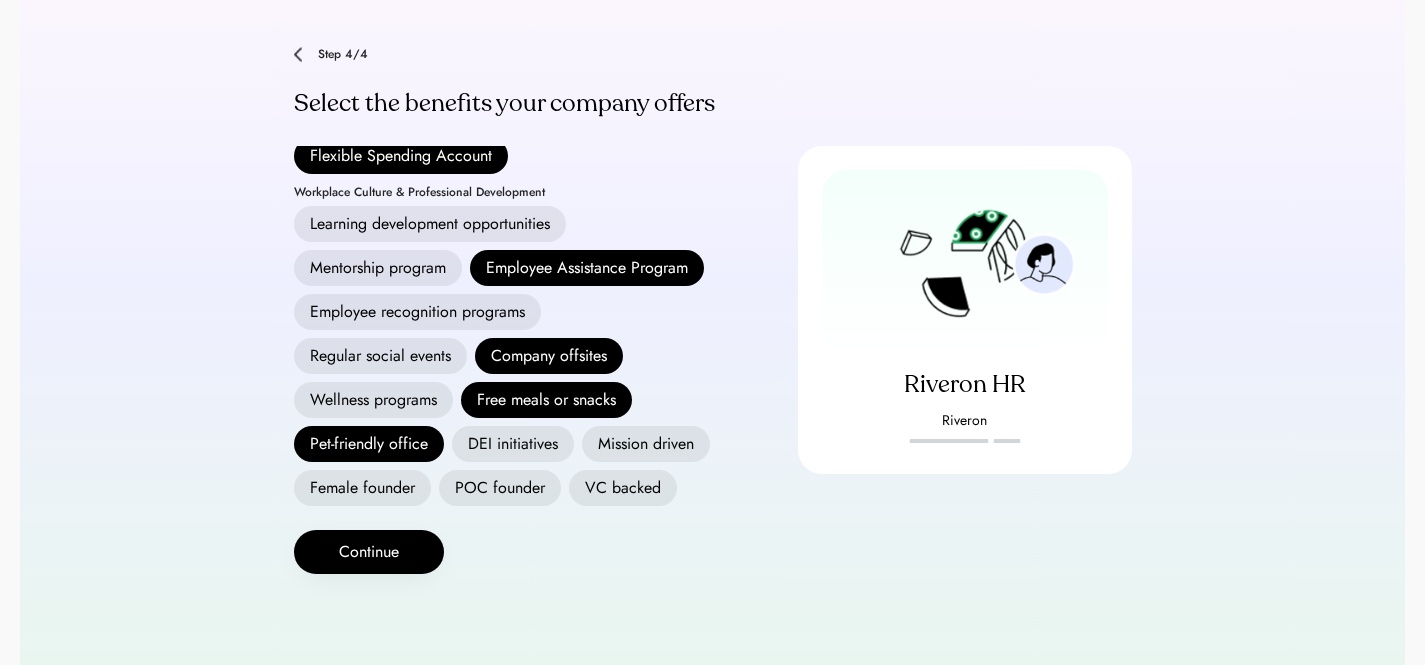 click on "Regular social events" at bounding box center (380, 356) 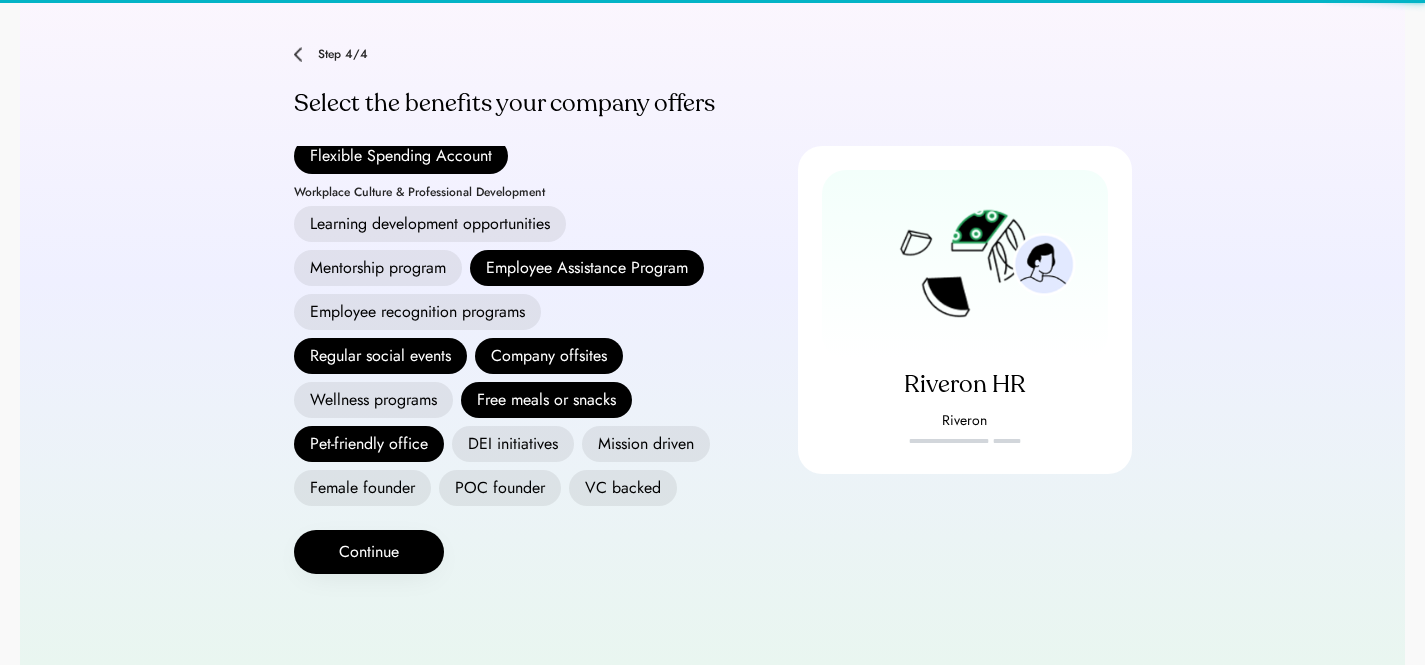 click on "Company offsites" at bounding box center [549, 356] 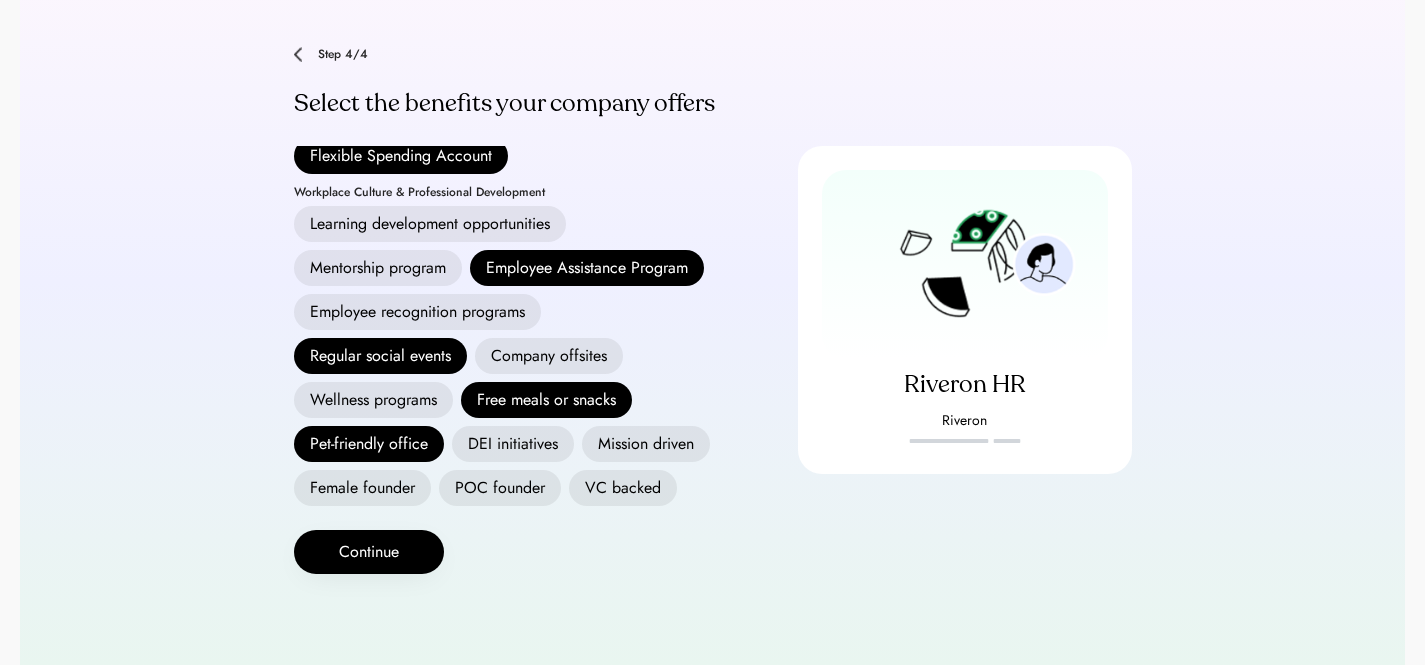 scroll, scrollTop: 535, scrollLeft: 0, axis: vertical 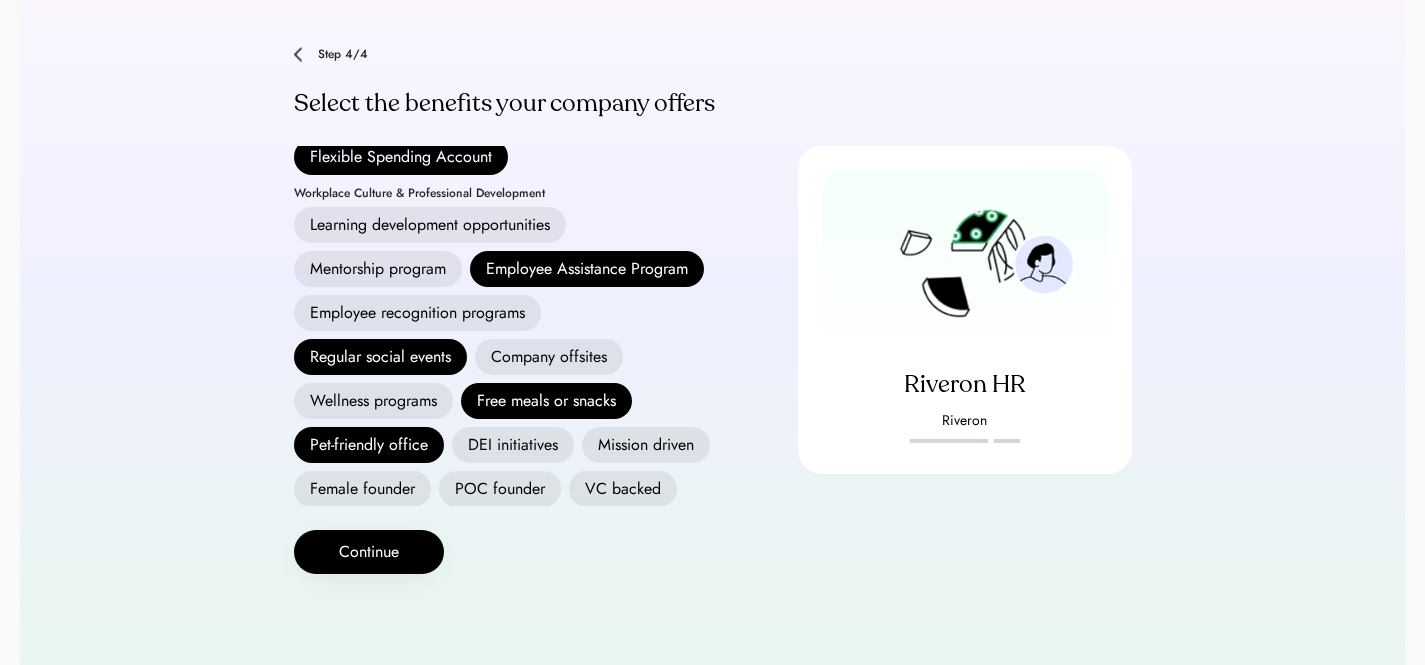 click on "Learning development opportunities" at bounding box center [430, 225] 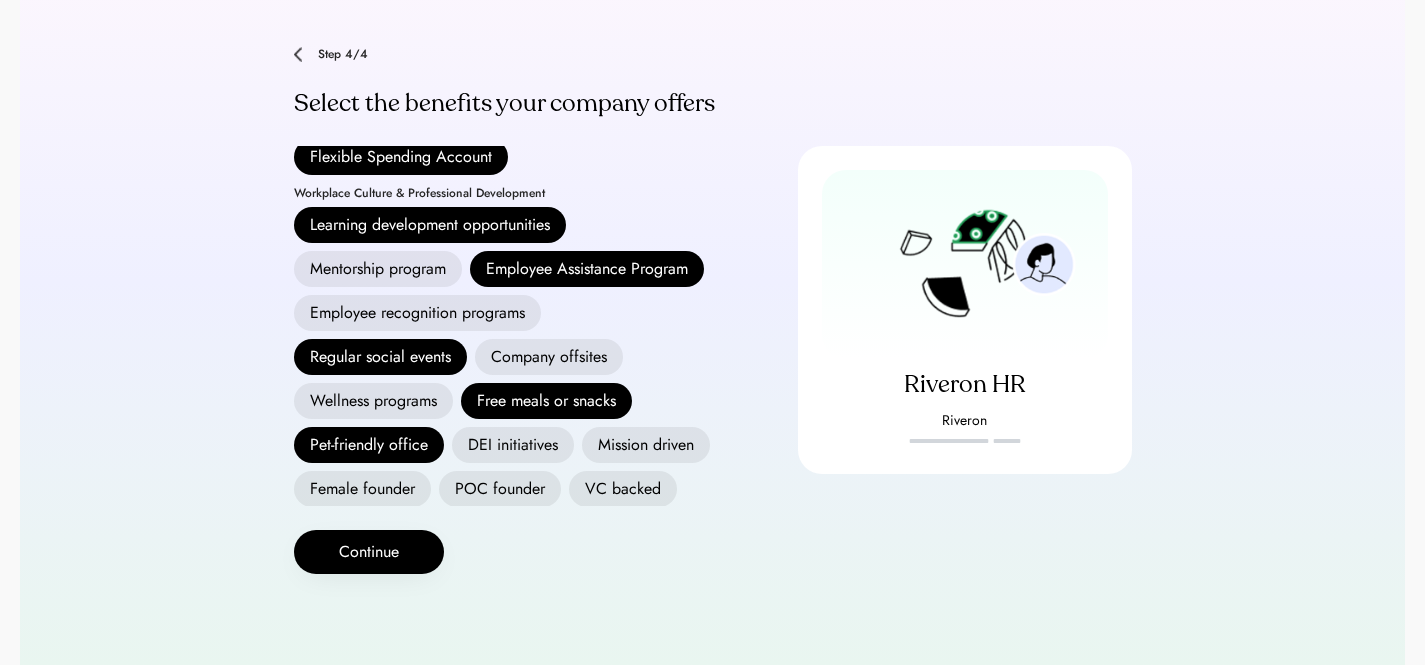click on "Mentorship program" at bounding box center (378, 269) 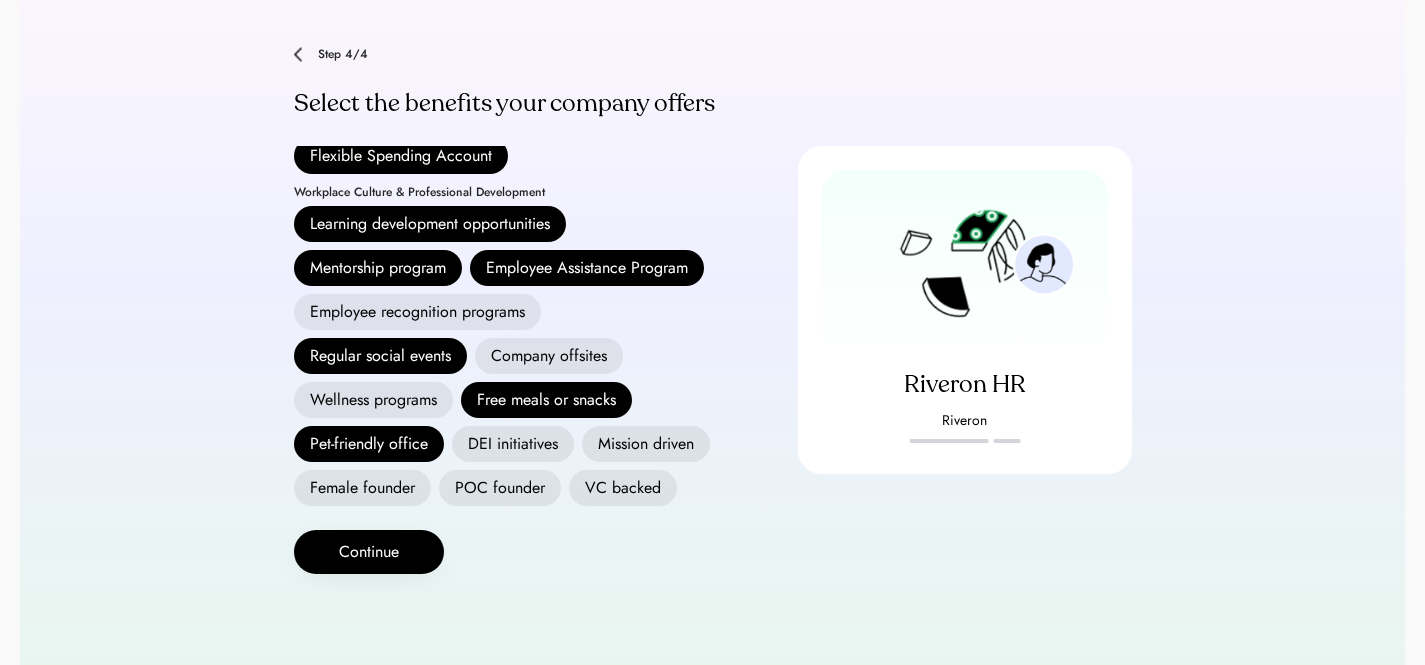 scroll, scrollTop: 668, scrollLeft: 0, axis: vertical 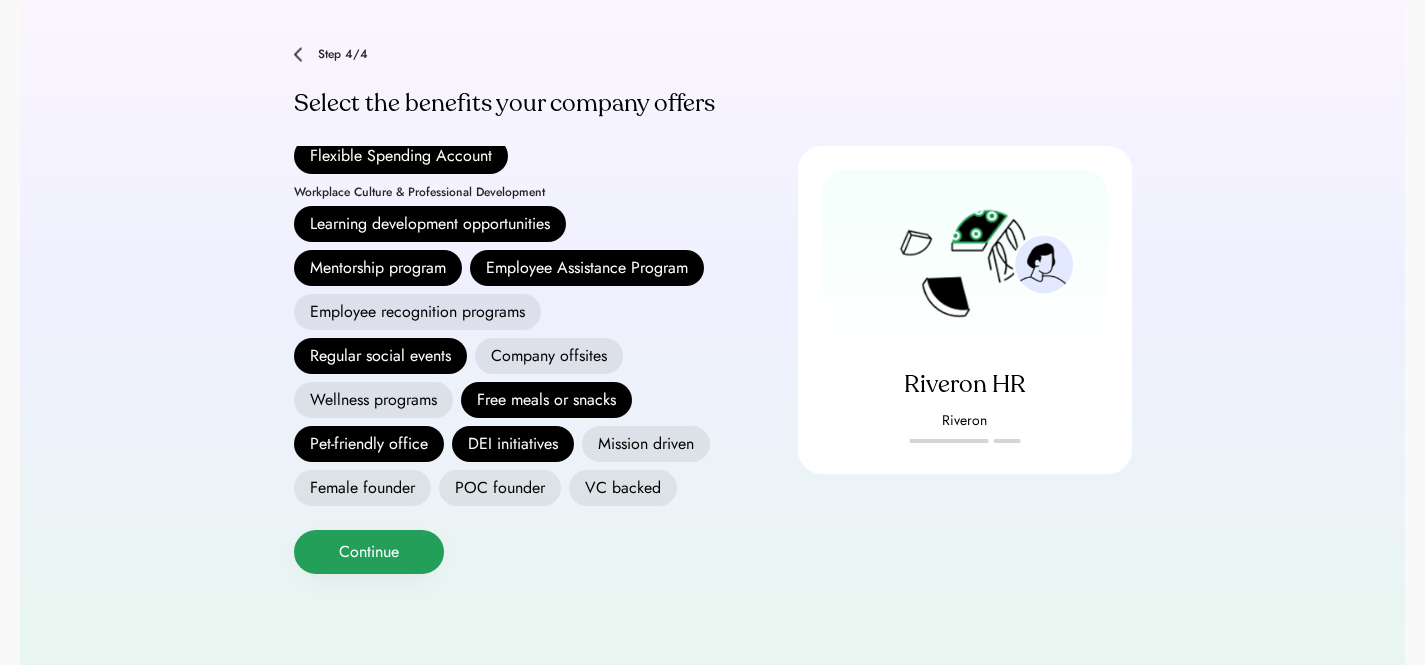 click on "Continue" at bounding box center (369, 552) 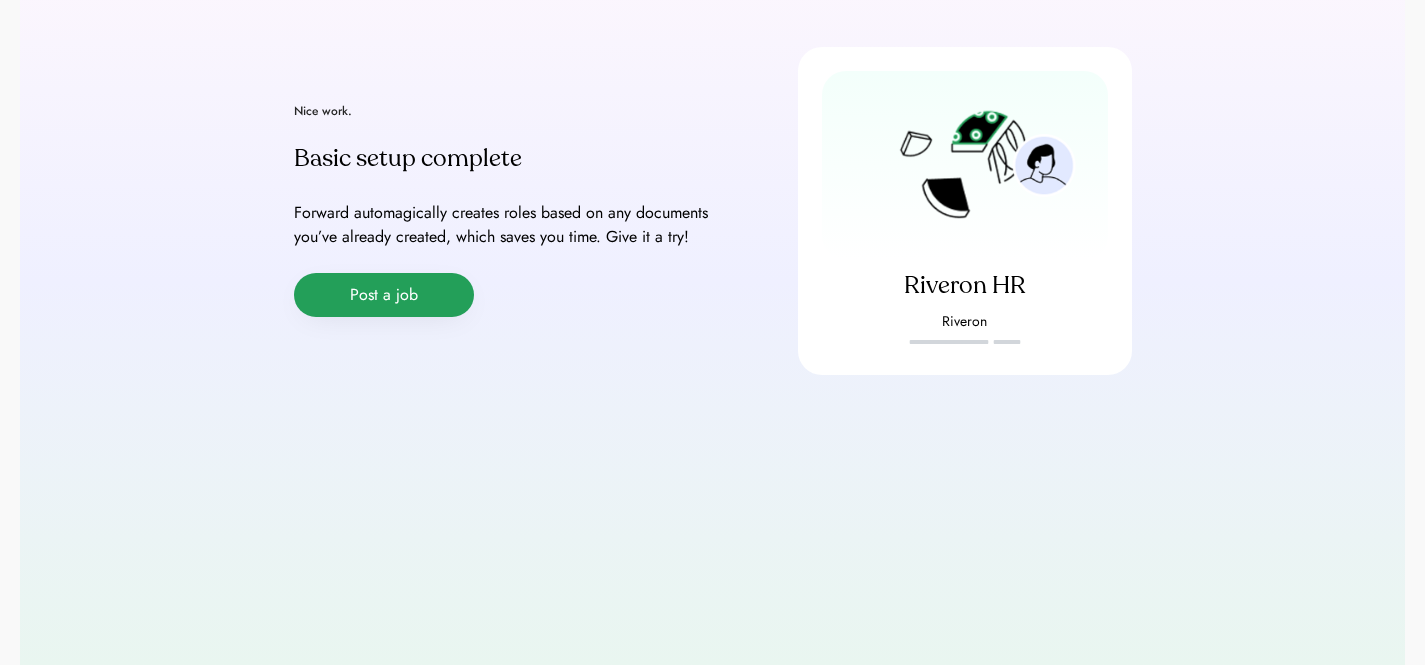 click on "Post a job" at bounding box center (384, 295) 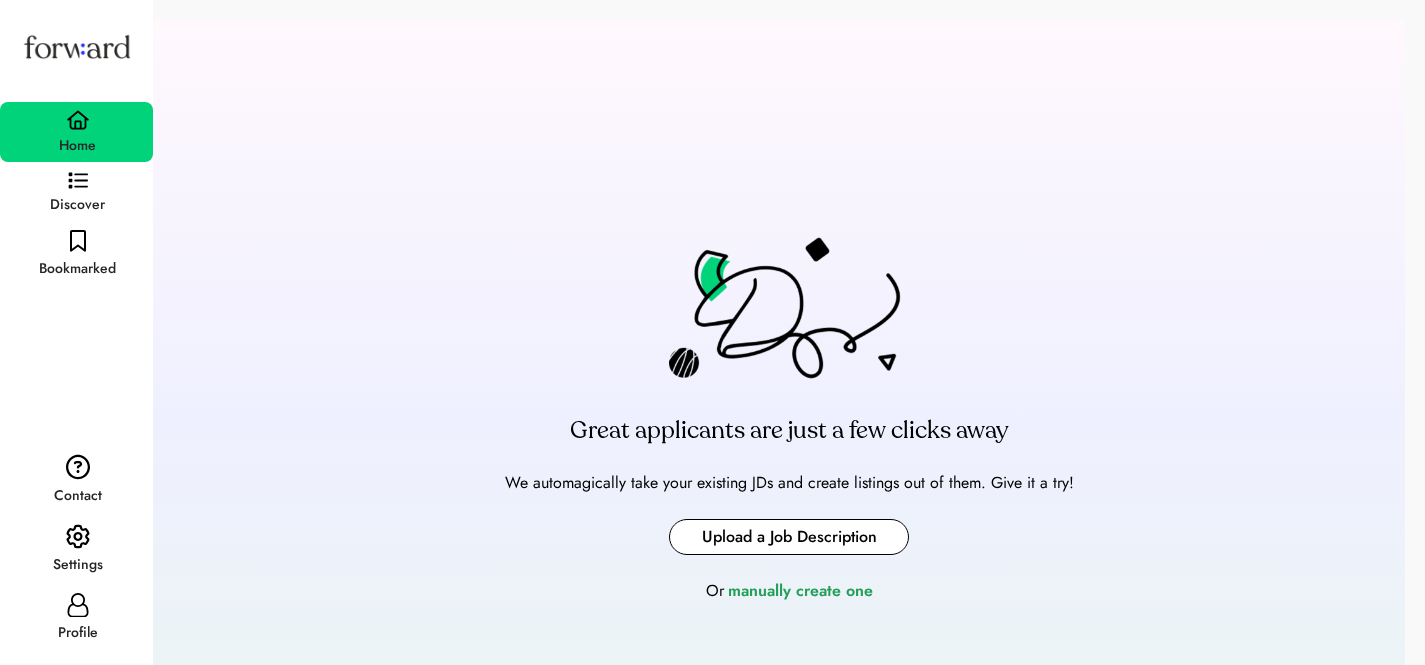 scroll, scrollTop: 0, scrollLeft: 0, axis: both 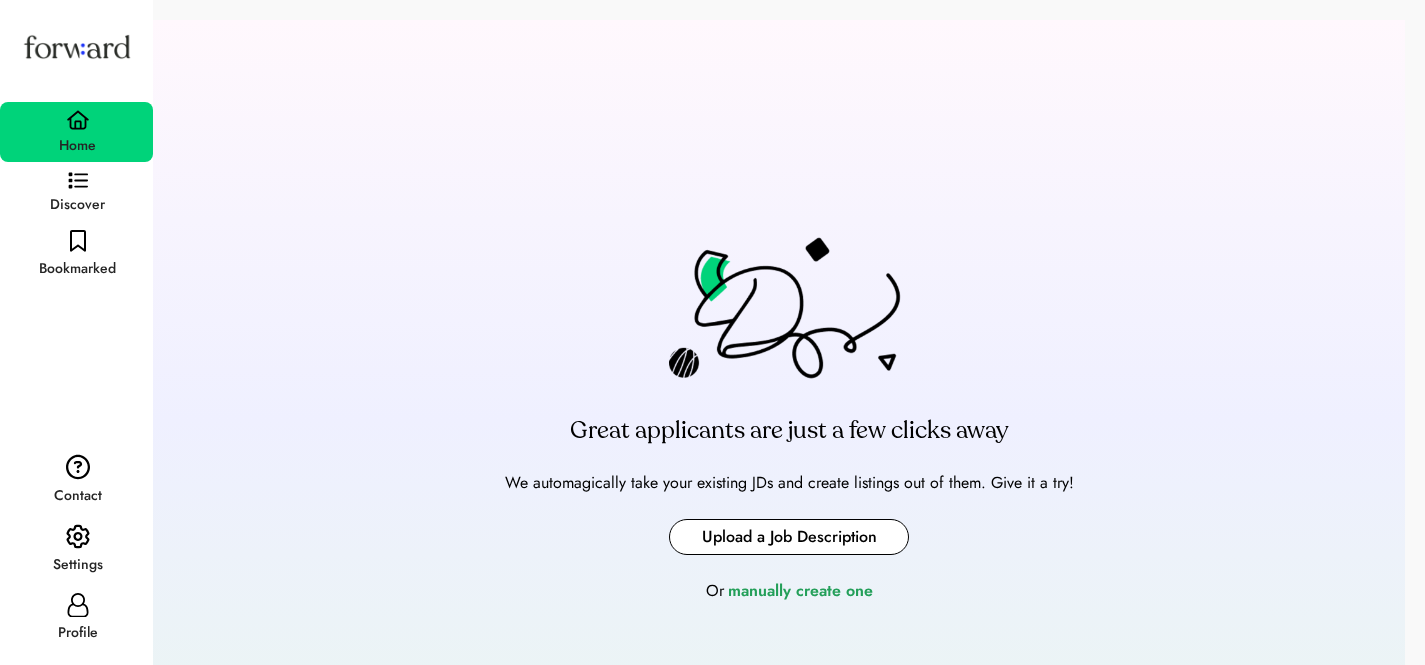 click at bounding box center [789, 537] 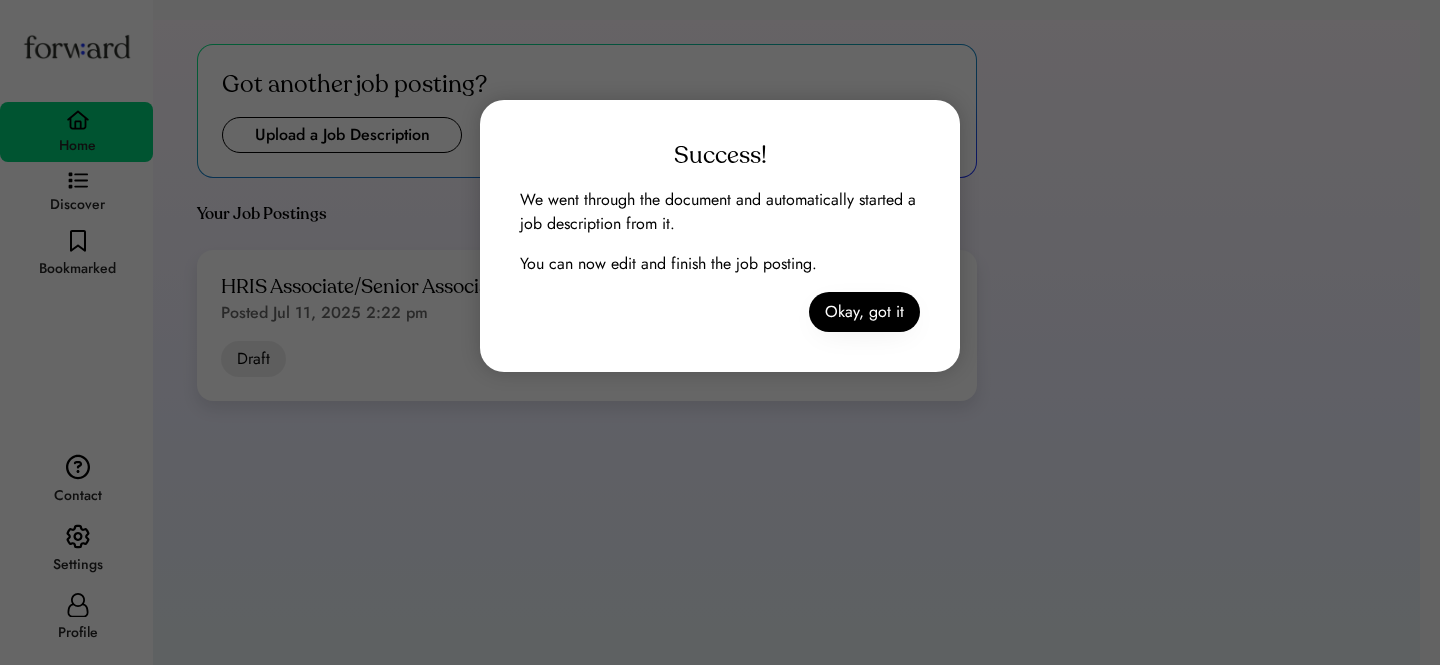 click on "Okay, got it" at bounding box center [864, 312] 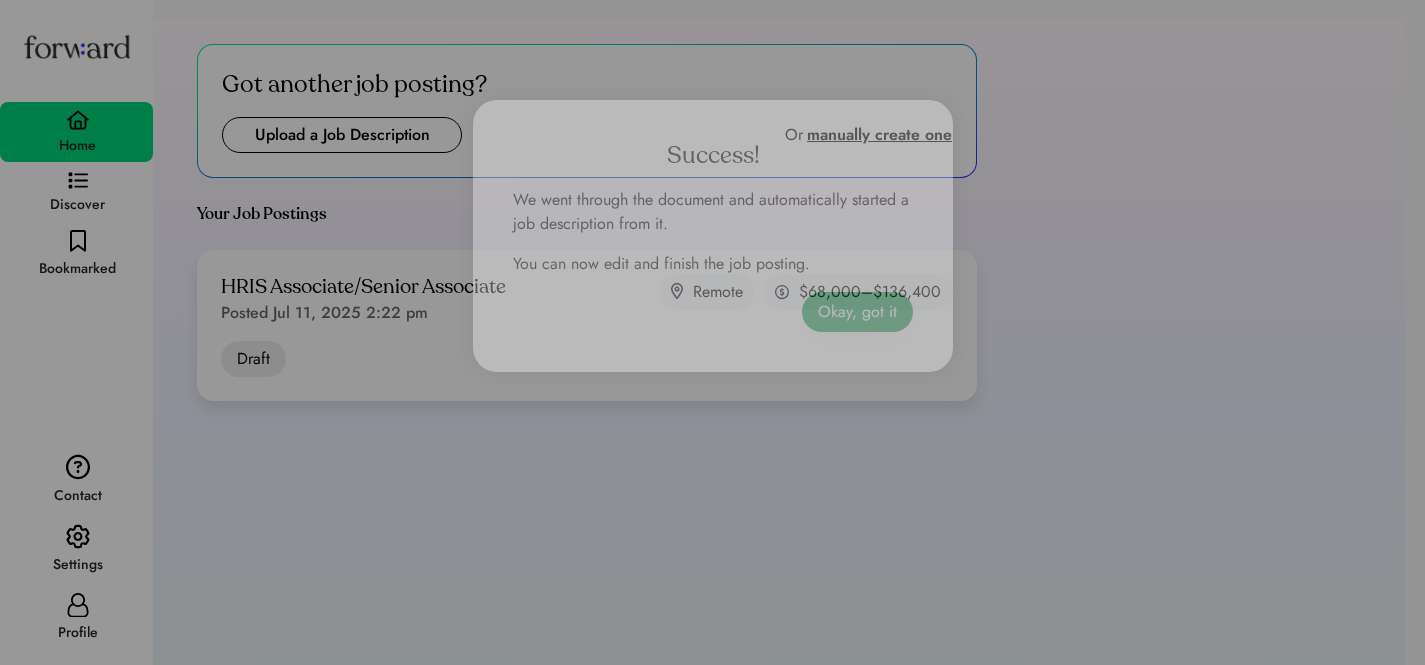 click on "Okay, got it" at bounding box center (857, 312) 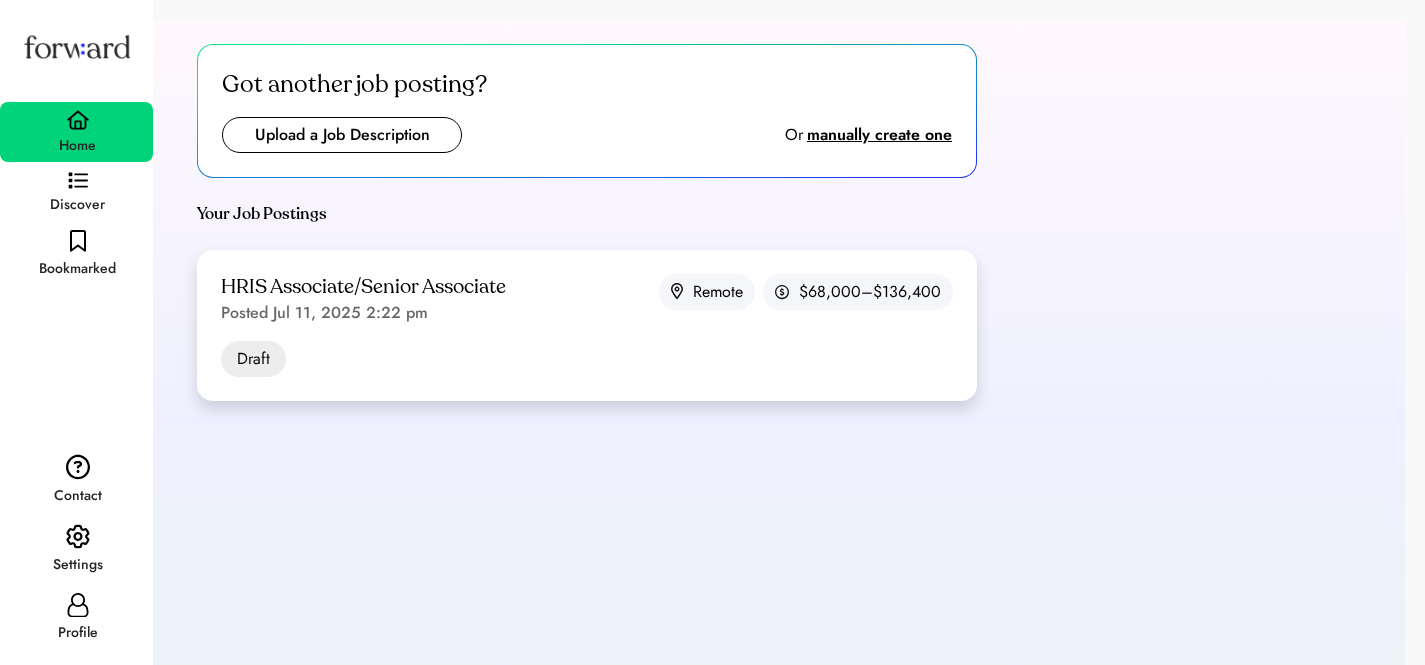 click on "HRIS Associate/Senior Associate Posted Jul 11, 2025 2:22 pm Remote $68,000–$136,400" at bounding box center (587, 299) 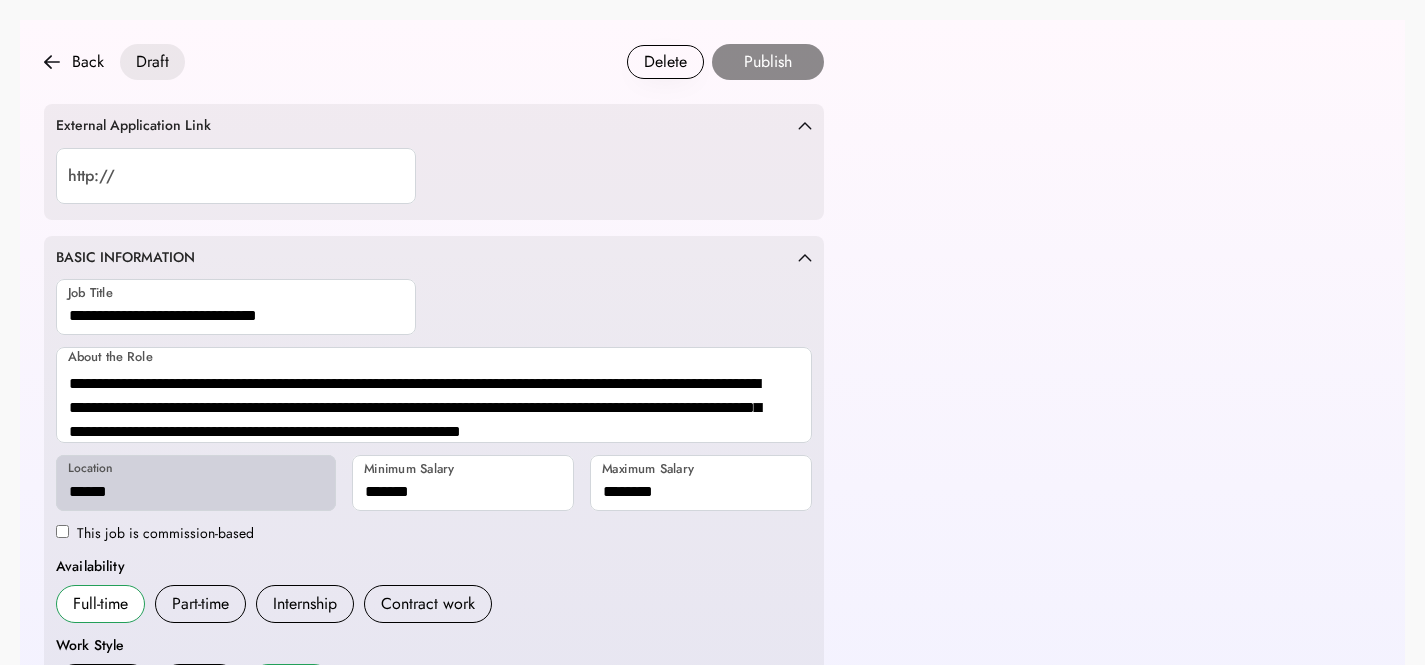 scroll, scrollTop: 0, scrollLeft: 0, axis: both 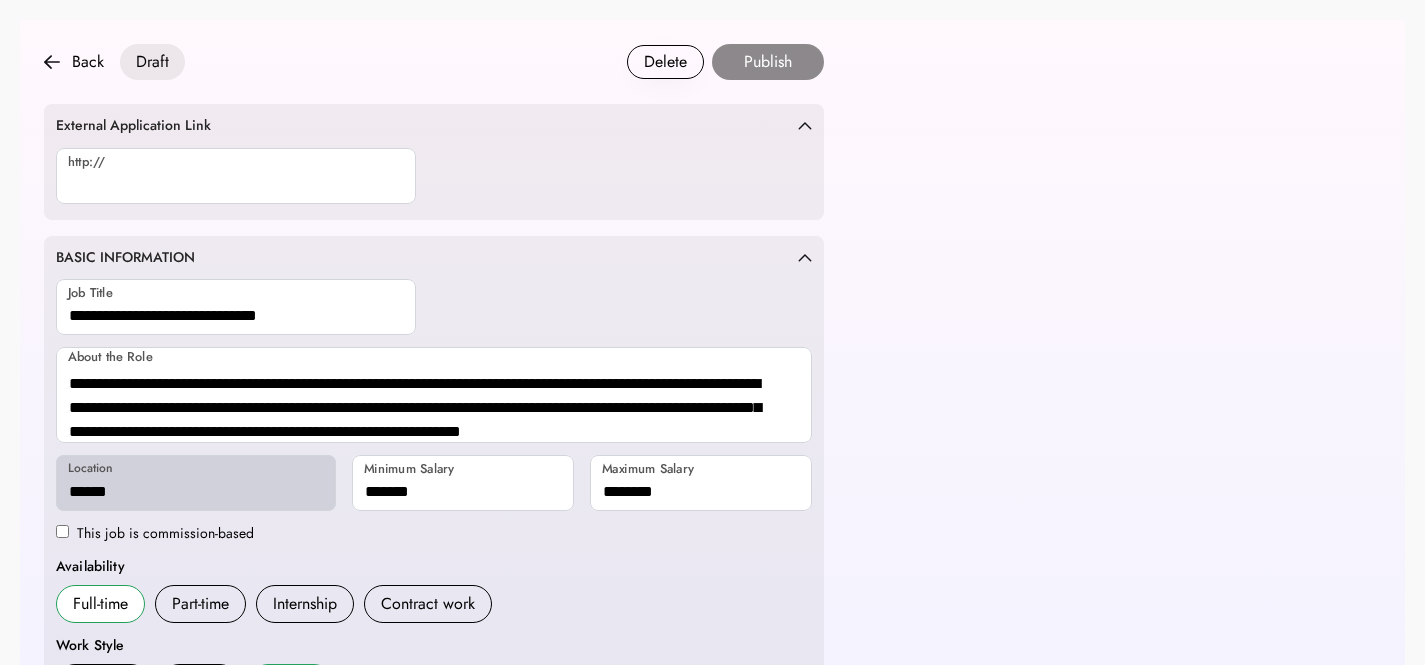 click at bounding box center [236, 176] 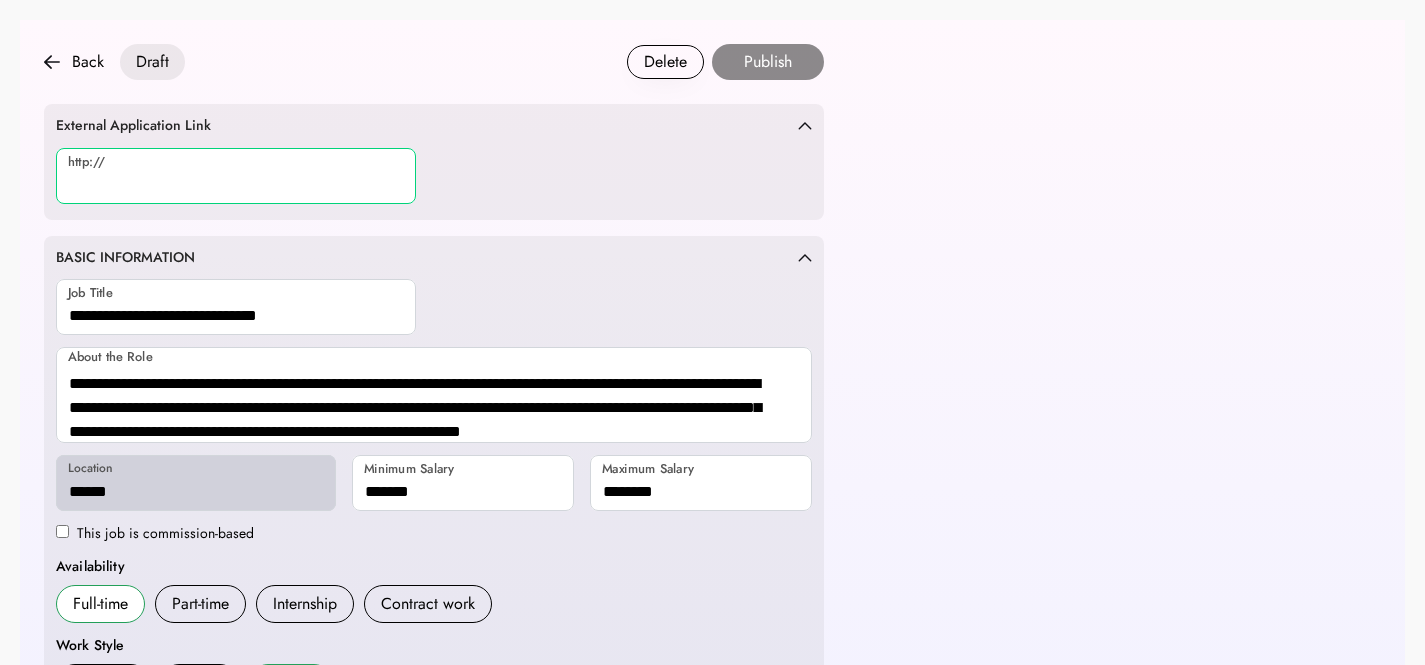 paste on "**********" 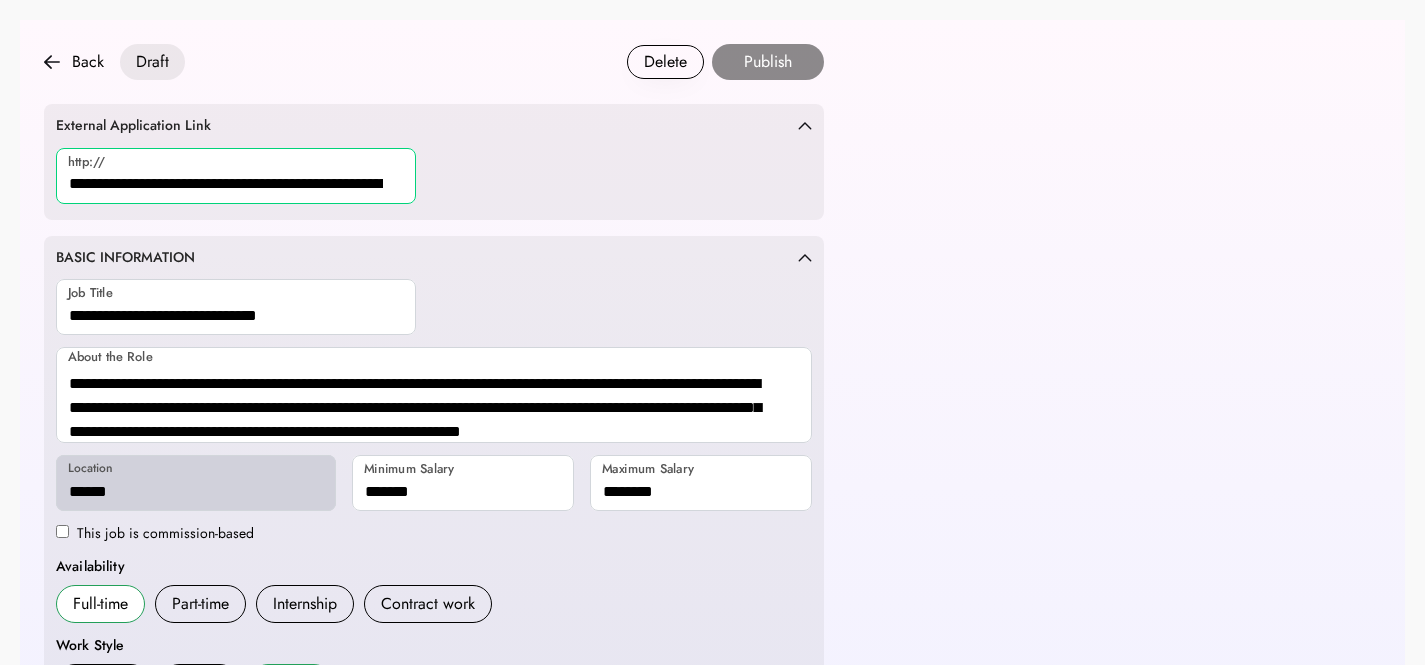 scroll, scrollTop: 0, scrollLeft: 172, axis: horizontal 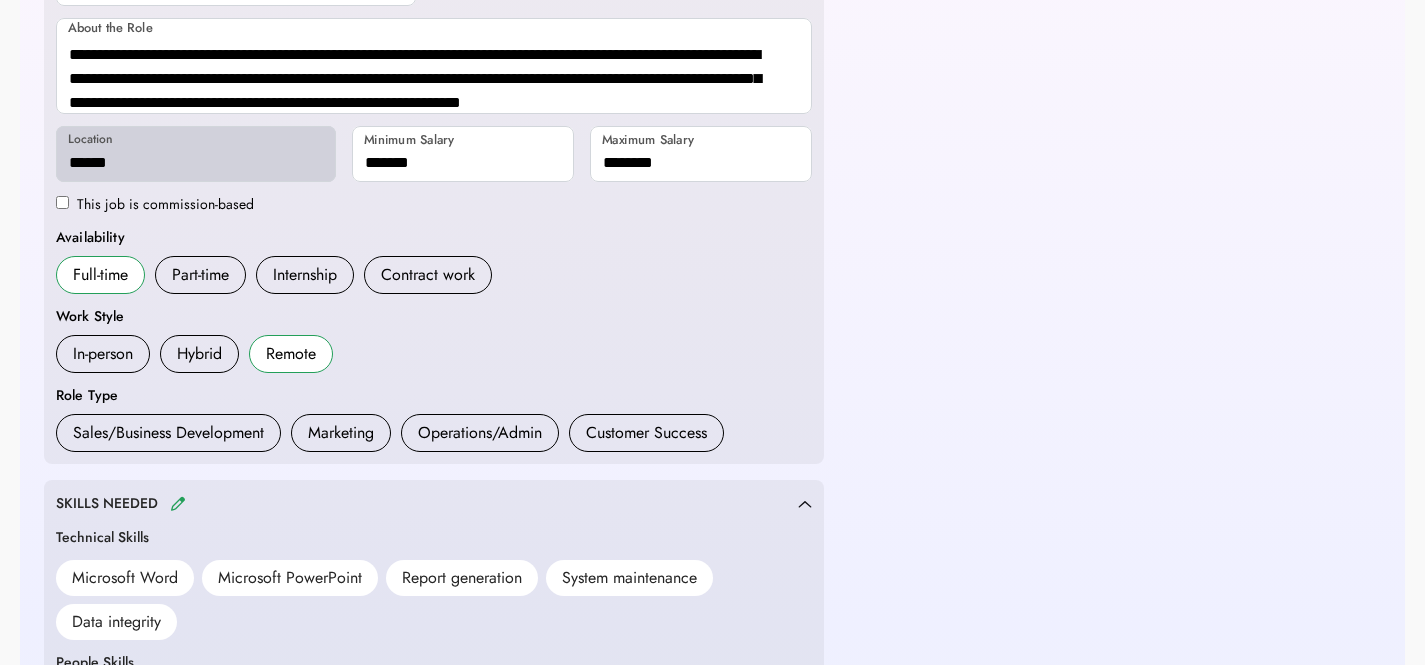 type on "**********" 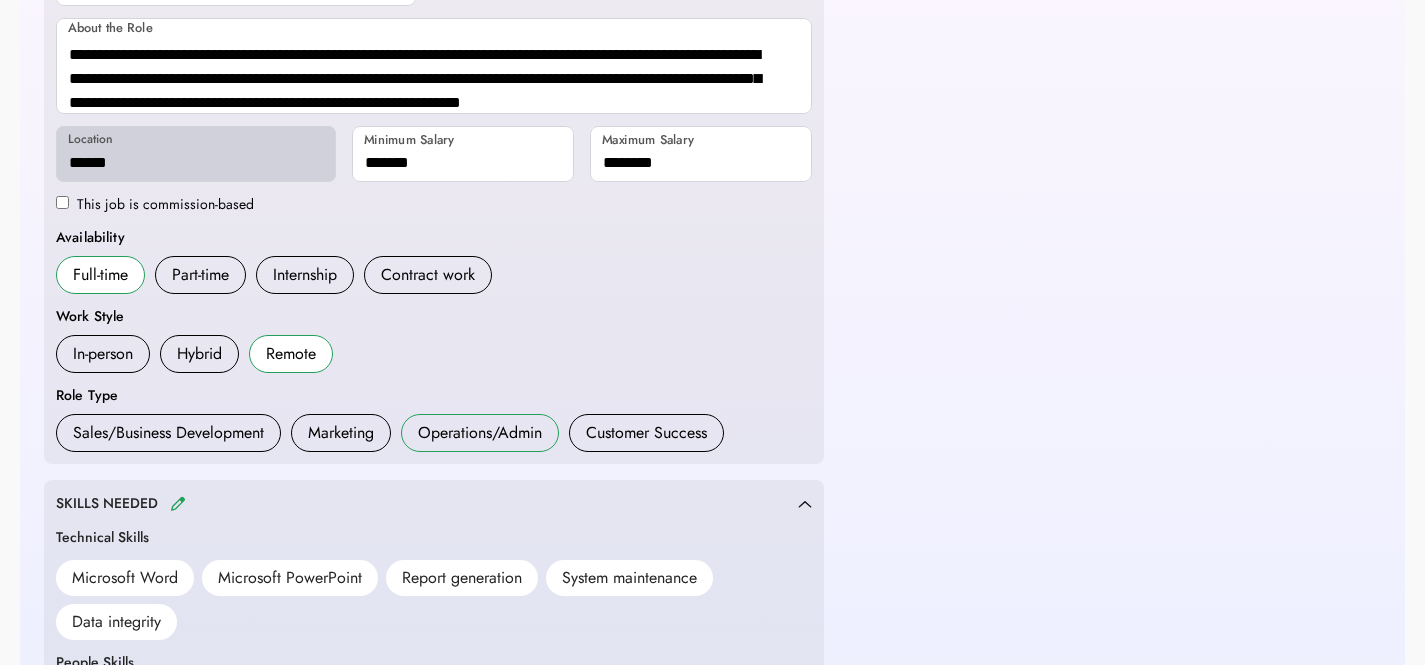 click on "Operations/Admin" at bounding box center [480, 433] 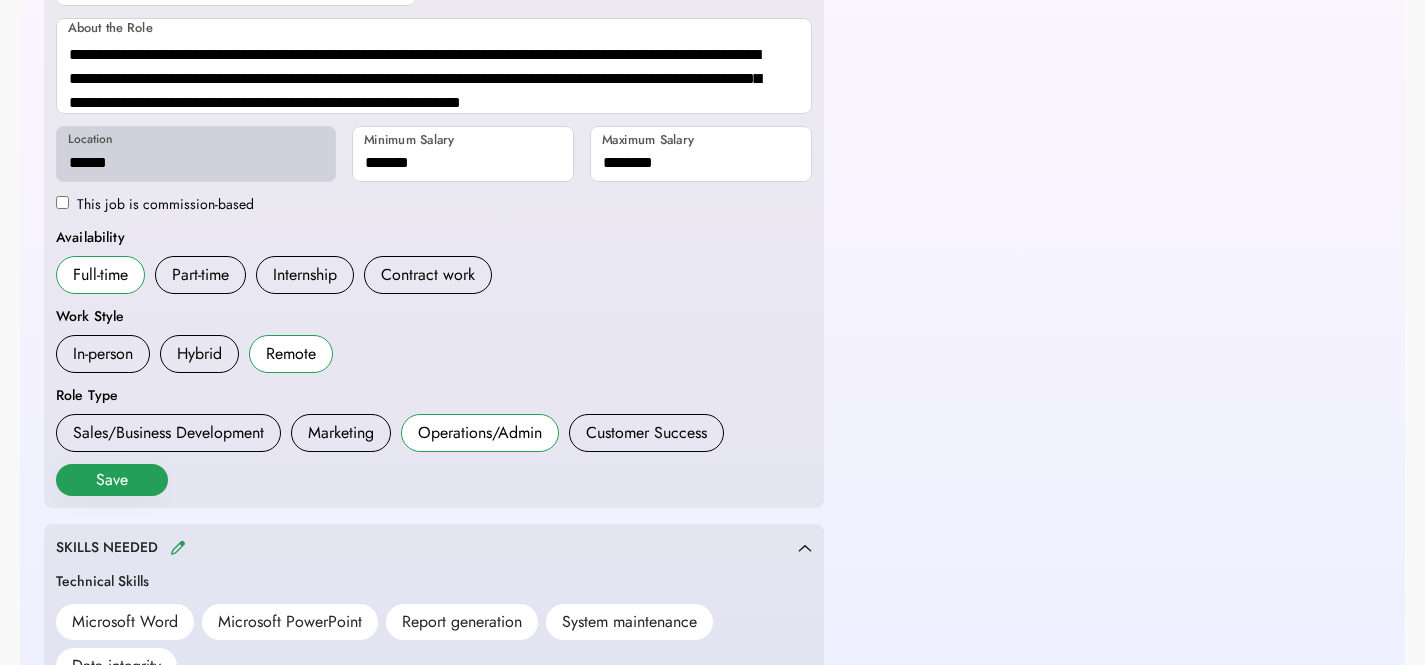 click on "Save" at bounding box center (112, 480) 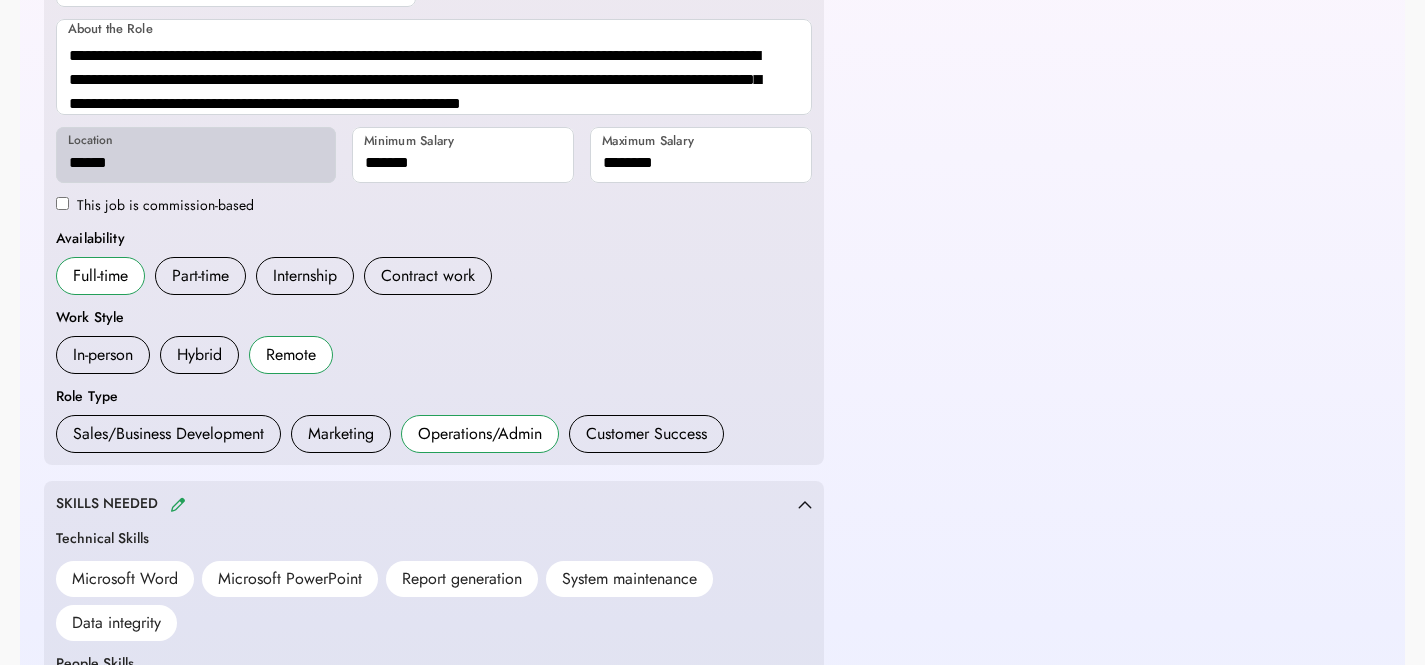 scroll, scrollTop: 705, scrollLeft: 0, axis: vertical 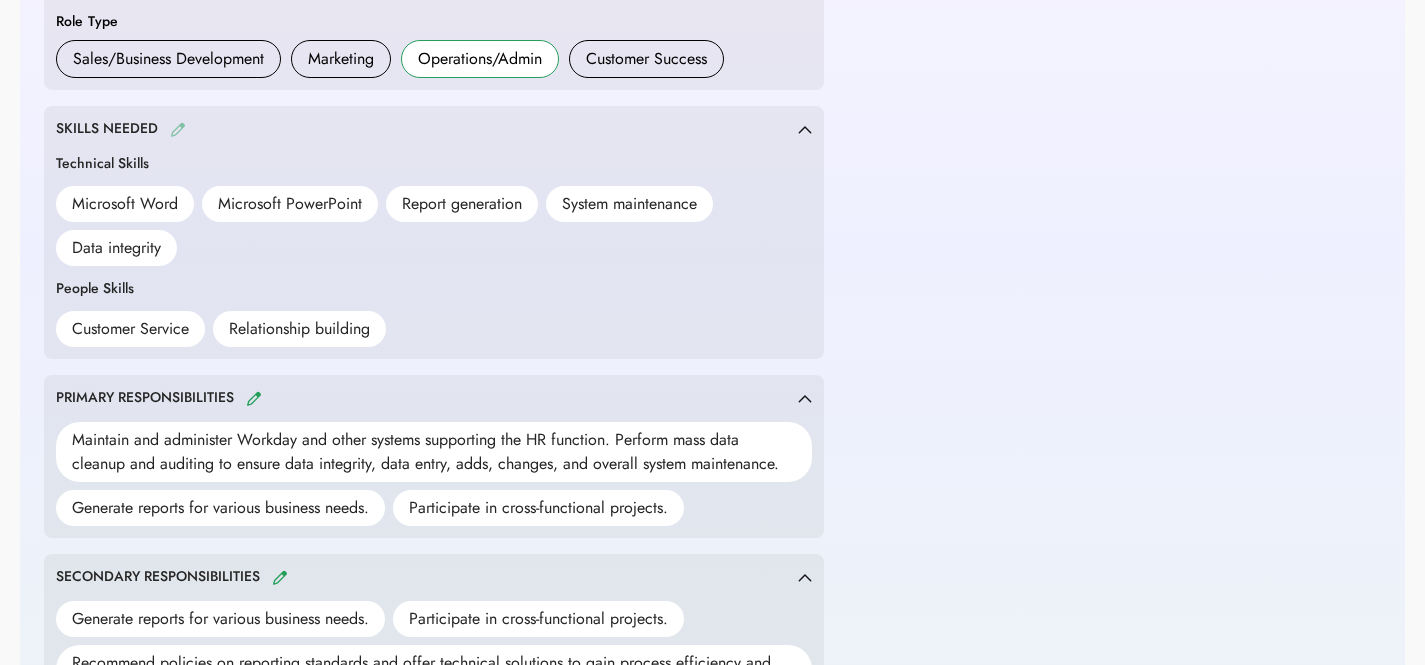 click at bounding box center [178, 129] 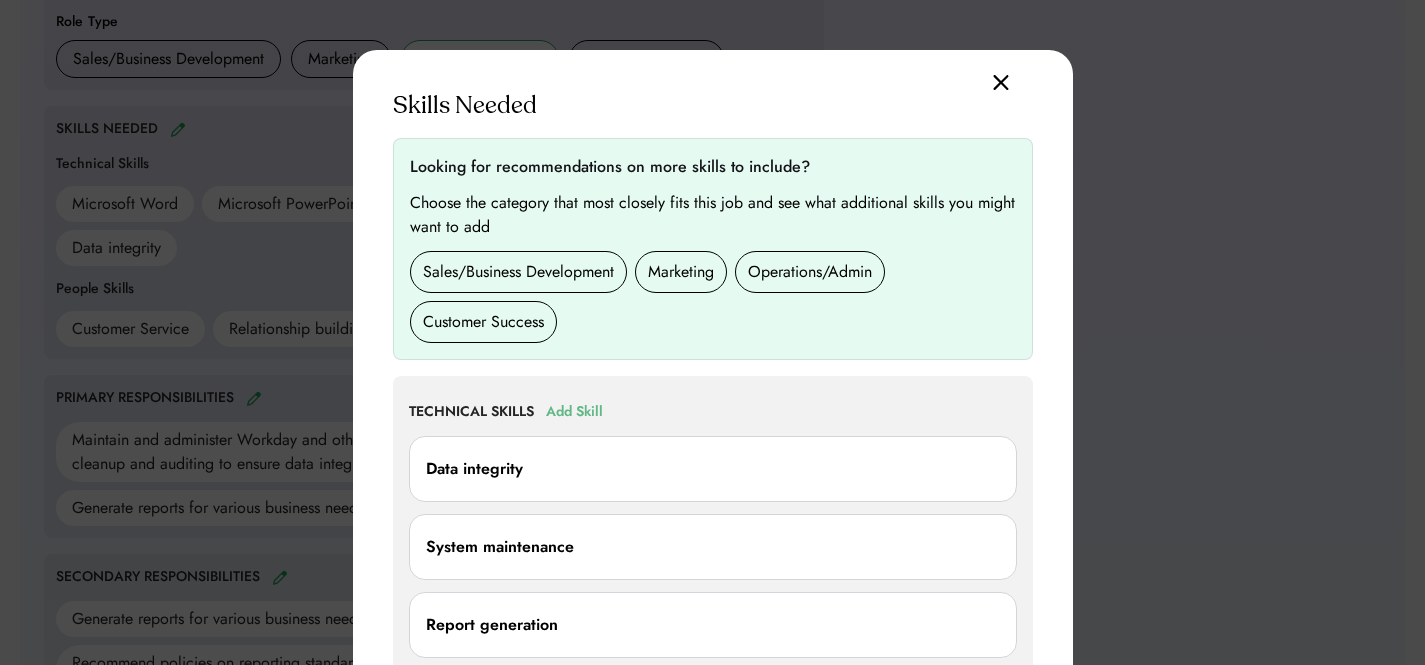 click on "Add Skill" at bounding box center (574, 412) 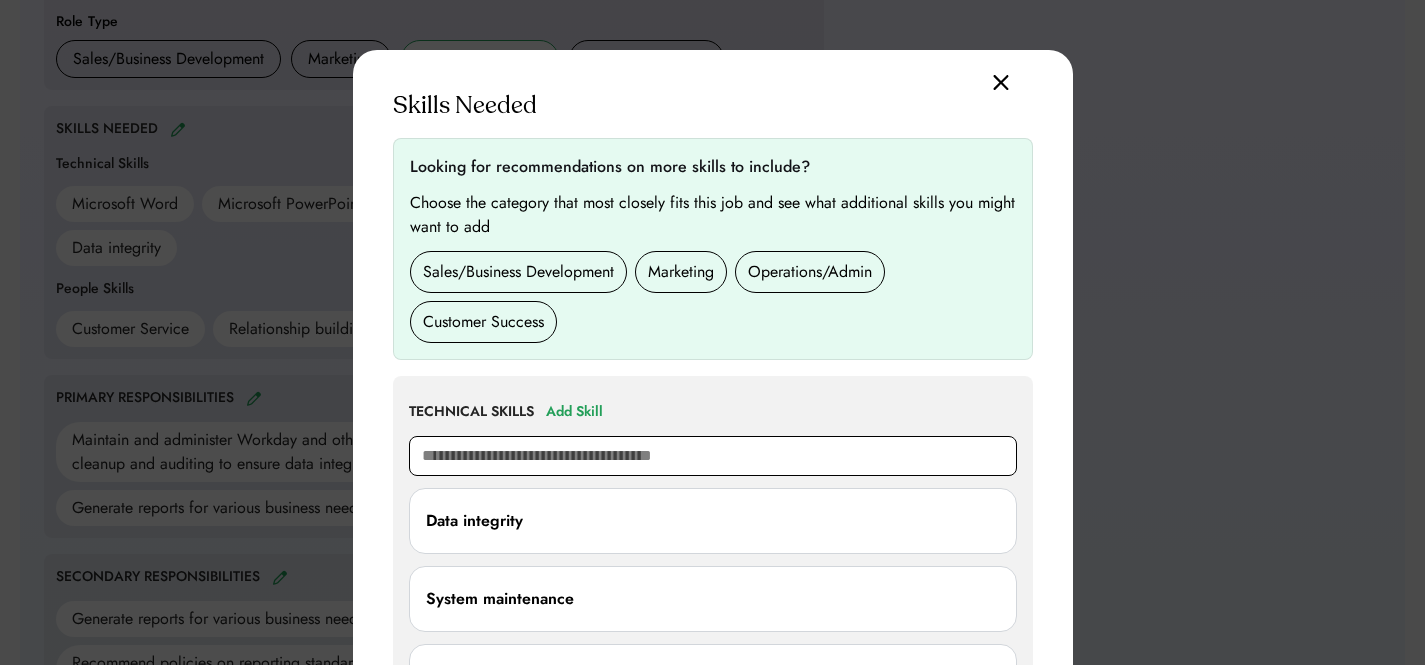 click at bounding box center (713, 456) 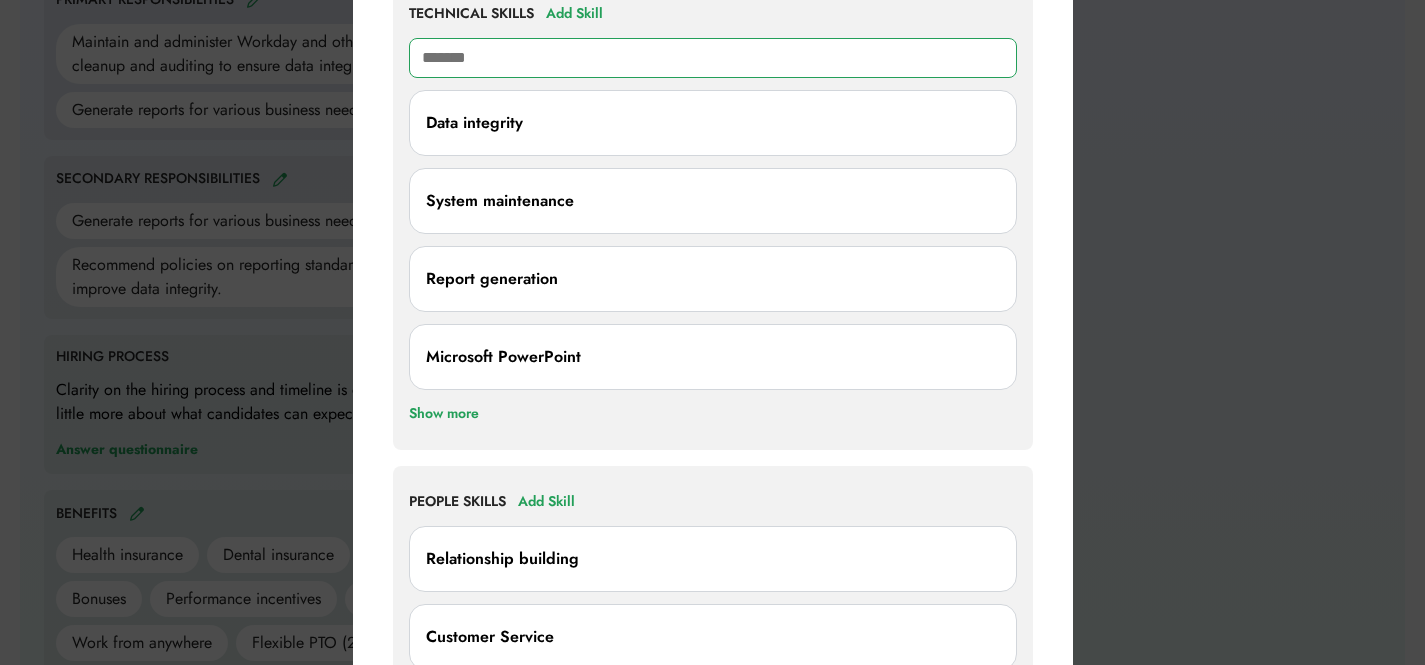 scroll, scrollTop: 915, scrollLeft: 0, axis: vertical 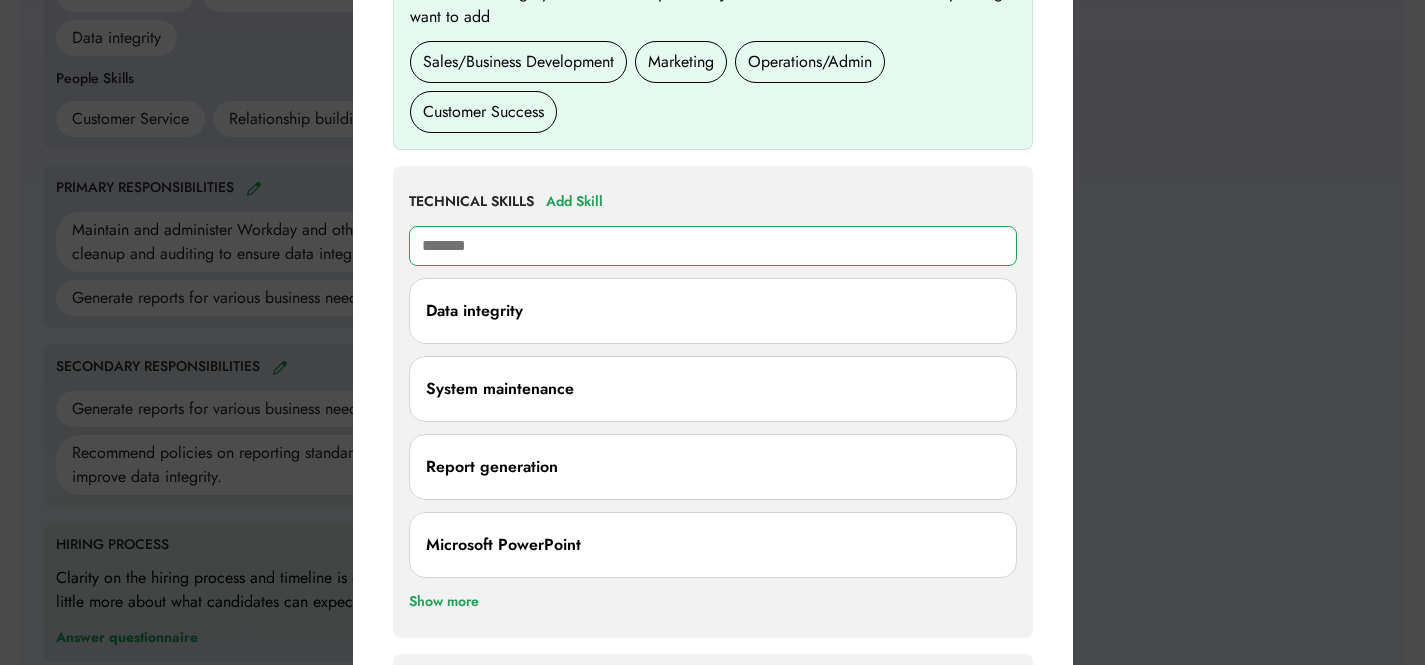 type on "*******" 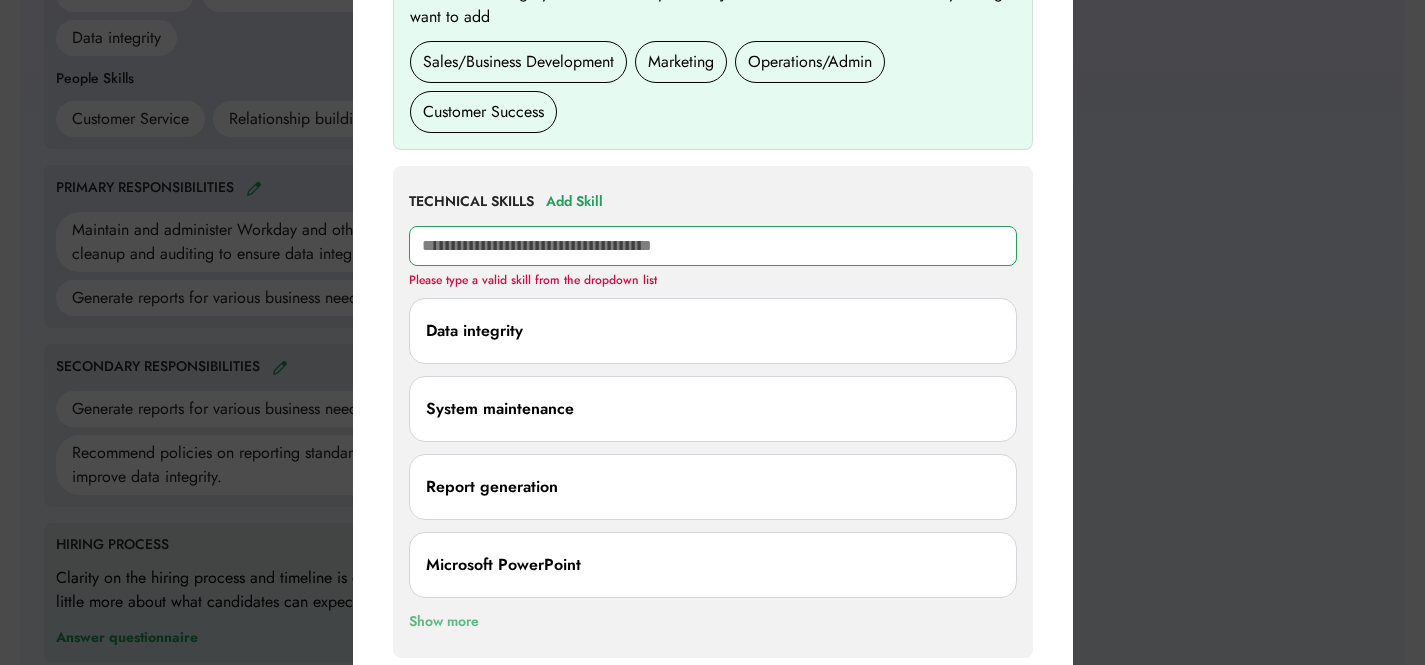 click on "Show more" at bounding box center [444, 622] 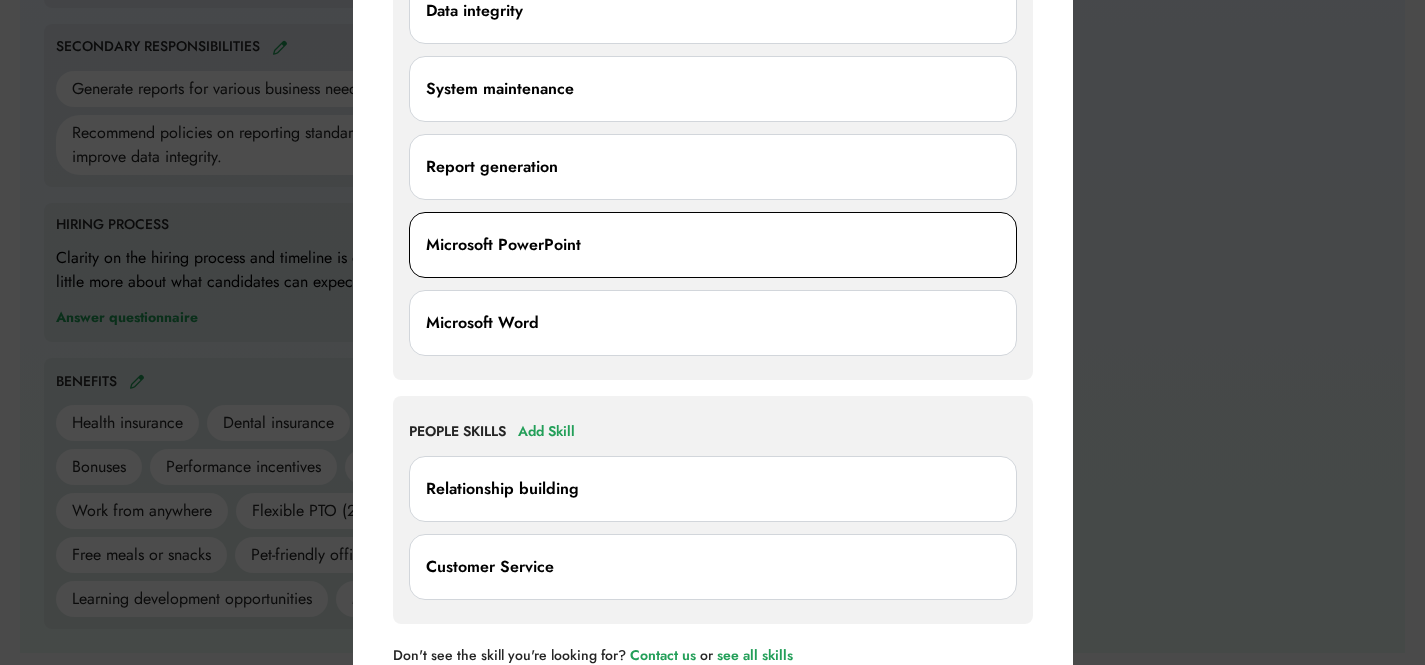 scroll, scrollTop: 1272, scrollLeft: 0, axis: vertical 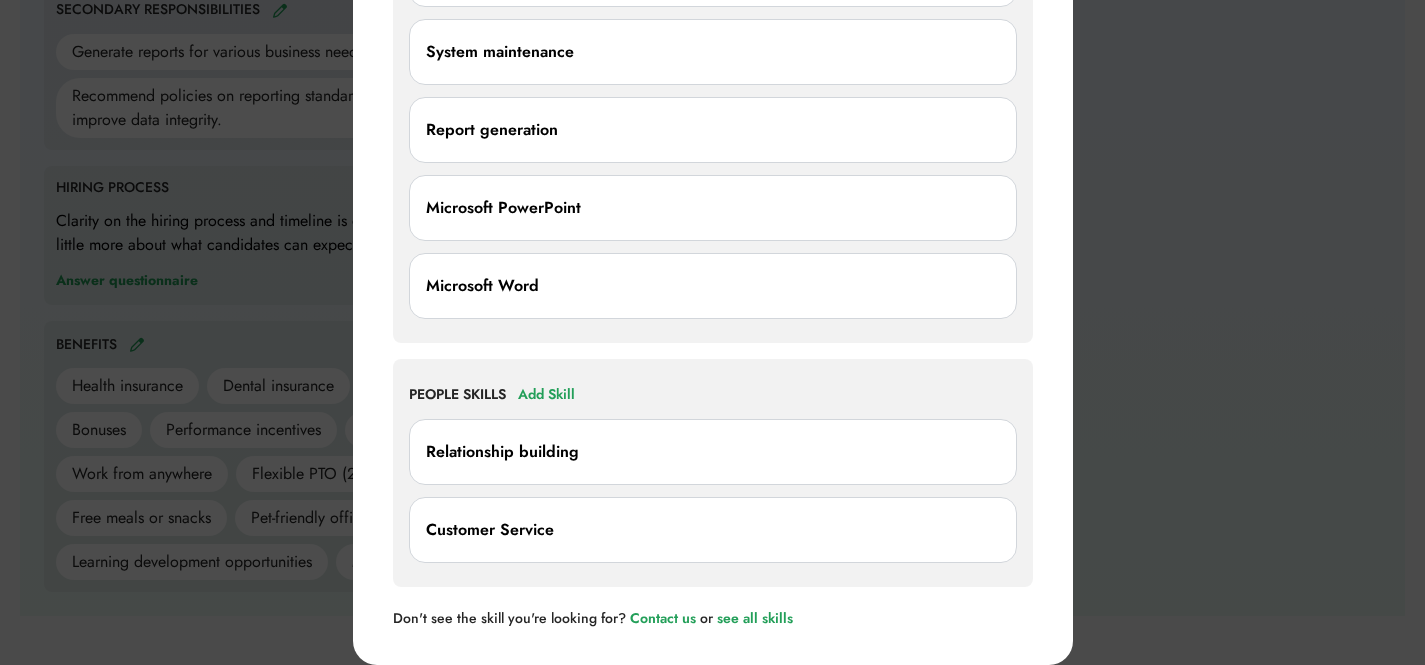 click on "Microsoft PowerPoint" at bounding box center [713, 208] 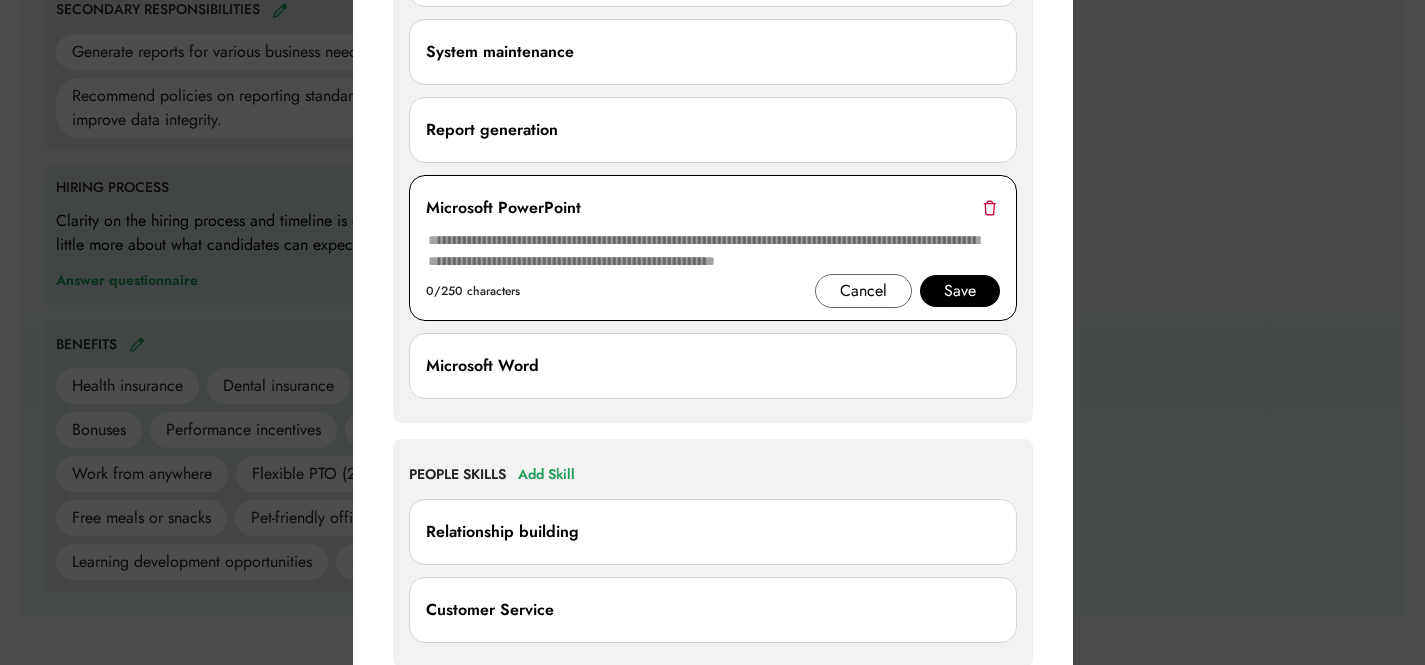 click at bounding box center (989, 207) 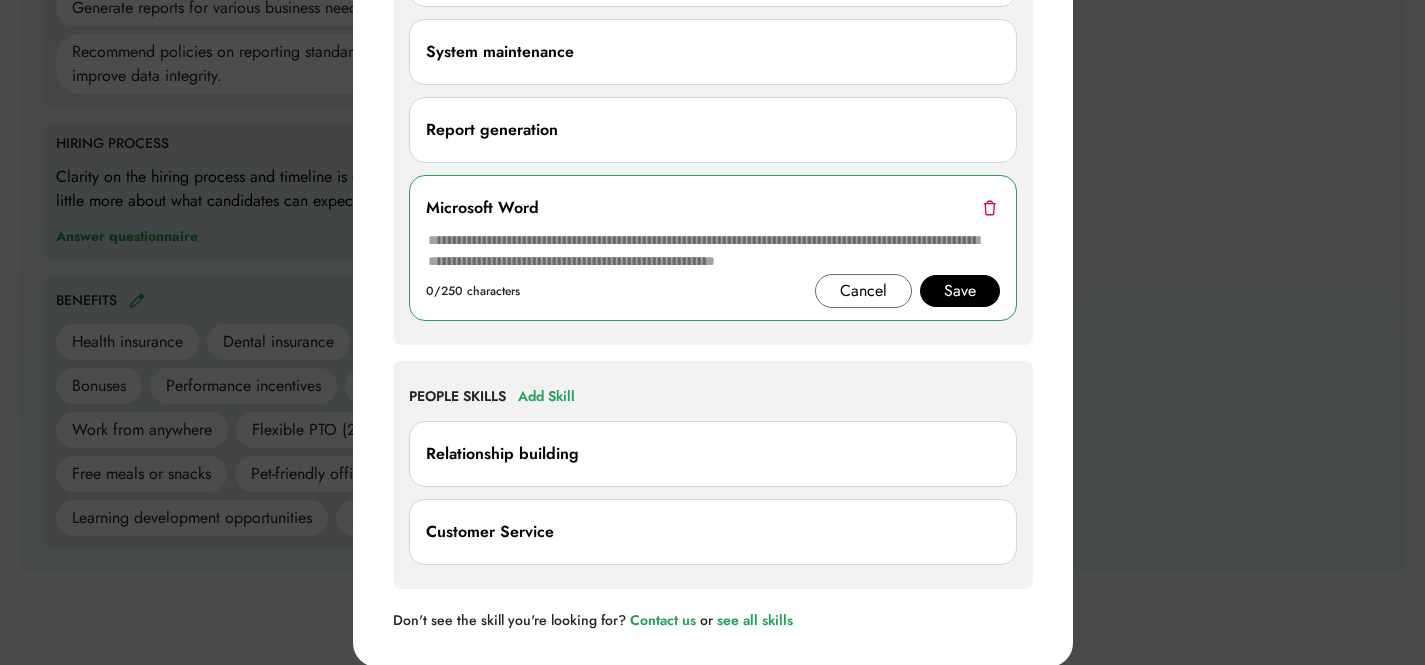 scroll, scrollTop: 1228, scrollLeft: 0, axis: vertical 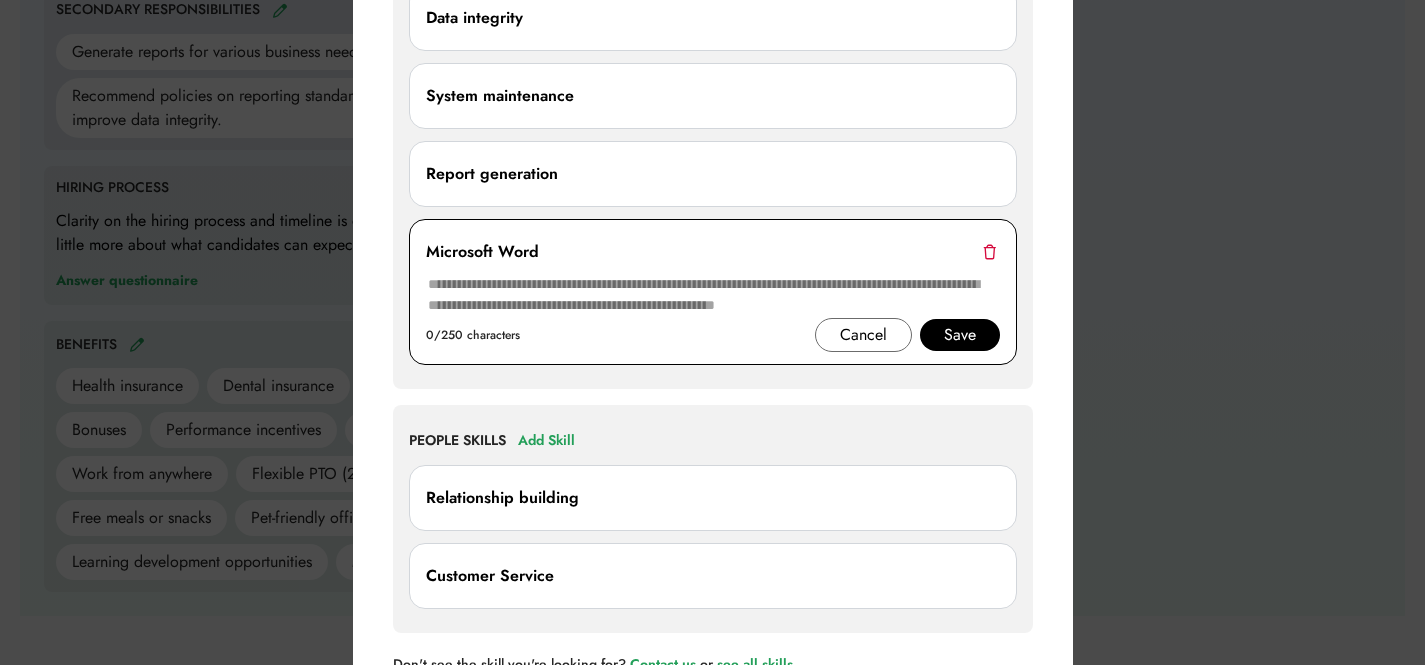 click at bounding box center [989, 251] 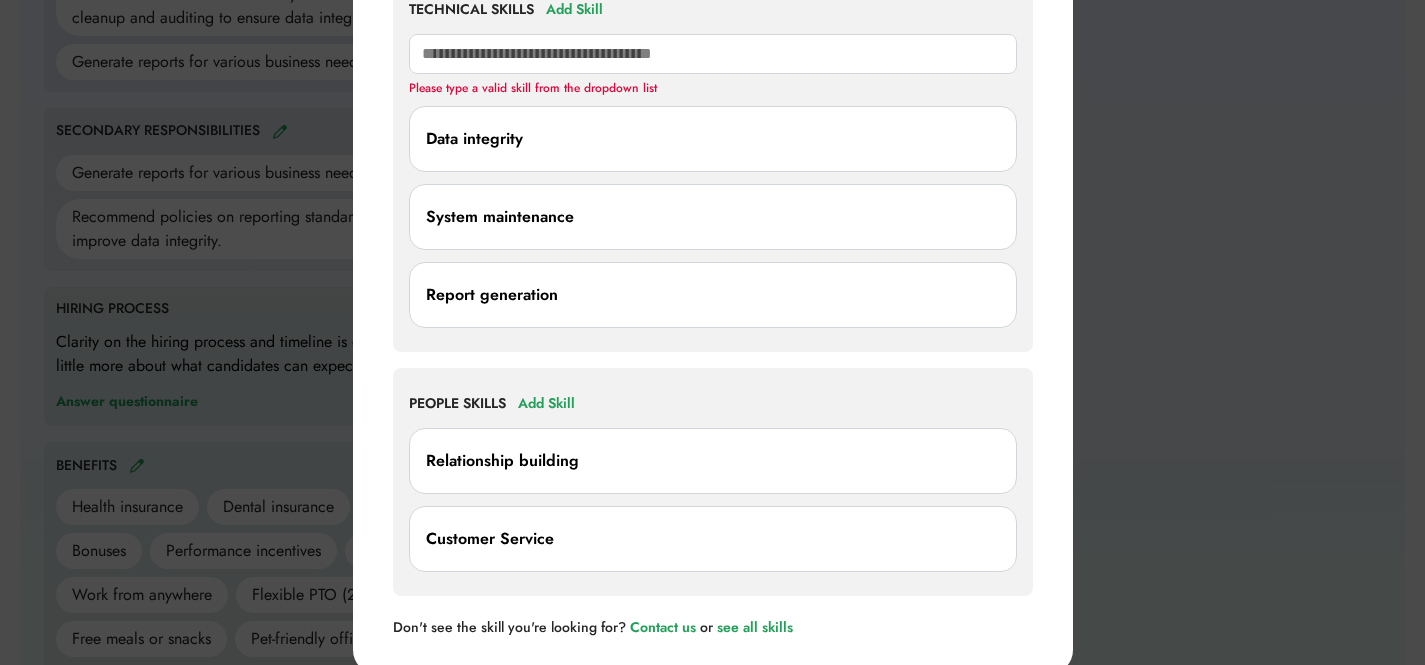 scroll, scrollTop: 1000, scrollLeft: 0, axis: vertical 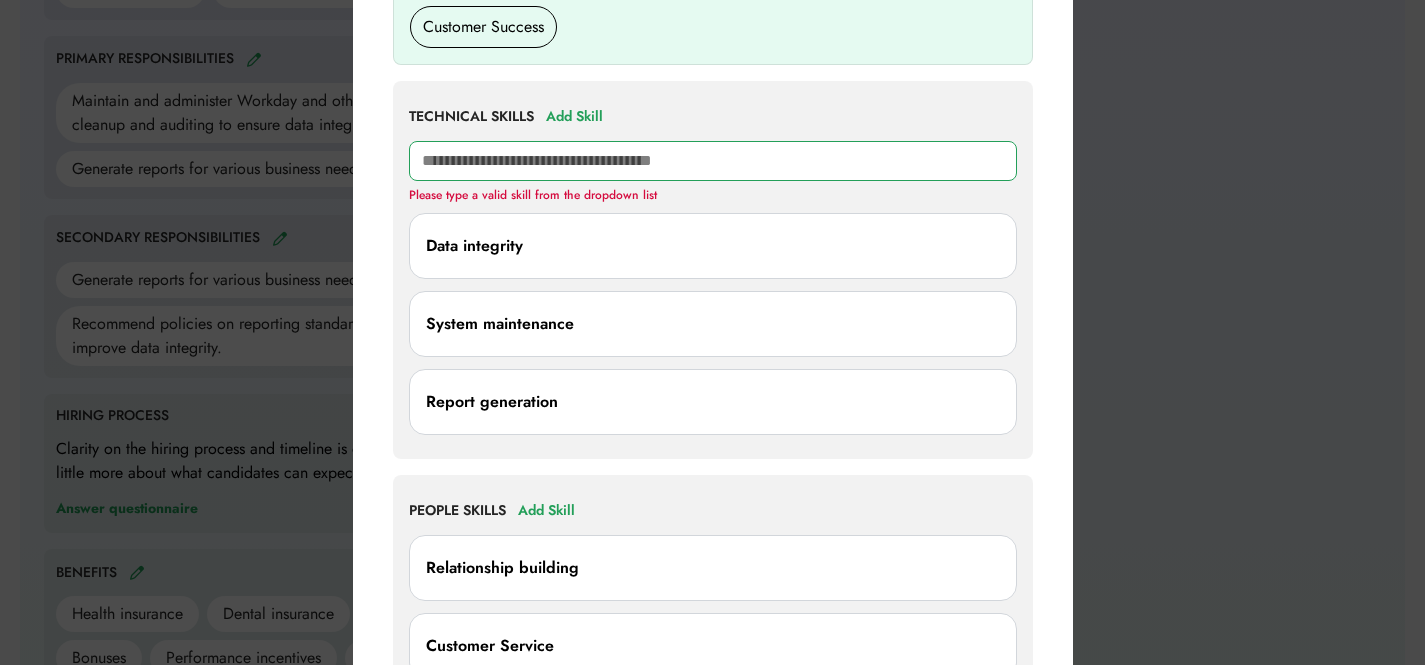 click at bounding box center (713, 161) 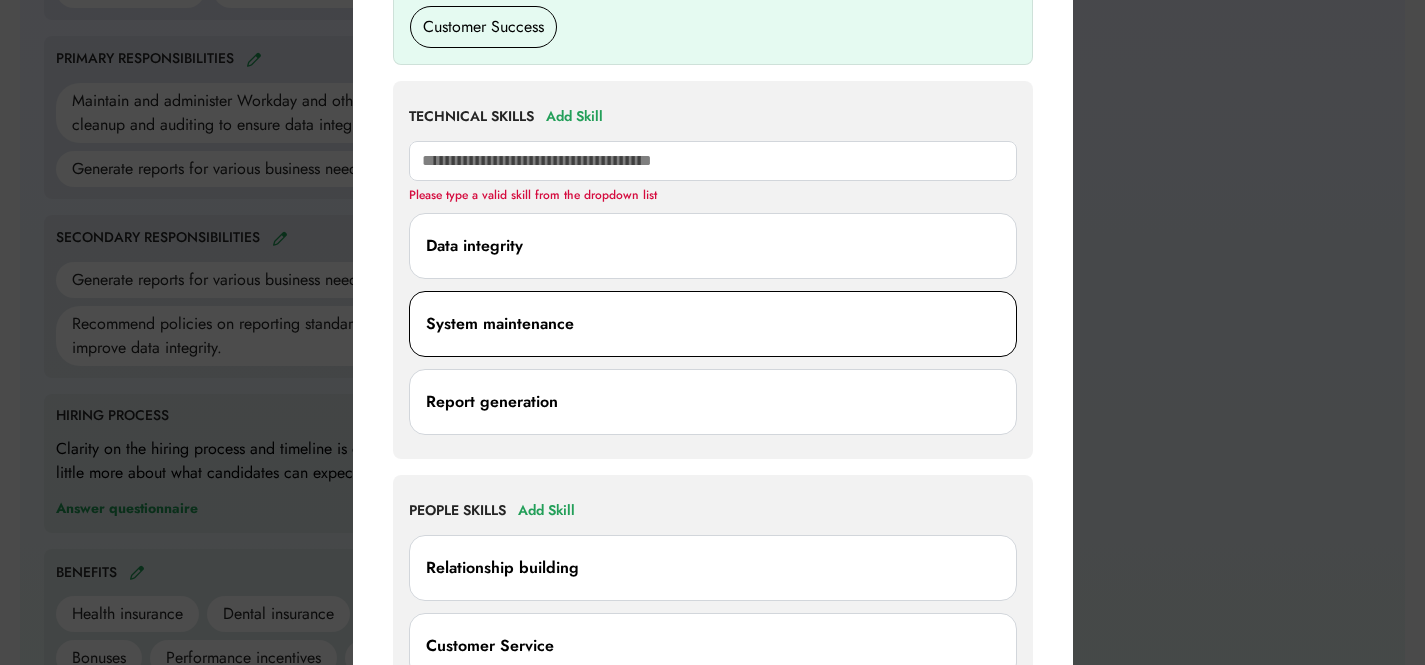 click on "System maintenance" at bounding box center (713, 324) 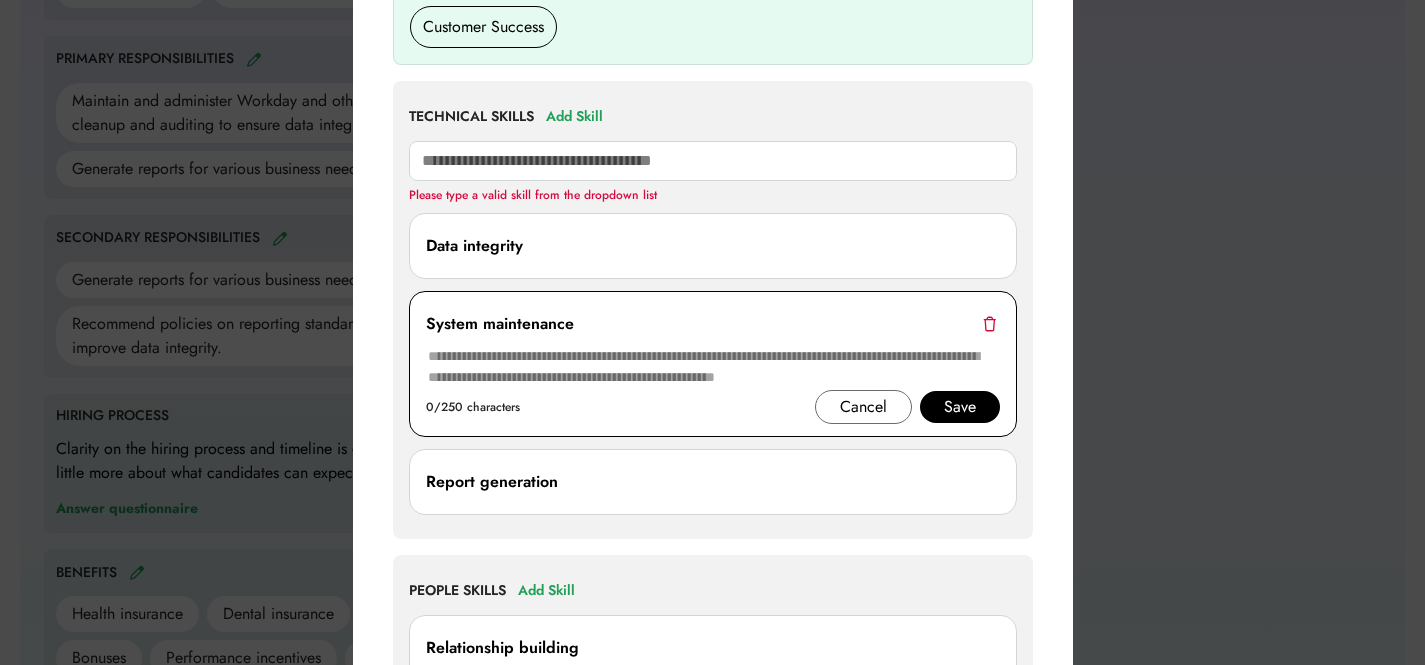 click at bounding box center (989, 323) 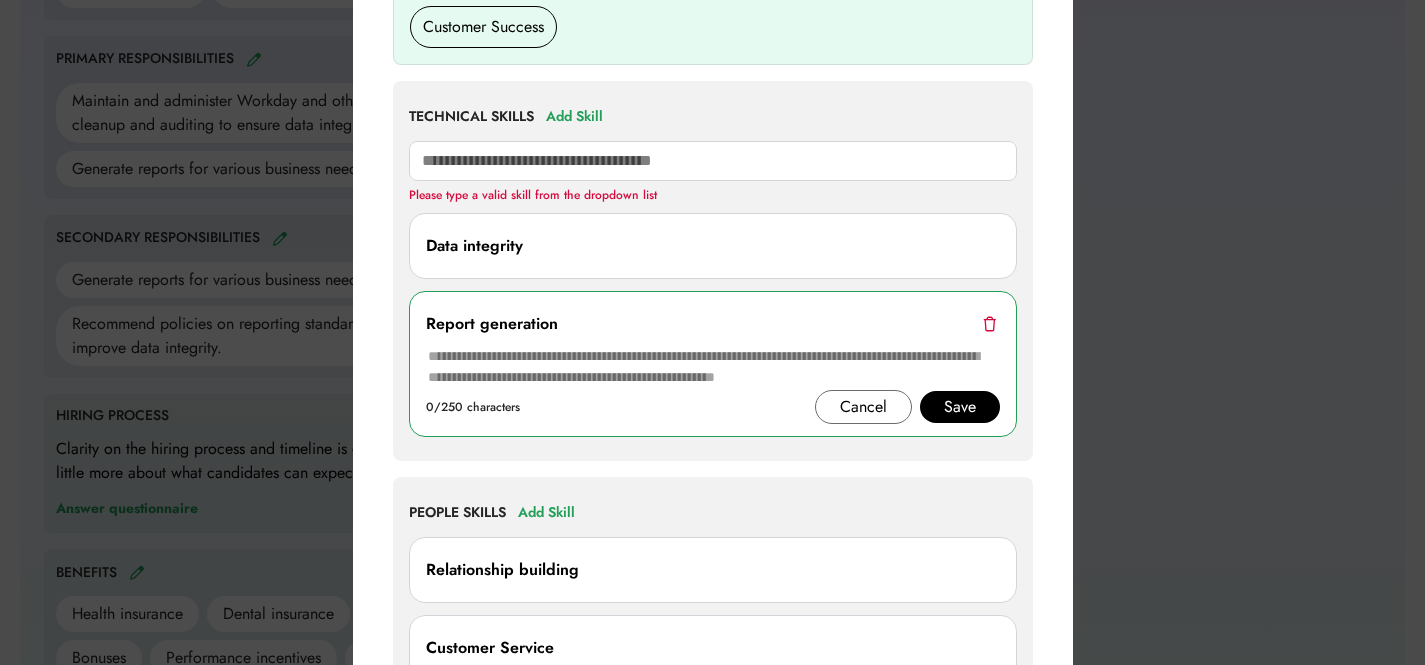 click on "TECHNICAL SKILLS Add Skill Please type a valid skill from the dropdown list Data integrity Report generation 0/250 characters Cancel Save Report generation 0/250 characters Cancel Save Show more" at bounding box center [713, 271] 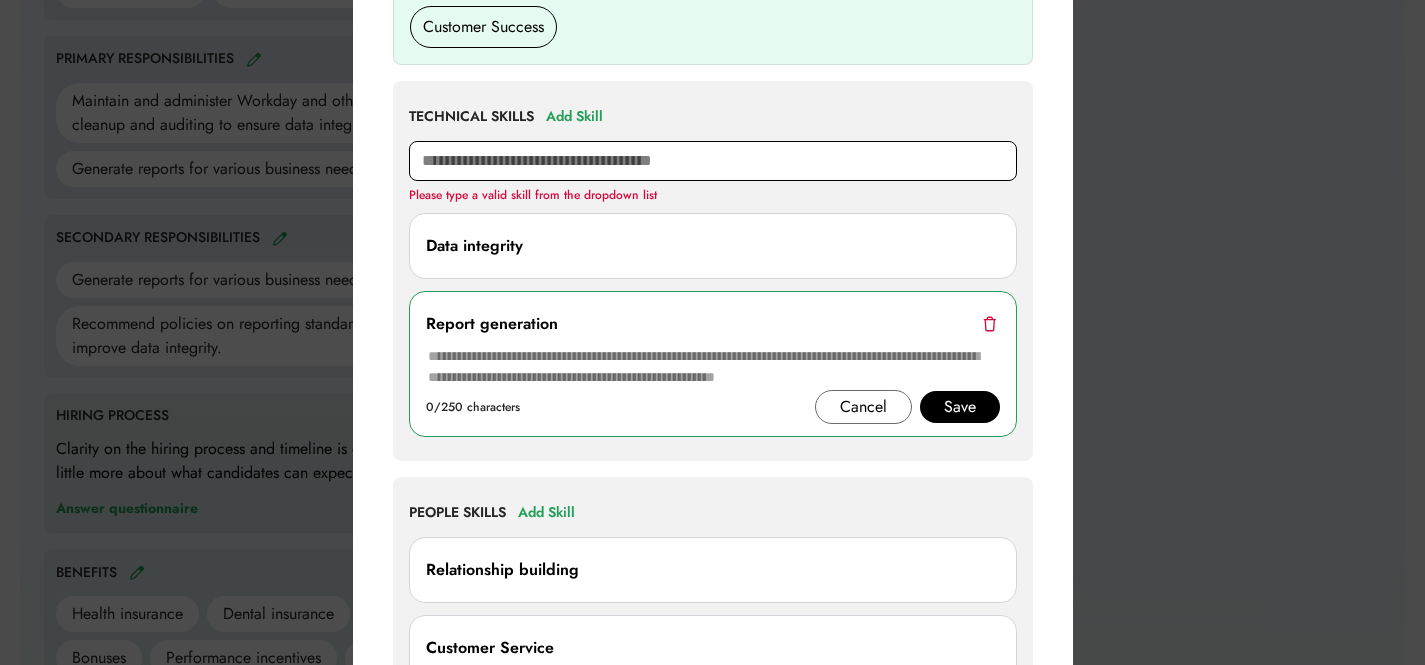 click at bounding box center (713, 161) 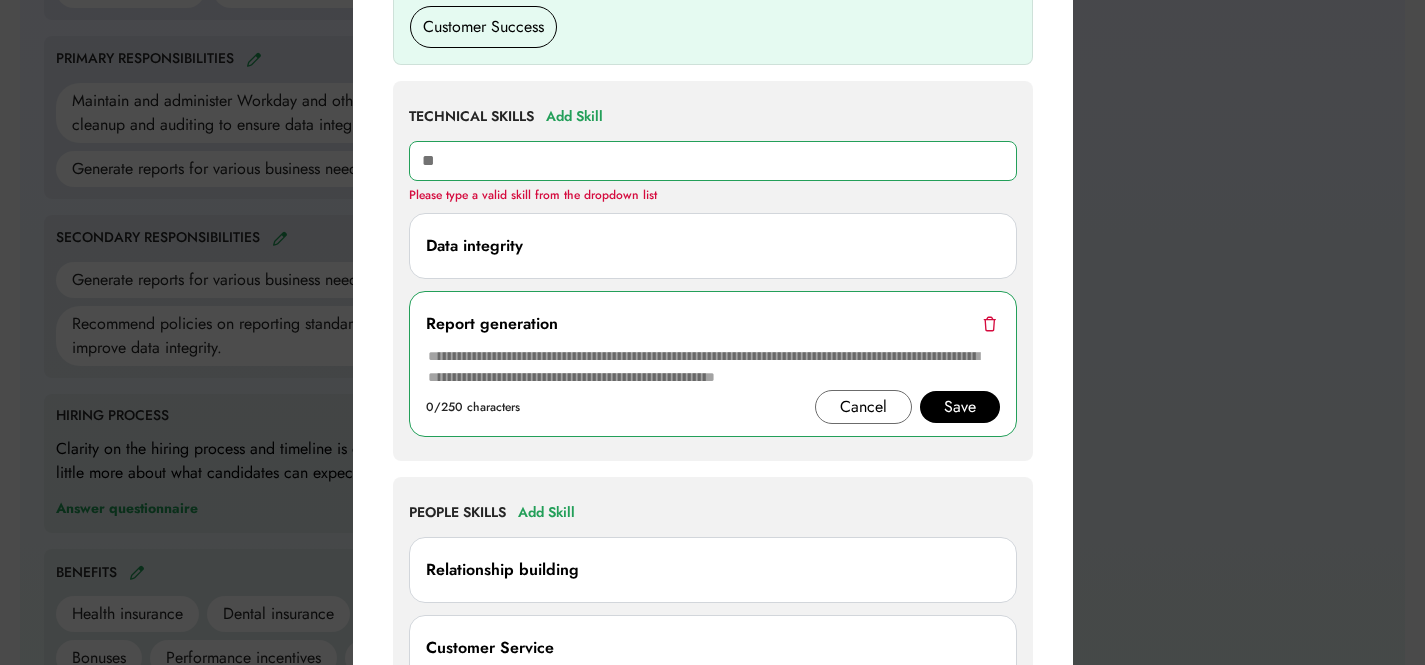 type on "***" 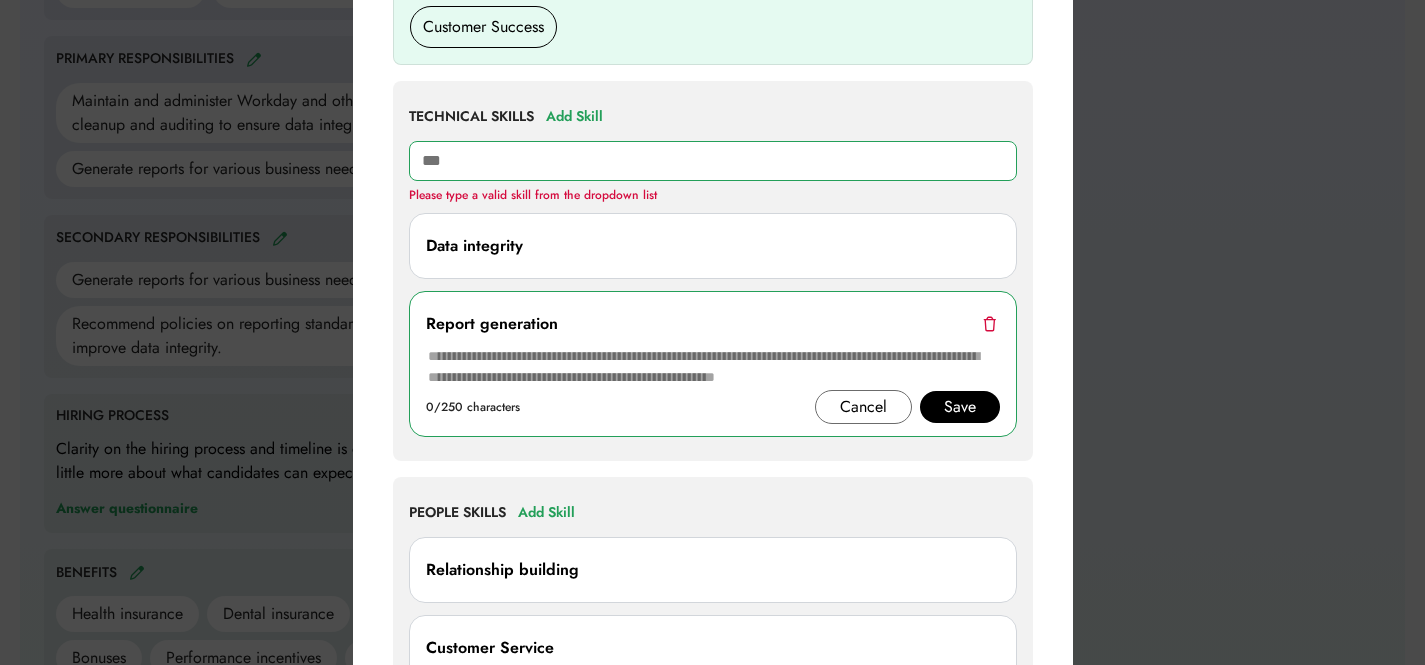 type on "**********" 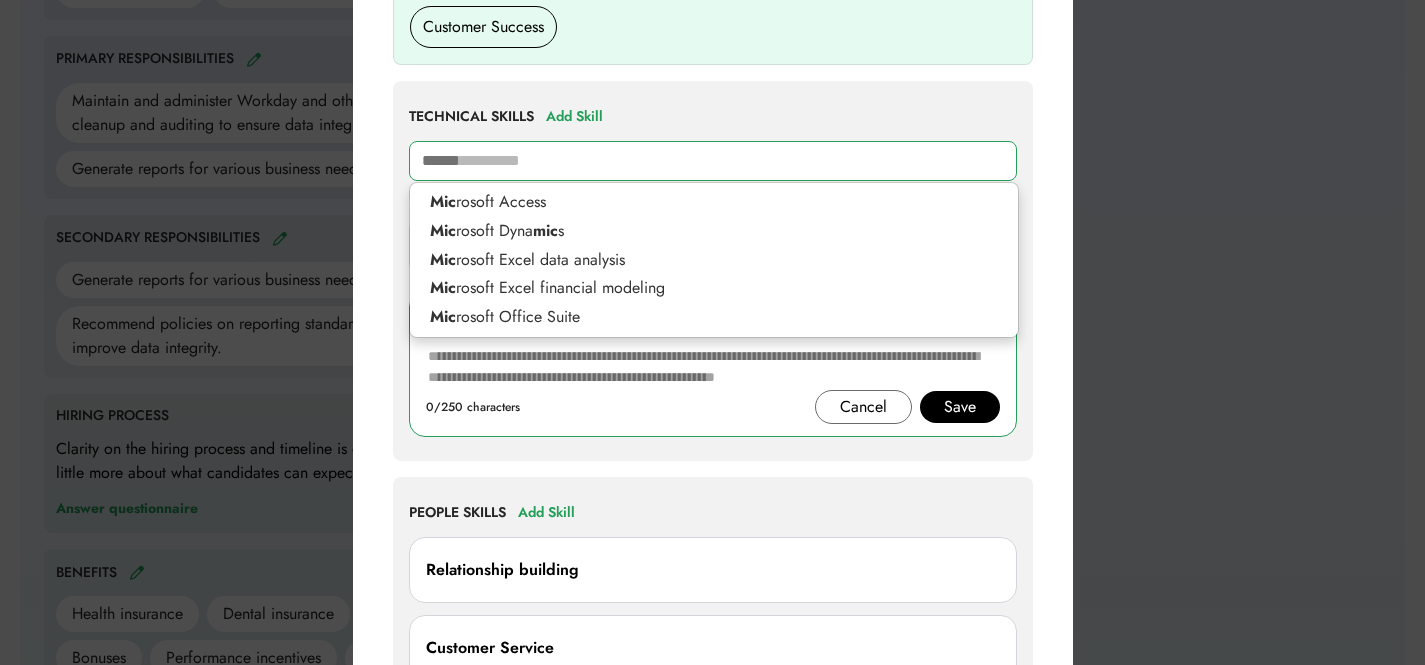 type on "*******" 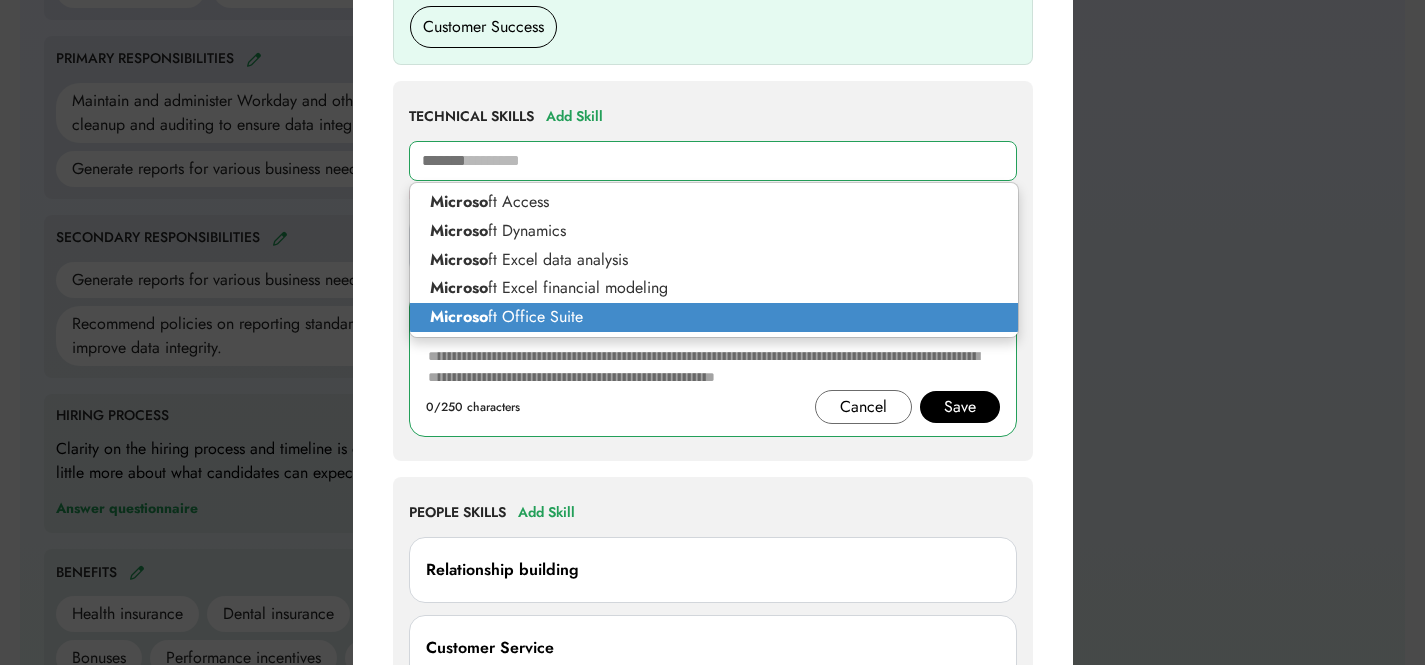 click on "Microso ft Office Suite" at bounding box center [714, 317] 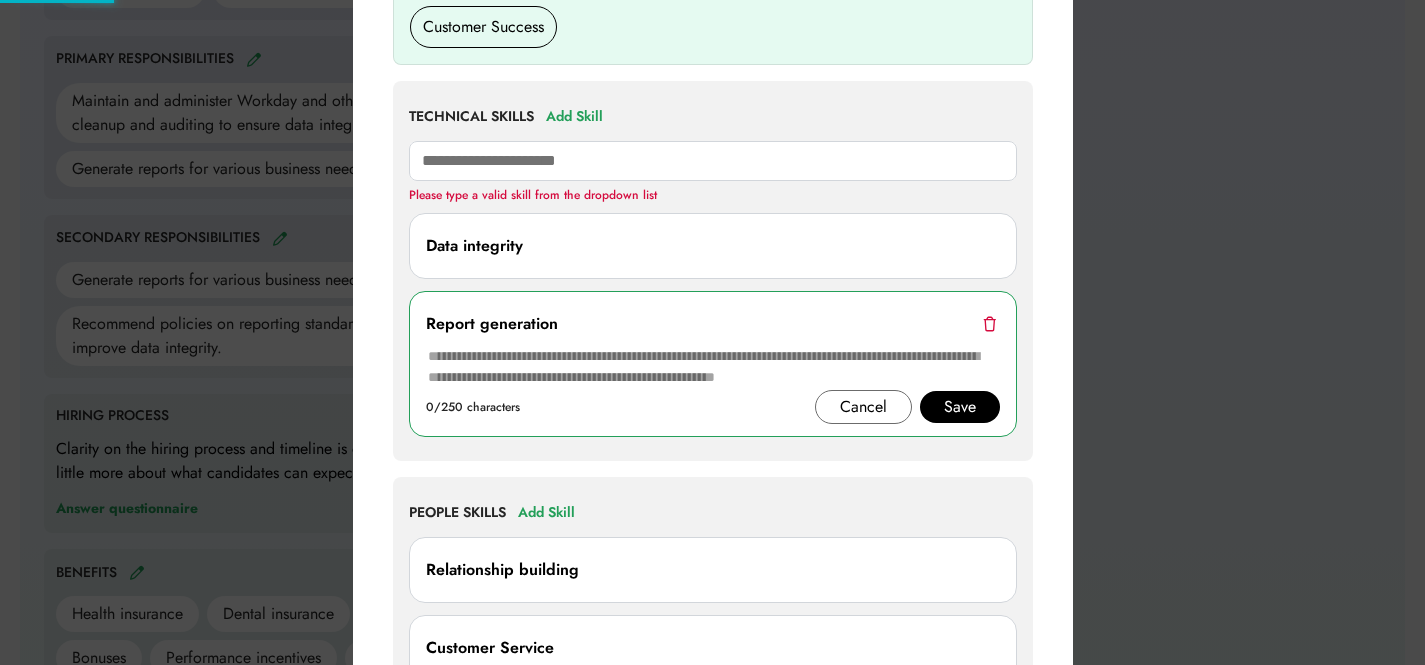 type on "**********" 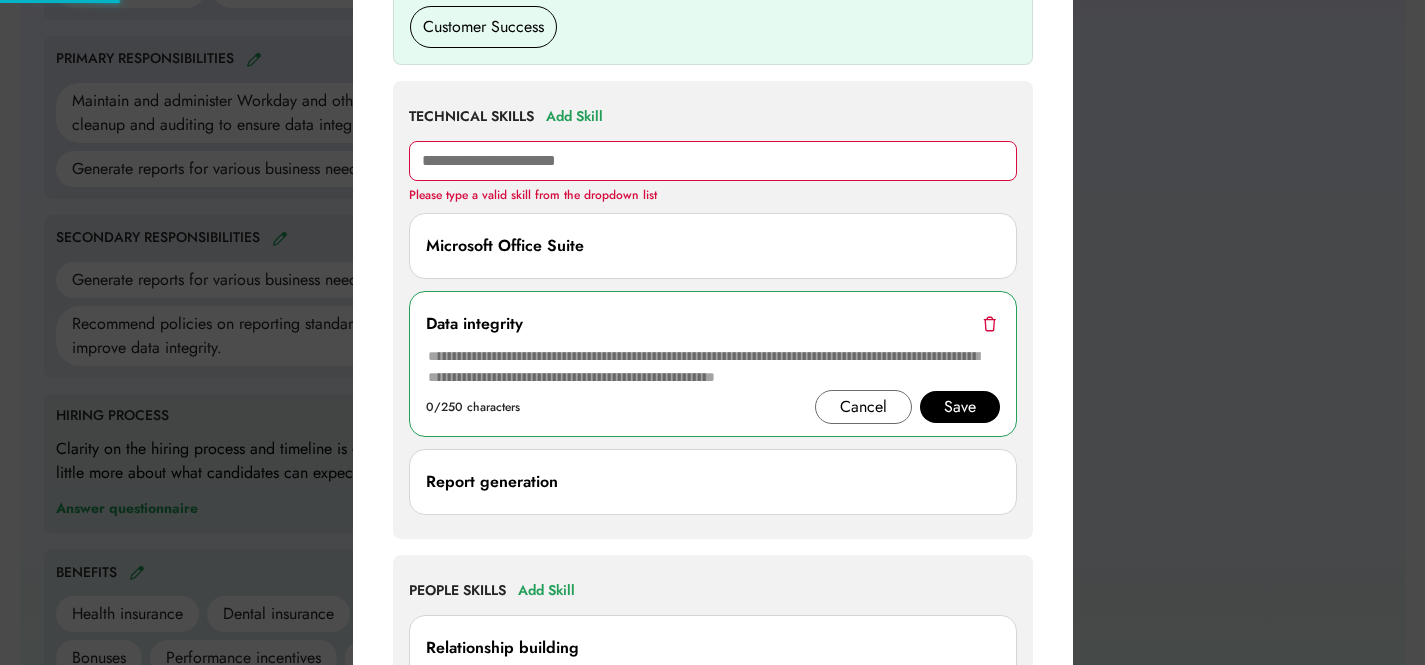 type 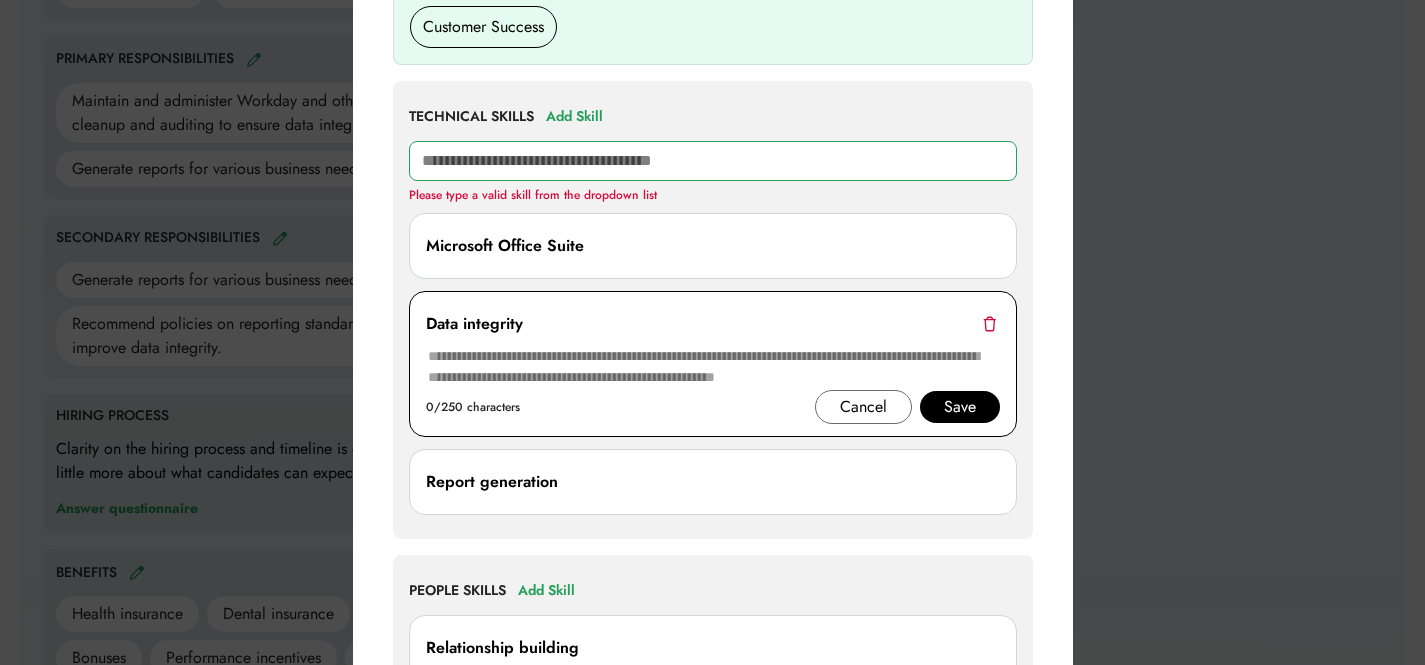 click on "Microsoft Office Suite" at bounding box center (505, 246) 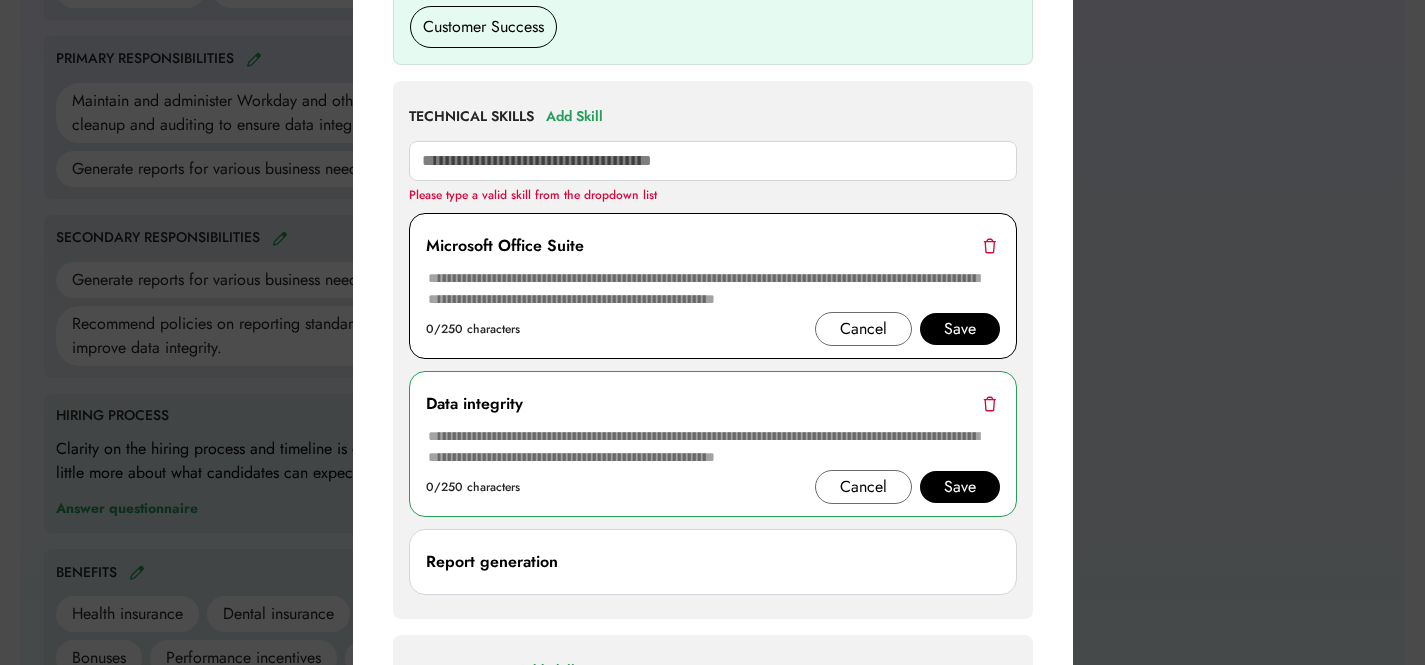 click at bounding box center [713, 289] 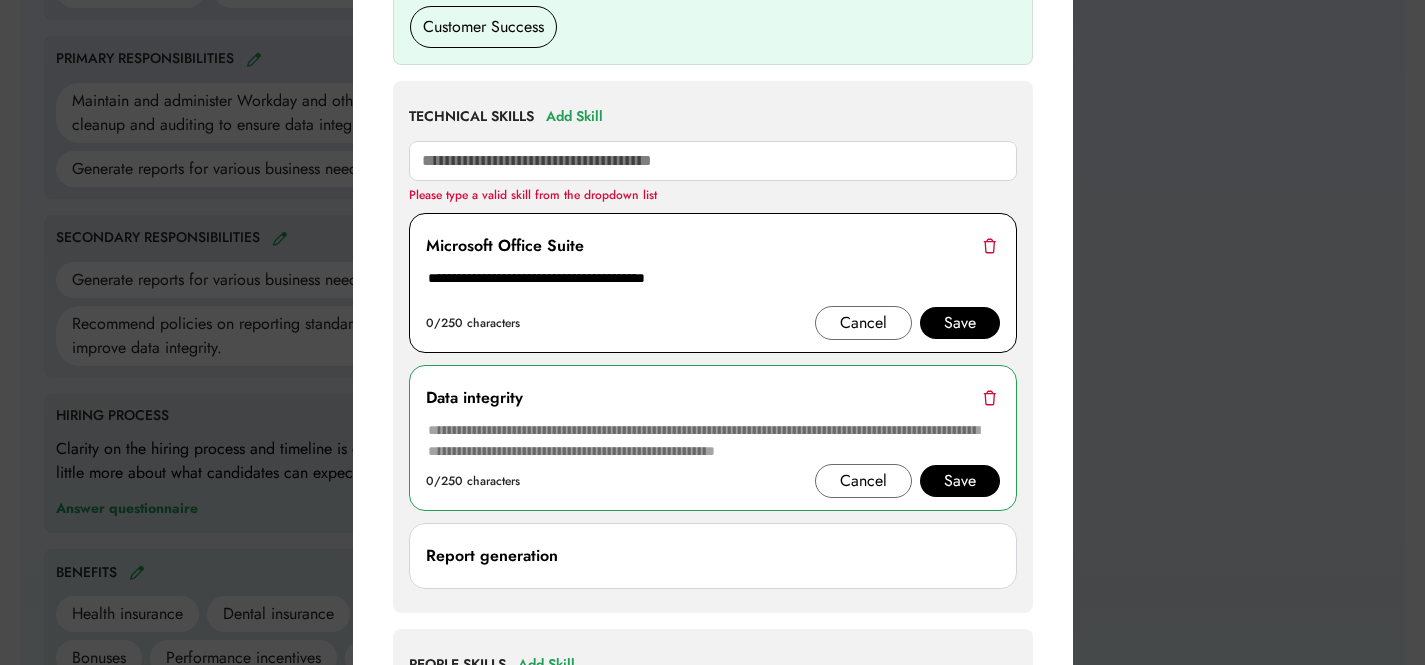 click on "Save" at bounding box center (960, 323) 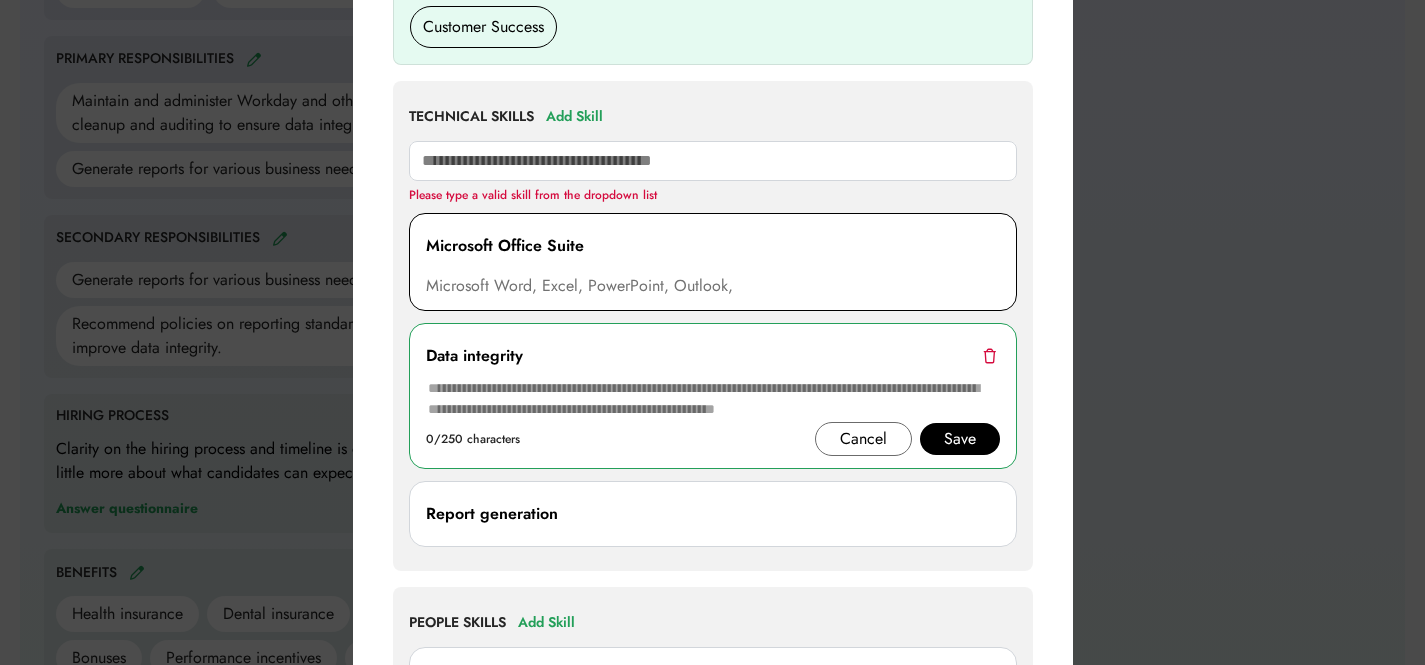 click on "**********" at bounding box center [713, 262] 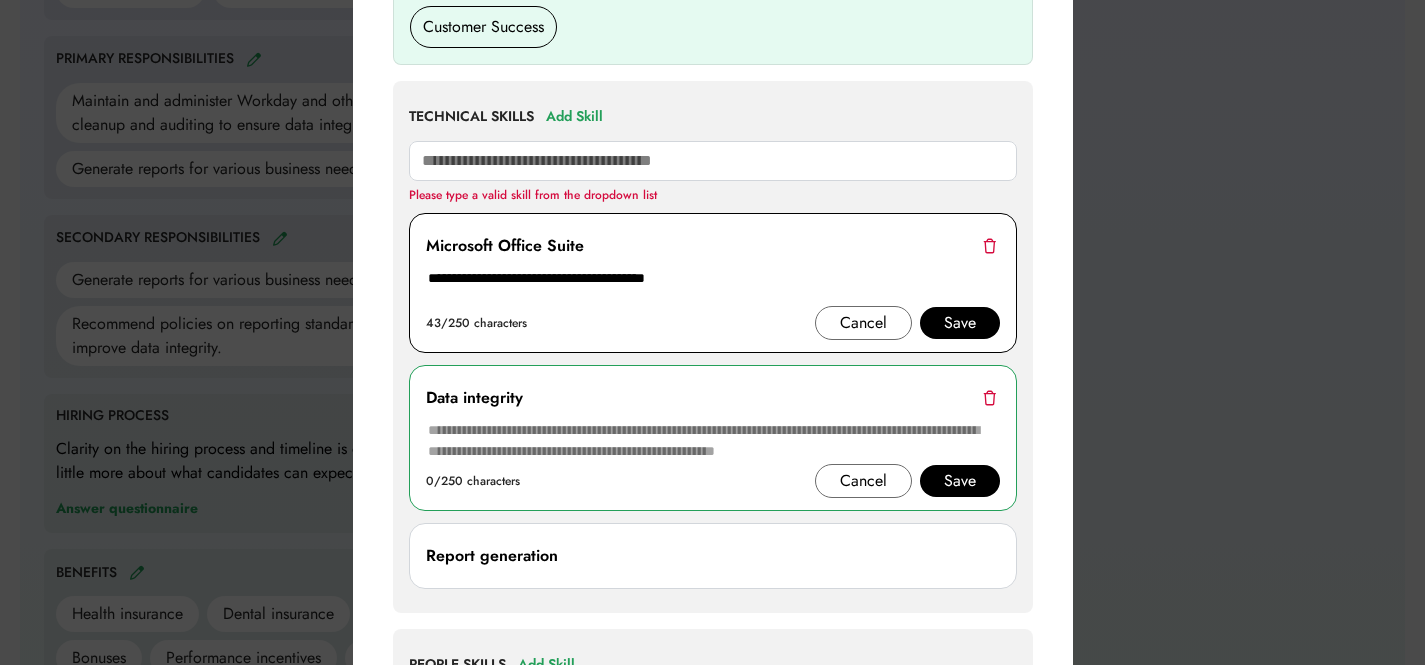 click on "**********" at bounding box center [713, 286] 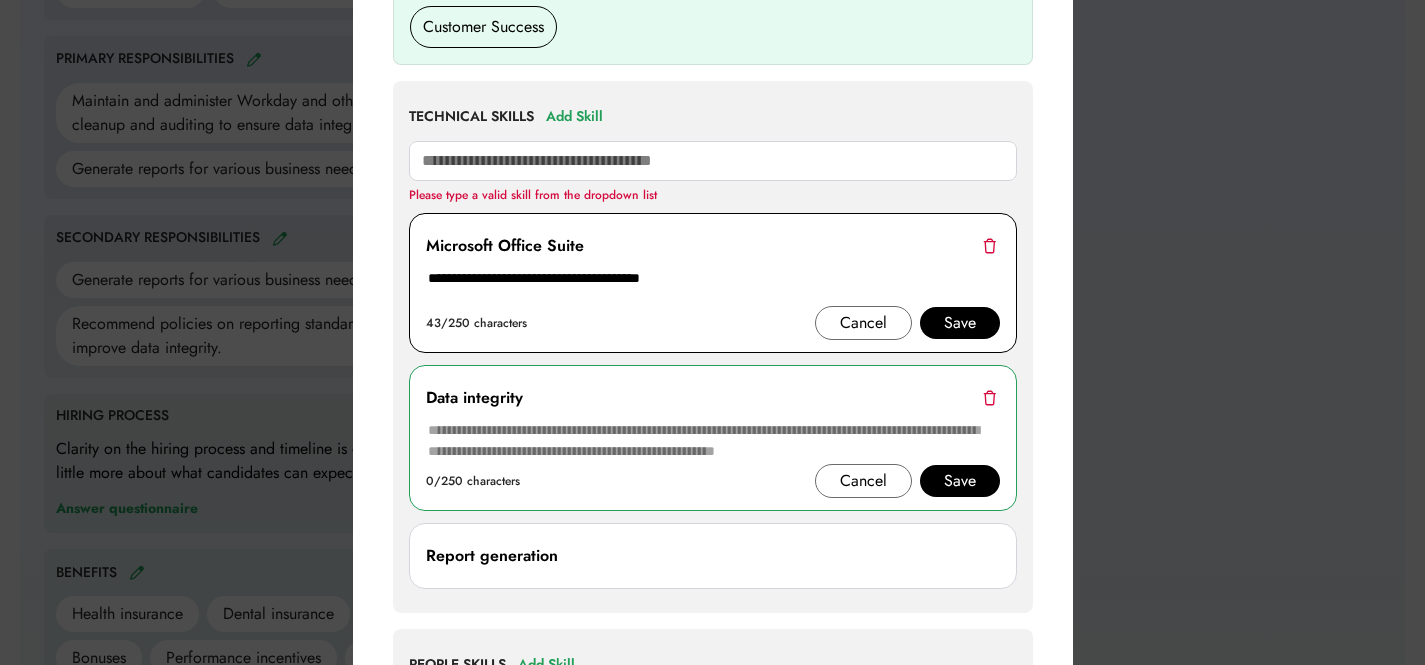 type on "**********" 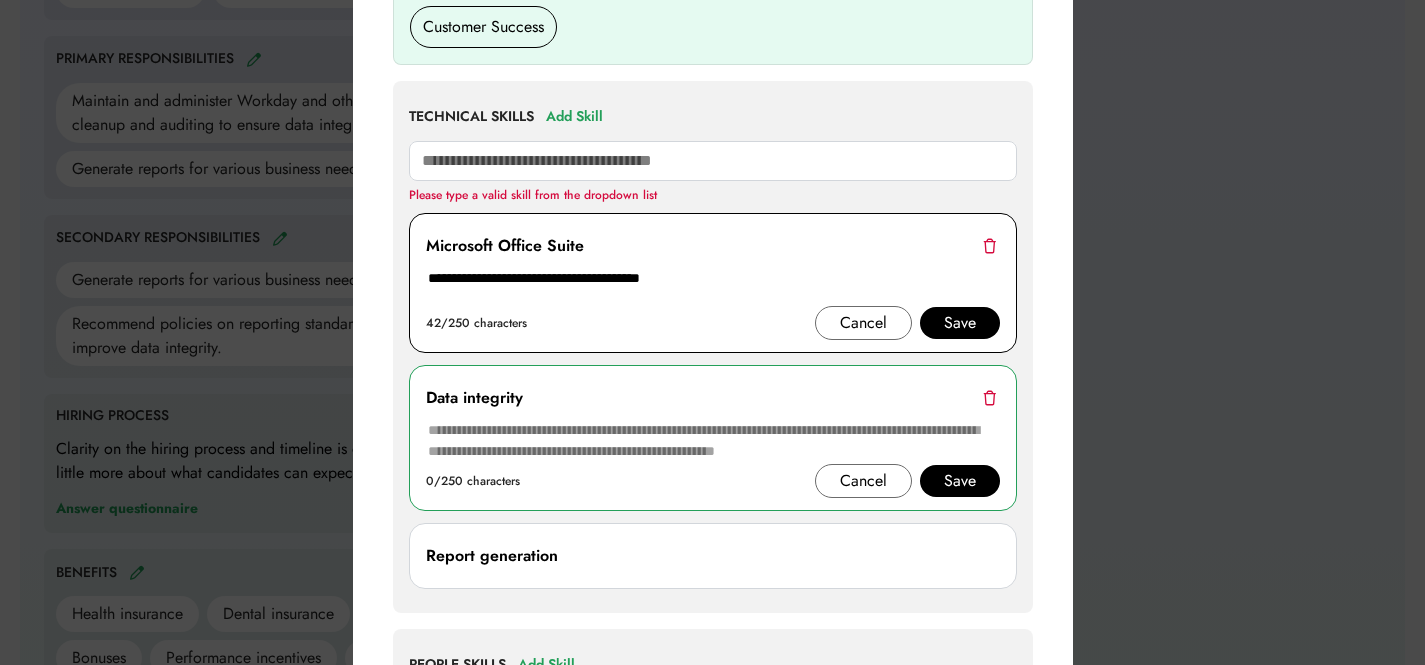 click on "Save" at bounding box center [960, 323] 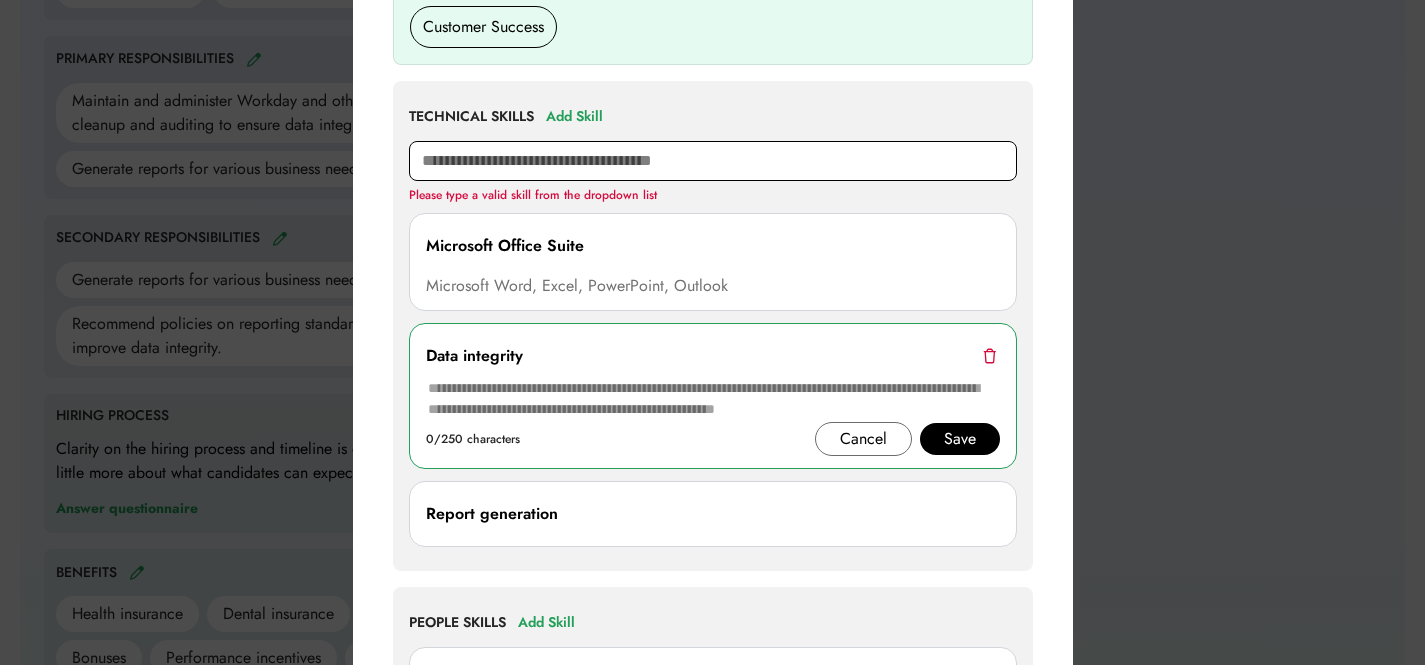 click at bounding box center [713, 161] 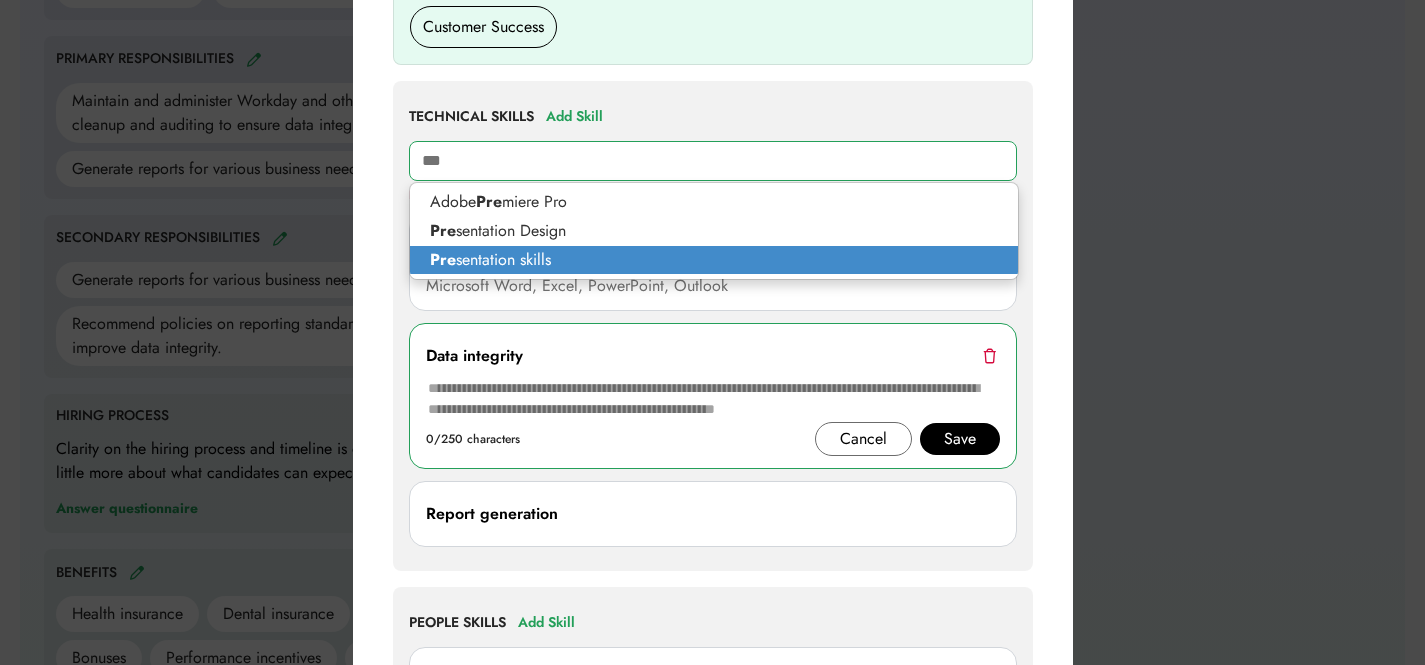 click on "Pre sentation skills" at bounding box center [714, 260] 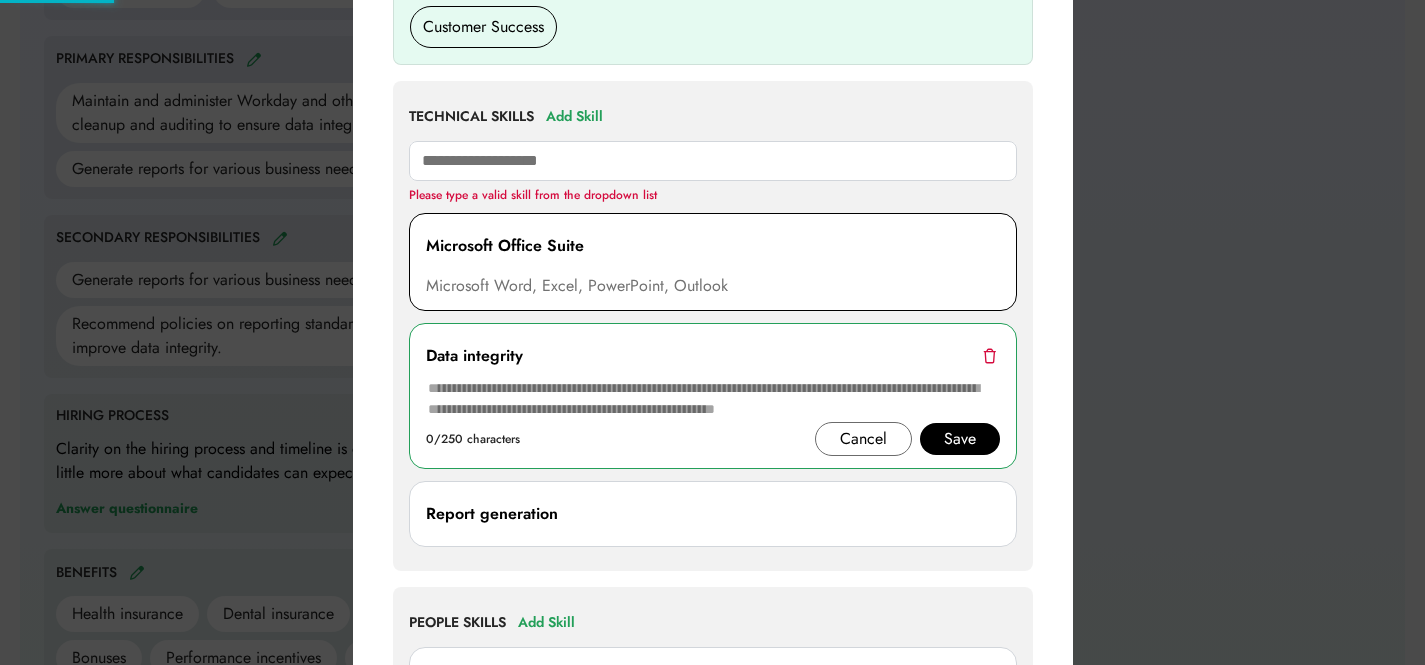type on "**********" 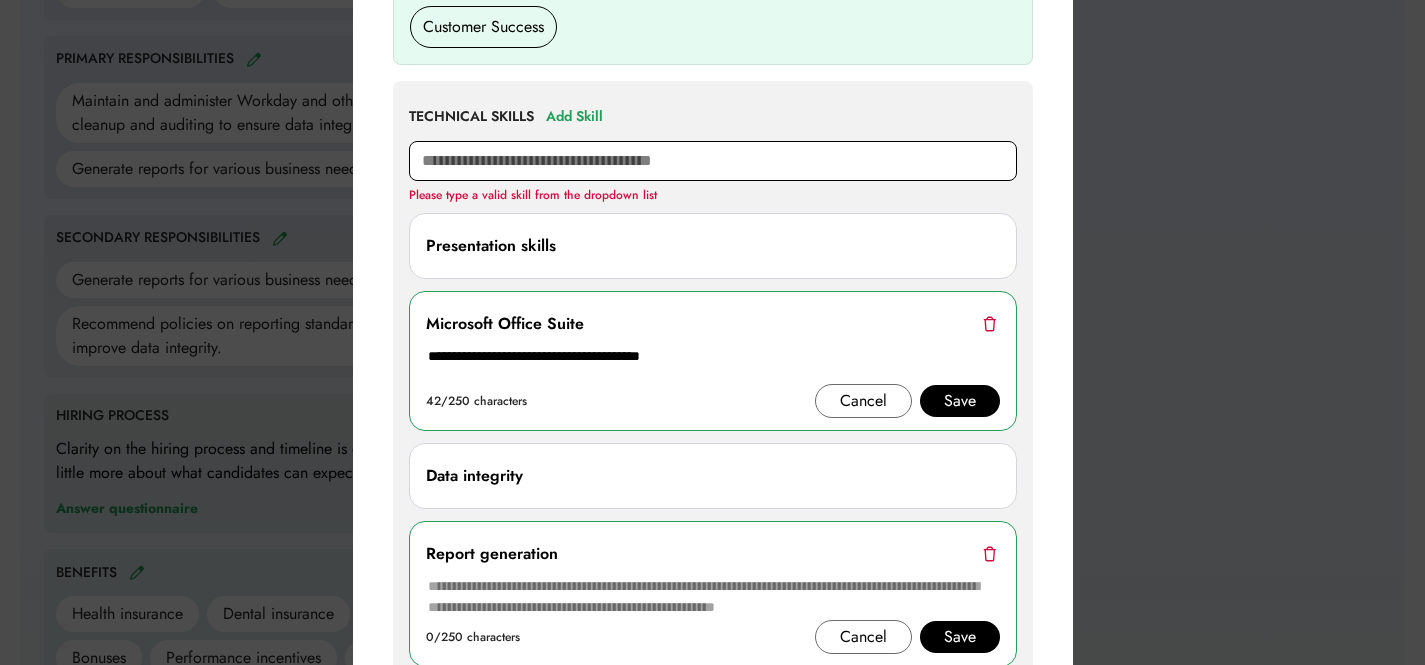 click at bounding box center (713, 161) 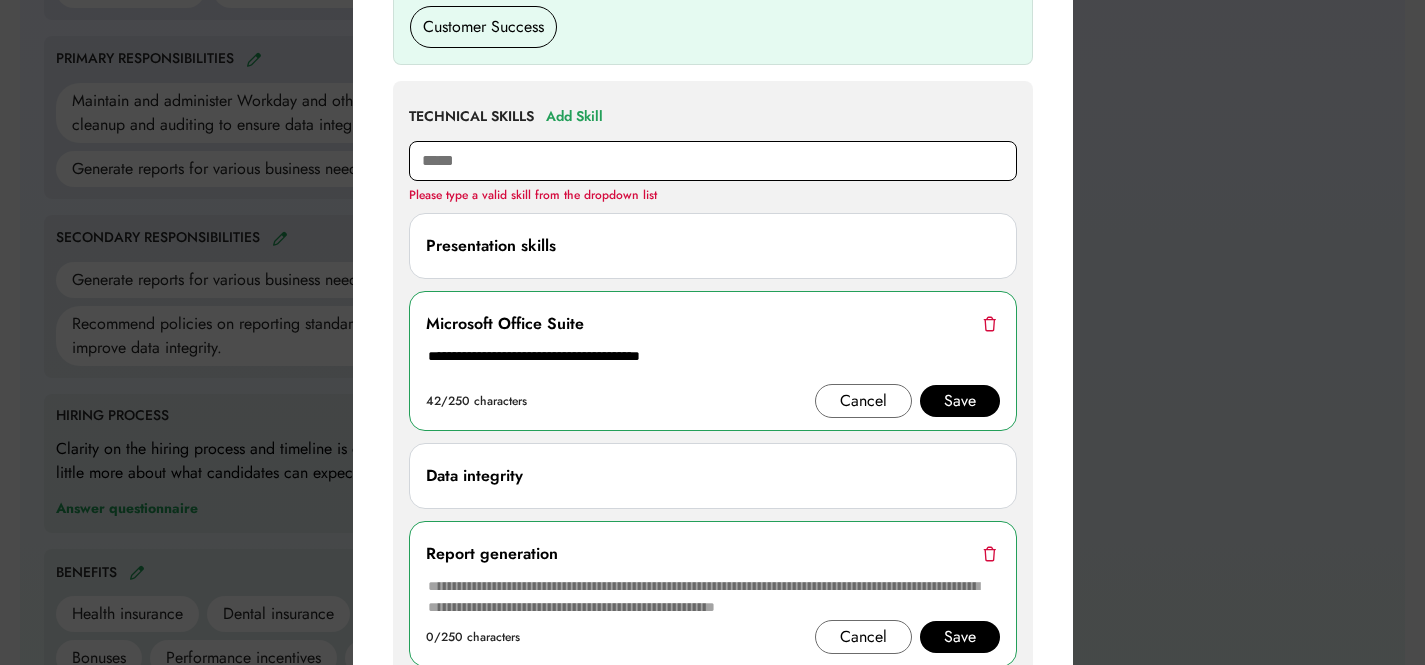 type on "******" 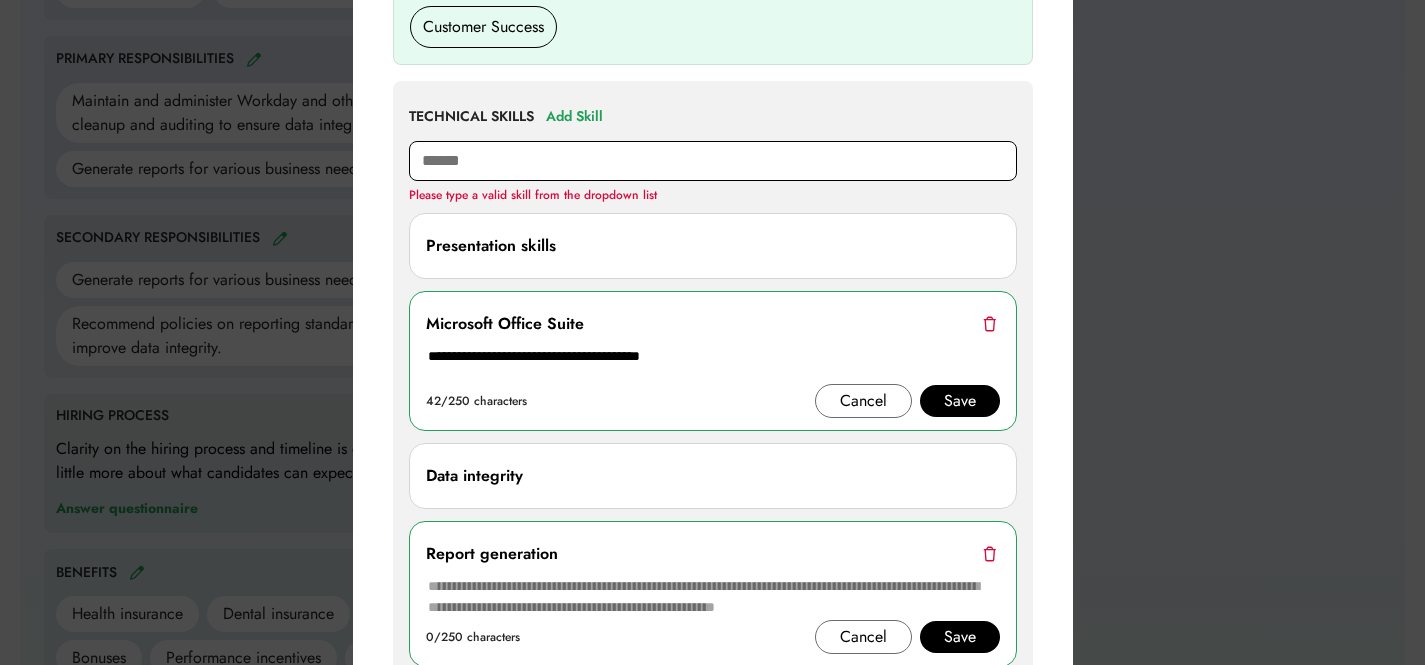 type on "**********" 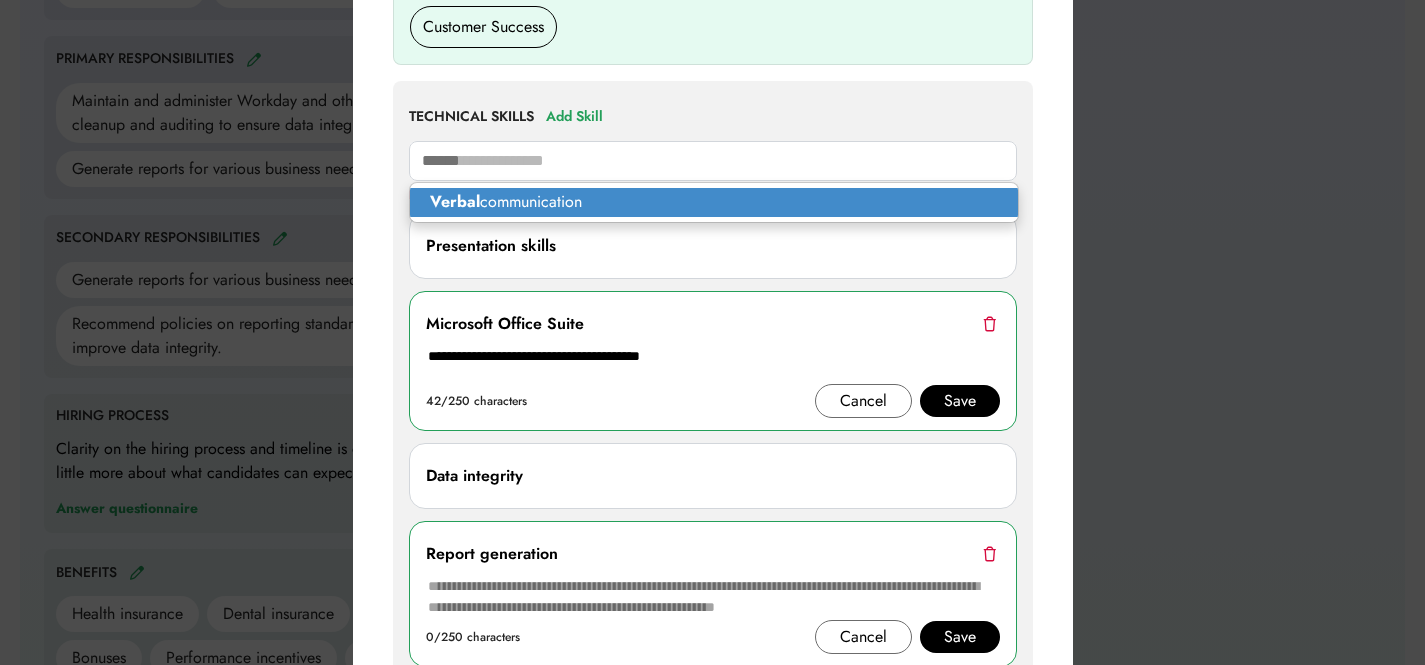 click on "Verbal  communication" at bounding box center [714, 202] 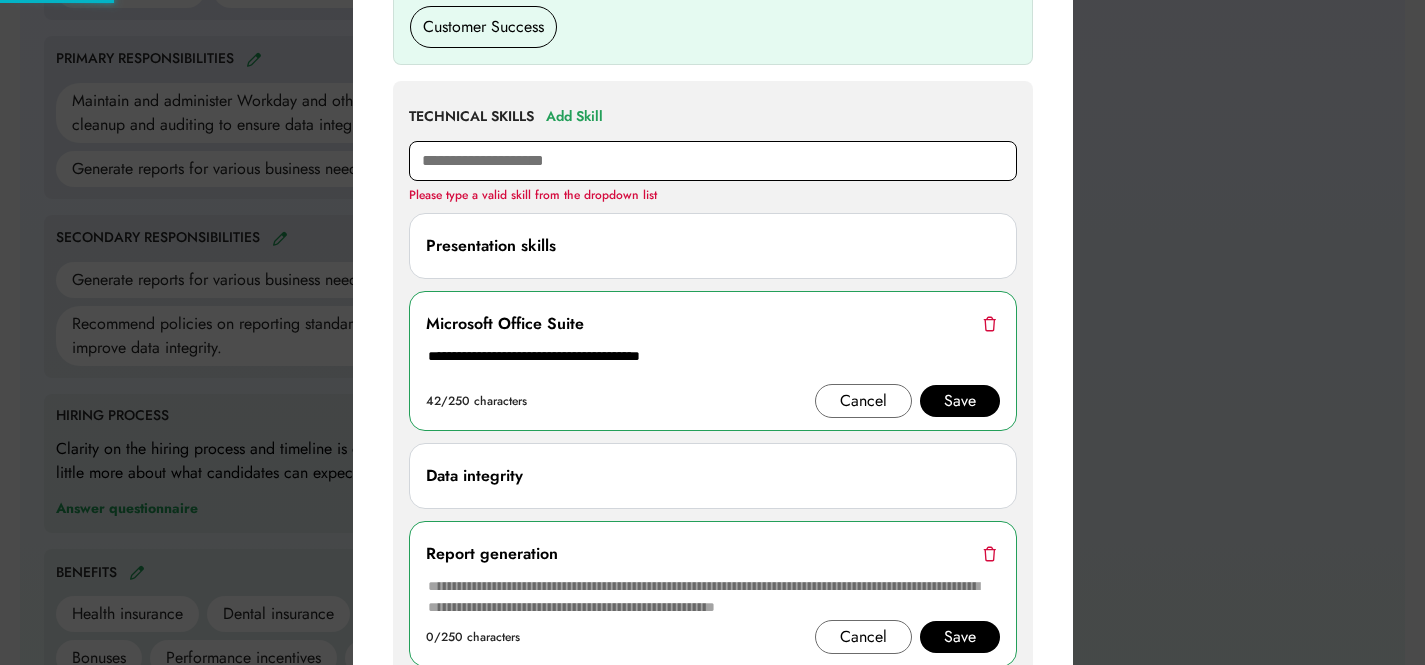 type 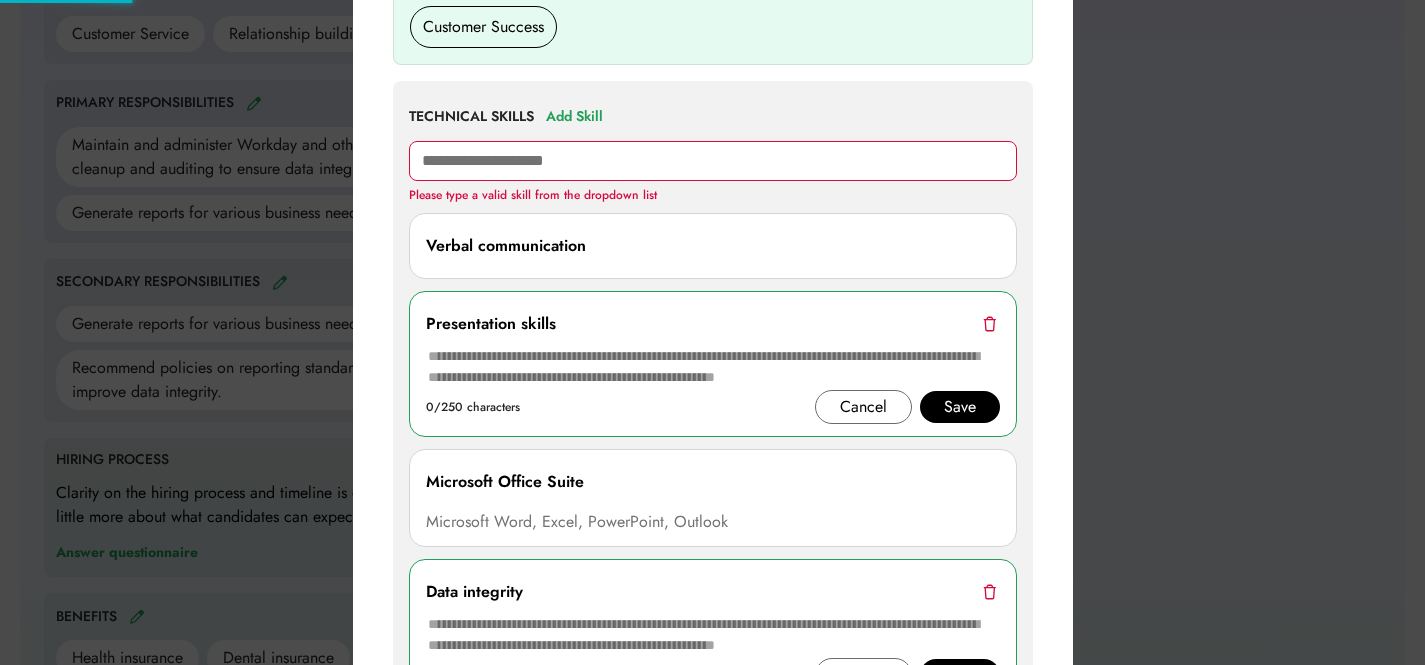 scroll, scrollTop: 1044, scrollLeft: 0, axis: vertical 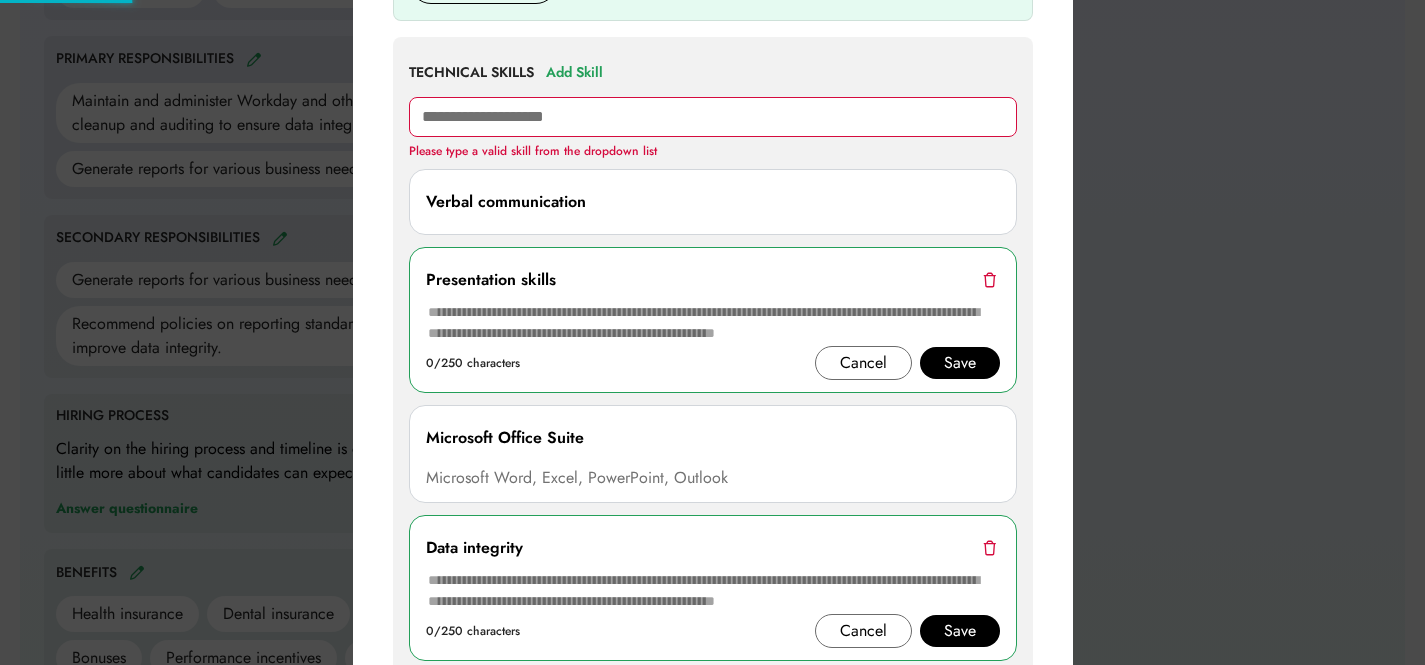 type on "**********" 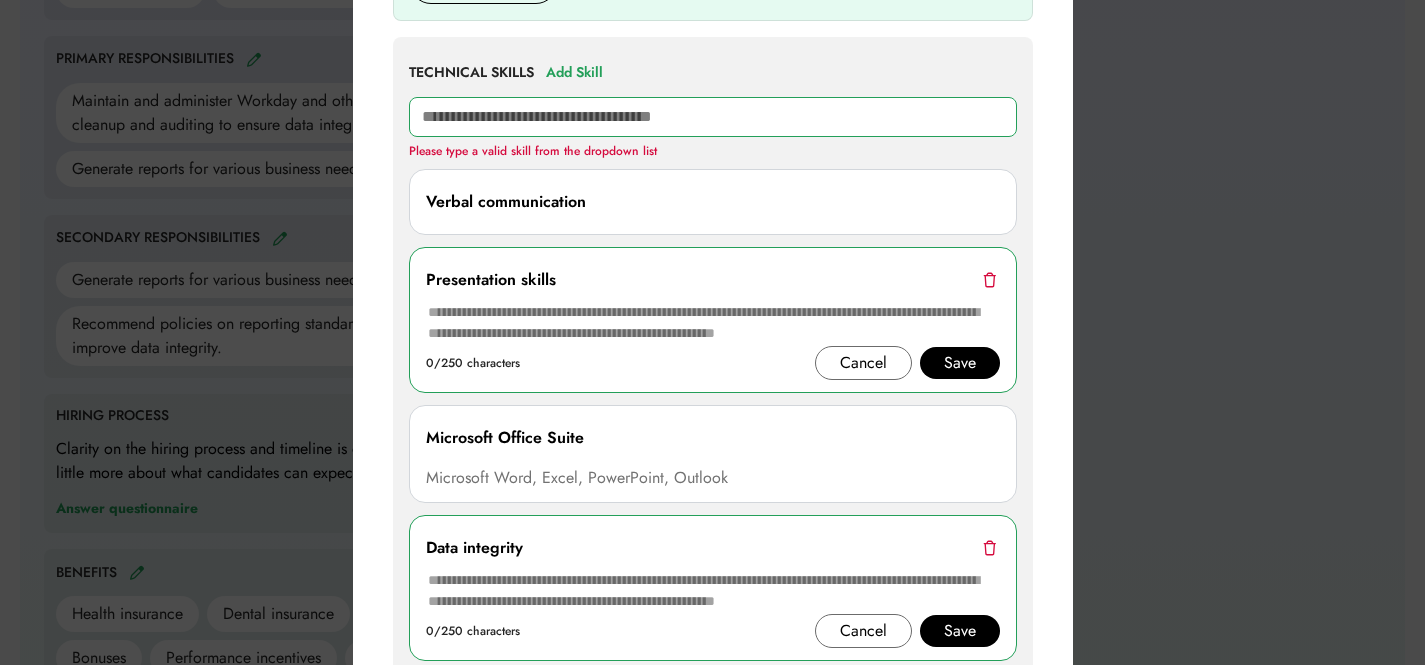 click at bounding box center [713, 117] 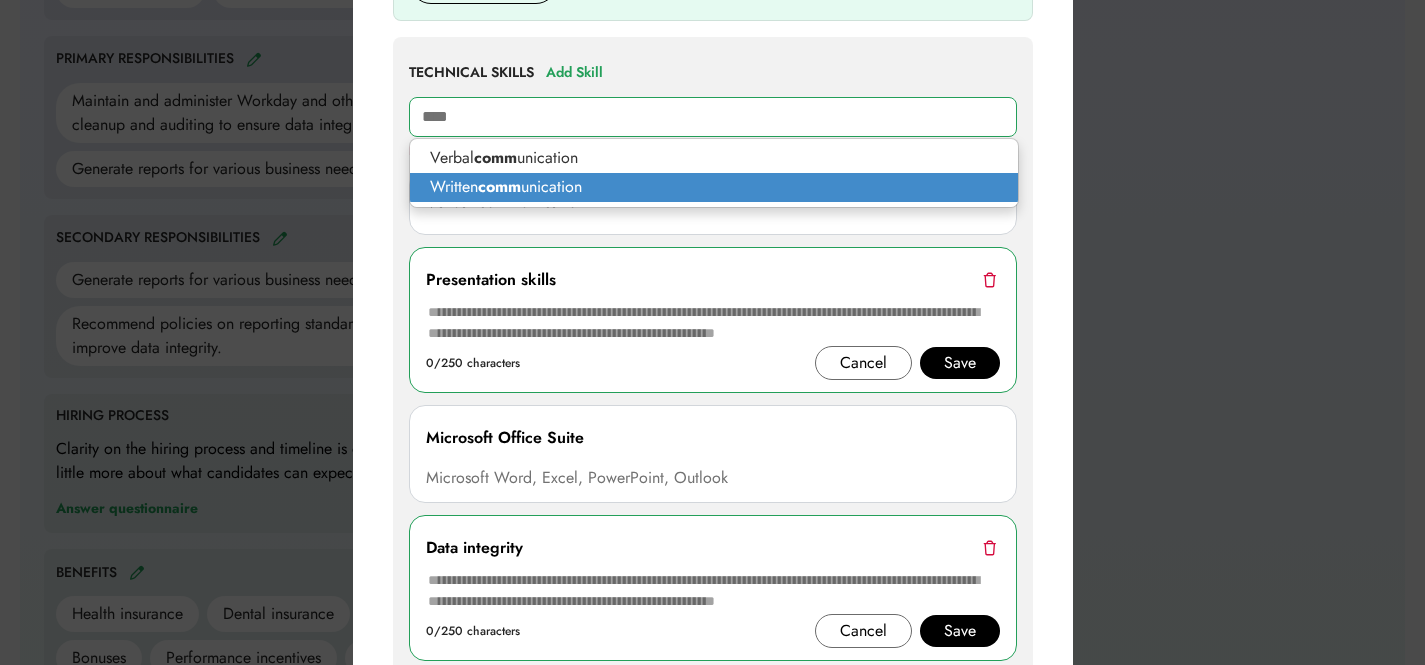 click on "Written  comm unication" at bounding box center (714, 187) 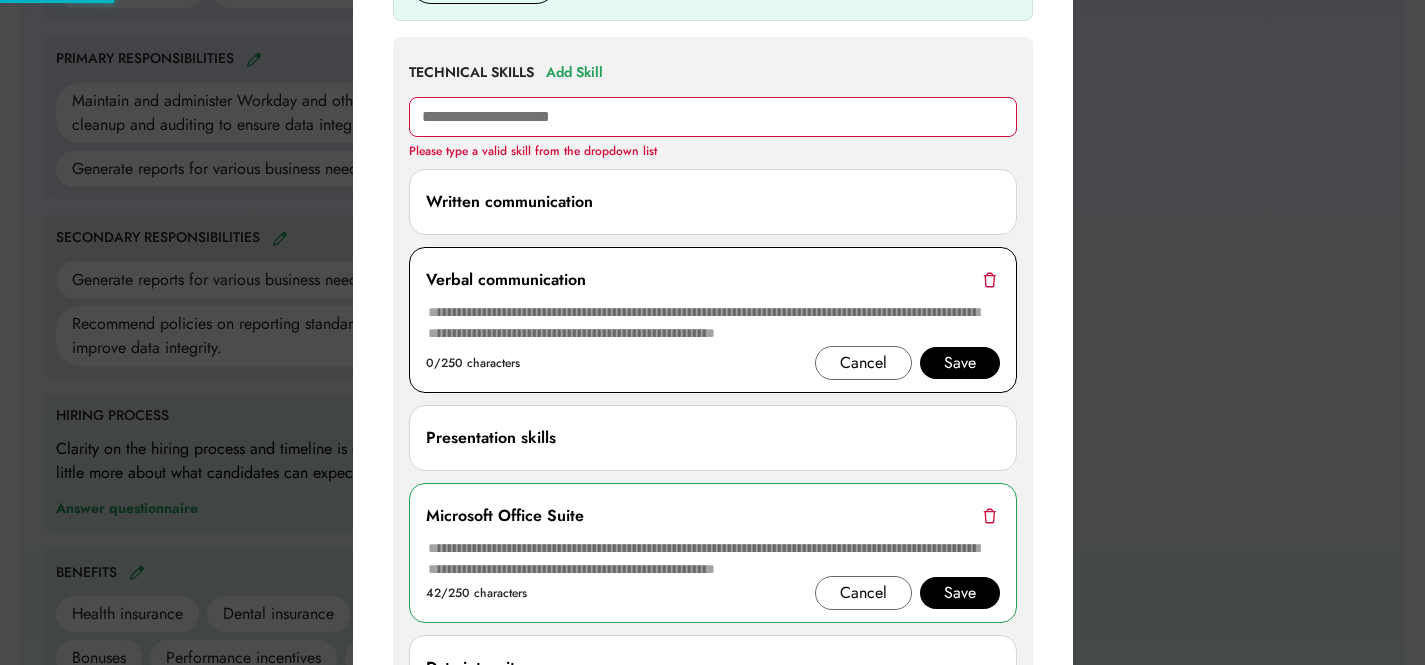 type on "**********" 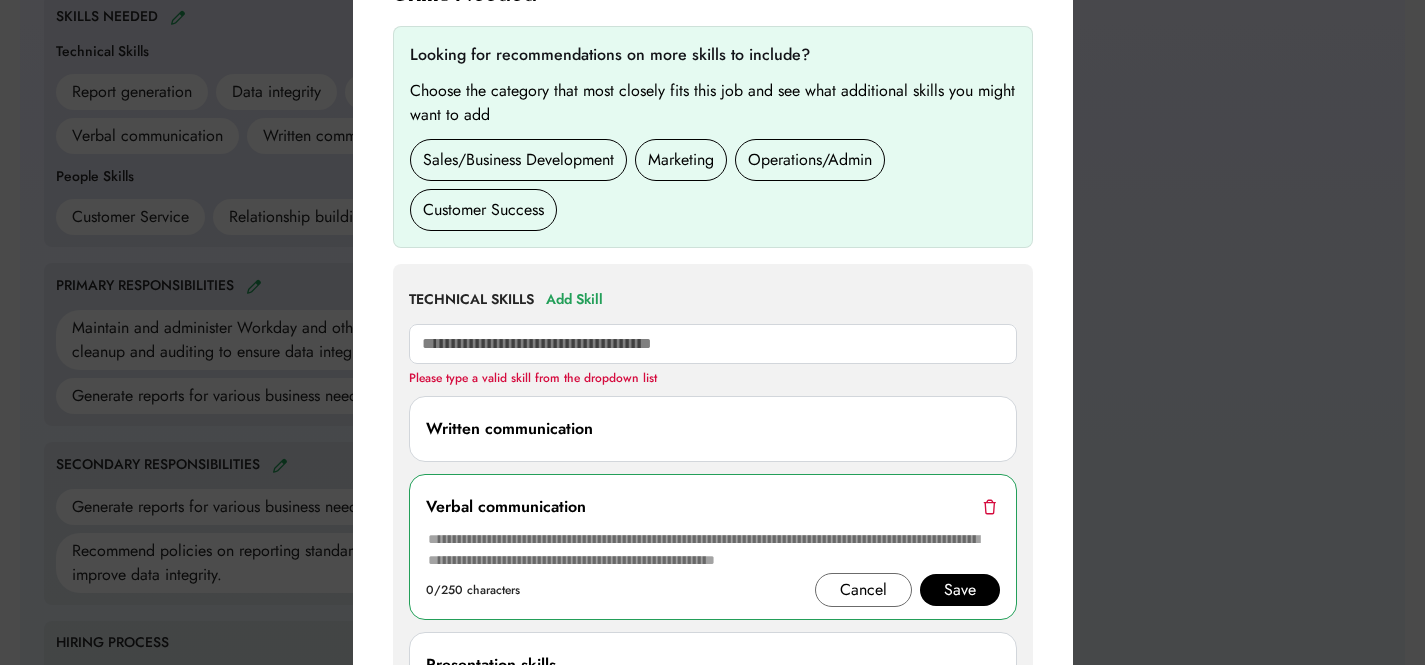 scroll, scrollTop: 691, scrollLeft: 0, axis: vertical 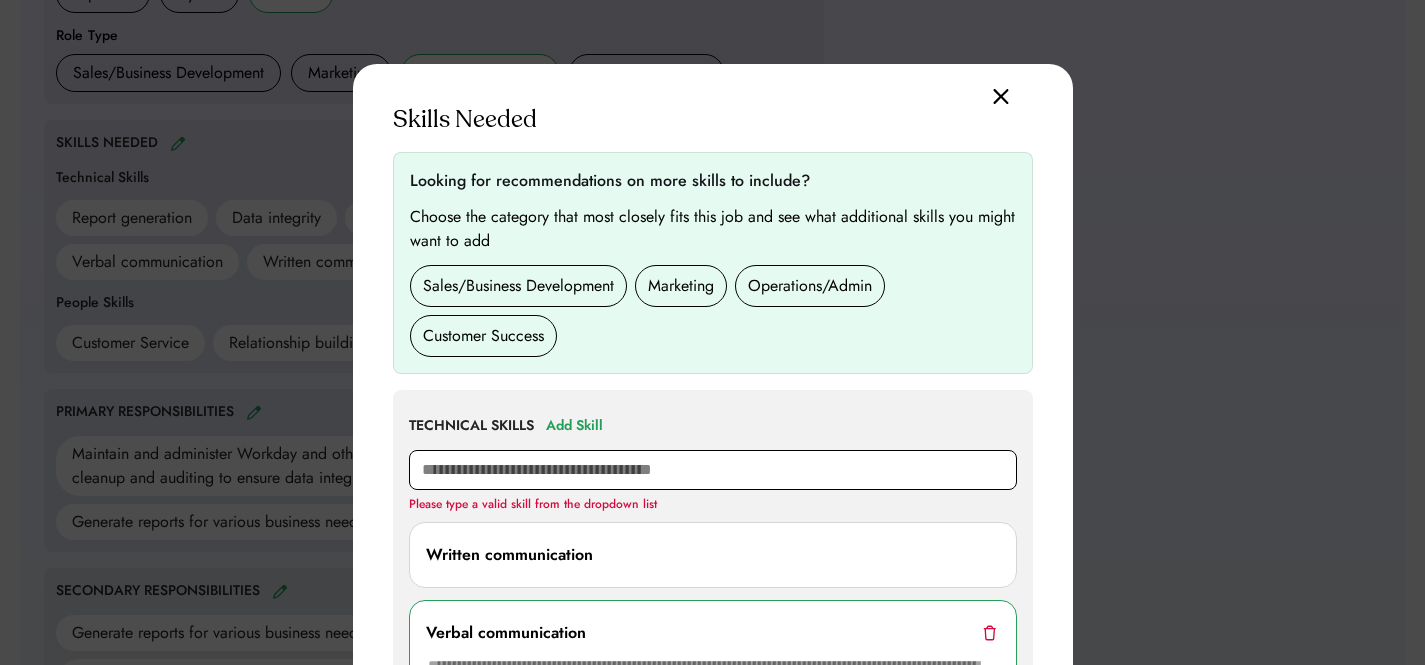 click at bounding box center [713, 470] 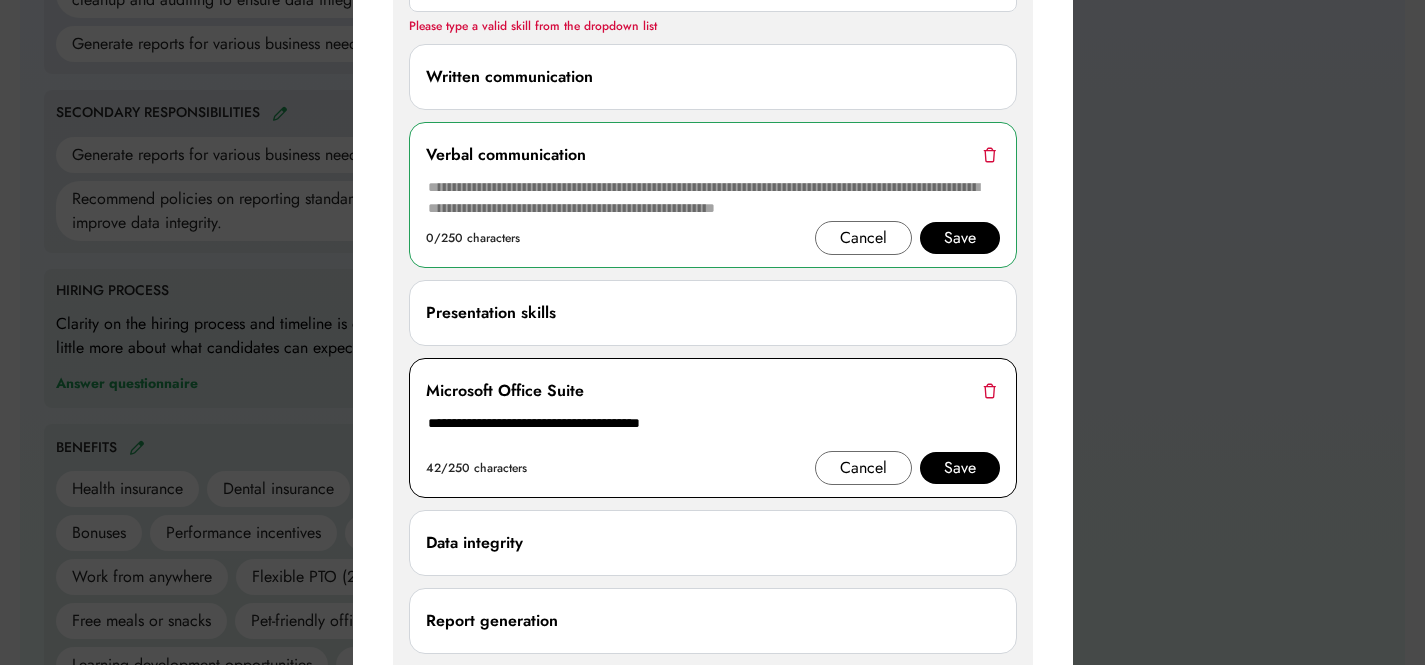 scroll, scrollTop: 1245, scrollLeft: 0, axis: vertical 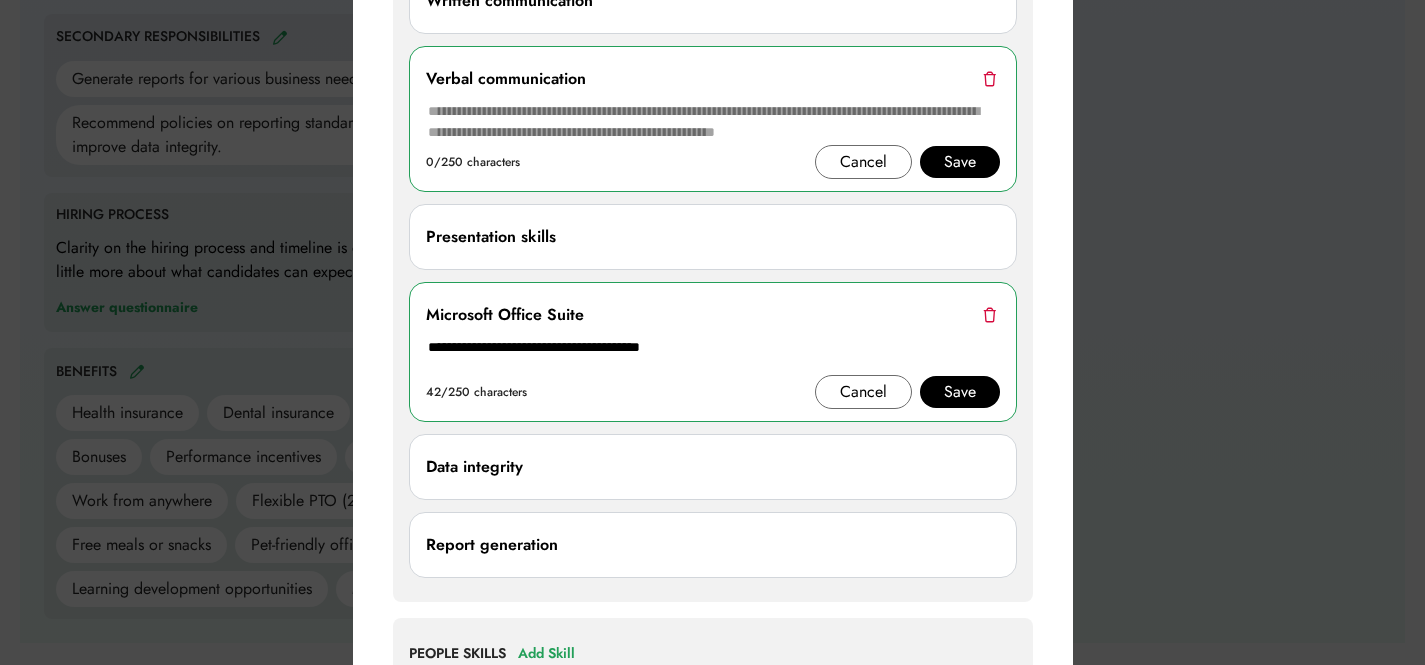 type on "******" 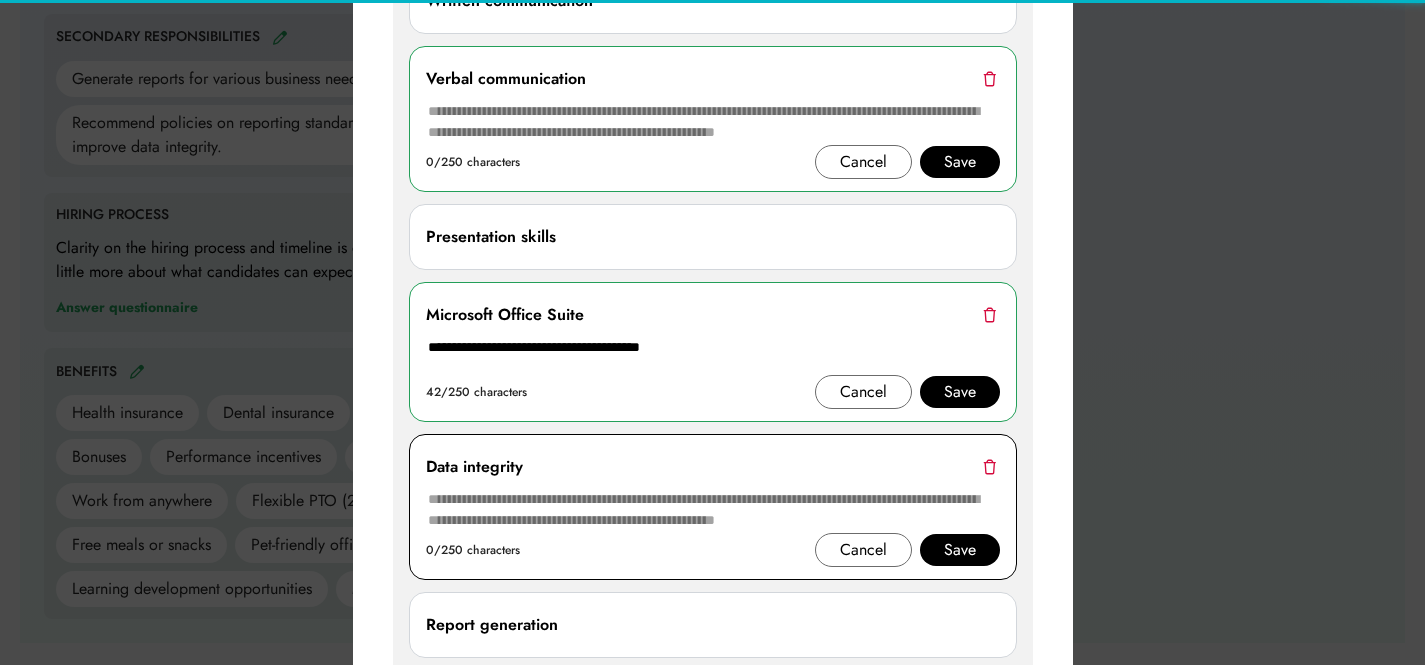 click on "Data integrity" at bounding box center (713, 467) 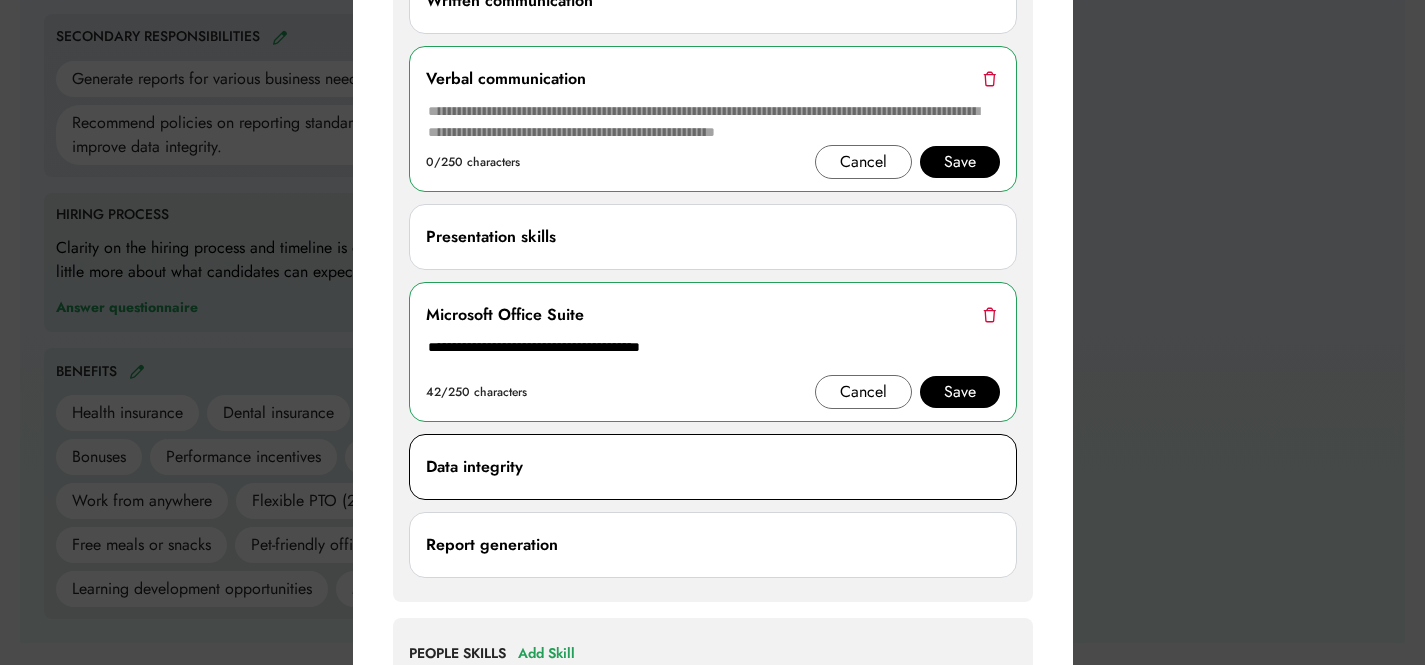 click on "Data integrity" at bounding box center (713, 467) 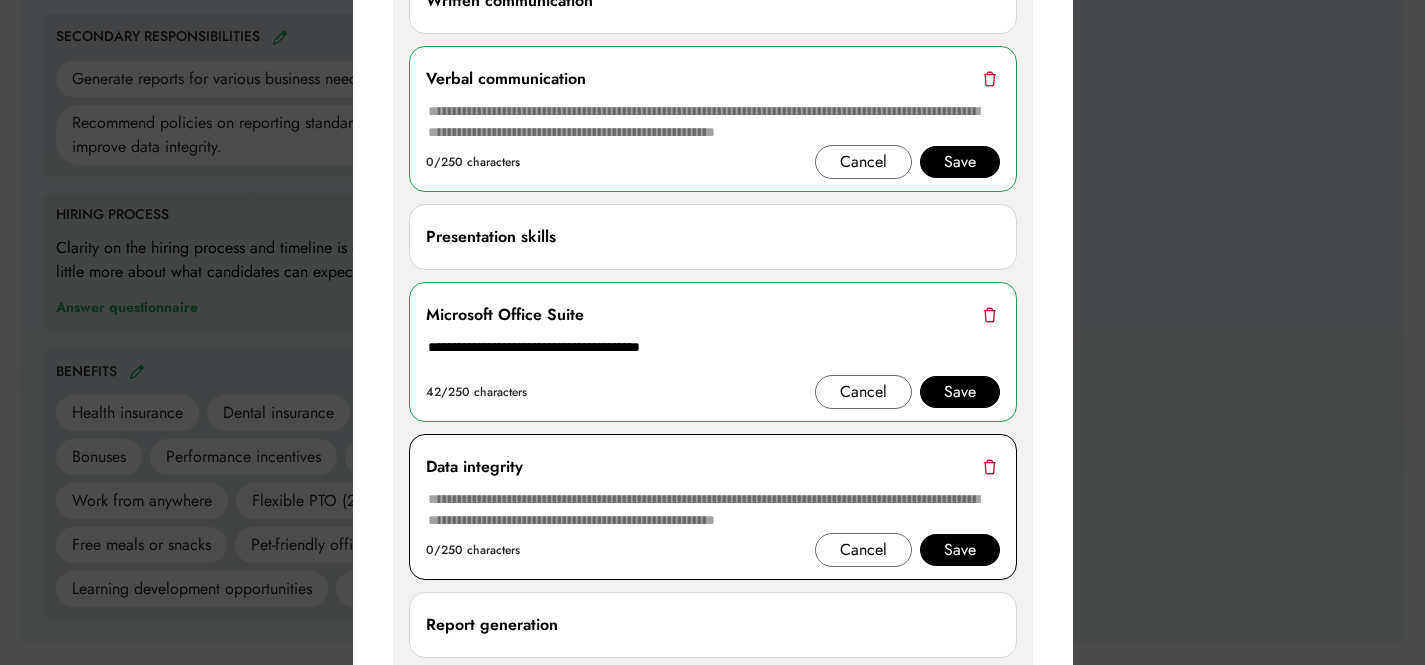 click at bounding box center [989, 466] 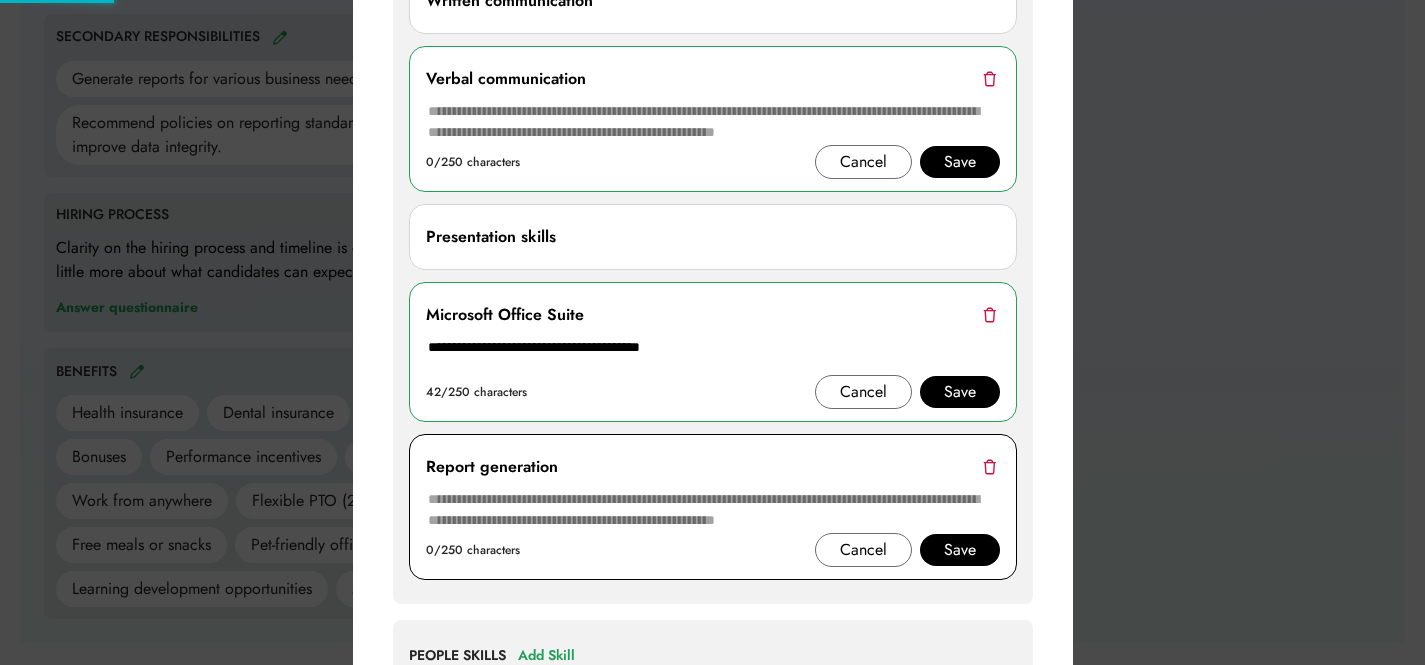 click at bounding box center [989, 466] 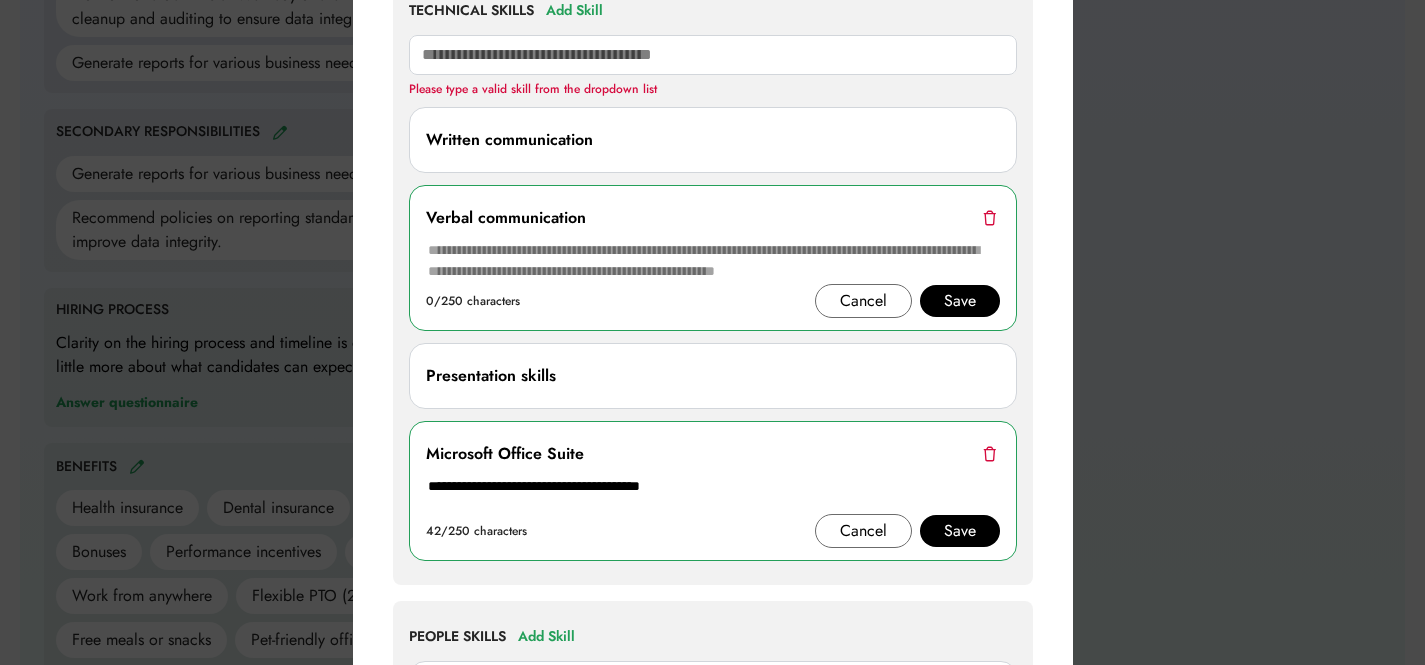 scroll, scrollTop: 1075, scrollLeft: 0, axis: vertical 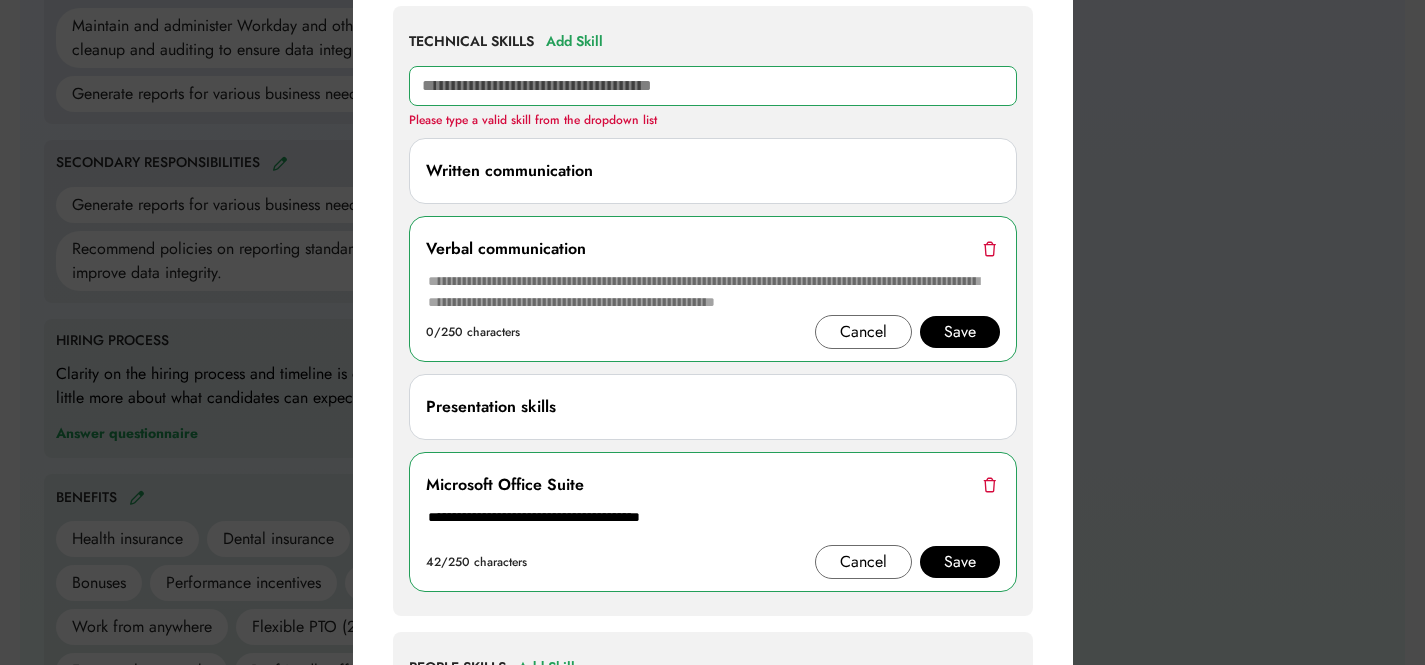 click at bounding box center (713, 86) 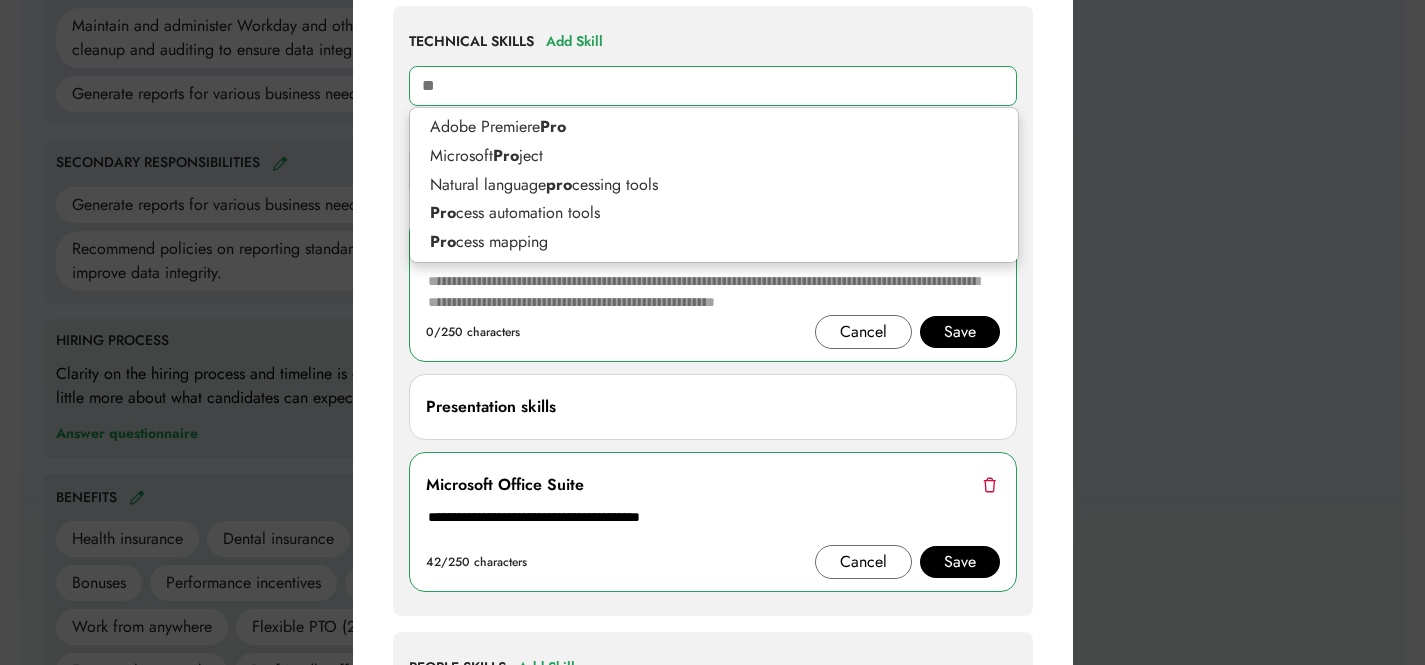 type on "*" 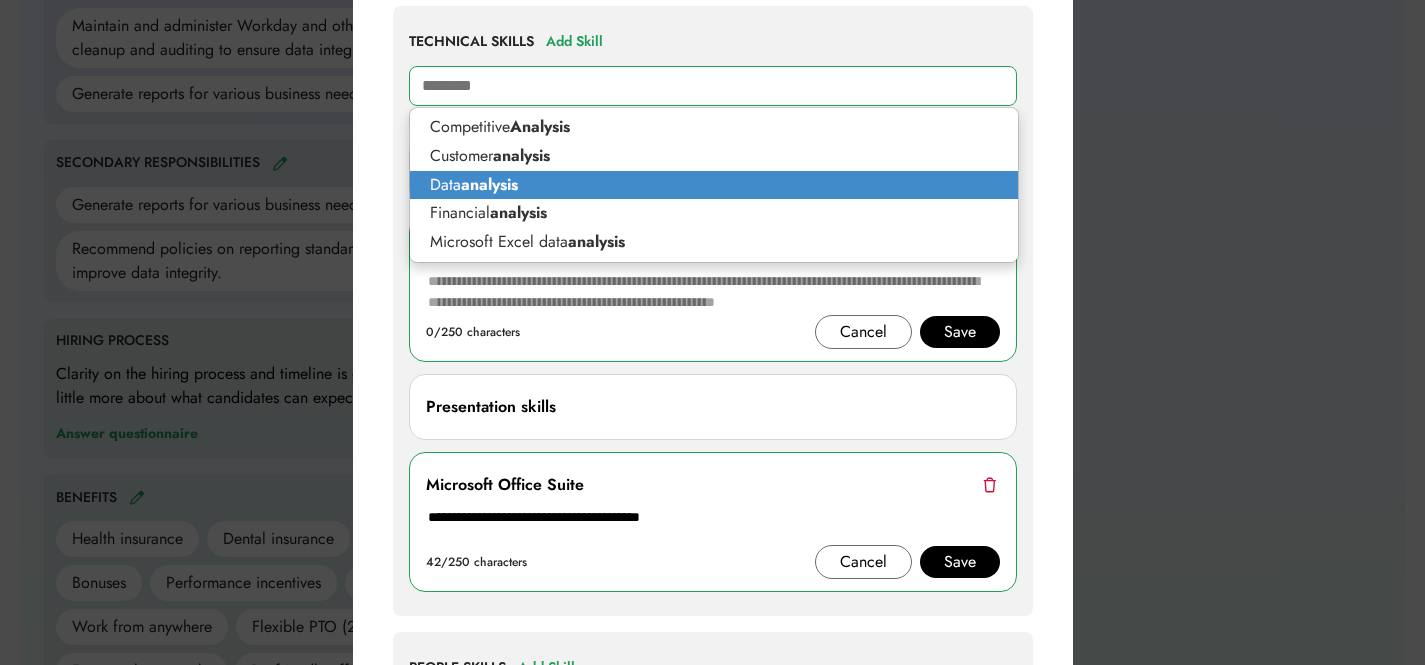 click on "Data  analysis" at bounding box center (714, 185) 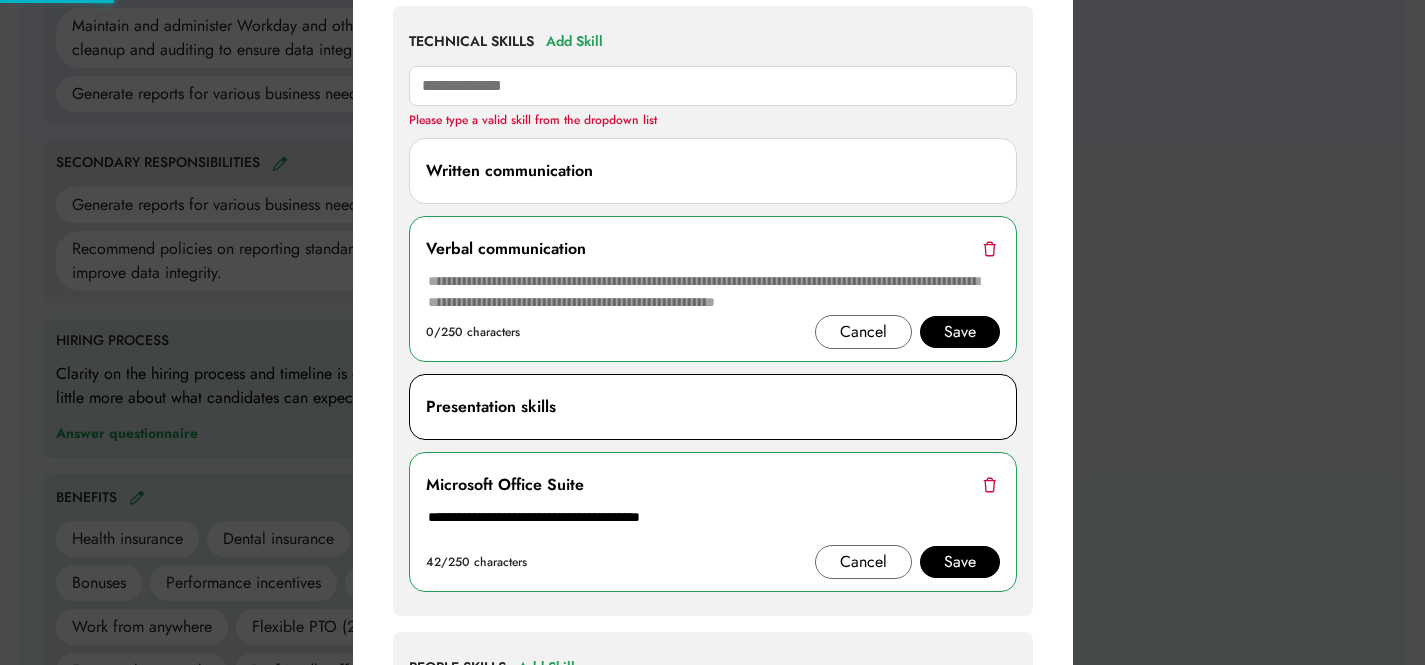 type 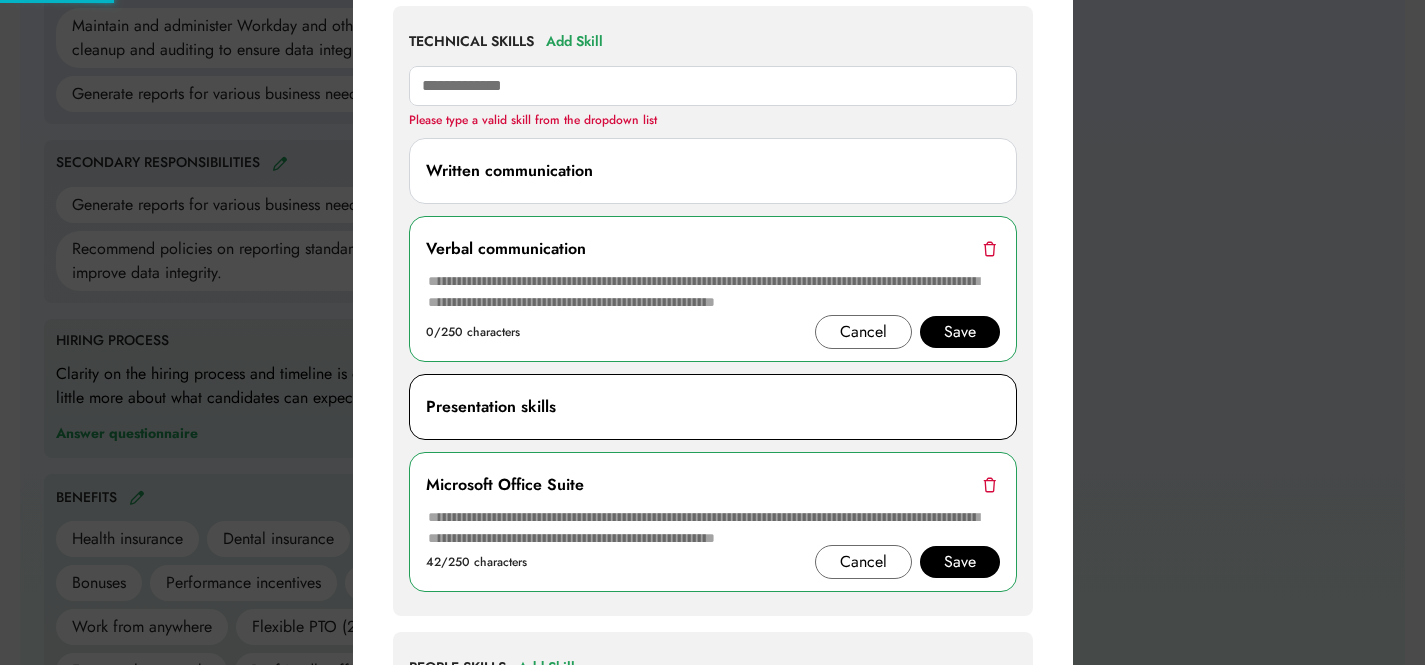 scroll, scrollTop: 1119, scrollLeft: 0, axis: vertical 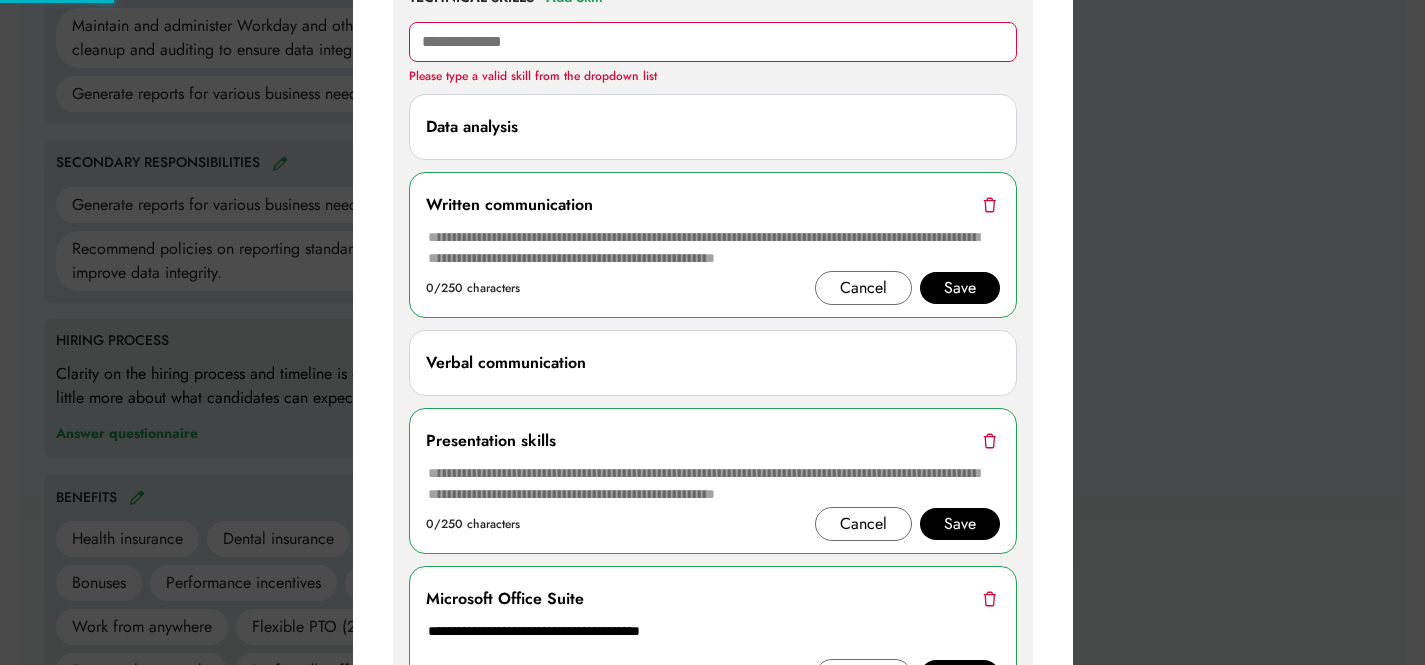 type 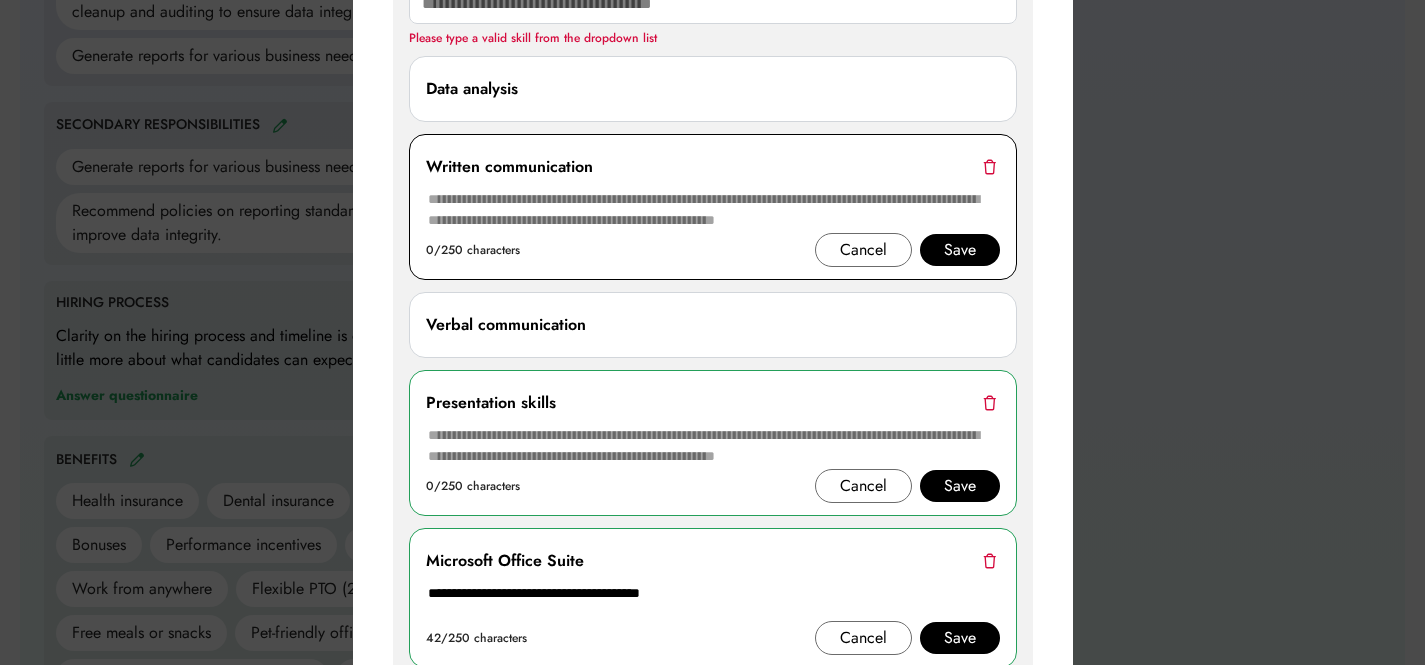 scroll, scrollTop: 1506, scrollLeft: 0, axis: vertical 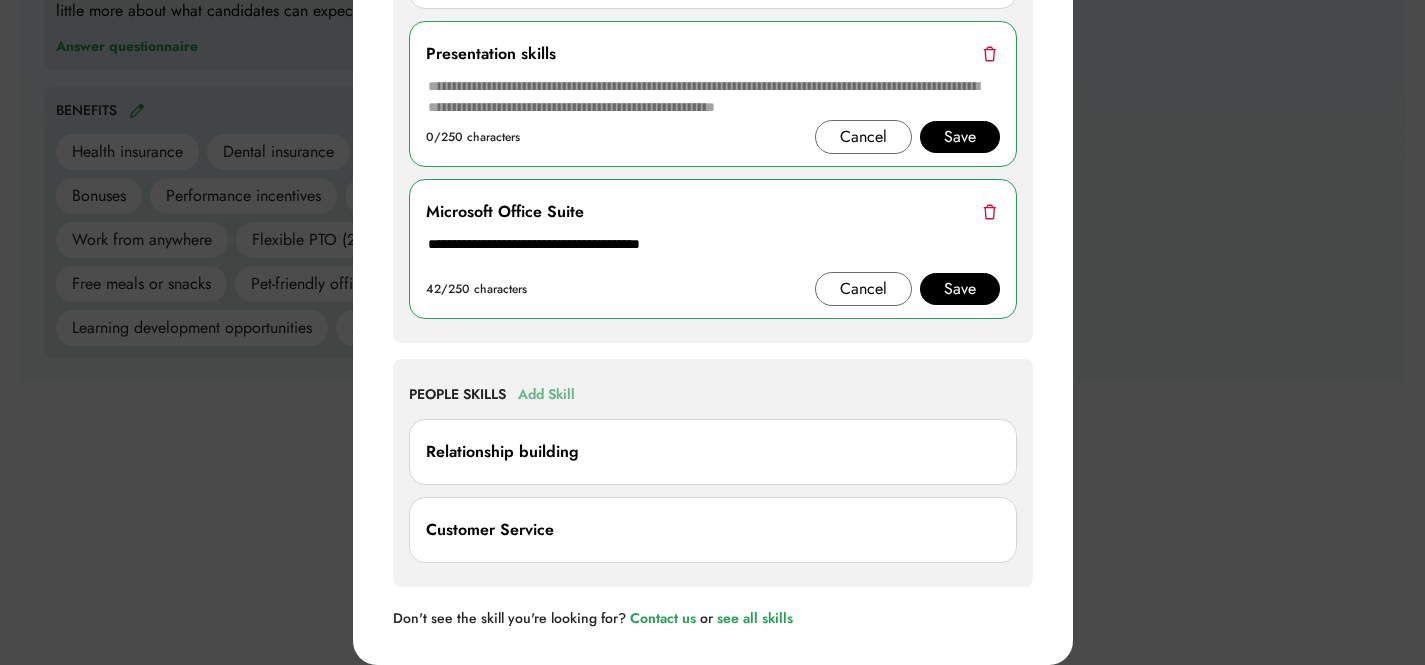 click on "Add Skill" at bounding box center (546, 395) 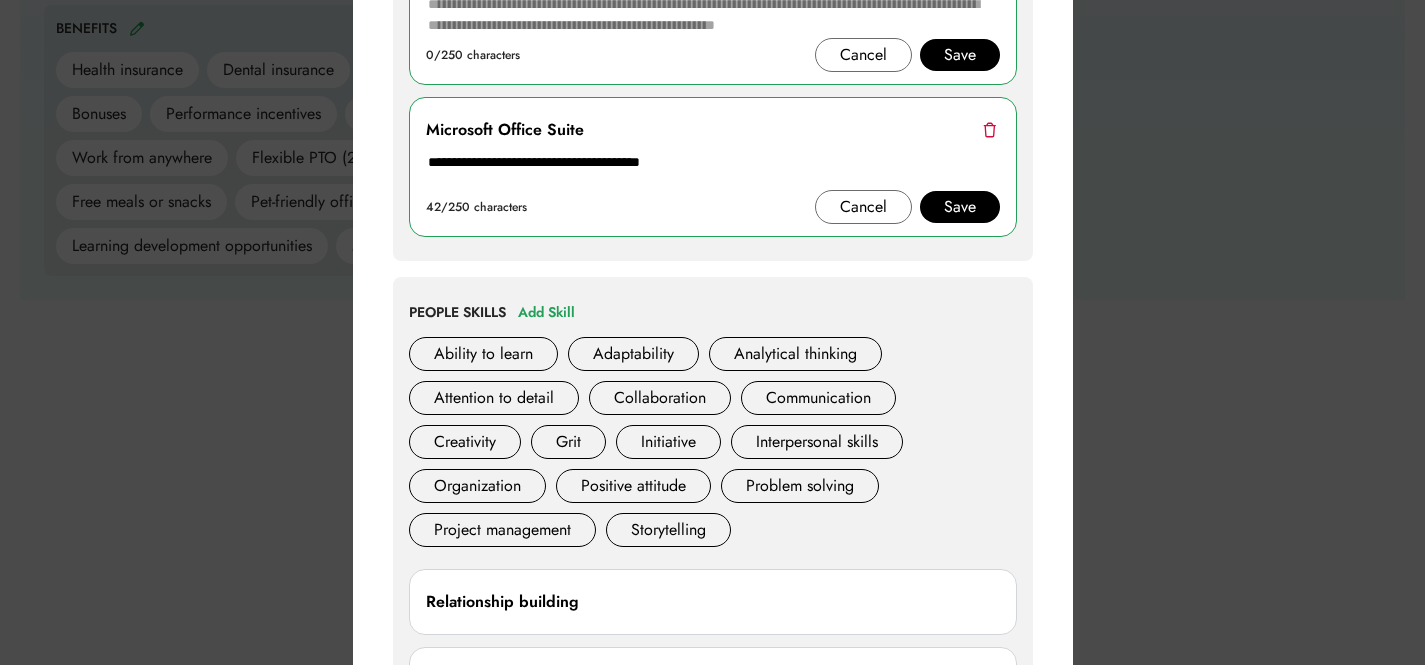 scroll, scrollTop: 1738, scrollLeft: 0, axis: vertical 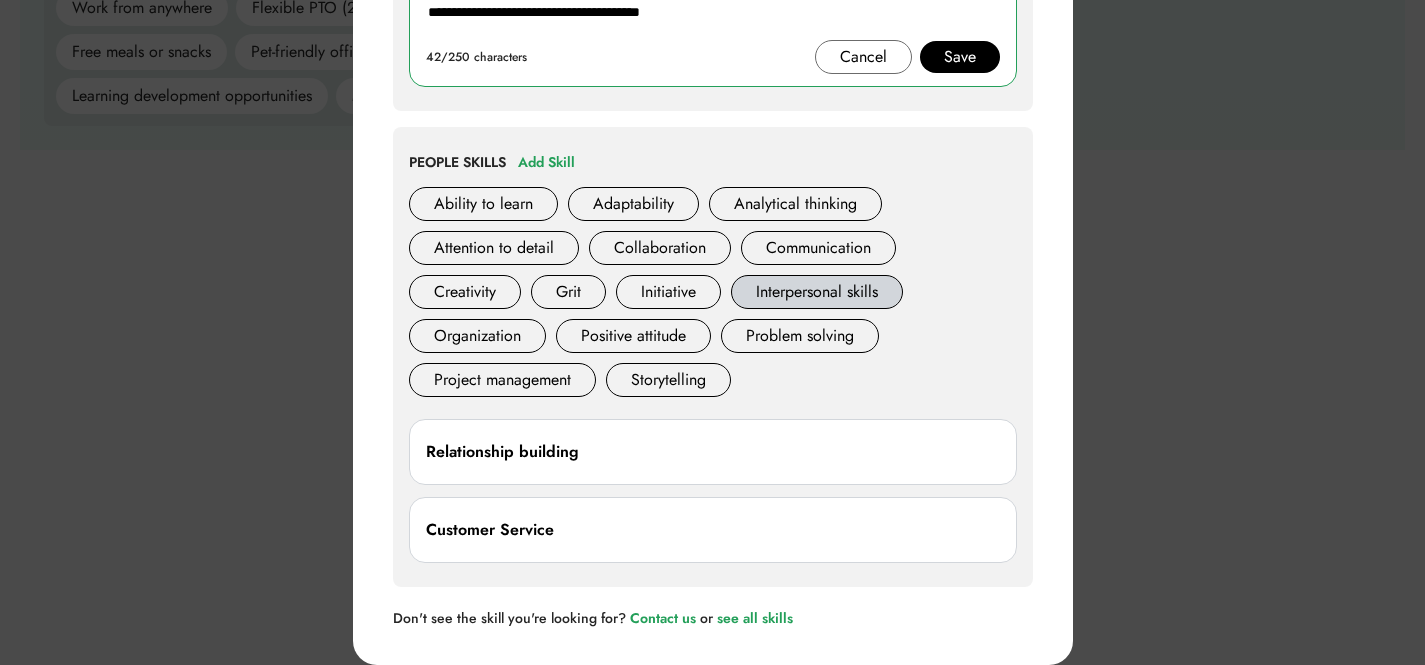click on "Interpersonal skills" at bounding box center (817, 292) 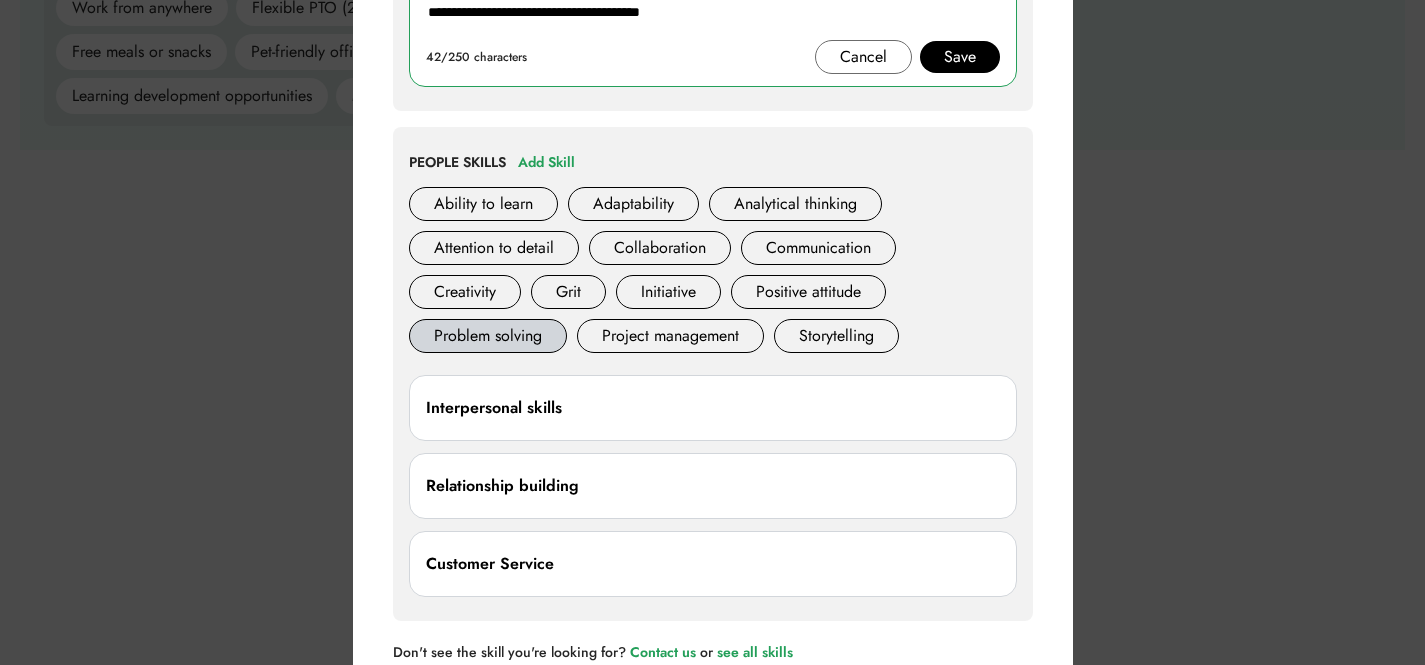 click on "Problem solving" at bounding box center [488, 336] 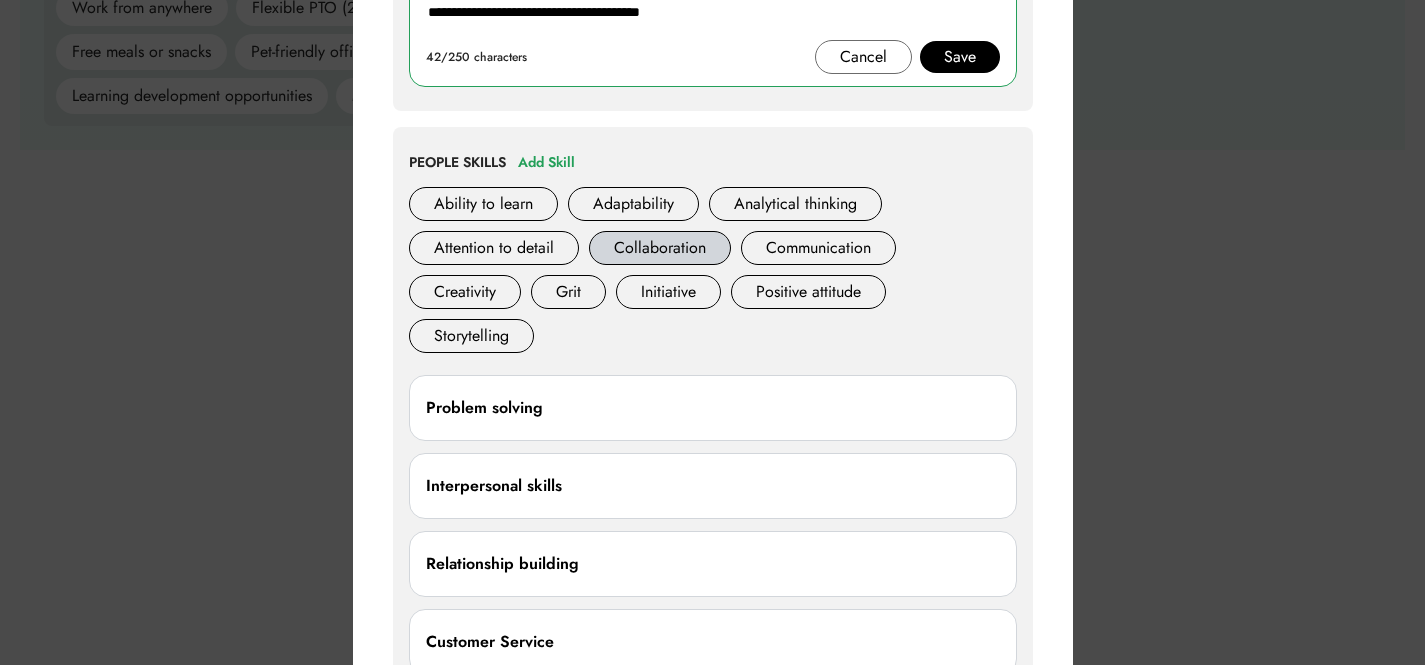 click on "Collaboration" at bounding box center [660, 248] 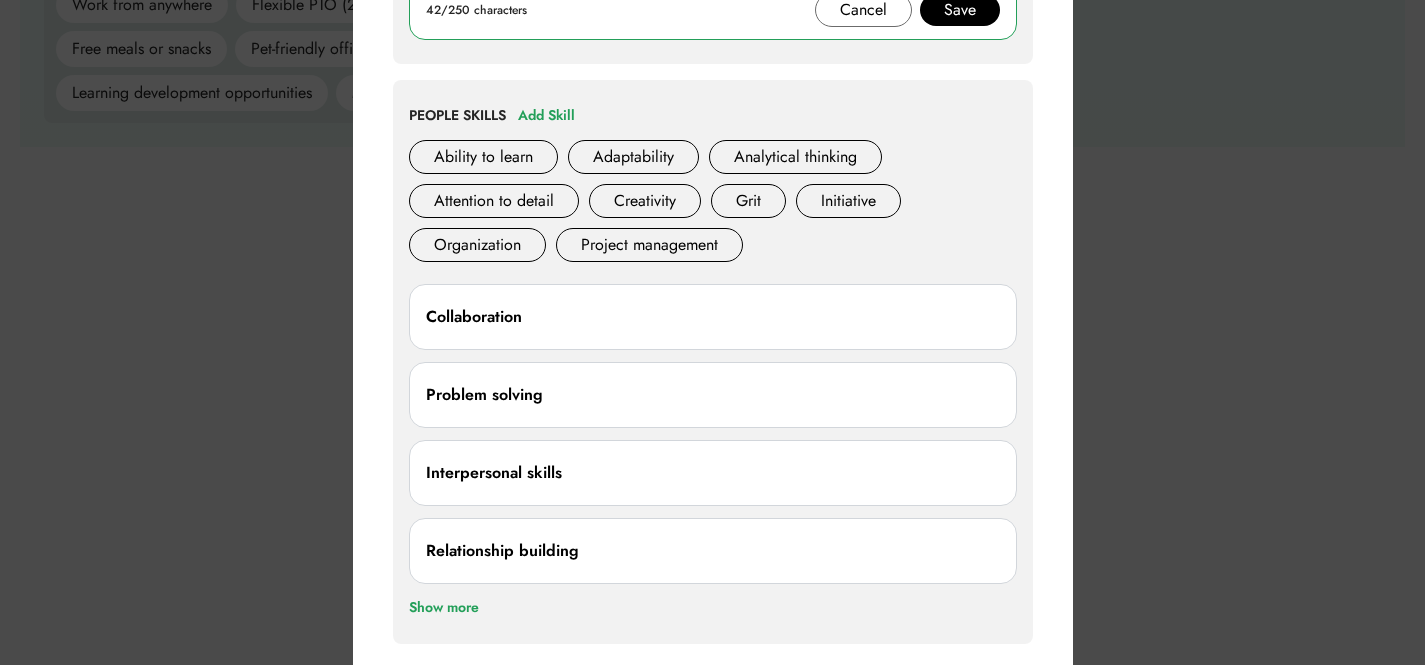 scroll, scrollTop: 1786, scrollLeft: 0, axis: vertical 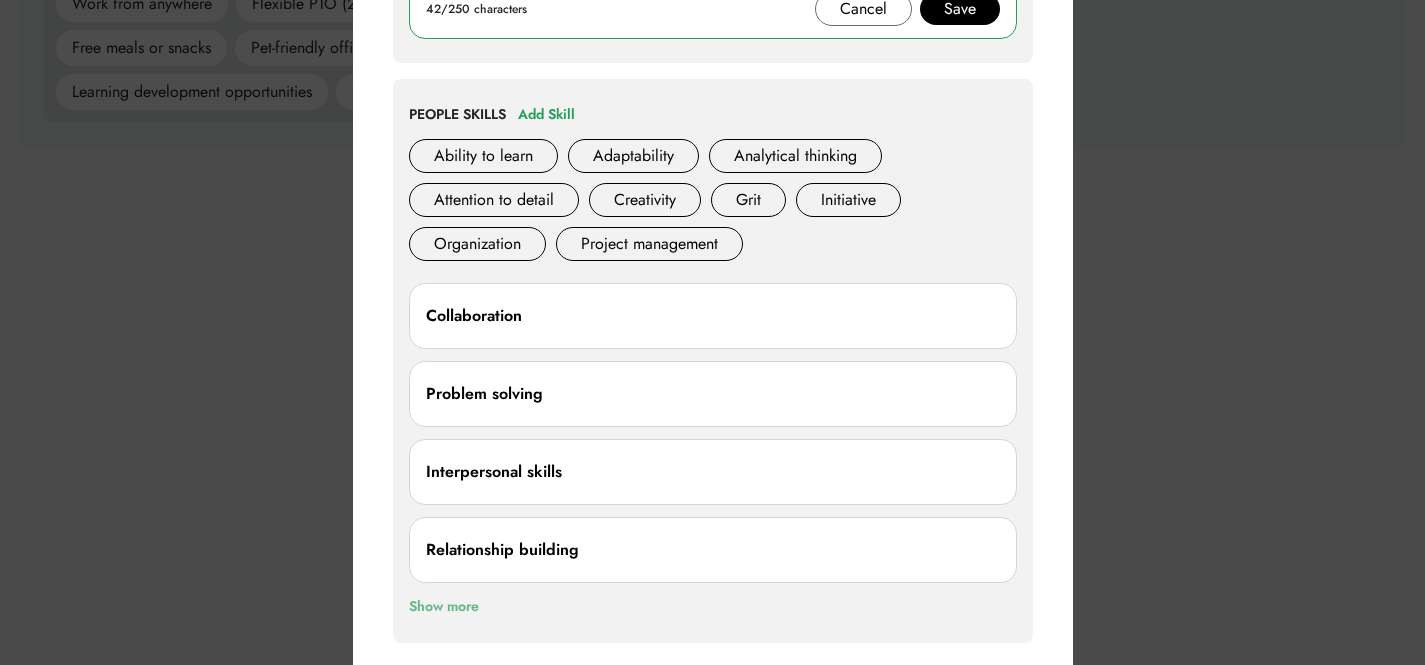click on "Show more" at bounding box center (444, 607) 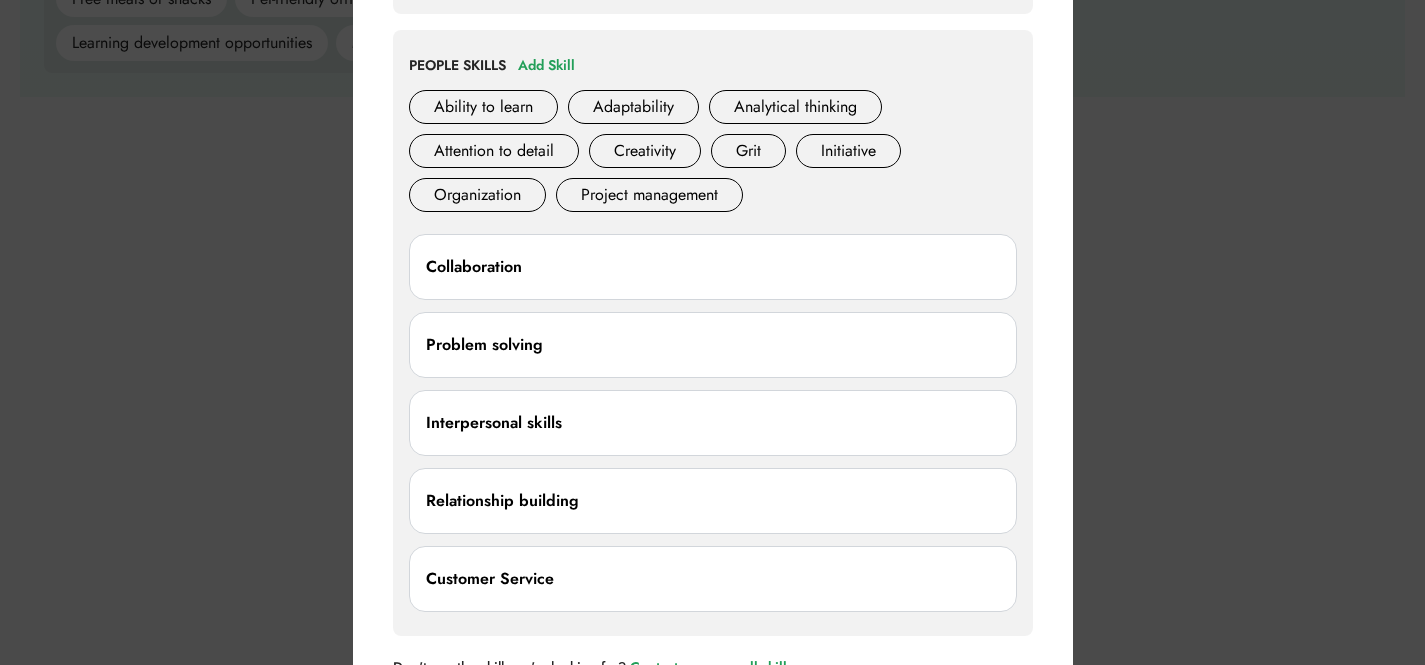 click on "Relationship building" at bounding box center (713, 501) 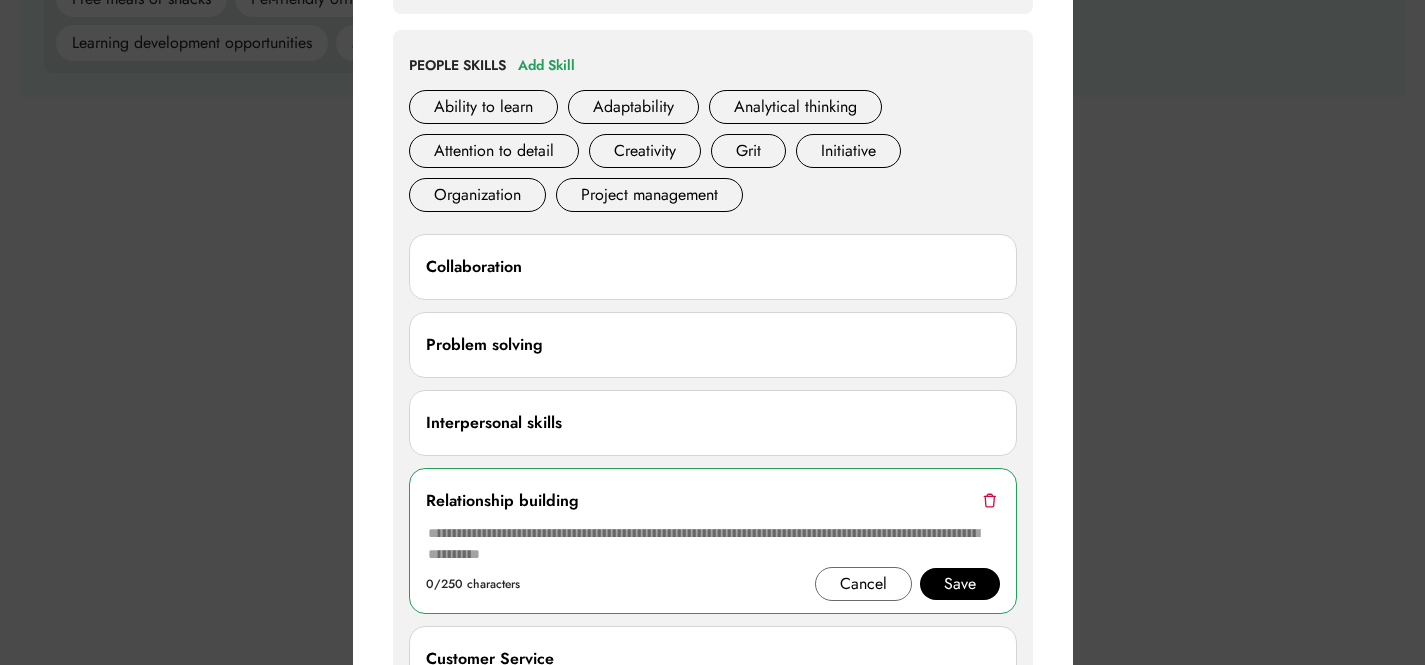 click at bounding box center [989, 500] 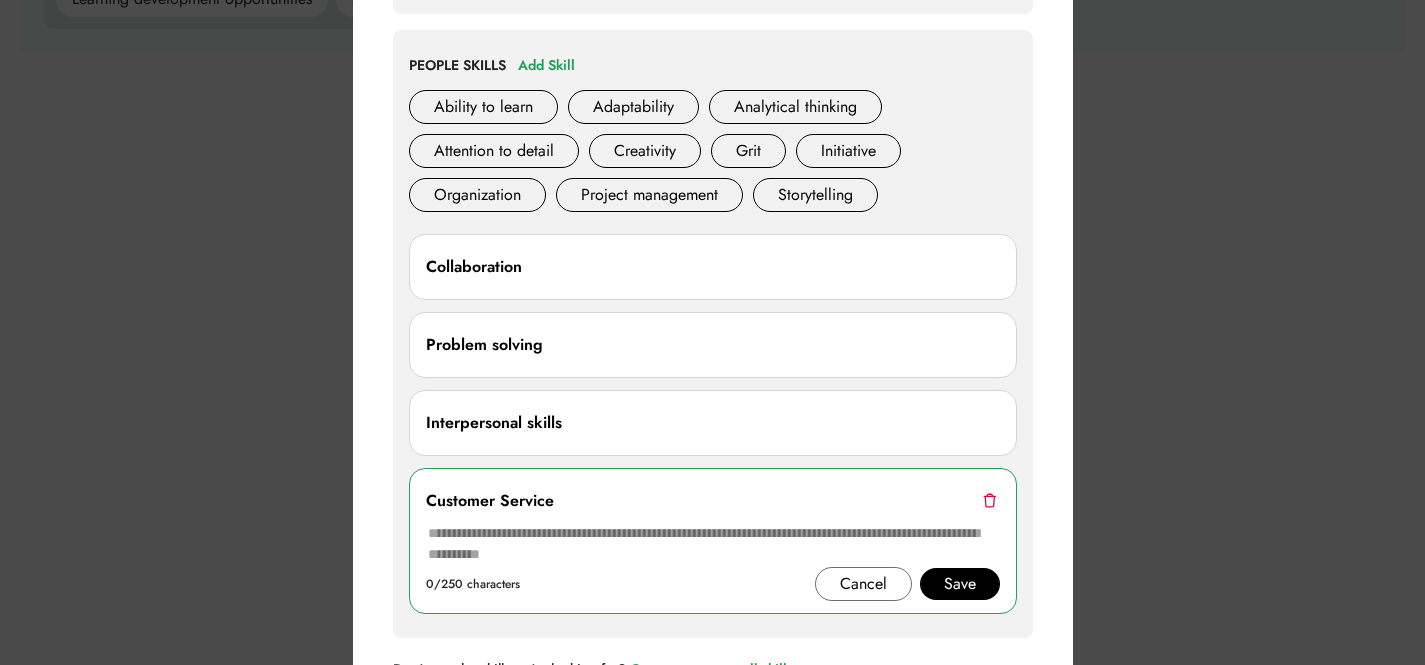 scroll, scrollTop: 1791, scrollLeft: 0, axis: vertical 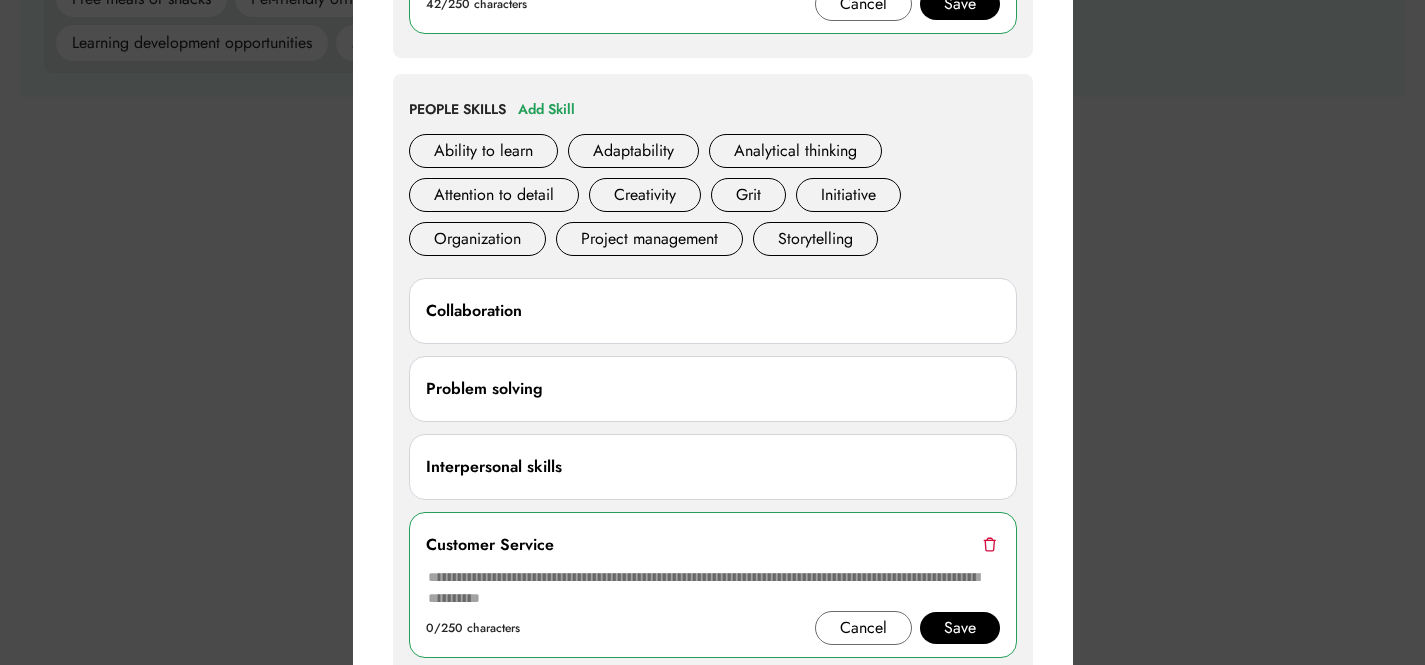 click on "Customer Service" at bounding box center (713, 545) 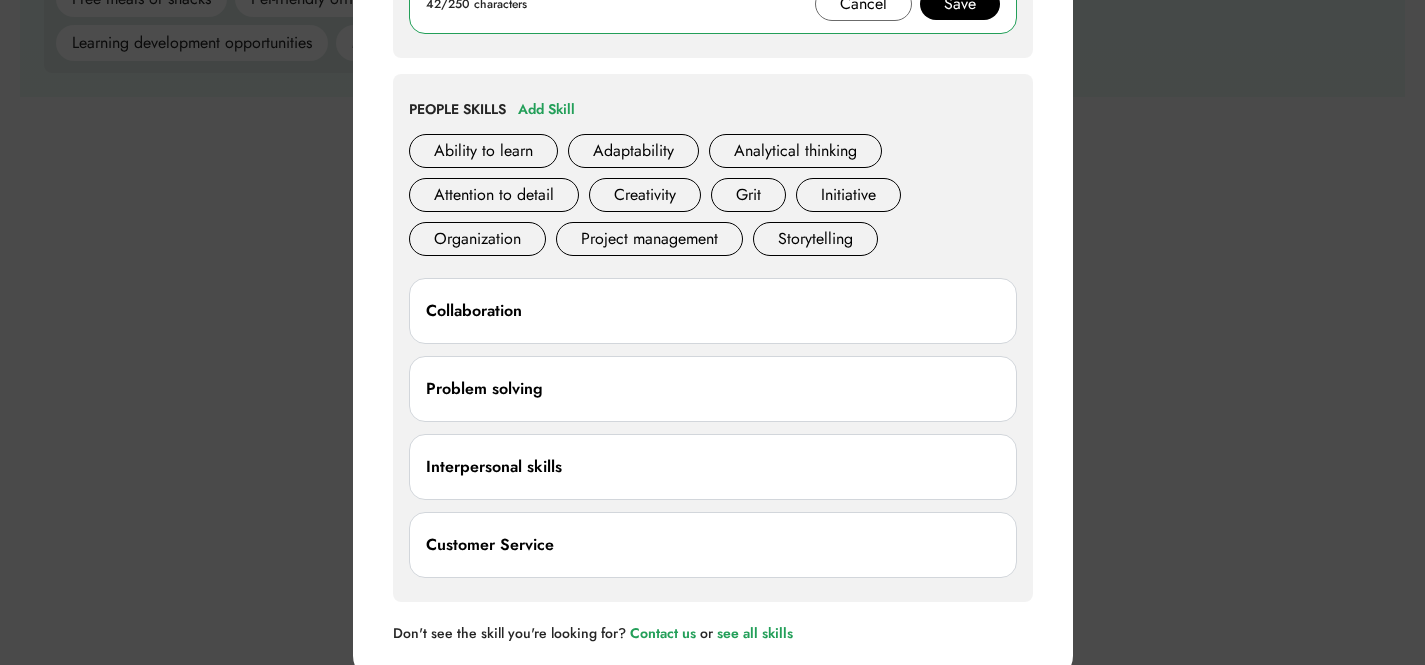 click on "Customer Service" at bounding box center (713, 545) 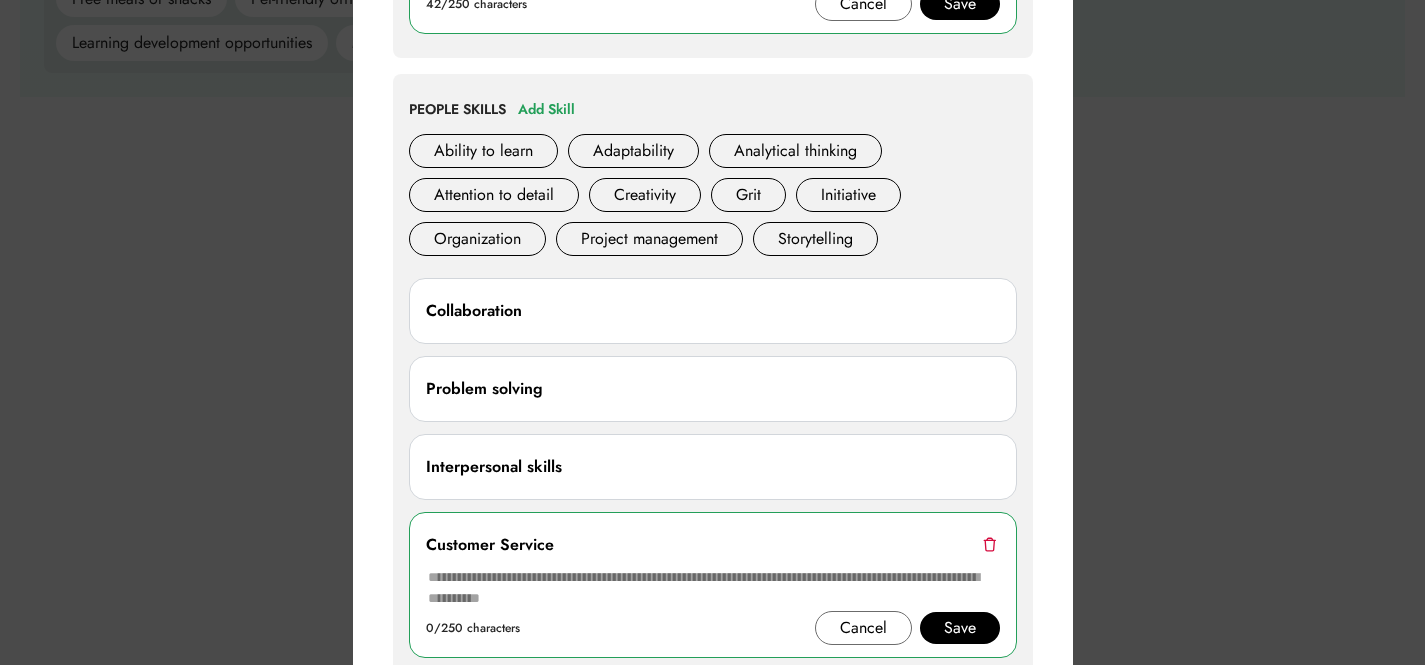 click at bounding box center [989, 544] 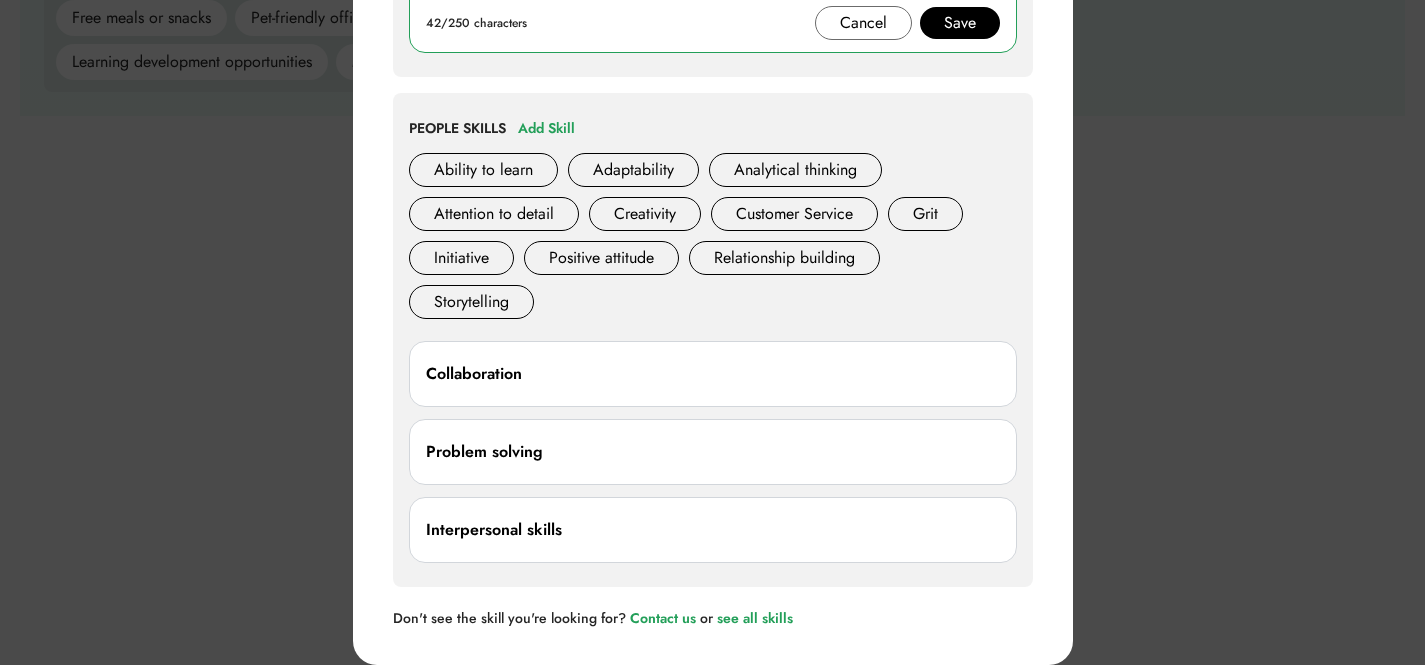 scroll, scrollTop: 1772, scrollLeft: 0, axis: vertical 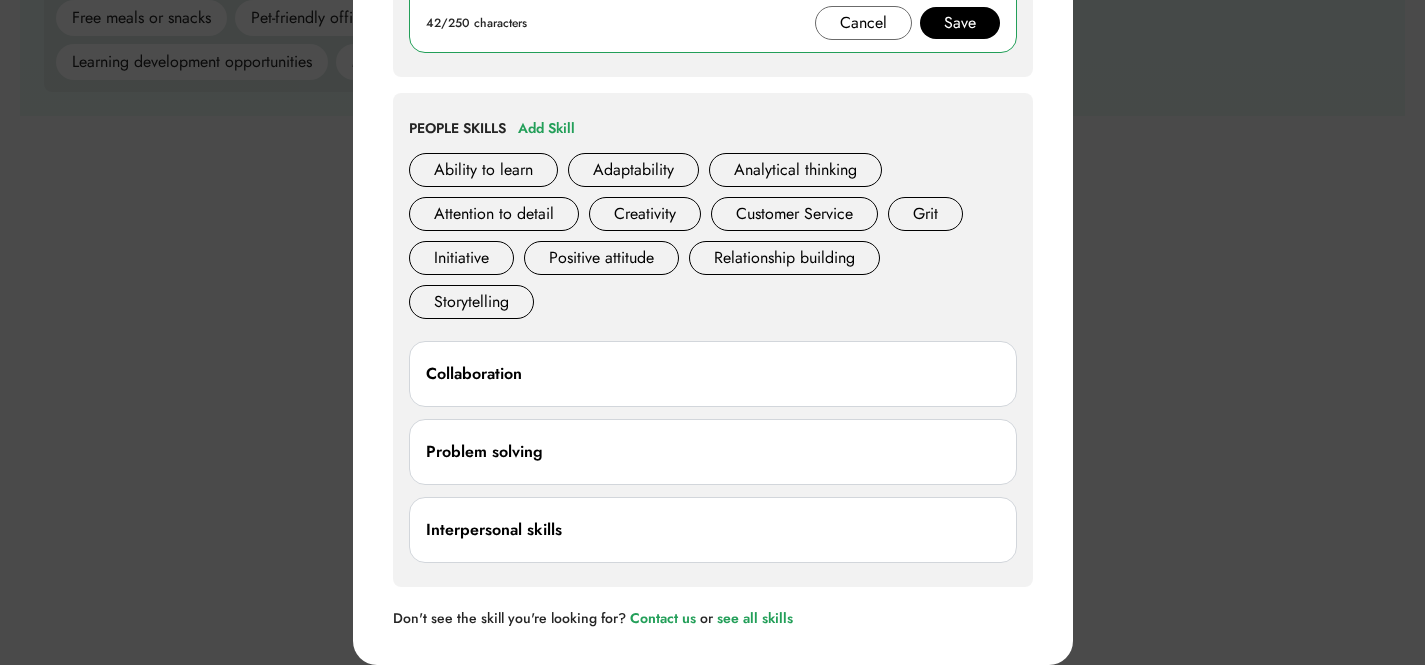 click at bounding box center (712, 332) 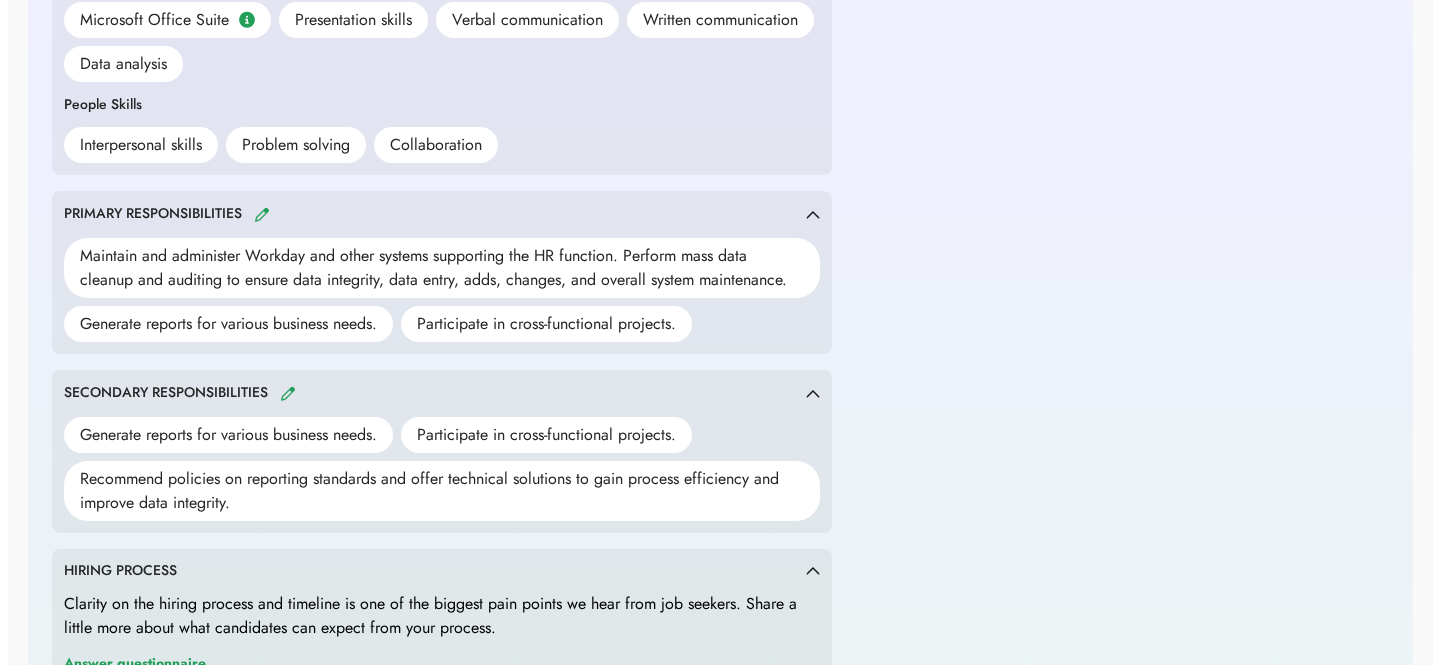 scroll, scrollTop: 0, scrollLeft: 0, axis: both 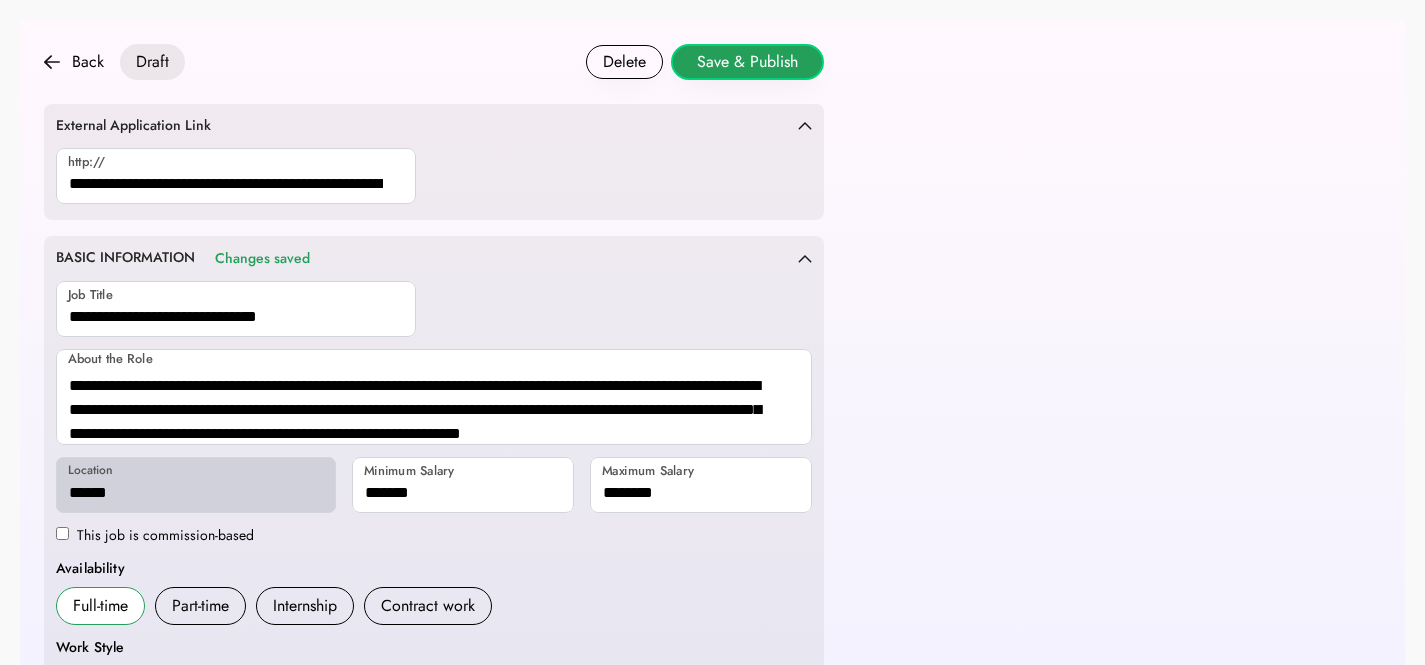 click on "Save & Publish" at bounding box center [747, 62] 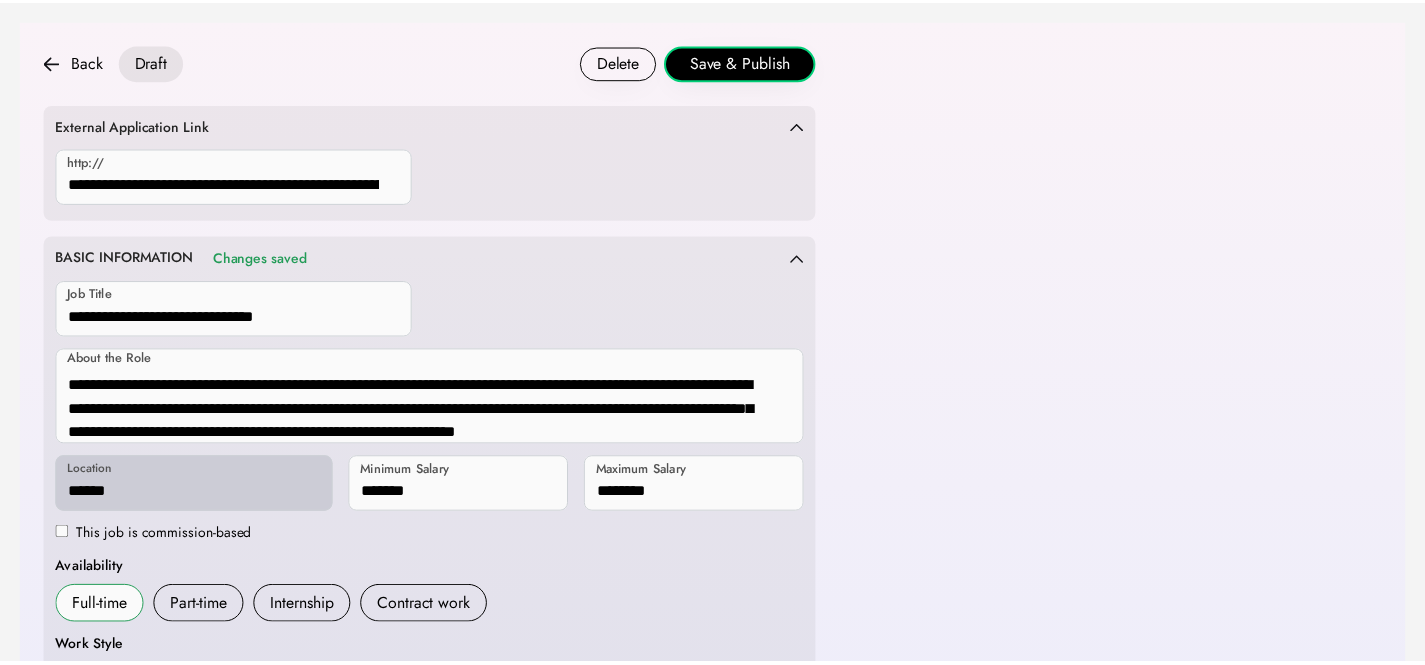 scroll, scrollTop: 1059, scrollLeft: 0, axis: vertical 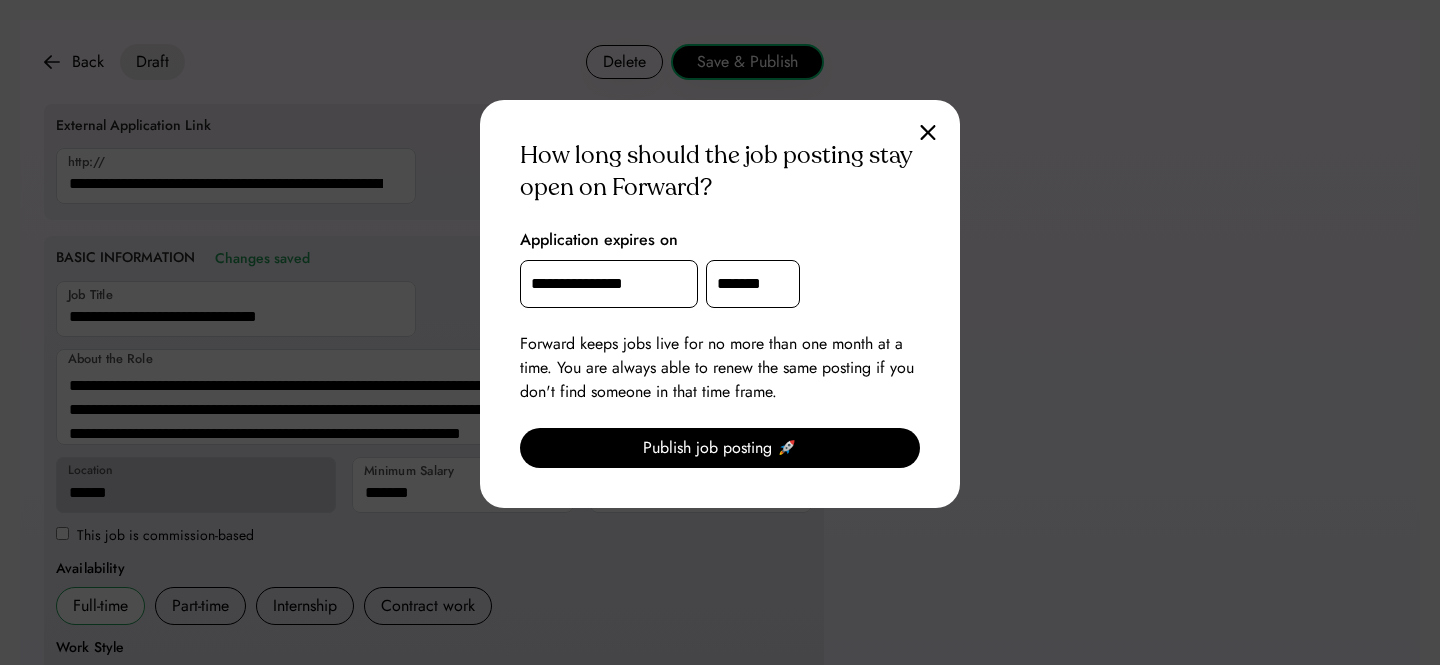 click on "**********" at bounding box center (609, 284) 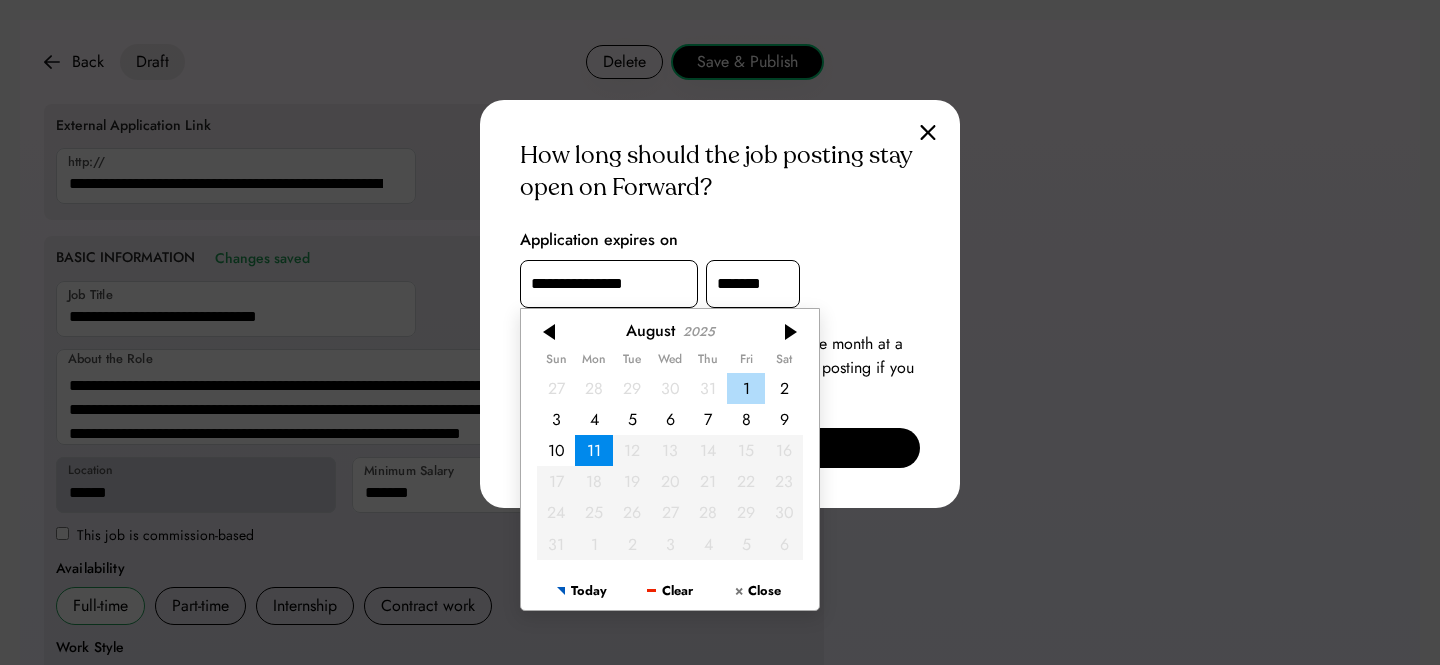 click on "1" at bounding box center (746, 387) 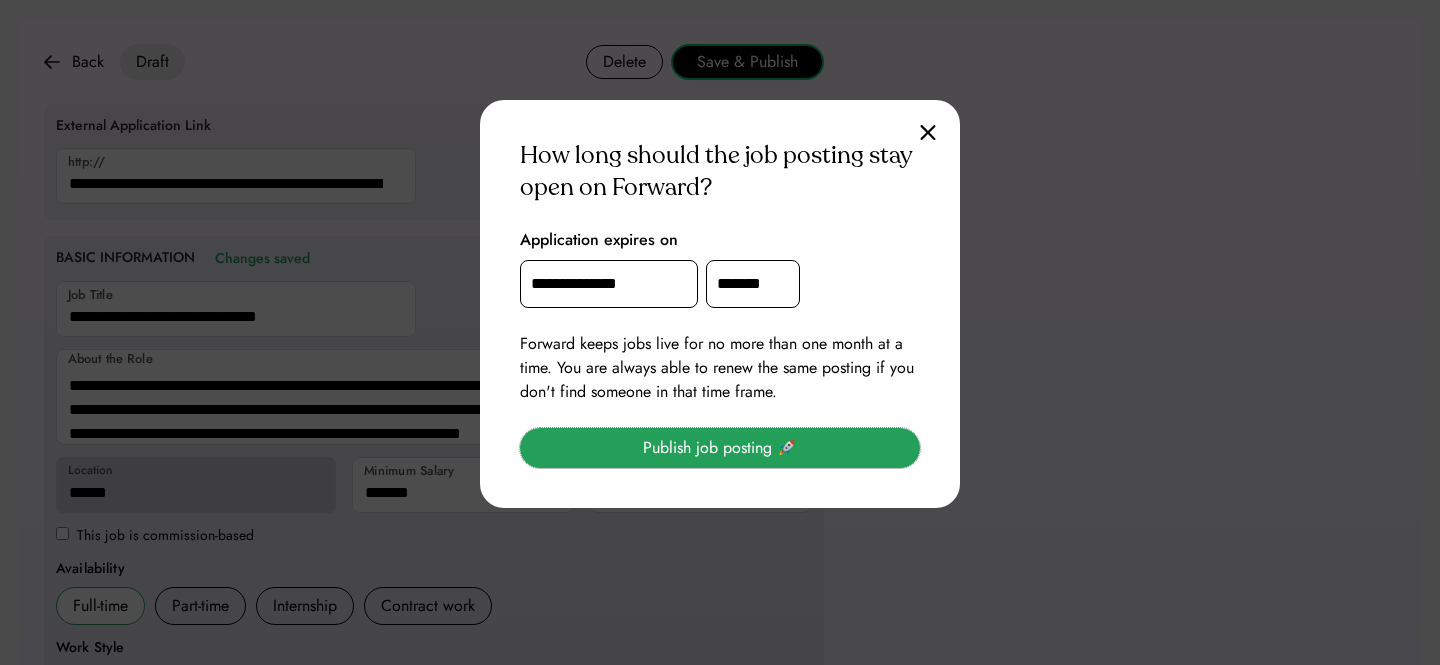 click on "Publish job posting 🚀" at bounding box center (720, 448) 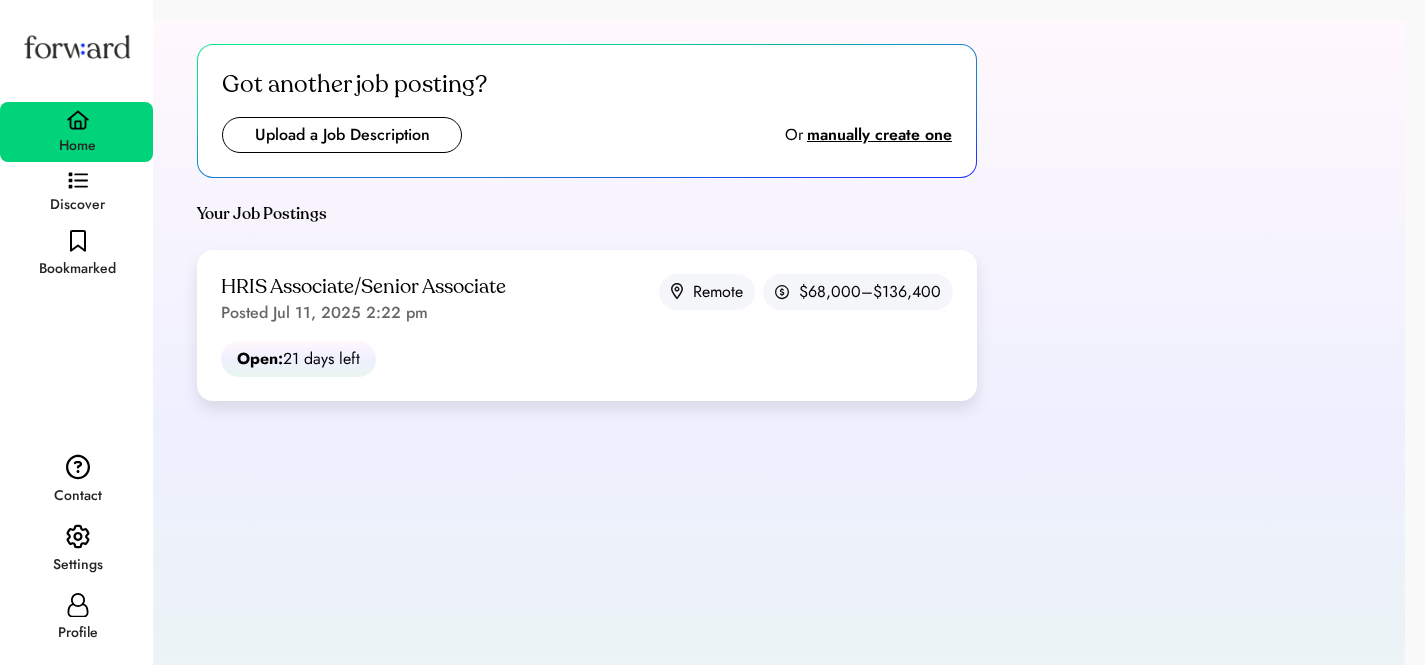 scroll, scrollTop: 0, scrollLeft: 0, axis: both 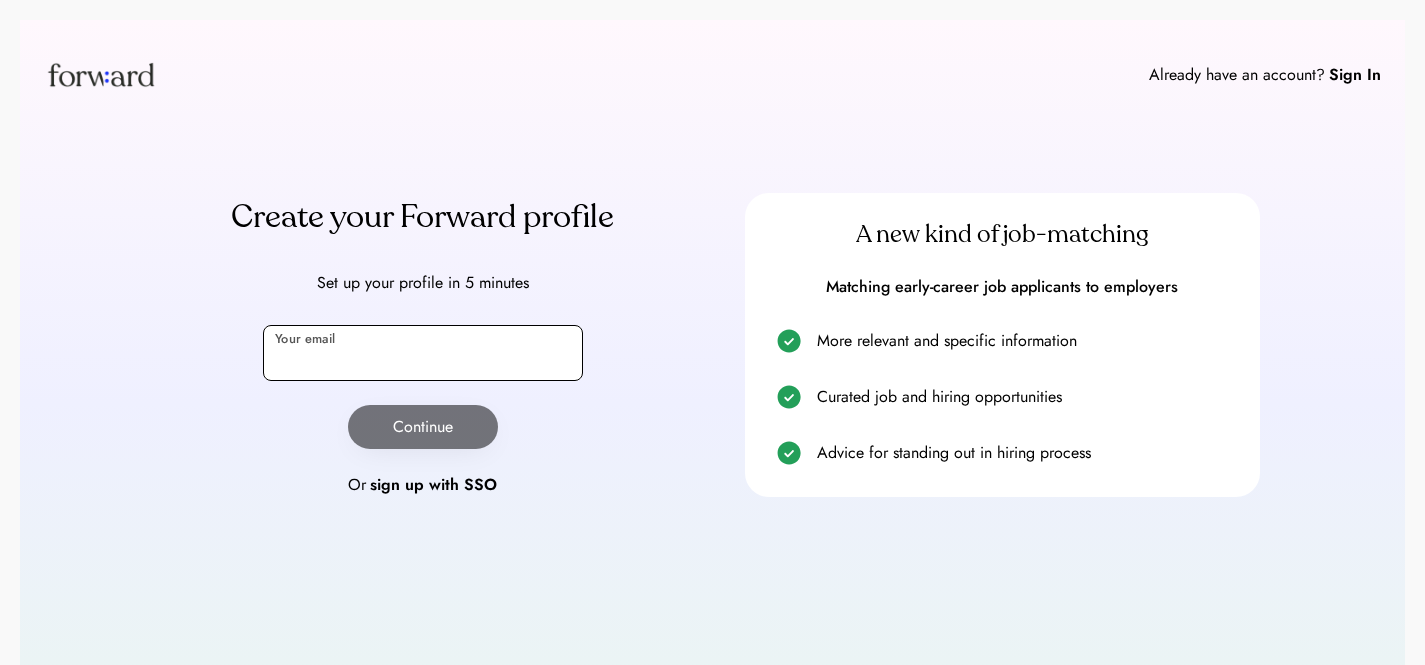 click at bounding box center [423, 353] 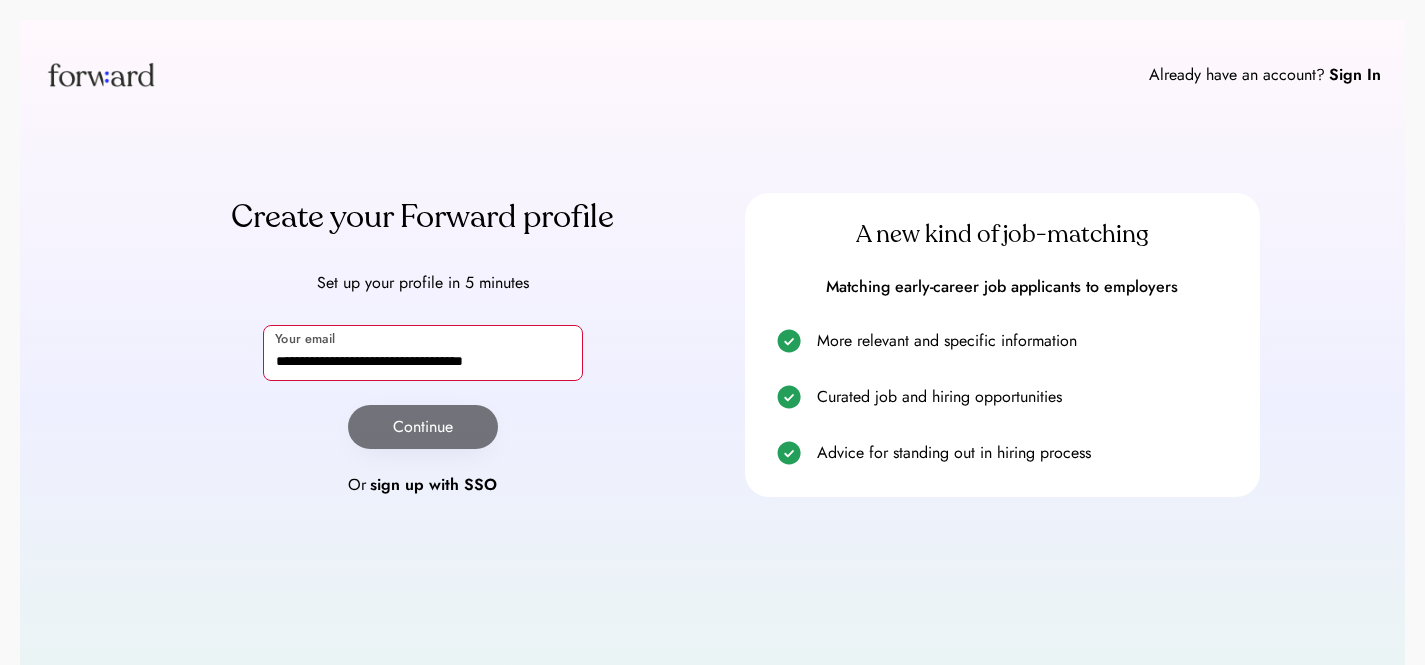 type on "**********" 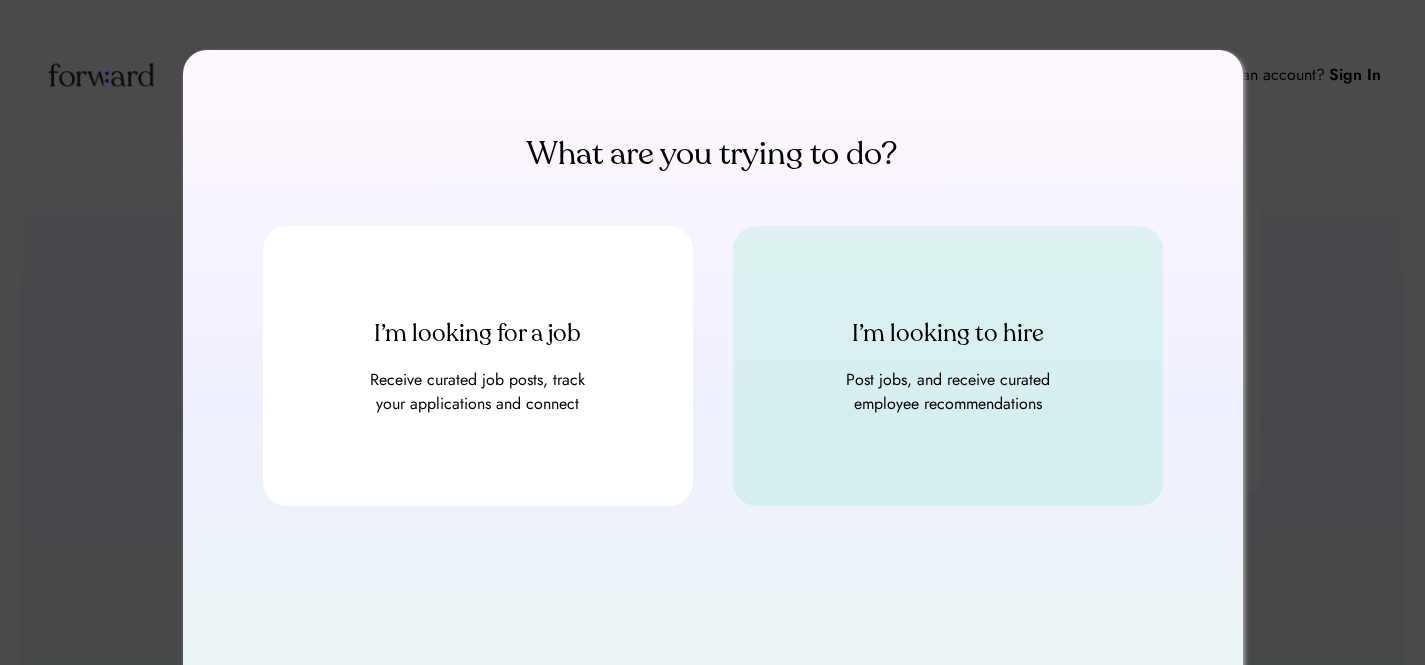 click on "Post jobs, and receive curated employee recommendations" at bounding box center (948, 392) 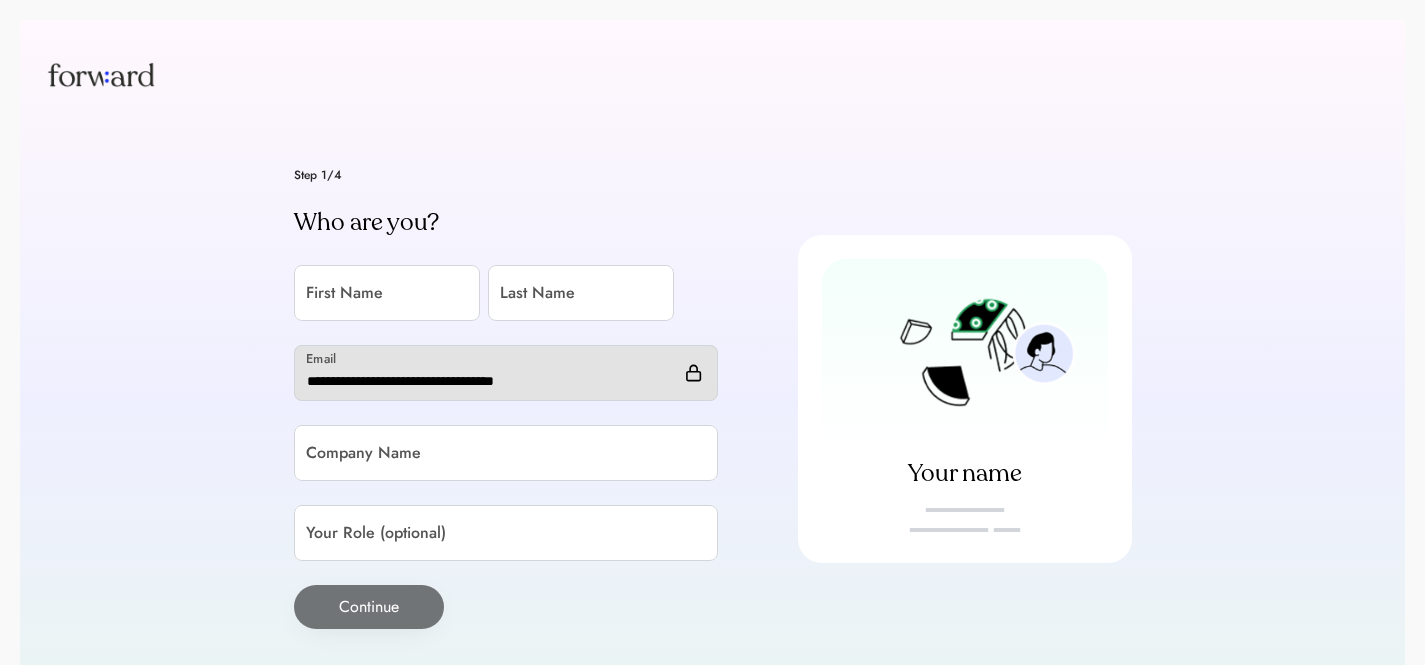 scroll, scrollTop: 0, scrollLeft: 0, axis: both 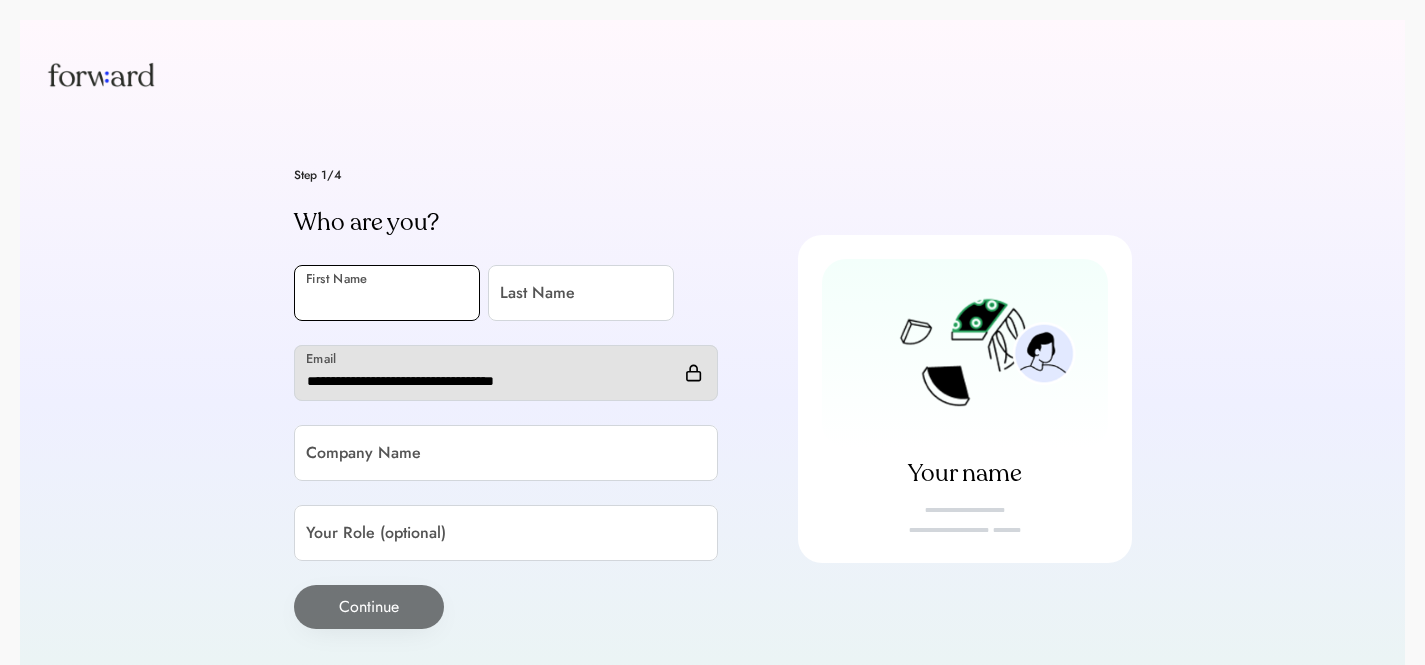 click at bounding box center [387, 293] 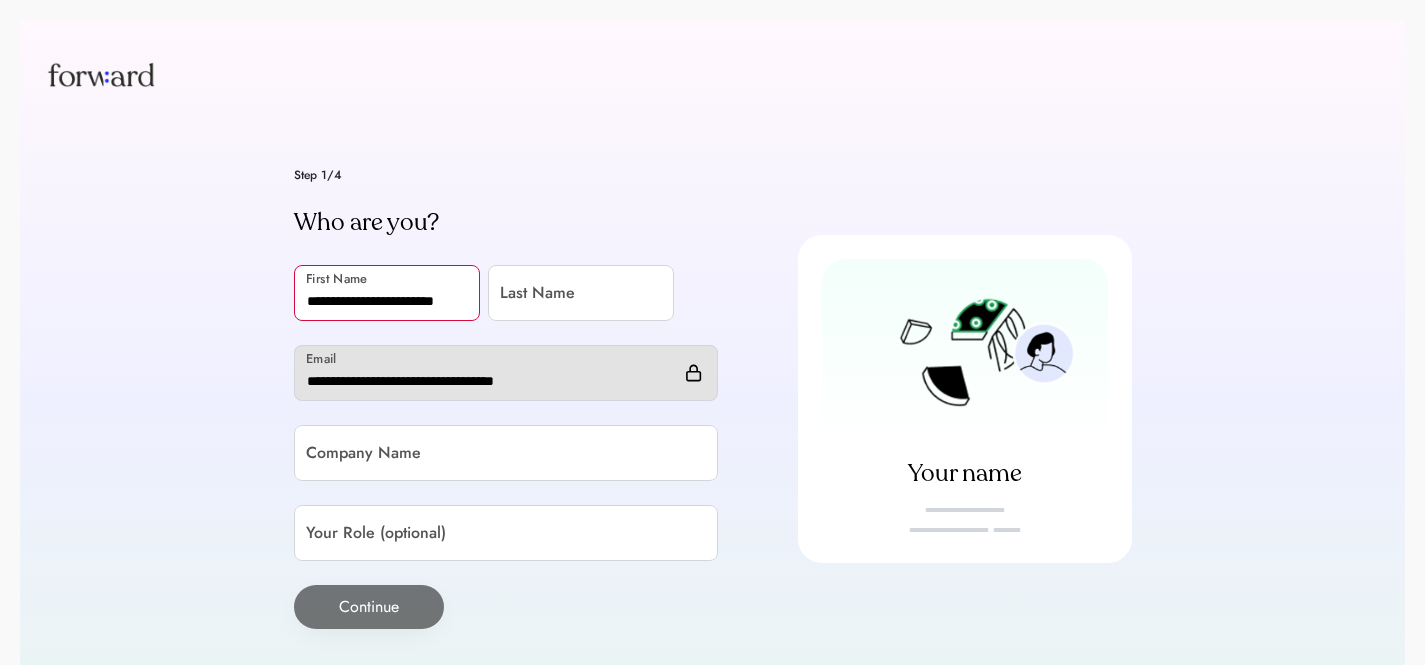 scroll, scrollTop: 0, scrollLeft: 22, axis: horizontal 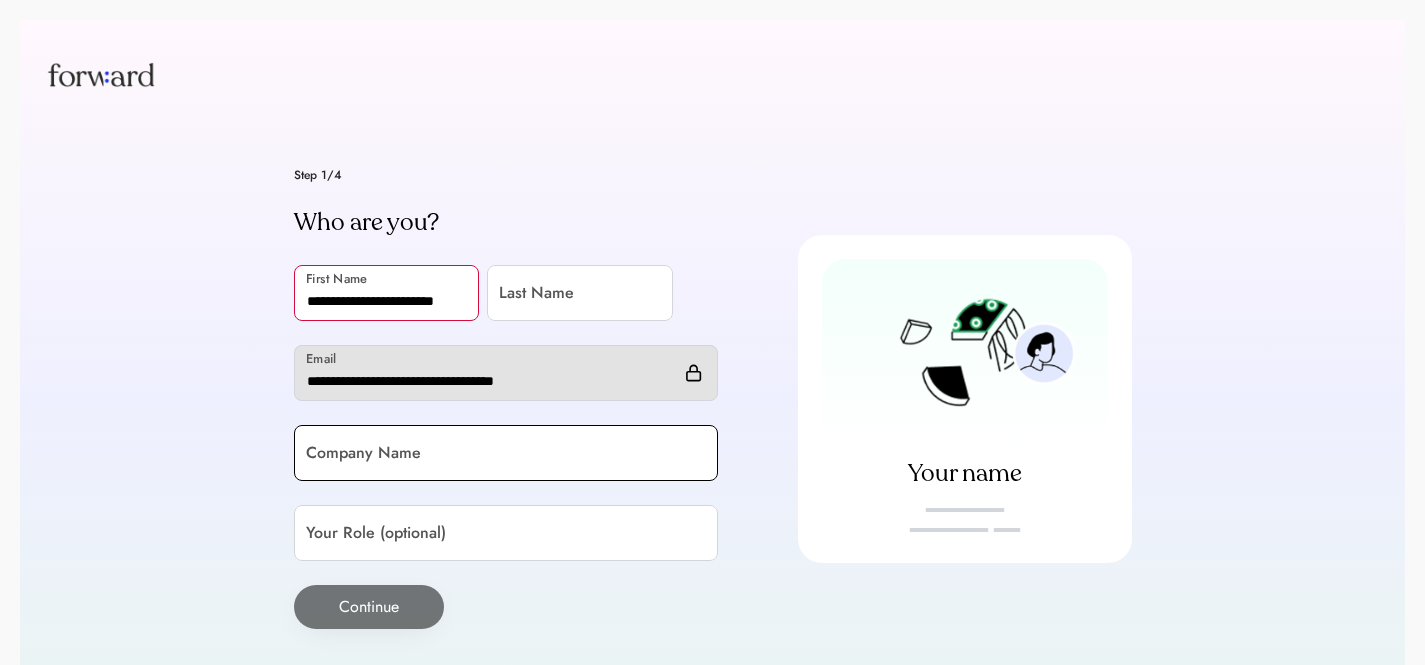 type on "**********" 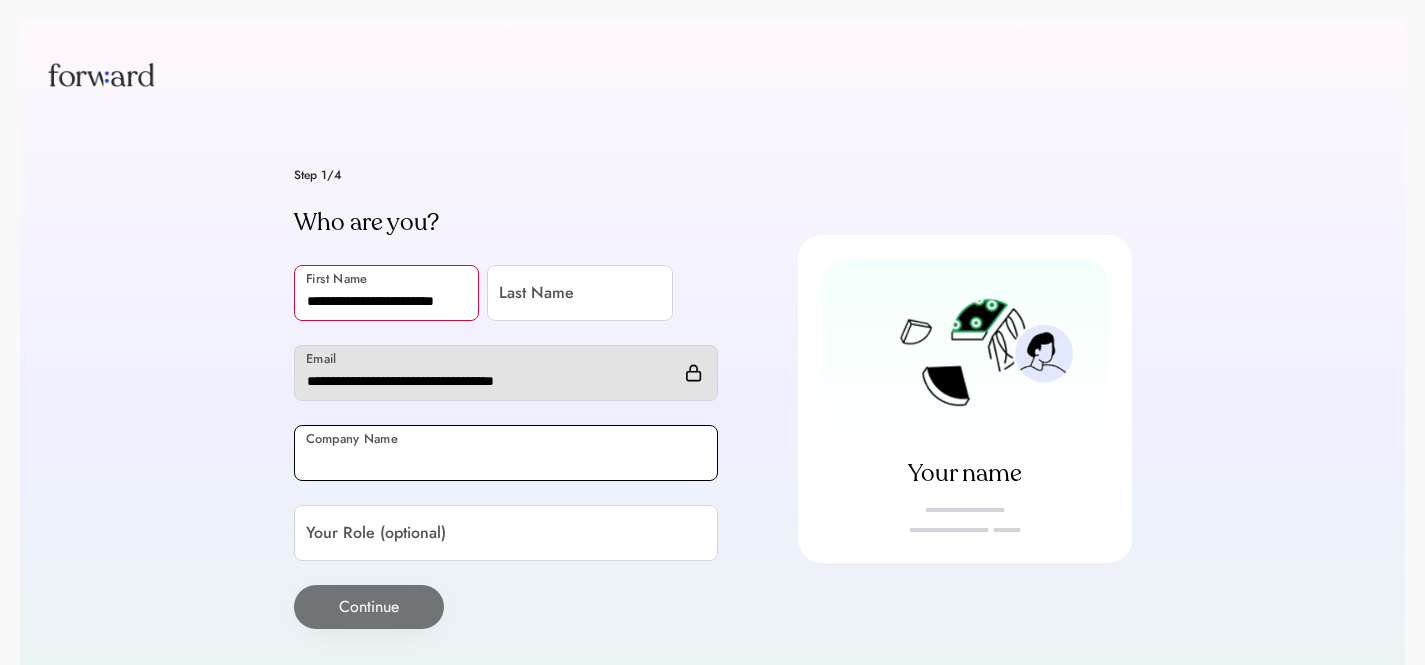drag, startPoint x: 413, startPoint y: 463, endPoint x: 458, endPoint y: 404, distance: 74.20242 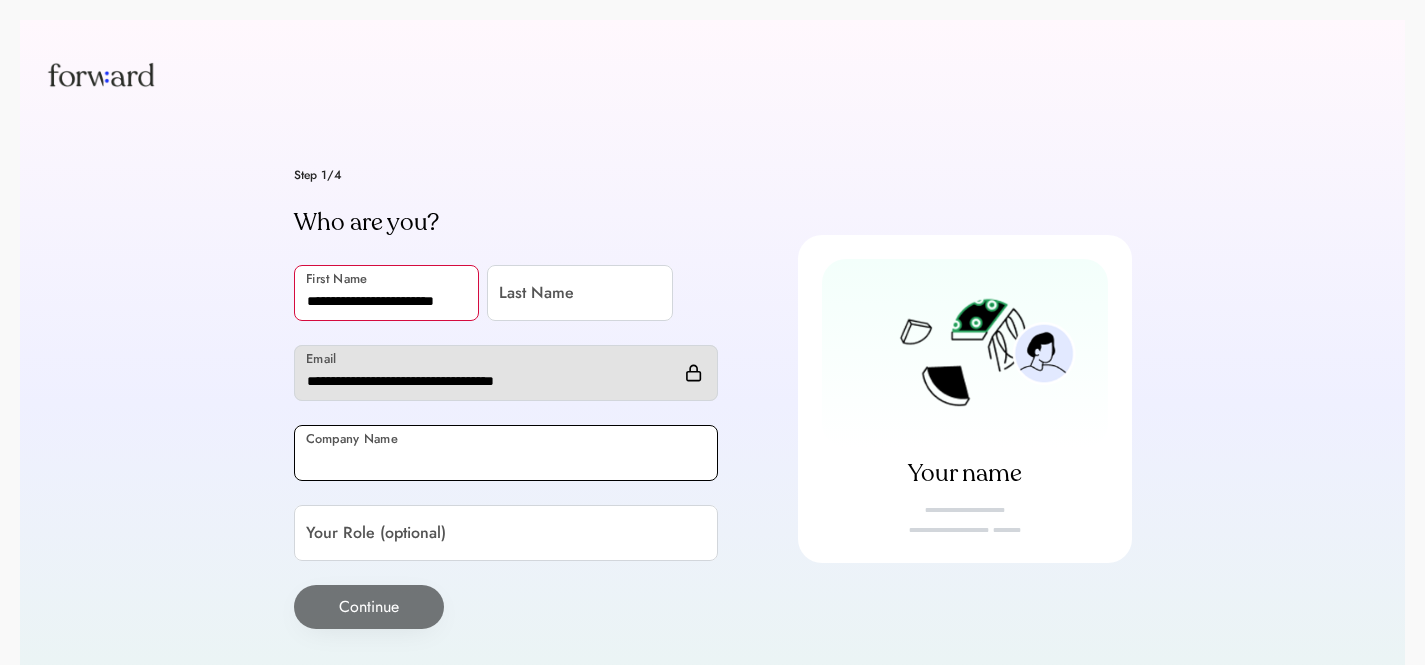 click at bounding box center [506, 453] 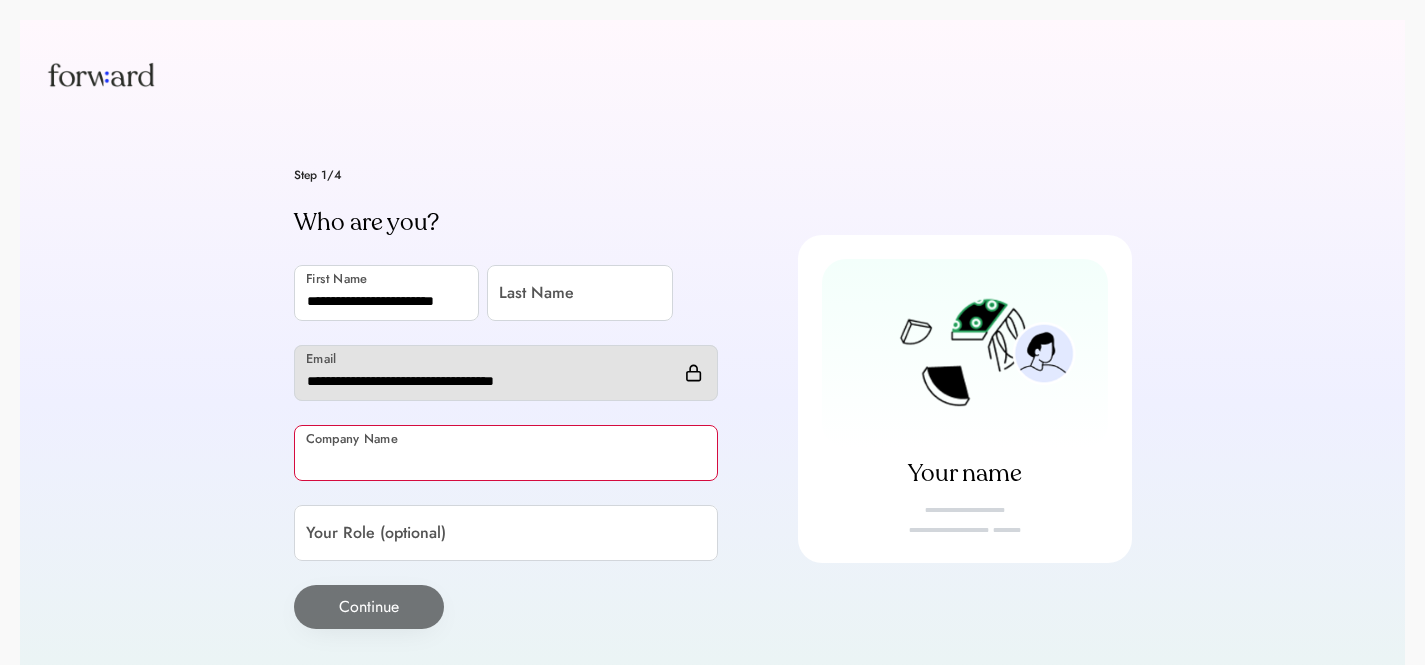 paste on "**********" 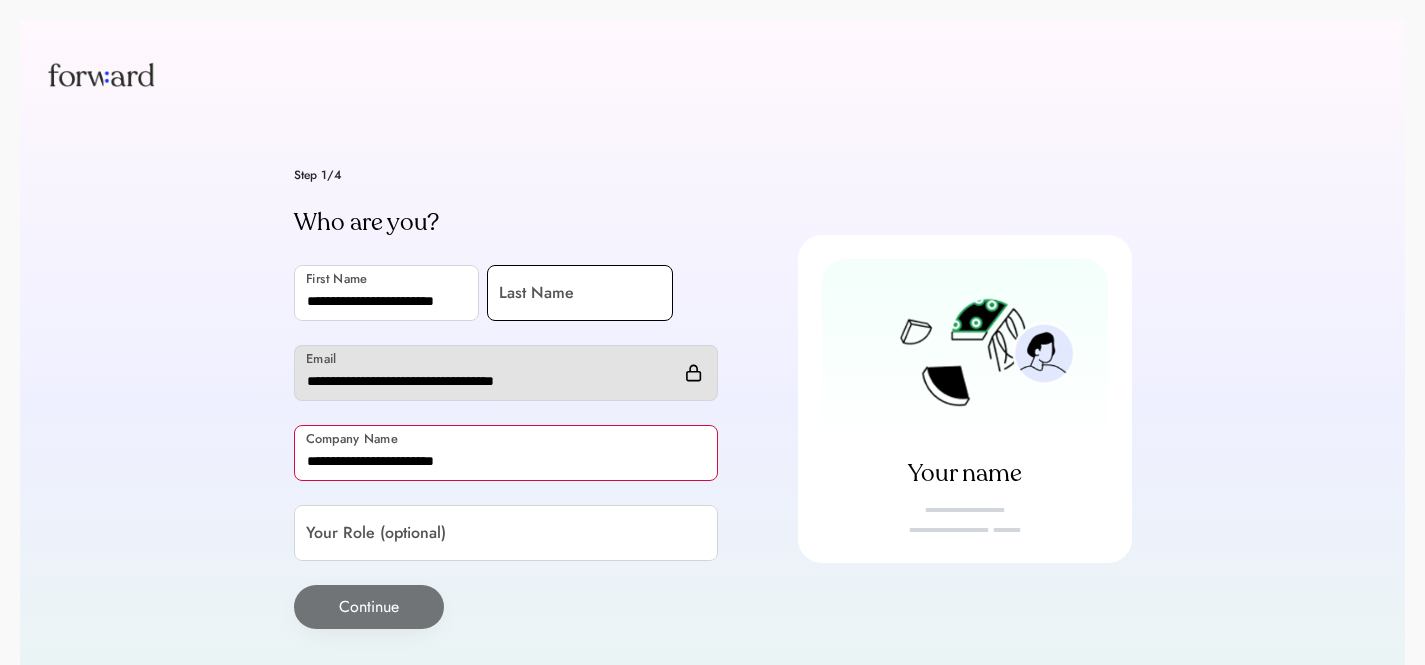 type on "**********" 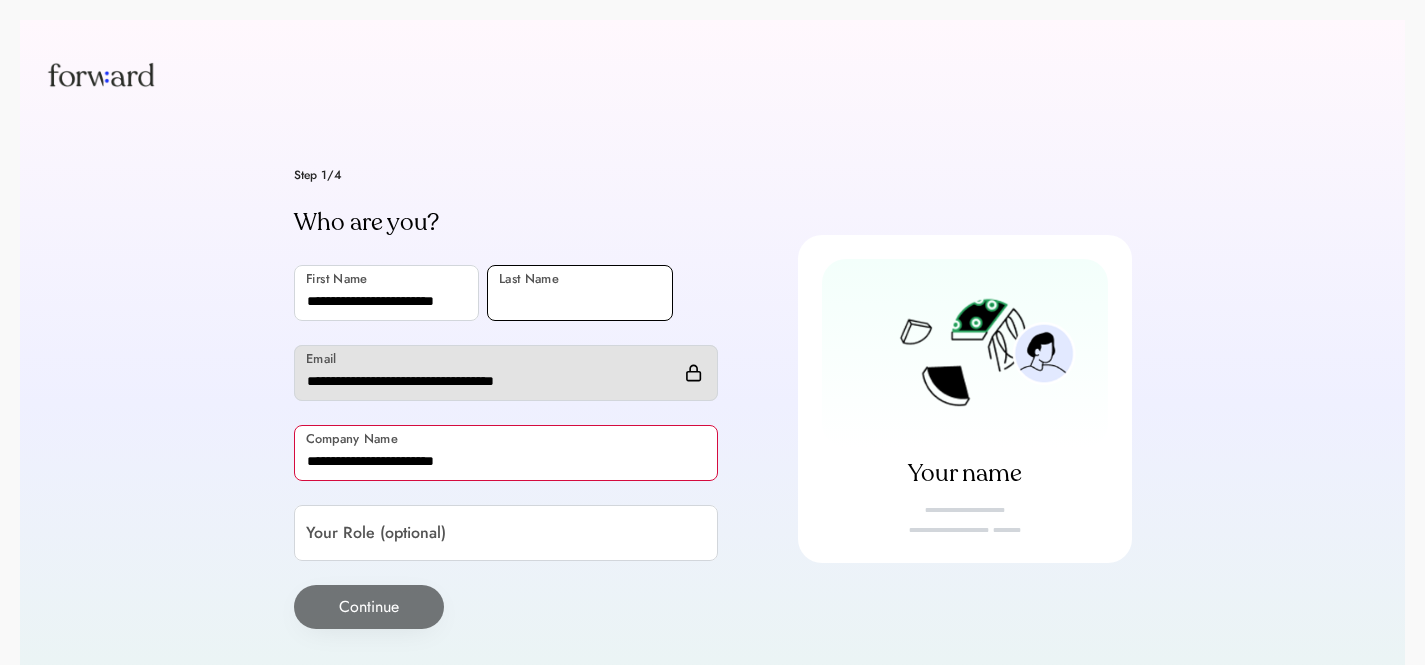 click at bounding box center (580, 293) 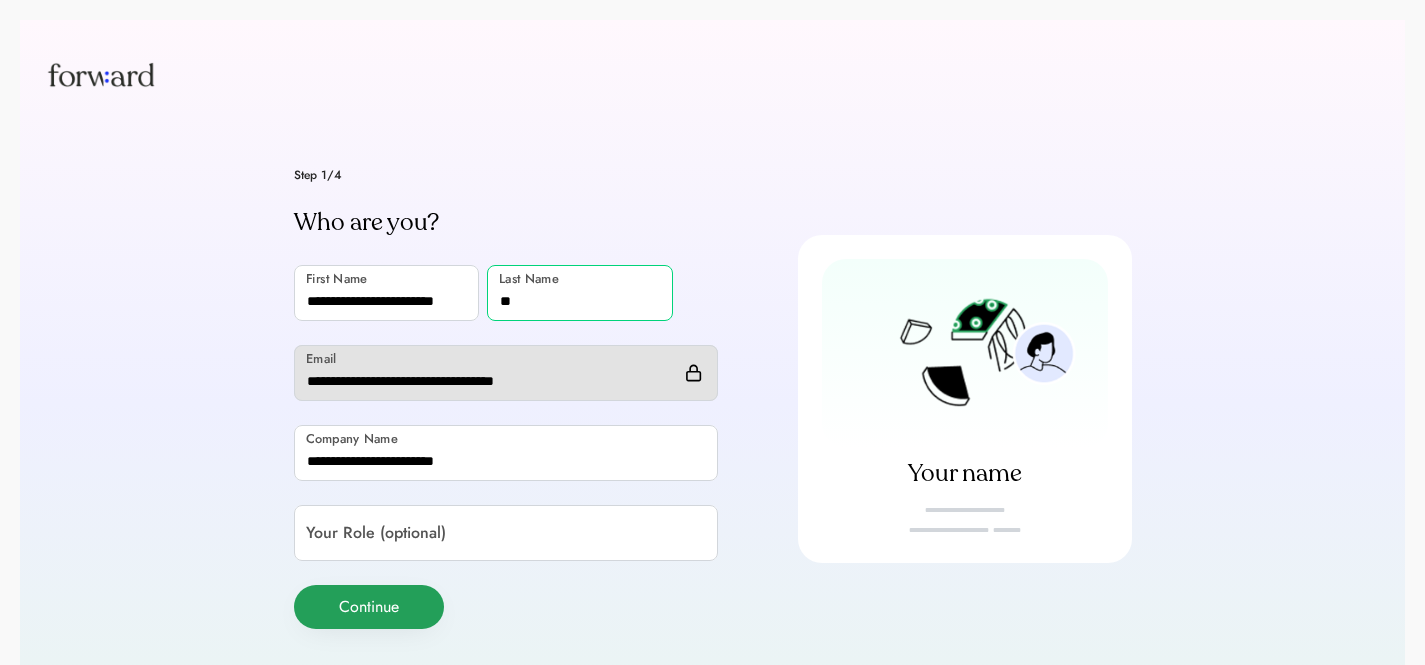 type on "**" 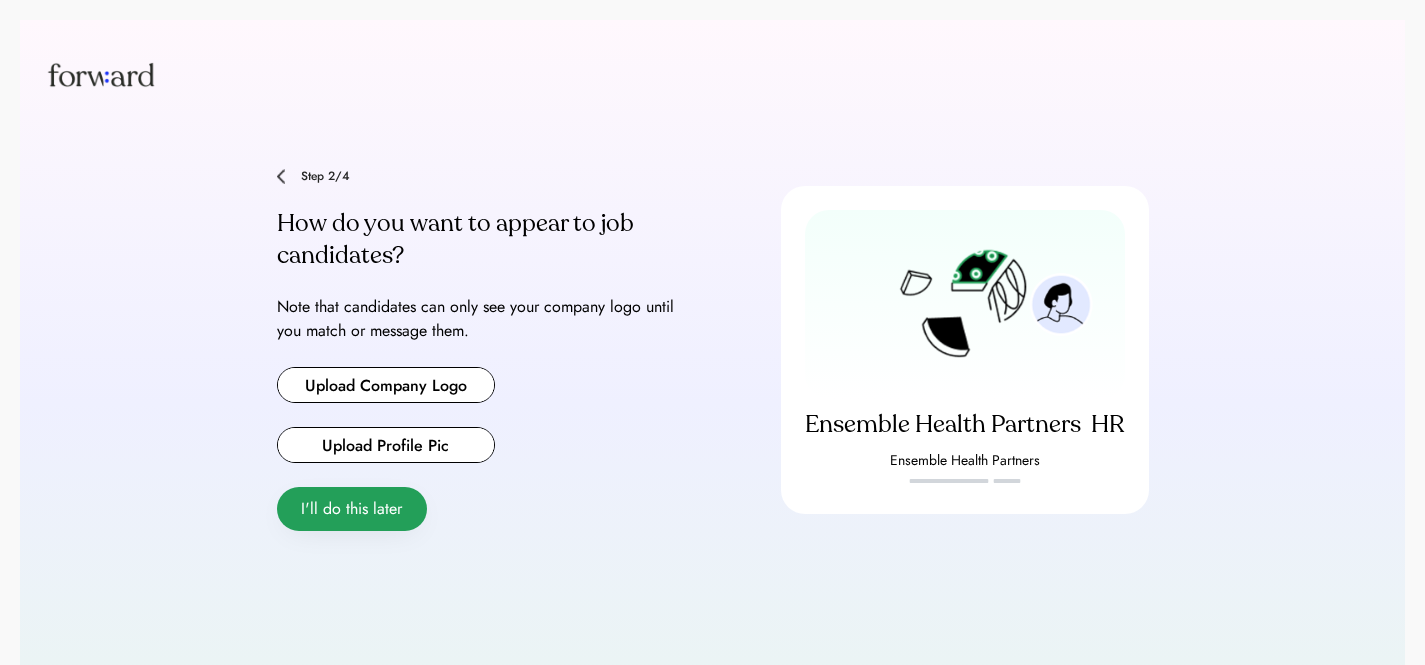 click on "I'll do this later" at bounding box center (352, 509) 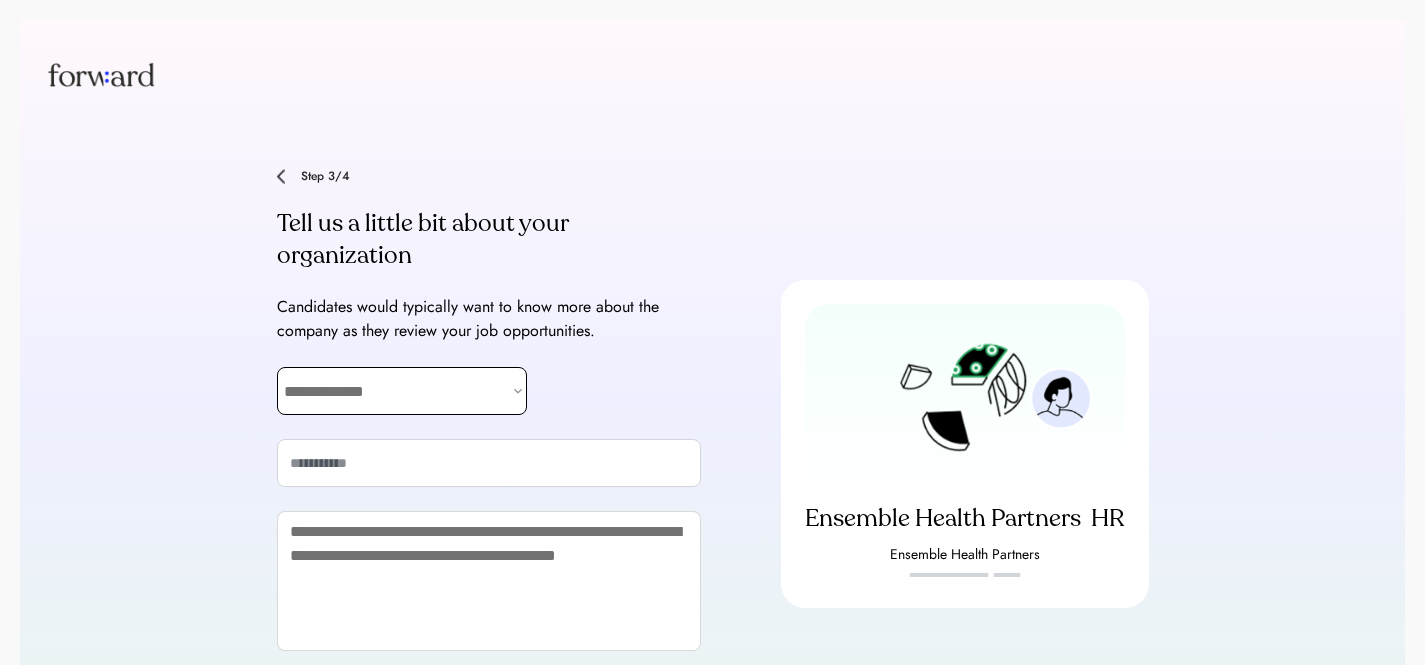 click on "**********" at bounding box center [402, 391] 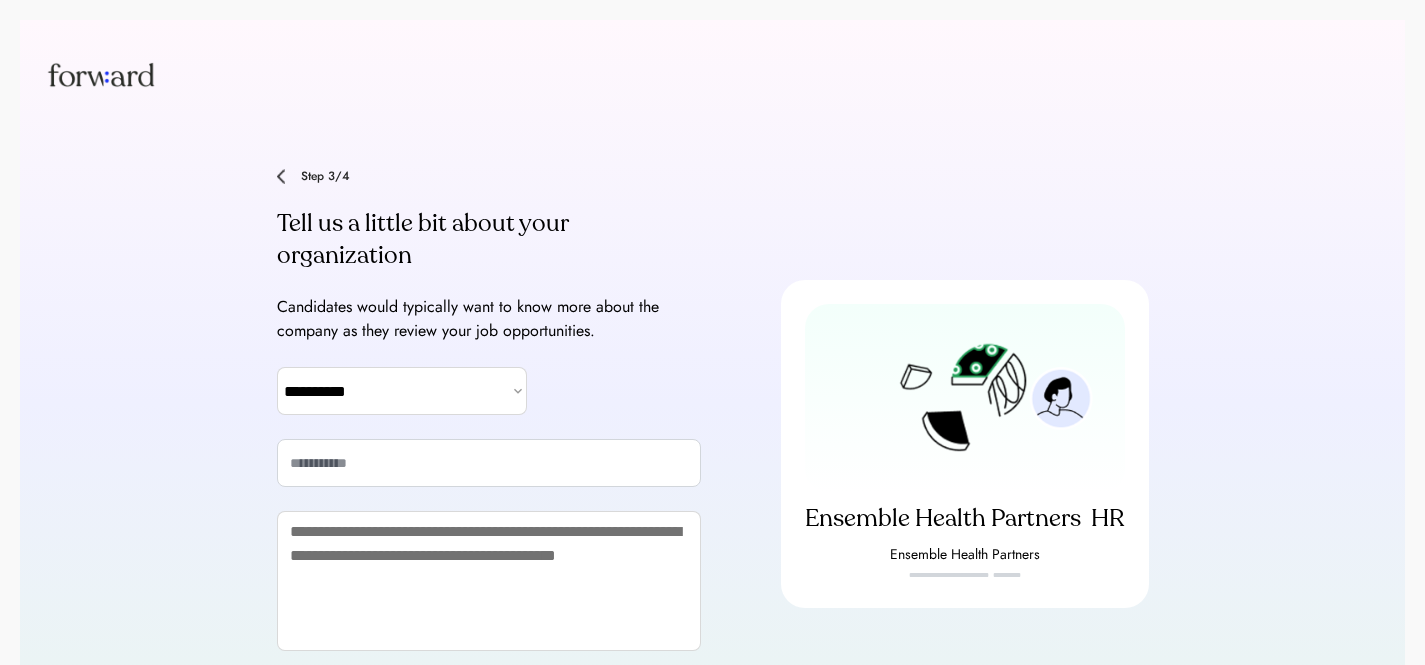 click at bounding box center [489, 463] 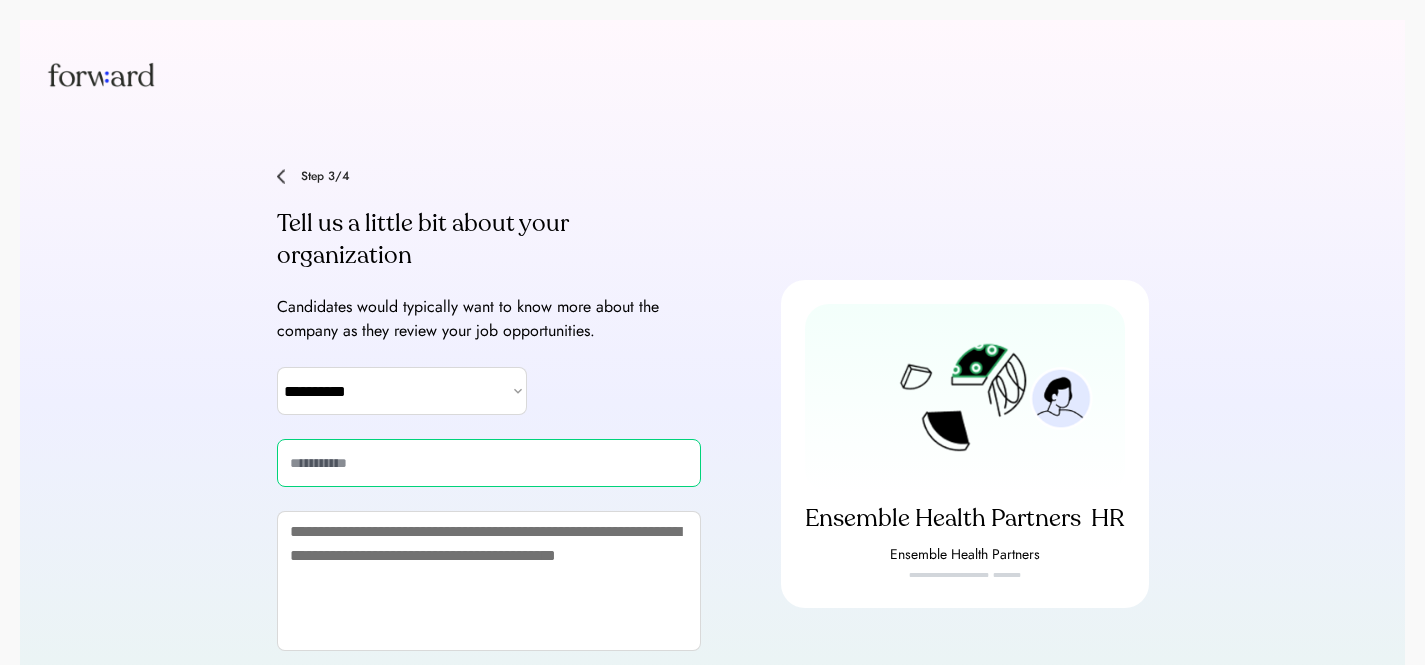 paste on "**********" 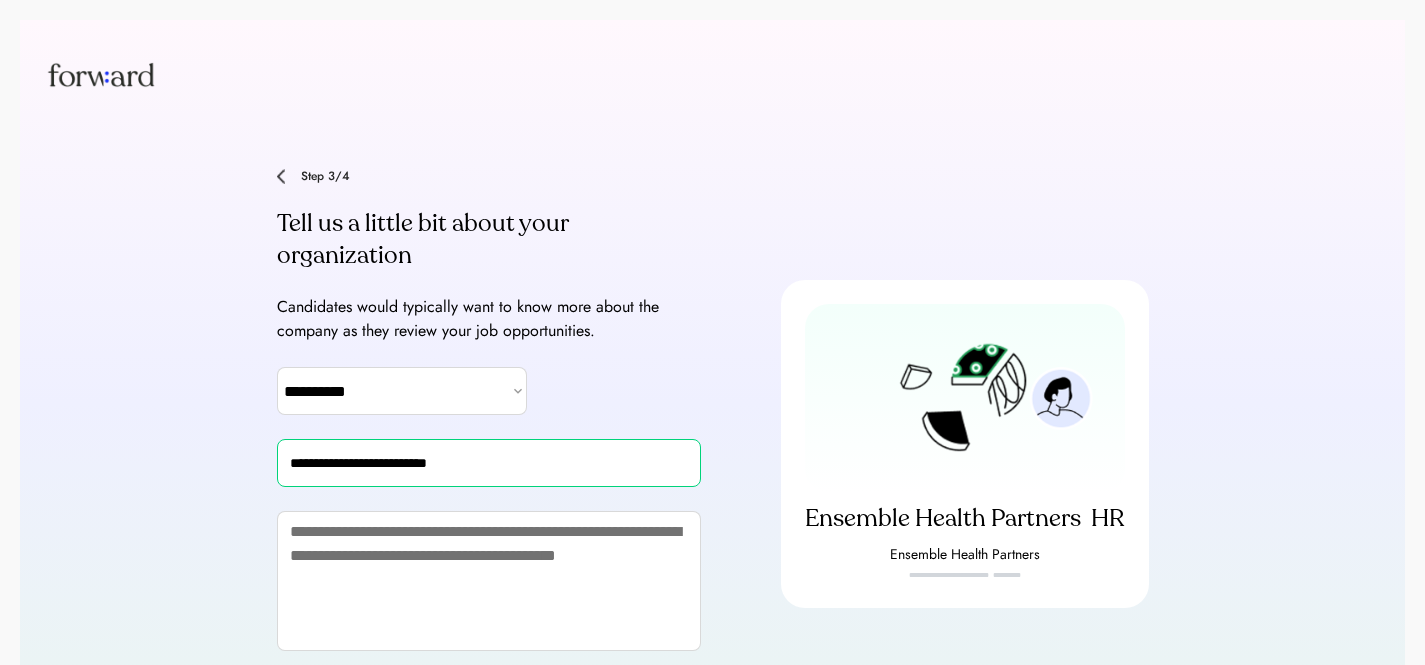 type on "**********" 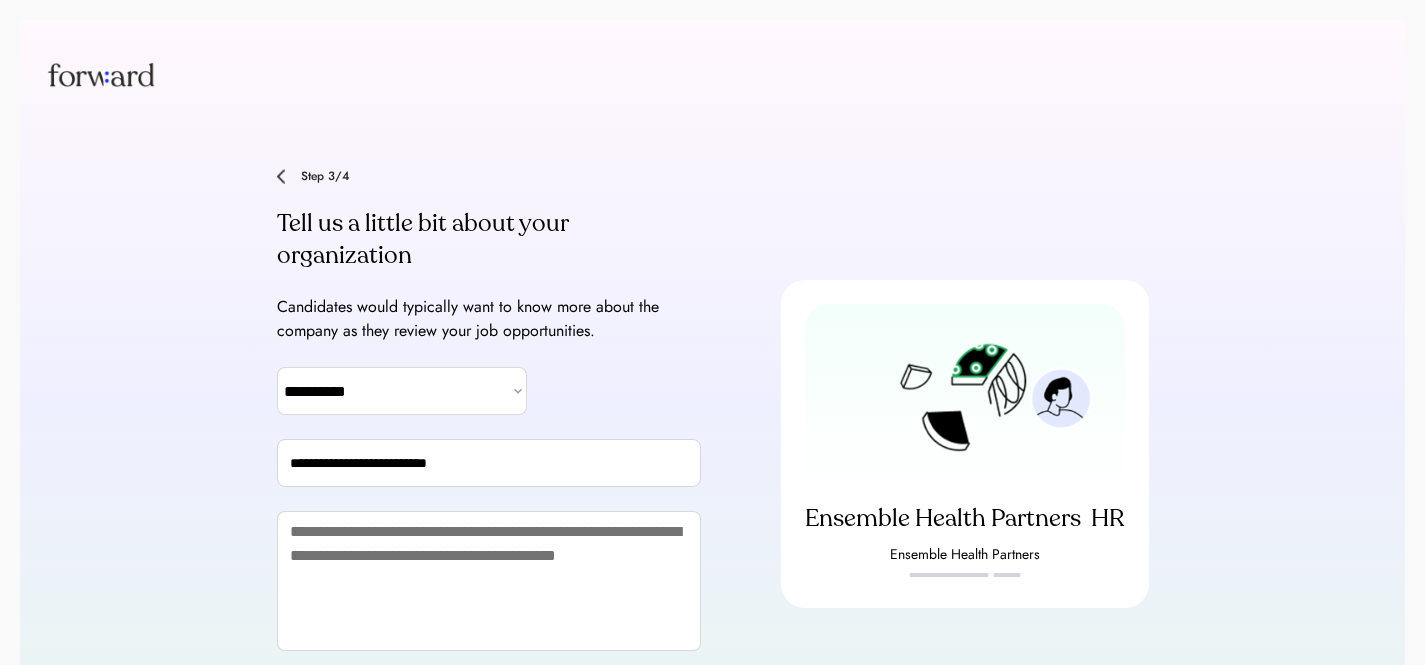click at bounding box center (489, 581) 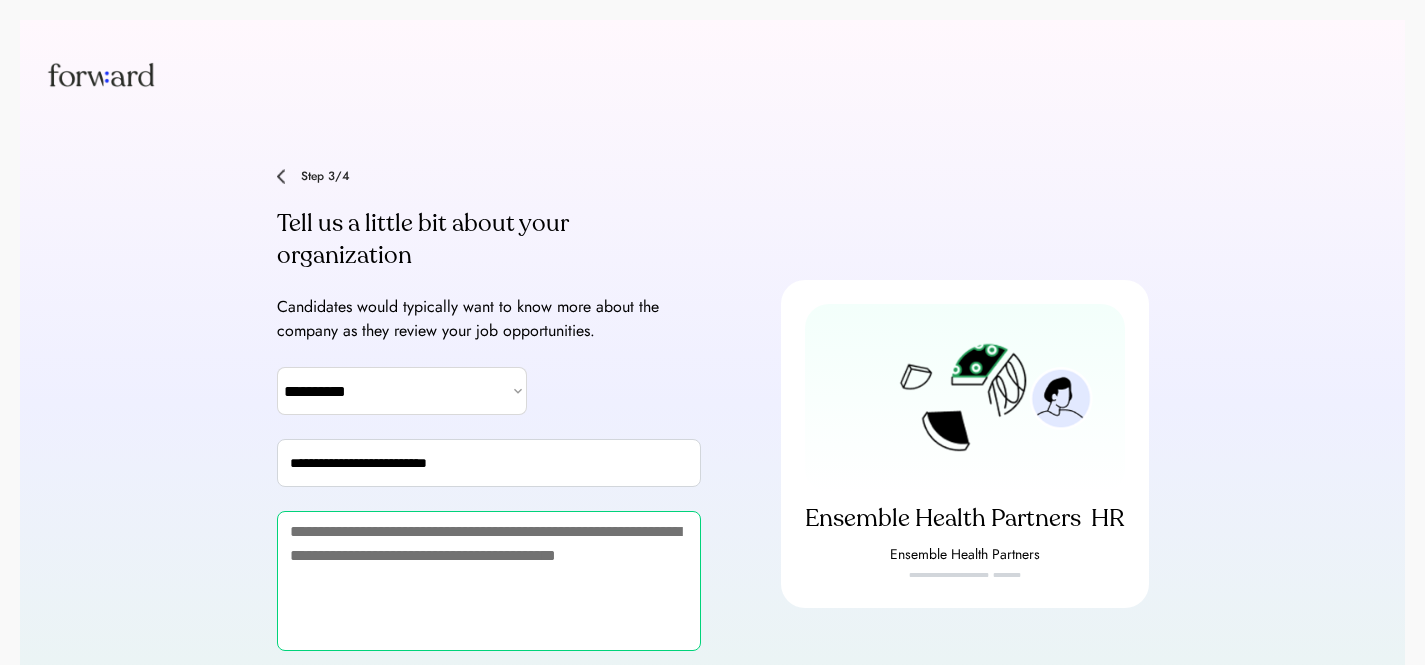 paste on "**********" 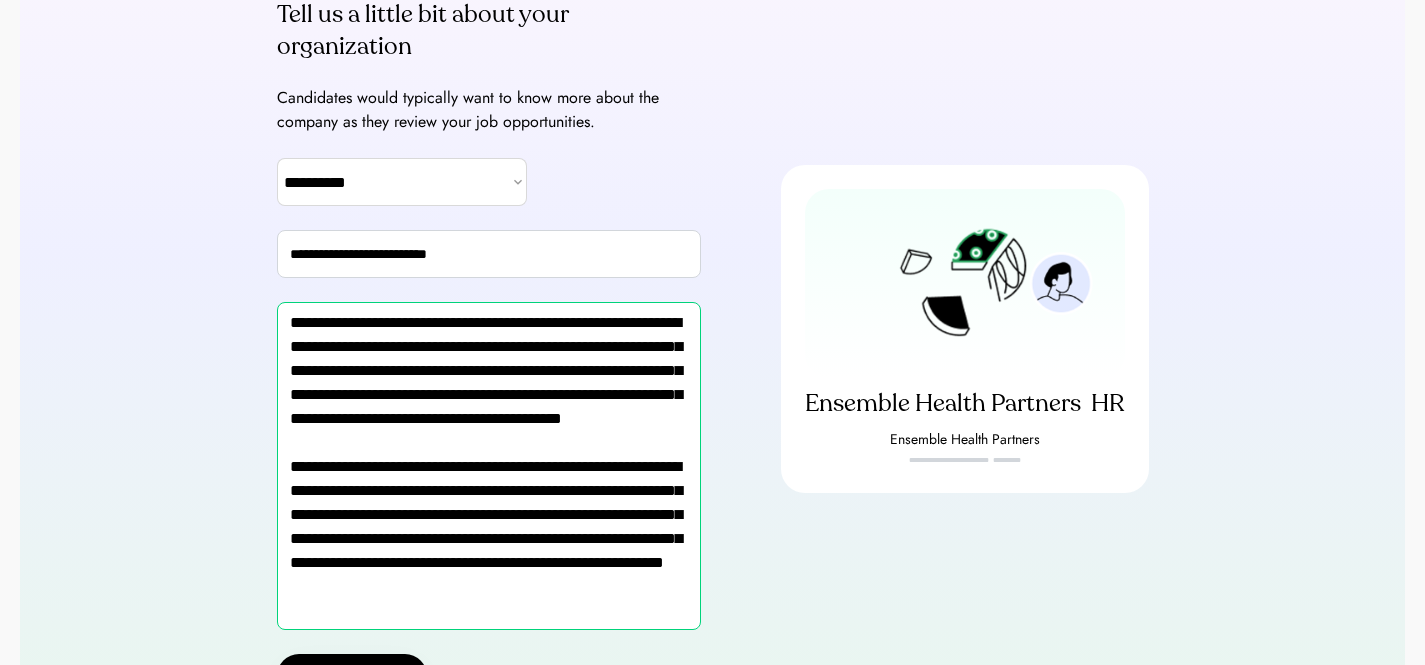 scroll, scrollTop: 242, scrollLeft: 0, axis: vertical 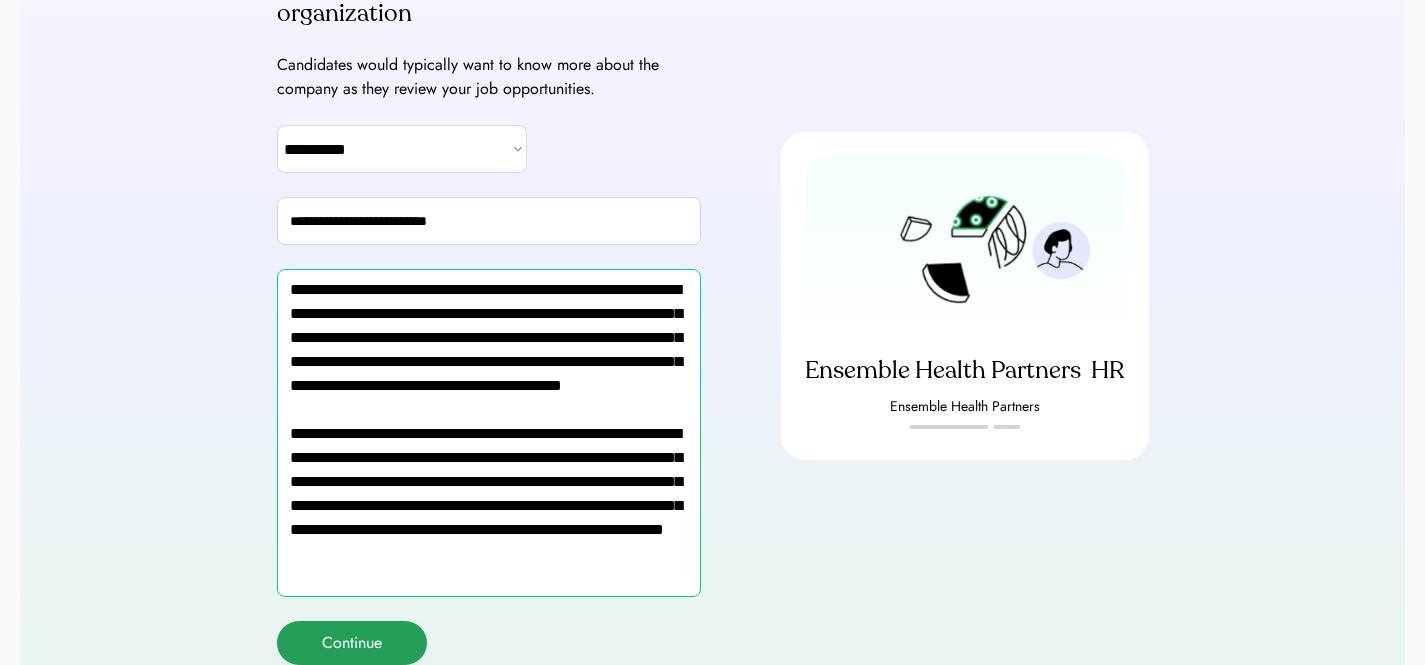 type on "**********" 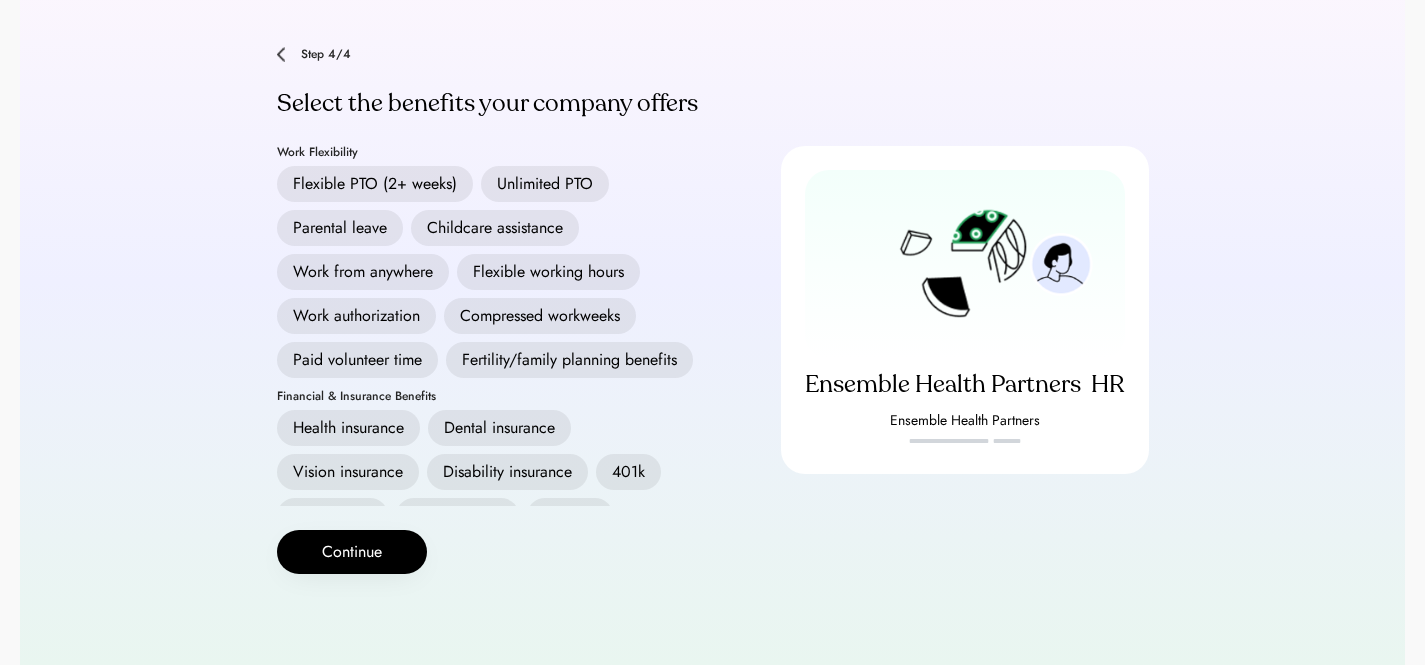 scroll, scrollTop: 122, scrollLeft: 0, axis: vertical 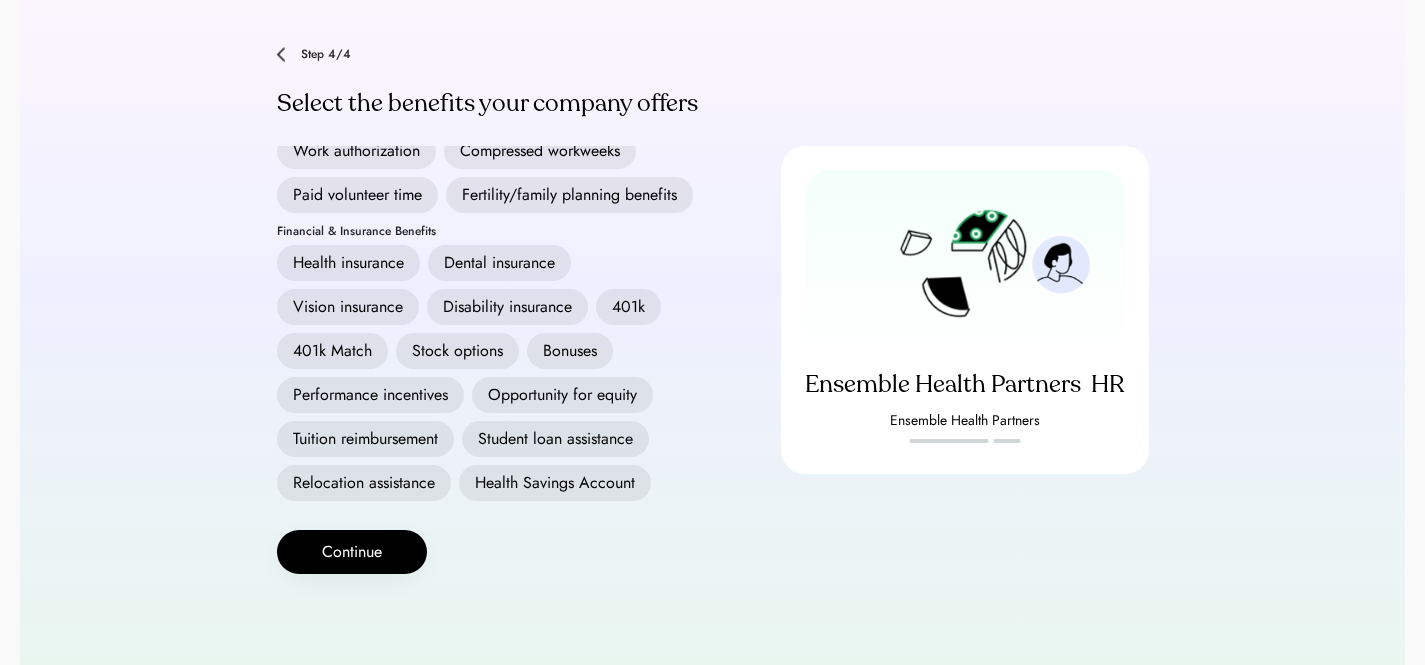 click on "Health insurance" at bounding box center (348, 263) 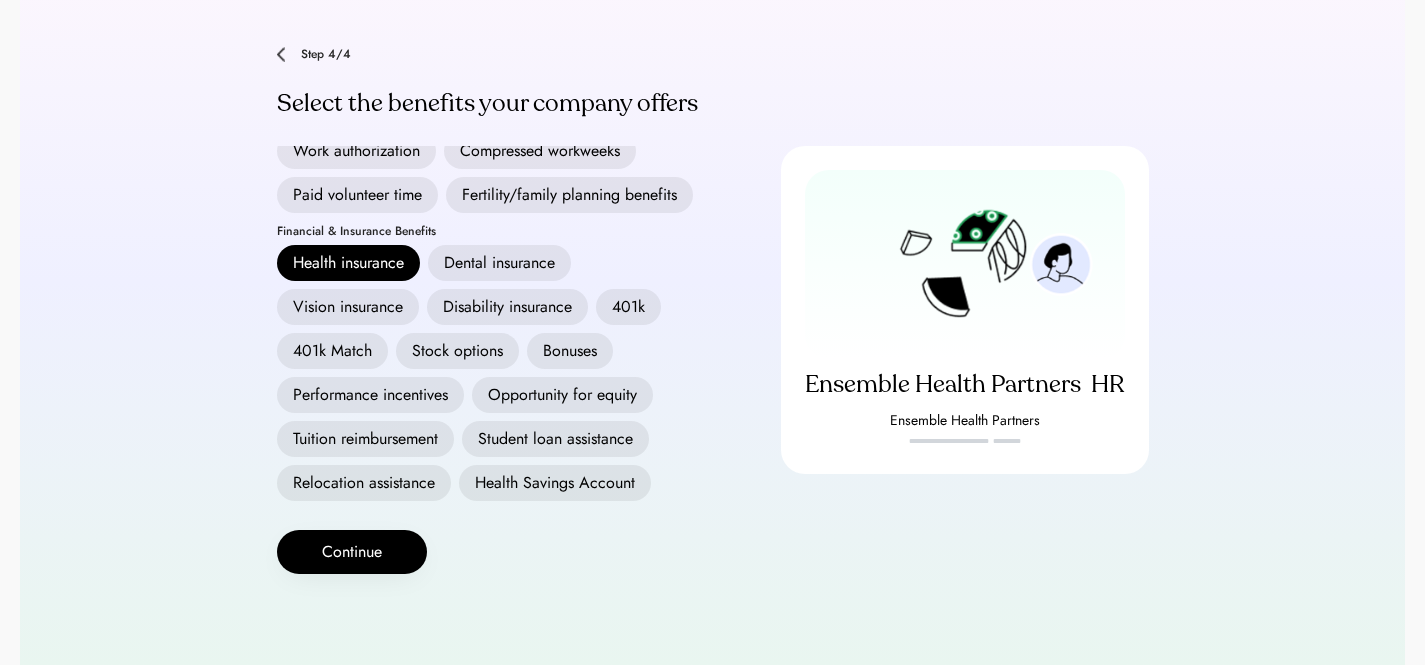 click on "Dental insurance" at bounding box center (499, 263) 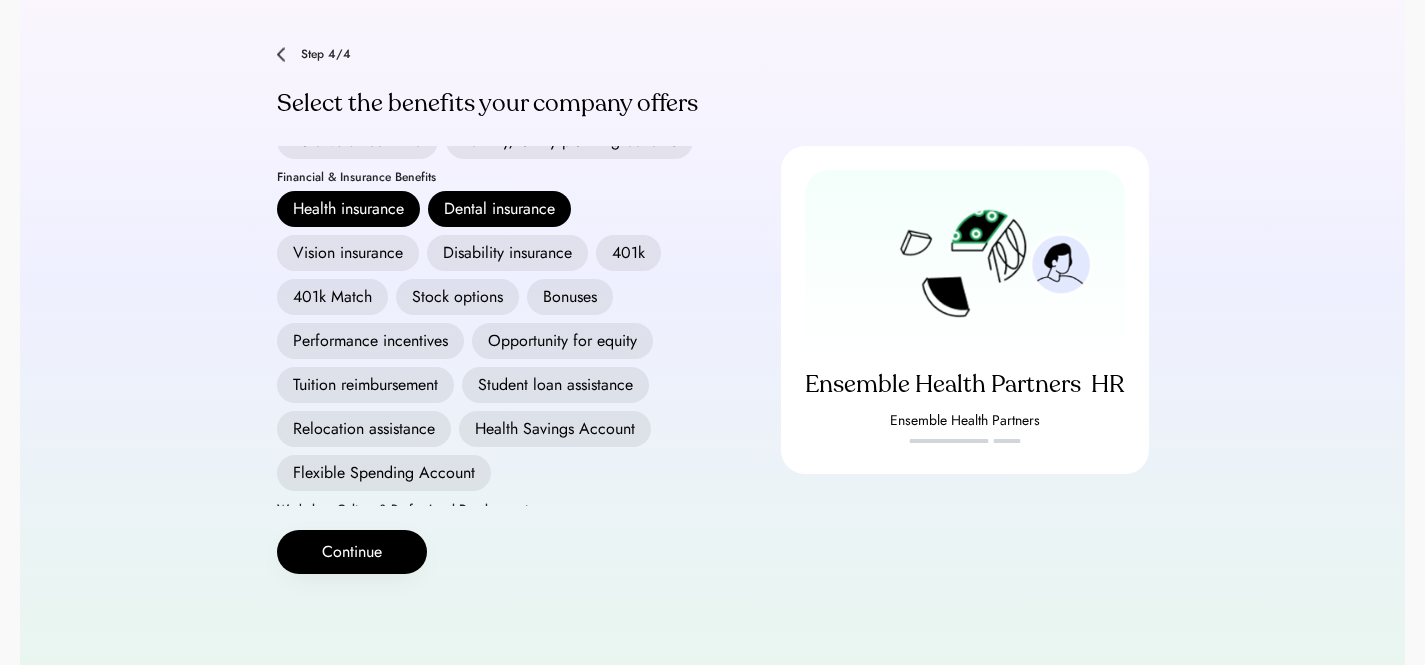 scroll, scrollTop: 257, scrollLeft: 0, axis: vertical 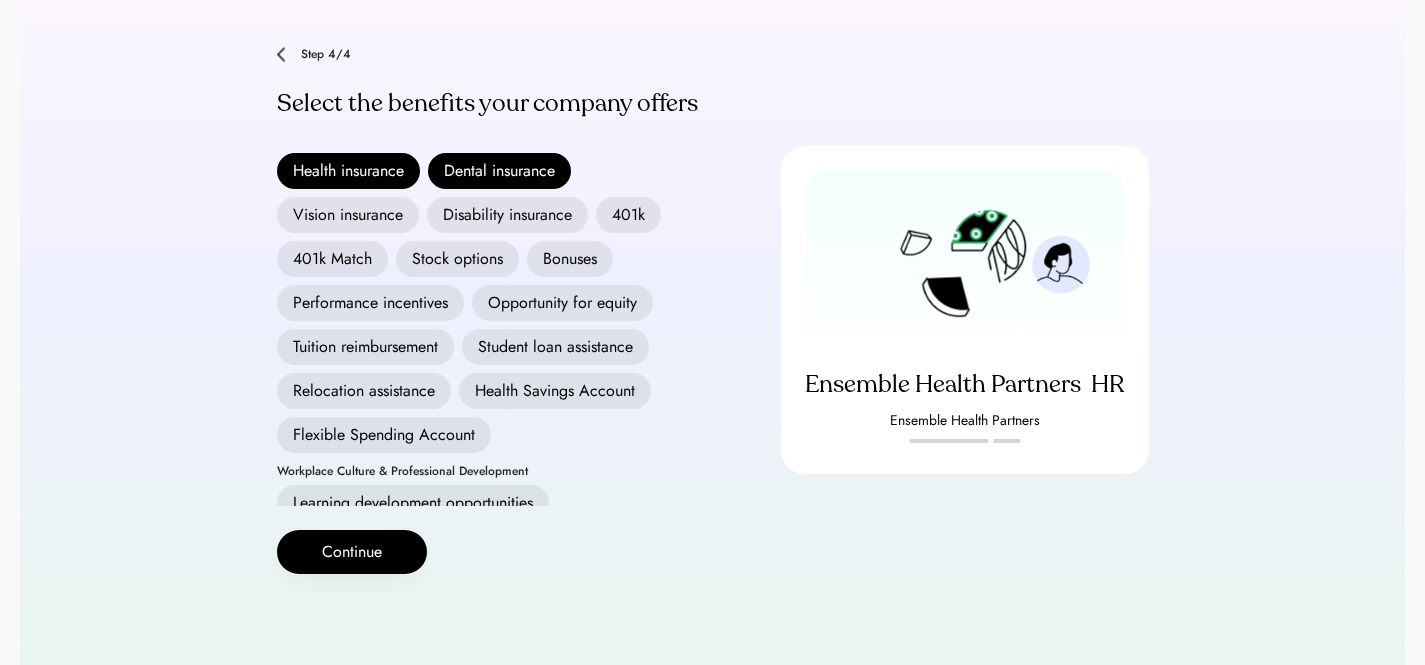 click on "Vision insurance" at bounding box center (348, 215) 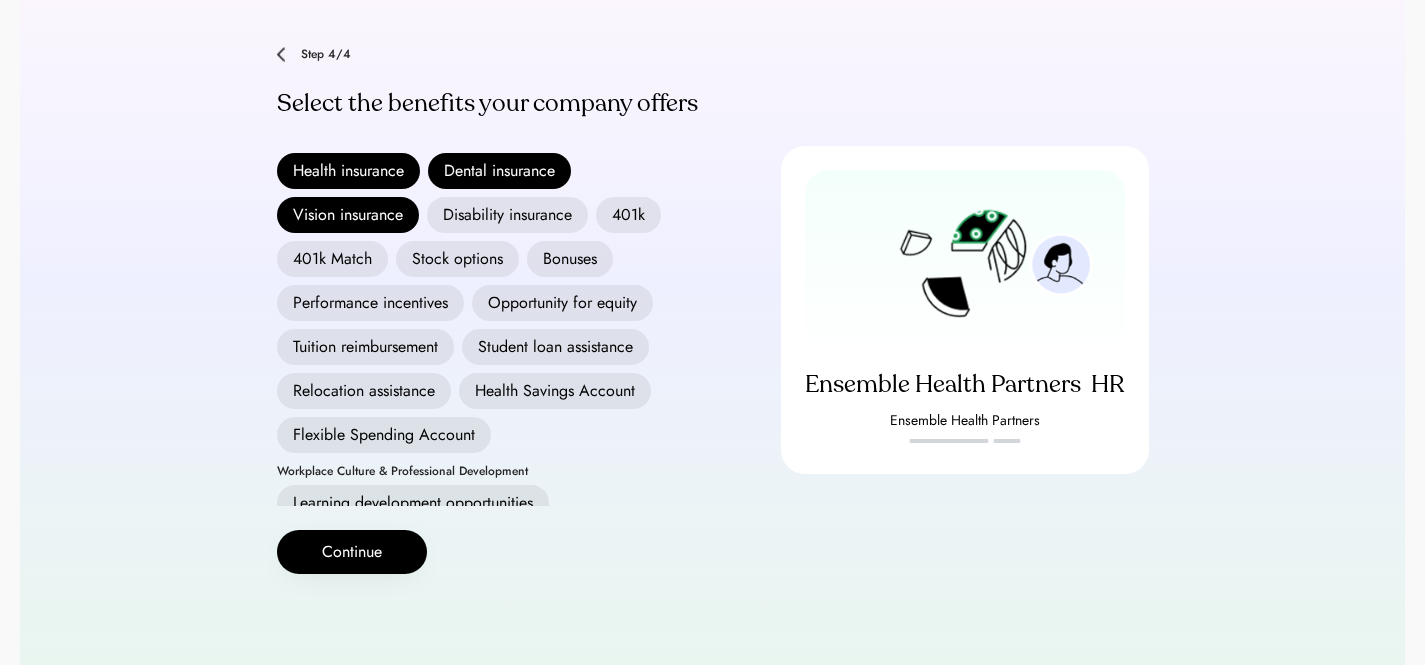 click on "Health Savings Account" at bounding box center (555, 391) 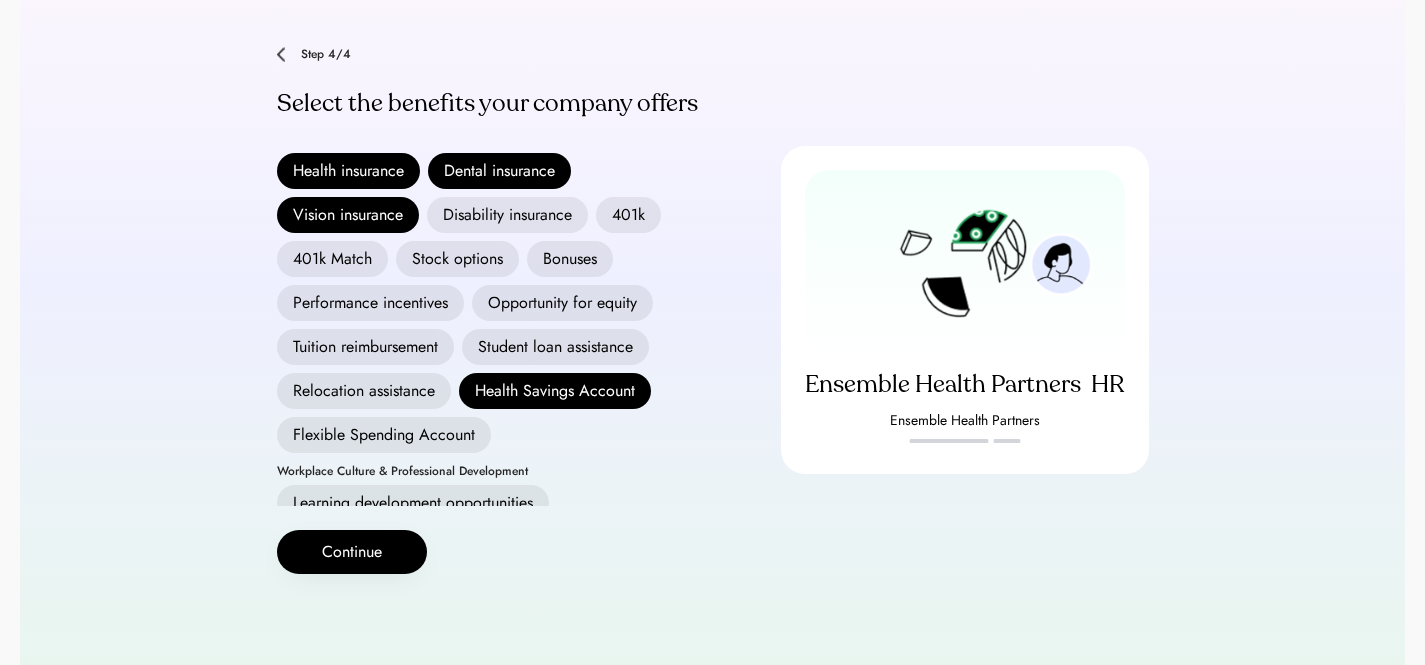 click on "Flexible Spending Account" at bounding box center [384, 435] 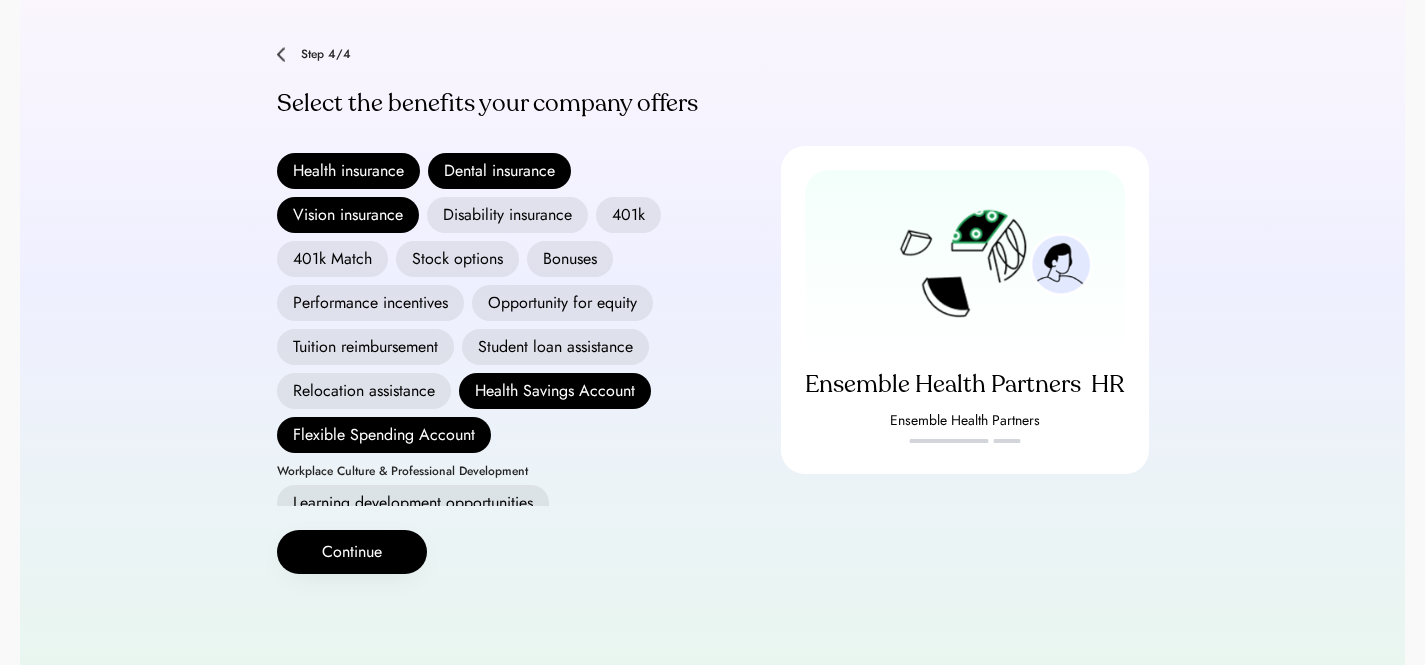 click on "401k" at bounding box center [628, 215] 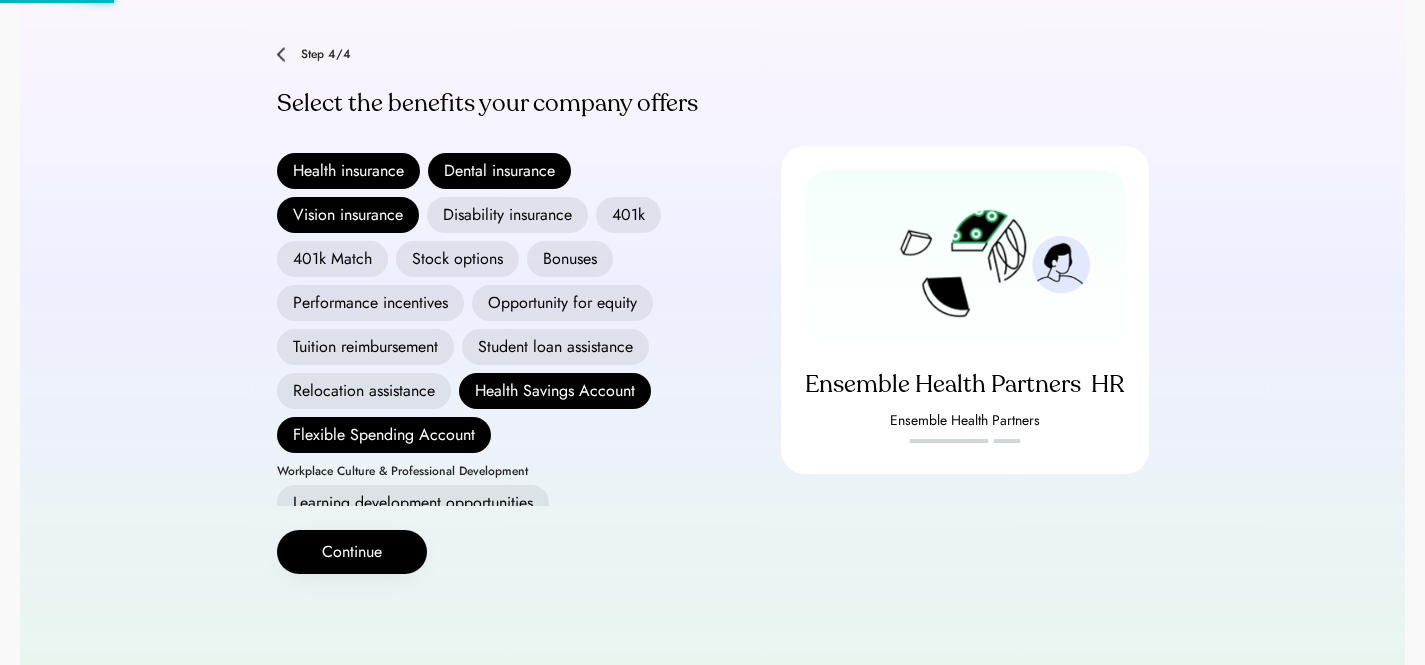 click on "Bonuses" at bounding box center [570, 259] 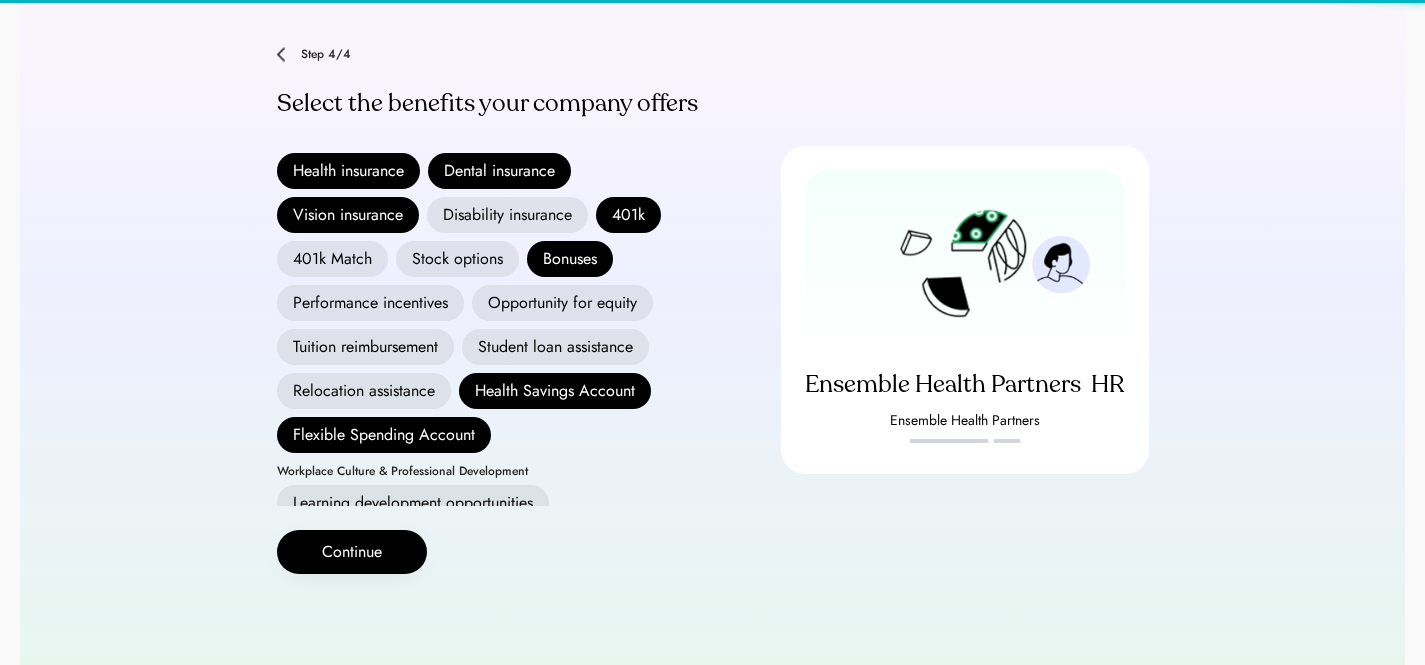 click on "Performance incentives" at bounding box center [370, 303] 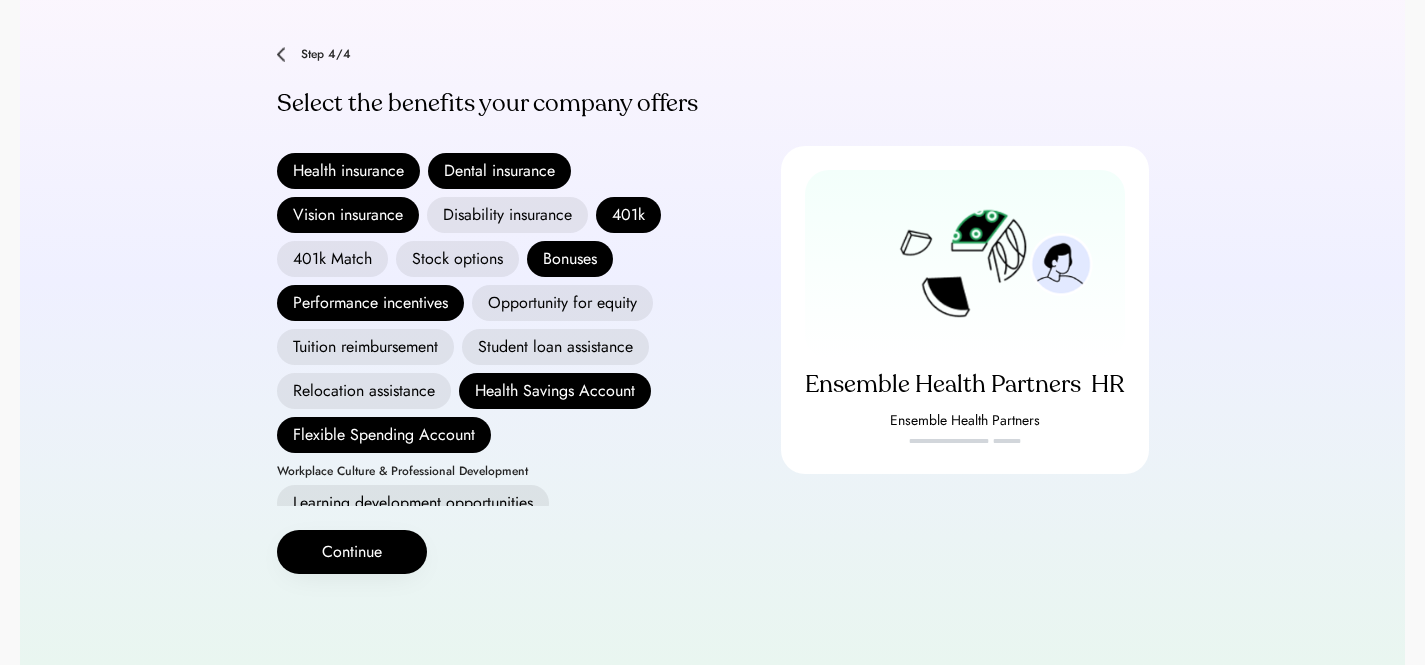 scroll, scrollTop: 0, scrollLeft: 0, axis: both 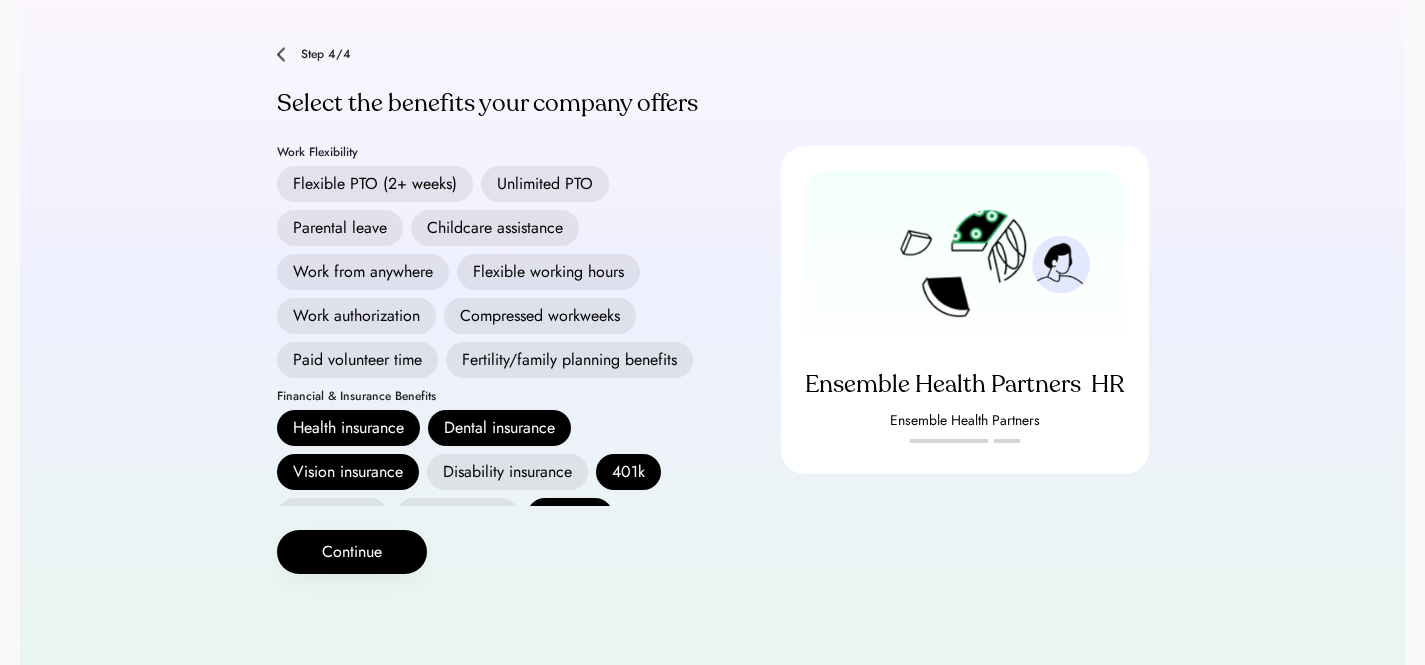 click on "Parental leave" at bounding box center (340, 228) 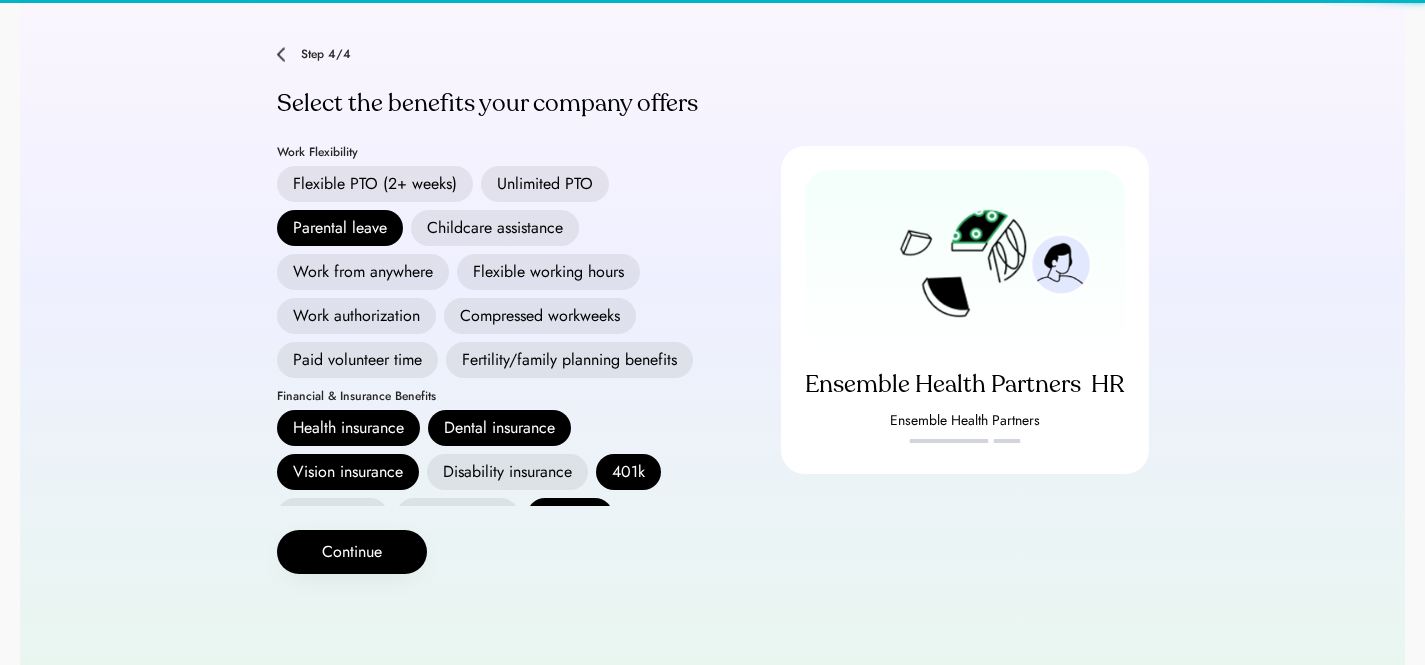 click on "Work from anywhere" at bounding box center (363, 272) 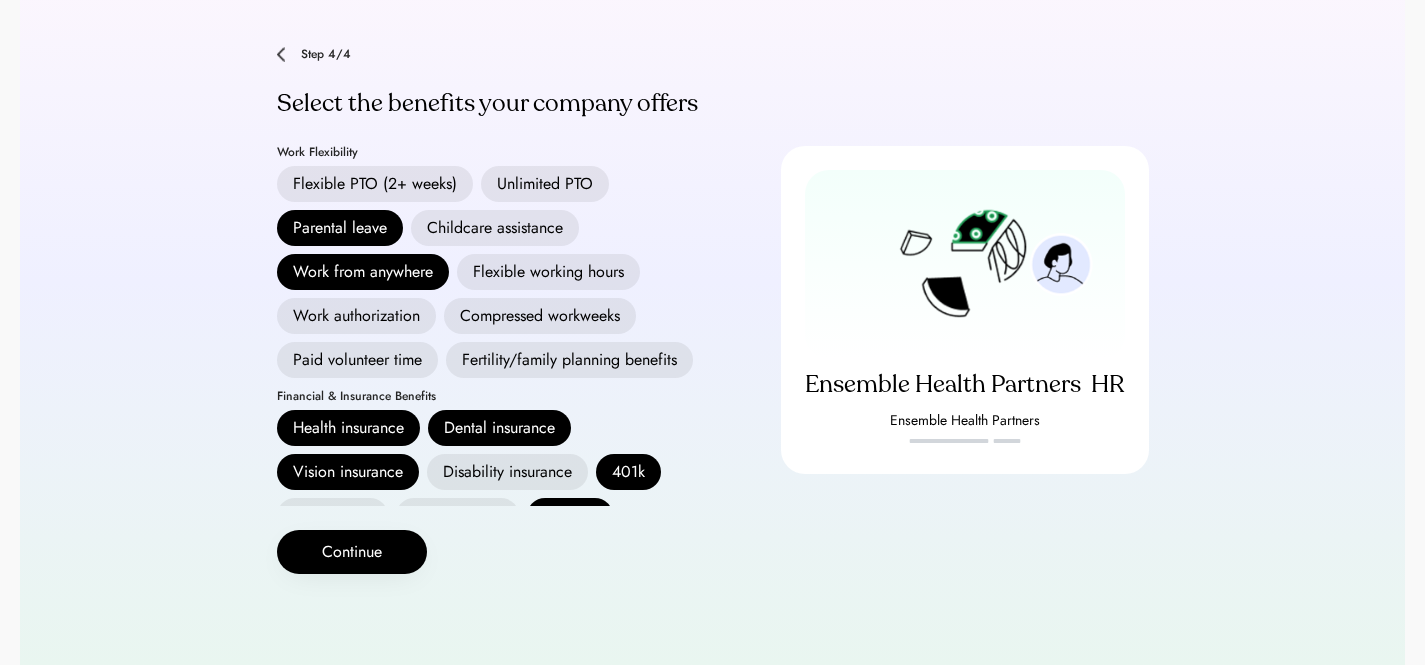 click on "Fertility/family planning benefits" at bounding box center (569, 360) 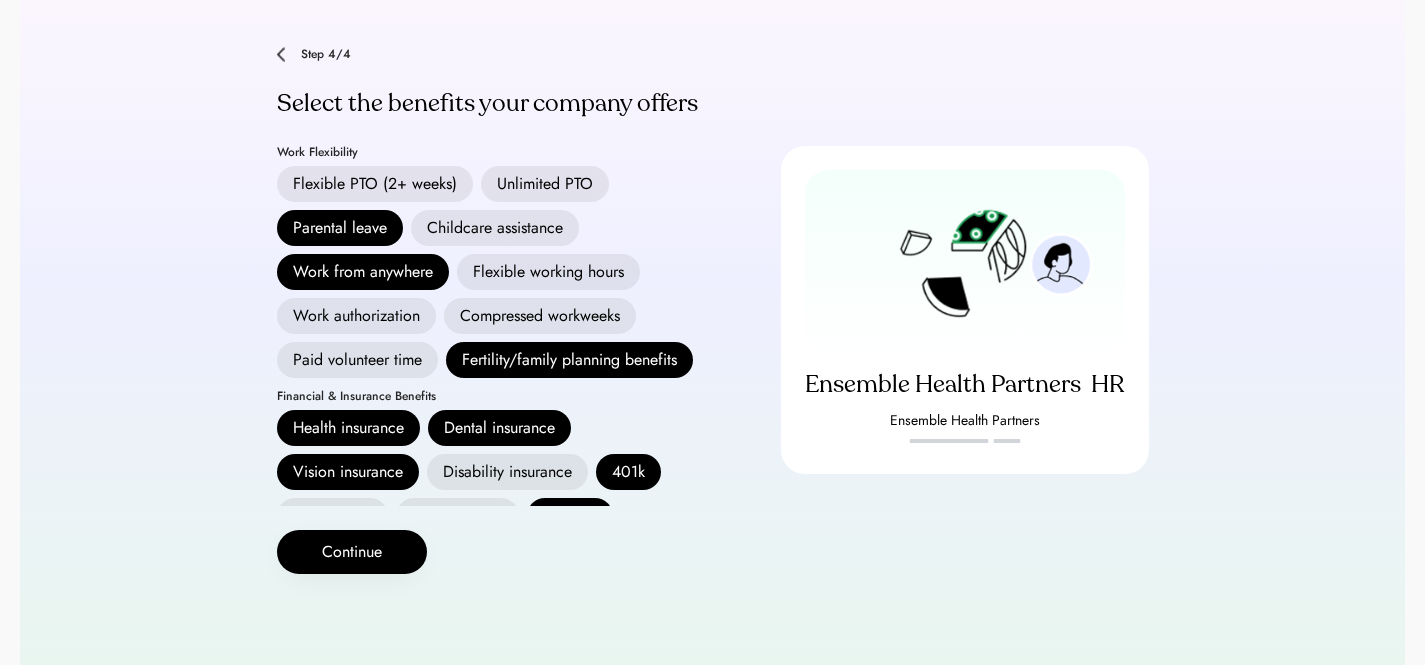 click on "Flexible working hours" at bounding box center (548, 272) 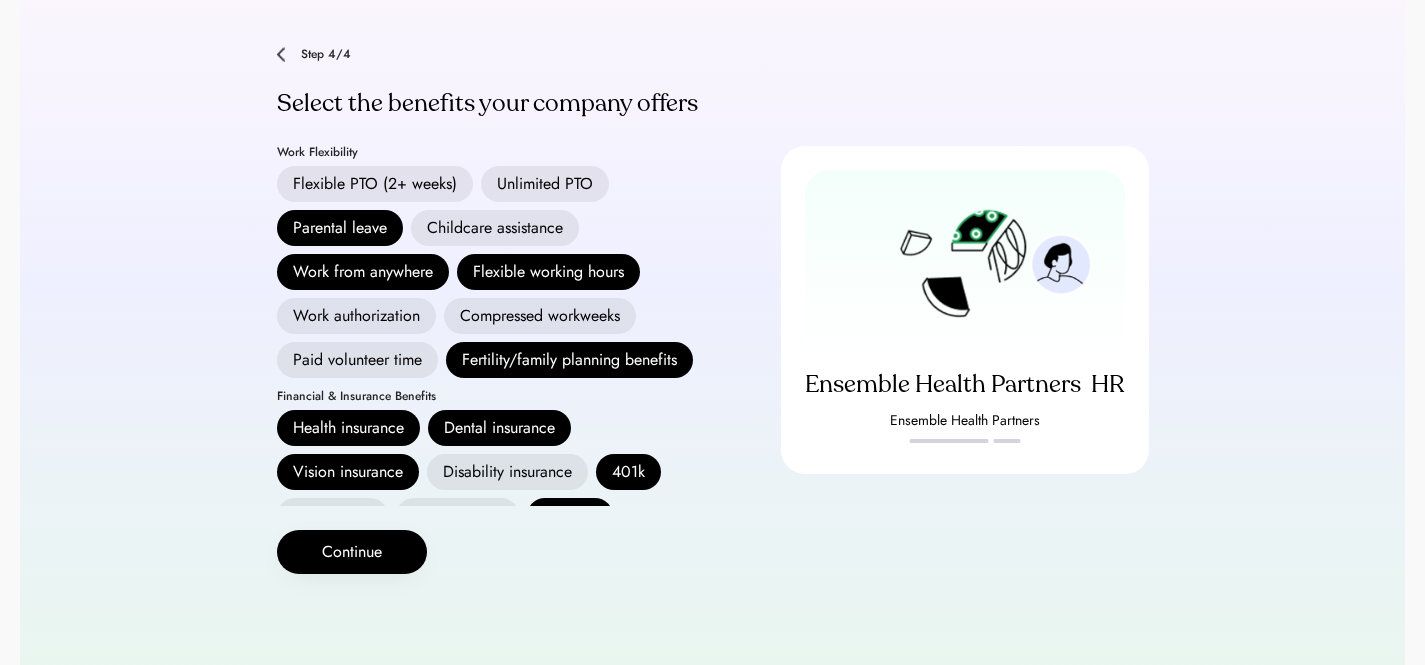 click on "Flexible PTO (2+ weeks)" at bounding box center [375, 184] 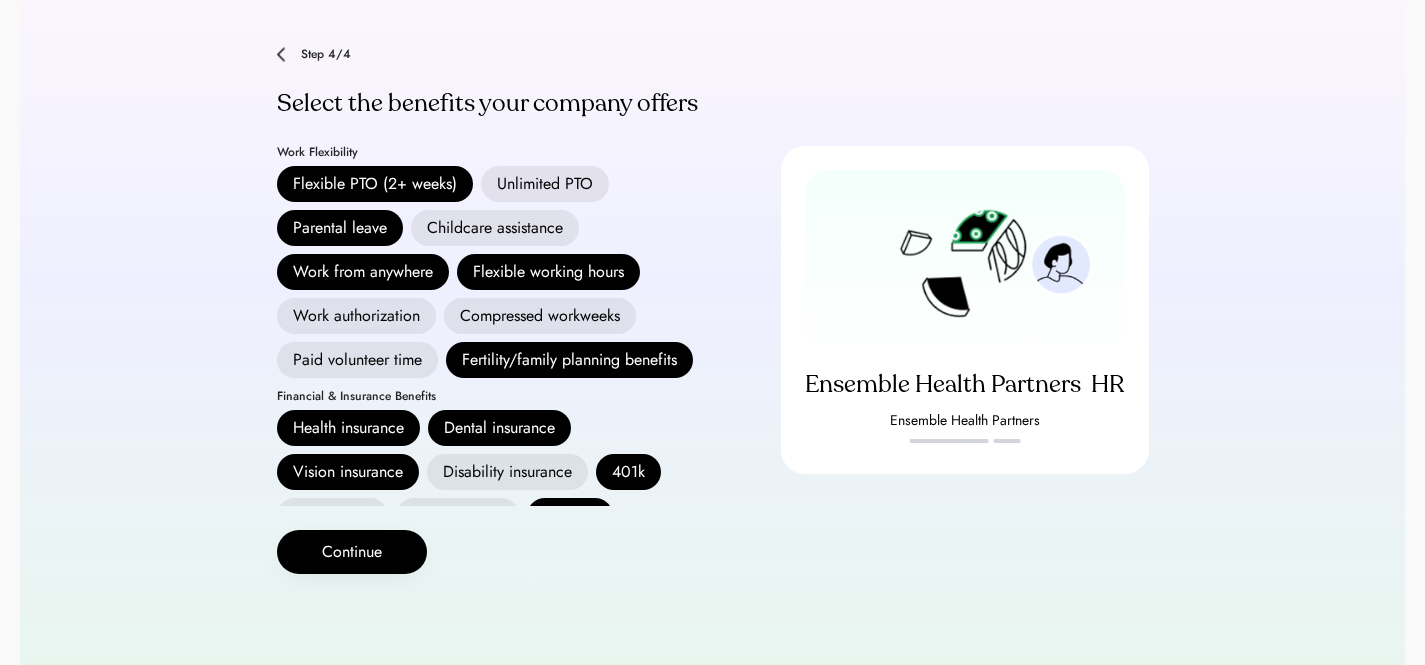 click on "Paid volunteer time" at bounding box center [357, 360] 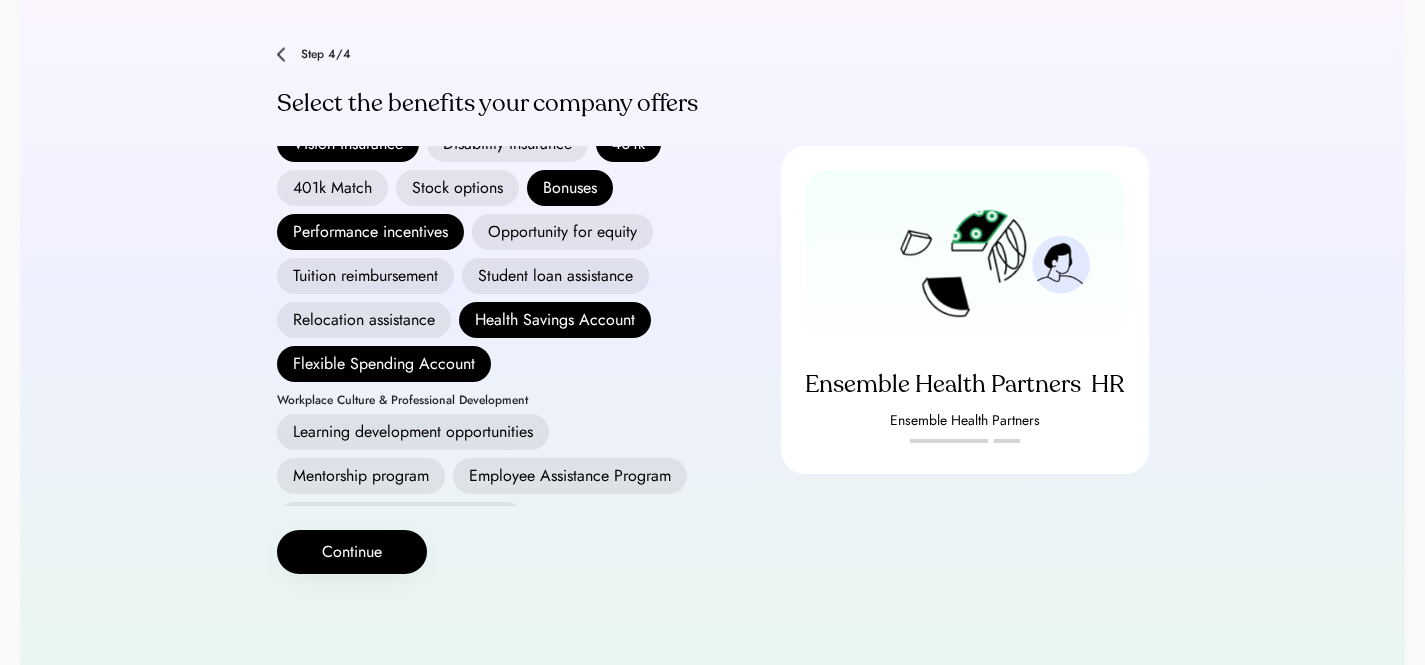 scroll, scrollTop: 668, scrollLeft: 0, axis: vertical 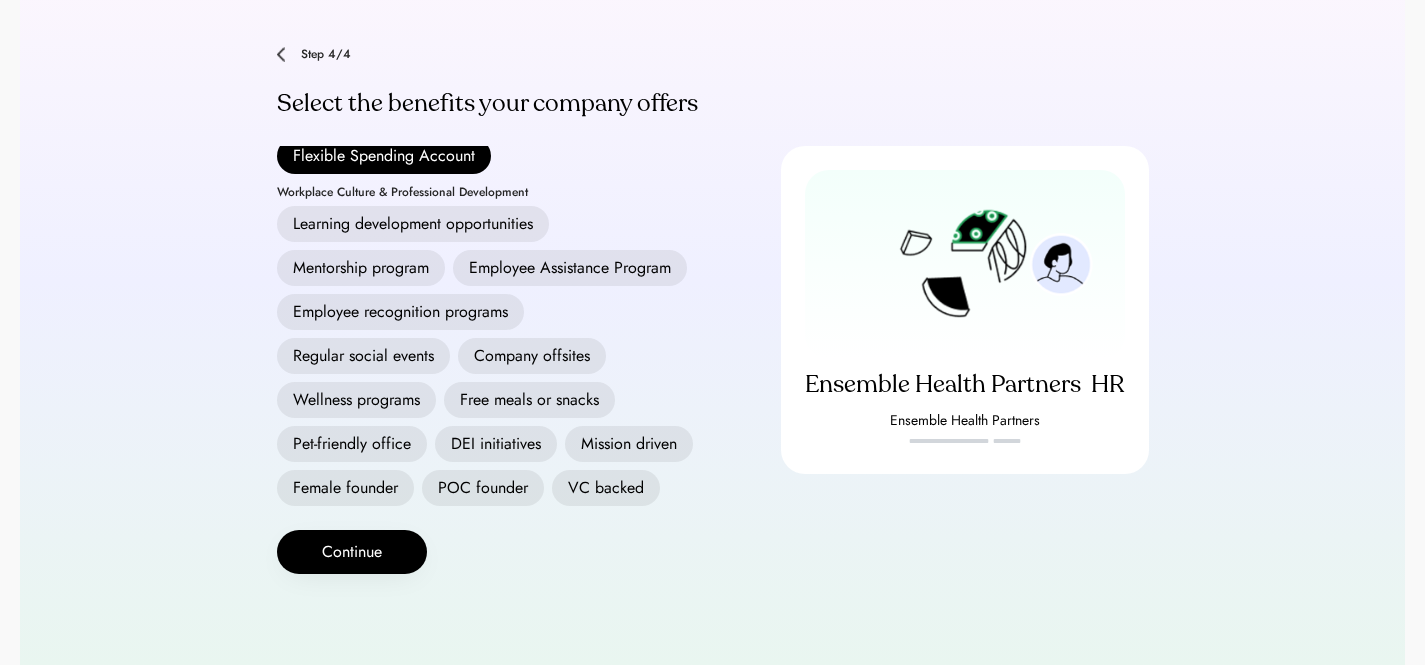 click on "Employee Assistance Program" at bounding box center [570, 268] 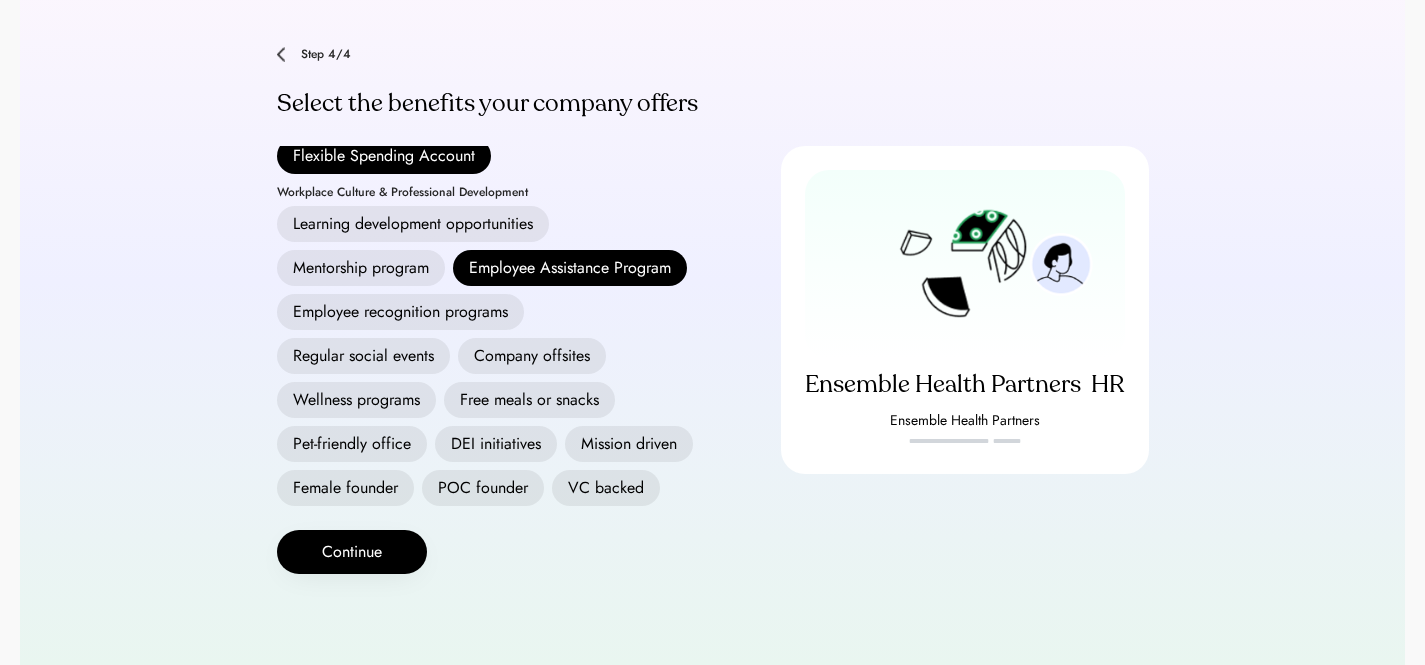 click on "Regular social events" at bounding box center [363, 356] 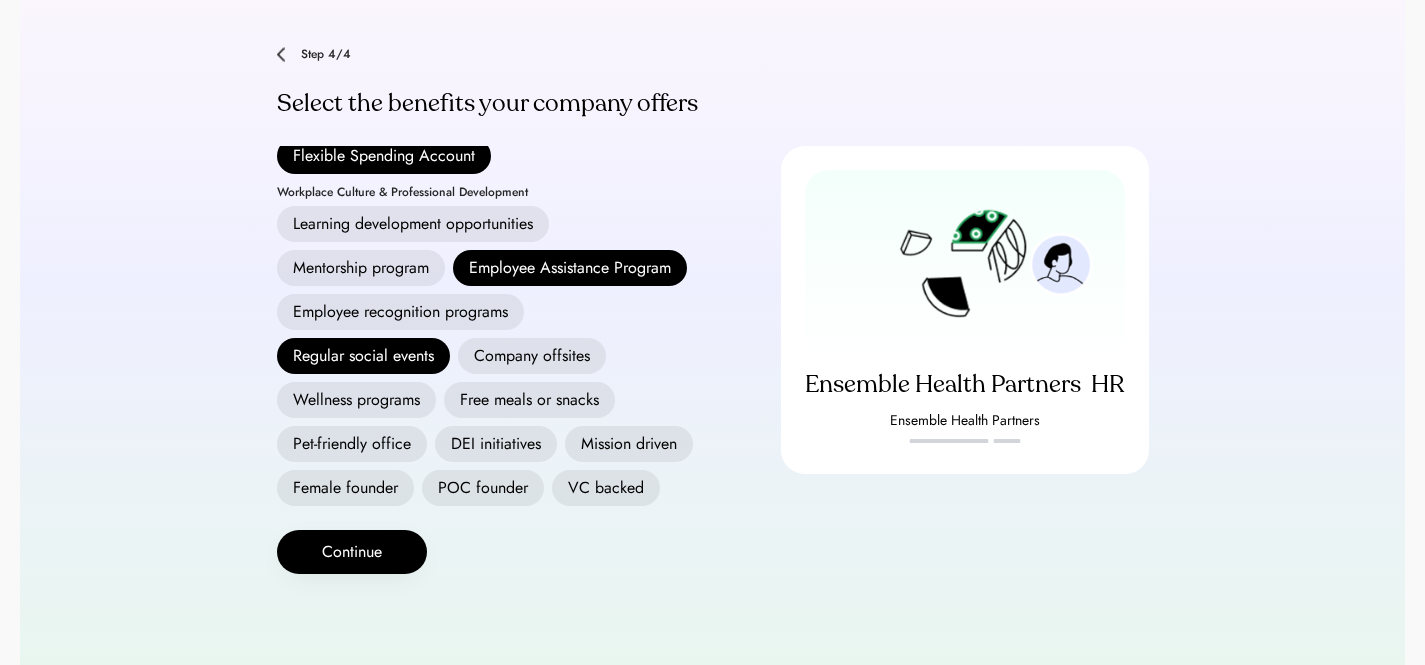 click on "DEI initiatives" at bounding box center [496, 444] 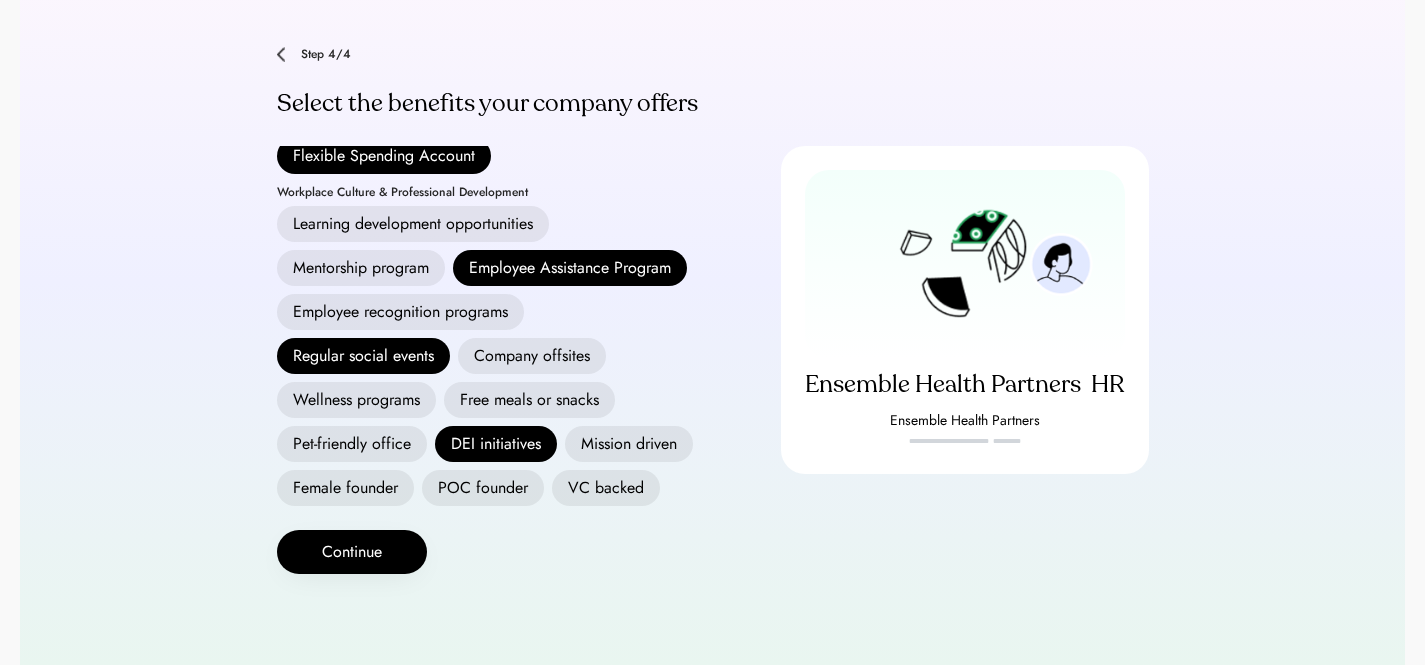 scroll, scrollTop: 633, scrollLeft: 0, axis: vertical 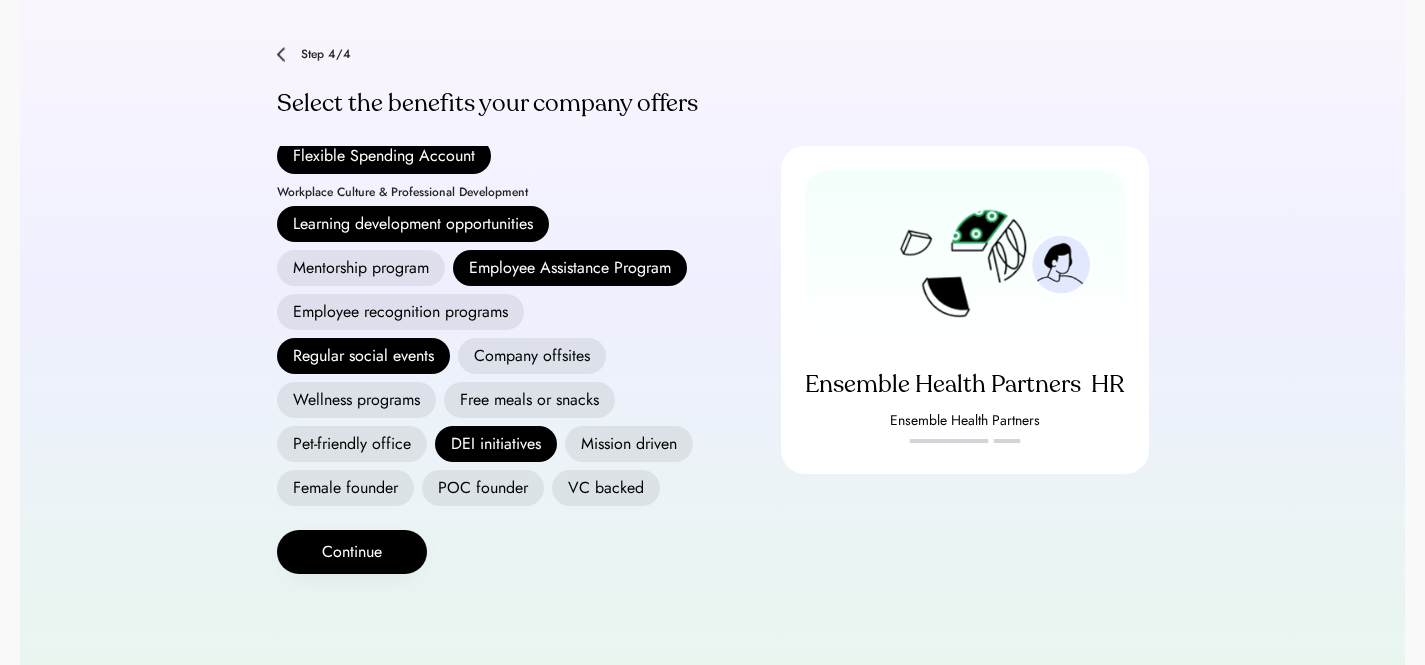 click on "Mentorship program" at bounding box center [361, 268] 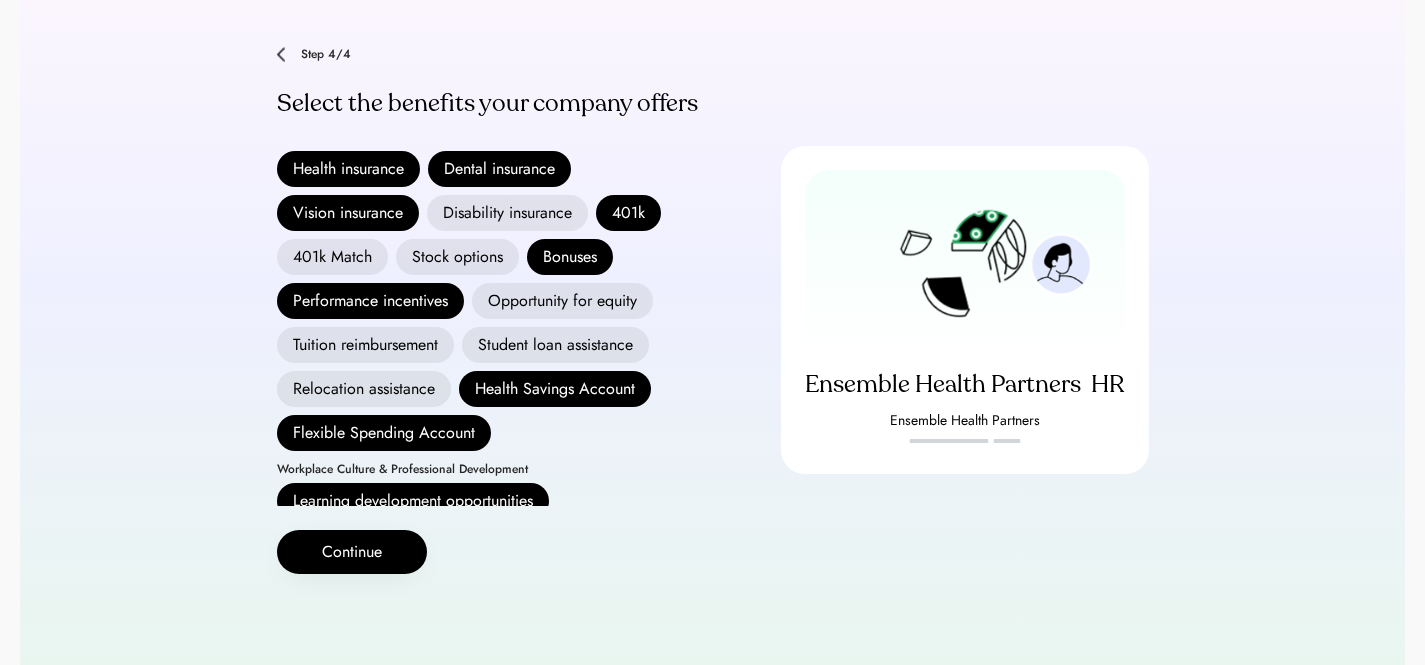scroll, scrollTop: 257, scrollLeft: 0, axis: vertical 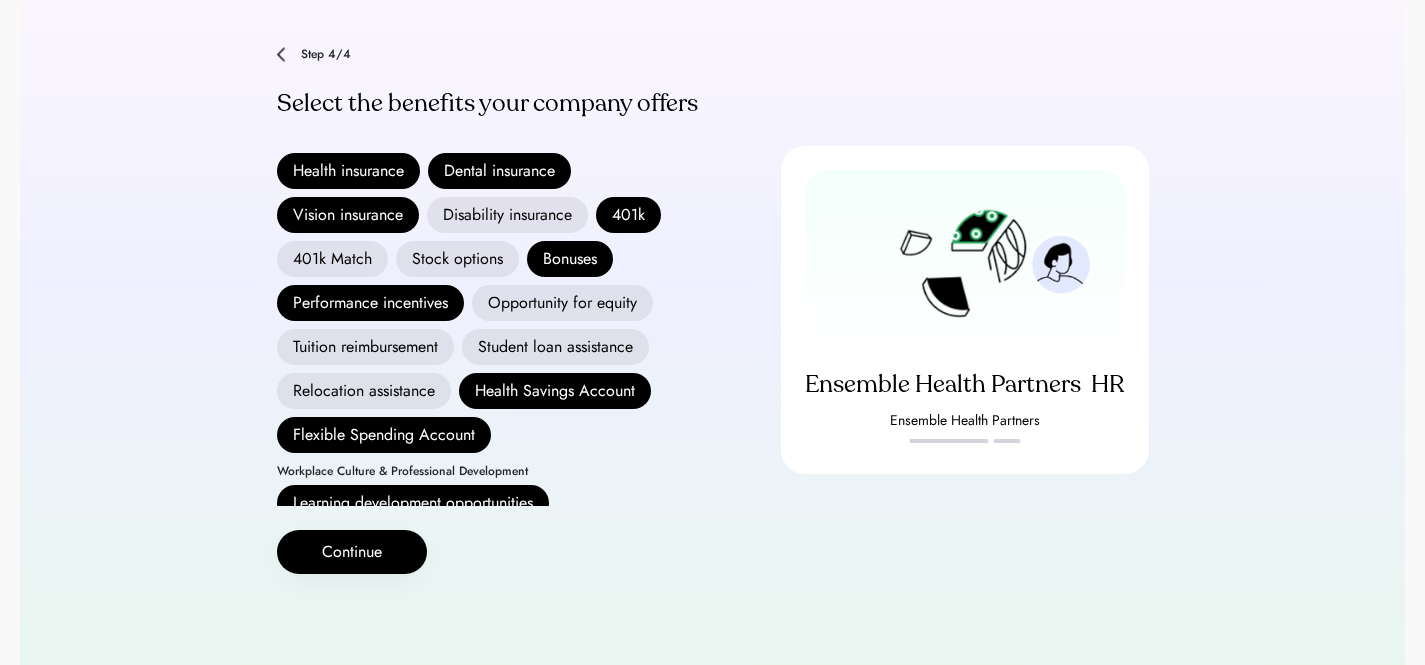 click on "Tuition reimbursement" at bounding box center (365, 347) 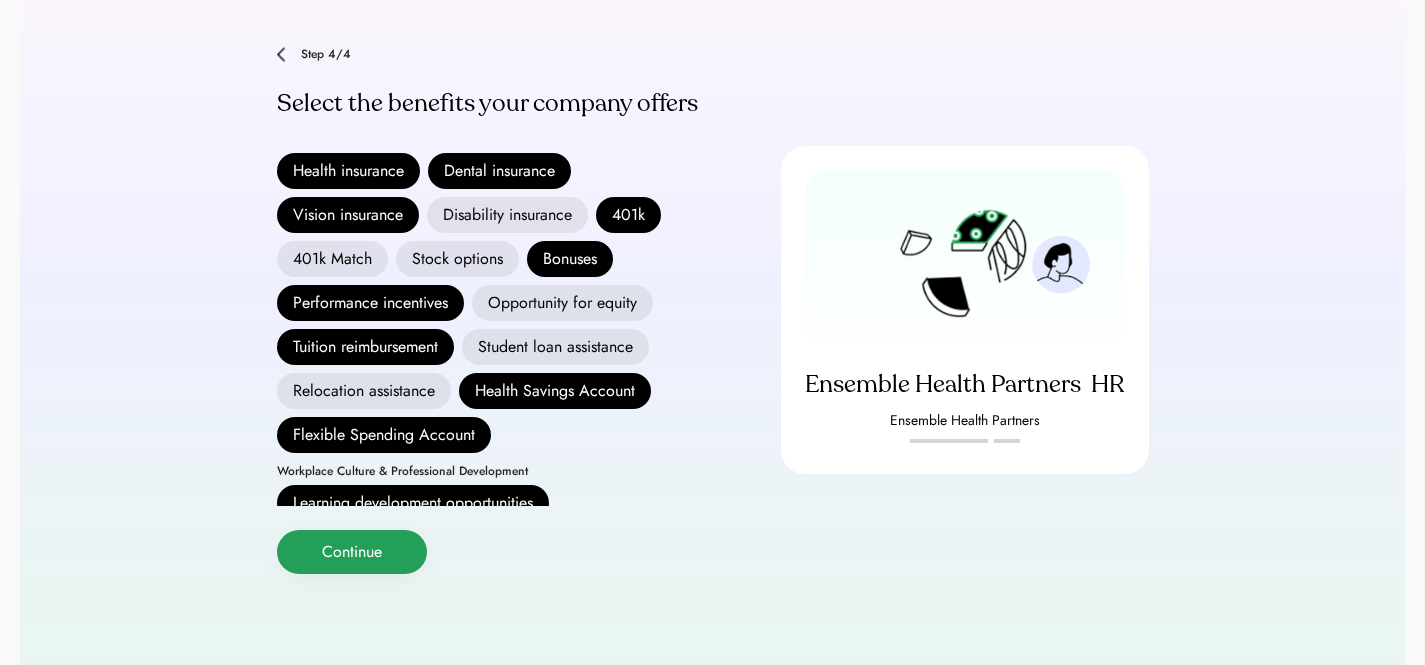 click on "Continue" at bounding box center [352, 552] 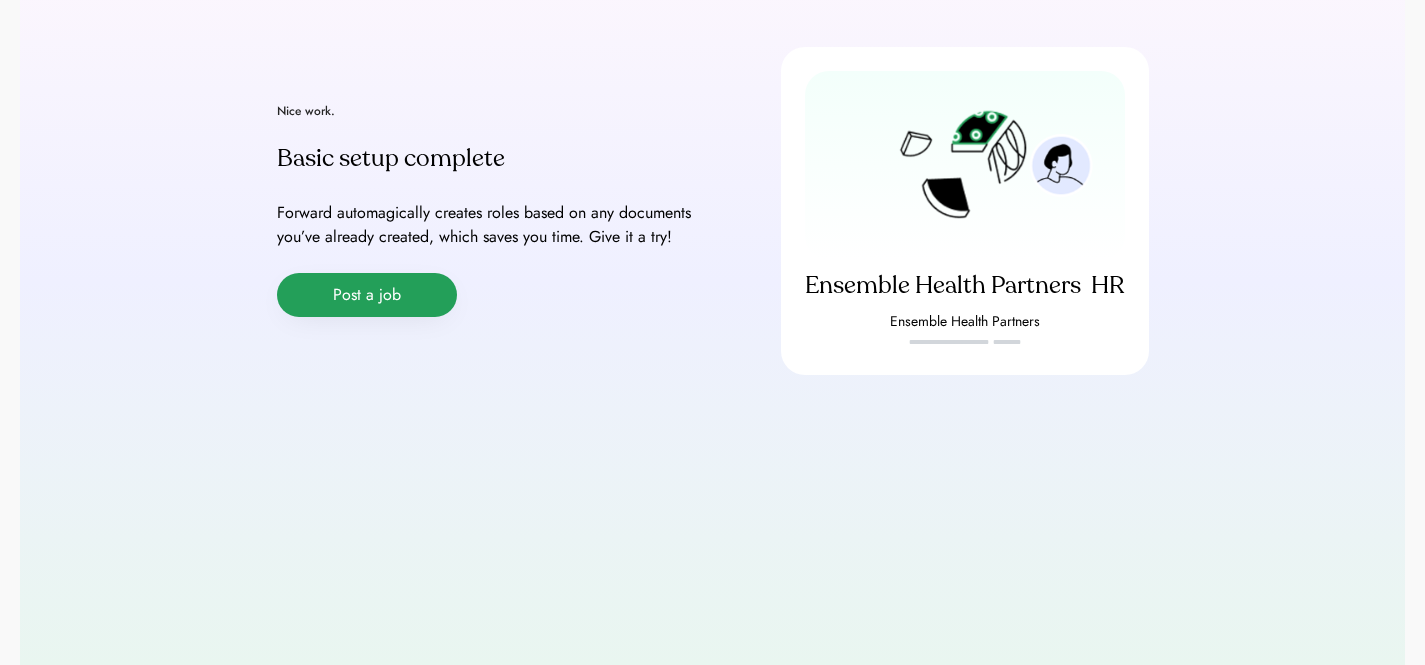 click on "Post a job" at bounding box center [367, 295] 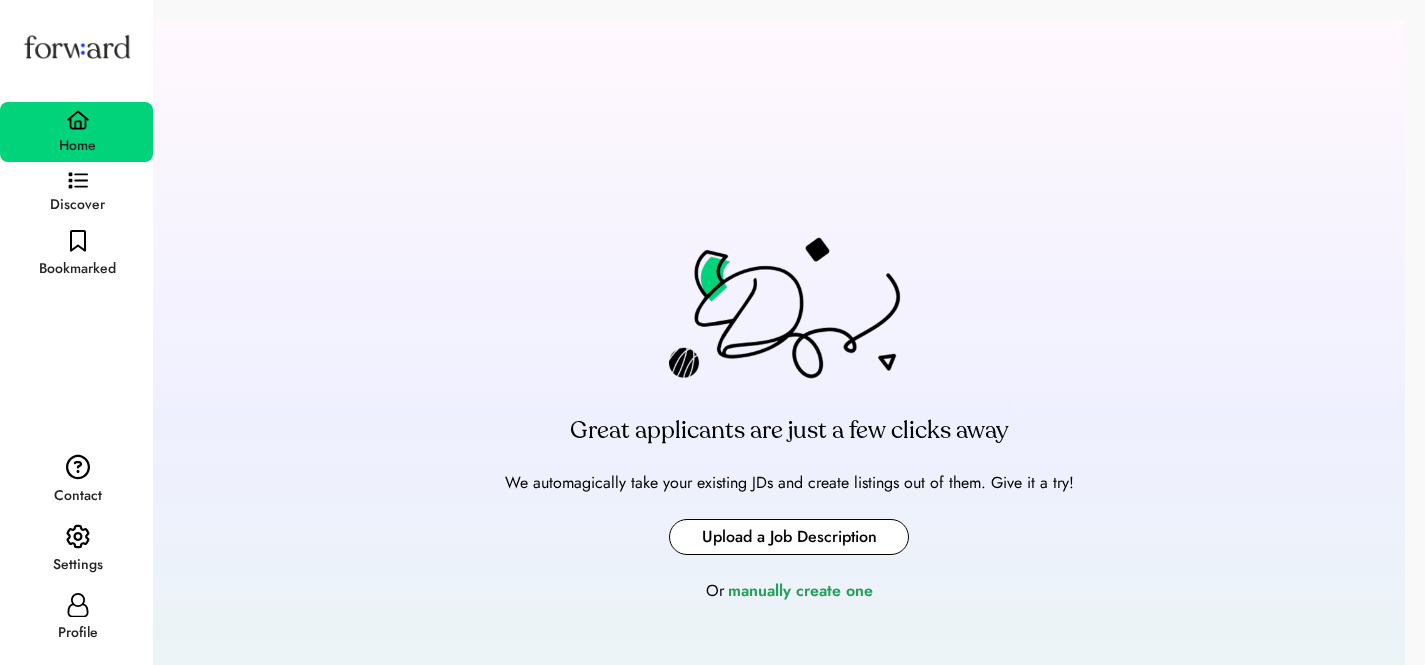 scroll, scrollTop: 0, scrollLeft: 0, axis: both 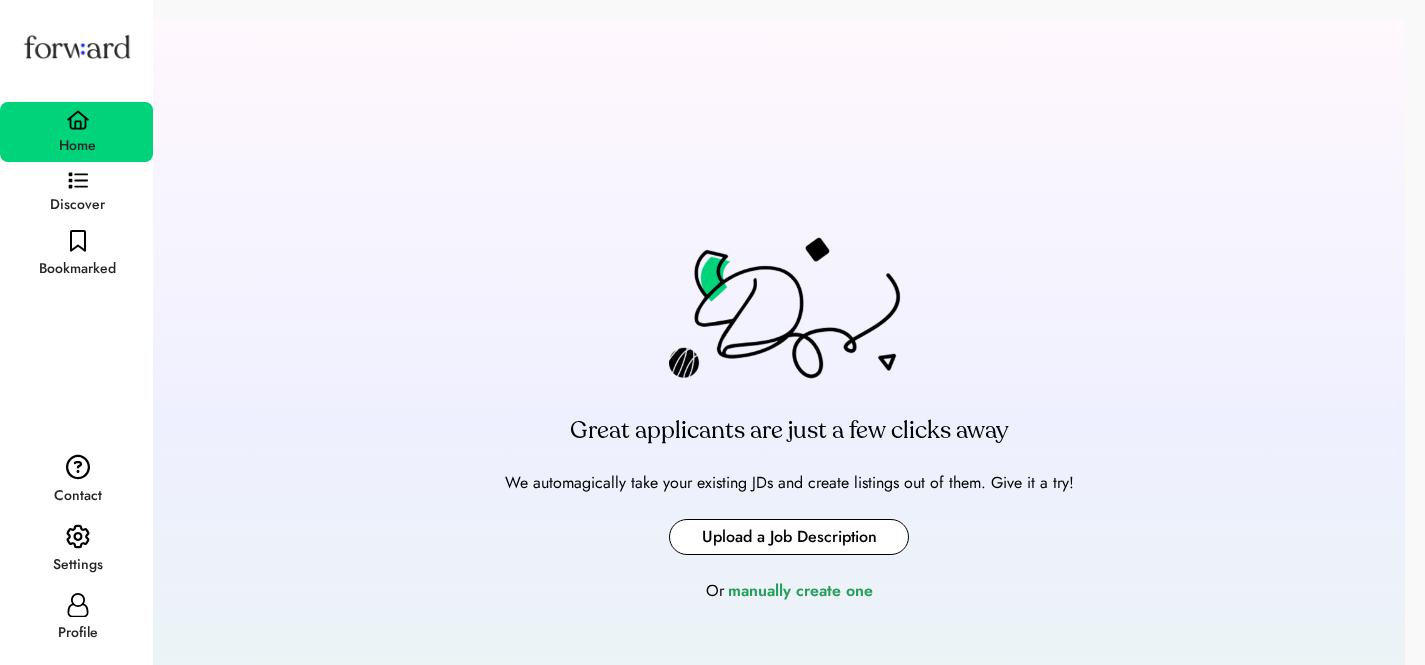 click at bounding box center [789, 537] 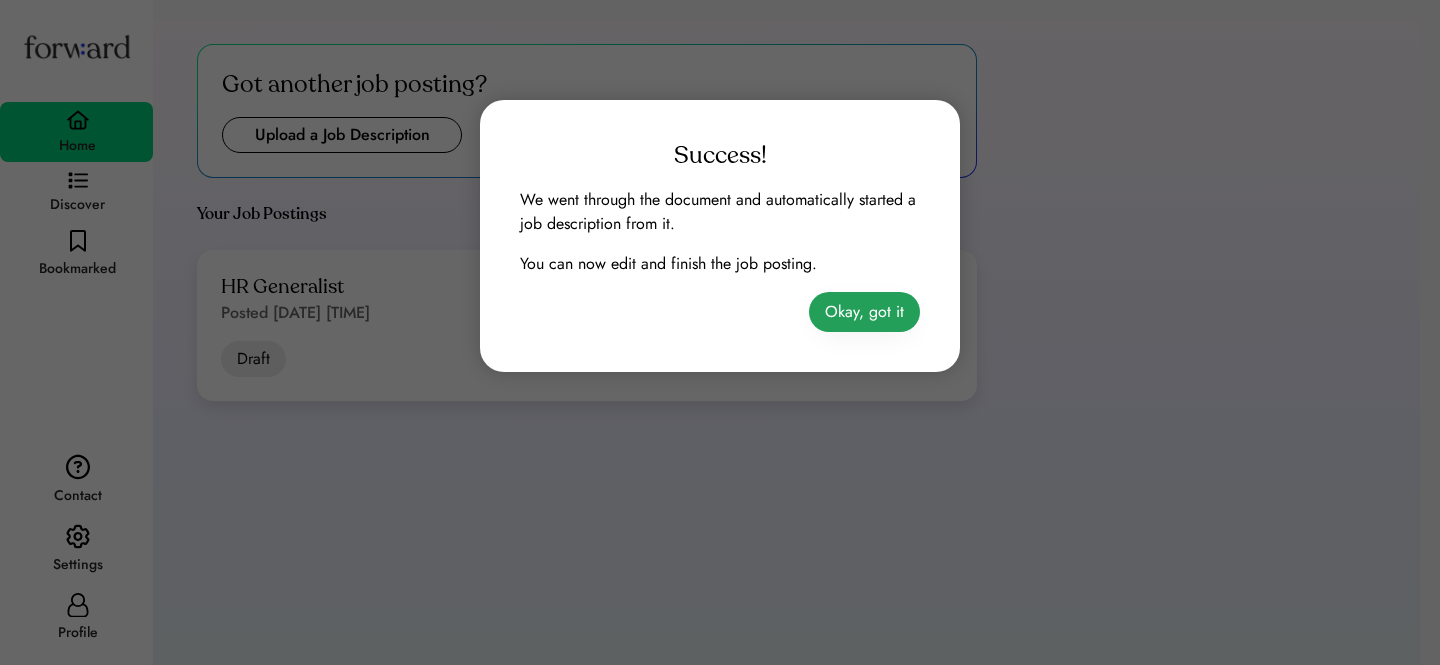 click on "Okay, got it" at bounding box center [864, 312] 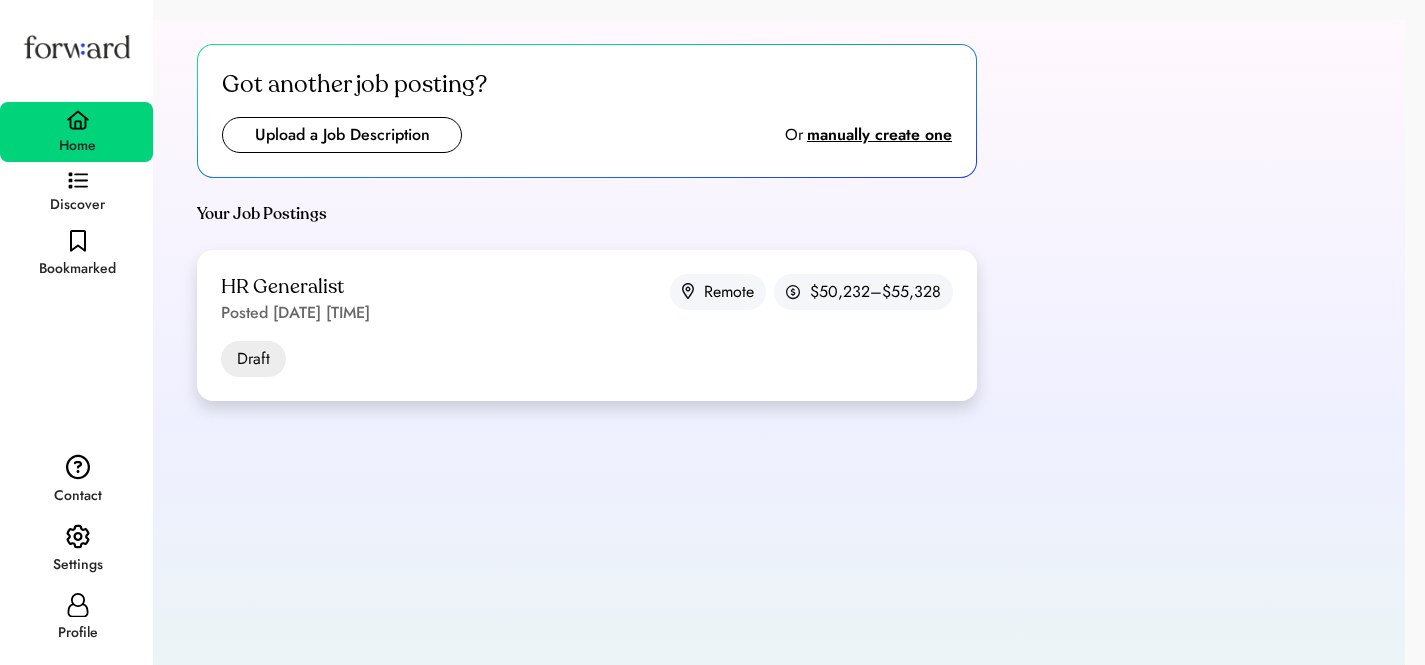 click on "HR Generalist Posted [DATE] [TIME] Remote [SALARY]–[SALARY]" at bounding box center (587, 299) 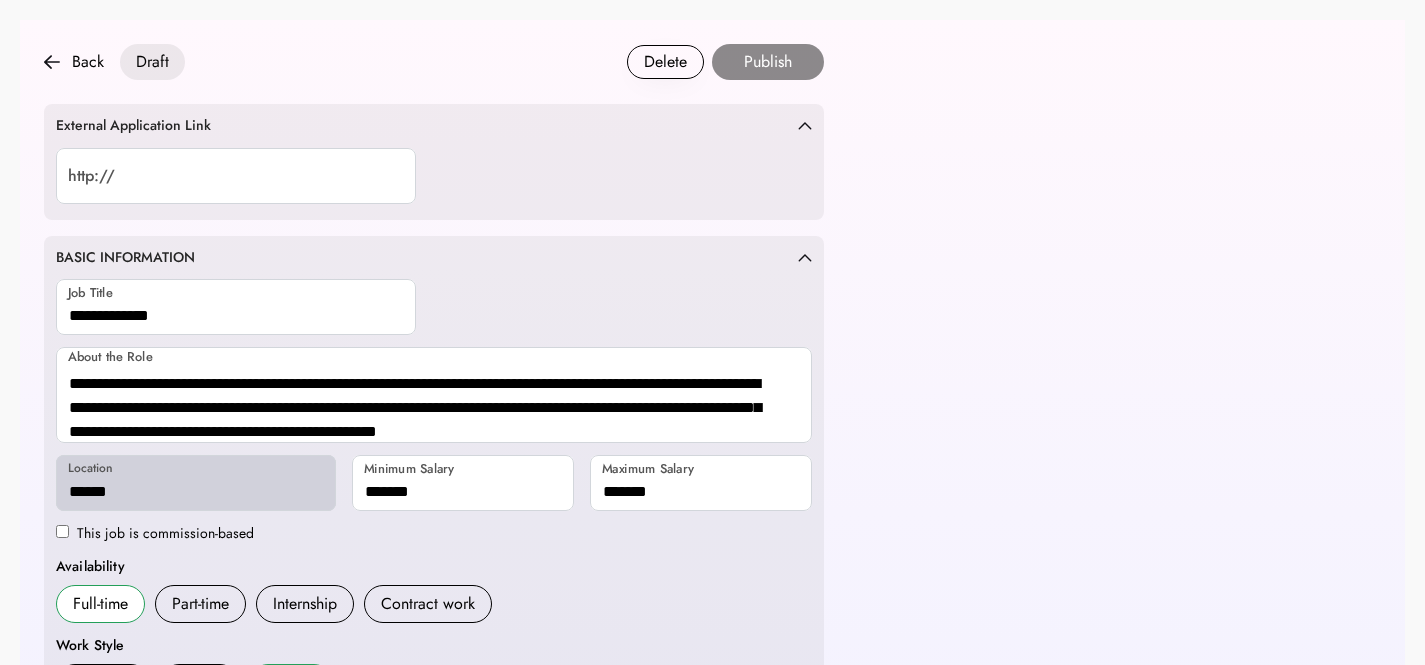 scroll, scrollTop: 0, scrollLeft: 0, axis: both 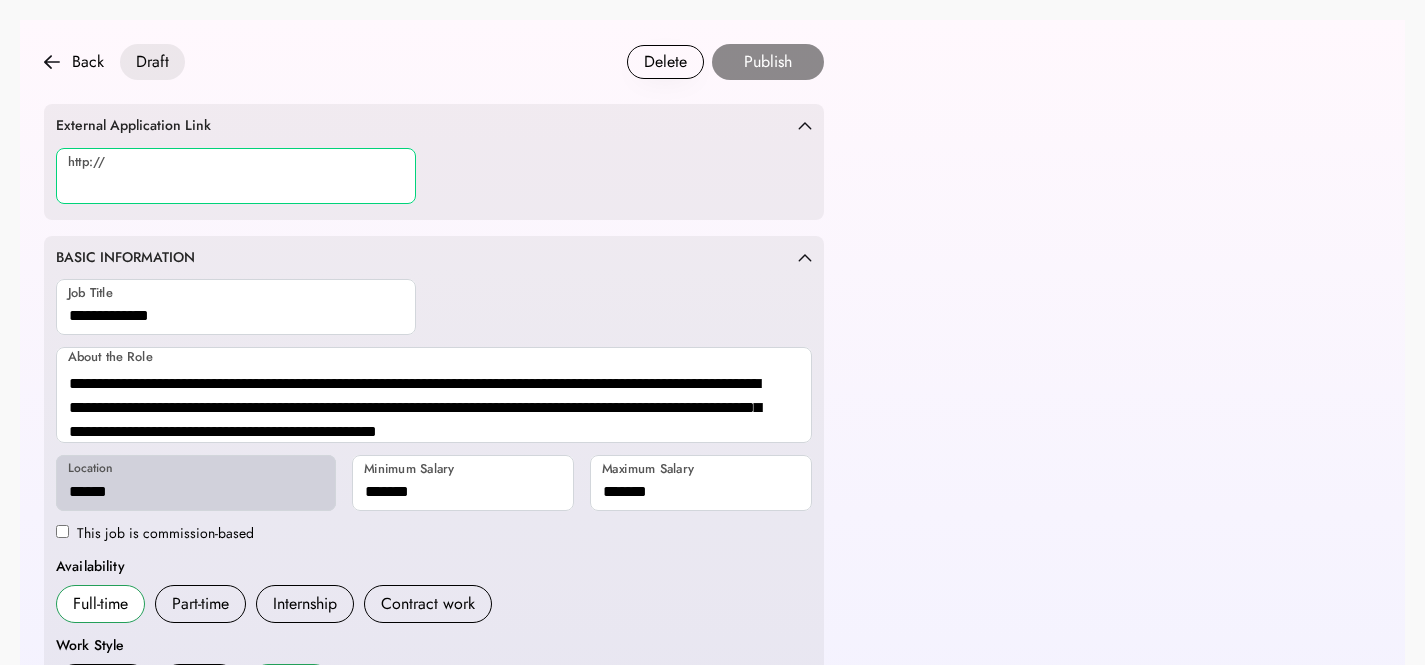 click at bounding box center [236, 176] 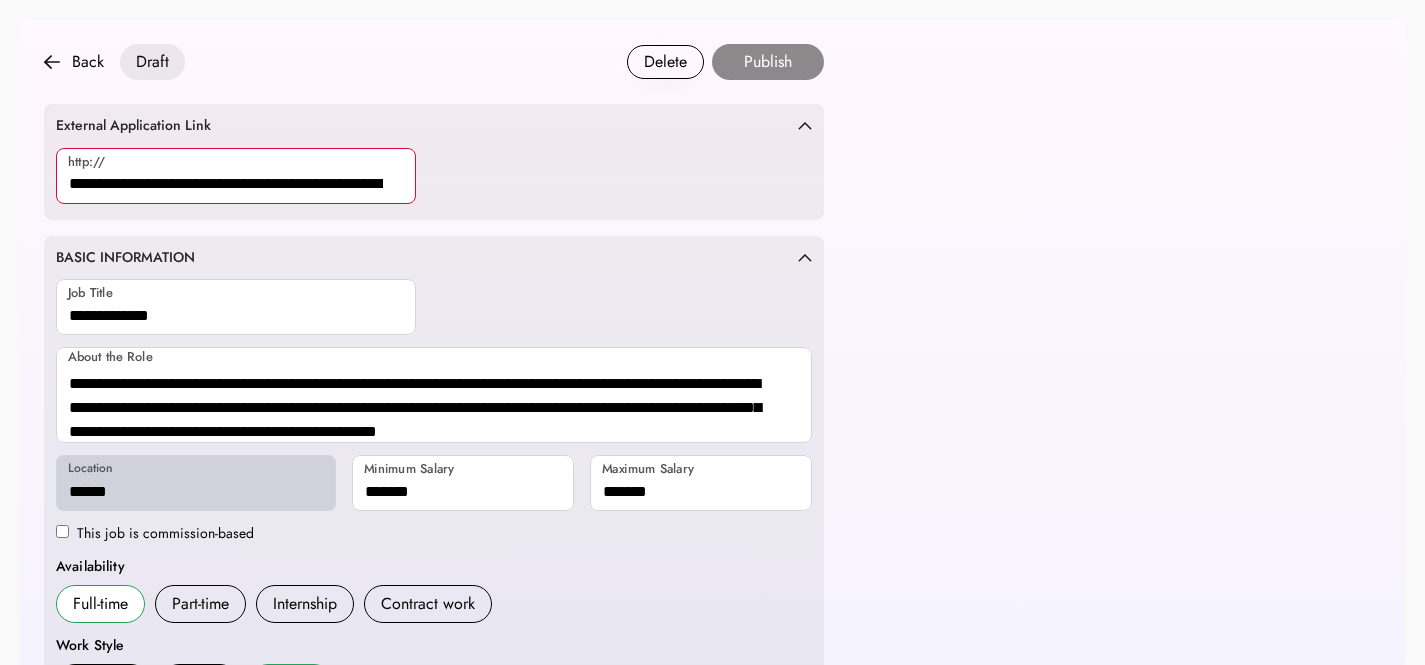 scroll, scrollTop: 0, scrollLeft: 572, axis: horizontal 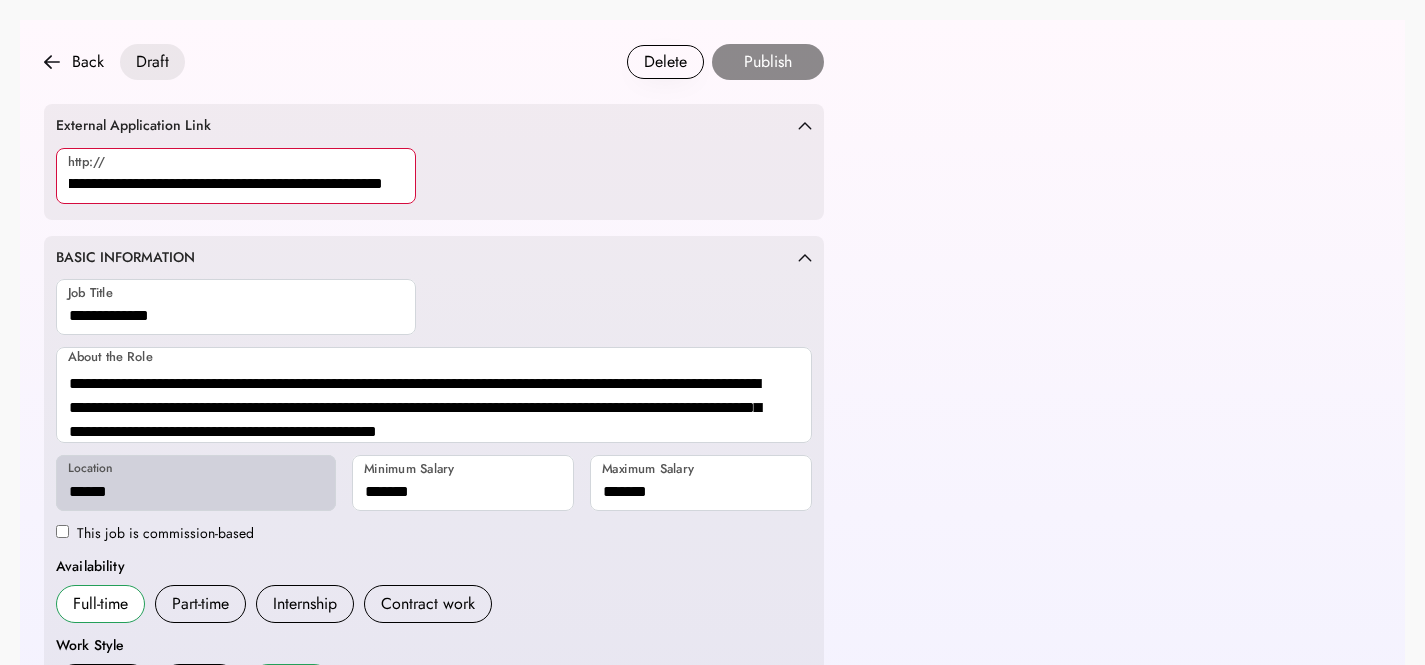 type on "**********" 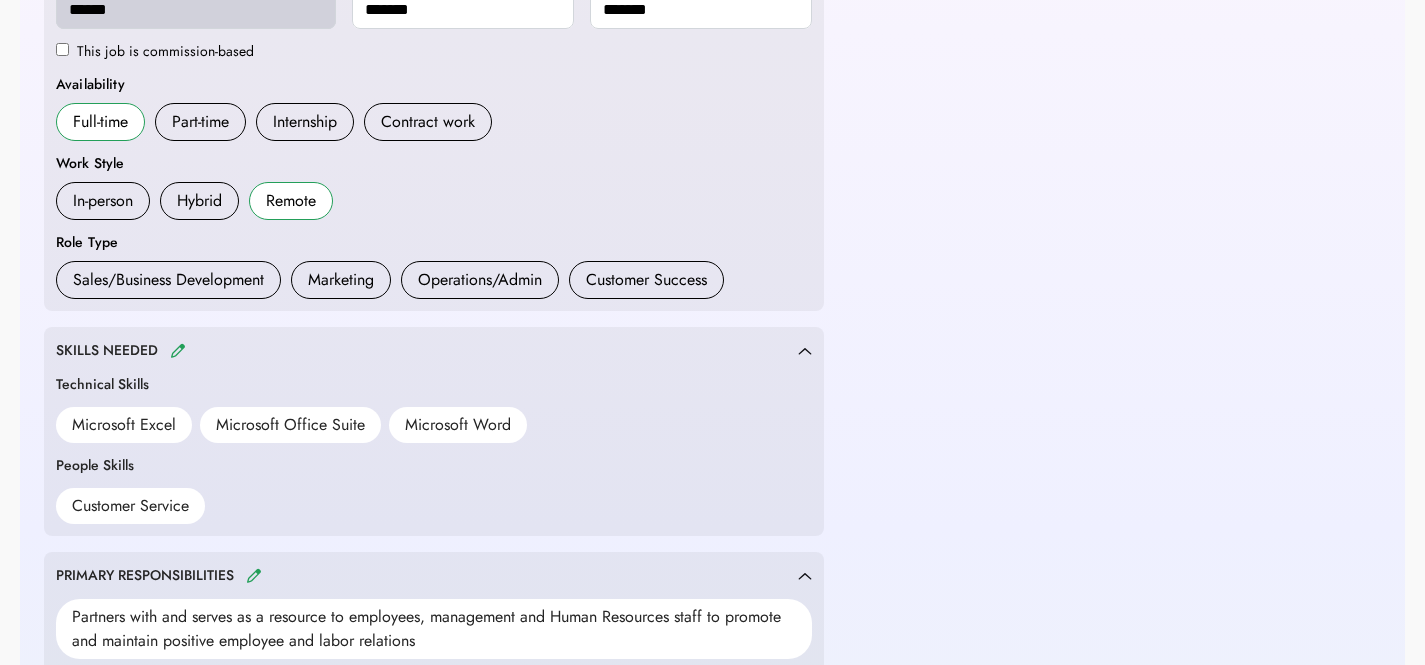 scroll, scrollTop: 491, scrollLeft: 0, axis: vertical 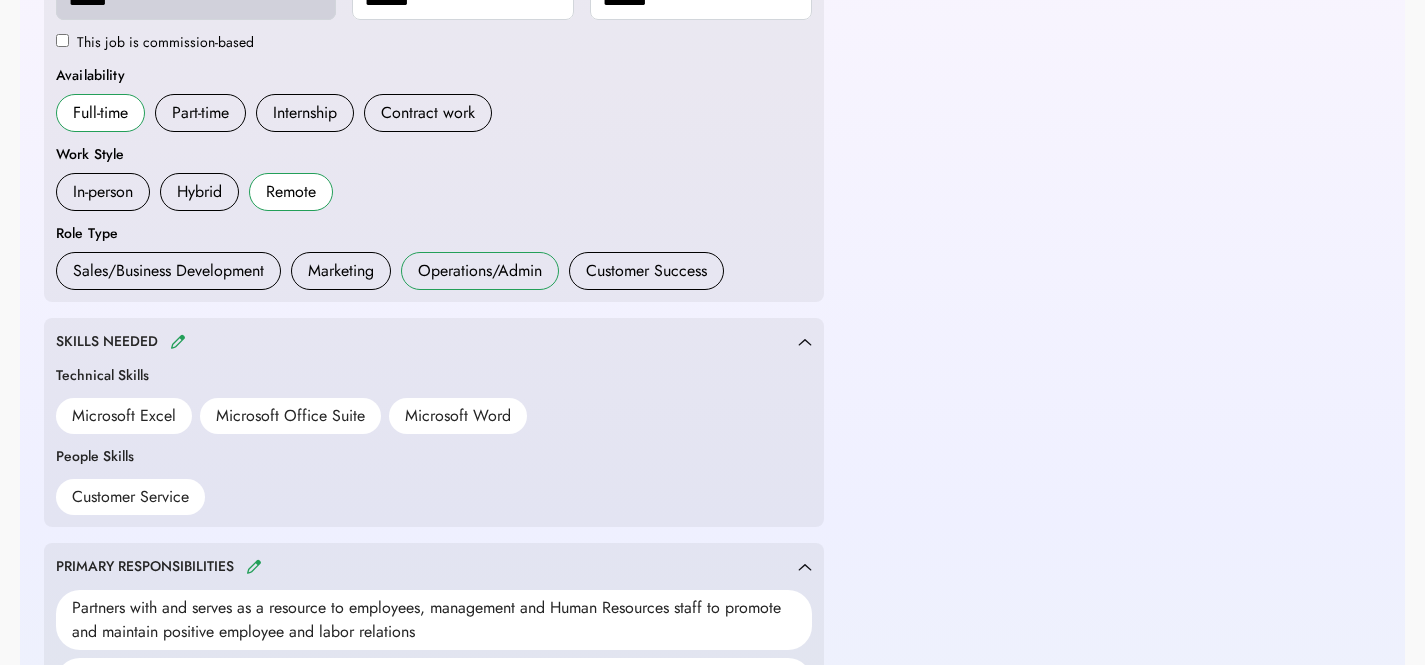 click on "Operations/Admin" at bounding box center (480, 271) 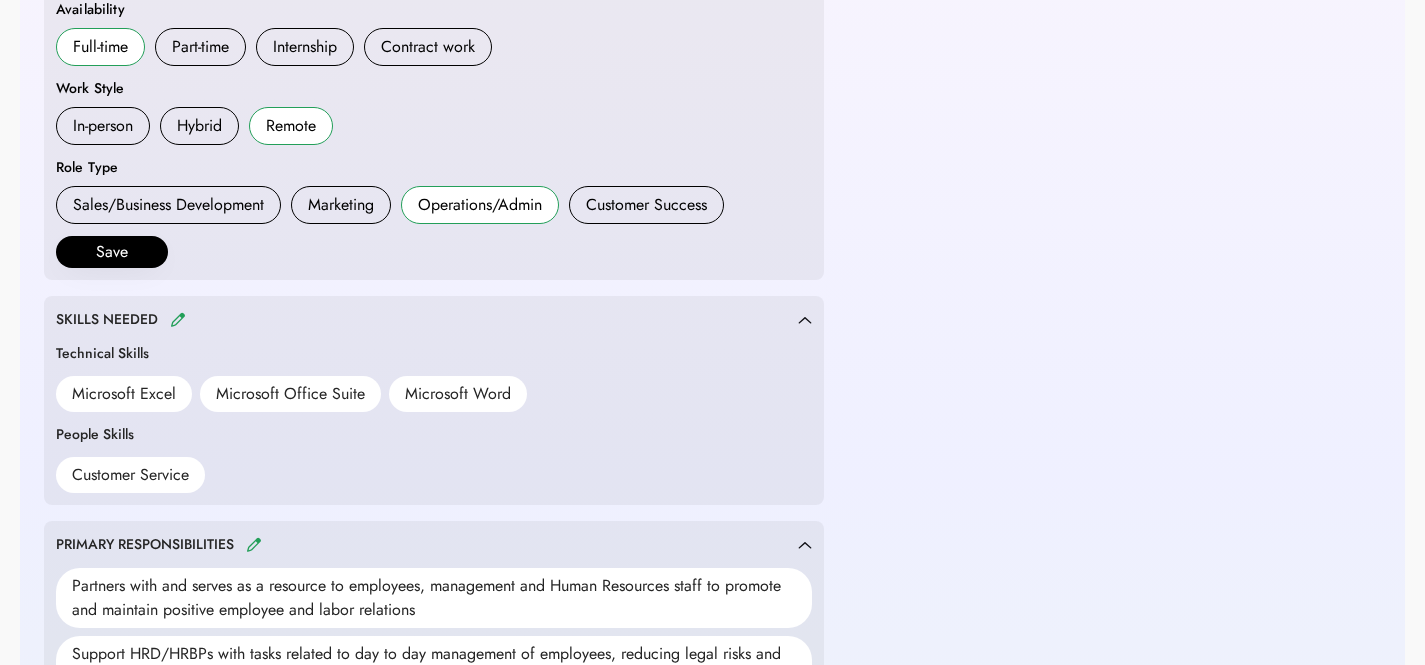 scroll, scrollTop: 656, scrollLeft: 0, axis: vertical 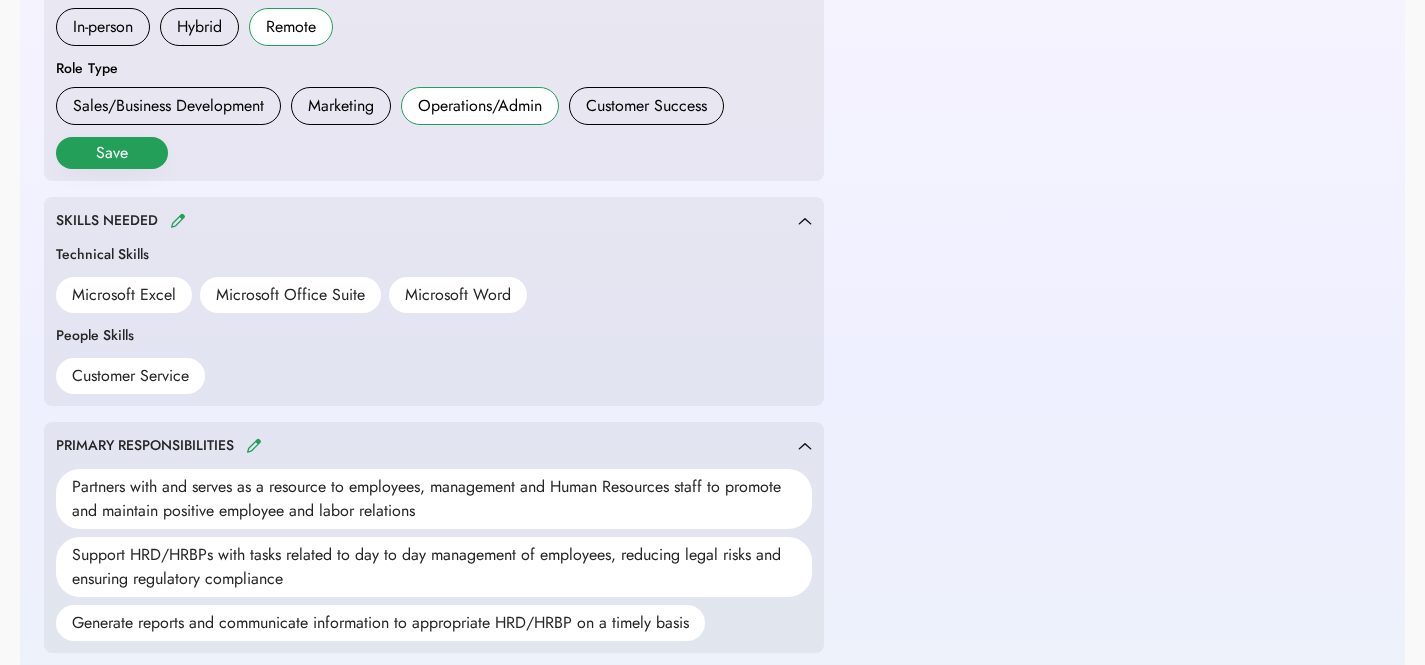 click on "Save" at bounding box center (112, 153) 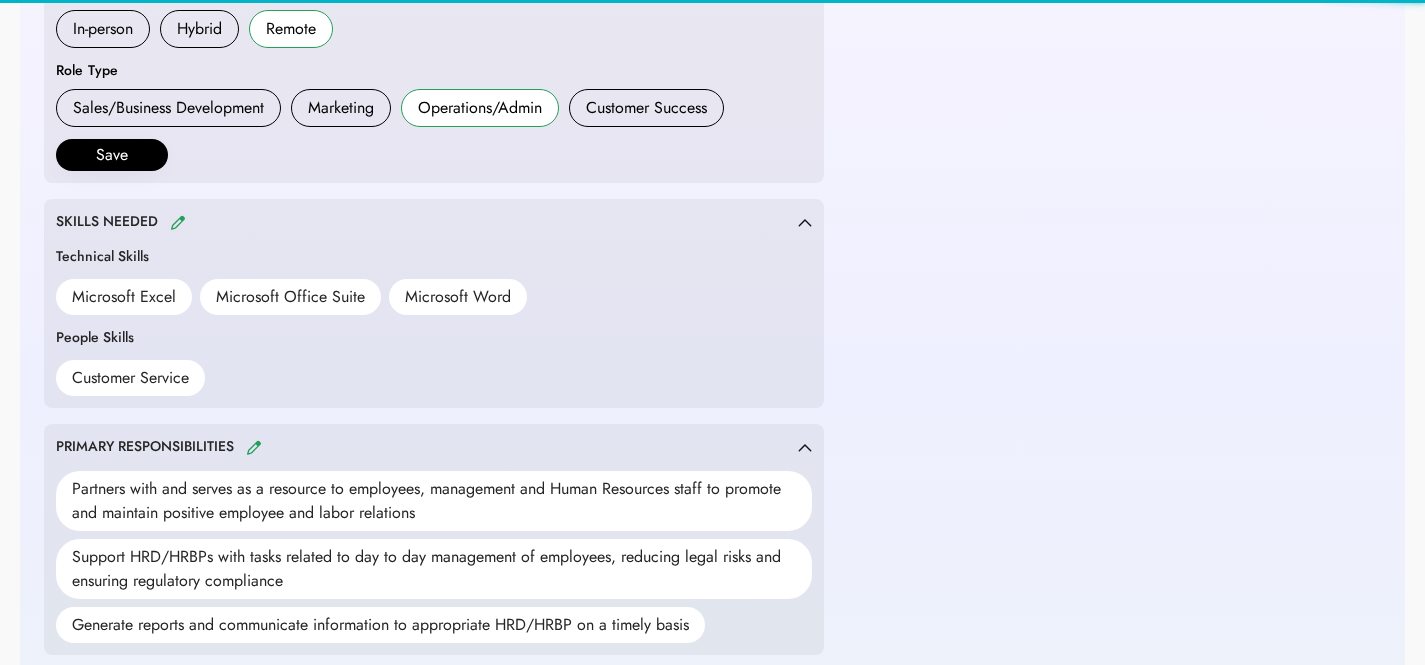 scroll, scrollTop: 657, scrollLeft: 0, axis: vertical 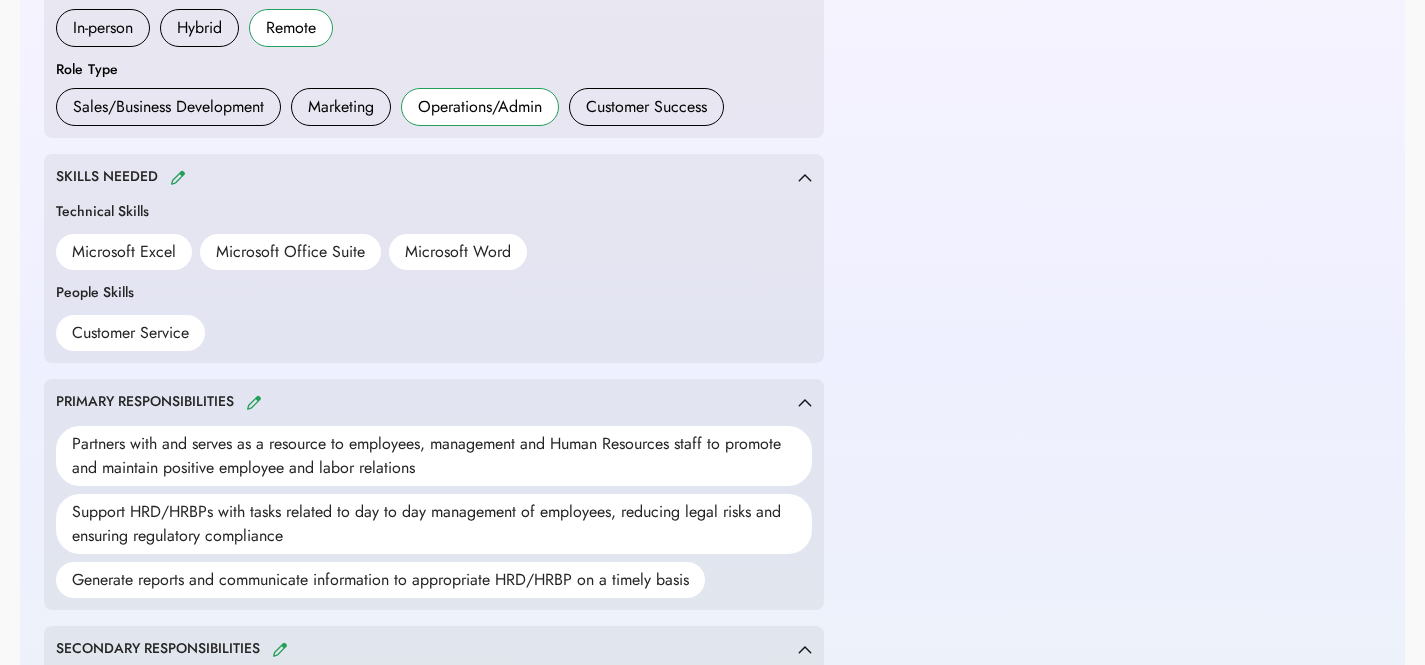 click on "Technical Skills Microsoft Excel Microsoft Office Suite Microsoft Word" at bounding box center [434, 235] 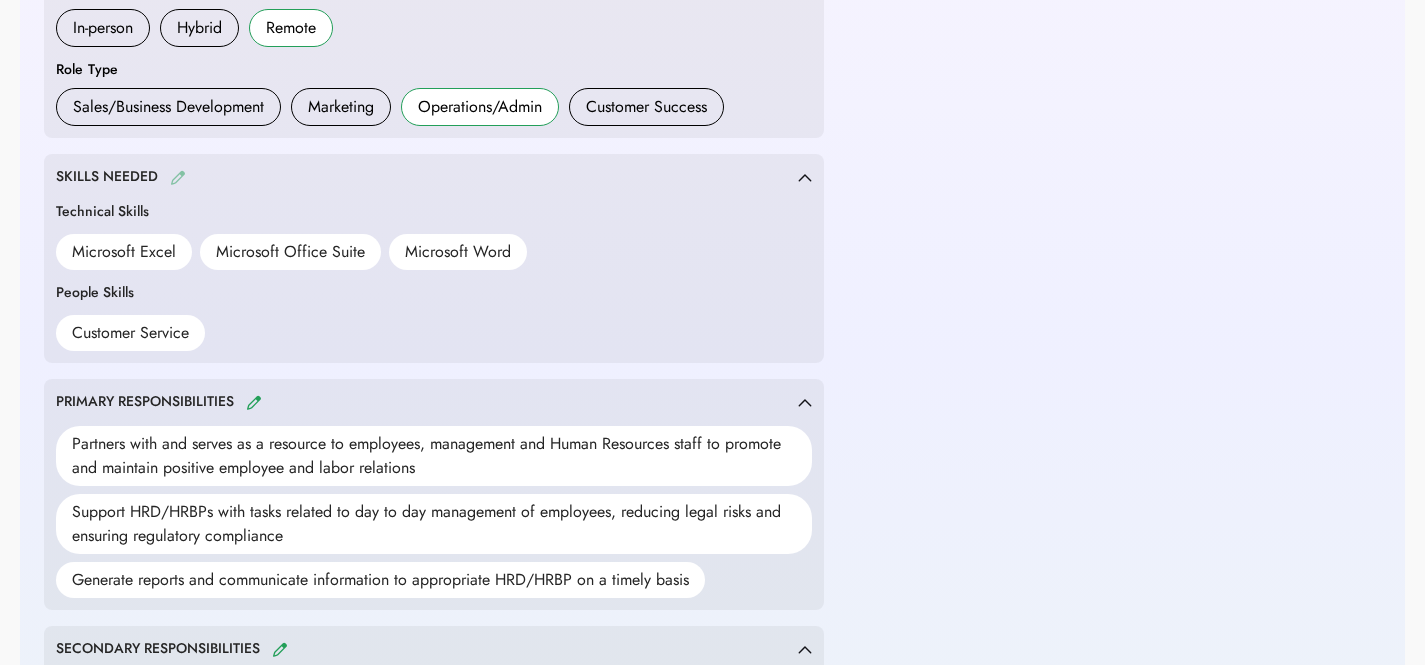 click at bounding box center (178, 177) 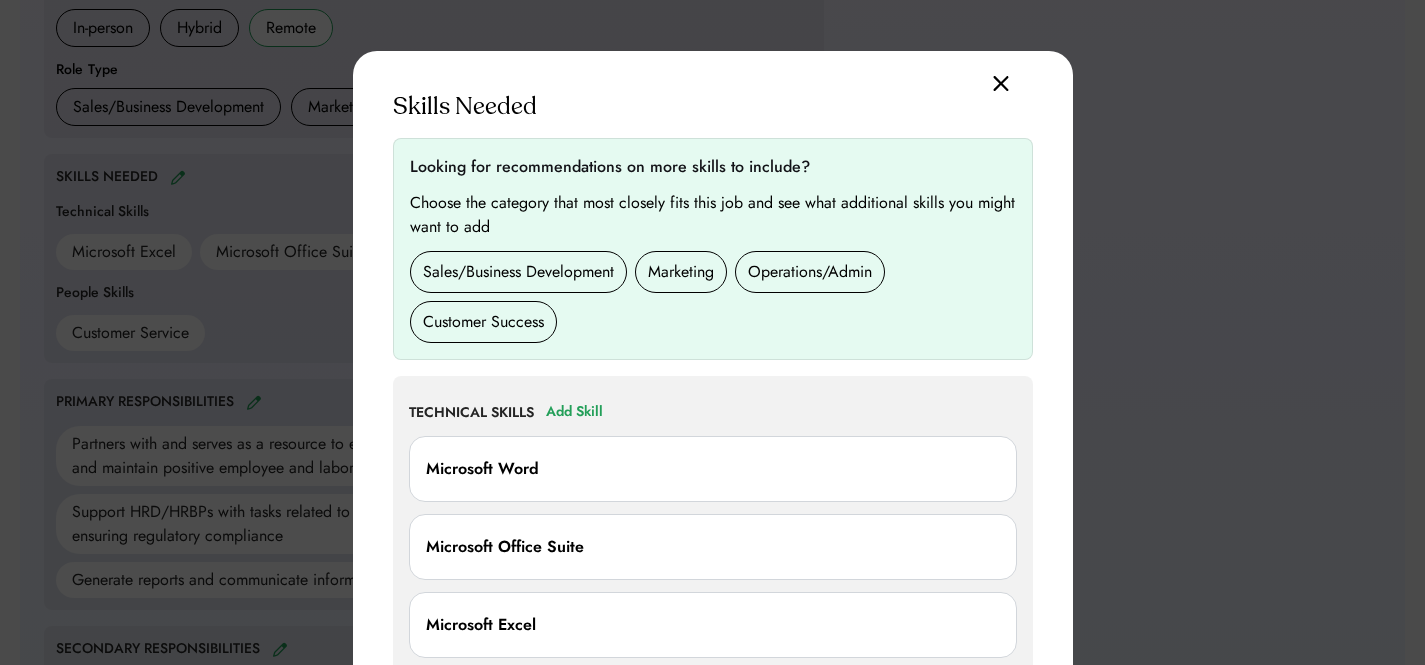 scroll, scrollTop: 822, scrollLeft: 0, axis: vertical 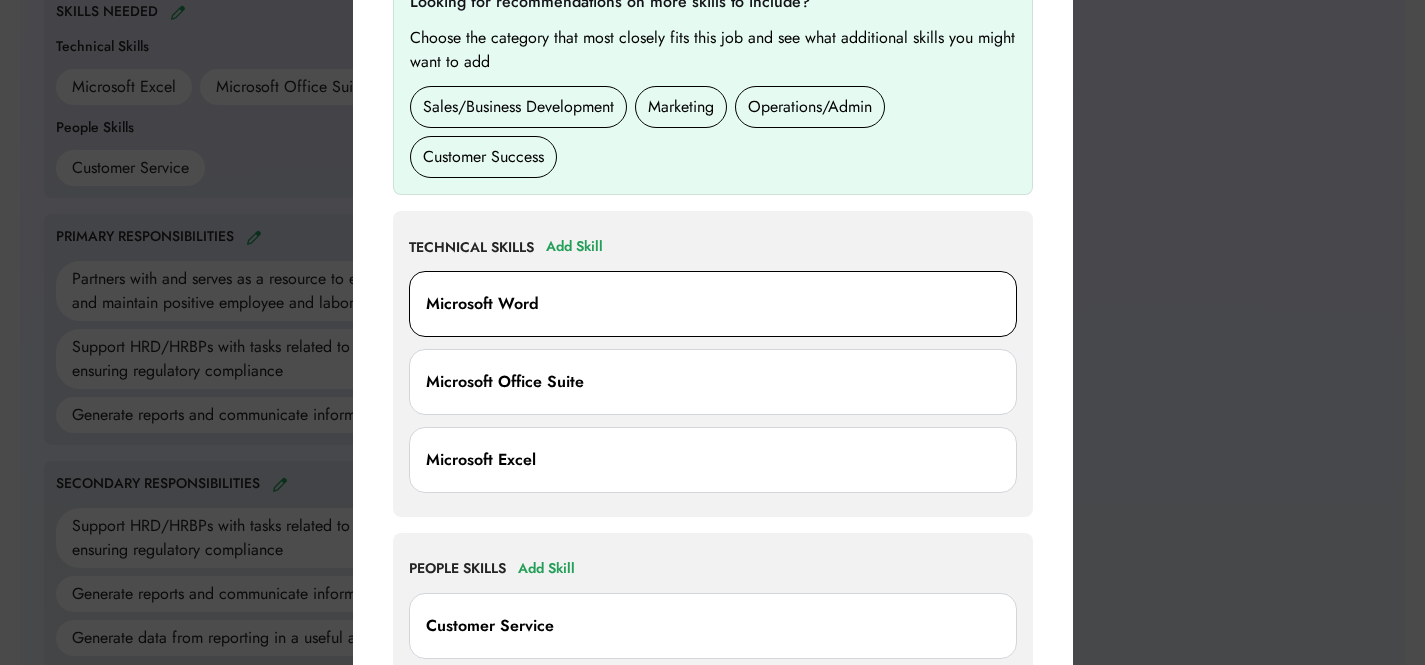 click on "Microsoft Word" at bounding box center (713, 304) 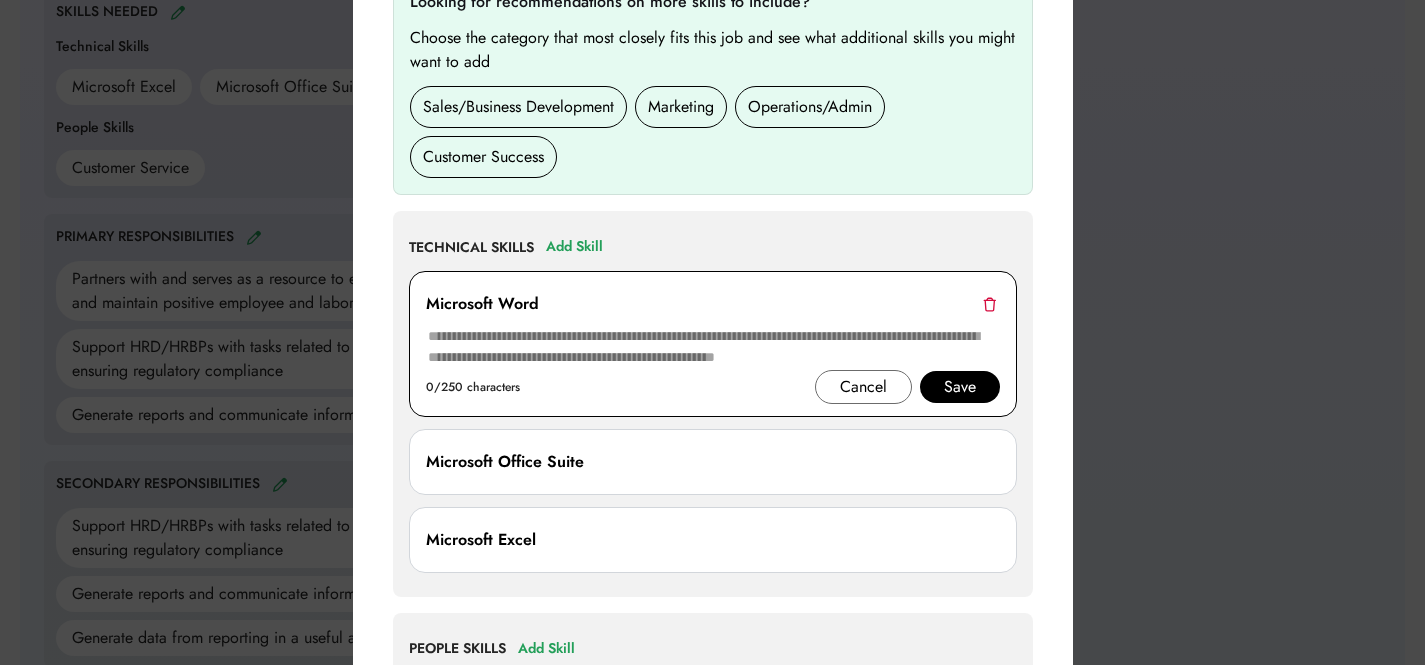 click at bounding box center (989, 304) 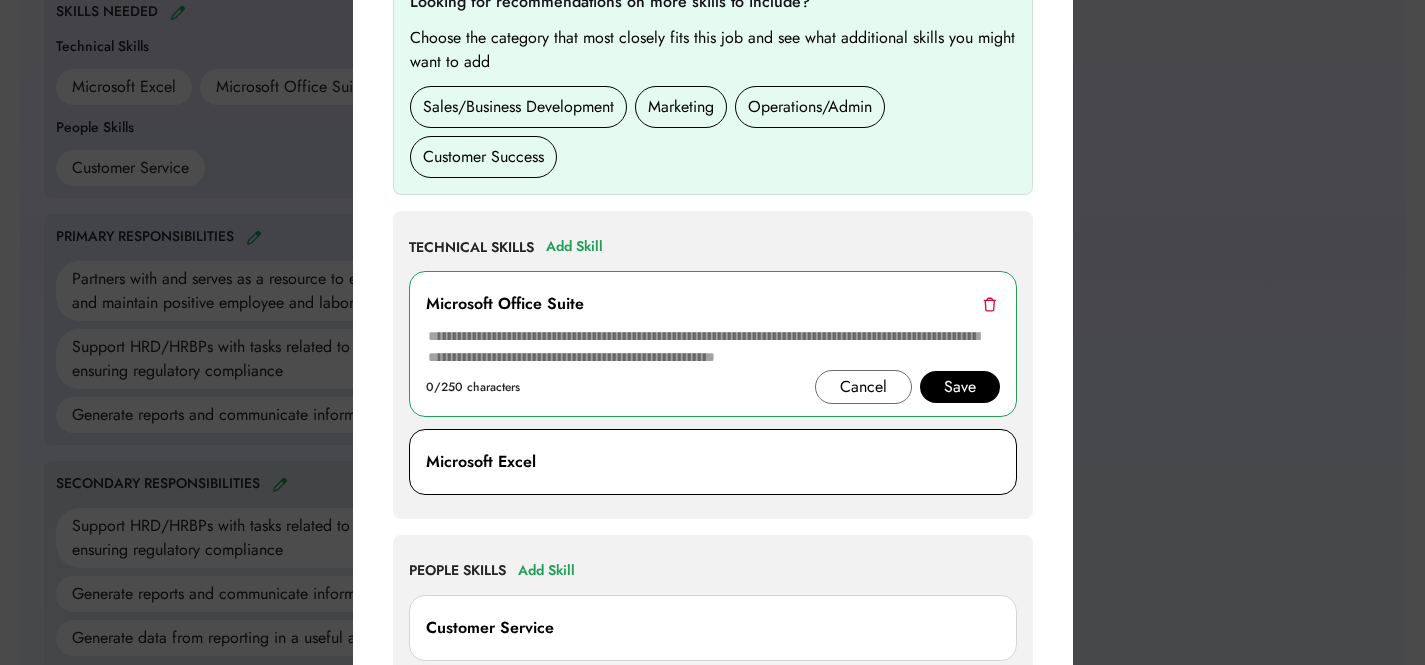 click on "Microsoft Excel" at bounding box center [713, 462] 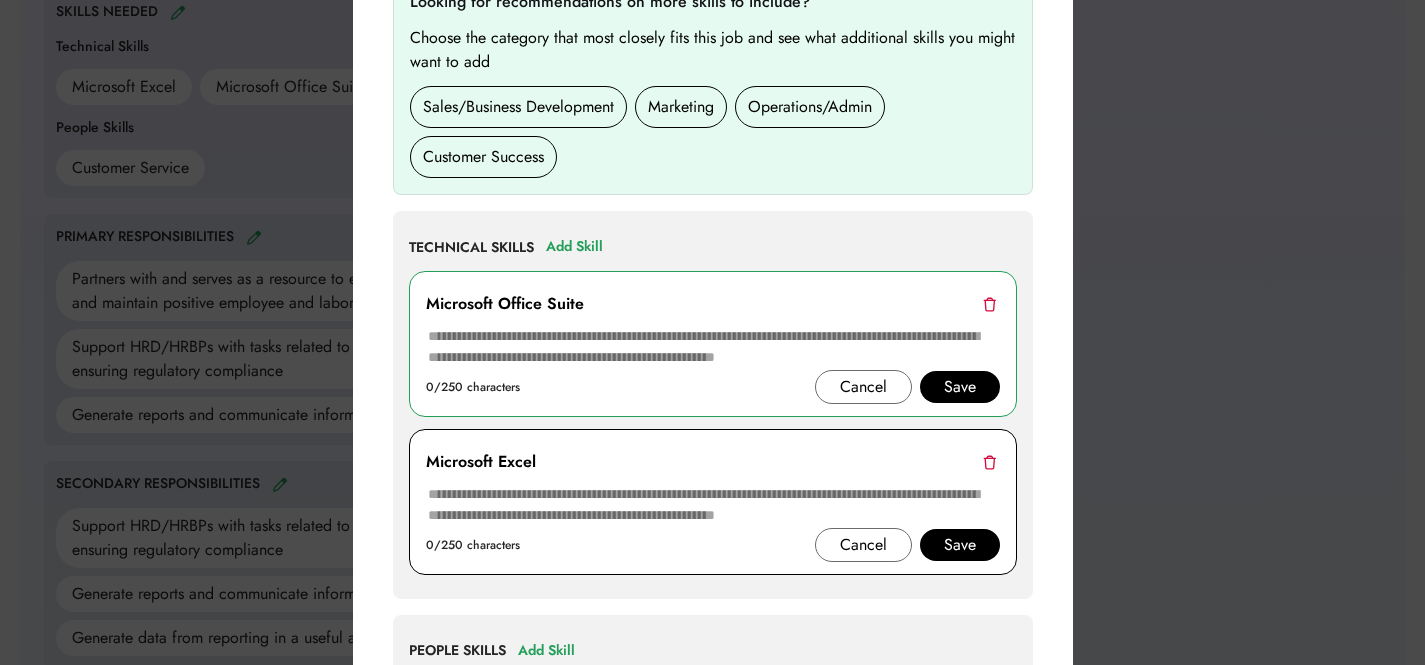 click at bounding box center [989, 462] 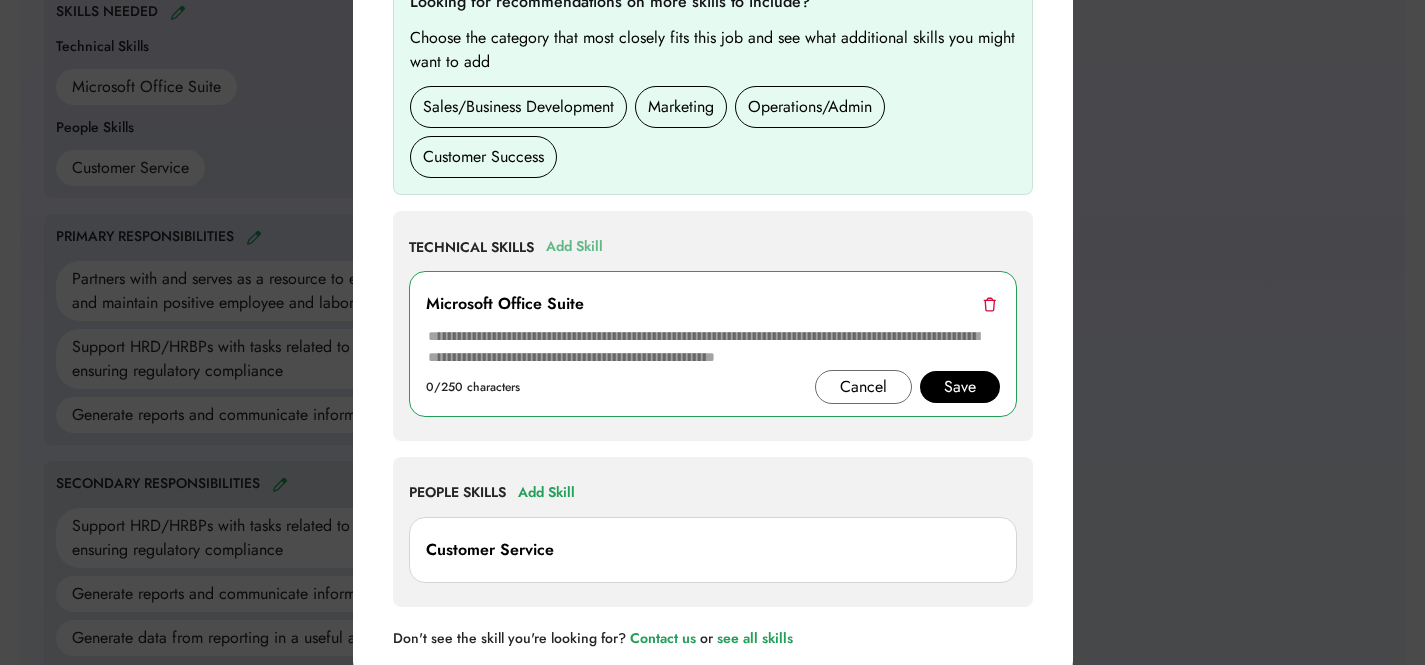 click on "Add Skill" at bounding box center (574, 247) 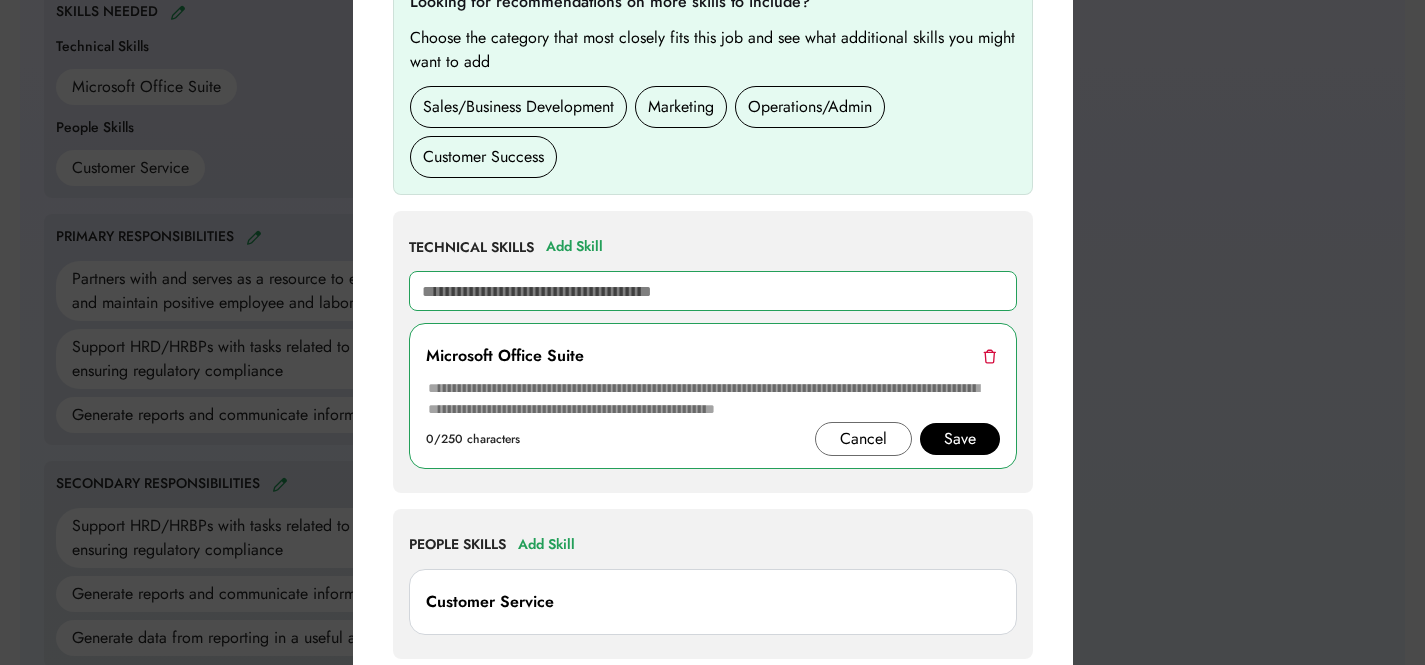 click at bounding box center (713, 291) 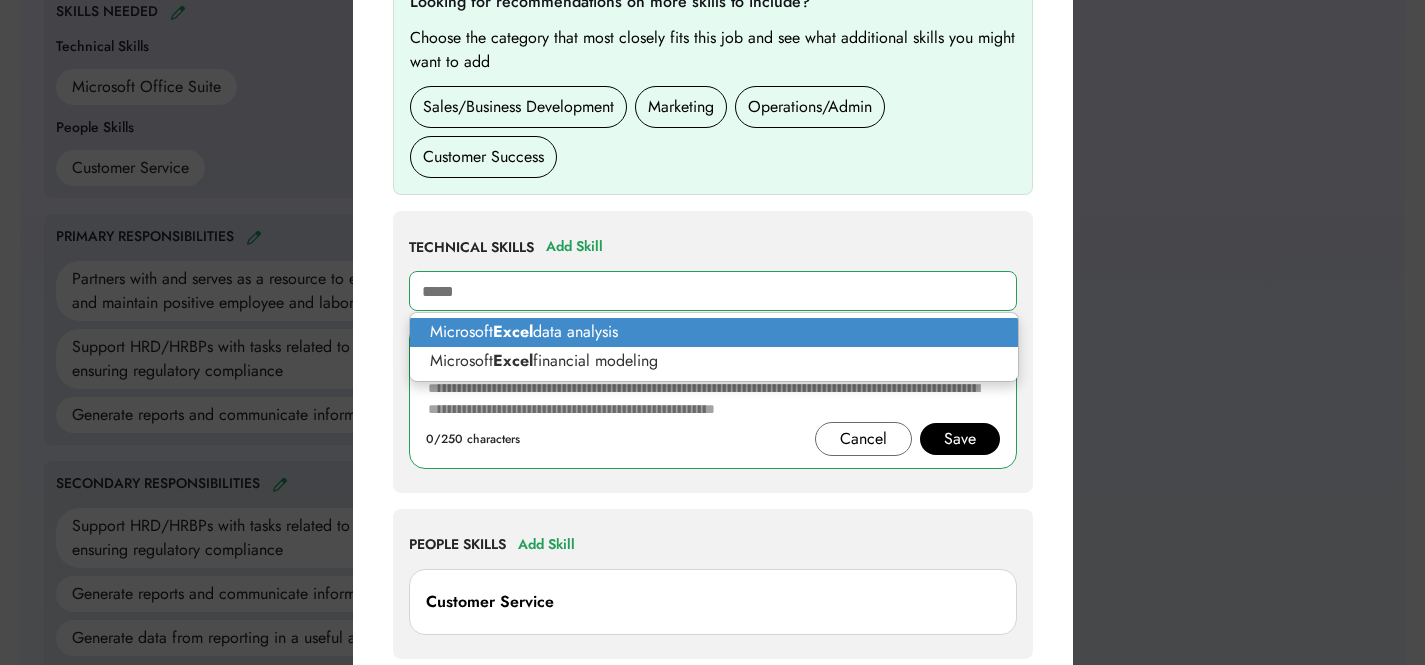 click on "Microsoft  Excel  data analysis" at bounding box center (714, 332) 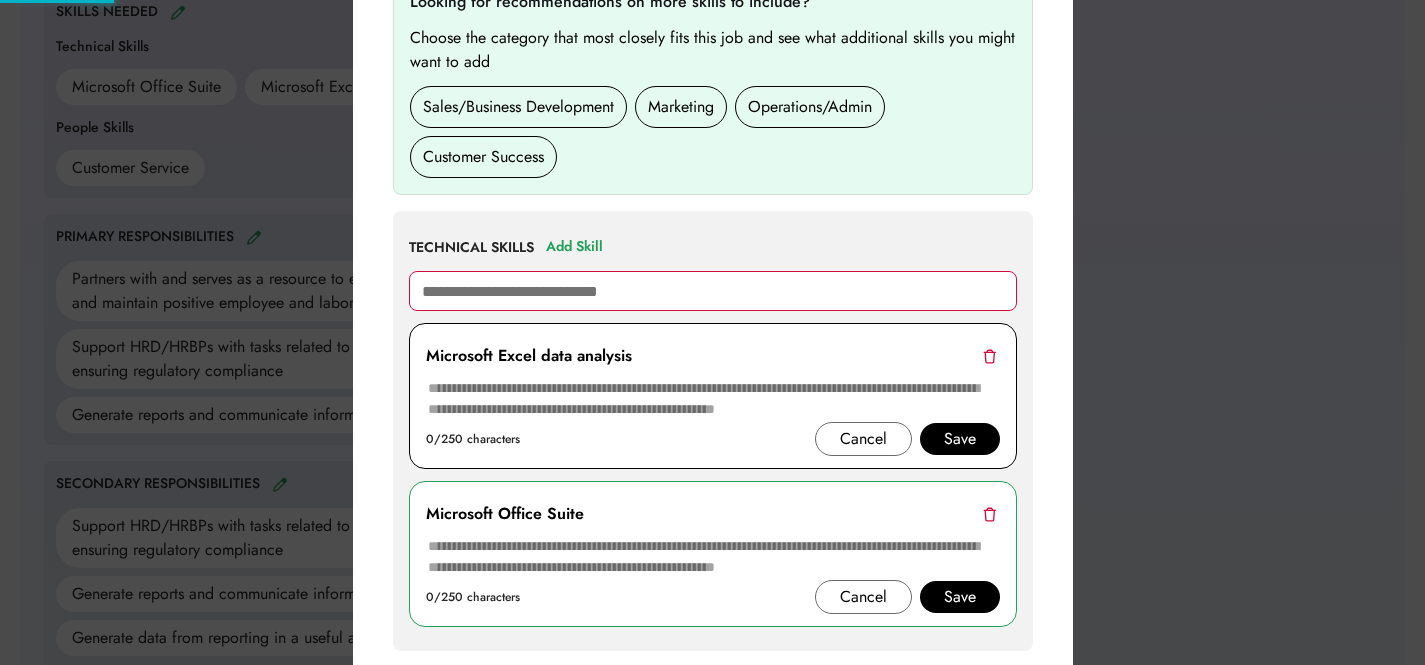 type 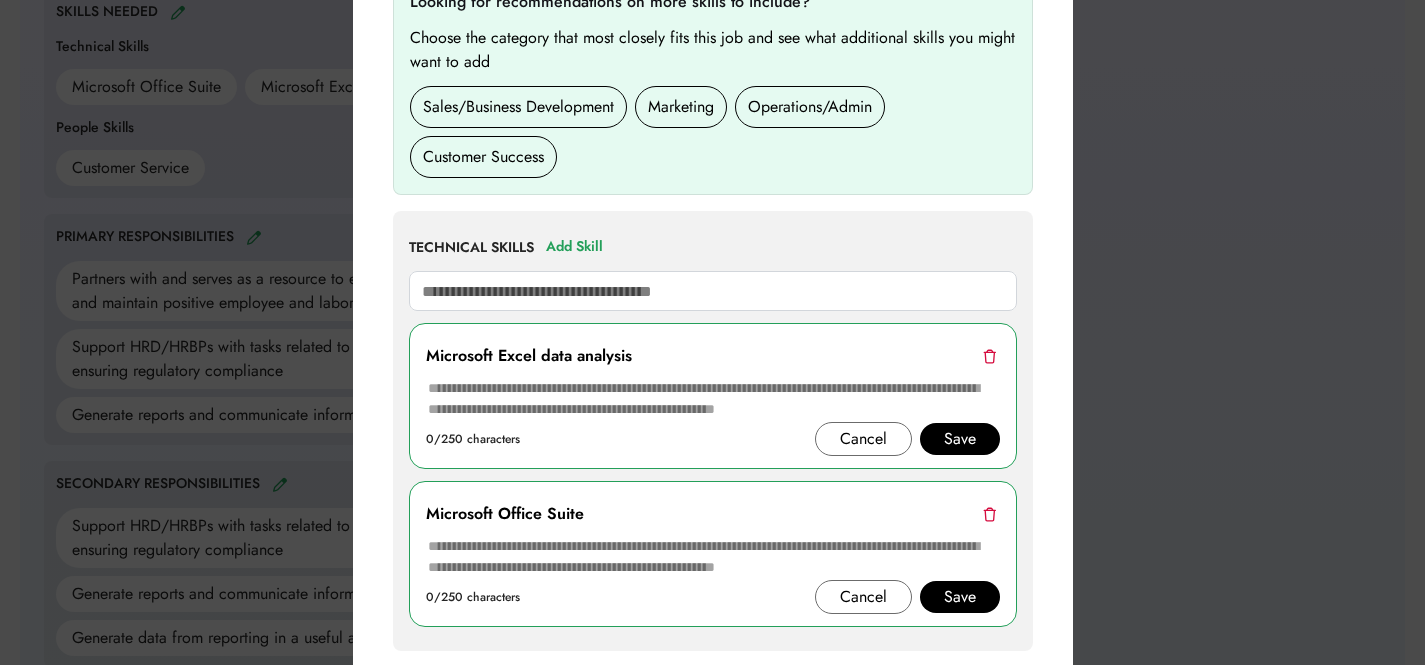 click at bounding box center (713, 399) 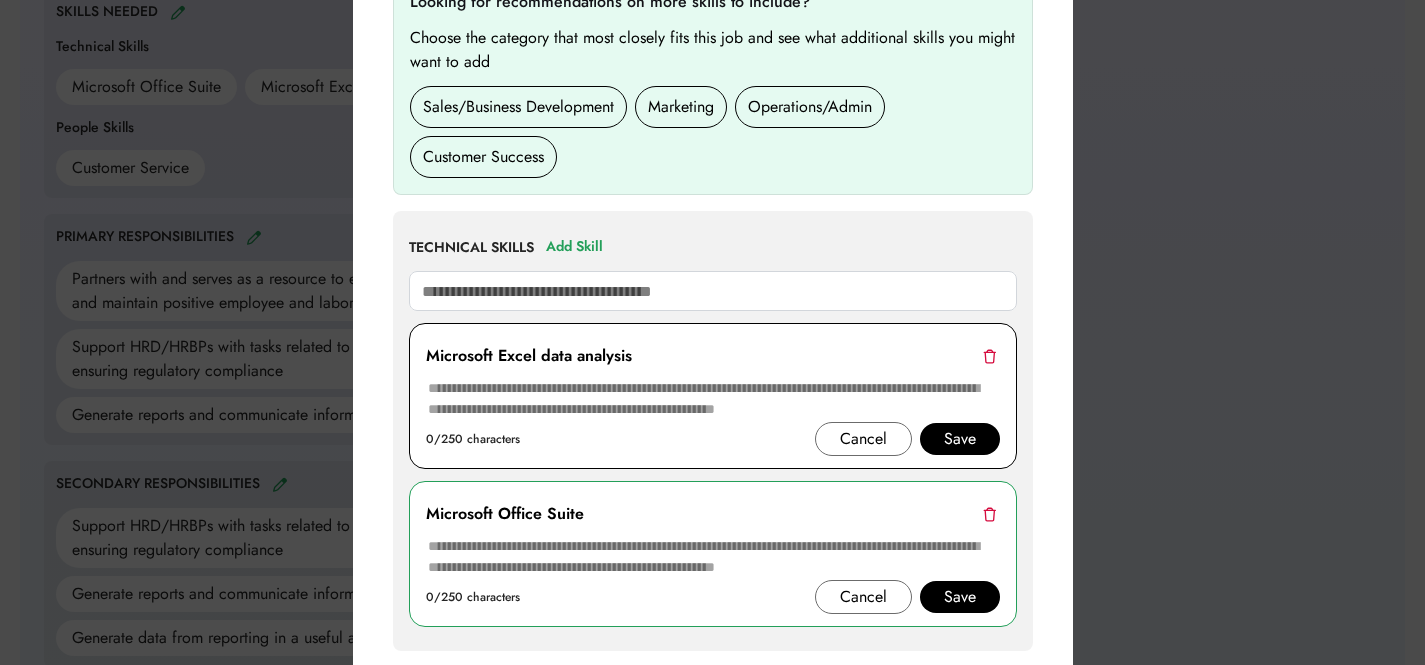 paste on "**********" 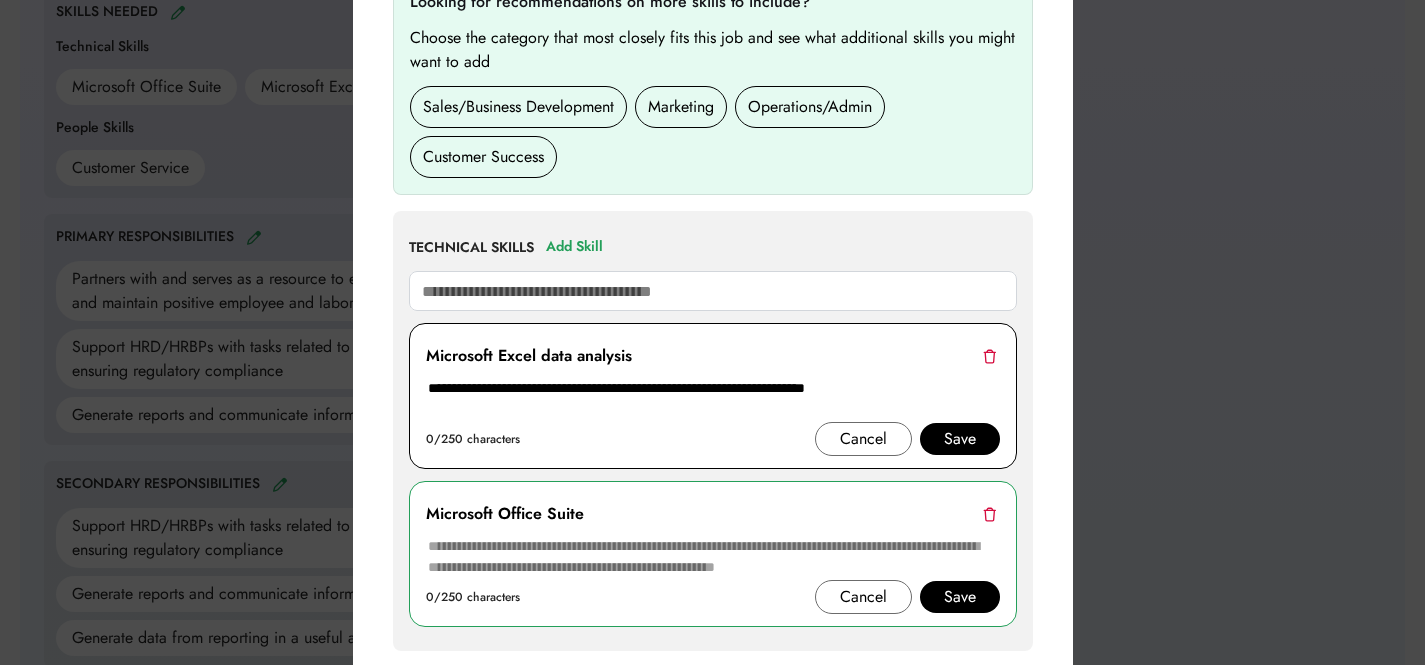 type on "**********" 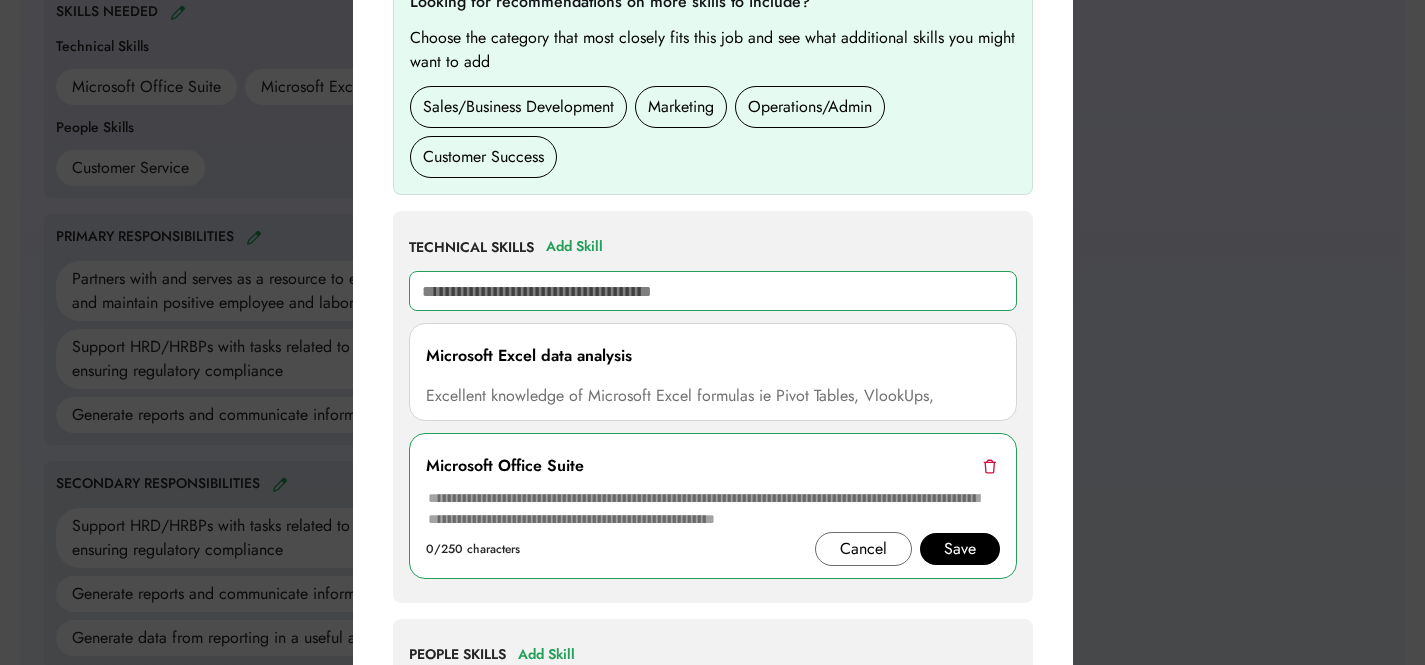 click at bounding box center [713, 291] 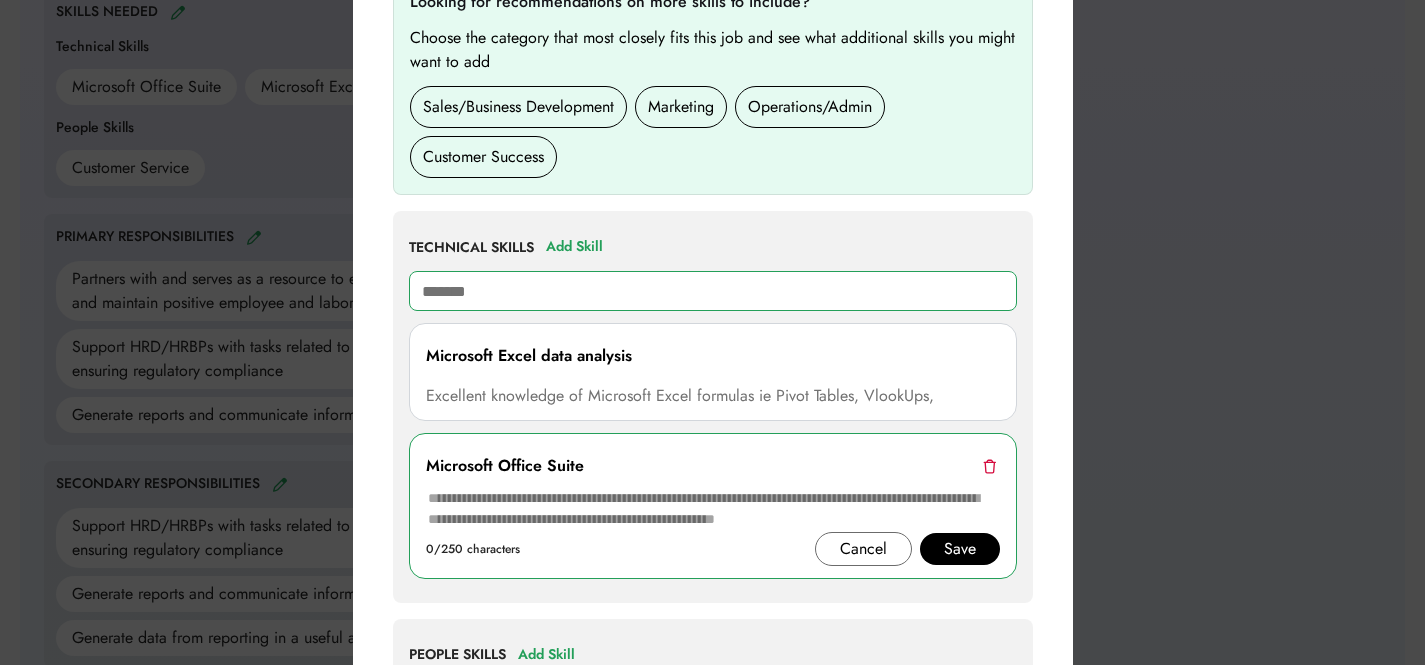 type on "*******" 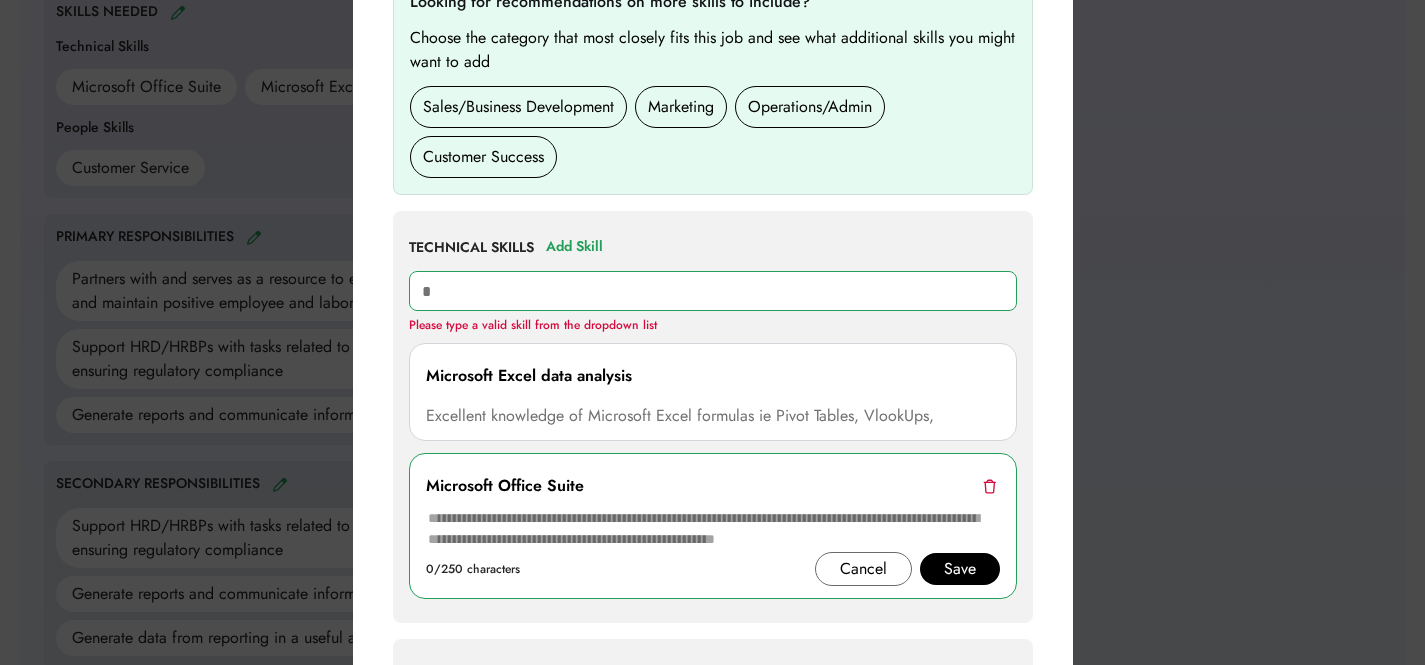 type on "**" 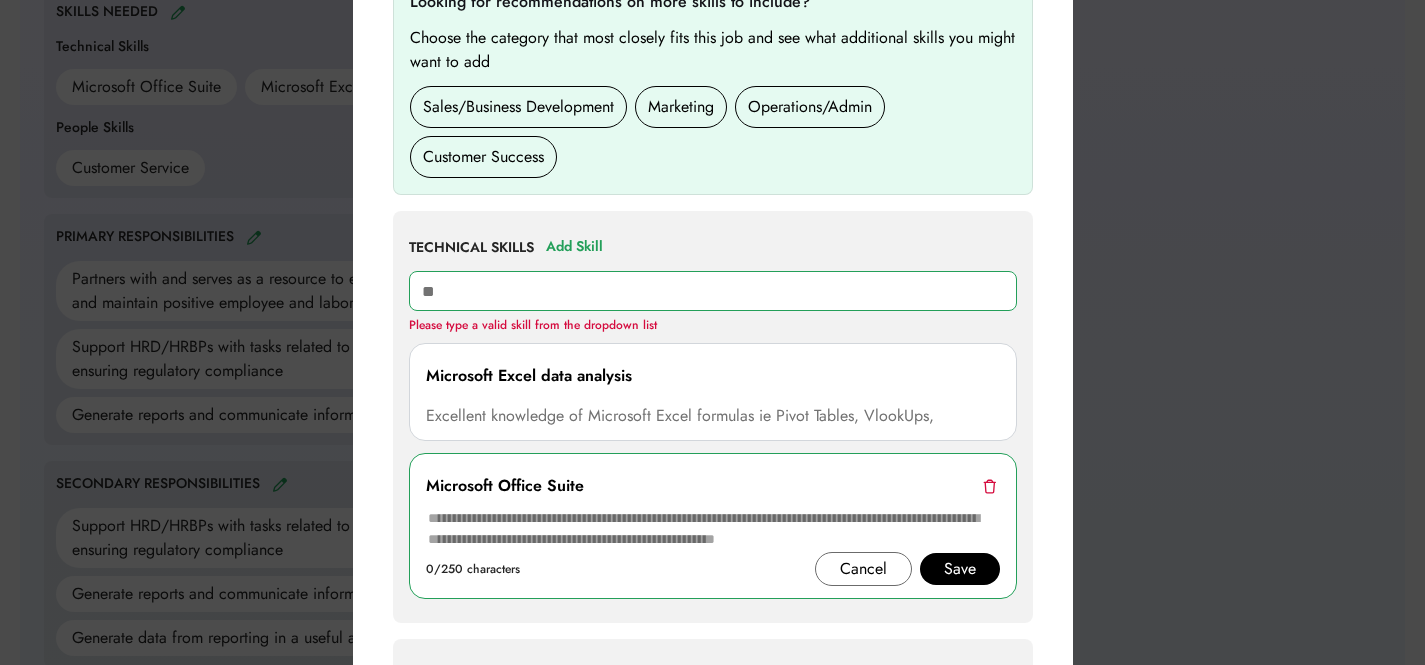 type on "****" 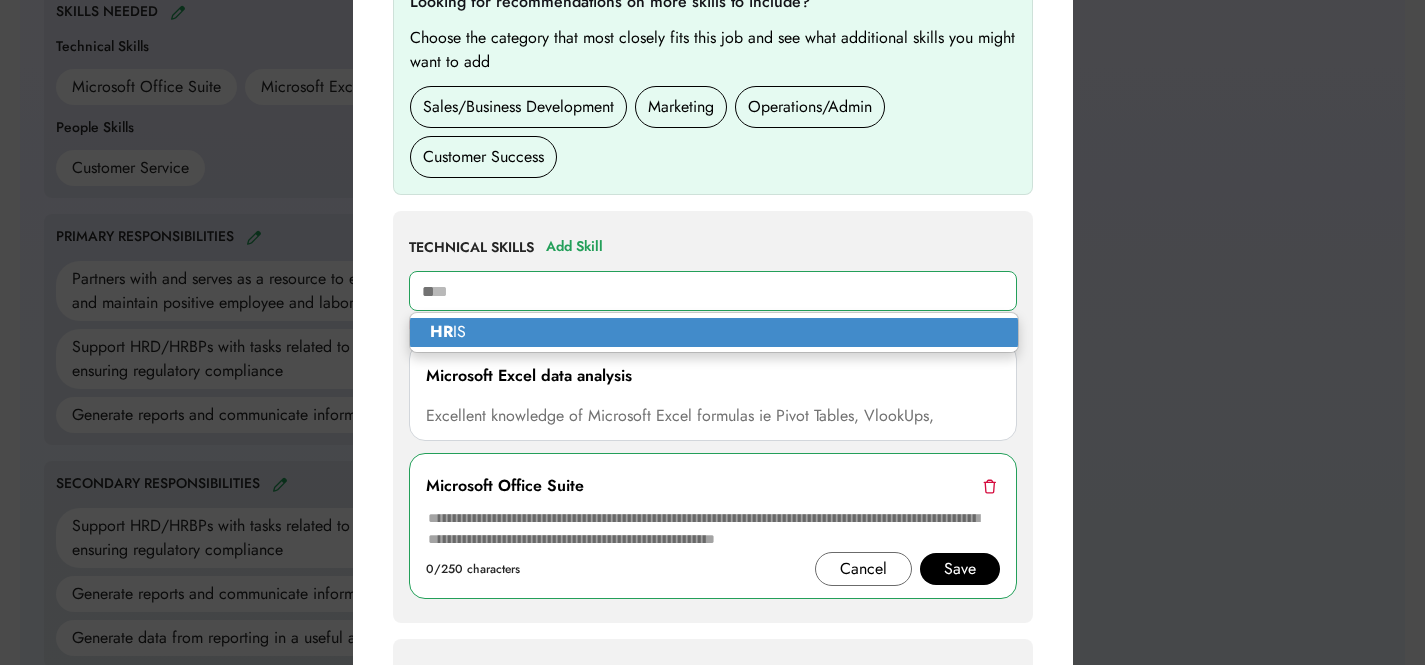 click on "HR IS" at bounding box center (714, 332) 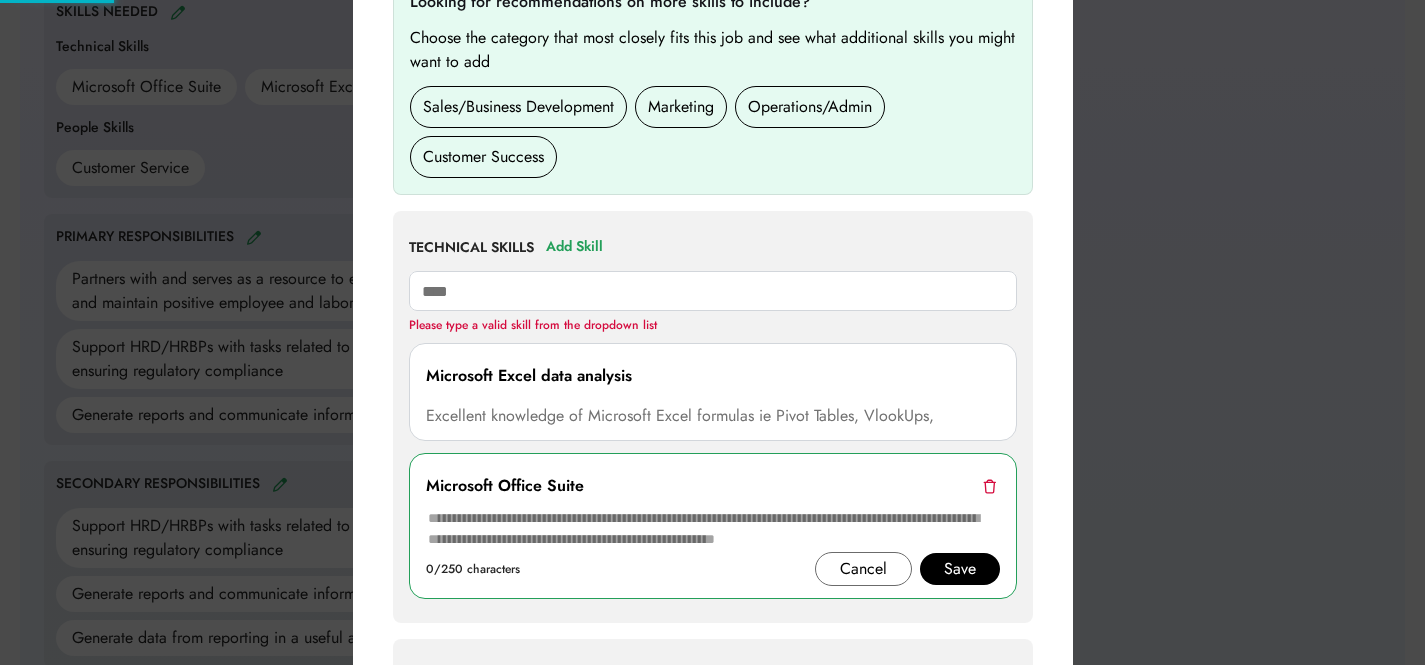 type 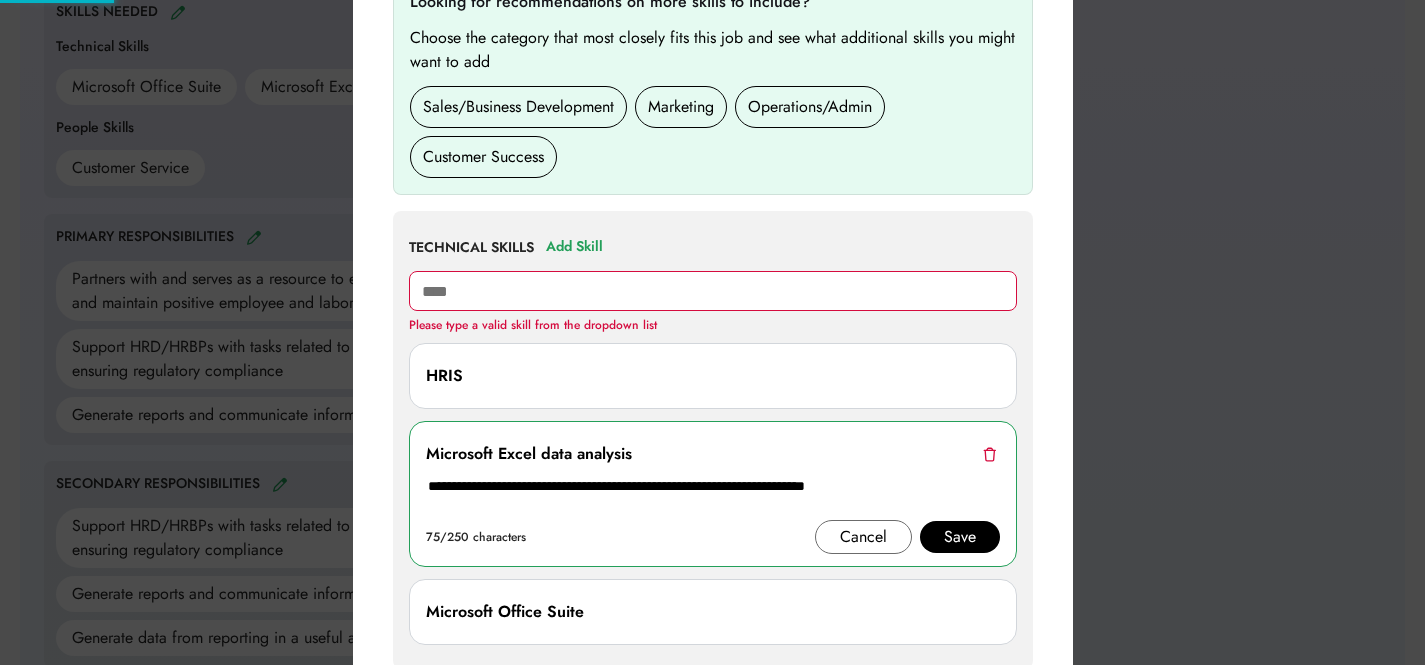 type 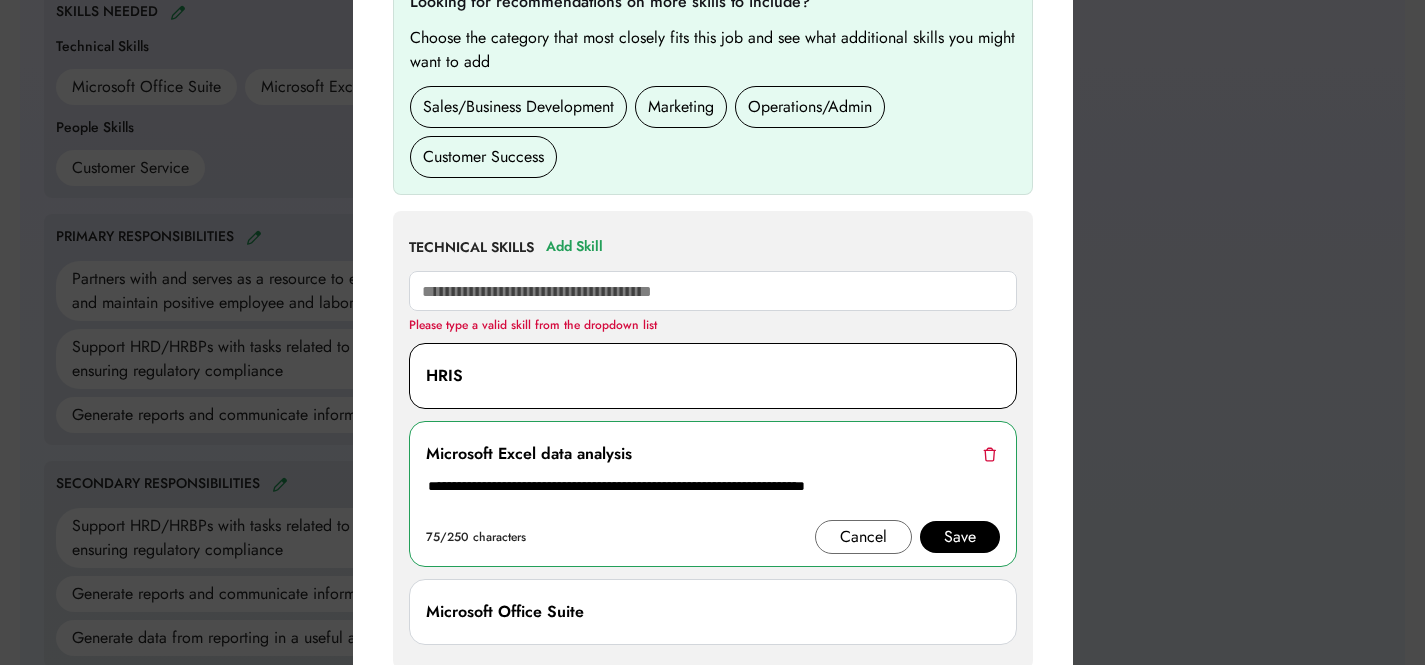 click on "HRIS" at bounding box center (713, 376) 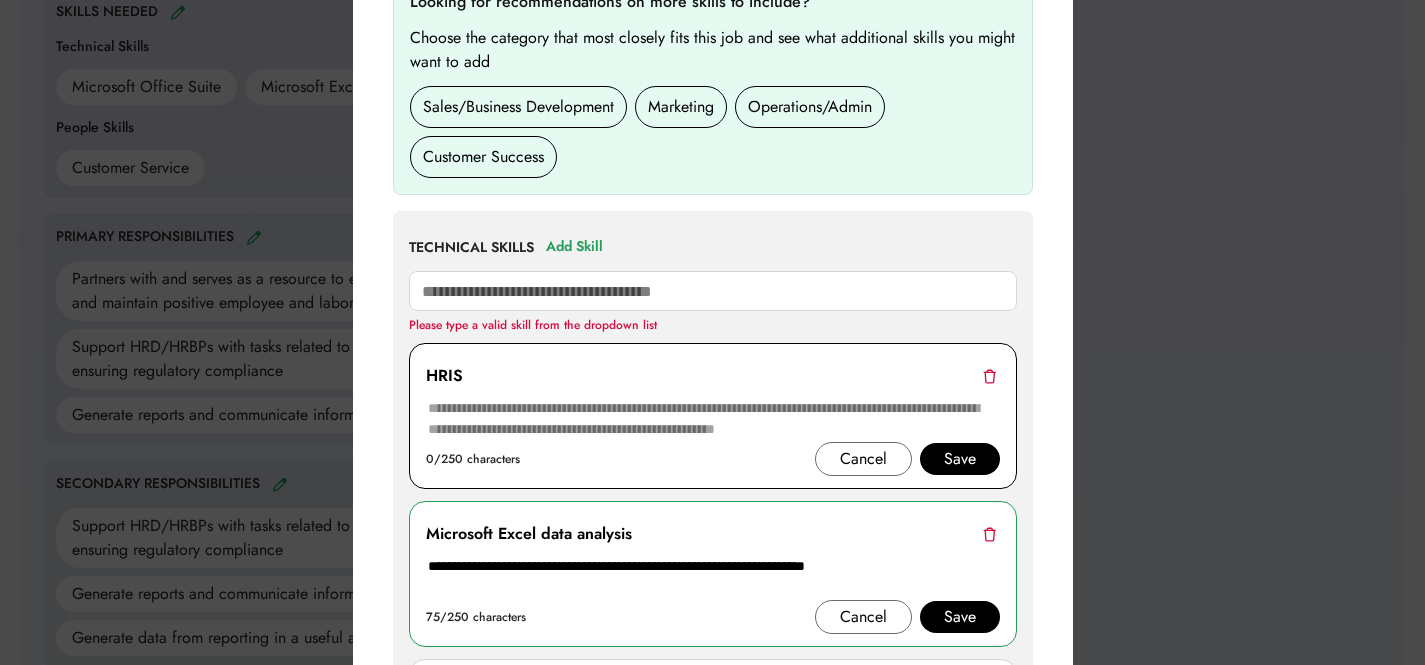 click at bounding box center [713, 419] 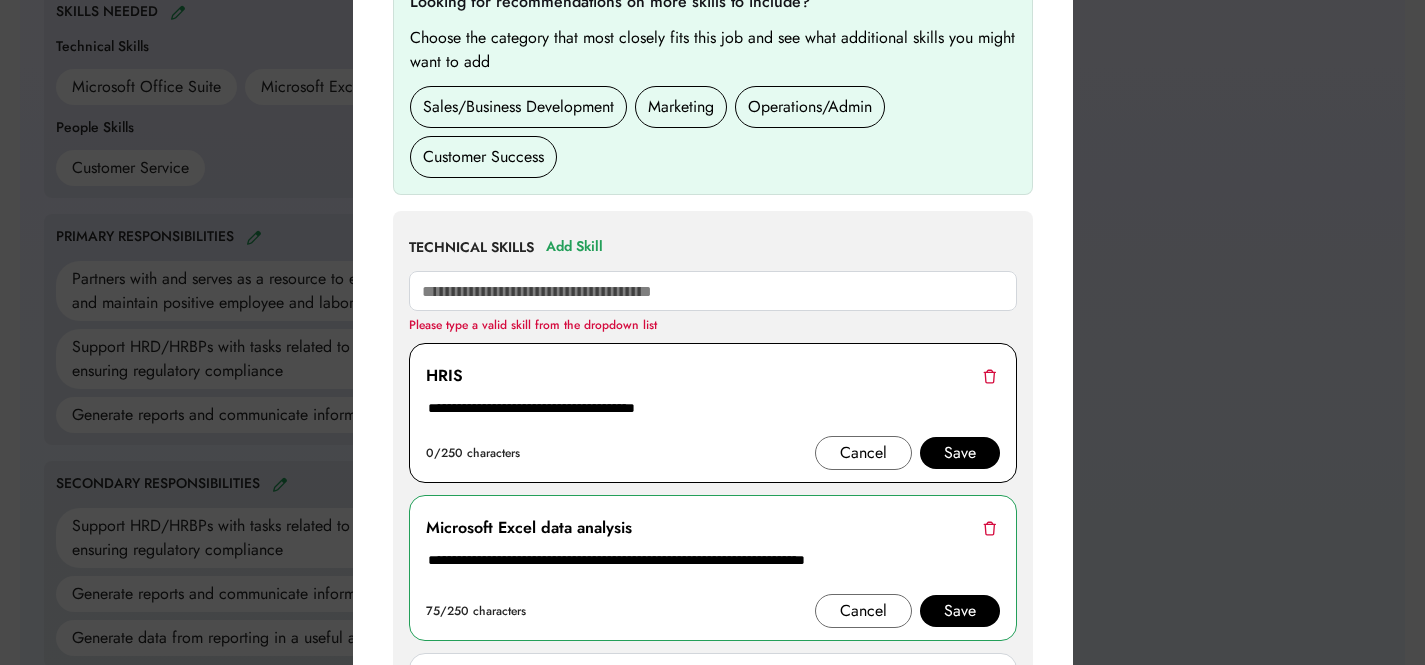 type on "**********" 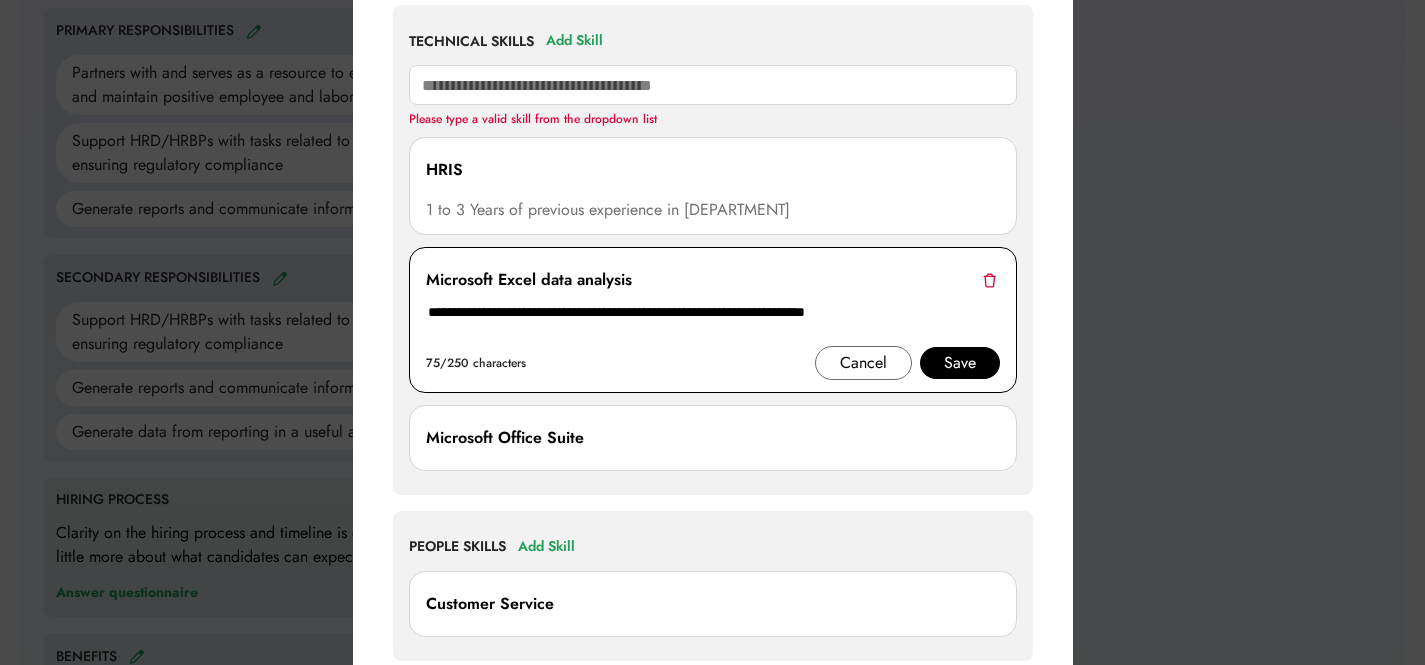 scroll, scrollTop: 1023, scrollLeft: 0, axis: vertical 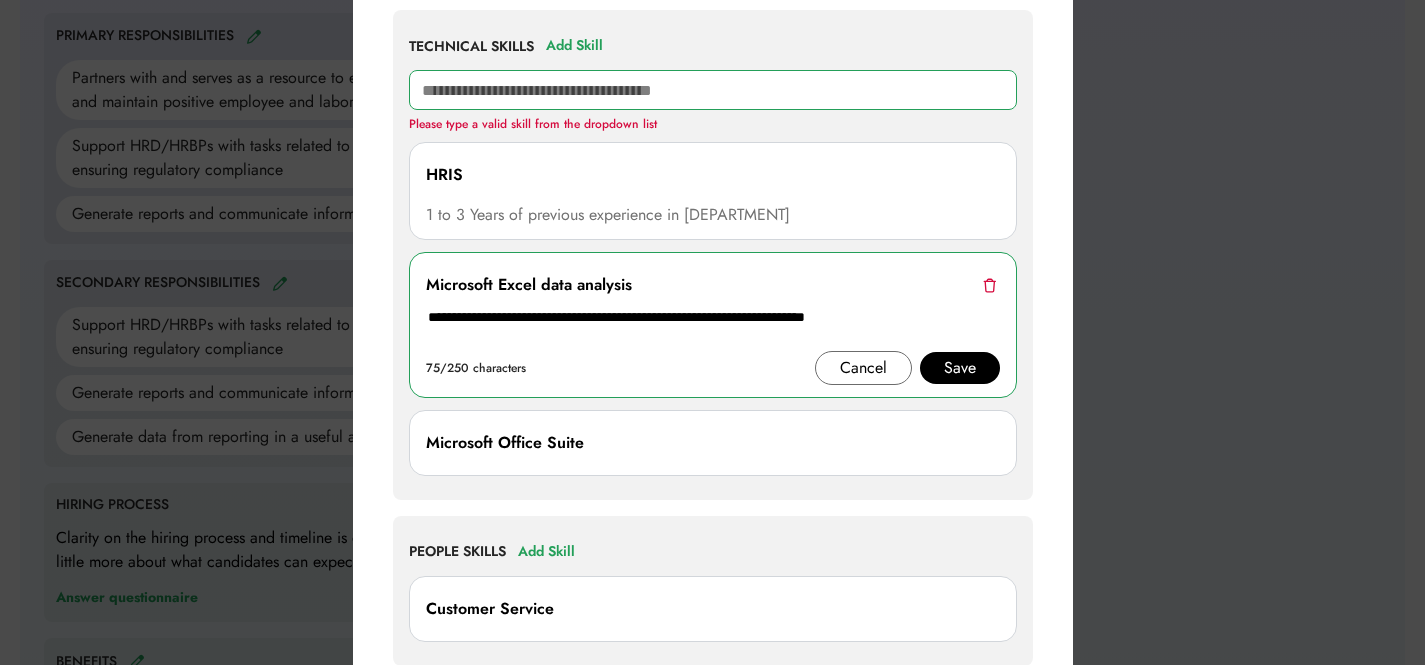 click at bounding box center [713, 90] 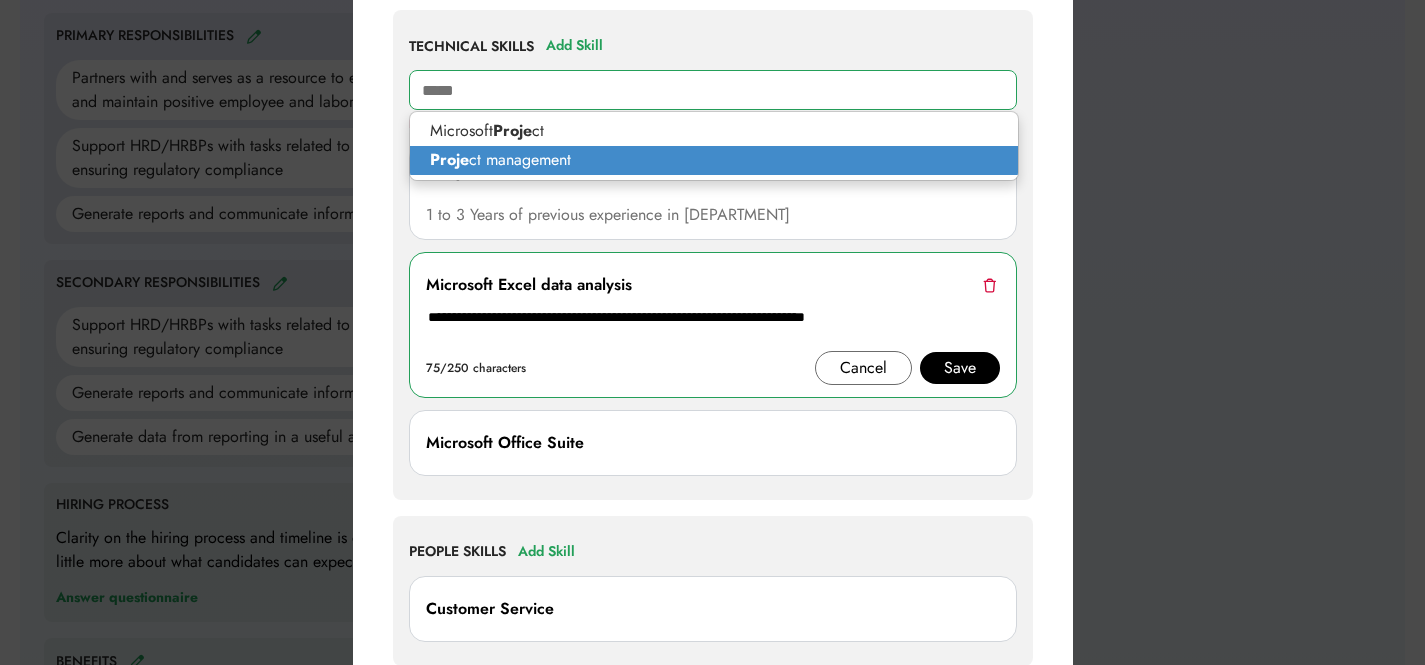 click on "Proje ct management" at bounding box center (714, 160) 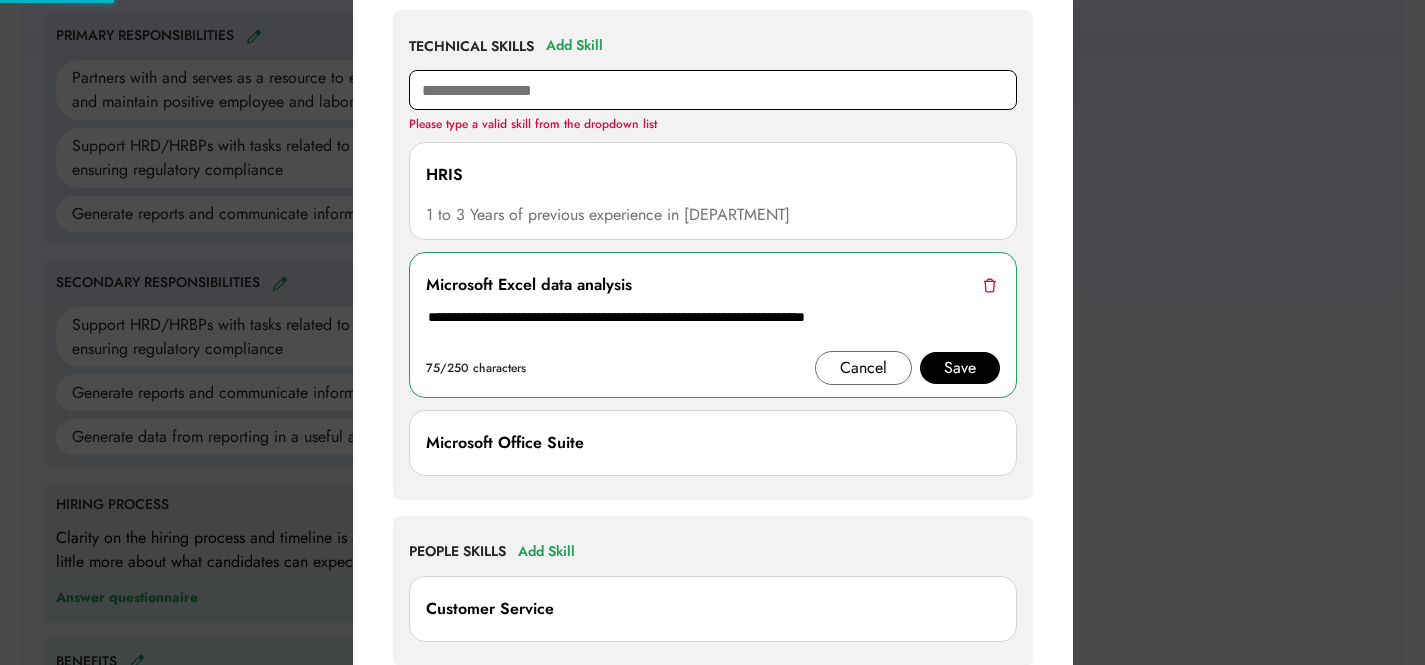 type on "**********" 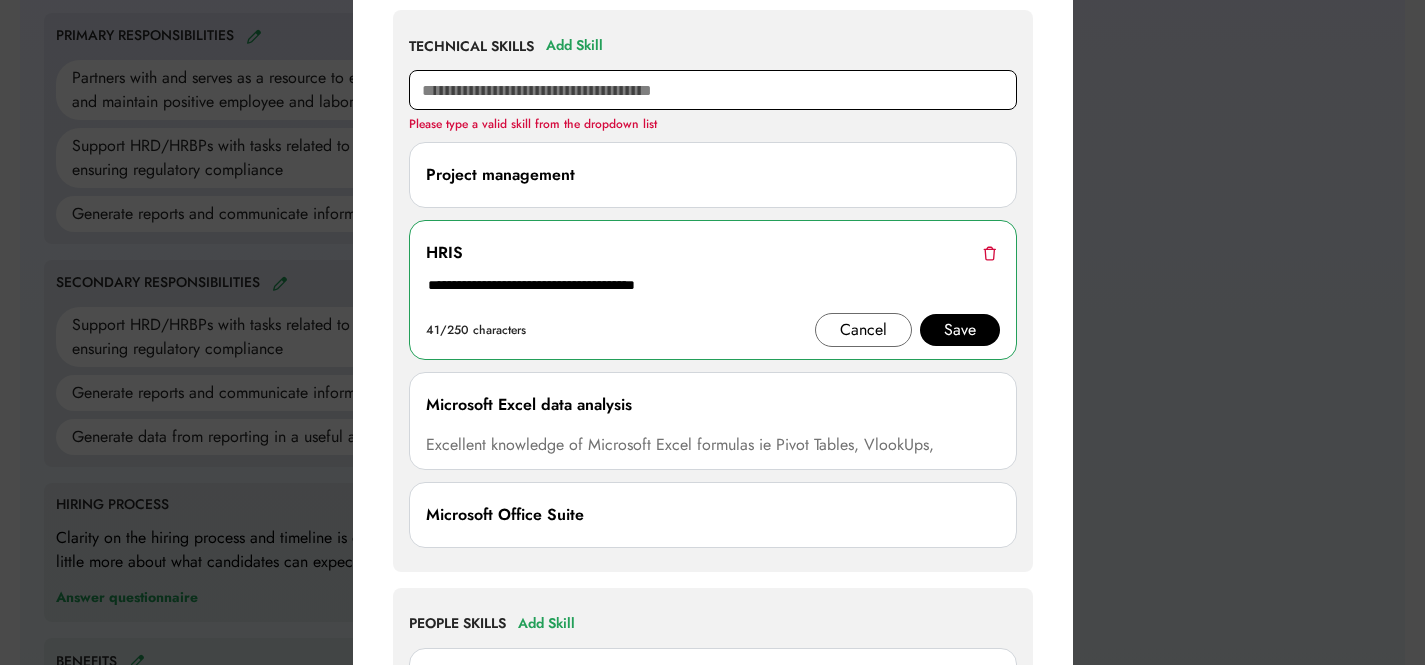 click at bounding box center (713, 90) 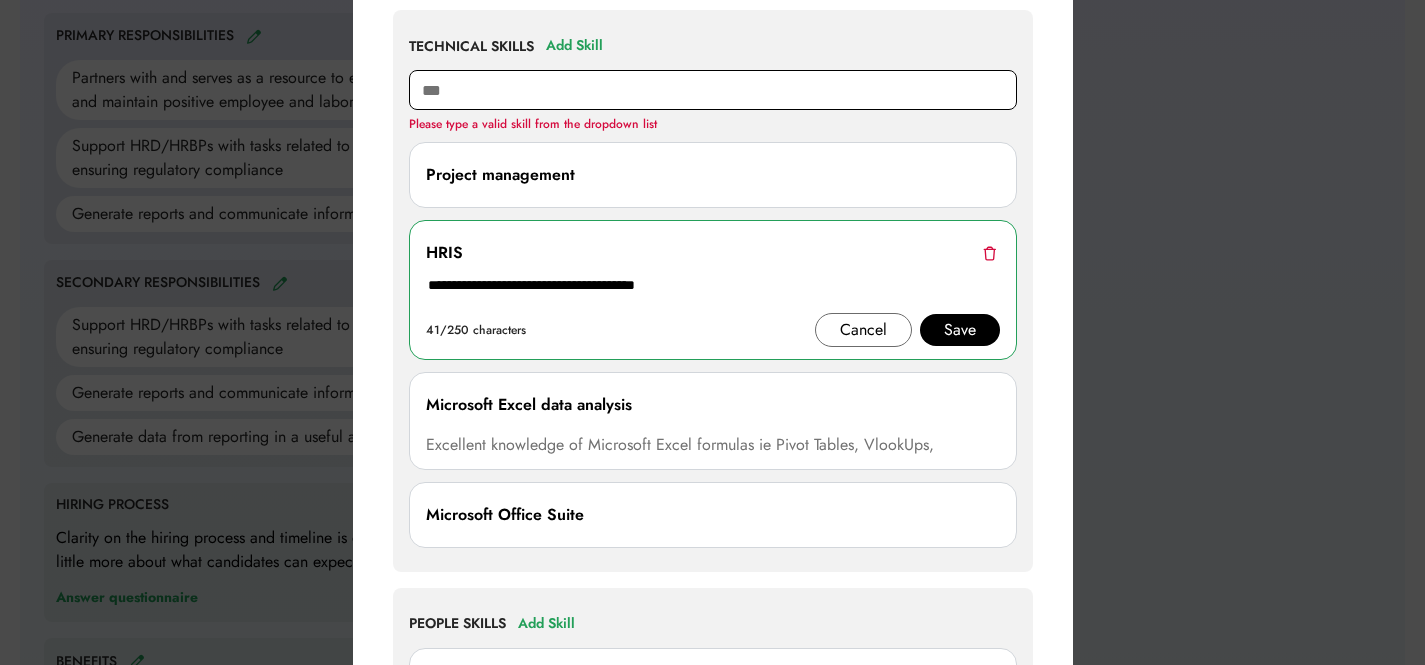 type on "****" 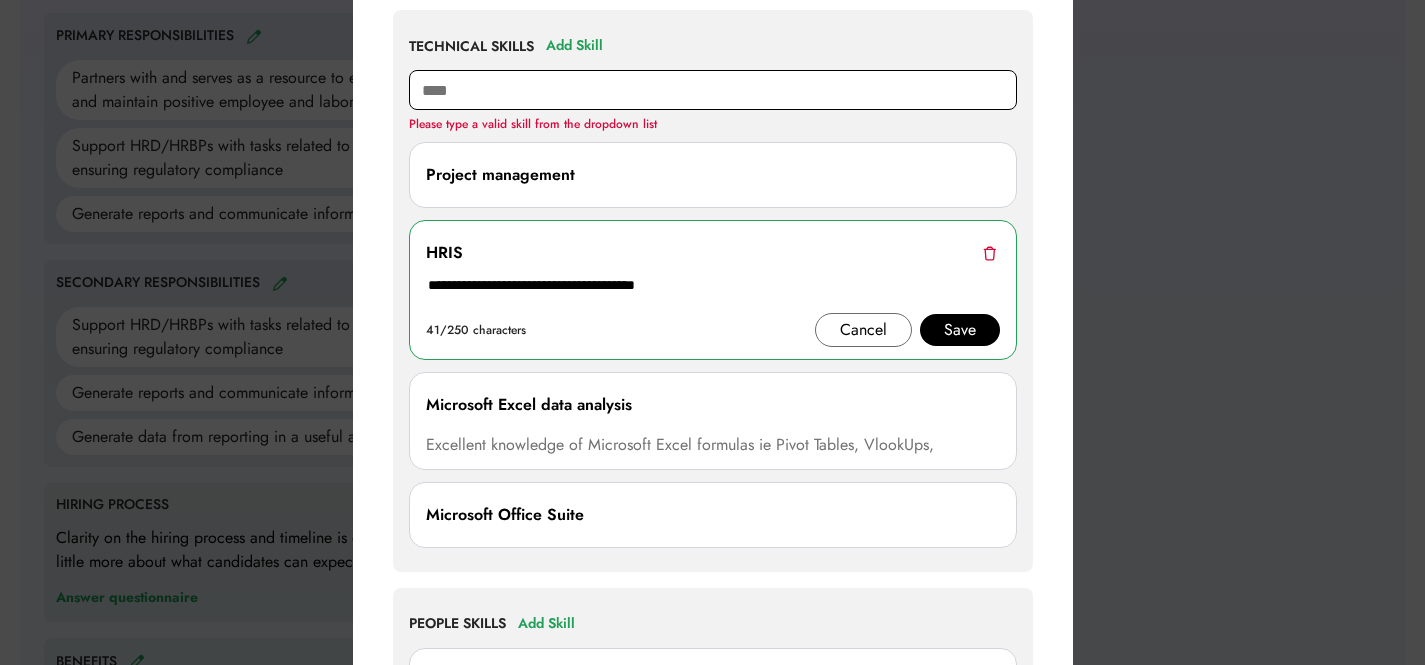 type on "**********" 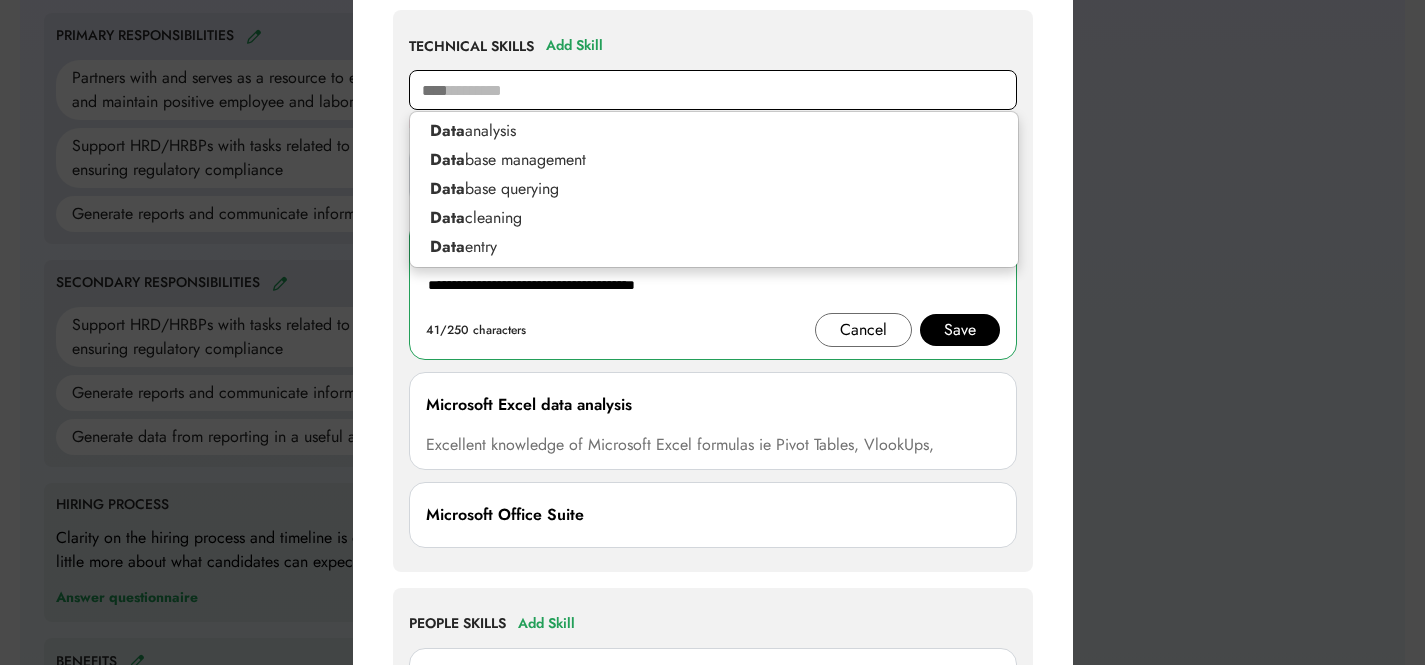 type on "***" 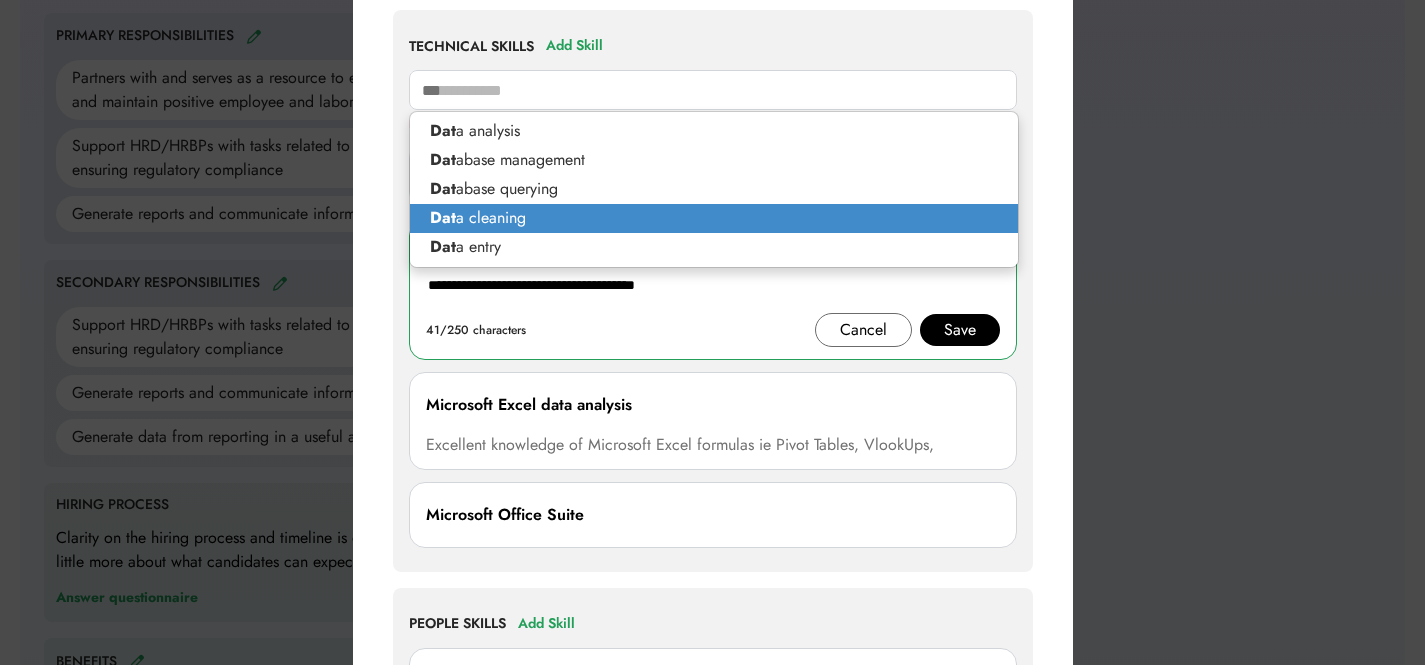 click on "Dat a cleaning" at bounding box center [714, 218] 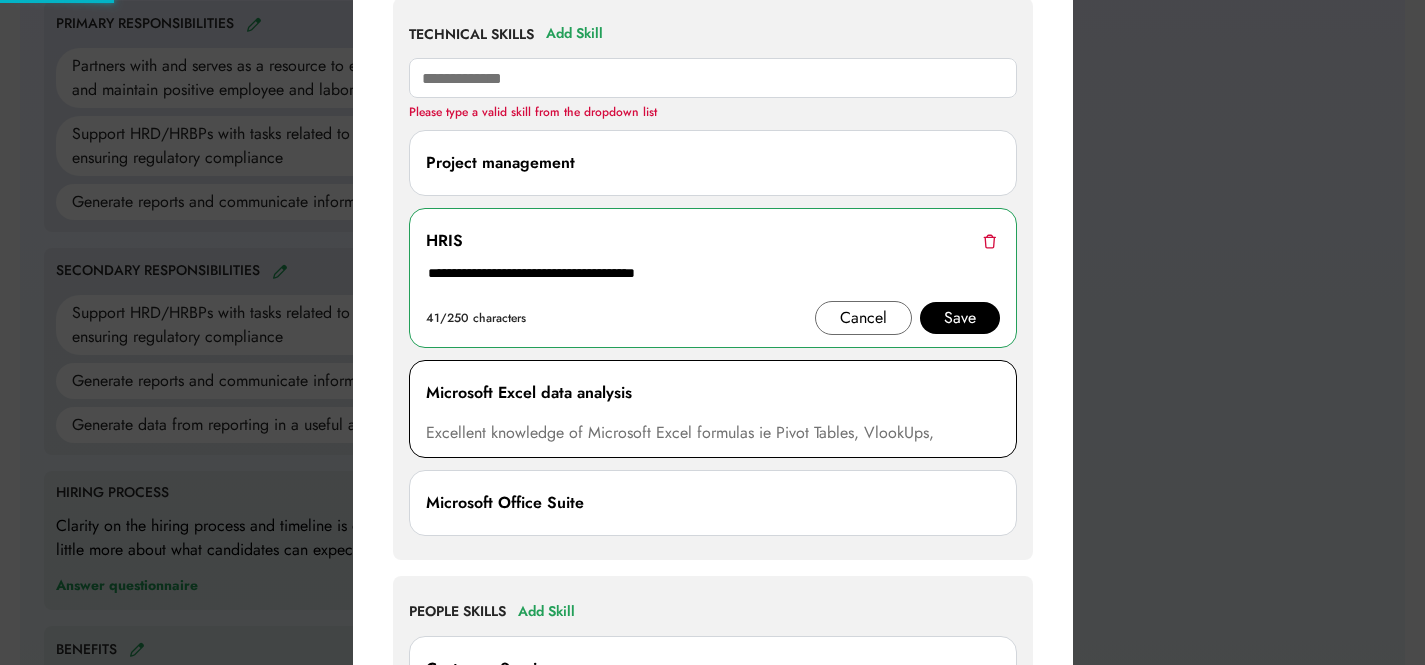 type 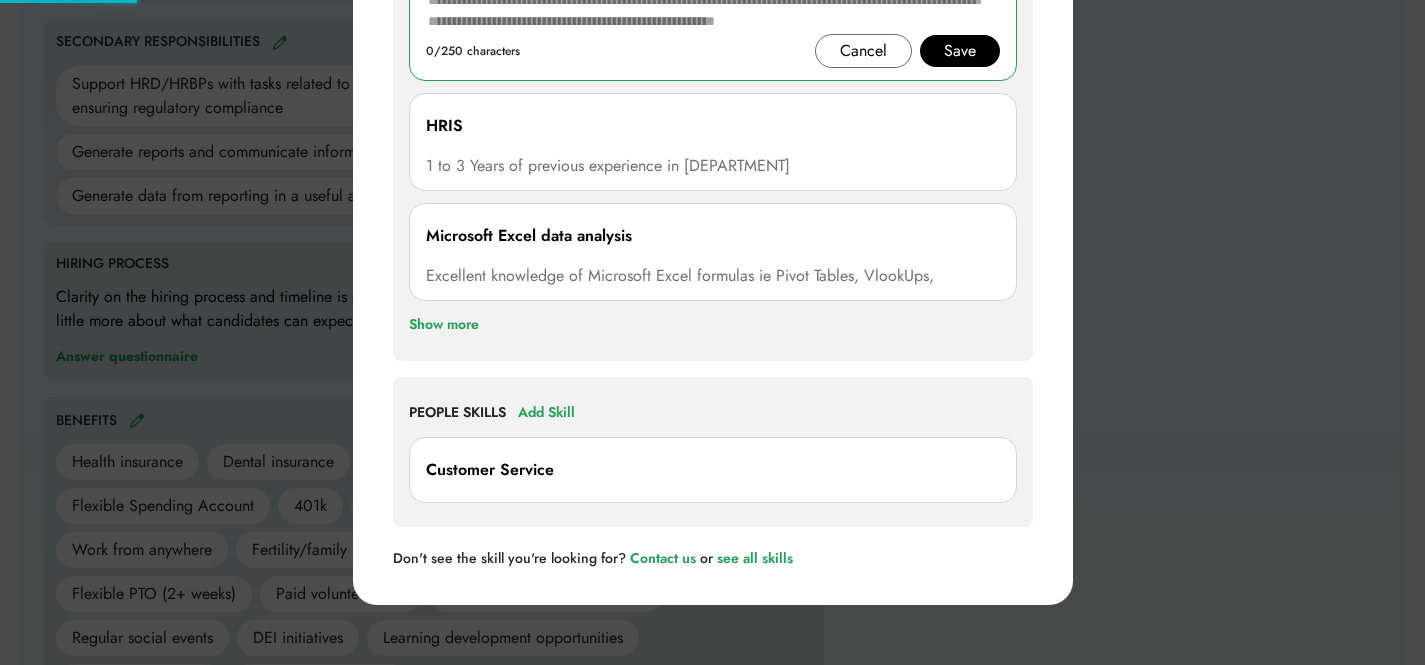 type 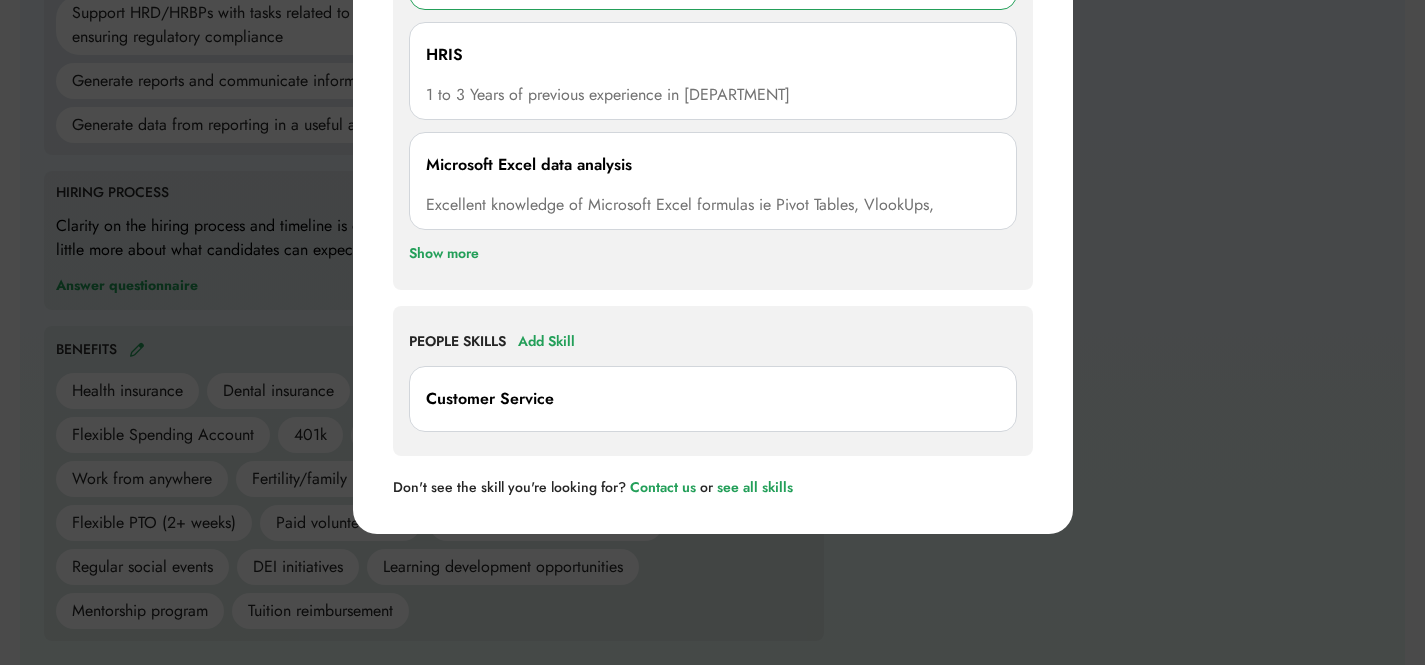scroll, scrollTop: 1379, scrollLeft: 0, axis: vertical 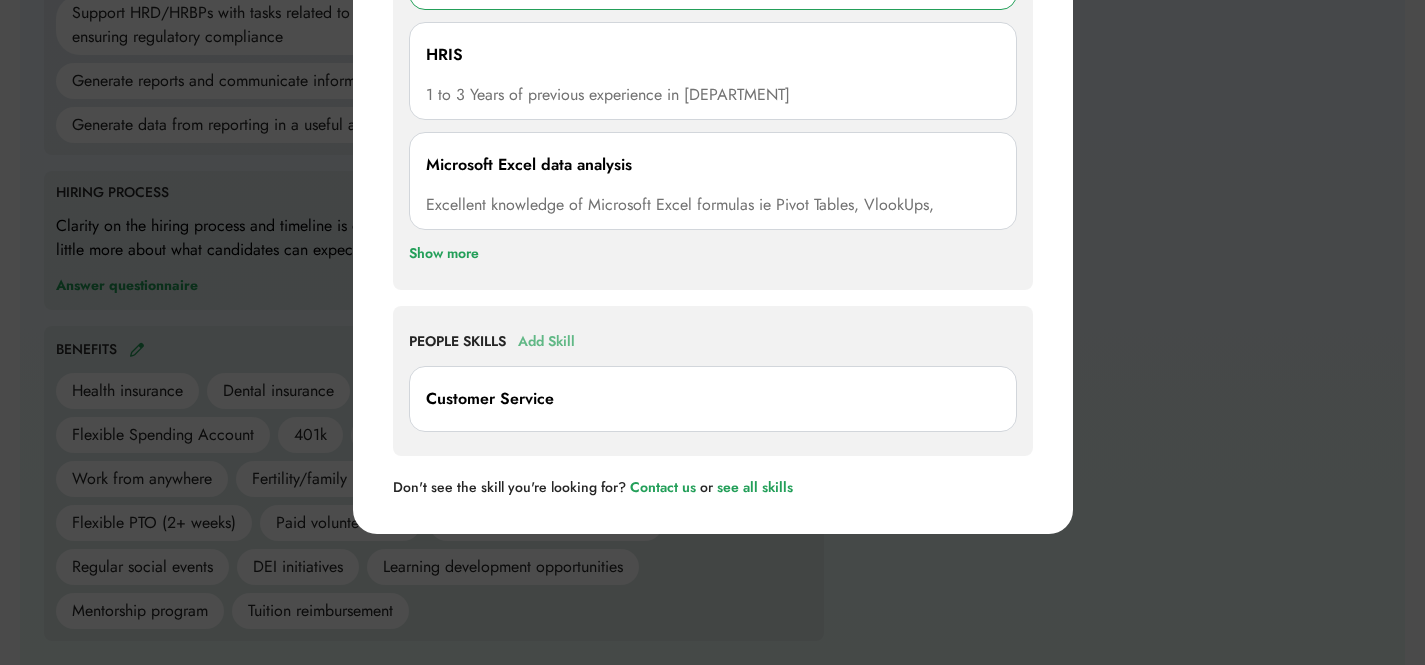 click on "Add Skill" at bounding box center [546, 342] 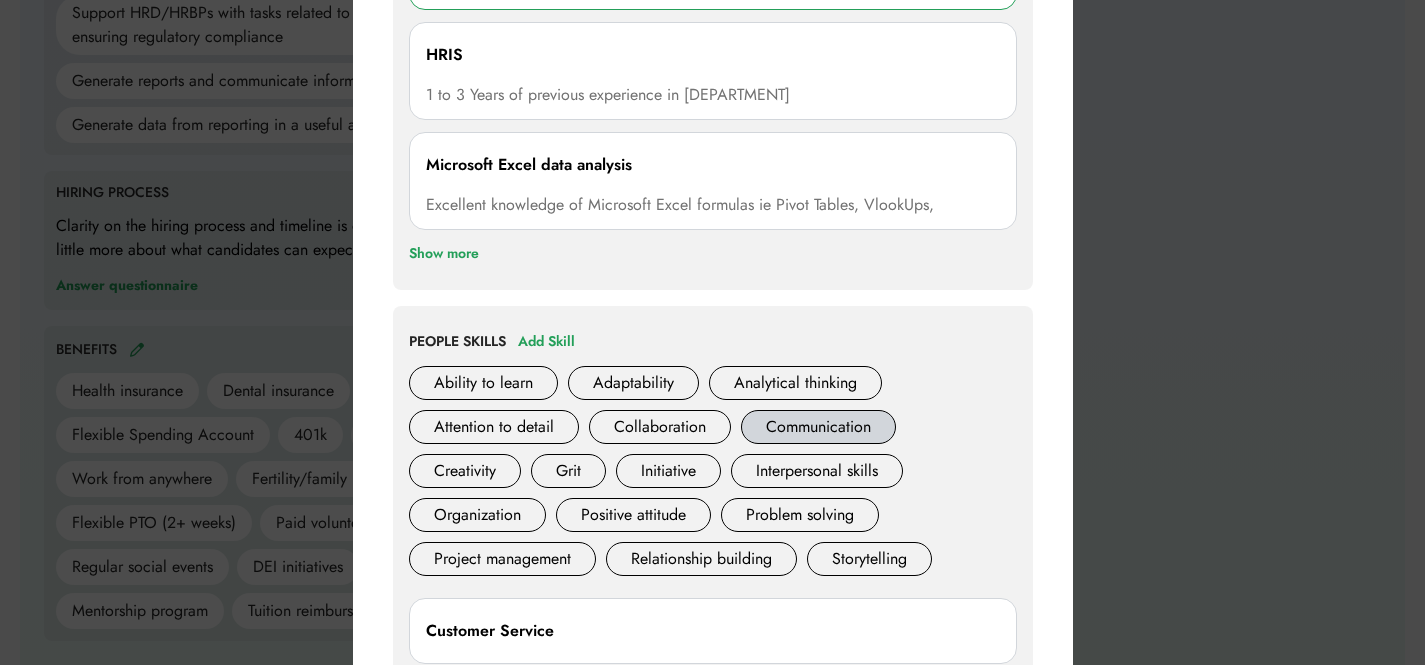 click on "Communication" at bounding box center [818, 427] 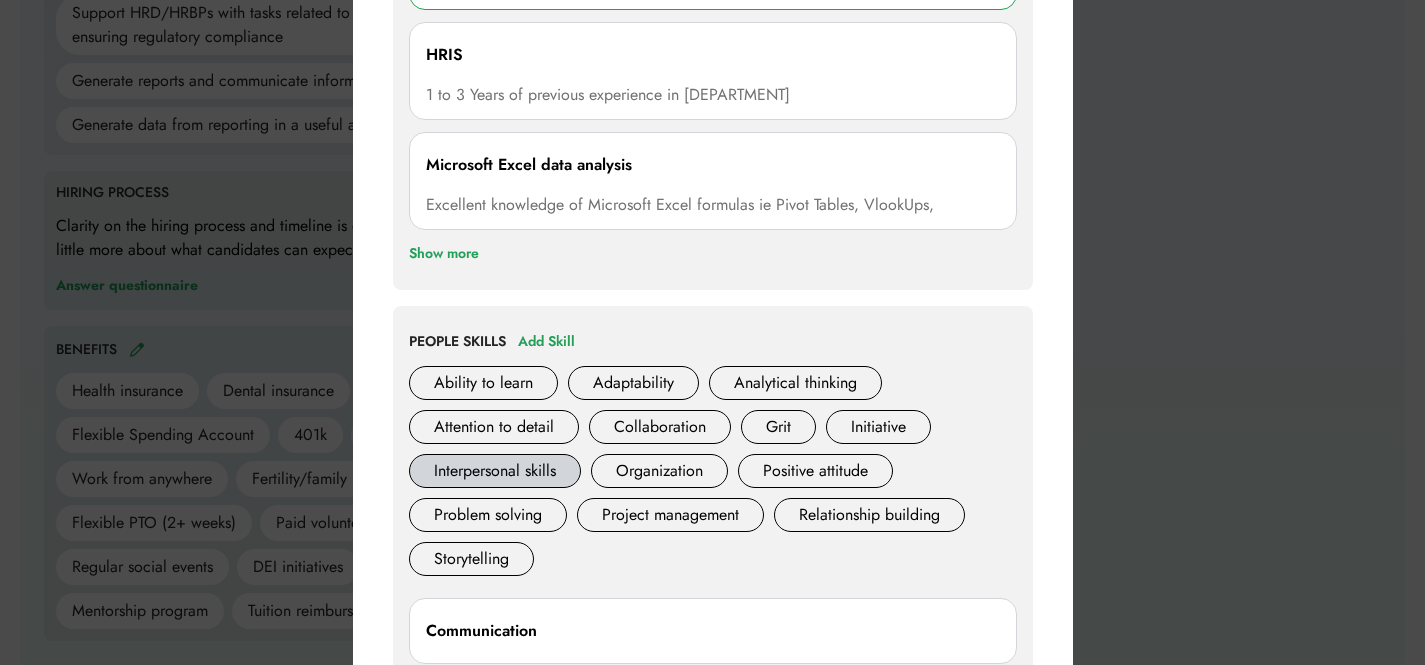 click on "Interpersonal skills" at bounding box center [495, 471] 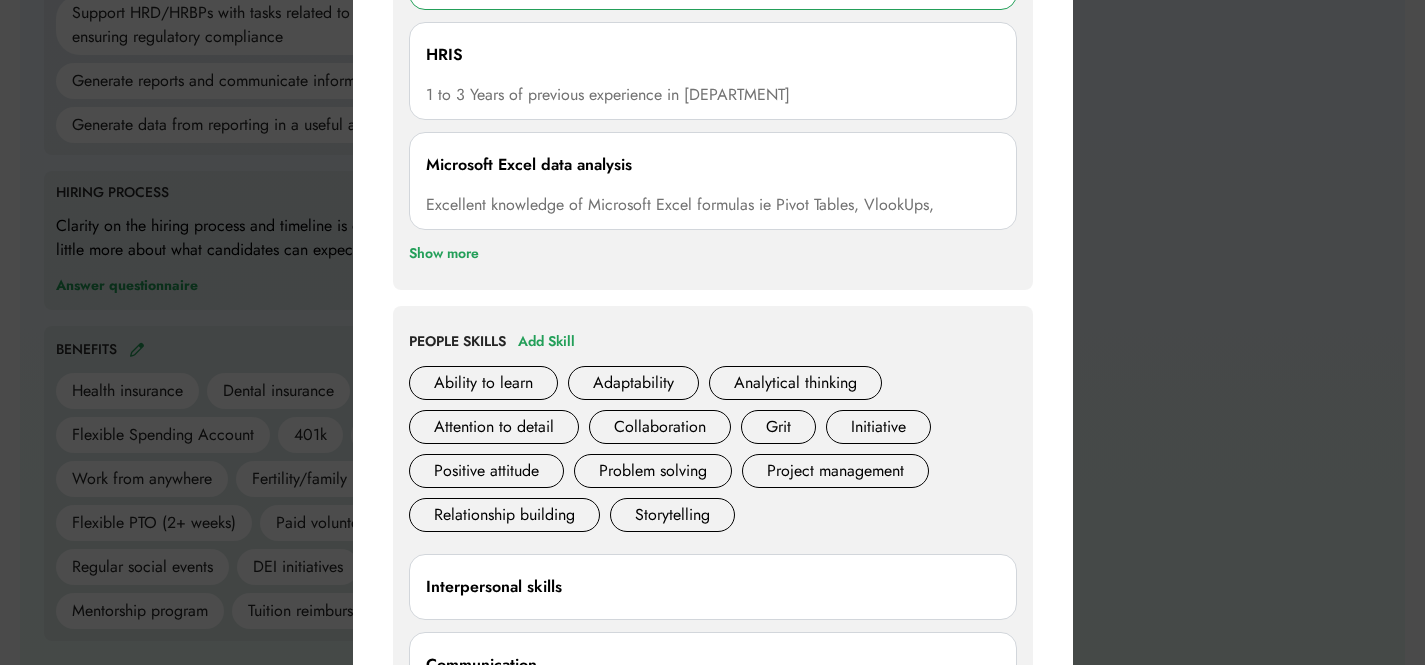 click at bounding box center (712, 332) 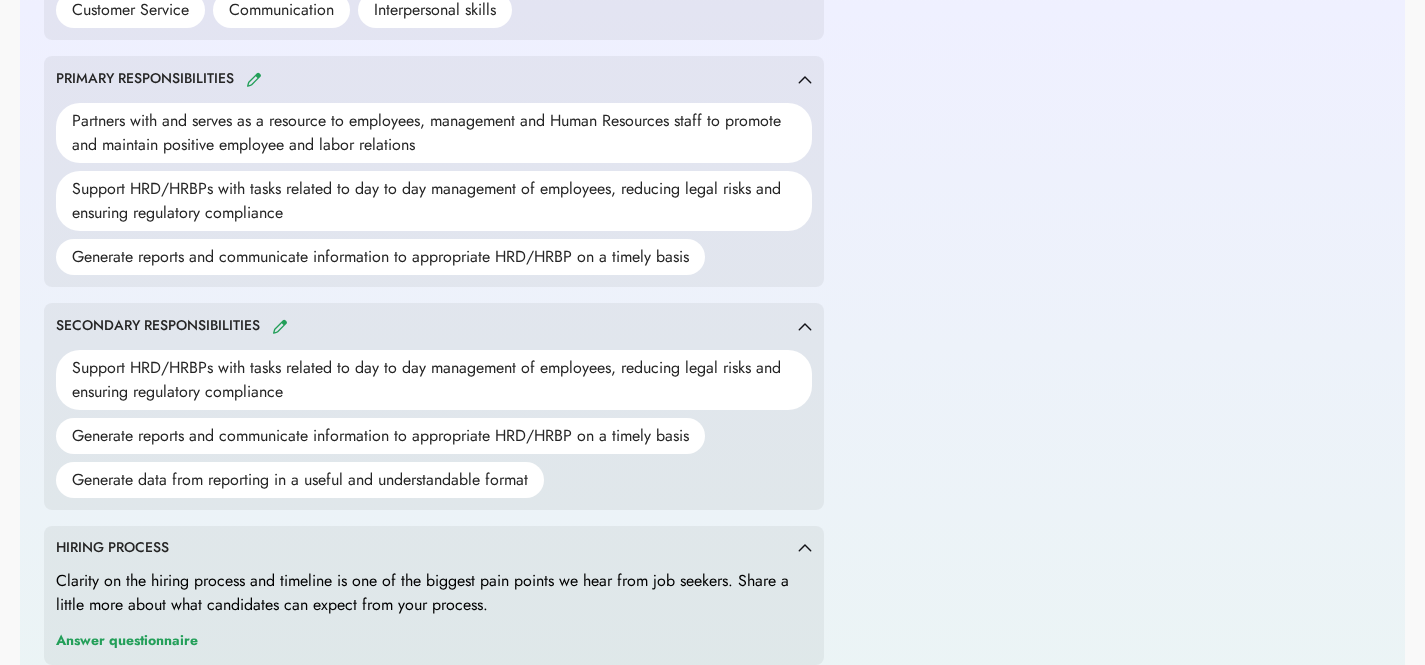 scroll, scrollTop: 1000, scrollLeft: 0, axis: vertical 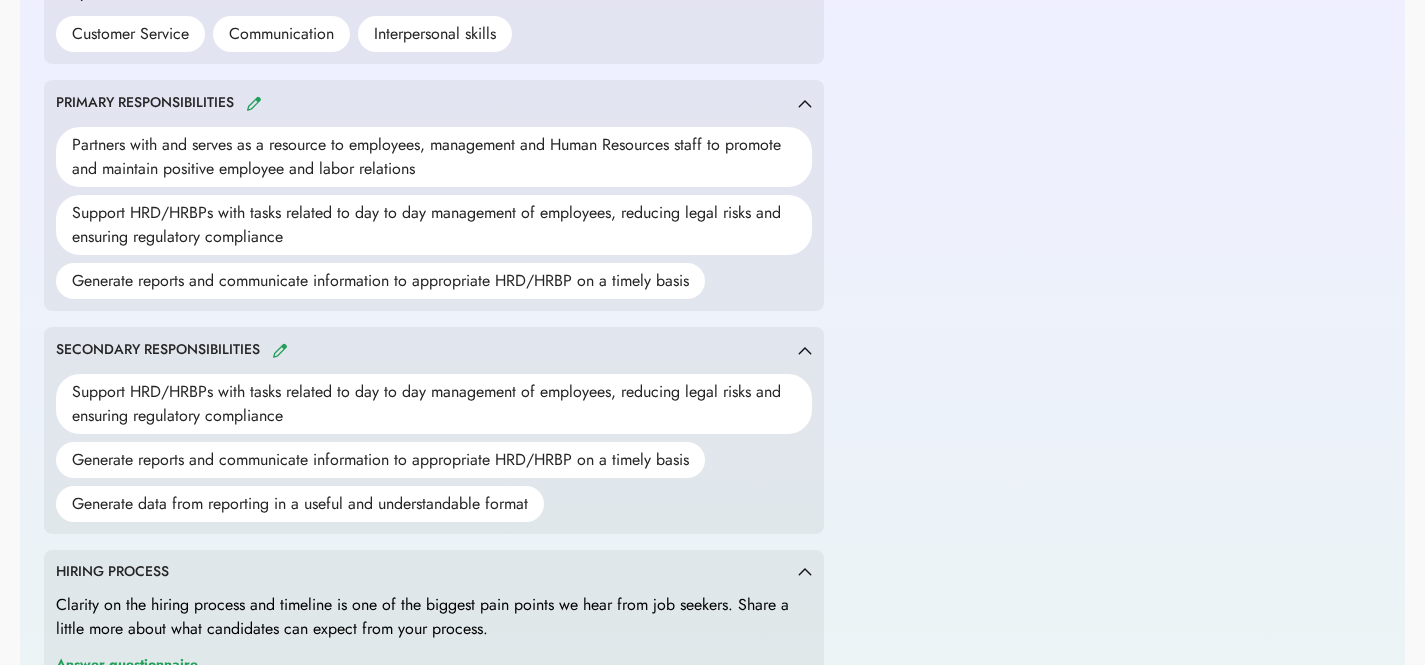 click on "SECONDARY RESPONSIBILITIES" at bounding box center (427, 350) 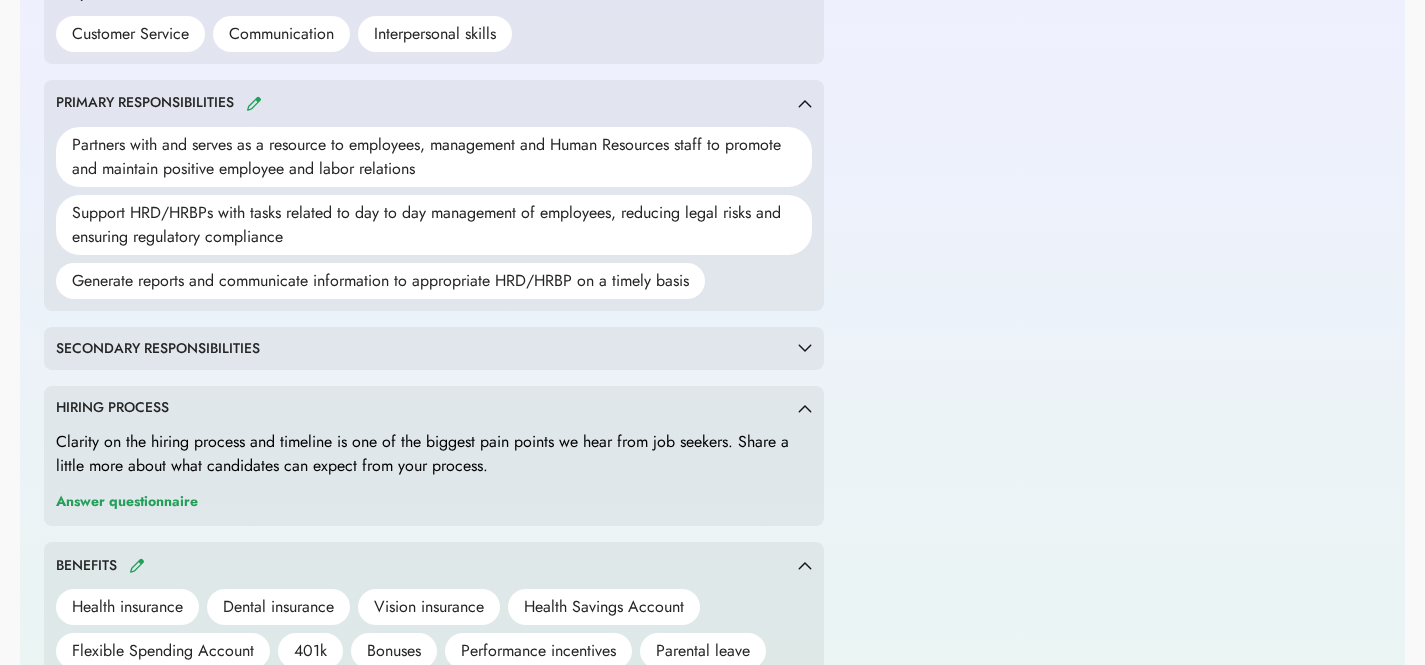 click on "SECONDARY RESPONSIBILITIES" at bounding box center [427, 349] 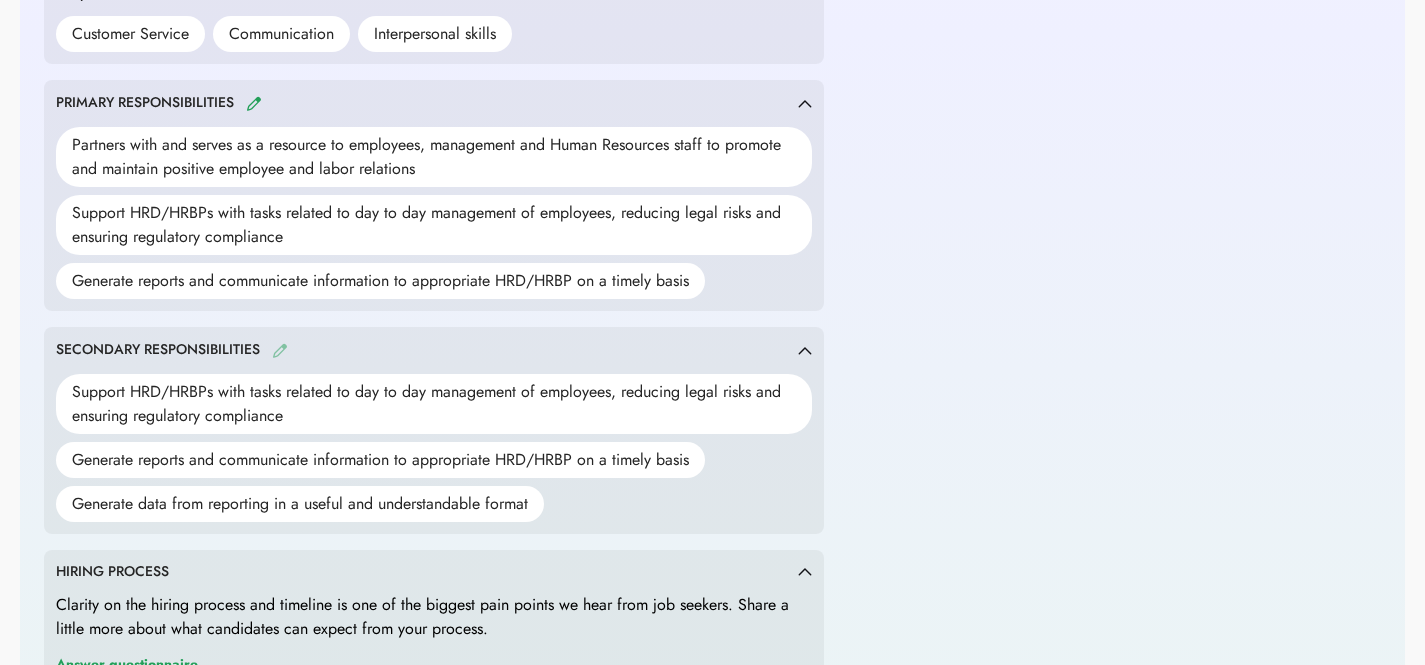 click at bounding box center [280, 350] 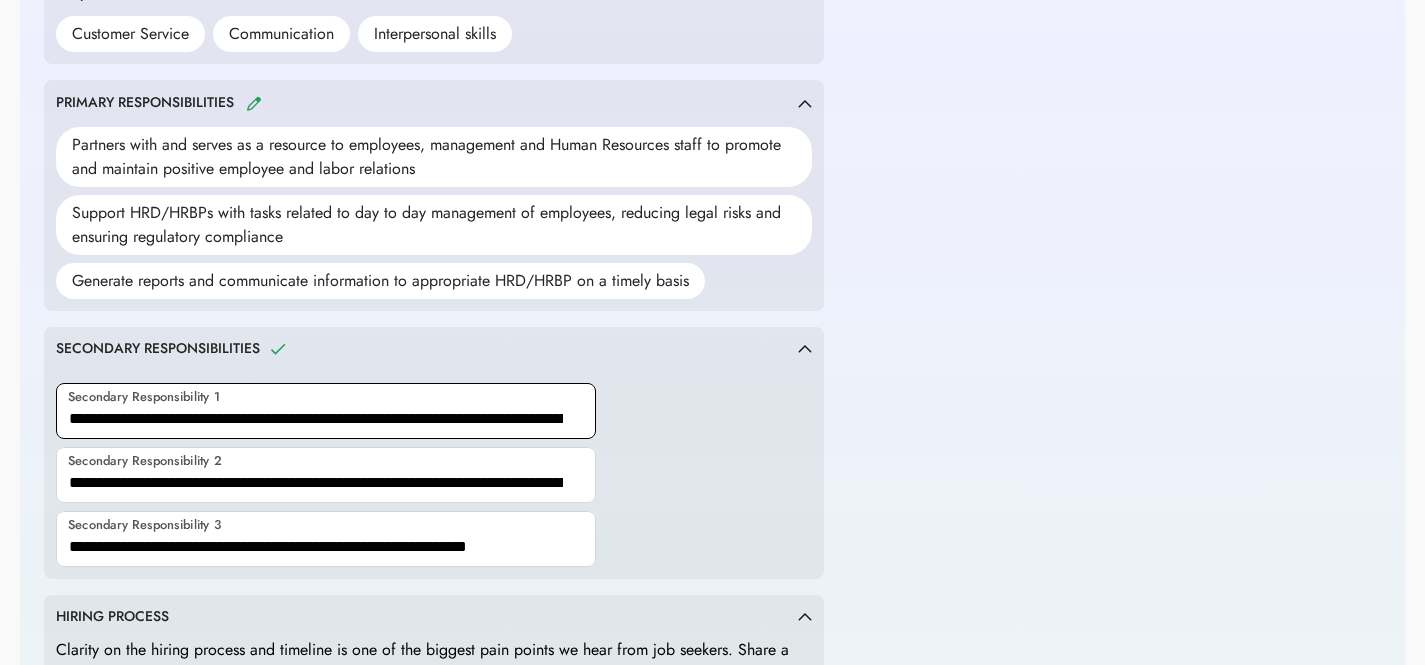 click at bounding box center [326, 411] 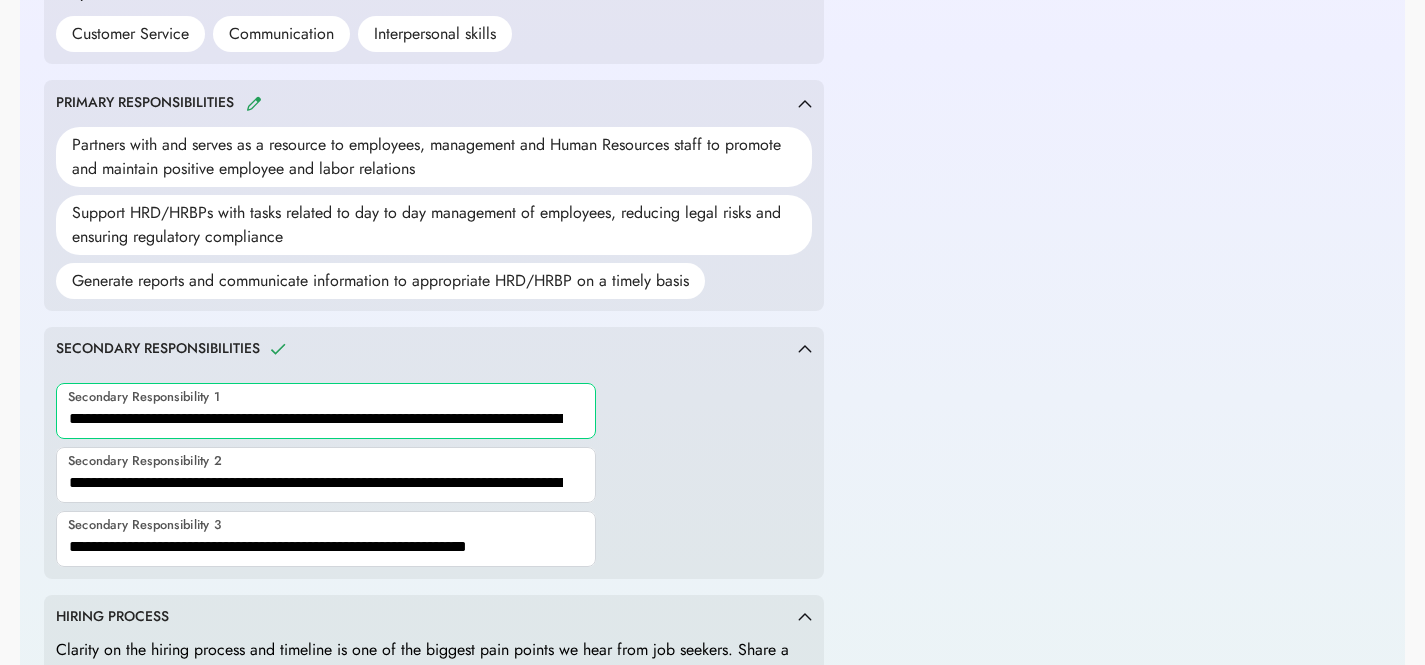 click at bounding box center [326, 411] 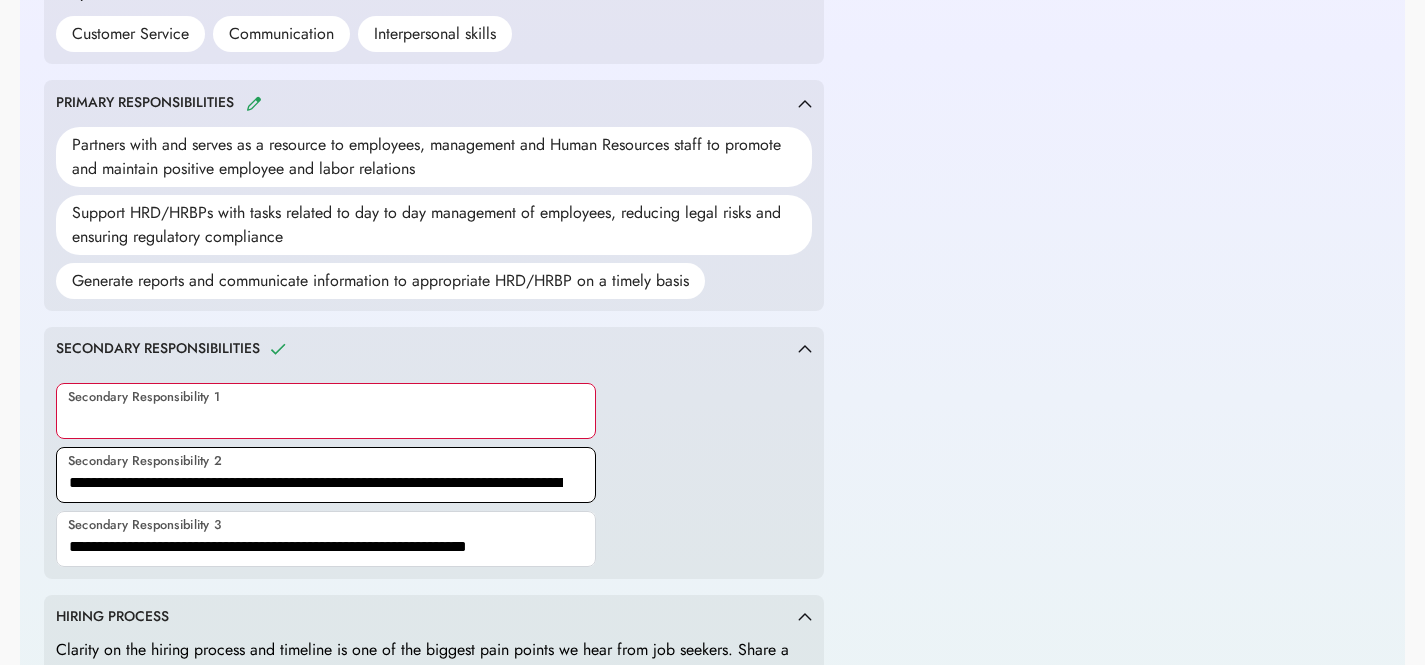 type 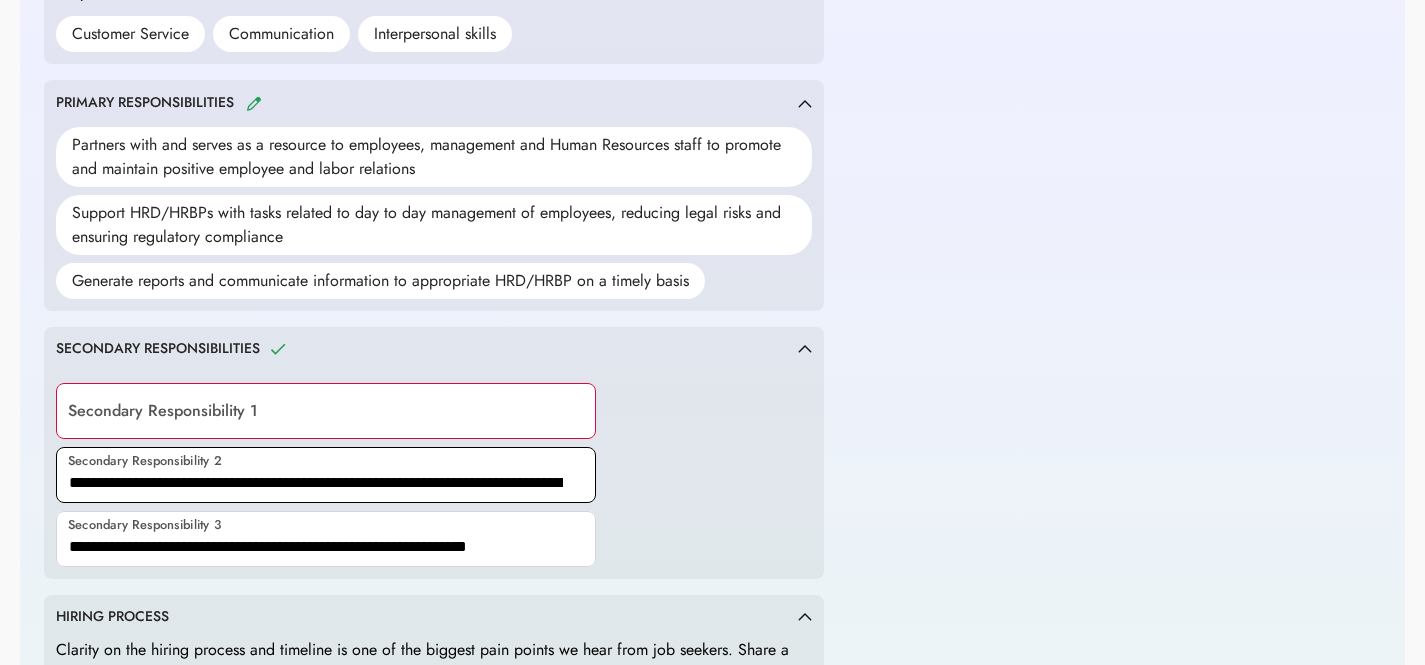 click at bounding box center (326, 475) 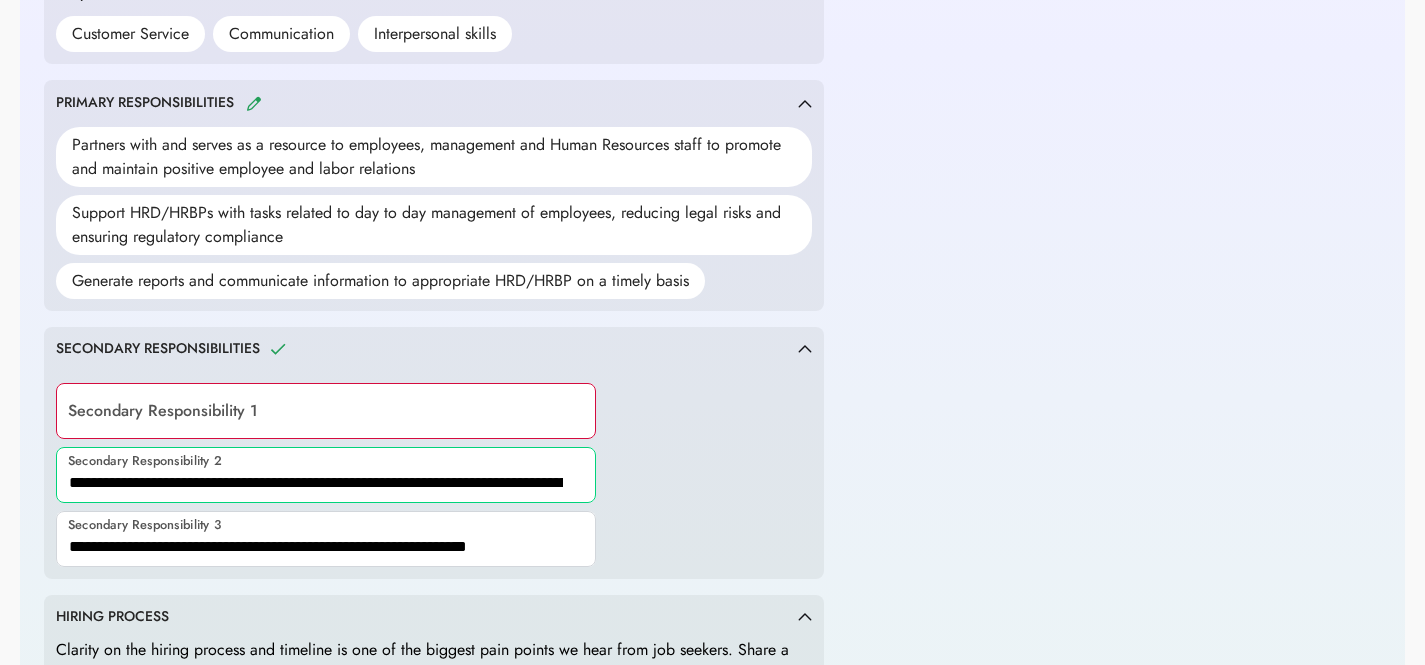click at bounding box center [326, 475] 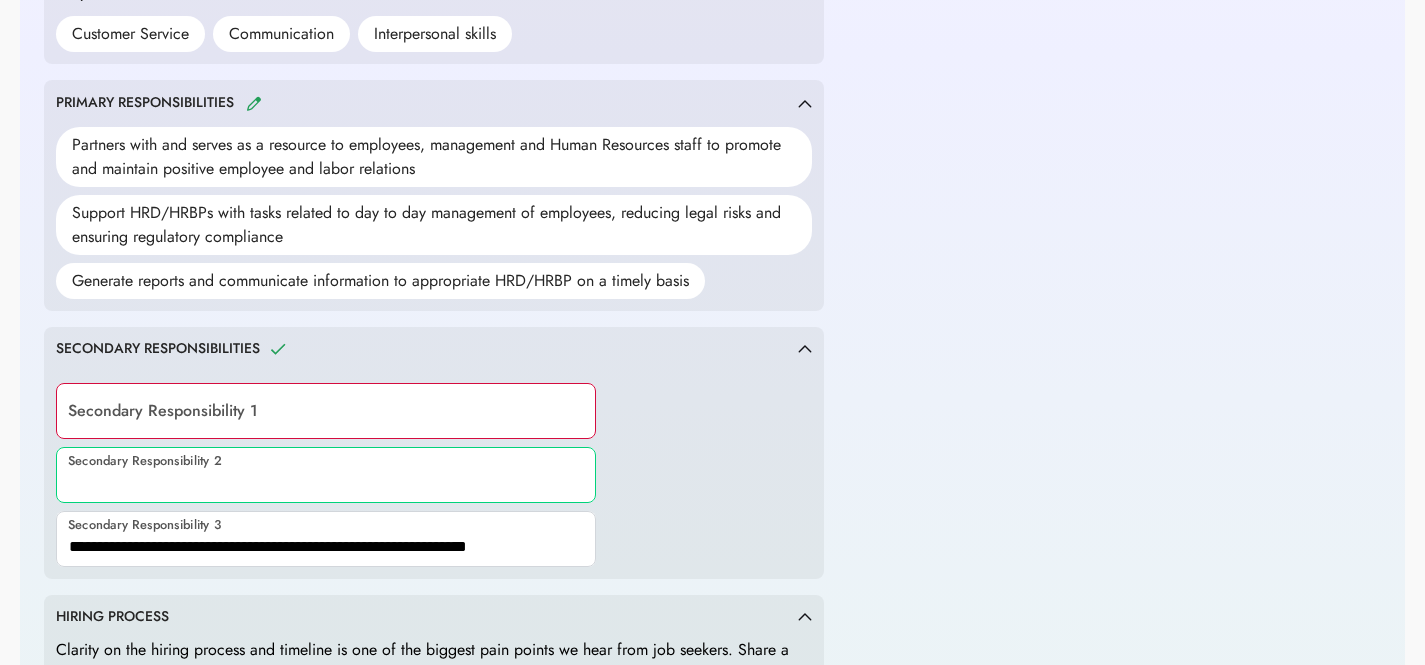 type 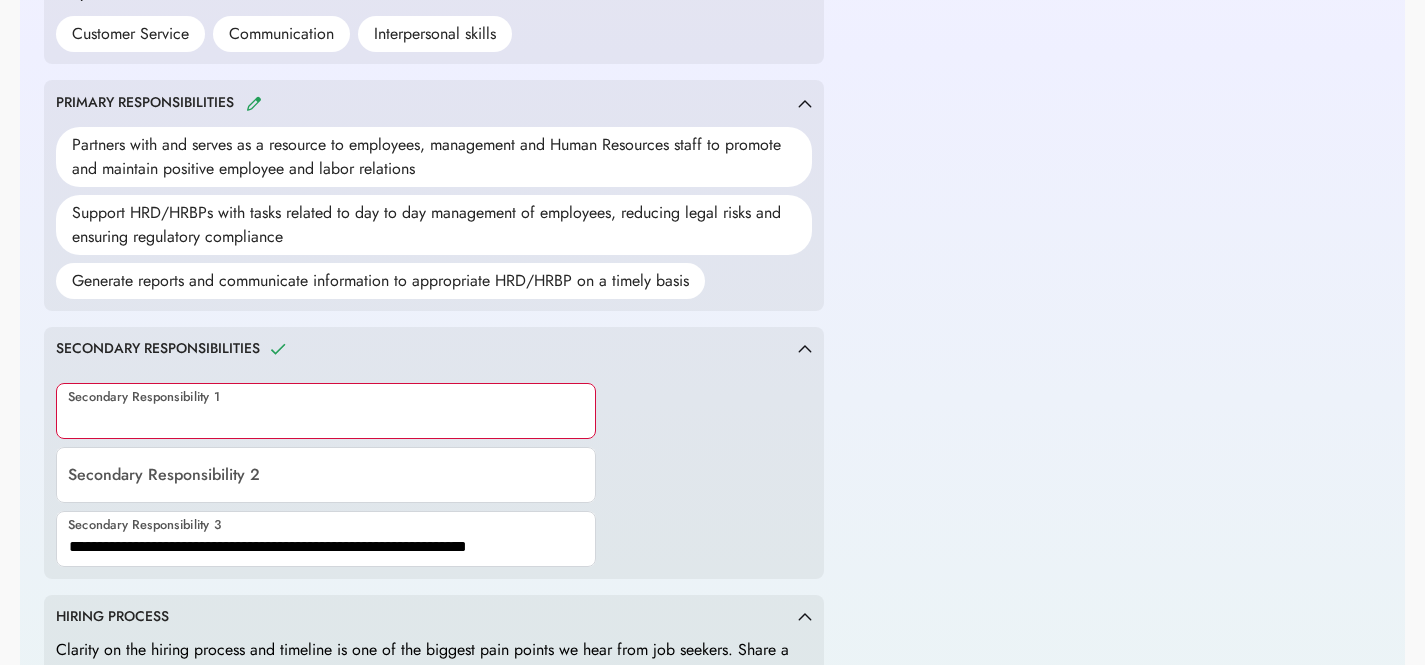 click at bounding box center [326, 411] 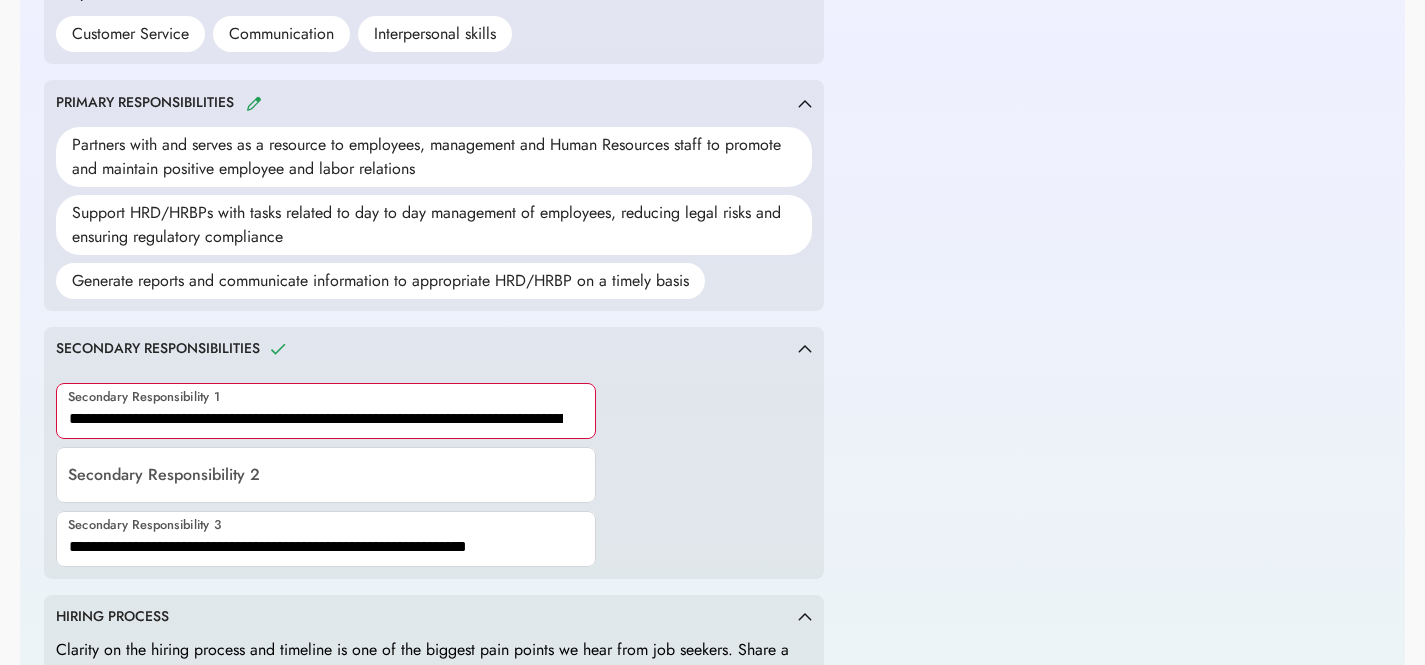 scroll, scrollTop: 0, scrollLeft: 224, axis: horizontal 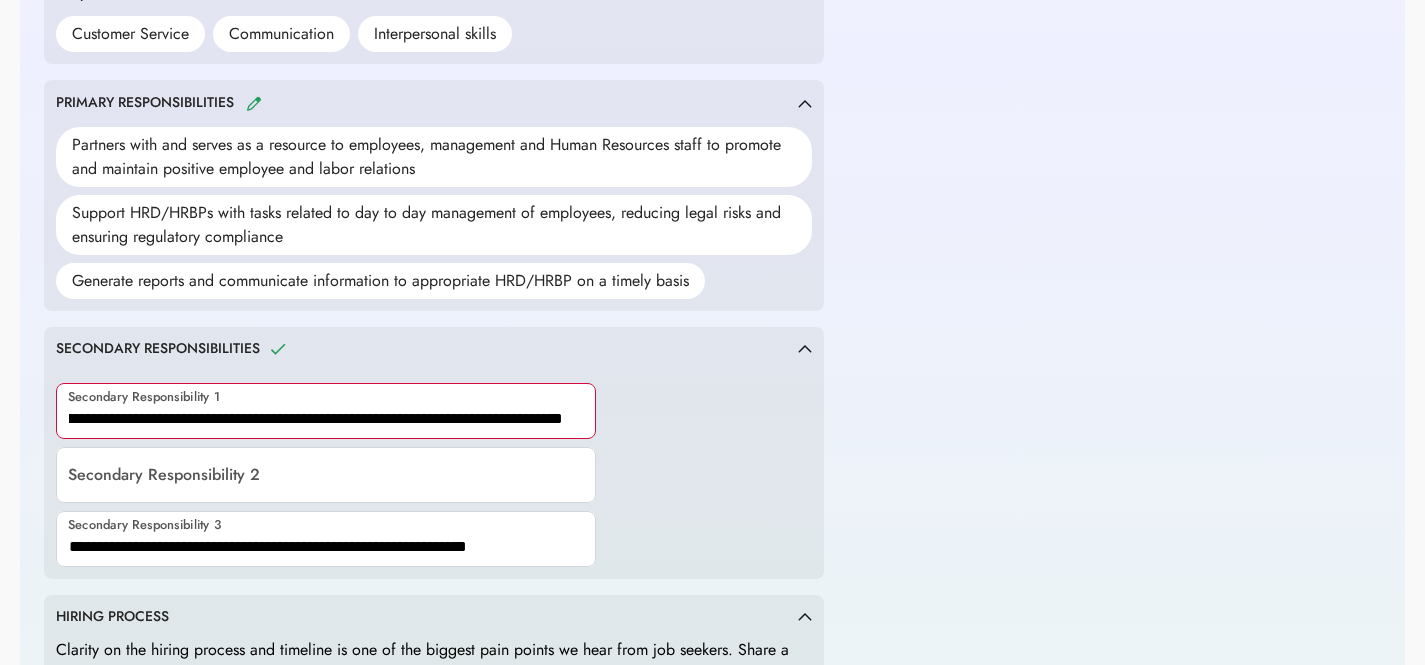 type on "**********" 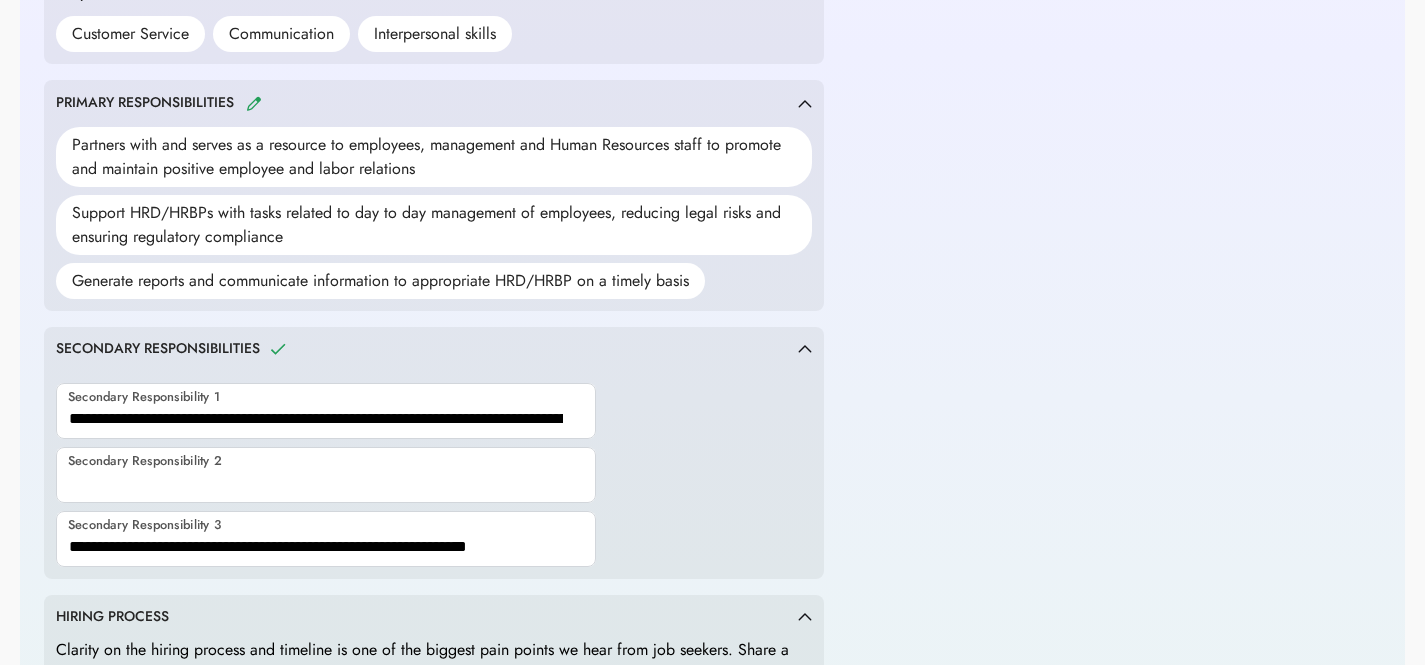 click at bounding box center (326, 475) 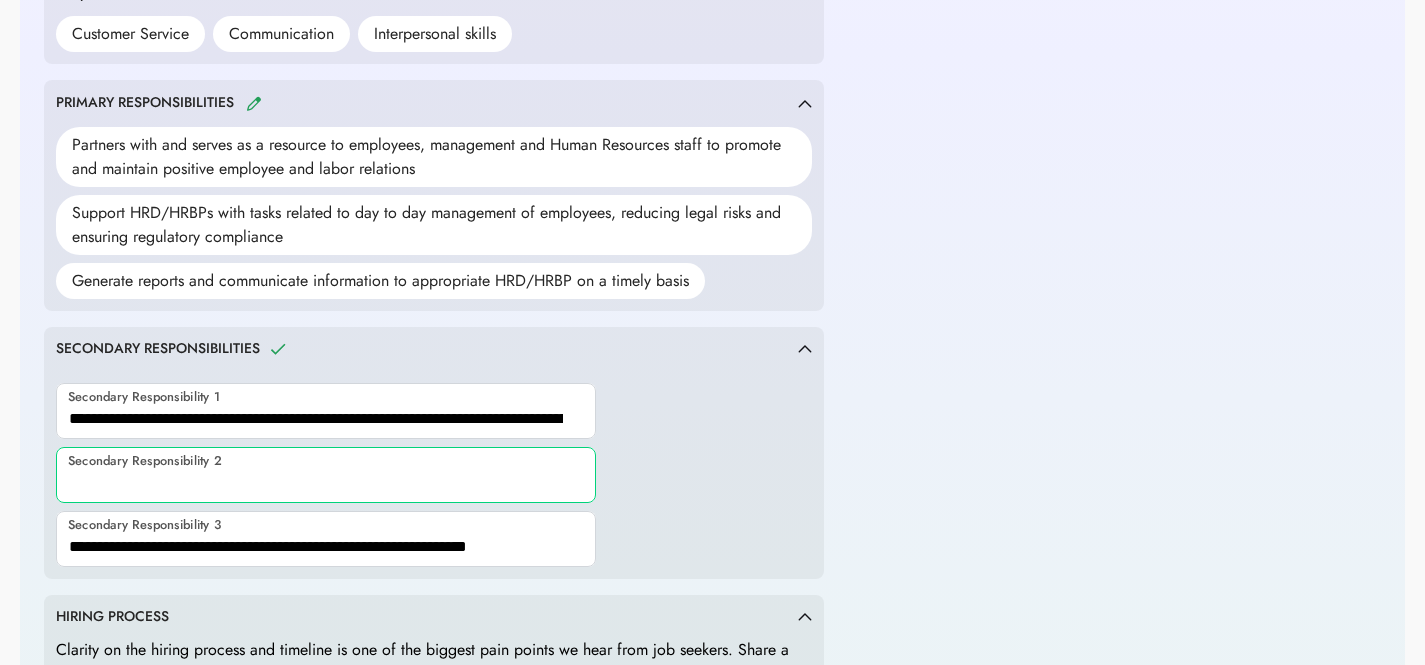 paste on "**********" 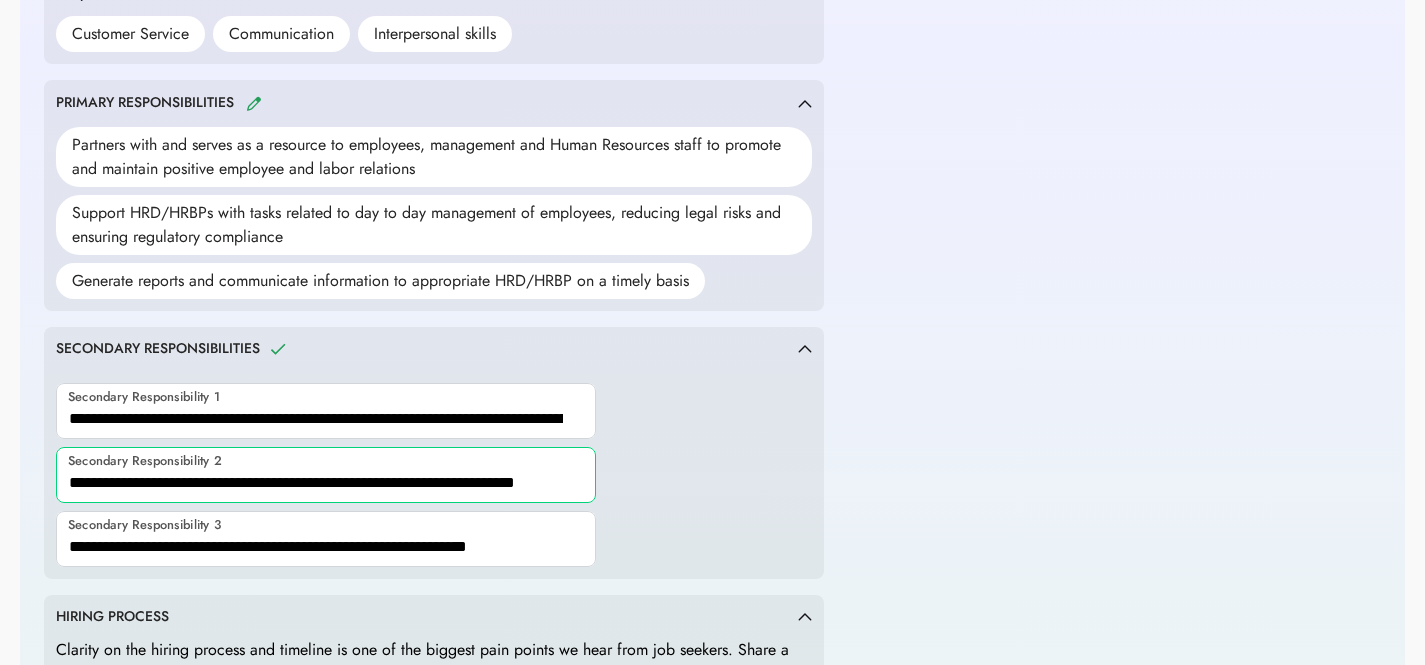 scroll, scrollTop: 0, scrollLeft: 35, axis: horizontal 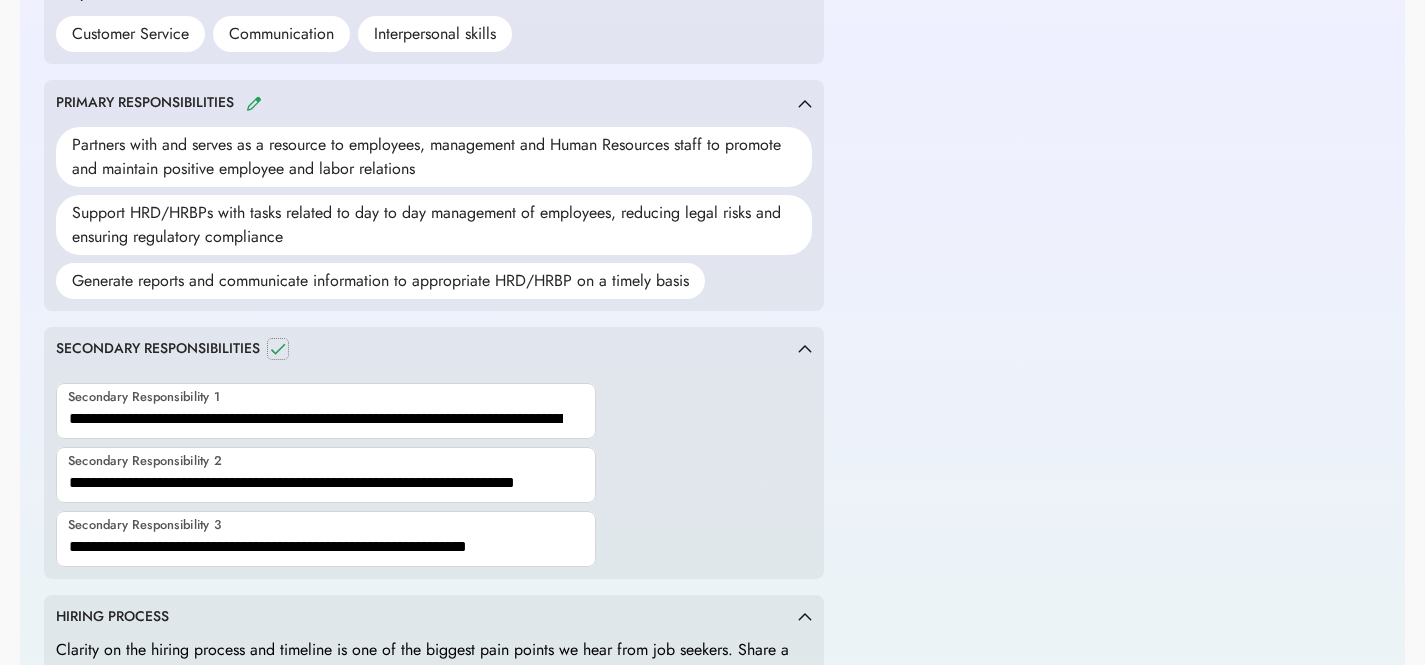 click 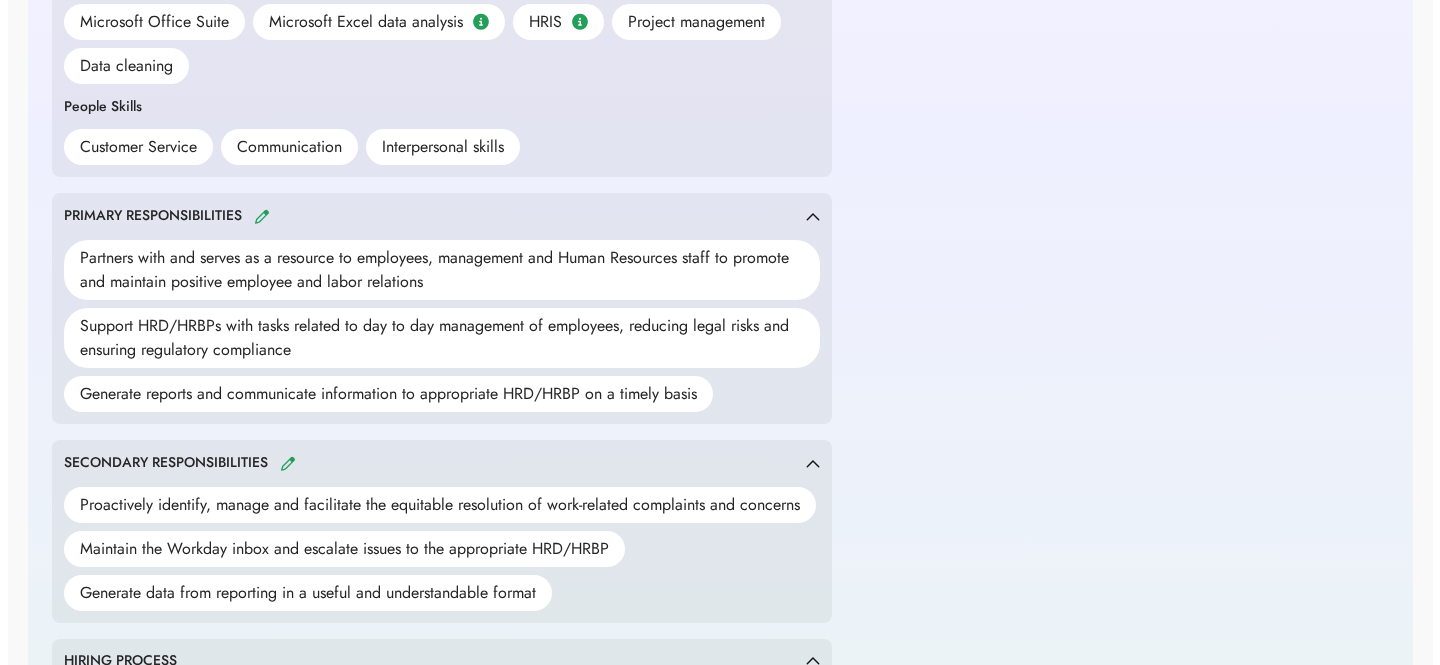 scroll, scrollTop: 0, scrollLeft: 0, axis: both 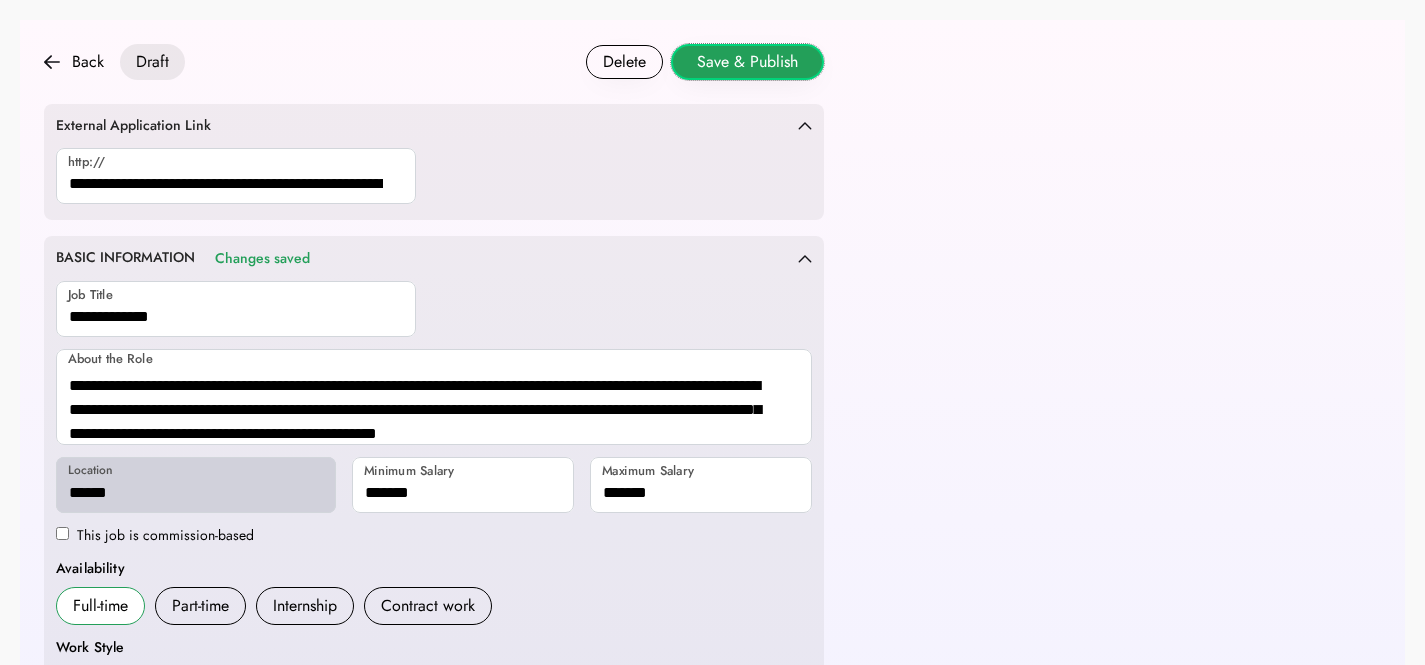 click on "Save & Publish" at bounding box center [747, 62] 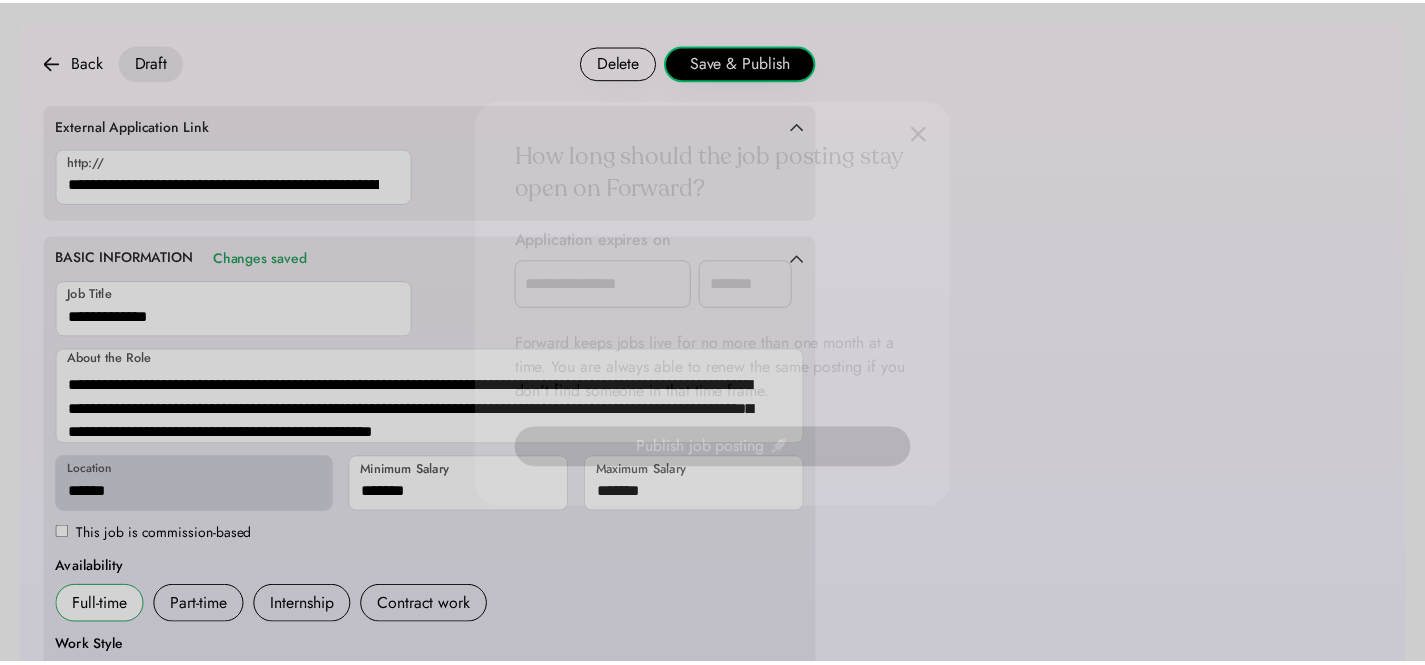 scroll, scrollTop: 1098, scrollLeft: 0, axis: vertical 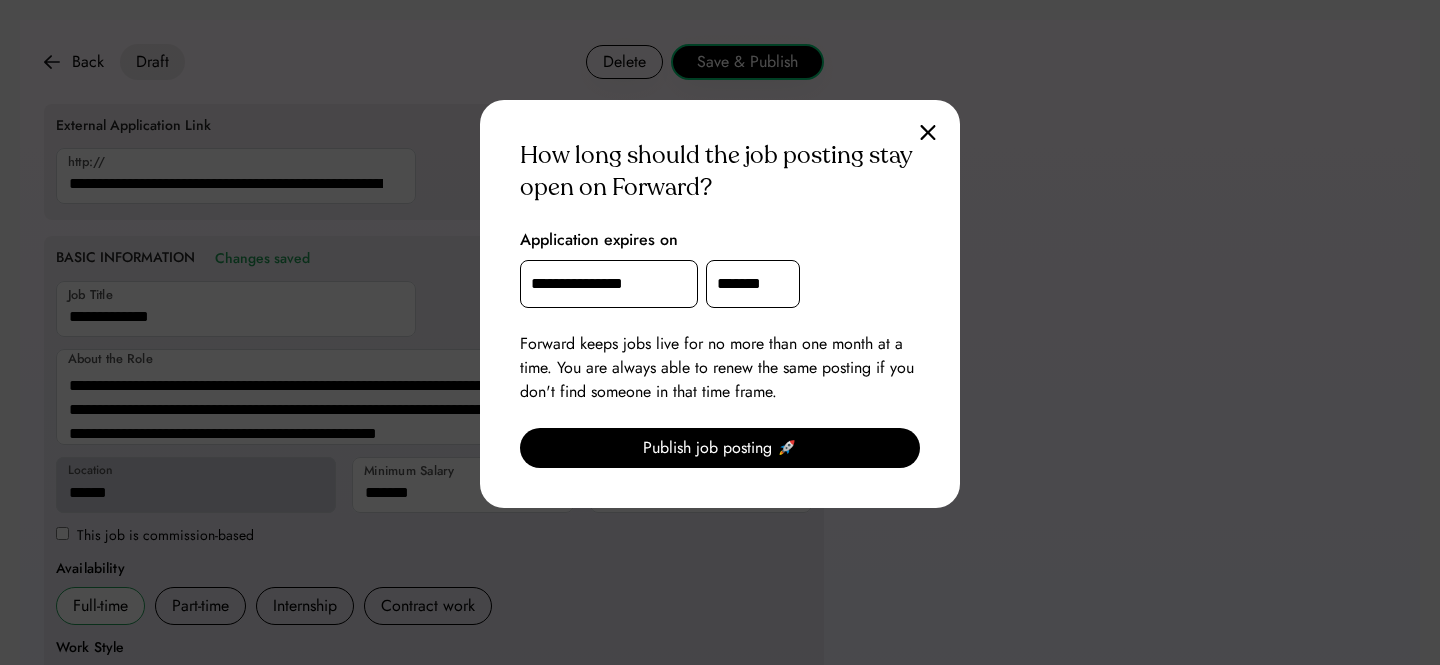 click on "**********" at bounding box center (720, 304) 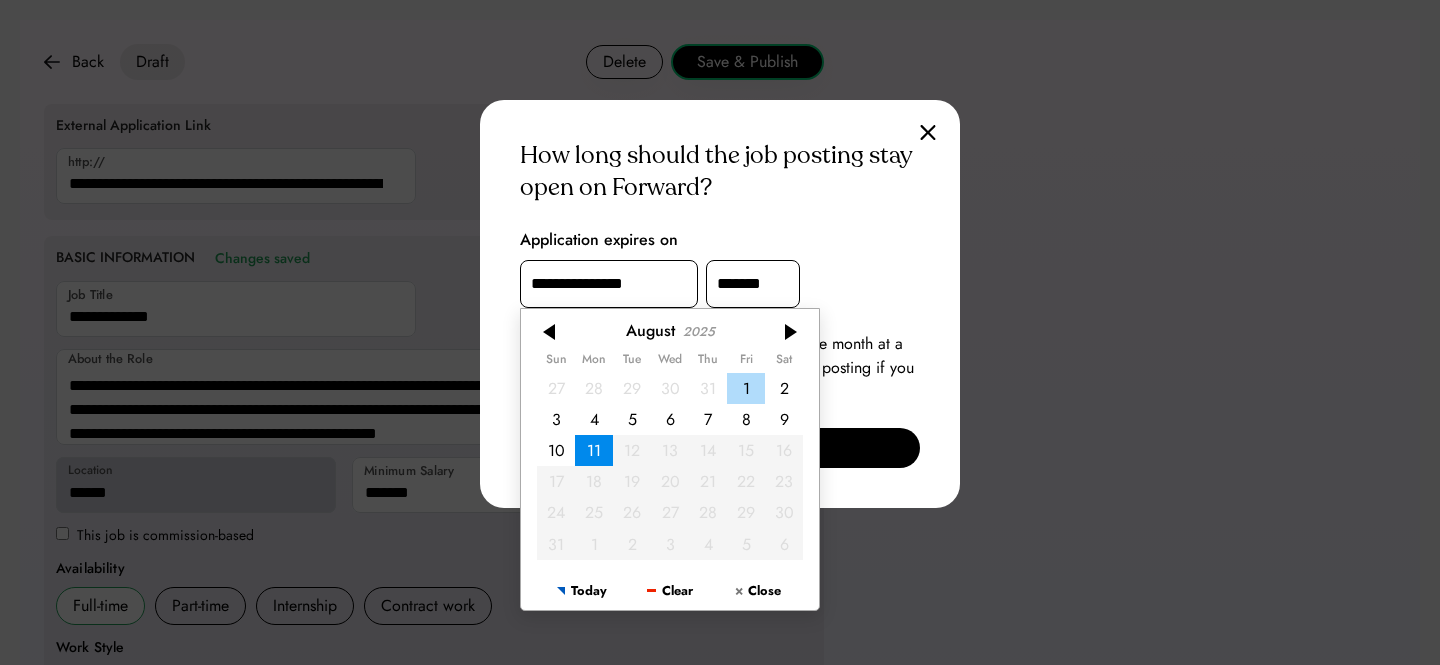 click on "1" at bounding box center [746, 387] 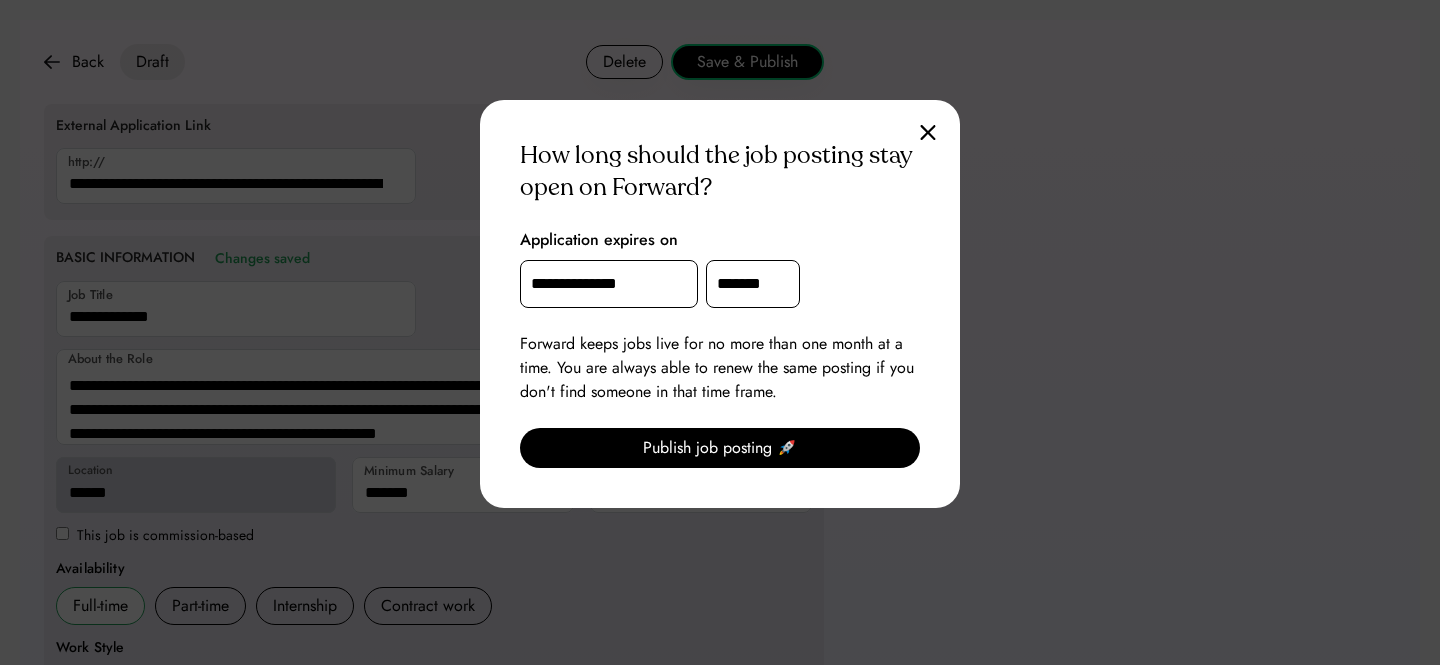 click on "Publish job posting 🚀" at bounding box center [720, 448] 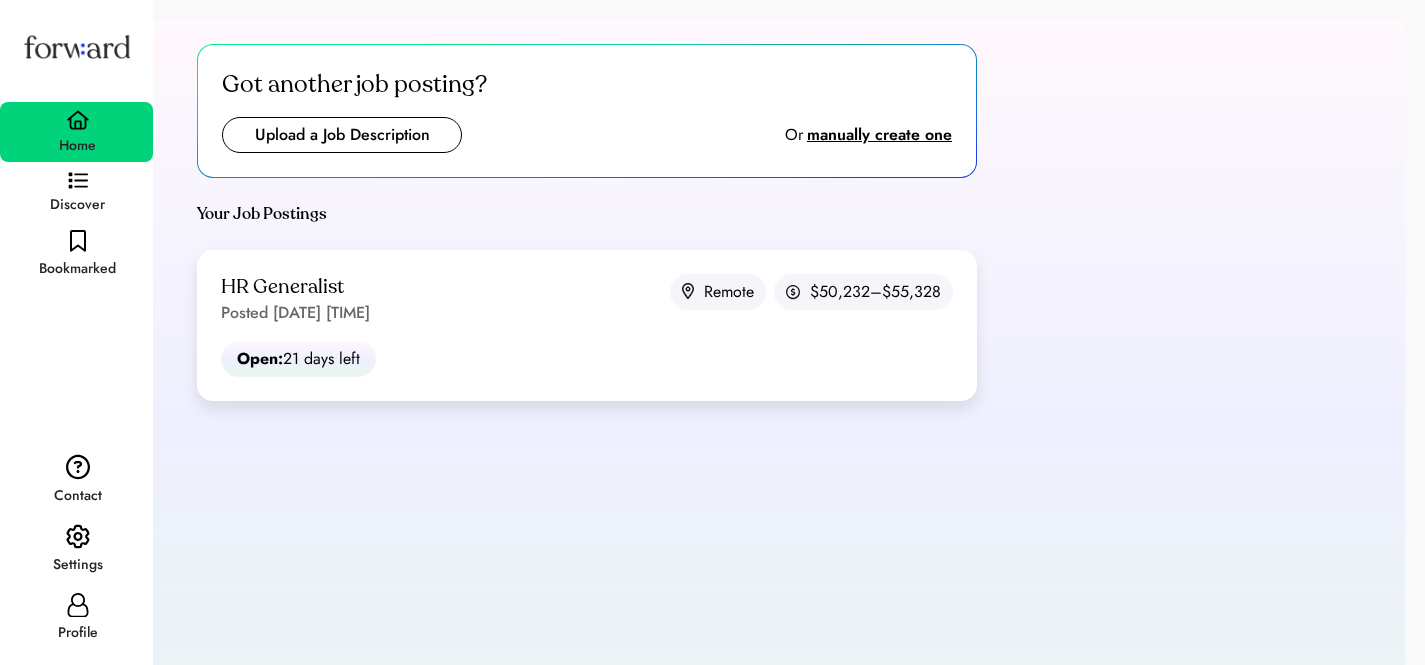 scroll, scrollTop: 0, scrollLeft: 0, axis: both 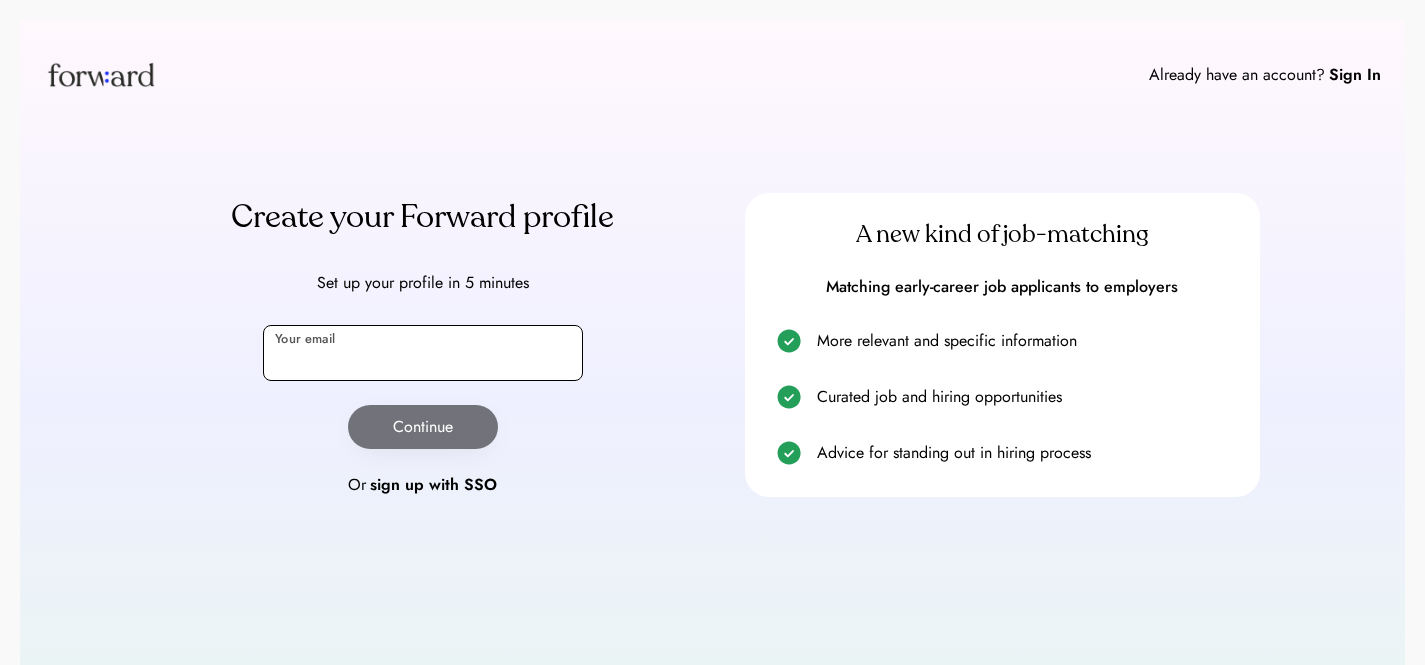 click at bounding box center [423, 353] 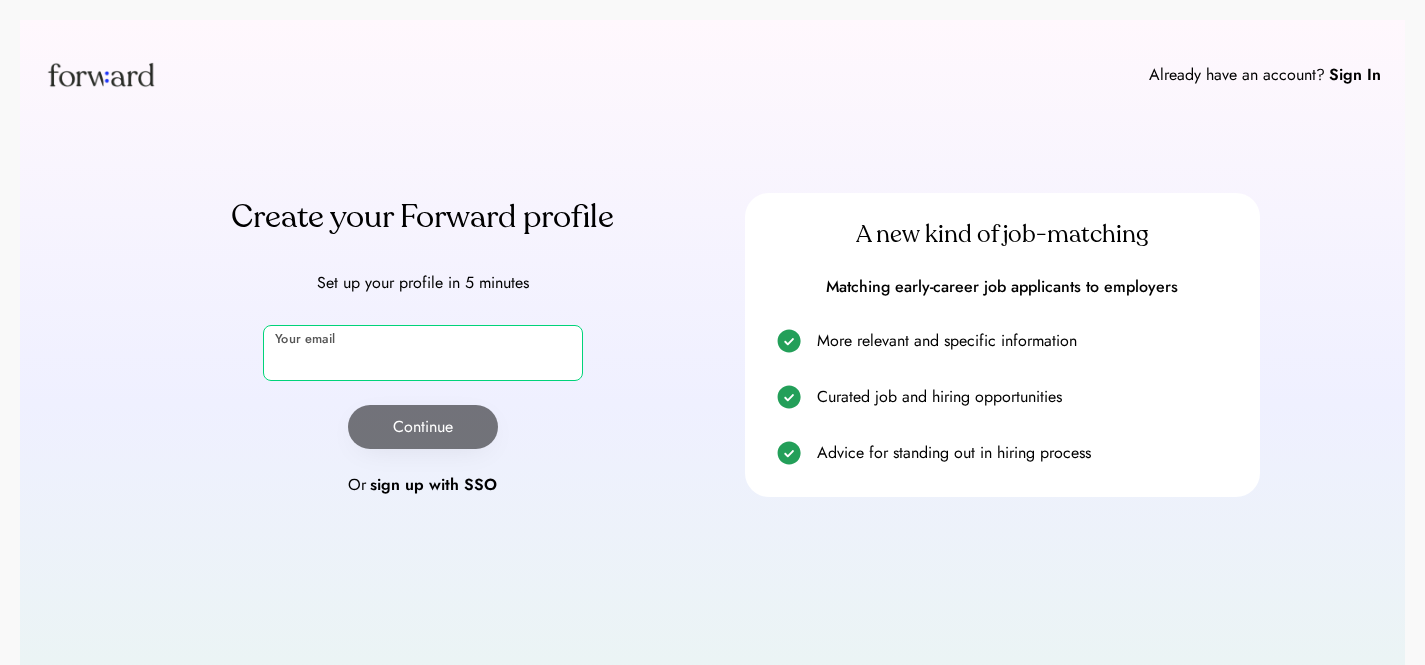 paste on "**********" 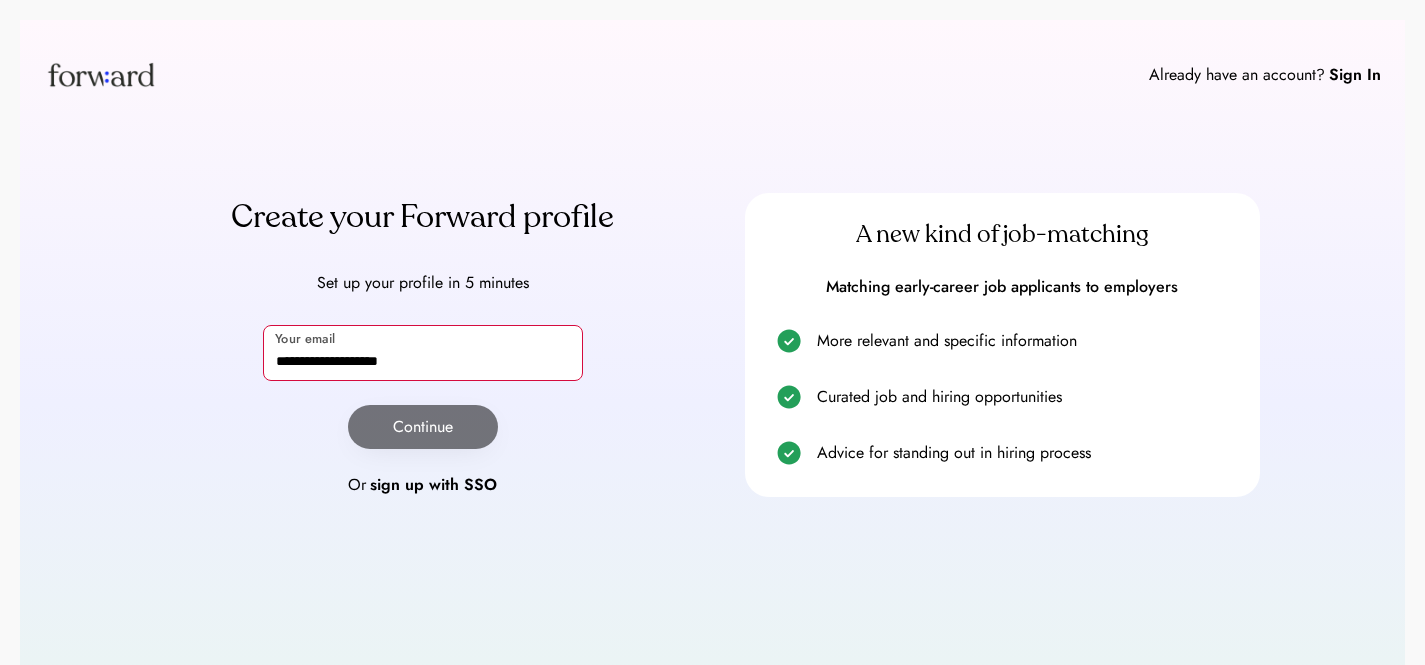 click on "**********" at bounding box center (423, 353) 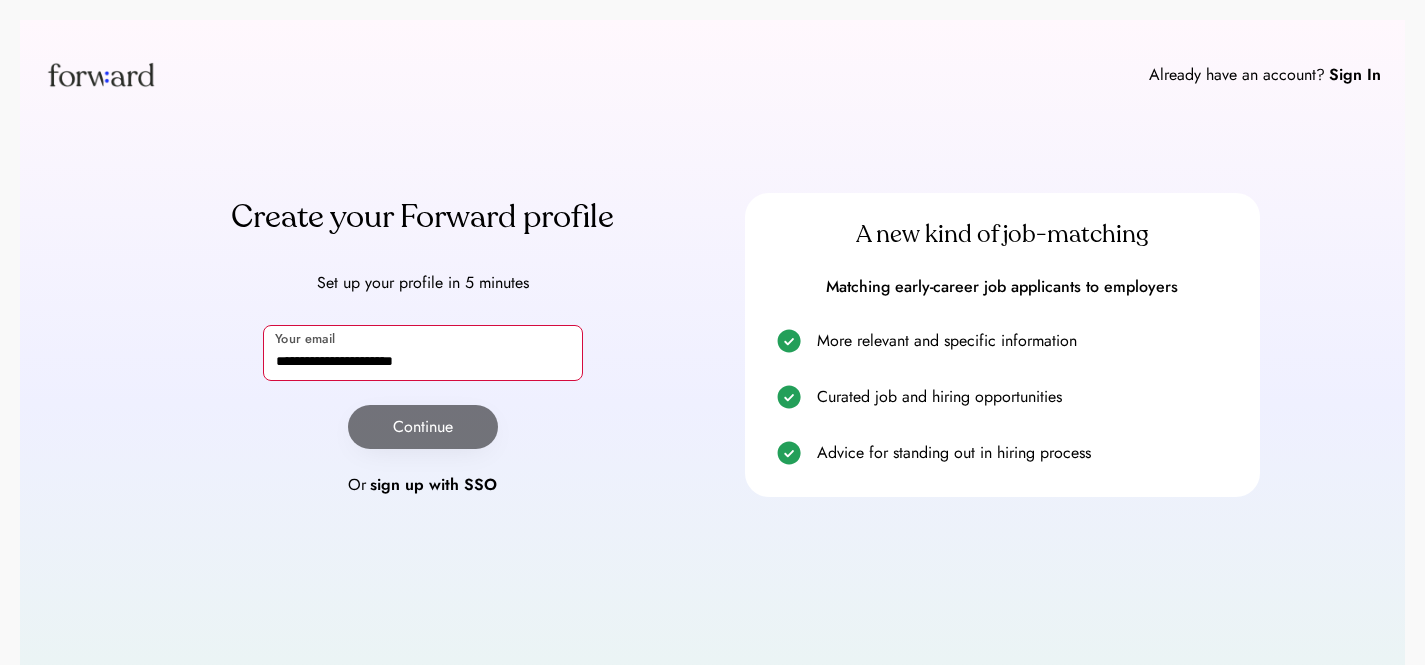 type on "**********" 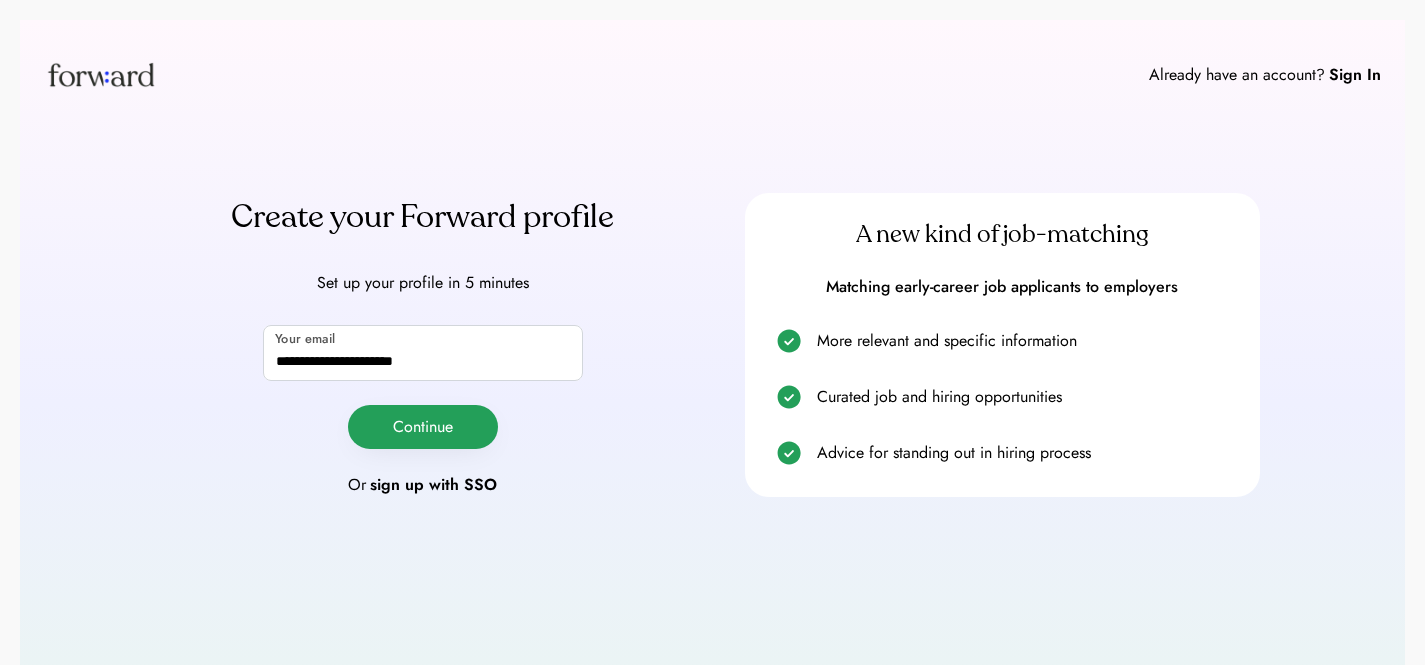 click on "Continue" at bounding box center (423, 427) 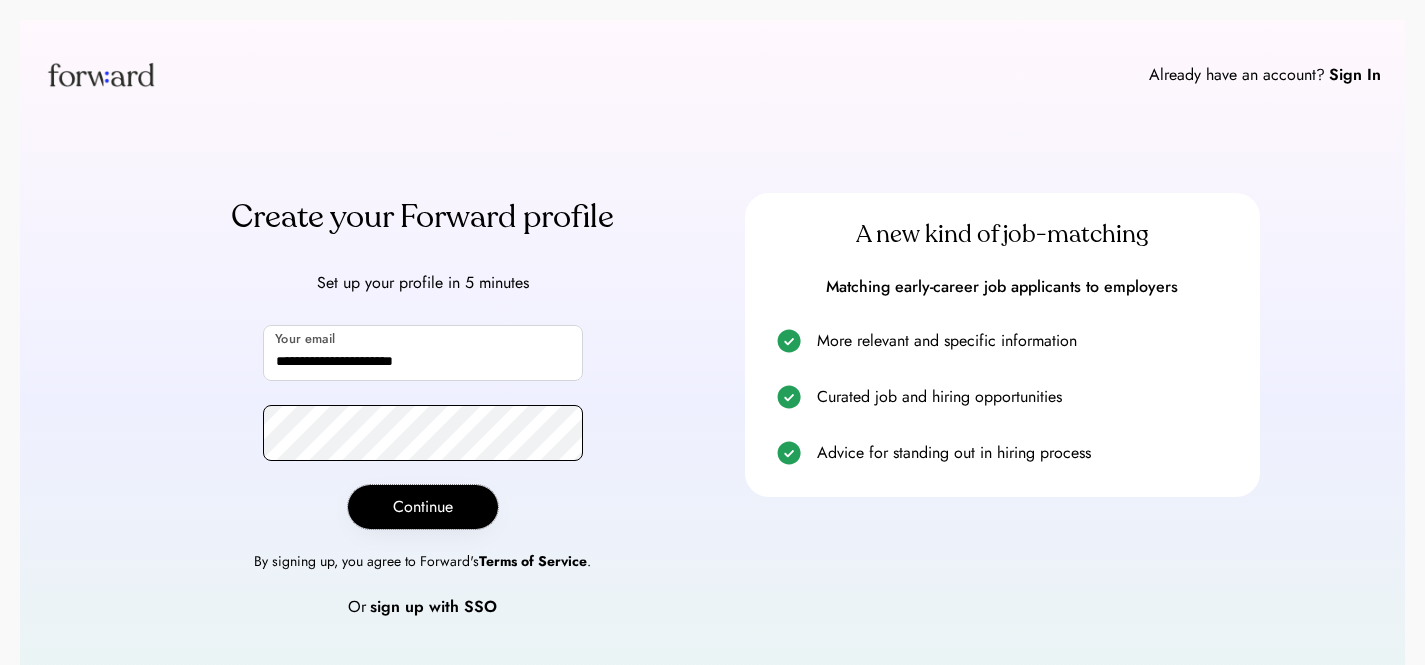 type 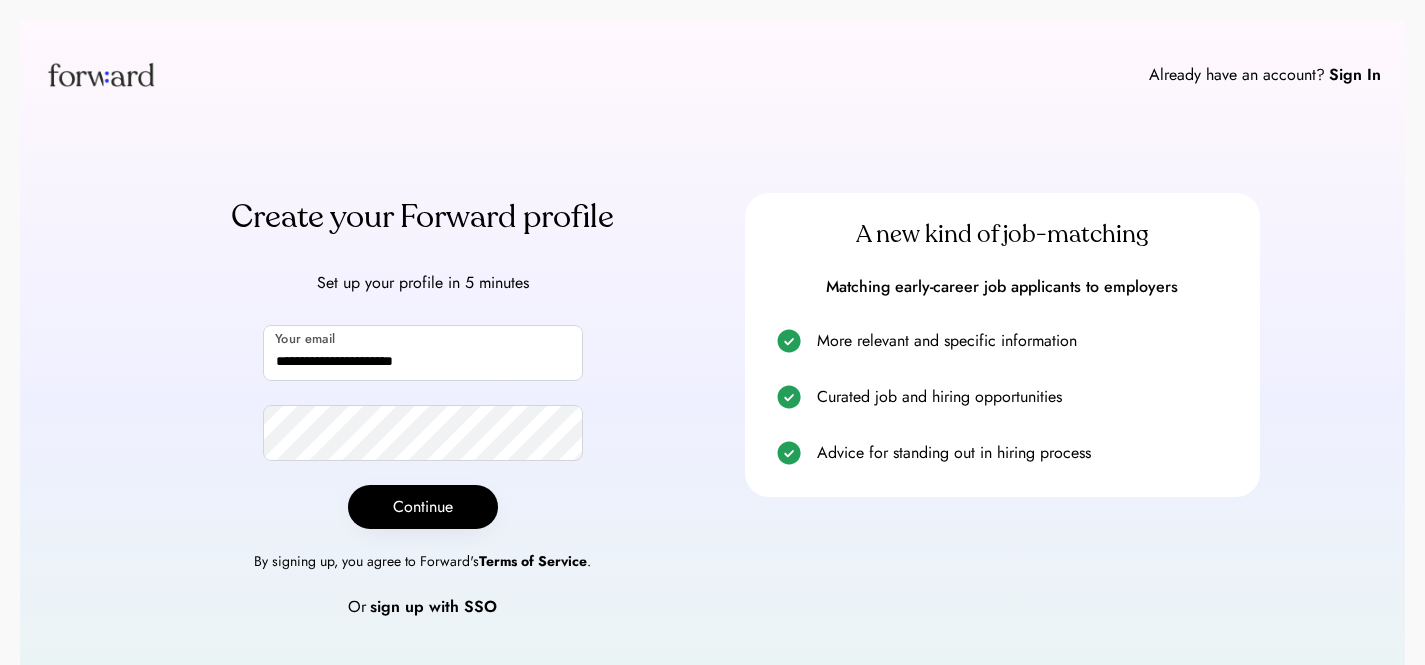 click on "**********" at bounding box center [422, 406] 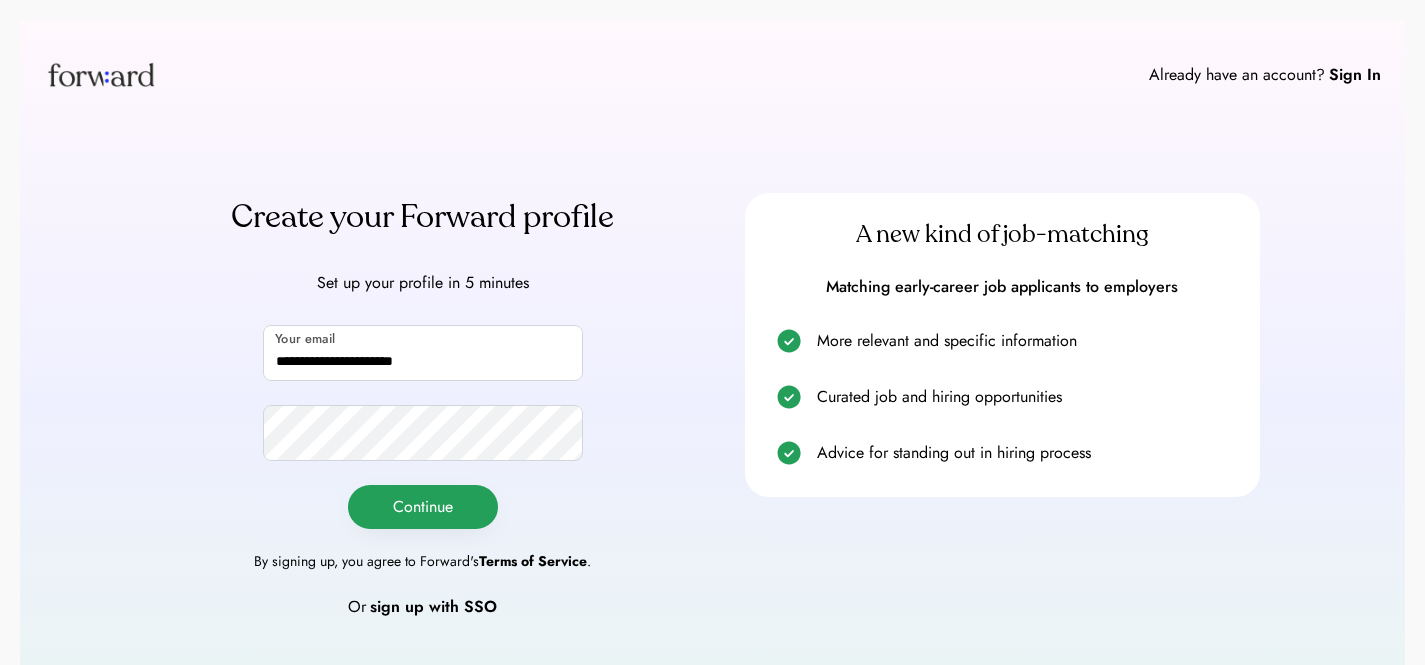click on "Continue" at bounding box center (423, 507) 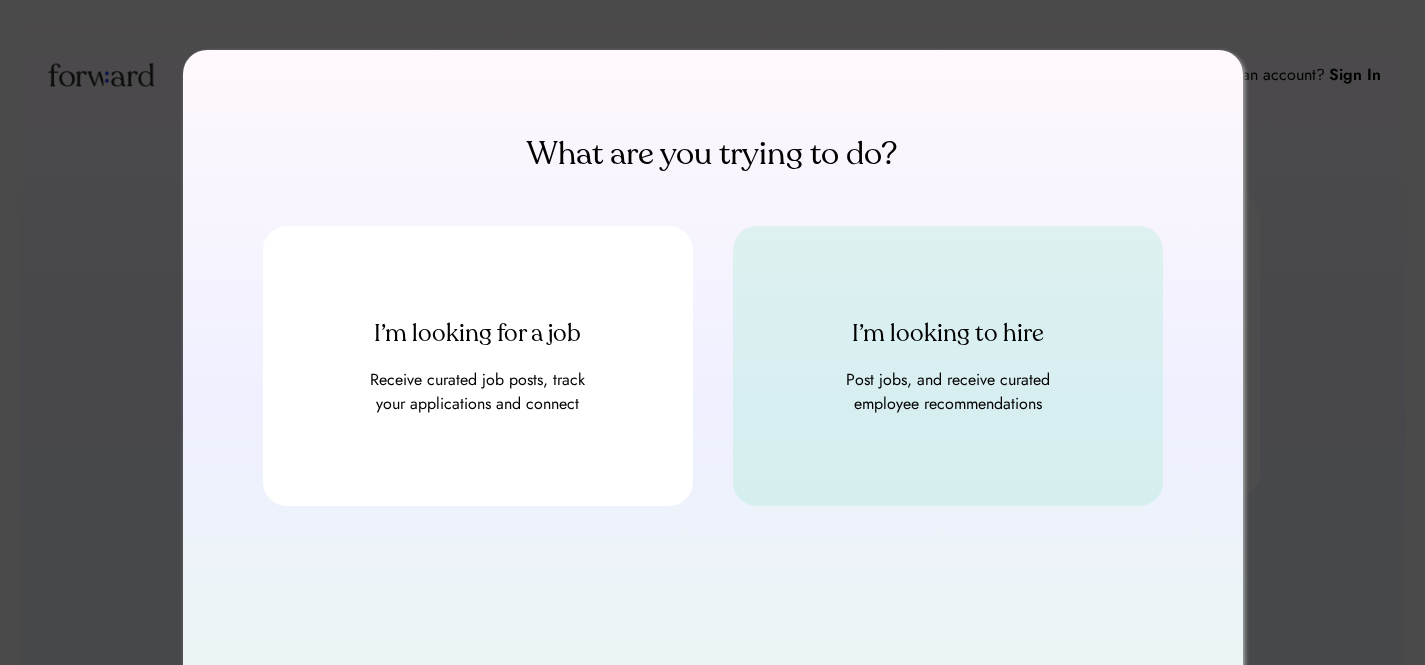 click on "Post jobs, and receive curated employee recommendations" at bounding box center (948, 392) 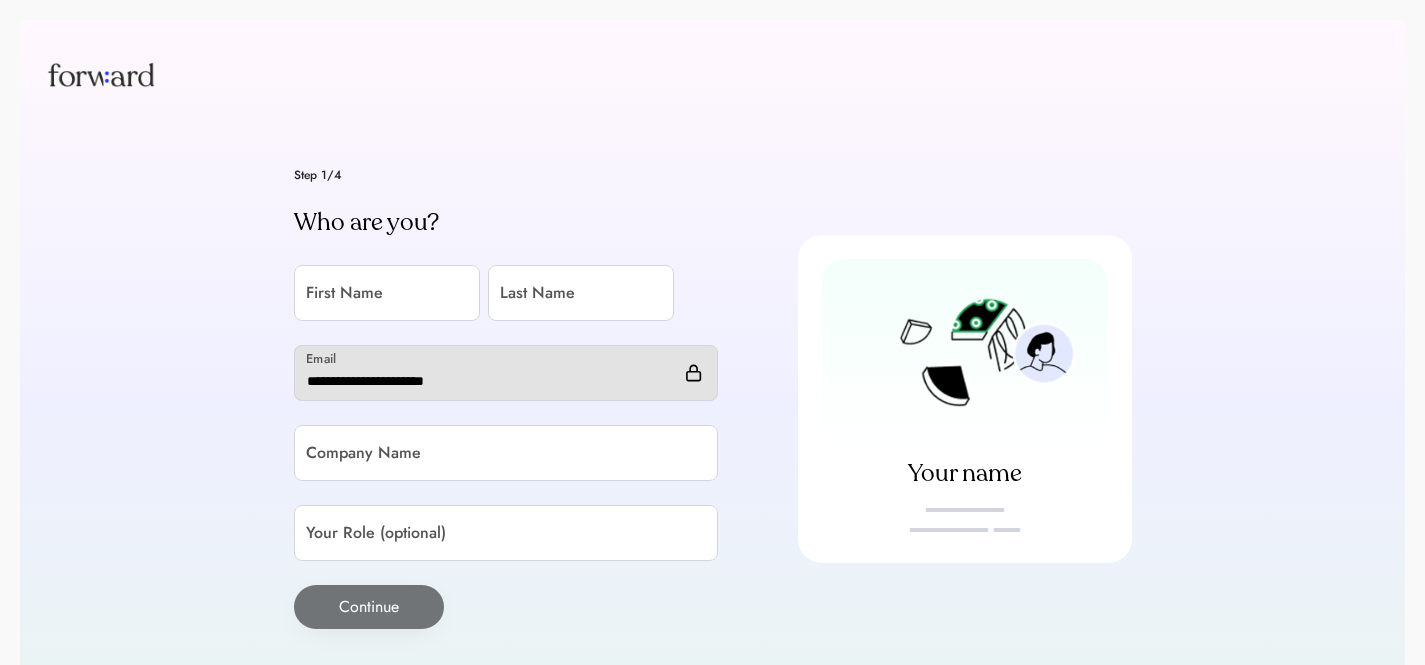 scroll, scrollTop: 0, scrollLeft: 0, axis: both 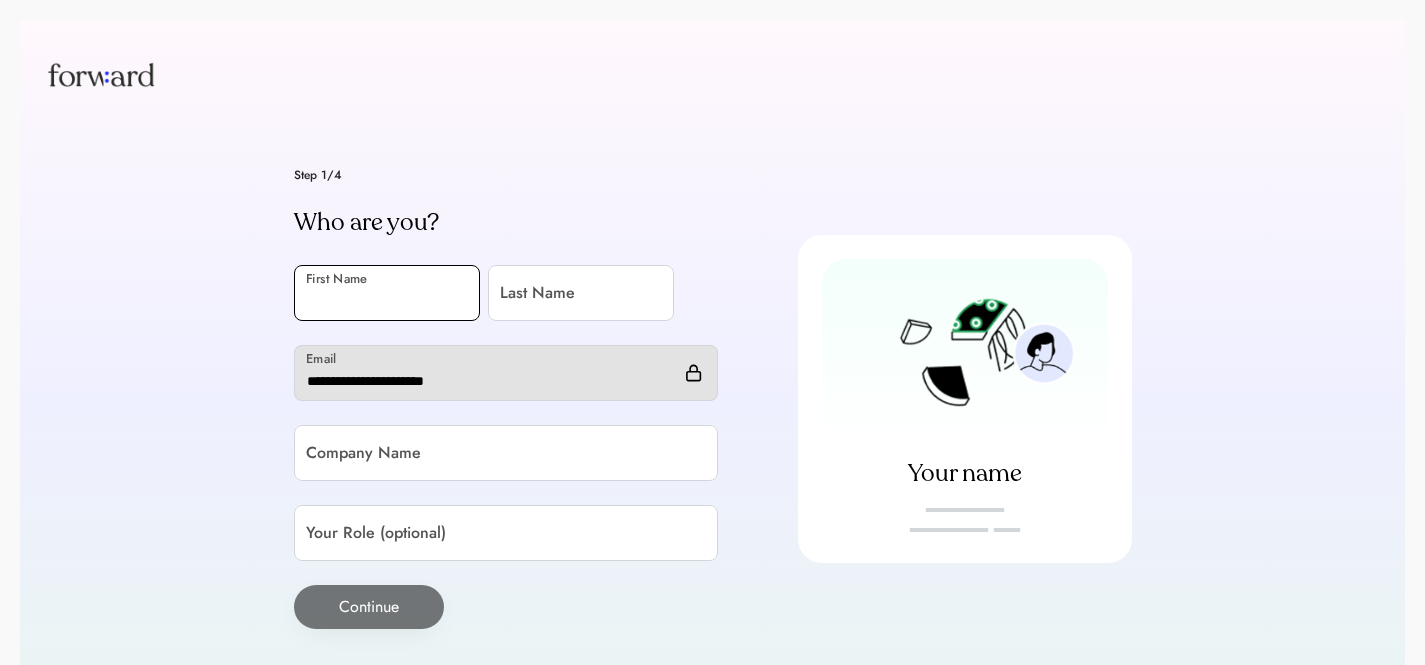 click at bounding box center (387, 293) 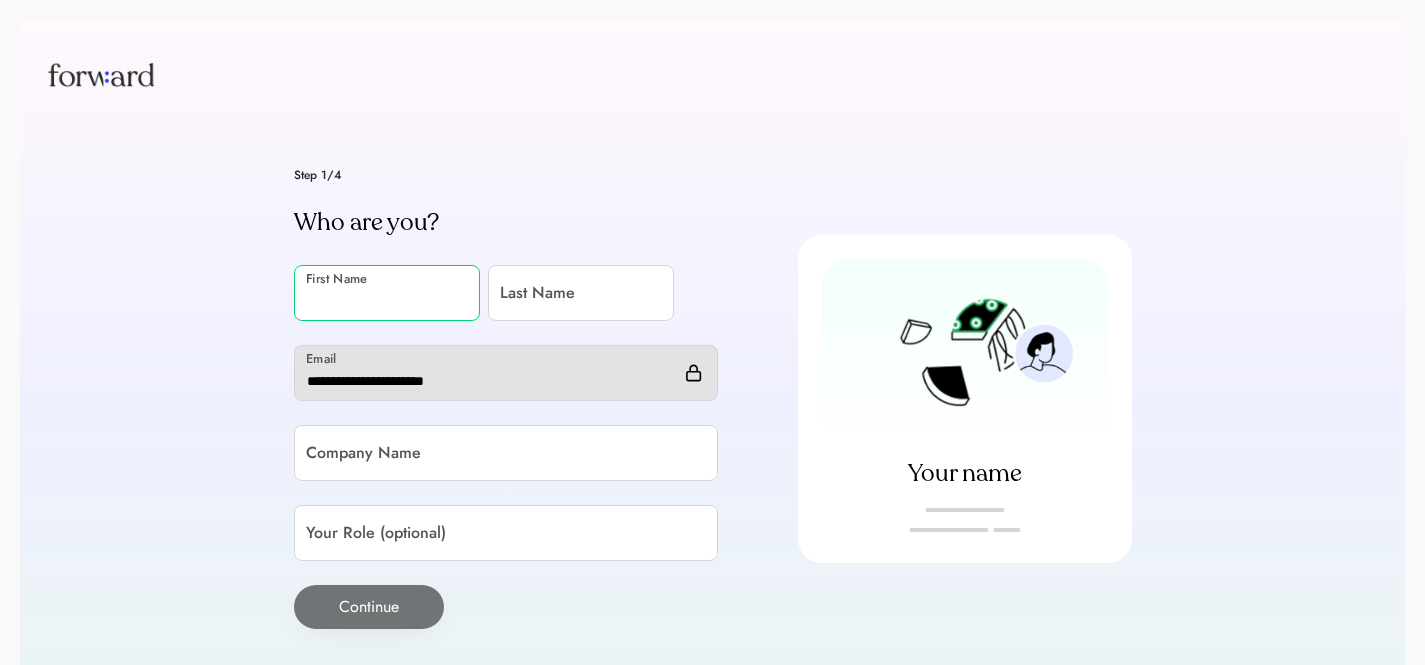 paste on "**********" 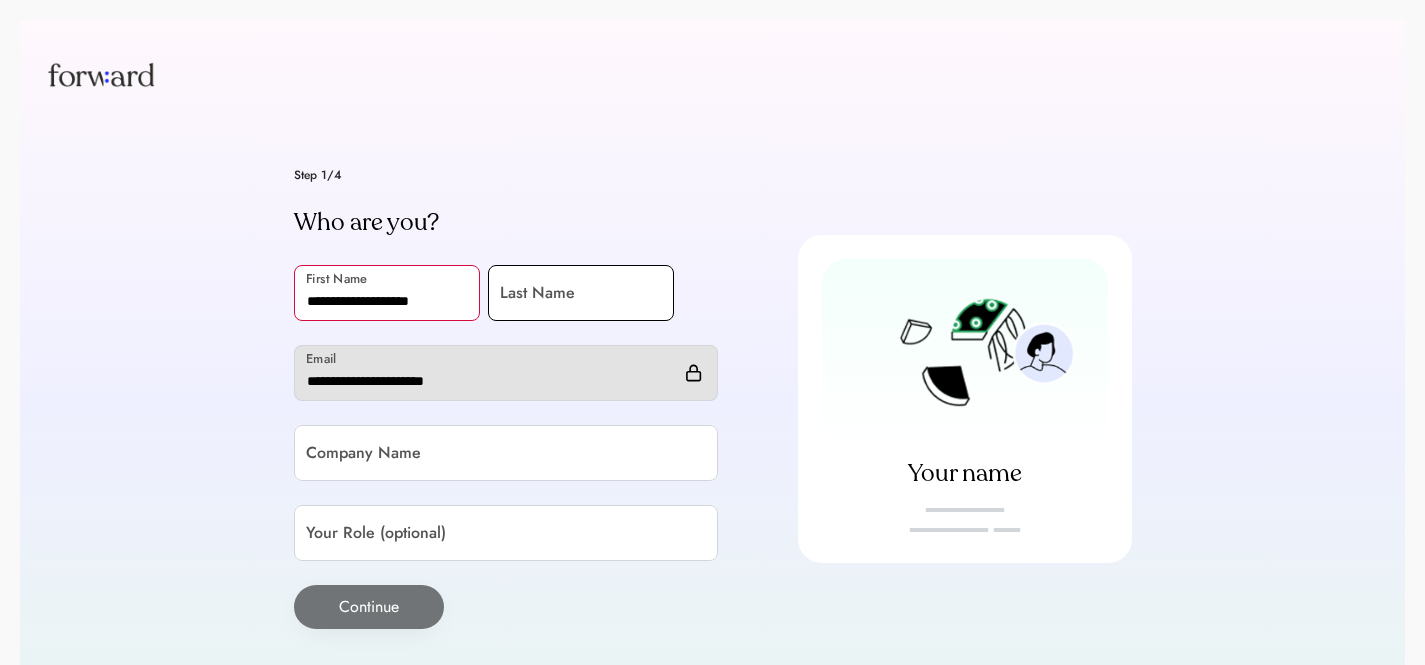 type on "**********" 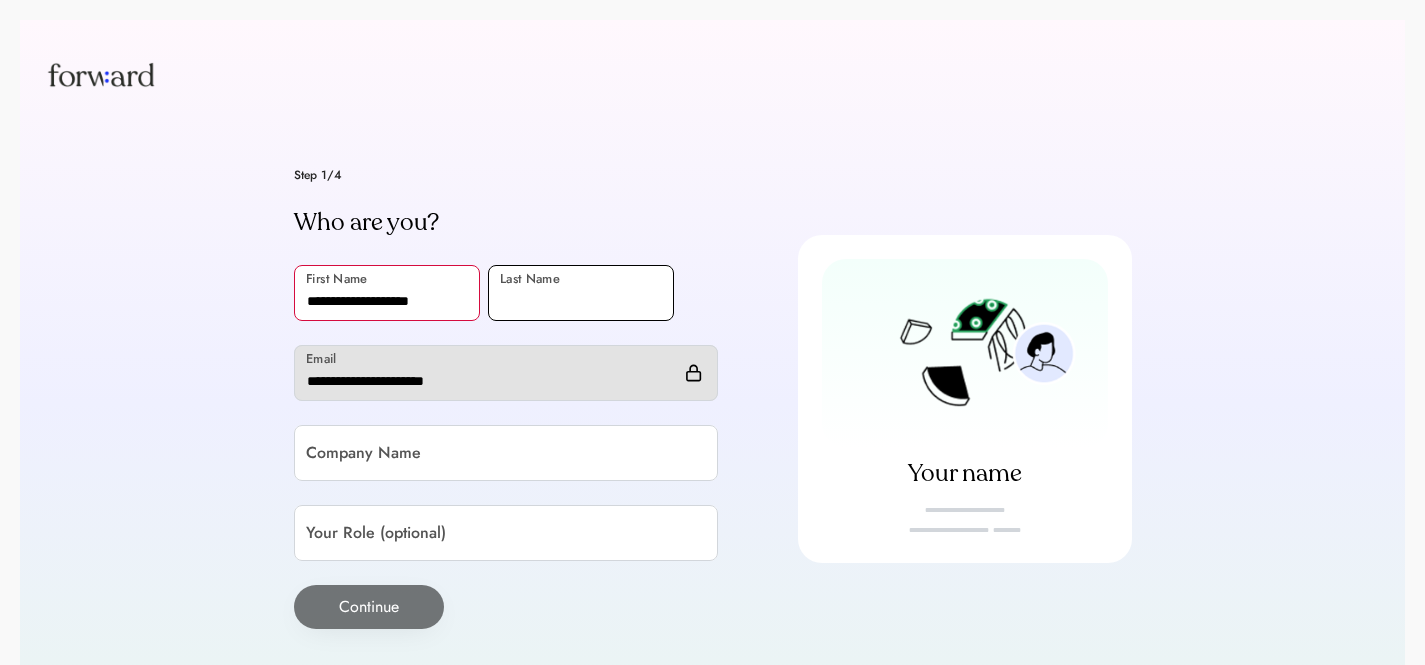 click at bounding box center [581, 293] 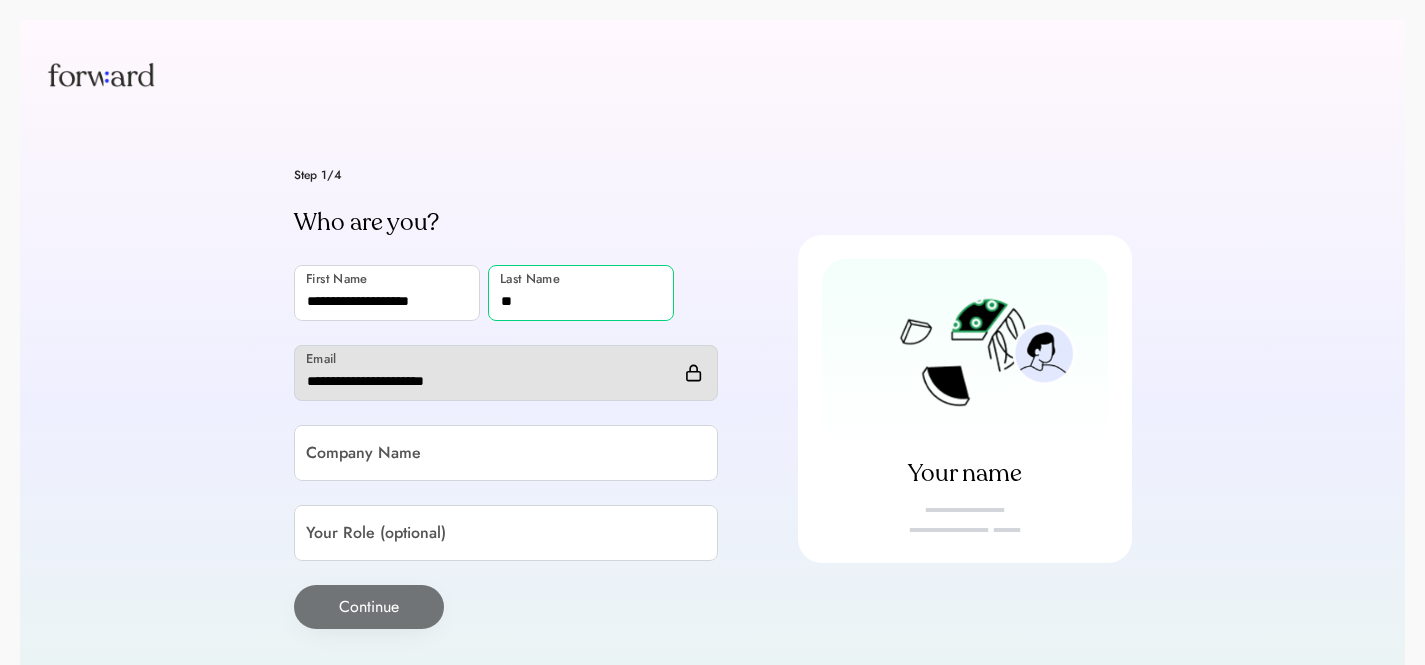type on "**" 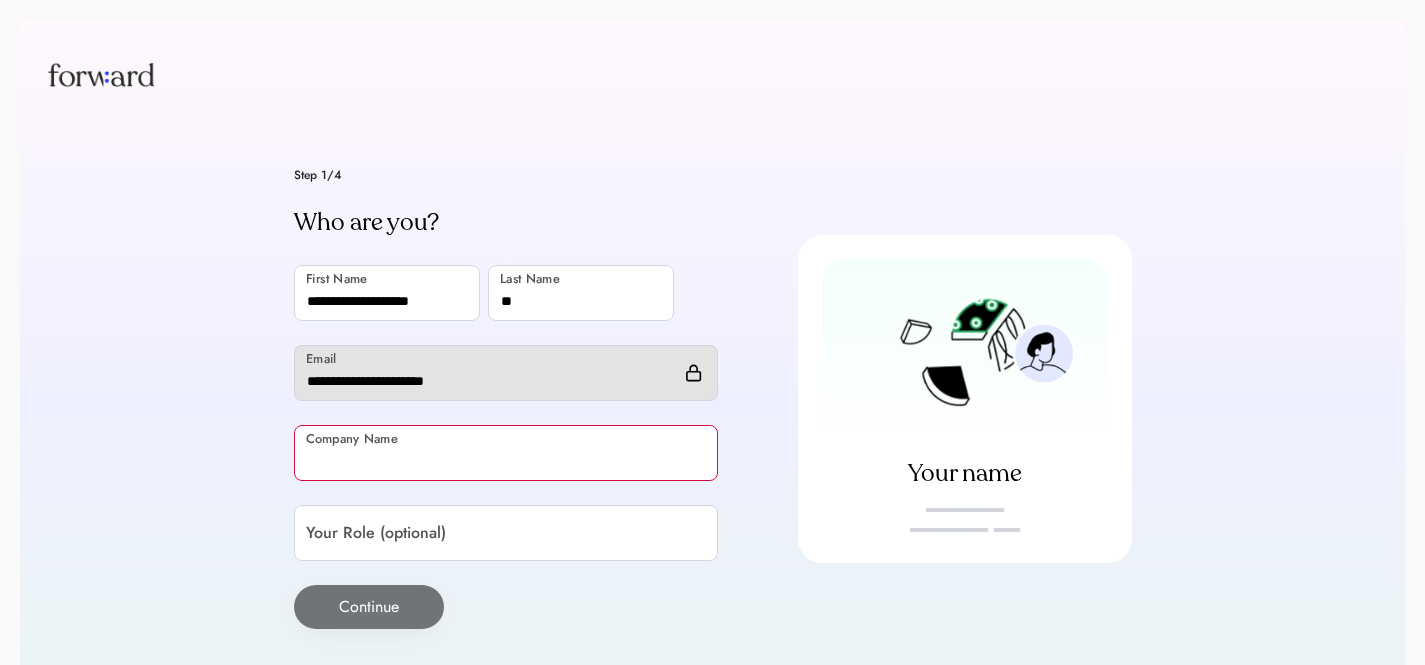click at bounding box center [506, 453] 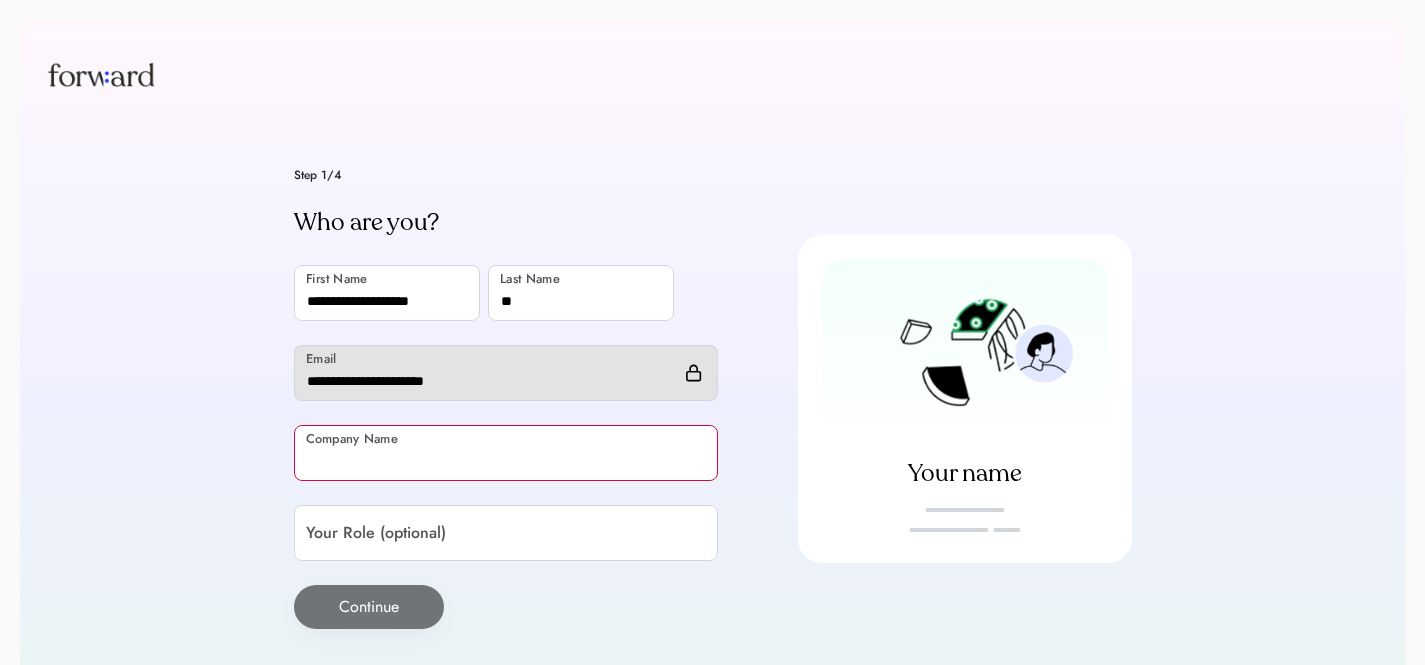 paste on "**********" 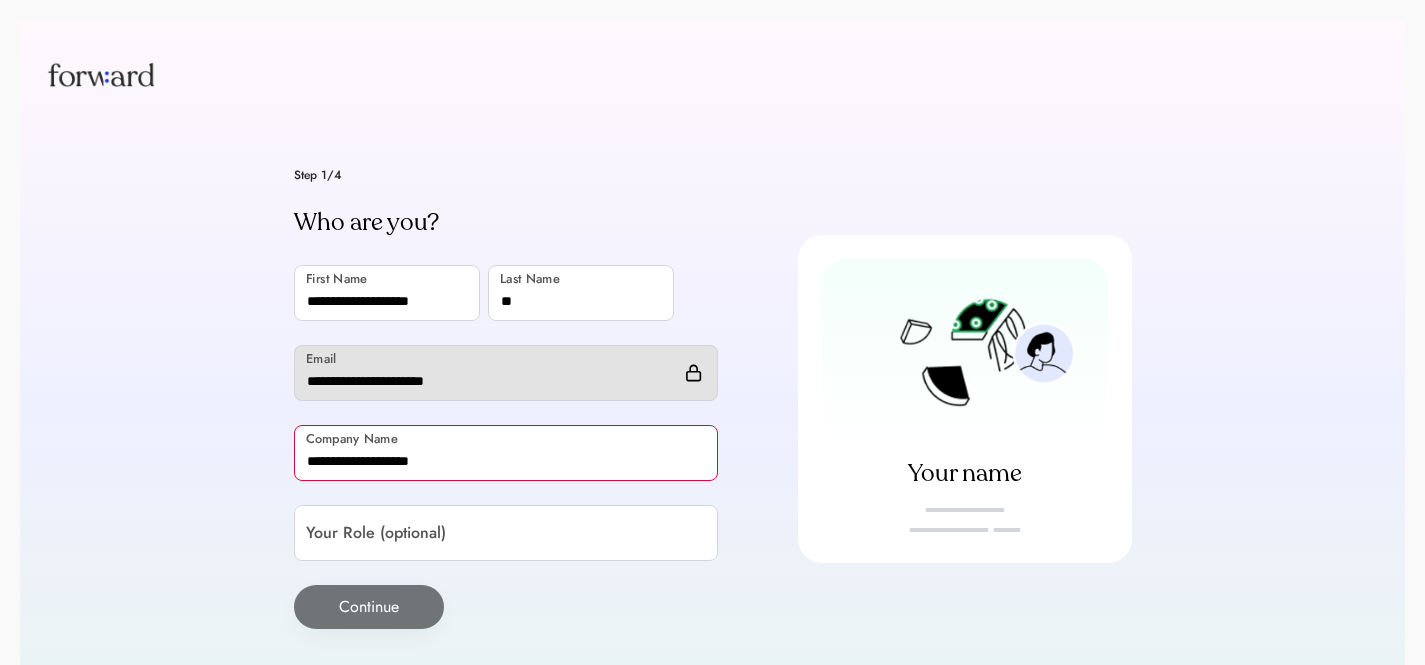 type on "**********" 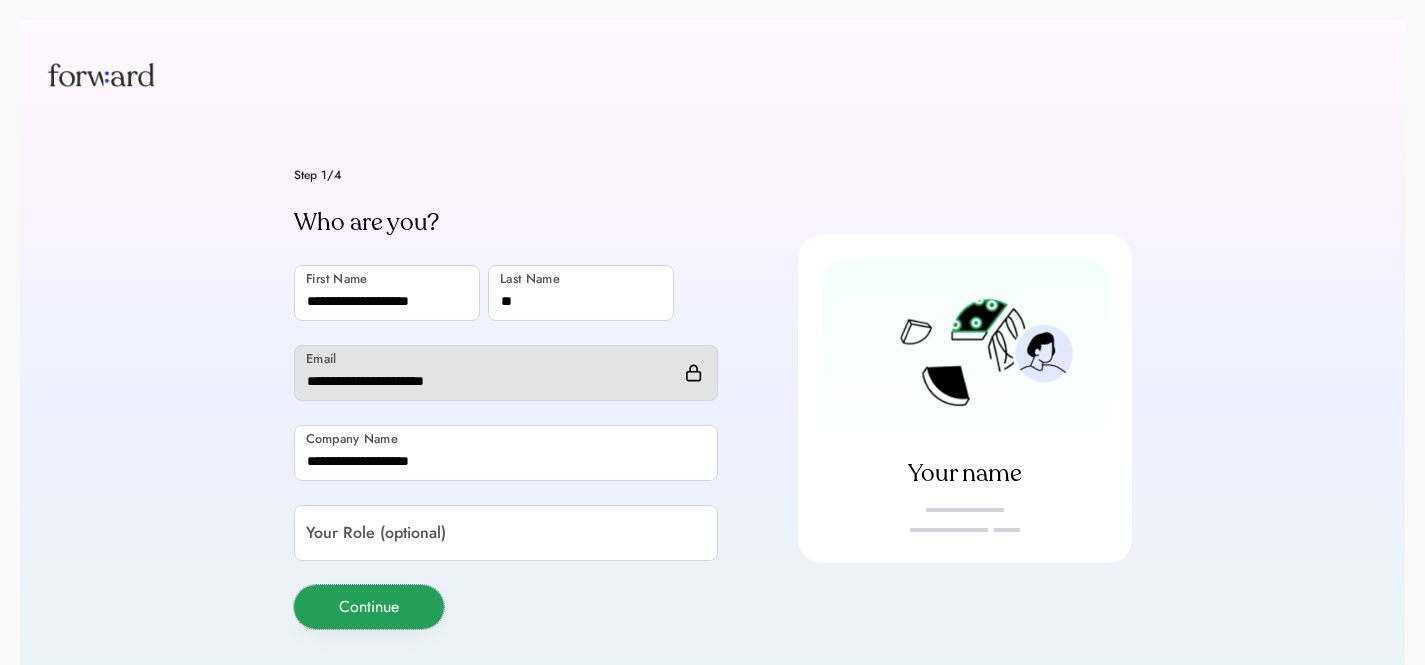 click on "Continue" at bounding box center [369, 607] 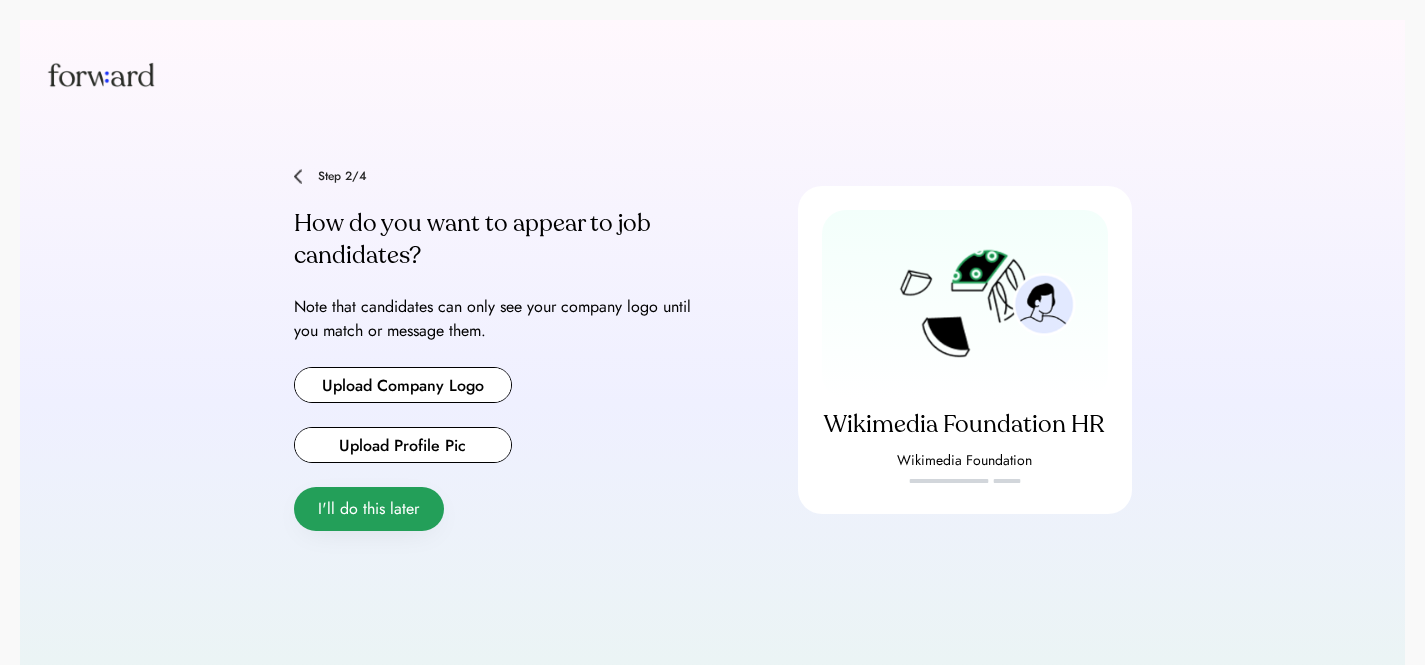 click on "I'll do this later" at bounding box center (369, 509) 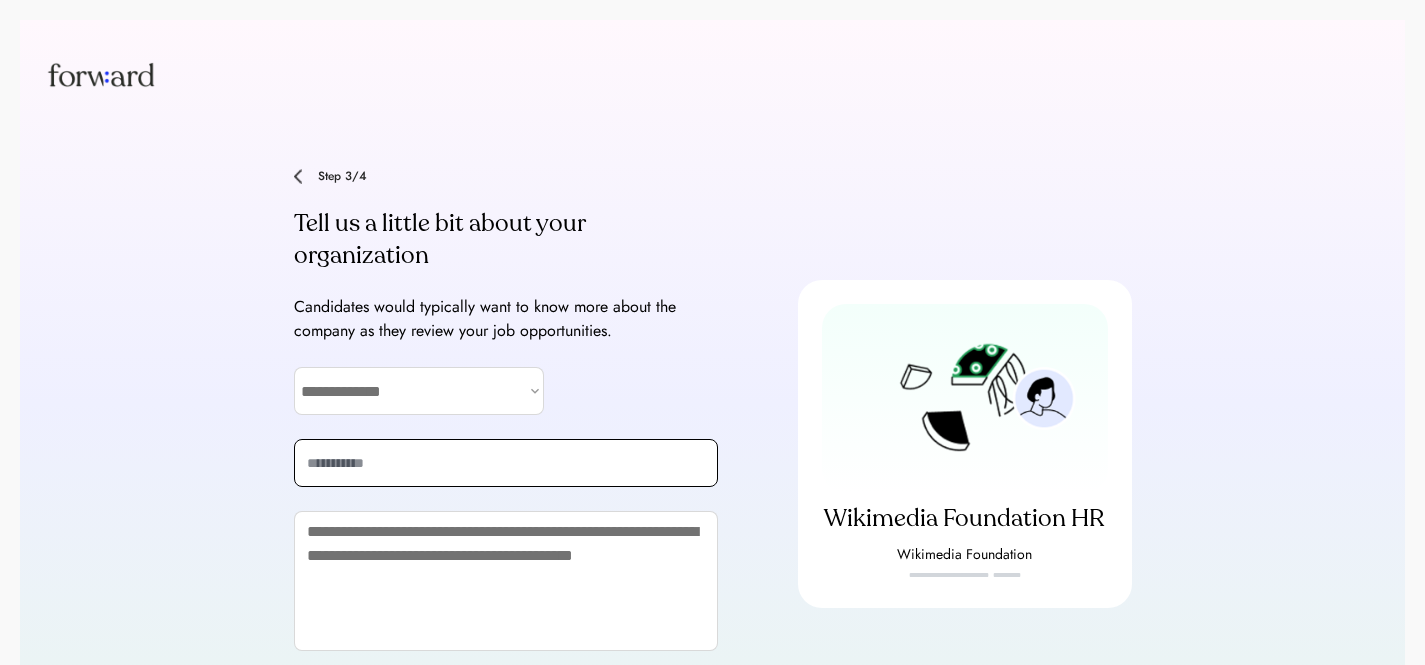 click at bounding box center [506, 463] 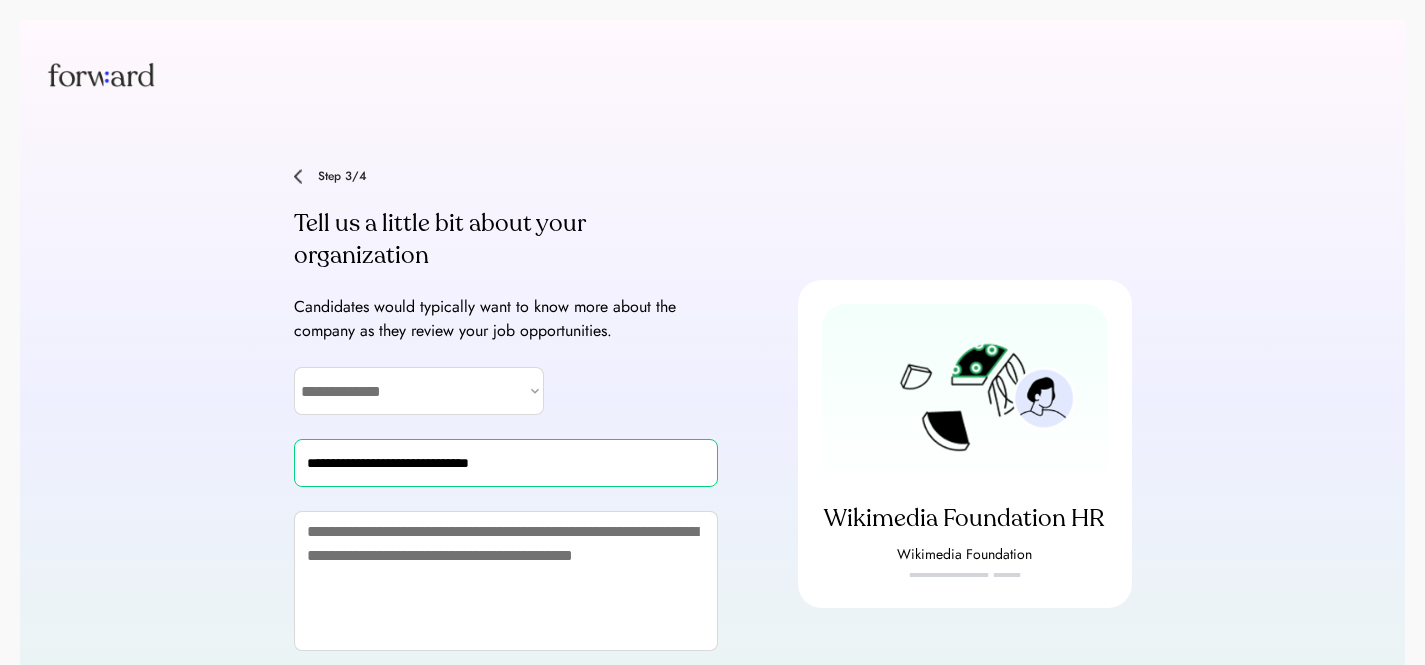 type on "**********" 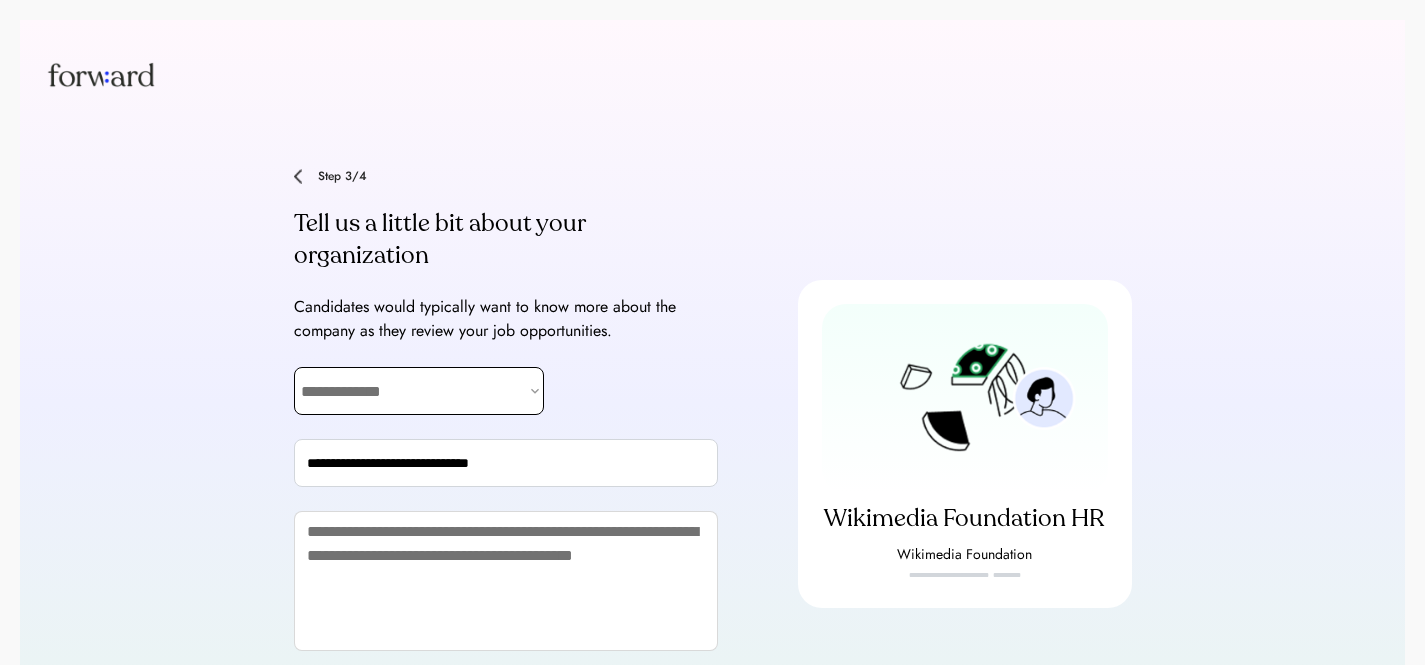 click on "**********" at bounding box center (419, 391) 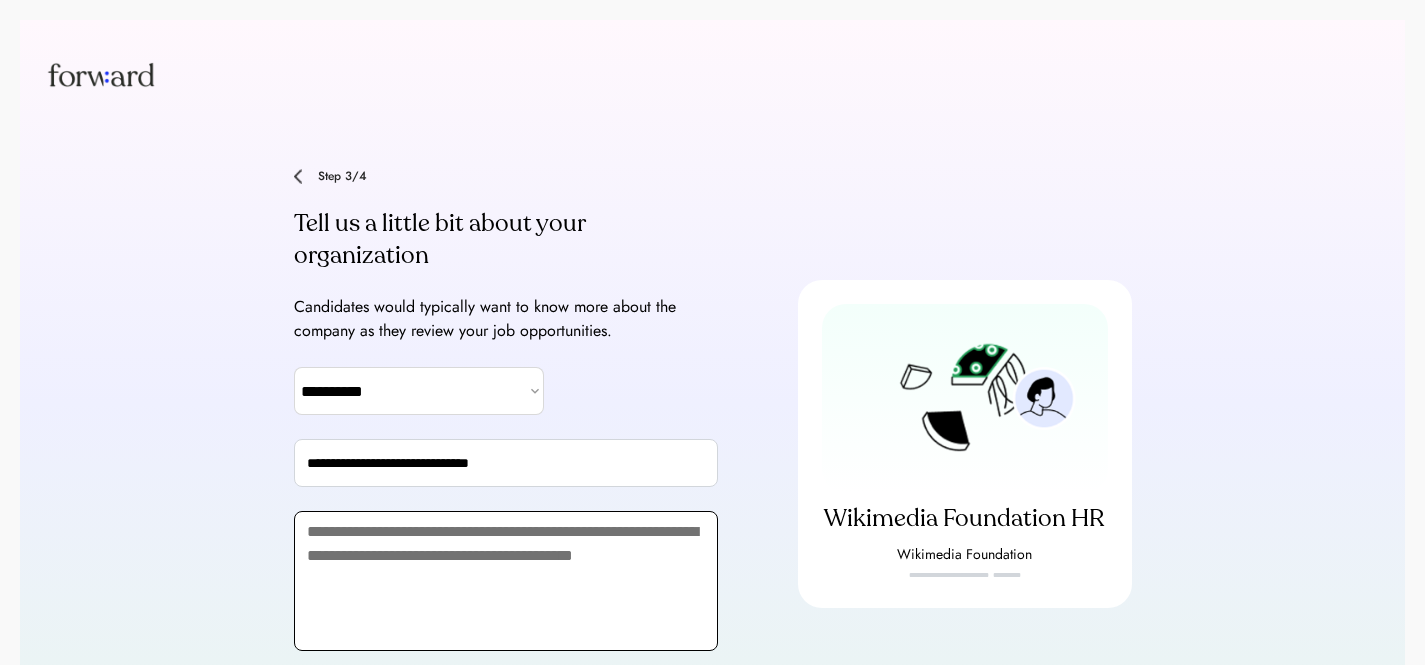 click at bounding box center [506, 581] 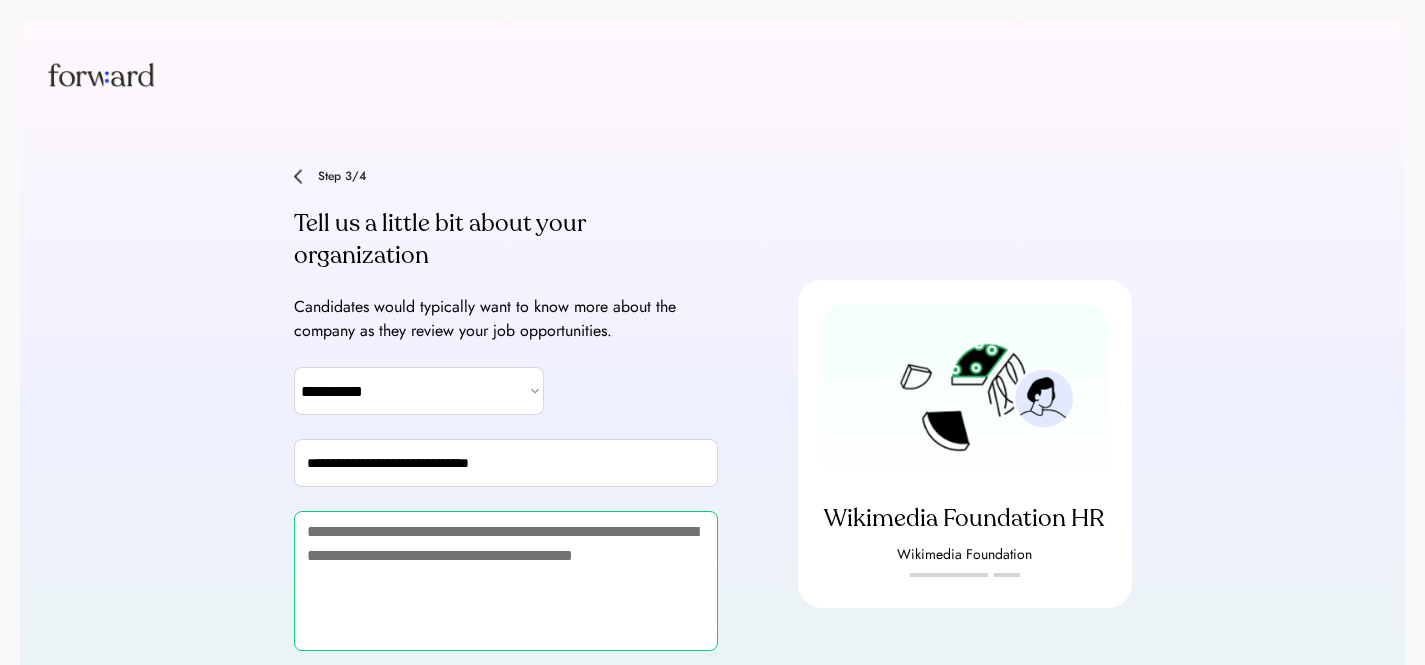 paste on "**********" 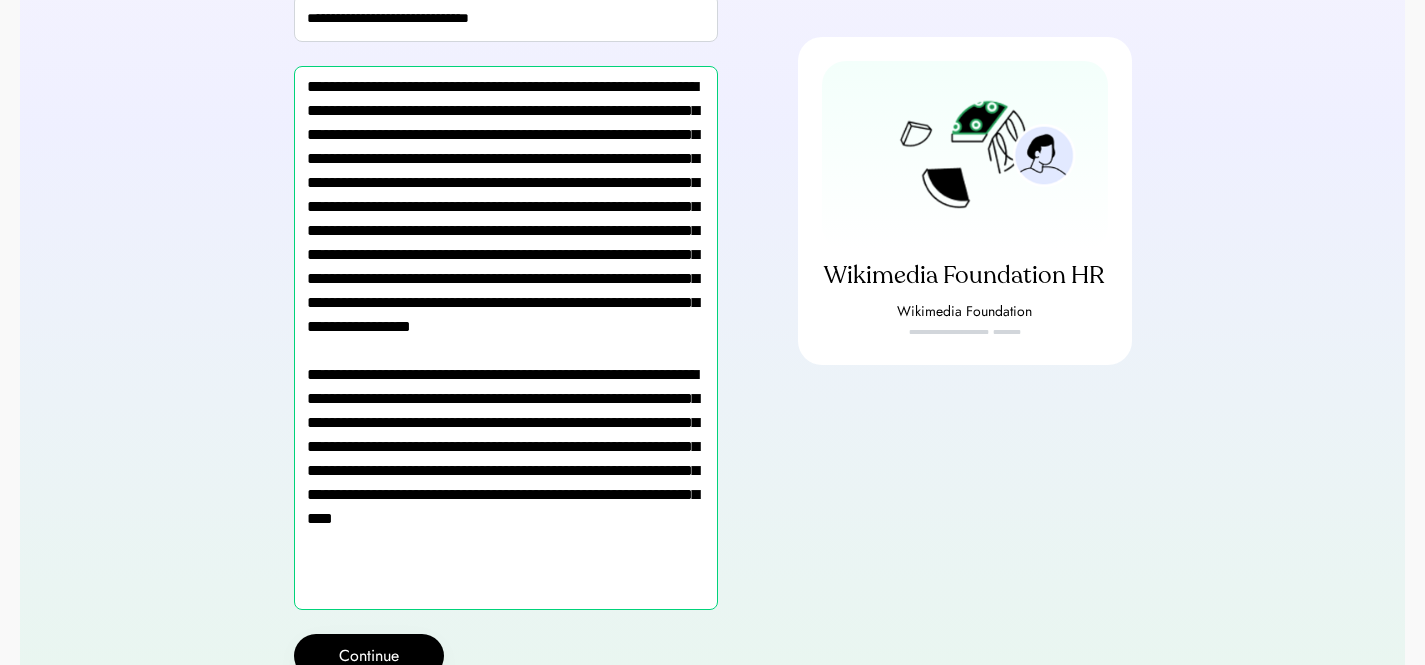 scroll, scrollTop: 458, scrollLeft: 0, axis: vertical 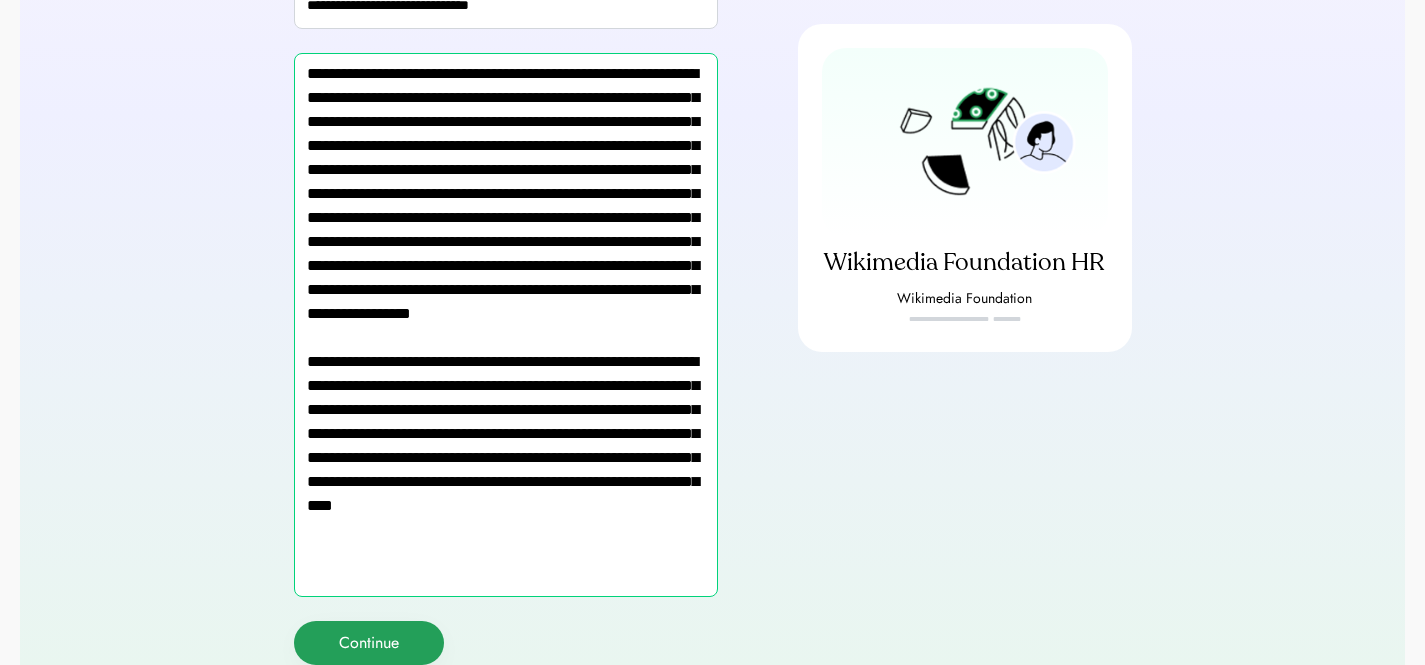 type on "**********" 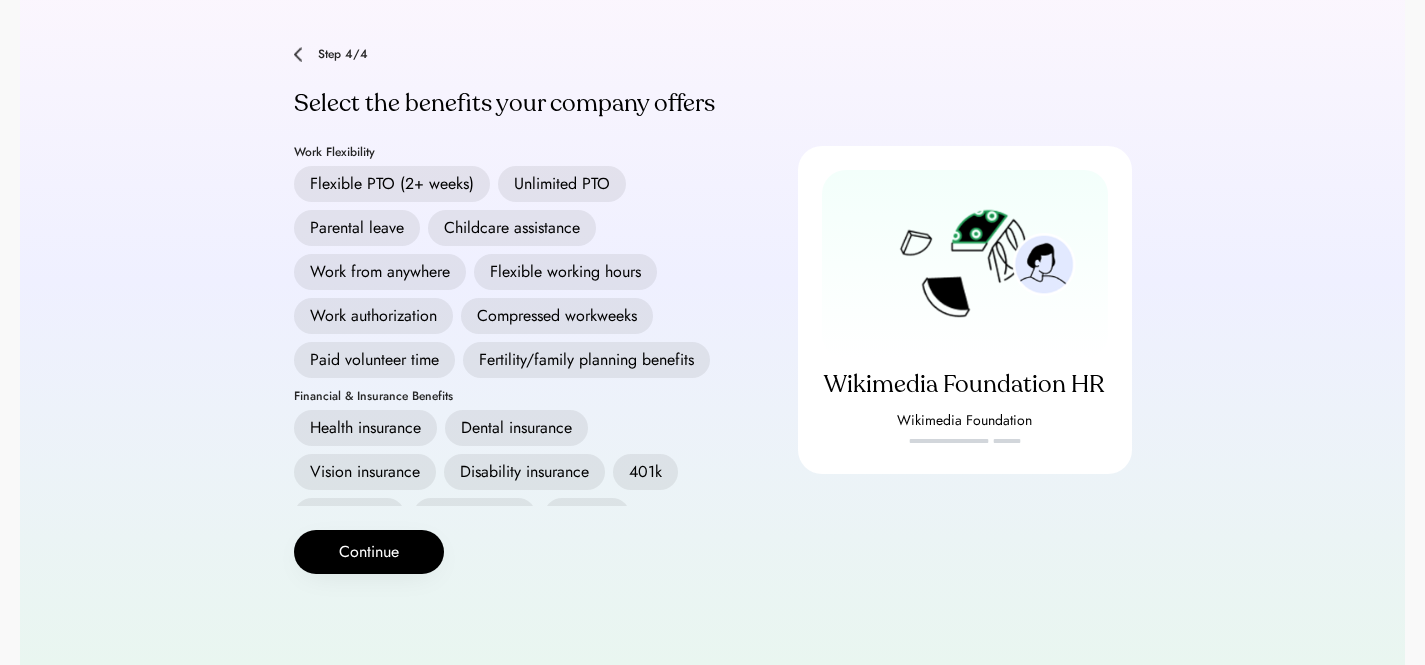scroll, scrollTop: 122, scrollLeft: 0, axis: vertical 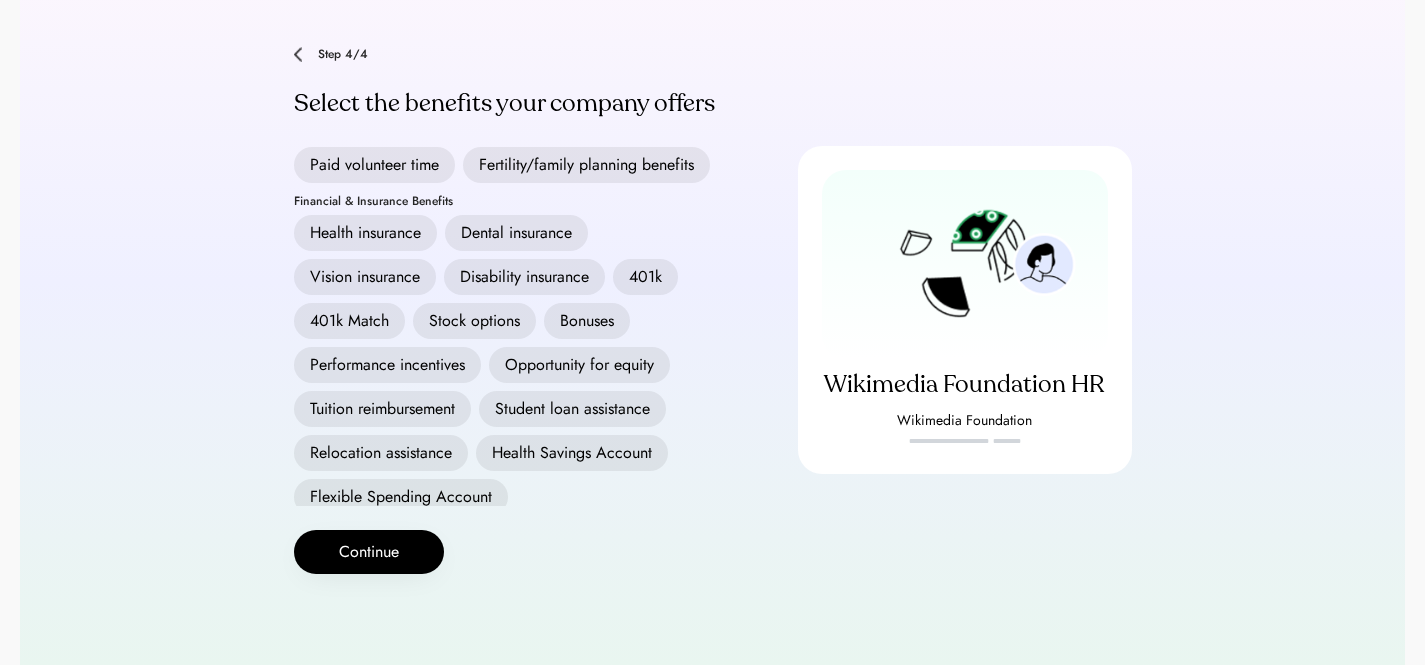 drag, startPoint x: 370, startPoint y: 282, endPoint x: 393, endPoint y: 283, distance: 23.021729 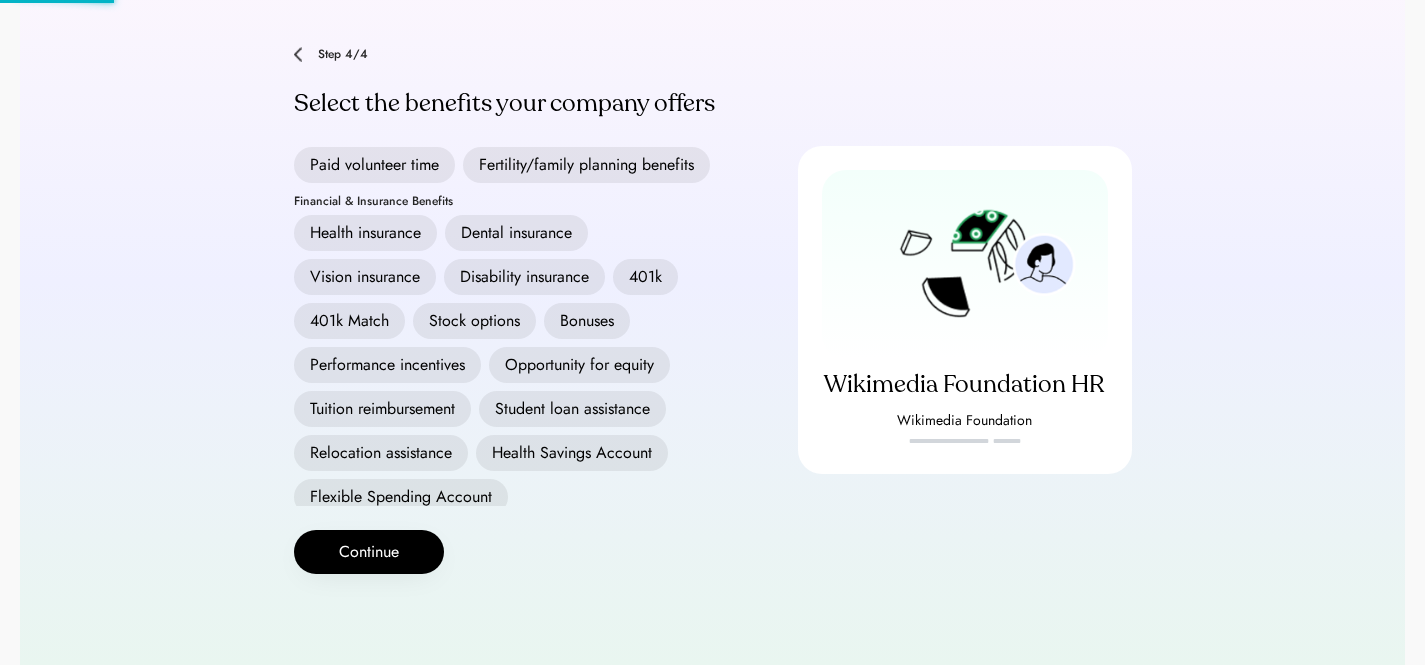 click on "Dental insurance" at bounding box center [516, 233] 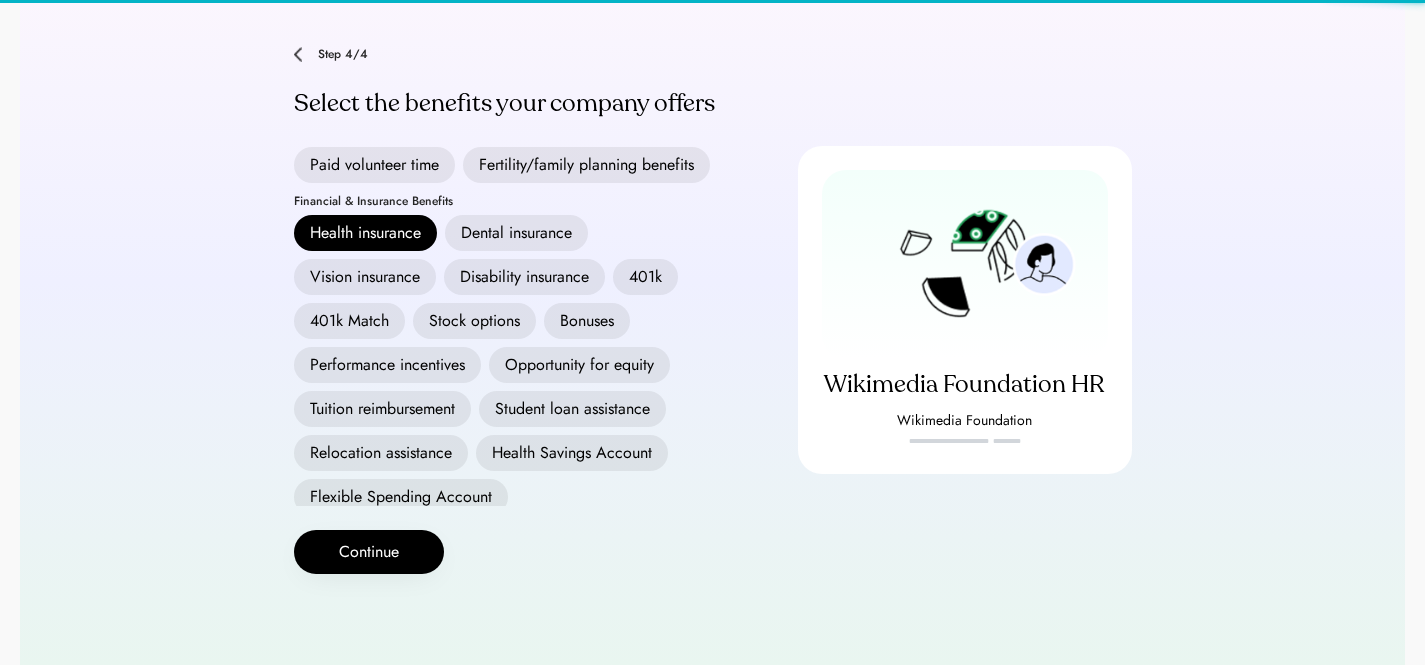 click on "Vision insurance" at bounding box center [365, 277] 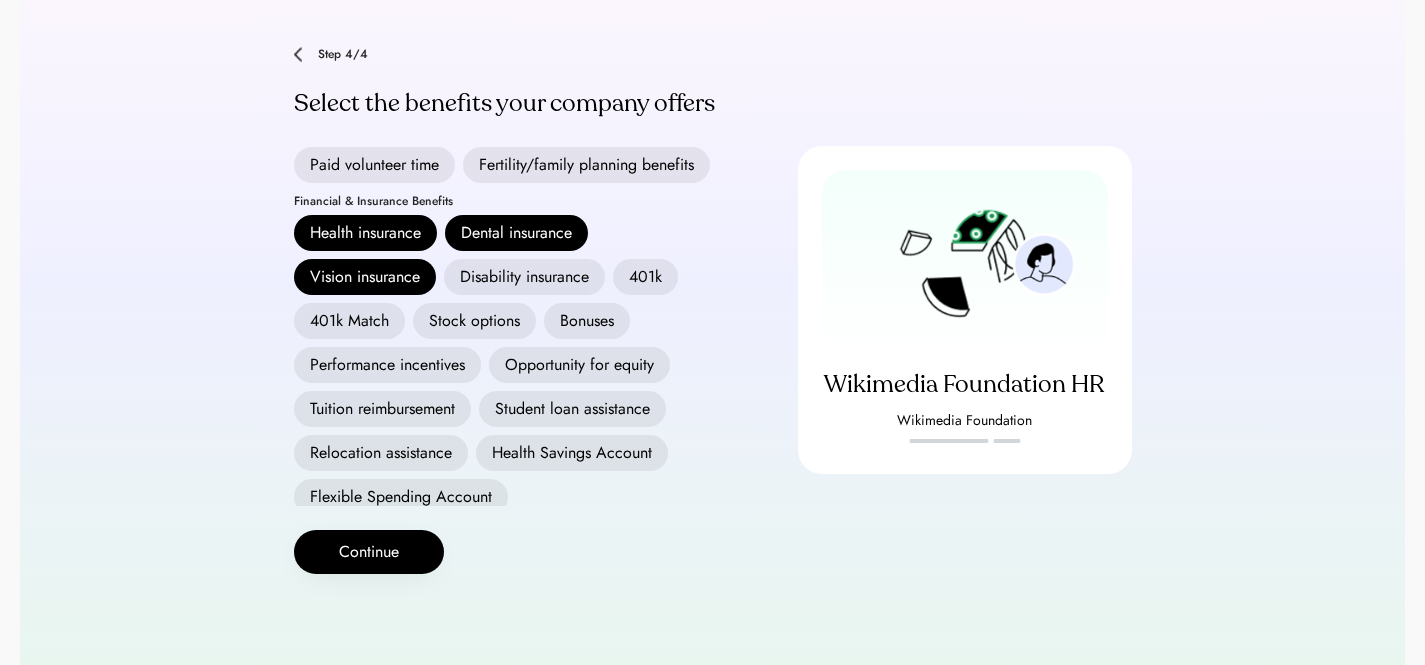 click on "Disability insurance" at bounding box center [524, 277] 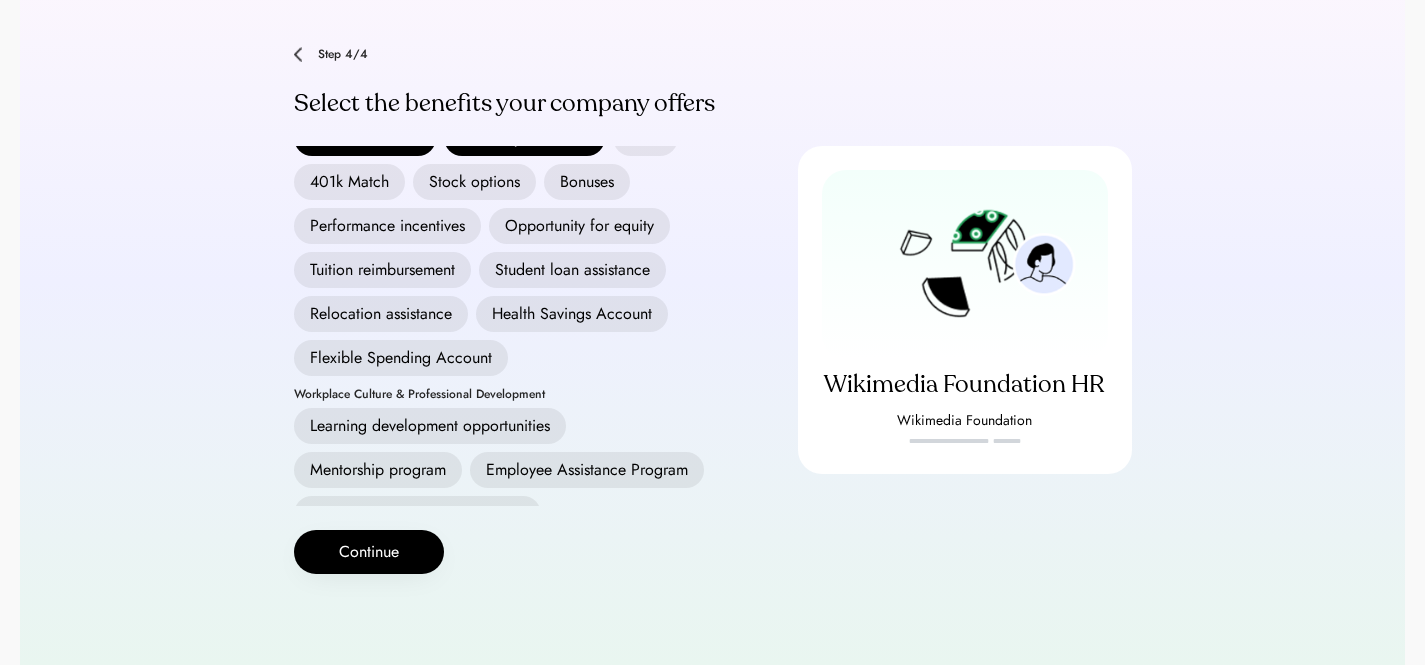 scroll, scrollTop: 356, scrollLeft: 0, axis: vertical 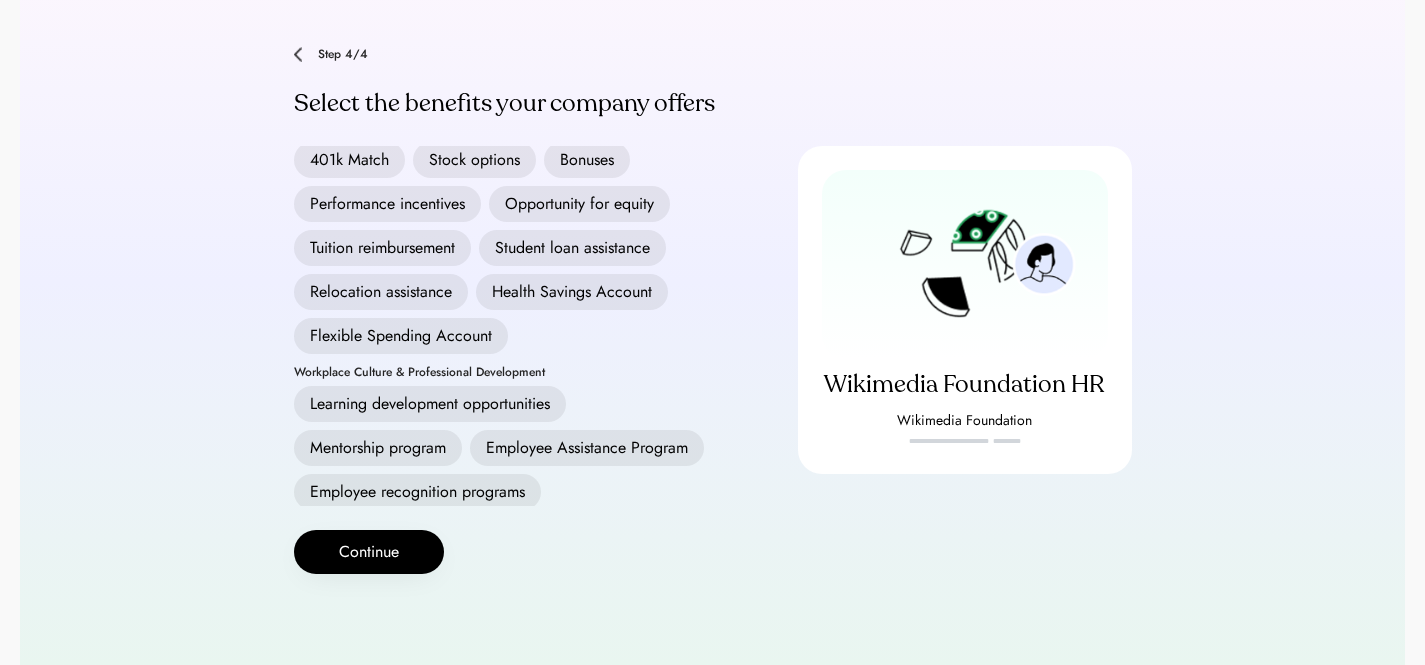 drag, startPoint x: 526, startPoint y: 335, endPoint x: 515, endPoint y: 341, distance: 12.529964 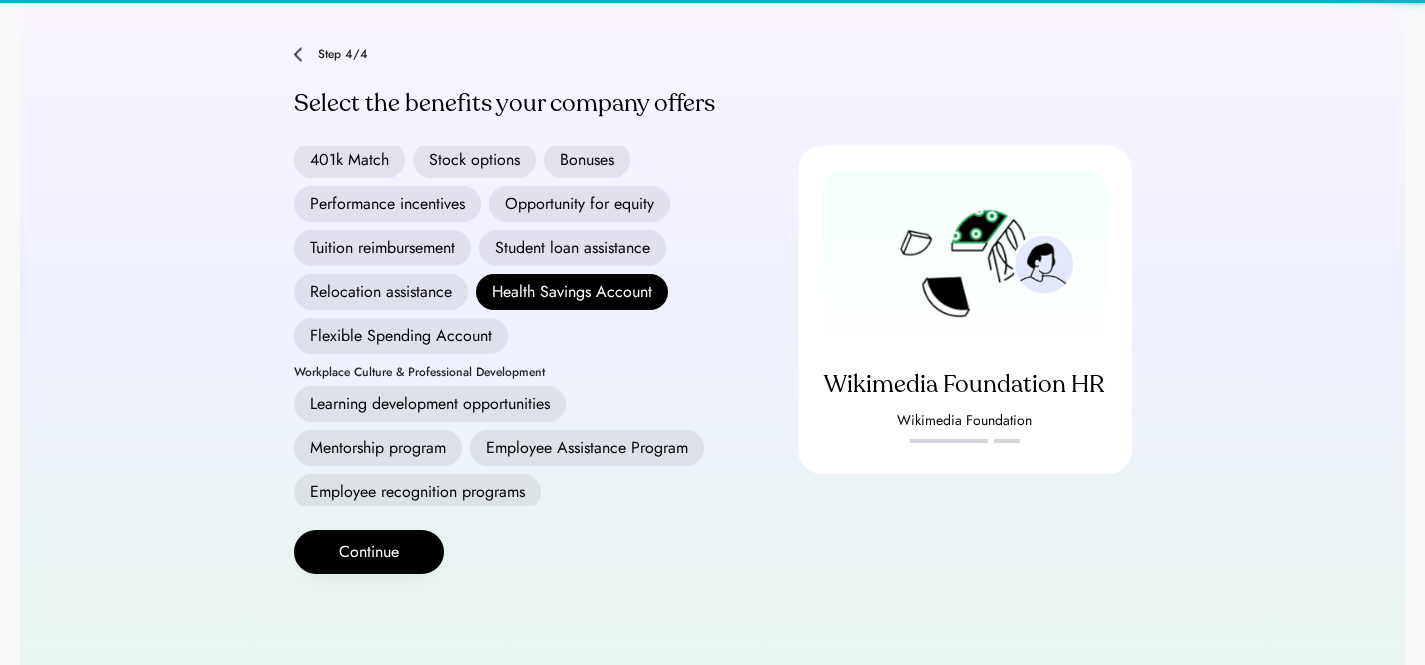 click on "Flexible Spending Account" at bounding box center (401, 336) 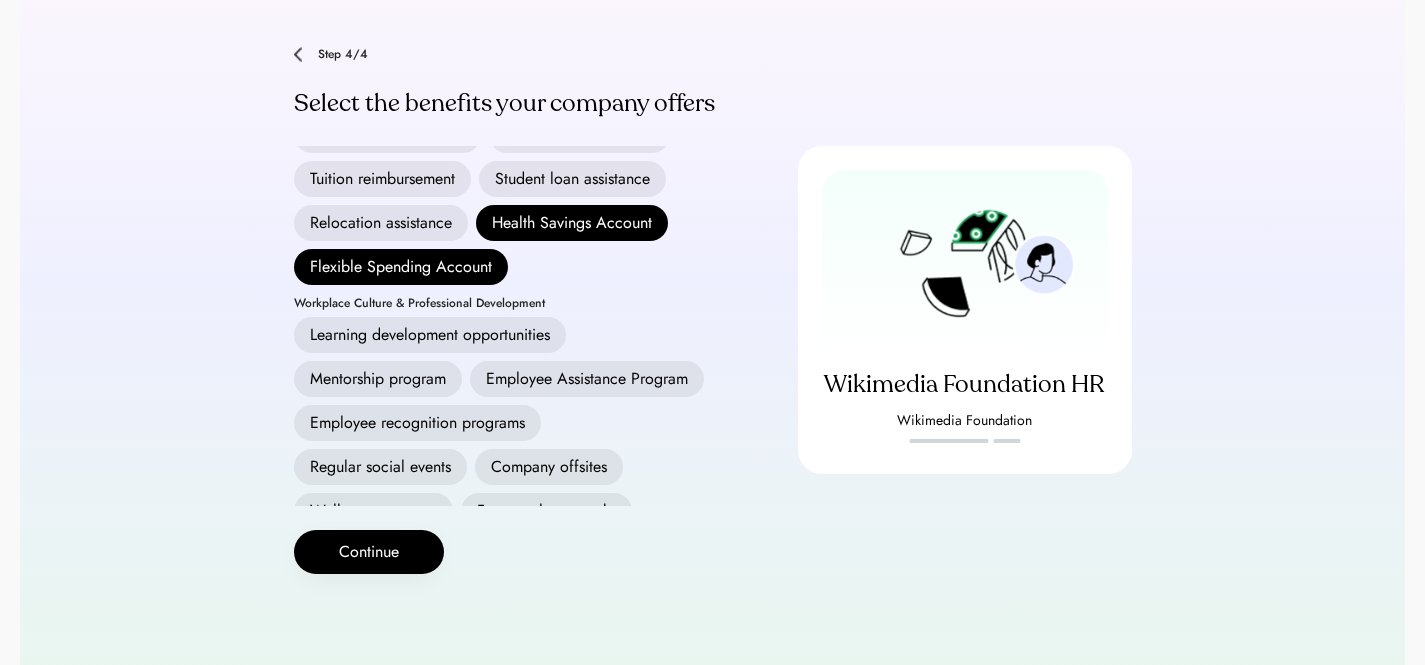 scroll, scrollTop: 518, scrollLeft: 0, axis: vertical 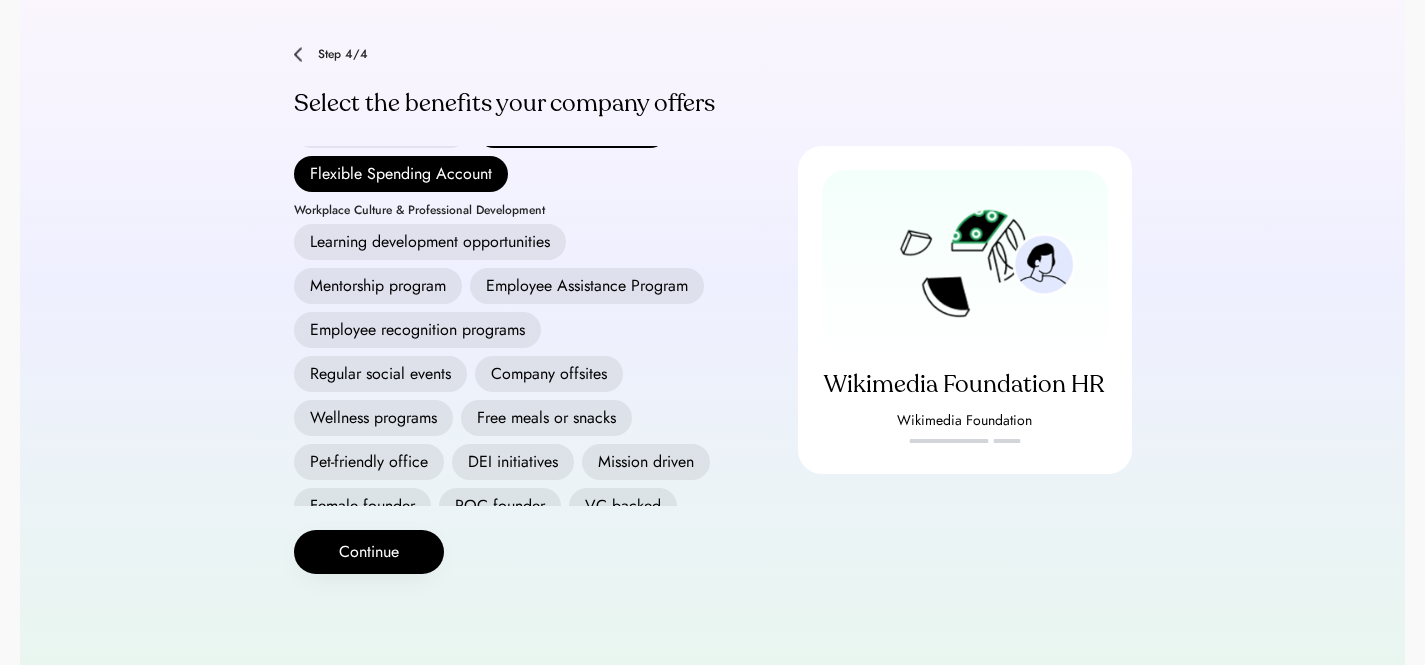 click on "Employee Assistance Program" at bounding box center (587, 286) 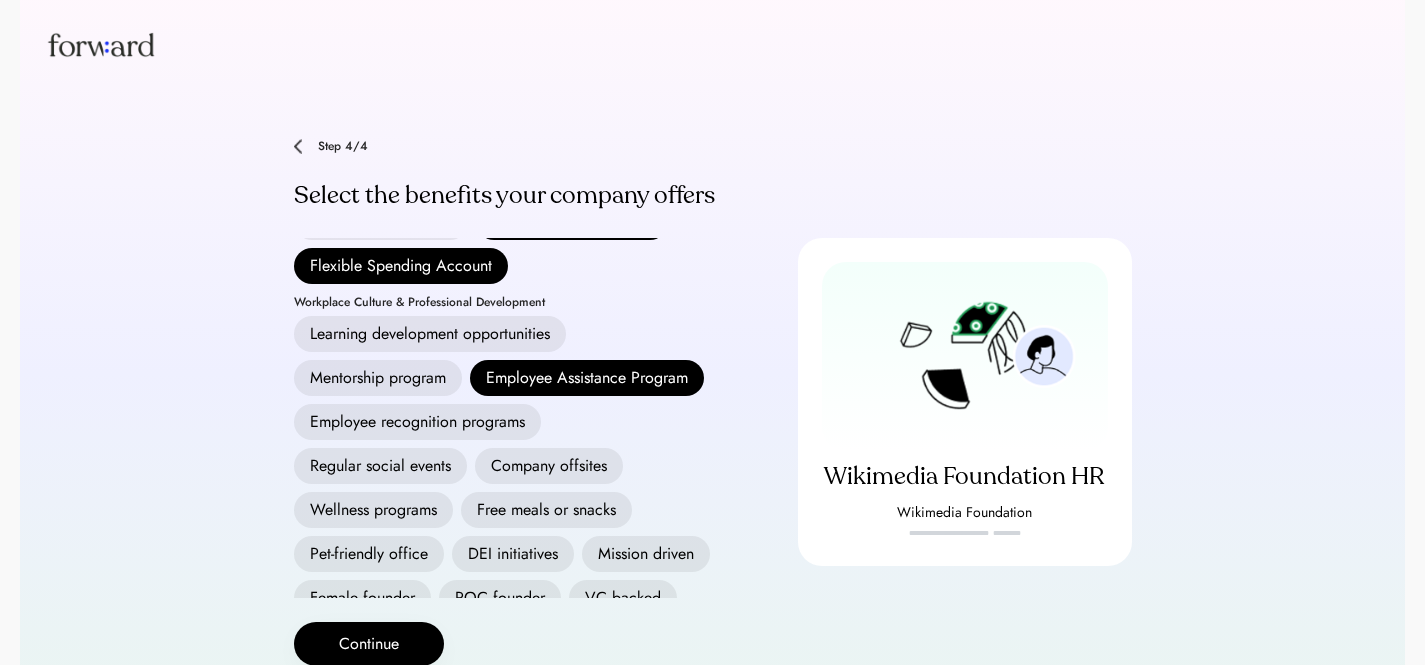 scroll, scrollTop: 0, scrollLeft: 0, axis: both 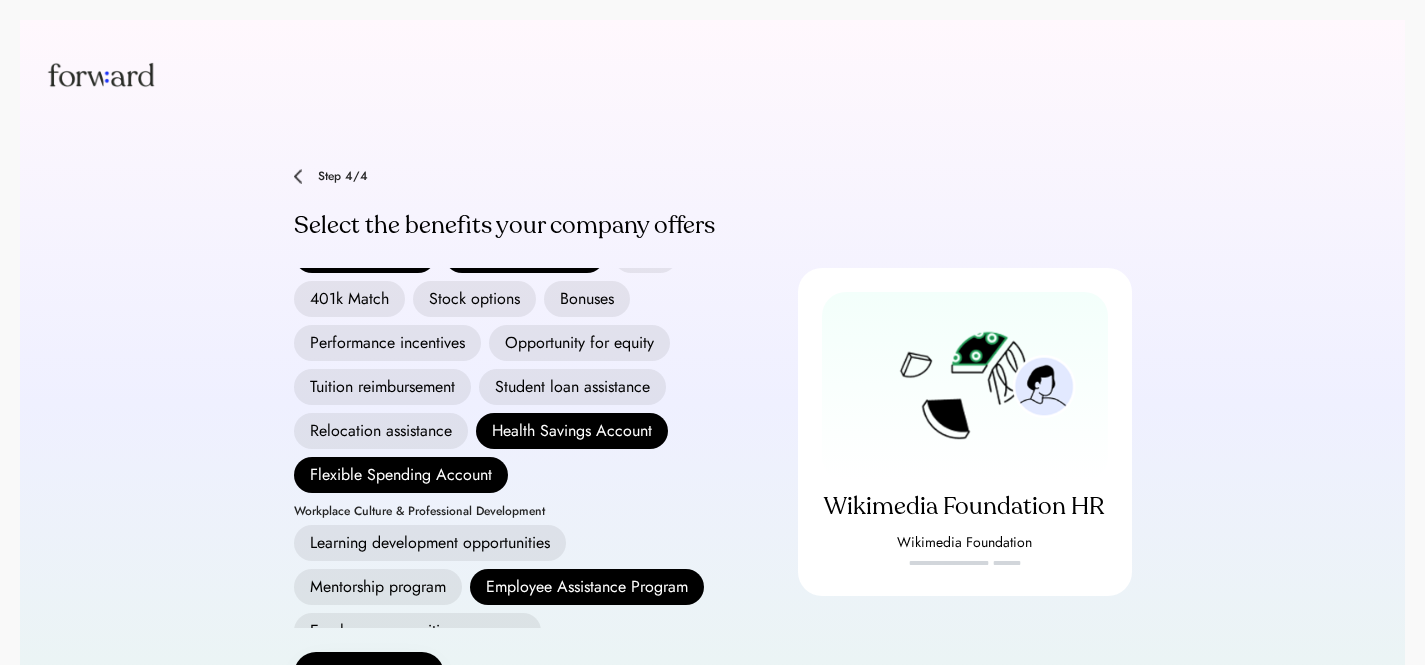 click on "401k" at bounding box center (645, 255) 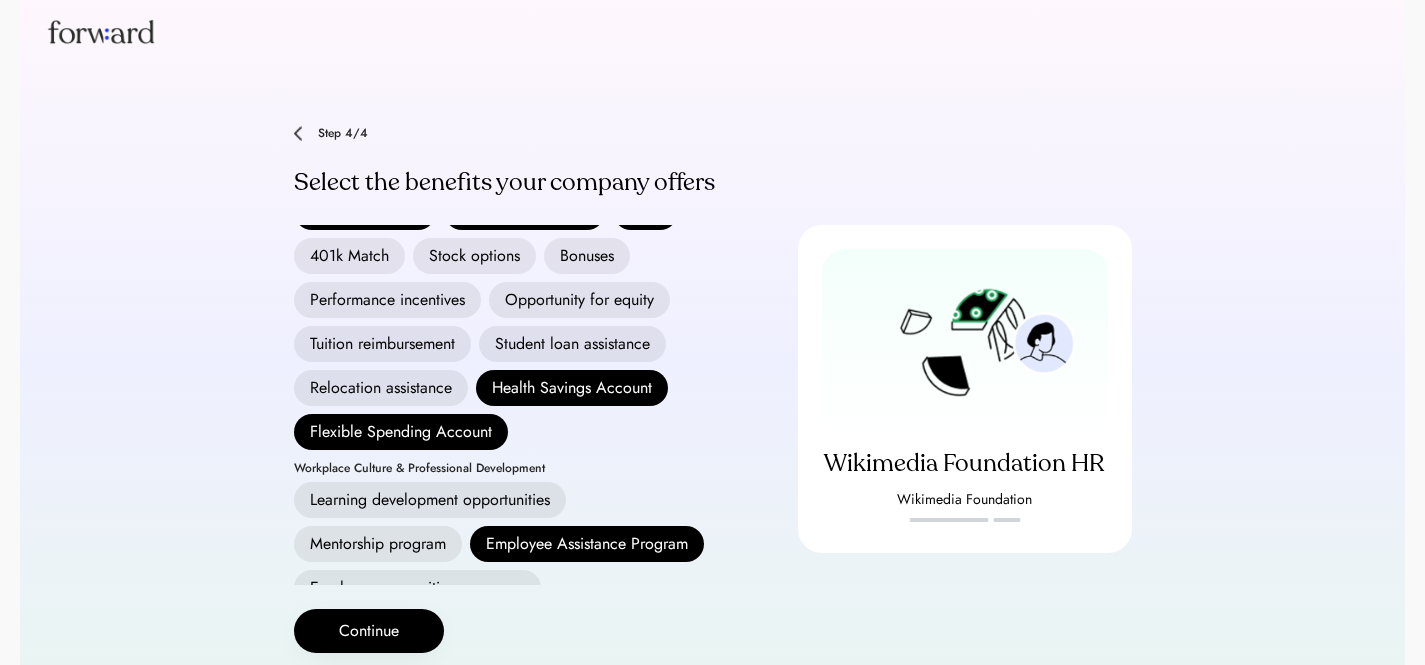 scroll, scrollTop: 122, scrollLeft: 0, axis: vertical 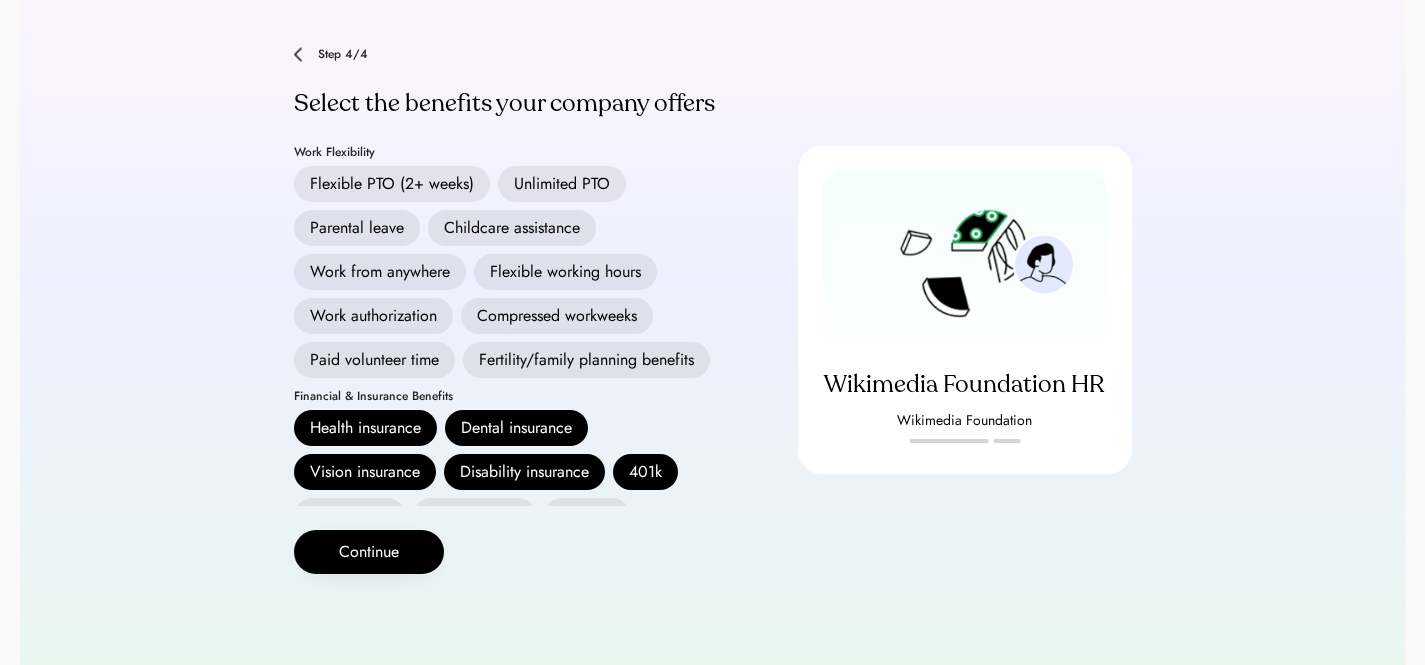 click on "Work from anywhere" at bounding box center (380, 272) 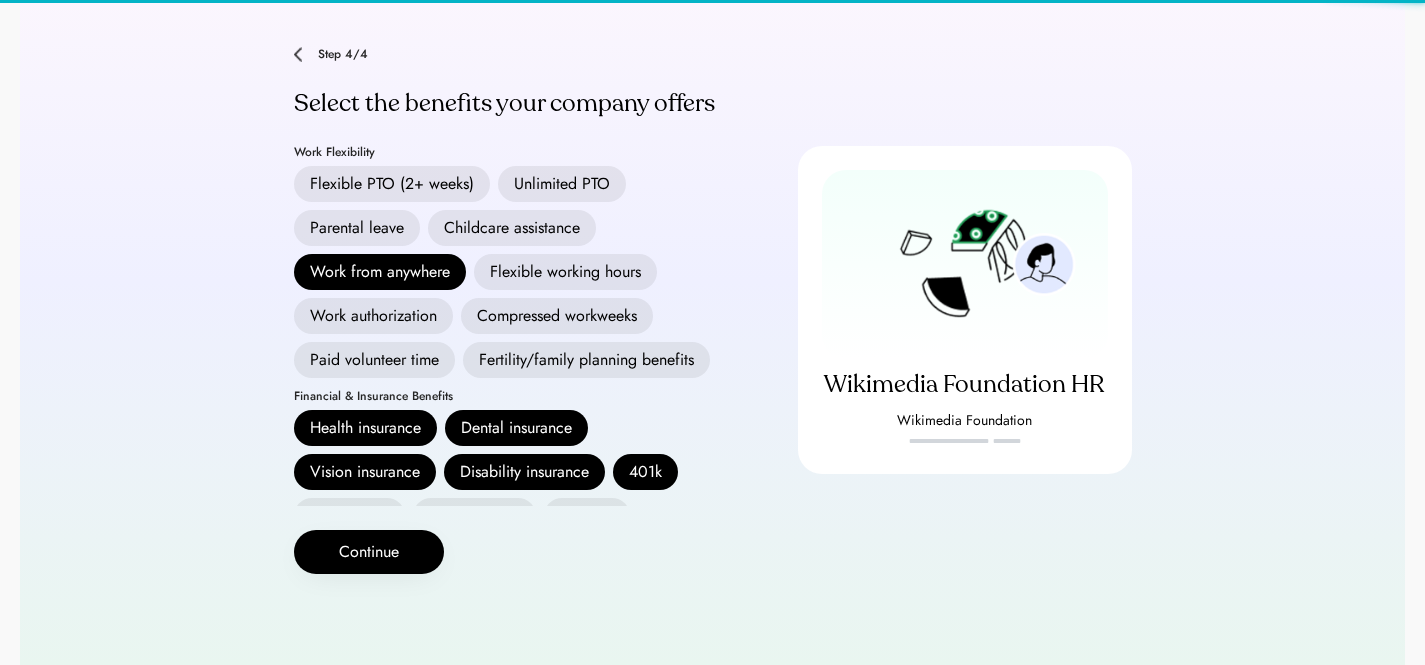 click on "Parental leave" at bounding box center (357, 228) 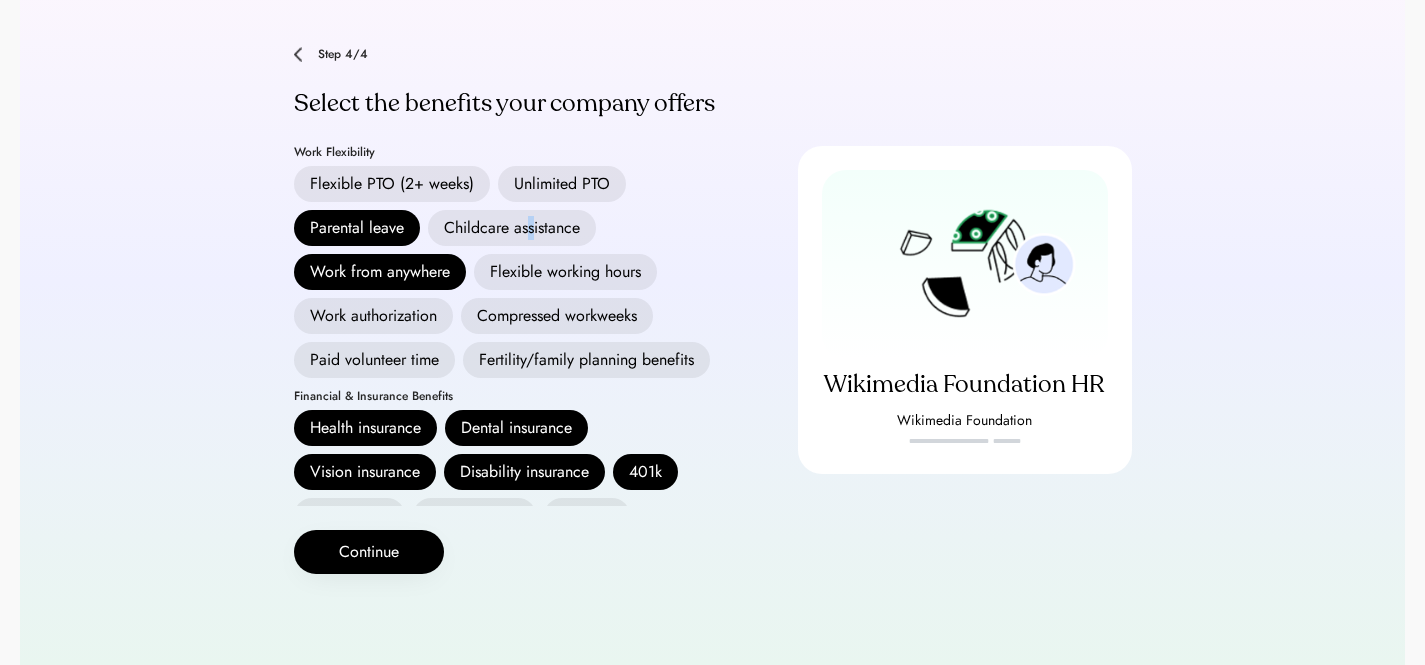 click on "Childcare assistance" at bounding box center [512, 228] 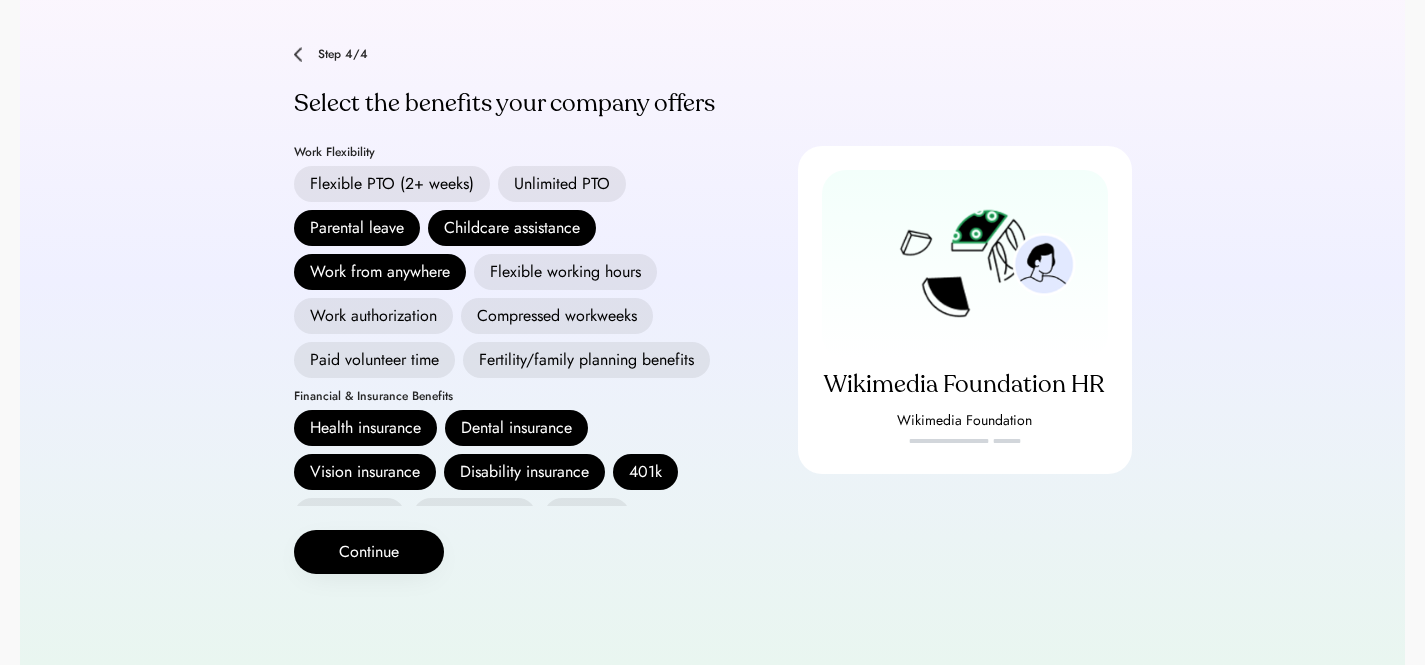 click on "Fertility/family planning benefits" at bounding box center (586, 360) 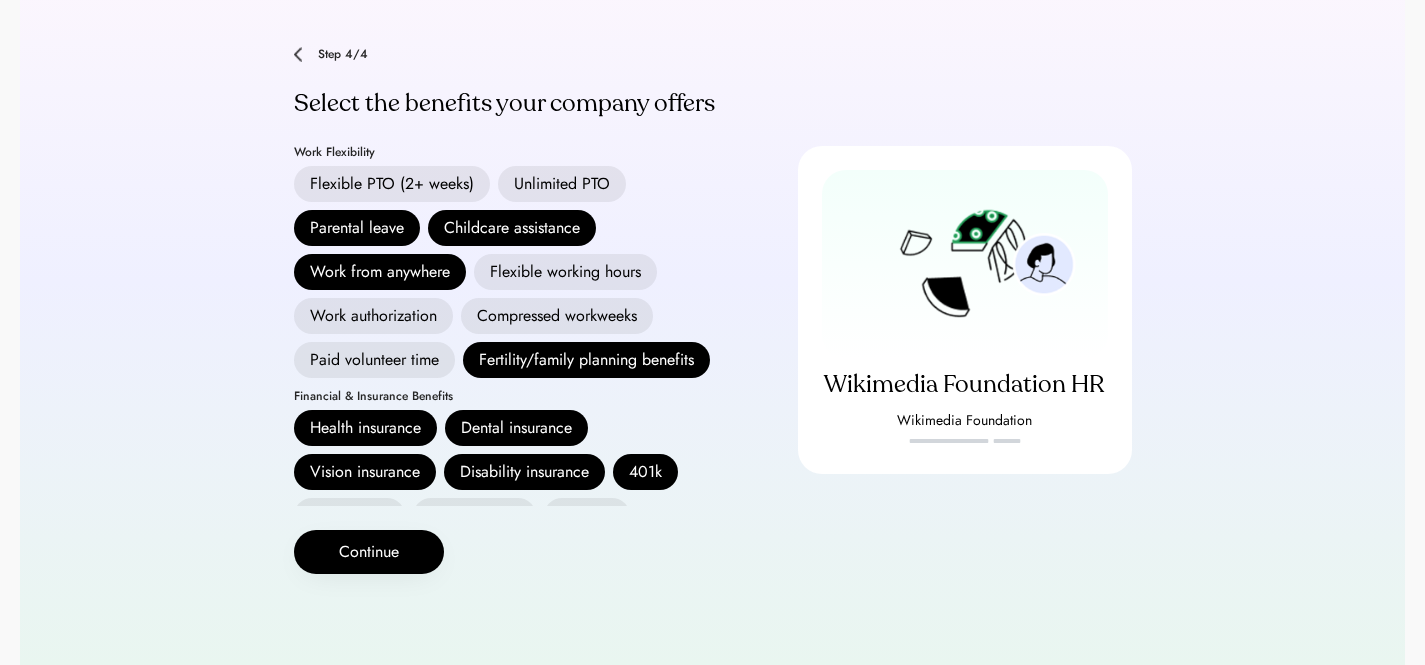 click on "Flexible working hours" at bounding box center (565, 272) 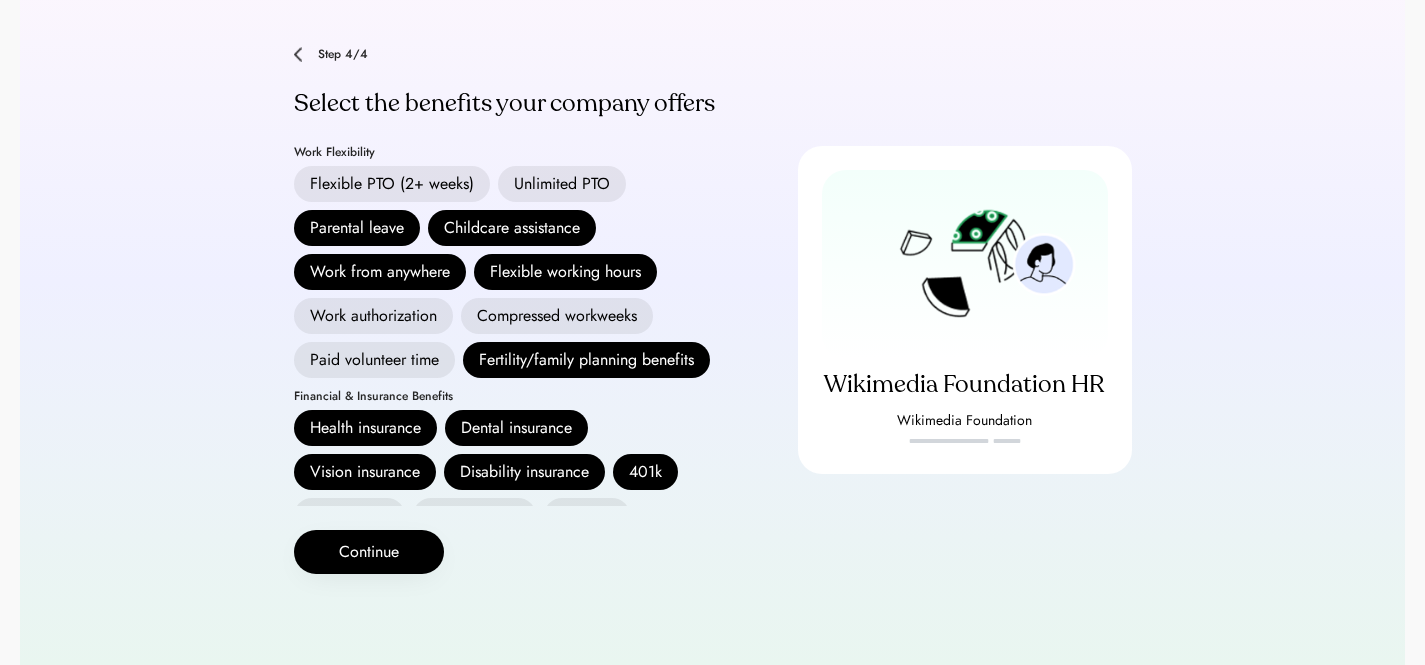 click on "Flexible PTO (2+ weeks)" at bounding box center [392, 184] 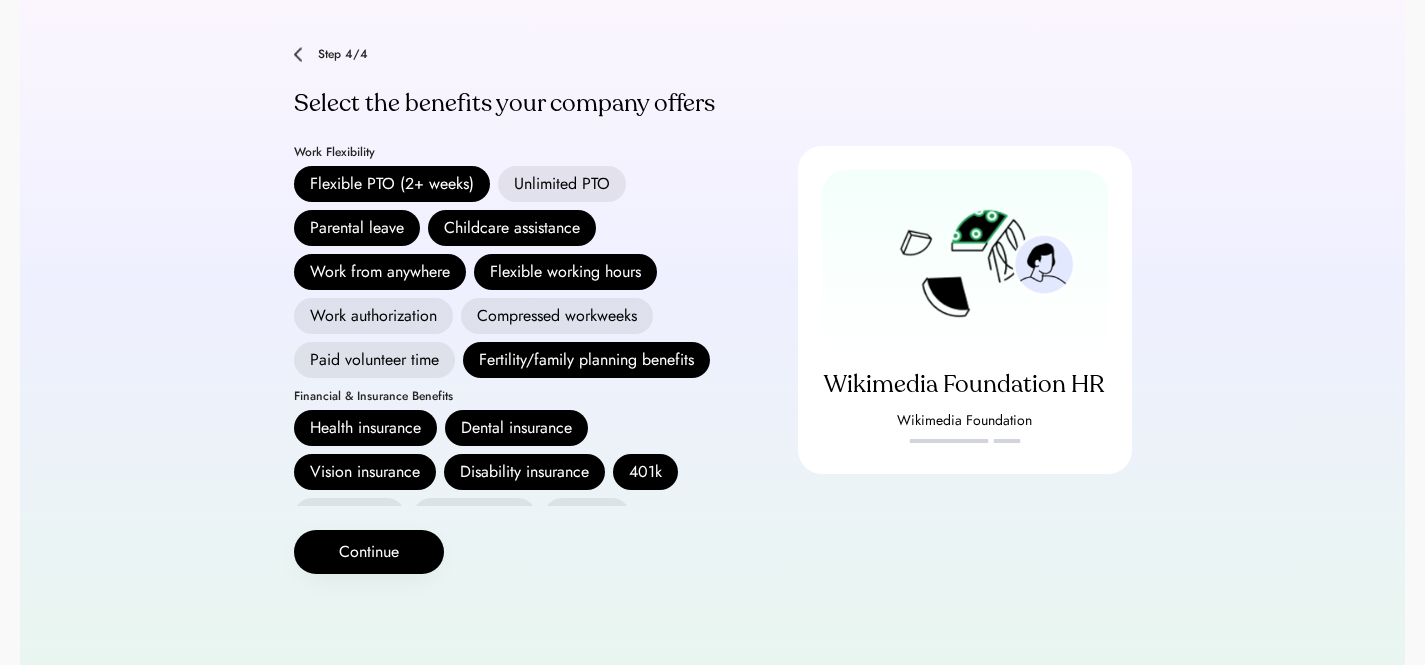 click on "Paid volunteer time" at bounding box center (374, 360) 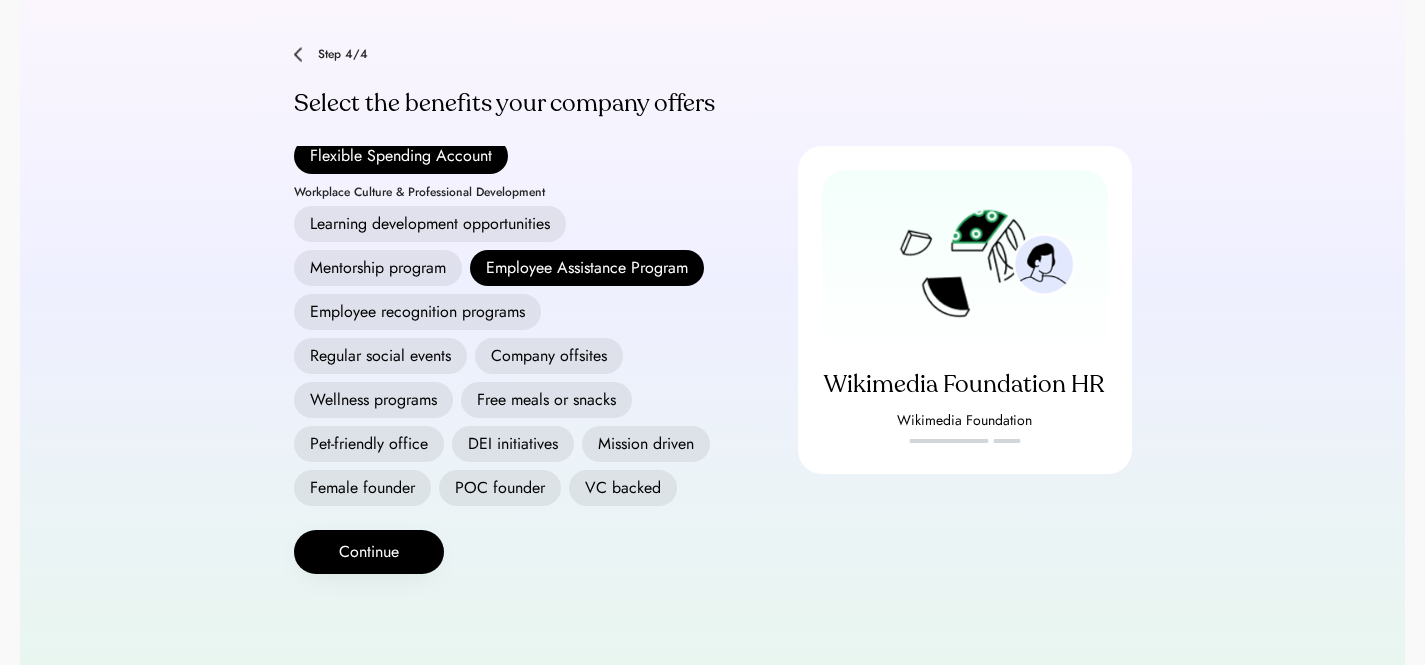 scroll, scrollTop: 634, scrollLeft: 0, axis: vertical 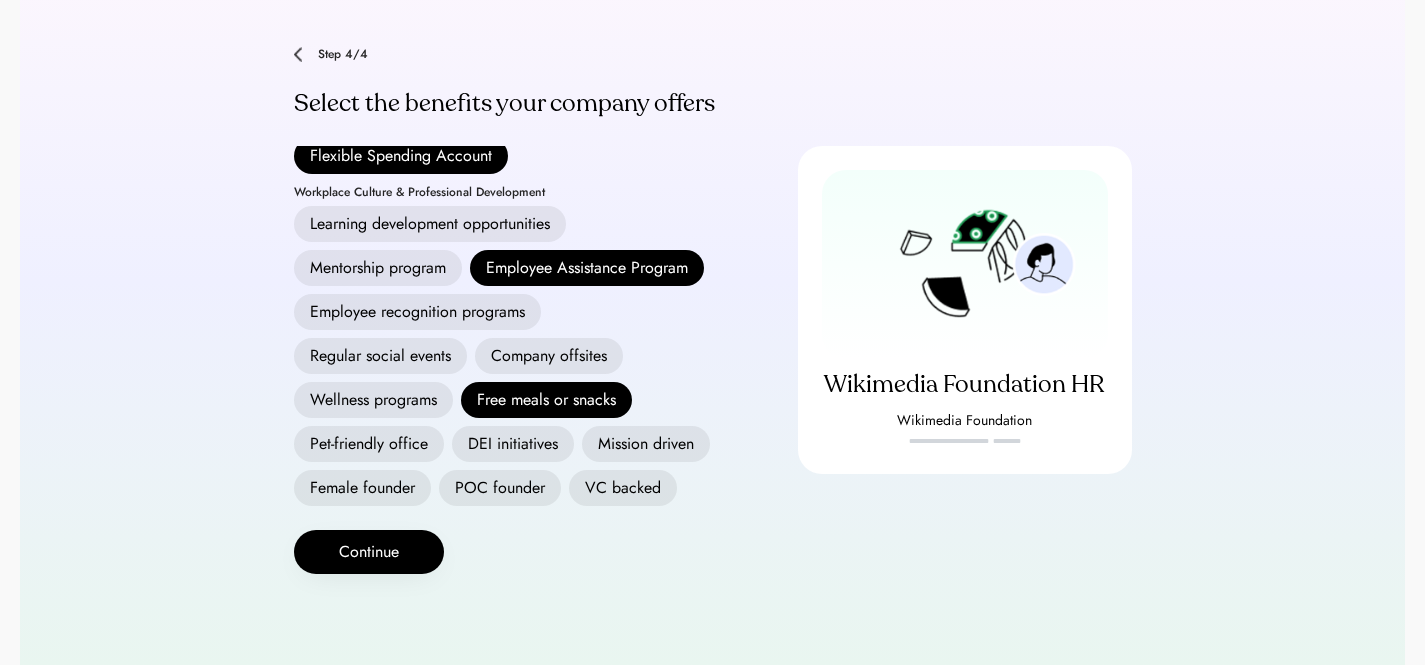 click on "Wellness programs" at bounding box center [373, 400] 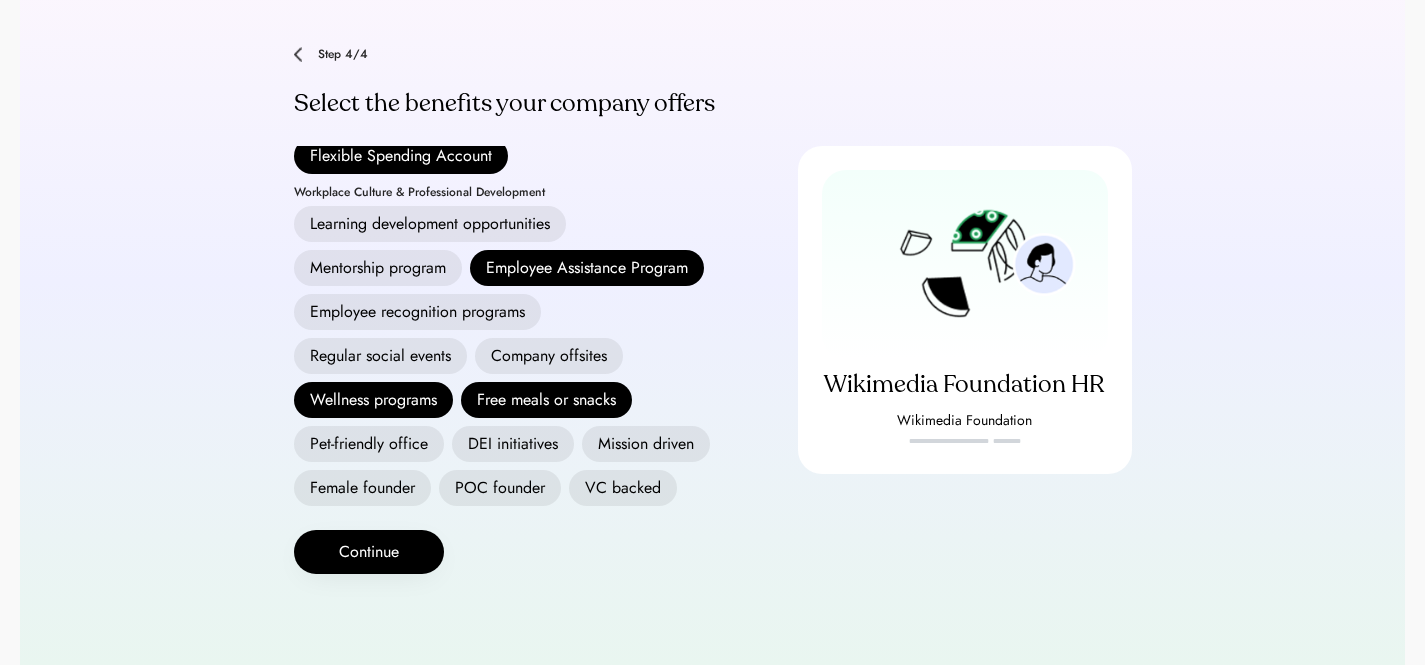 click on "Pet-friendly office" at bounding box center (369, 444) 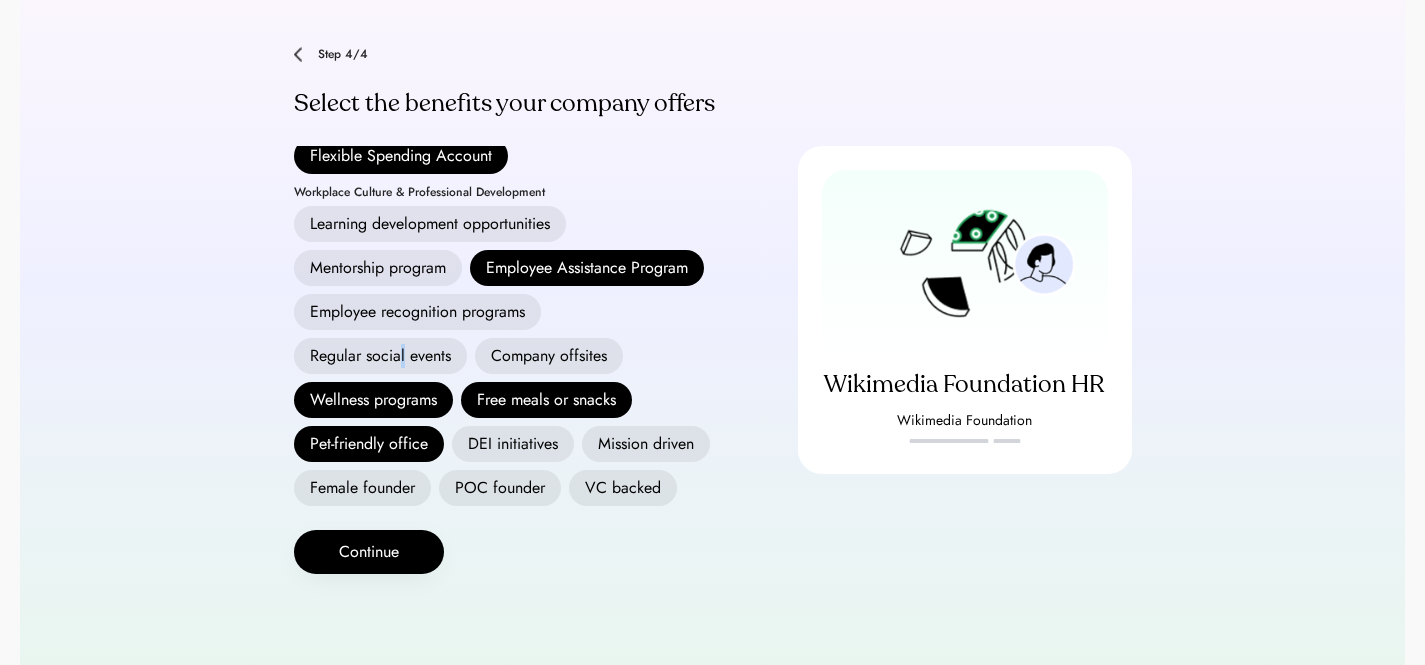 click on "Regular social events" at bounding box center [380, 356] 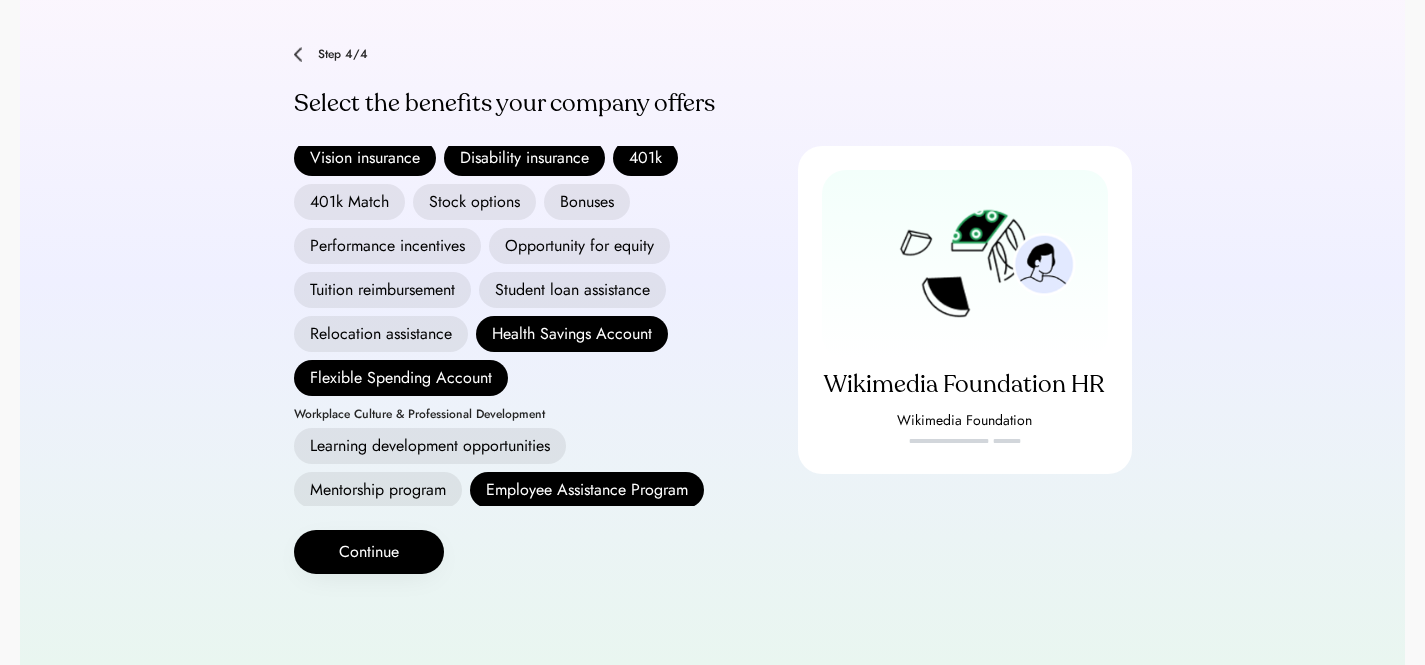 scroll, scrollTop: 668, scrollLeft: 0, axis: vertical 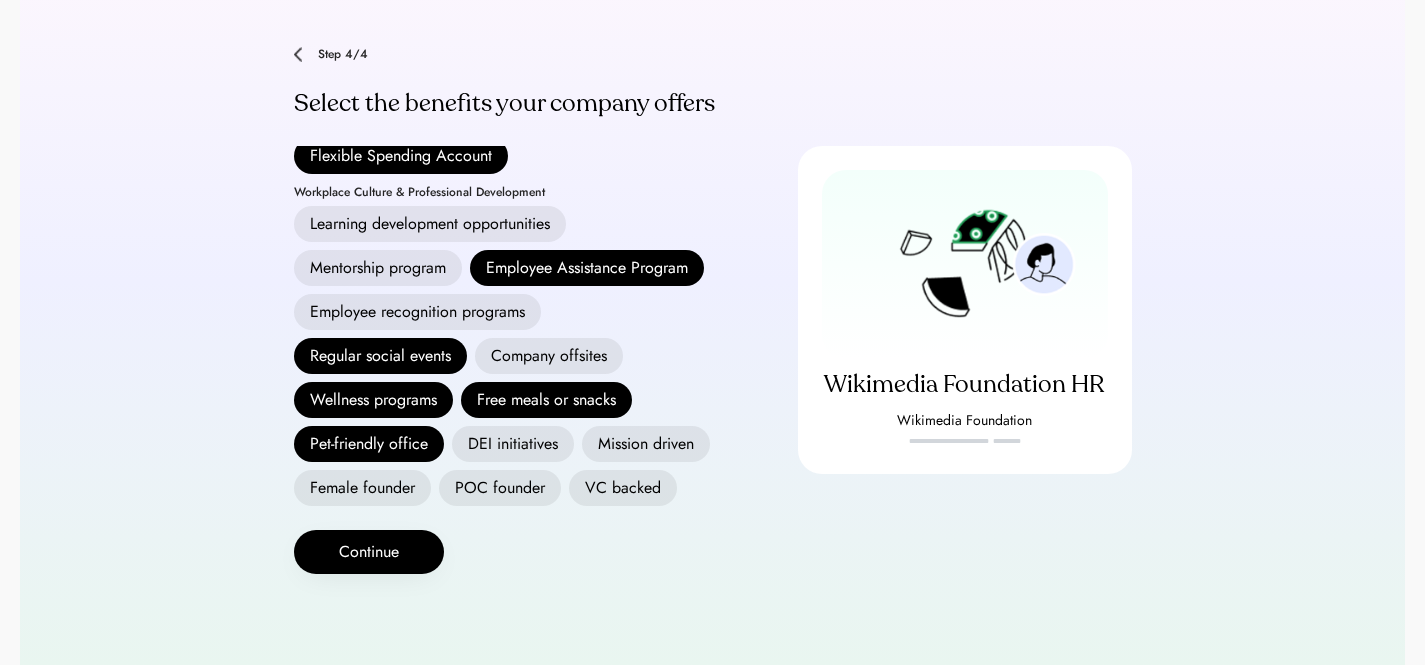 click on "DEI initiatives" at bounding box center [513, 444] 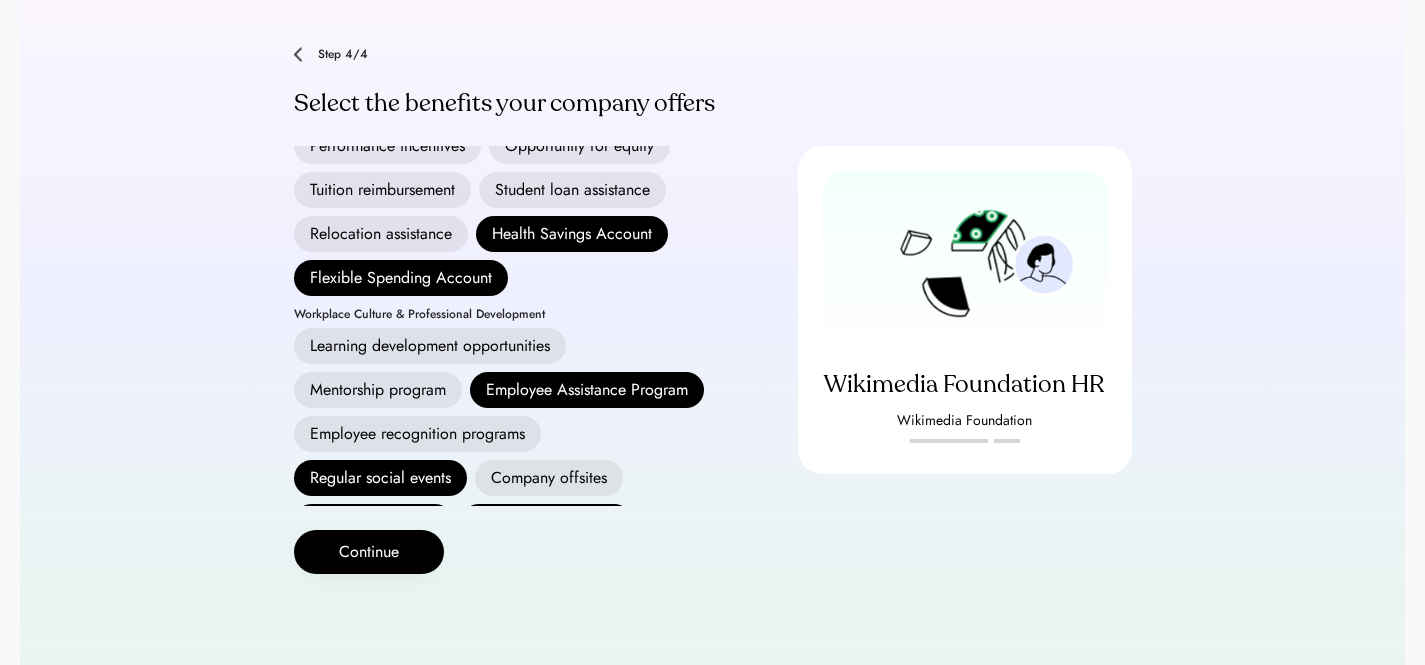 scroll, scrollTop: 418, scrollLeft: 0, axis: vertical 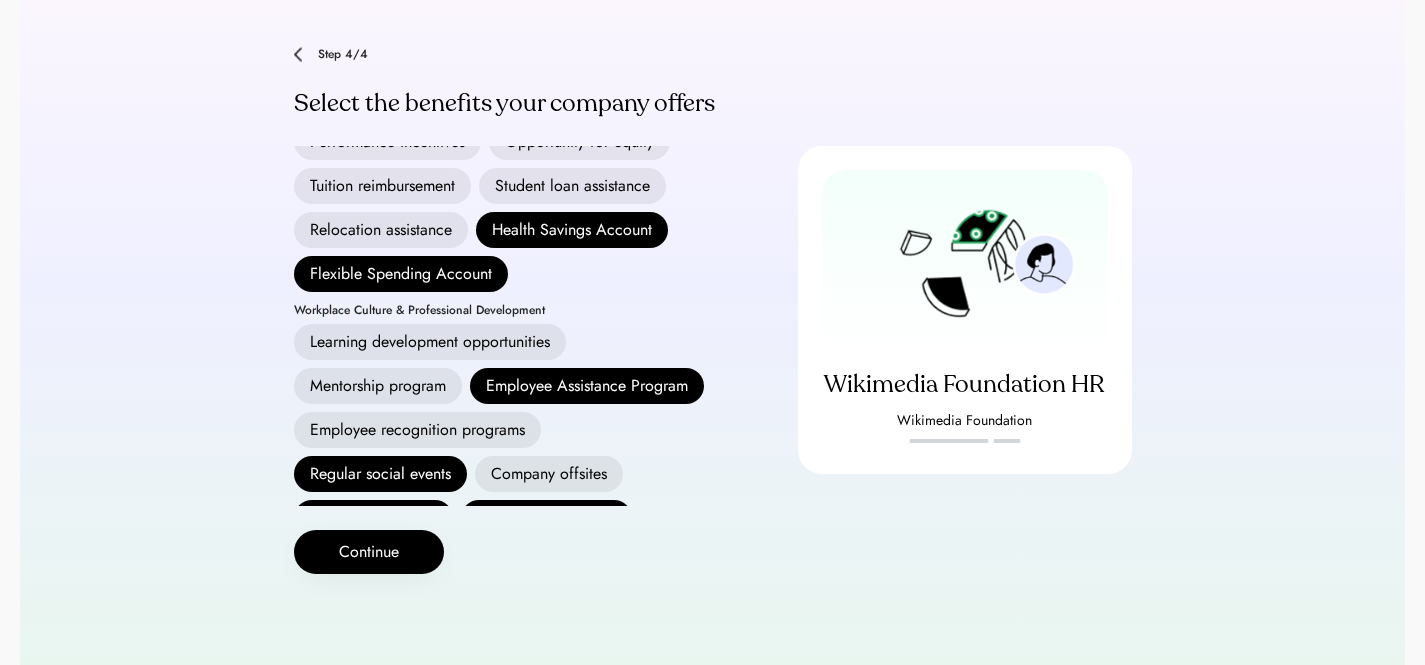 click on "Learning development opportunities" at bounding box center (430, 342) 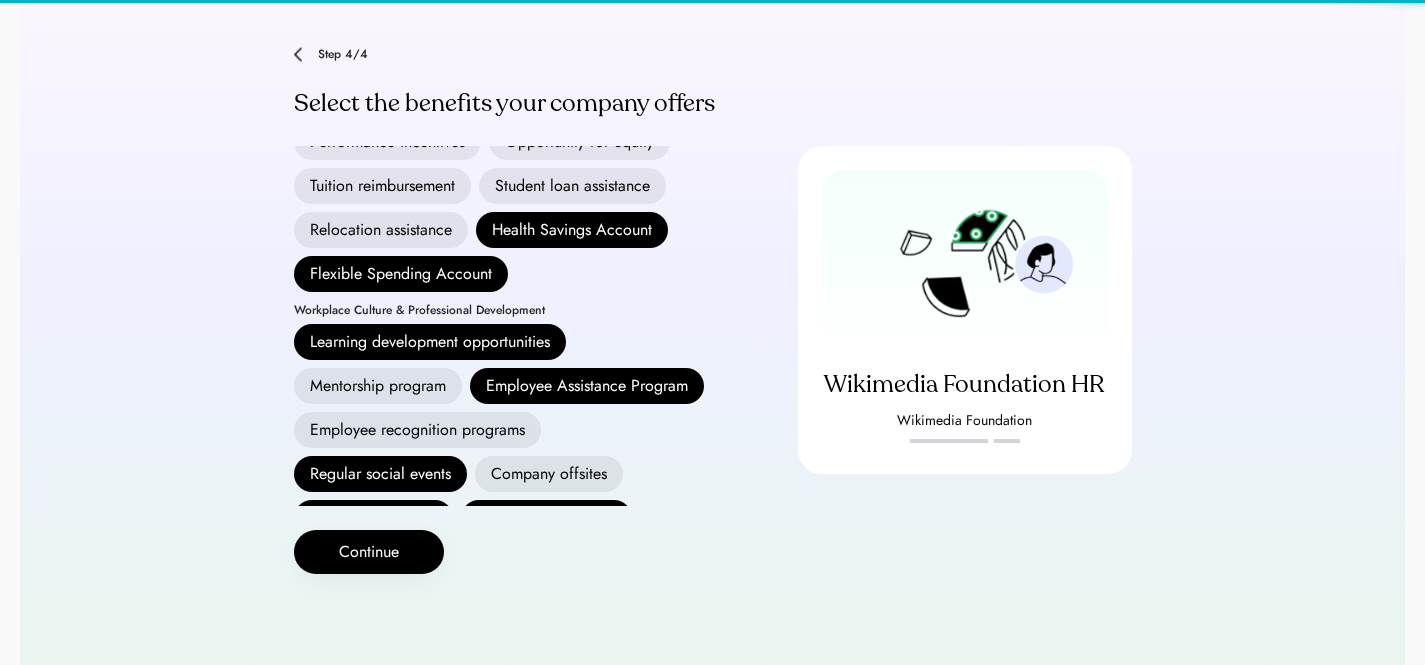 click on "Mentorship program" at bounding box center [378, 386] 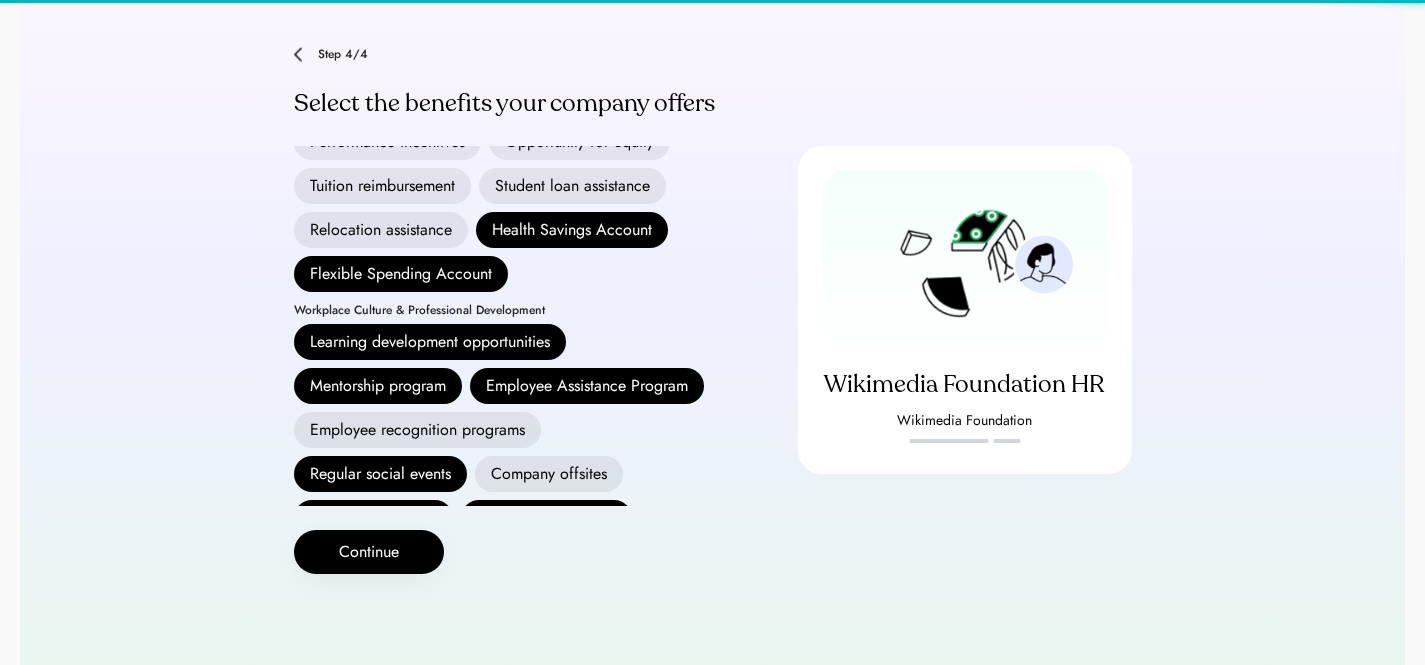 click on "Tuition reimbursement" at bounding box center [382, 186] 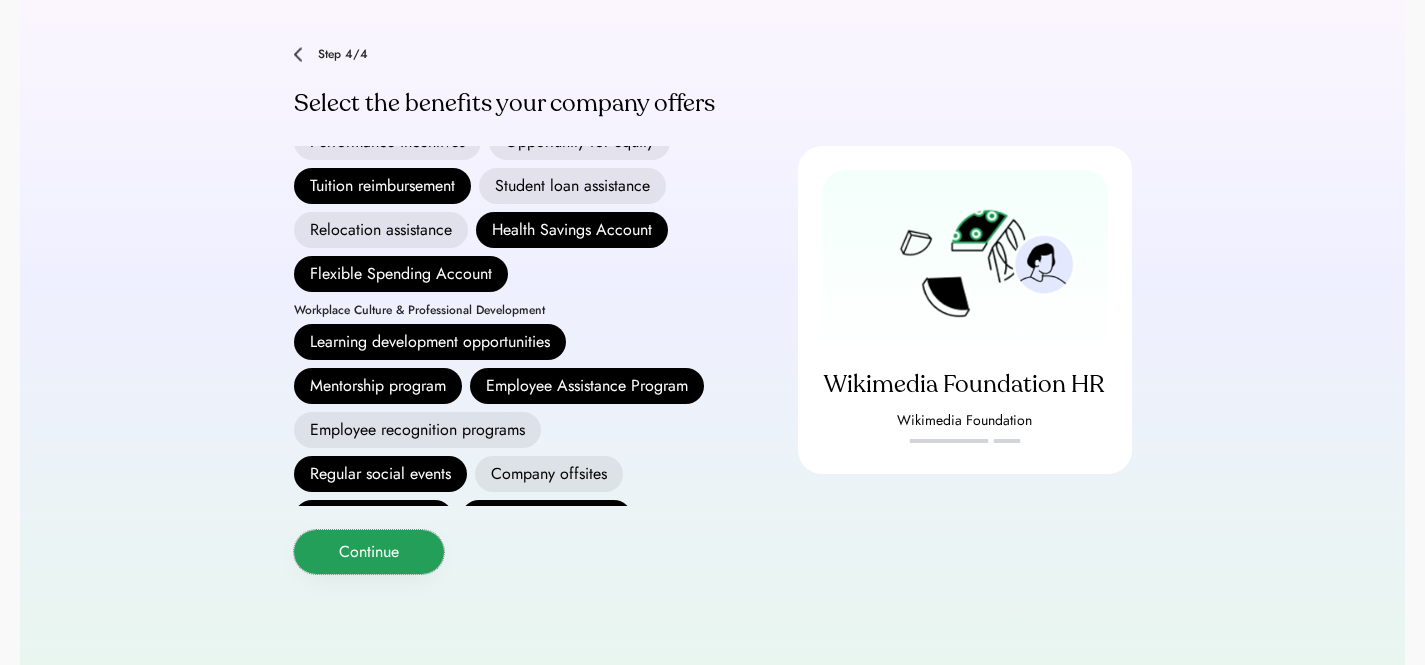 click on "Continue" at bounding box center (369, 552) 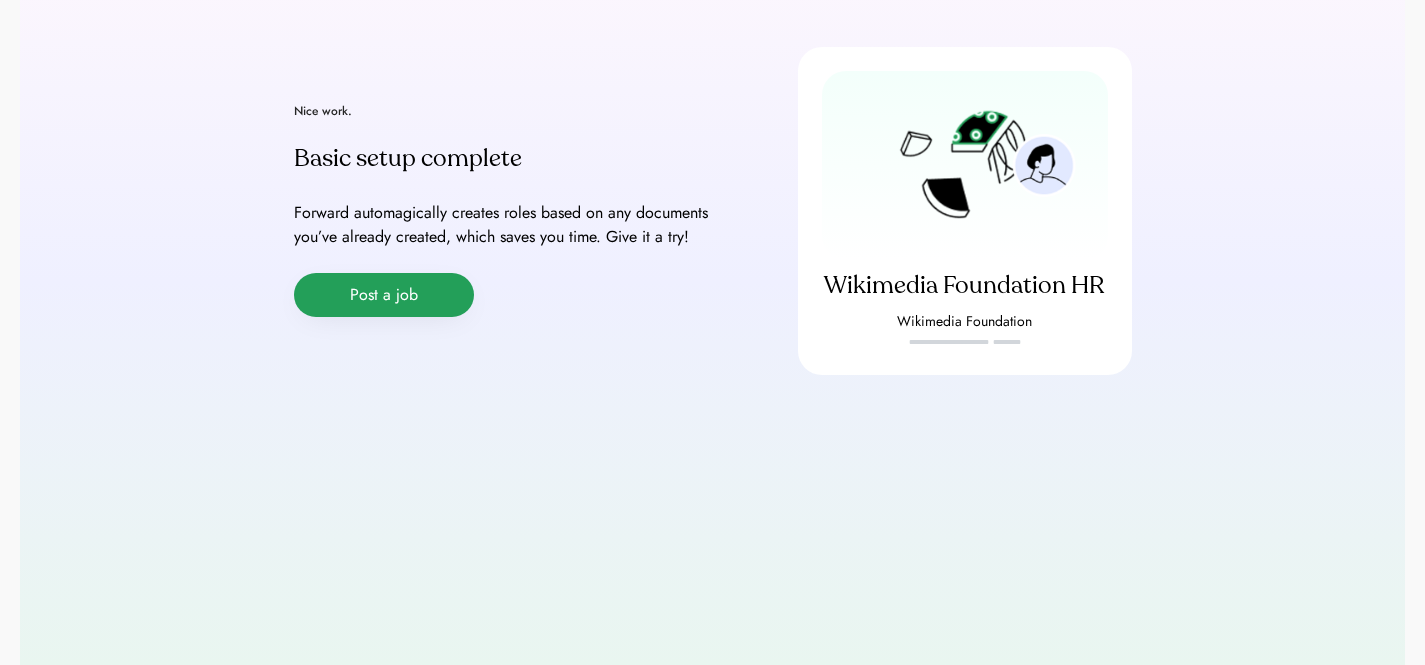 click on "Post a job" at bounding box center (384, 295) 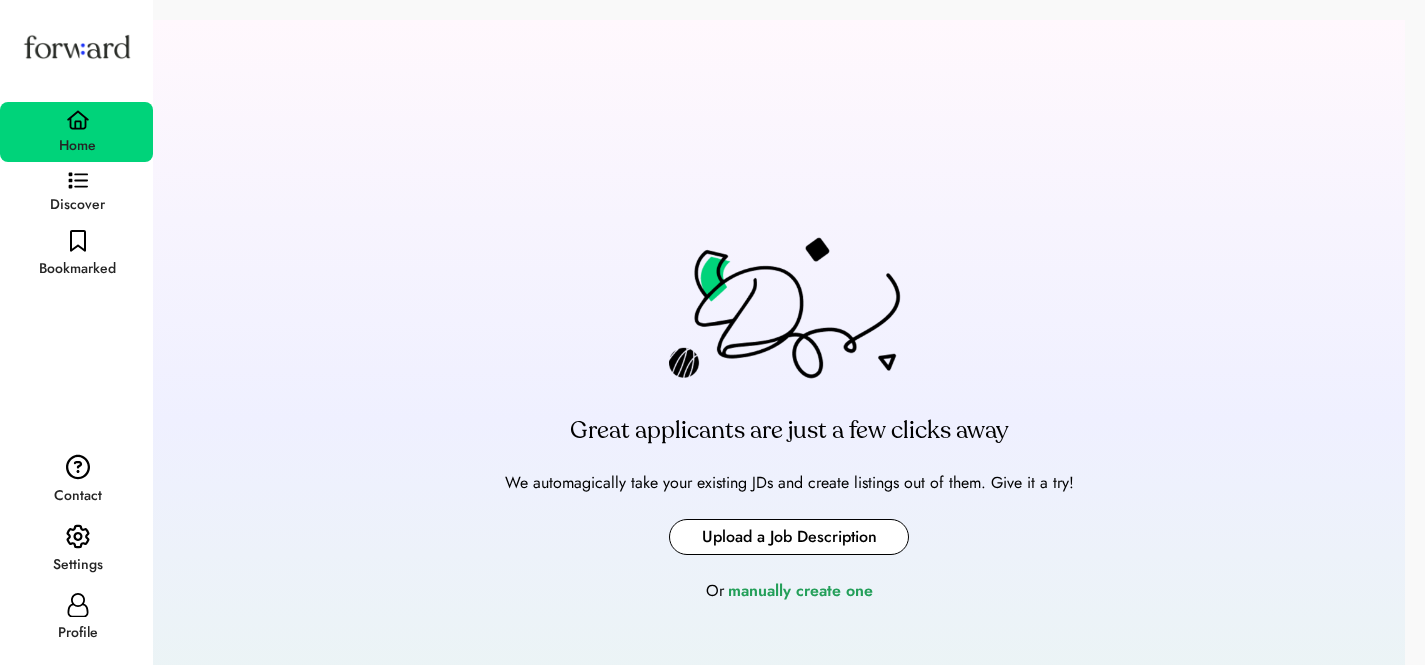 scroll, scrollTop: 0, scrollLeft: 0, axis: both 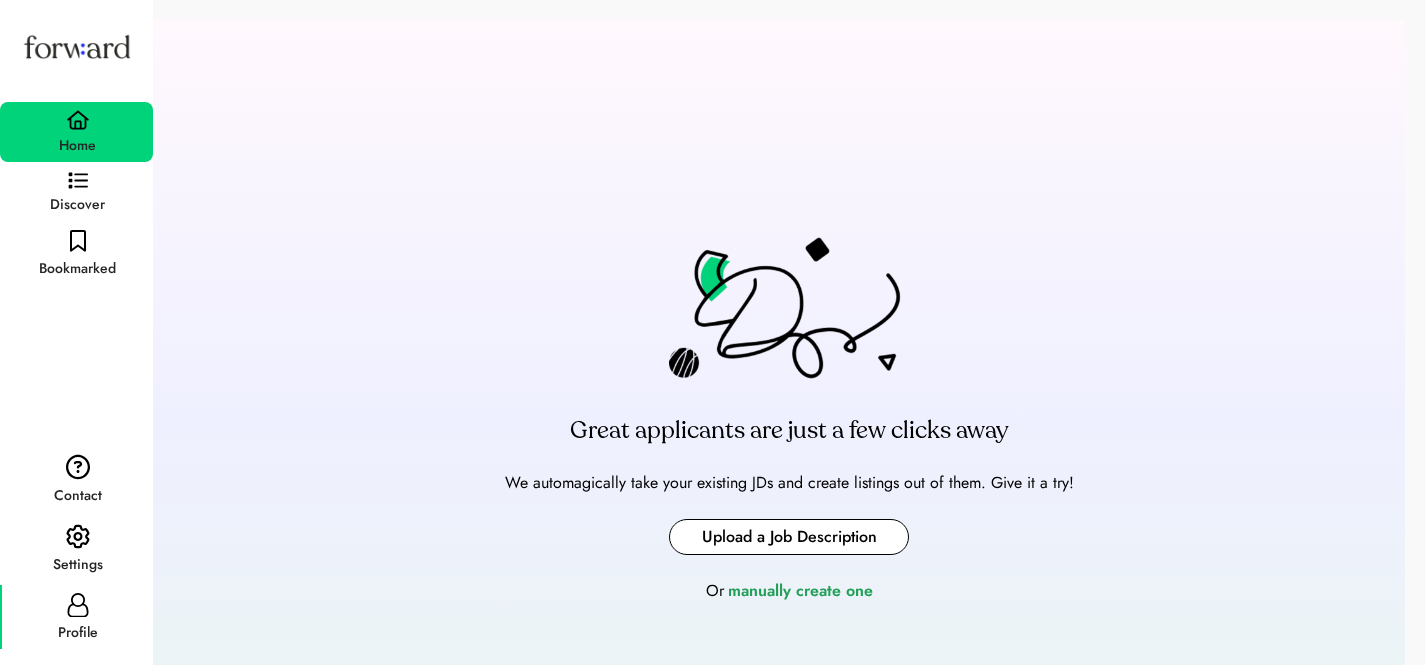 click 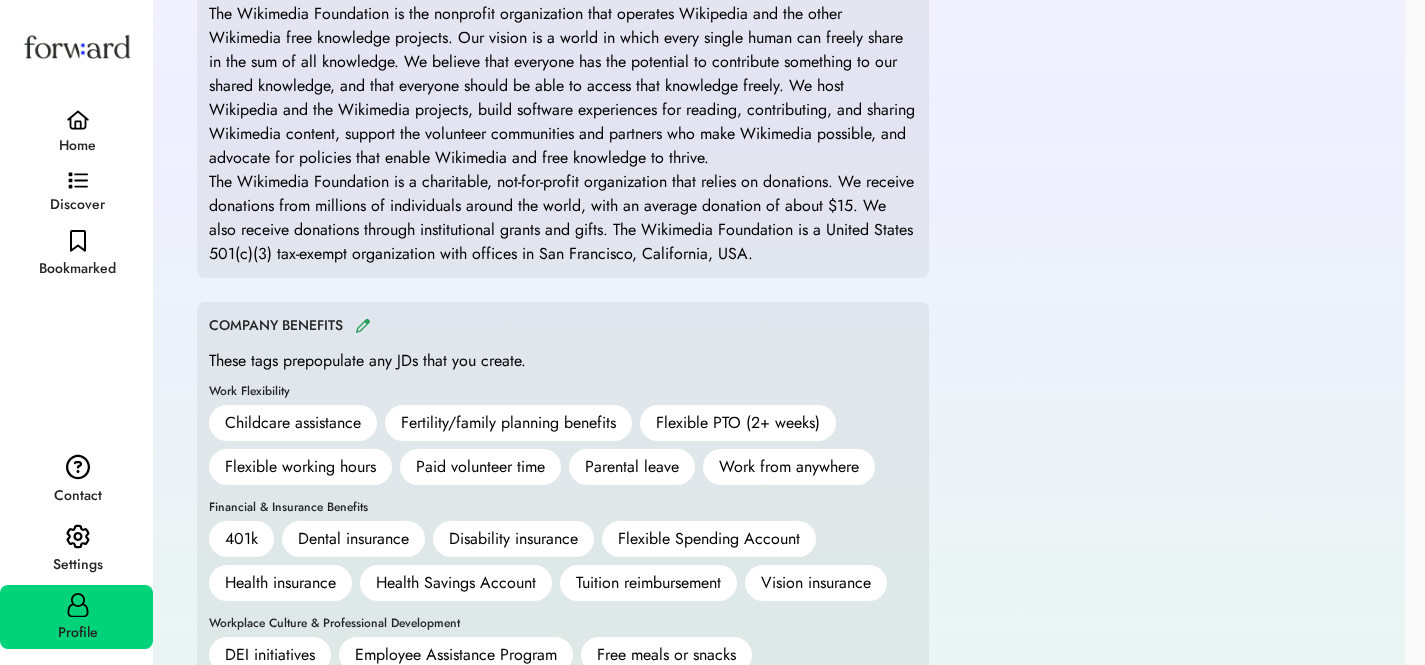 scroll, scrollTop: 784, scrollLeft: 0, axis: vertical 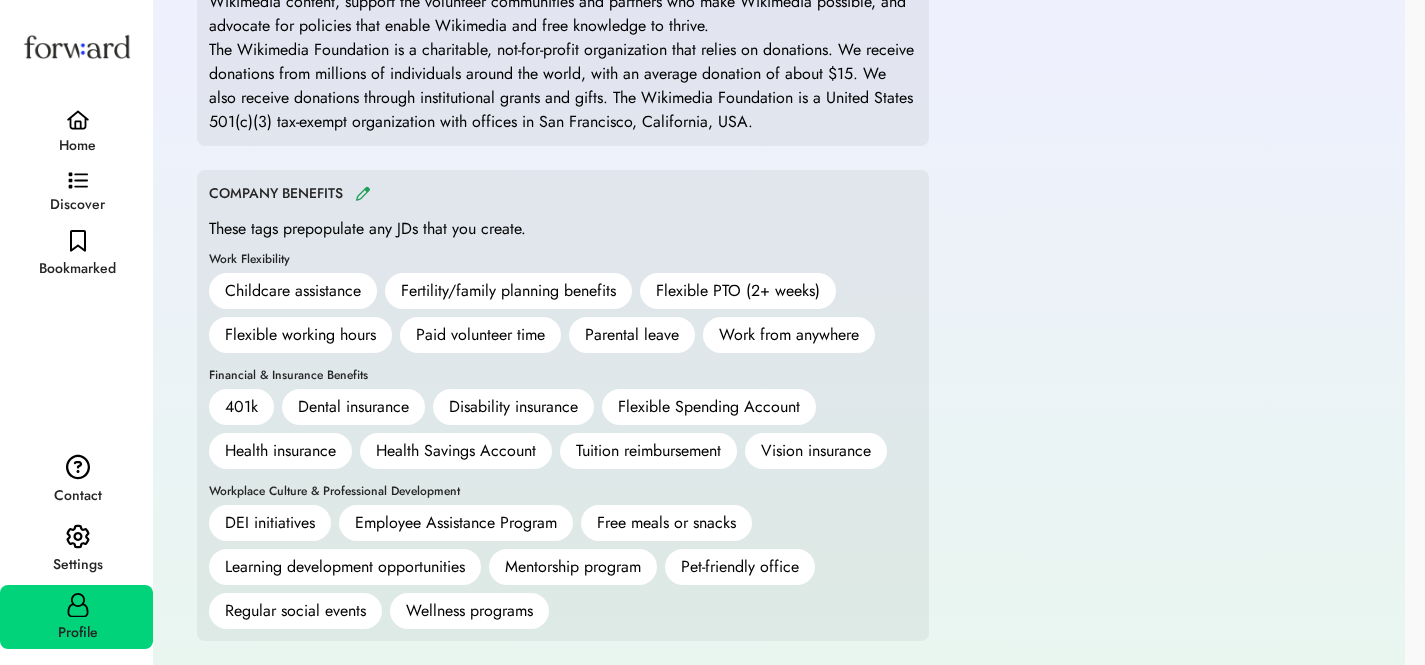 click at bounding box center [363, 193] 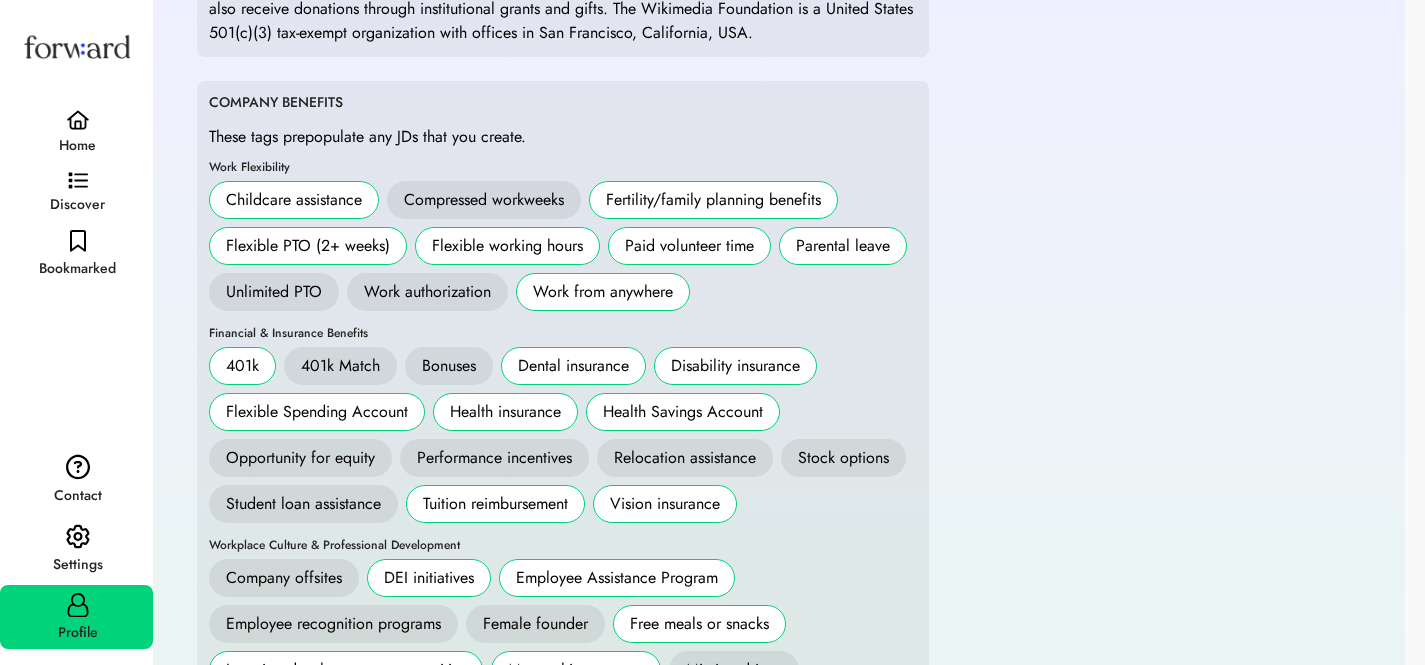scroll, scrollTop: 1025, scrollLeft: 0, axis: vertical 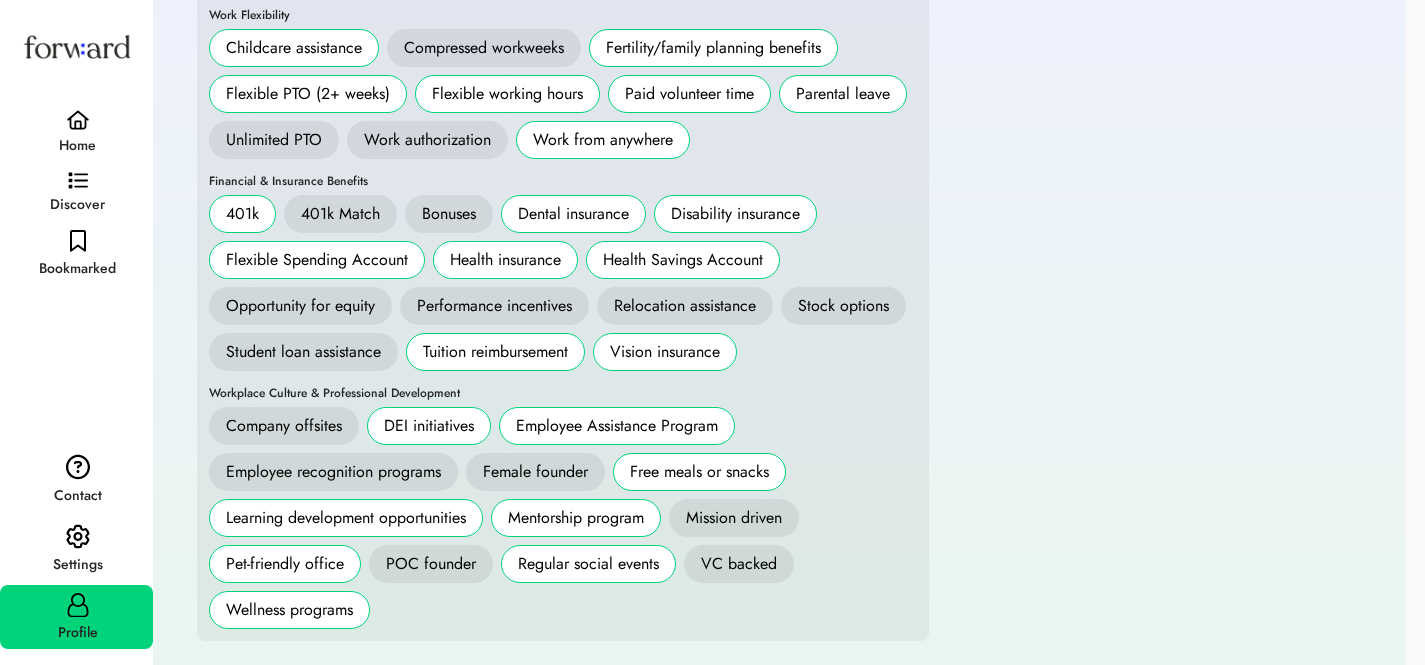 click on "Mission driven" at bounding box center (734, 518) 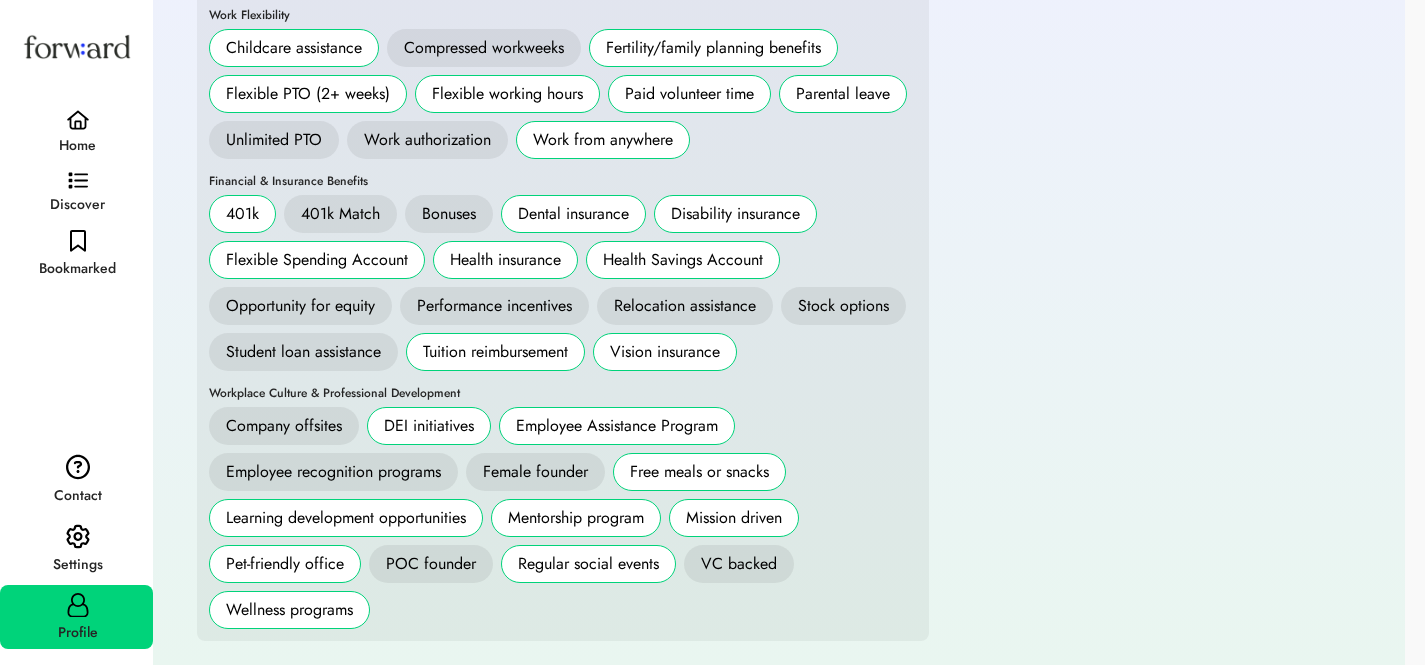 scroll, scrollTop: 600, scrollLeft: 0, axis: vertical 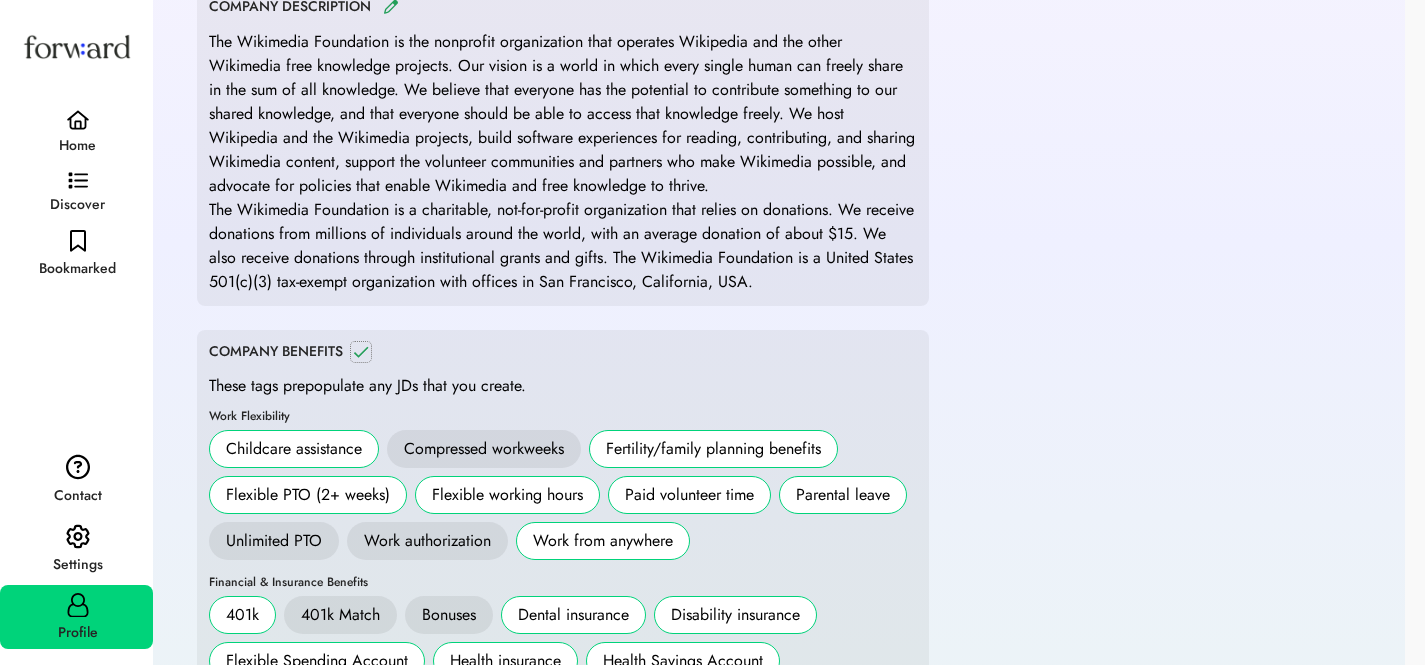 click 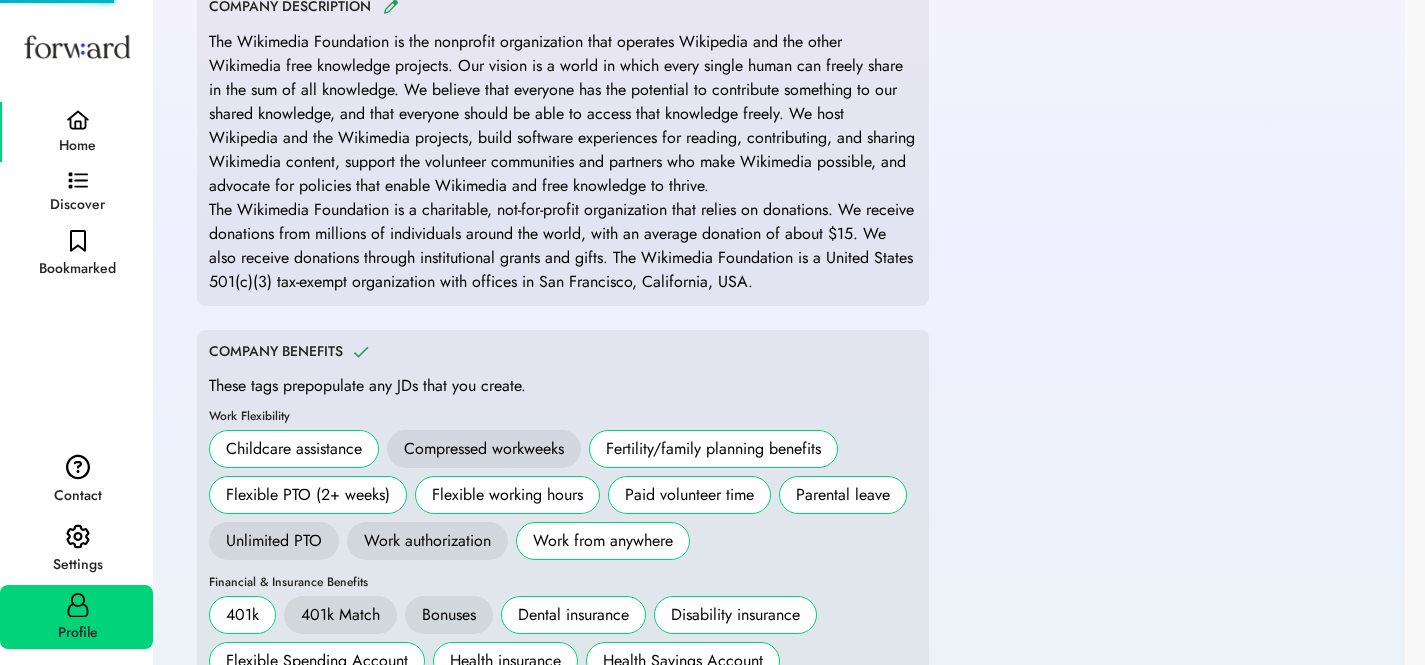 click on "Home" at bounding box center (76, 132) 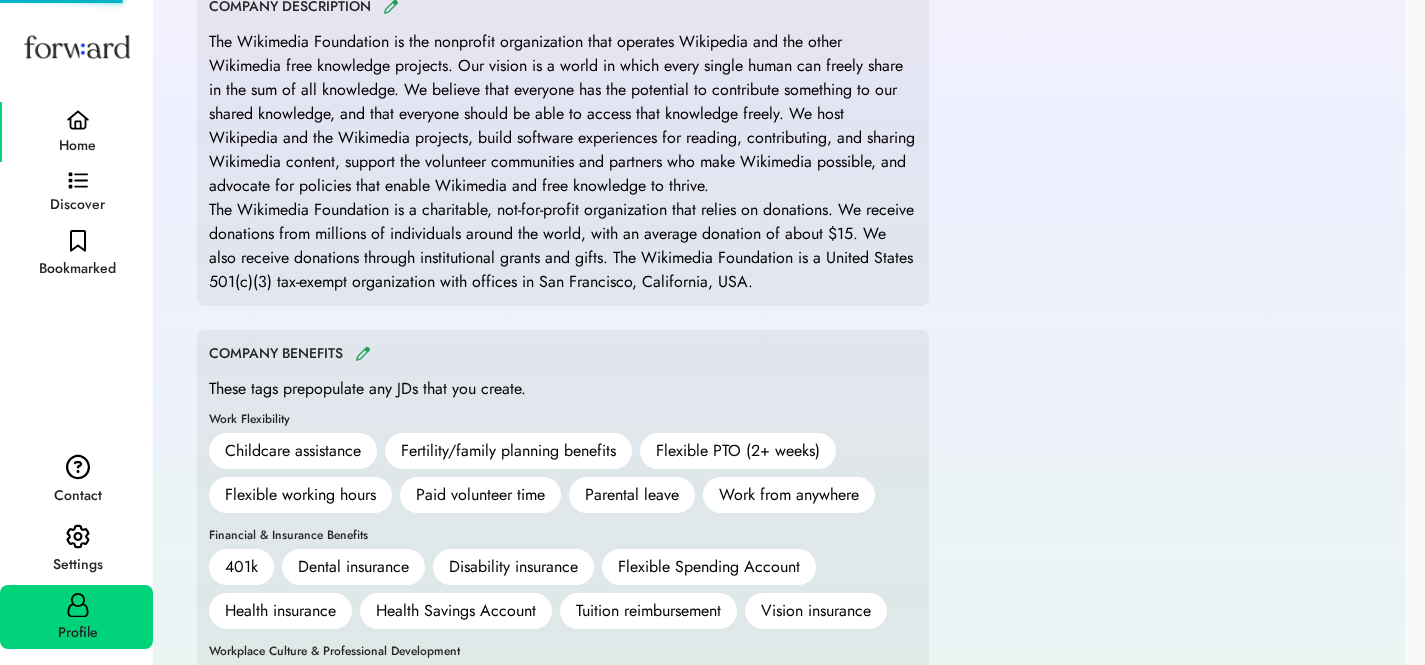 scroll, scrollTop: 155, scrollLeft: 0, axis: vertical 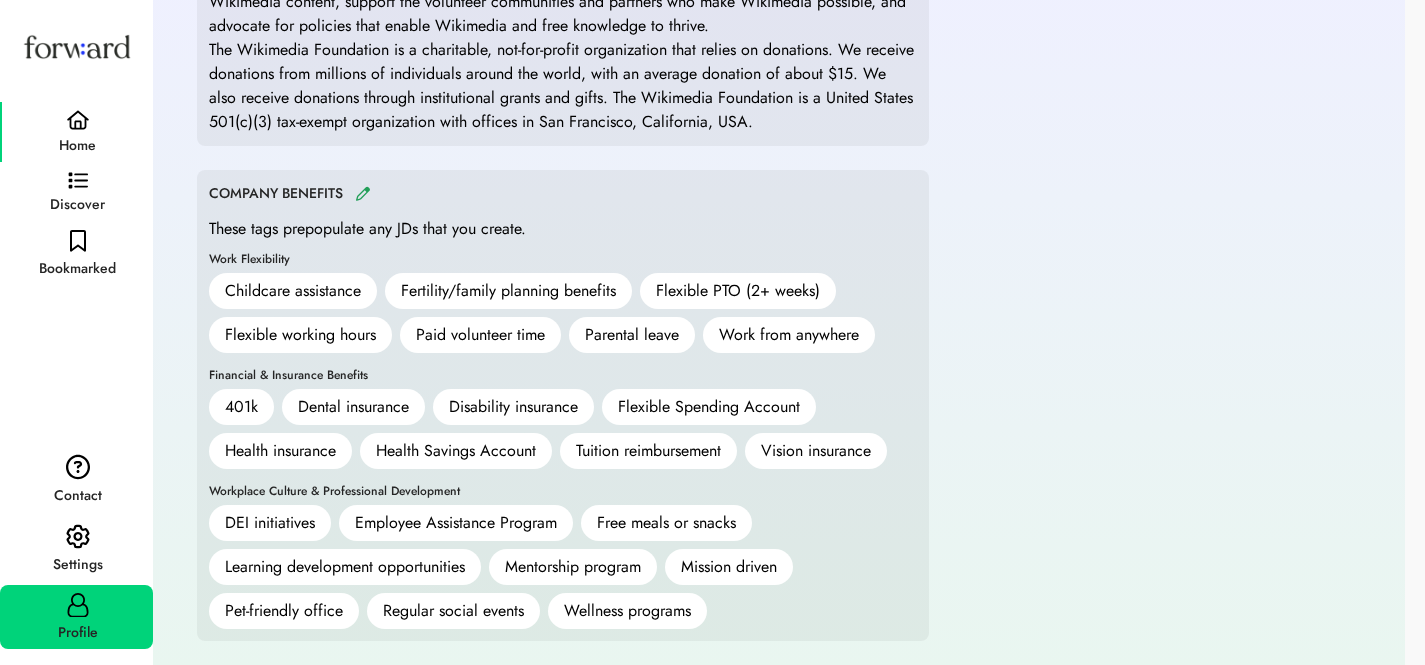 click on "Home" at bounding box center (76, 132) 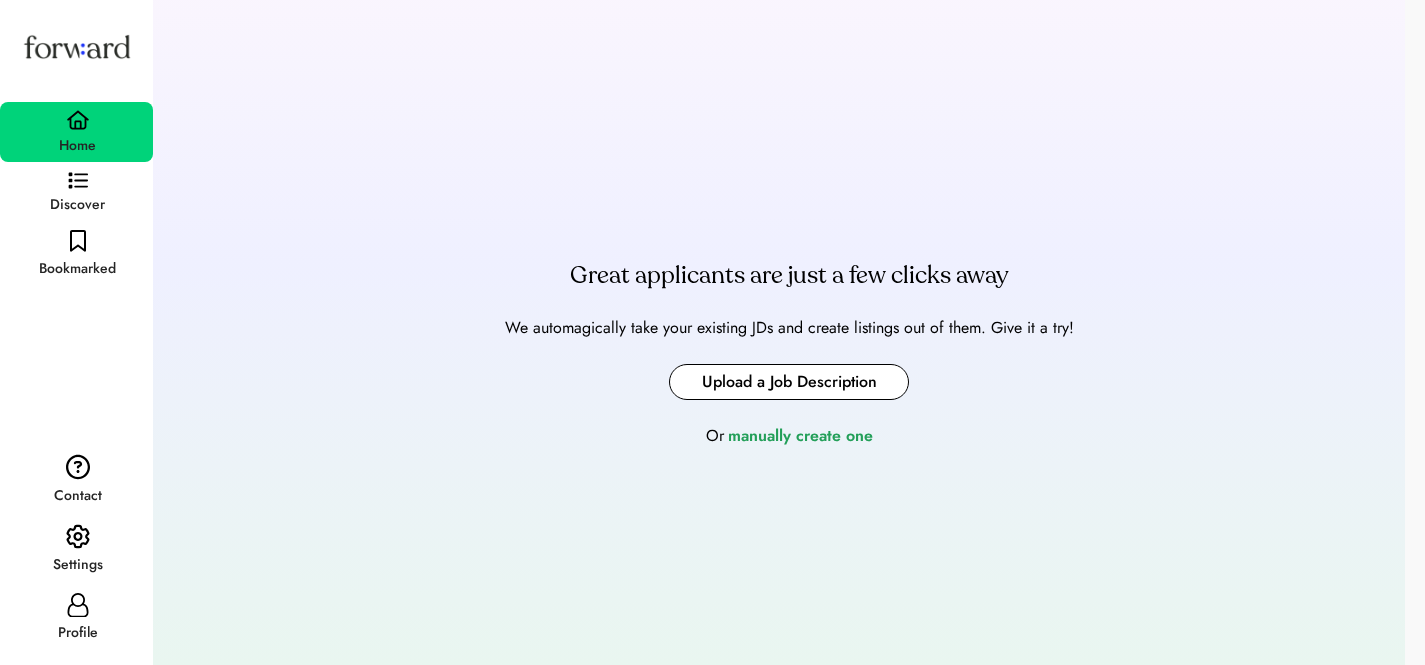 scroll, scrollTop: 155, scrollLeft: 0, axis: vertical 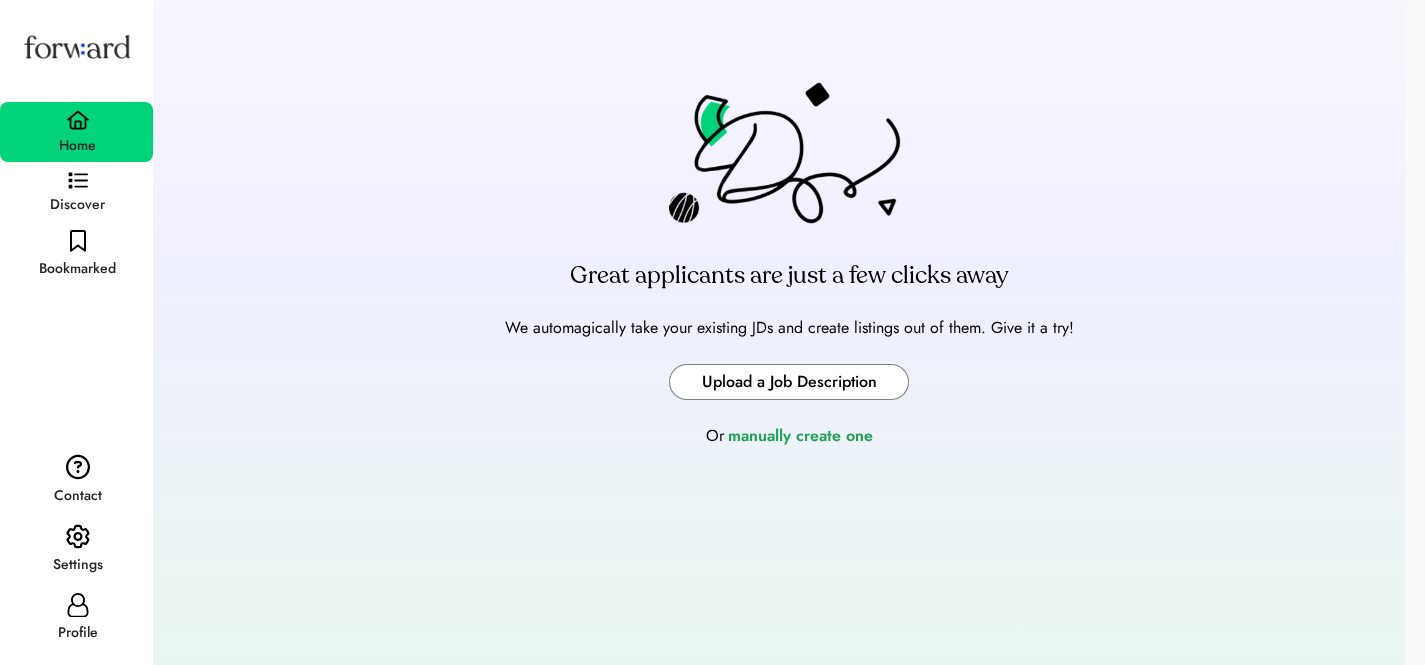 click at bounding box center (789, 382) 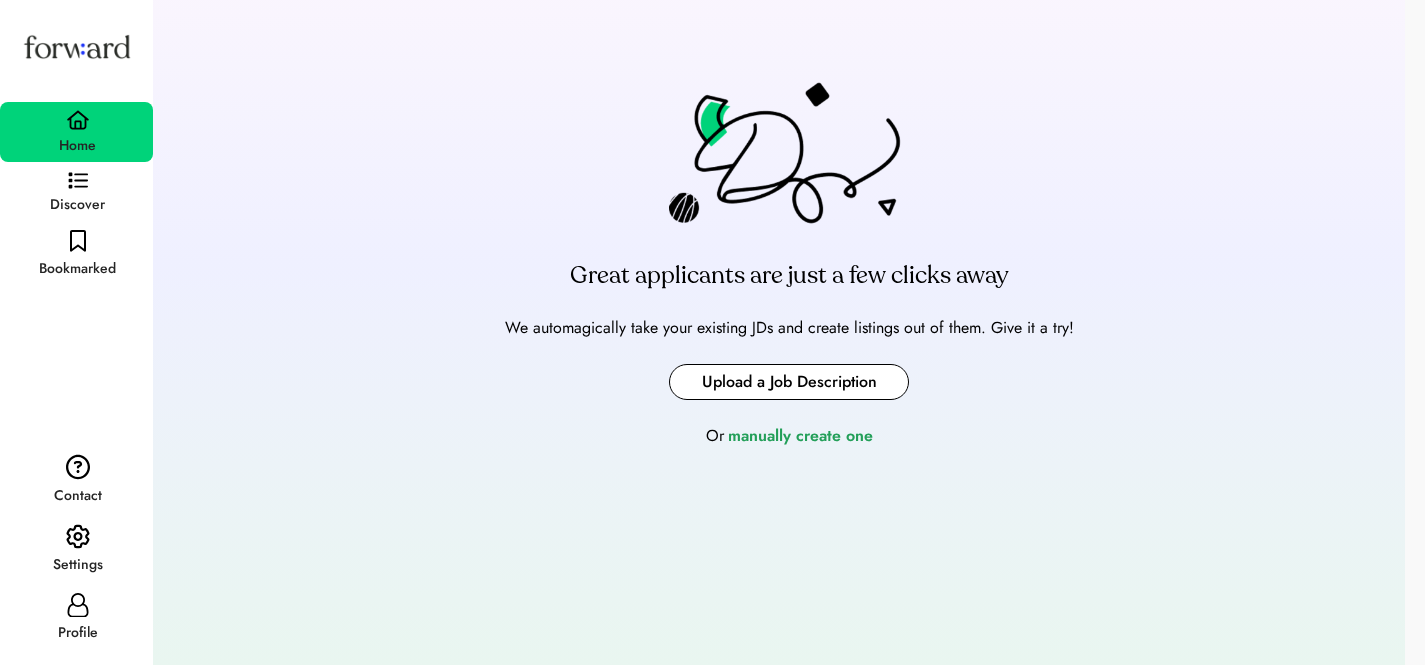 type on "**********" 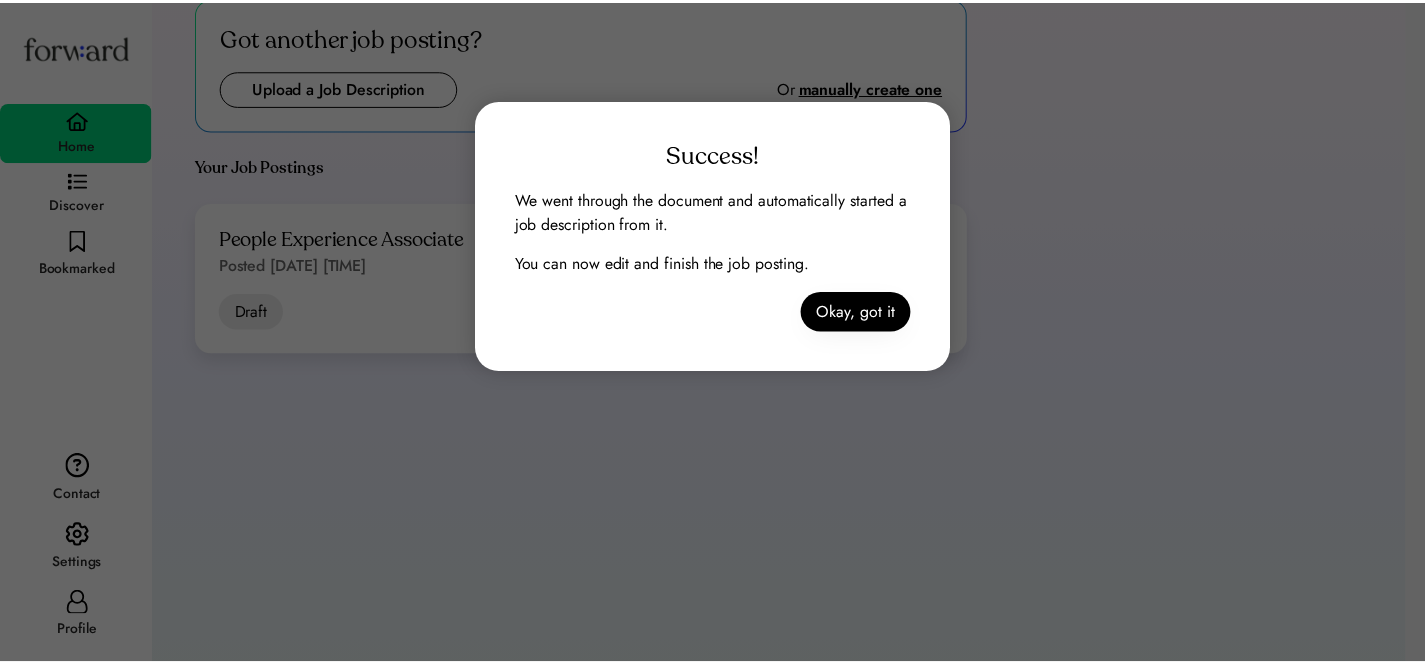 scroll, scrollTop: 2, scrollLeft: 0, axis: vertical 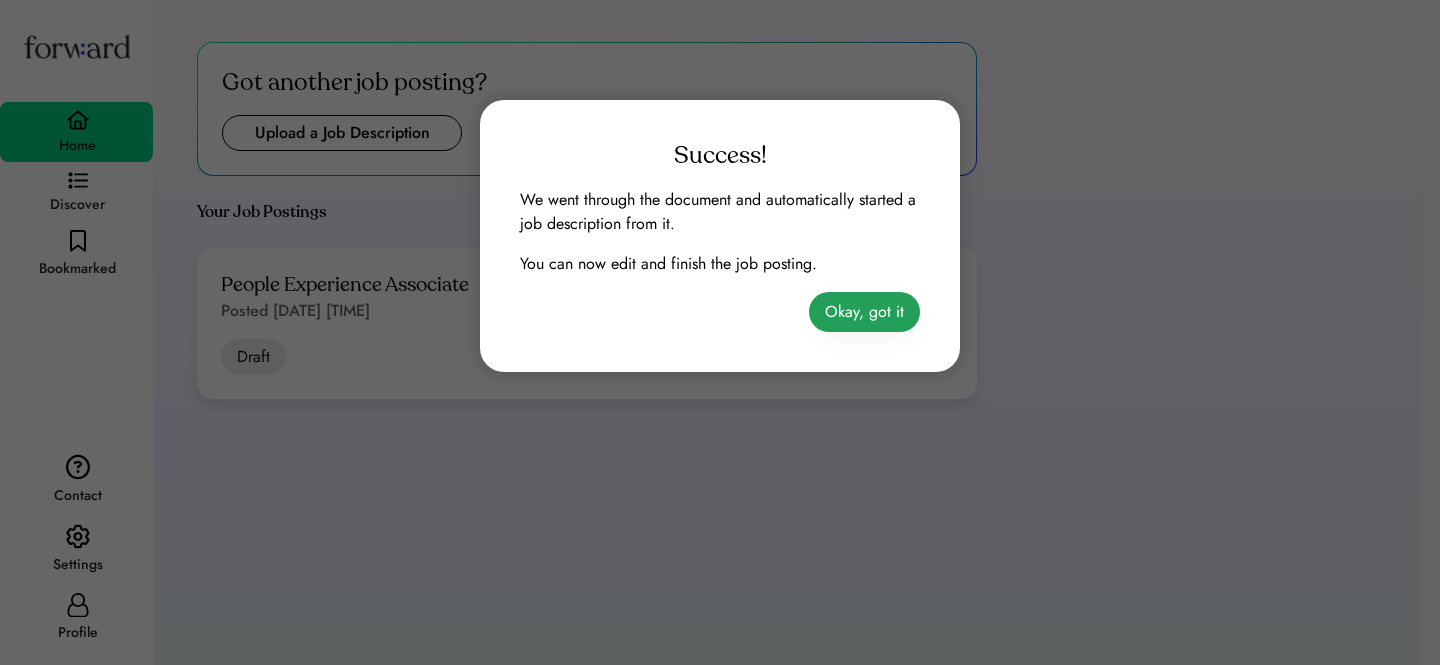 click on "Okay, got it" at bounding box center [864, 312] 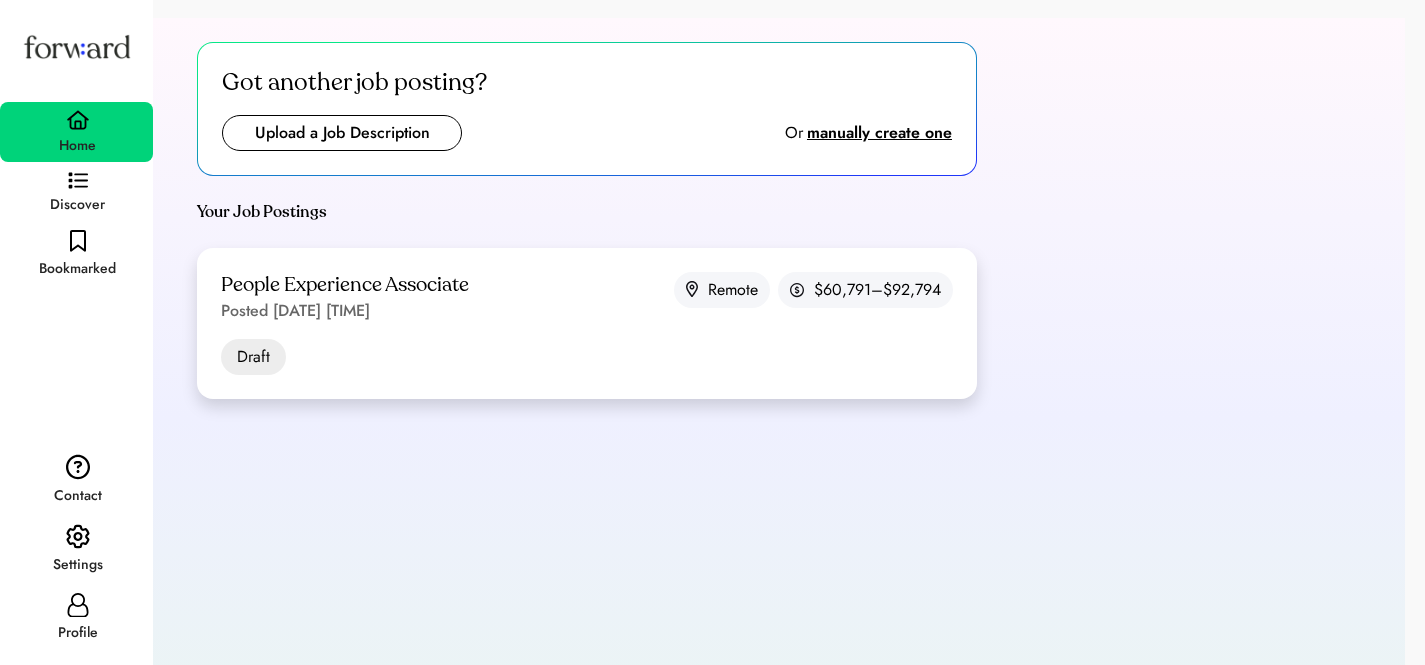 click on "People Experience Associate" at bounding box center (345, 285) 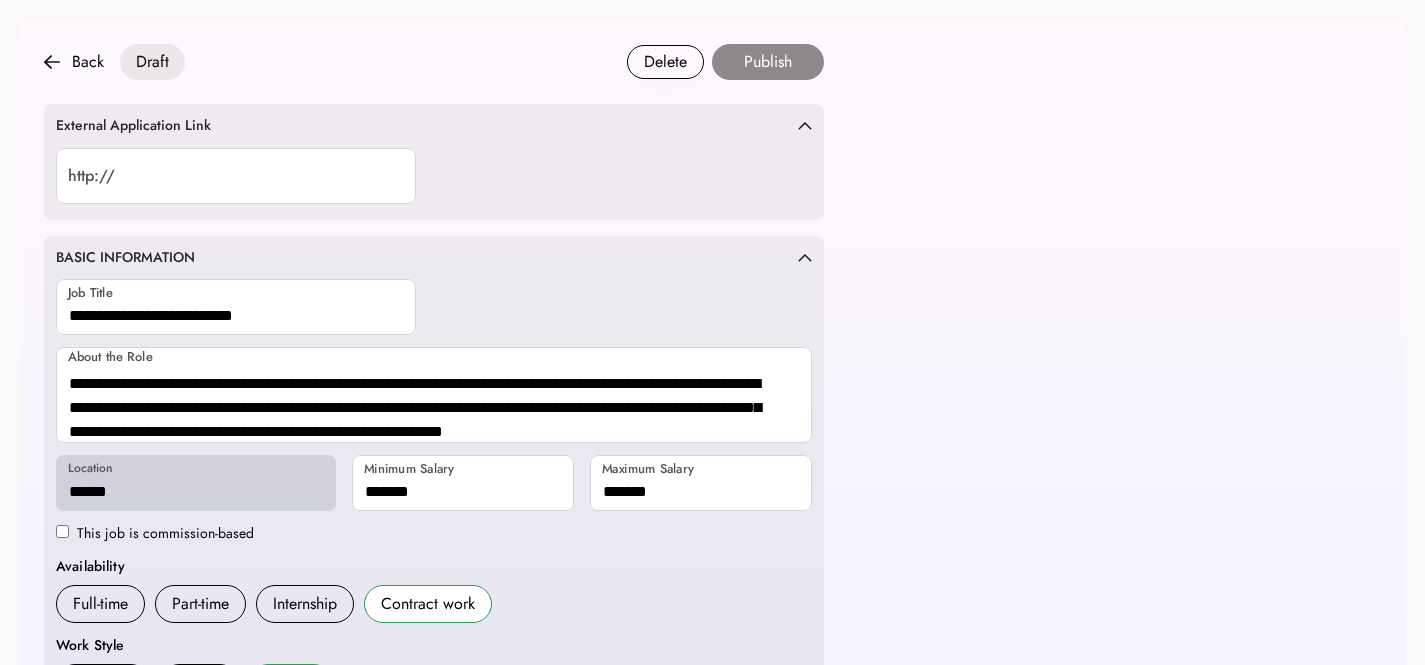 scroll, scrollTop: 0, scrollLeft: 0, axis: both 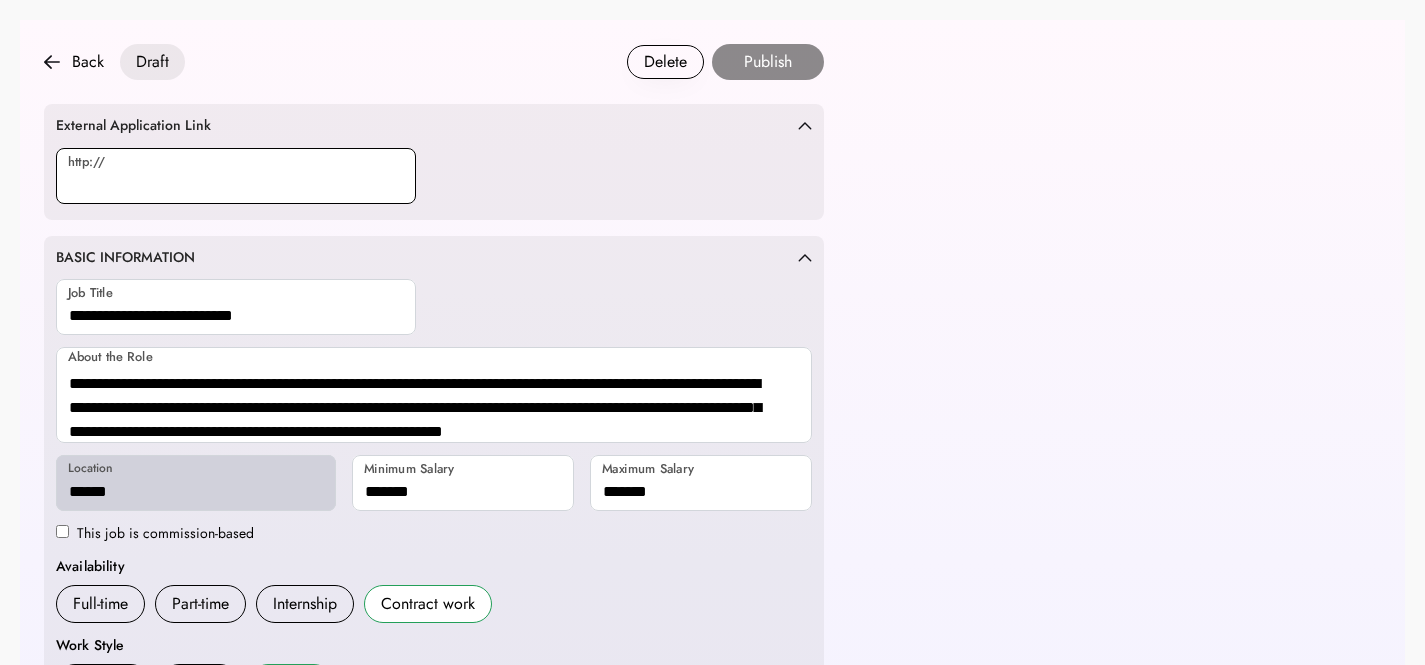 click at bounding box center [236, 176] 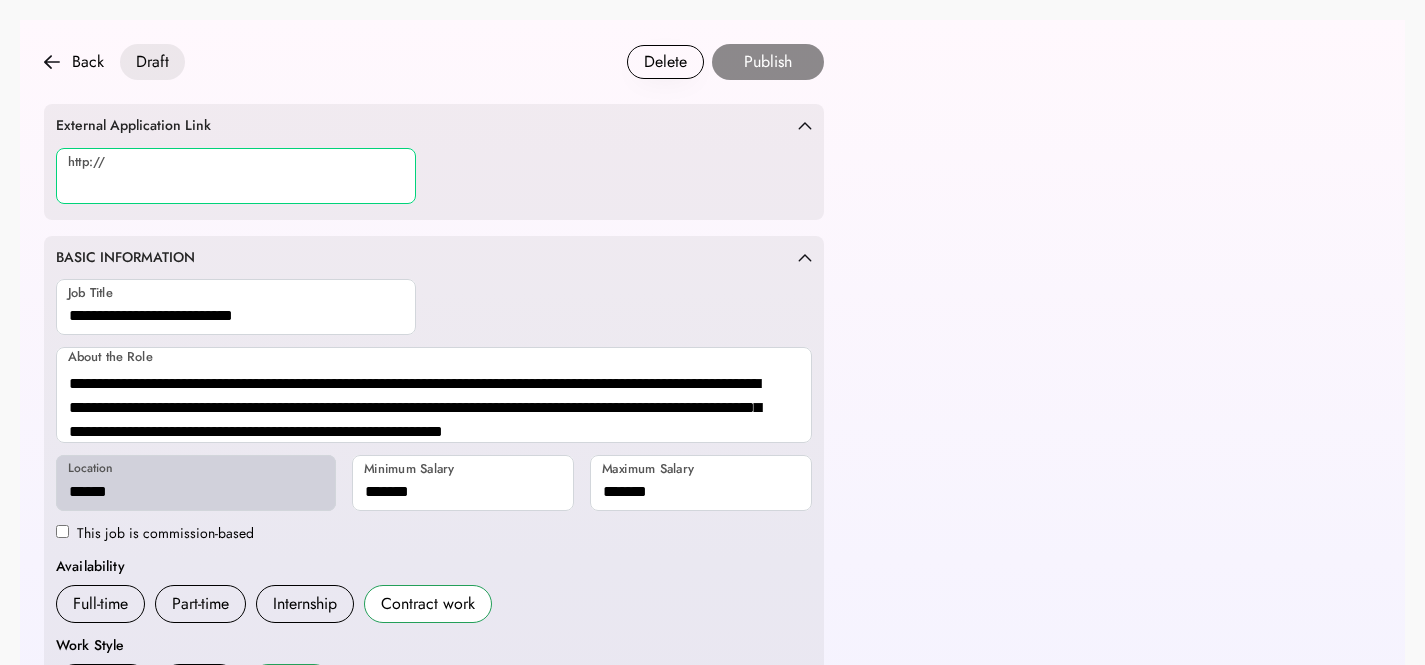 paste on "**********" 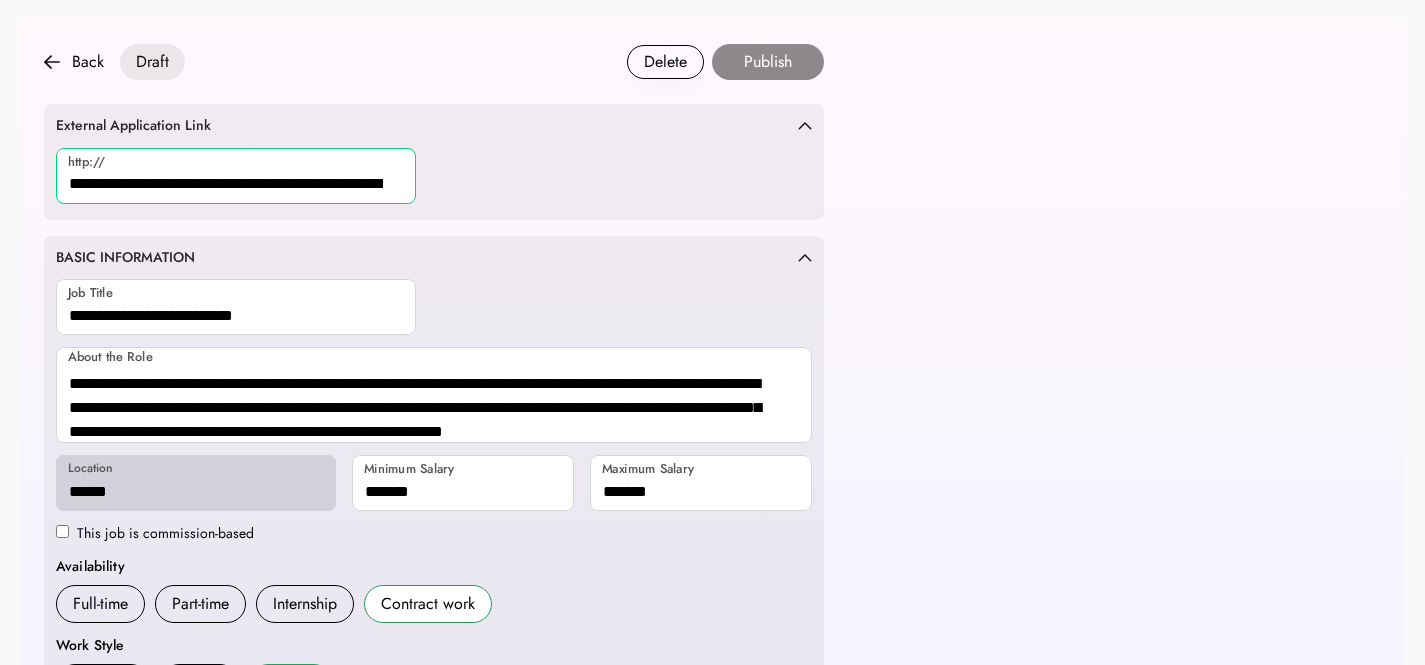 scroll, scrollTop: 0, scrollLeft: 93, axis: horizontal 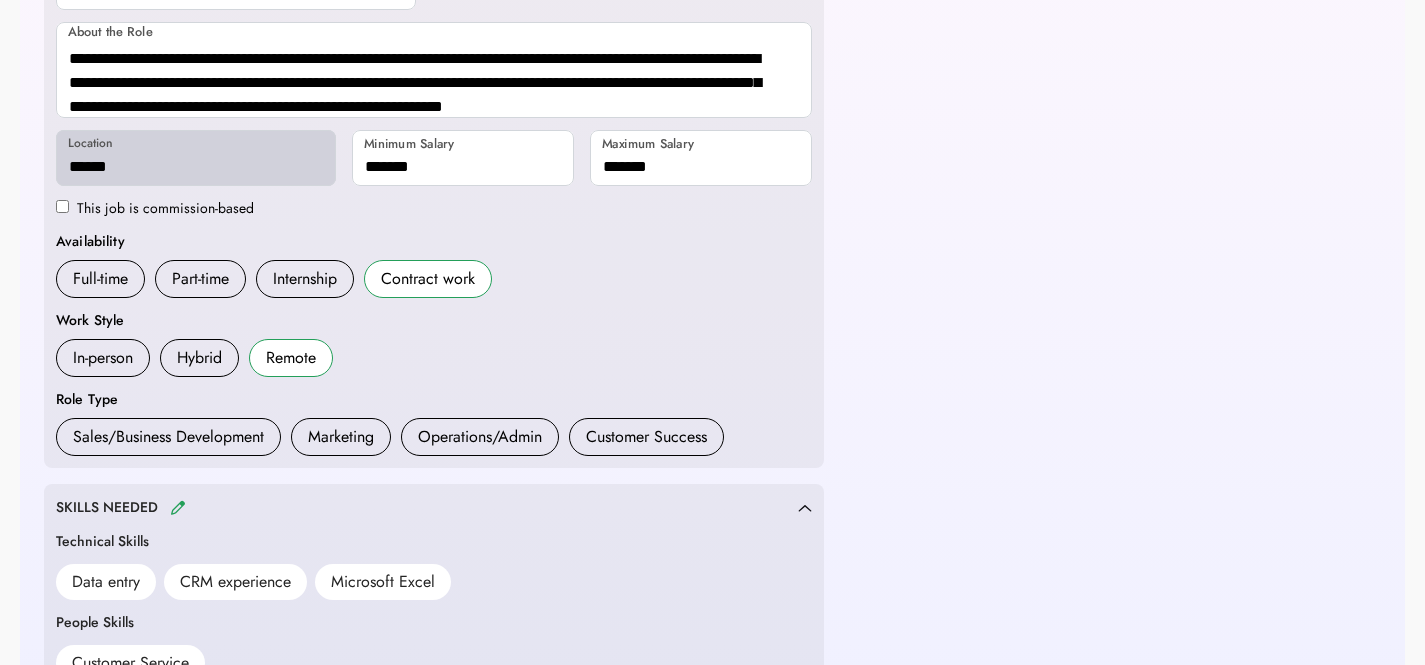 type on "**********" 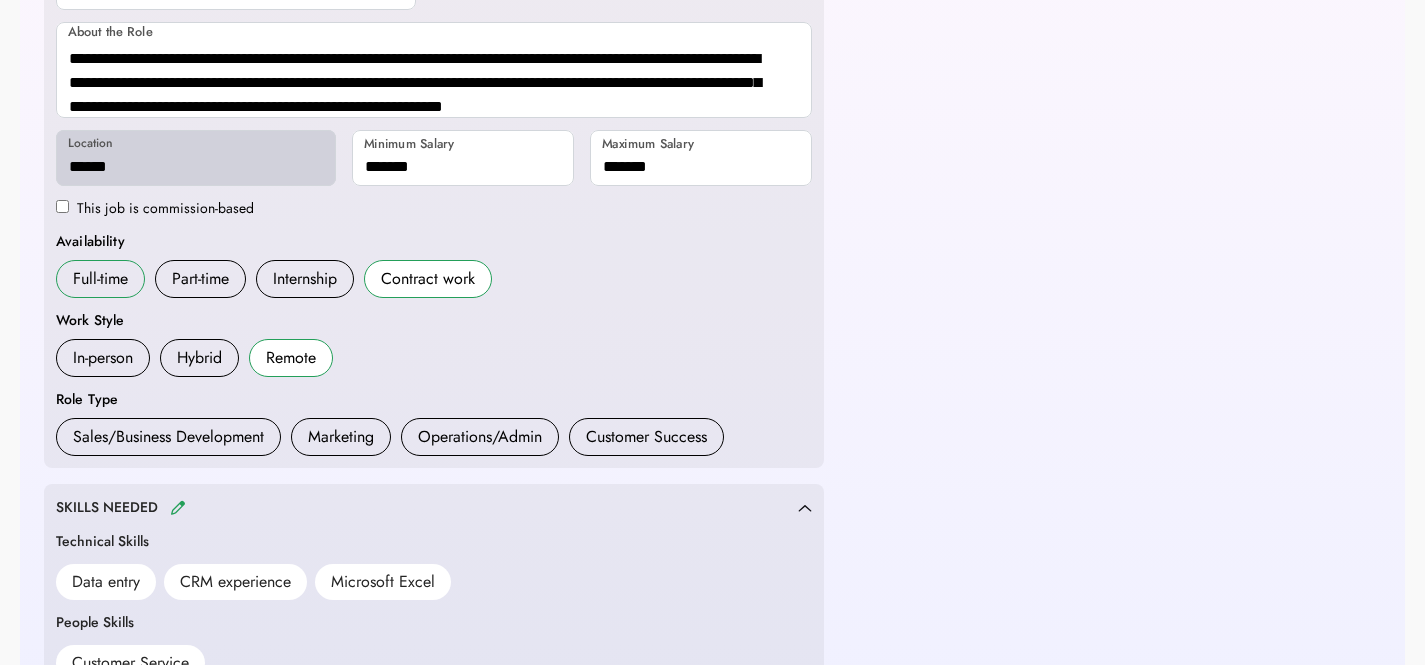 scroll, scrollTop: 0, scrollLeft: 0, axis: both 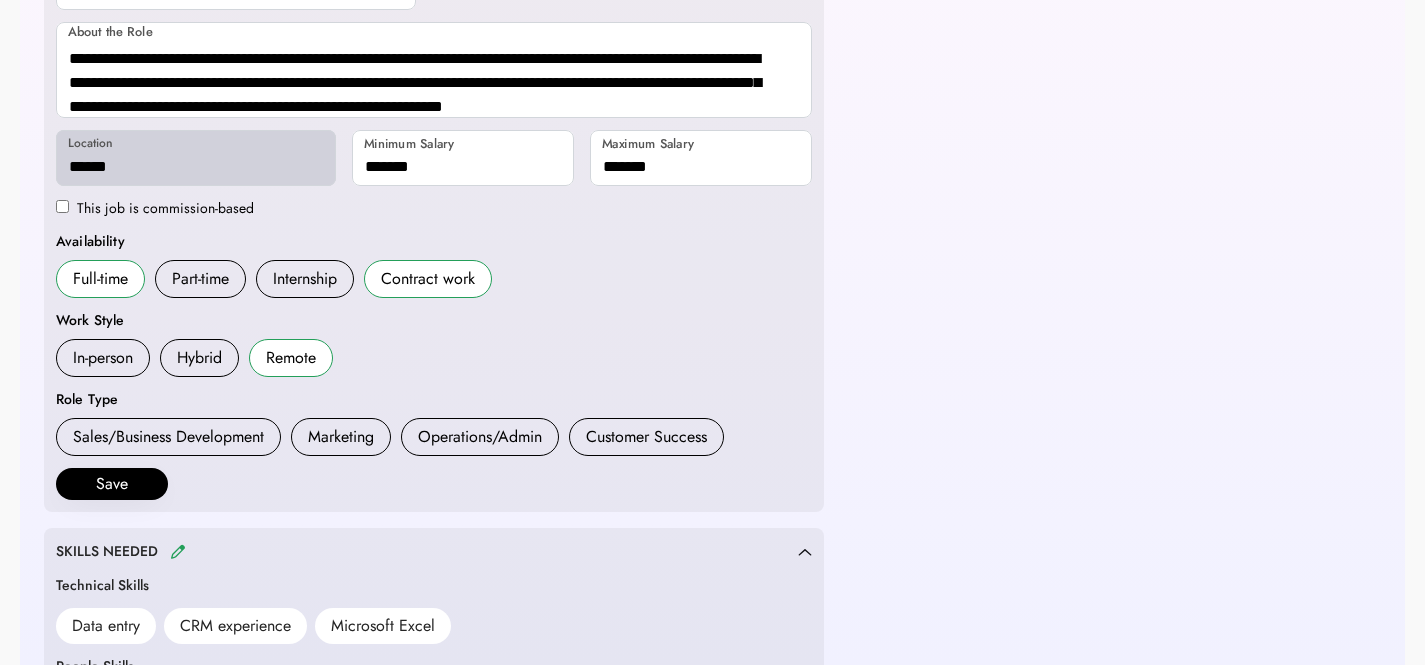 drag, startPoint x: 449, startPoint y: 278, endPoint x: 536, endPoint y: 284, distance: 87.20665 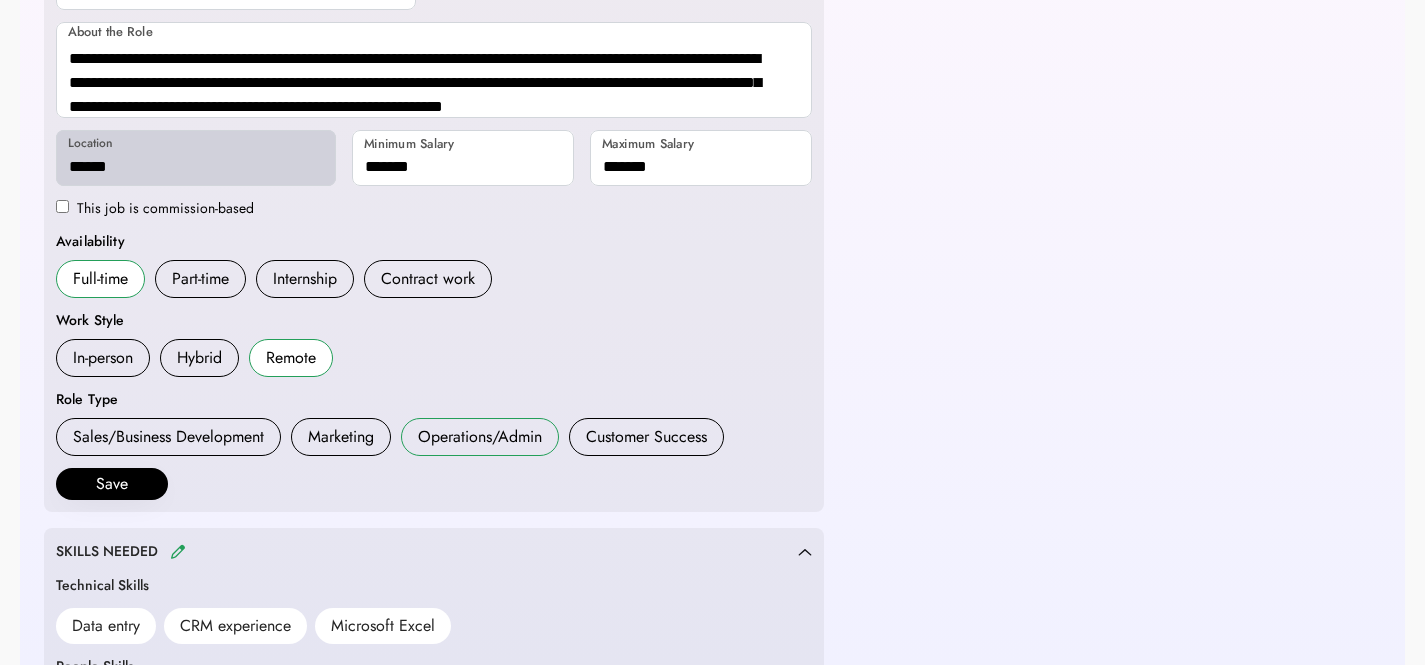 click on "Operations/Admin" at bounding box center (480, 437) 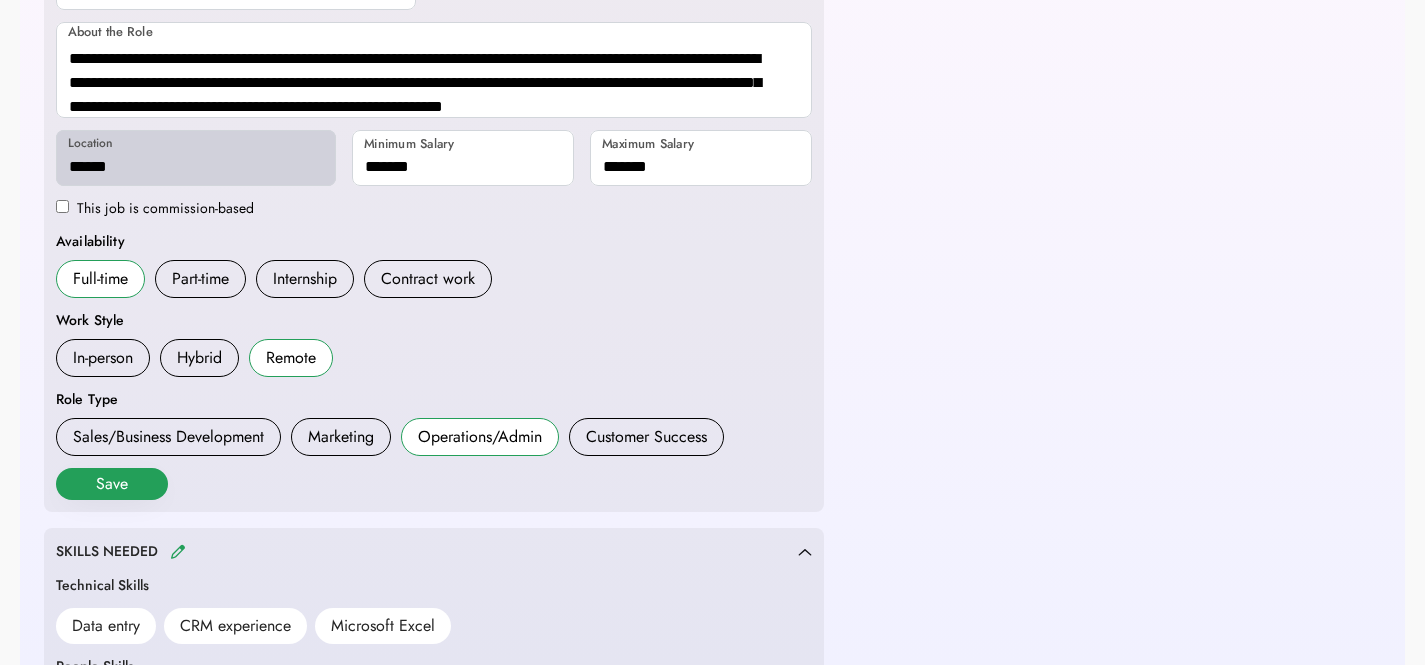 click on "Save" at bounding box center [112, 484] 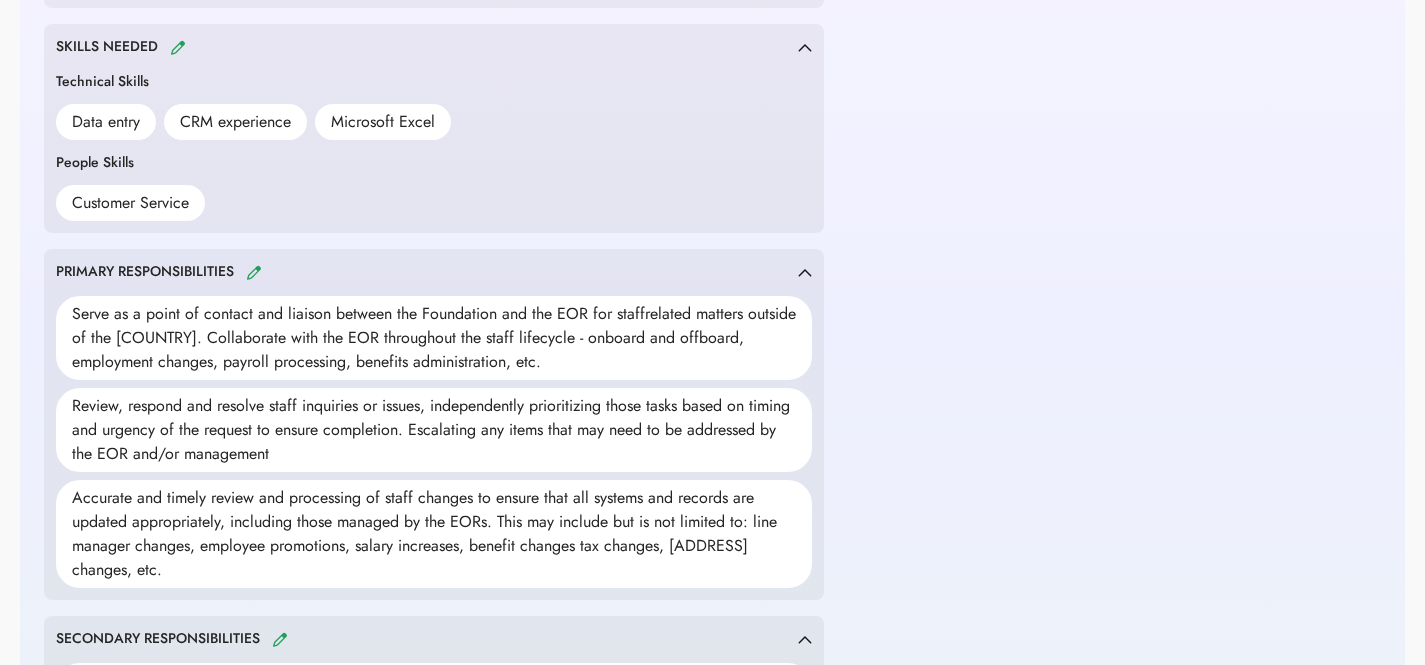 scroll, scrollTop: 554, scrollLeft: 0, axis: vertical 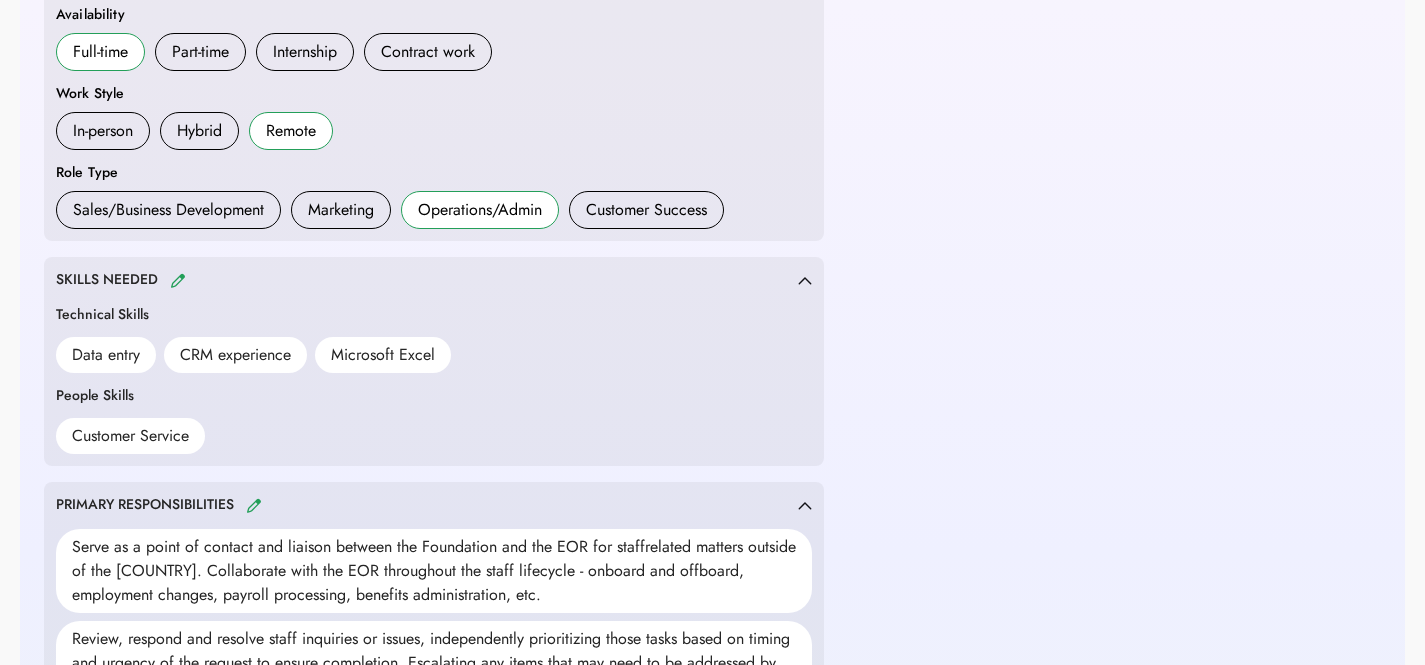 click on "SKILLS NEEDED Technical Skills Data entry CRM experience Microsoft Excel People Skills Customer Service" at bounding box center (434, 361) 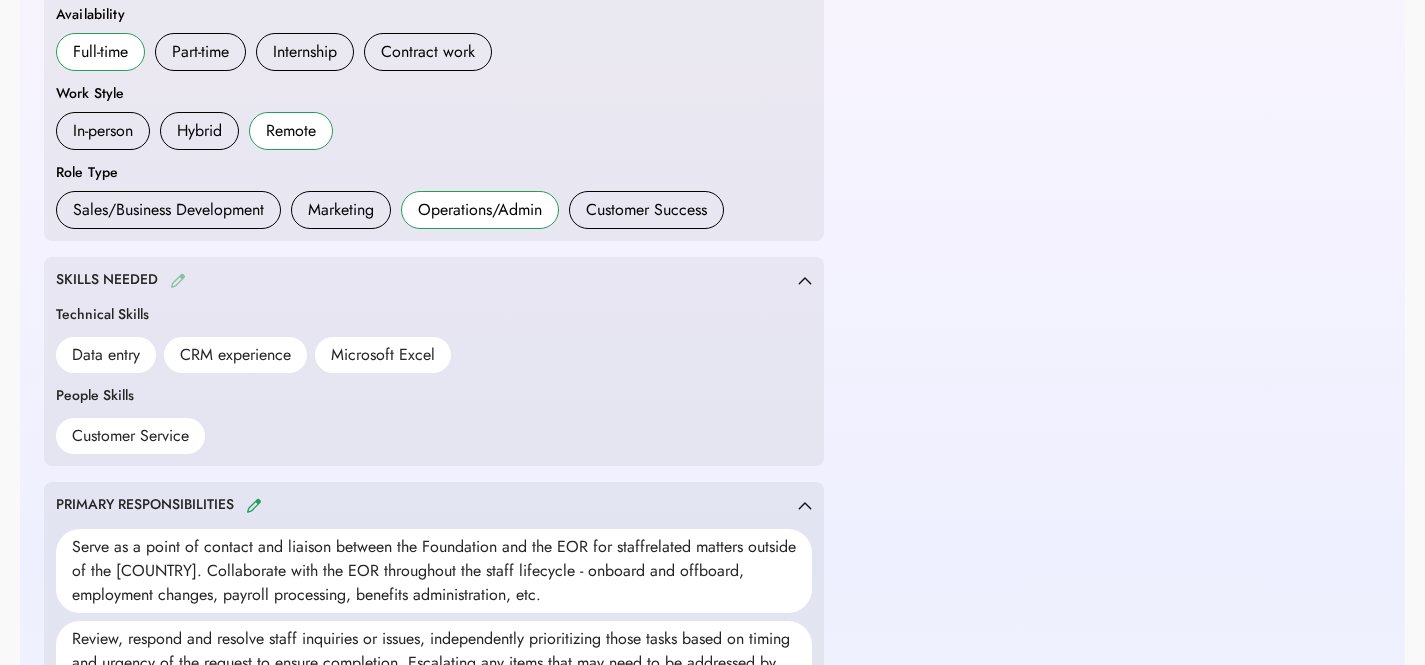 click at bounding box center (178, 280) 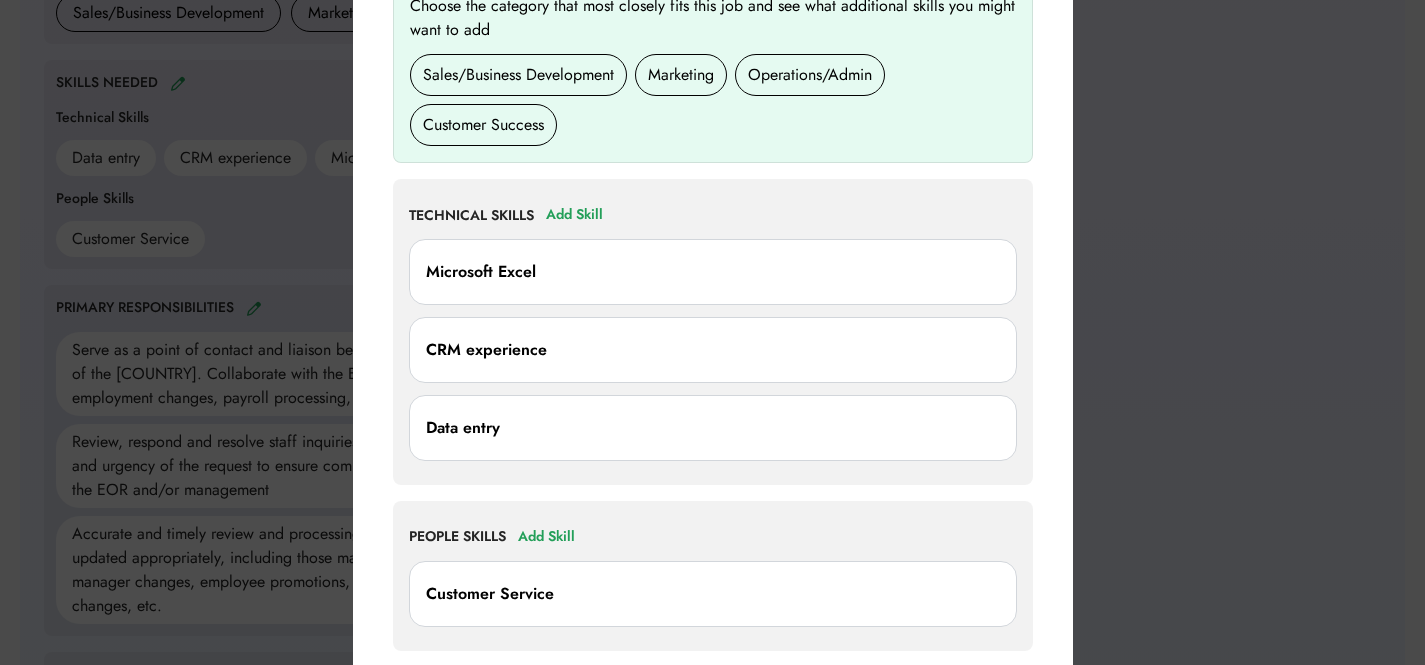 scroll, scrollTop: 783, scrollLeft: 0, axis: vertical 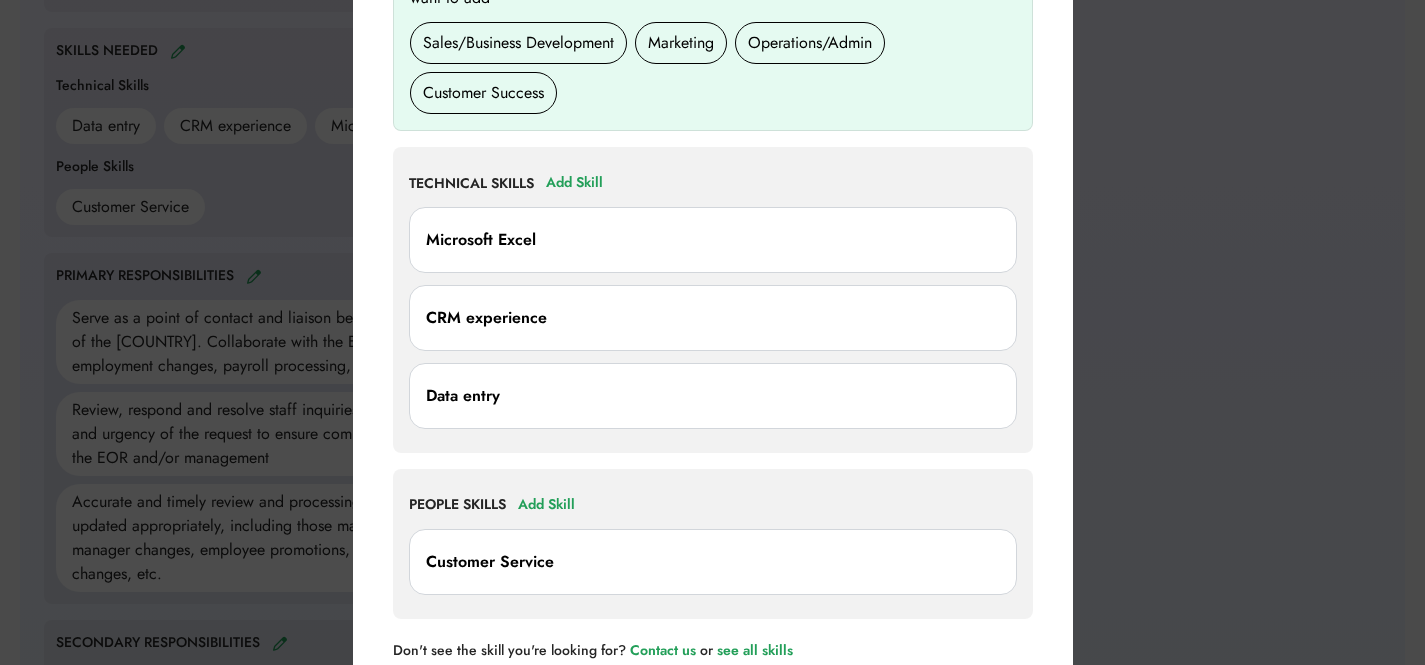 click on "PEOPLE SKILLS Add Skill" at bounding box center (713, 505) 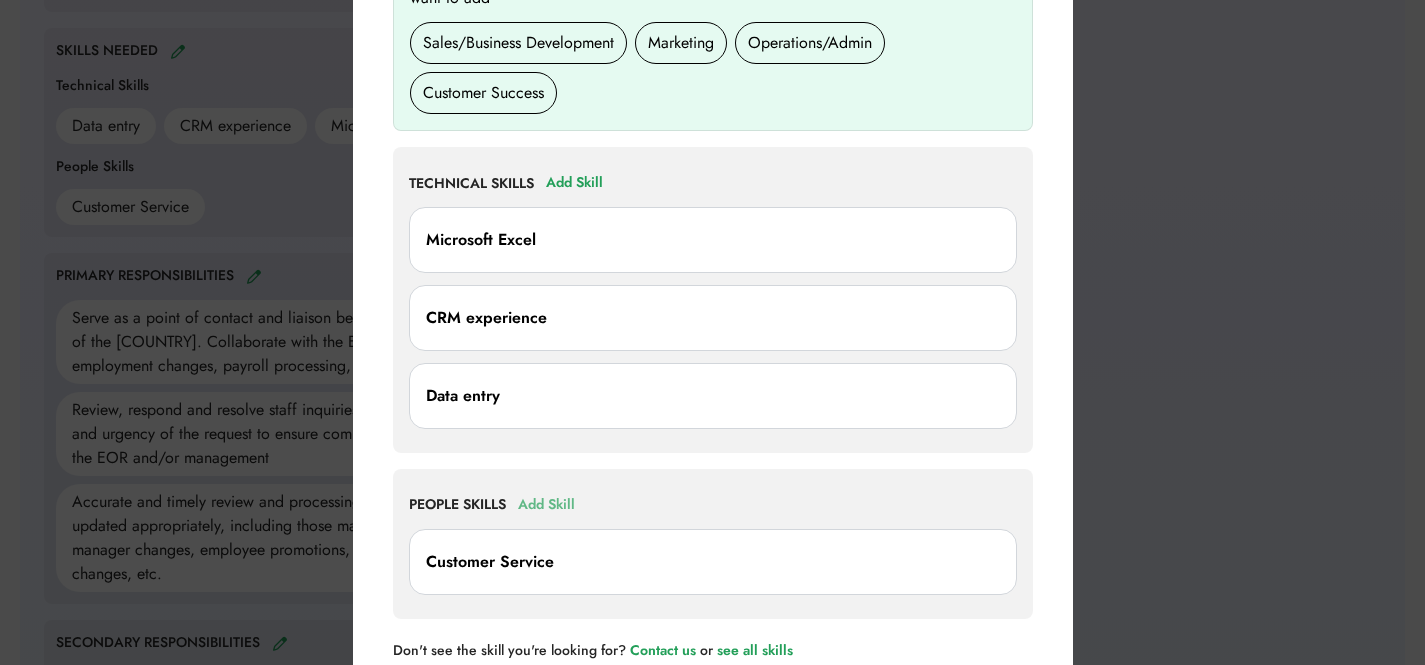 drag, startPoint x: 562, startPoint y: 505, endPoint x: 664, endPoint y: 478, distance: 105.51303 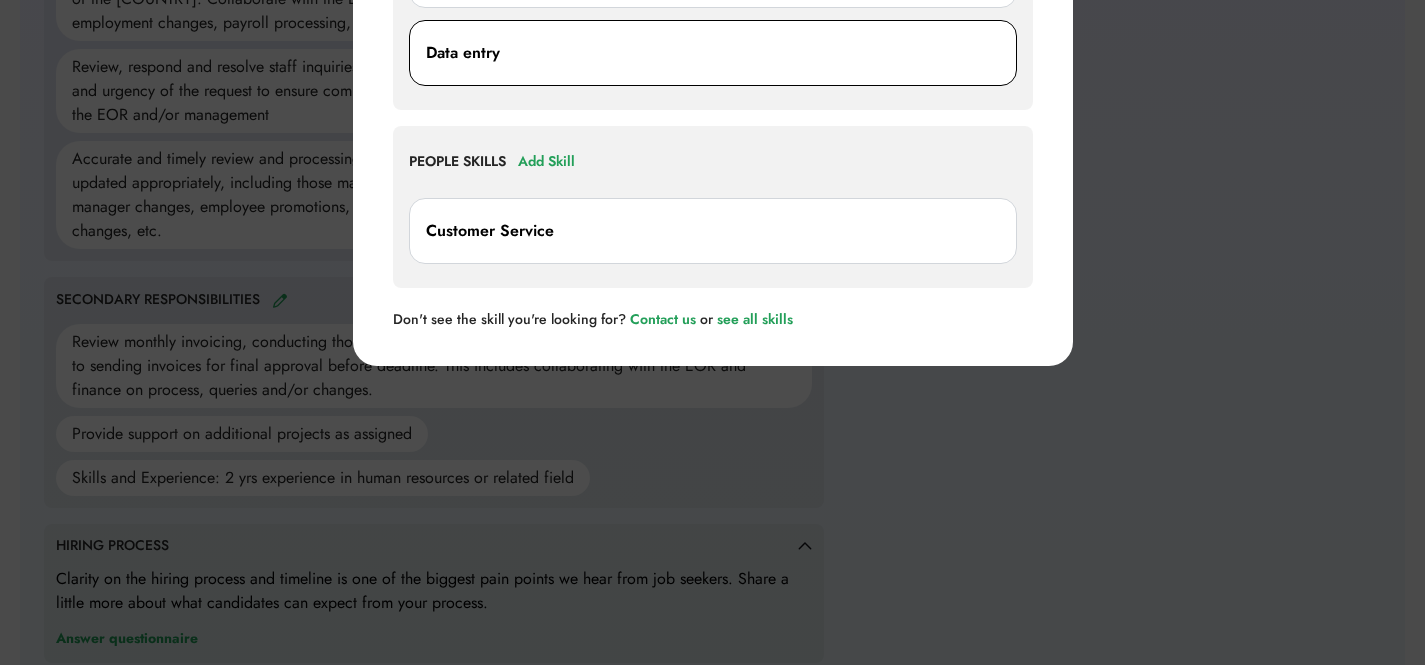 scroll, scrollTop: 1178, scrollLeft: 0, axis: vertical 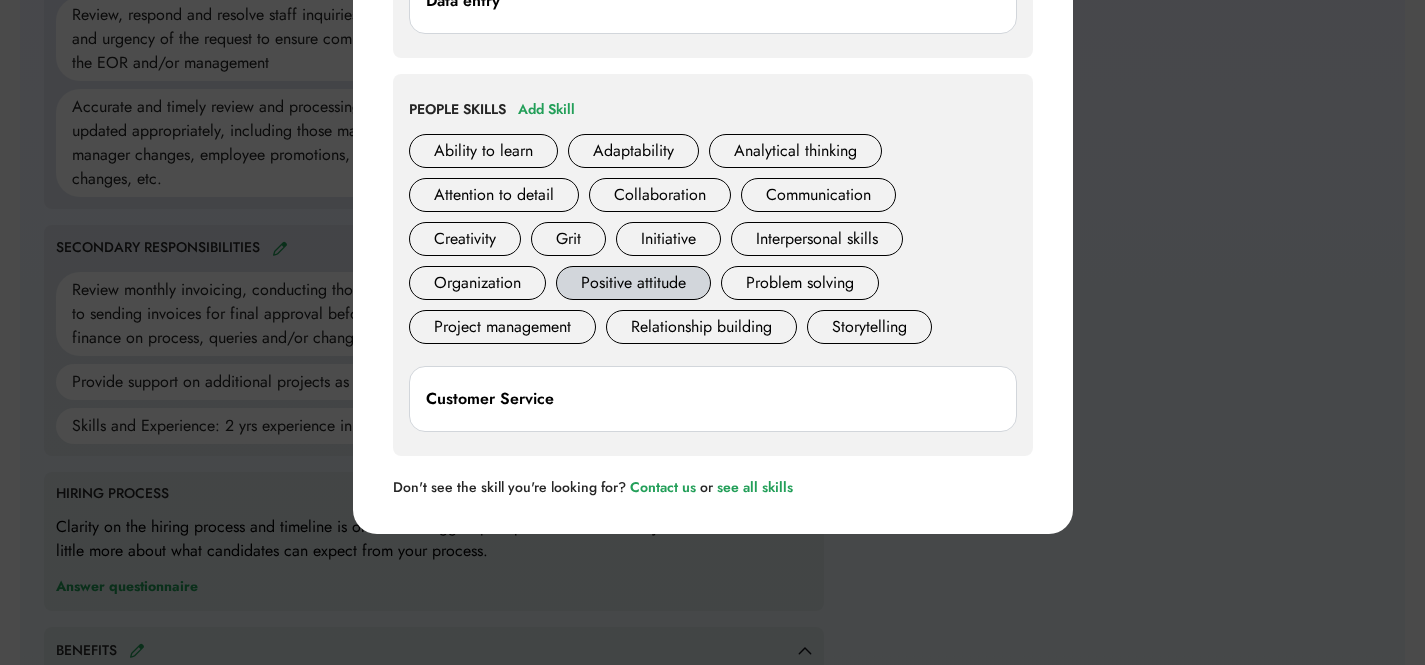 click on "Positive attitude" at bounding box center (633, 283) 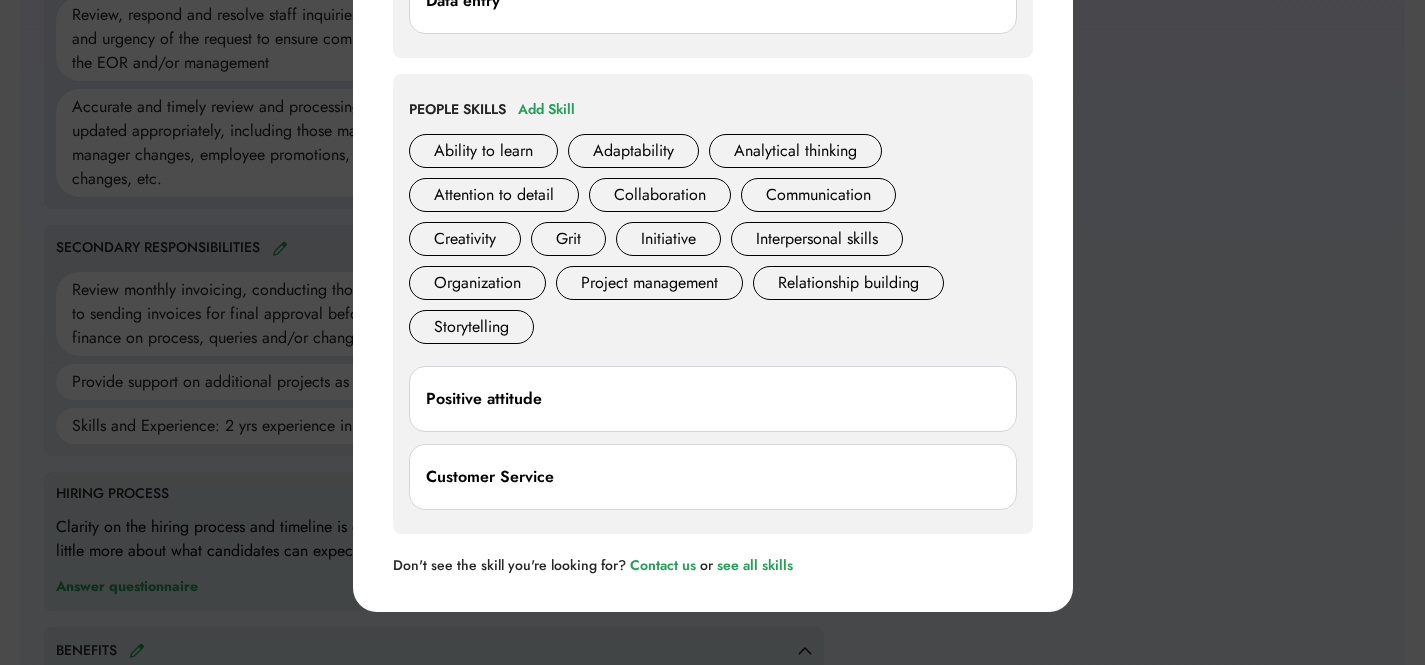 click on "Positive attitude" at bounding box center (713, 399) 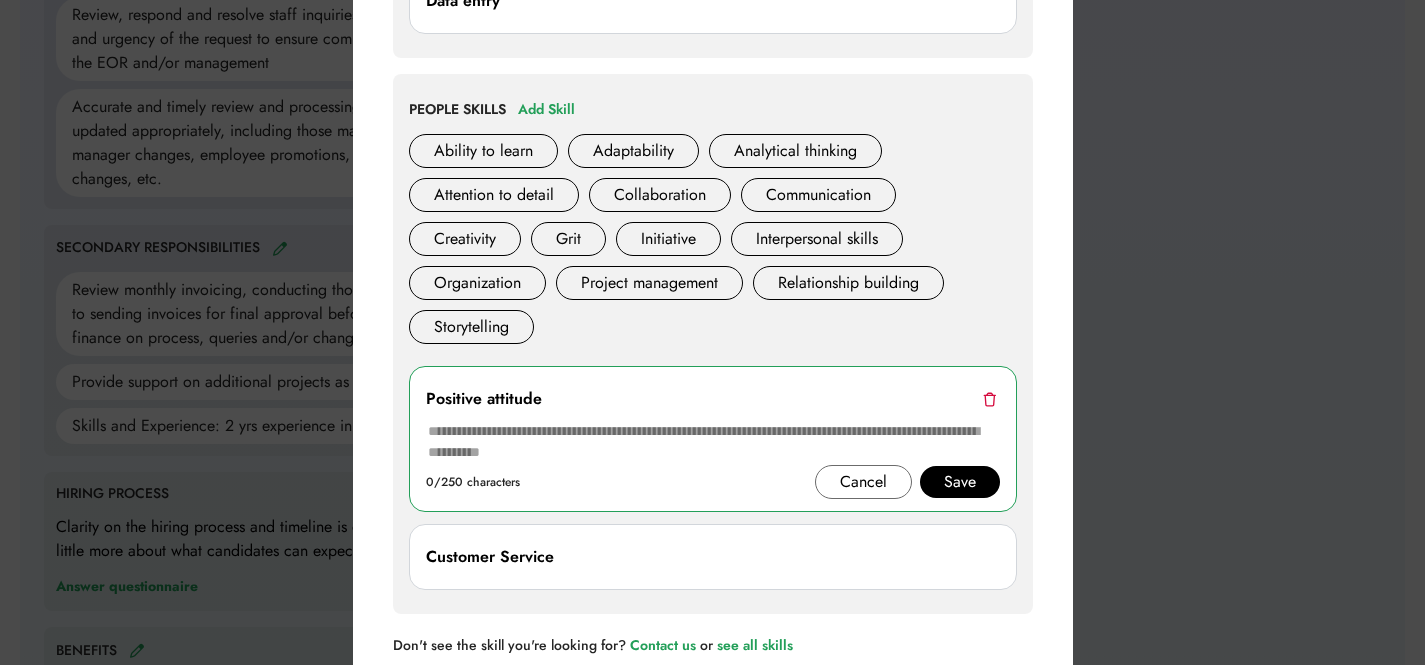click on "Customer Service" at bounding box center (713, 557) 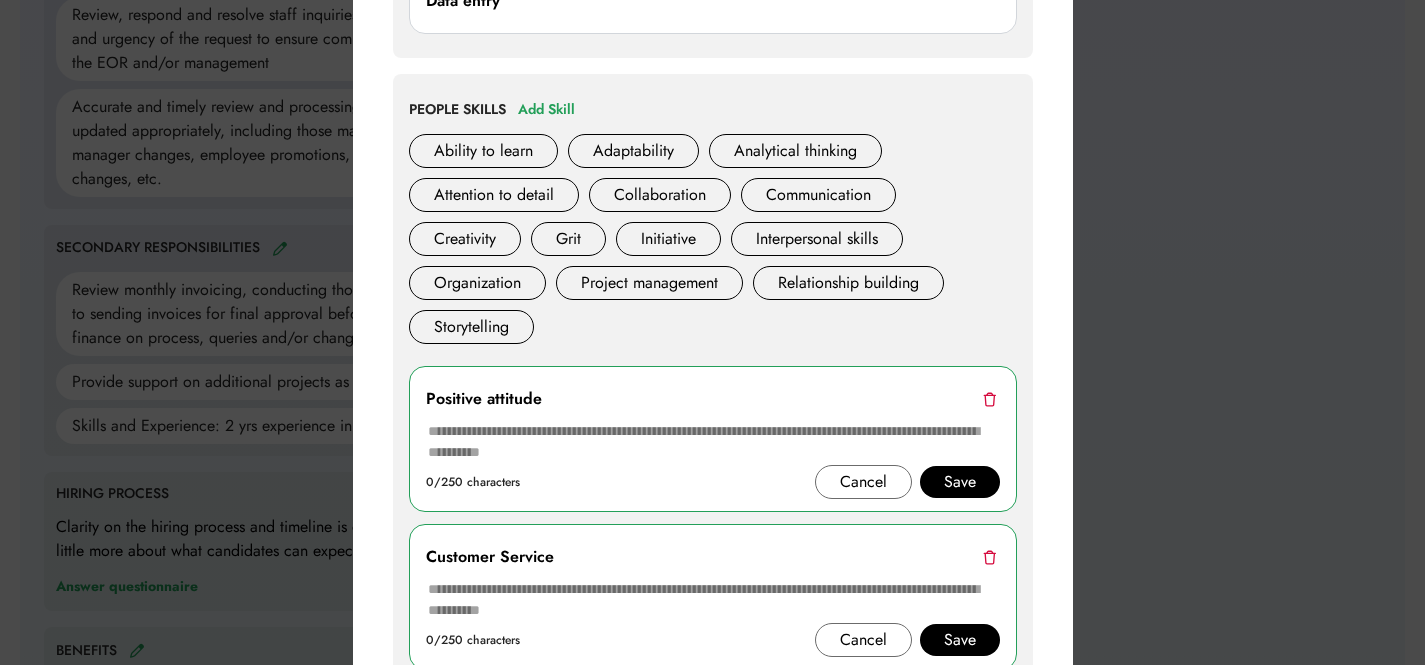 click at bounding box center [989, 557] 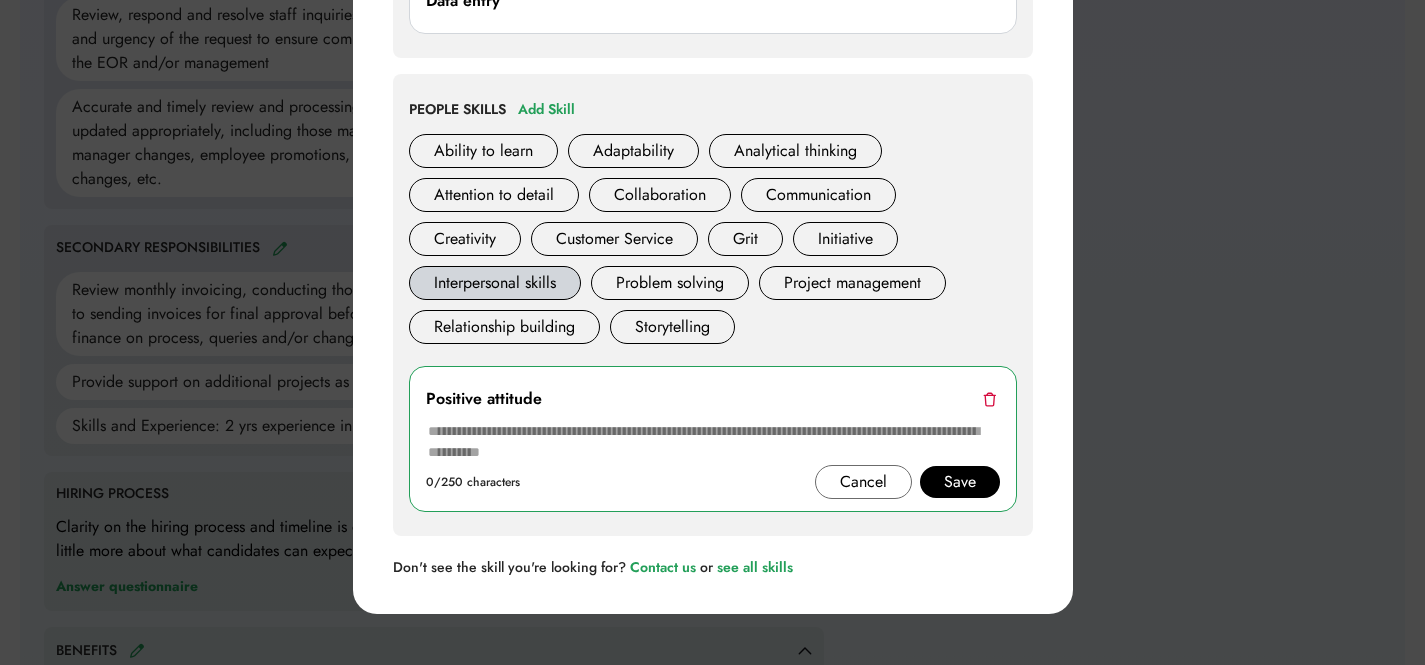 click on "Interpersonal skills" at bounding box center [495, 283] 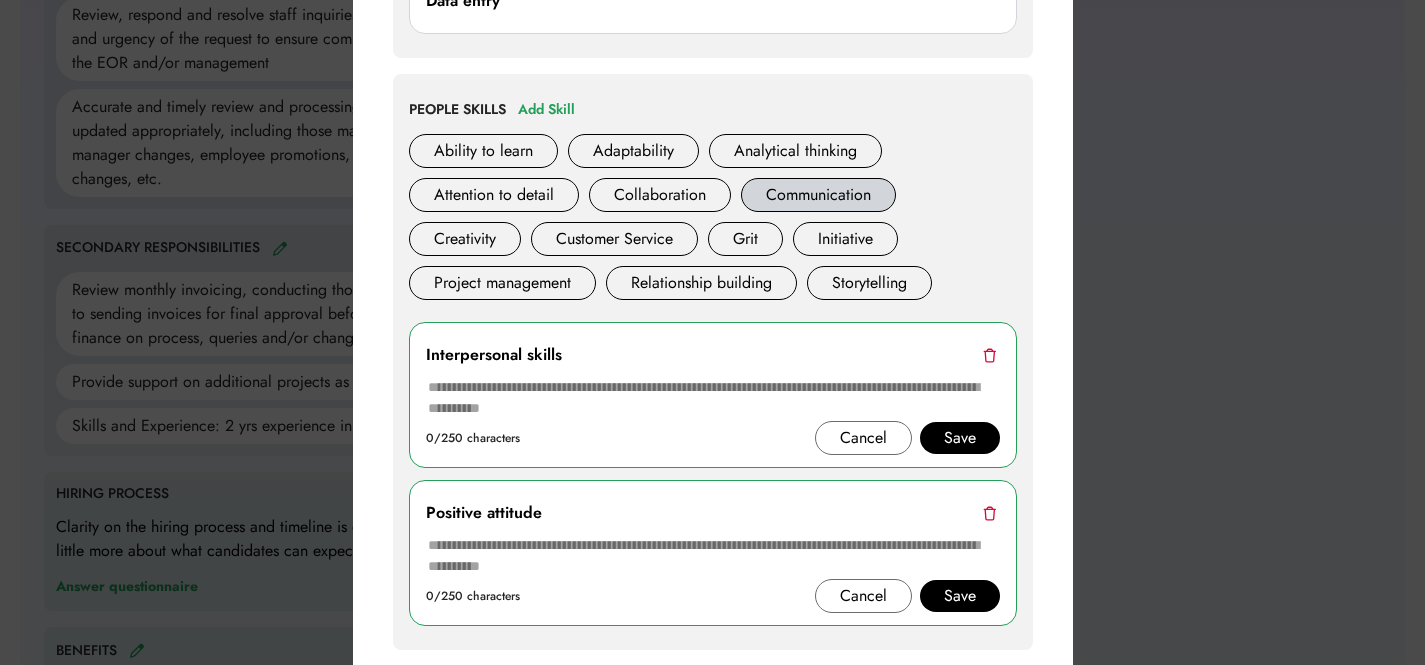 click on "Communication" at bounding box center (818, 195) 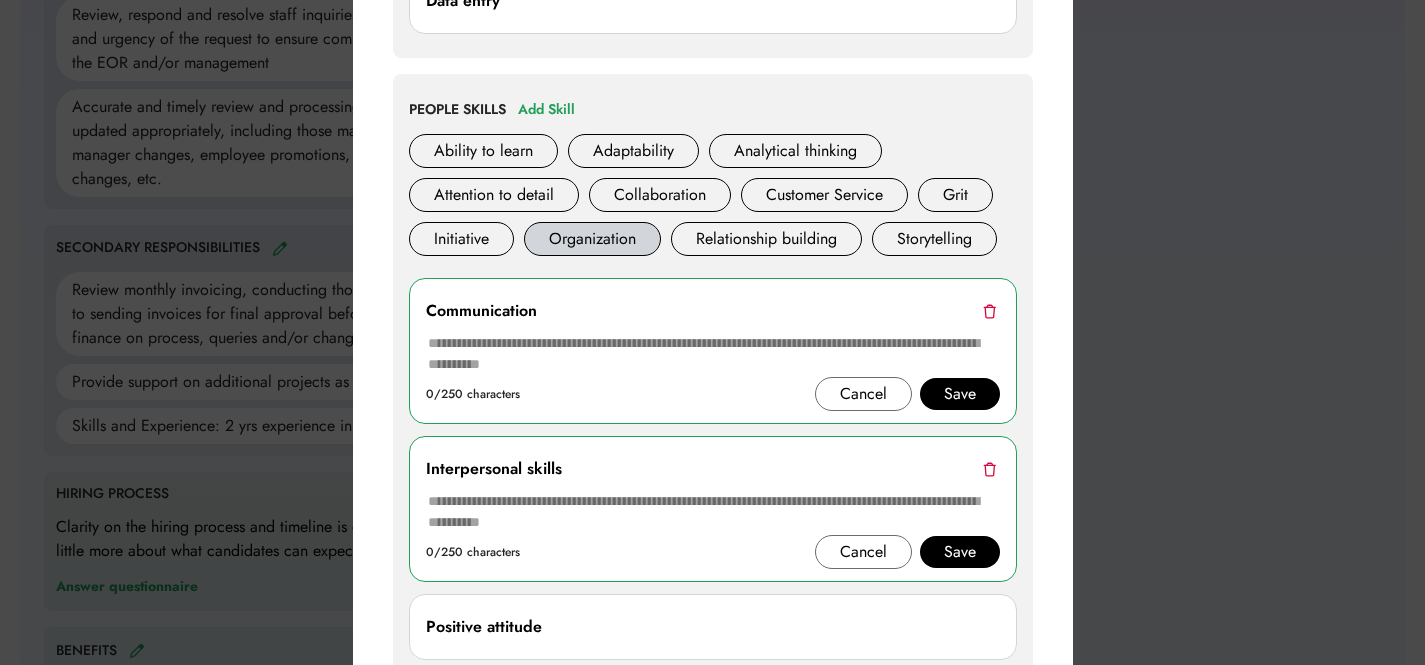 click on "Organization" at bounding box center (592, 239) 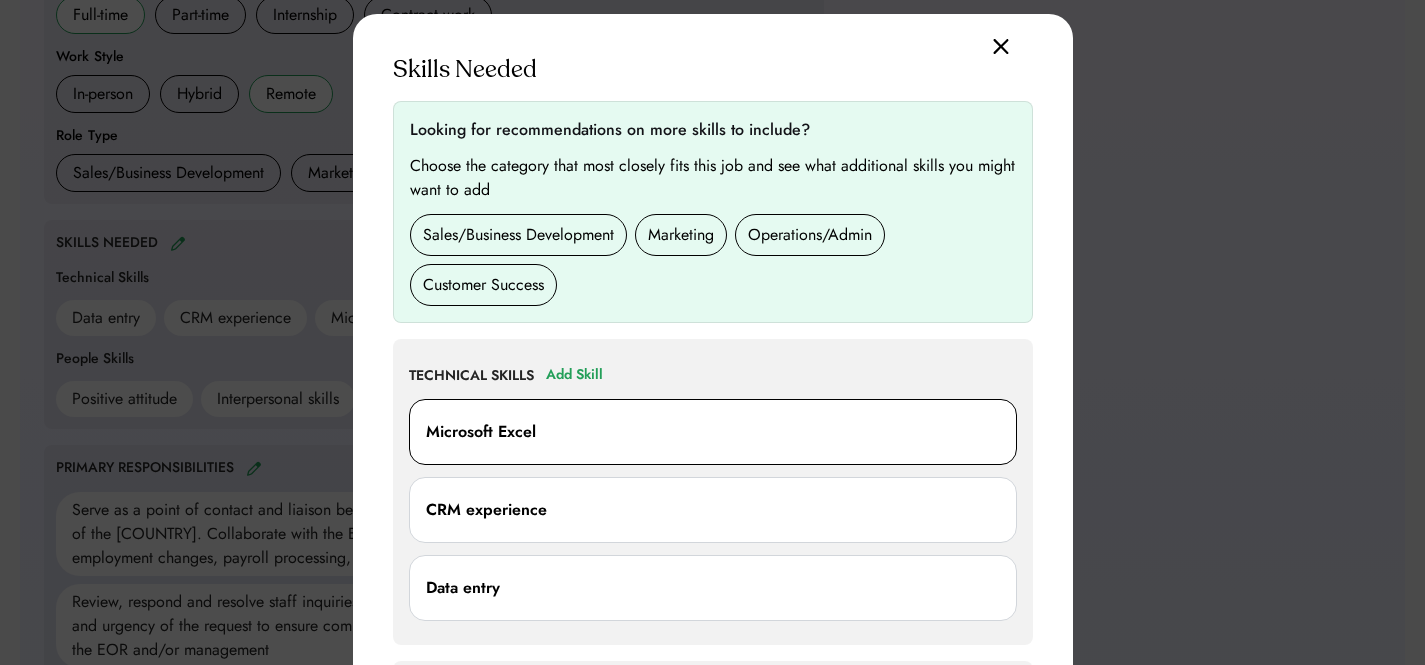 scroll, scrollTop: 645, scrollLeft: 0, axis: vertical 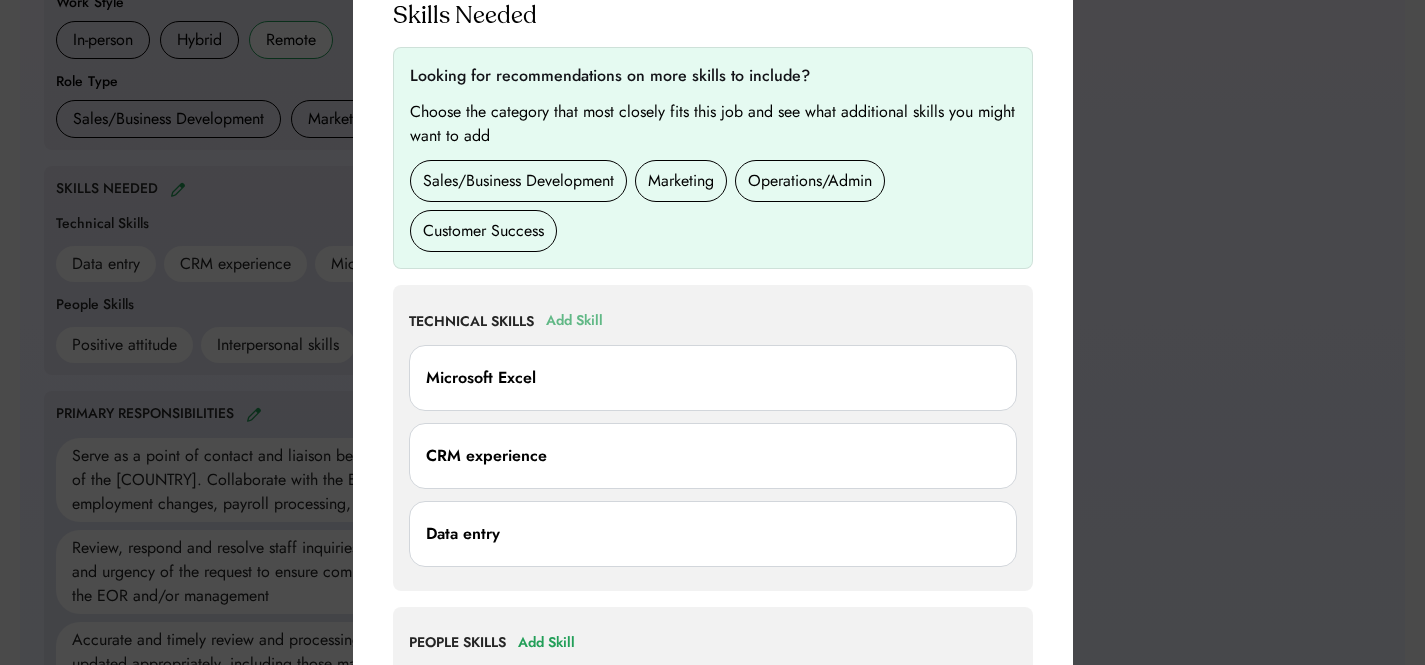 click on "Add Skill" at bounding box center (574, 321) 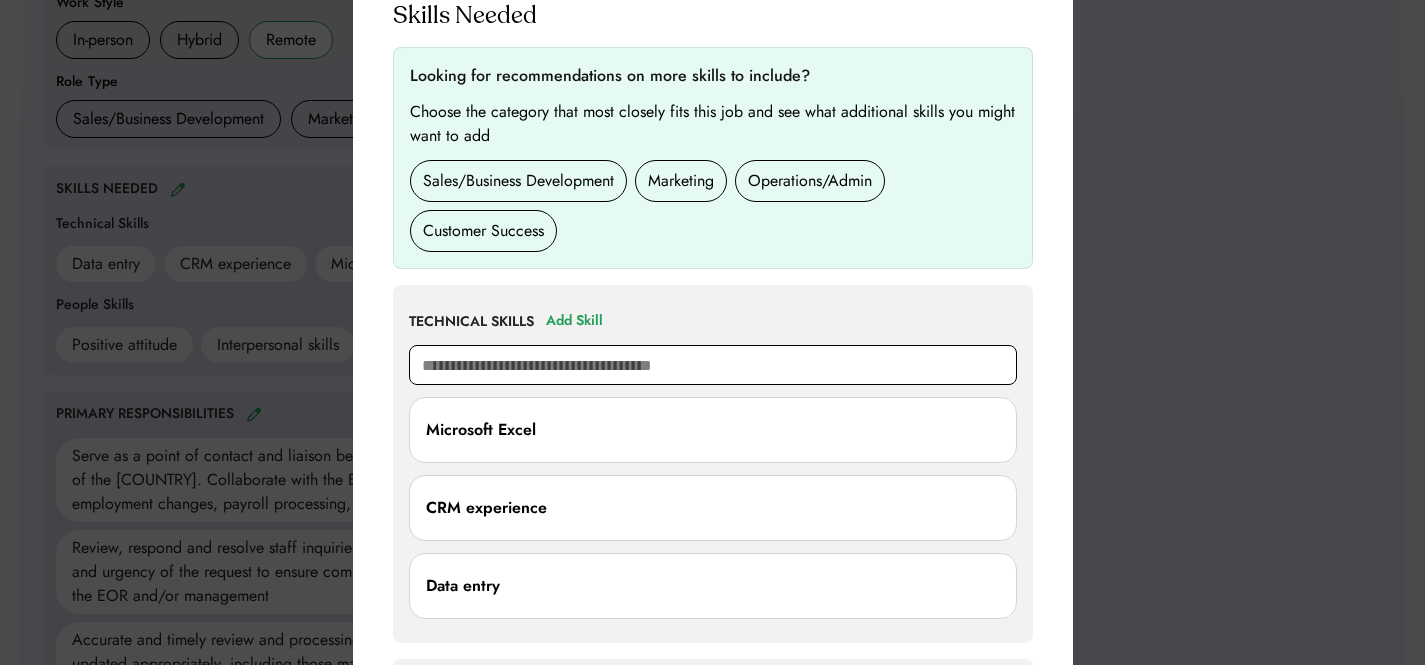 click at bounding box center (713, 365) 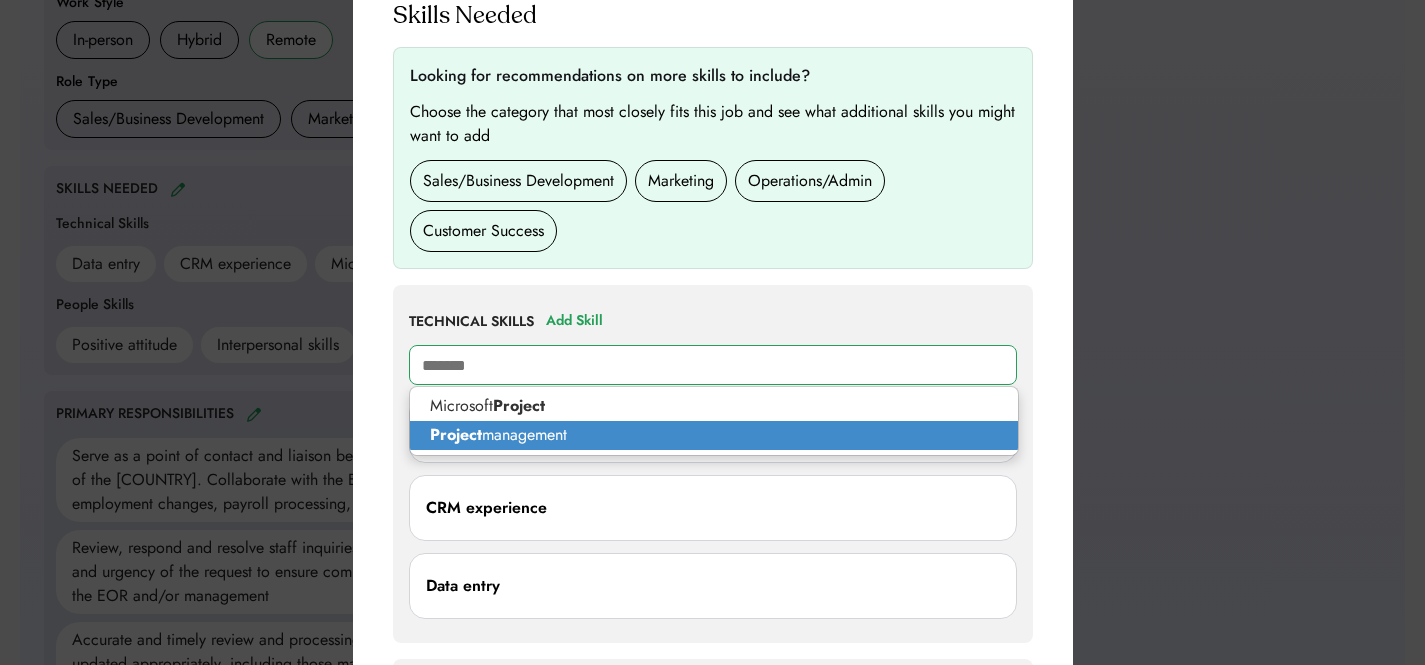 click on "Project  management" at bounding box center (714, 435) 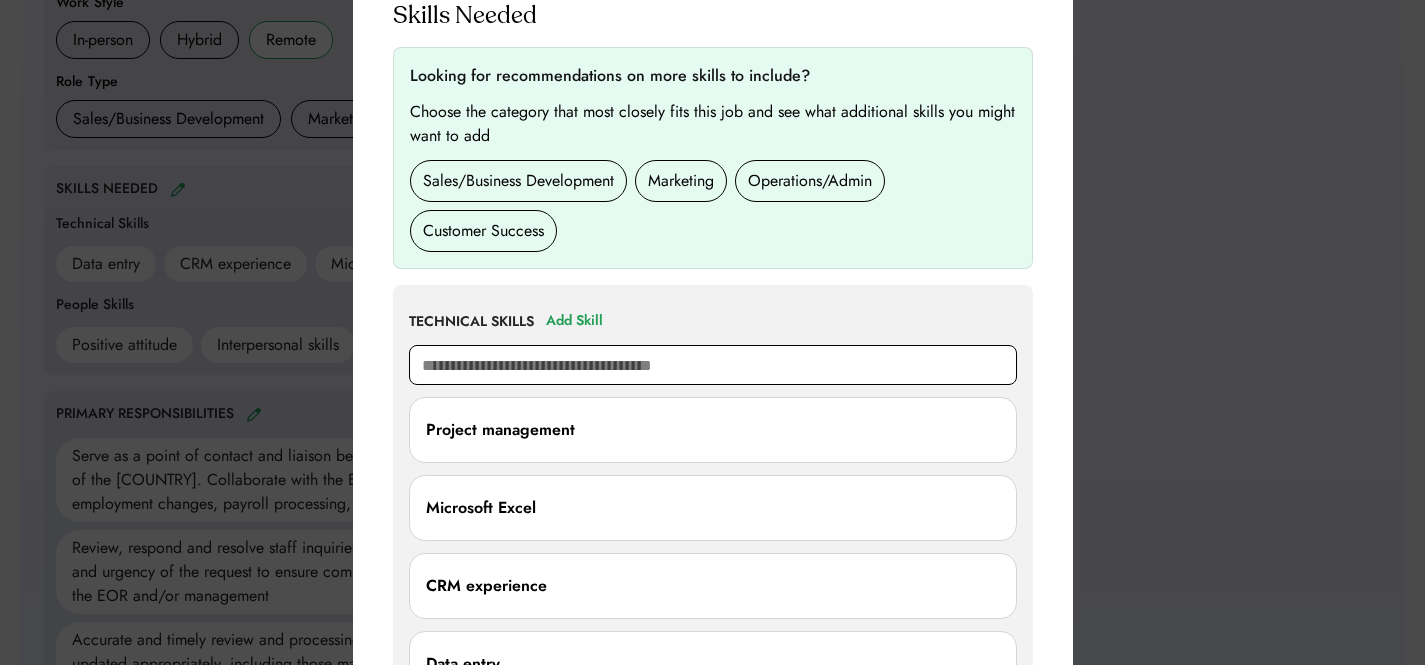 click at bounding box center [713, 365] 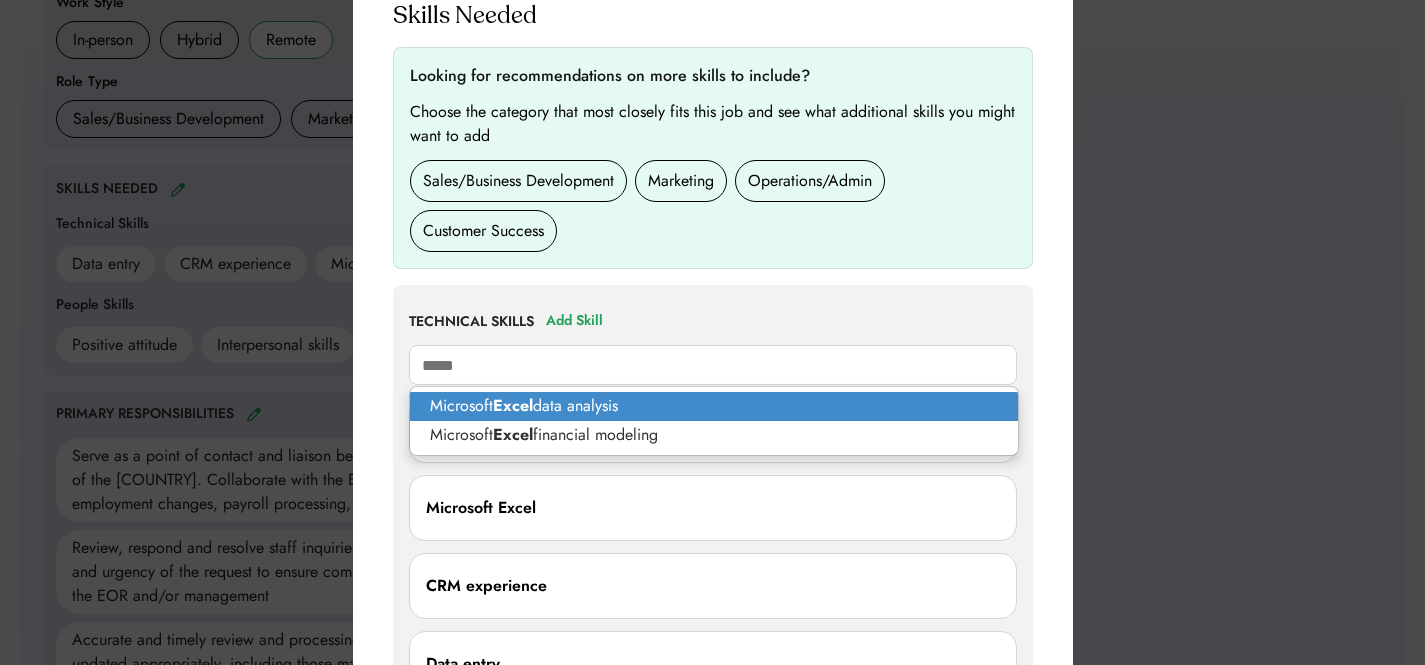 click on "Microsoft  Excel  data analysis" at bounding box center [714, 406] 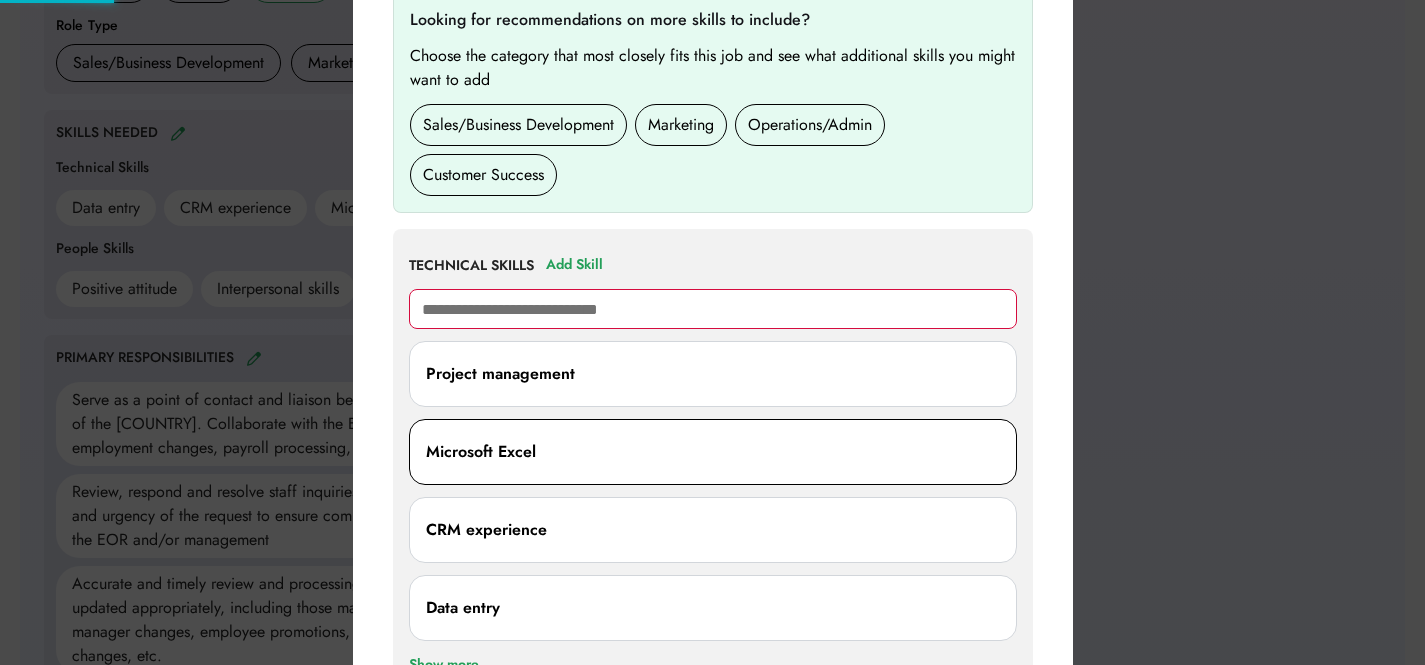 scroll, scrollTop: 909, scrollLeft: 0, axis: vertical 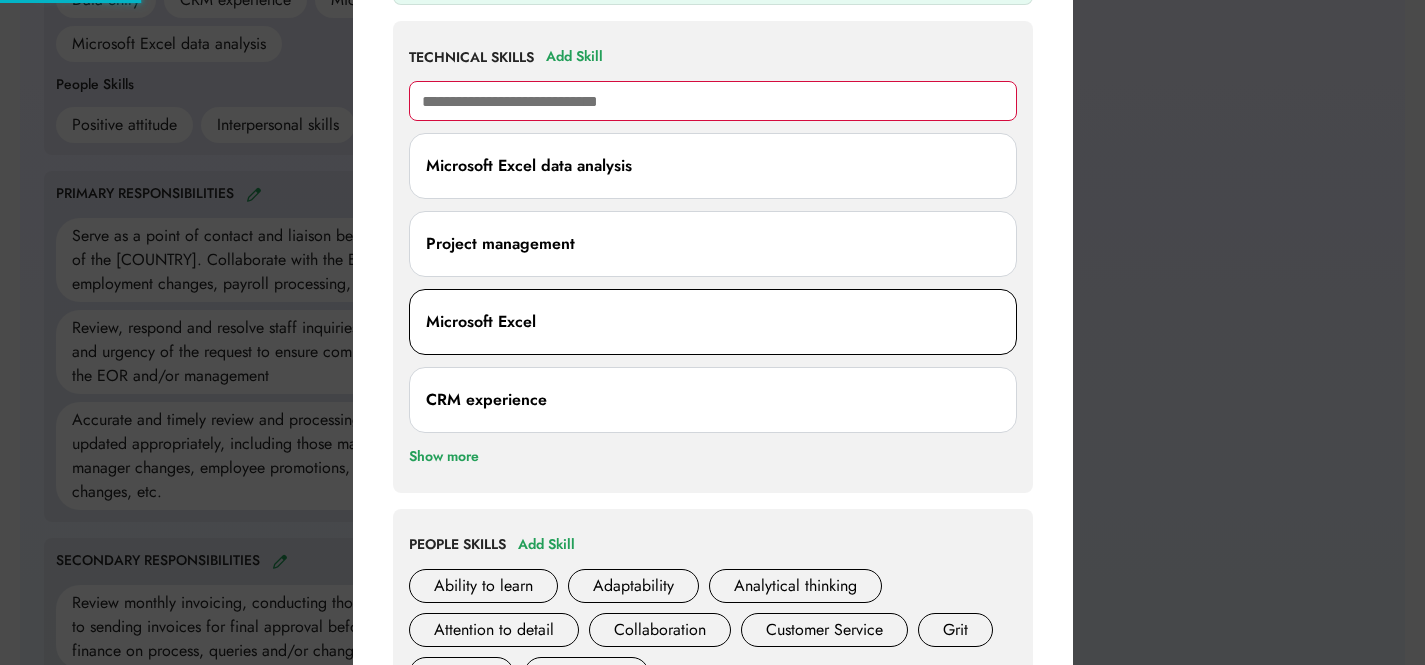 type 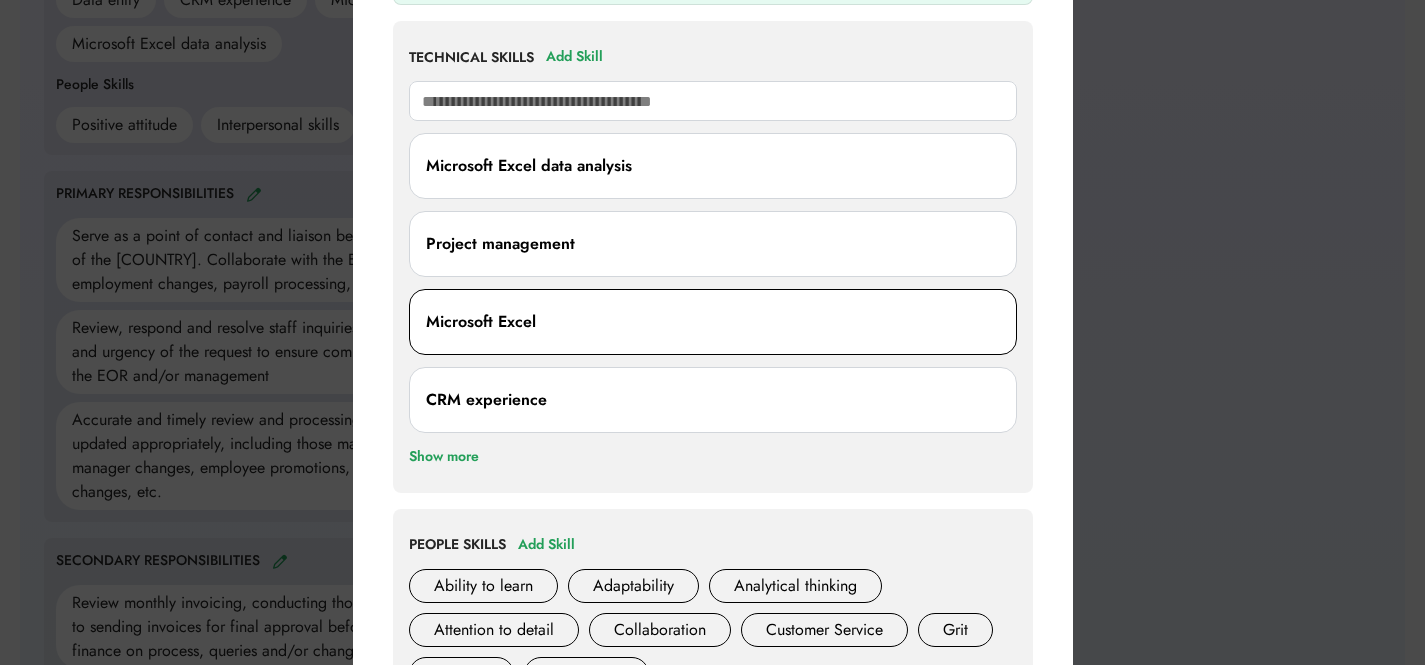 click on "Microsoft Excel" at bounding box center (713, 322) 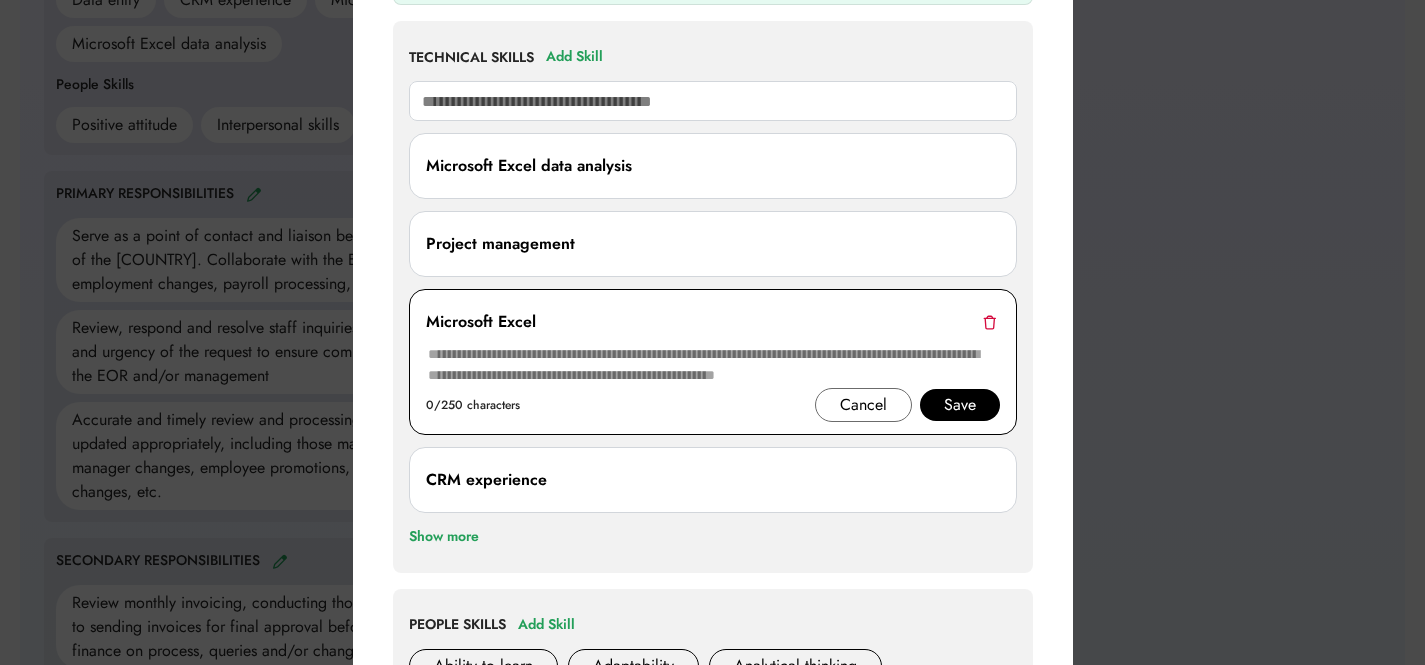 click at bounding box center (989, 322) 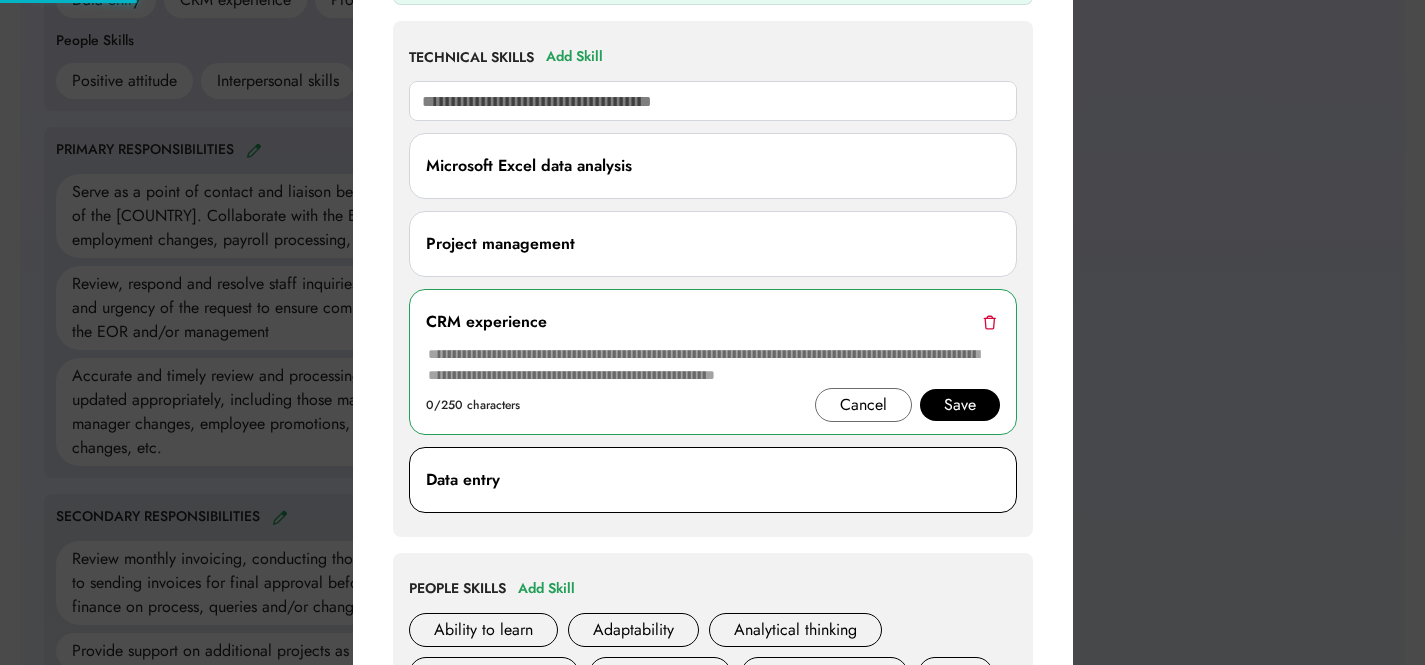 click on "Data entry" at bounding box center (713, 480) 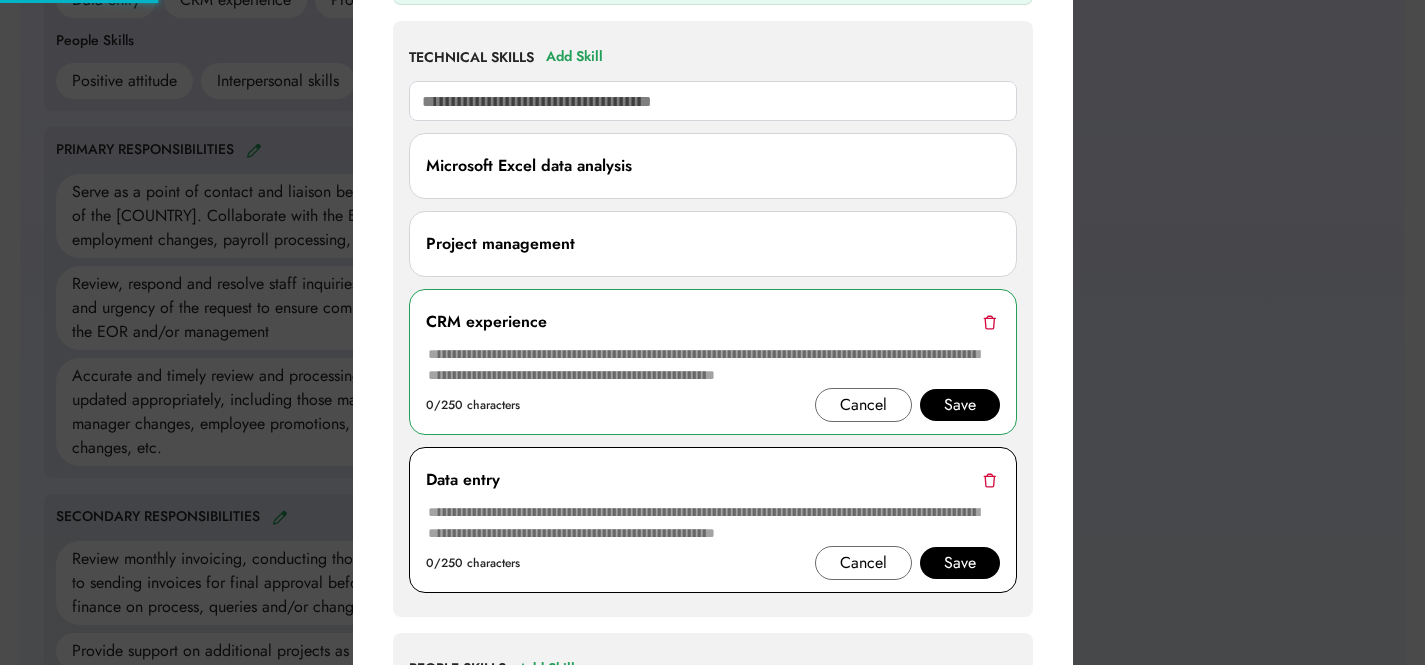click at bounding box center [989, 480] 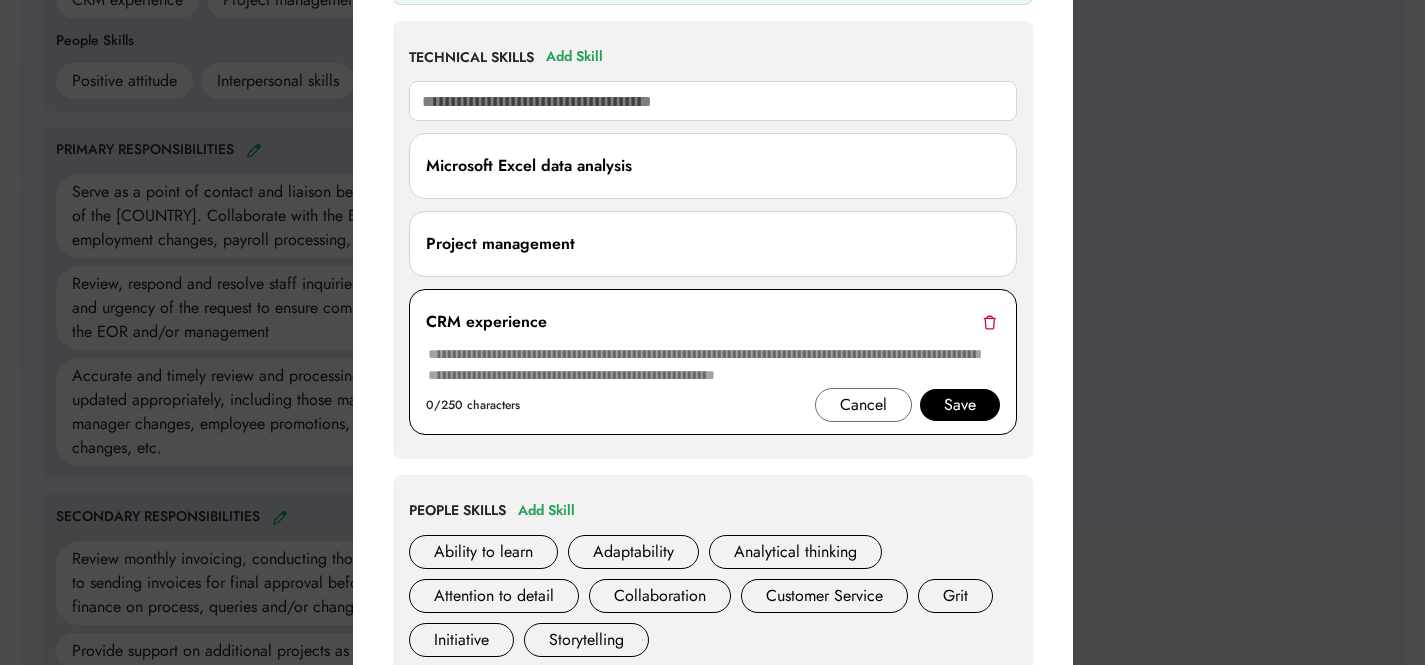 click at bounding box center (989, 322) 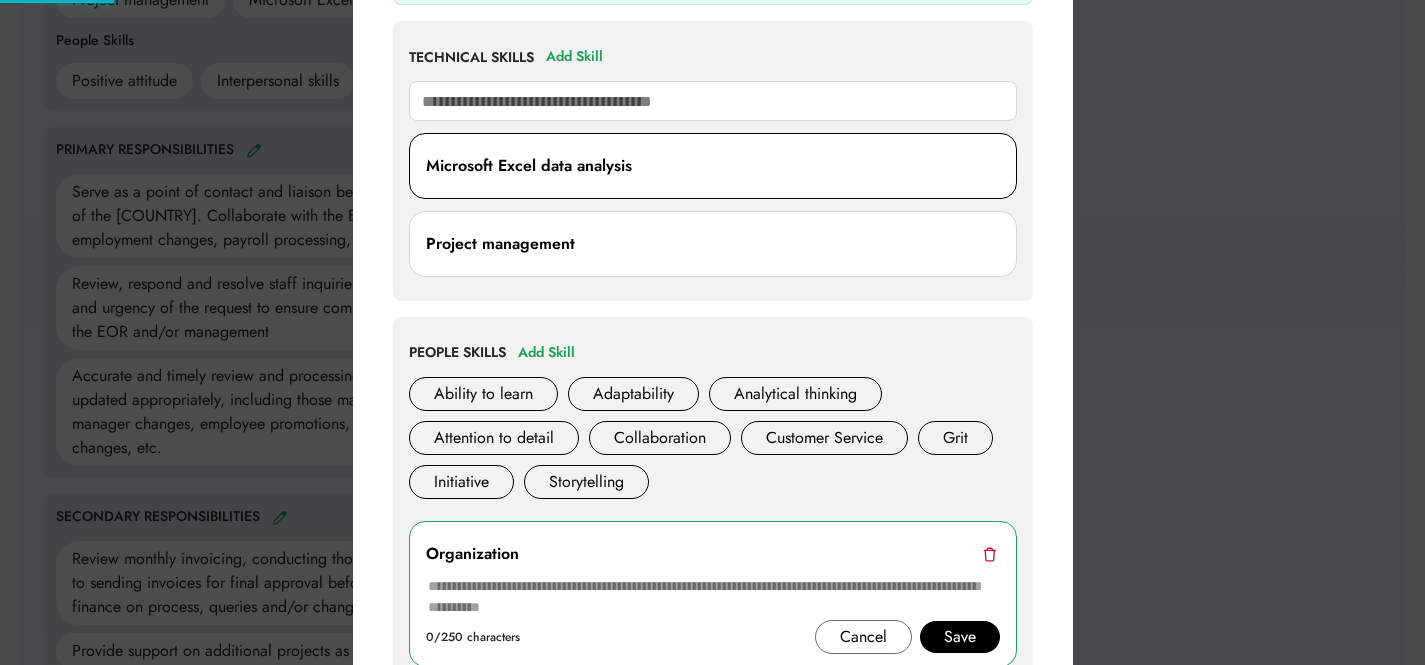click on "Microsoft Excel data analysis" at bounding box center [529, 166] 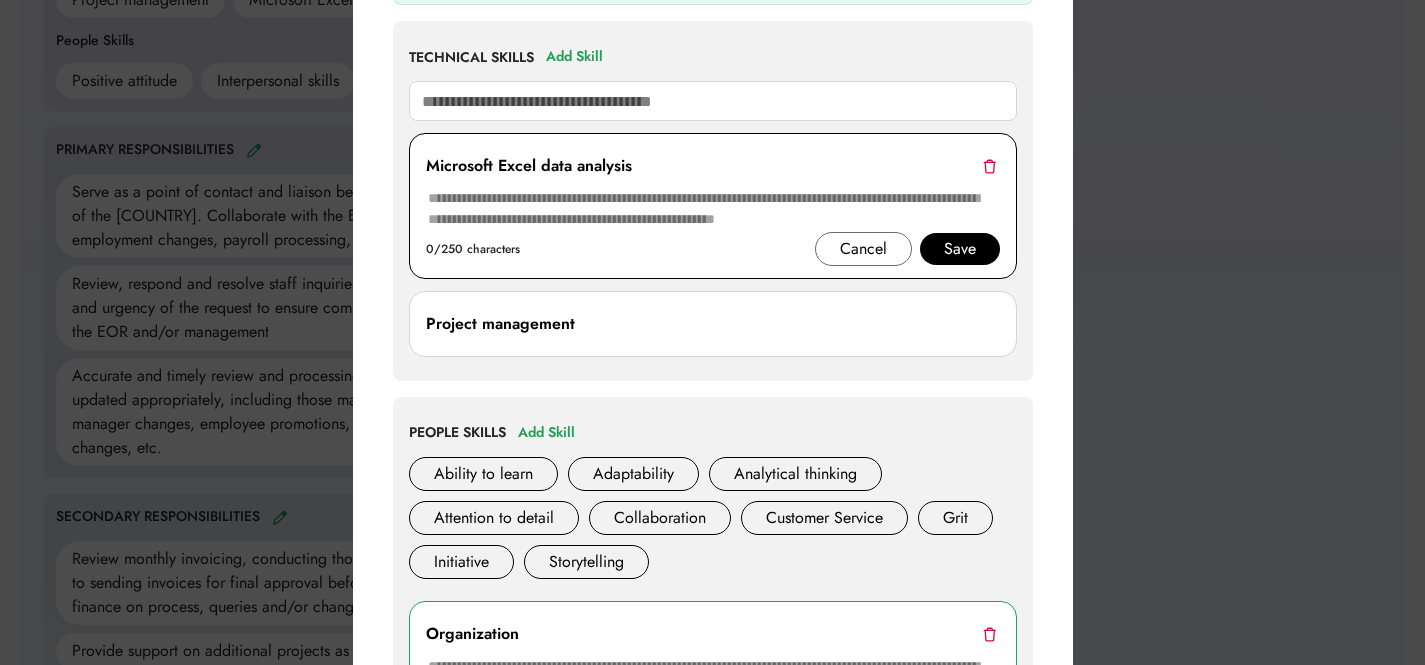 click at bounding box center (713, 209) 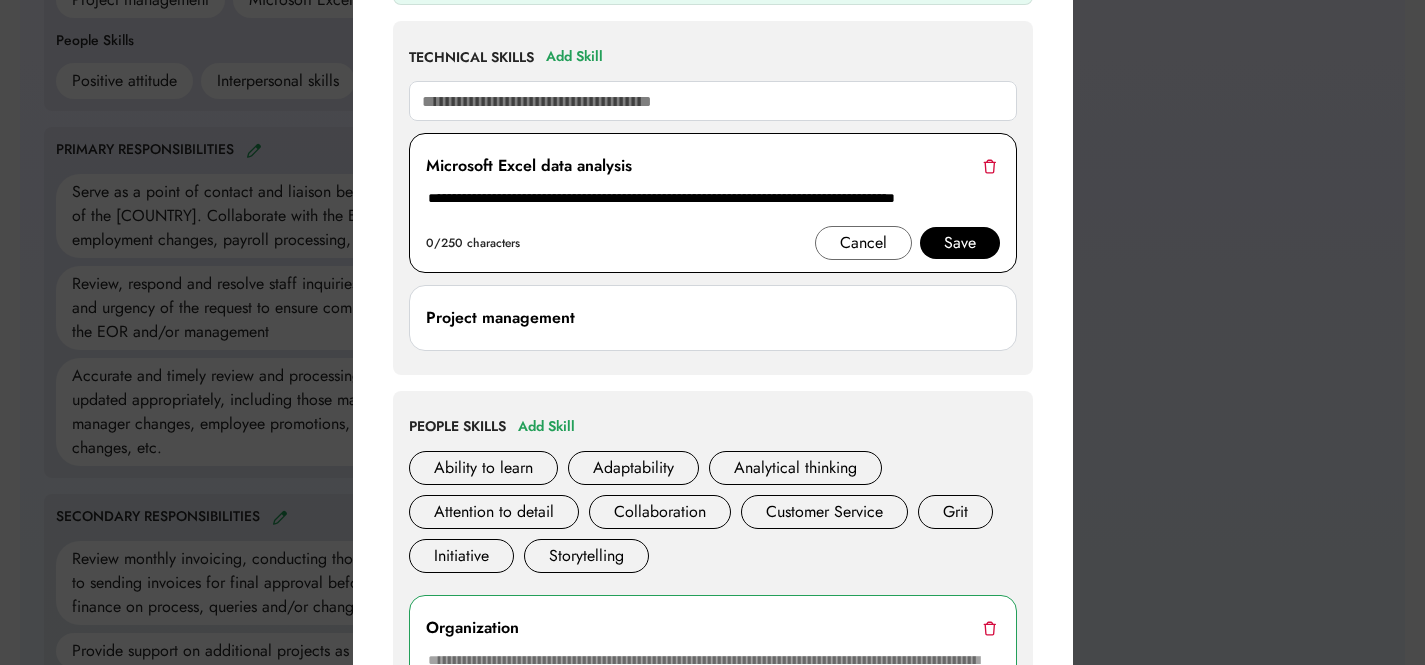 type on "**********" 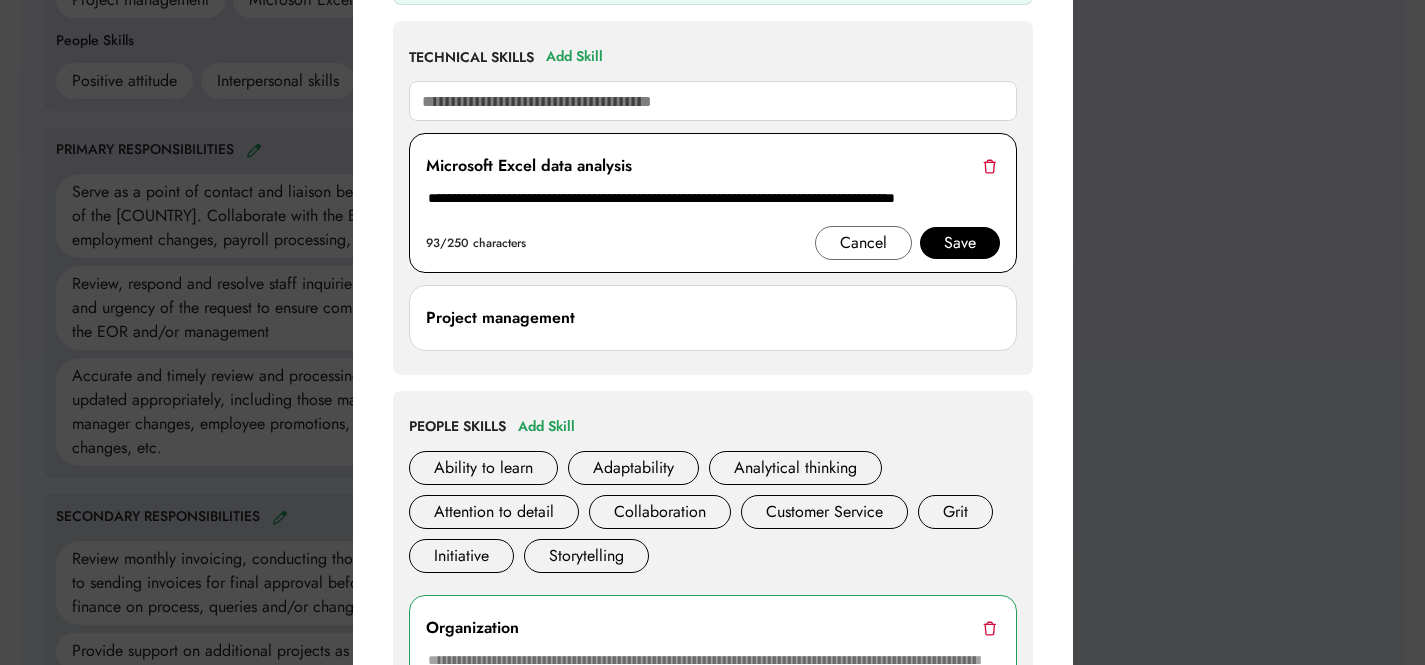 click on "Save" at bounding box center [960, 243] 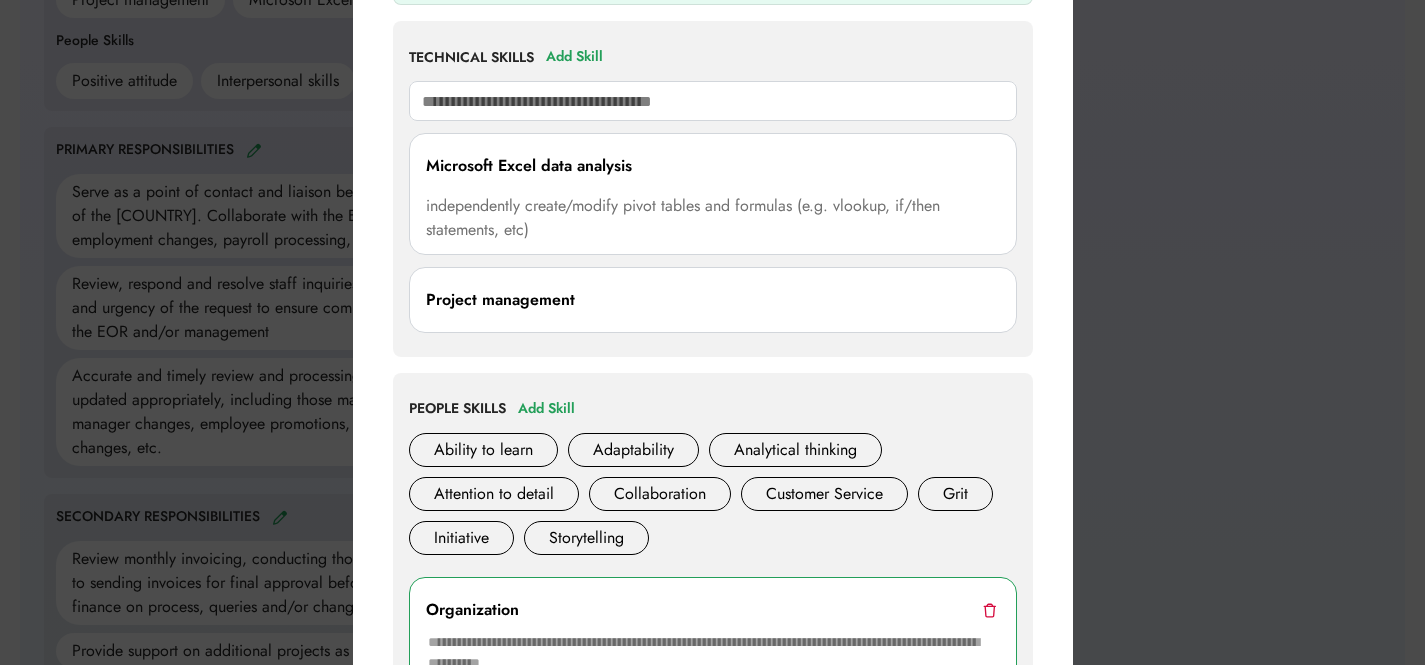 click at bounding box center (713, 101) 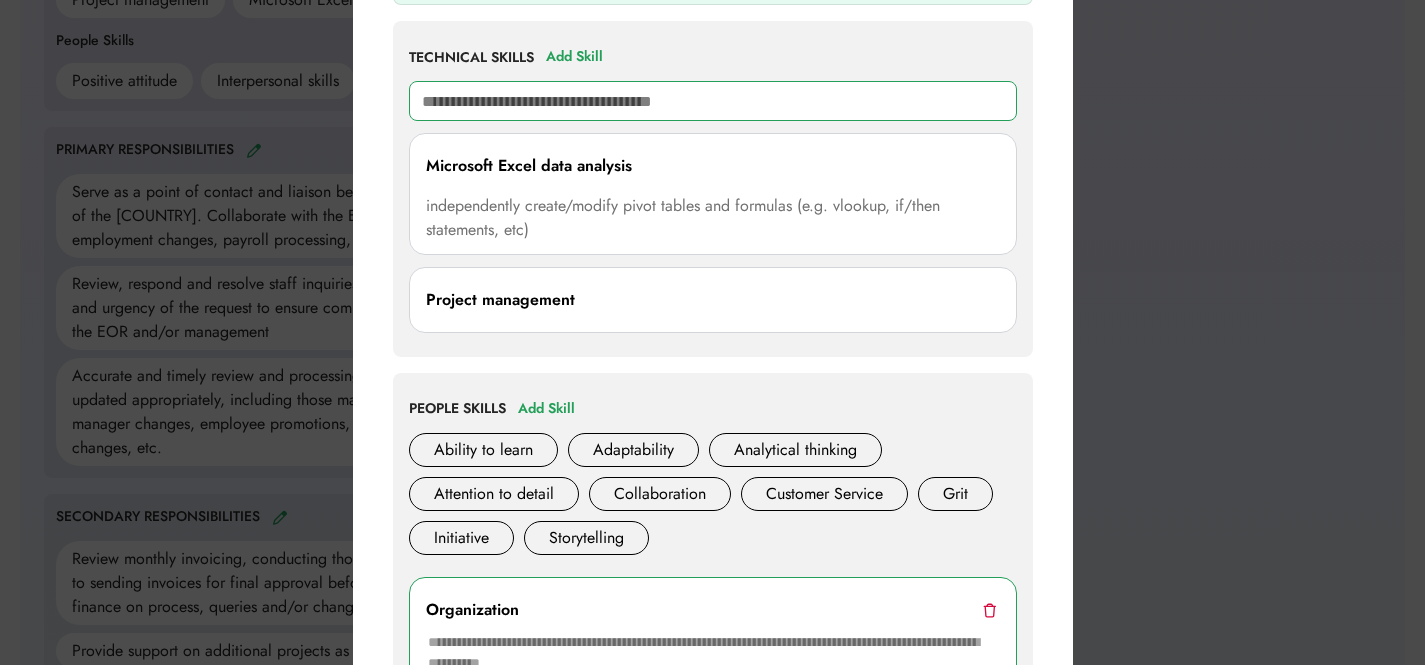 click at bounding box center [713, 101] 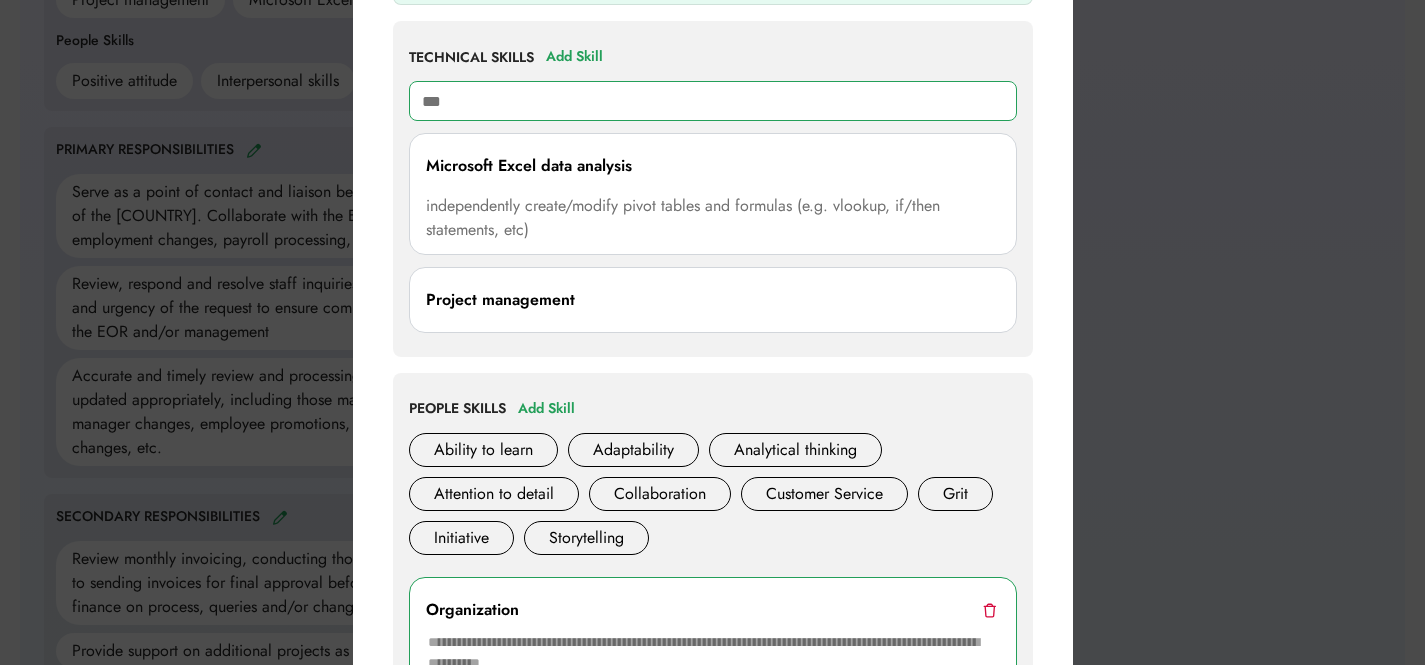 type on "****" 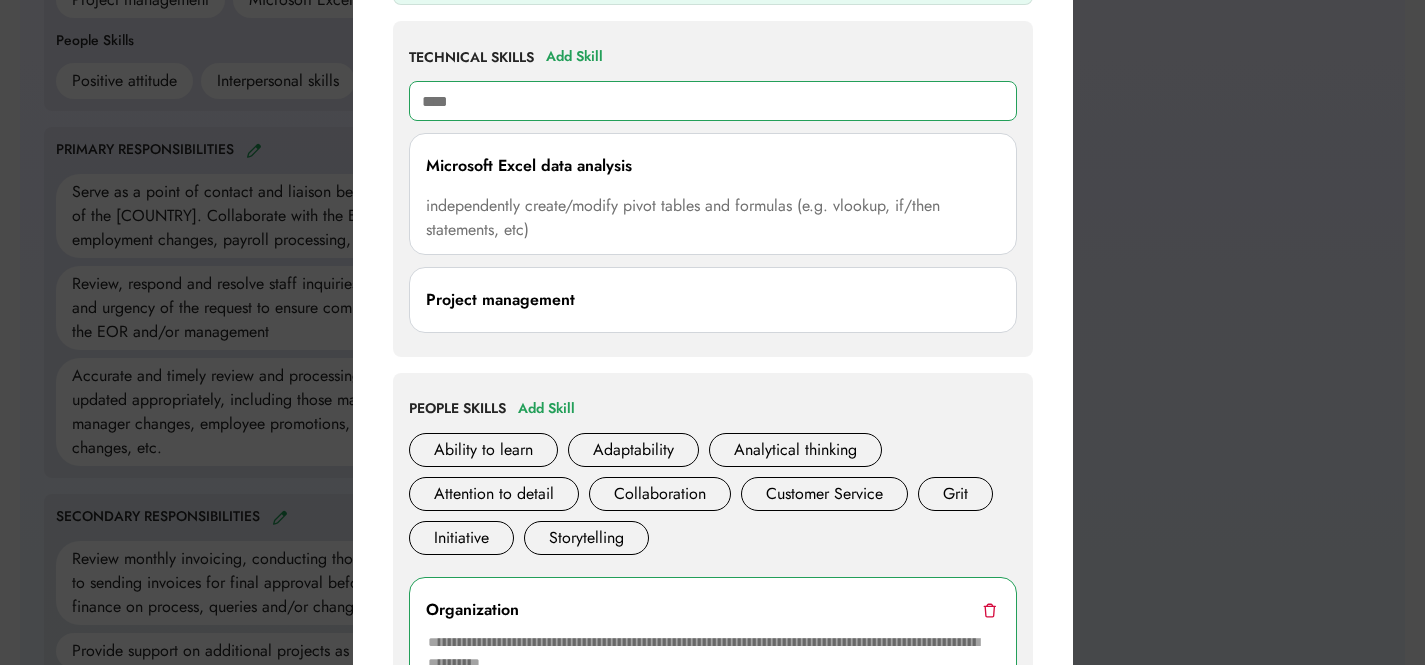 type on "**********" 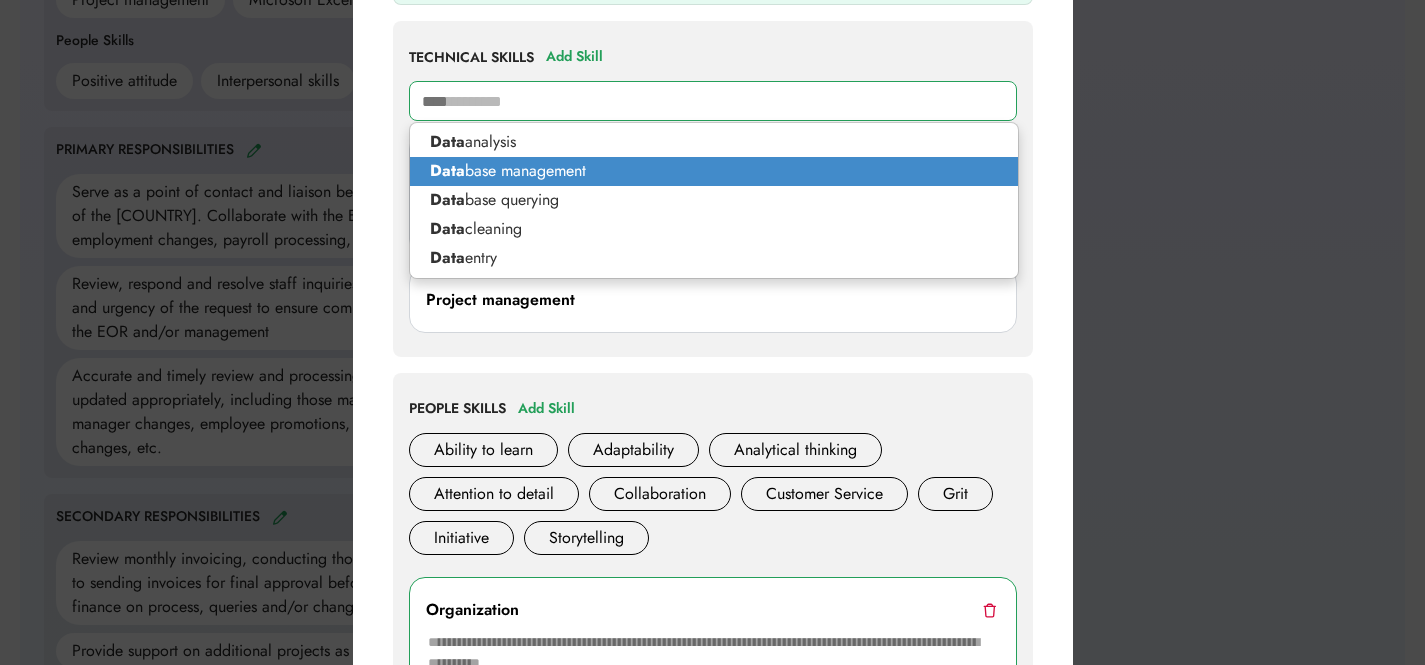 click on "Data base management" at bounding box center [714, 171] 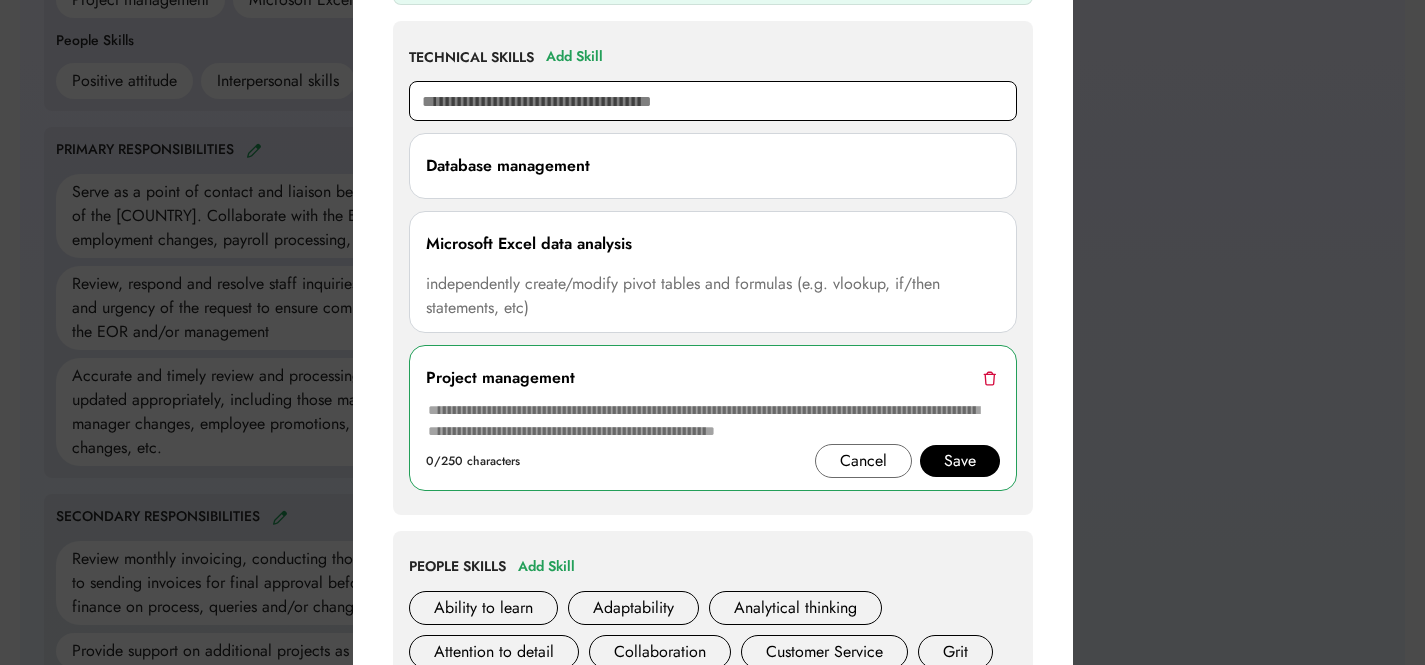 click at bounding box center [713, 101] 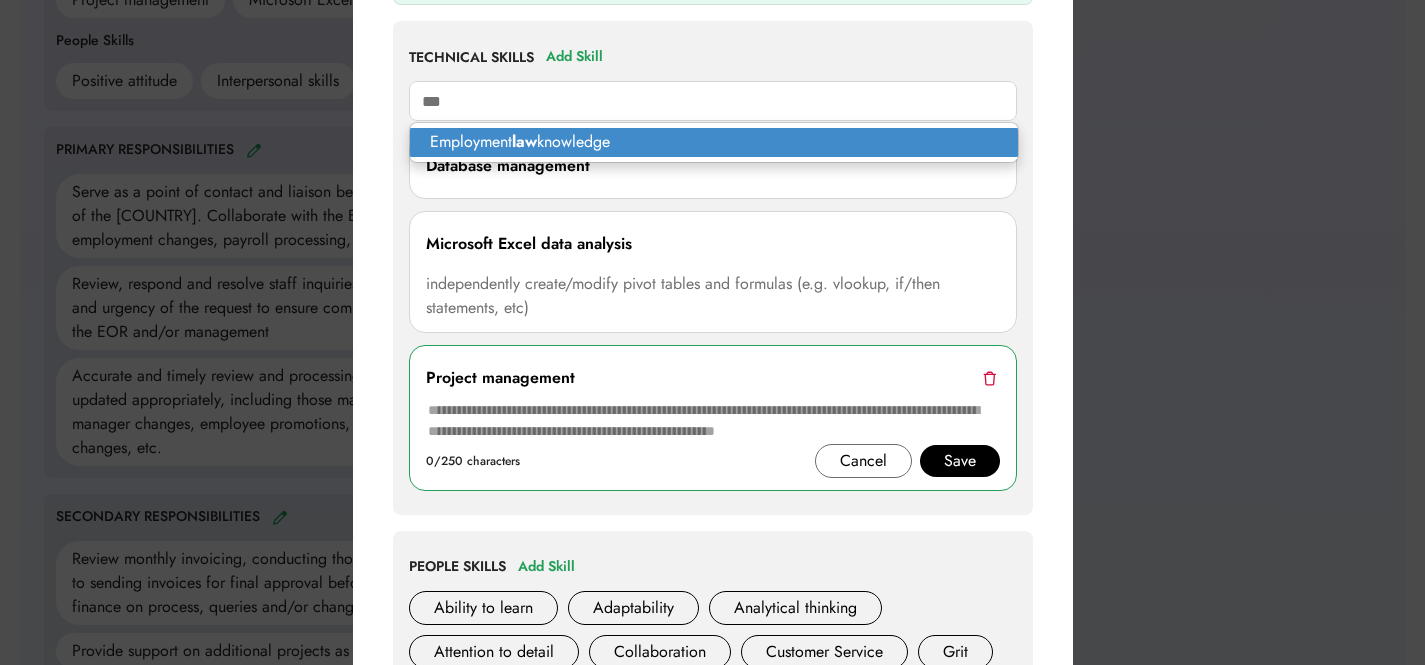 click on "Employment  law  knowledge" at bounding box center [714, 142] 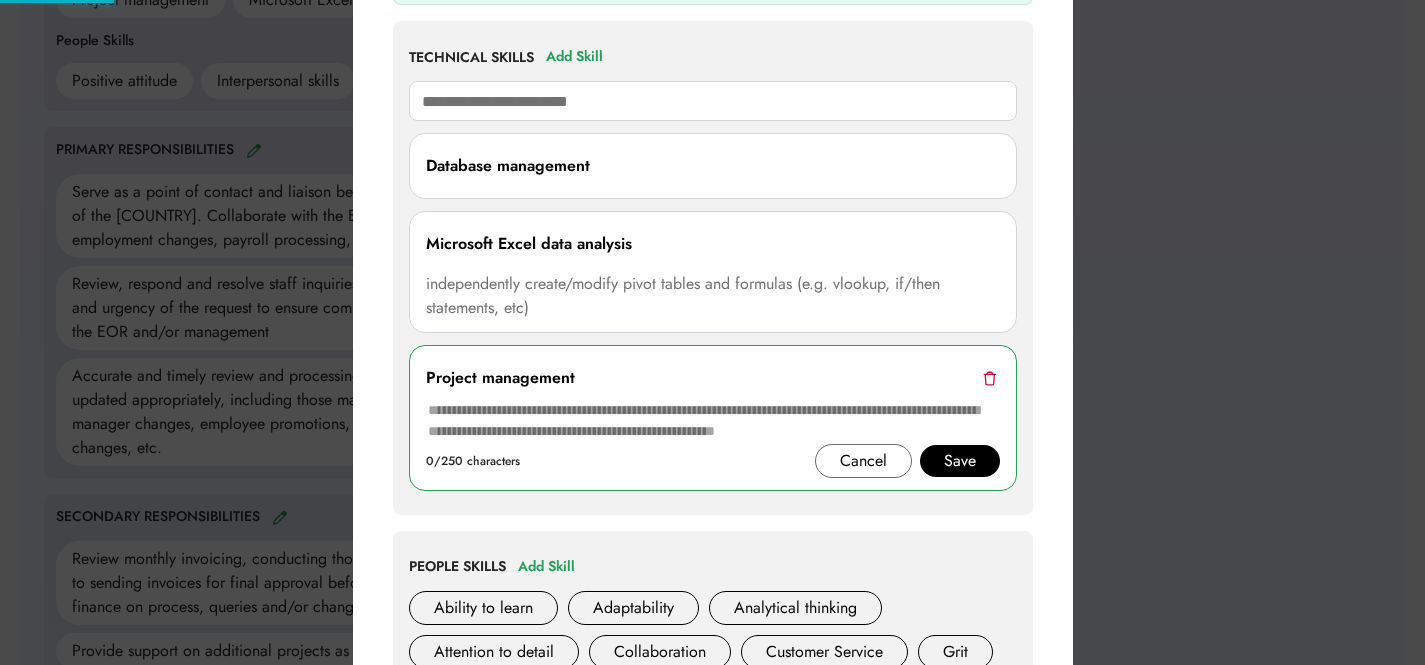 type on "**********" 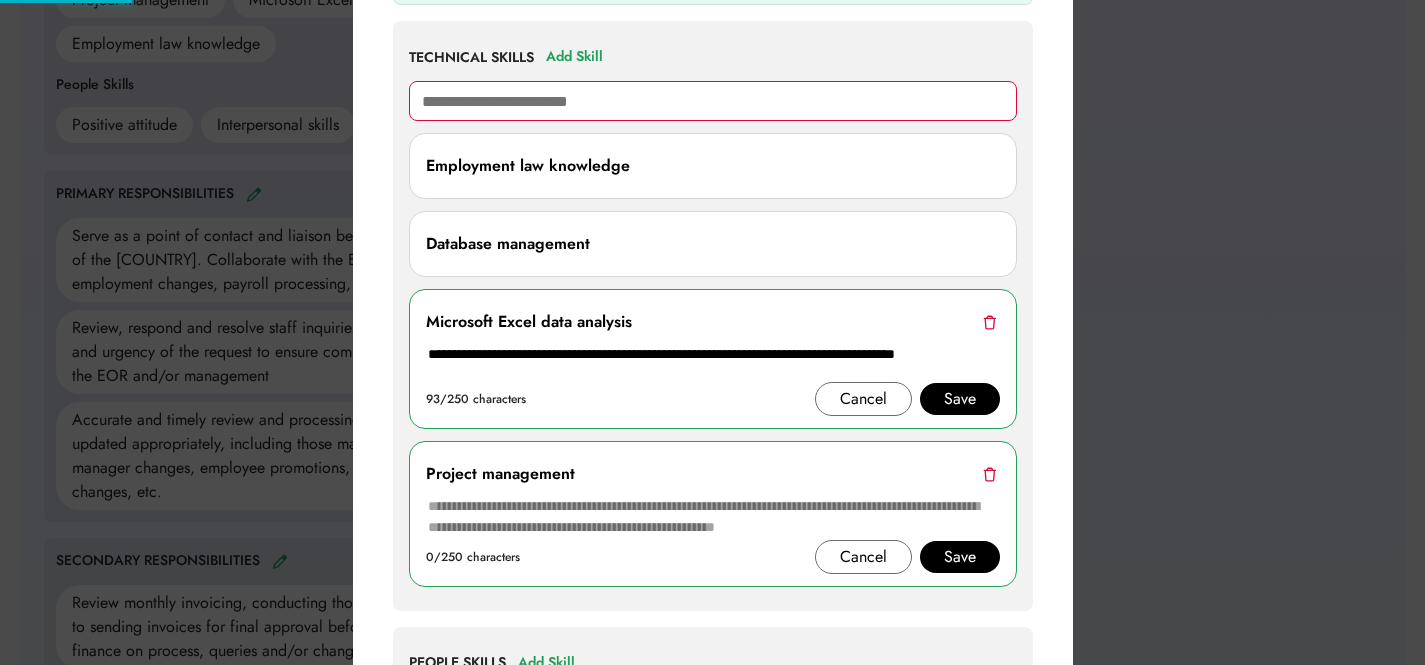 type 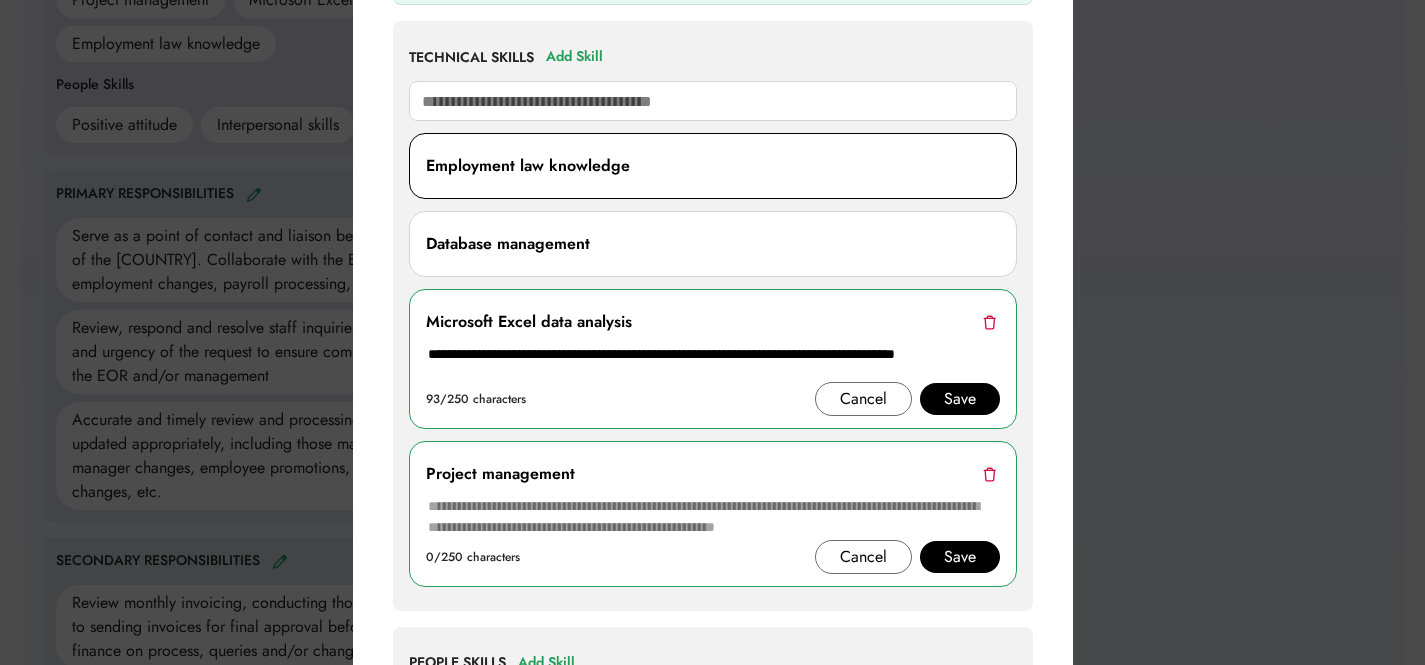 click on "Employment law knowledge" at bounding box center (528, 166) 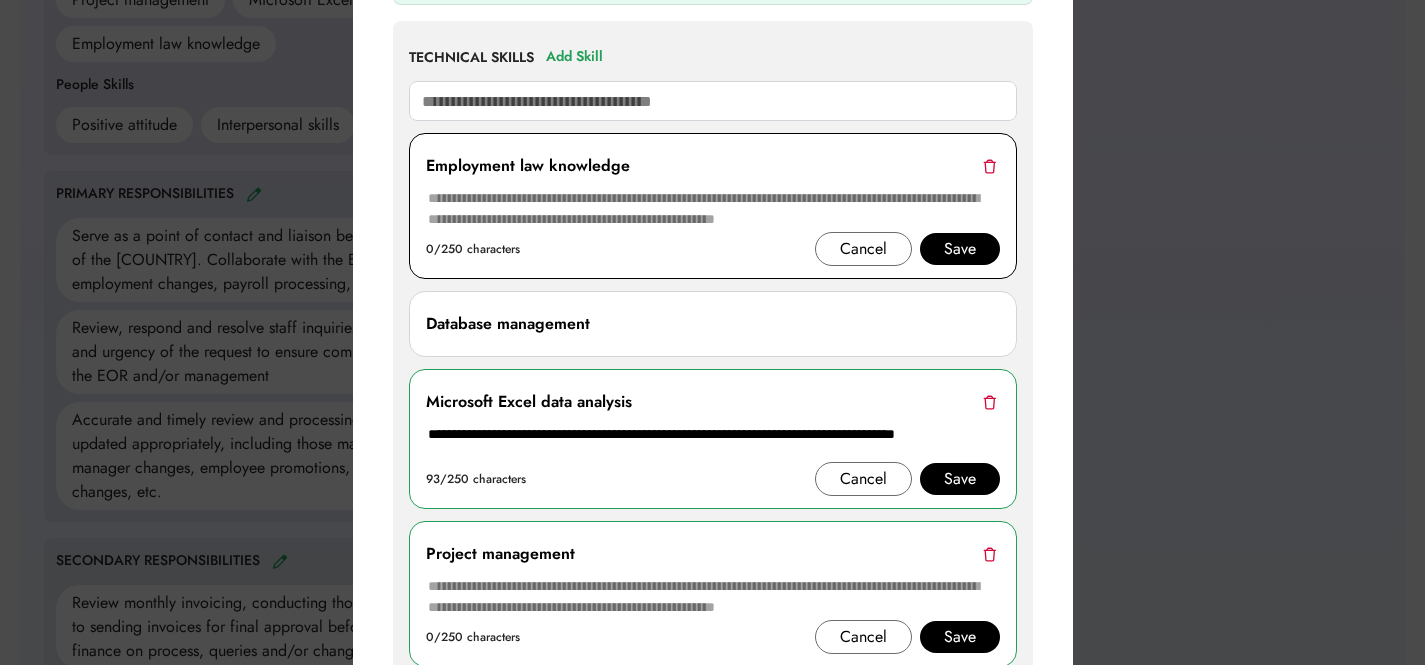 click at bounding box center (713, 209) 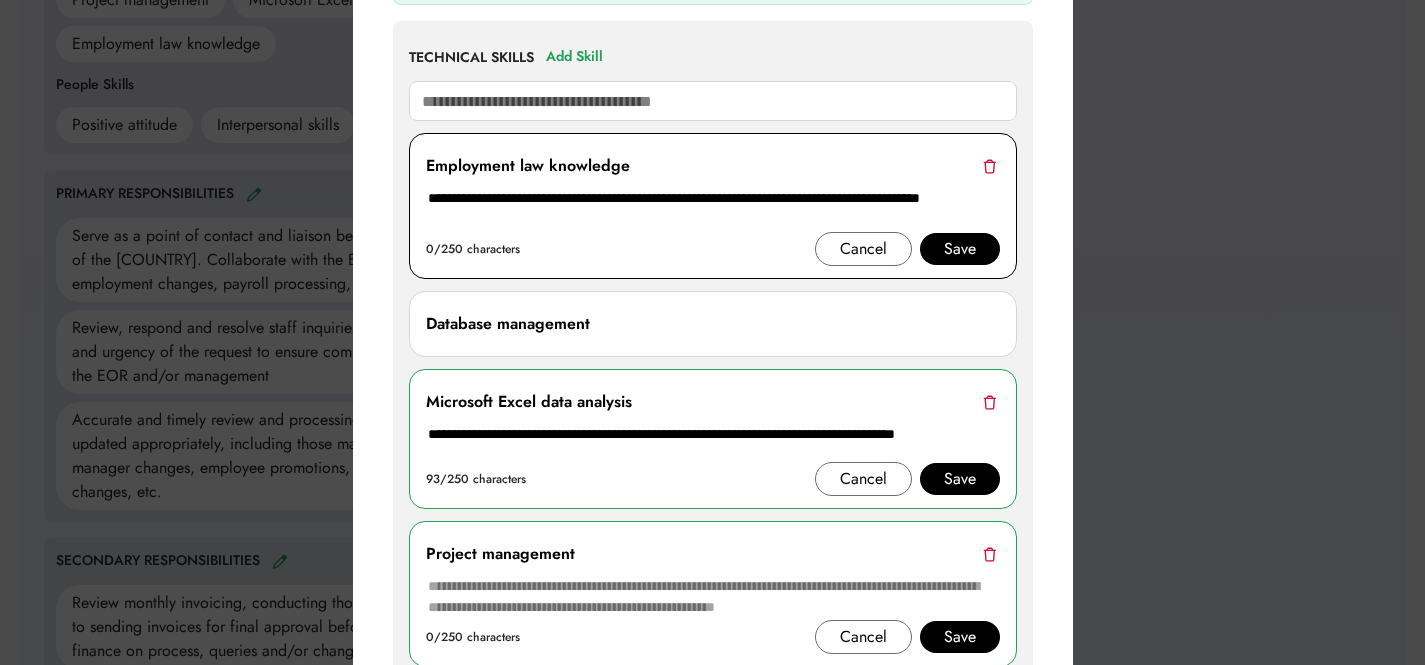 type on "**********" 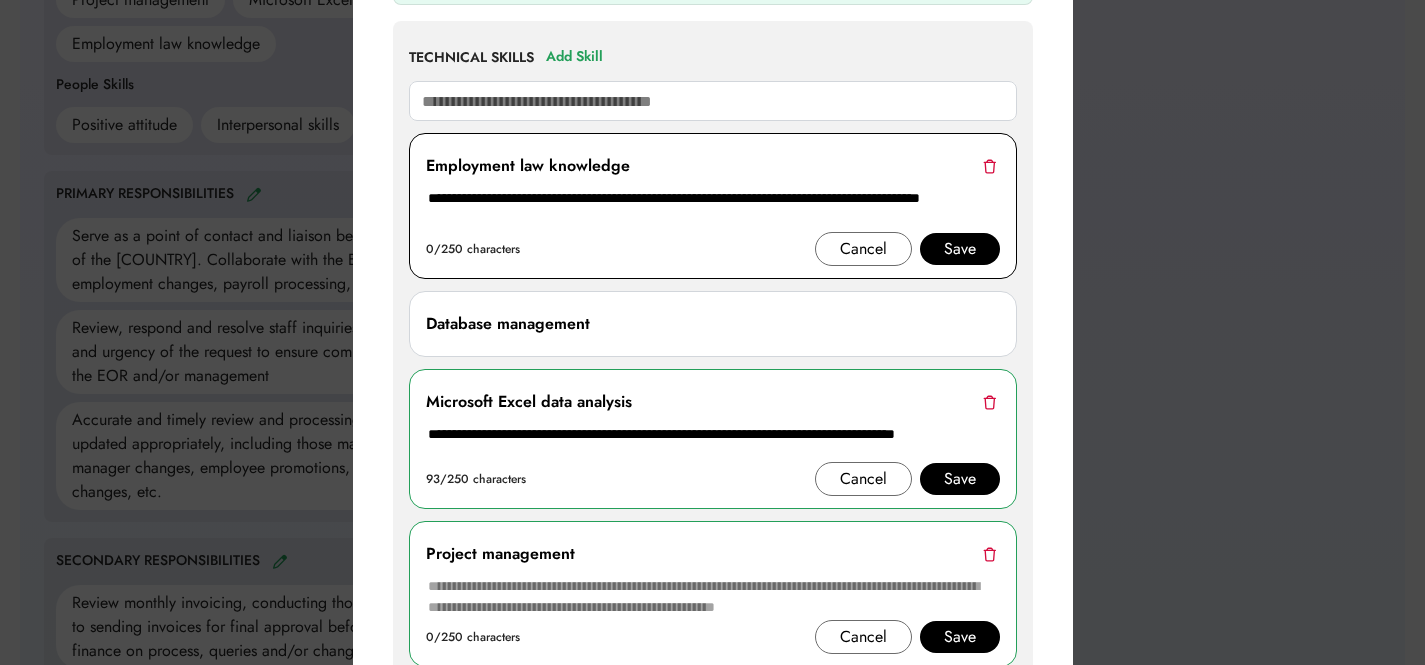 click on "Save" at bounding box center [960, 249] 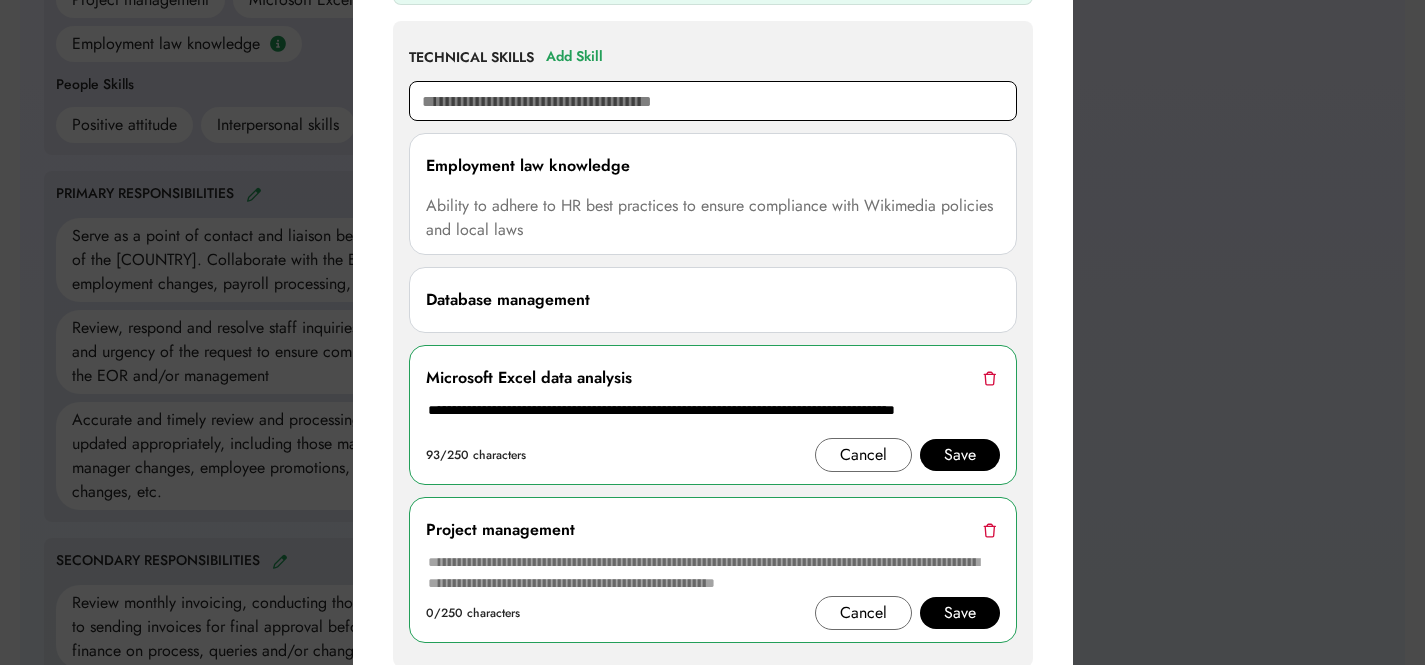 click at bounding box center [713, 101] 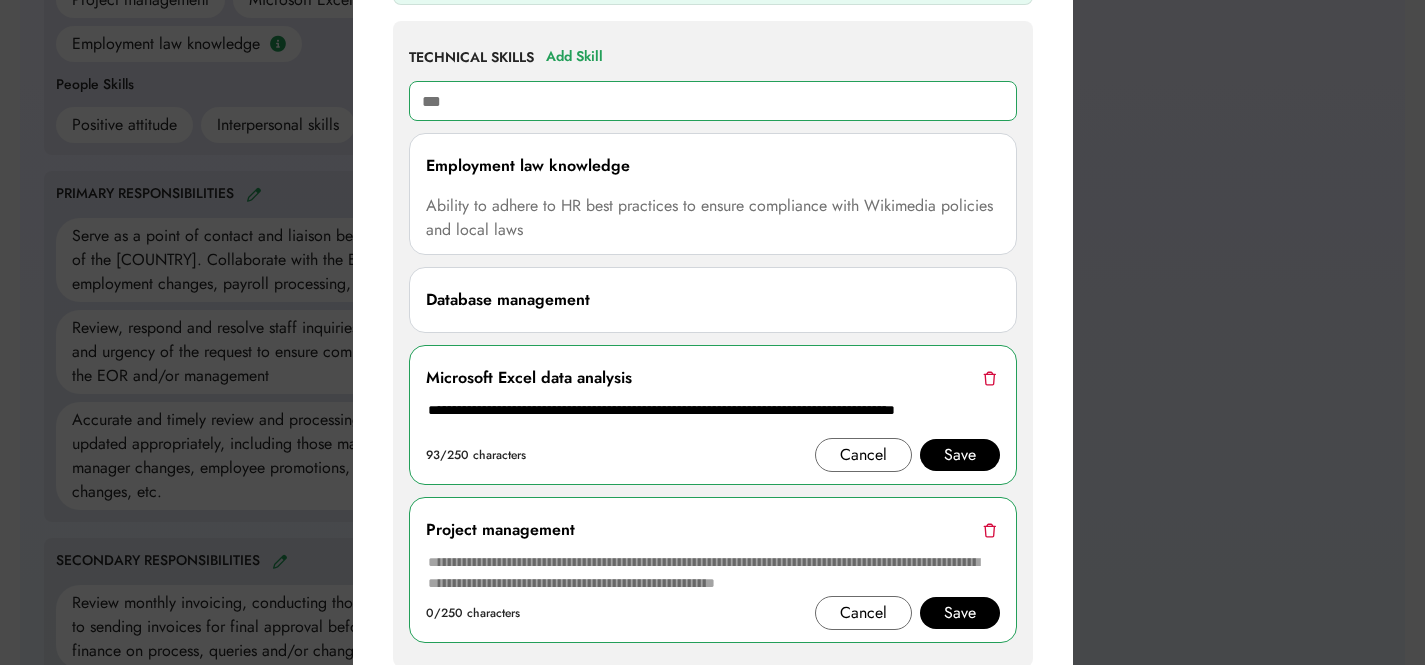 type on "****" 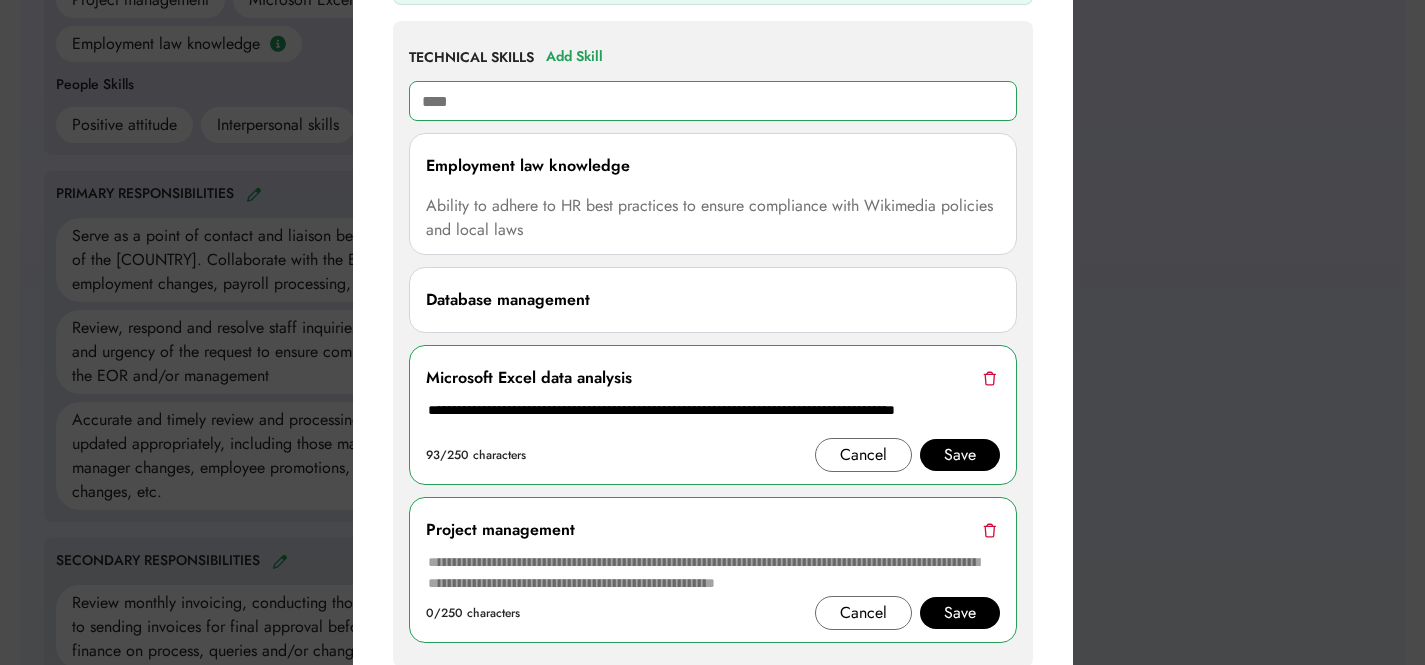 type on "**********" 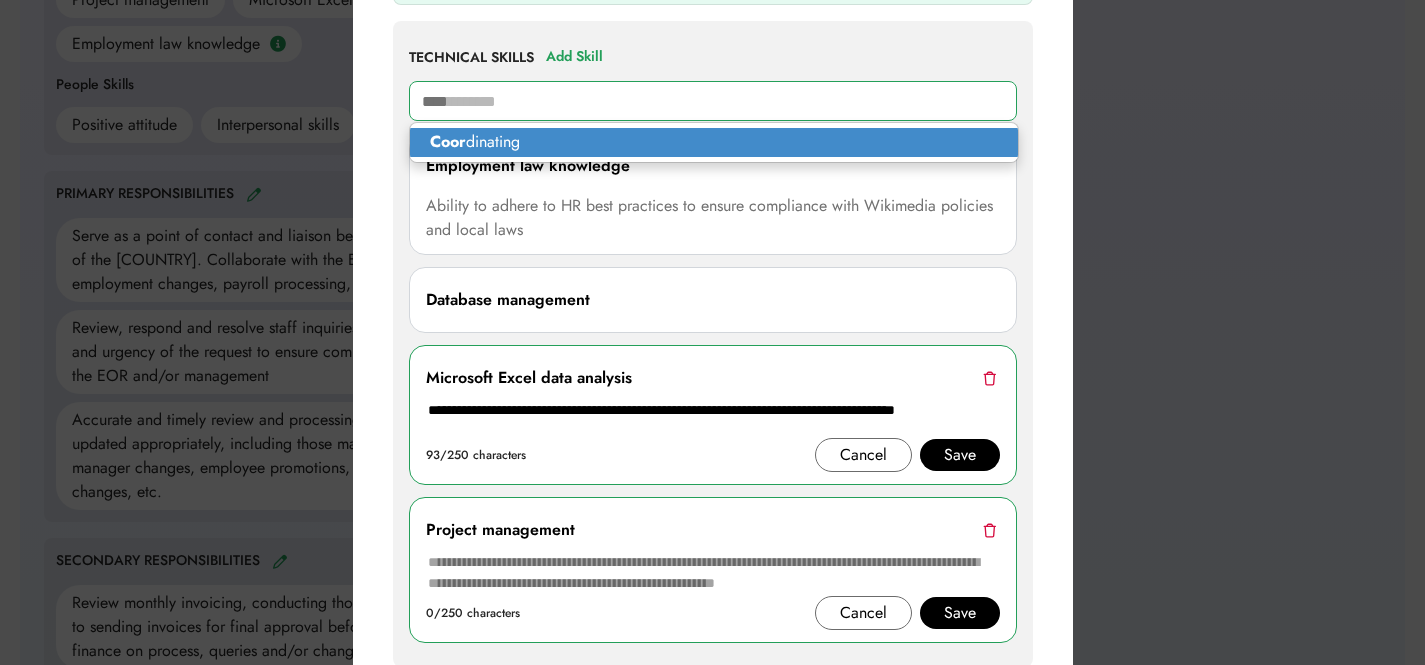 click on "Coor dinating" at bounding box center (714, 142) 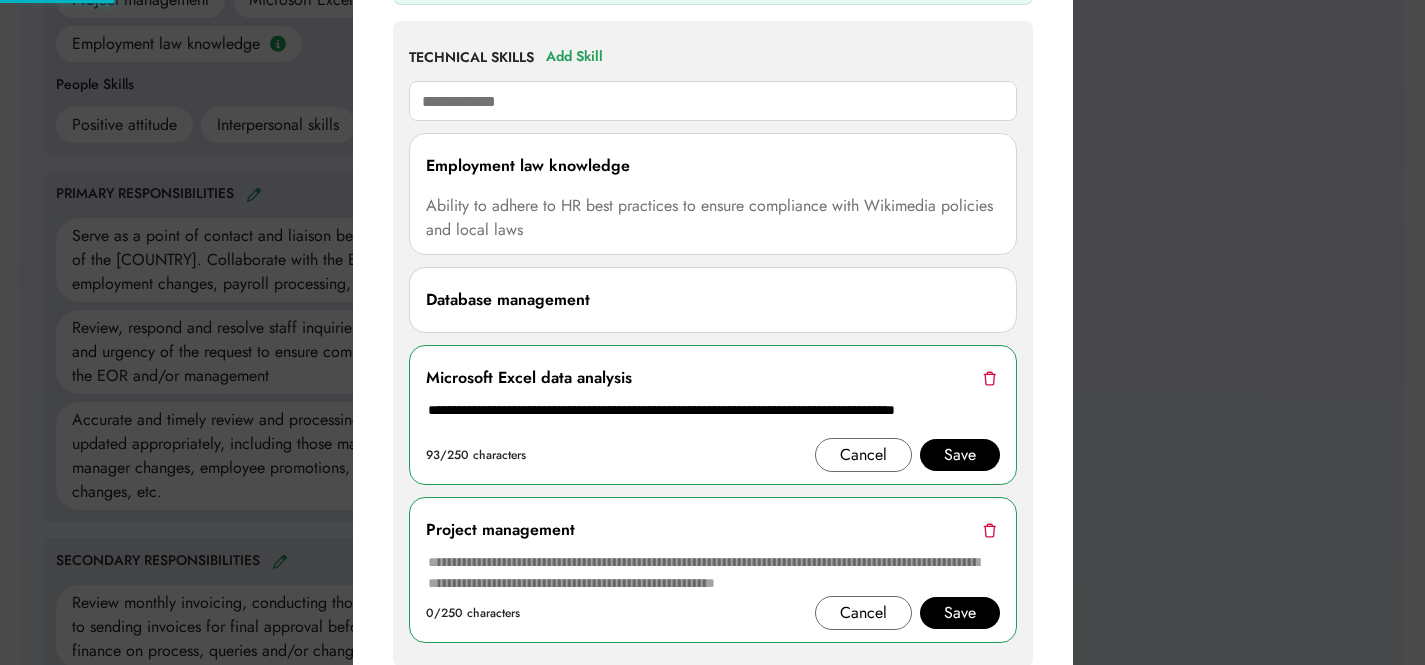 type 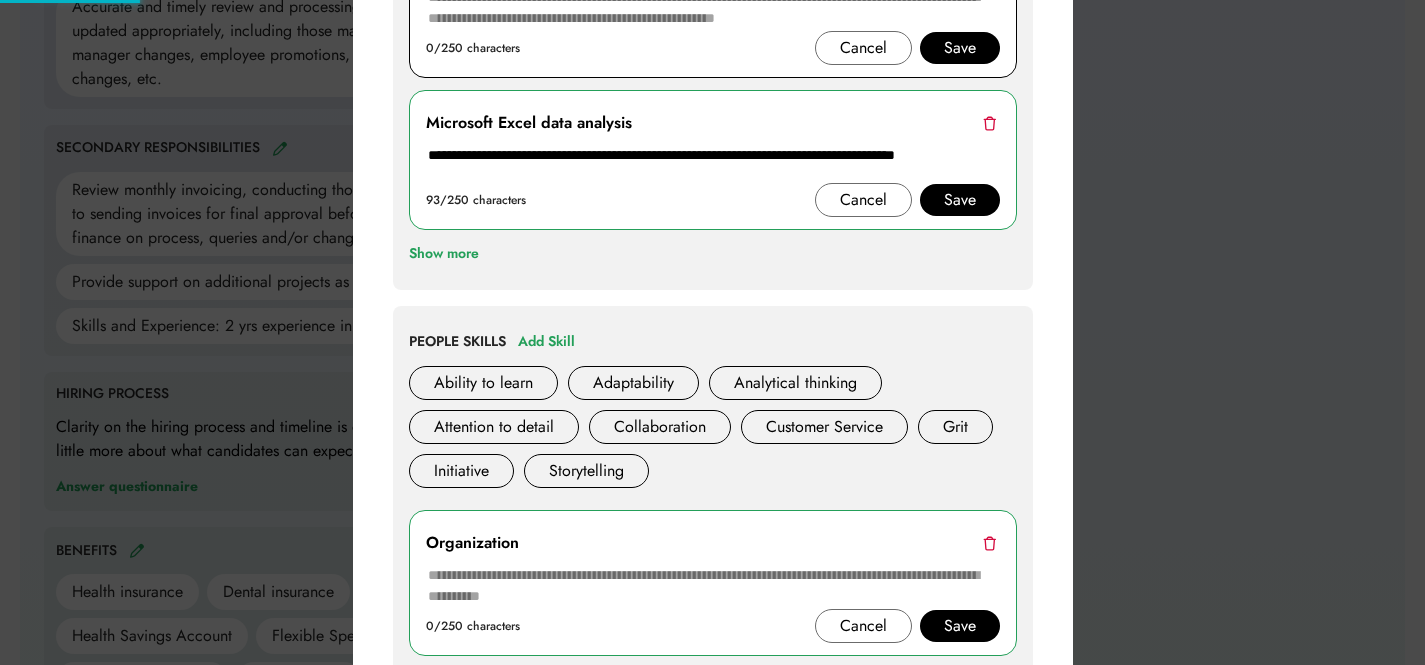 type 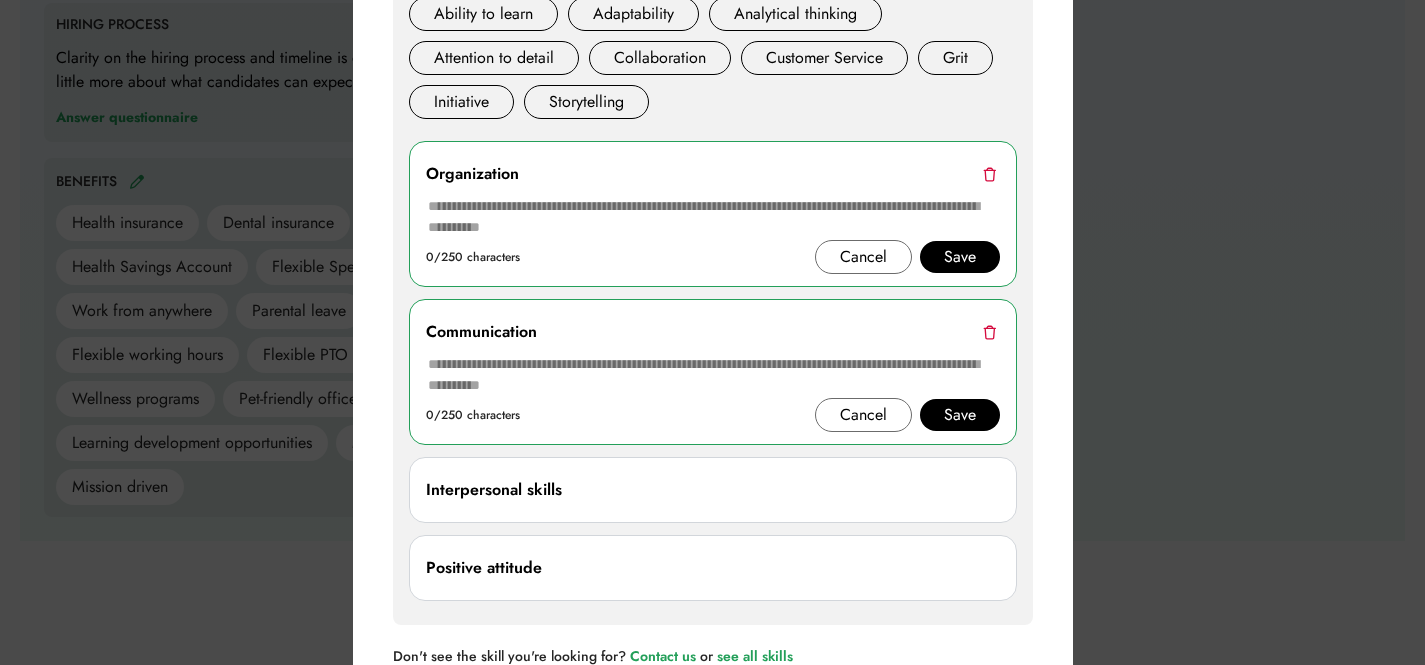 scroll, scrollTop: 1729, scrollLeft: 0, axis: vertical 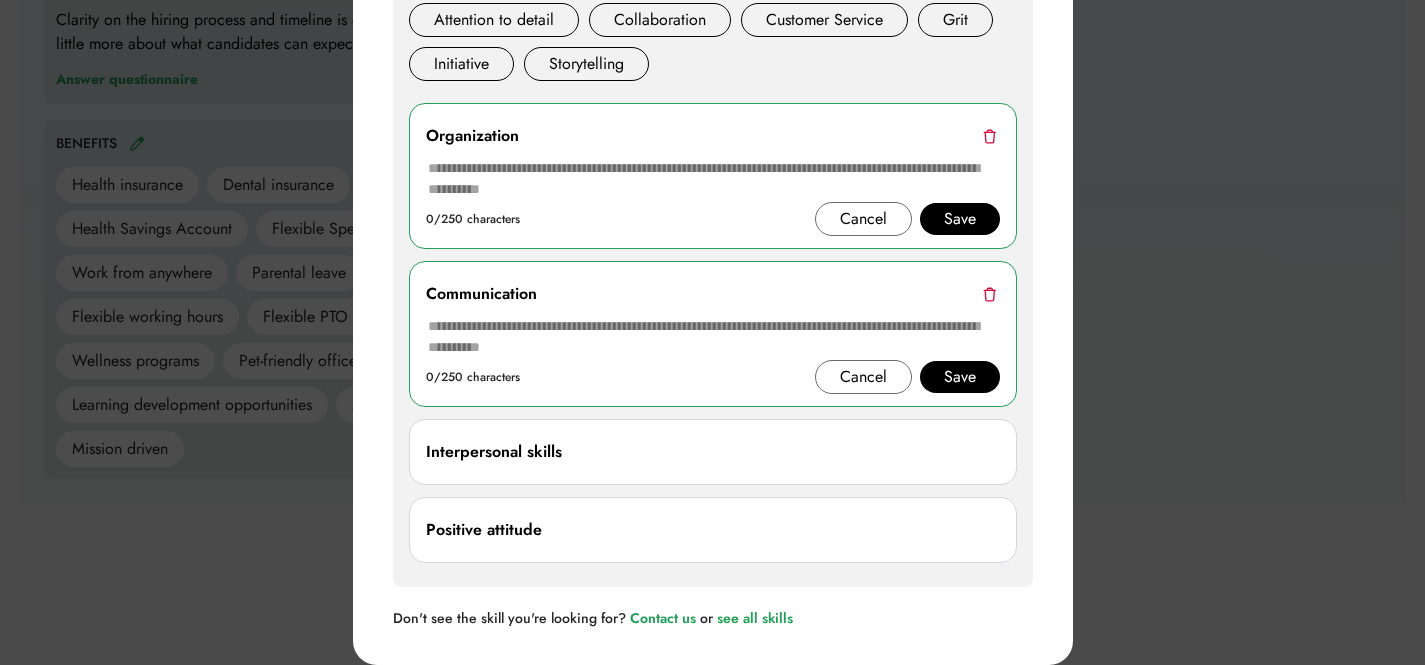 drag, startPoint x: 676, startPoint y: 513, endPoint x: 781, endPoint y: 509, distance: 105.076164 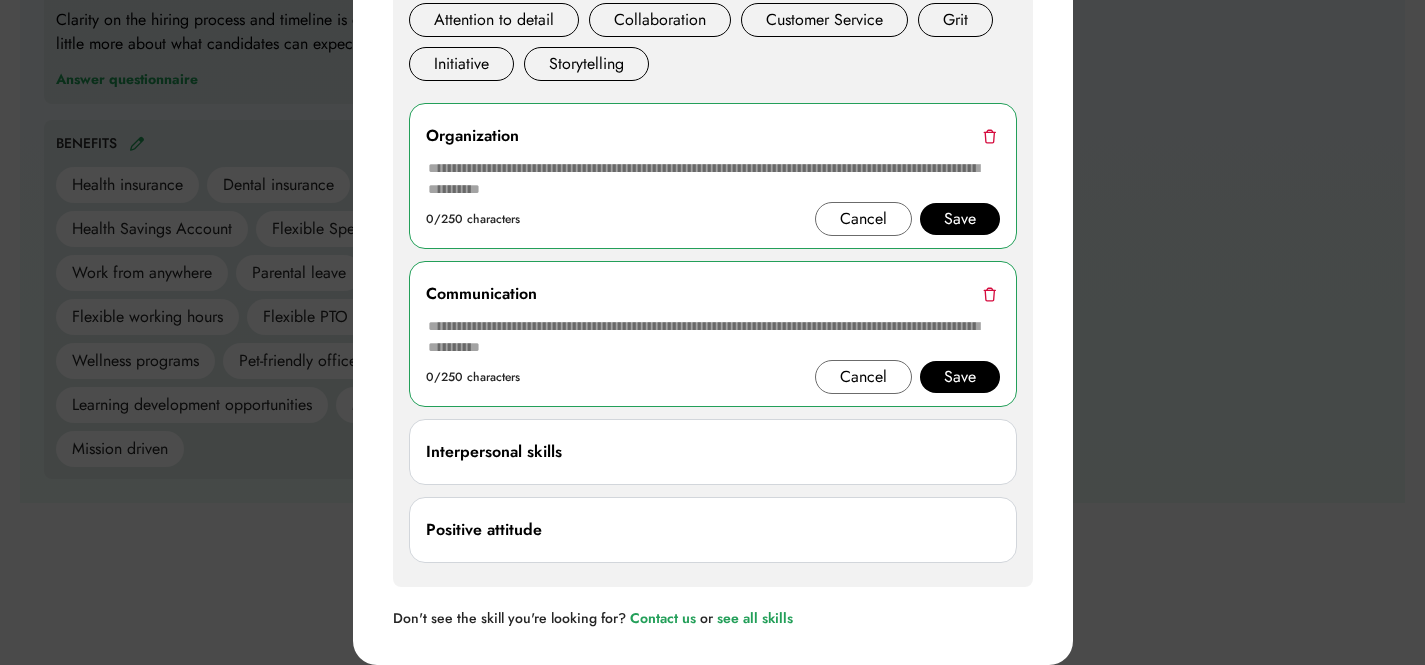 click on "Positive attitude" at bounding box center [713, 530] 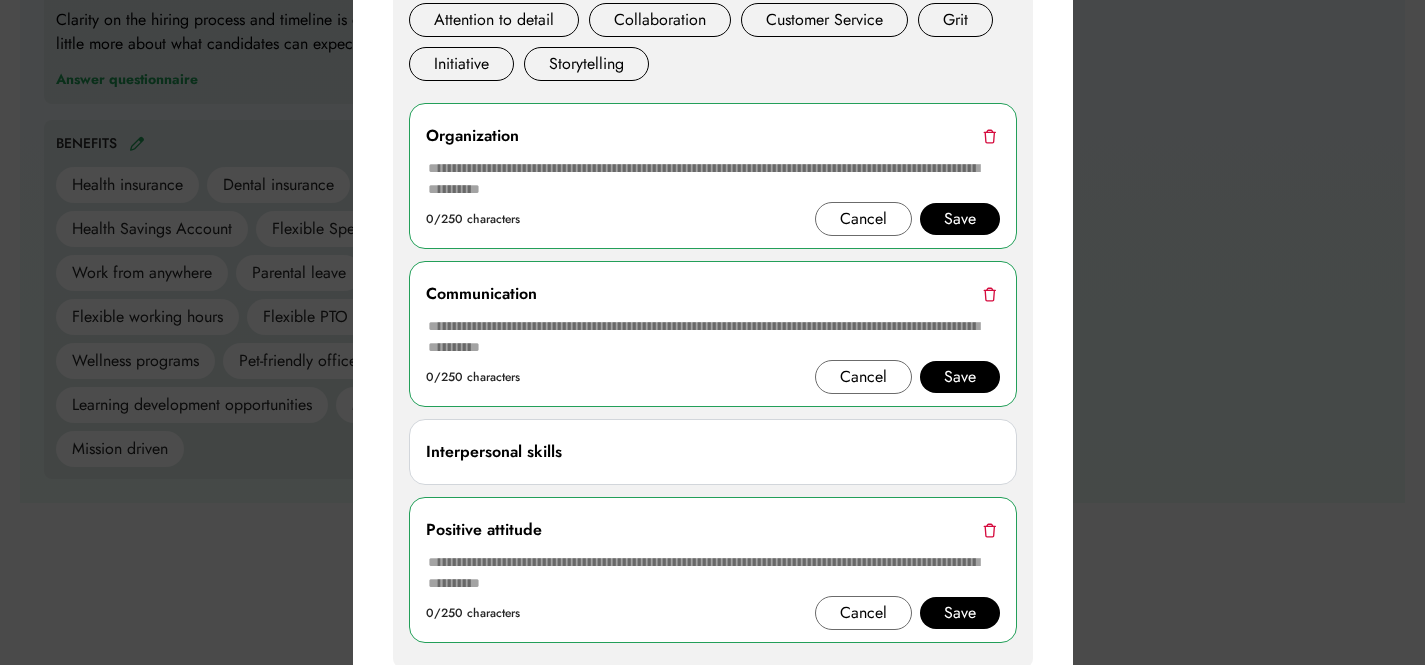 click at bounding box center (989, 530) 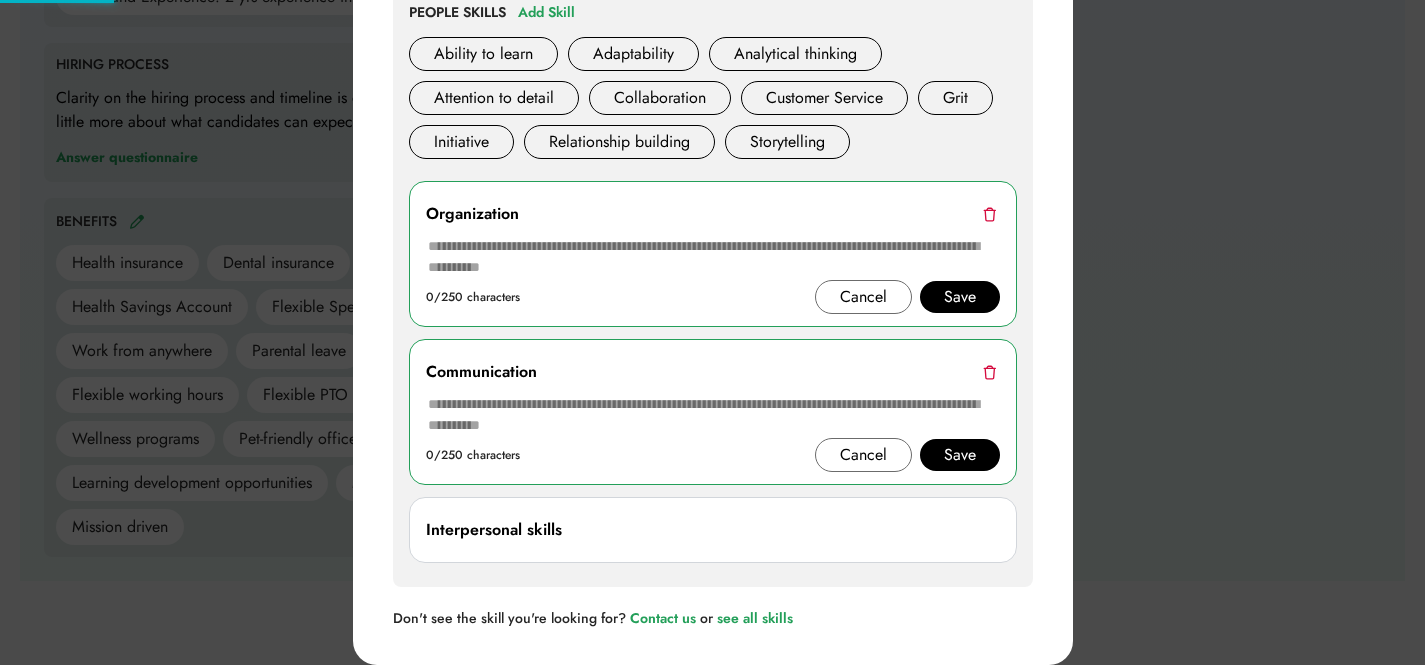 click at bounding box center [712, 332] 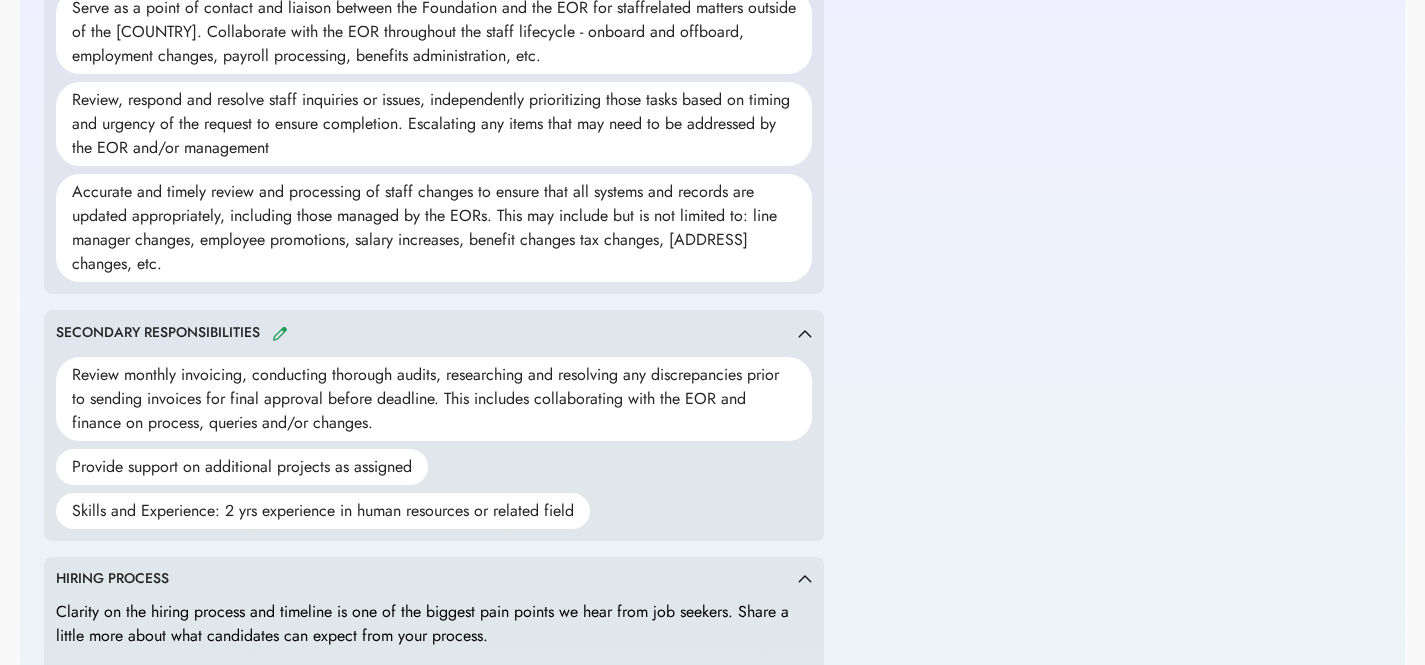 scroll, scrollTop: 988, scrollLeft: 0, axis: vertical 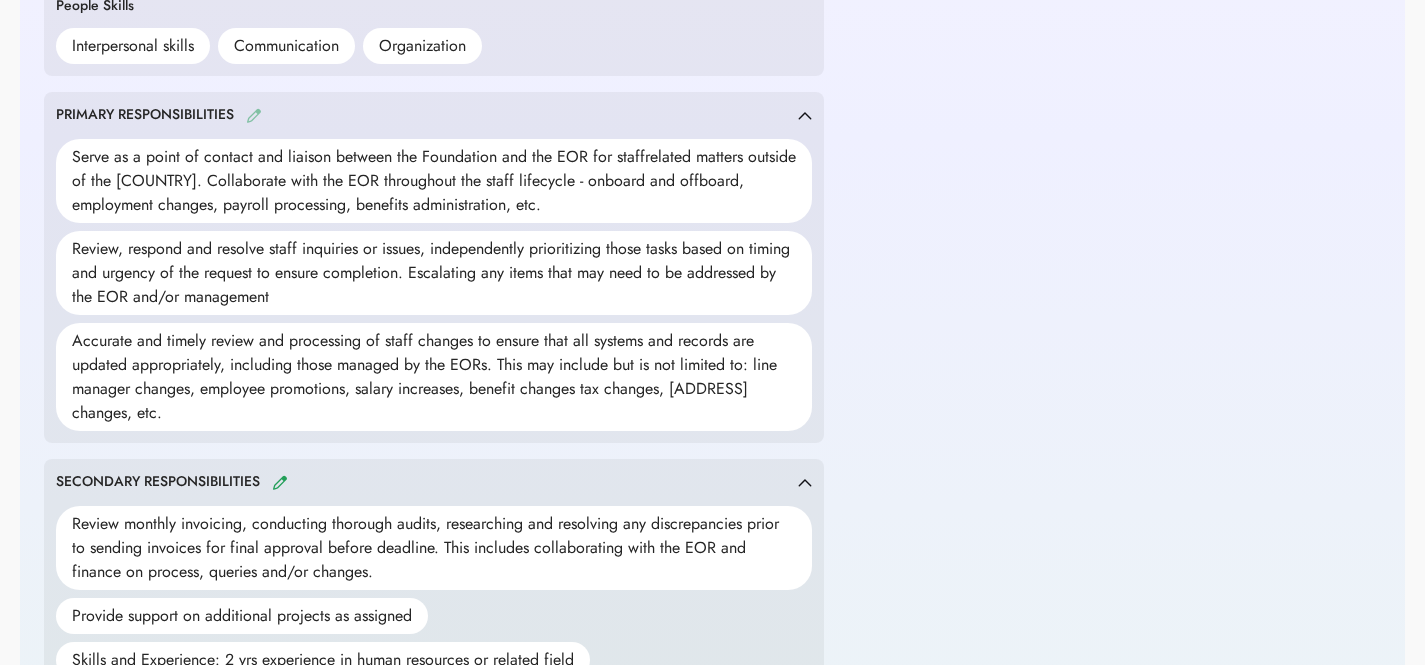 click at bounding box center (254, 115) 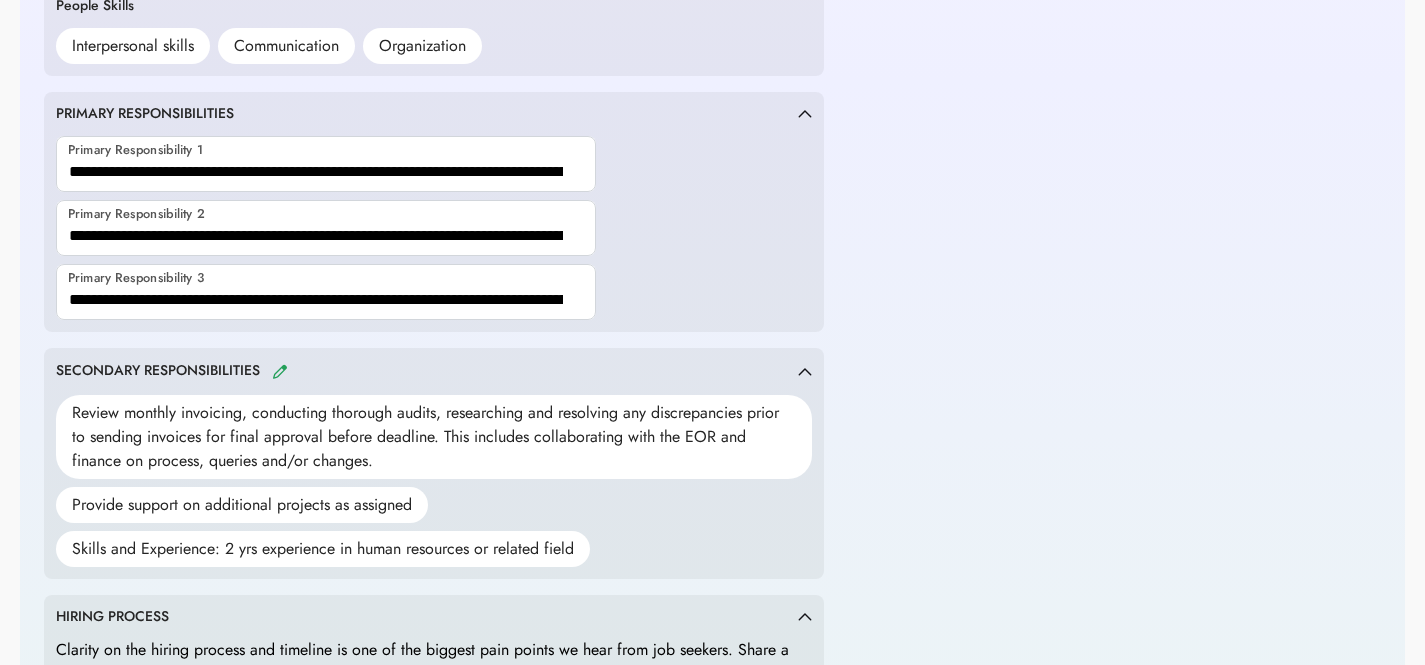 click on "Primary Responsibility 1 Primary Responsibility 2 Primary Responsibility 3" at bounding box center [434, 222] 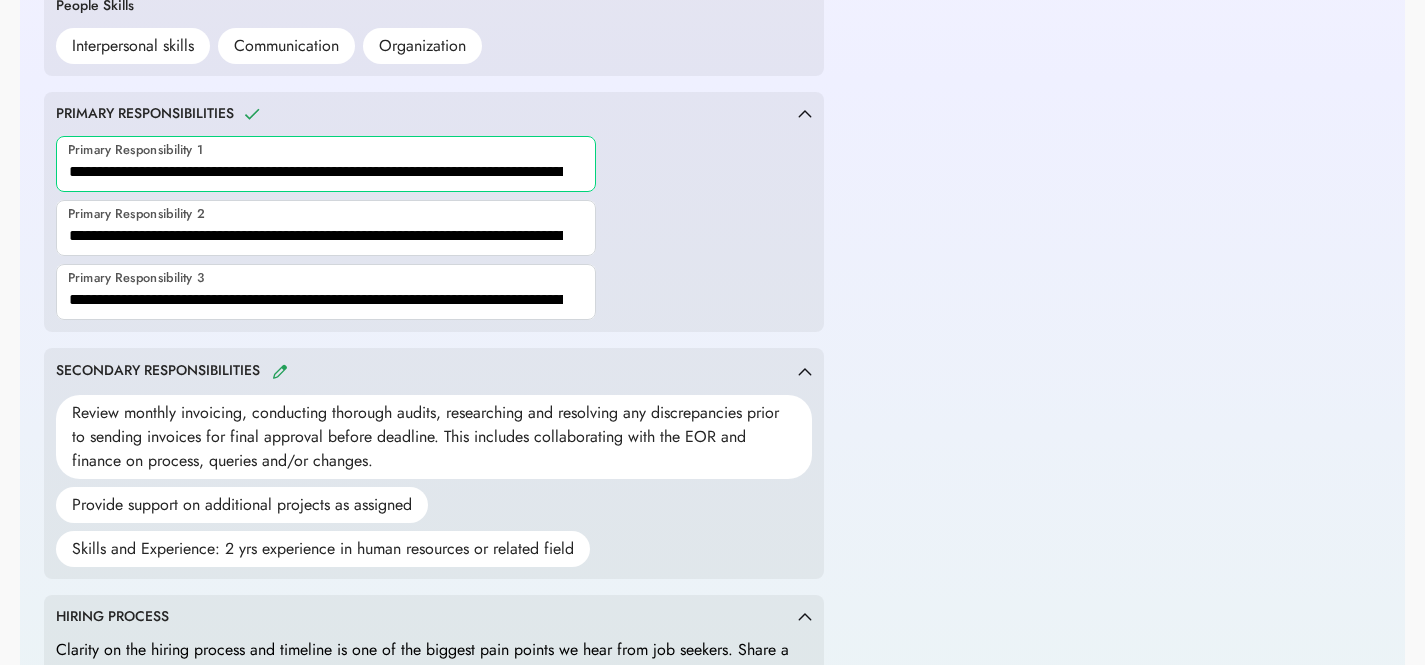 click at bounding box center [326, 164] 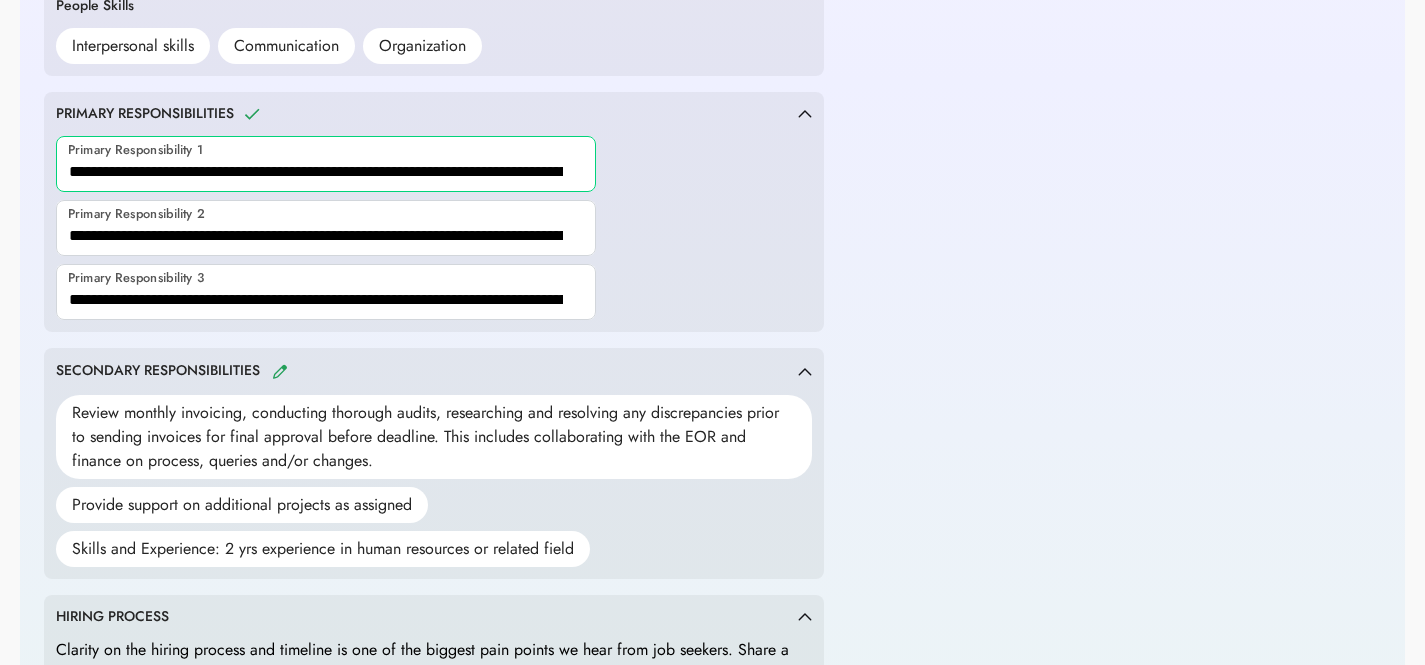 click at bounding box center [326, 164] 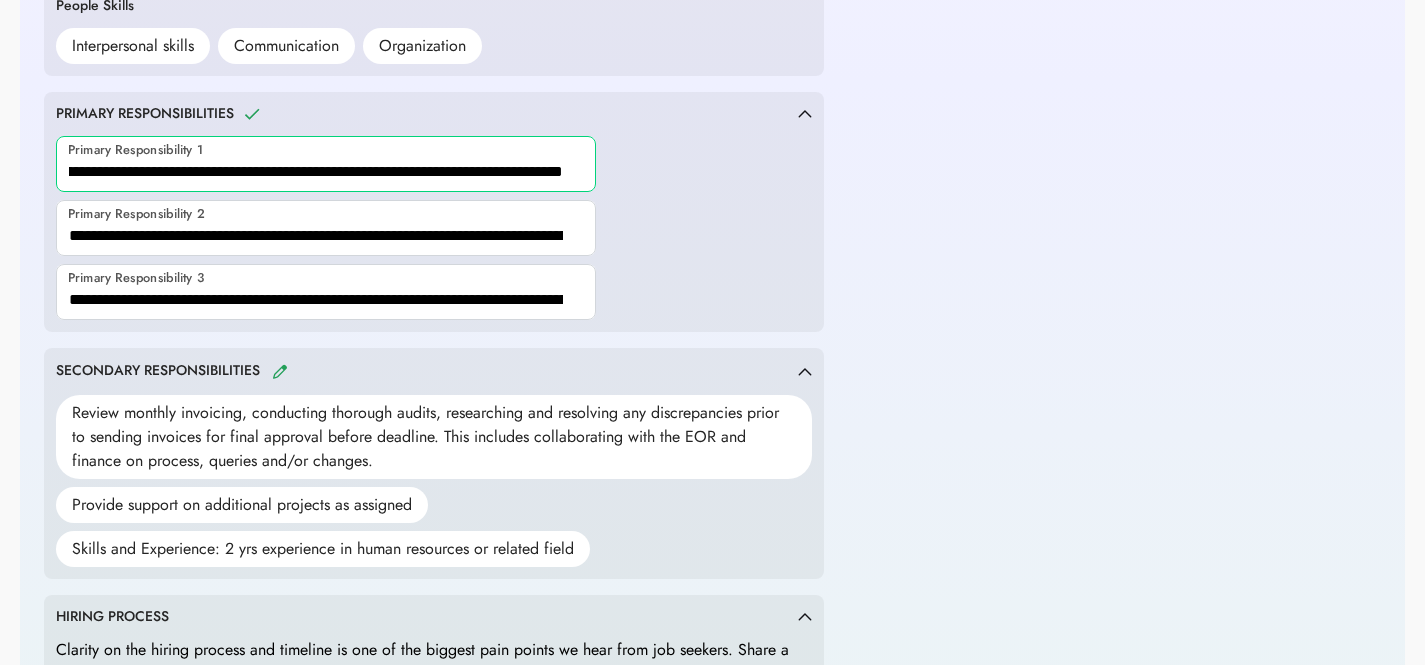 scroll, scrollTop: 0, scrollLeft: 1320, axis: horizontal 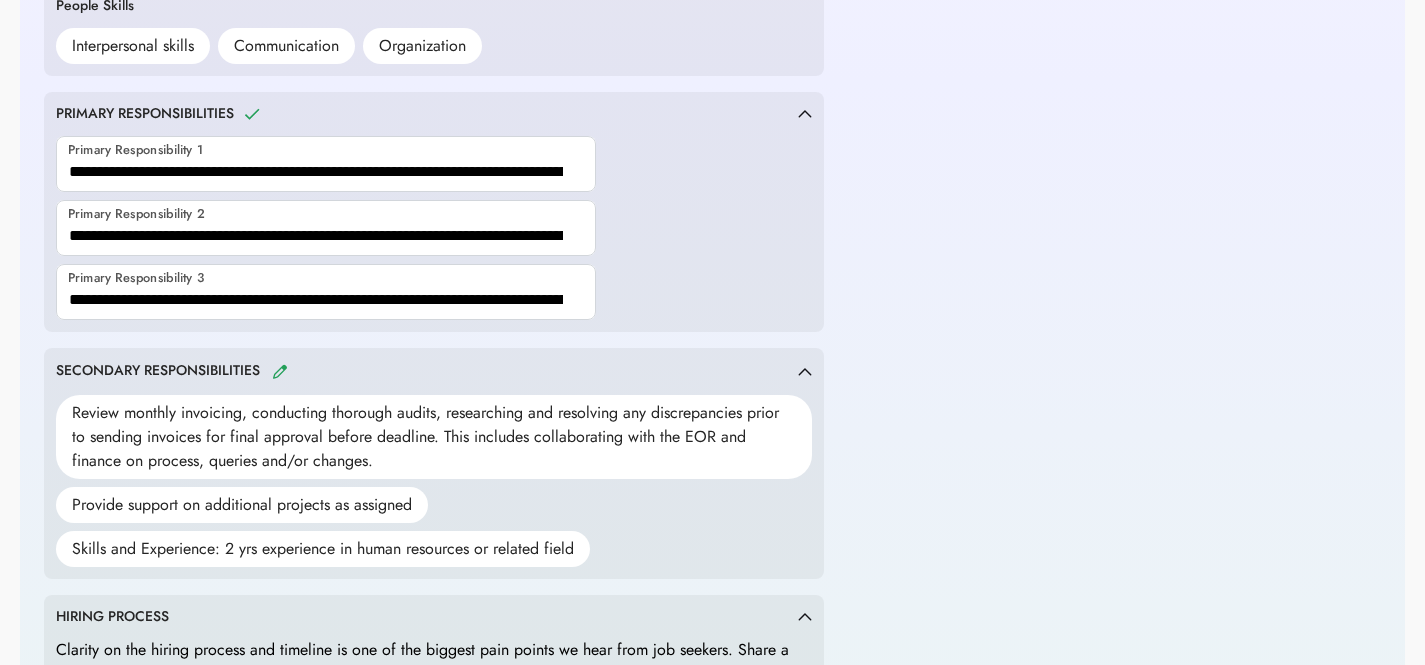 click on "SECONDARY RESPONSIBILITIES" at bounding box center [427, 371] 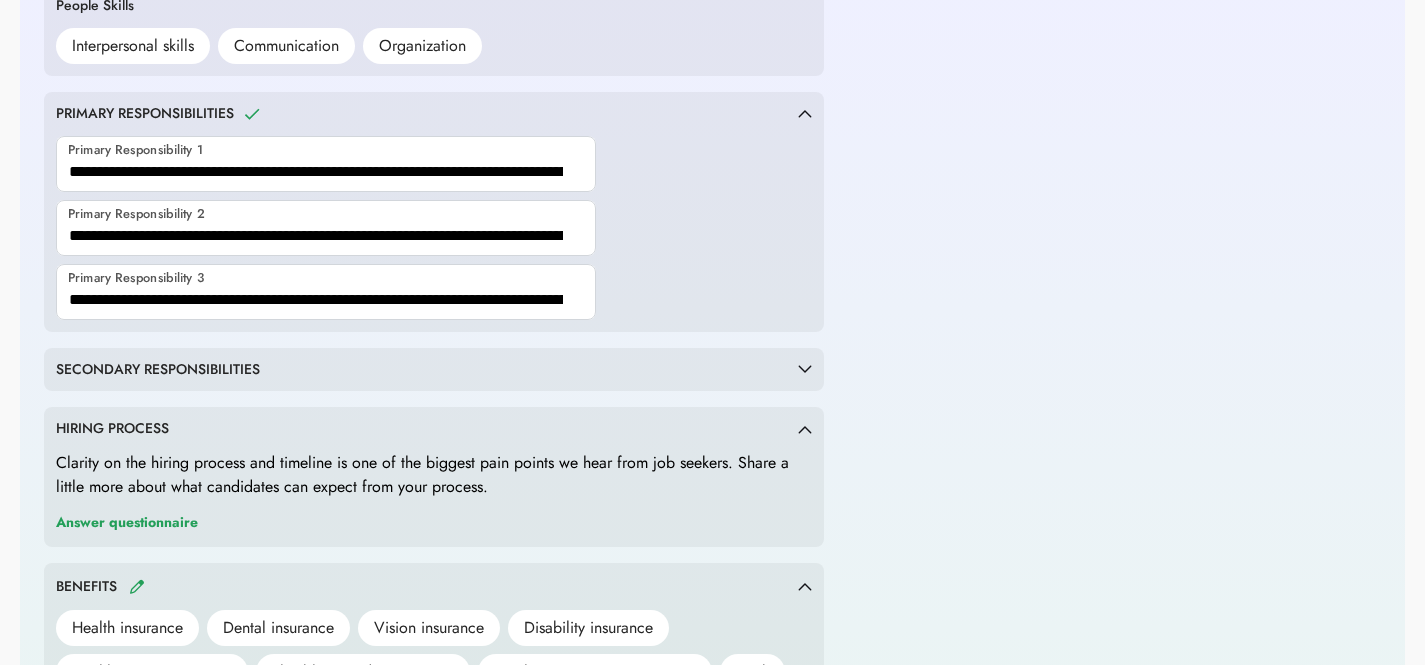 click on "SECONDARY RESPONSIBILITIES" at bounding box center [427, 370] 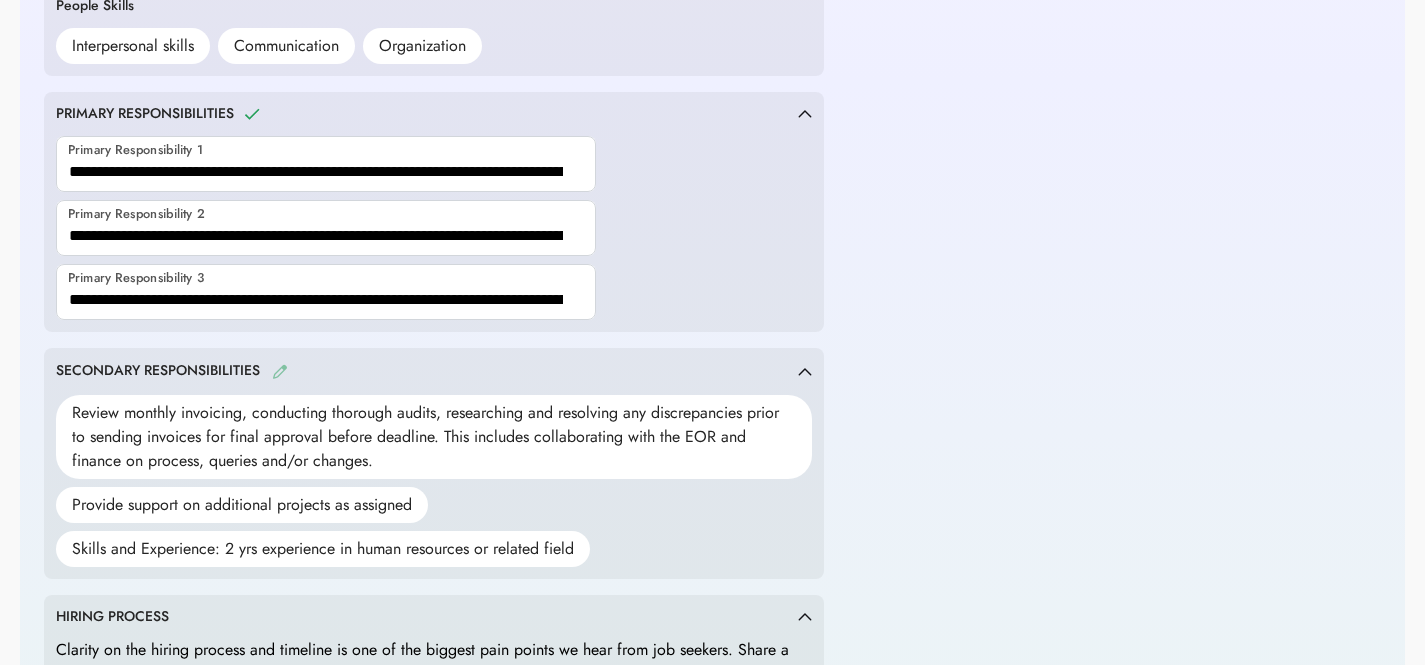 click at bounding box center (280, 371) 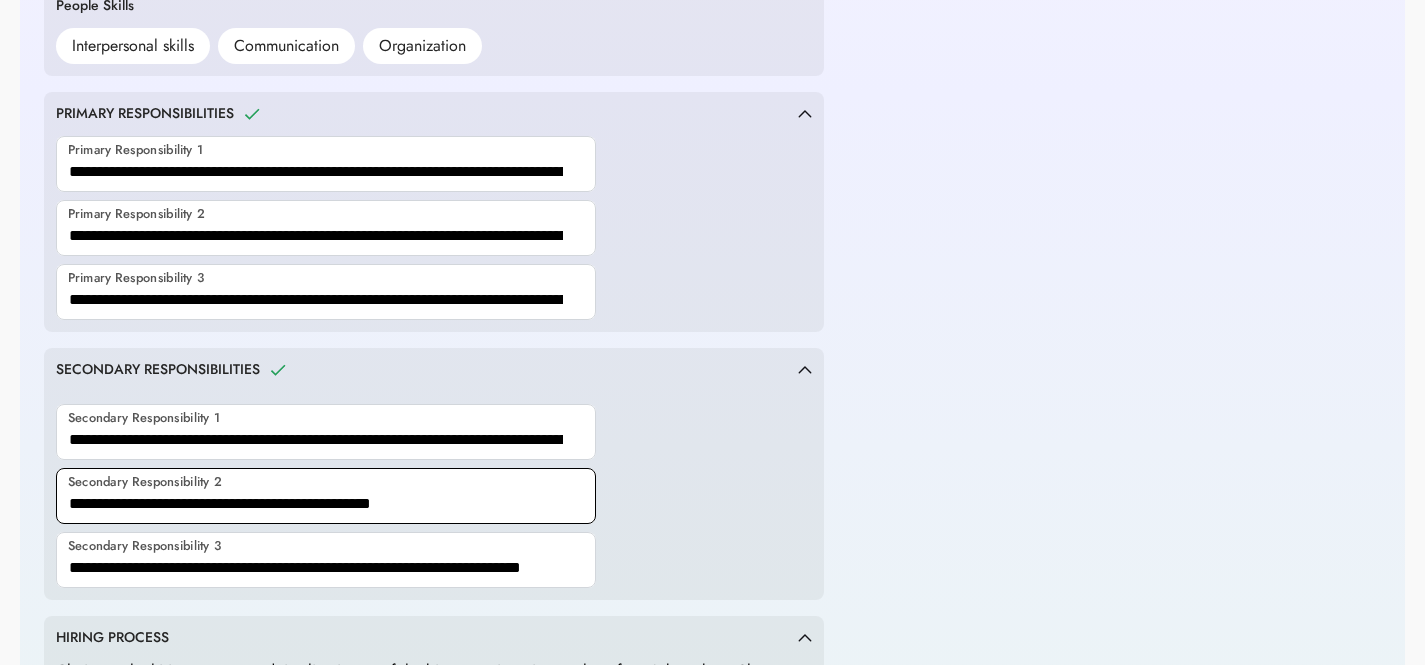 click at bounding box center [326, 496] 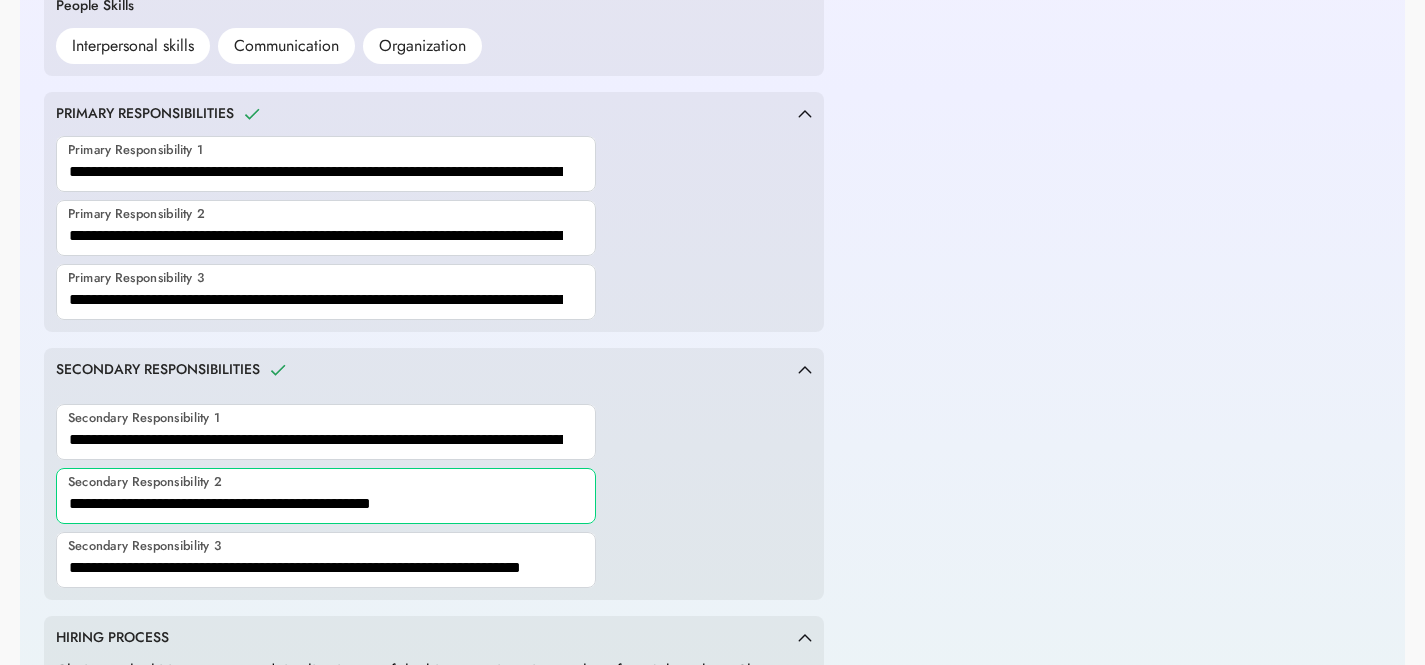 click at bounding box center (326, 496) 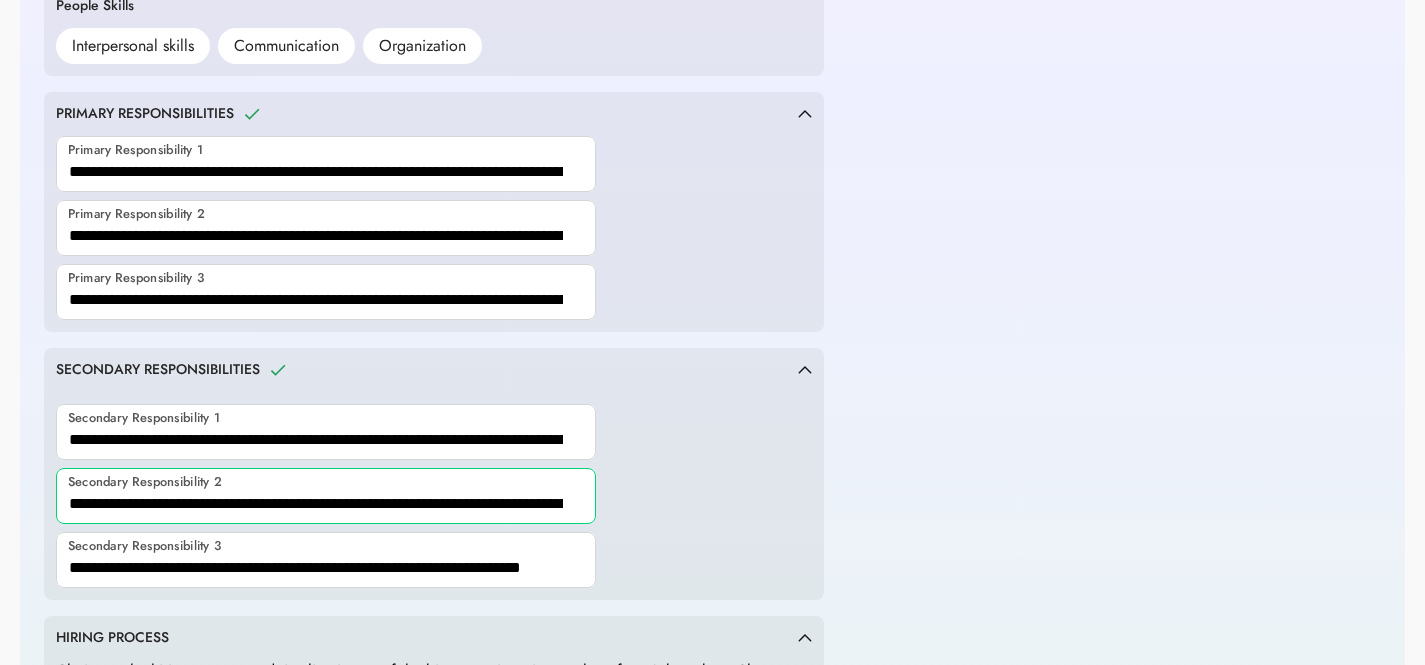 scroll, scrollTop: 0, scrollLeft: 525, axis: horizontal 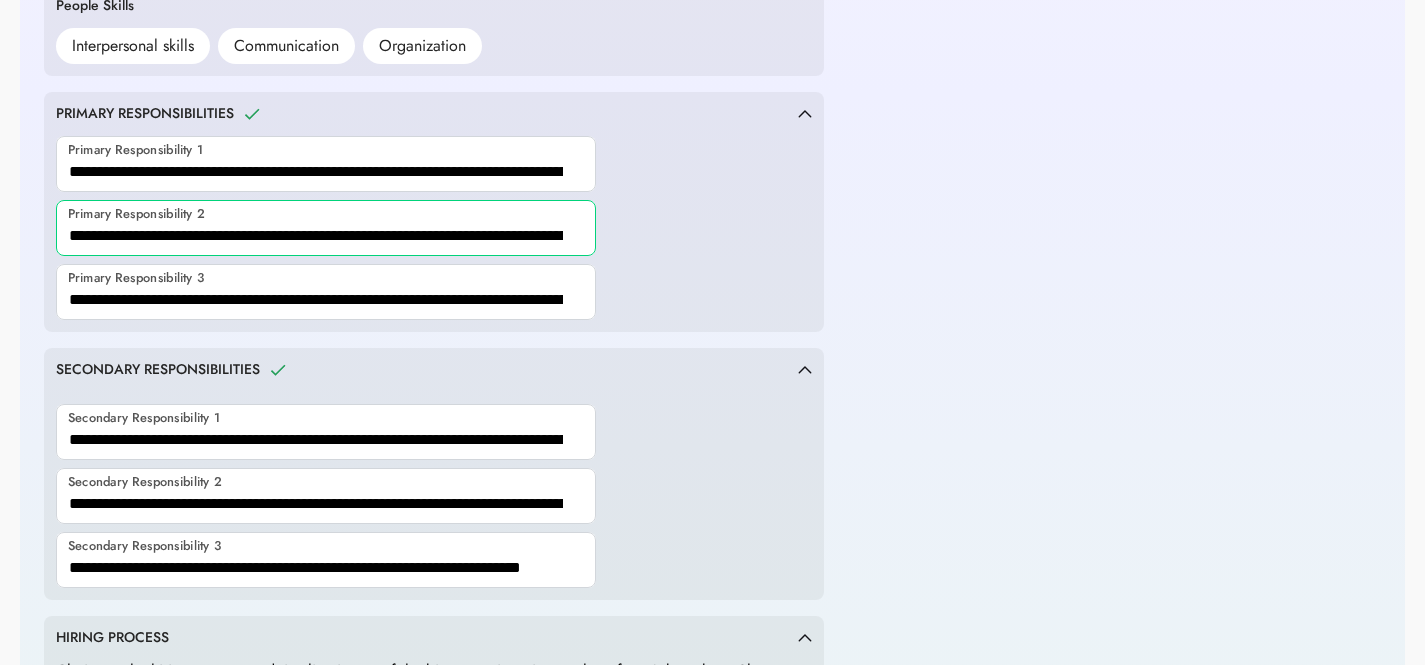 click at bounding box center (326, 228) 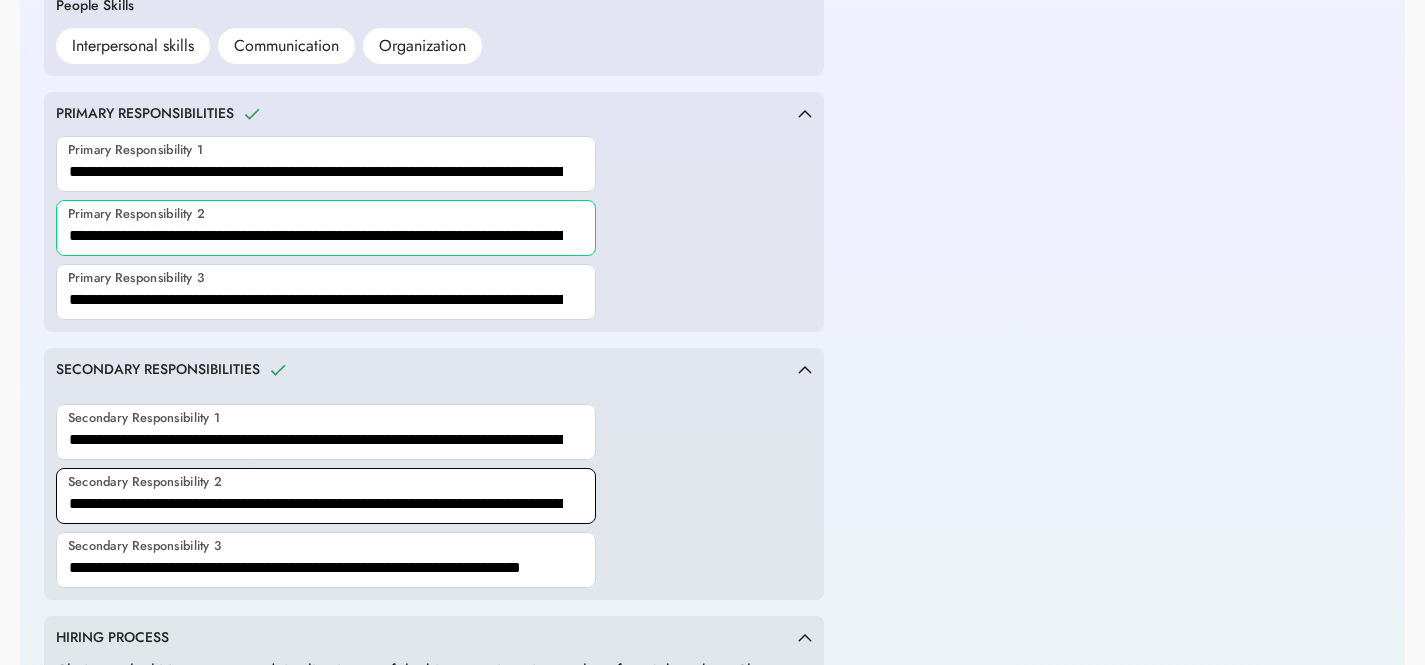 click at bounding box center (326, 496) 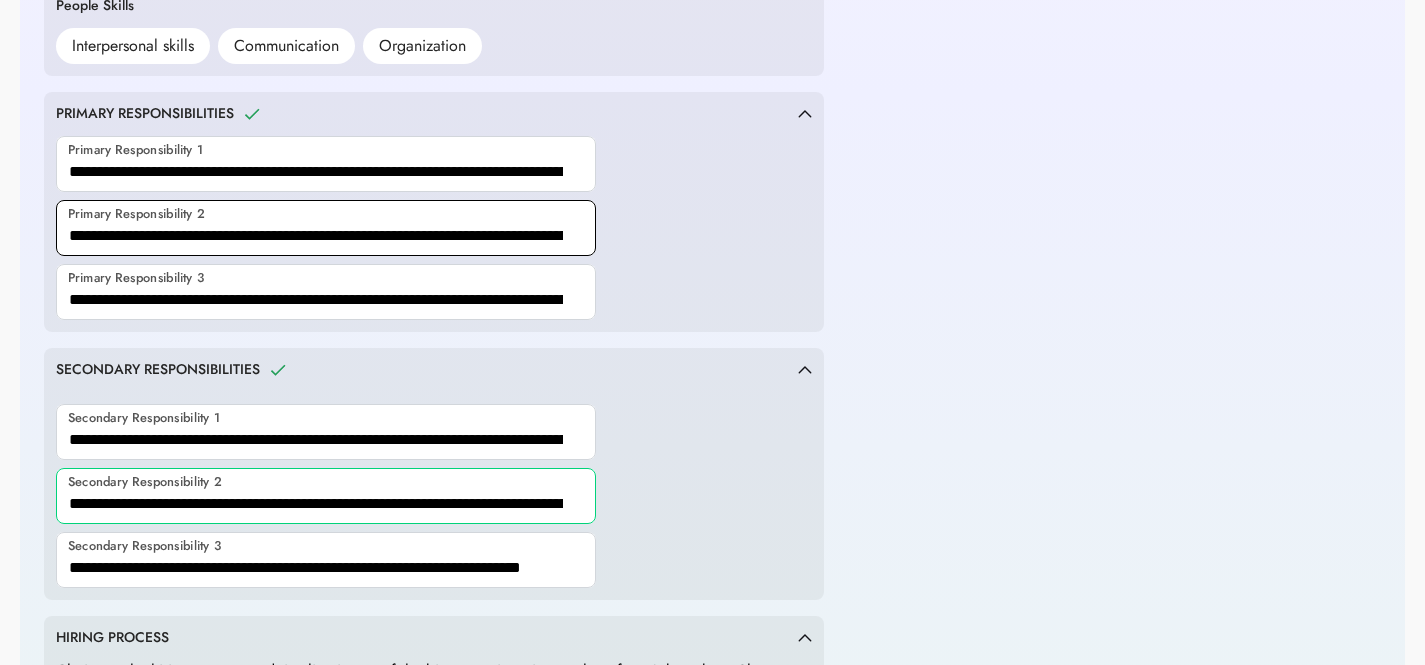 type on "**********" 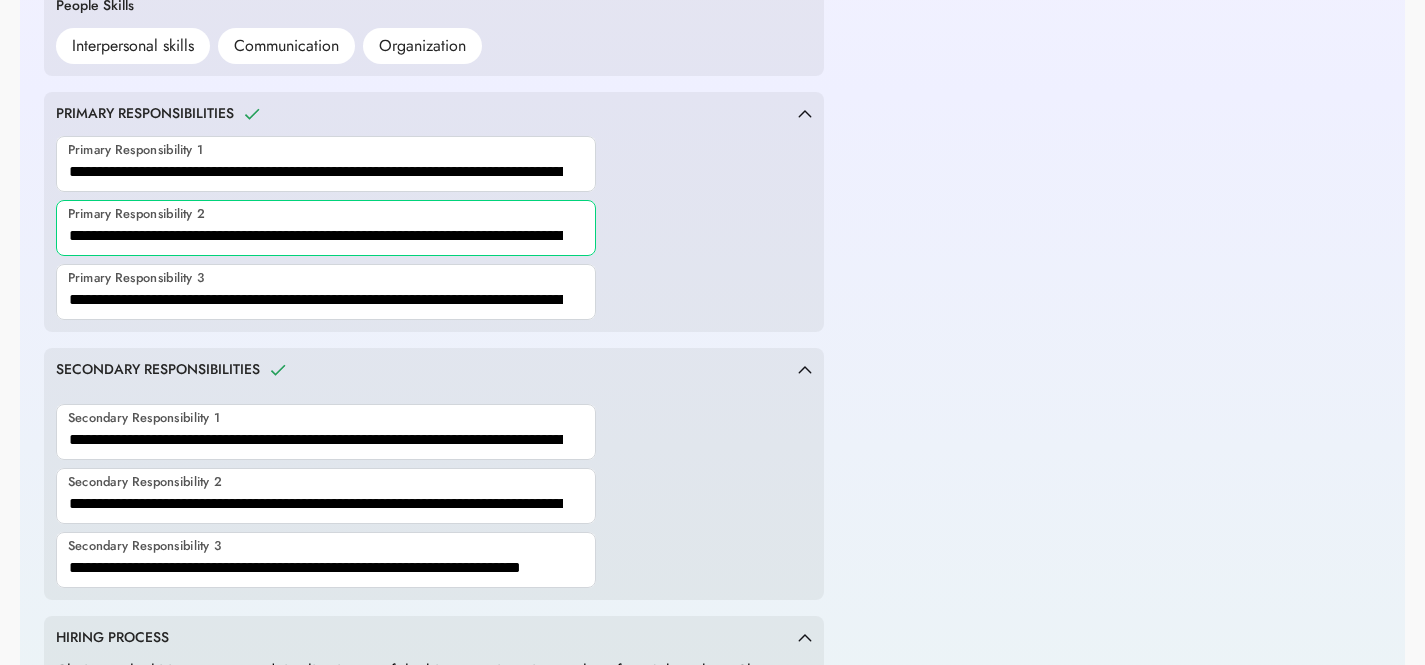 click at bounding box center (326, 228) 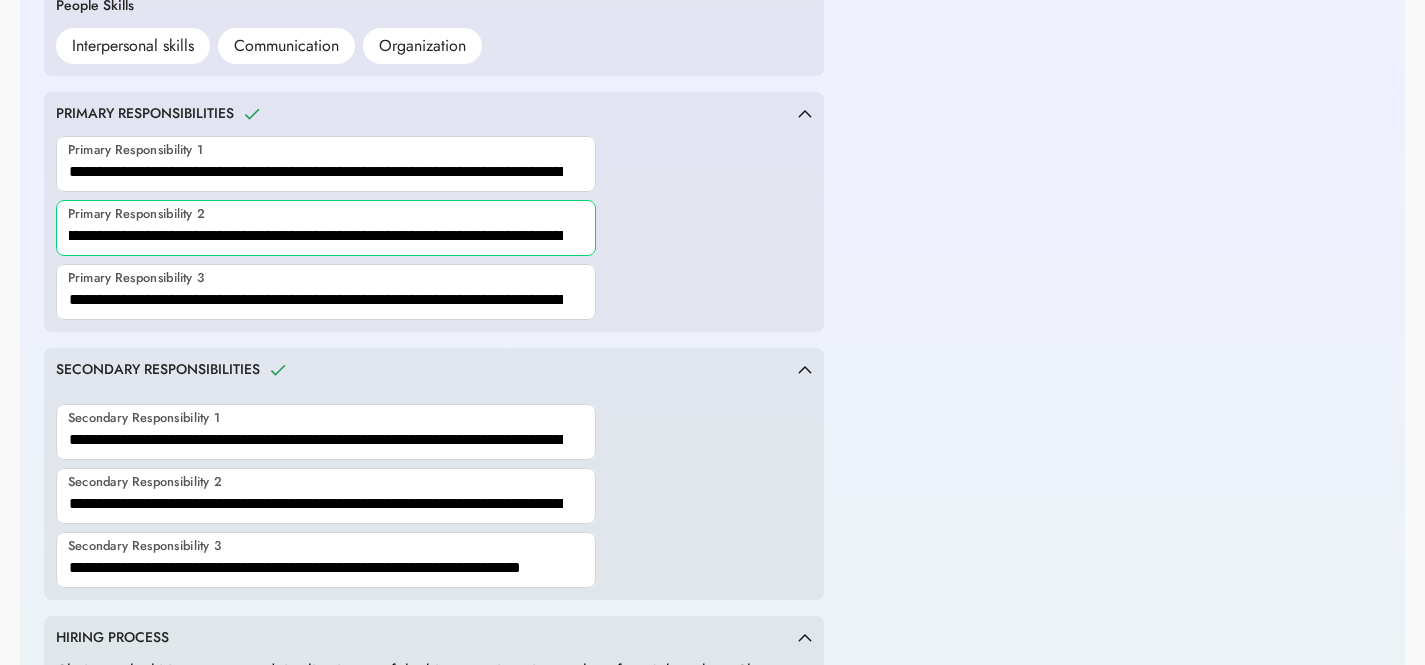 scroll, scrollTop: 0, scrollLeft: 1150, axis: horizontal 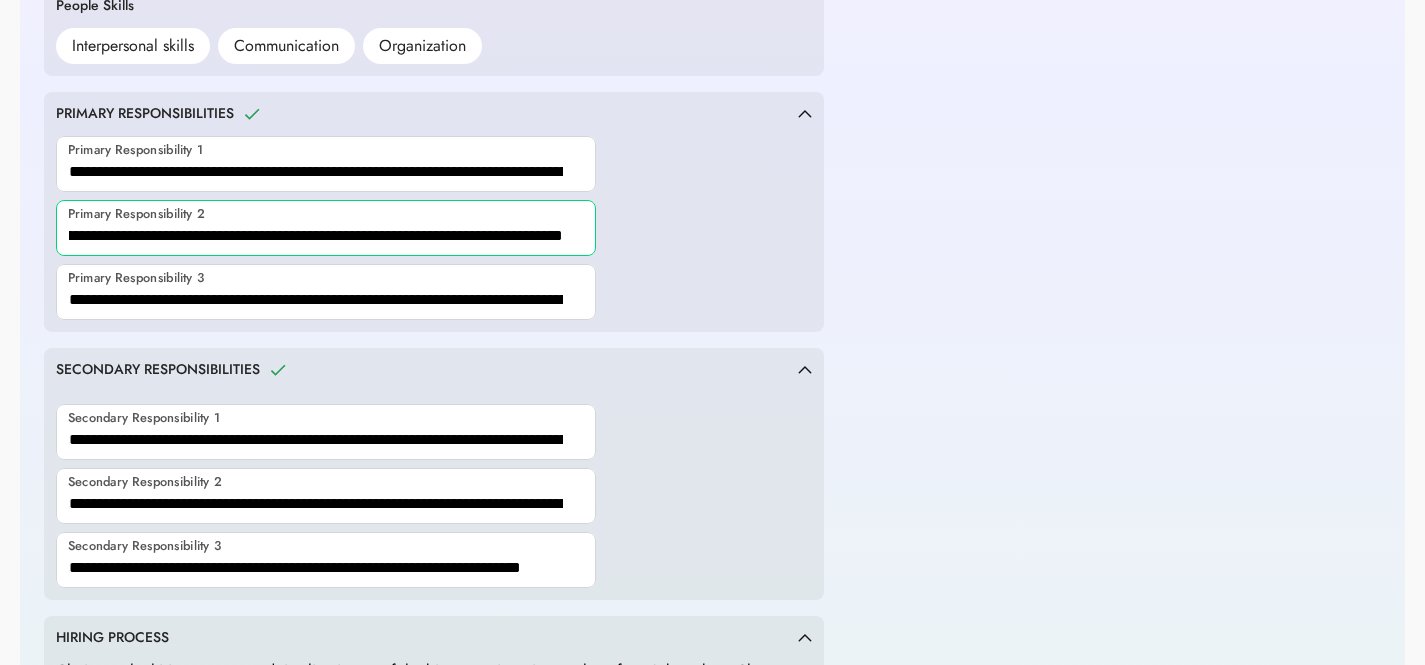 drag, startPoint x: 375, startPoint y: 236, endPoint x: 836, endPoint y: 239, distance: 461.00977 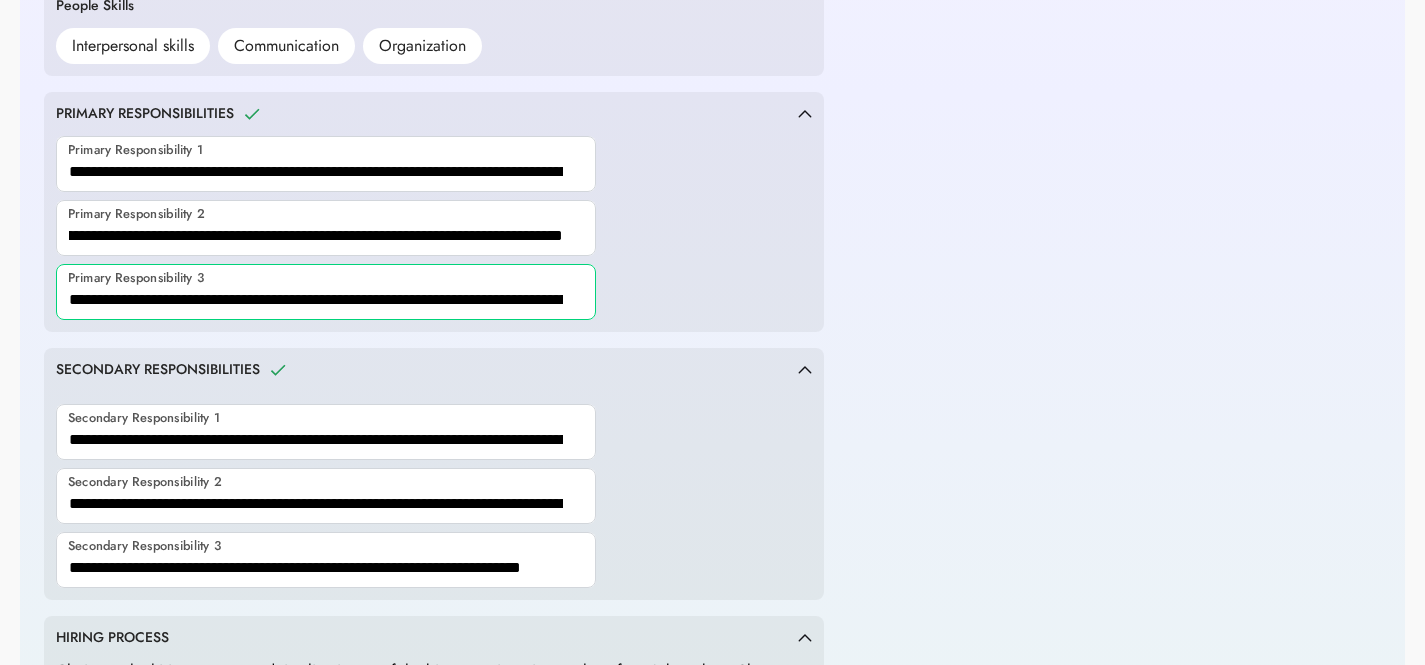 click at bounding box center (326, 292) 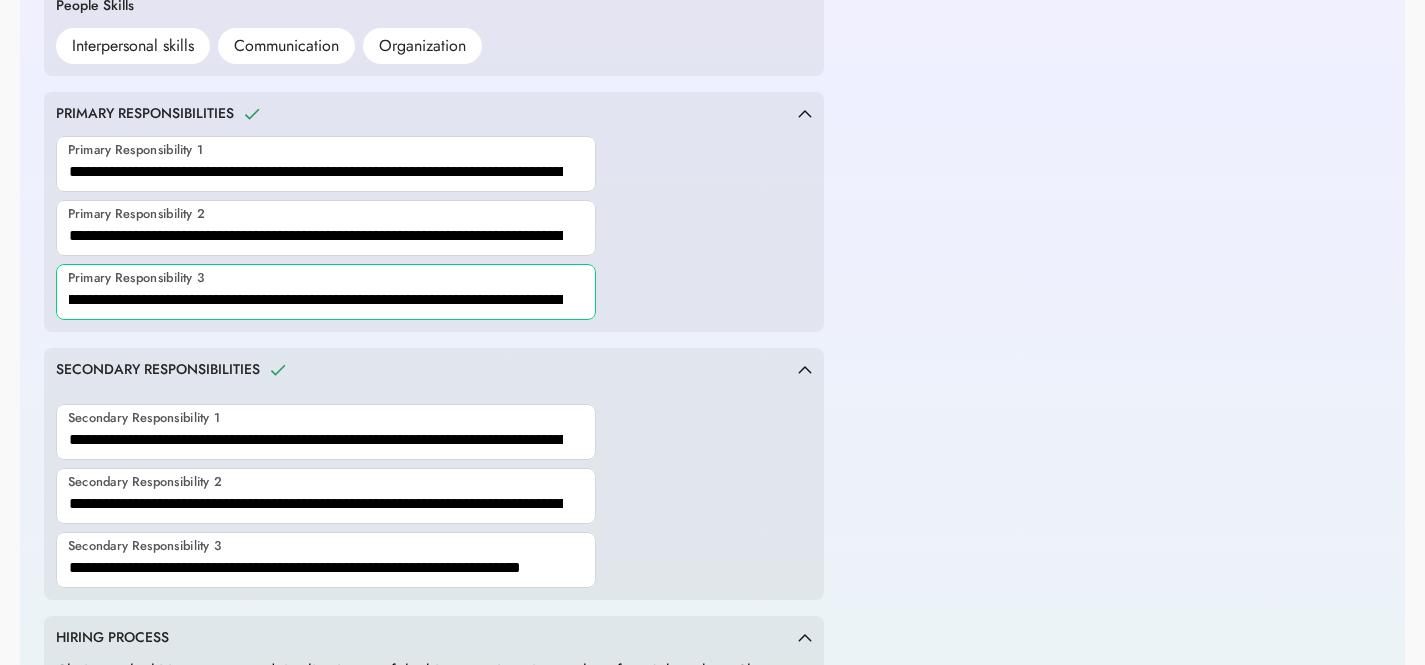 scroll, scrollTop: 0, scrollLeft: 497, axis: horizontal 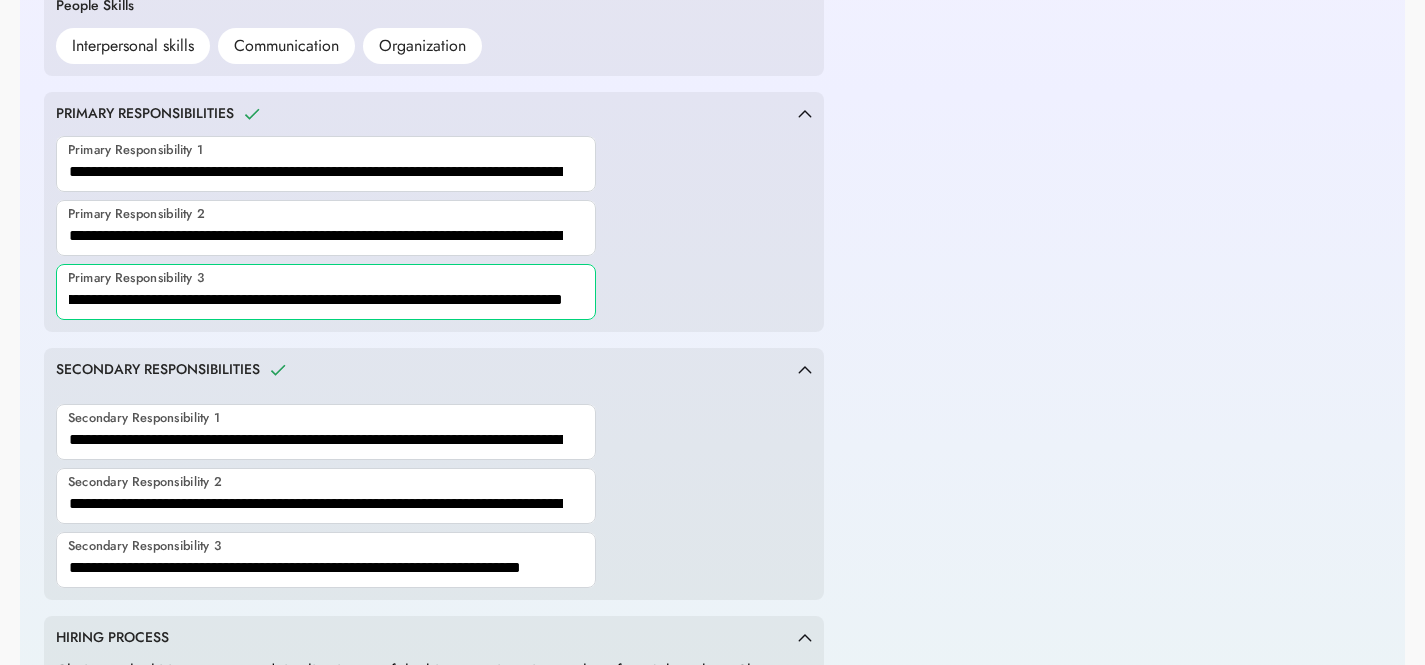 drag, startPoint x: 410, startPoint y: 302, endPoint x: 909, endPoint y: 311, distance: 499.08115 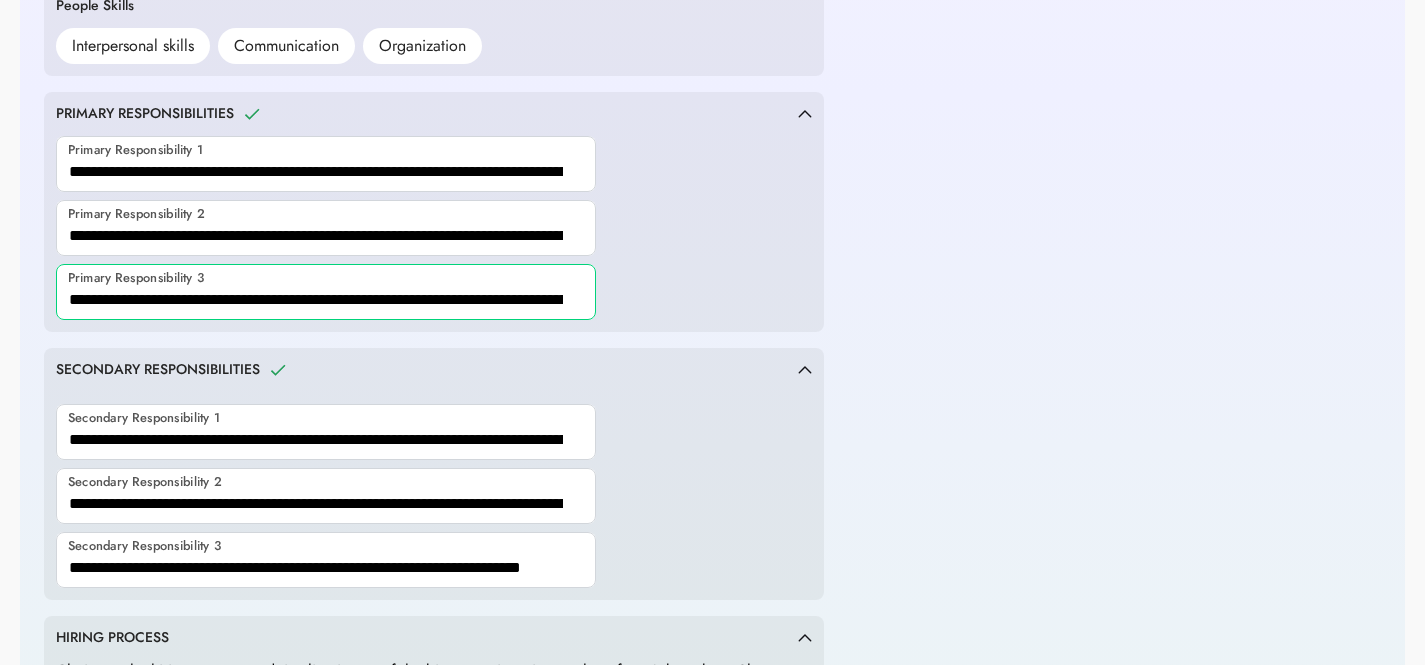 click 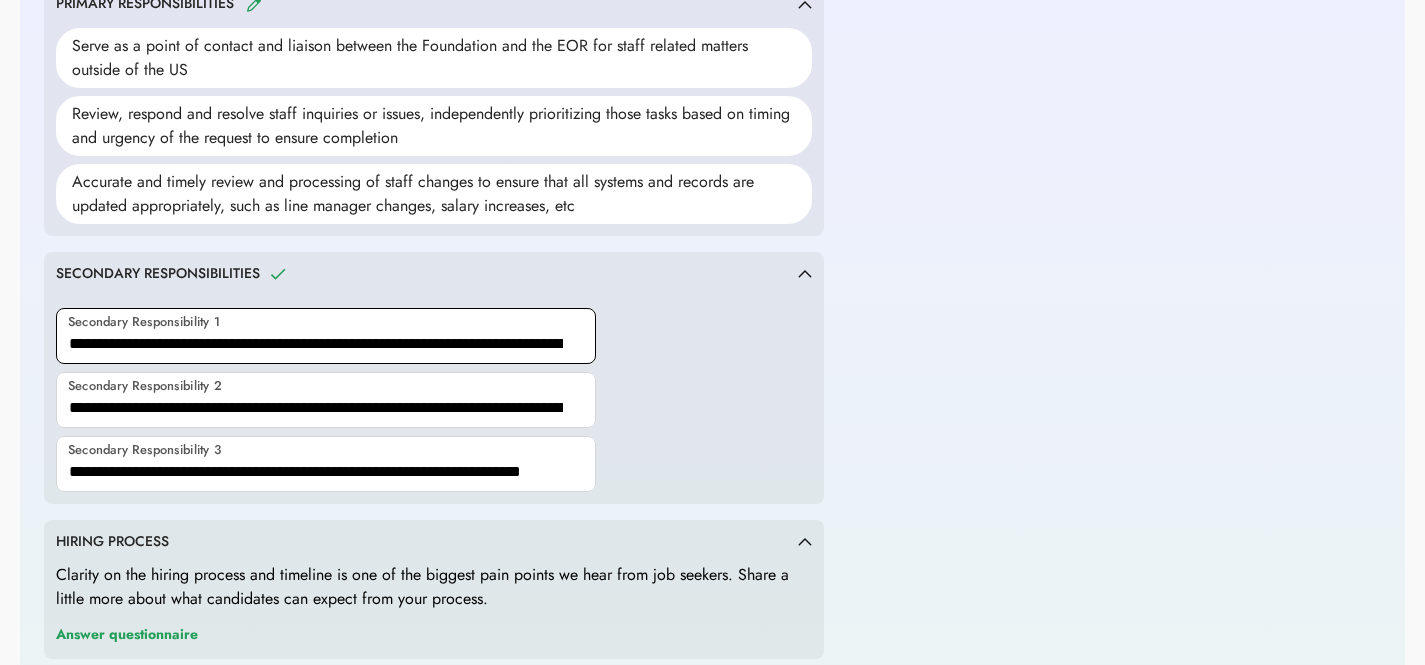 scroll, scrollTop: 1117, scrollLeft: 0, axis: vertical 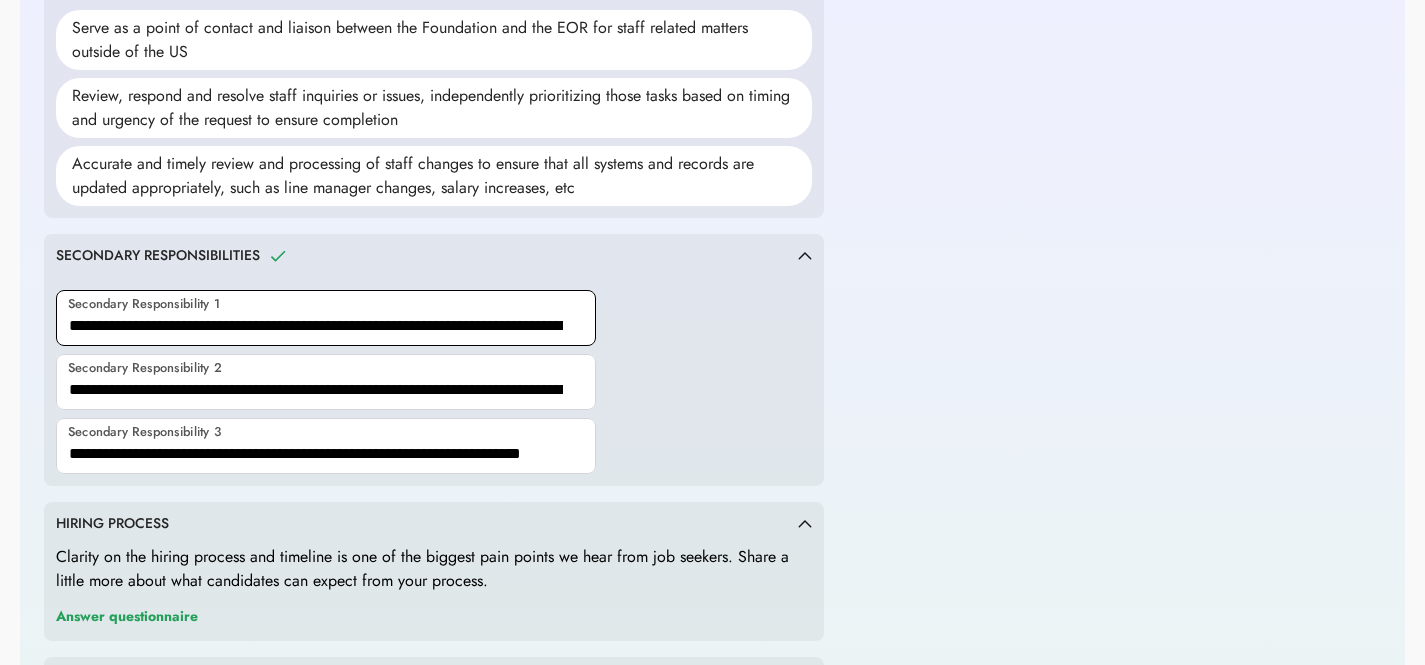 click at bounding box center [326, 318] 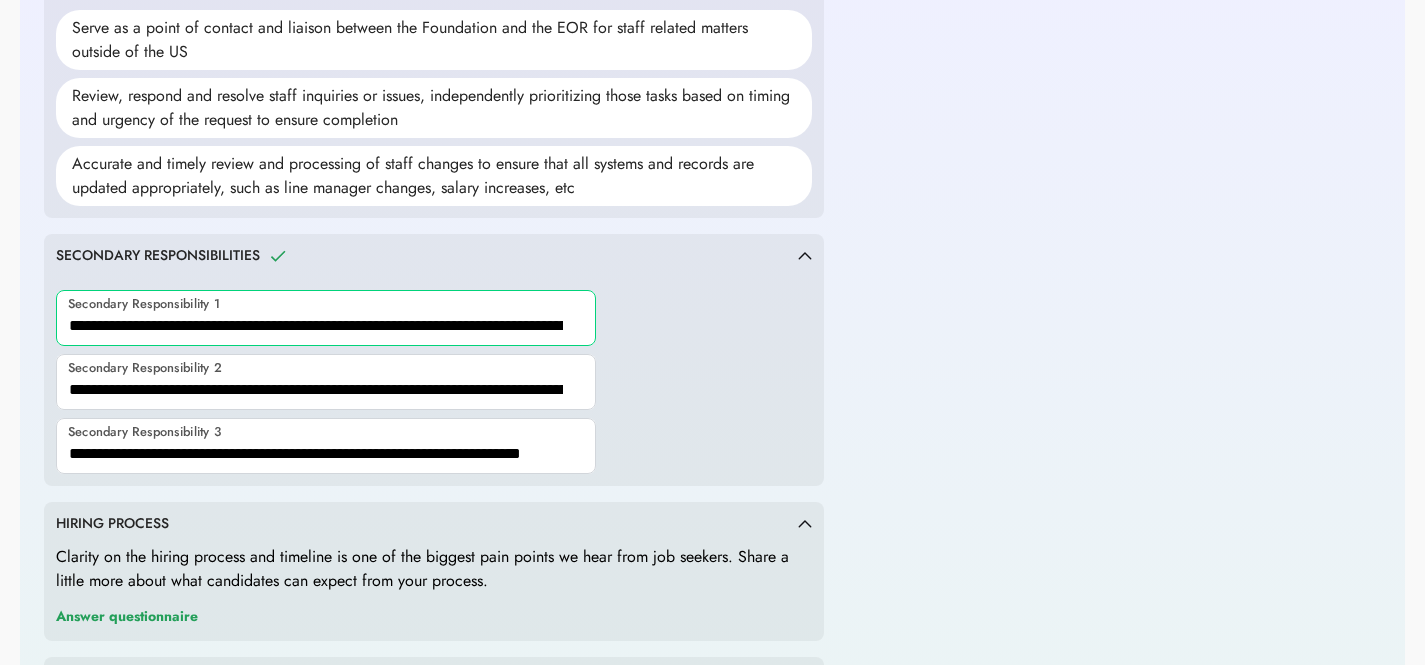 click at bounding box center (326, 318) 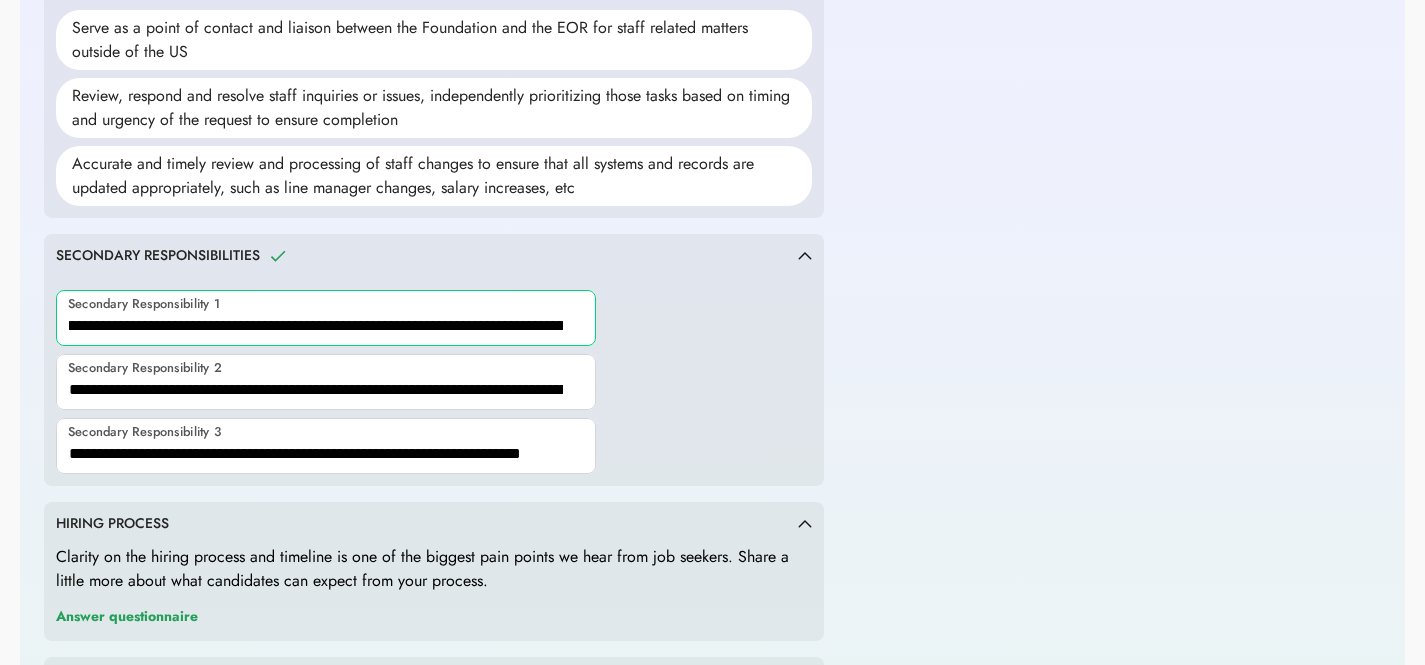 scroll, scrollTop: 0, scrollLeft: 730, axis: horizontal 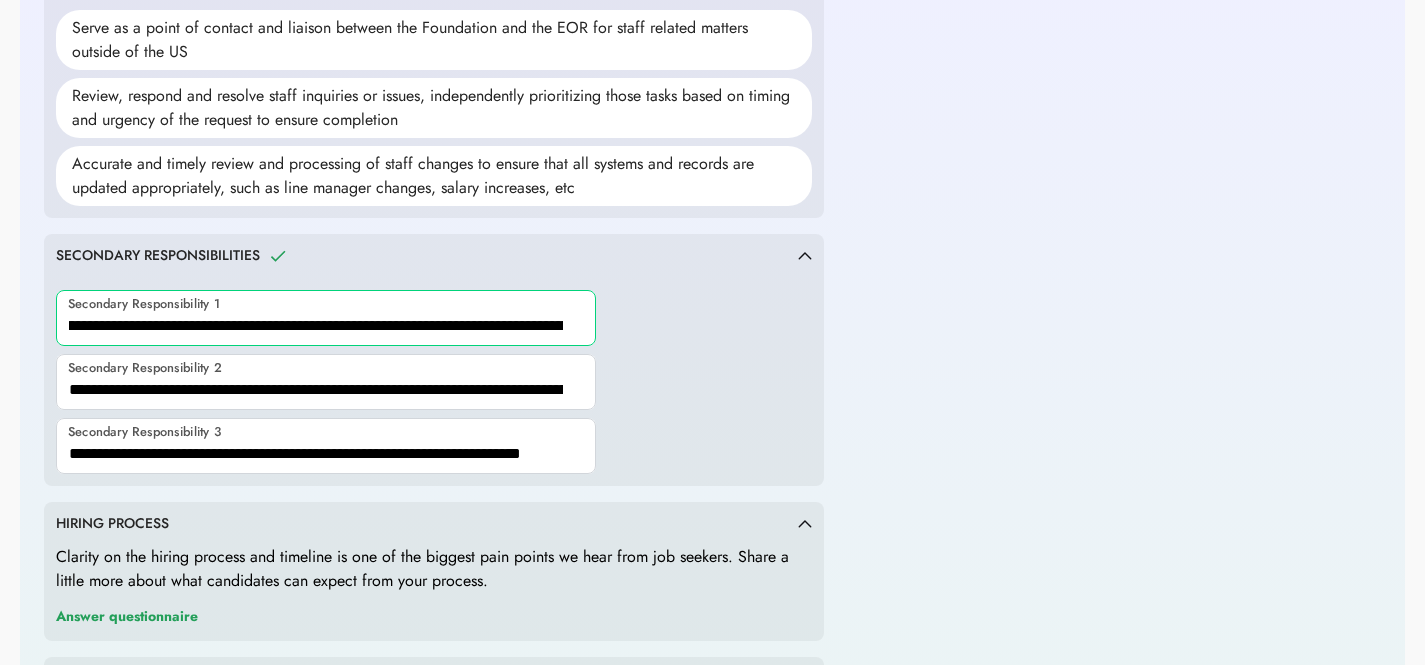 drag, startPoint x: 572, startPoint y: 330, endPoint x: 418, endPoint y: 330, distance: 154 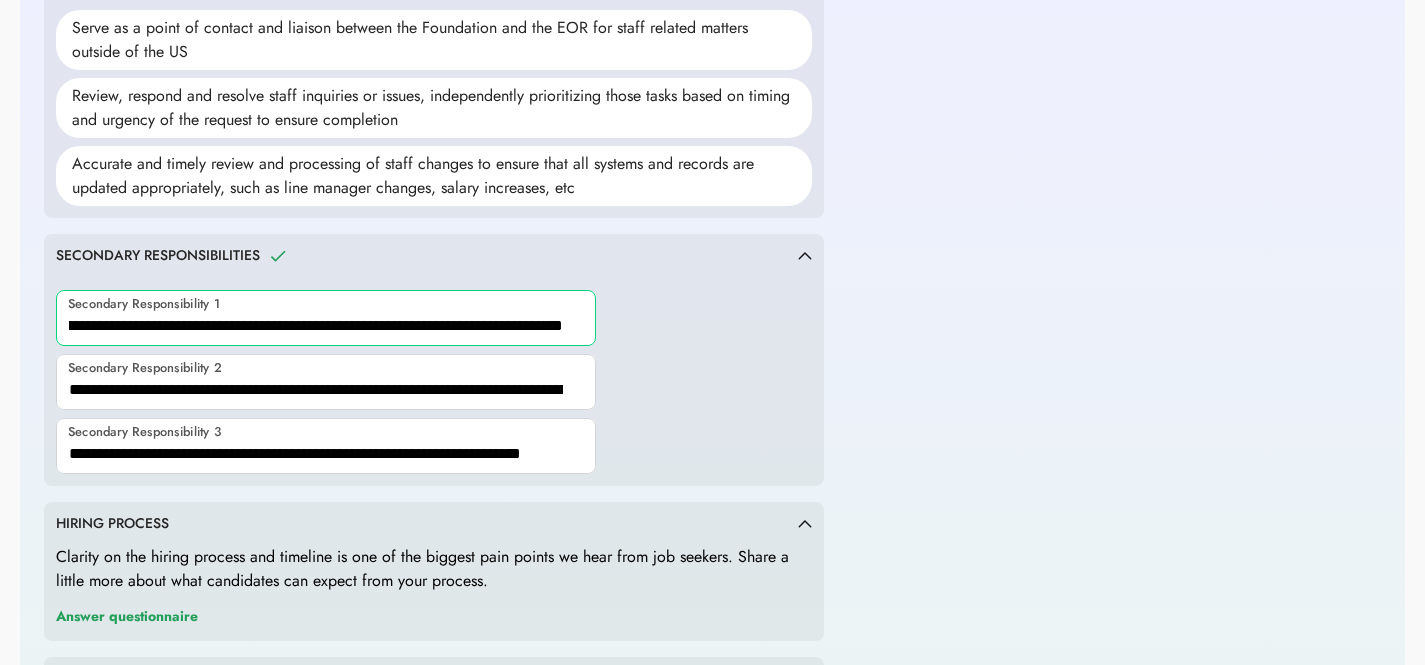 scroll, scrollTop: 0, scrollLeft: 587, axis: horizontal 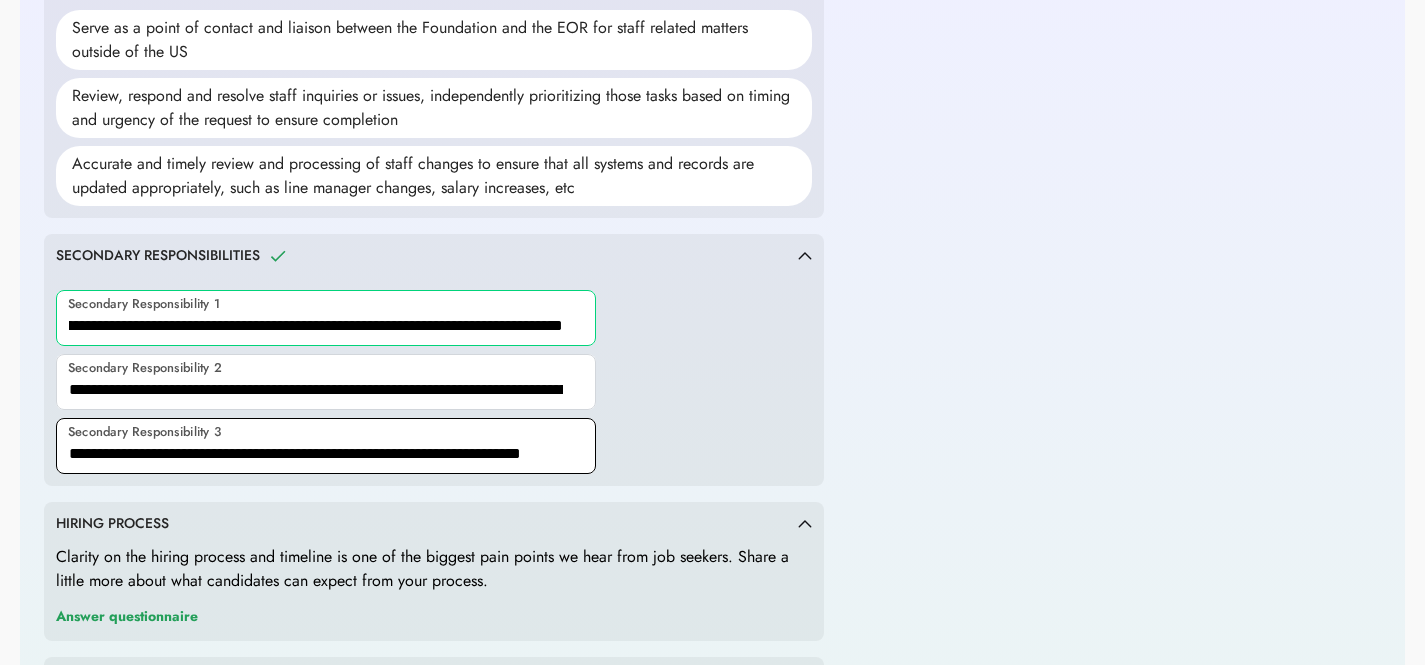 type on "**********" 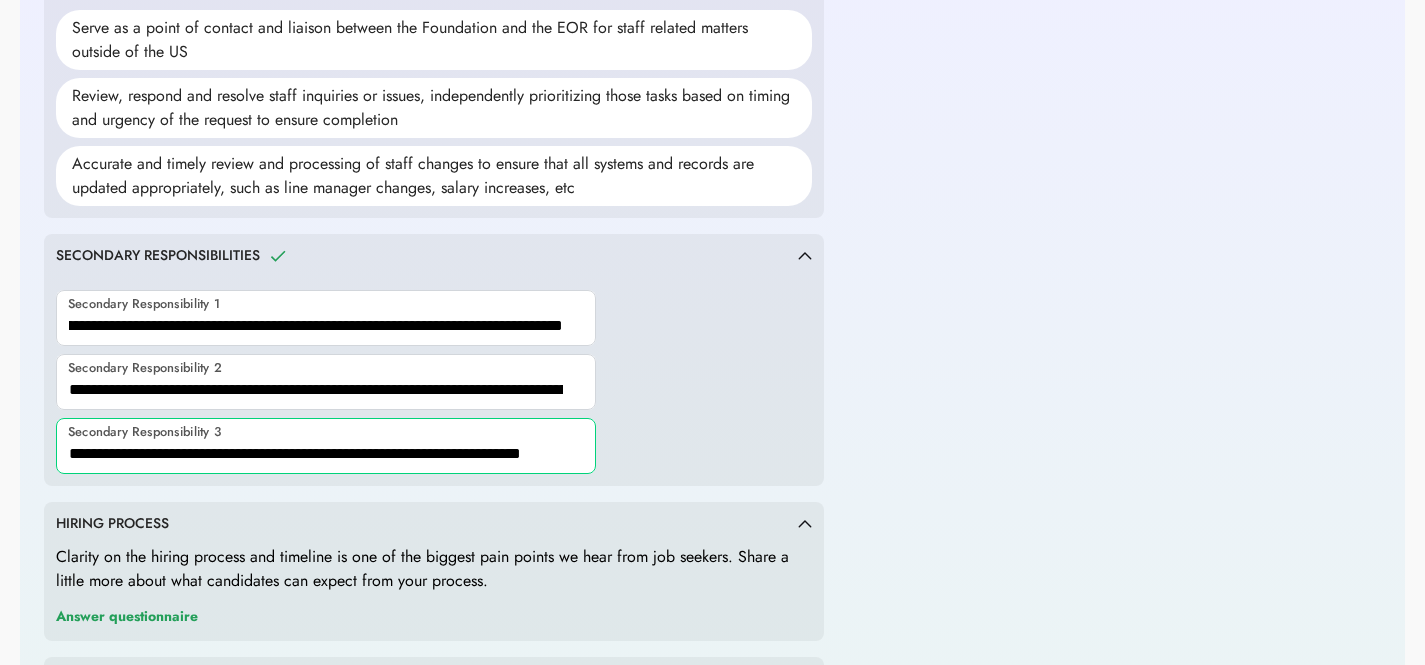 scroll, scrollTop: 0, scrollLeft: 0, axis: both 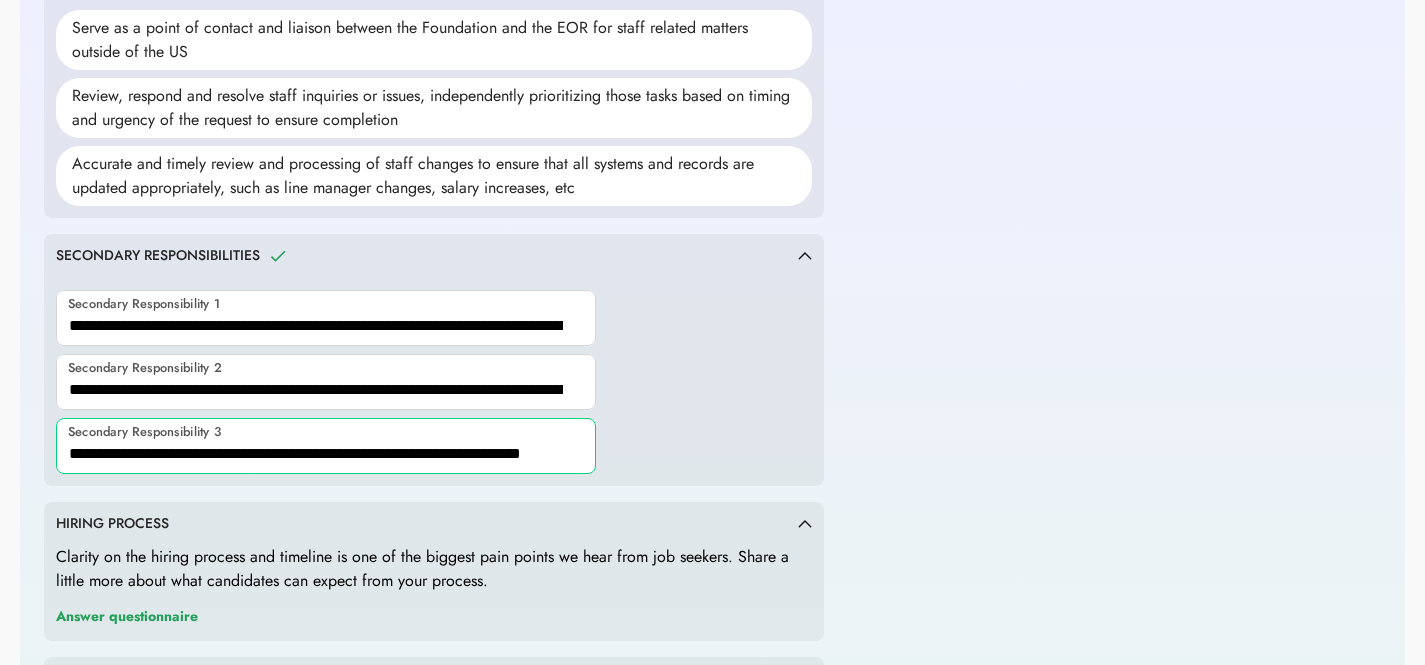 click at bounding box center [326, 446] 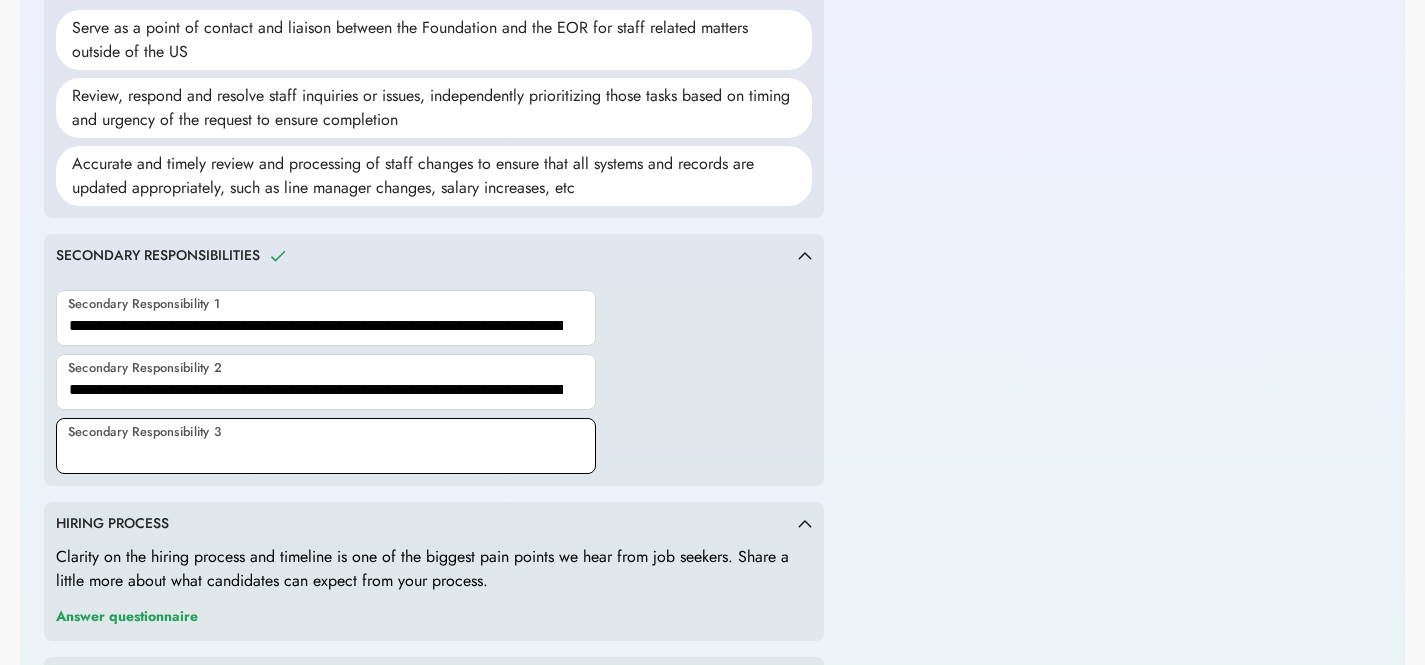click at bounding box center (326, 446) 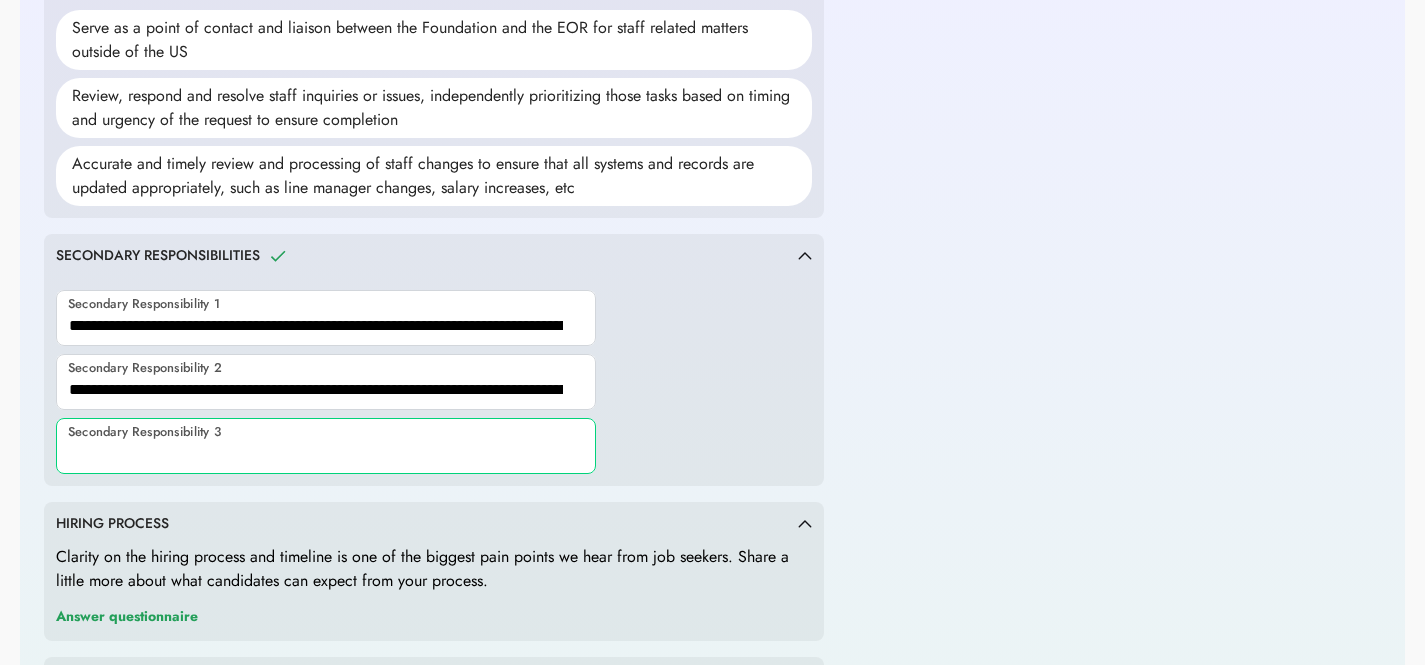paste on "**********" 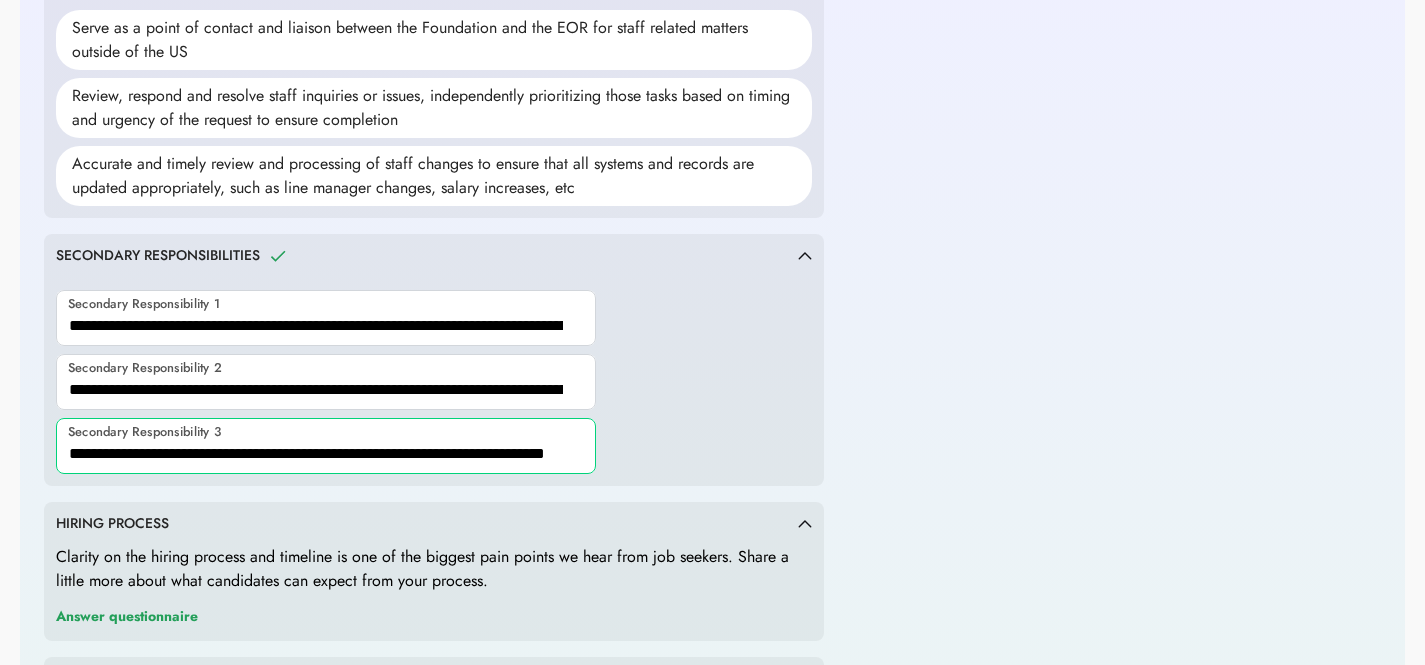scroll, scrollTop: 0, scrollLeft: 0, axis: both 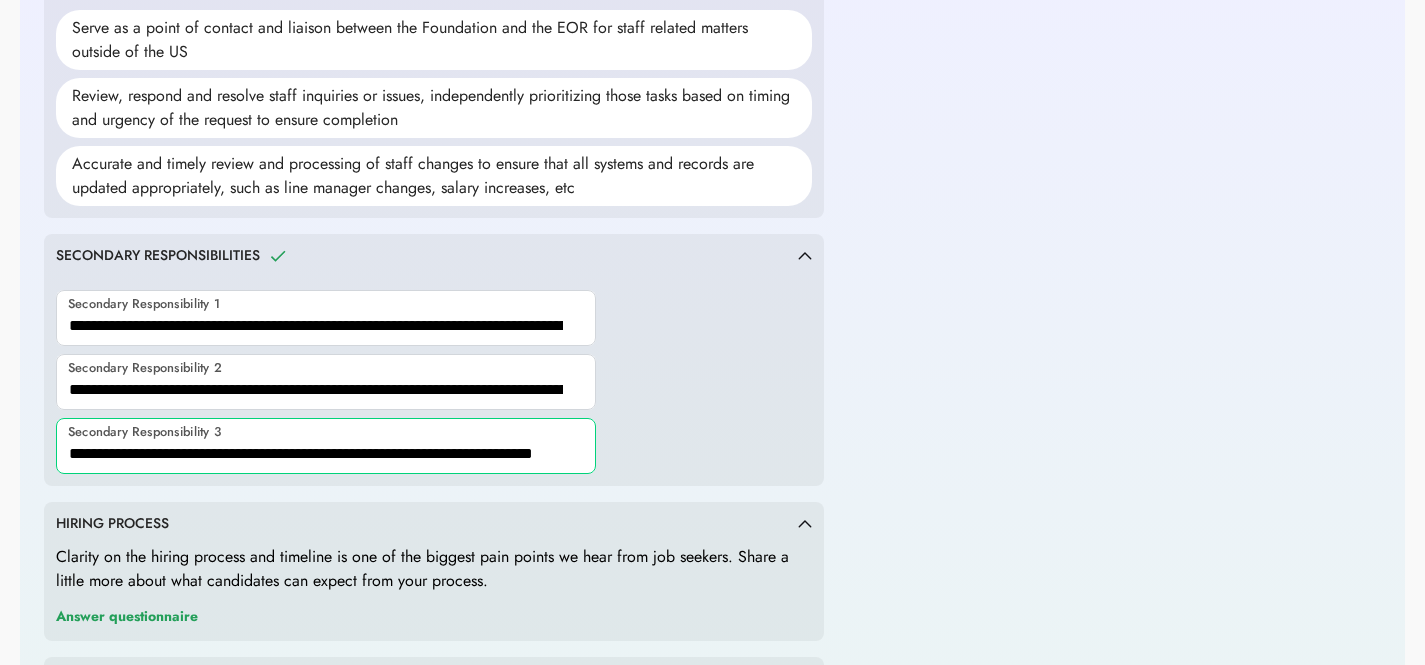 type on "**********" 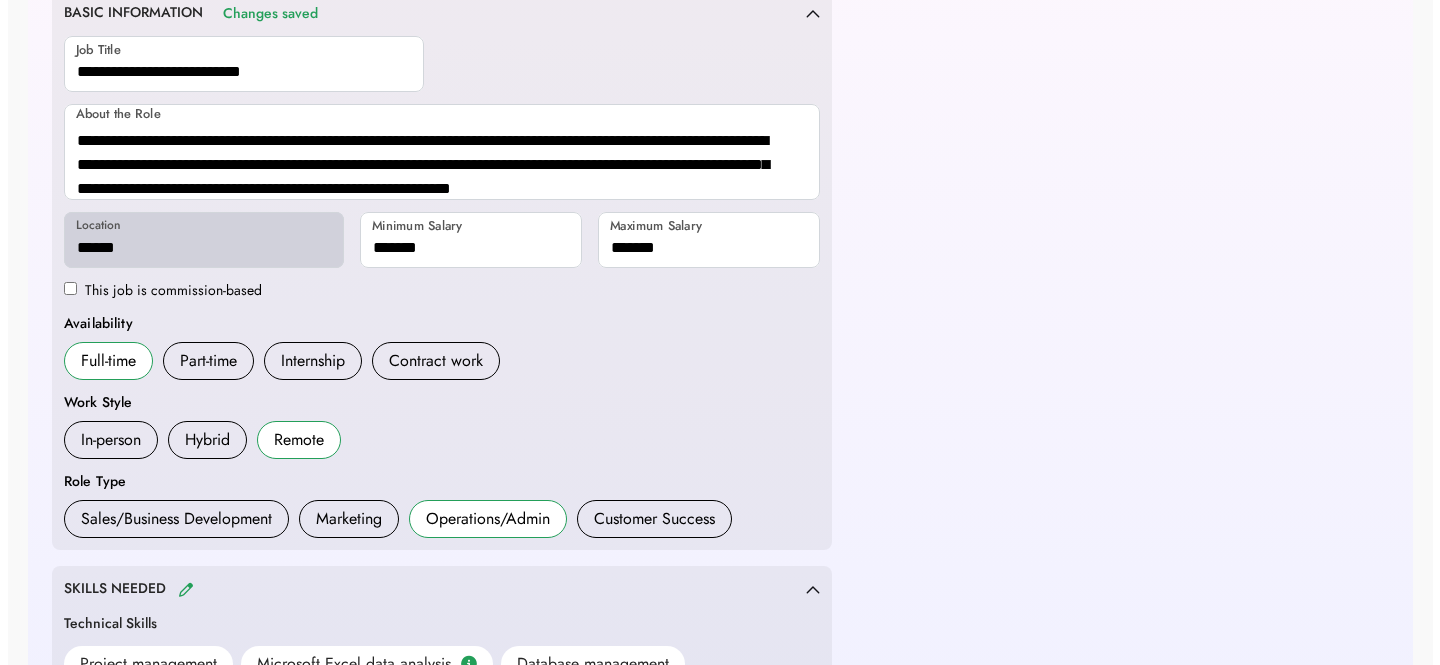scroll, scrollTop: 0, scrollLeft: 0, axis: both 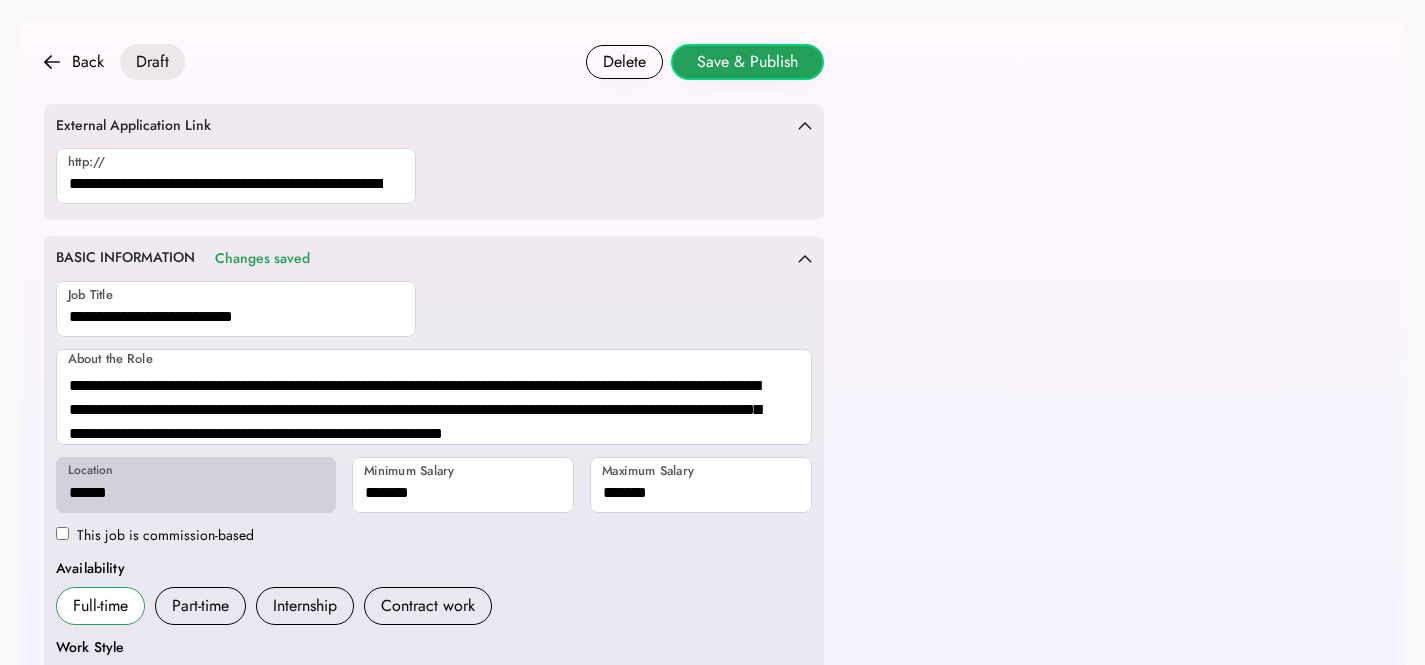 click on "Save & Publish" at bounding box center [747, 62] 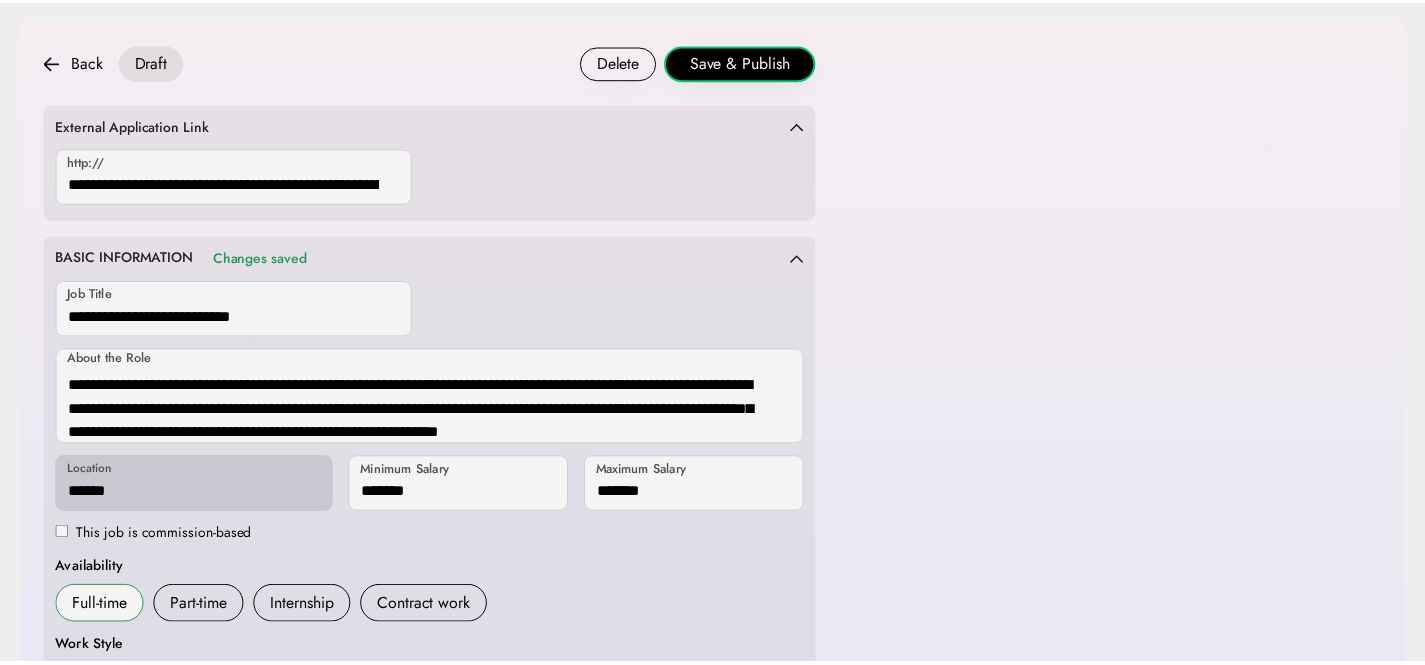 scroll, scrollTop: 1098, scrollLeft: 0, axis: vertical 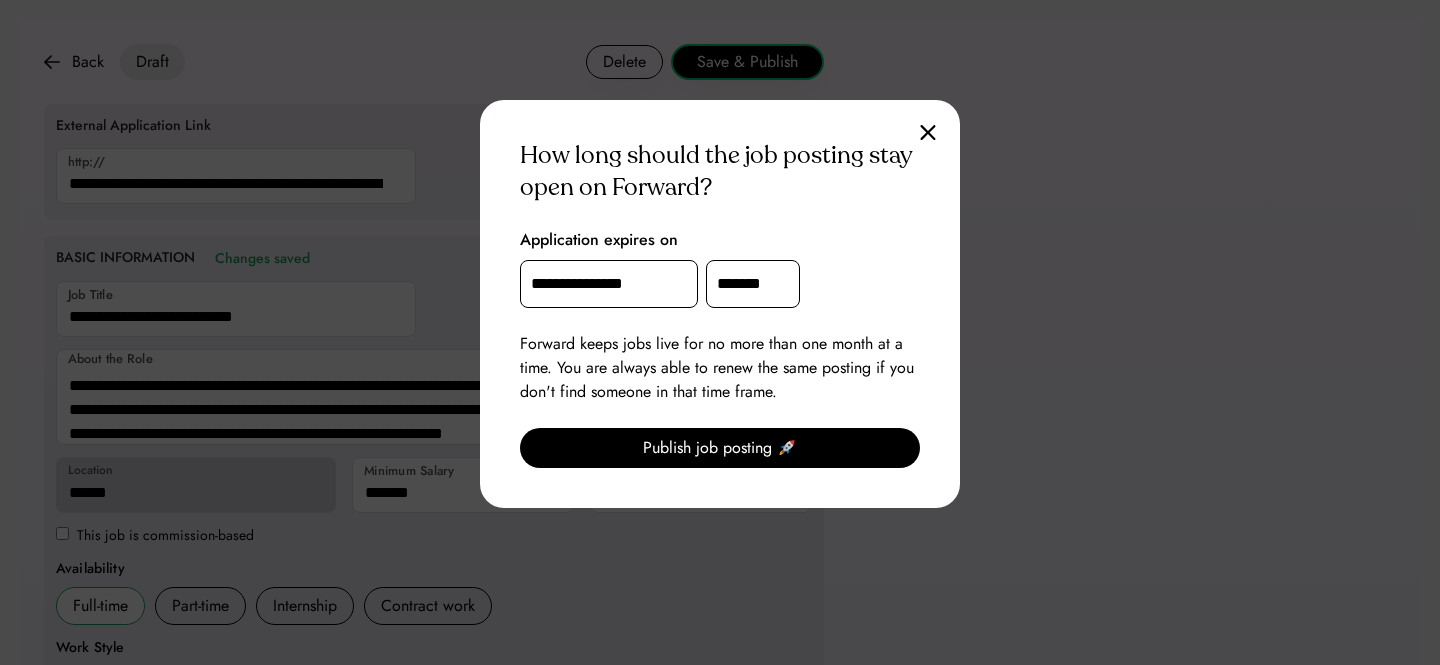 click on "**********" at bounding box center [609, 284] 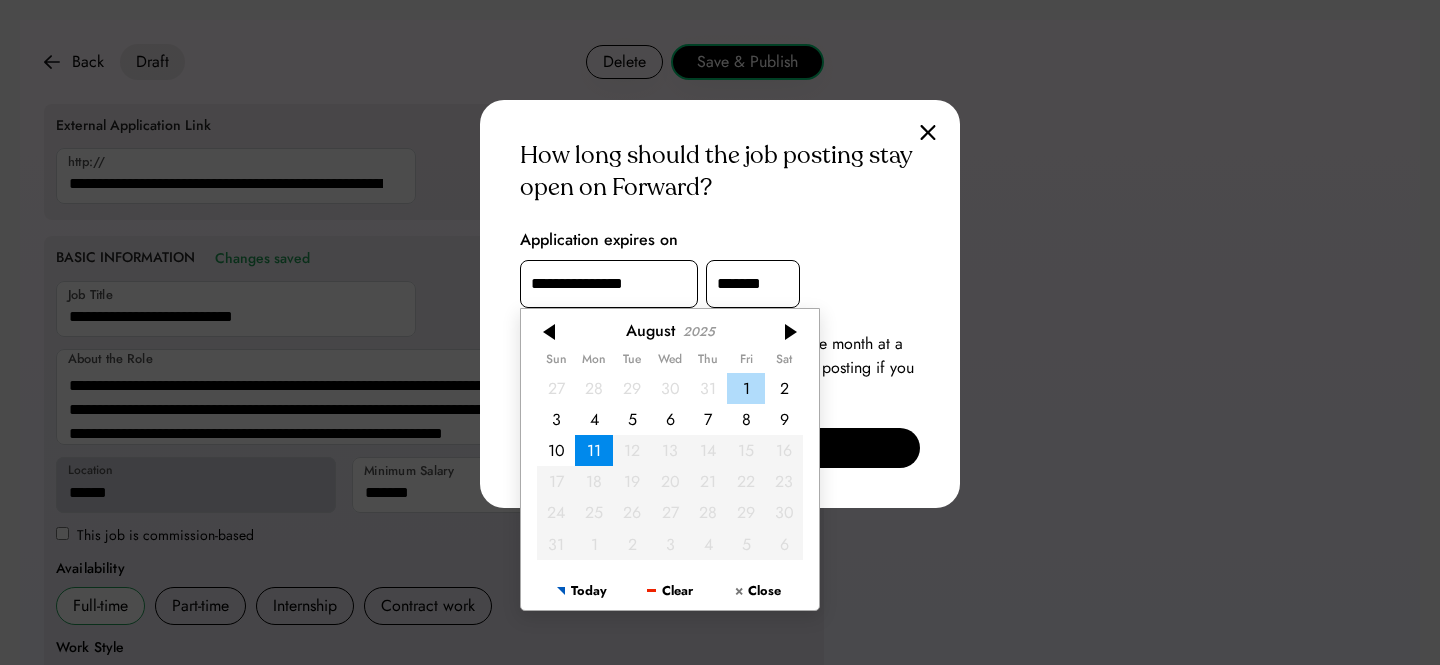 click on "1" at bounding box center [746, 387] 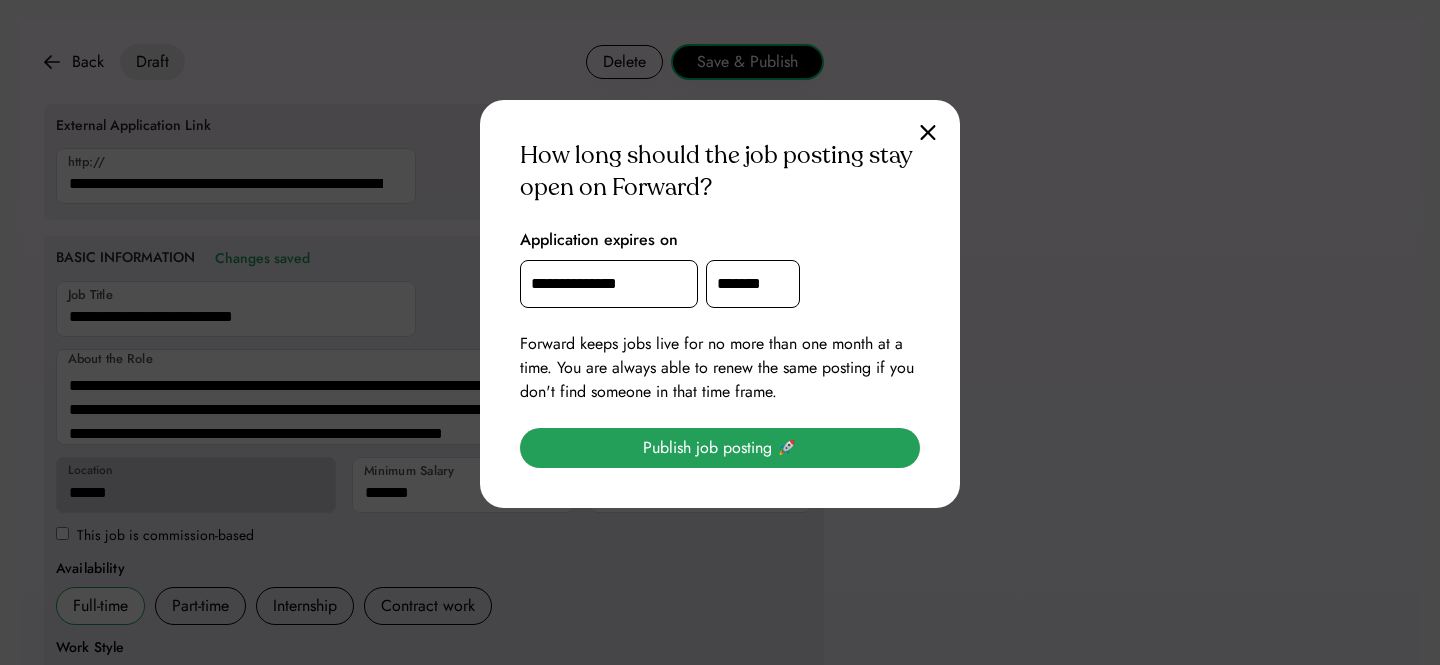 click on "Publish job posting 🚀" at bounding box center (720, 448) 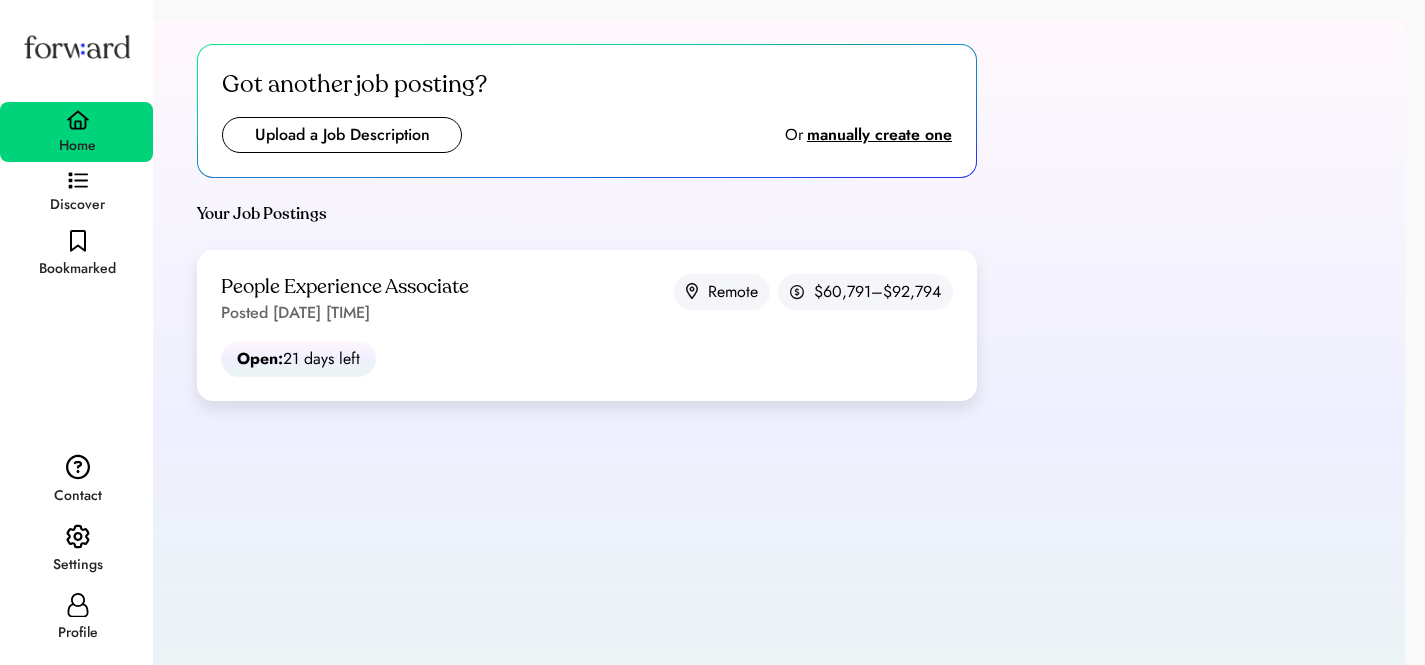 scroll, scrollTop: 0, scrollLeft: 0, axis: both 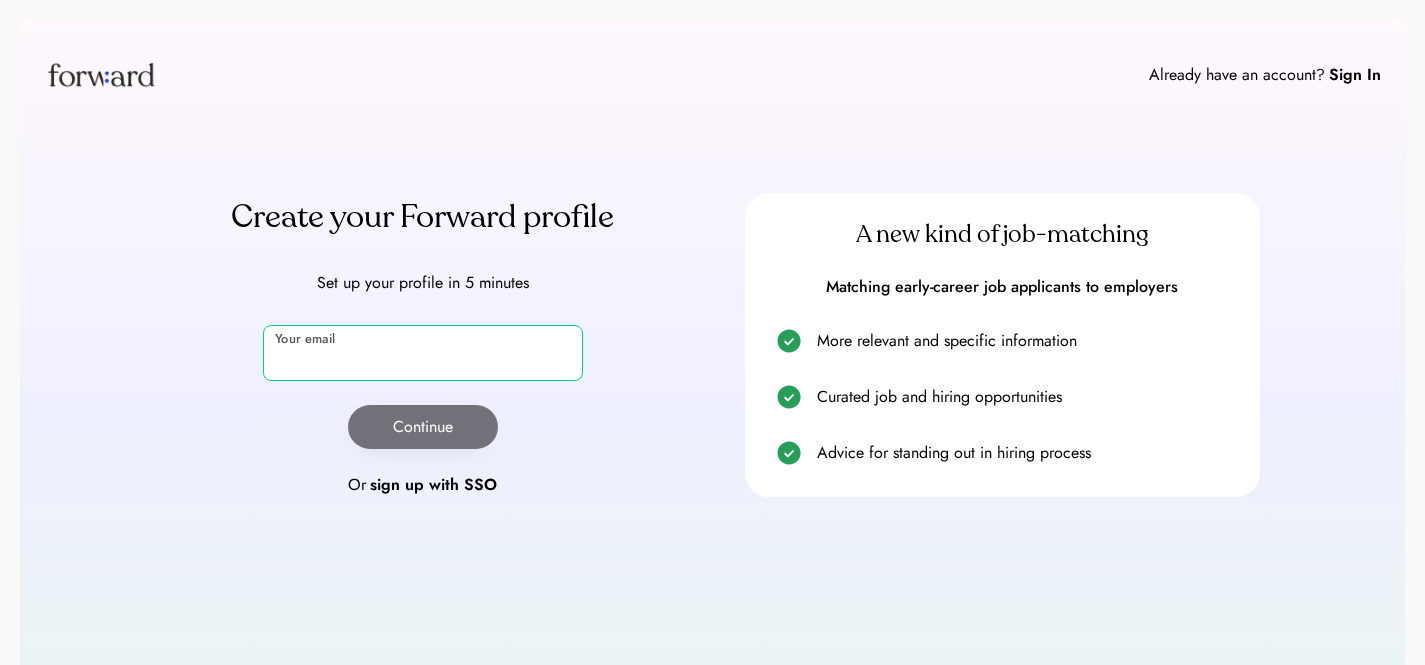 click at bounding box center [423, 353] 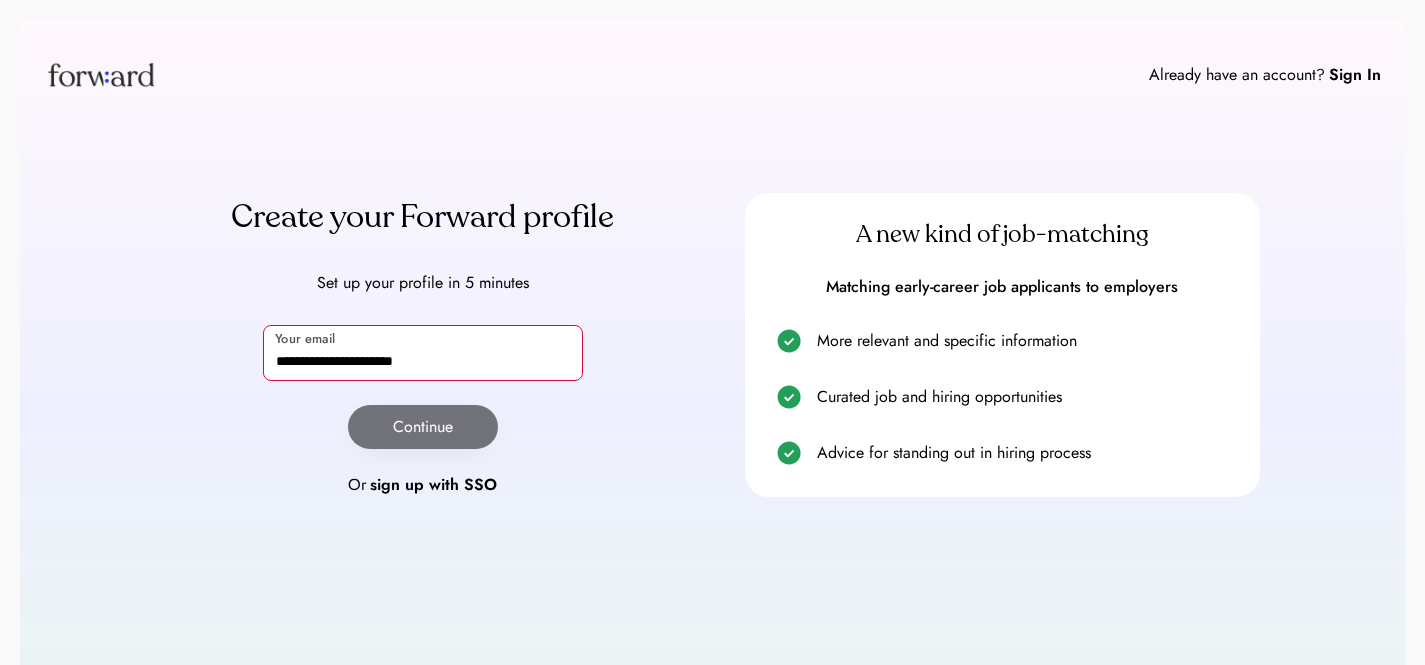 type on "**********" 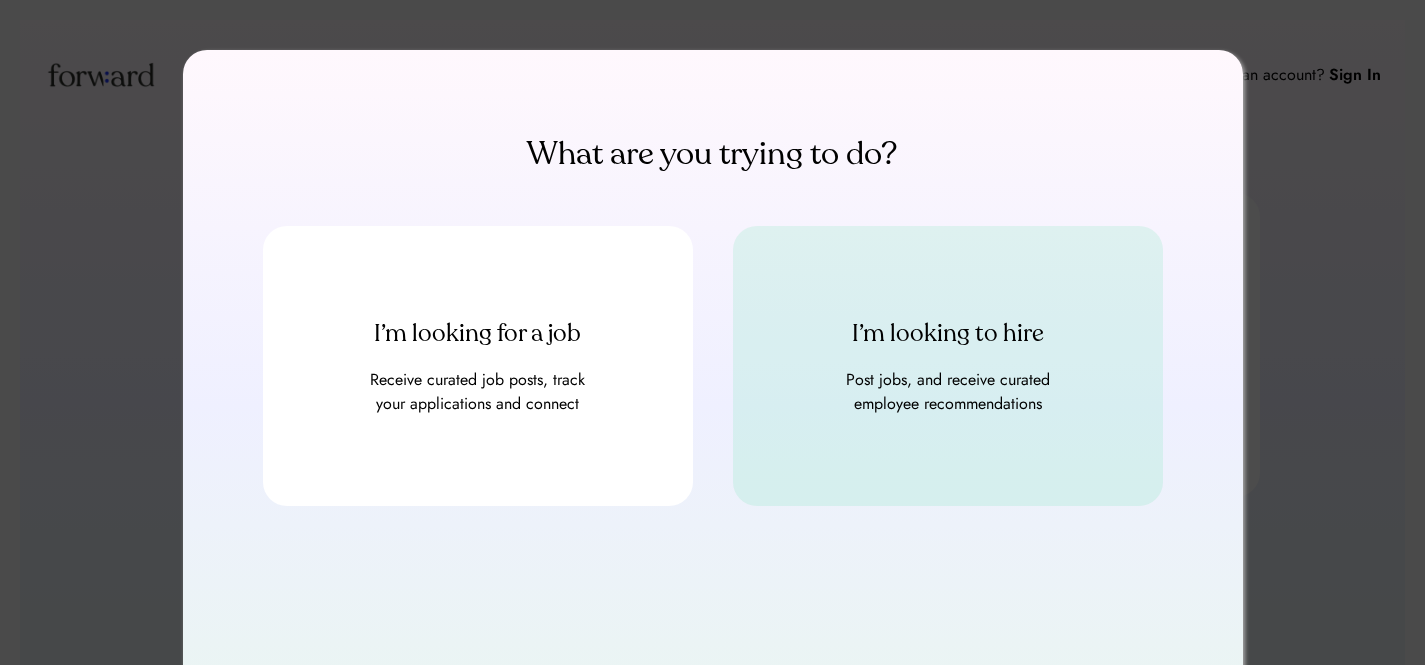 click on "Post jobs, and receive curated employee recommendations" at bounding box center (948, 392) 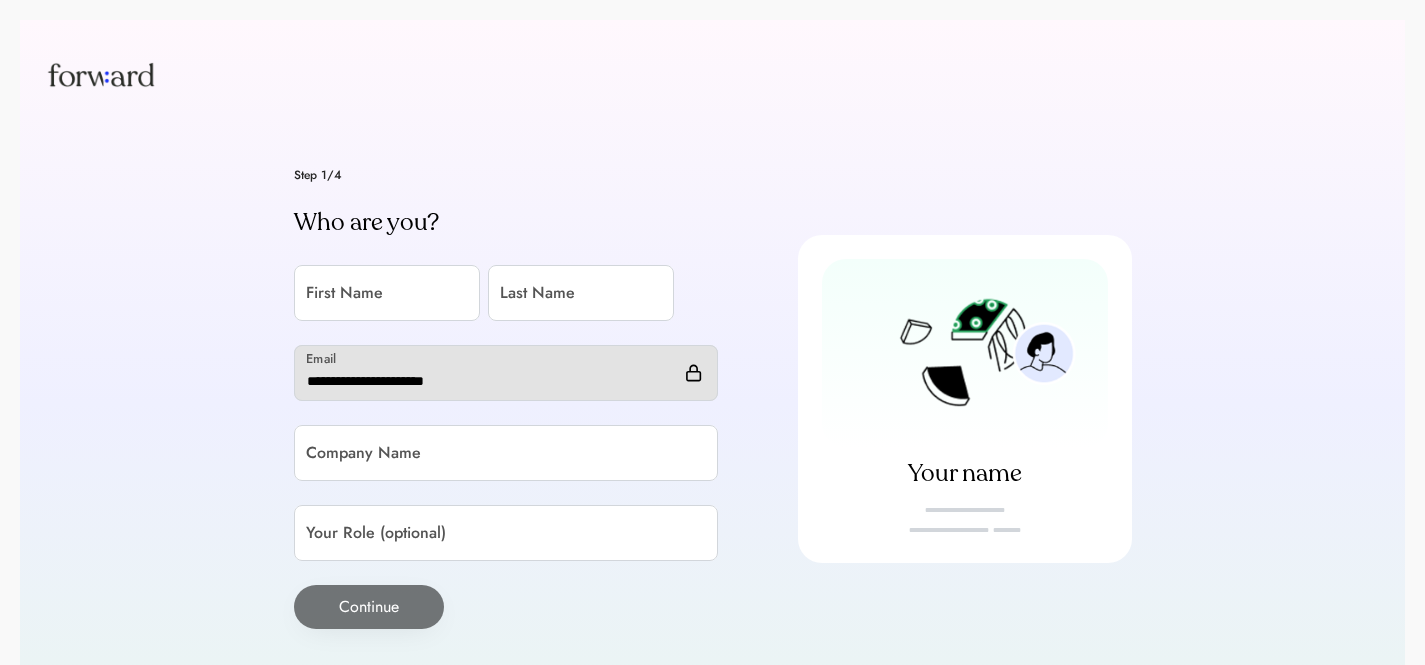 scroll, scrollTop: 0, scrollLeft: 0, axis: both 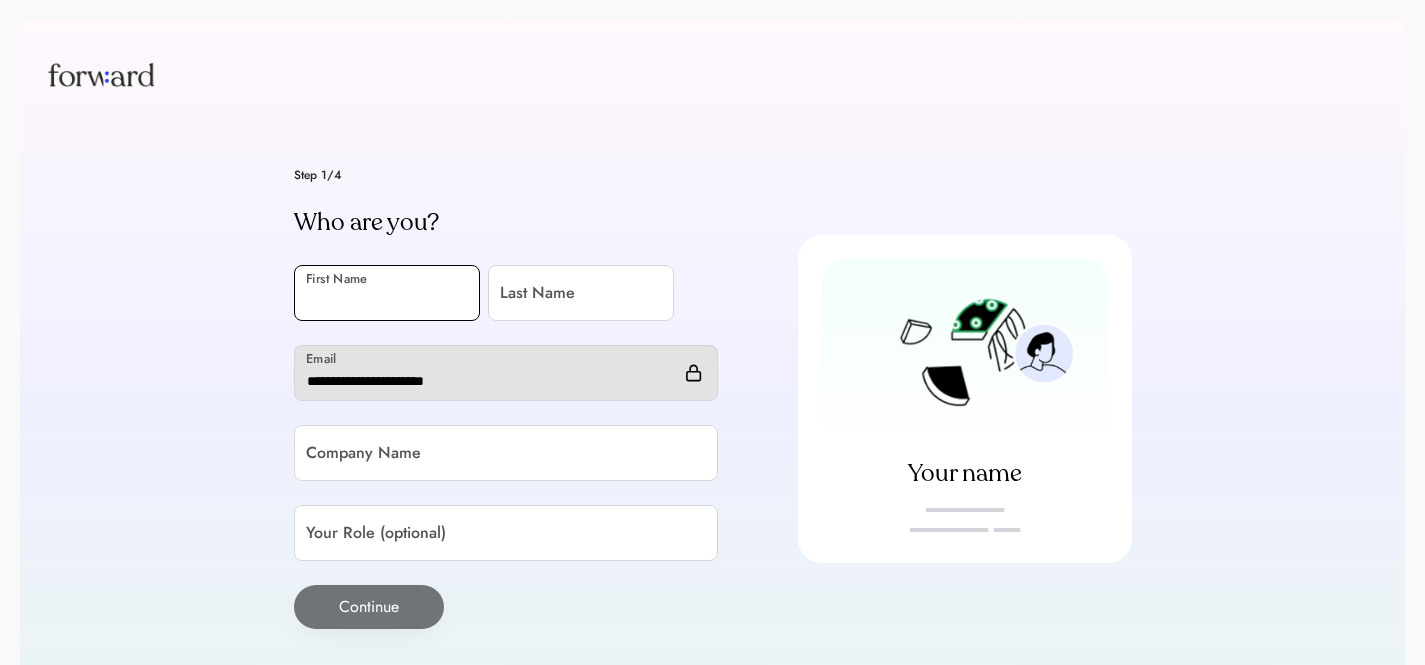 click at bounding box center (387, 293) 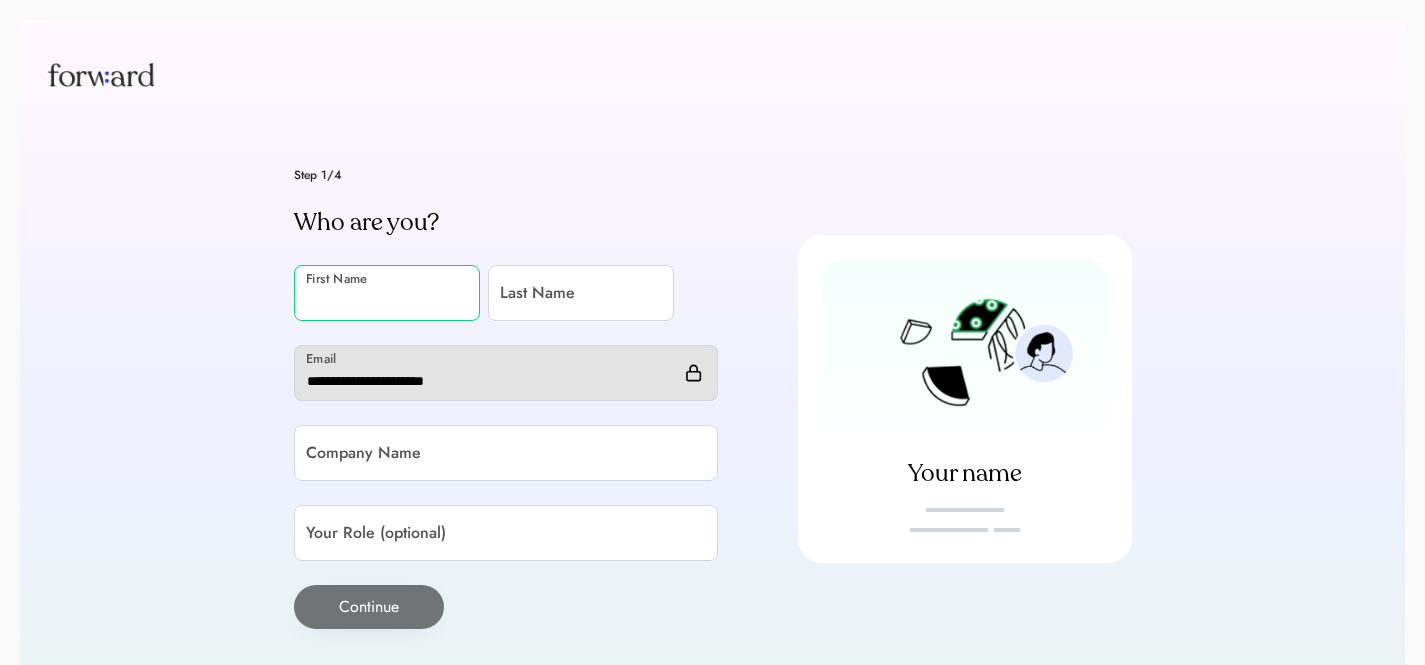 paste on "********" 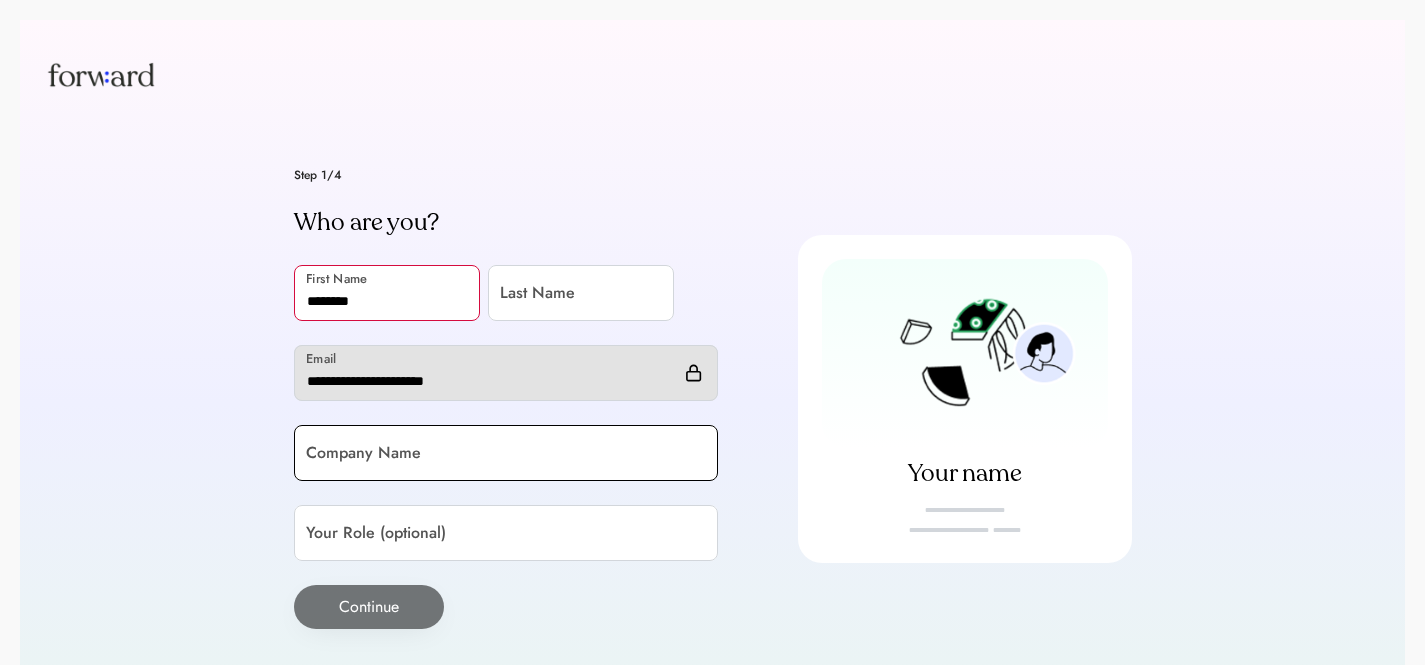 type on "********" 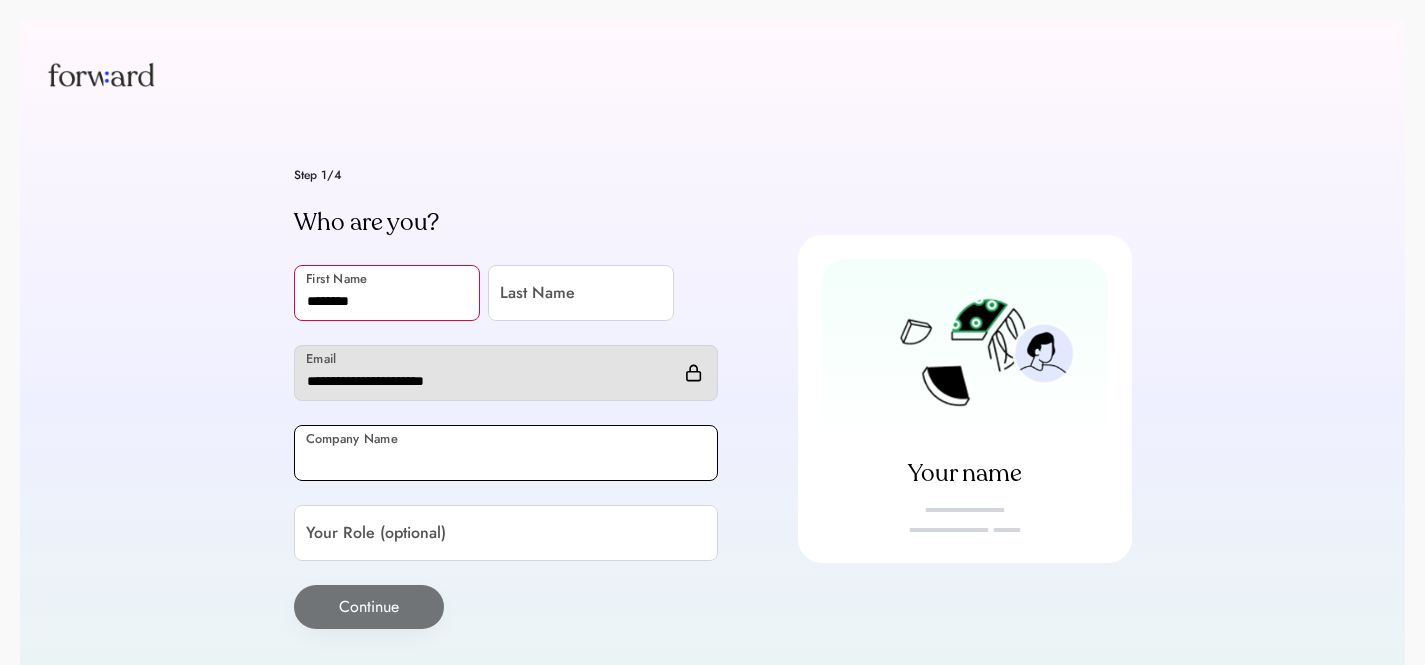 click at bounding box center [506, 453] 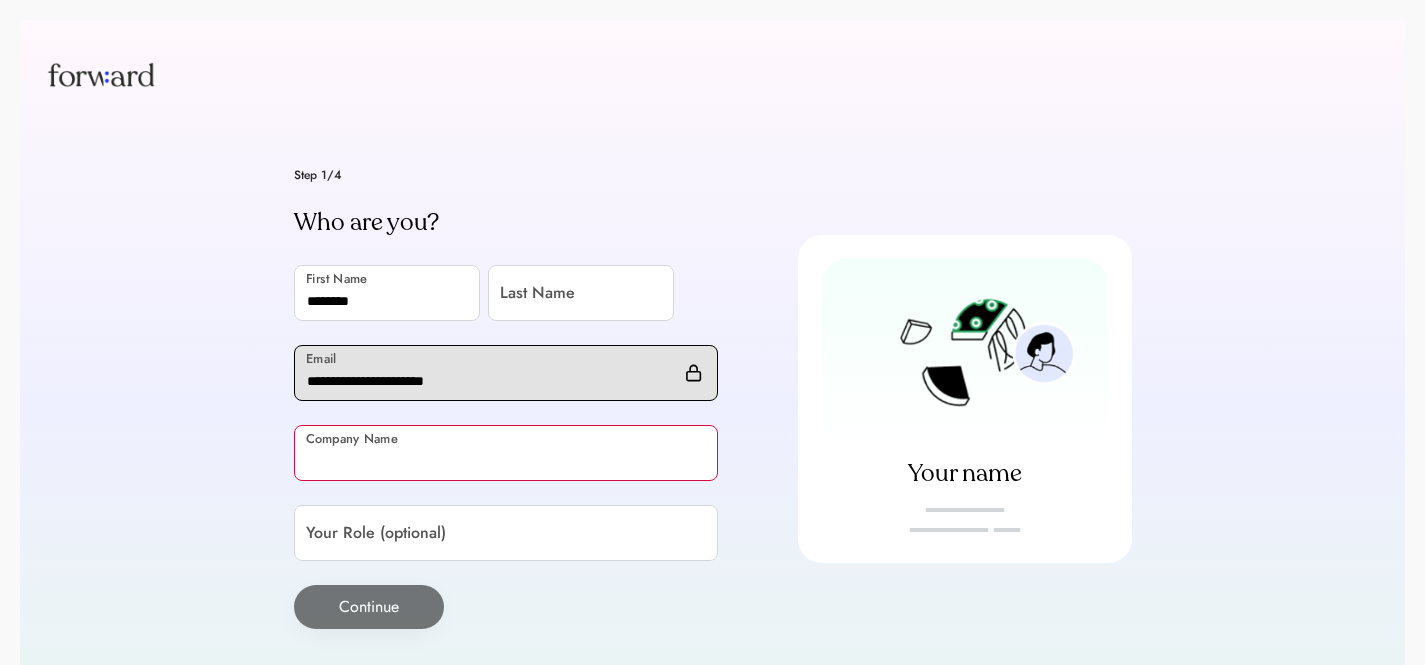 paste on "********" 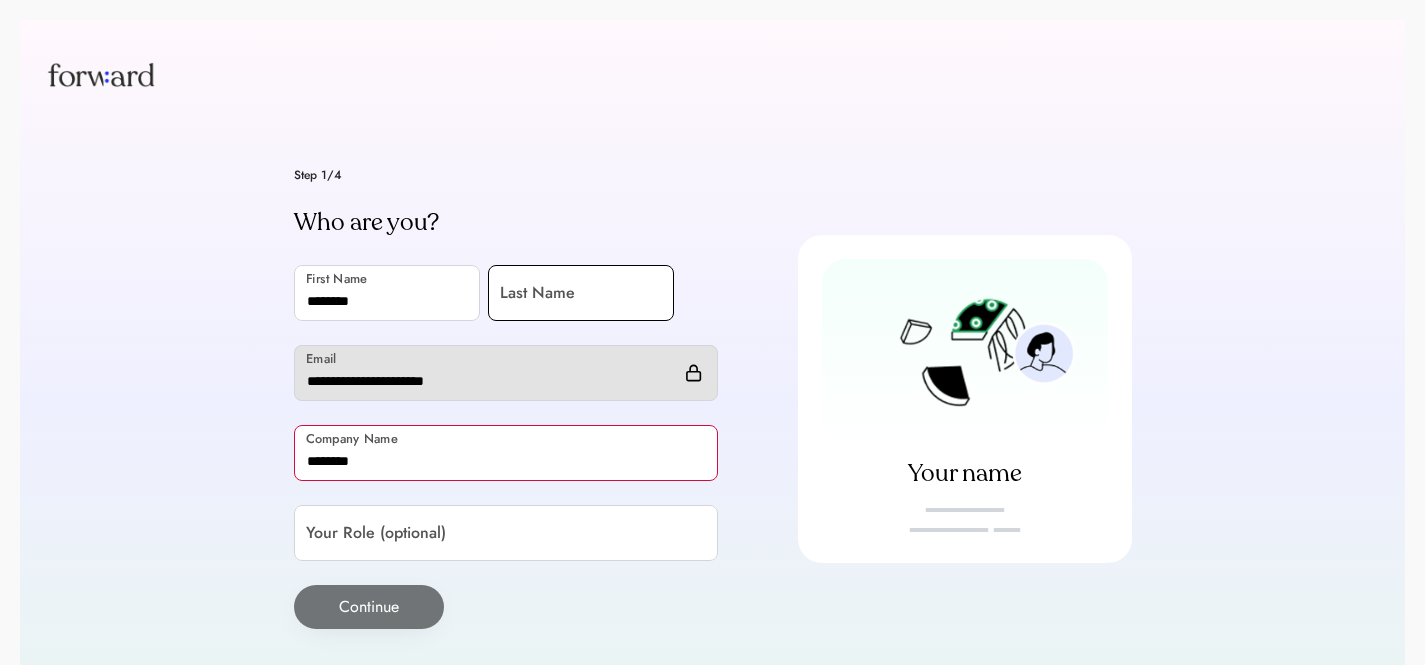 type on "********" 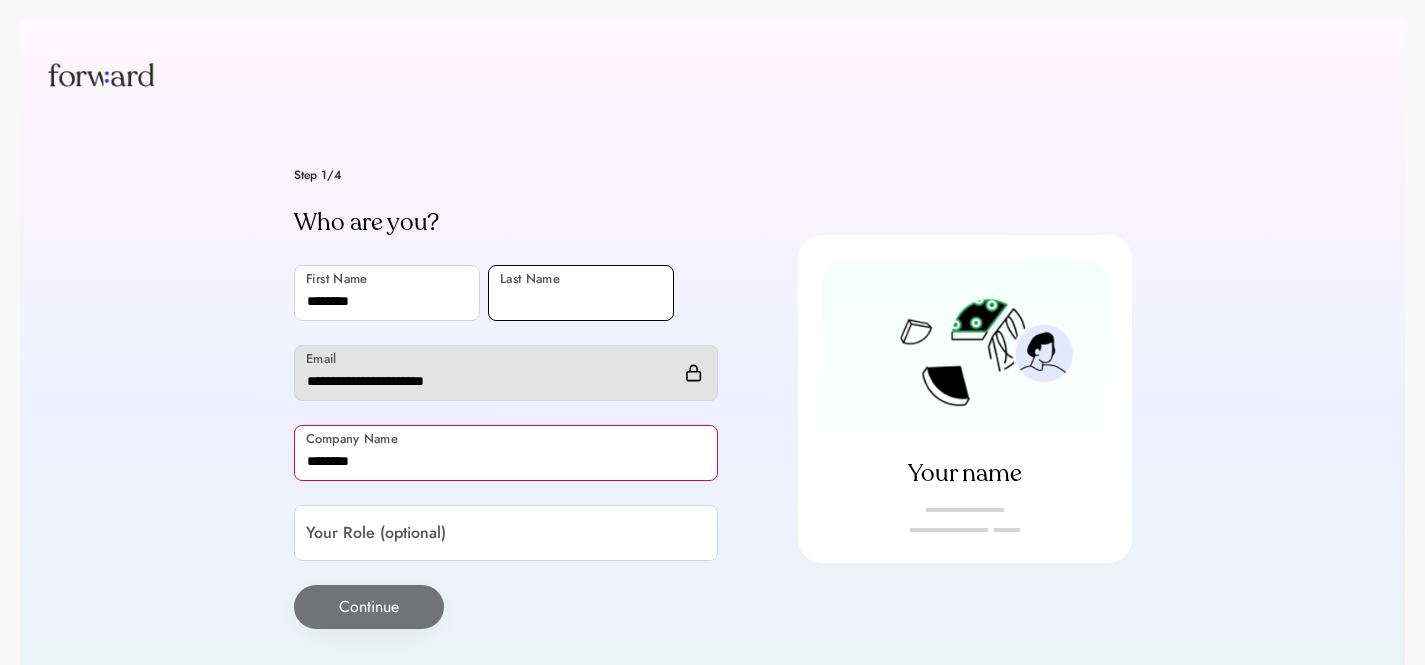 click at bounding box center (581, 293) 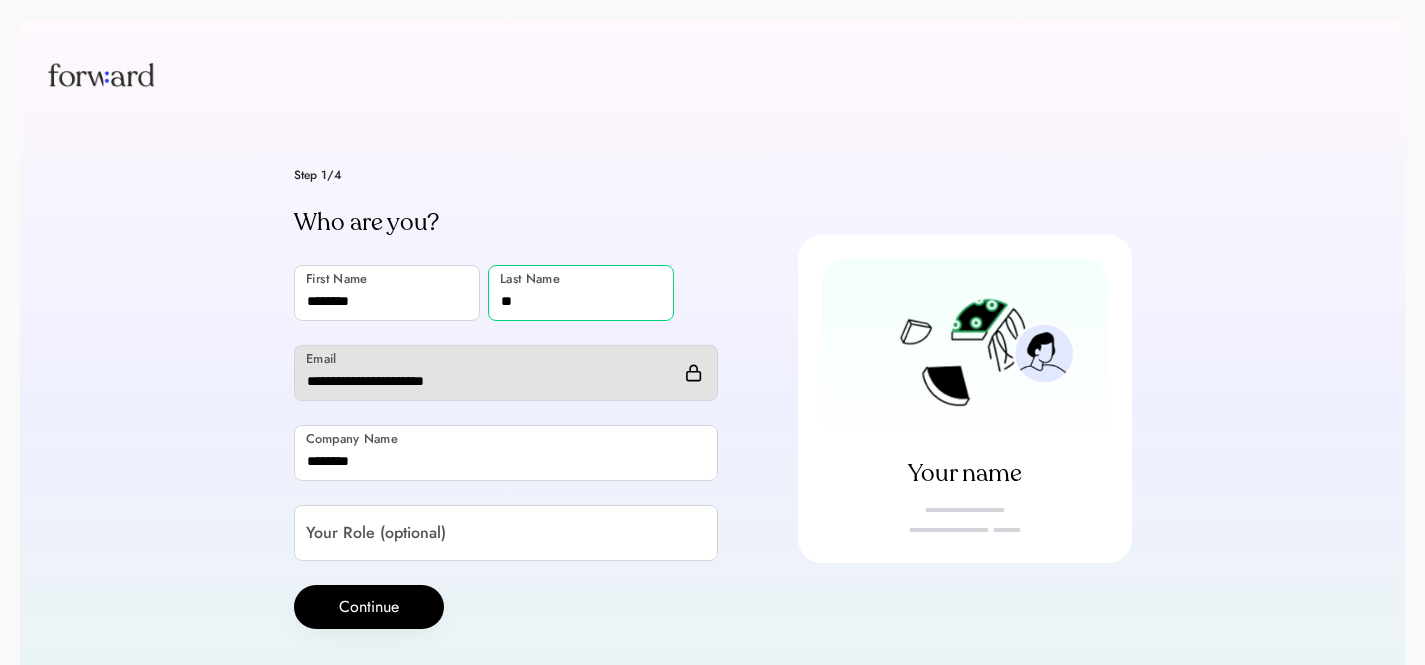 type on "**" 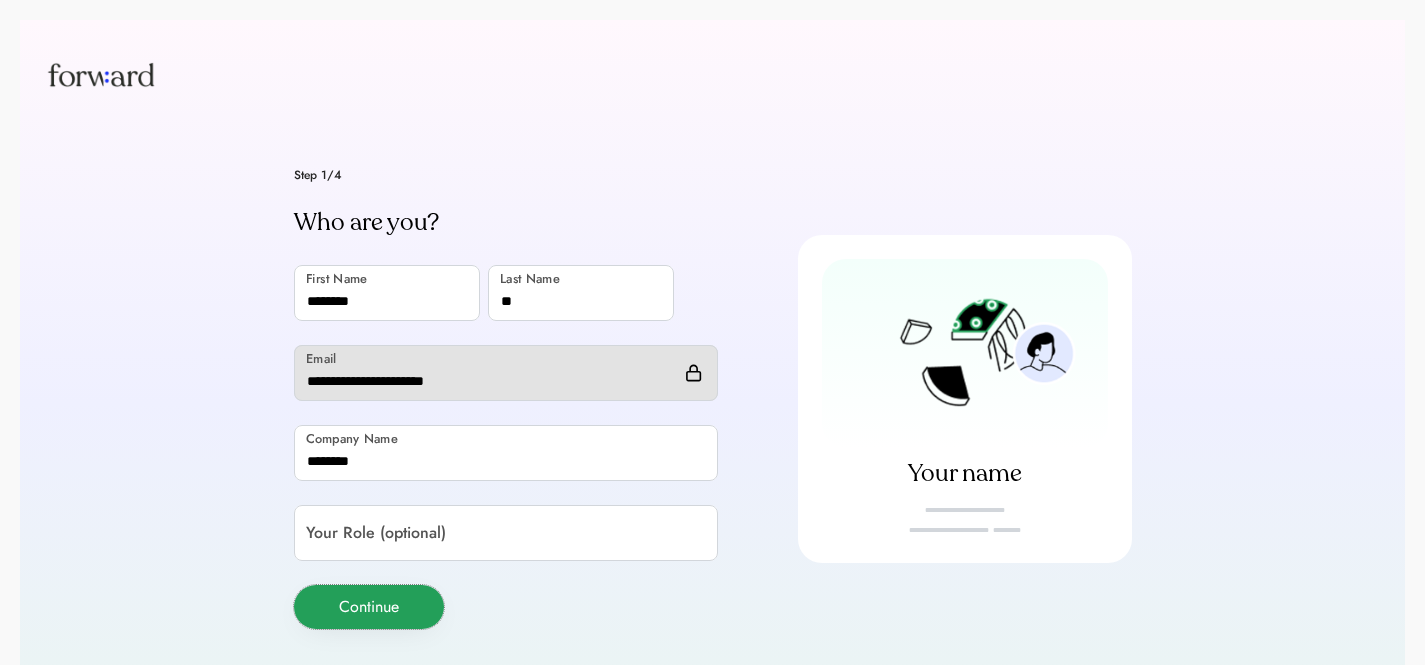 click on "Continue" at bounding box center (369, 607) 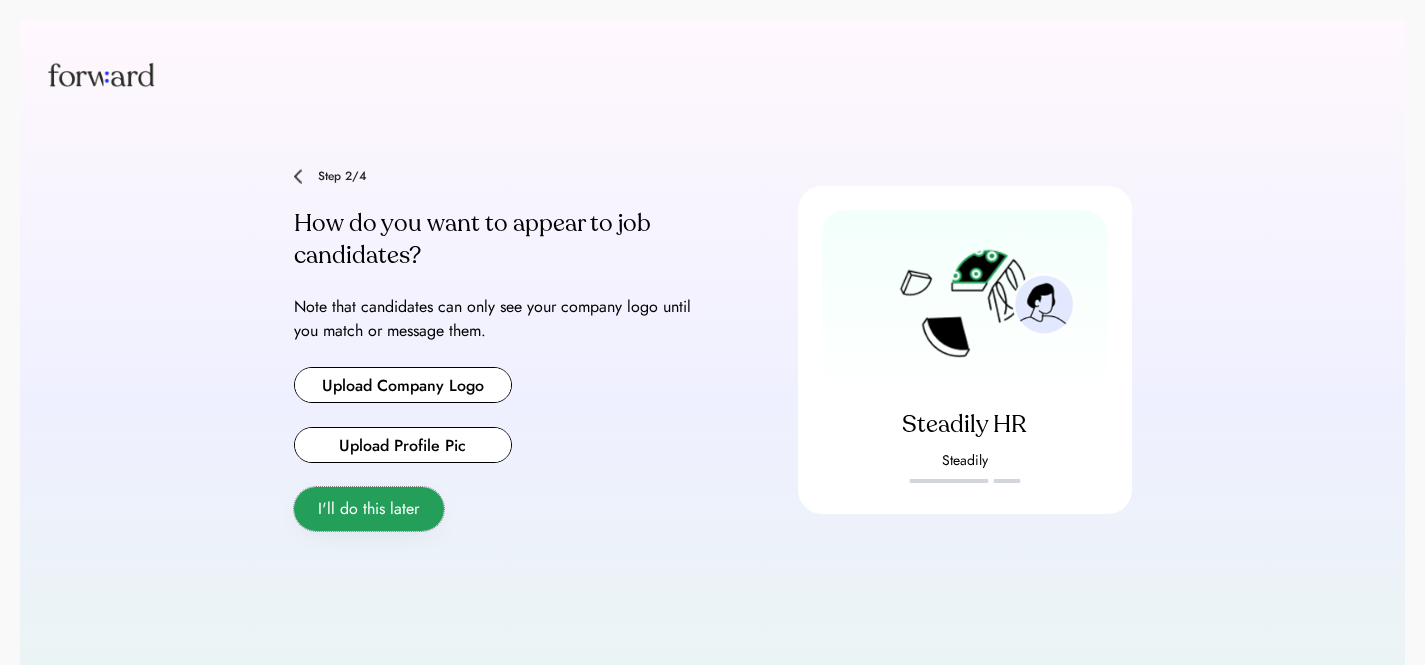 click on "I'll do this later" at bounding box center [369, 509] 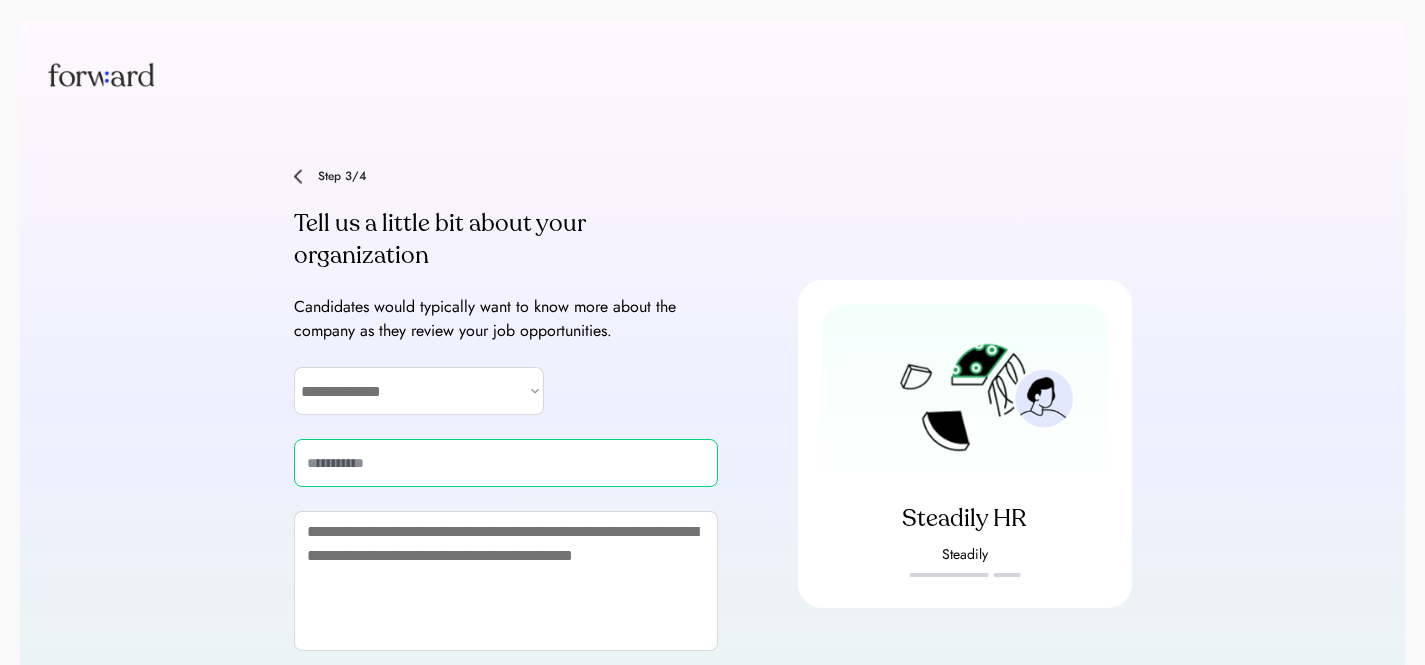 click at bounding box center (506, 463) 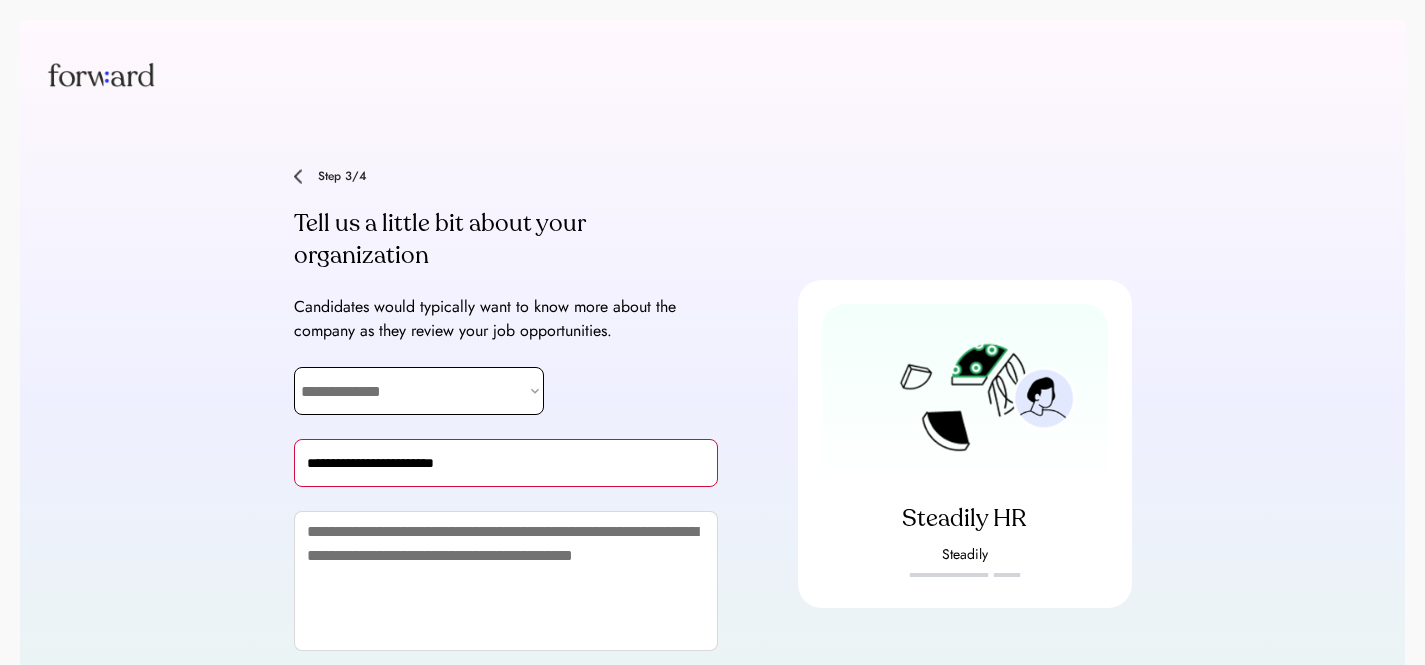 type on "**********" 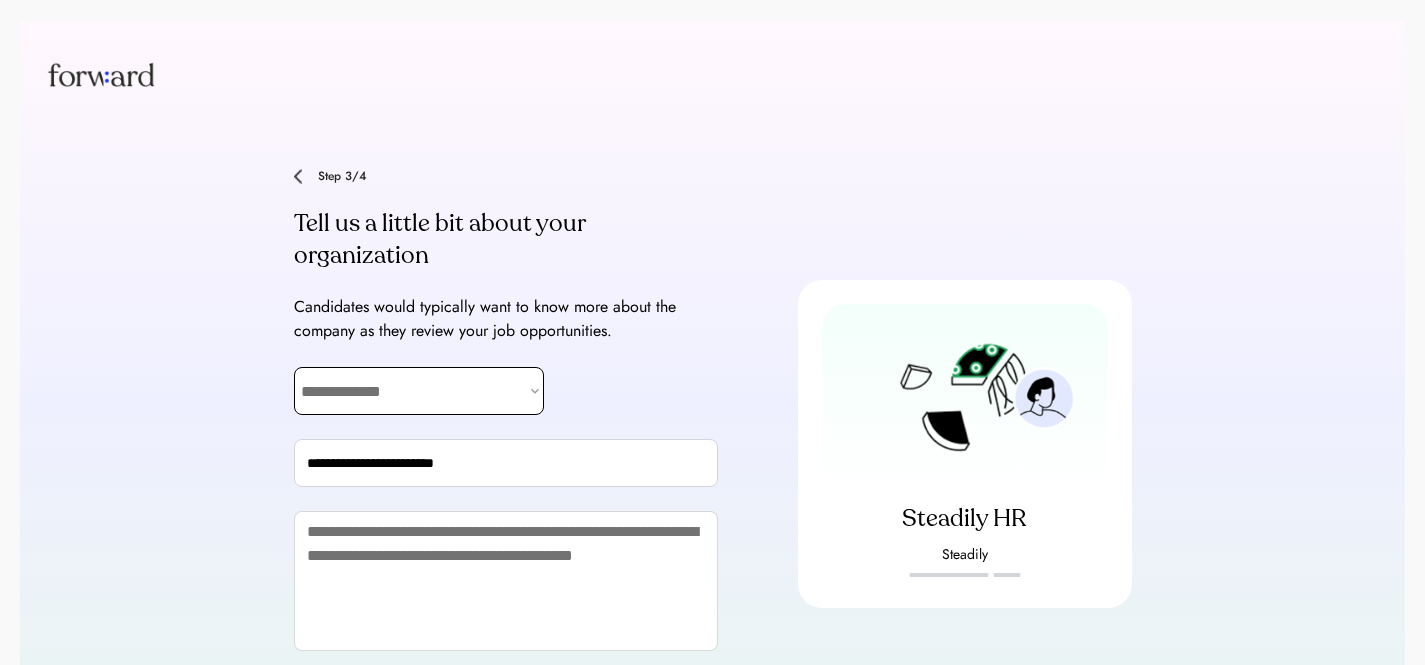 click on "**********" at bounding box center [419, 391] 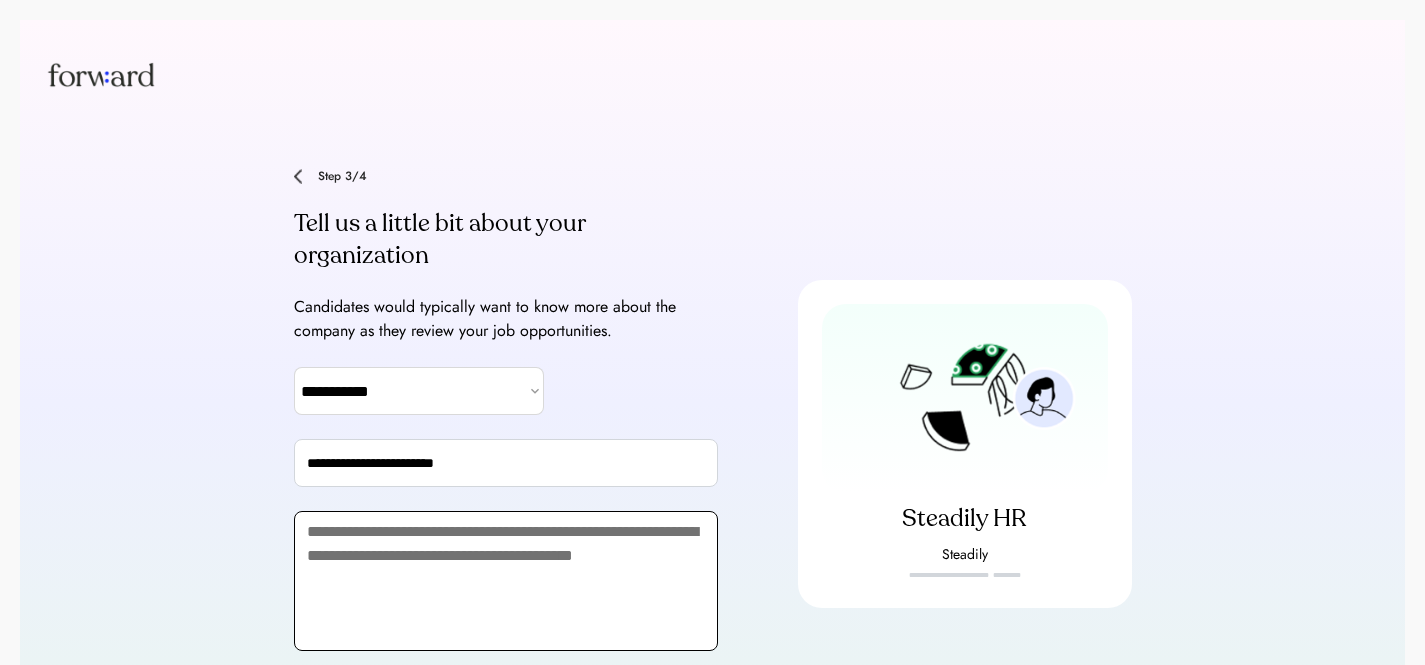 click at bounding box center [506, 581] 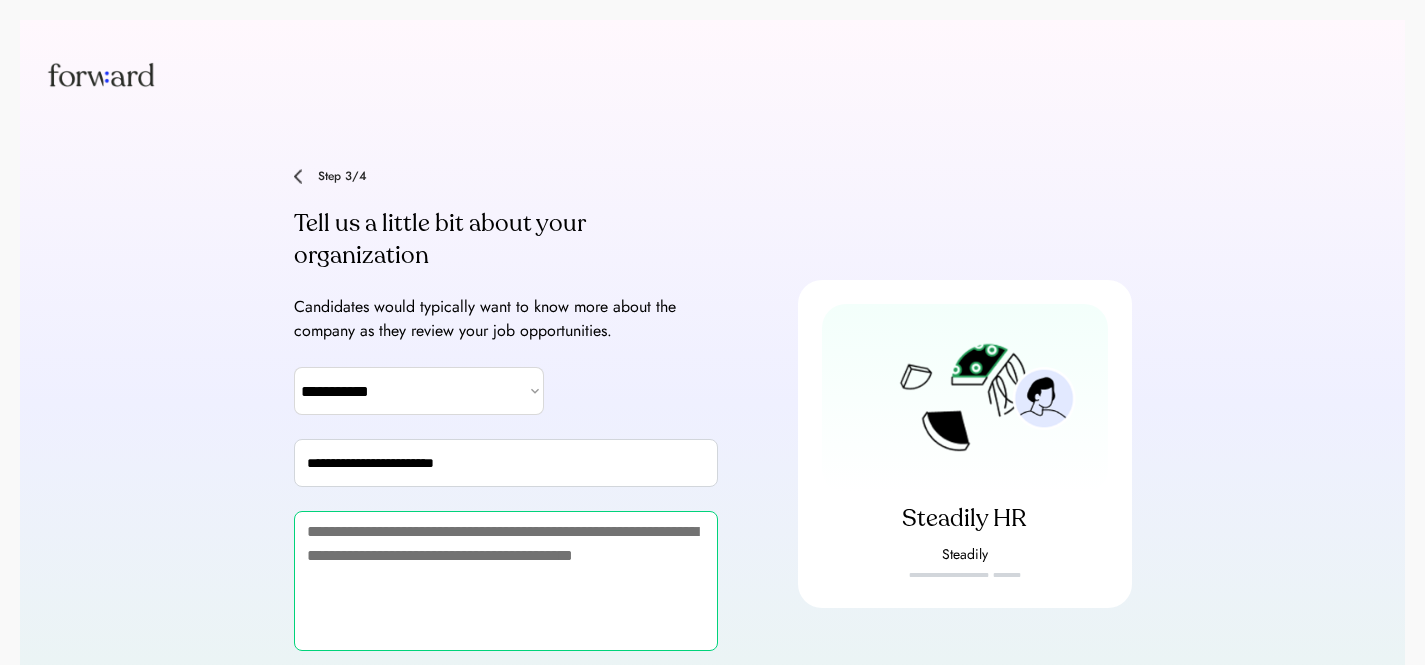 paste on "**********" 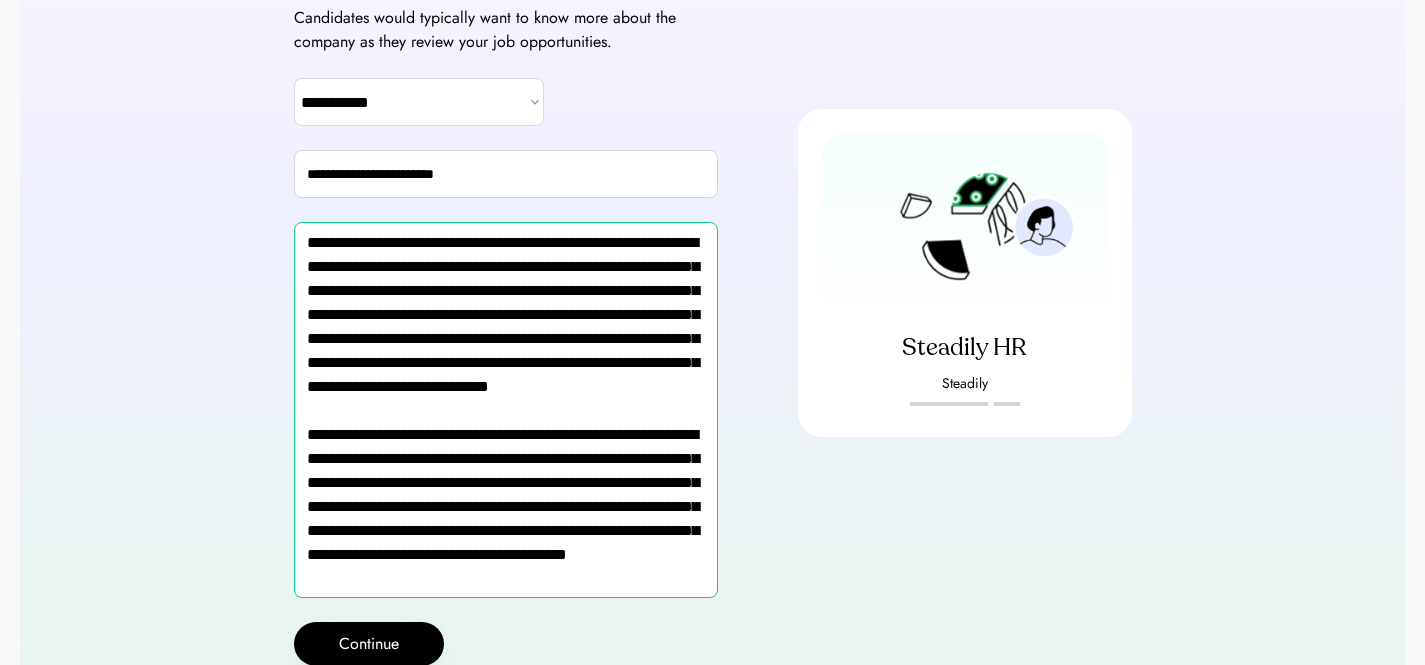 scroll, scrollTop: 290, scrollLeft: 0, axis: vertical 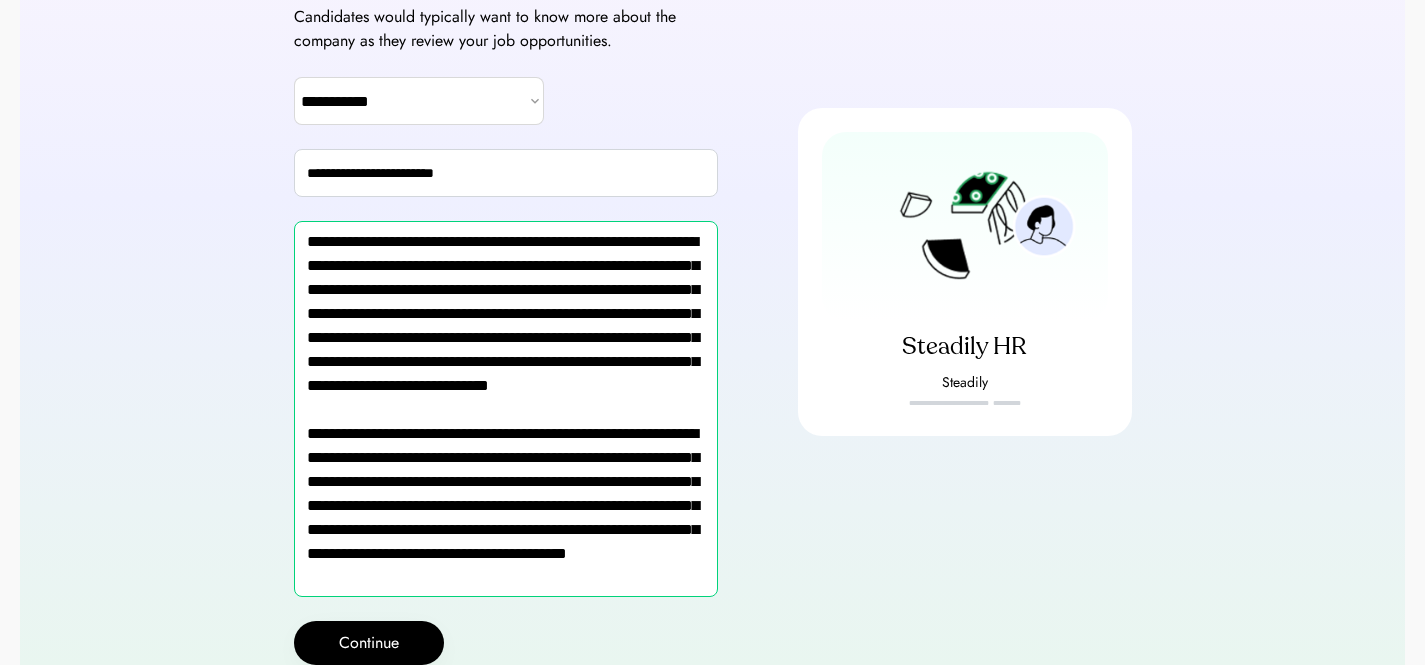 type on "**********" 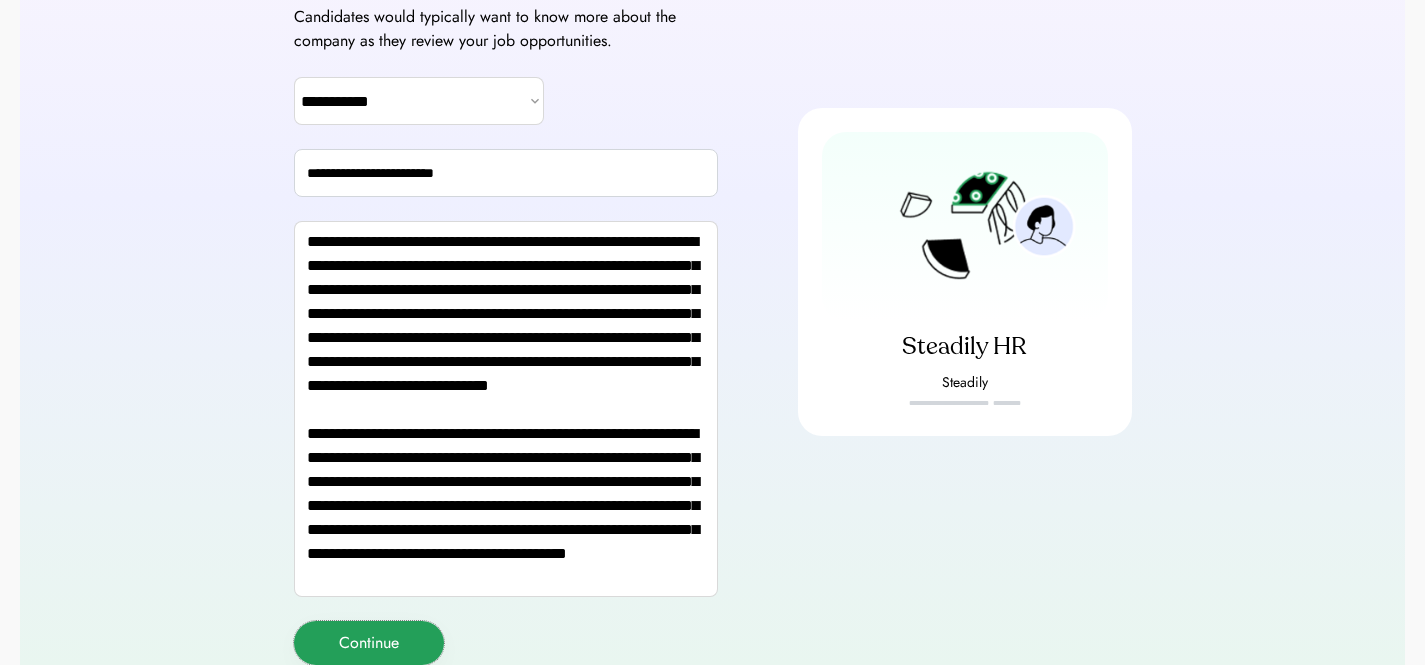 click on "Continue" at bounding box center [369, 643] 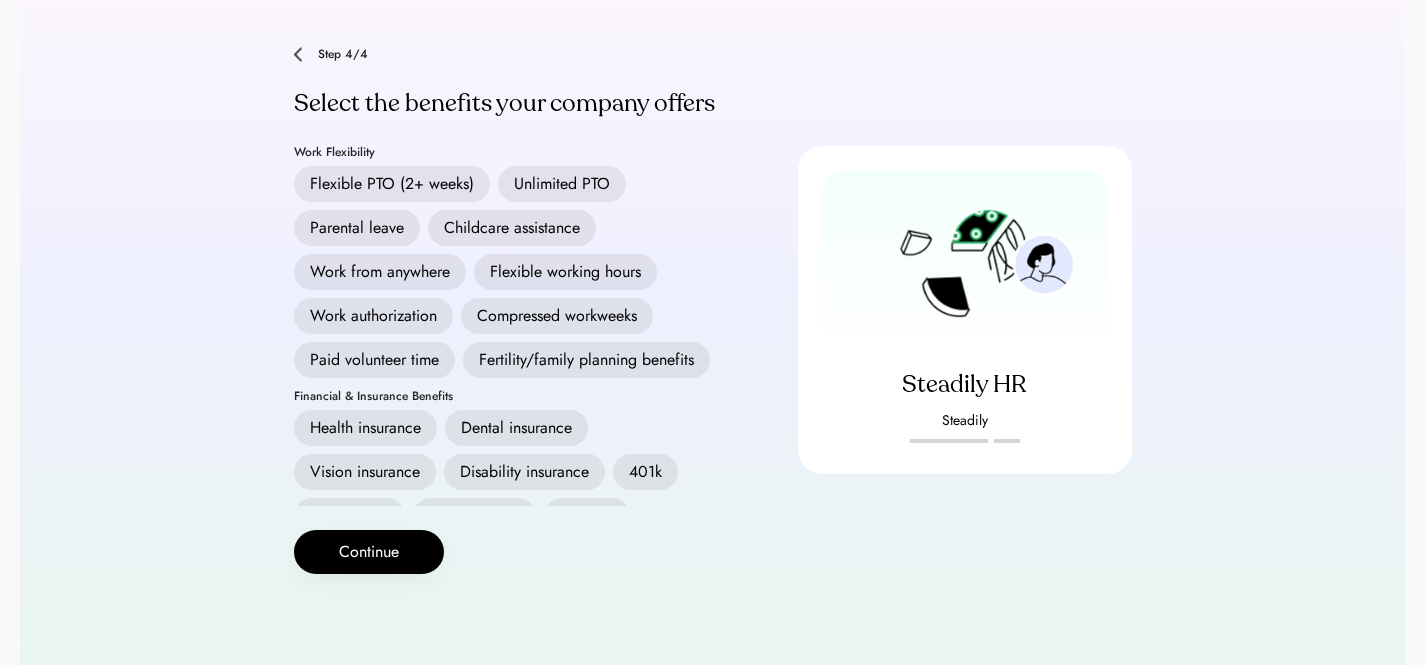 scroll, scrollTop: 122, scrollLeft: 0, axis: vertical 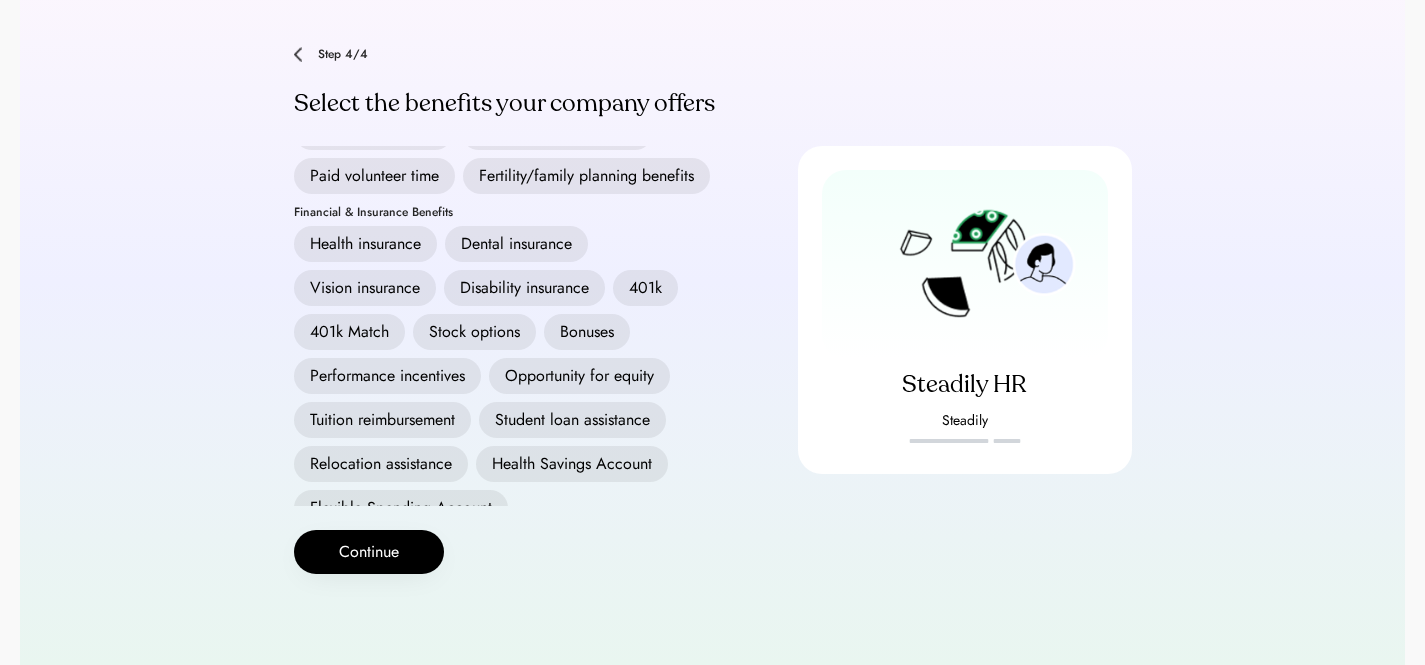 click on "Health insurance" at bounding box center [365, 244] 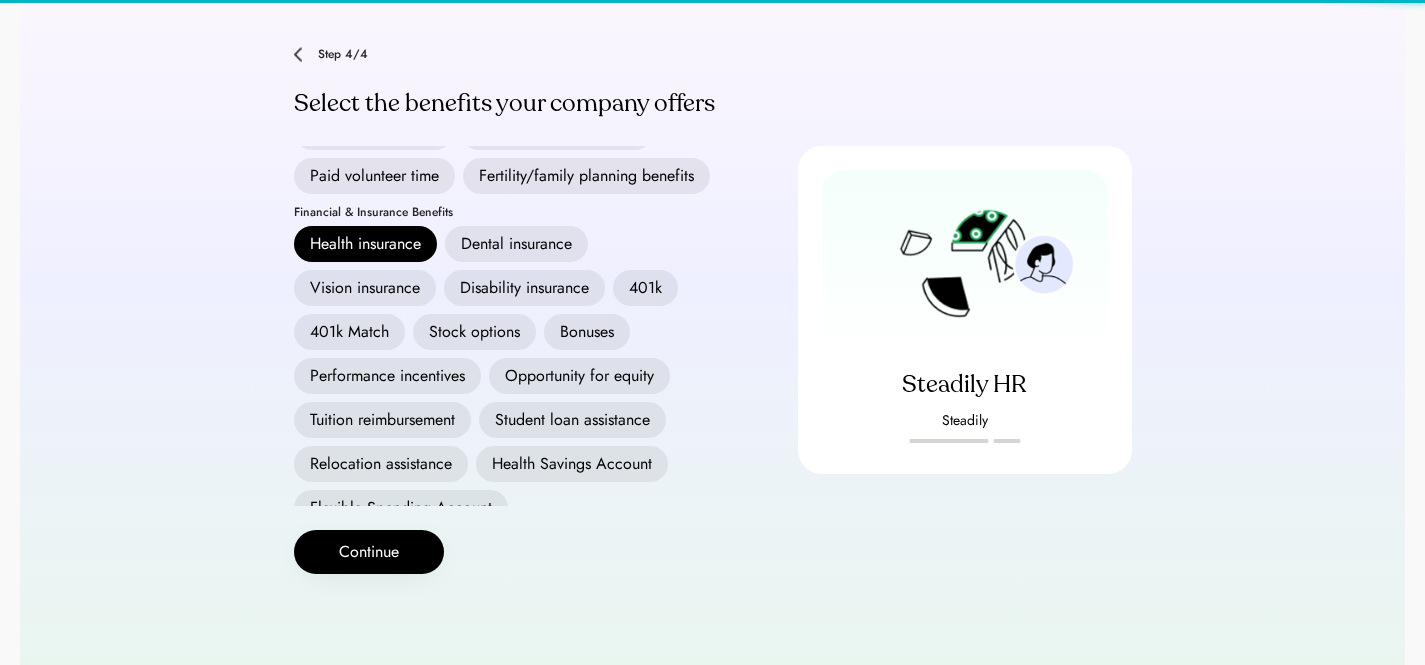 click on "Dental insurance" at bounding box center (516, 244) 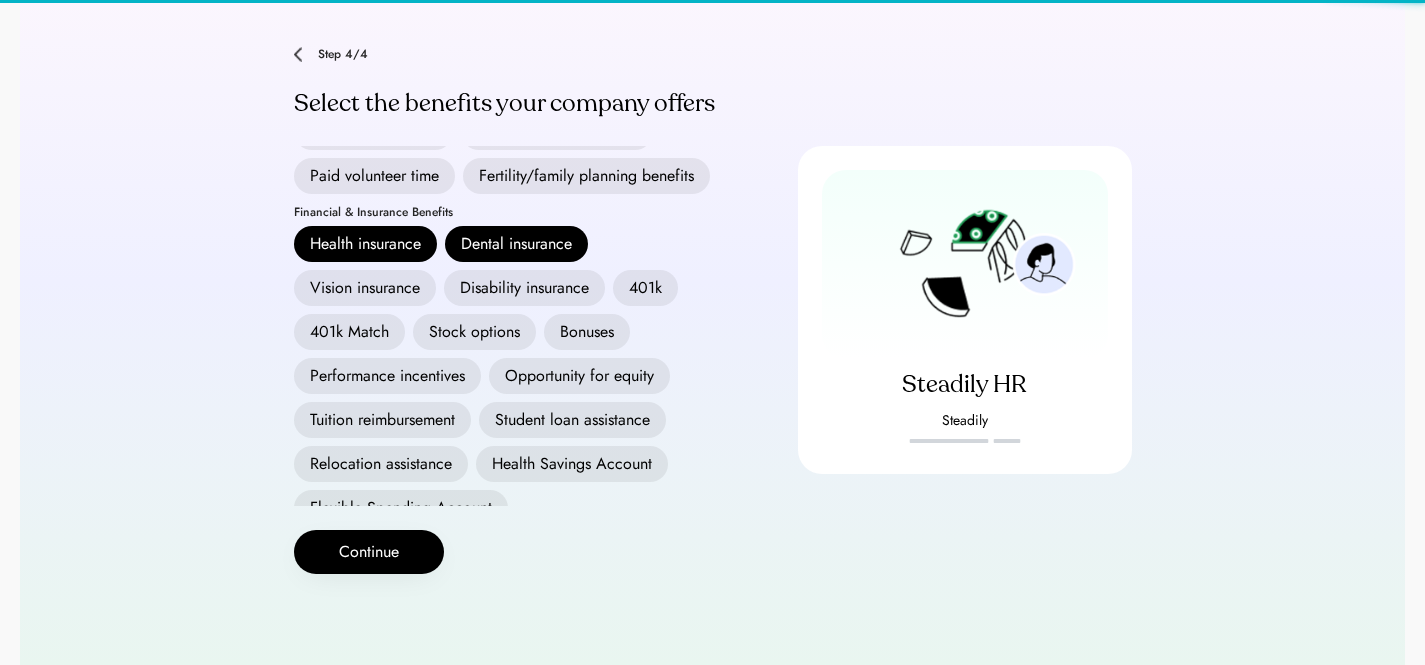 click on "Vision insurance" at bounding box center (365, 288) 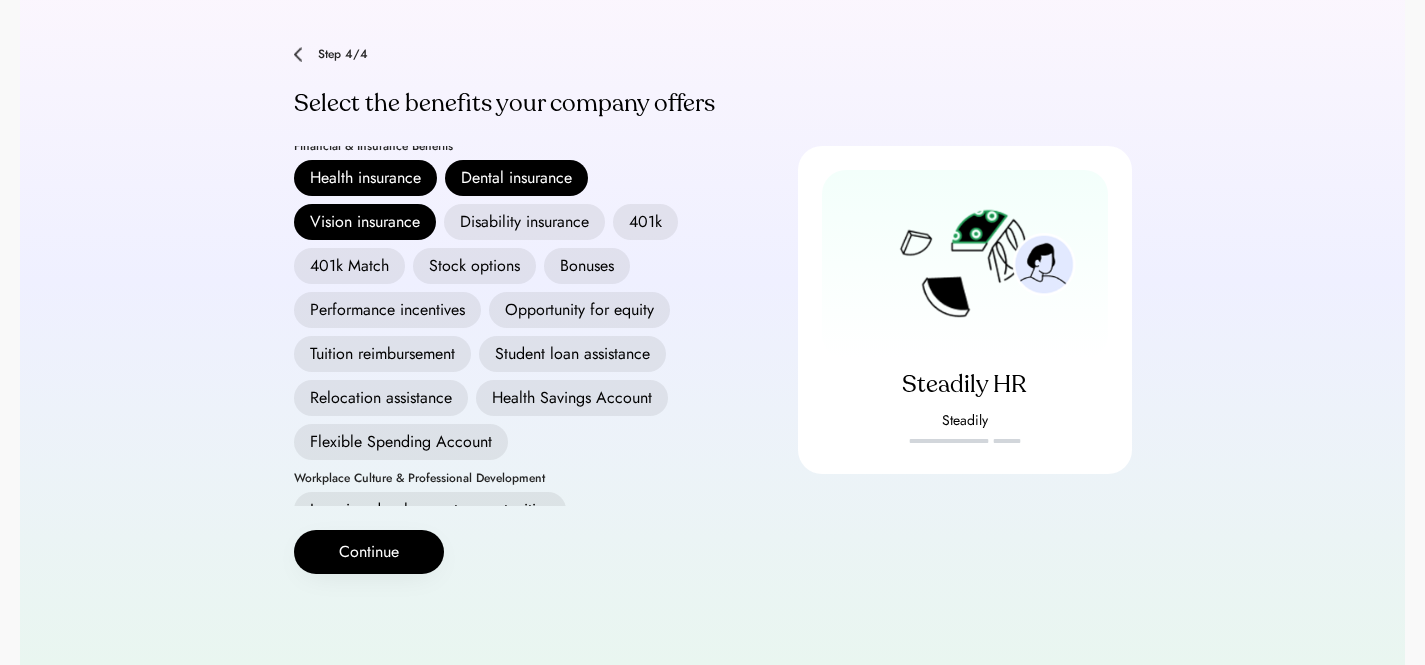 scroll, scrollTop: 349, scrollLeft: 0, axis: vertical 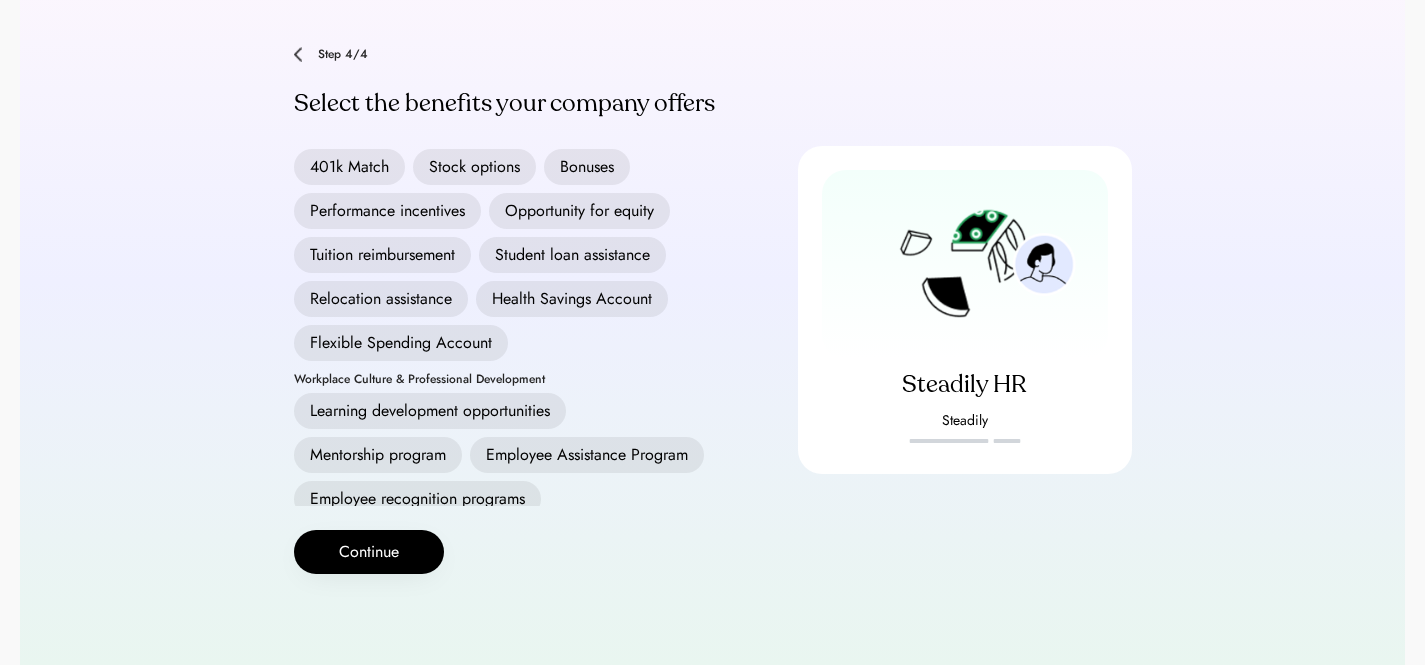 click on "Flexible Spending Account" at bounding box center [401, 343] 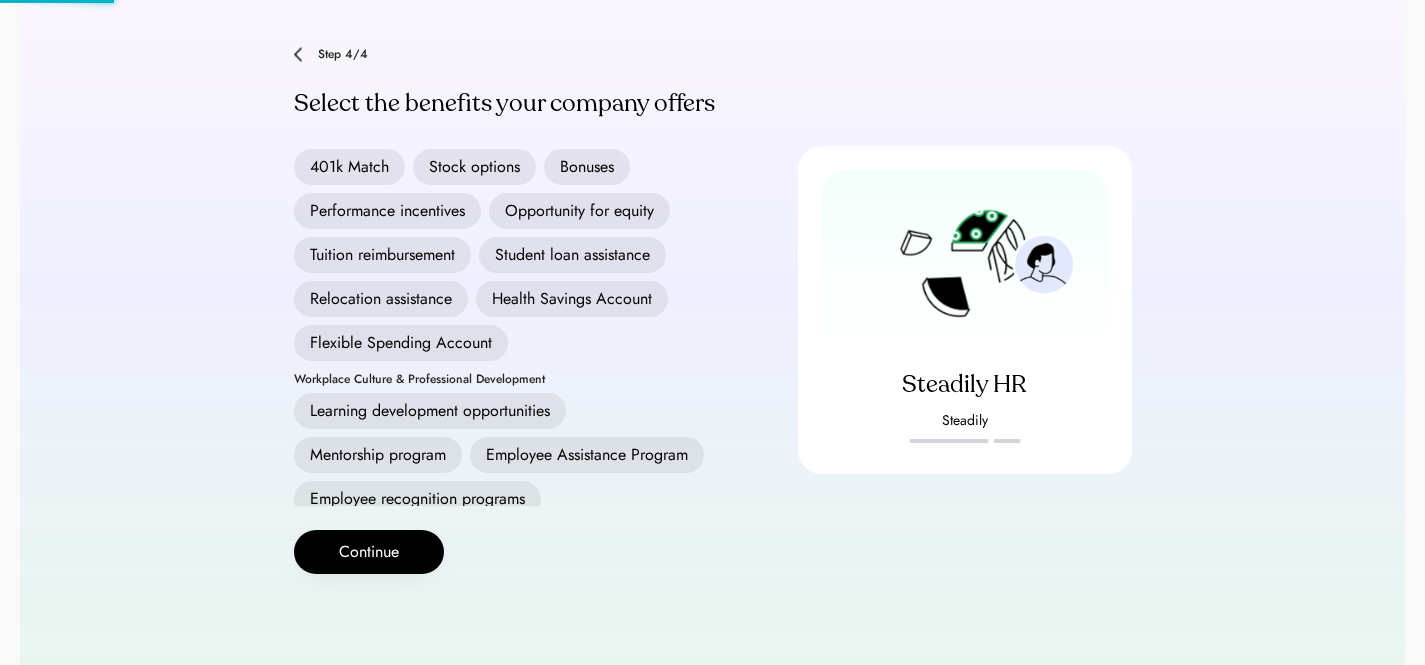 click on "Health Savings Account" at bounding box center [572, 299] 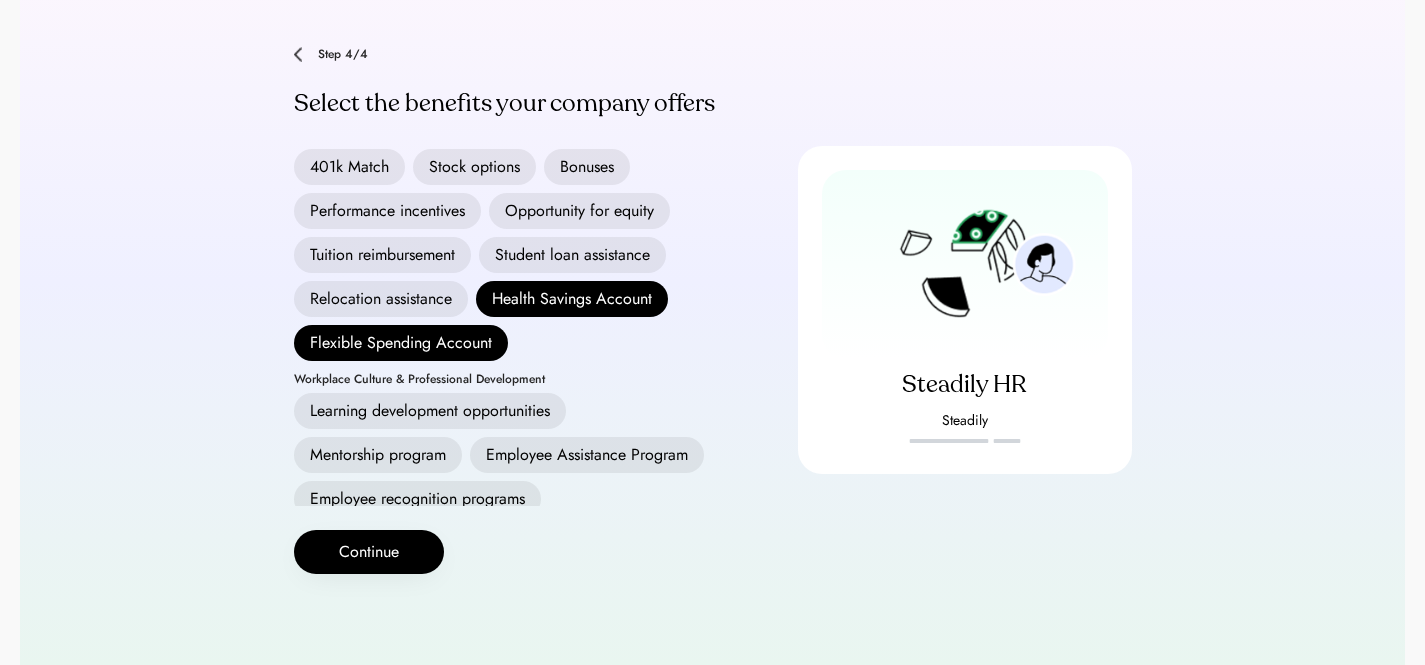 click on "401k" at bounding box center [645, 123] 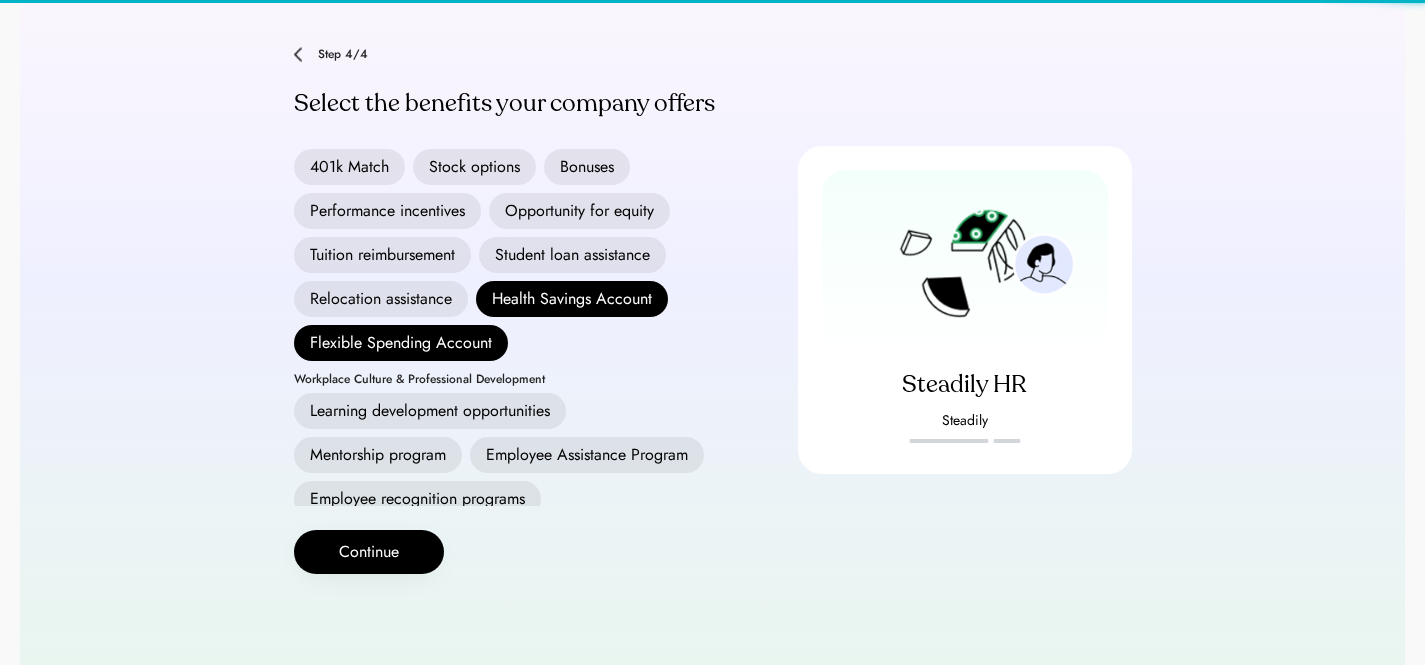 click on "Stock options" at bounding box center [474, 167] 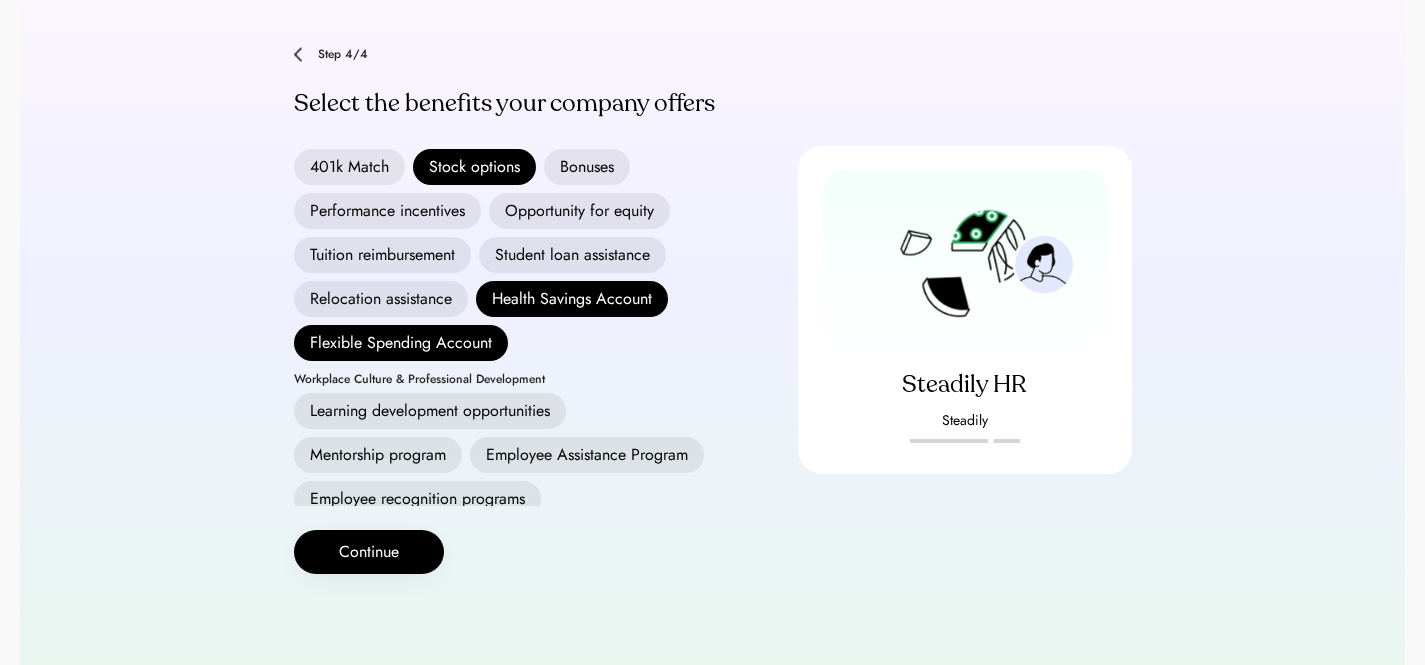 click on "Opportunity for equity" at bounding box center (579, 211) 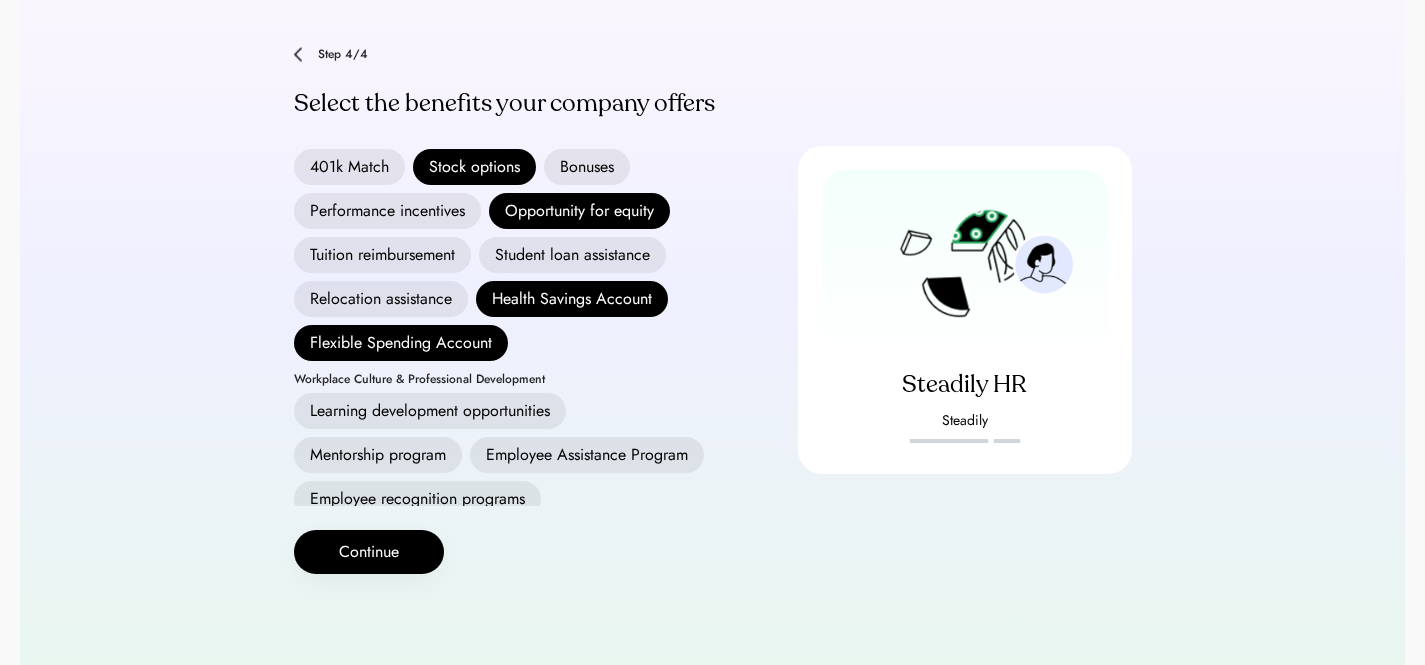 scroll, scrollTop: 0, scrollLeft: 0, axis: both 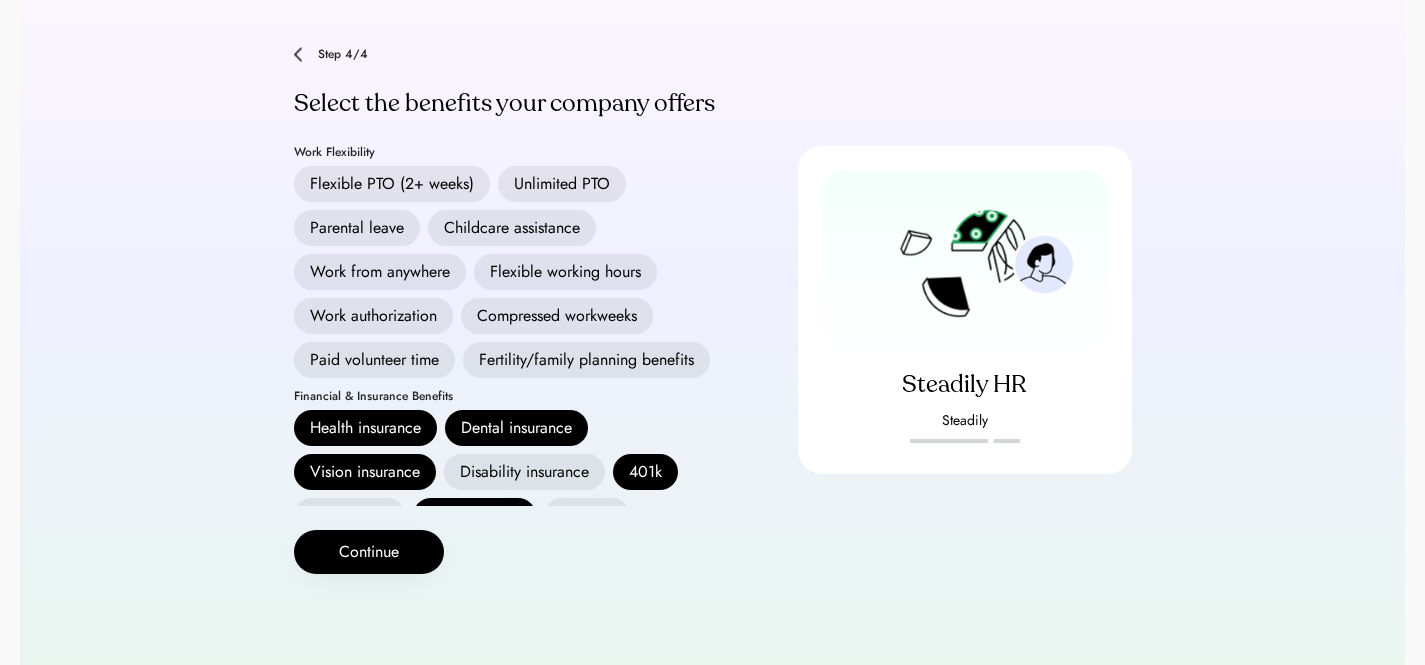 click on "Flexible working hours" at bounding box center (565, 272) 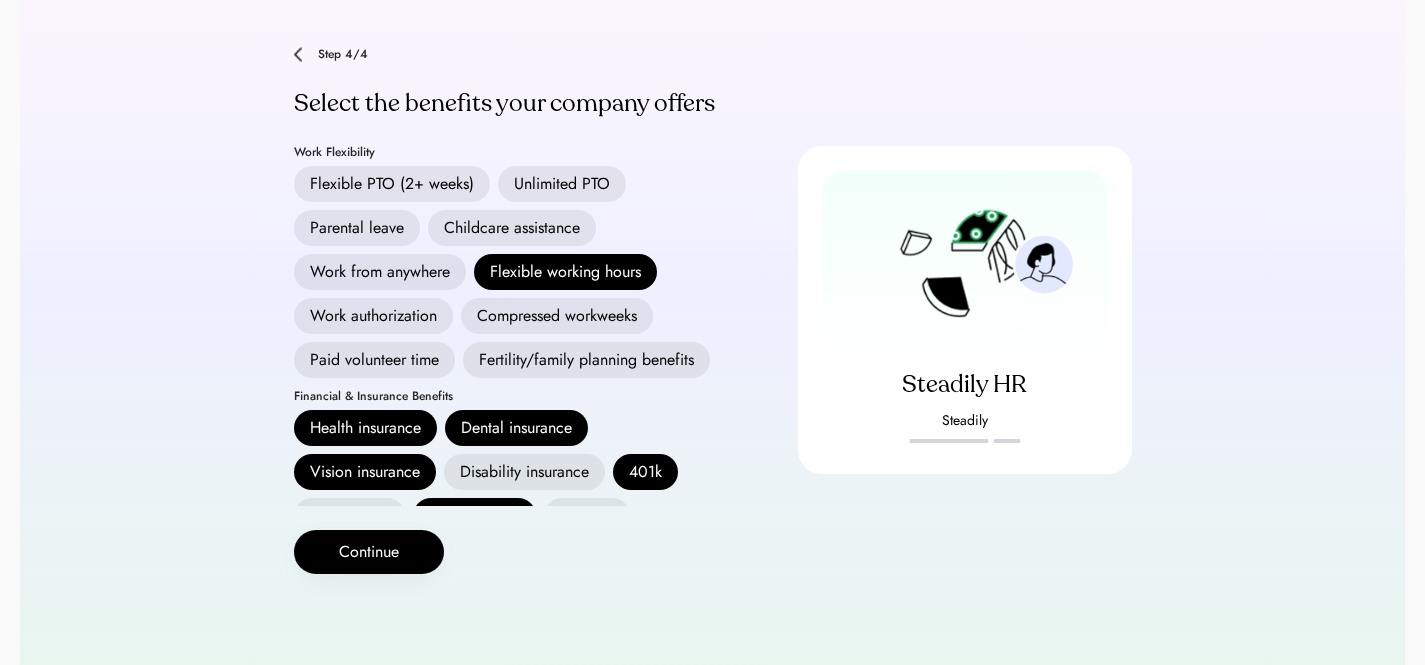 click on "Work from anywhere" at bounding box center (380, 272) 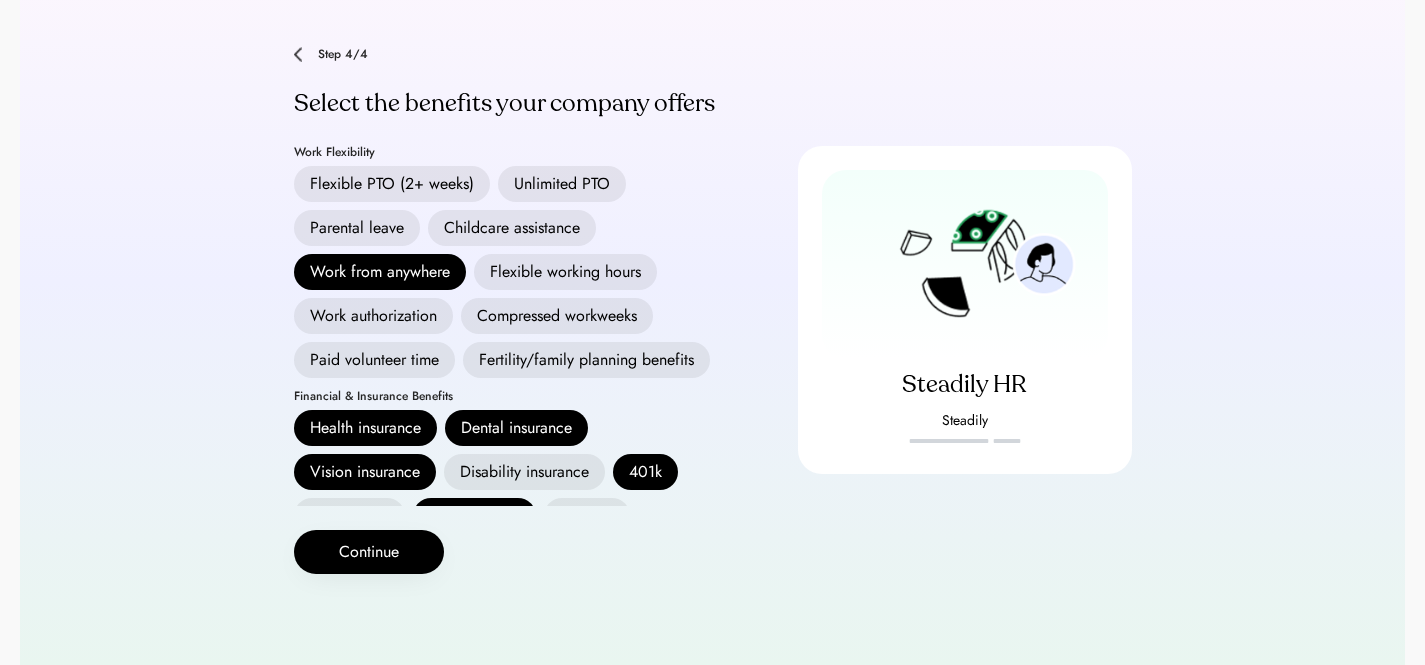 click on "Flexible PTO (2+ weeks)" at bounding box center [392, 184] 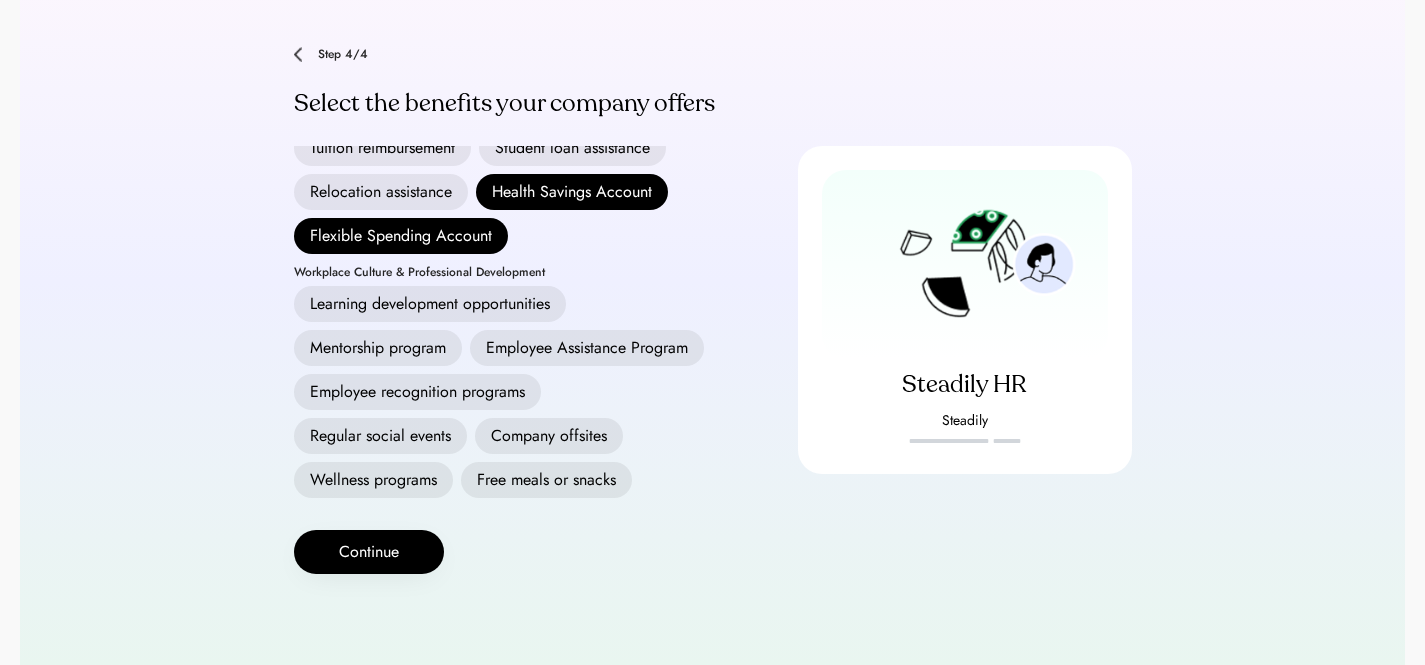 scroll, scrollTop: 667, scrollLeft: 0, axis: vertical 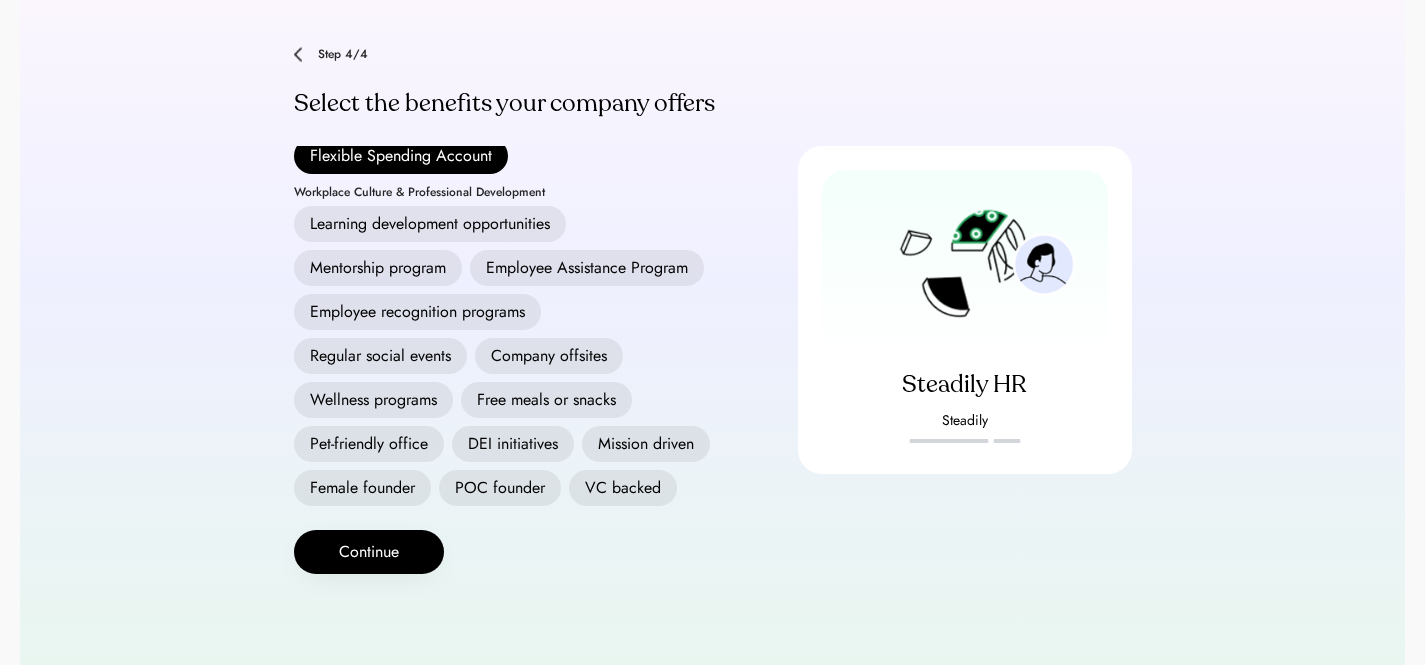 click on "Free meals or snacks" at bounding box center [546, 400] 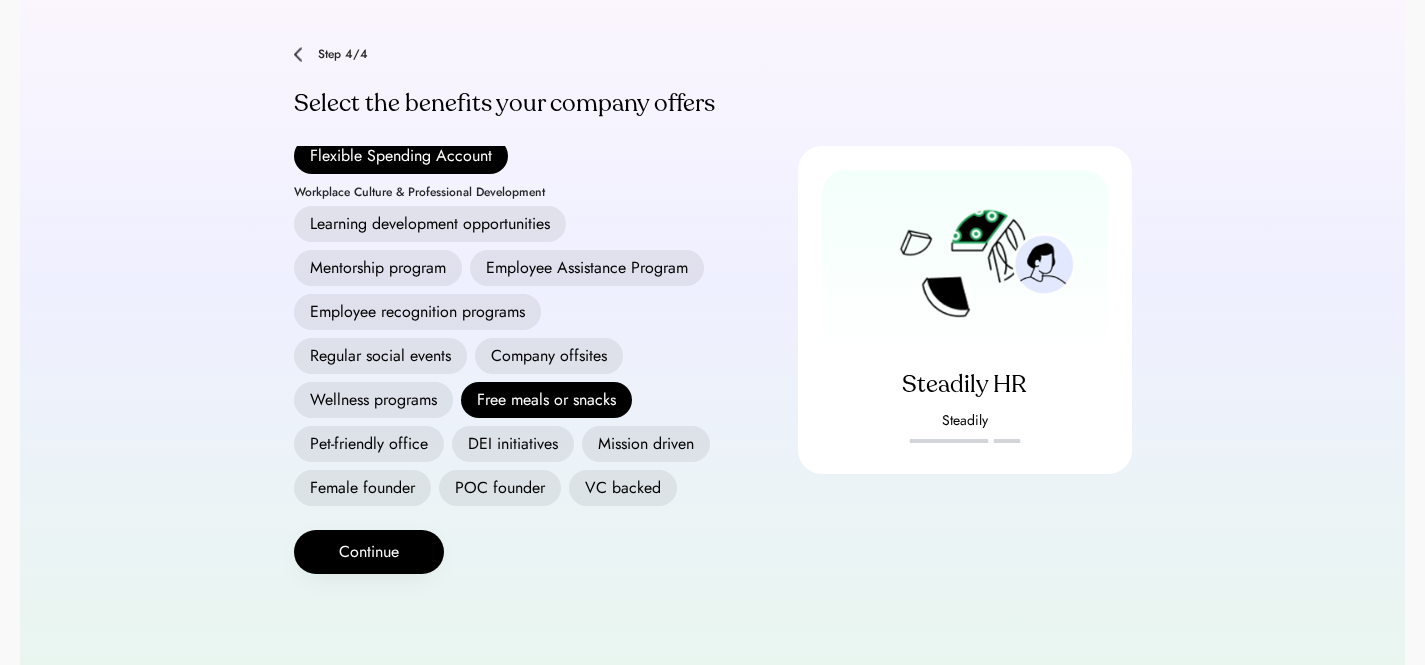 click on "VC backed" at bounding box center [623, 488] 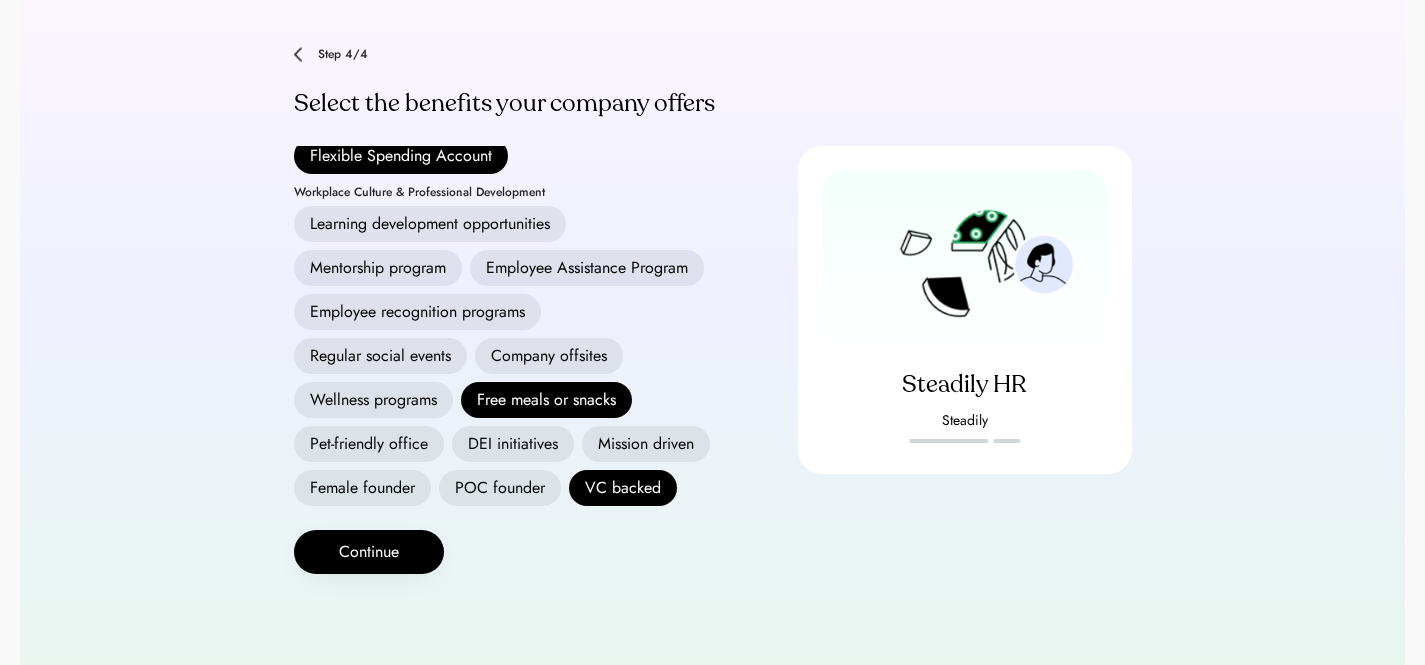 click on "Regular social events" at bounding box center (380, 356) 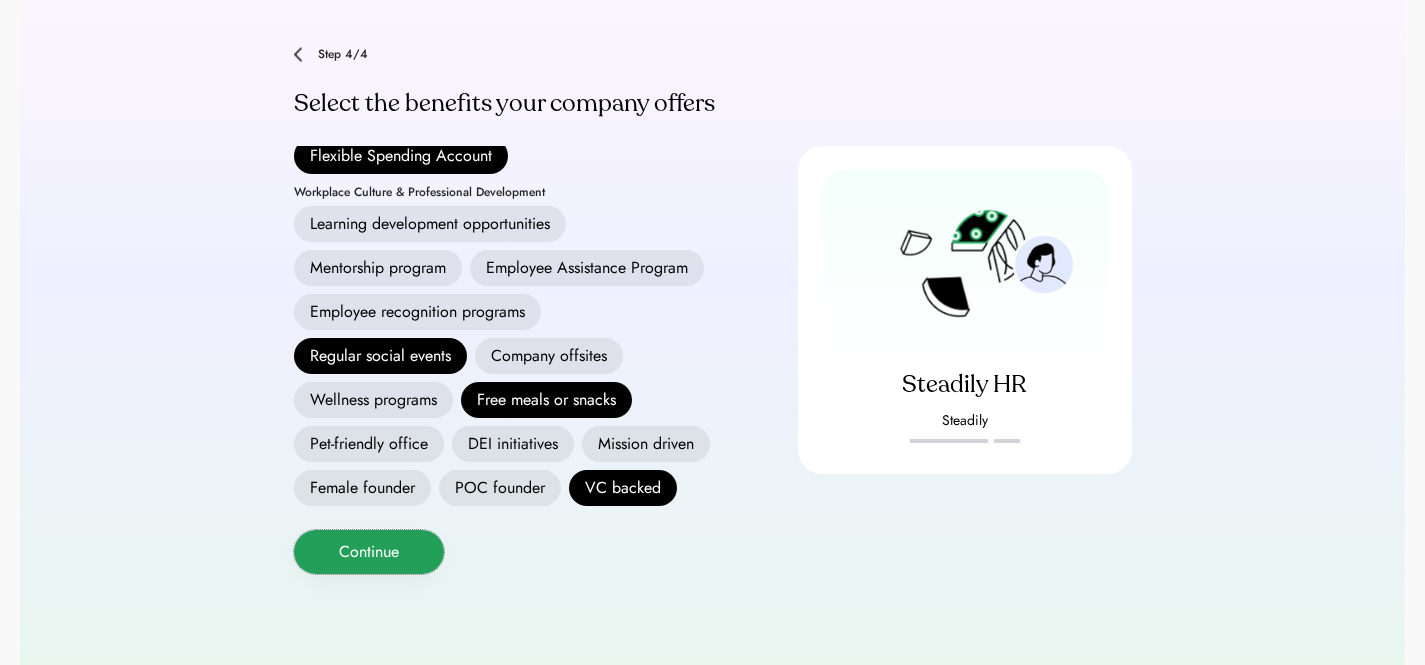 click on "Continue" at bounding box center [369, 552] 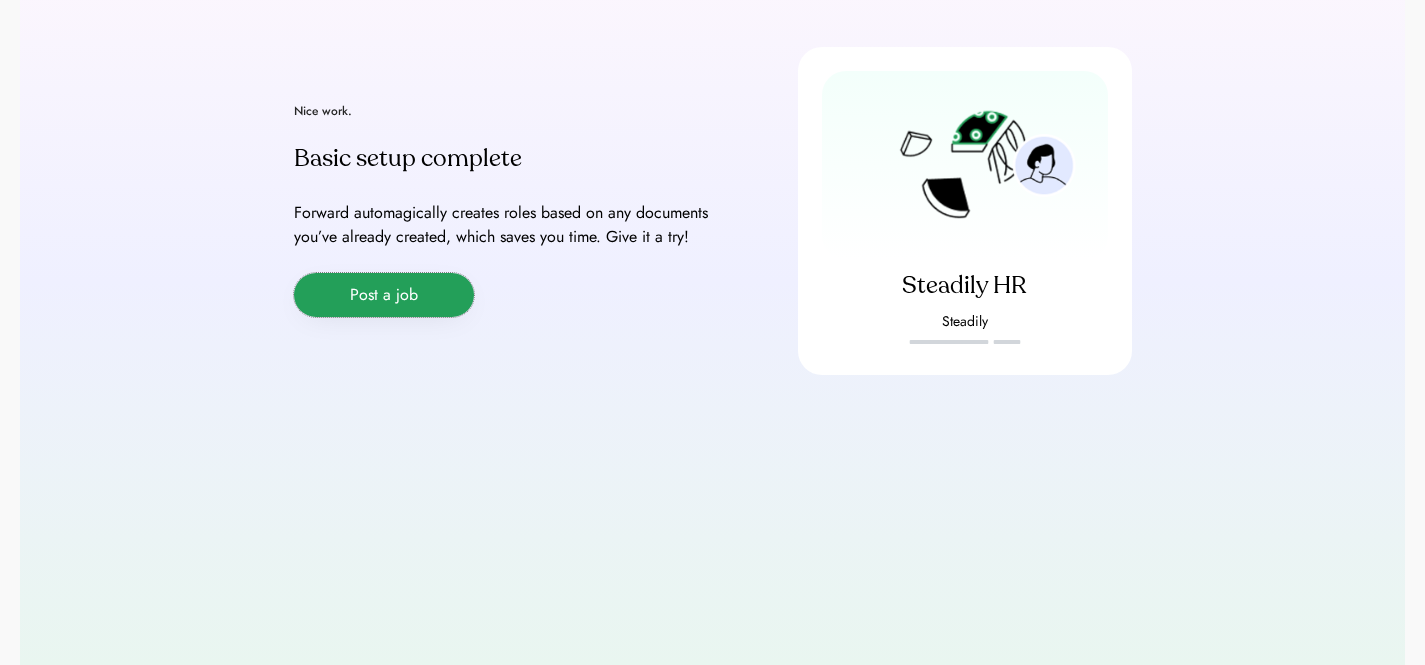 click on "Post a job" at bounding box center (384, 295) 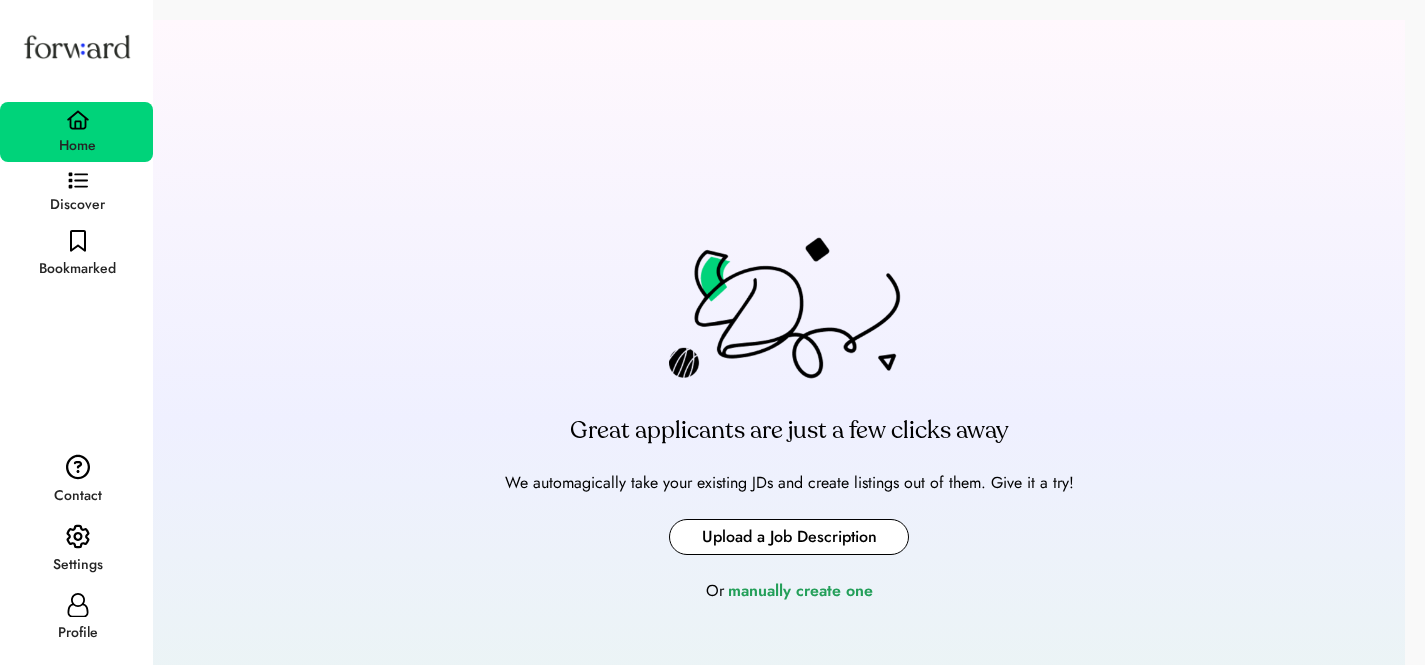 scroll, scrollTop: 0, scrollLeft: 0, axis: both 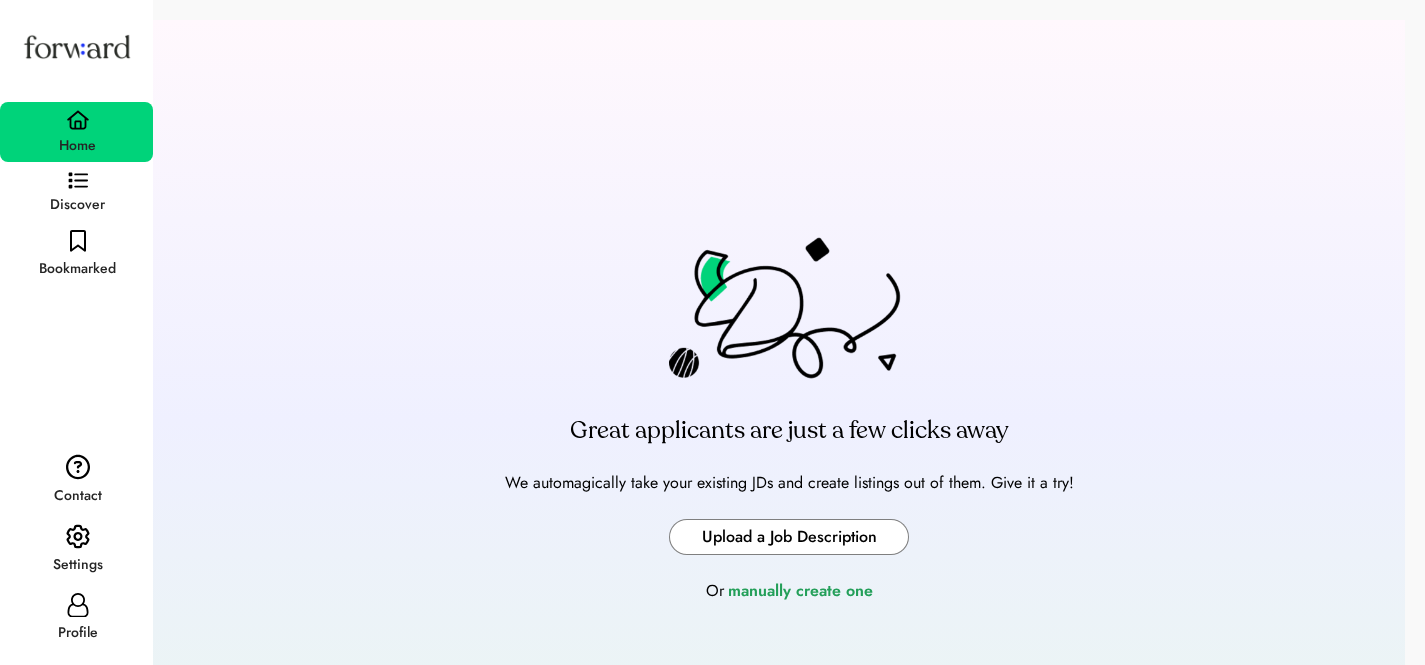 click at bounding box center [789, 537] 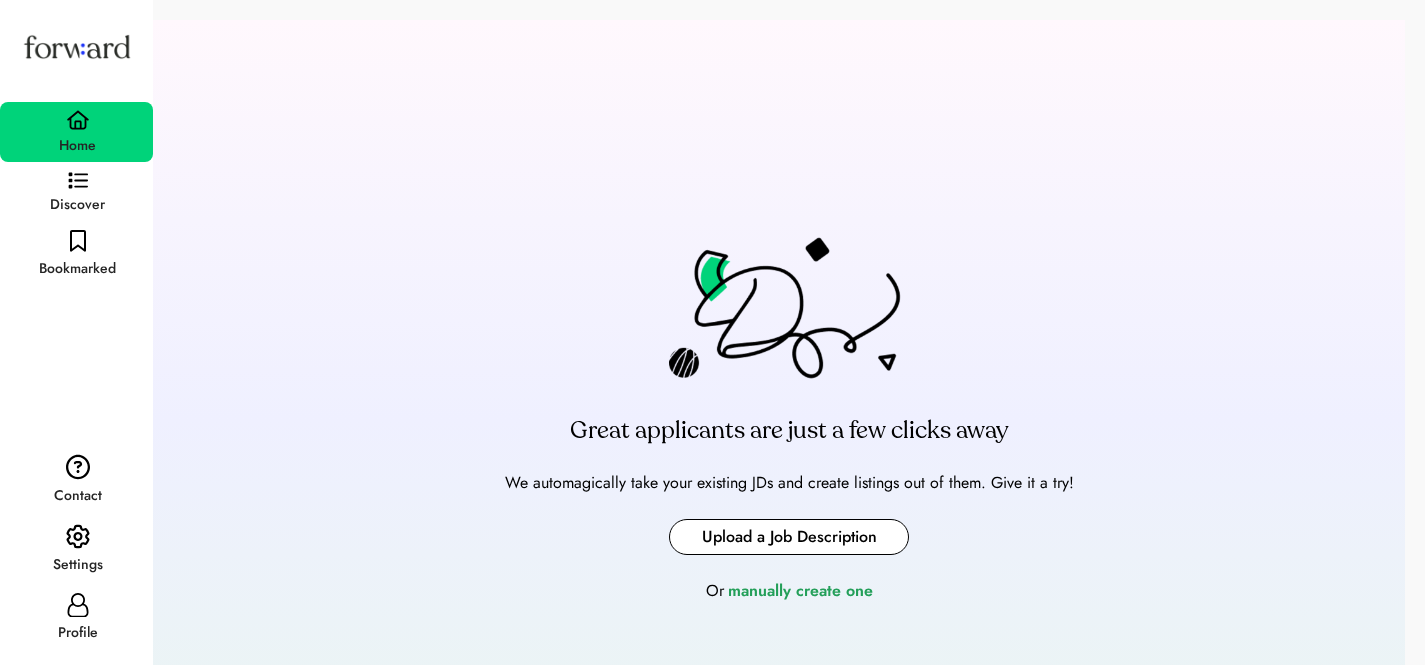 type on "**********" 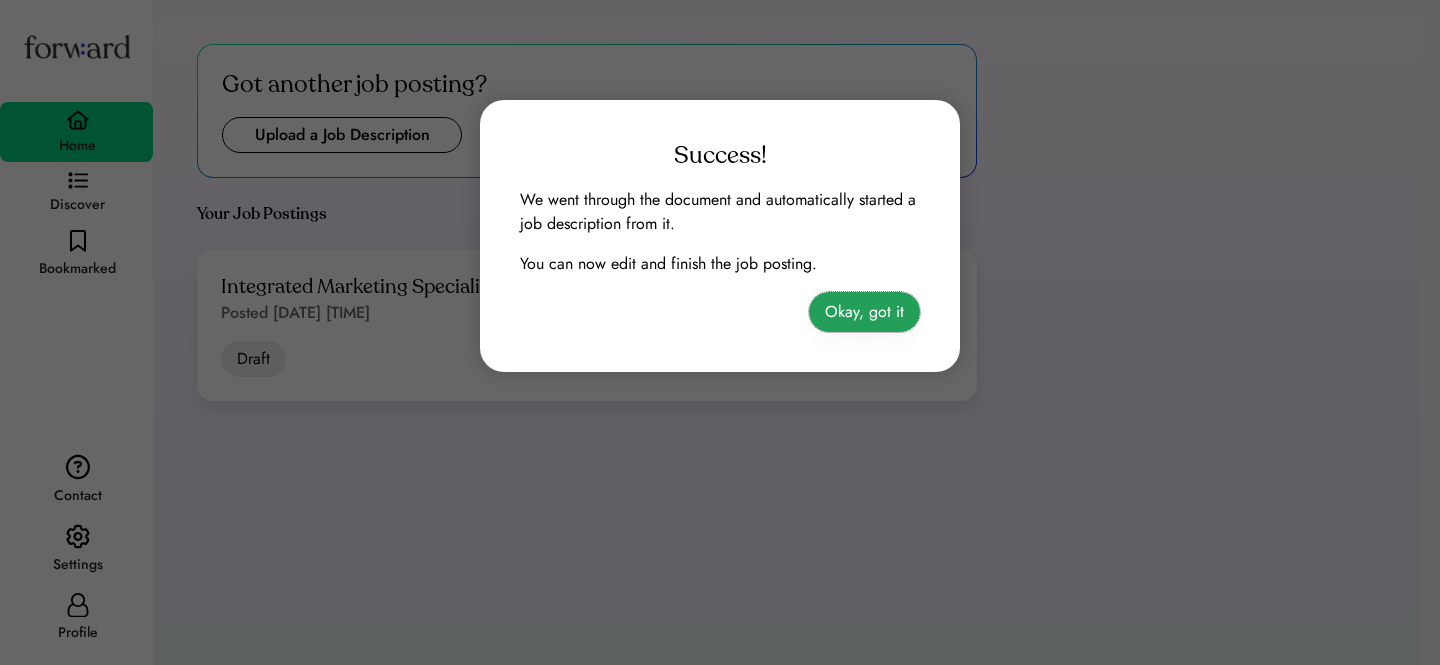 click on "Okay, got it" at bounding box center (864, 312) 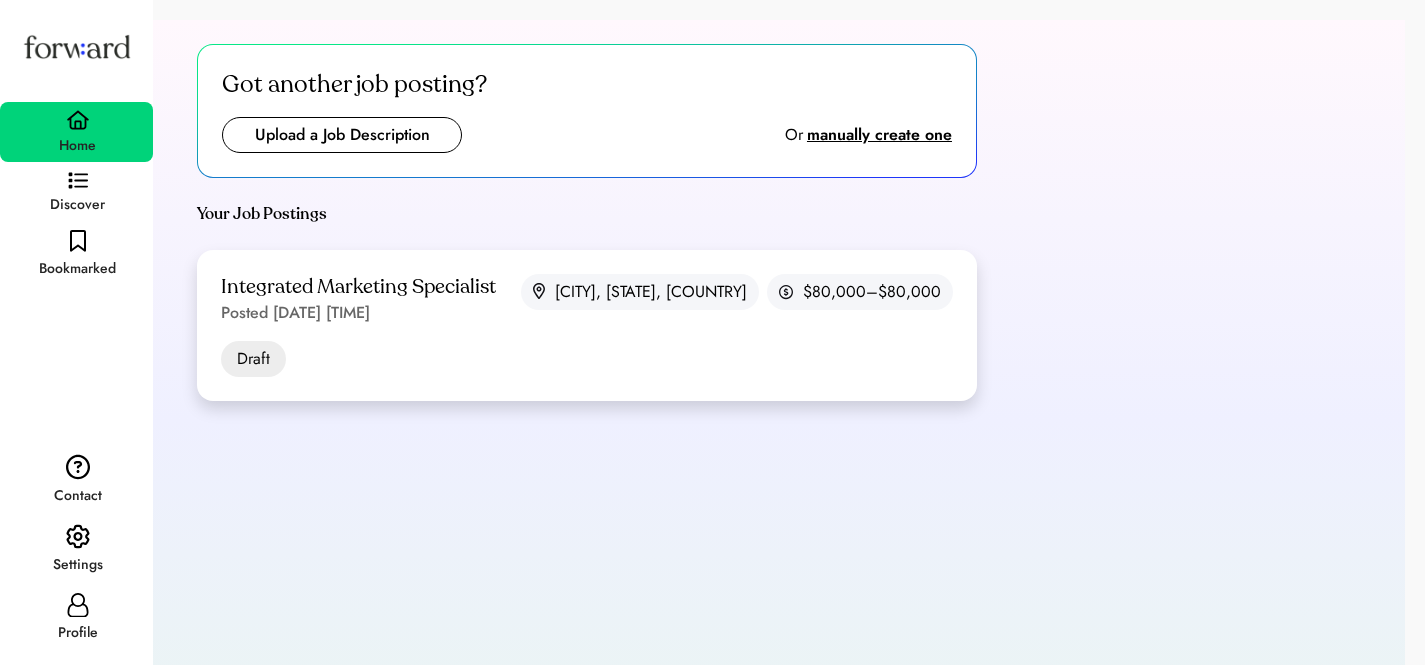 click on "Integrated Marketing Specialist Posted [DATE] [TIME]" at bounding box center [358, 299] 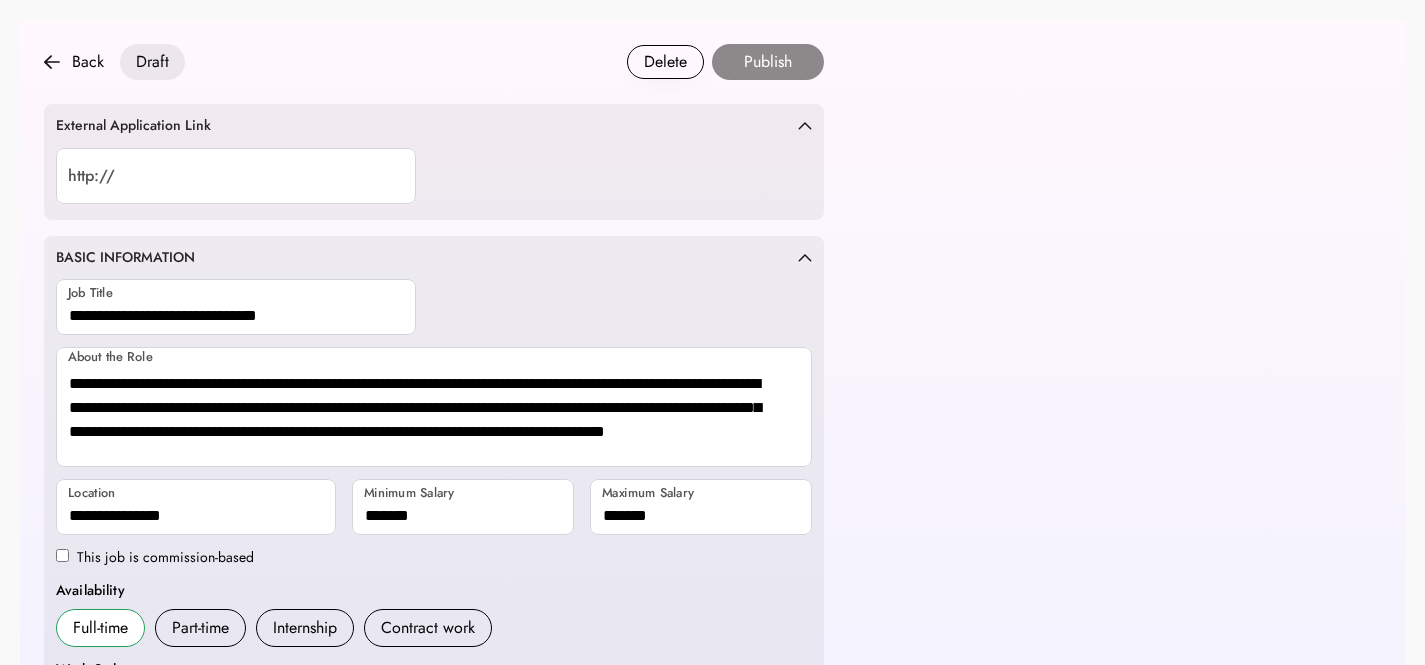 scroll, scrollTop: 0, scrollLeft: 0, axis: both 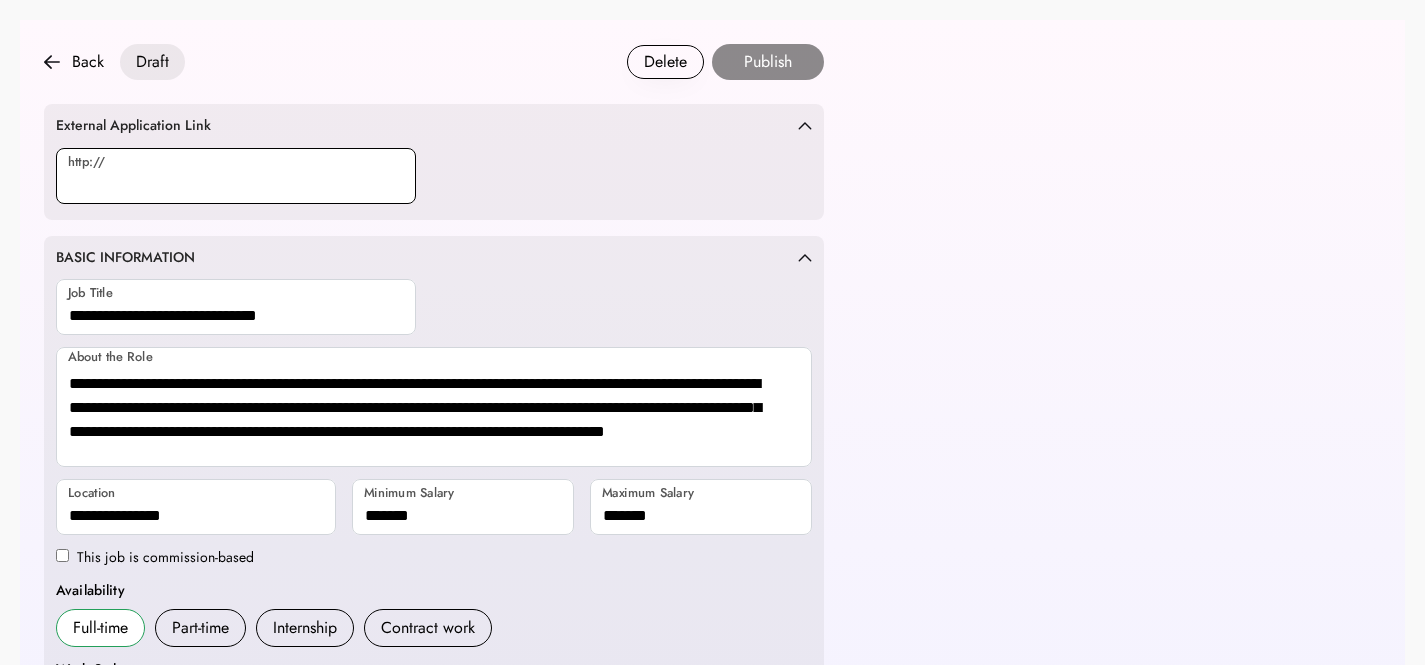 click at bounding box center [236, 176] 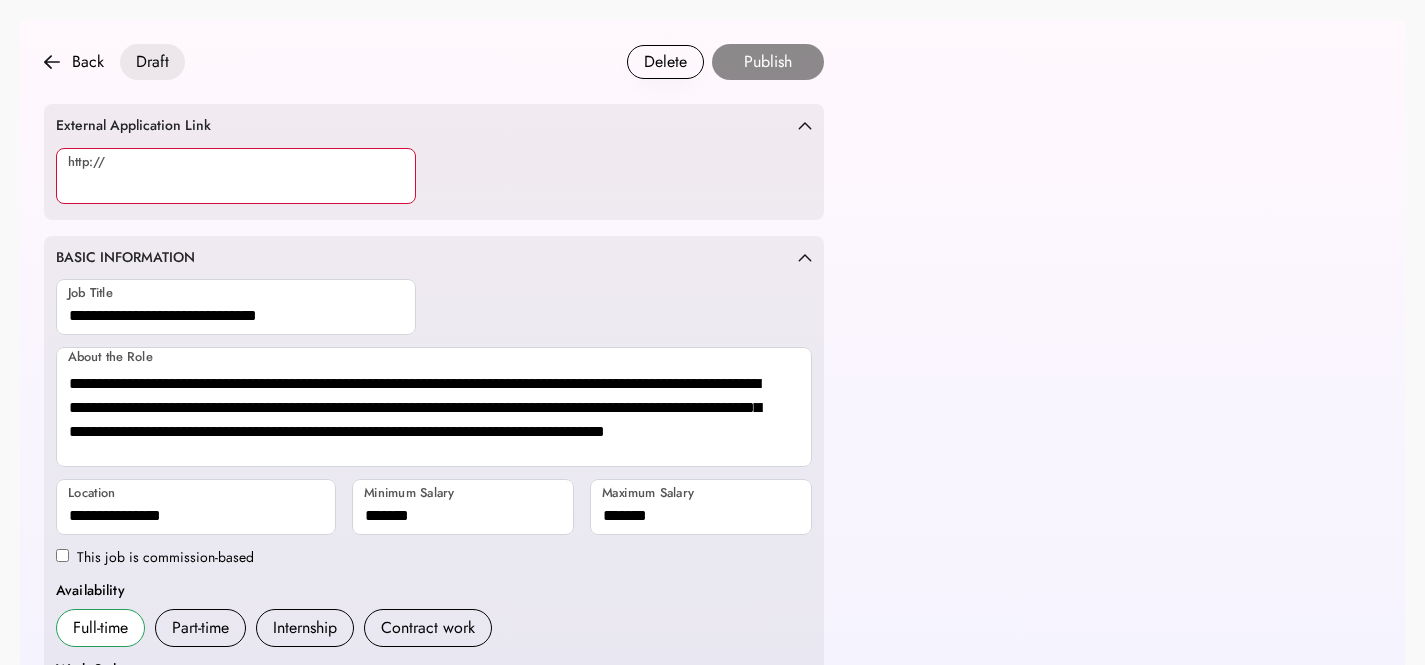 paste on "**********" 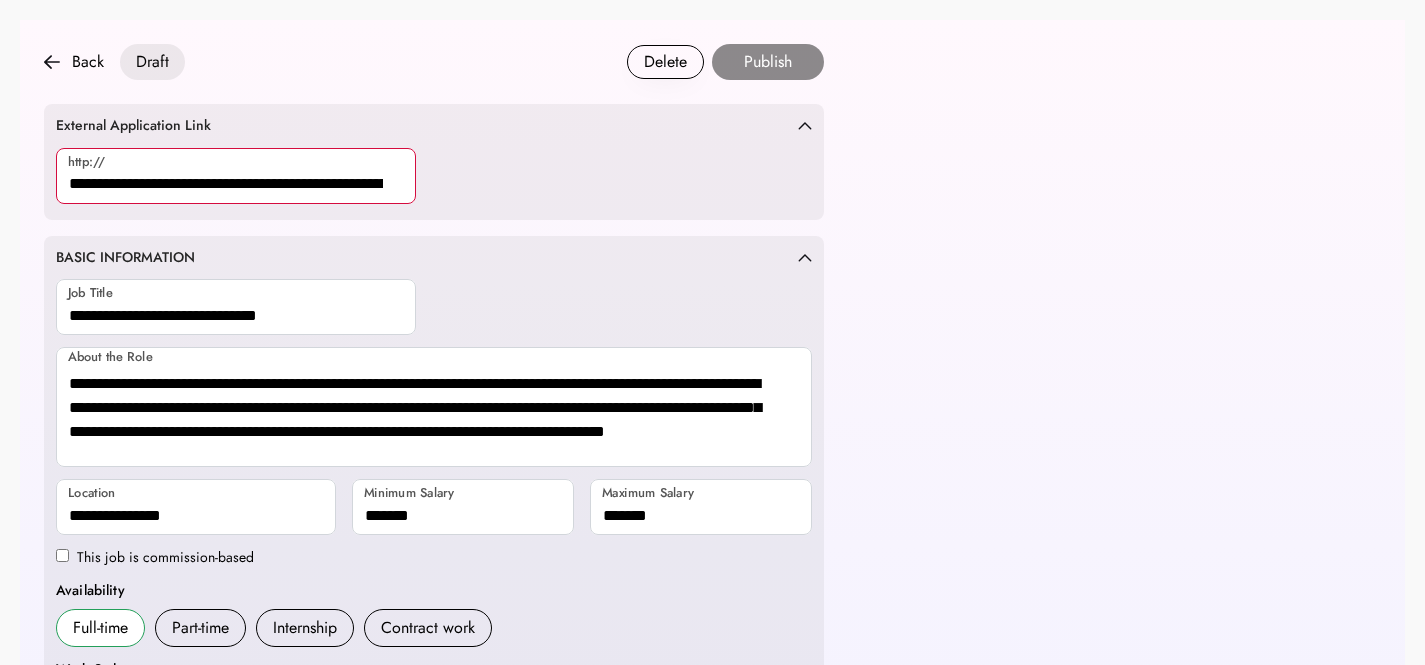 scroll, scrollTop: 0, scrollLeft: 213, axis: horizontal 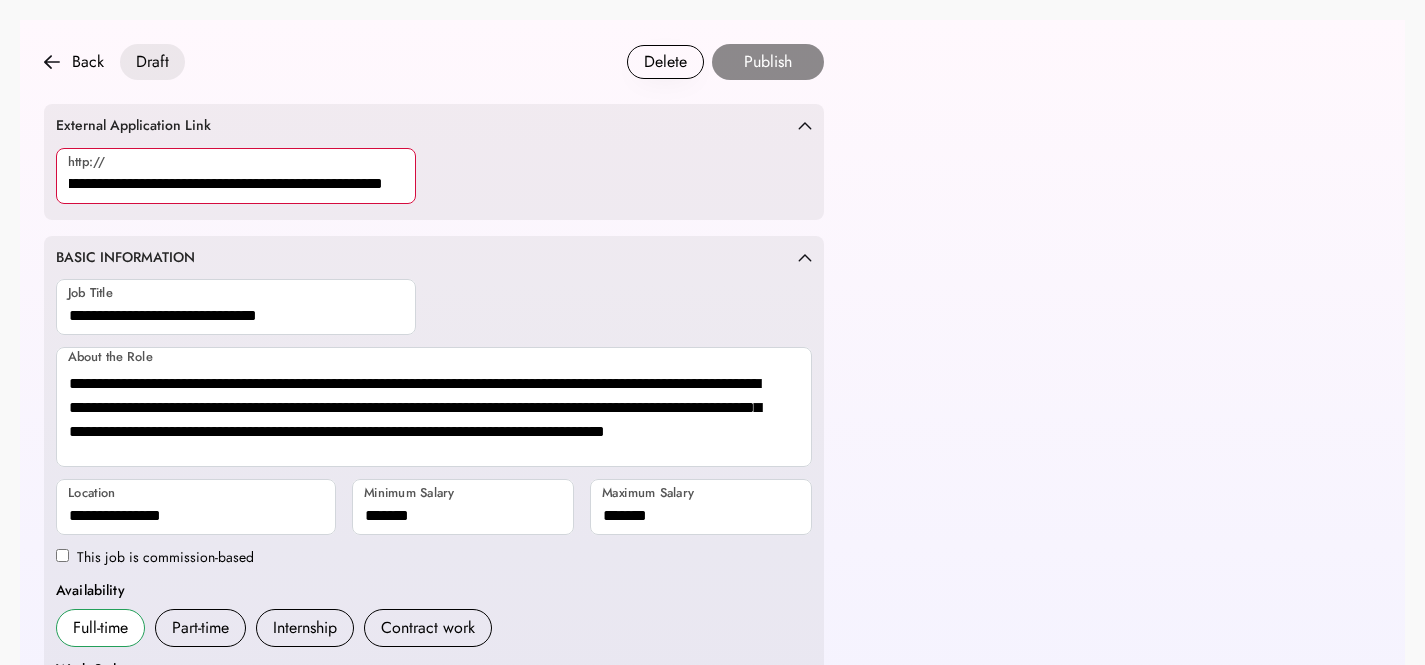 type on "**********" 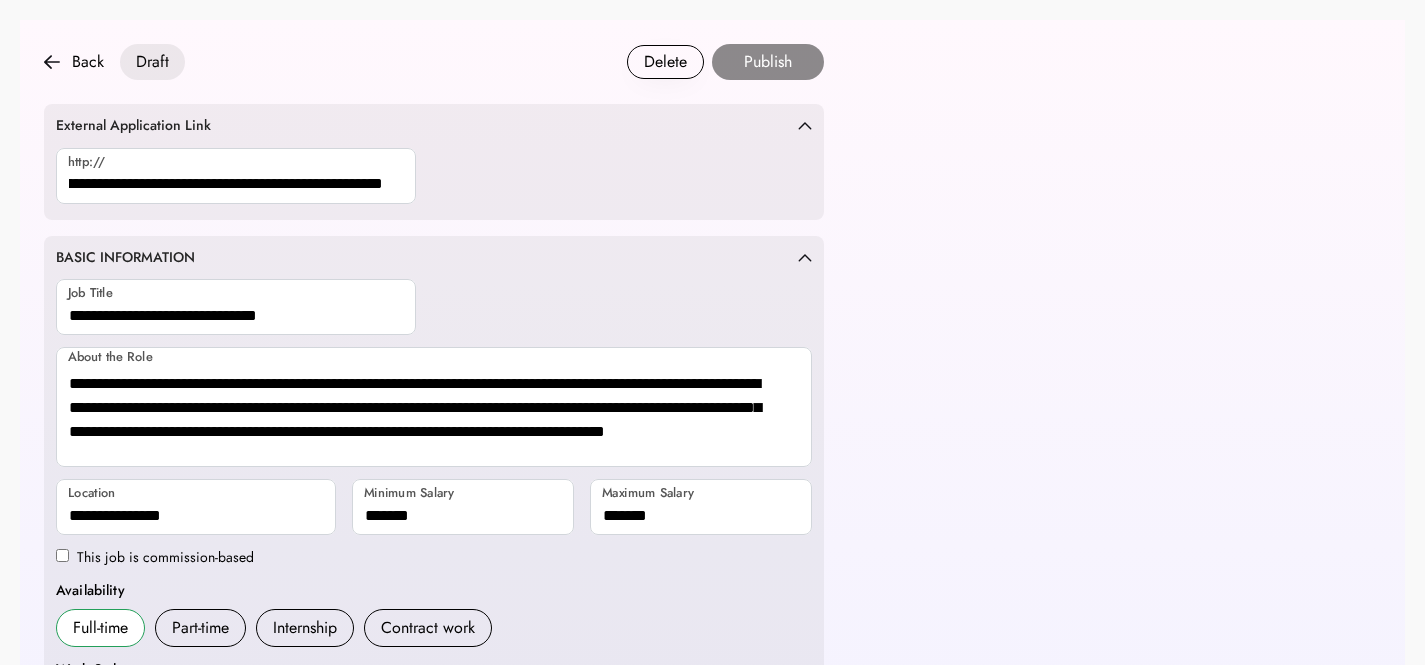 click on "**********" at bounding box center (712, 1103) 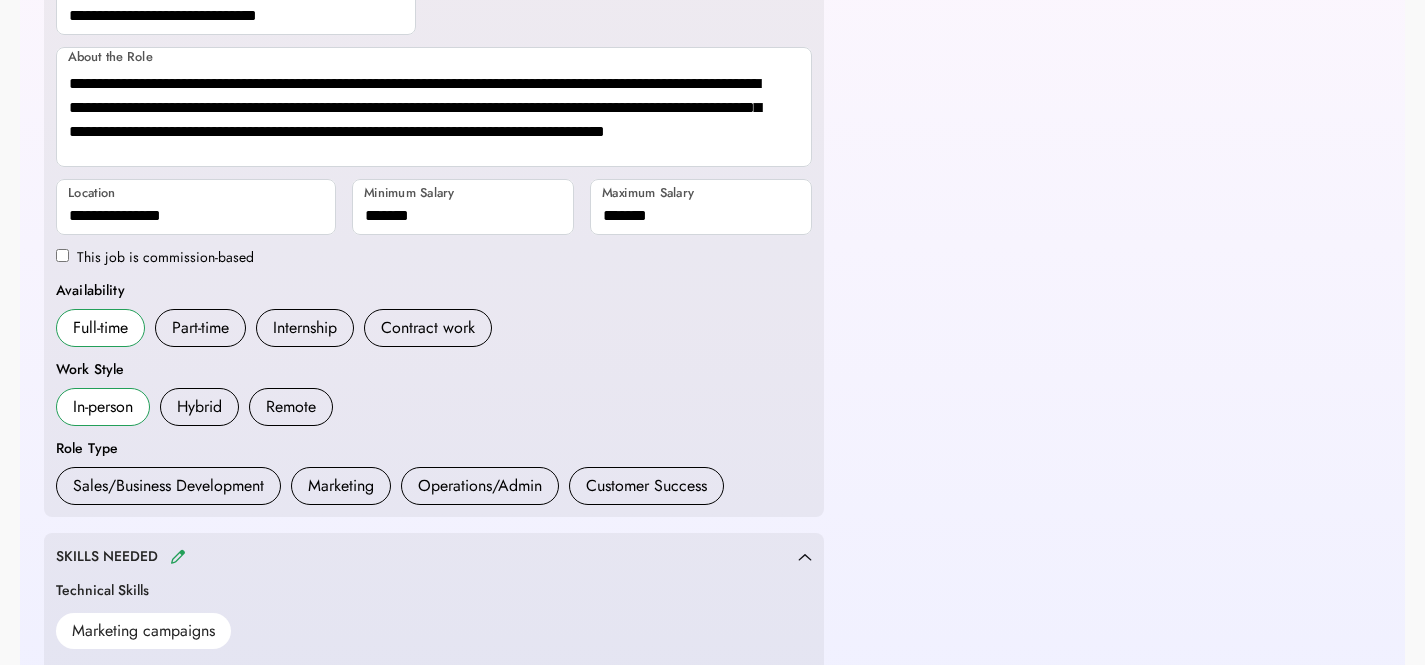 scroll, scrollTop: 374, scrollLeft: 0, axis: vertical 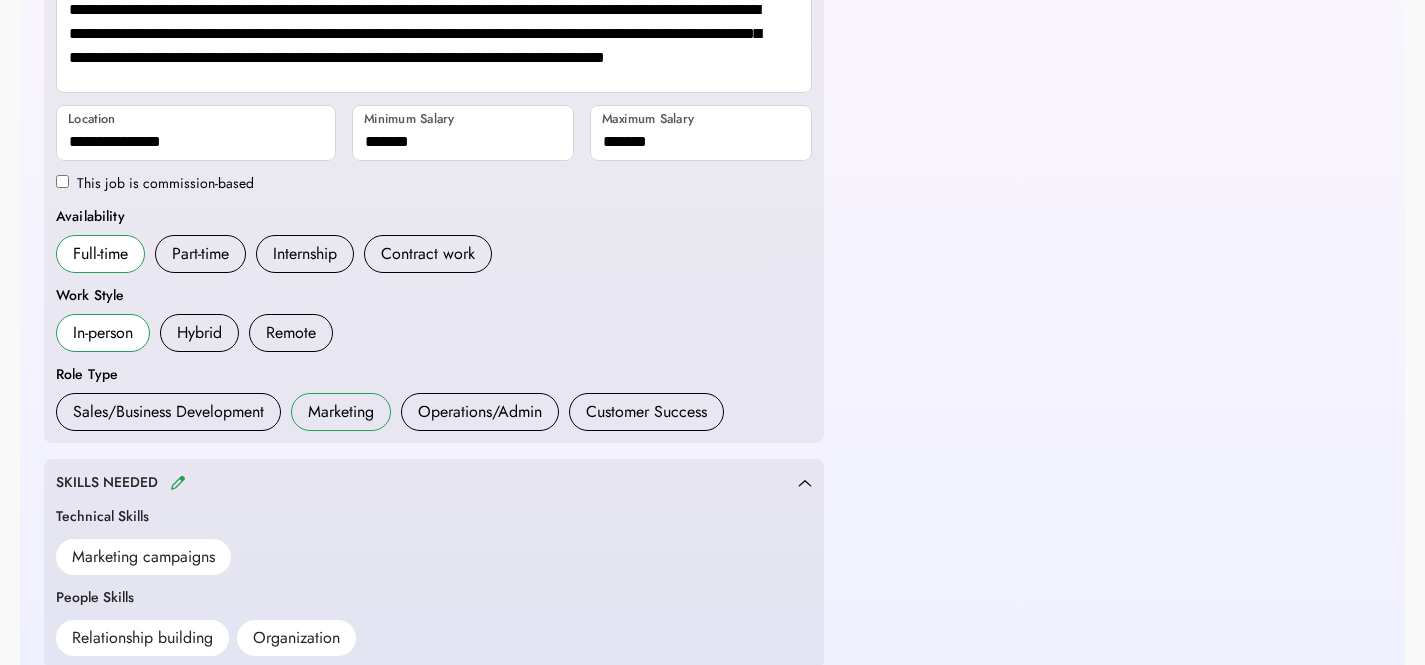click on "Marketing" at bounding box center (341, 412) 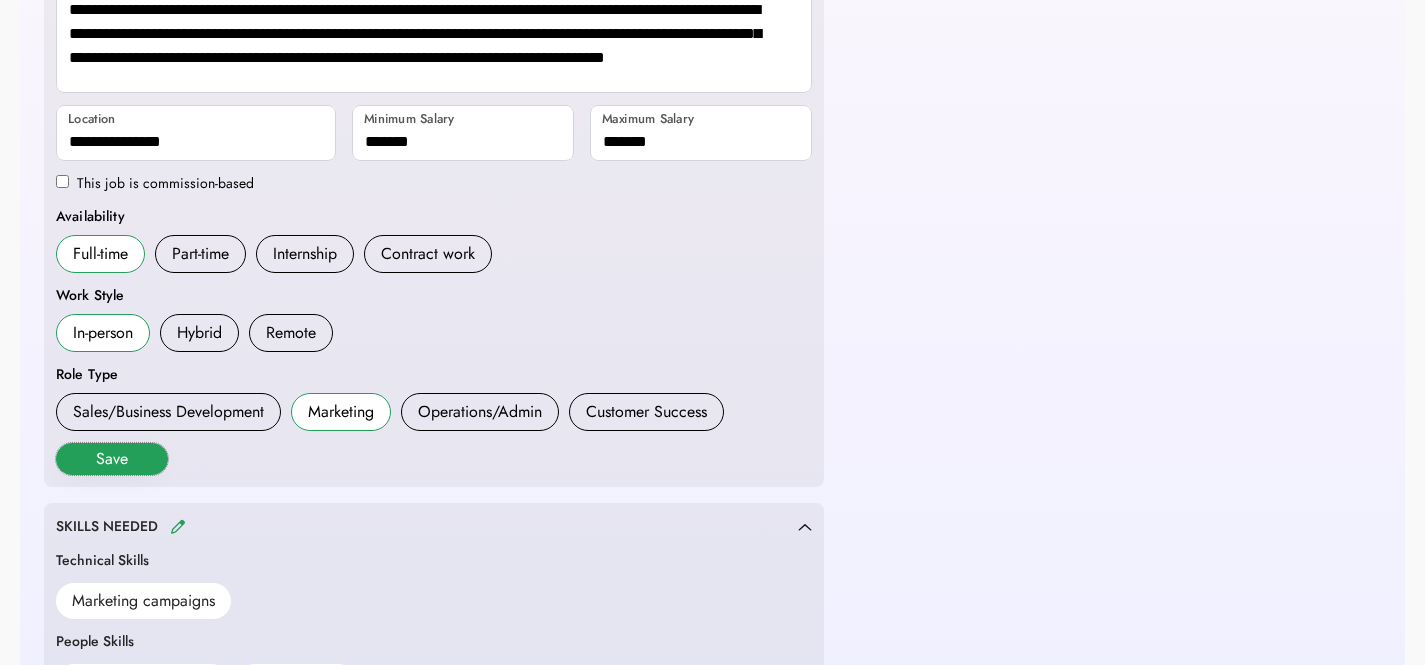 click on "Save" at bounding box center (112, 459) 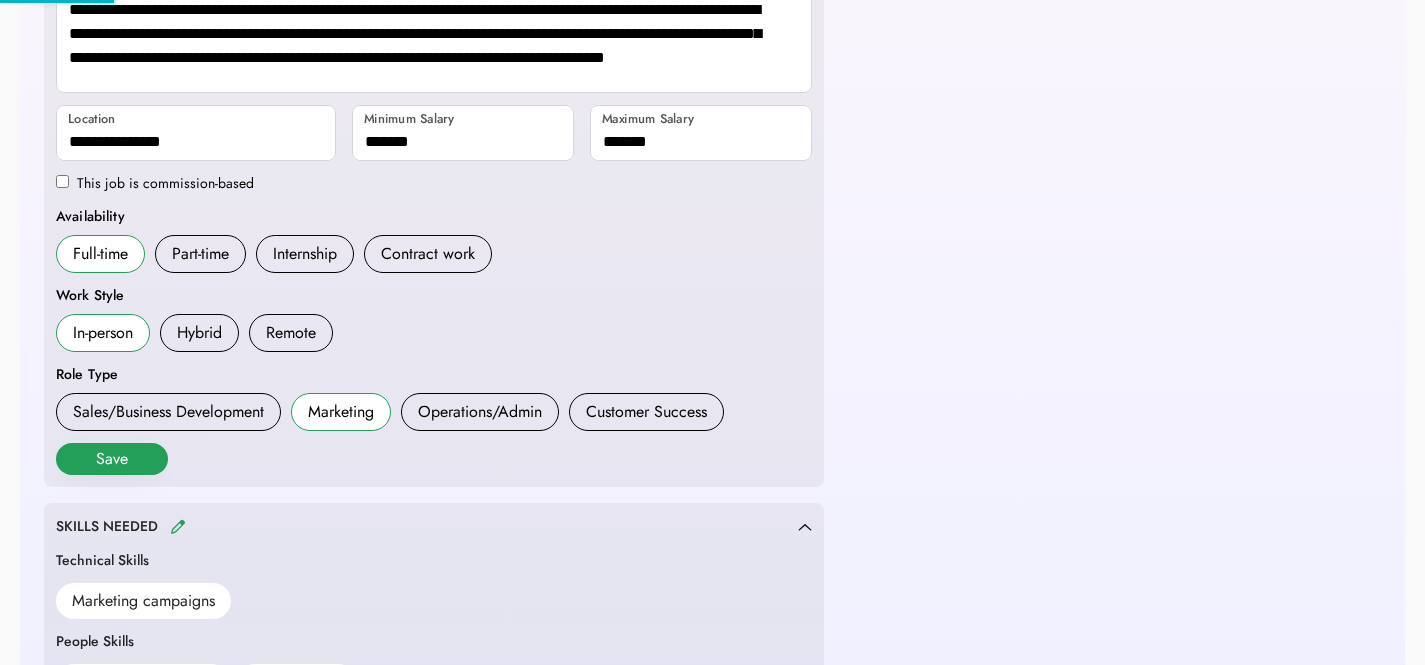 scroll, scrollTop: 375, scrollLeft: 0, axis: vertical 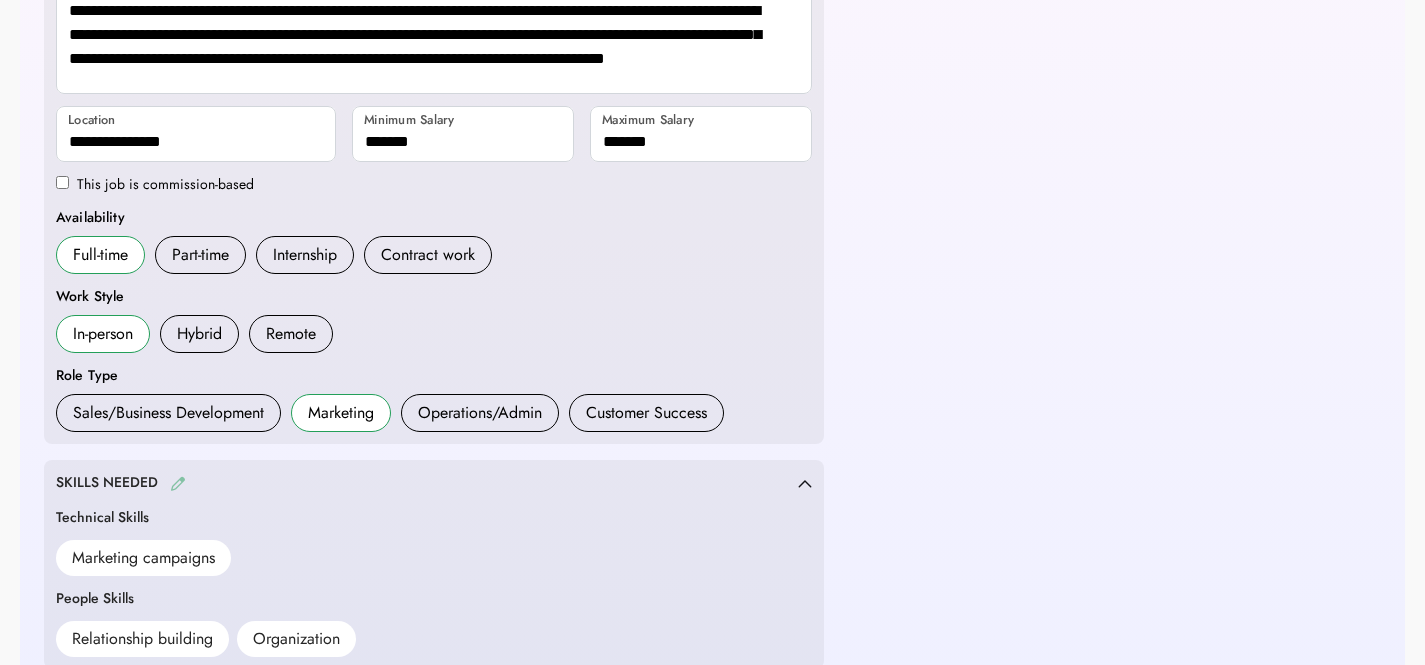 click at bounding box center (178, 483) 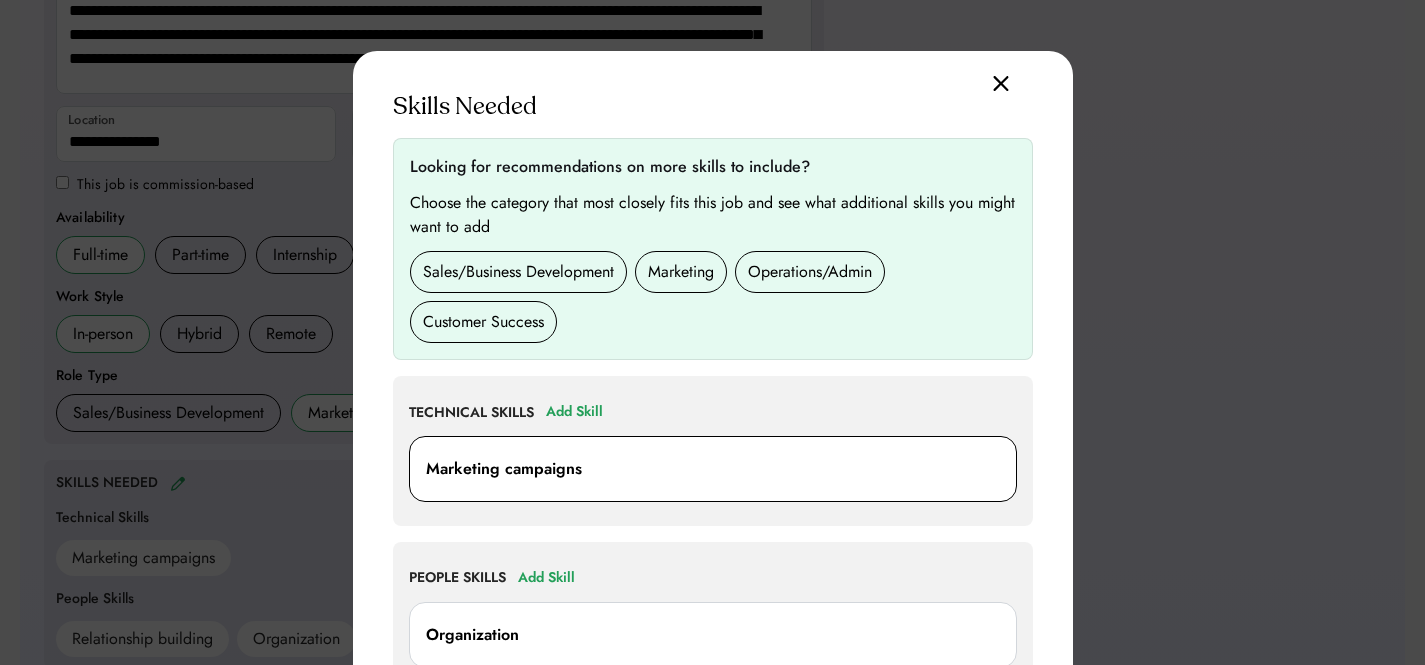 click on "Marketing campaigns" at bounding box center (504, 469) 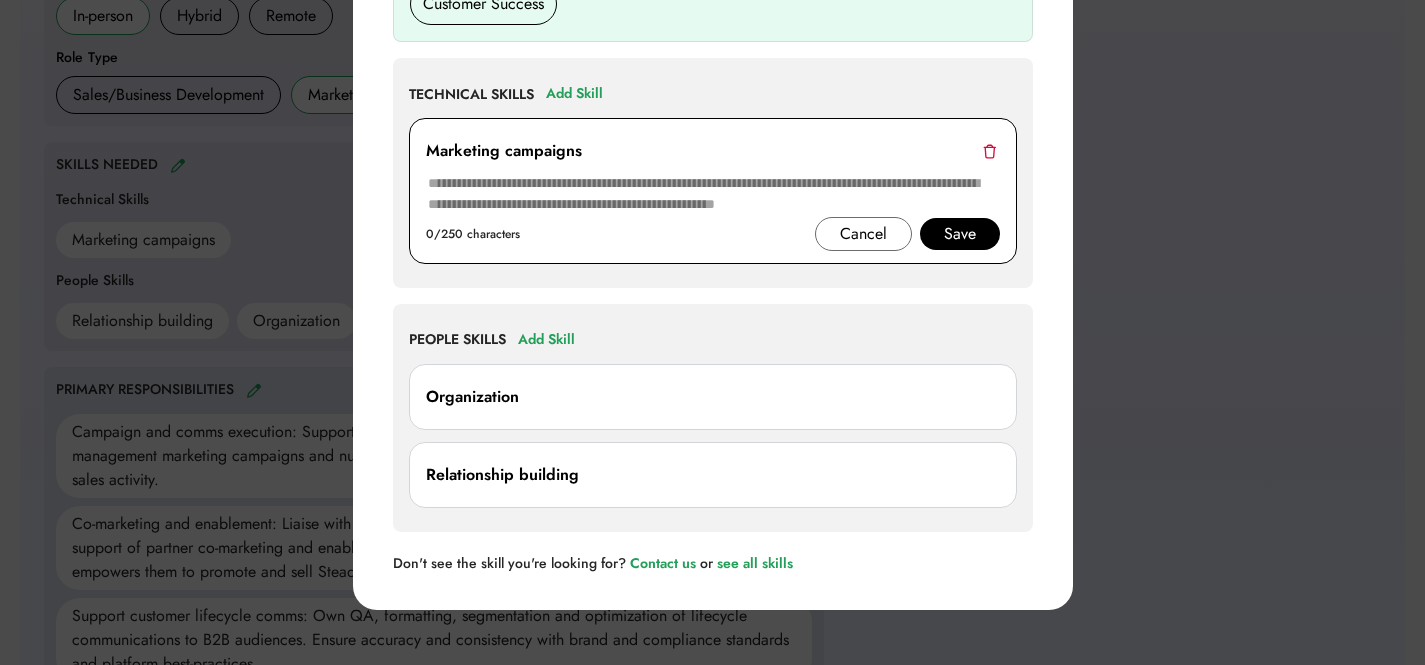 scroll, scrollTop: 702, scrollLeft: 0, axis: vertical 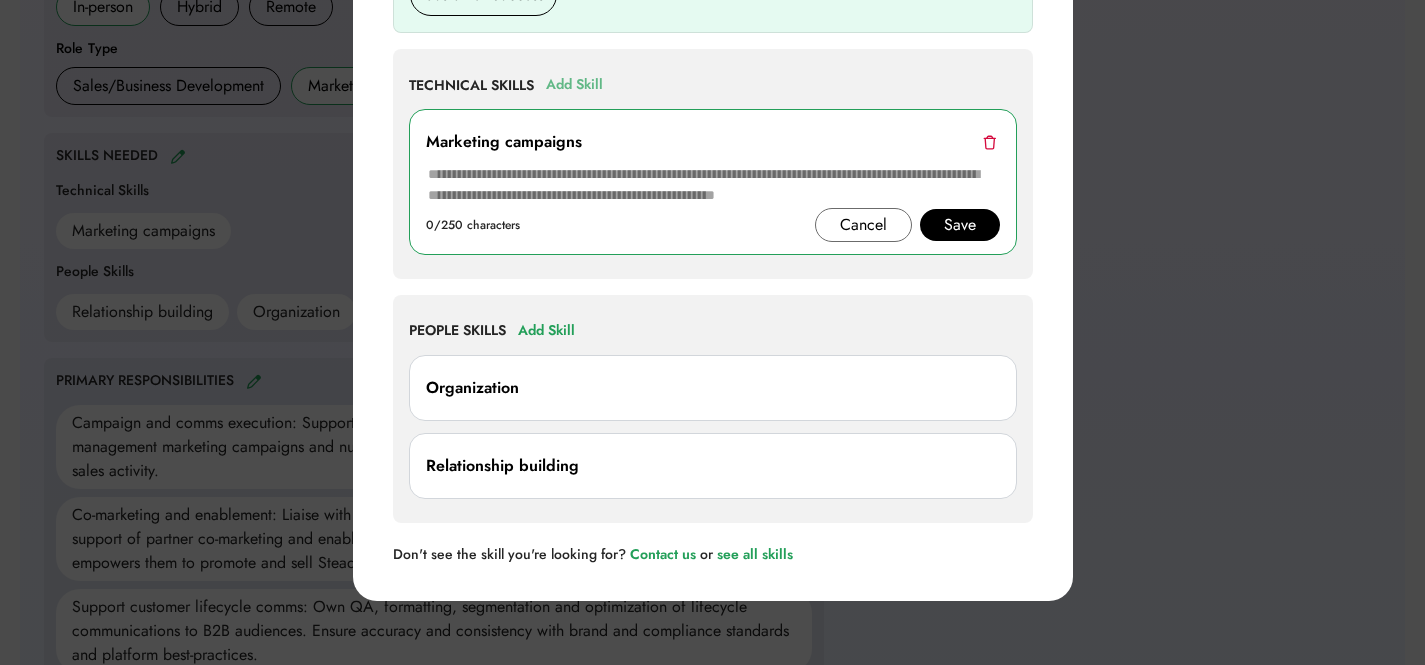 click on "Add Skill" at bounding box center (574, 85) 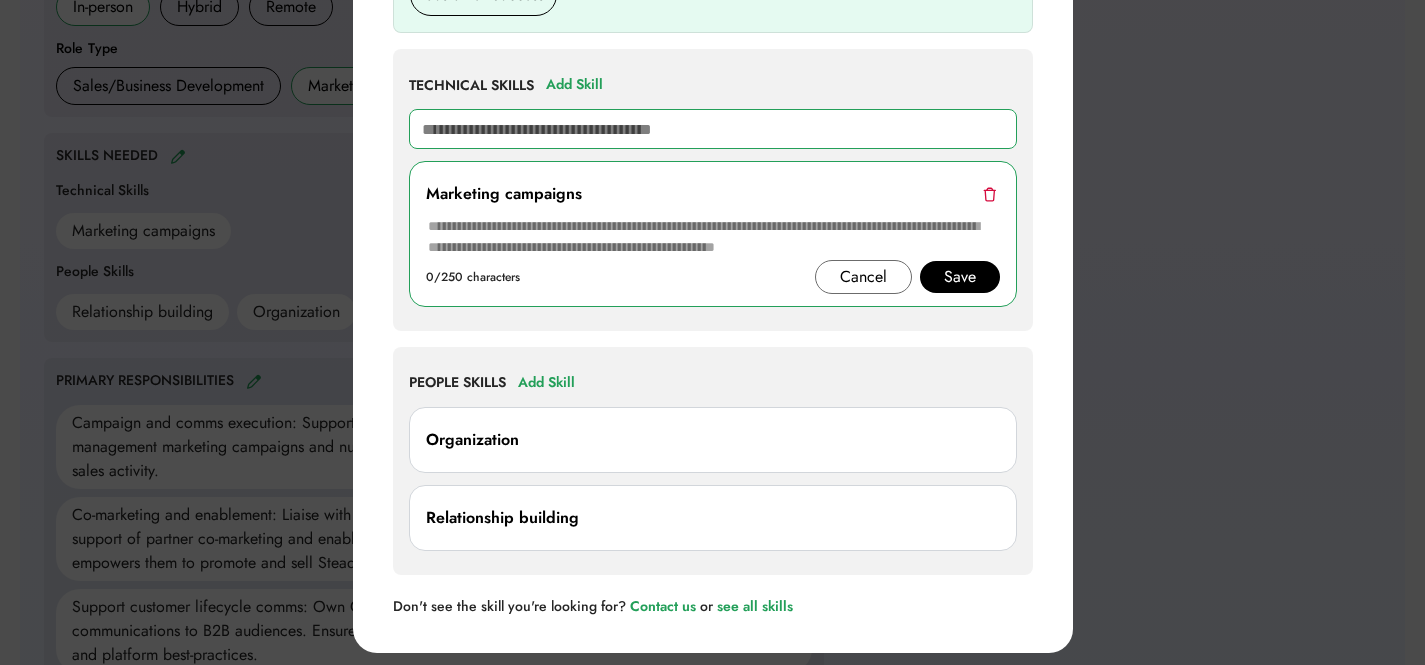 click at bounding box center (713, 129) 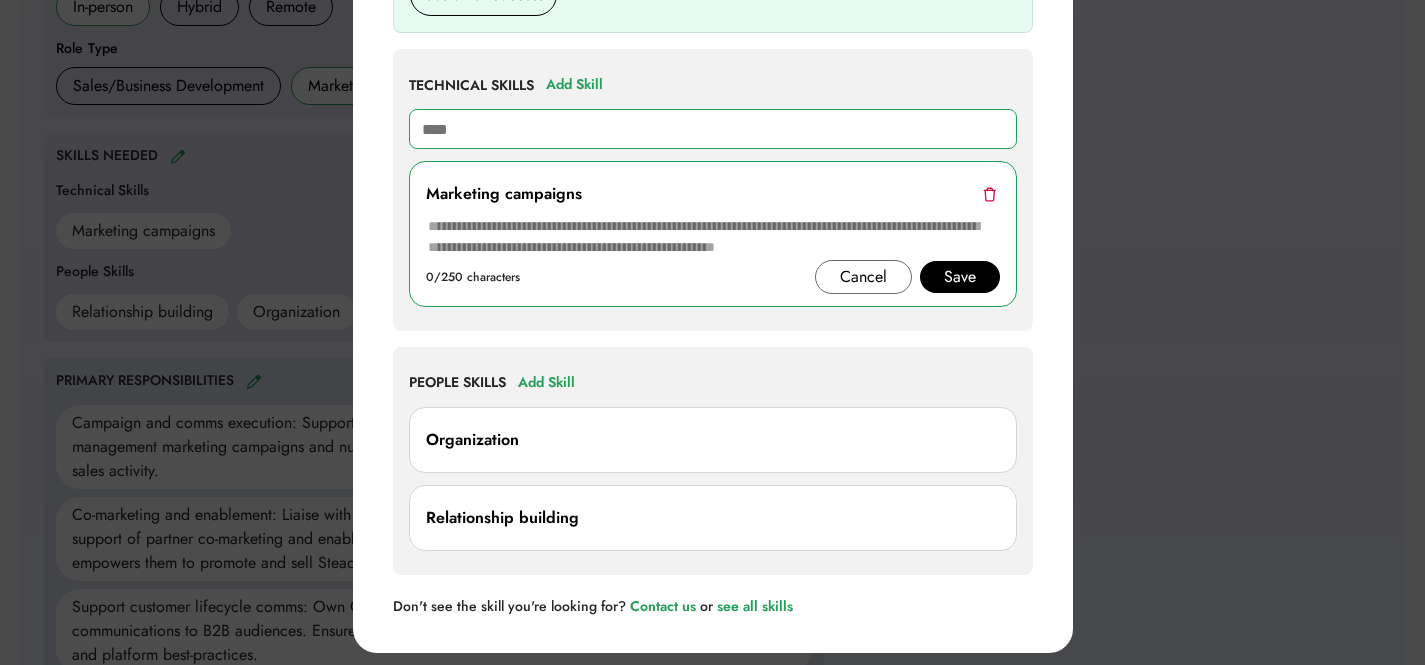 type on "*****" 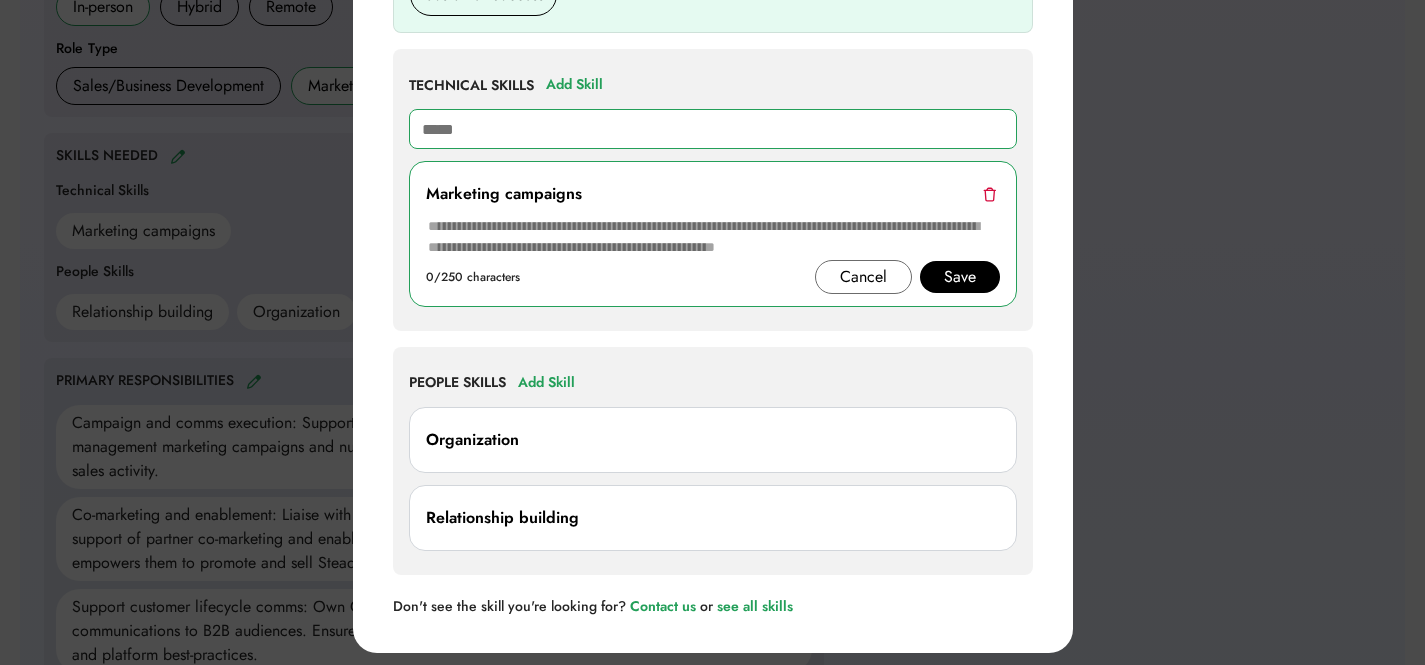 type on "**********" 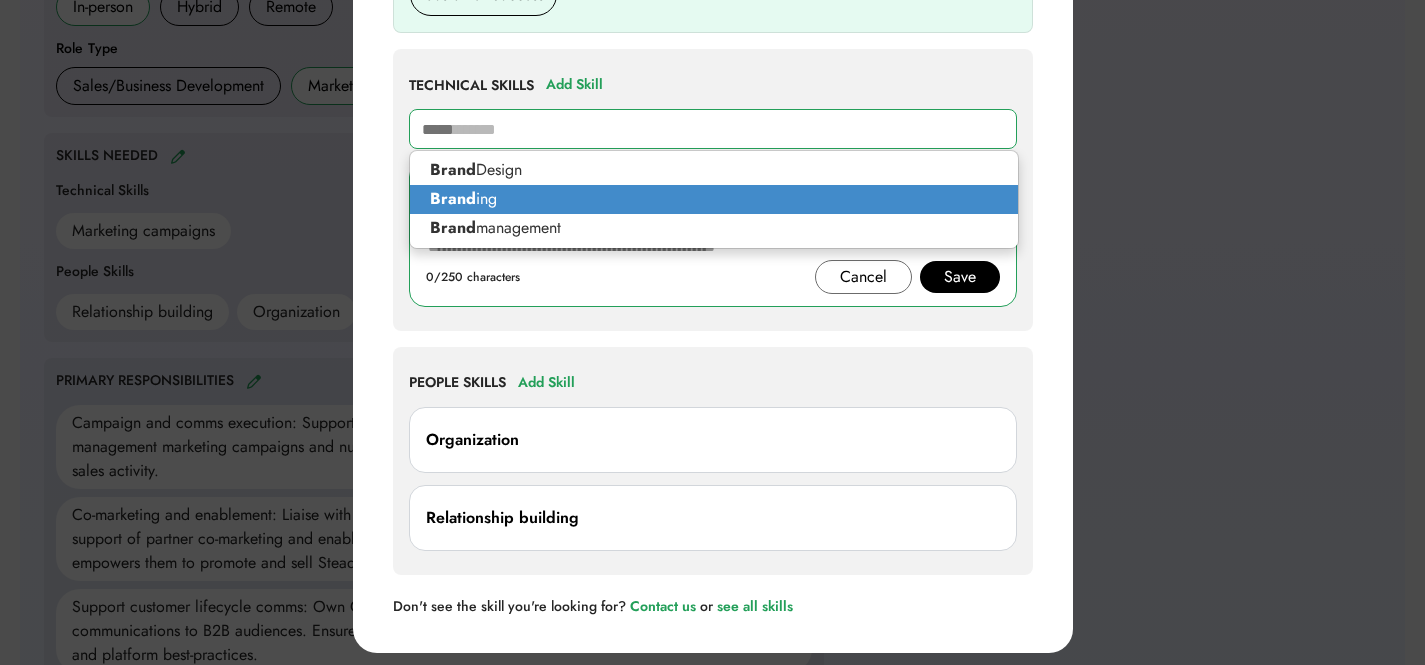 click on "Brand ing" at bounding box center (714, 199) 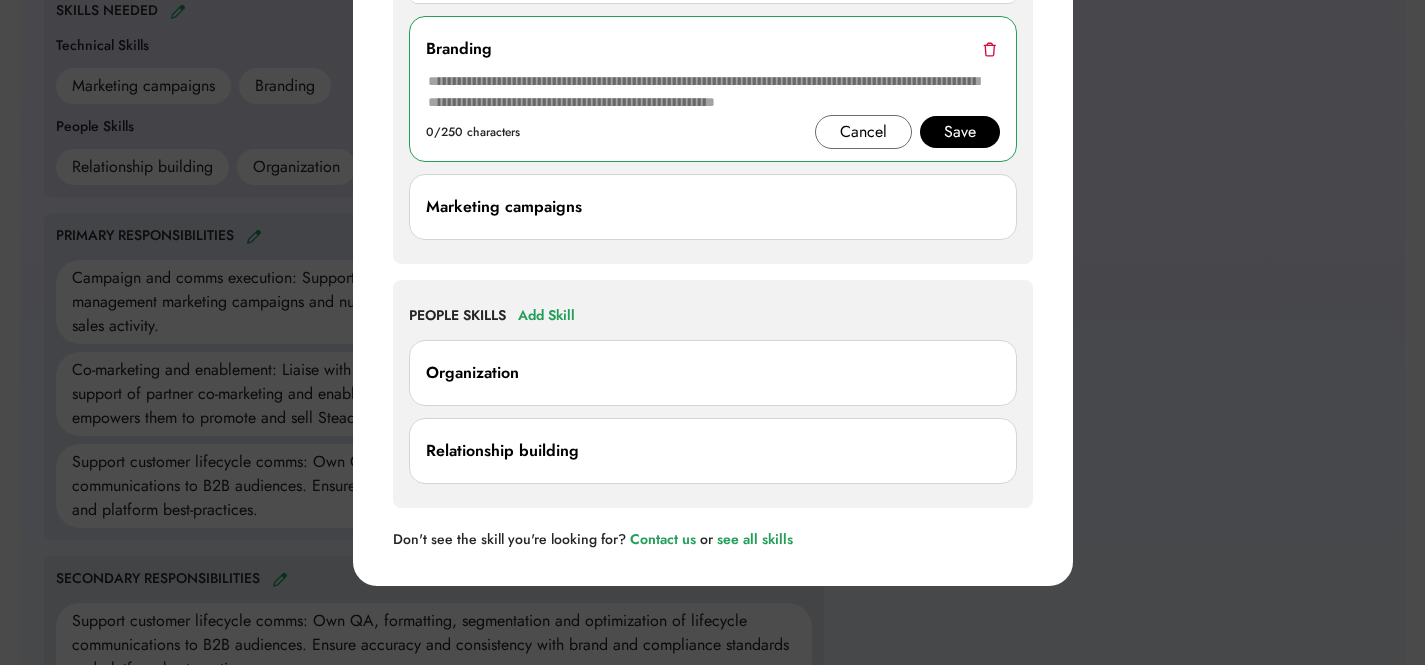 scroll, scrollTop: 849, scrollLeft: 0, axis: vertical 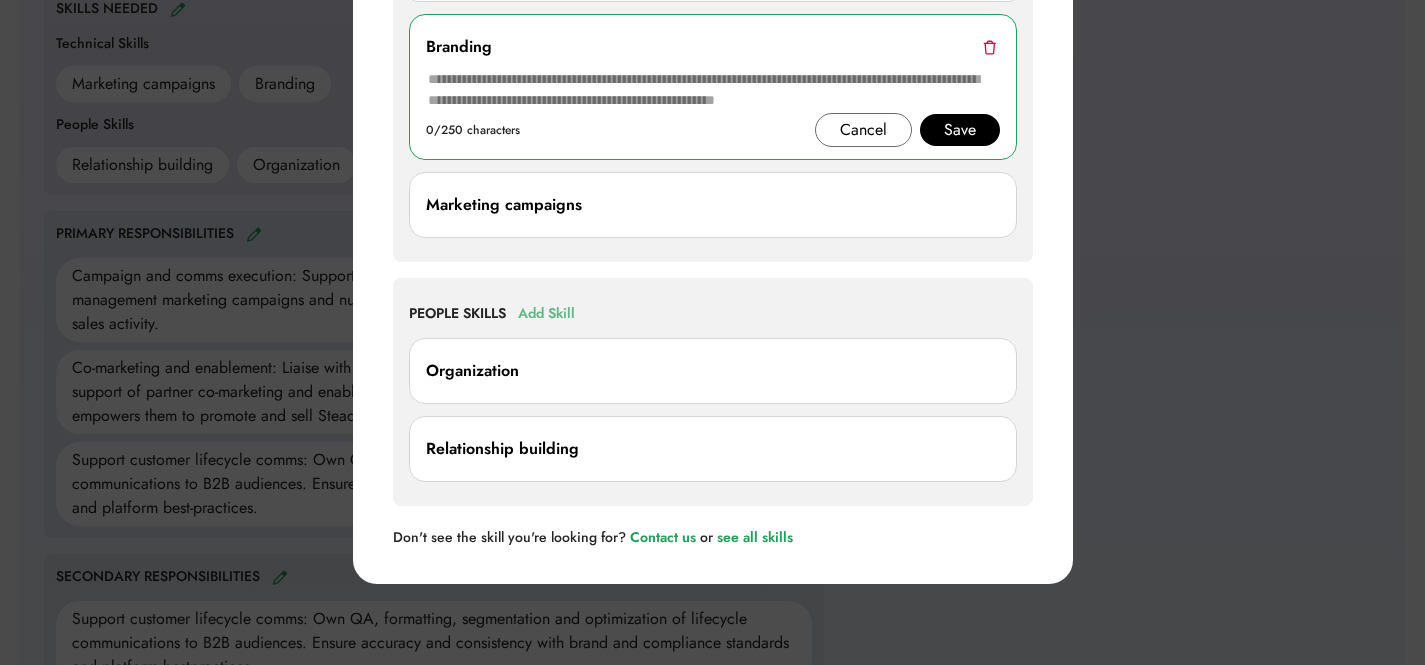 click on "Add Skill" at bounding box center [546, 314] 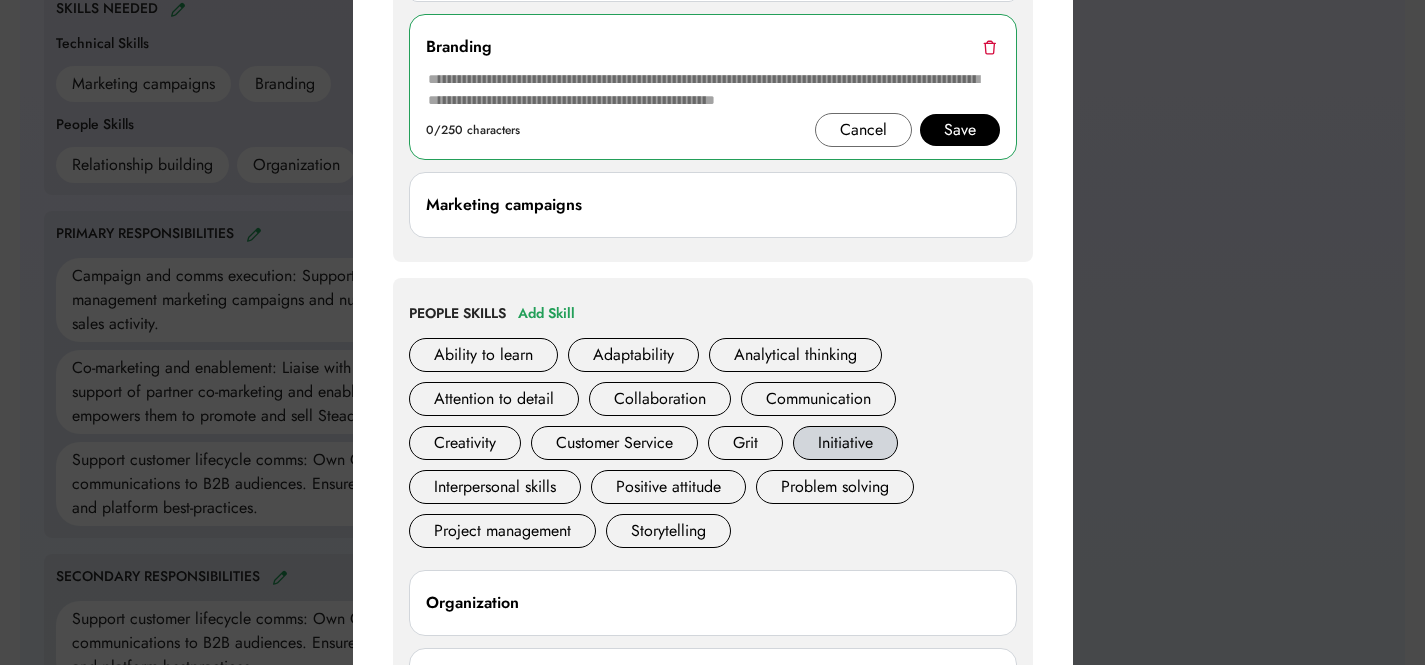 click on "Initiative" at bounding box center (845, 443) 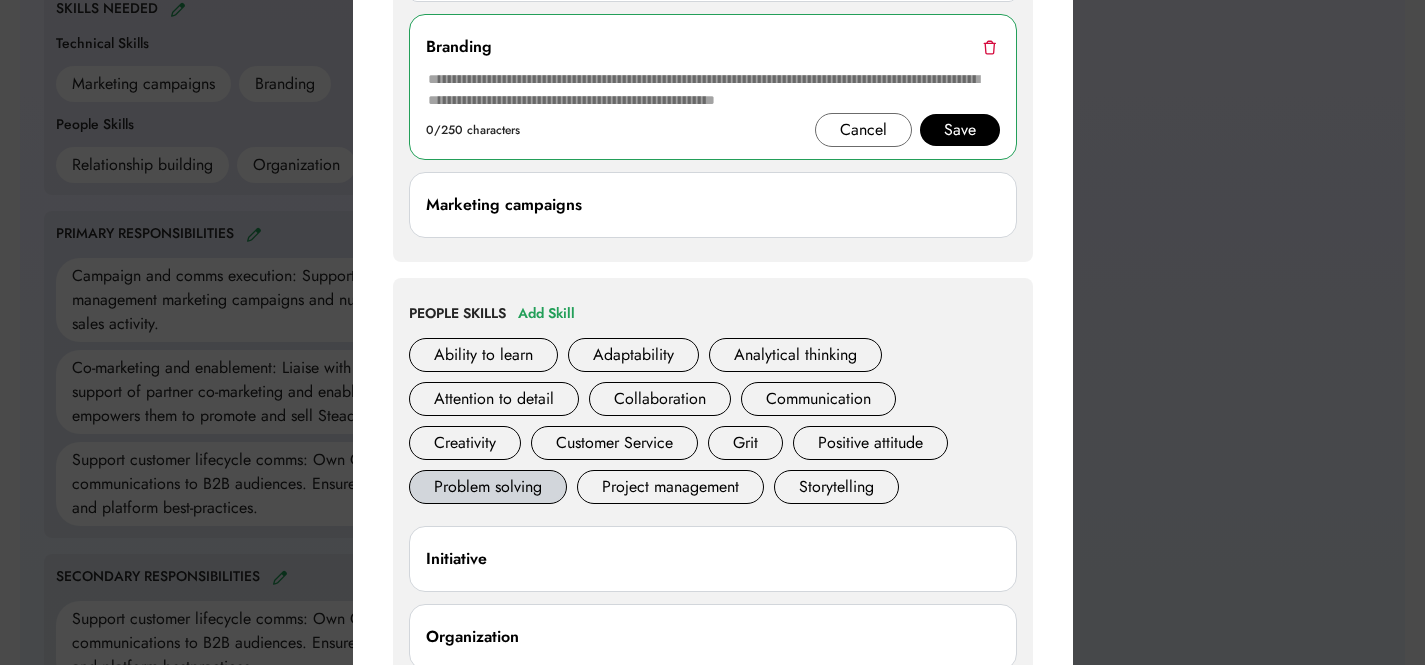 click on "Problem solving" at bounding box center [488, 487] 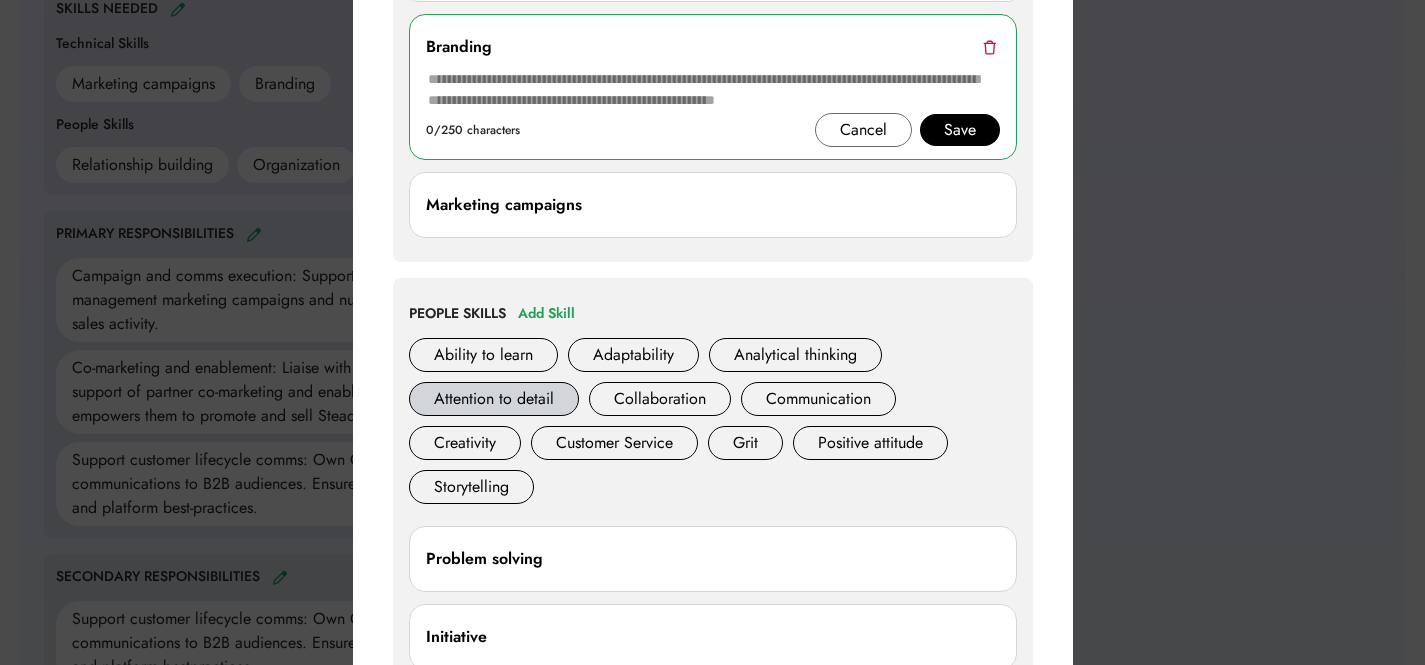 click on "Attention to detail" at bounding box center (494, 399) 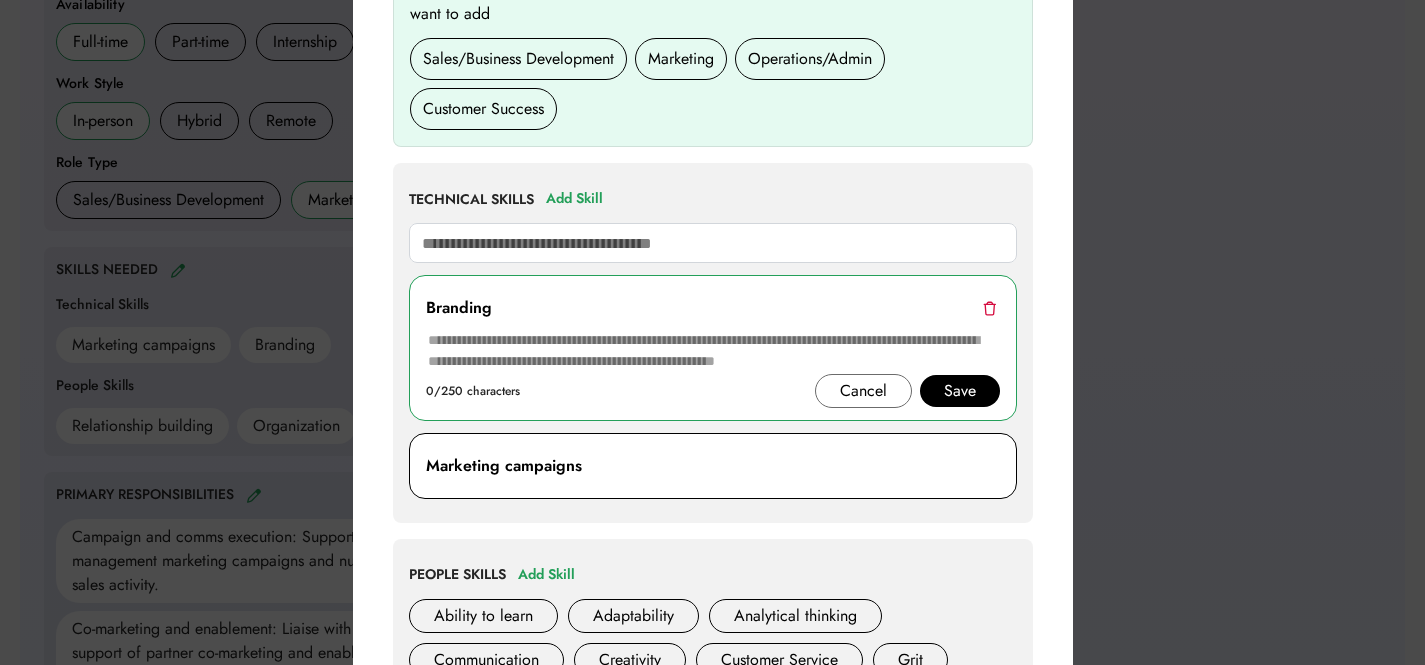 scroll, scrollTop: 503, scrollLeft: 0, axis: vertical 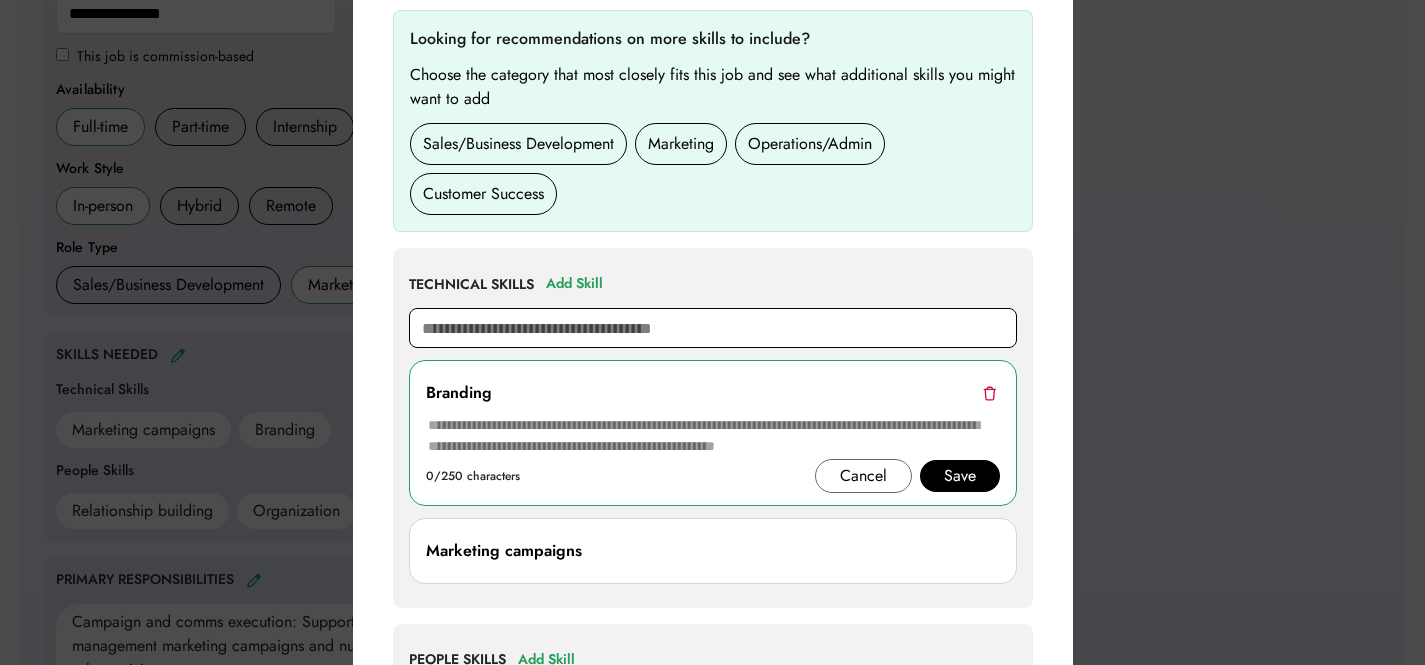 click at bounding box center (713, 328) 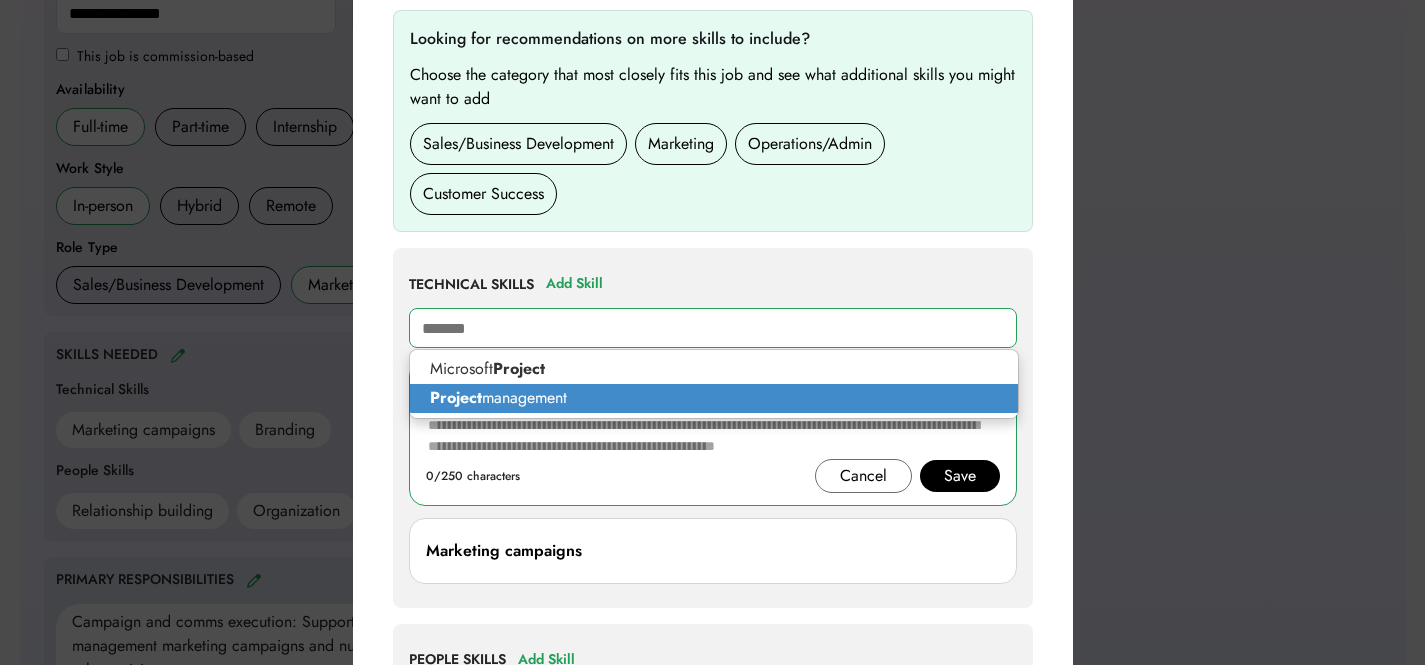 click on "Project  management" at bounding box center (714, 398) 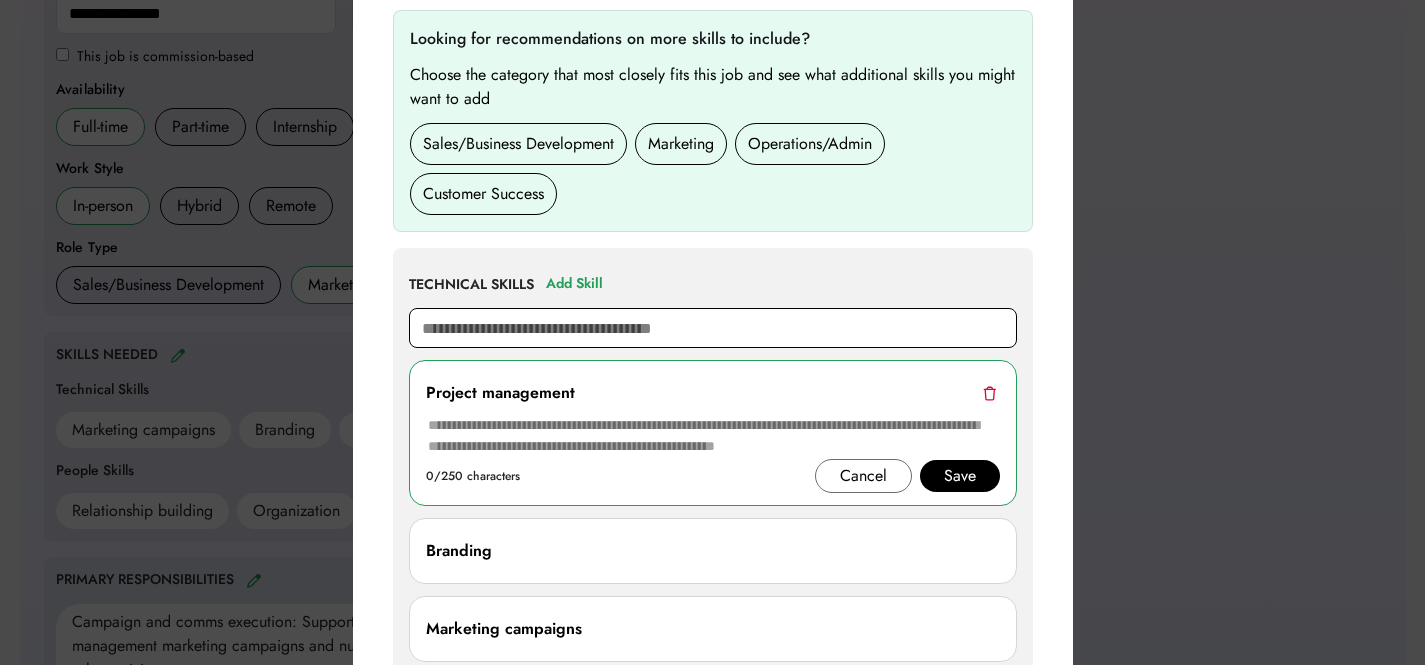 click at bounding box center [713, 328] 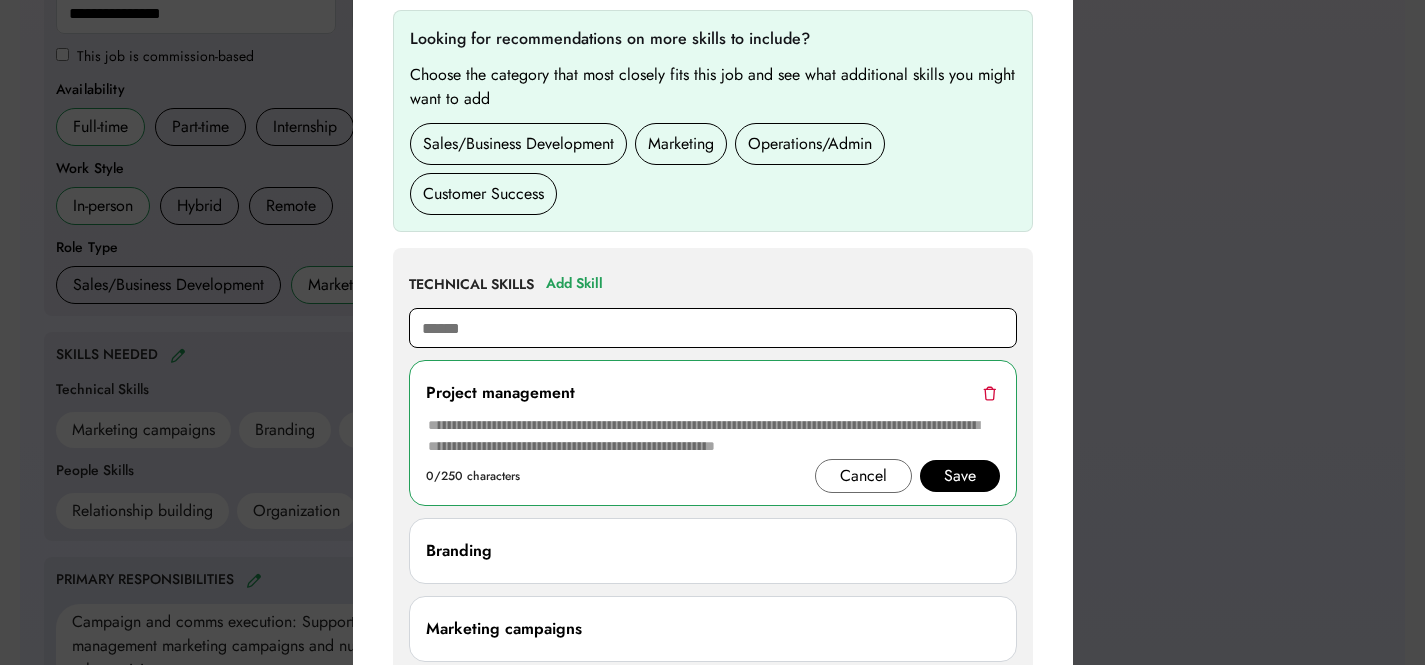 type on "*******" 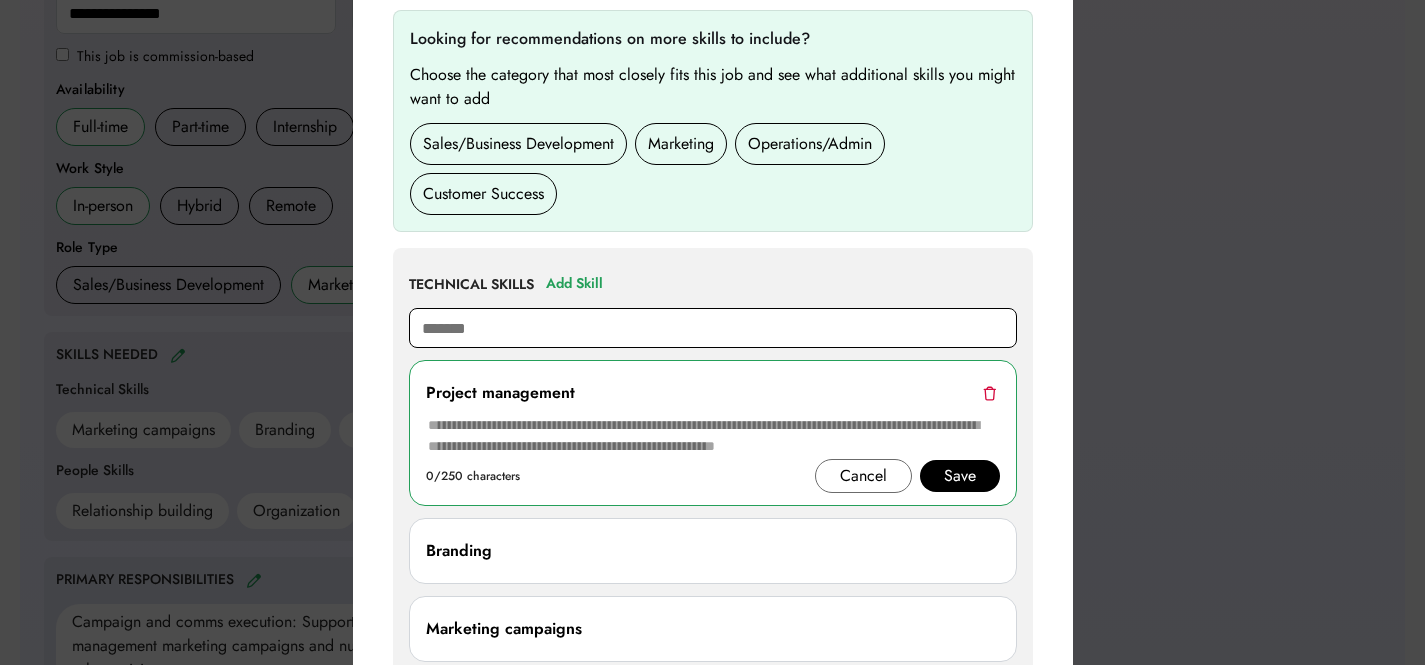type on "**********" 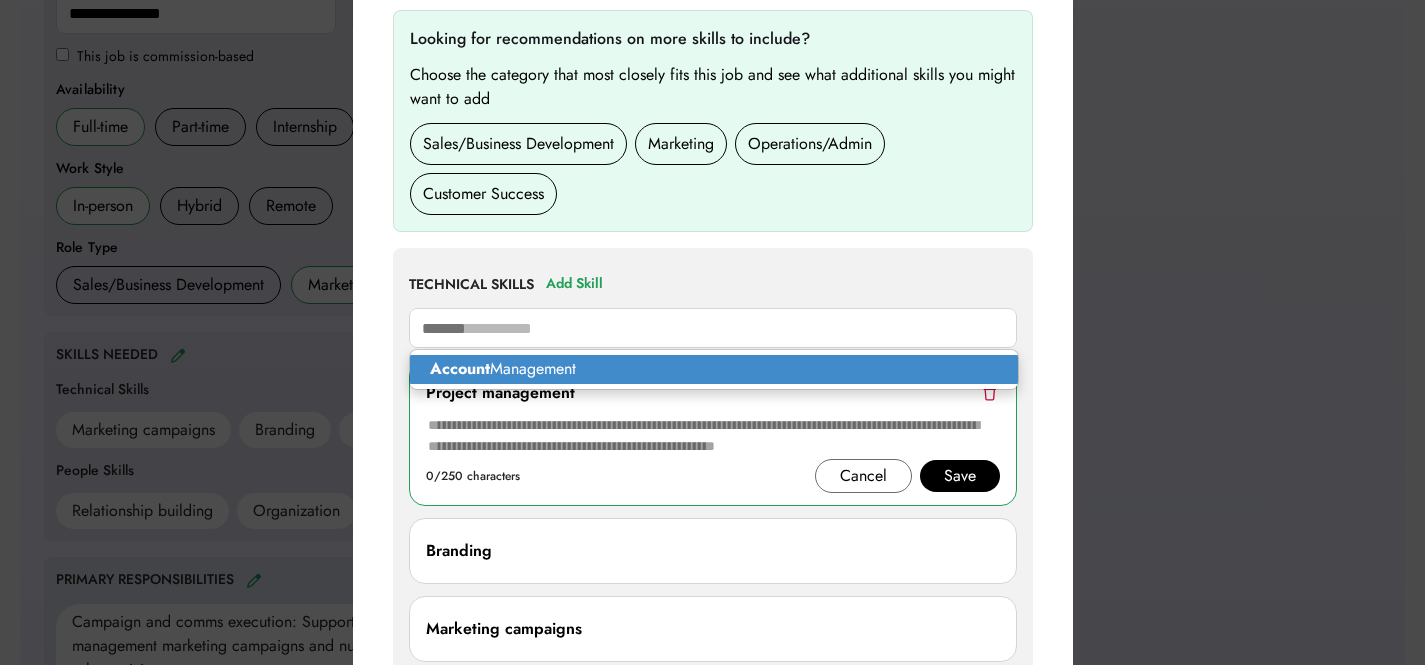 click on "Account  Management" at bounding box center (714, 369) 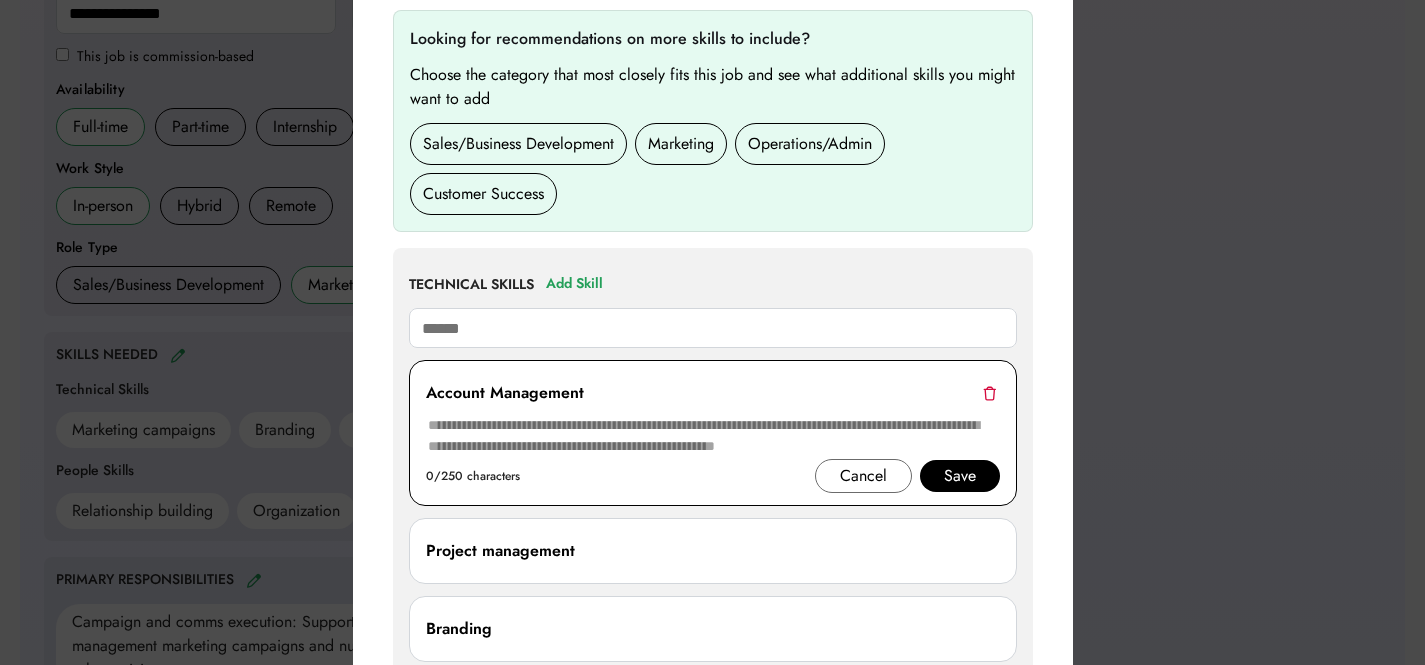 type on "*******" 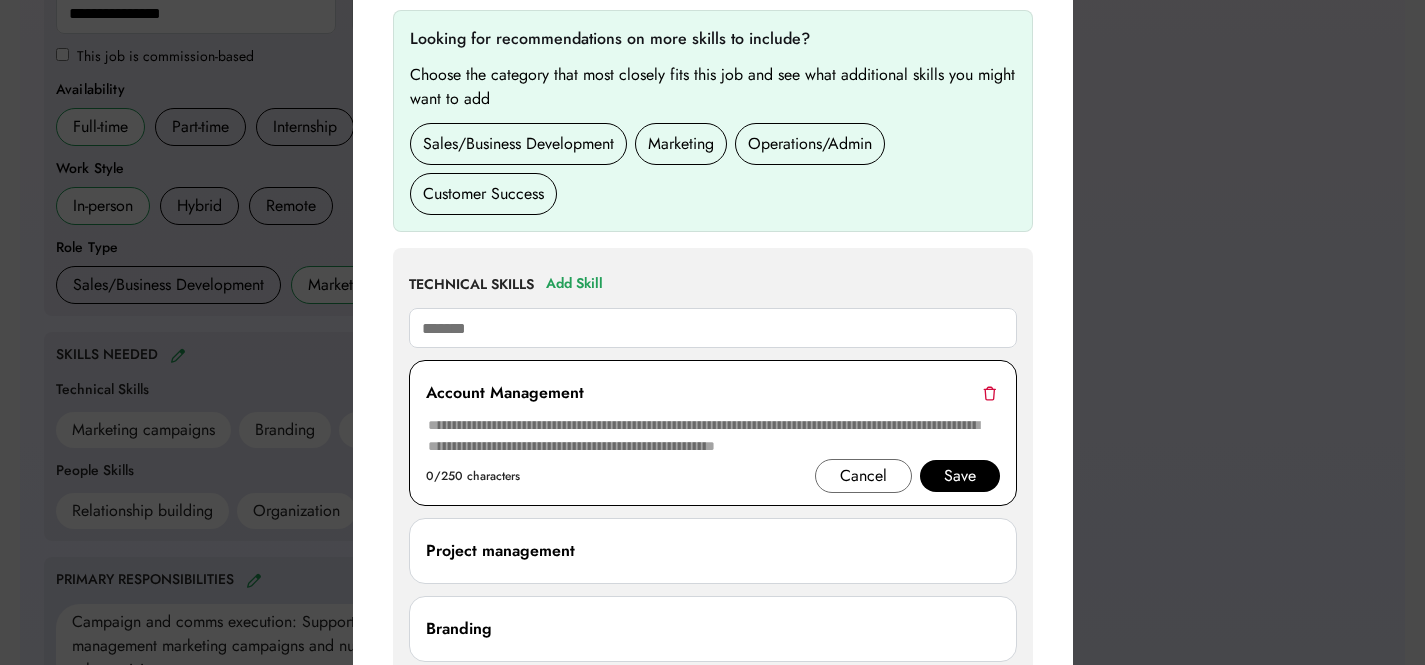 type on "**********" 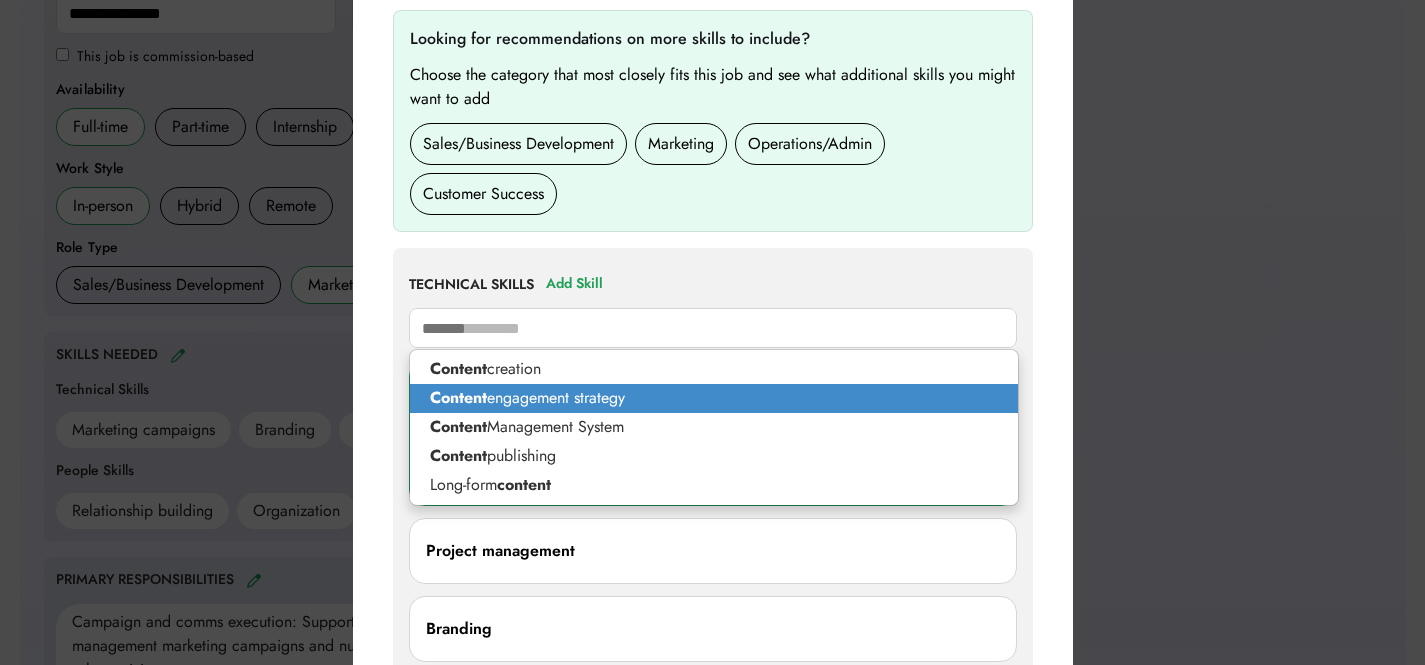click on "Content  engagement strategy" at bounding box center (714, 398) 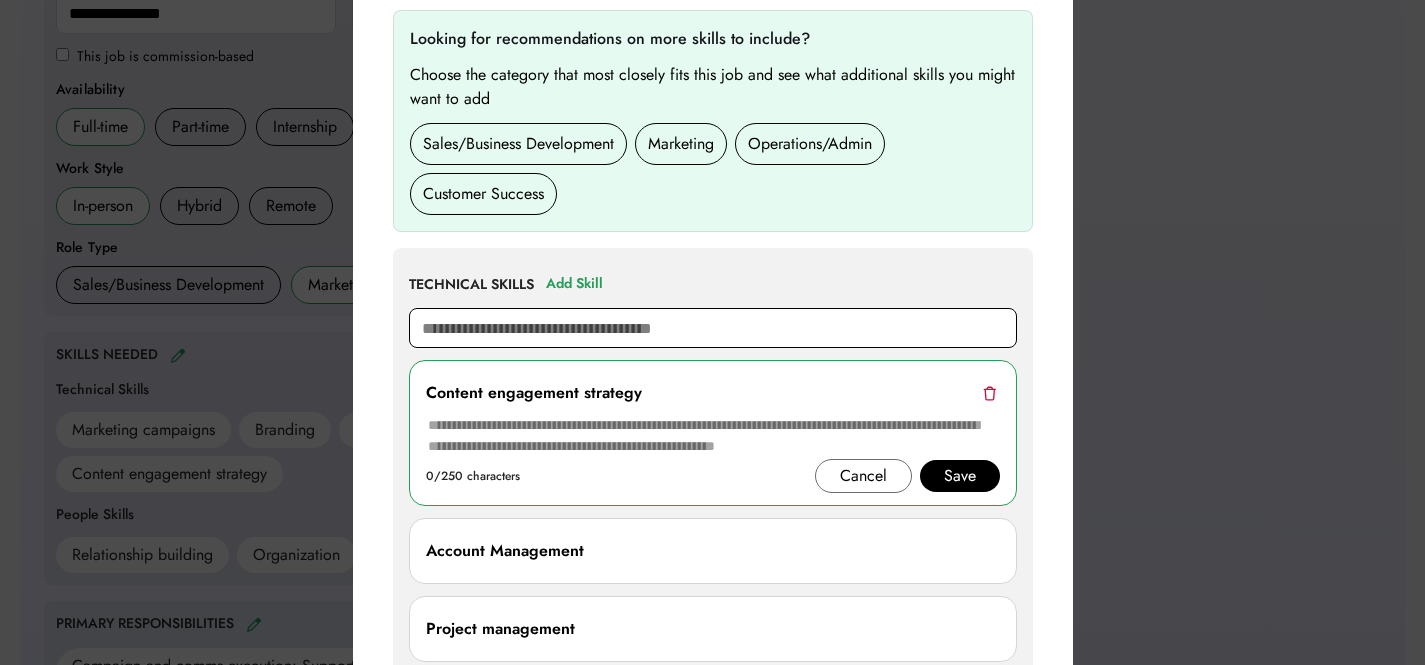 click at bounding box center [713, 328] 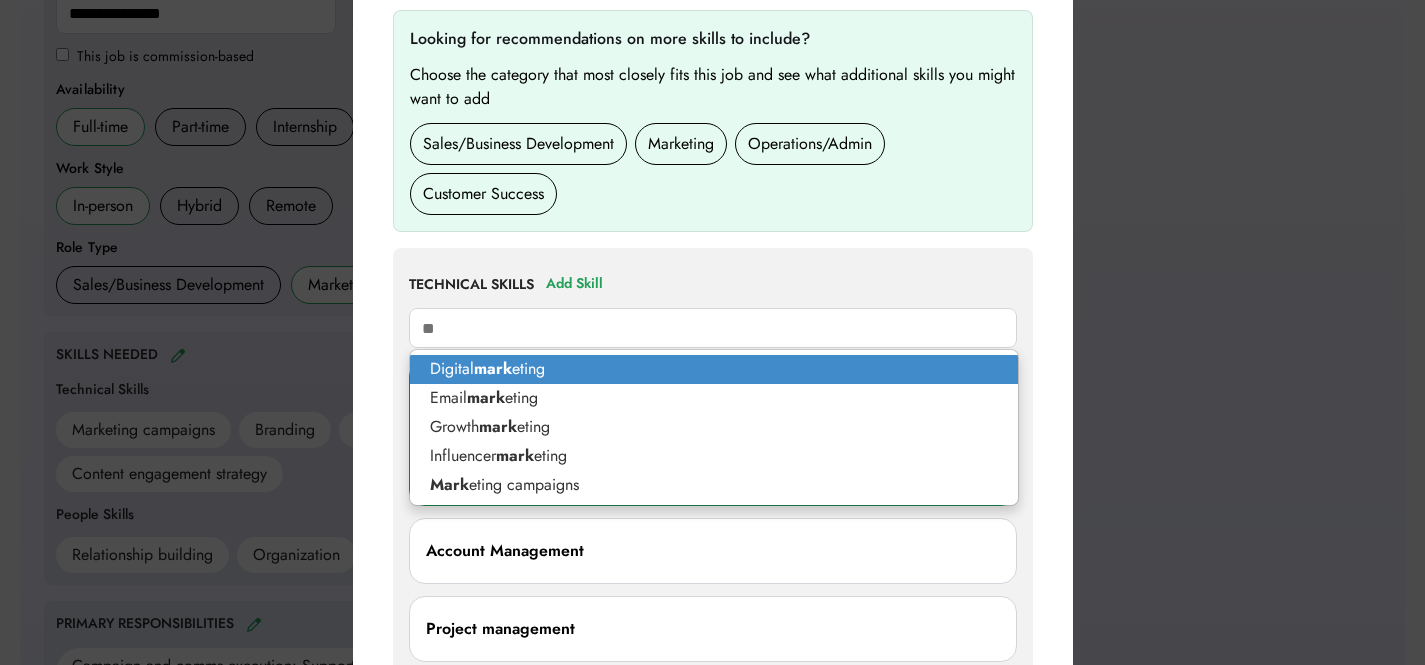 type on "*" 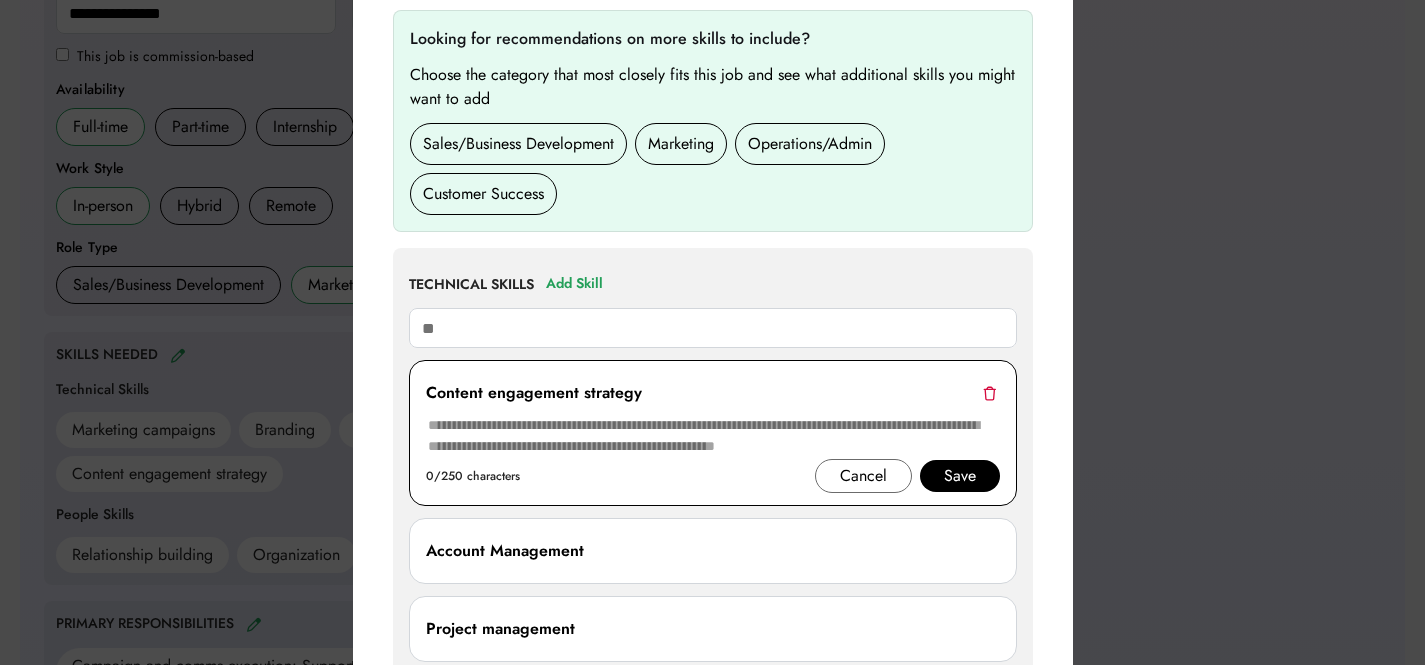 type on "*" 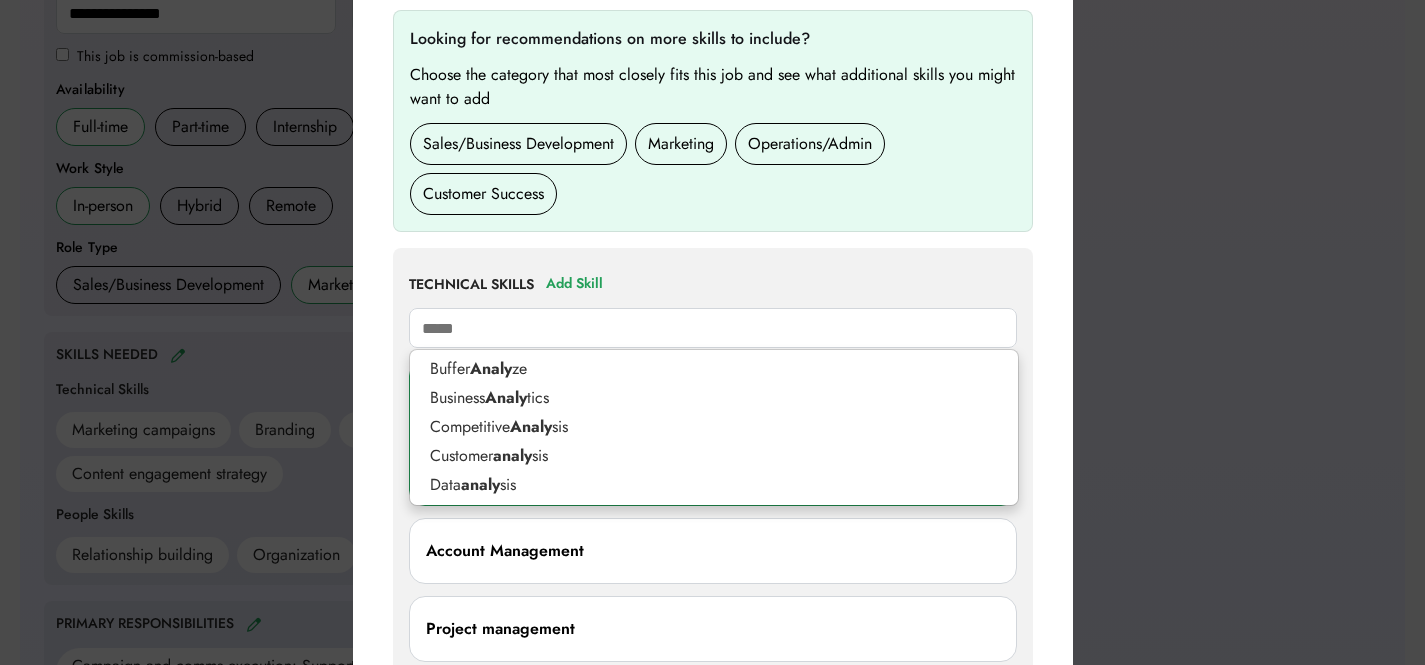 type on "*****" 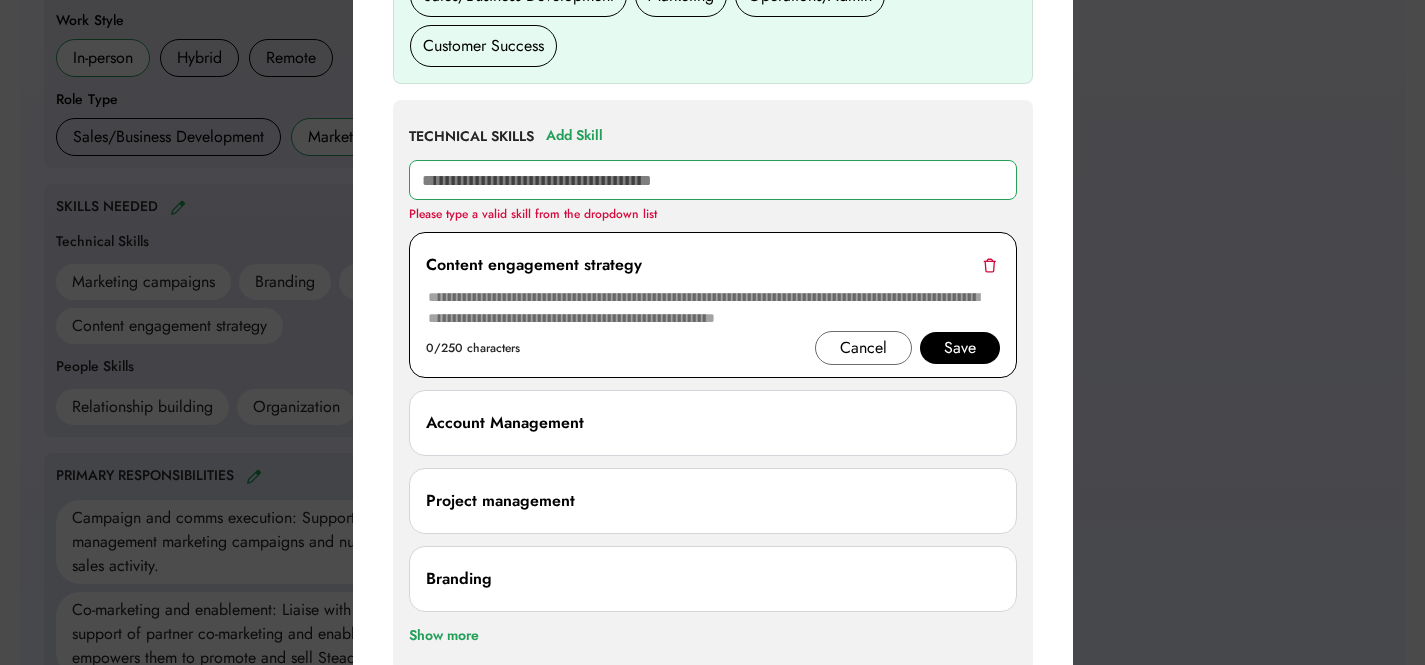 scroll, scrollTop: 633, scrollLeft: 0, axis: vertical 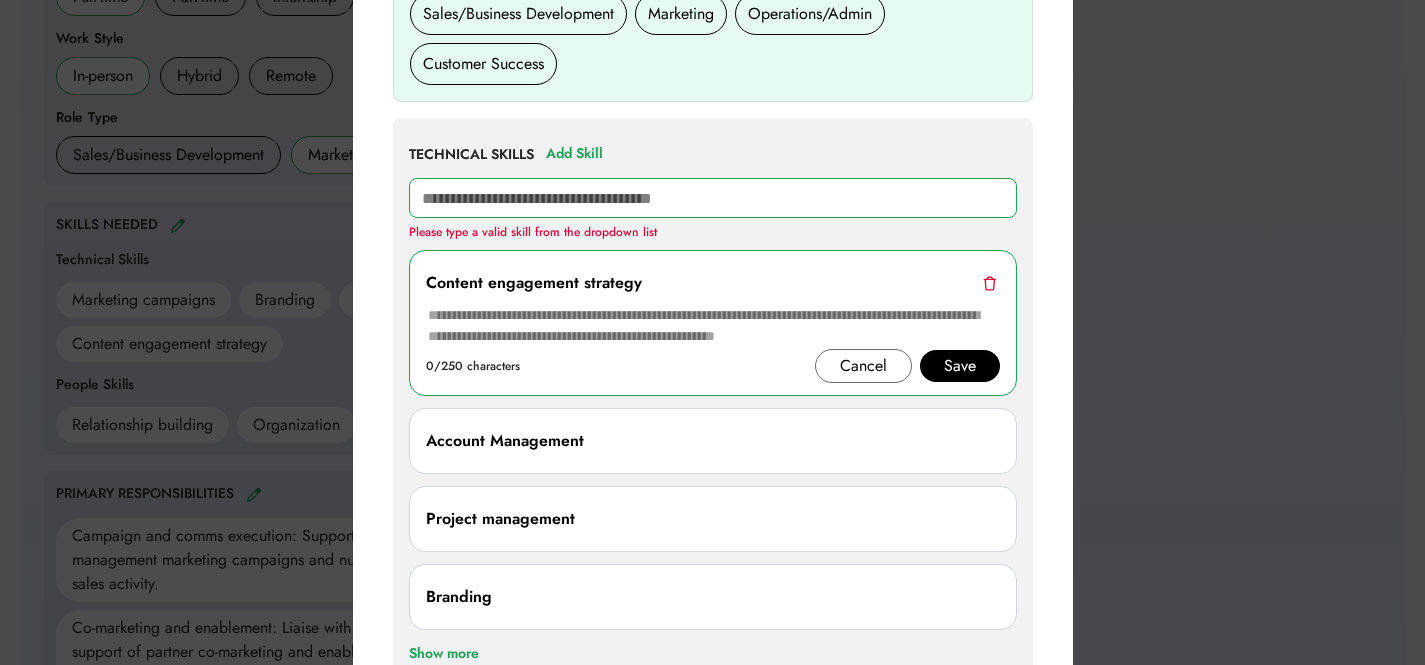 click at bounding box center (713, 198) 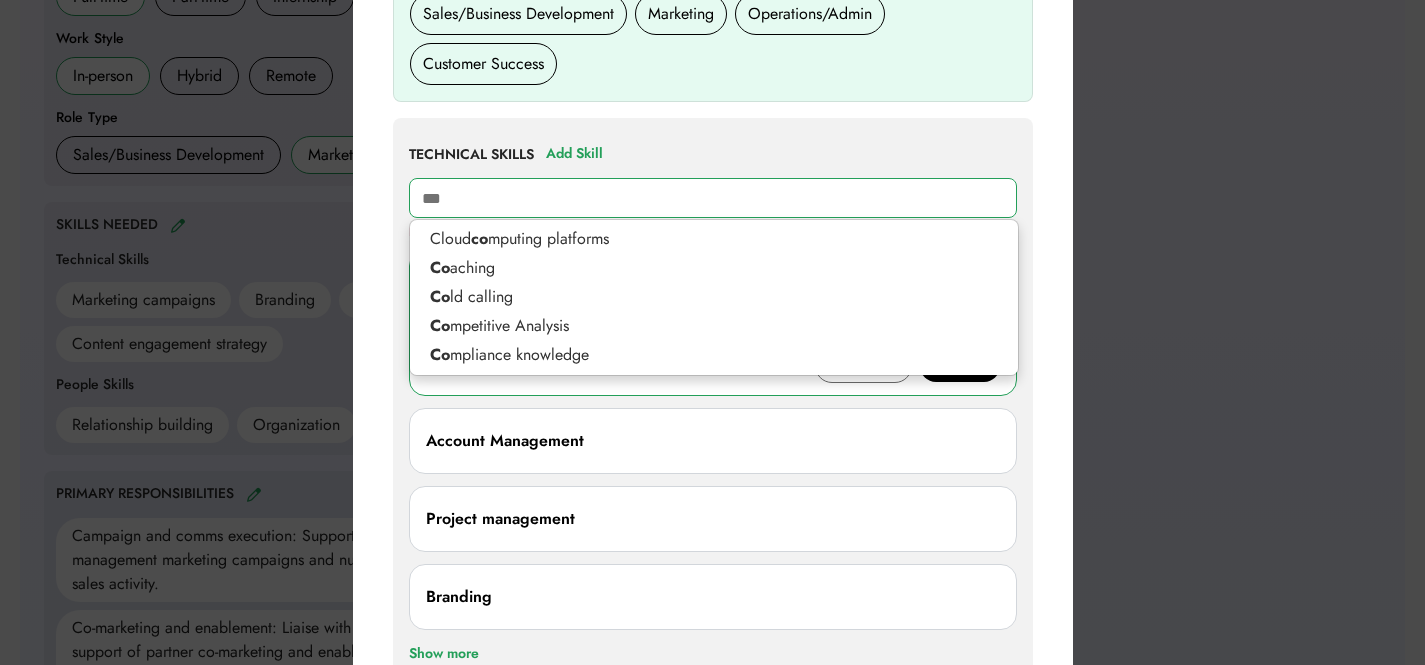 type on "****" 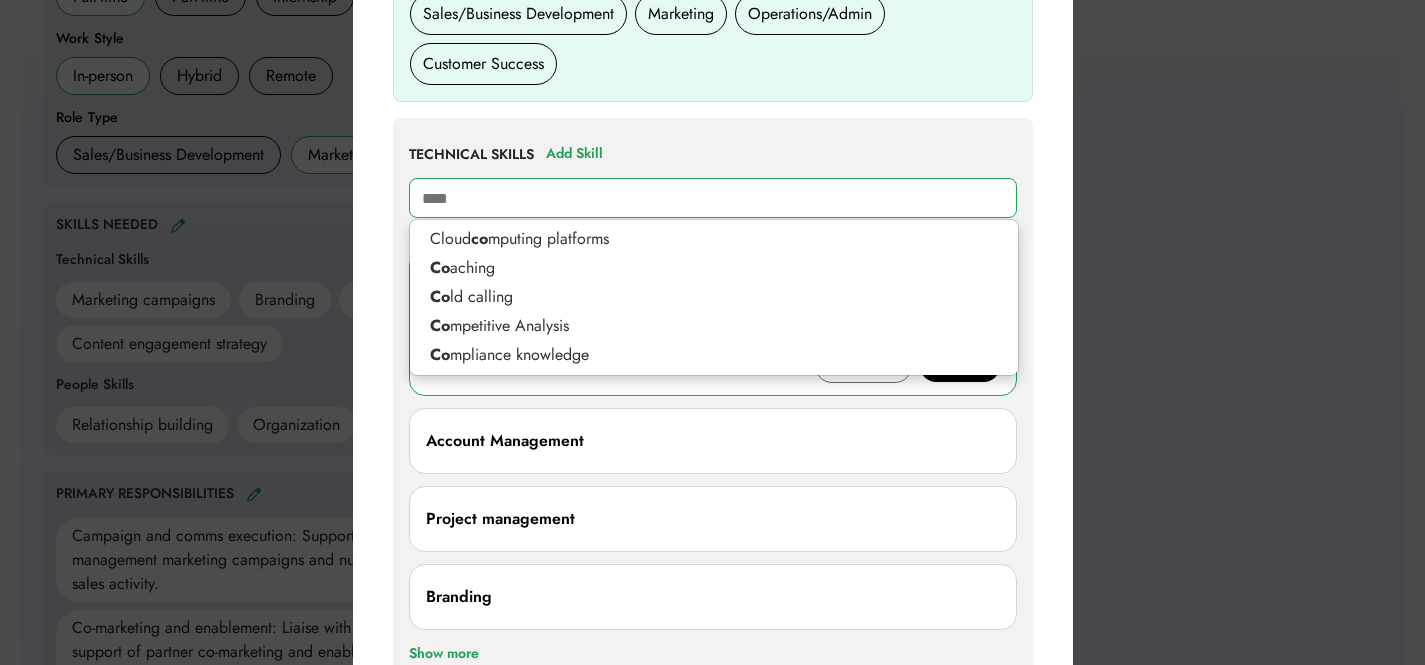 type on "**********" 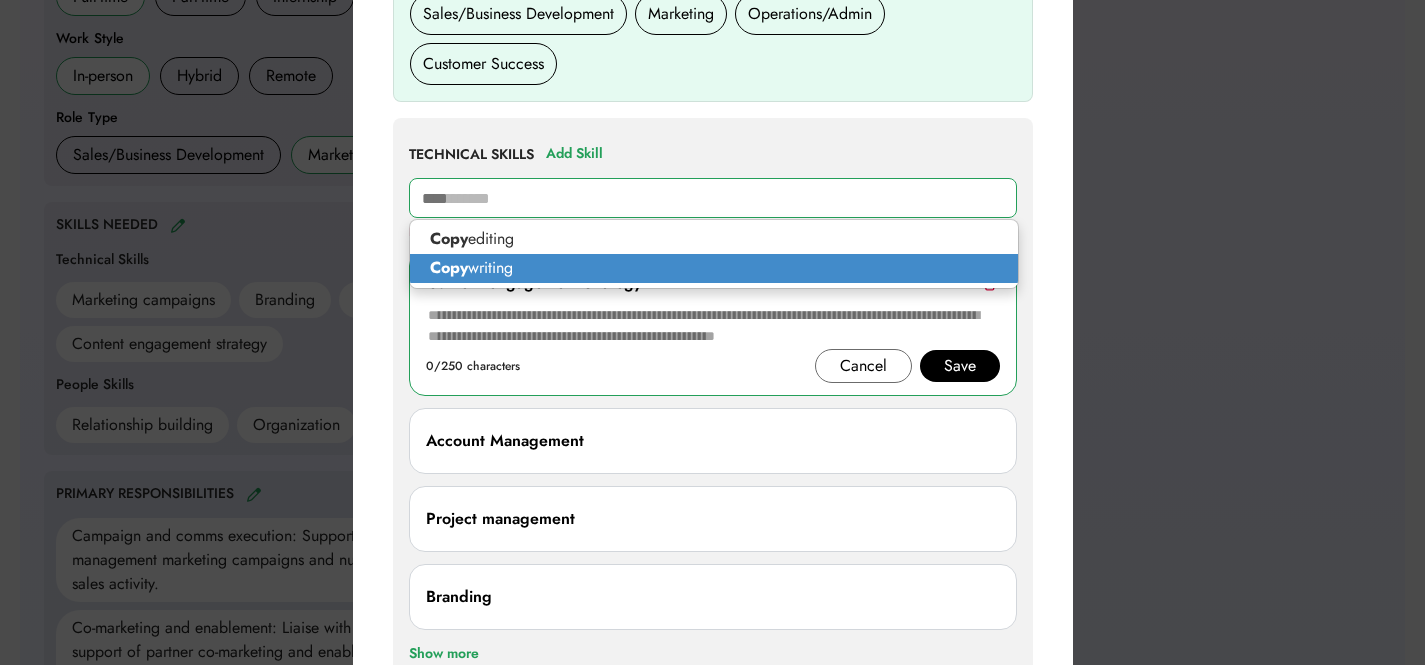 click on "Copy writing" at bounding box center (714, 268) 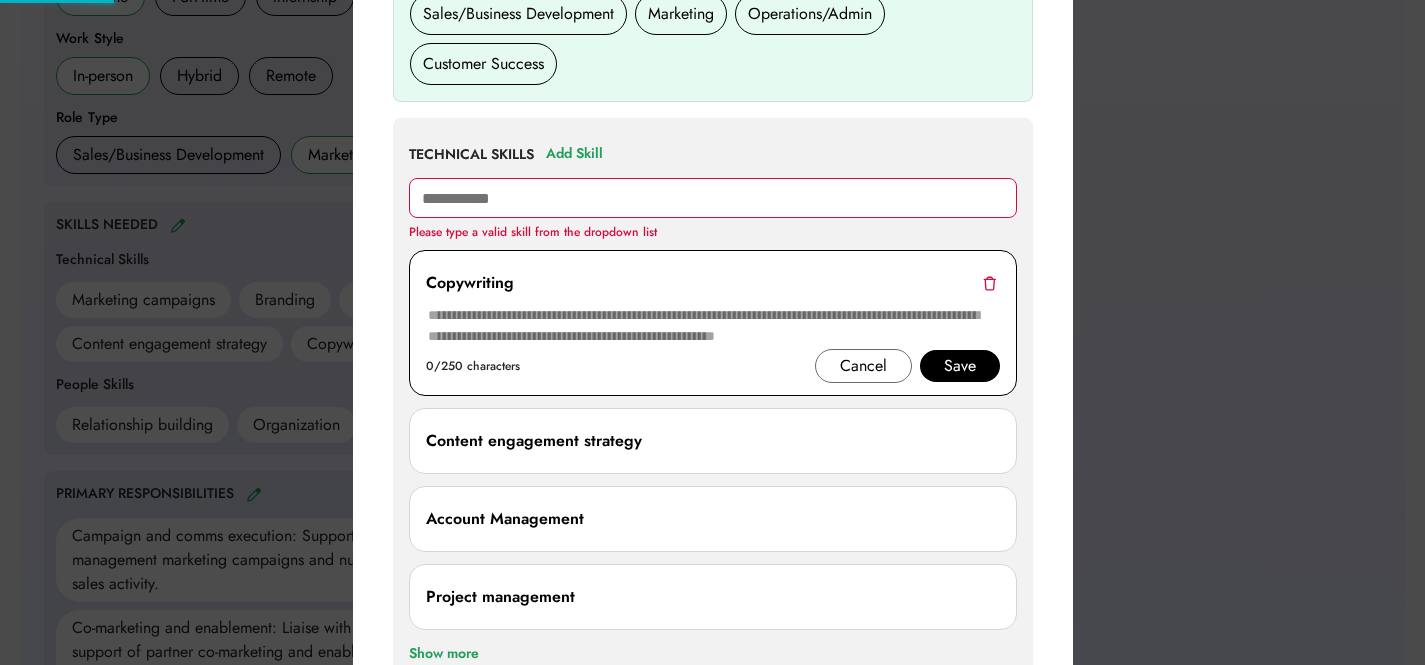 type 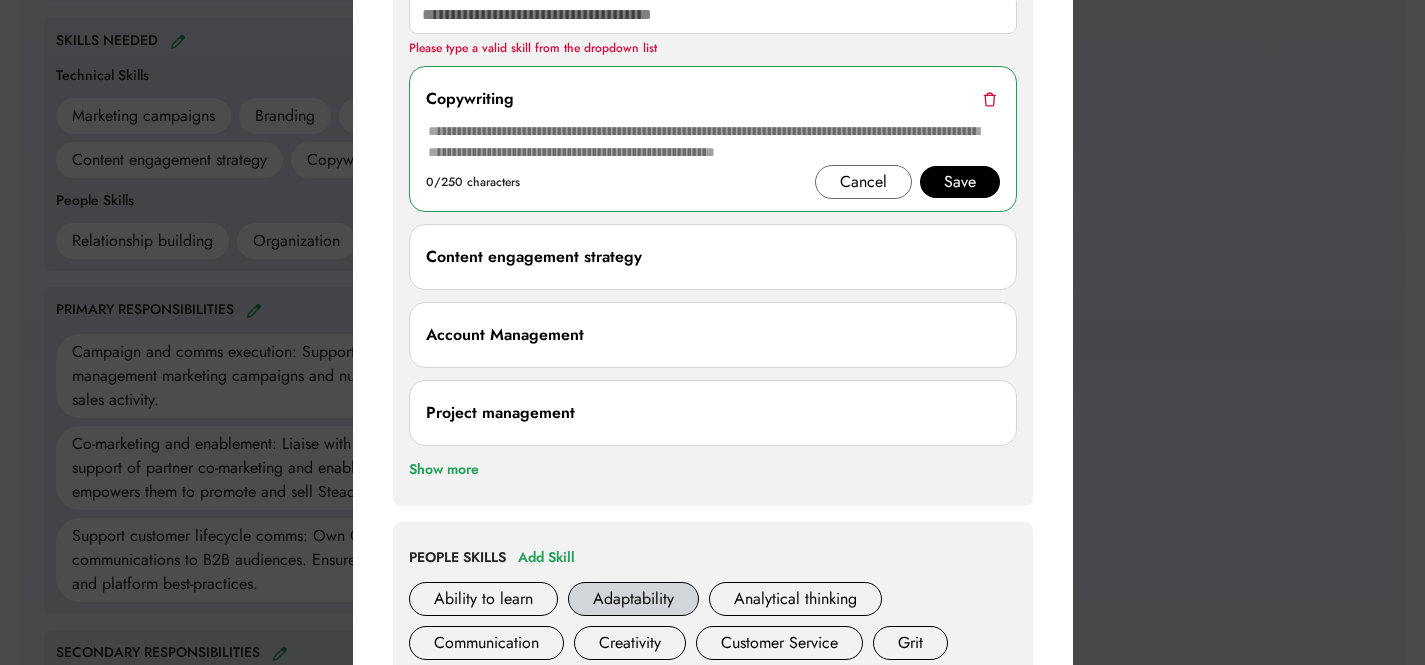 scroll, scrollTop: 1039, scrollLeft: 0, axis: vertical 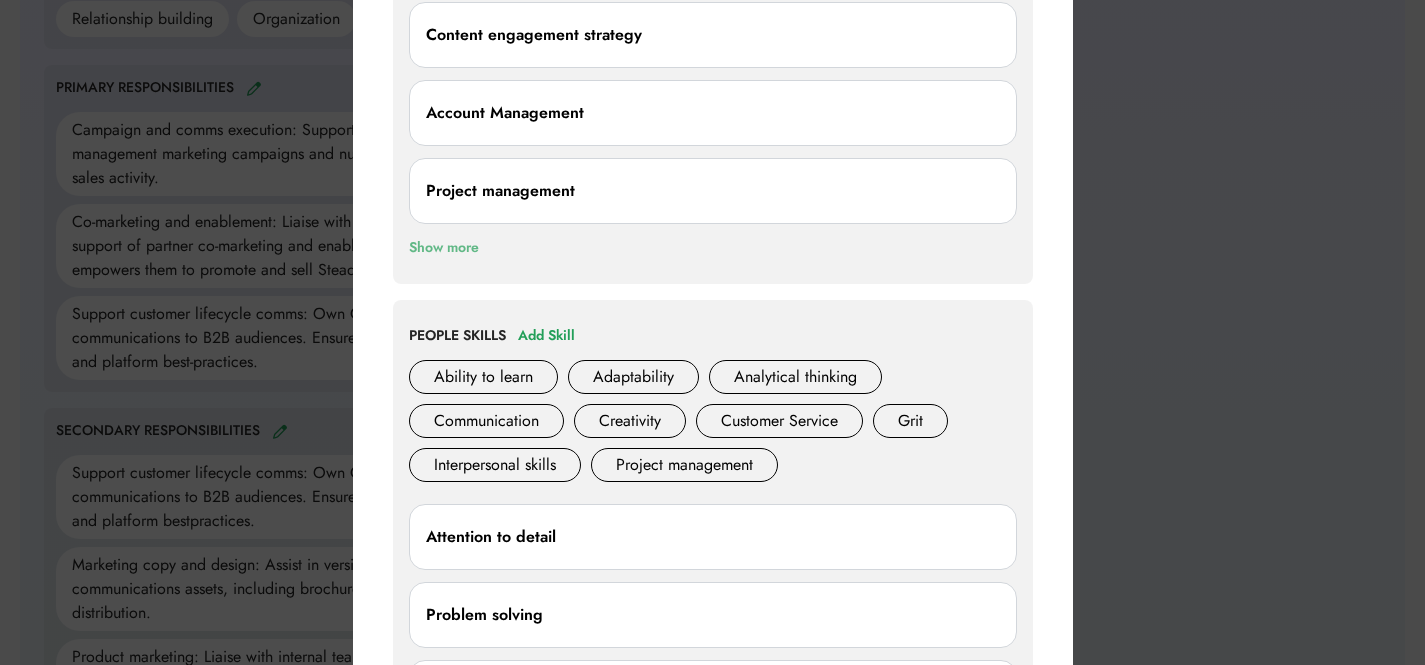 click on "Show more" at bounding box center (444, 248) 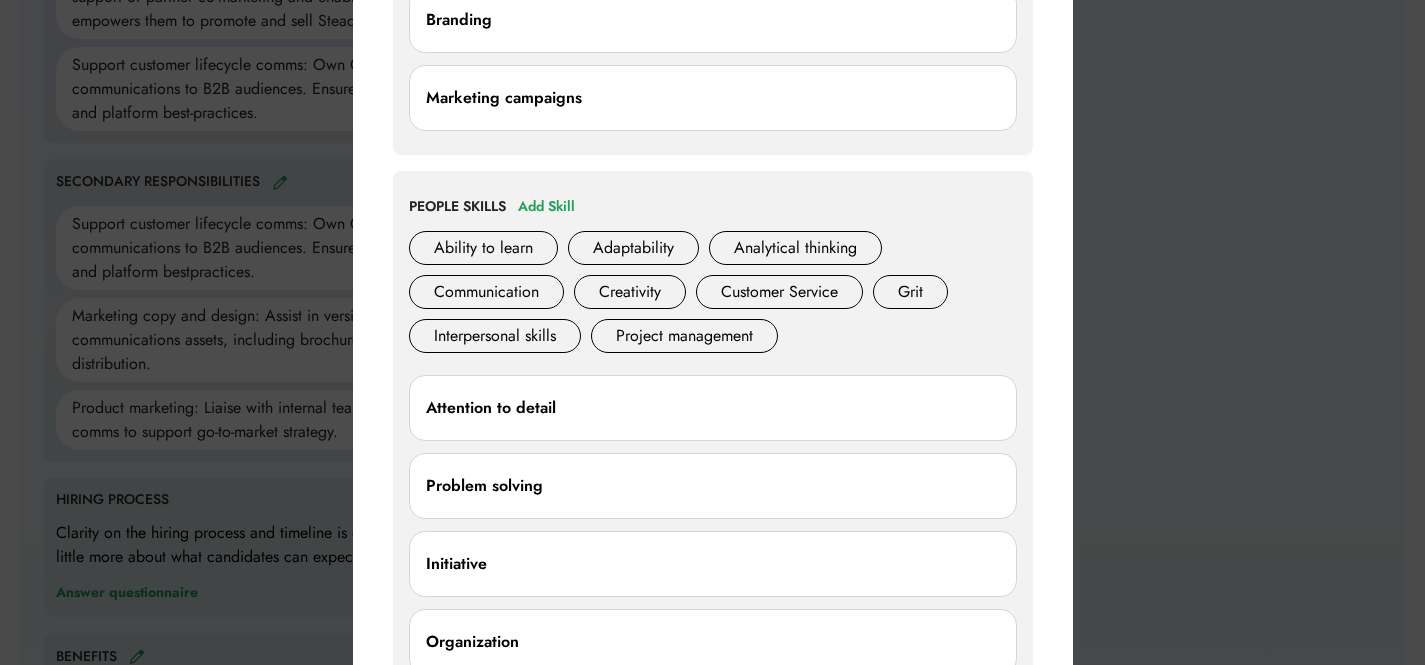 scroll, scrollTop: 1437, scrollLeft: 0, axis: vertical 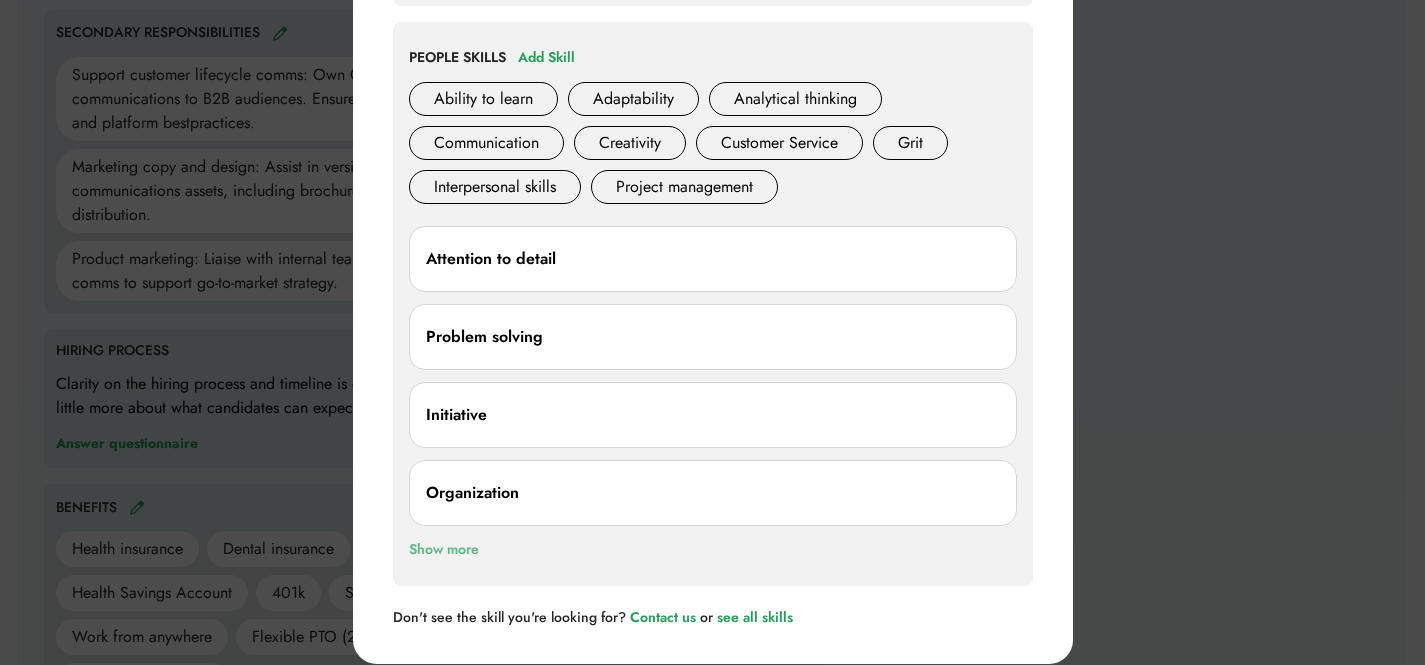 click on "Show more" at bounding box center (444, 550) 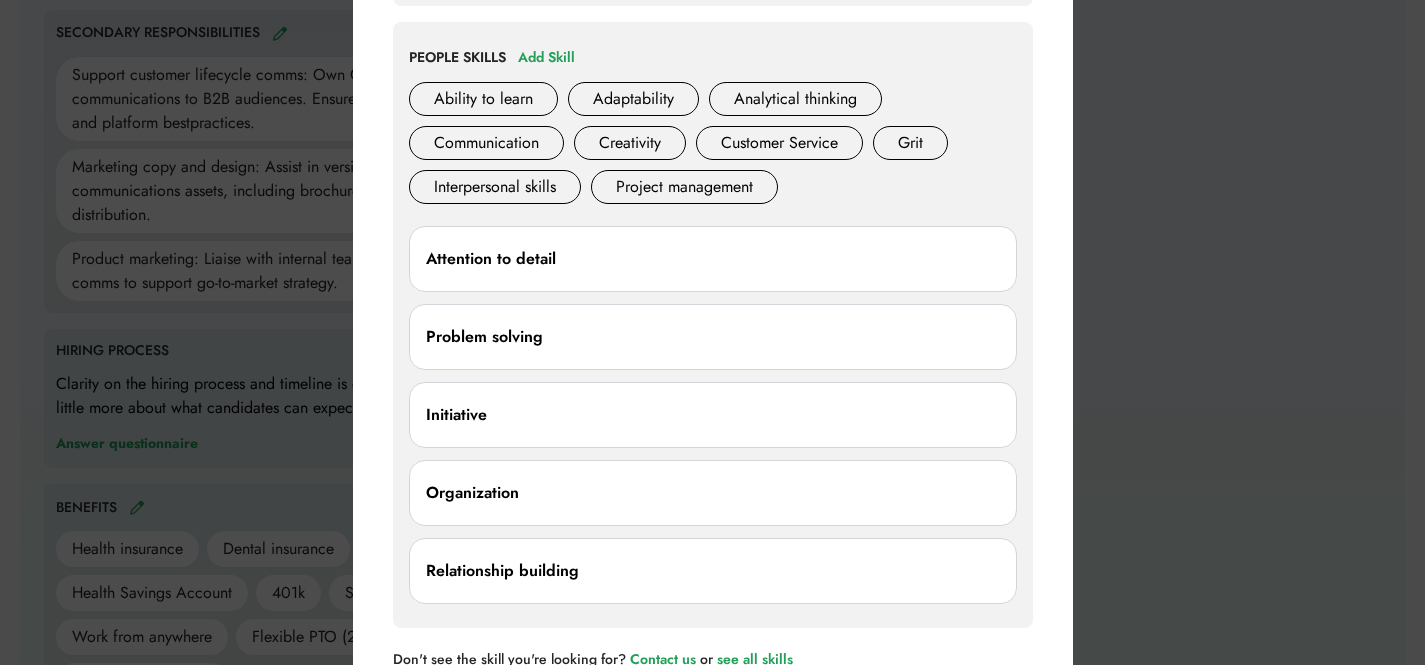 click at bounding box center (712, 332) 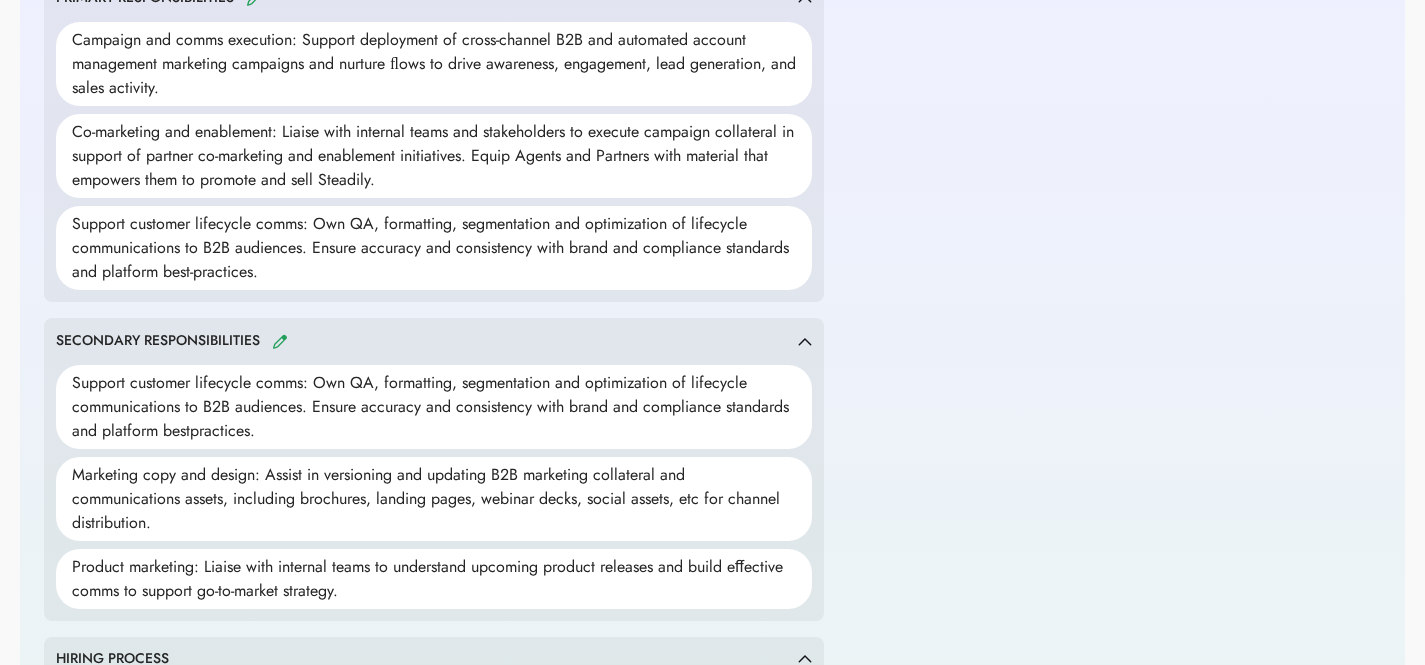 scroll, scrollTop: 1114, scrollLeft: 0, axis: vertical 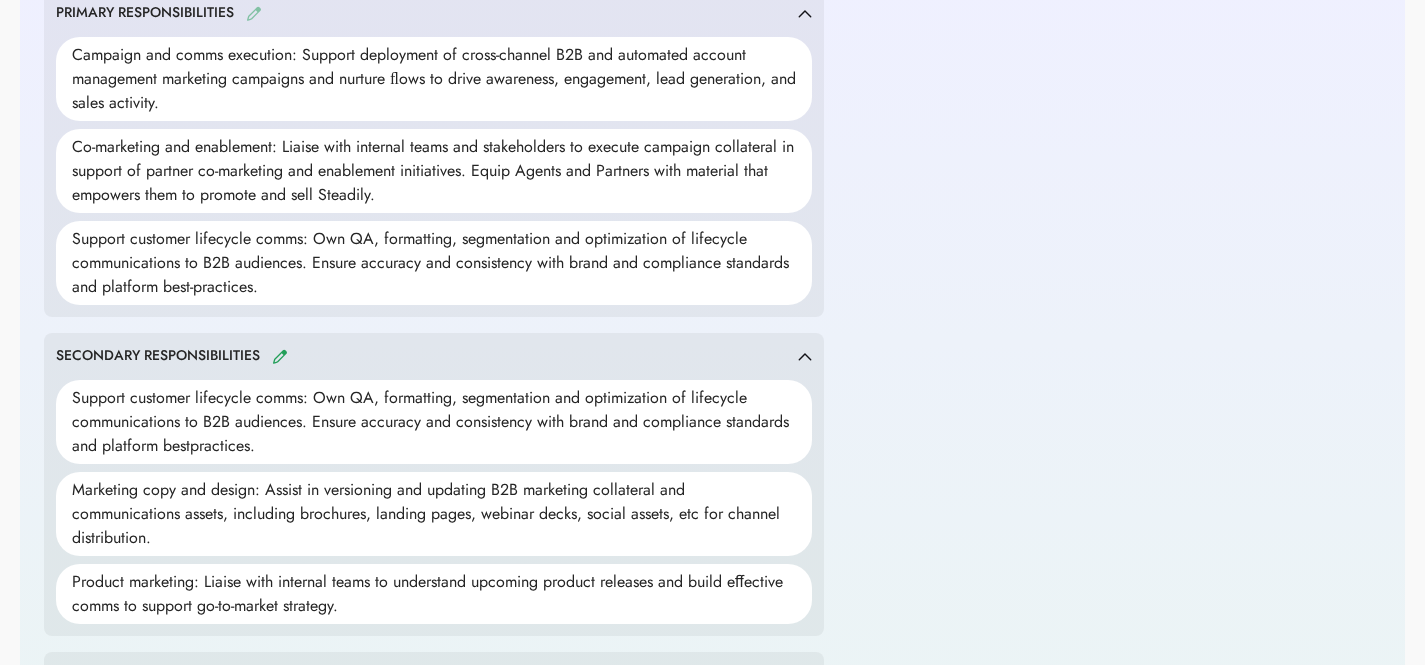 click at bounding box center (254, 13) 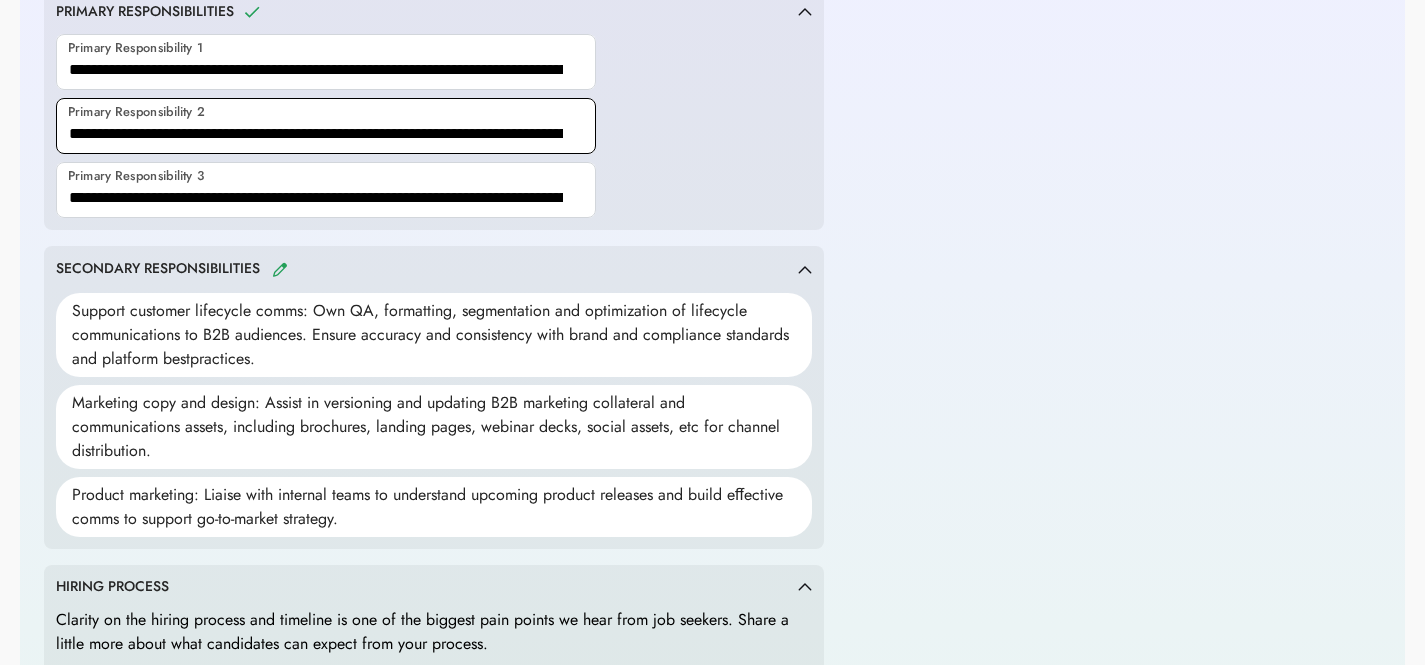 click at bounding box center (326, 126) 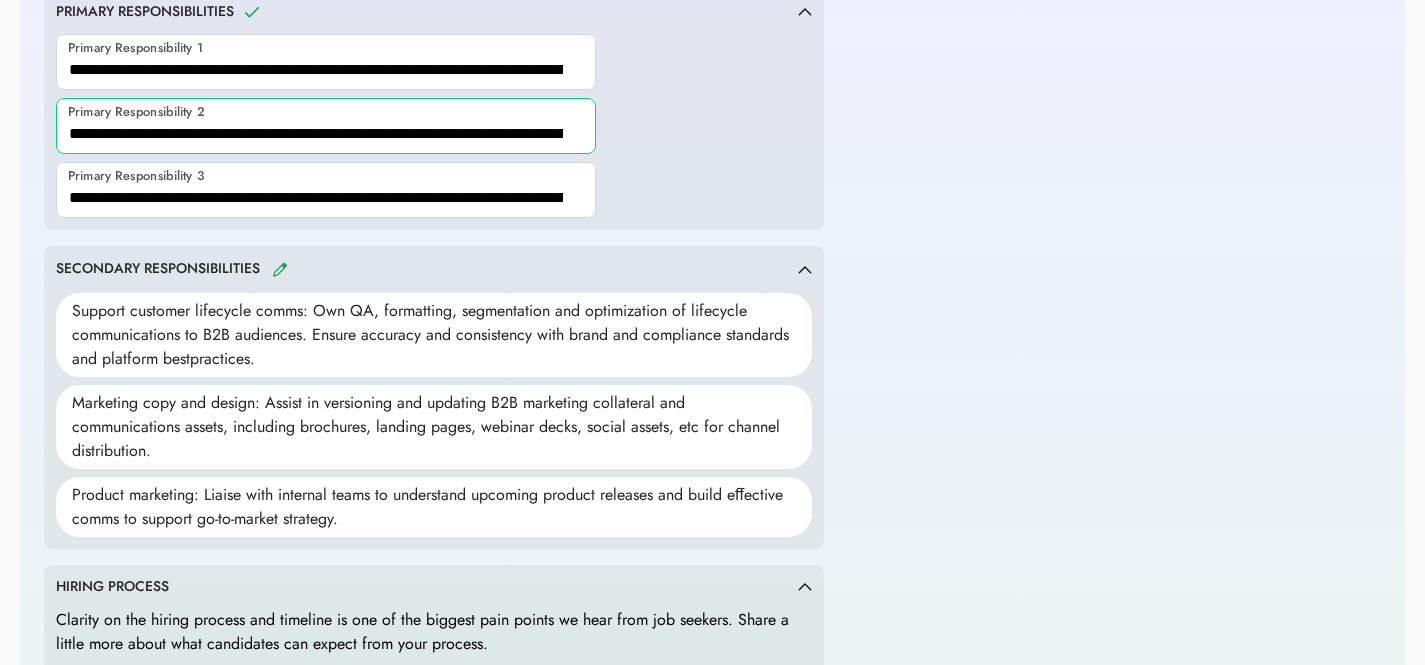scroll, scrollTop: 0, scrollLeft: 1245, axis: horizontal 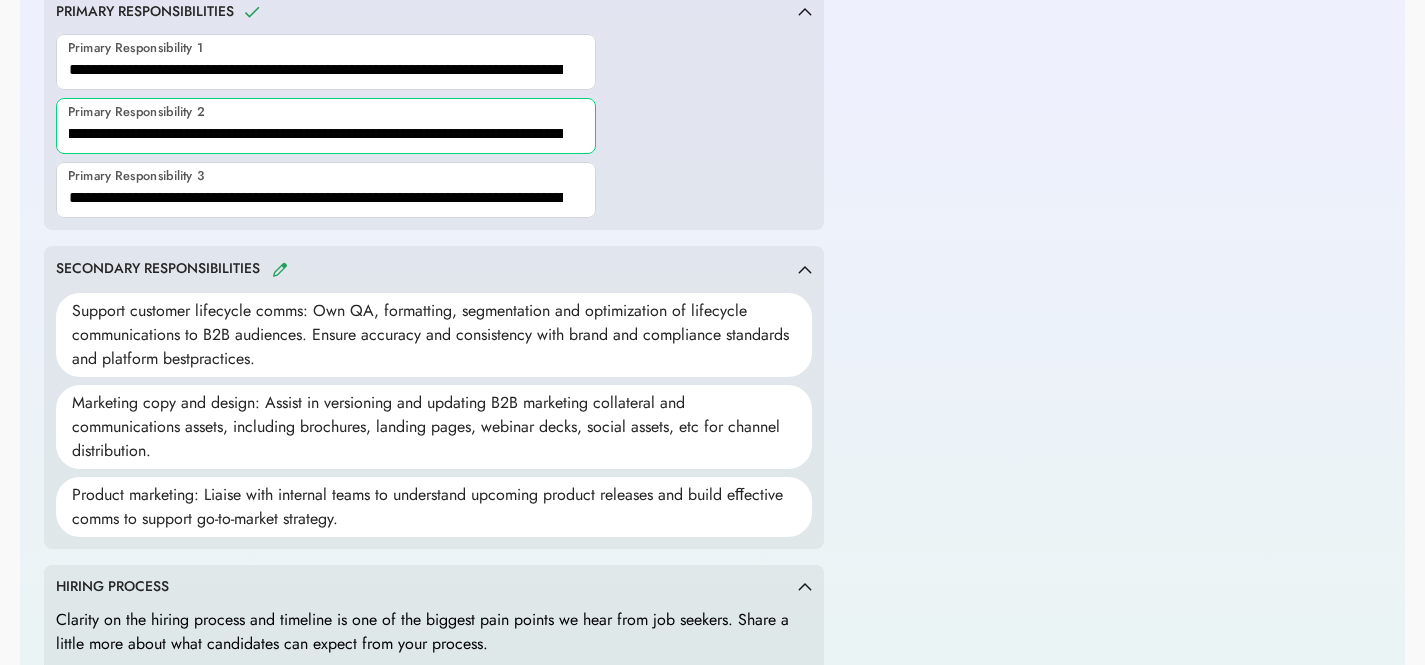 drag, startPoint x: 576, startPoint y: 135, endPoint x: 486, endPoint y: 140, distance: 90.13878 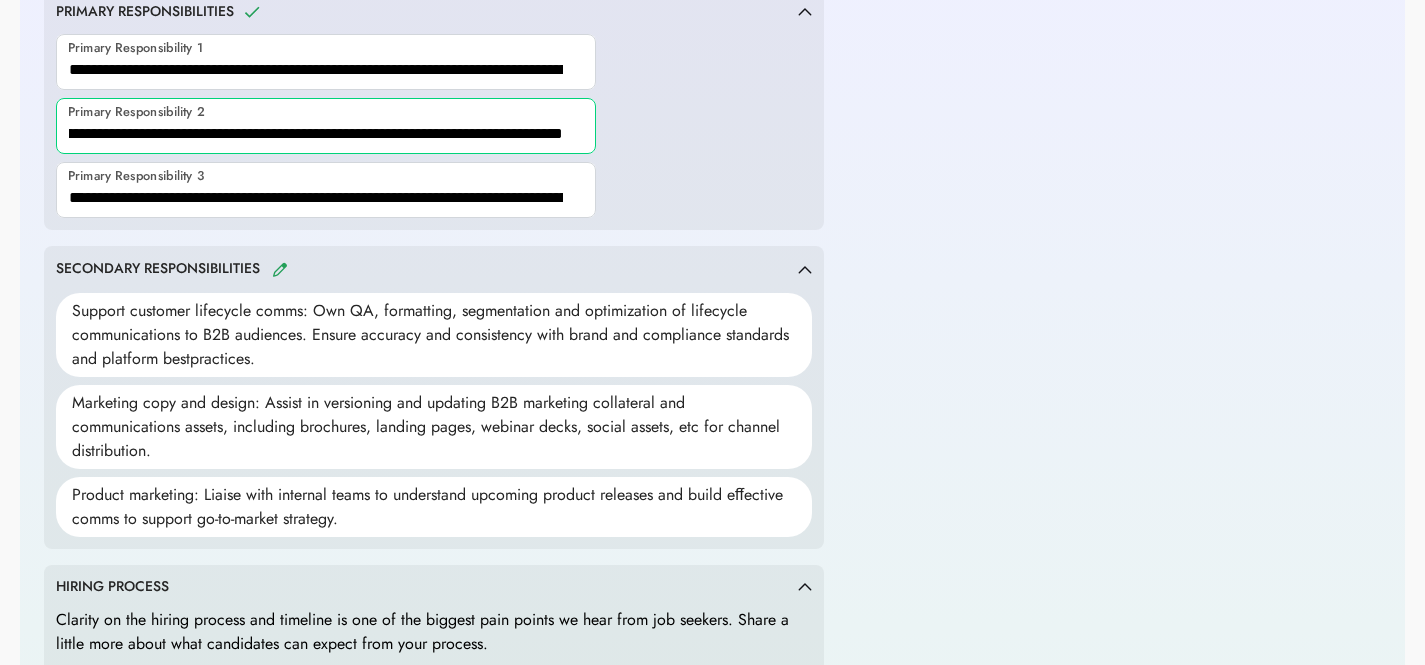 scroll, scrollTop: 0, scrollLeft: 628, axis: horizontal 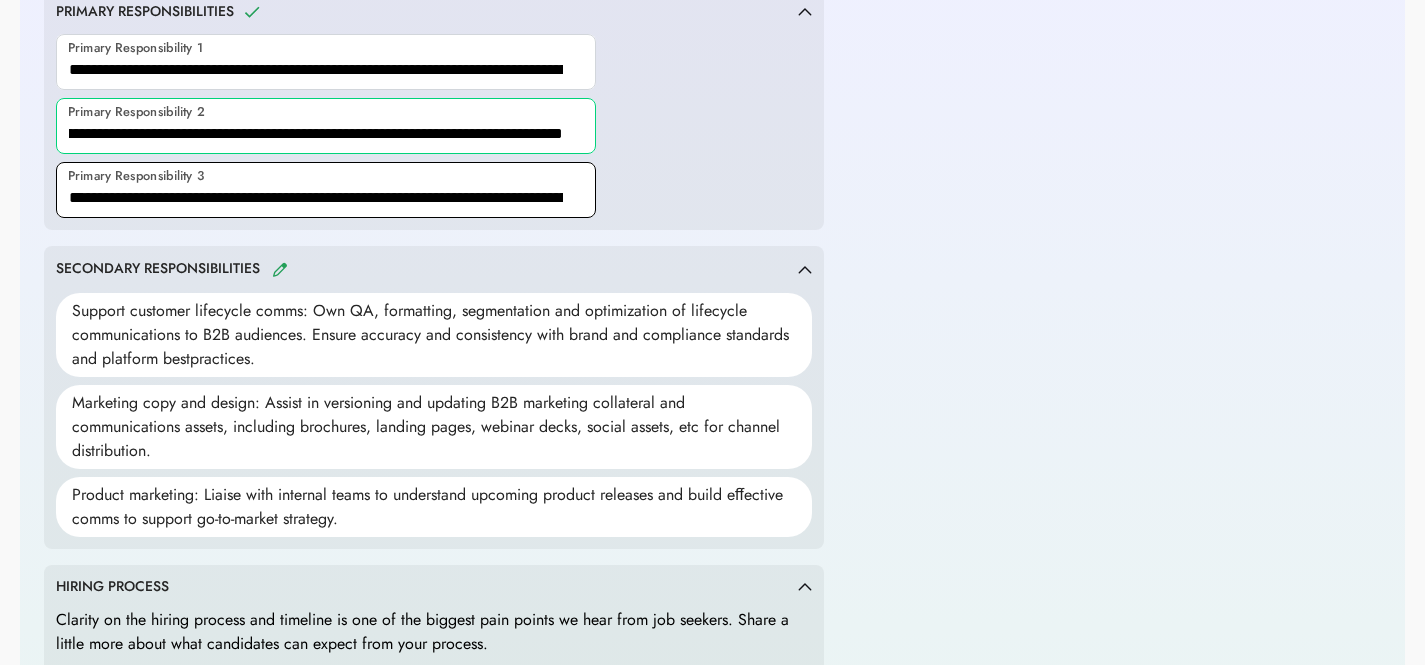 type on "**********" 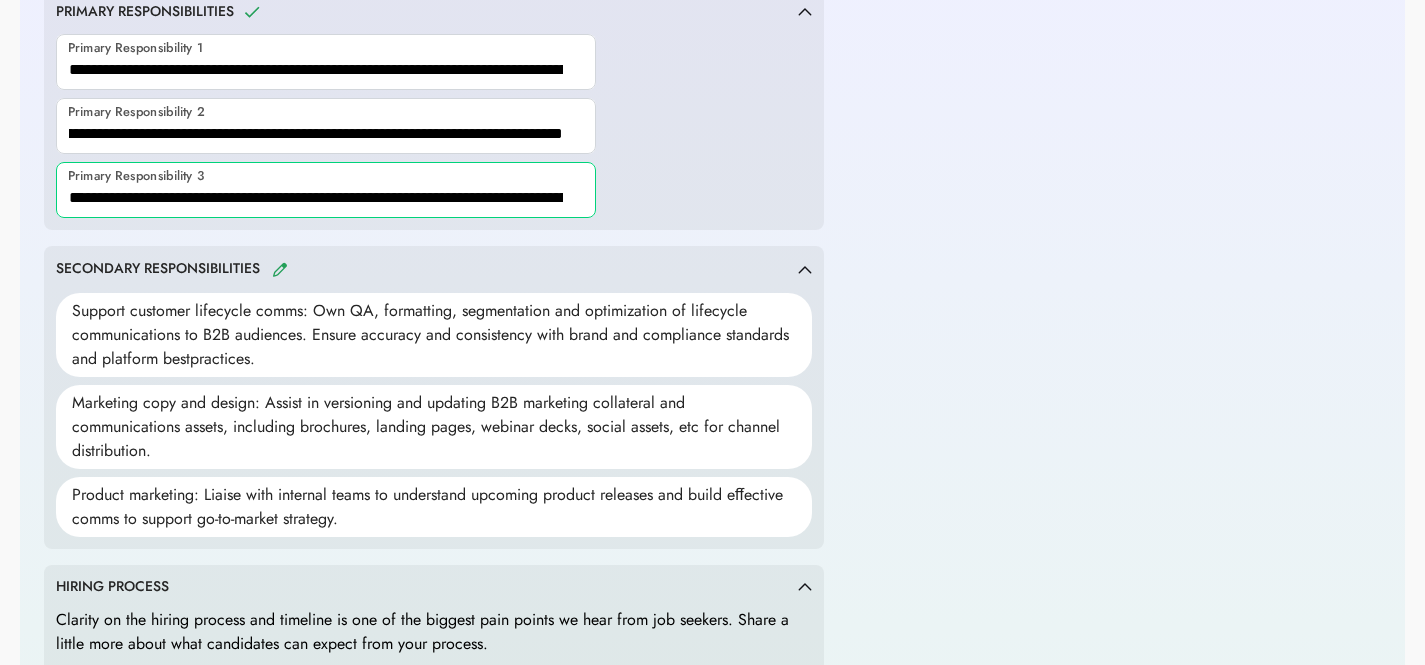 click at bounding box center [326, 190] 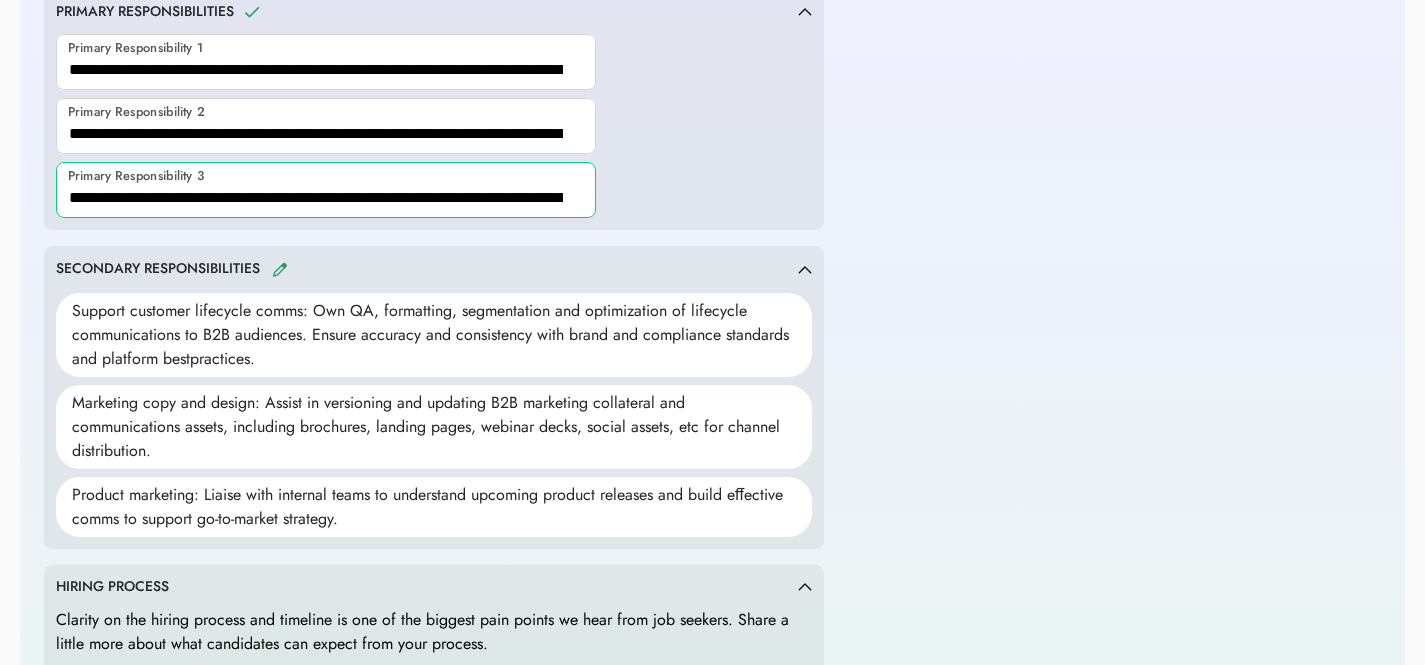 scroll, scrollTop: 0, scrollLeft: 1097, axis: horizontal 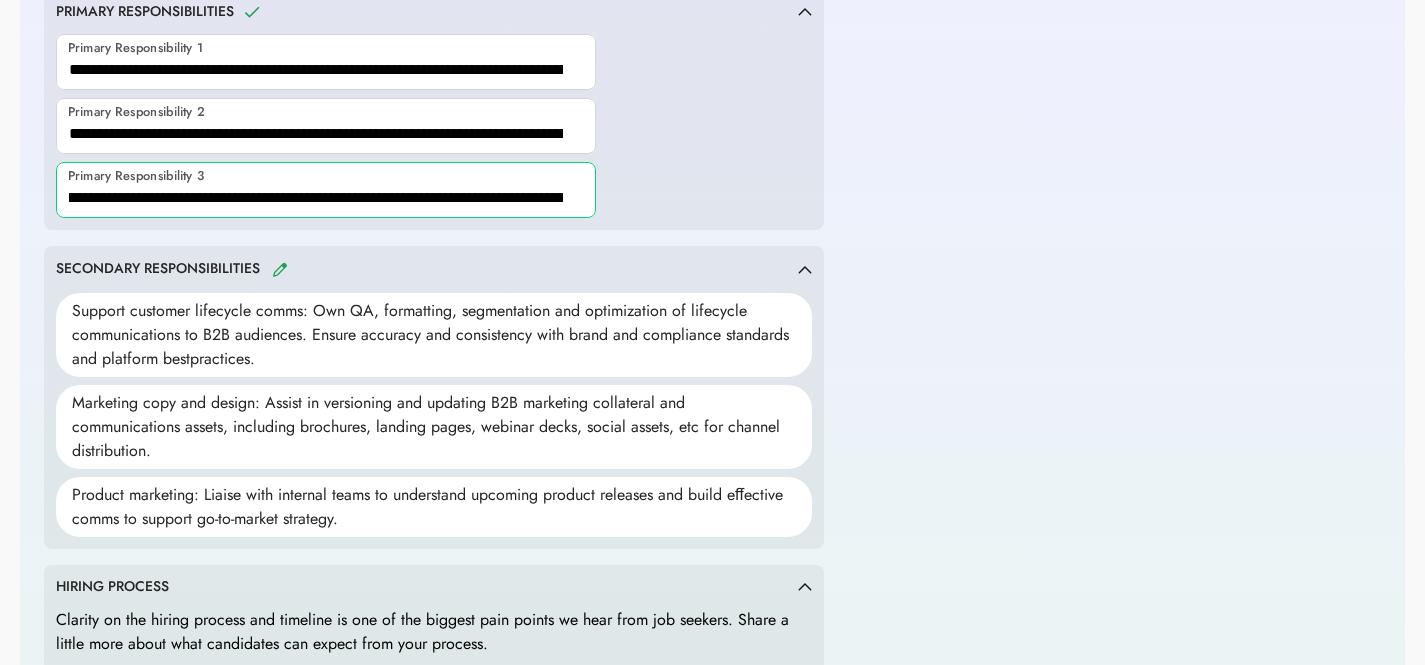 drag, startPoint x: 566, startPoint y: 198, endPoint x: 142, endPoint y: 201, distance: 424.01062 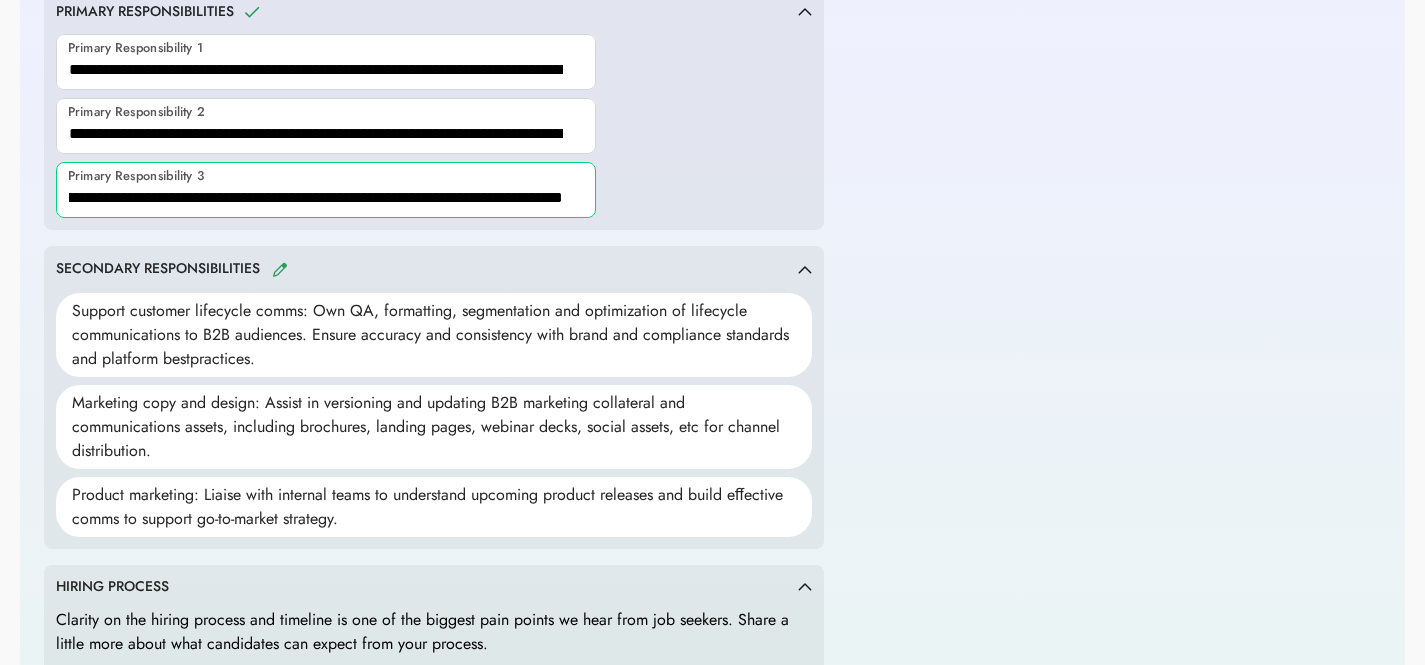 scroll, scrollTop: 0, scrollLeft: 416, axis: horizontal 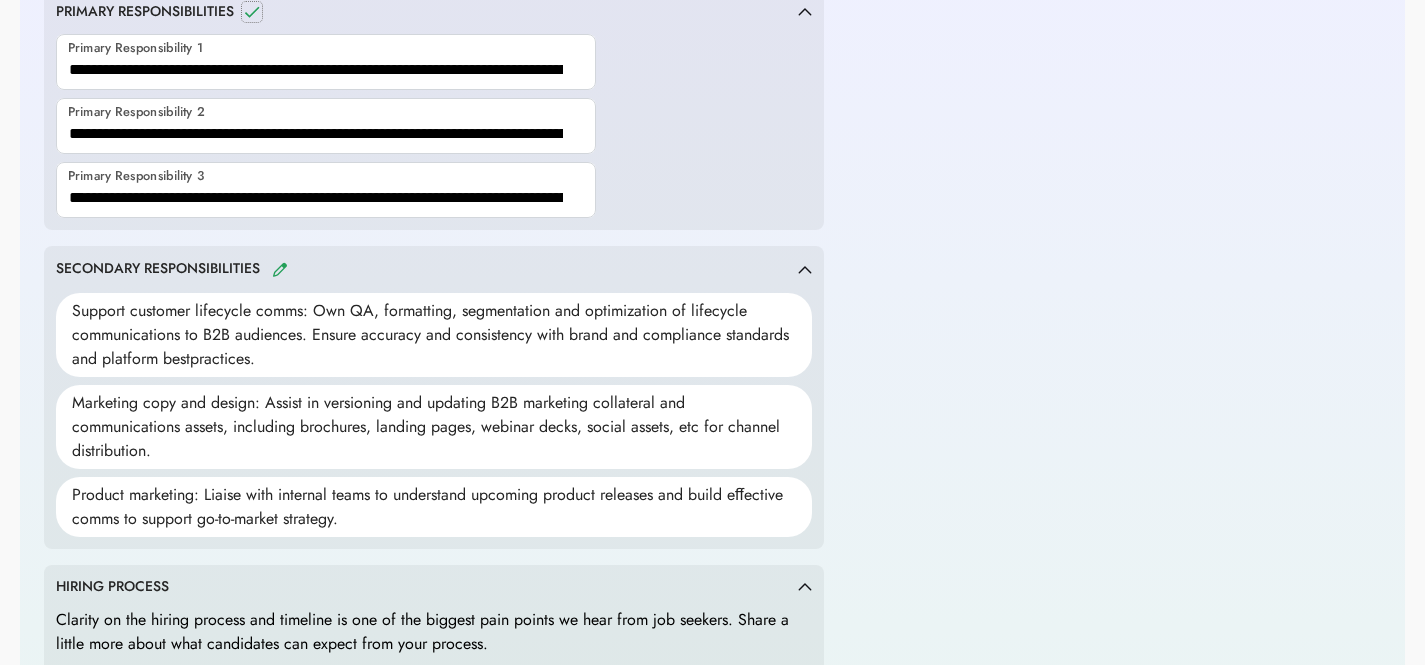 click 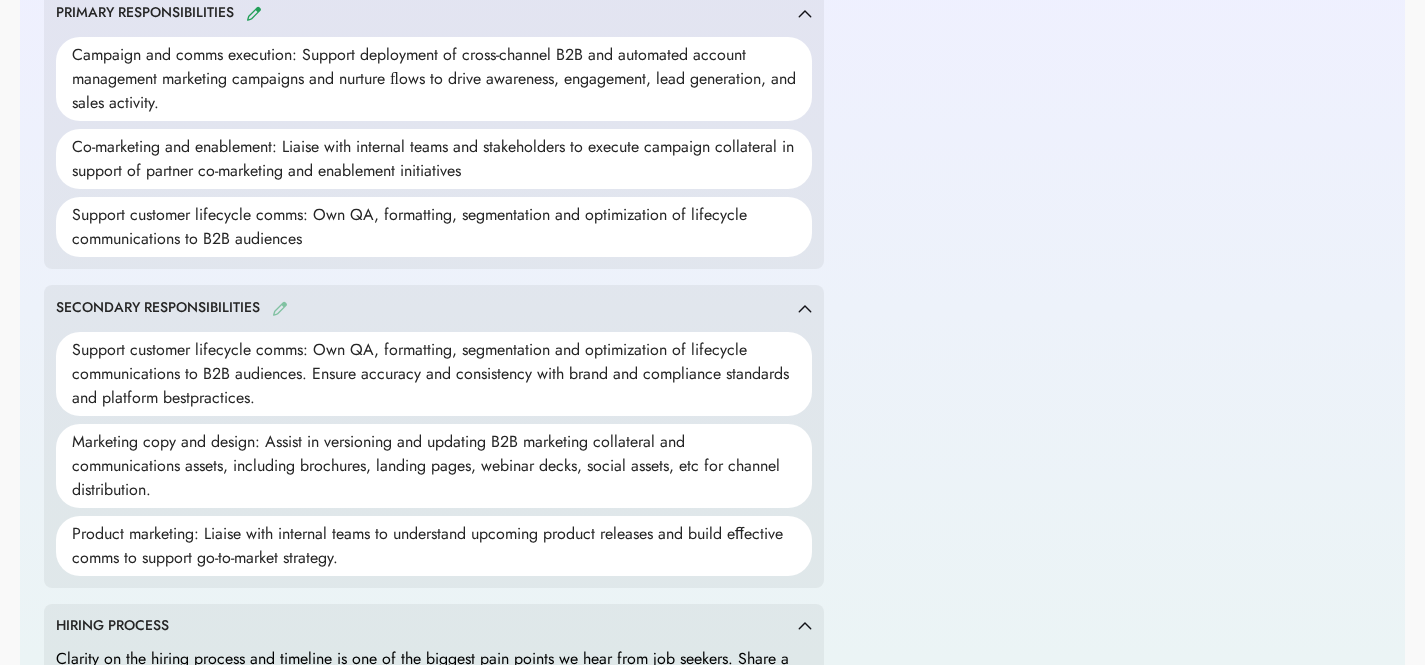 click at bounding box center (280, 308) 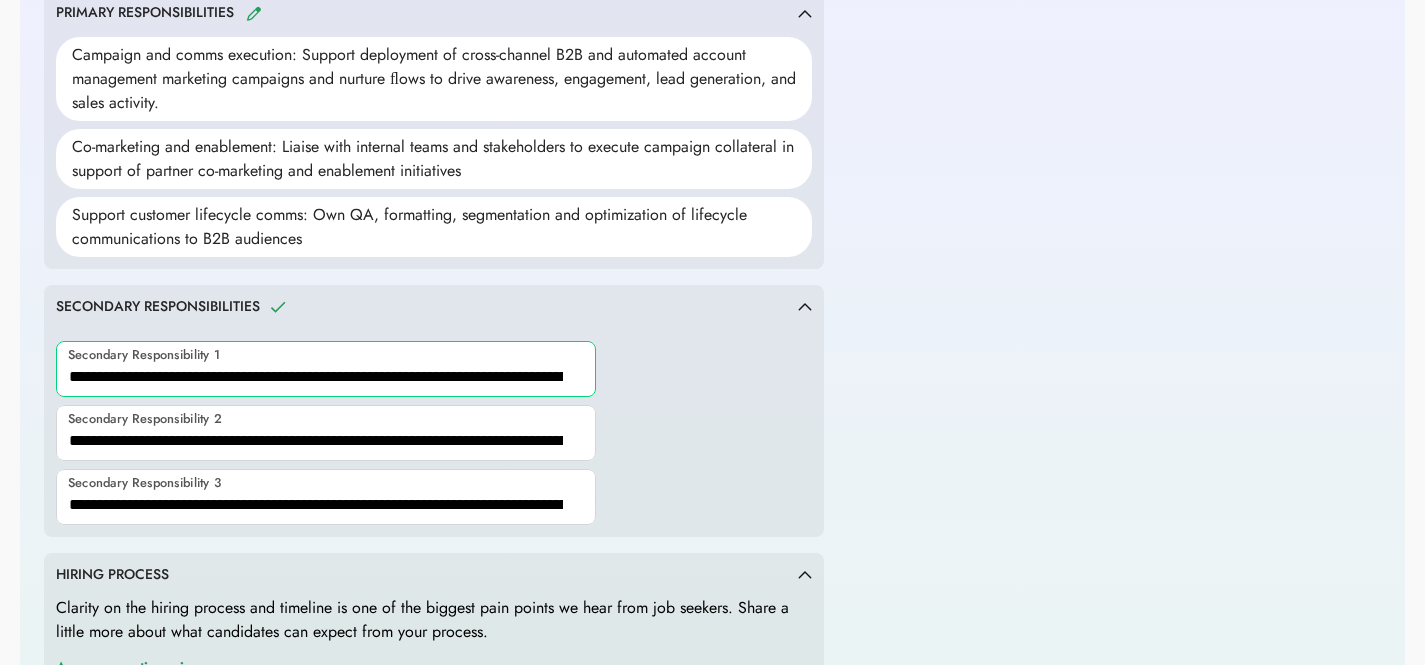 click at bounding box center [326, 369] 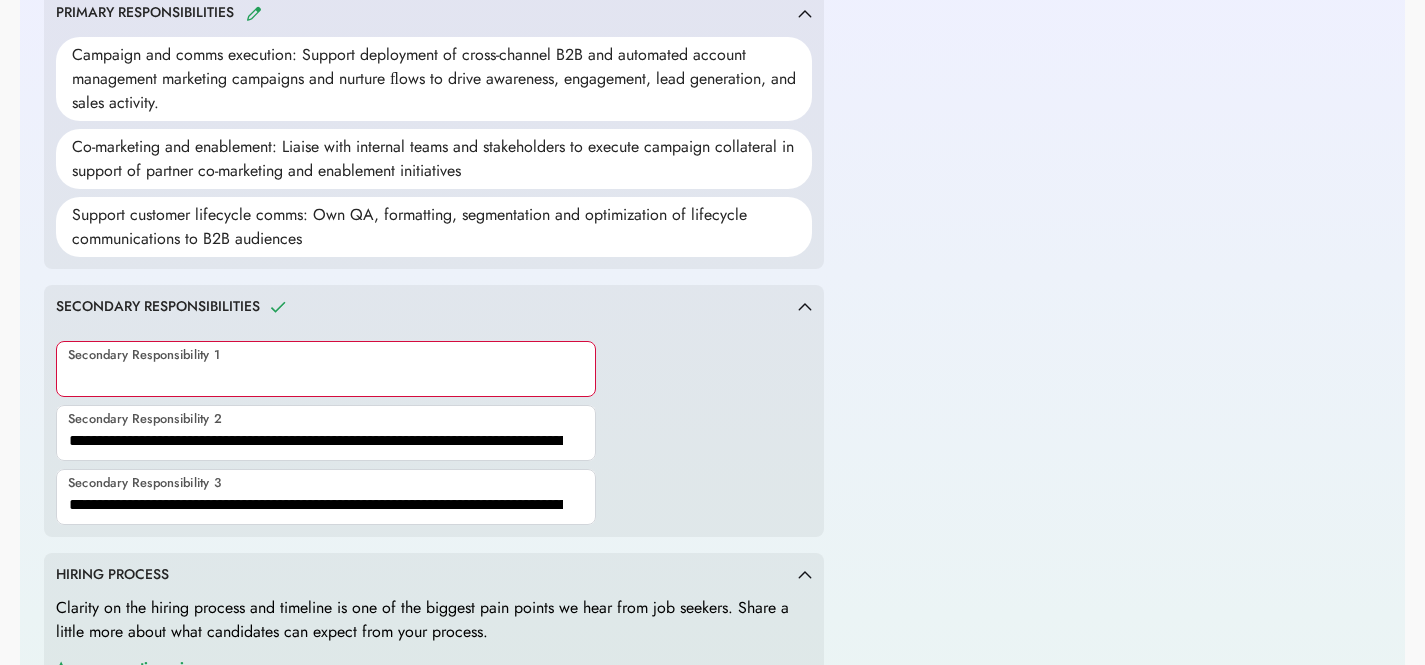 click at bounding box center (326, 369) 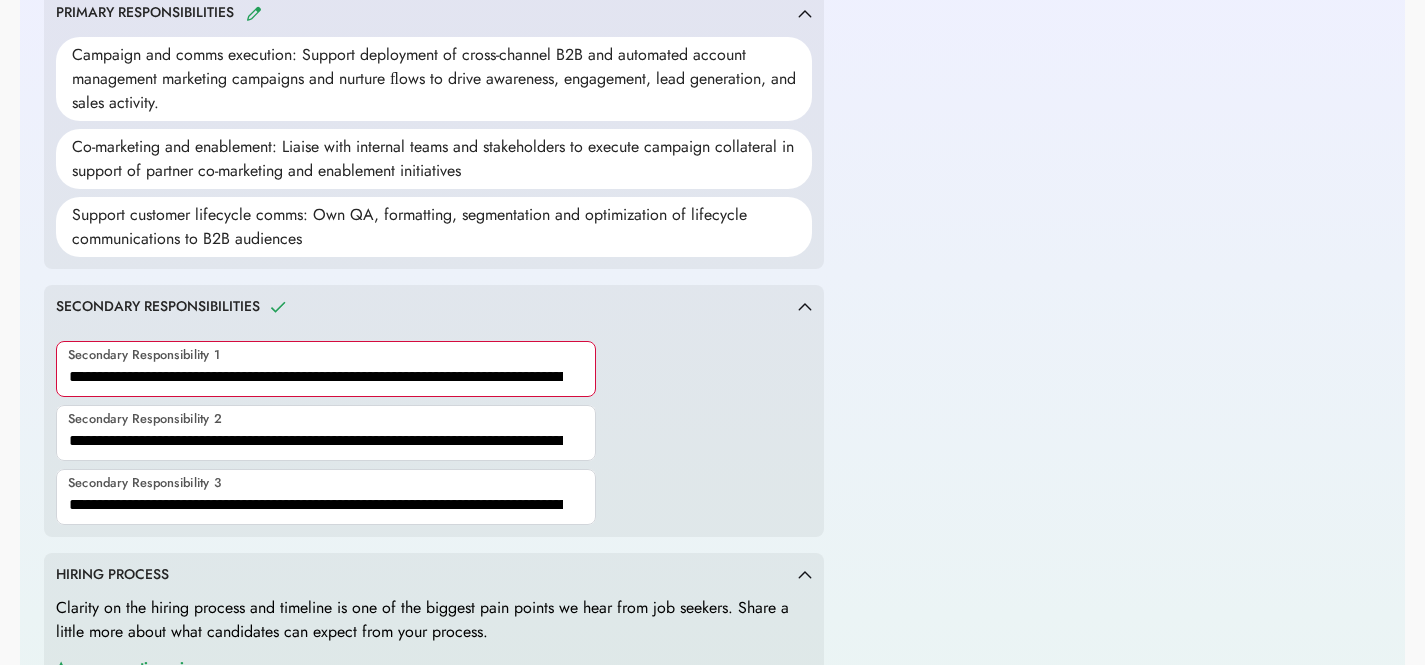 scroll, scrollTop: 0, scrollLeft: 561, axis: horizontal 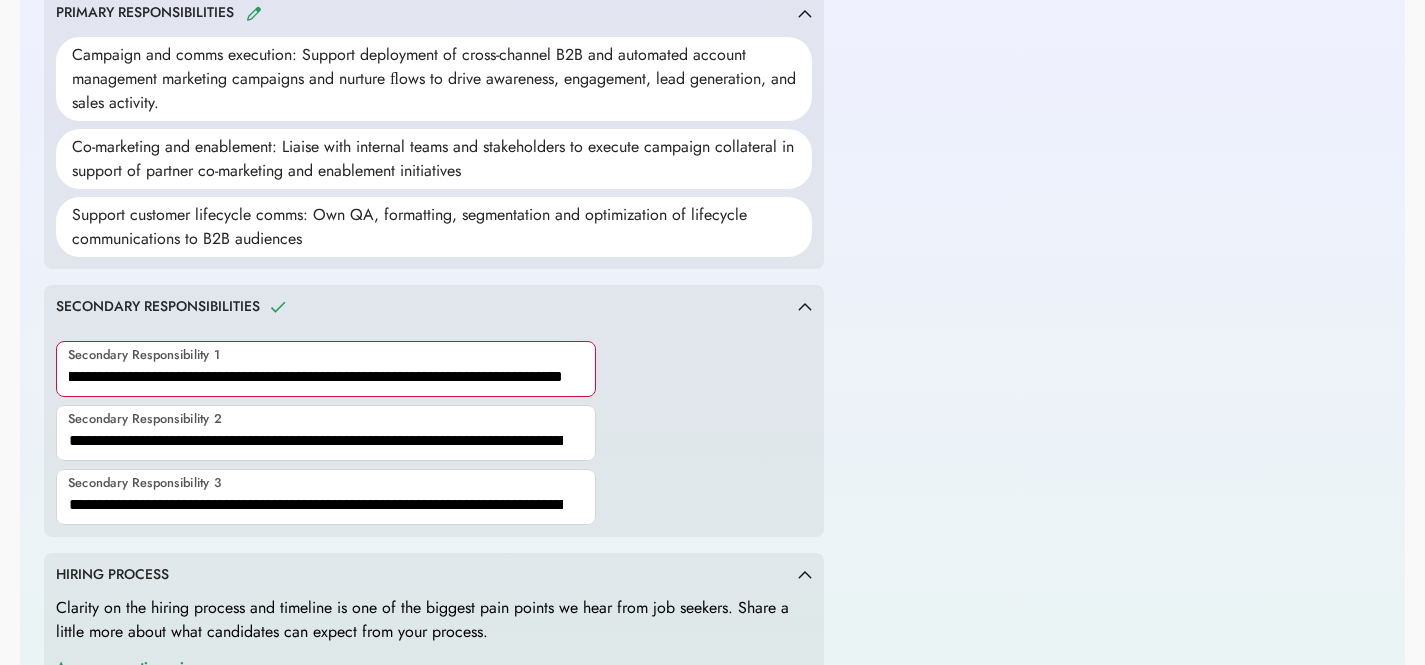 type on "**********" 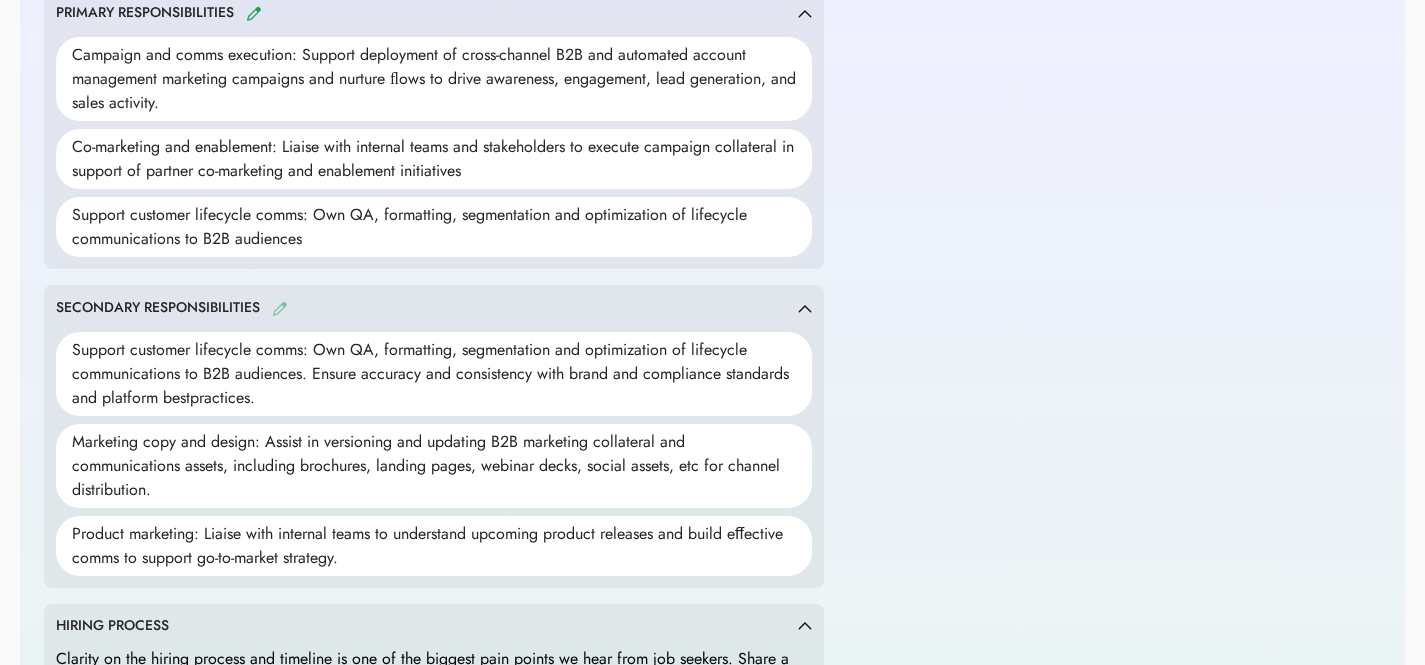 scroll, scrollTop: 0, scrollLeft: 0, axis: both 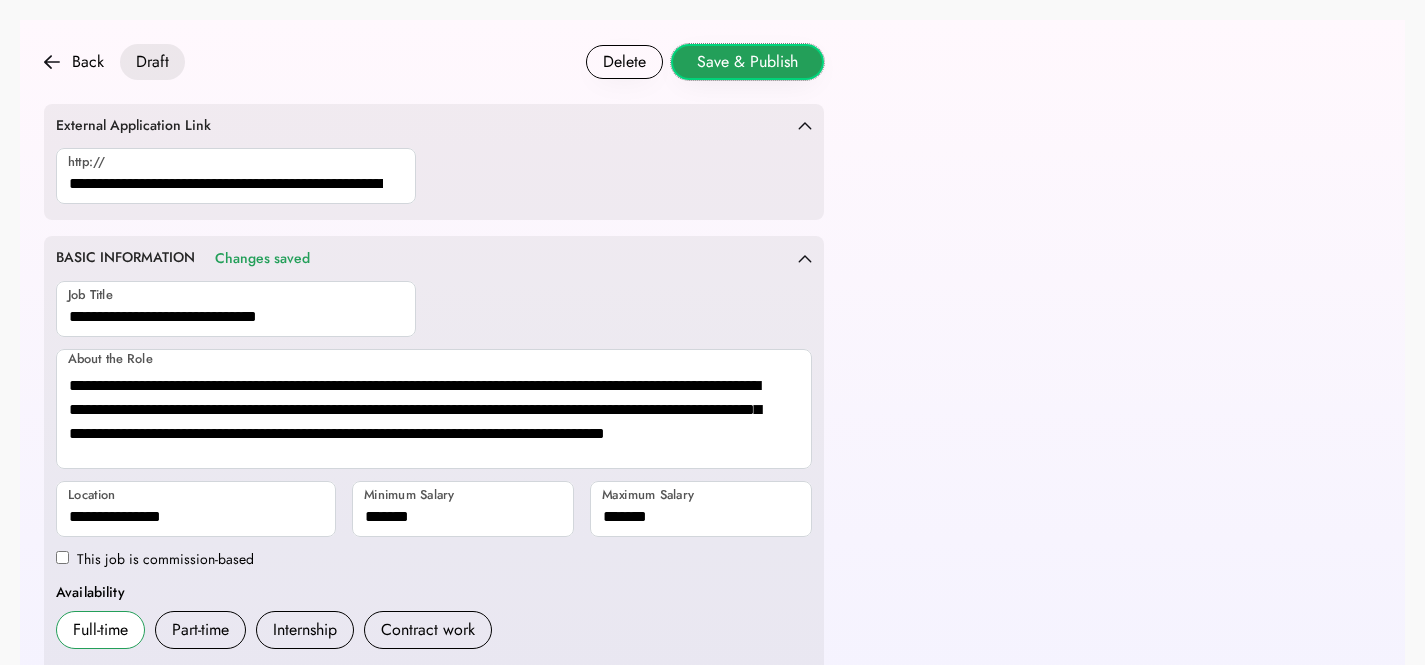 click on "Save & Publish" at bounding box center (747, 62) 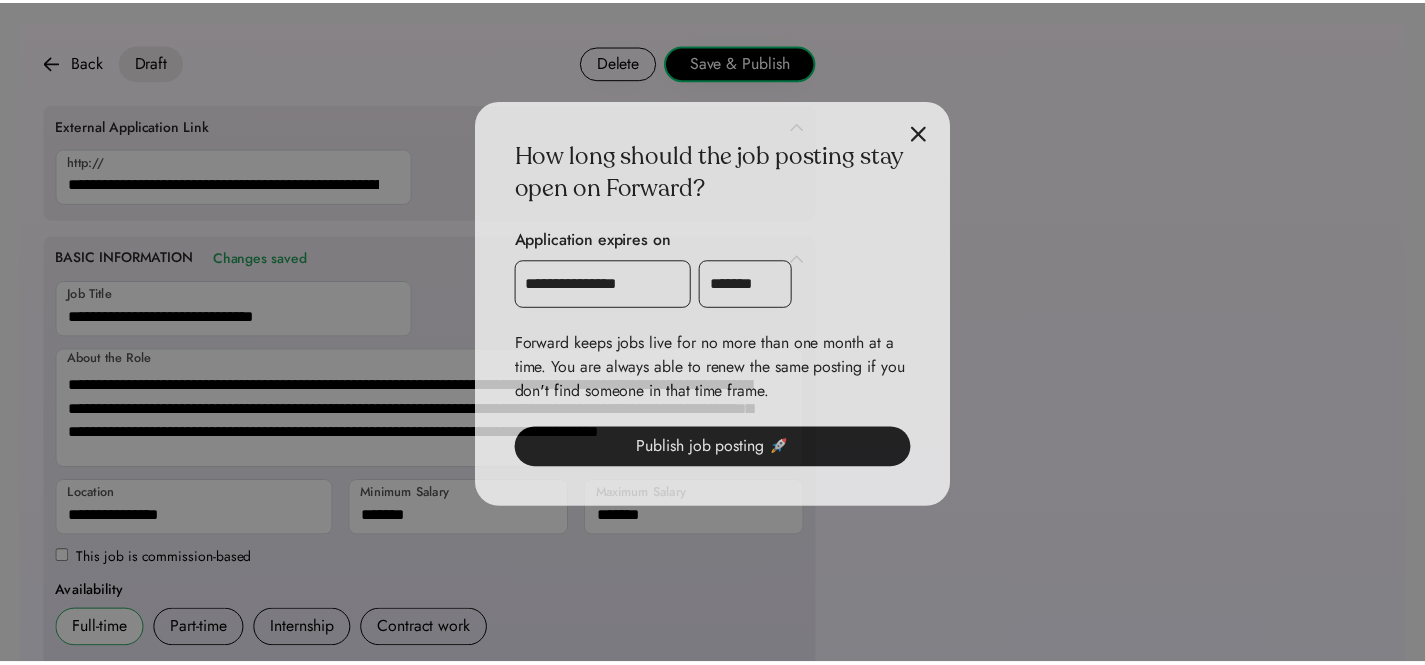 scroll, scrollTop: 1098, scrollLeft: 0, axis: vertical 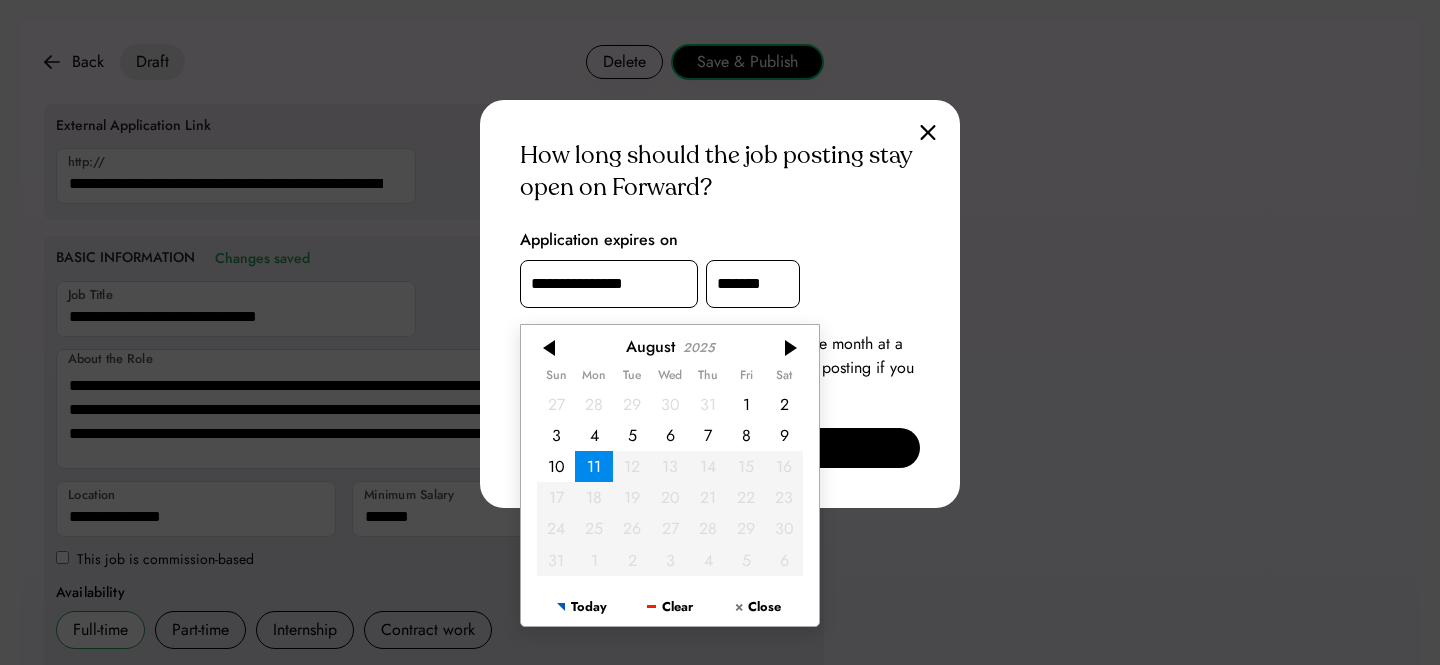 drag, startPoint x: 648, startPoint y: 288, endPoint x: 694, endPoint y: 305, distance: 49.0408 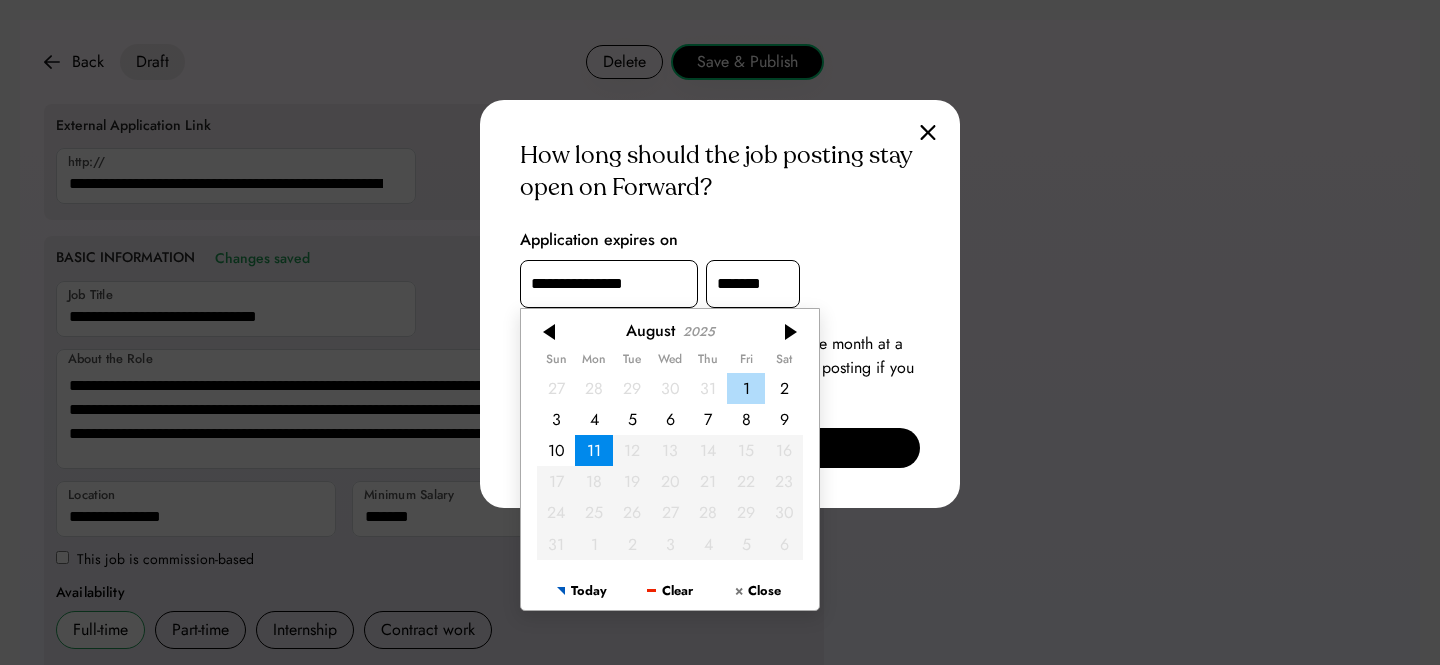 click on "1" at bounding box center [746, 387] 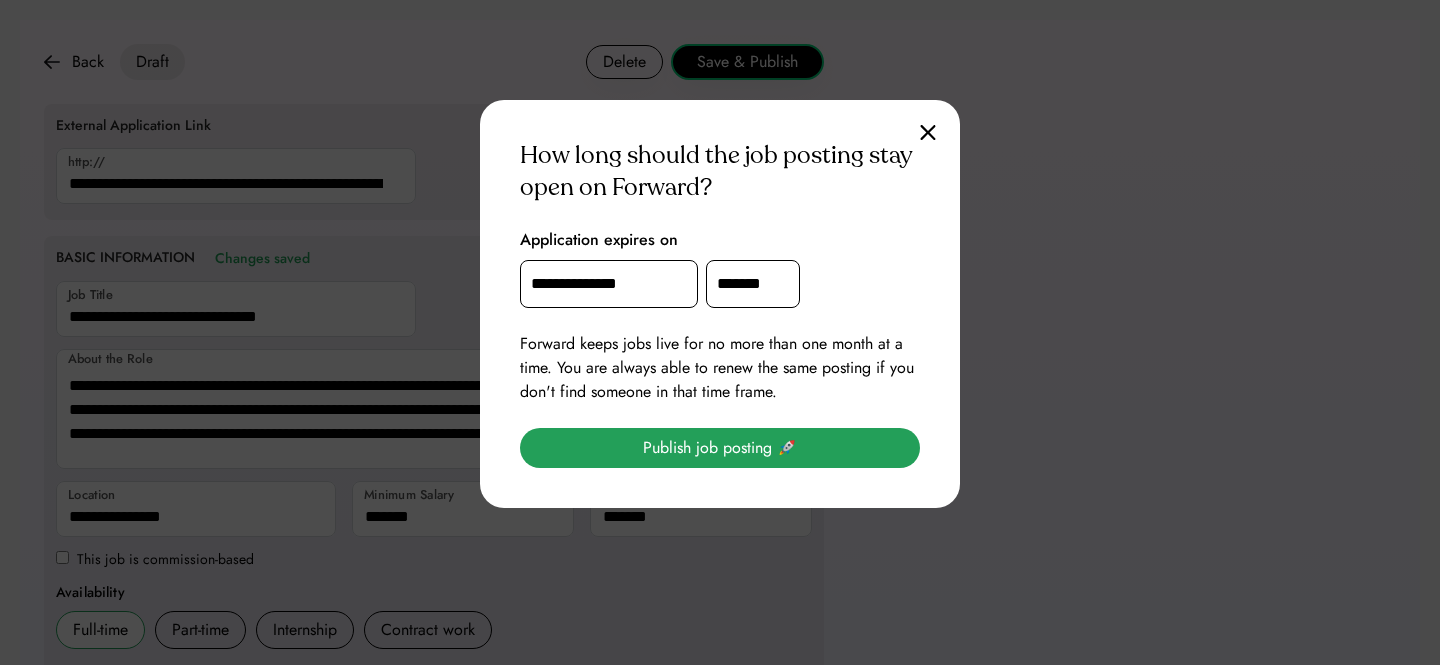 click on "Publish job posting 🚀" at bounding box center (720, 448) 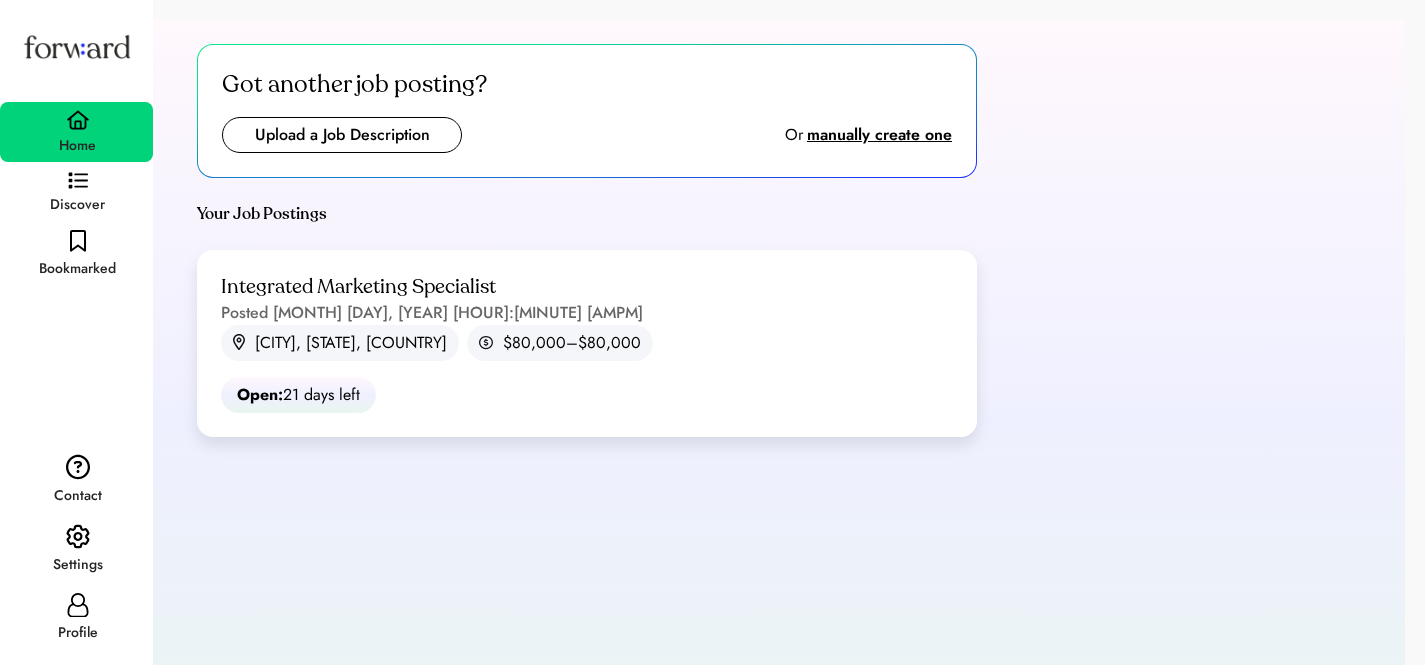 scroll, scrollTop: 0, scrollLeft: 0, axis: both 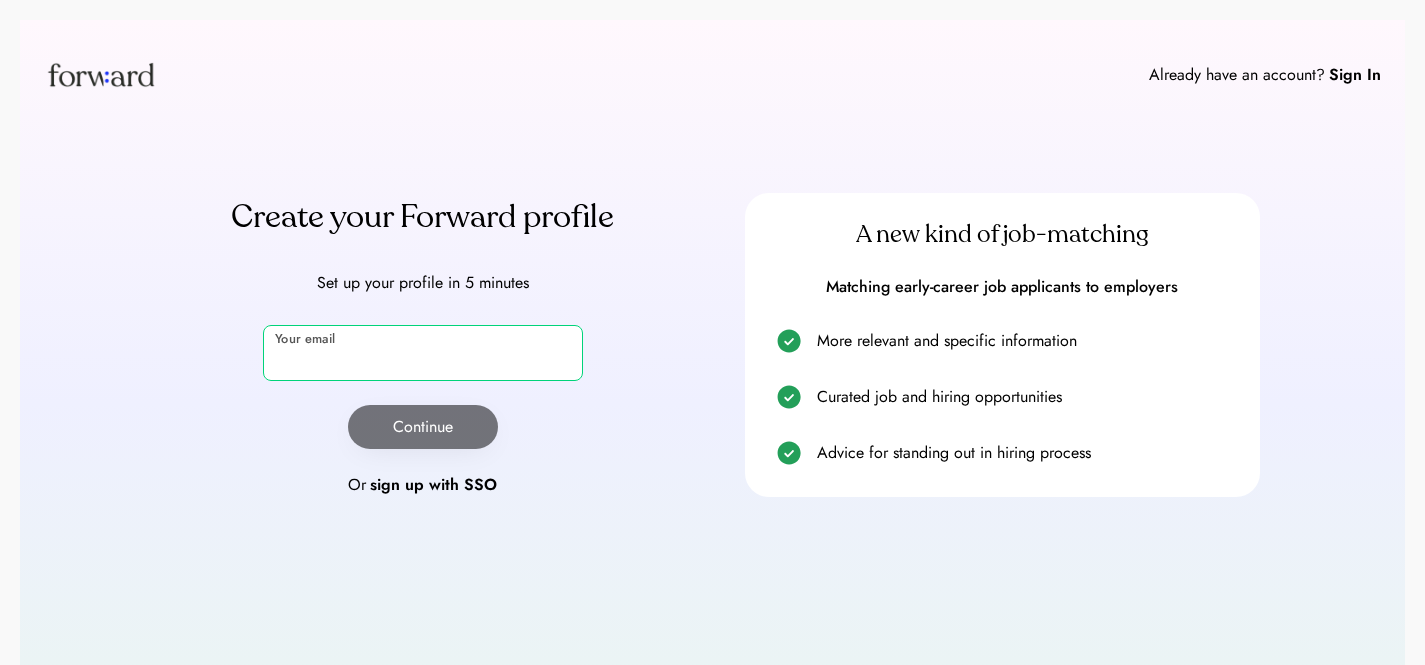 click at bounding box center [423, 353] 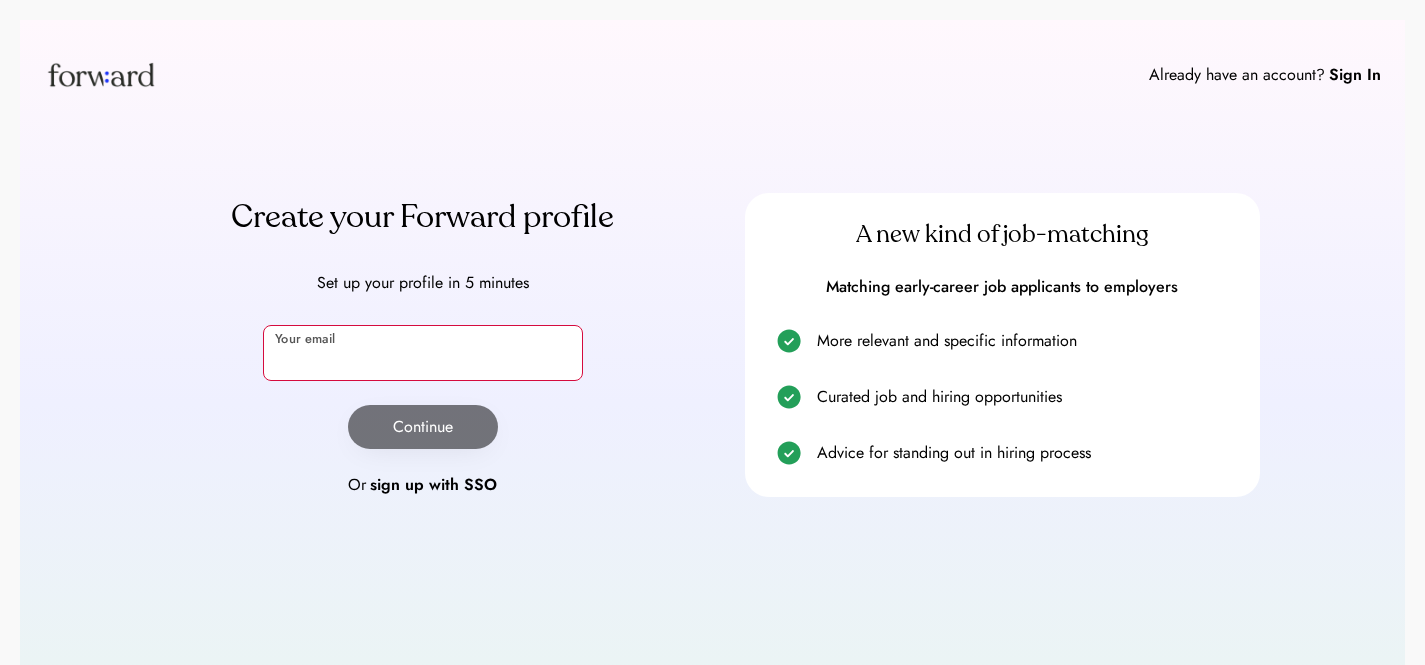 paste on "**********" 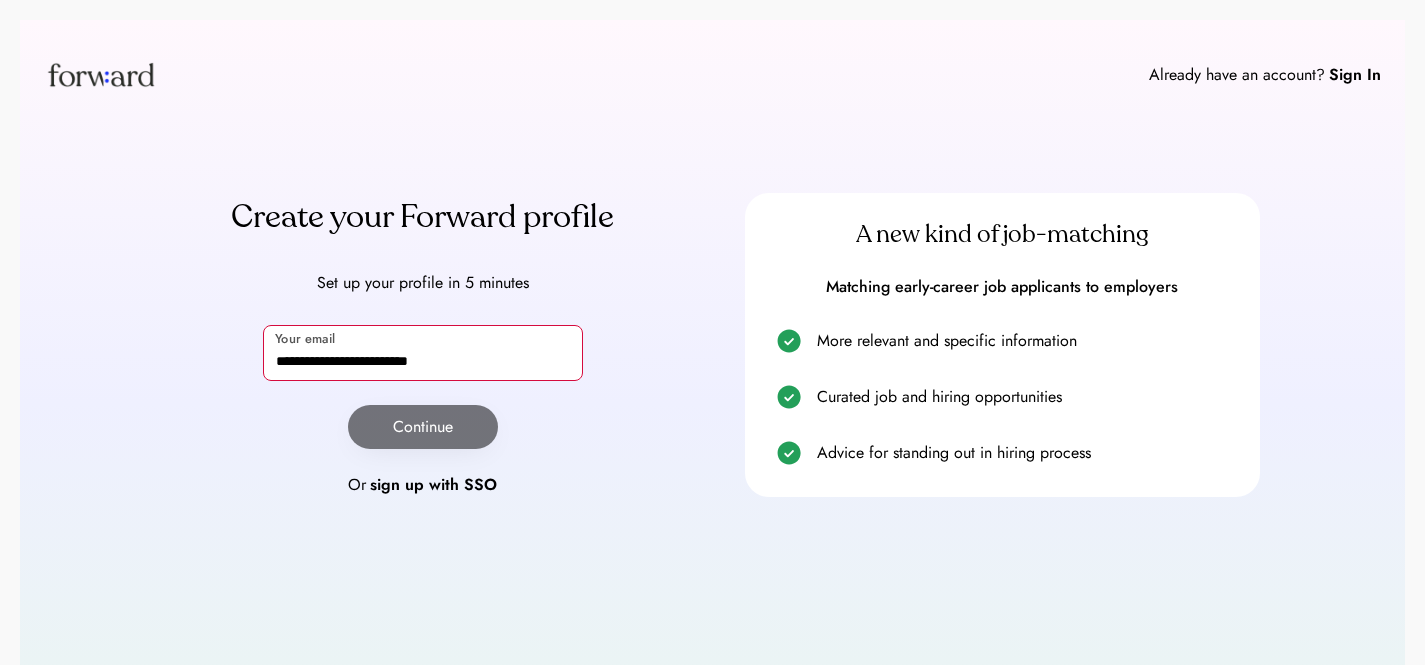 type on "**********" 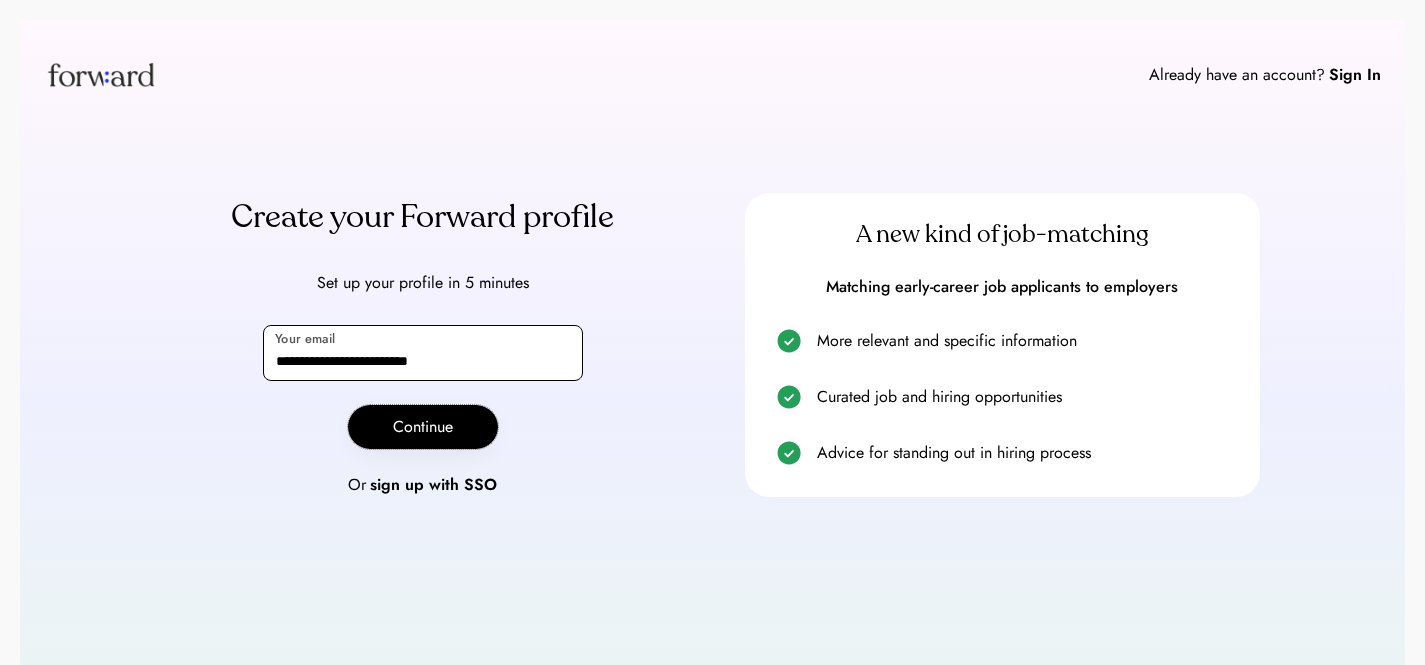 type 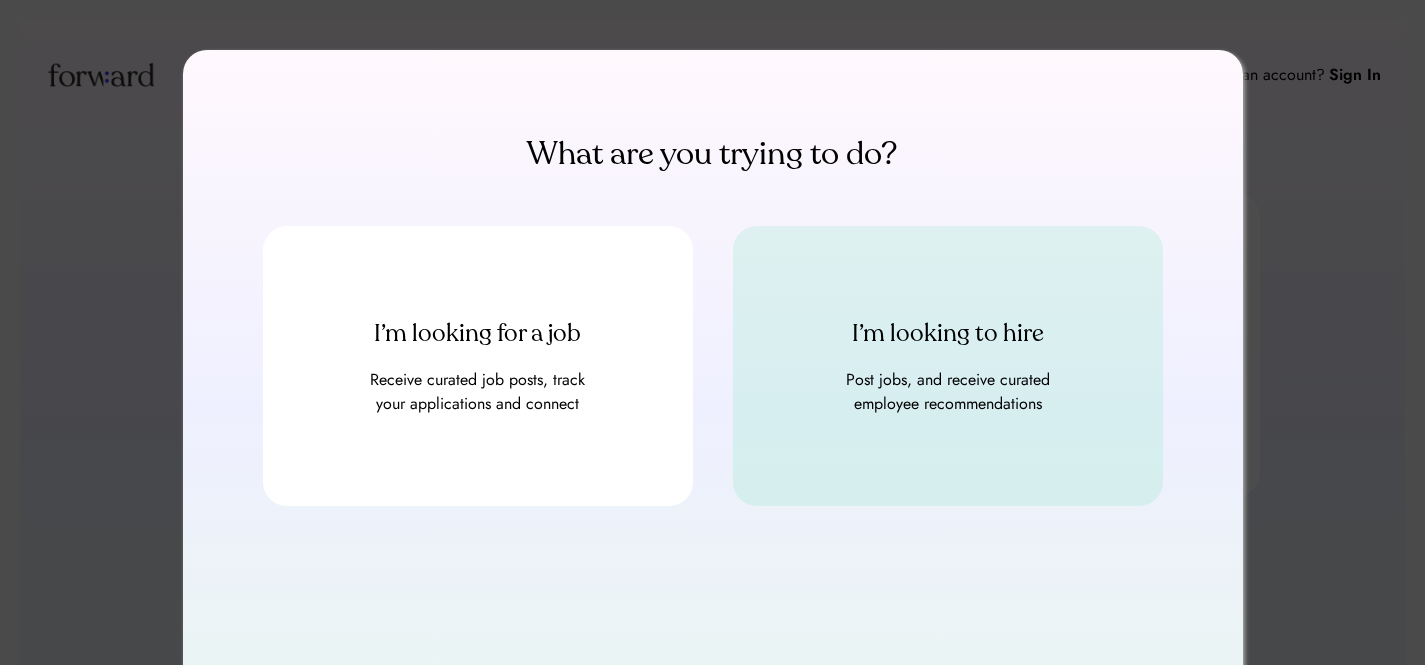 click on "Post jobs, and receive curated employee recommendations" at bounding box center (948, 392) 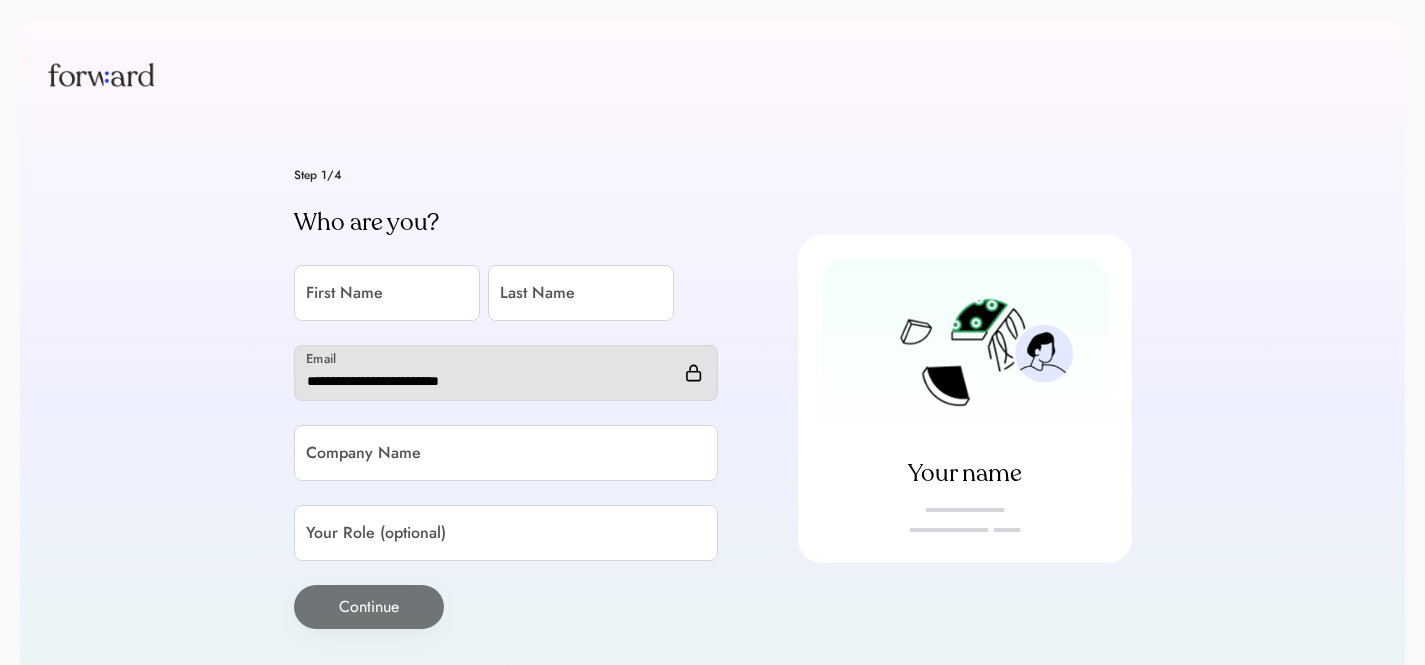 scroll, scrollTop: 0, scrollLeft: 0, axis: both 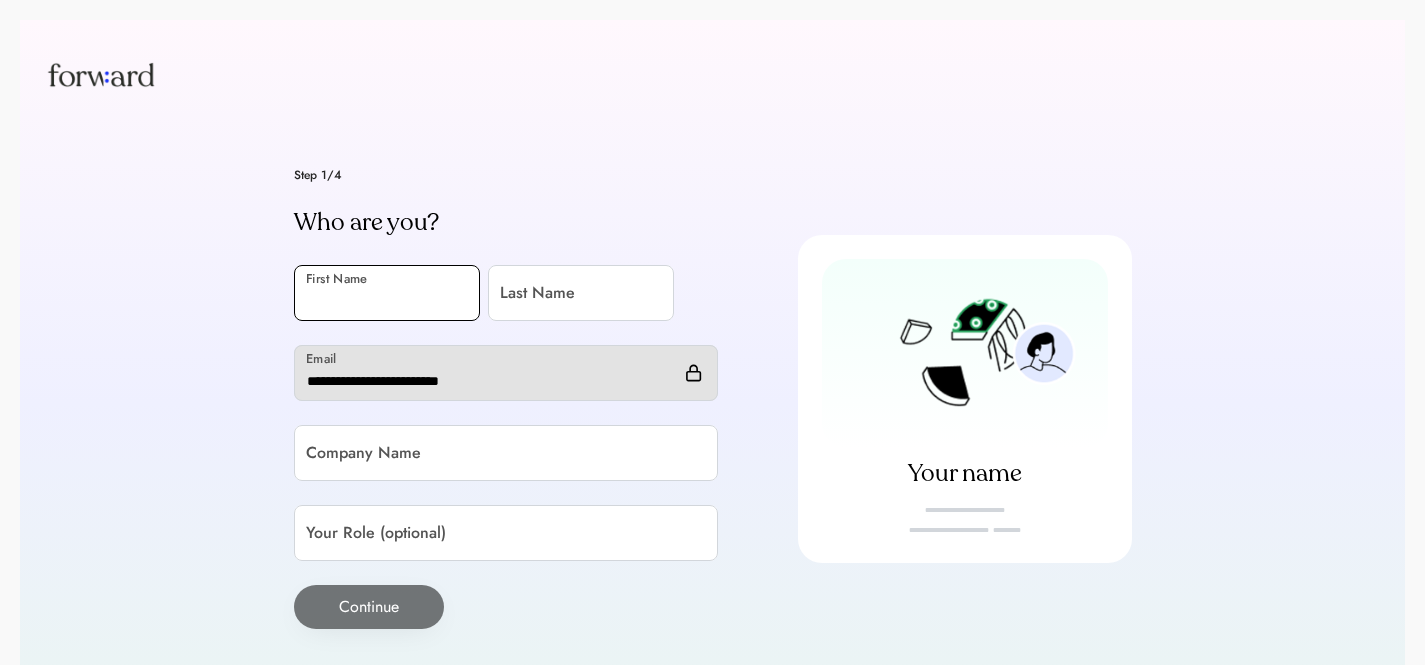 click at bounding box center [387, 293] 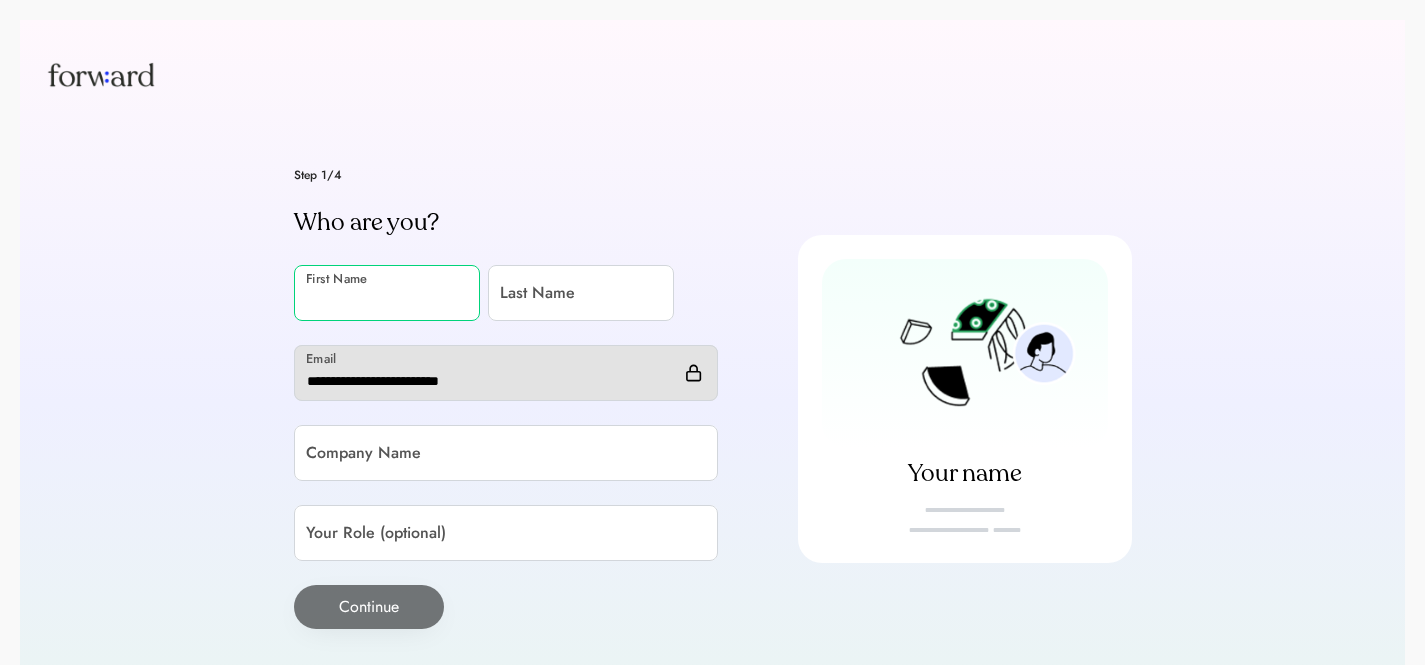 paste on "**********" 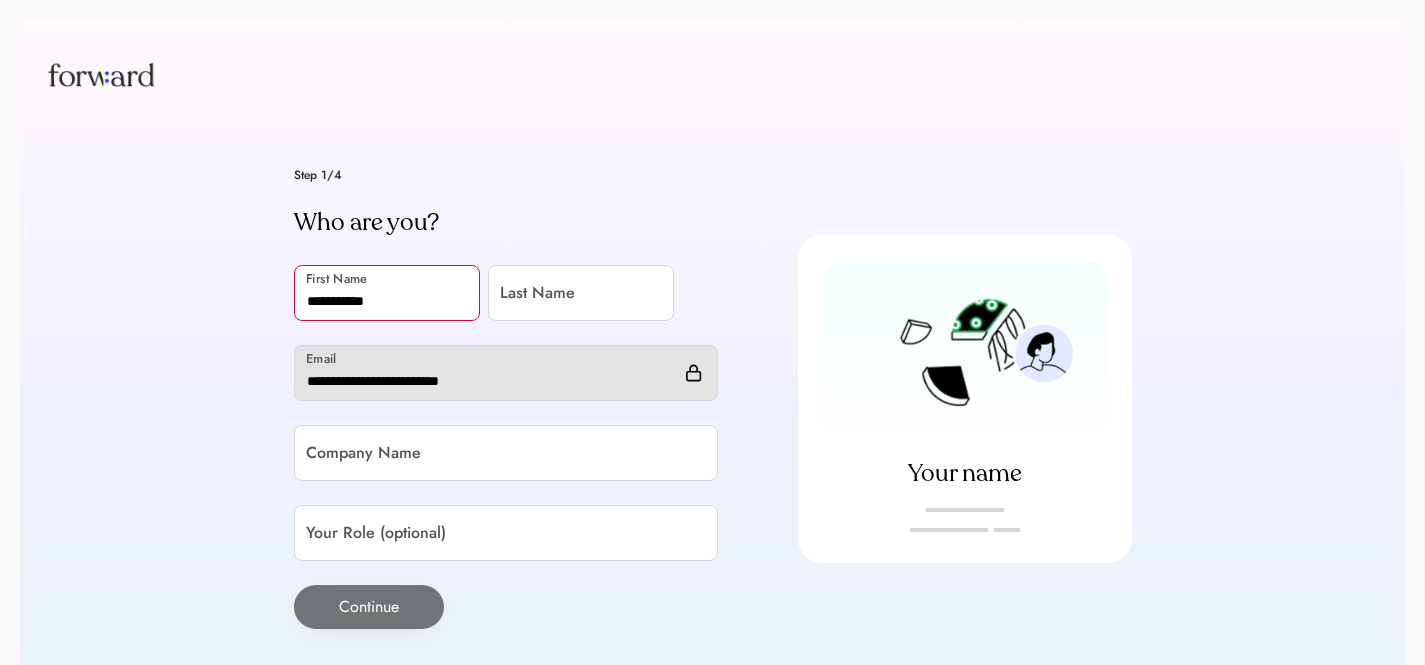 type on "**********" 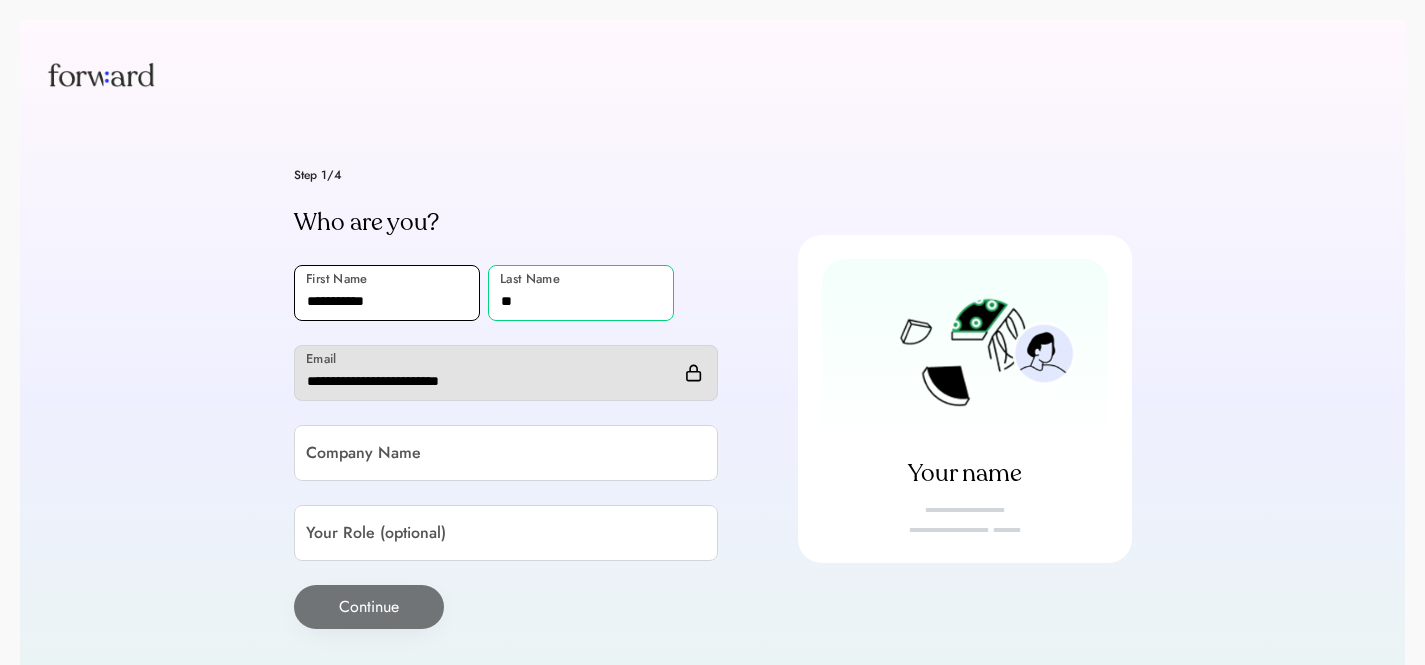 type on "**" 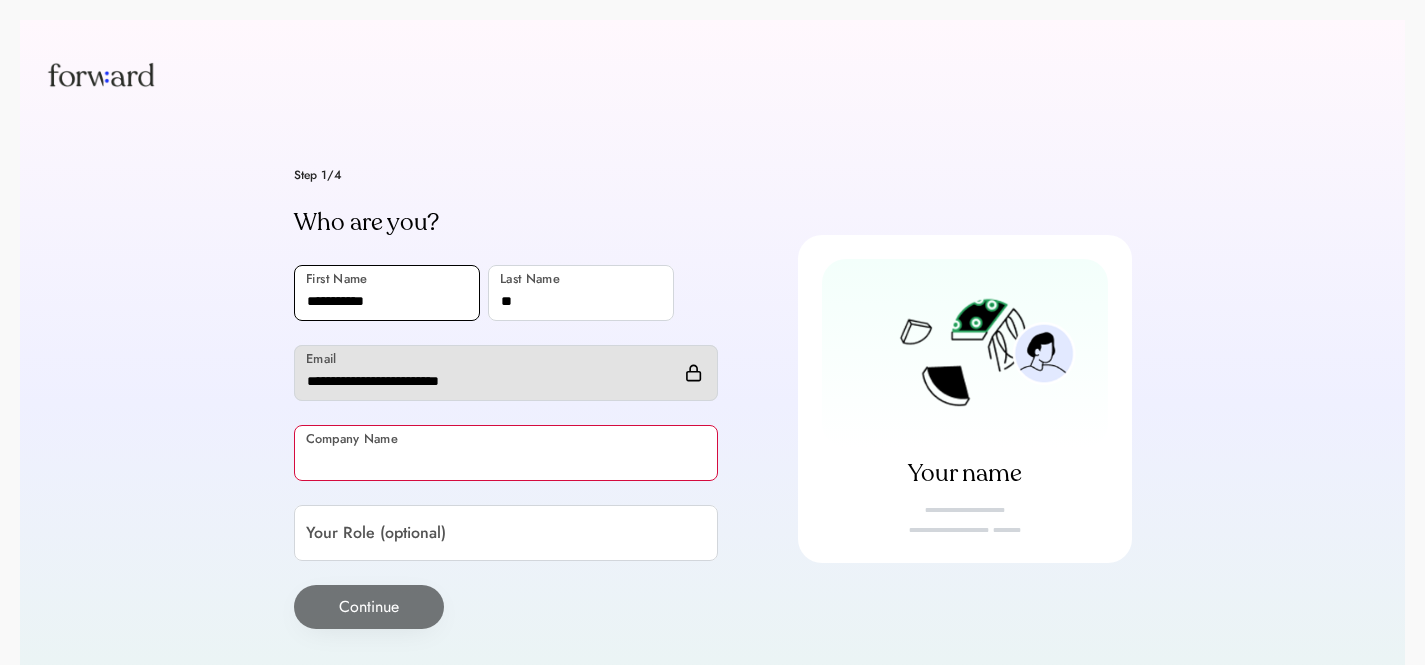 paste on "**********" 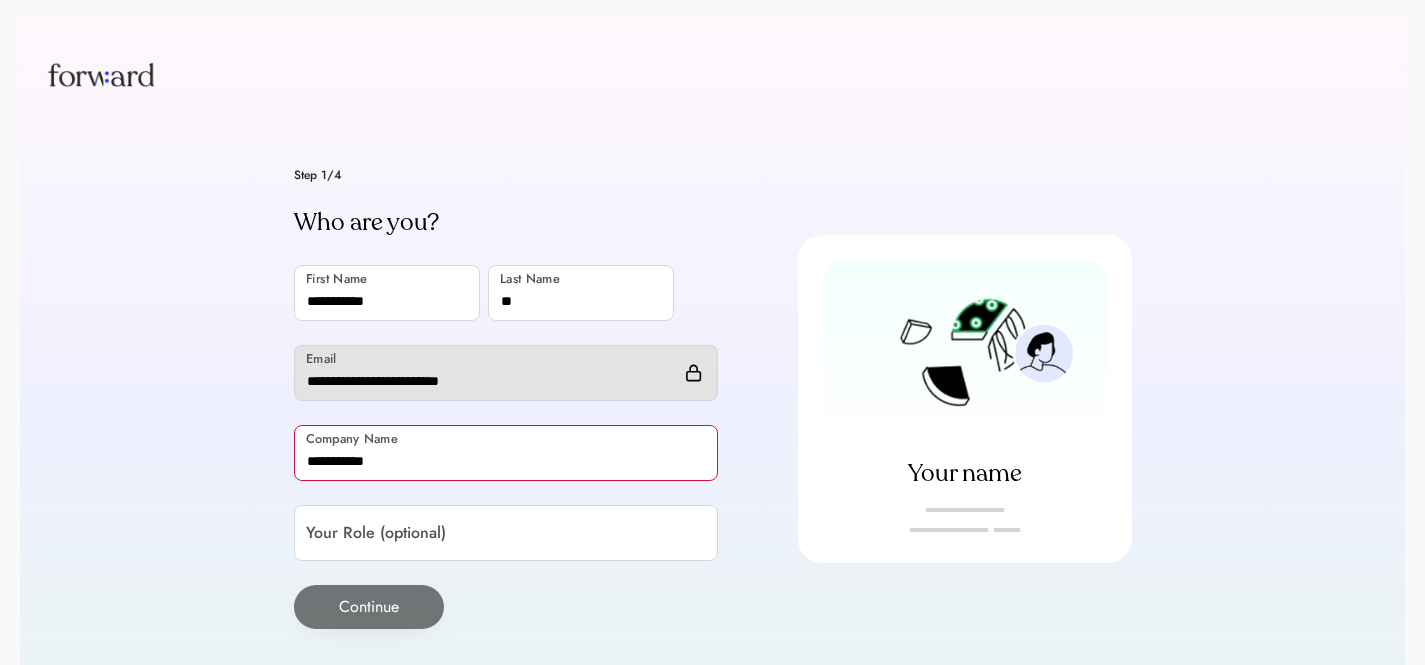 type on "**********" 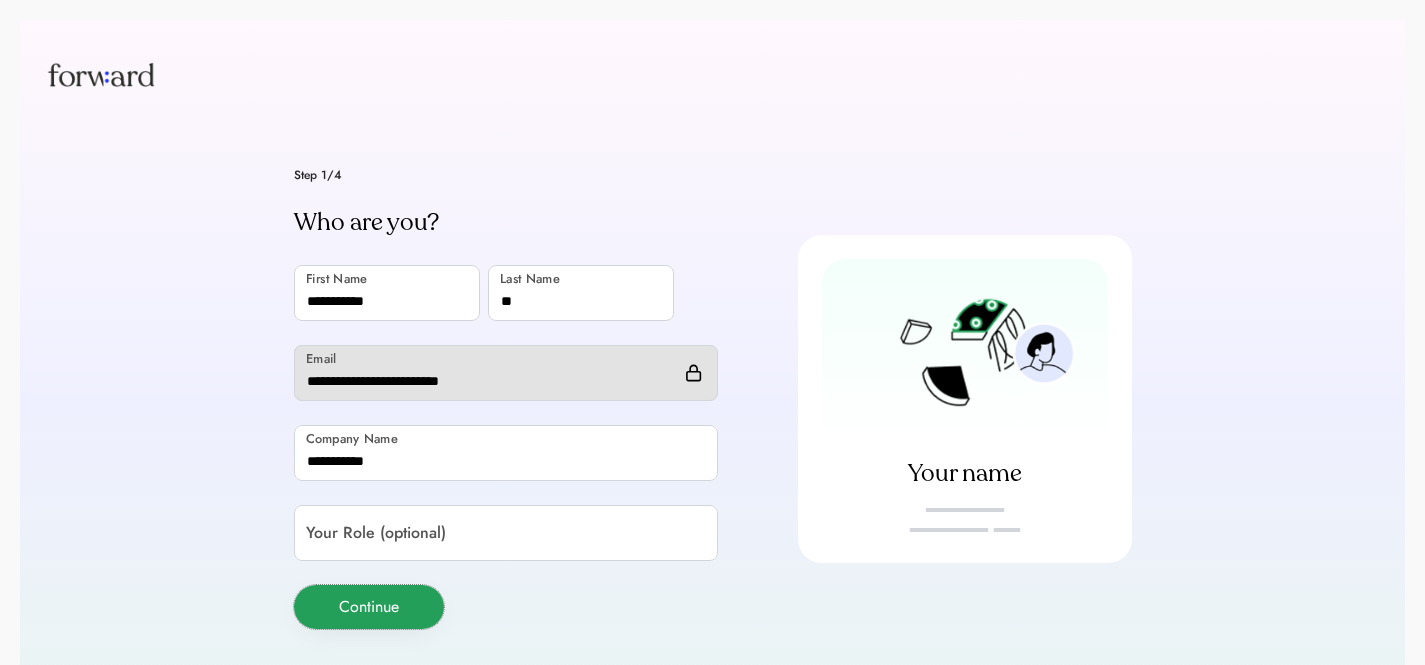 click on "Continue" at bounding box center [369, 607] 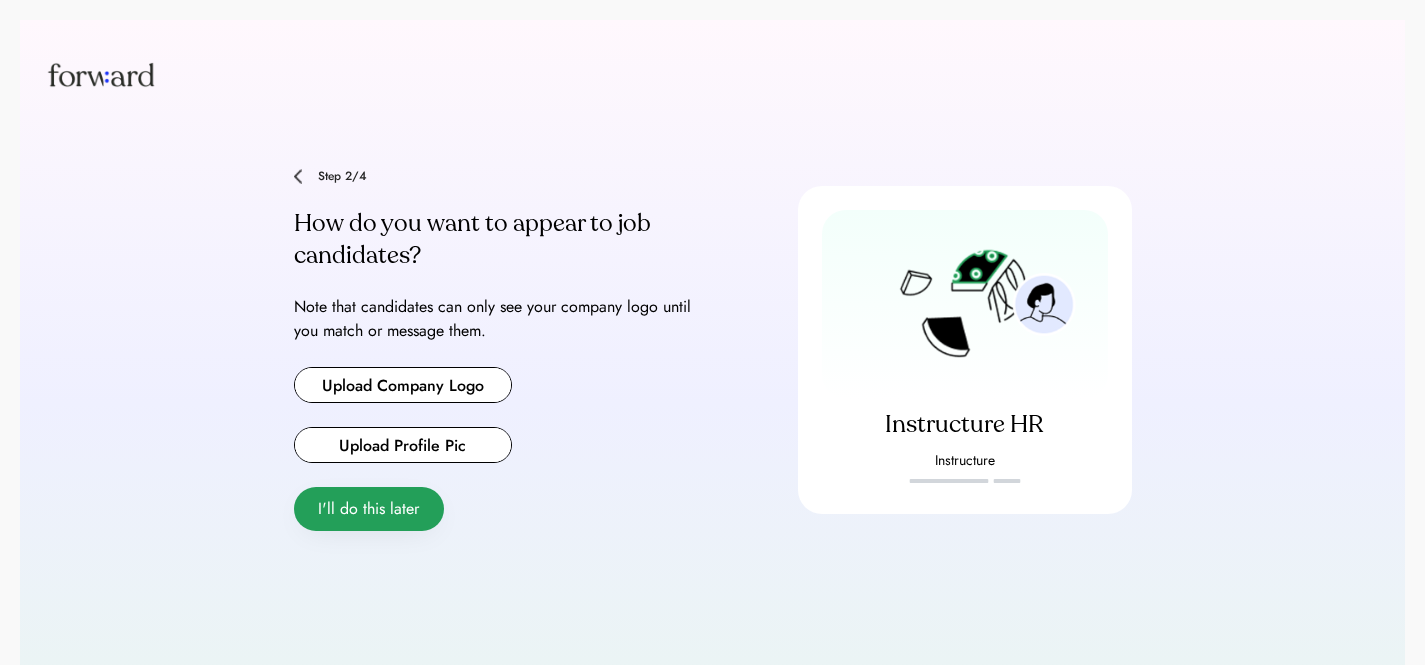 click on "I'll do this later" at bounding box center [369, 509] 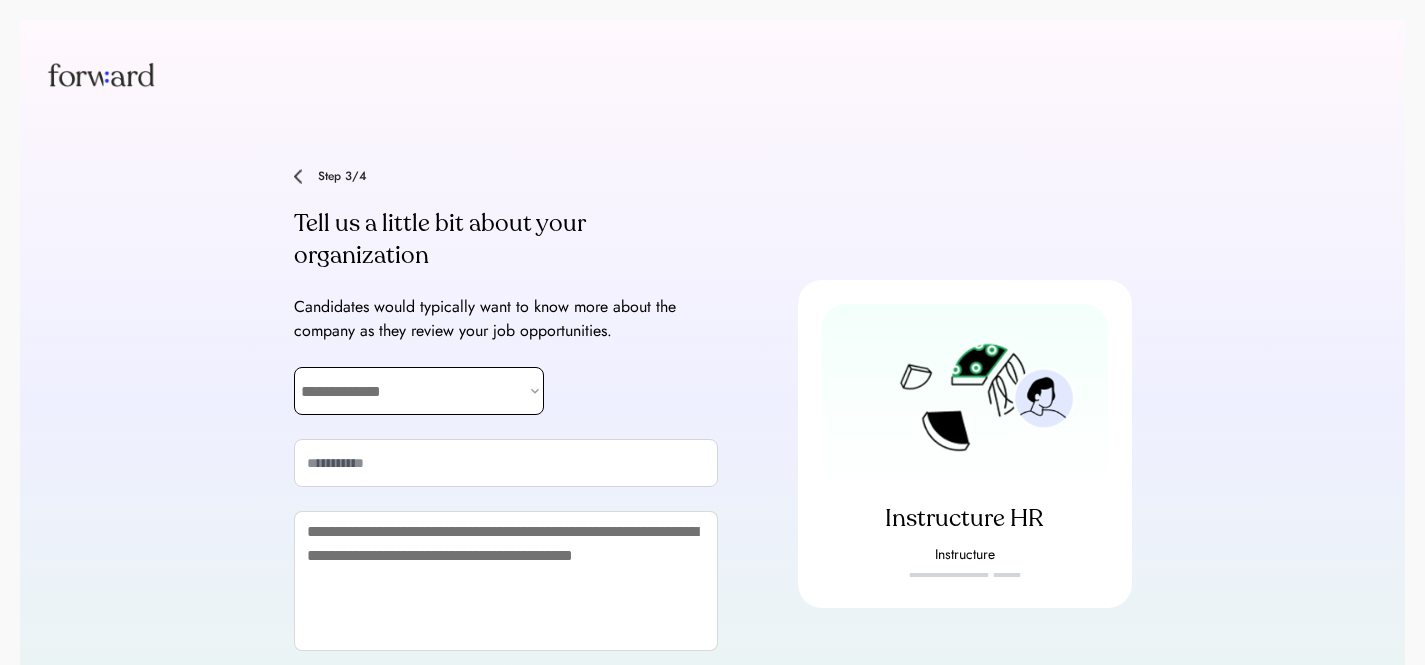 click on "**********" at bounding box center [419, 391] 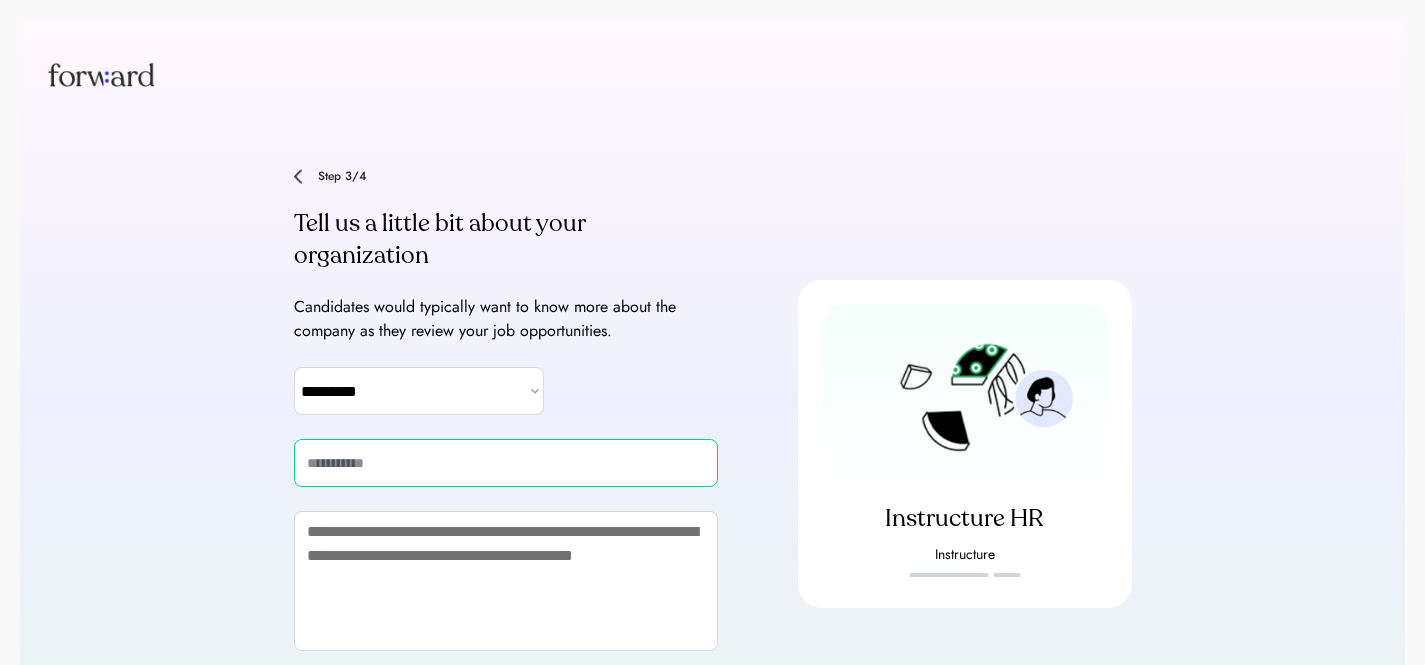 click at bounding box center [506, 463] 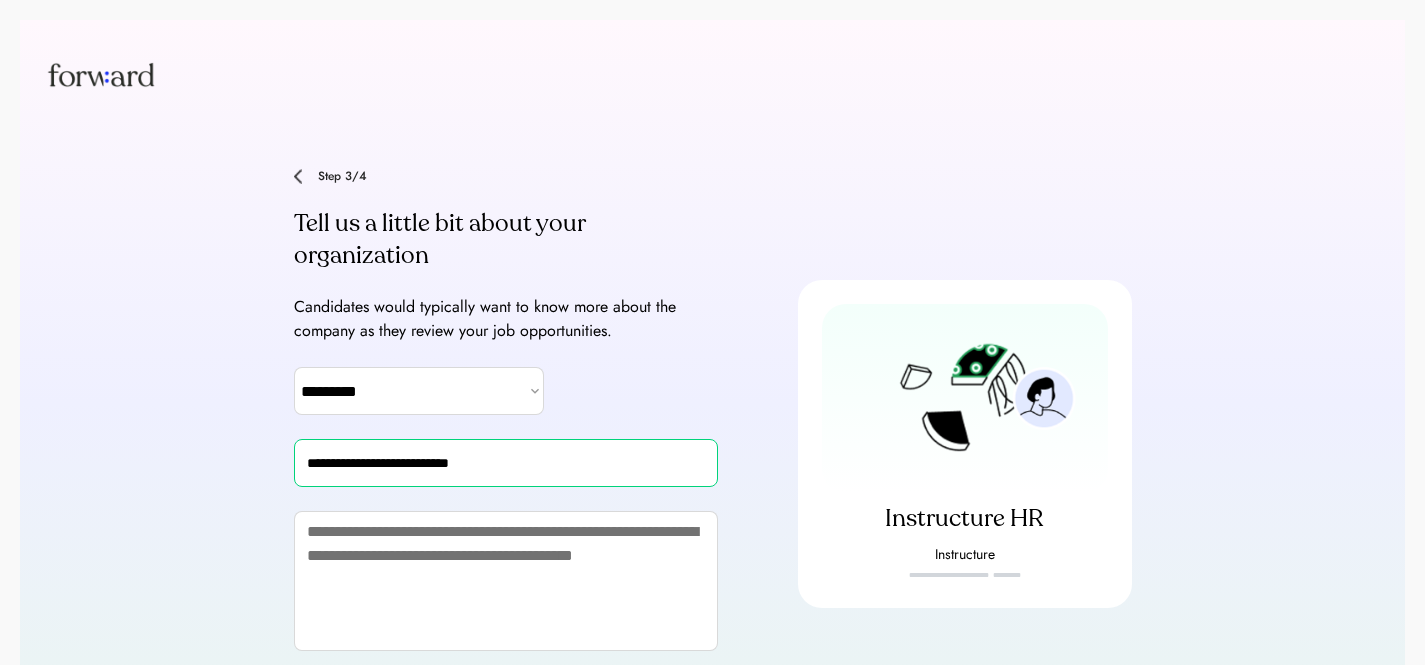 type on "**********" 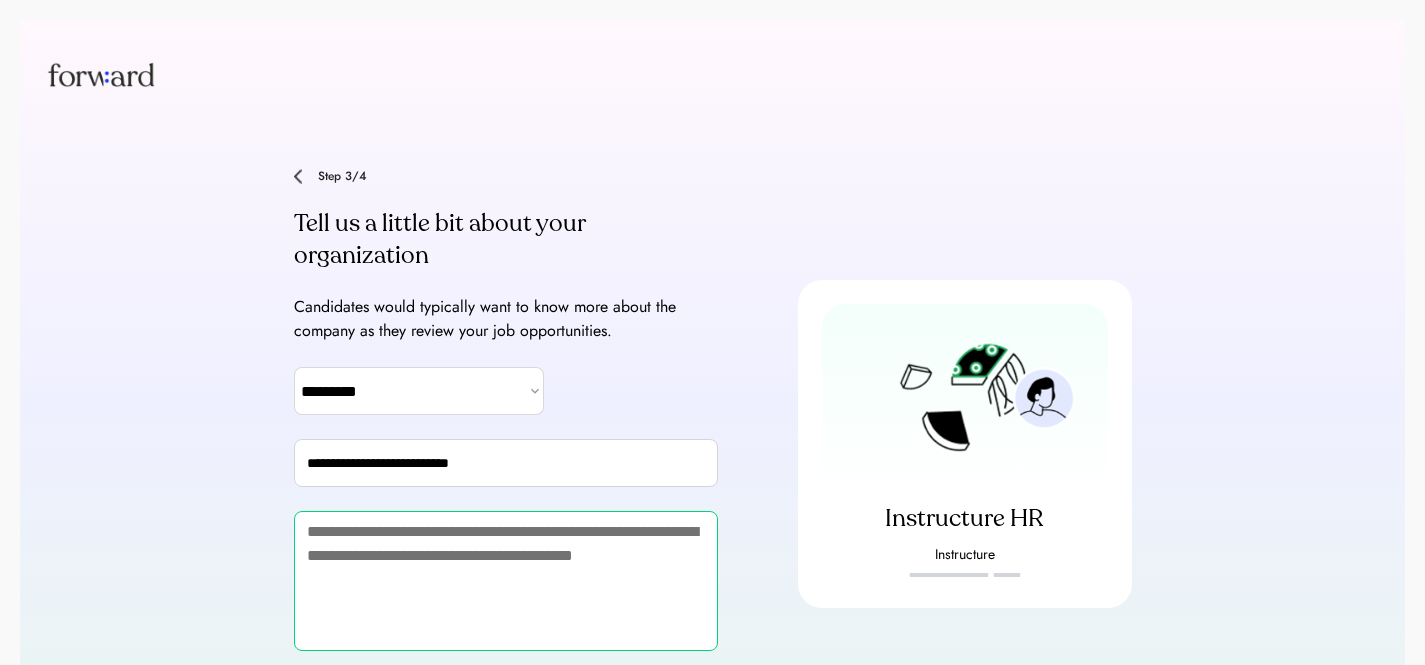 click at bounding box center (506, 581) 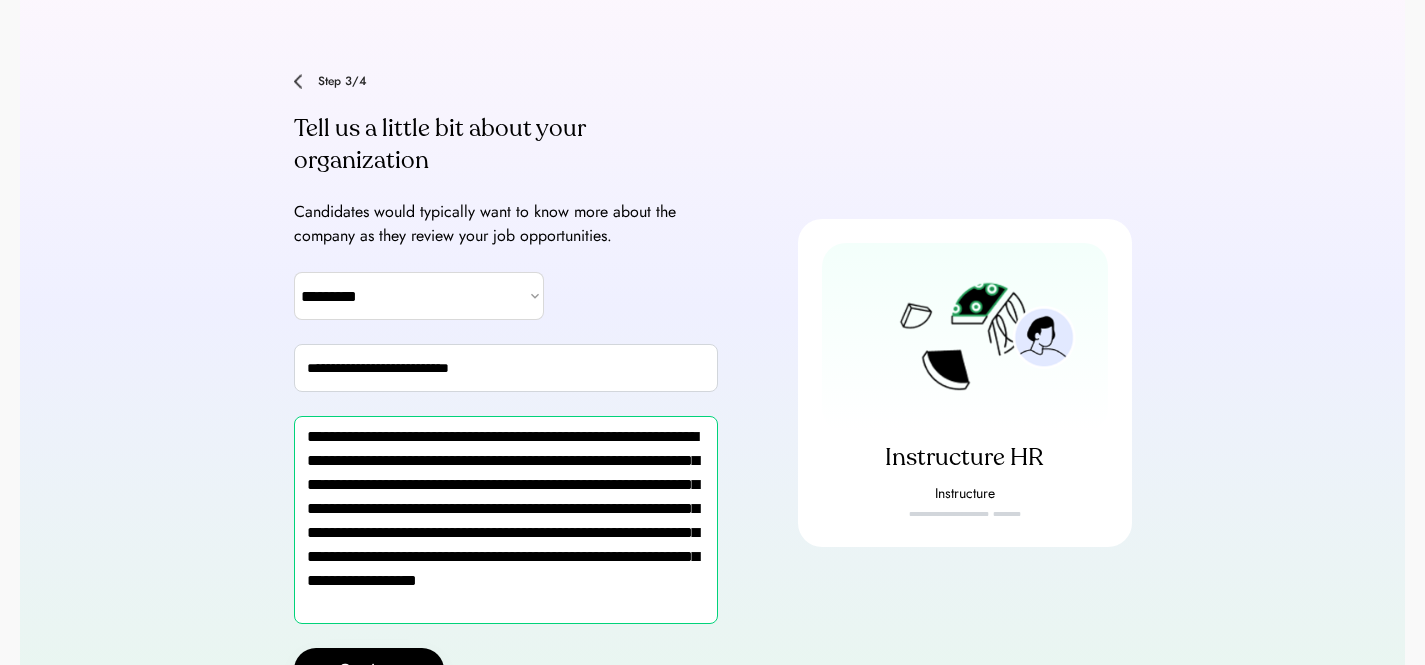 scroll, scrollTop: 122, scrollLeft: 0, axis: vertical 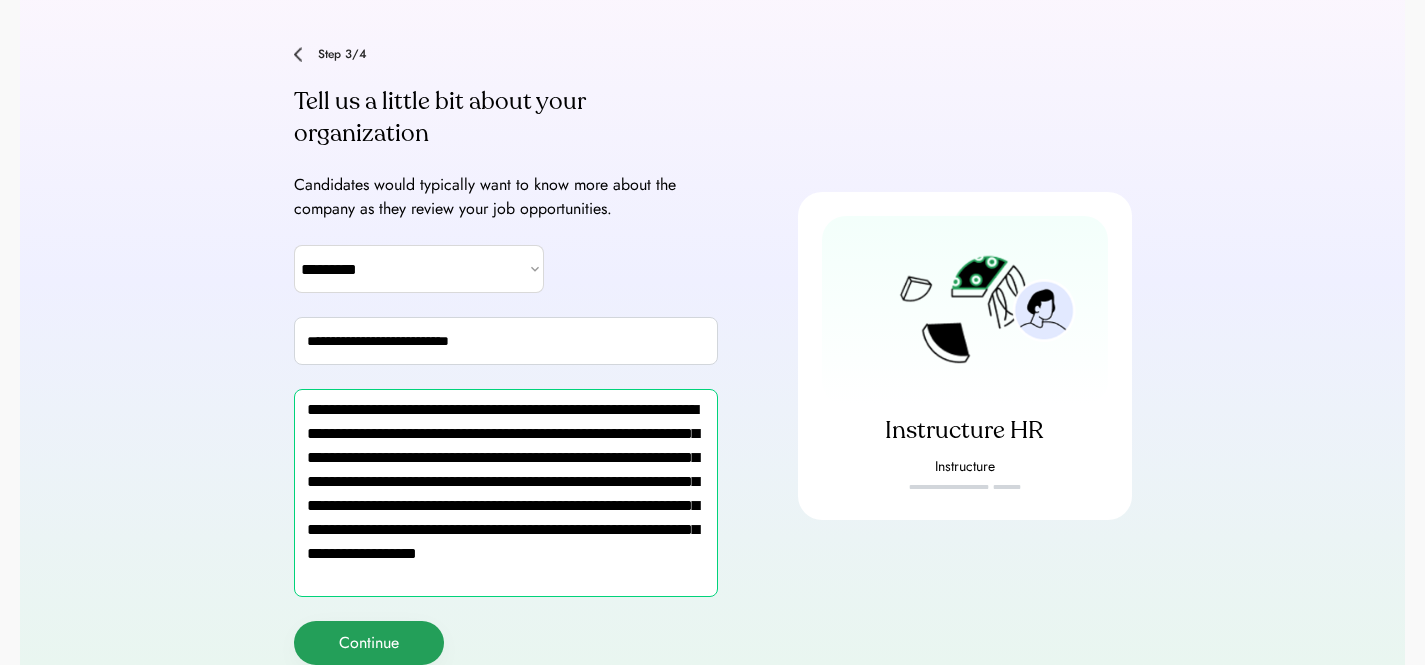 type on "**********" 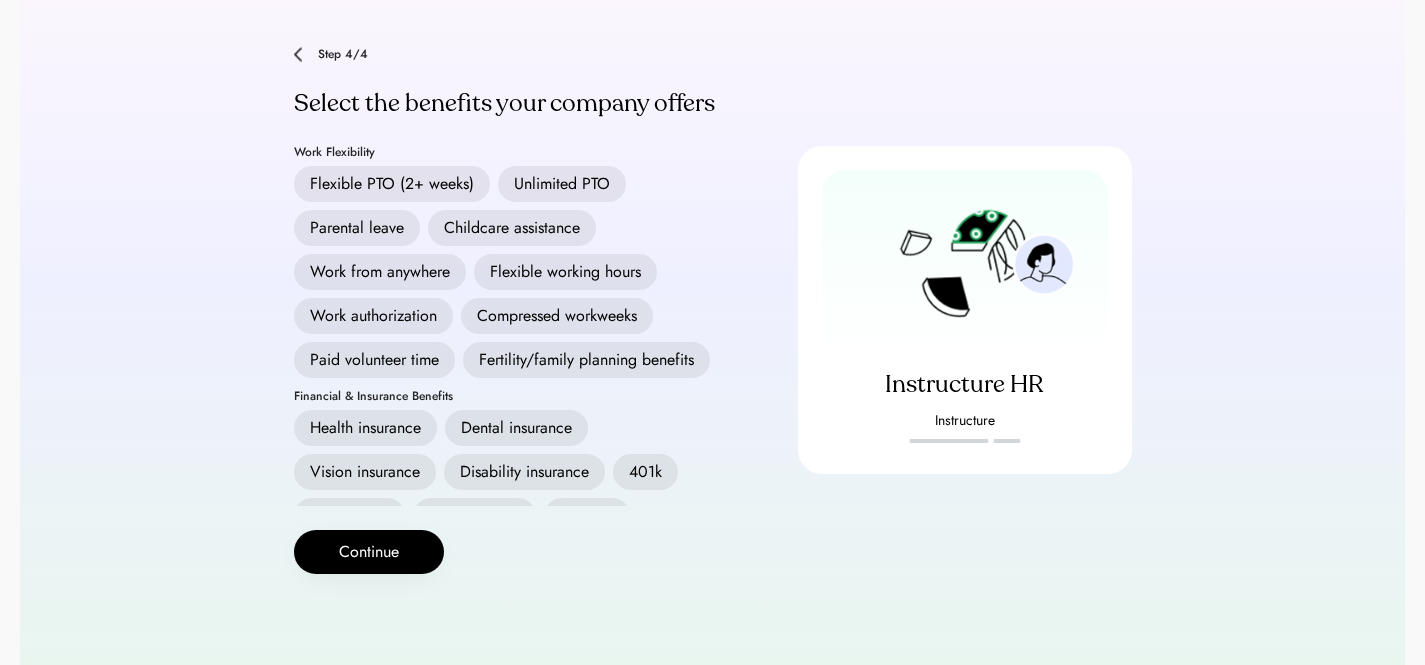 scroll, scrollTop: 122, scrollLeft: 0, axis: vertical 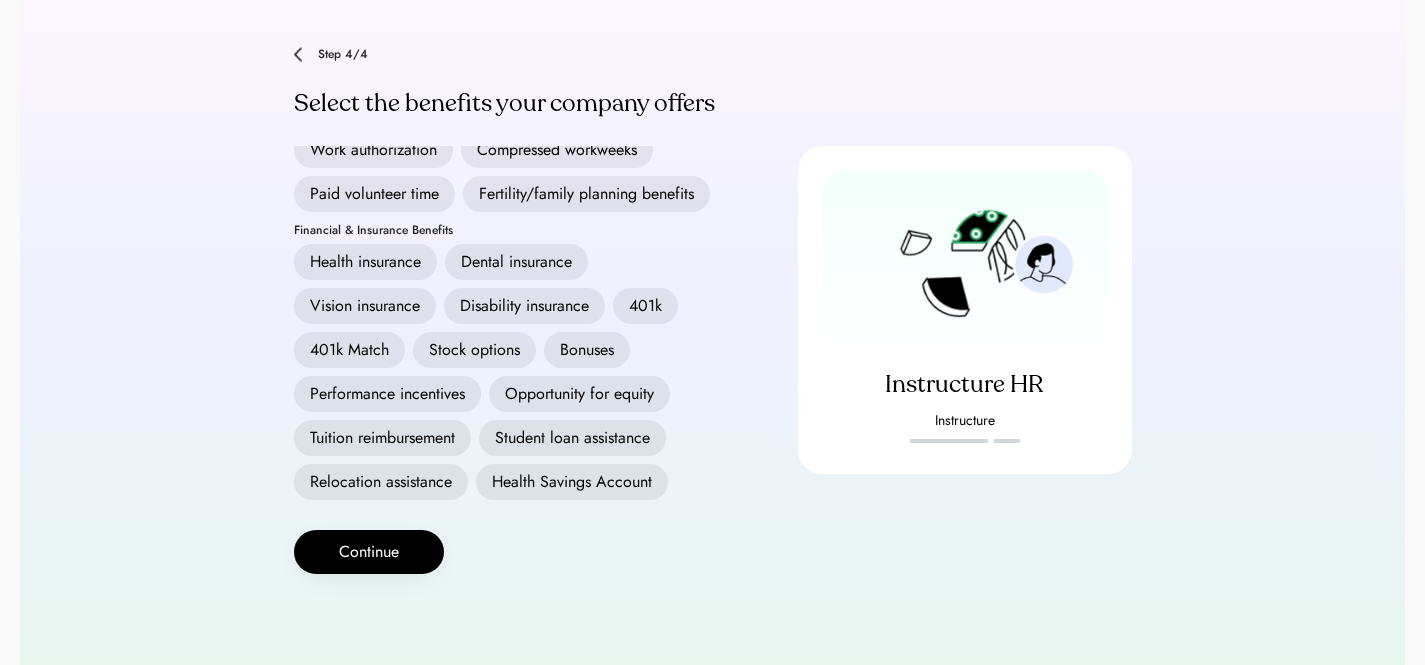 click on "401k" at bounding box center (645, 306) 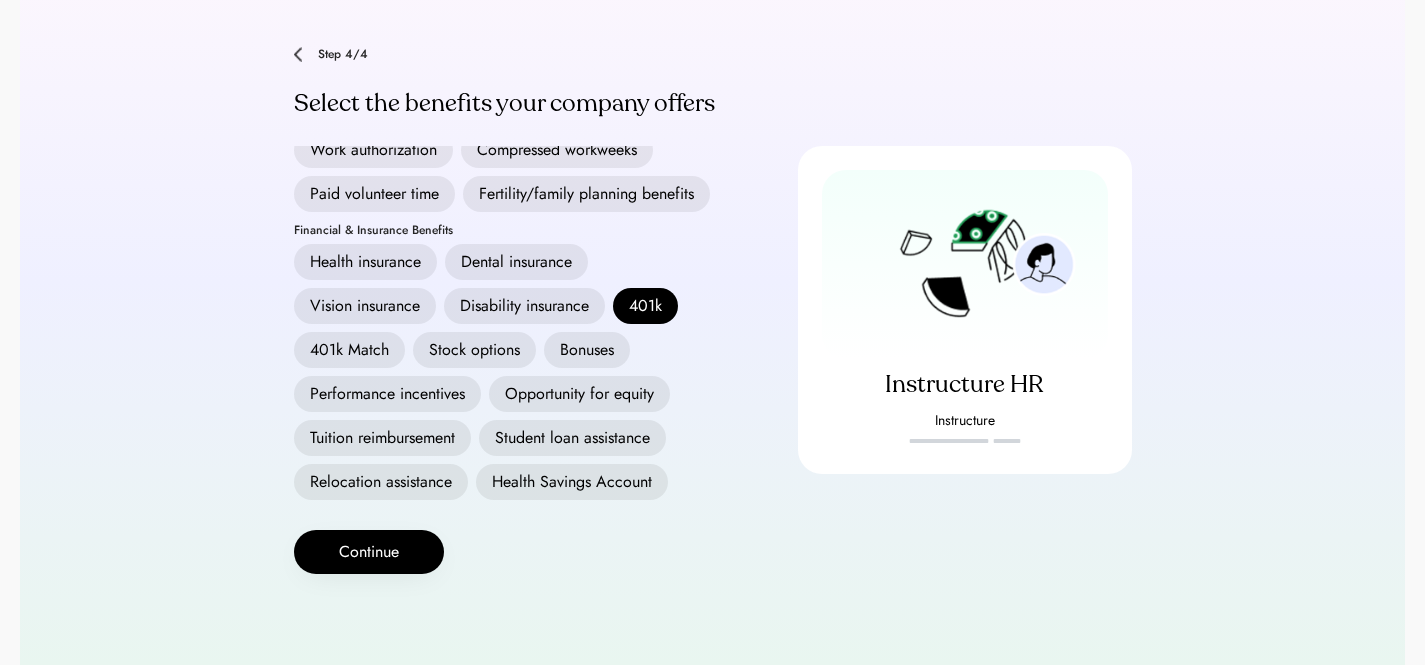 click on "Opportunity for equity" at bounding box center [579, 394] 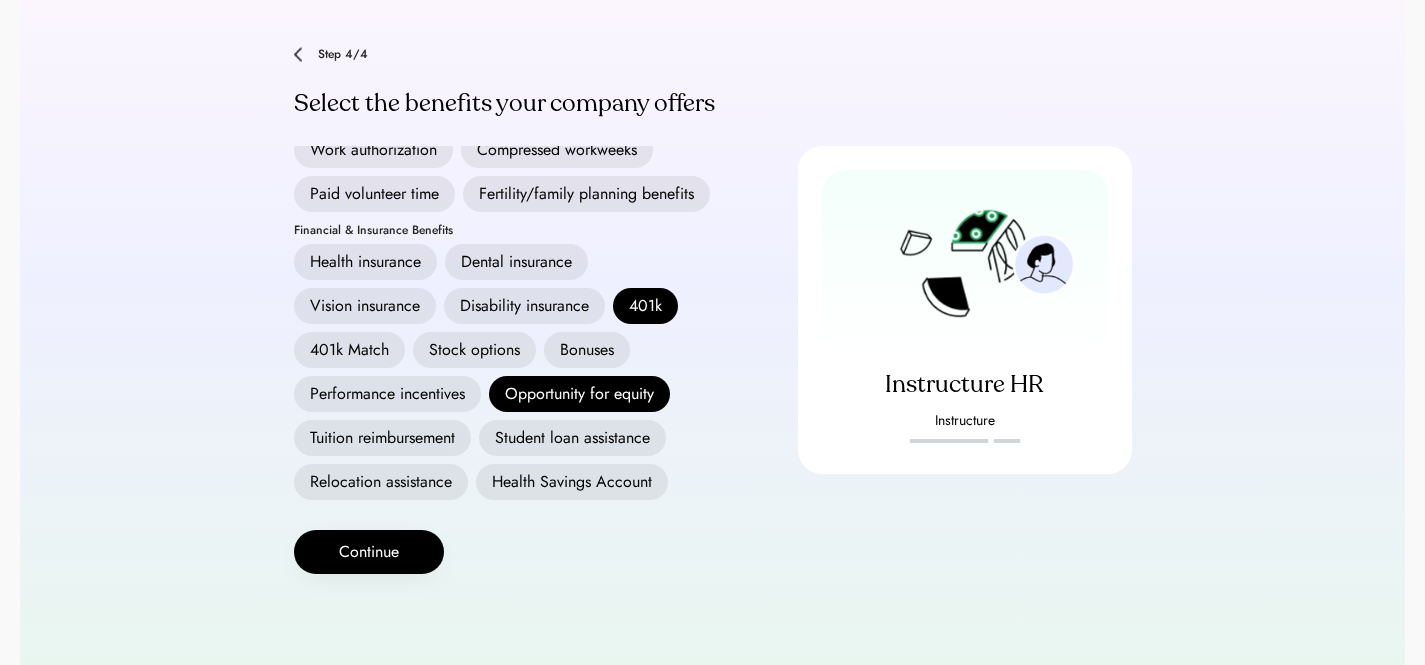 click on "Stock options" at bounding box center (474, 350) 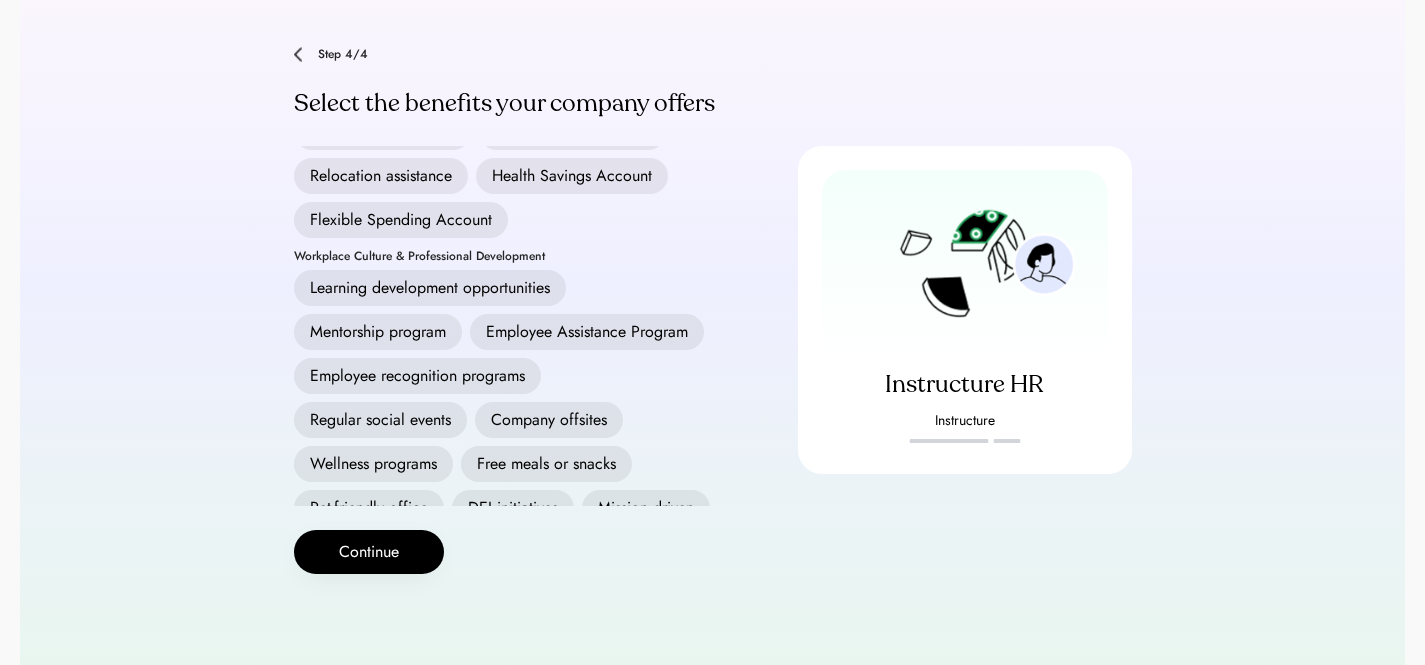 scroll, scrollTop: 558, scrollLeft: 0, axis: vertical 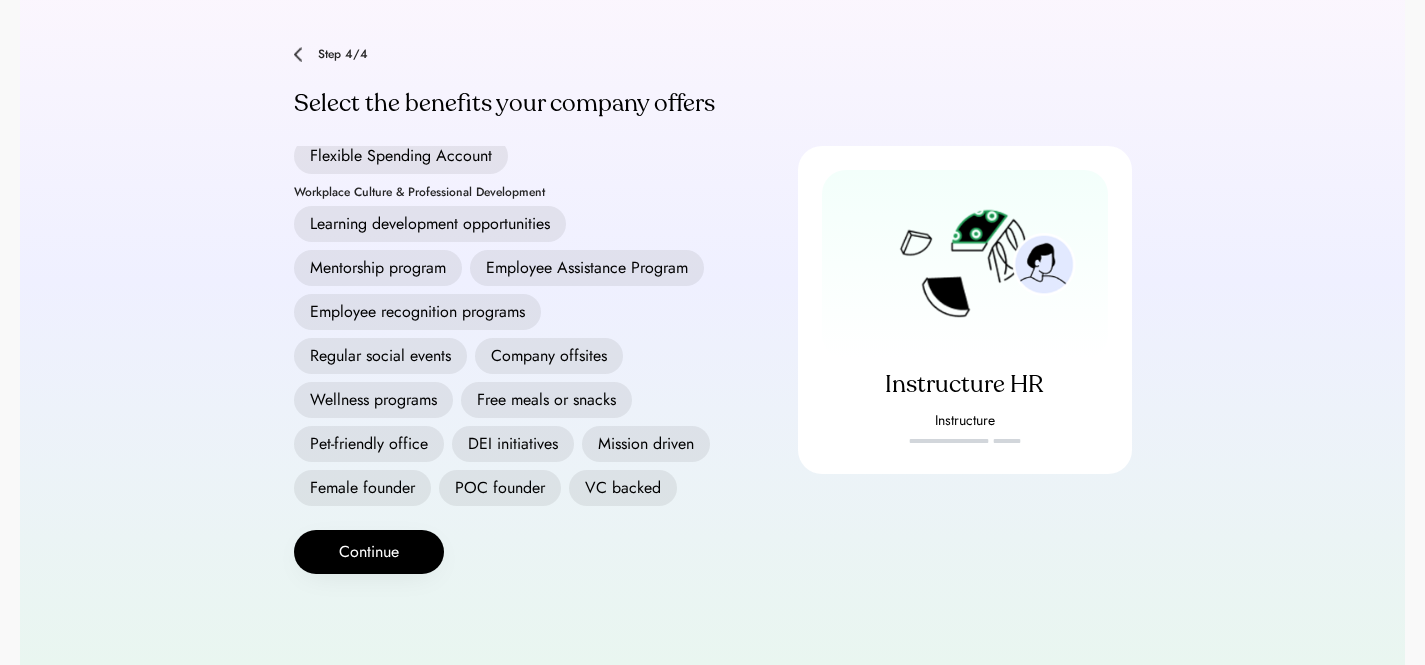 click on "Wellness programs" at bounding box center [373, 400] 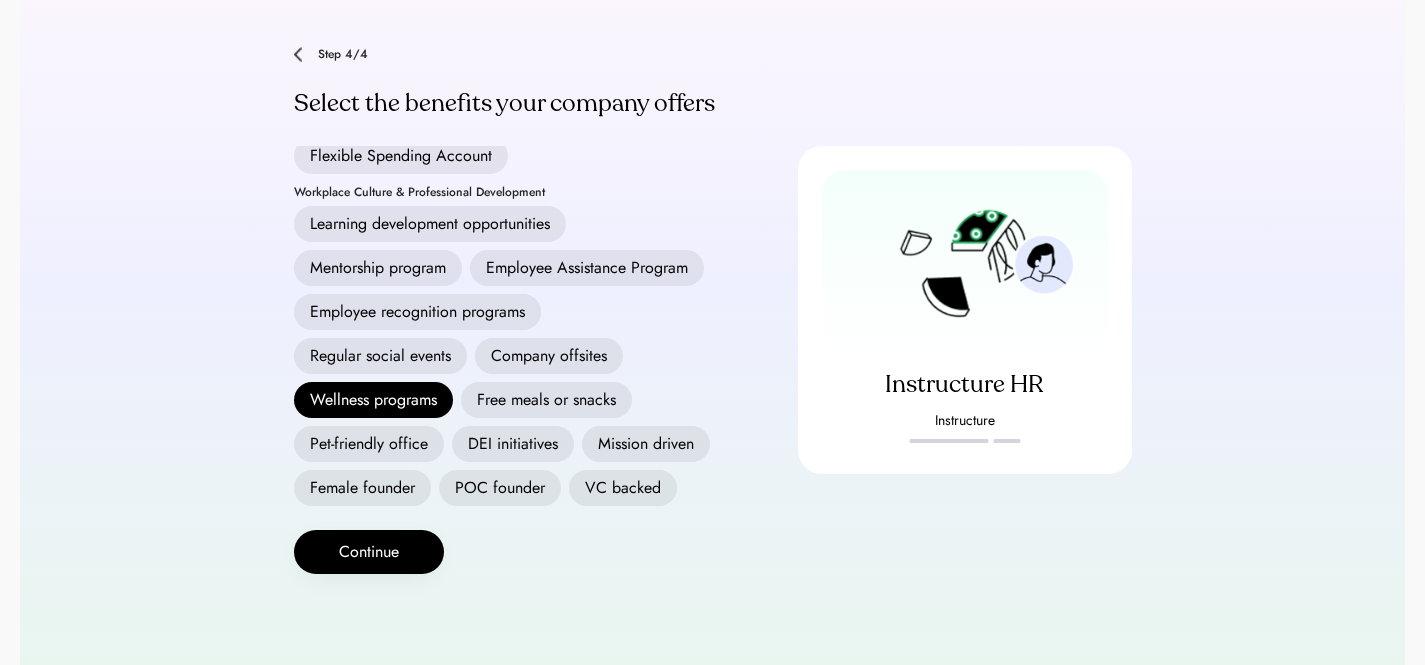 click on "Regular social events" at bounding box center (380, 356) 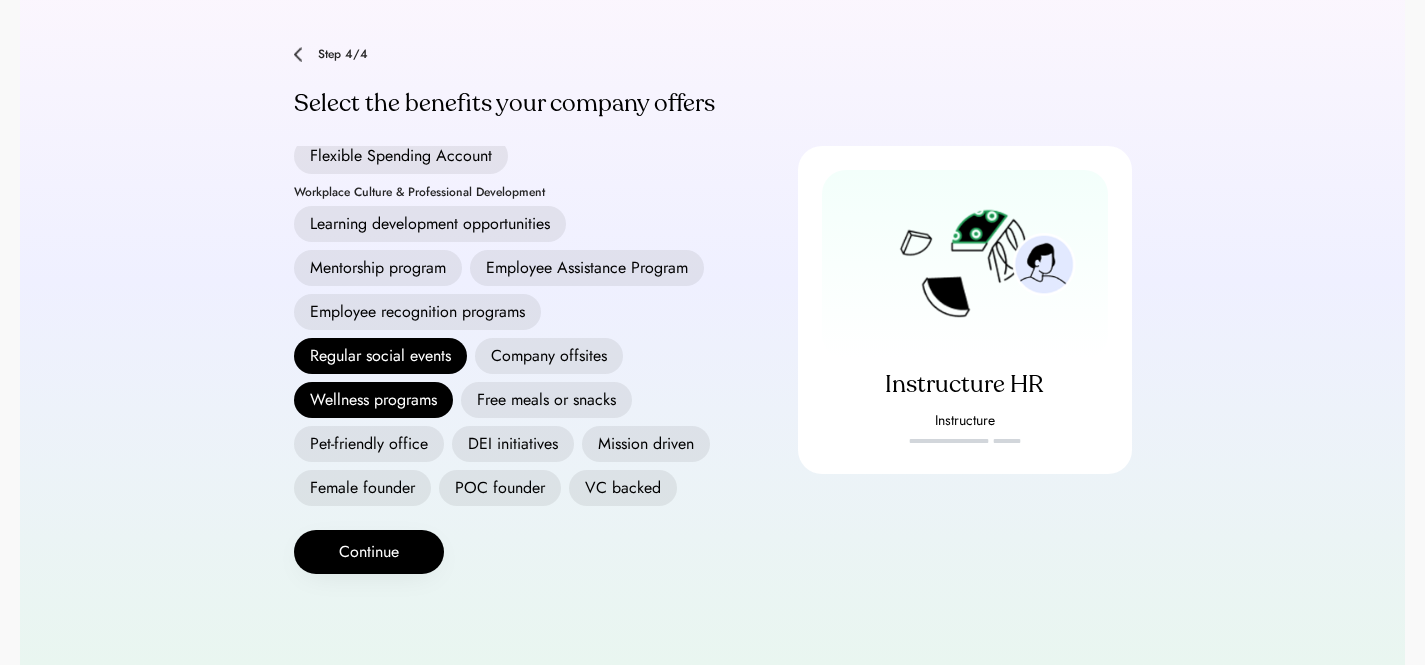 scroll, scrollTop: 562, scrollLeft: 0, axis: vertical 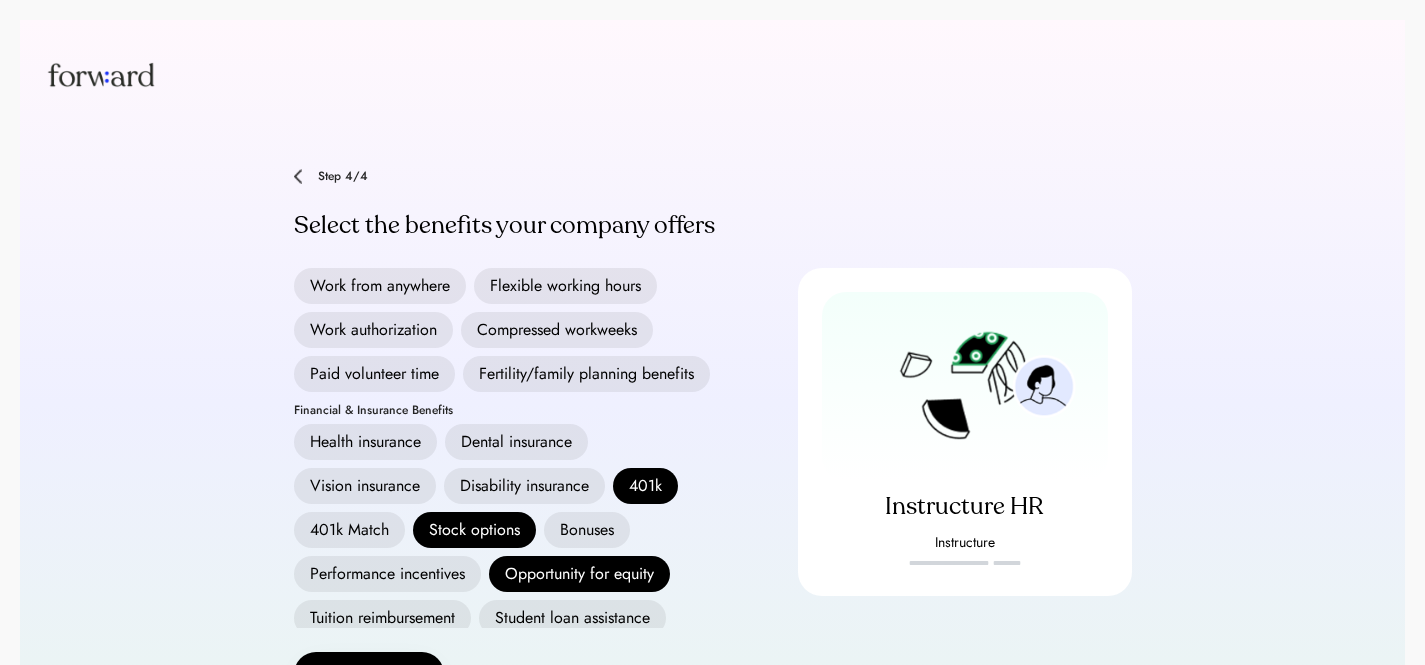 click on "Health insurance" at bounding box center (365, 442) 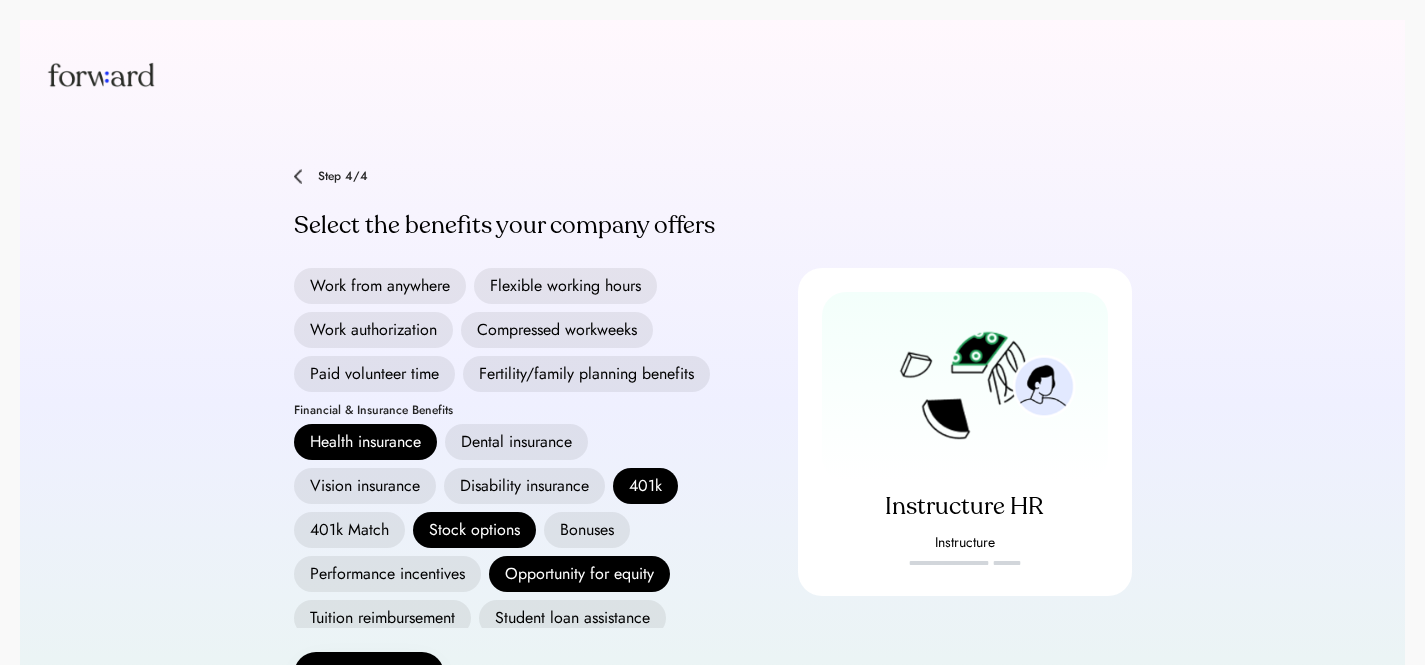 click on "Dental insurance" at bounding box center [516, 442] 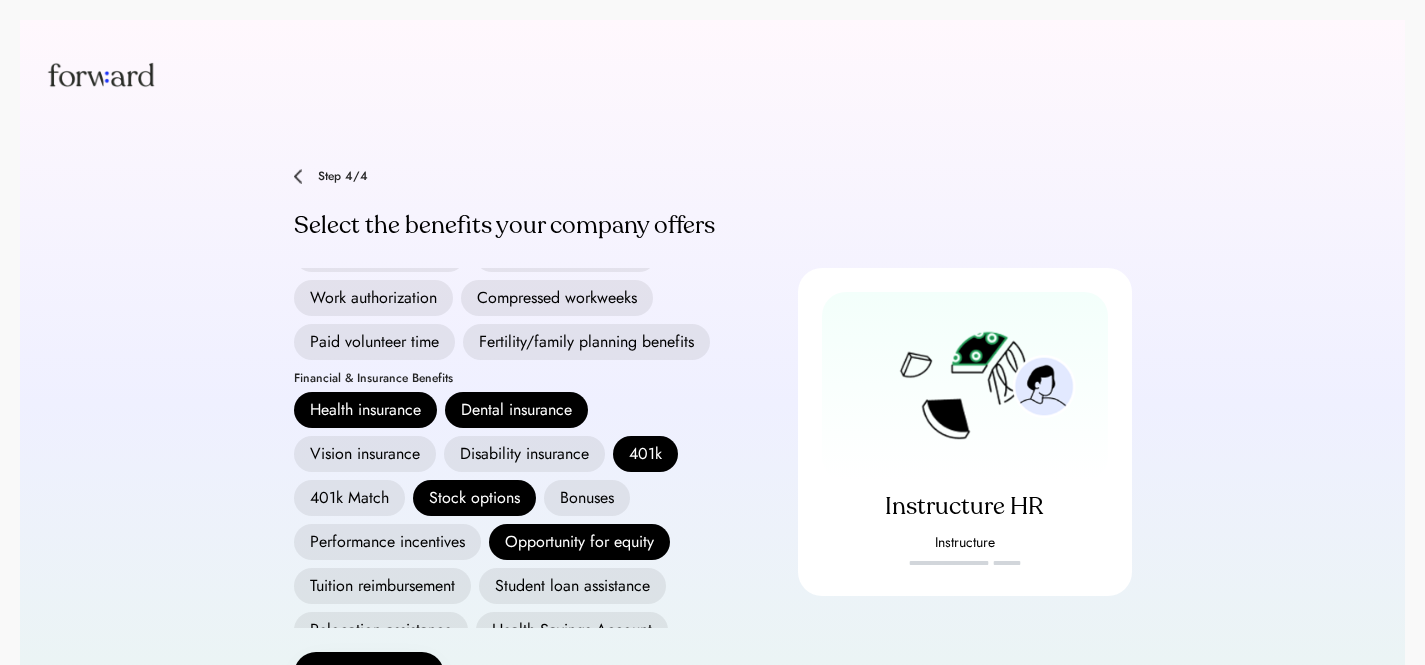 scroll, scrollTop: 251, scrollLeft: 0, axis: vertical 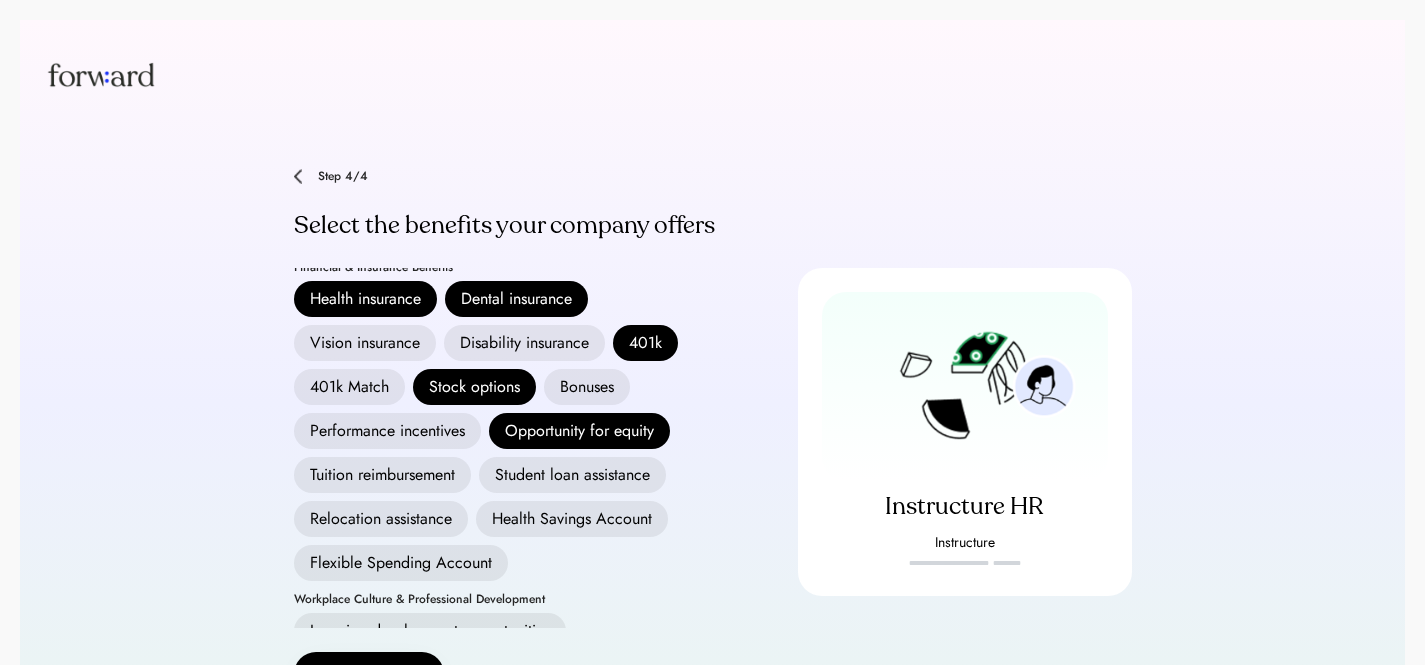 click on "Vision insurance" at bounding box center (365, 343) 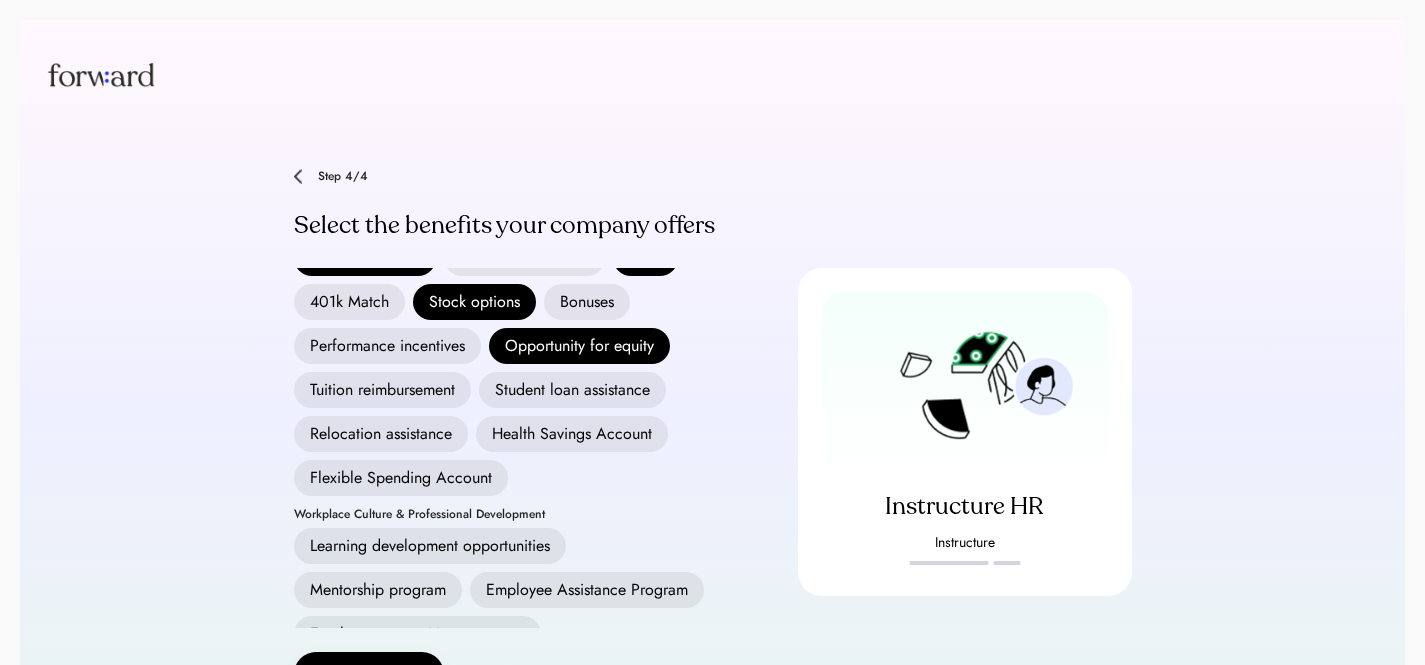 scroll, scrollTop: 352, scrollLeft: 0, axis: vertical 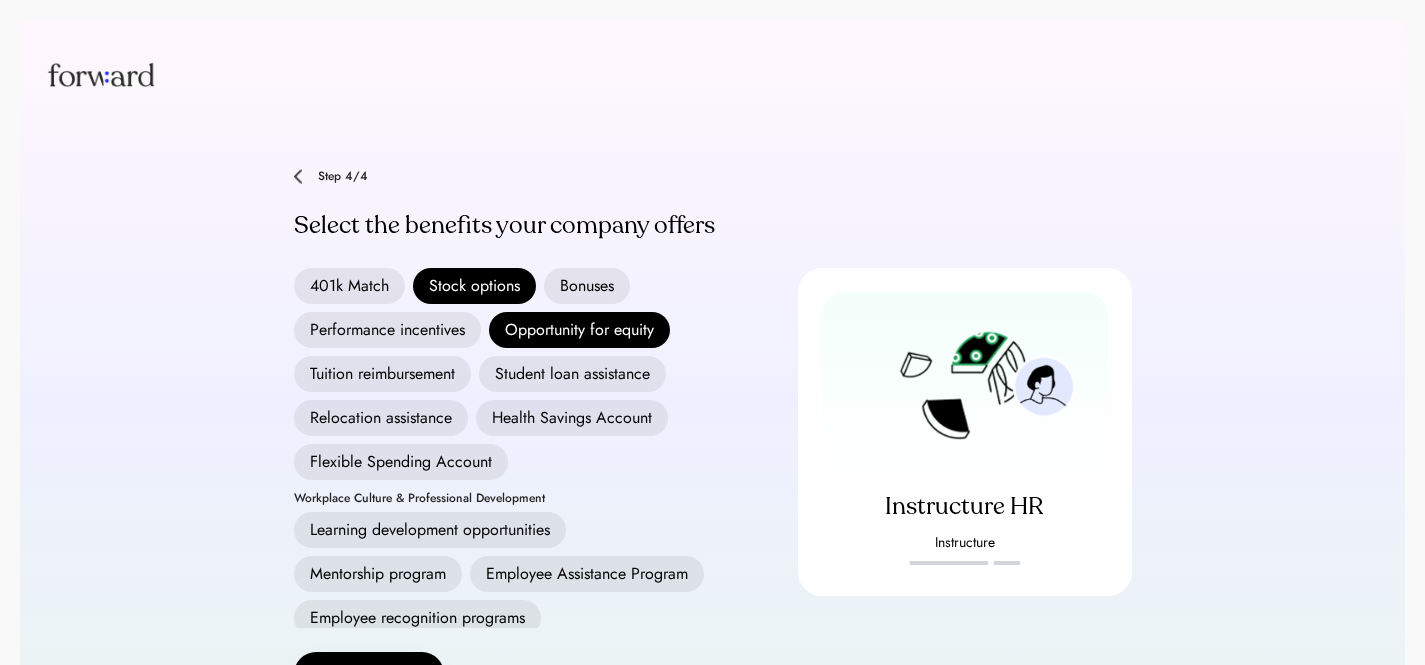 click on "Flexible Spending Account" at bounding box center (401, 462) 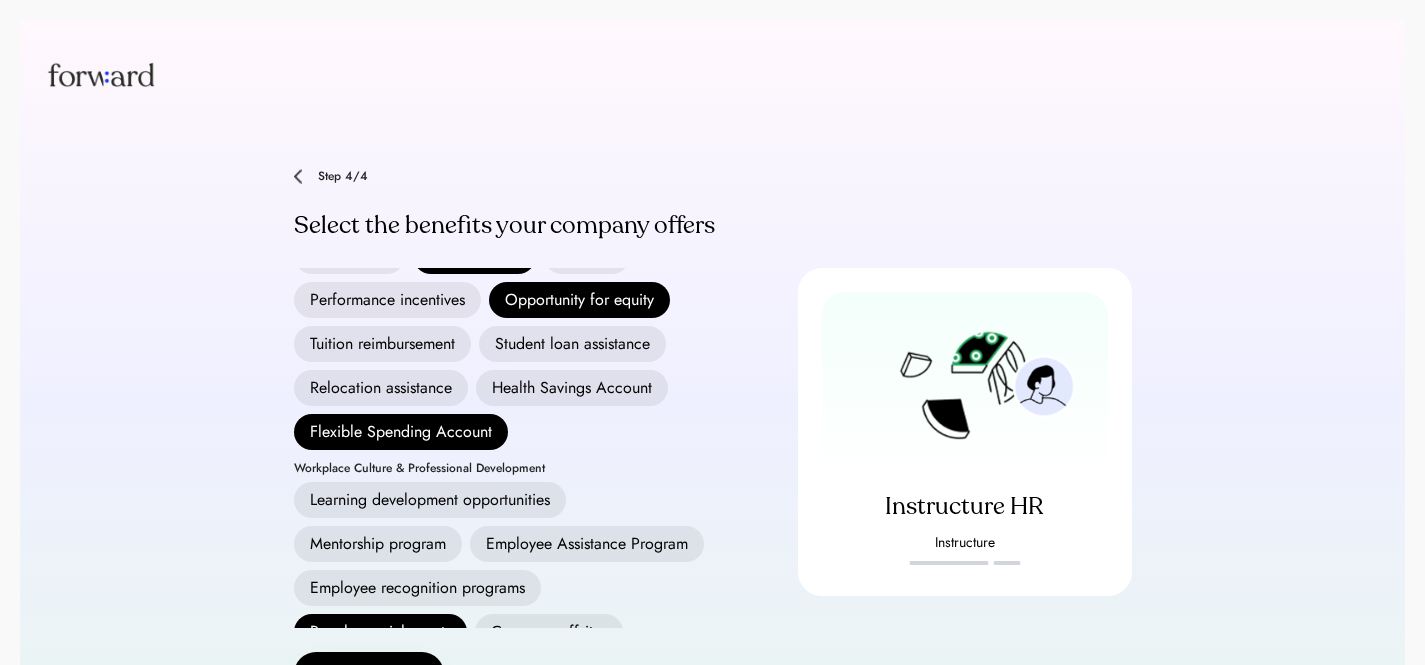 scroll, scrollTop: 662, scrollLeft: 0, axis: vertical 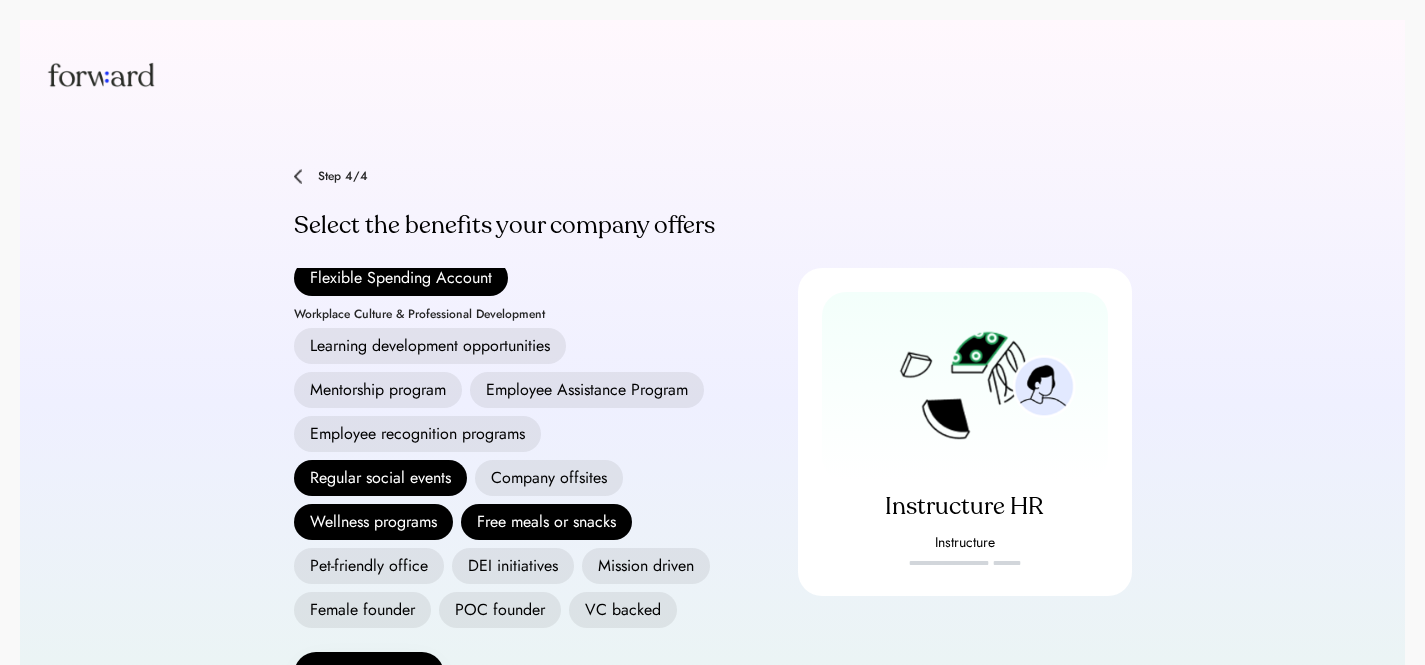 click on "Employee Assistance Program" at bounding box center [587, 390] 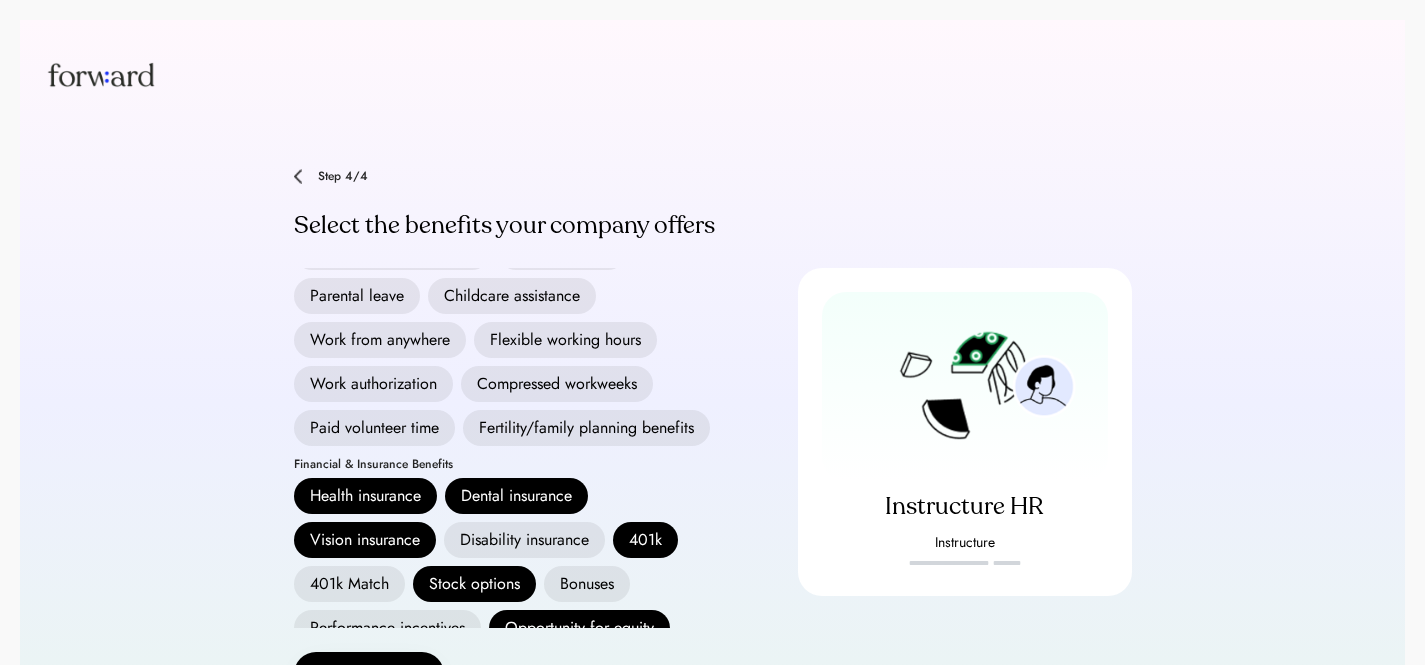 scroll, scrollTop: 53, scrollLeft: 0, axis: vertical 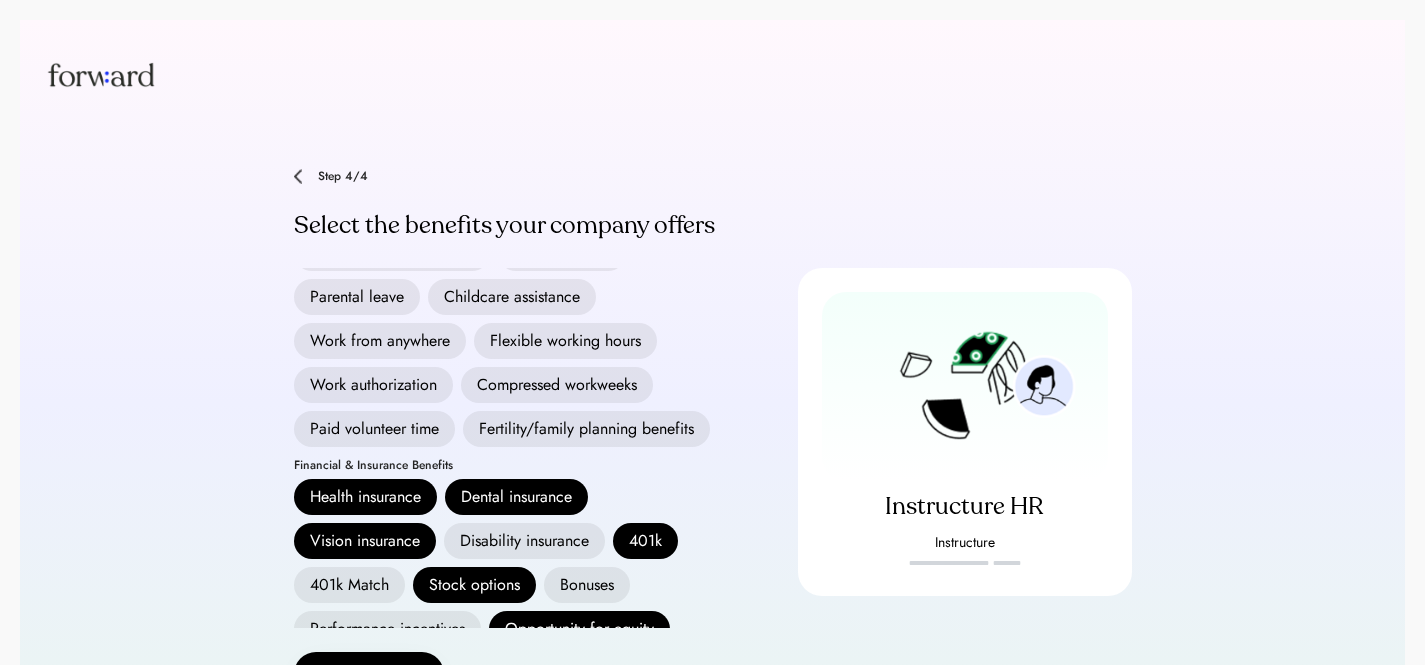 click on "Flexible working hours" at bounding box center (565, 341) 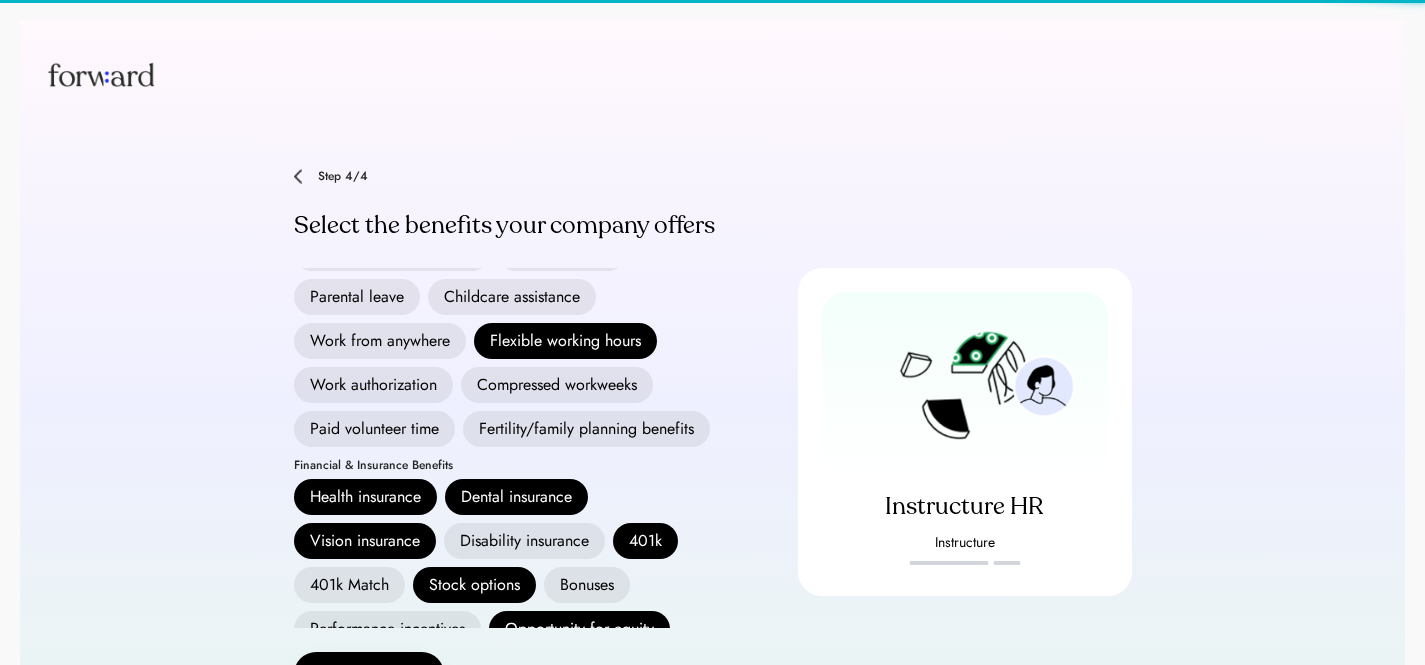 click on "Work from anywhere" at bounding box center [380, 341] 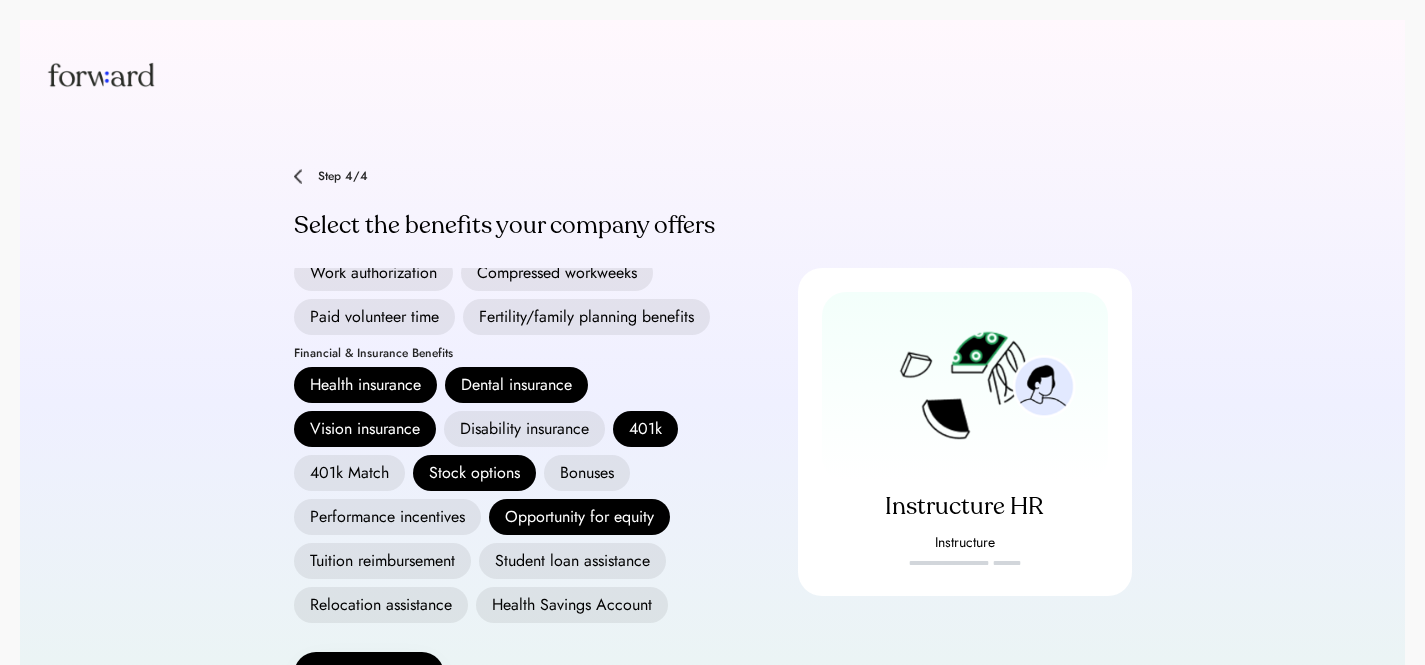 scroll, scrollTop: 401, scrollLeft: 0, axis: vertical 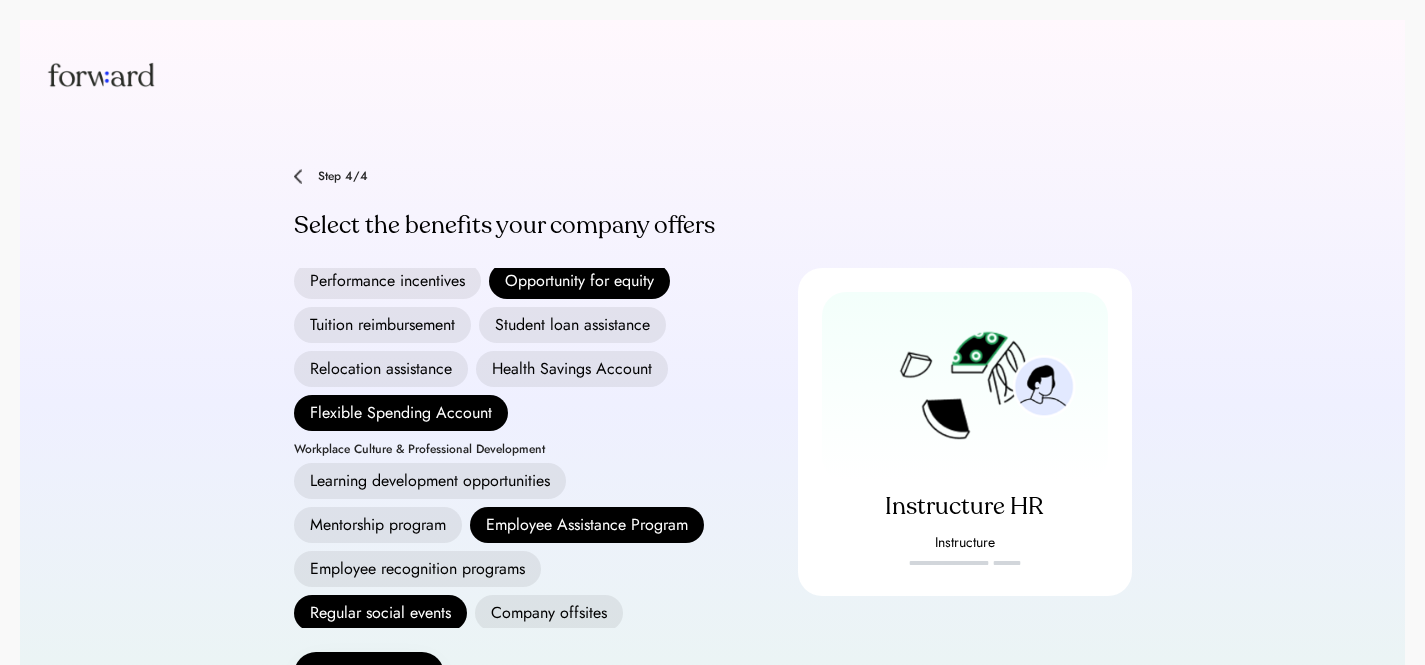 click on "Tuition reimbursement" at bounding box center [382, 325] 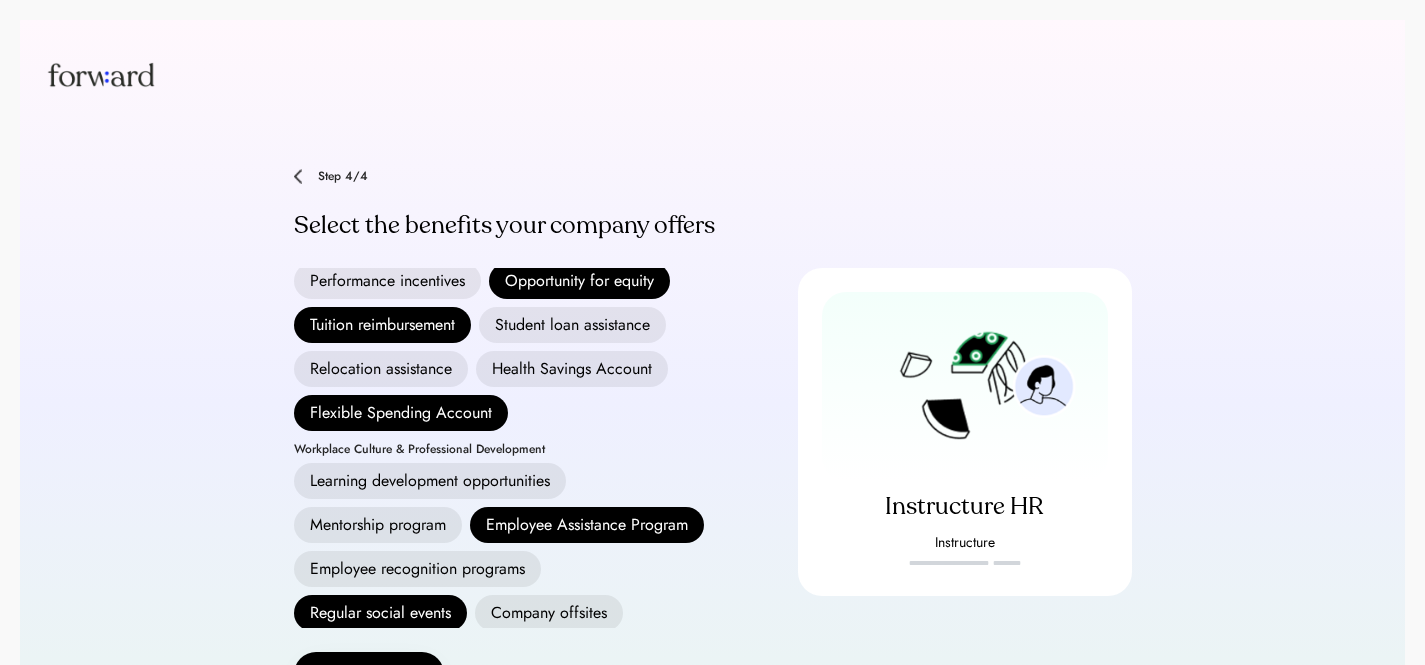 click on "Learning development opportunities" at bounding box center (430, 481) 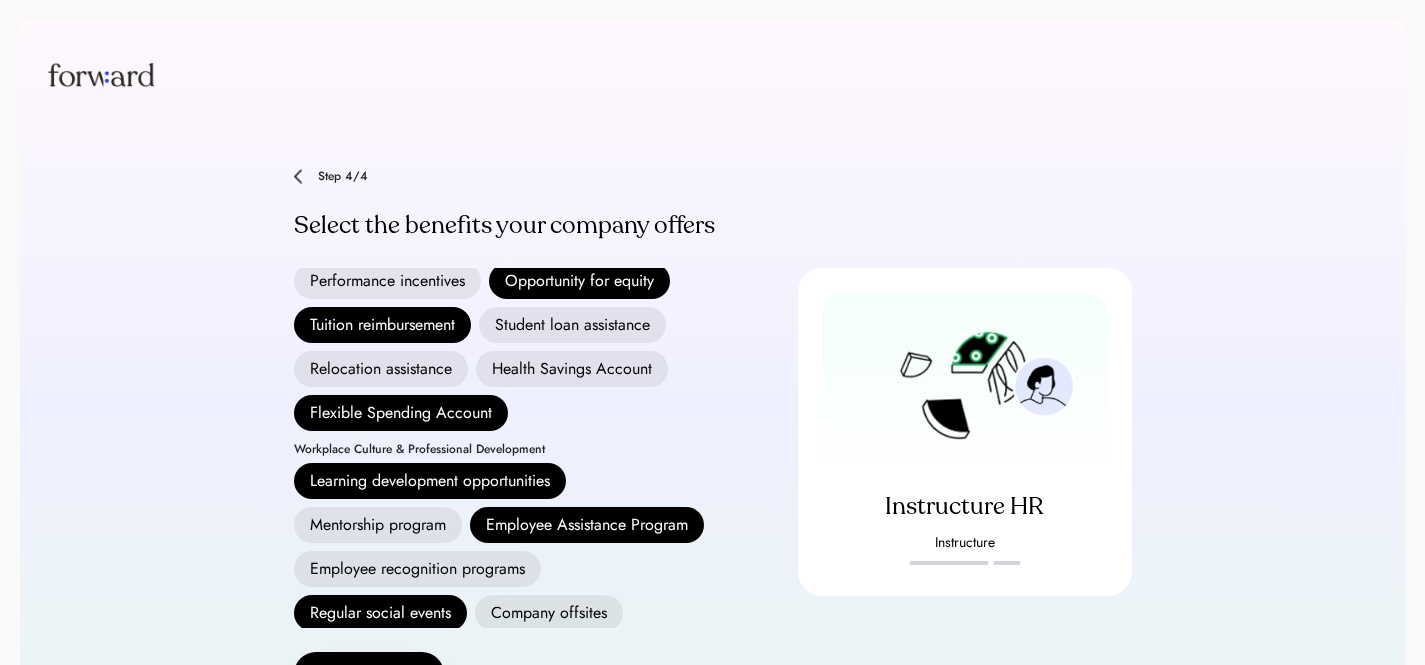 scroll, scrollTop: 668, scrollLeft: 0, axis: vertical 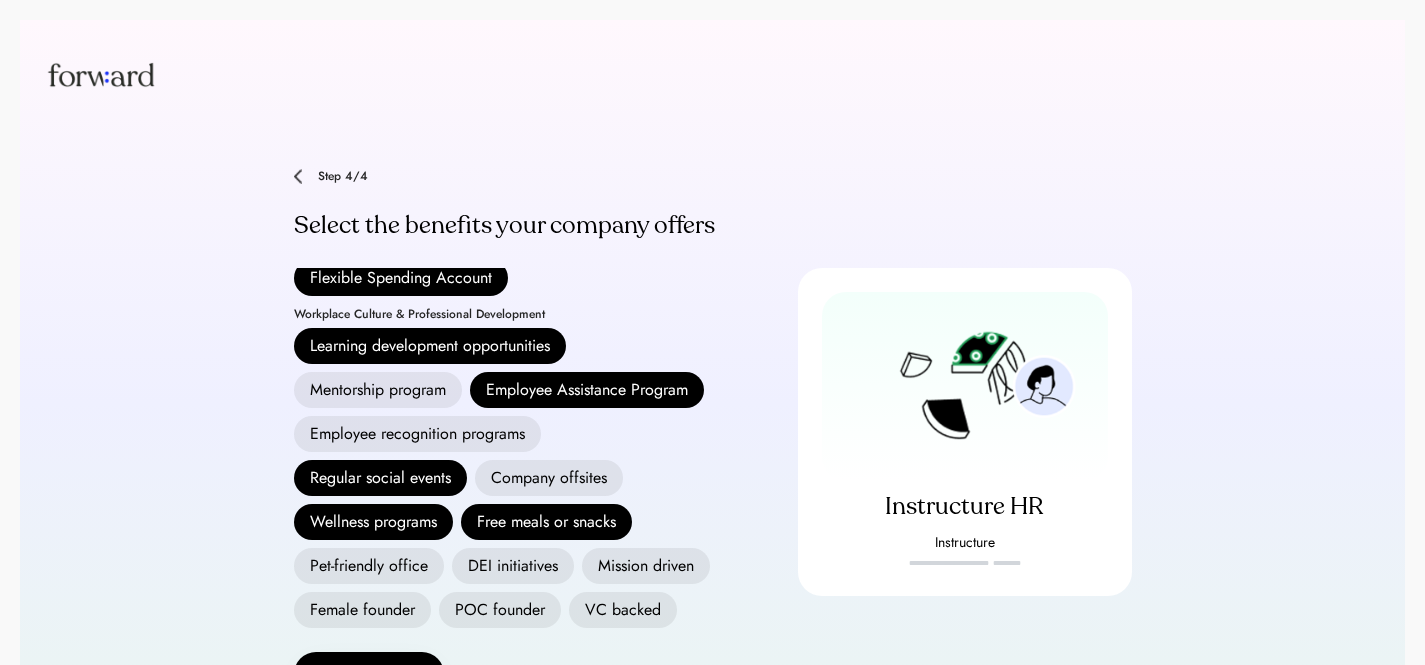 click on "VC backed" at bounding box center (623, 610) 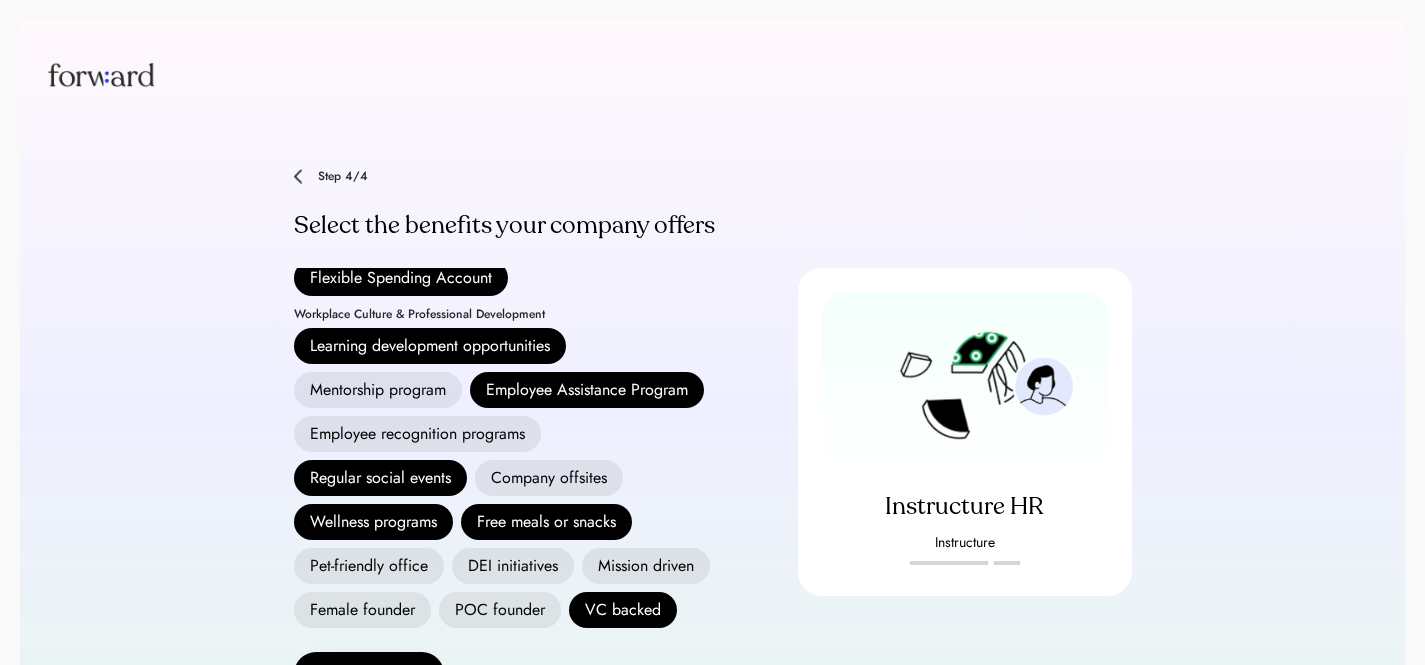 click on "Mission driven" at bounding box center [646, 566] 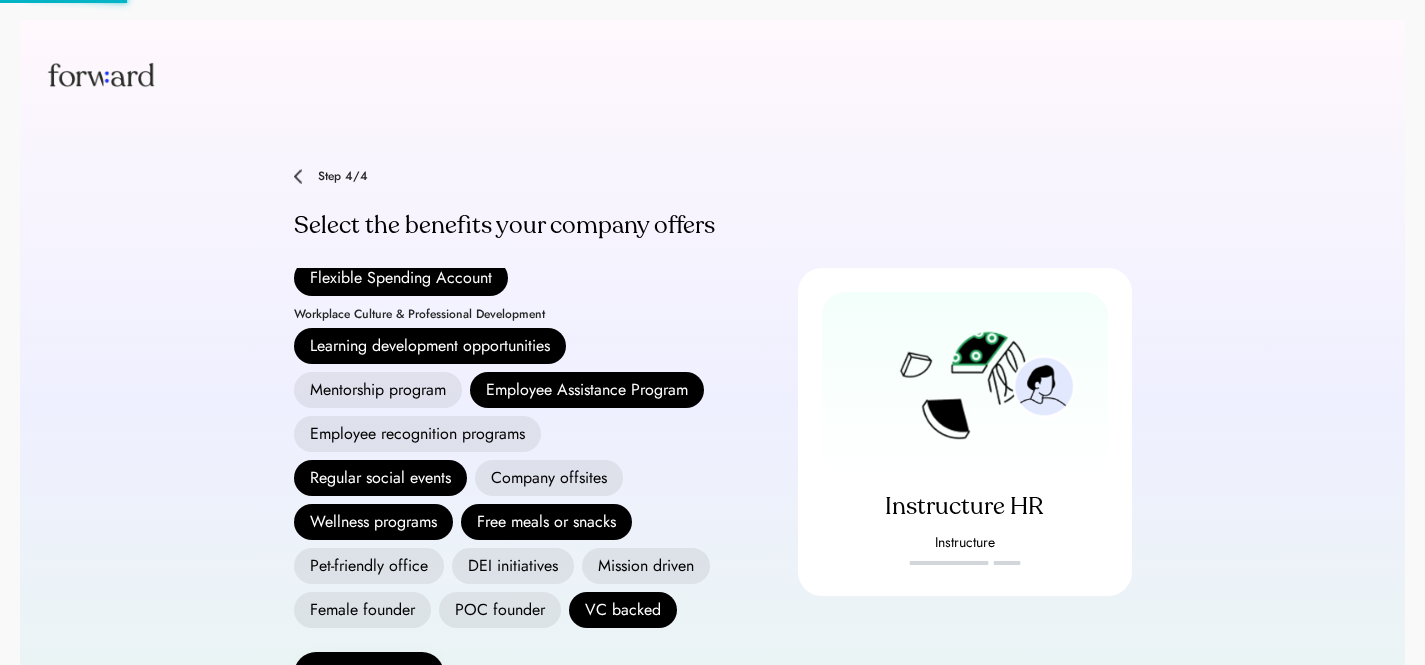 scroll, scrollTop: 122, scrollLeft: 0, axis: vertical 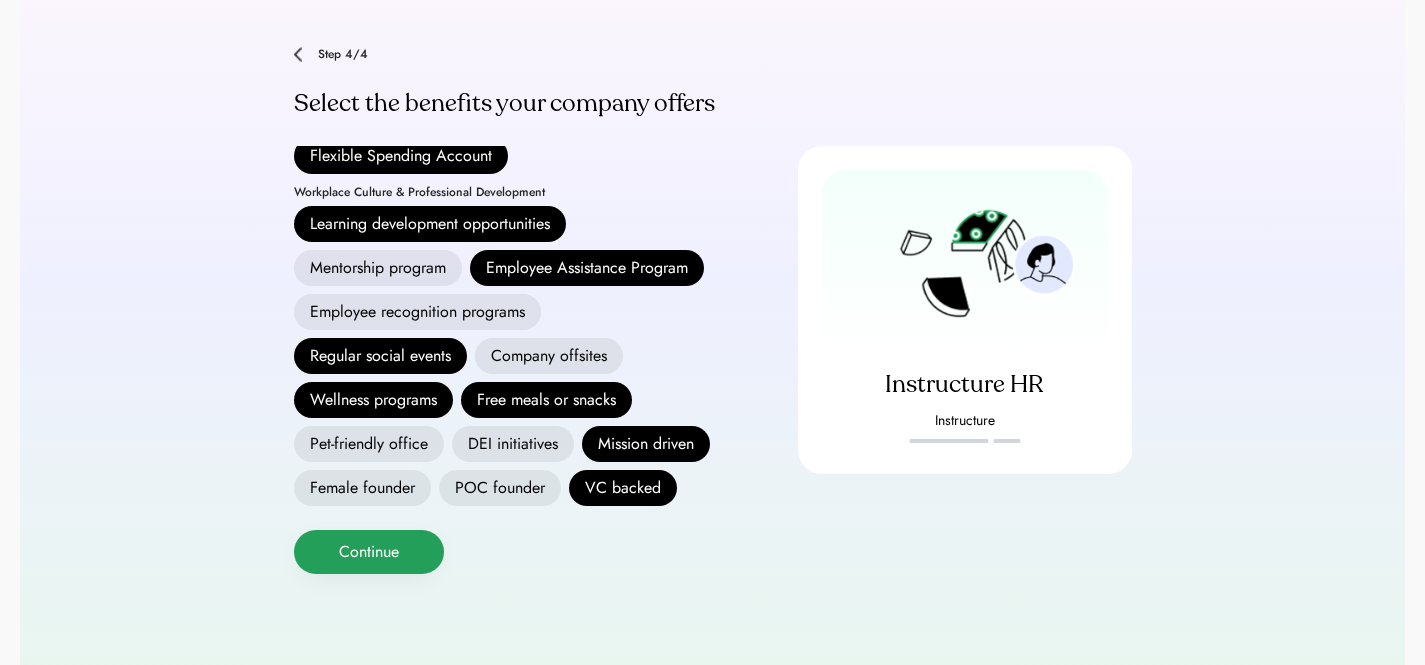 click on "Continue" at bounding box center [369, 552] 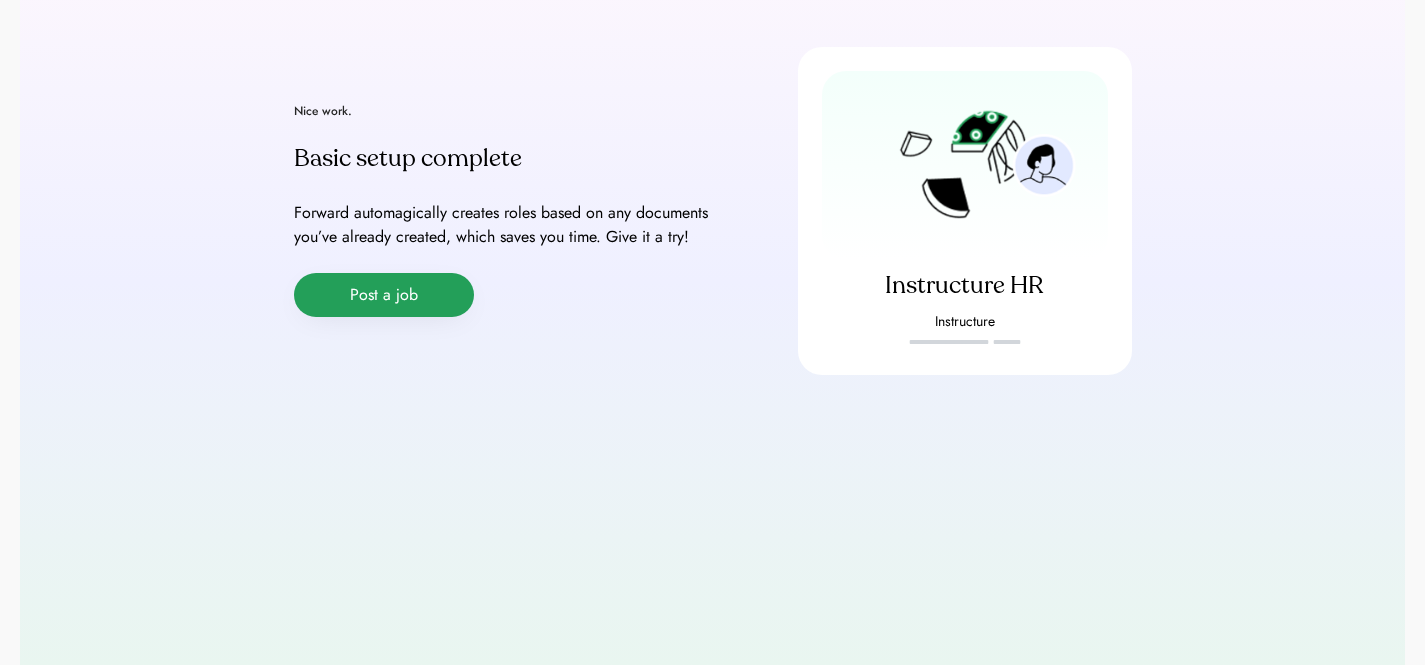 click on "Post a job" at bounding box center [384, 295] 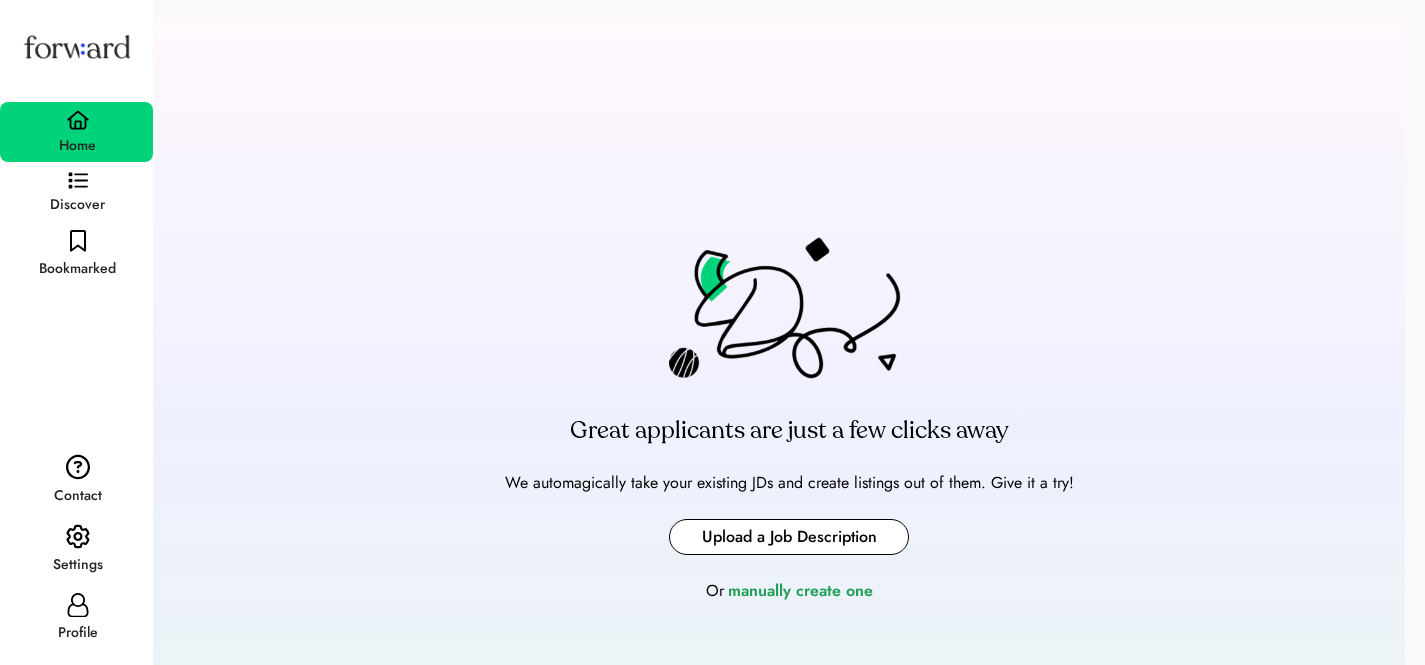 scroll, scrollTop: 0, scrollLeft: 0, axis: both 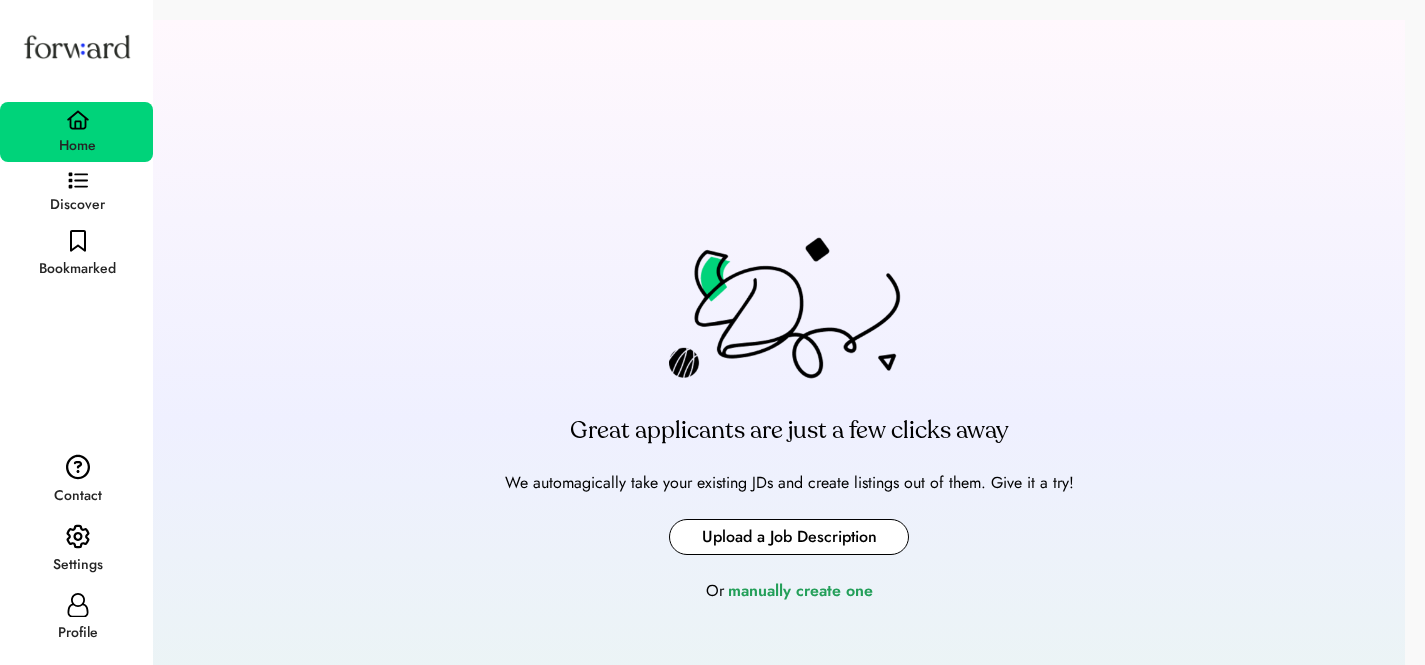 type on "**********" 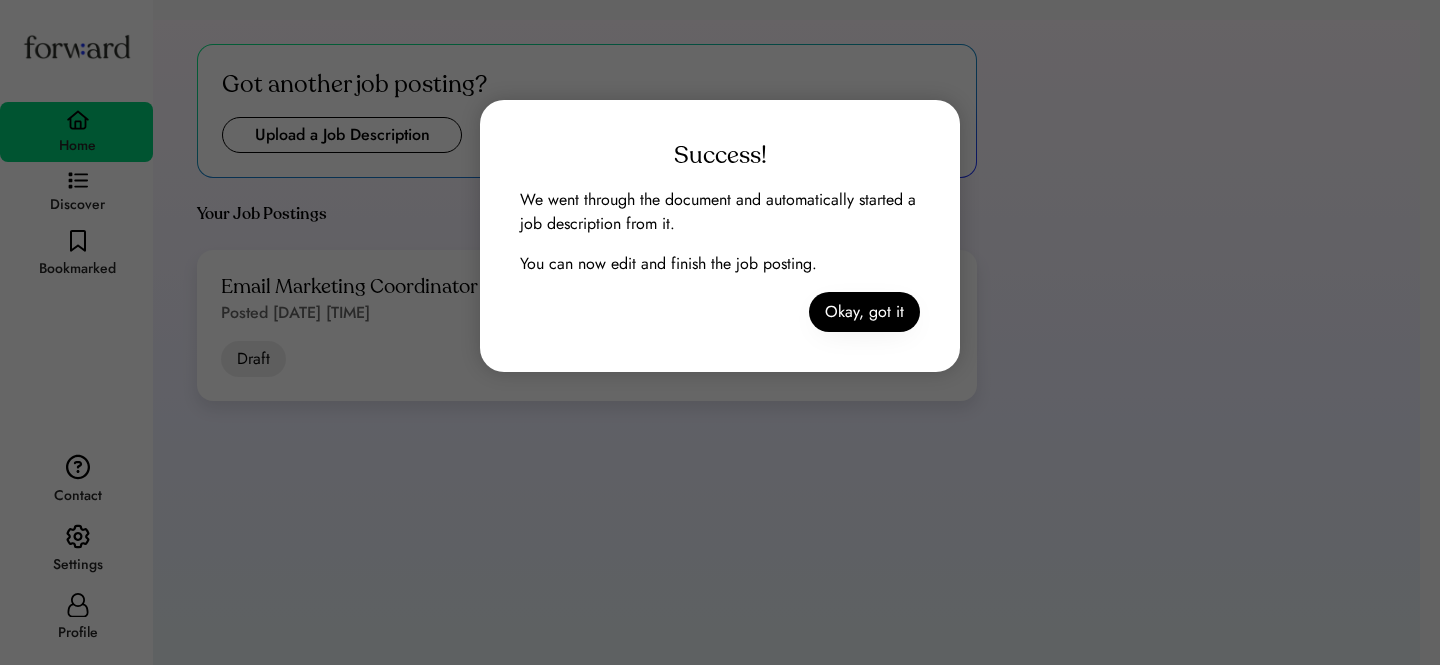 click on "Okay, got it" at bounding box center (864, 312) 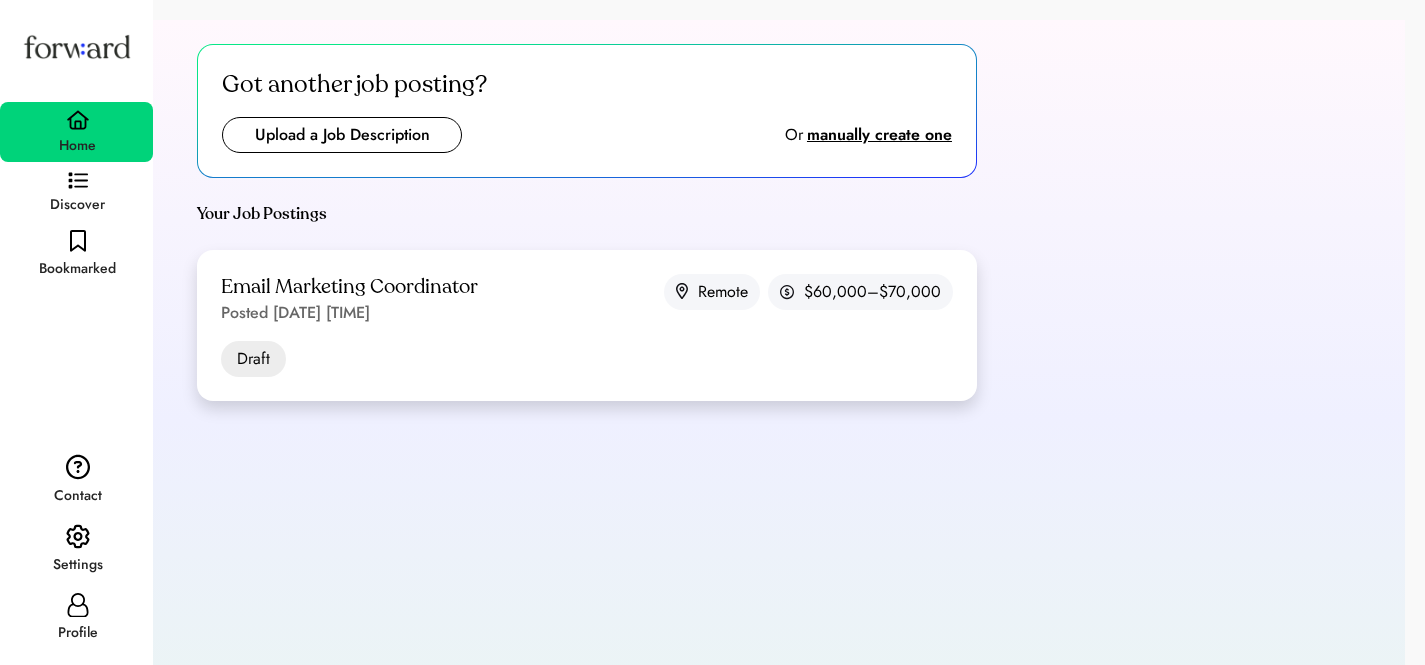 click on "Email Marketing Coordinator Posted [DATE] [TIME] [TIMEZONE] [CURRENCY][SALARY]–[CURRENCY][SALARY]" at bounding box center (587, 299) 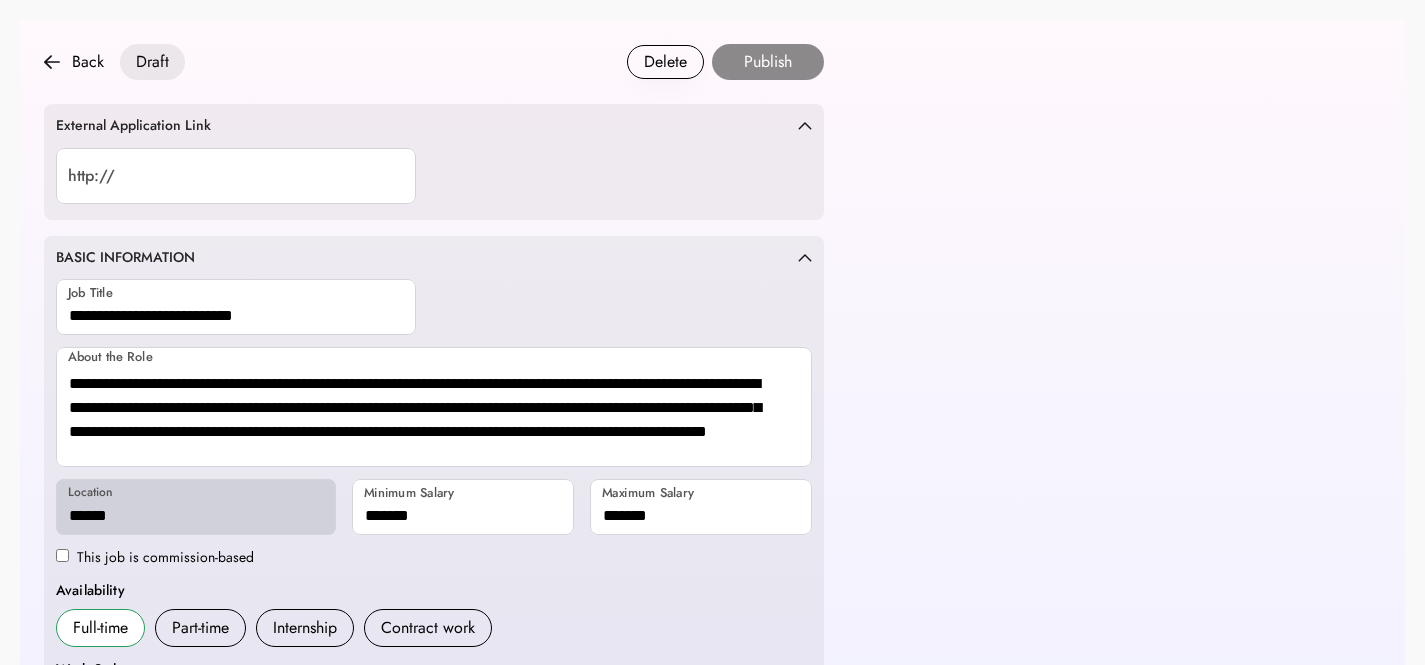 scroll, scrollTop: 0, scrollLeft: 0, axis: both 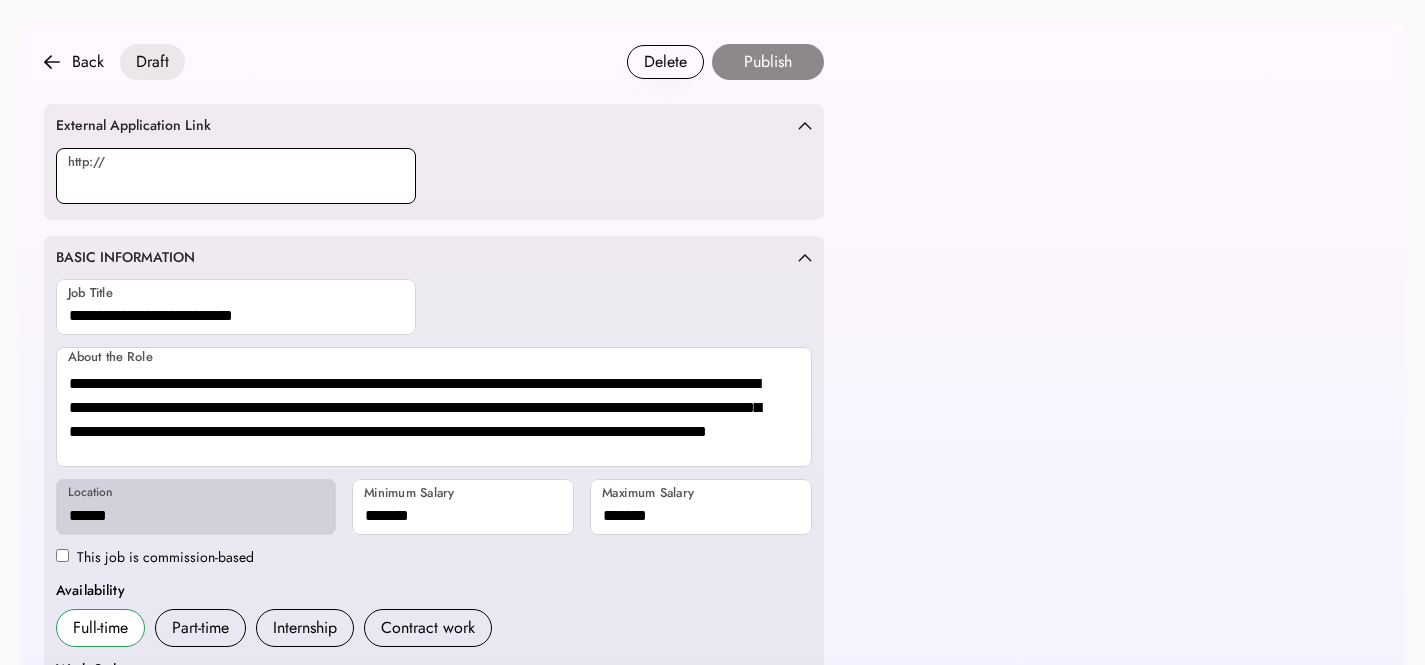click at bounding box center [236, 176] 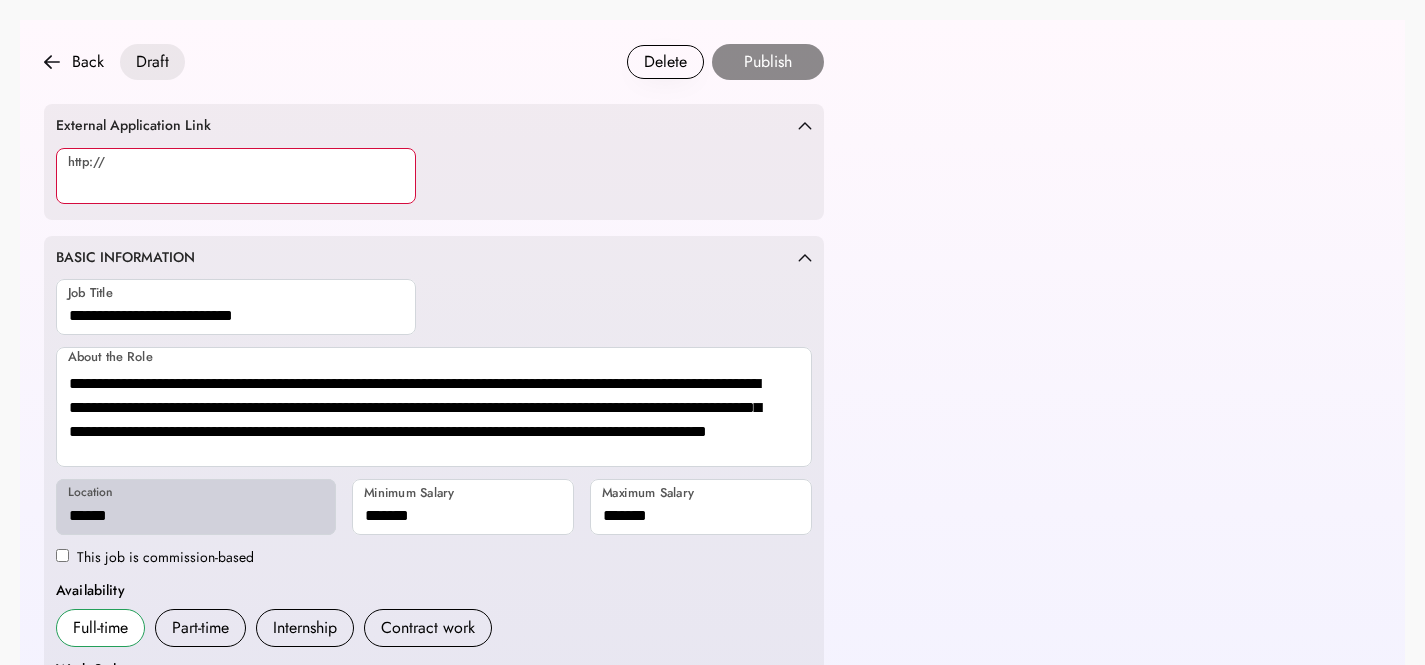paste on "**********" 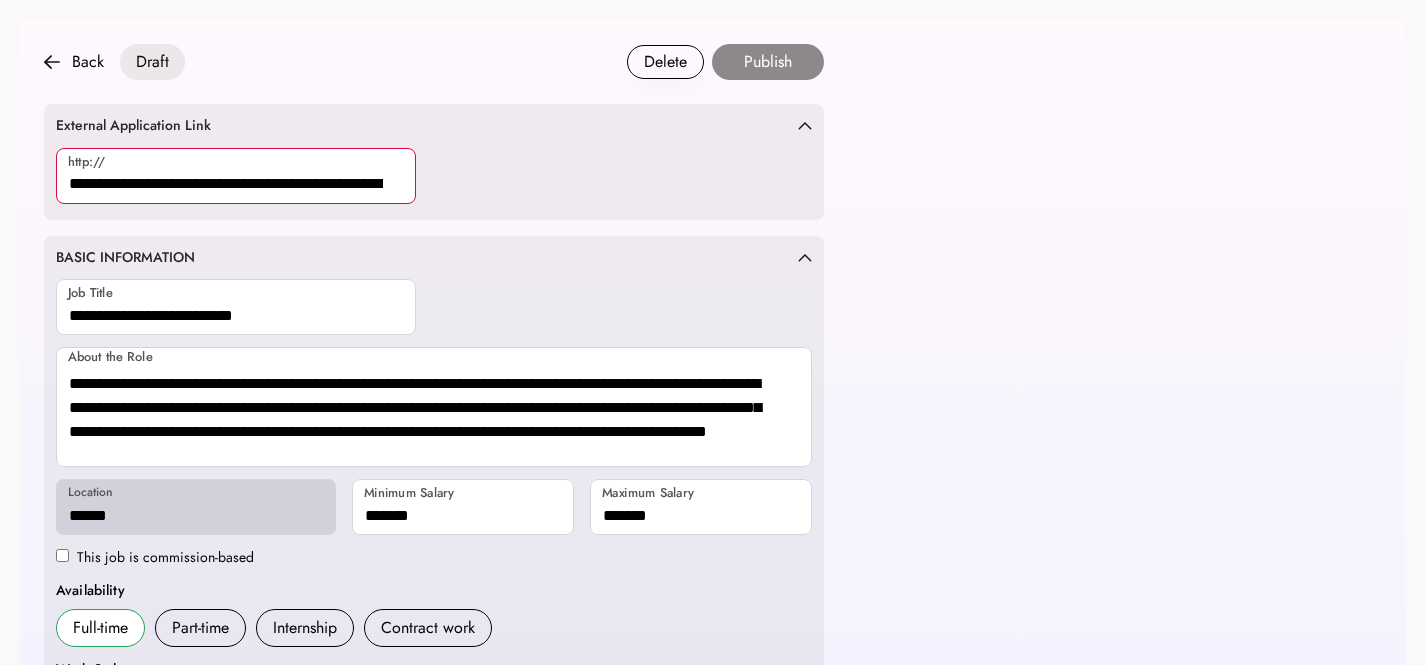 scroll, scrollTop: 0, scrollLeft: 190, axis: horizontal 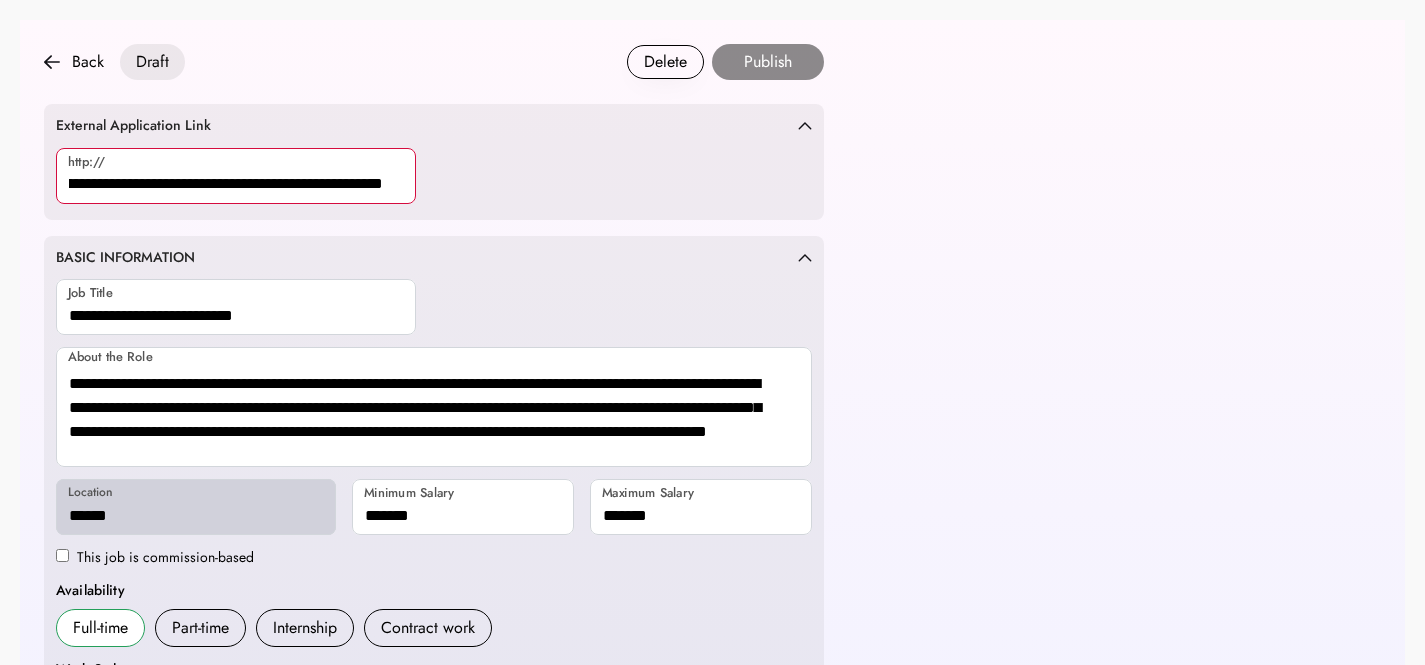 type on "**********" 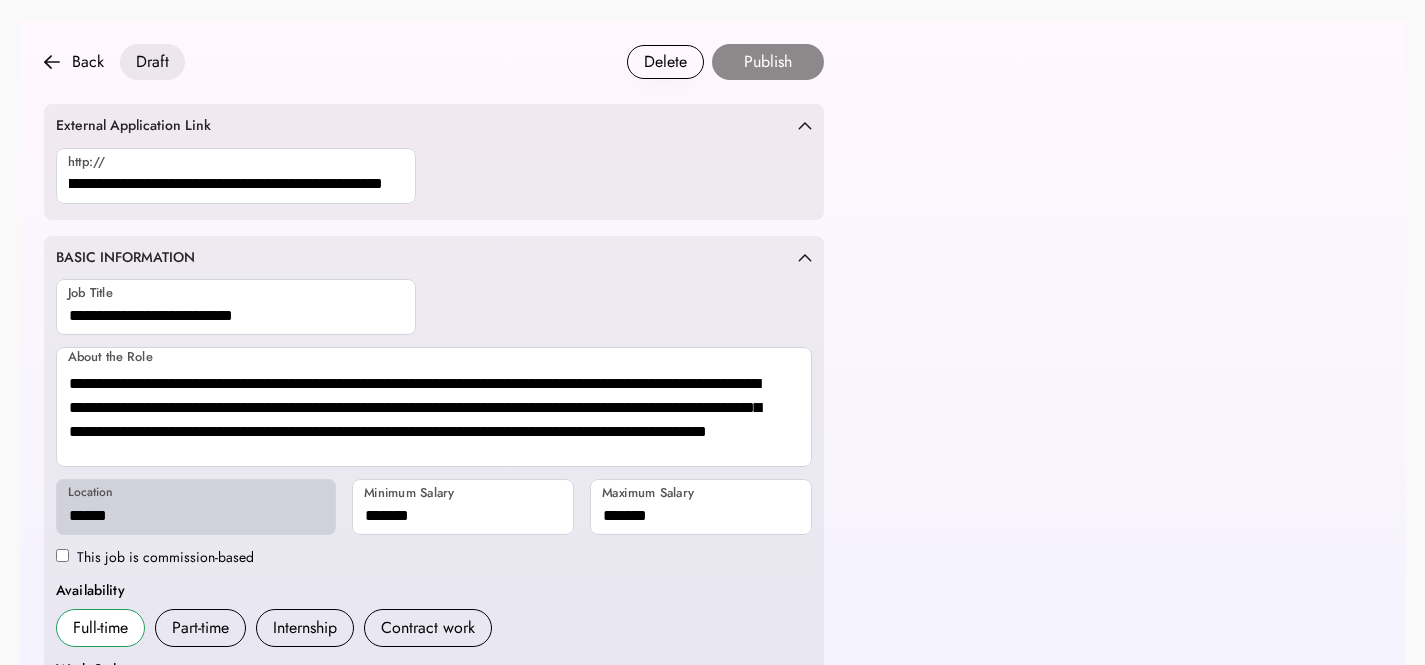 scroll, scrollTop: 0, scrollLeft: 0, axis: both 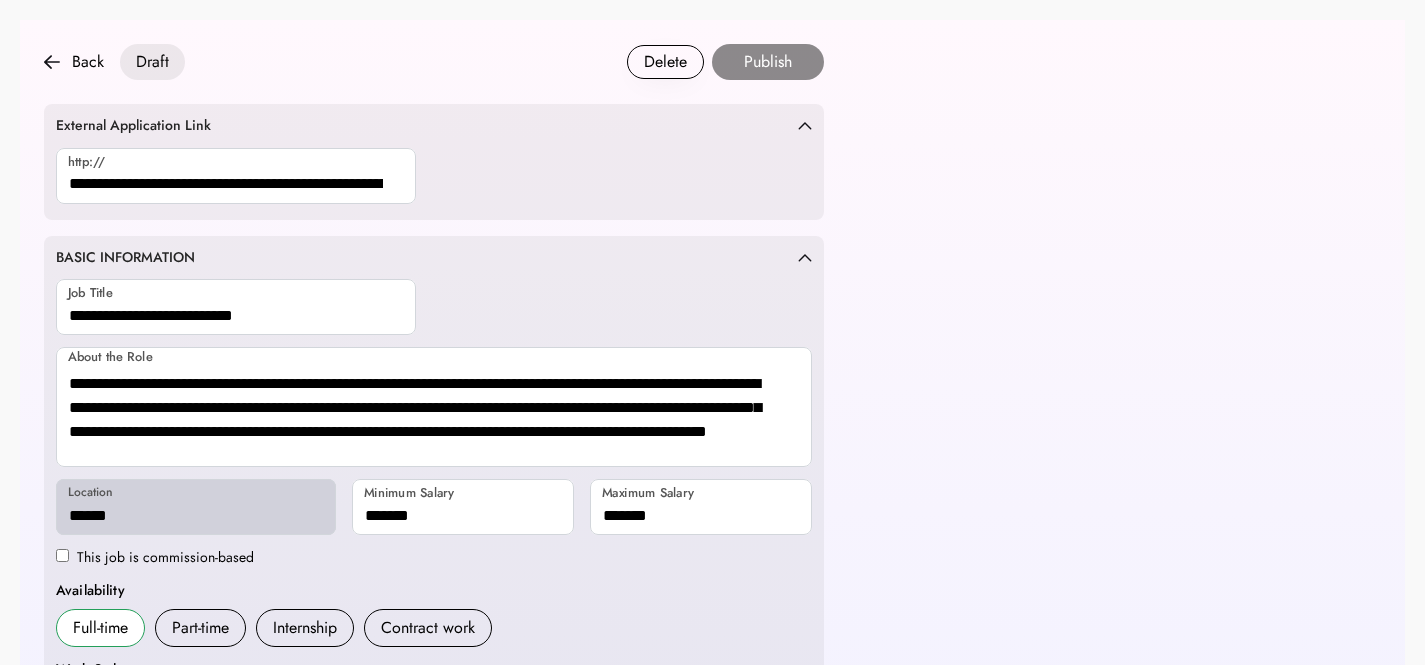 click on "**********" at bounding box center [712, 1029] 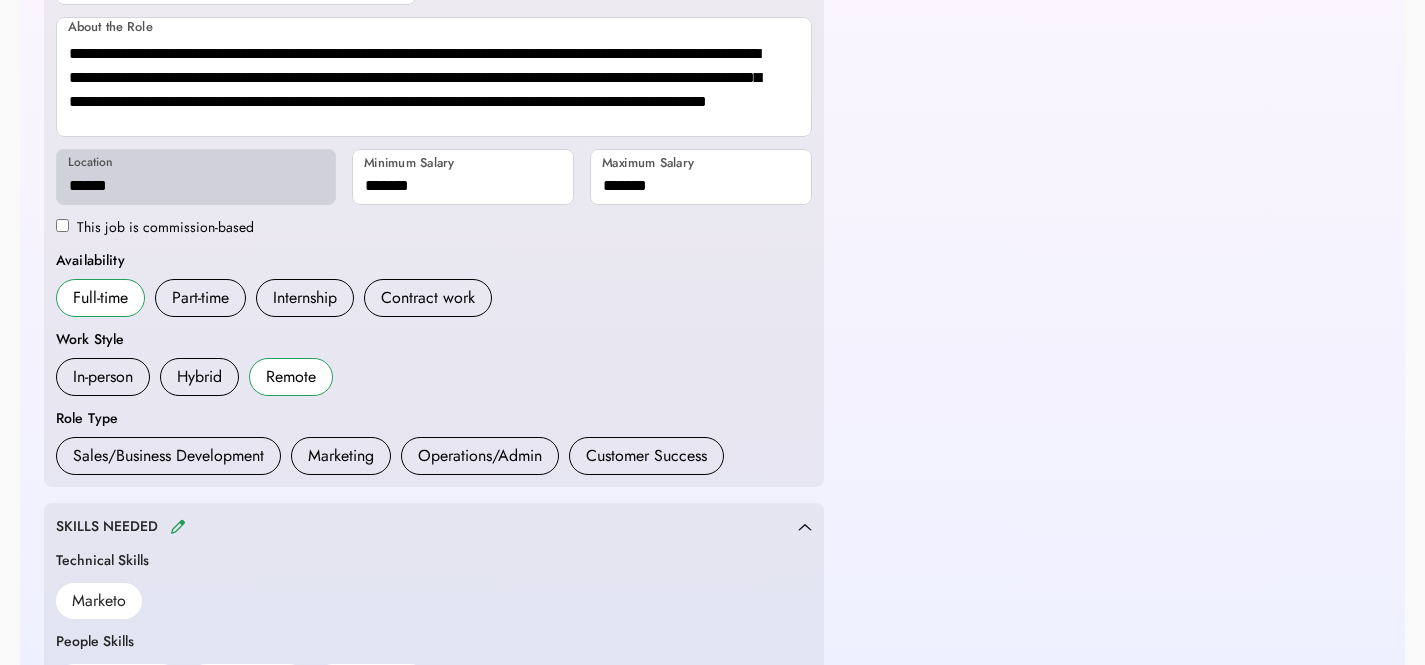 scroll, scrollTop: 338, scrollLeft: 0, axis: vertical 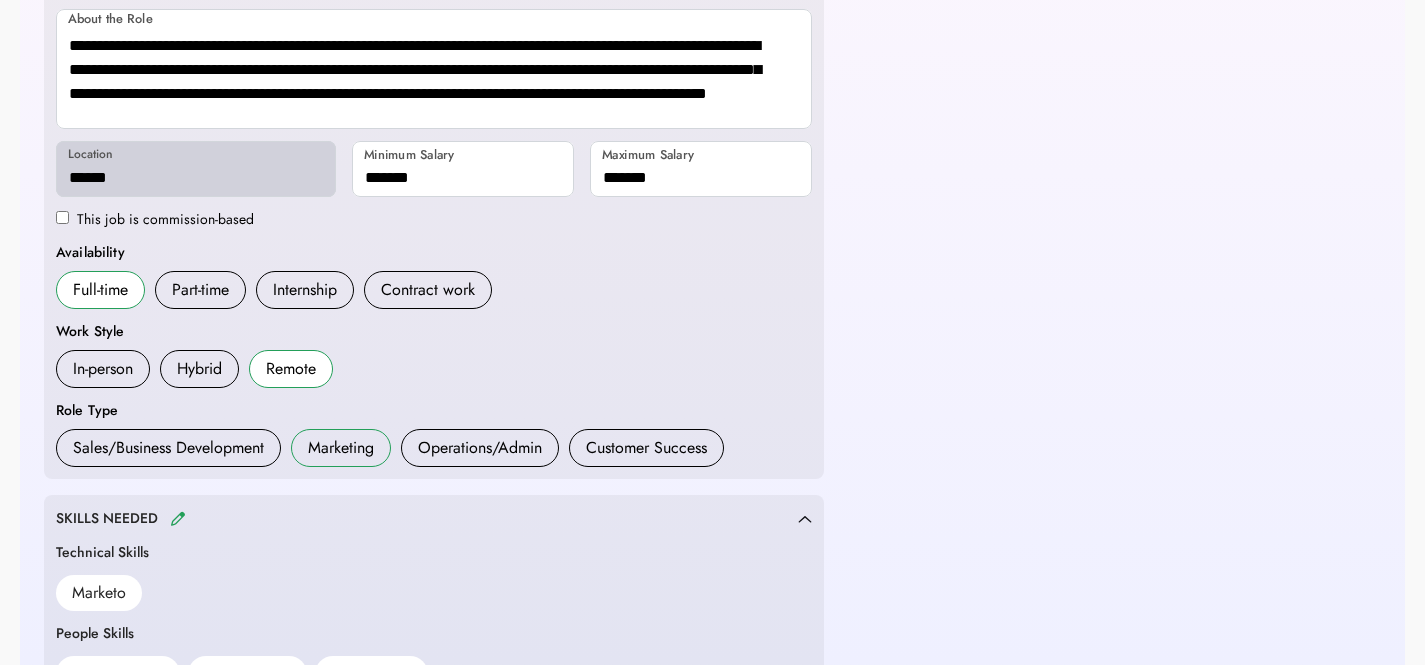 click on "Sales/Business Development" at bounding box center (168, 448) 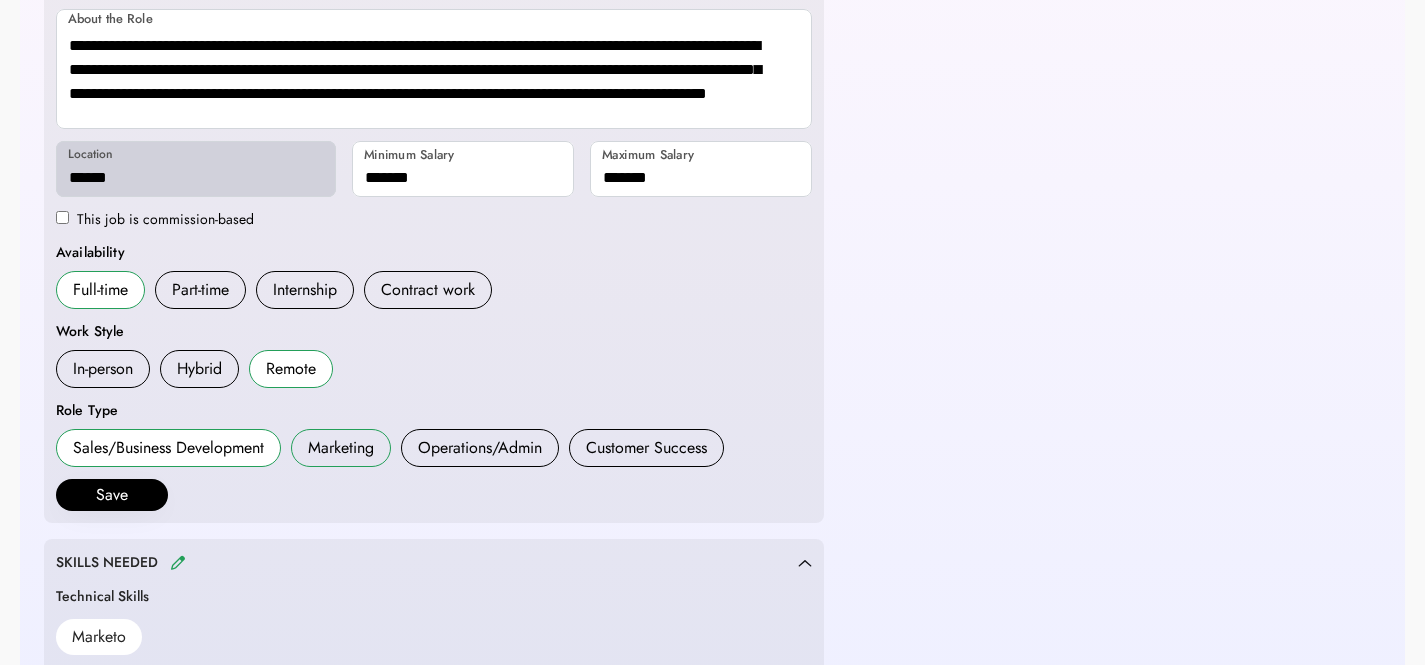 click on "Marketing" at bounding box center [341, 448] 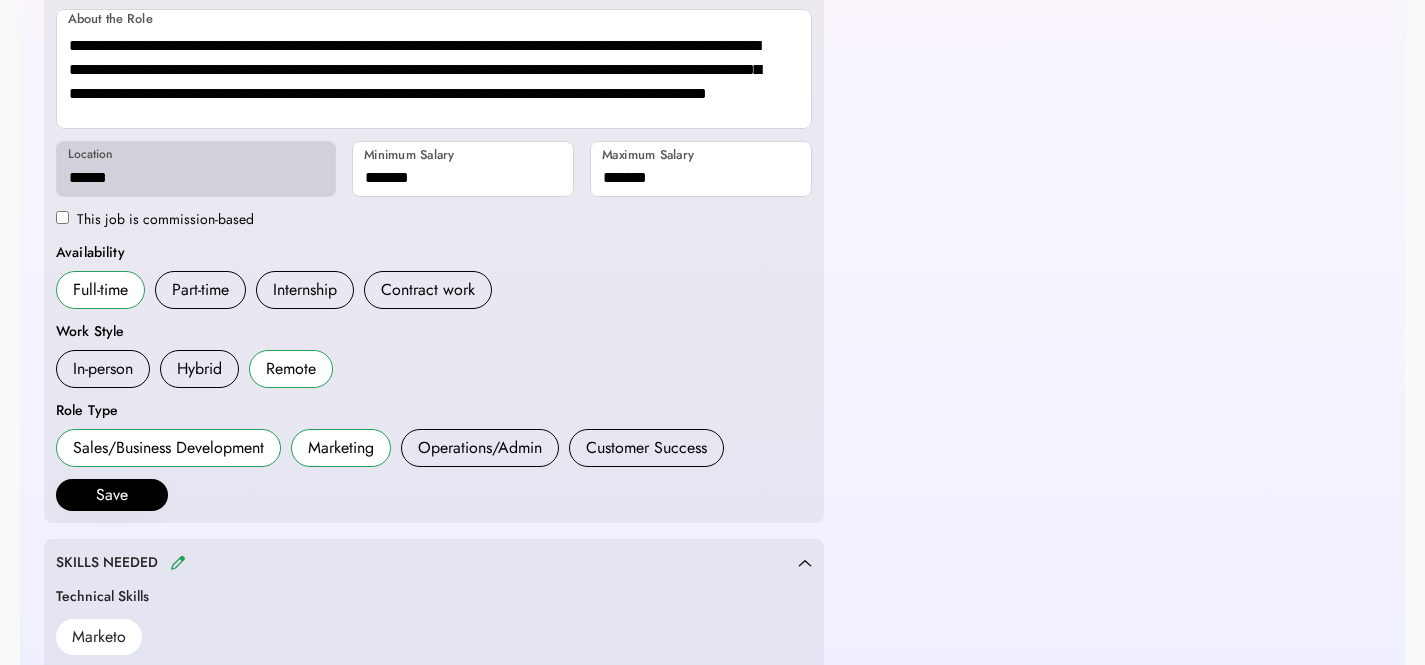 click on "Sales/Business Development" at bounding box center [168, 448] 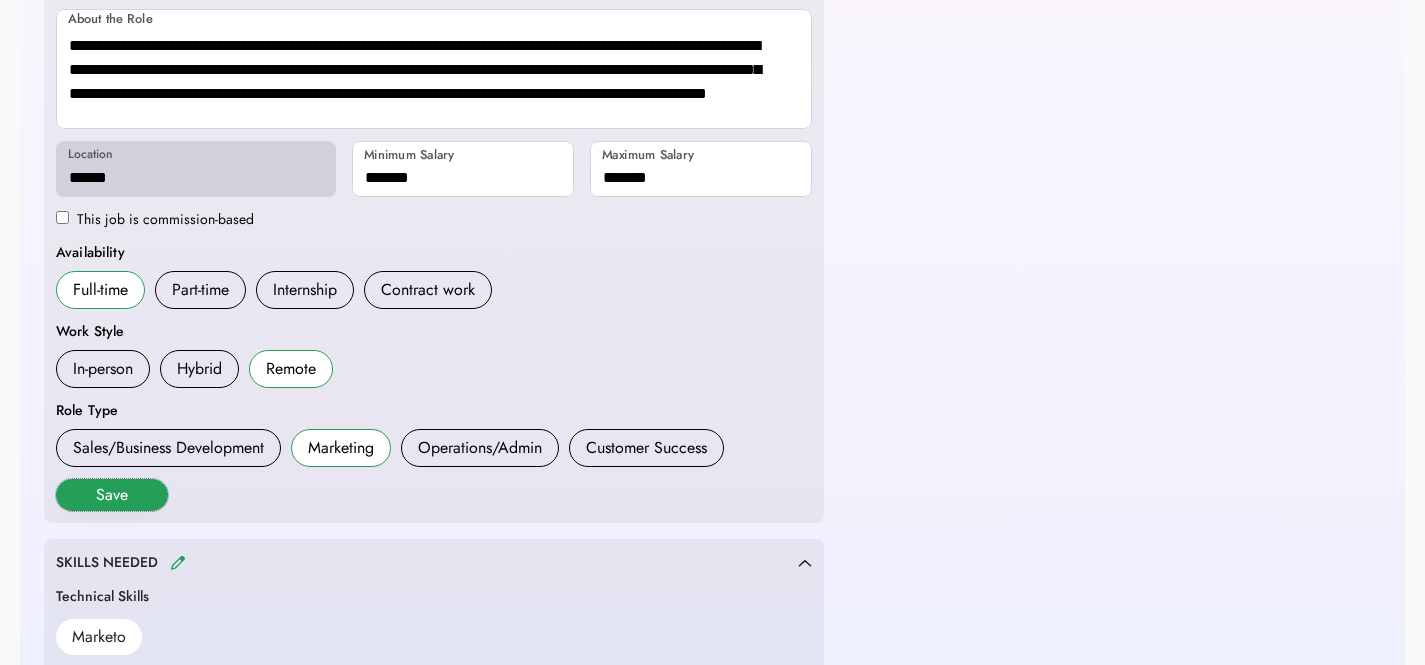 click on "Save" at bounding box center [112, 495] 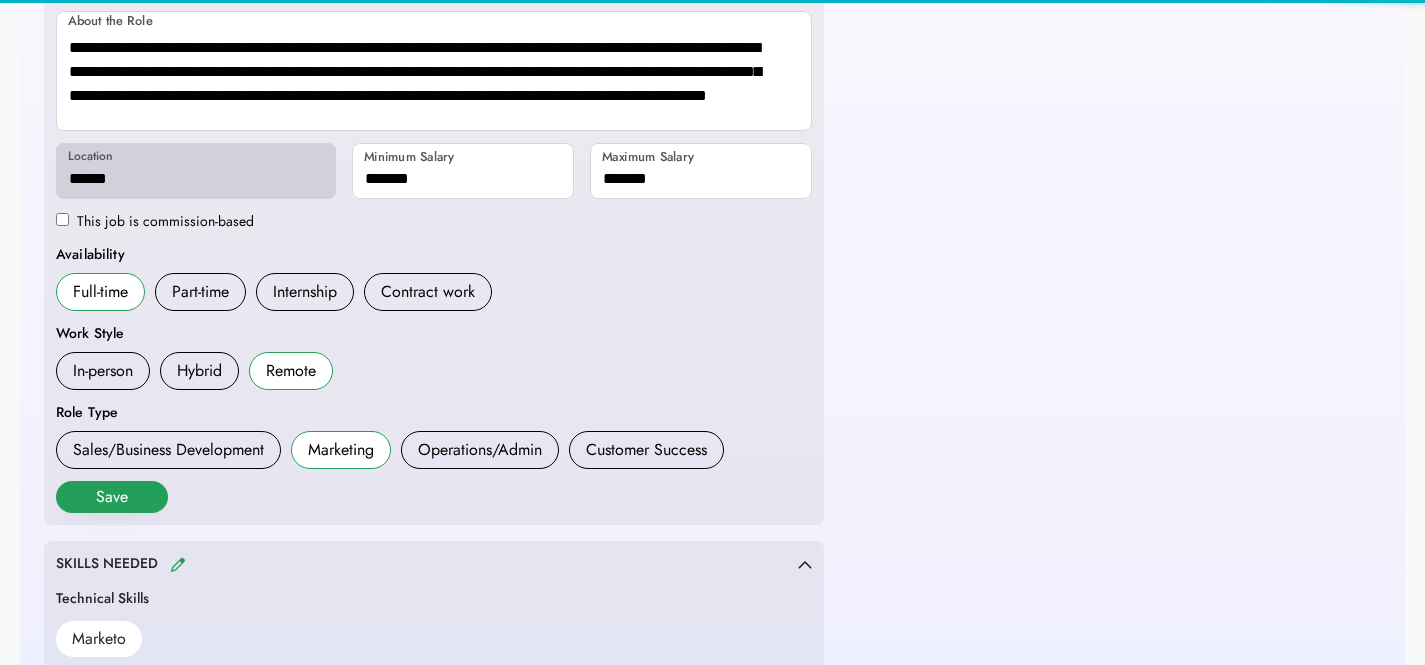 scroll, scrollTop: 339, scrollLeft: 0, axis: vertical 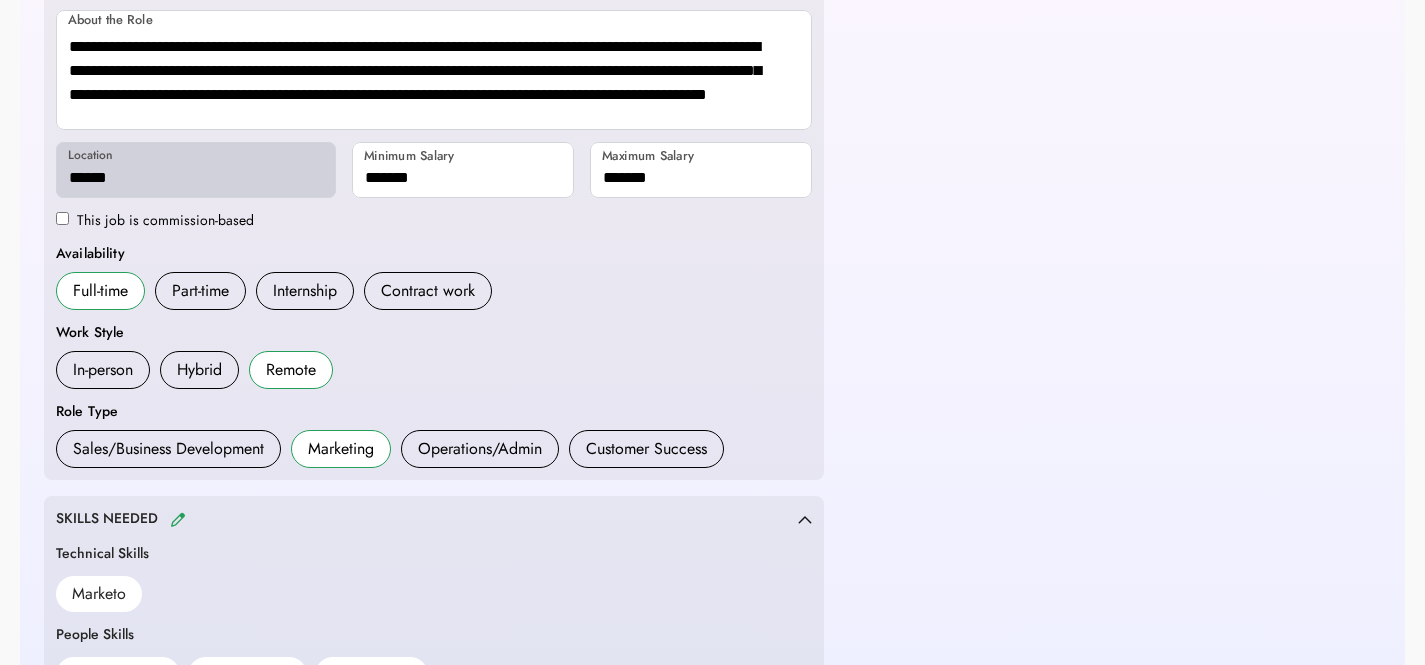 click on "Work Style In-person Hybrid Remote" at bounding box center [434, 355] 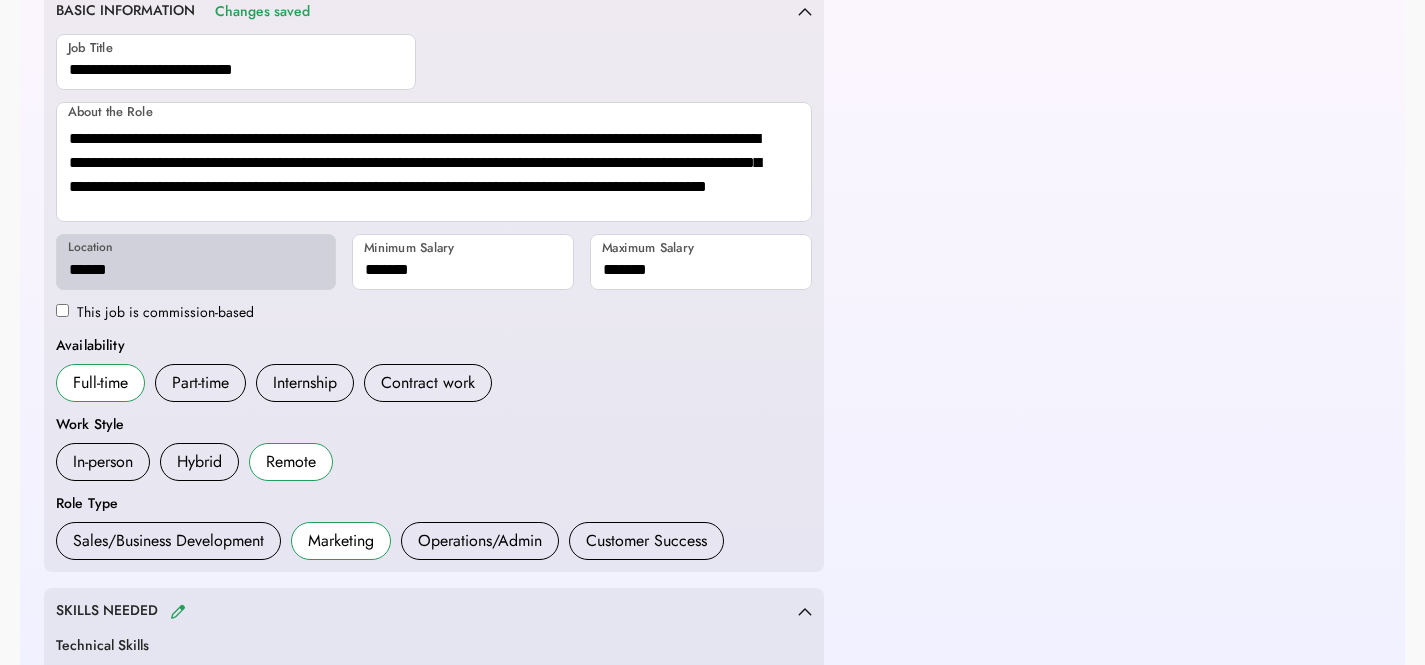 scroll, scrollTop: 410, scrollLeft: 0, axis: vertical 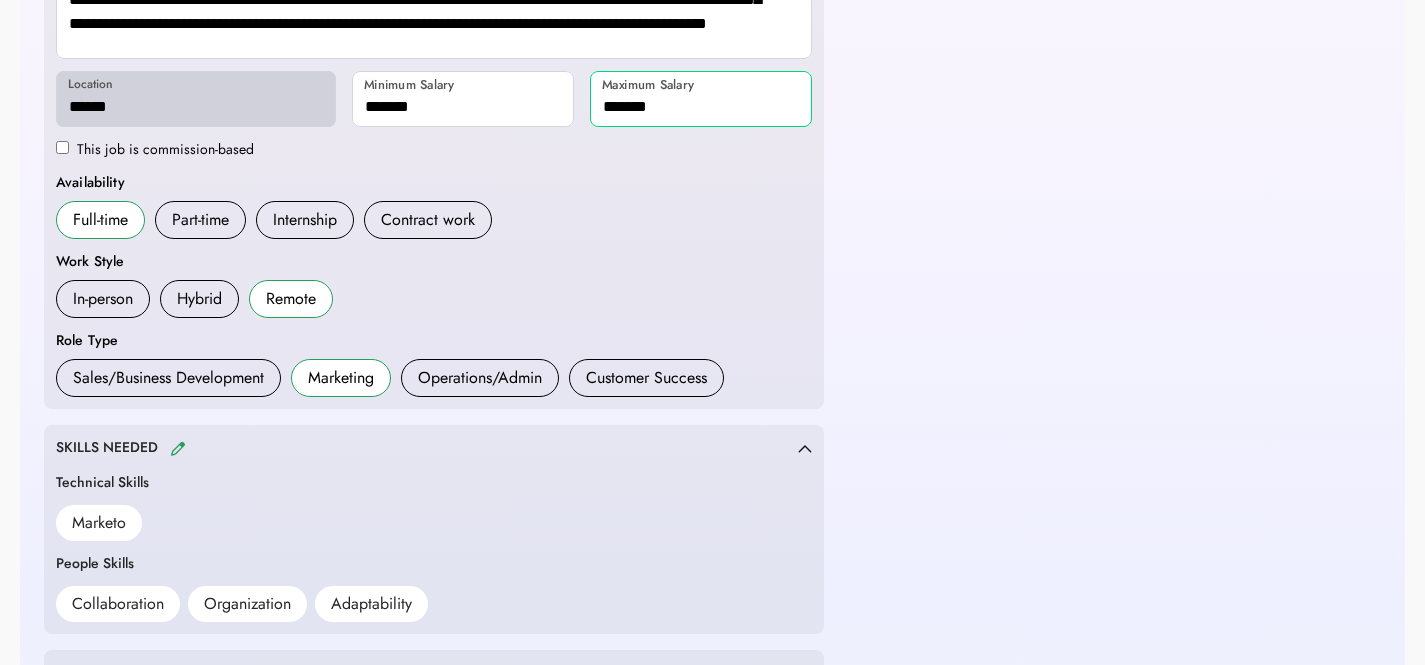 click at bounding box center [701, 99] 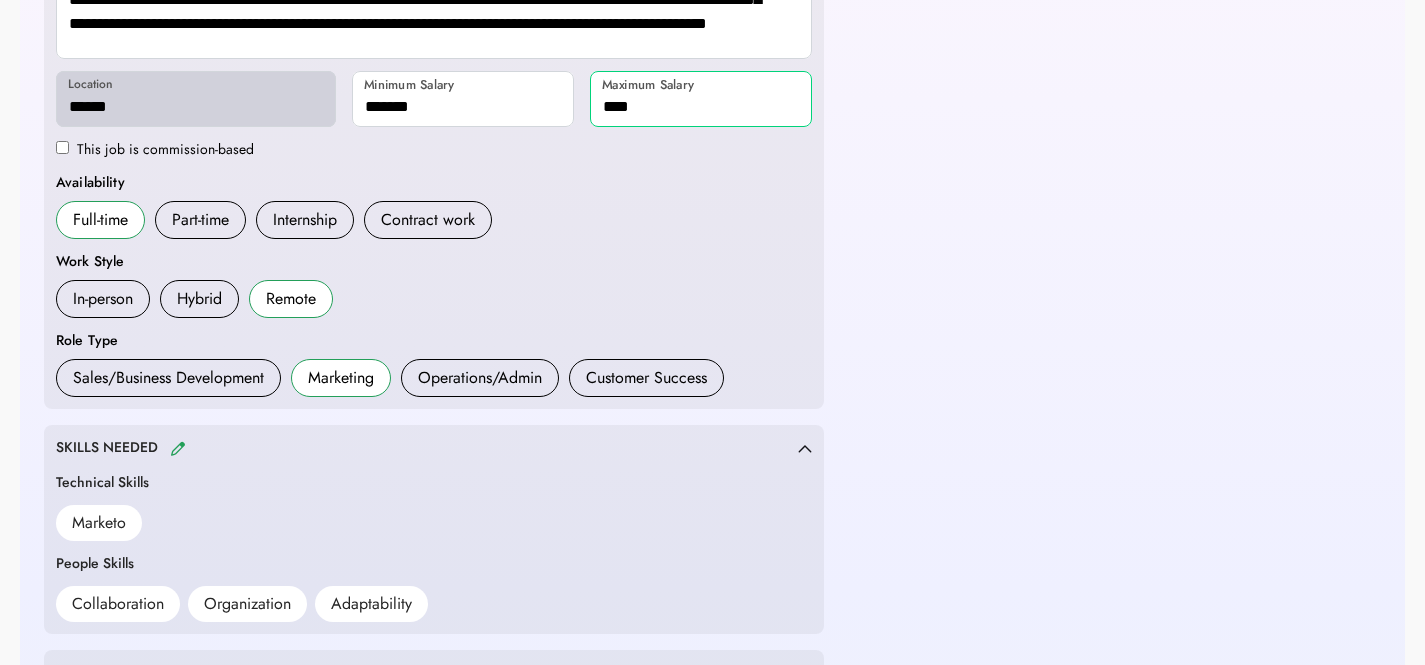type on "**" 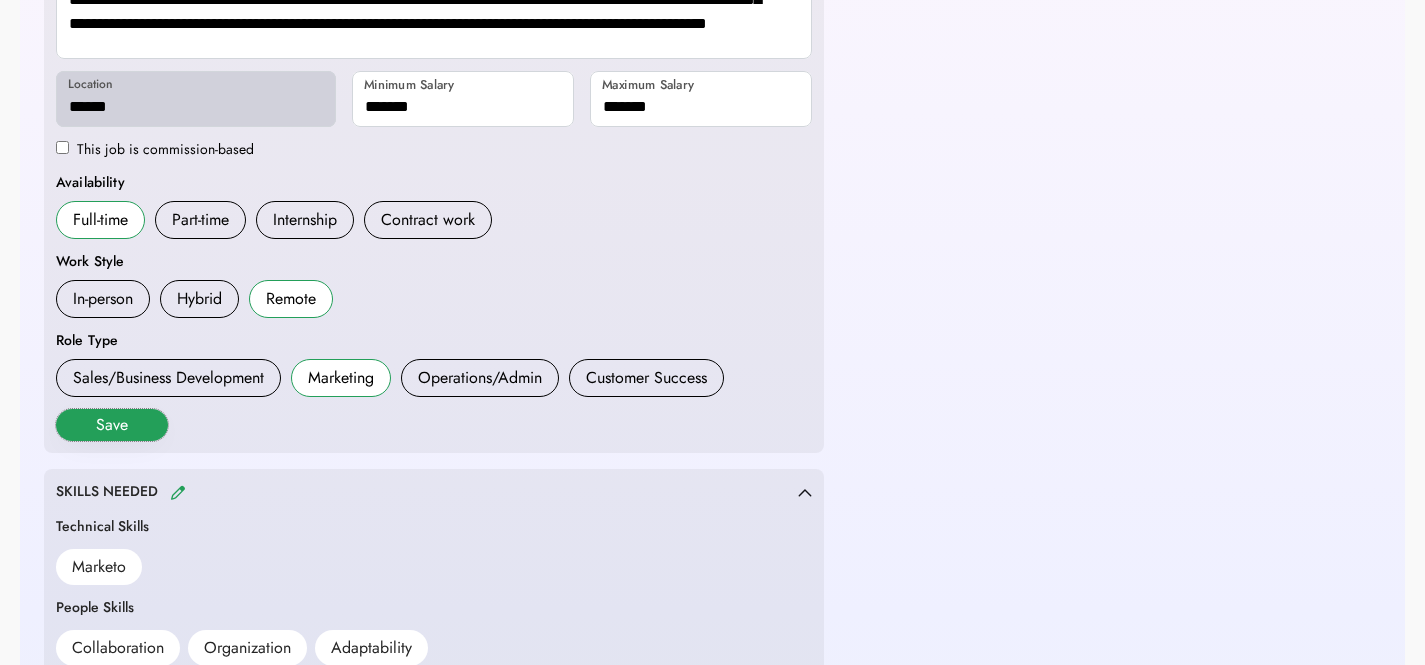 click on "Save" at bounding box center (112, 425) 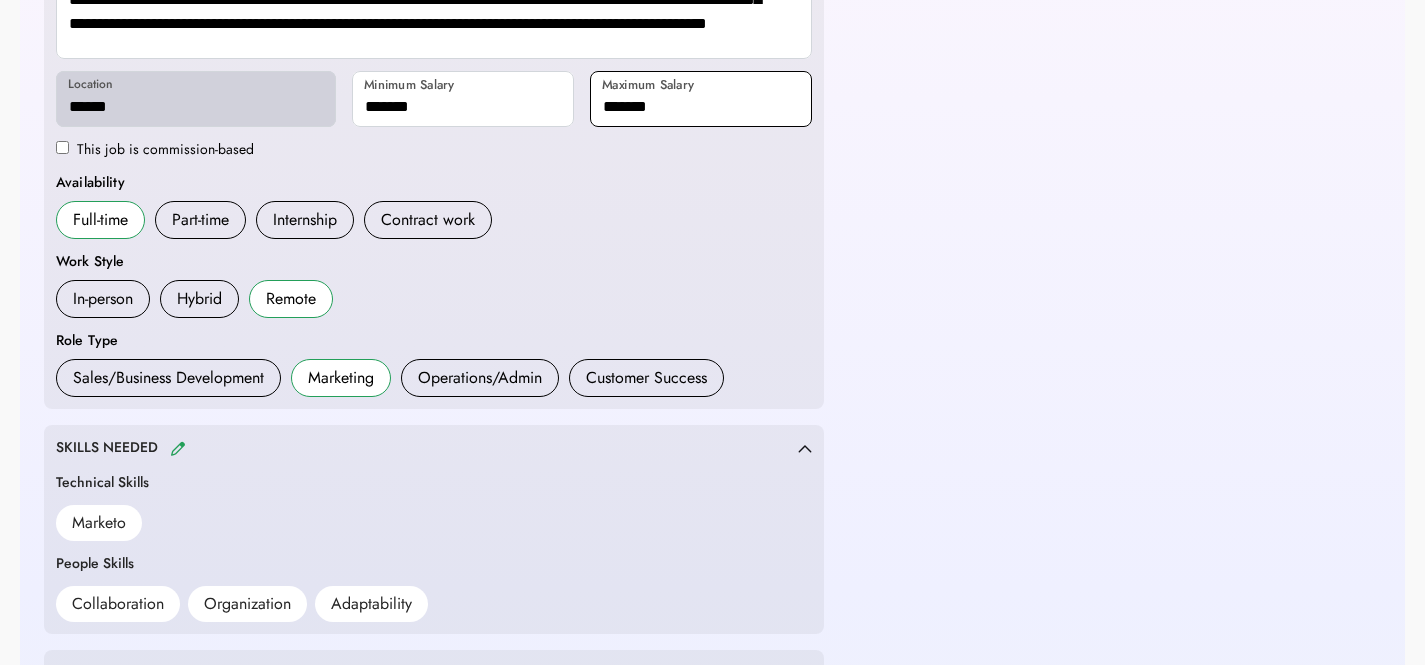 click at bounding box center [701, 99] 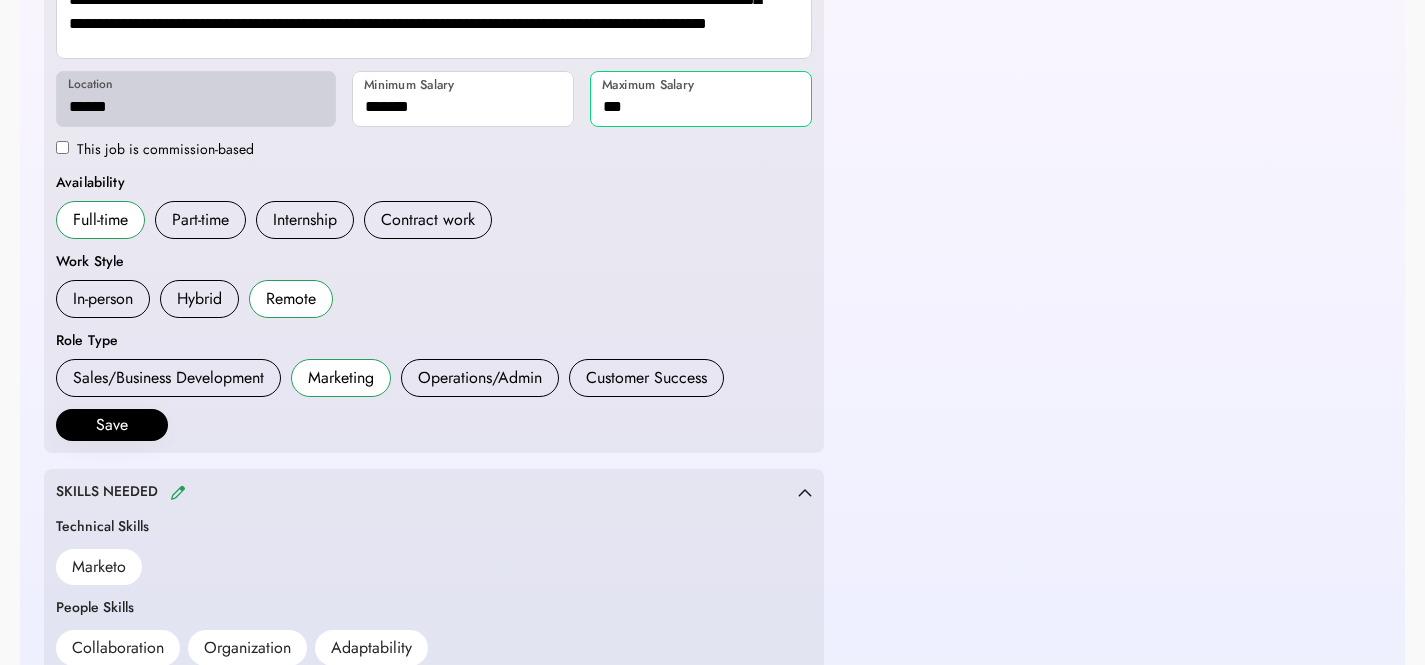 type on "**" 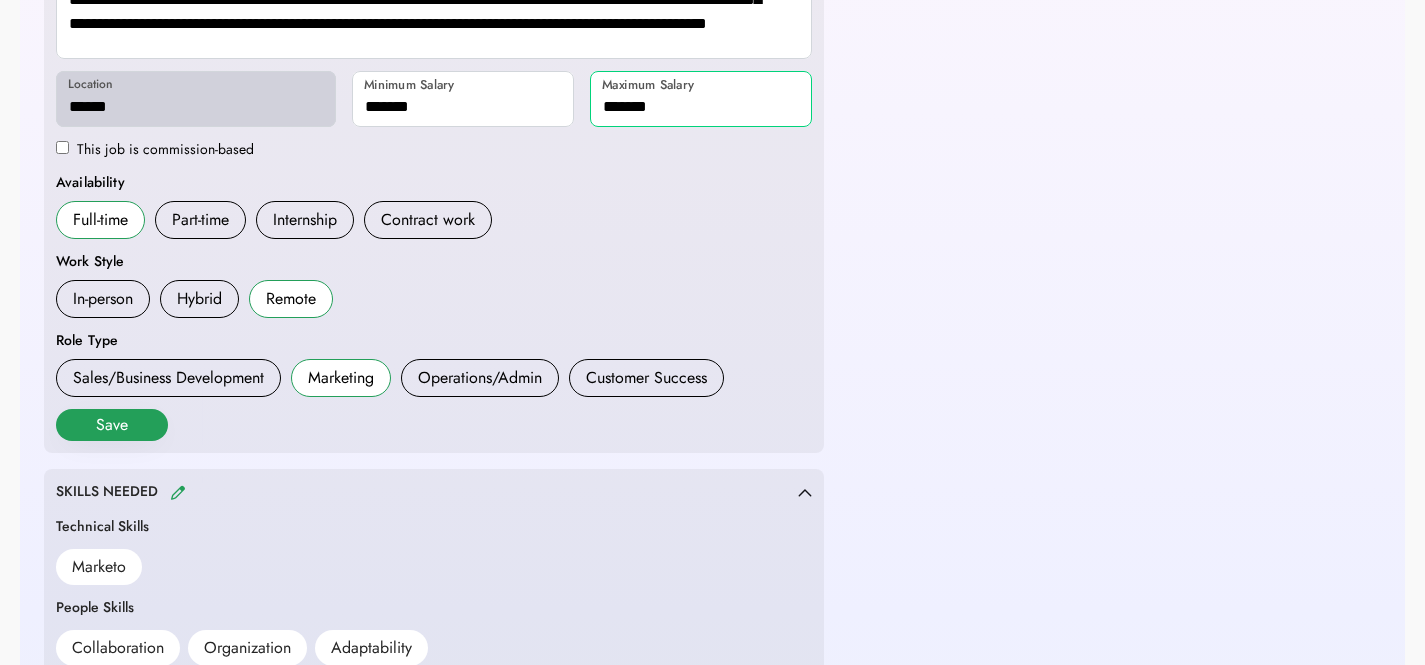 type on "*******" 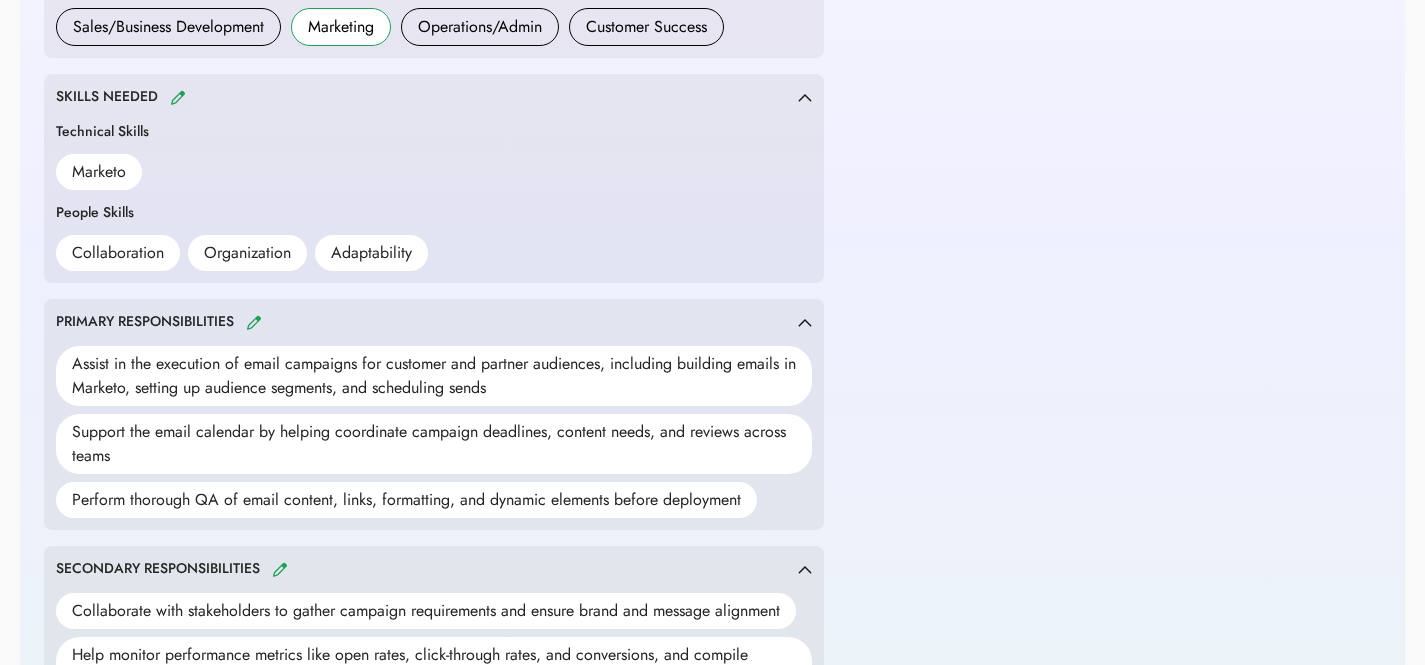 scroll, scrollTop: 711, scrollLeft: 0, axis: vertical 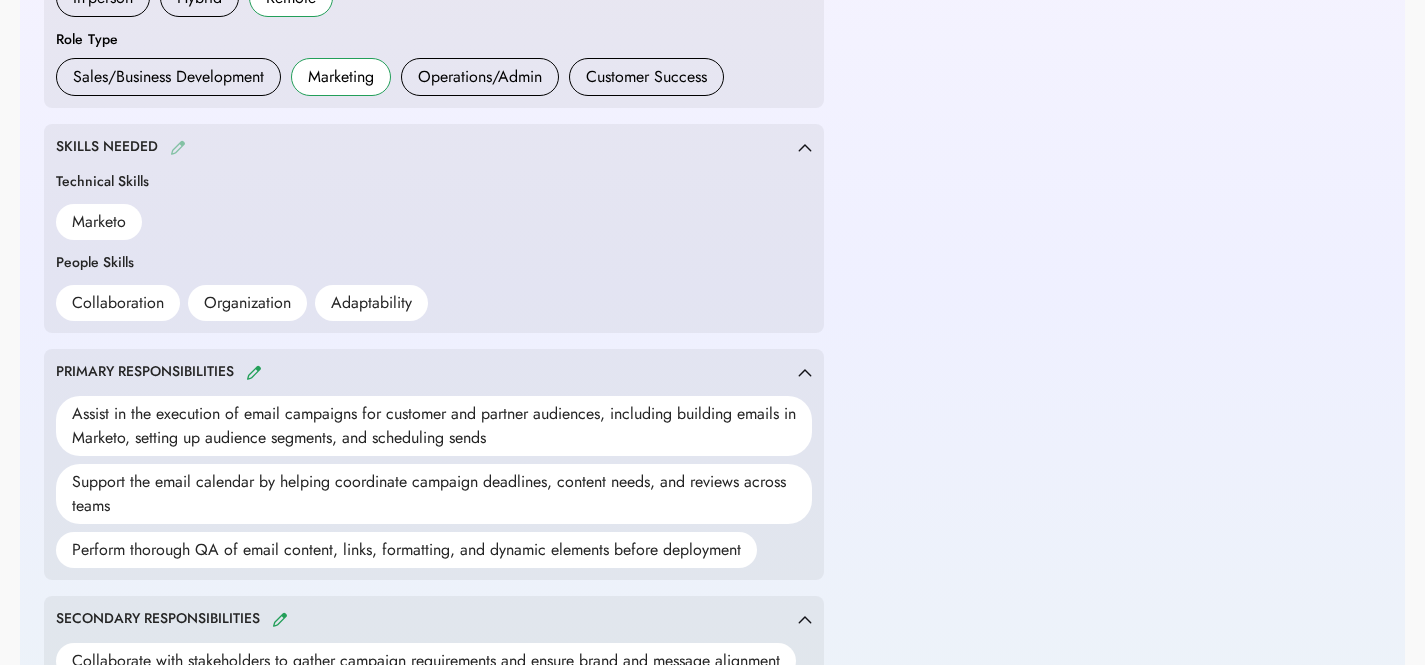 click at bounding box center [178, 147] 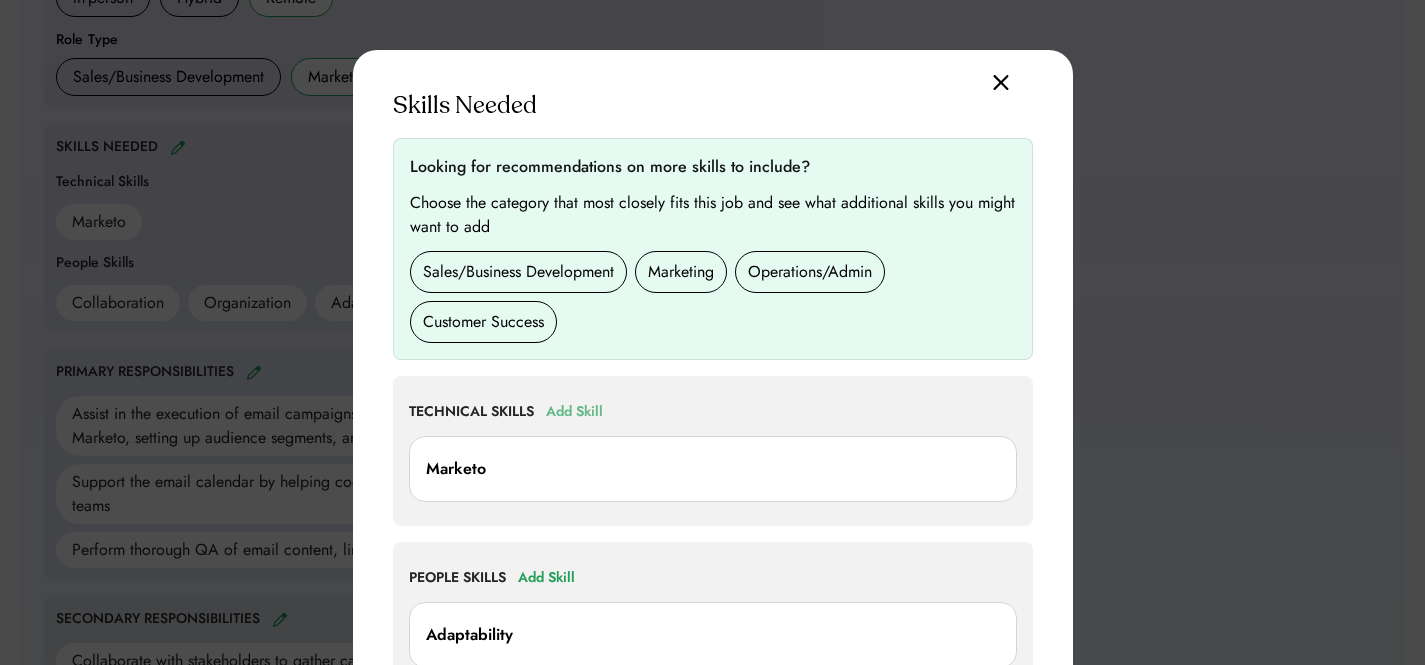 click on "Add Skill" at bounding box center (574, 412) 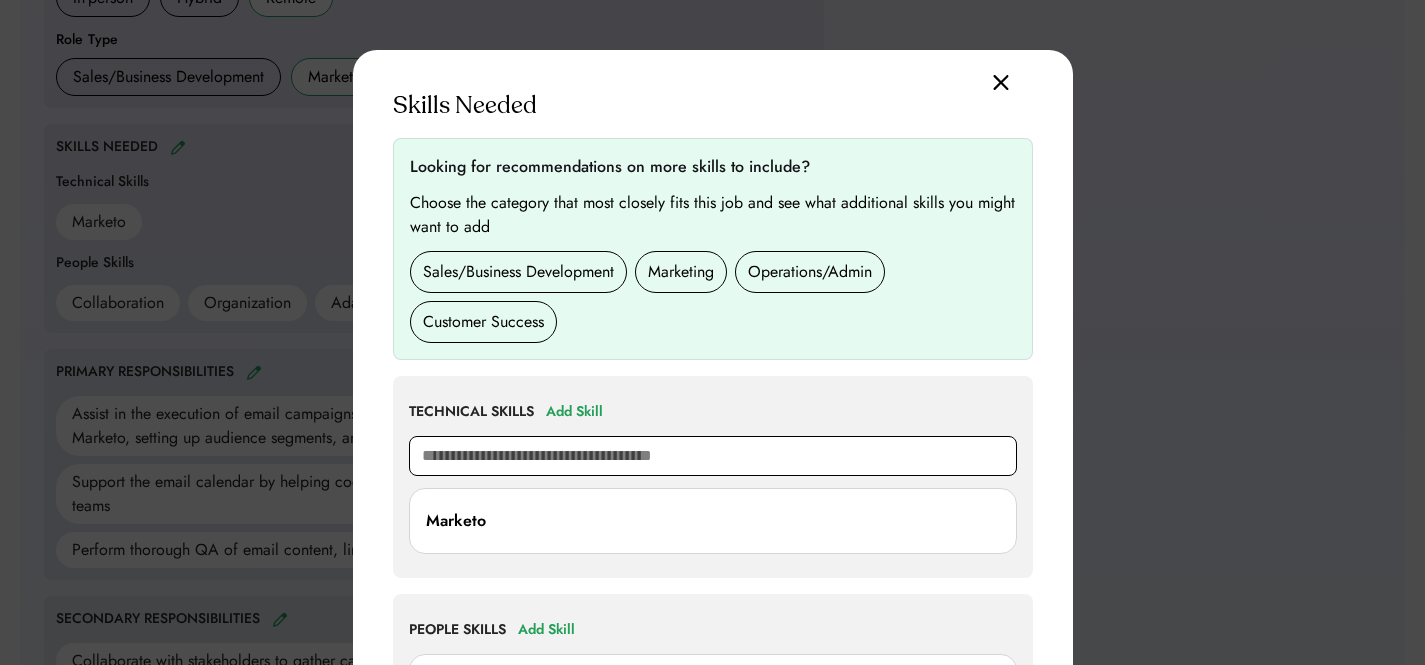 click at bounding box center (713, 456) 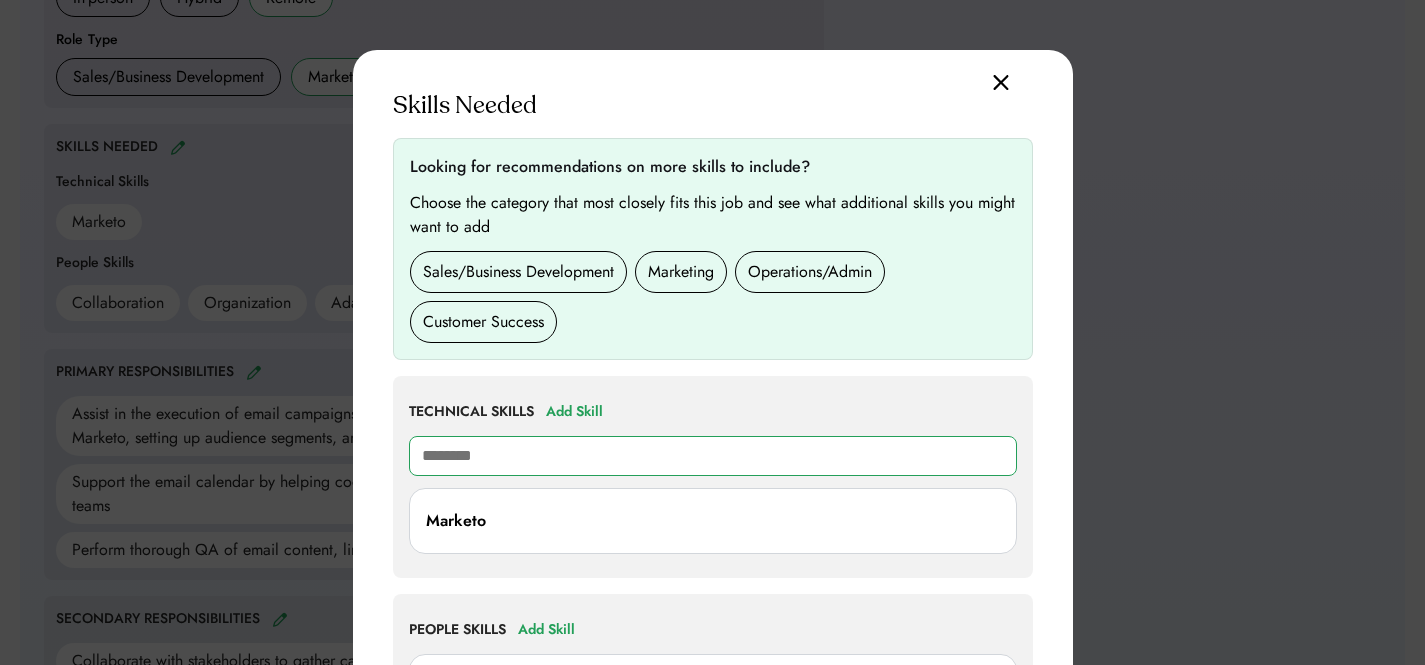 type on "*********" 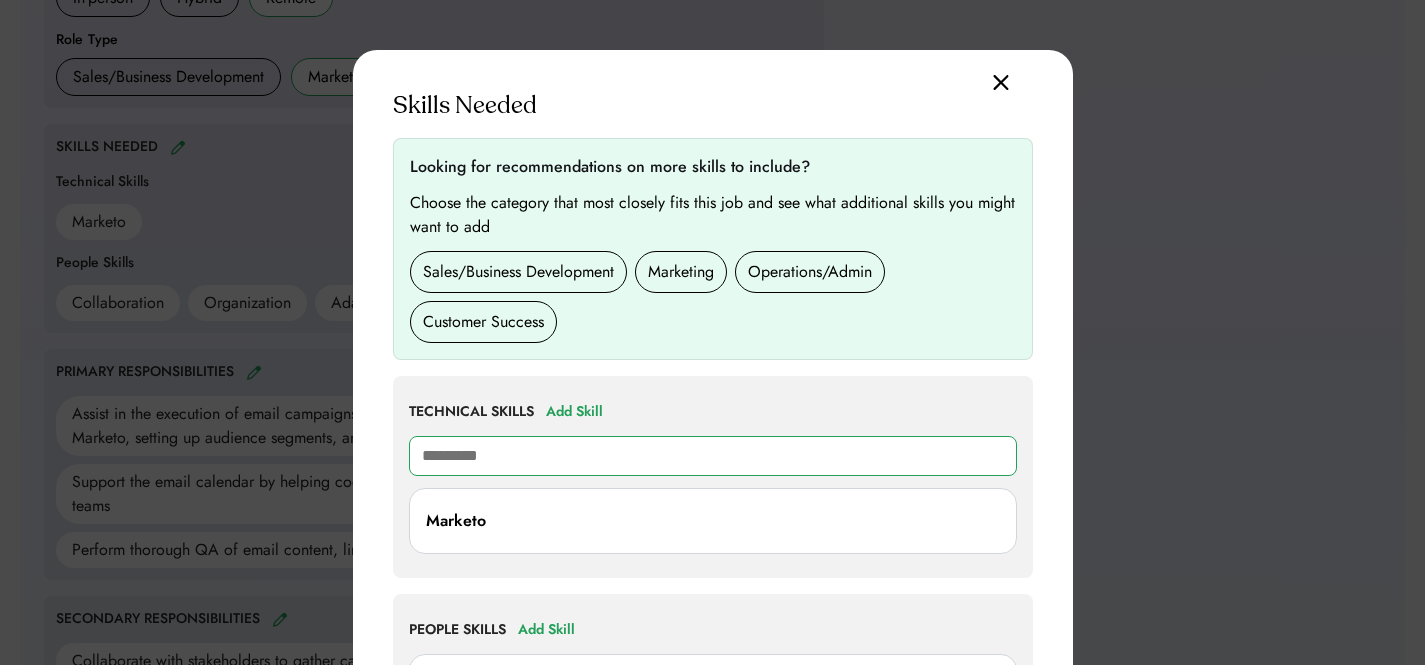 type on "**********" 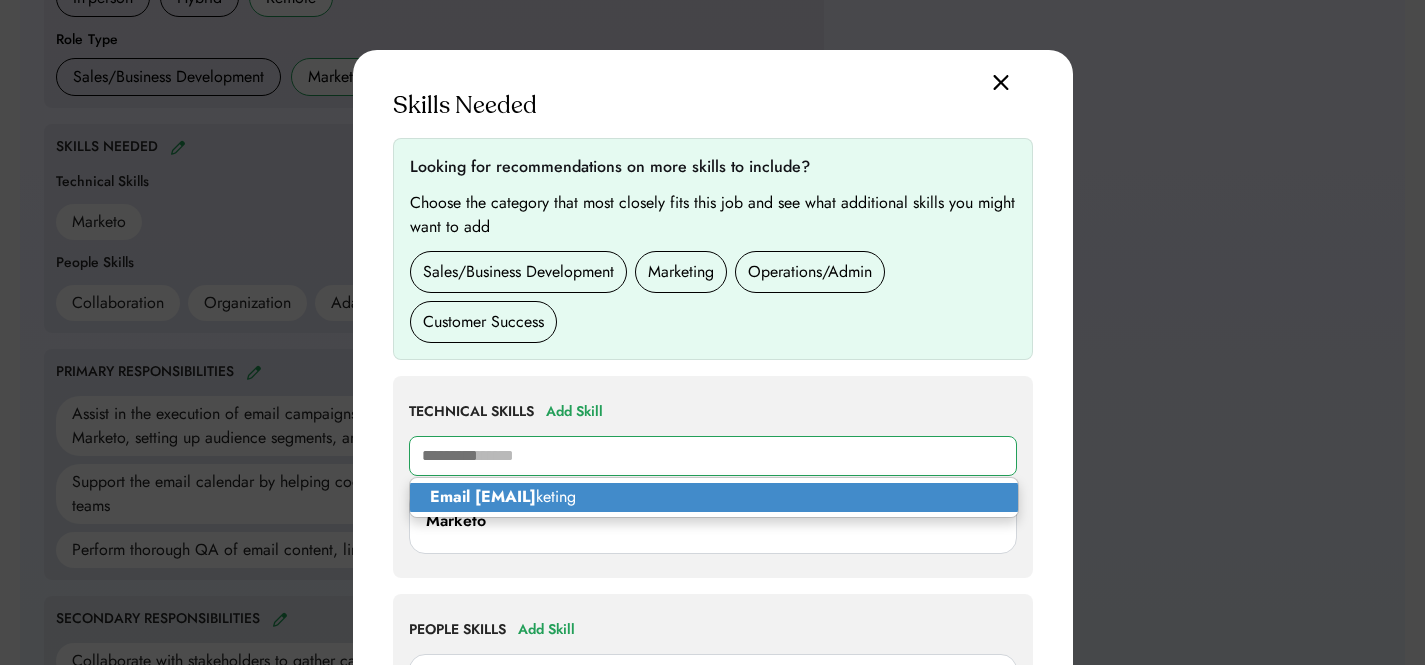 click on "Email mar keting" at bounding box center [714, 497] 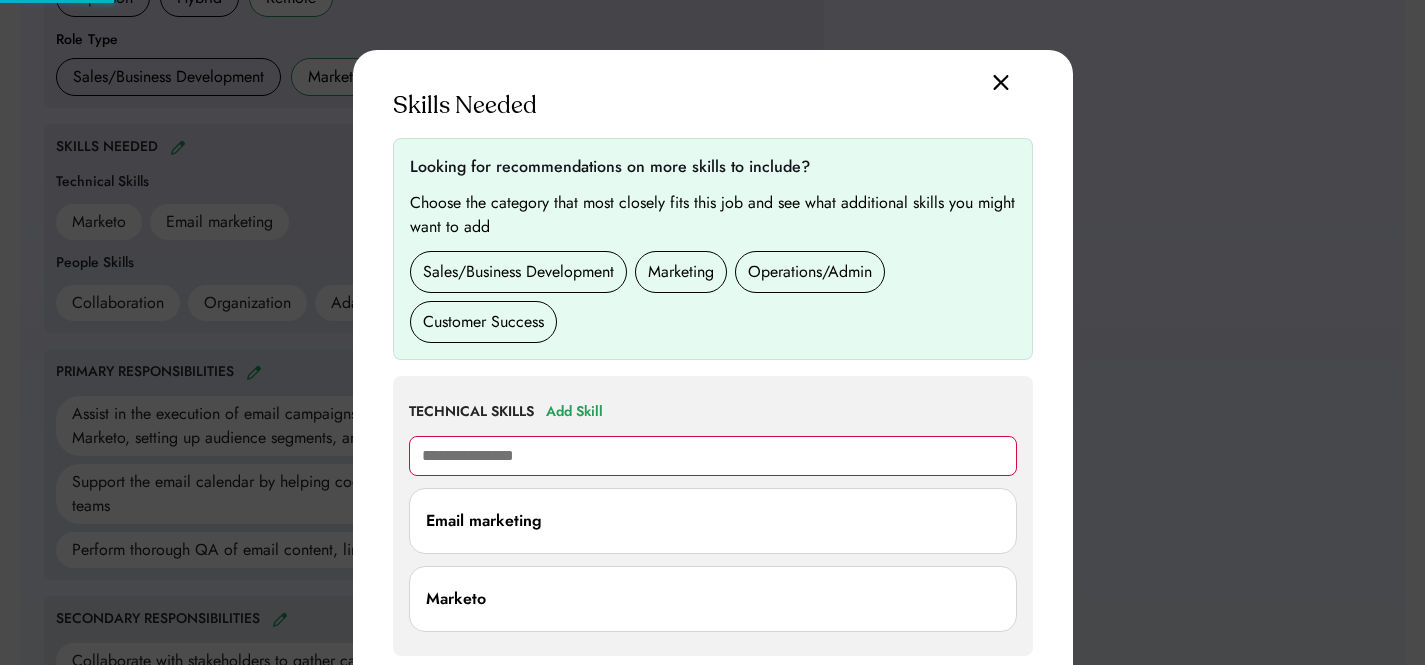 type 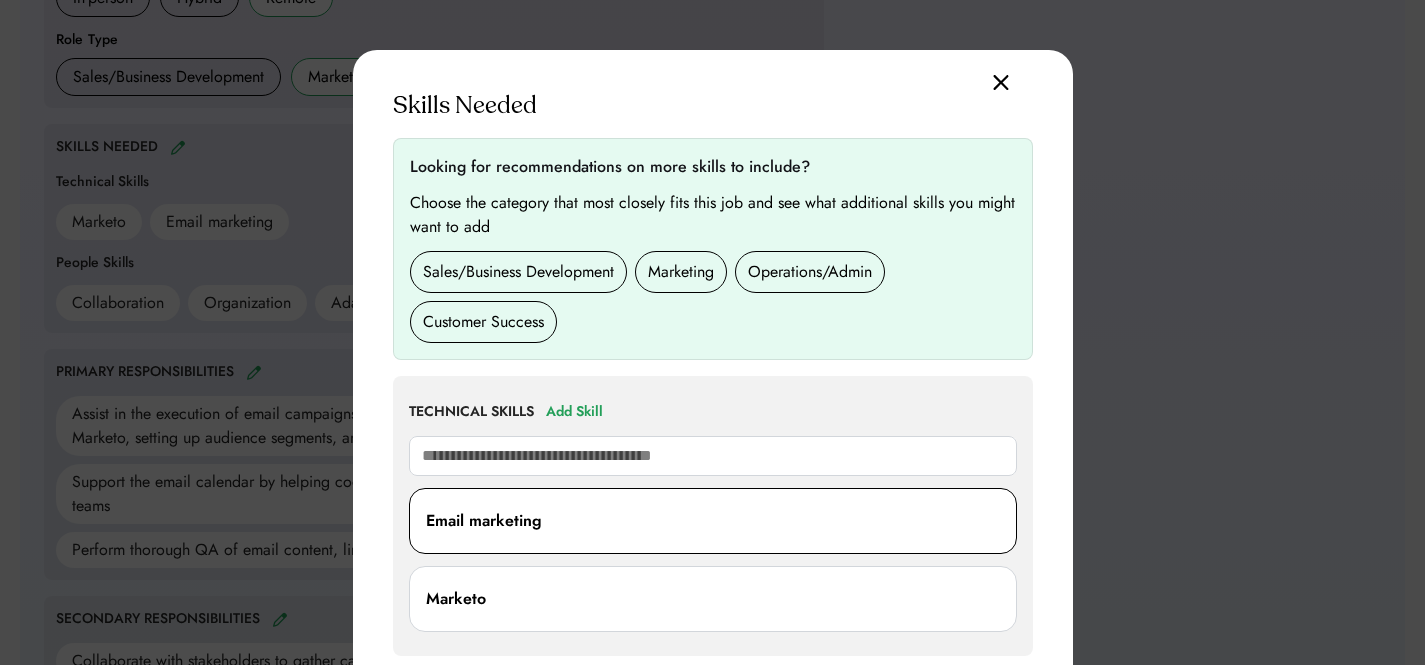 click on "Email marketing" at bounding box center (484, 521) 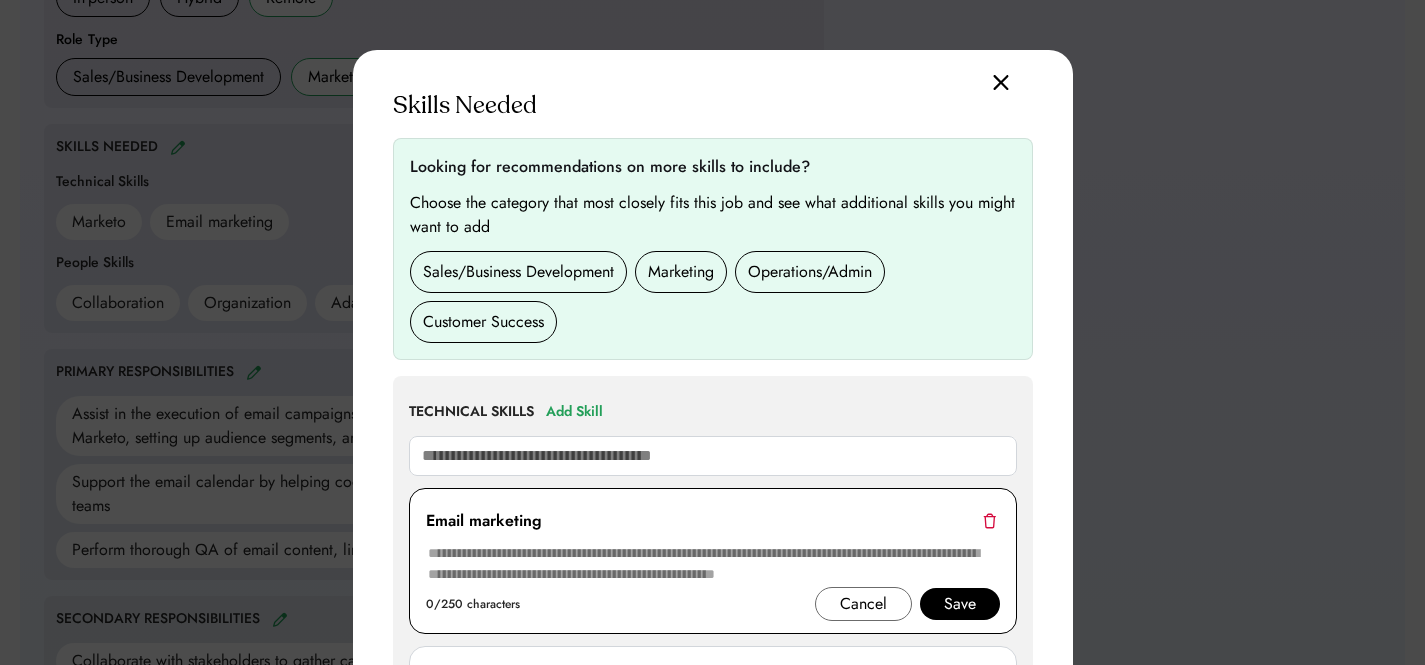click at bounding box center (713, 564) 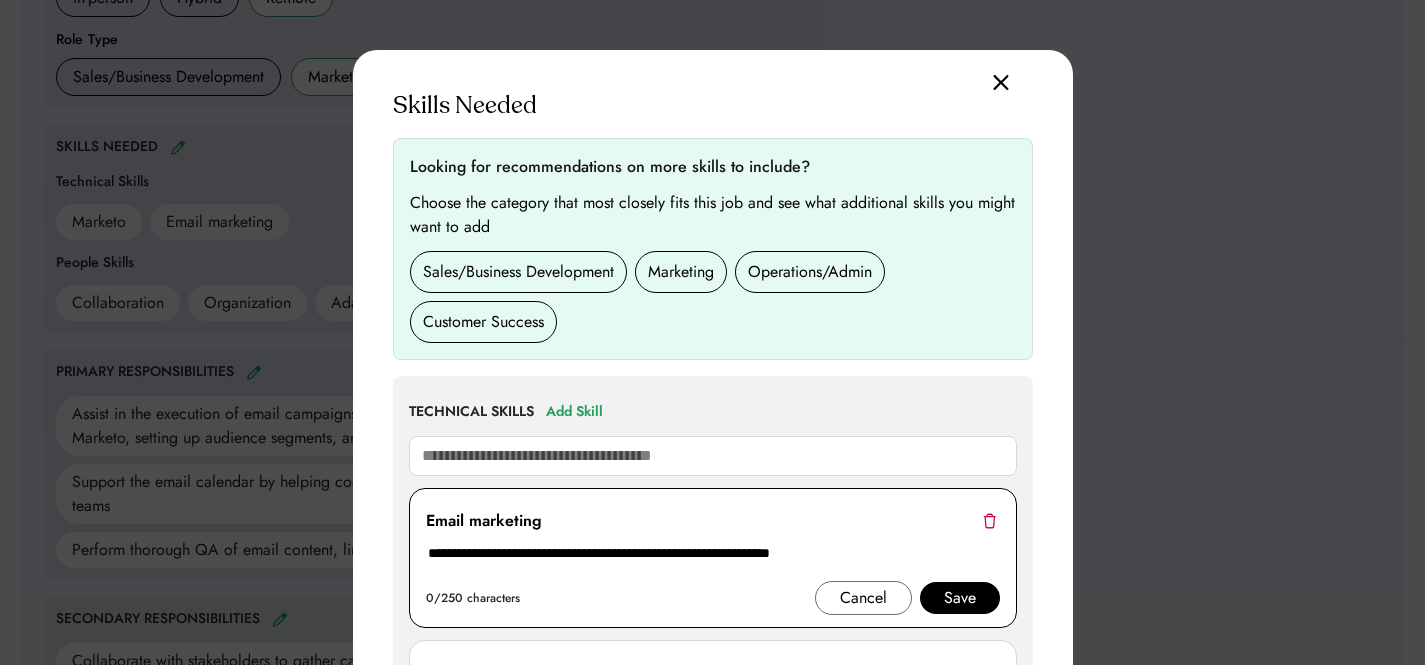 type on "**********" 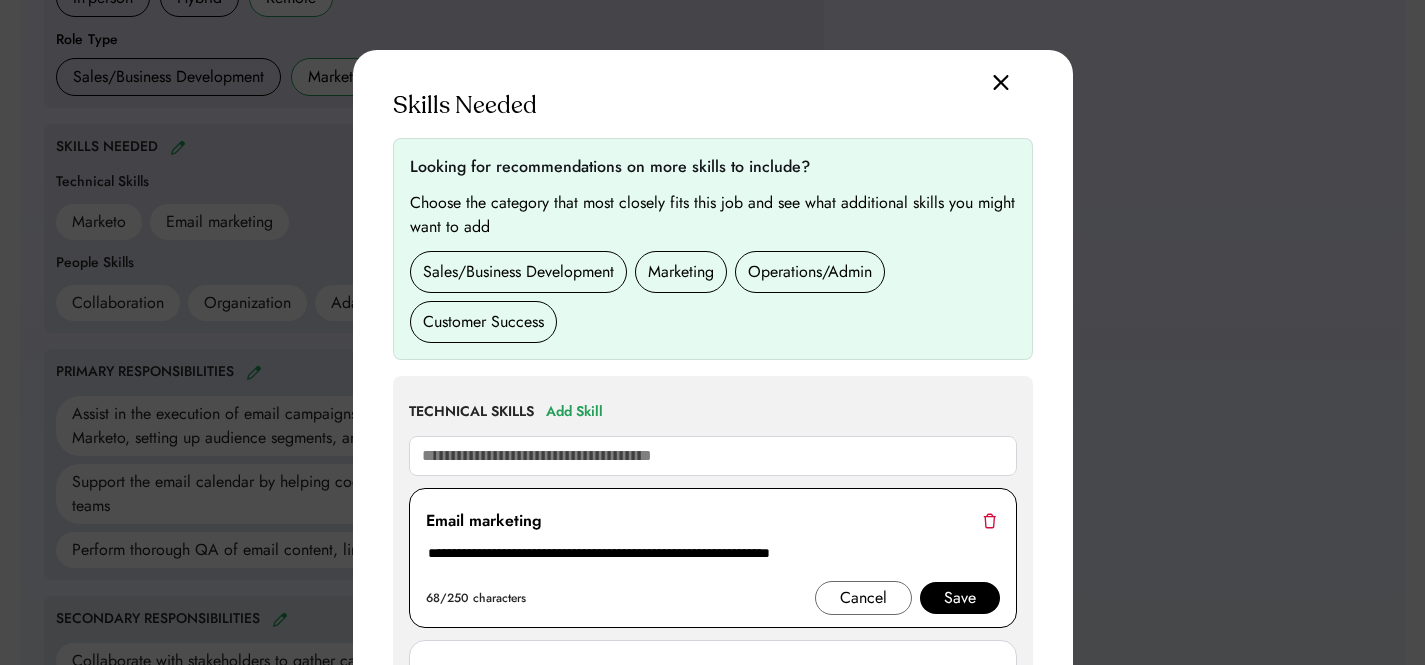 click on "Save" at bounding box center [960, 598] 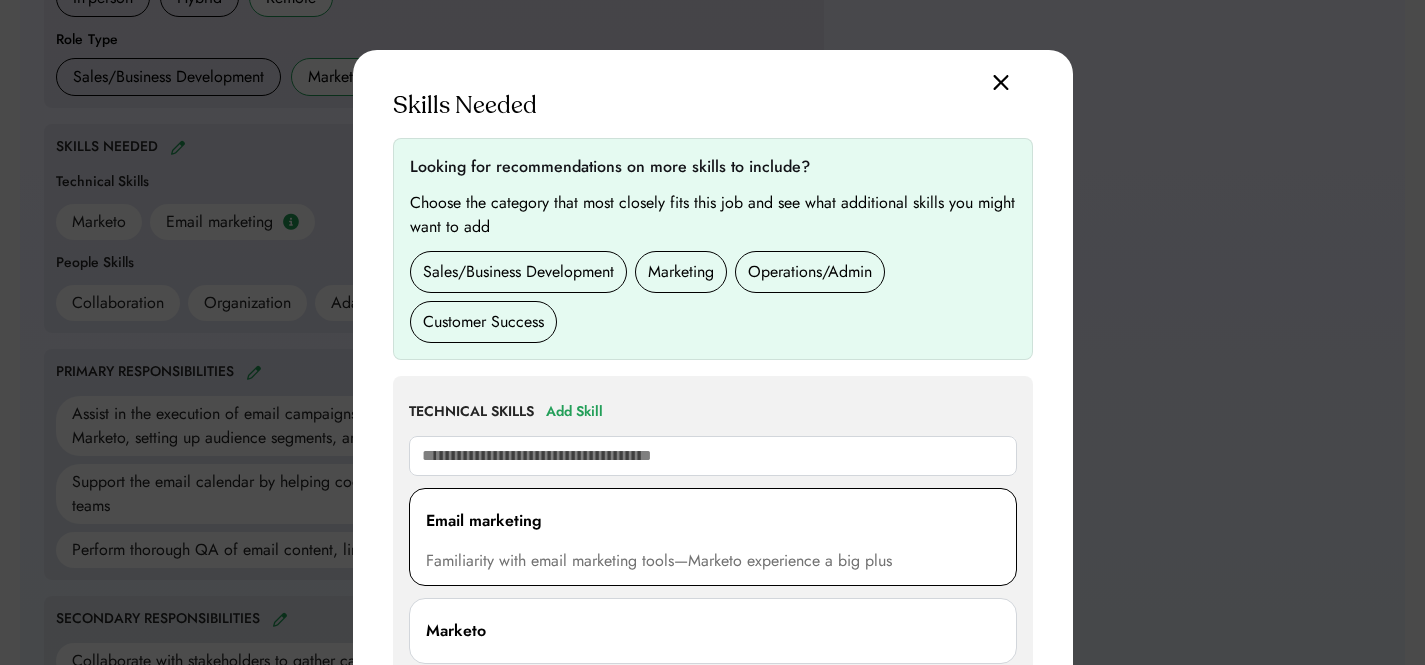 scroll, scrollTop: 1106, scrollLeft: 0, axis: vertical 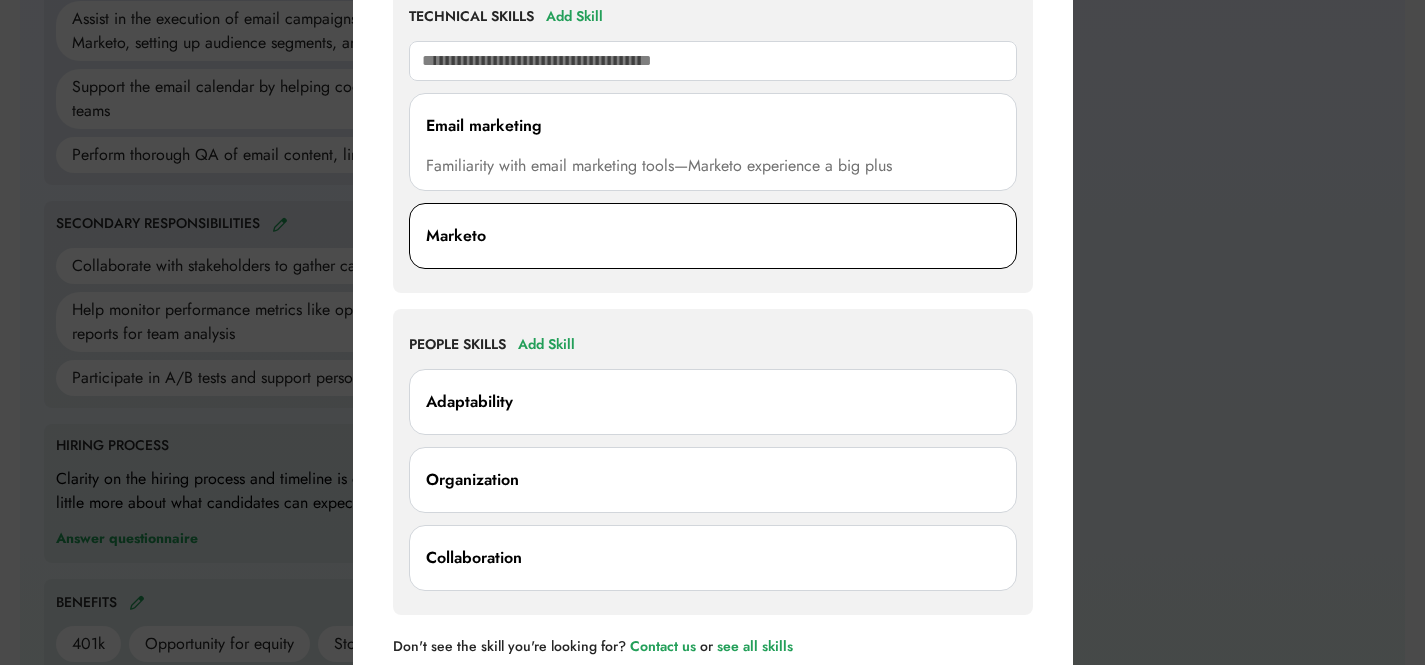 click on "Marketo" at bounding box center (713, 236) 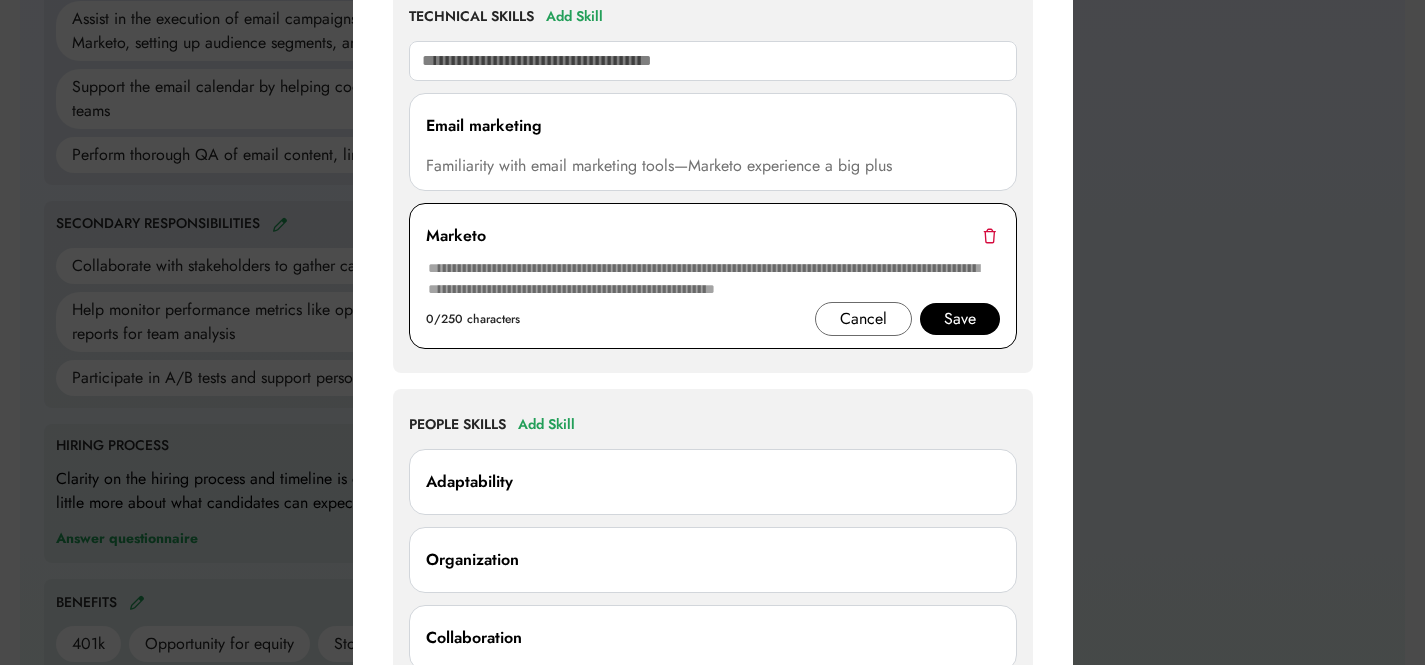 click at bounding box center [989, 235] 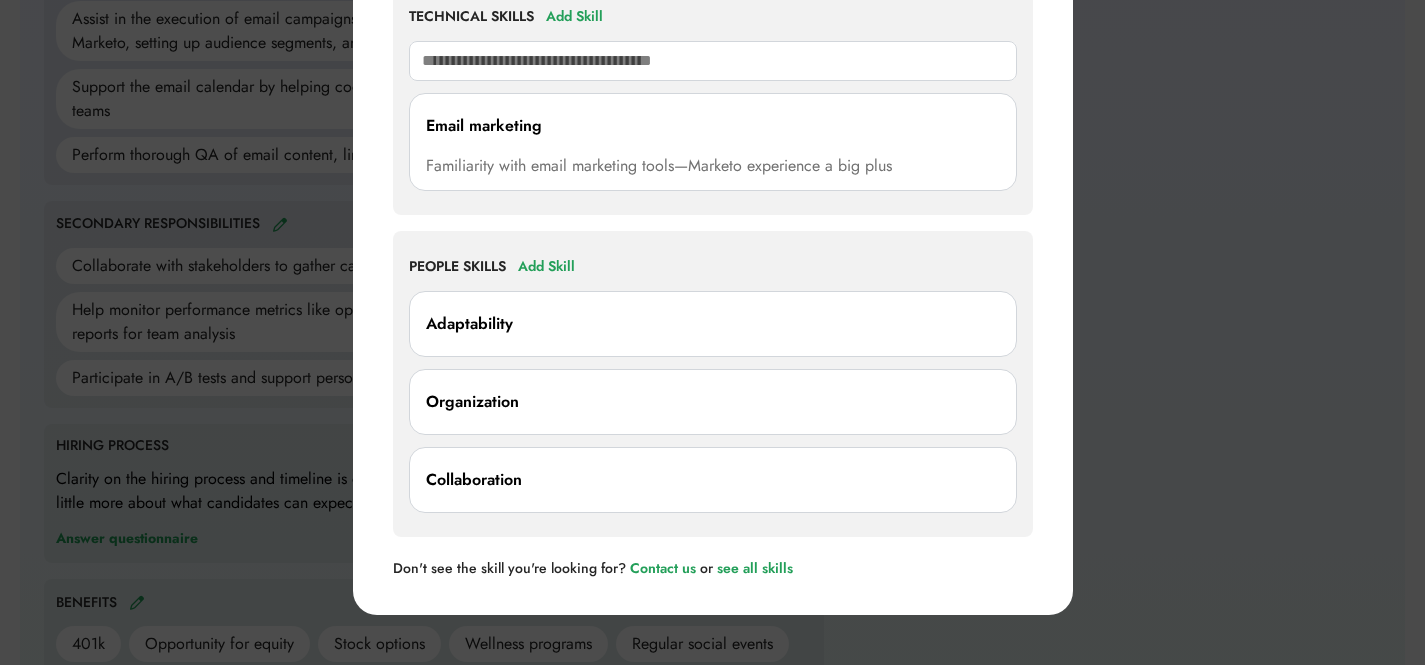 click at bounding box center [713, 61] 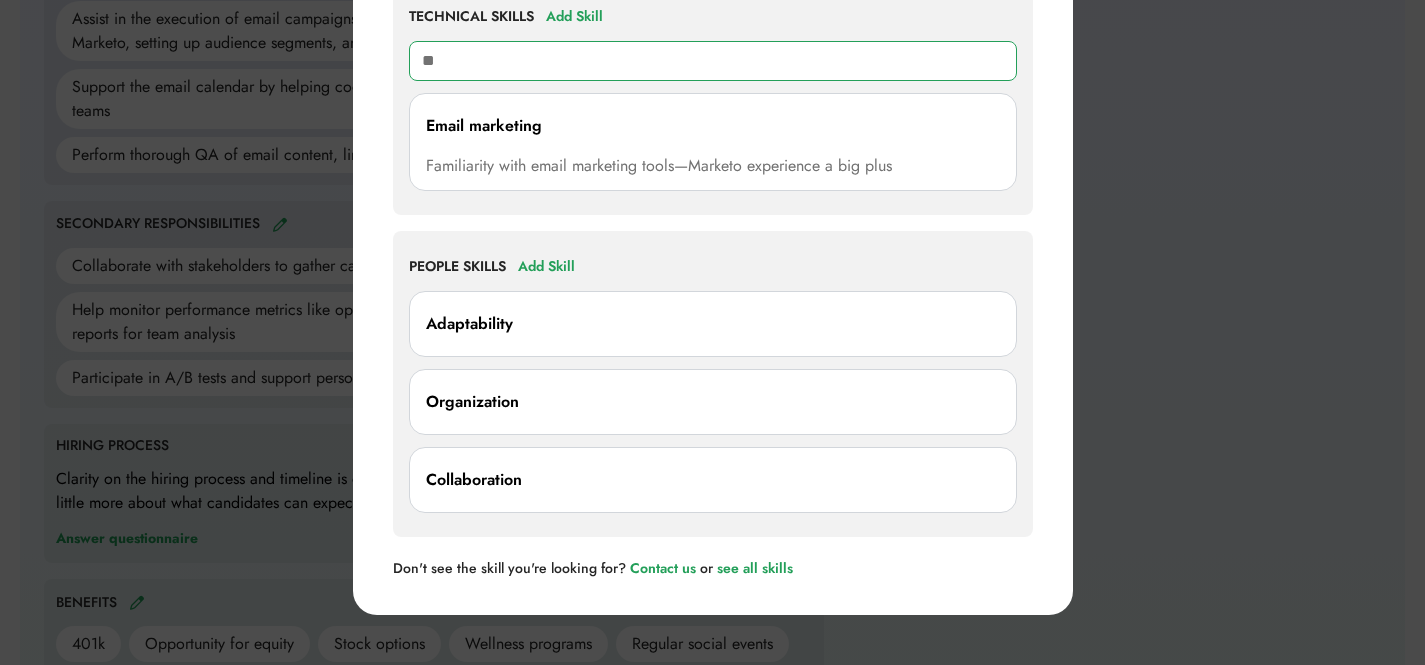 type on "***" 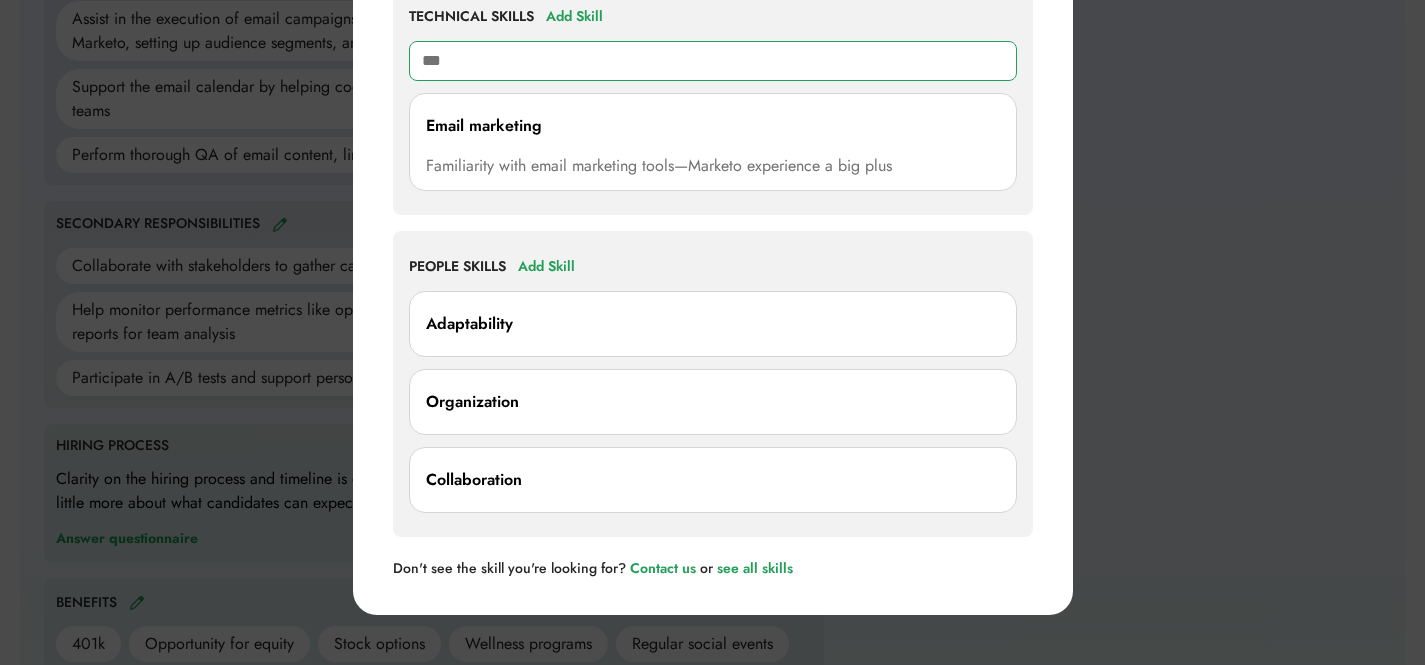 type on "**********" 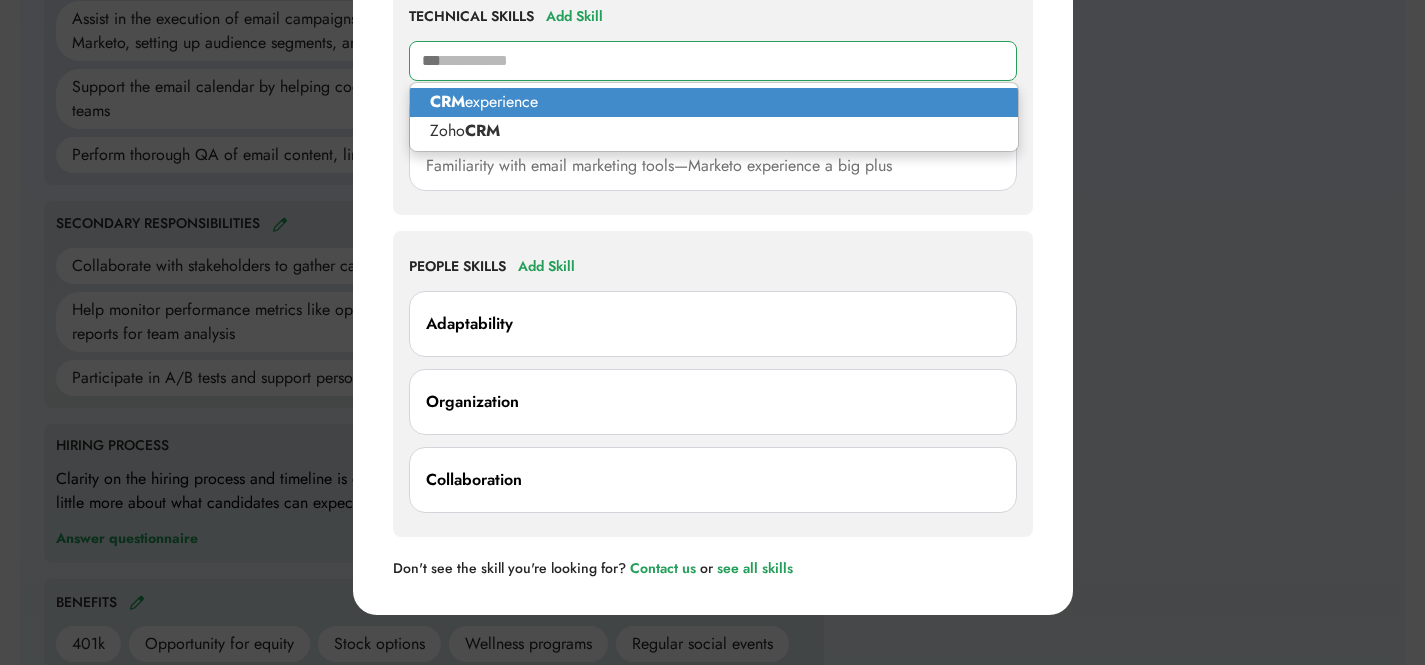 click on "CRM  experience" at bounding box center [714, 102] 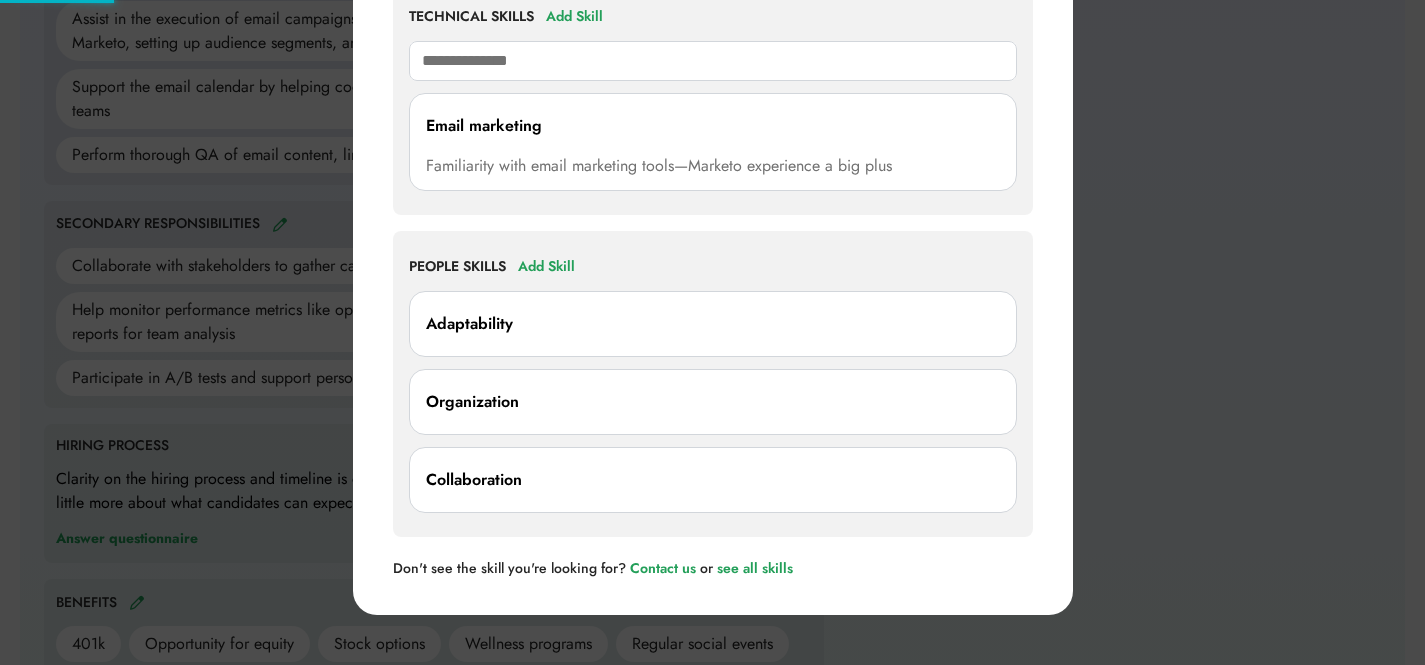 type 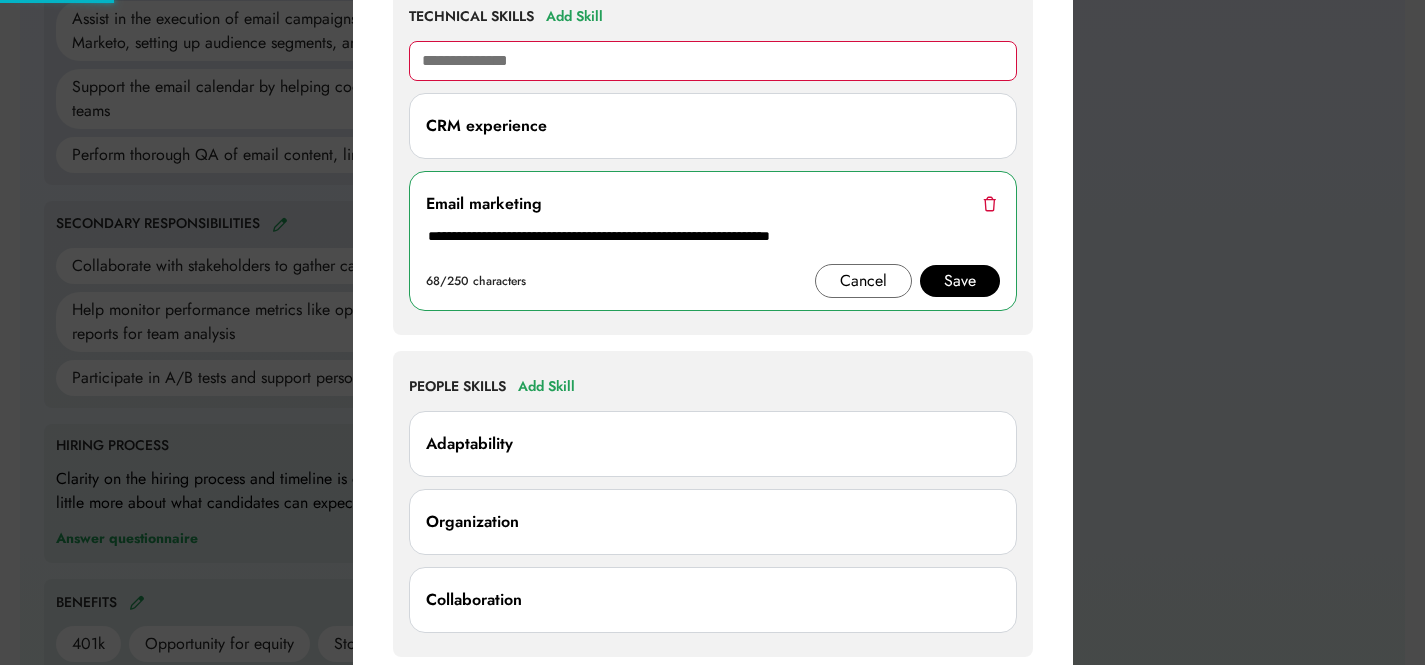 type 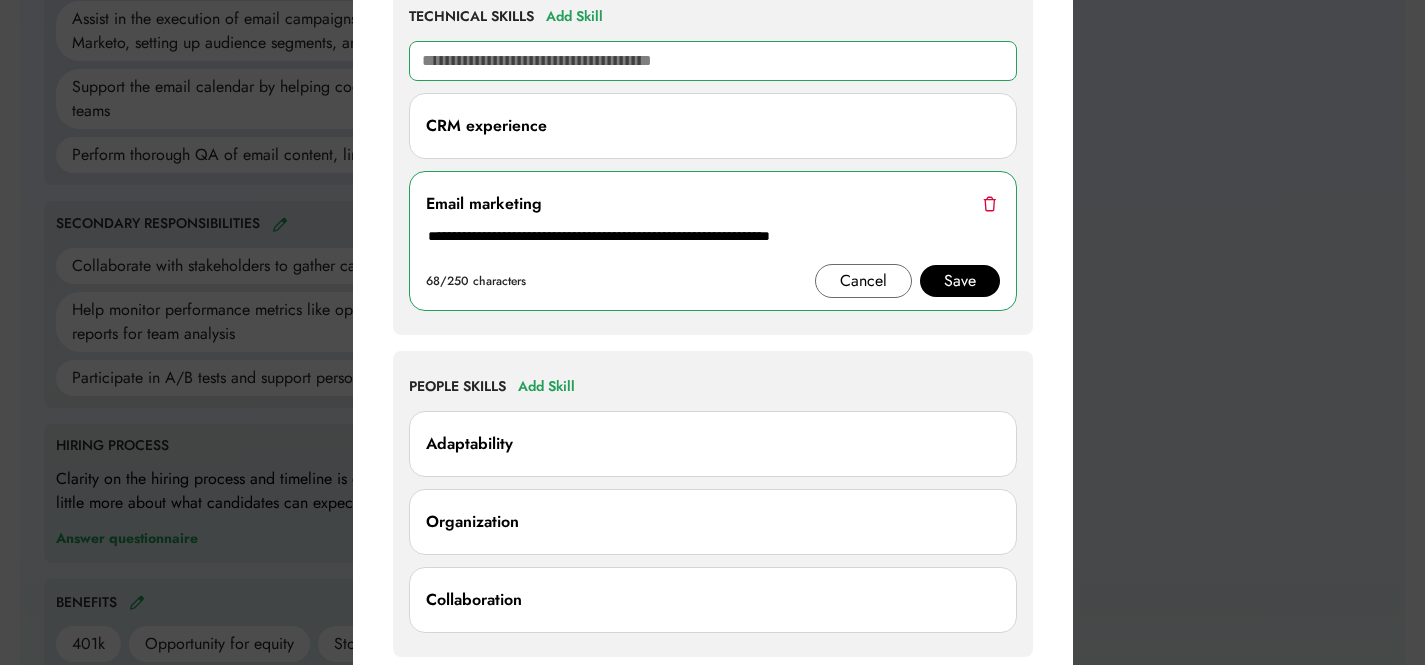 click on "CRM experience" at bounding box center [486, 126] 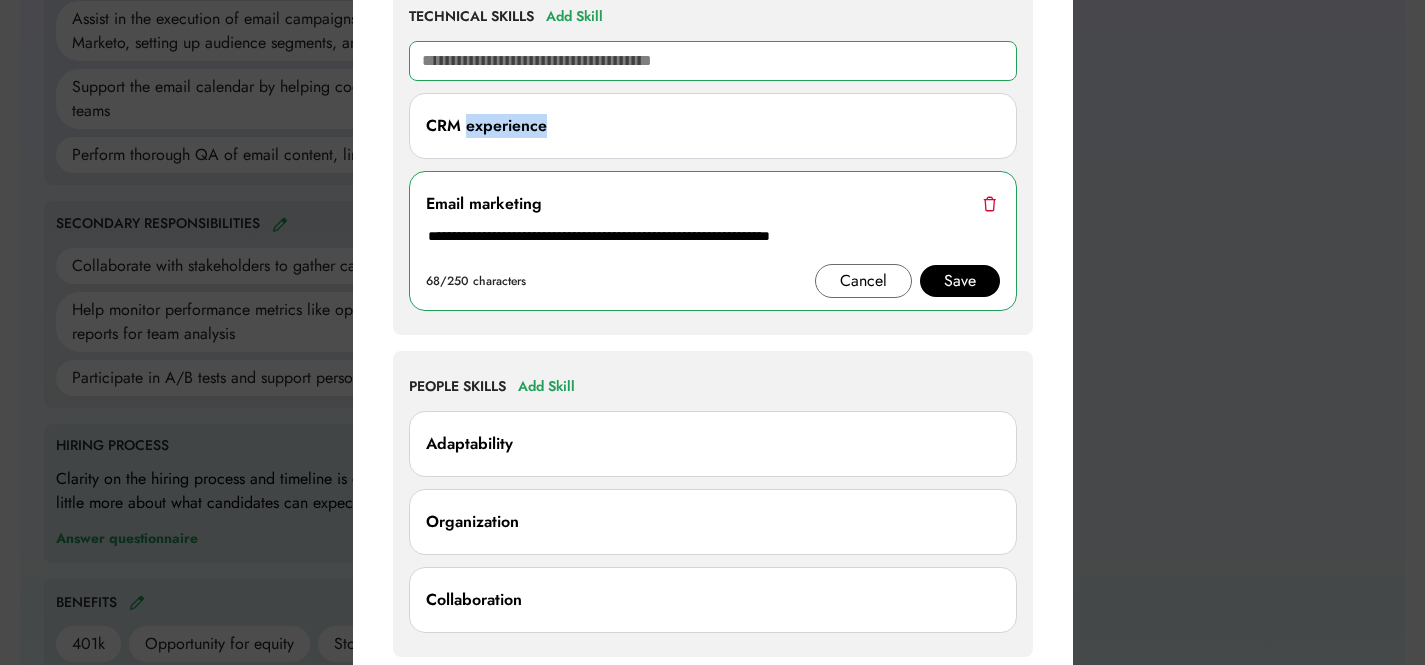 click on "CRM experience" at bounding box center (486, 126) 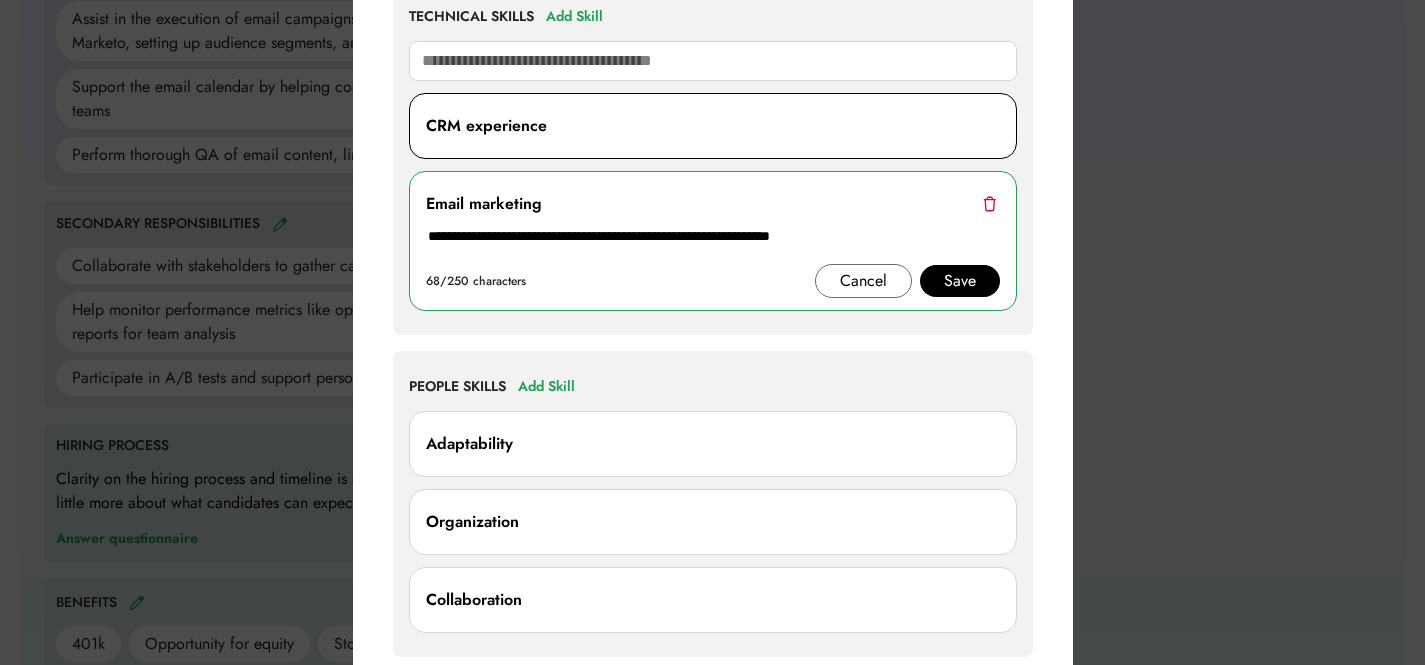 click on "CRM experience" at bounding box center (713, 126) 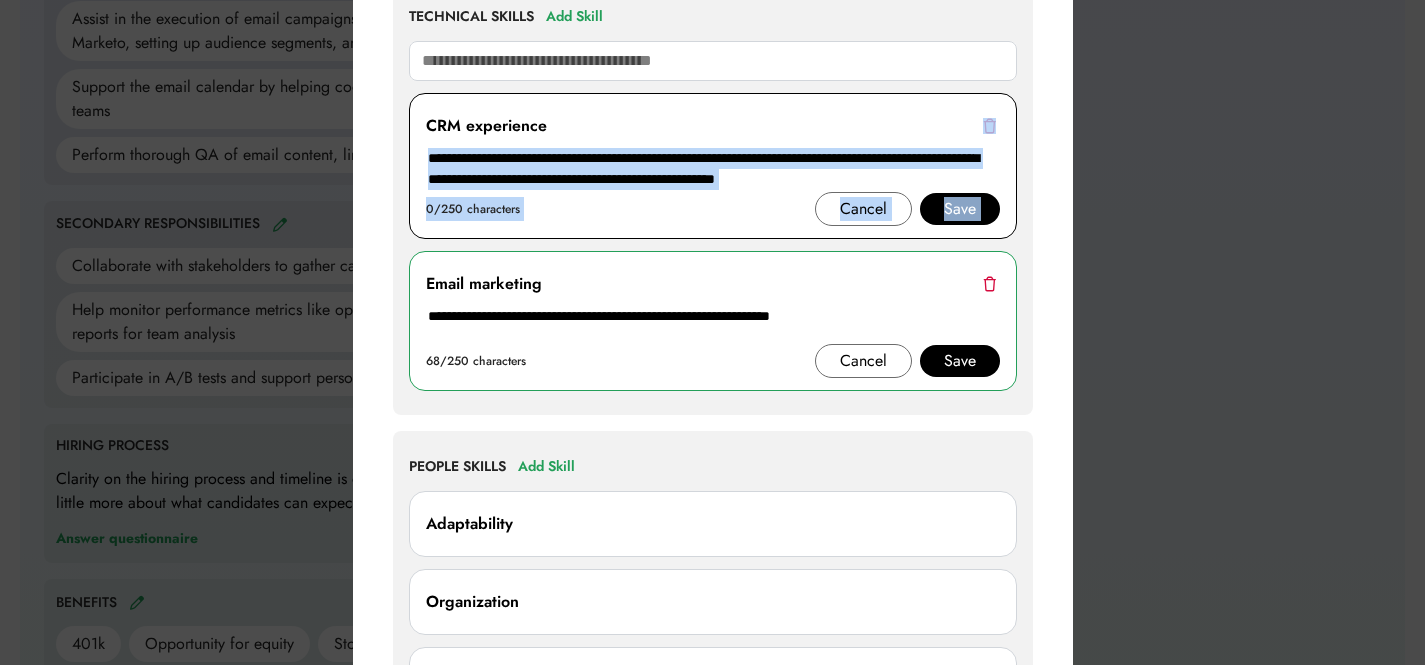 click at bounding box center (713, 169) 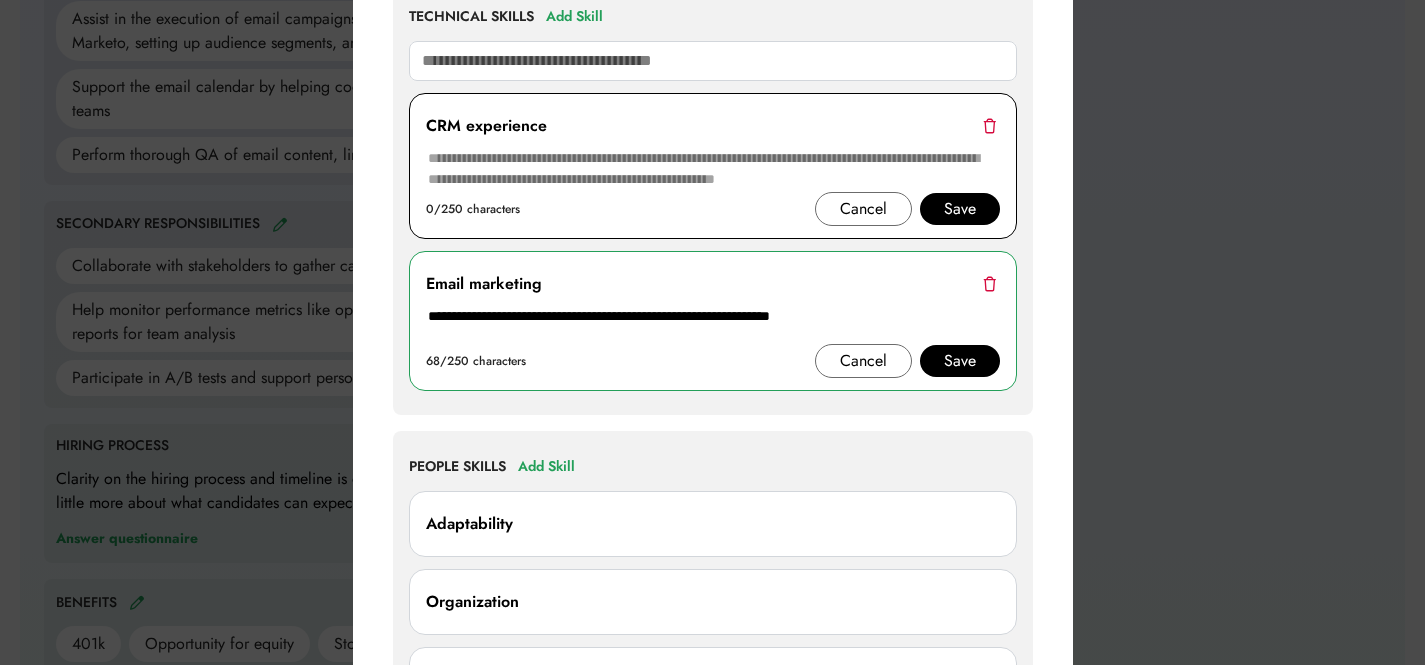 paste on "**********" 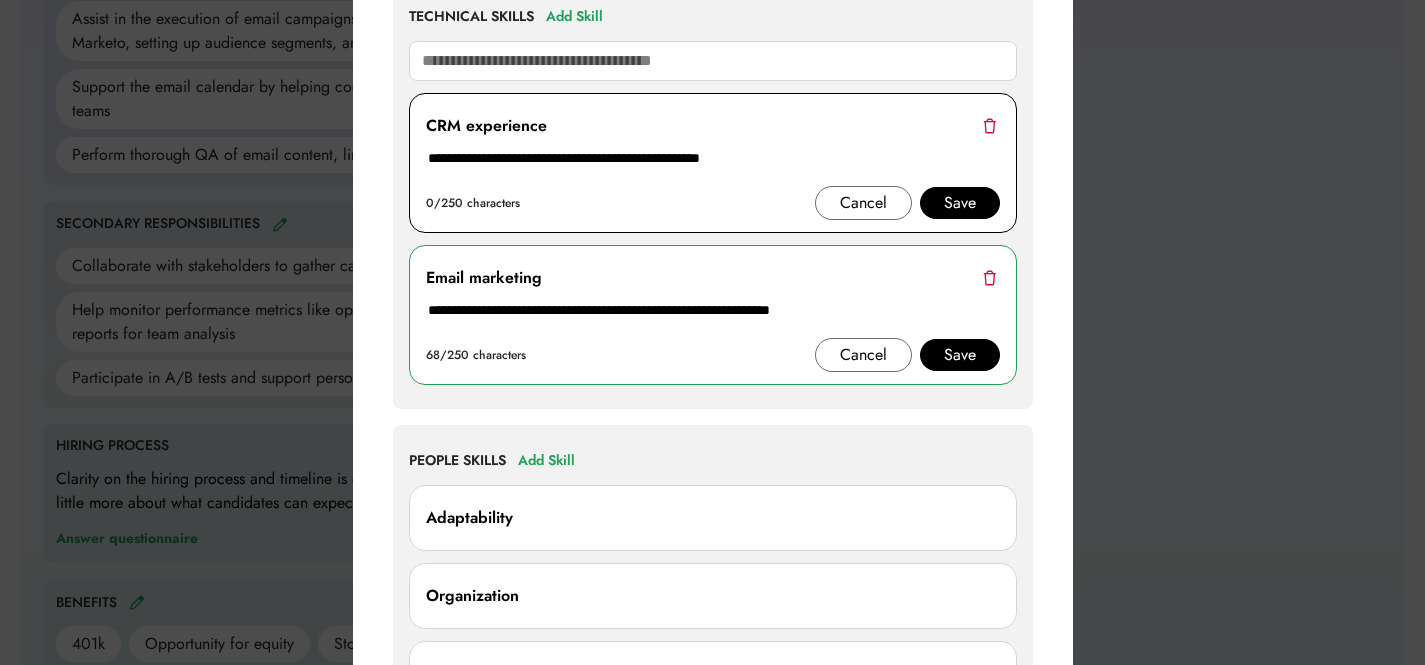 type on "**********" 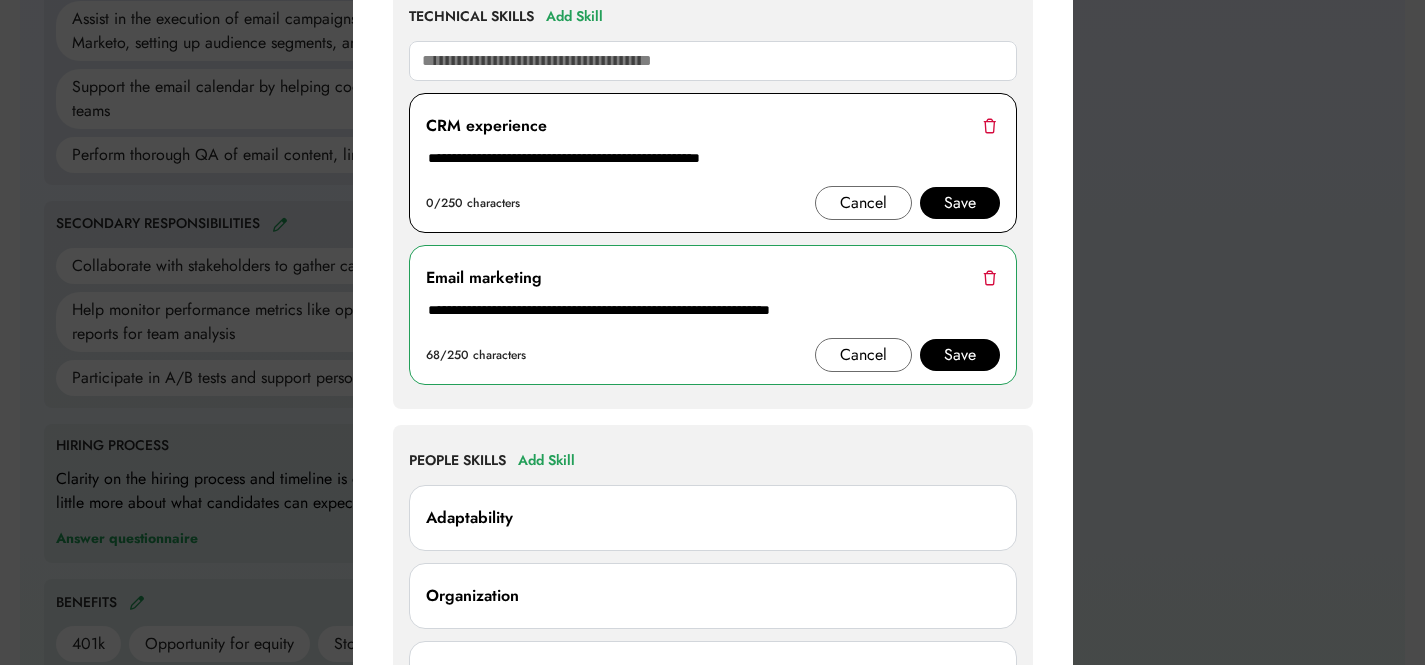 click on "Save" at bounding box center [960, 203] 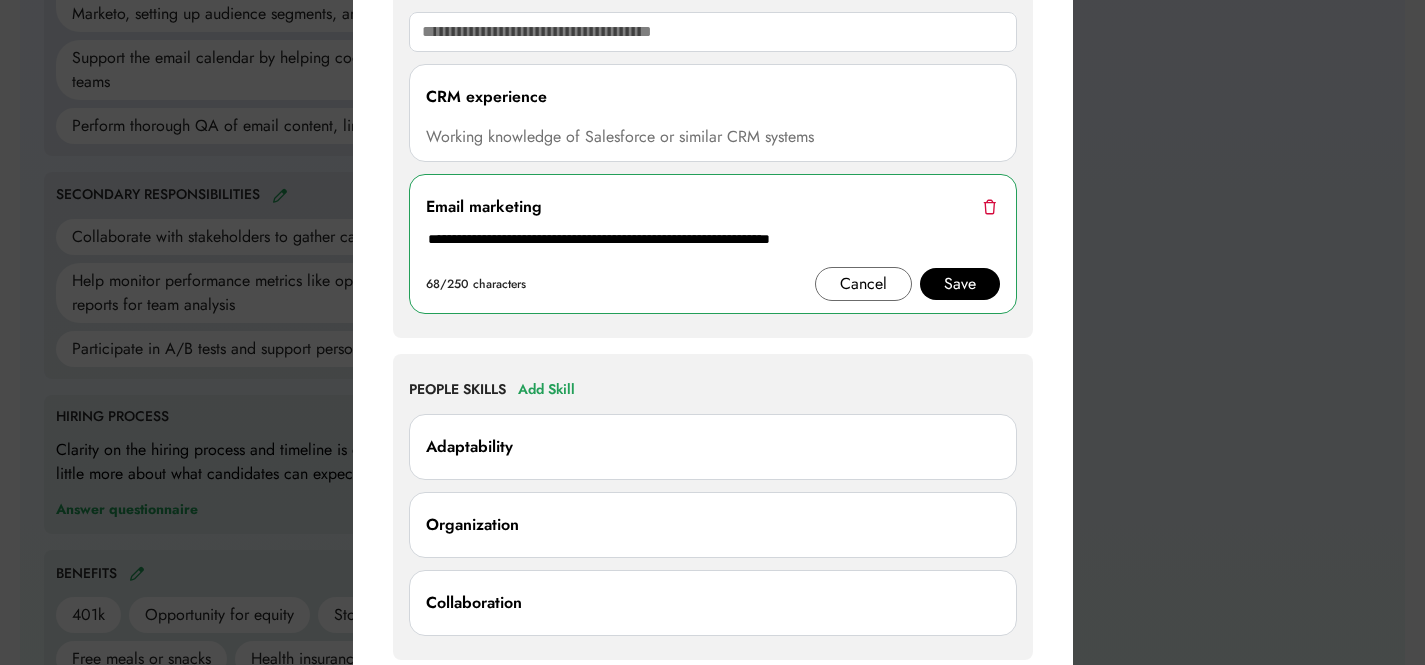scroll, scrollTop: 1138, scrollLeft: 0, axis: vertical 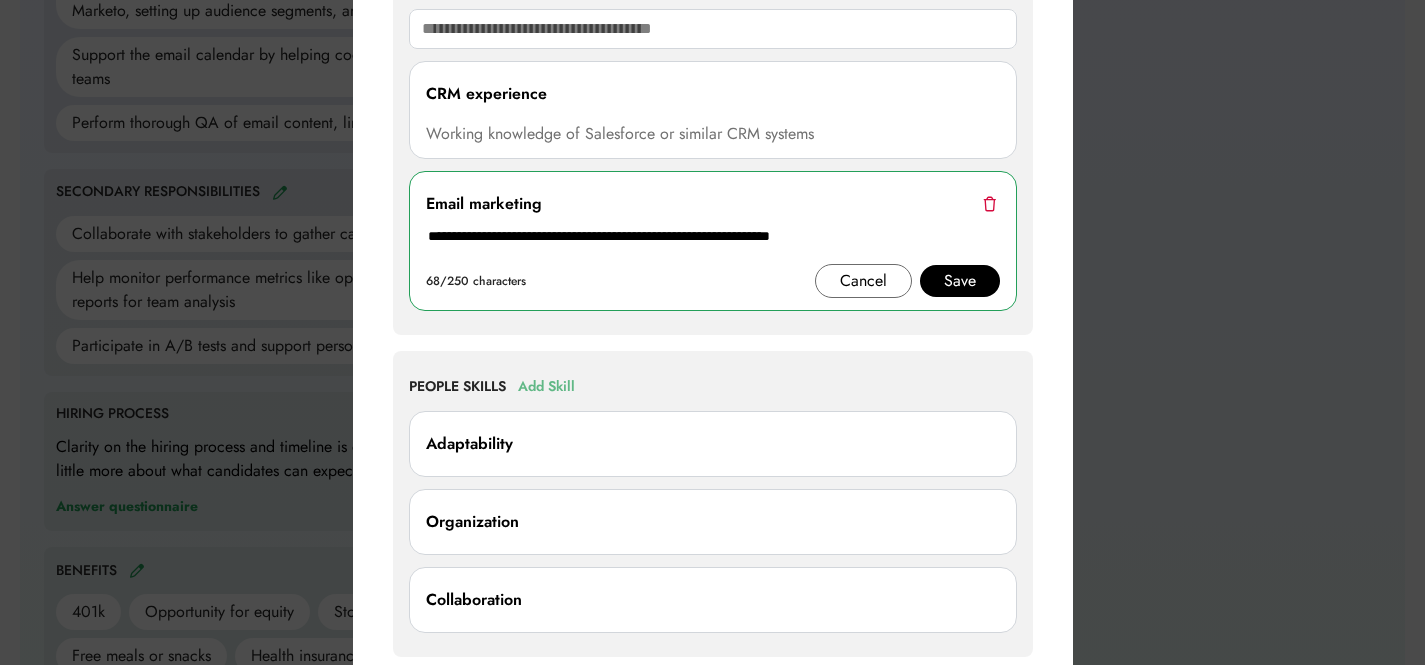 click on "Add Skill" at bounding box center (546, 387) 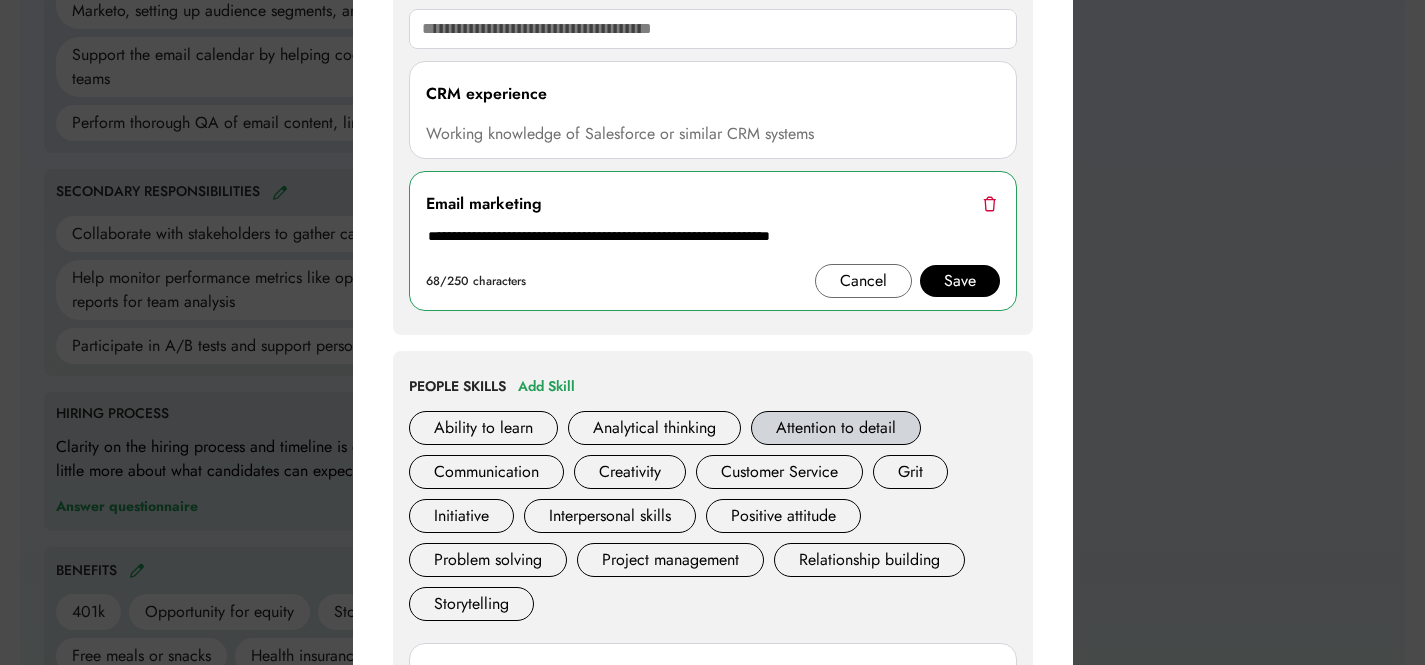 click on "Attention to detail" at bounding box center (836, 428) 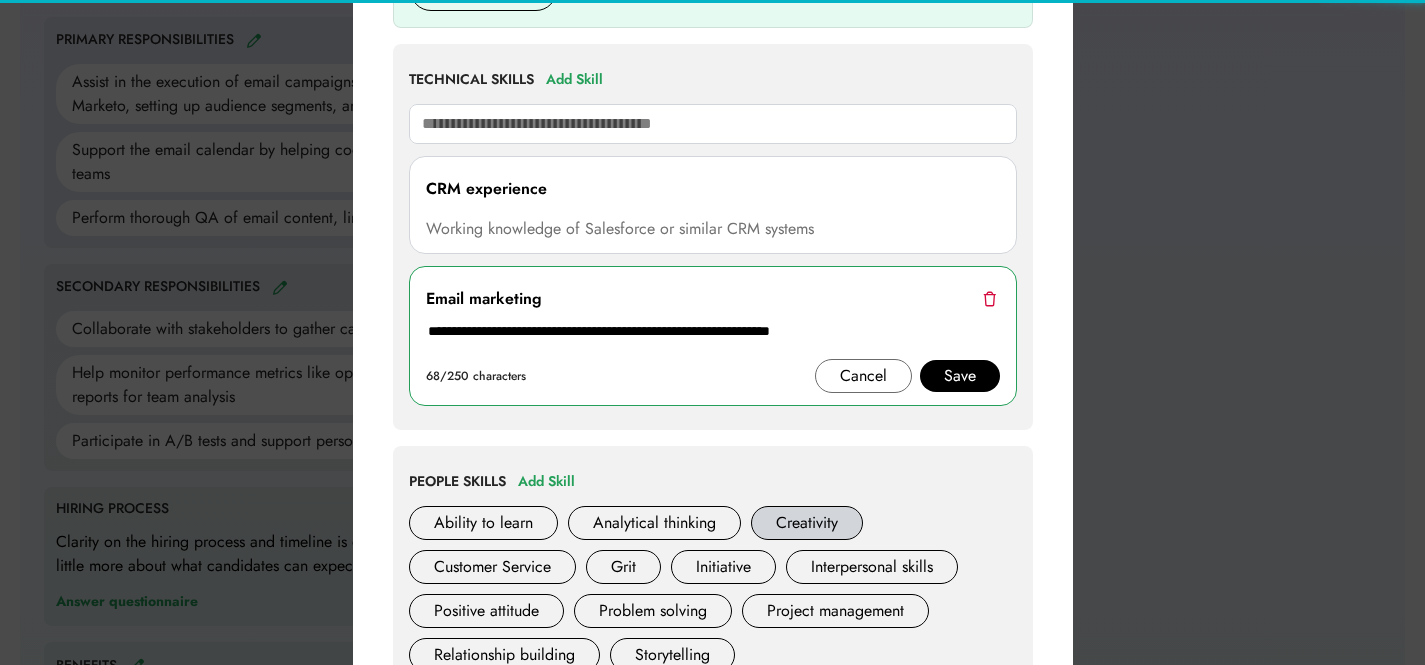 scroll, scrollTop: 969, scrollLeft: 0, axis: vertical 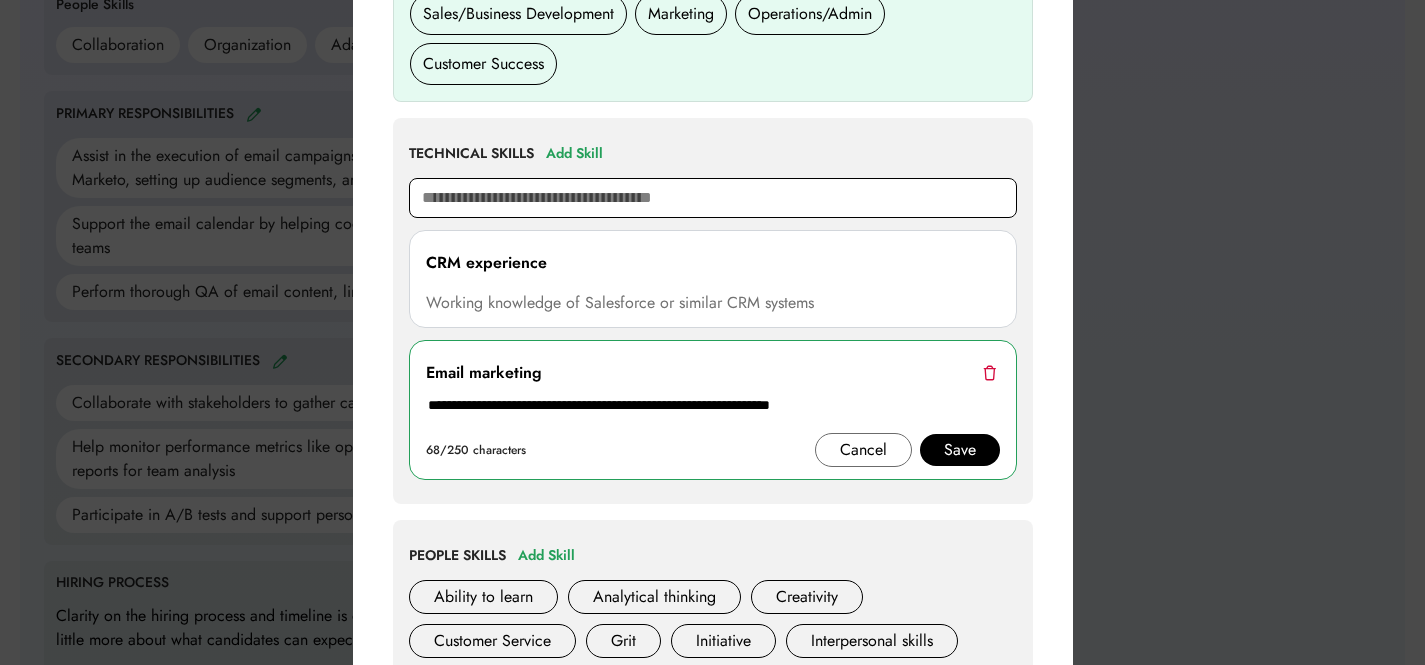 click at bounding box center (713, 198) 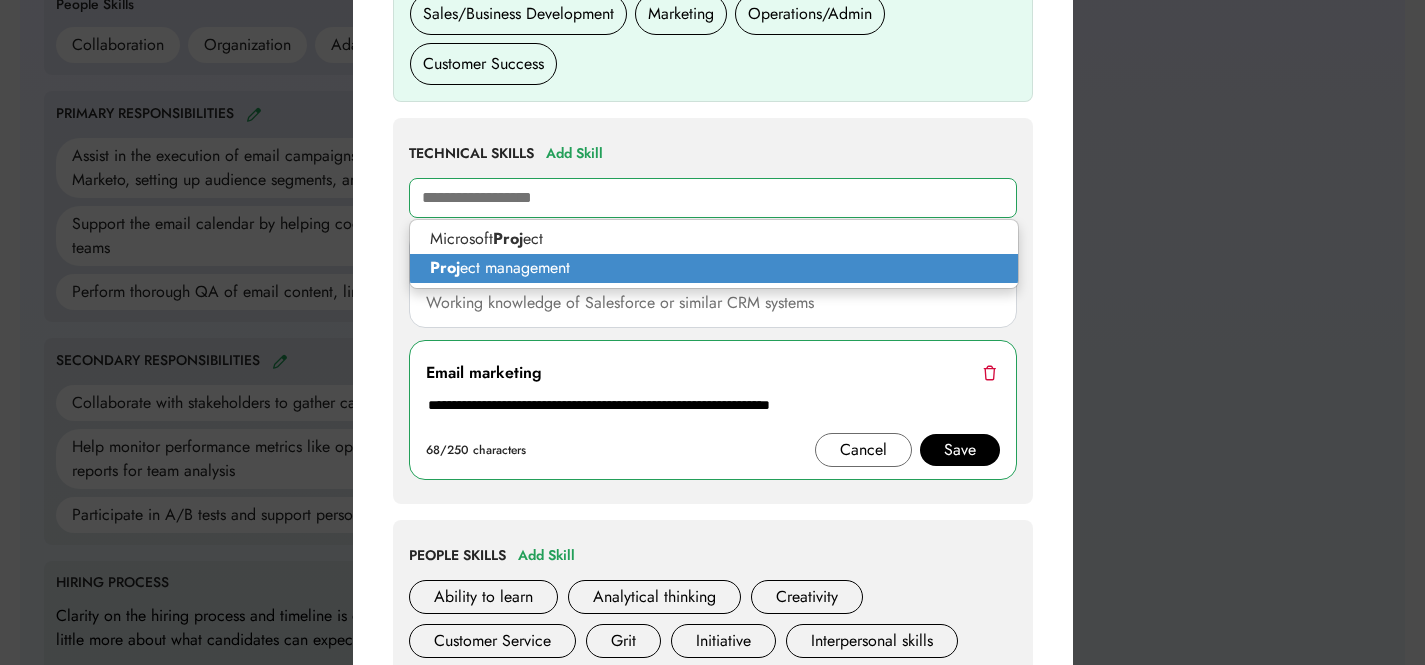 type on "**********" 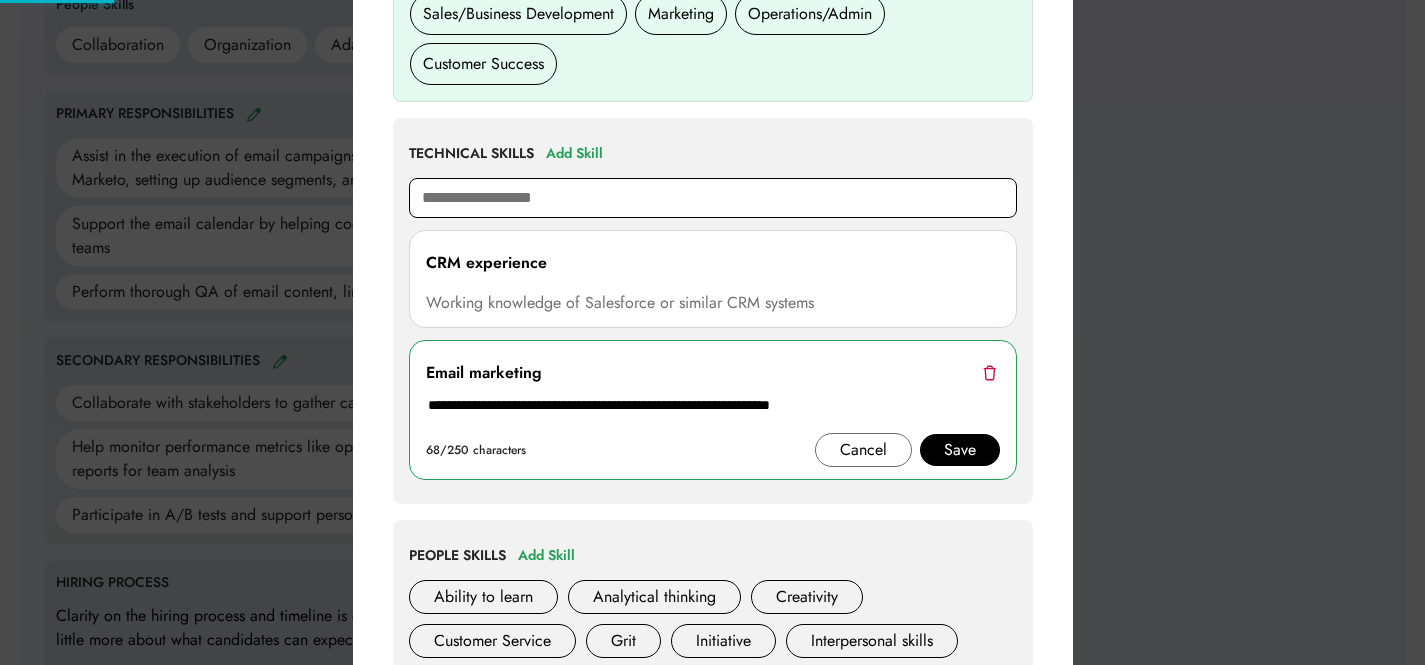 type on "**********" 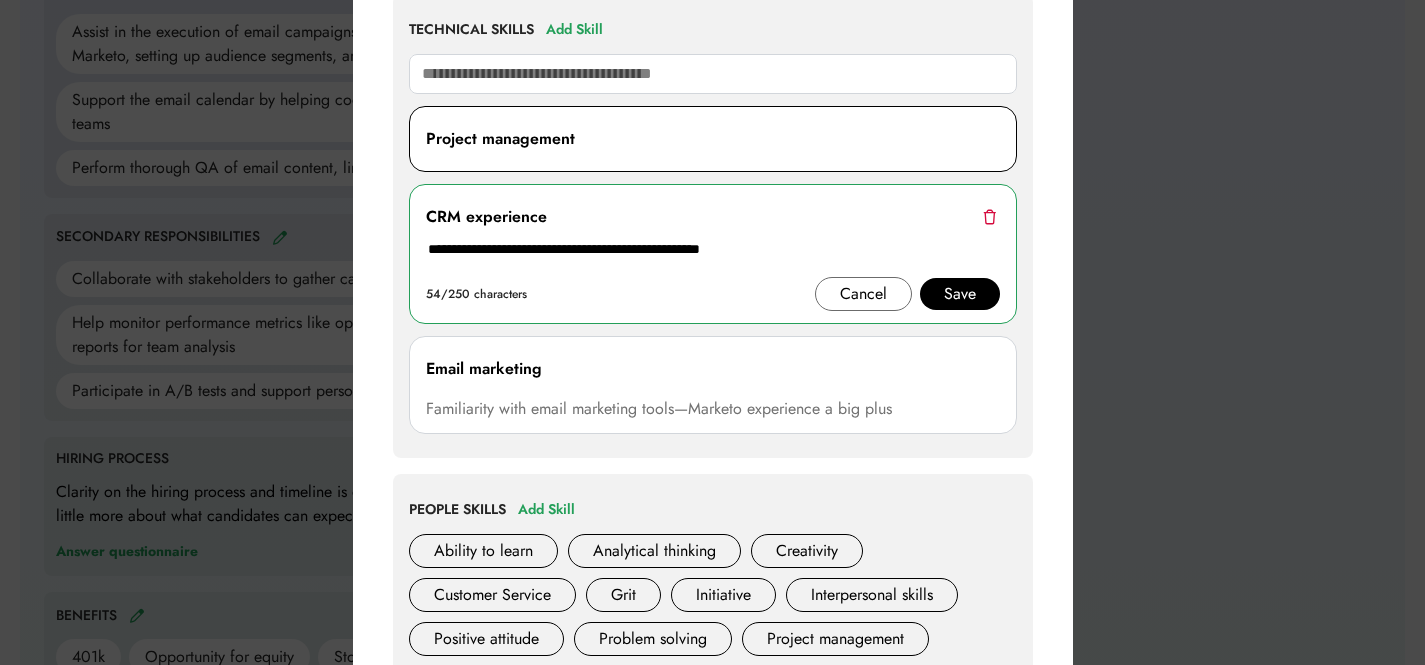 scroll, scrollTop: 1082, scrollLeft: 0, axis: vertical 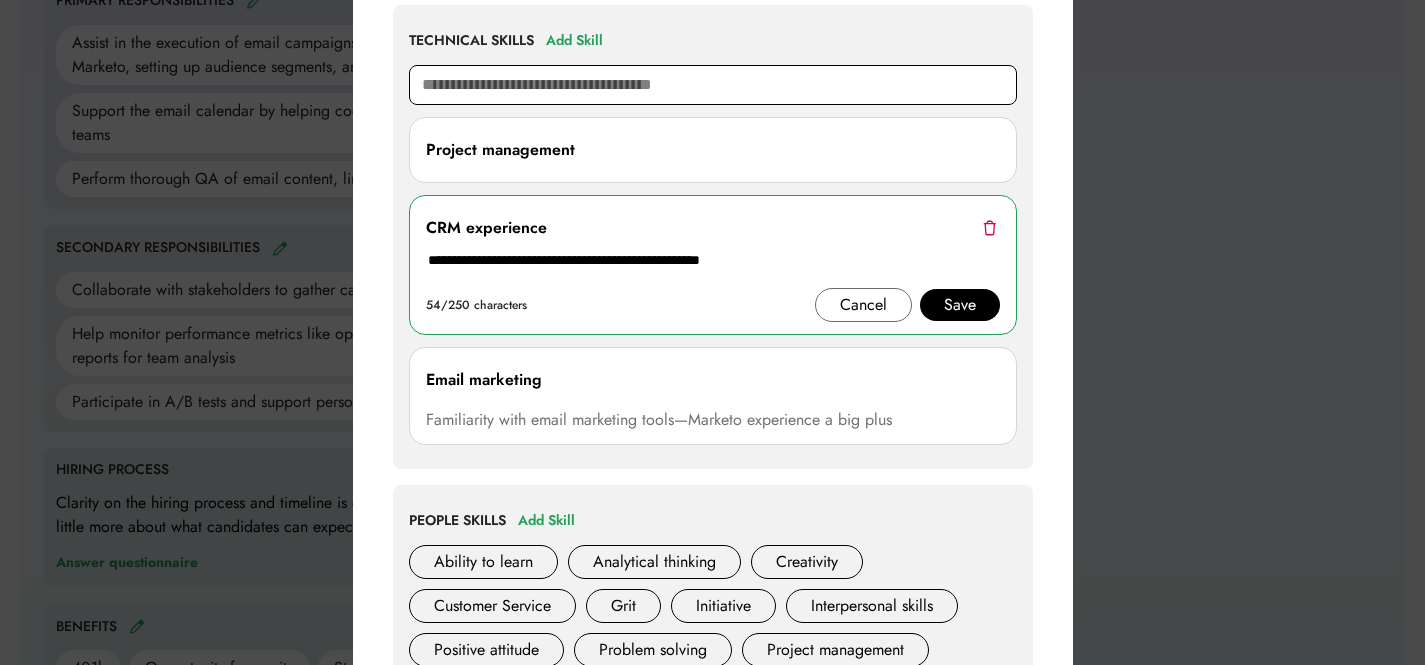 click at bounding box center (713, 85) 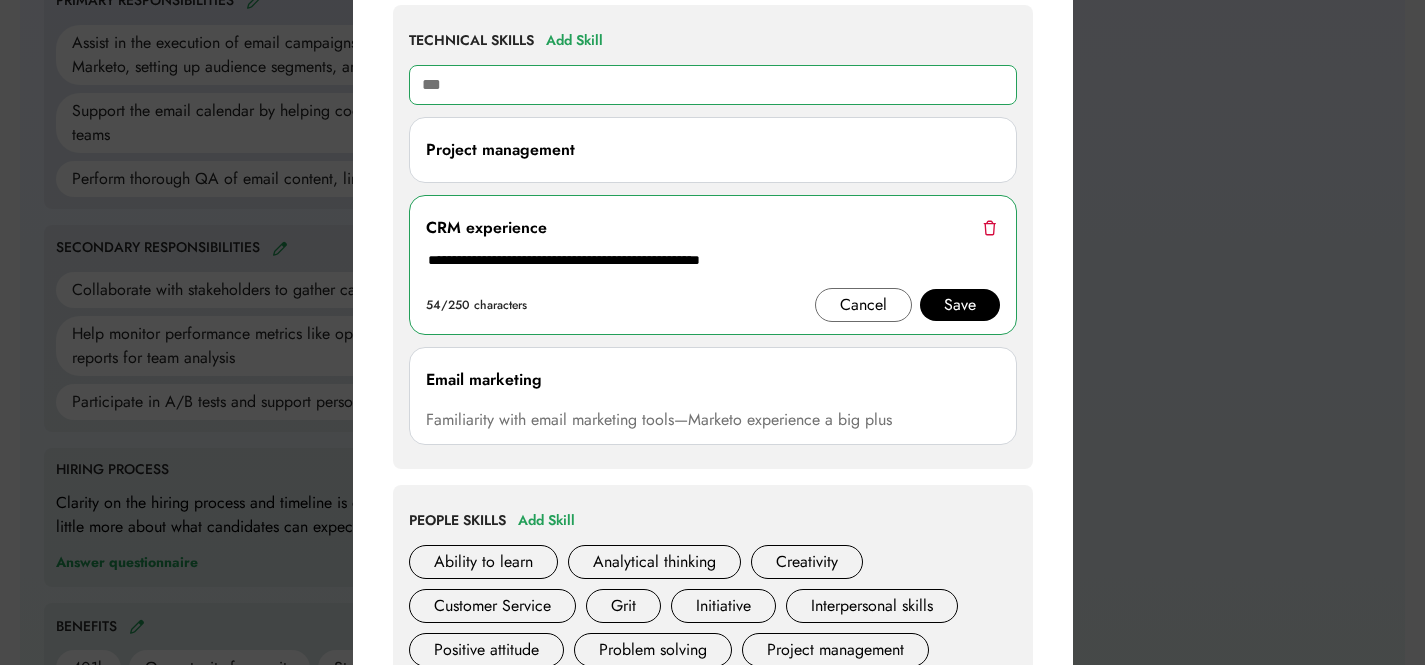 type on "****" 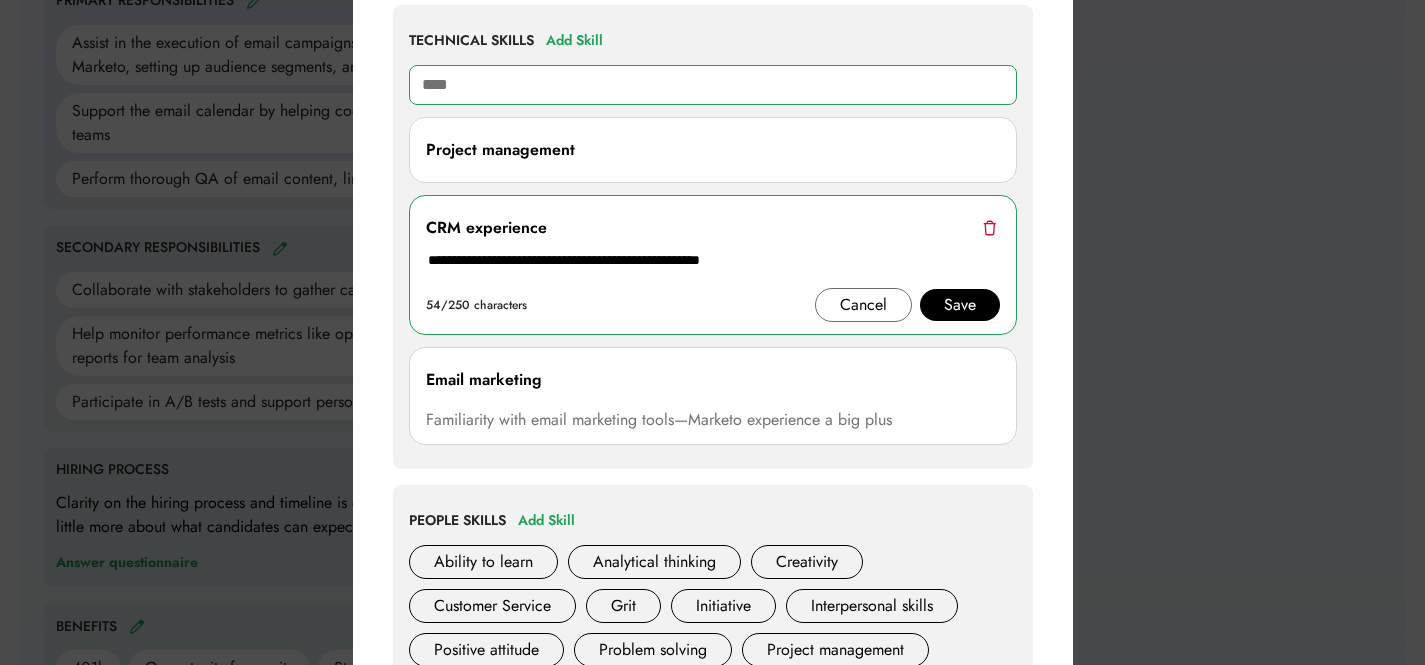 type on "**********" 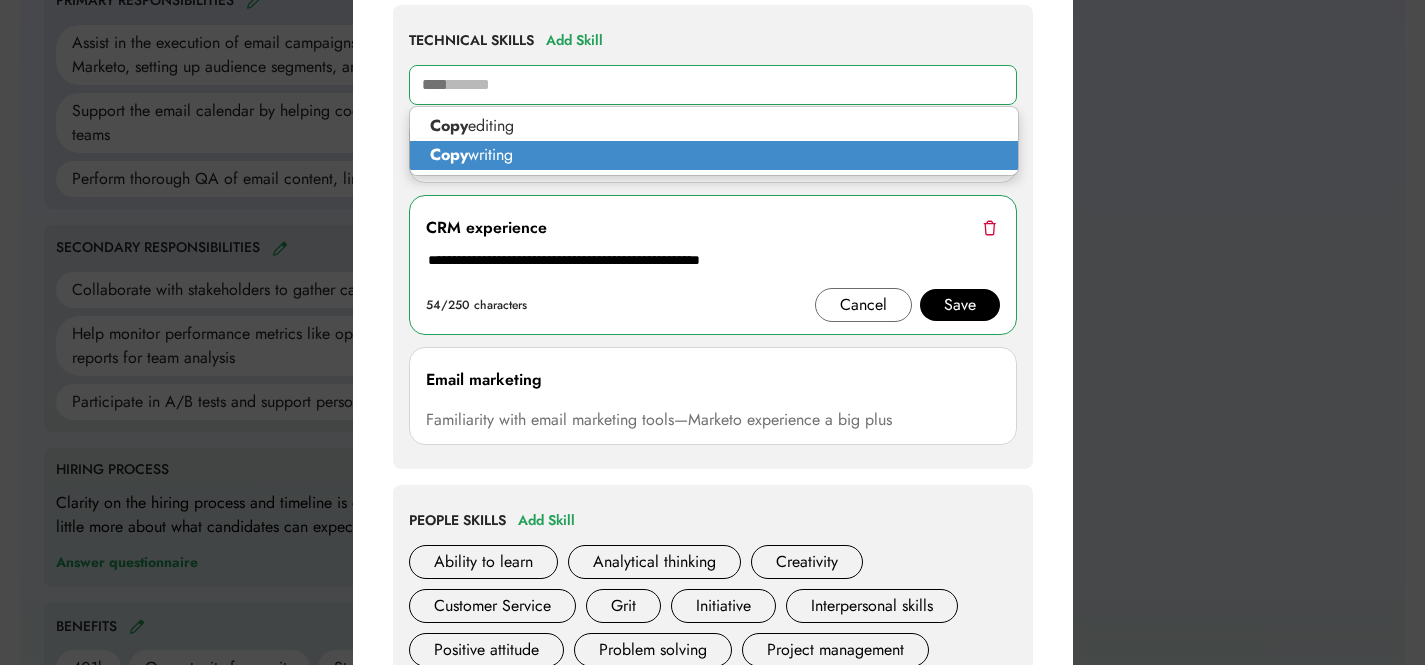click on "Copy writing" at bounding box center [714, 155] 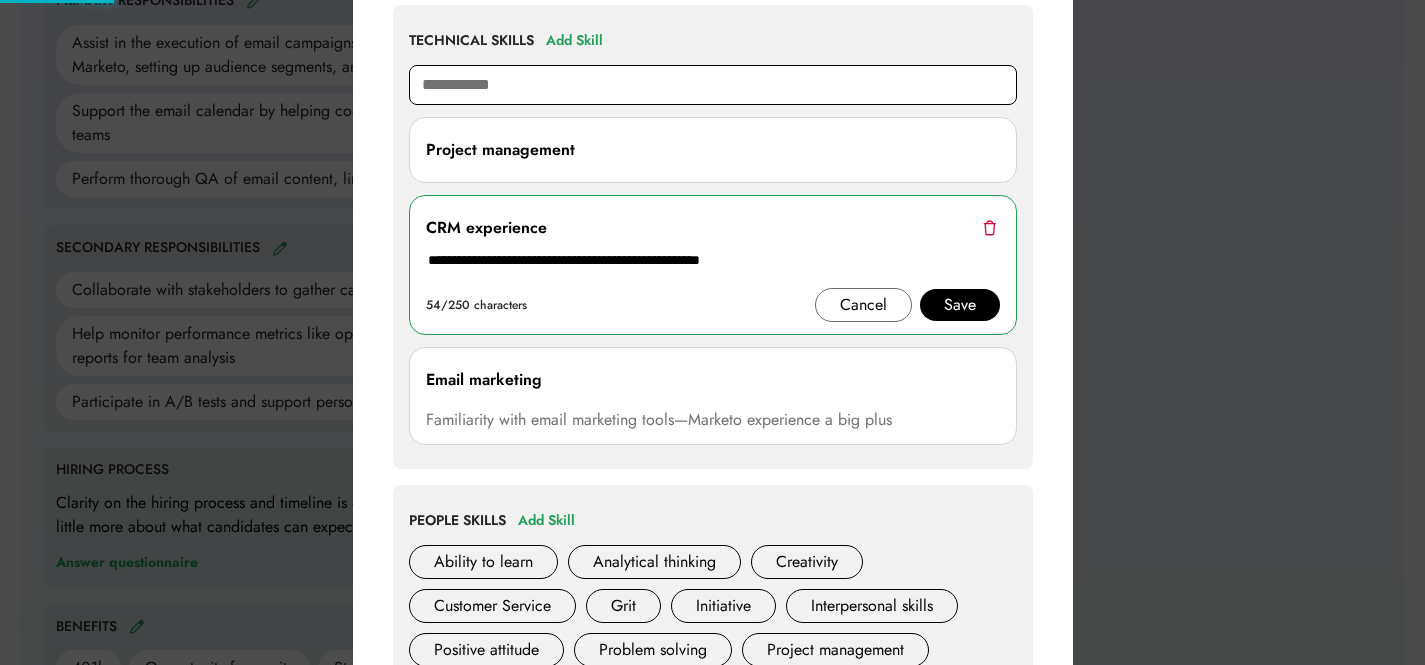 type 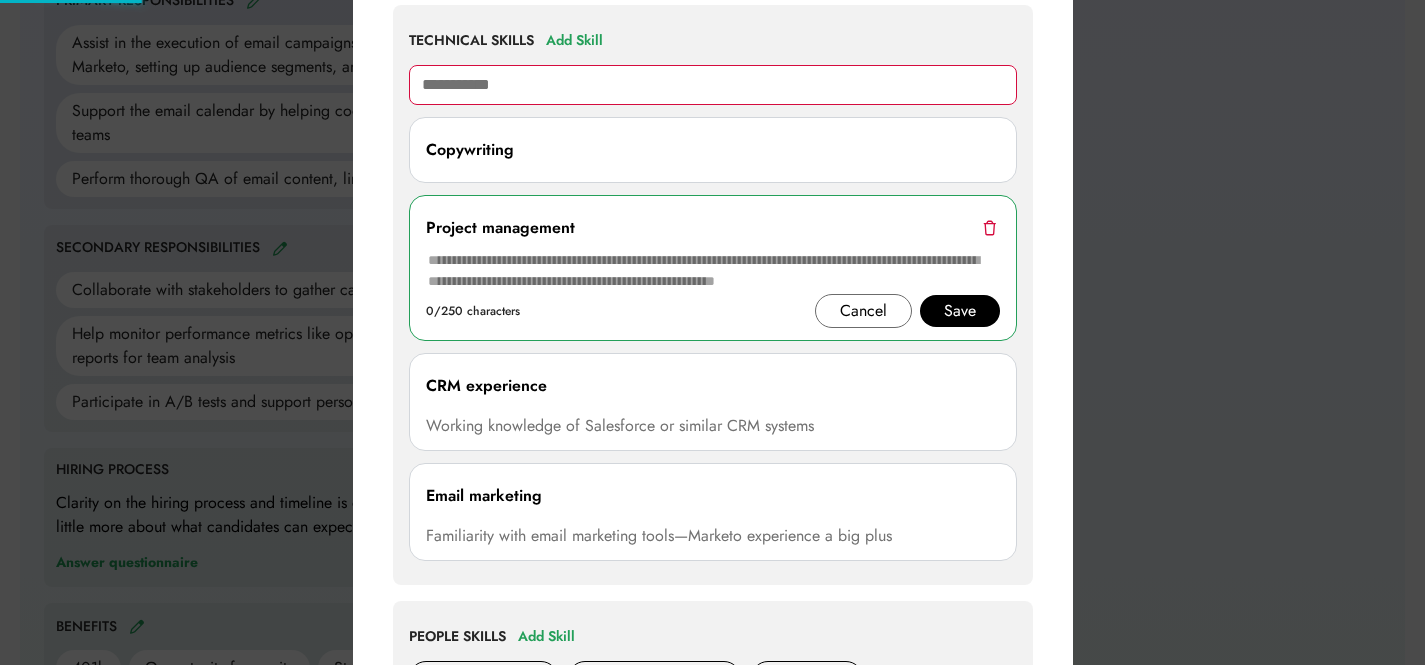click on "**********" at bounding box center (713, 85) 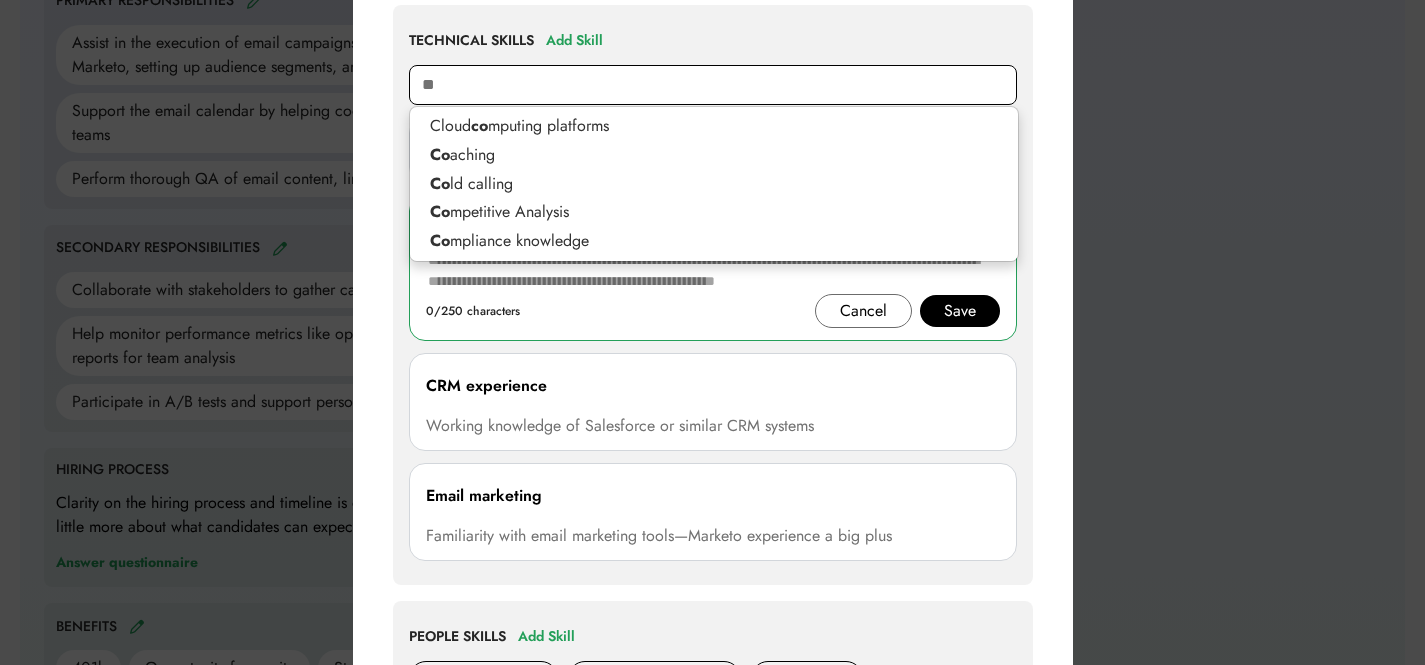 type on "***" 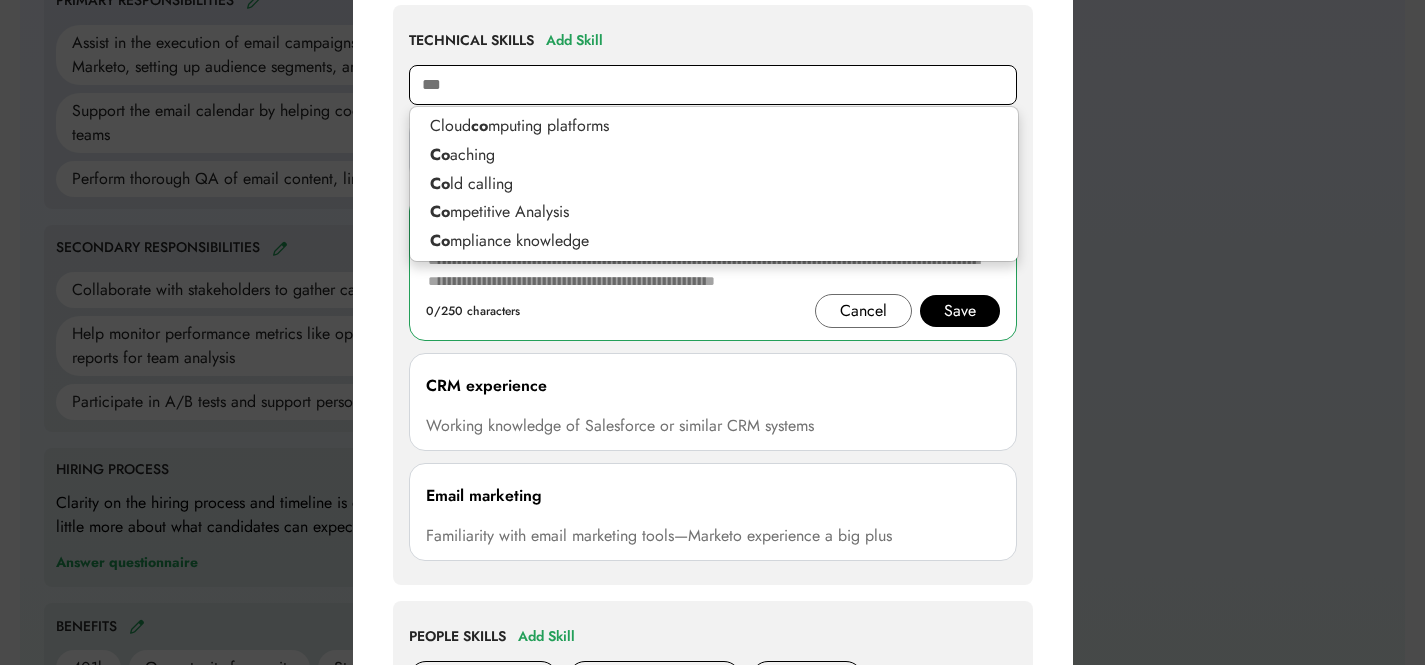 type on "**********" 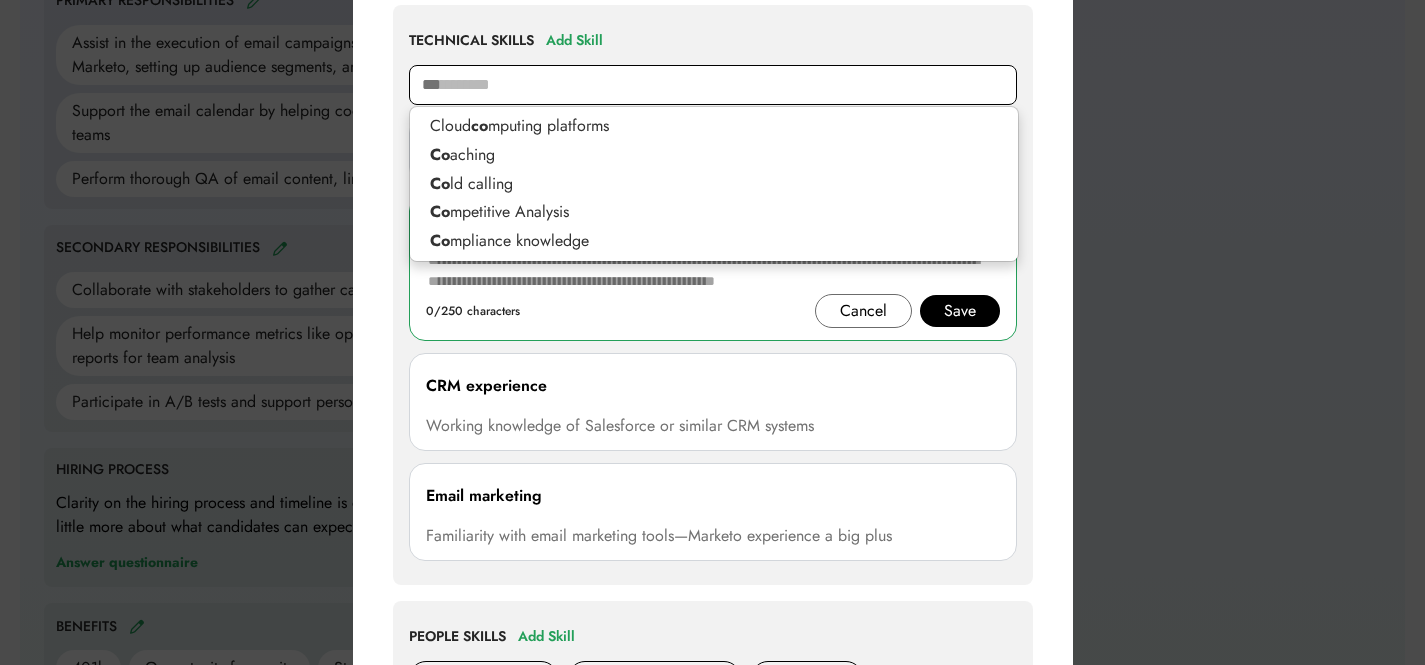 type on "****" 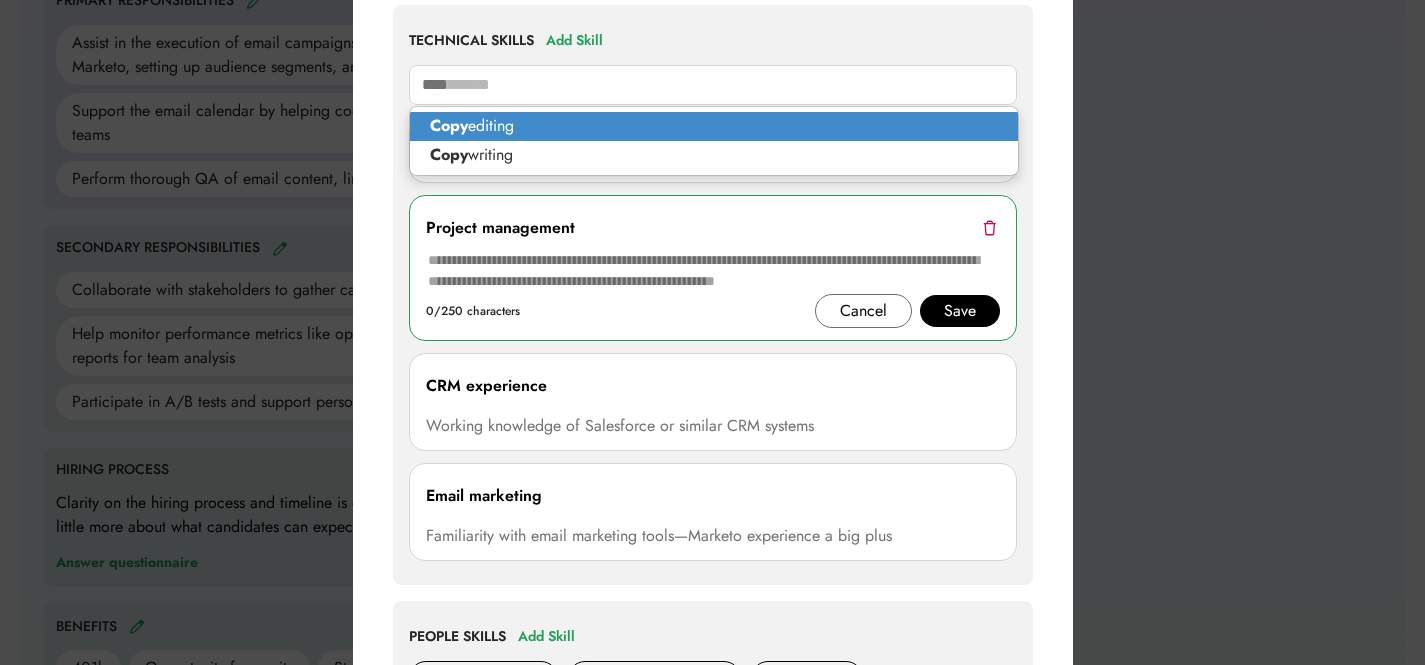 click on "Copy editing" at bounding box center (714, 126) 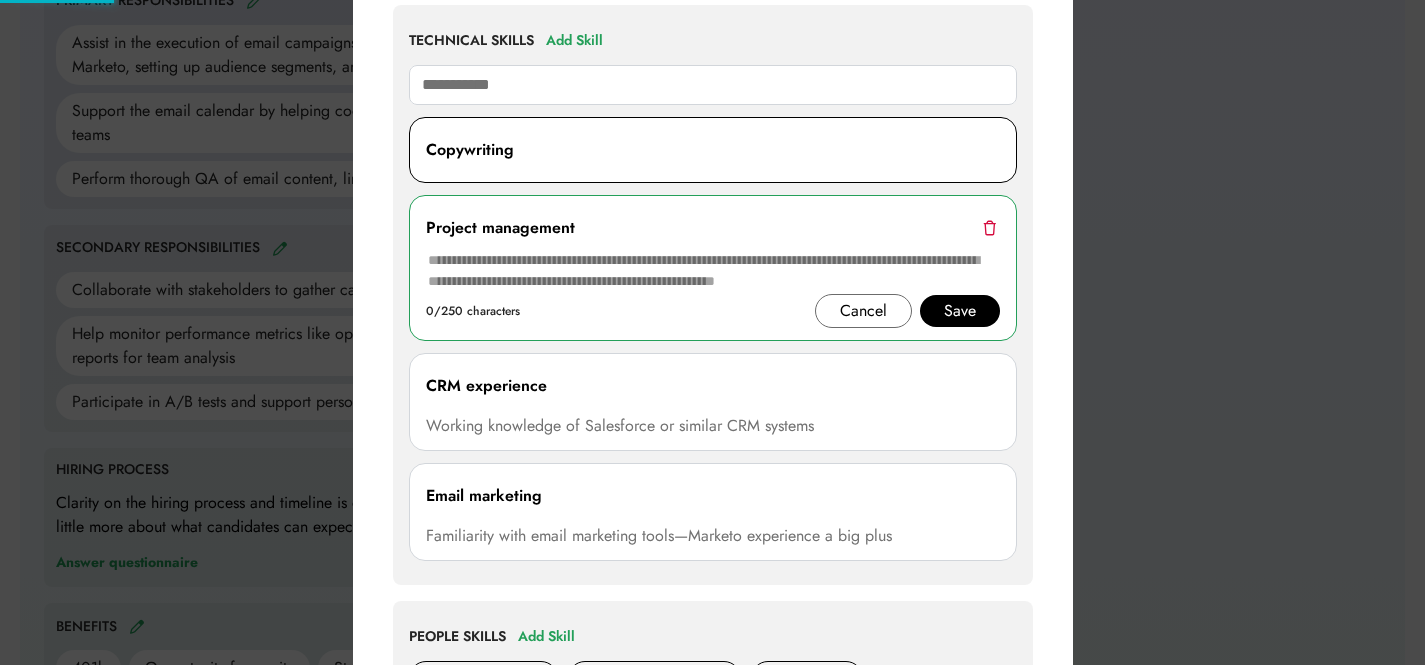 scroll, scrollTop: 1126, scrollLeft: 0, axis: vertical 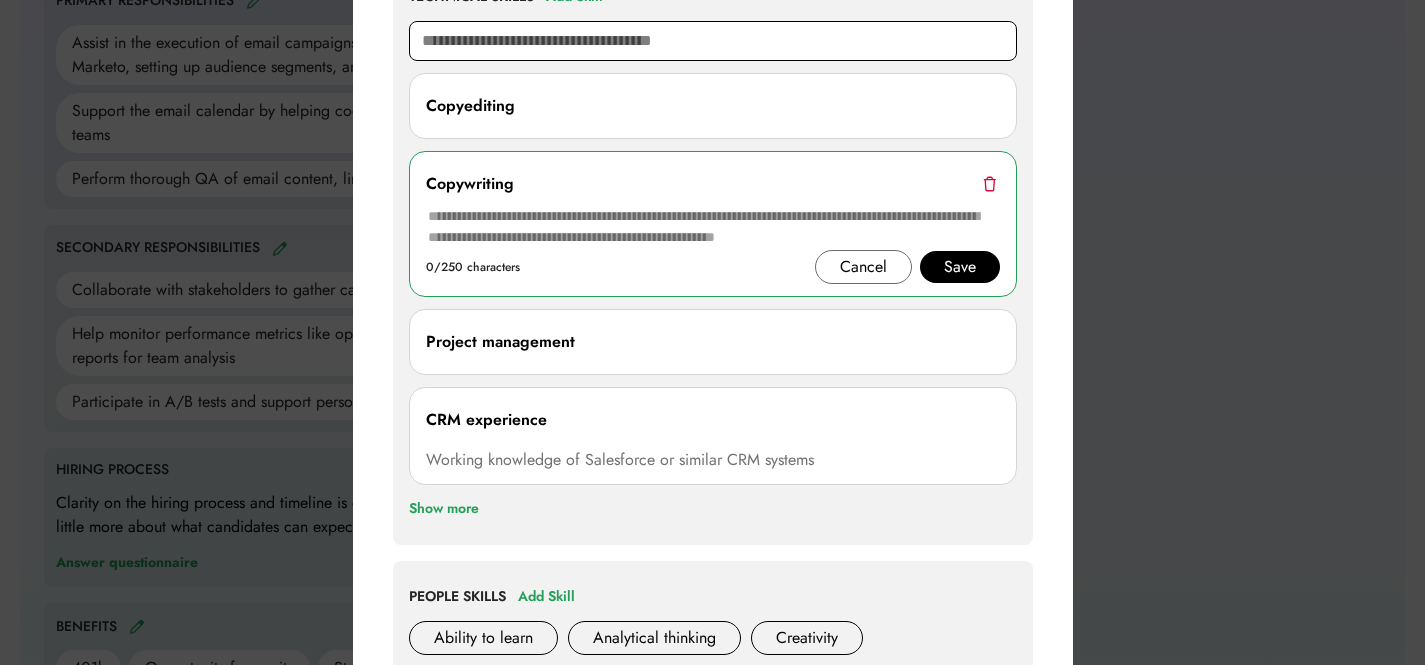 click at bounding box center (713, 41) 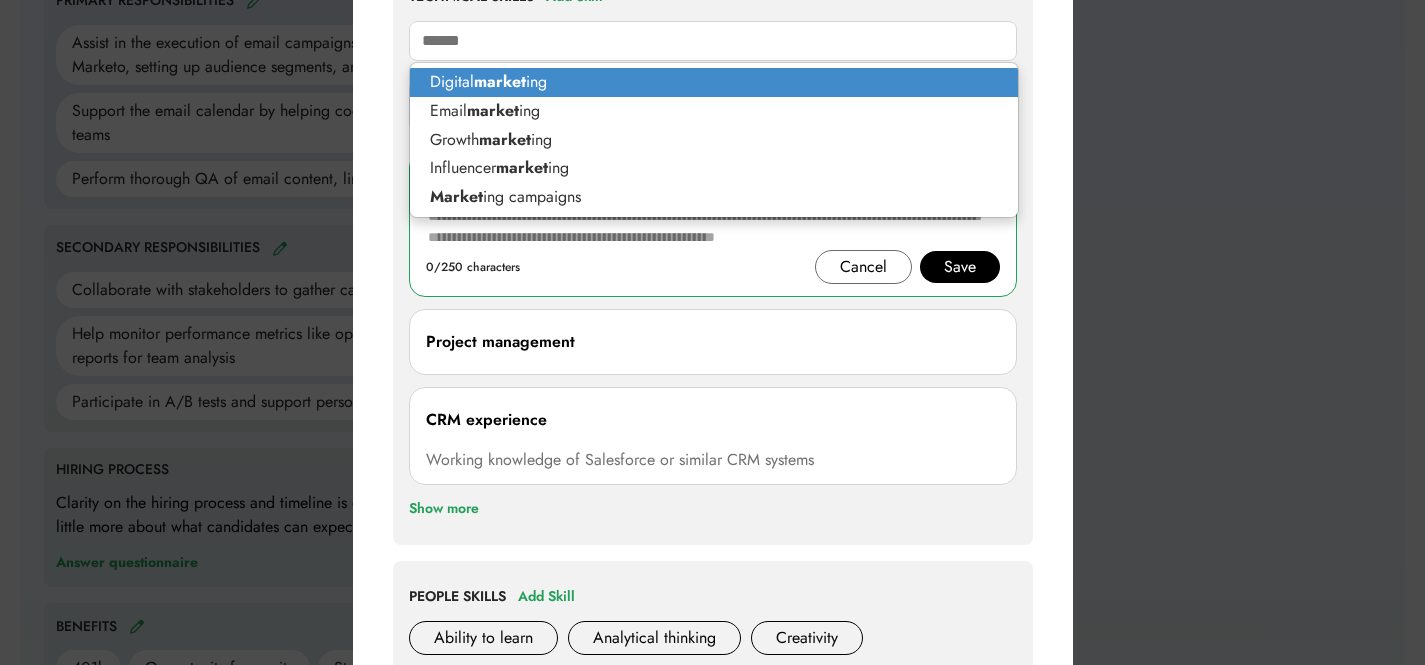 click on "Digital  market ing" at bounding box center (714, 82) 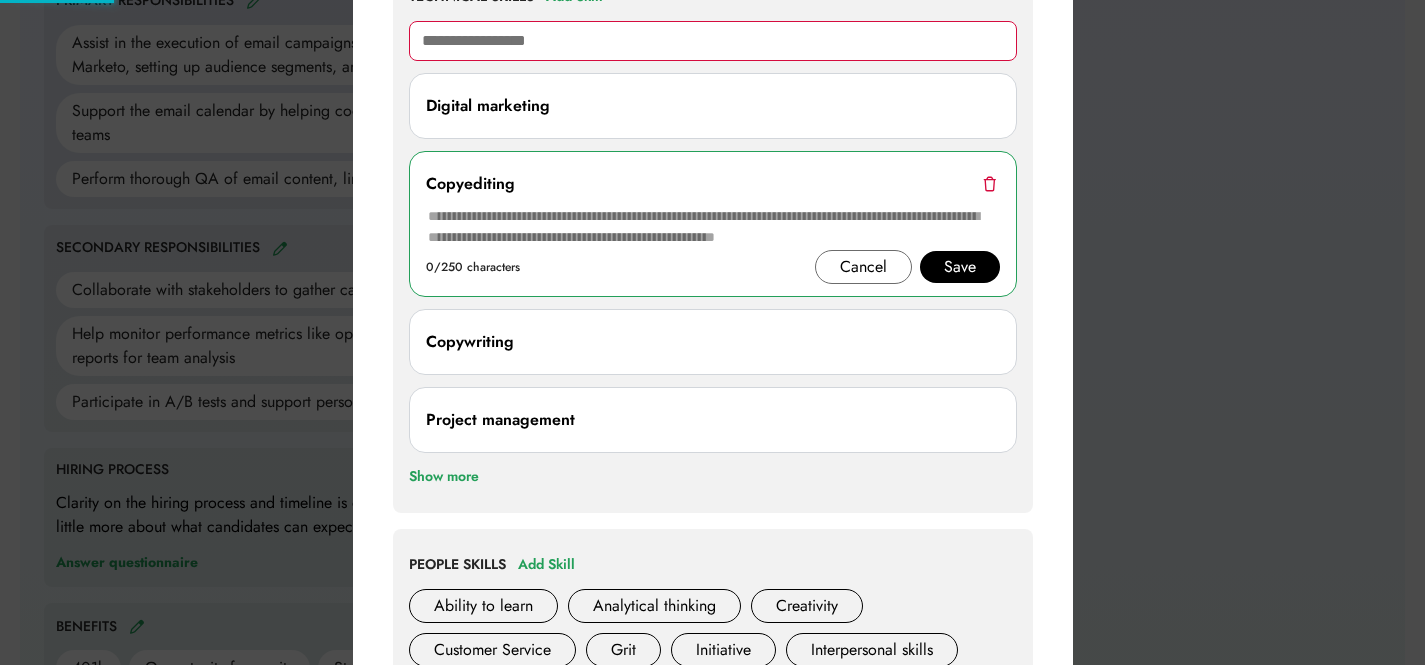 type 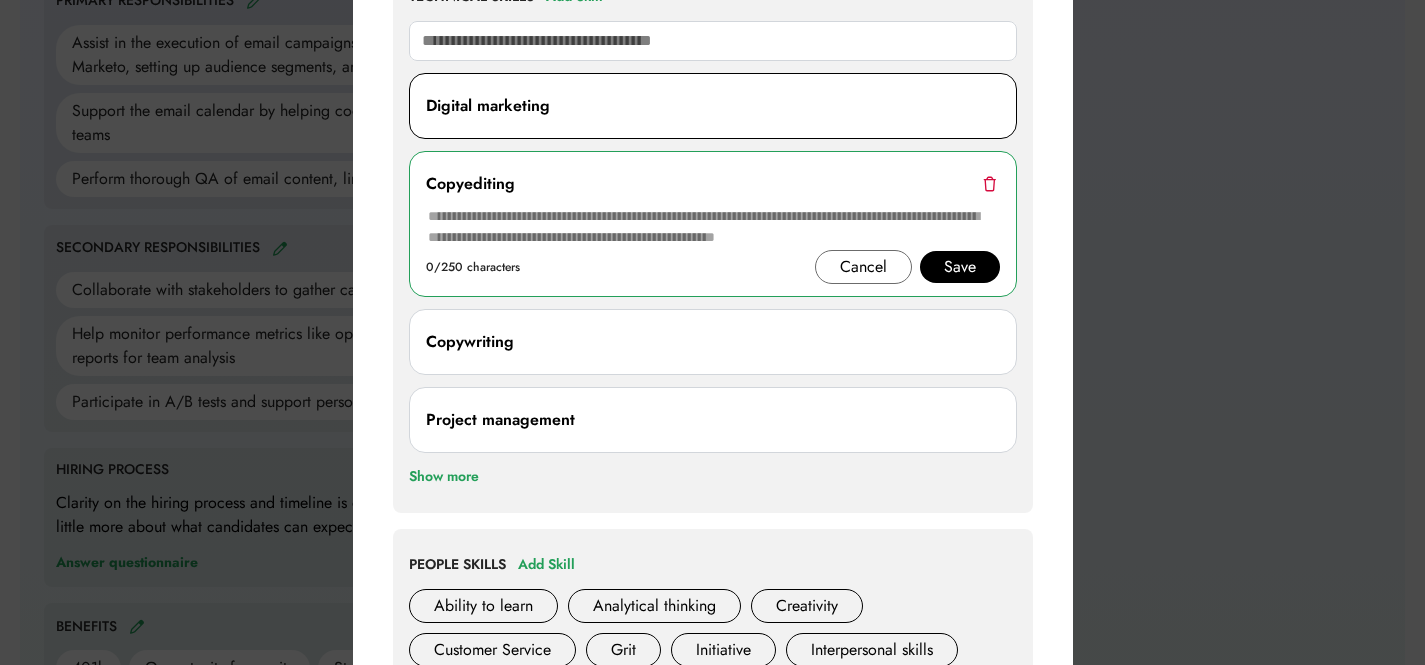 click on "Digital marketing" at bounding box center (488, 106) 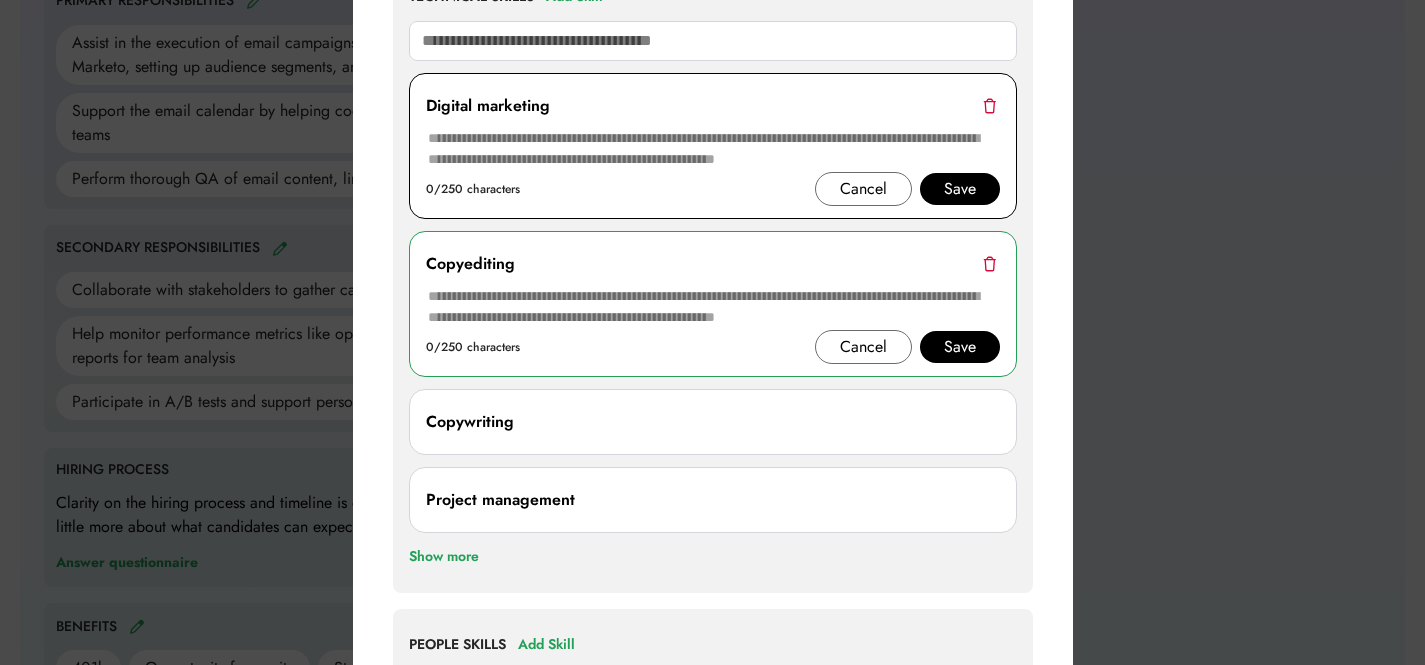 drag, startPoint x: 541, startPoint y: 153, endPoint x: 595, endPoint y: 160, distance: 54.451813 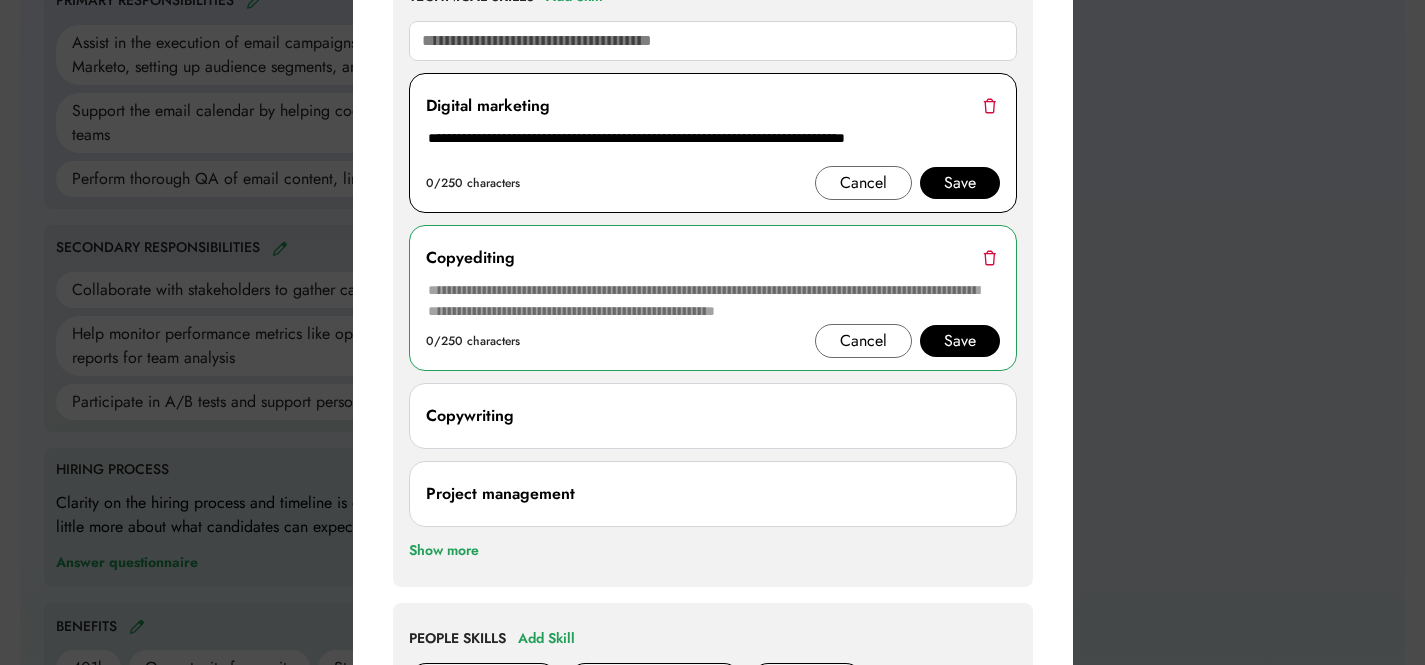 type on "**********" 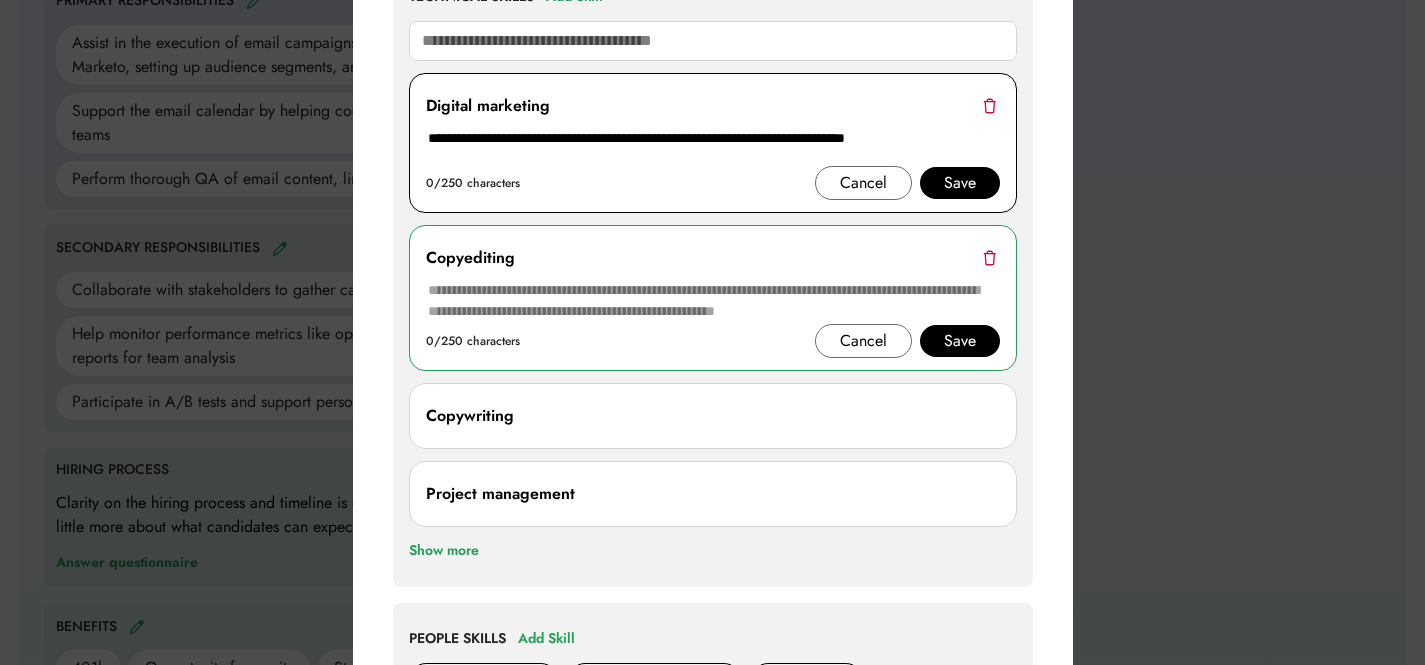 click on "Save" at bounding box center [960, 183] 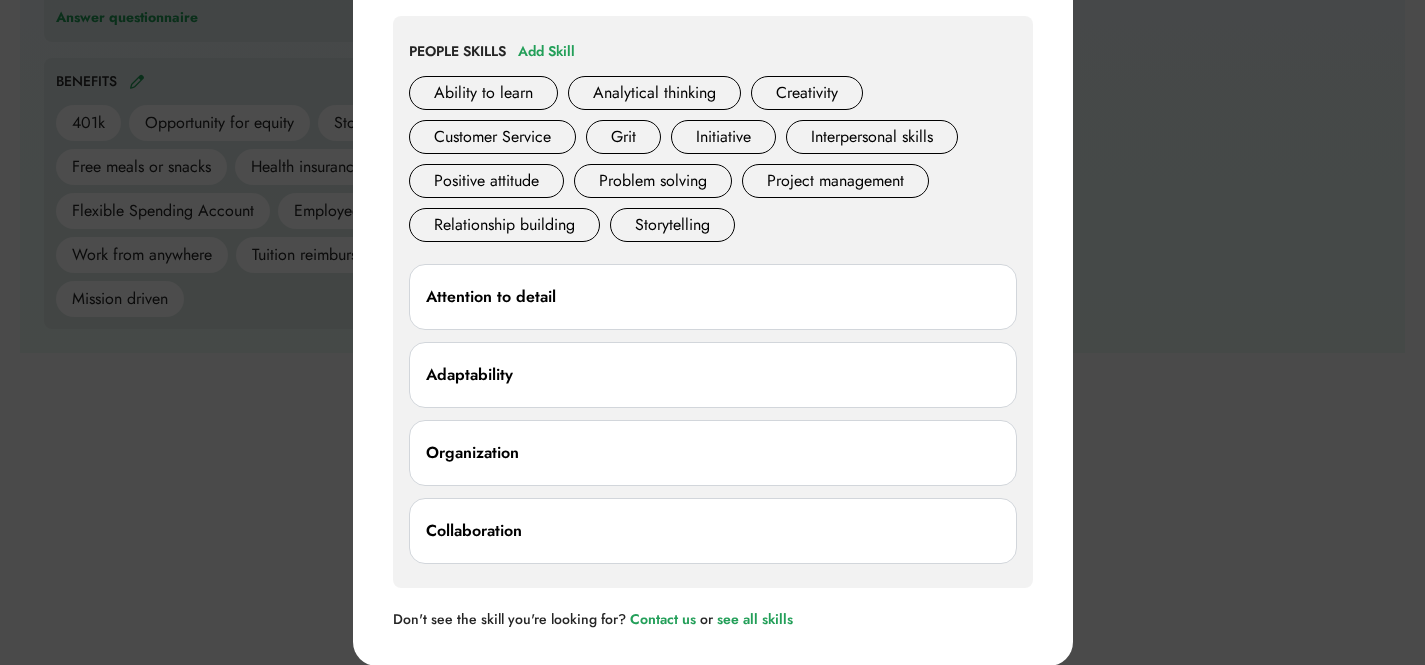 scroll, scrollTop: 1671, scrollLeft: 0, axis: vertical 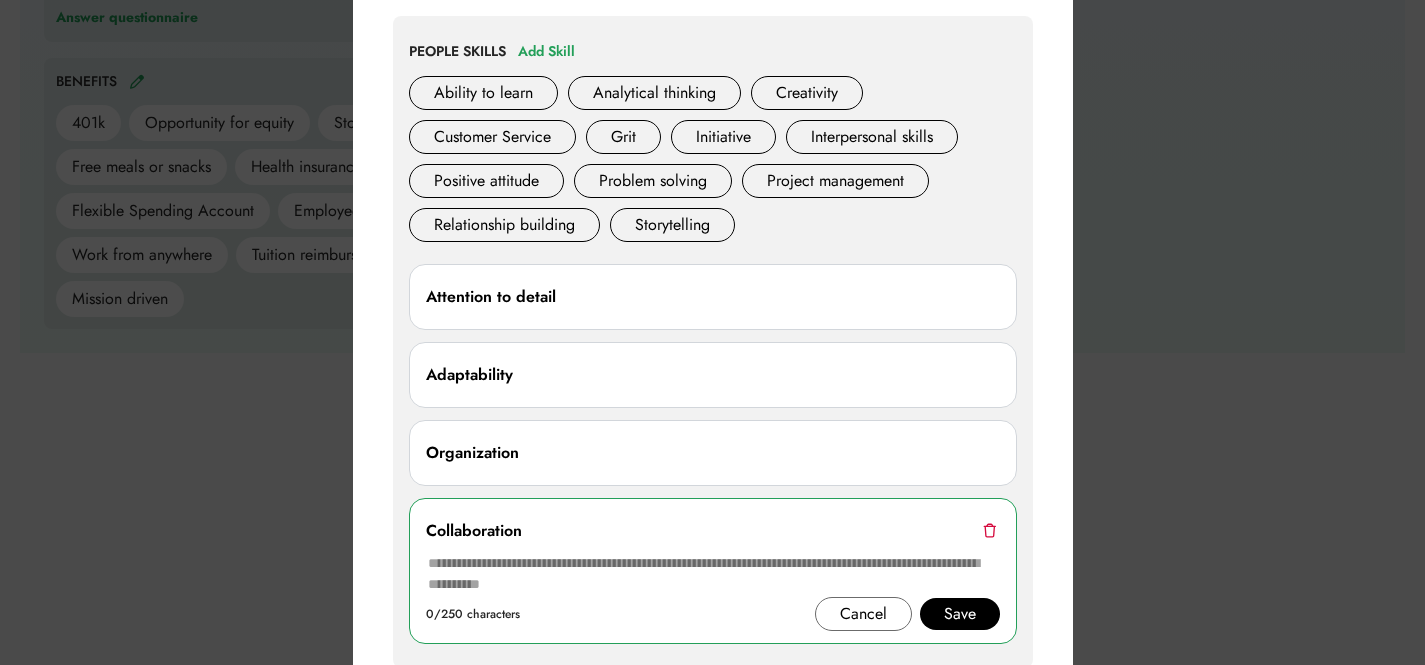 click at bounding box center (989, 530) 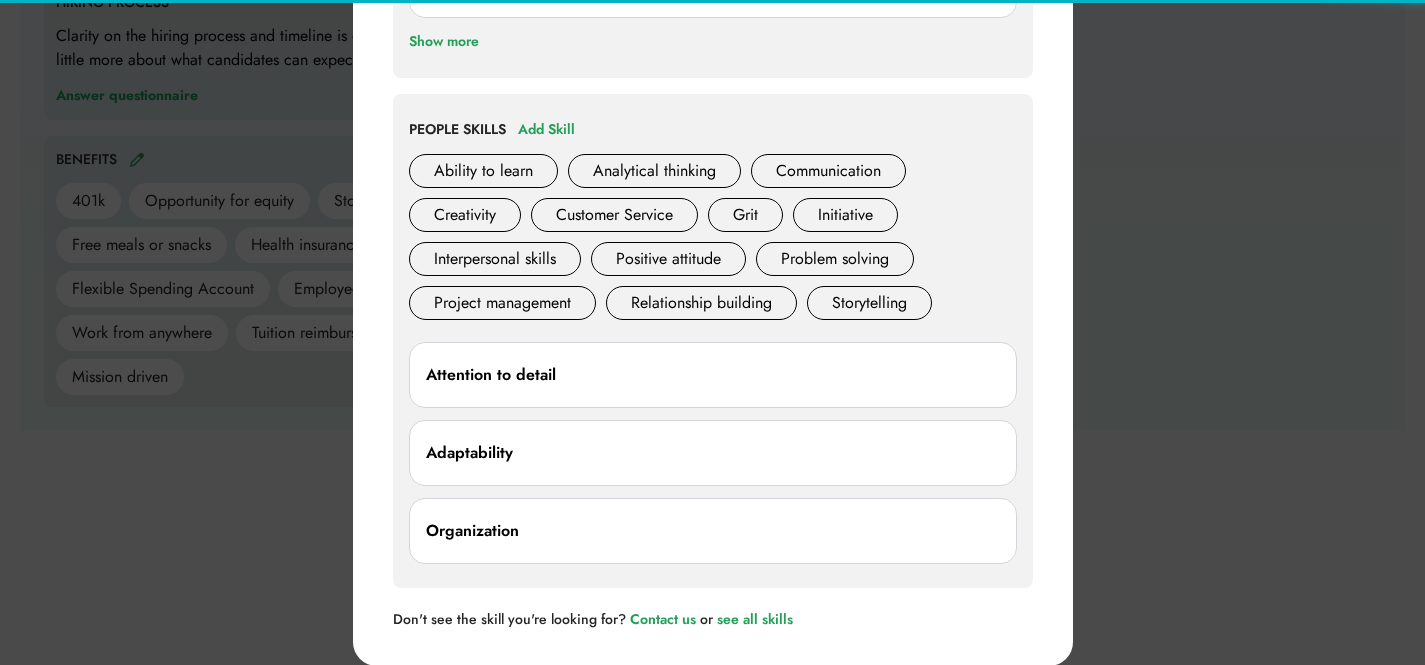 click at bounding box center [712, 332] 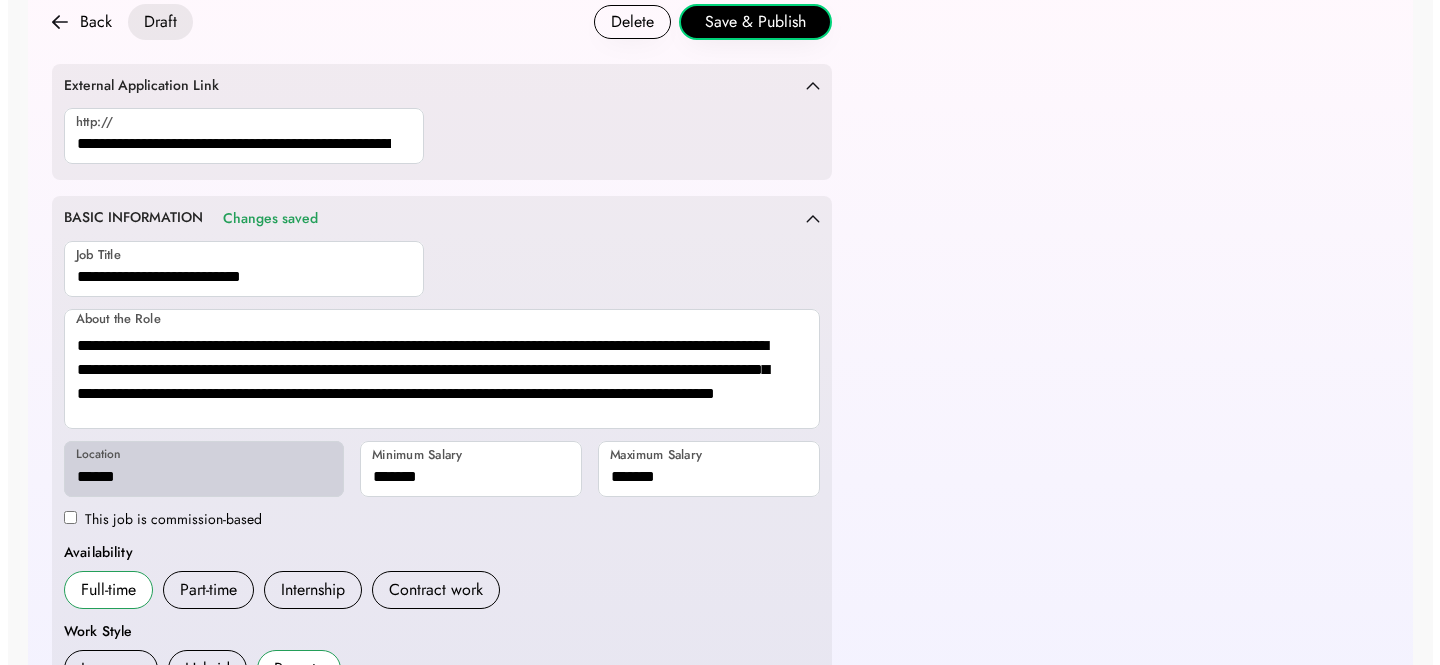 scroll, scrollTop: 0, scrollLeft: 0, axis: both 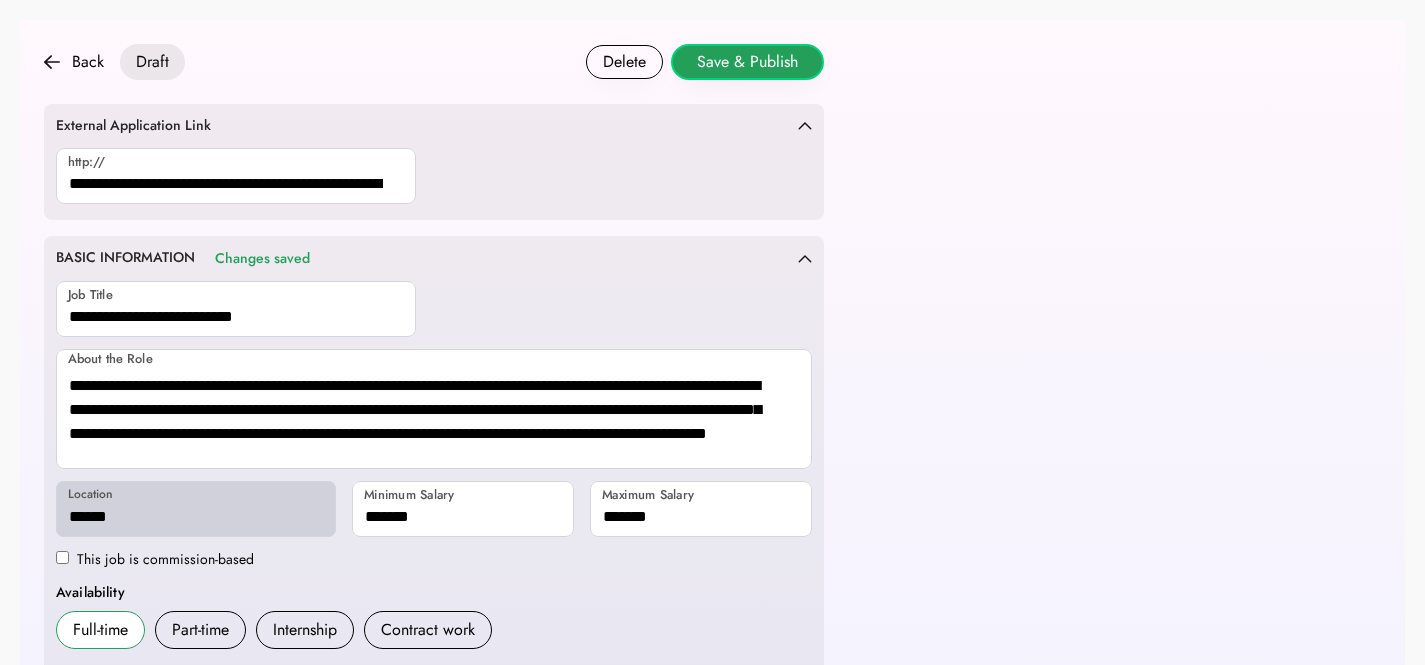 click on "Save & Publish" at bounding box center [747, 62] 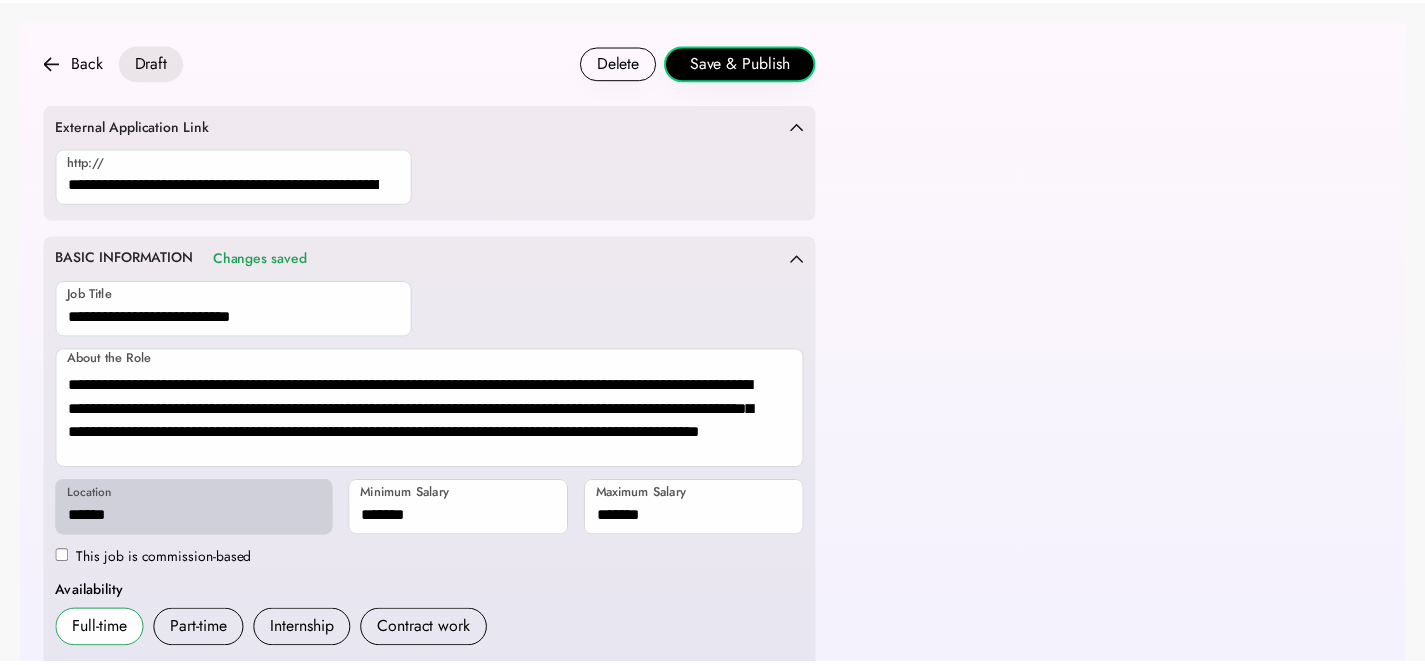 scroll, scrollTop: 1098, scrollLeft: 0, axis: vertical 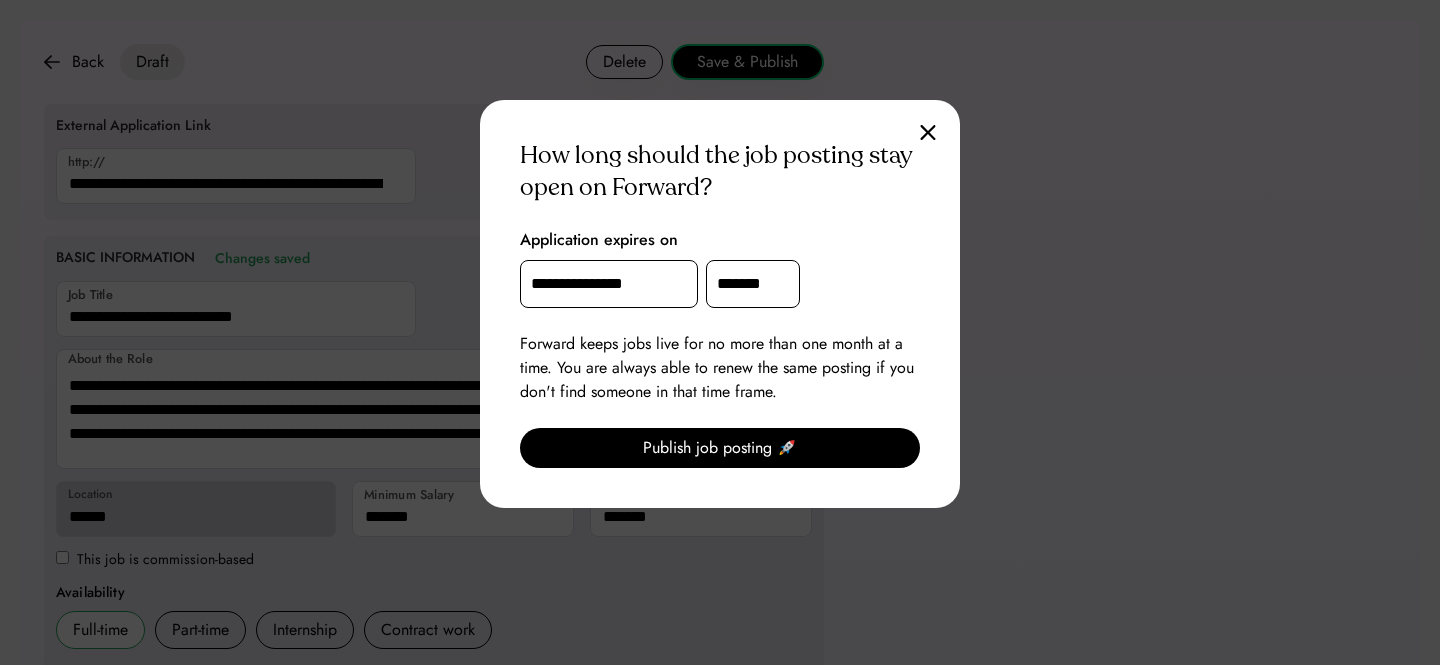 click on "**********" at bounding box center (609, 284) 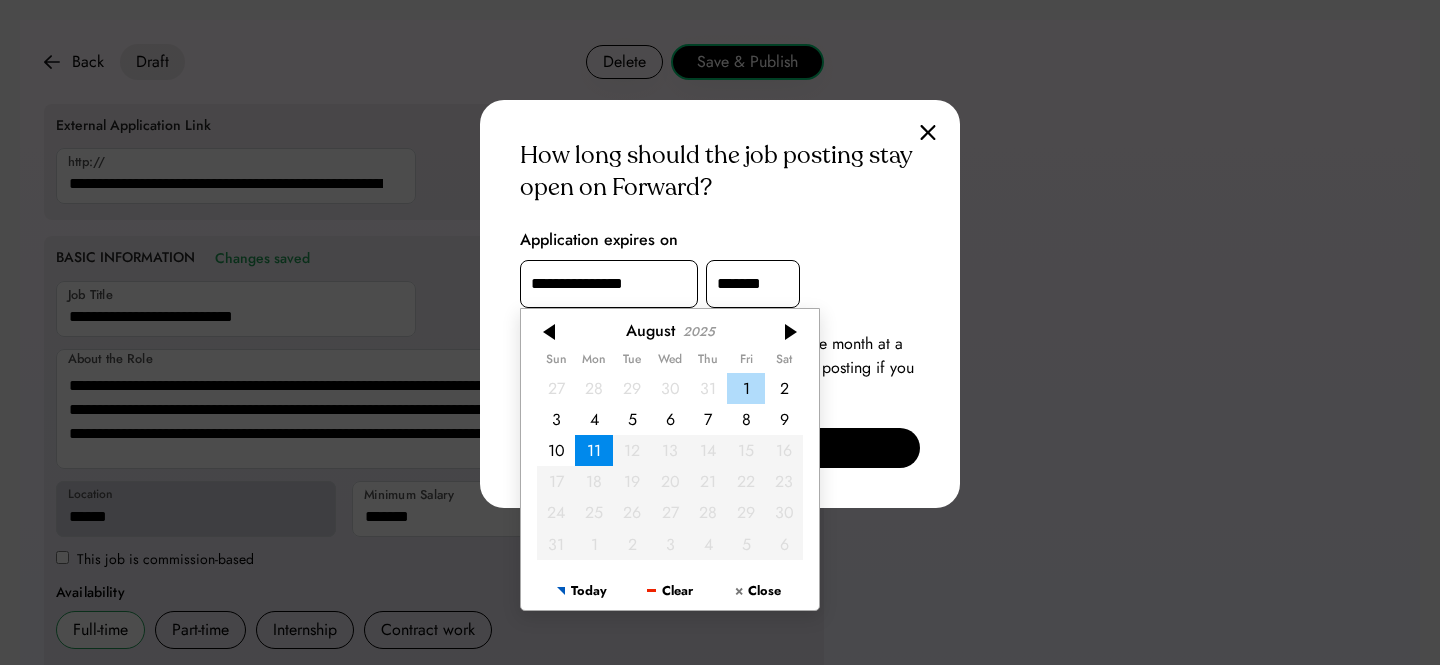 click on "1" at bounding box center [746, 387] 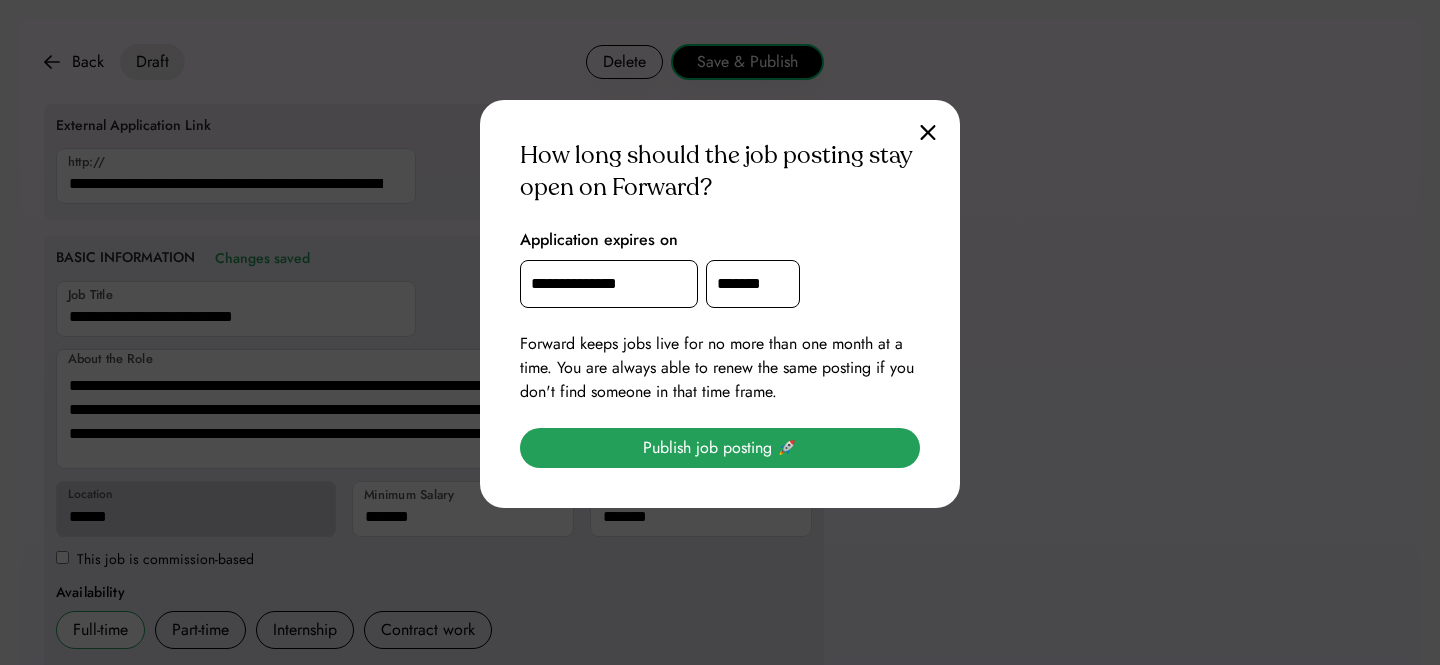 click on "Publish job posting 🚀" at bounding box center (720, 448) 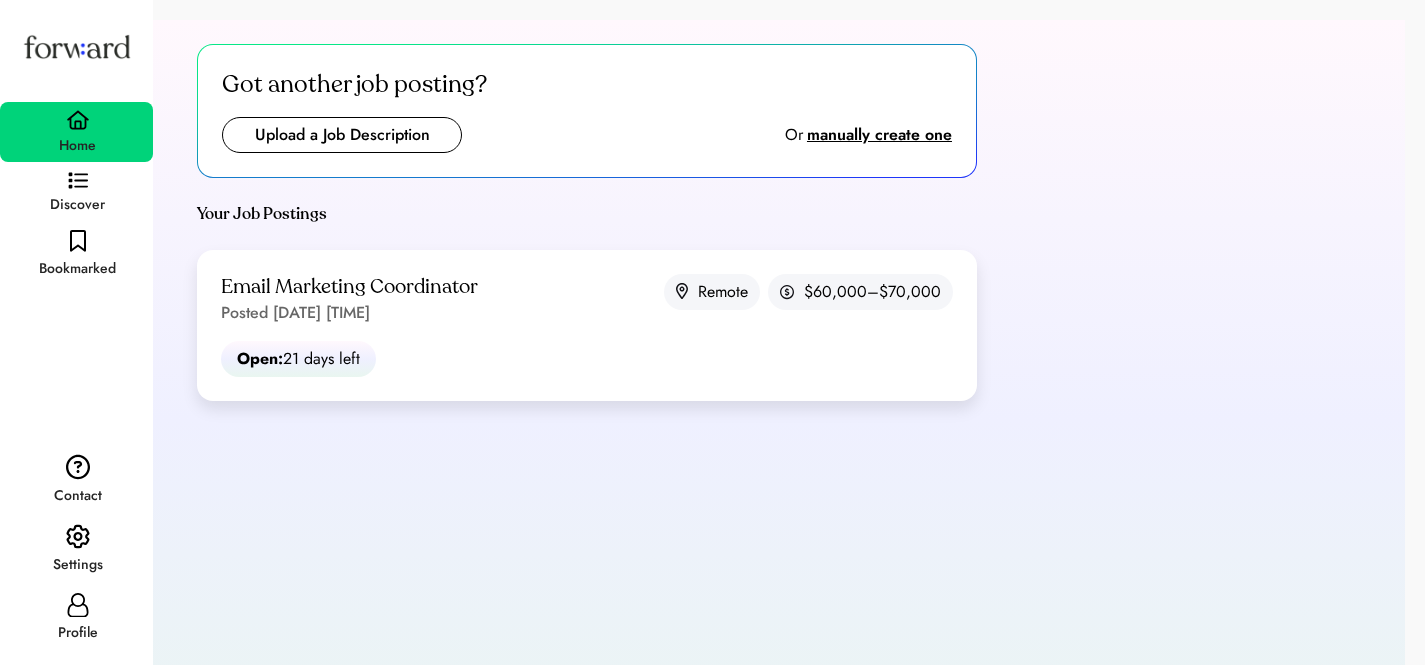 scroll, scrollTop: 0, scrollLeft: 0, axis: both 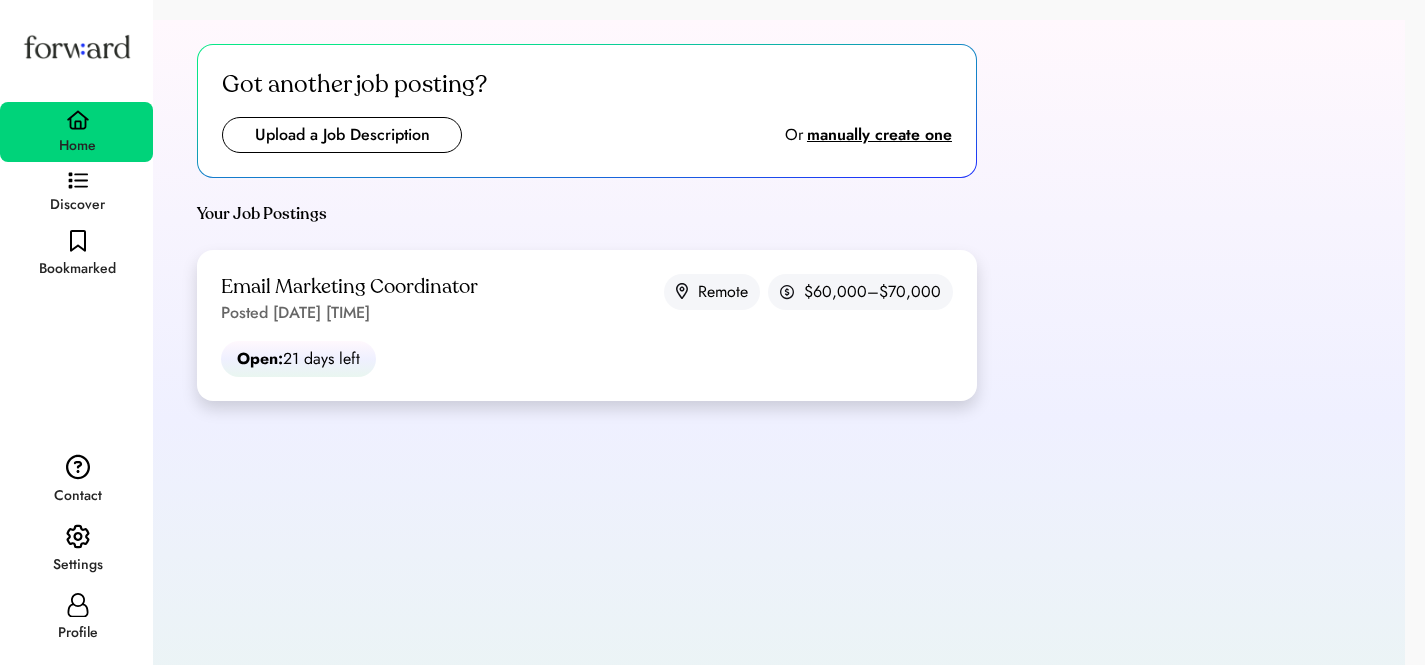 click on "Email Marketing Coordinator Posted [DATE] [TIME] Remote [SALARY]–[SALARY]" at bounding box center [587, 299] 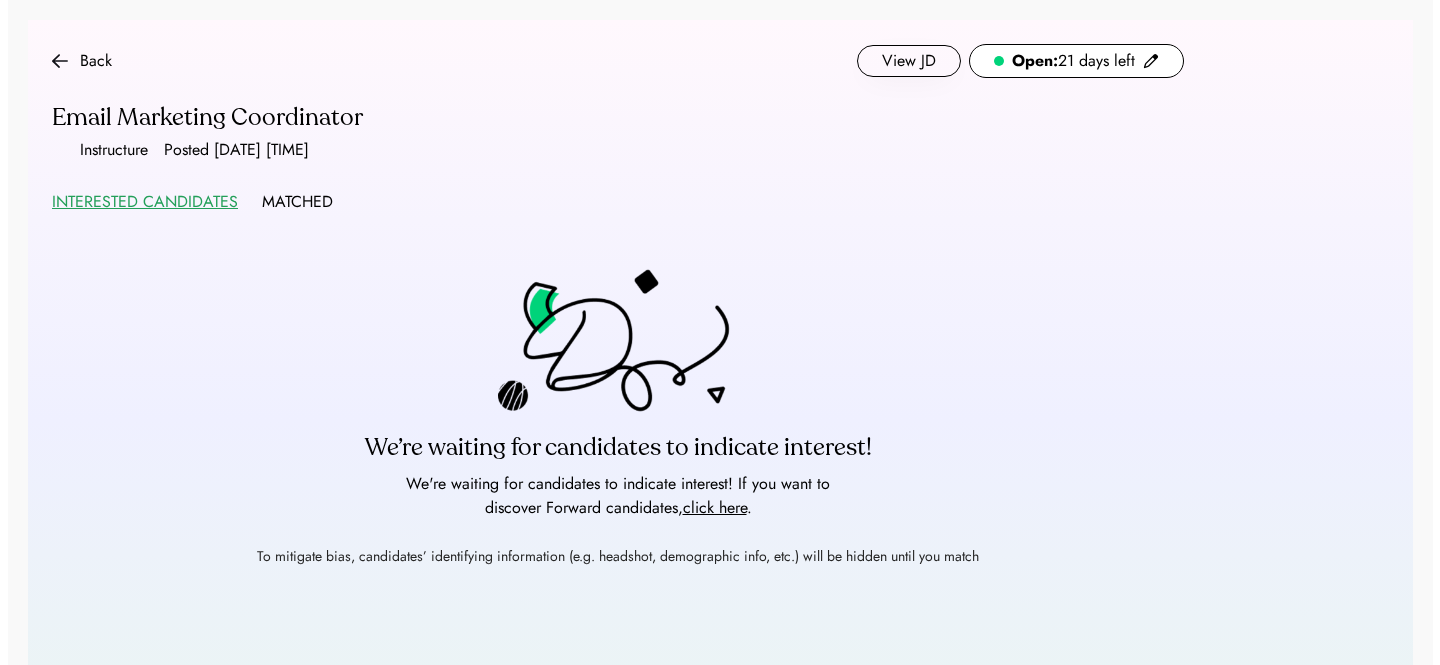 scroll, scrollTop: 0, scrollLeft: 0, axis: both 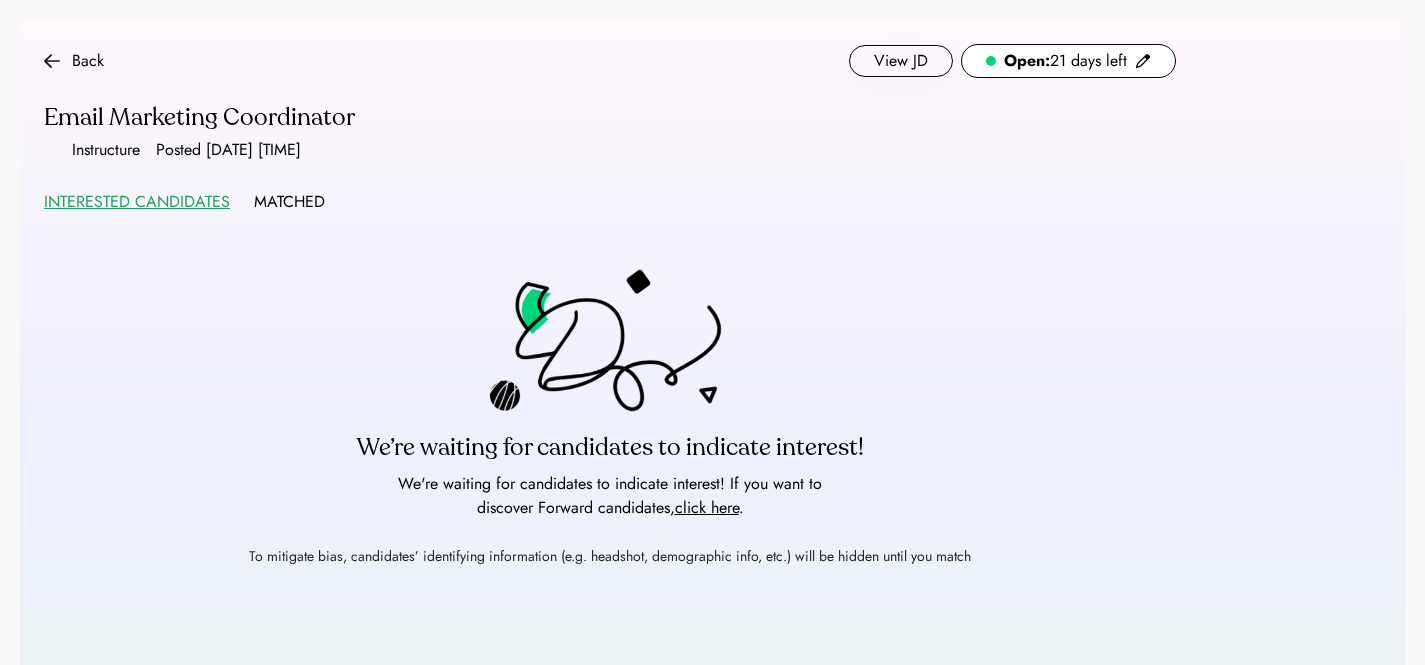 click on "Open:  21 days left" at bounding box center [1068, 61] 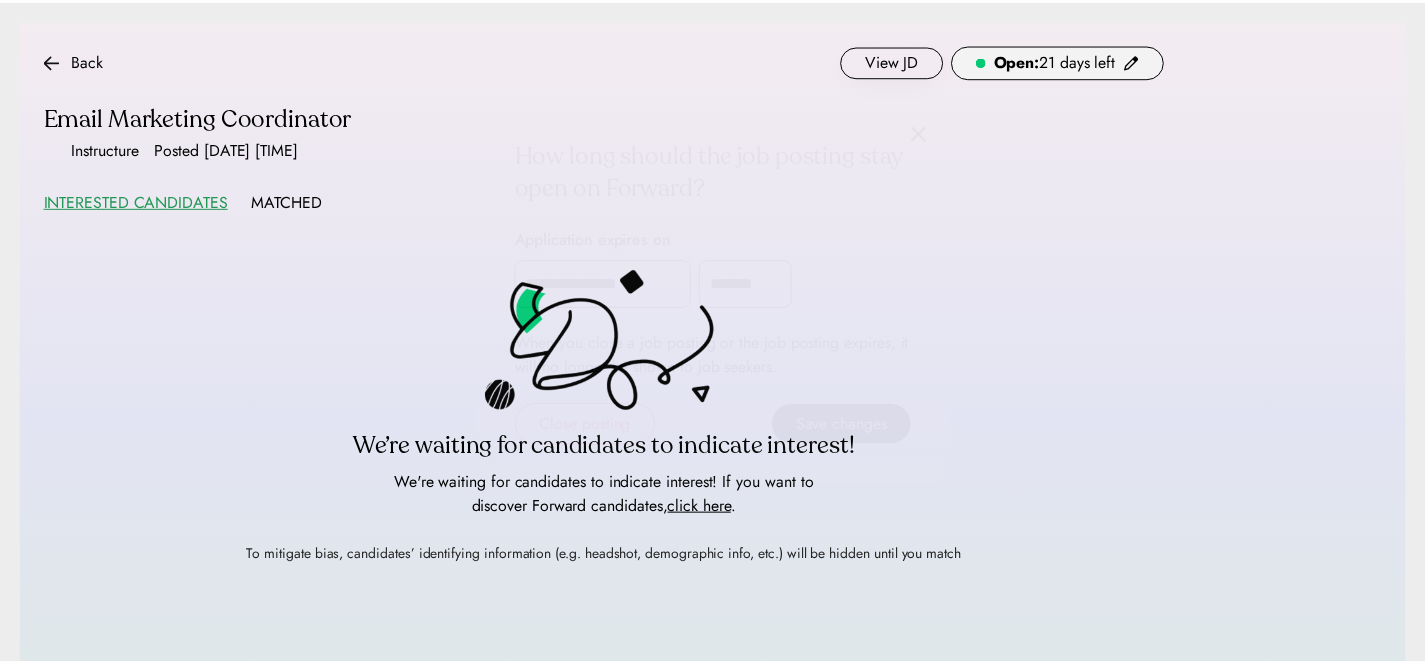 scroll, scrollTop: 1098, scrollLeft: 0, axis: vertical 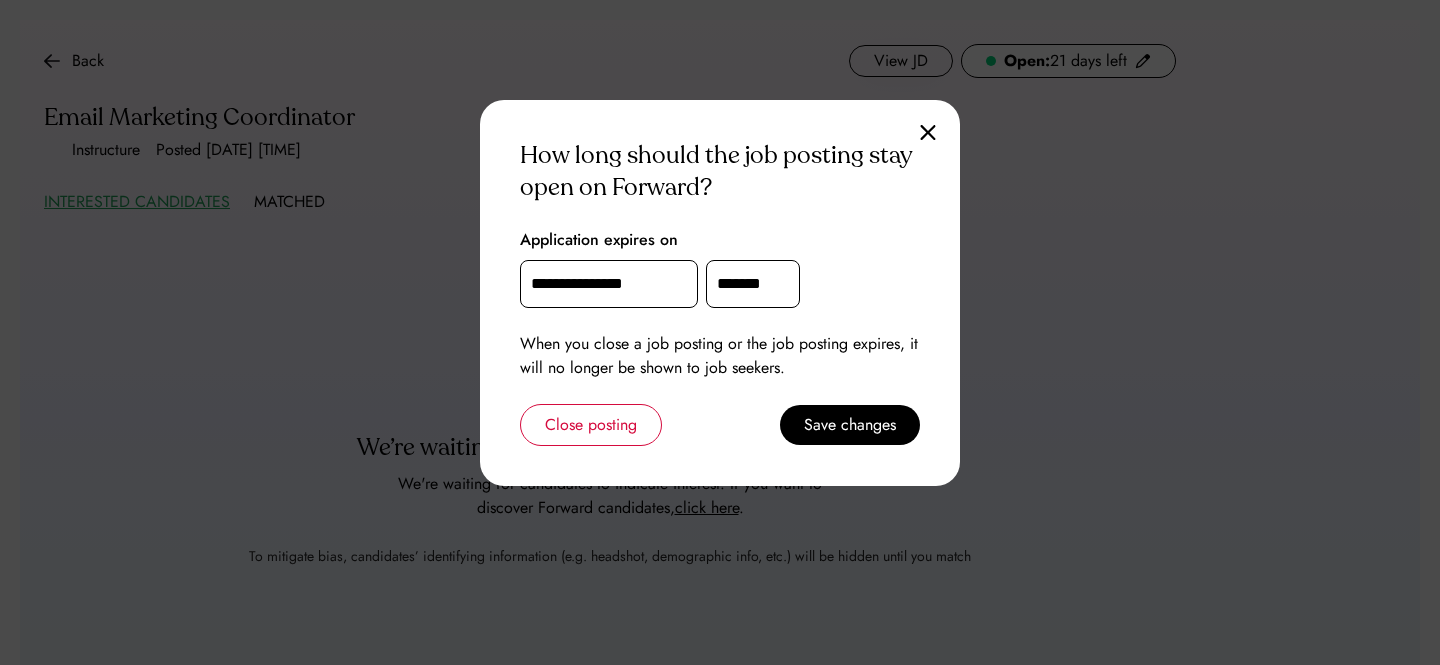 click at bounding box center (928, 132) 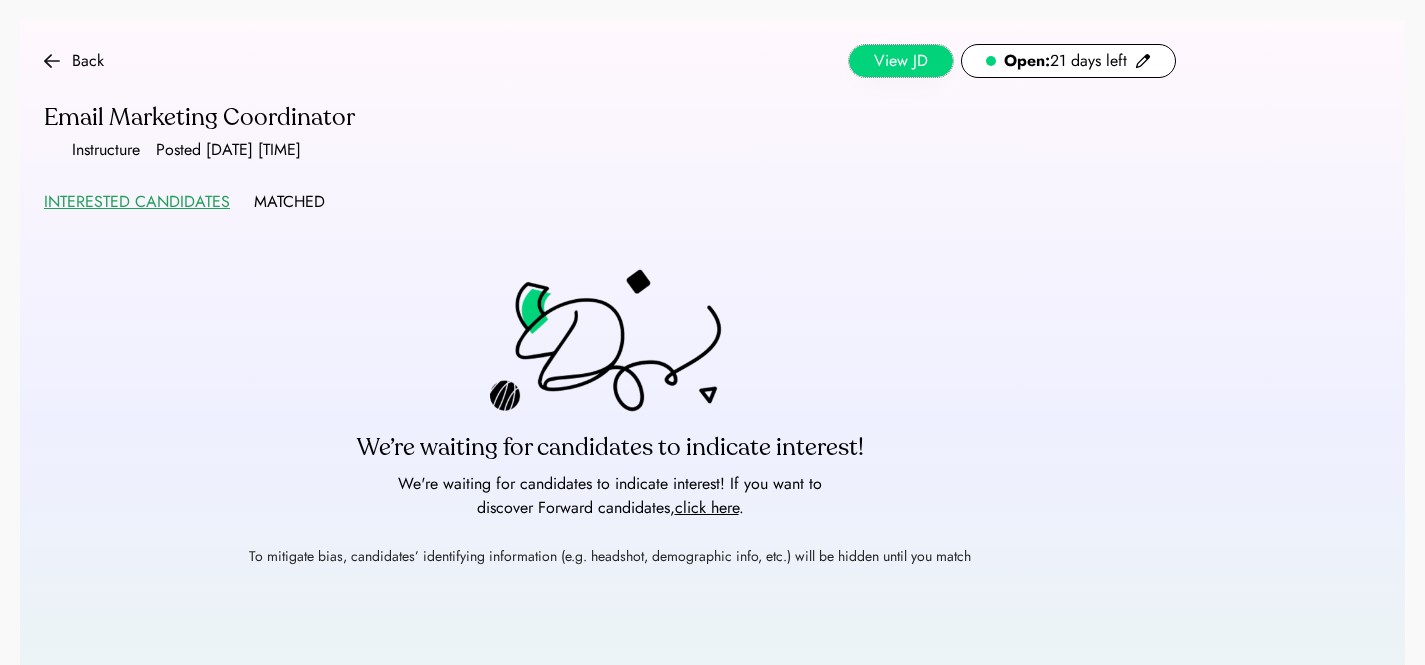 click on "View JD" at bounding box center (901, 61) 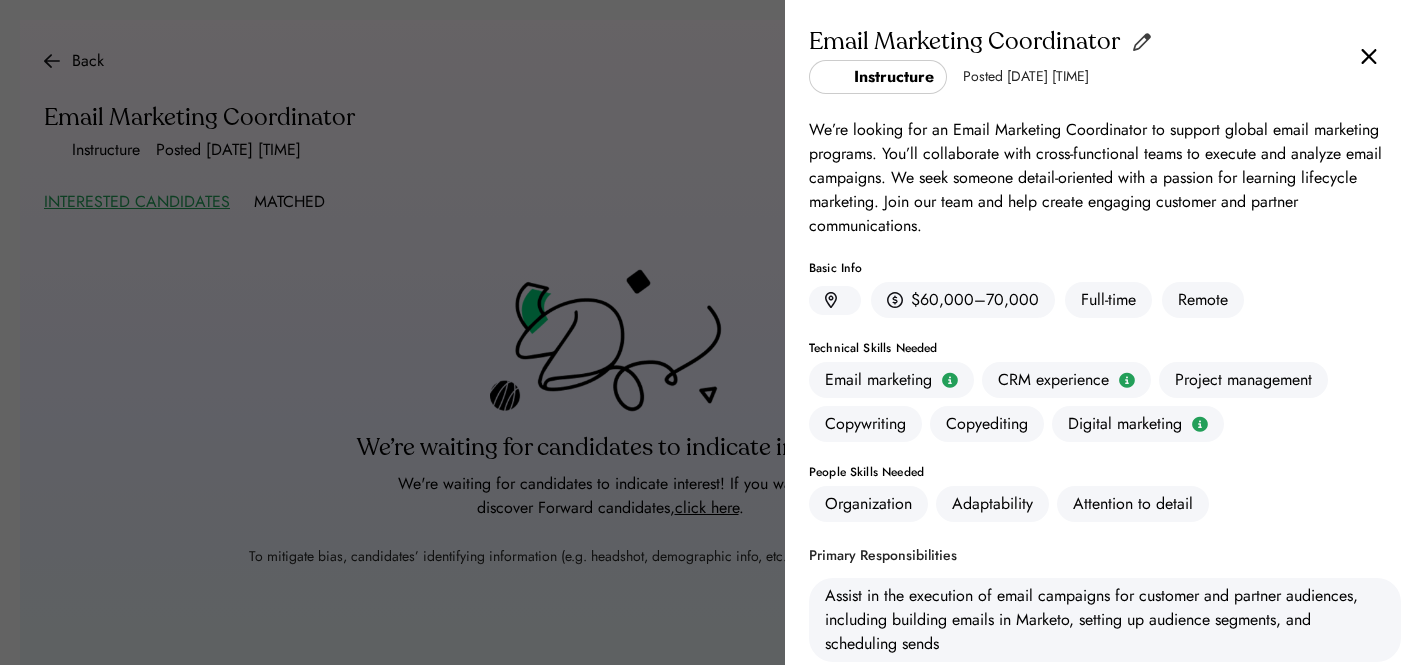 click 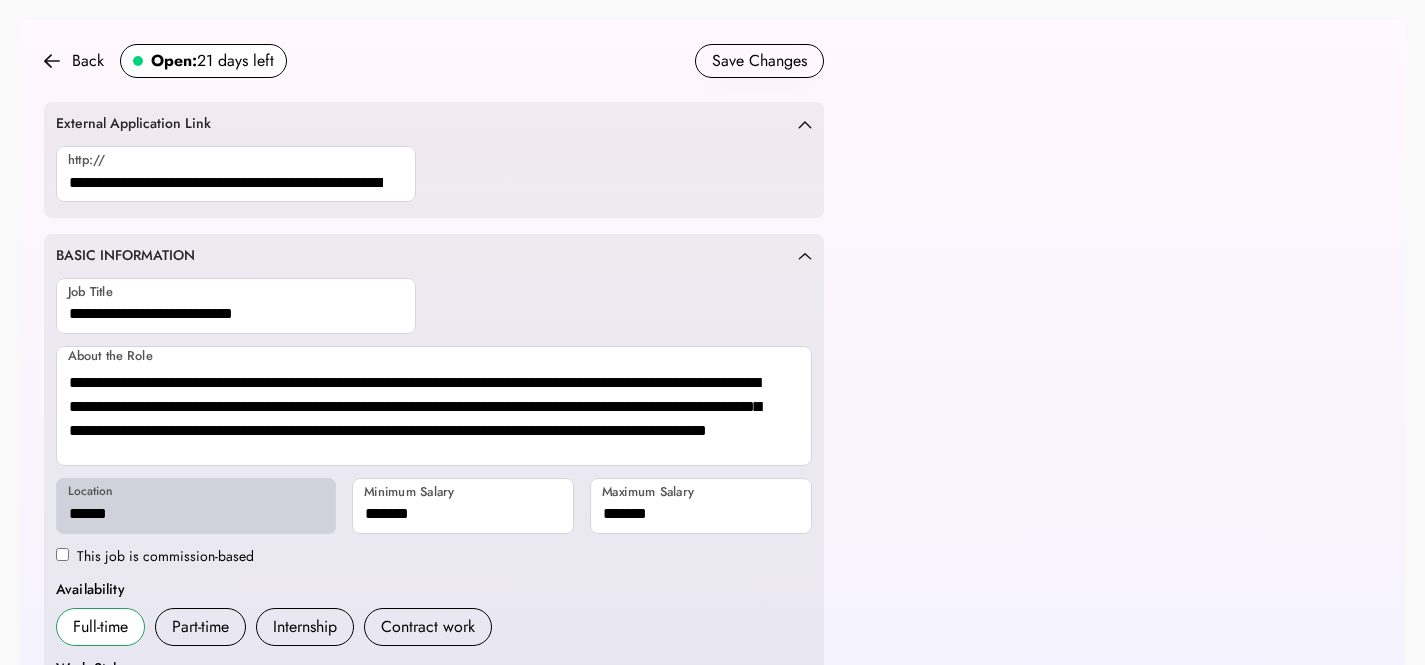 scroll, scrollTop: 0, scrollLeft: 0, axis: both 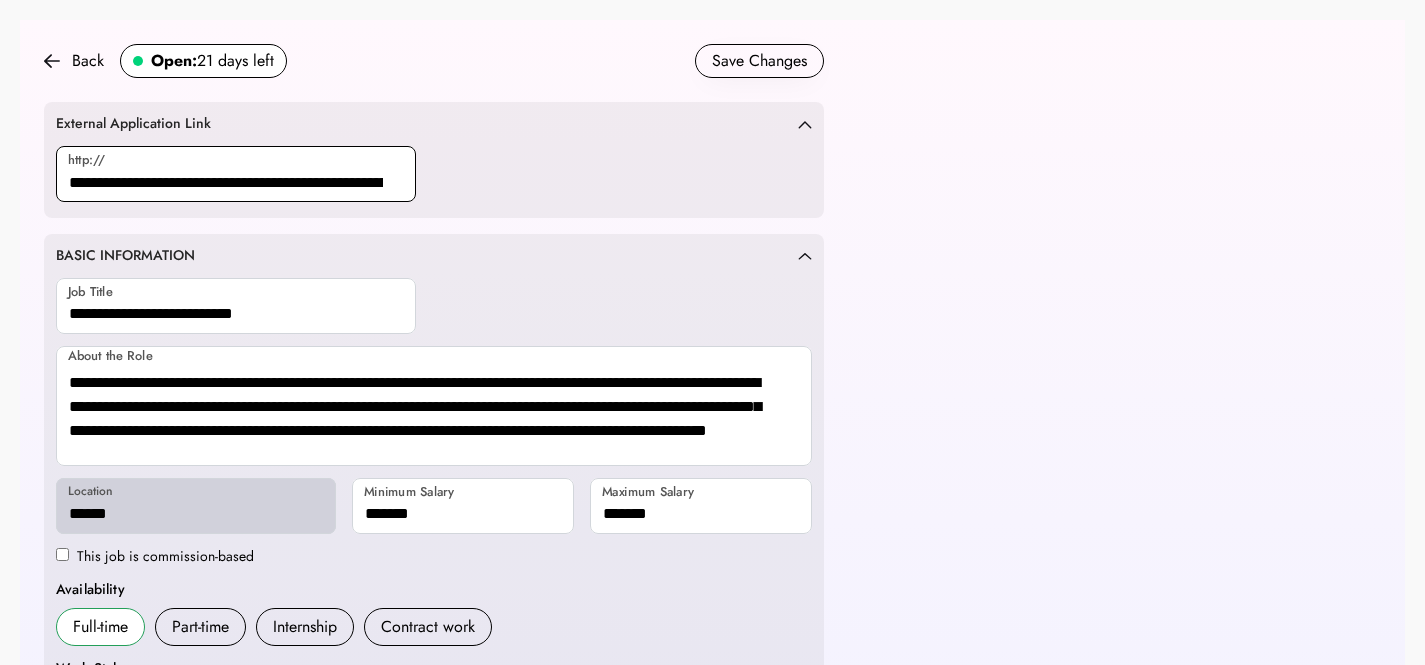 click at bounding box center (236, 174) 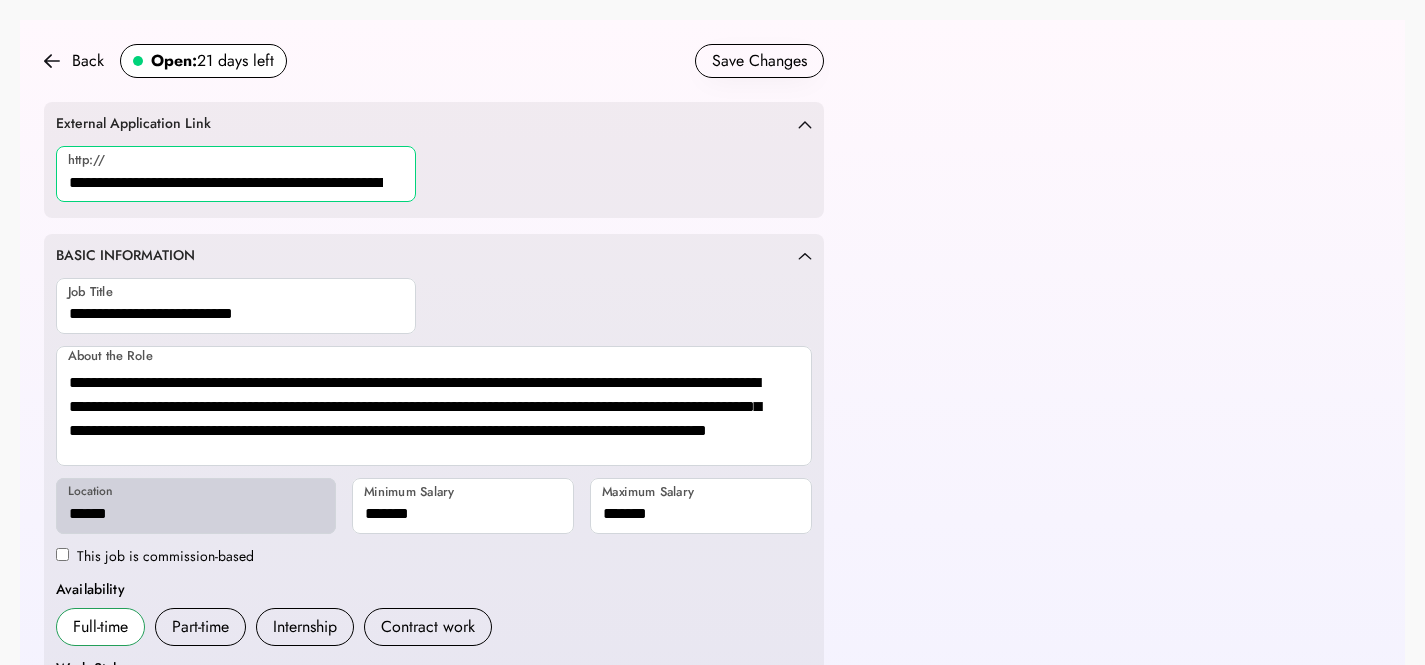 click at bounding box center [236, 174] 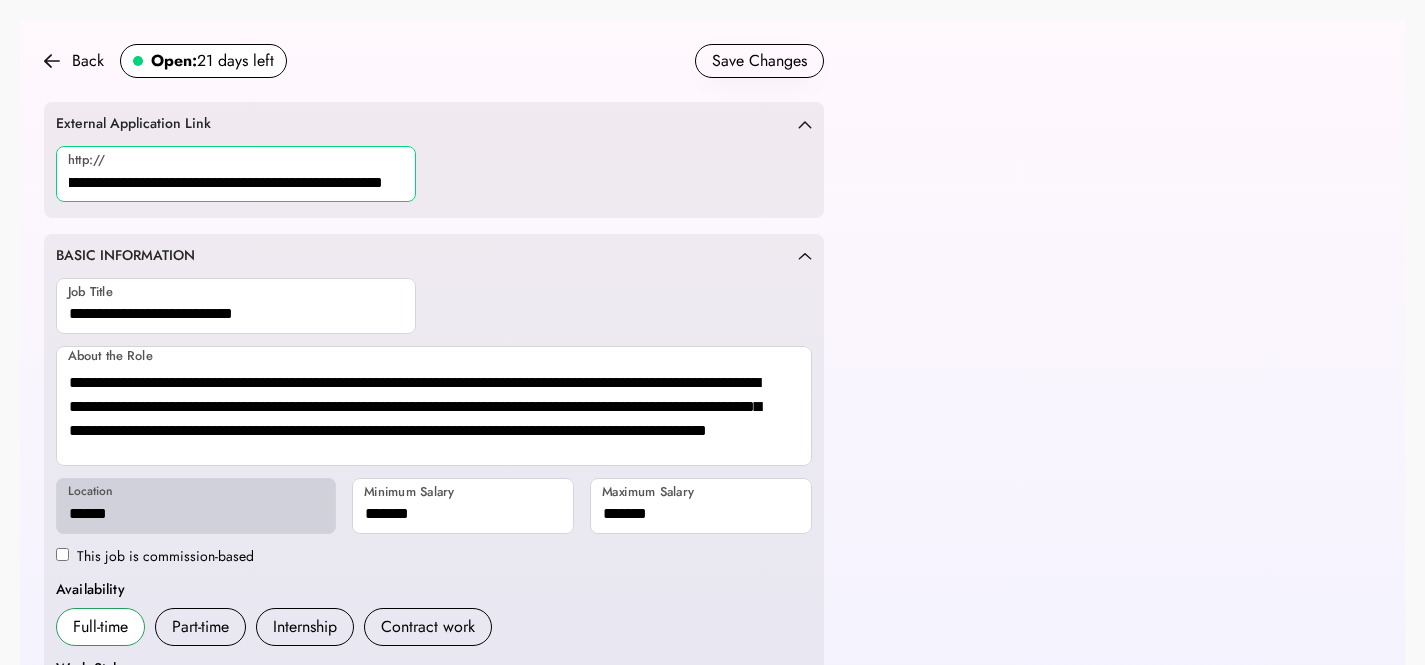 type on "**********" 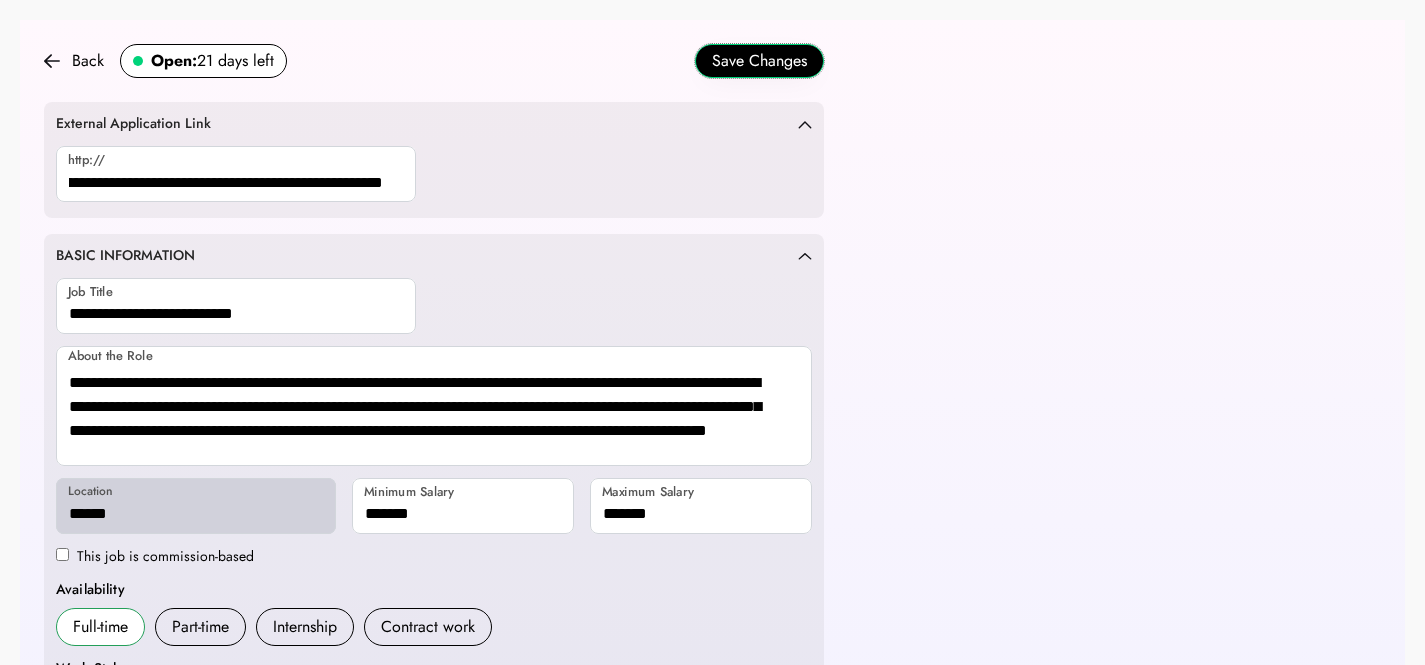click on "Save Changes" at bounding box center [759, 61] 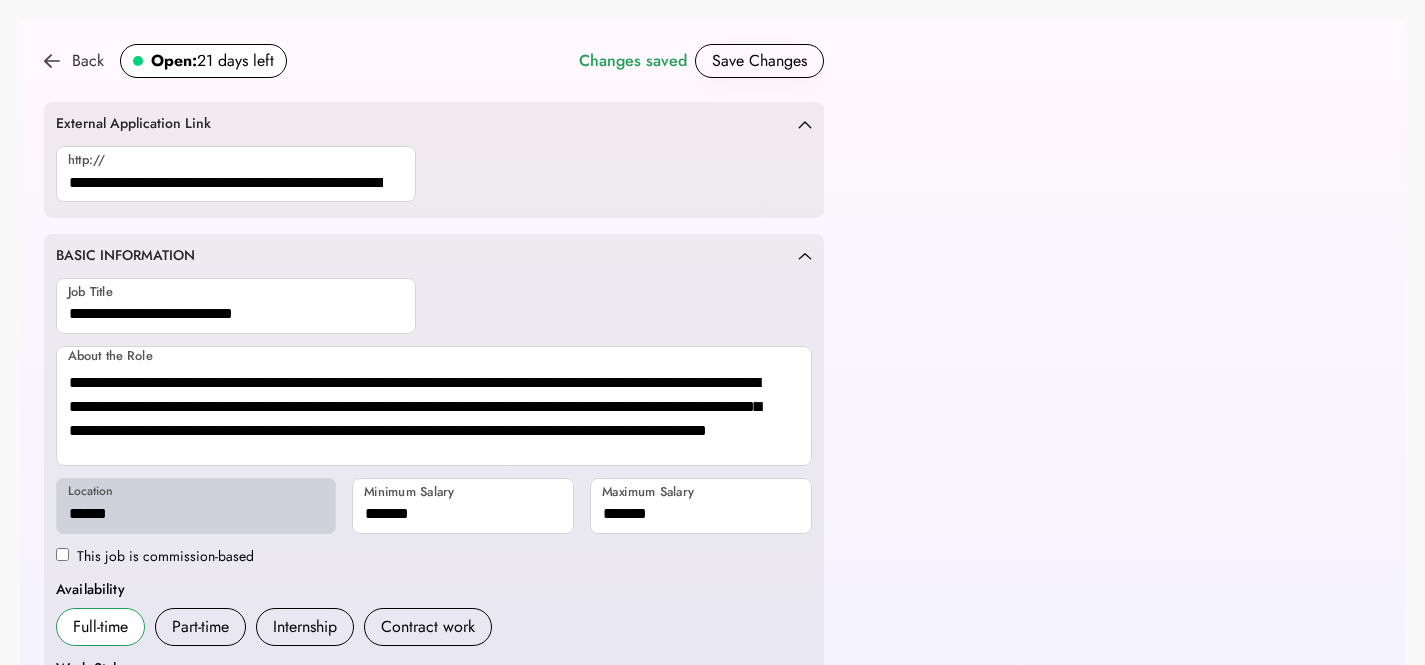 click on "Back" at bounding box center (74, 61) 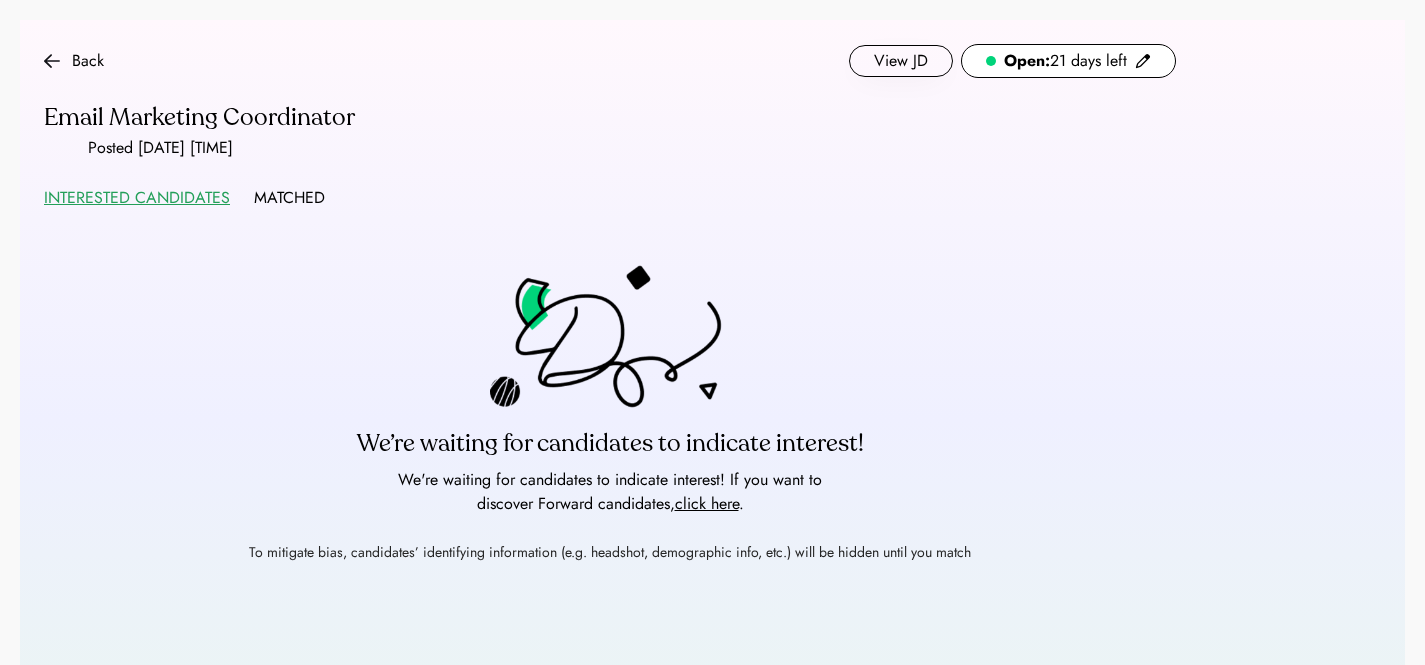 scroll, scrollTop: 0, scrollLeft: 0, axis: both 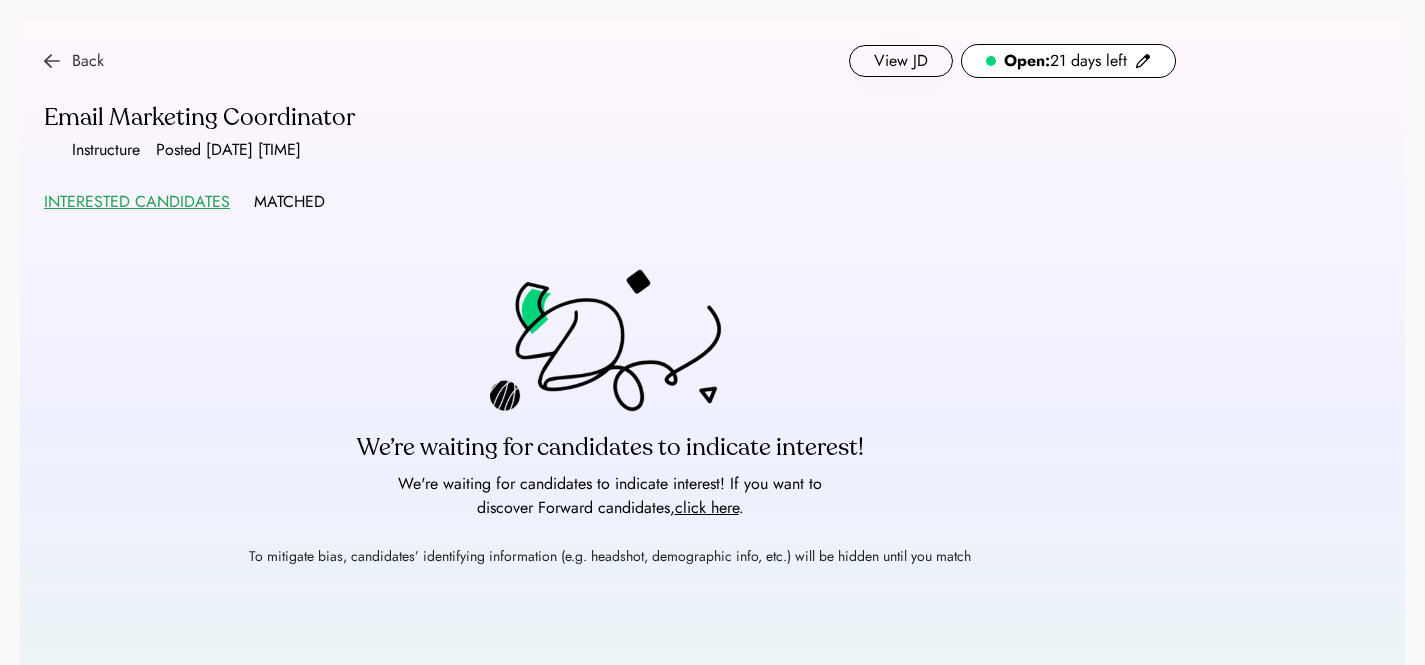 click on "Back" at bounding box center (74, 61) 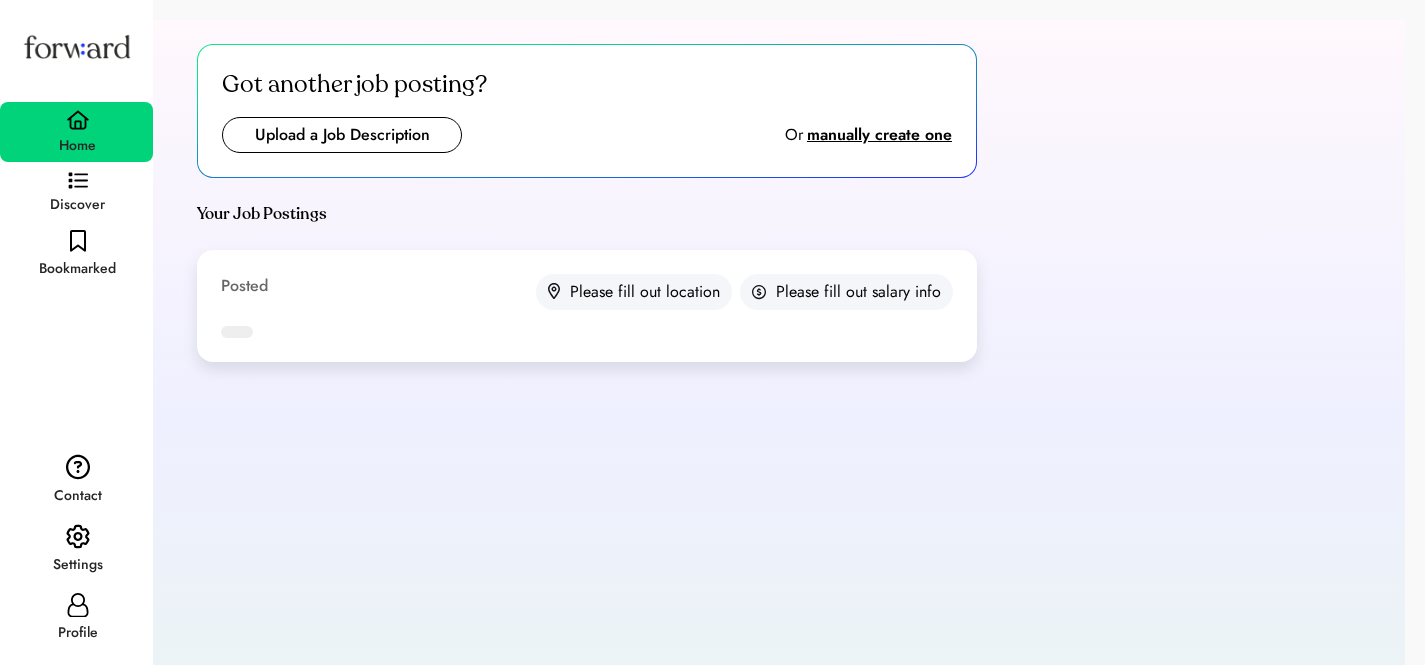 scroll, scrollTop: 0, scrollLeft: 0, axis: both 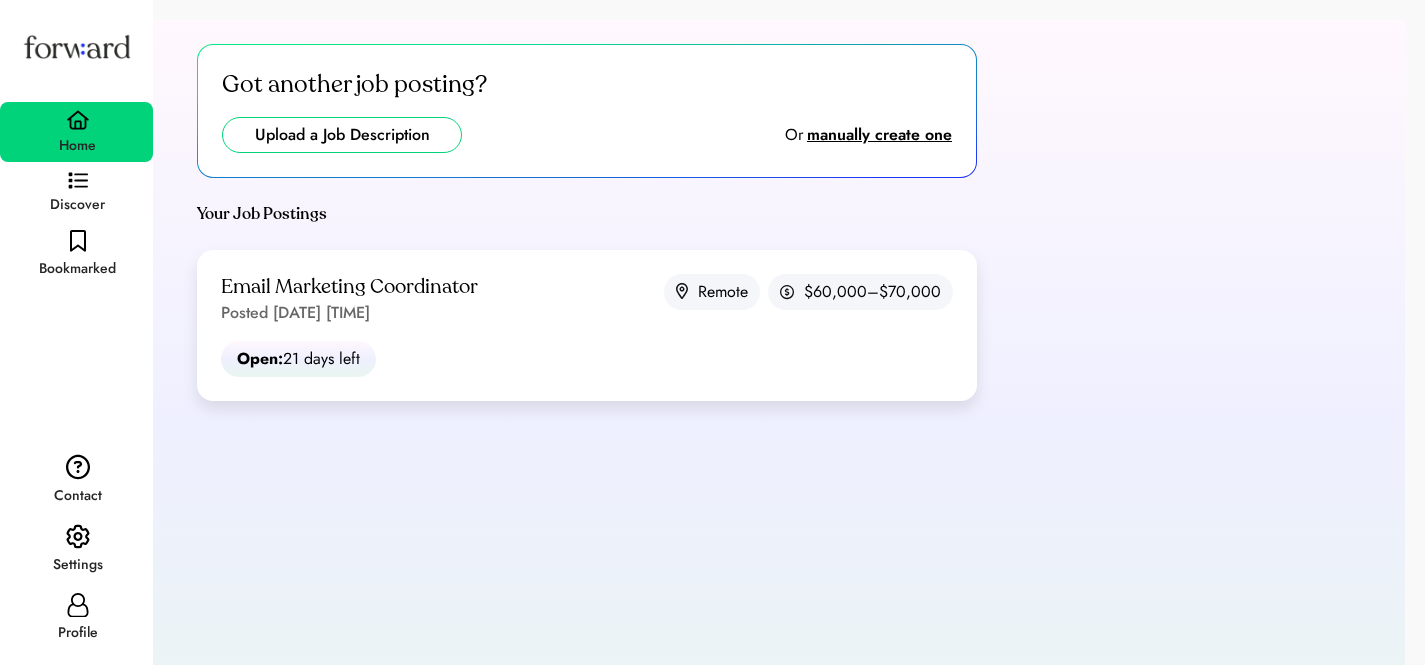 click at bounding box center (342, 135) 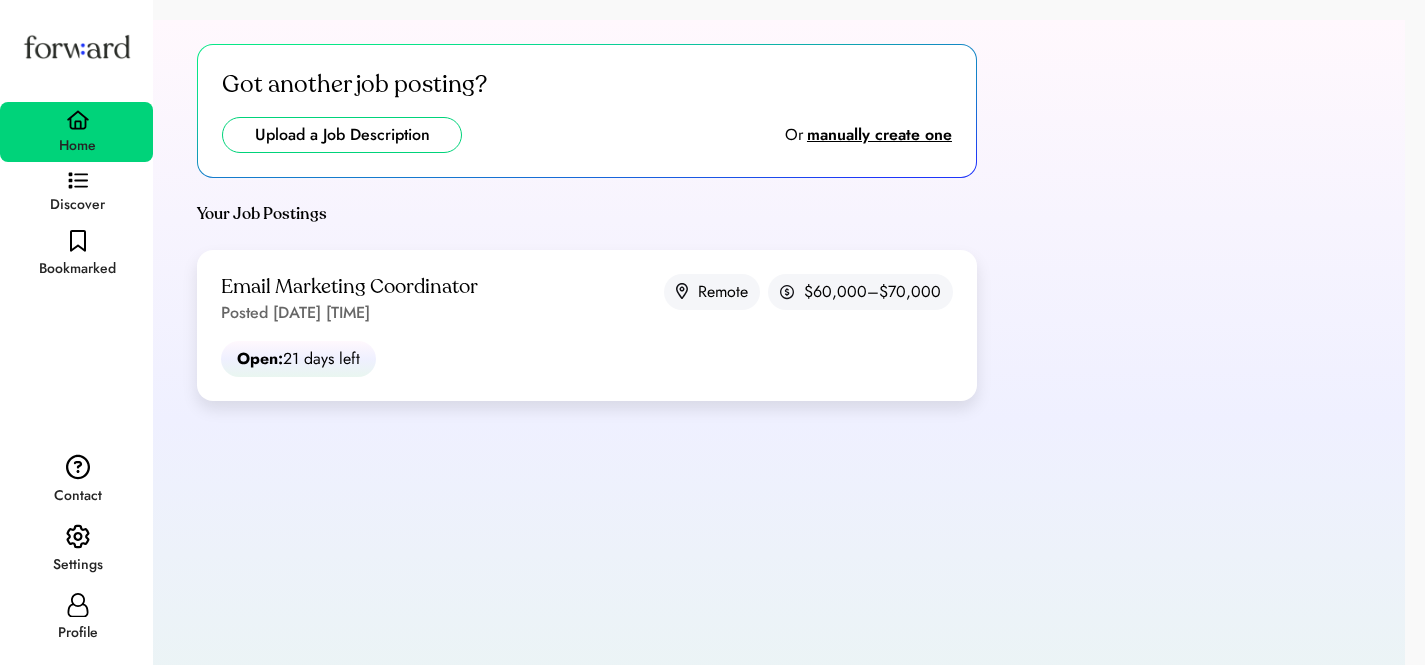 type on "**********" 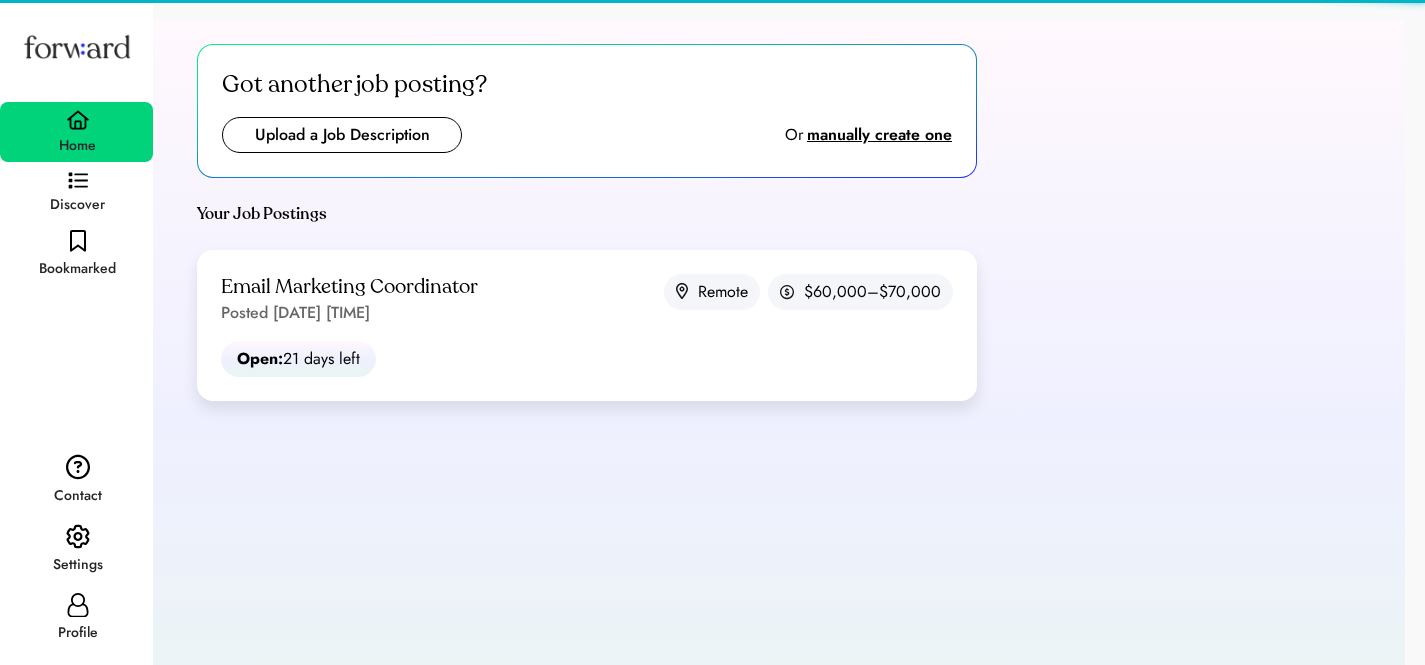 type 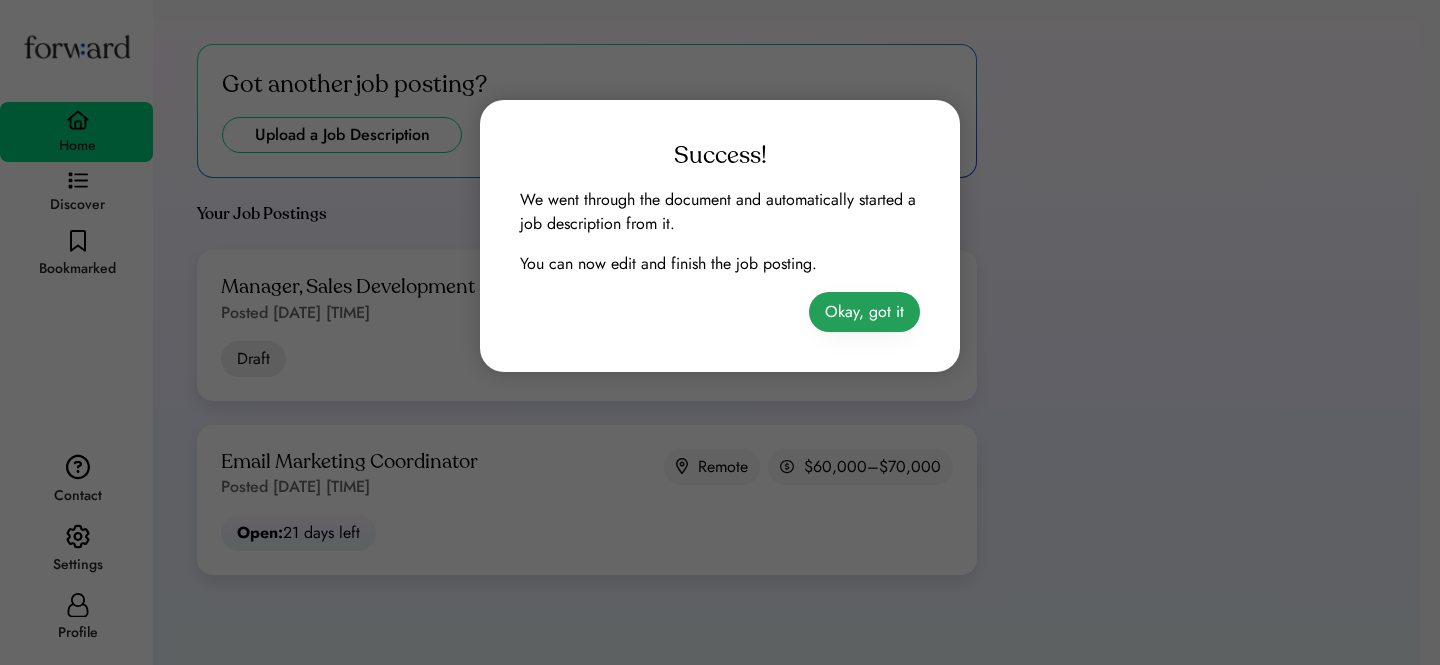 click on "Okay, got it" at bounding box center (864, 312) 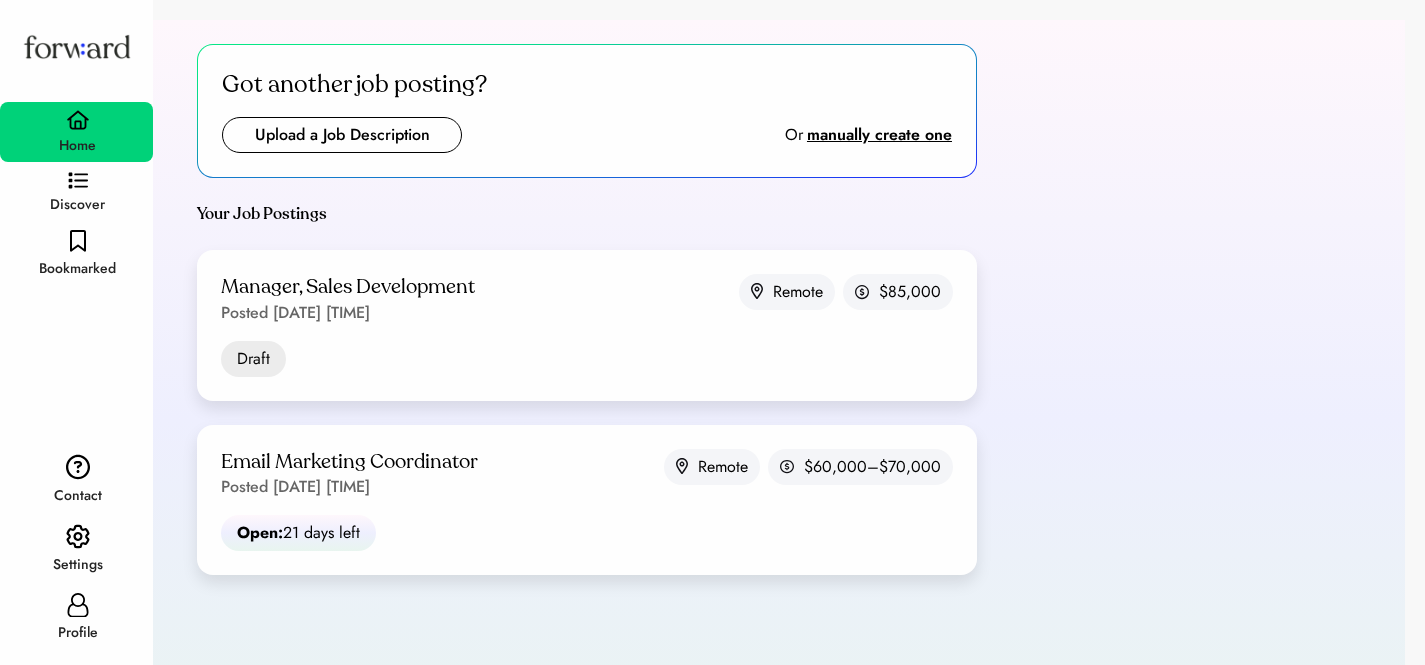 click on "Great applicants are just a few clicks away We automagically take your existing JDs and create listings out of them. Give it a try! Upload a Job Description Or manually create one Got another job posting? Upload a Job Description Or manually create one Your Job Postings Manager, Sales Development Posted Jul 11, 2025 3:01 pm Remote $85,000 Draft Open:  -20281 days left Email Marketing Coordinator Posted Jul 11, 2025 2:55 pm Remote $60,000–$70,000 Live Open:  21 days left Home Discover Bookmarked Contact Settings Profile
Success! We went through the document and automatically started a job description from it.  You can now edit and finish the job posting. Okay, got it" at bounding box center [712, 352] 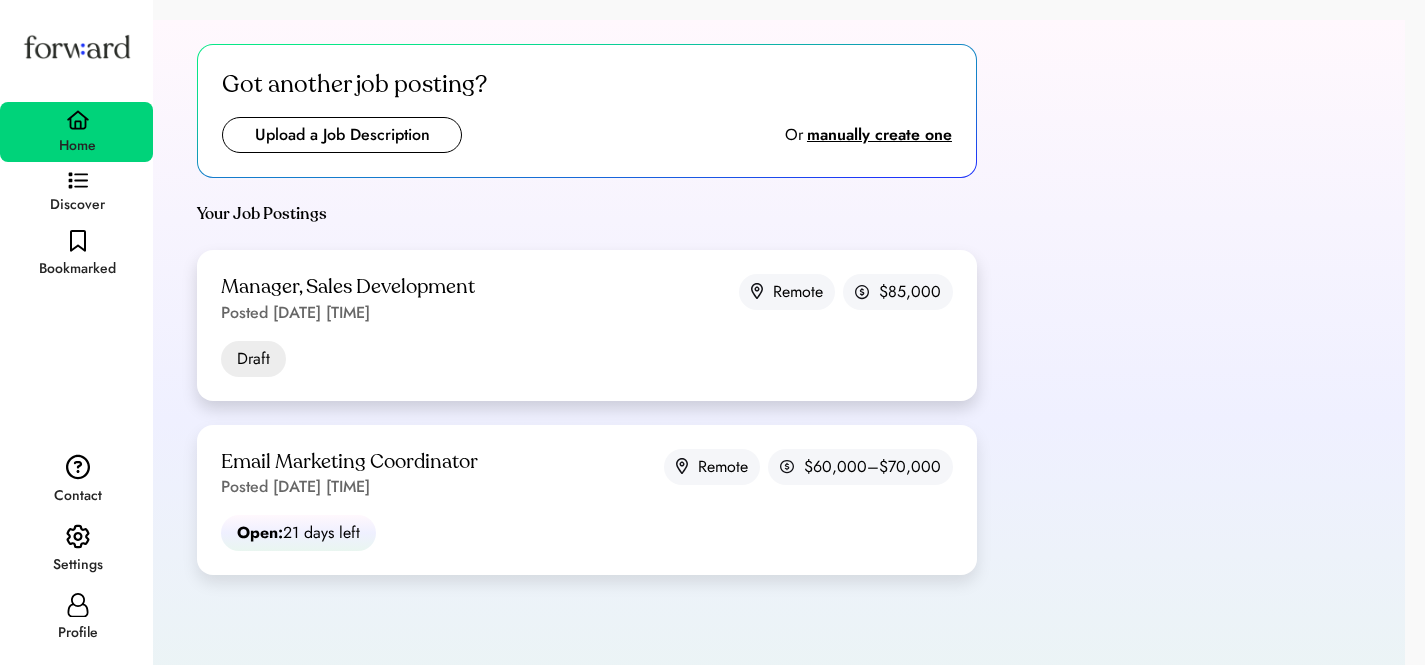click on "Manager, Sales Development Posted Jul 11, 2025 3:01 pm Remote $85,000" at bounding box center (587, 299) 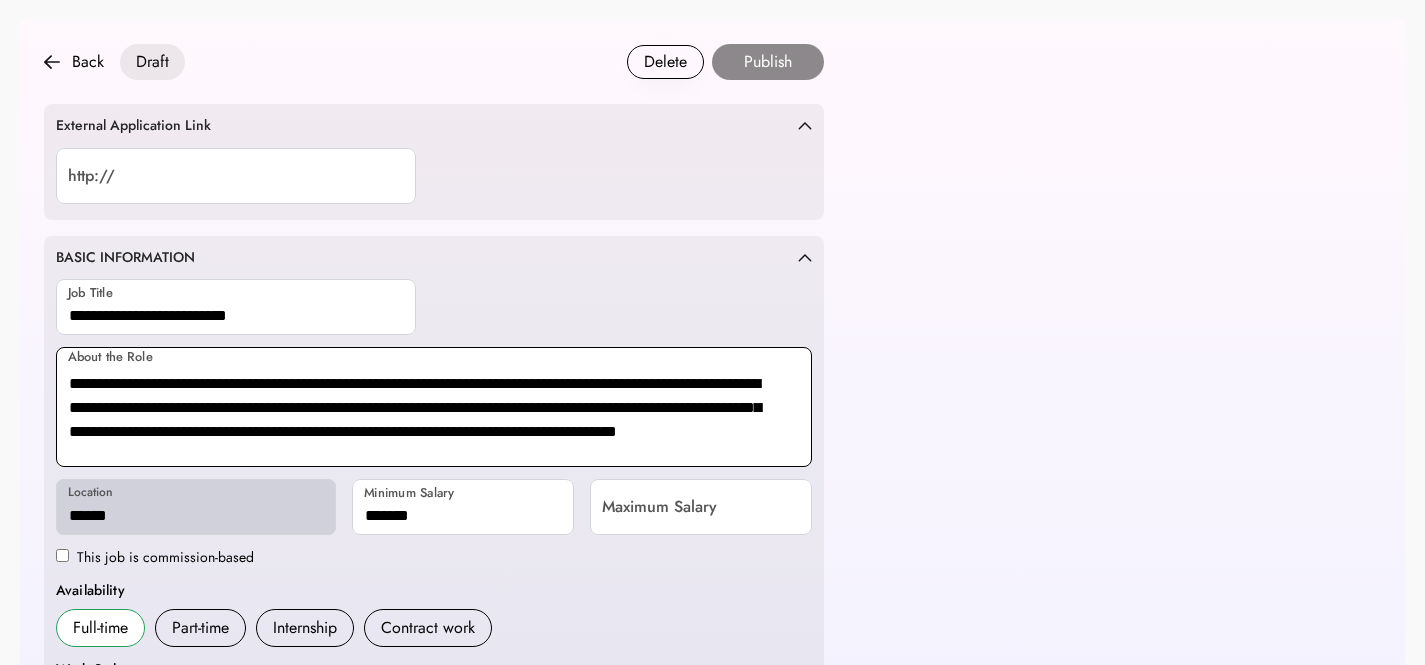 scroll, scrollTop: 0, scrollLeft: 0, axis: both 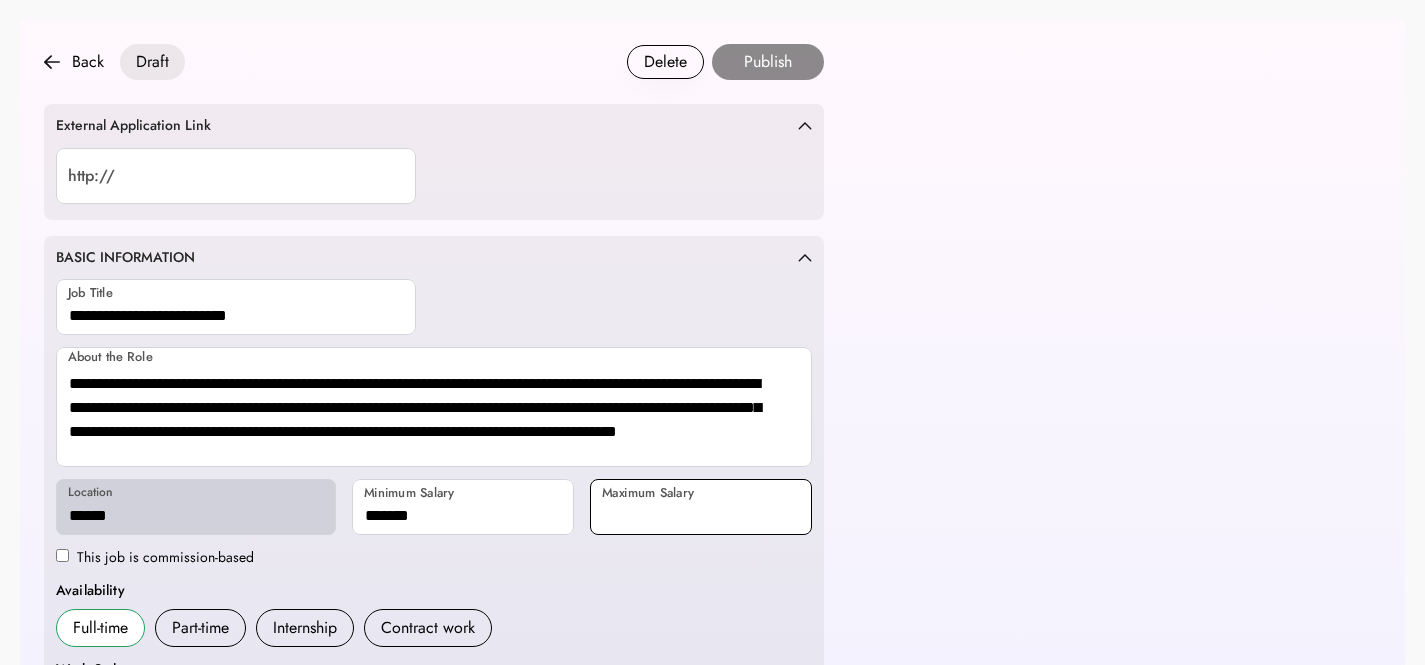 click at bounding box center [701, 507] 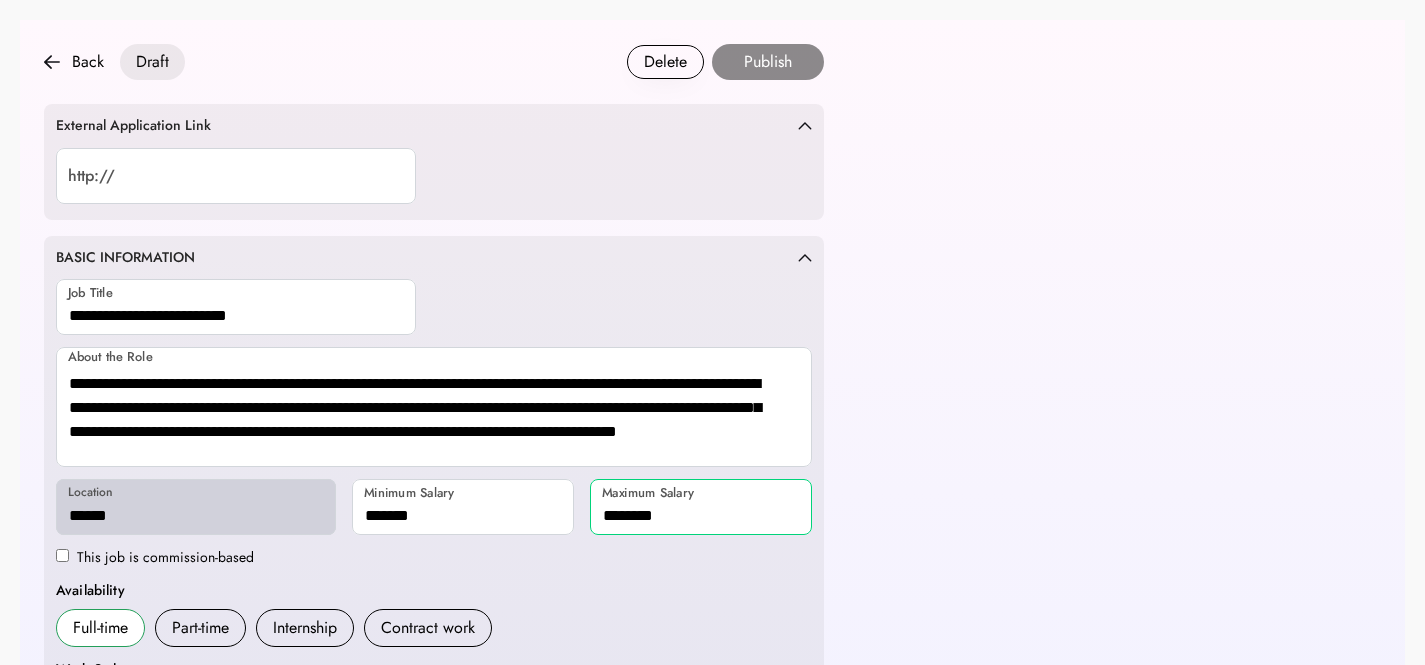 type on "********" 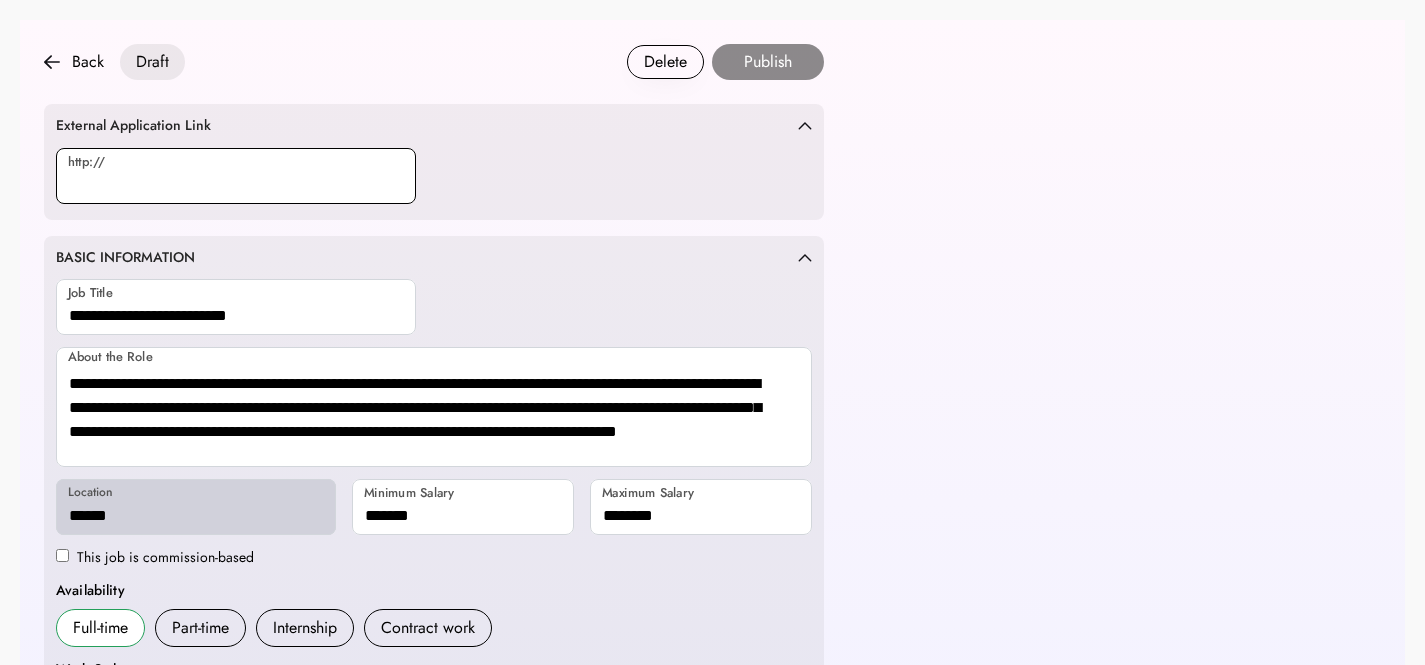 click at bounding box center (236, 176) 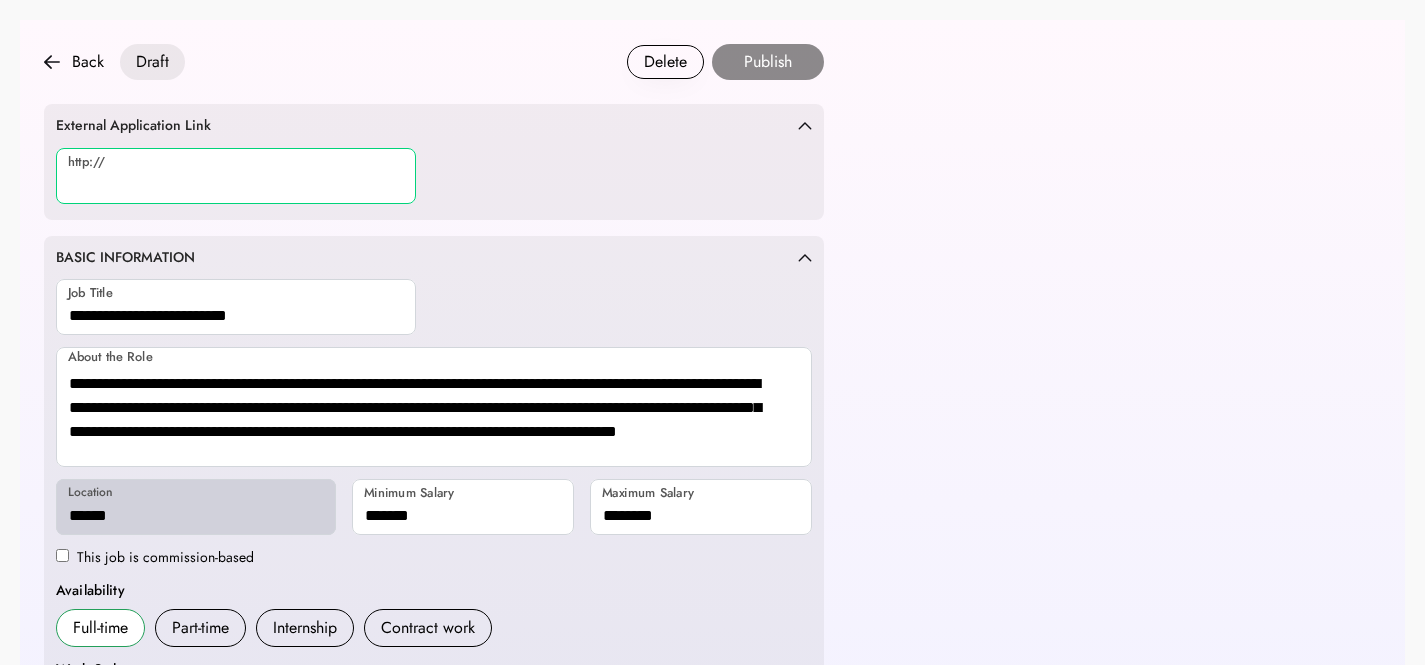 paste on "**********" 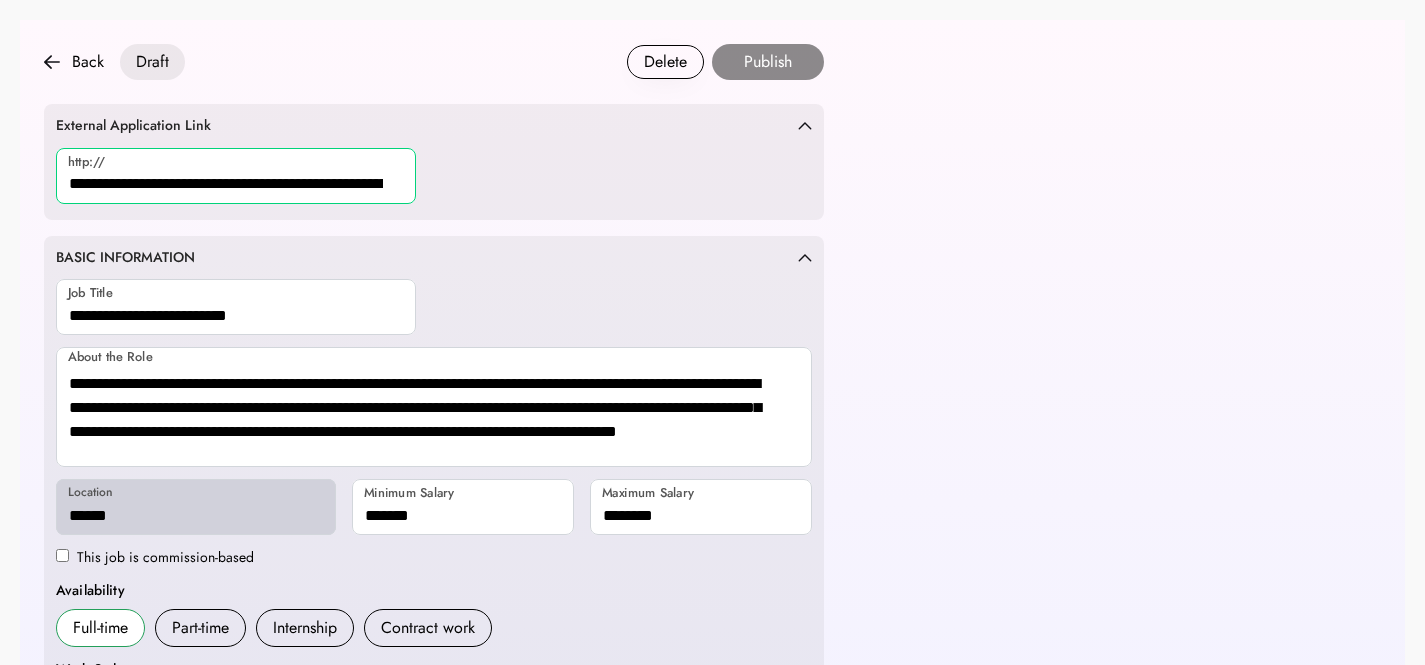 scroll, scrollTop: 0, scrollLeft: 190, axis: horizontal 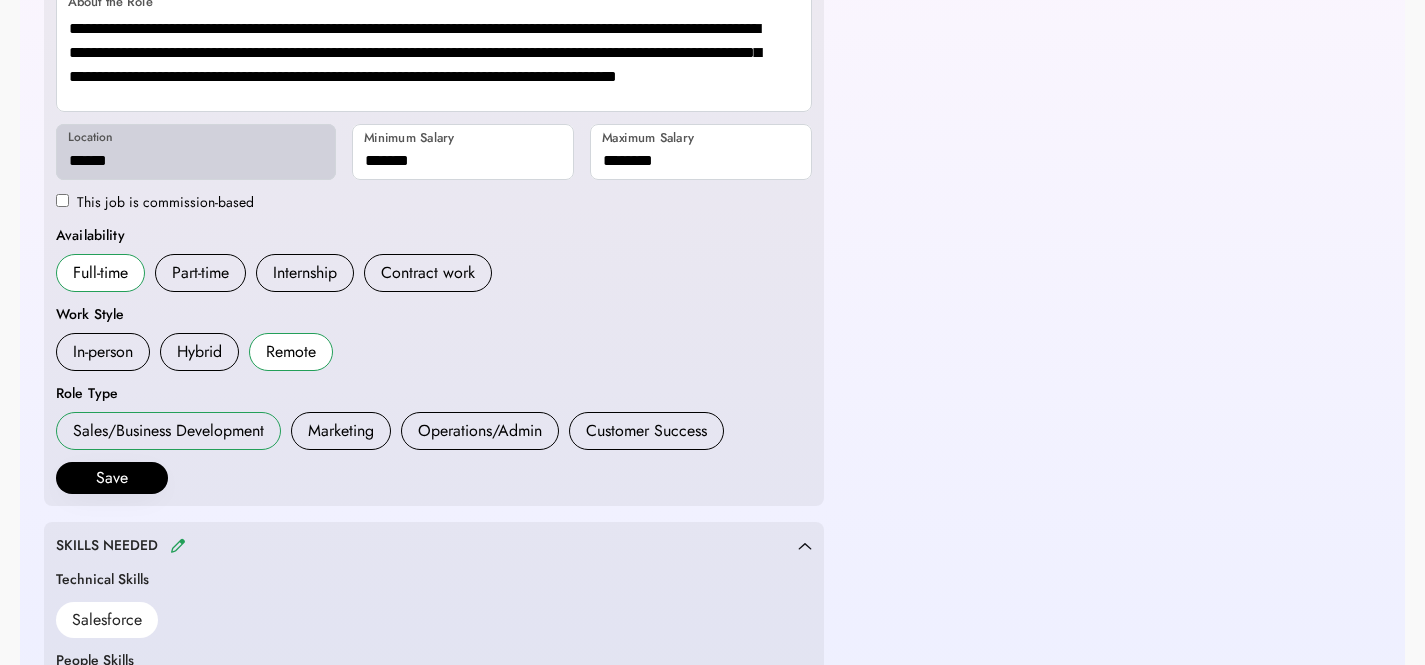 type on "**********" 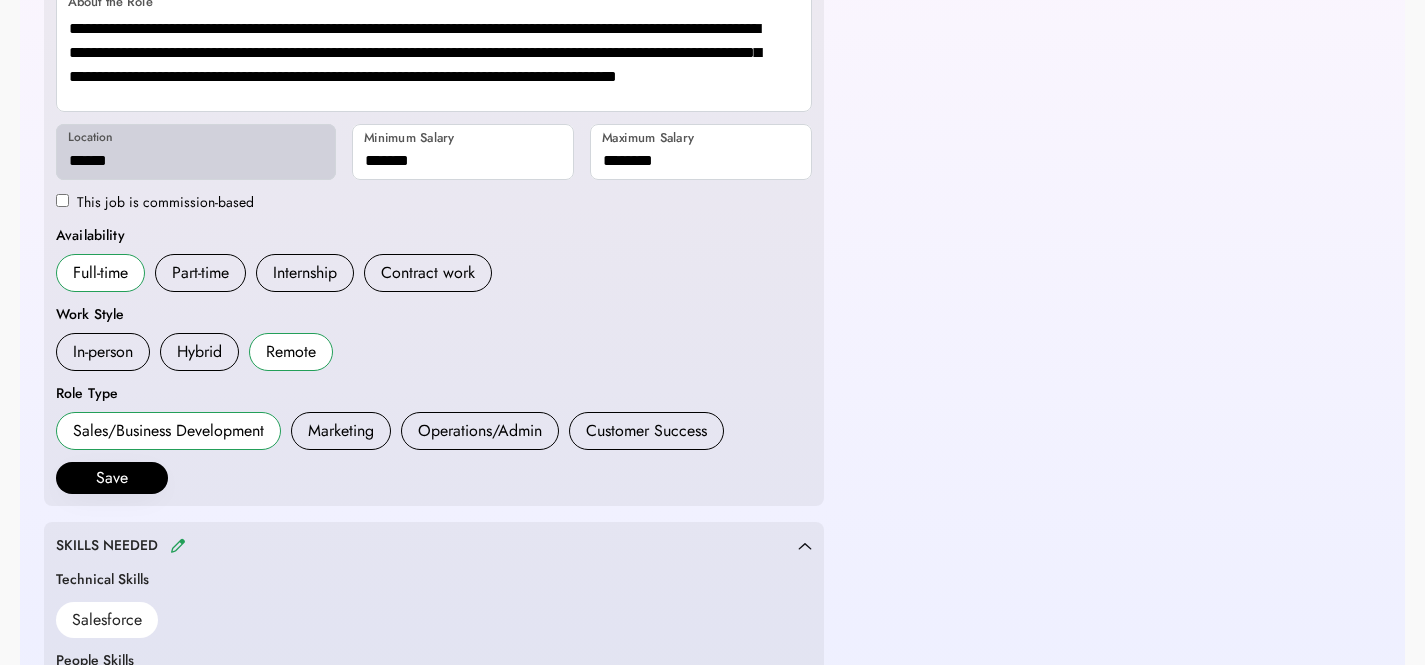 click on "This job is commission-based" at bounding box center (155, 202) 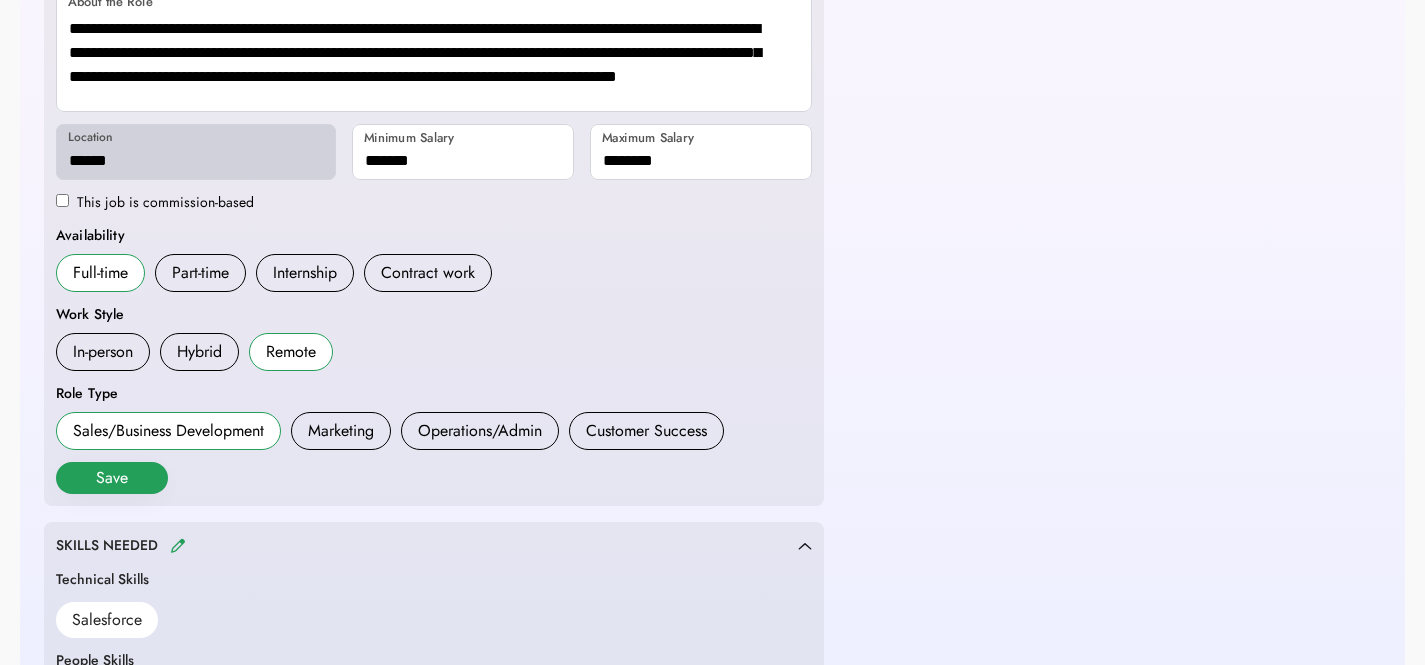 click on "Save" at bounding box center (112, 478) 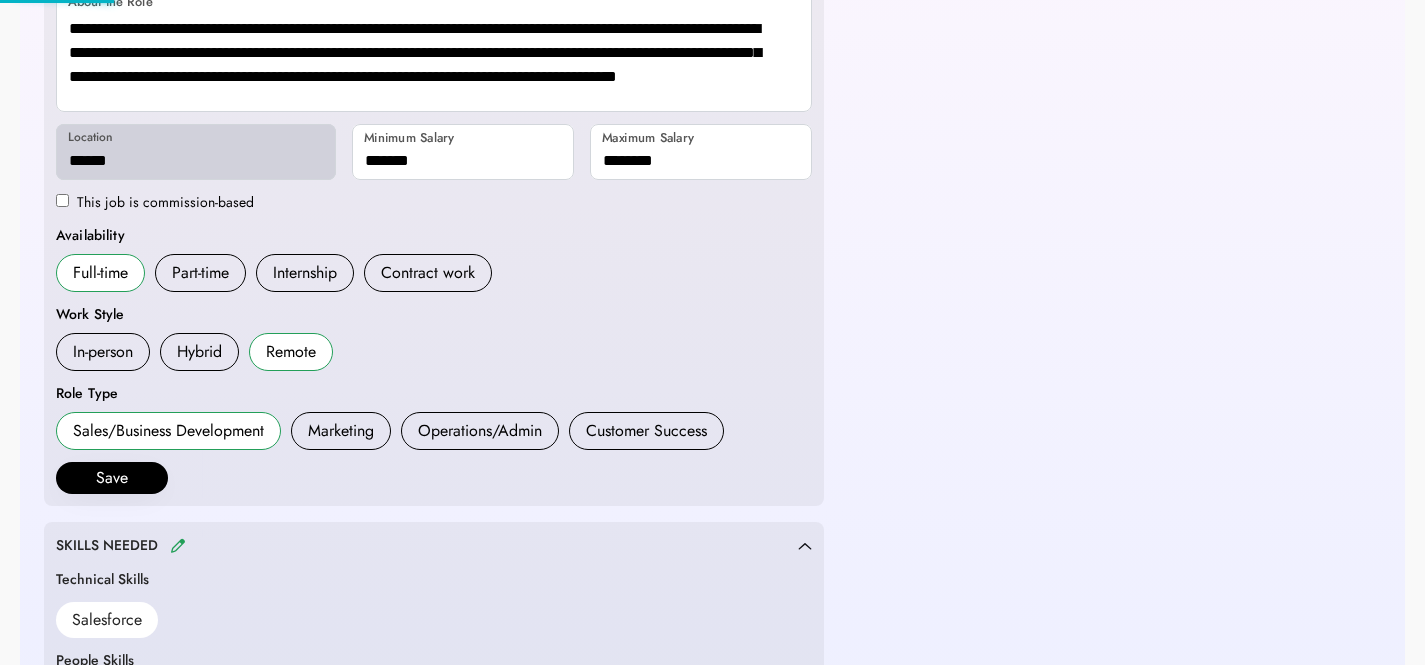 scroll, scrollTop: 356, scrollLeft: 0, axis: vertical 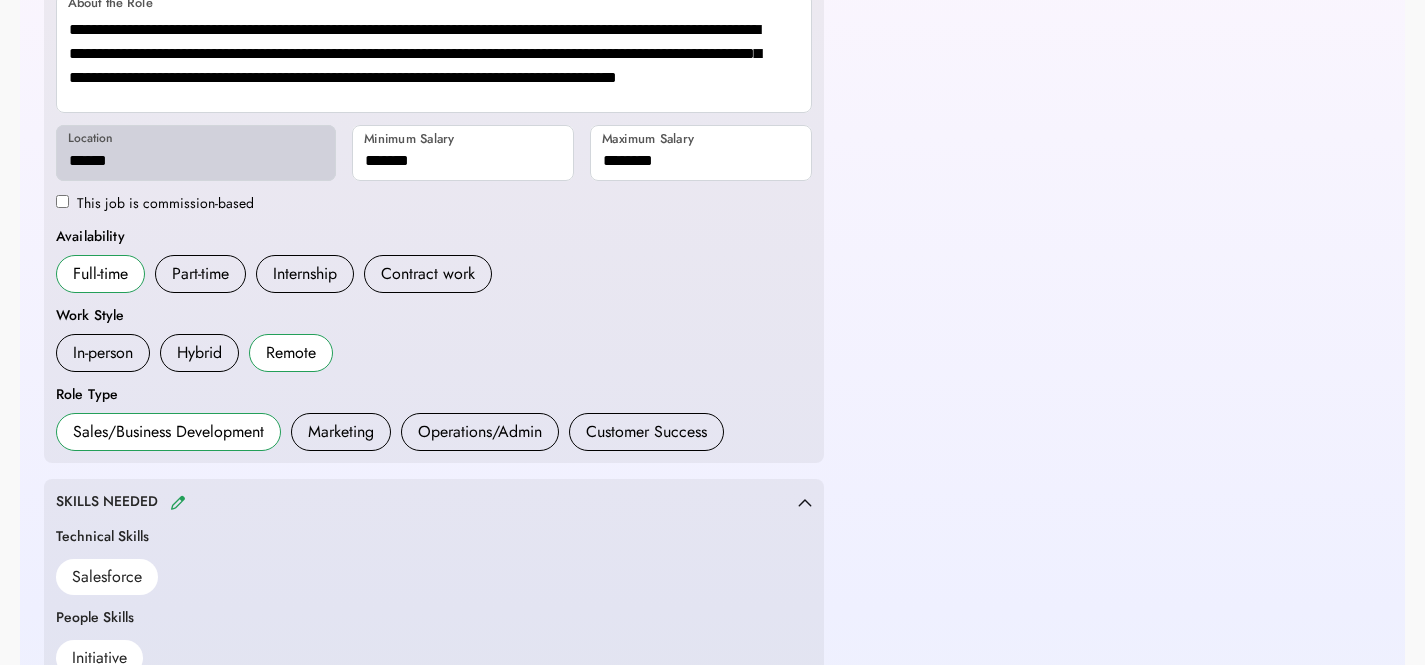 click on "SKILLS NEEDED" at bounding box center (123, 502) 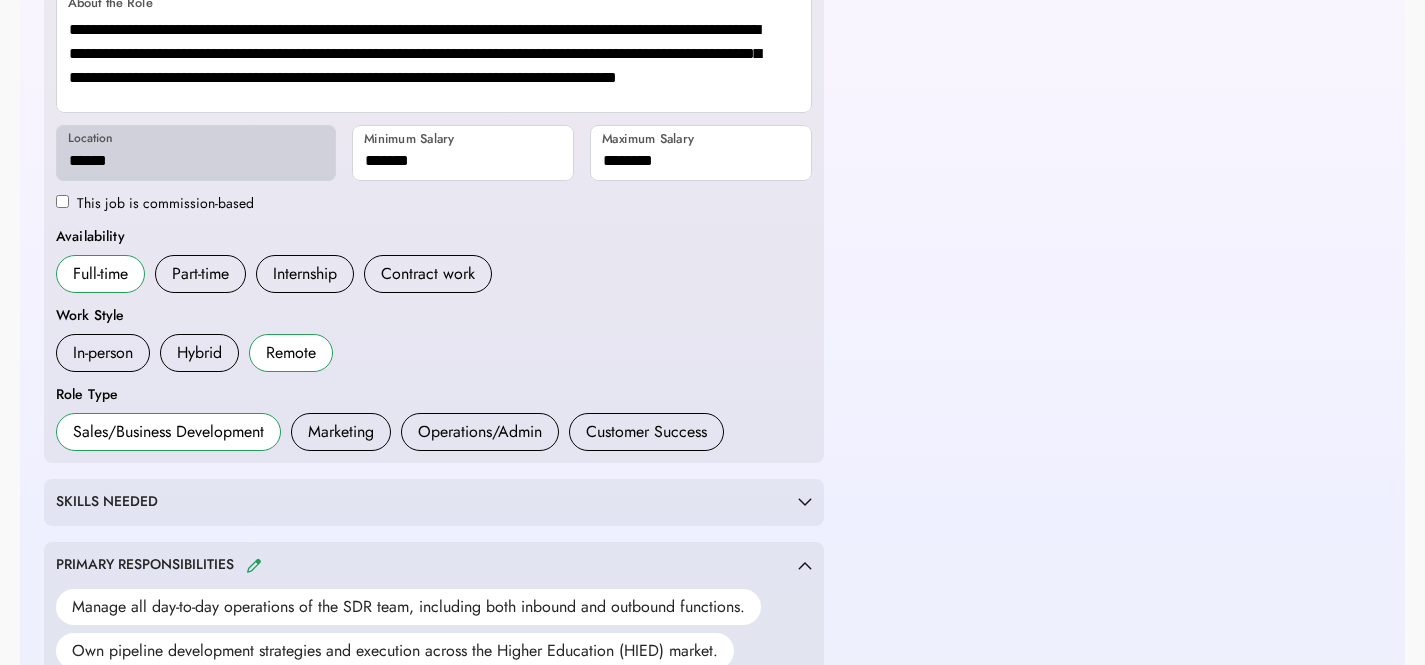 drag, startPoint x: 179, startPoint y: 483, endPoint x: 182, endPoint y: 493, distance: 10.440307 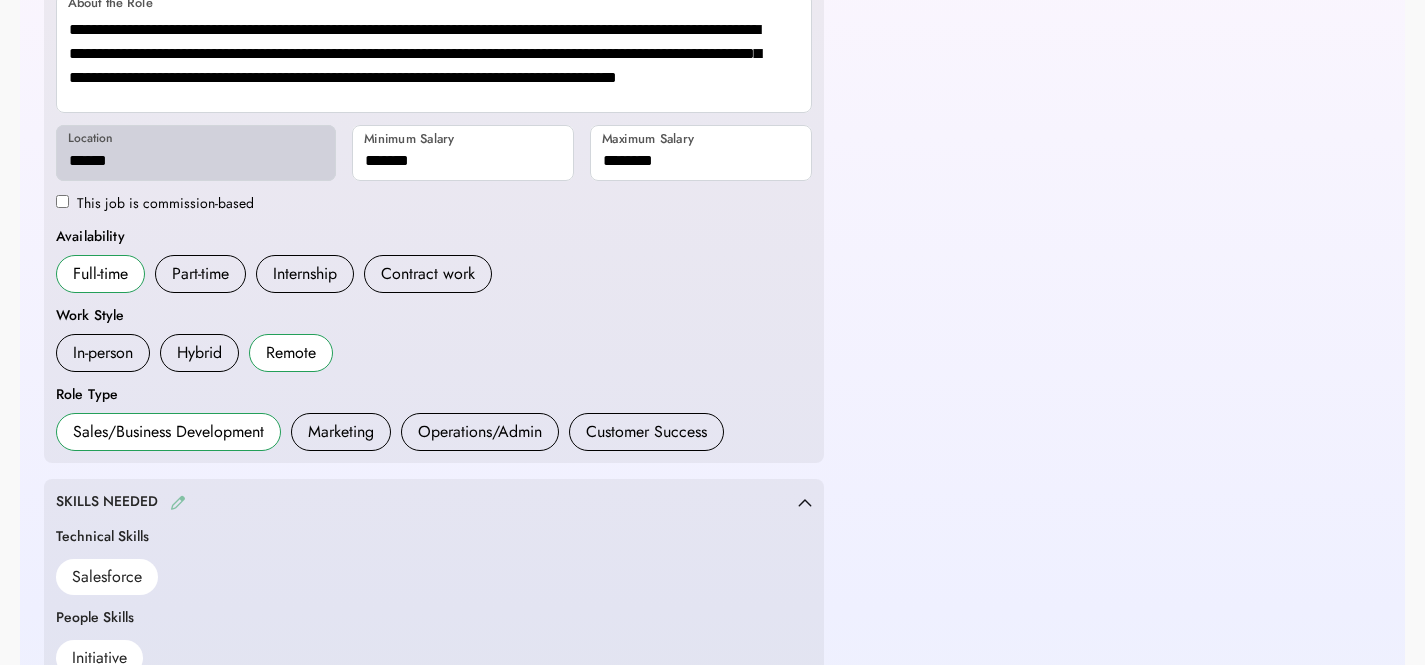 click at bounding box center (178, 502) 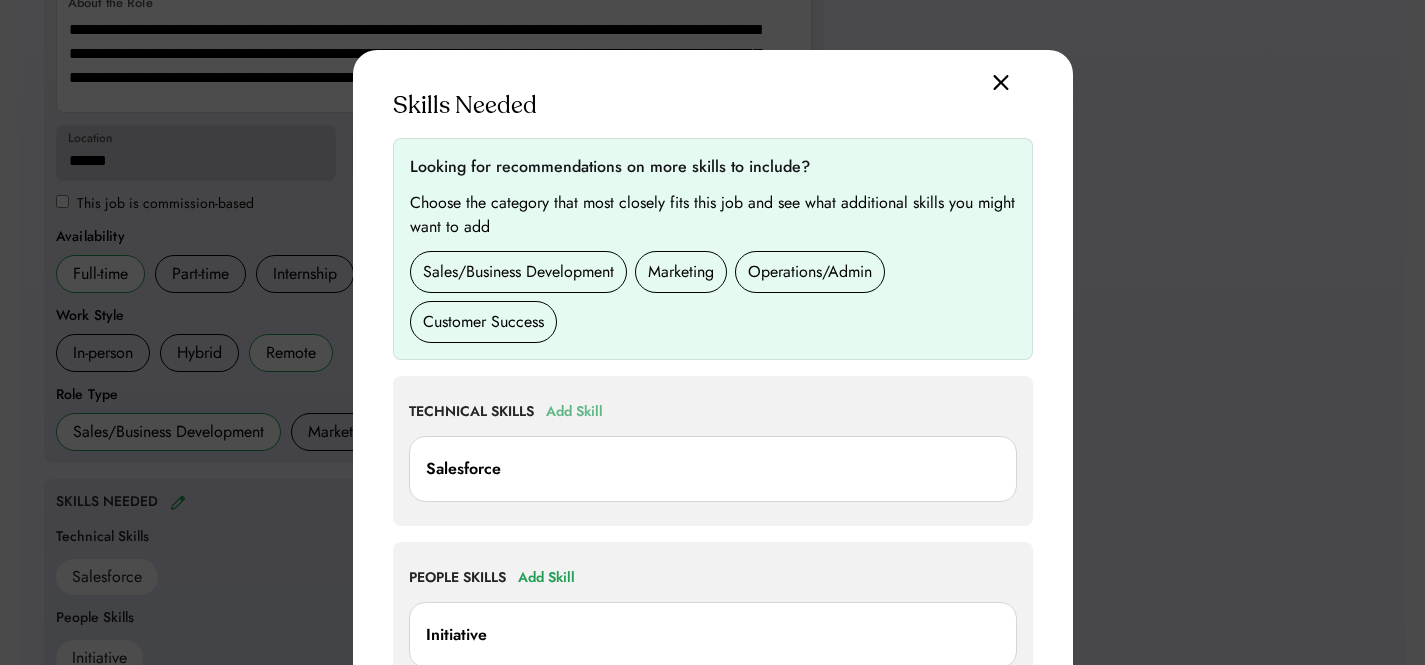 click on "Add Skill" at bounding box center (574, 412) 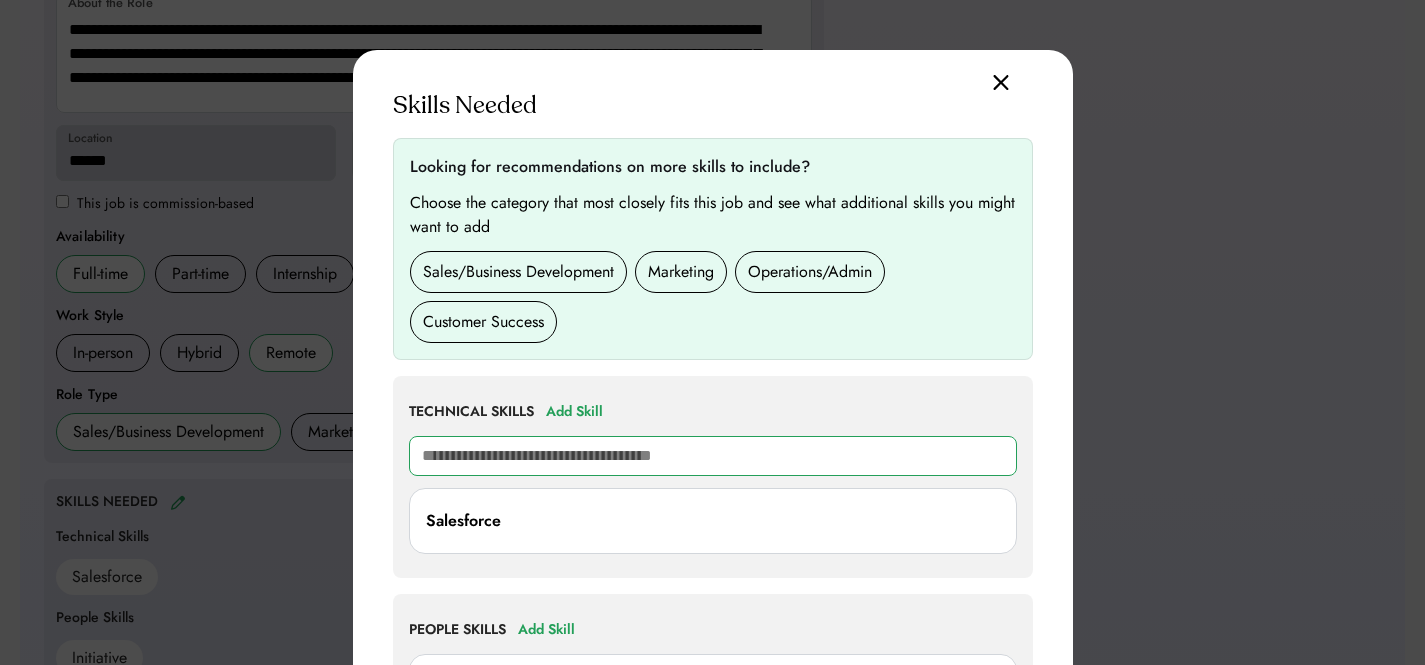 click at bounding box center (713, 456) 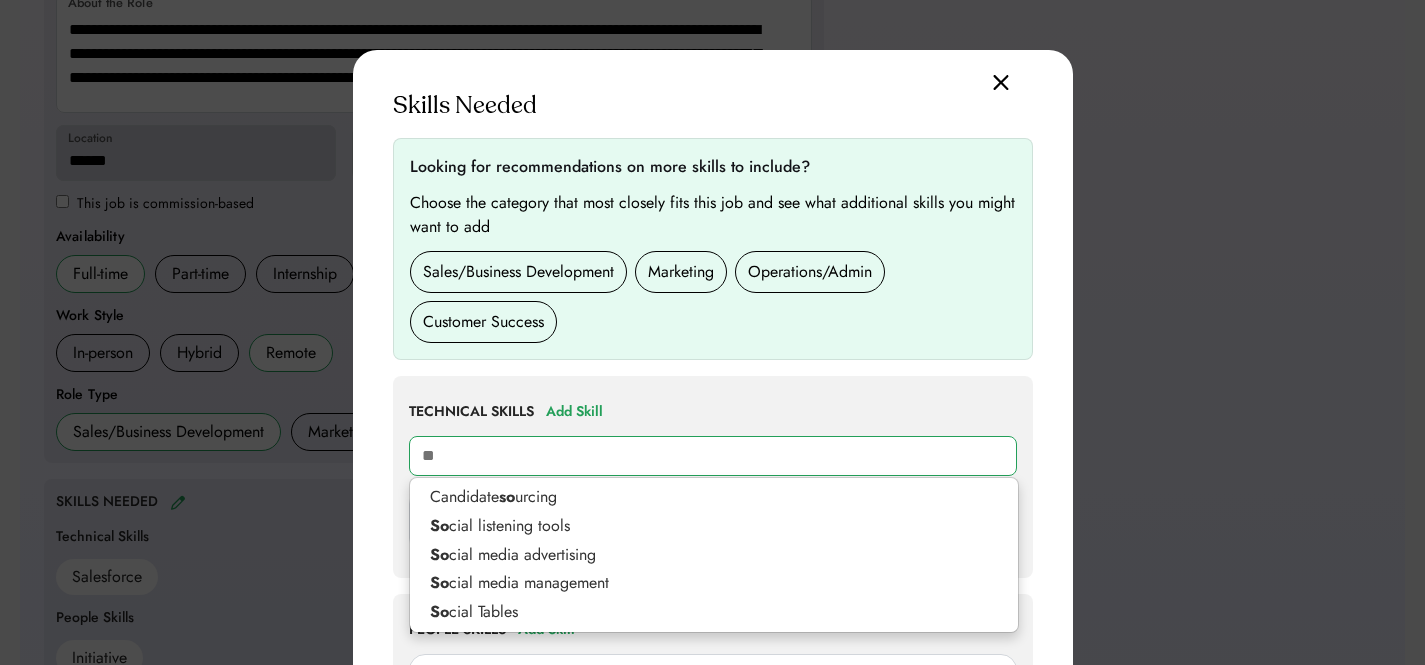 type on "*" 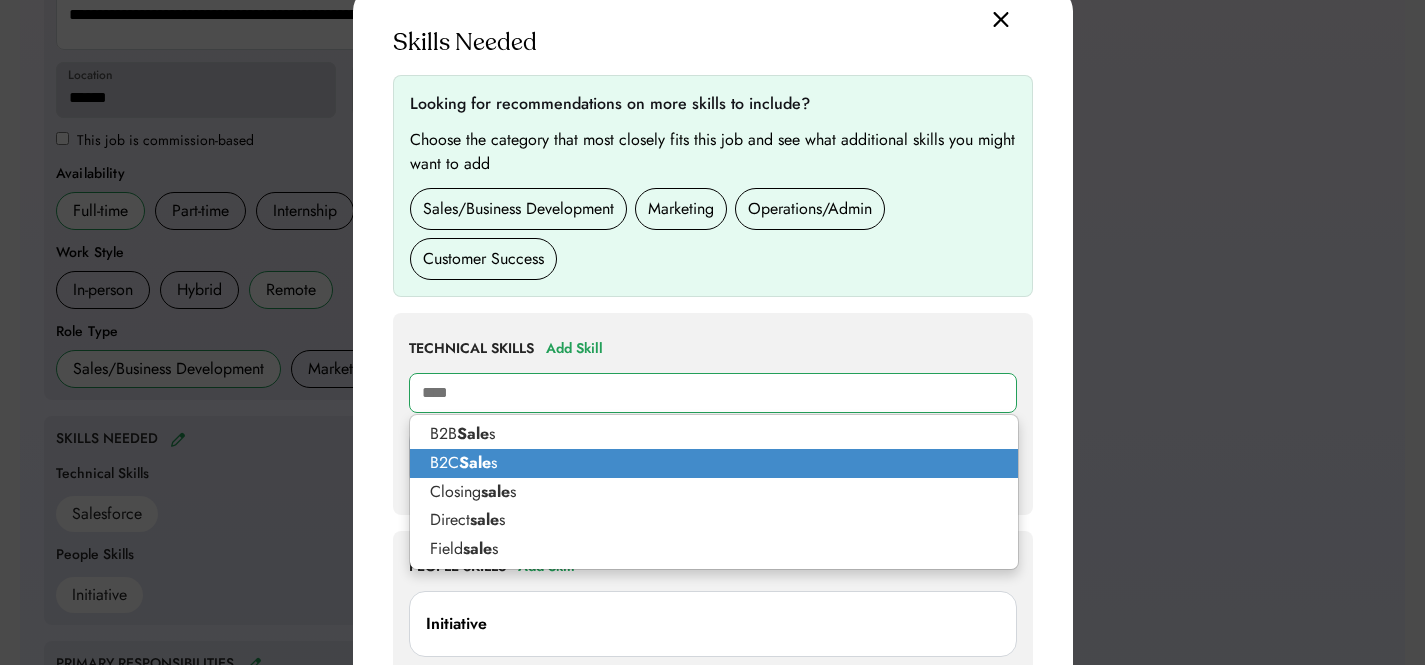 scroll, scrollTop: 489, scrollLeft: 0, axis: vertical 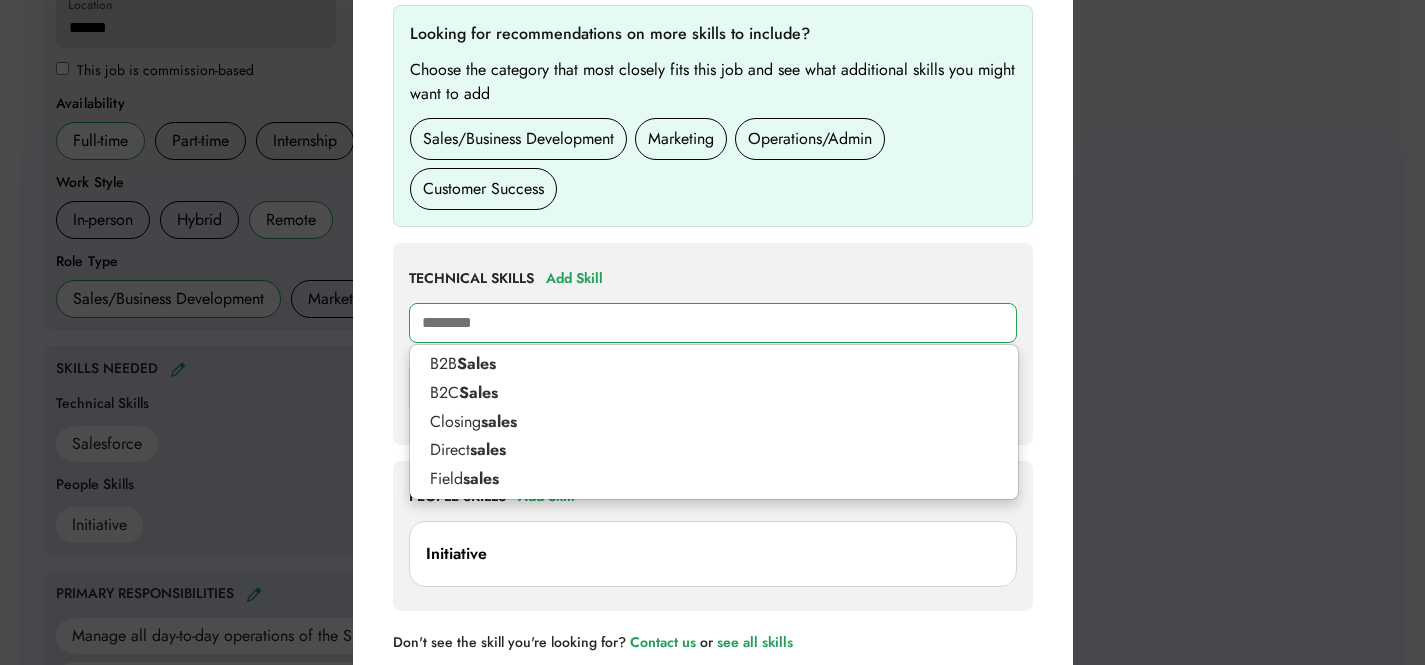 type on "*********" 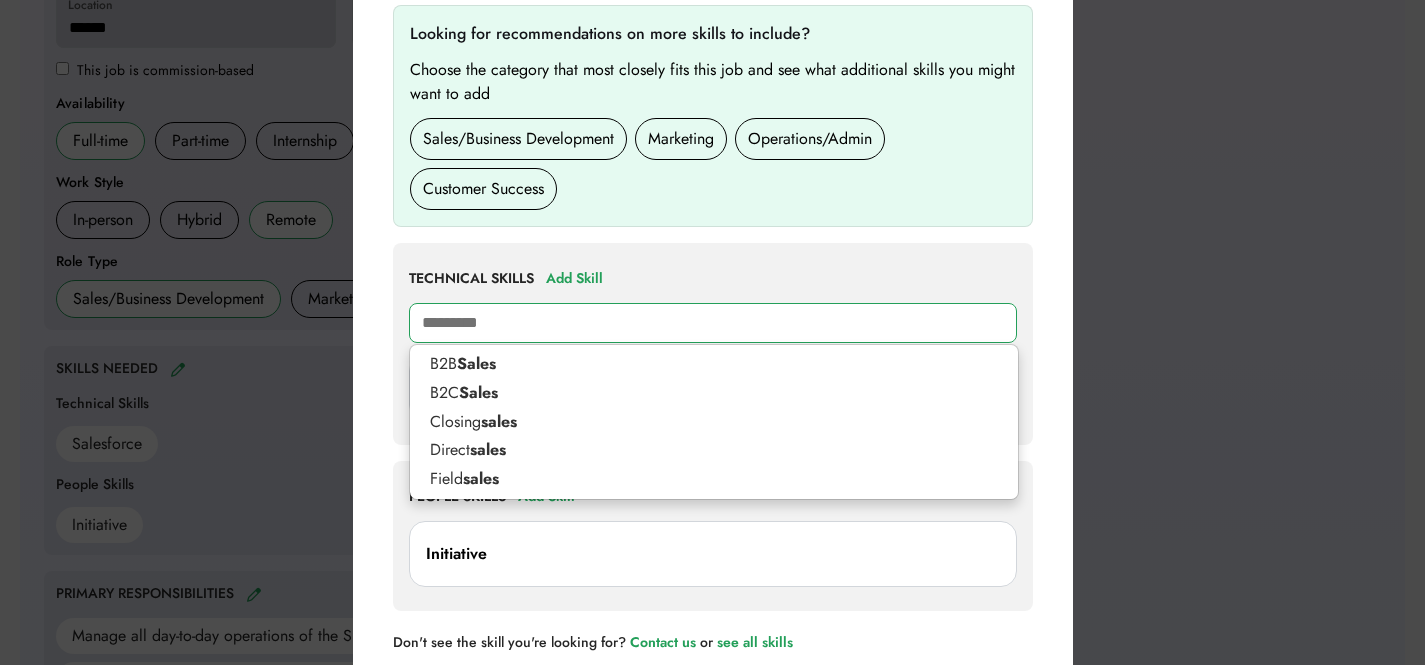 type on "**********" 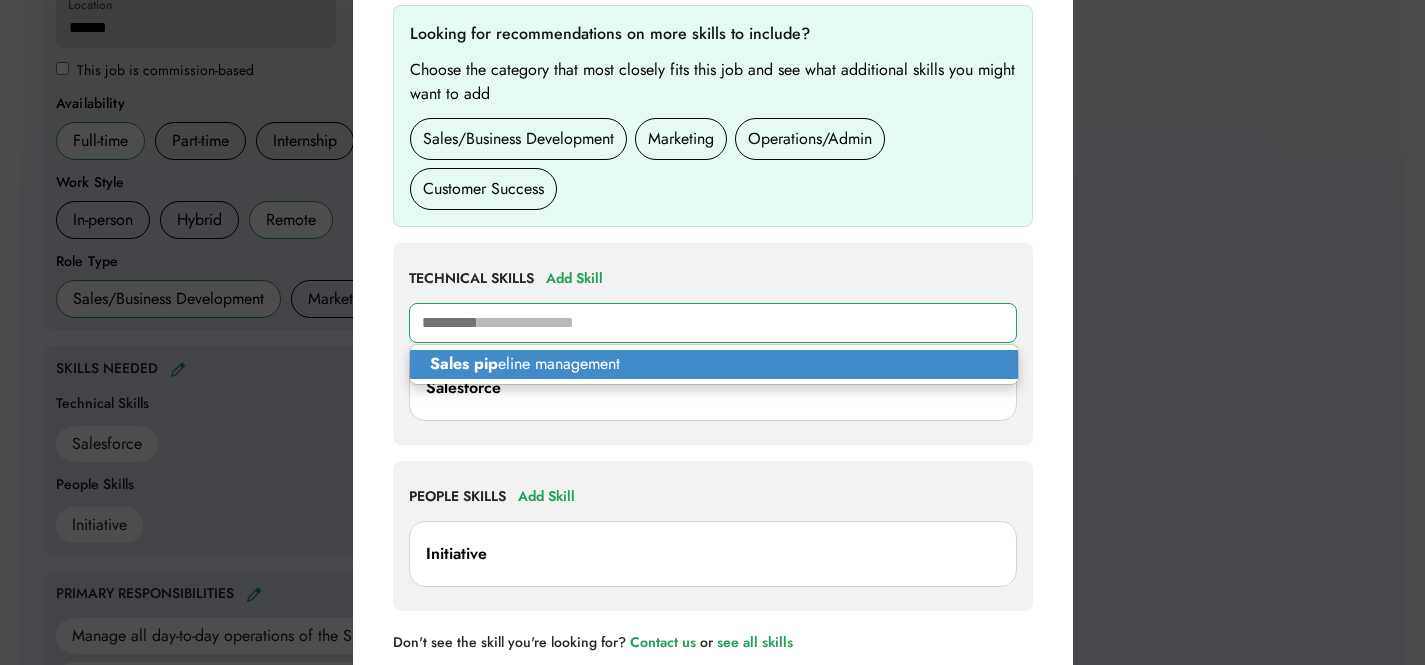 click on "Sales pip eline management" at bounding box center (714, 364) 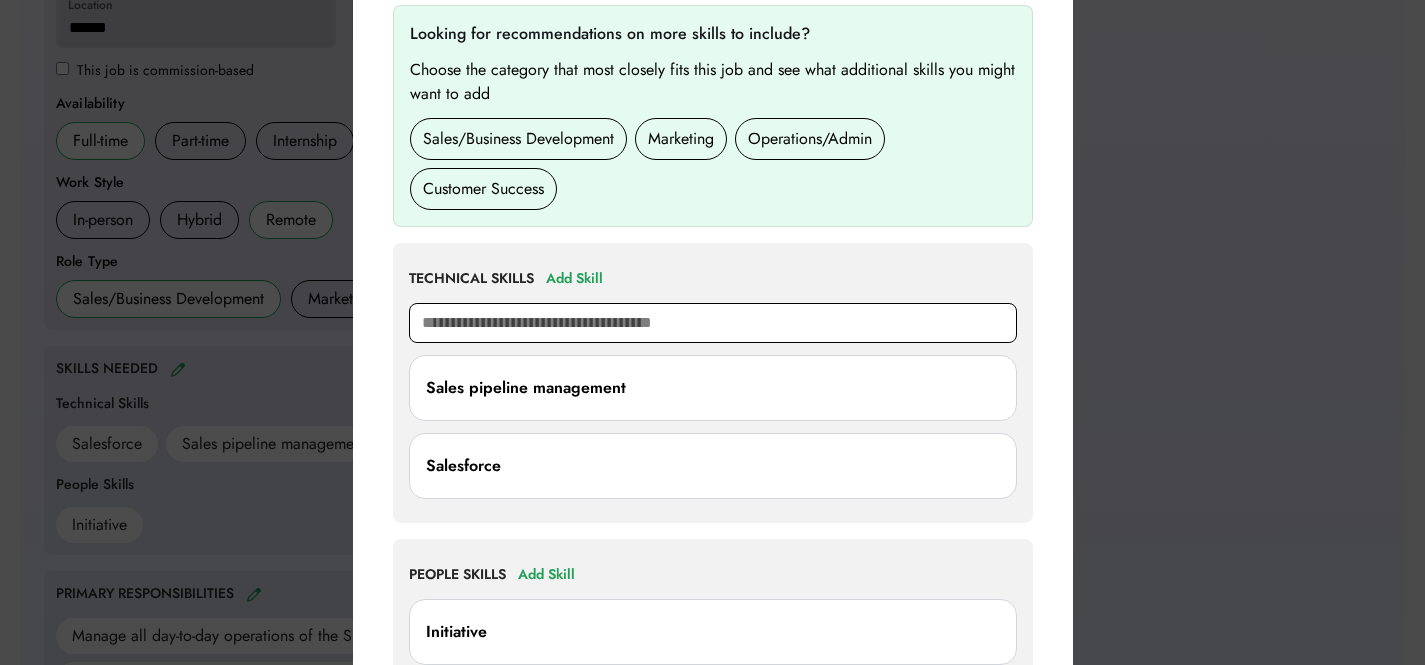 click at bounding box center [713, 323] 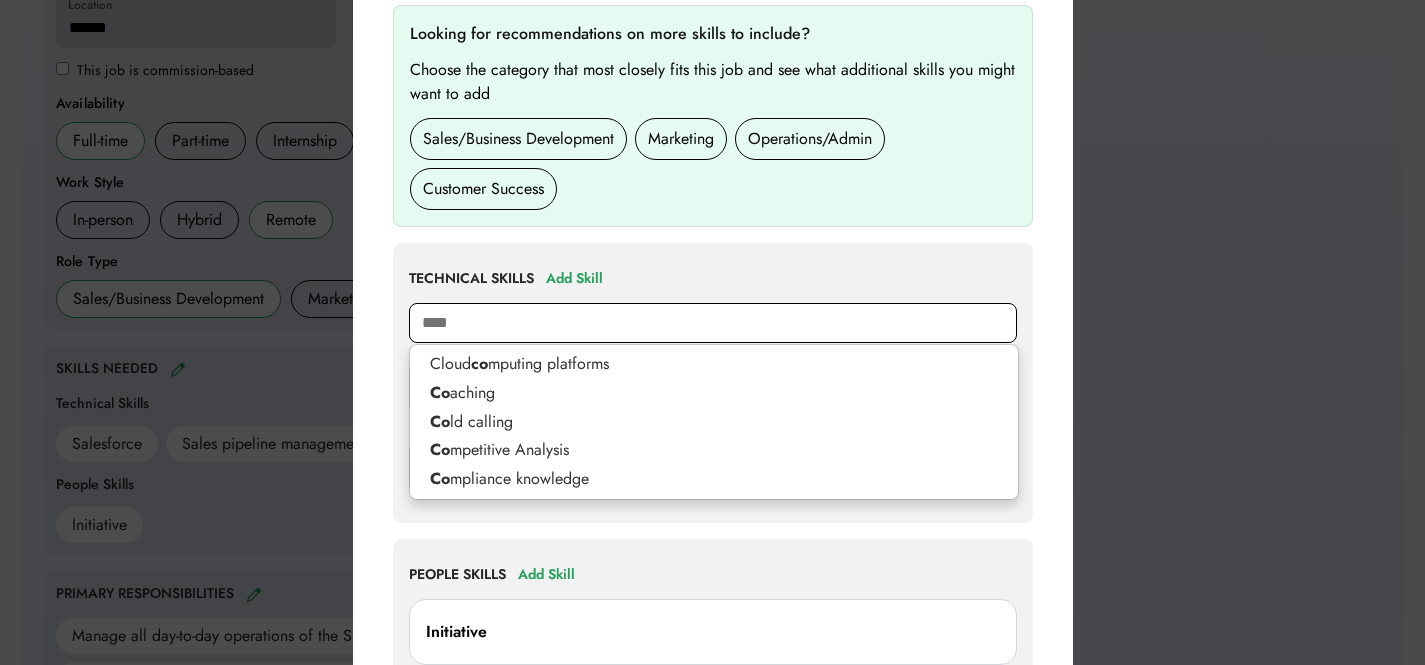 type on "*****" 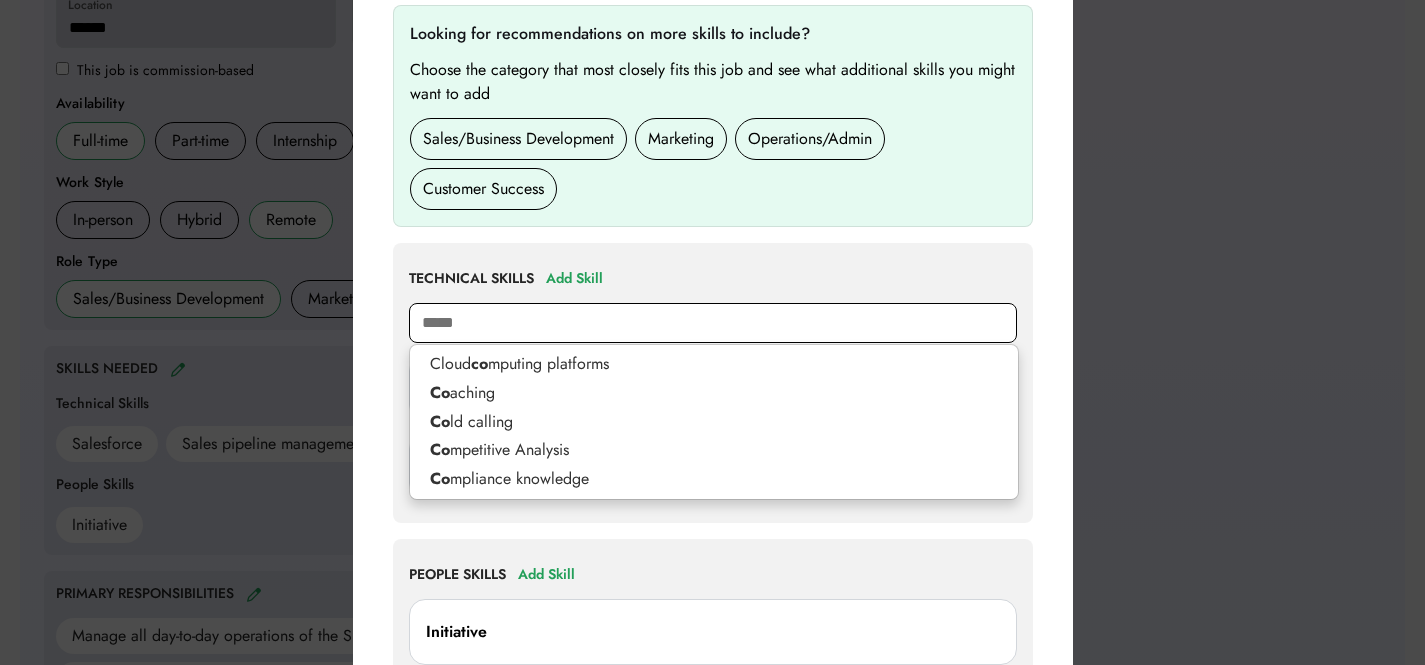 type on "********" 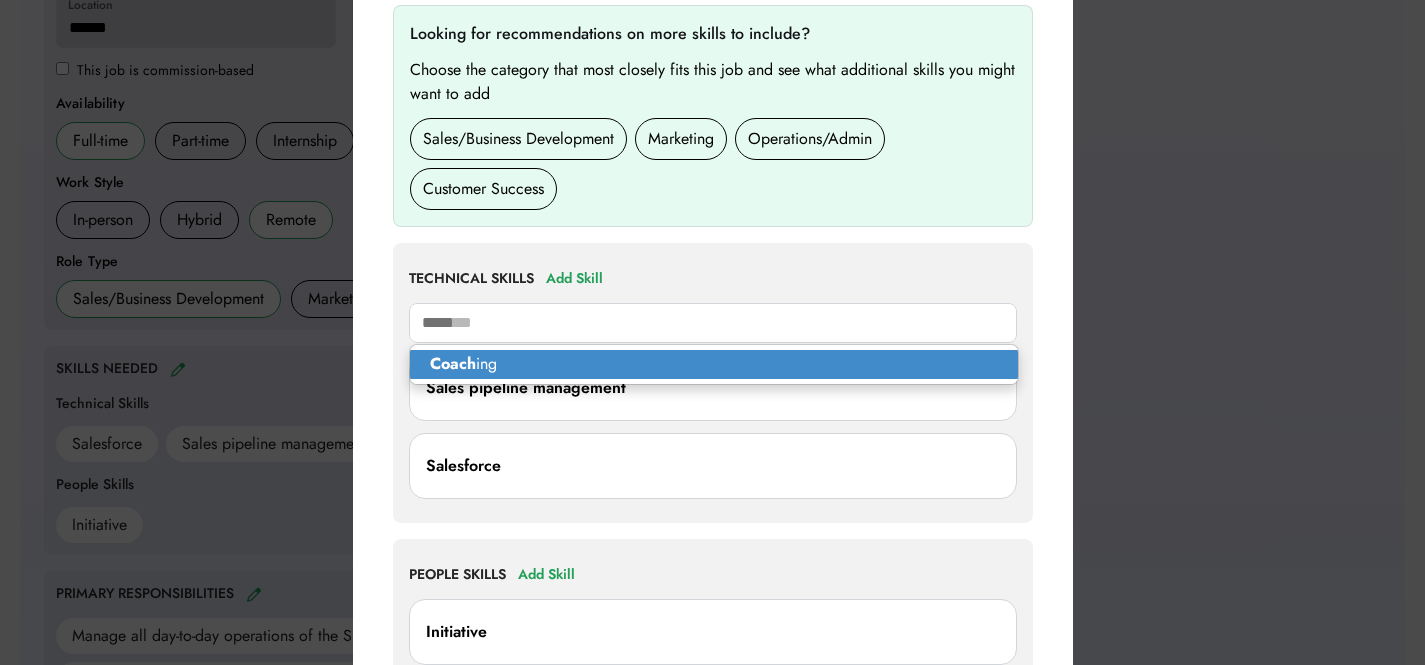 click on "Coach ing" at bounding box center [714, 364] 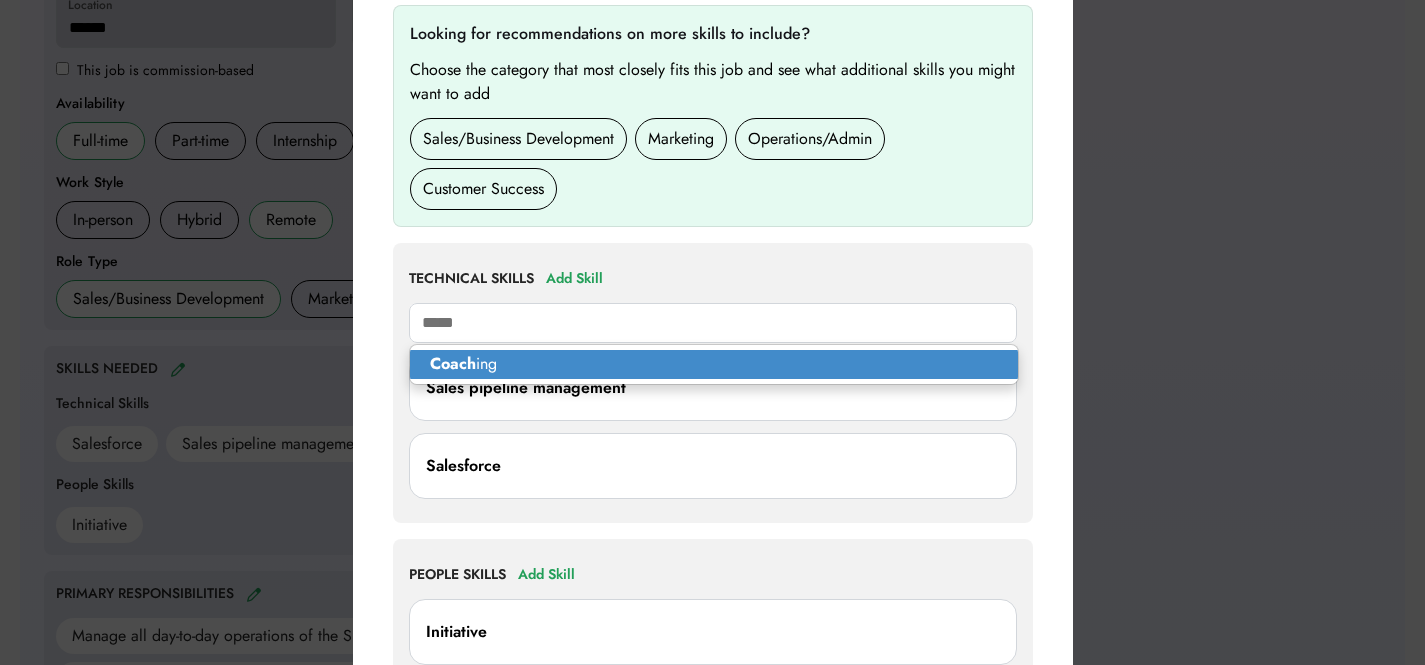 type on "********" 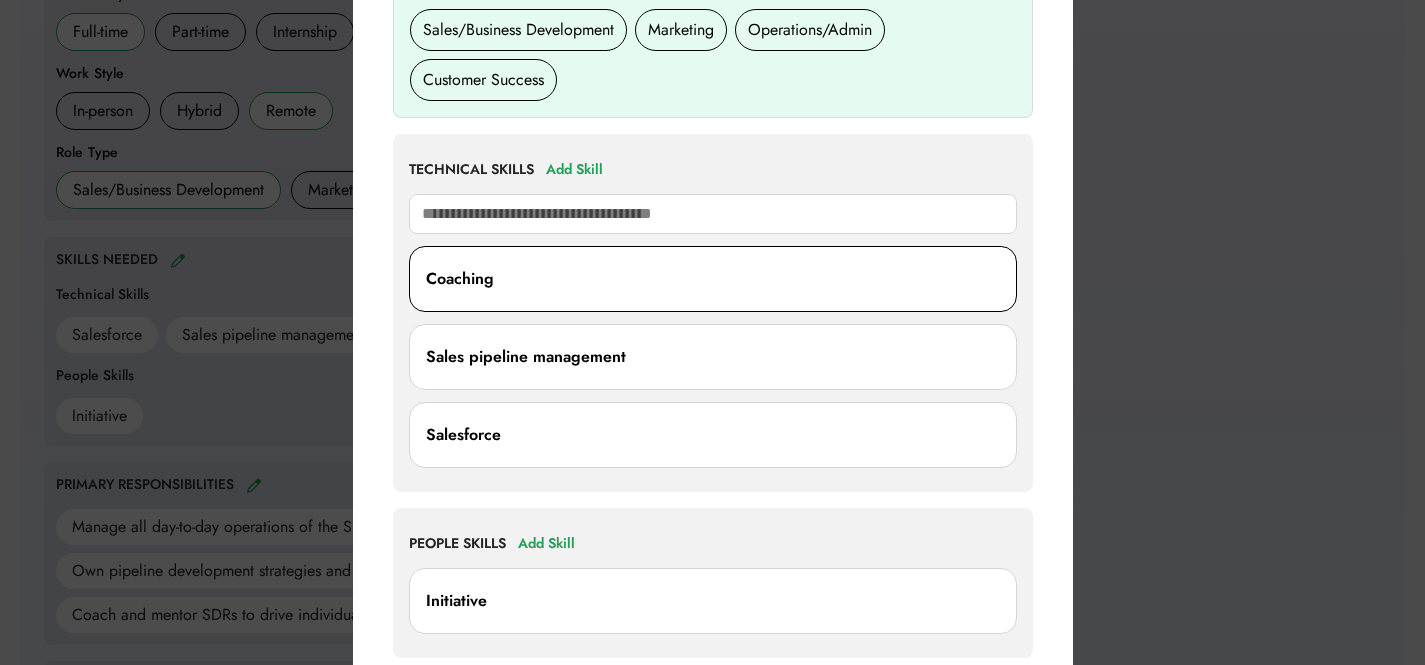scroll, scrollTop: 876, scrollLeft: 0, axis: vertical 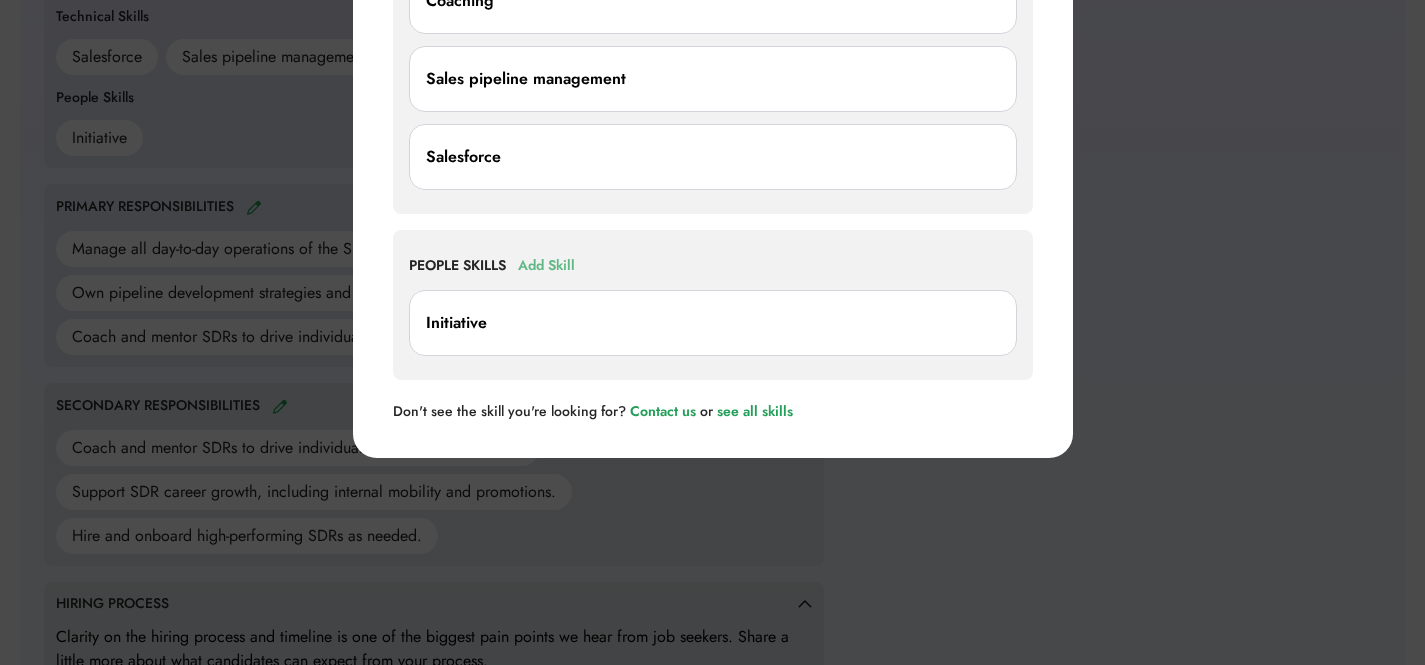 click on "Add Skill" at bounding box center (546, 266) 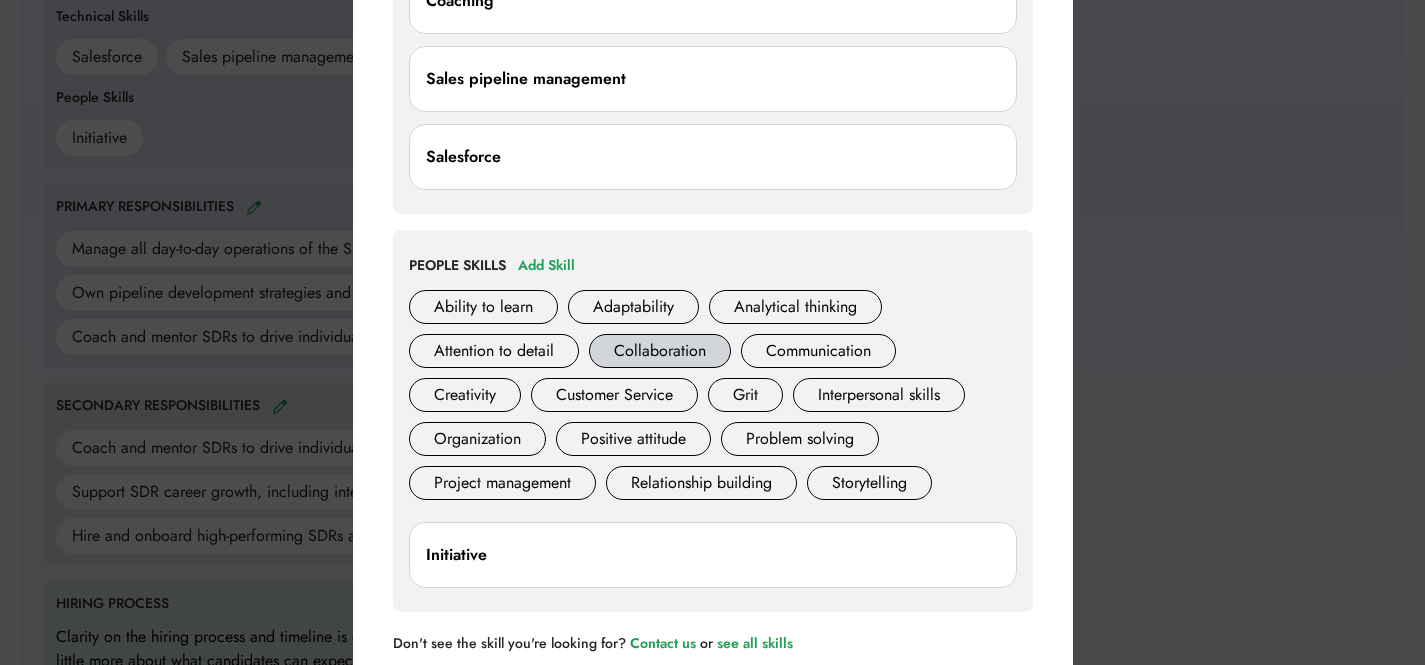 click on "Collaboration" at bounding box center (660, 351) 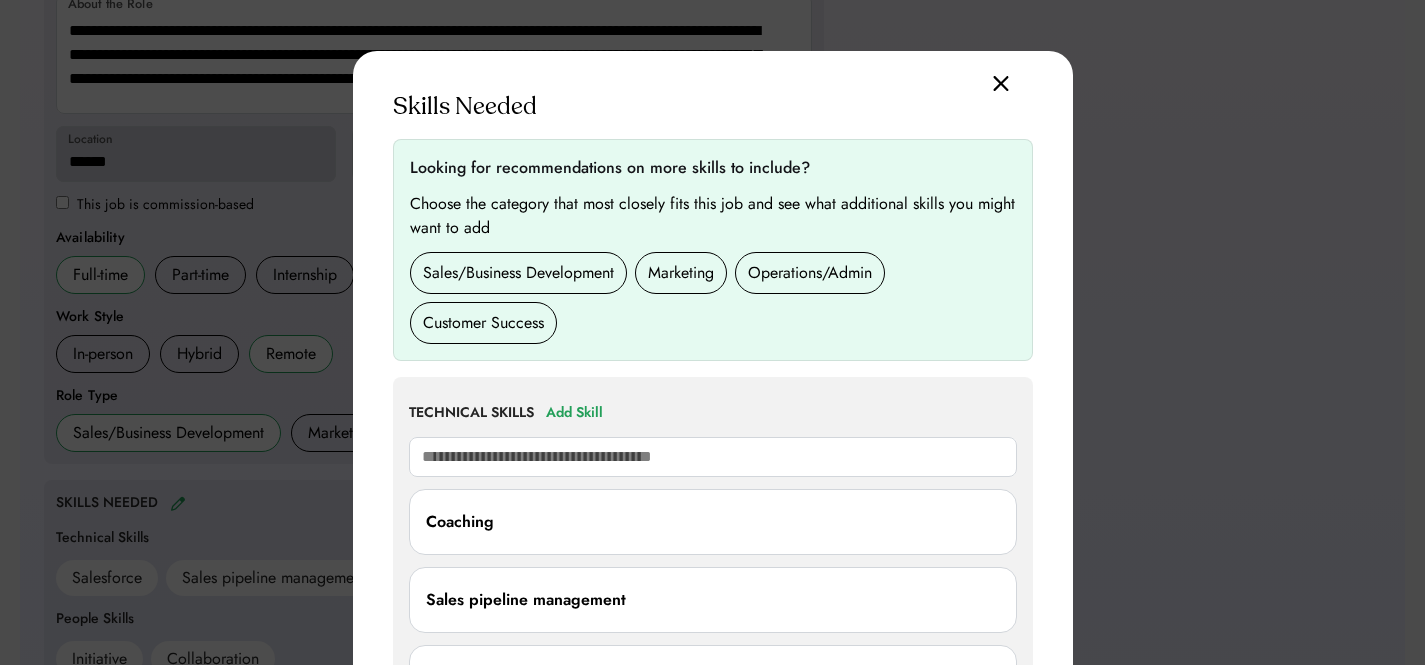 scroll, scrollTop: 747, scrollLeft: 0, axis: vertical 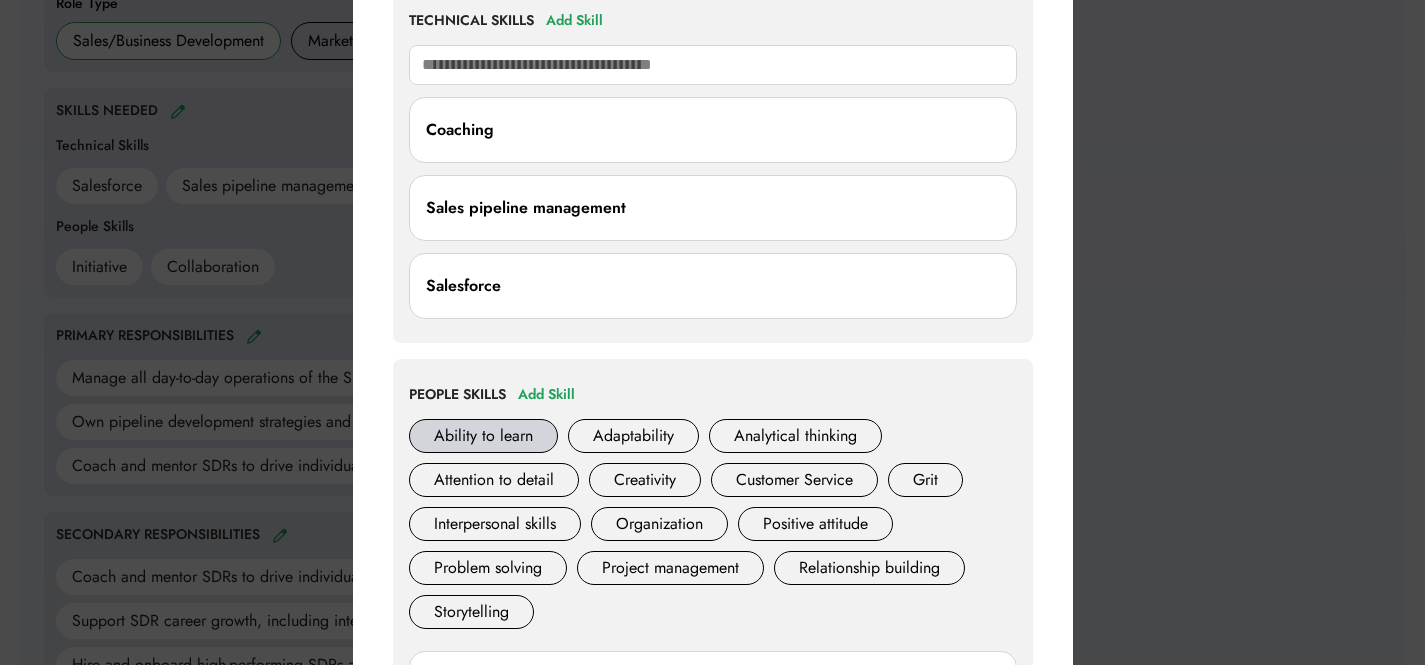 click on "Ability to learn" at bounding box center (483, 436) 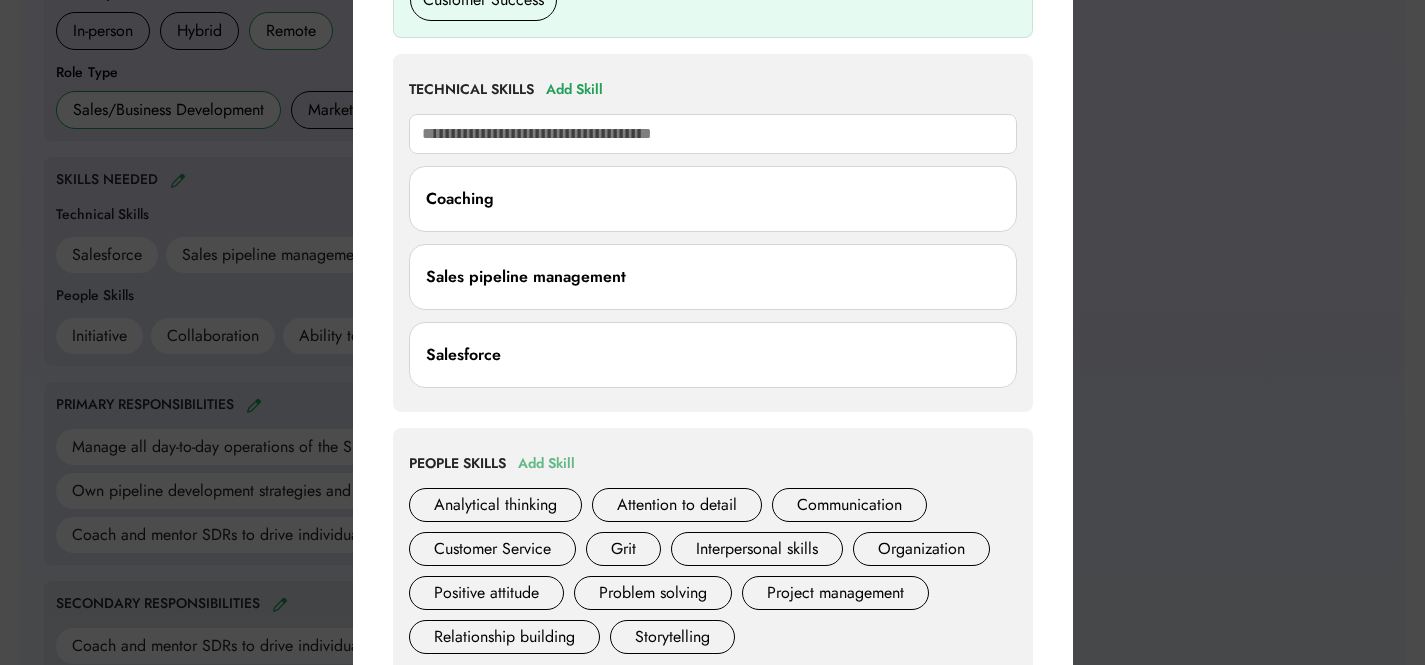 scroll, scrollTop: 585, scrollLeft: 0, axis: vertical 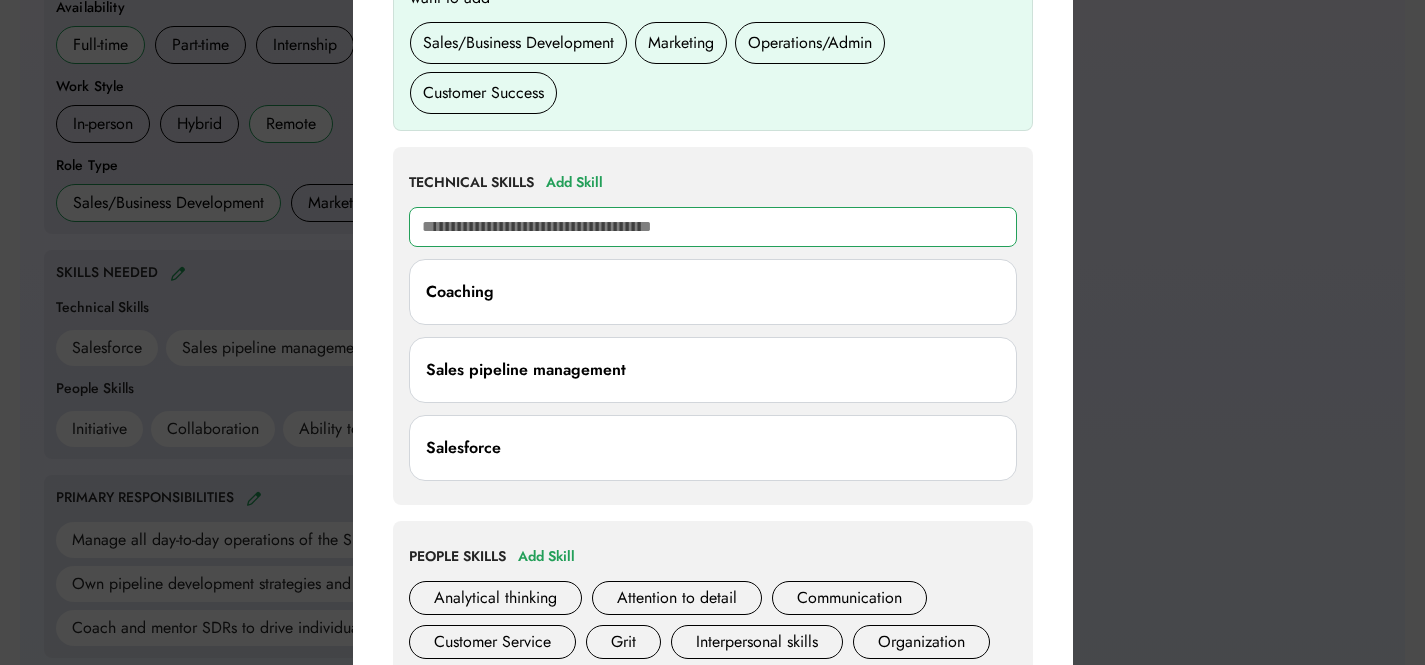 click at bounding box center [713, 227] 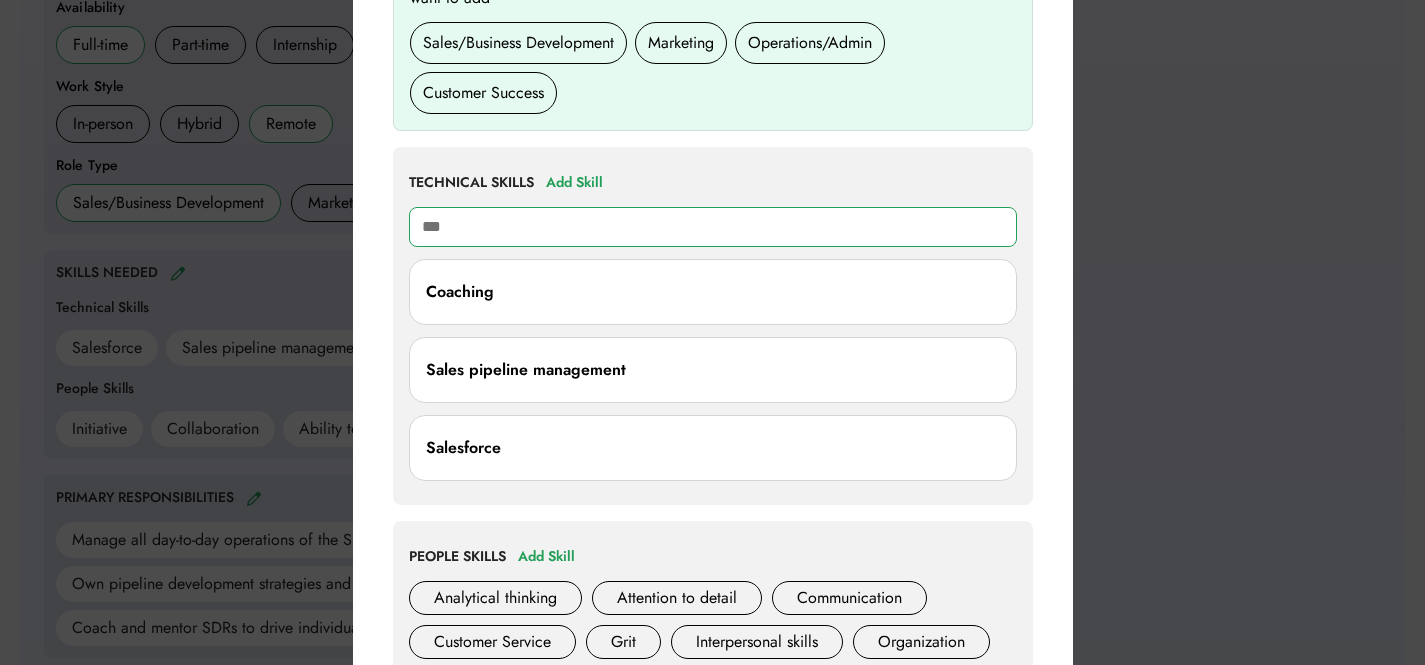 type on "****" 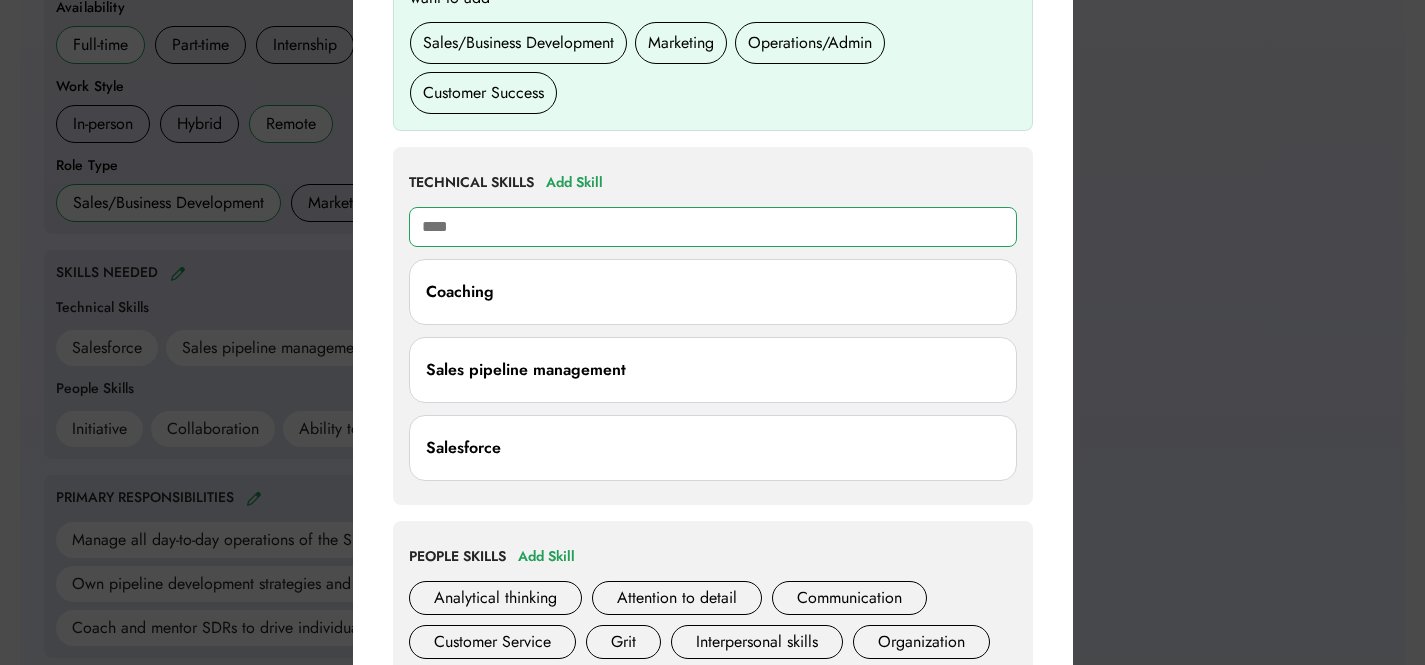 type on "**********" 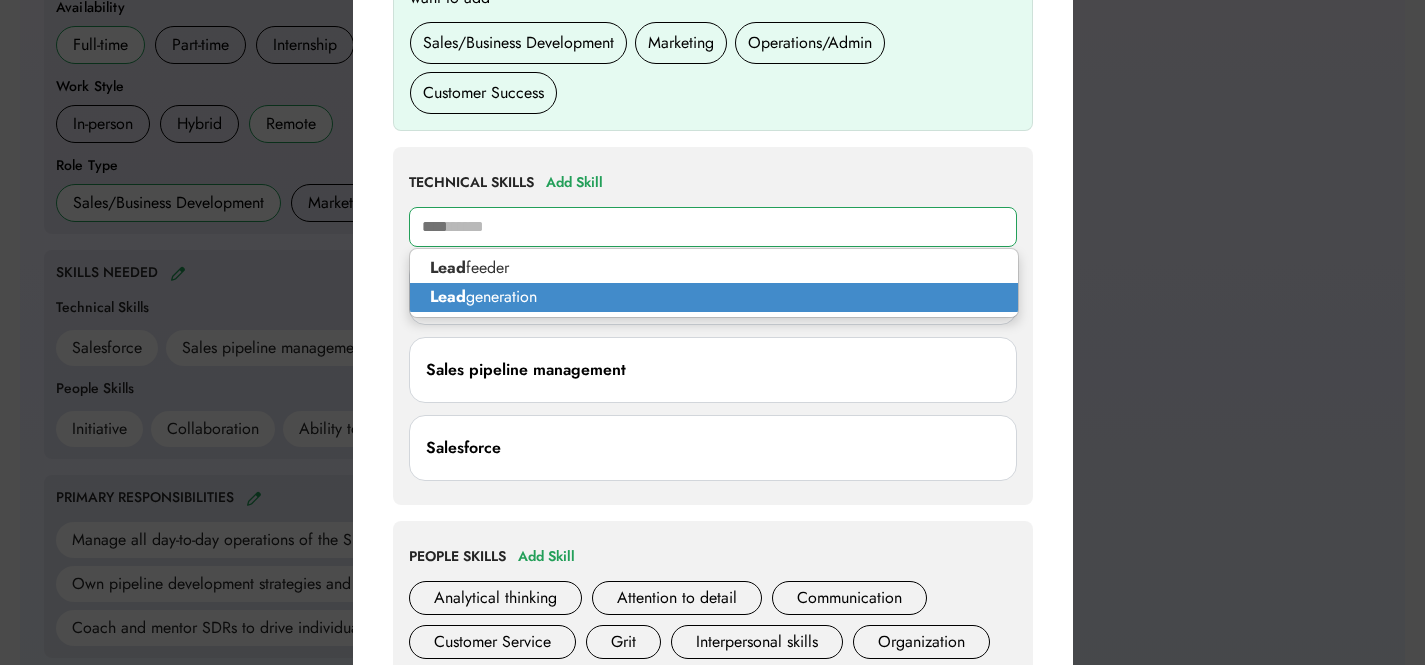 click on "Lead  generation" at bounding box center (714, 297) 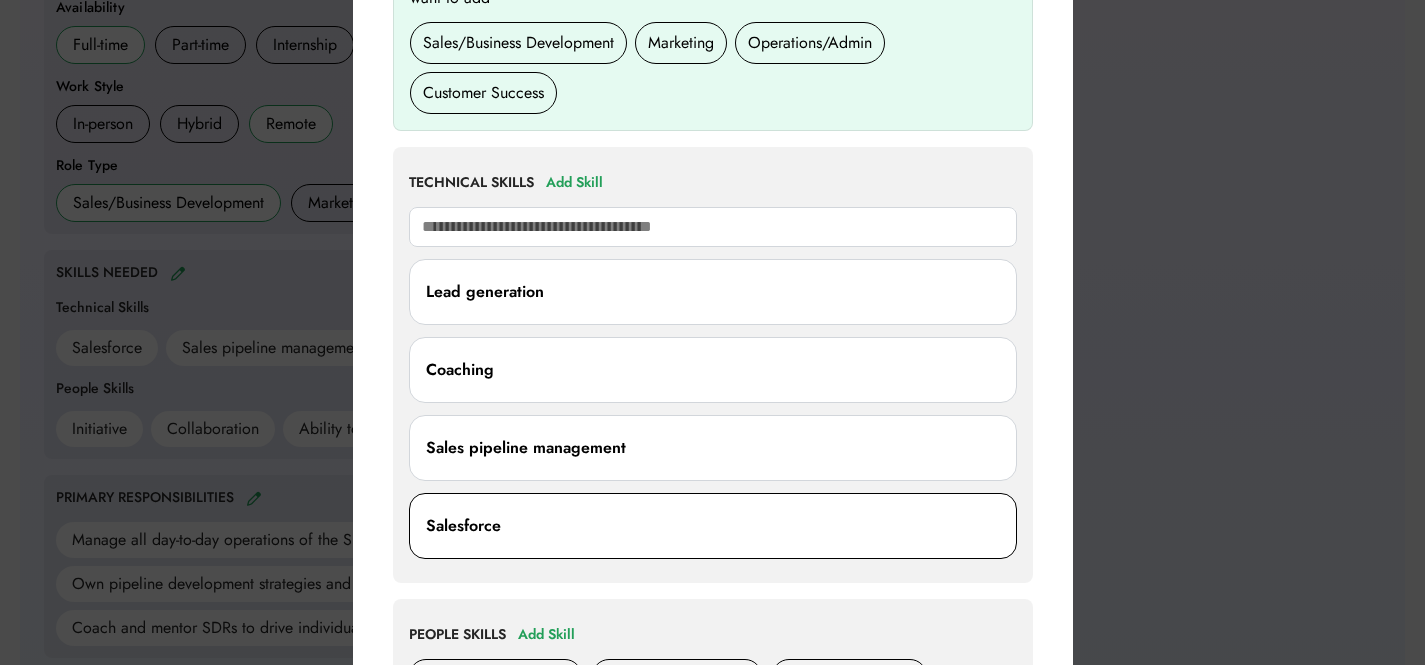 click on "Salesforce" at bounding box center (713, 526) 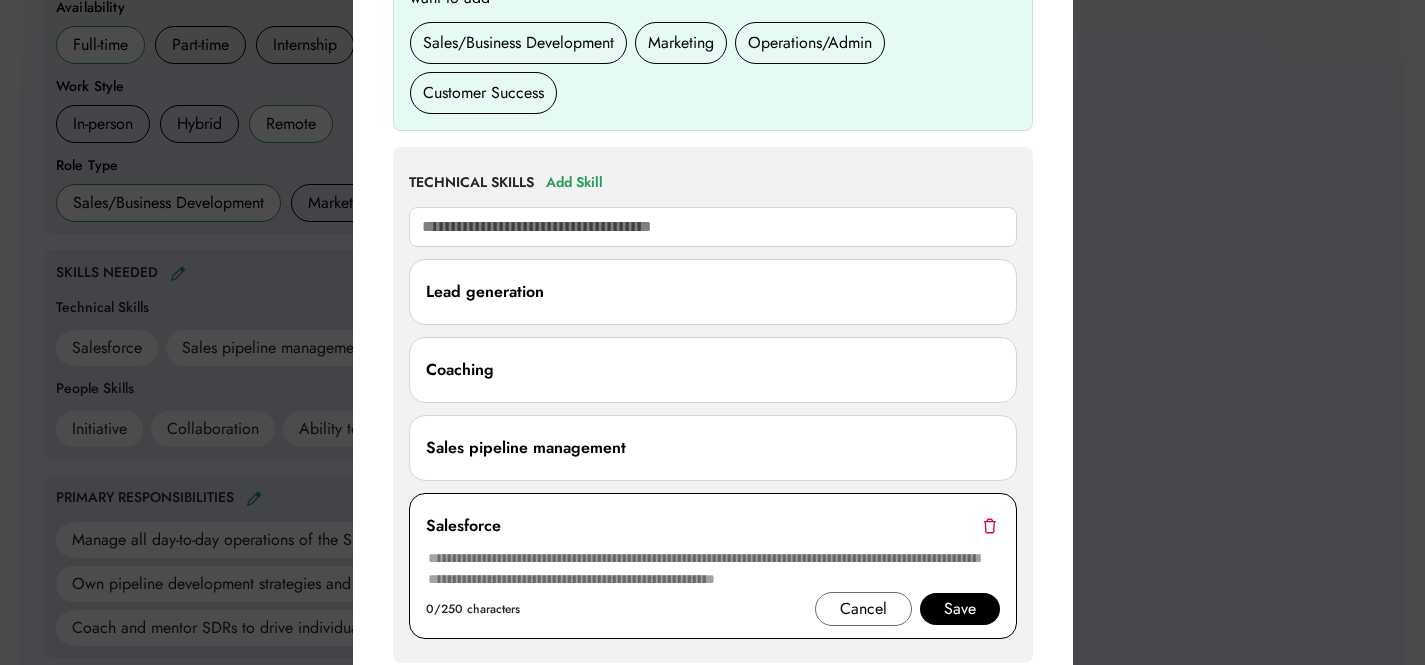 click at bounding box center [989, 525] 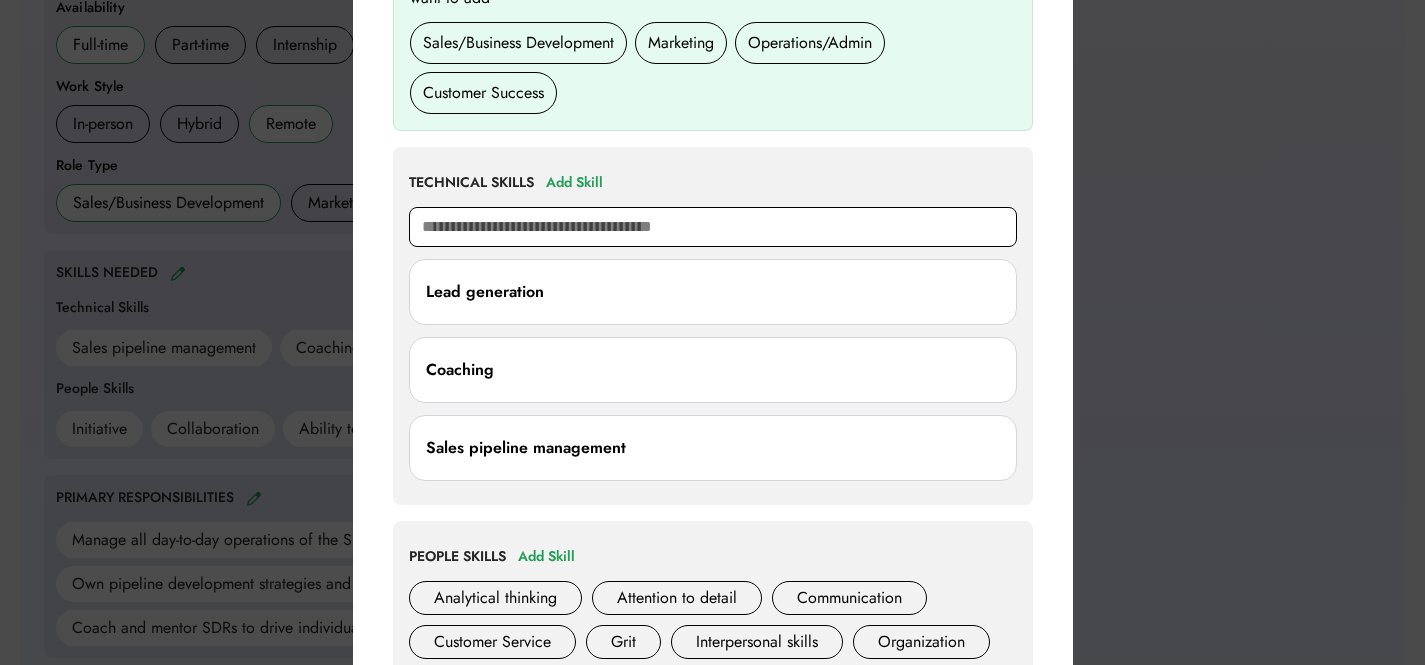 click at bounding box center (713, 227) 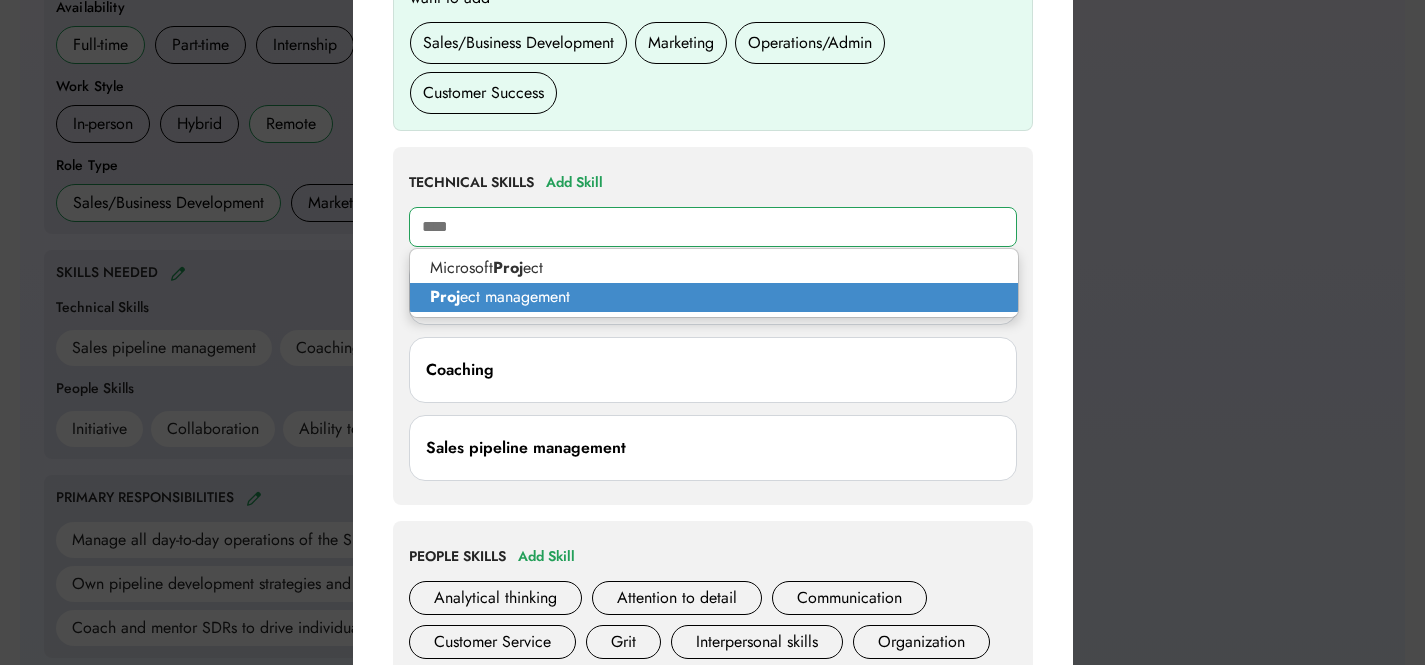 click on "Proj ect management" at bounding box center [714, 297] 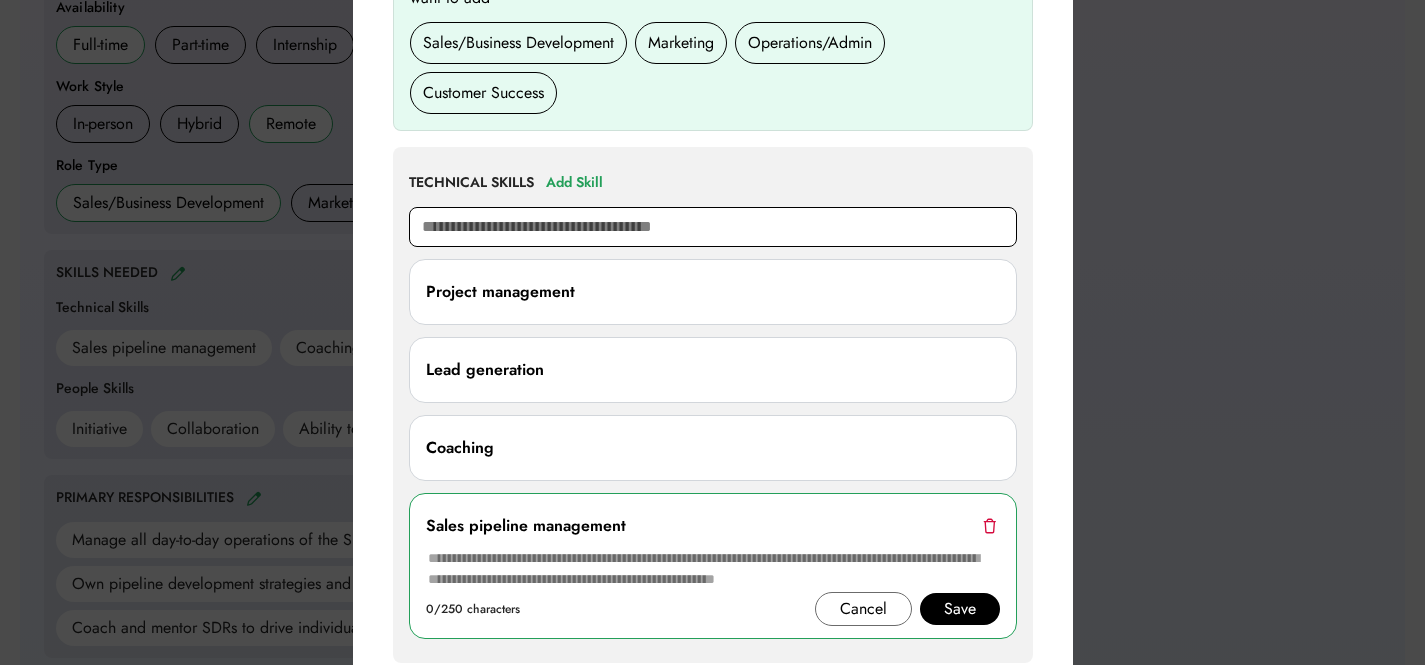click at bounding box center [713, 227] 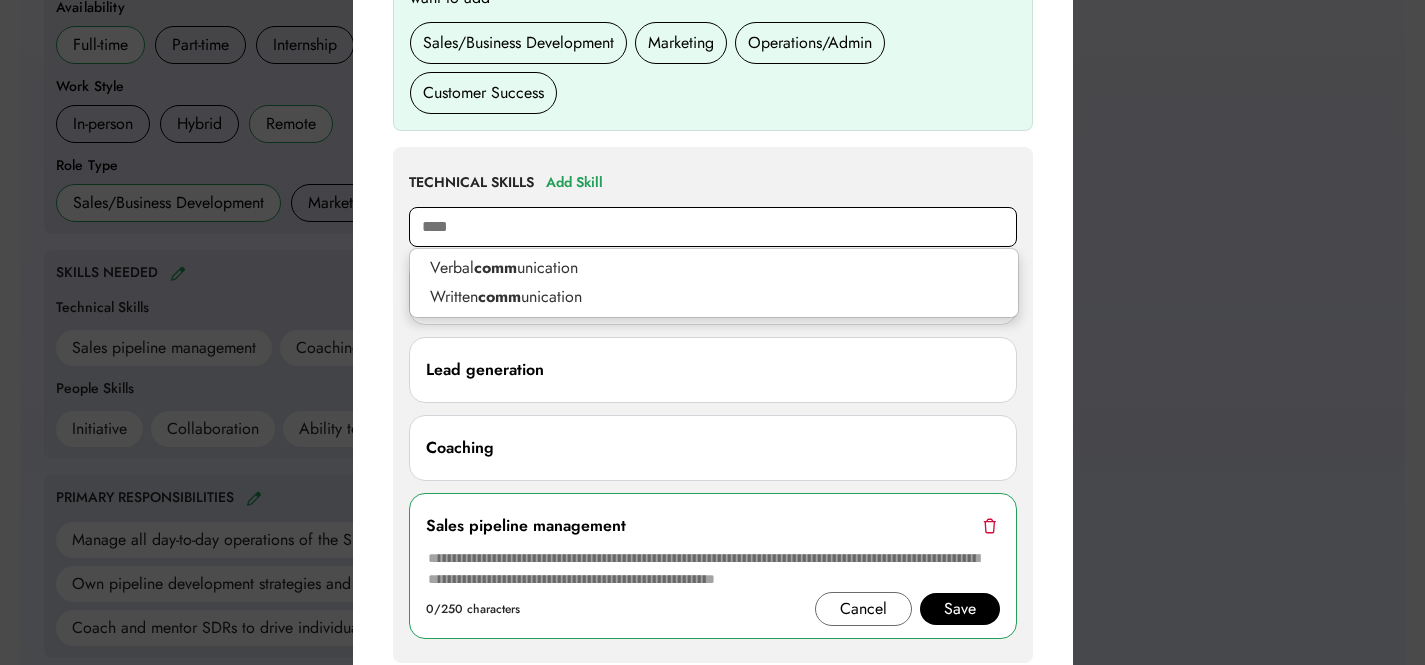 type on "****" 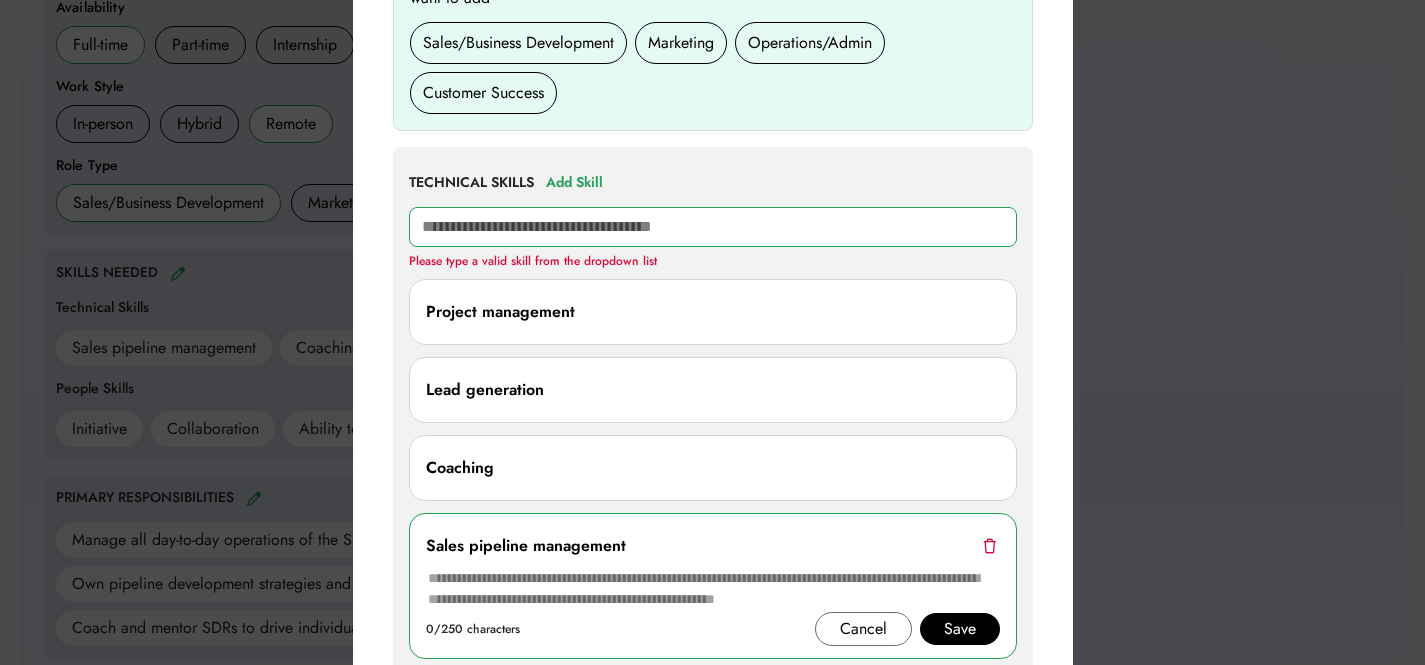 click at bounding box center [713, 227] 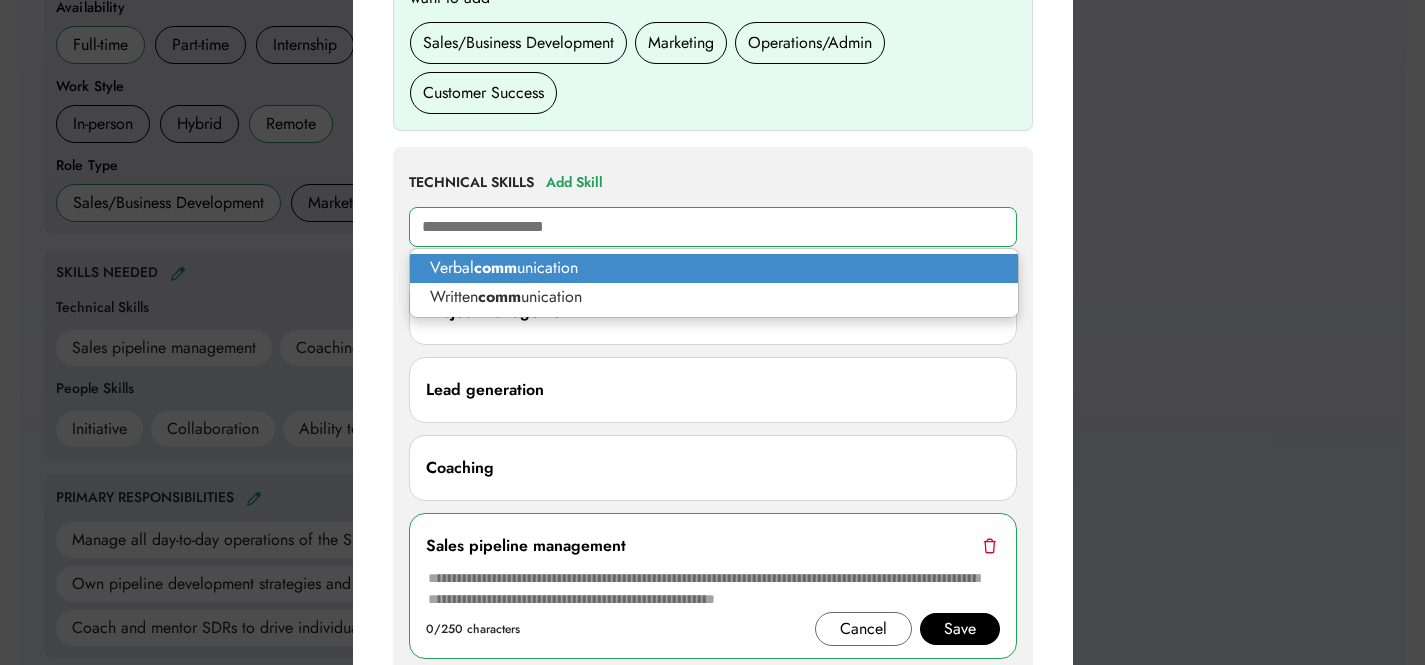 type on "**********" 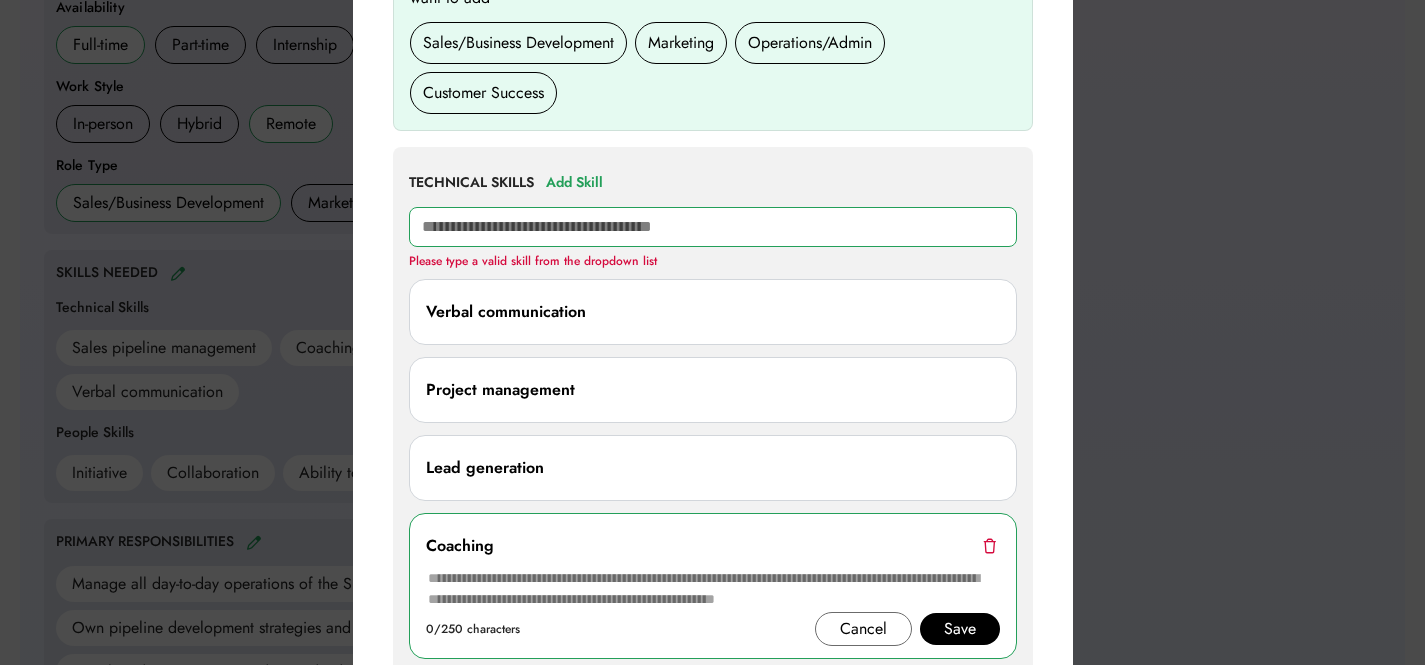 click at bounding box center (713, 227) 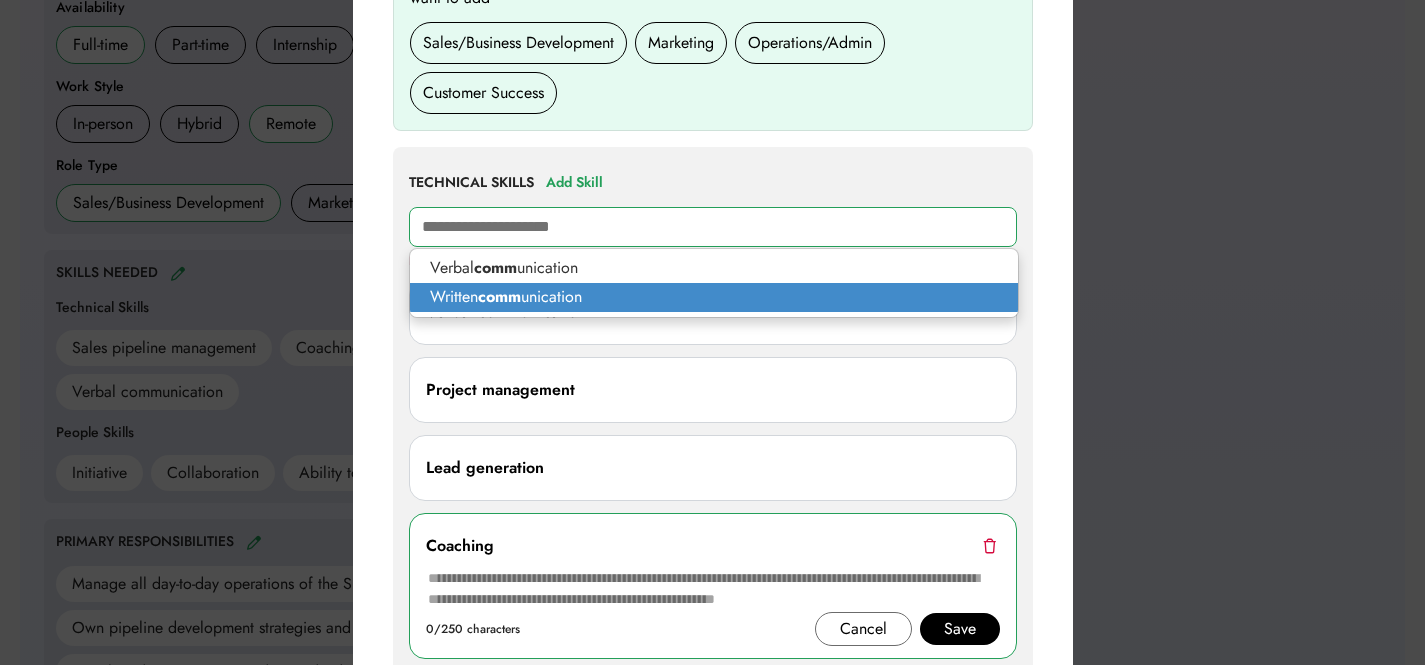 type on "**********" 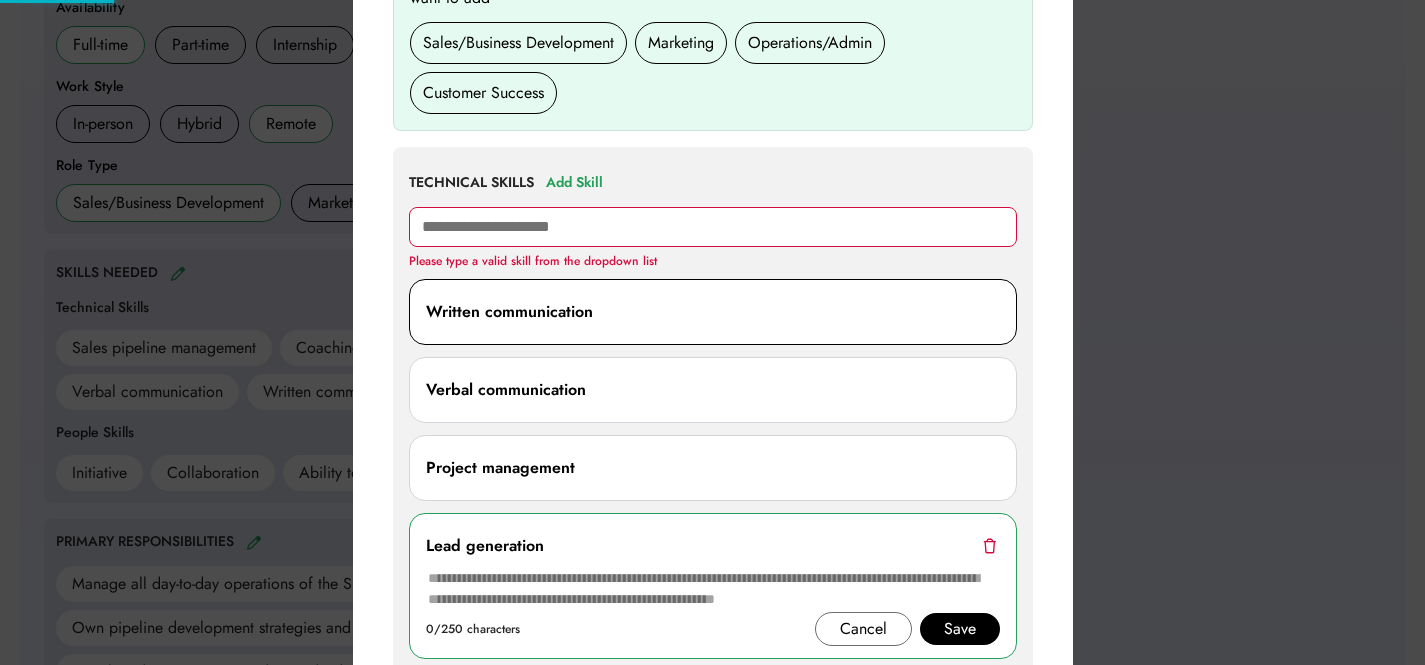 type 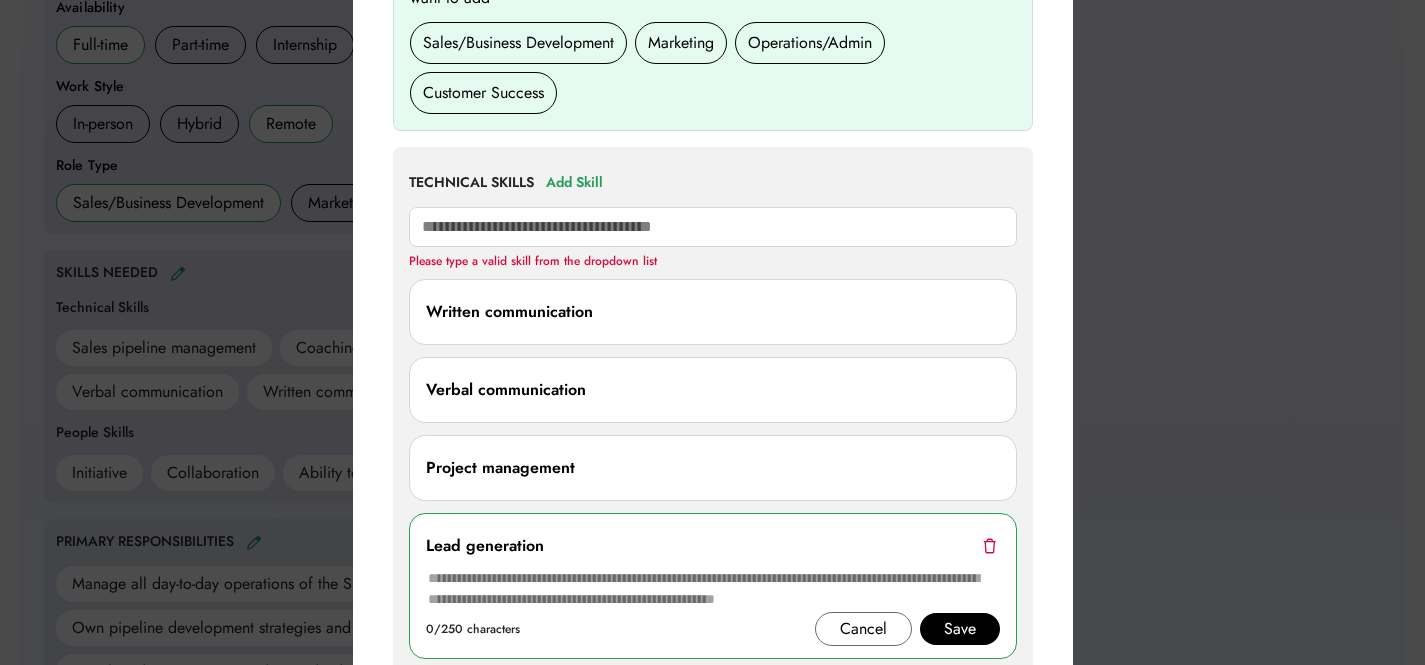 click at bounding box center (712, 332) 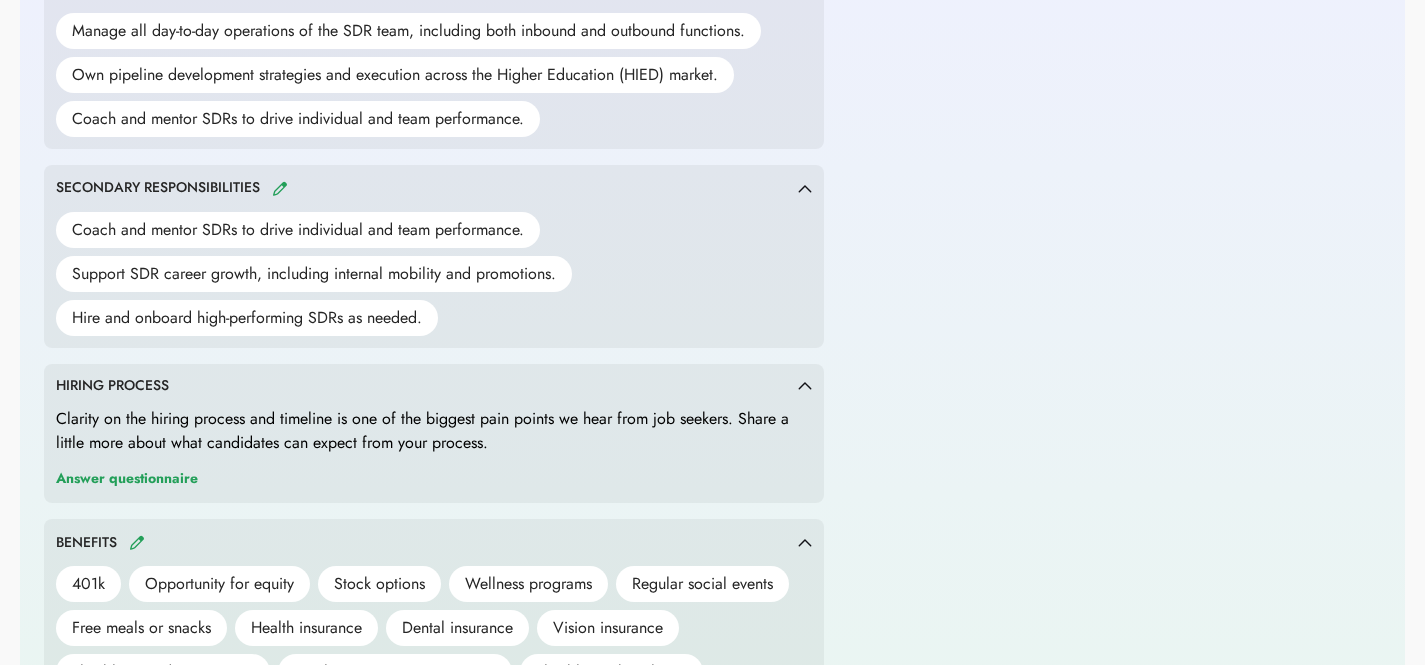 scroll, scrollTop: 1054, scrollLeft: 0, axis: vertical 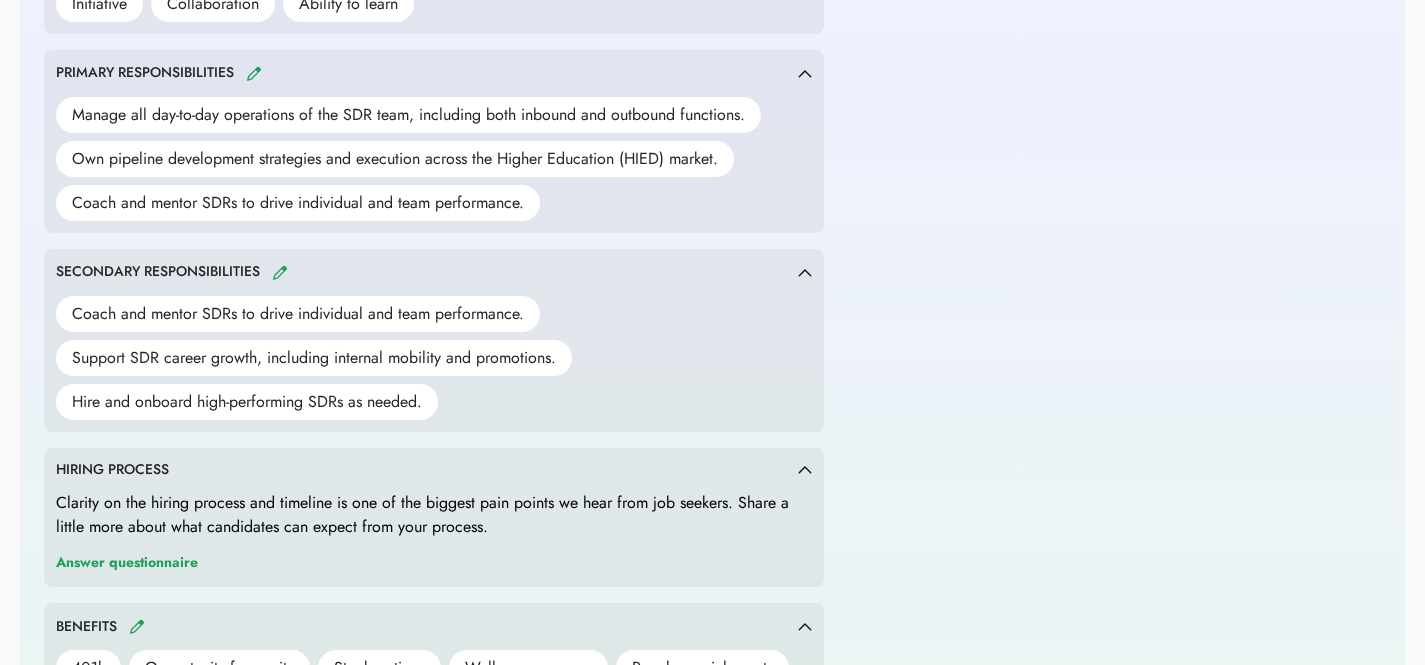 click on "SECONDARY RESPONSIBILITIES" at bounding box center (427, 272) 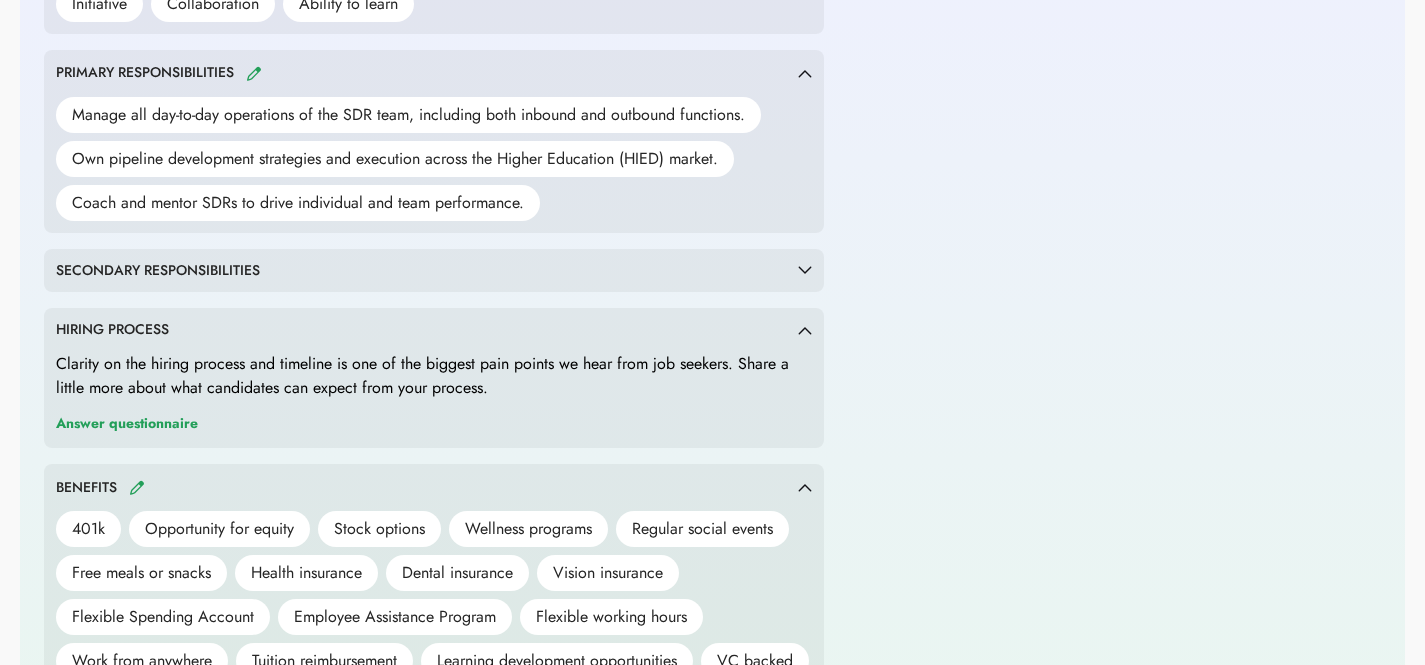 click on "SECONDARY RESPONSIBILITIES" at bounding box center (427, 271) 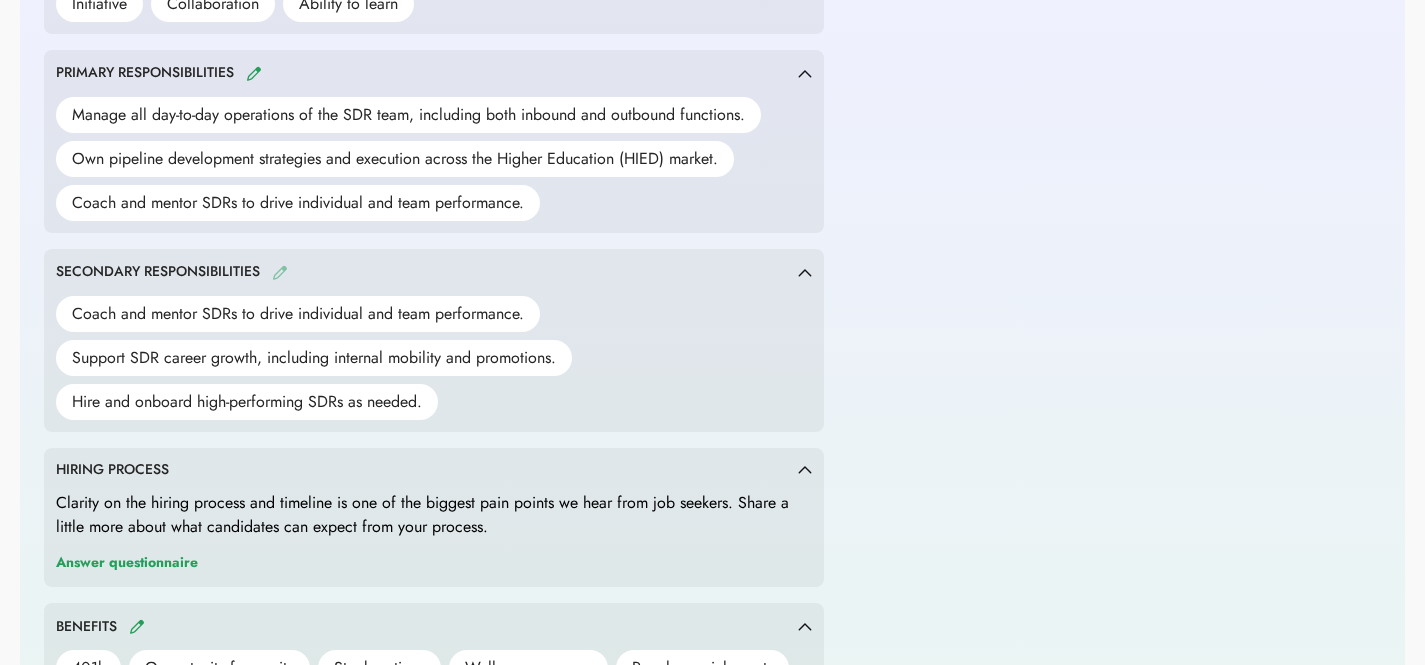 click at bounding box center [280, 272] 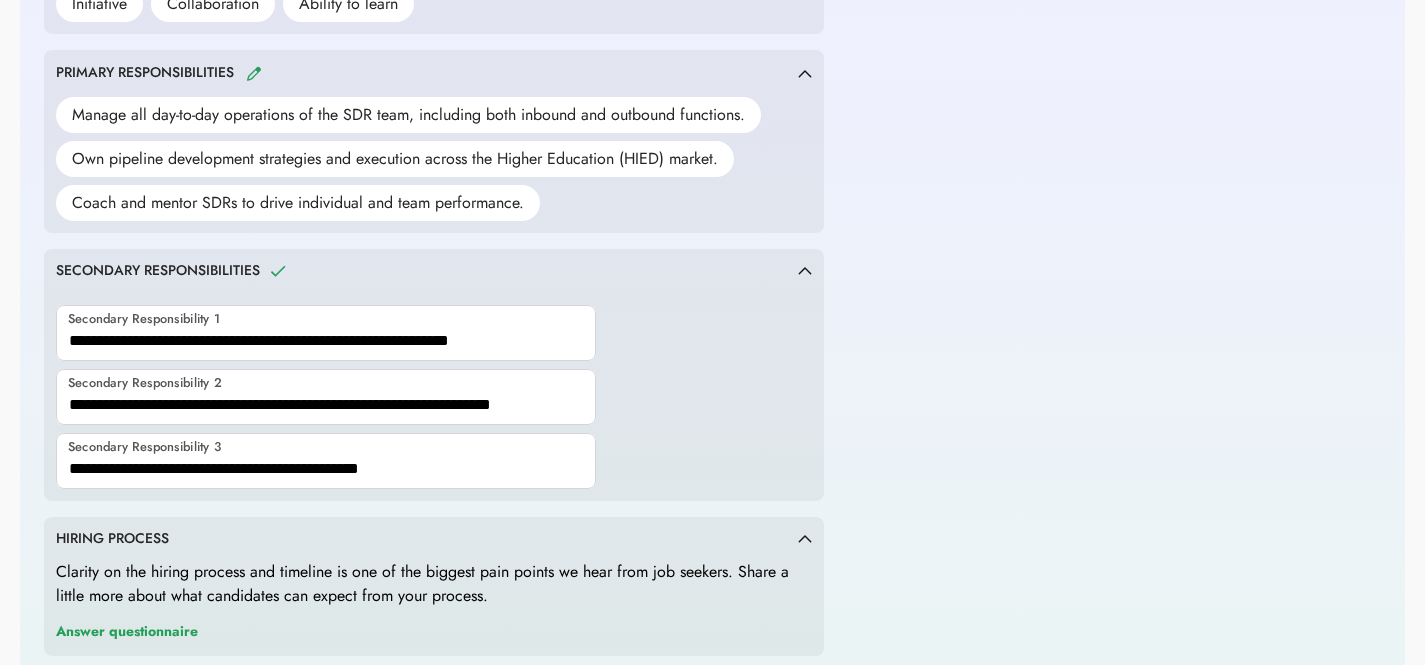 click at bounding box center [326, 333] 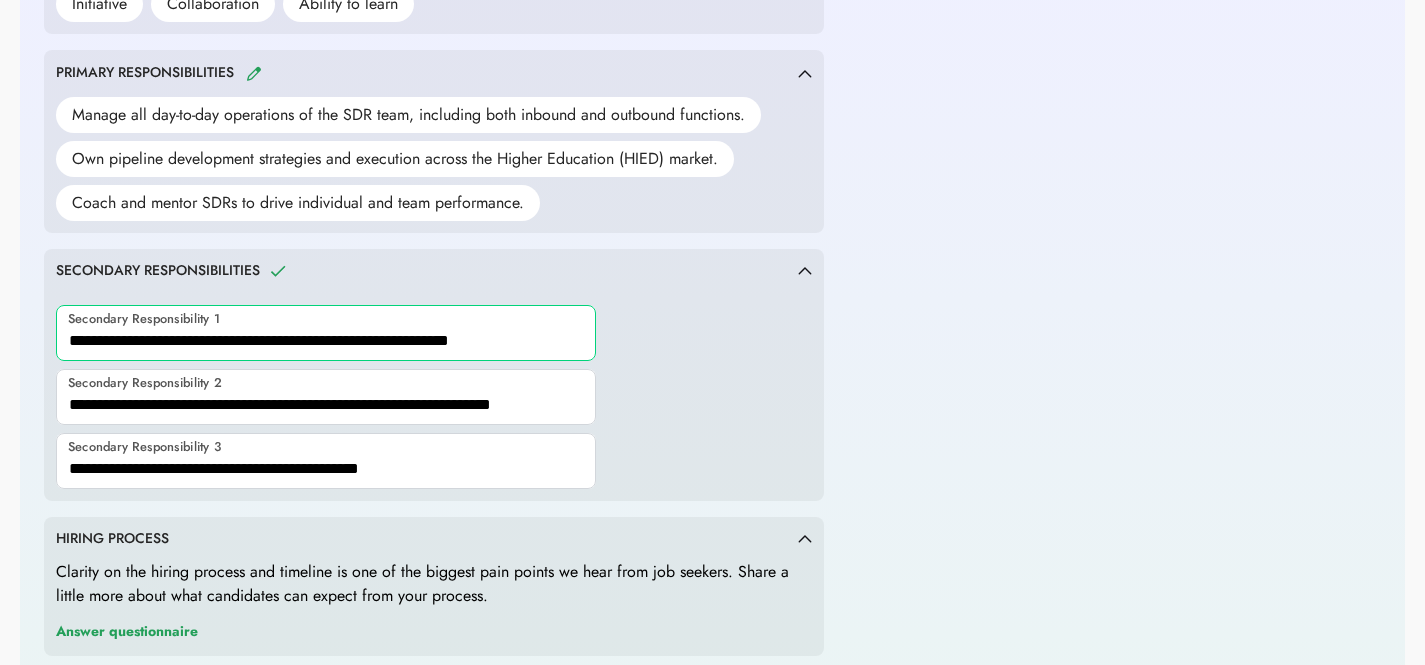 click at bounding box center [326, 333] 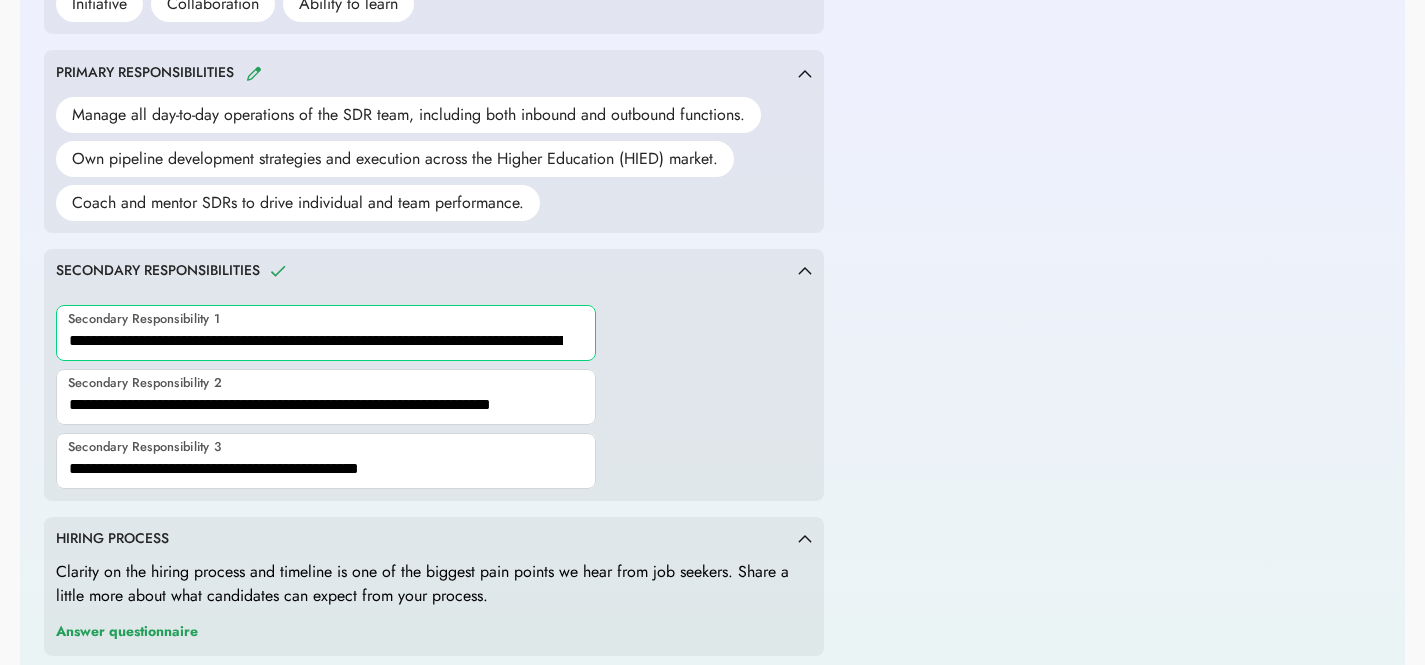 scroll, scrollTop: 0, scrollLeft: 158, axis: horizontal 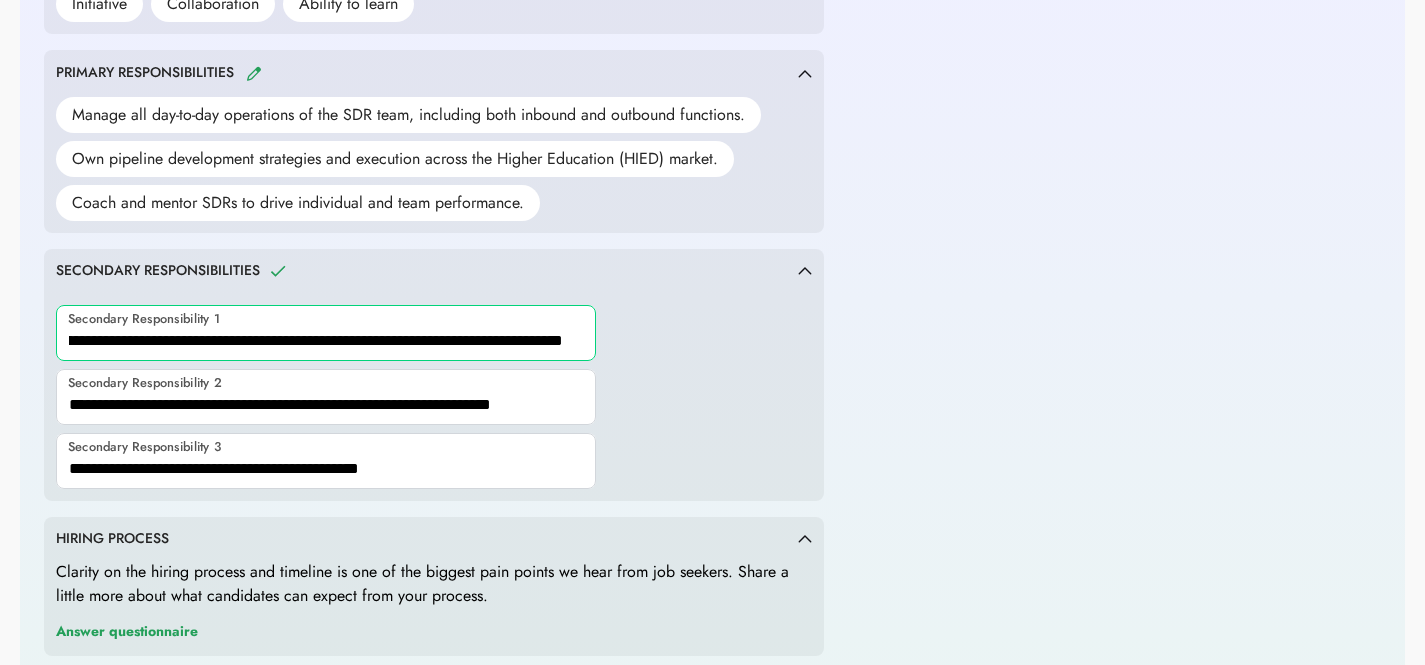 type on "**********" 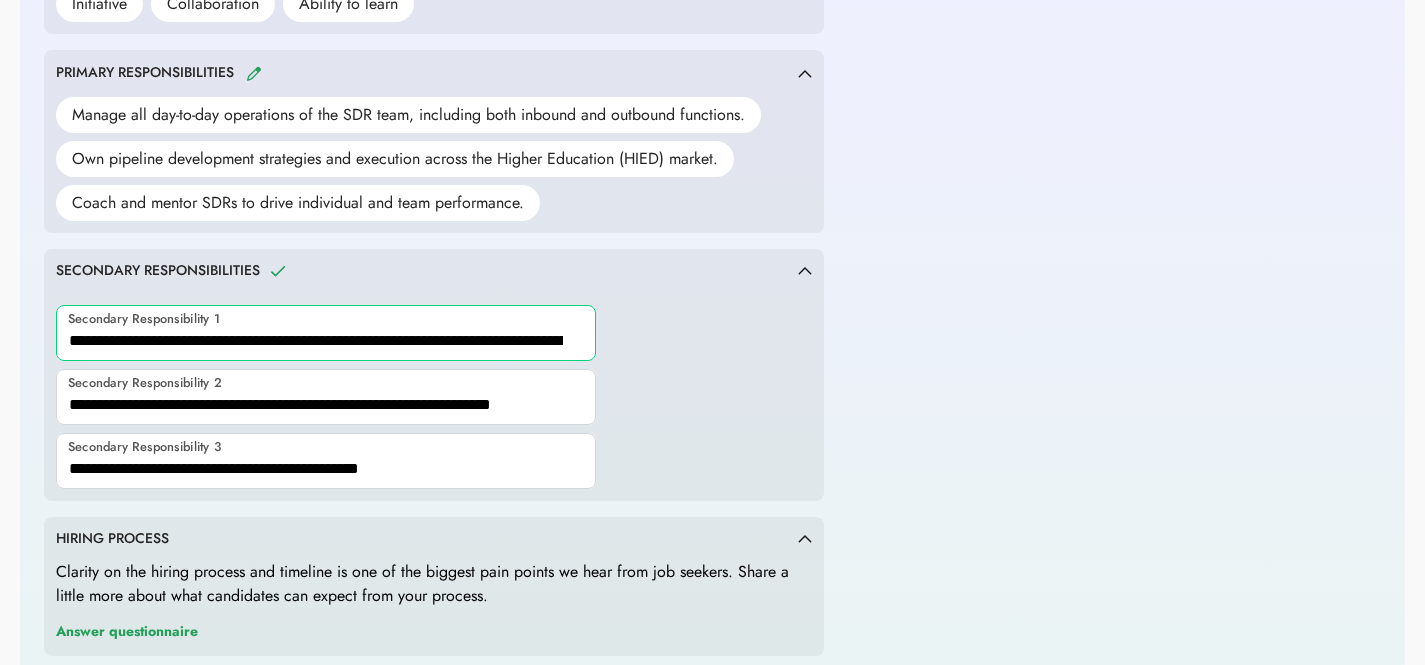 click 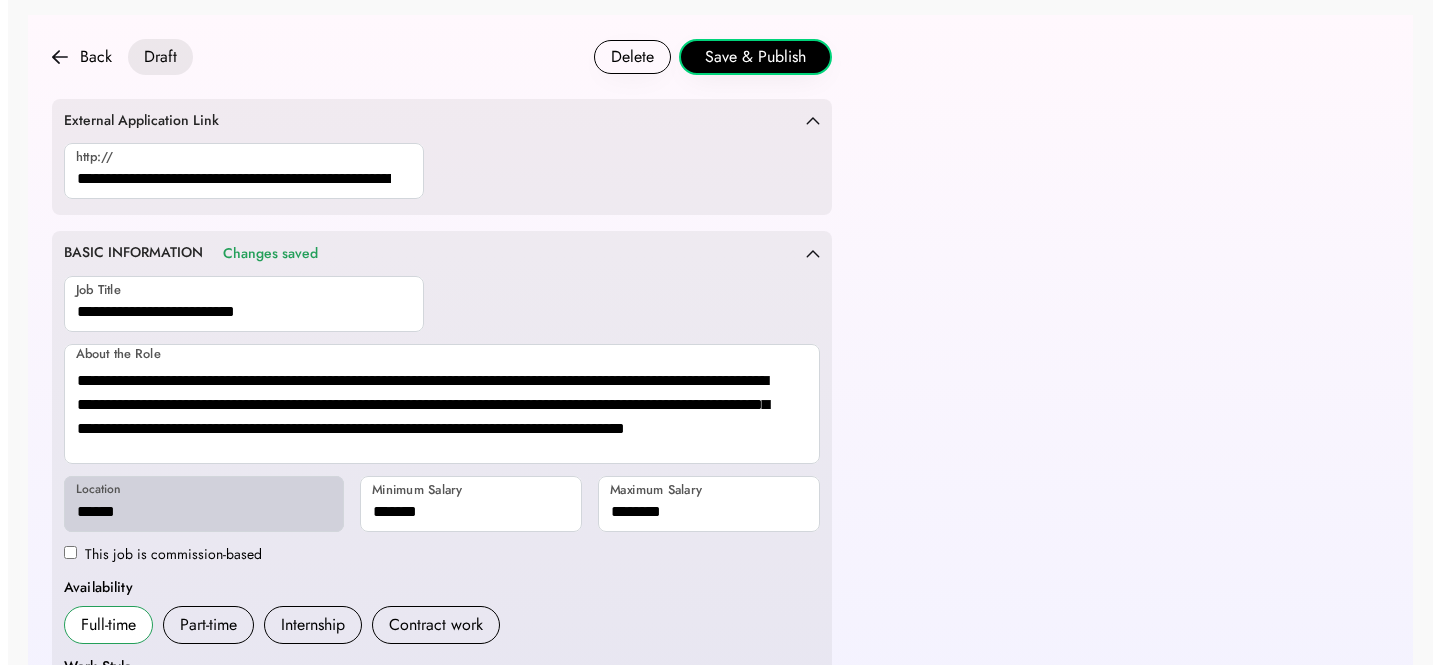 scroll, scrollTop: 0, scrollLeft: 0, axis: both 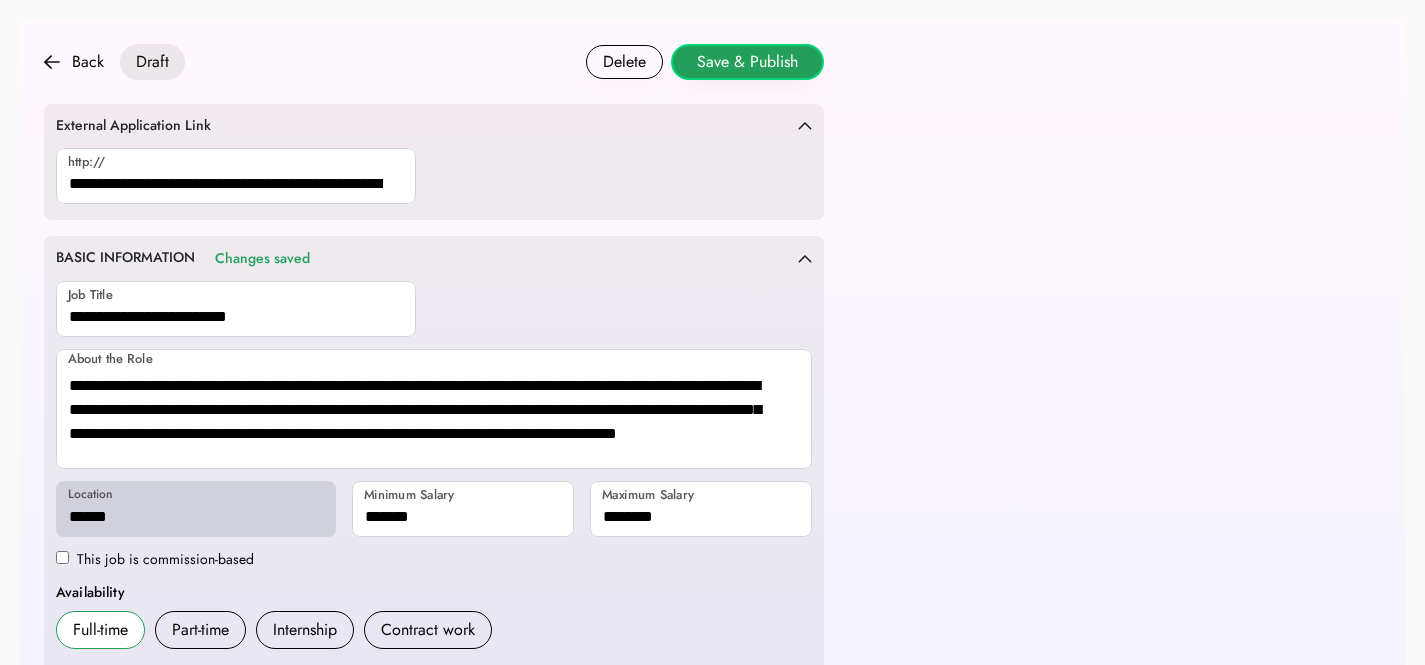 click on "Save & Publish" at bounding box center (747, 62) 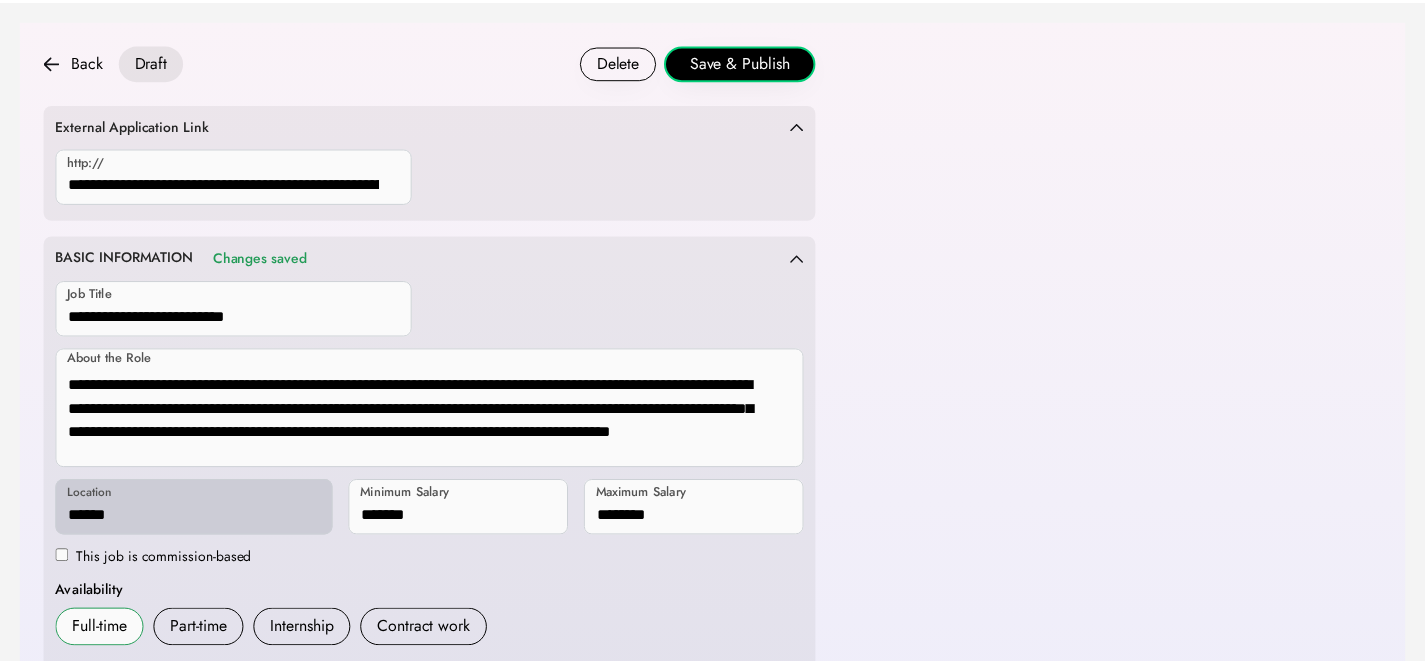 scroll, scrollTop: 1137, scrollLeft: 0, axis: vertical 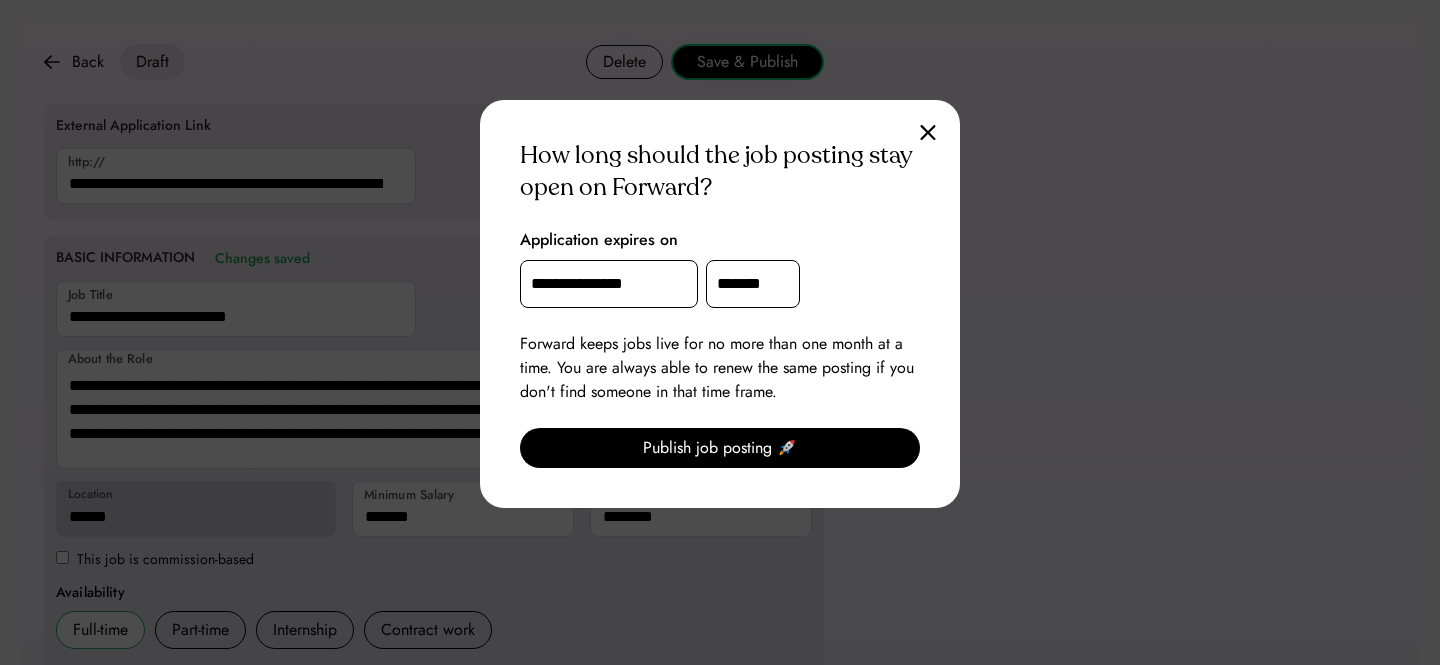 click on "**********" at bounding box center [609, 284] 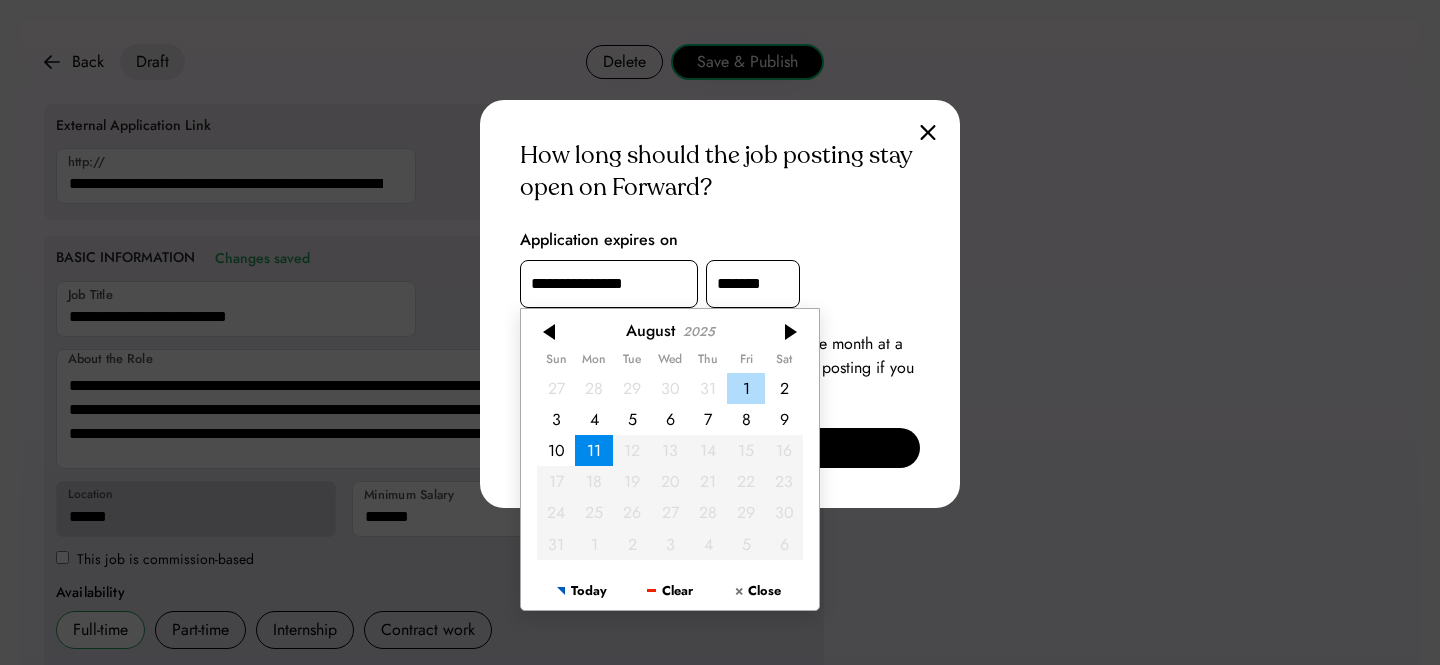 click on "1" at bounding box center (746, 387) 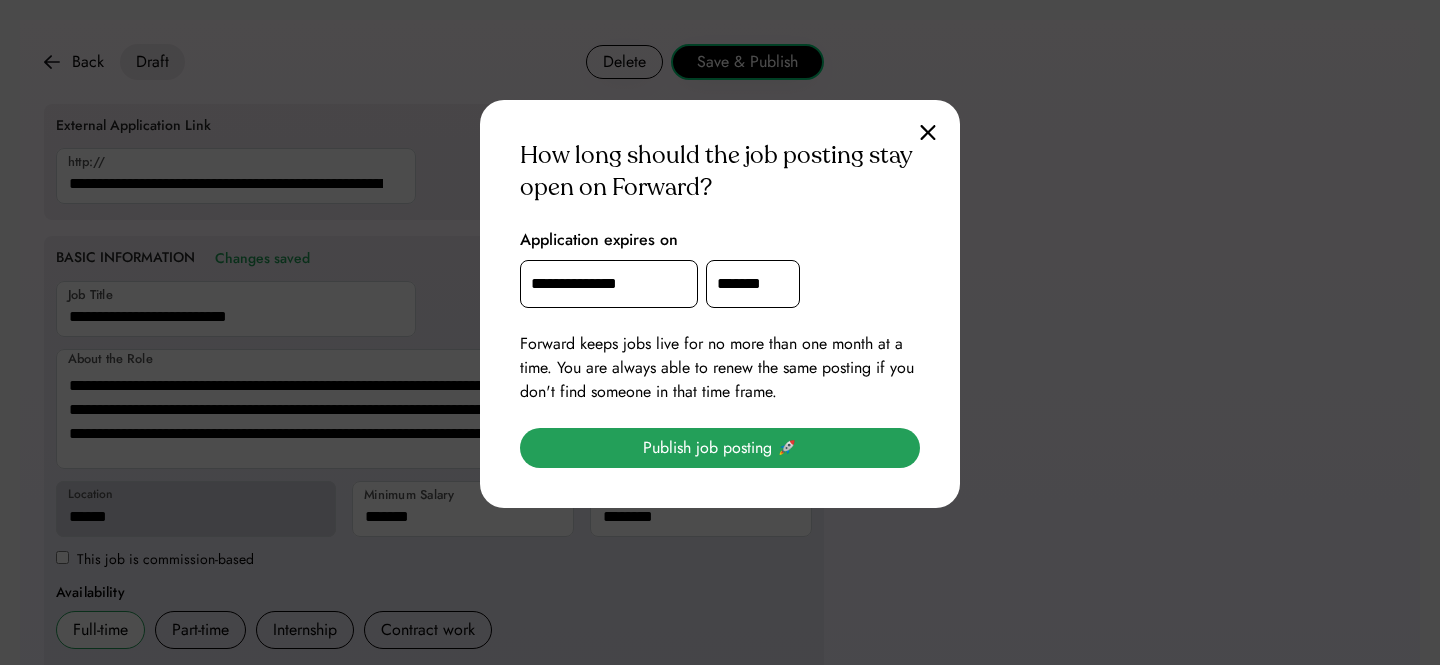 click on "Publish job posting 🚀" at bounding box center (720, 448) 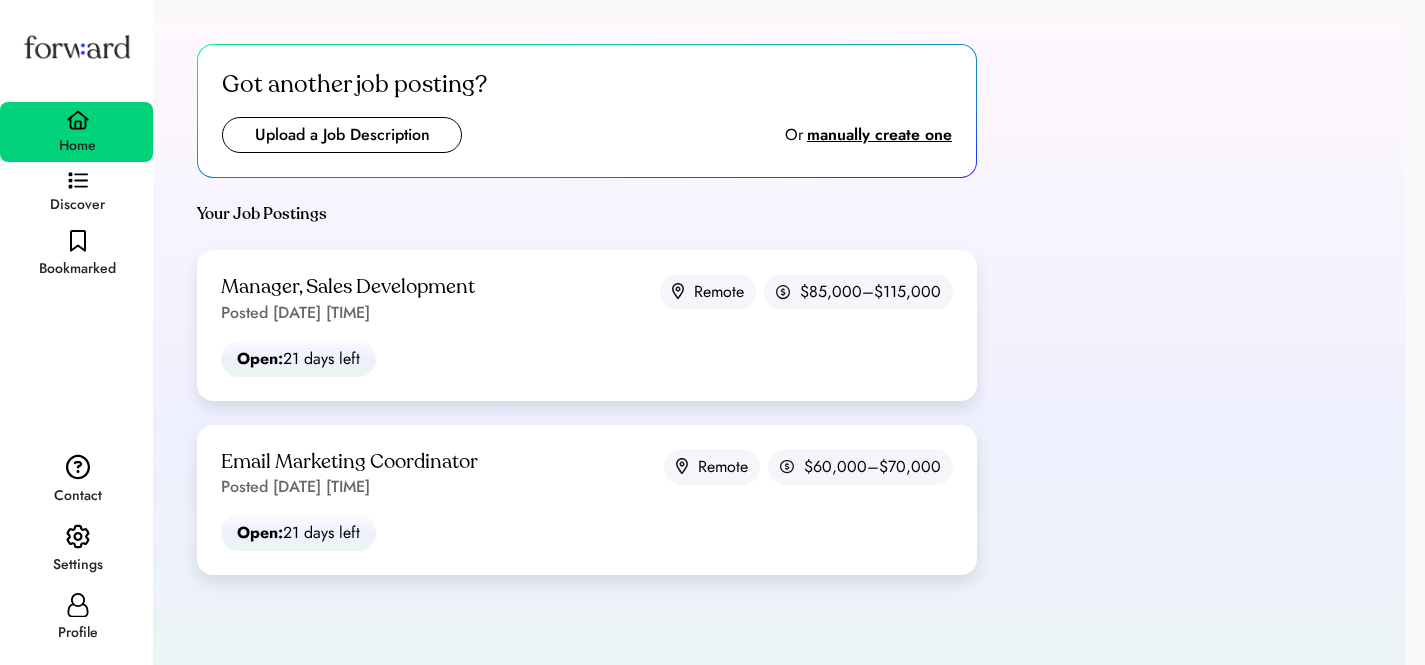 scroll, scrollTop: 0, scrollLeft: 0, axis: both 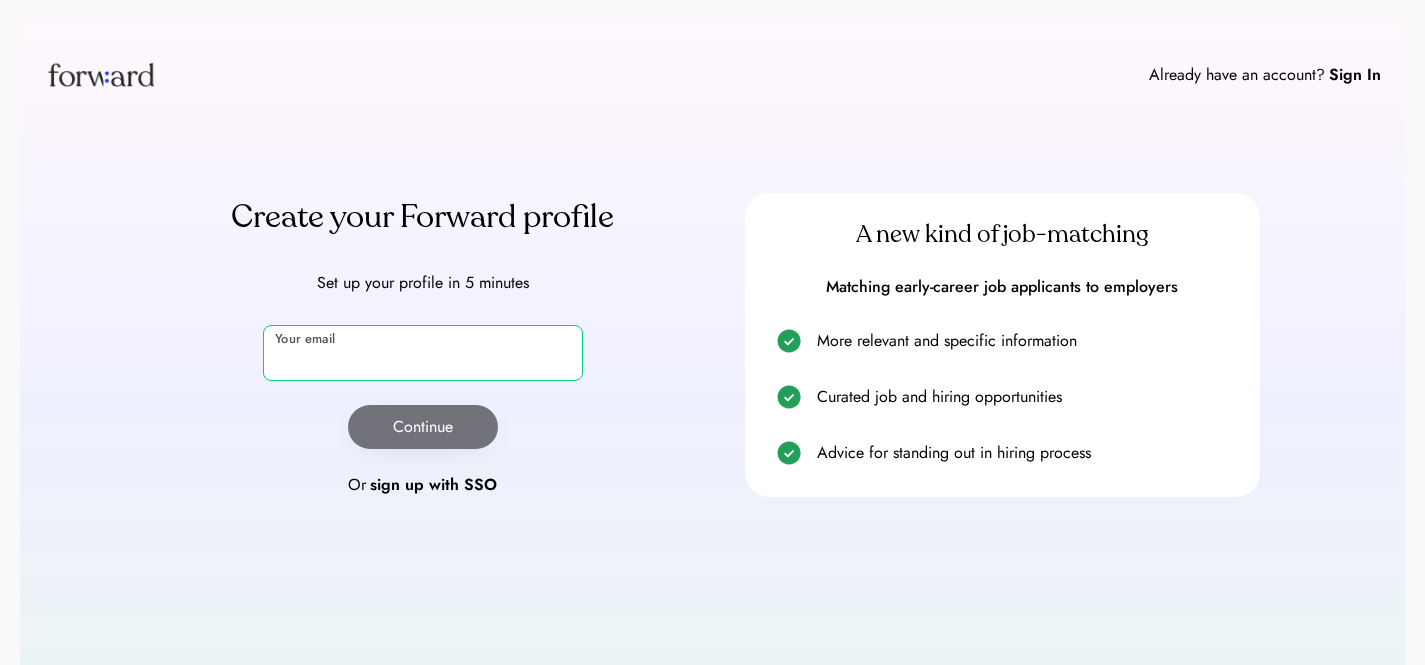 click at bounding box center (423, 353) 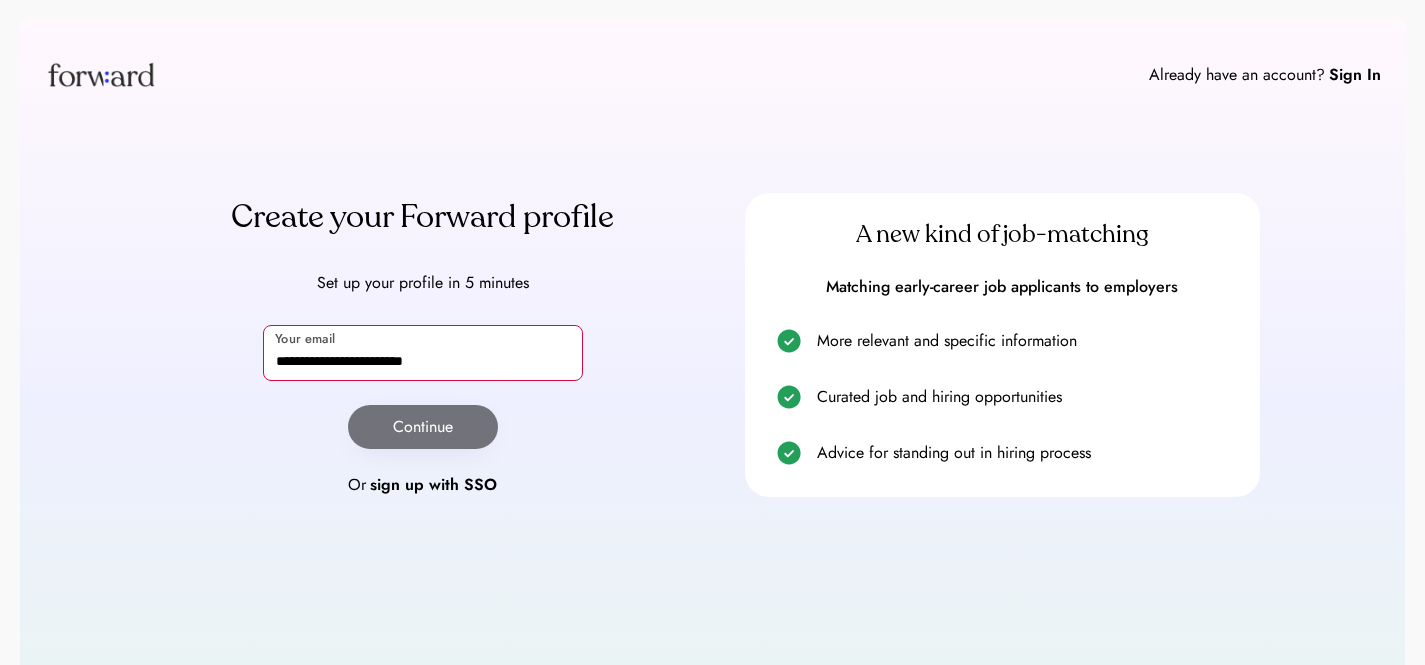 type on "**********" 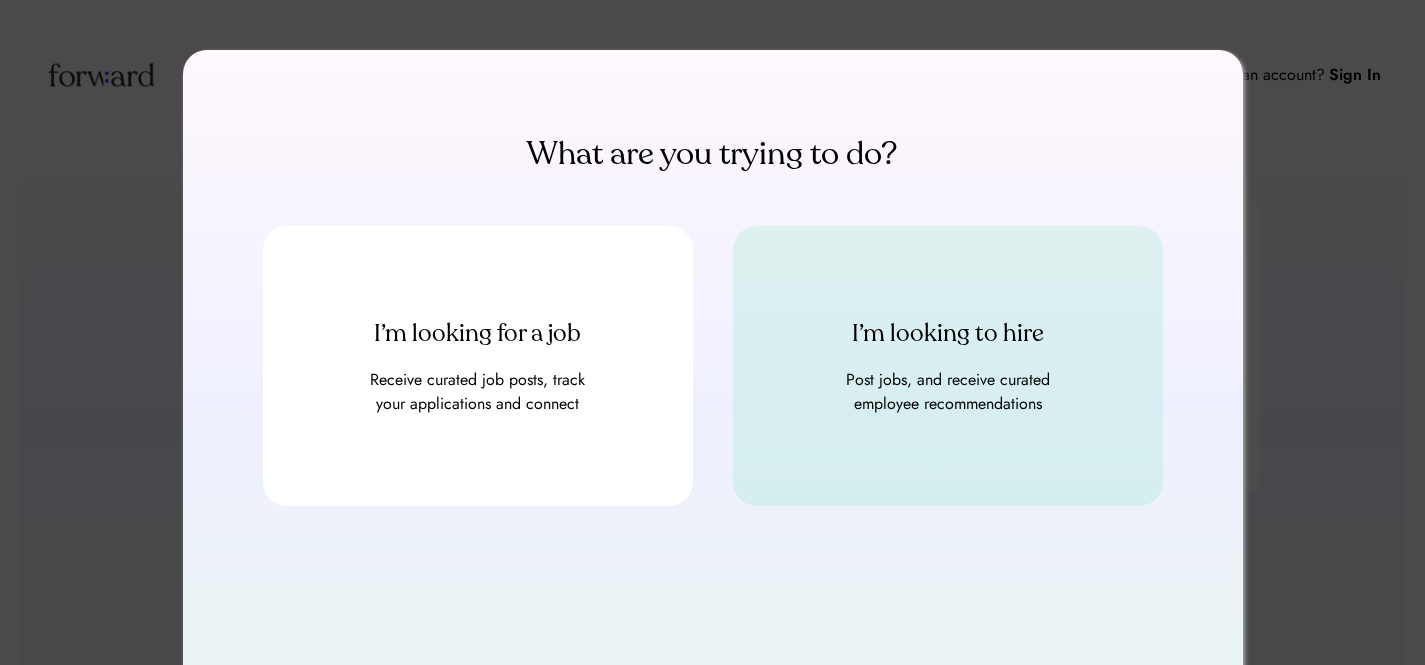 click on "I’m looking to hire Post jobs, and receive curated employee recommendations" at bounding box center [948, 366] 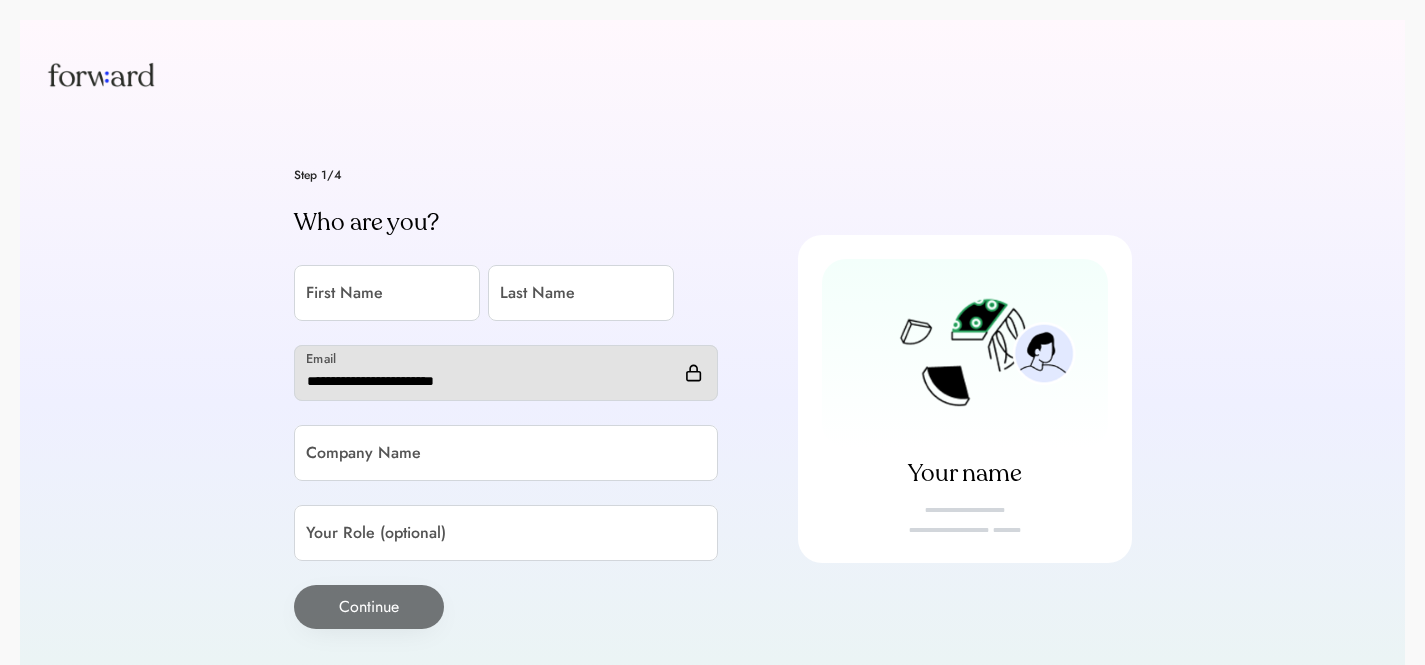 scroll, scrollTop: 0, scrollLeft: 0, axis: both 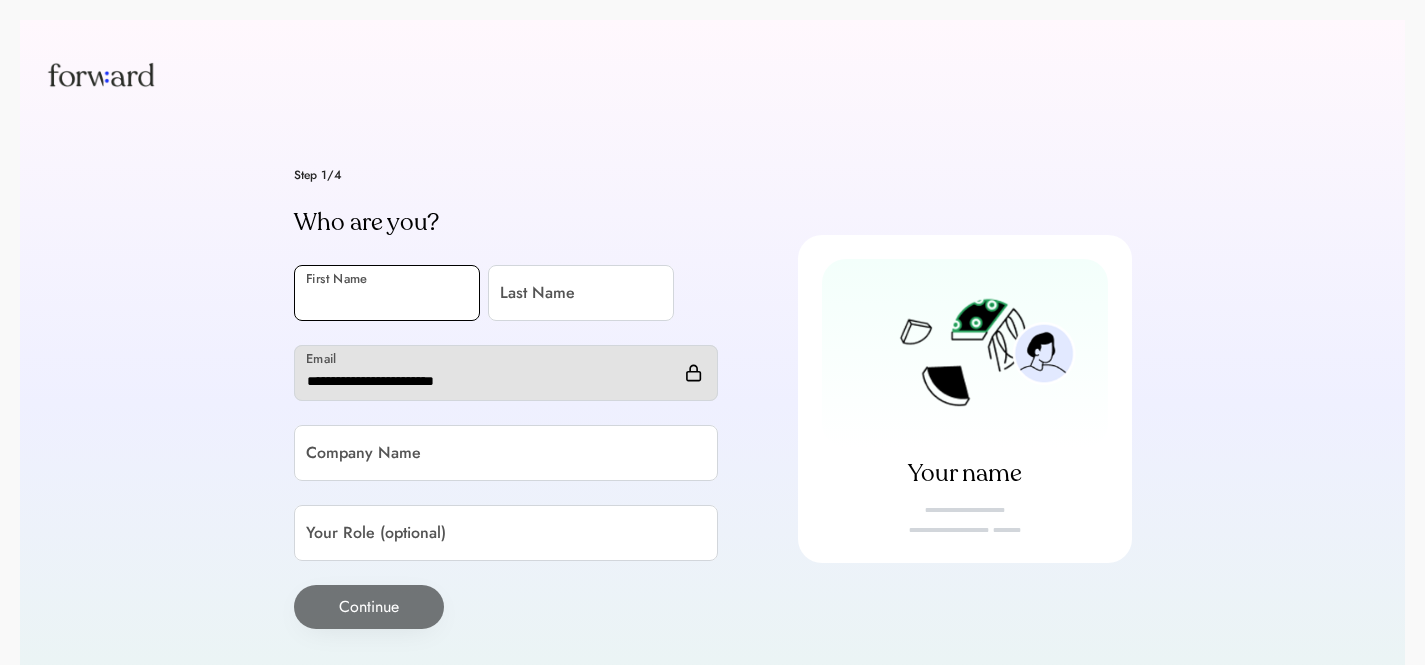 click at bounding box center [387, 293] 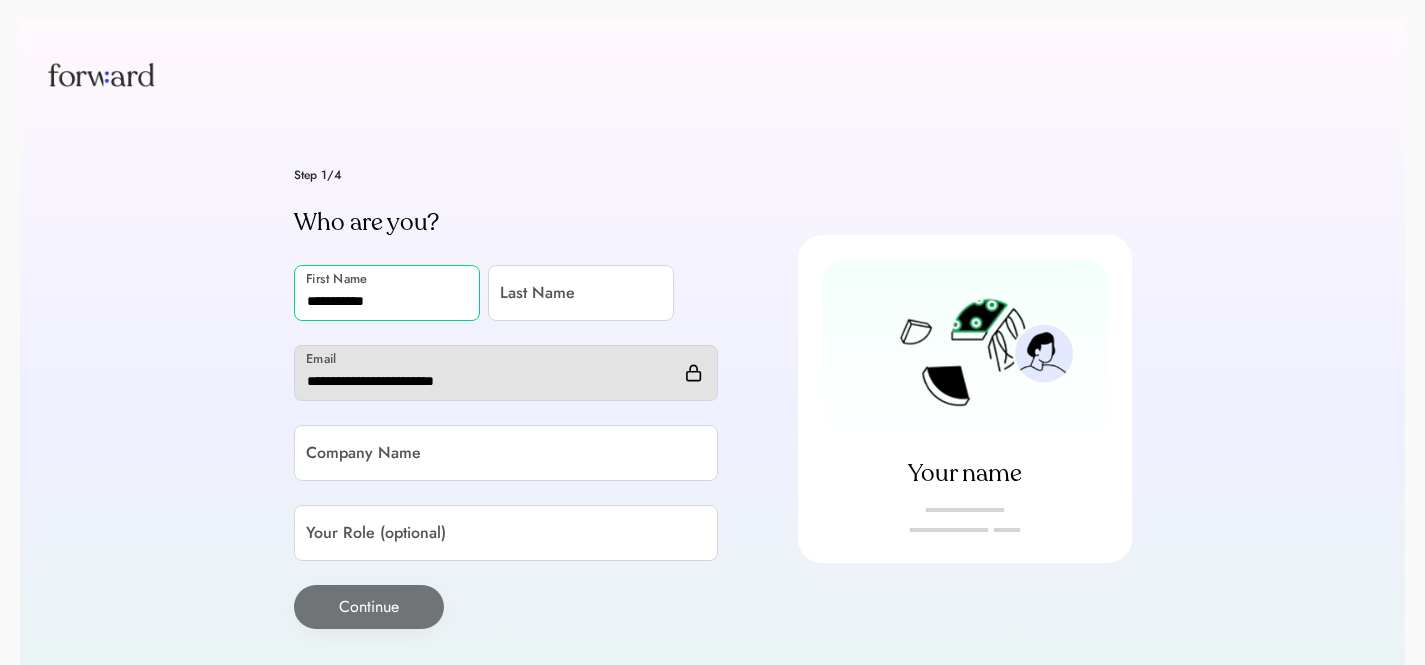 type on "**********" 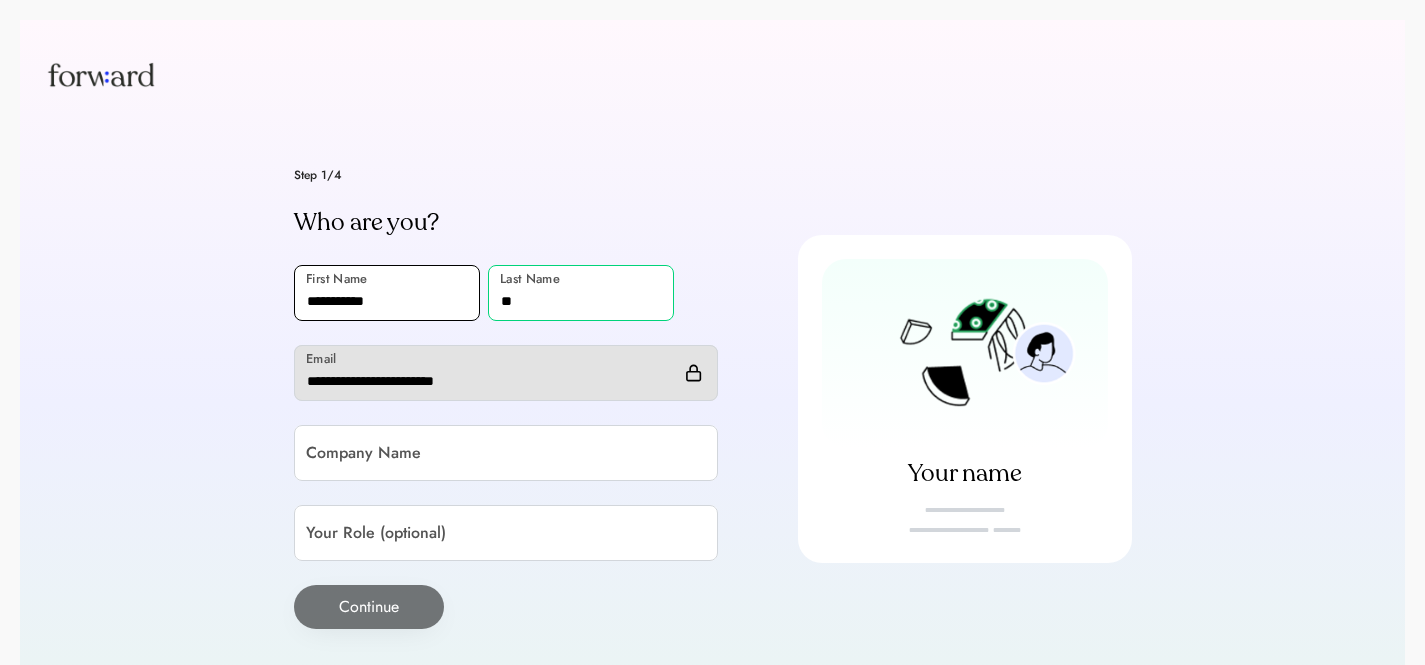 type on "**" 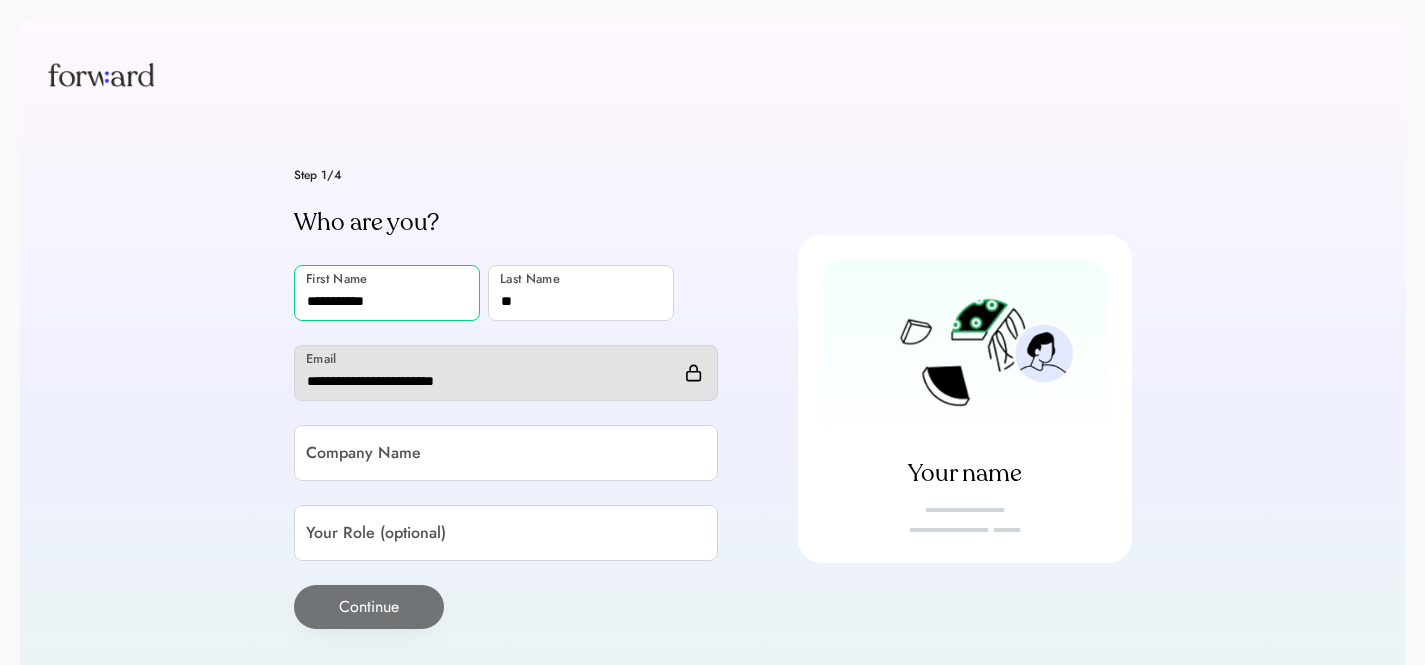 click at bounding box center (387, 293) 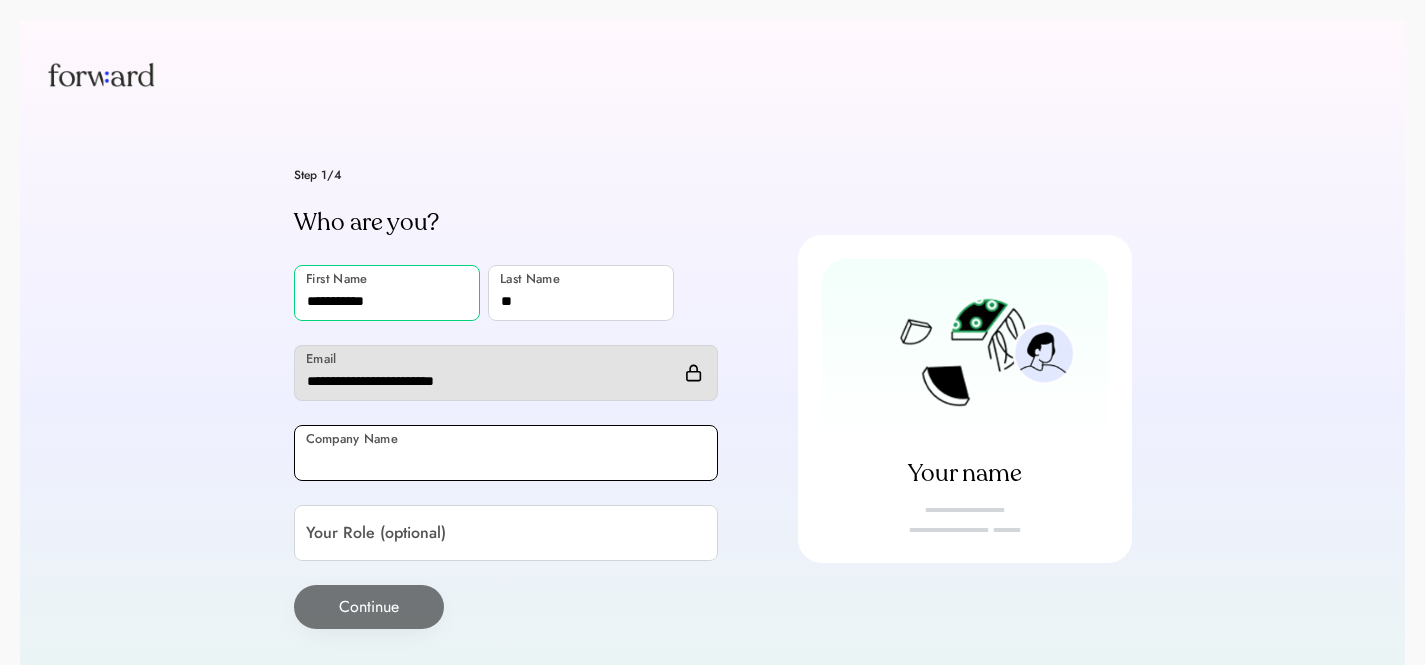 click at bounding box center (506, 453) 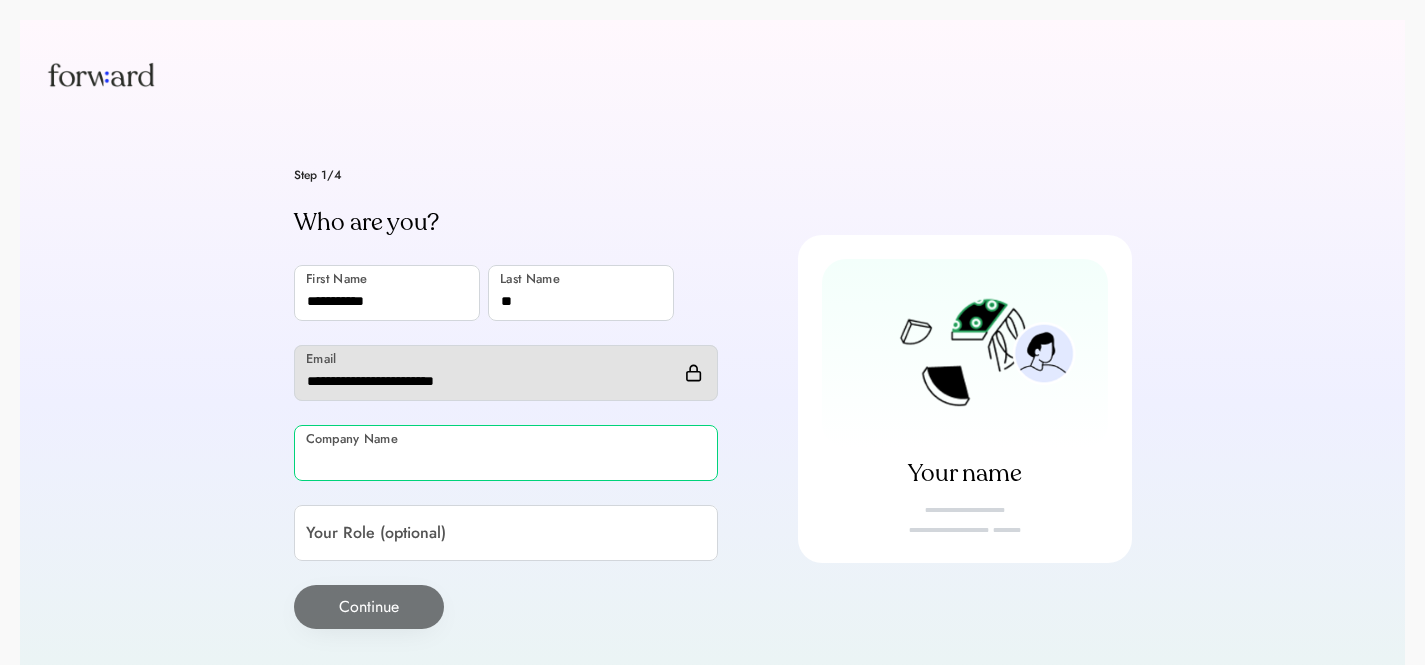 paste on "**********" 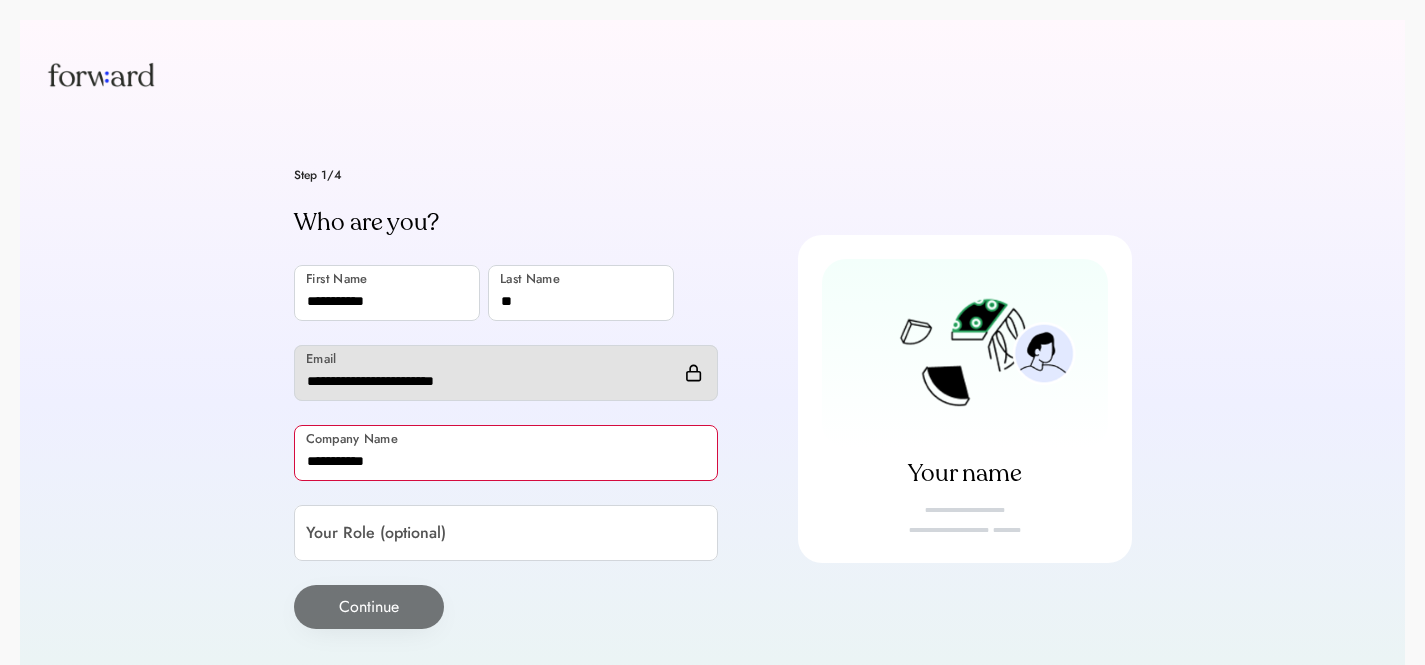 type on "**********" 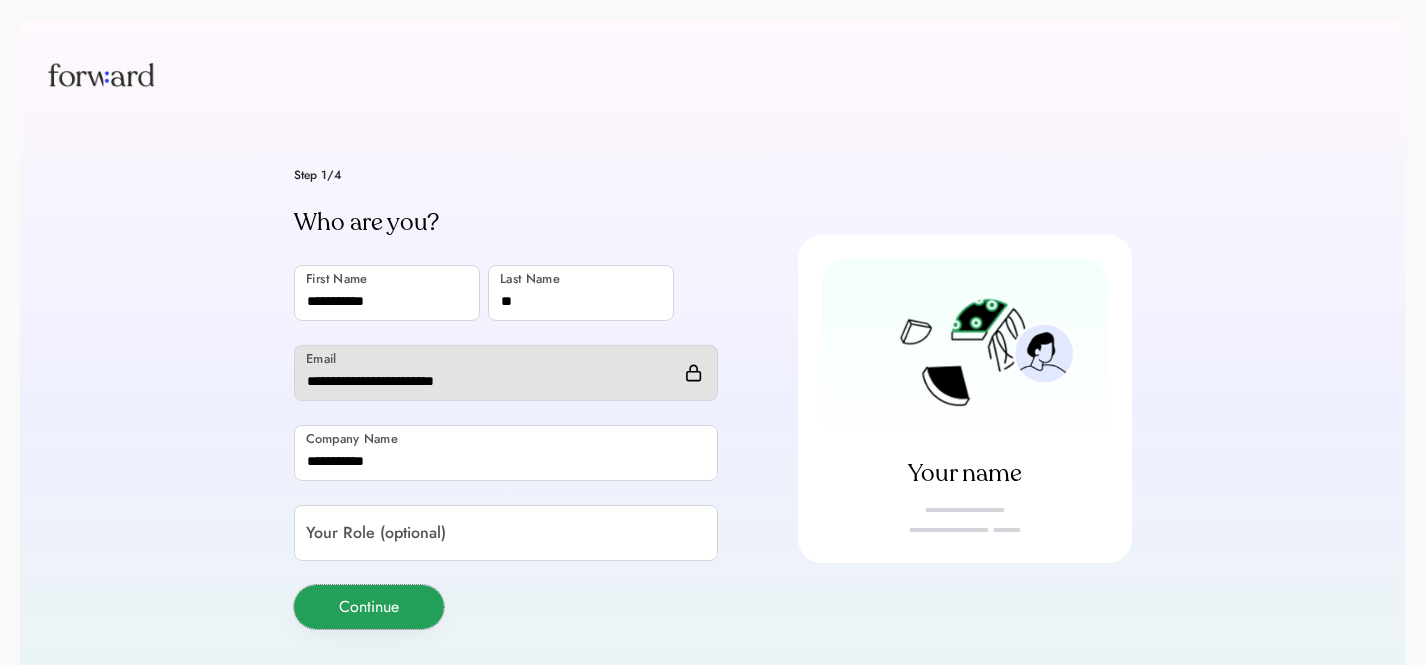 click on "Continue" at bounding box center (369, 607) 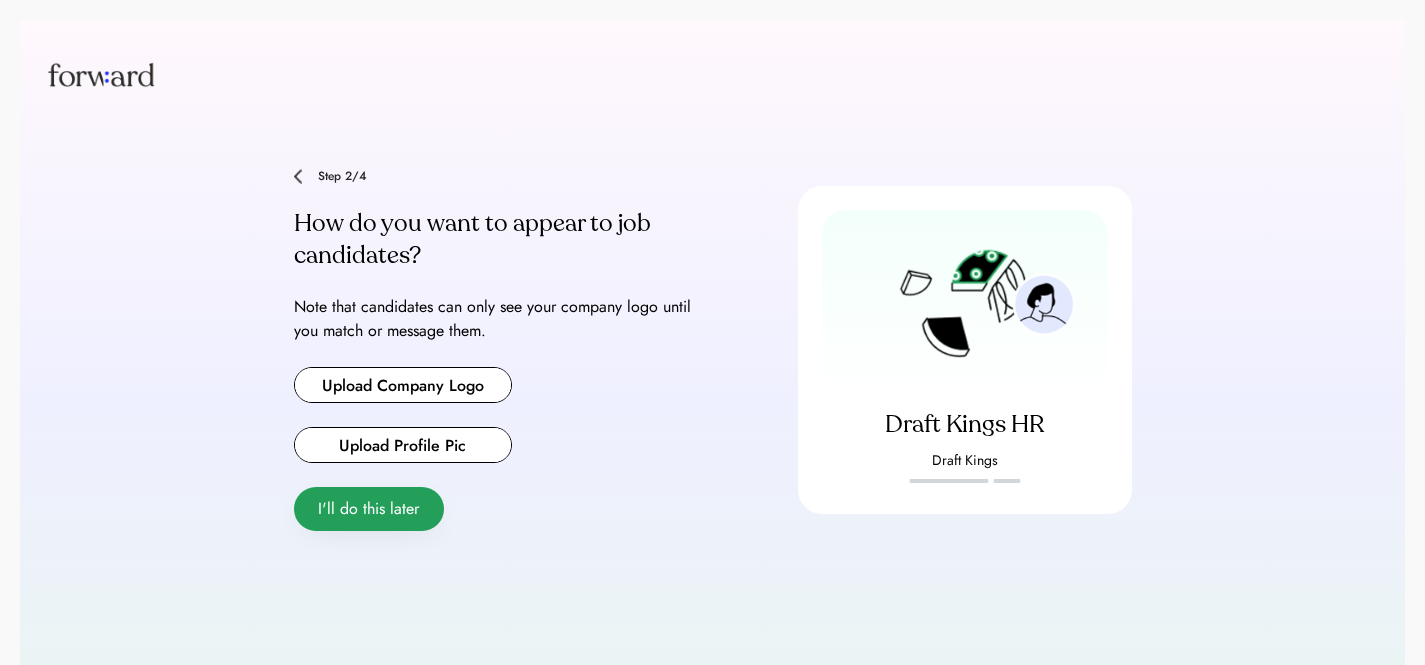 click on "I'll do this later" at bounding box center [369, 509] 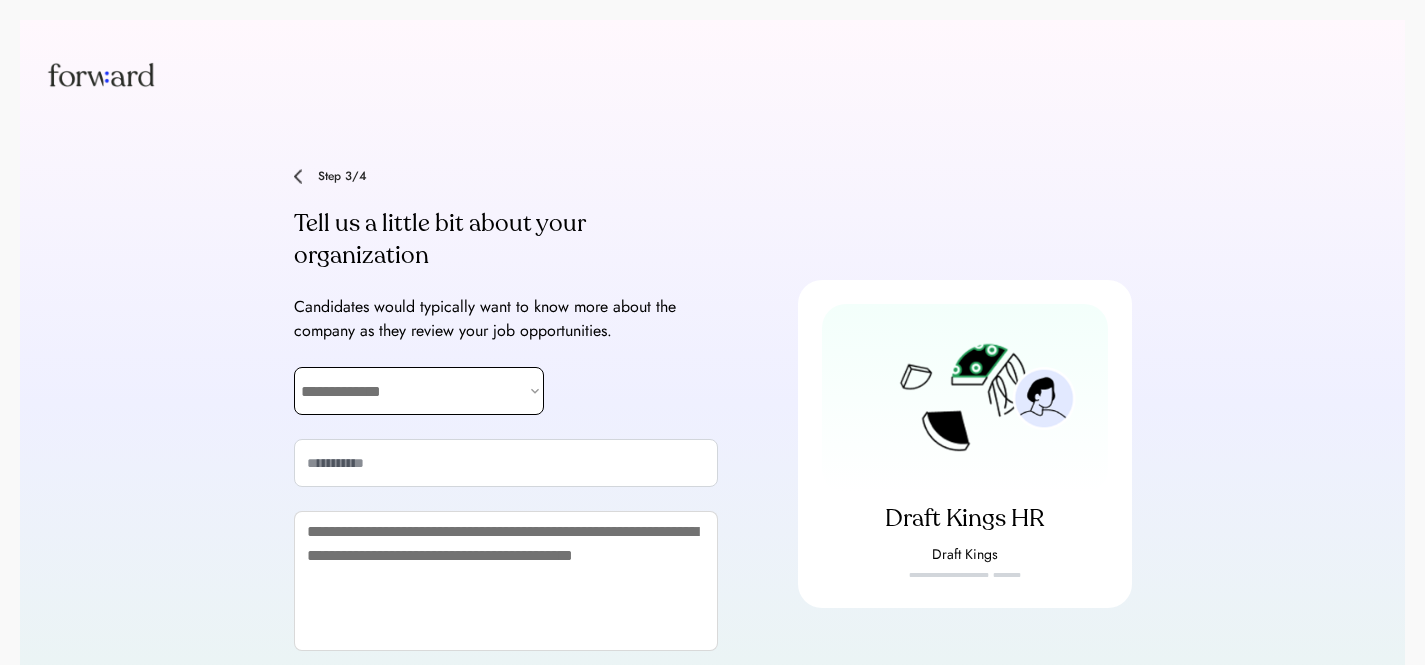 click on "**********" at bounding box center (419, 391) 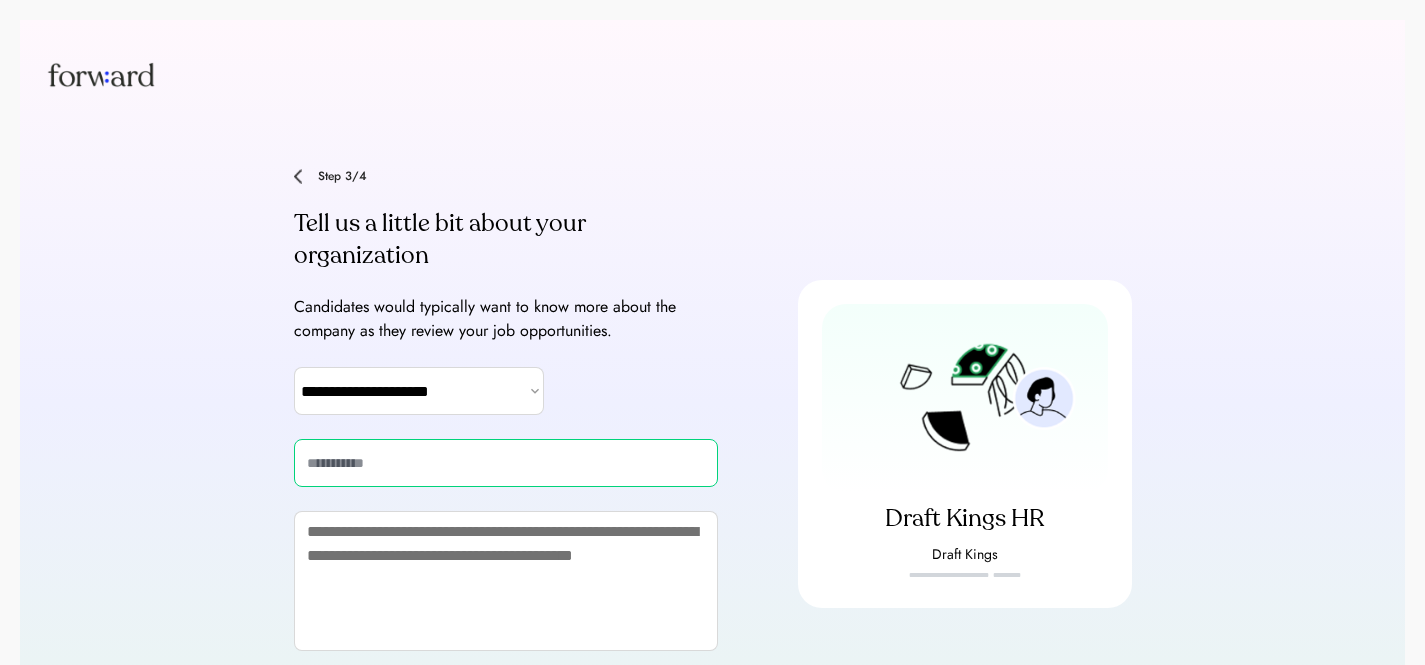 click at bounding box center [506, 463] 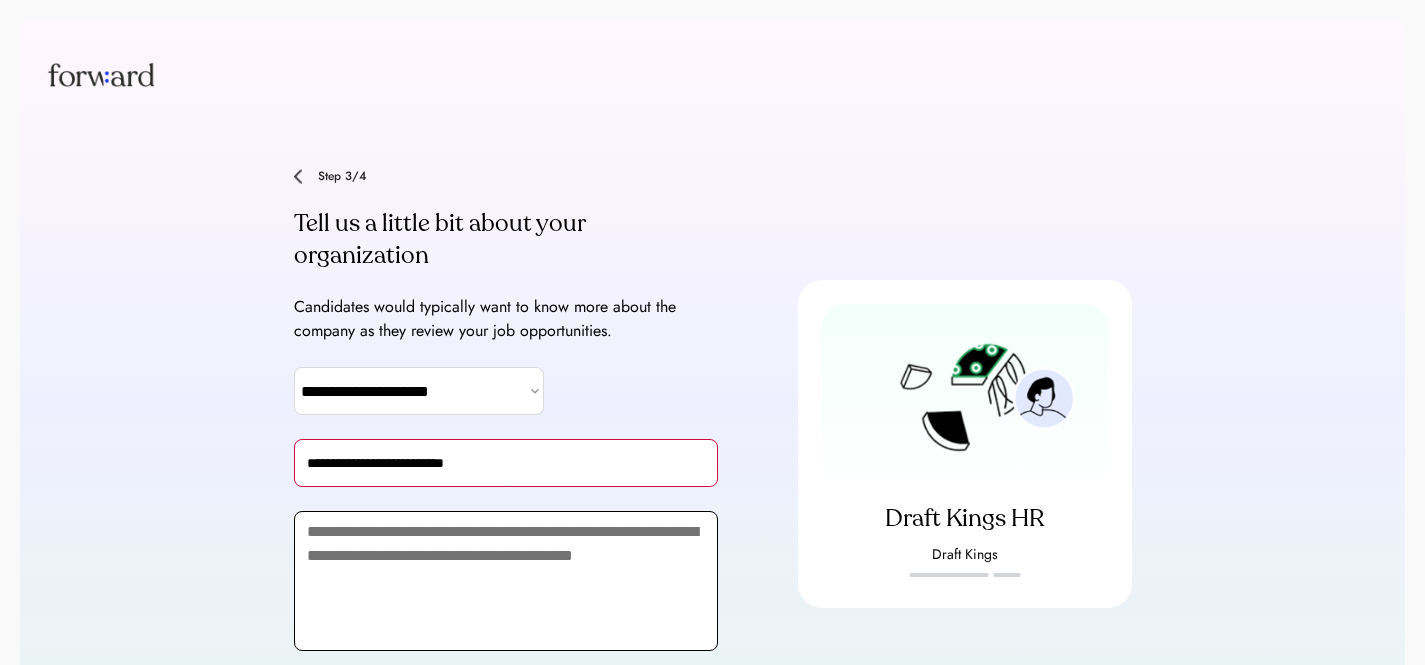 type on "**********" 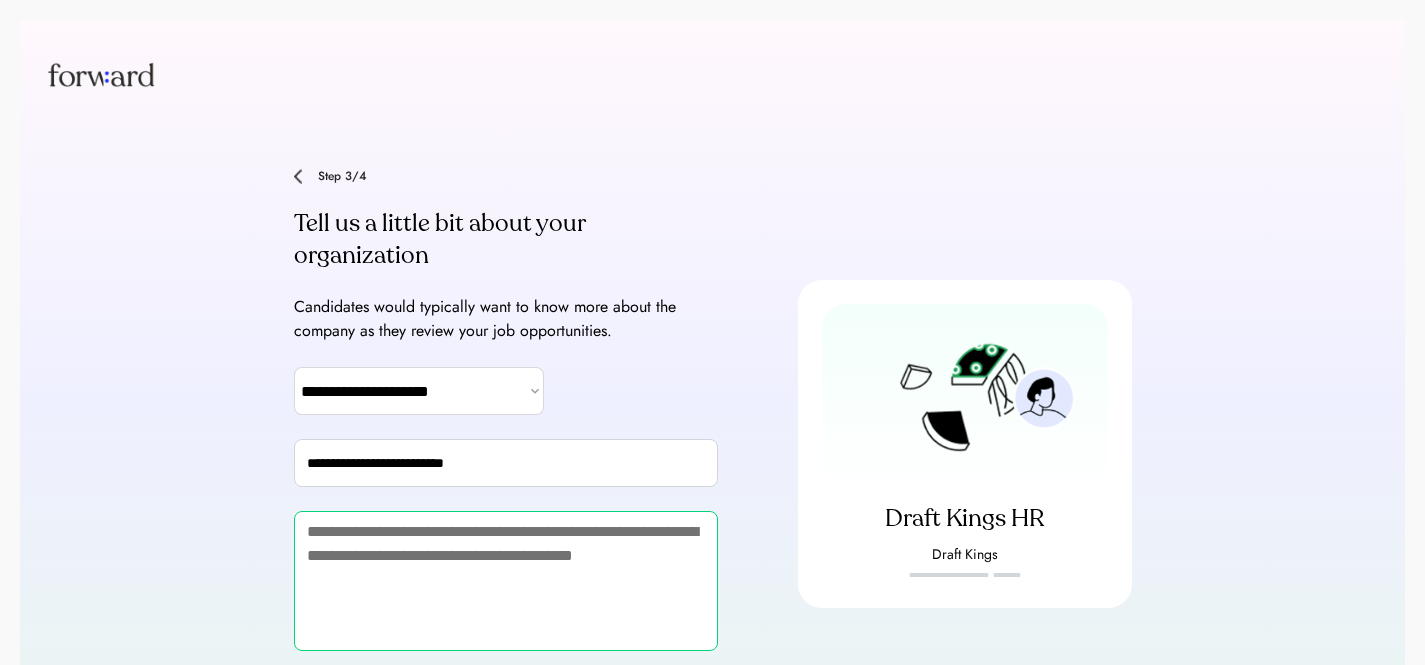 click at bounding box center [506, 581] 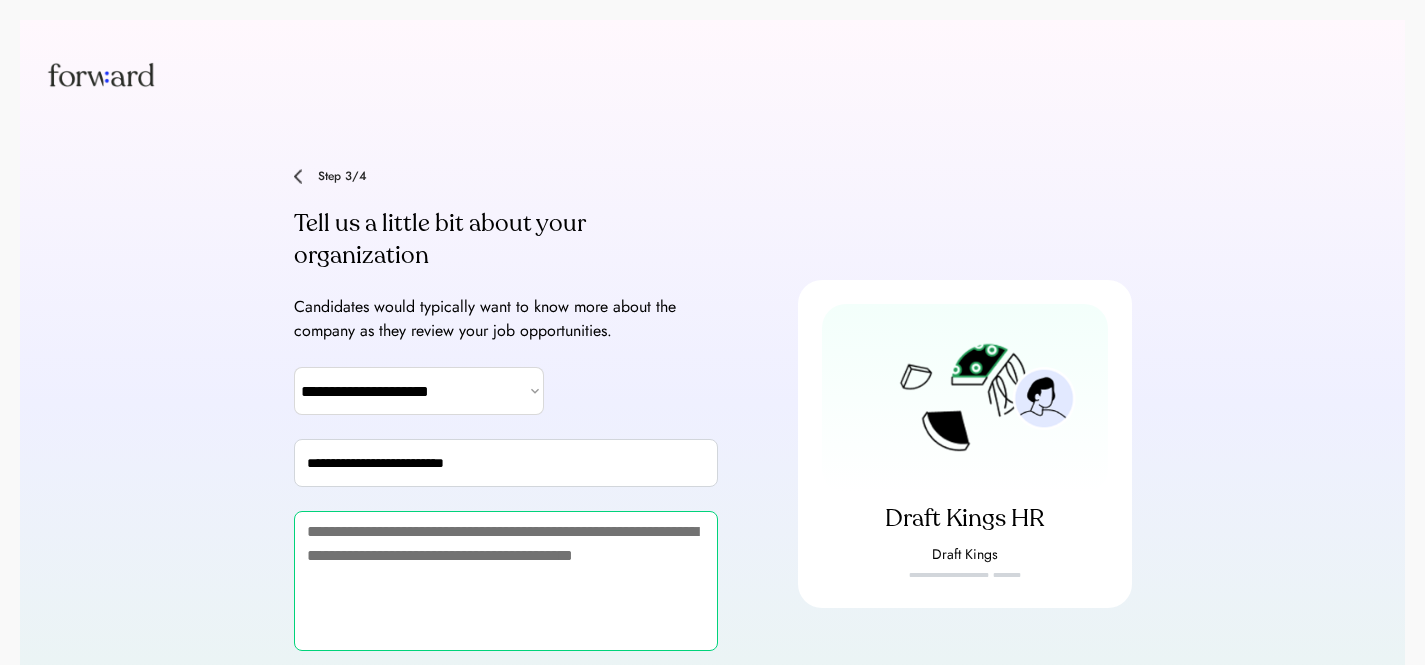 click at bounding box center (506, 581) 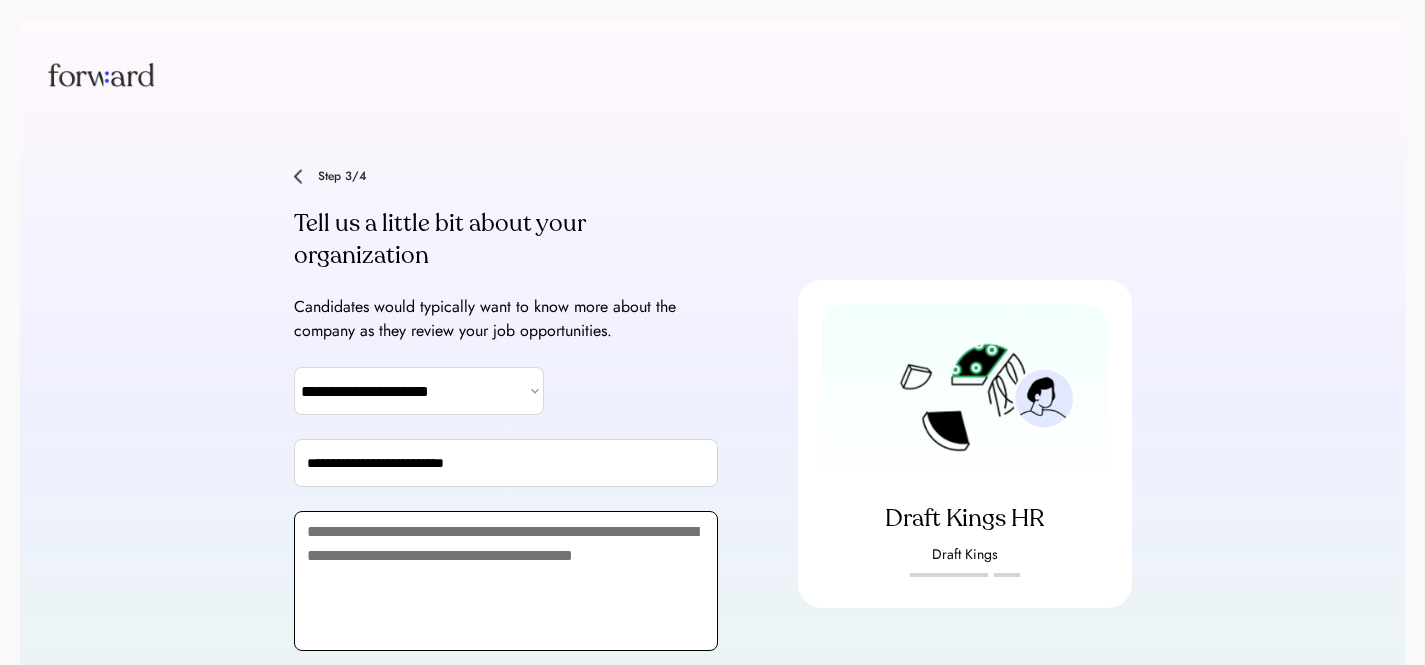click at bounding box center [506, 581] 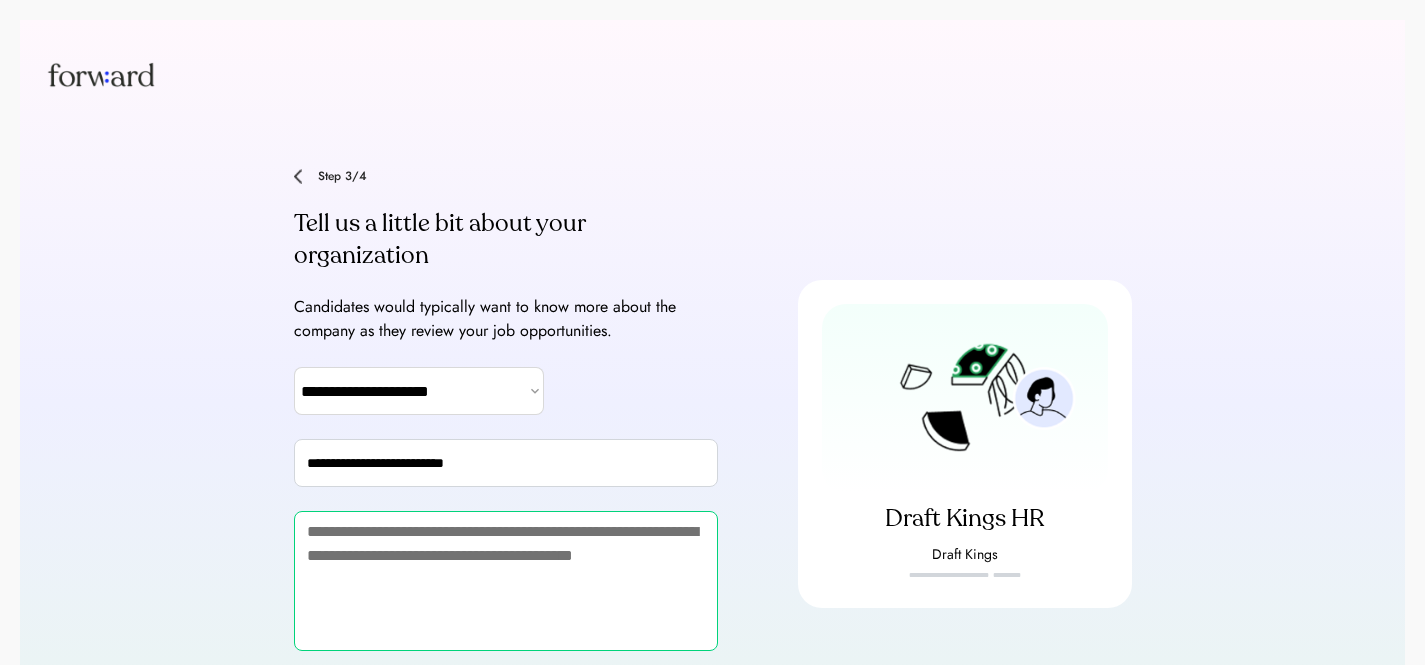 paste on "**********" 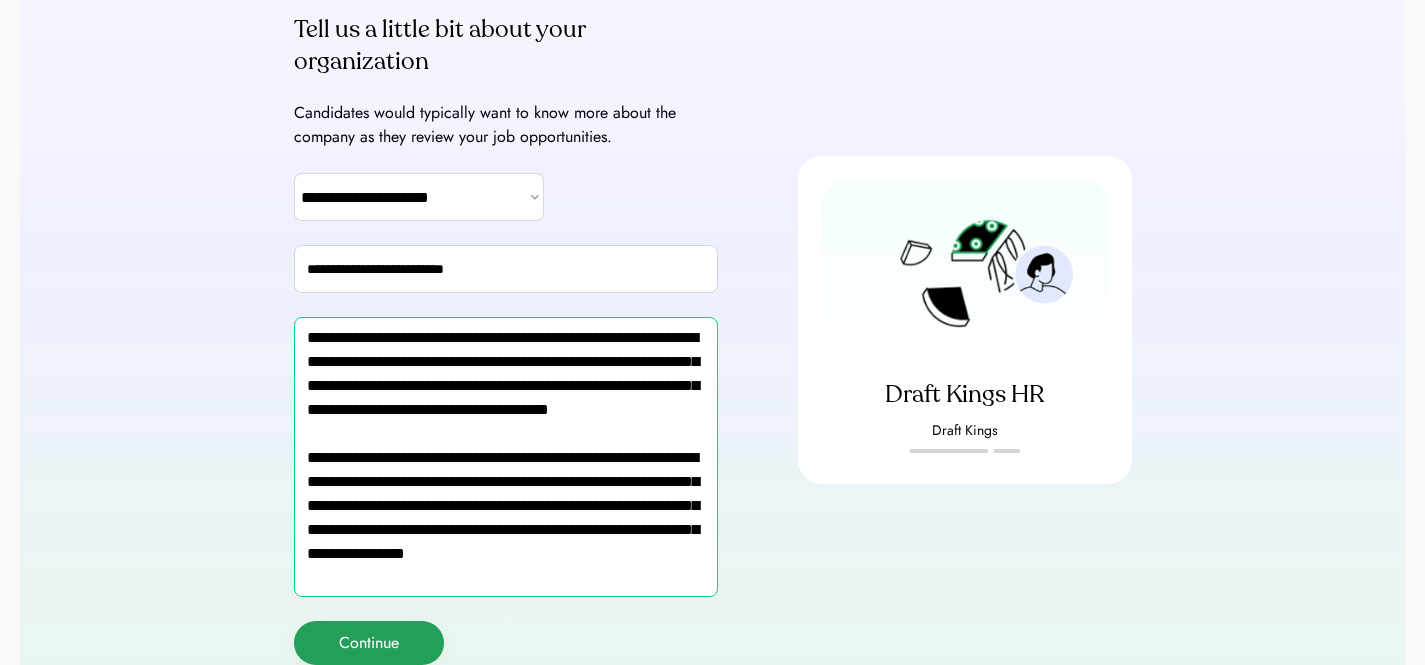 type on "**********" 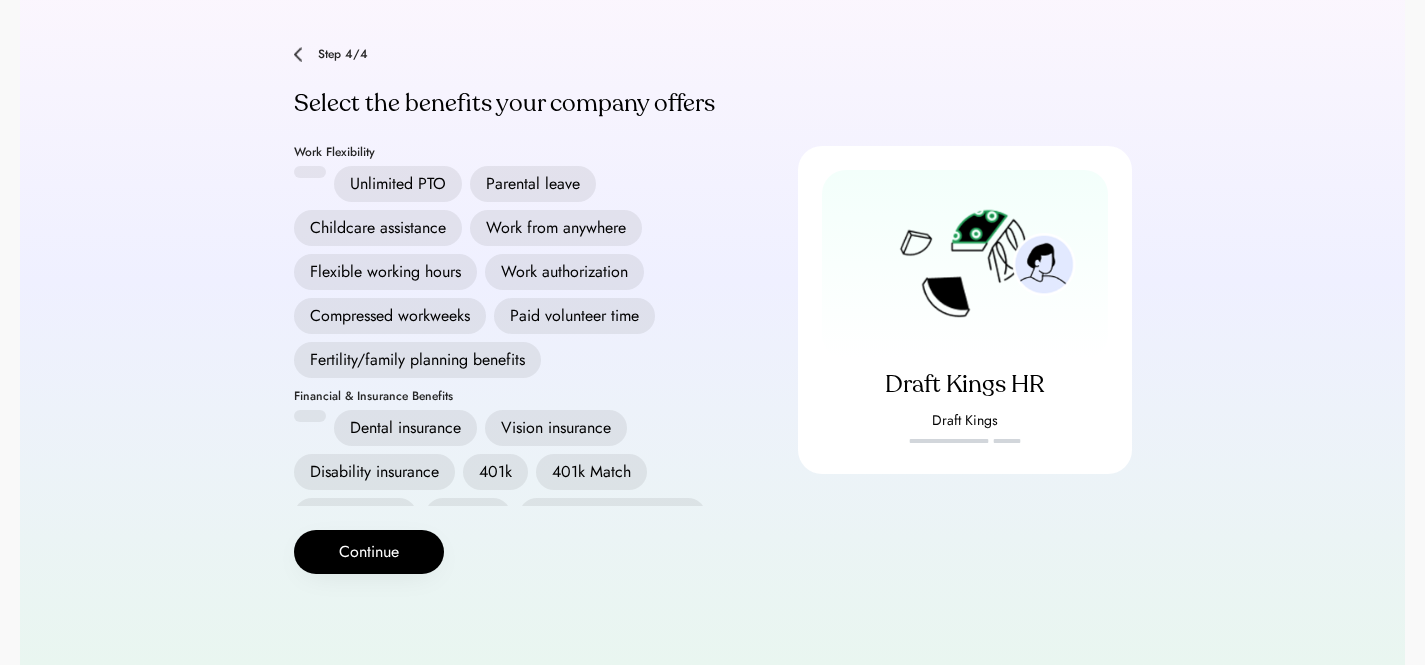 scroll, scrollTop: 122, scrollLeft: 0, axis: vertical 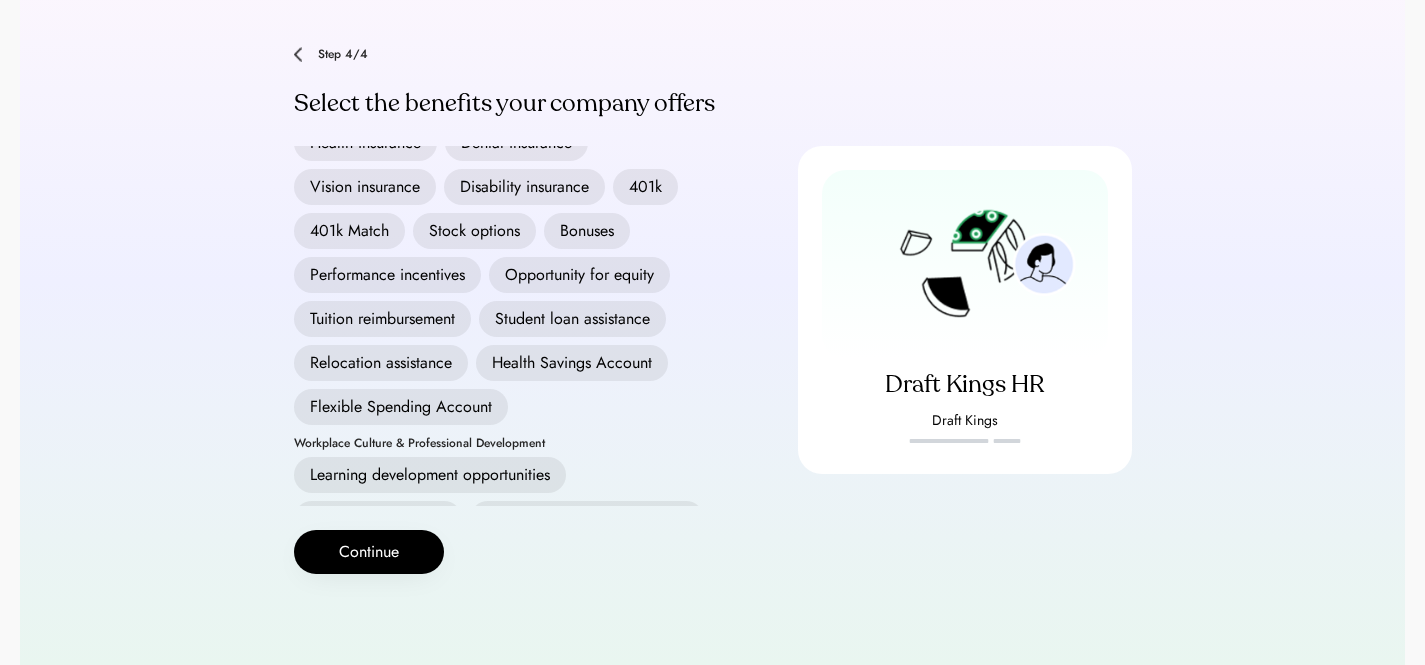 click on "401k" at bounding box center (645, 187) 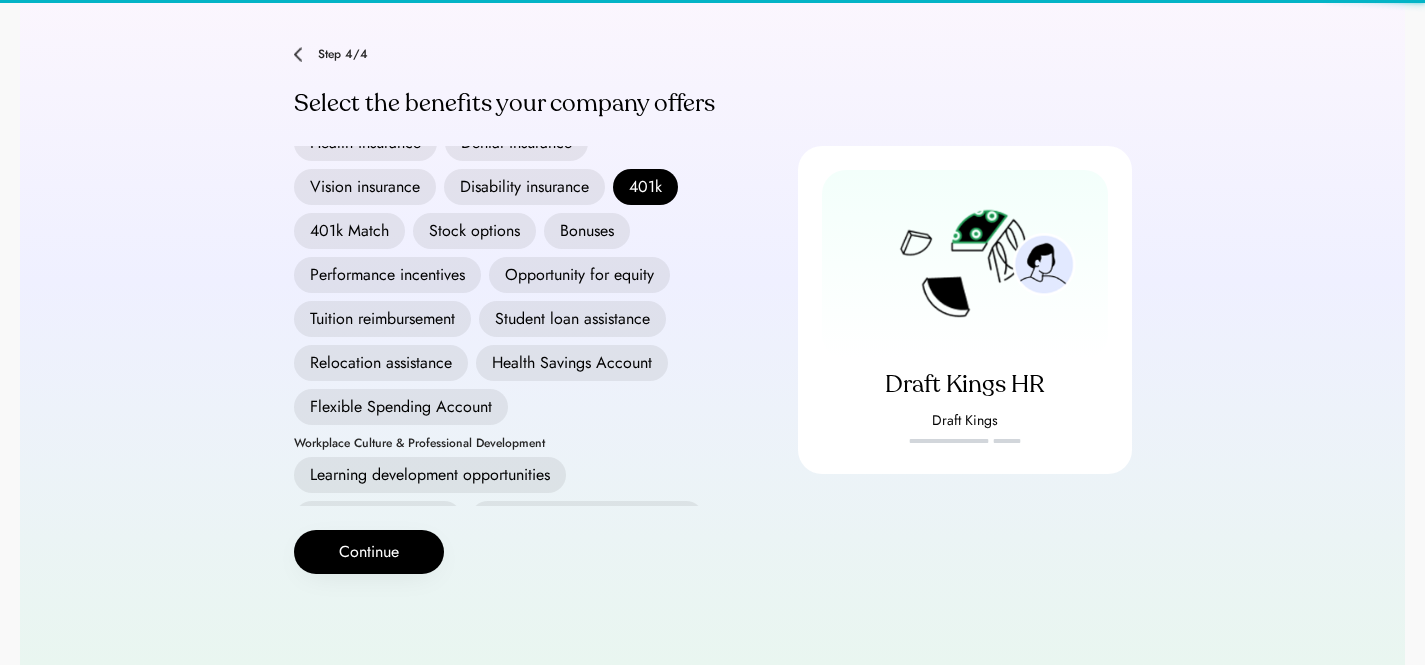 click on "401k Match" at bounding box center [349, 231] 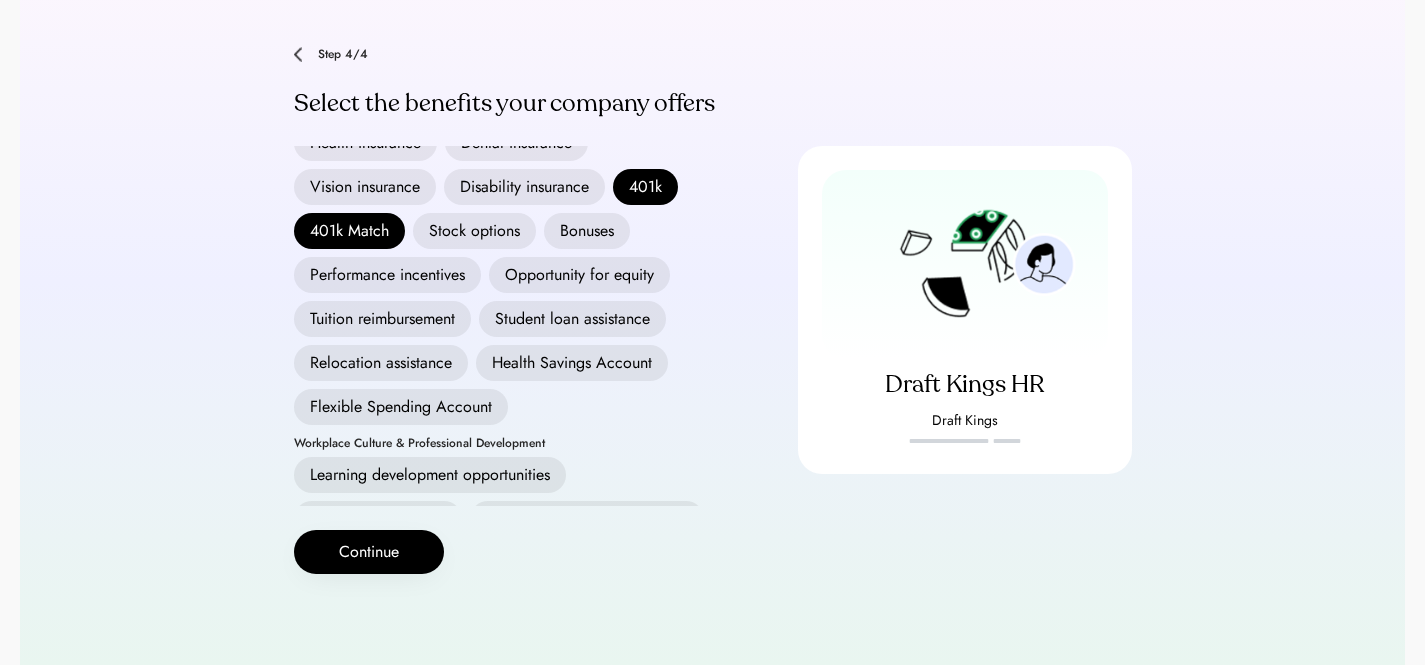 click on "Opportunity for equity" at bounding box center [579, 275] 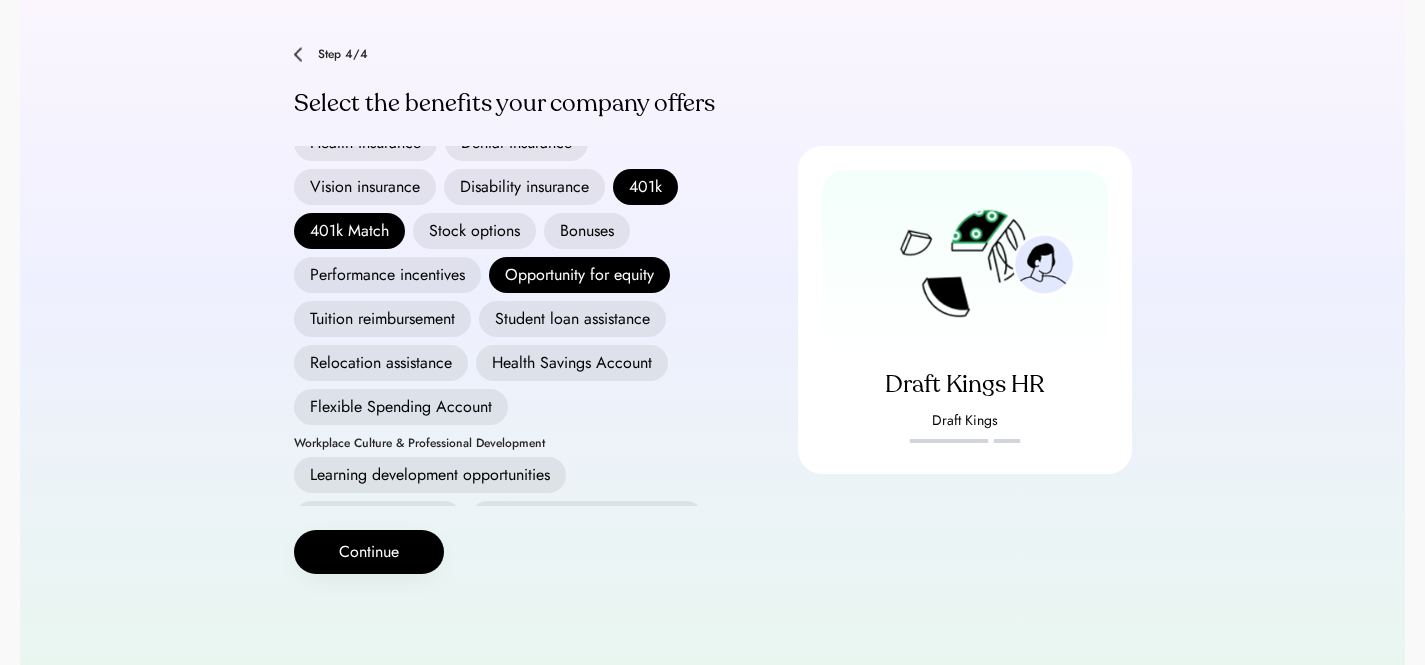 click on "Bonuses" at bounding box center (587, 231) 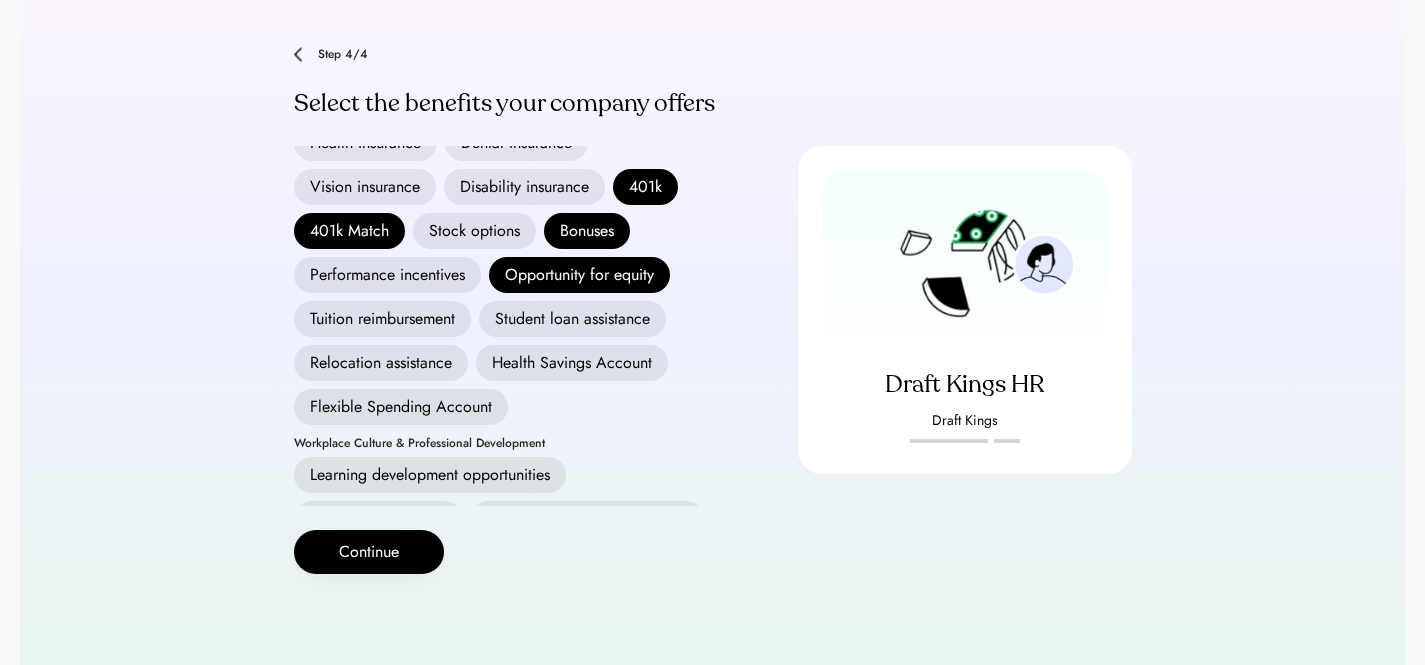click on "Performance incentives" at bounding box center [387, 275] 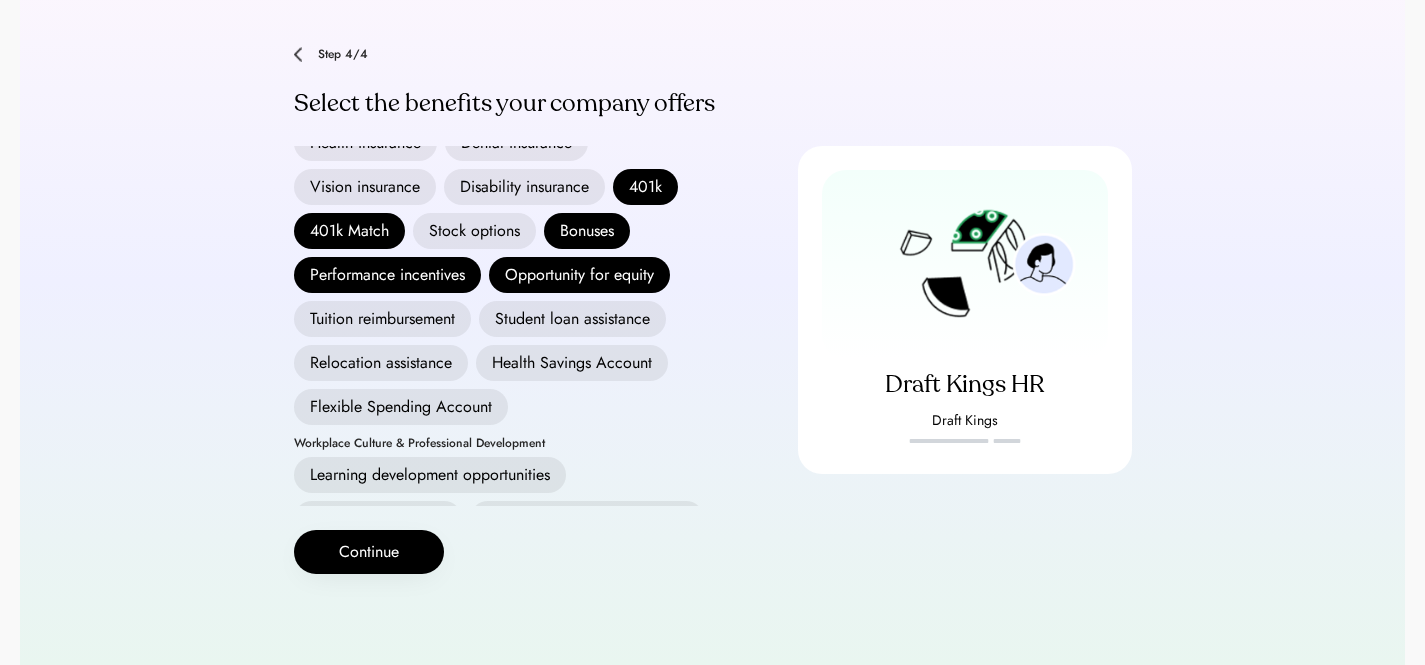 click on "Stock options" at bounding box center [474, 231] 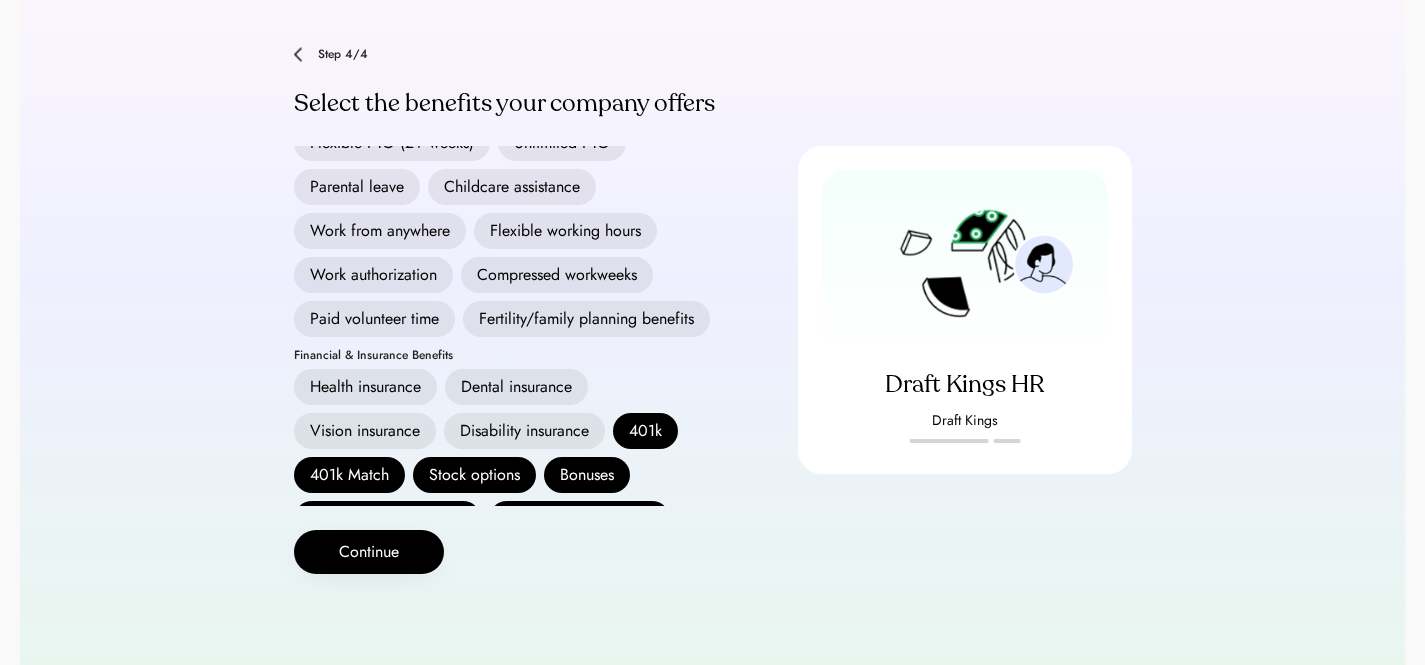 scroll, scrollTop: 0, scrollLeft: 0, axis: both 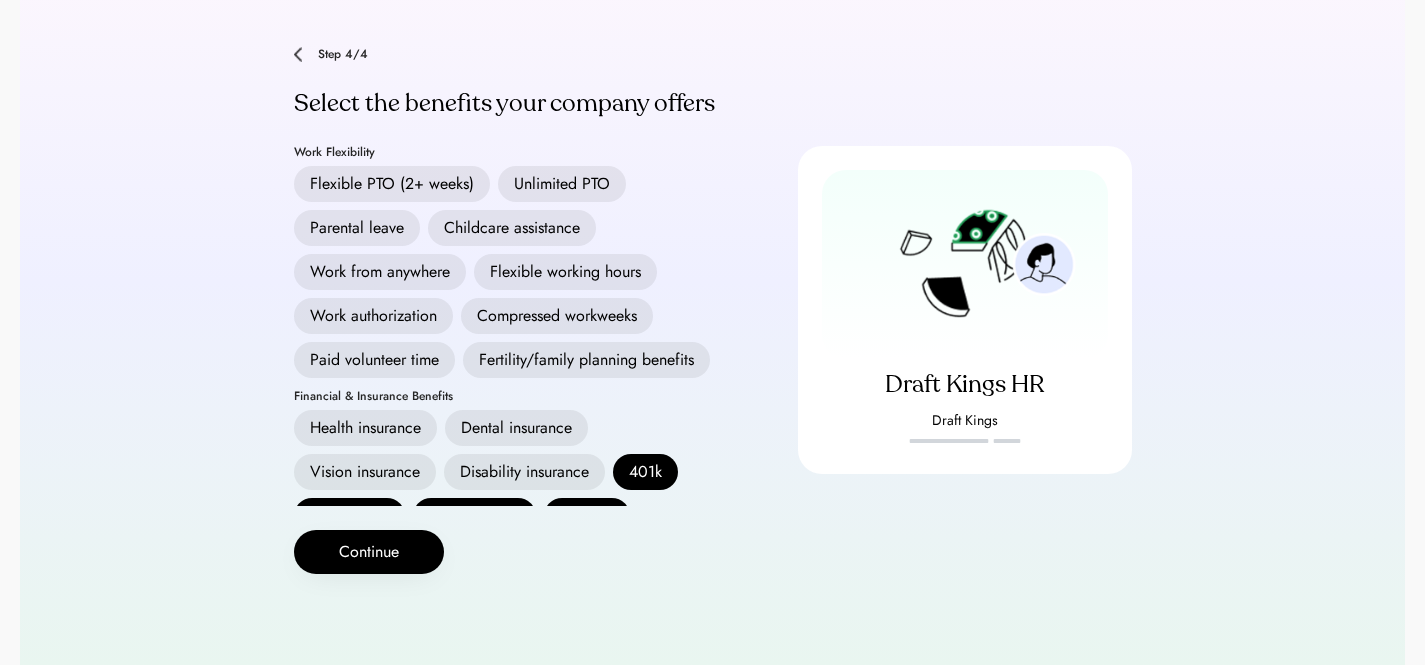 click on "Parental leave" at bounding box center (357, 228) 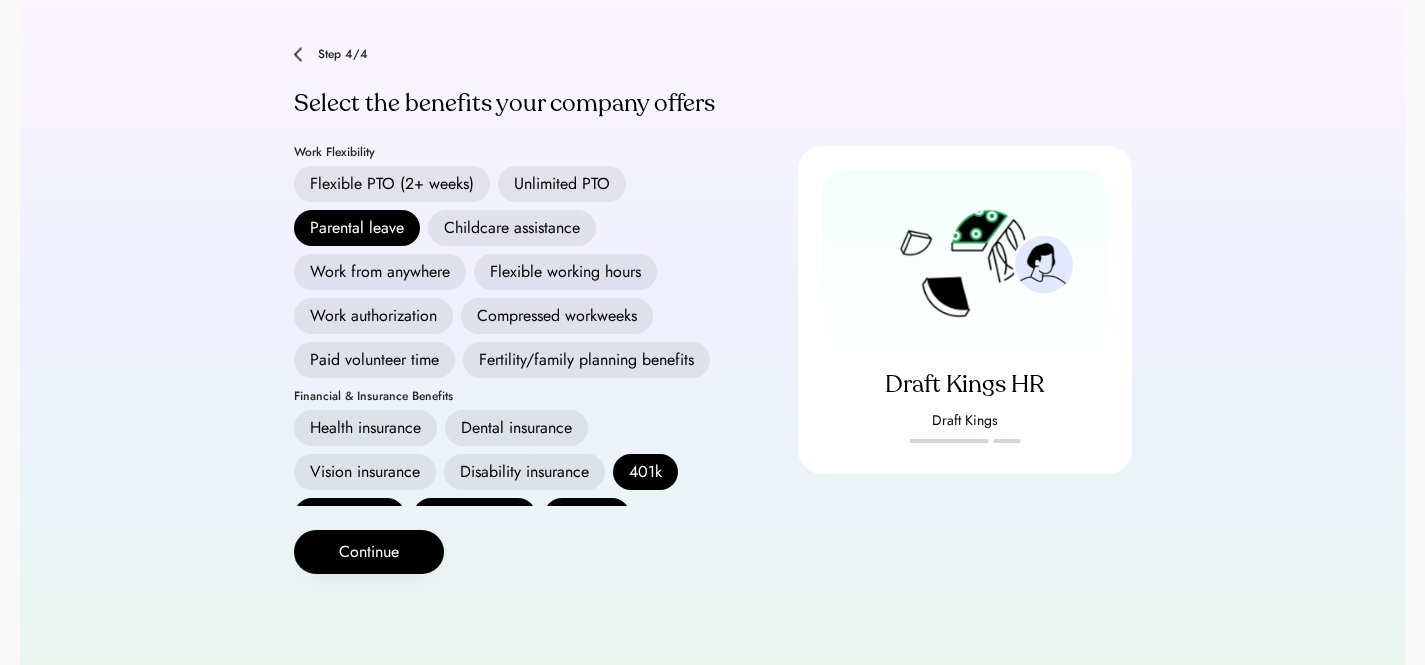 click on "Fertility/family planning benefits" at bounding box center (586, 360) 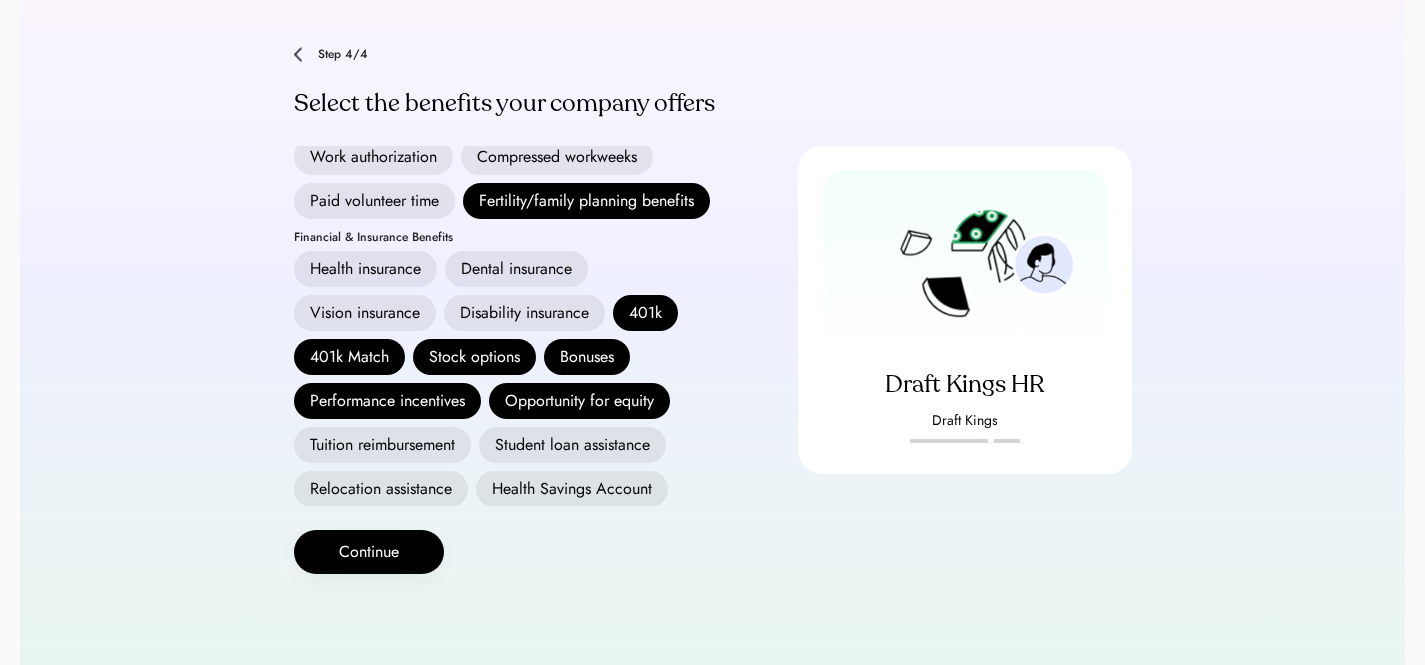 scroll, scrollTop: 376, scrollLeft: 0, axis: vertical 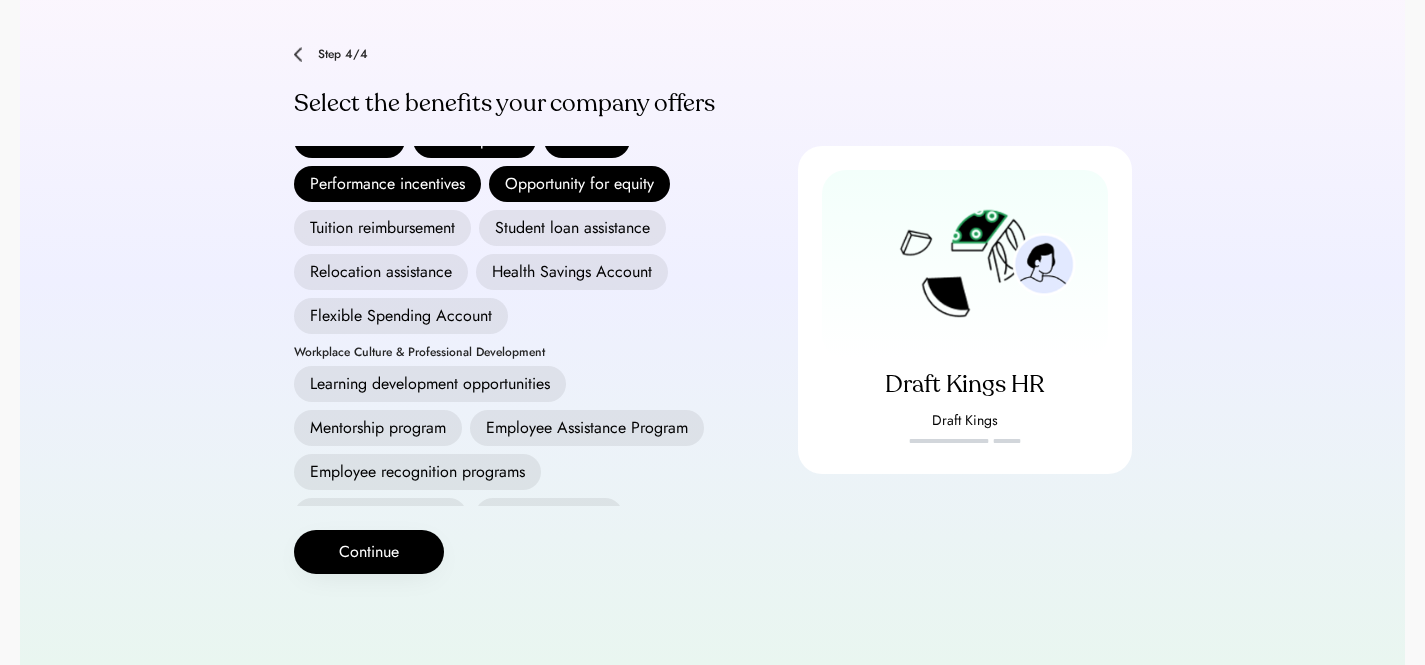 click on "Flexible Spending Account" at bounding box center [401, 316] 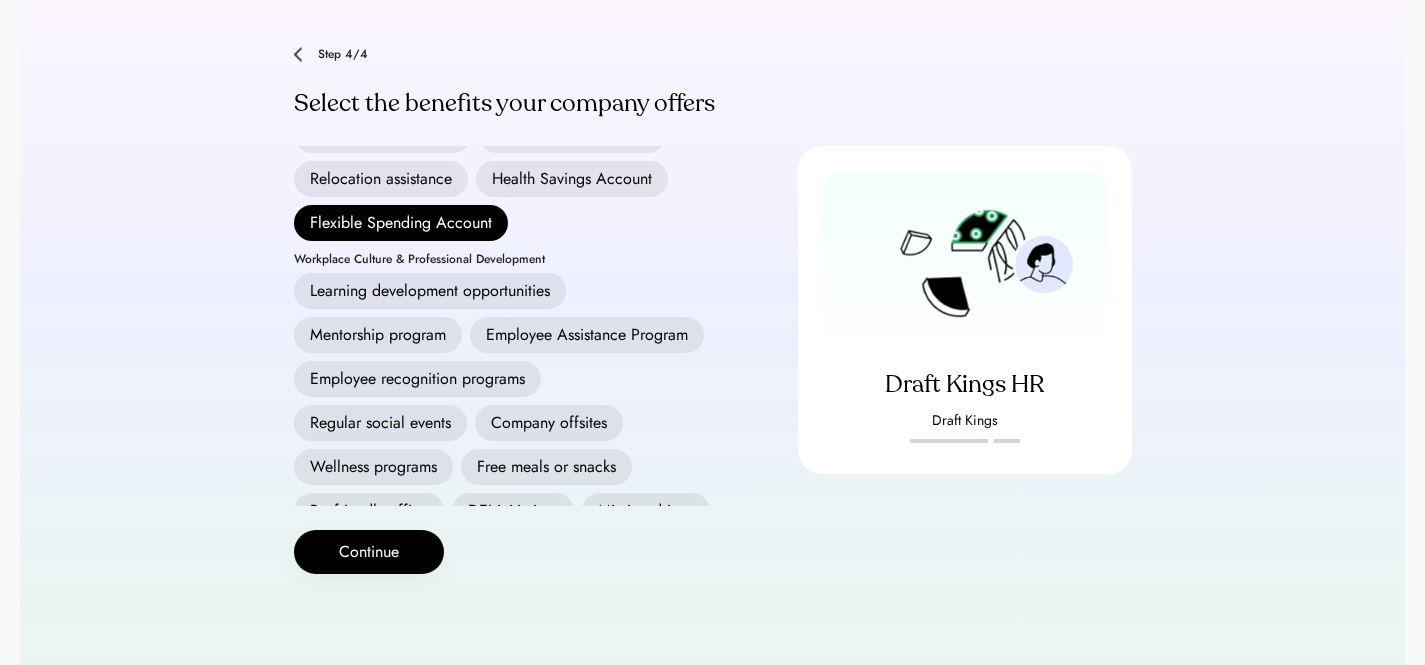 scroll, scrollTop: 668, scrollLeft: 0, axis: vertical 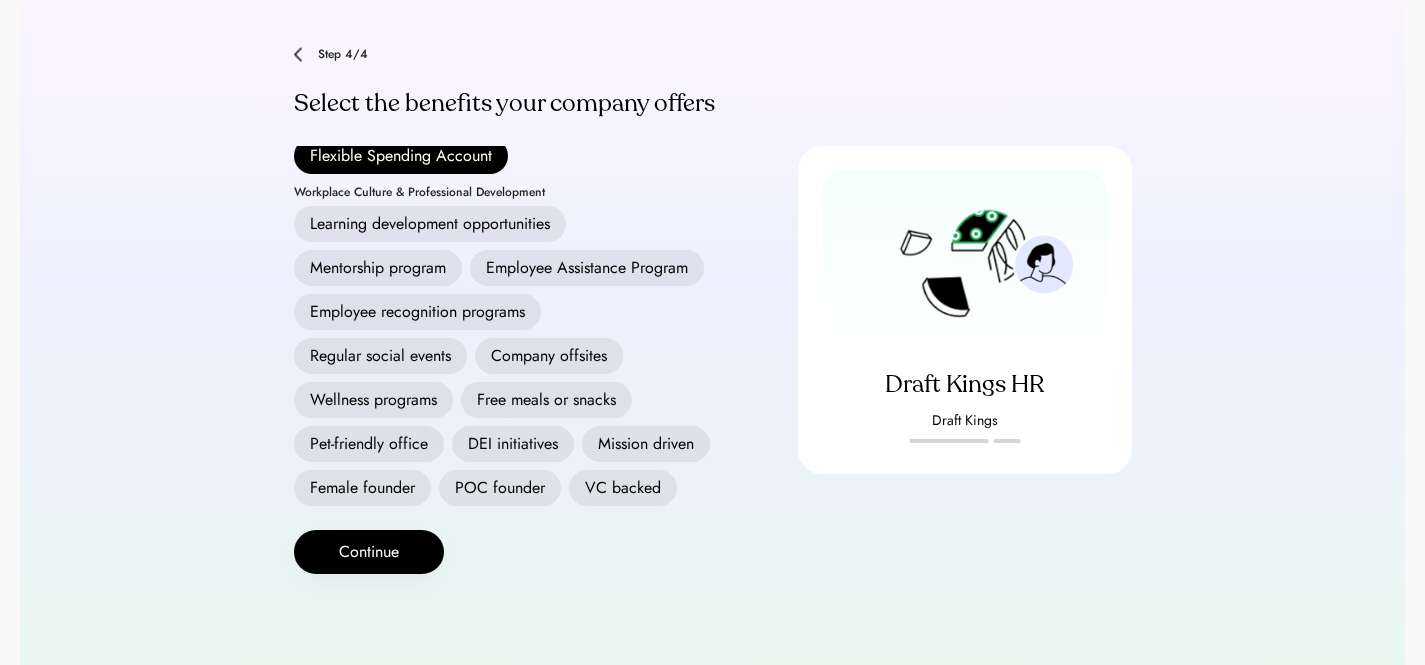 click on "Regular social events" at bounding box center [380, 356] 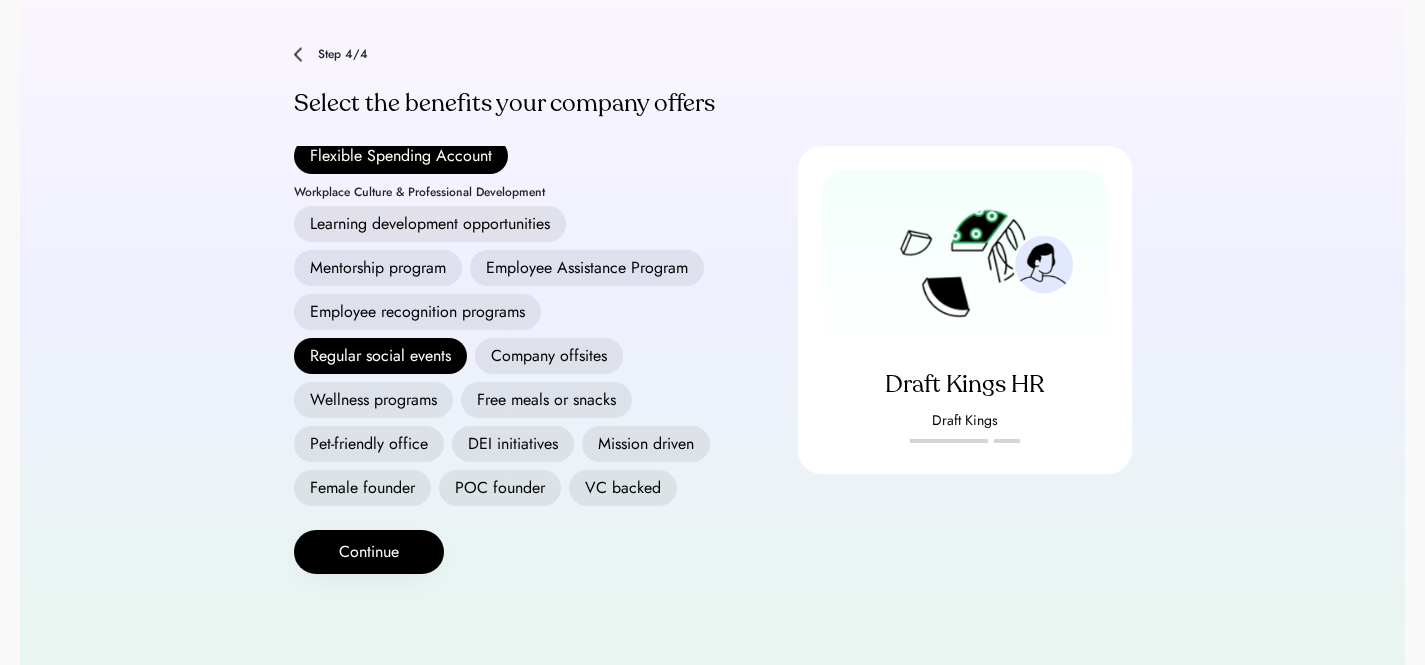 click on "Company offsites" at bounding box center (549, 356) 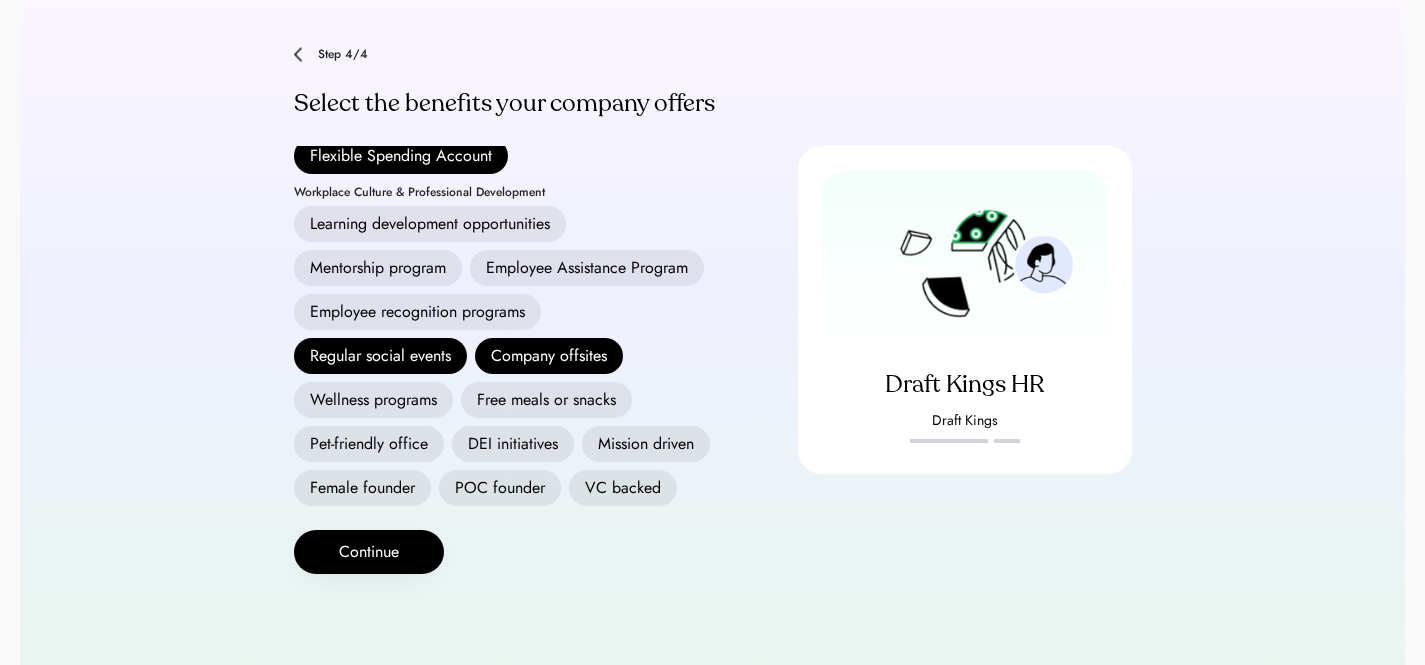 click on "Wellness programs" at bounding box center [373, 400] 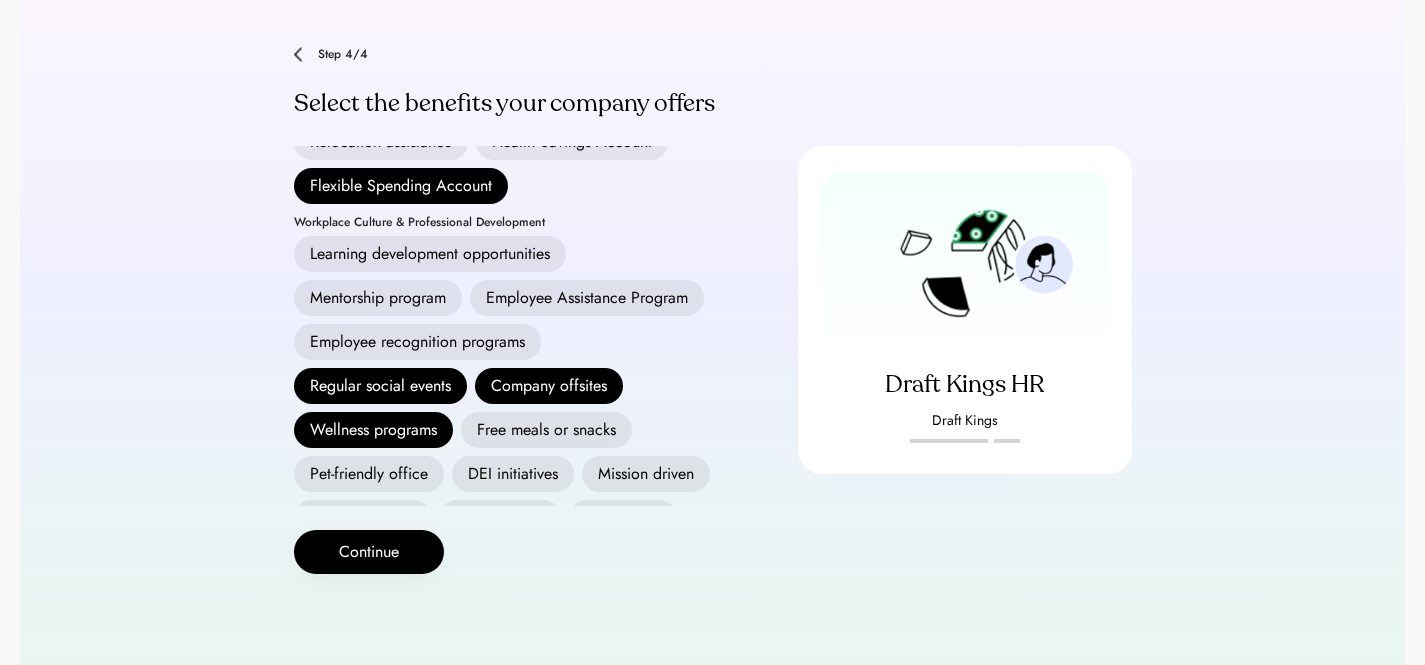 scroll, scrollTop: 486, scrollLeft: 0, axis: vertical 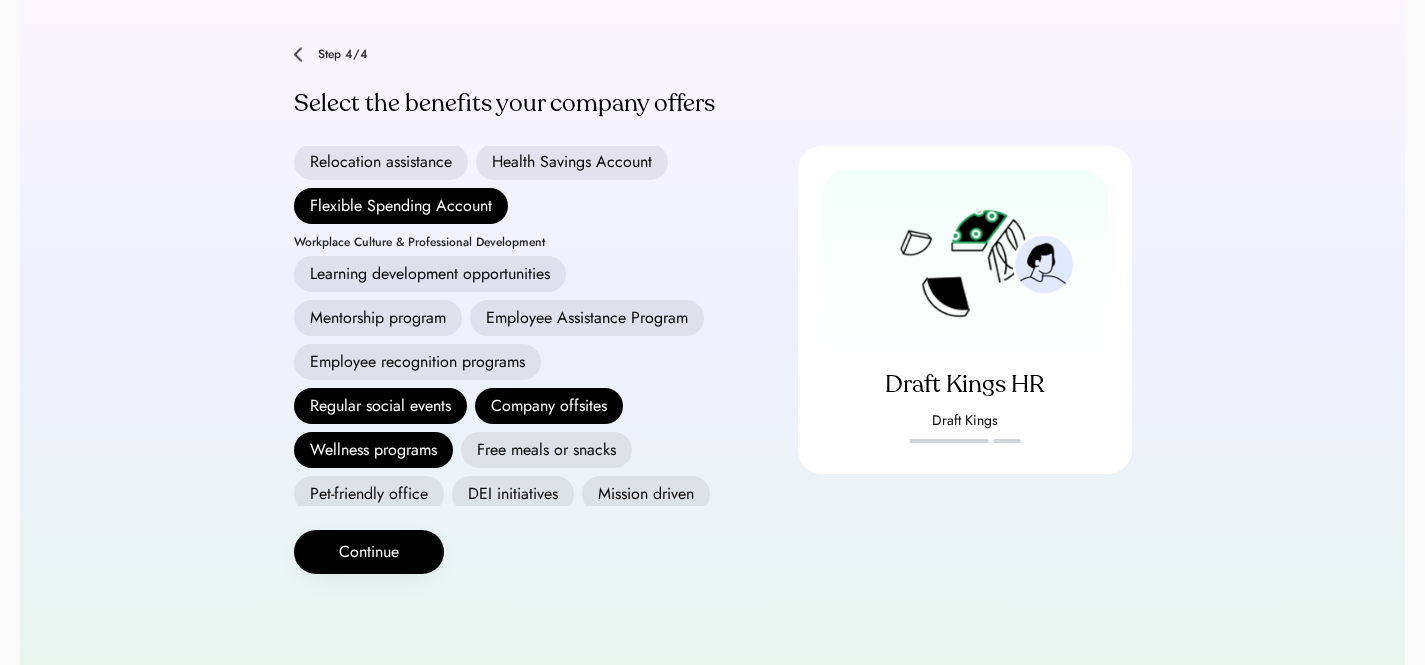click on "Relocation assistance" at bounding box center [381, 162] 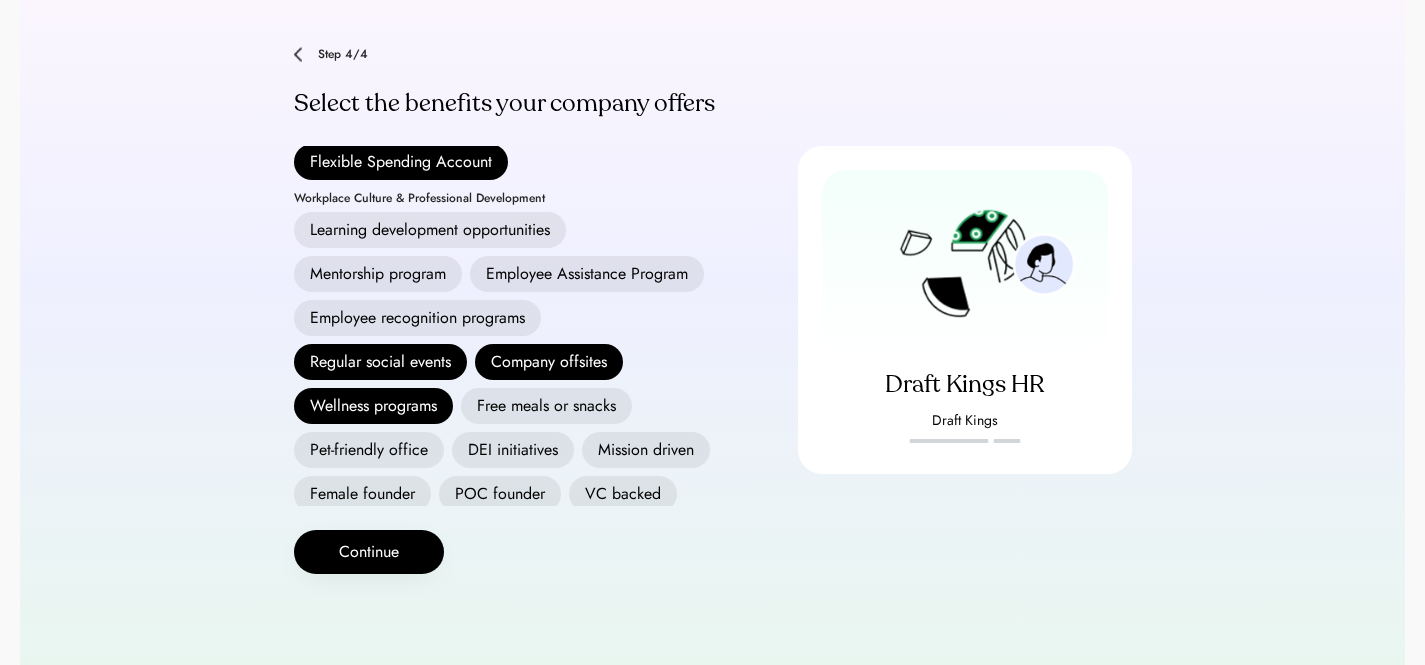 scroll, scrollTop: 668, scrollLeft: 0, axis: vertical 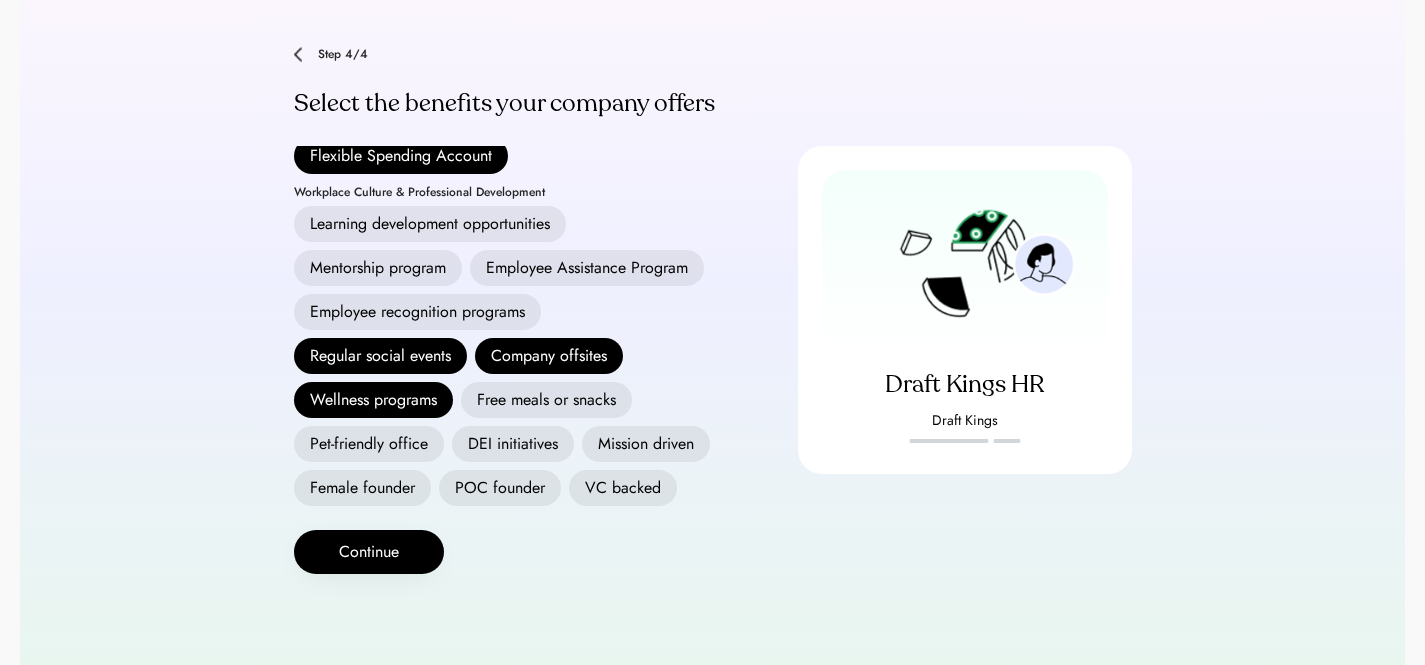 click on "Free meals or snacks" at bounding box center (546, 400) 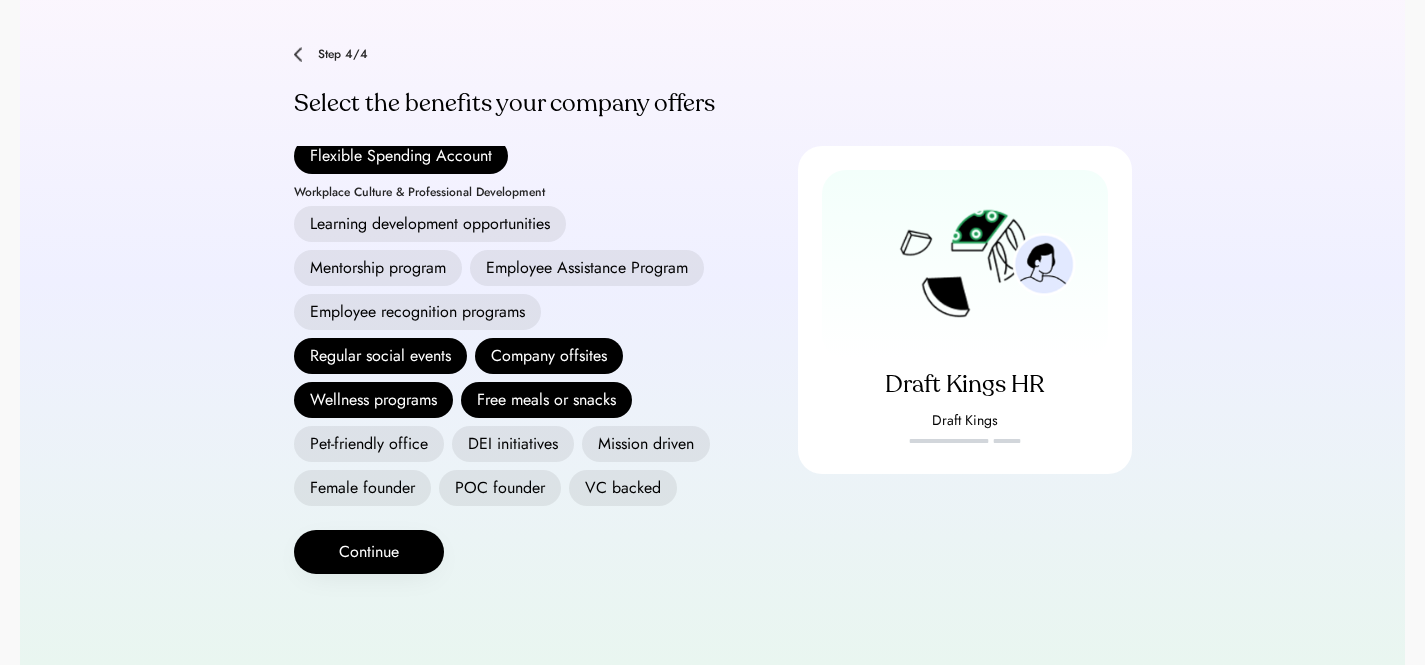 click on "DEI initiatives" at bounding box center [513, 444] 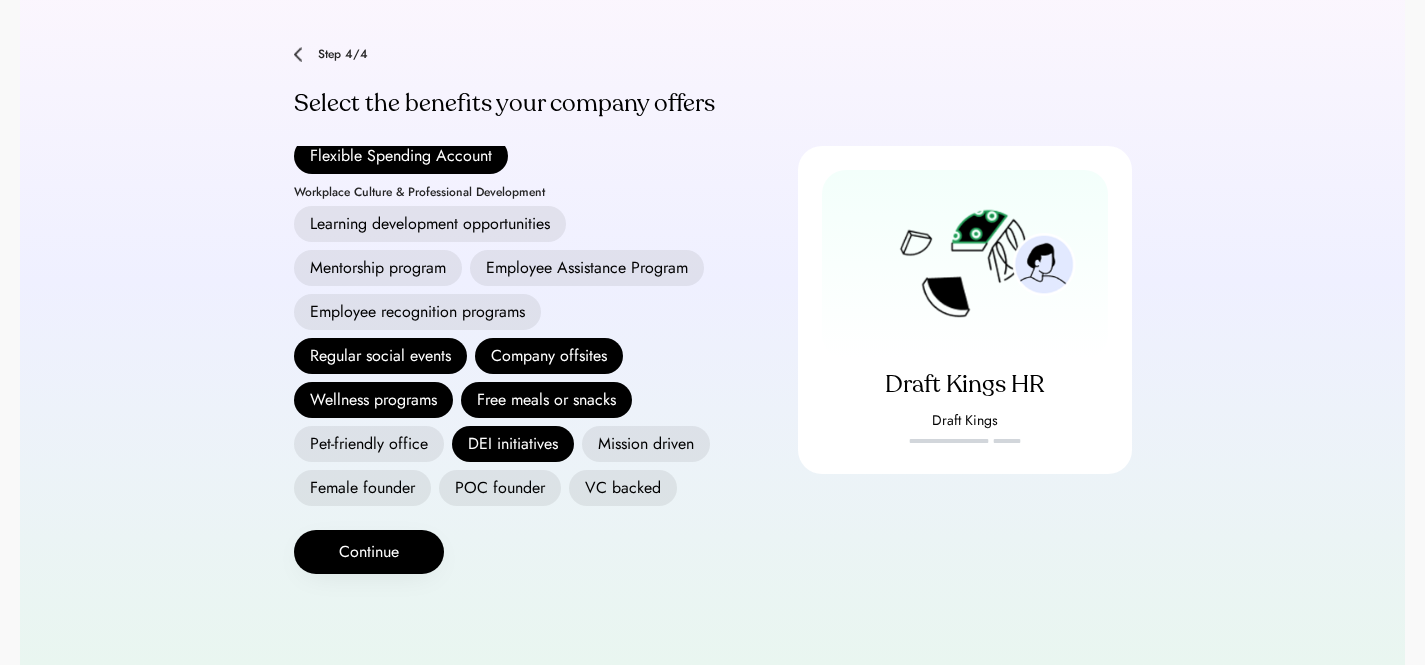 scroll, scrollTop: 516, scrollLeft: 0, axis: vertical 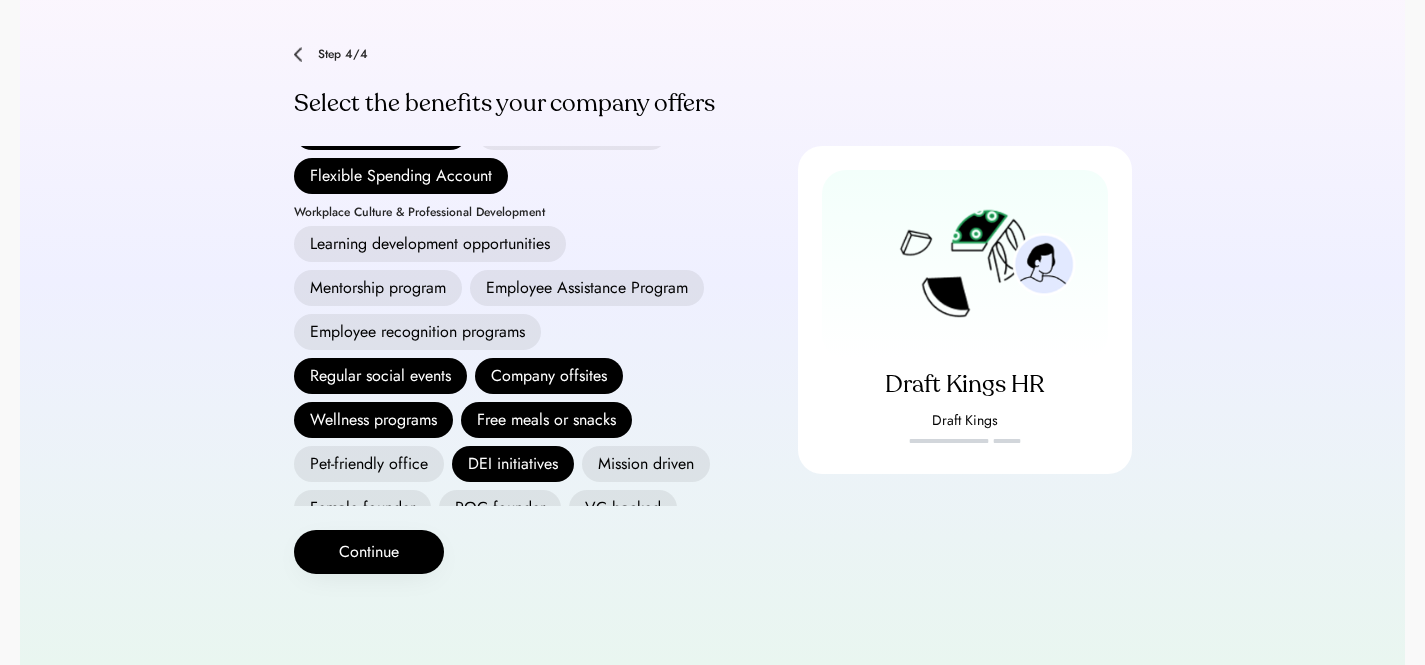 click on "Learning development opportunities" at bounding box center [430, 244] 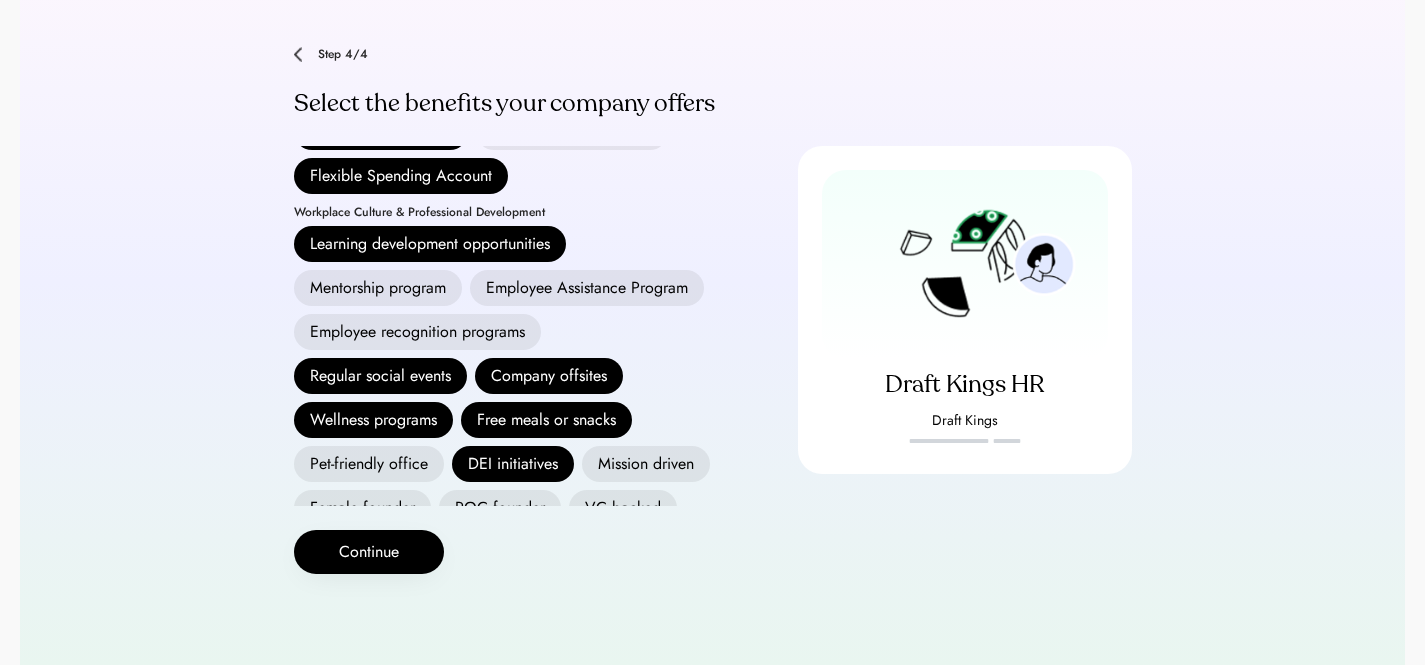 click on "Mentorship program" at bounding box center [378, 288] 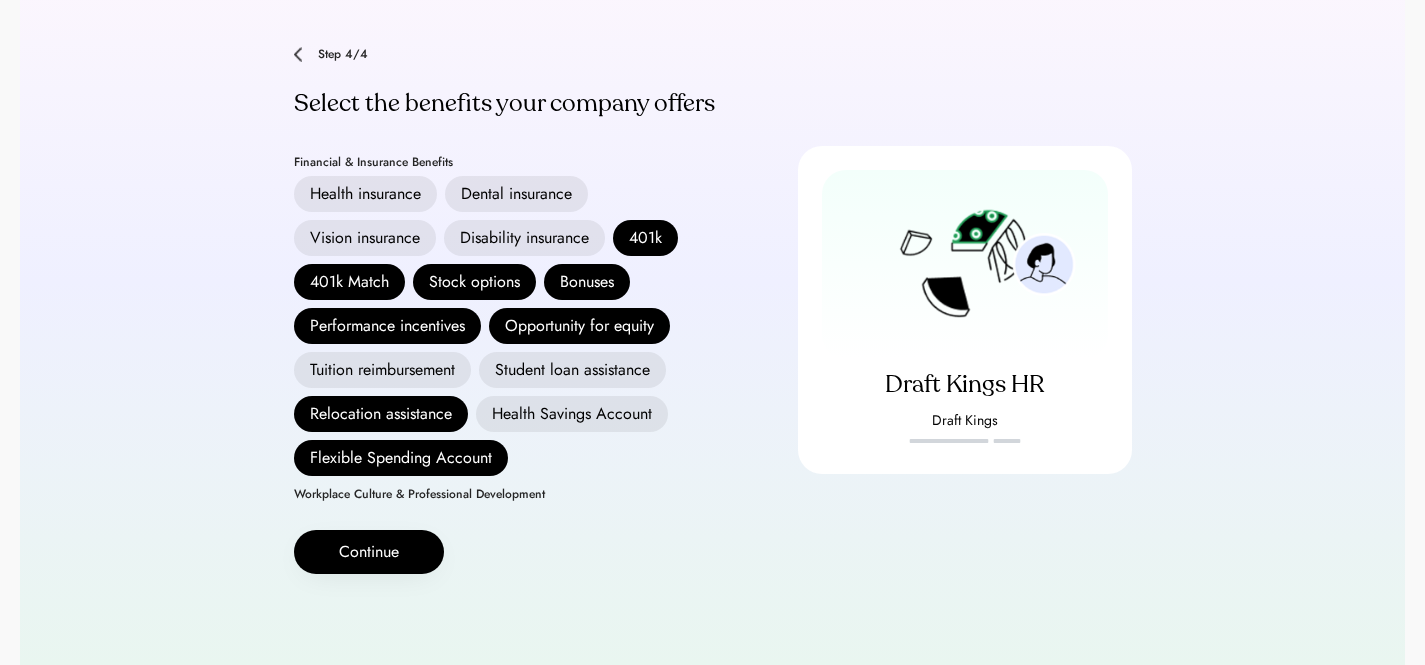 scroll, scrollTop: 74, scrollLeft: 0, axis: vertical 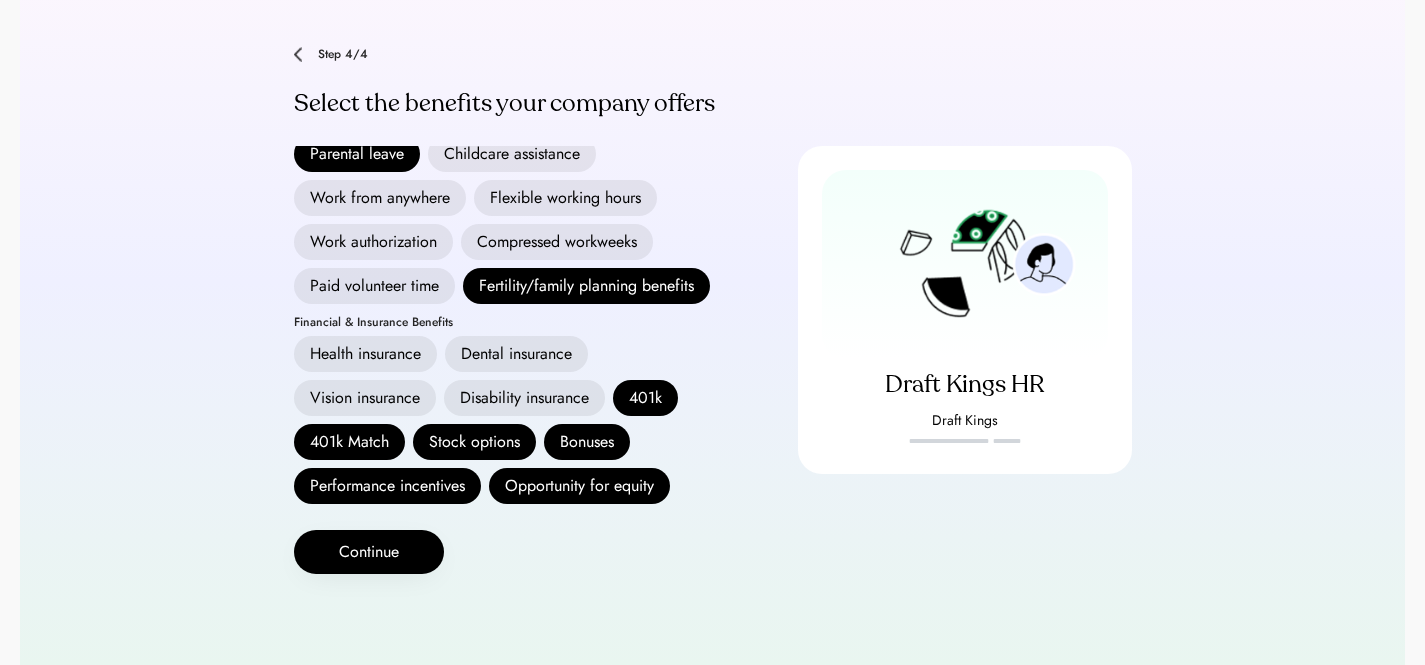 click on "Health insurance" at bounding box center [365, 354] 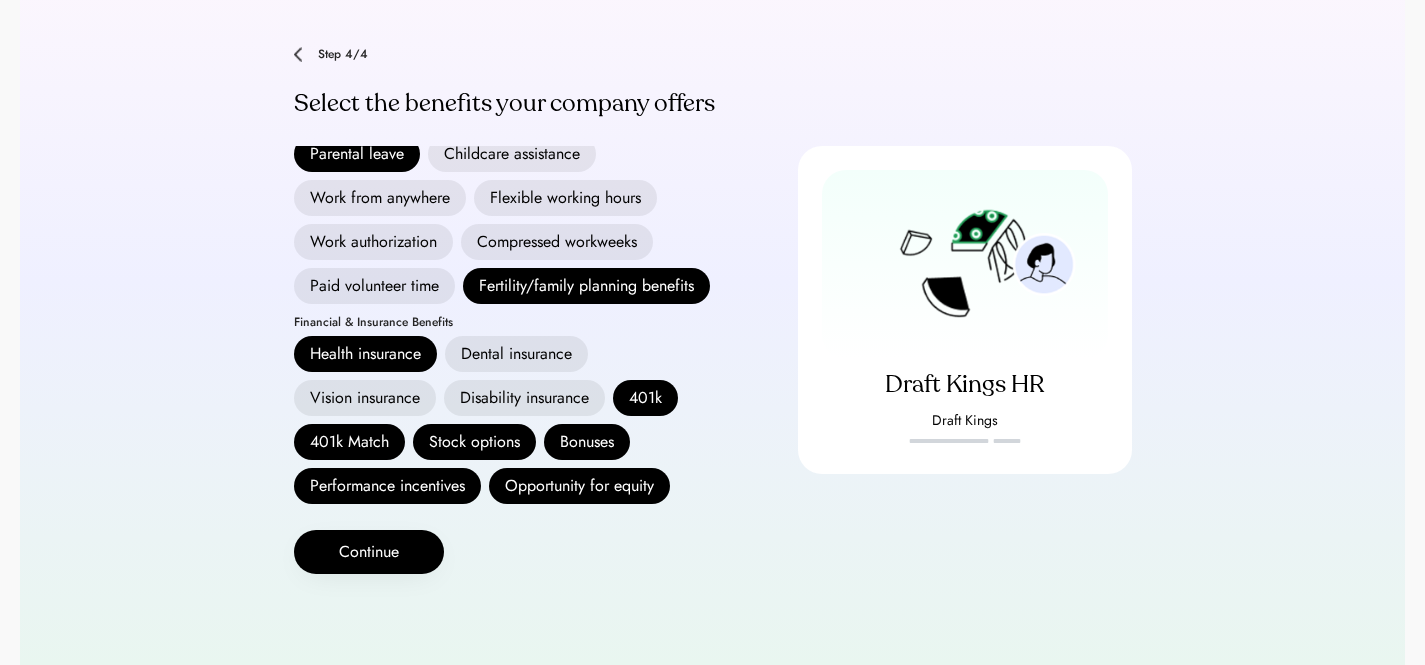 click on "Dental insurance" at bounding box center (516, 354) 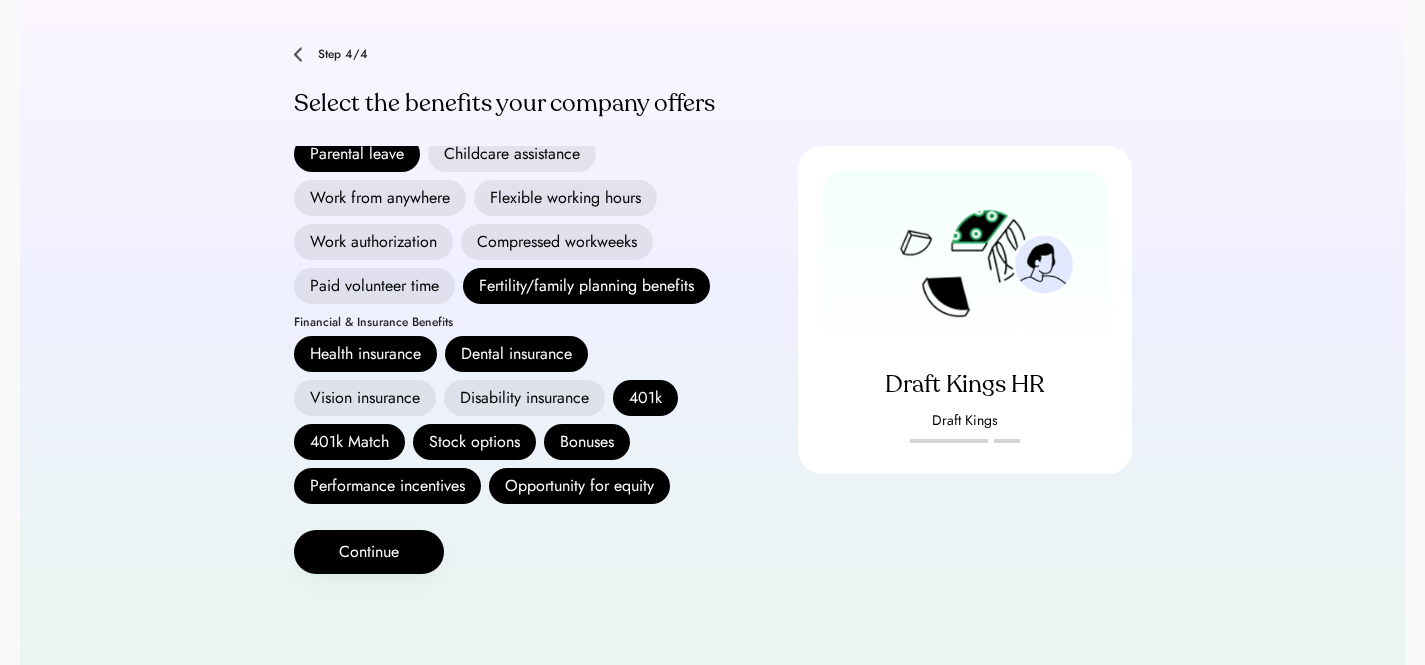 click on "Vision insurance" at bounding box center (365, 398) 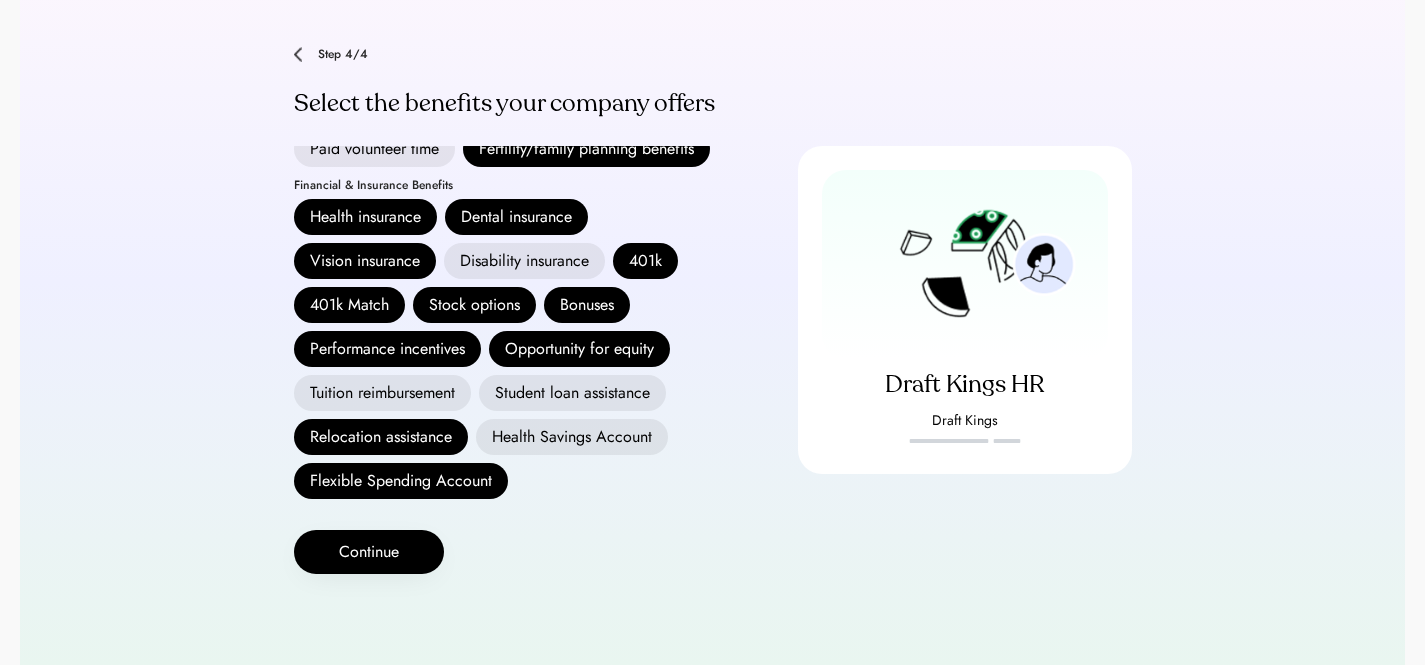 scroll, scrollTop: 622, scrollLeft: 0, axis: vertical 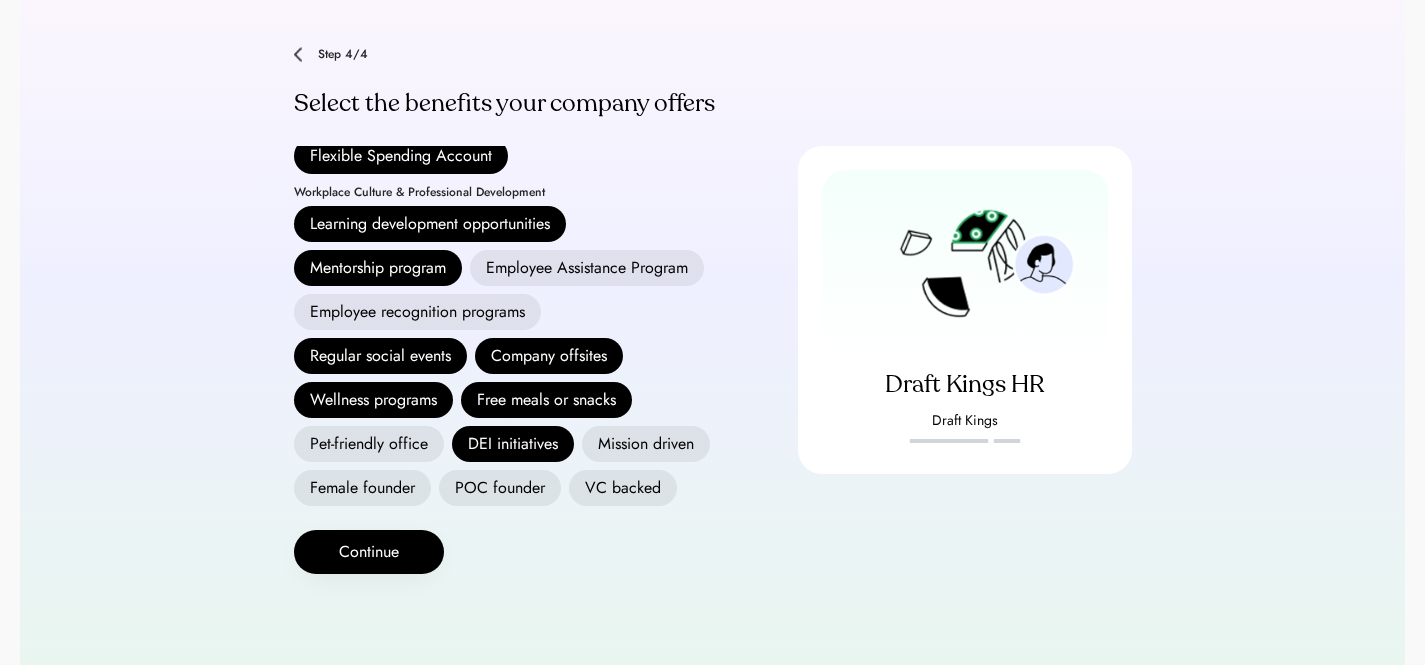 click on "Employee Assistance Program" at bounding box center (587, 268) 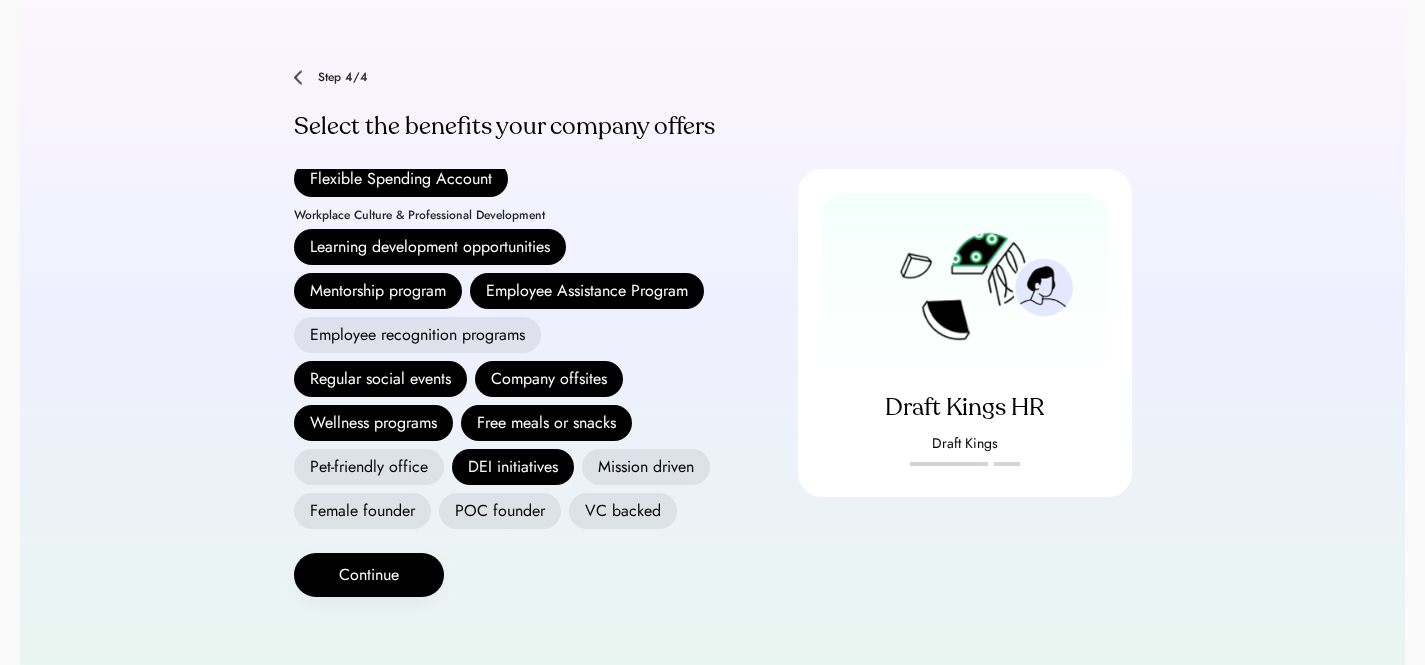 scroll, scrollTop: 0, scrollLeft: 0, axis: both 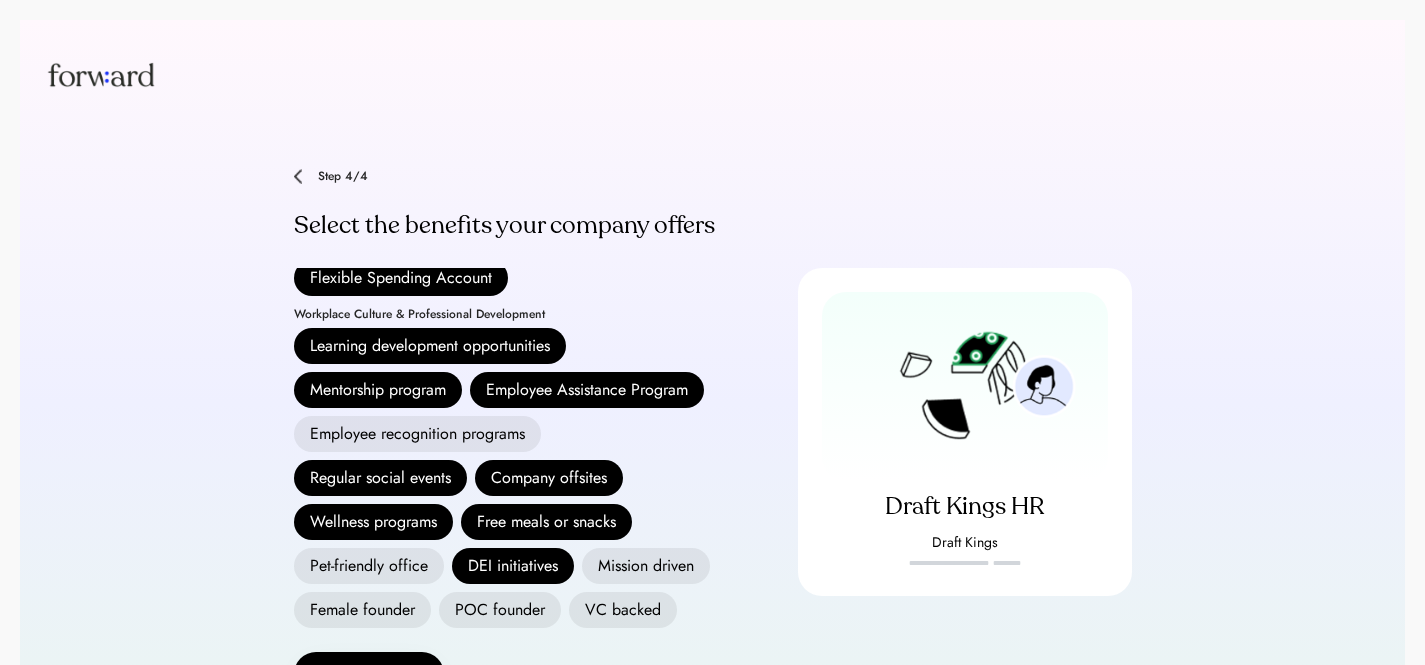 click on "Employee recognition programs" at bounding box center [417, 434] 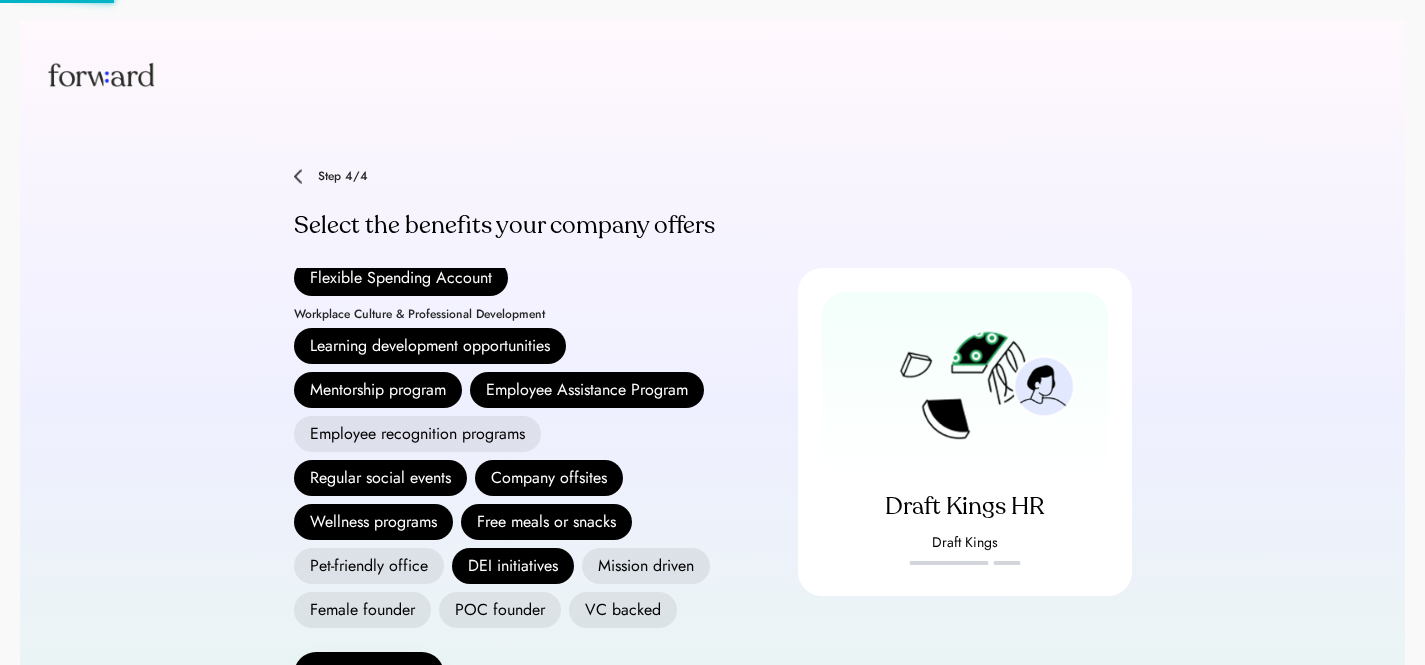 click on "Employee recognition programs" at bounding box center (417, 434) 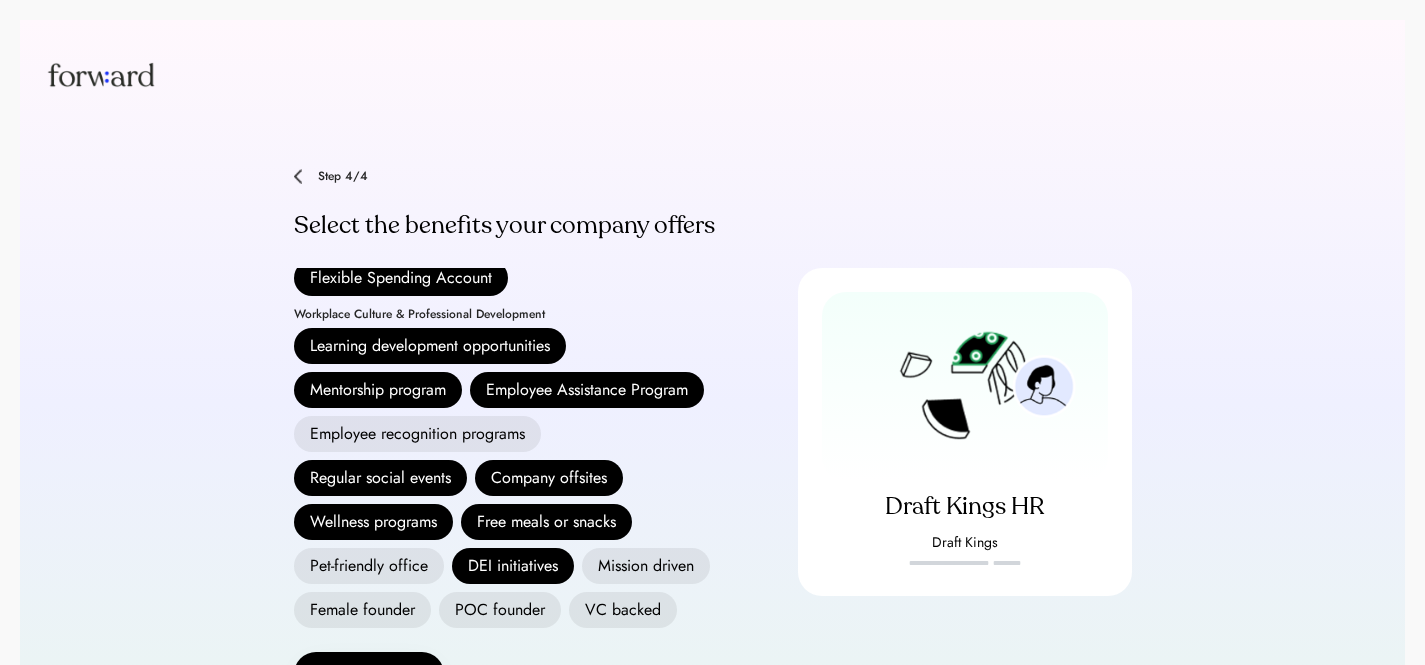 scroll, scrollTop: 0, scrollLeft: 0, axis: both 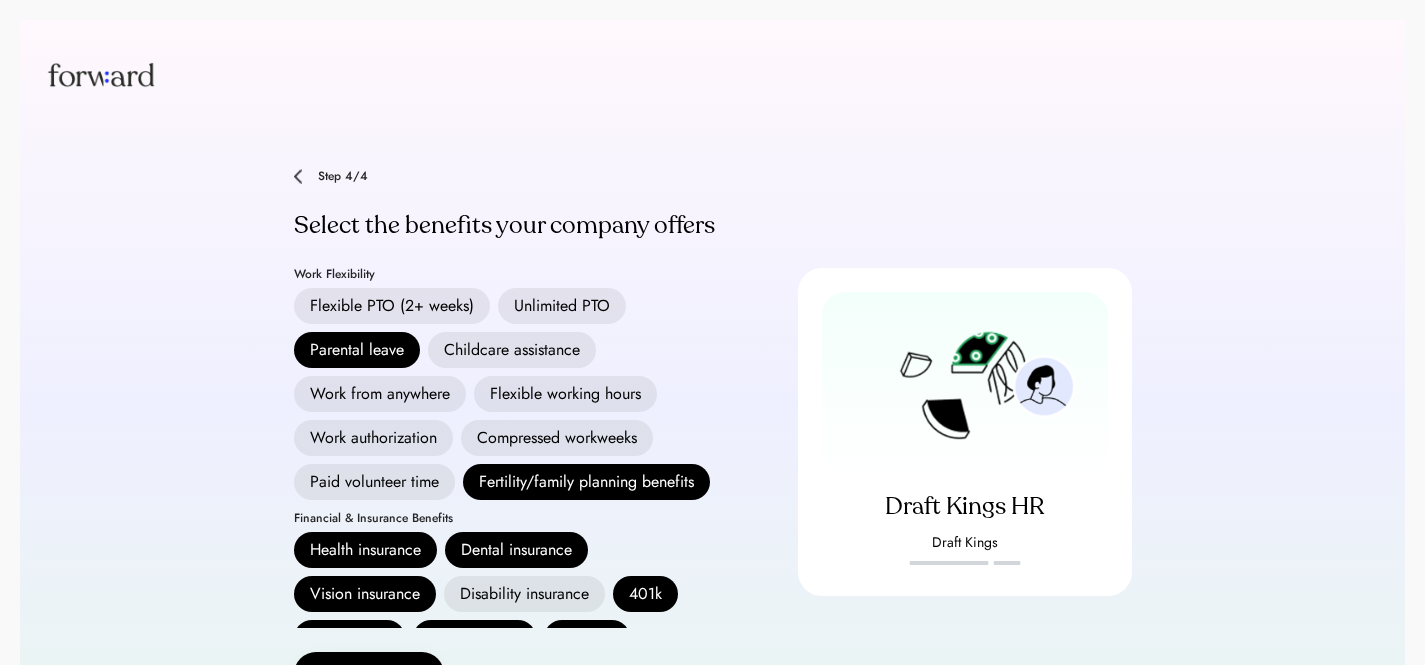 click on "Paid volunteer time" at bounding box center (374, 482) 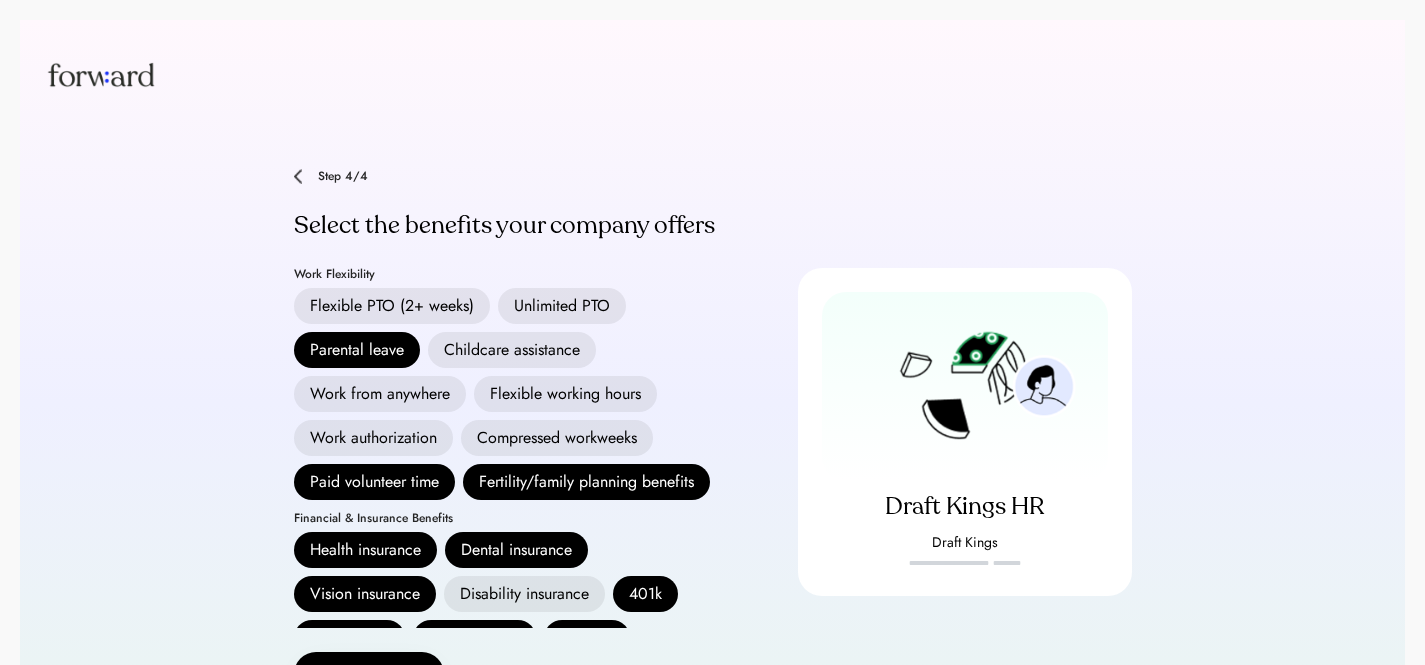 click on "Flexible working hours" at bounding box center (565, 394) 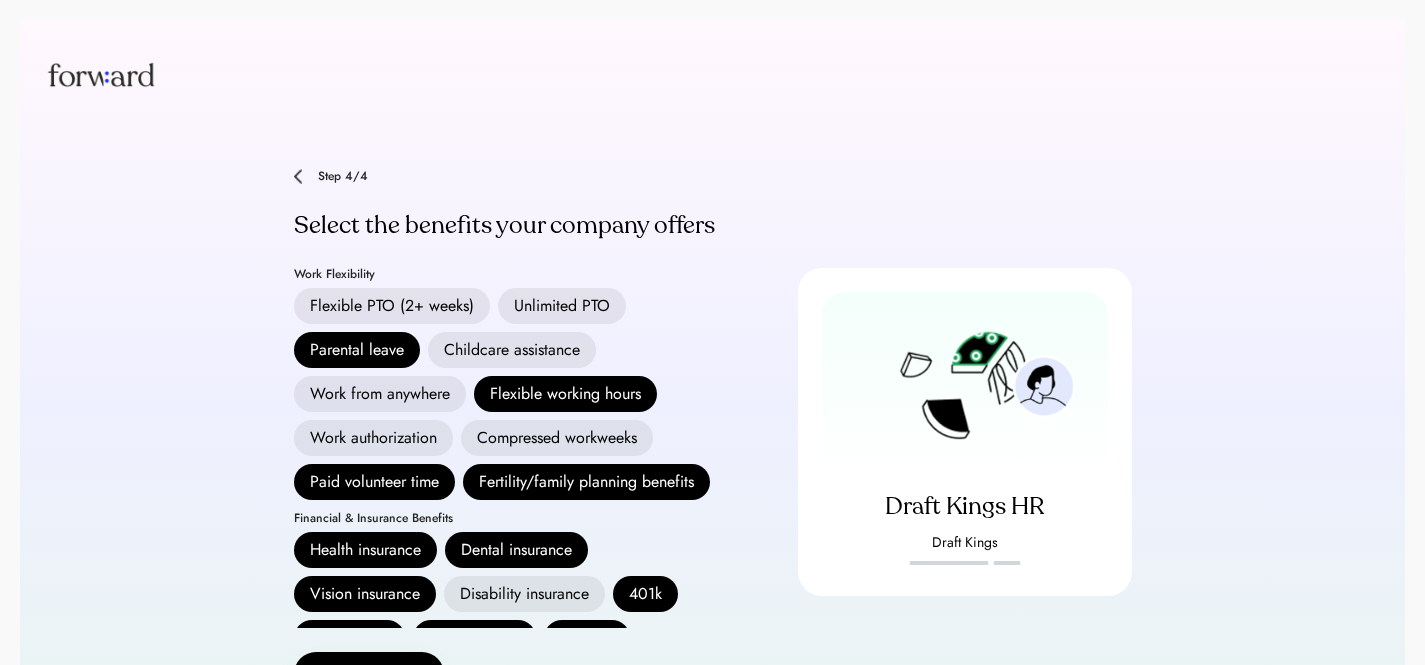 click on "Work from anywhere" at bounding box center (380, 394) 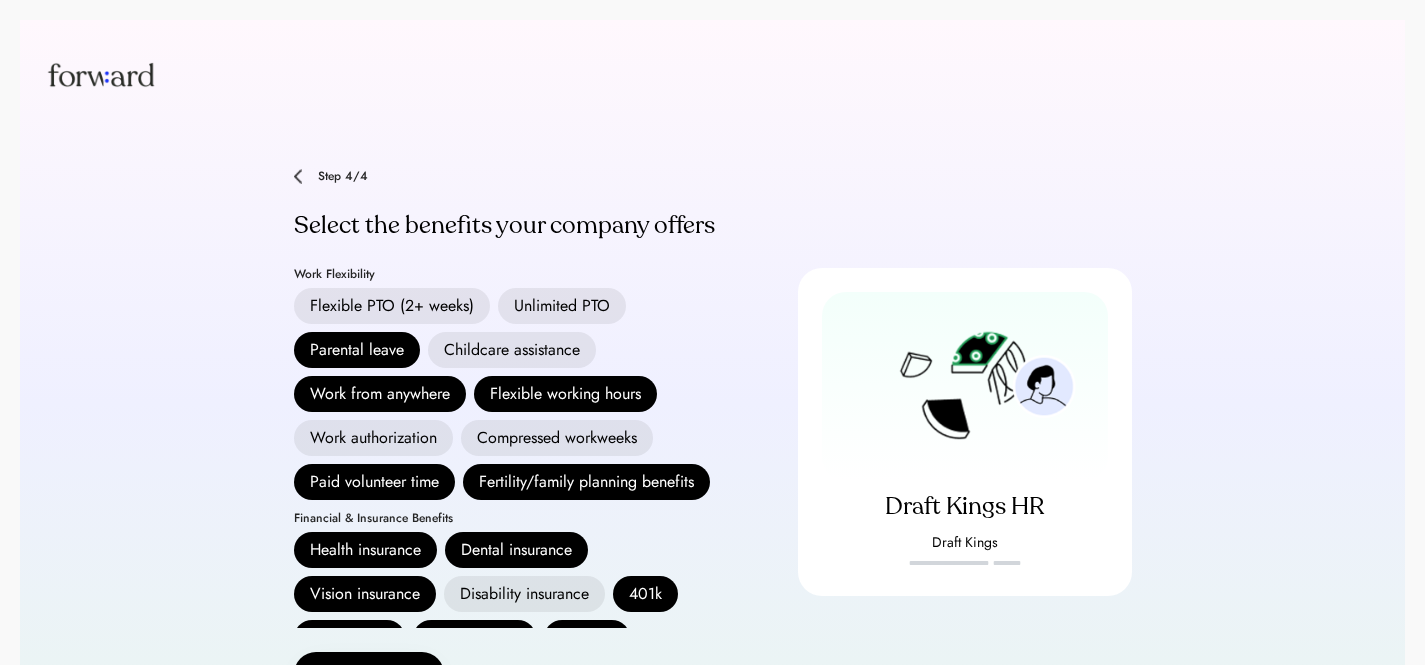 click on "Unlimited PTO" at bounding box center (562, 306) 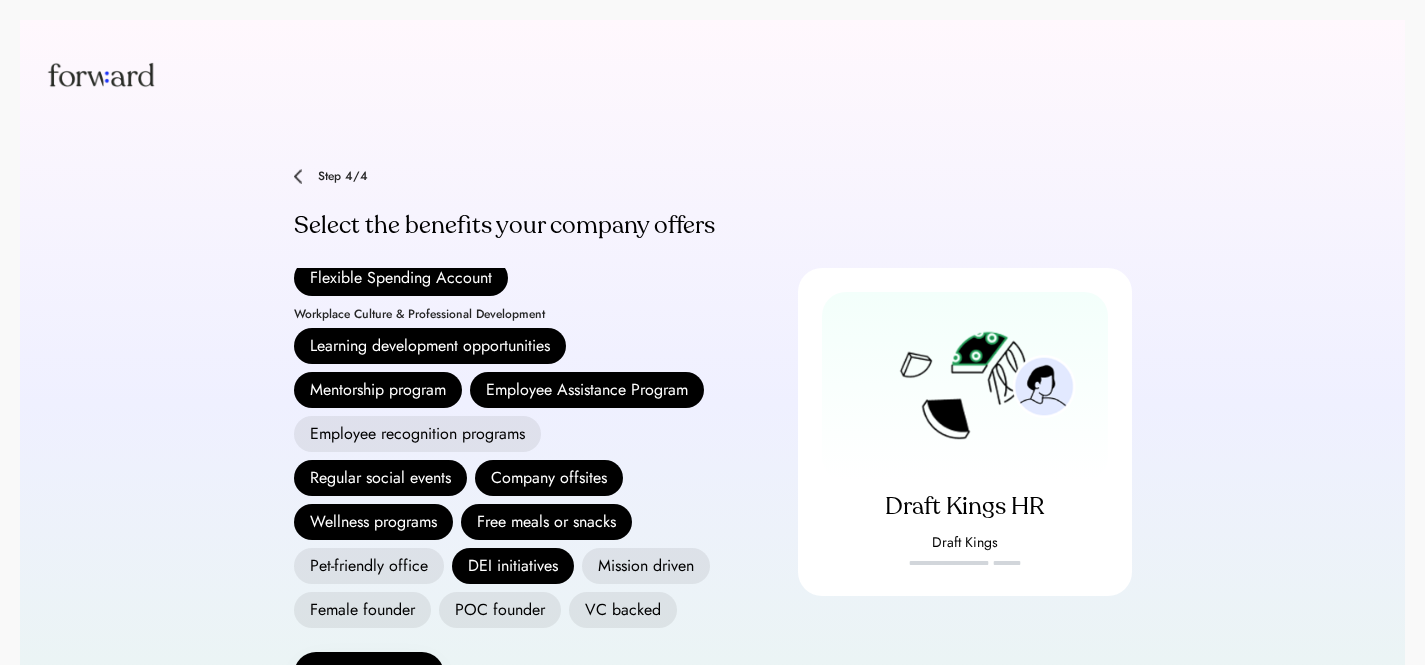 scroll, scrollTop: 668, scrollLeft: 0, axis: vertical 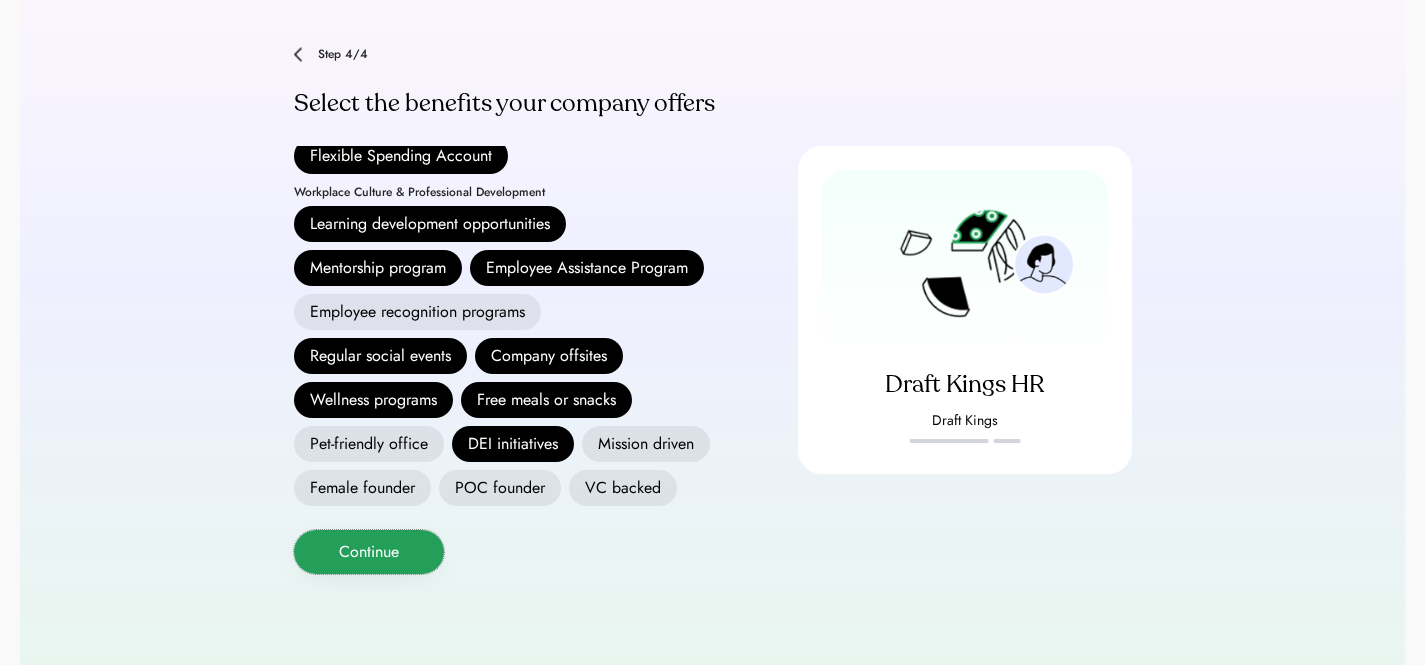 click on "Continue" at bounding box center (369, 552) 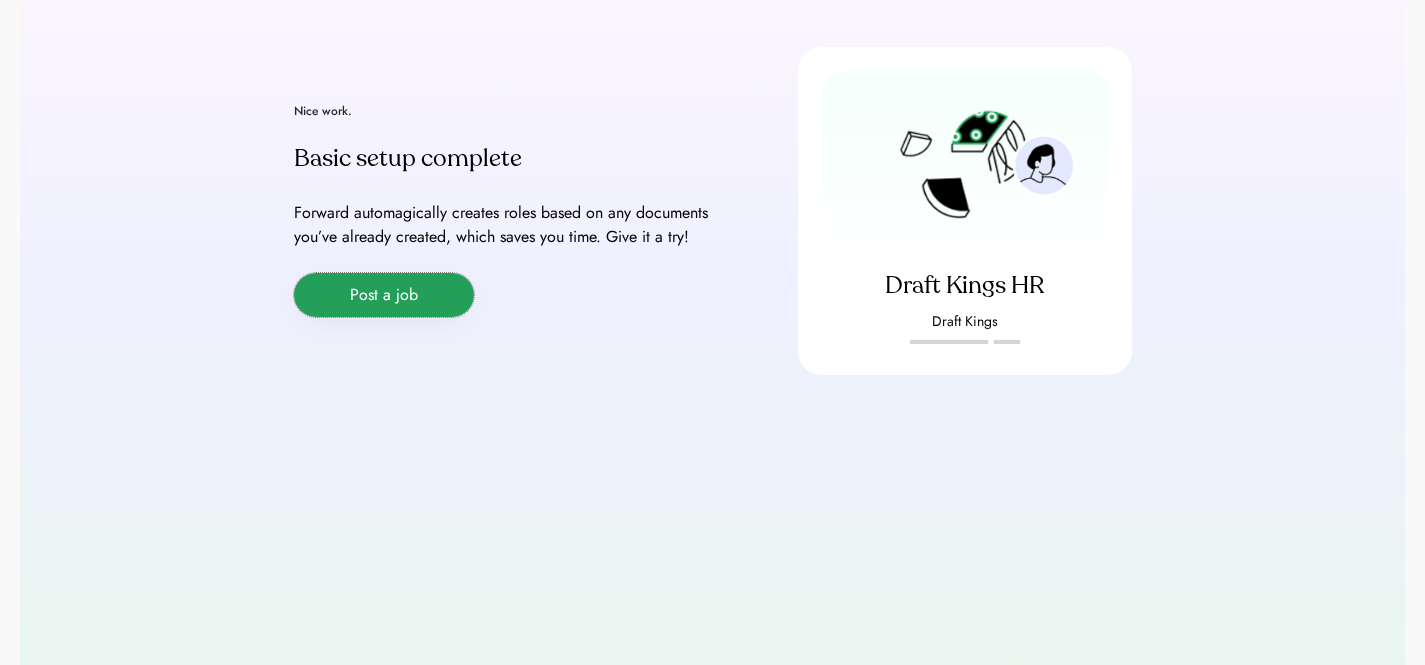 click on "Post a job" at bounding box center [384, 295] 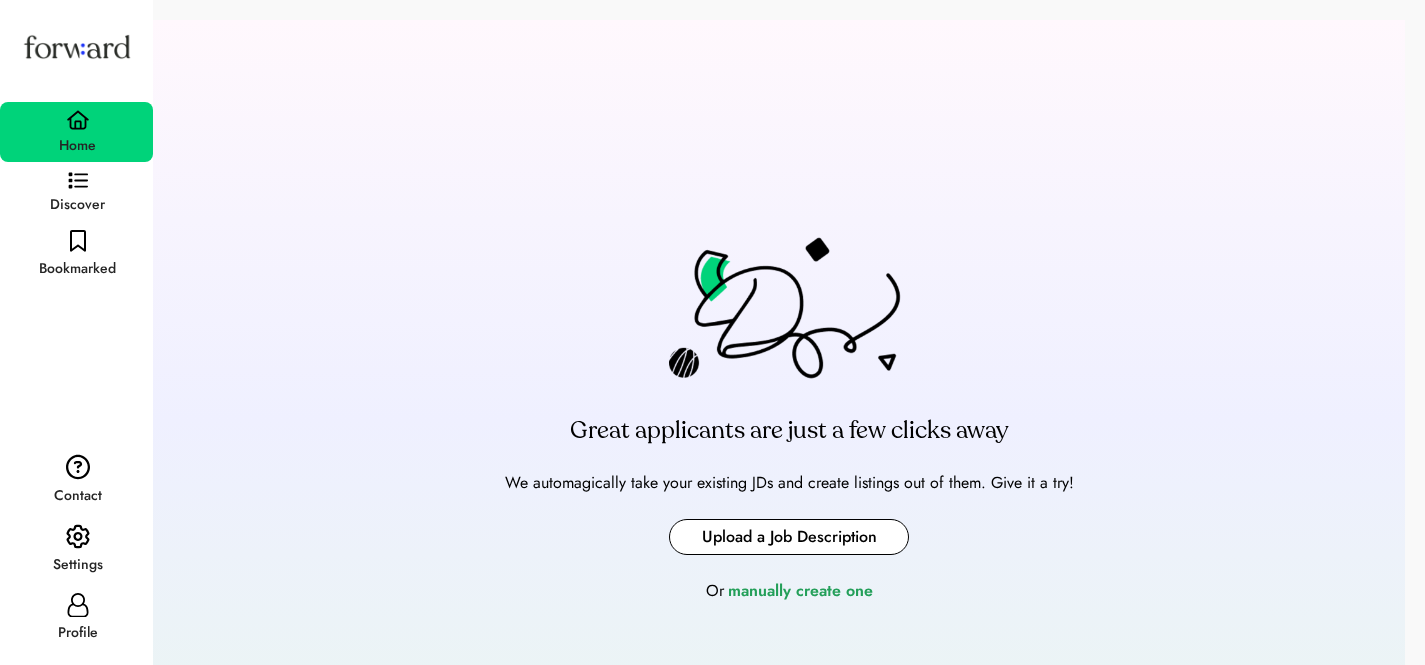 scroll, scrollTop: 0, scrollLeft: 0, axis: both 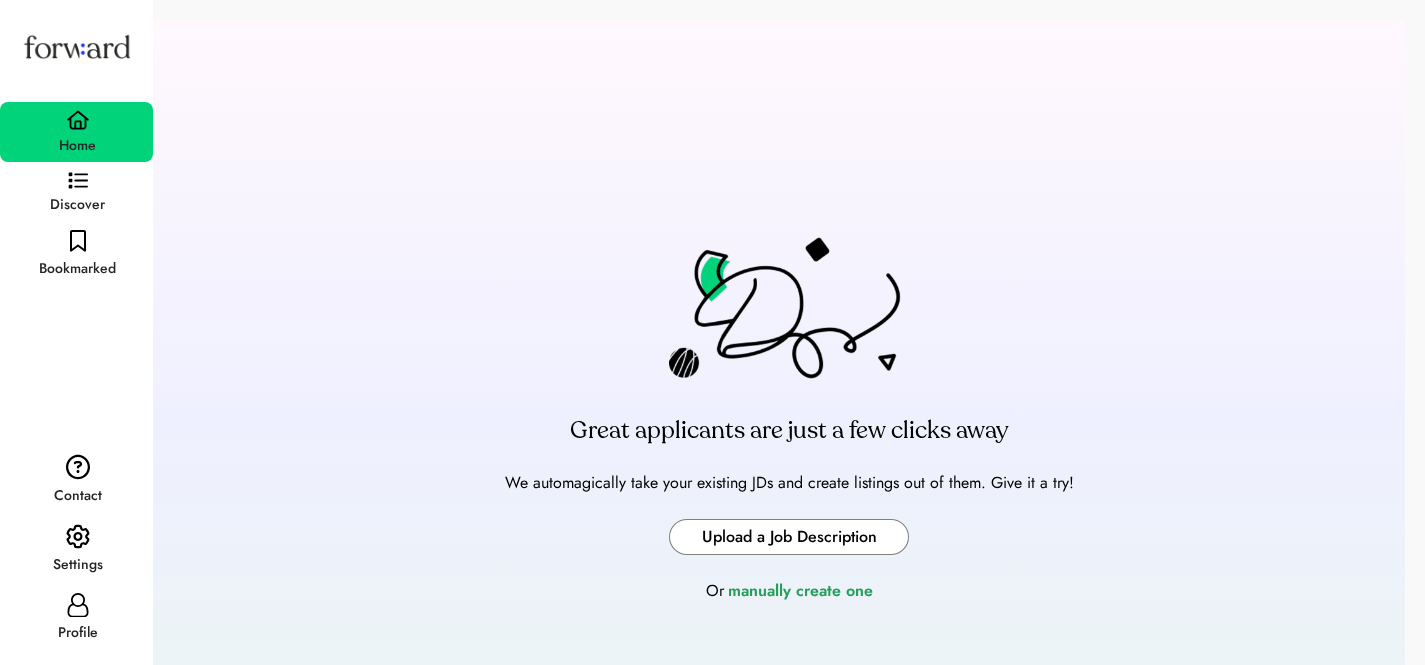 click at bounding box center (789, 537) 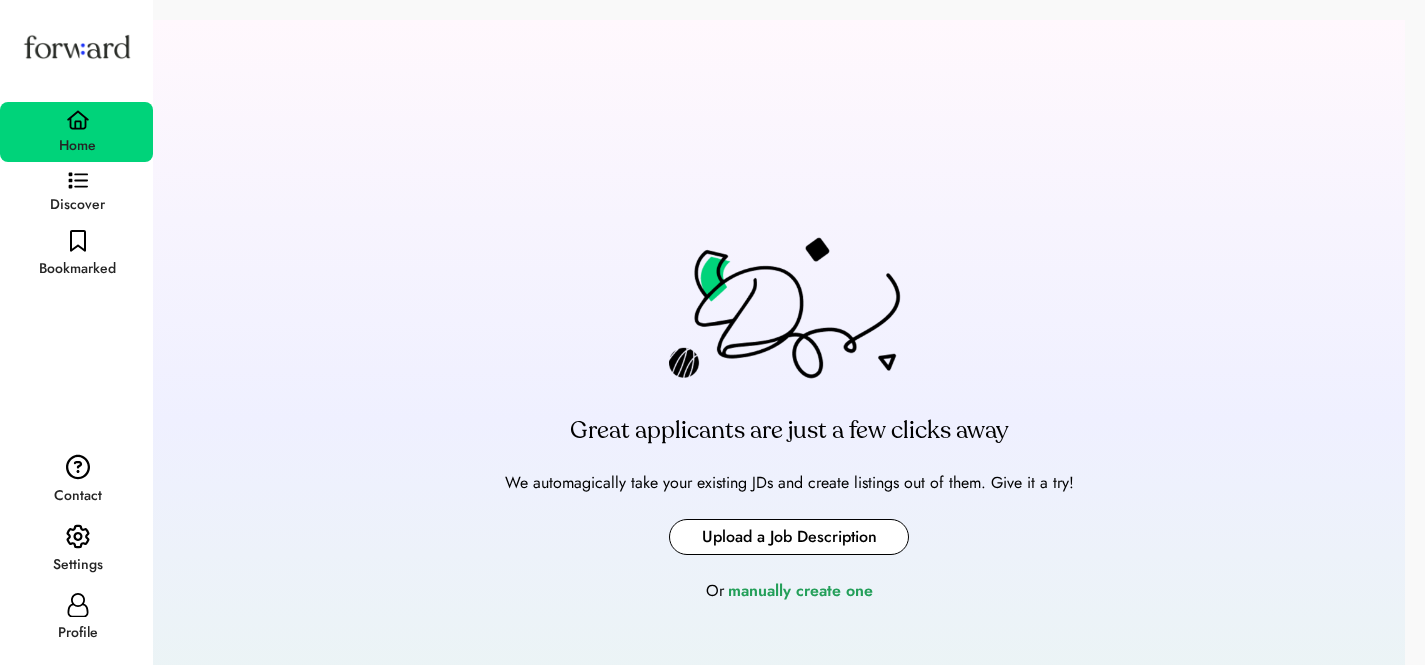 type on "**********" 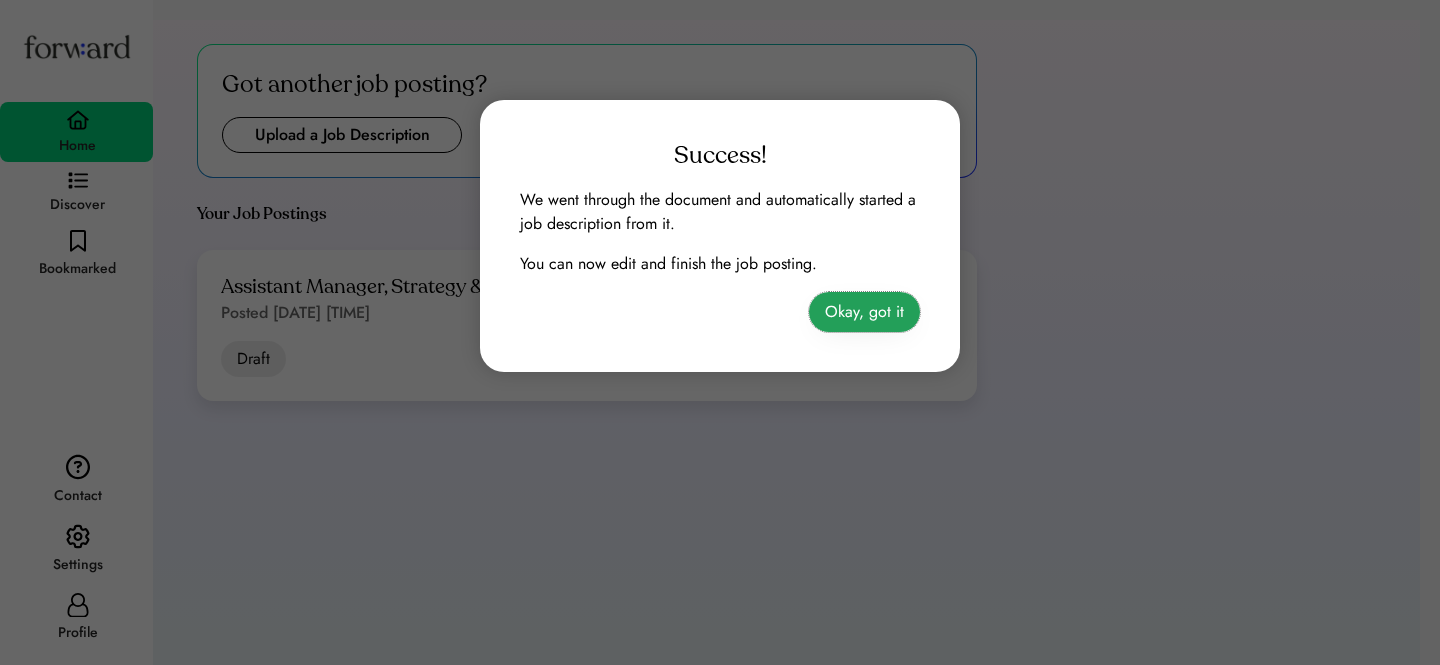 click on "Okay, got it" at bounding box center [864, 312] 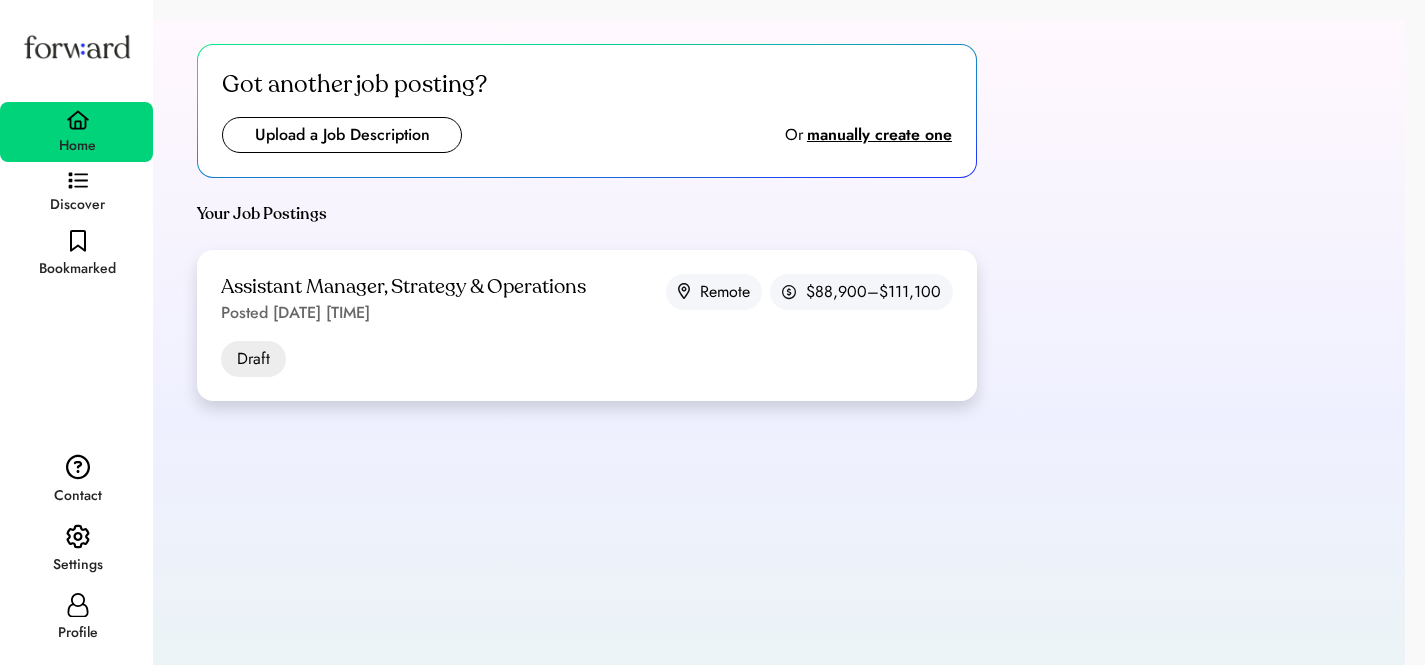 click on "Assistant Manager, Strategy & Operations Posted Jul 11, 2025 3:12 pm Remote $88,900–$111,100 Draft Open:  -20281 days left" at bounding box center [587, 325] 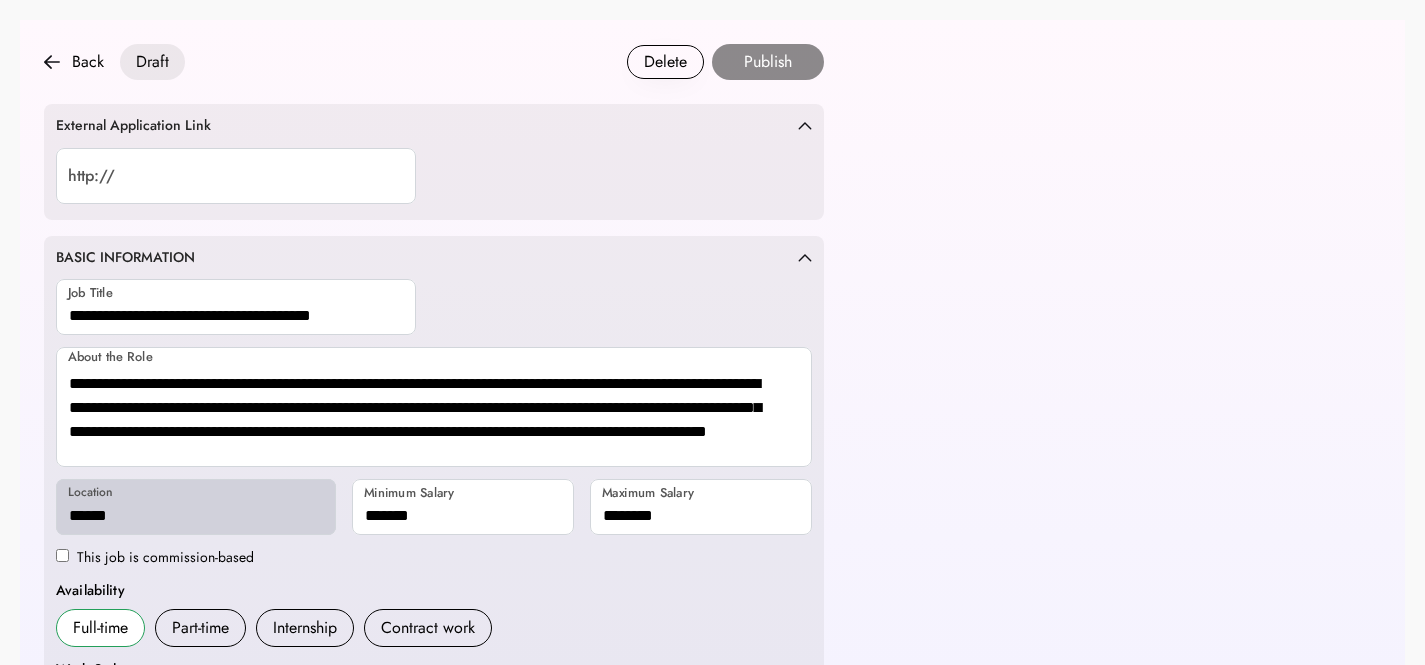scroll, scrollTop: 0, scrollLeft: 0, axis: both 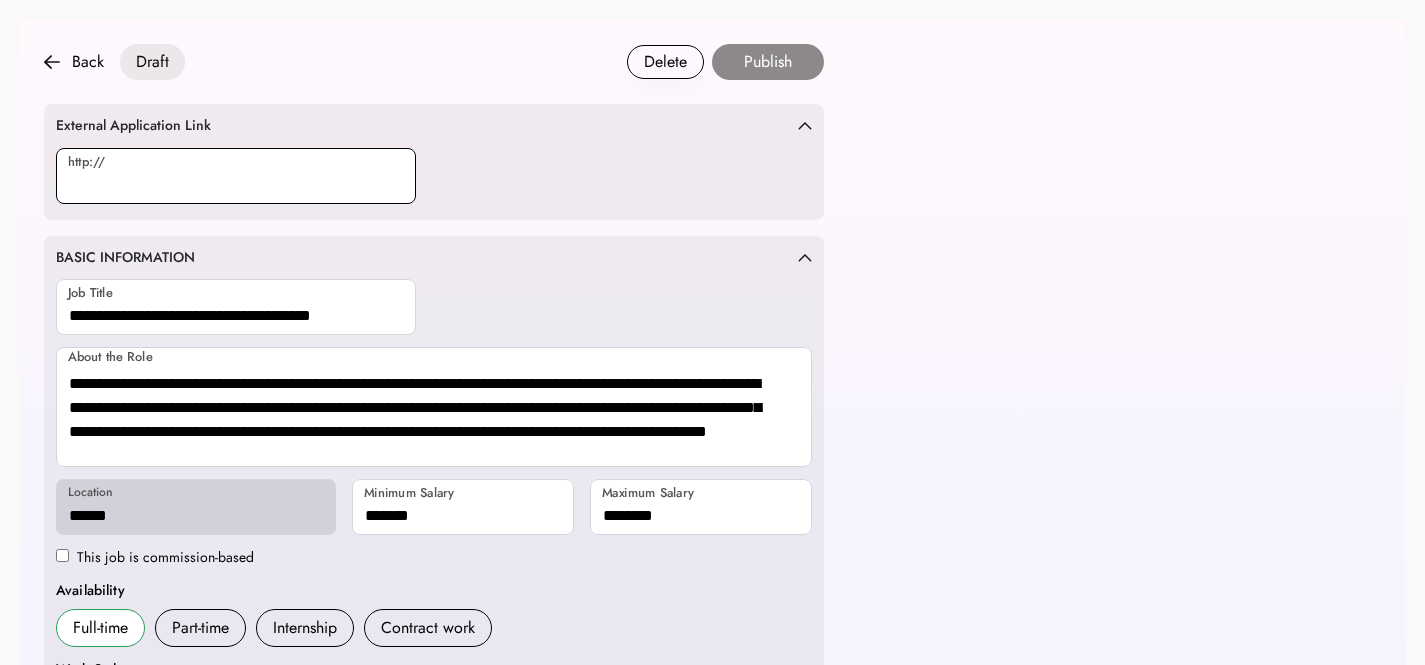 click at bounding box center [236, 176] 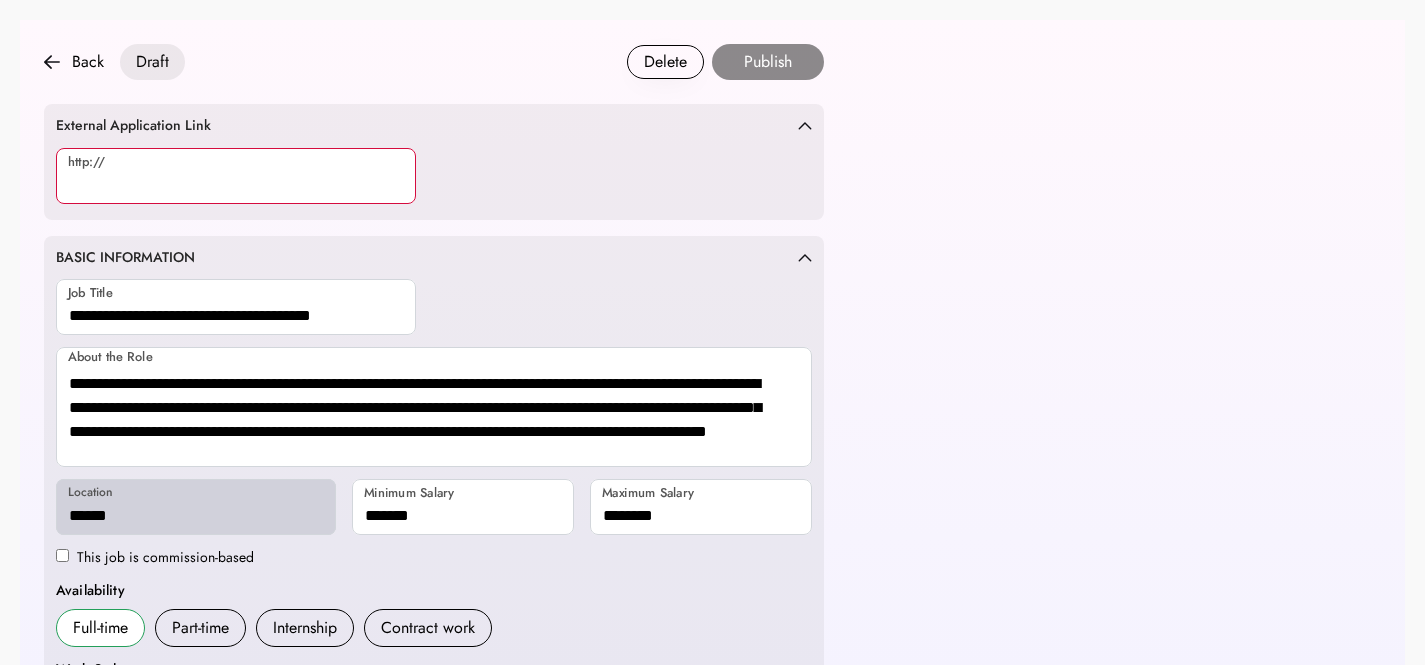 paste on "**********" 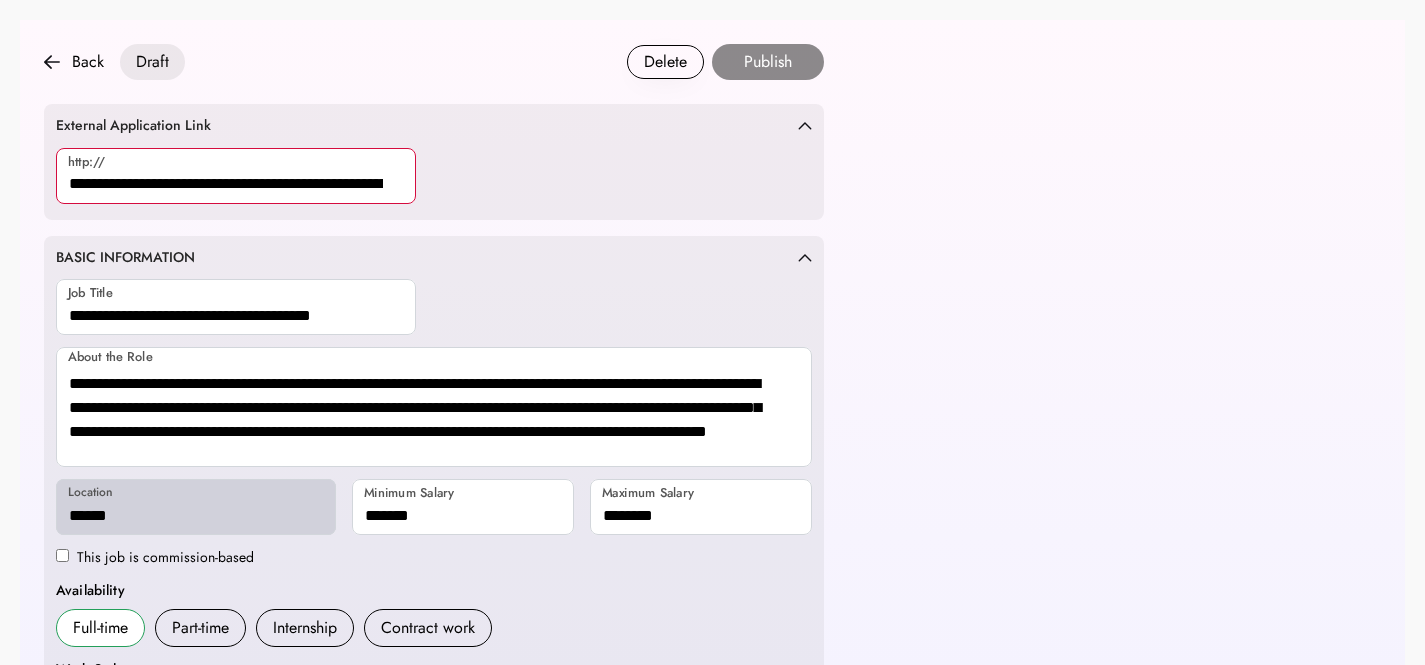 scroll, scrollTop: 0, scrollLeft: 248, axis: horizontal 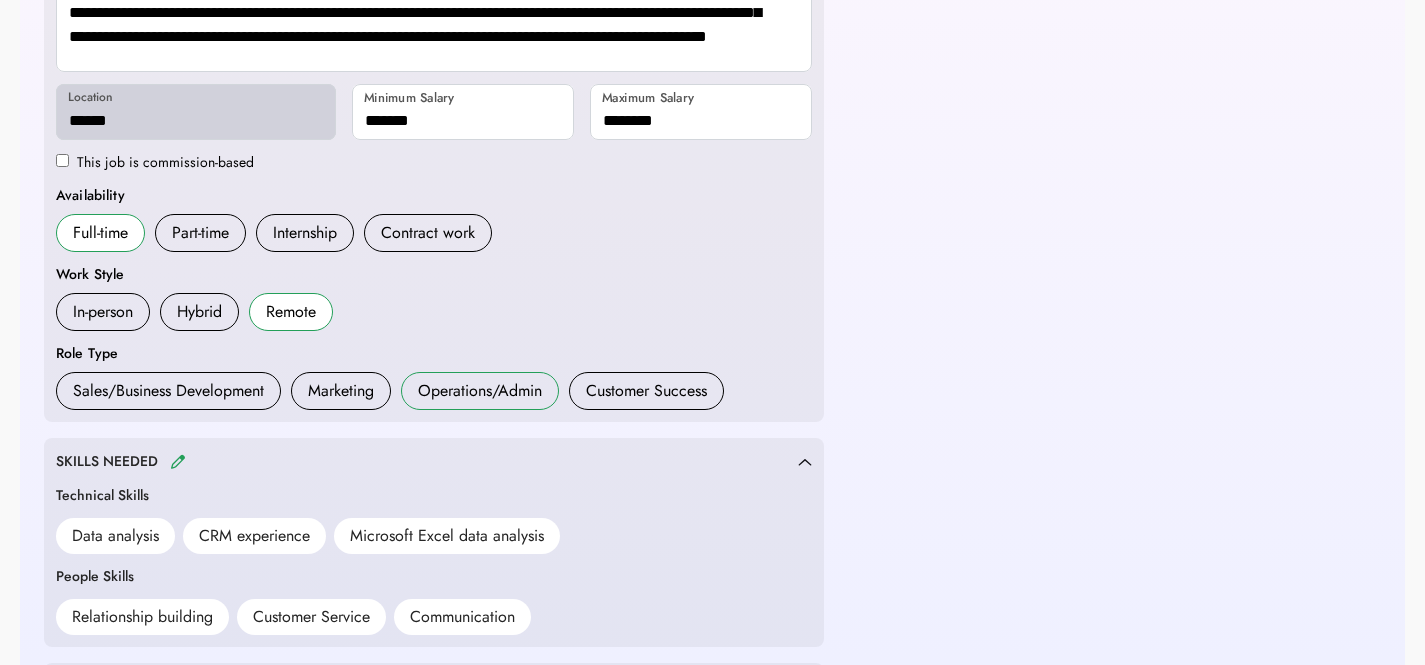type on "**********" 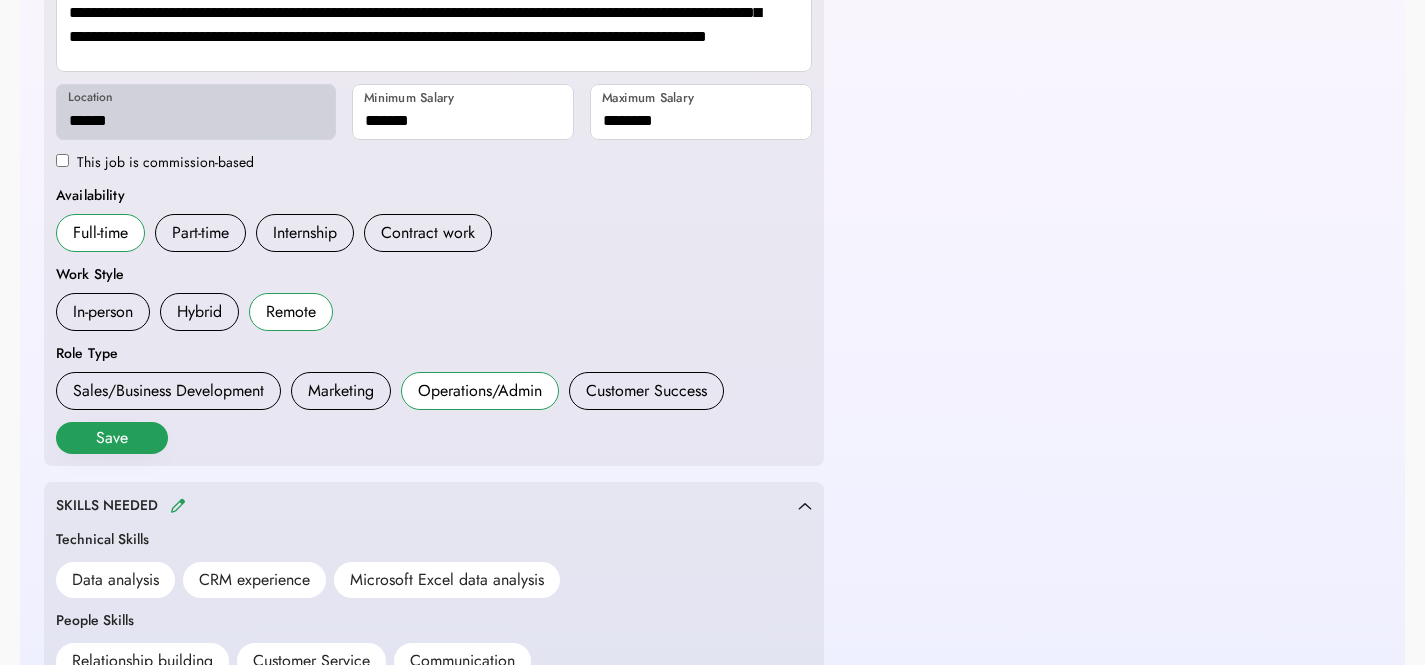 drag, startPoint x: 131, startPoint y: 447, endPoint x: 178, endPoint y: 442, distance: 47.26521 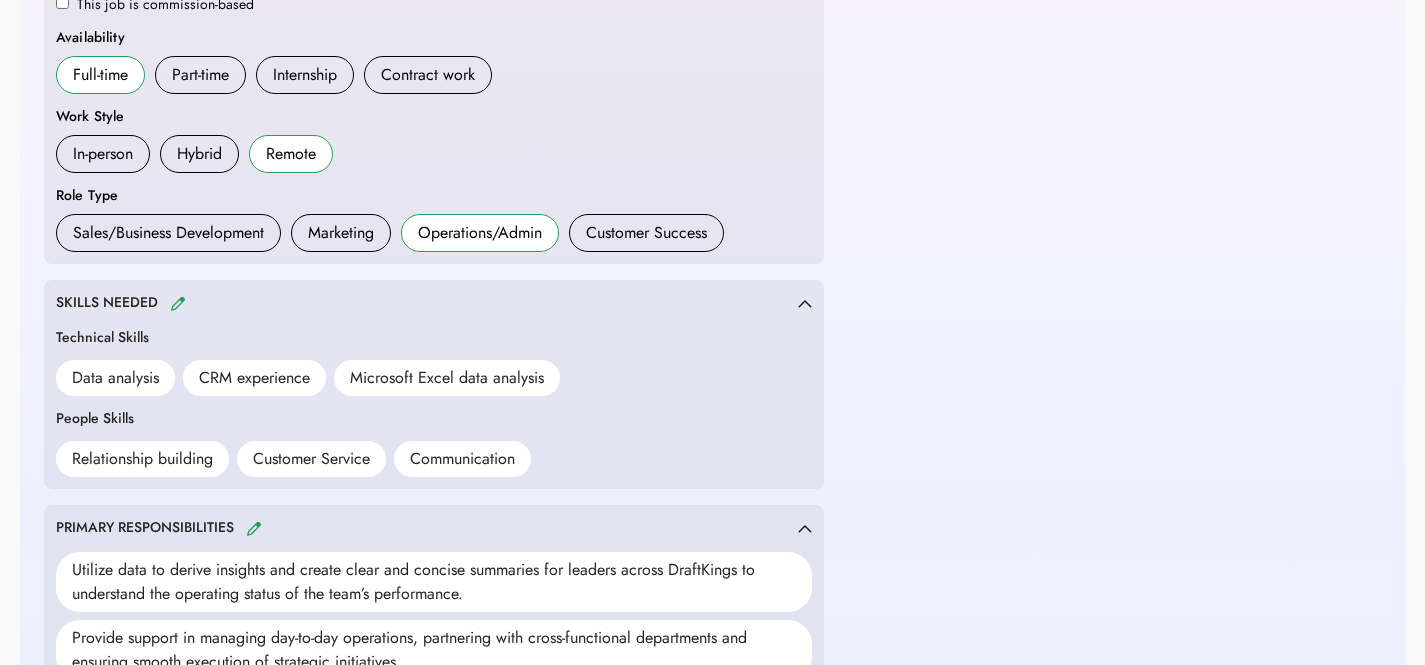 scroll, scrollTop: 763, scrollLeft: 0, axis: vertical 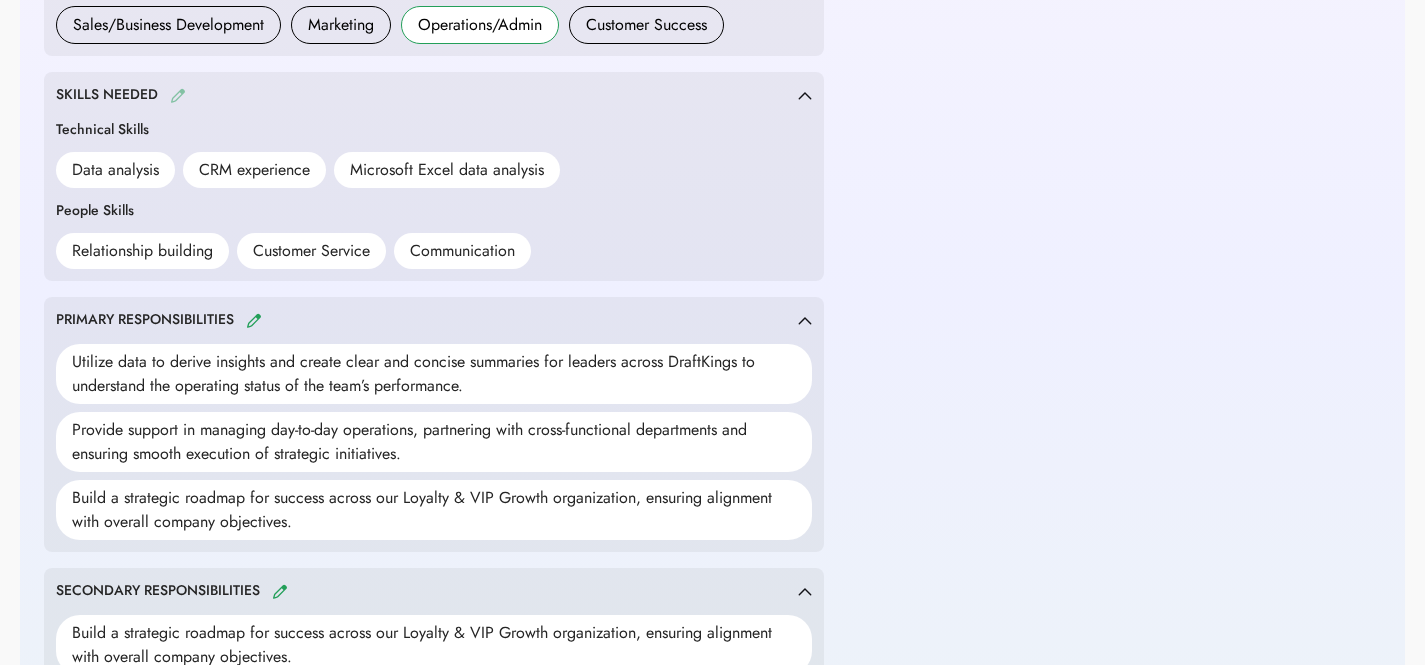 click at bounding box center [178, 95] 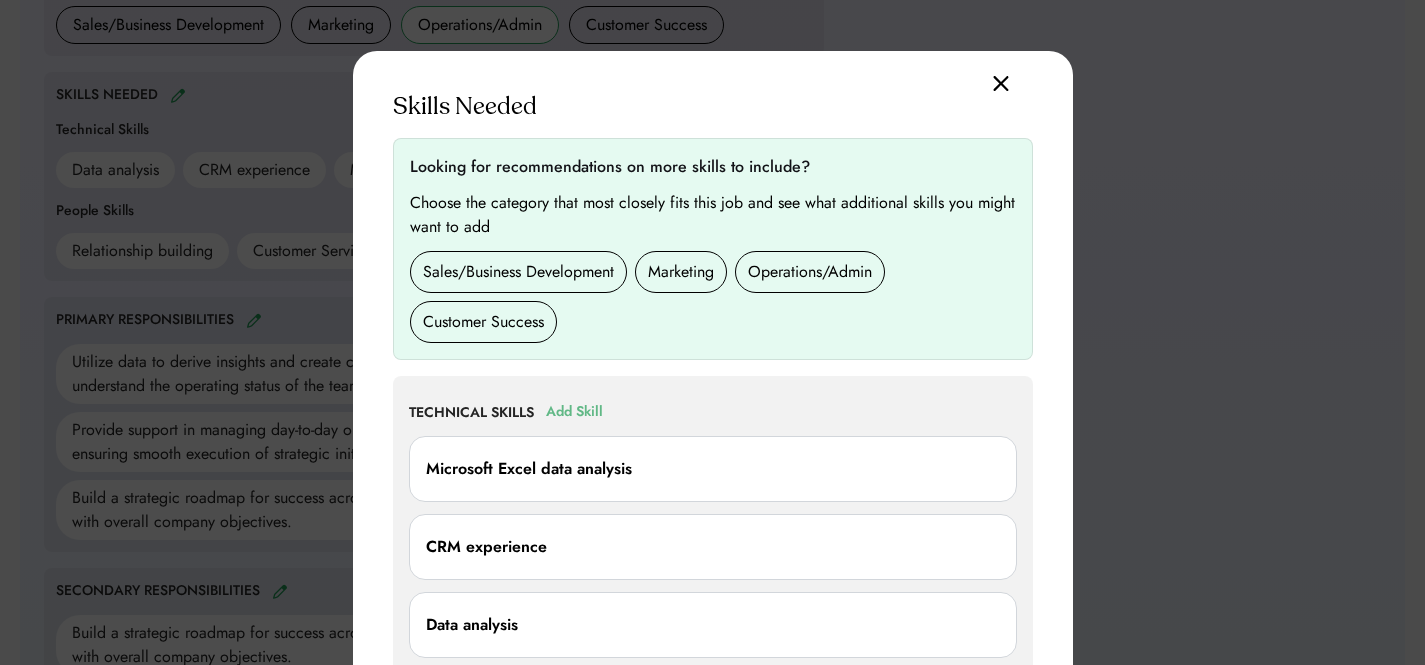 click on "Add Skill" at bounding box center [574, 412] 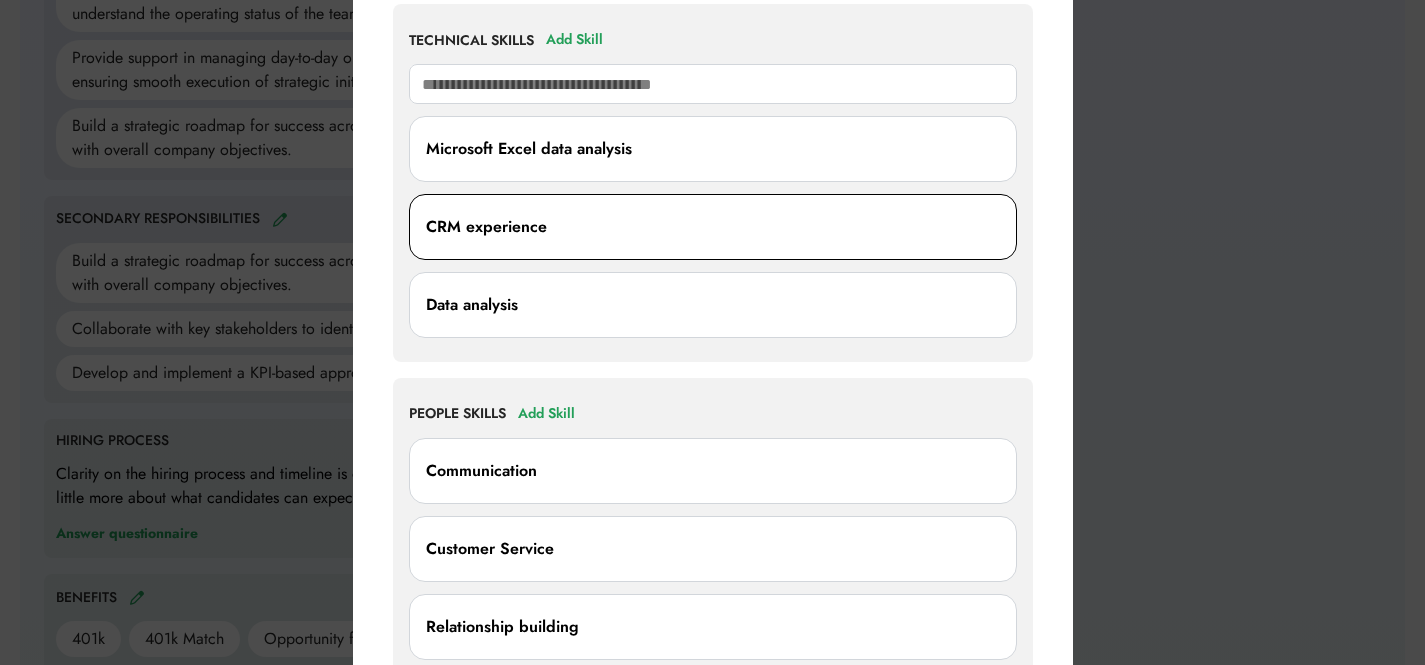 scroll, scrollTop: 1134, scrollLeft: 0, axis: vertical 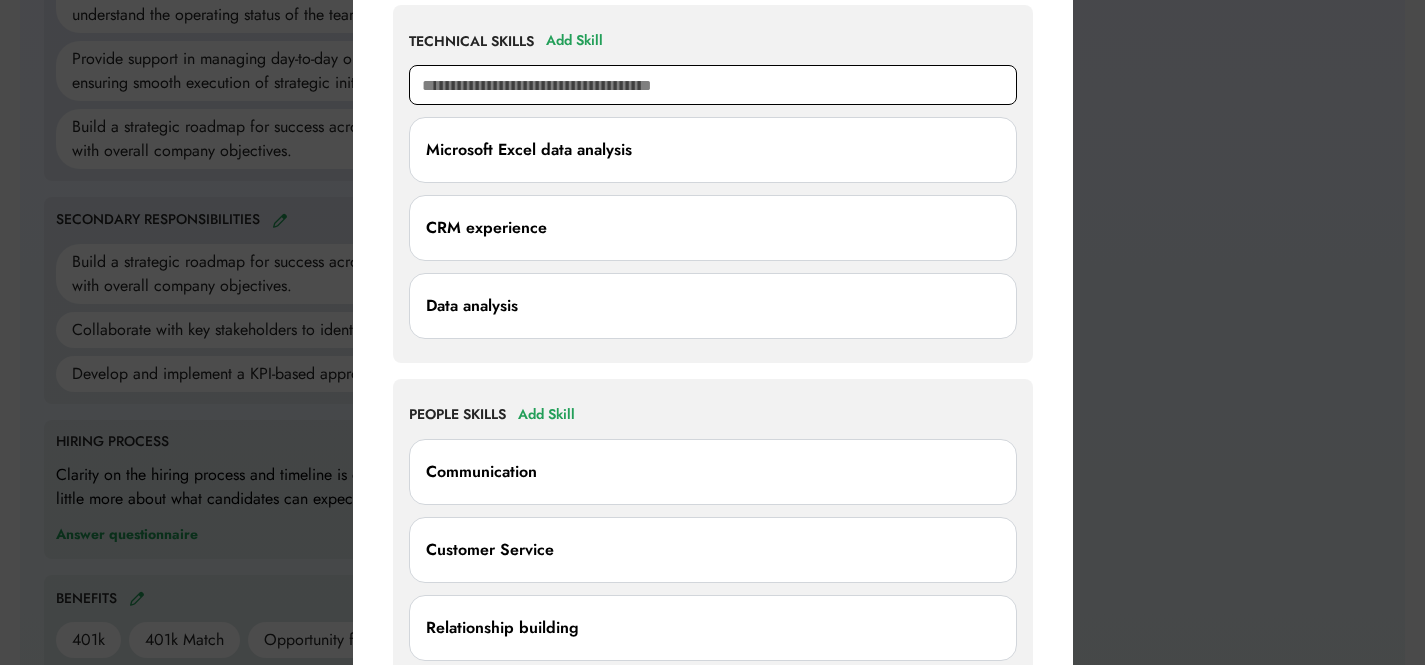 click at bounding box center (713, 85) 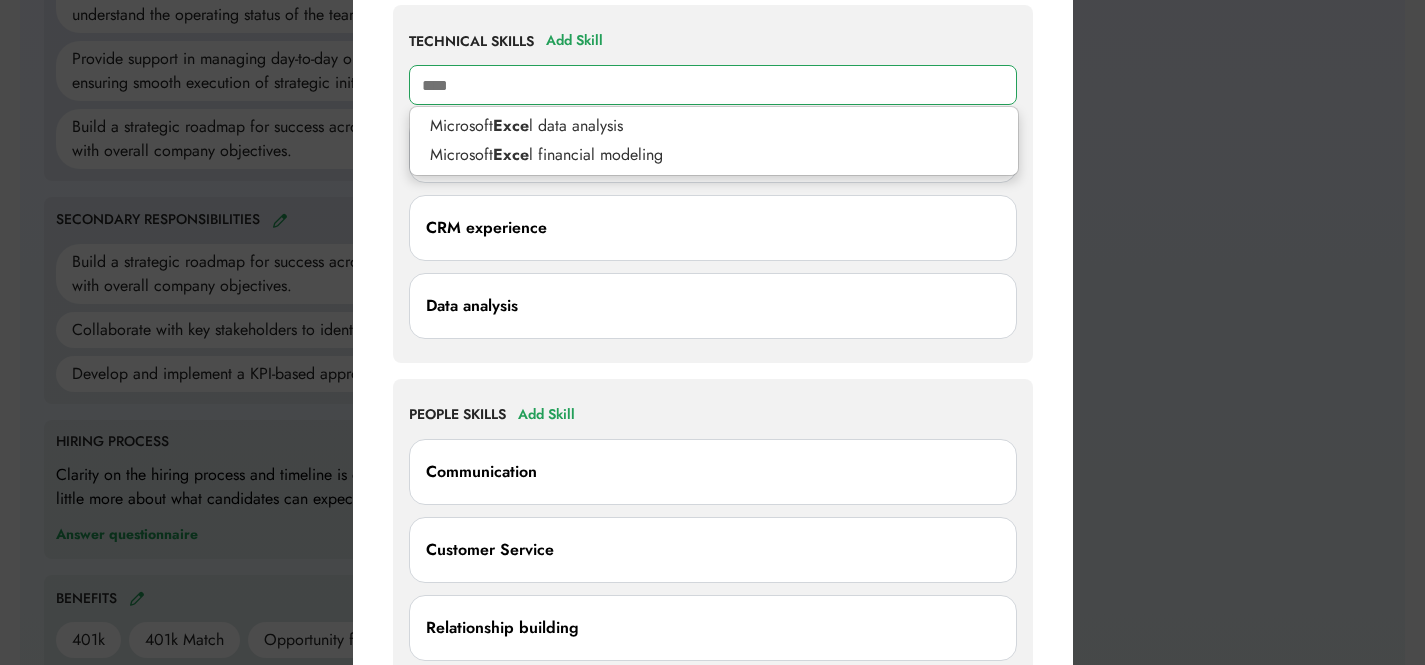 click on "****" at bounding box center (713, 85) 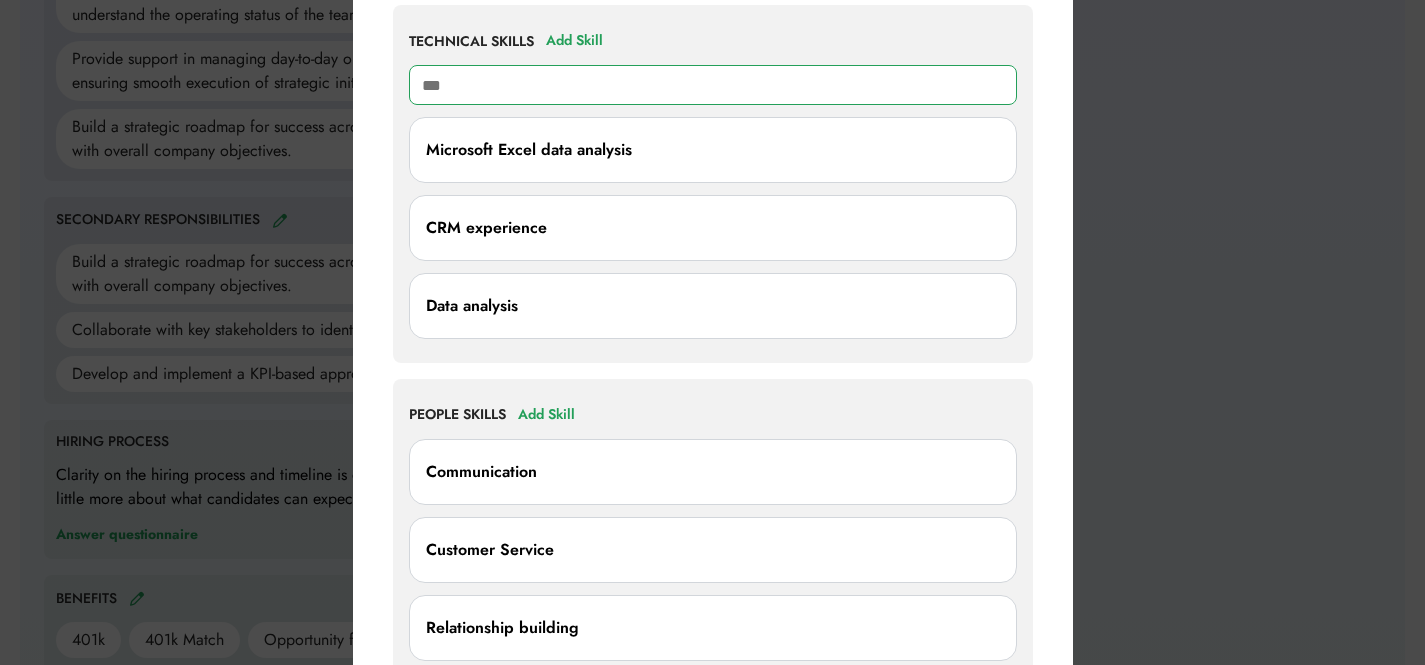 type on "****" 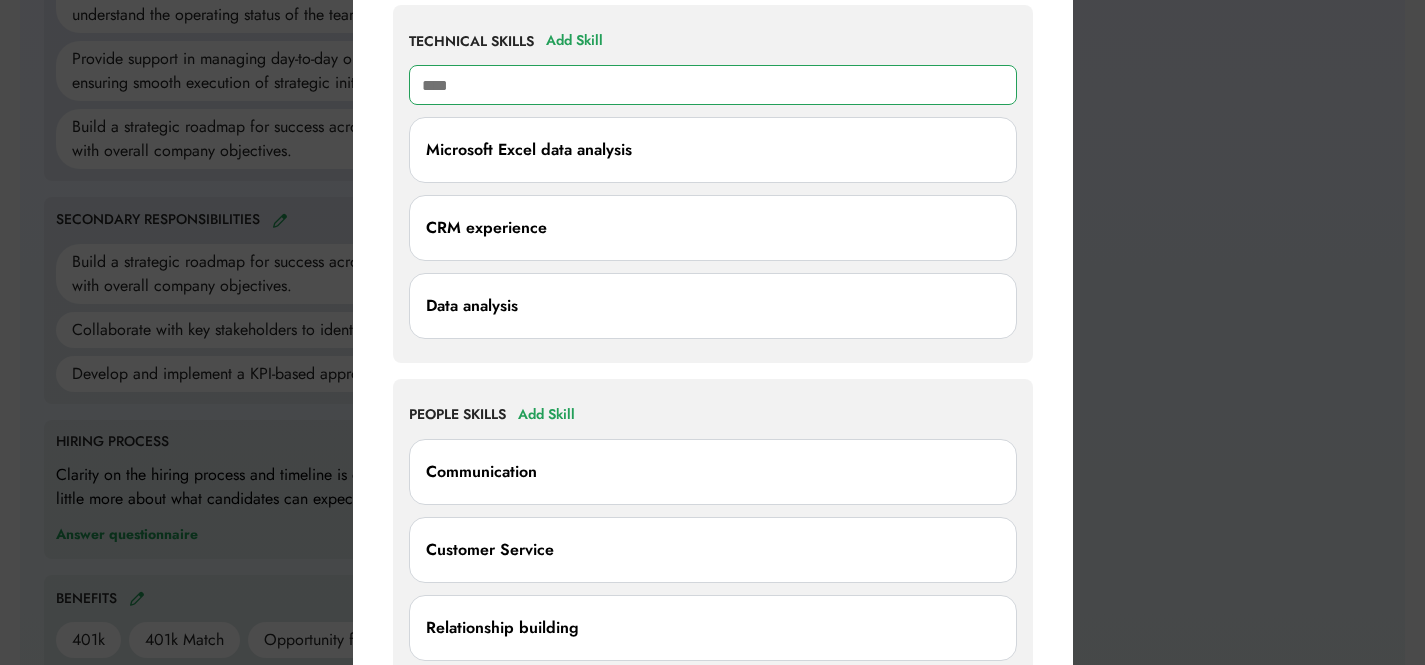 type on "**********" 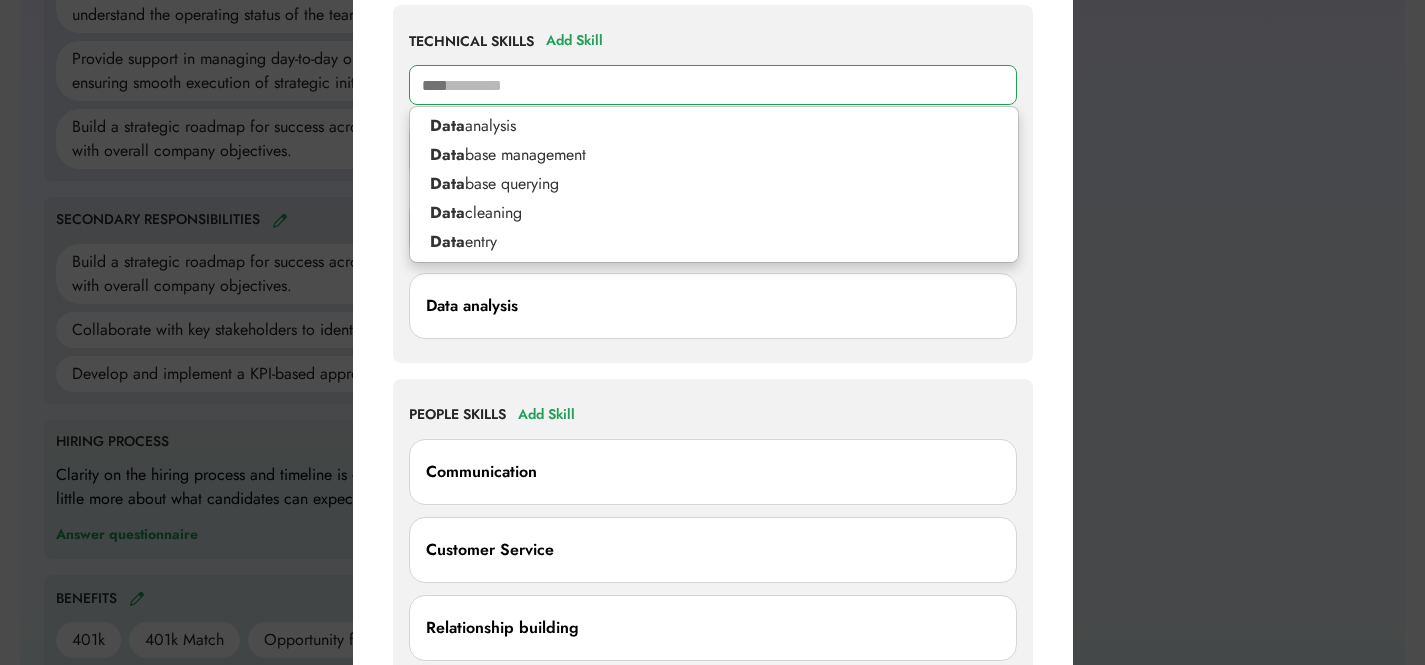 type on "****" 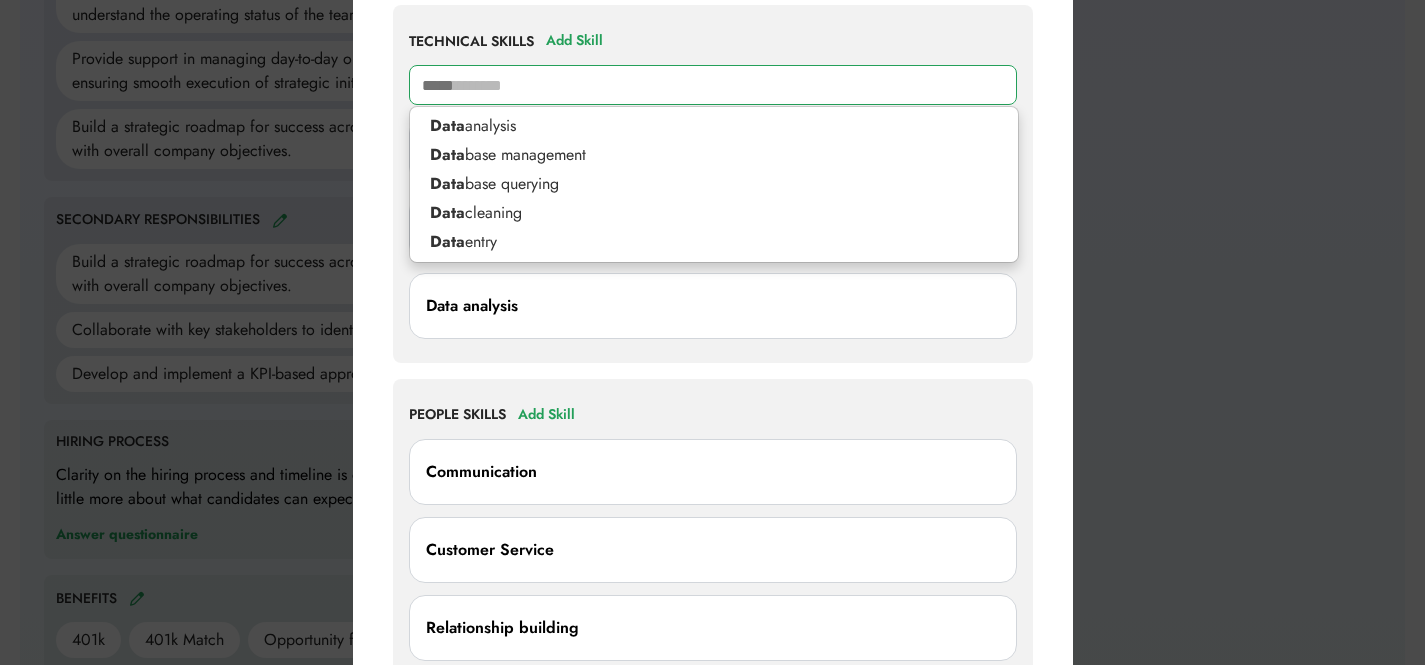 type 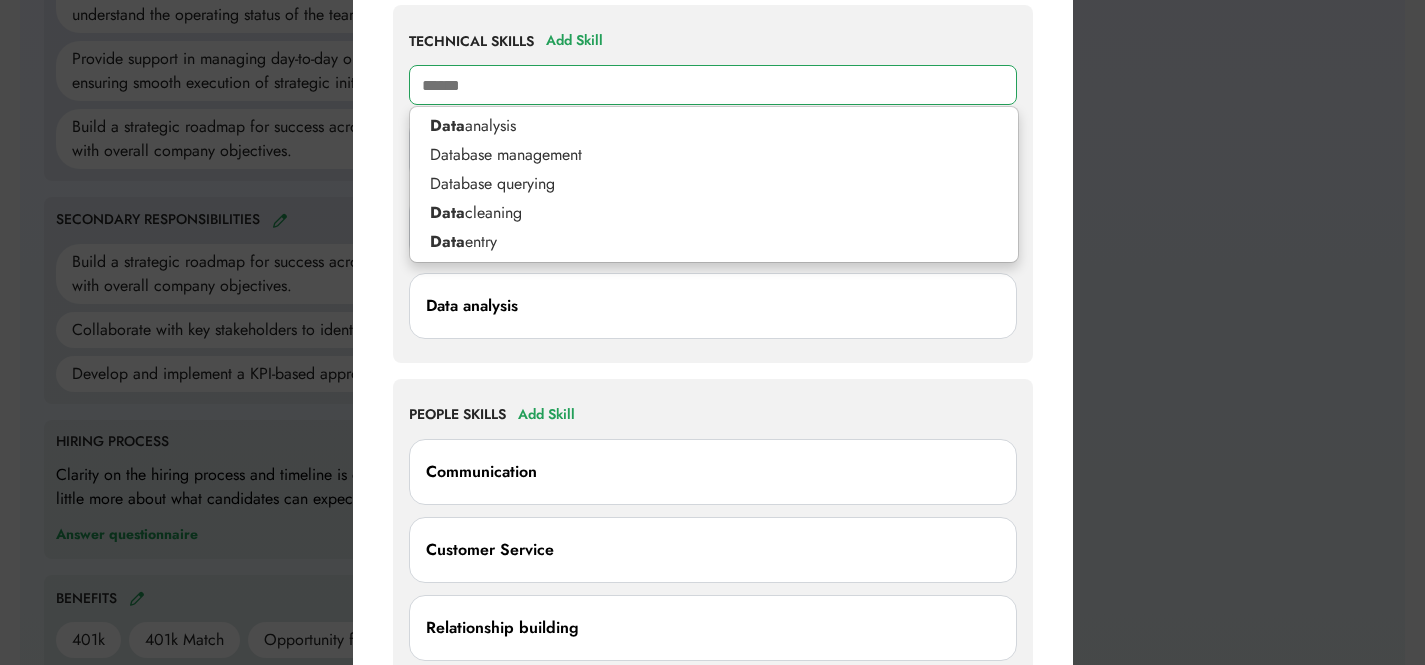 type on "*******" 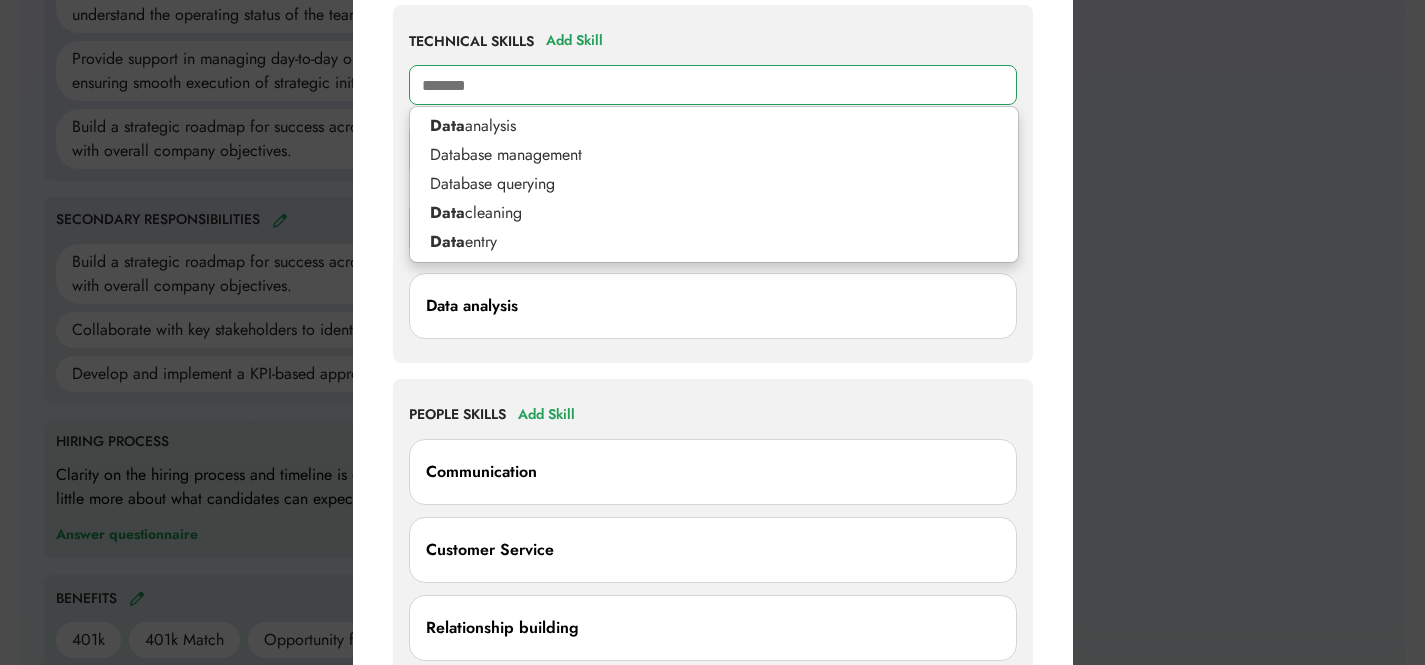 type on "**********" 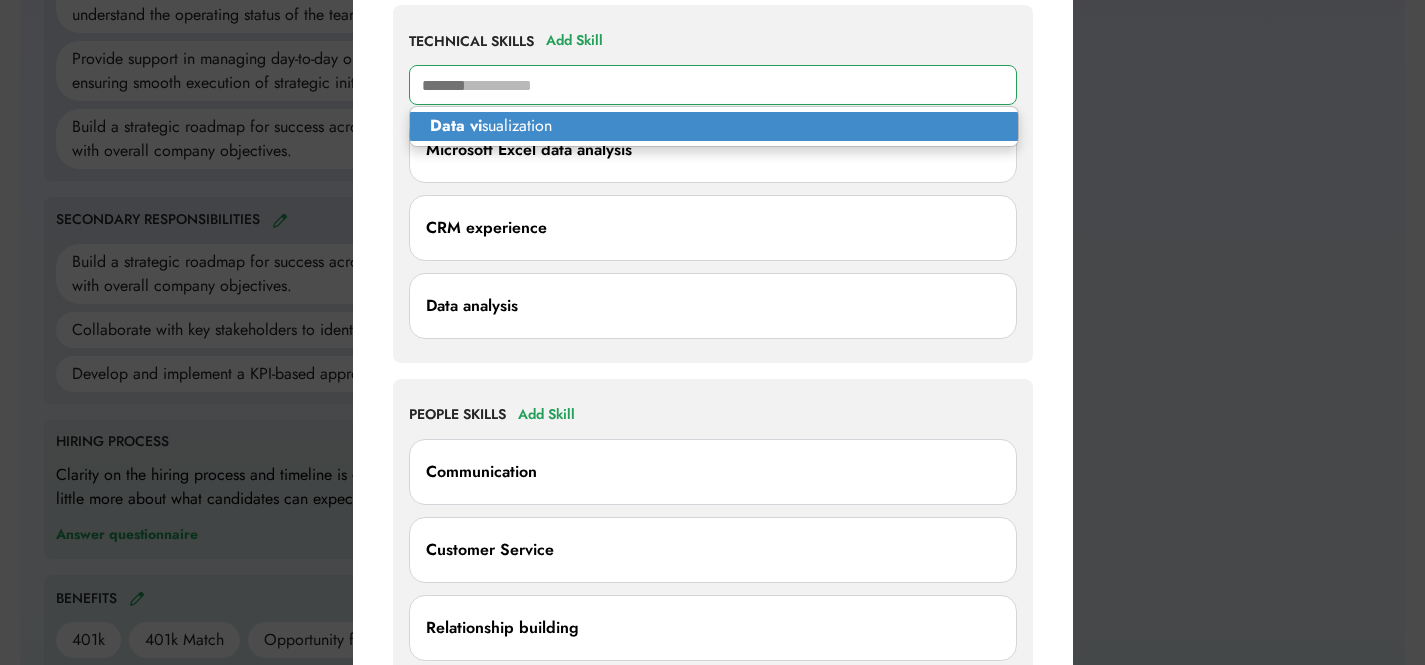 click on "Data vi" 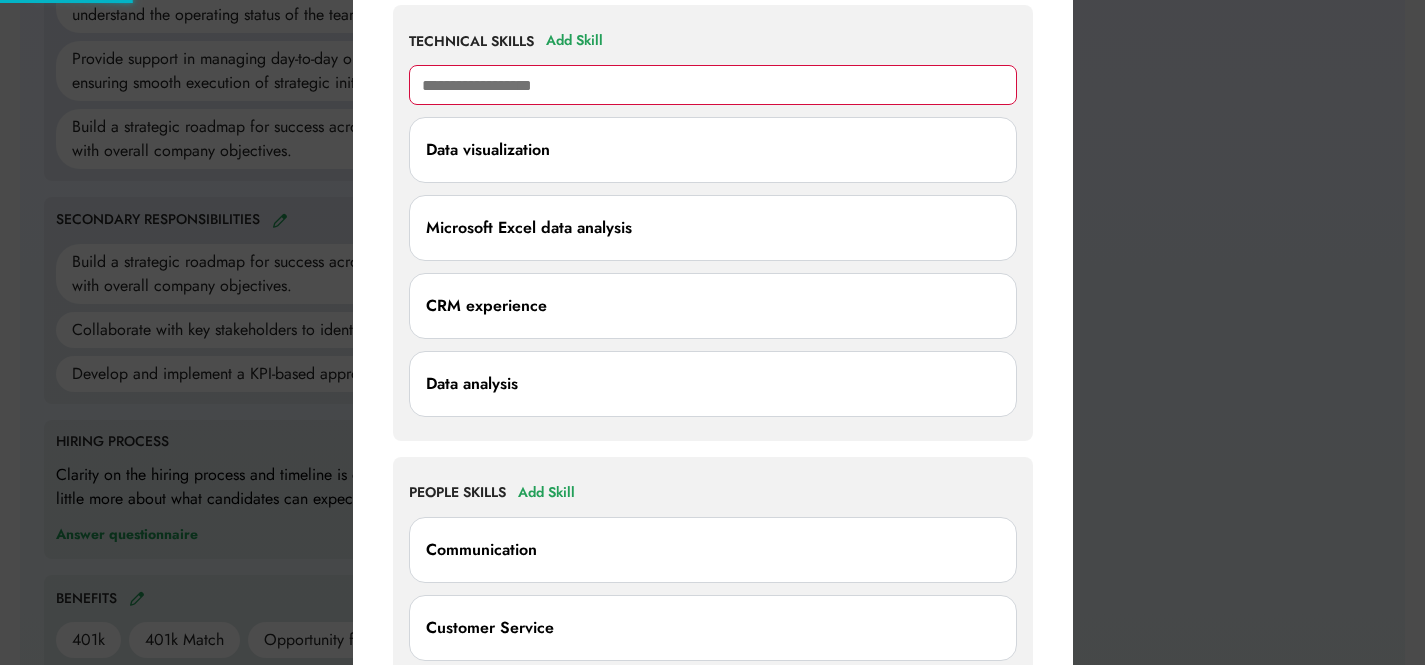 type on "**********" 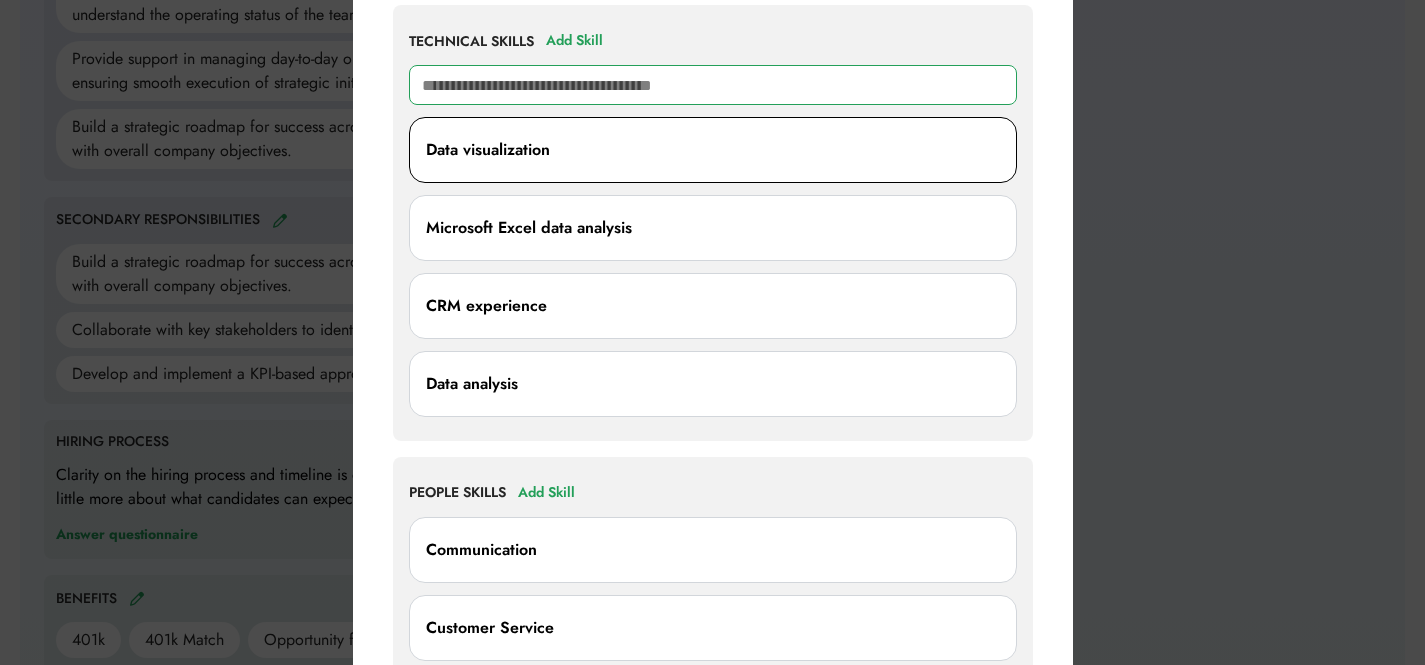 click on "Data visualization" at bounding box center [488, 150] 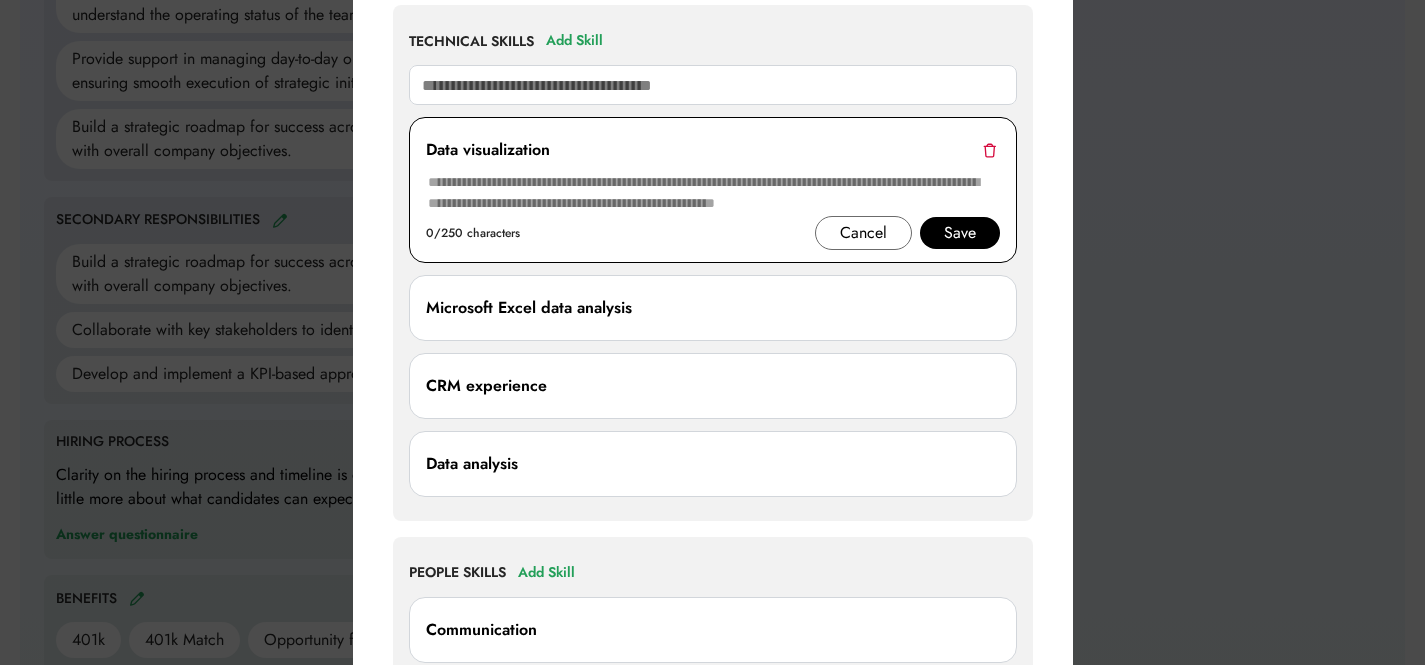 drag, startPoint x: 513, startPoint y: 195, endPoint x: 569, endPoint y: 191, distance: 56.142673 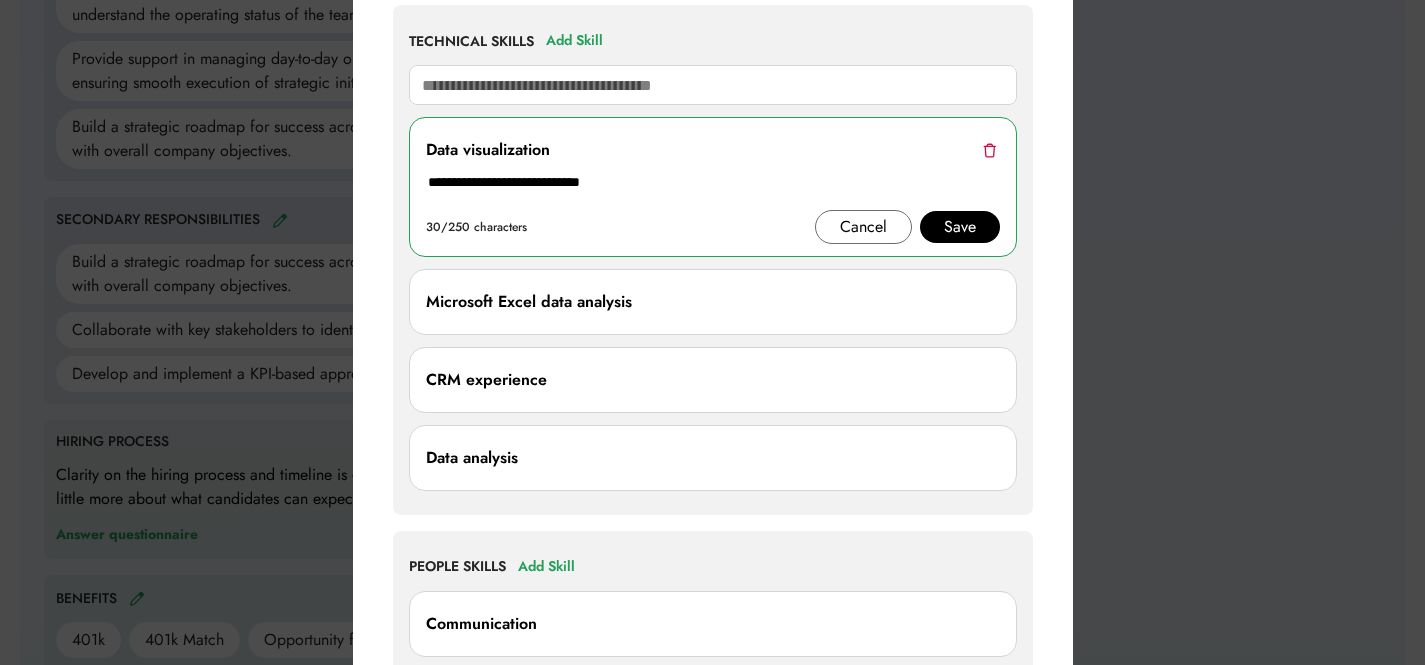 click on "**********" at bounding box center (713, 190) 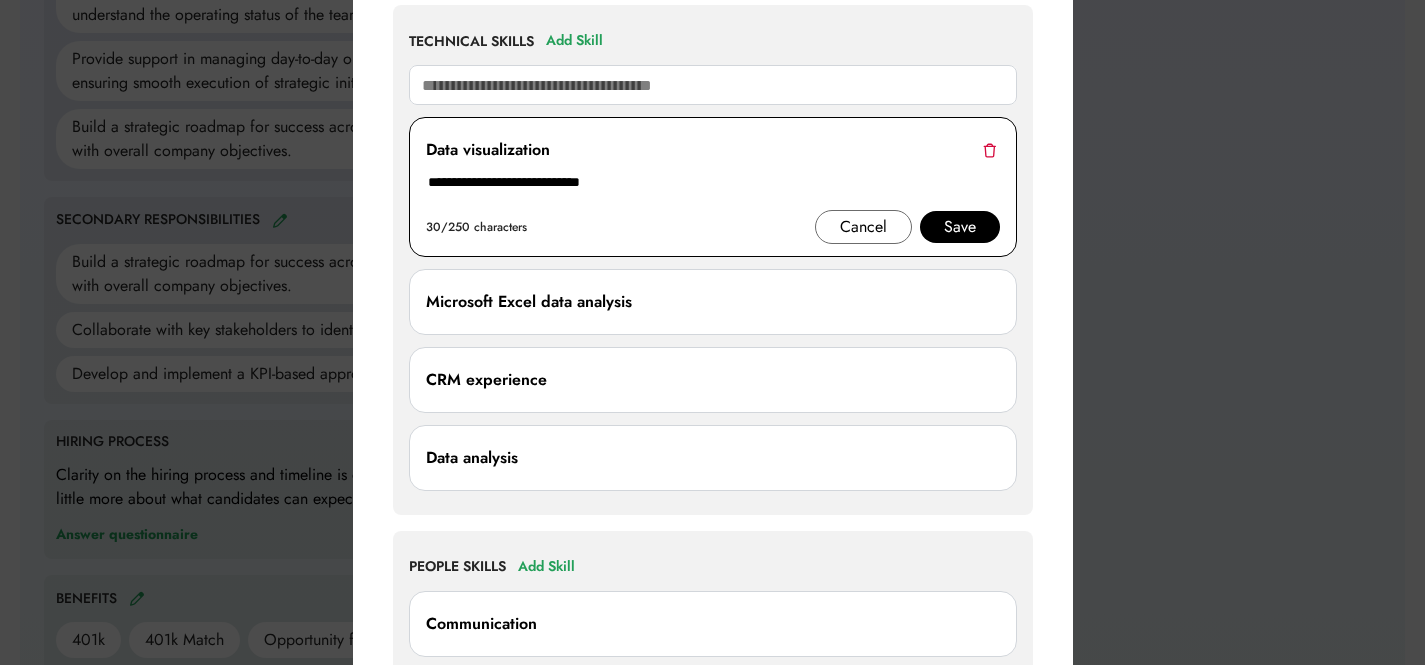 click on "**********" at bounding box center [713, 190] 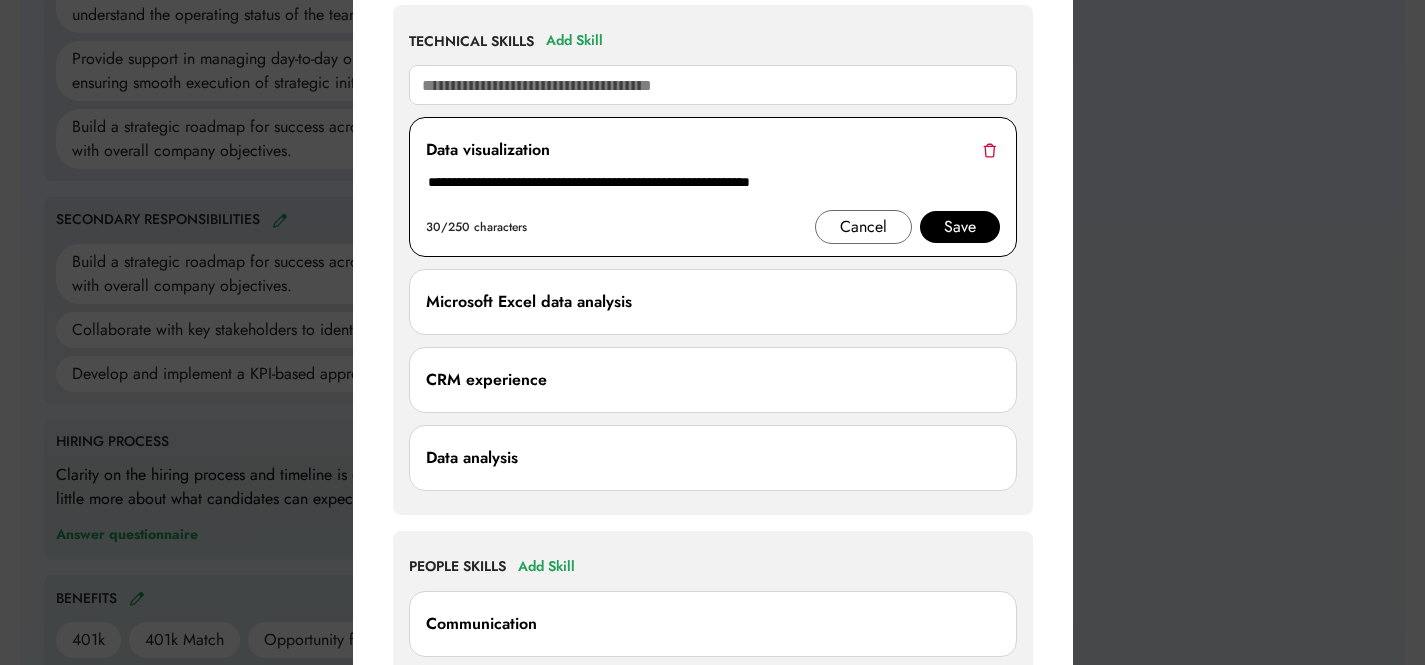 type on "**********" 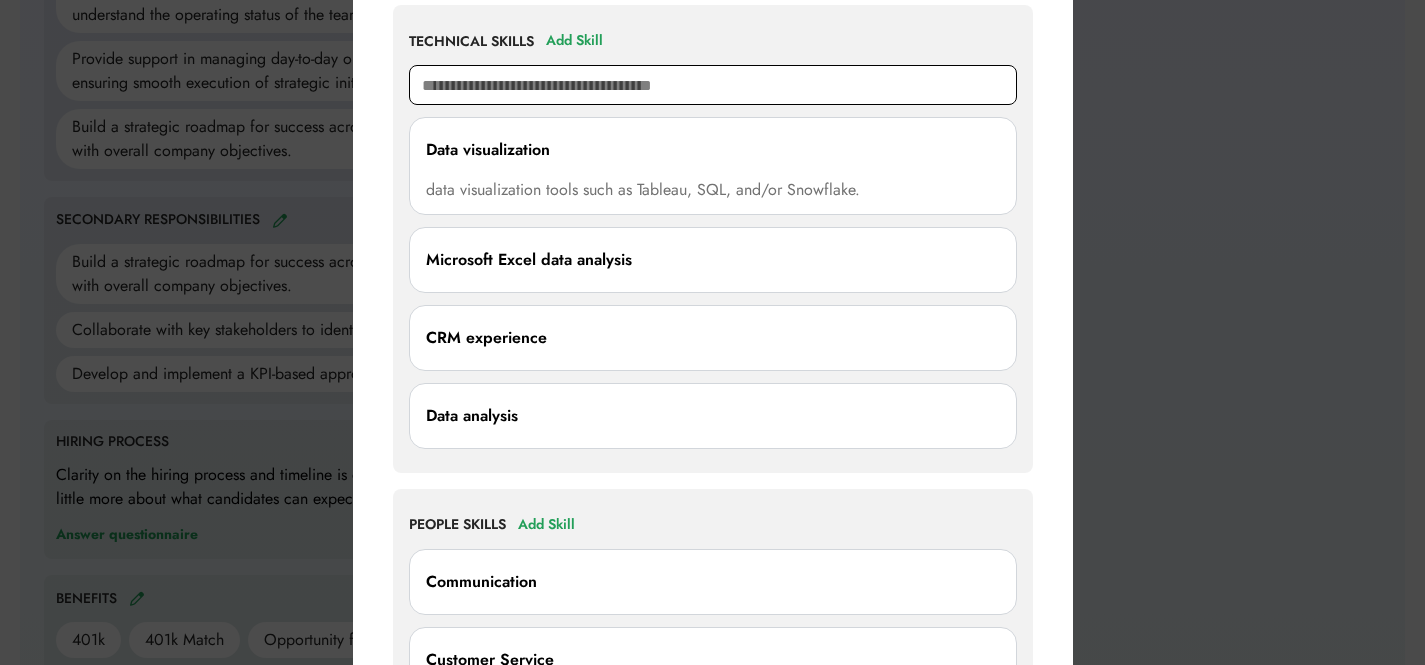 click at bounding box center [713, 85] 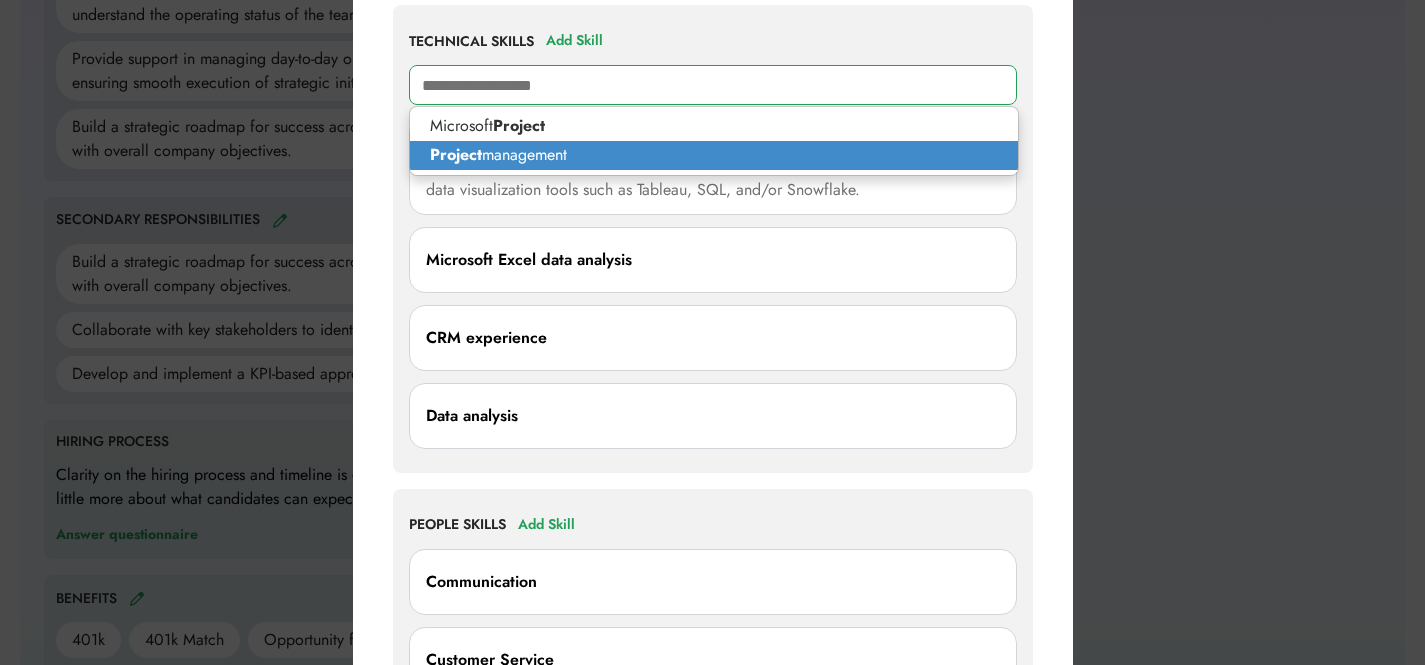type on "**********" 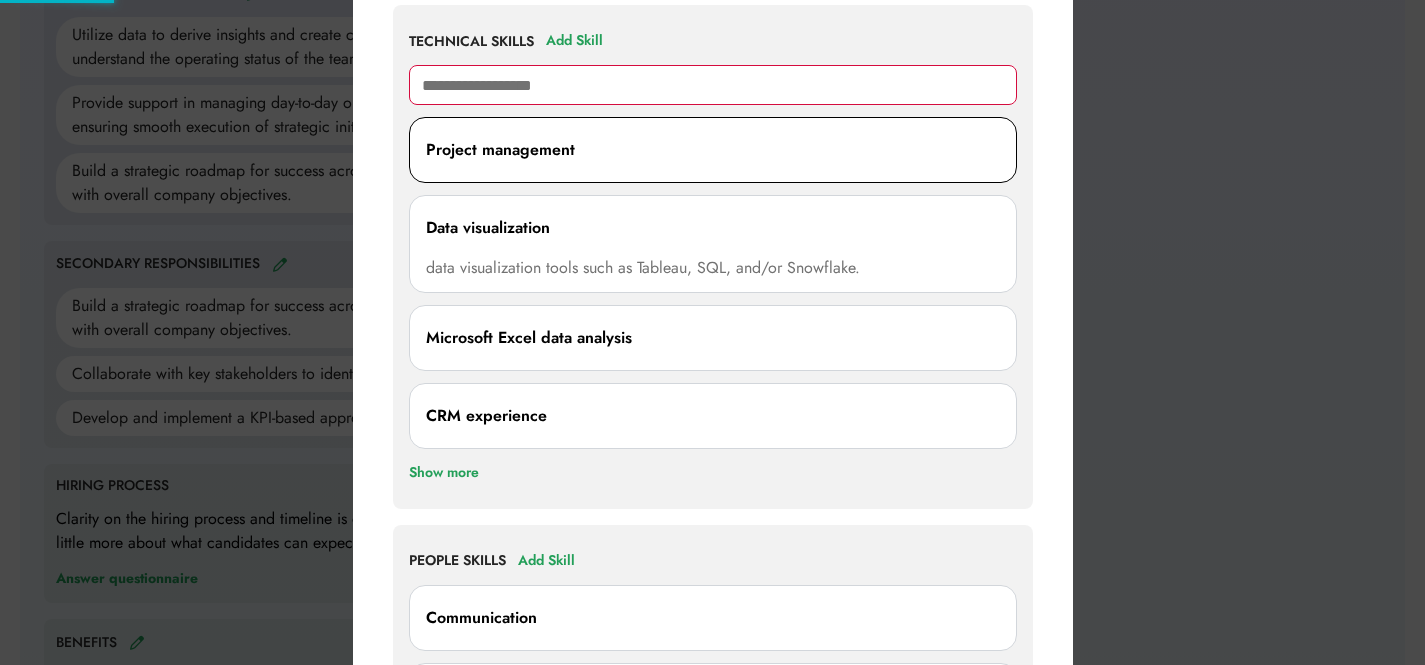 scroll, scrollTop: 1178, scrollLeft: 0, axis: vertical 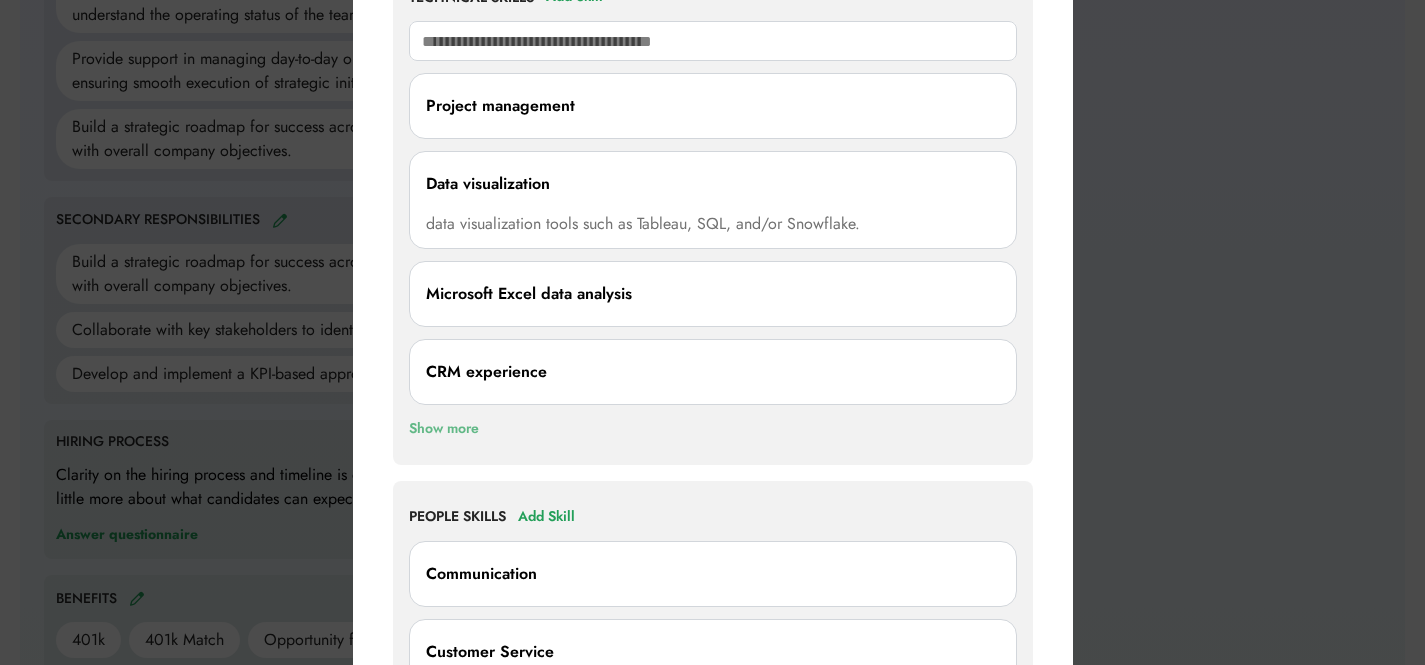 click on "Show more" at bounding box center (444, 429) 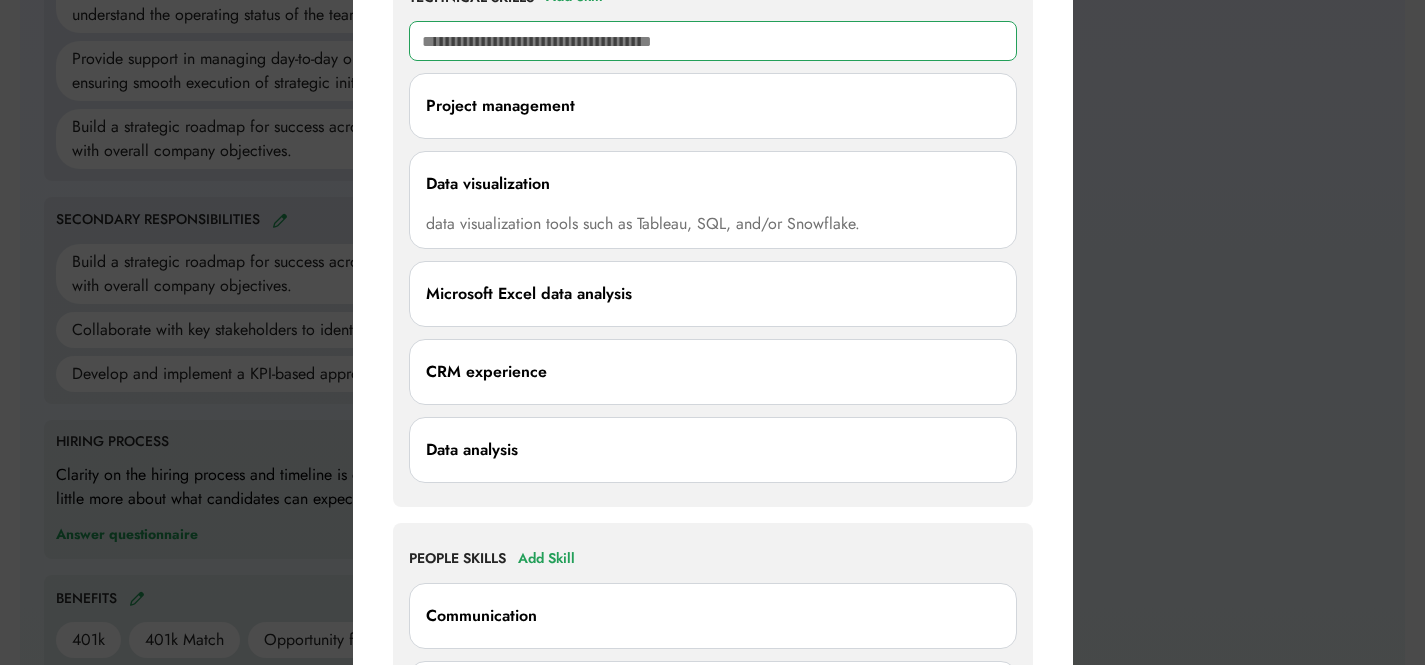 click at bounding box center [713, 41] 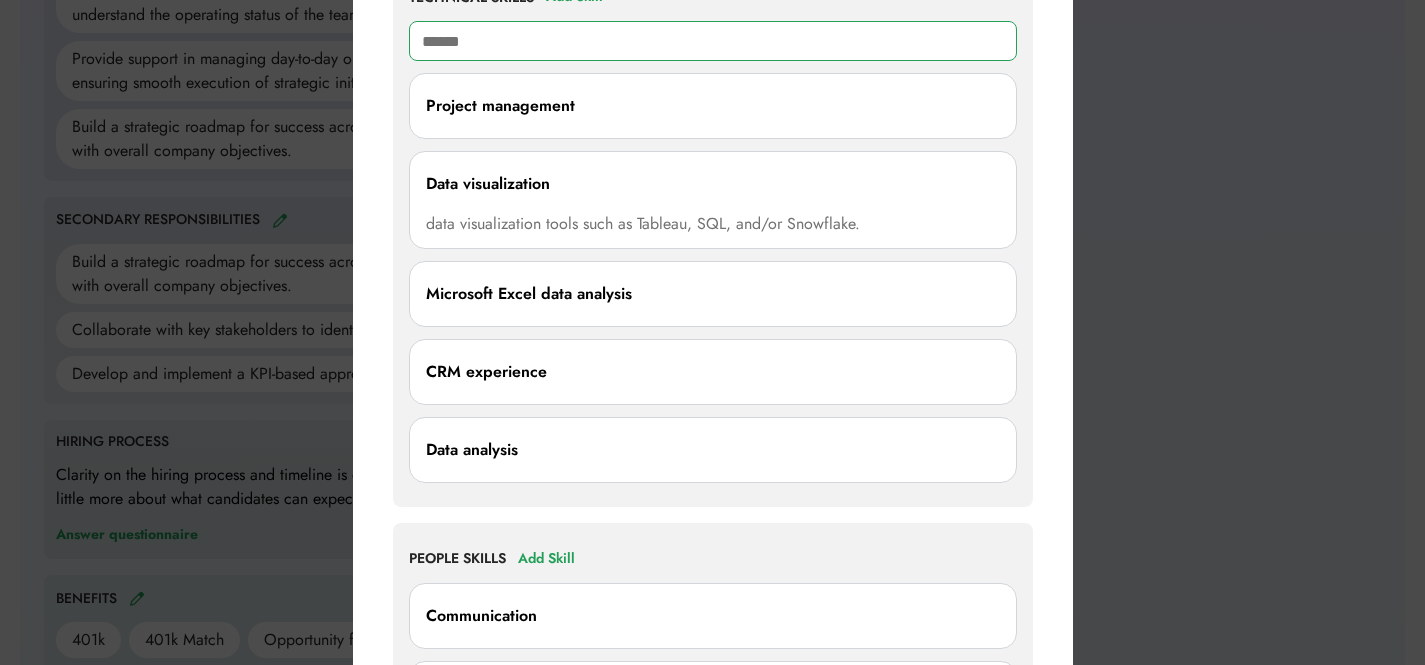 type on "*******" 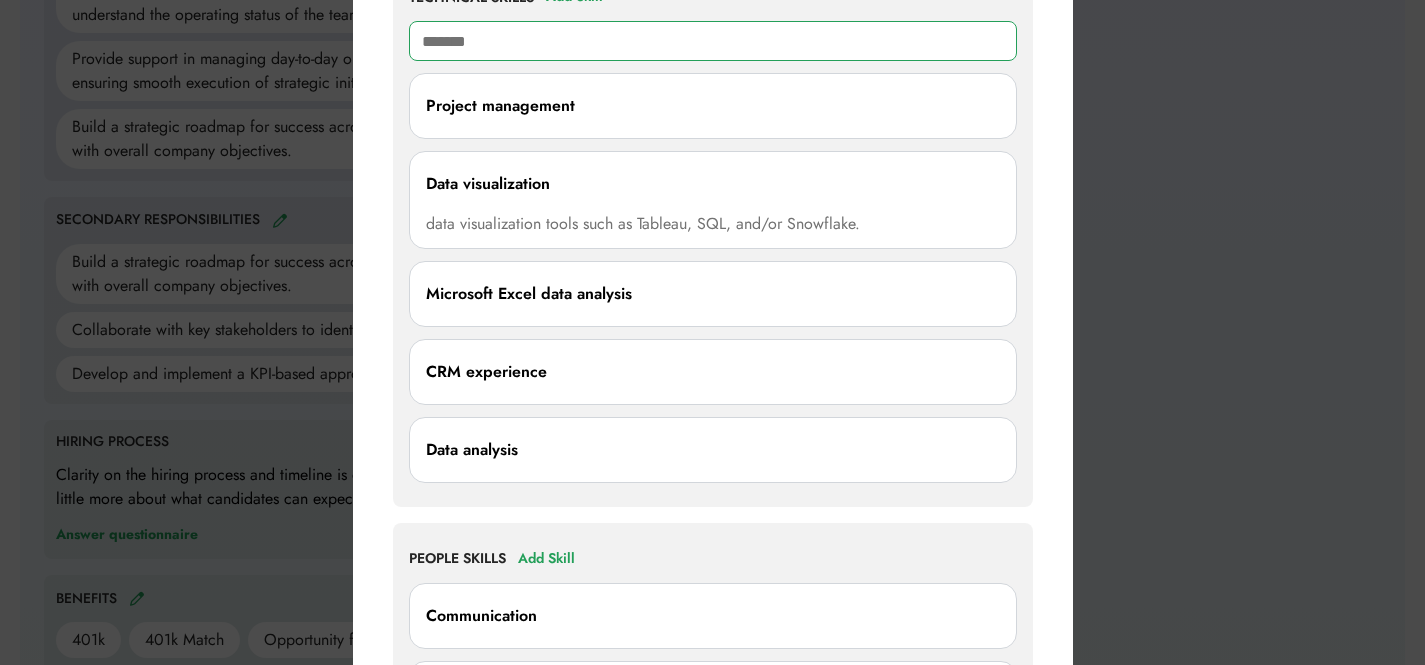 type on "**********" 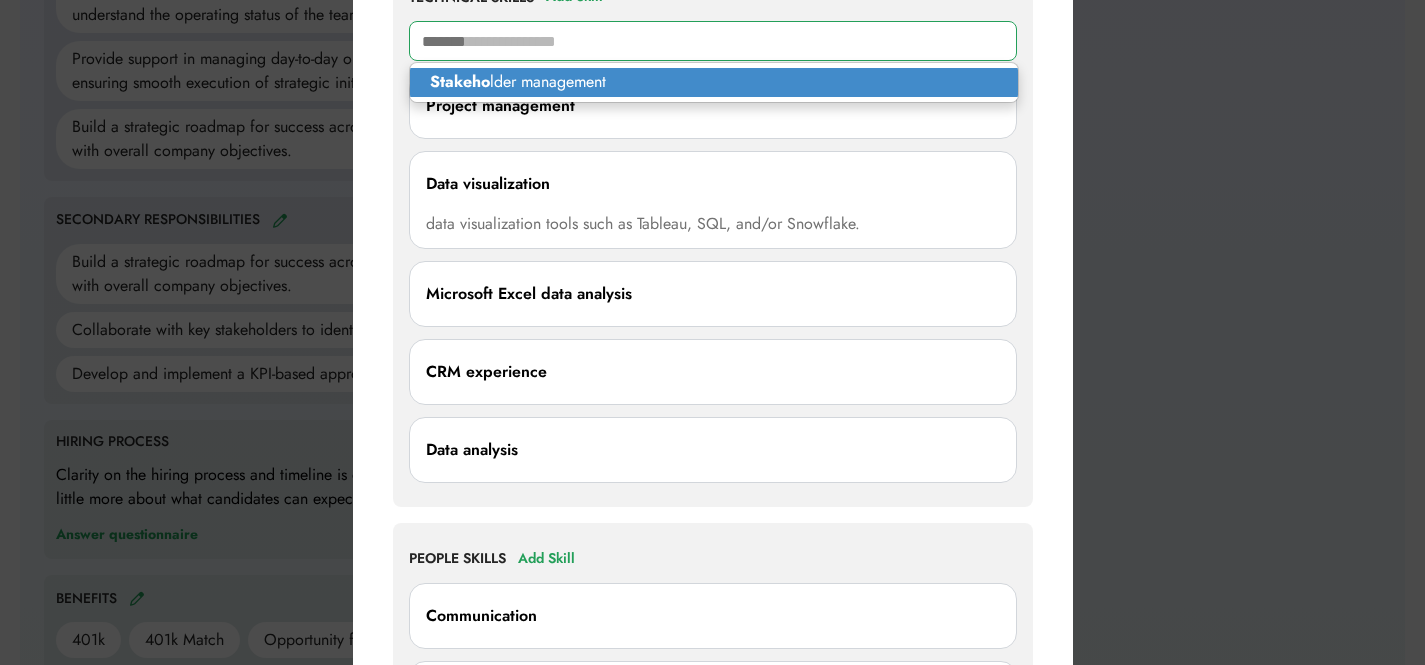 click on "Stakeho lder management" at bounding box center (714, 82) 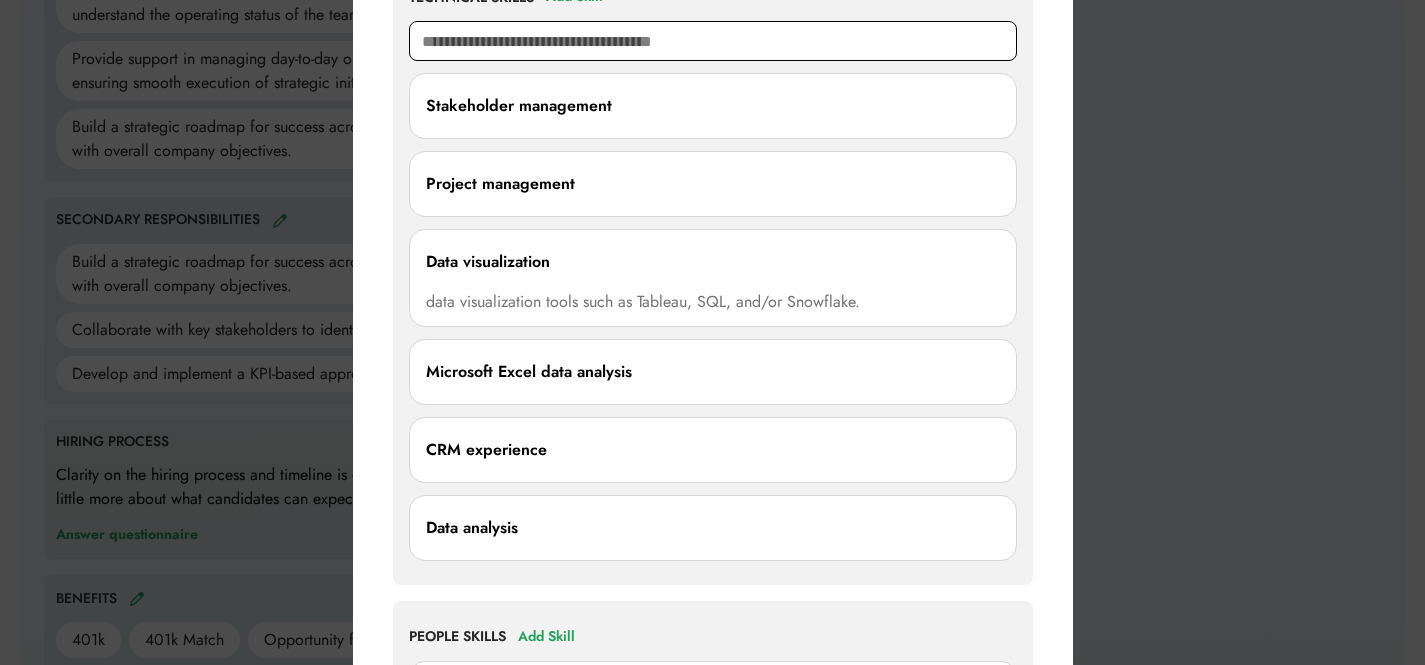 click at bounding box center [713, 41] 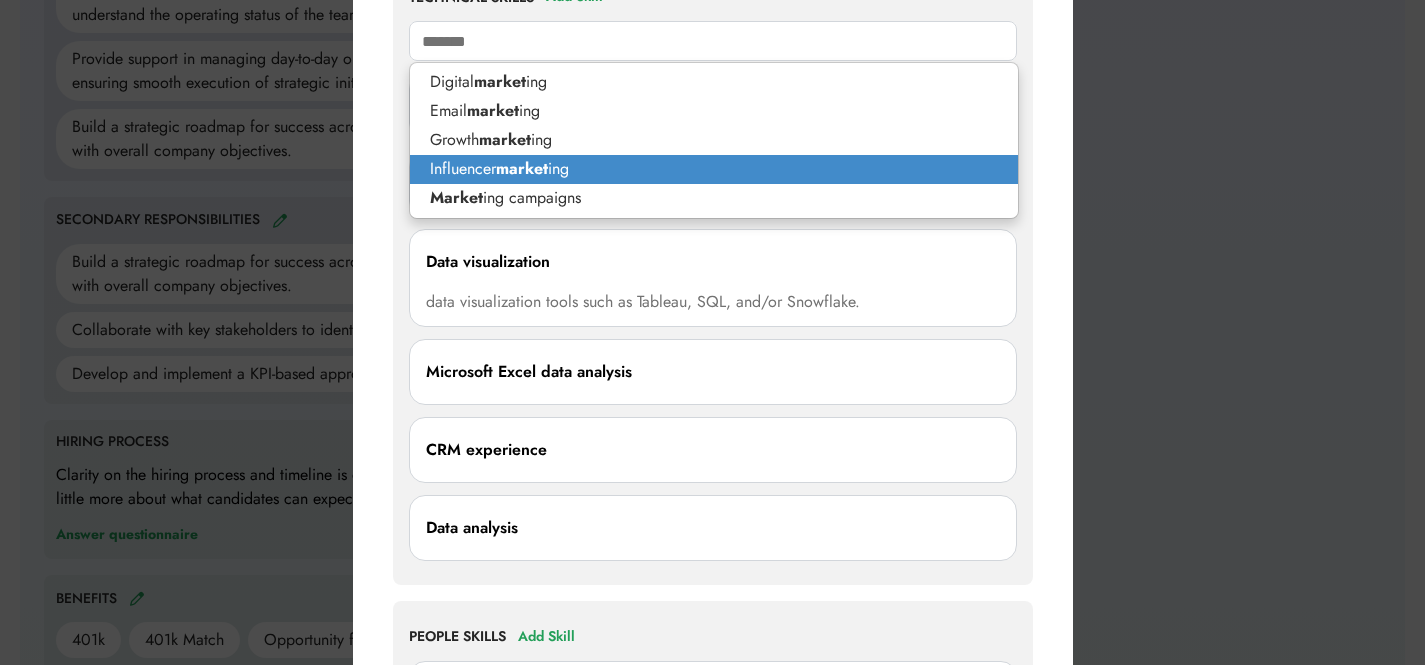 type on "********" 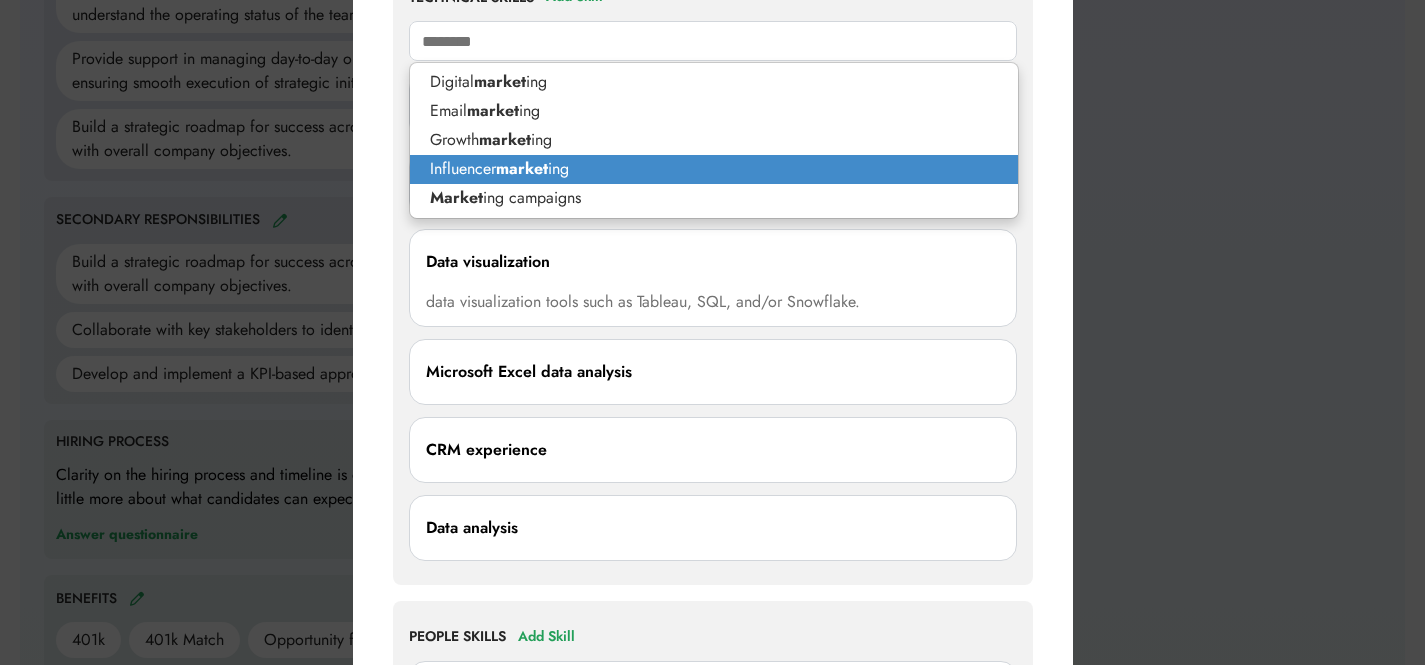 type on "**********" 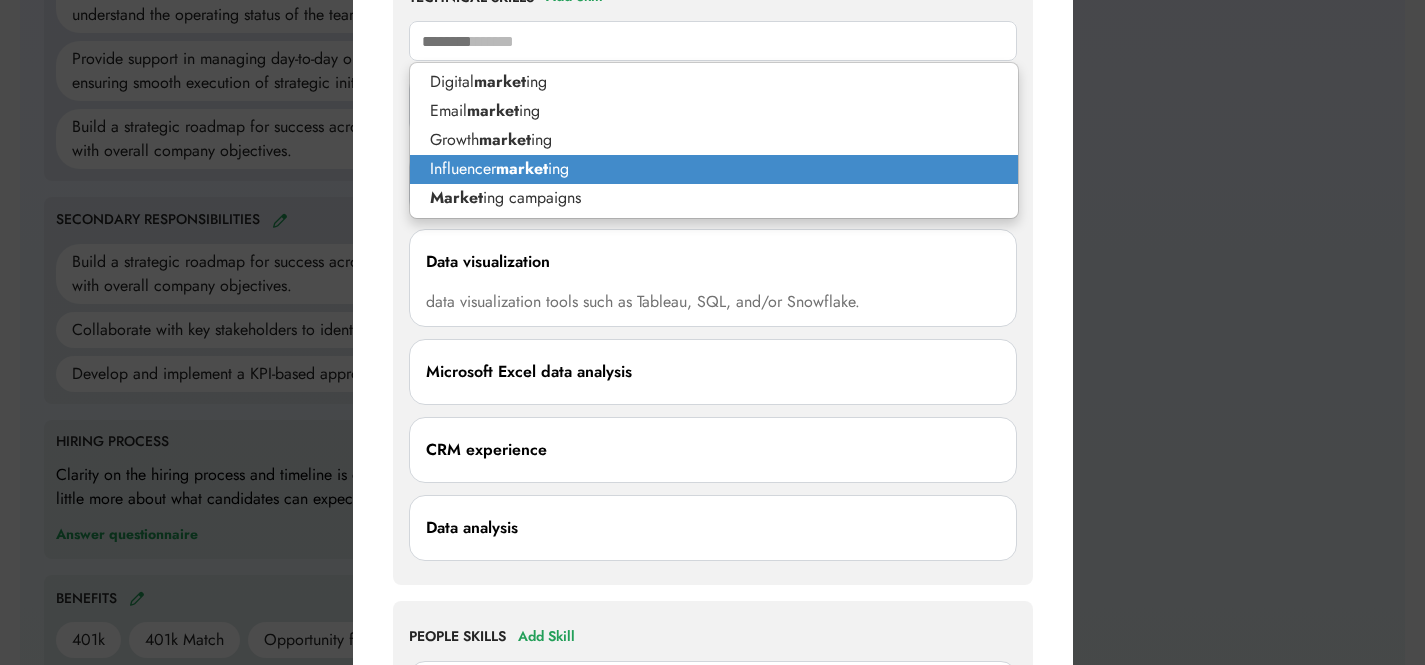 type on "*********" 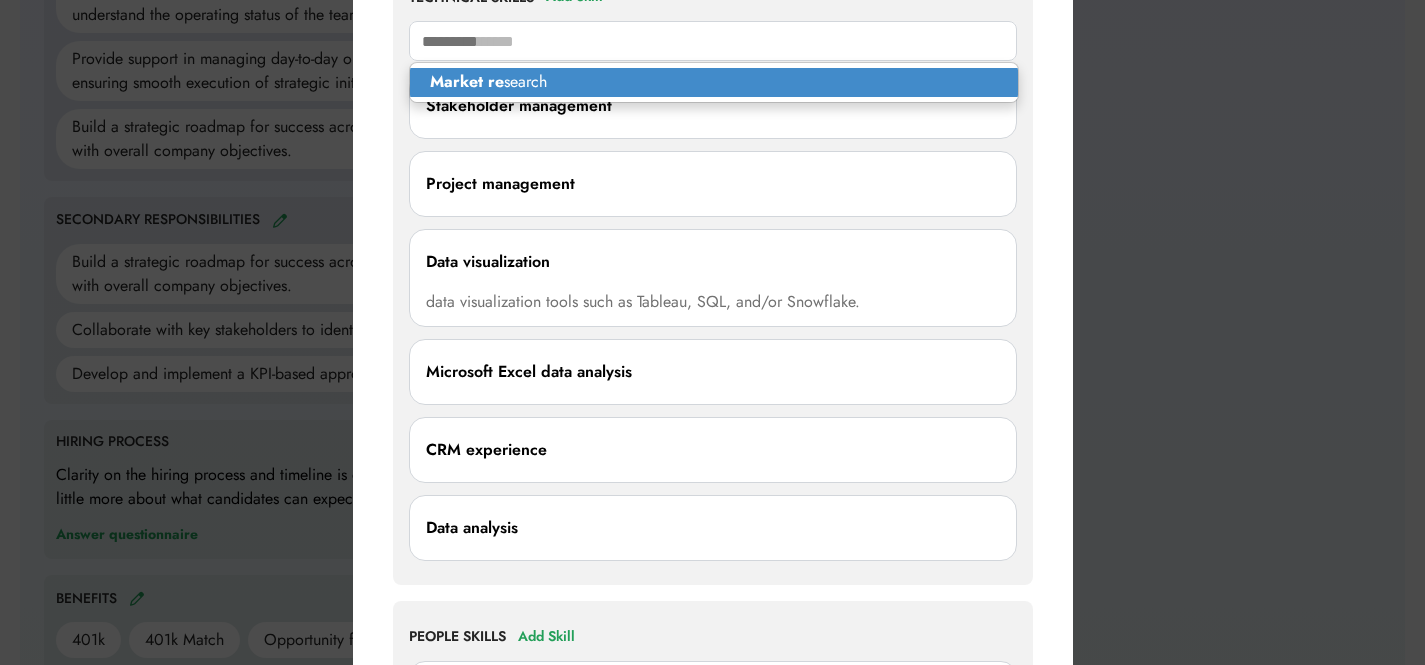 drag, startPoint x: 513, startPoint y: 107, endPoint x: 505, endPoint y: 73, distance: 34.928497 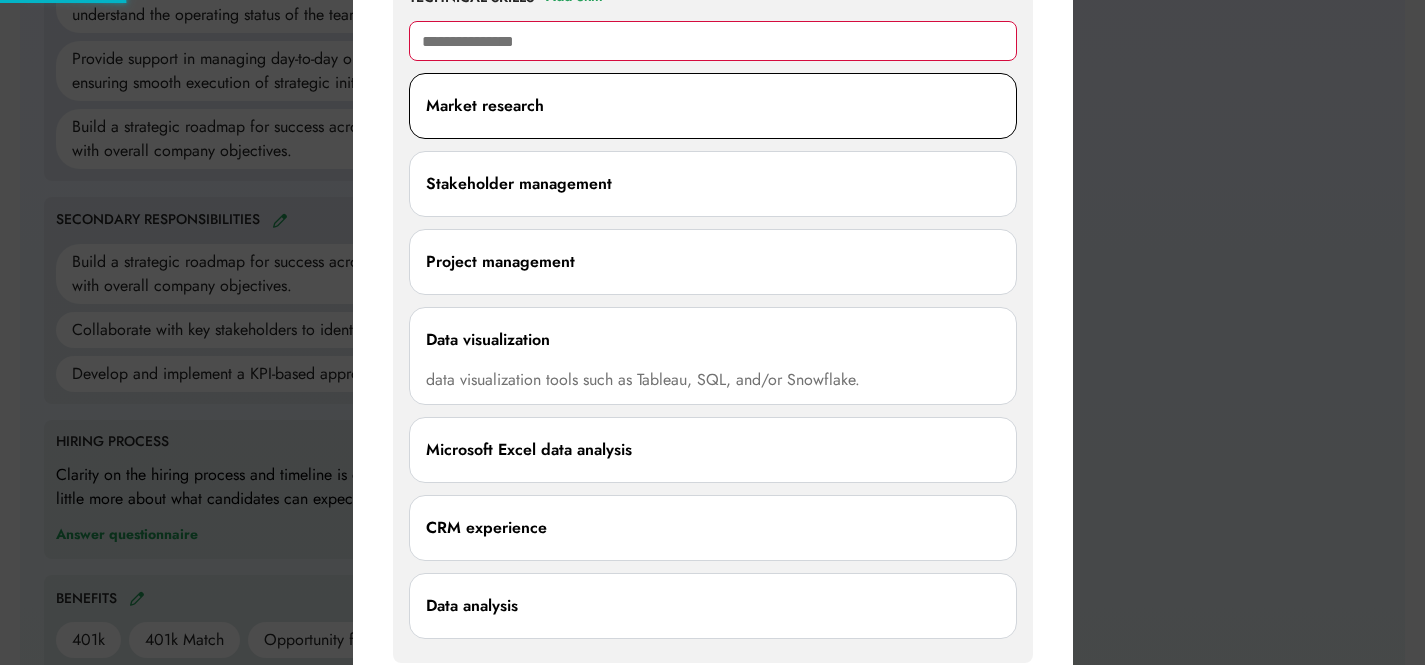 type 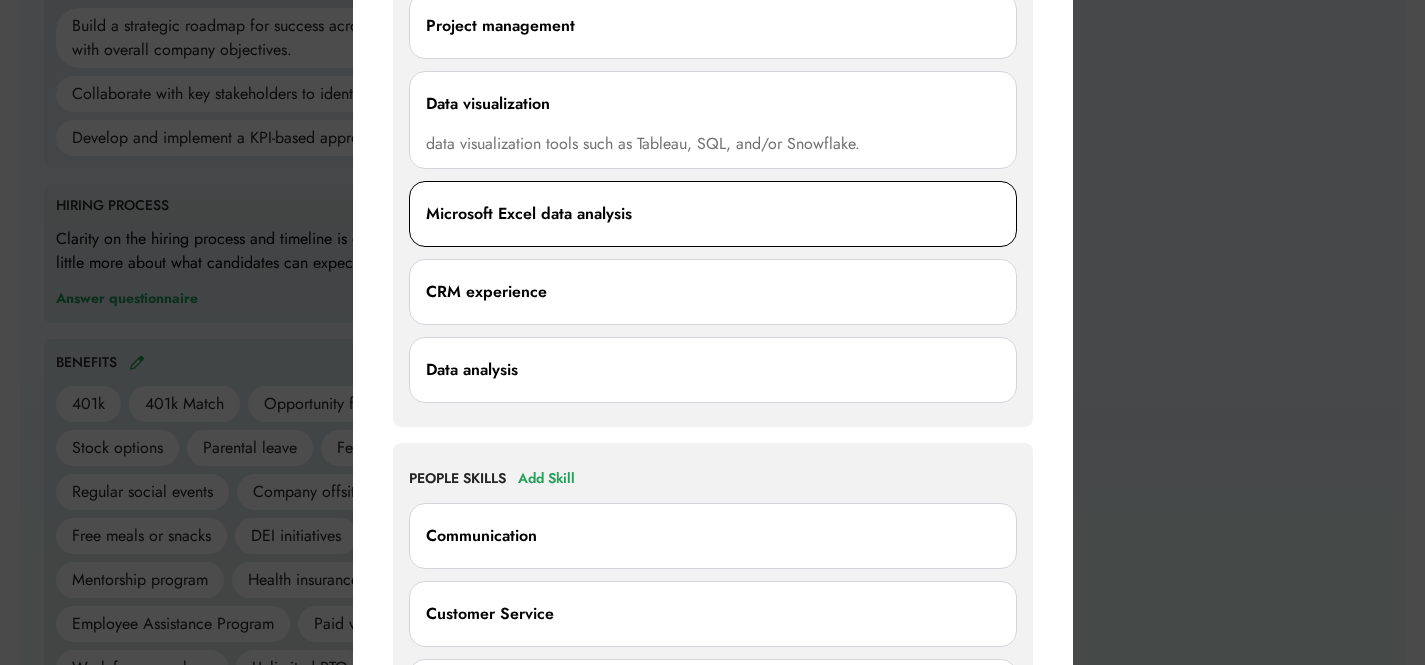 scroll, scrollTop: 1576, scrollLeft: 0, axis: vertical 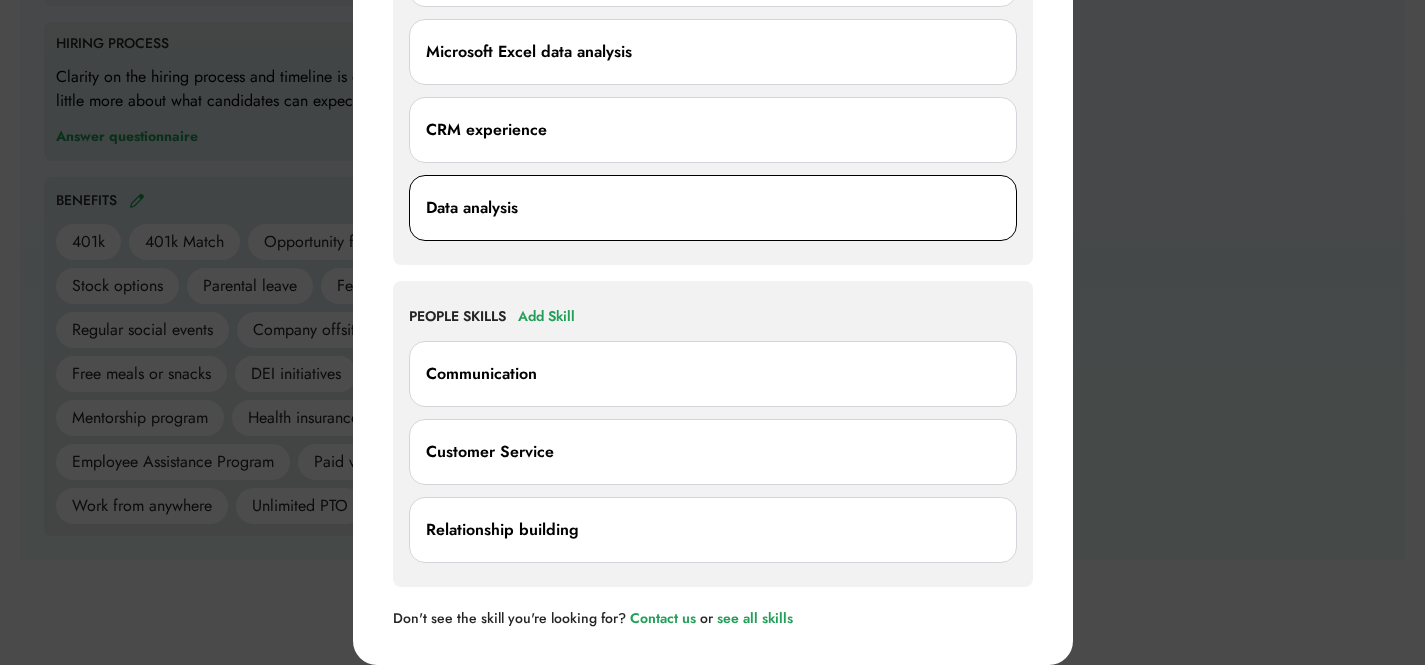 click on "Data analysis" at bounding box center [713, 208] 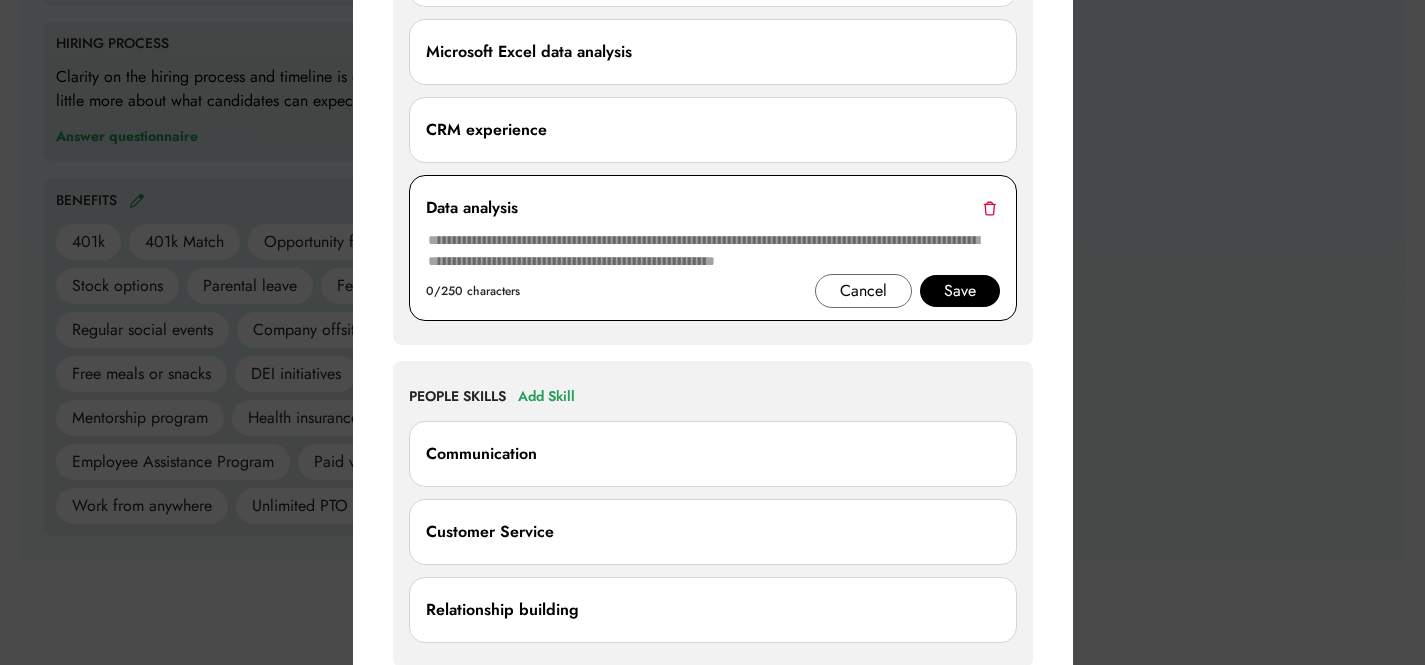 click at bounding box center [989, 208] 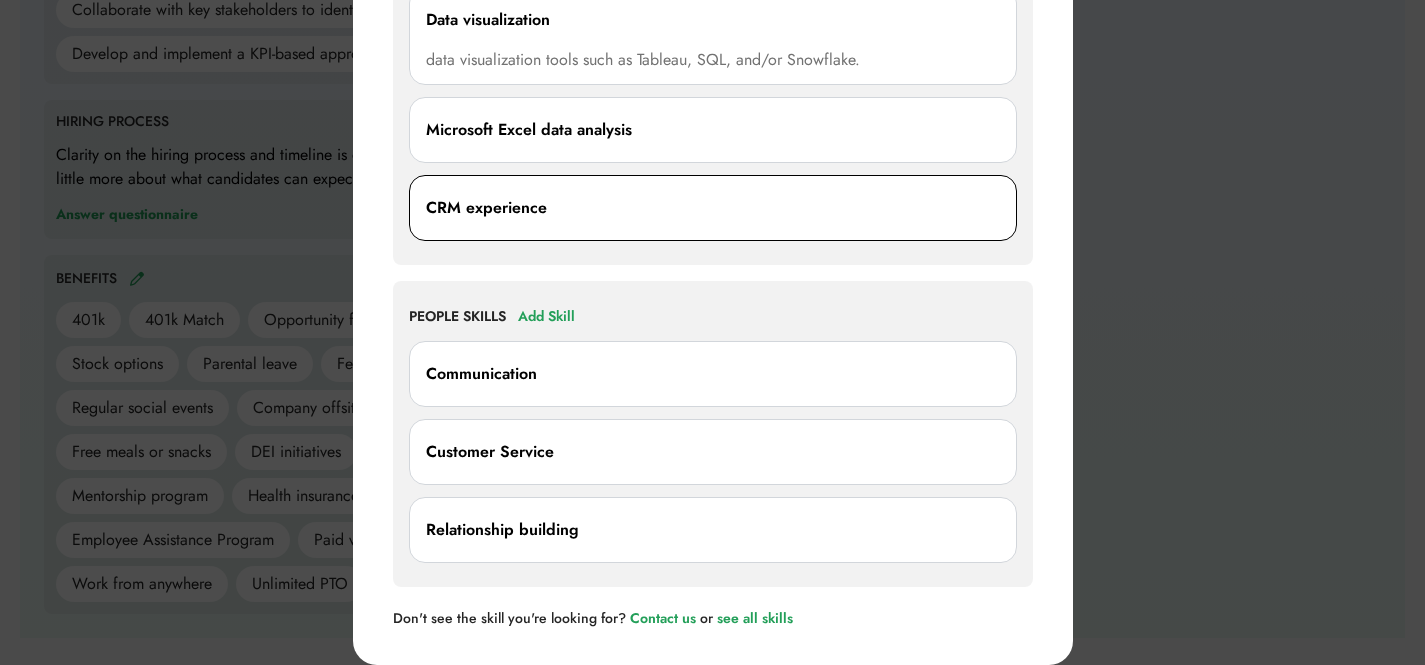 scroll, scrollTop: 1498, scrollLeft: 0, axis: vertical 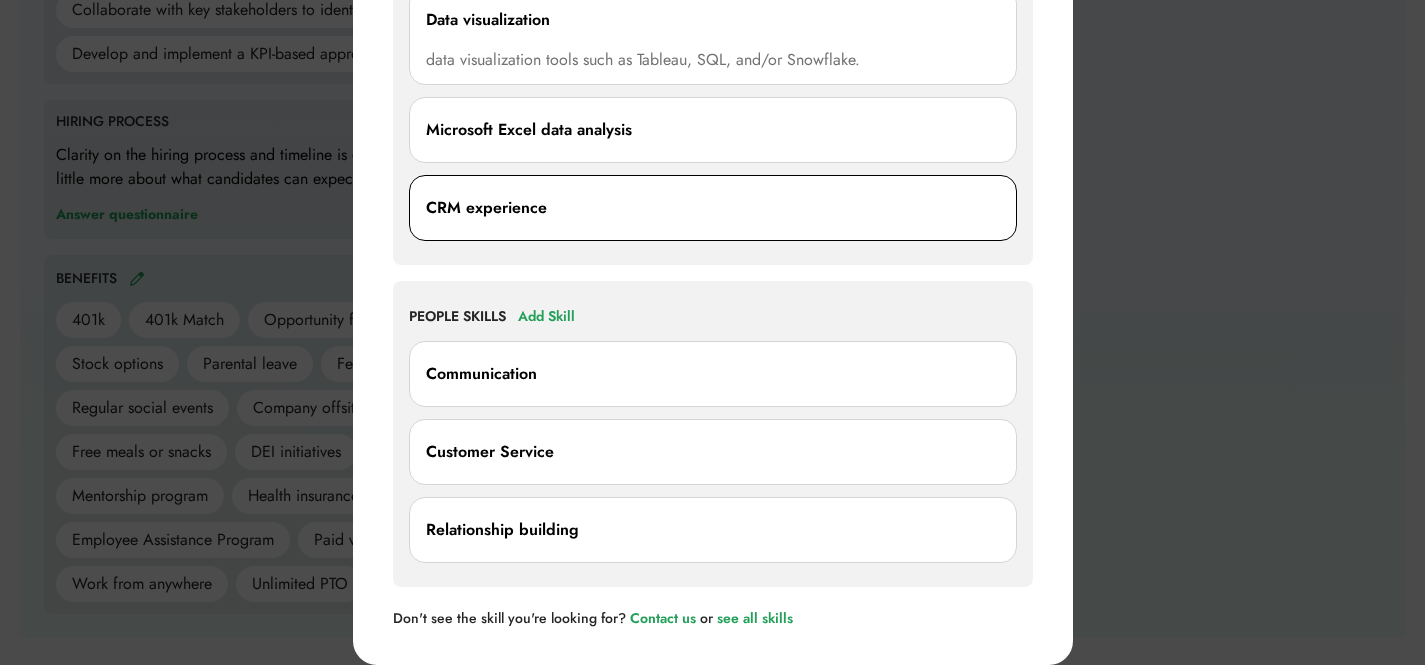 click on "CRM experience" at bounding box center (713, 208) 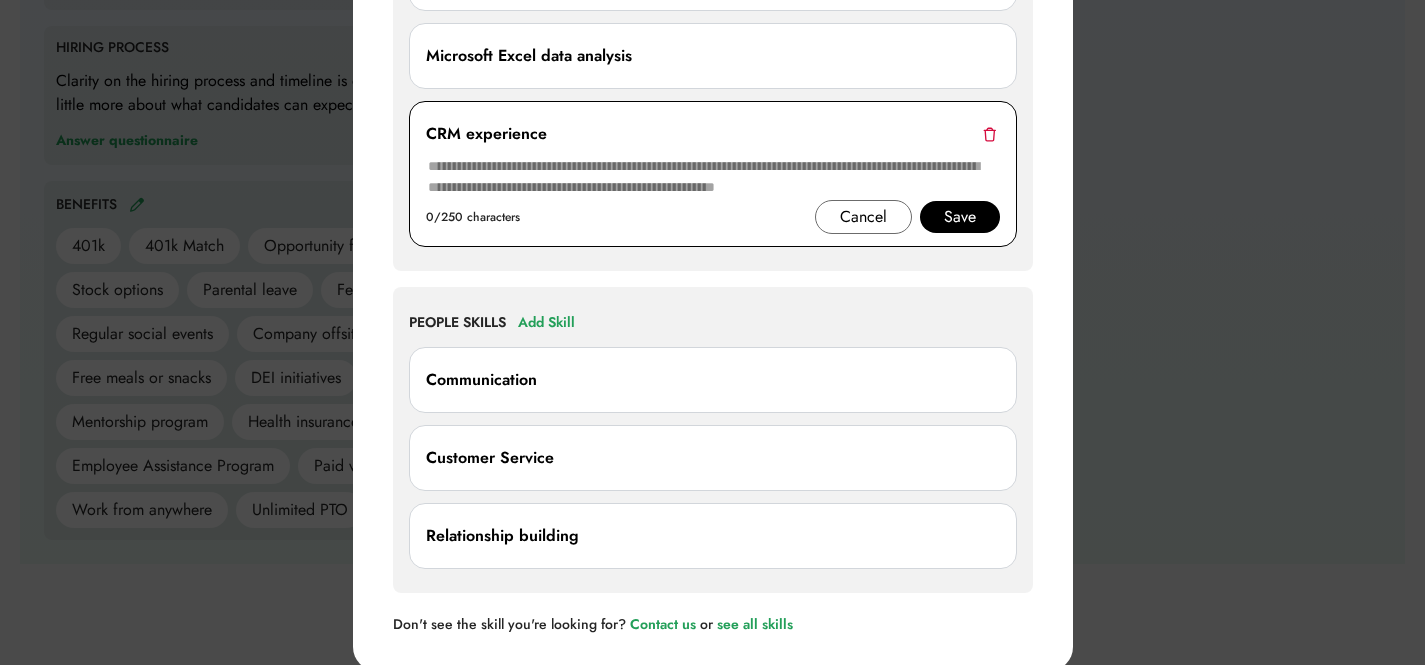 click at bounding box center (989, 134) 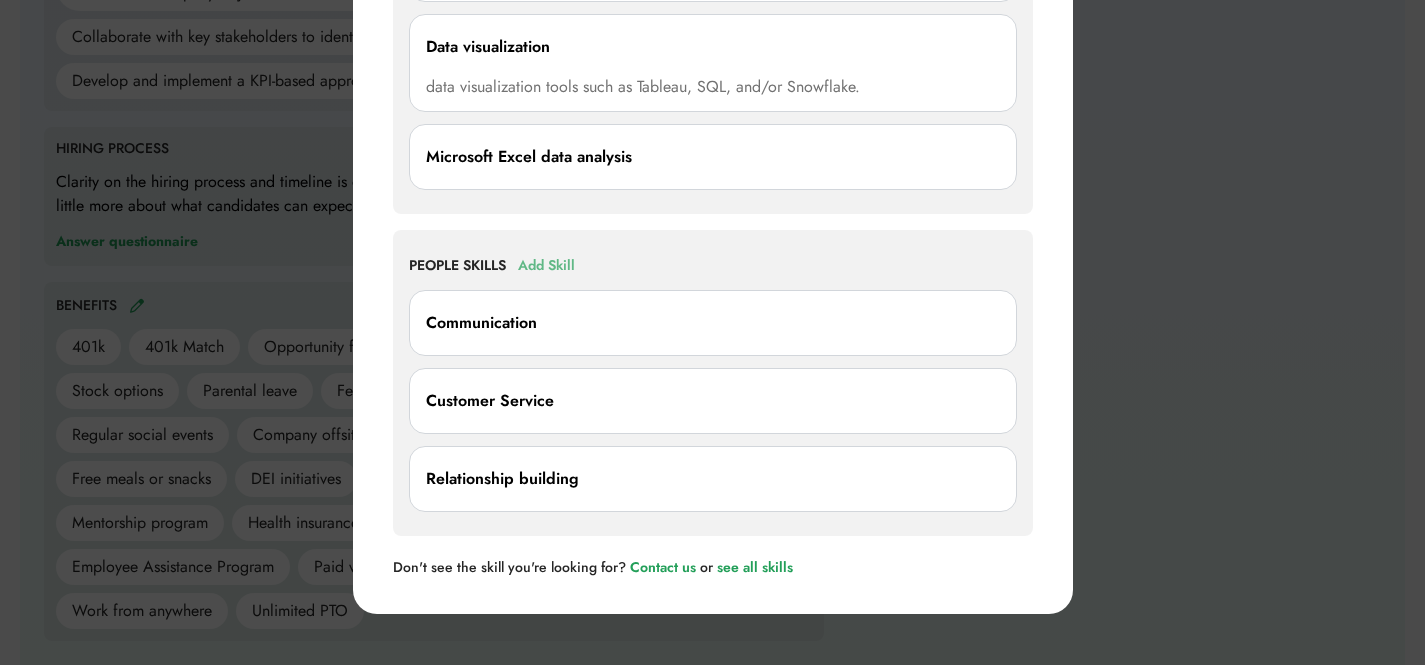 click on "Add Skill" at bounding box center [546, 266] 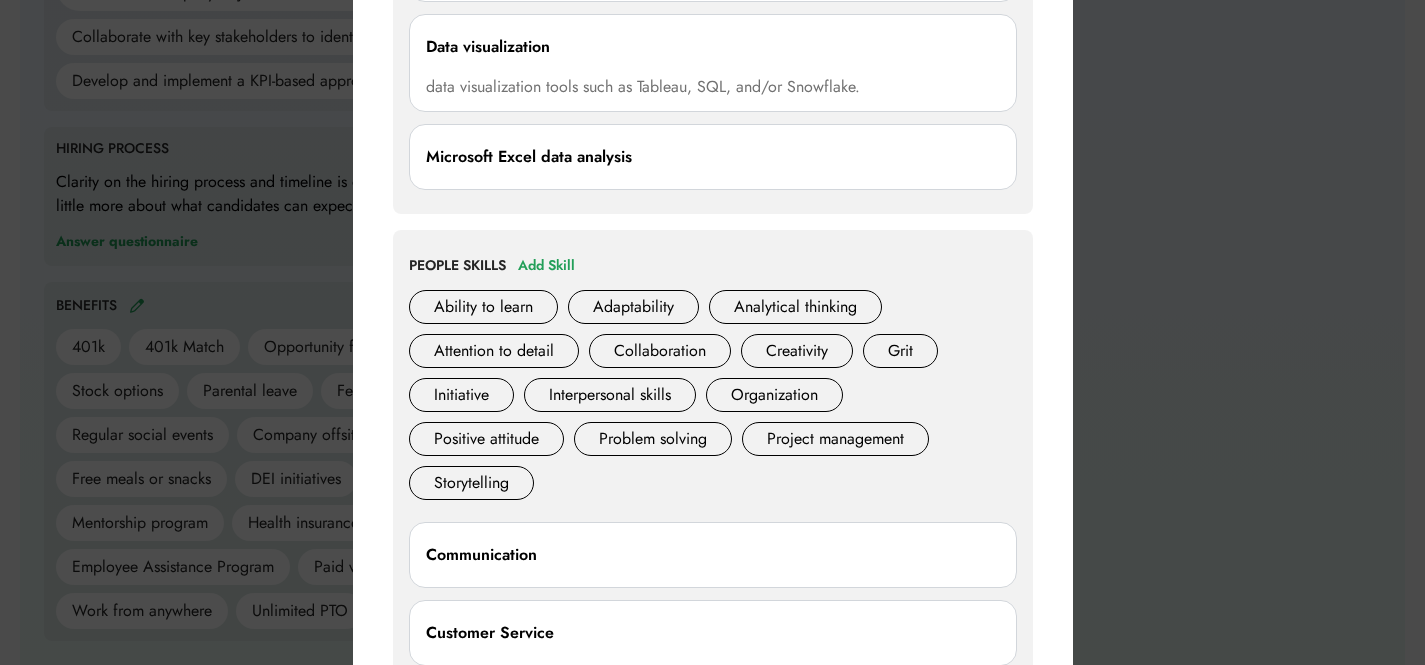 scroll, scrollTop: 1572, scrollLeft: 0, axis: vertical 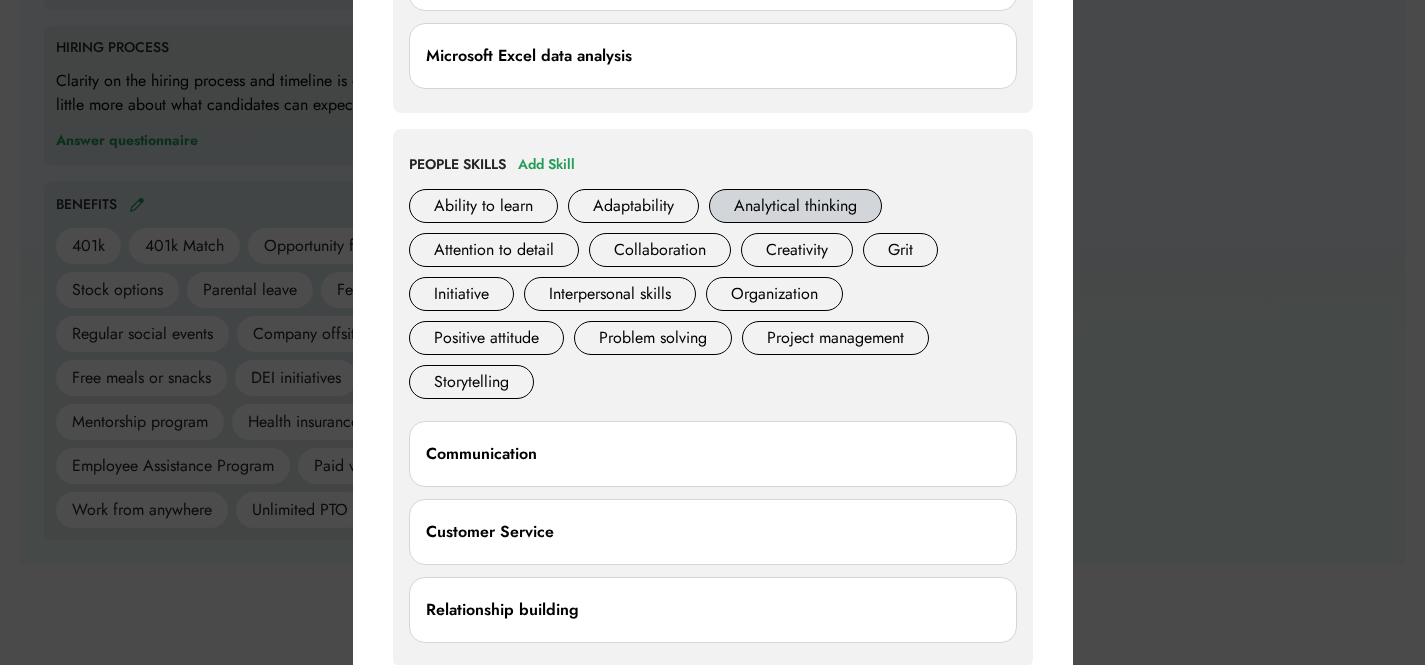 click on "Analytical thinking" at bounding box center [795, 206] 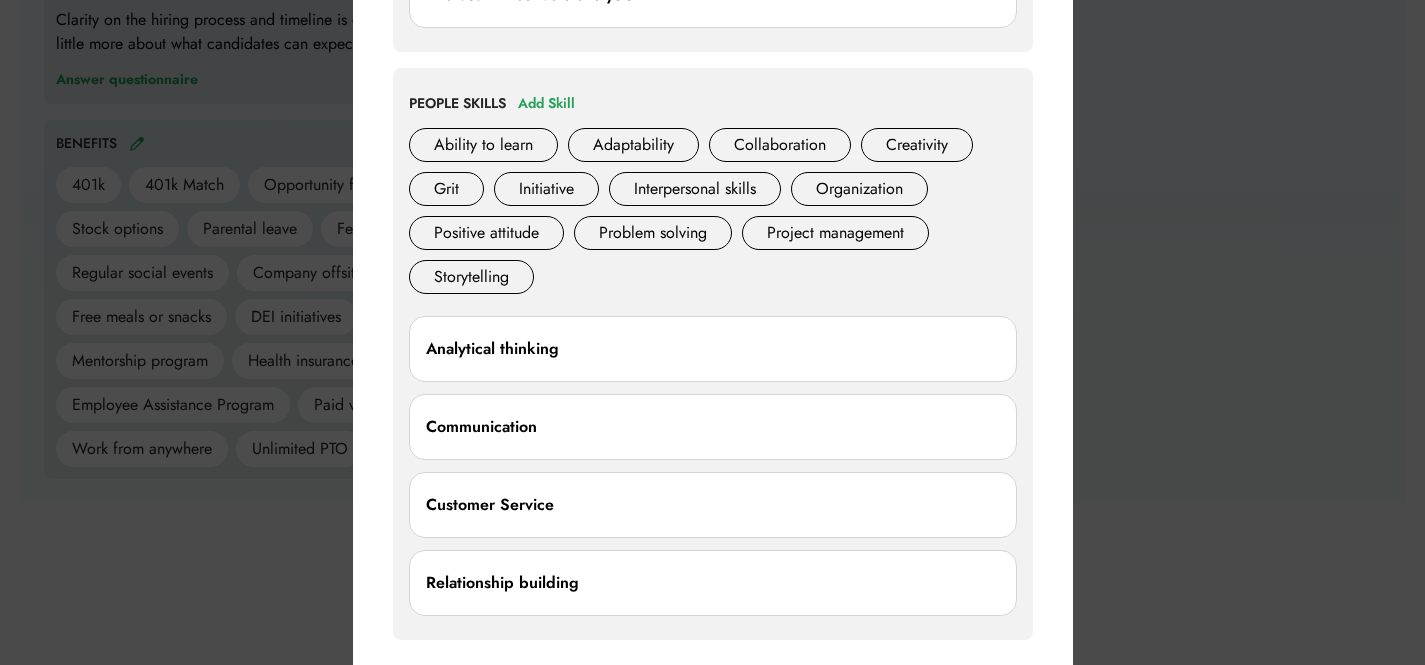 scroll, scrollTop: 1686, scrollLeft: 0, axis: vertical 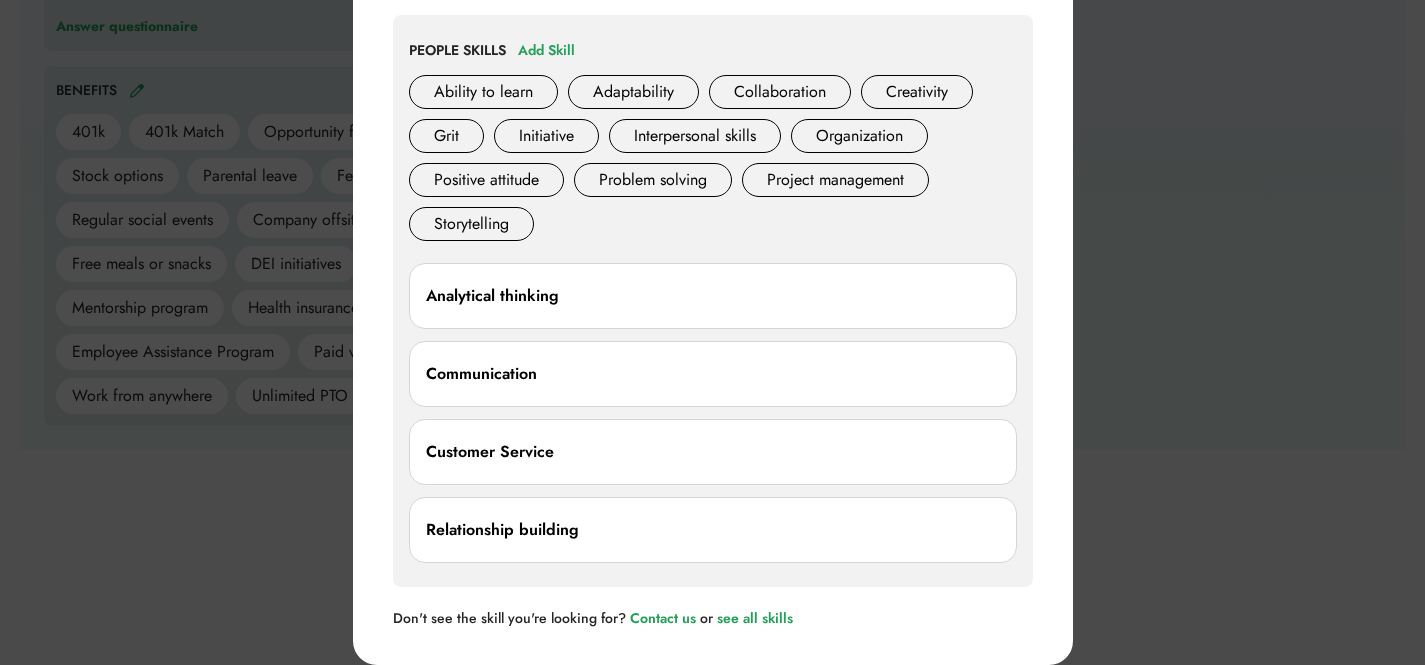 drag, startPoint x: 803, startPoint y: 451, endPoint x: 845, endPoint y: 451, distance: 42 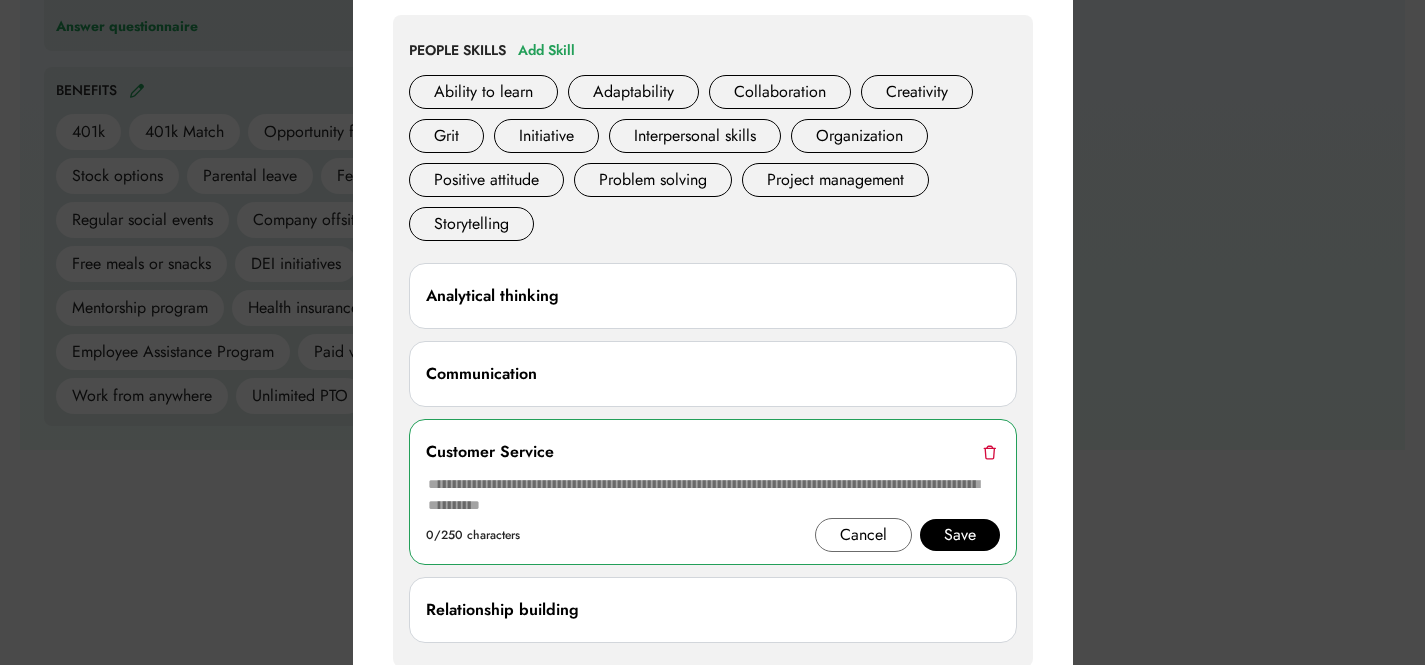 drag, startPoint x: 979, startPoint y: 455, endPoint x: 1003, endPoint y: 450, distance: 24.5153 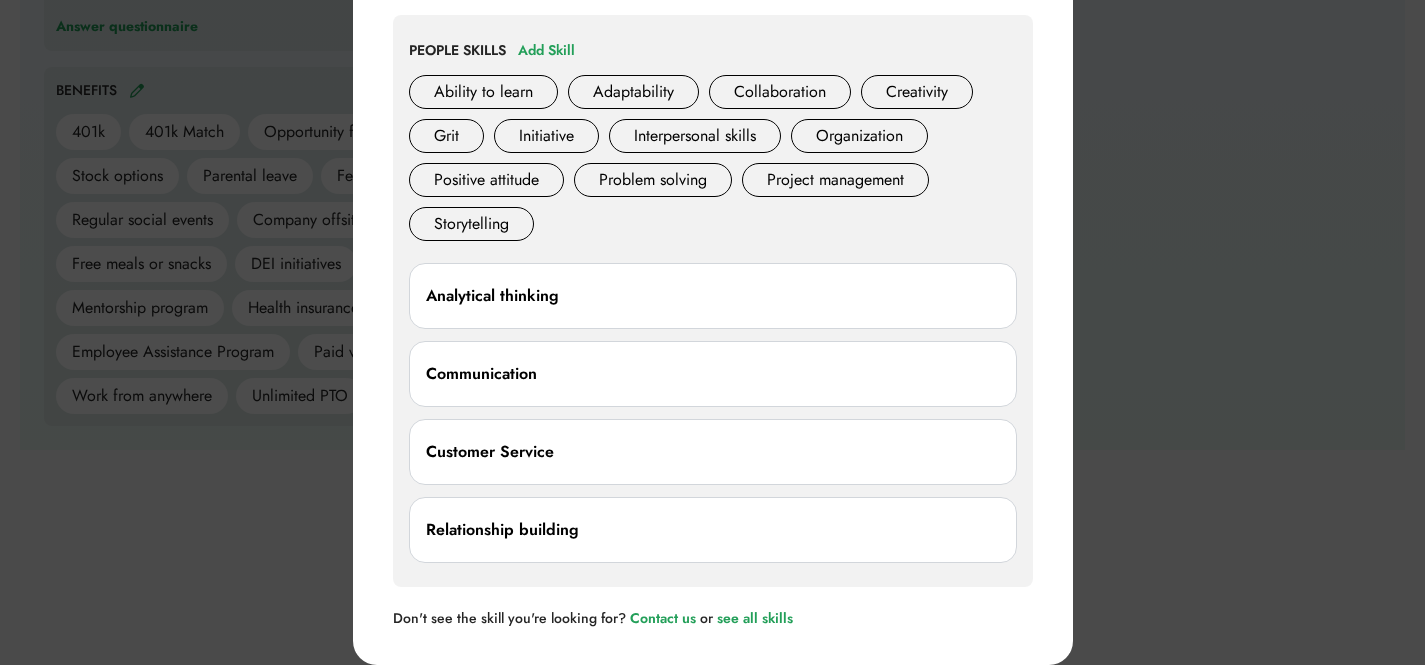 click on "Customer Service" at bounding box center [713, 452] 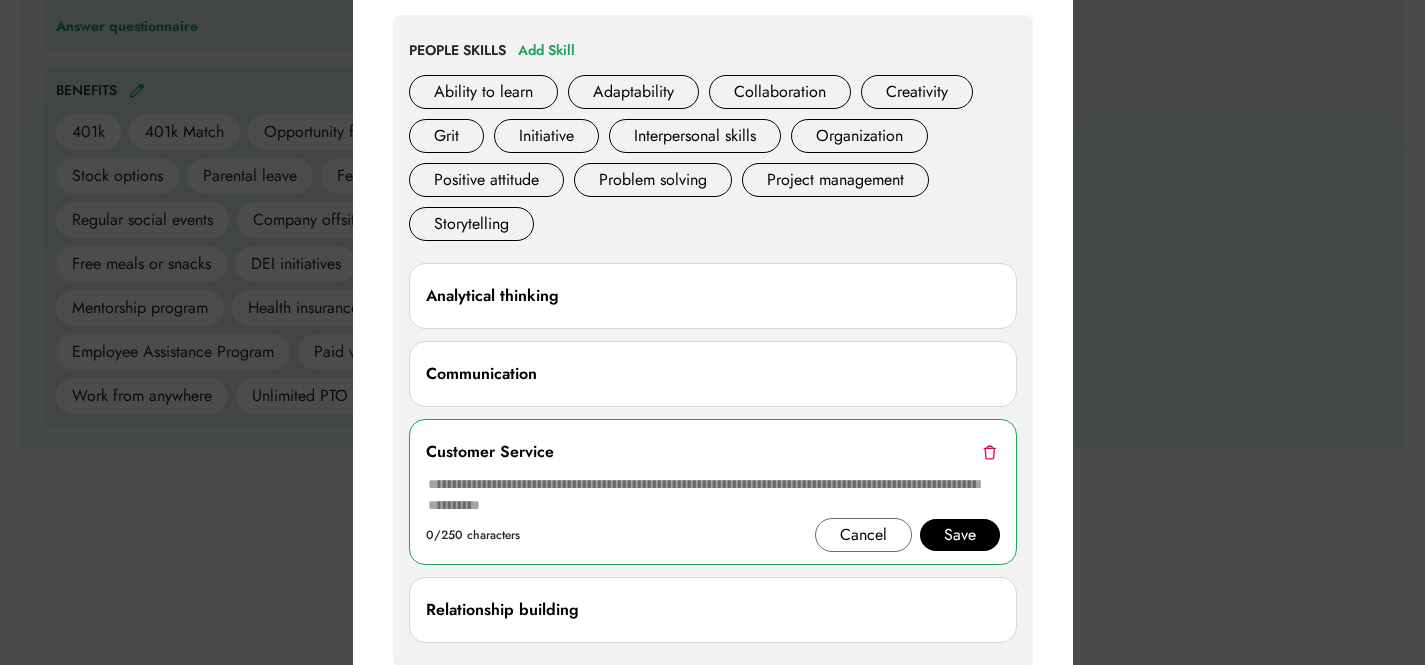 click at bounding box center [989, 452] 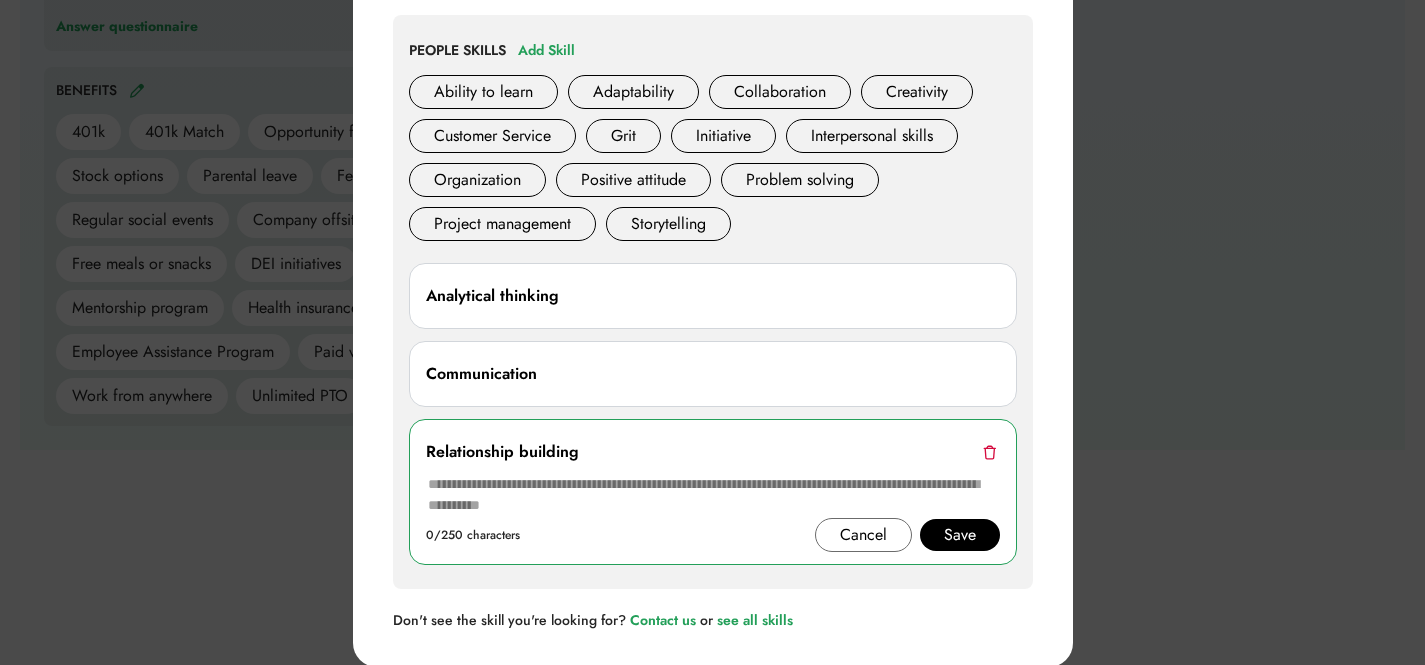 click at bounding box center (712, 332) 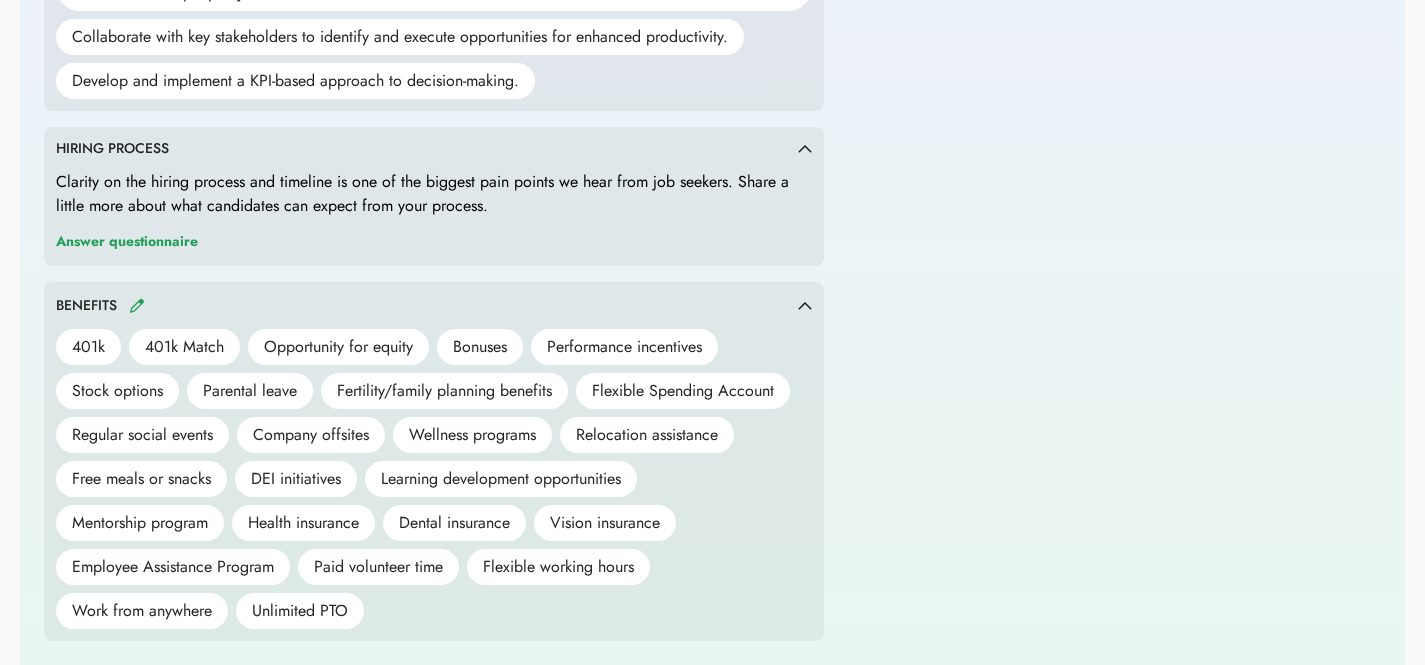 scroll, scrollTop: 1049, scrollLeft: 0, axis: vertical 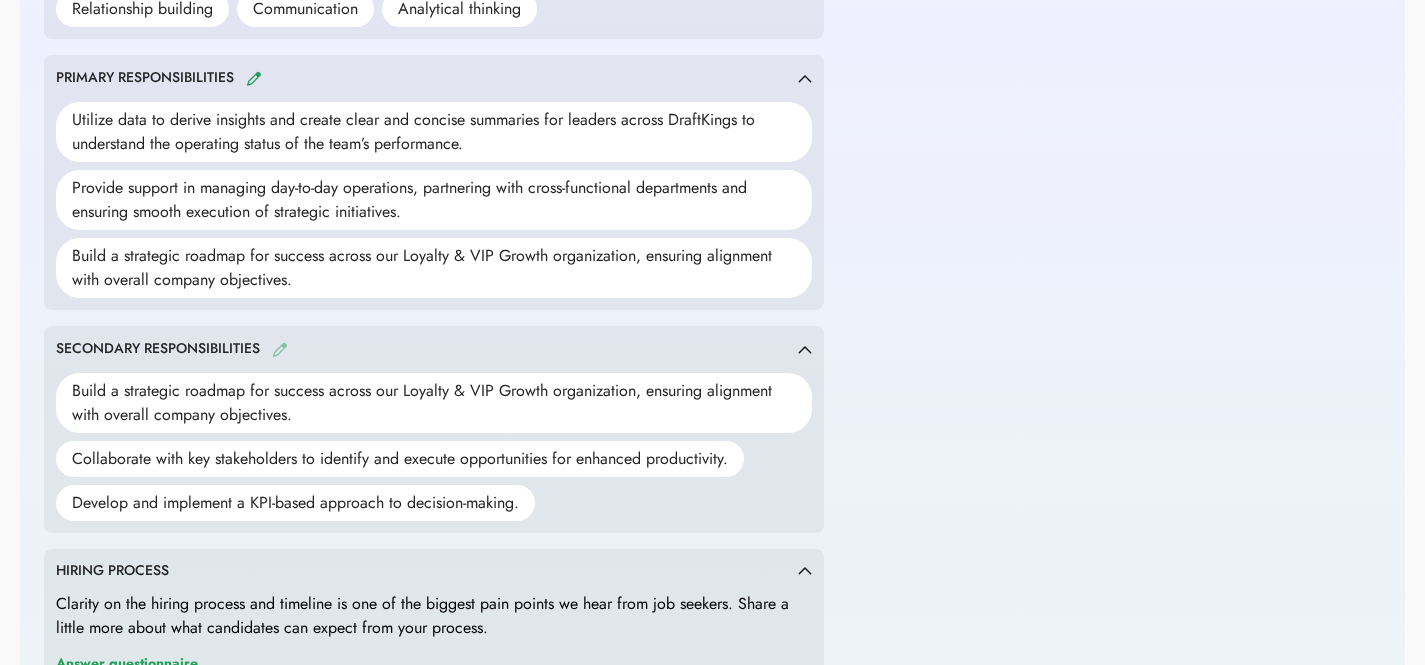 click at bounding box center (280, 349) 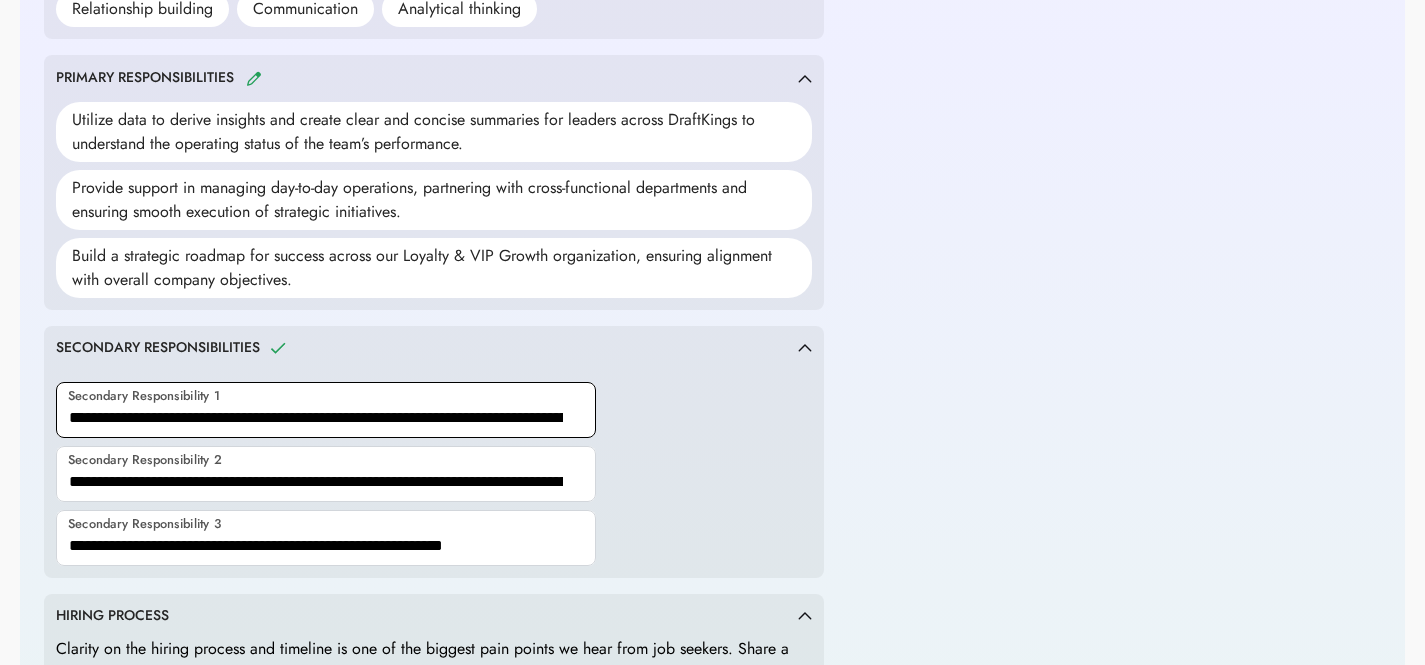 click at bounding box center (326, 410) 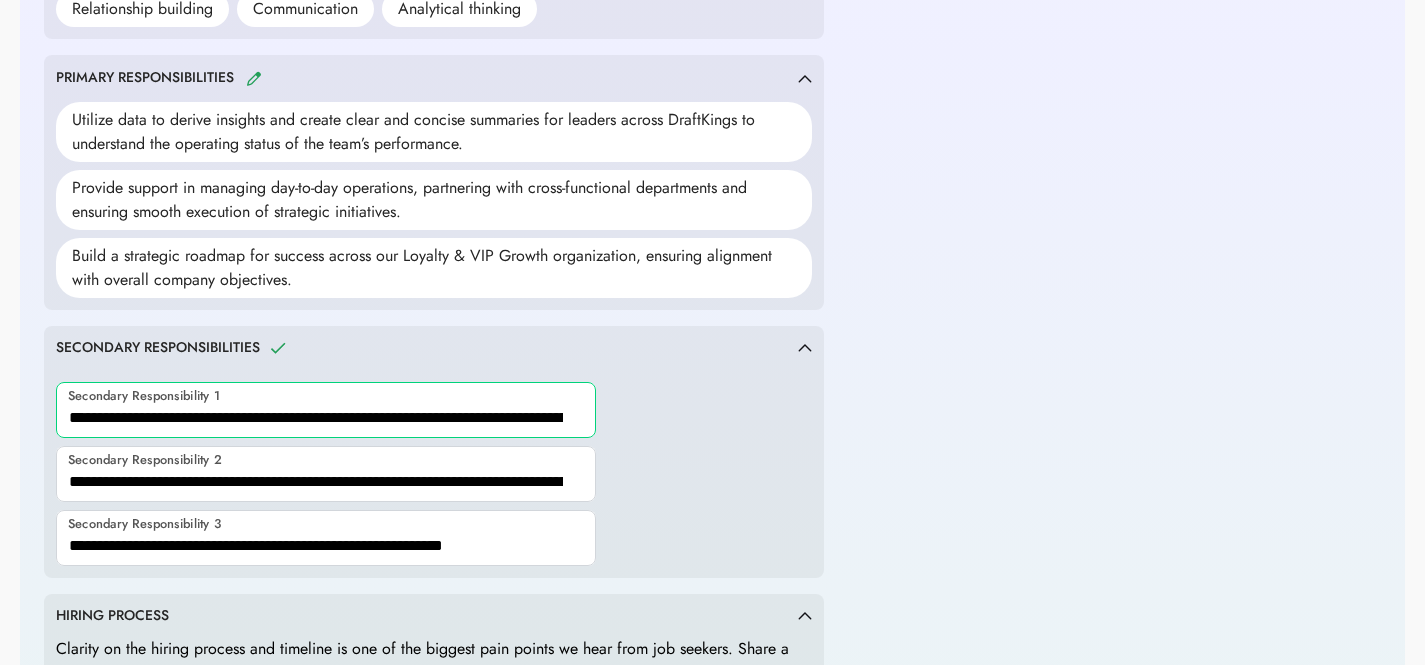 click at bounding box center (326, 410) 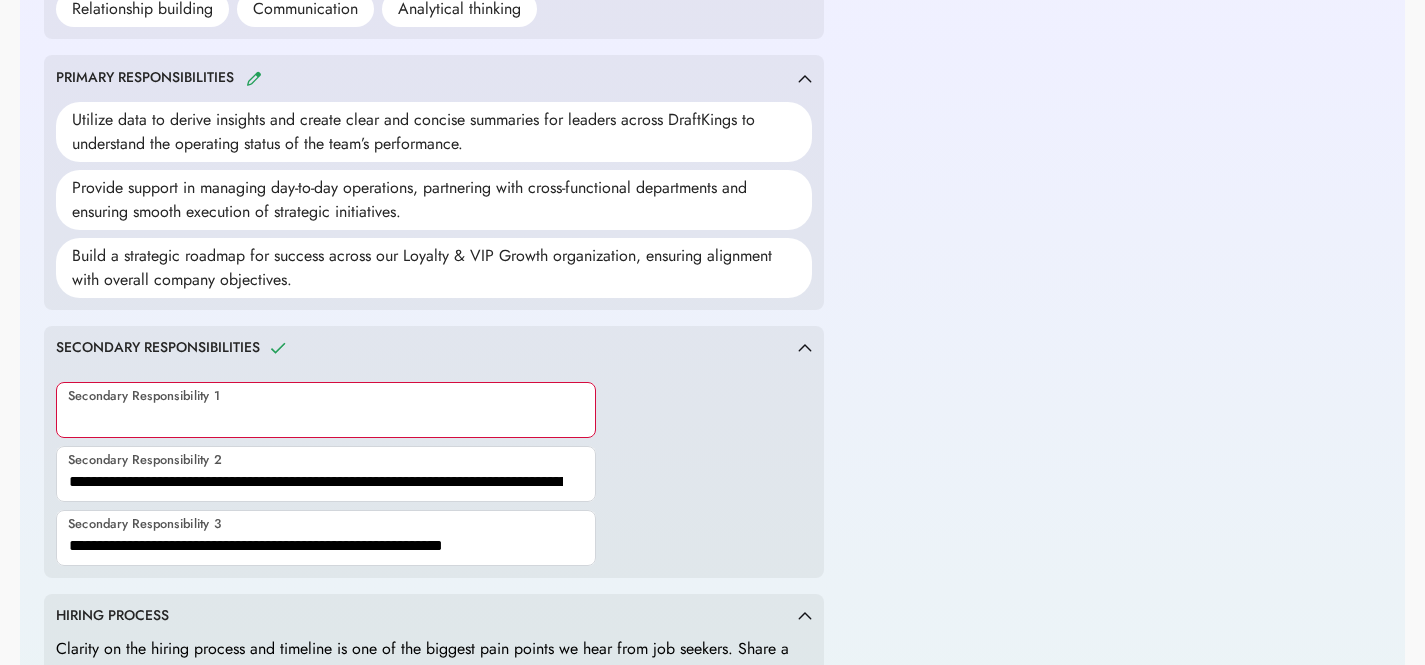 click at bounding box center [326, 410] 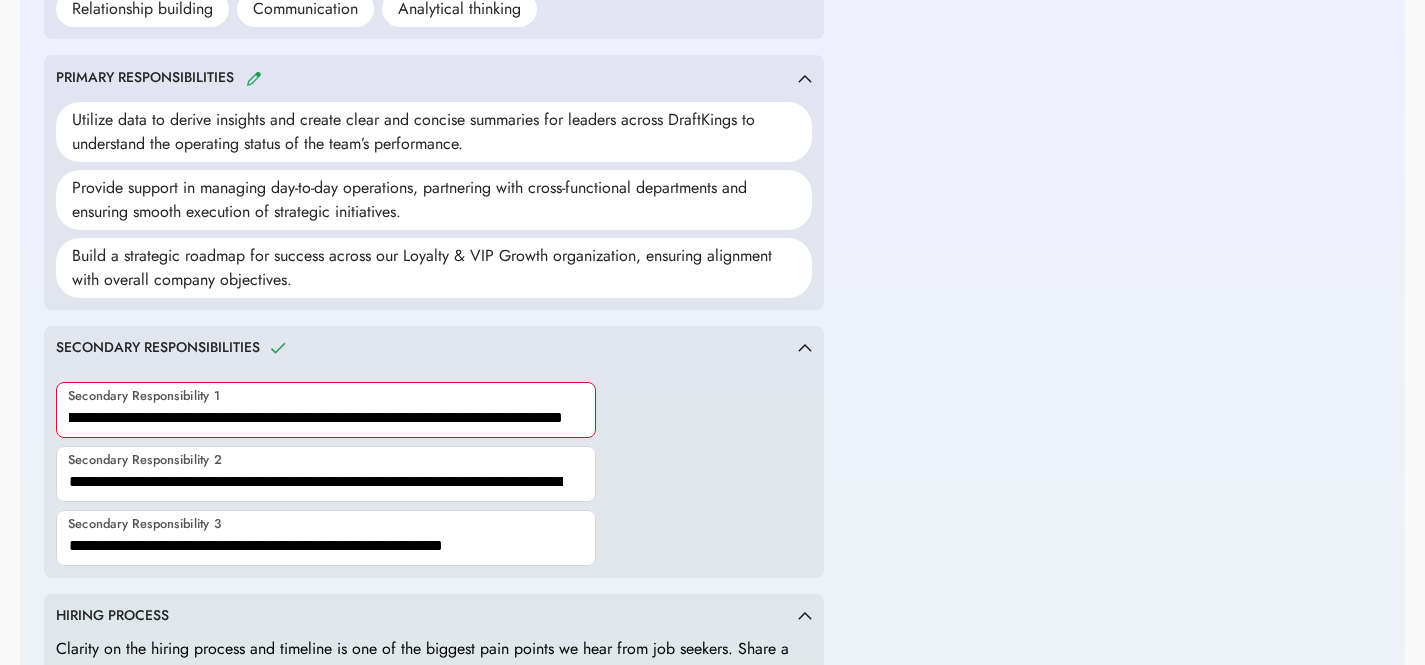scroll, scrollTop: 0, scrollLeft: 0, axis: both 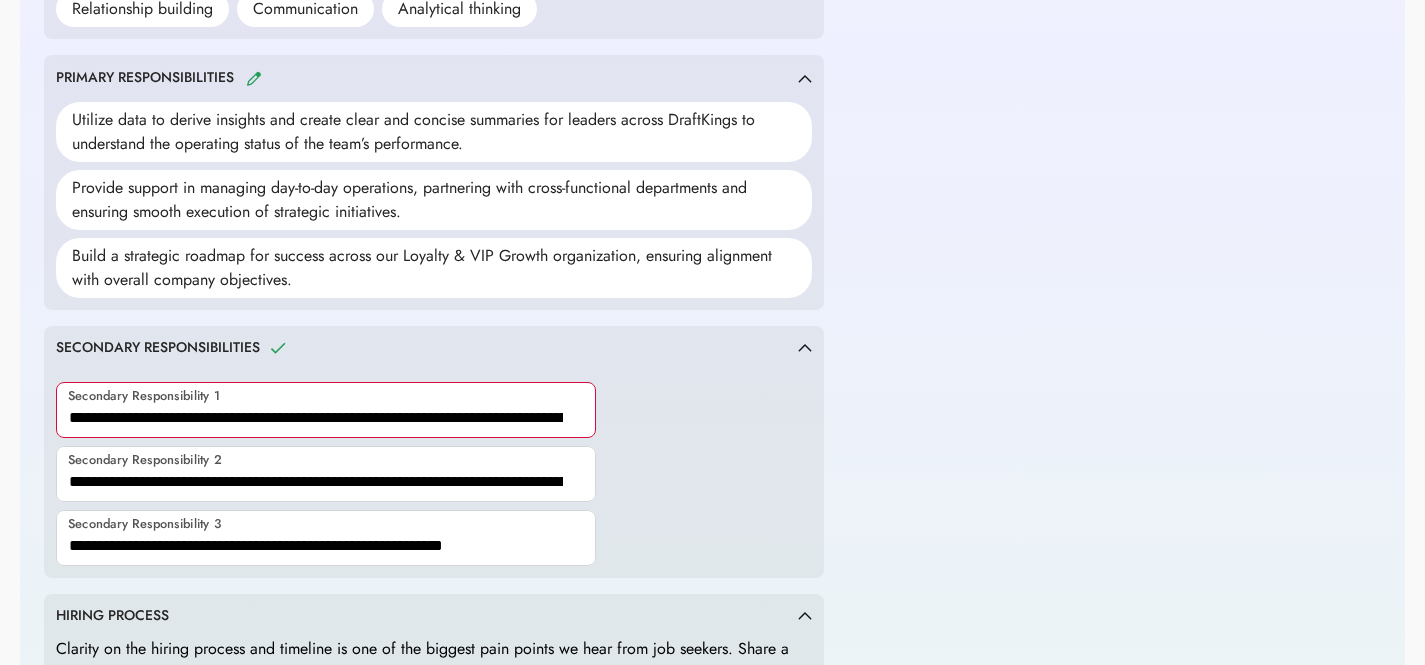 type on "**********" 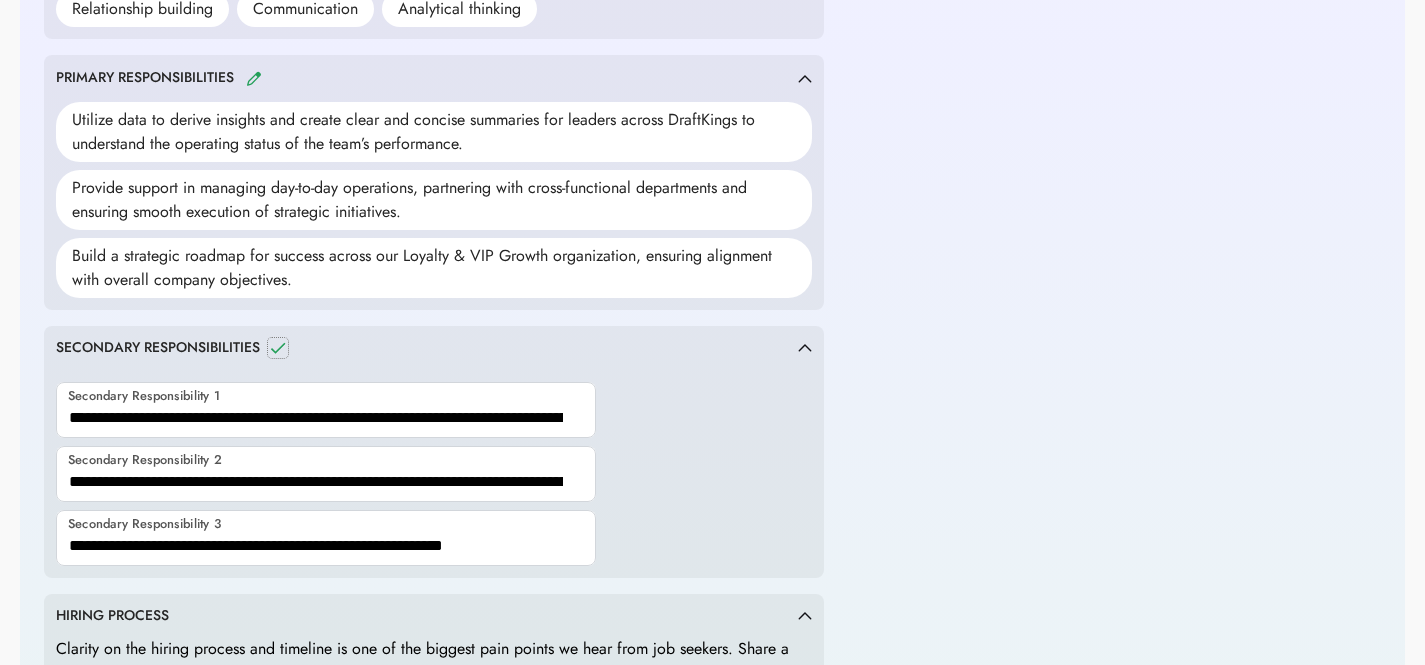 click 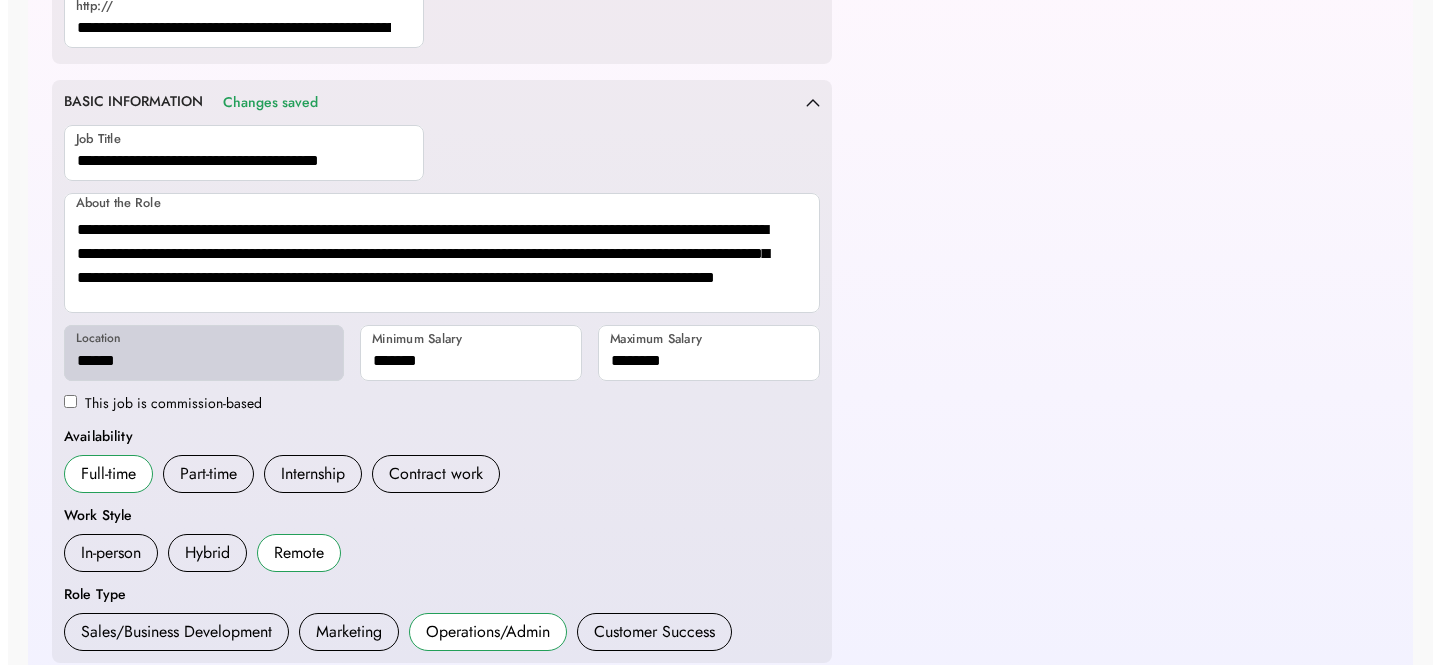 scroll, scrollTop: 0, scrollLeft: 0, axis: both 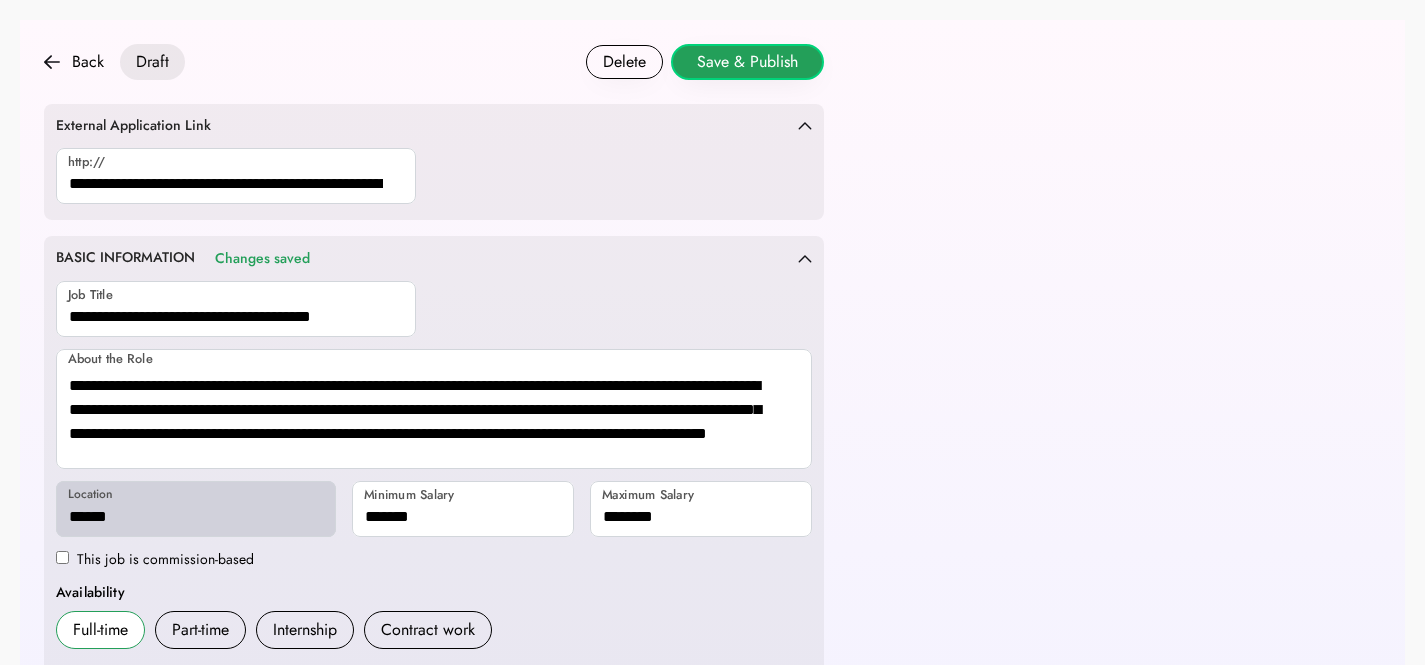 click on "Save & Publish" at bounding box center [747, 62] 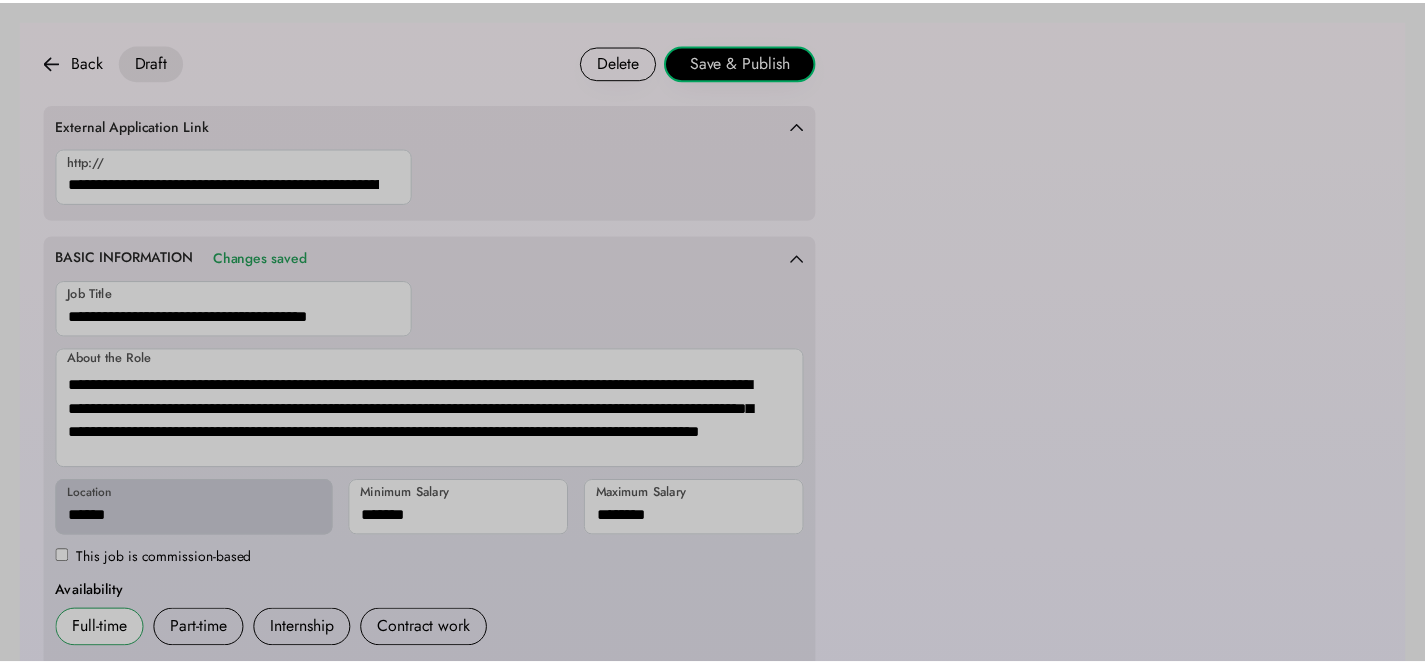 scroll, scrollTop: 1137, scrollLeft: 0, axis: vertical 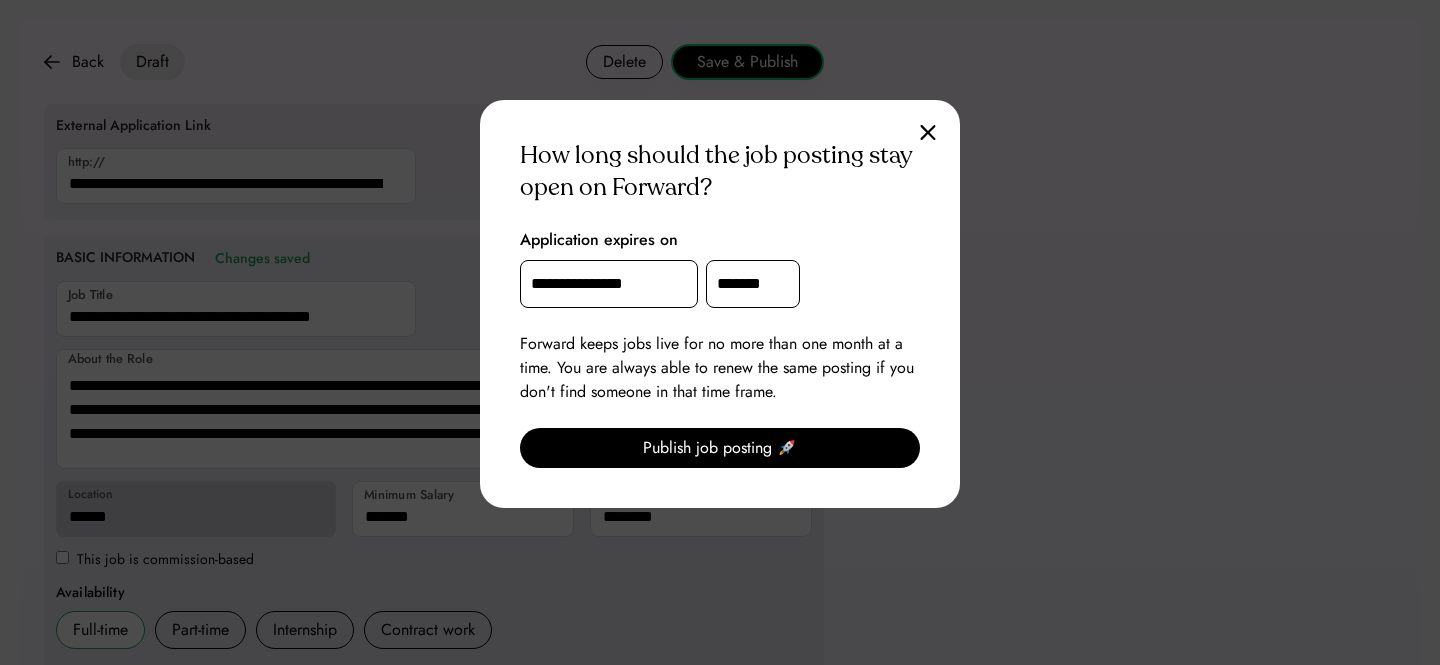 click on "**********" at bounding box center (609, 284) 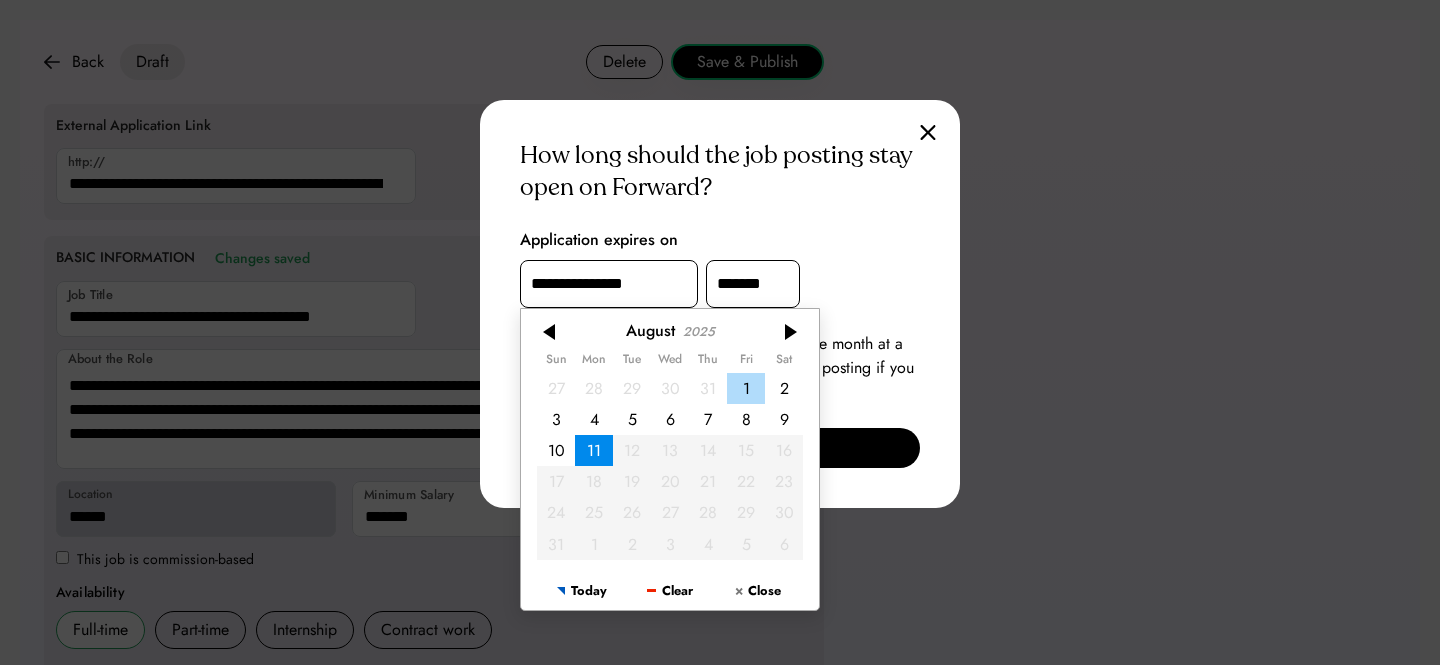 click on "1" at bounding box center (746, 387) 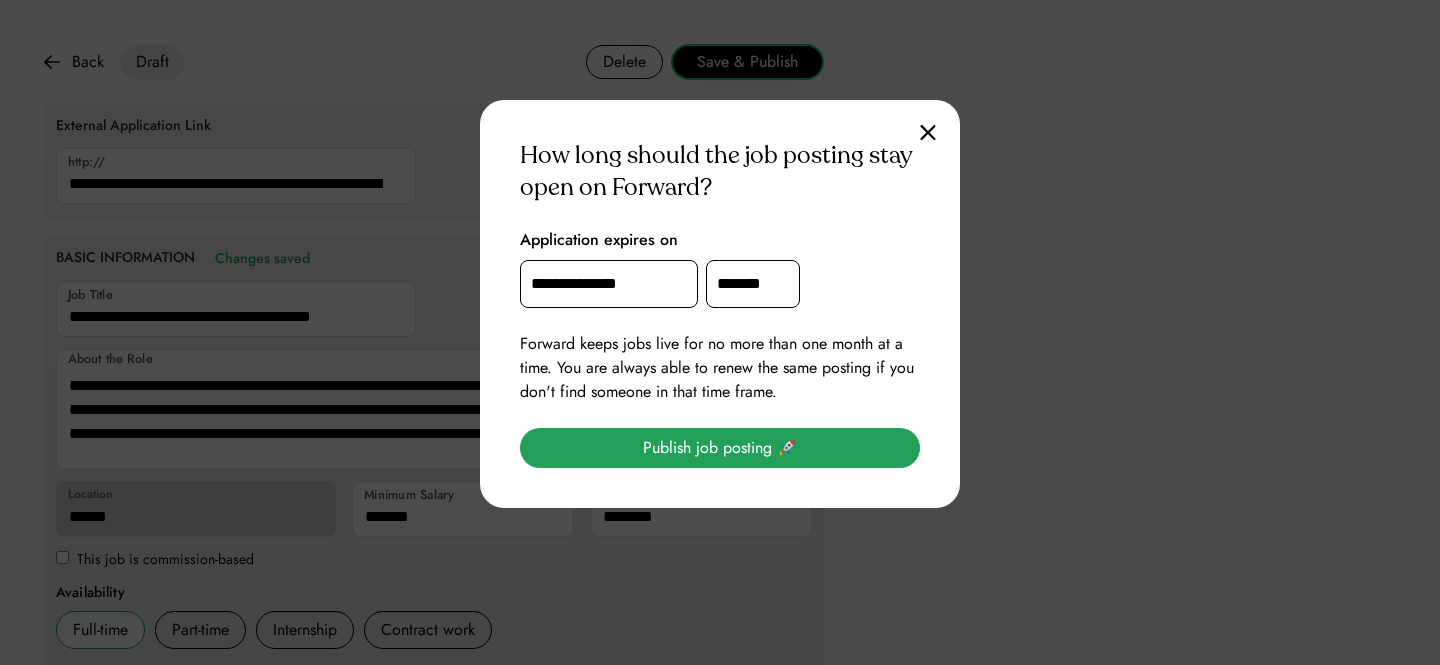 click on "Publish job posting 🚀" at bounding box center [720, 448] 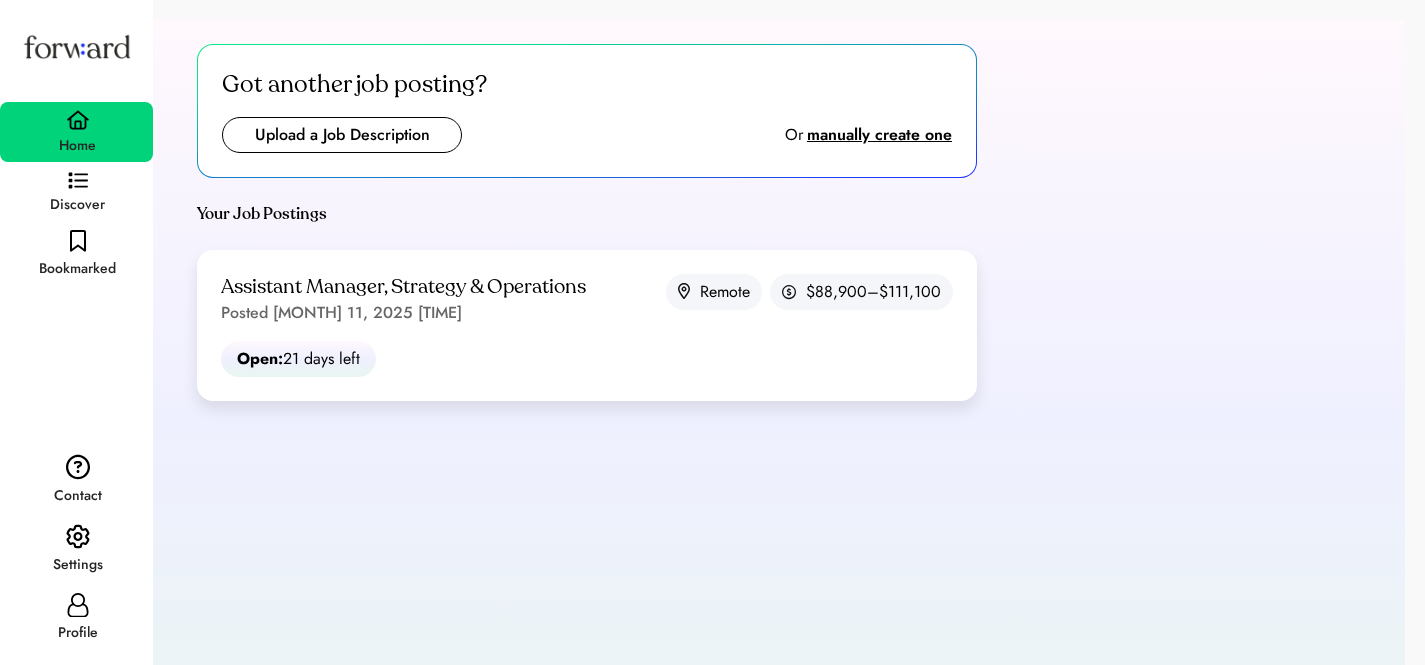 scroll, scrollTop: 0, scrollLeft: 0, axis: both 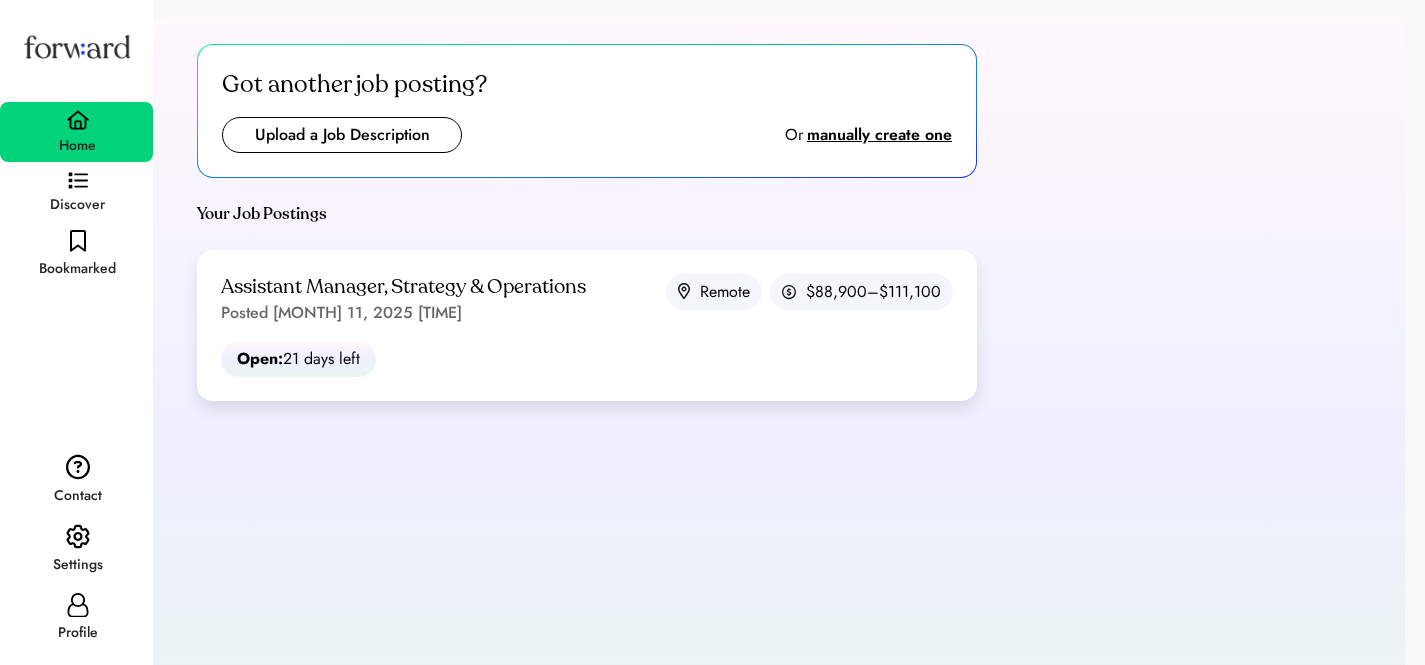 click at bounding box center (342, 135) 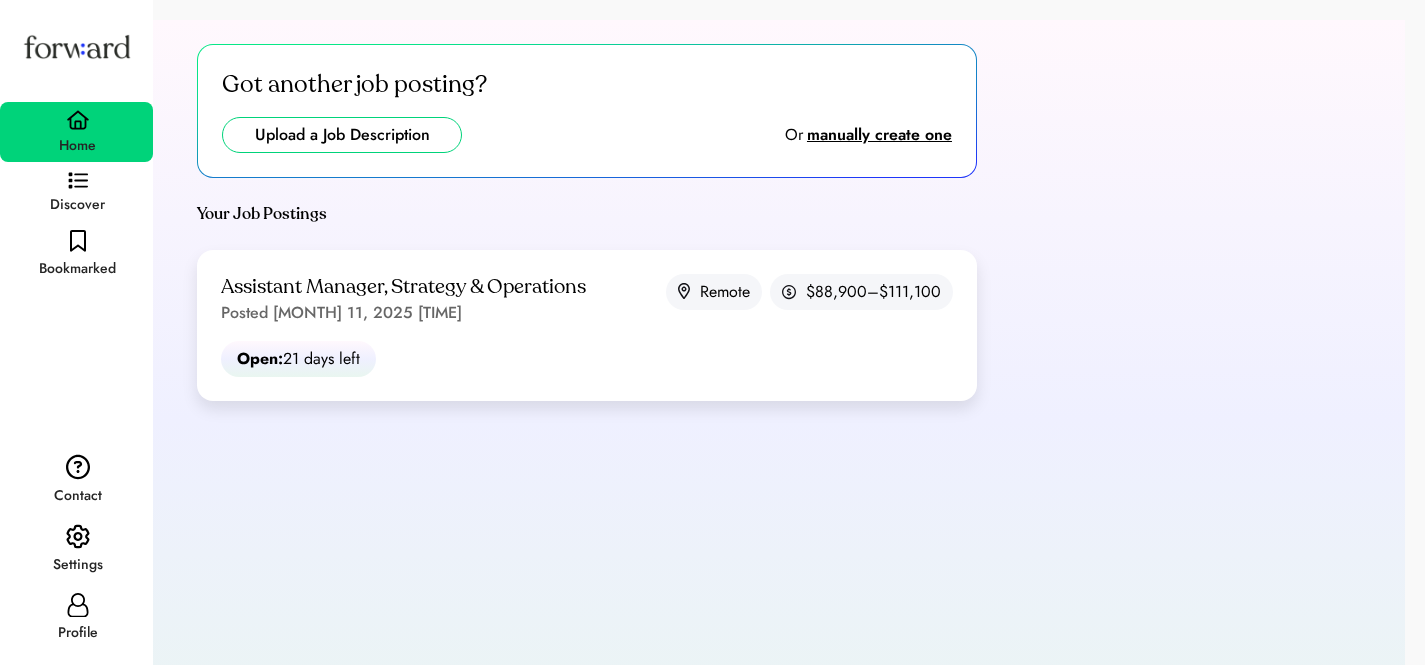 type on "**********" 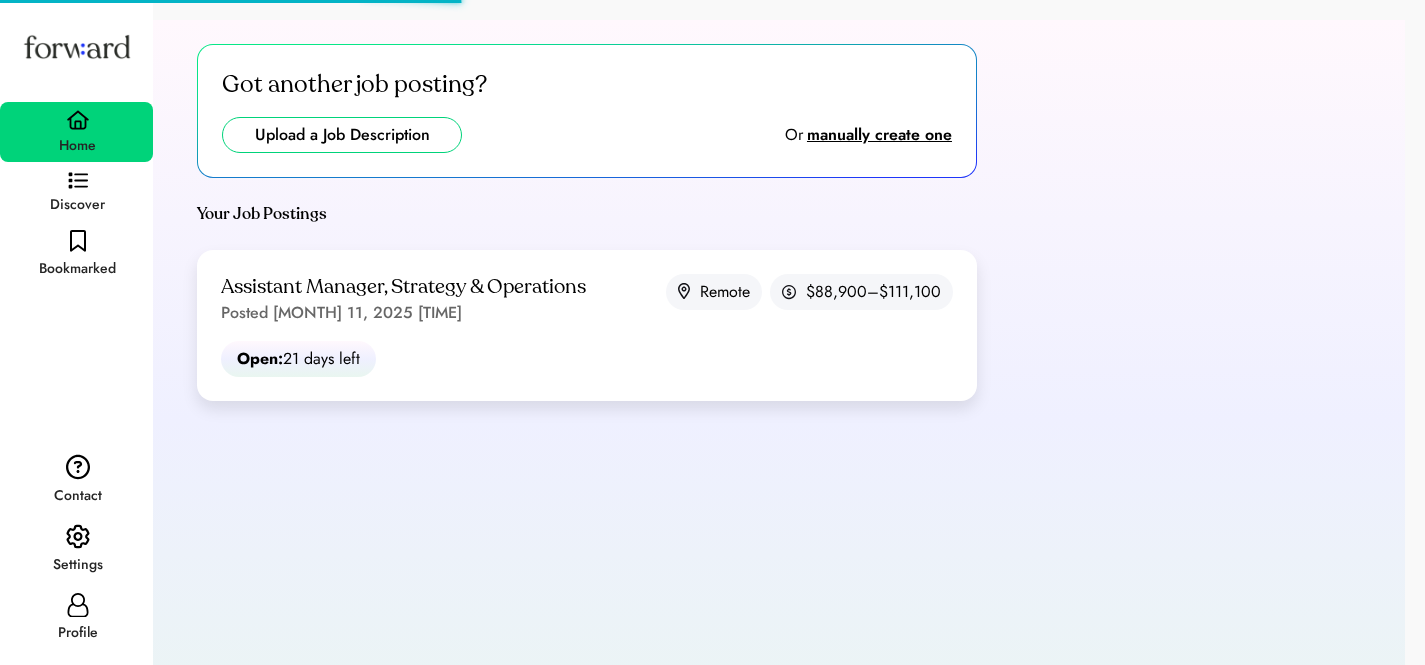 type 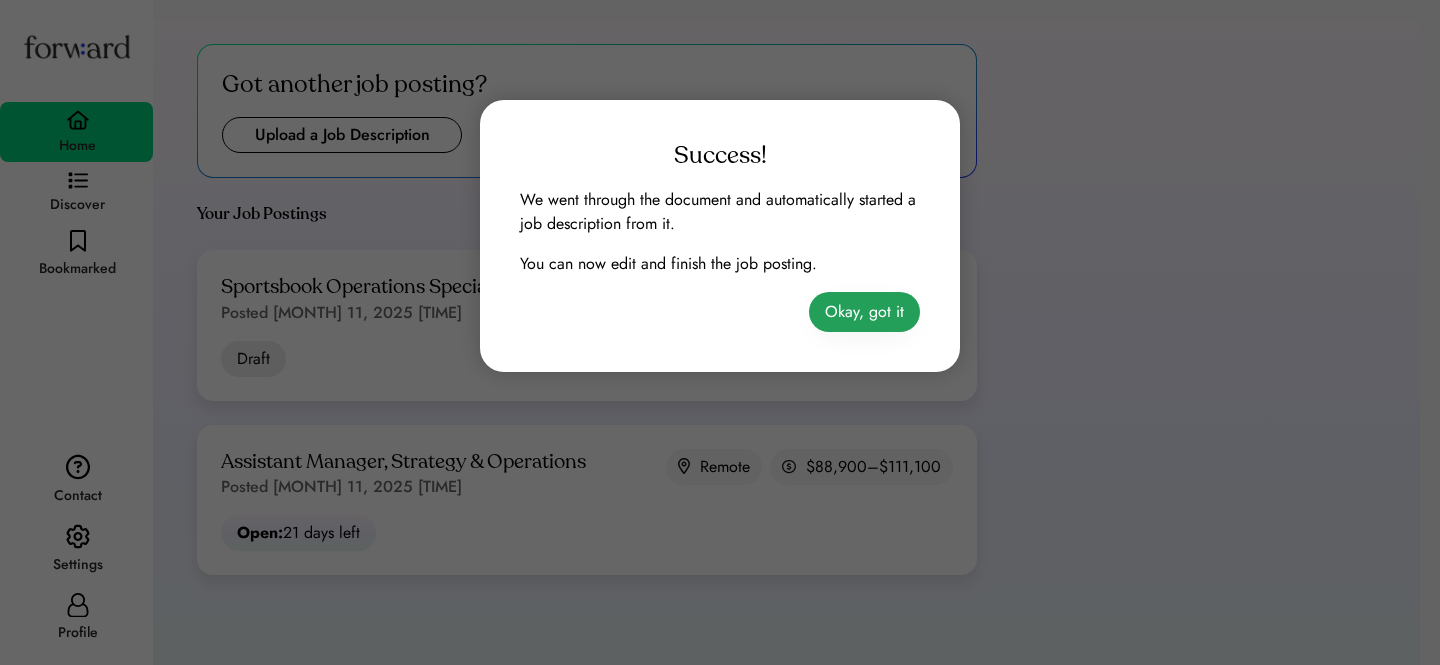 click on "Success! We went through the document and automatically started a job description from it.  You can now edit and finish the job posting. Okay, got it" at bounding box center [720, 236] 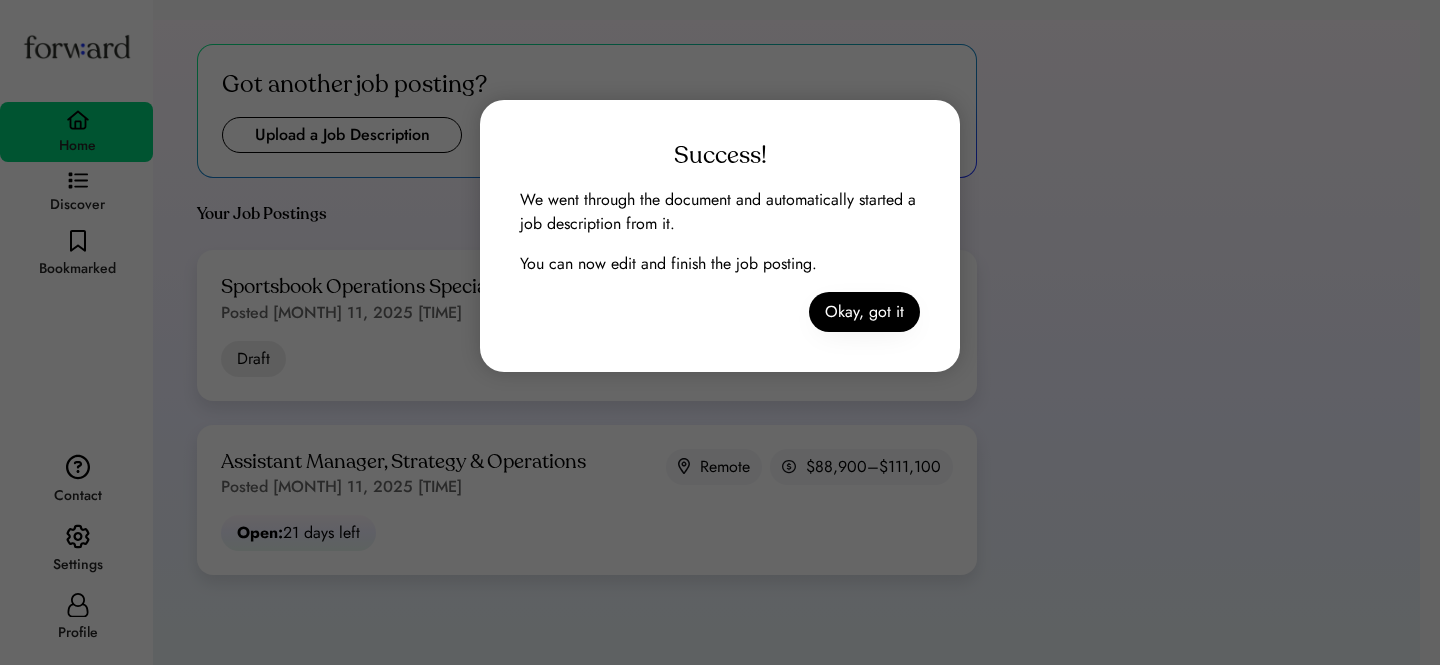 click on "Okay, got it" at bounding box center (864, 312) 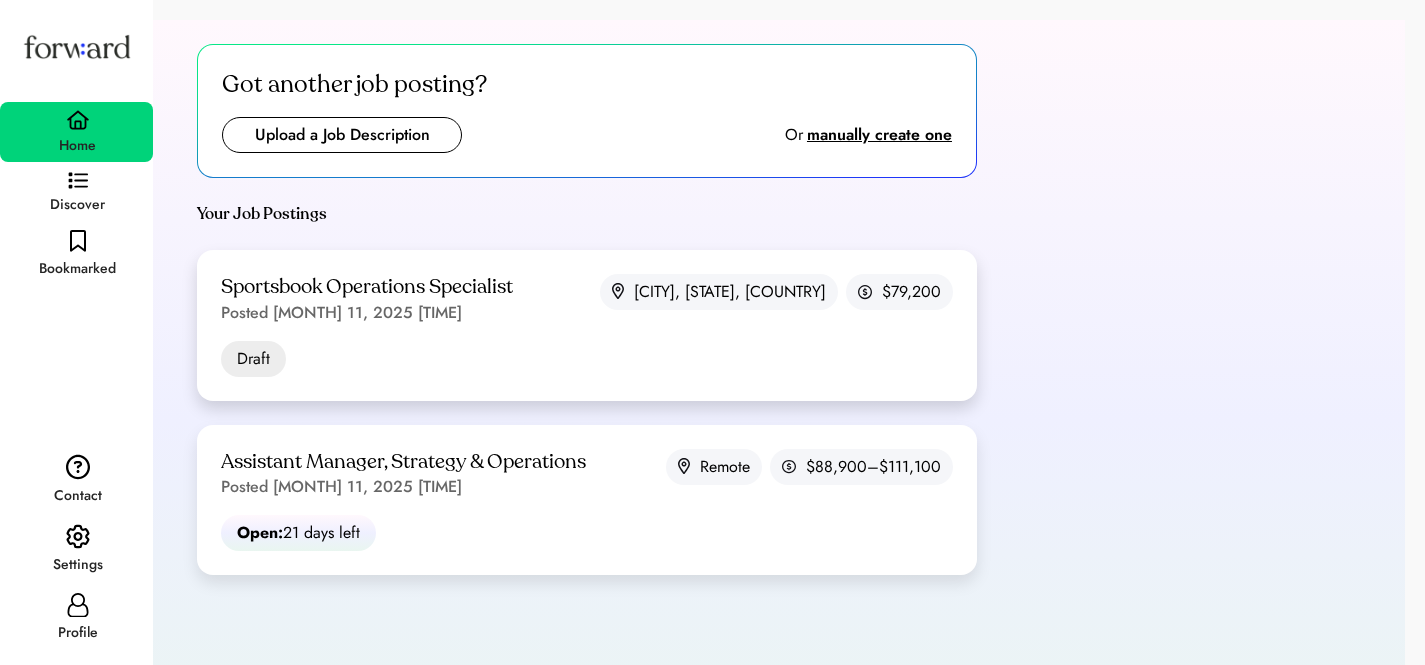 click on "Sportsbook Operations Specialist Posted [MONTH] 11, 2025 [TIME] [CITY], [STATE], [COUNTRY] [SALARY]" at bounding box center [587, 299] 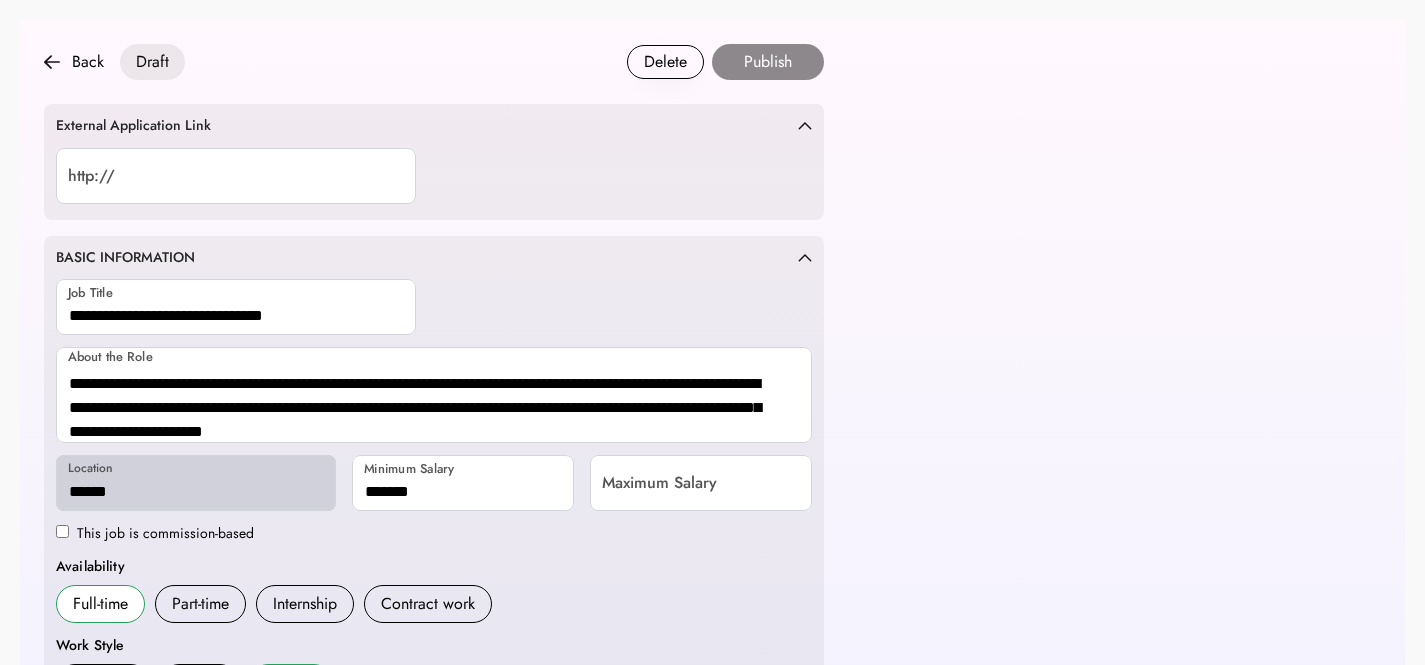 scroll, scrollTop: 0, scrollLeft: 0, axis: both 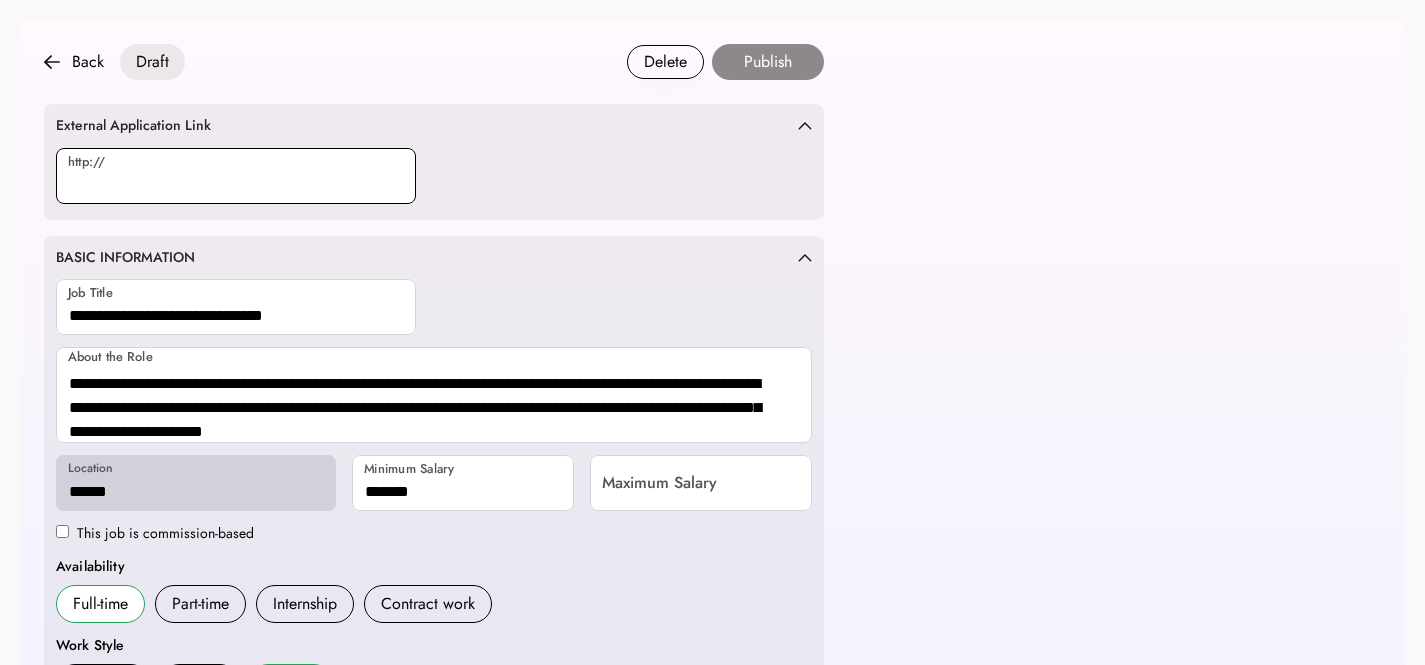 click at bounding box center [236, 176] 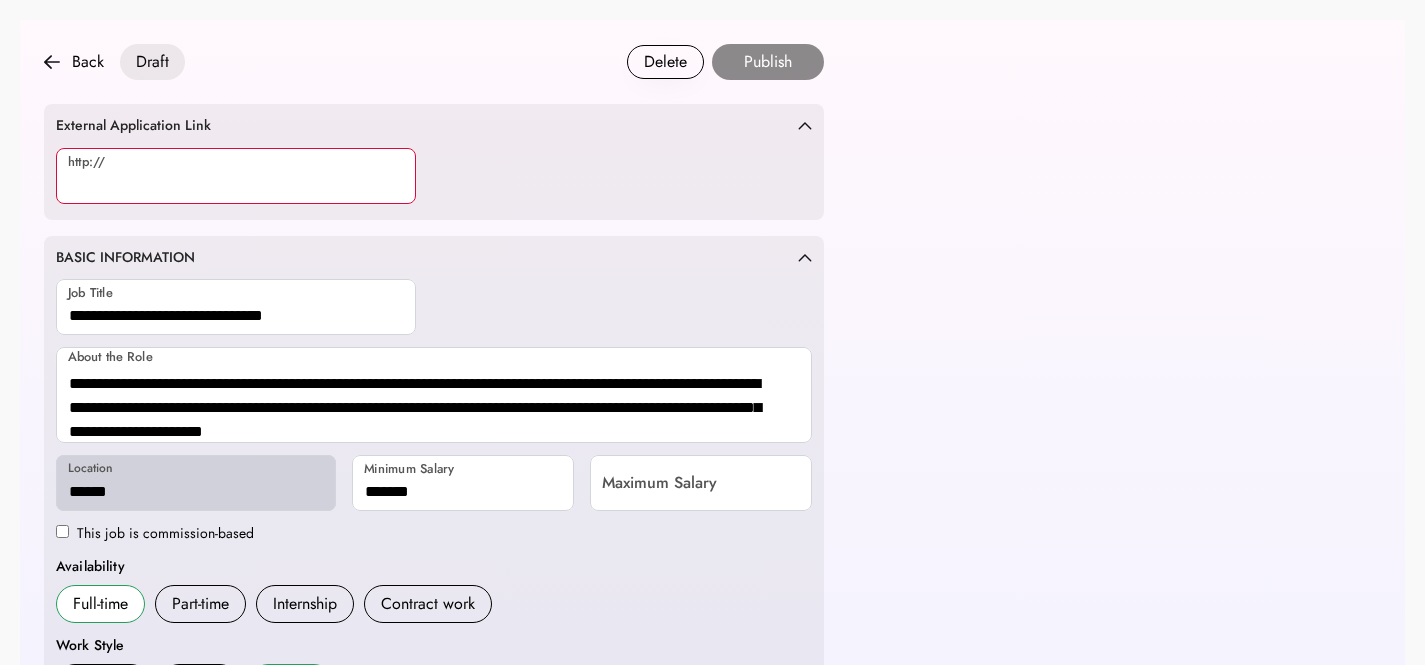 paste on "**********" 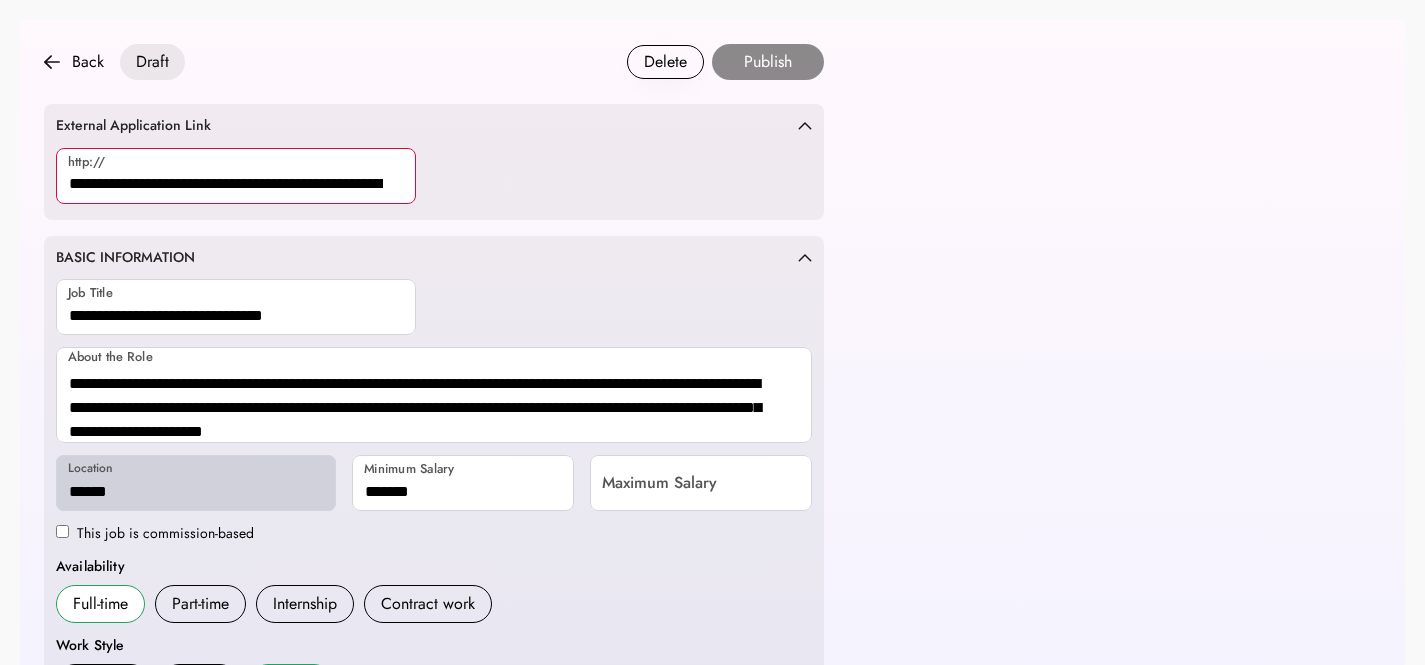scroll, scrollTop: 0, scrollLeft: 215, axis: horizontal 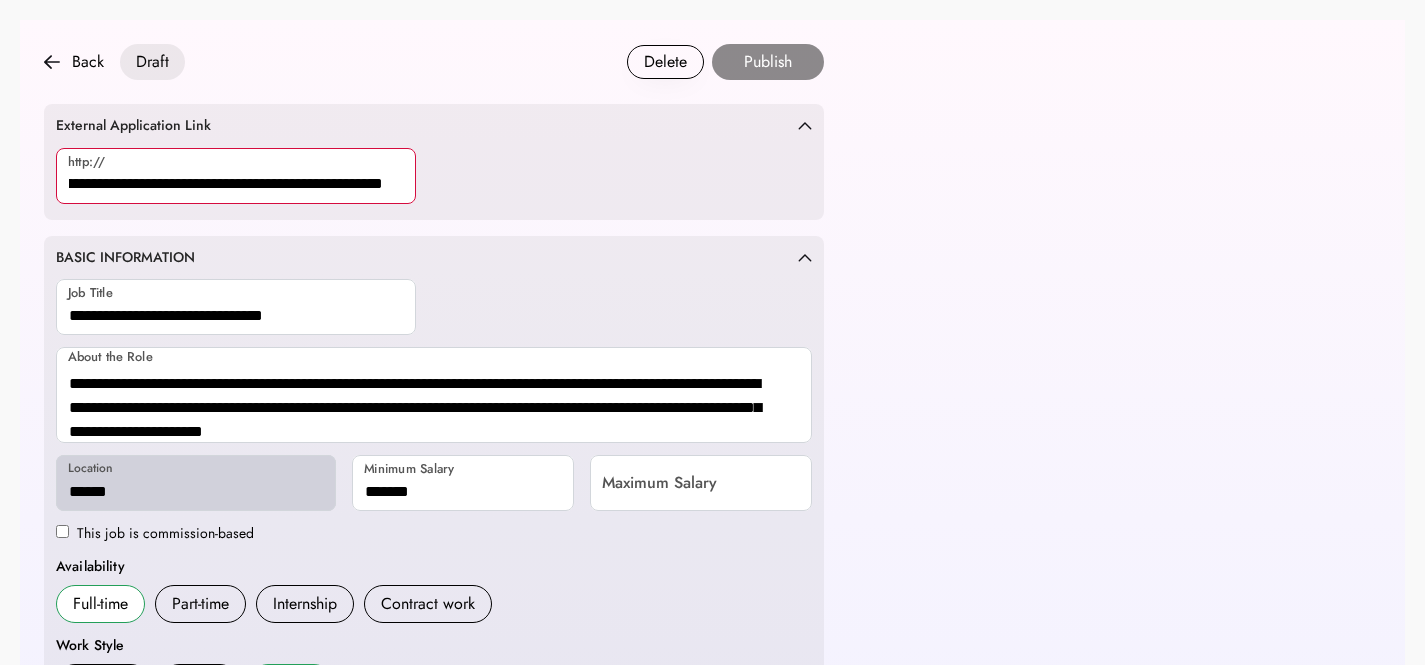 type on "**********" 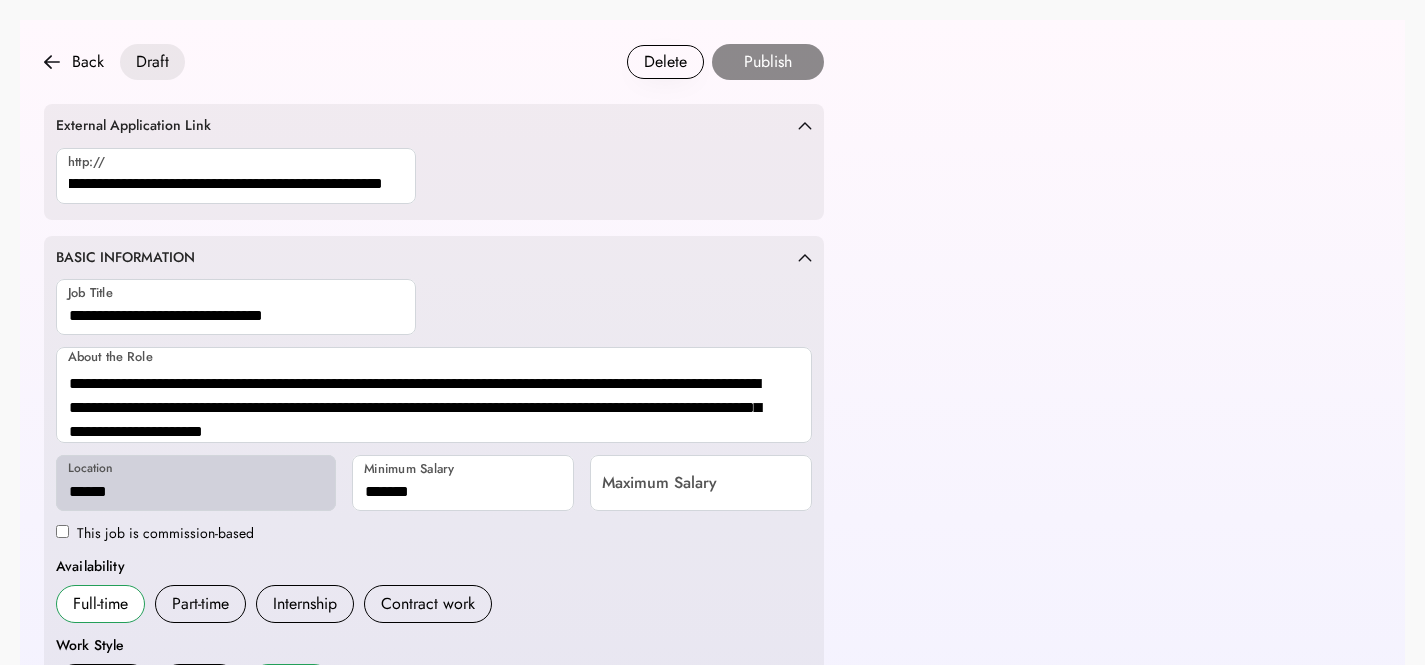 scroll, scrollTop: 0, scrollLeft: 0, axis: both 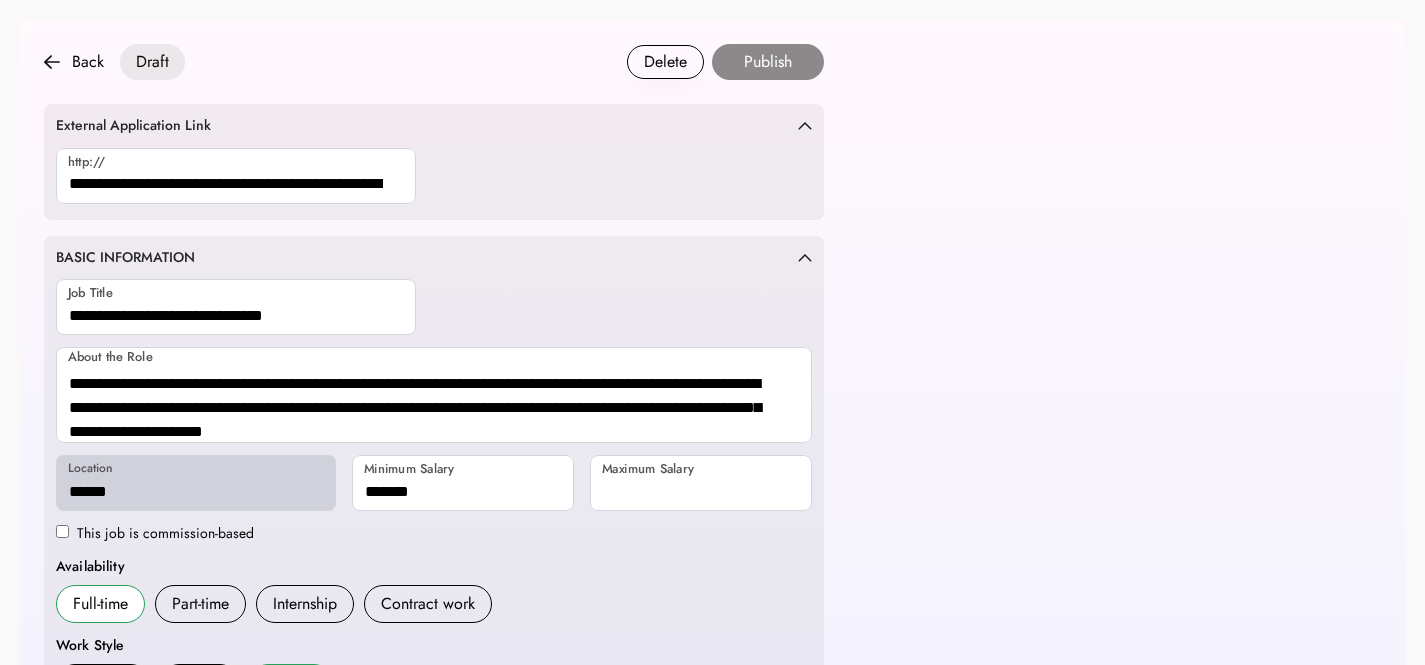 click at bounding box center [701, 483] 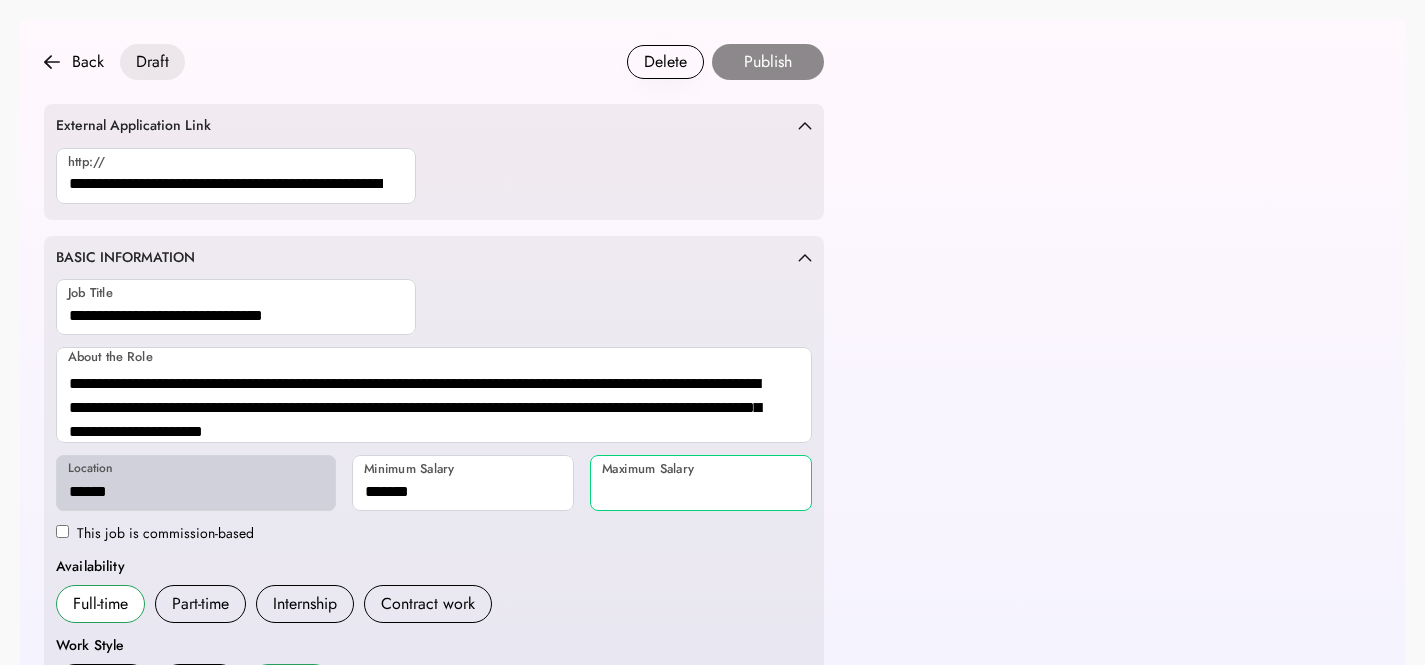 paste on "*******" 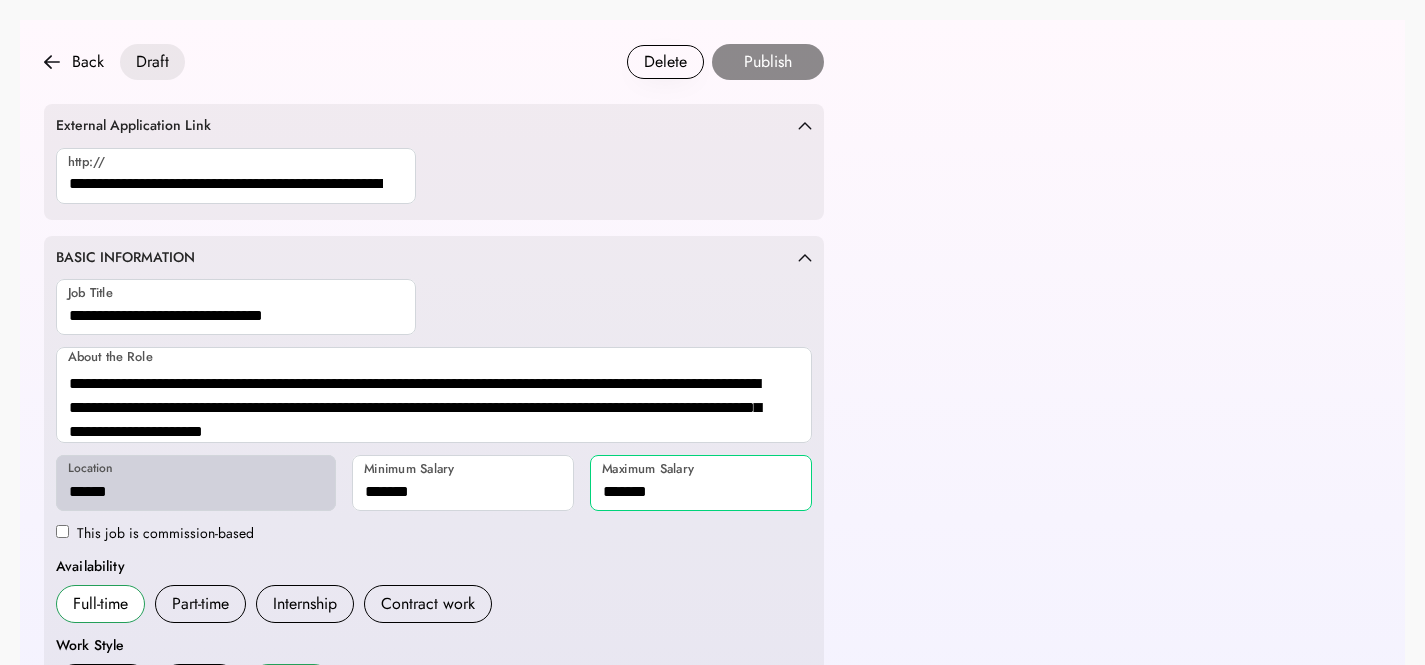 click on "**********" at bounding box center [712, 1049] 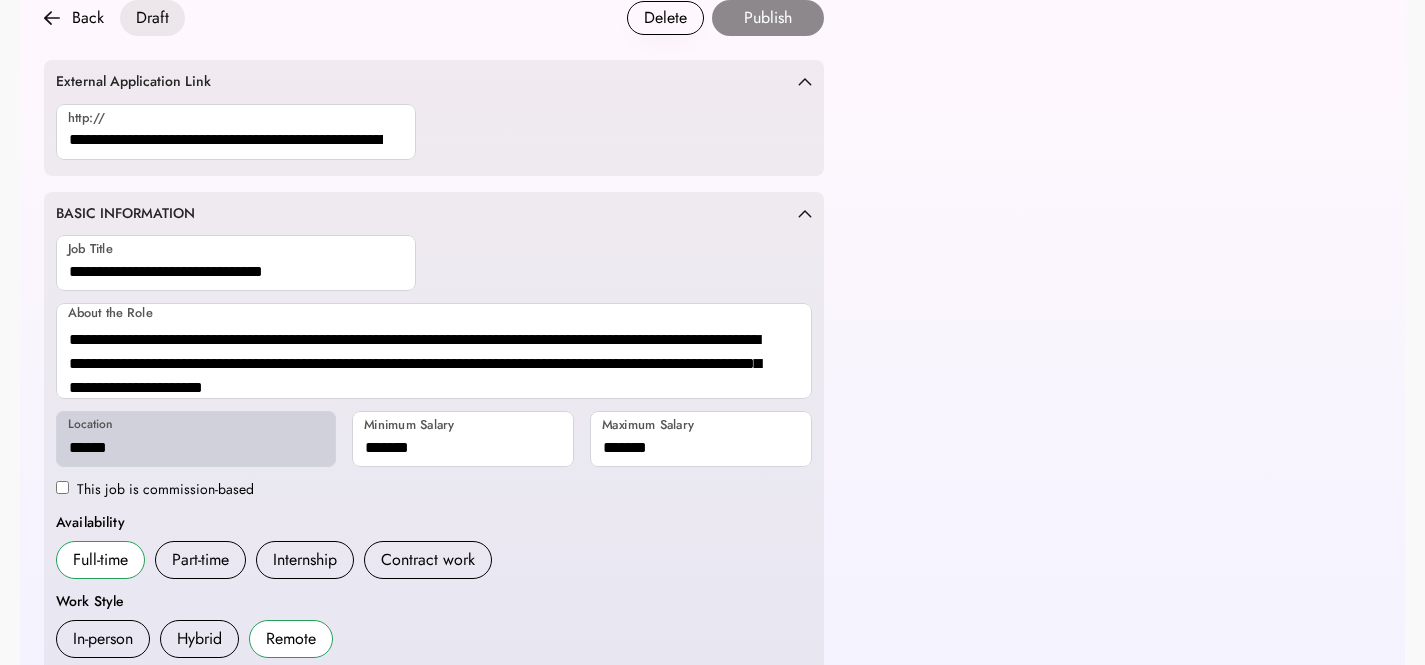 scroll, scrollTop: 220, scrollLeft: 0, axis: vertical 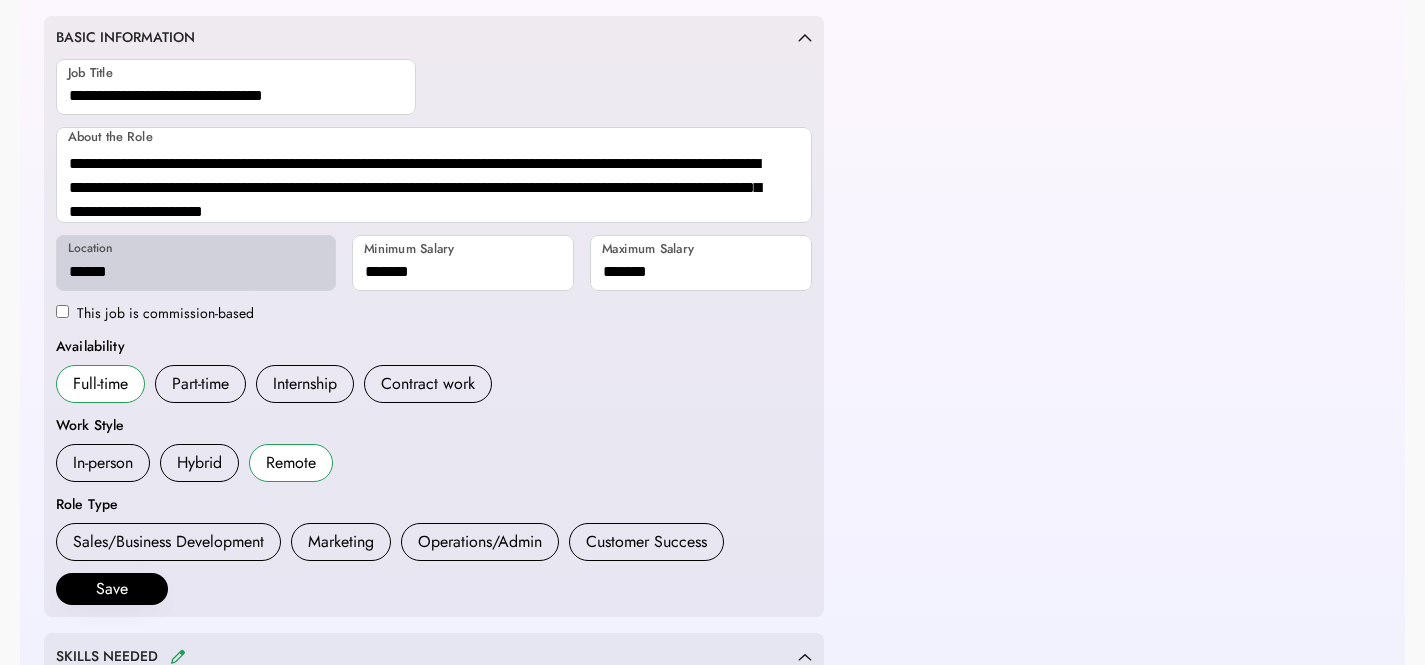 click on "Operations/Admin" at bounding box center (480, 542) 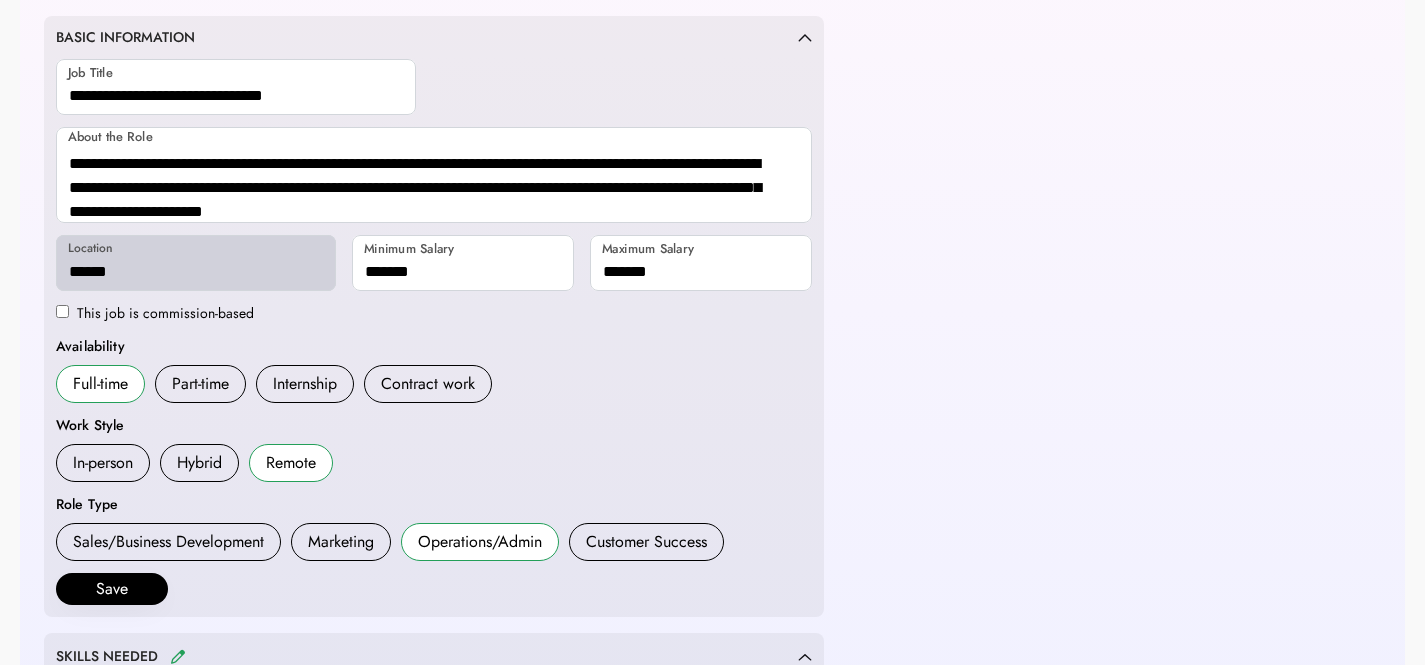 click on "Save" at bounding box center (112, 589) 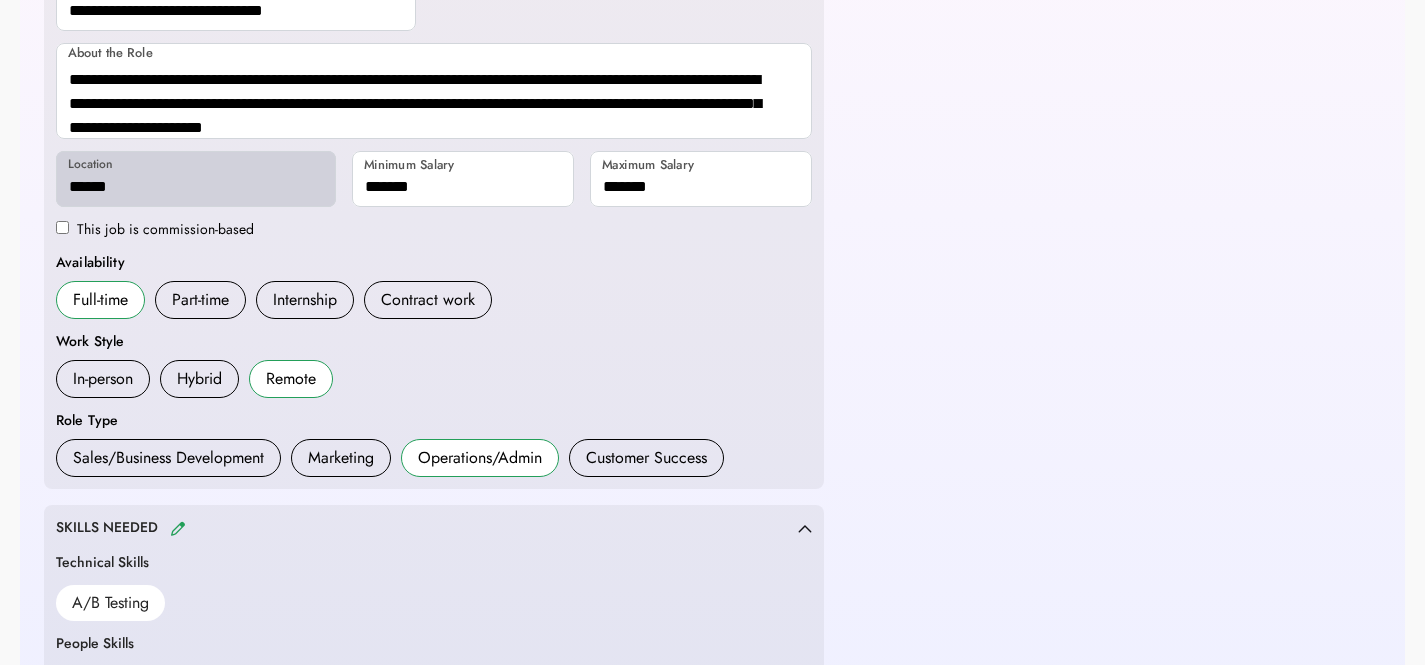 scroll, scrollTop: 615, scrollLeft: 0, axis: vertical 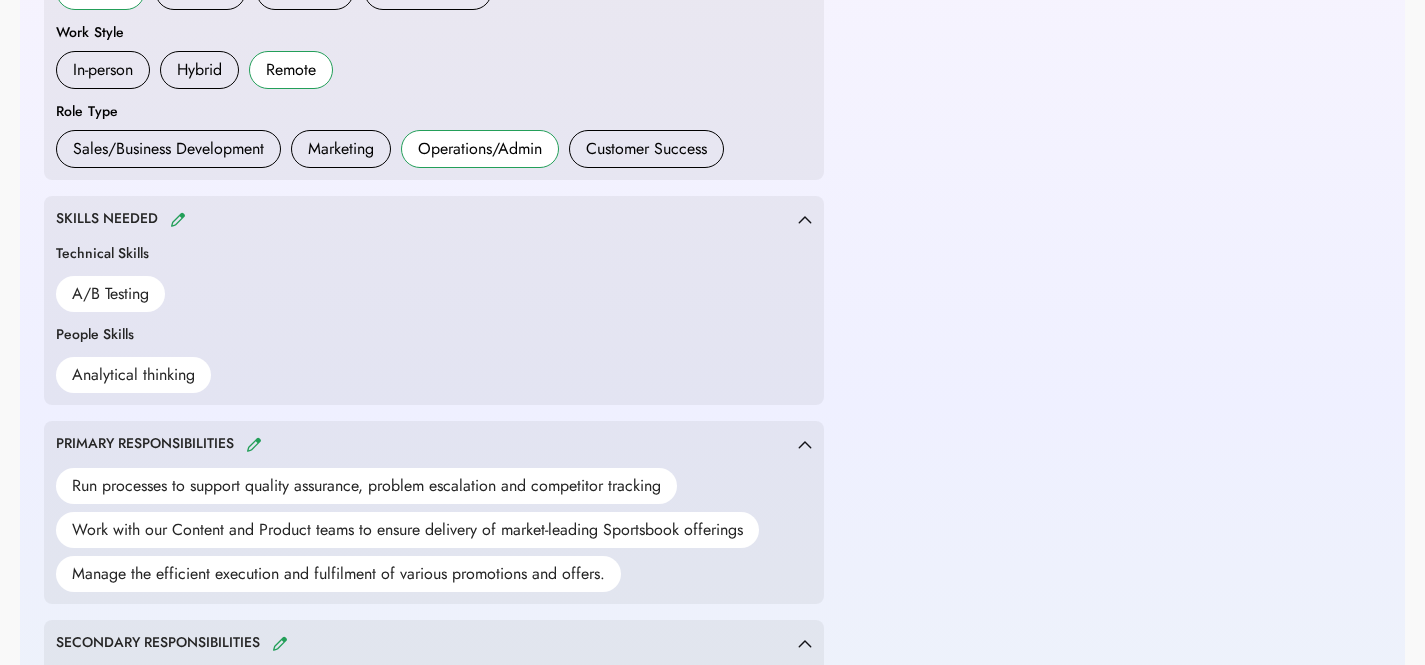 click on "SKILLS NEEDED" at bounding box center [123, 219] 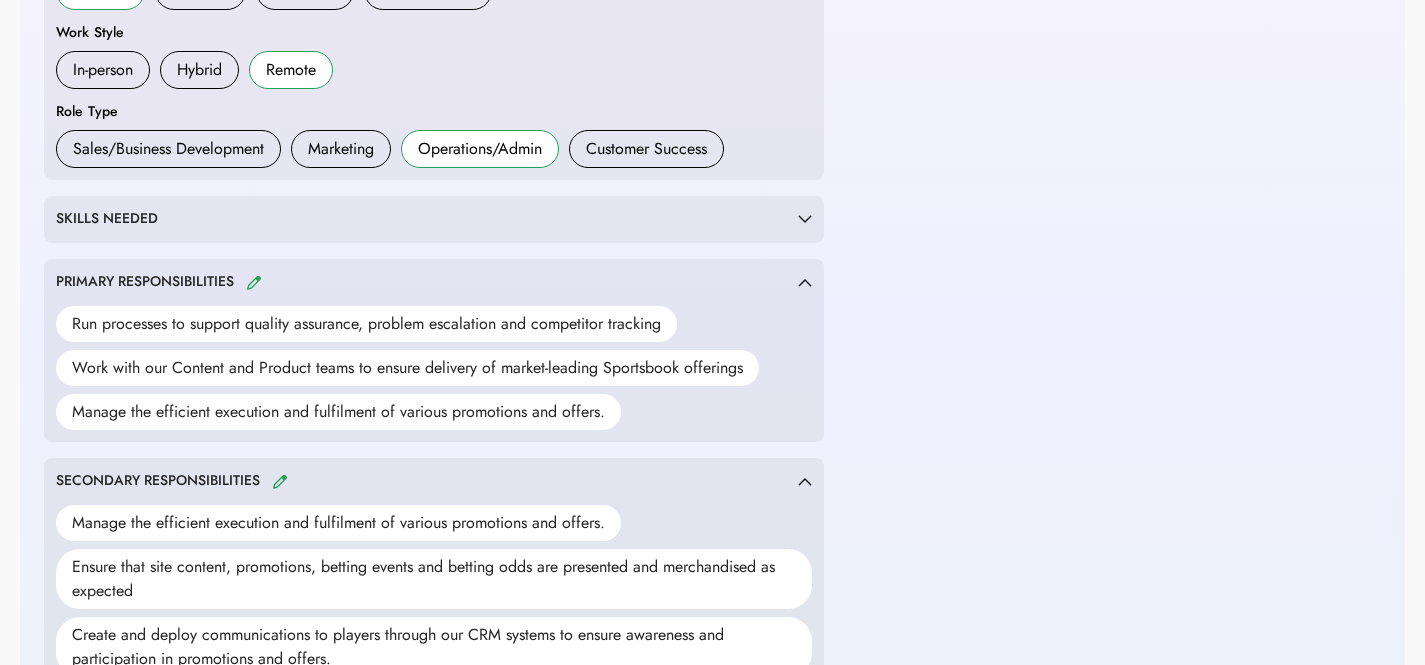 click on "SKILLS NEEDED Technical Skills A/B Testing People Skills Analytical thinking" at bounding box center (434, 219) 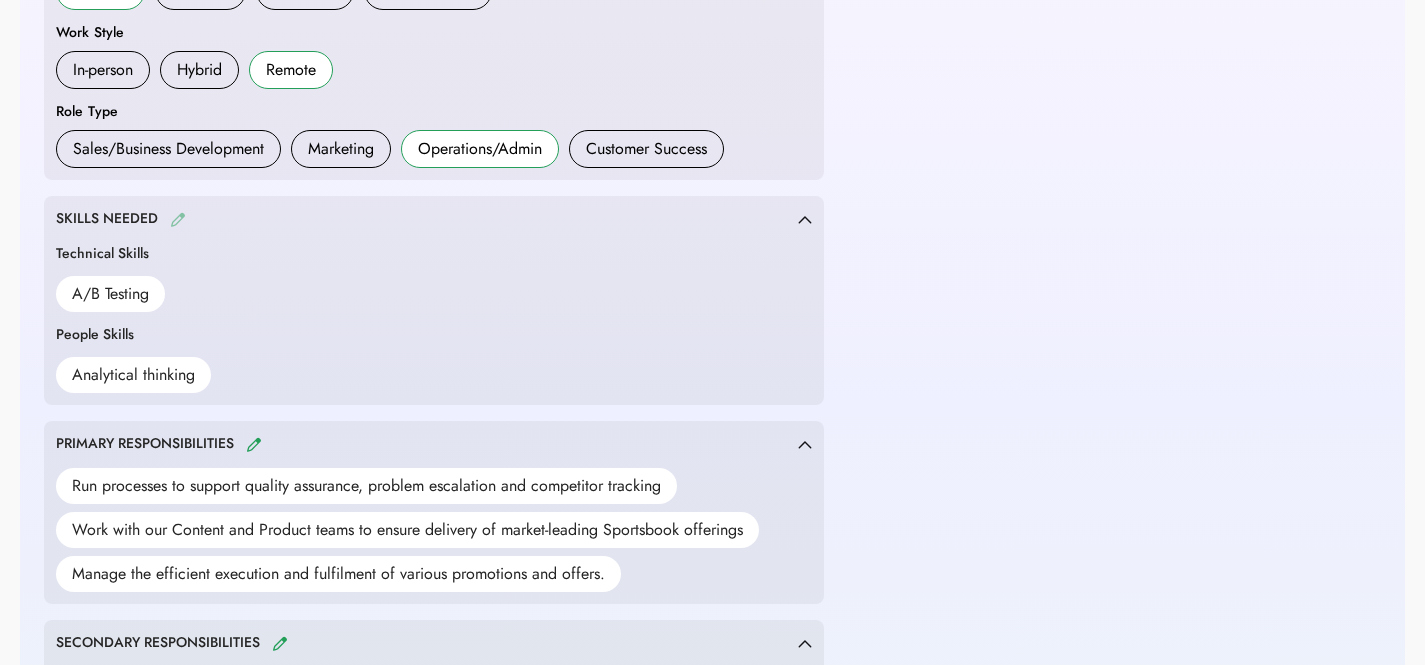click at bounding box center (178, 219) 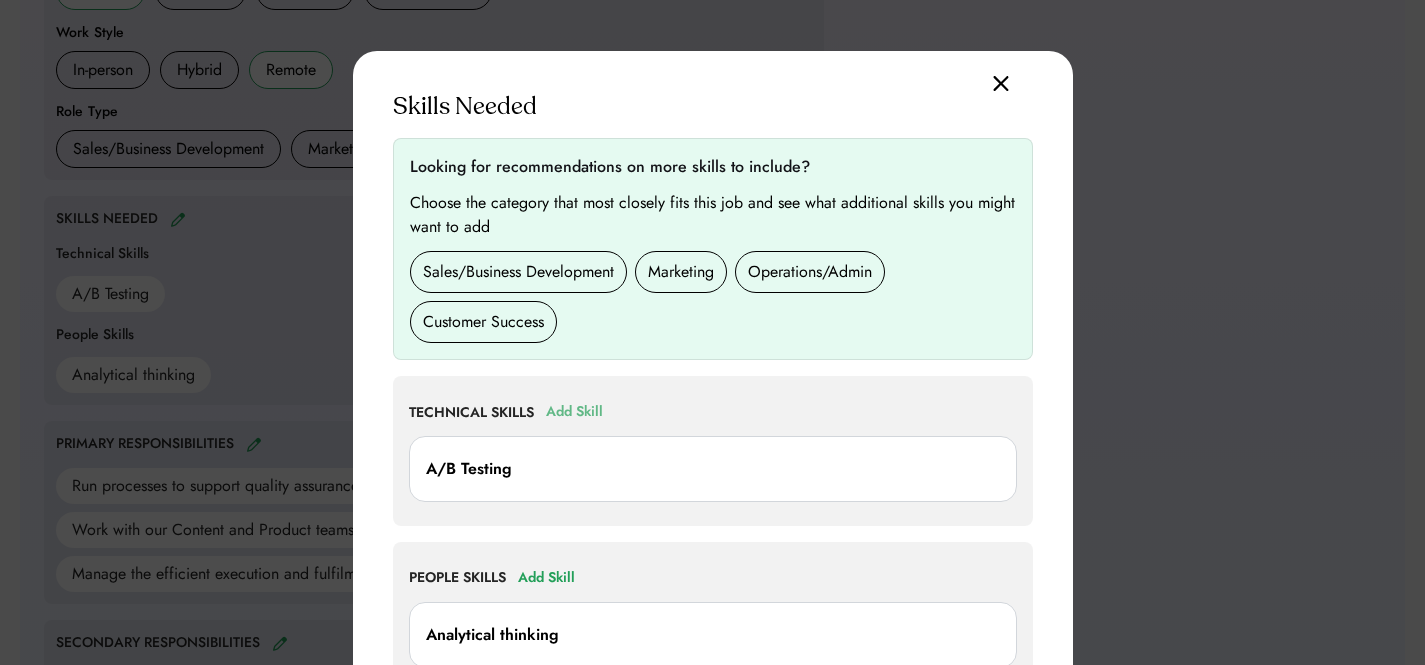 click on "Add Skill" at bounding box center (574, 412) 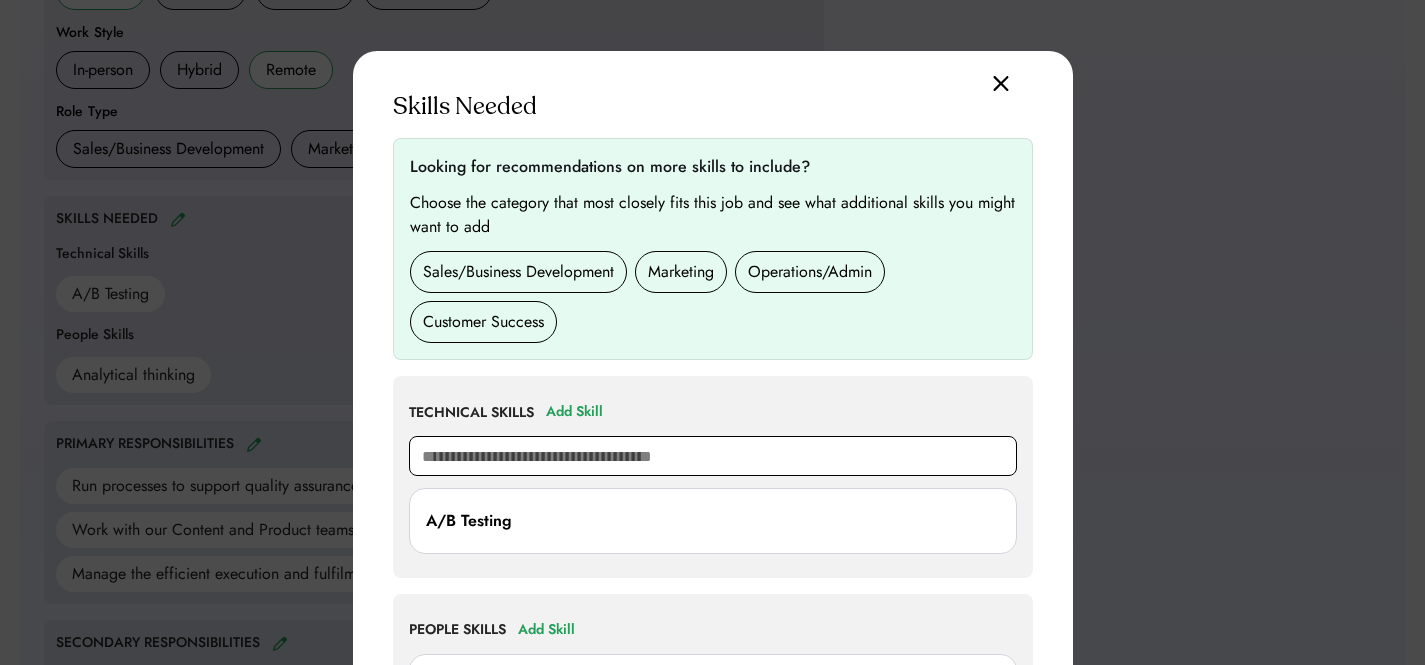 click at bounding box center [713, 456] 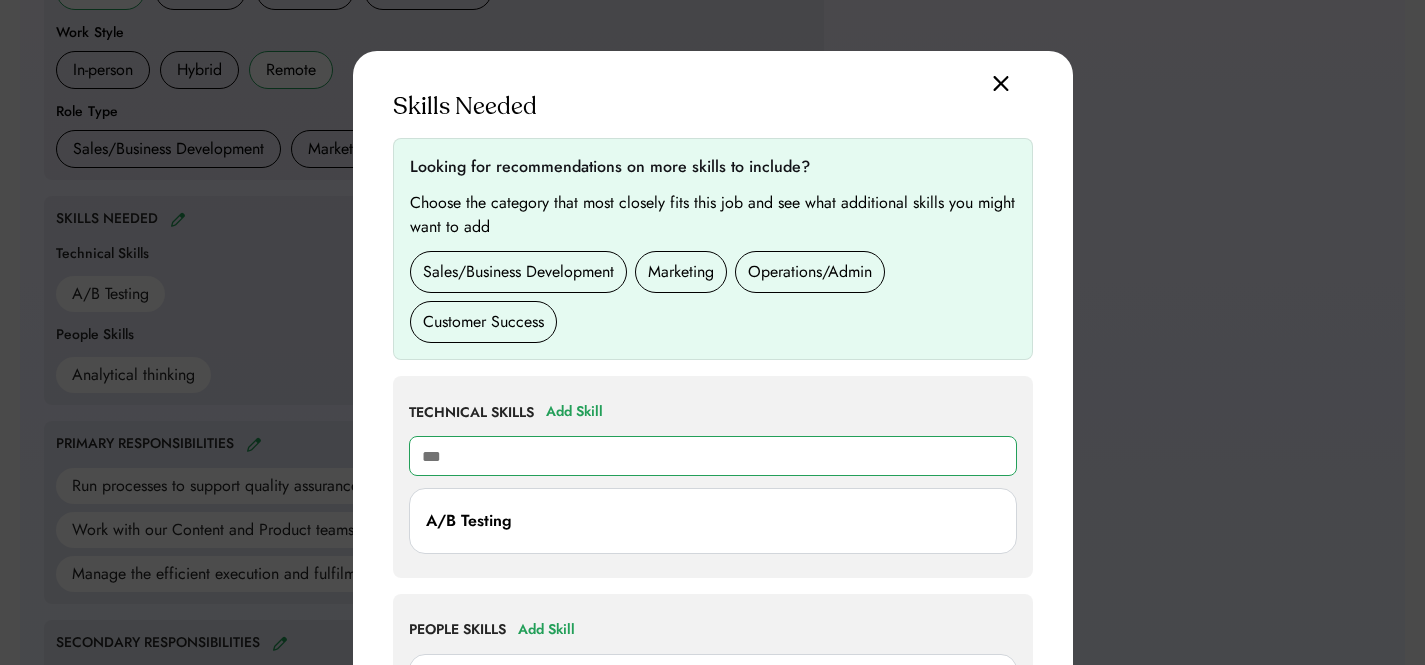 type on "****" 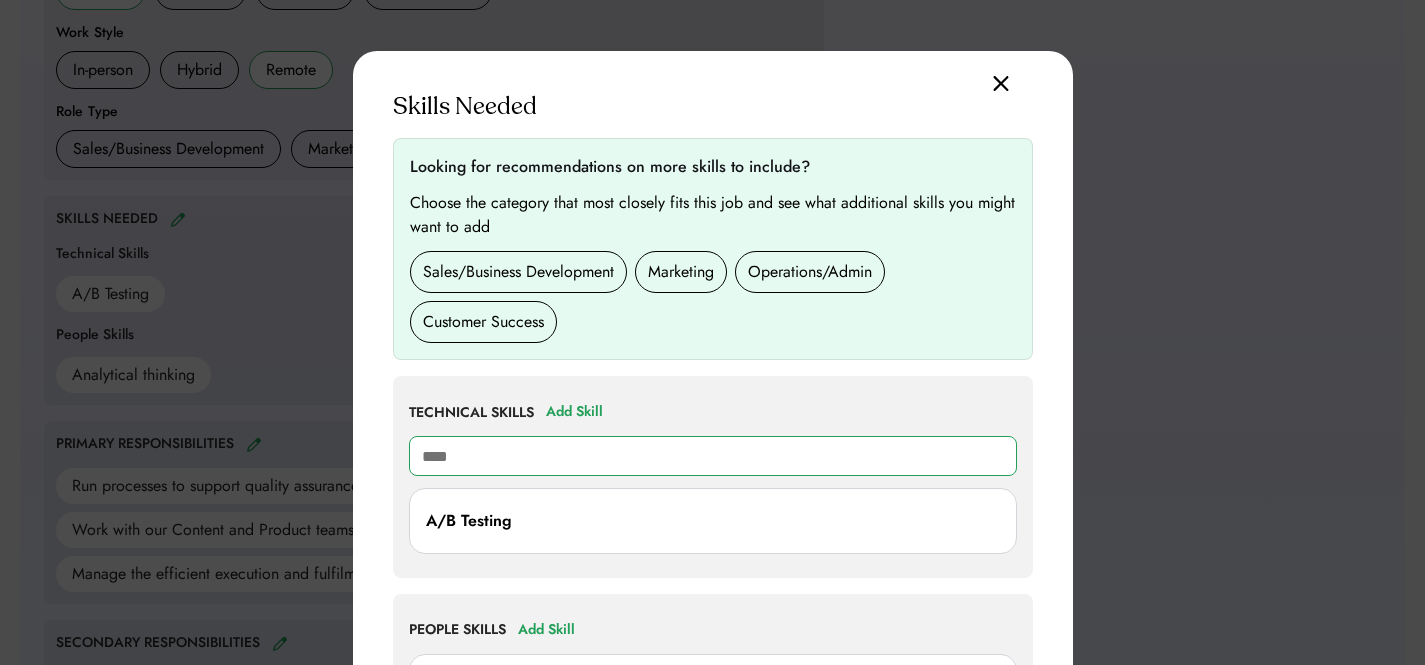 type on "**********" 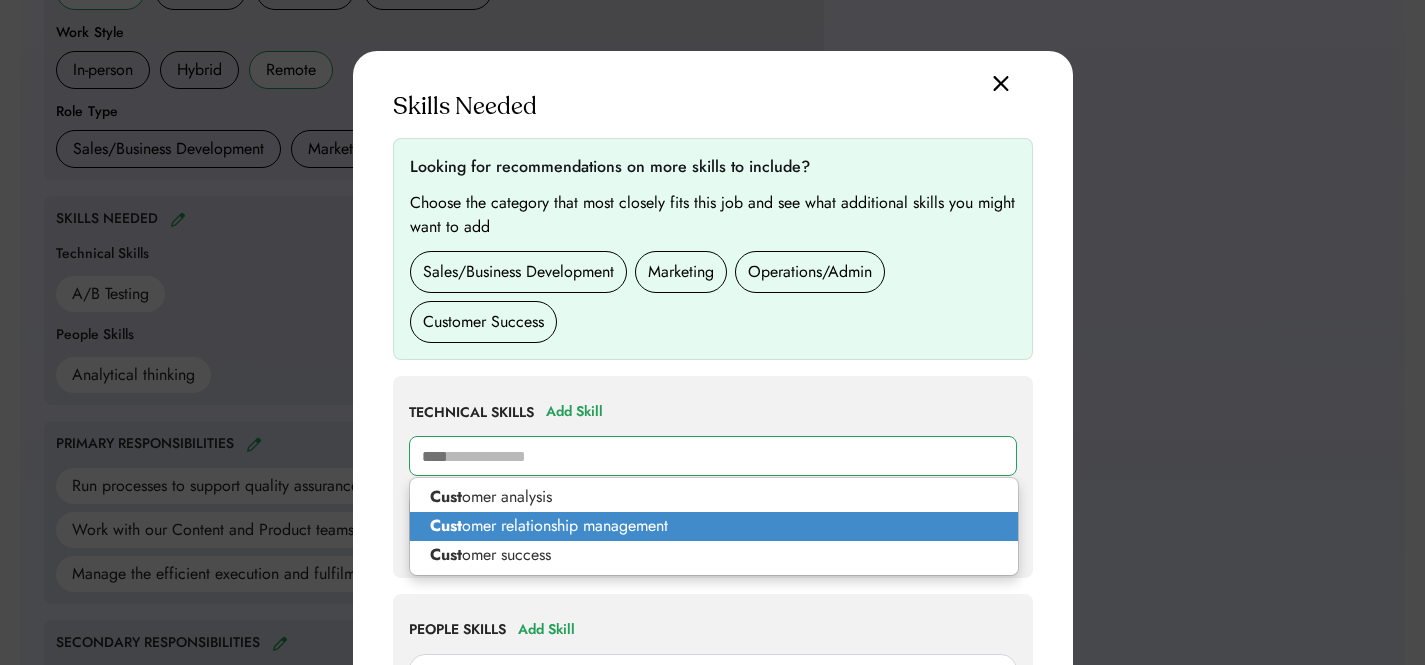 click on "Cust omer relationship management" at bounding box center [714, 526] 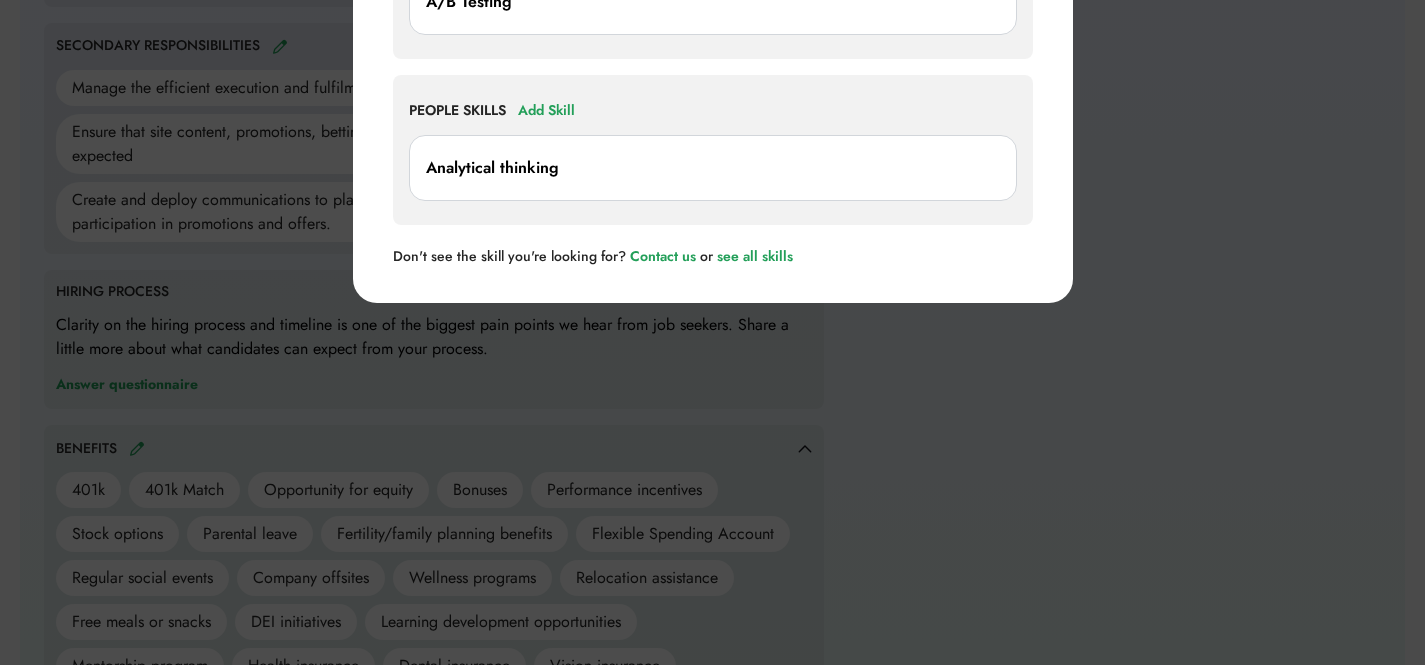 scroll, scrollTop: 1195, scrollLeft: 0, axis: vertical 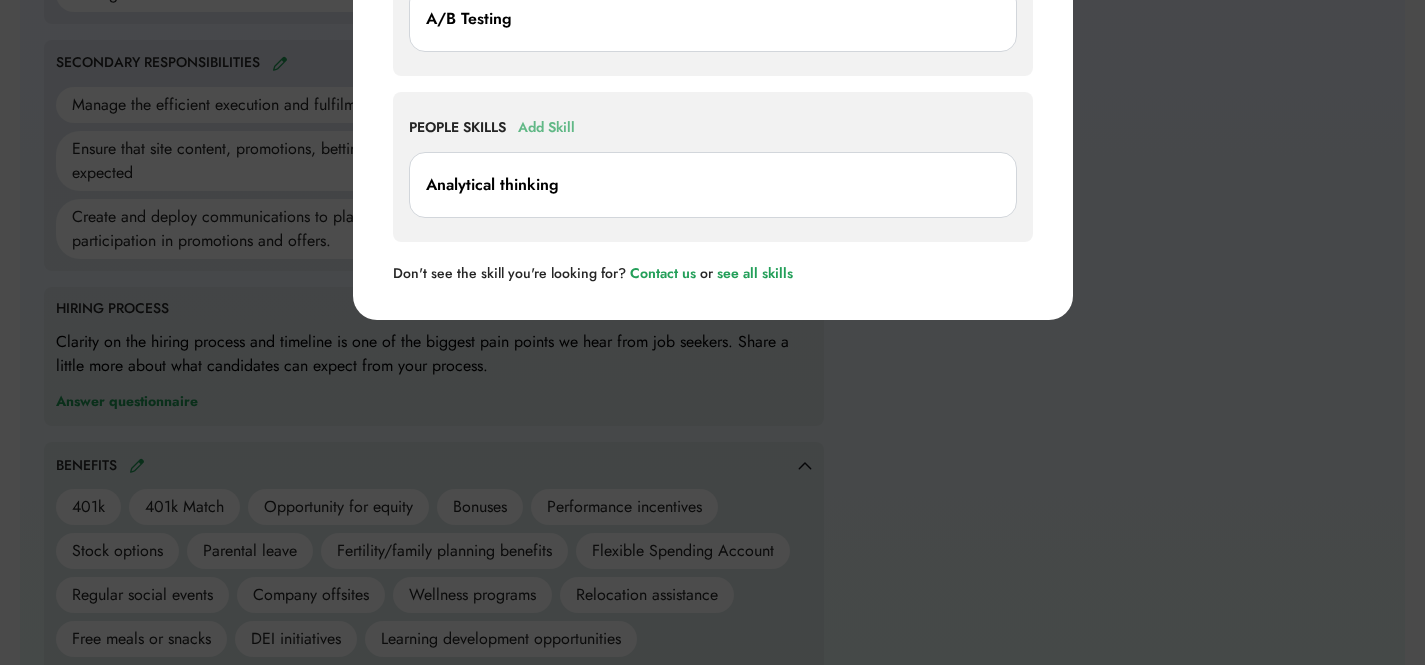 click on "Add Skill" at bounding box center [546, 128] 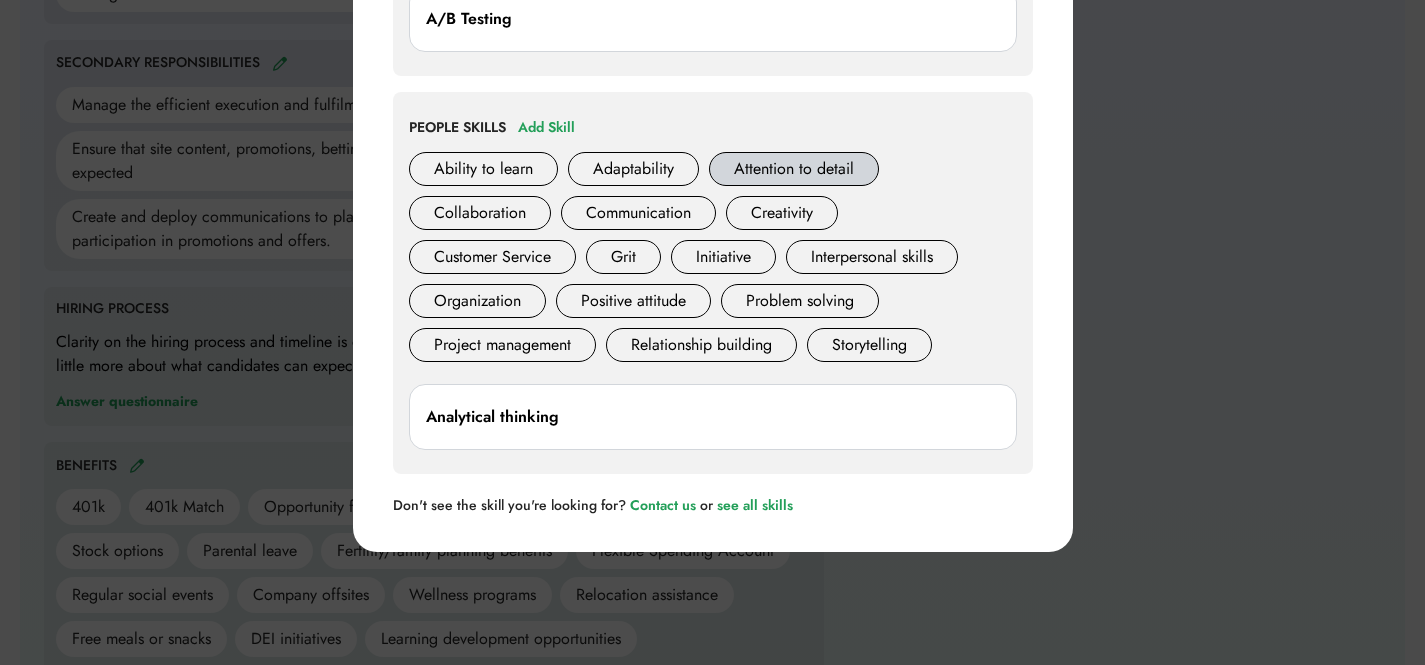 click on "Attention to detail" at bounding box center [794, 169] 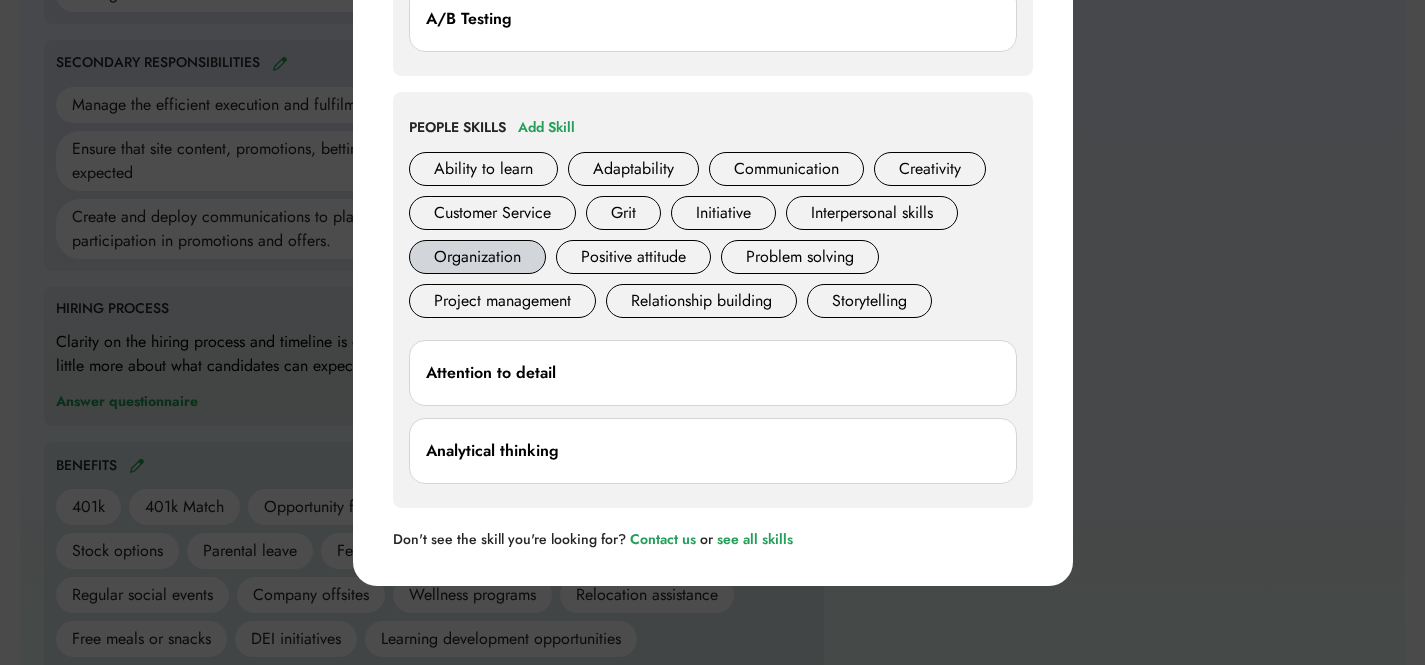 click on "Organization" at bounding box center (477, 257) 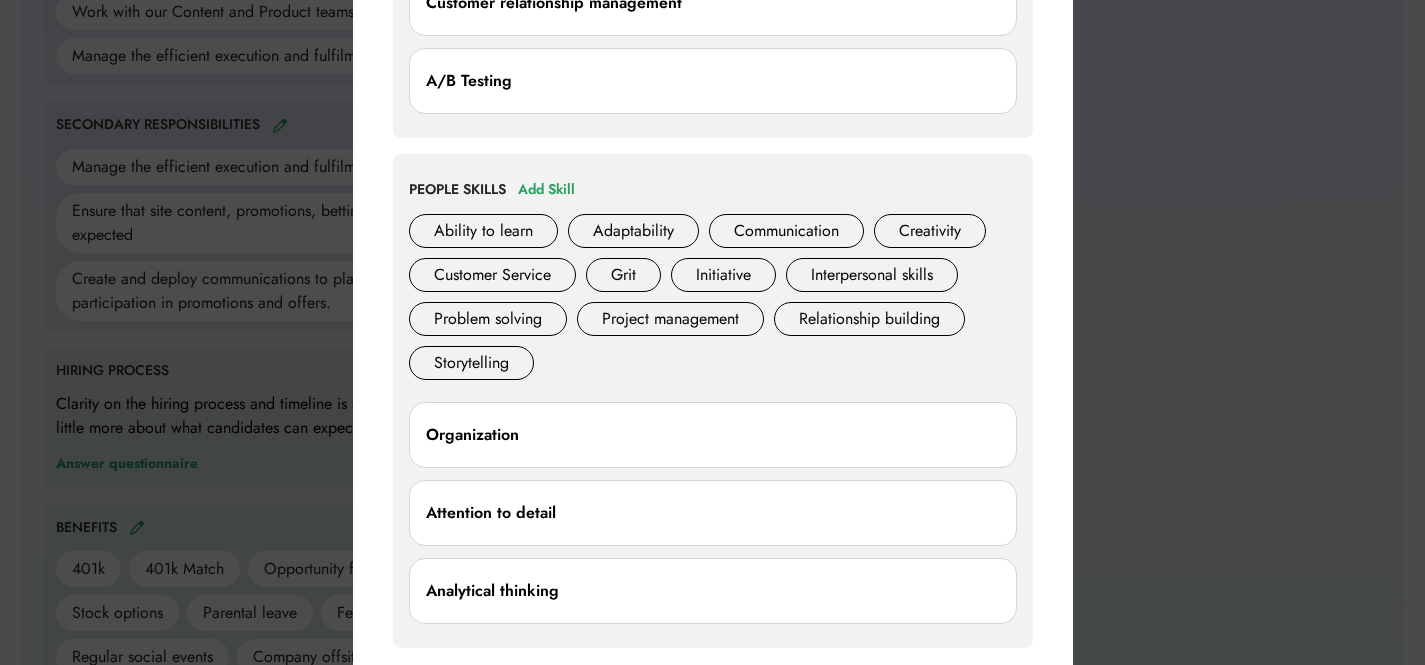 scroll, scrollTop: 907, scrollLeft: 0, axis: vertical 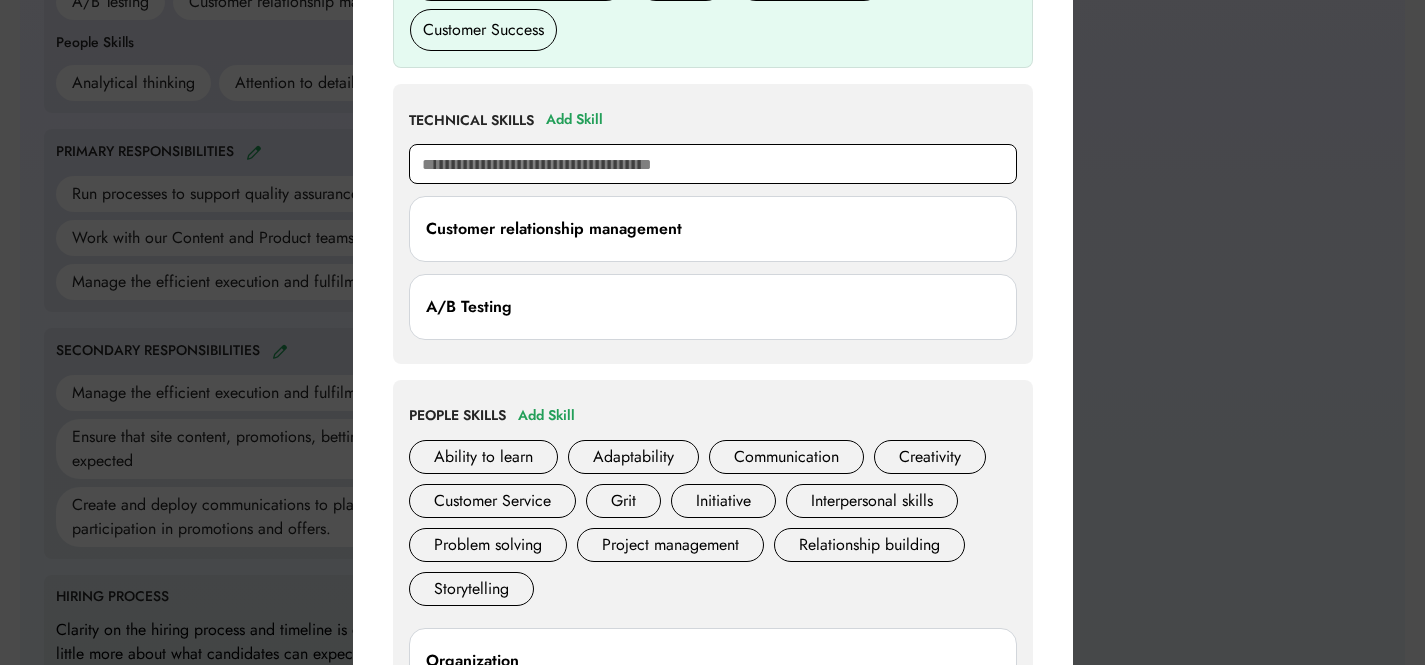 click at bounding box center (713, 164) 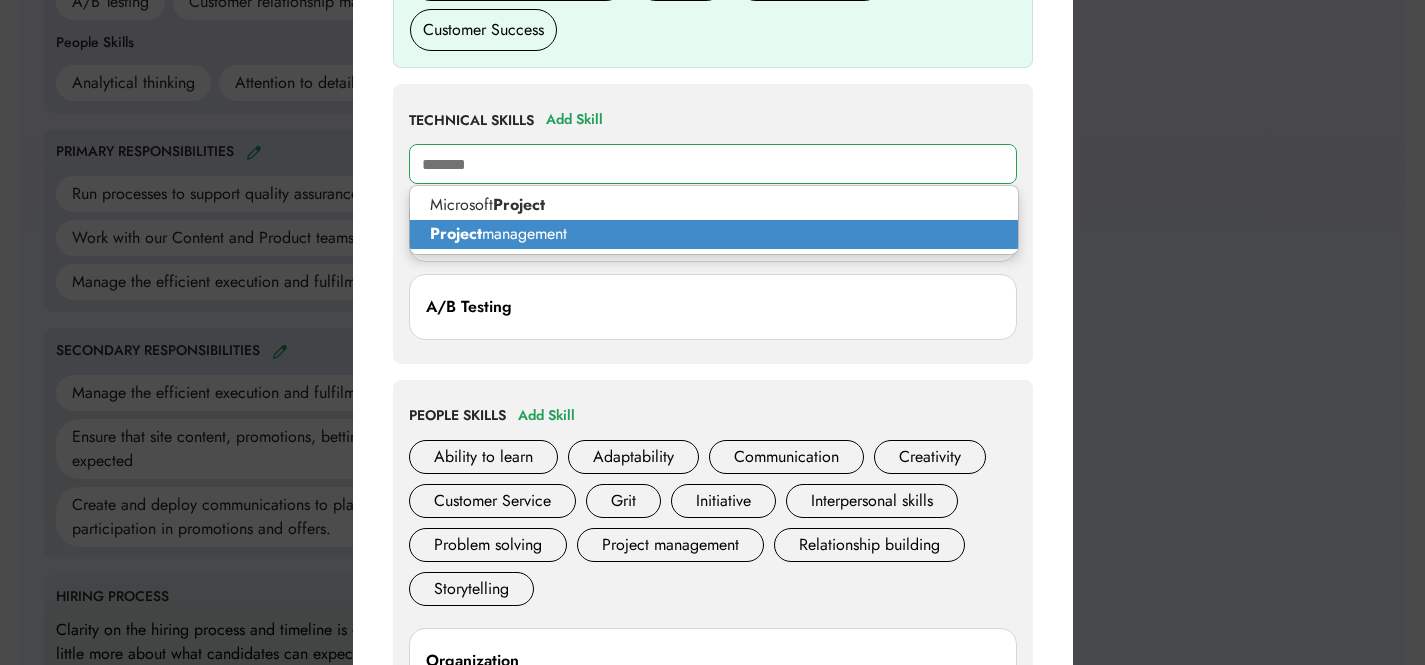 click on "Project  management" at bounding box center [714, 234] 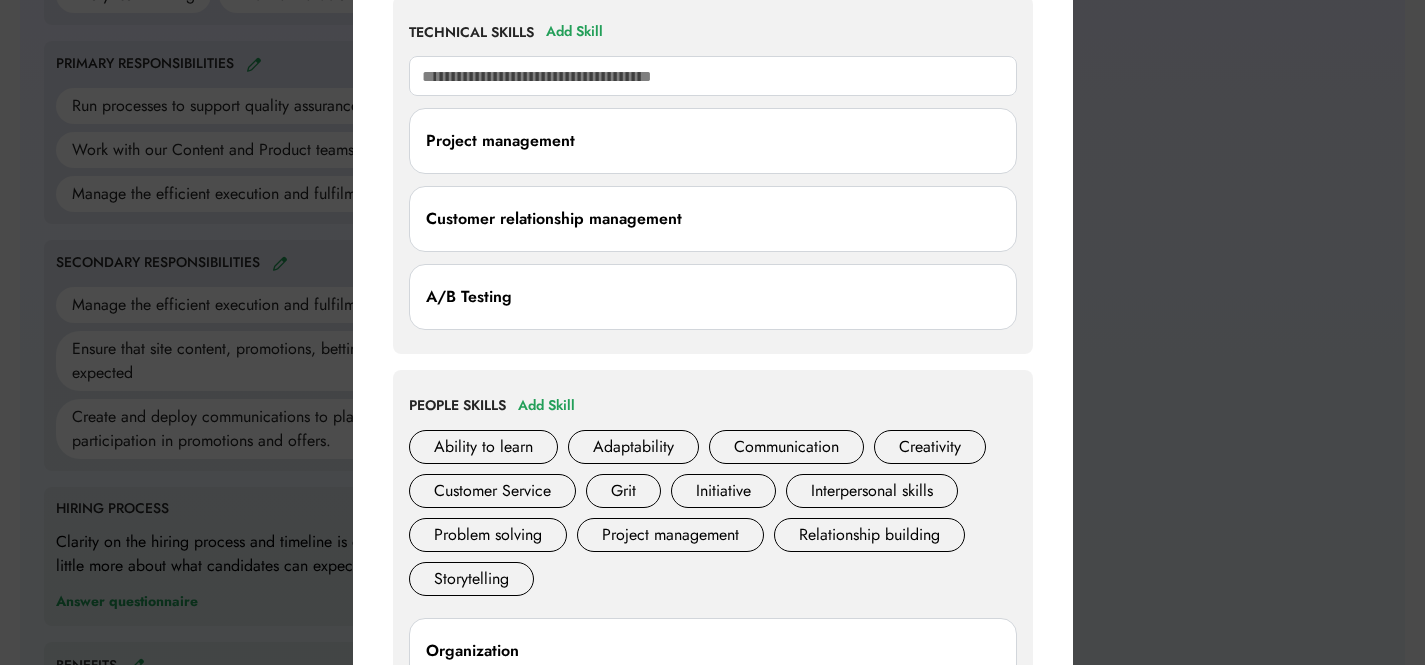 scroll, scrollTop: 989, scrollLeft: 0, axis: vertical 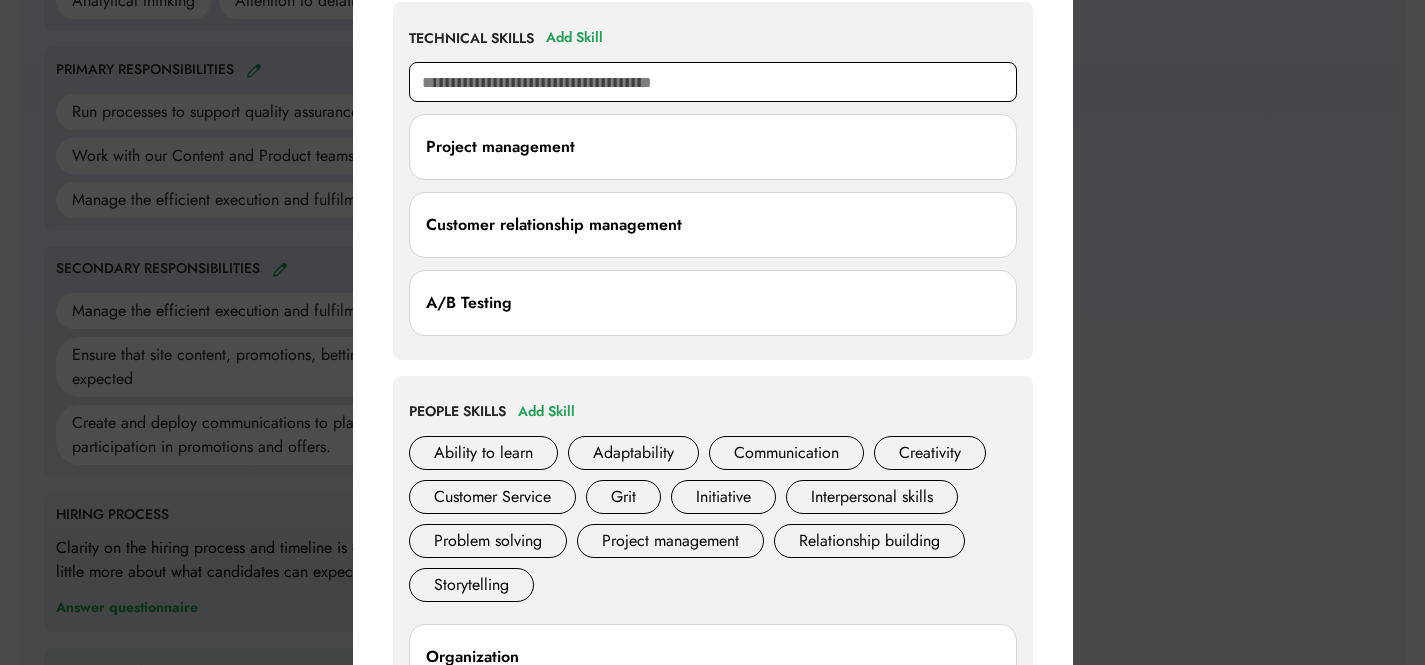 click at bounding box center (713, 82) 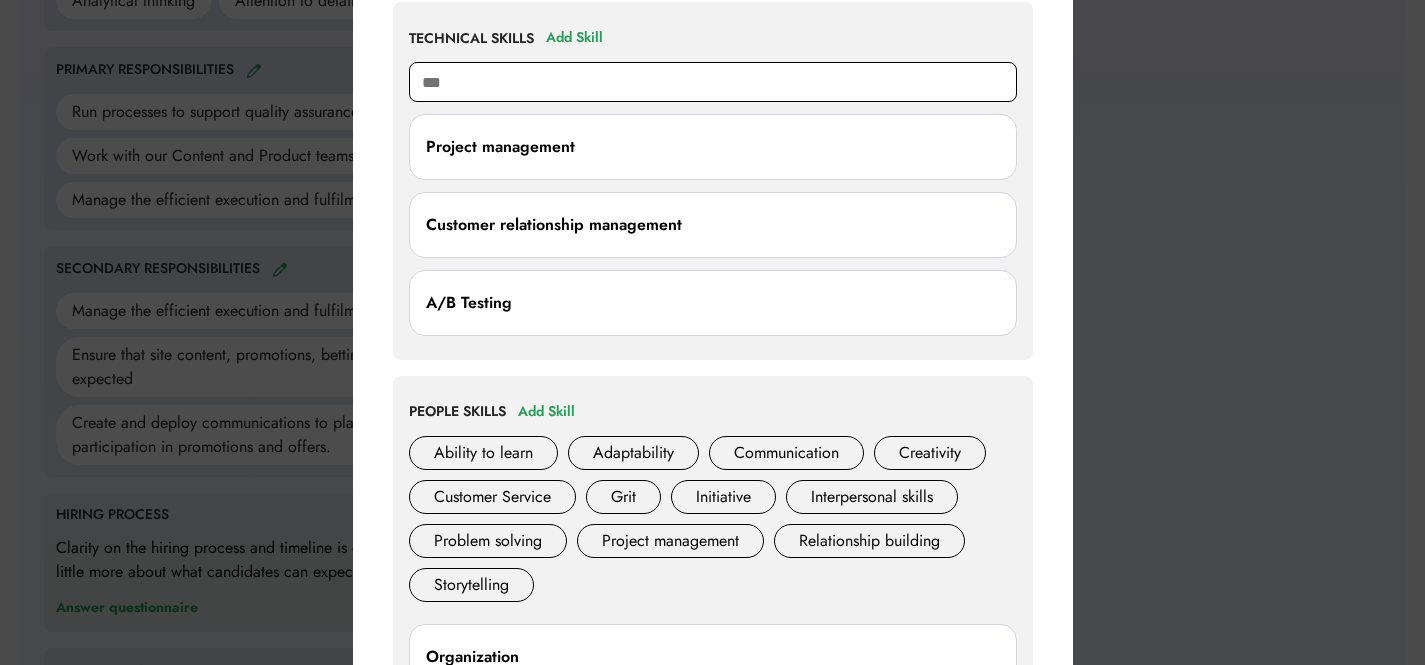 type on "****" 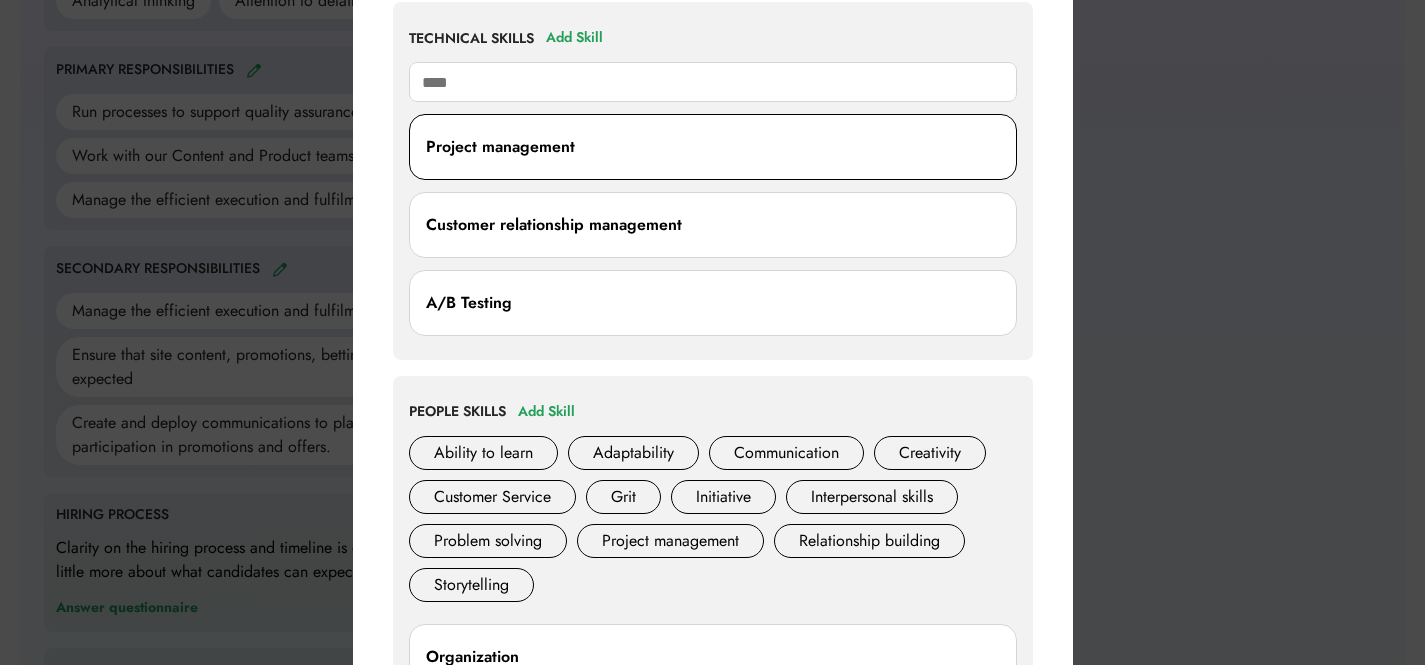 type on "**********" 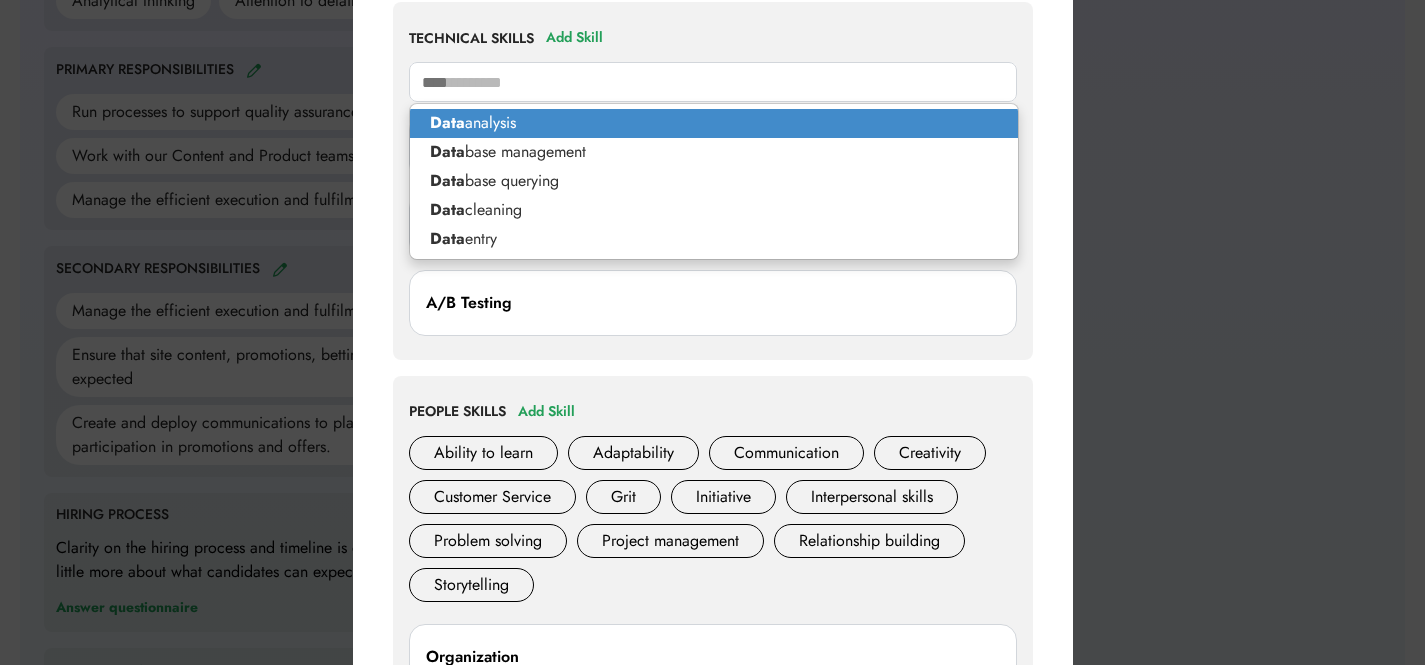 click on "Data  analysis" at bounding box center [714, 123] 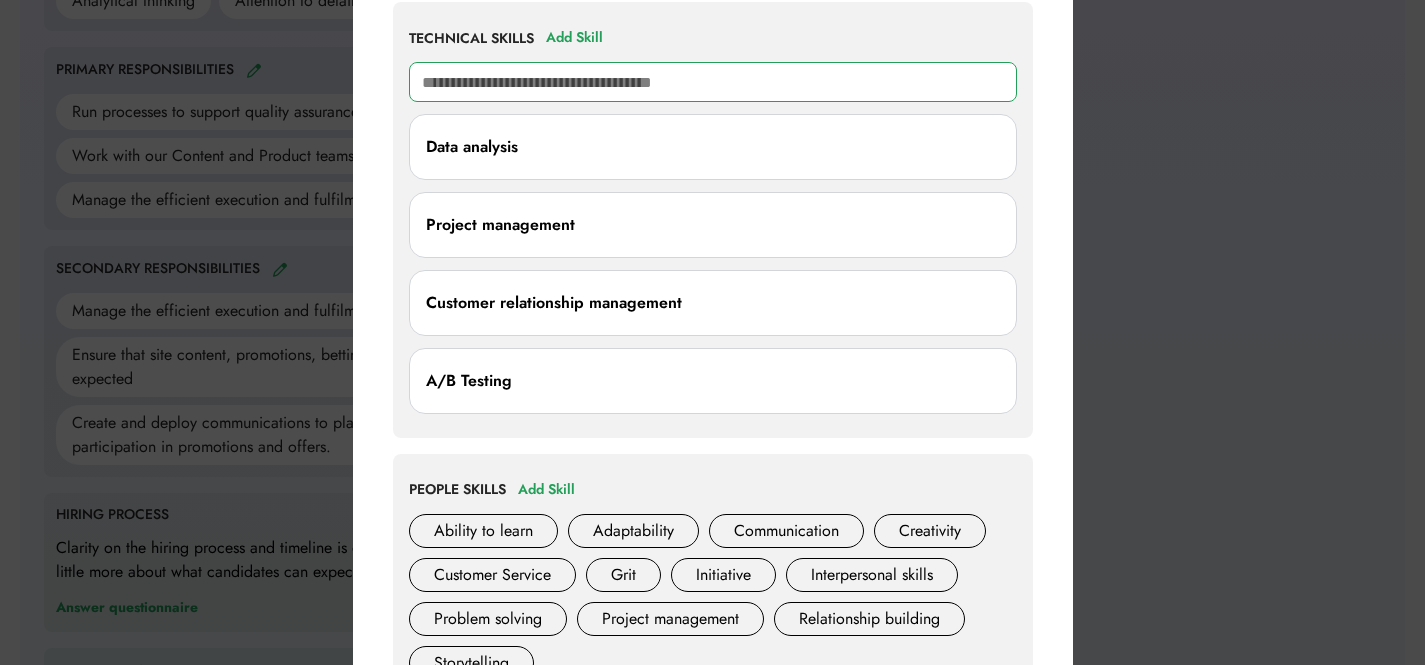 click at bounding box center (713, 82) 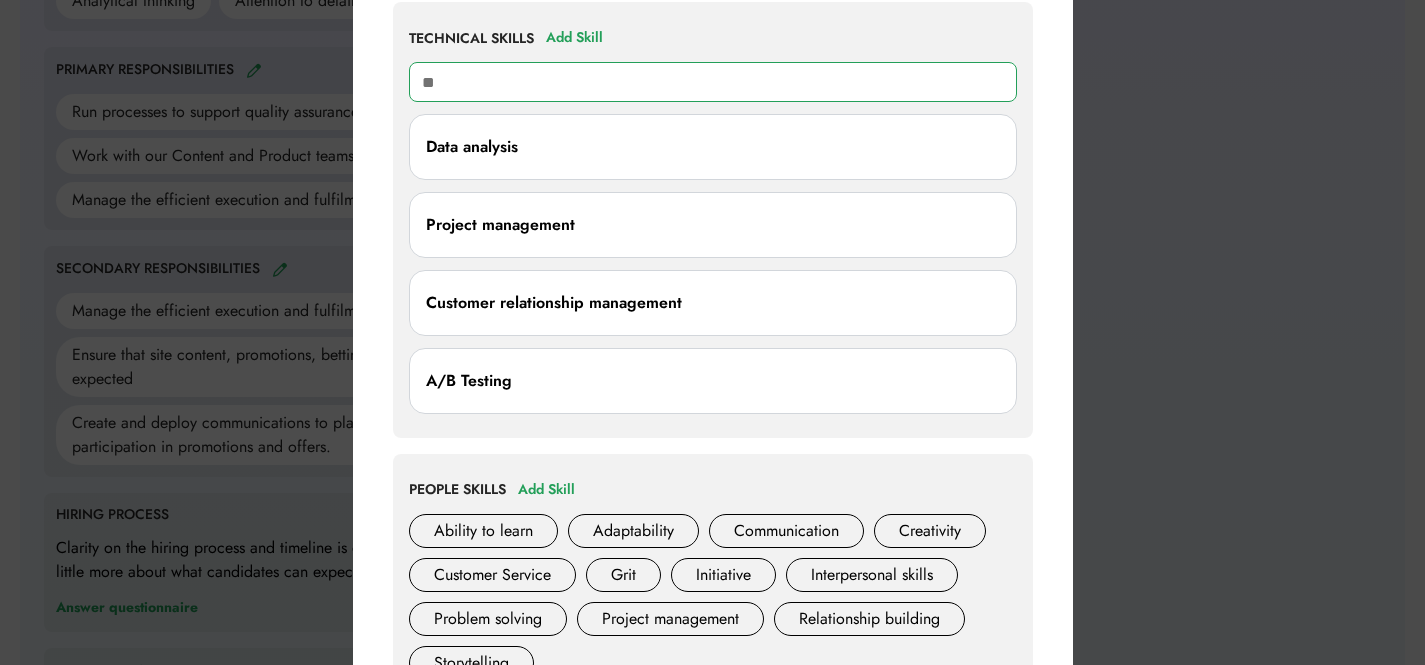 type on "***" 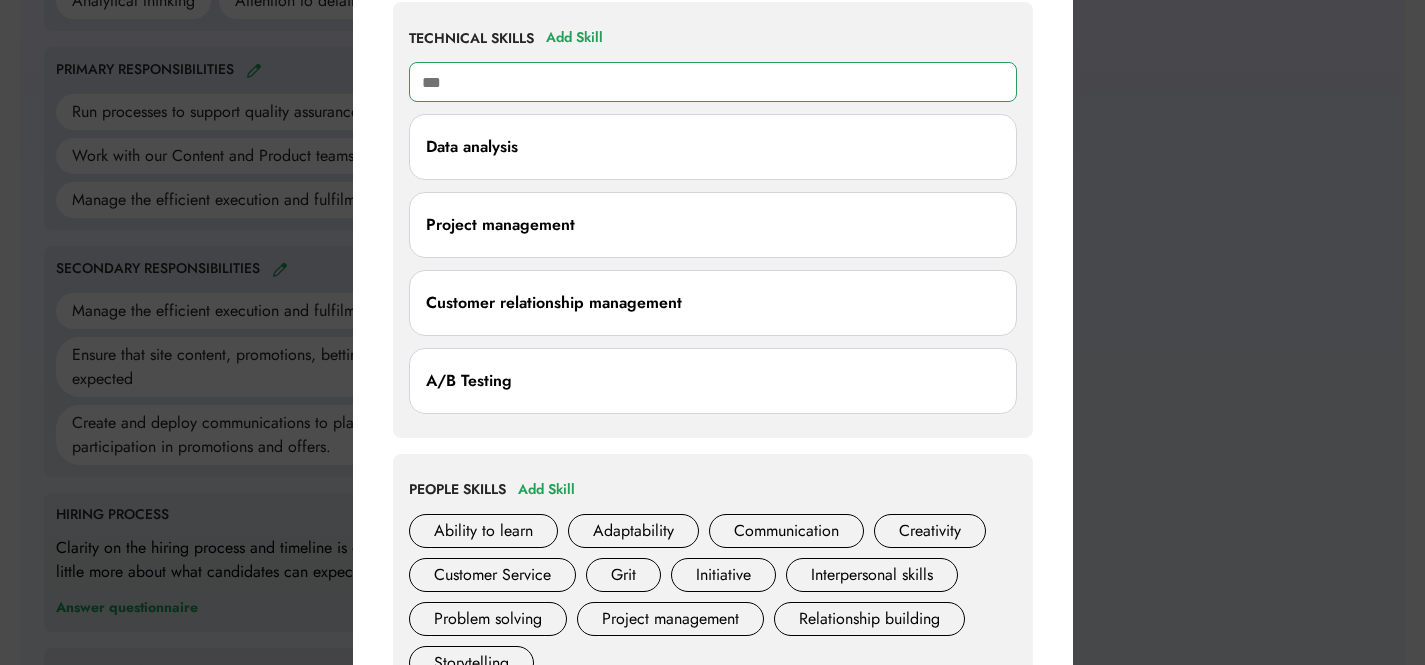 type on "**********" 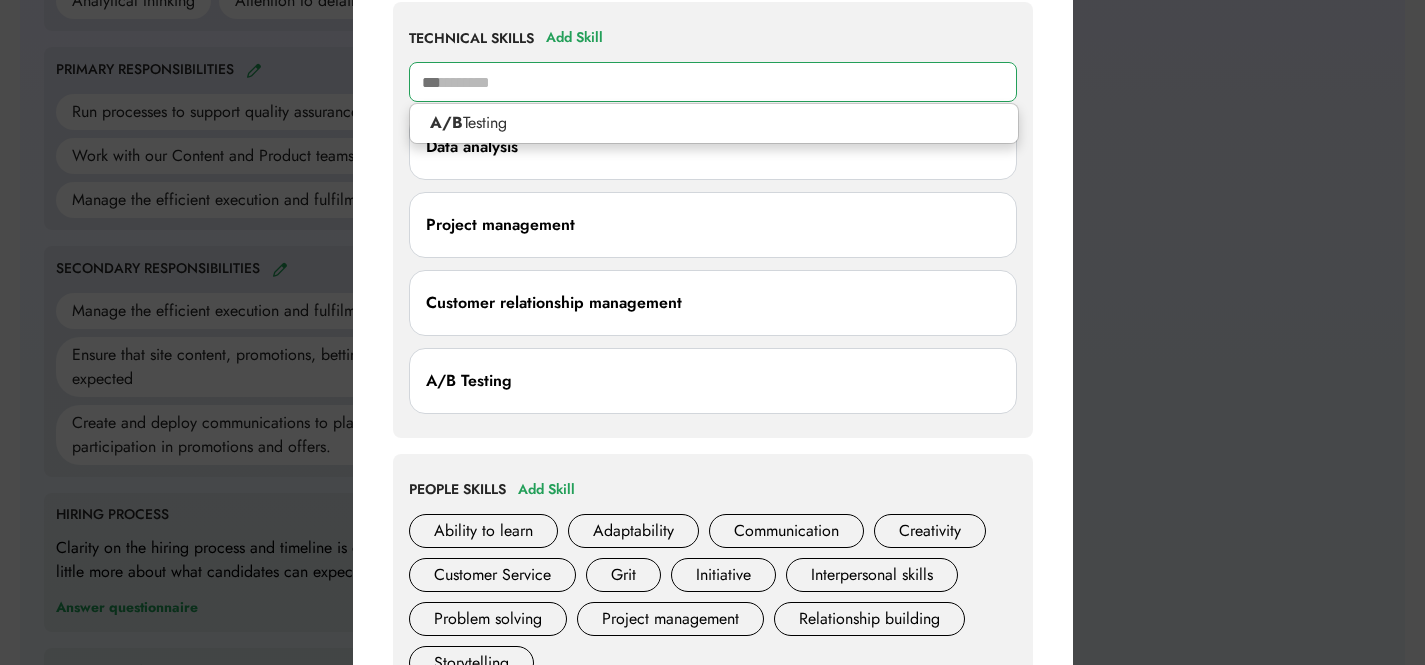 type on "**" 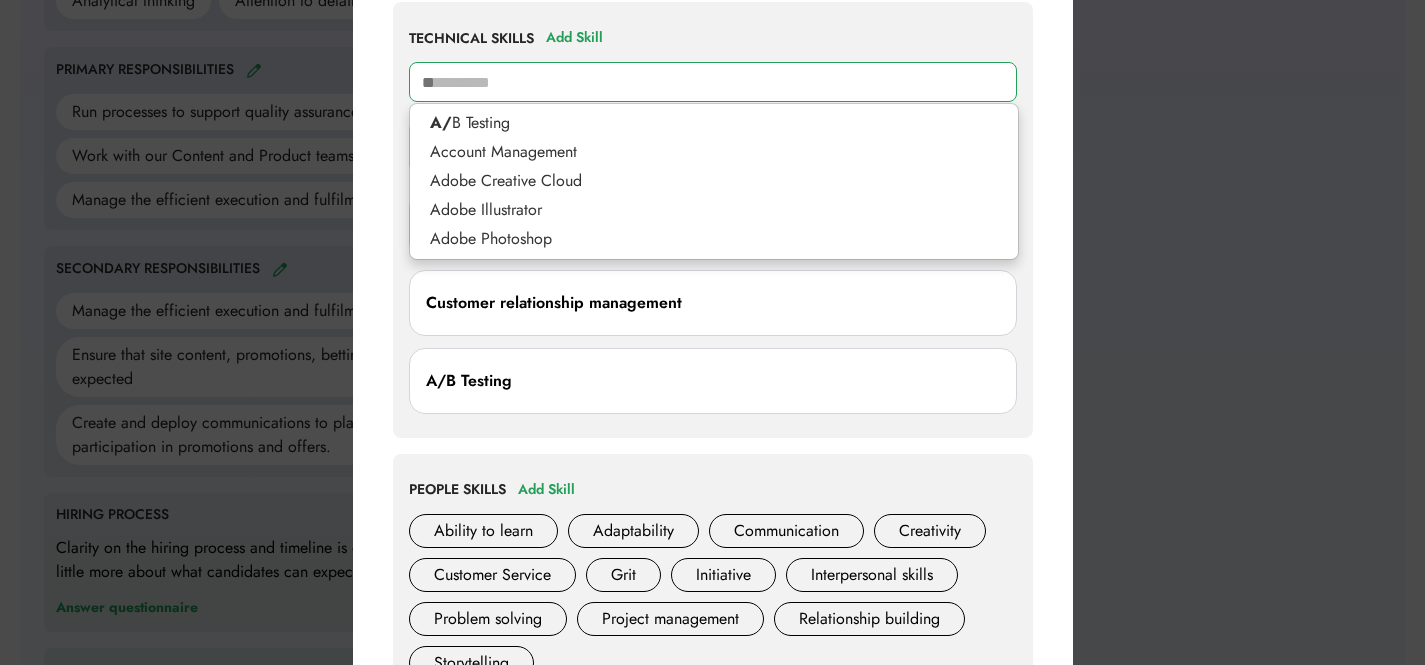 type on "*" 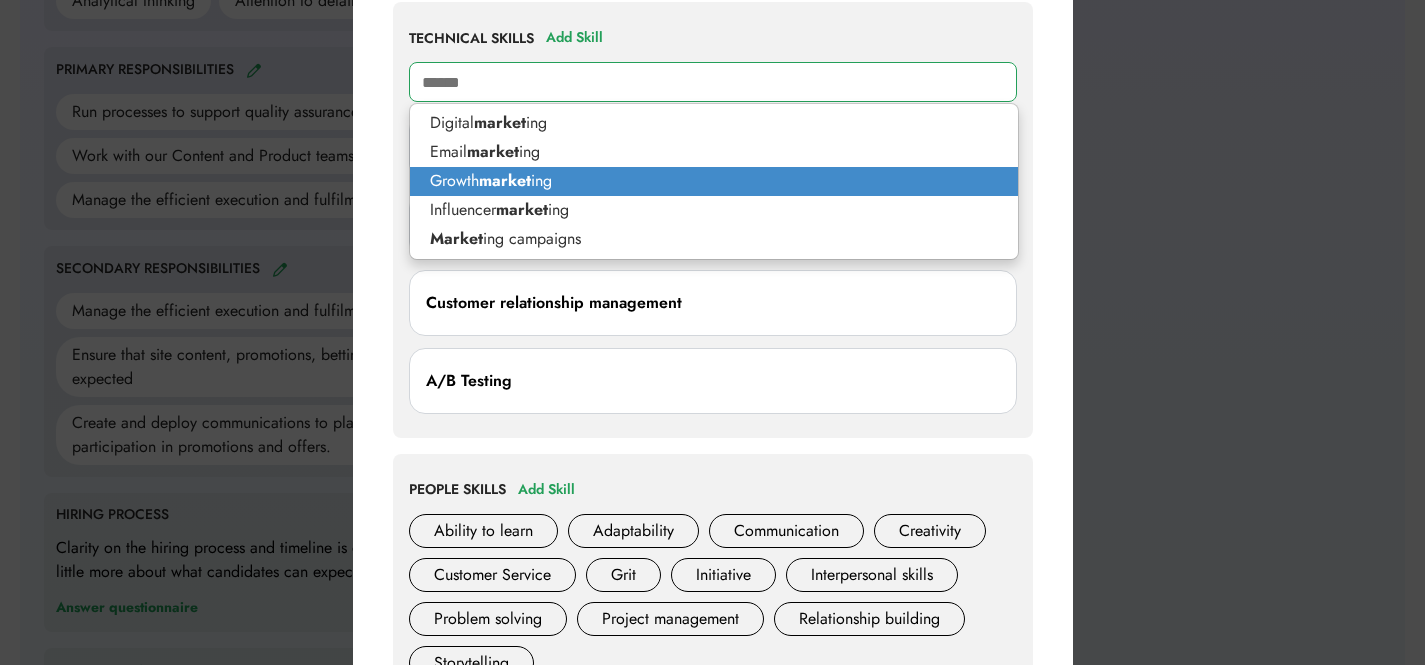 click on "Growth  market ing" at bounding box center (714, 181) 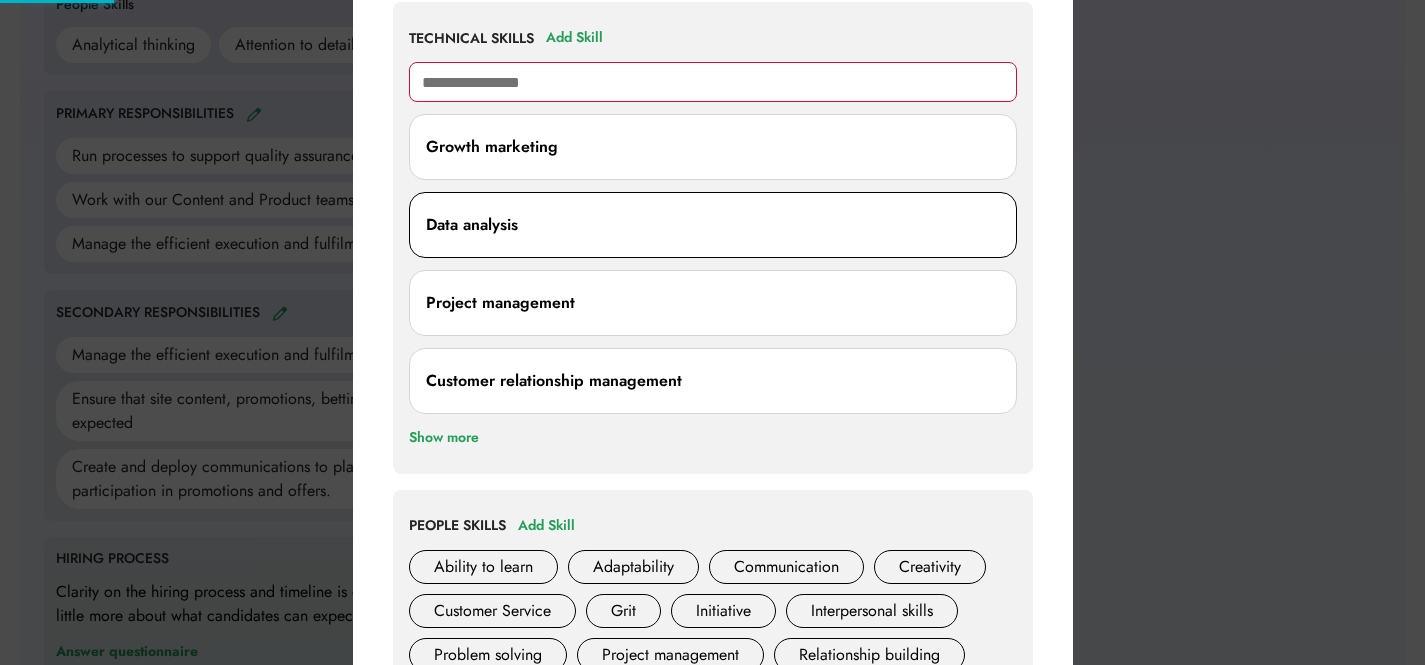 scroll, scrollTop: 1033, scrollLeft: 0, axis: vertical 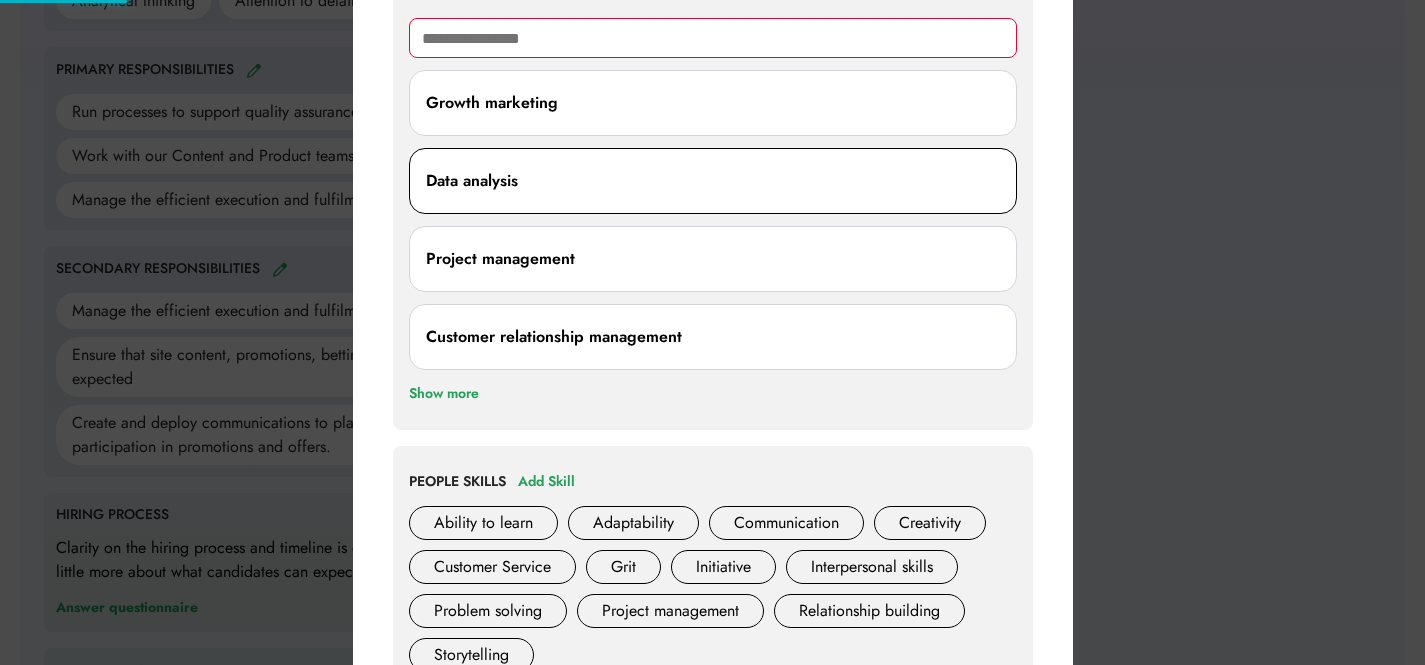 type 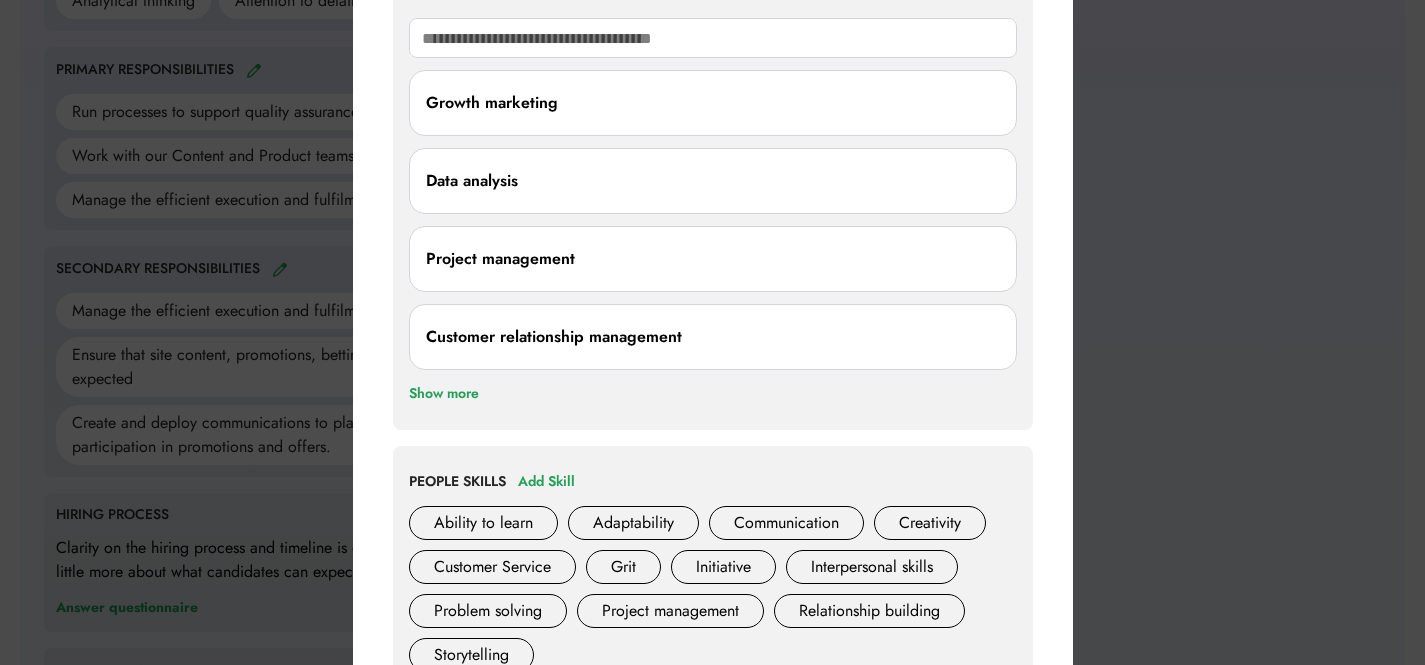 click at bounding box center (712, 332) 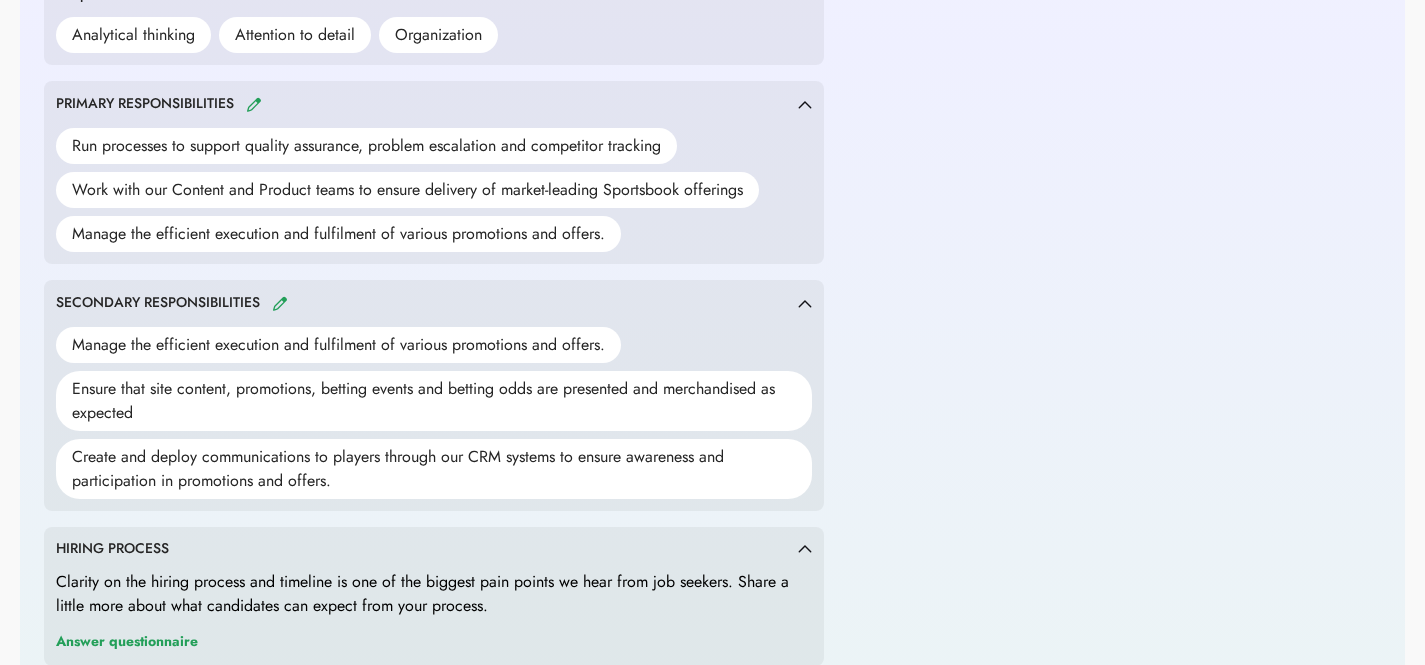 scroll, scrollTop: 1019, scrollLeft: 0, axis: vertical 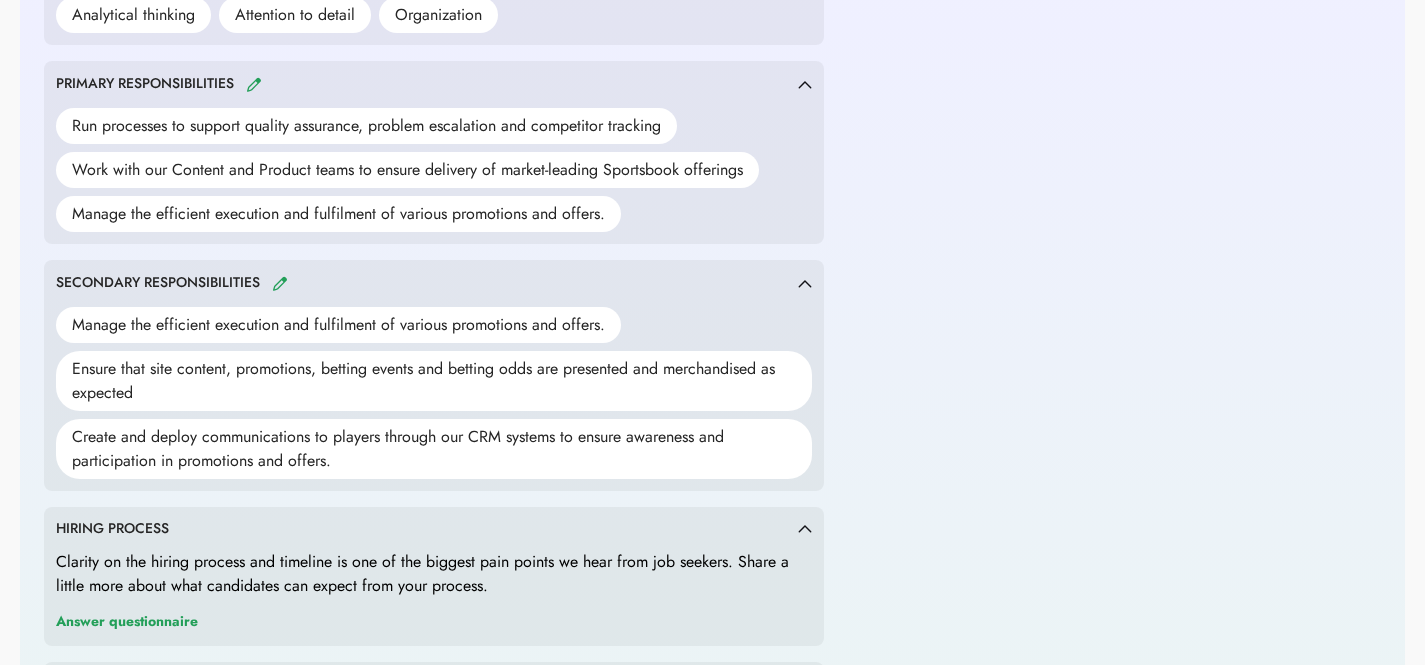 click on "SECONDARY RESPONSIBILITIES" at bounding box center [427, 283] 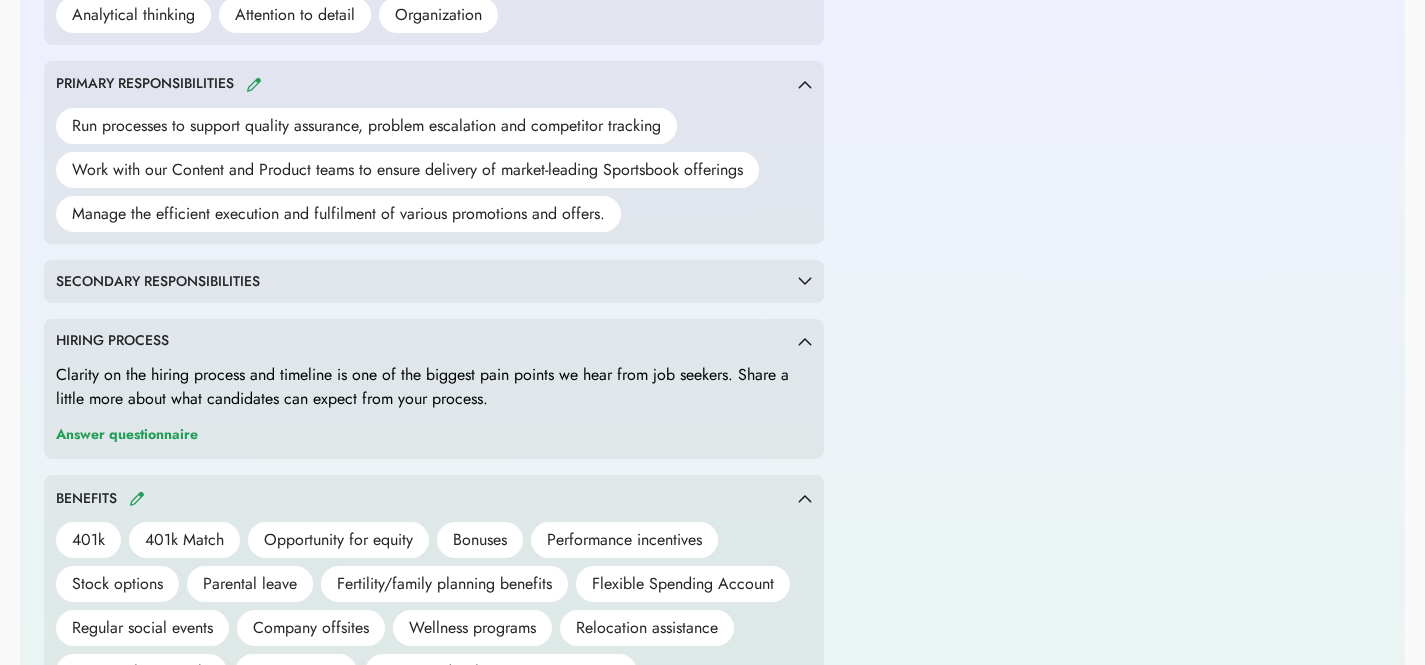 click on "SECONDARY RESPONSIBILITIES" at bounding box center (427, 282) 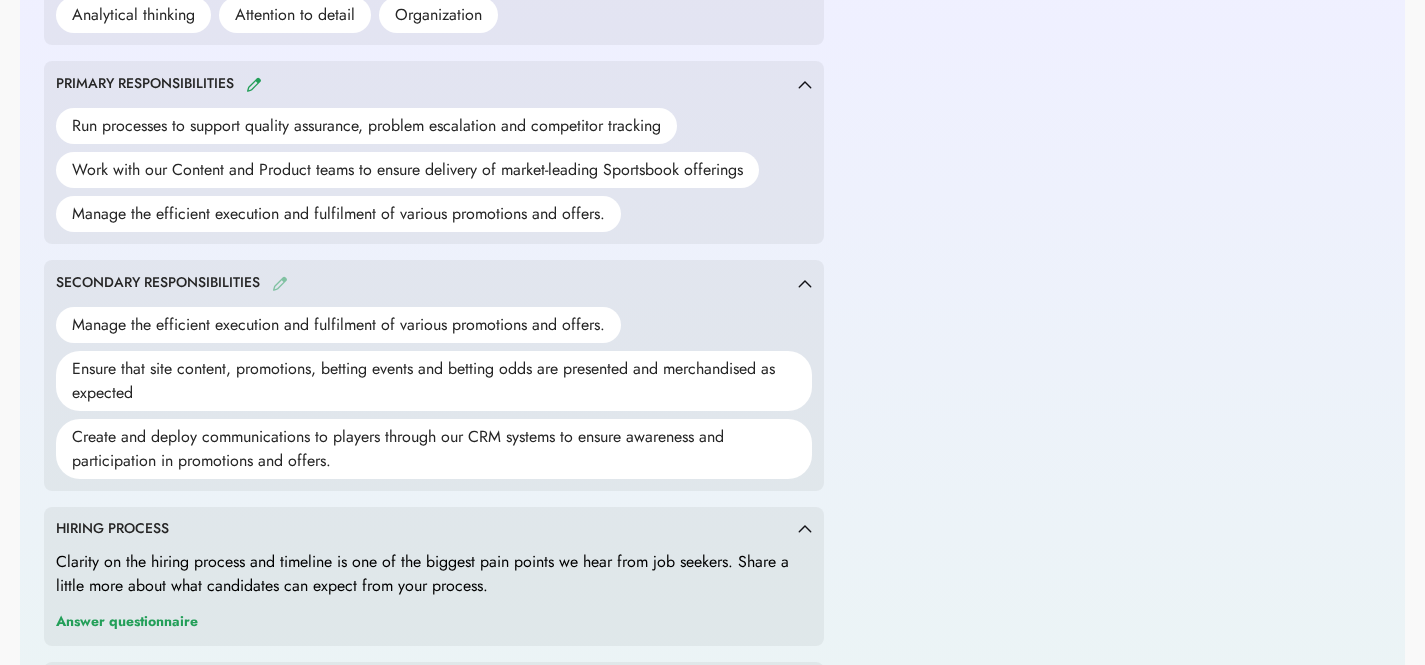 click at bounding box center [280, 283] 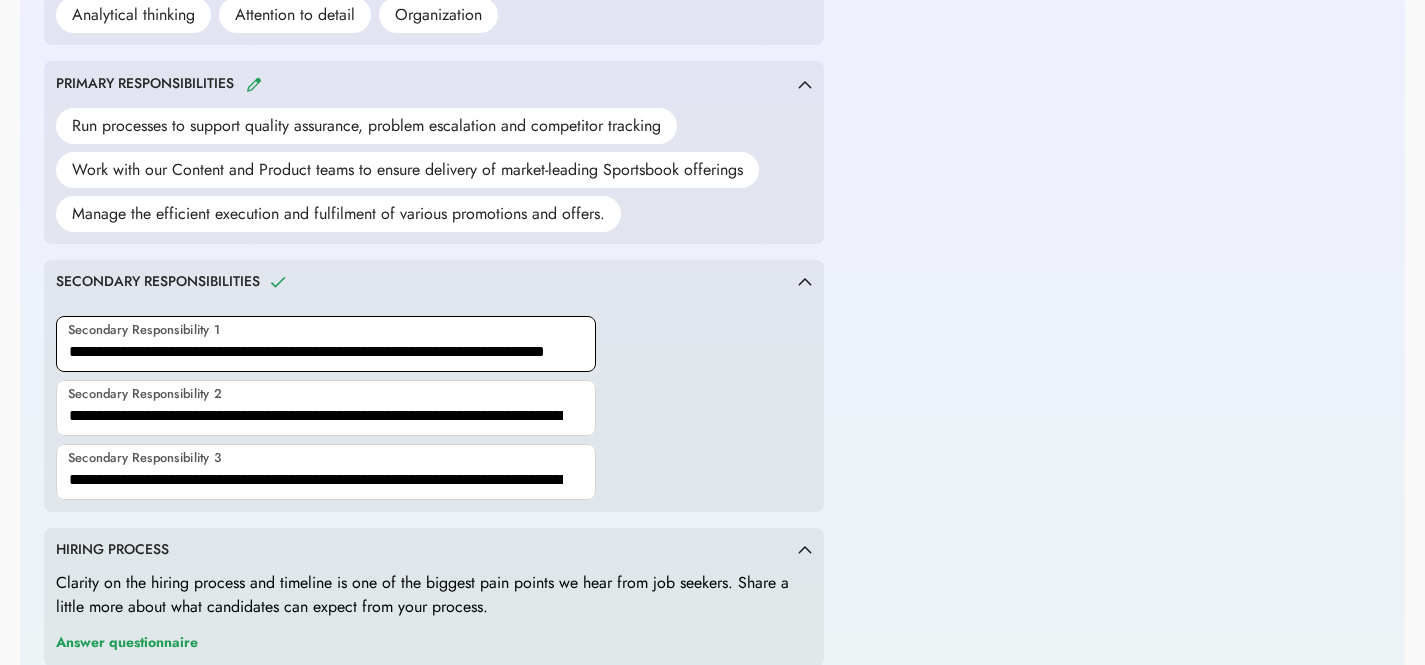 click at bounding box center [326, 344] 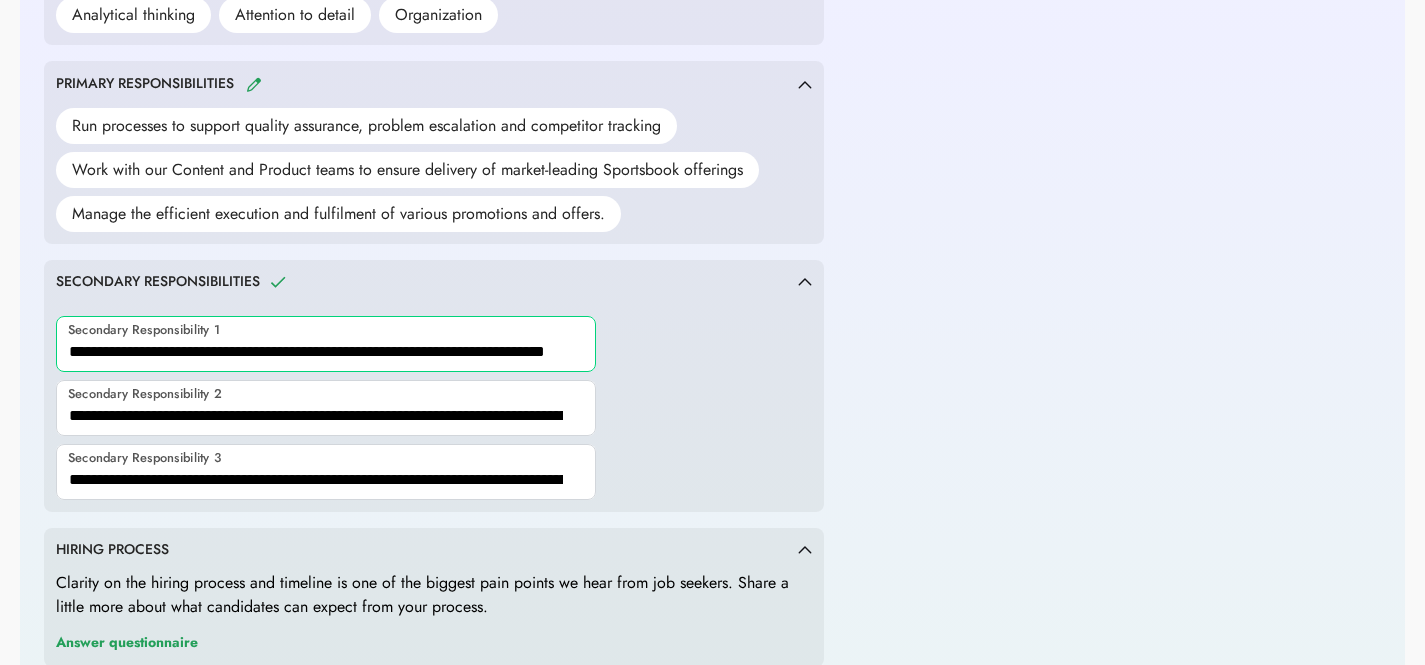 click at bounding box center (326, 344) 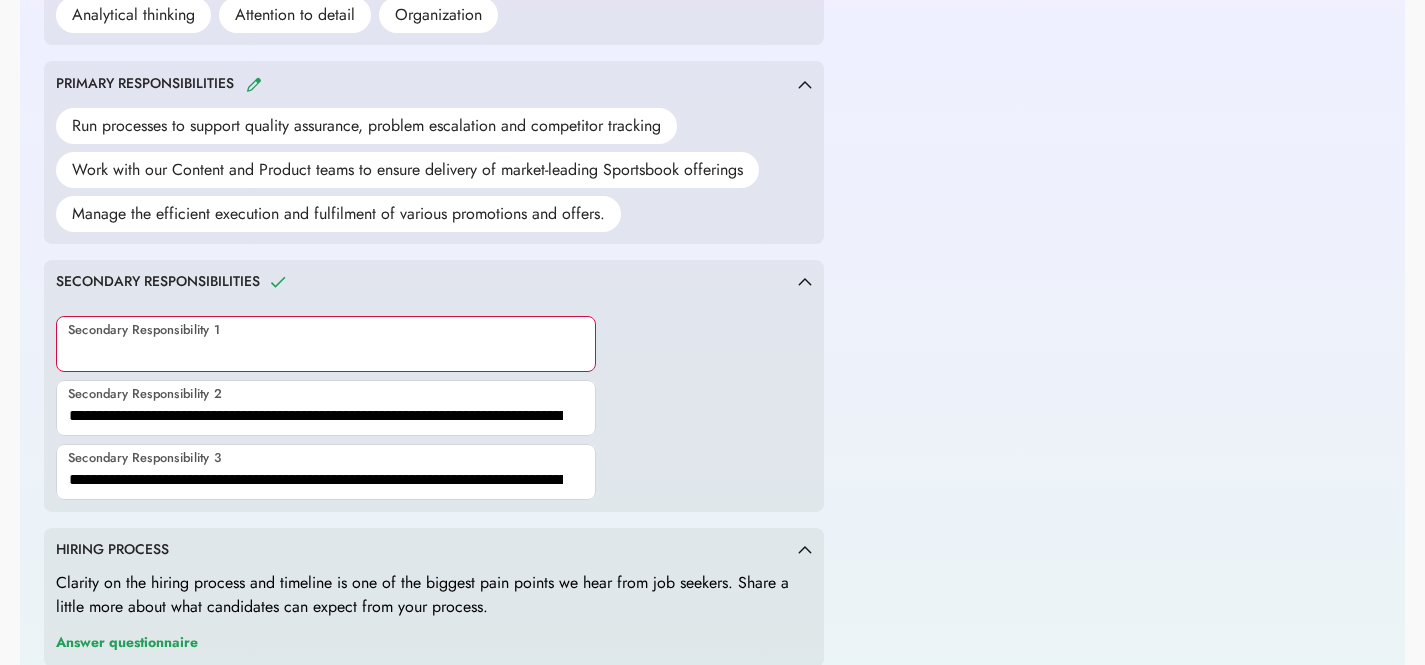 click at bounding box center (326, 344) 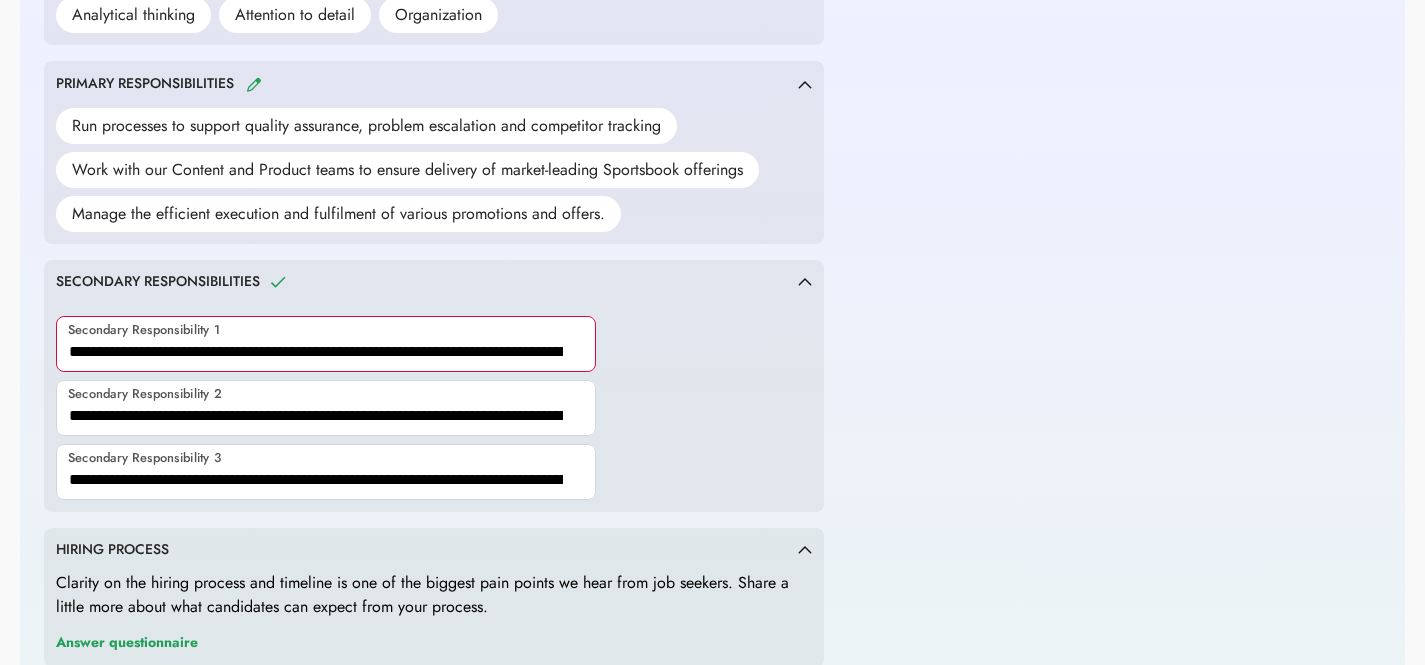 scroll, scrollTop: 0, scrollLeft: 620, axis: horizontal 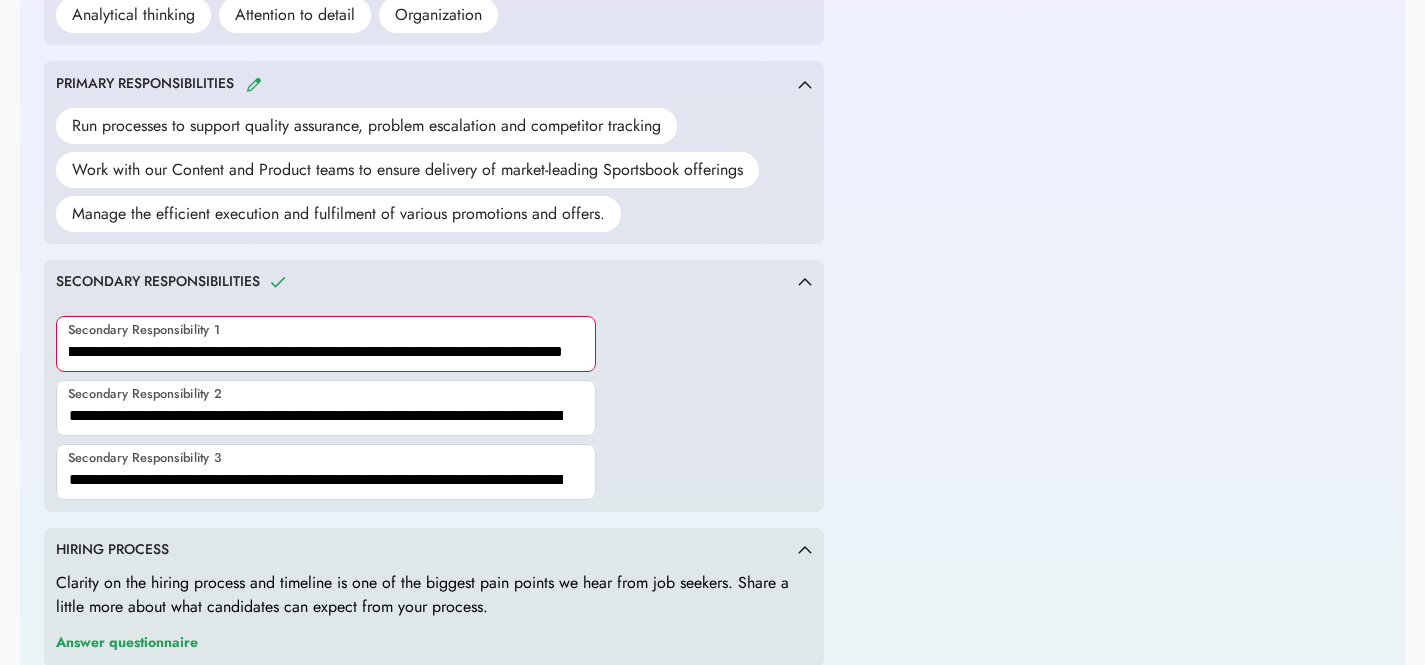 type on "**********" 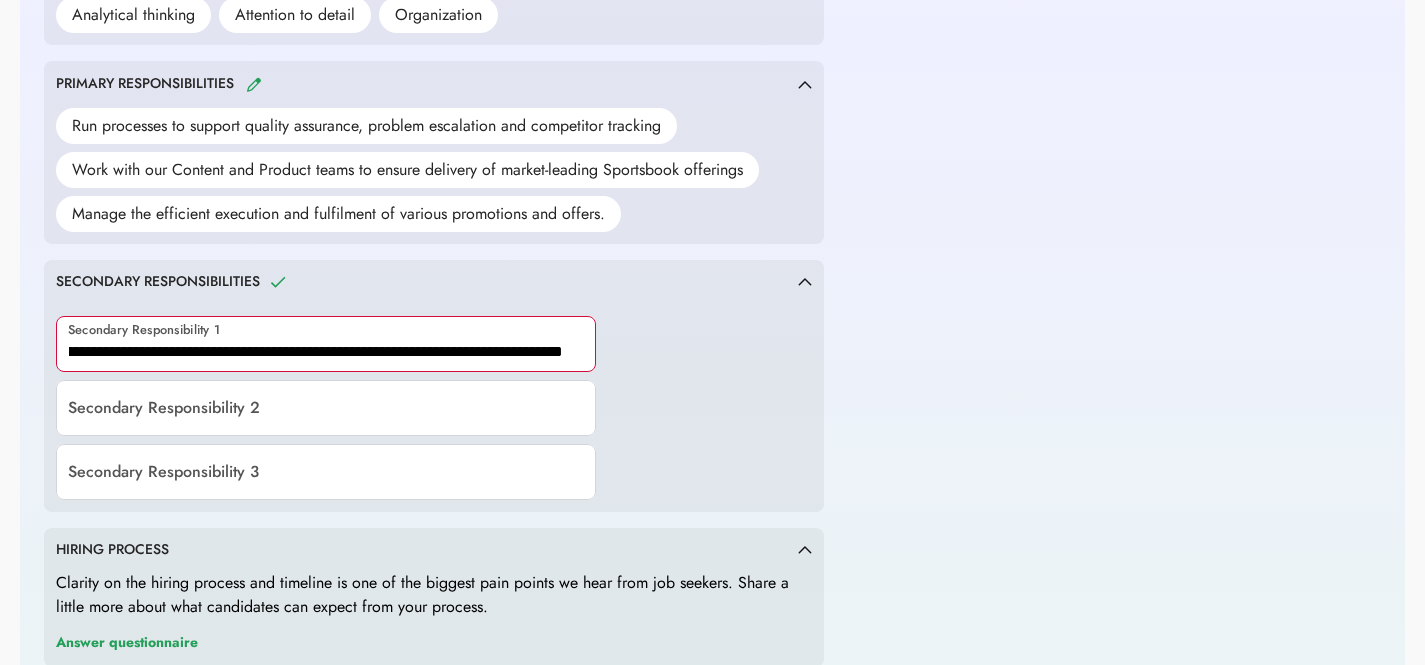 scroll, scrollTop: 0, scrollLeft: 0, axis: both 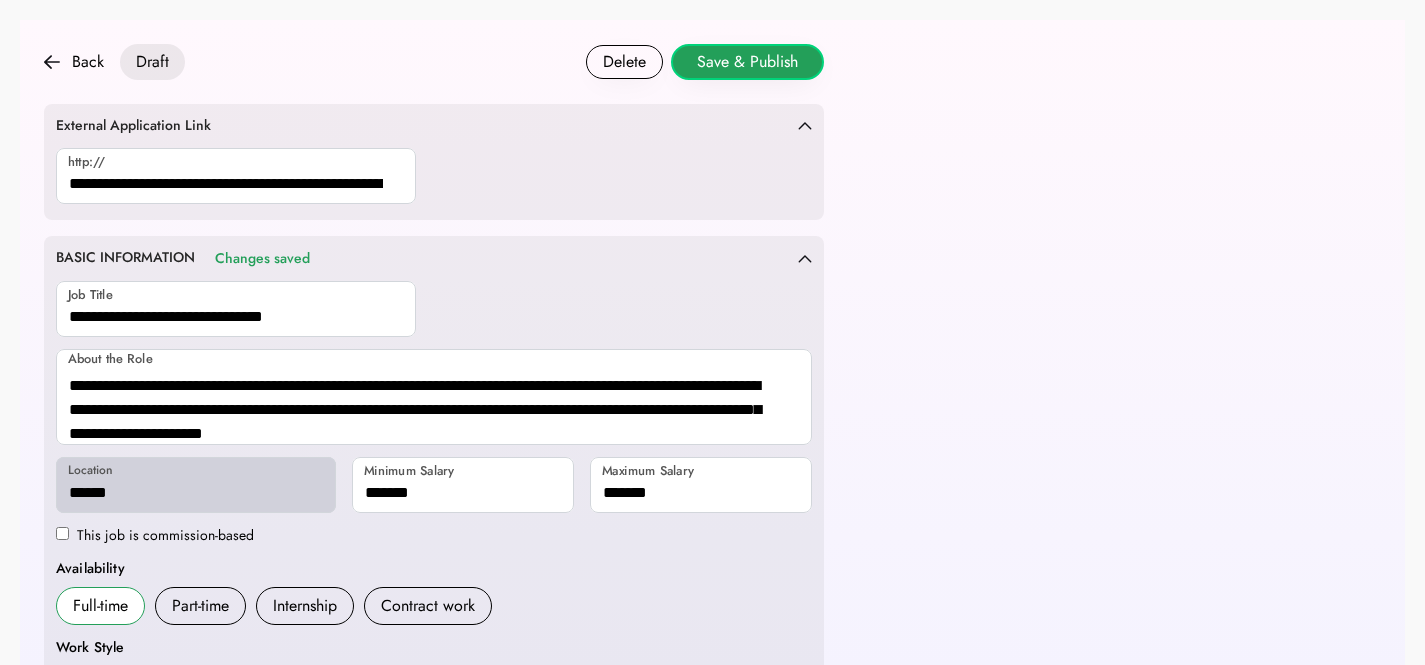 click on "Save & Publish" at bounding box center (747, 62) 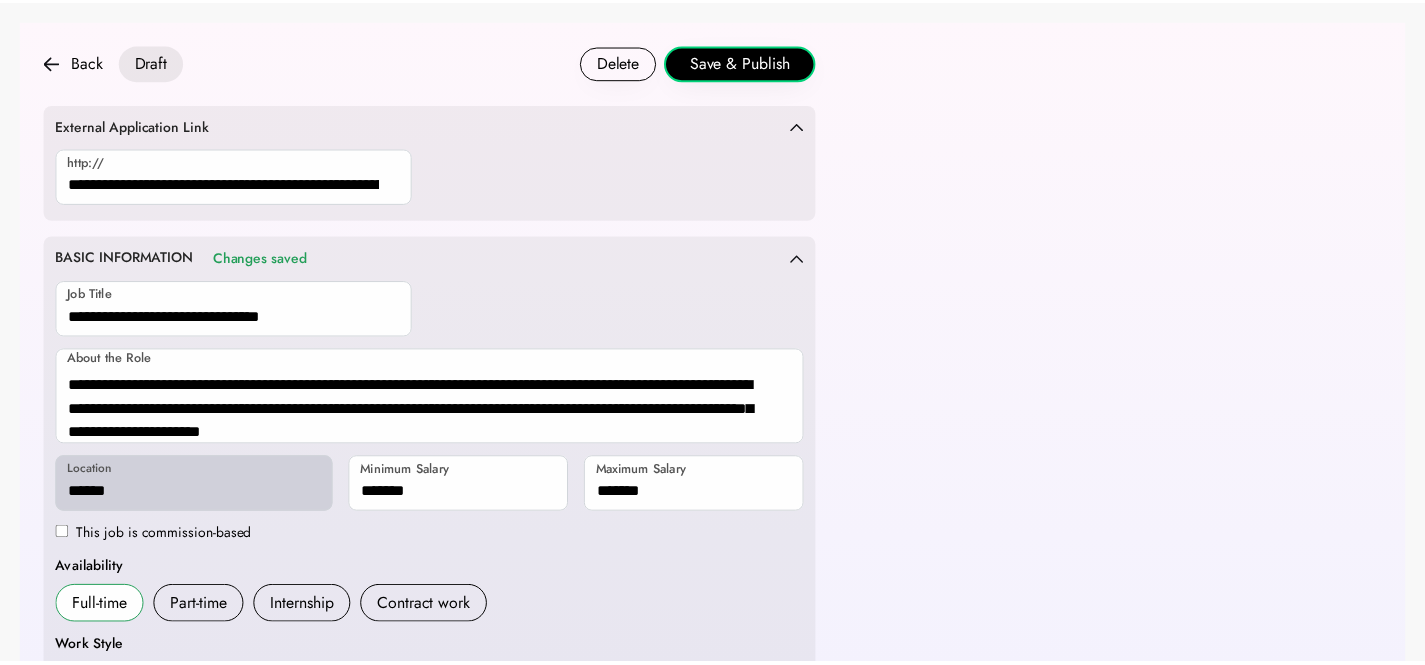 scroll, scrollTop: 1137, scrollLeft: 0, axis: vertical 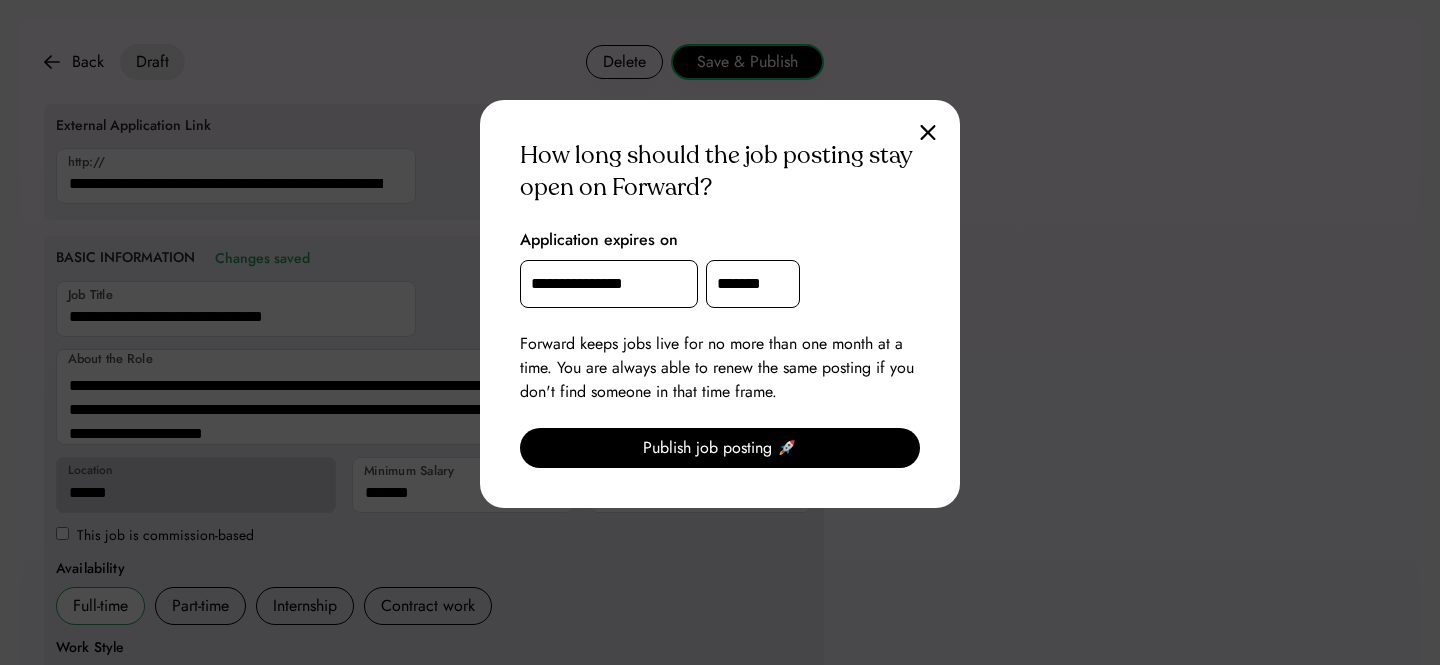 click on "**********" at bounding box center (609, 284) 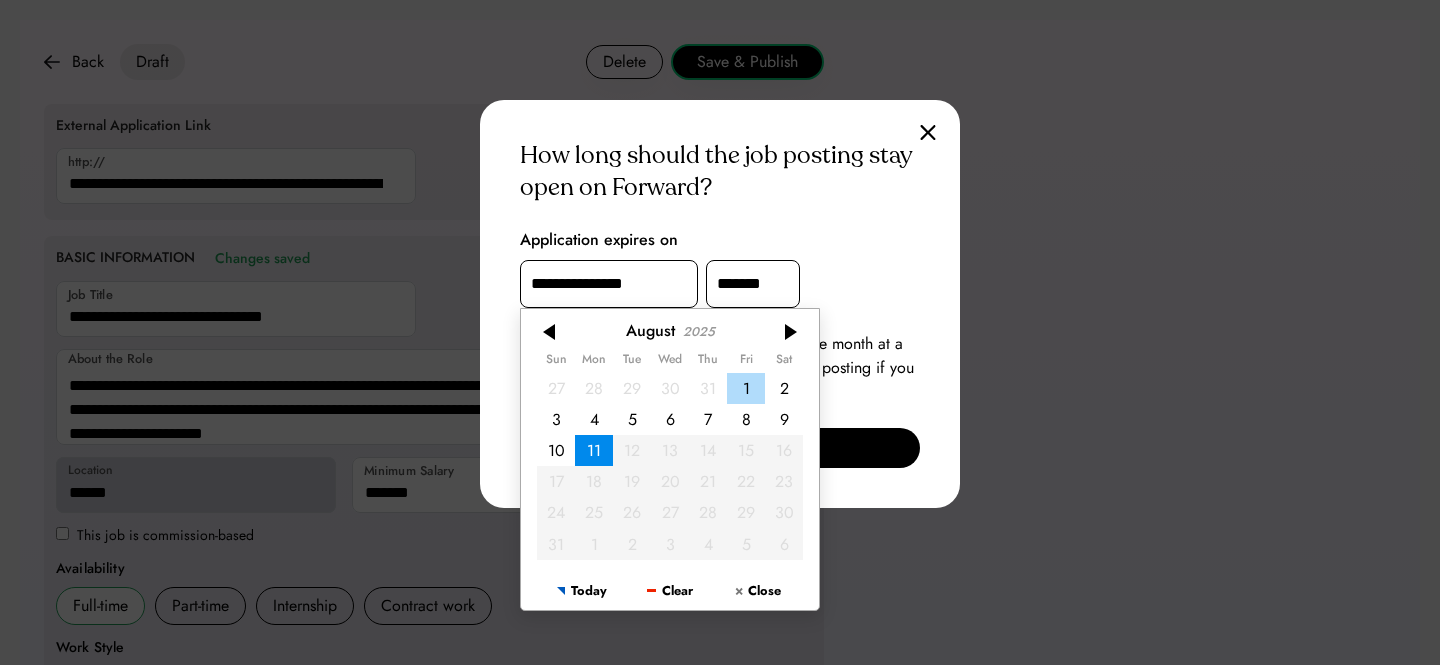 click on "1" at bounding box center [746, 387] 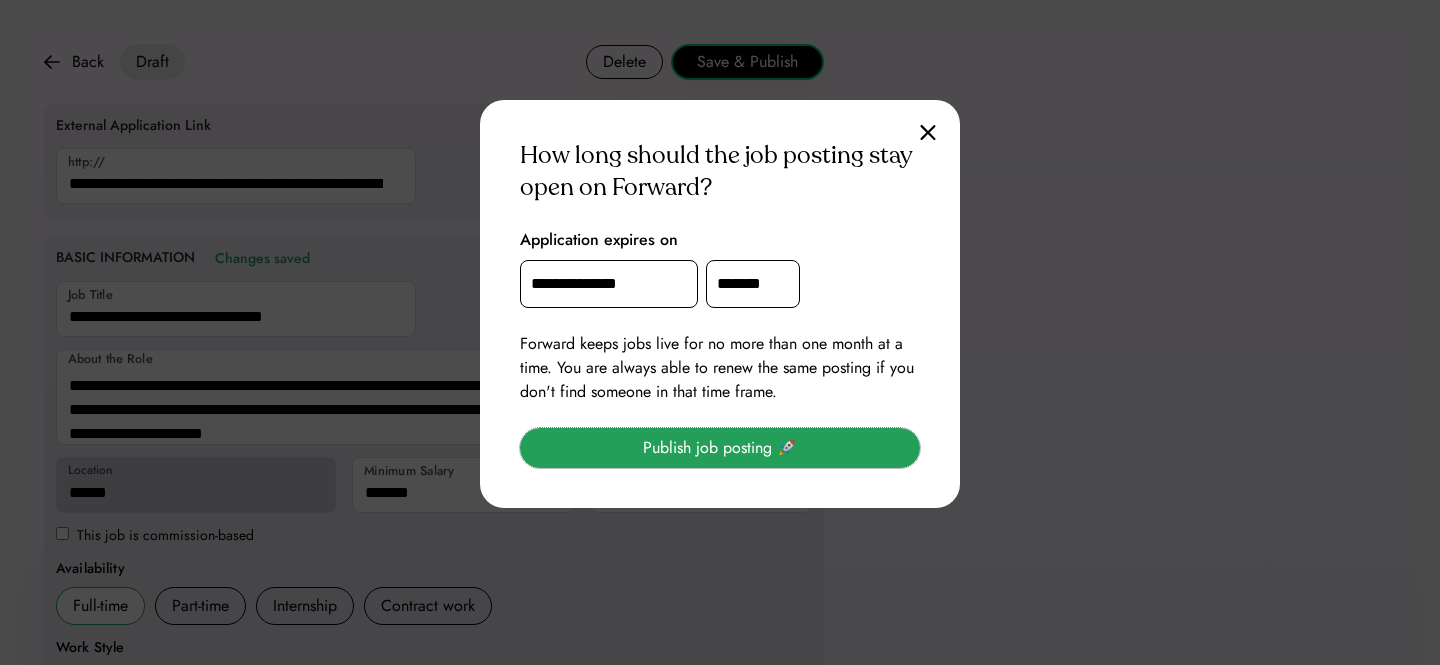 click on "Publish job posting 🚀" at bounding box center (720, 448) 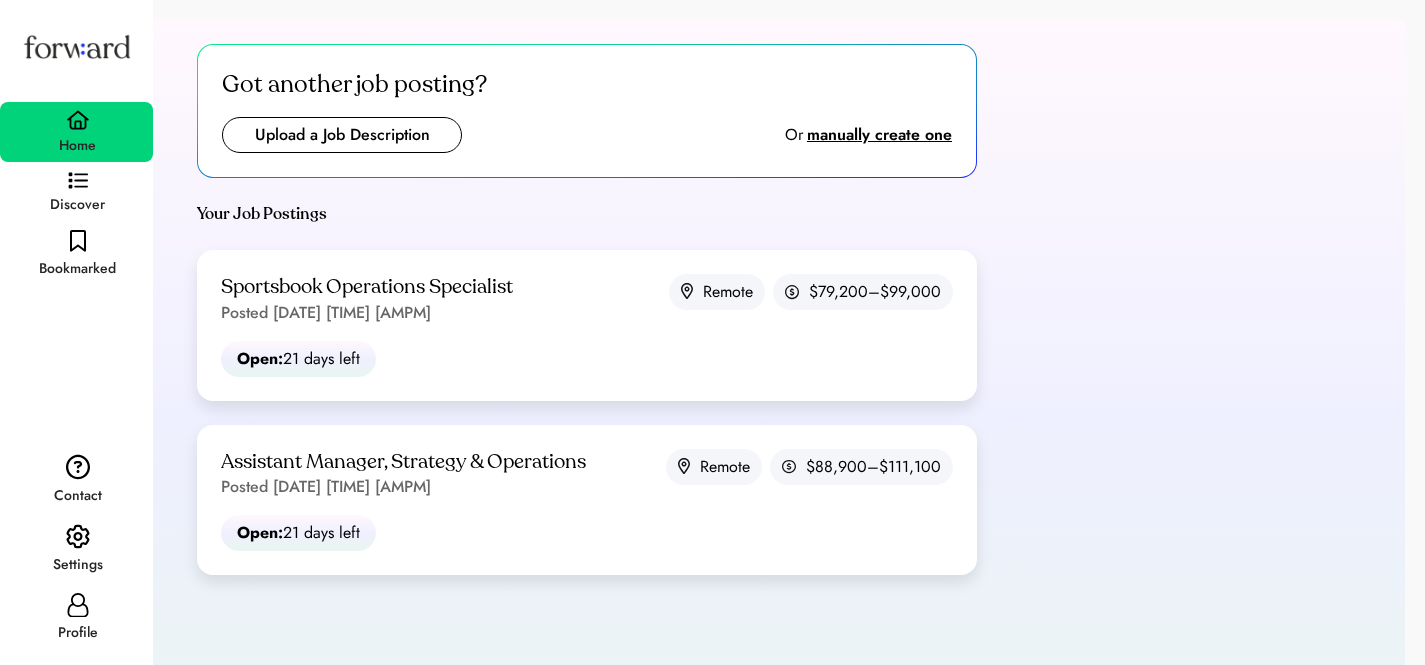 scroll, scrollTop: 0, scrollLeft: 0, axis: both 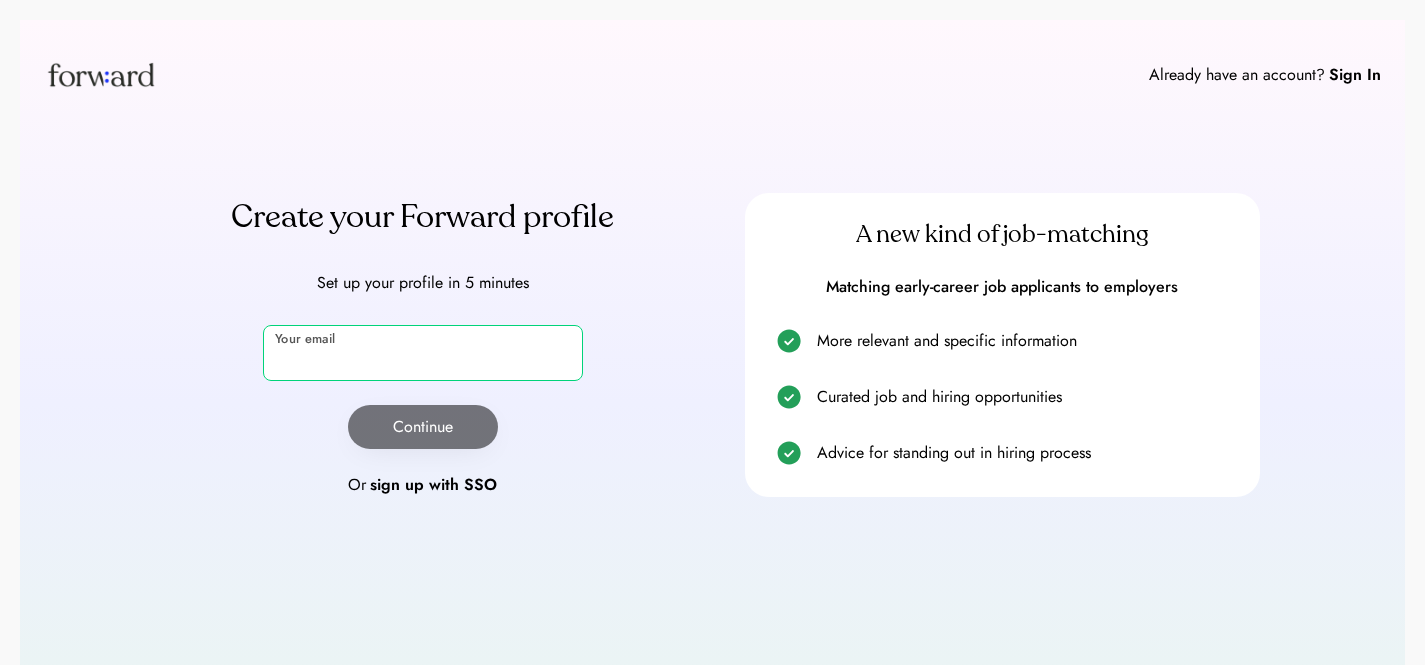 click at bounding box center (423, 353) 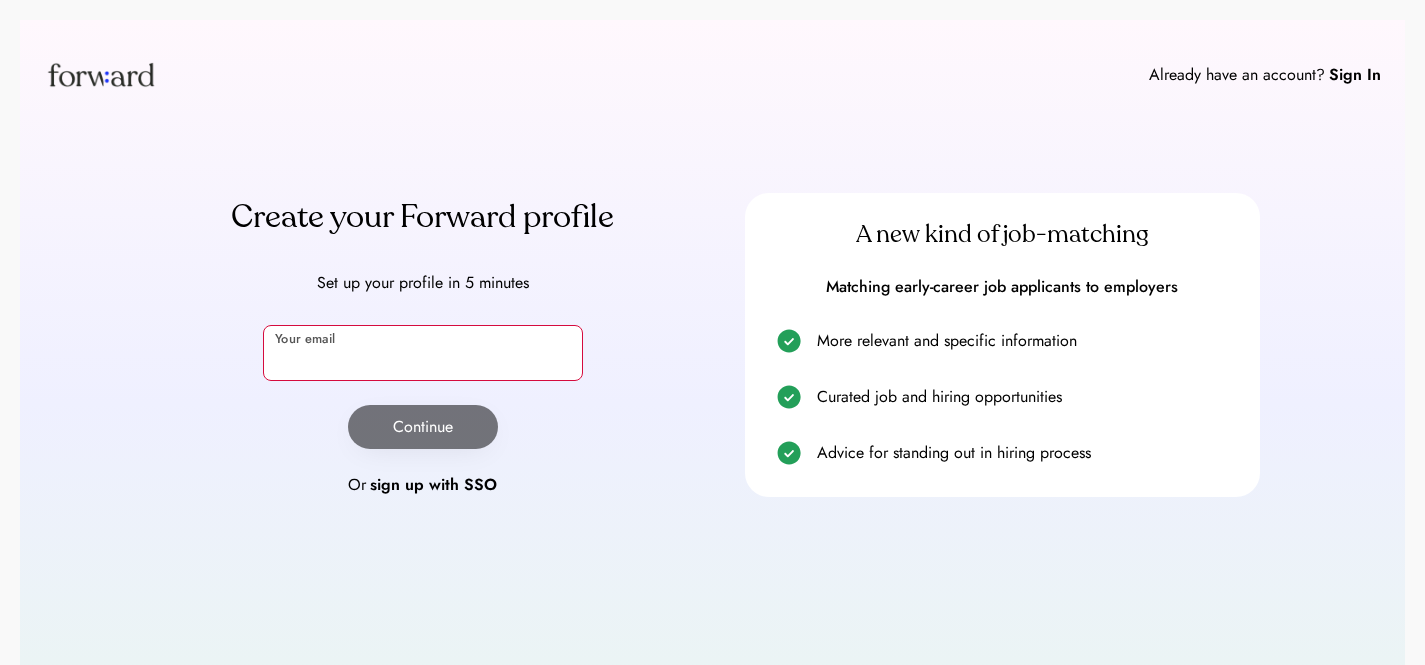 paste on "*******" 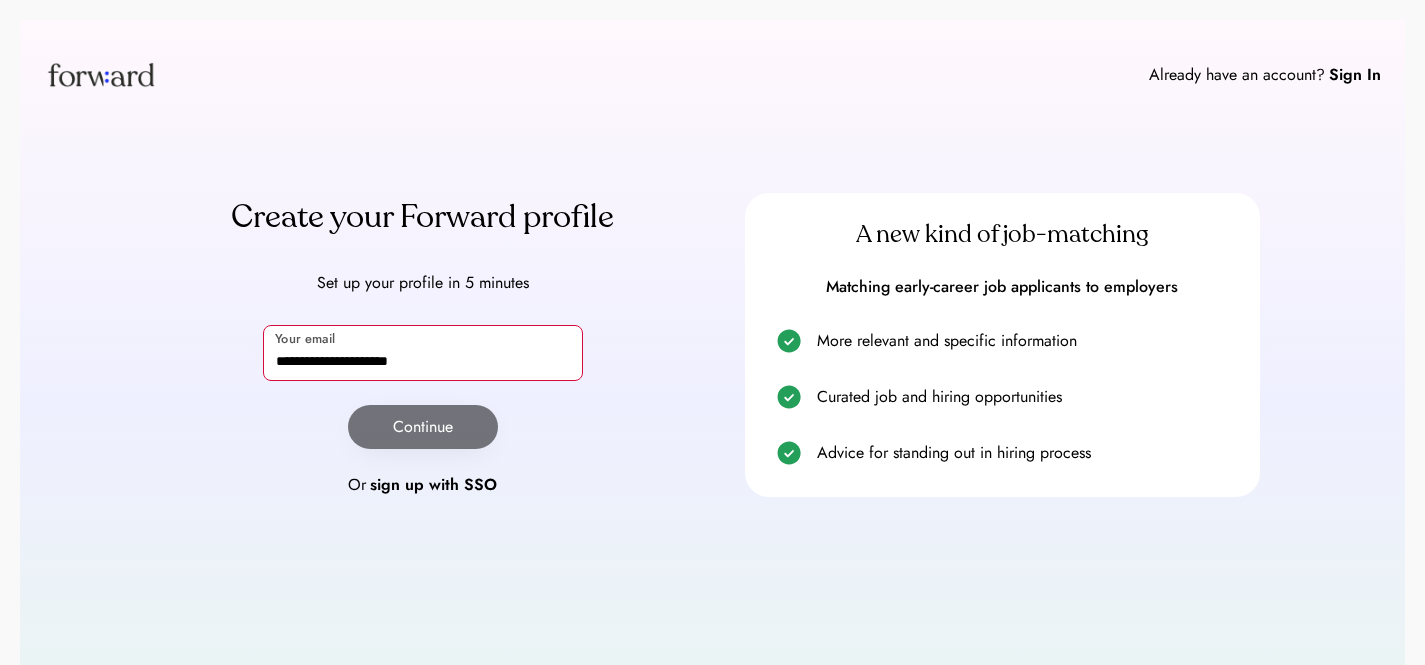 type on "**********" 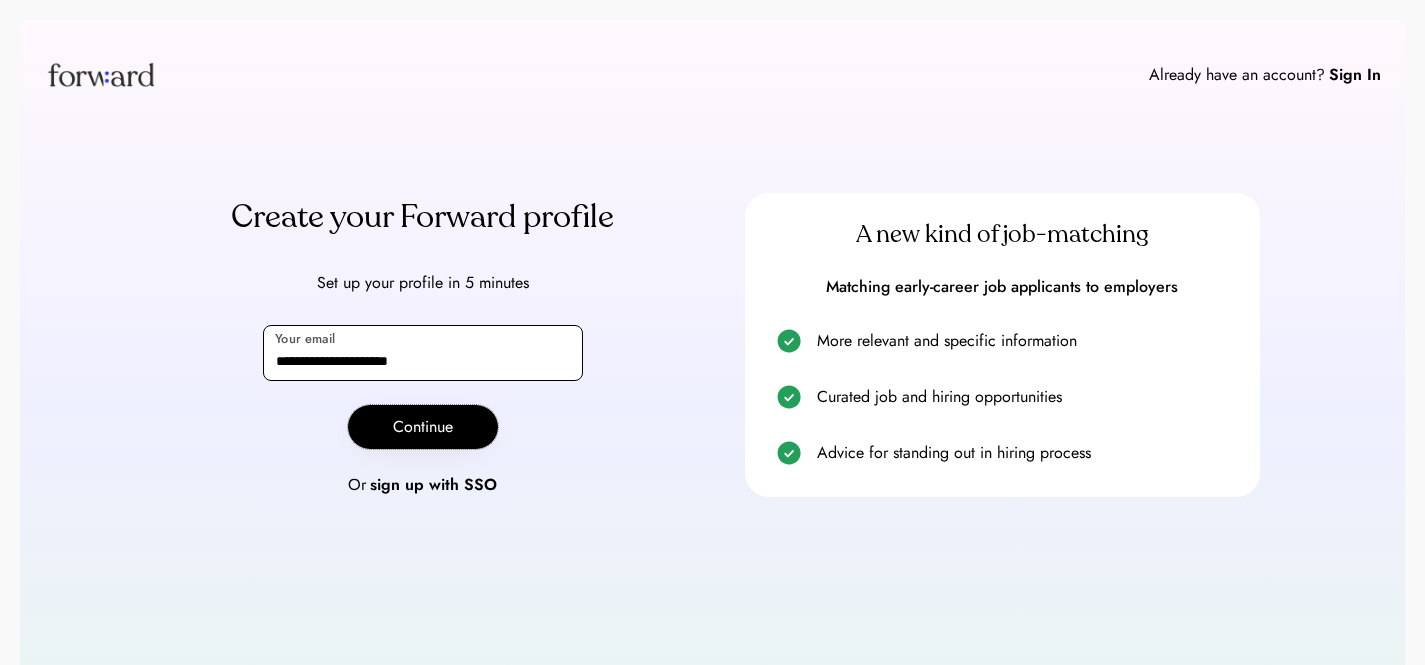 type 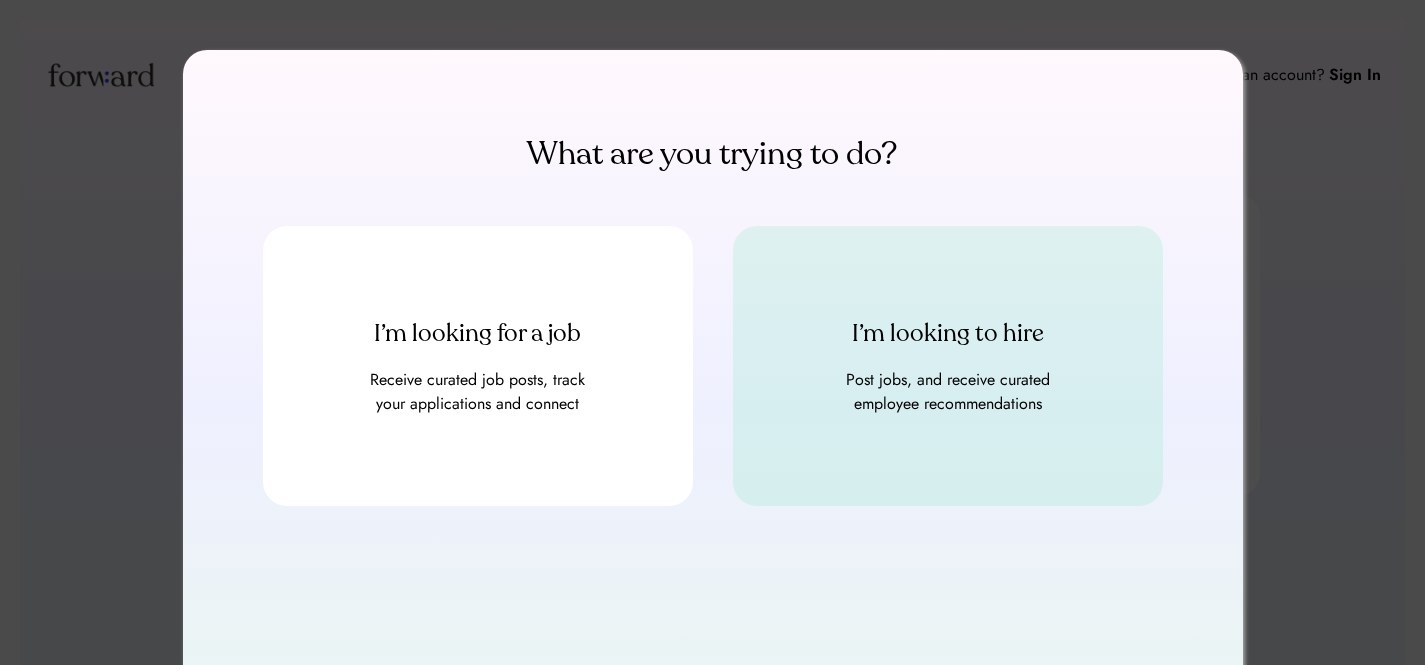 click on "I’m looking to hire Post jobs, and receive curated employee recommendations" at bounding box center [948, 366] 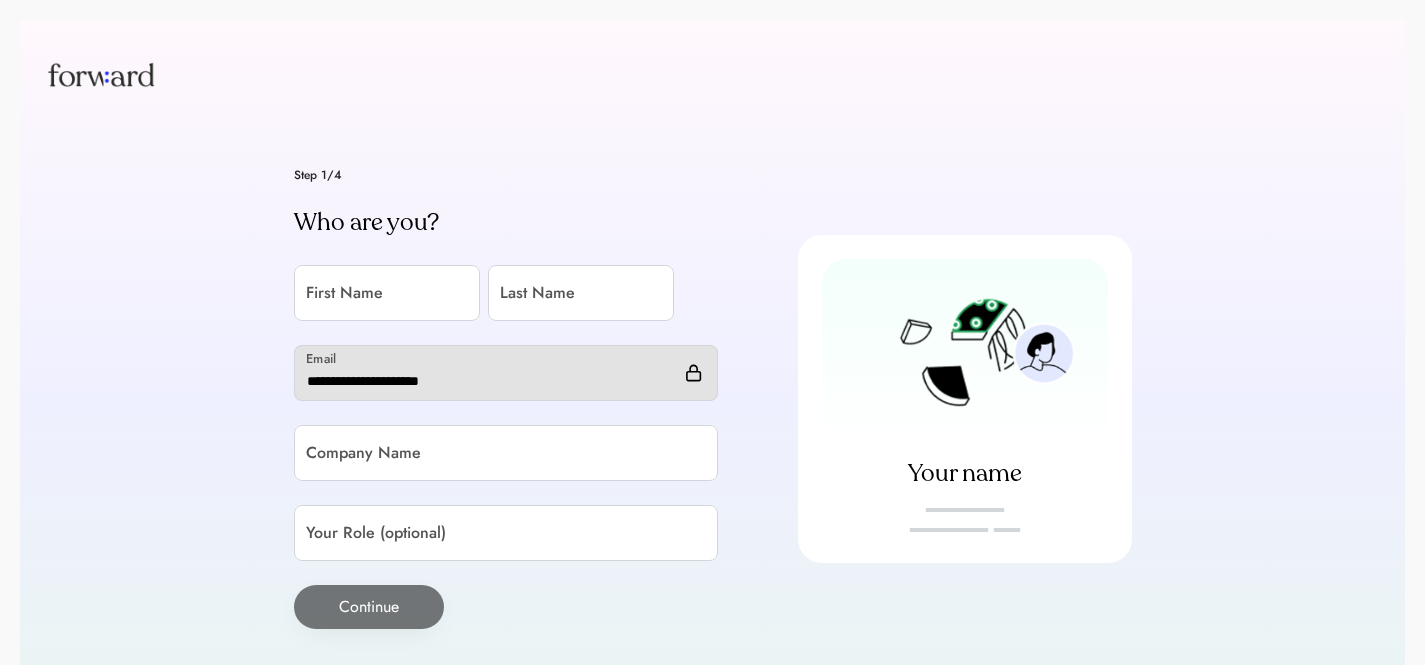 scroll, scrollTop: 0, scrollLeft: 0, axis: both 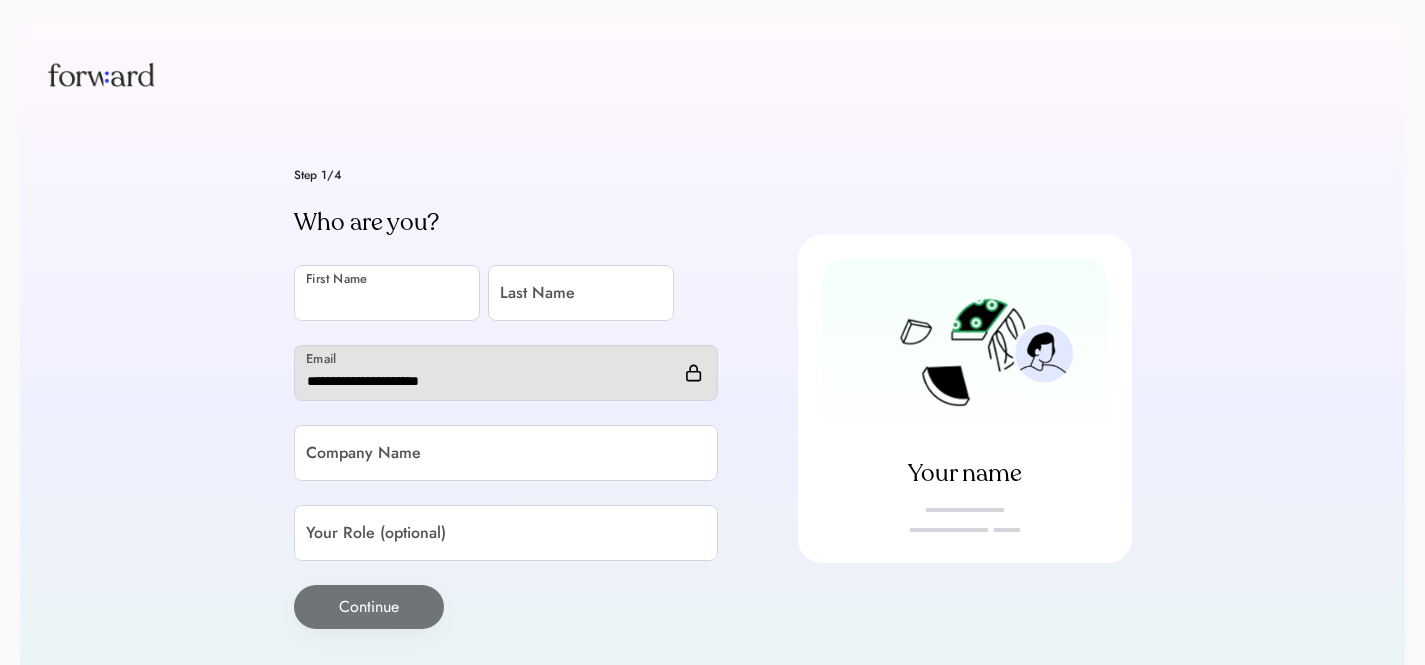 click at bounding box center [387, 293] 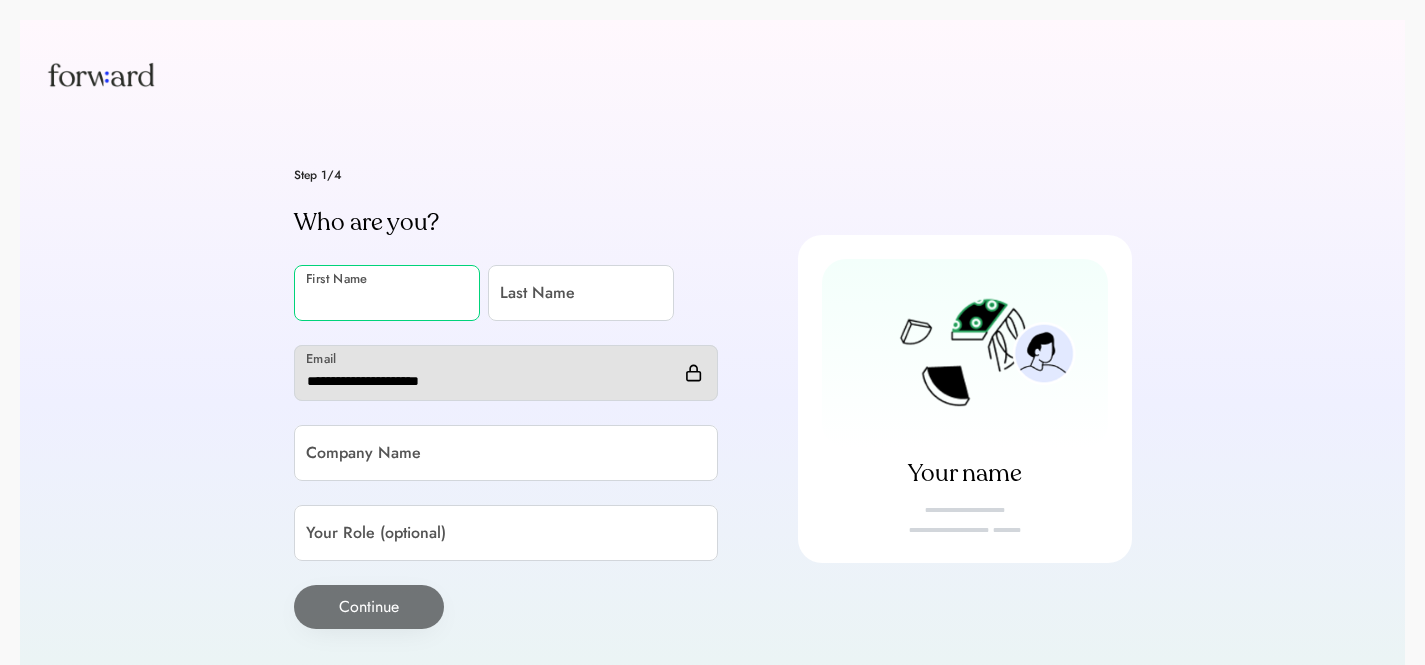 paste on "*******" 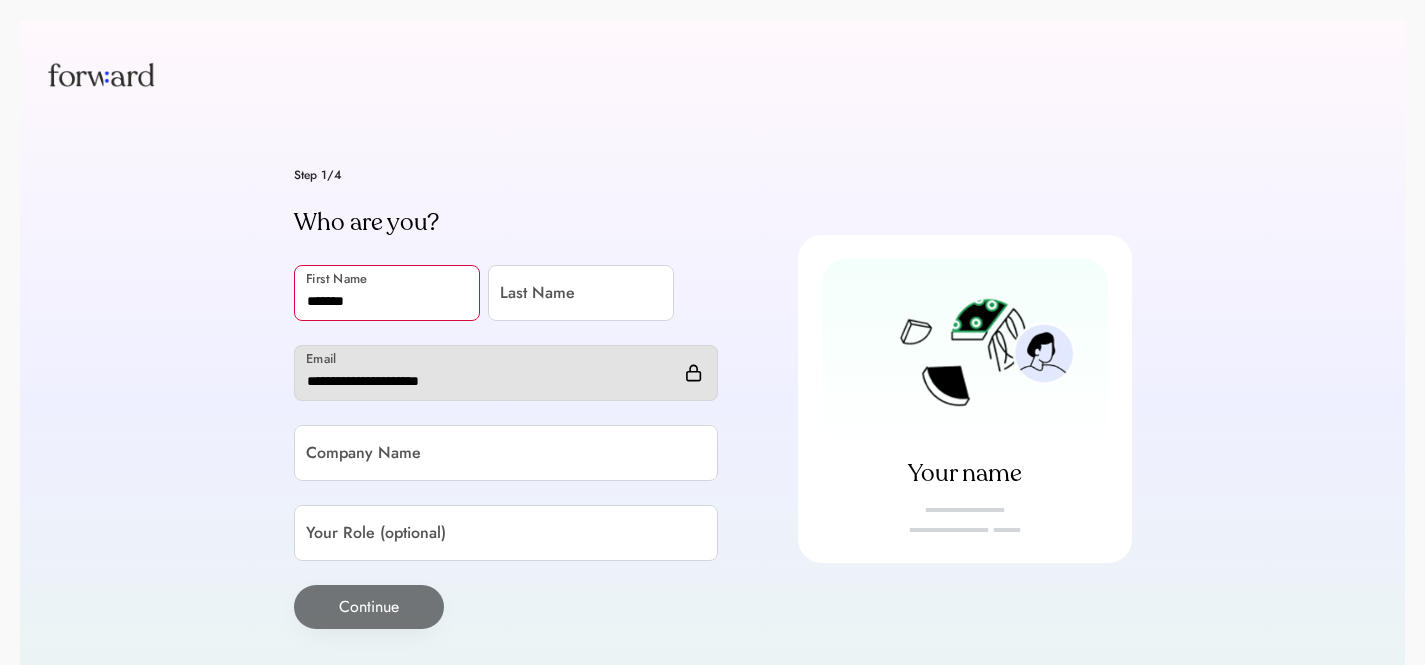 click at bounding box center [387, 293] 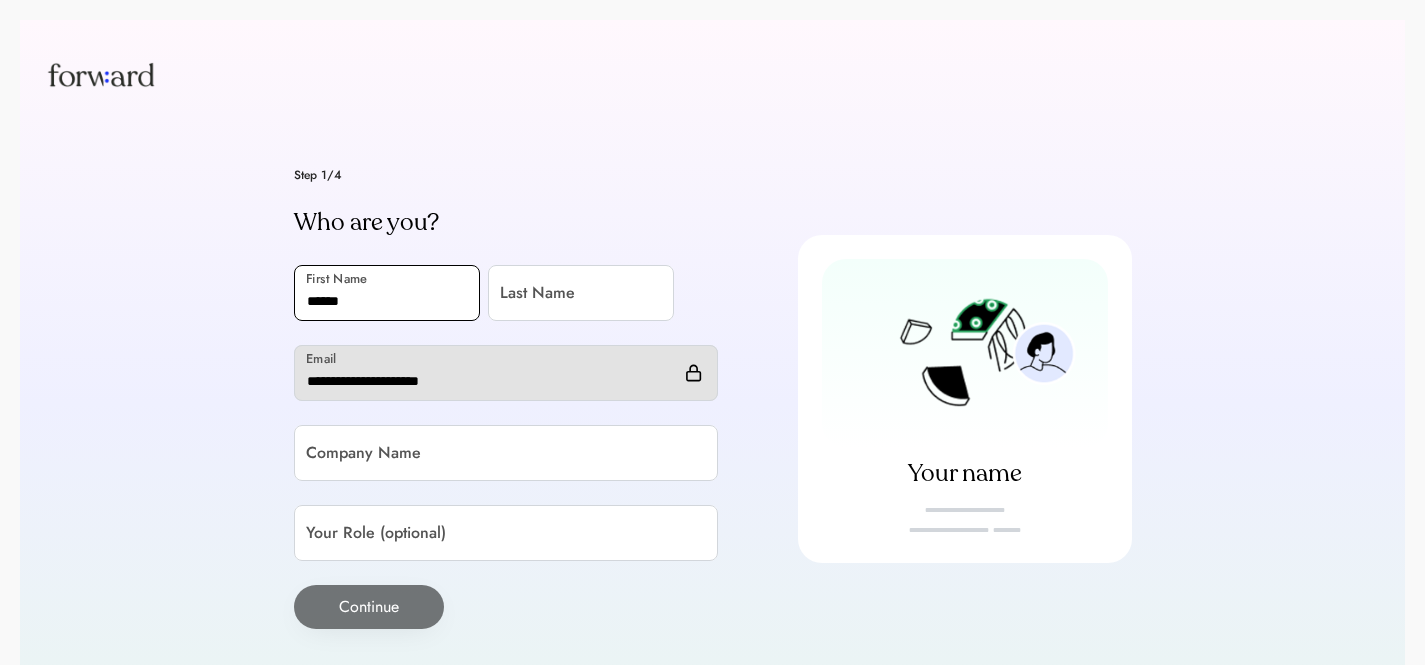 click at bounding box center (387, 293) 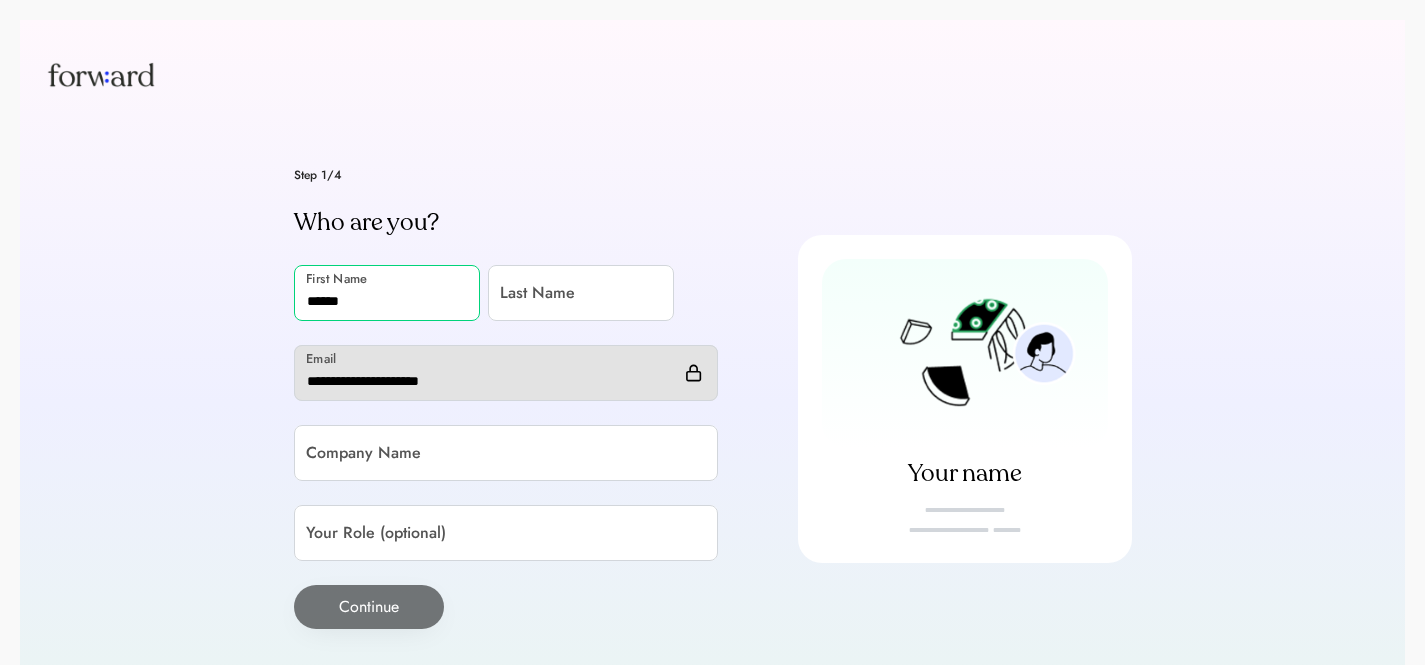click at bounding box center [387, 293] 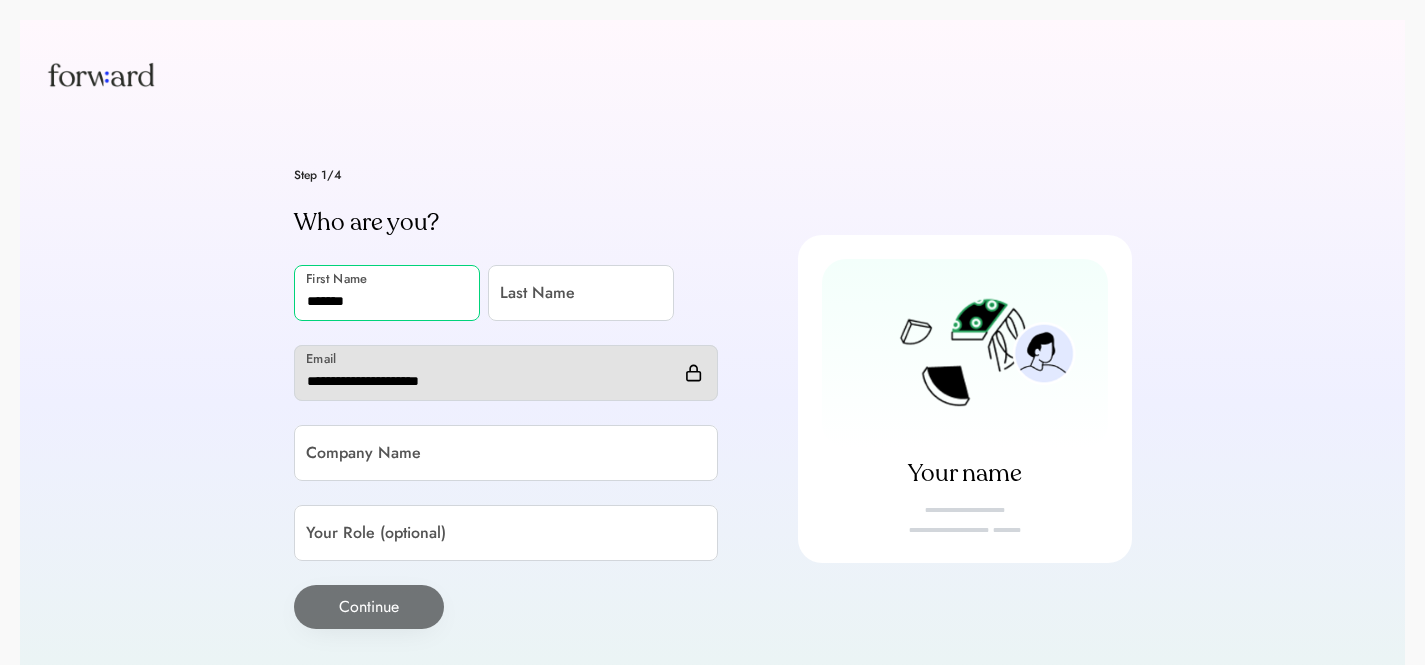 click at bounding box center [387, 293] 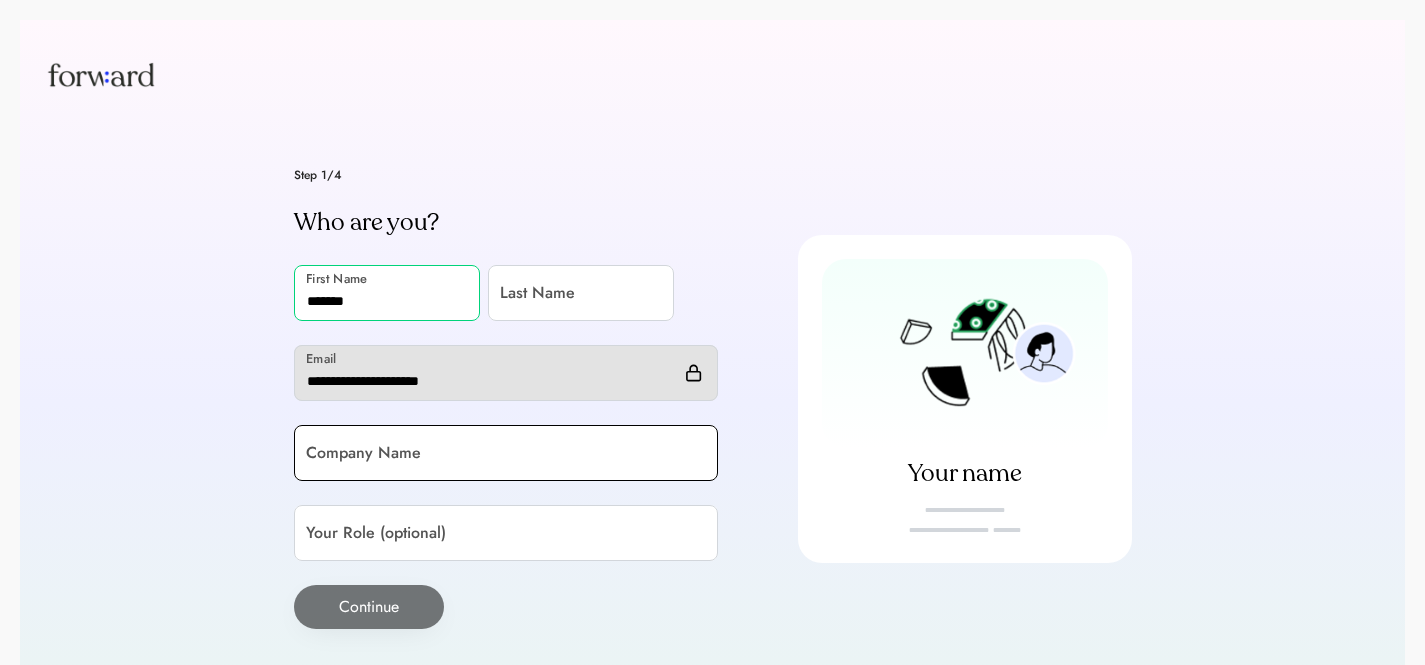 type on "*******" 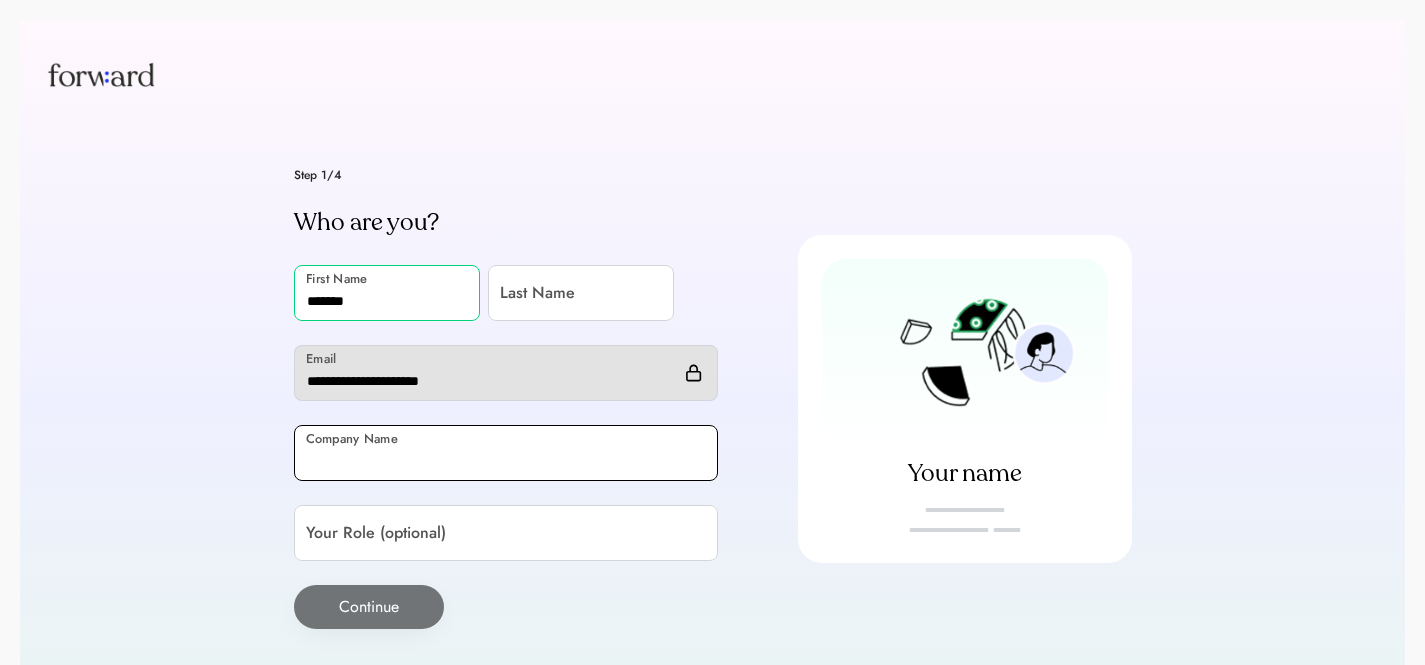 click at bounding box center [506, 453] 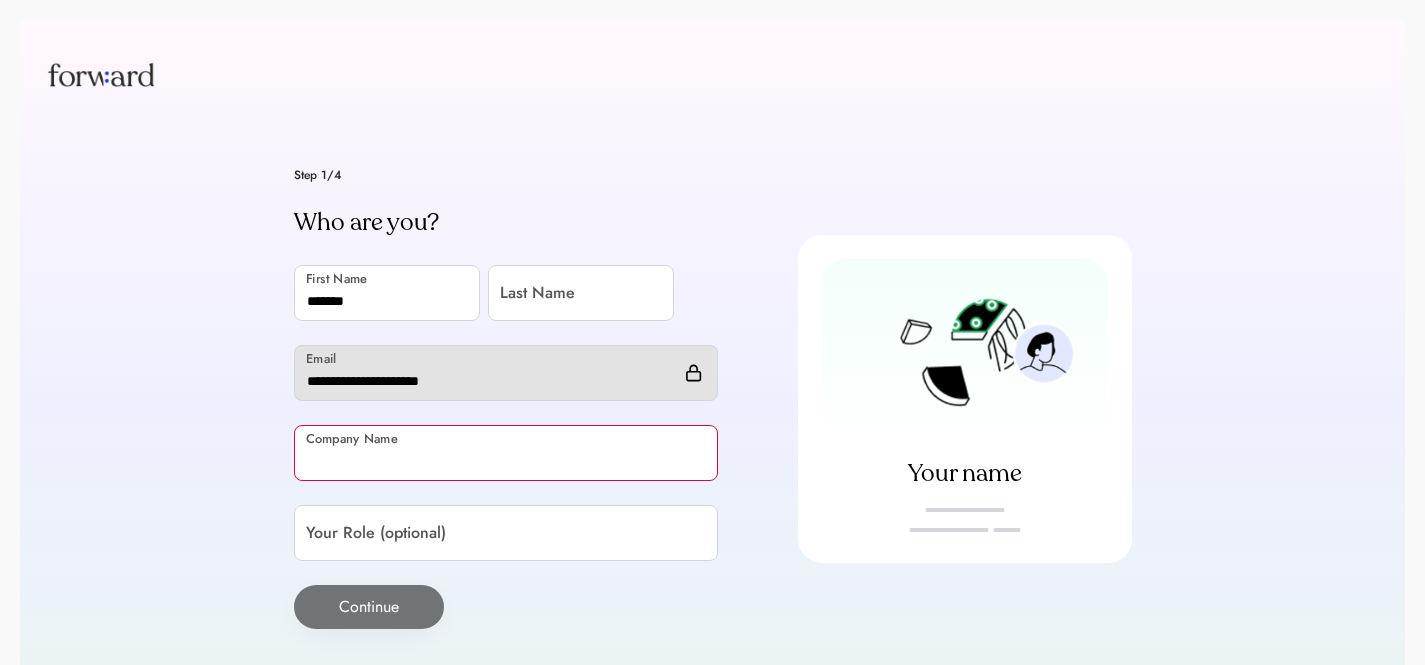 paste on "*******" 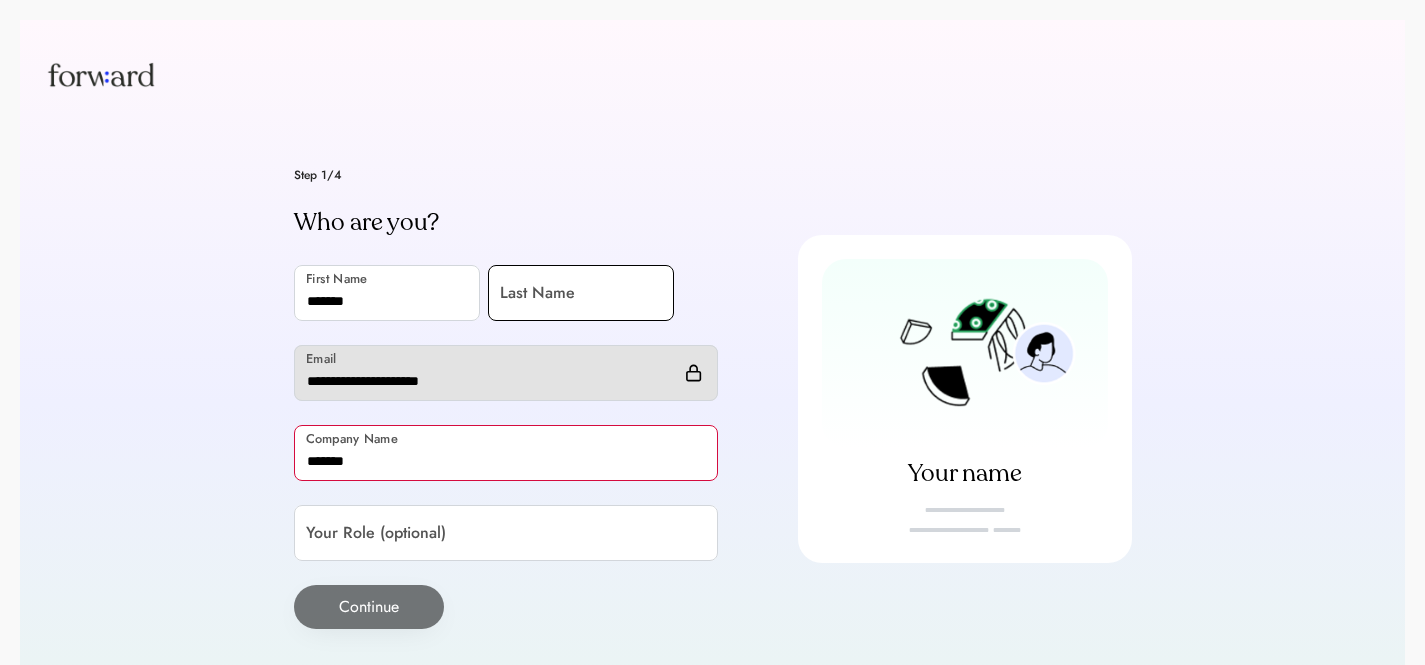 type on "*******" 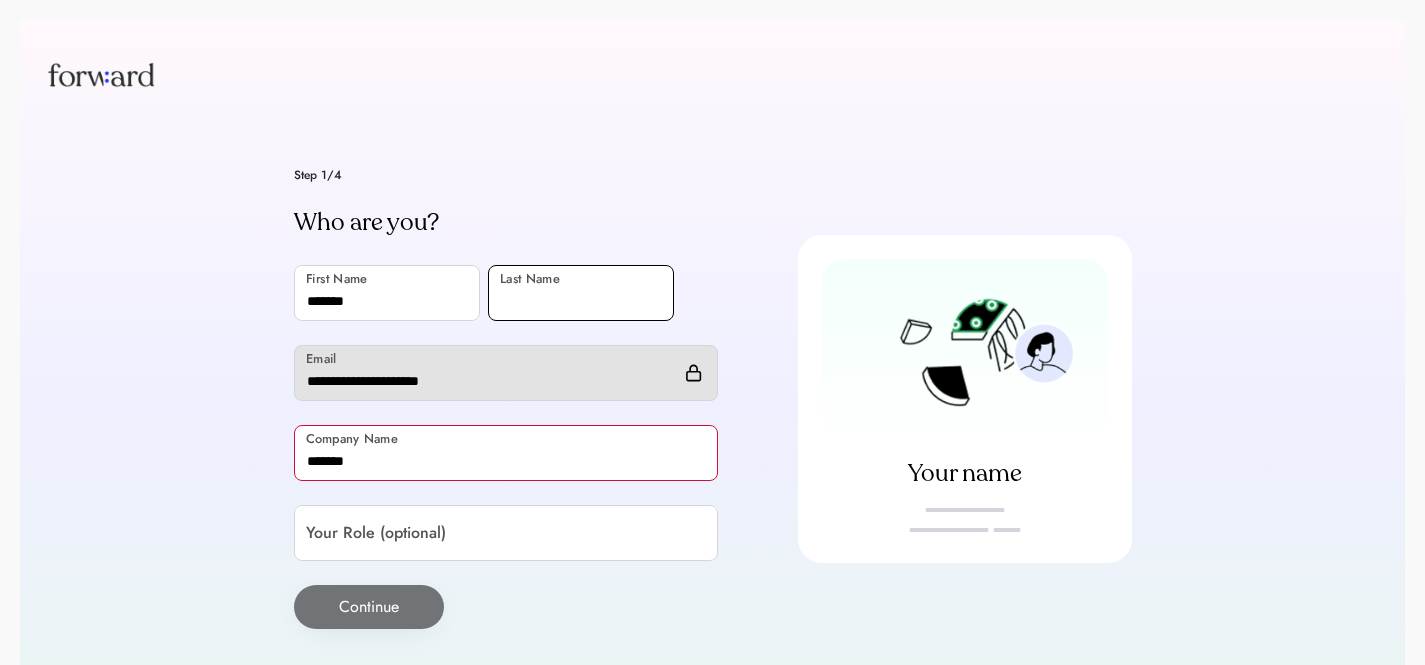 click at bounding box center (581, 293) 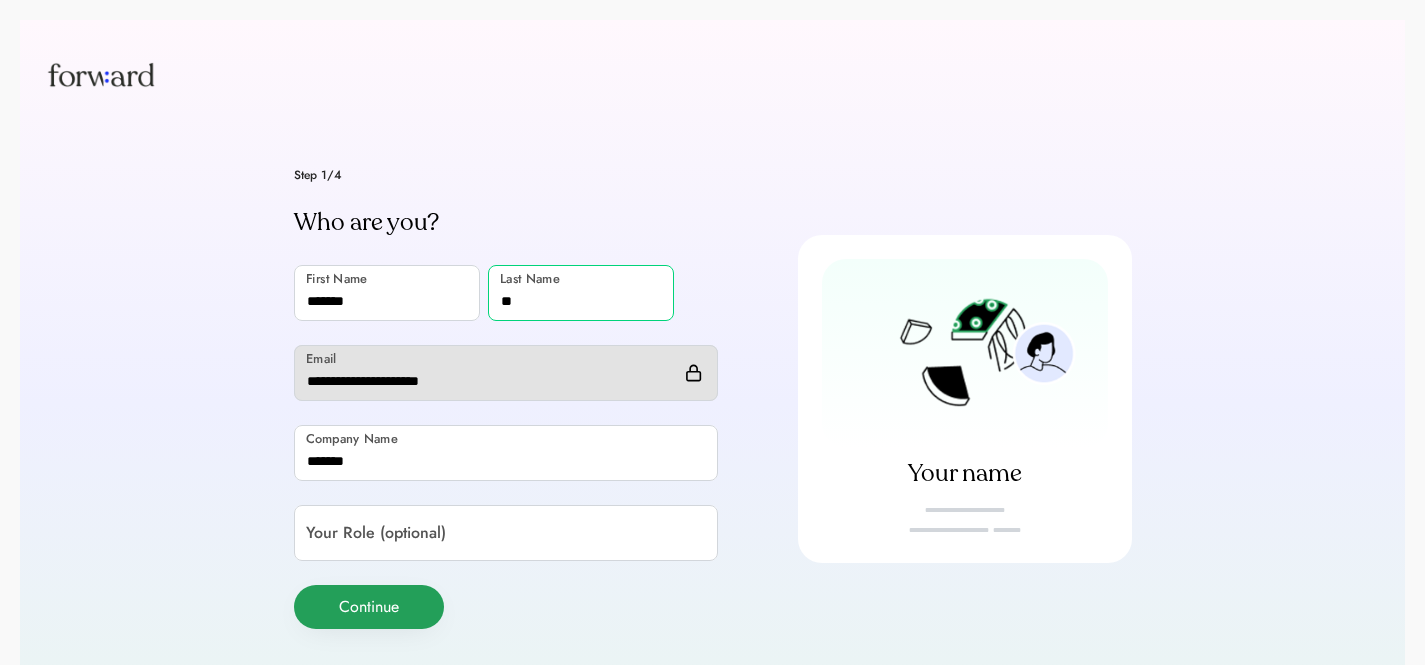 type on "**" 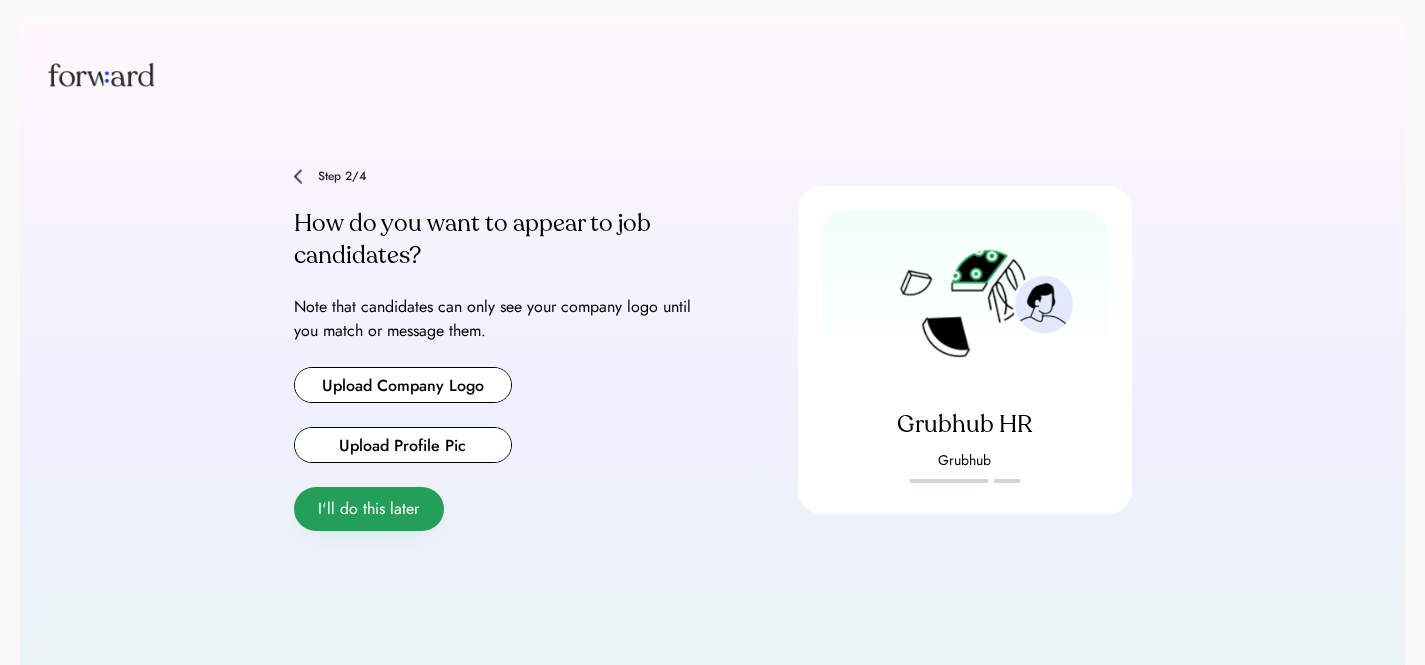 click on "I'll do this later" at bounding box center (369, 509) 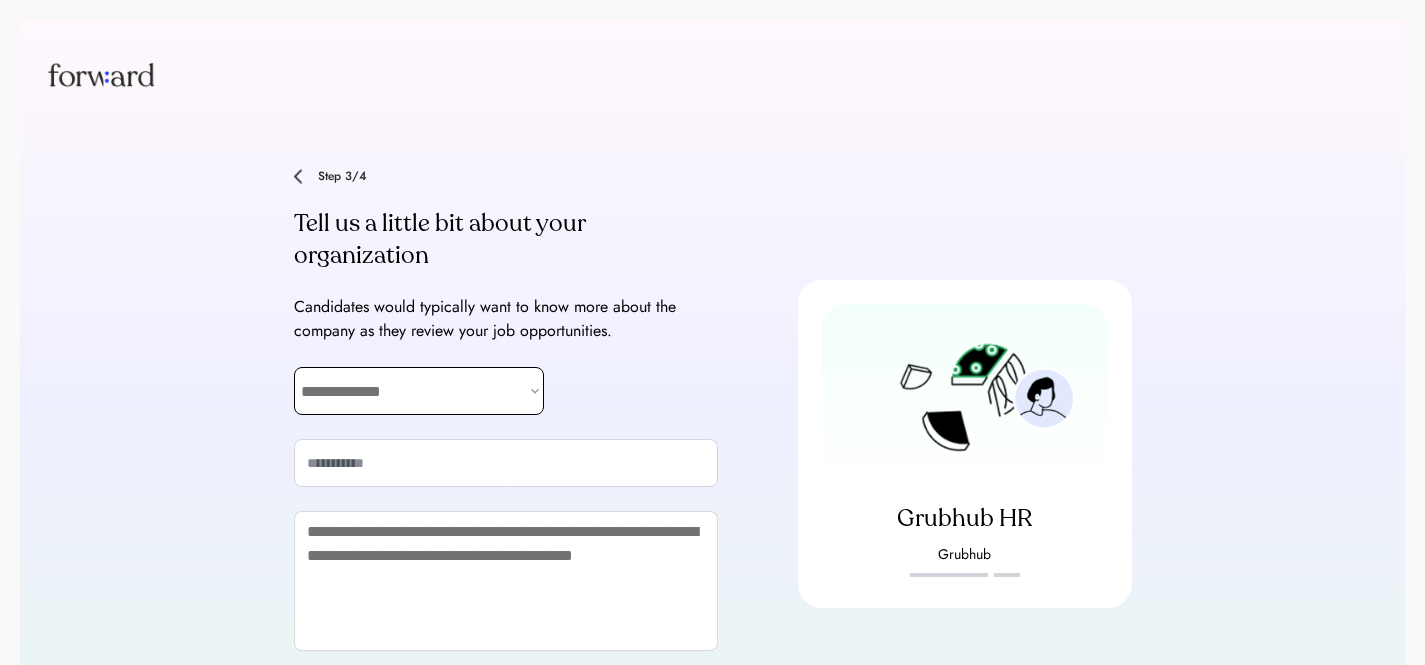 click on "**********" at bounding box center [419, 391] 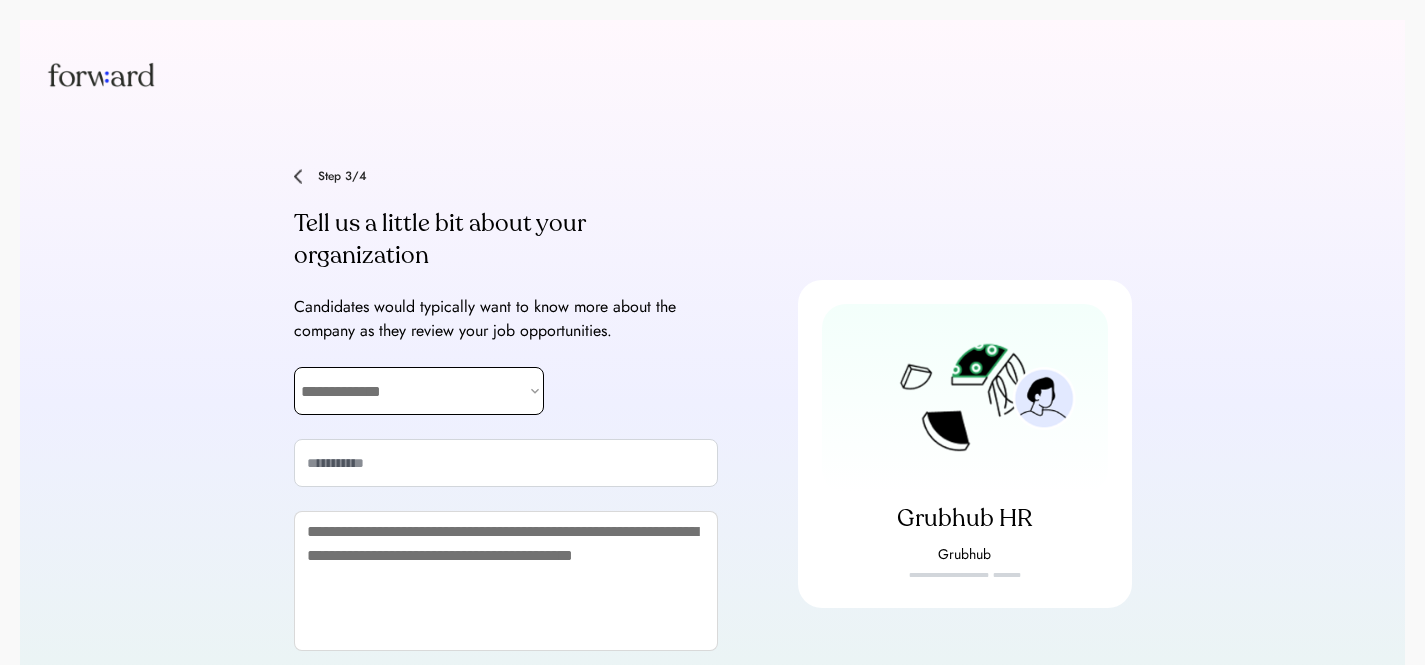 select on "**********" 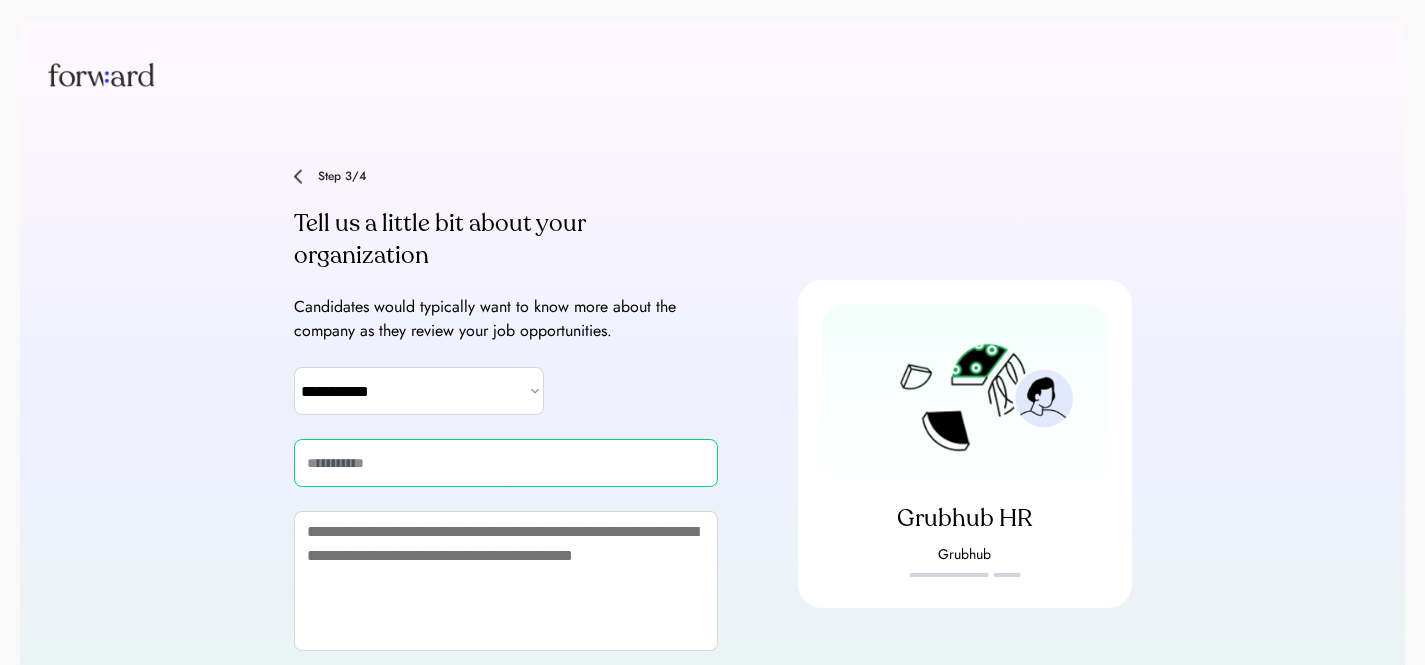 click at bounding box center (506, 463) 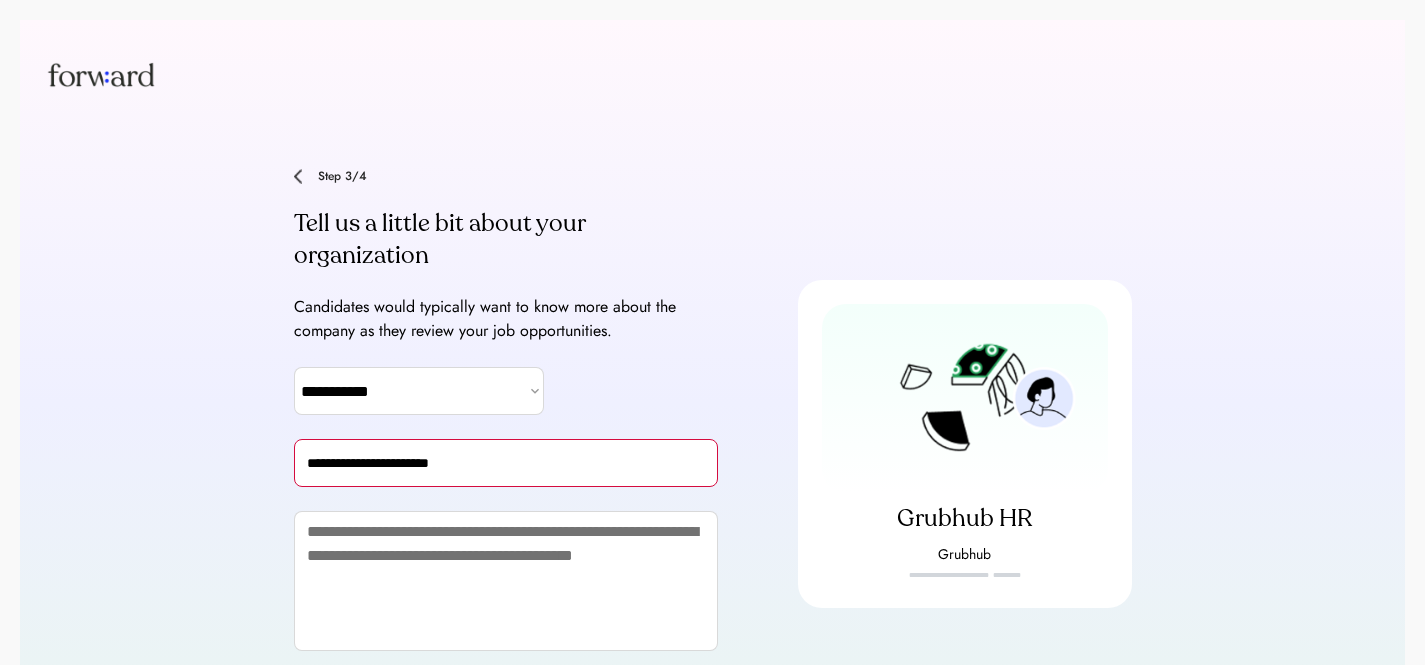 type on "**********" 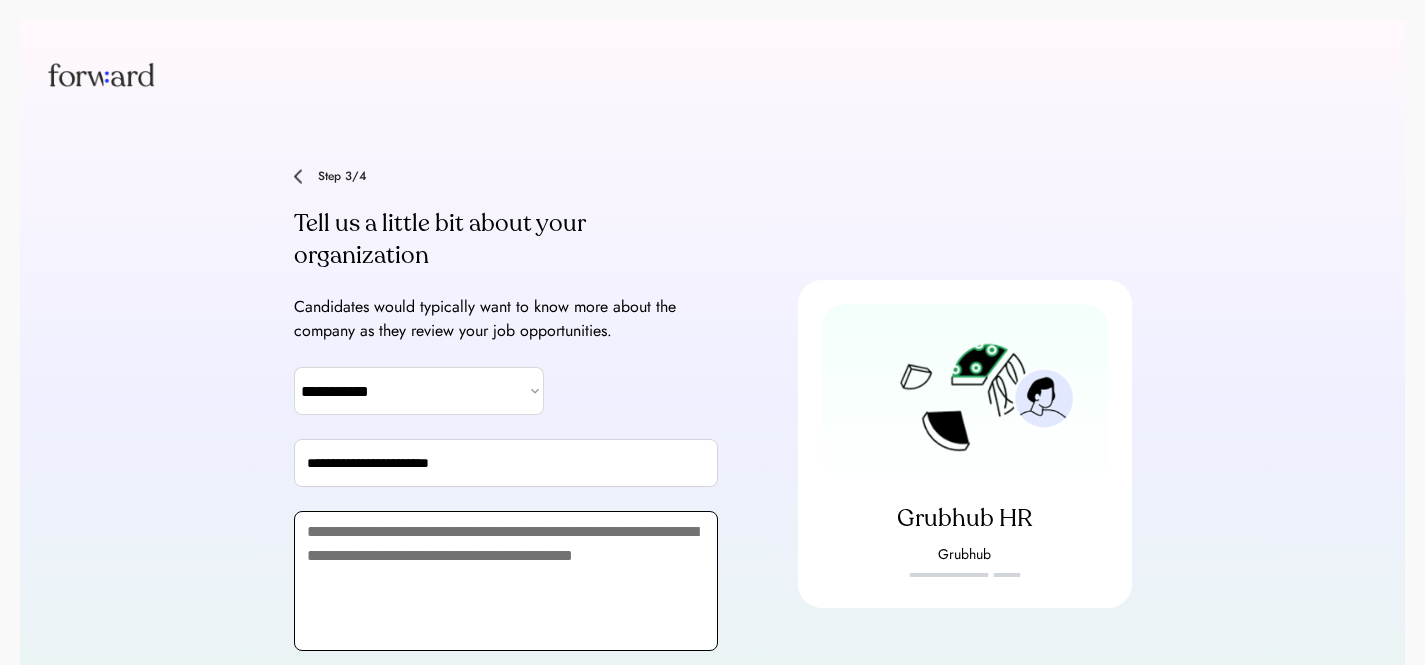 click at bounding box center (506, 581) 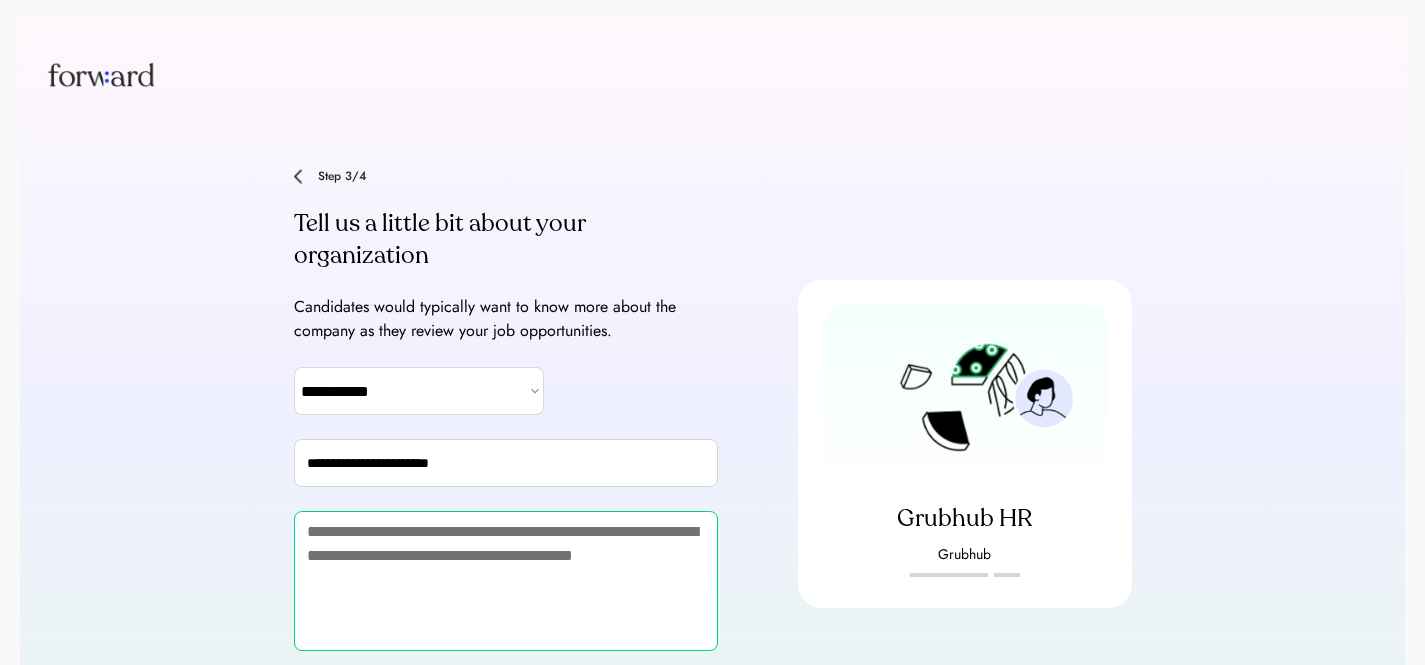 paste on "**********" 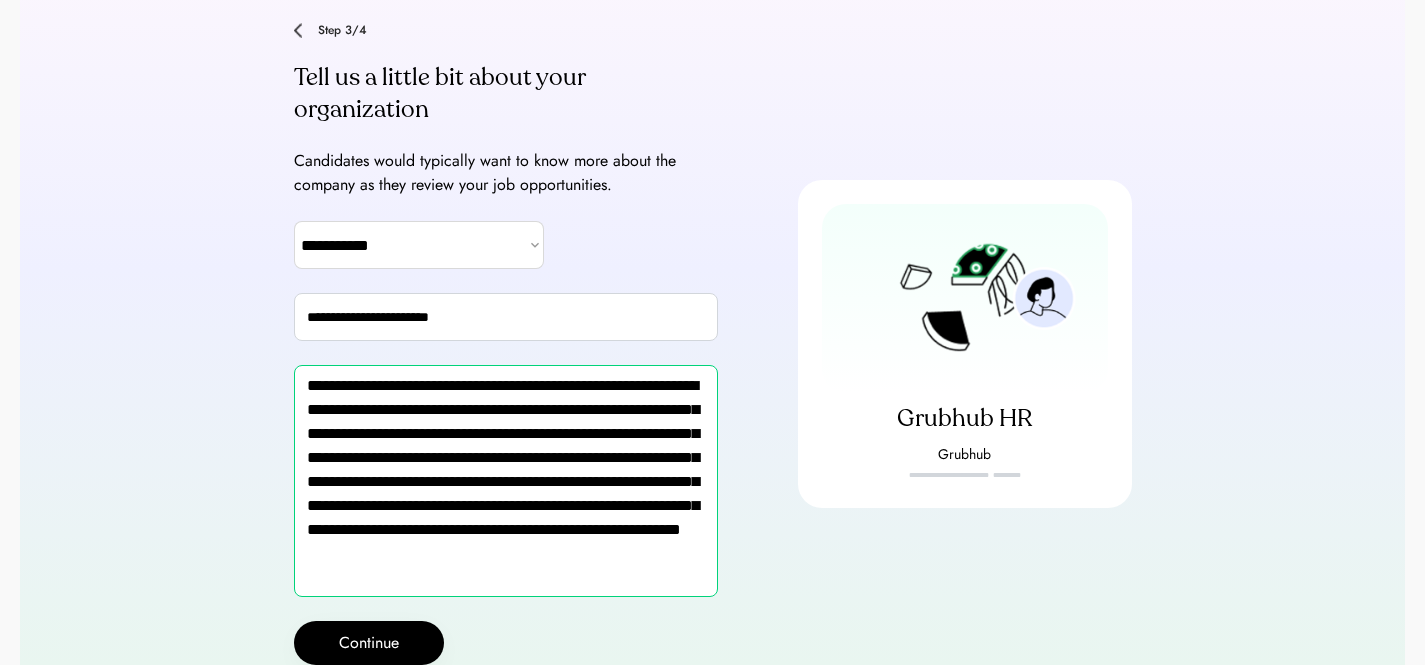 scroll, scrollTop: 146, scrollLeft: 0, axis: vertical 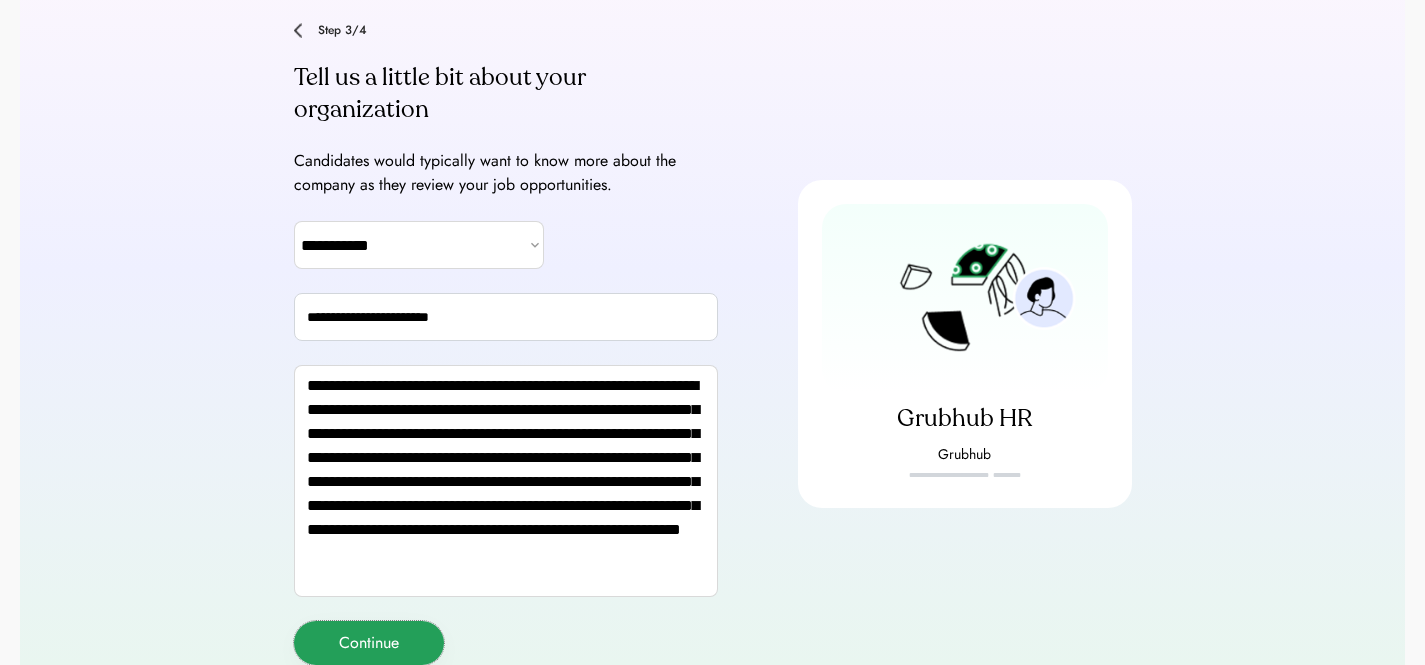 click on "Continue" at bounding box center (369, 643) 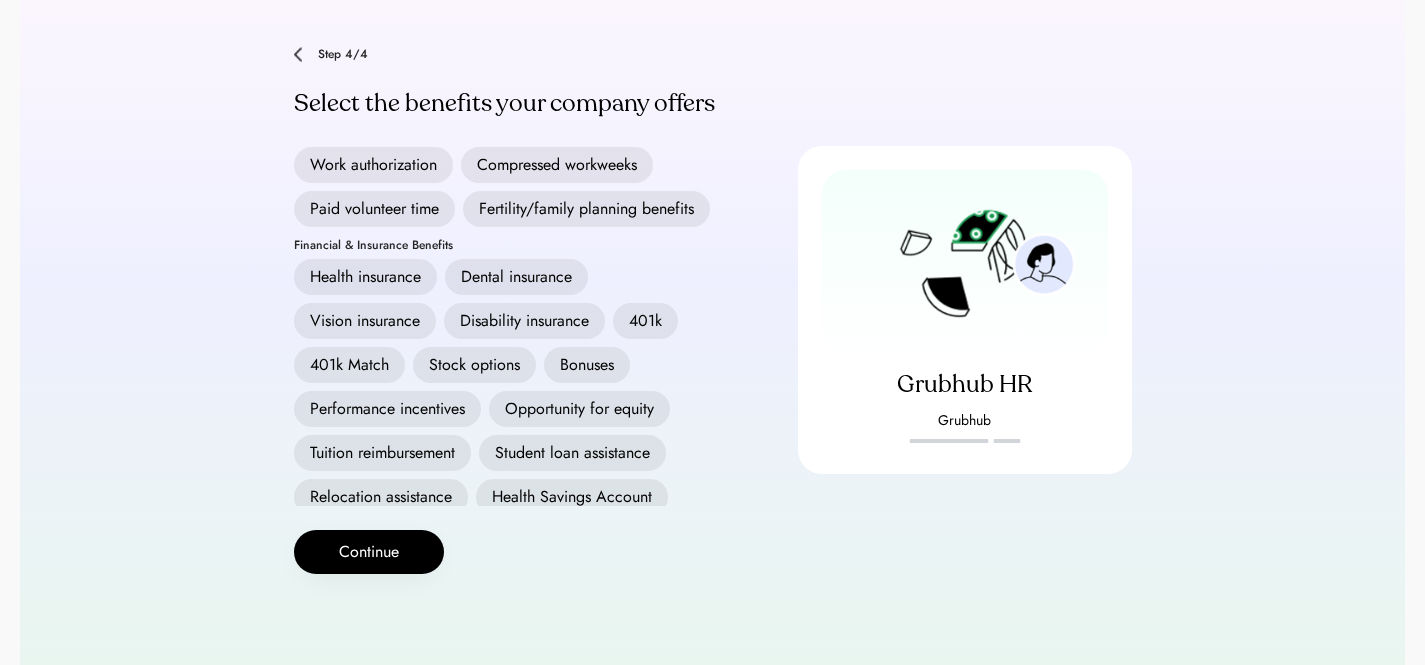 scroll, scrollTop: 244, scrollLeft: 0, axis: vertical 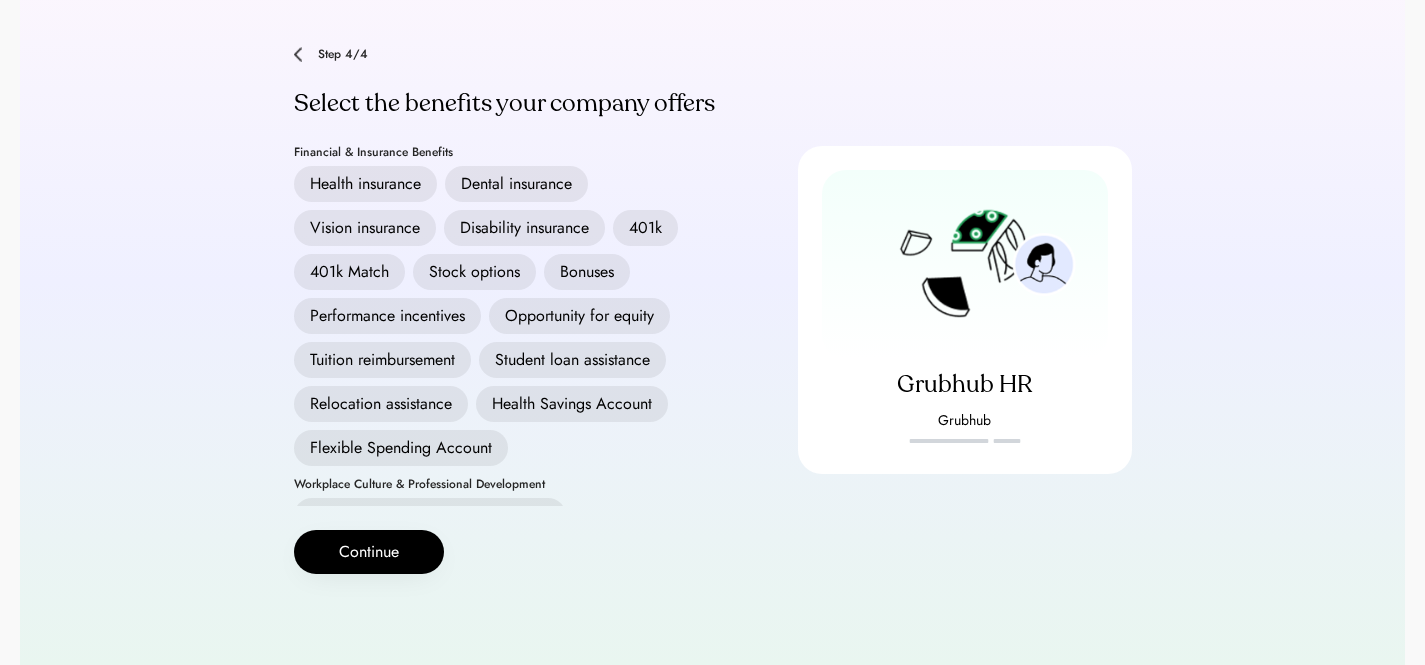 click on "Health insurance" at bounding box center [365, 184] 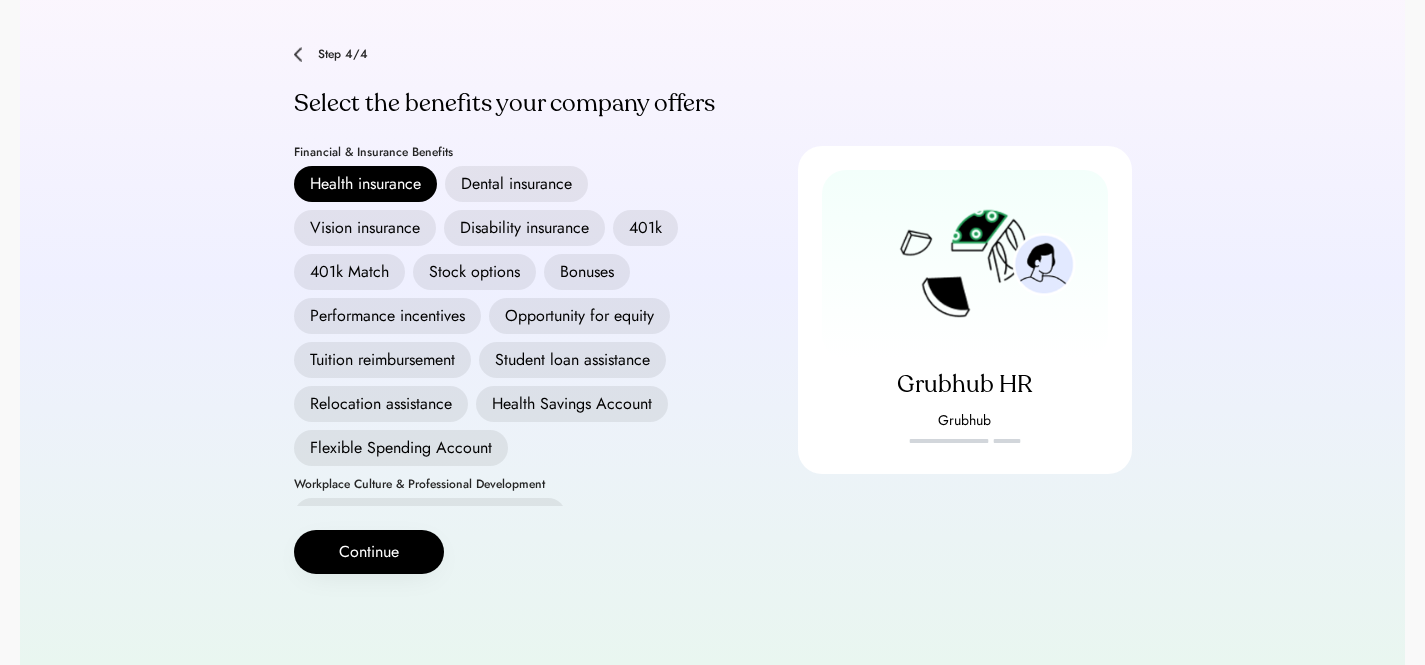click on "Dental insurance" at bounding box center [516, 184] 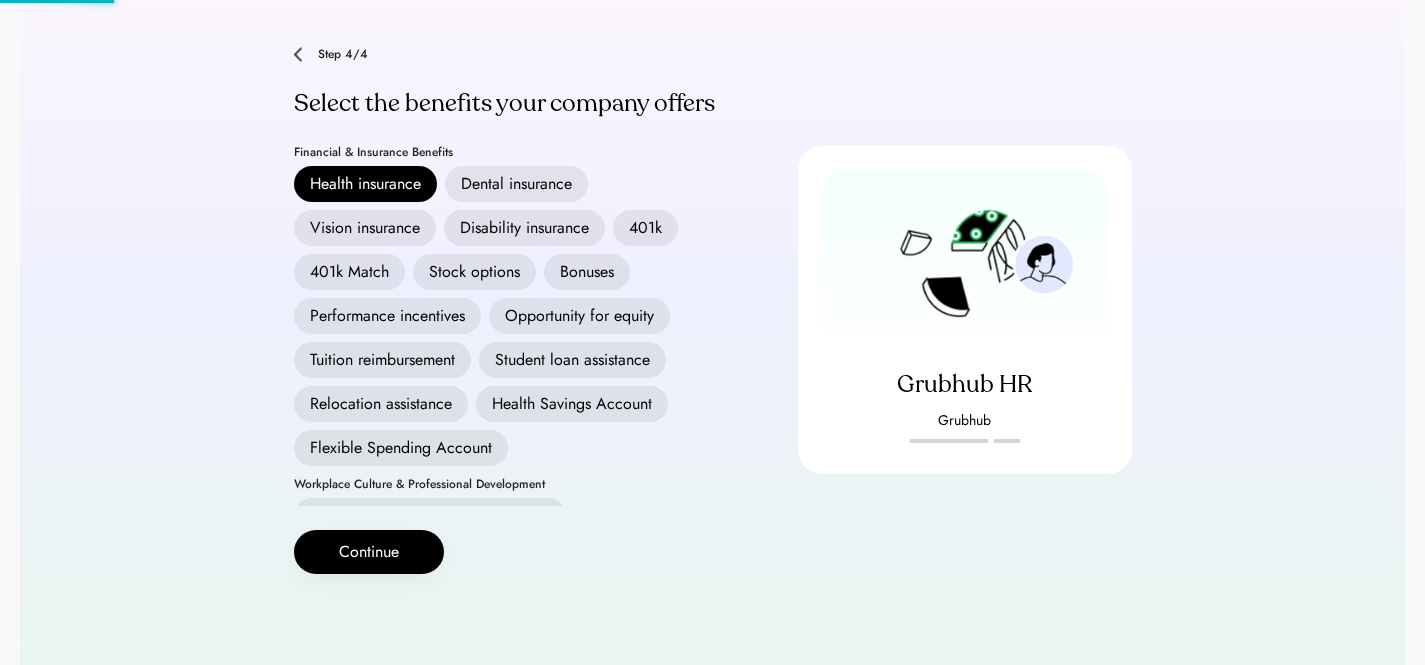 click on "Vision insurance" at bounding box center (365, 228) 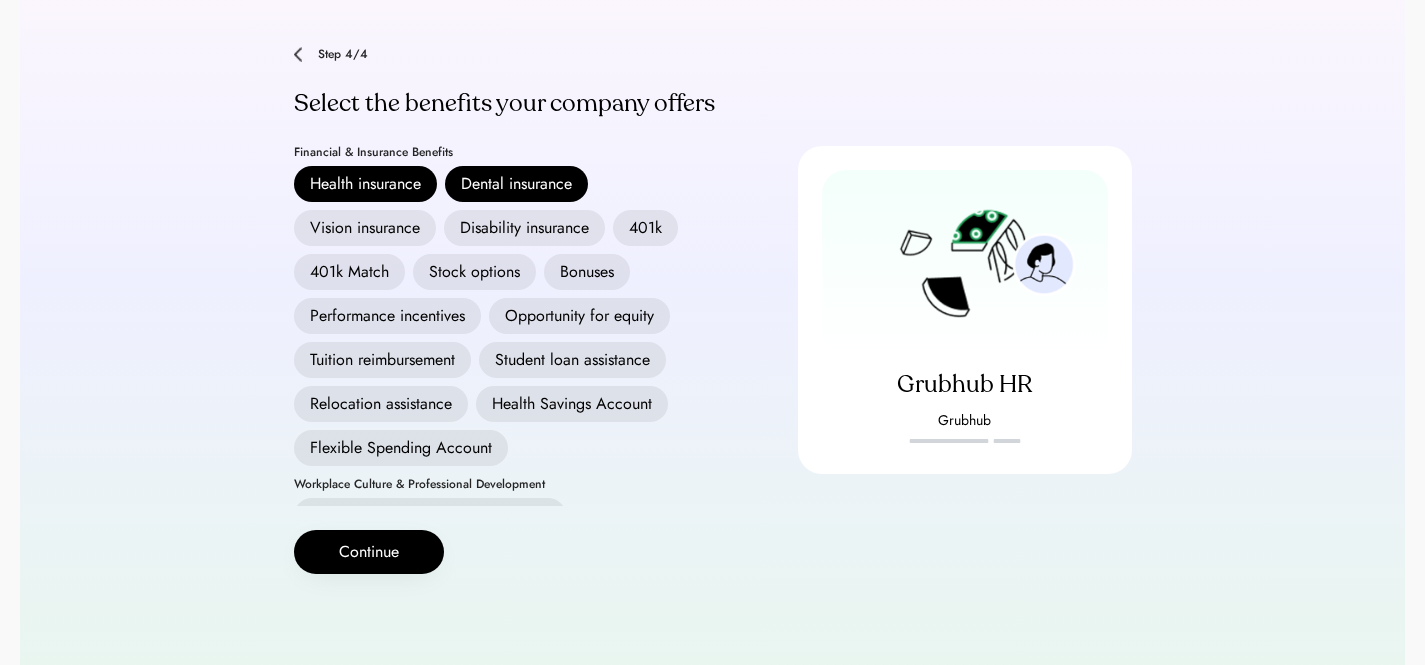 click on "Disability insurance" at bounding box center (524, 228) 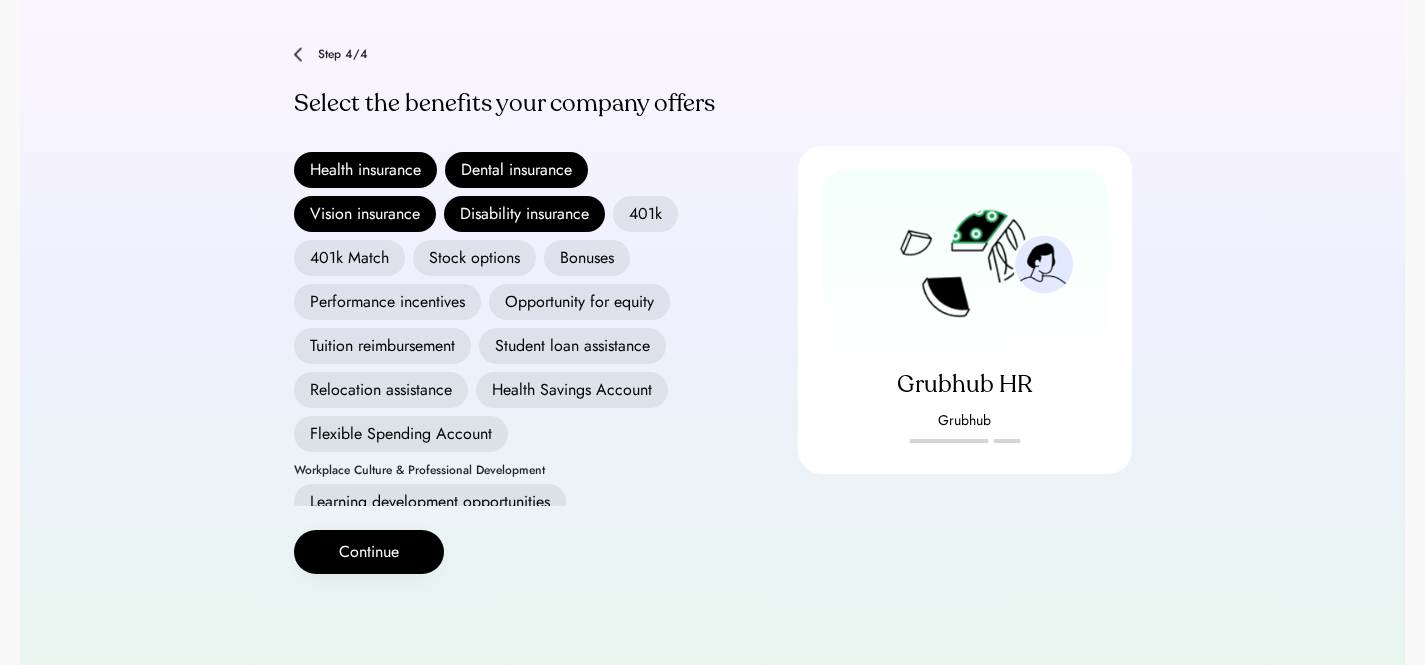 scroll, scrollTop: 276, scrollLeft: 0, axis: vertical 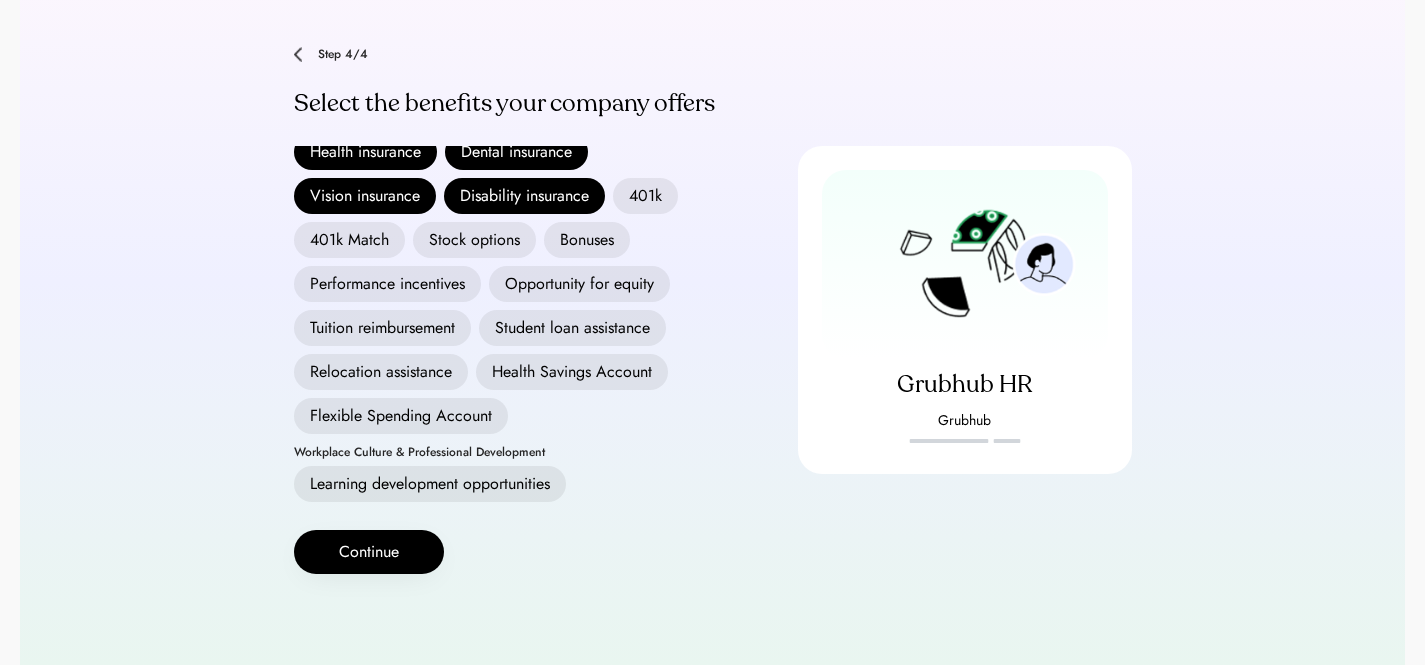 click on "Health Savings Account" at bounding box center (572, 372) 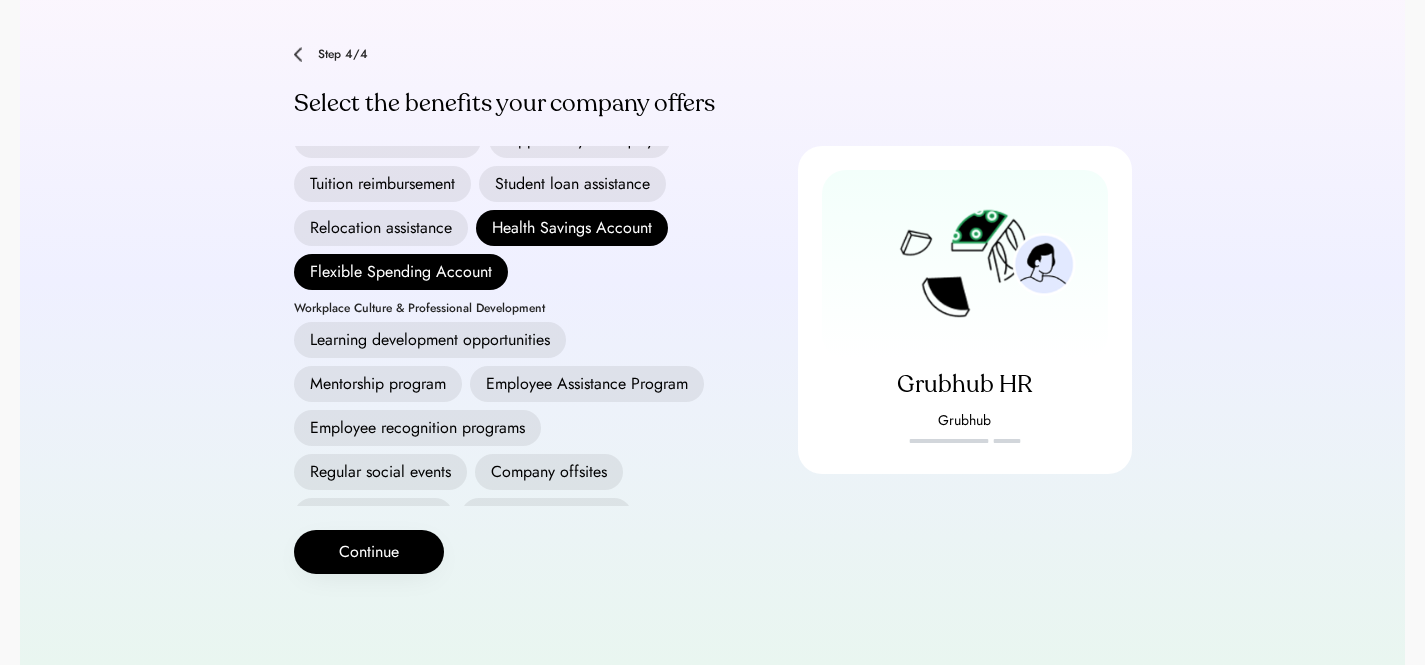 scroll, scrollTop: 653, scrollLeft: 0, axis: vertical 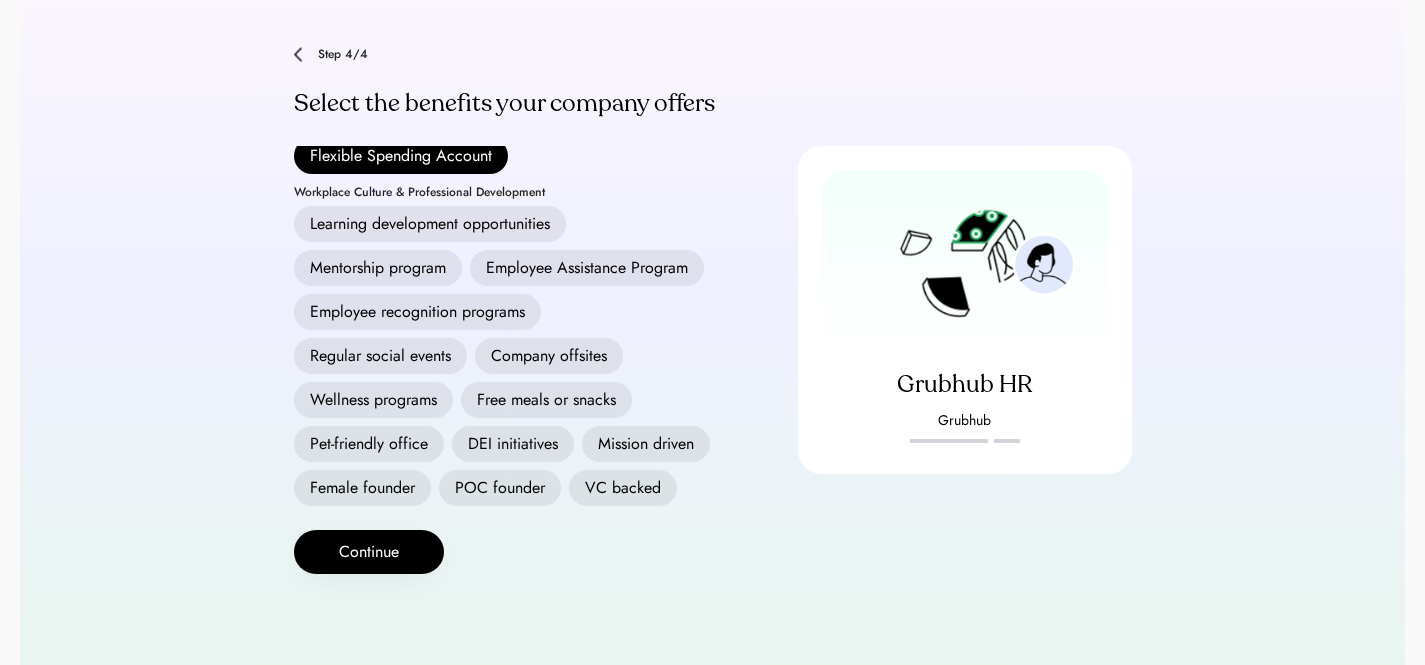 click on "Employee Assistance Program" at bounding box center (587, 268) 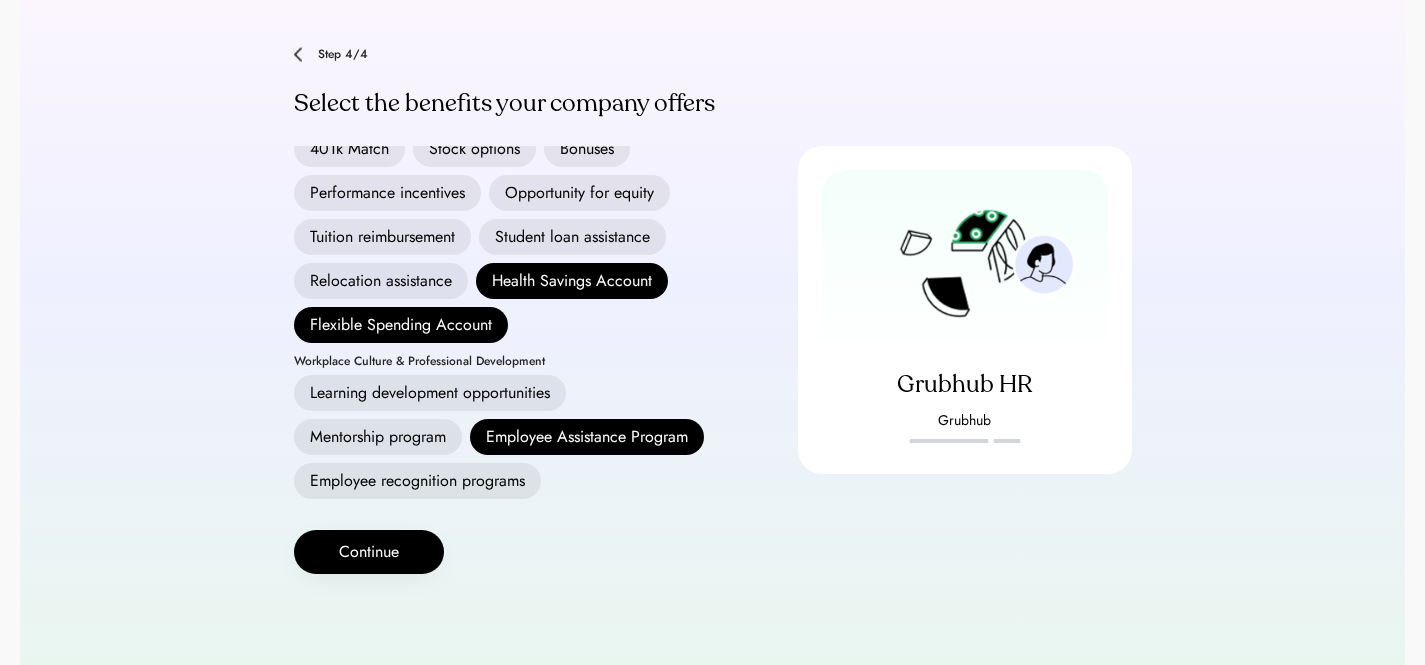 scroll, scrollTop: 330, scrollLeft: 0, axis: vertical 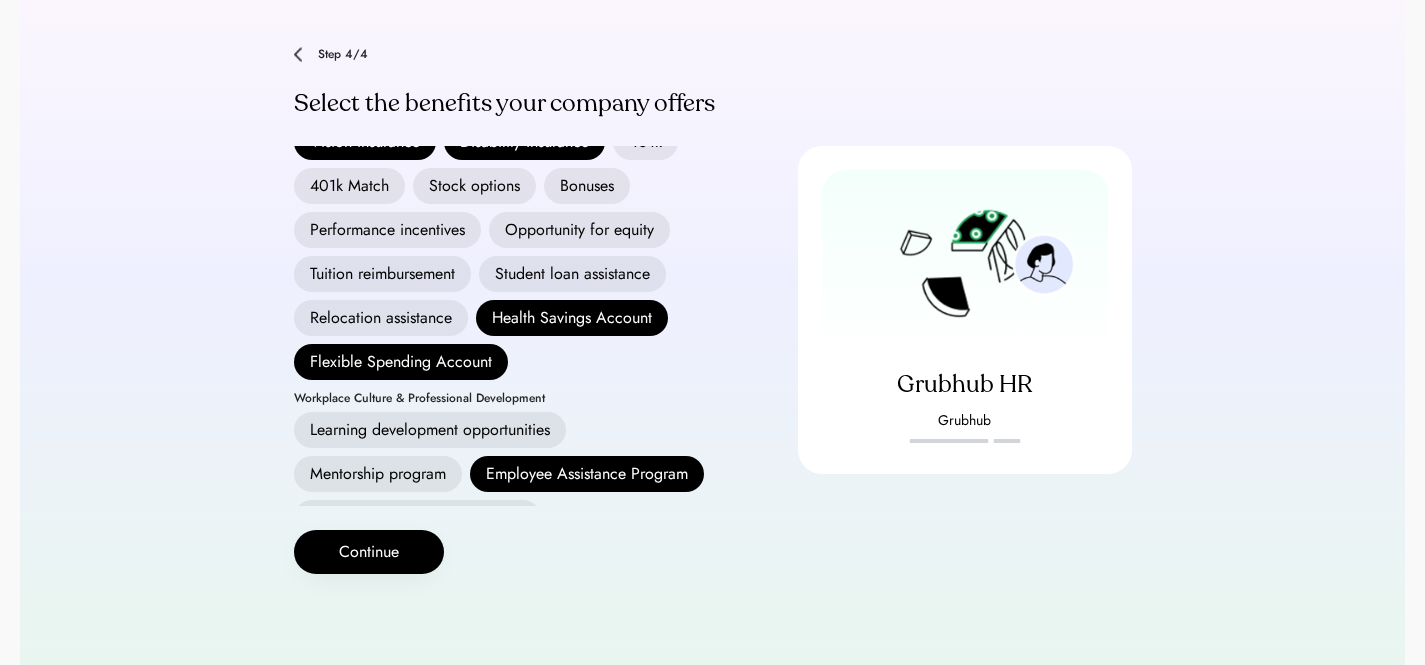 click on "401k" at bounding box center [645, 142] 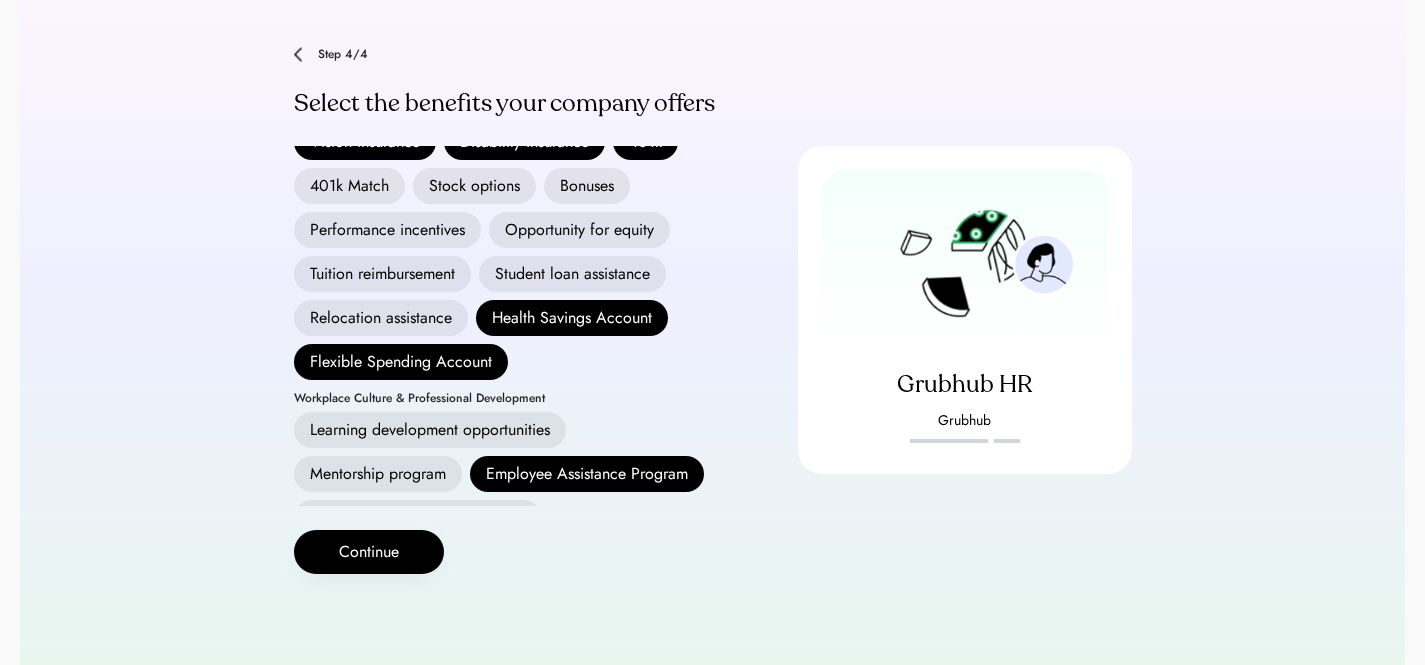 click on "Bonuses" at bounding box center (587, 186) 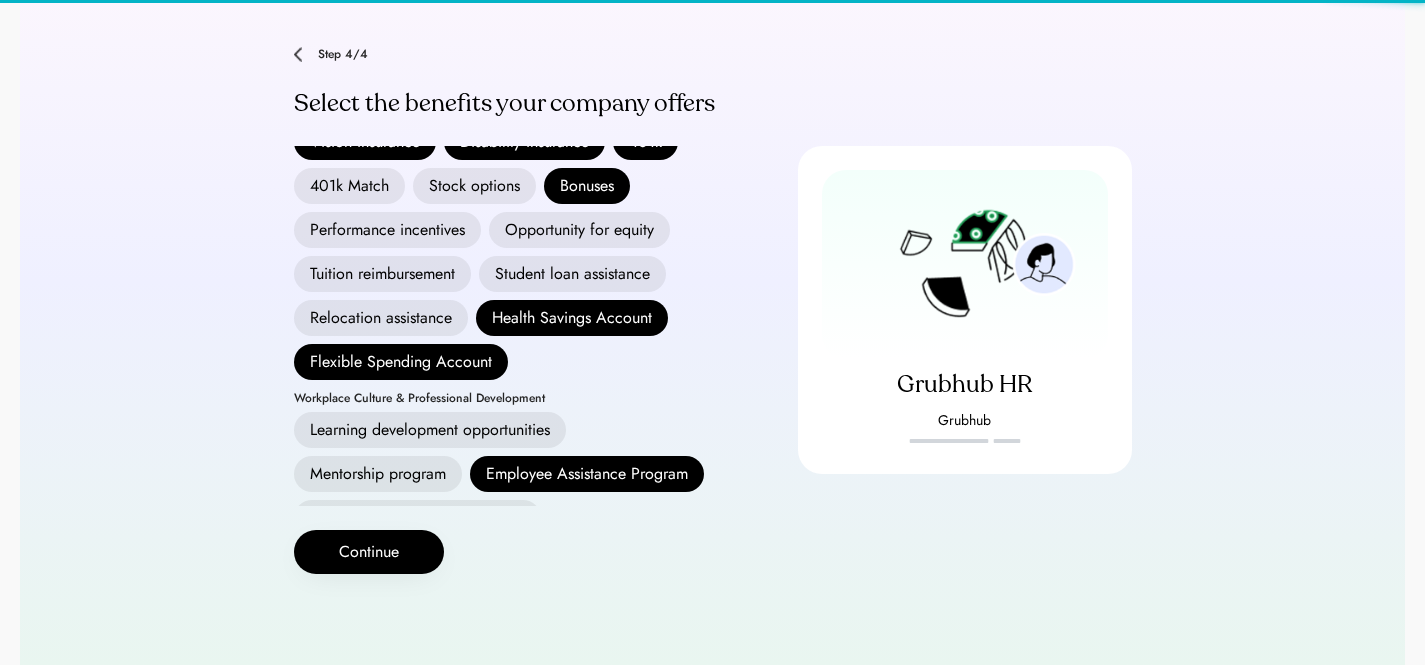 click on "Performance incentives" at bounding box center [387, 230] 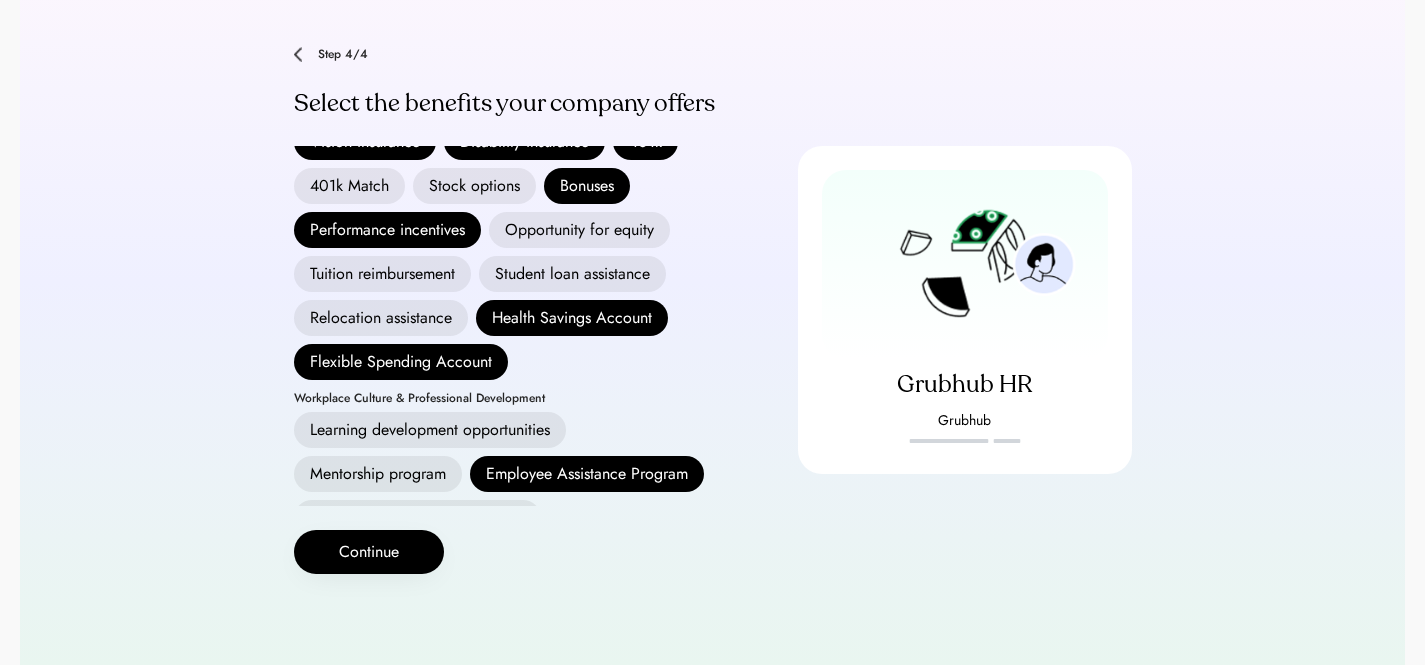 click on "Stock options" at bounding box center (474, 186) 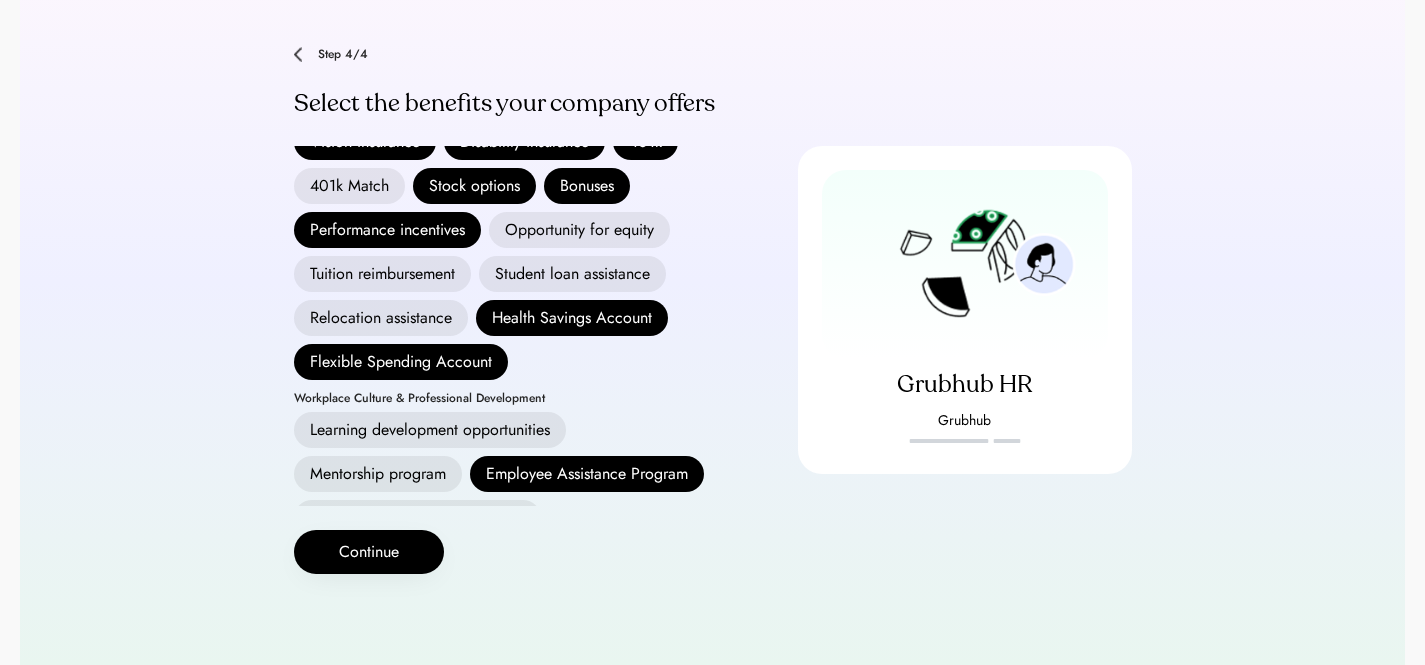 click on "Opportunity for equity" at bounding box center [579, 230] 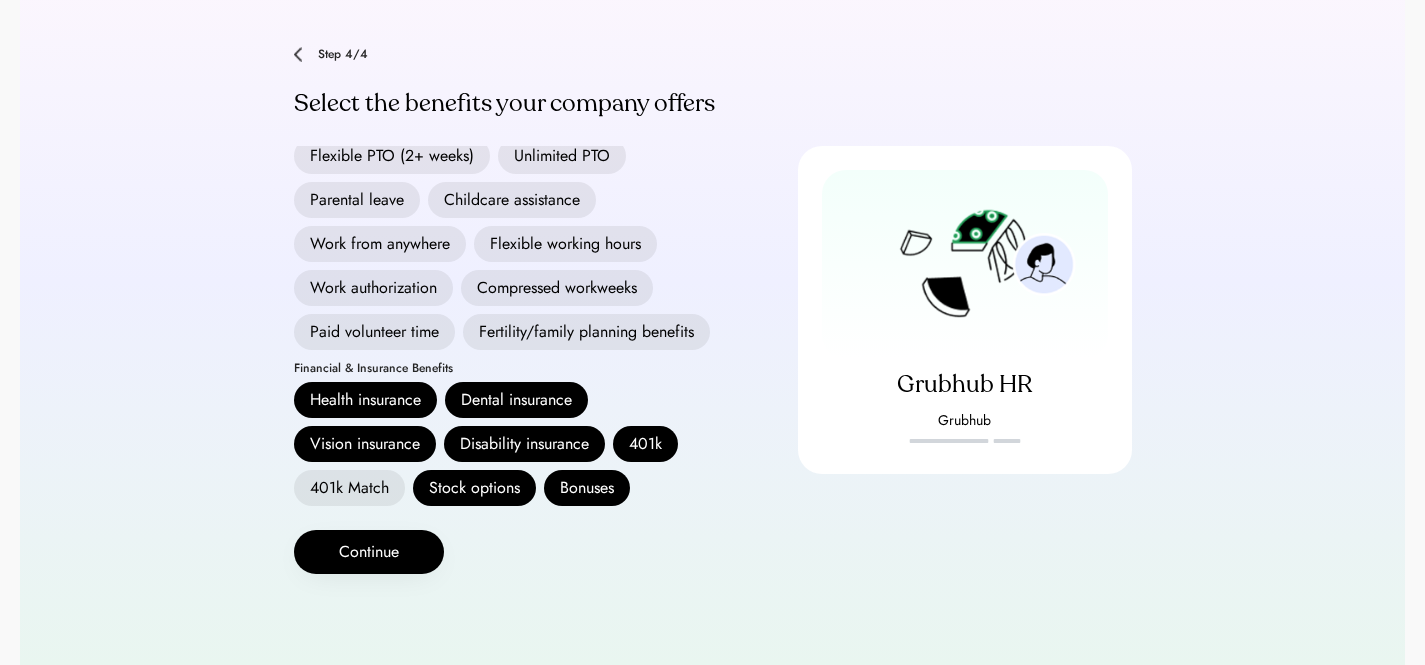 scroll, scrollTop: 10, scrollLeft: 0, axis: vertical 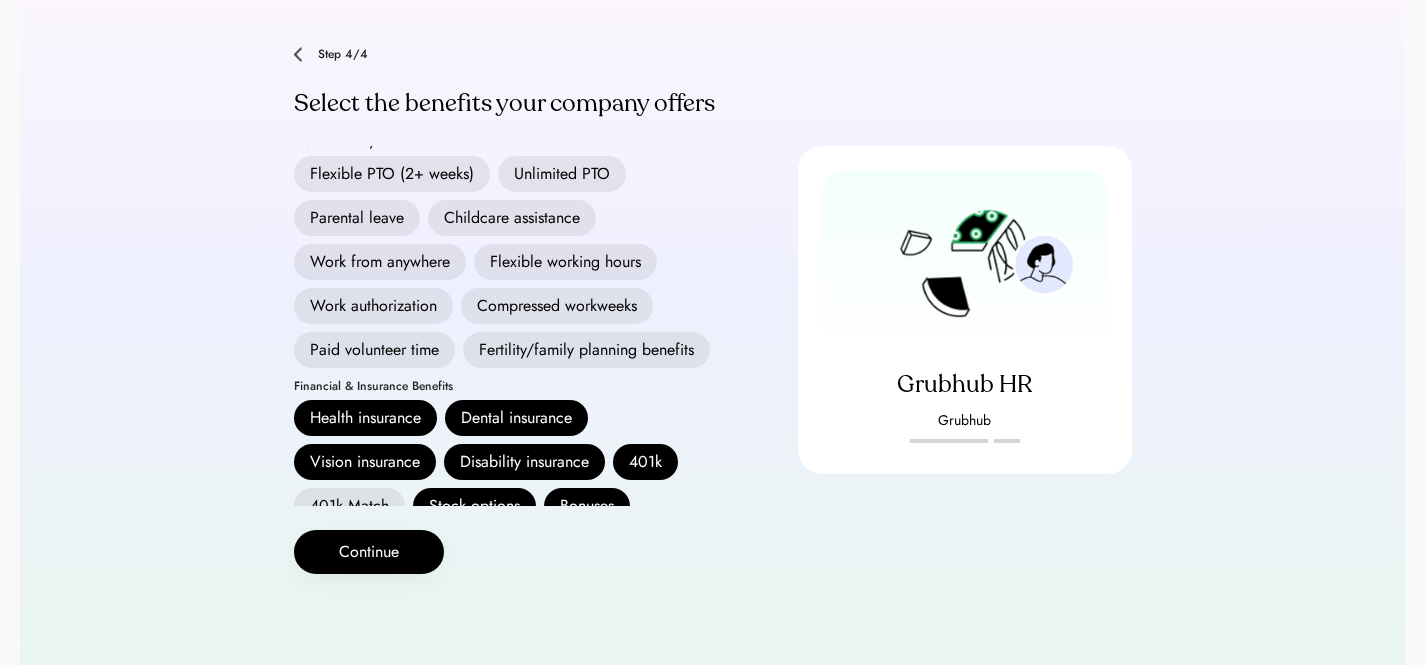 click on "Work from anywhere" at bounding box center (380, 262) 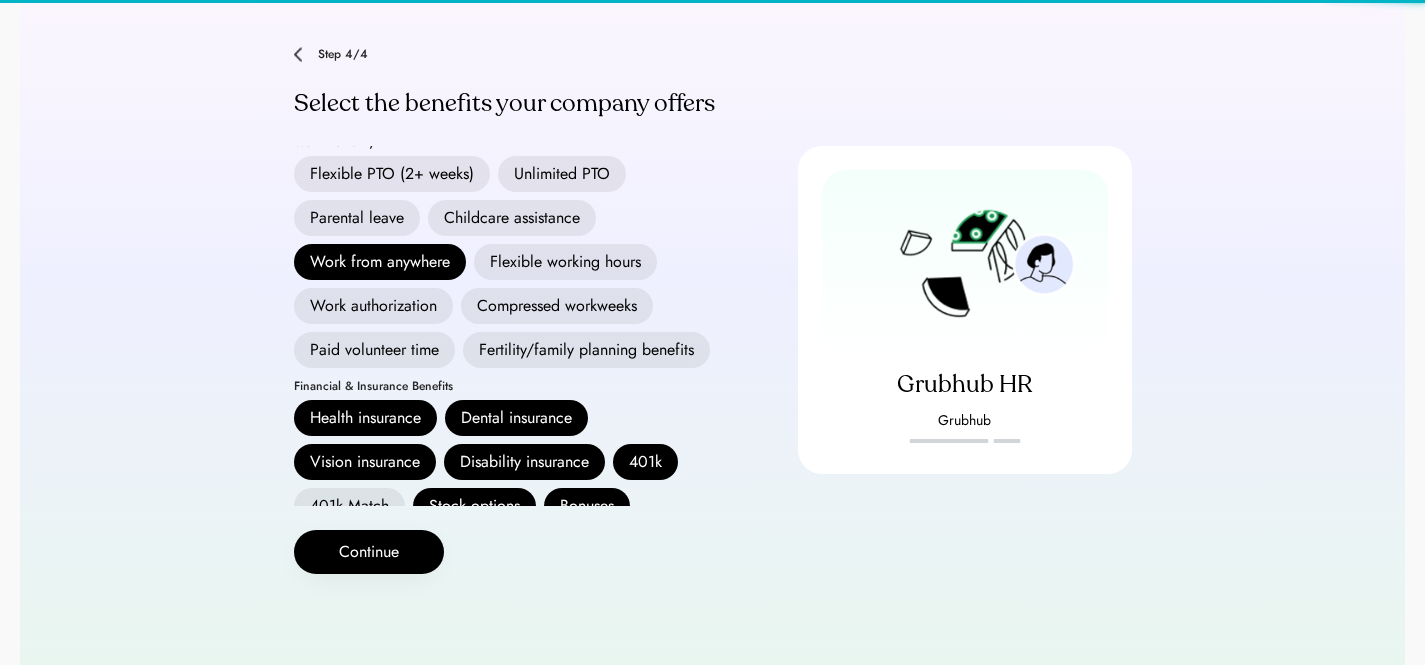 click on "Parental leave" at bounding box center (357, 218) 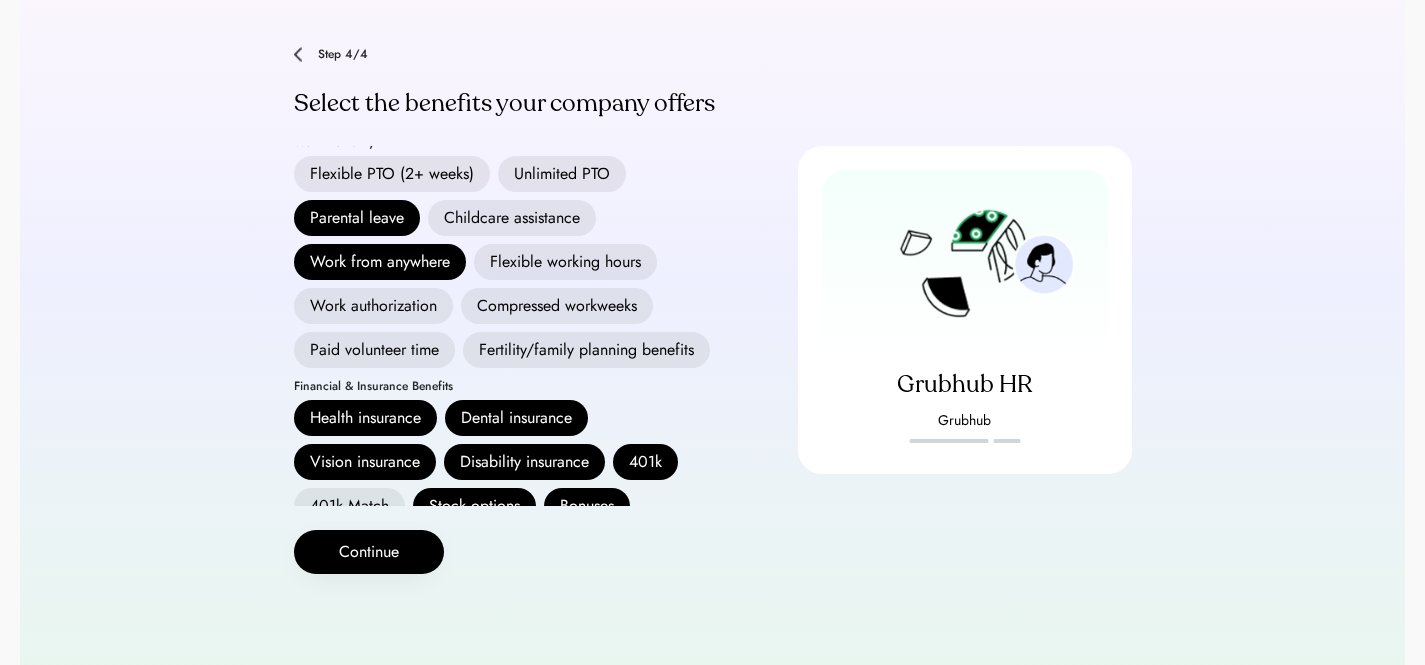 click on "Fertility/family planning benefits" at bounding box center (586, 350) 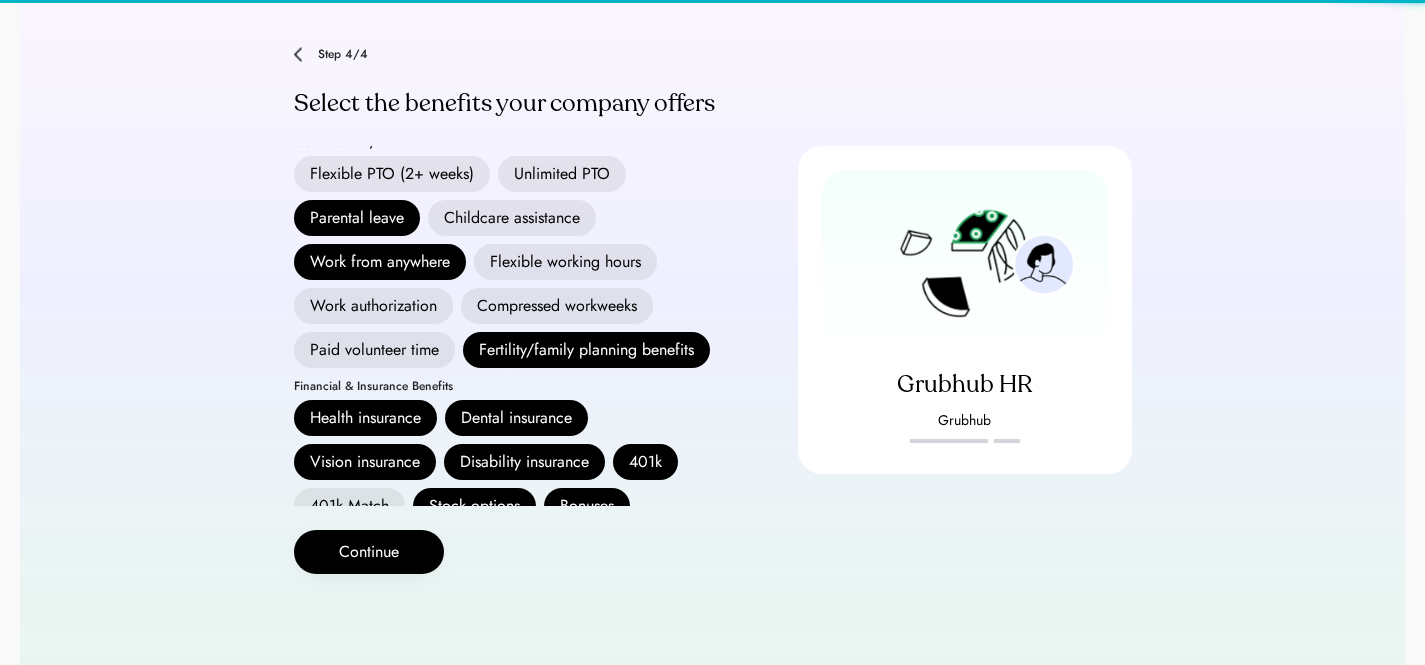 click on "Childcare assistance" at bounding box center [512, 218] 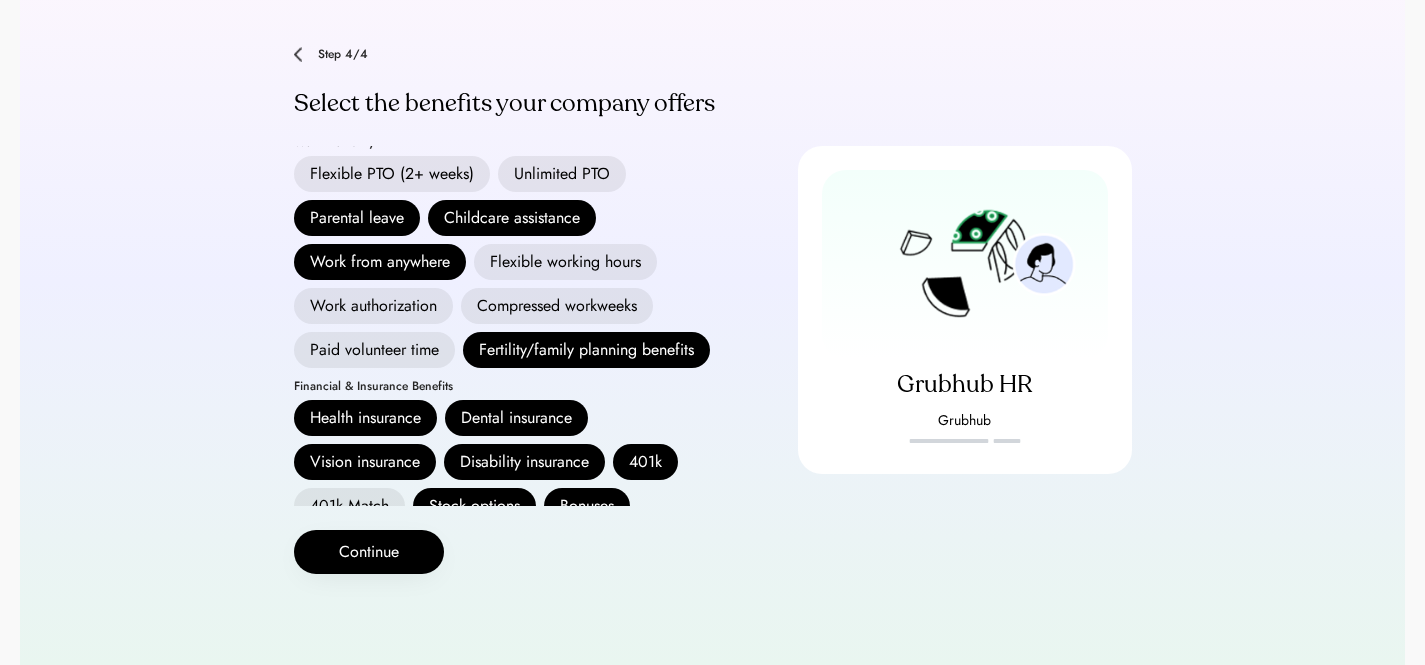 click on "Flexible working hours" at bounding box center (565, 262) 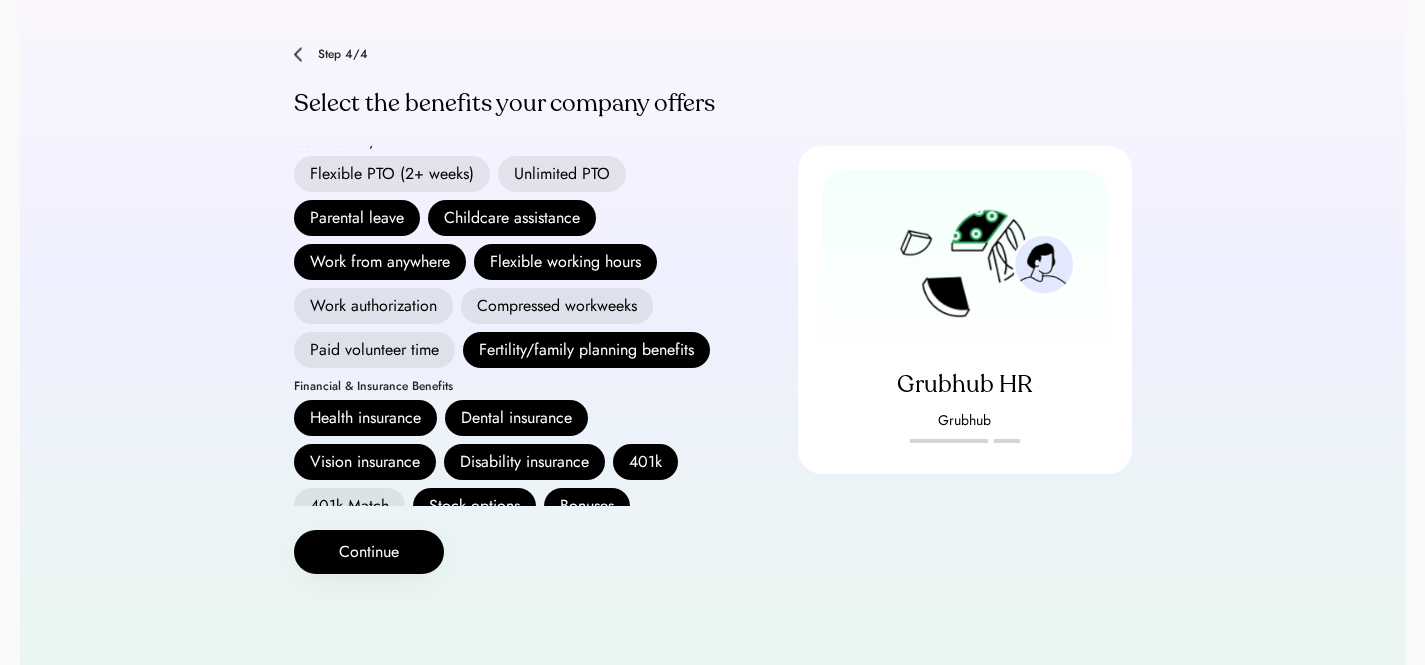 scroll, scrollTop: 0, scrollLeft: 0, axis: both 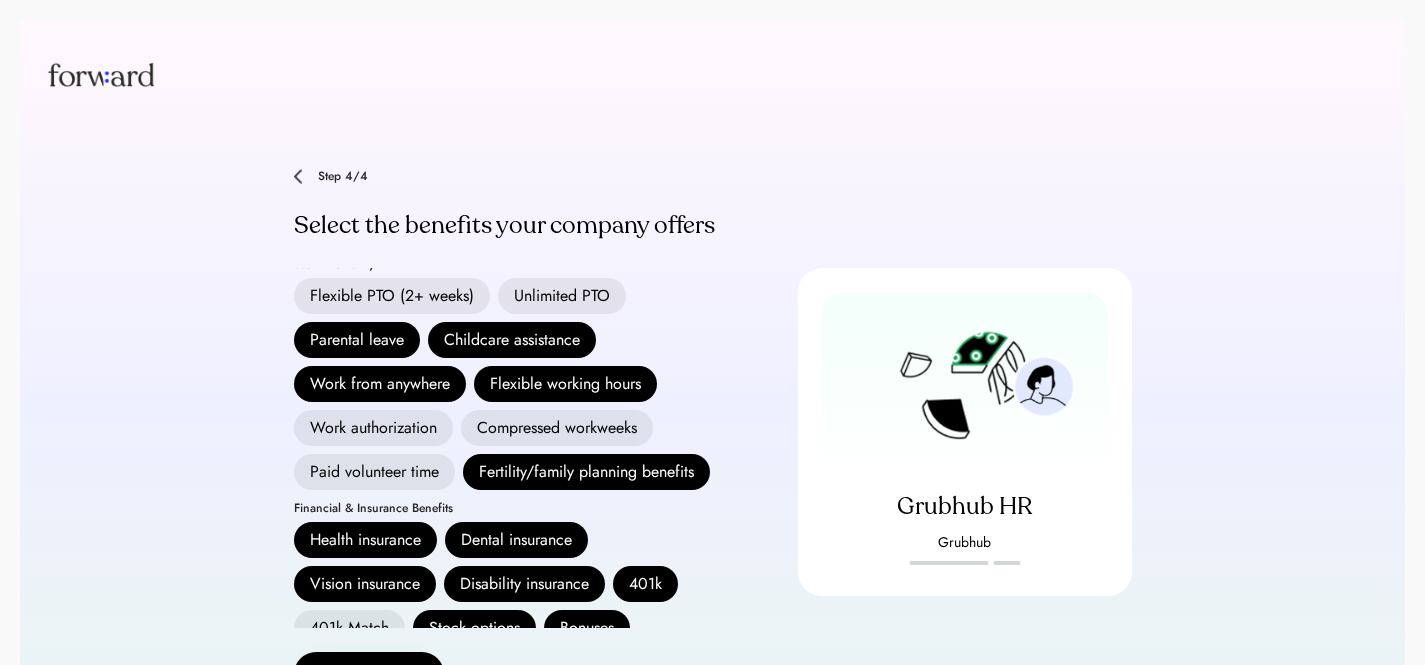 click on "Flexible PTO (2+ weeks)" at bounding box center (392, 296) 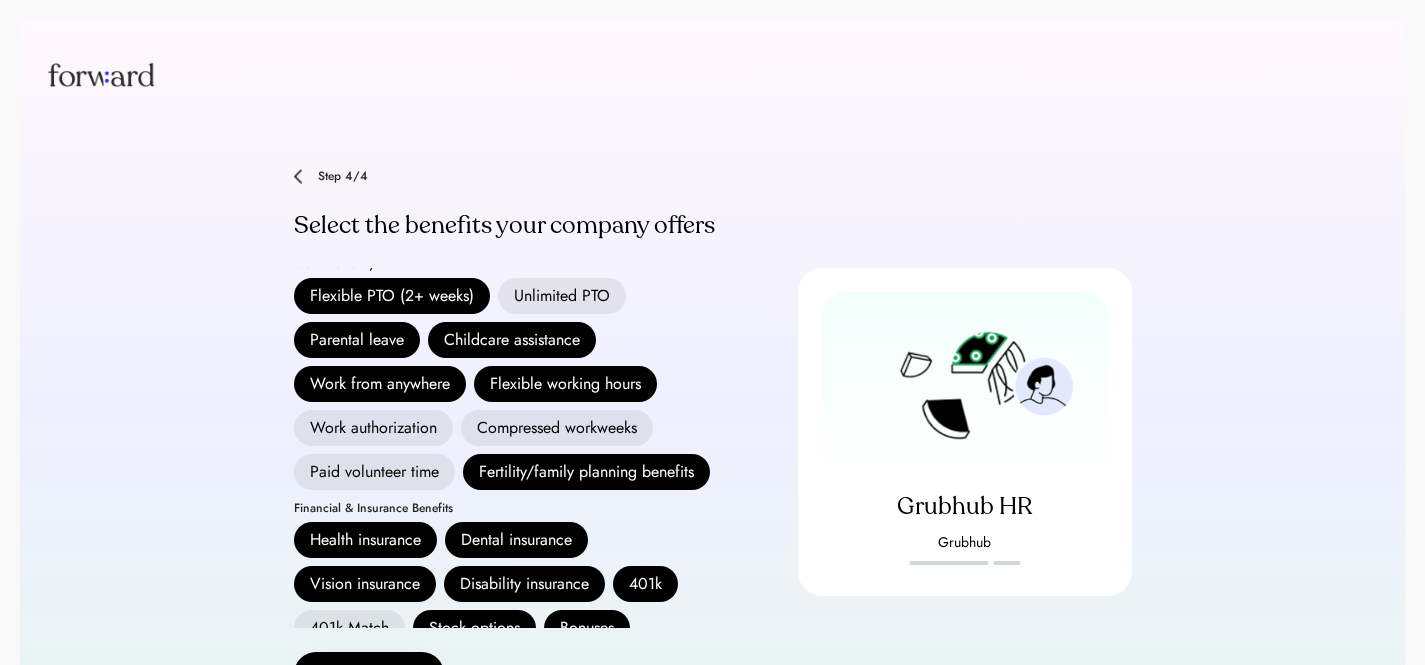 click on "Paid volunteer time" at bounding box center [374, 472] 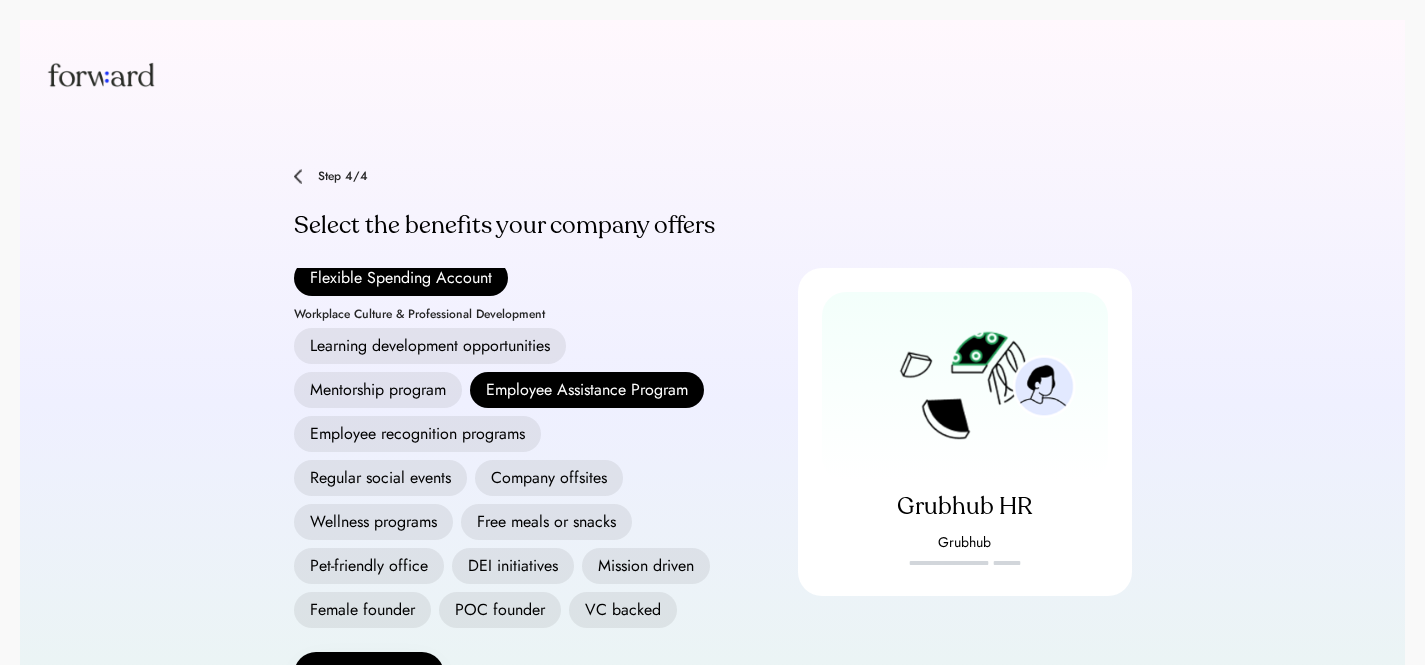 scroll, scrollTop: 668, scrollLeft: 0, axis: vertical 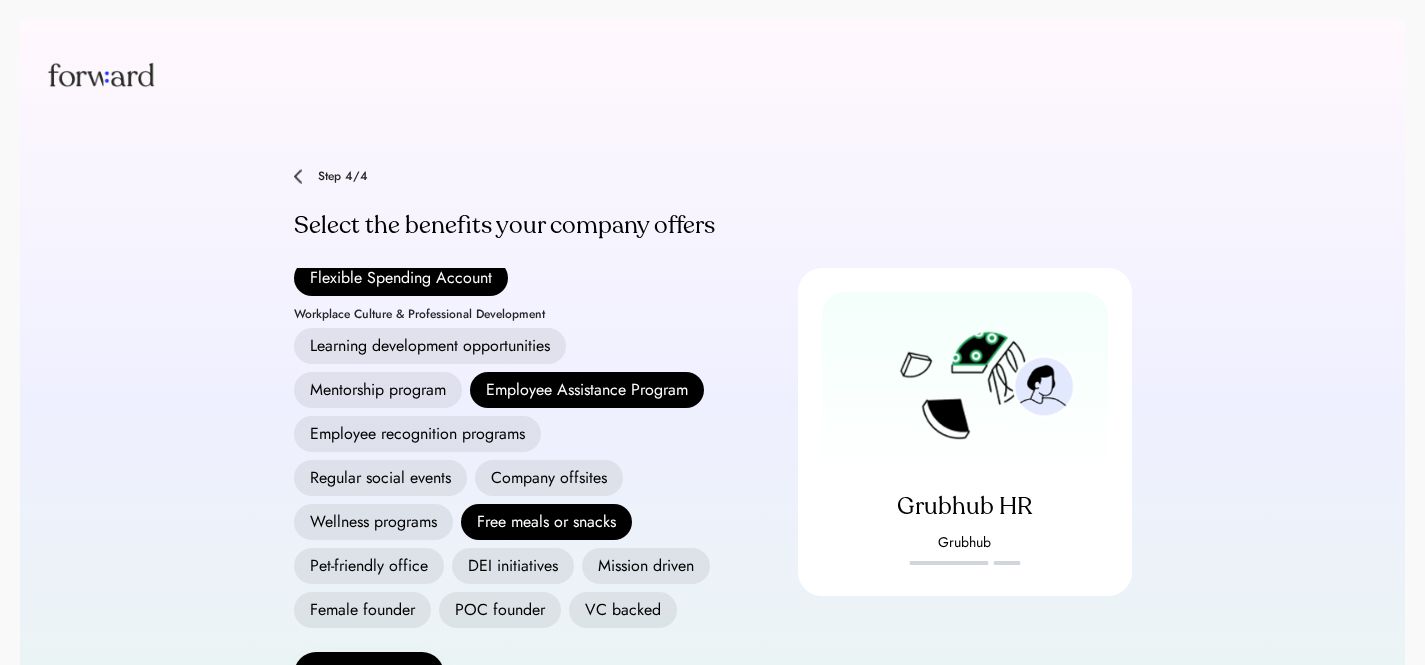click on "Wellness programs" at bounding box center (373, 522) 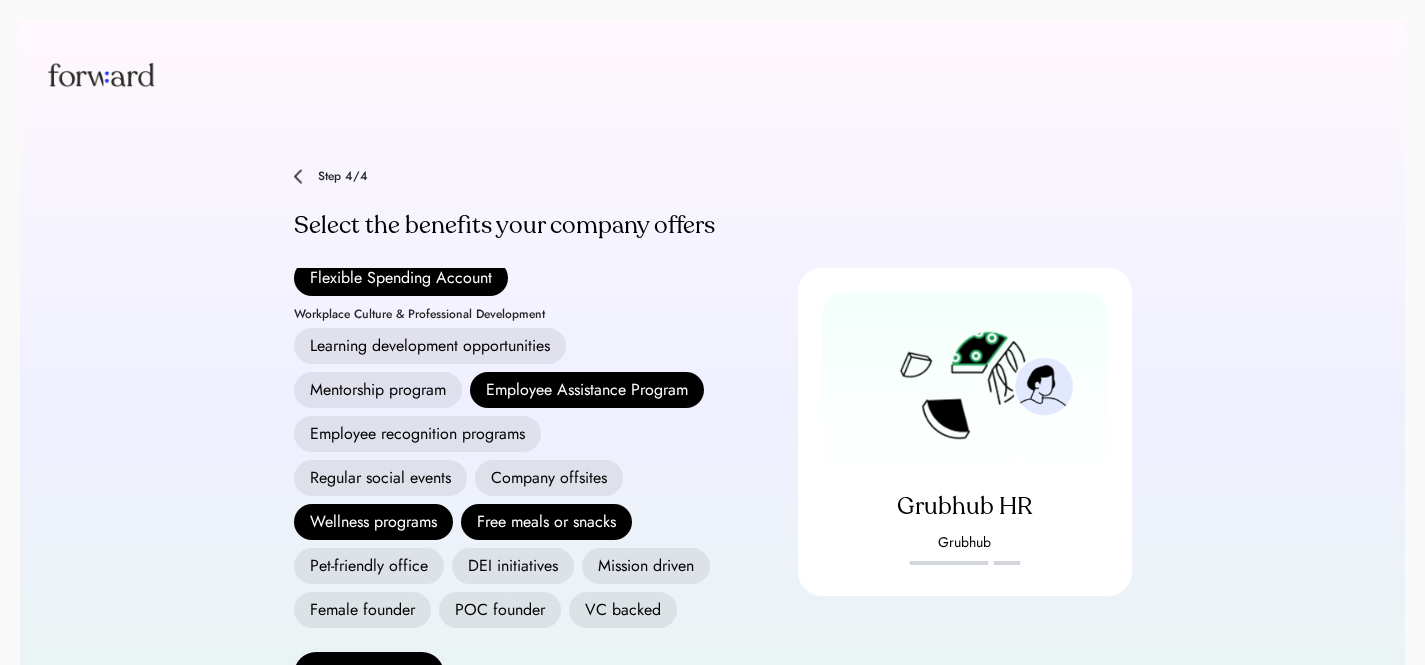 click on "Regular social events" at bounding box center (380, 478) 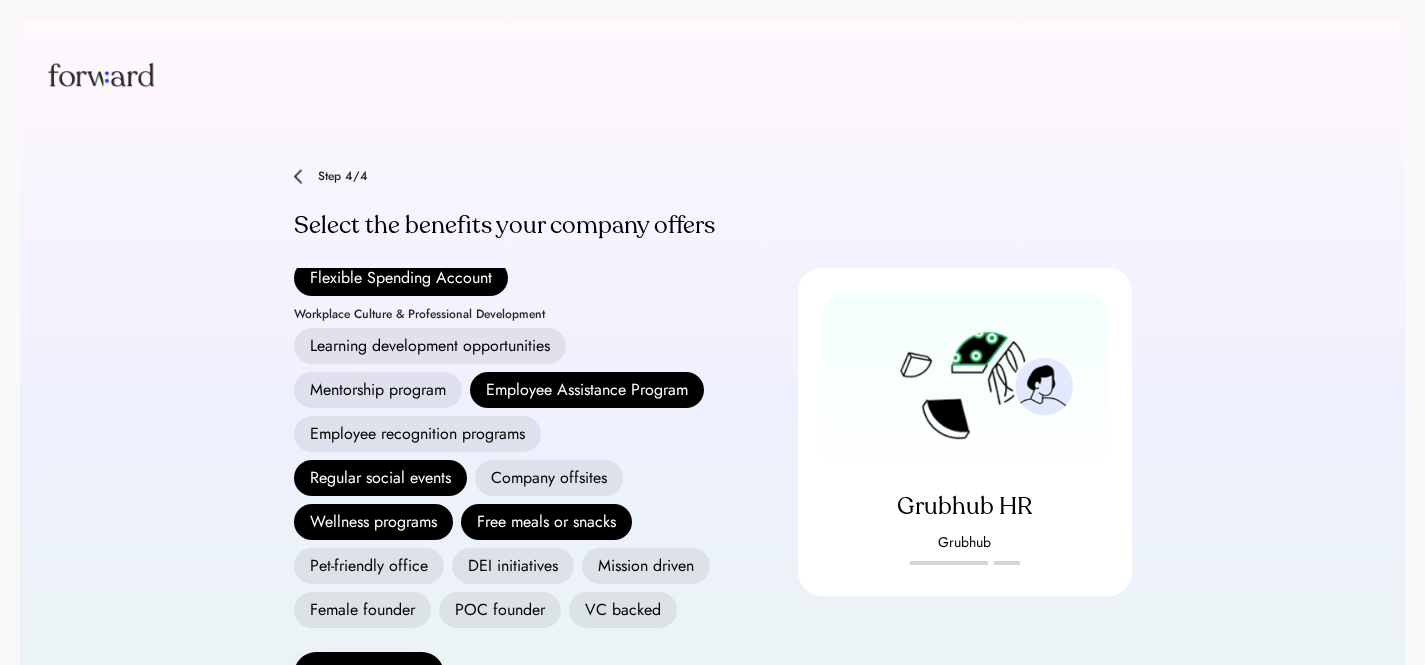 click on "DEI initiatives" at bounding box center [513, 566] 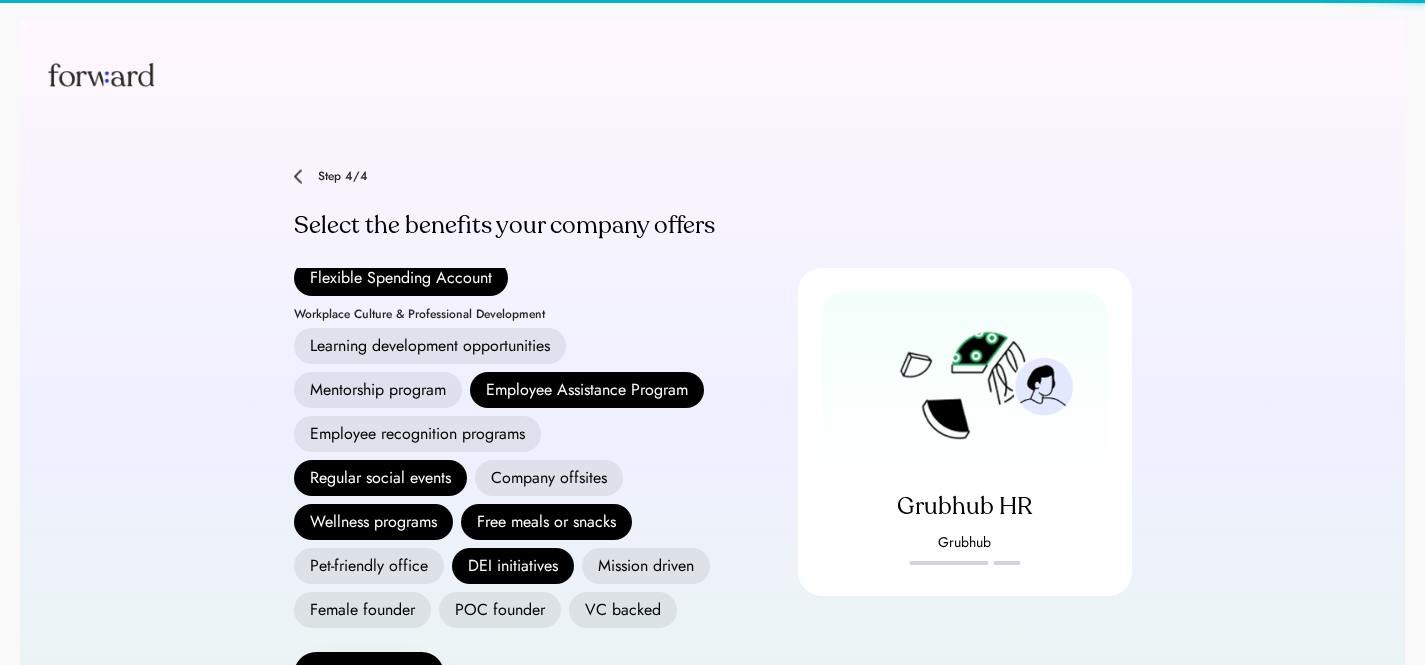 scroll, scrollTop: 510, scrollLeft: 0, axis: vertical 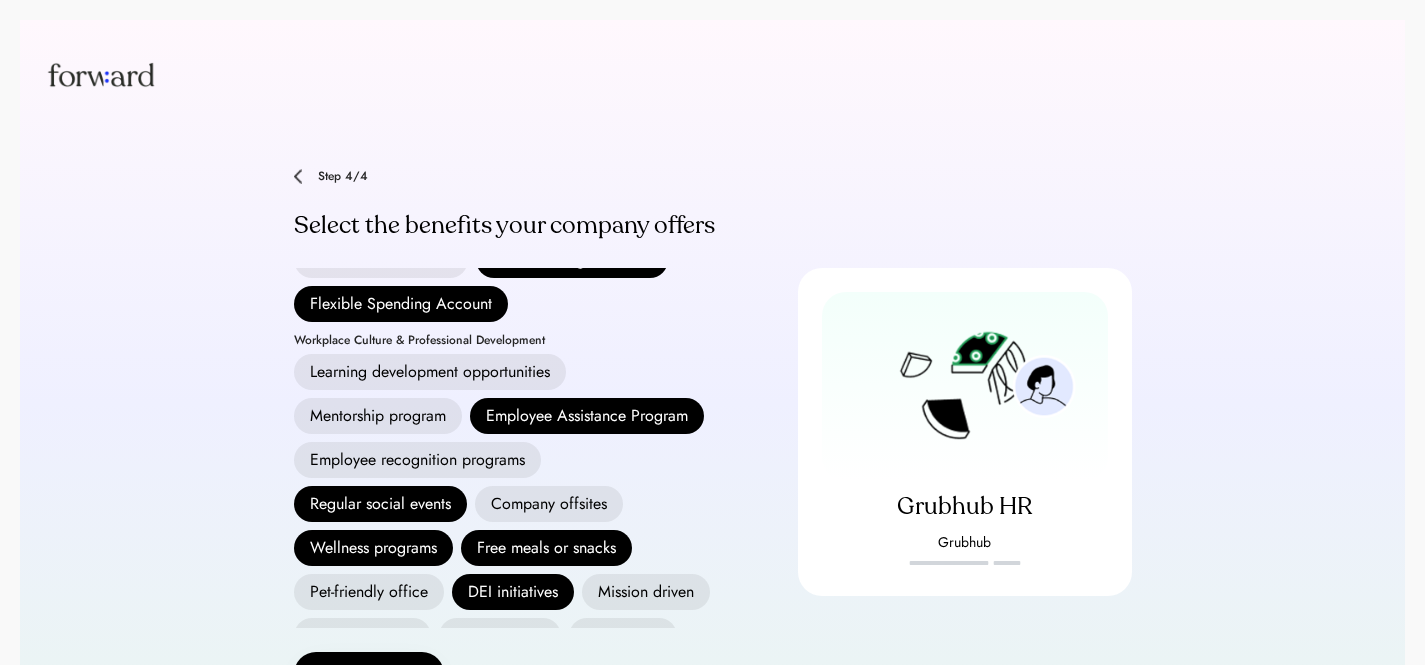 click on "Learning development opportunities" at bounding box center [430, 372] 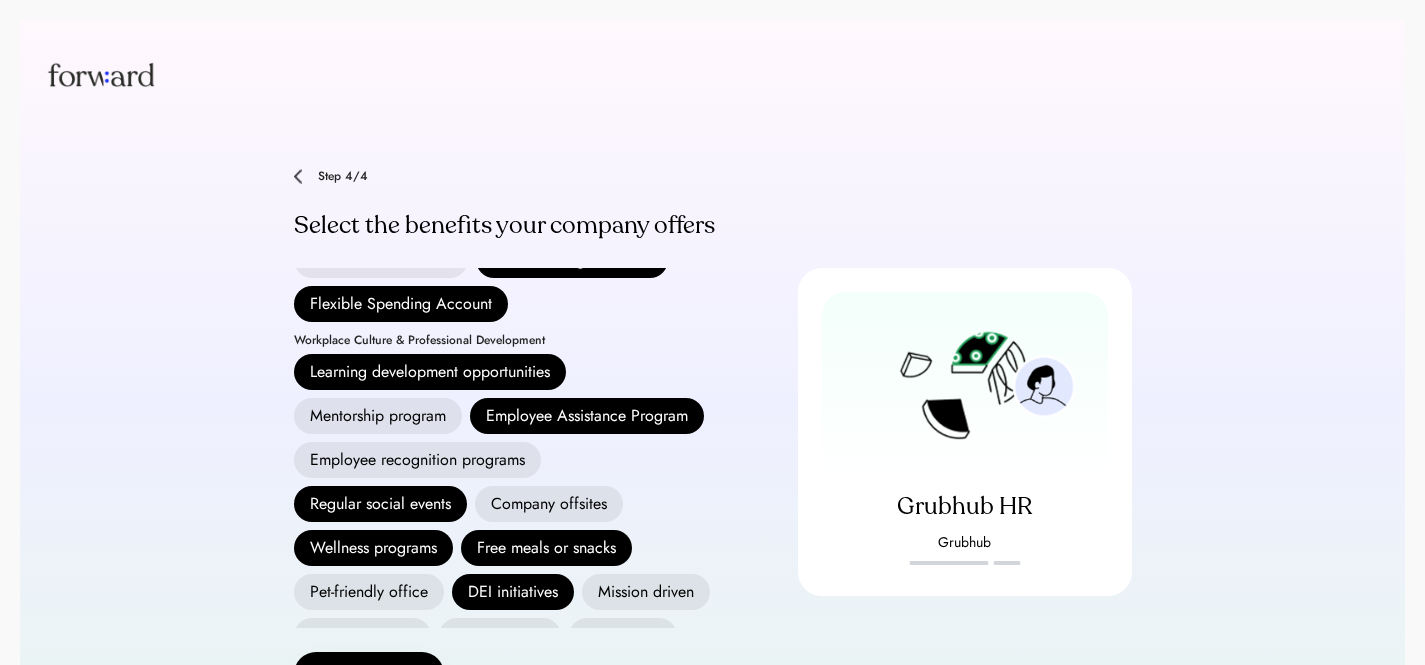 click on "Mentorship program" at bounding box center [378, 416] 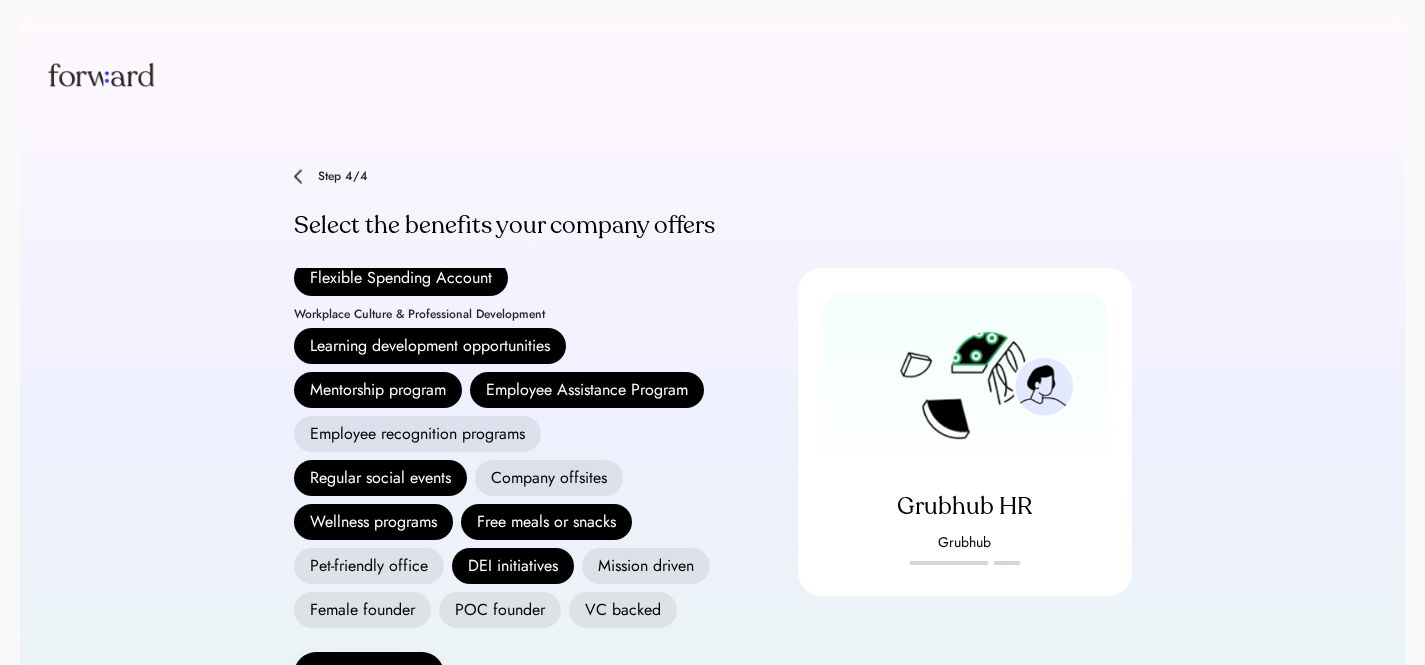 scroll, scrollTop: 668, scrollLeft: 0, axis: vertical 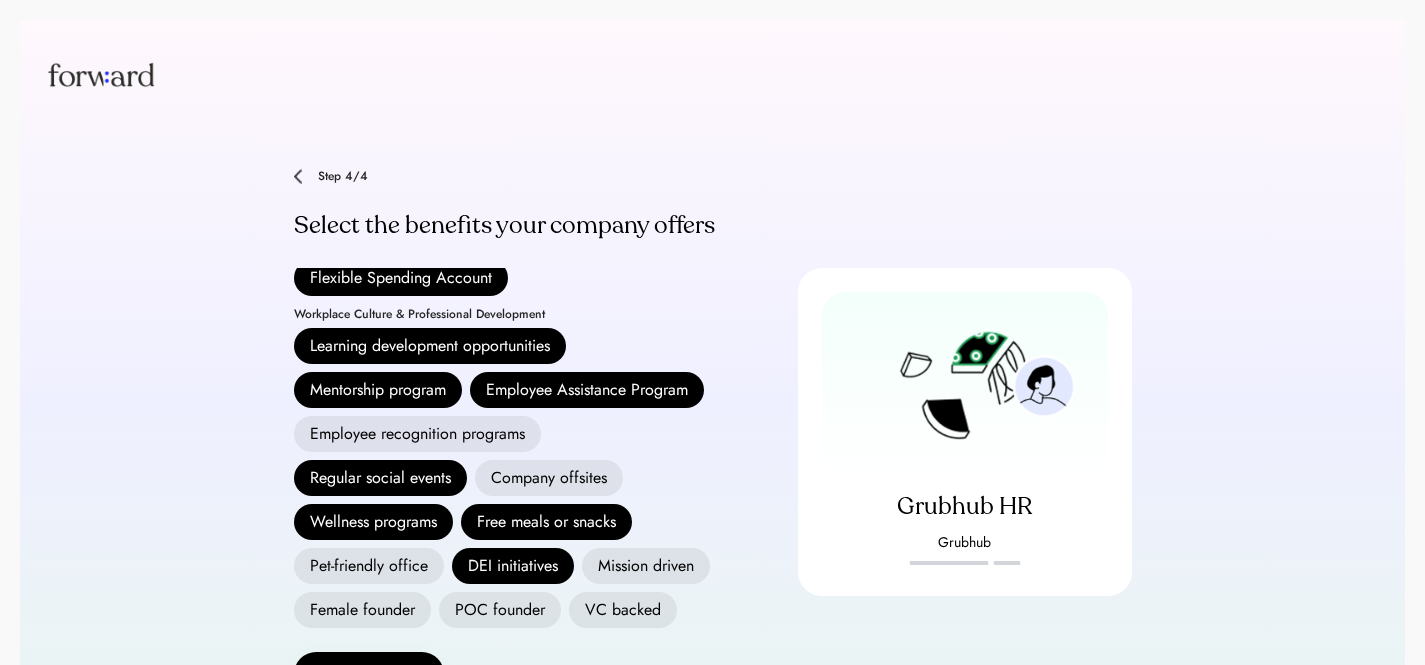click on "Employee recognition programs" at bounding box center [417, 434] 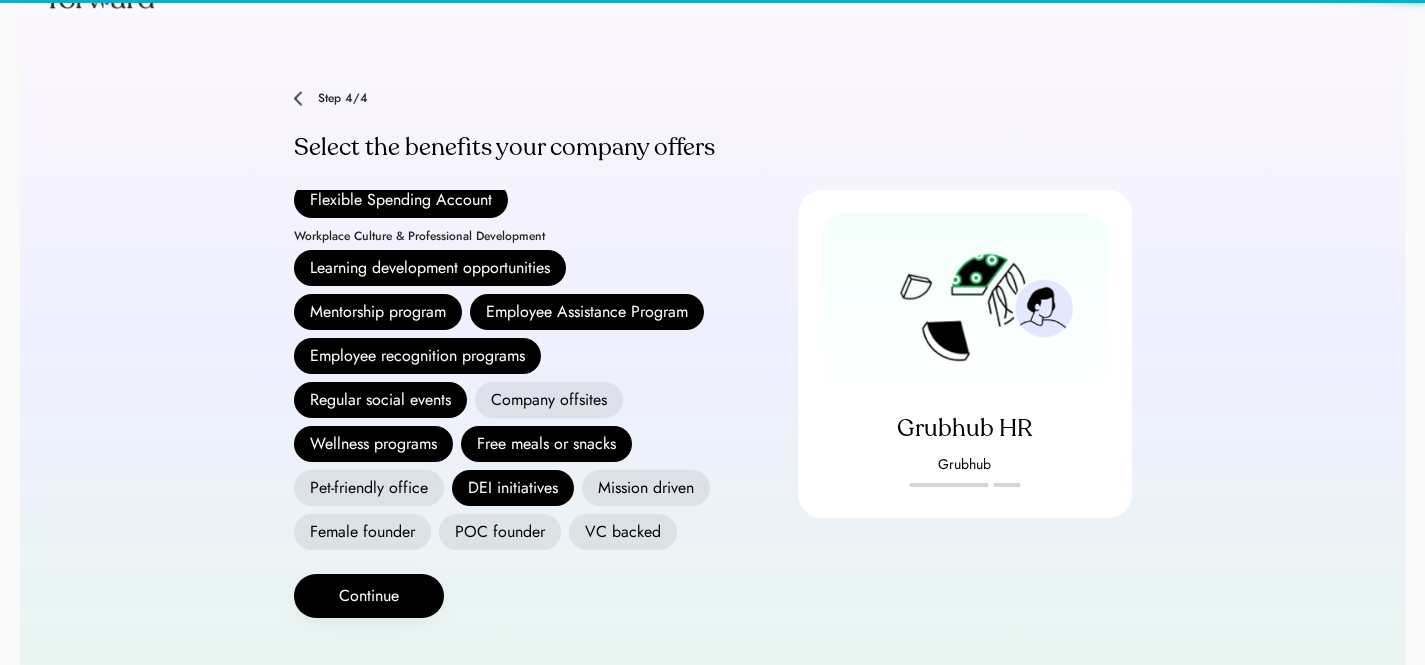 scroll, scrollTop: 122, scrollLeft: 0, axis: vertical 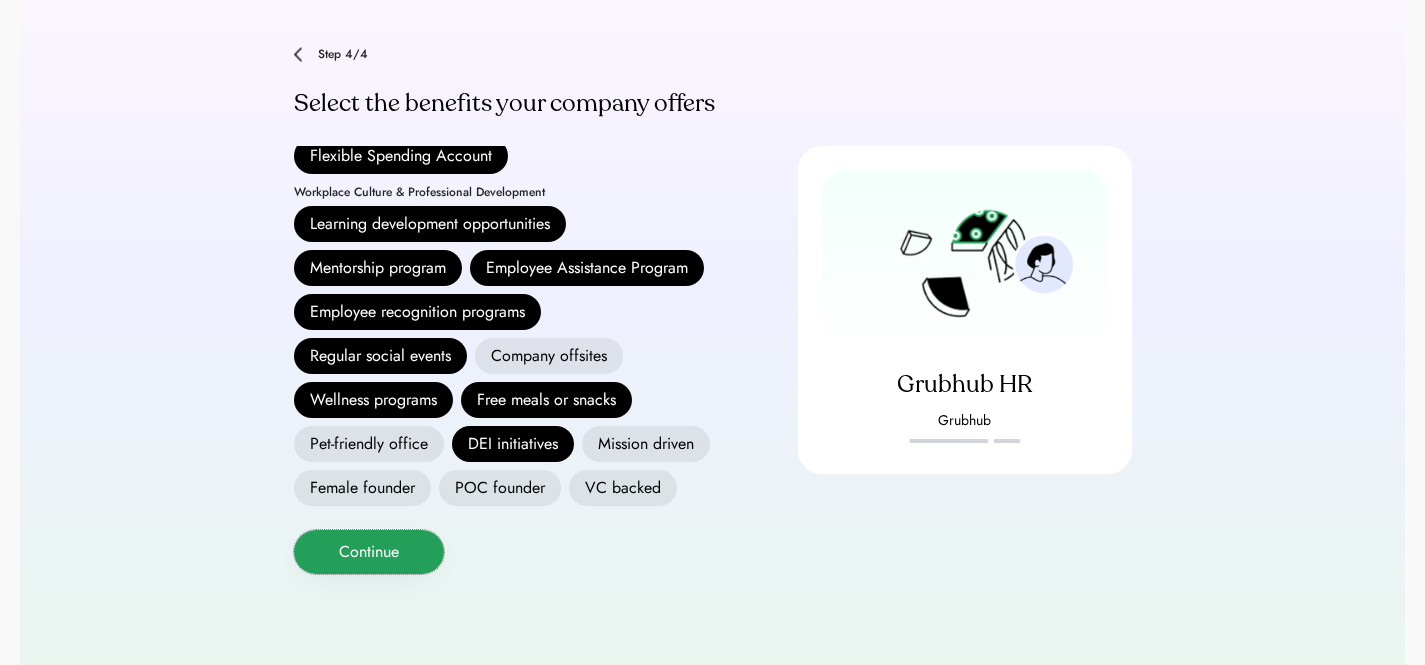click on "Continue" at bounding box center (369, 552) 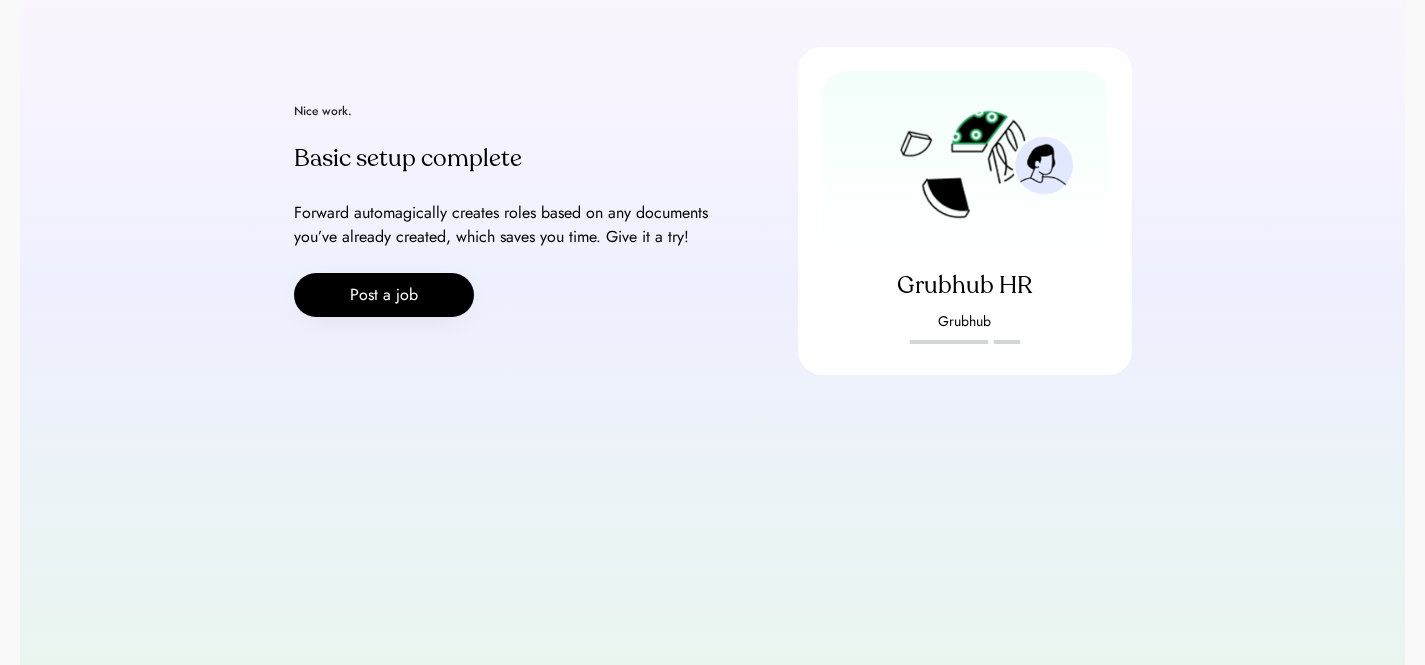 click on "Post a job" at bounding box center [384, 295] 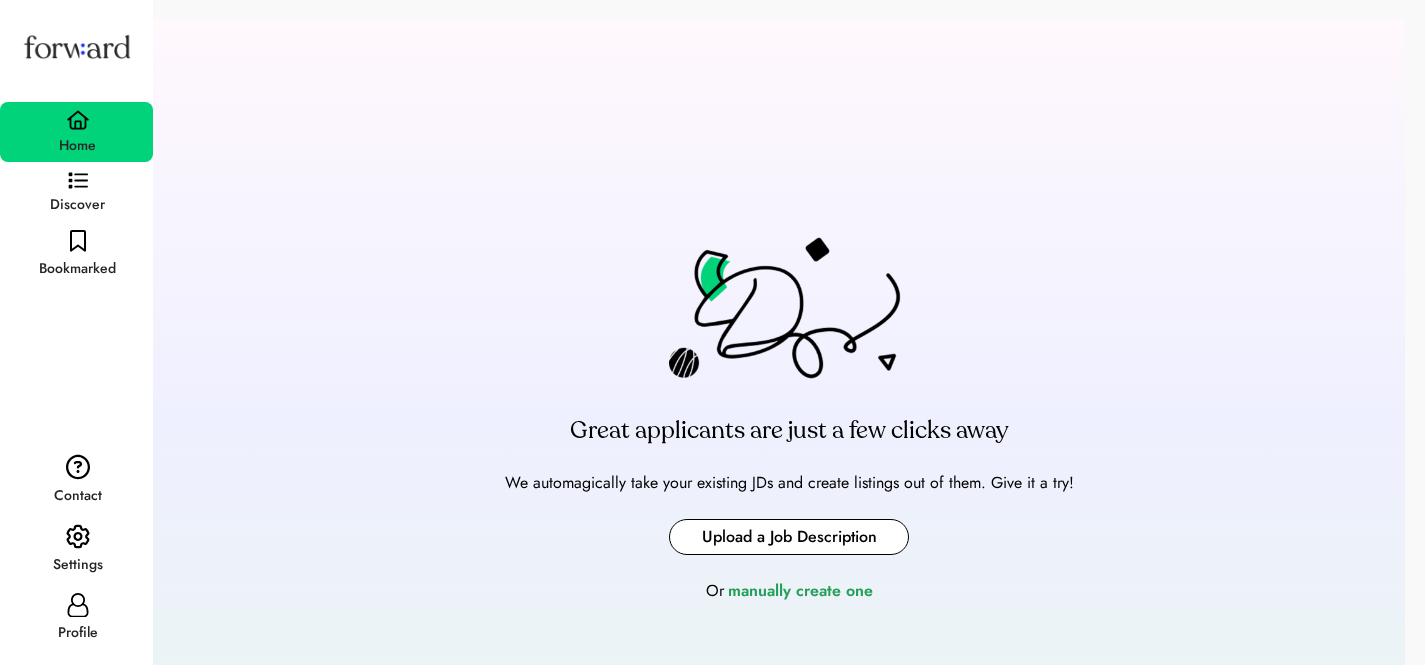 scroll, scrollTop: 0, scrollLeft: 0, axis: both 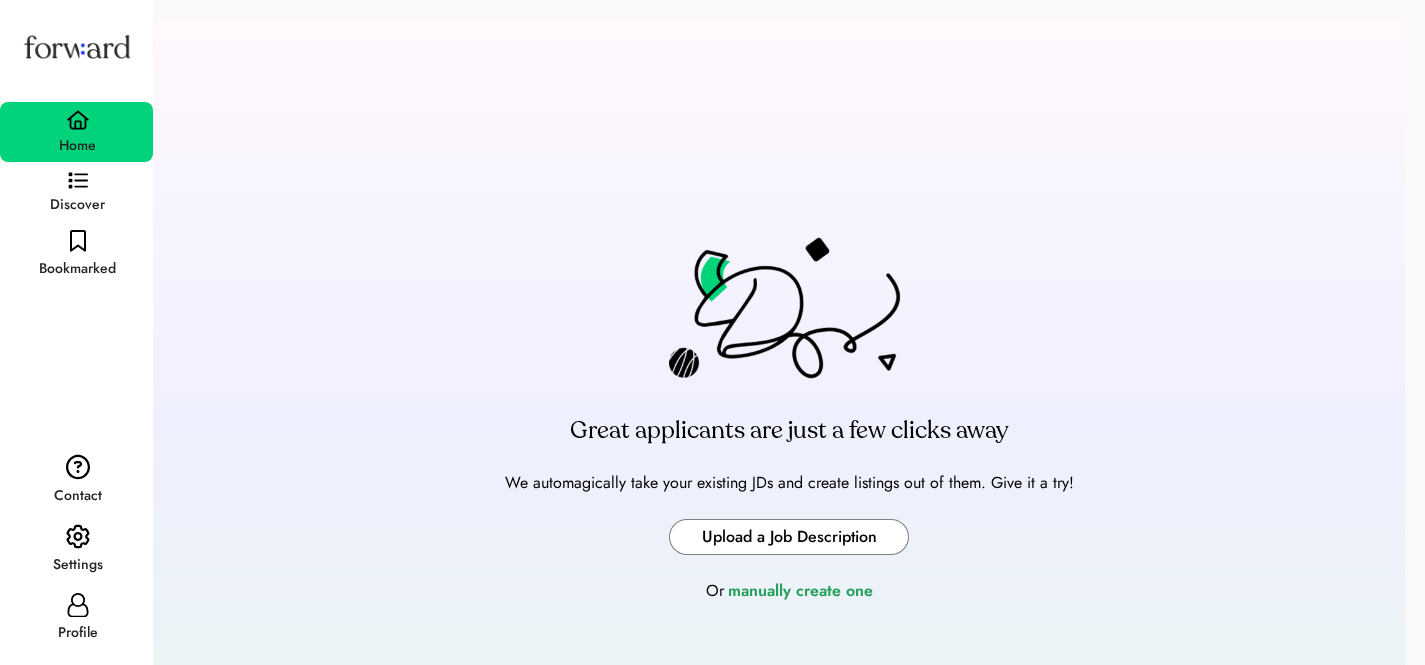 click at bounding box center (789, 537) 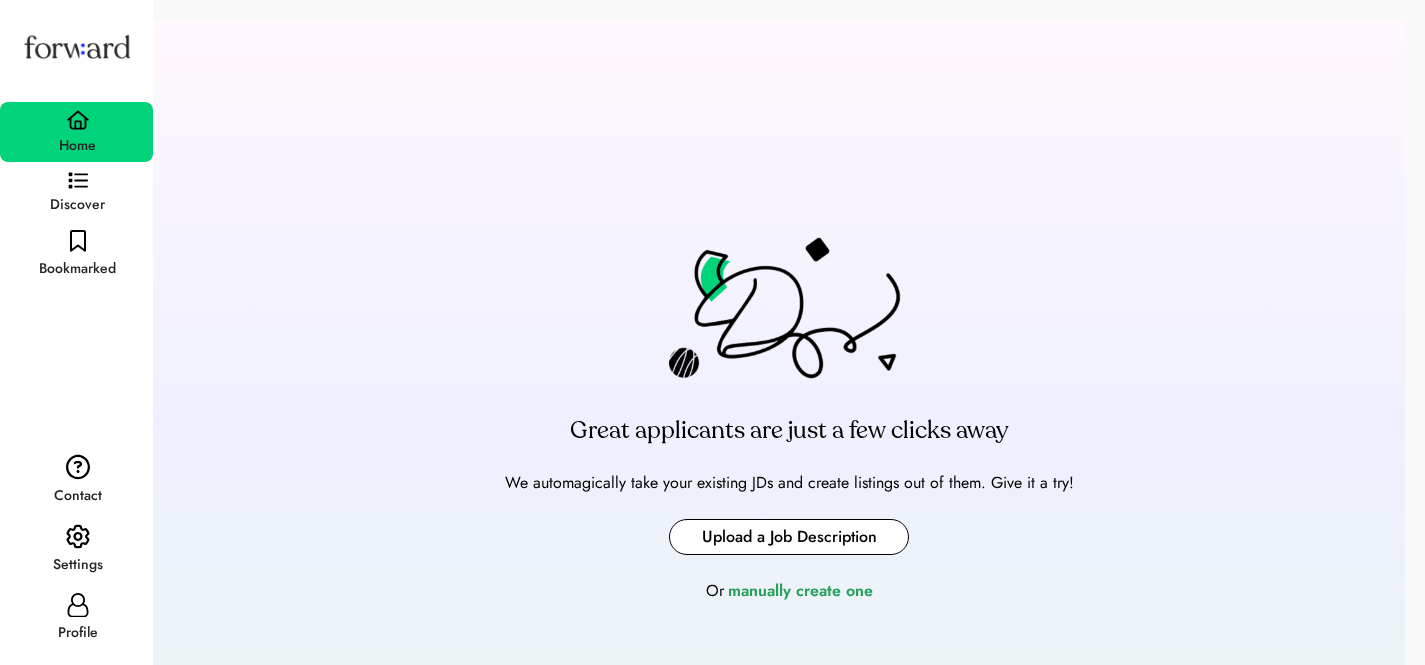 type on "**********" 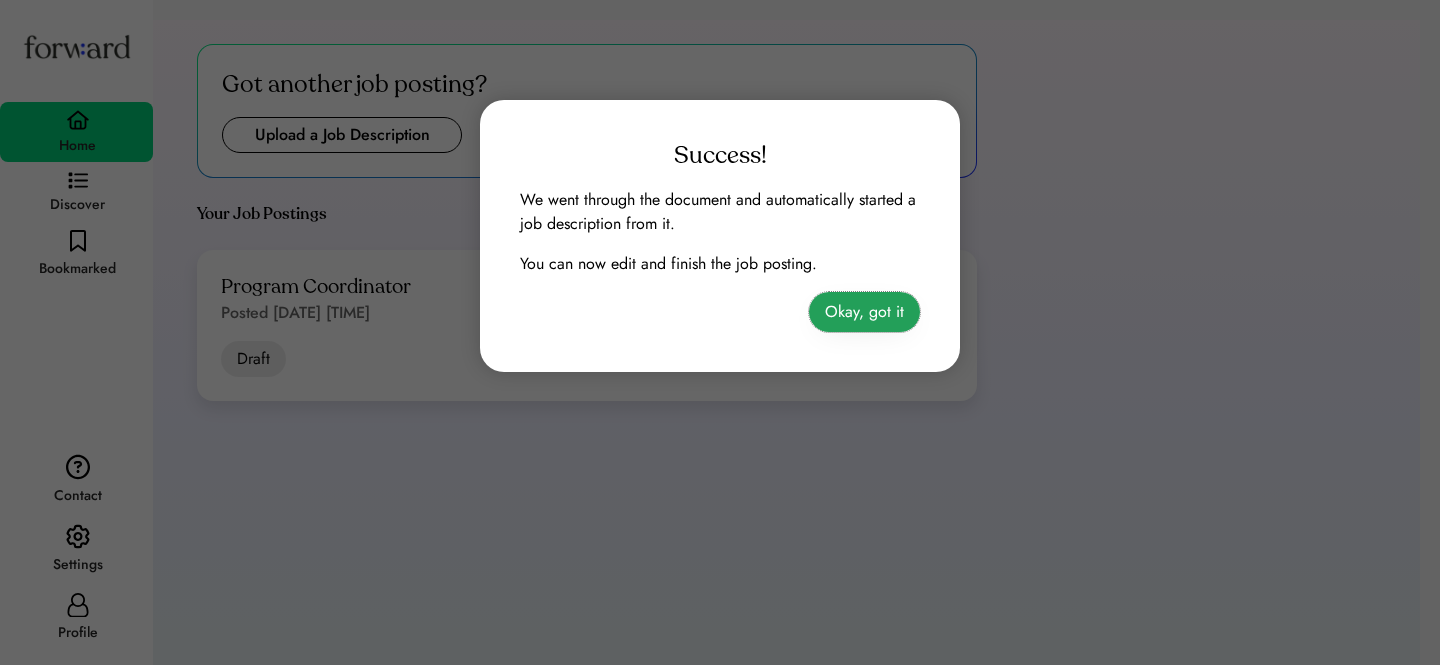 click on "Okay, got it" at bounding box center [864, 312] 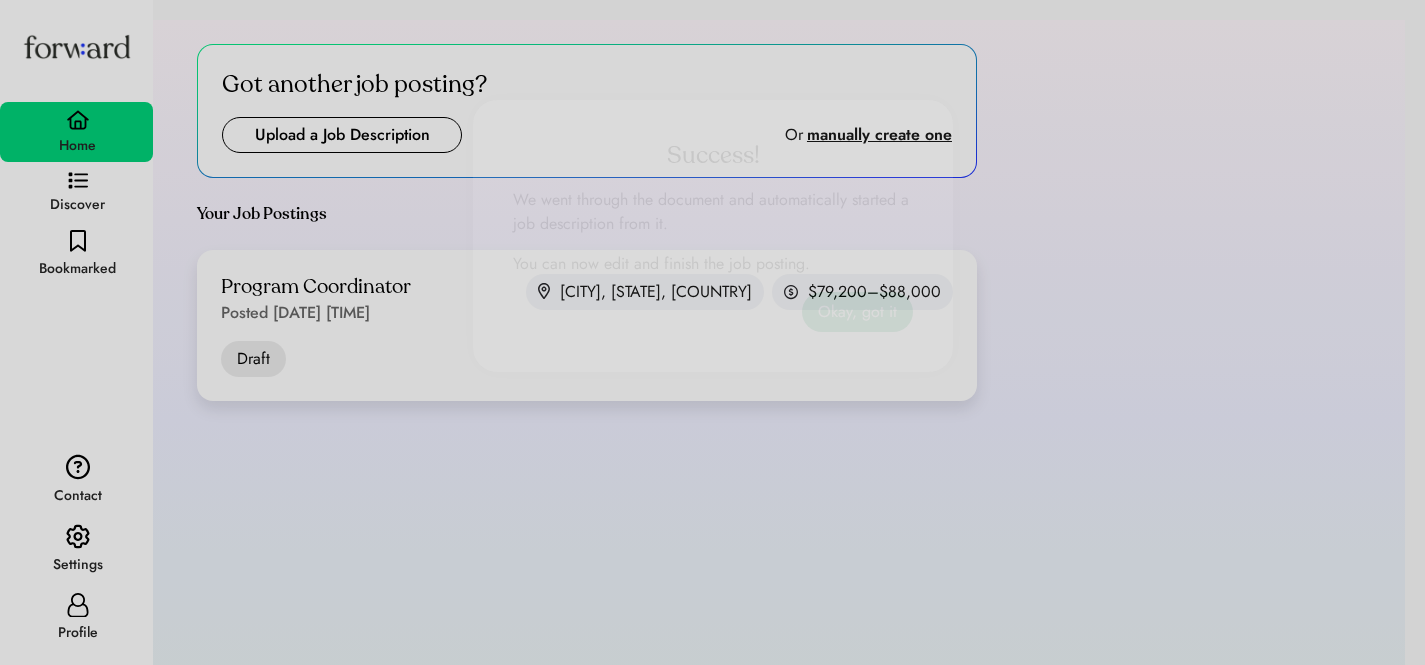 click on "Okay, got it" at bounding box center [857, 312] 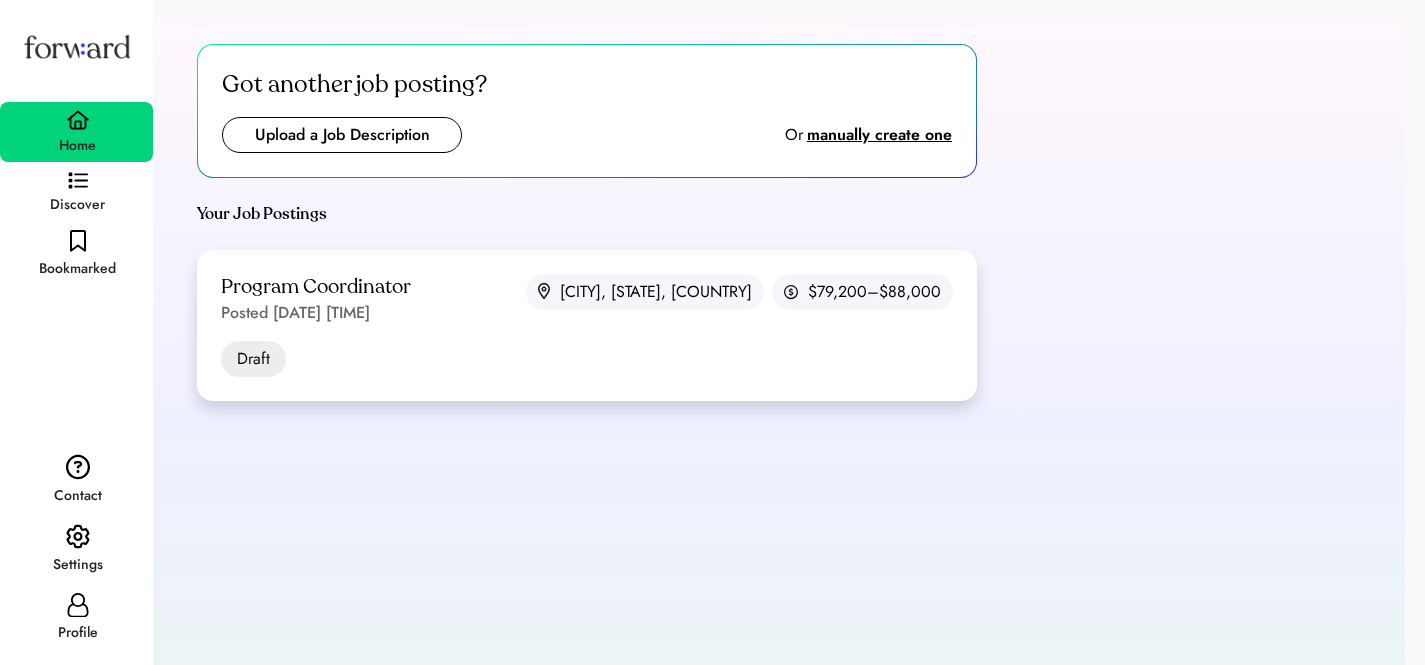 click on "[CITY], [STATE], [COUNTRY]" at bounding box center (656, 292) 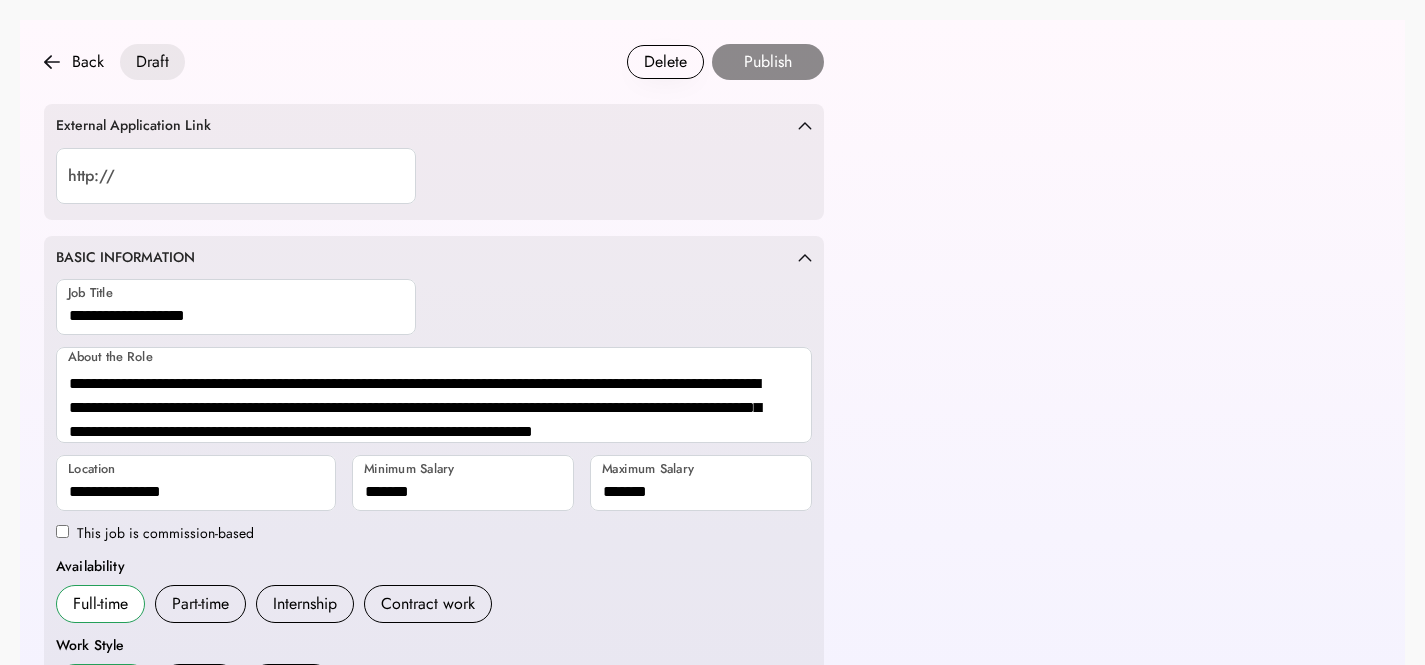 scroll, scrollTop: 0, scrollLeft: 0, axis: both 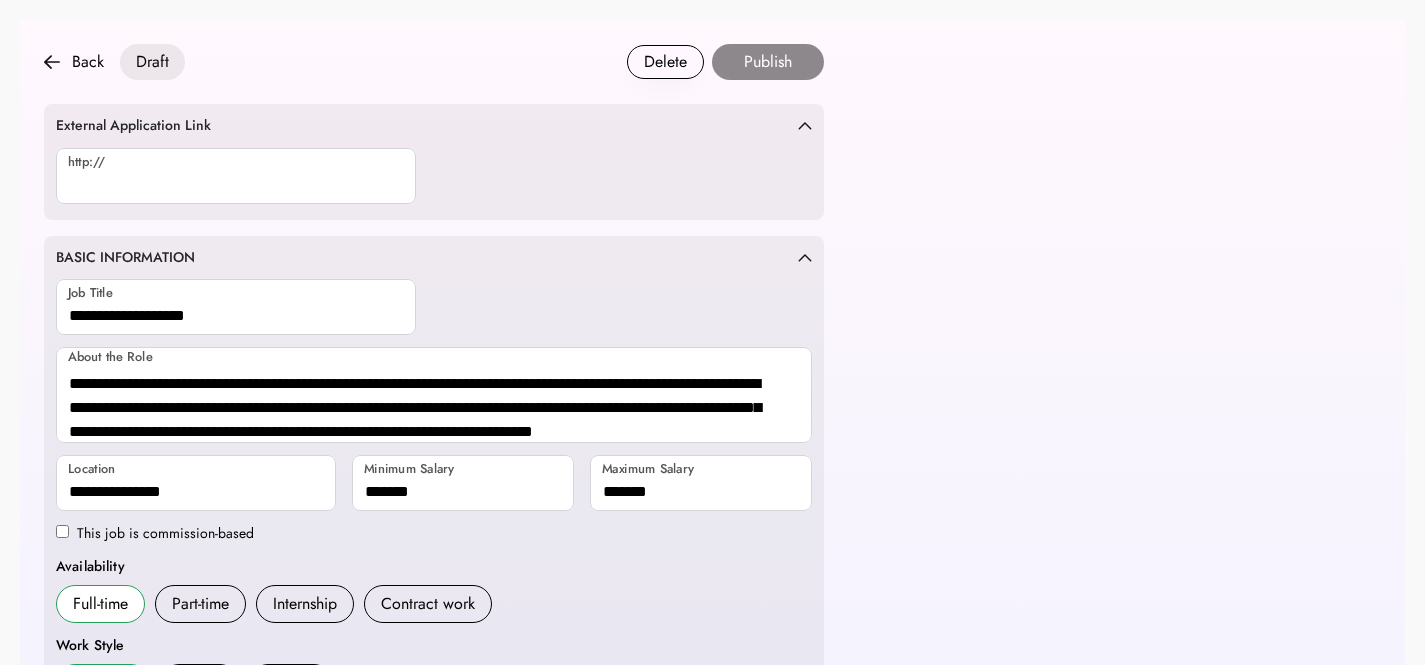click at bounding box center (236, 176) 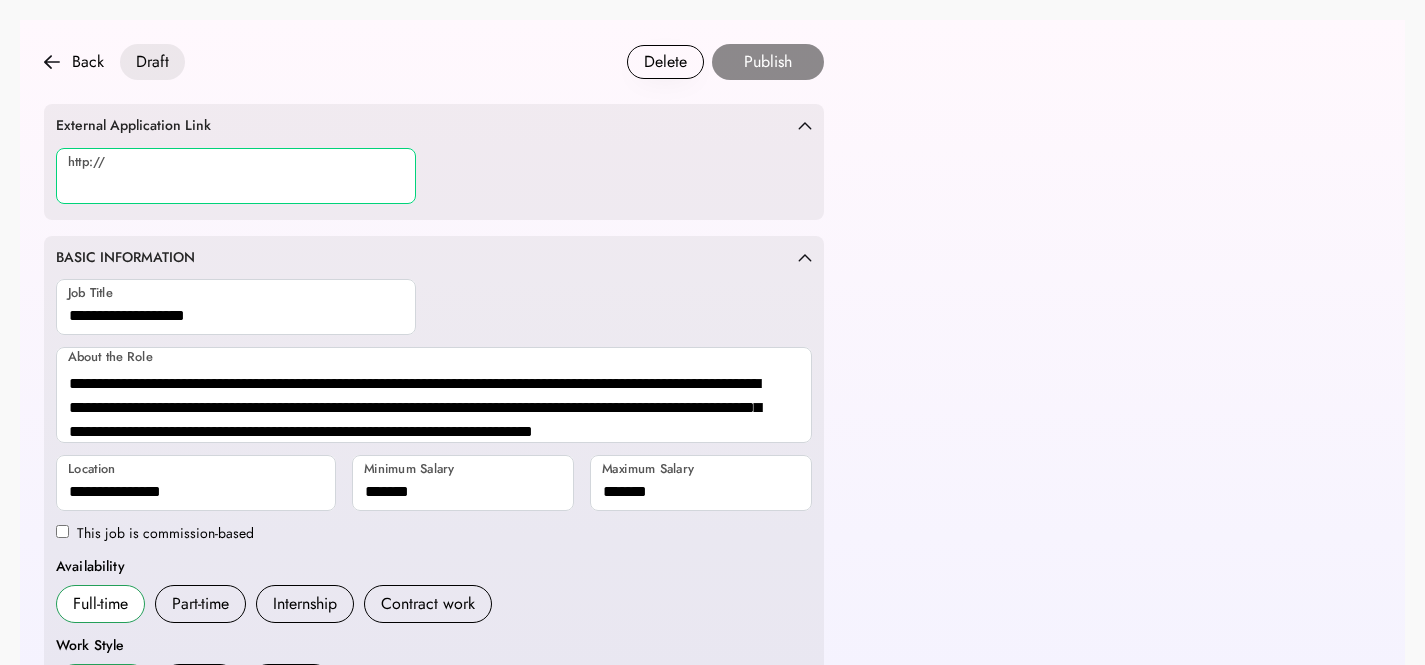 paste on "**********" 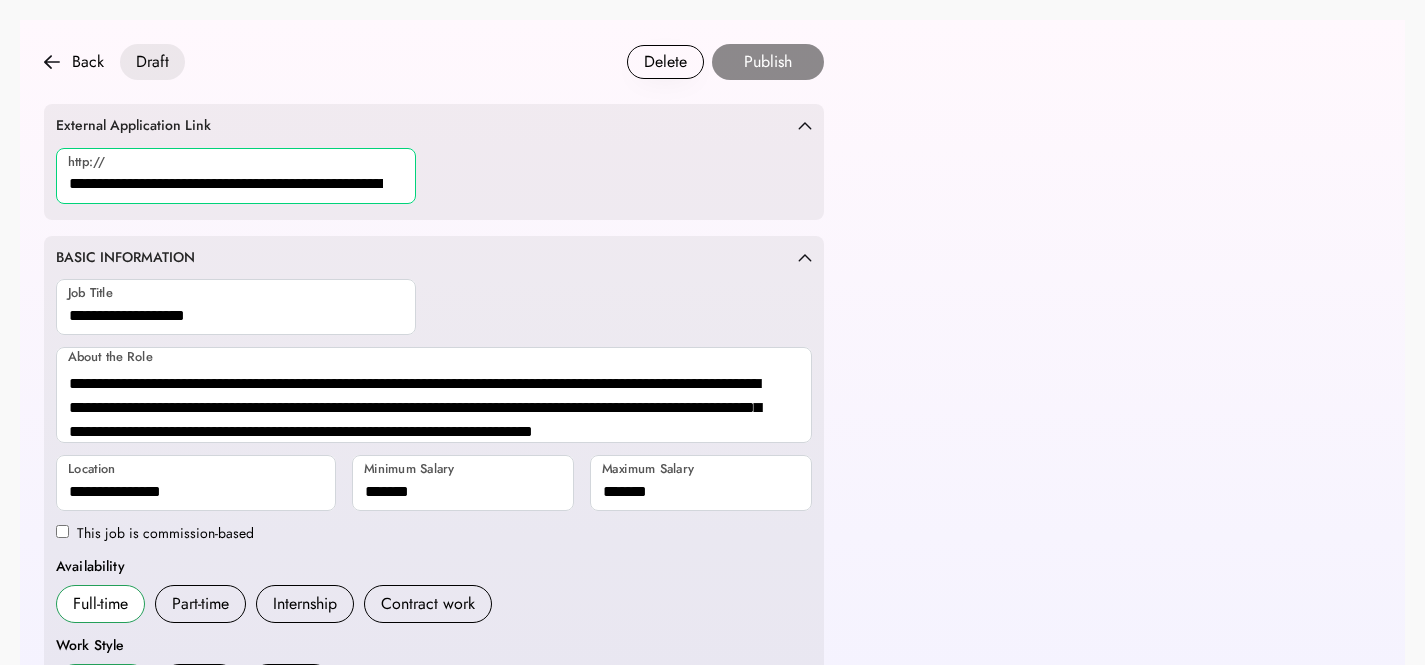scroll, scrollTop: 0, scrollLeft: 808, axis: horizontal 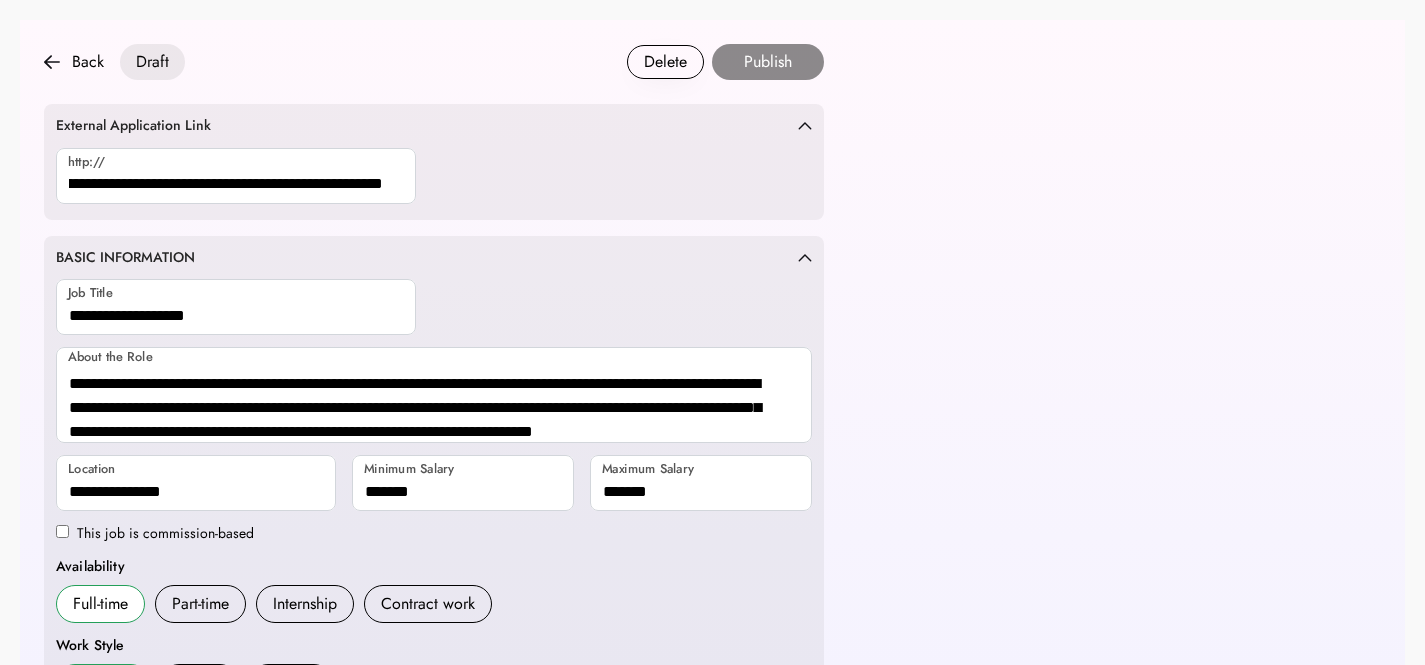 click on "External Application Link http://" at bounding box center [434, 162] 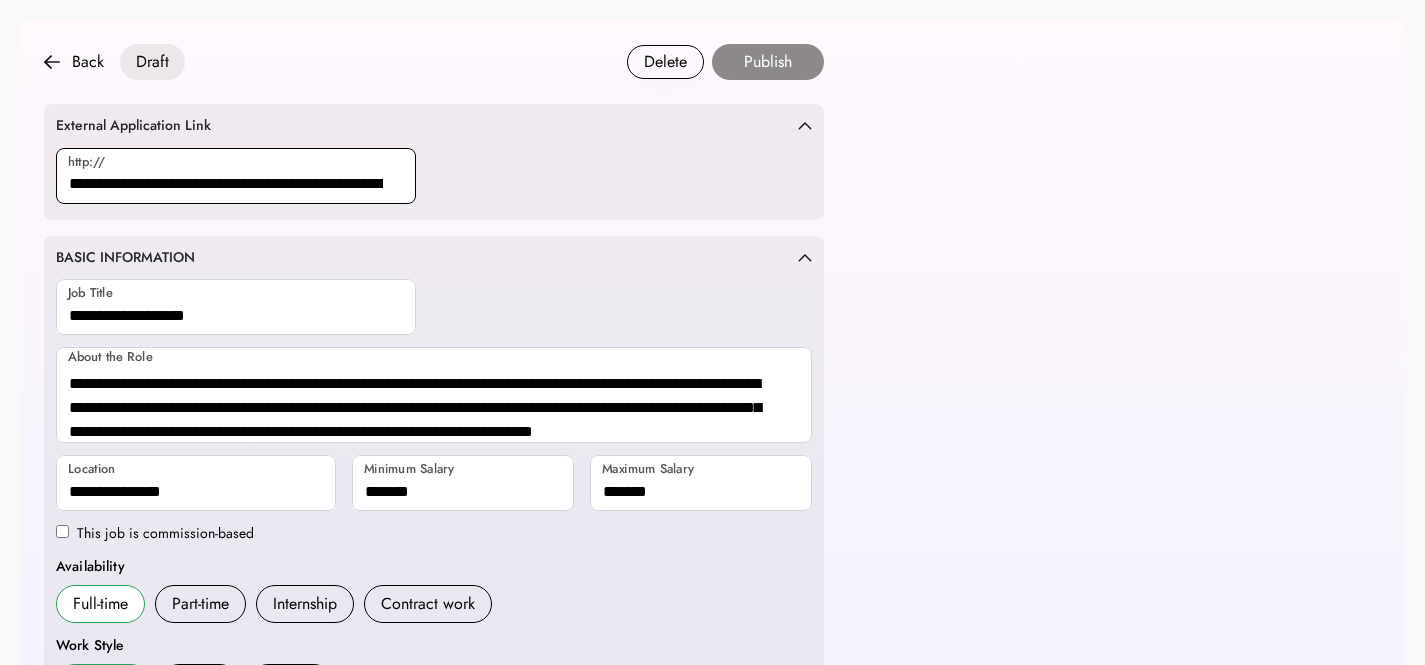 click at bounding box center (236, 176) 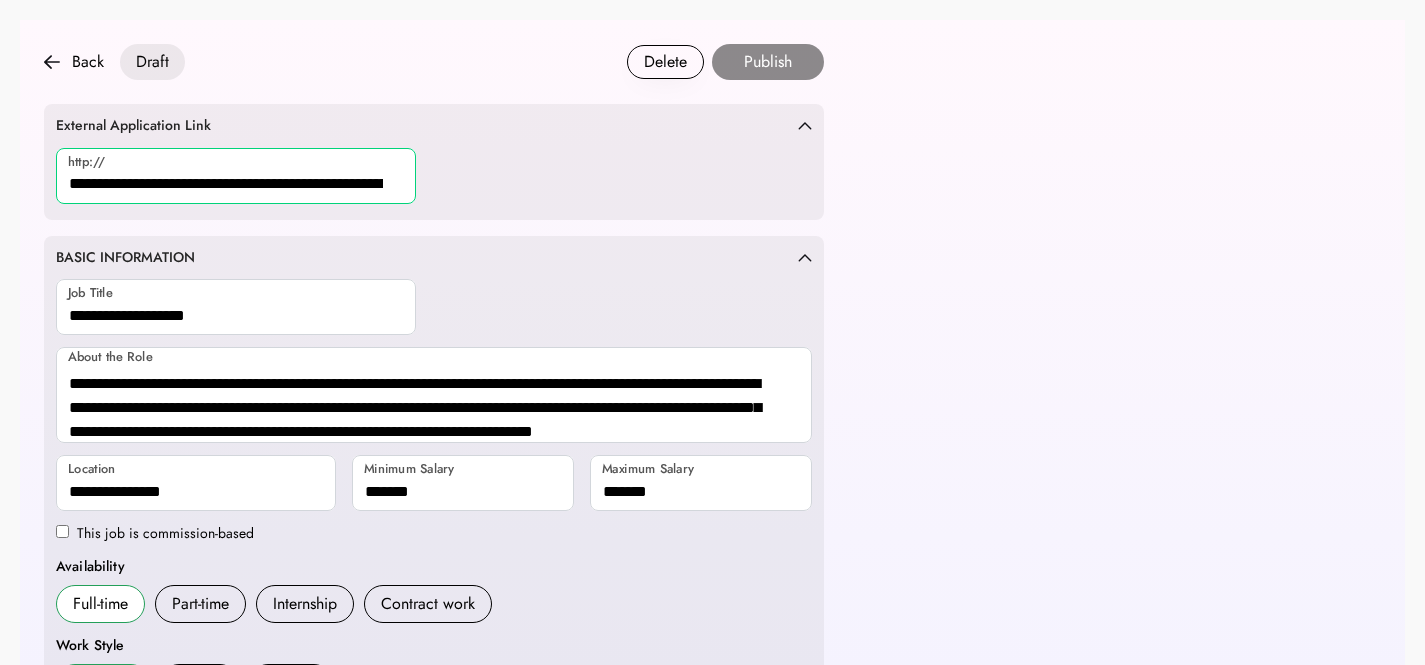 click at bounding box center (236, 176) 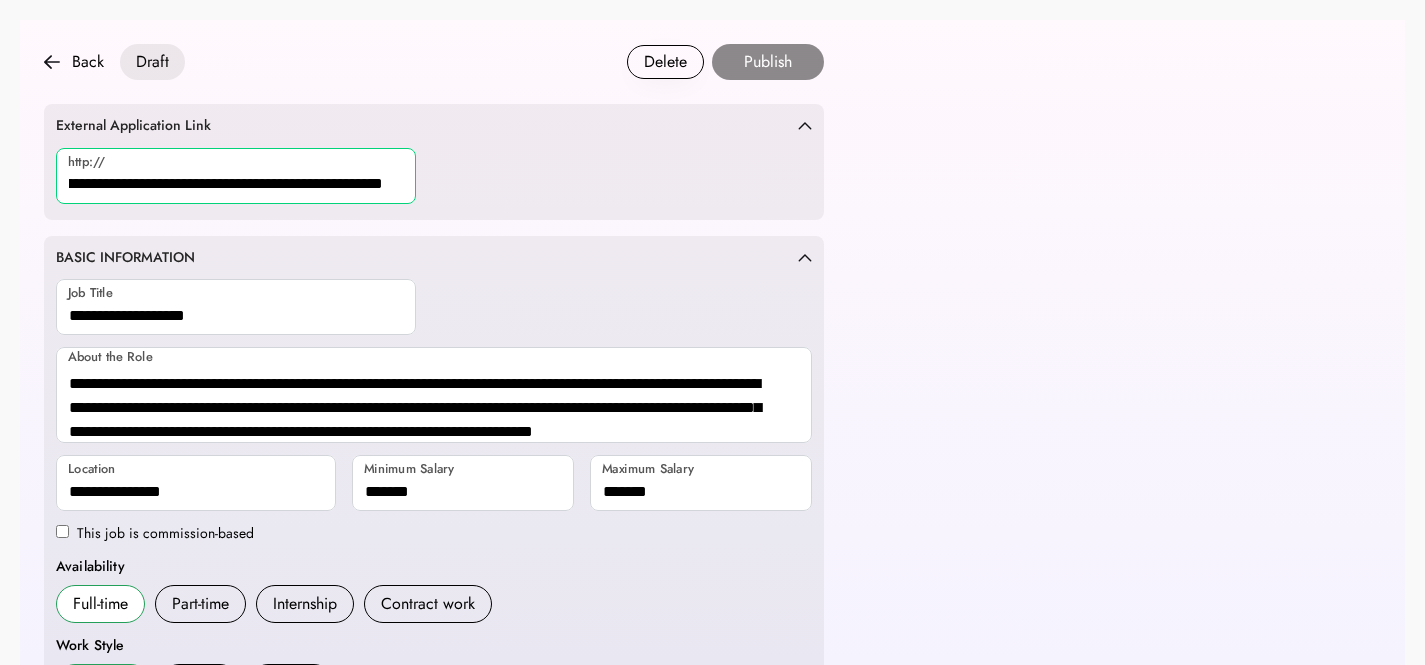 scroll, scrollTop: 145, scrollLeft: 0, axis: vertical 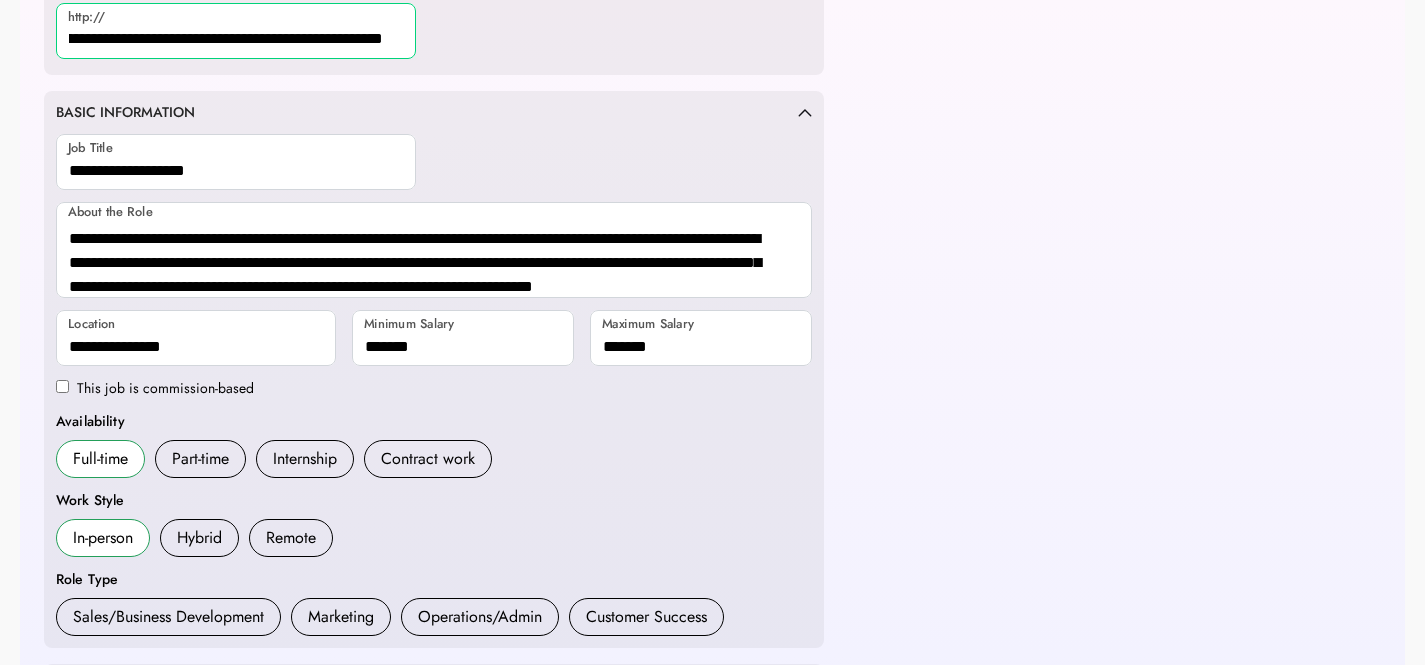 type on "**********" 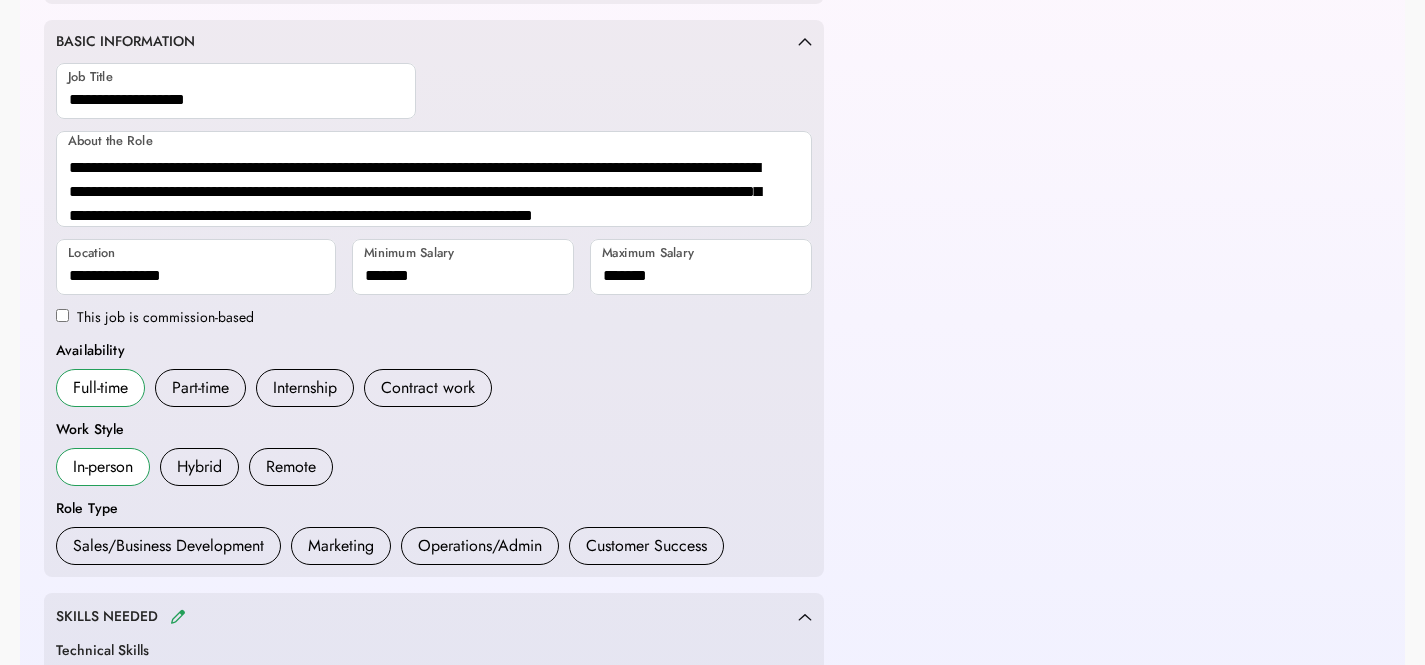 scroll, scrollTop: 313, scrollLeft: 0, axis: vertical 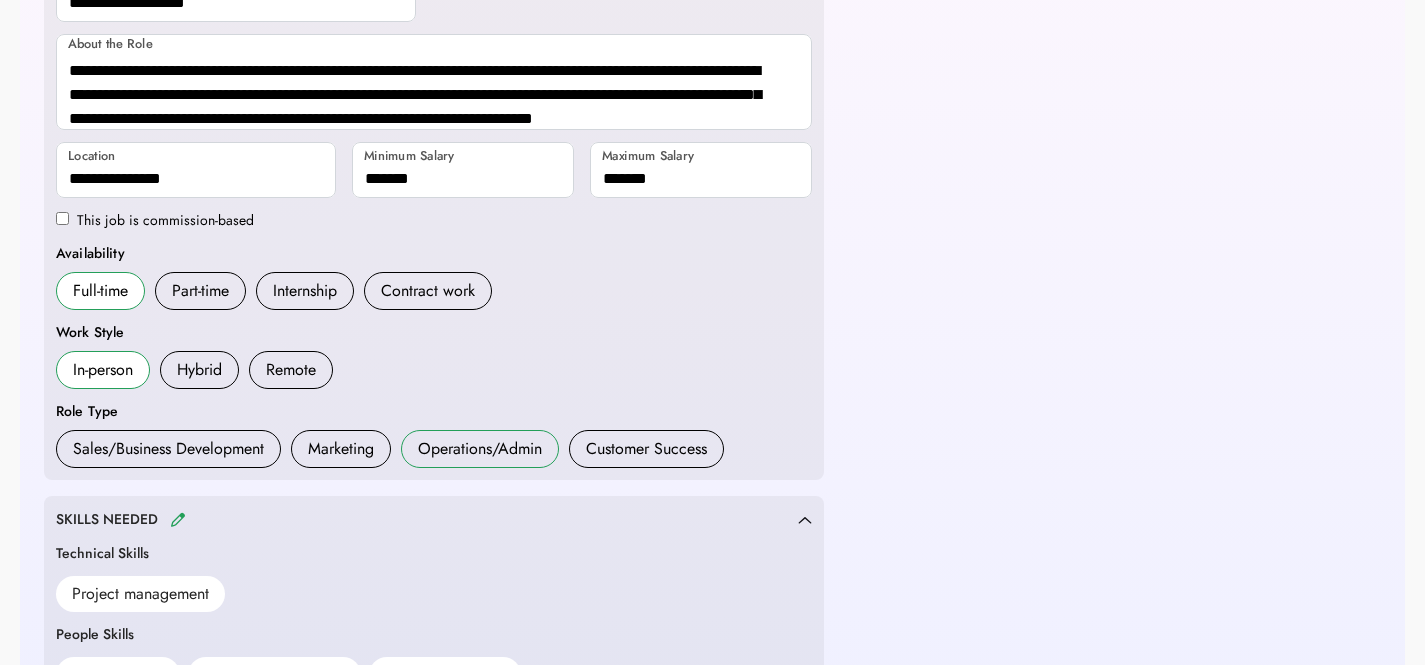click on "Operations/Admin" at bounding box center (480, 449) 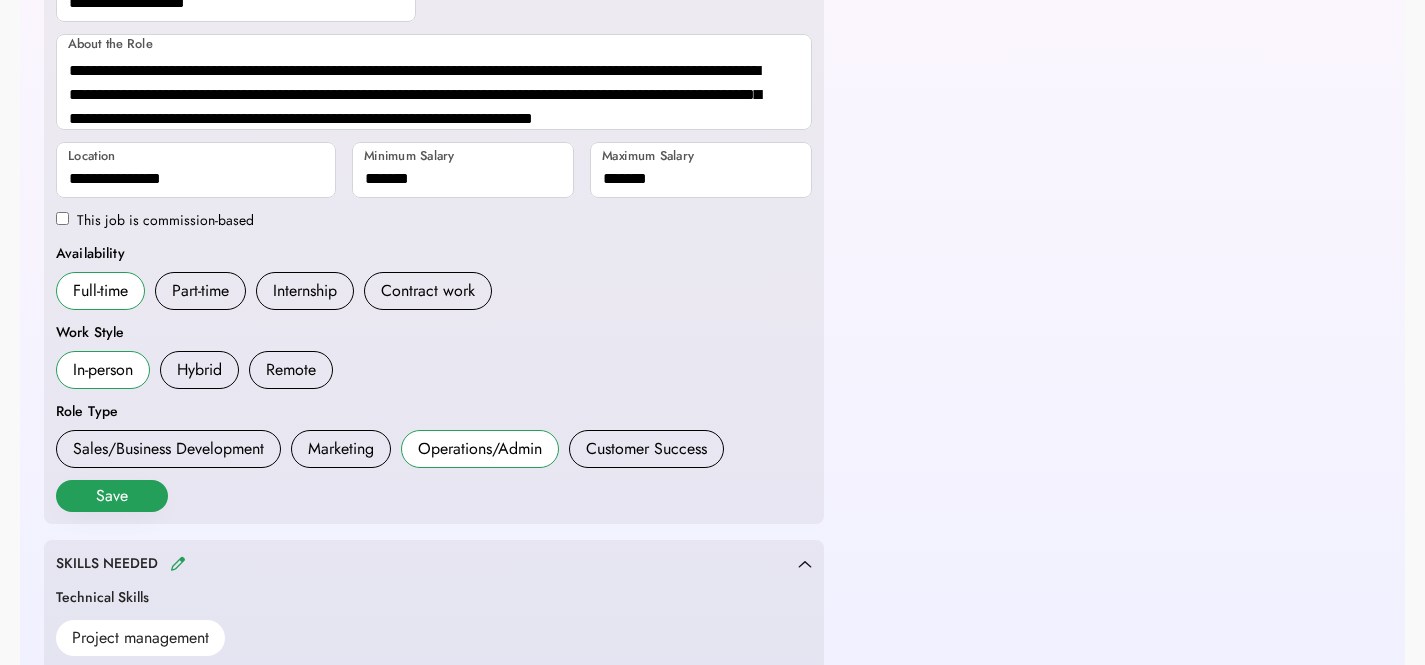 click on "Save" at bounding box center (112, 496) 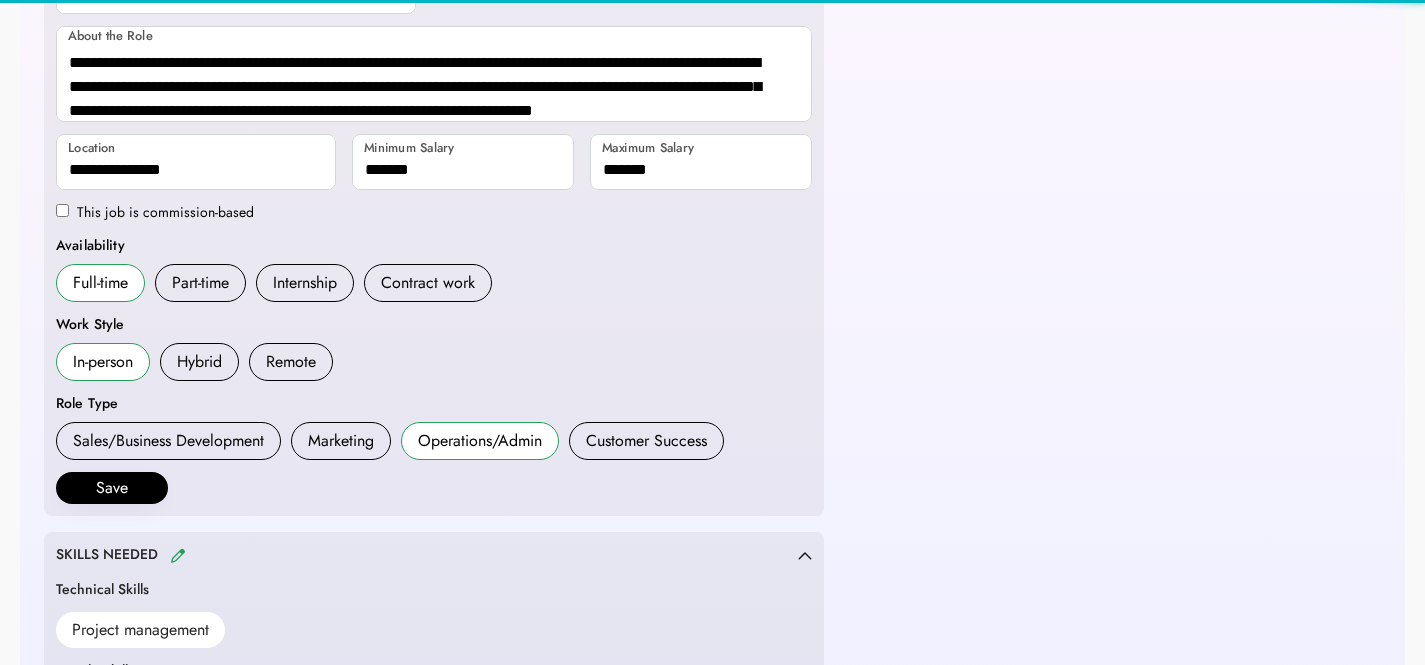 scroll, scrollTop: 672, scrollLeft: 0, axis: vertical 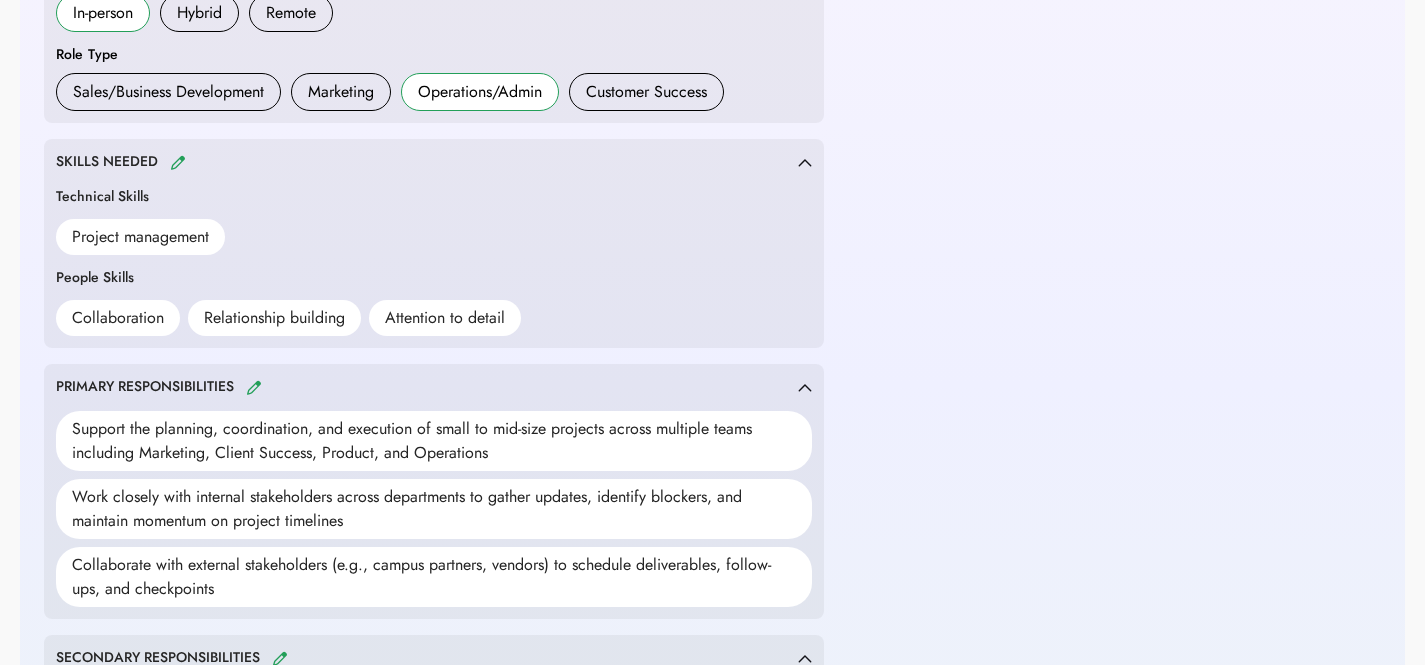 click on "SKILLS NEEDED Technical Skills Project management People Skills Collaboration Relationship building Attention to detail" at bounding box center [434, 243] 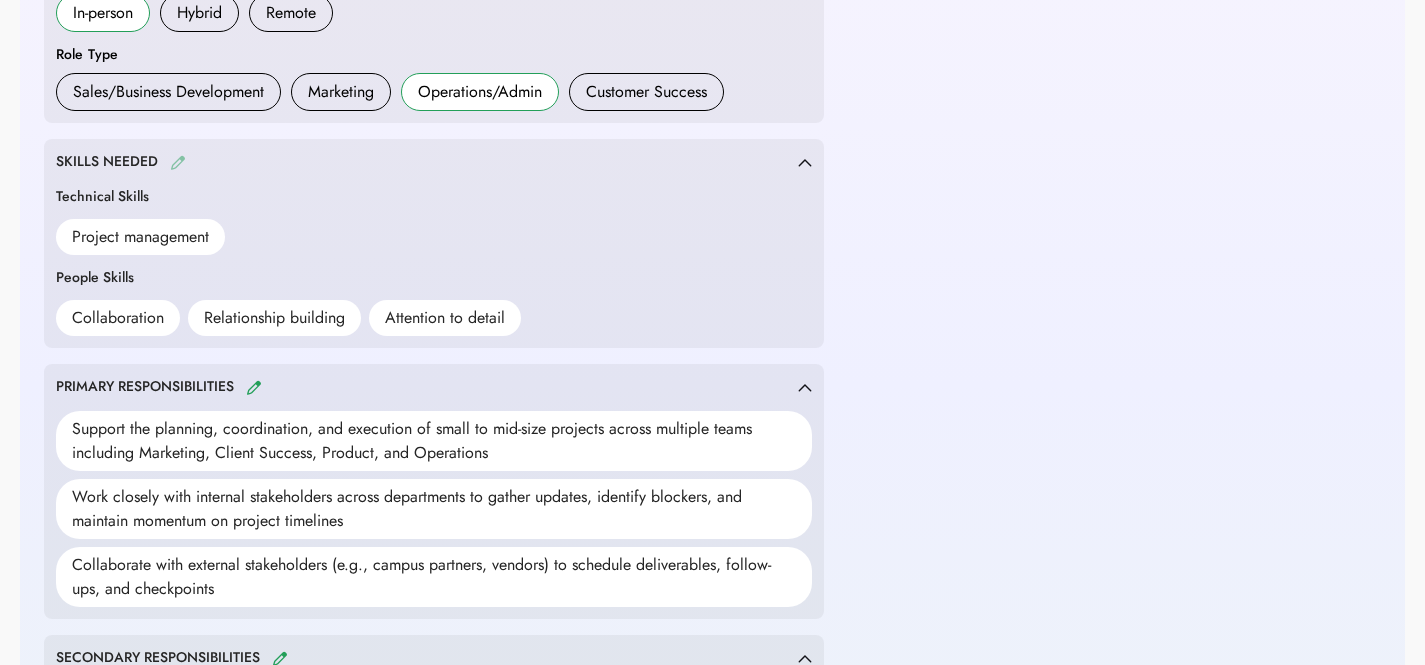 click at bounding box center (178, 162) 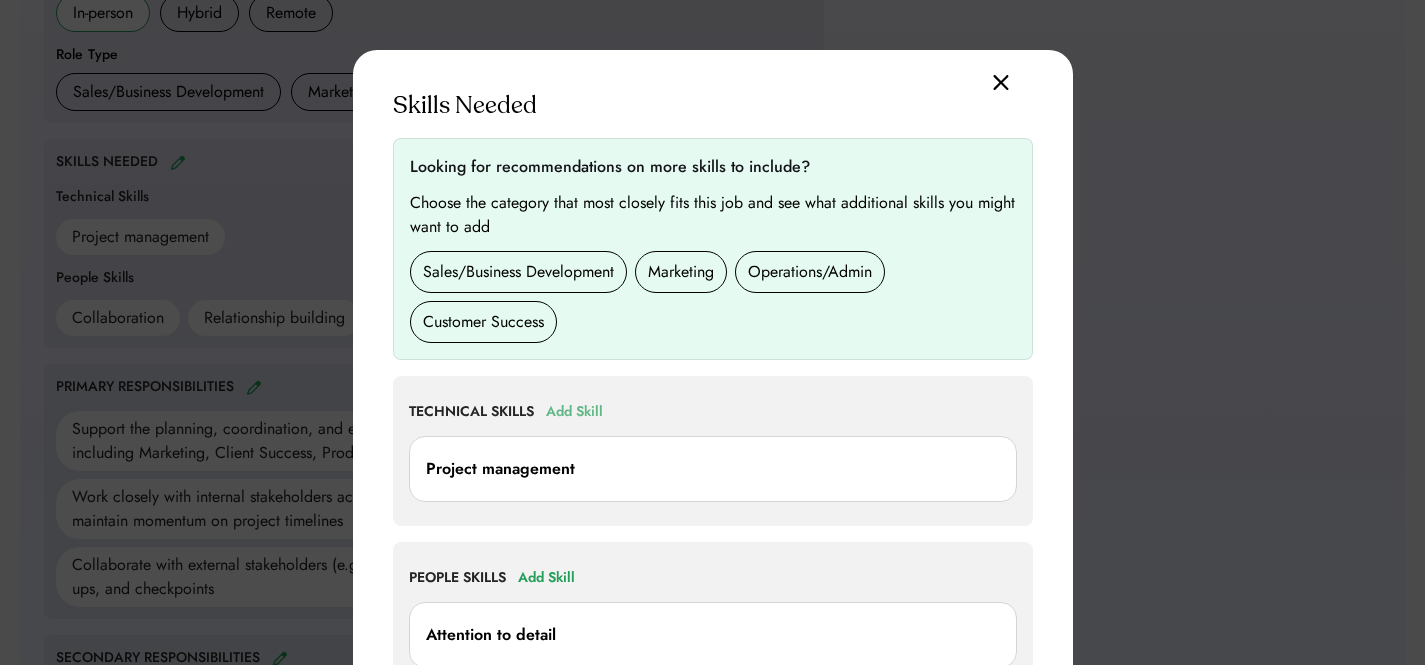 click on "Add Skill" at bounding box center (574, 412) 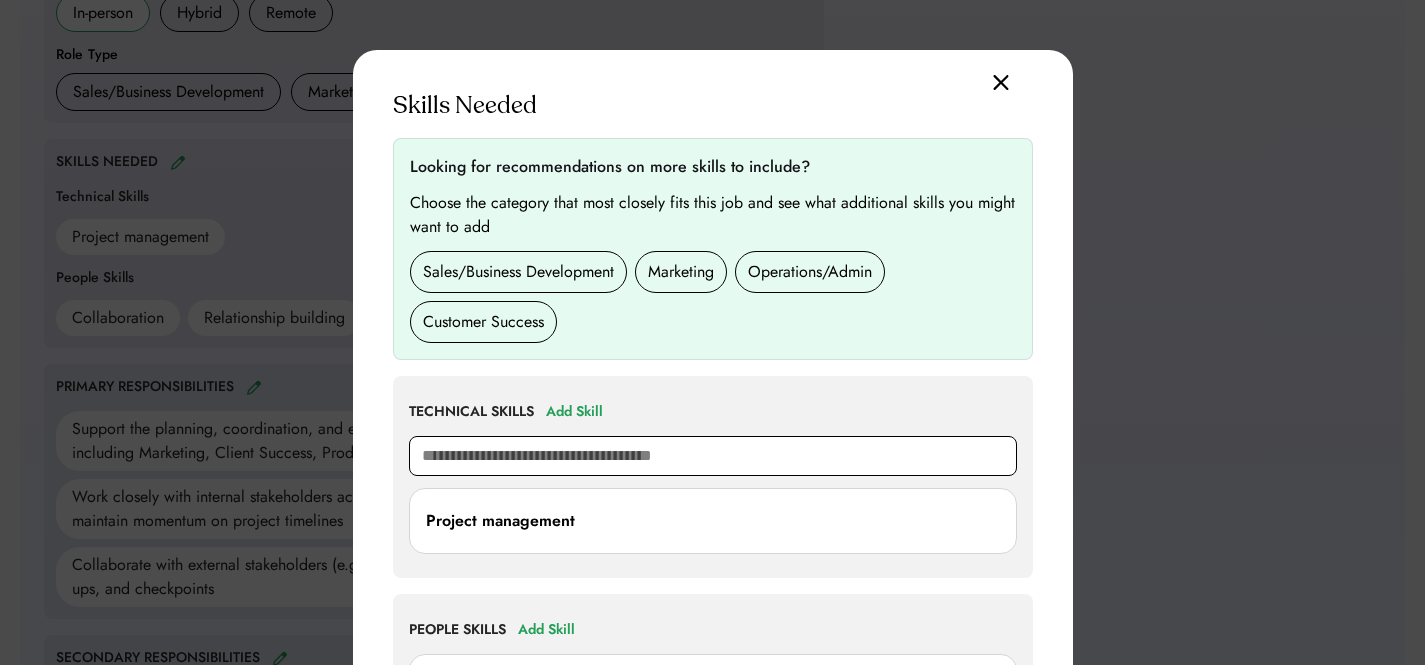 click at bounding box center [713, 456] 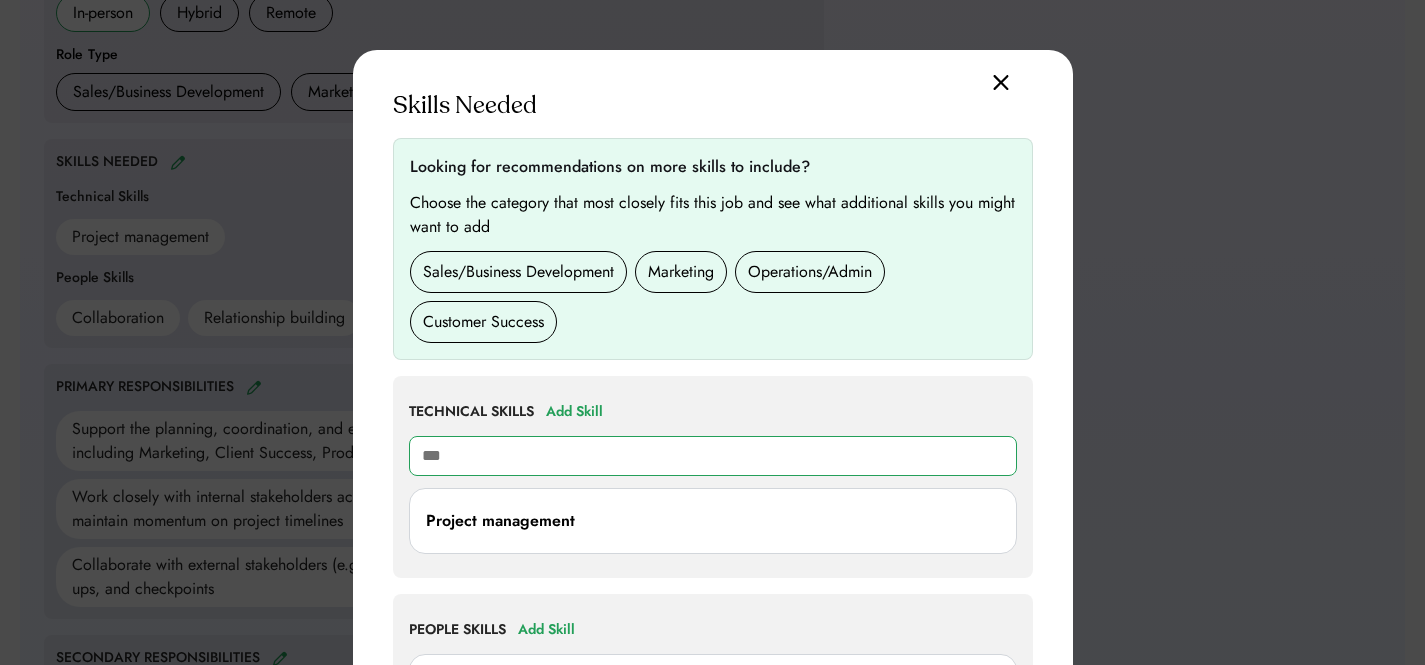 type on "****" 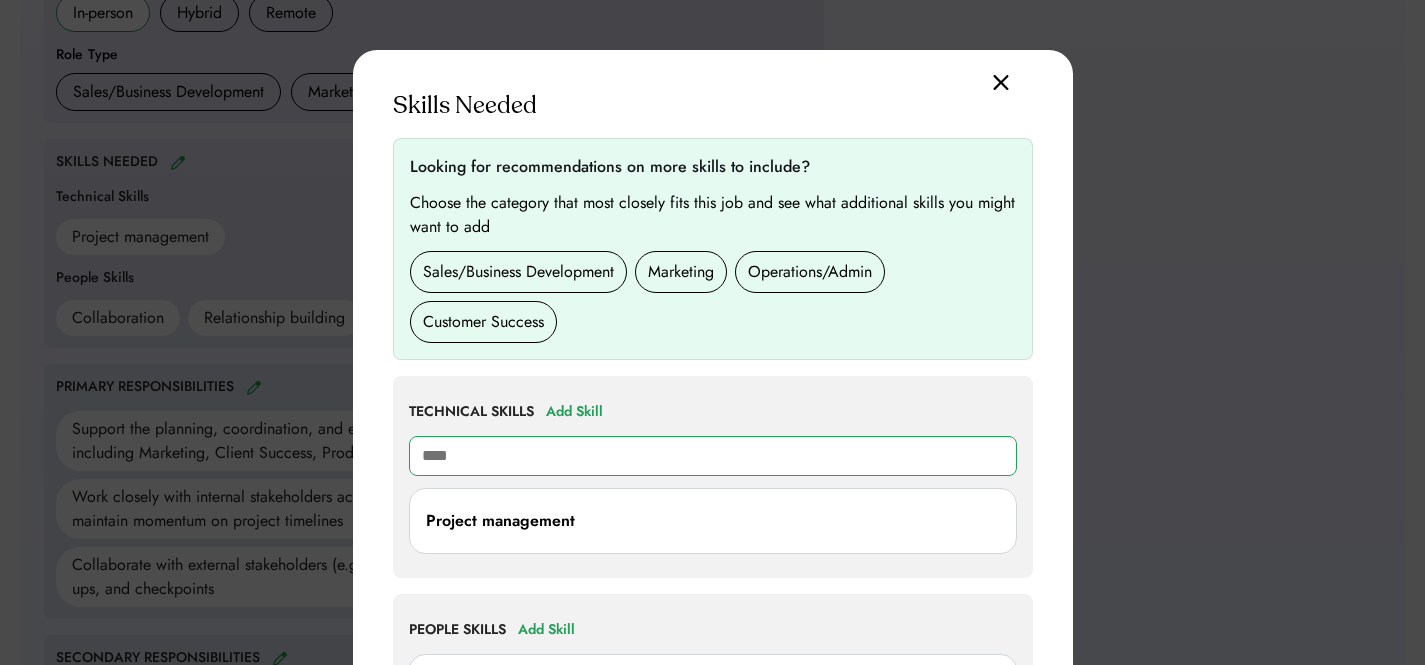type on "**********" 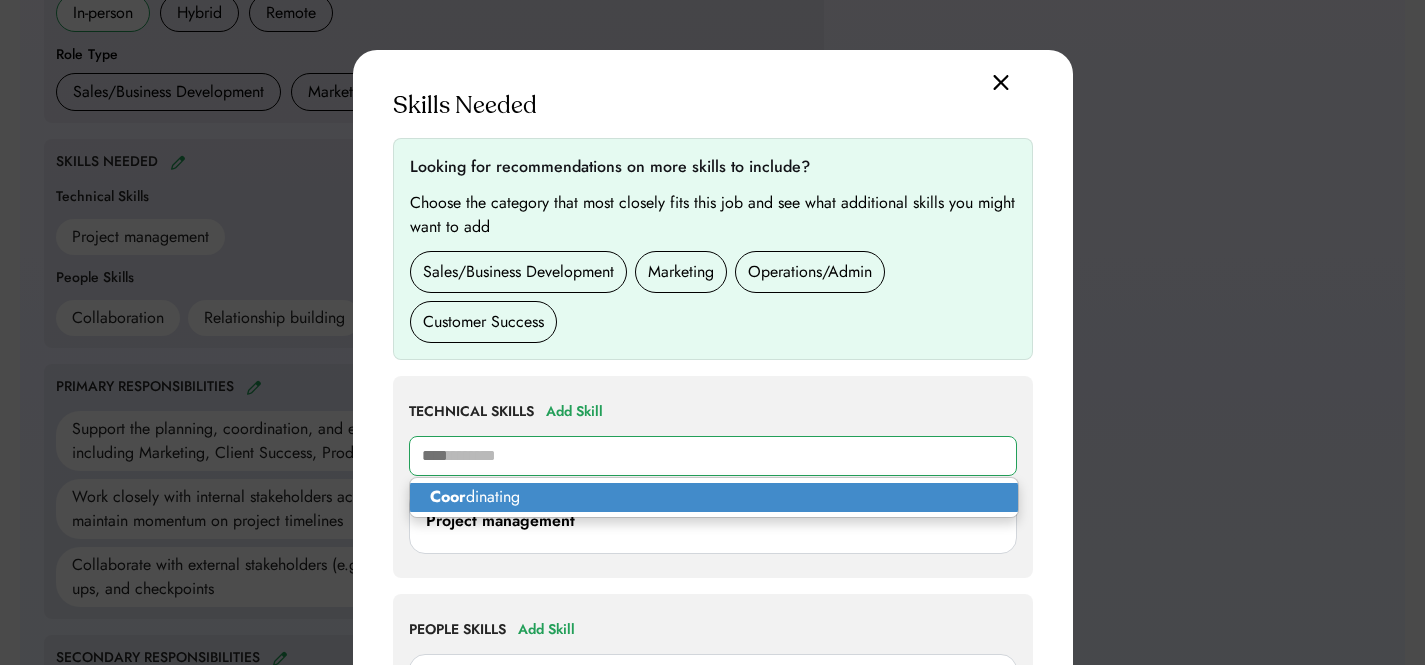 click on "Coor dinating" at bounding box center (714, 497) 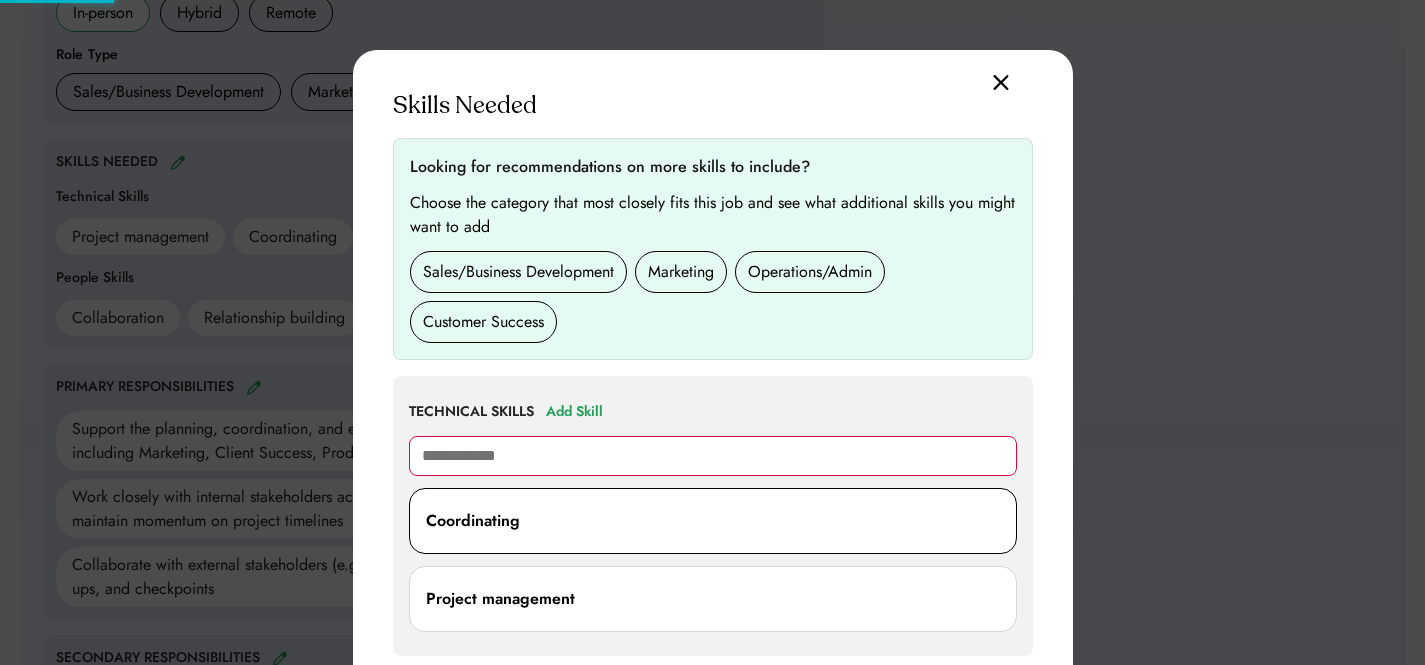 type 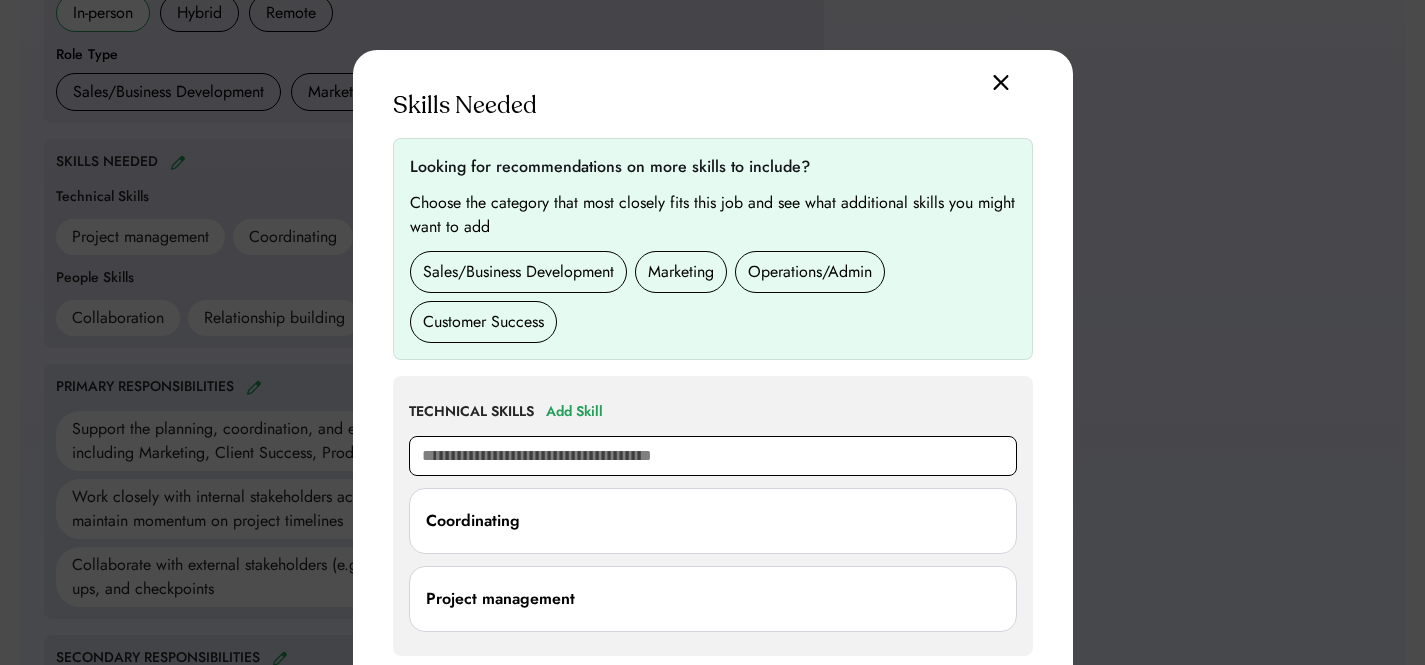 click at bounding box center [713, 456] 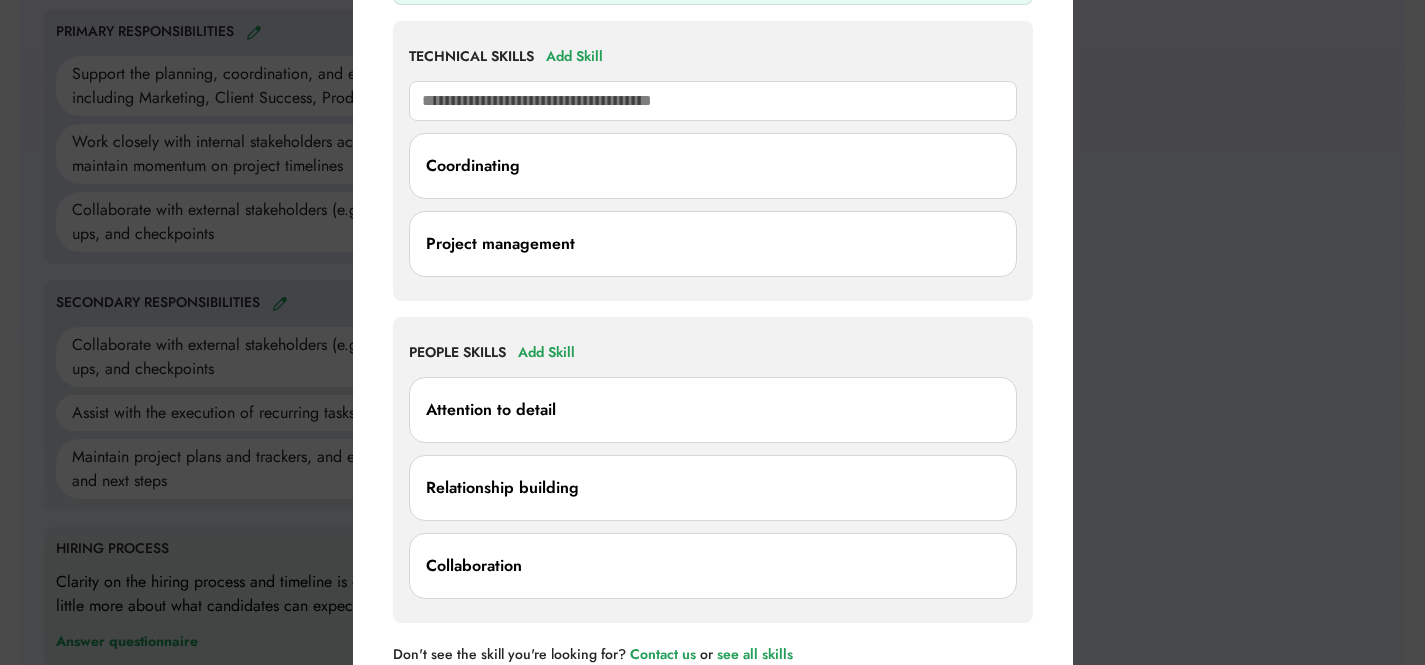 scroll, scrollTop: 1106, scrollLeft: 0, axis: vertical 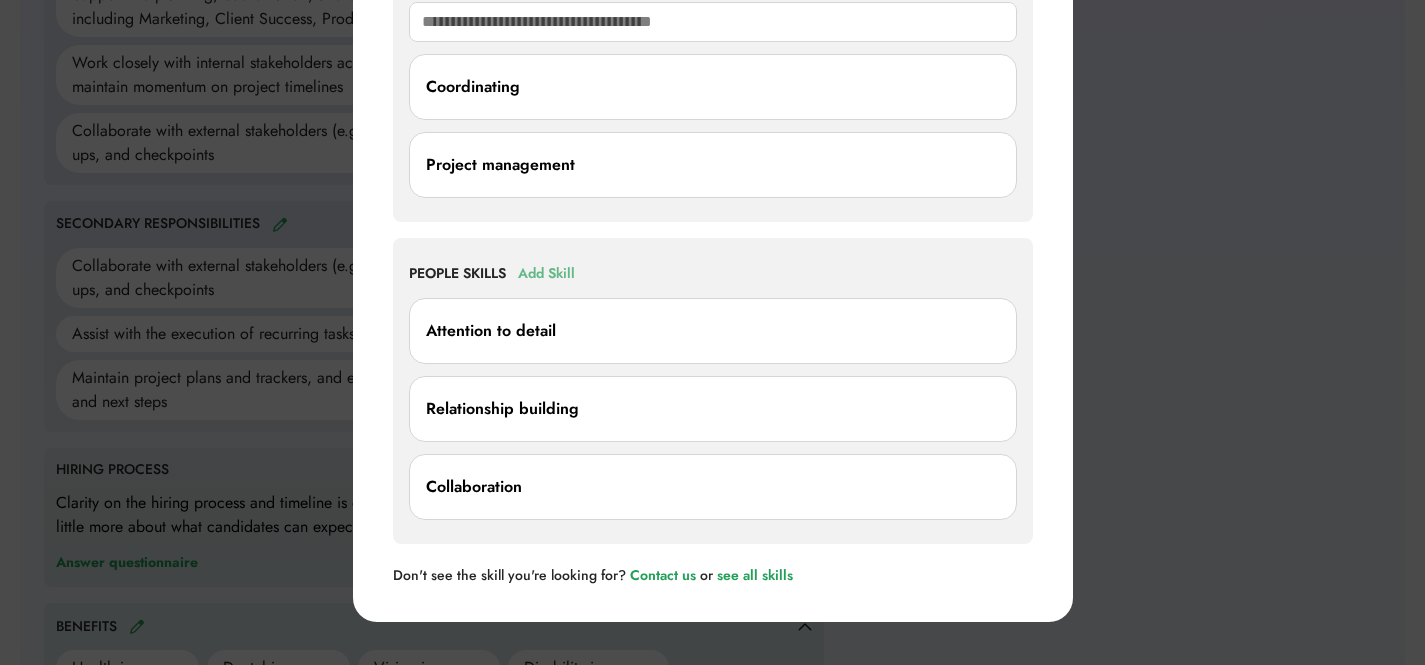 click on "Add Skill" at bounding box center (546, 274) 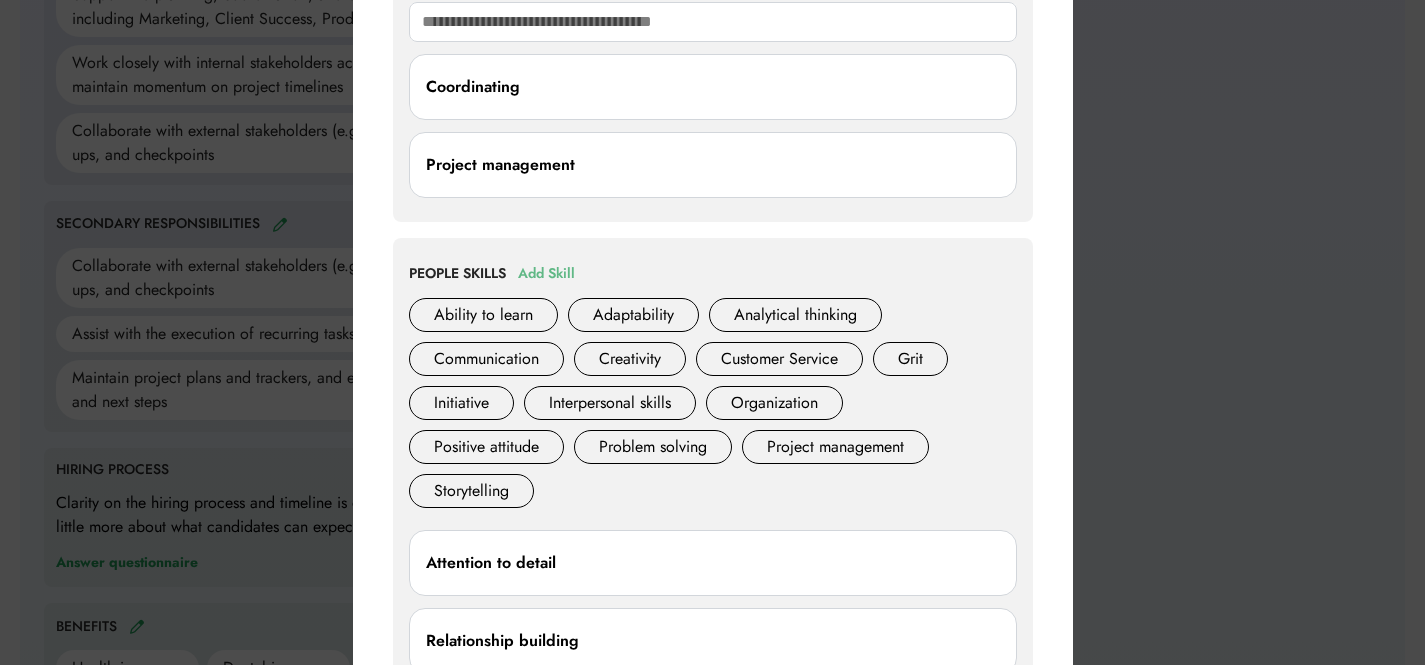 click on "Add Skill" at bounding box center (546, 274) 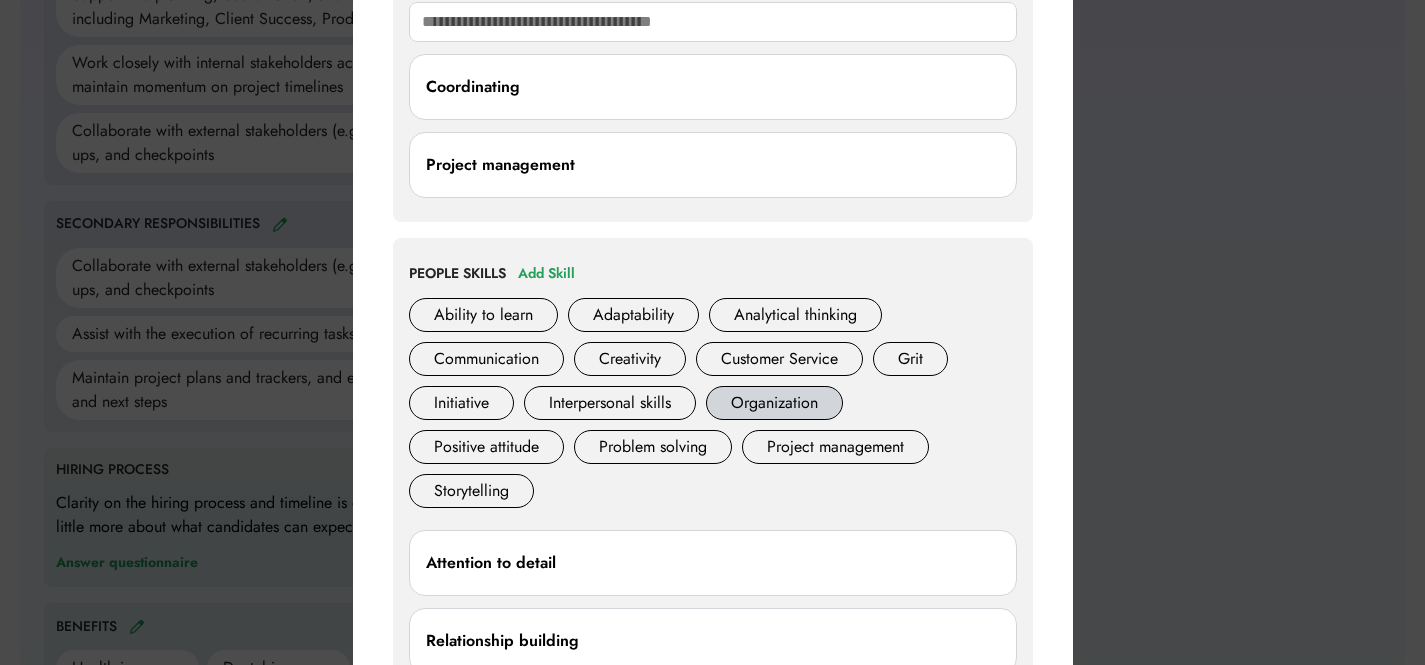 click on "Organization" at bounding box center [774, 403] 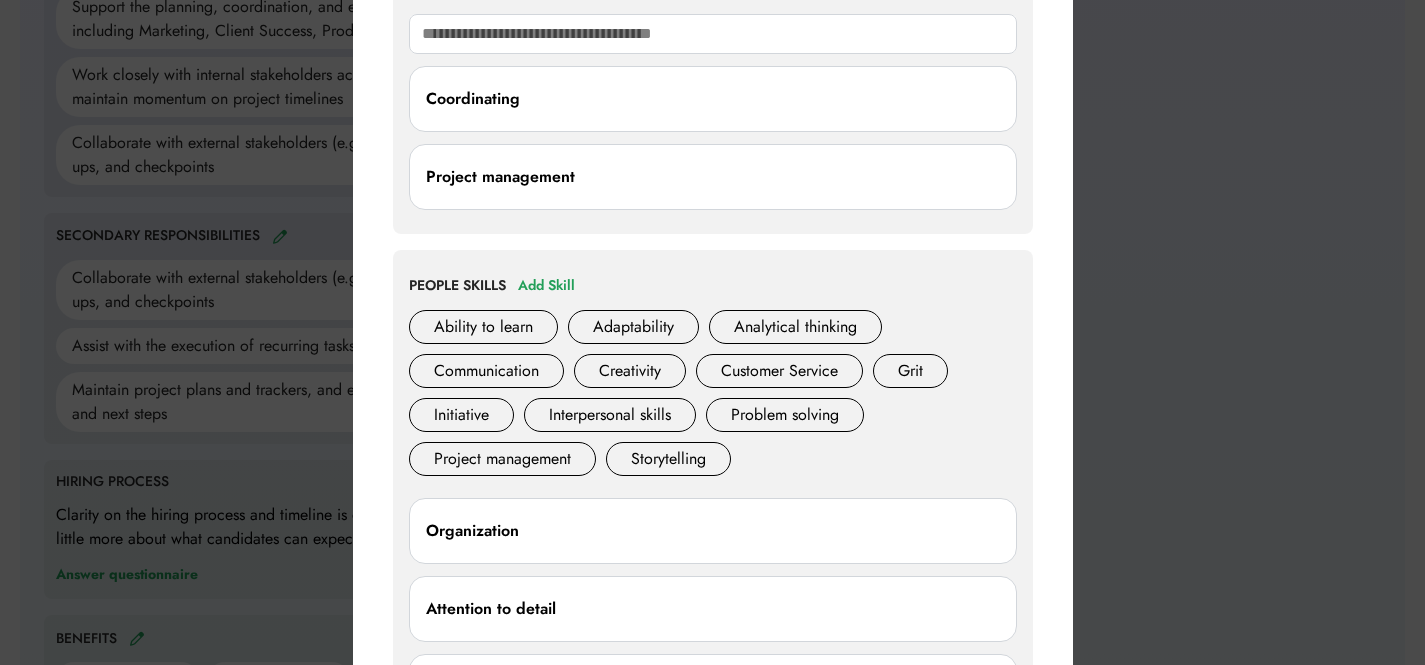 scroll, scrollTop: 989, scrollLeft: 0, axis: vertical 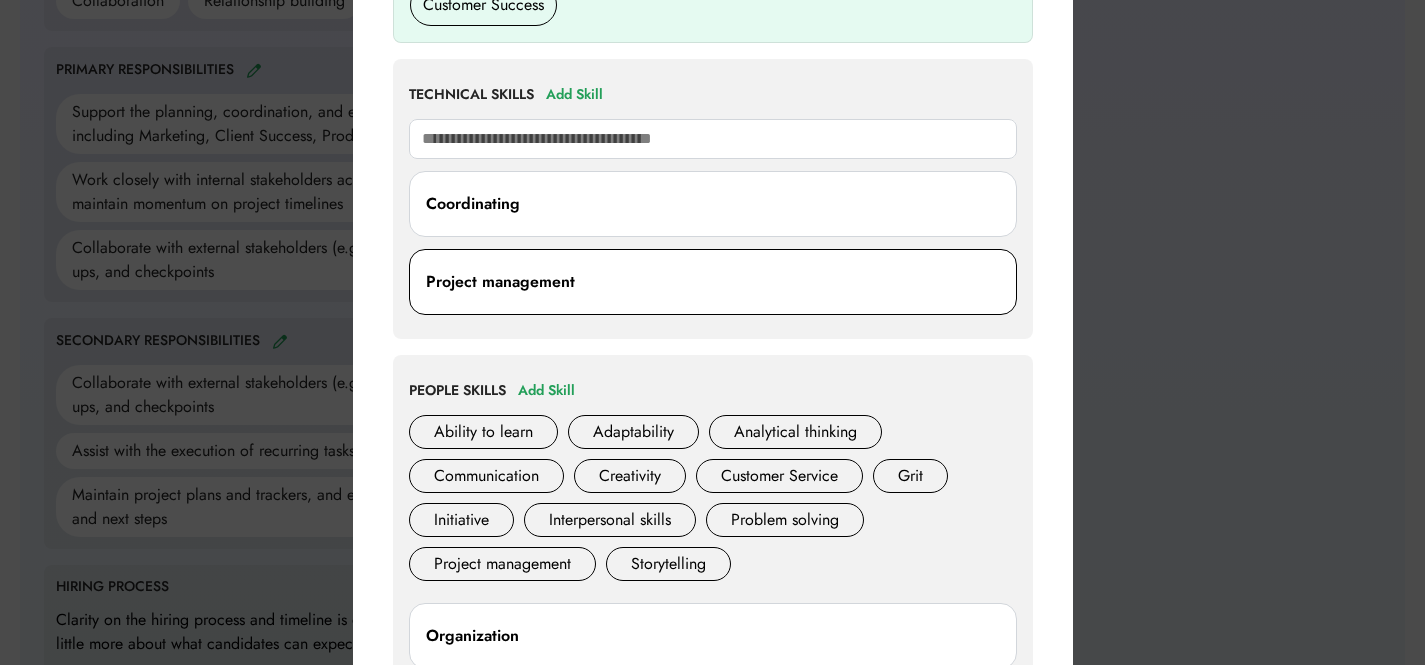 click on "Project management" at bounding box center (500, 282) 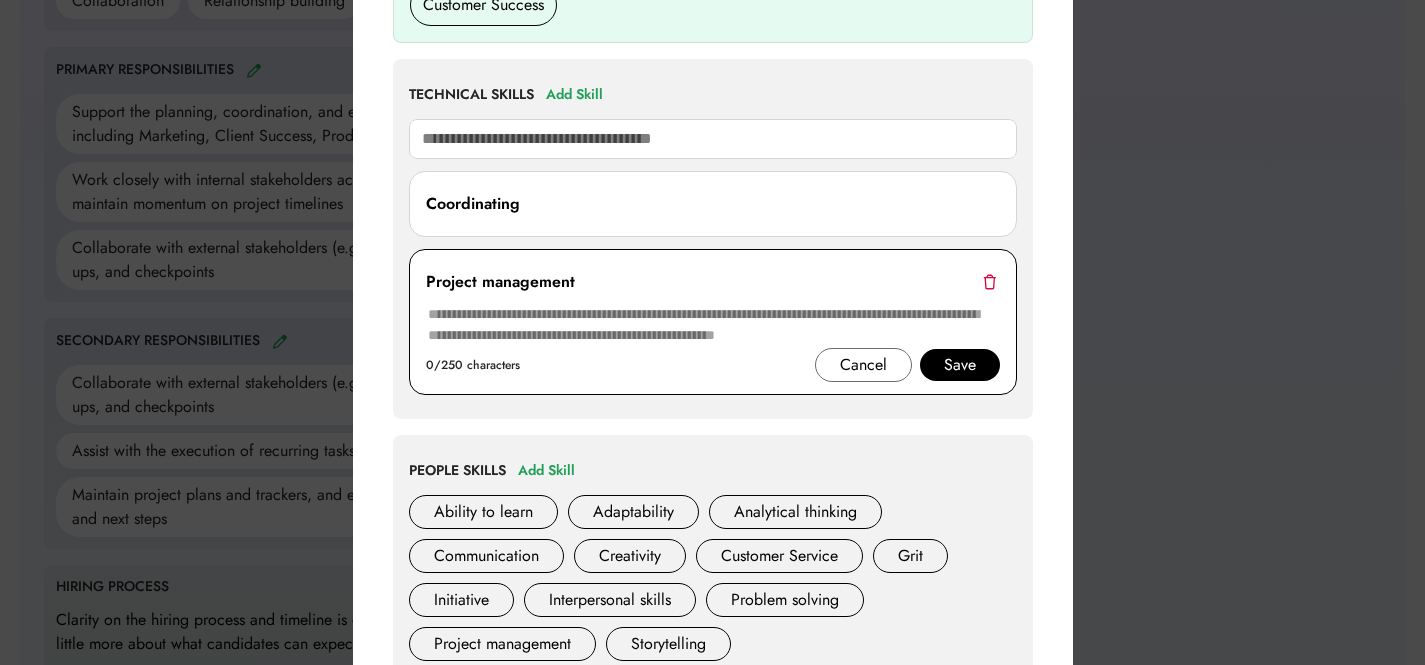 click at bounding box center [713, 325] 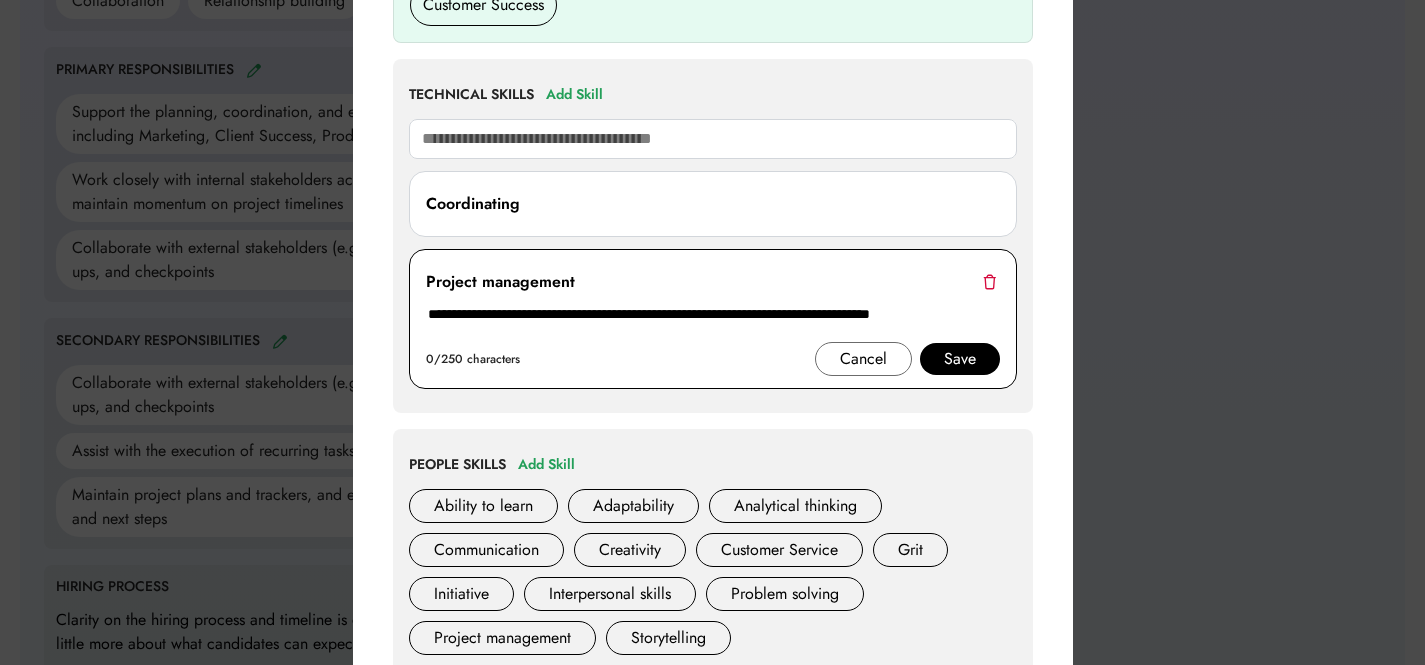type on "**********" 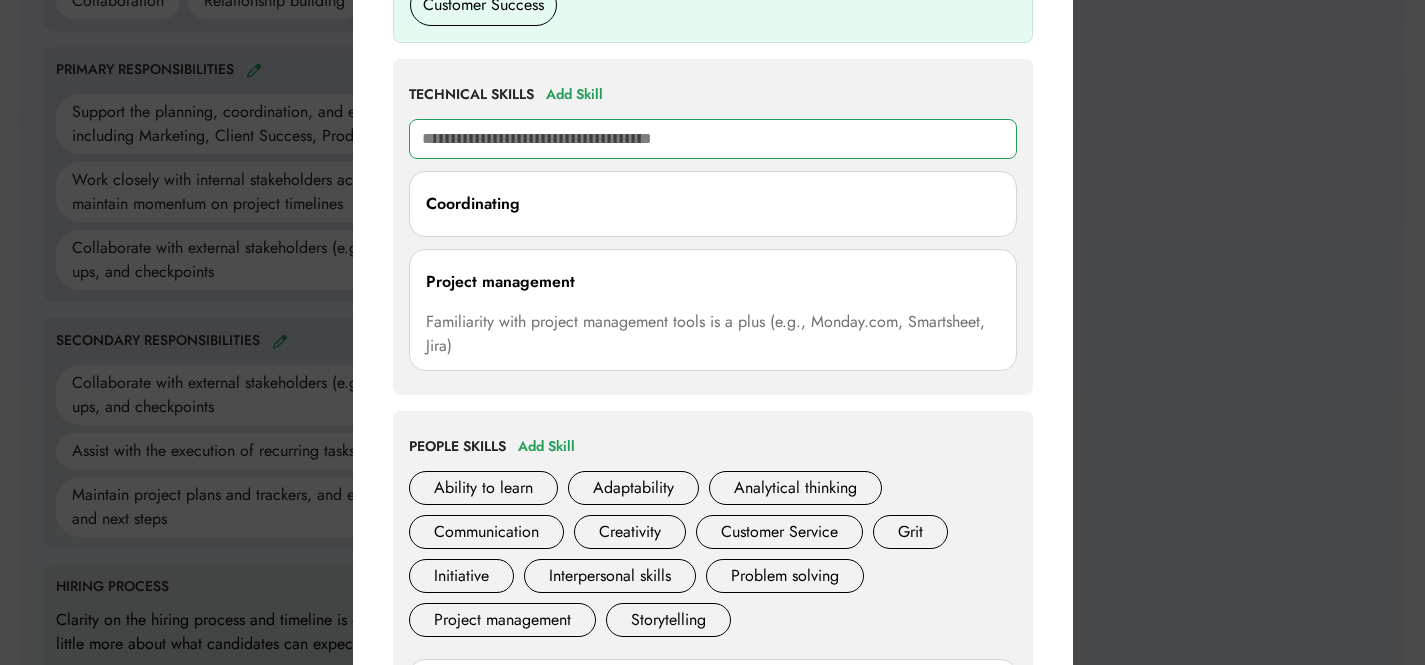 click at bounding box center [713, 139] 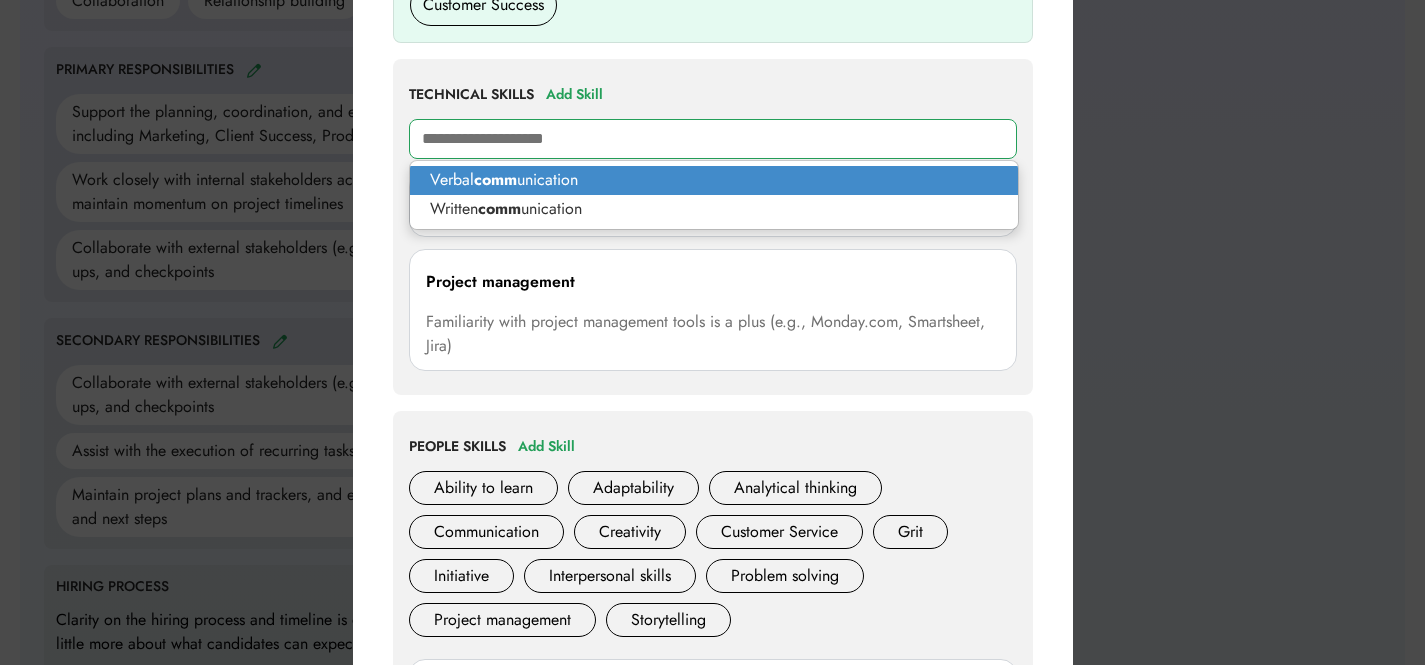 type on "**********" 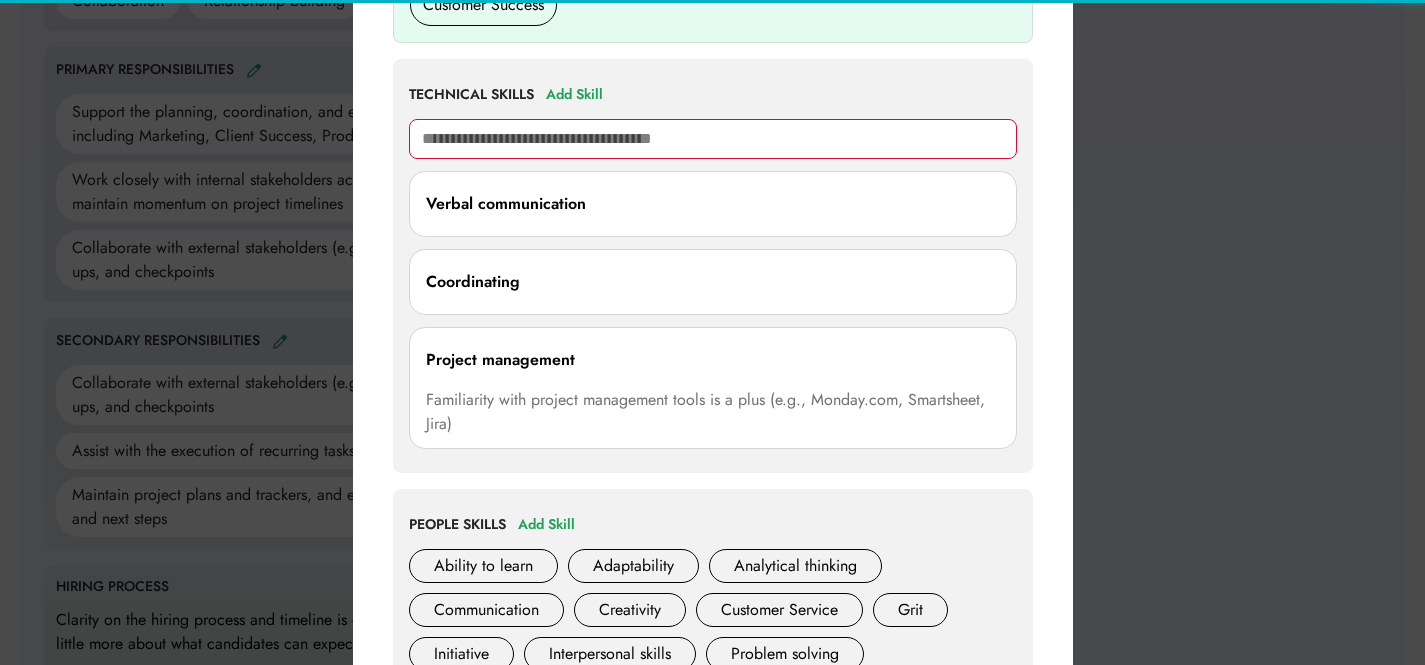 click at bounding box center [713, 139] 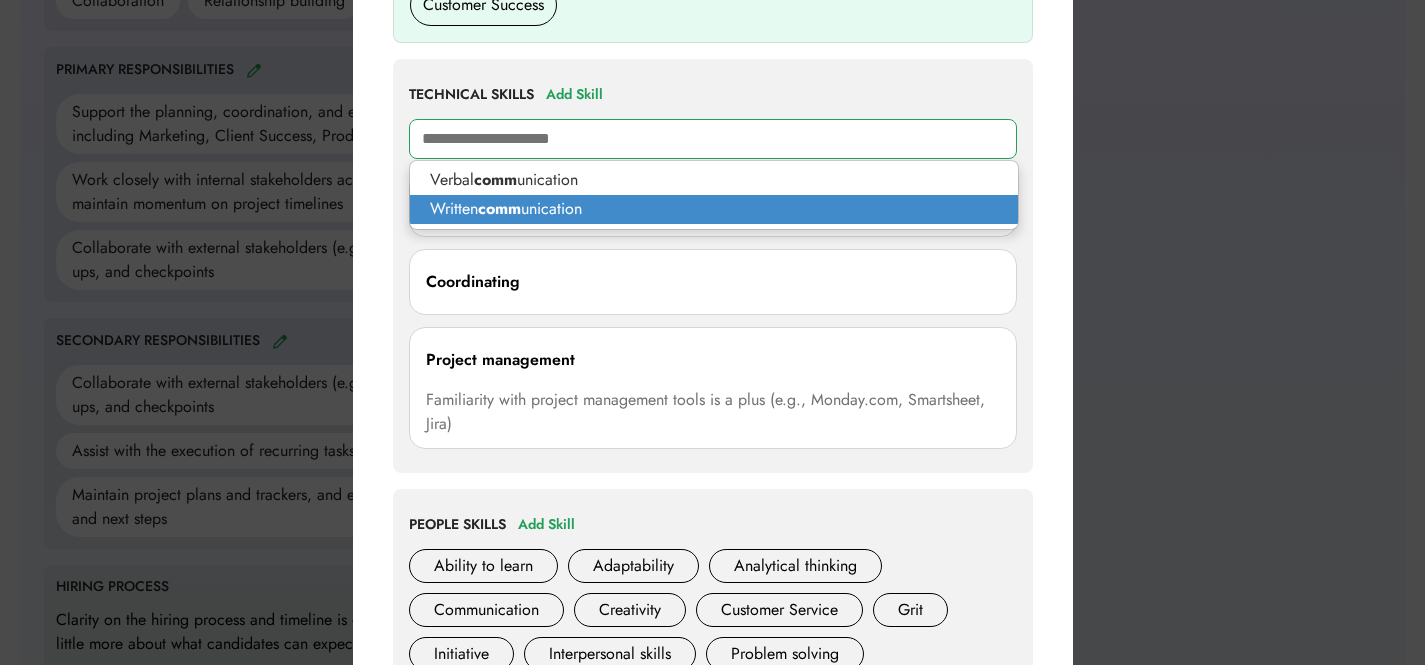 type on "**********" 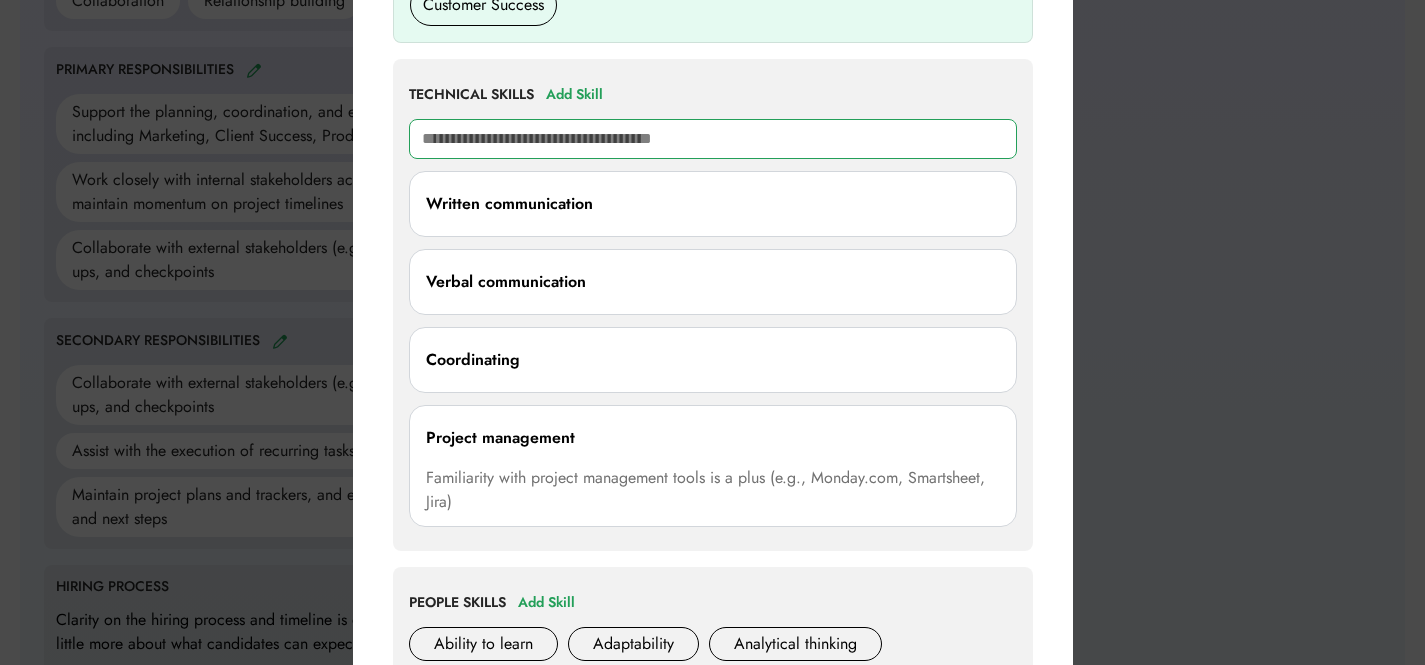 click at bounding box center [713, 139] 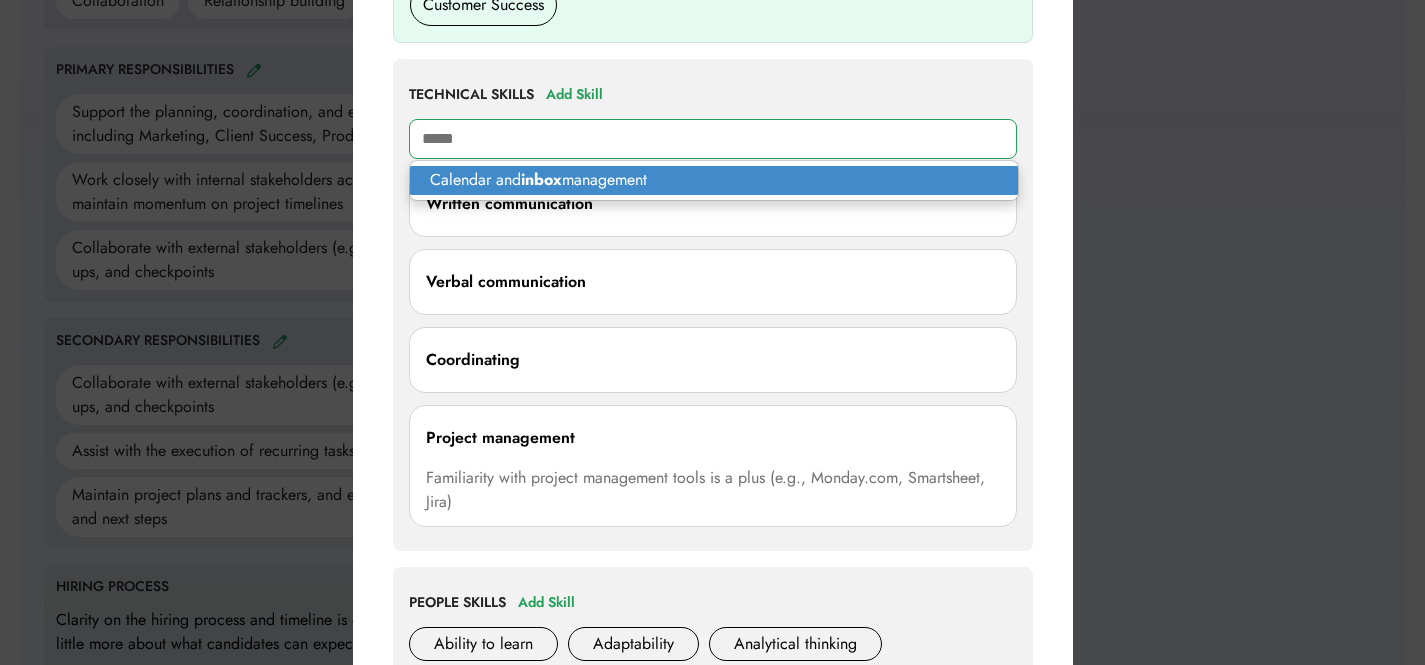 click on "Calendar and  inbox  management" at bounding box center (714, 180) 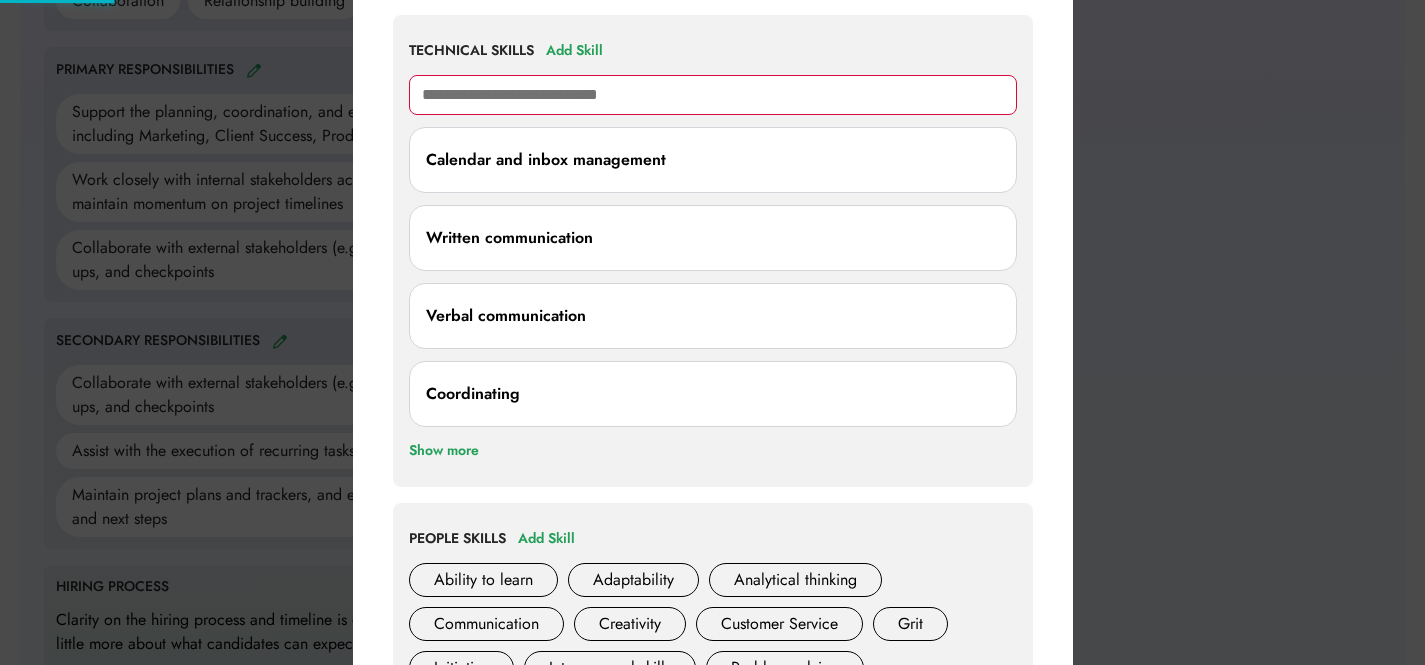 scroll, scrollTop: 1520, scrollLeft: 0, axis: vertical 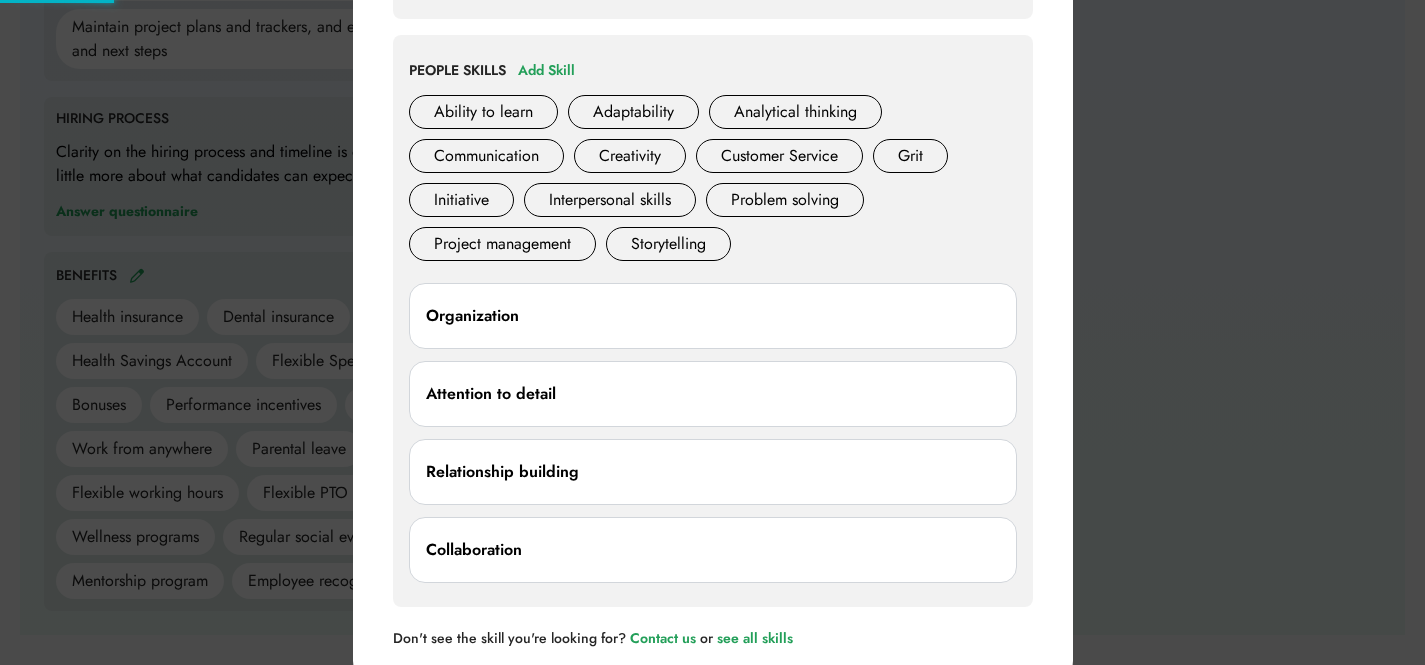 type 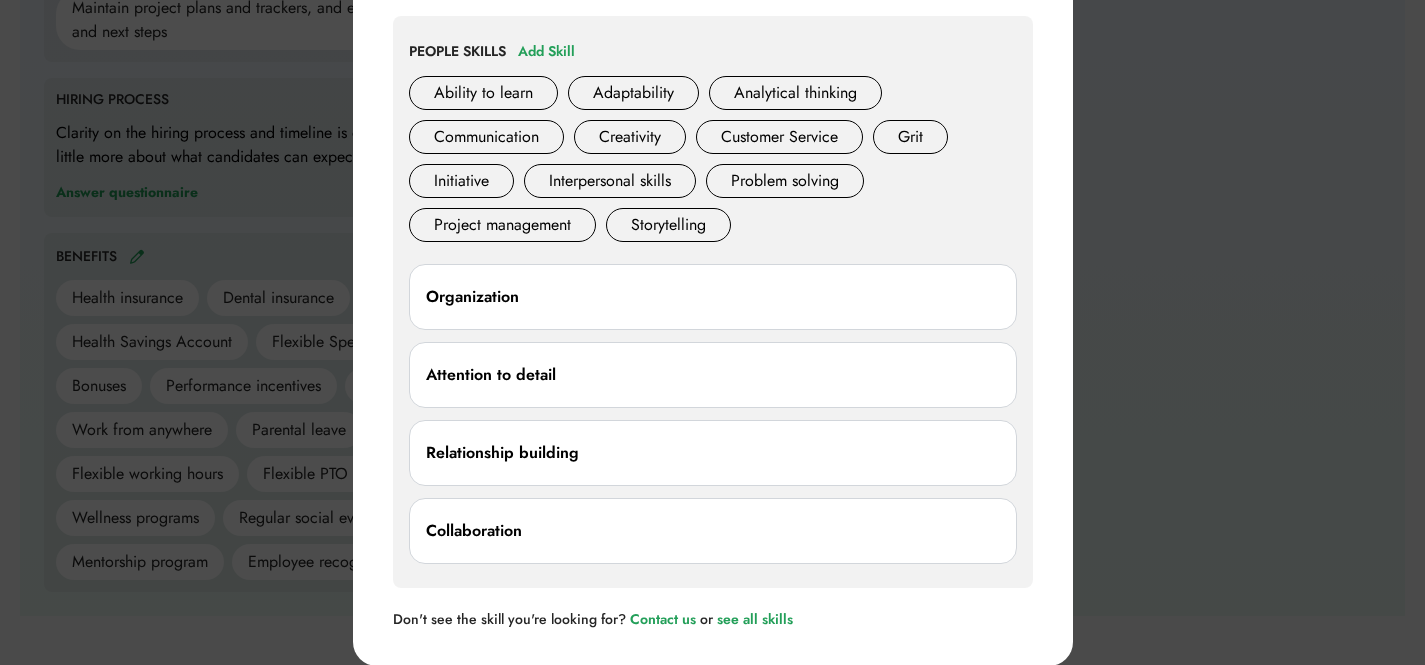click on "Relationship building" at bounding box center (713, 453) 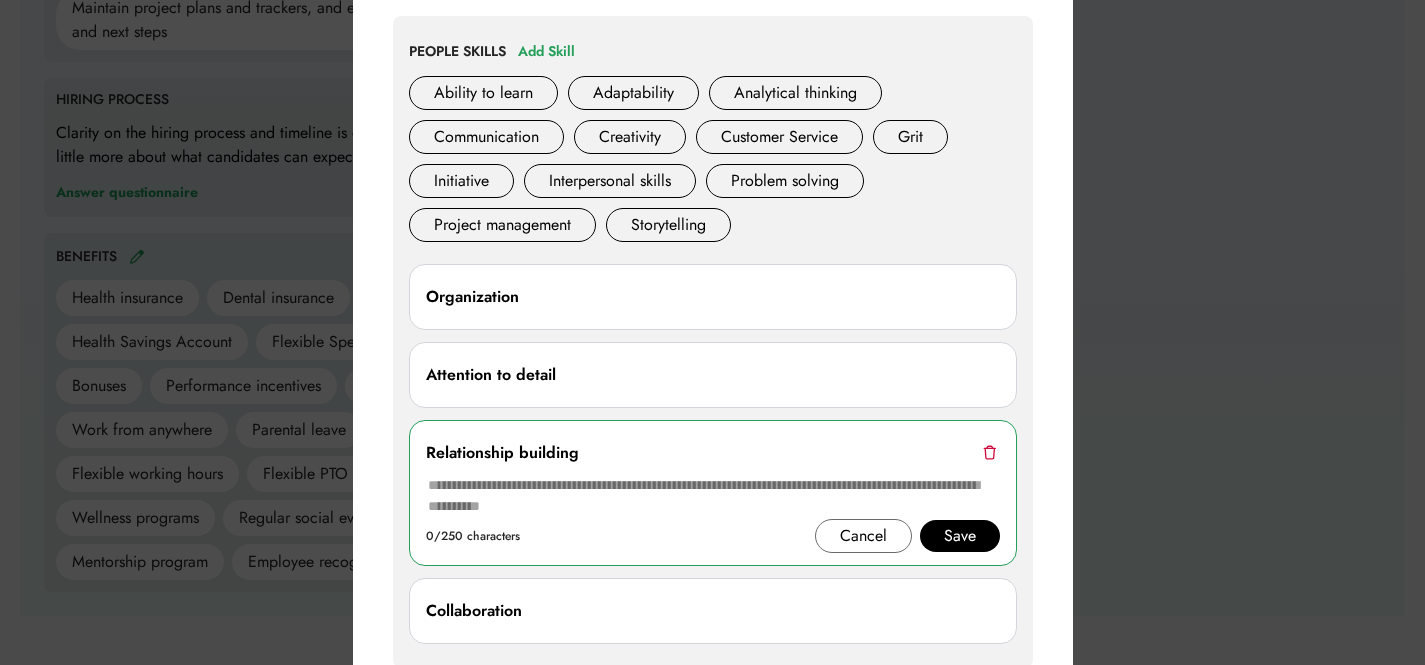 click at bounding box center [989, 452] 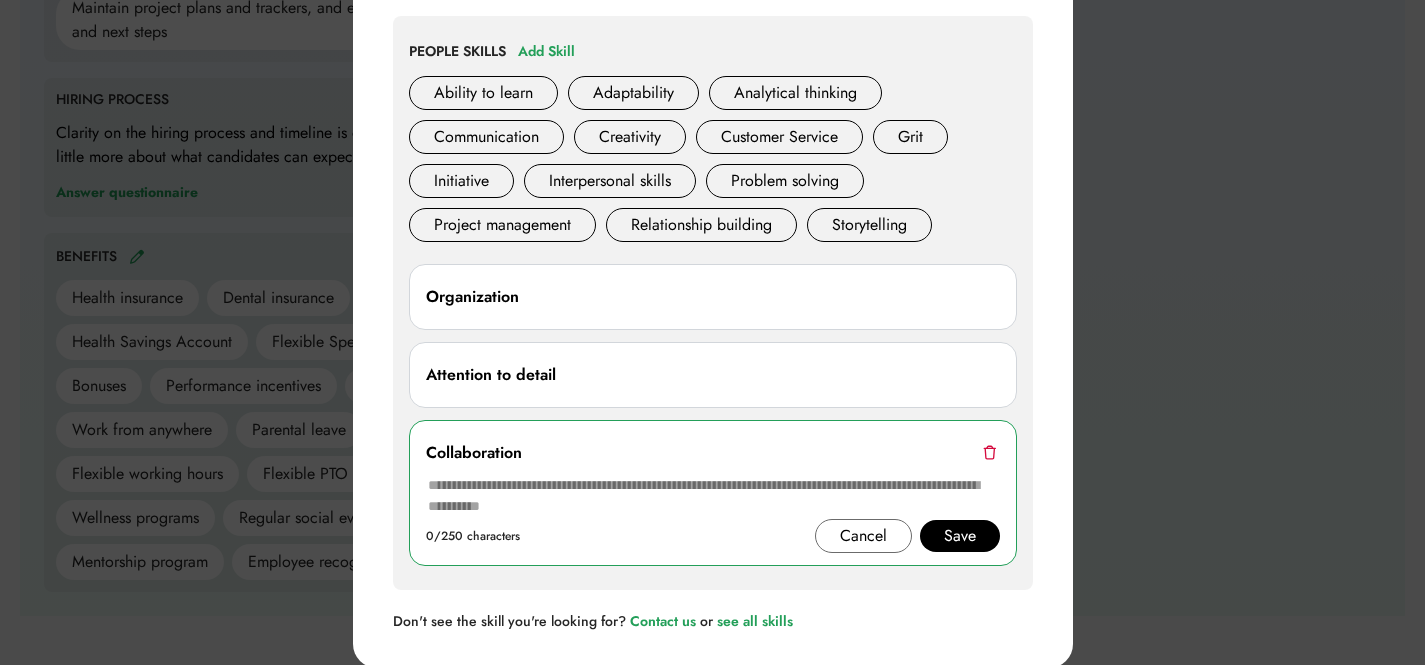 click at bounding box center (712, 332) 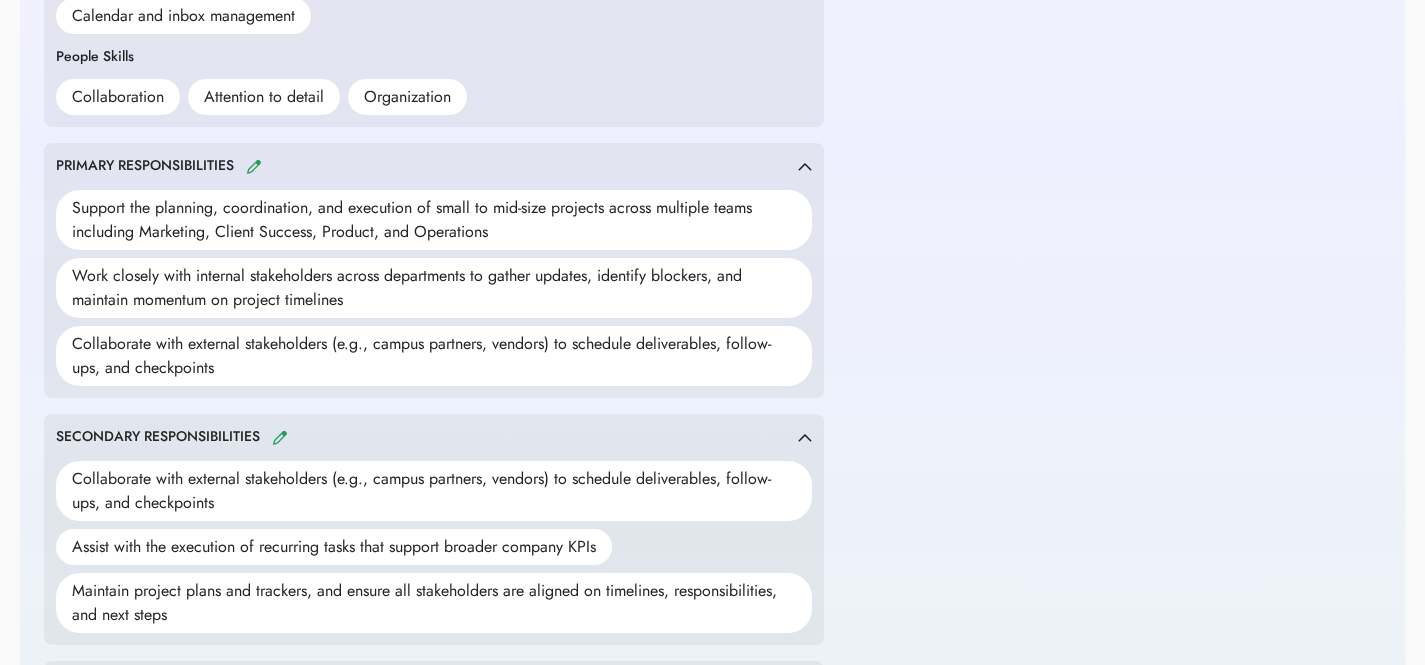 scroll, scrollTop: 957, scrollLeft: 0, axis: vertical 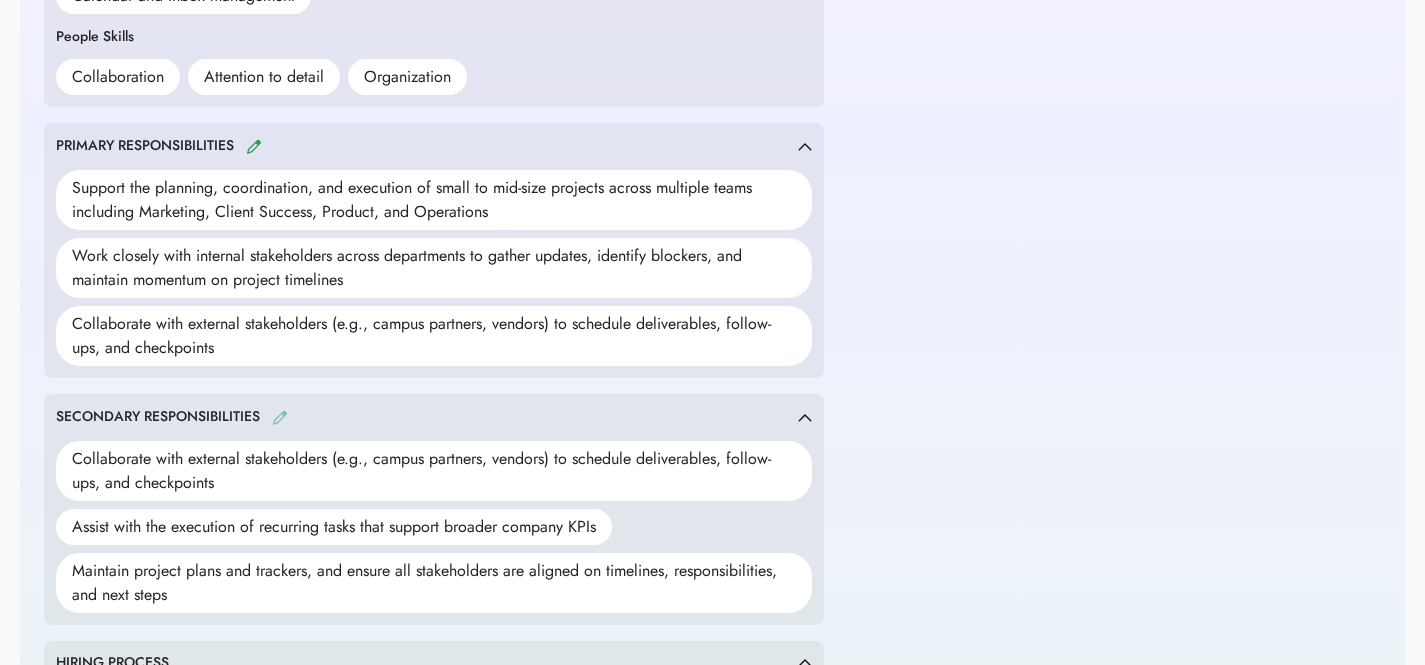 click at bounding box center [280, 417] 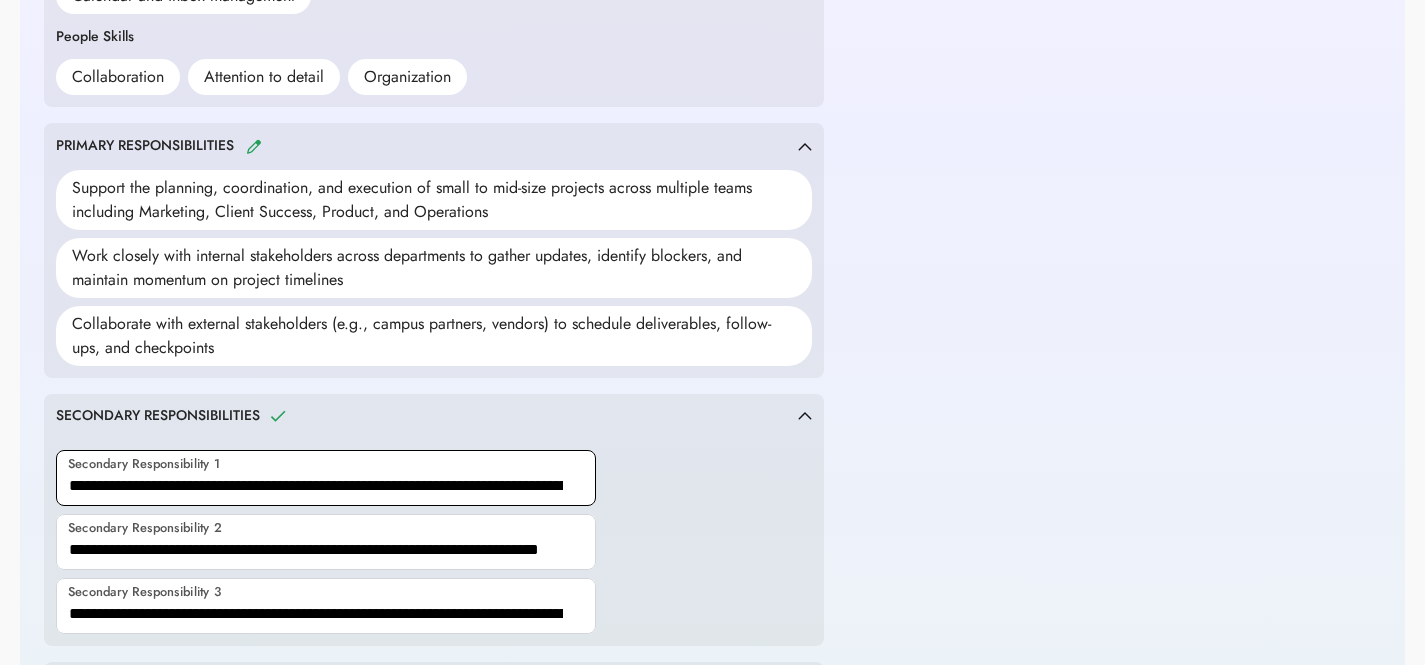 click at bounding box center [326, 478] 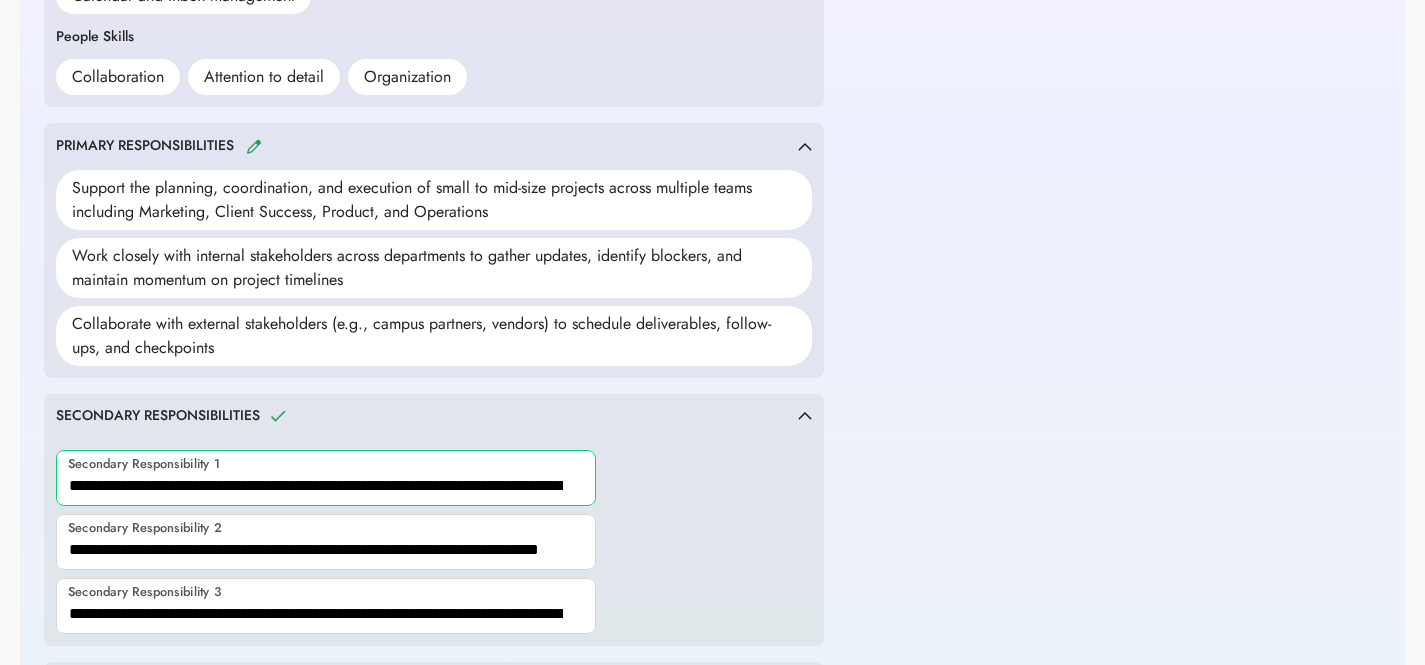 click at bounding box center (326, 478) 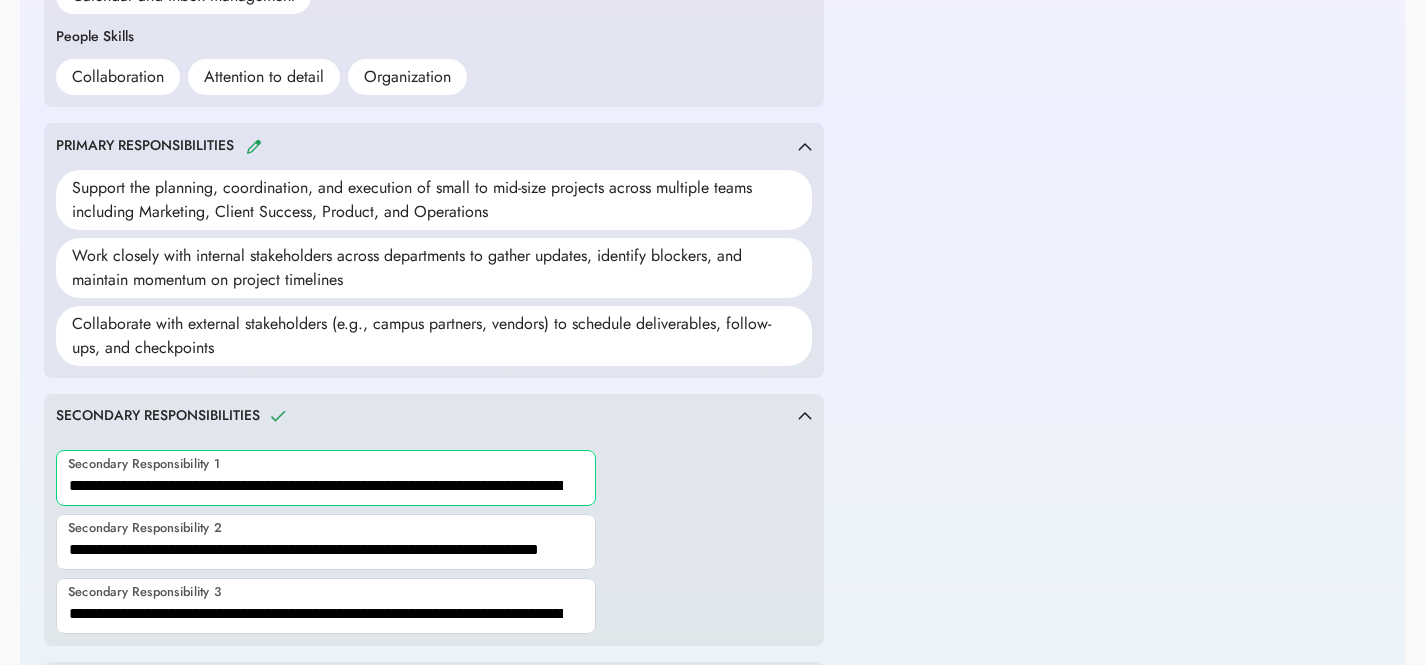 click at bounding box center [326, 478] 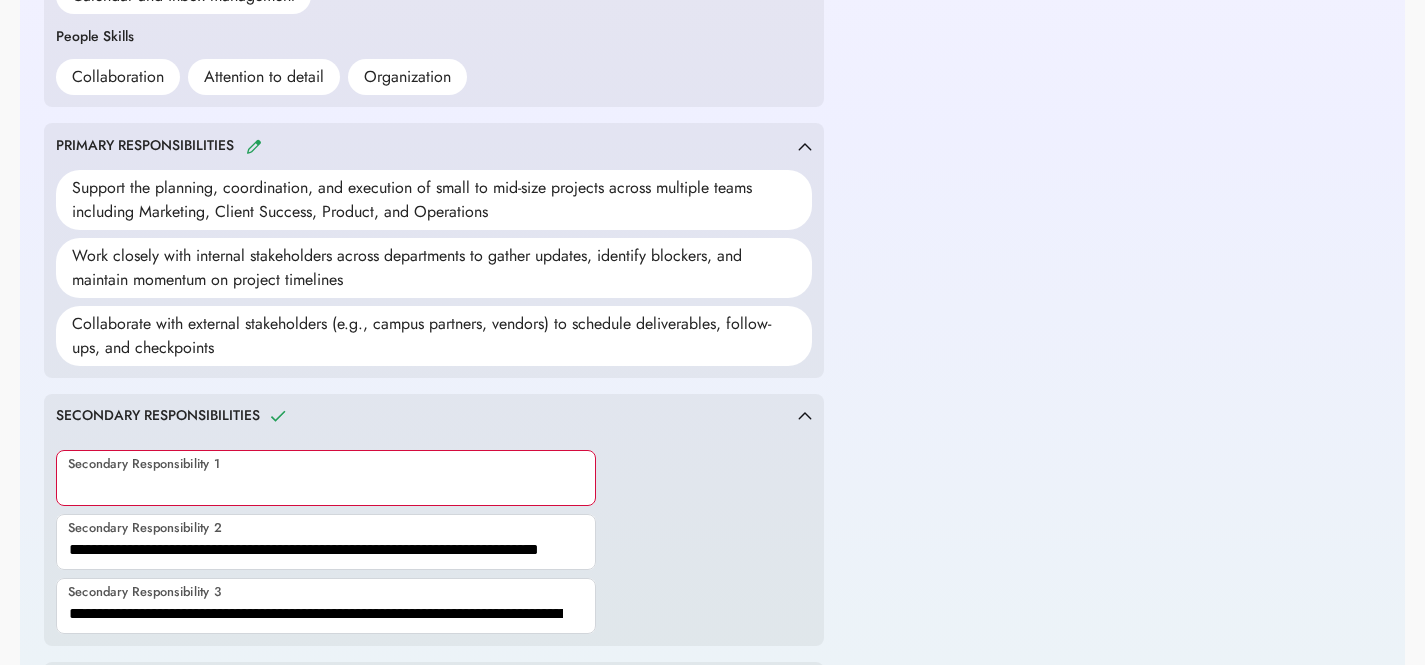 click at bounding box center [326, 478] 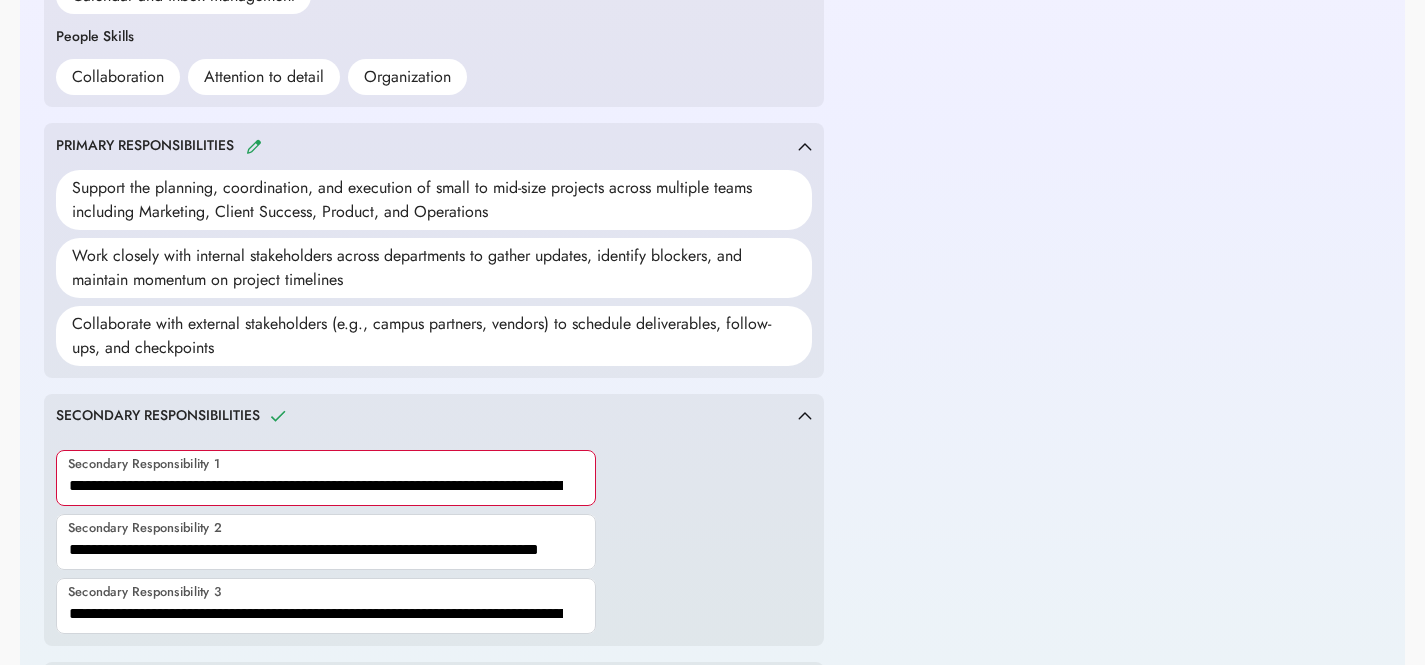 scroll, scrollTop: 0, scrollLeft: 133, axis: horizontal 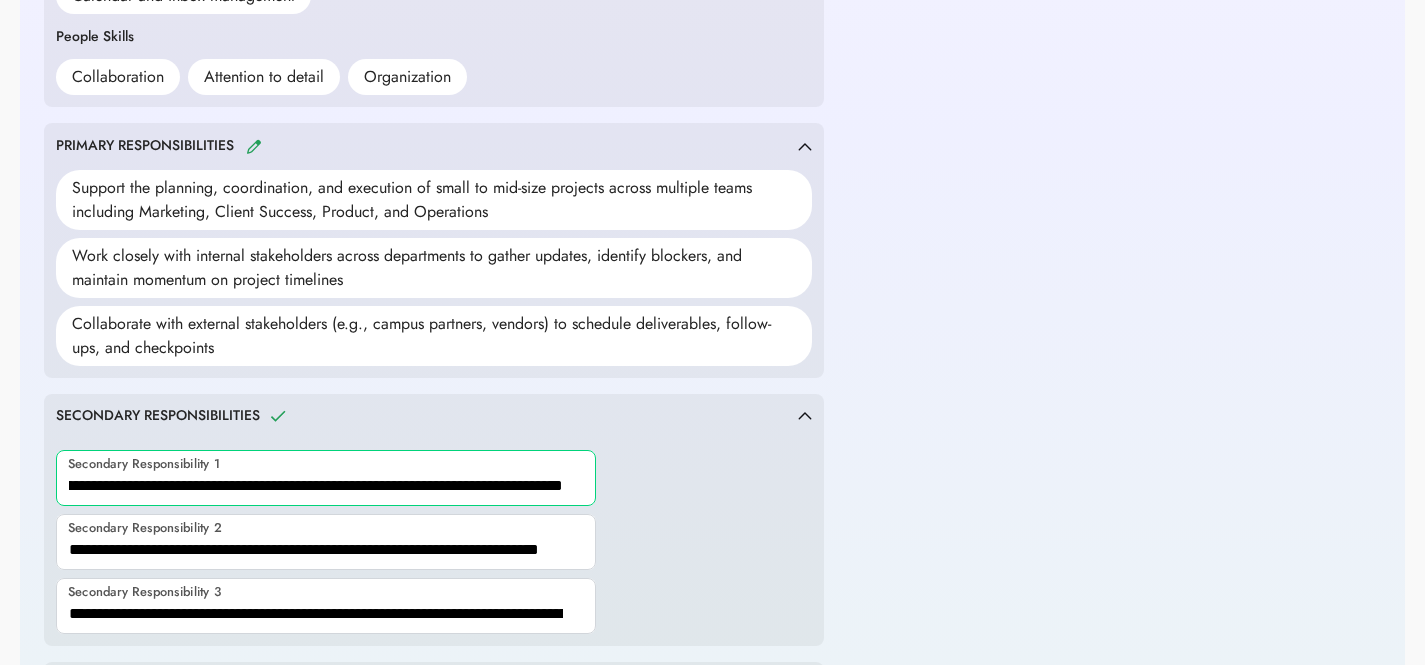 type on "**********" 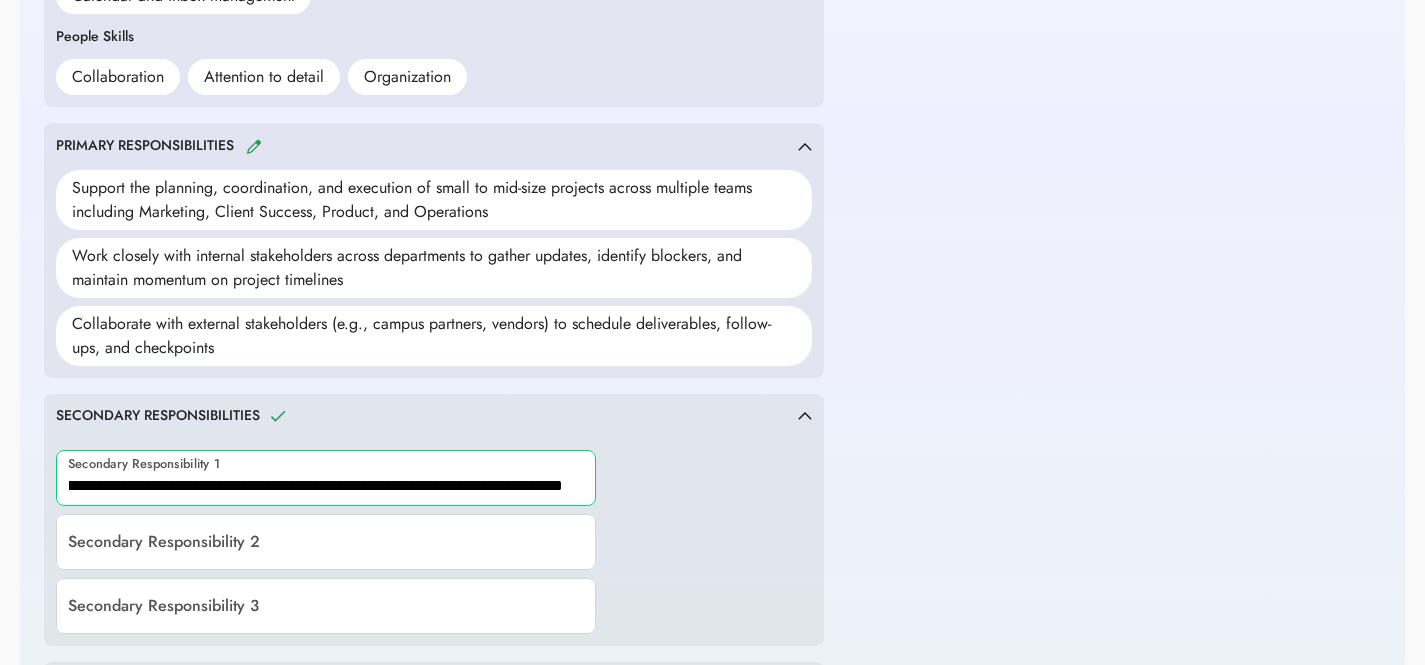 scroll, scrollTop: 0, scrollLeft: 0, axis: both 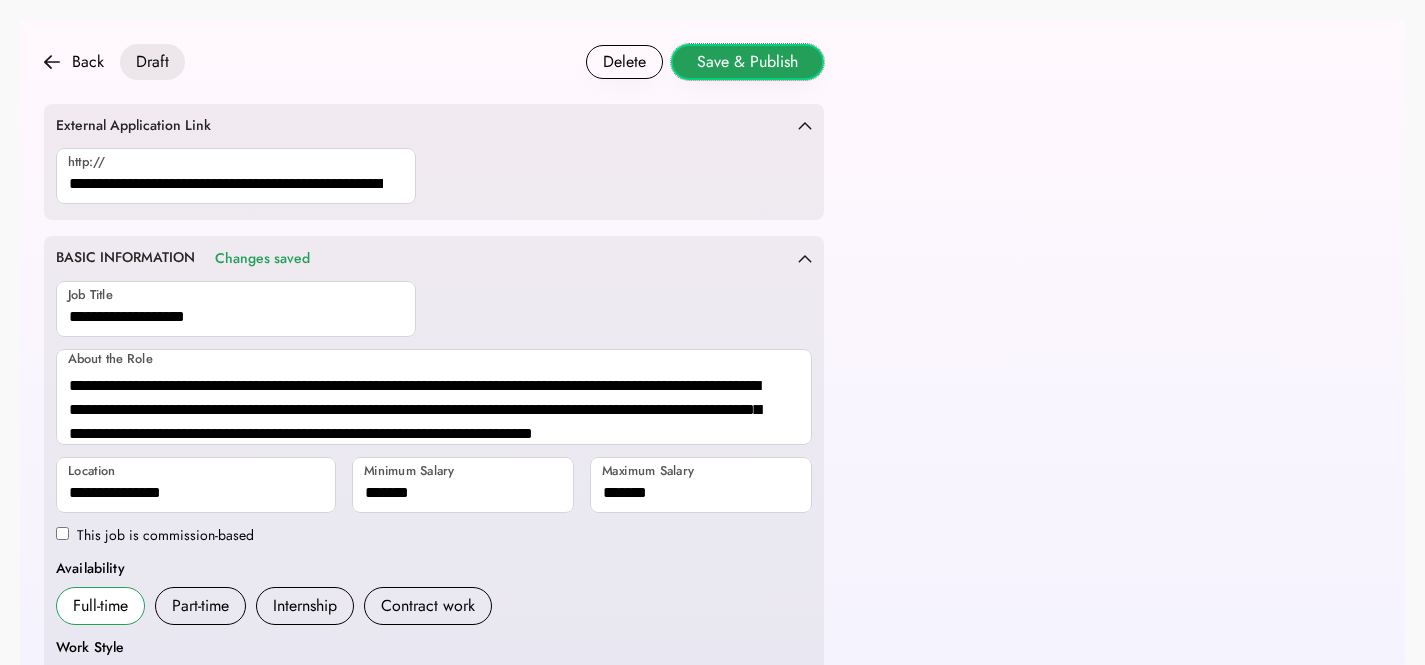 click on "Save & Publish" at bounding box center [747, 62] 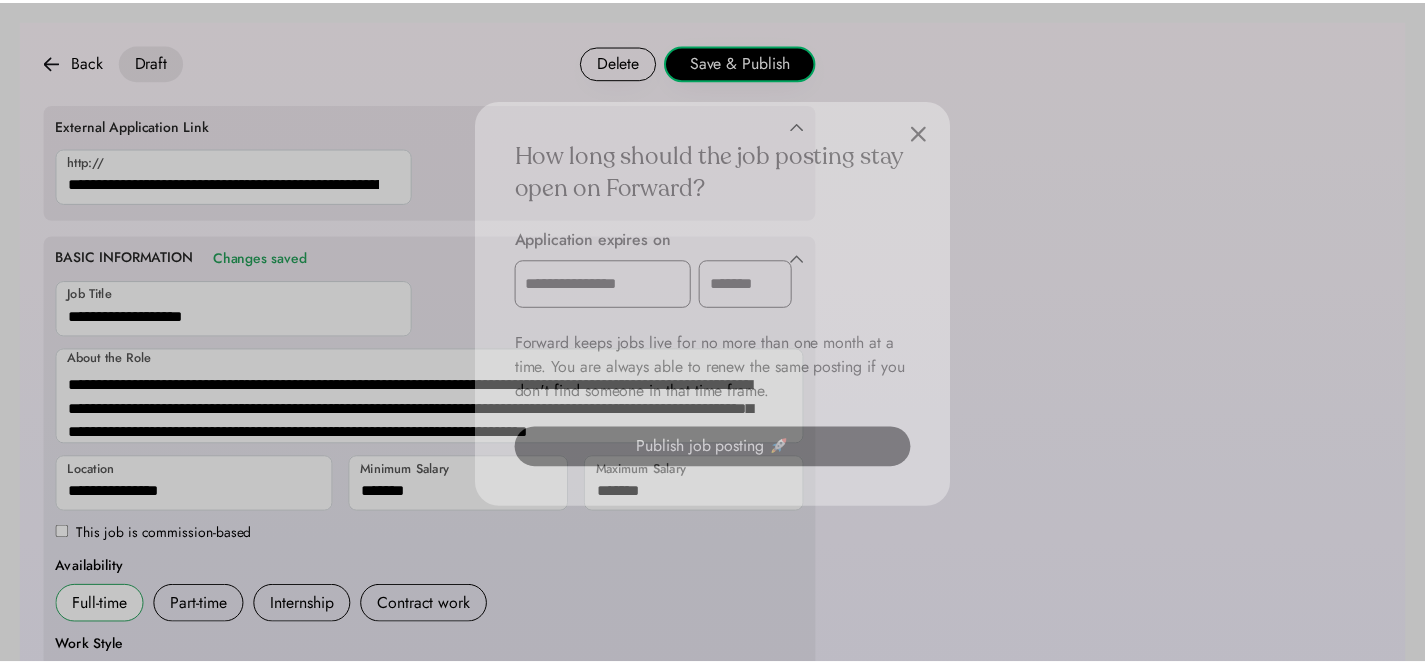 scroll, scrollTop: 1137, scrollLeft: 0, axis: vertical 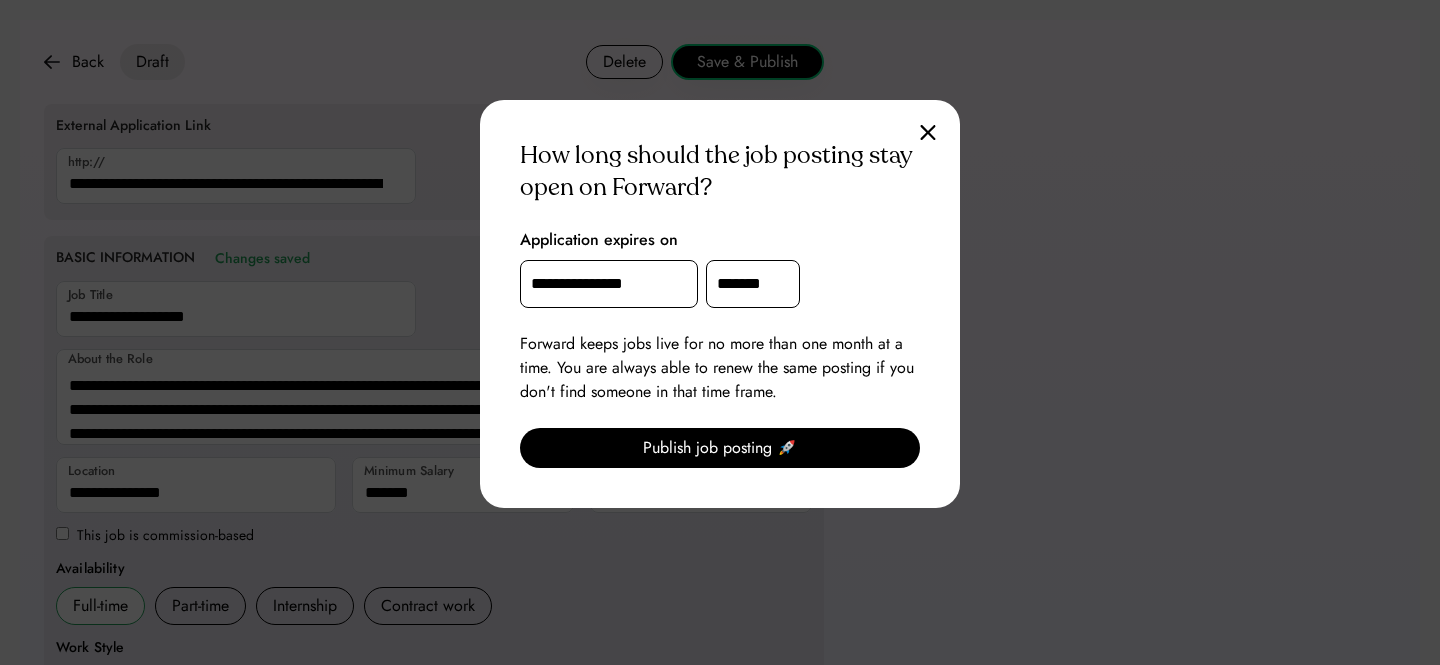 click on "**********" at bounding box center [609, 284] 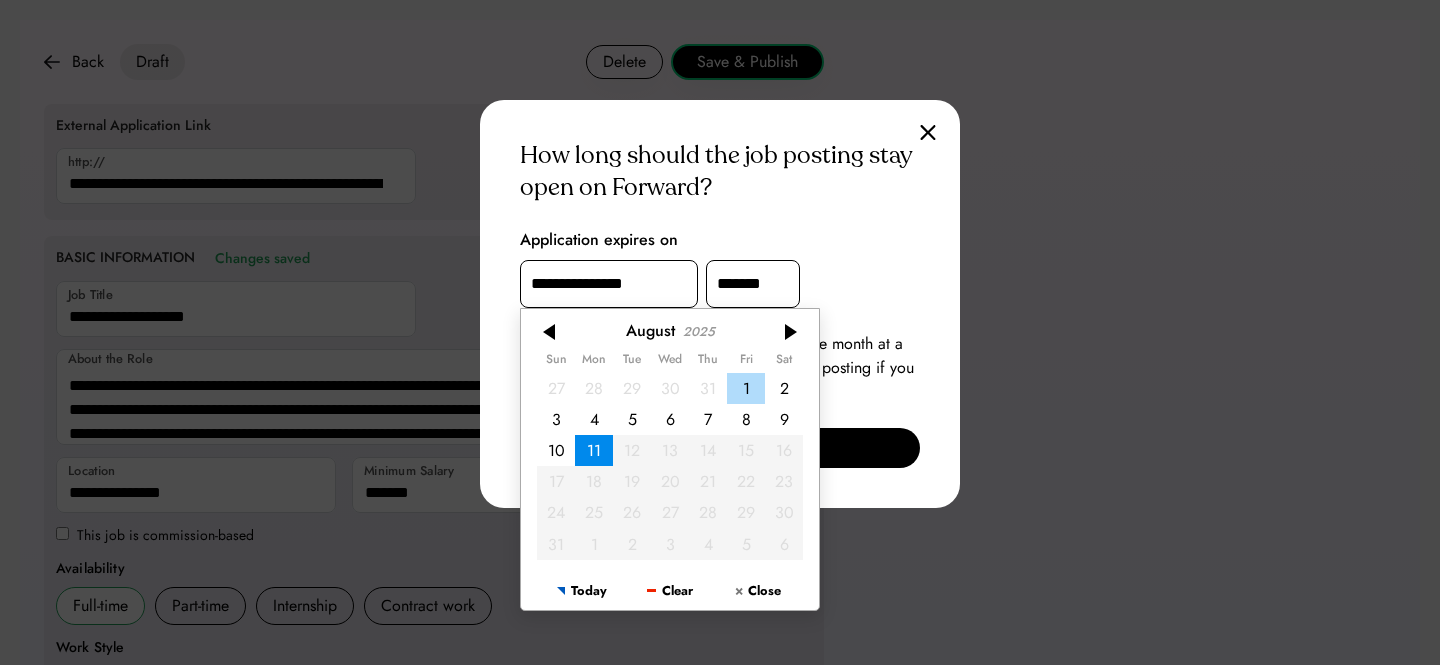 click on "1" at bounding box center [746, 387] 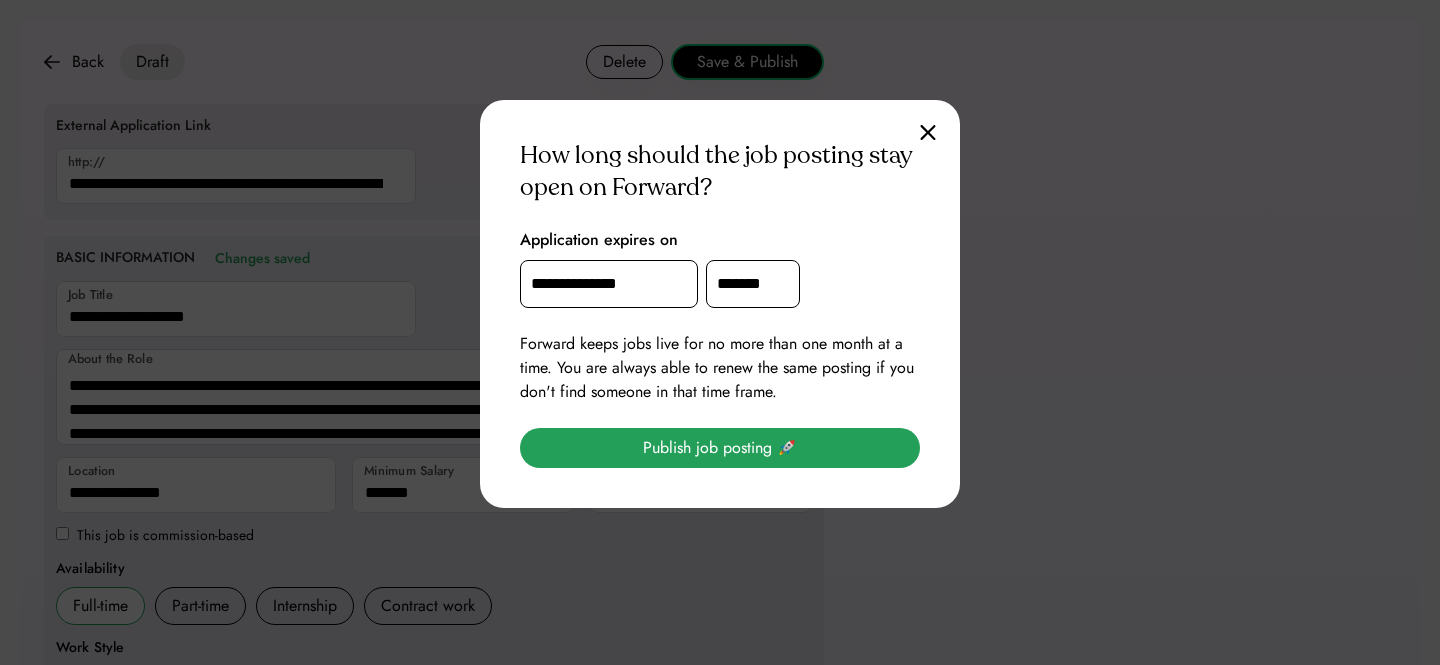 click on "Publish job posting 🚀" at bounding box center (720, 448) 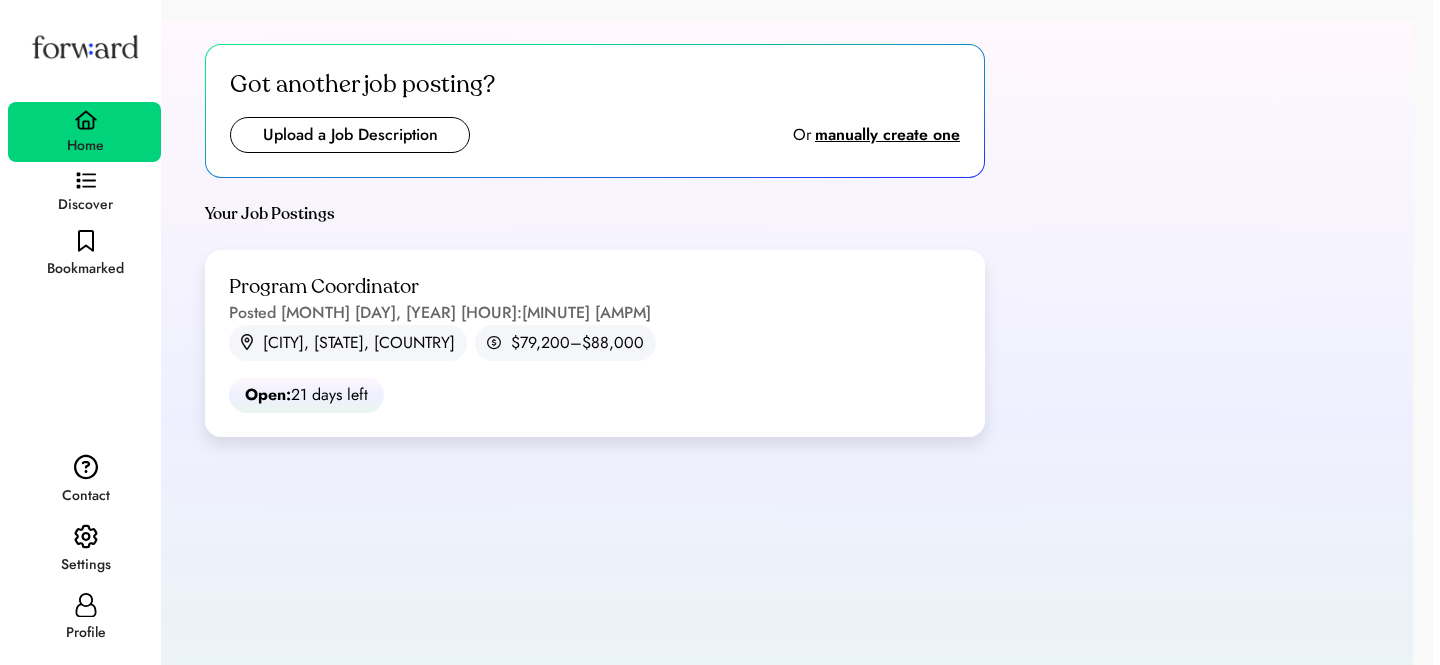 scroll, scrollTop: 0, scrollLeft: 0, axis: both 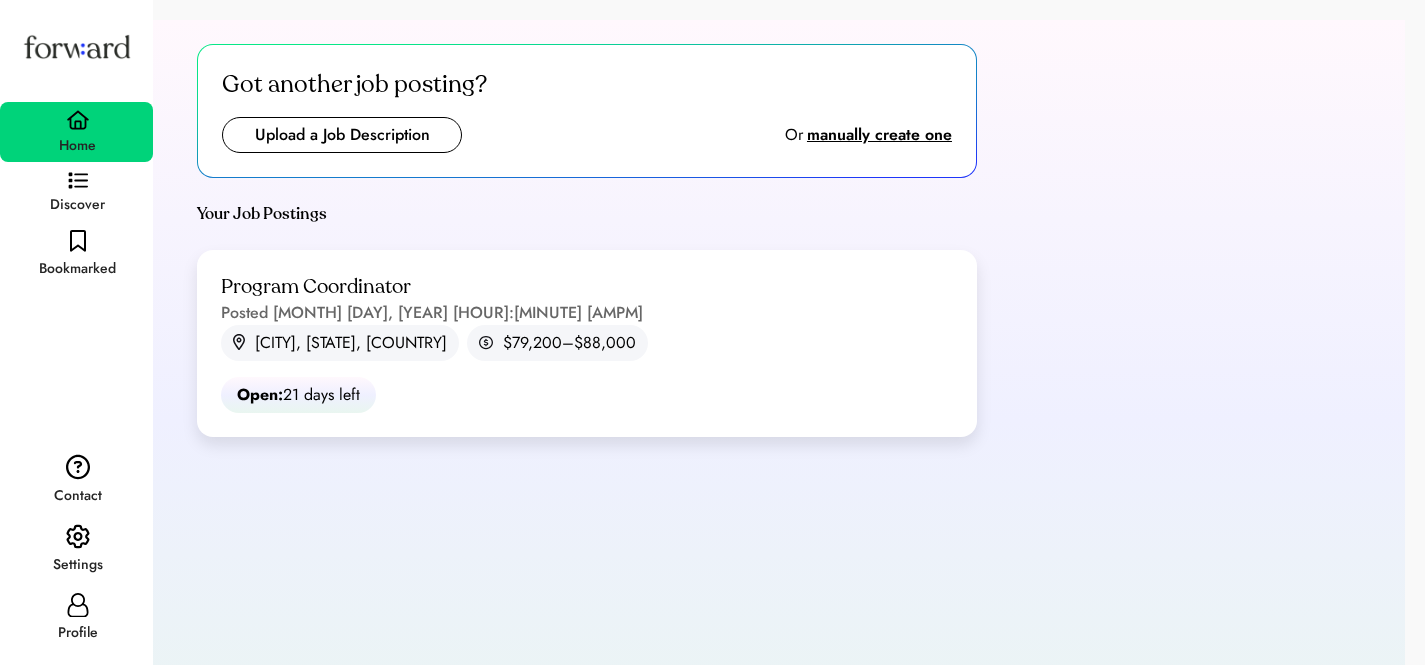 click on "Got another job posting? Upload a Job Description Or manually create one" at bounding box center (587, 111) 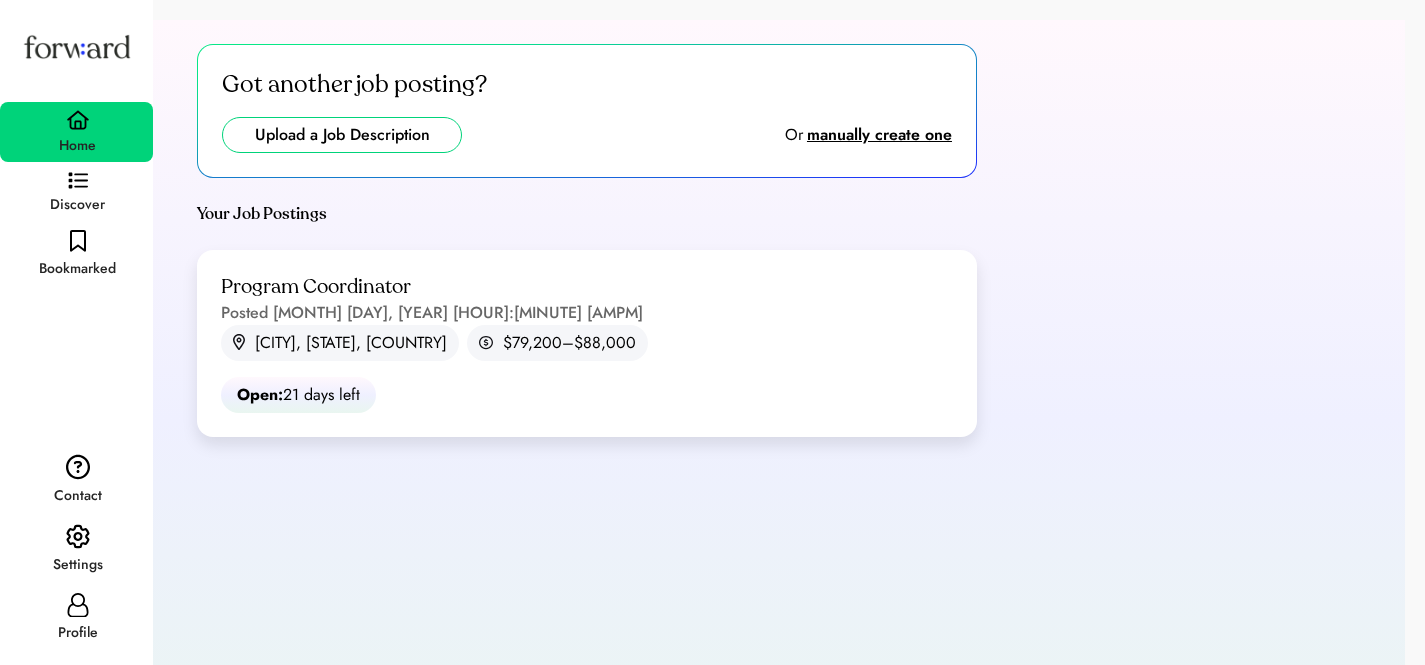 click at bounding box center [342, 135] 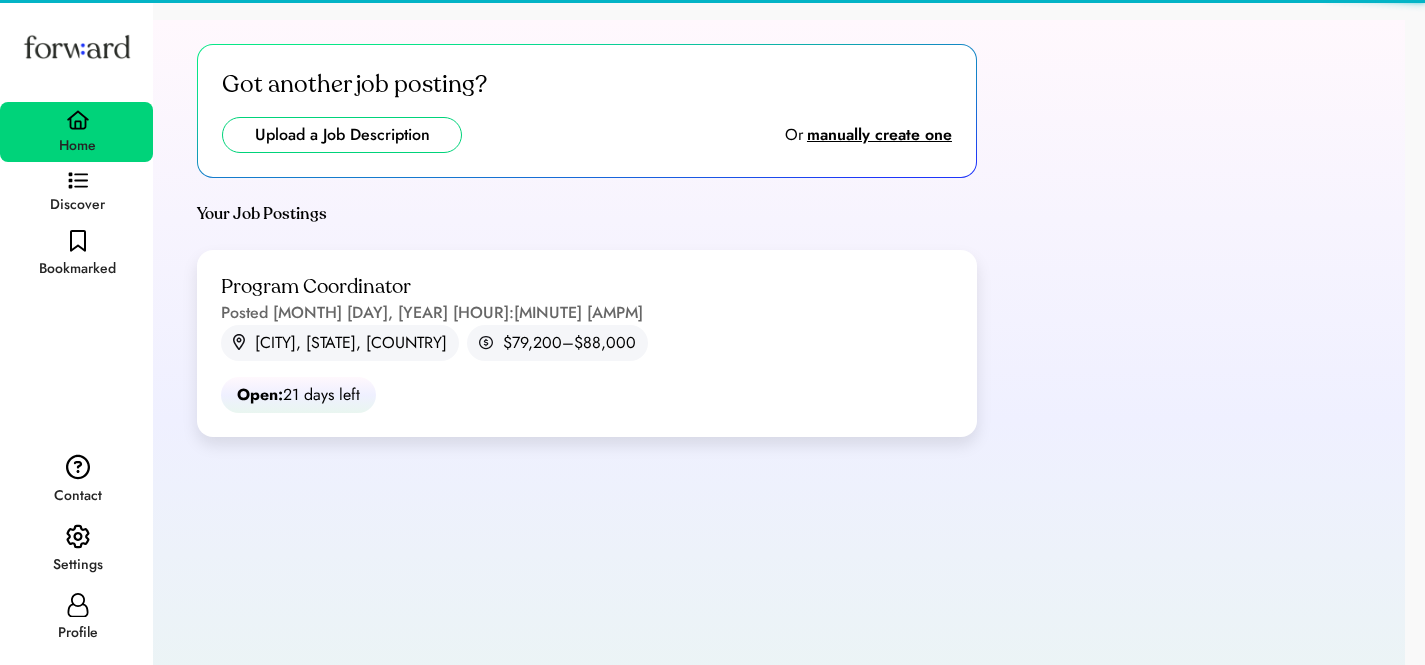 type 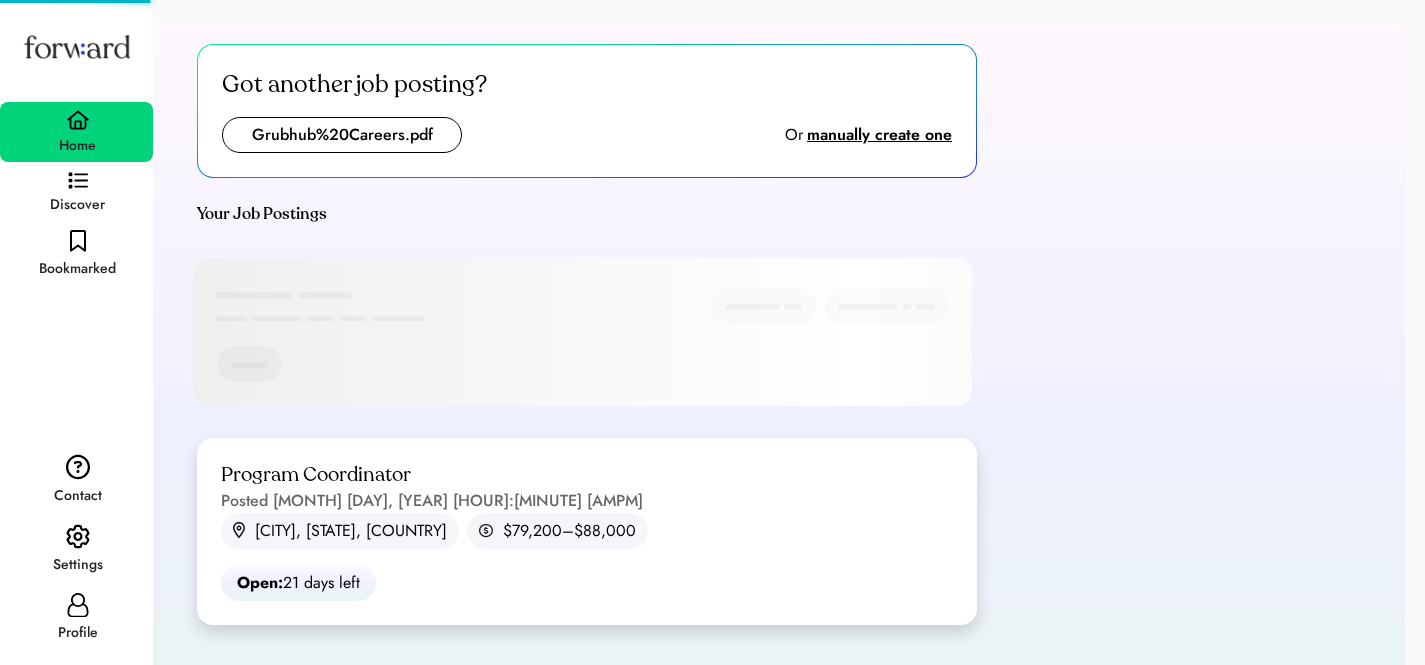 click on "Program Coordinator" at bounding box center (316, 475) 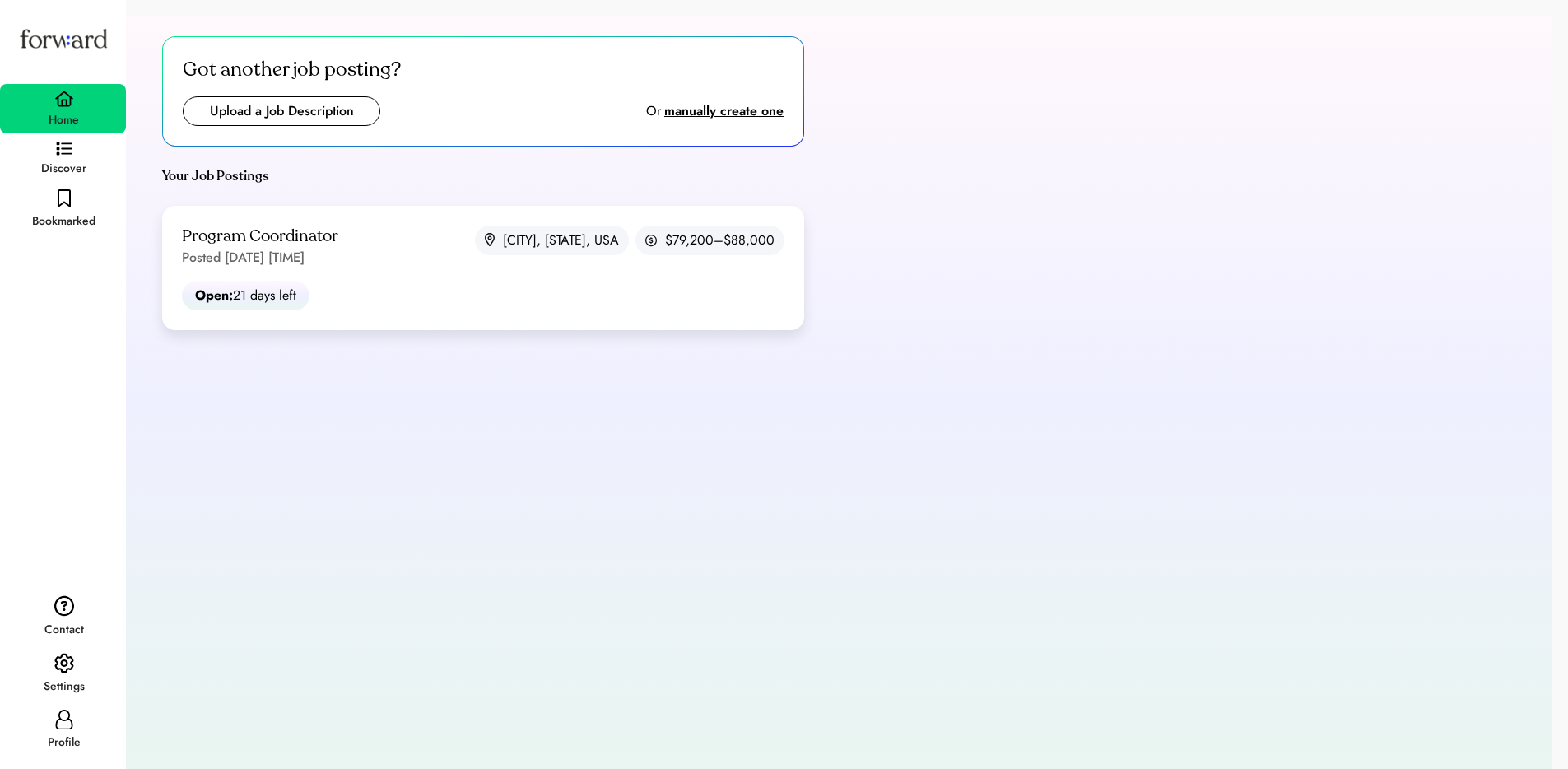 scroll, scrollTop: 0, scrollLeft: 0, axis: both 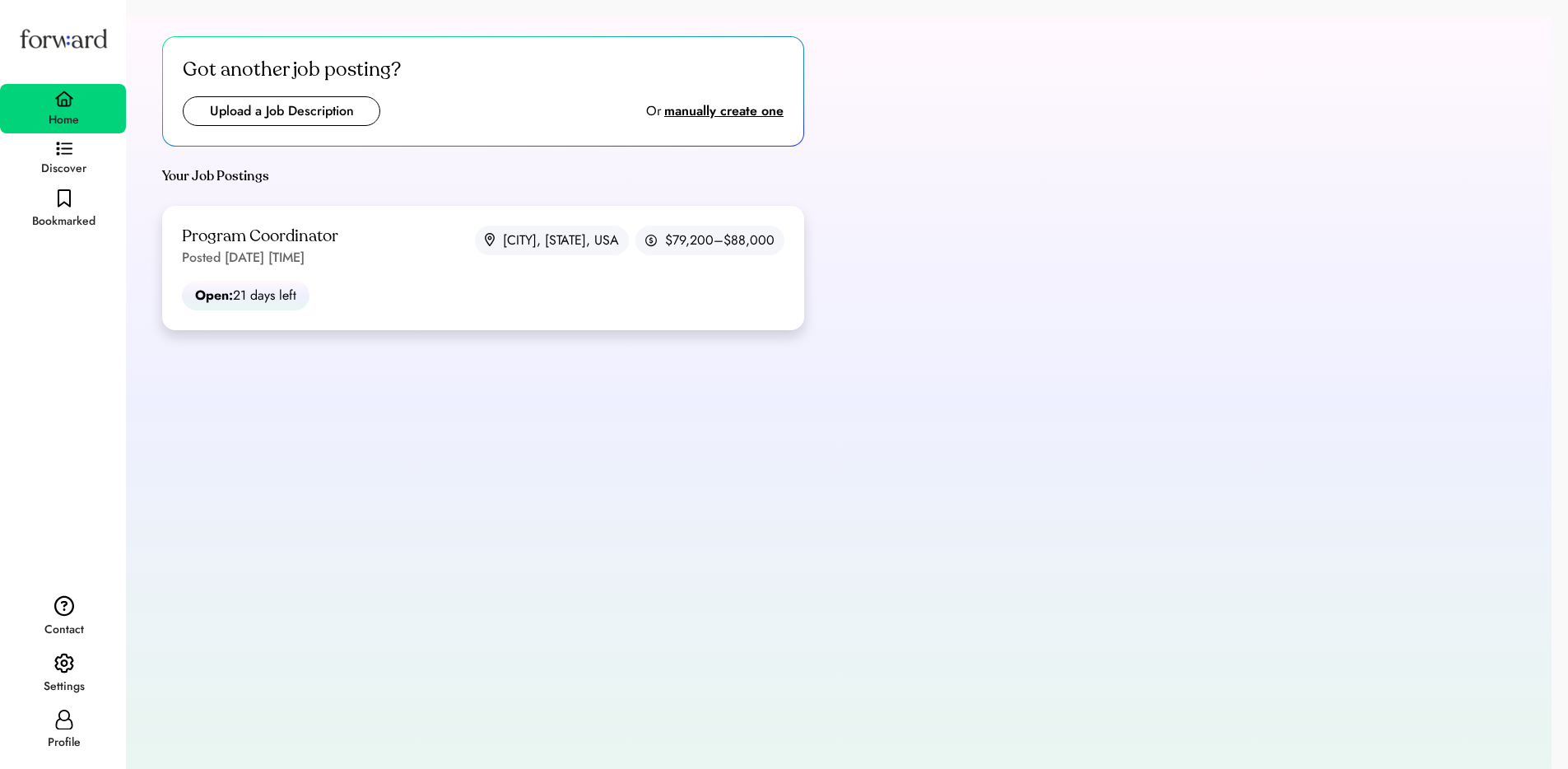 click on "Program Coordinator Posted [DATE] [TIME] [CITY], [STATE], USA [SALARY]–[SALARY]" at bounding box center [483, 246] 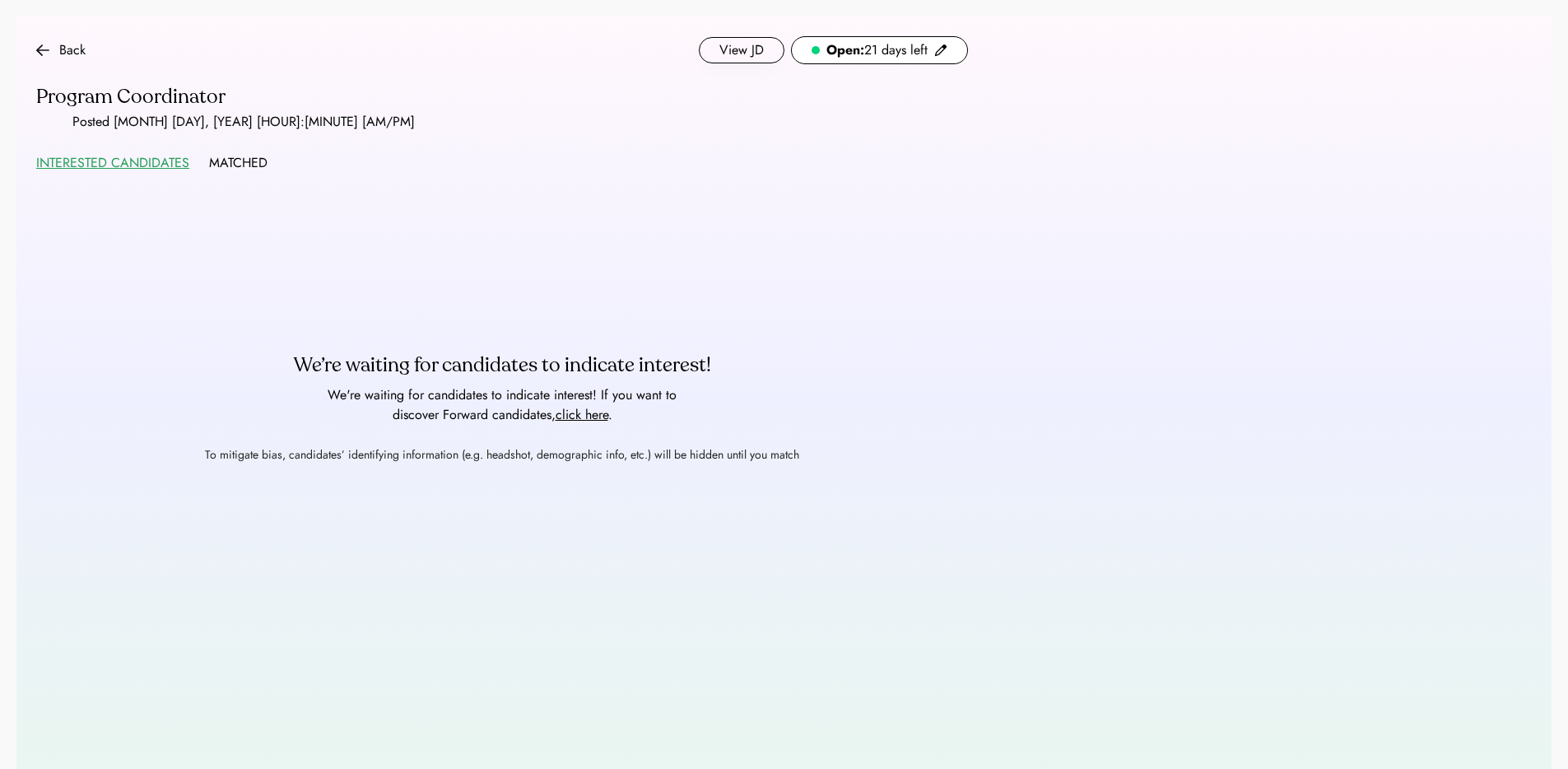 scroll, scrollTop: 0, scrollLeft: 0, axis: both 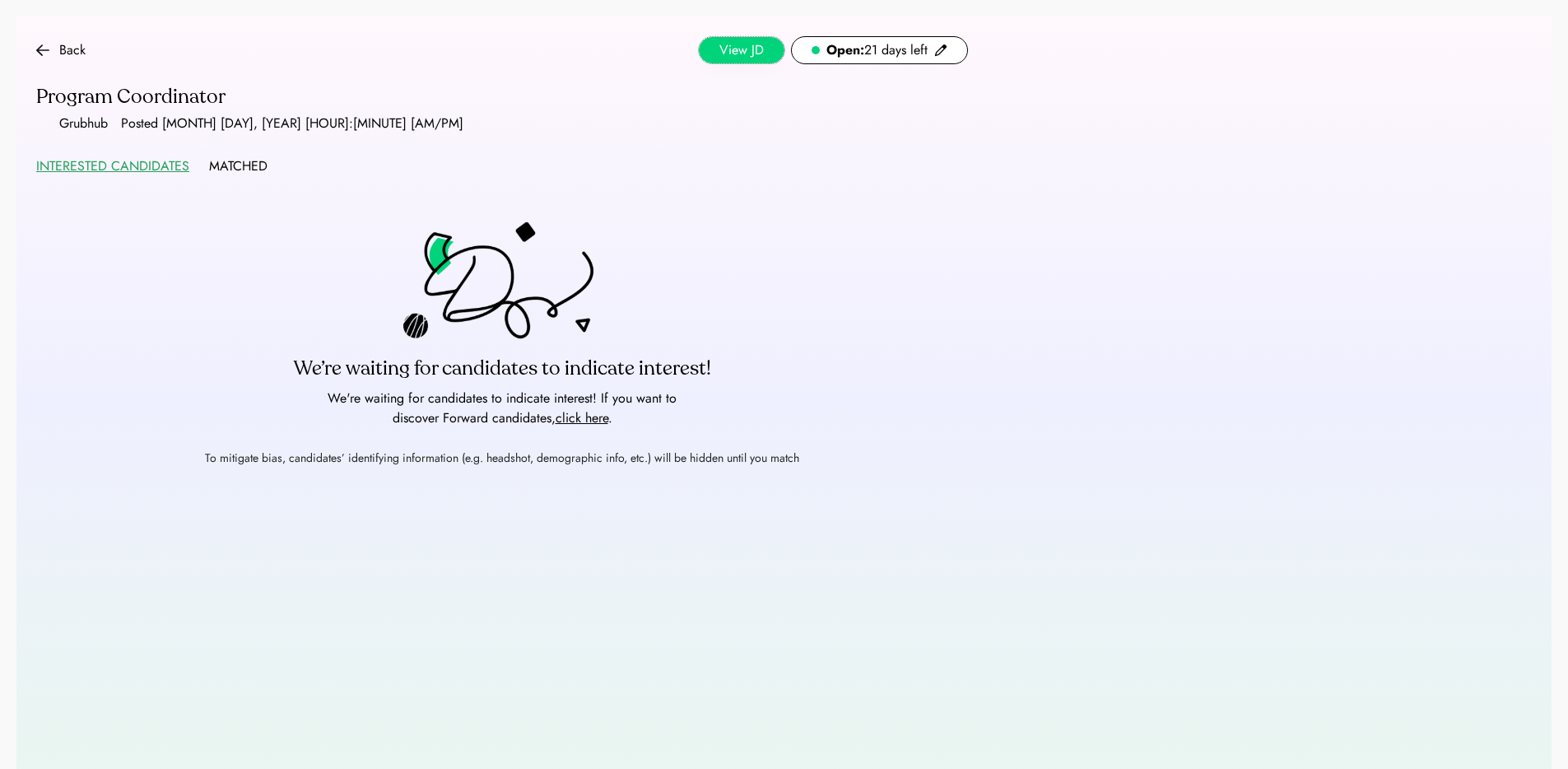 click on "View JD" at bounding box center (742, 50) 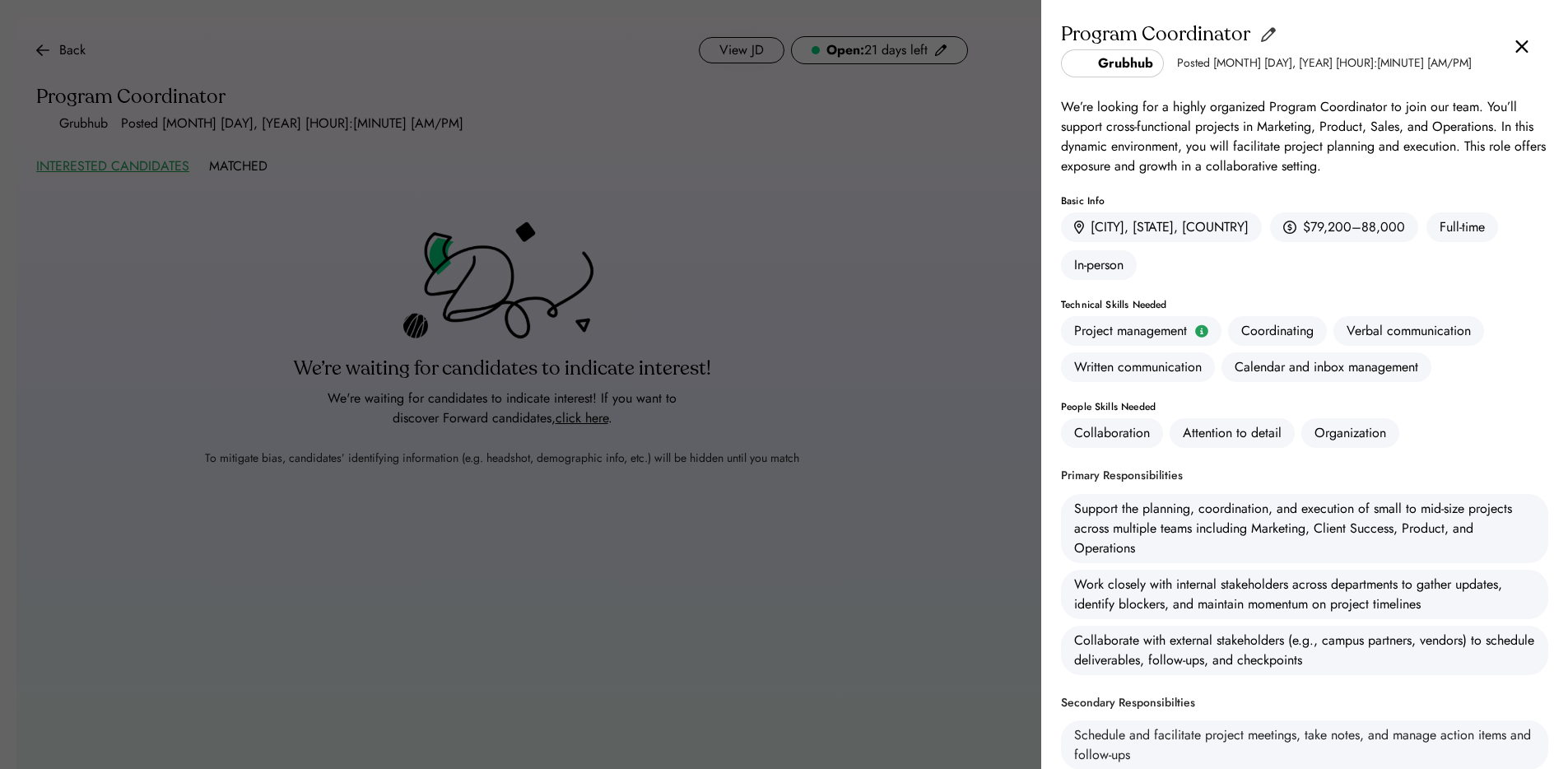 click 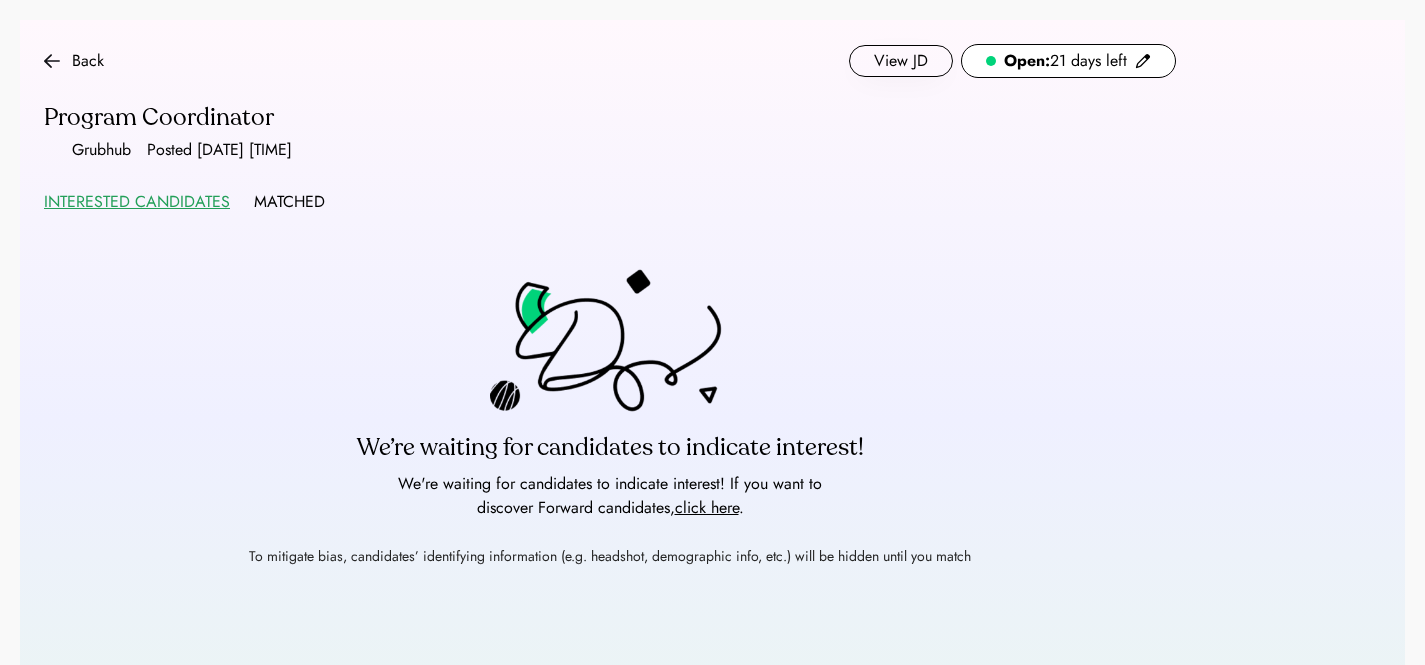 scroll, scrollTop: 0, scrollLeft: 0, axis: both 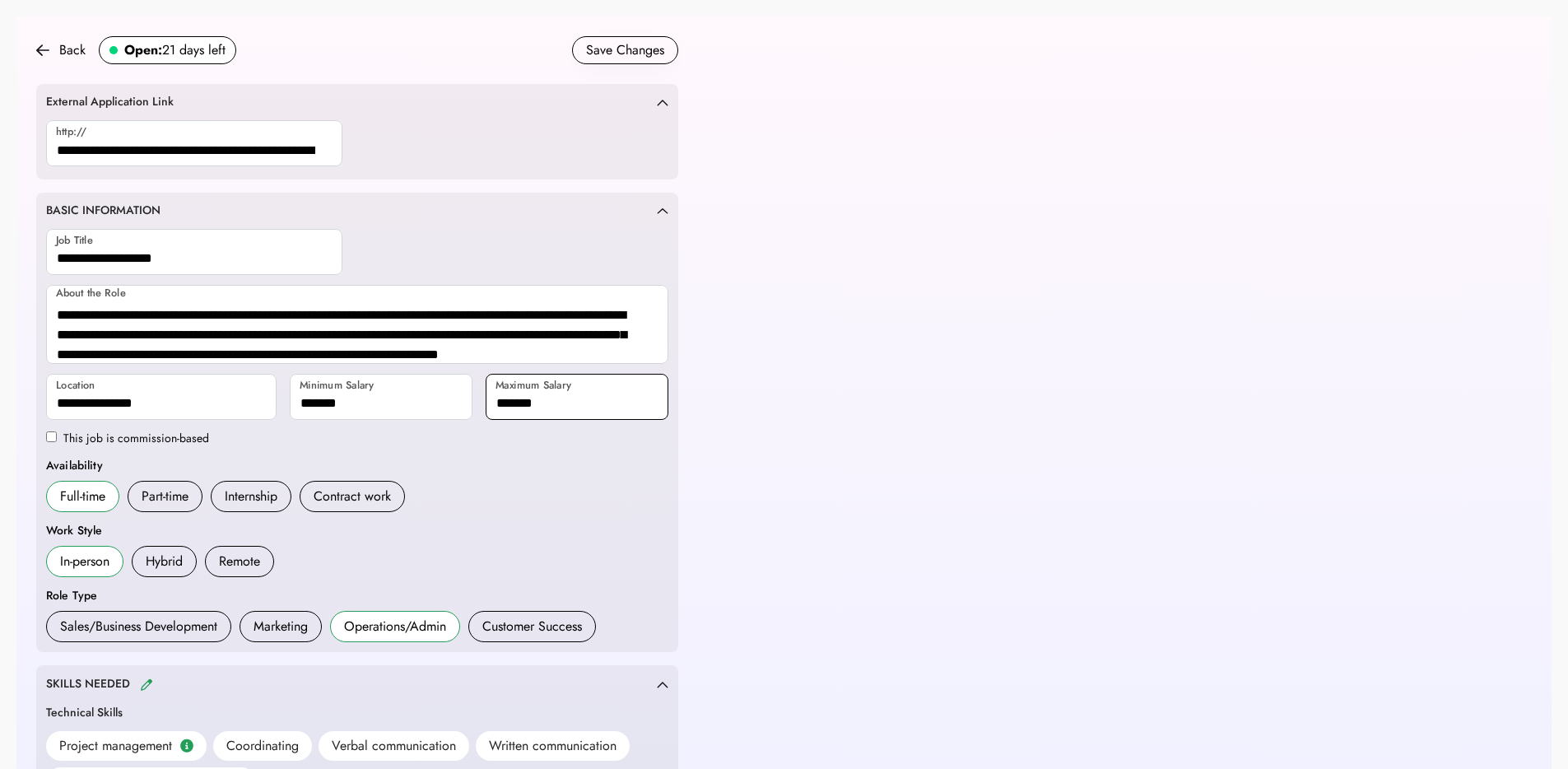 click at bounding box center [577, 397] 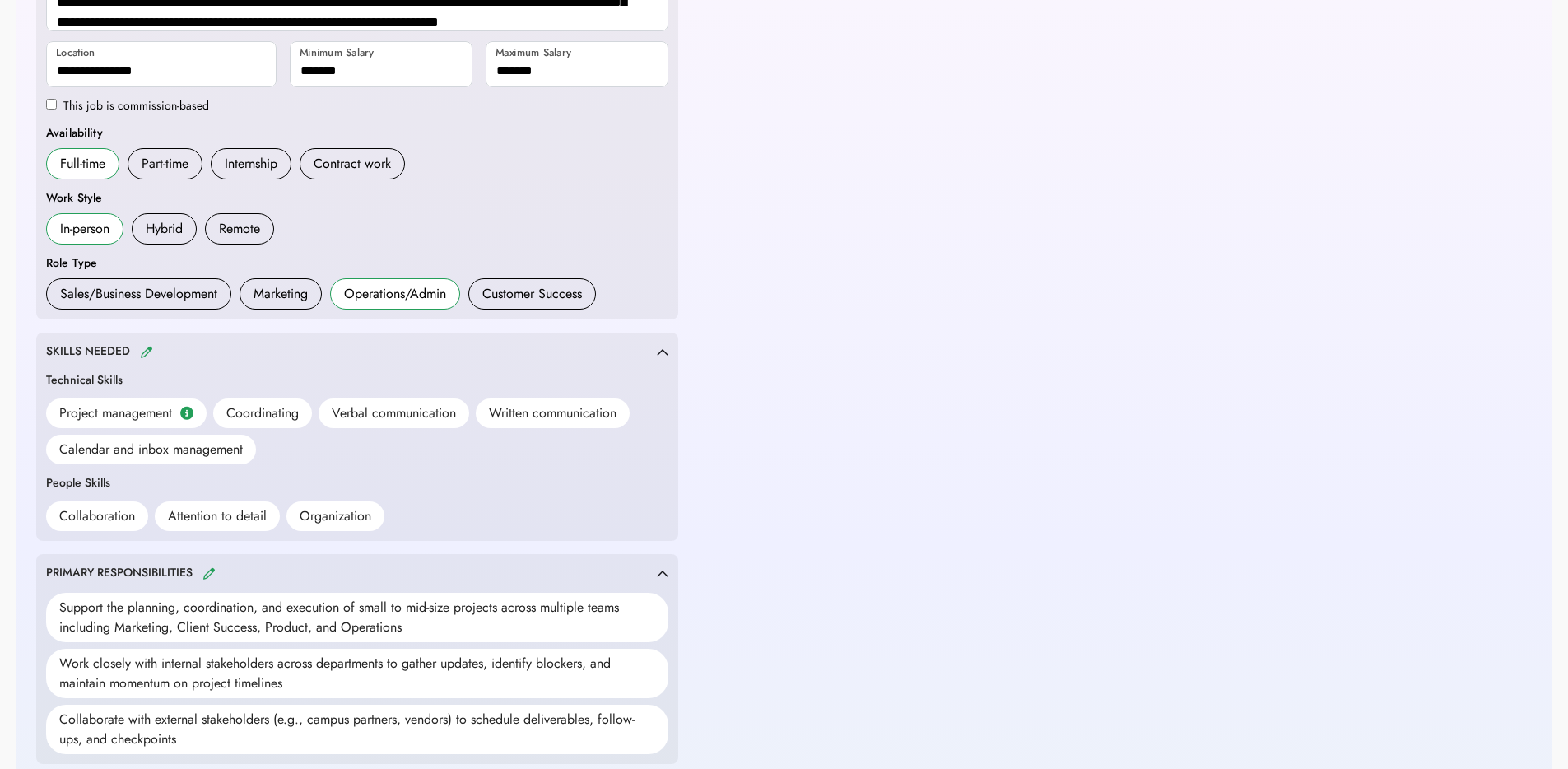 scroll, scrollTop: 338, scrollLeft: 0, axis: vertical 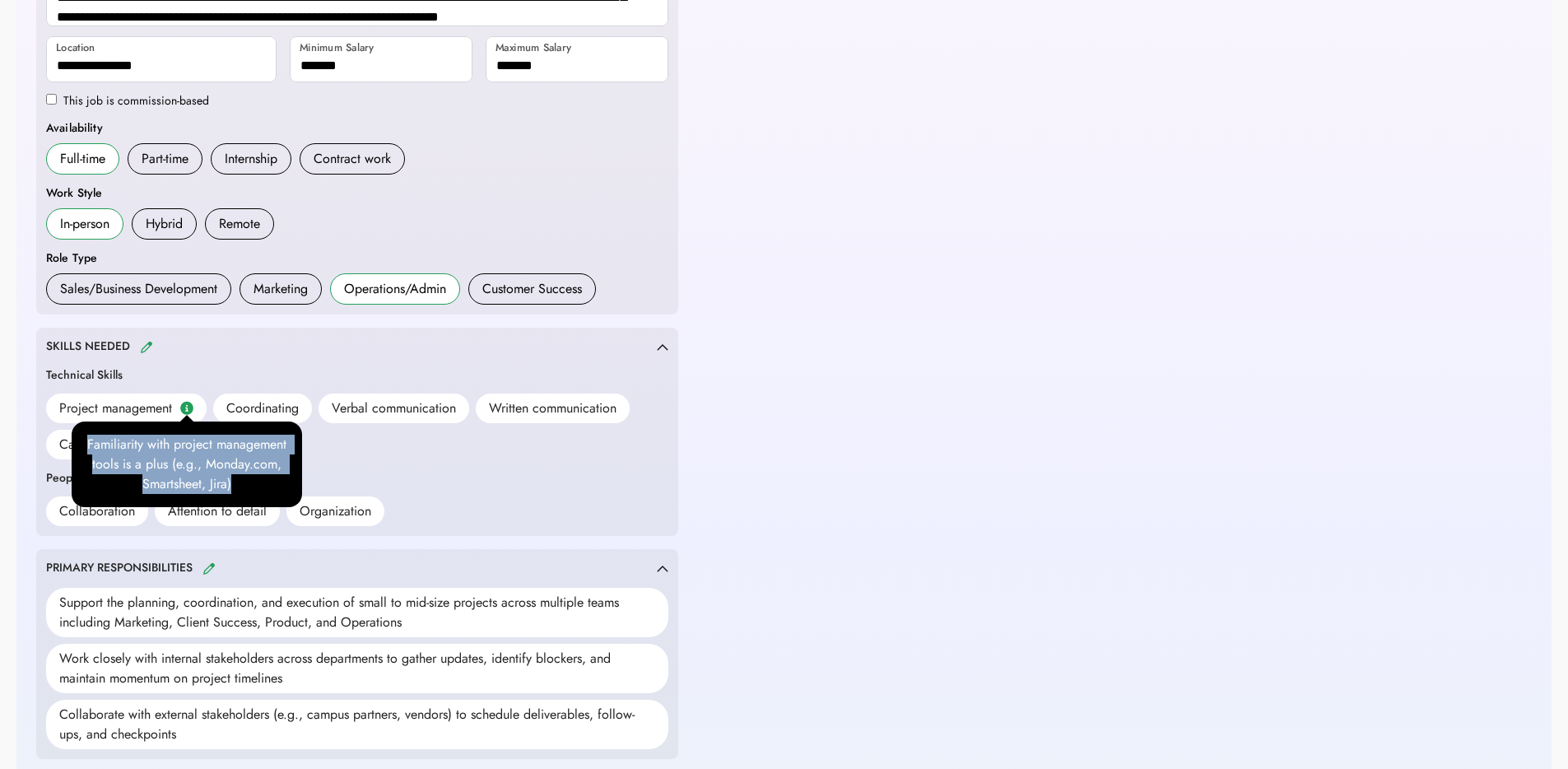 drag, startPoint x: 232, startPoint y: 485, endPoint x: 74, endPoint y: 430, distance: 167.29913 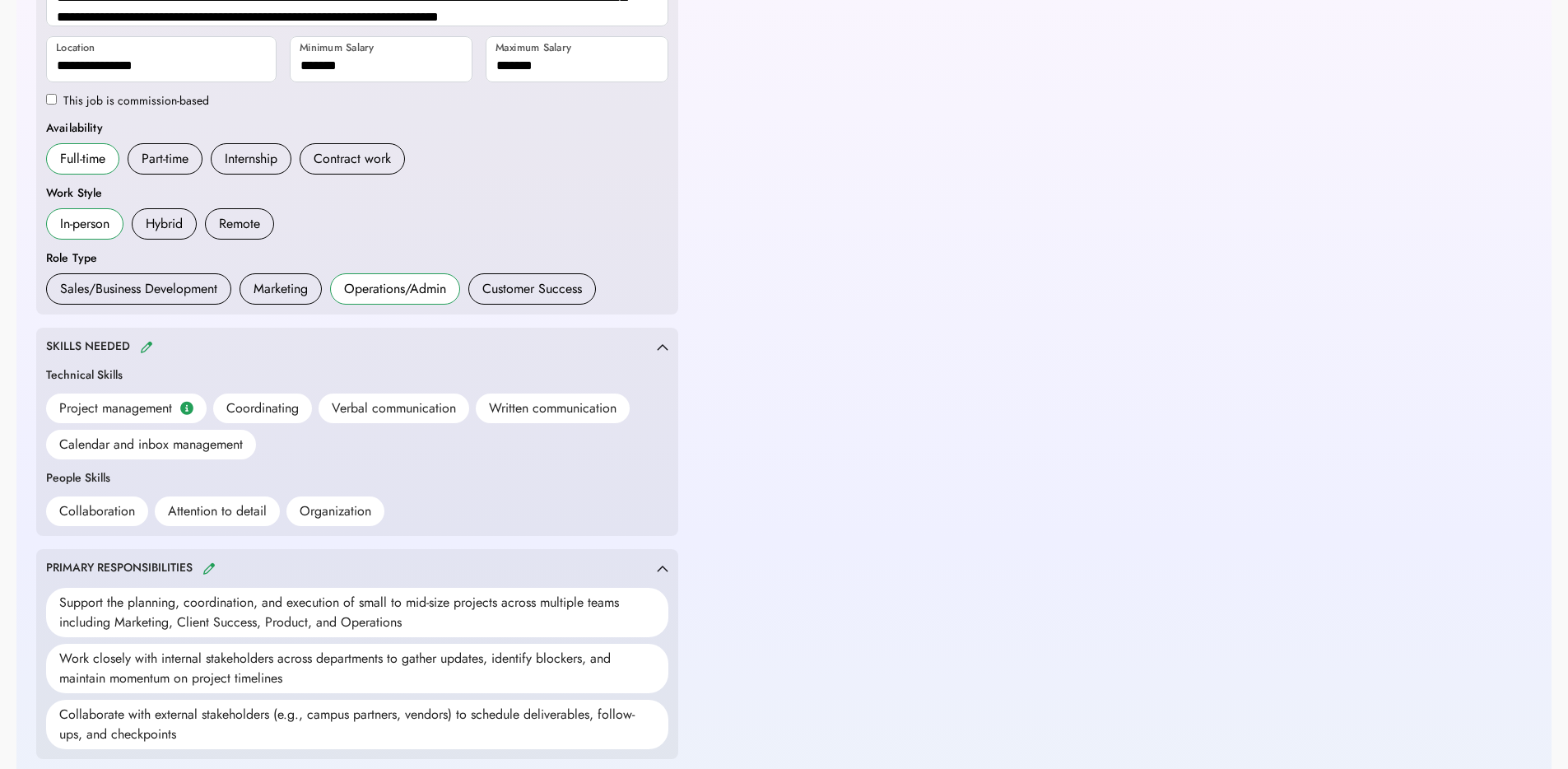 scroll, scrollTop: 660, scrollLeft: 0, axis: vertical 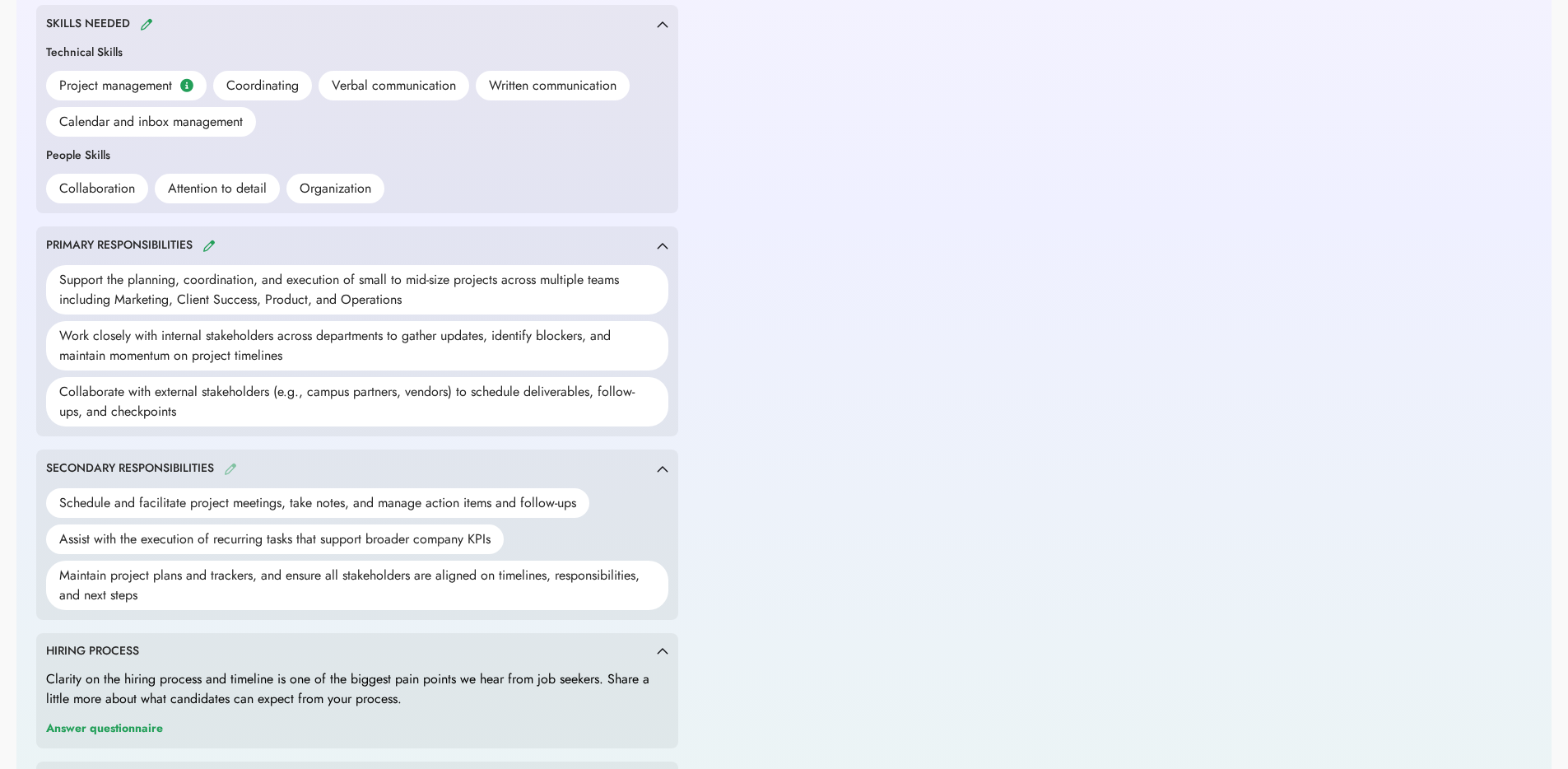 click at bounding box center [230, 468] 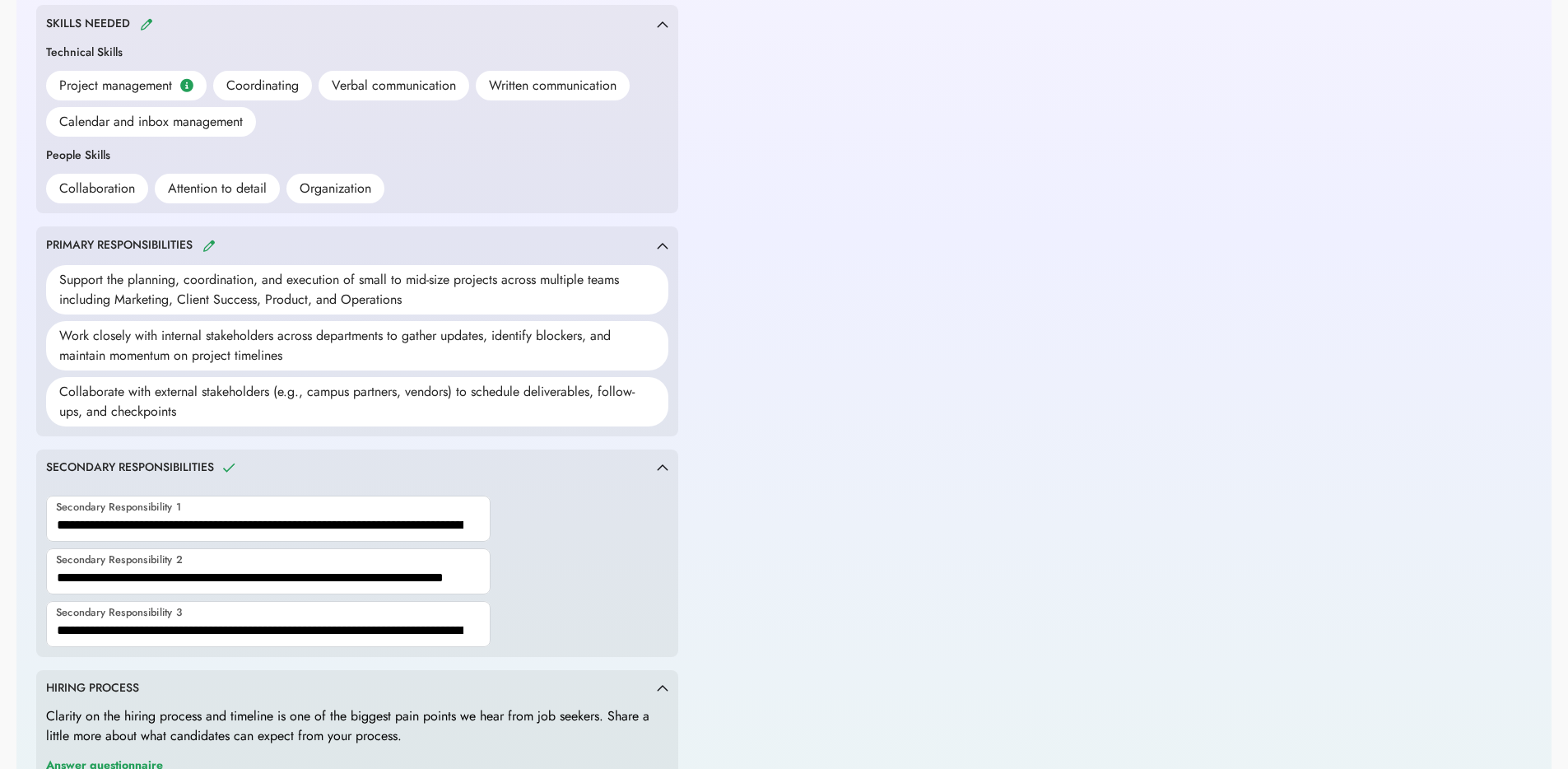 click at bounding box center (268, 519) 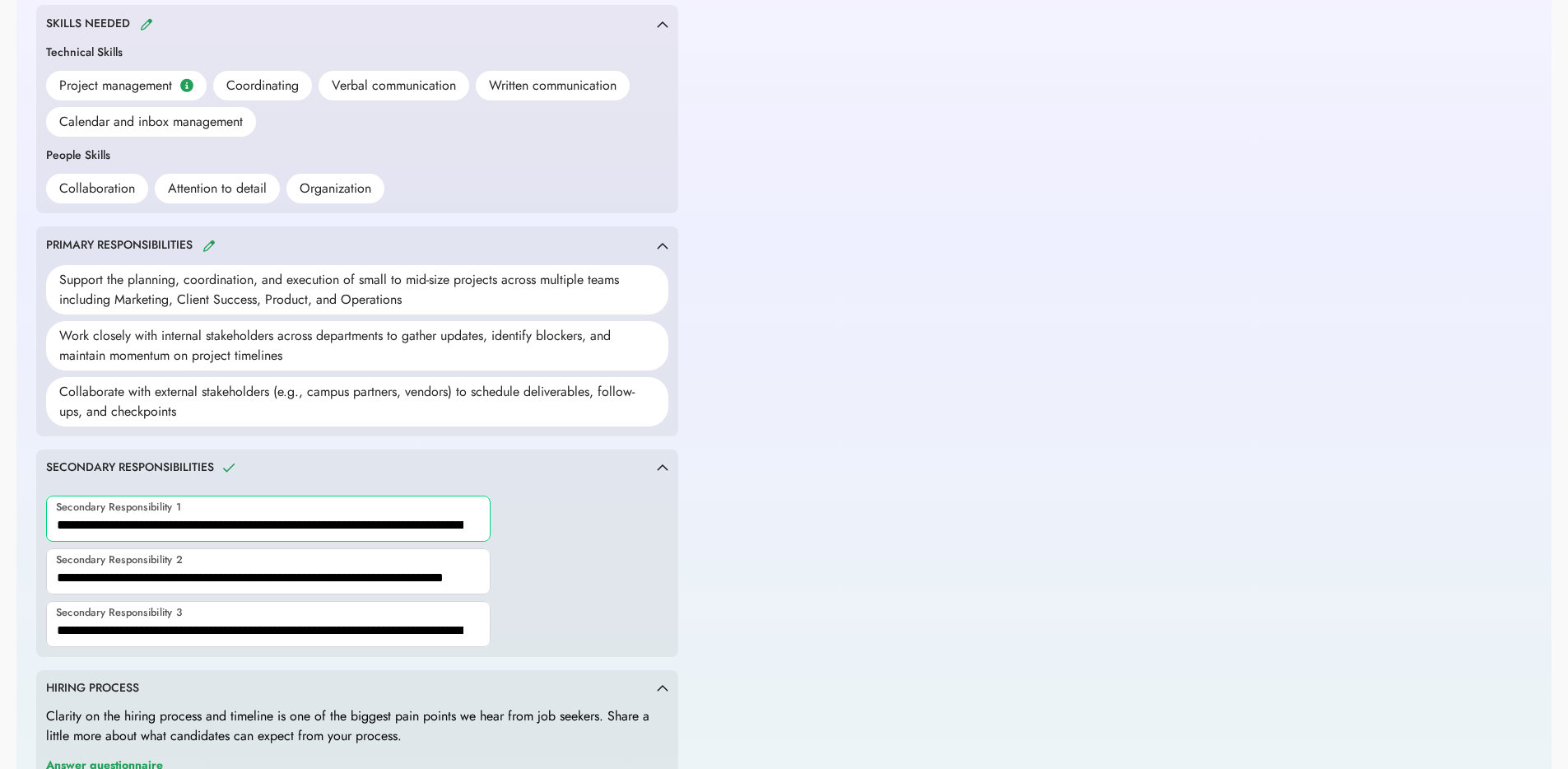 click at bounding box center [268, 519] 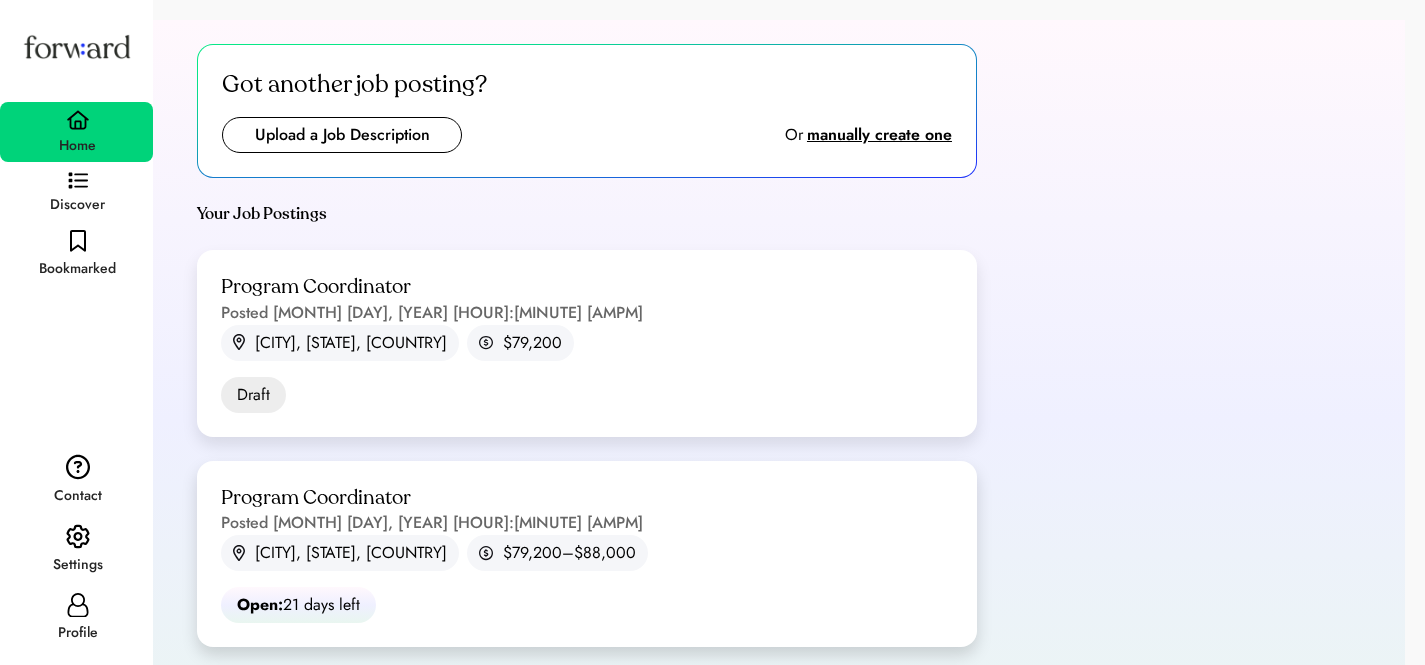 scroll, scrollTop: 0, scrollLeft: 0, axis: both 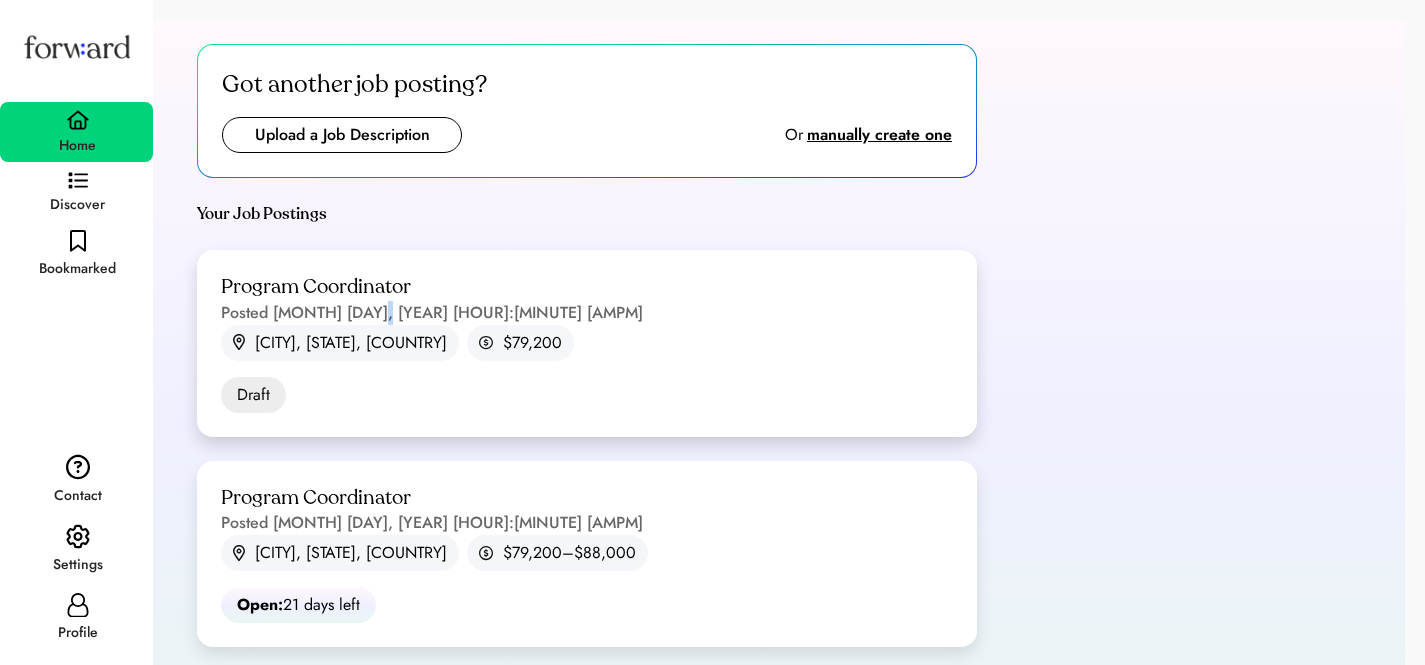 click on "Posted [MONTH] [DAY], [YEAR] [HOUR]:[MINUTE] [AMPM]" at bounding box center (432, 313) 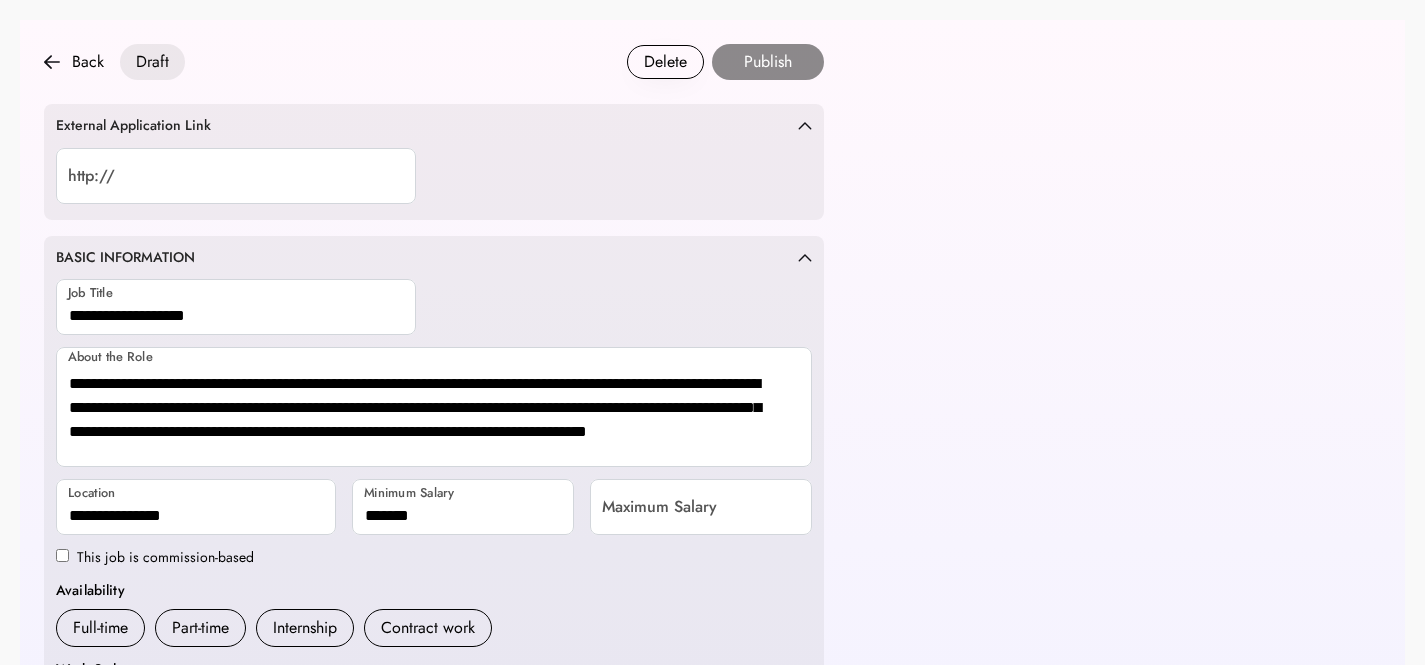 scroll, scrollTop: 0, scrollLeft: 0, axis: both 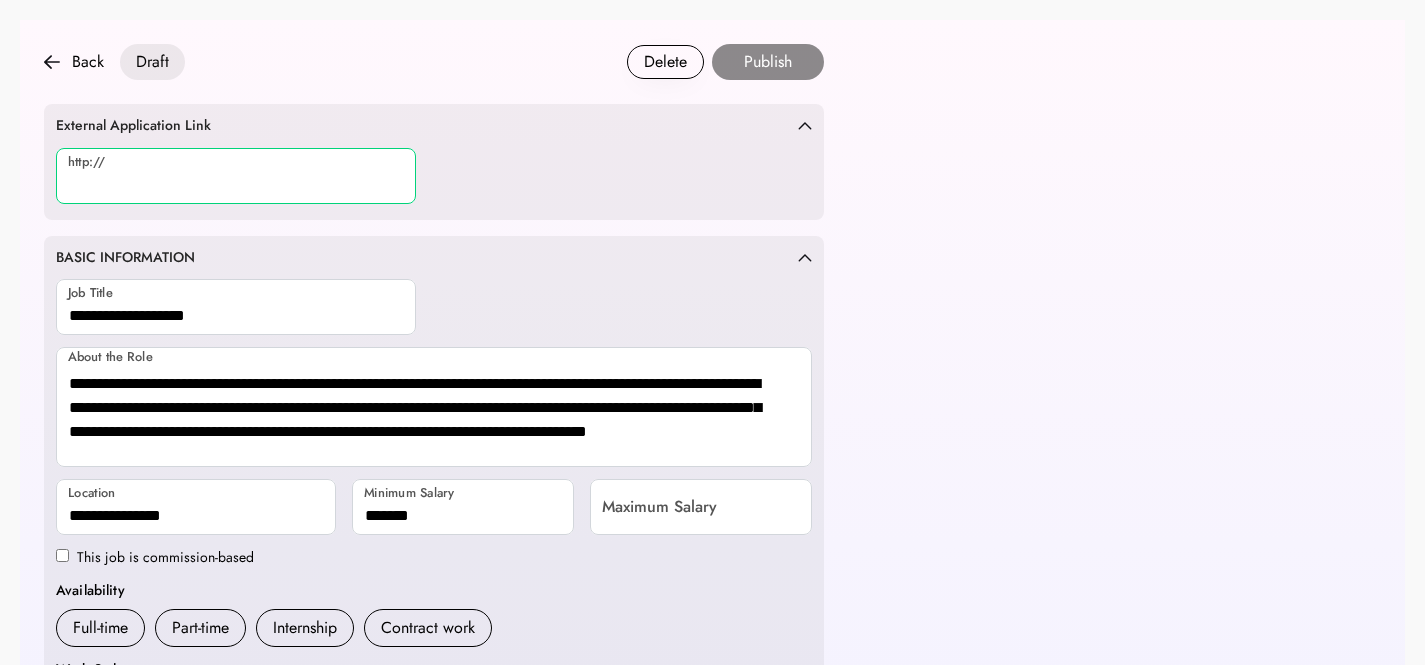 click at bounding box center (236, 176) 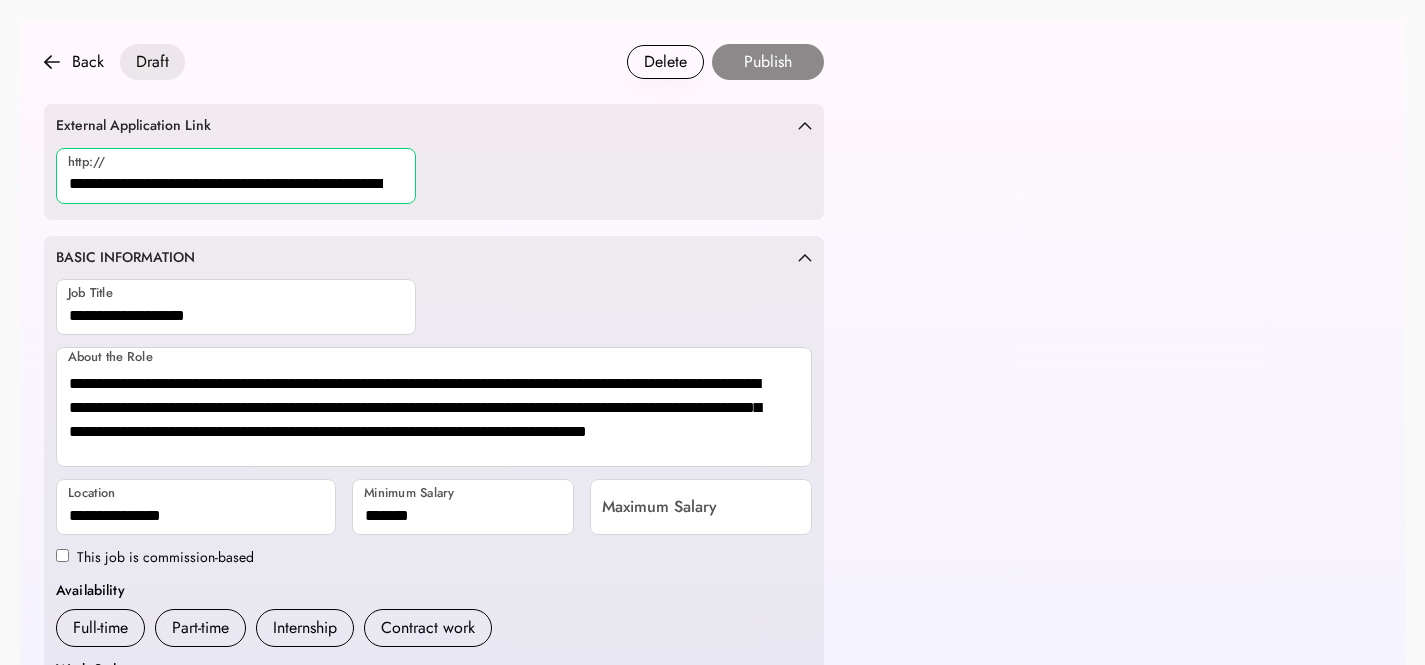scroll, scrollTop: 0, scrollLeft: 626, axis: horizontal 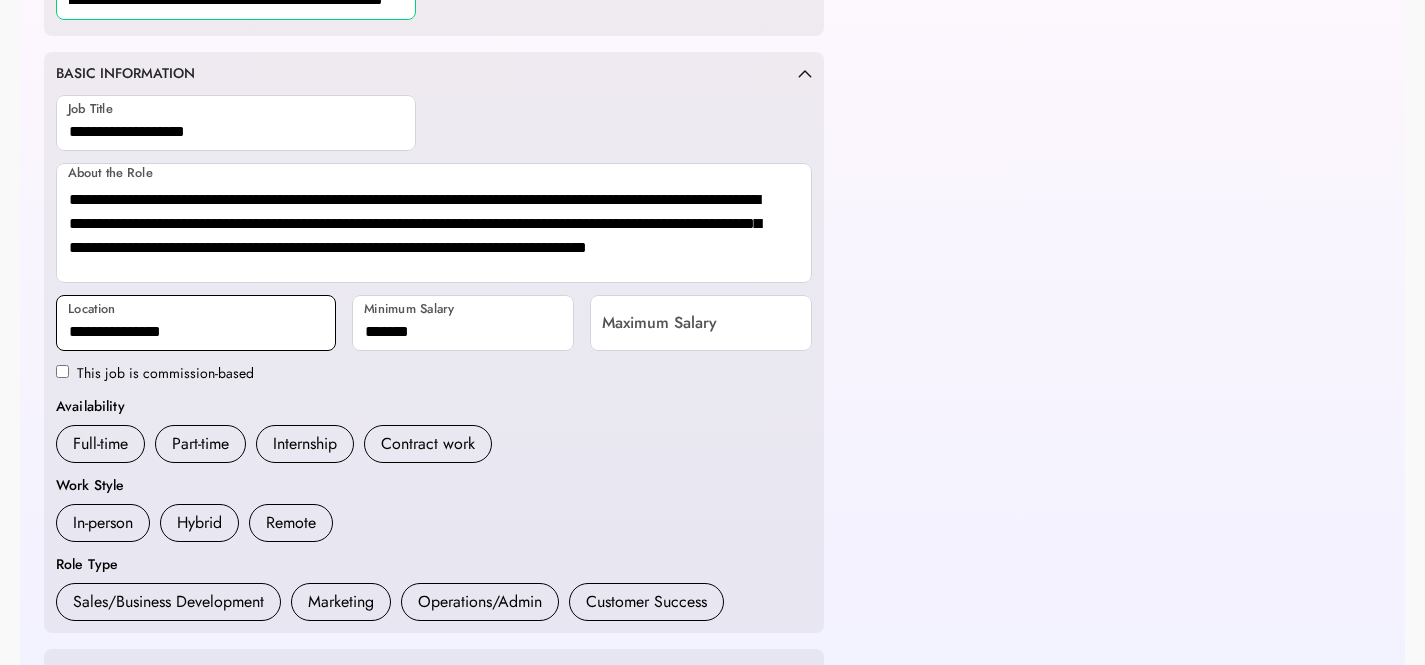 type on "**********" 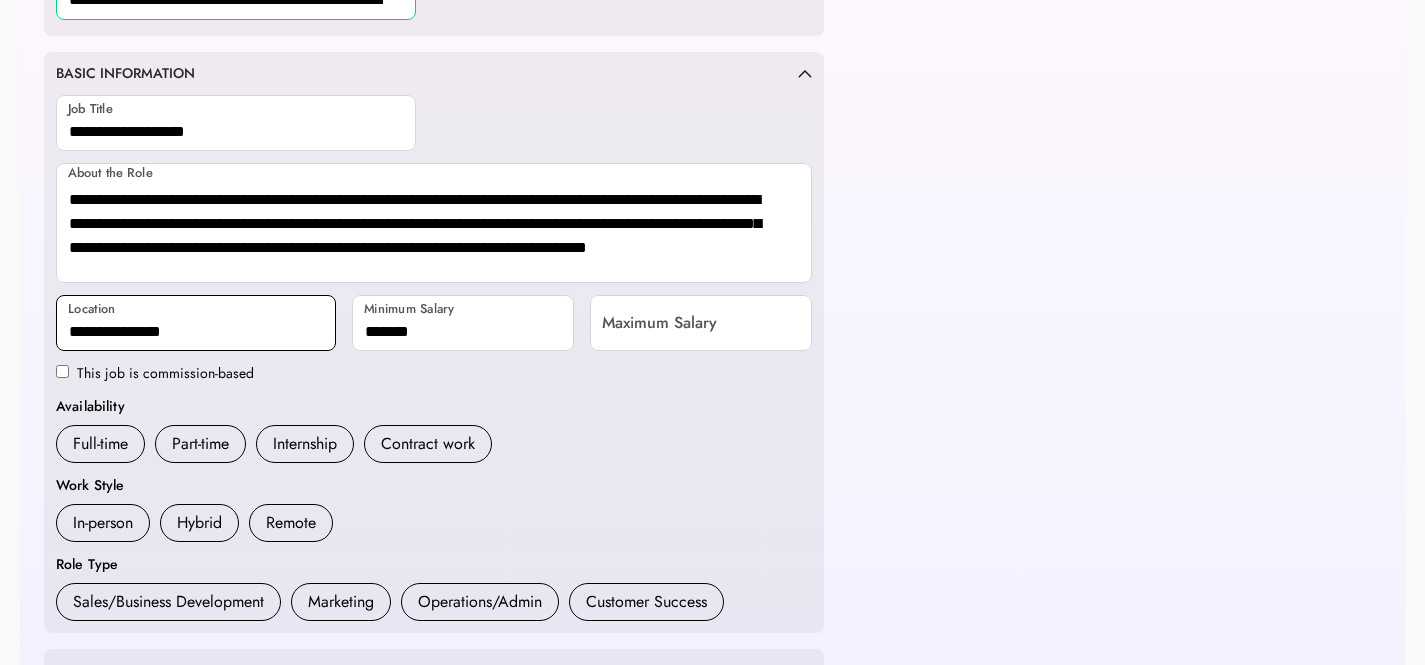 click on "**********" at bounding box center [196, 323] 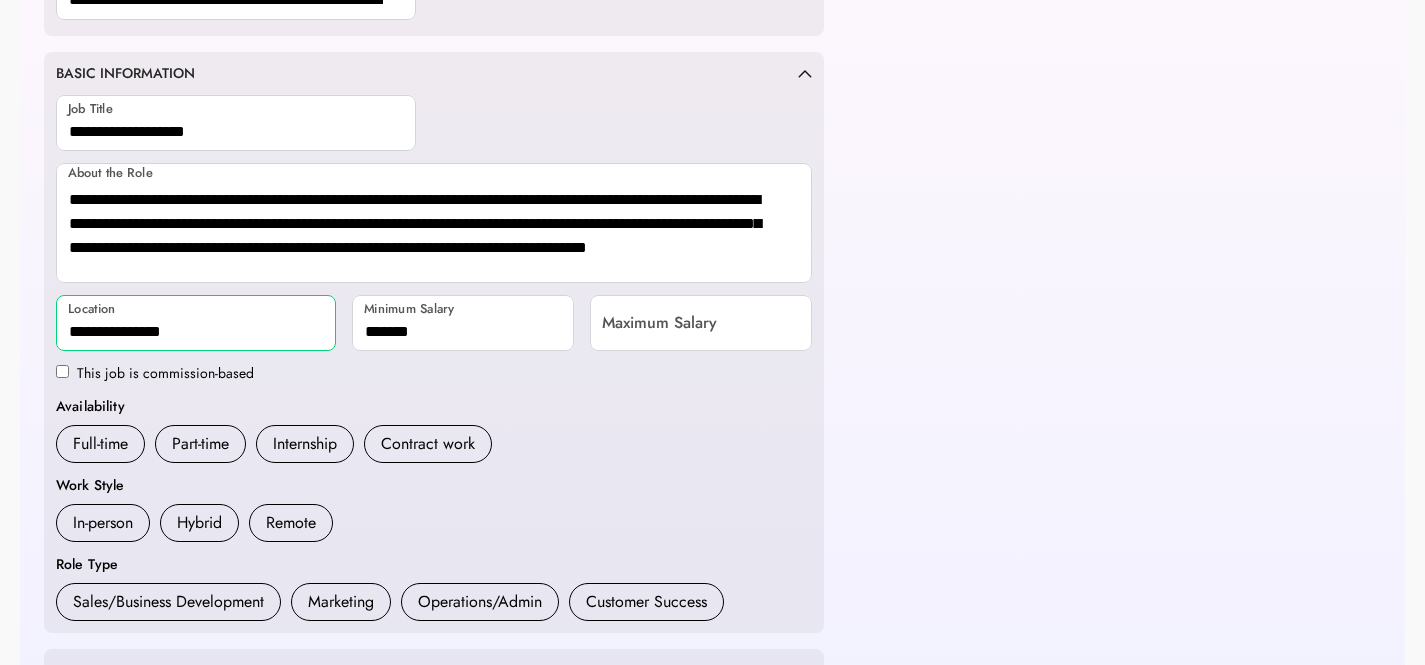 click on "**********" at bounding box center [196, 323] 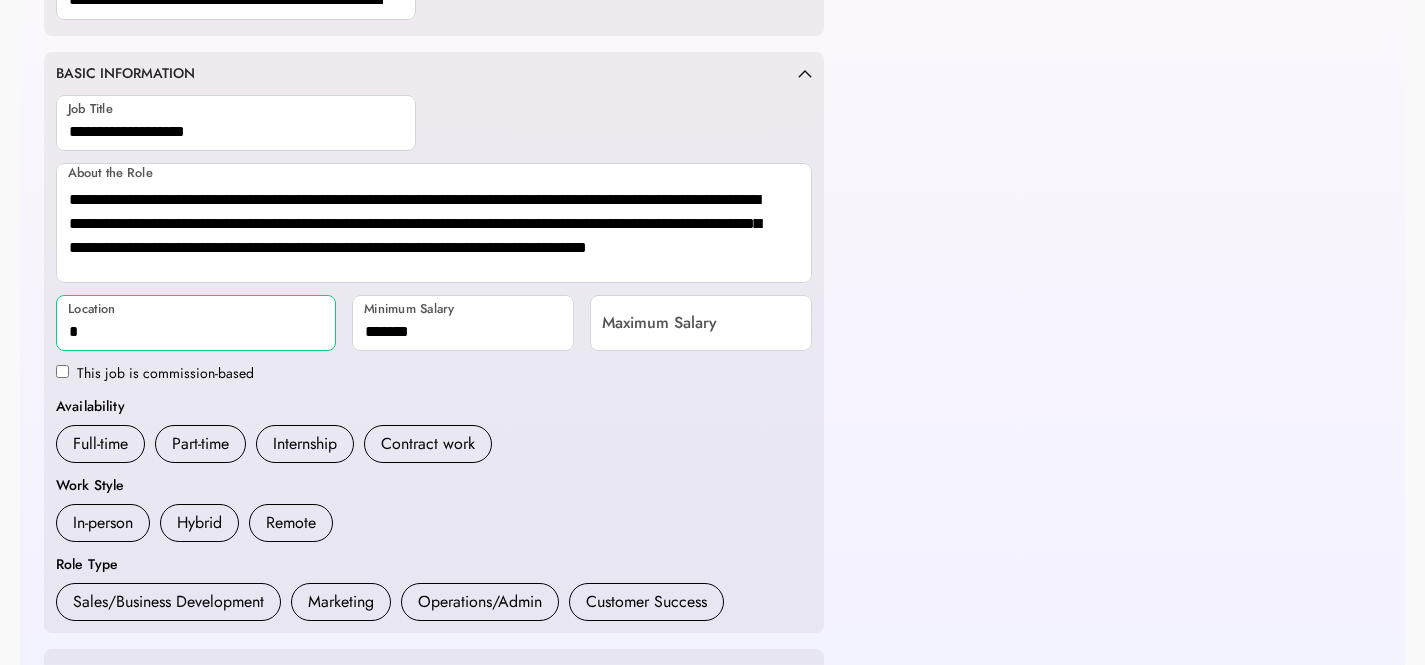 type on "**" 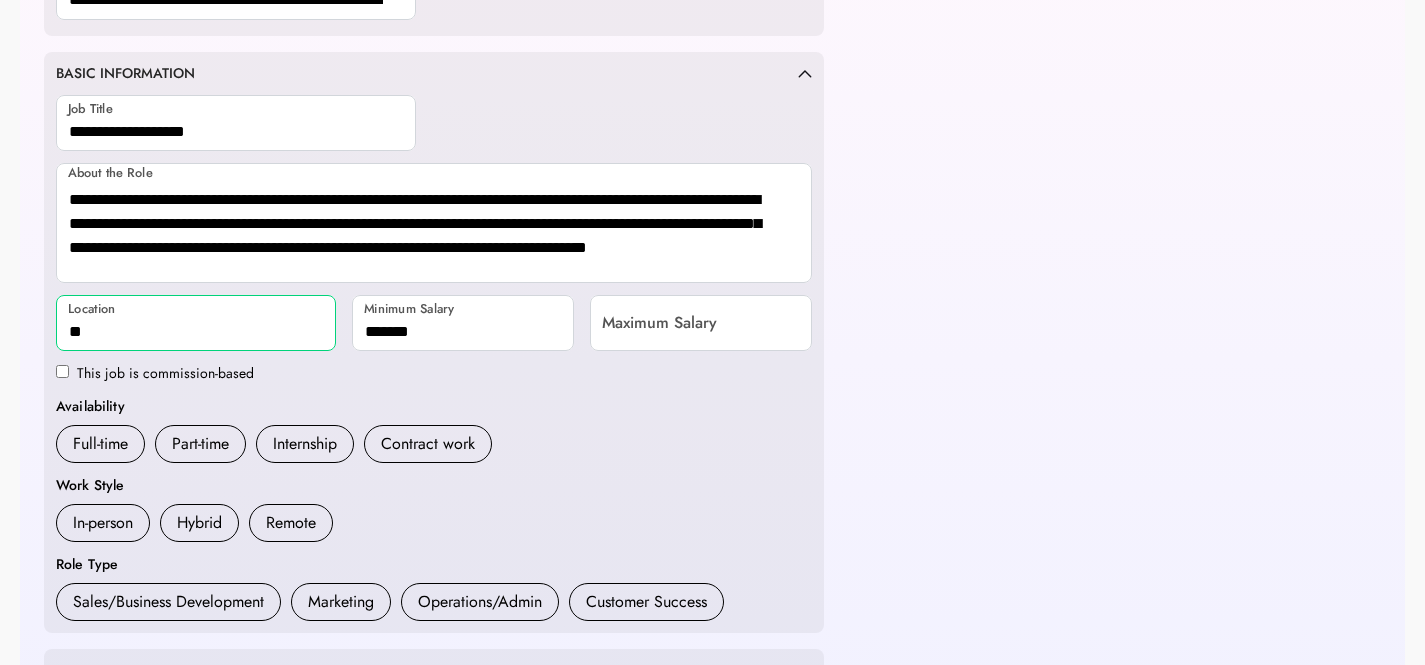 type on "**********" 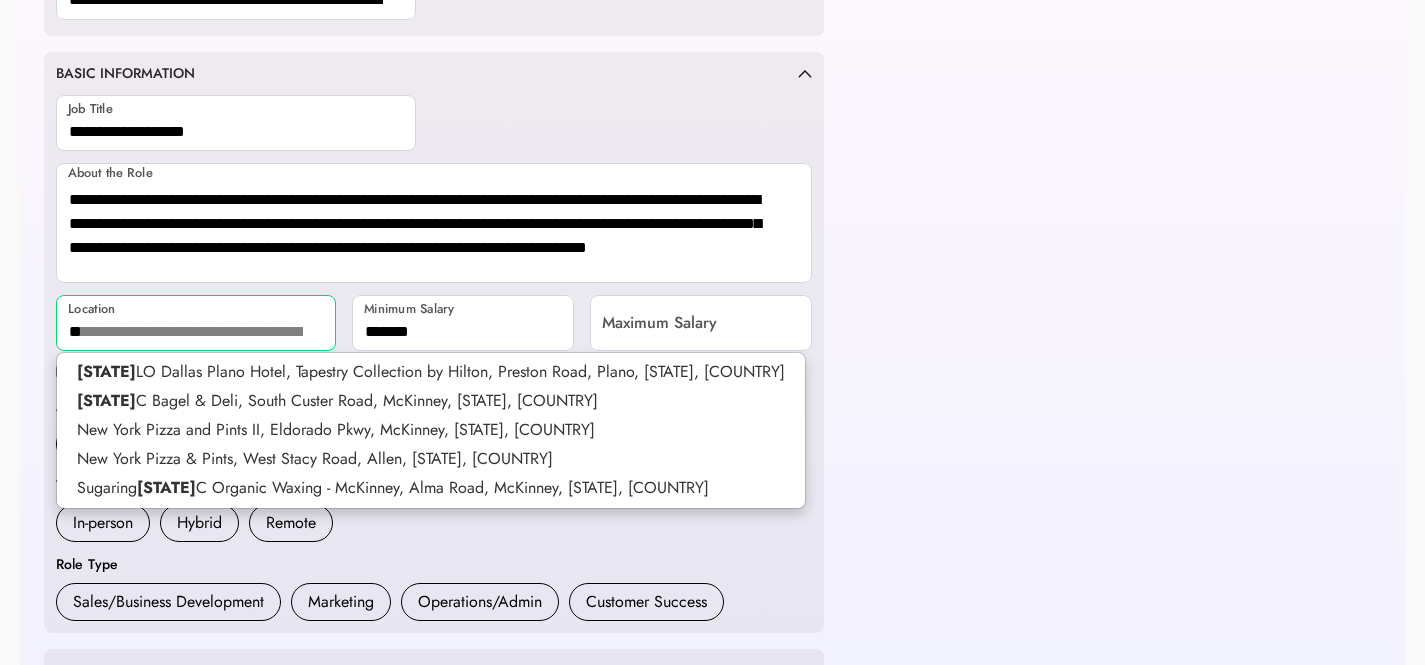 type on "*" 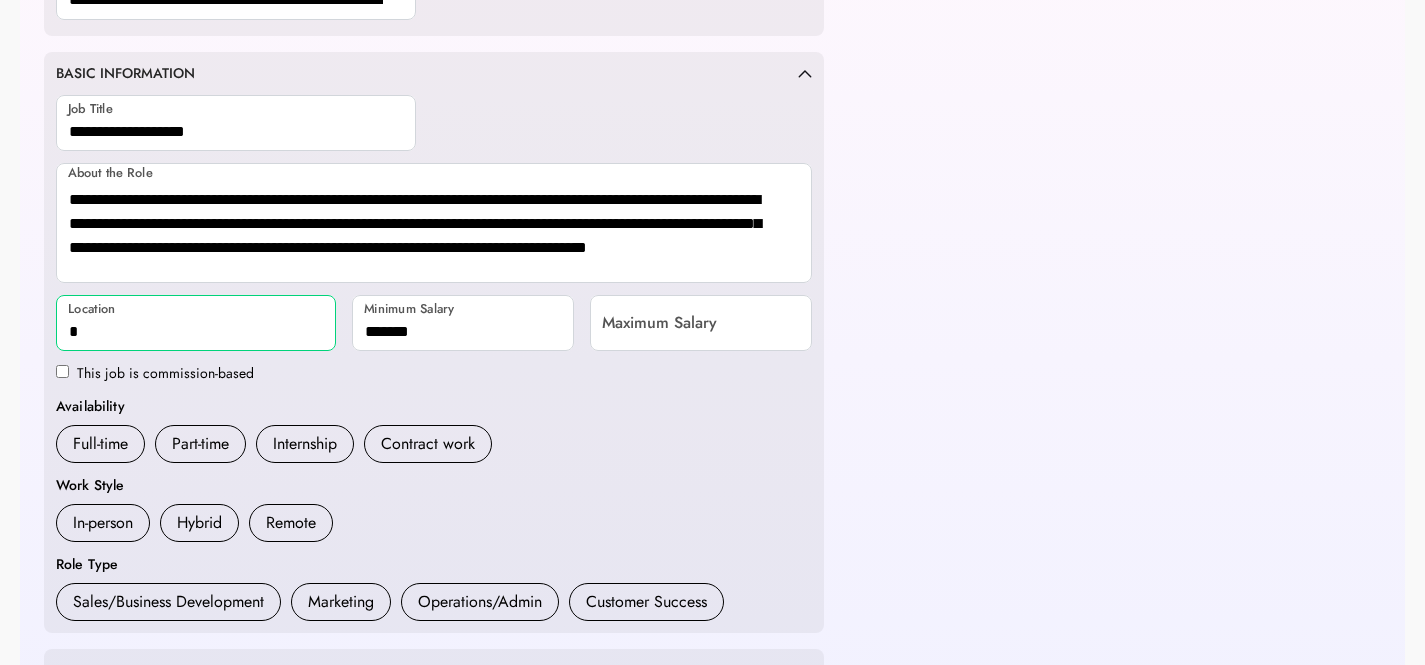 type on "**" 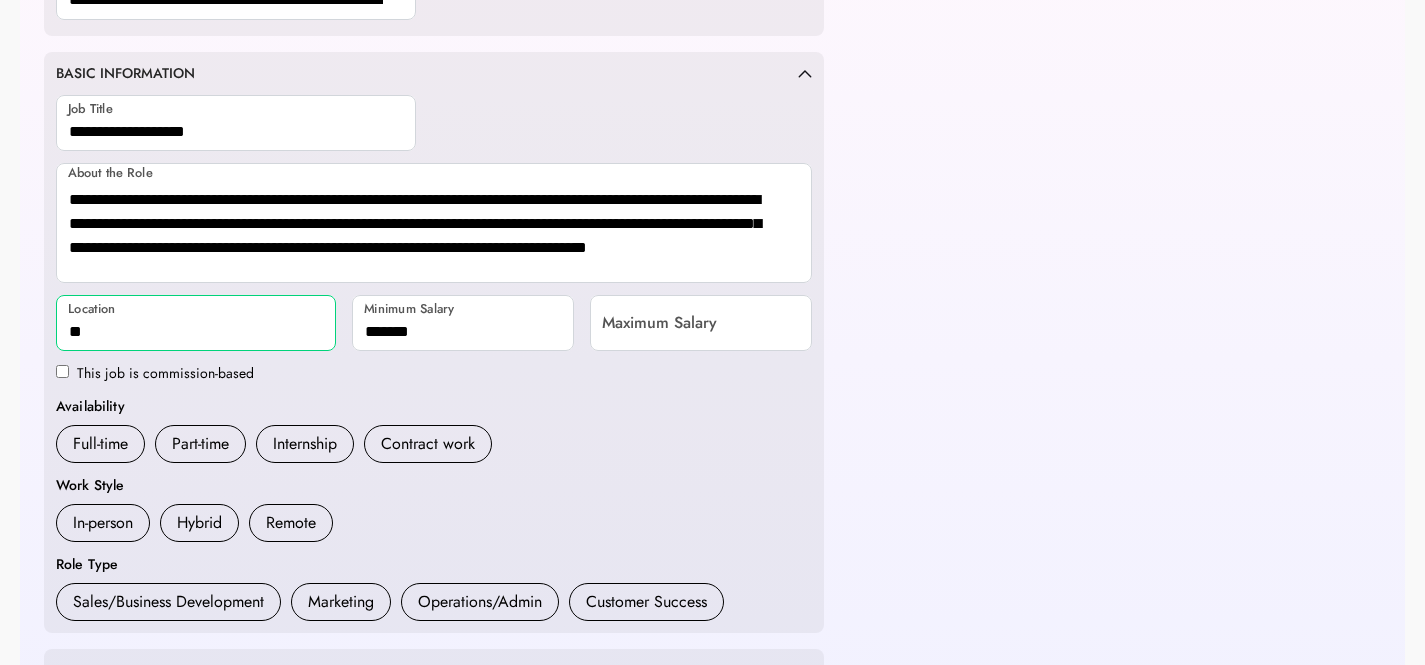 type on "**********" 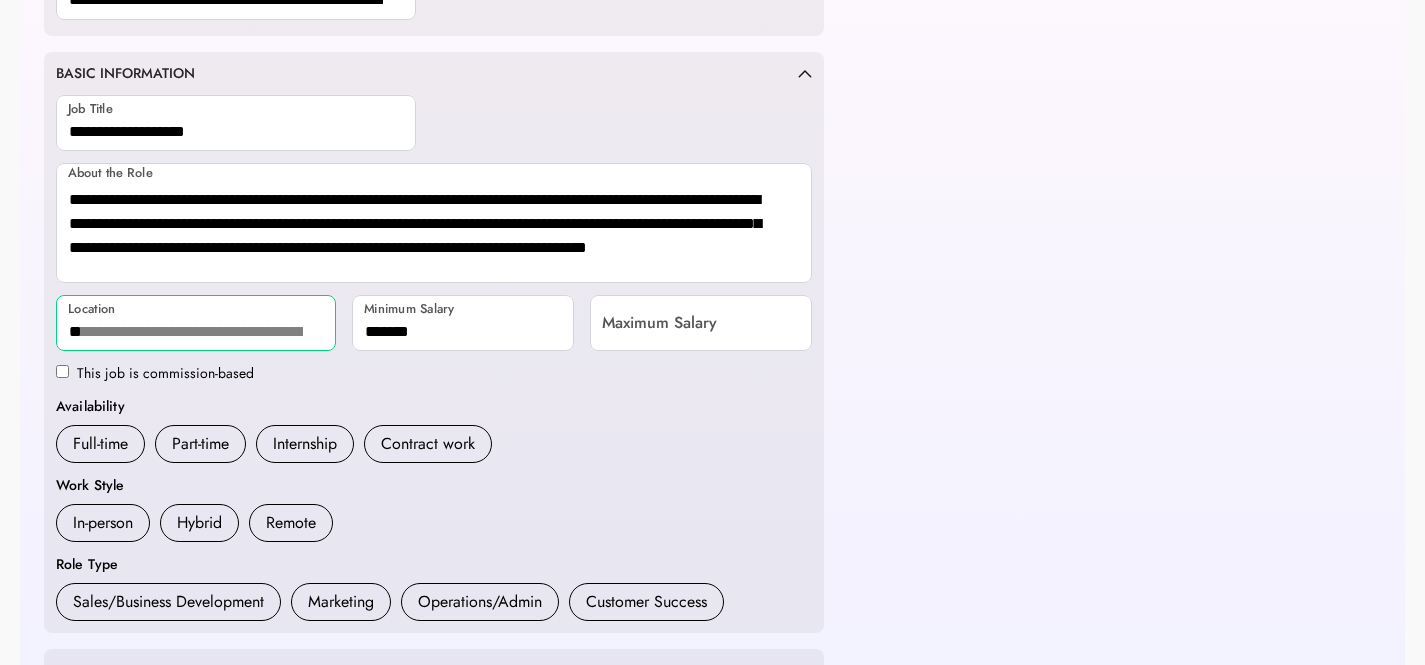 type 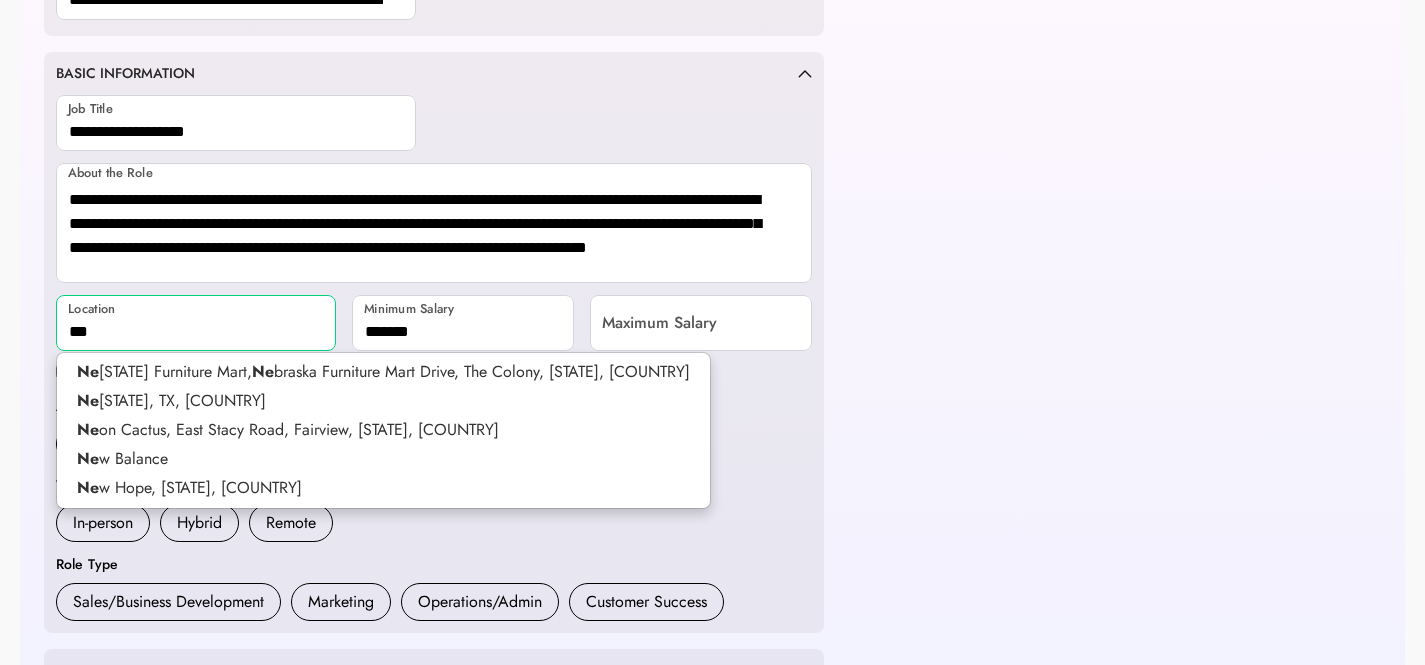 type on "**********" 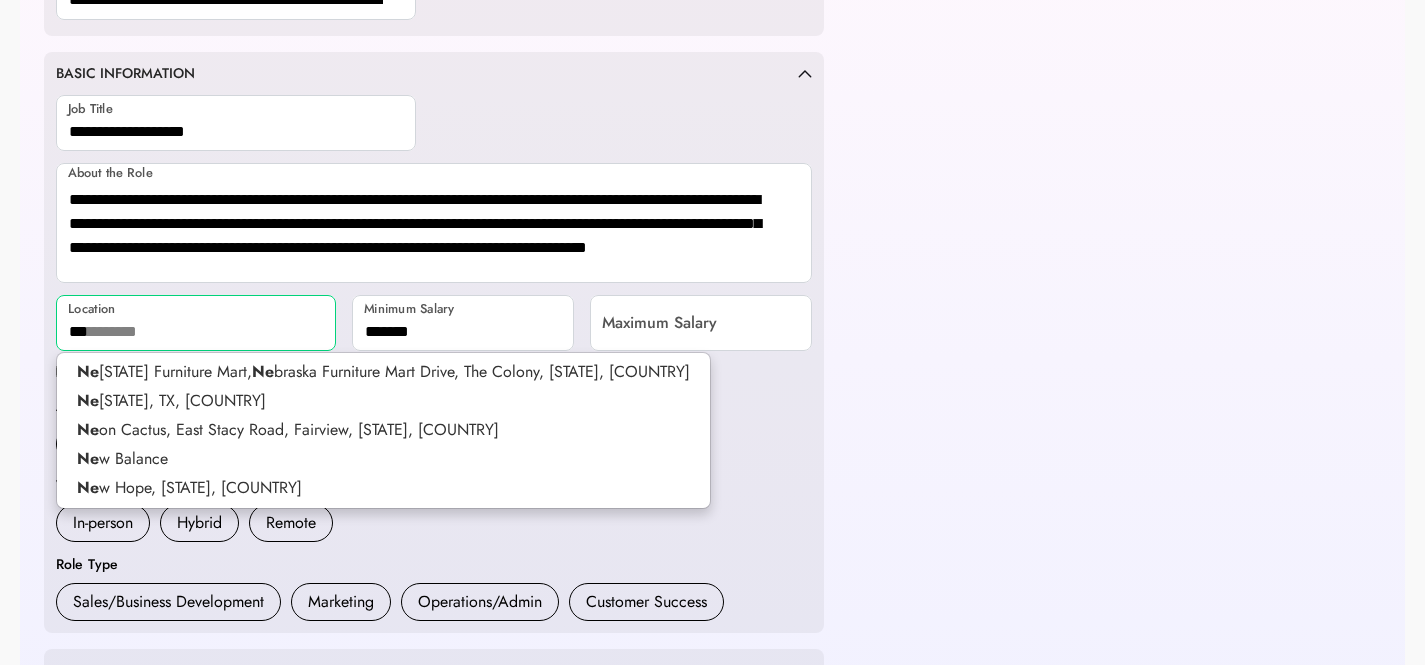 type on "***" 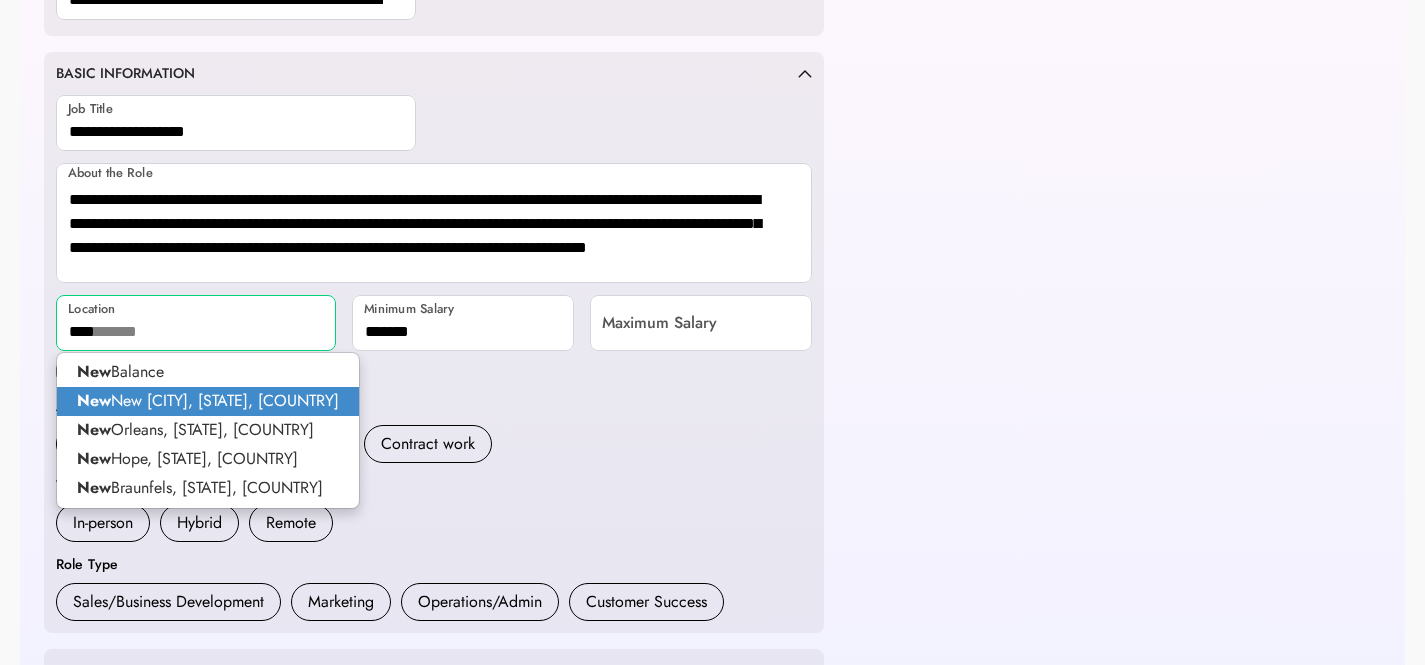 click on "New  York, NY, USA" at bounding box center (208, 401) 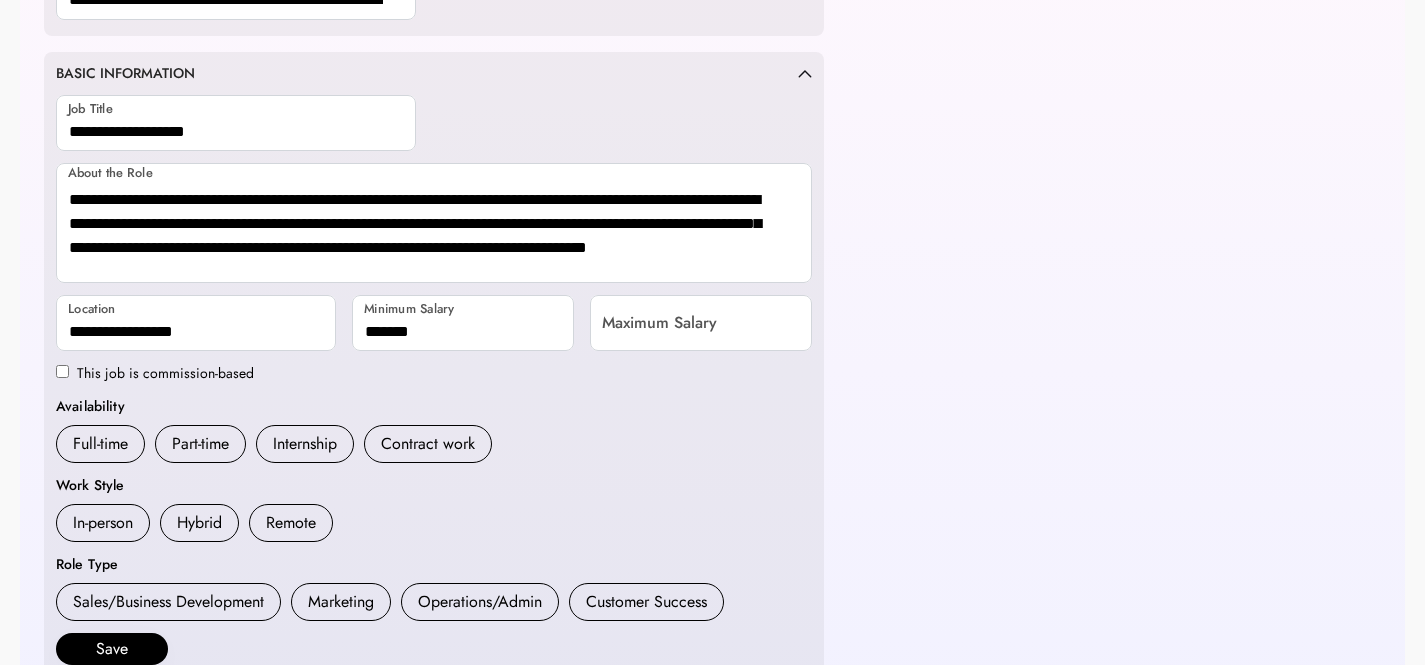 type on "**********" 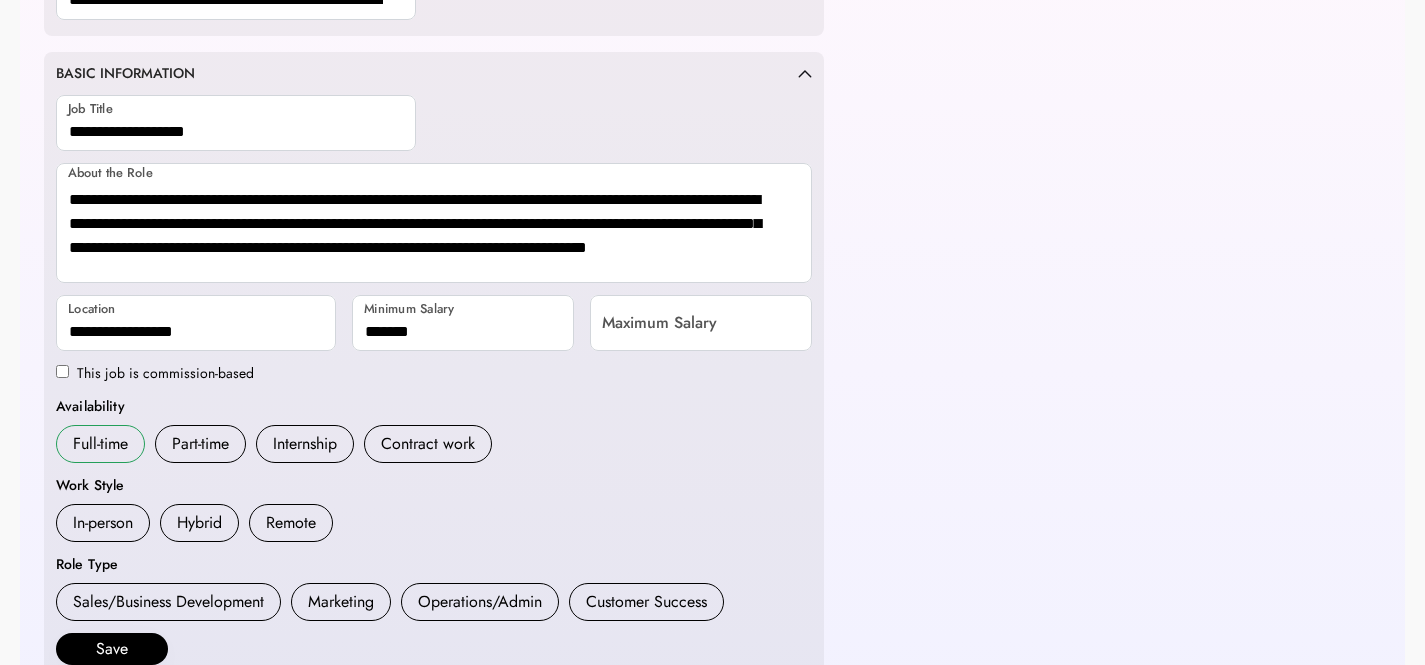 click on "Full-time" at bounding box center (100, 444) 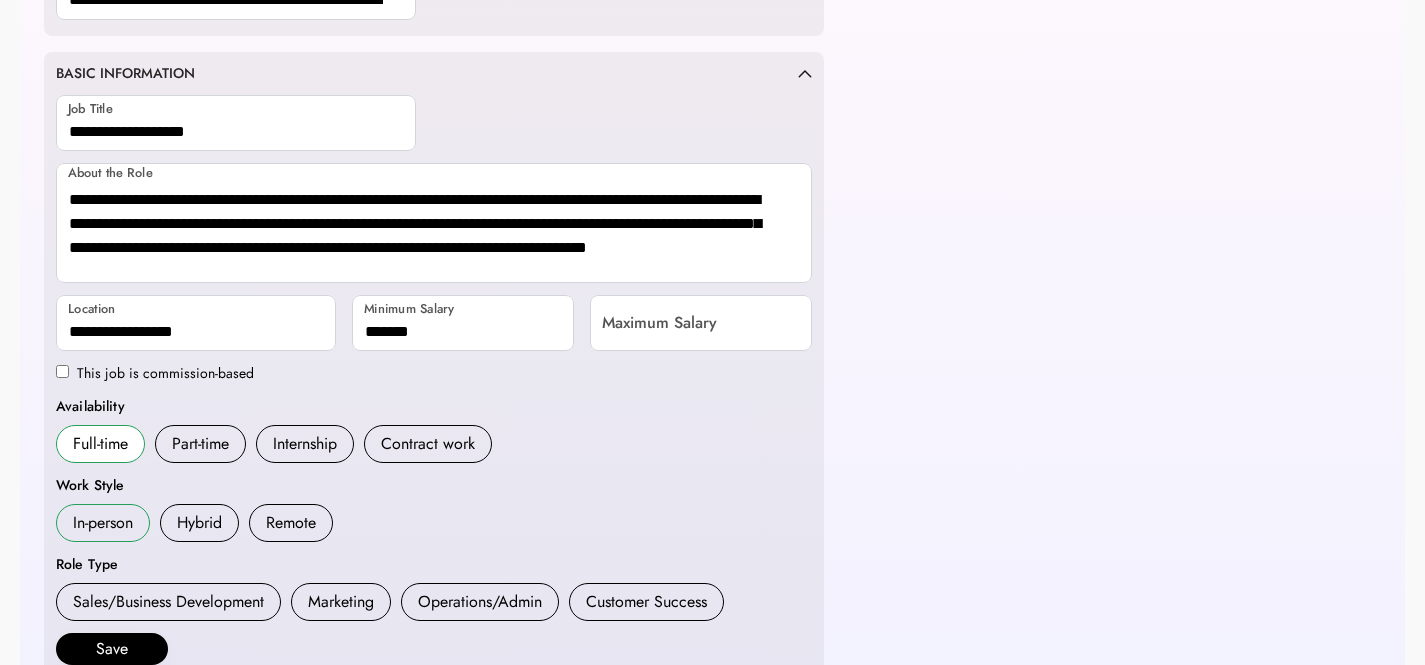 click on "In-person" at bounding box center (103, 523) 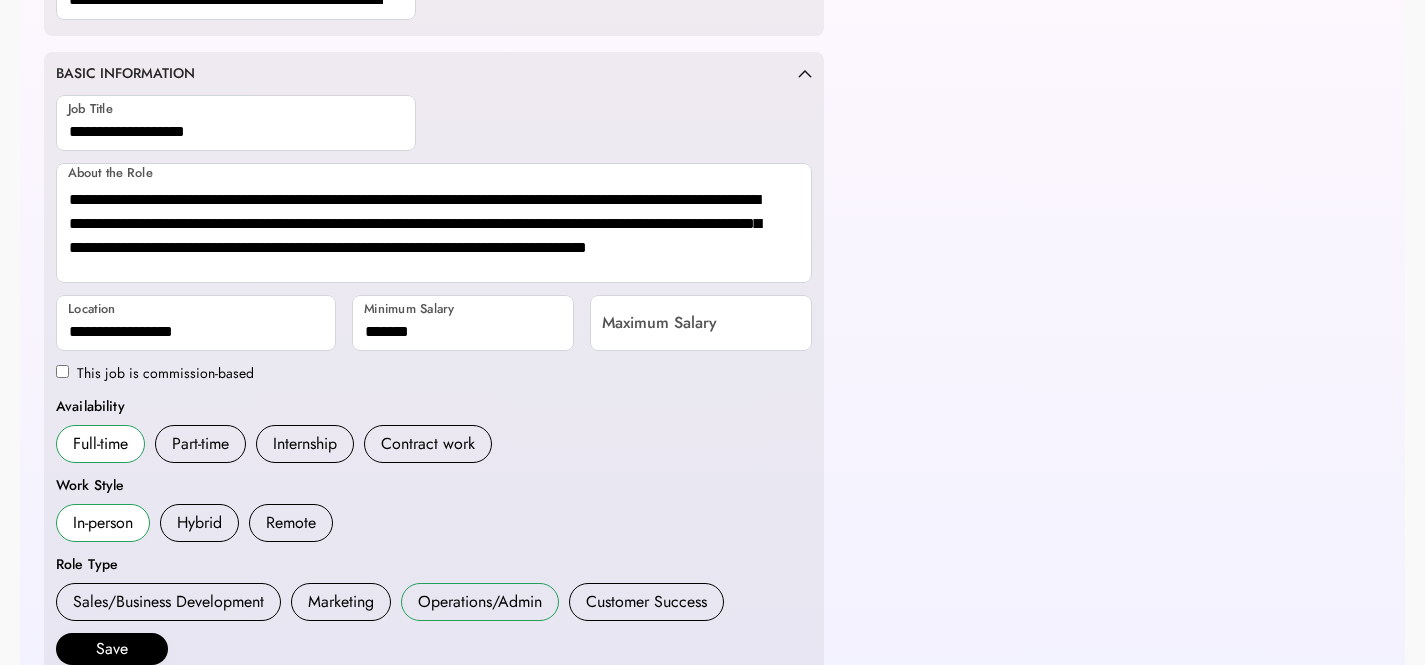 click on "Operations/Admin" at bounding box center (480, 602) 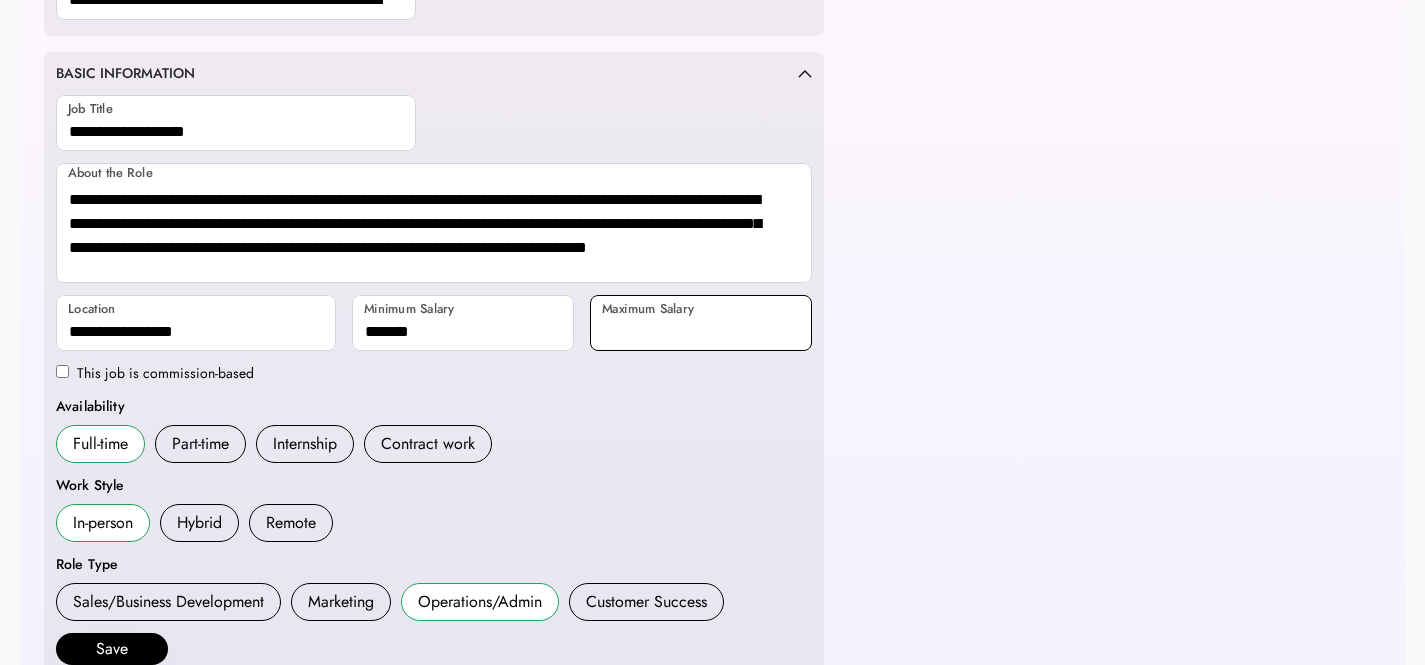 click at bounding box center (701, 323) 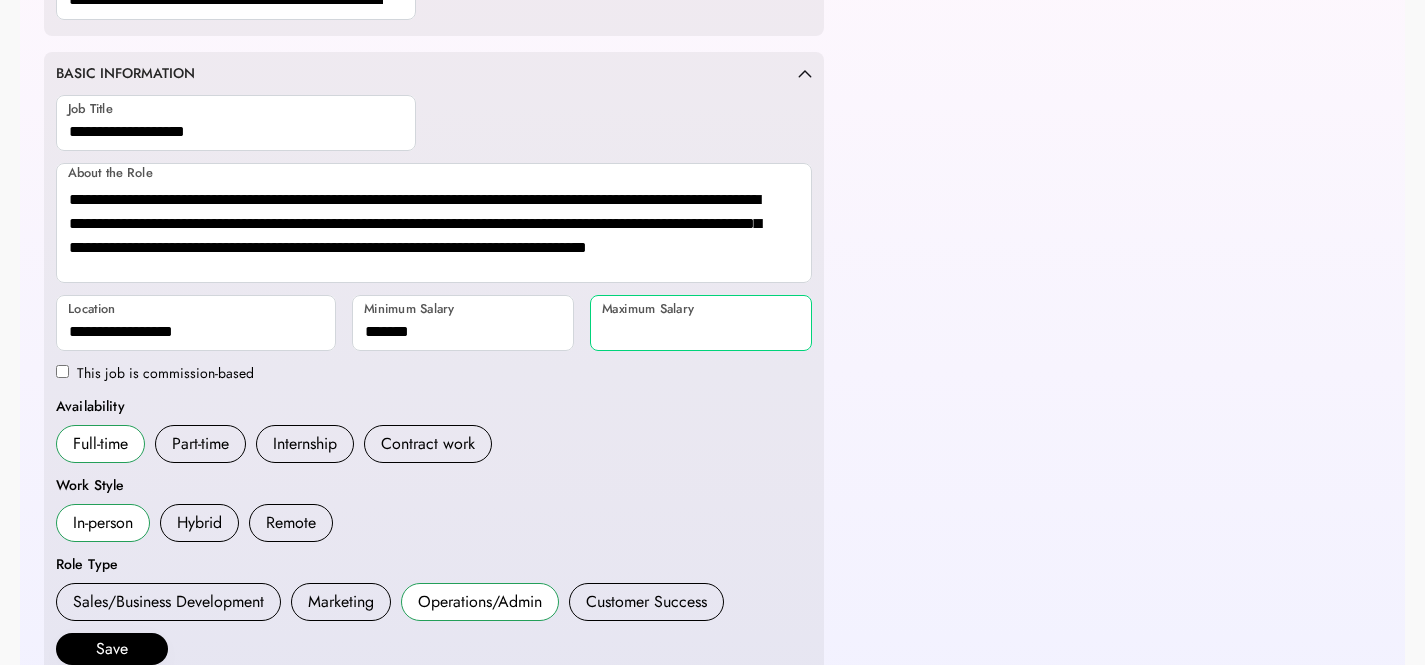 paste on "*******" 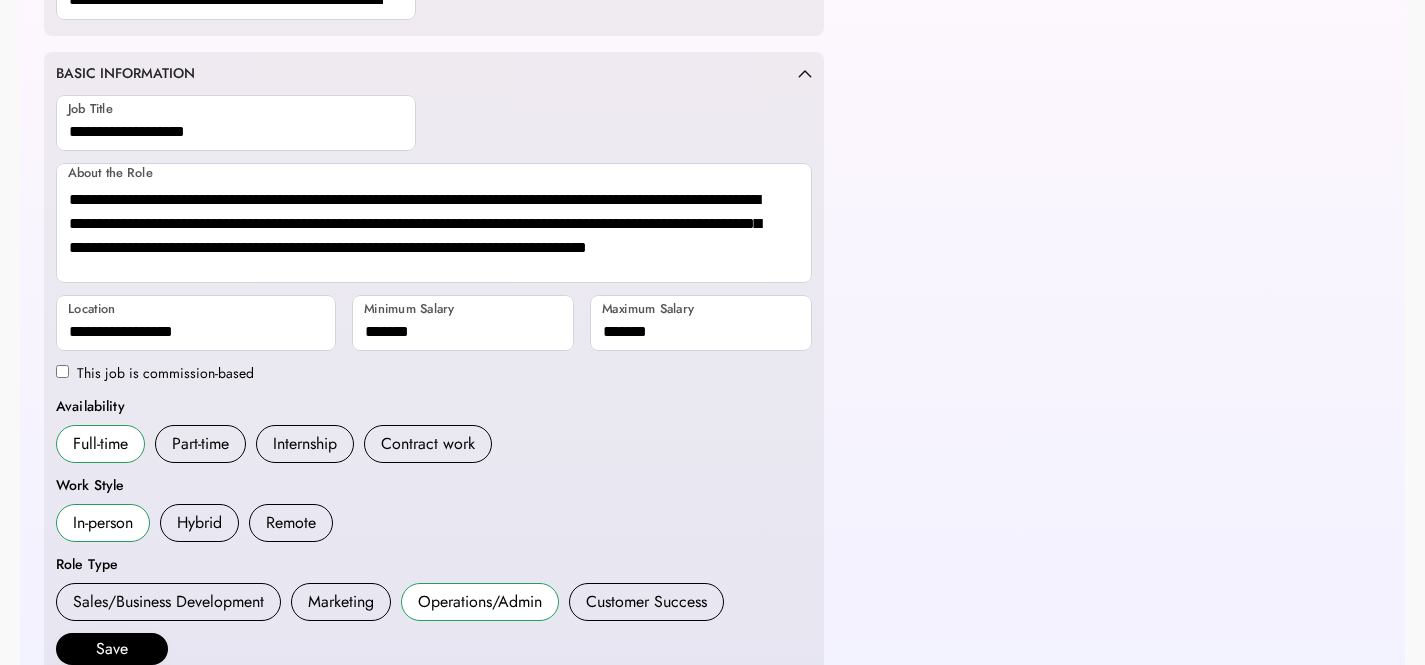 click on "**********" at bounding box center (712, 935) 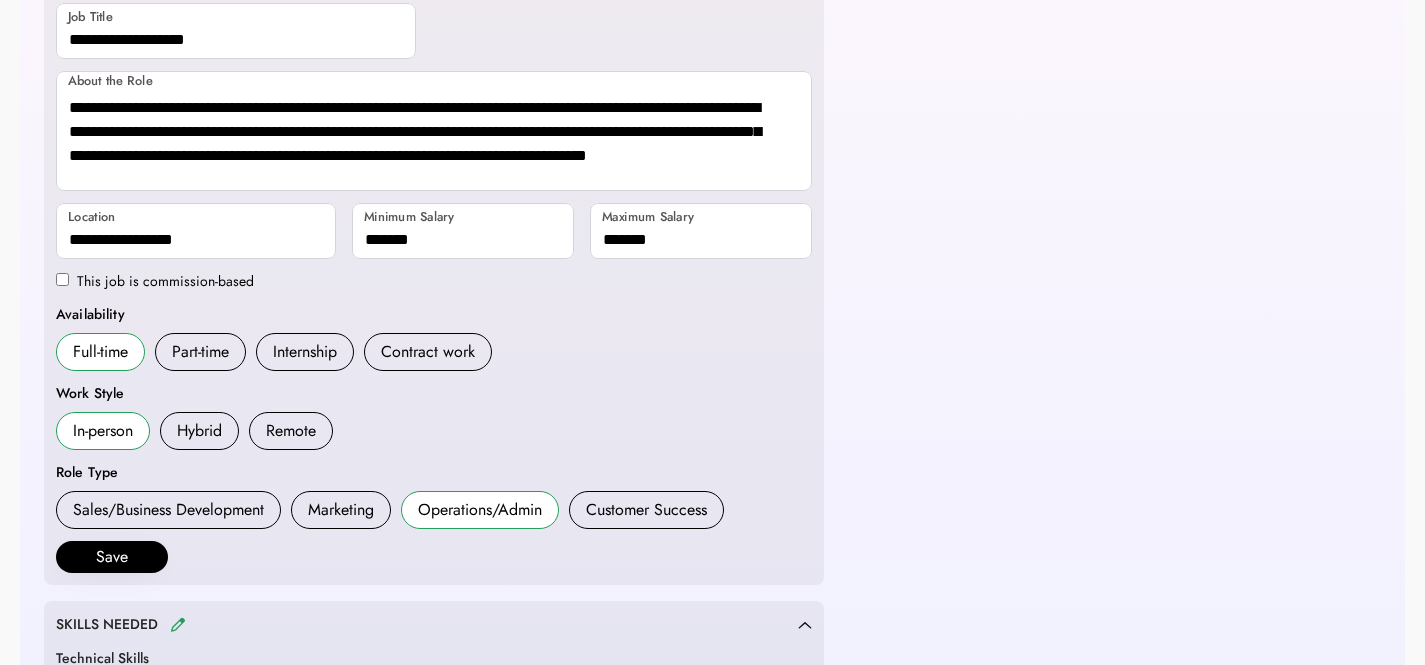 scroll, scrollTop: 535, scrollLeft: 0, axis: vertical 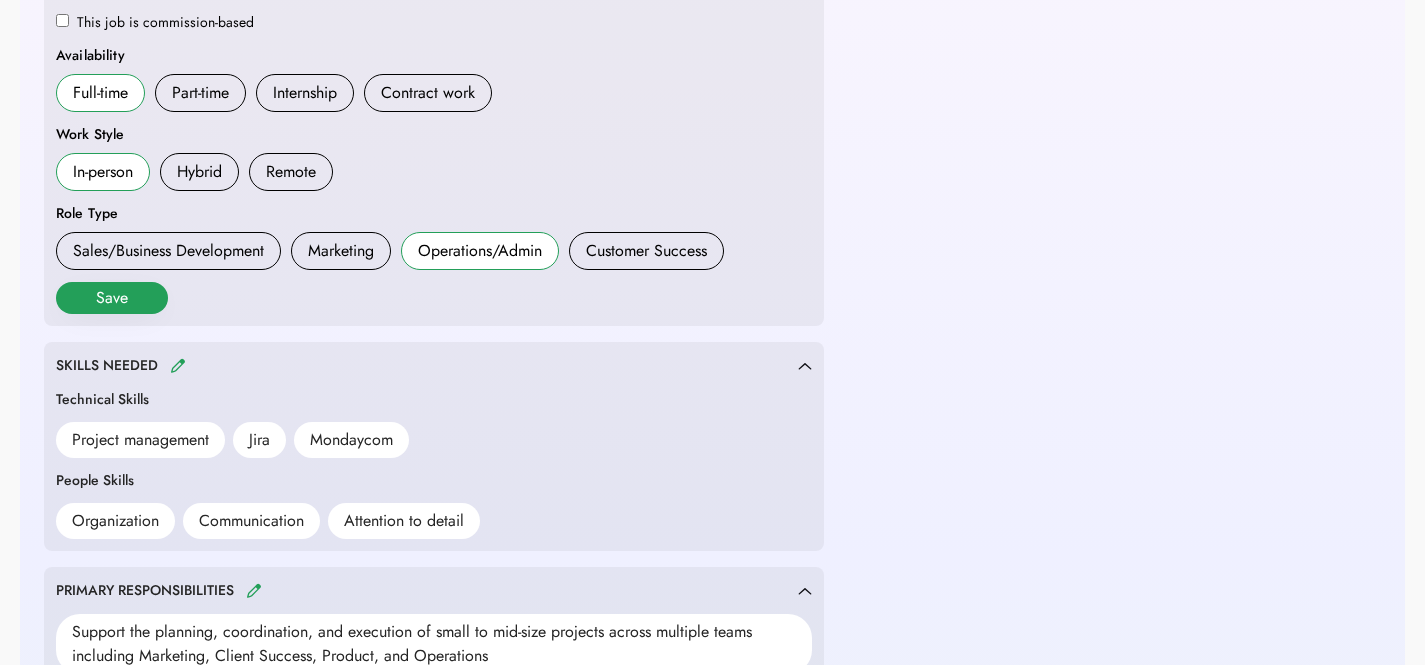 click on "Save" at bounding box center (112, 298) 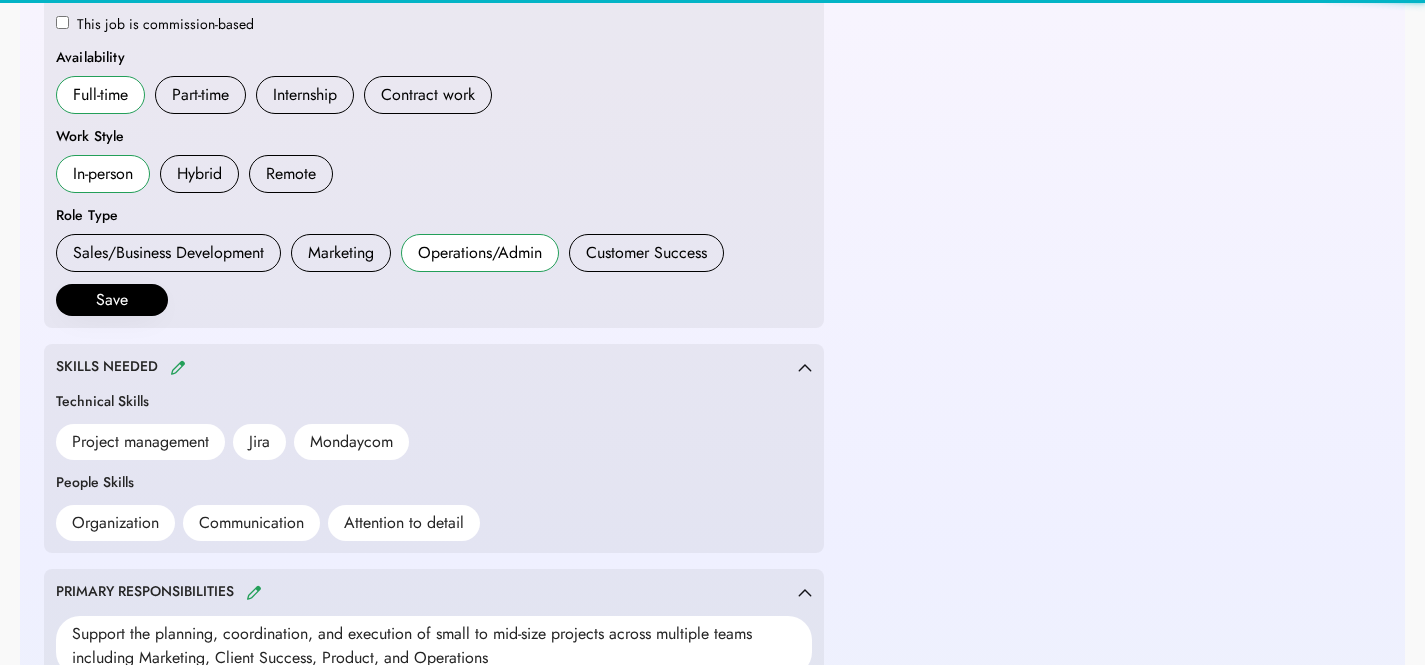 scroll, scrollTop: 536, scrollLeft: 0, axis: vertical 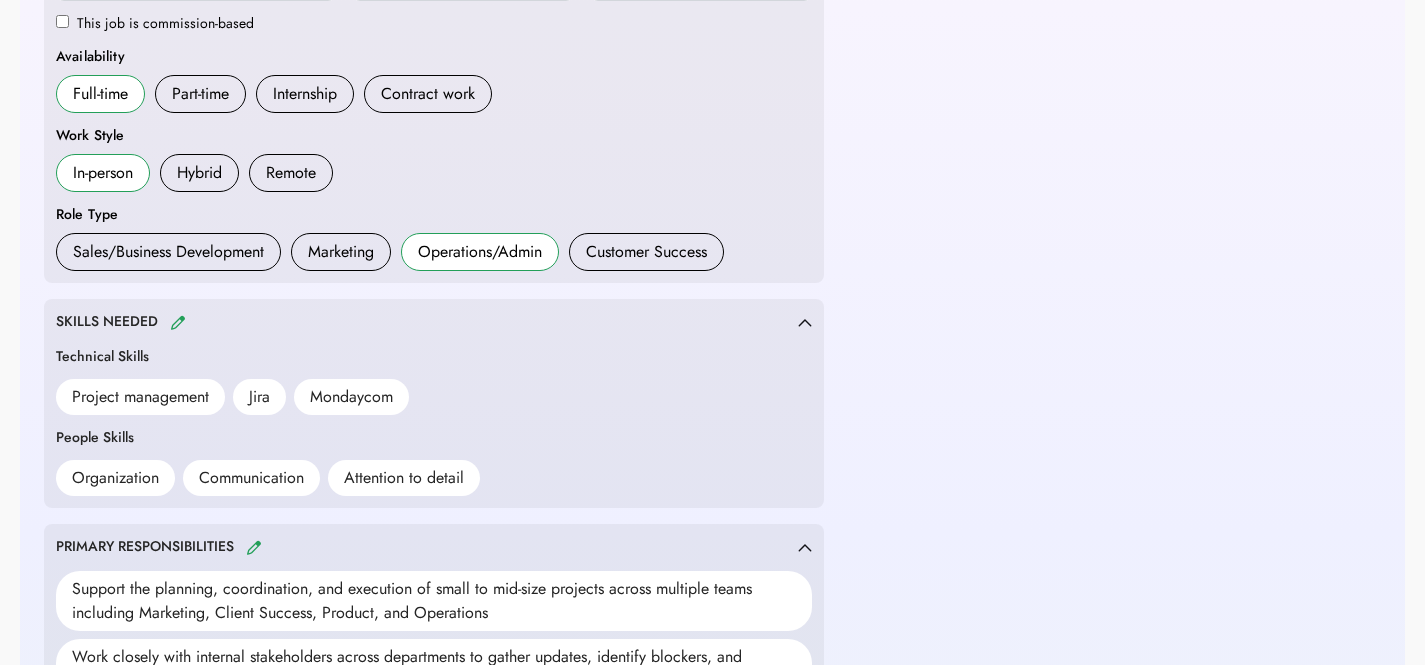 click on "SKILLS NEEDED" at bounding box center [434, 322] 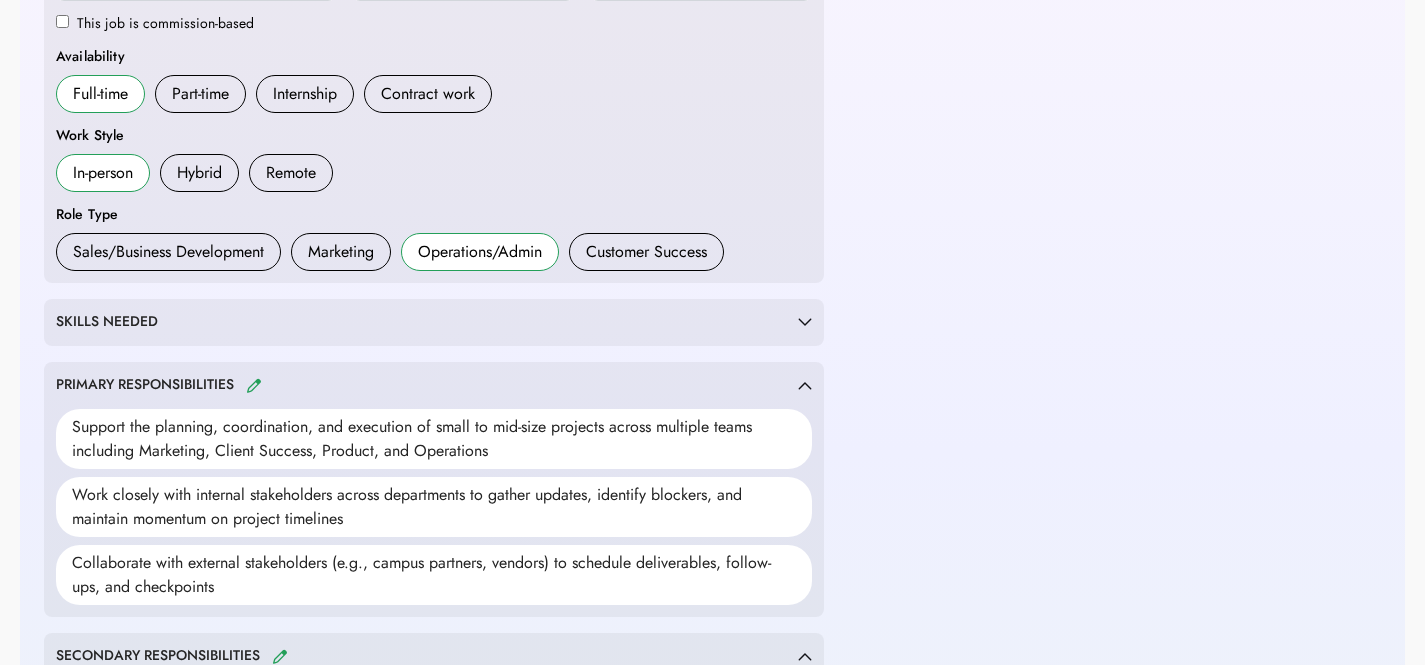 click on "SKILLS NEEDED" at bounding box center (123, 322) 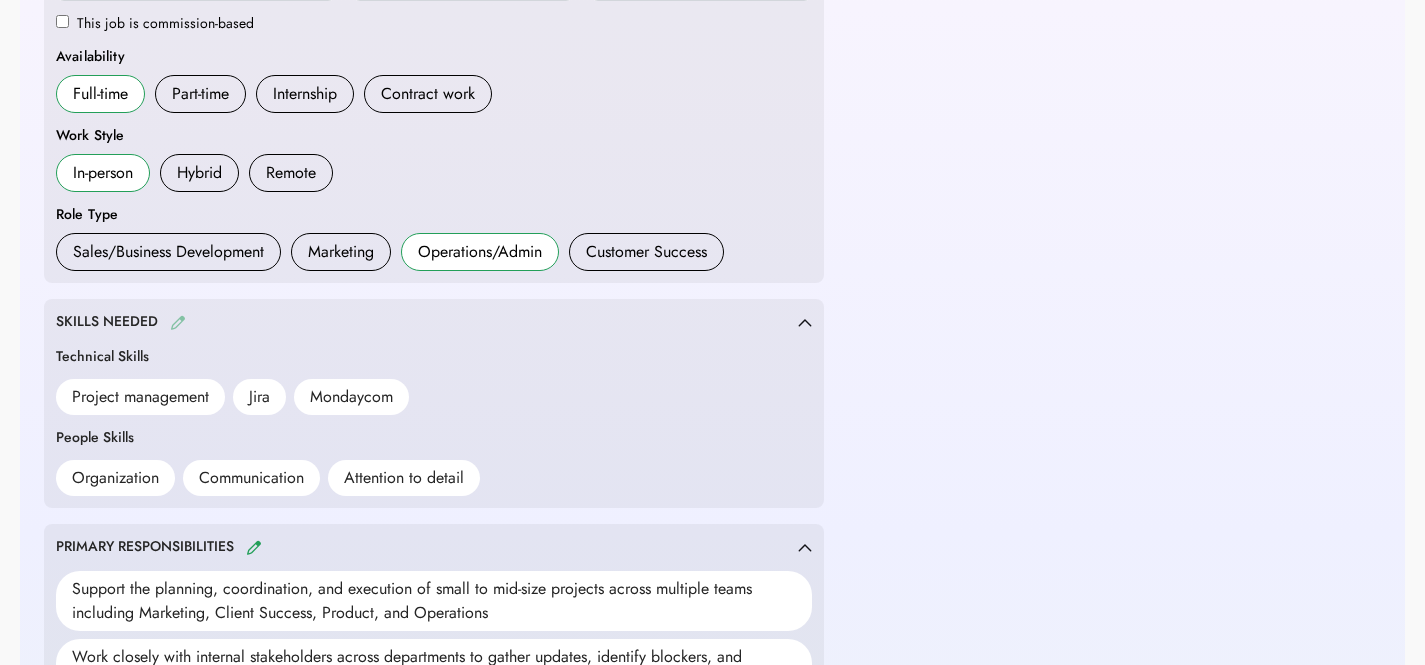 click at bounding box center [178, 322] 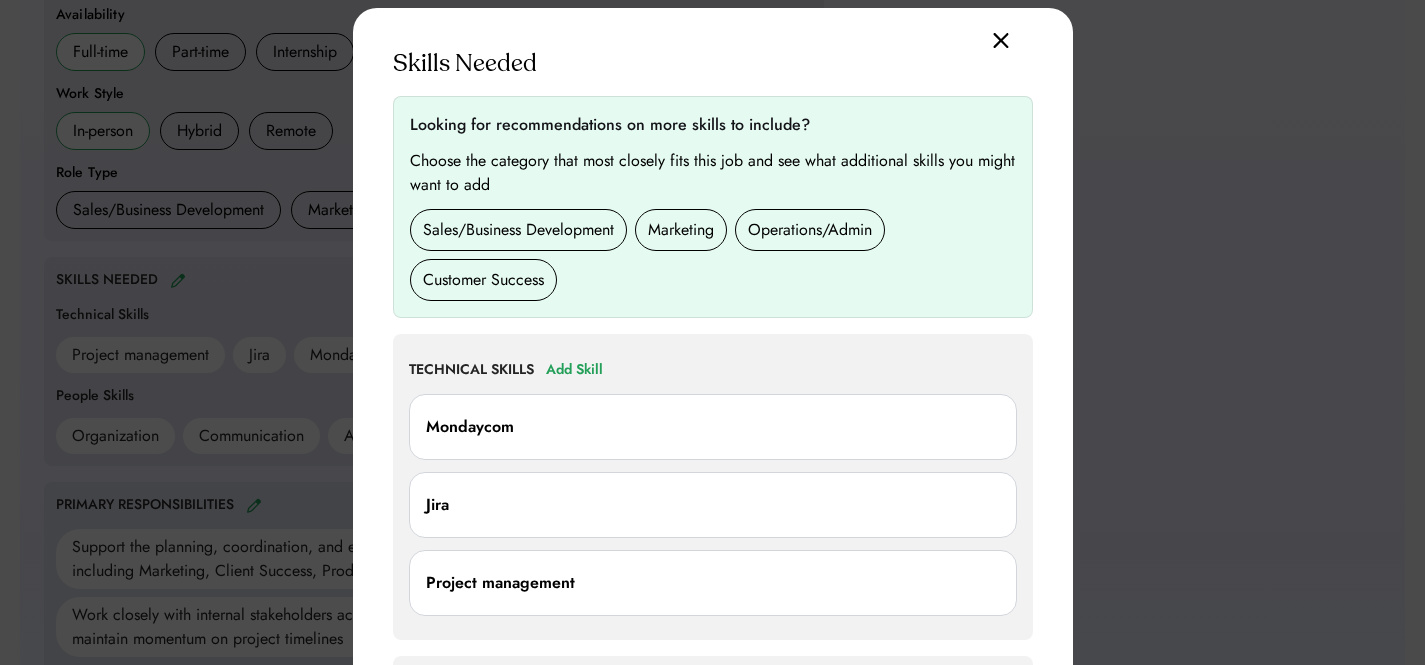 scroll, scrollTop: 898, scrollLeft: 0, axis: vertical 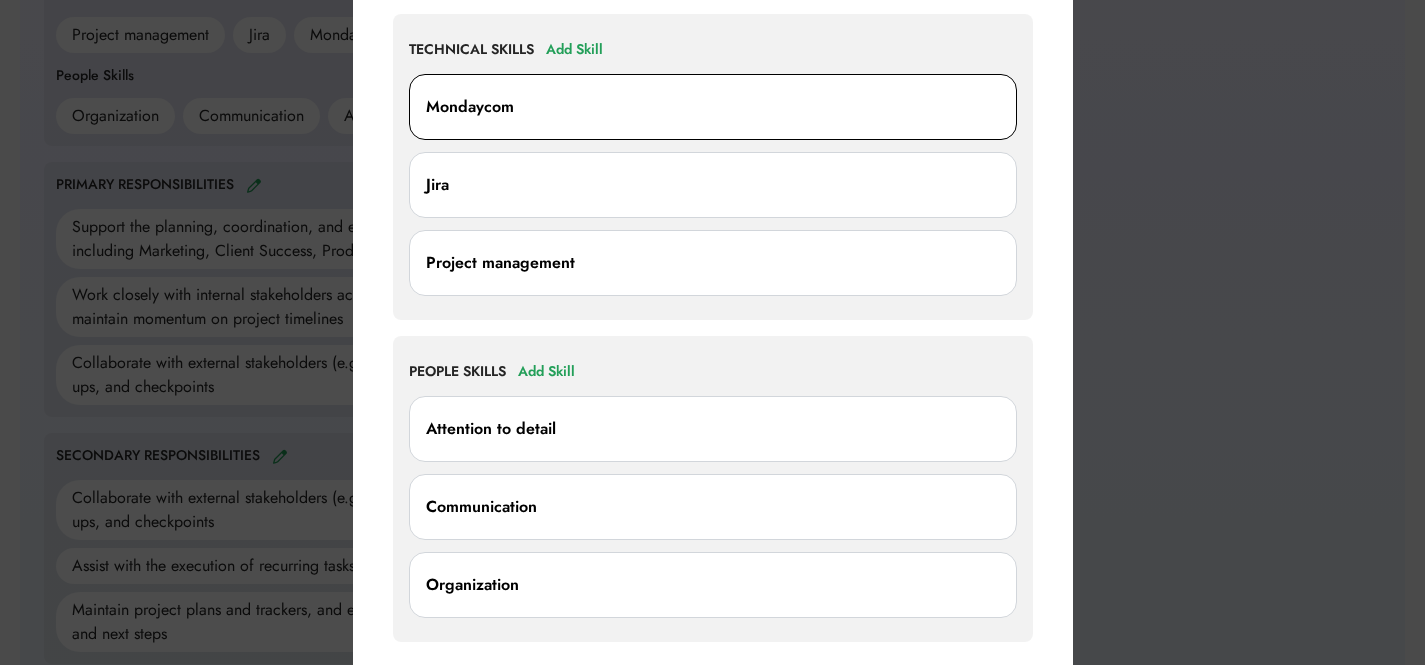 click on "Mondaycom" at bounding box center [713, 107] 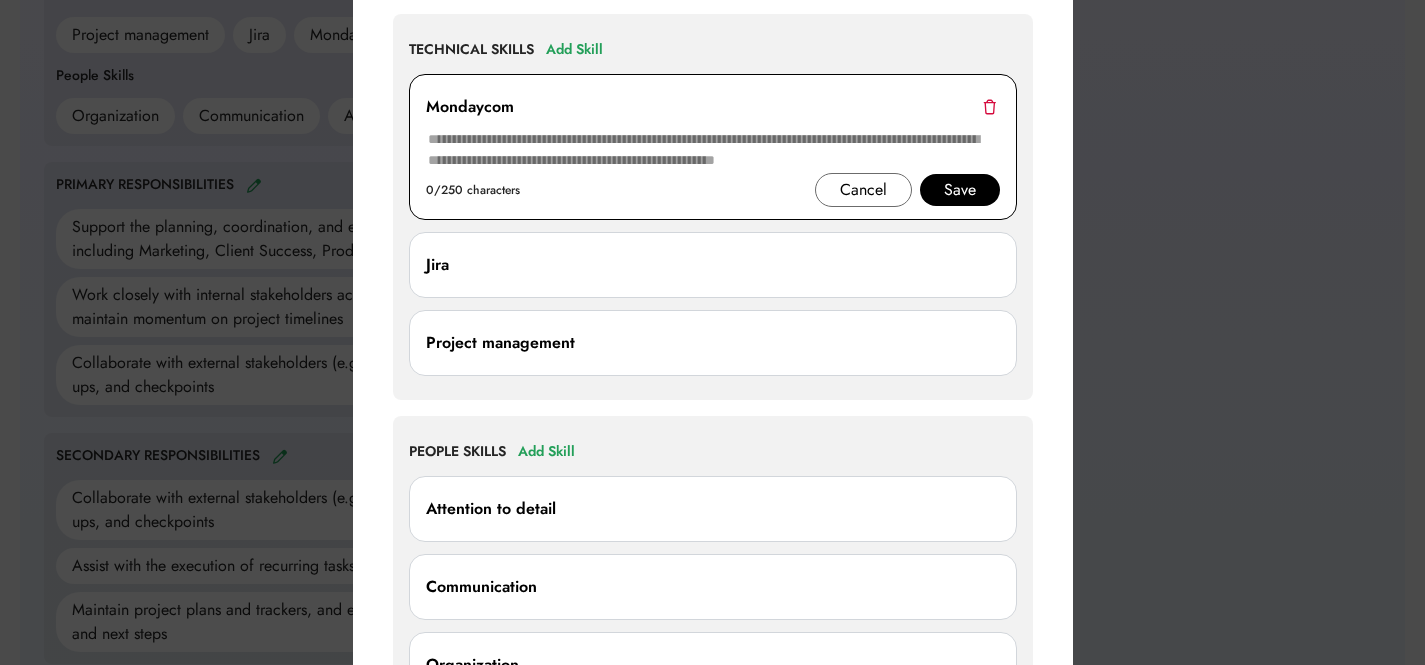 click at bounding box center (989, 106) 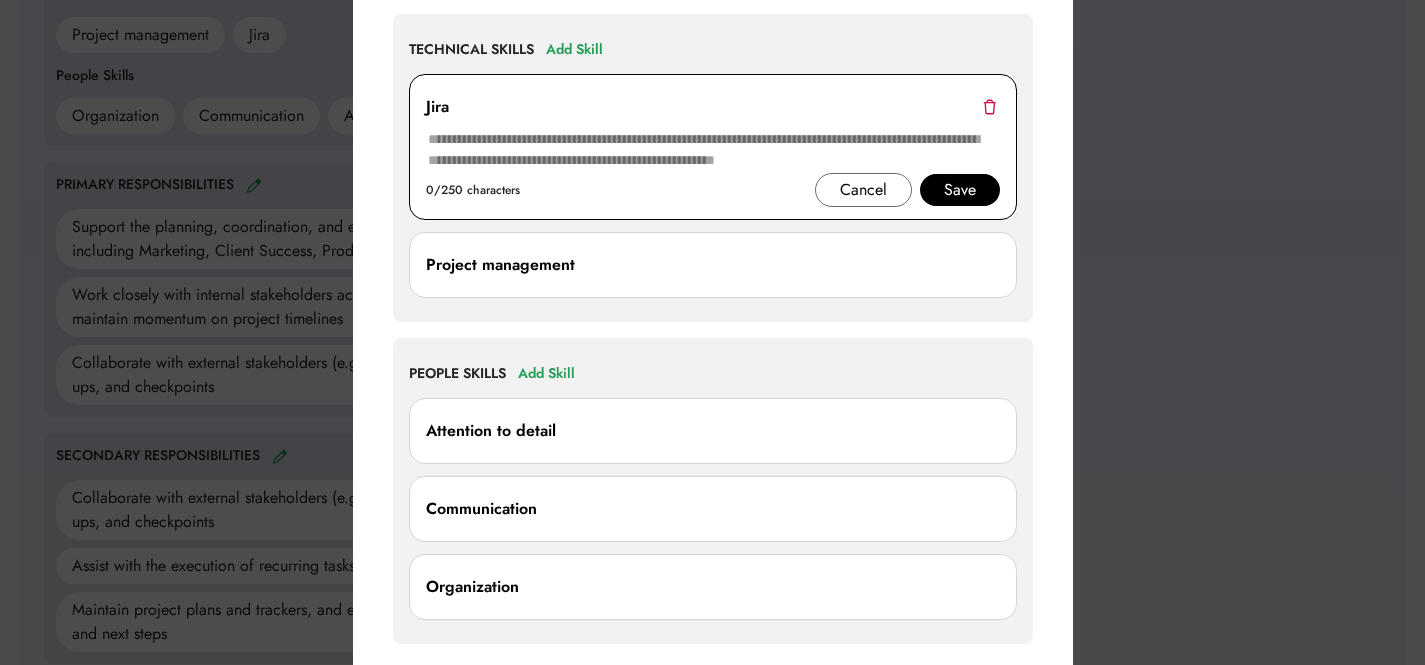 click at bounding box center (989, 106) 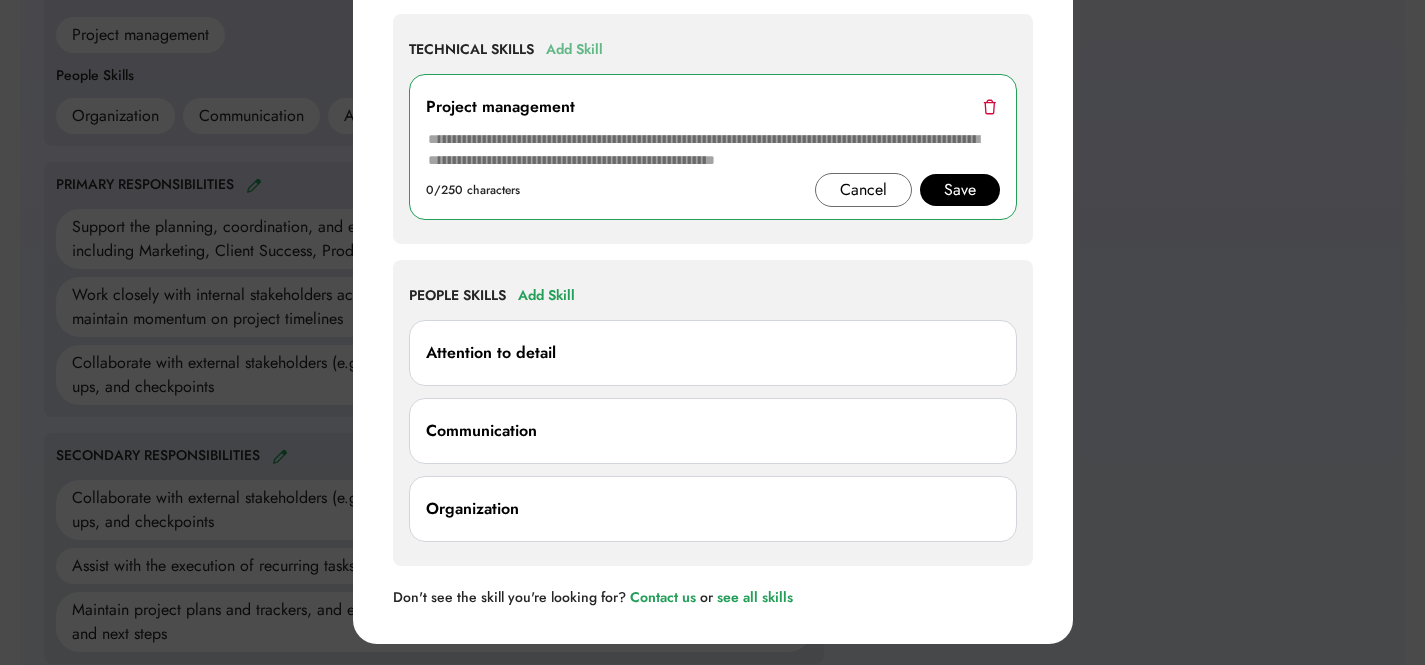 click on "Add Skill" at bounding box center (574, 50) 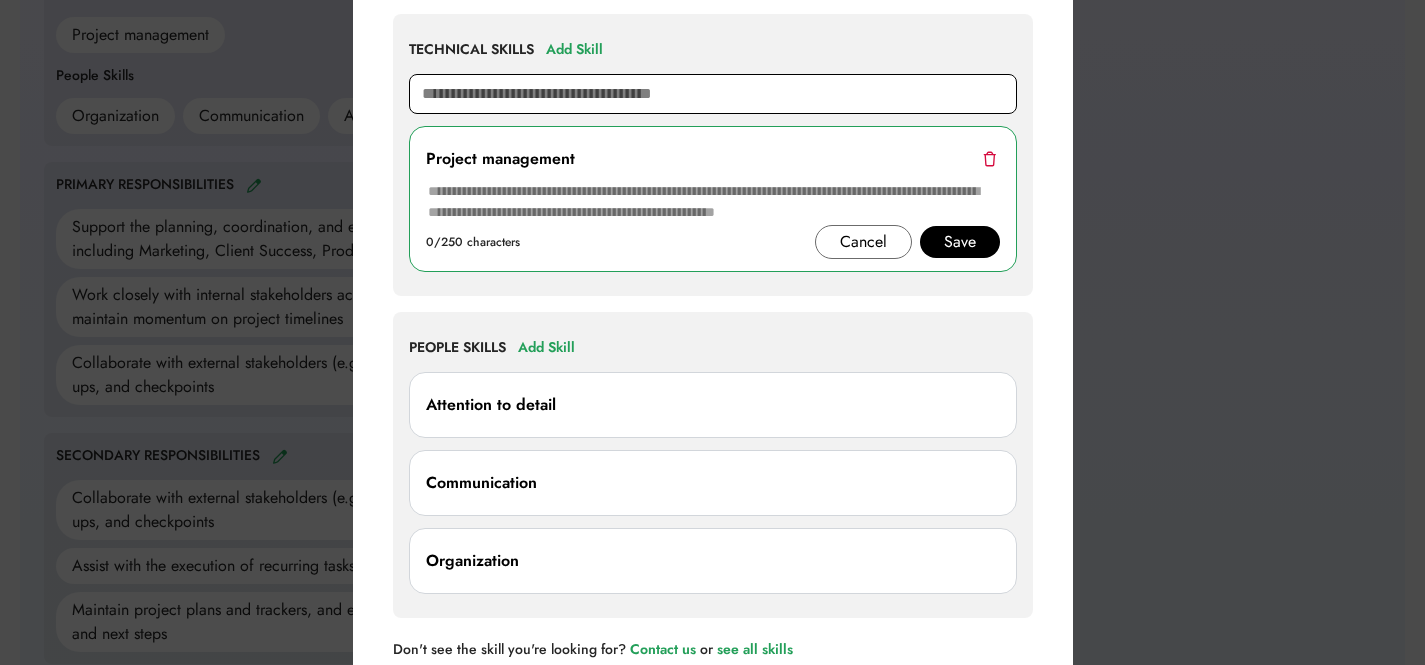 click at bounding box center (713, 94) 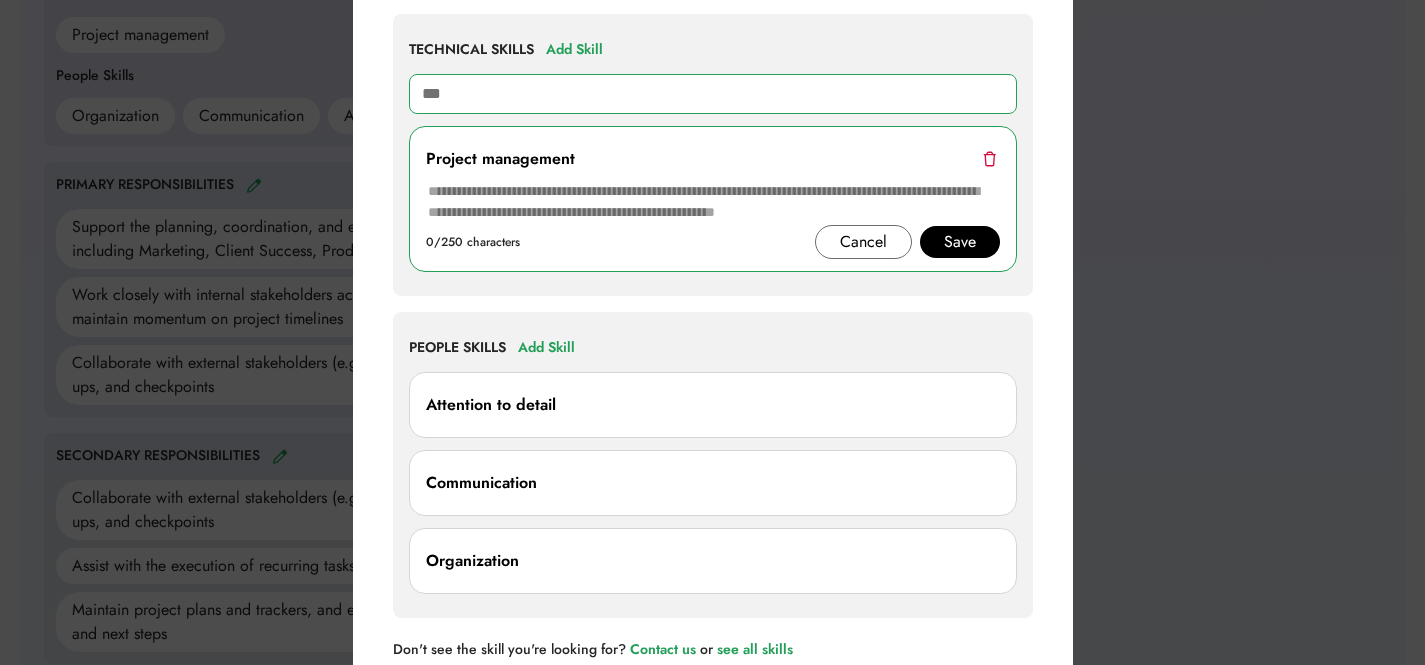 type on "****" 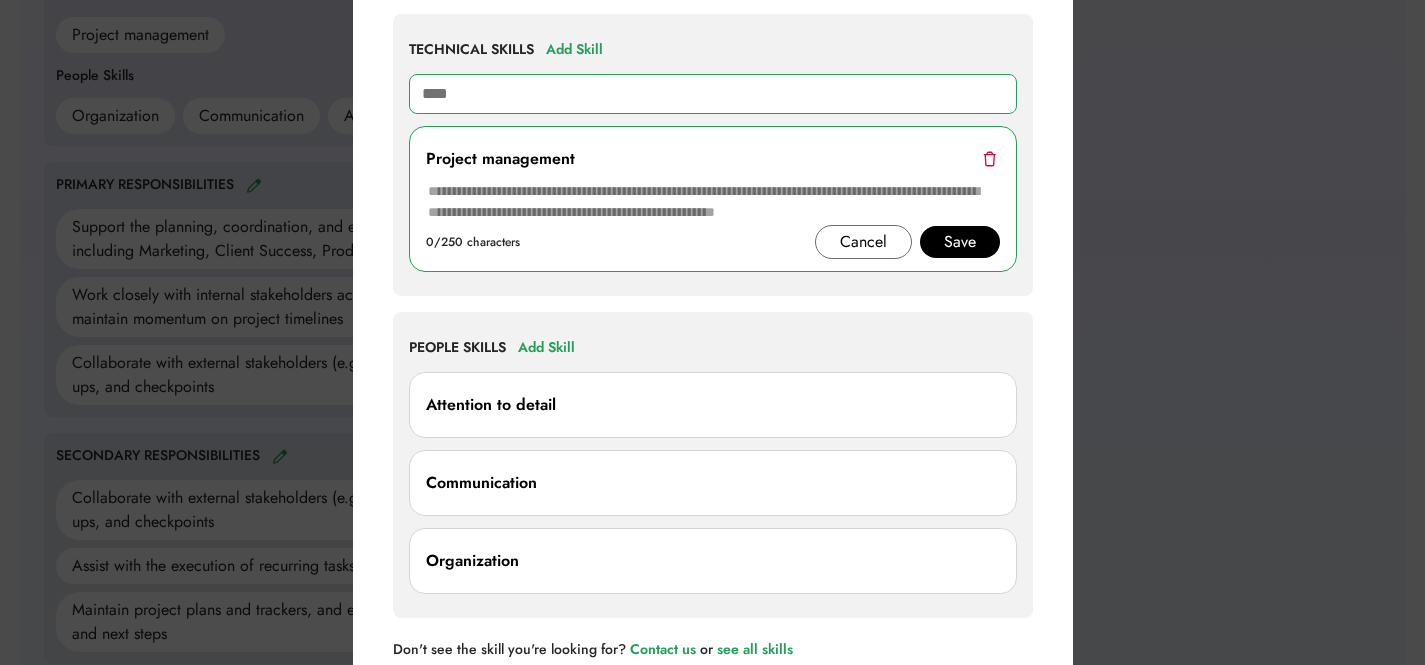 type on "**********" 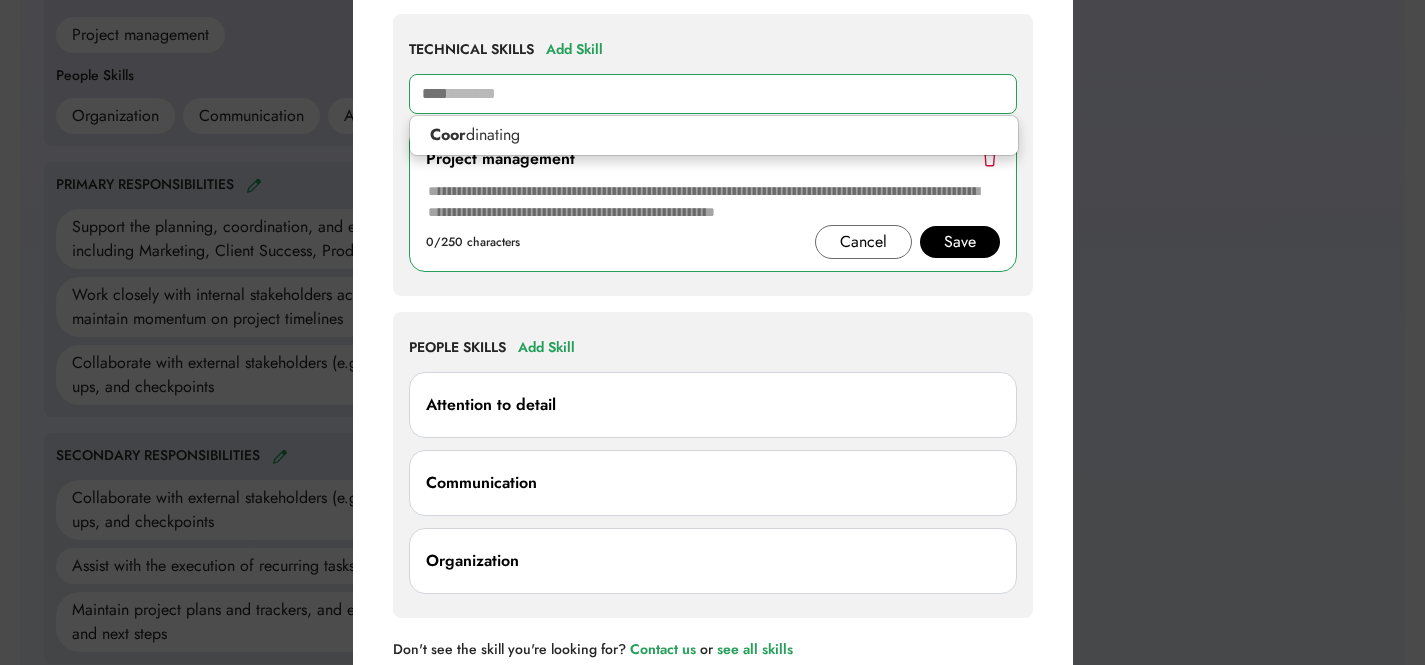 type 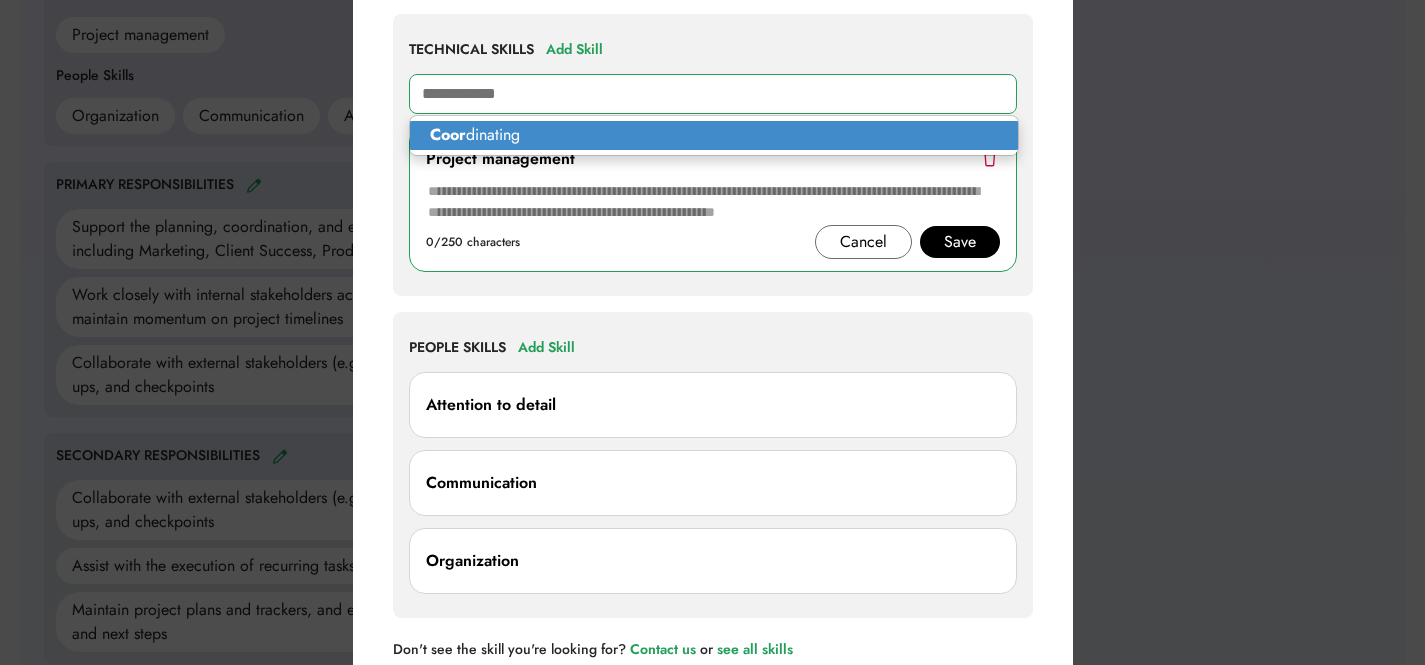 type on "**********" 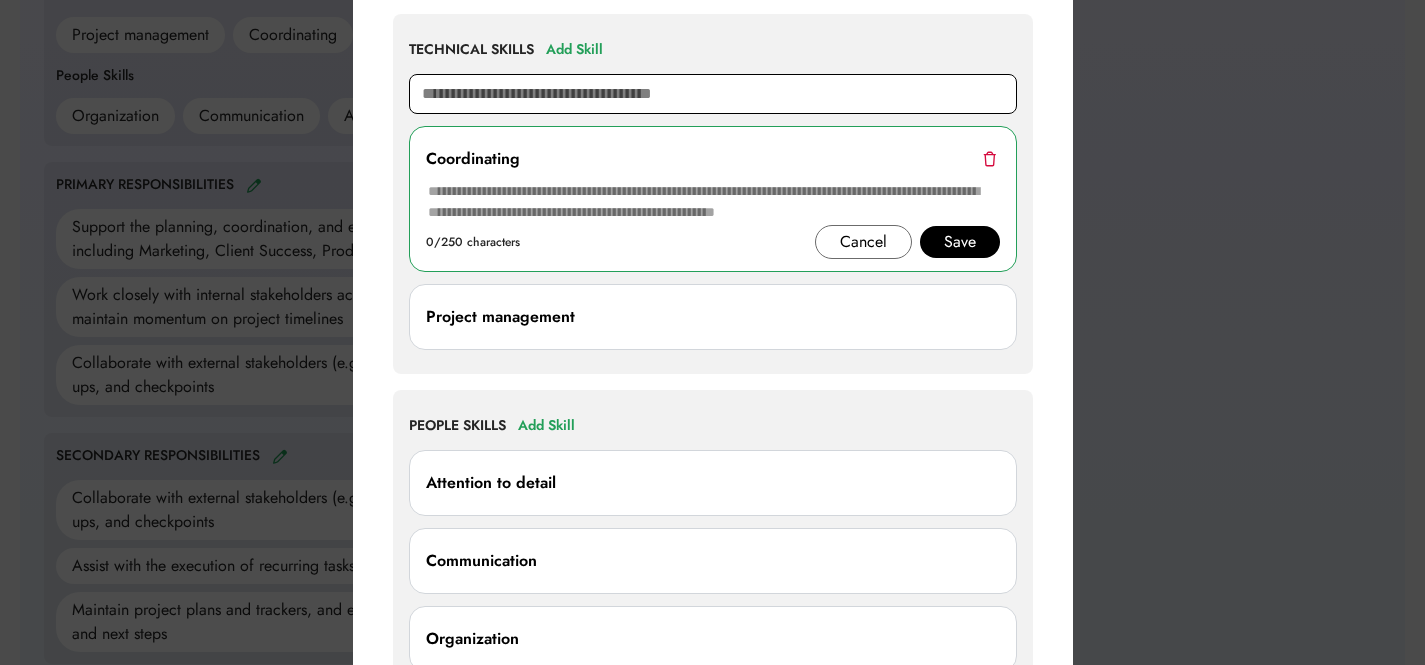 click at bounding box center (713, 94) 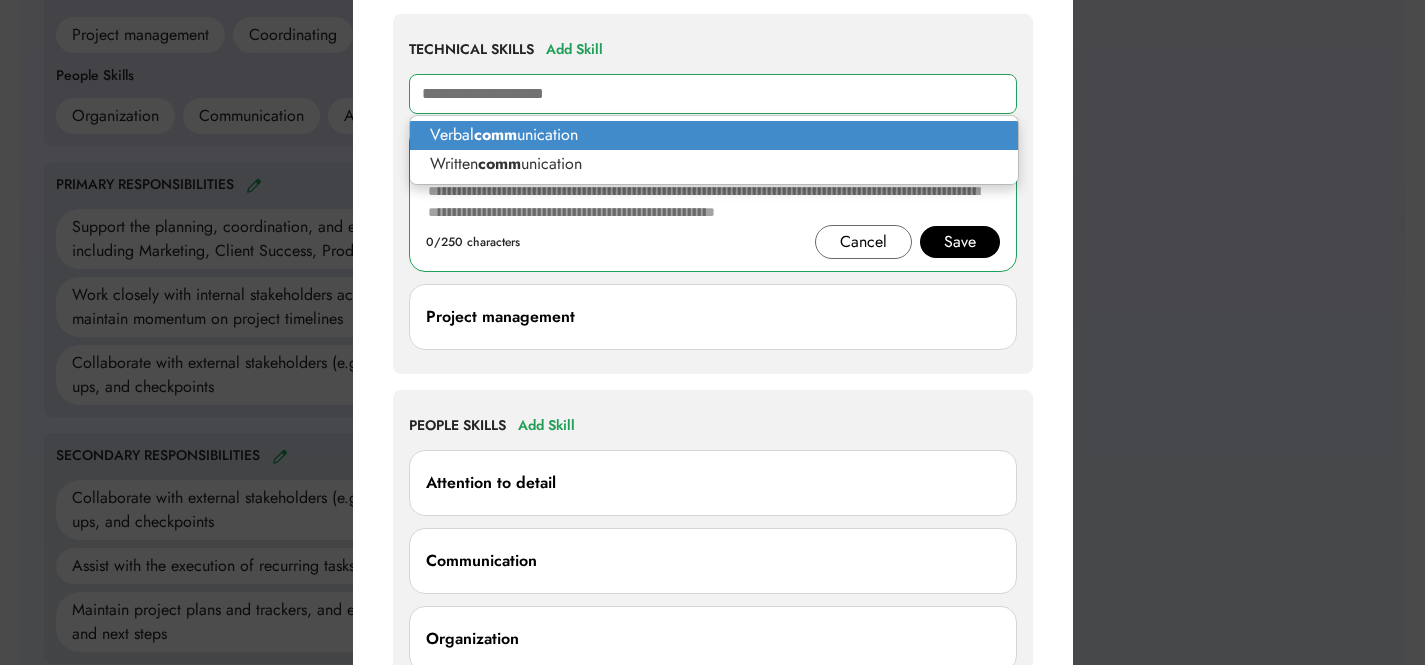 type on "**********" 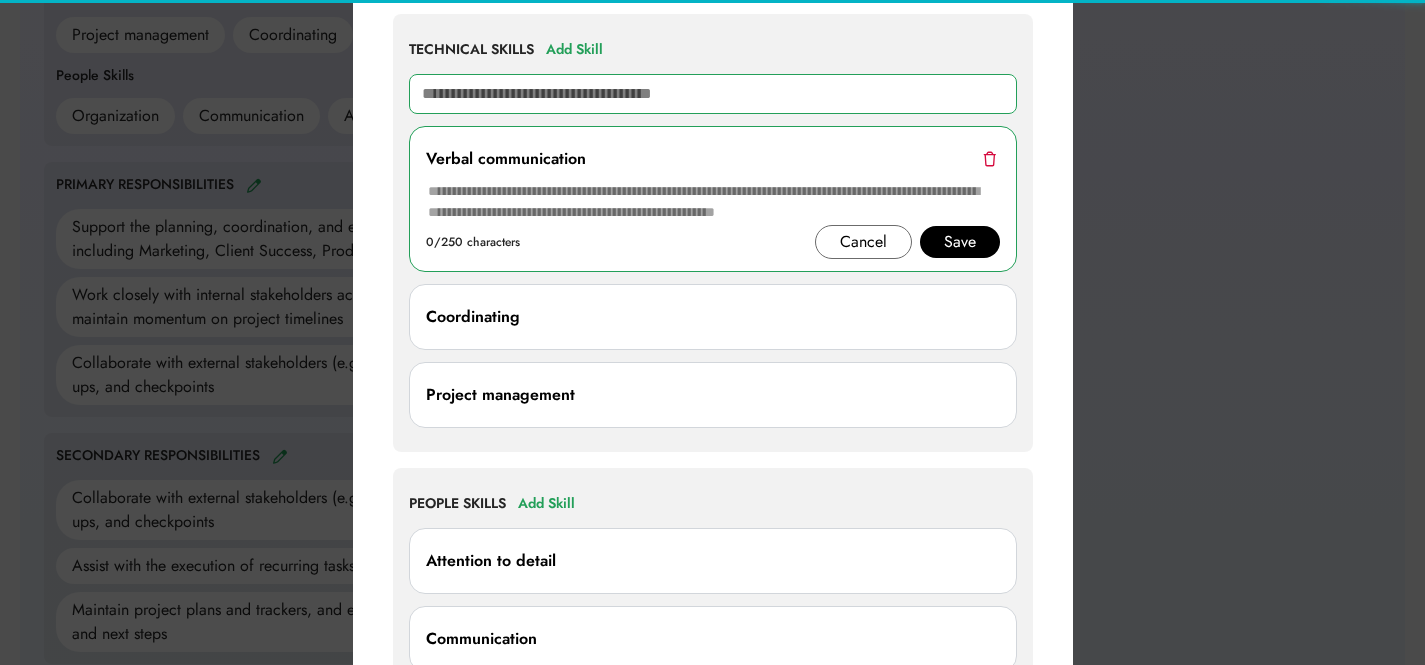 click at bounding box center (713, 94) 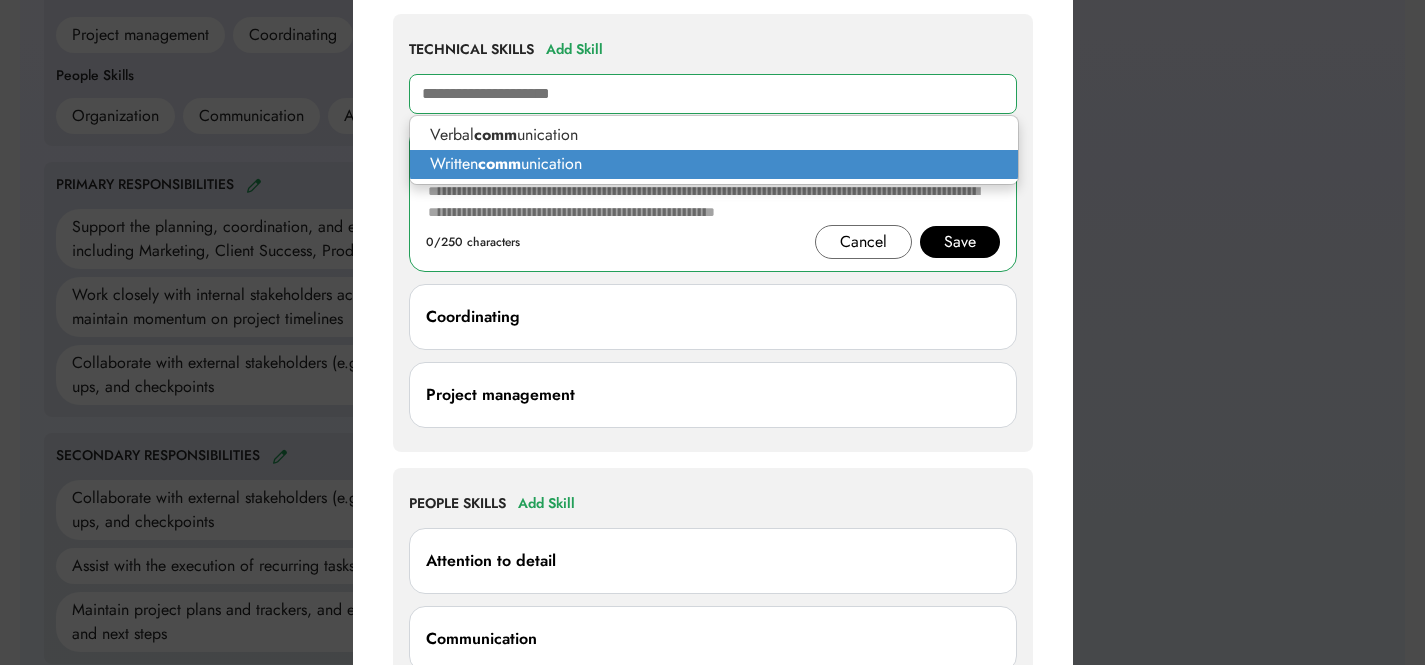 type on "**********" 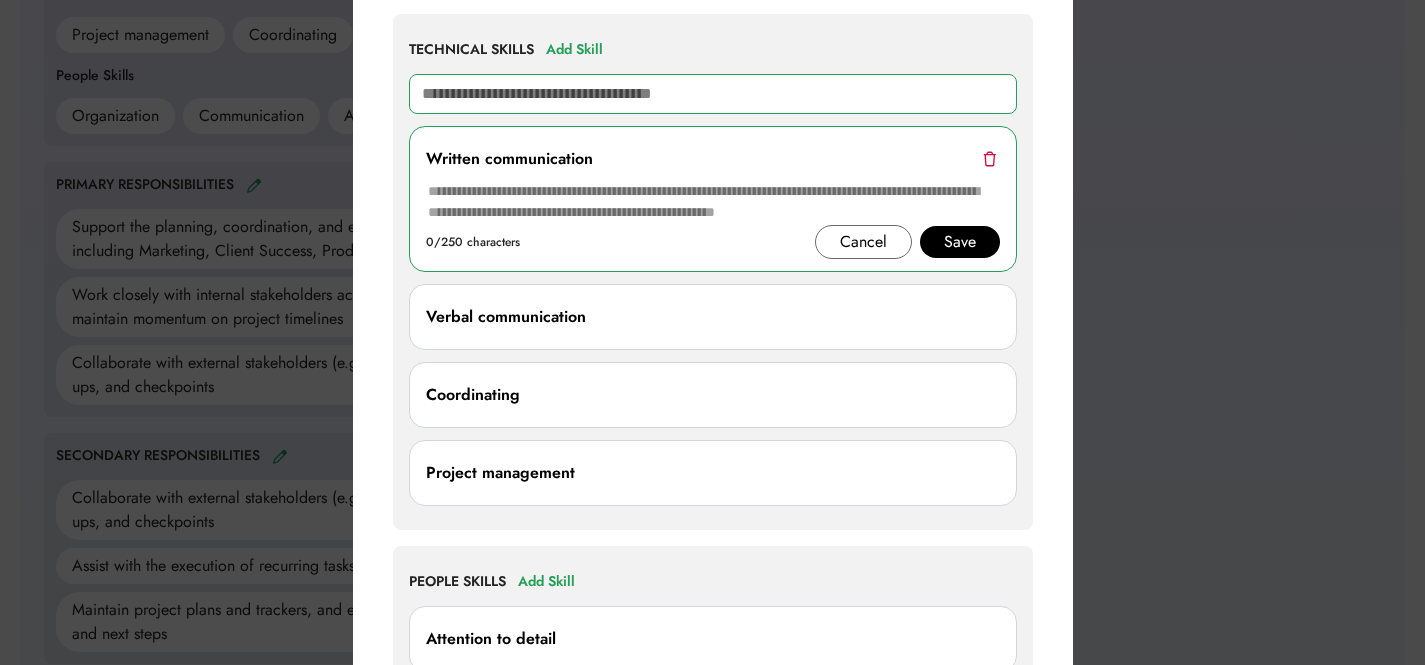 click at bounding box center (713, 94) 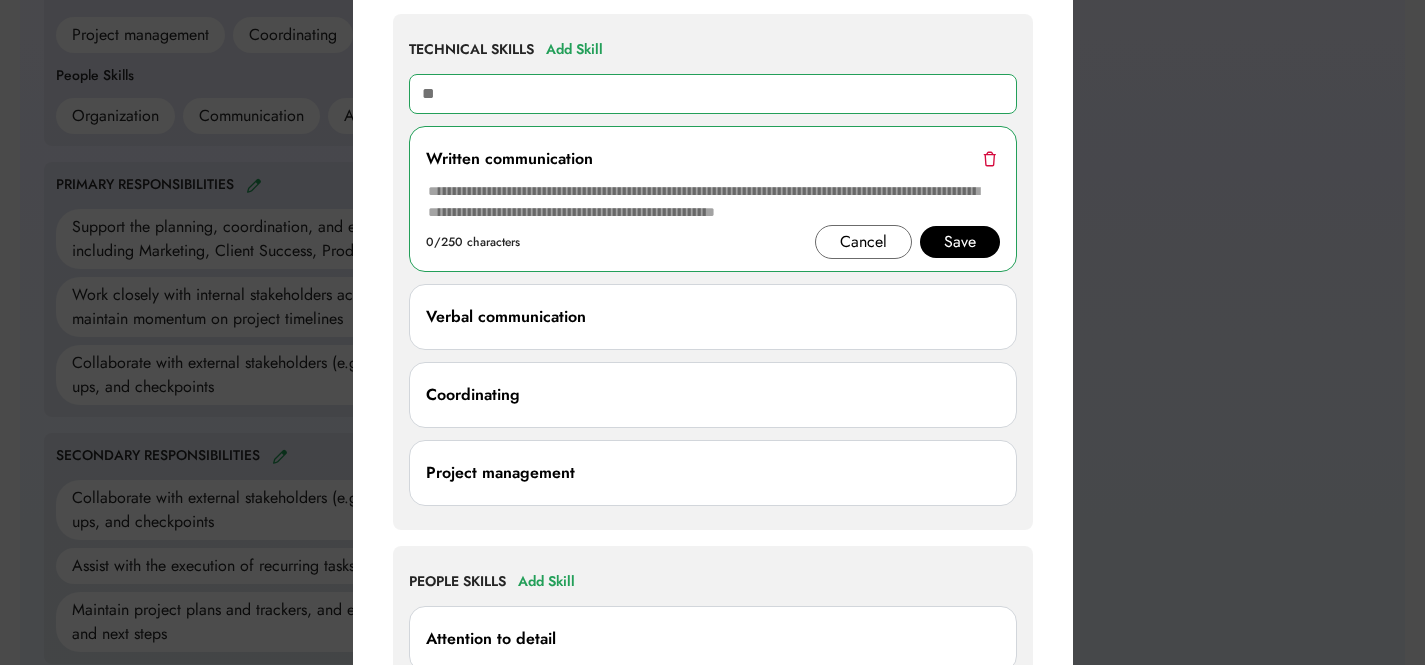 type on "***" 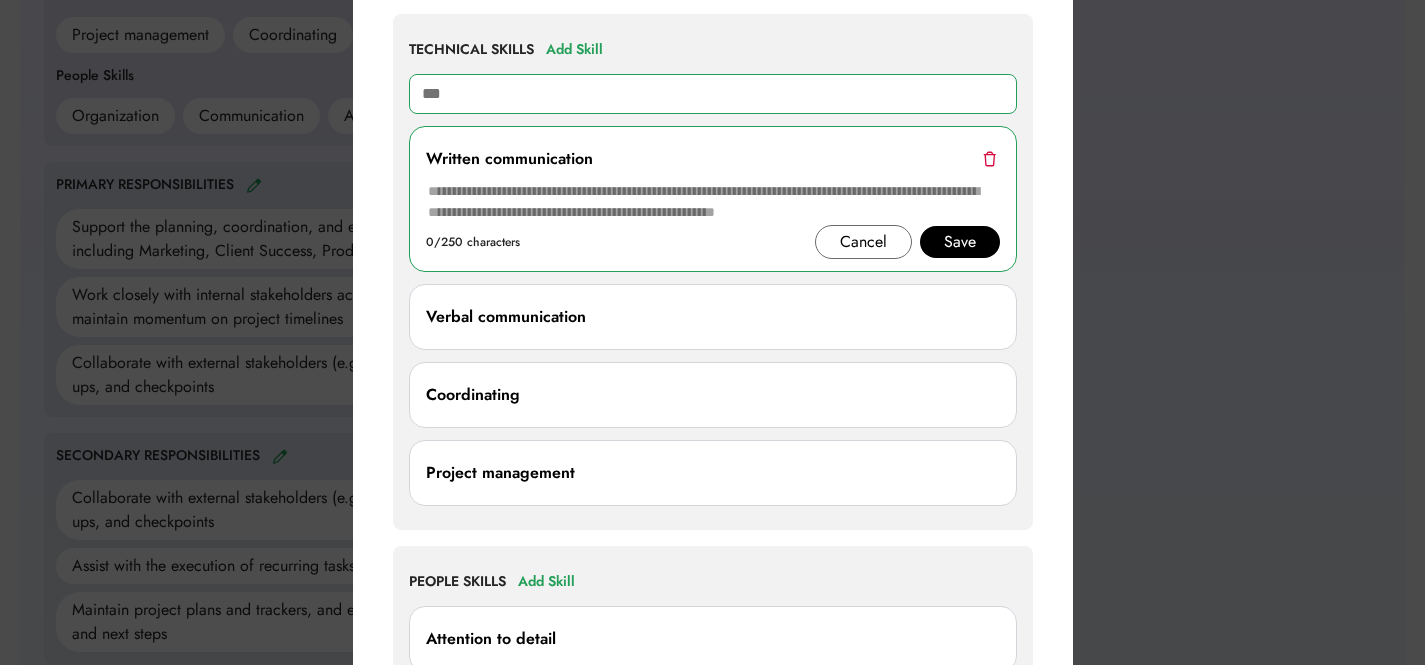 type on "**********" 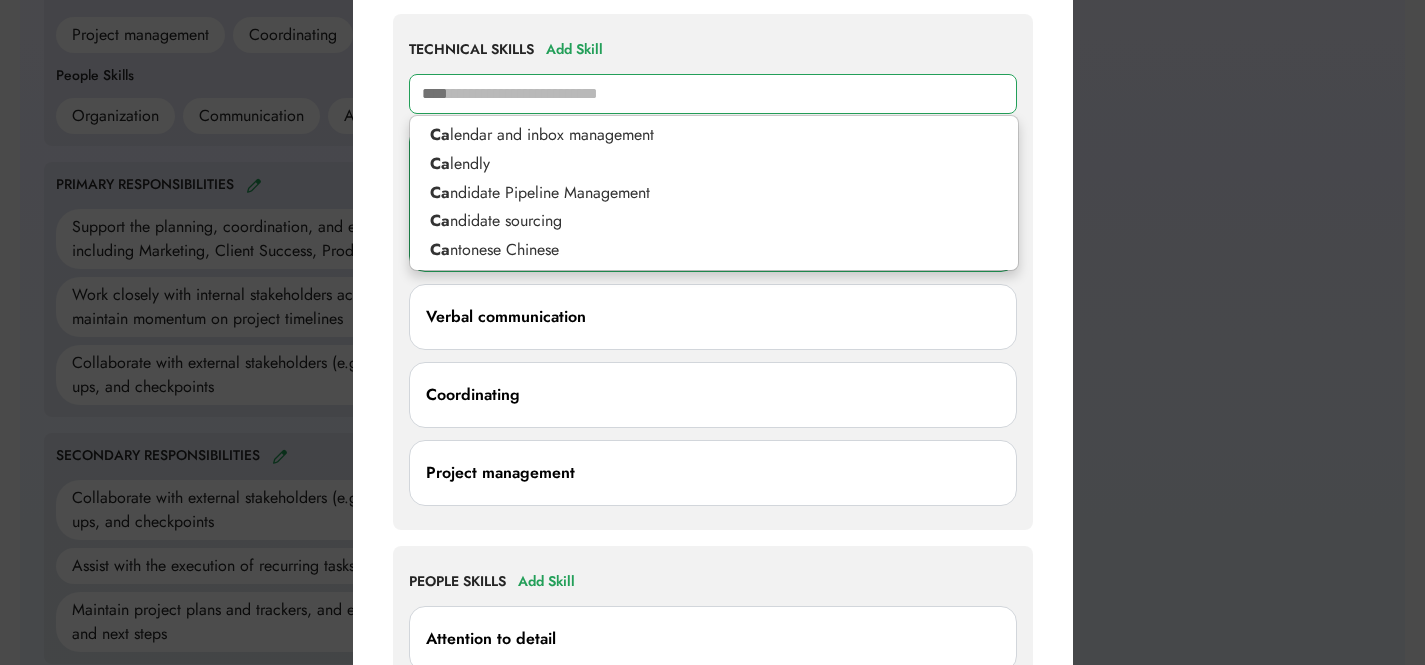 type on "*****" 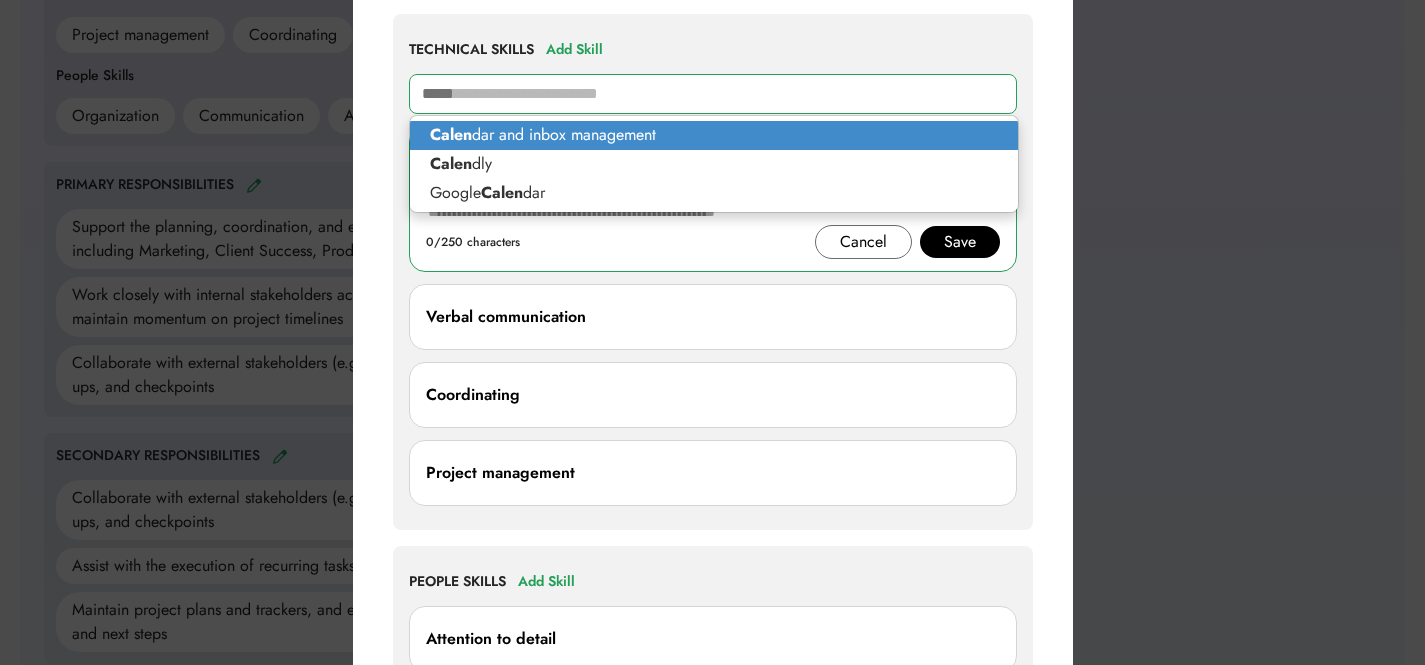 click on "Calen dar and inbox management" at bounding box center [714, 135] 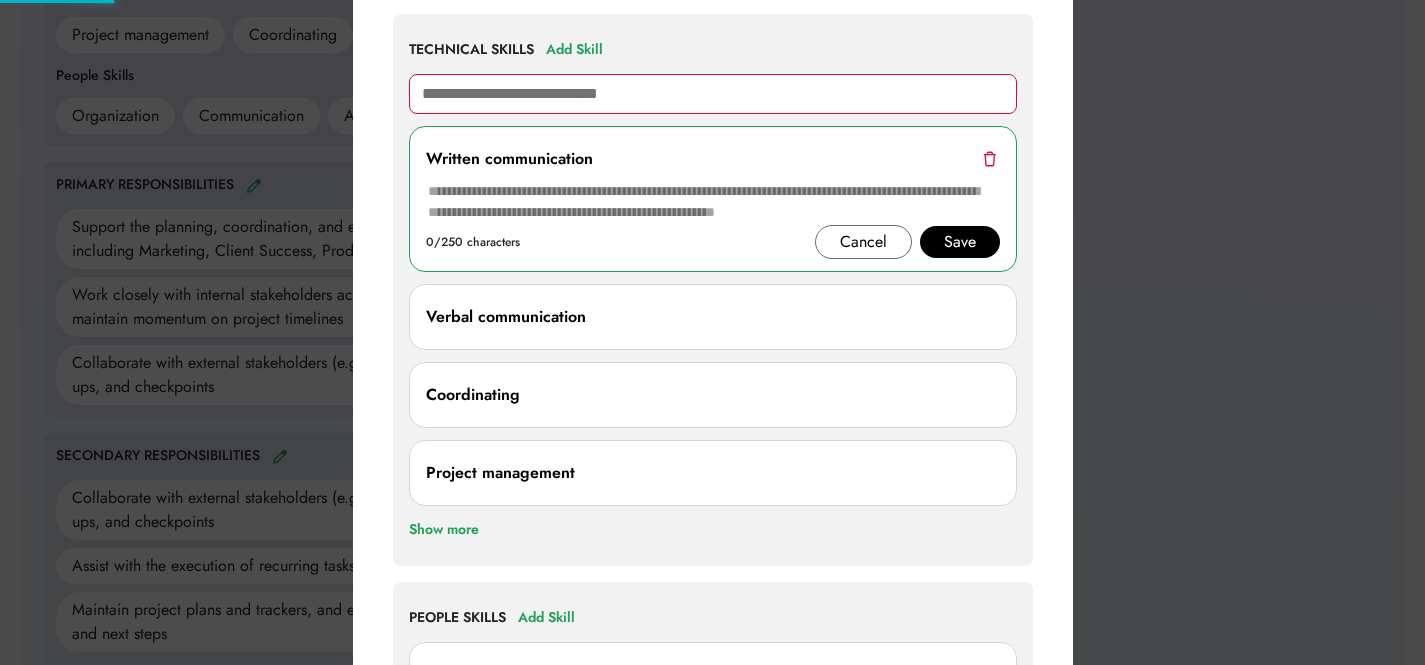 type 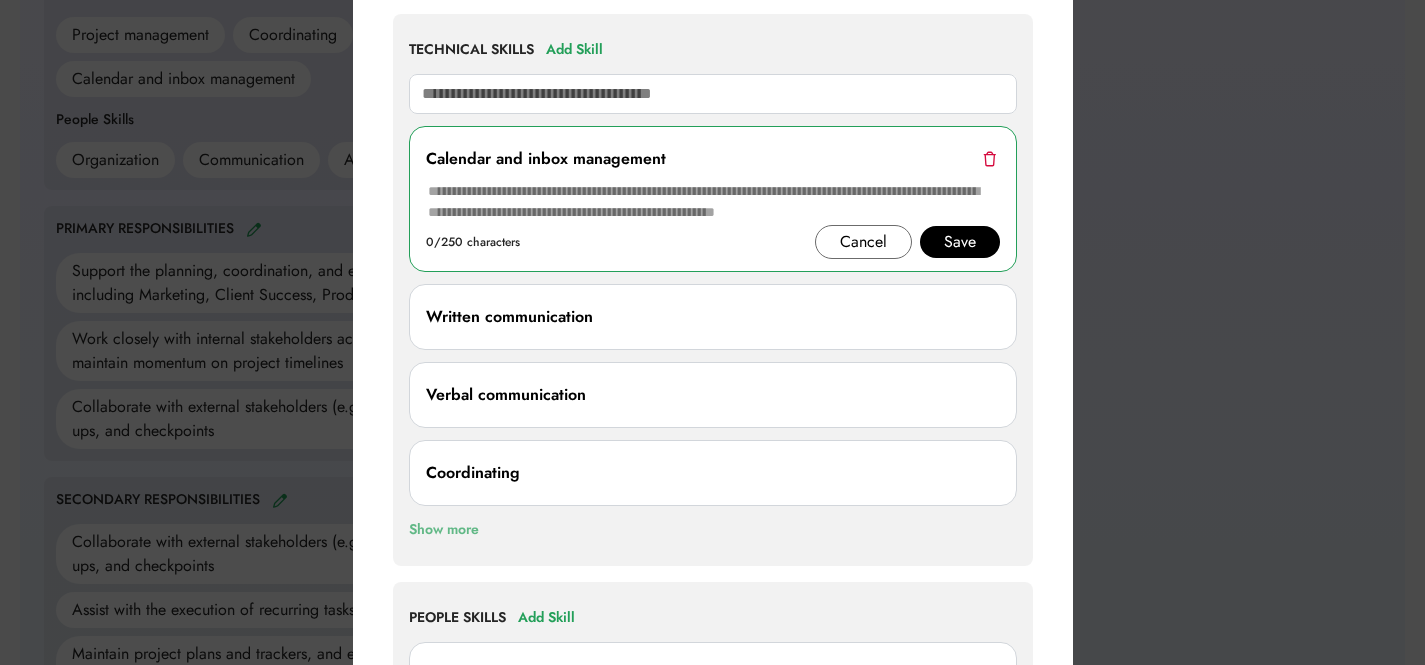click on "Show more" at bounding box center (444, 530) 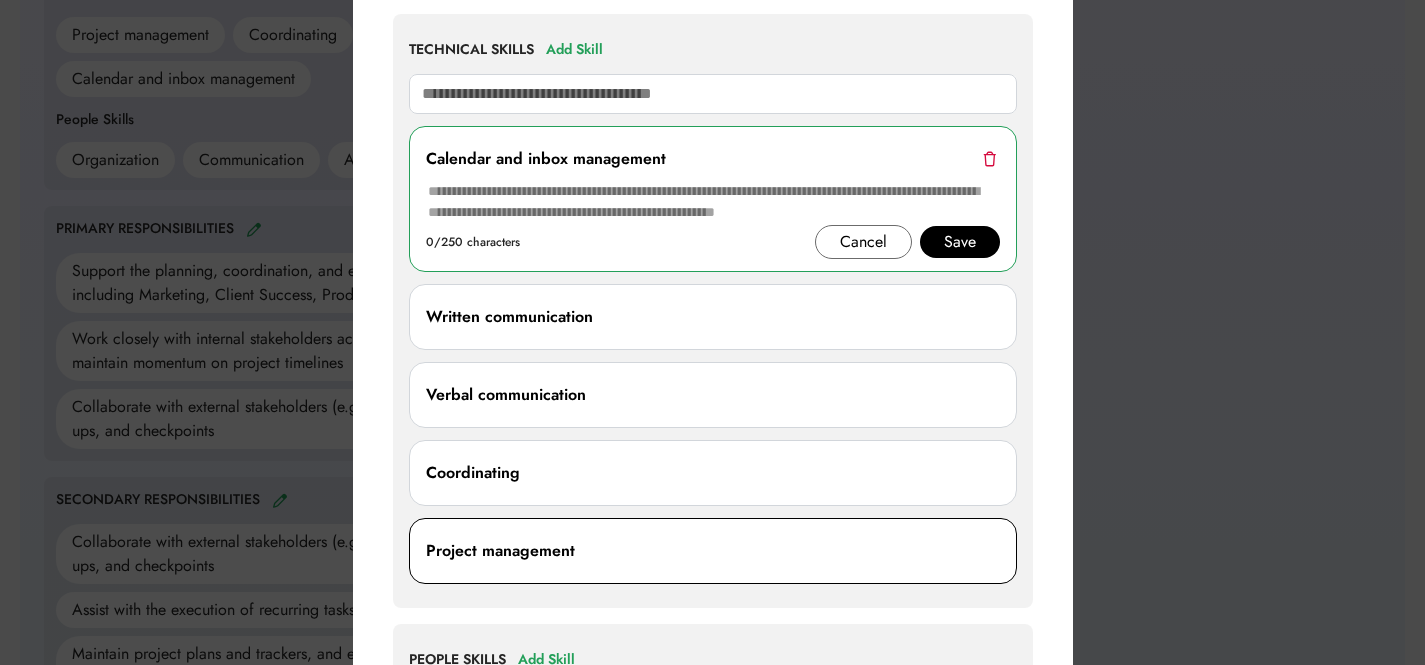 click on "Project management" at bounding box center [500, 551] 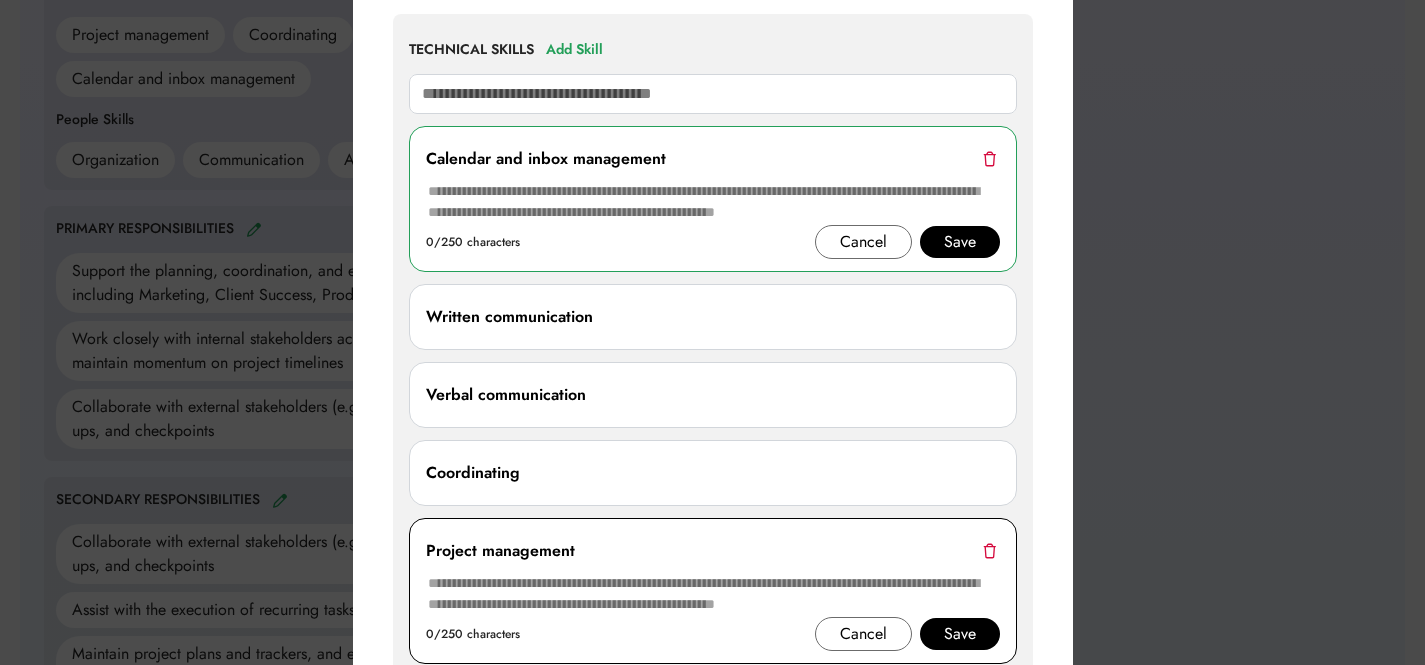 click at bounding box center [713, 594] 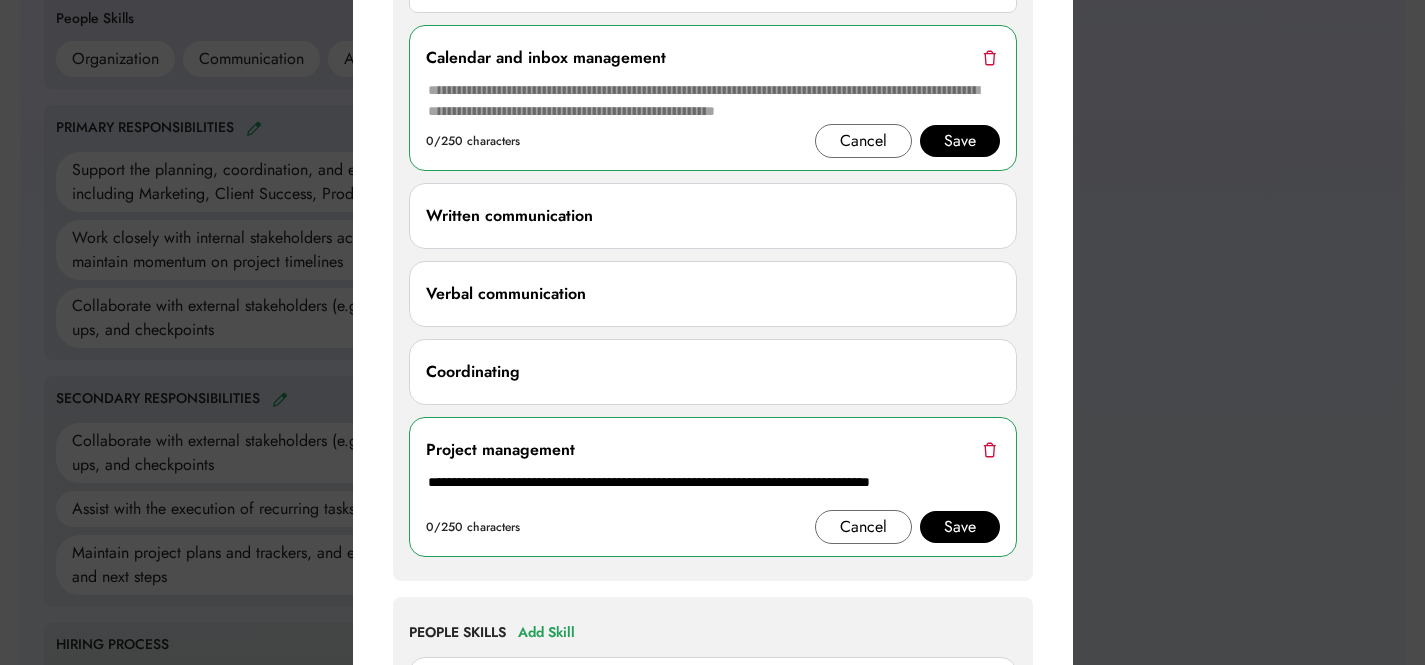 scroll, scrollTop: 1061, scrollLeft: 0, axis: vertical 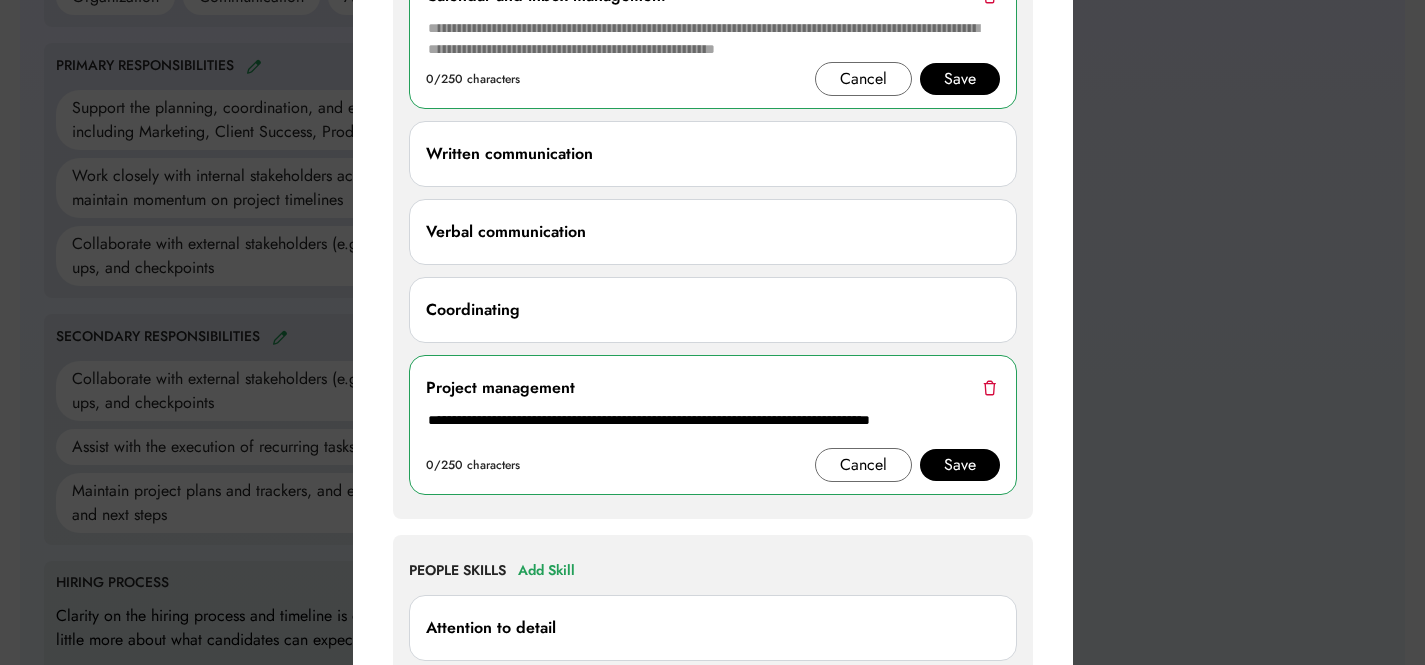 type on "**********" 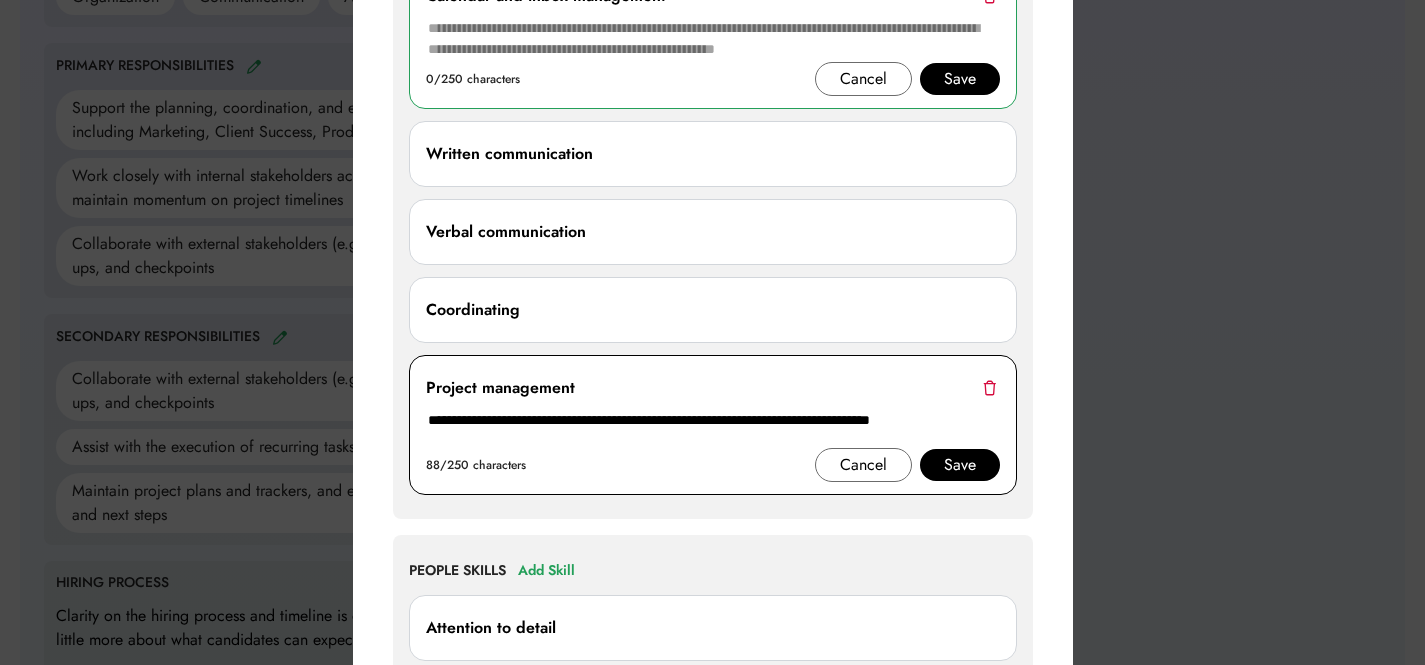 click on "Save" at bounding box center (960, 465) 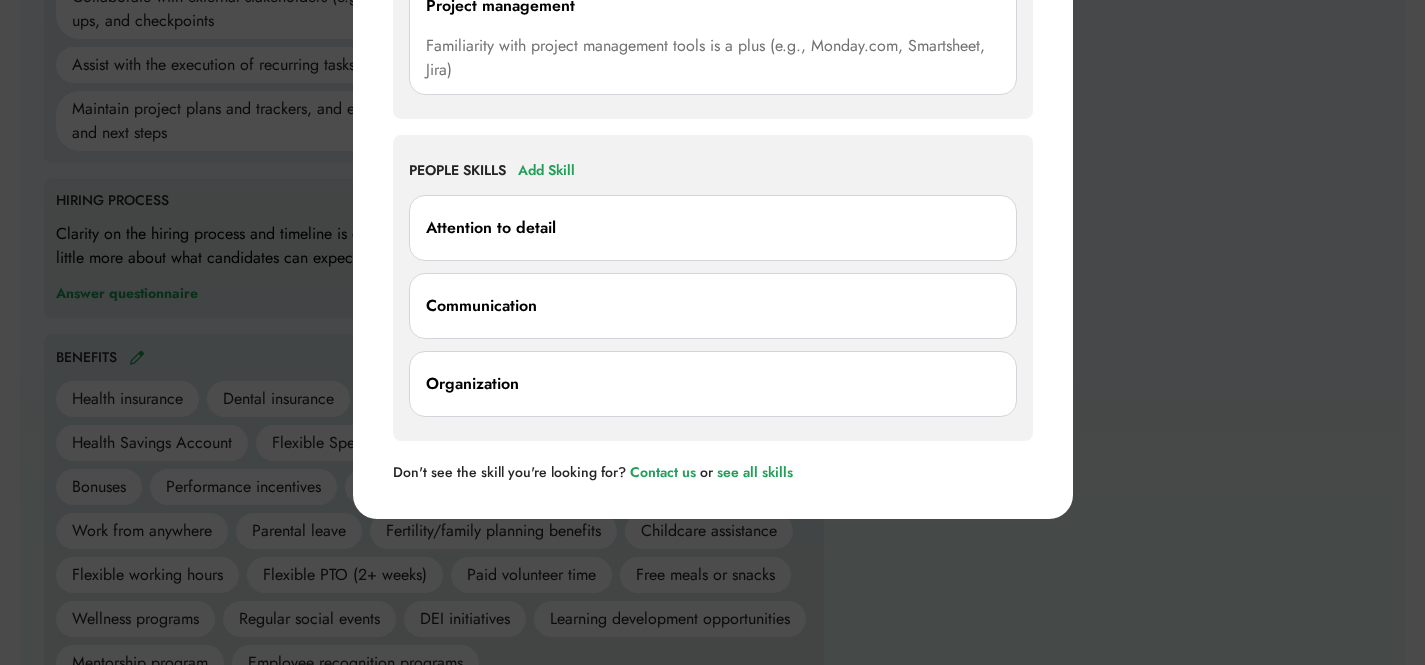 scroll, scrollTop: 1495, scrollLeft: 0, axis: vertical 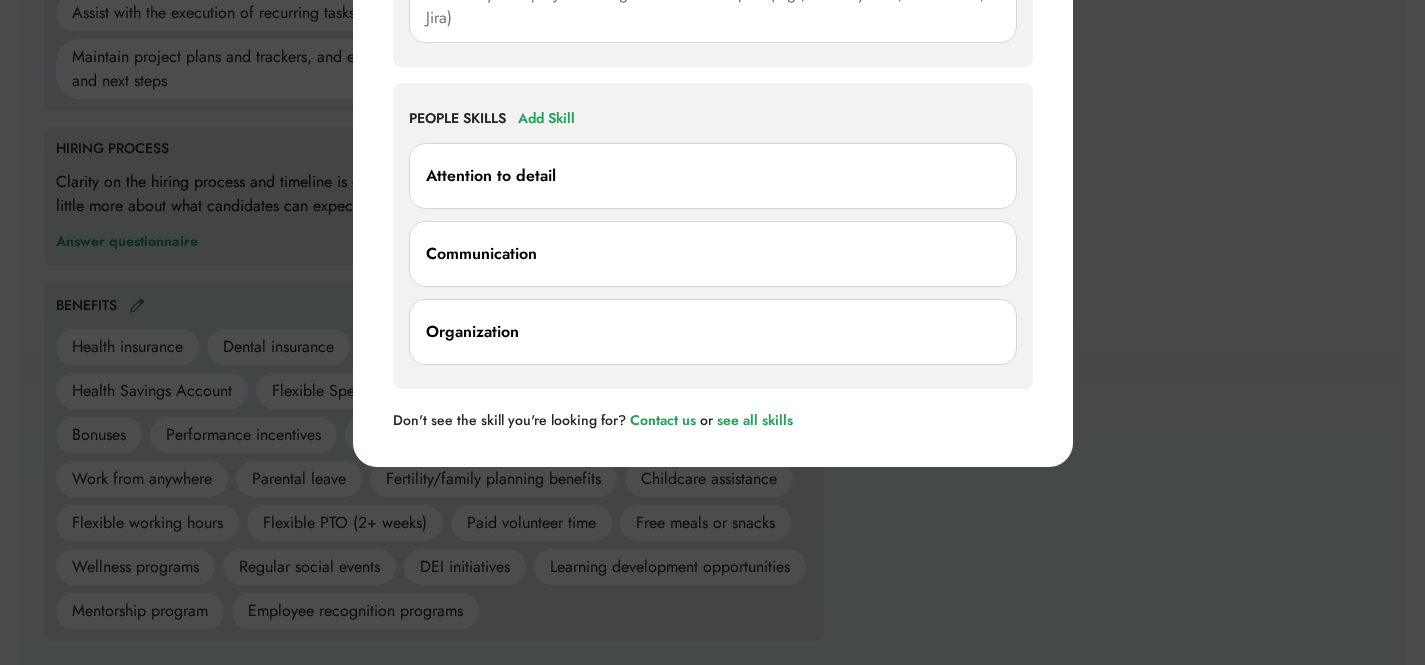 click on "Attention to detail" at bounding box center [491, 176] 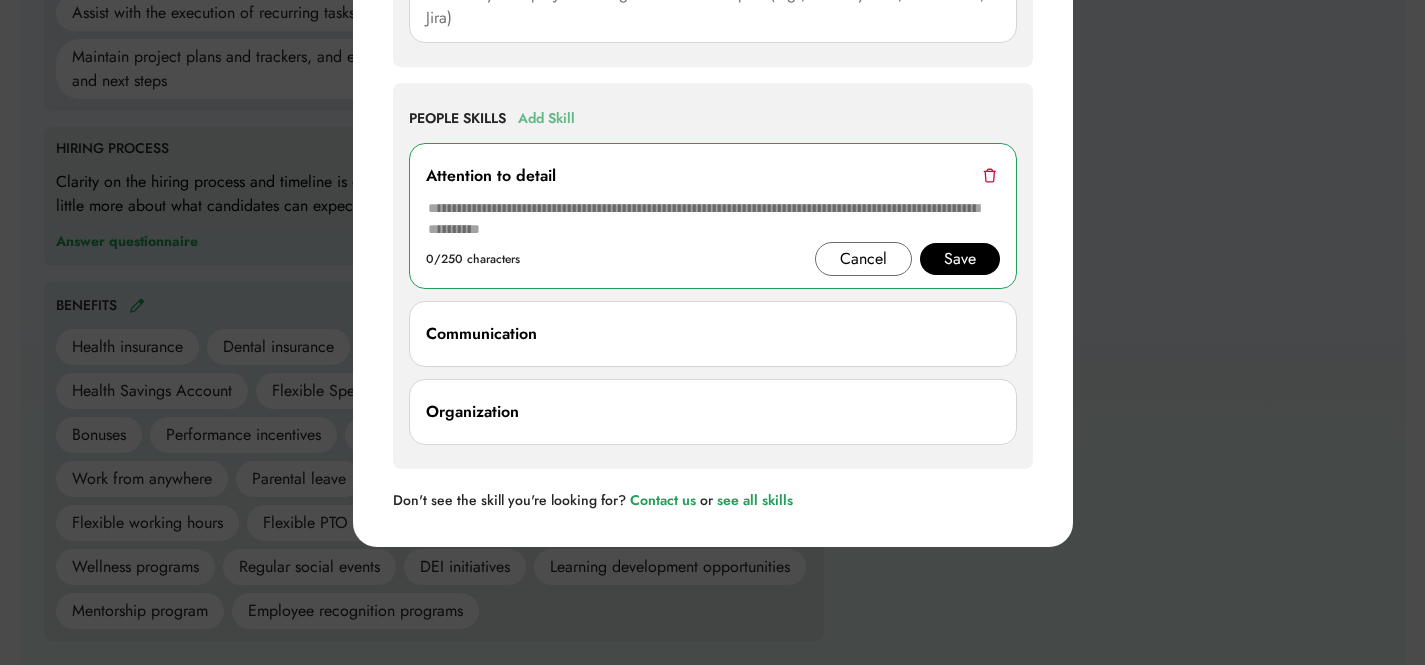 click on "Add Skill" at bounding box center (546, 119) 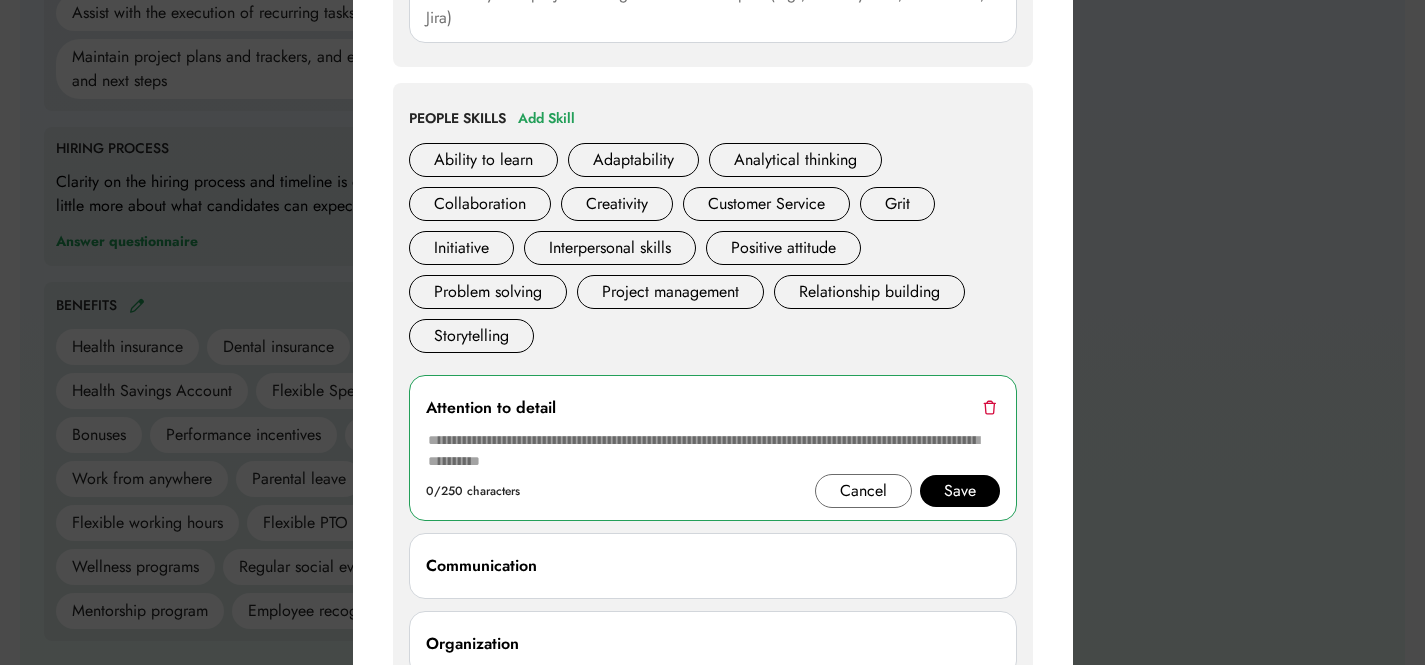 click on "Collaboration" at bounding box center [480, 204] 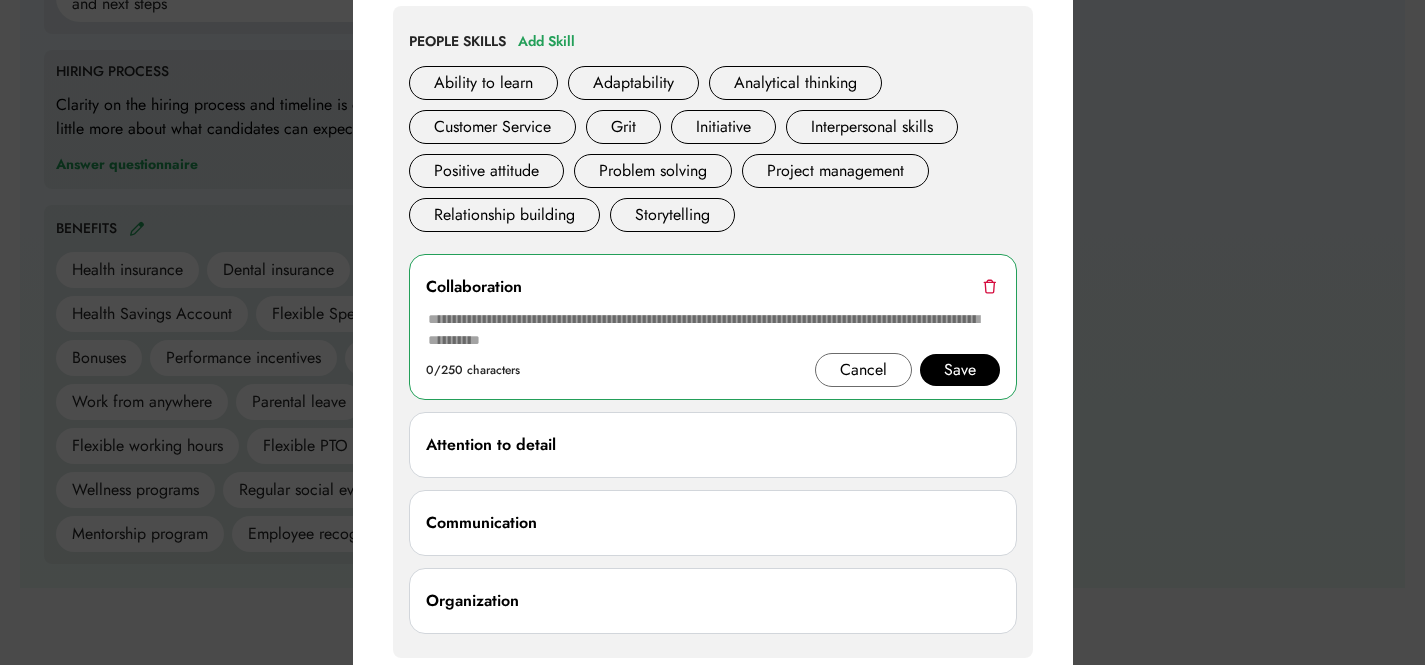 scroll, scrollTop: 1643, scrollLeft: 0, axis: vertical 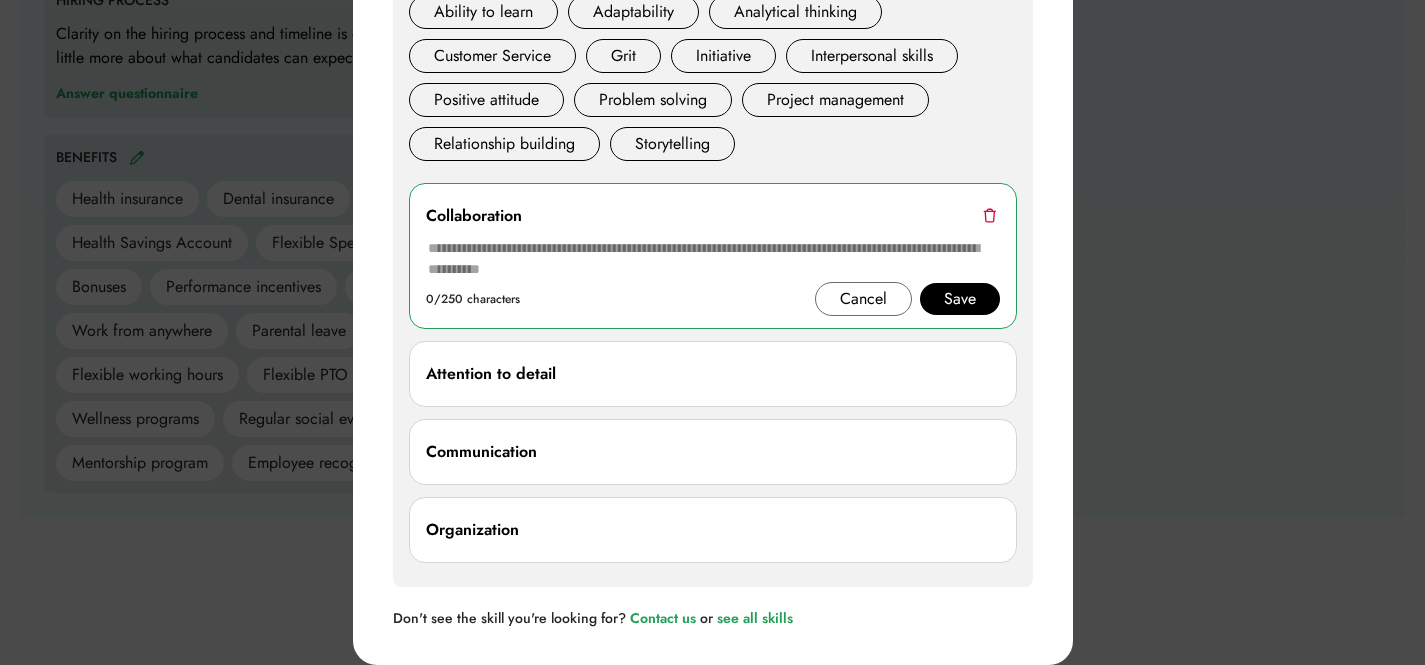 click on "Communication" at bounding box center [713, 452] 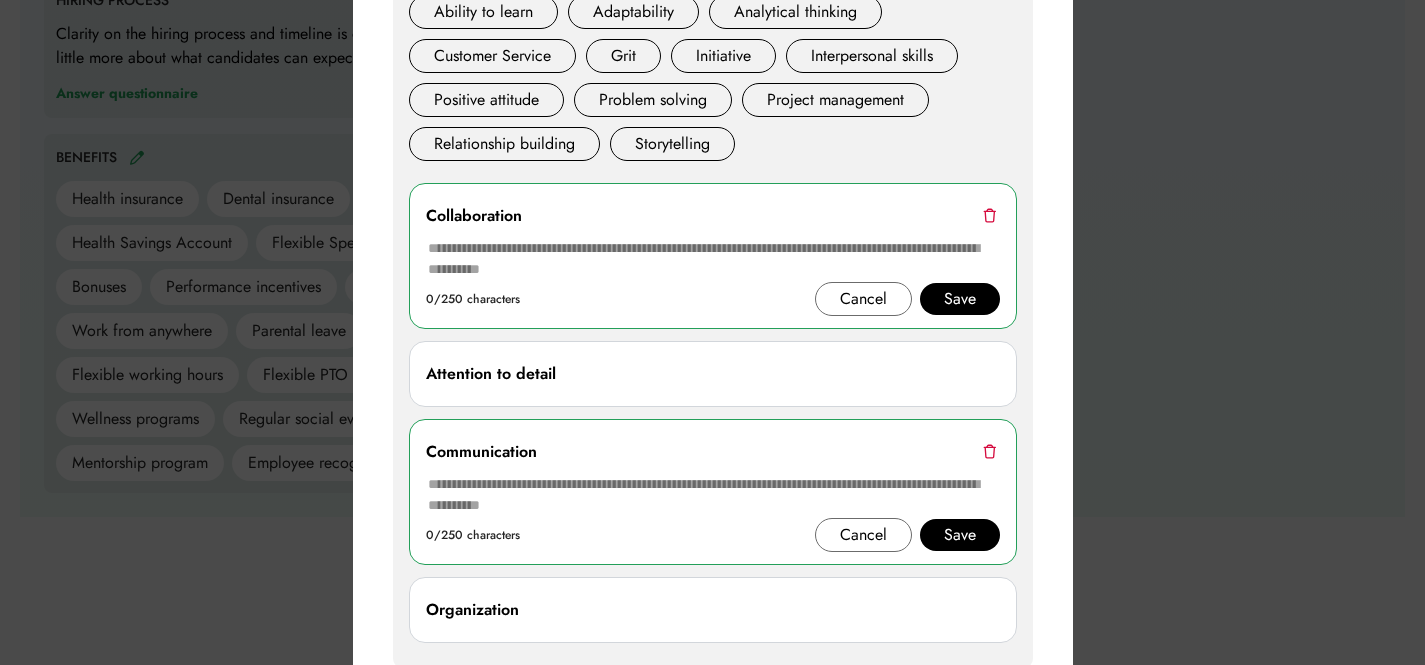 click at bounding box center (989, 451) 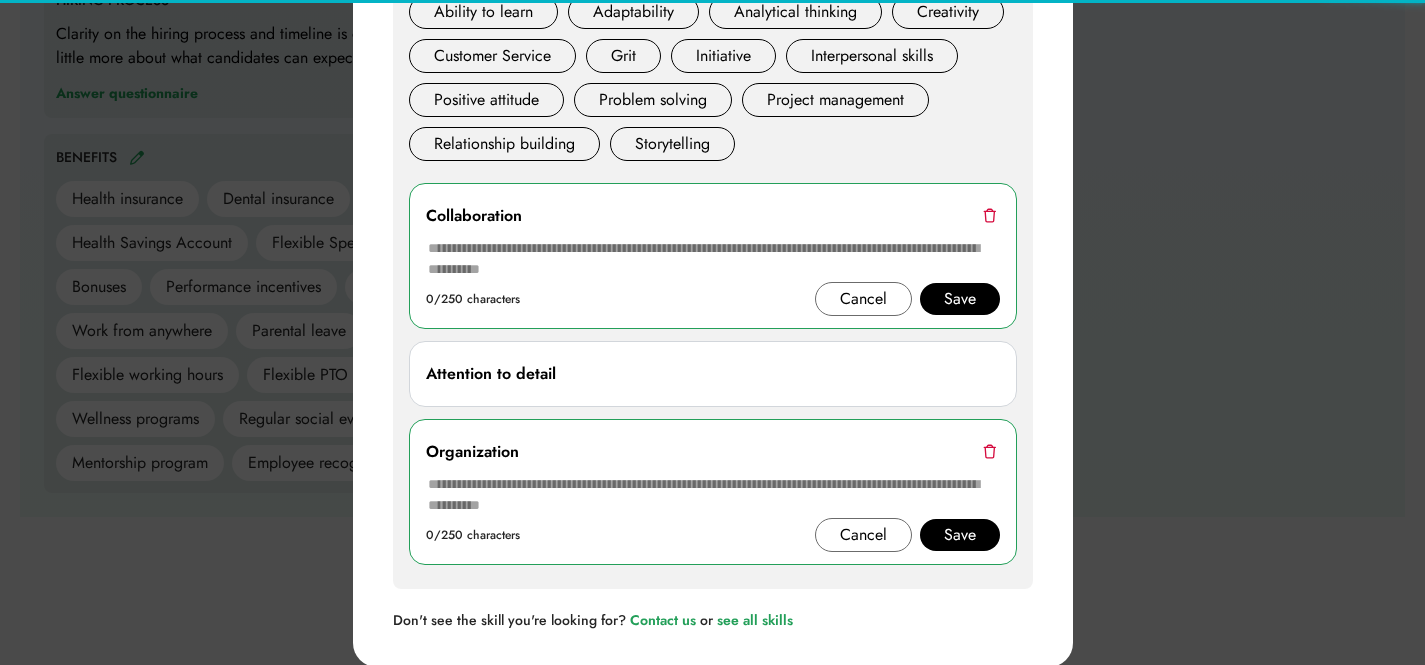 click at bounding box center (712, 332) 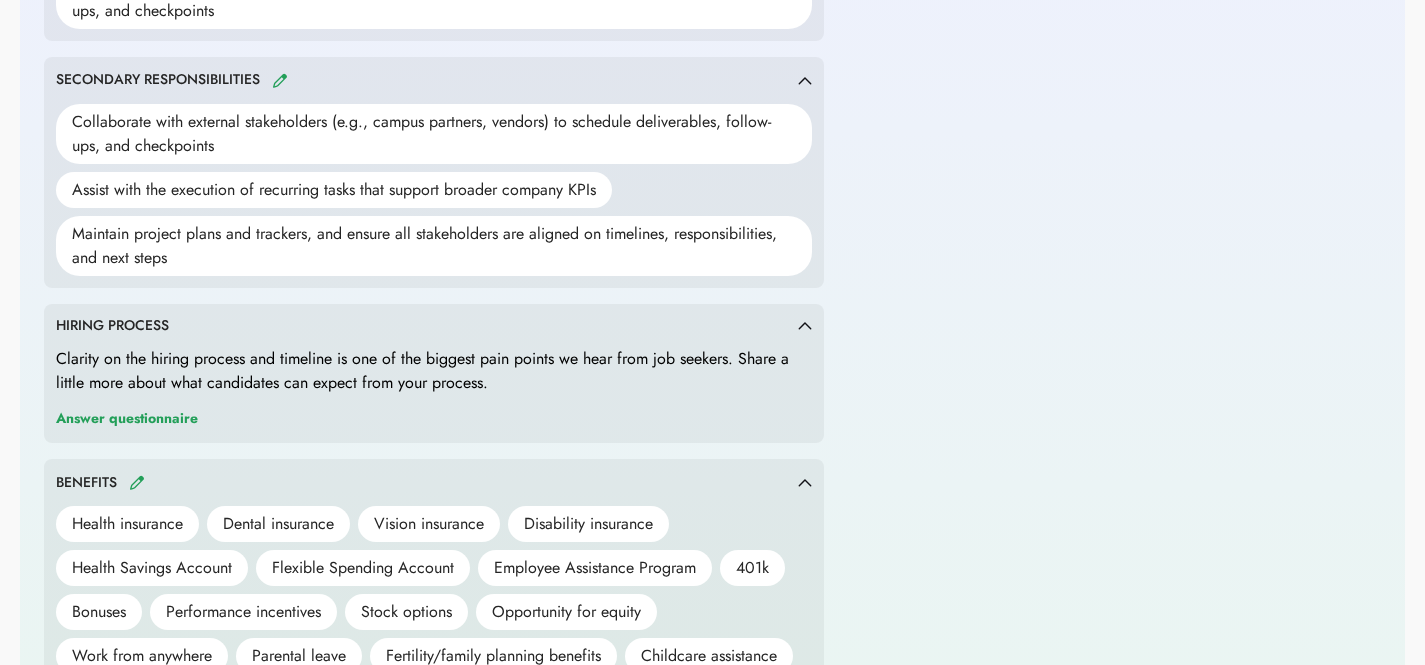 scroll, scrollTop: 1086, scrollLeft: 0, axis: vertical 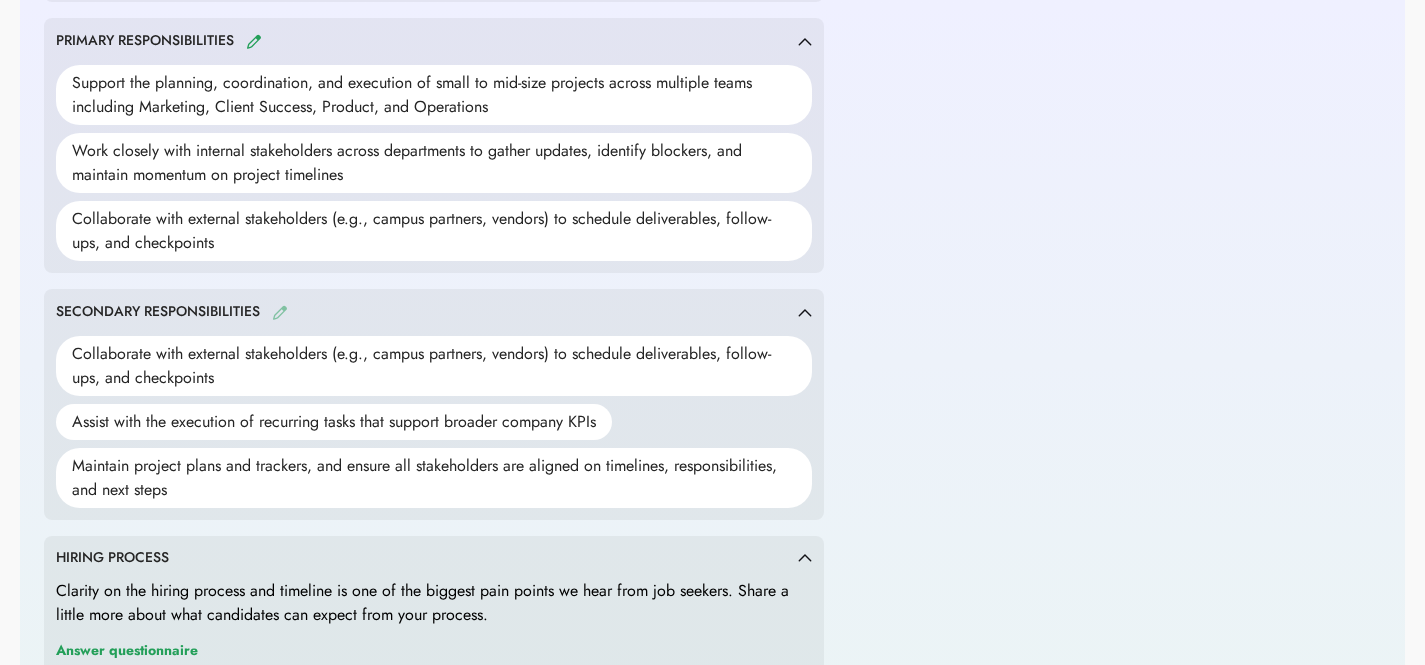 click at bounding box center [280, 312] 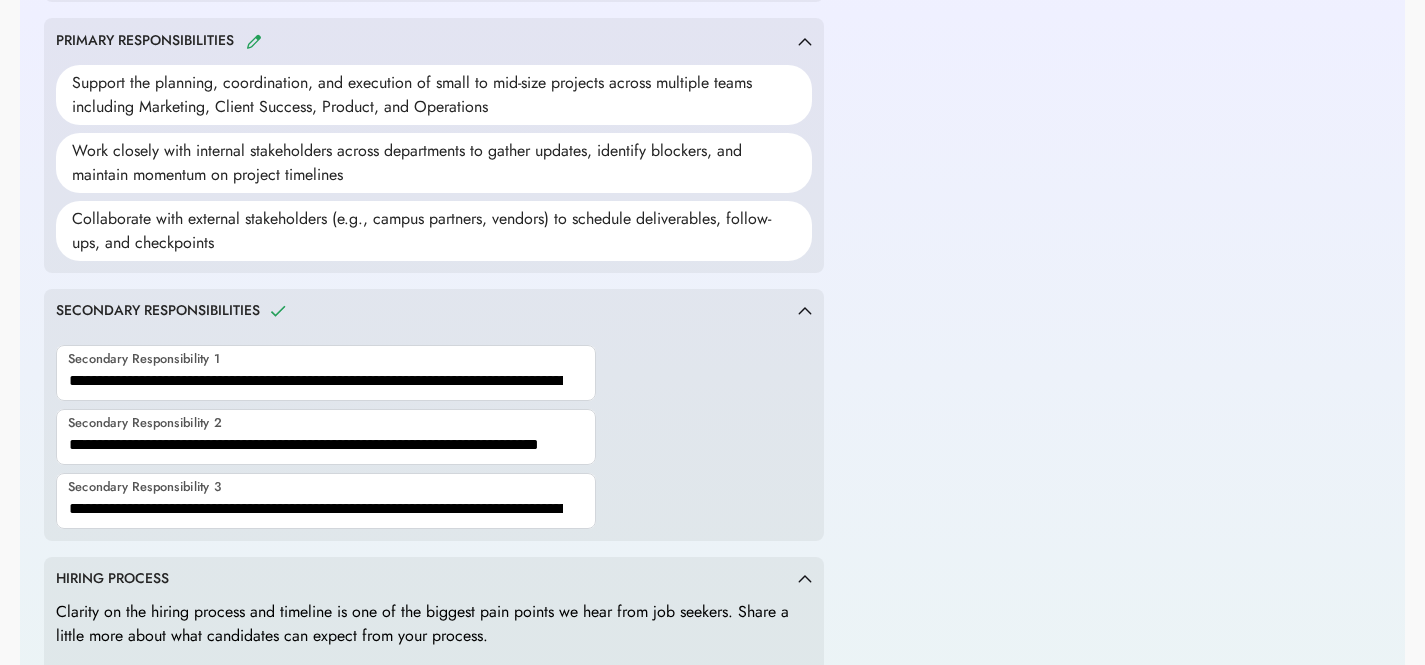 click at bounding box center [326, 373] 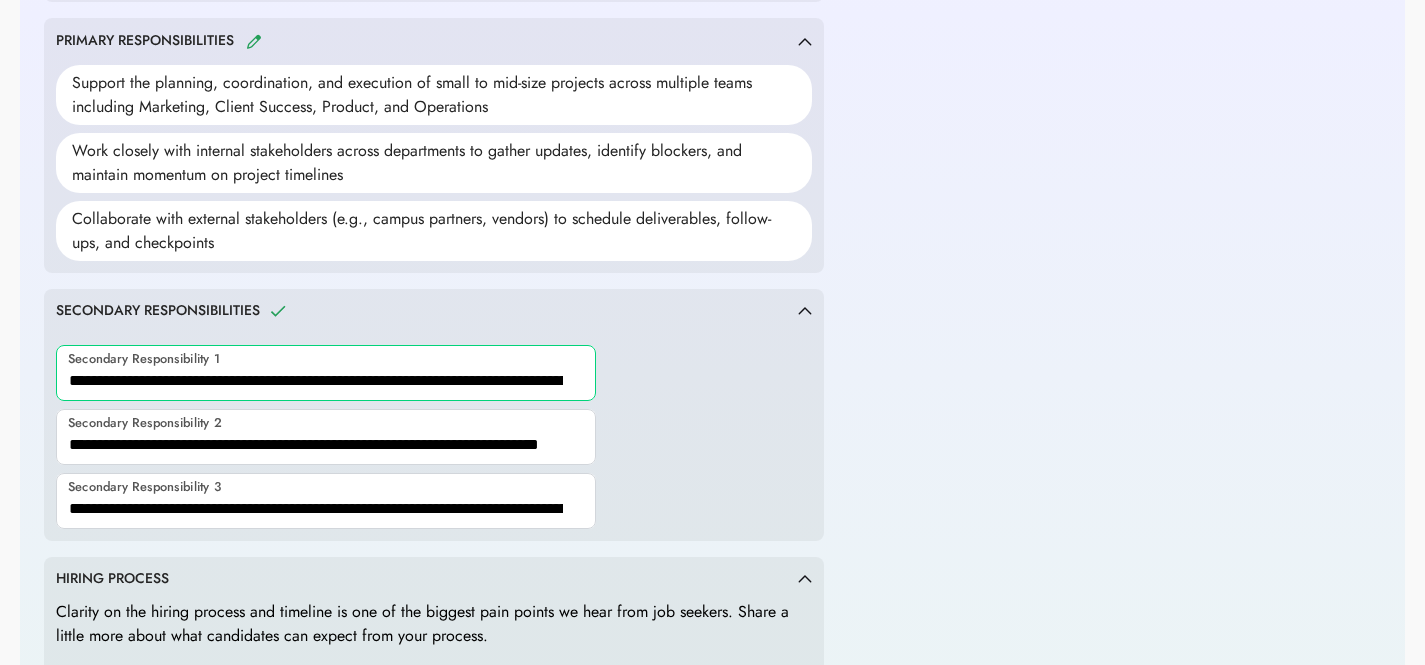 click at bounding box center [326, 373] 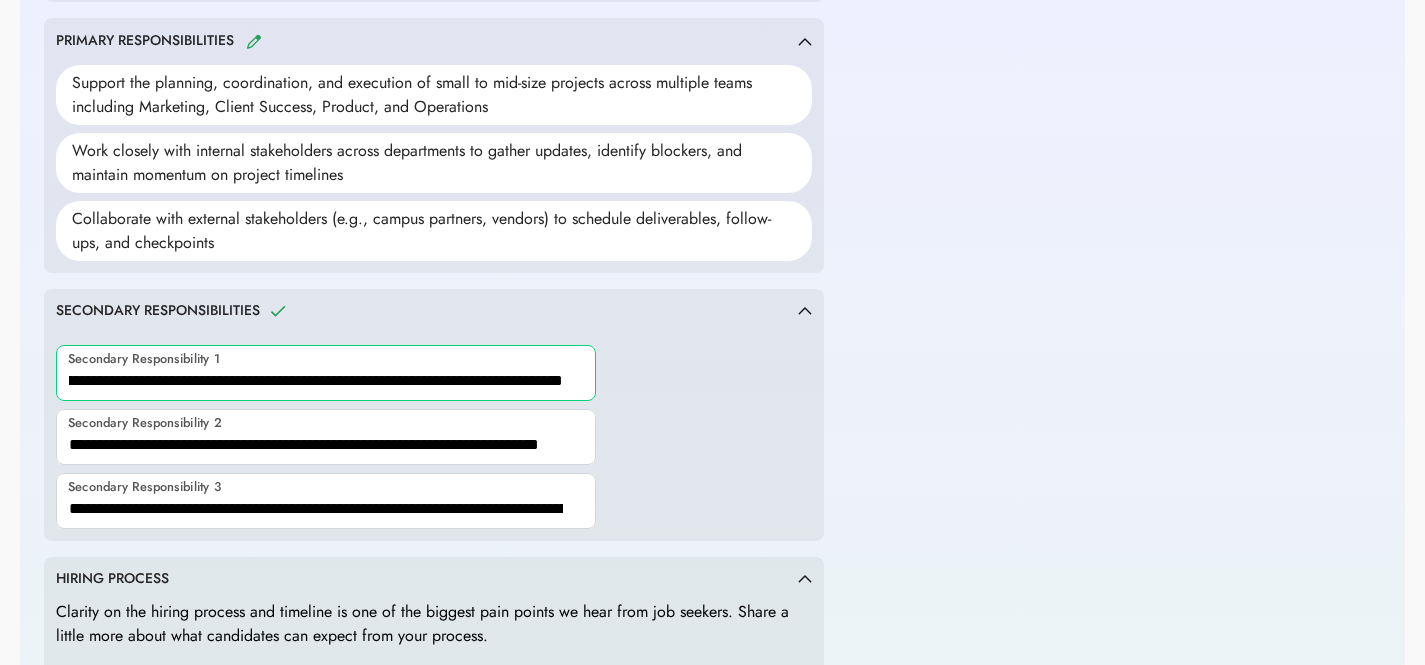 type on "**********" 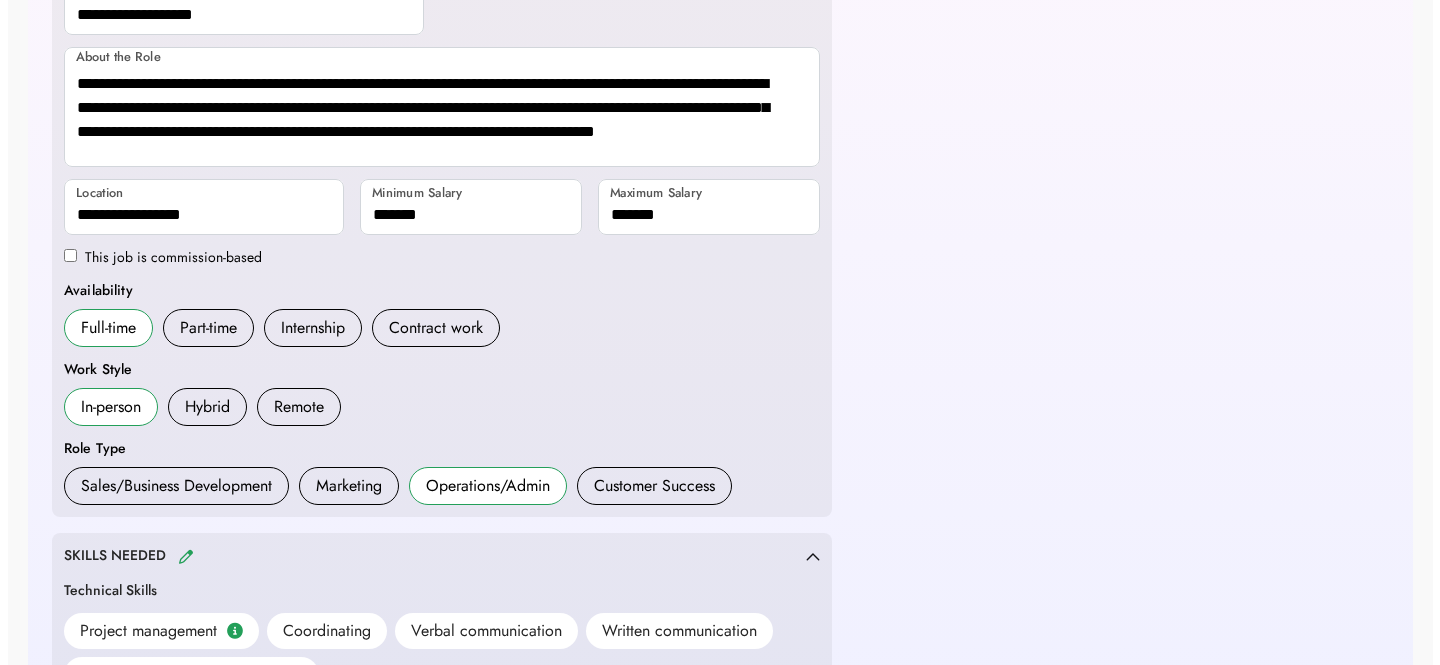 scroll, scrollTop: 0, scrollLeft: 0, axis: both 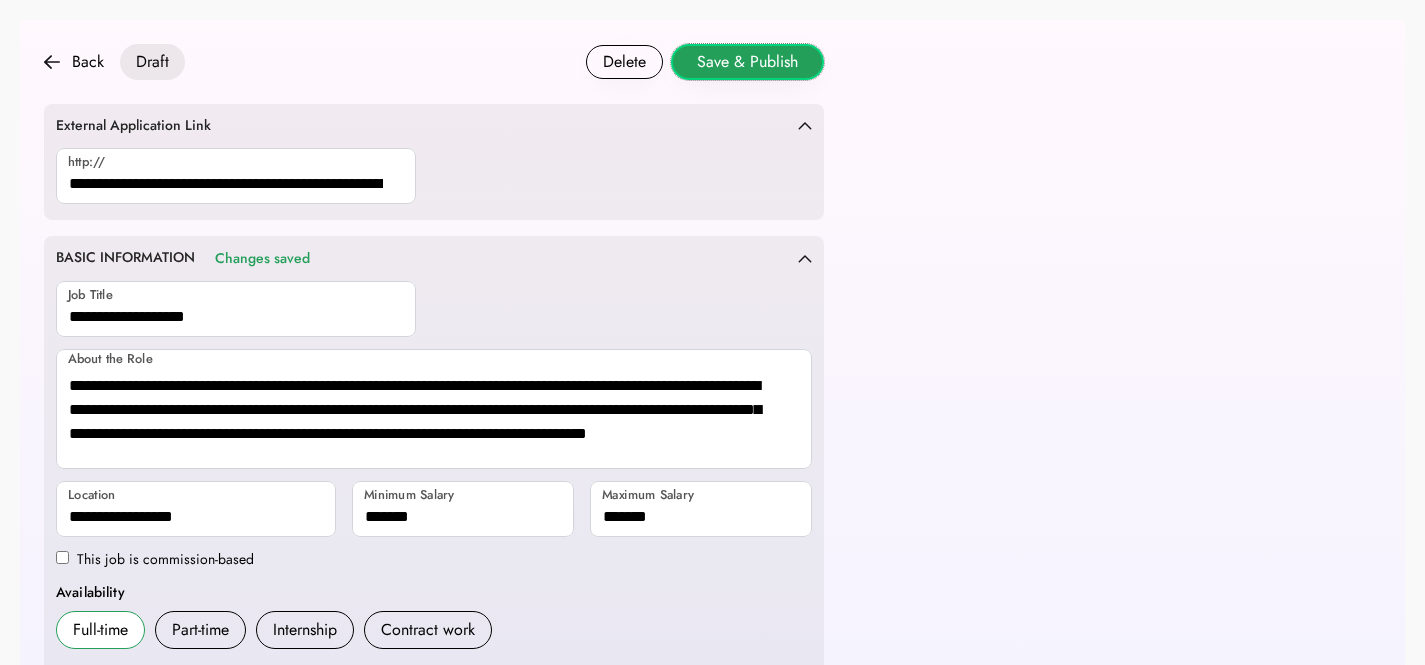 click on "Save & Publish" at bounding box center [747, 62] 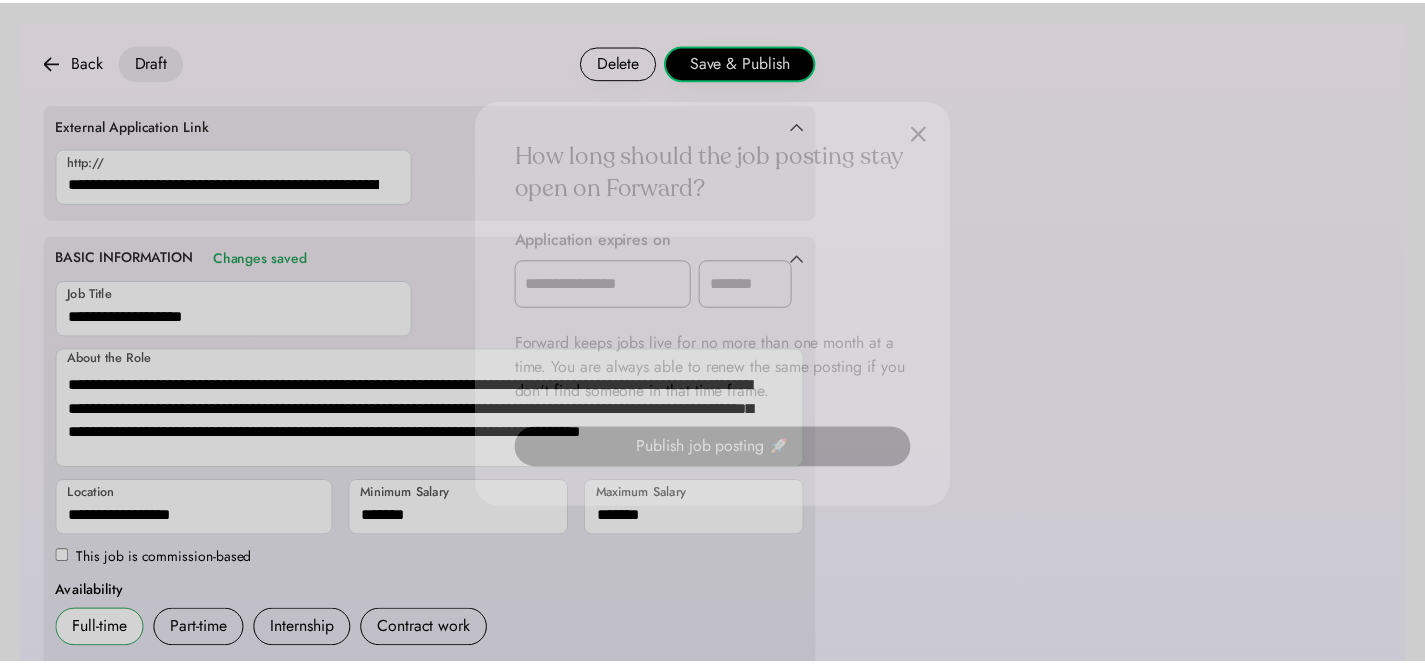 scroll, scrollTop: 1137, scrollLeft: 0, axis: vertical 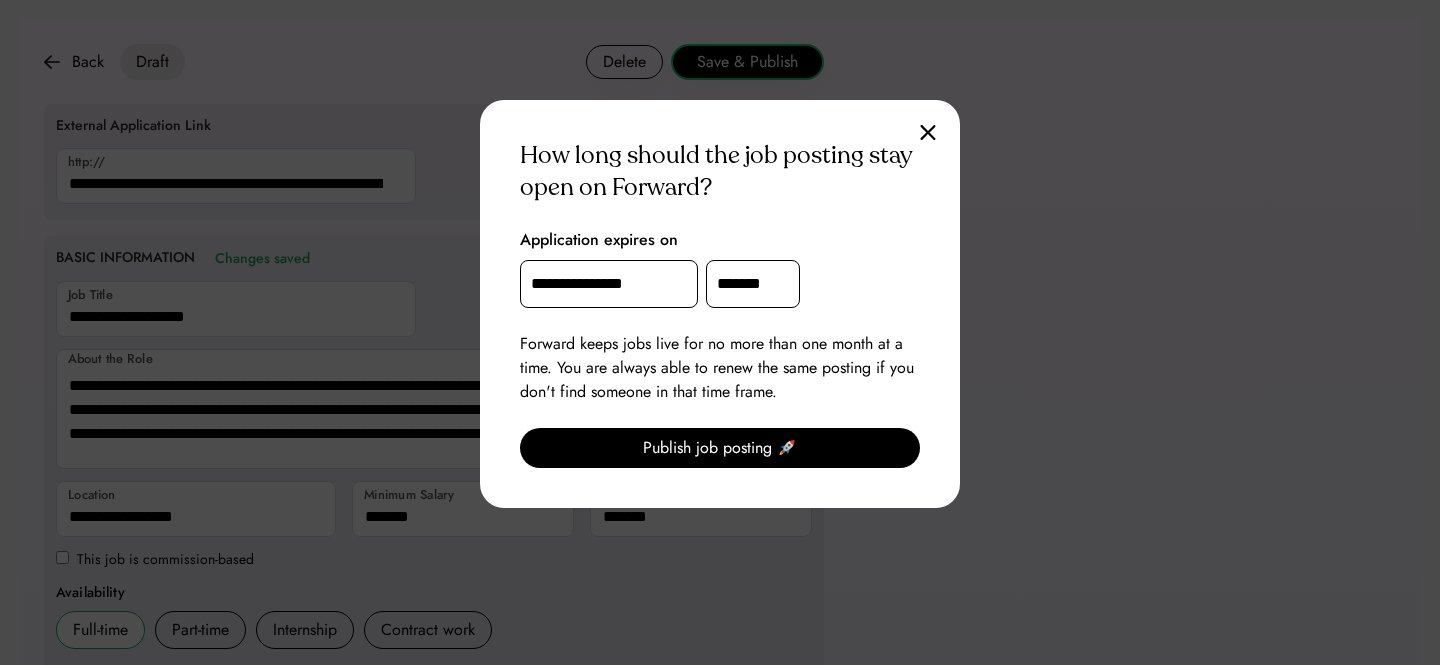 click on "**********" at bounding box center [609, 284] 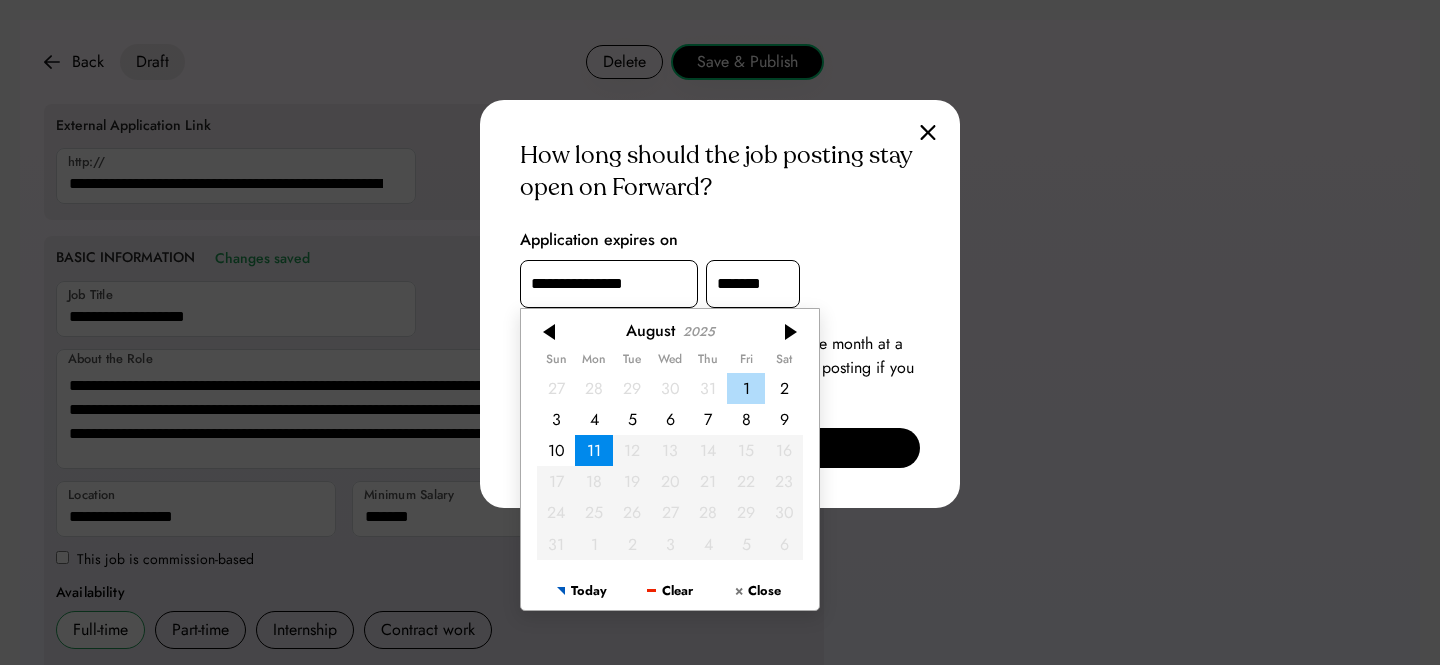 click on "1" at bounding box center [746, 387] 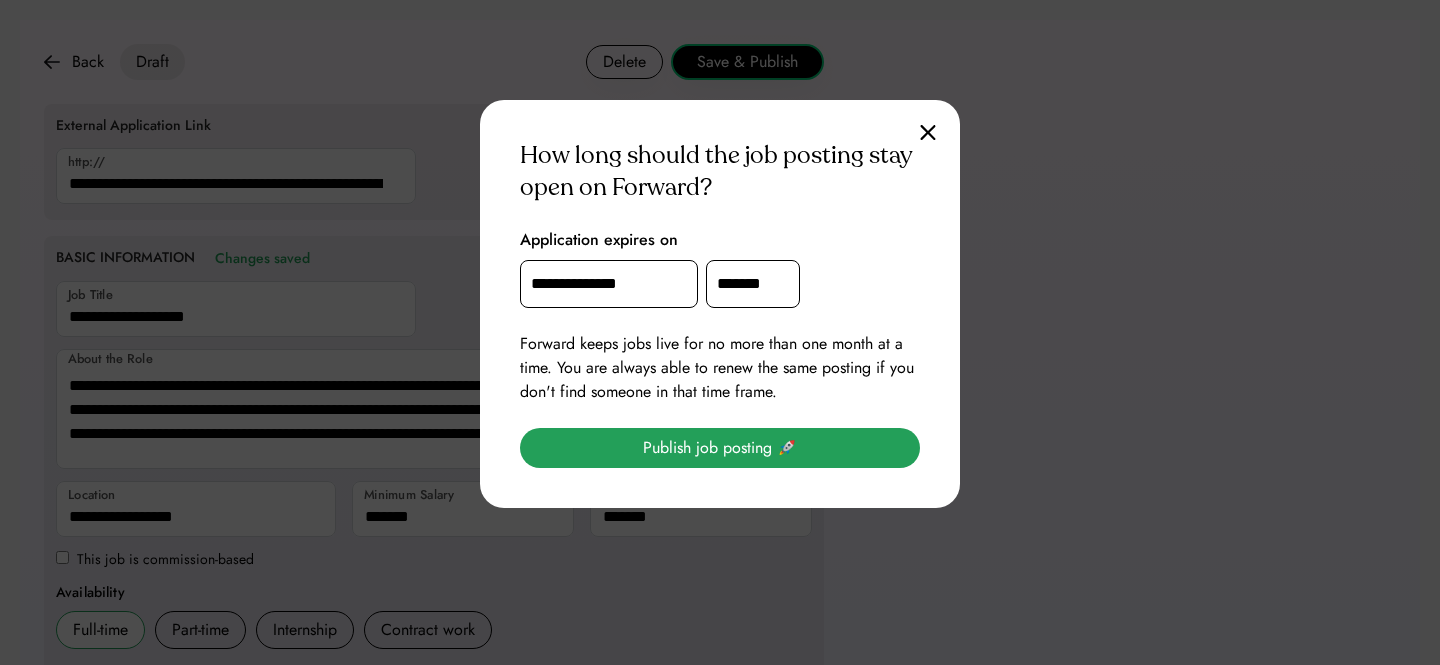 click on "Publish job posting 🚀" at bounding box center [720, 448] 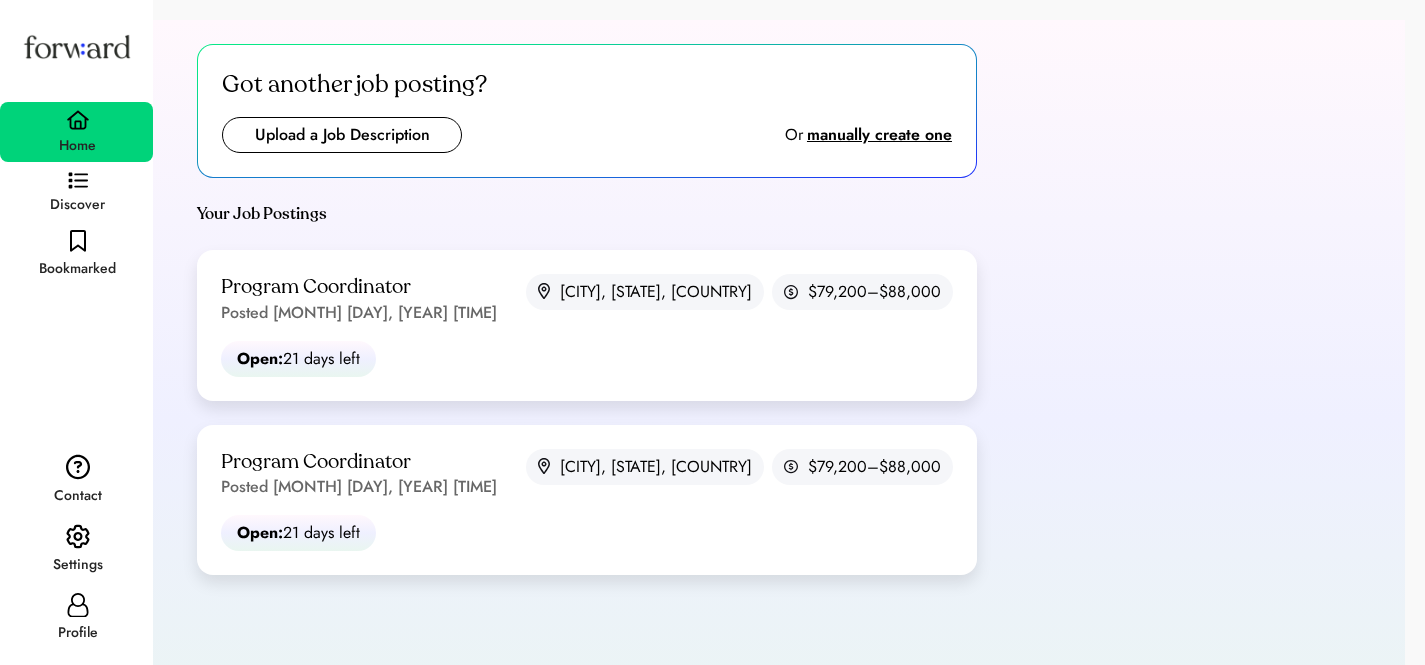 scroll, scrollTop: 0, scrollLeft: 0, axis: both 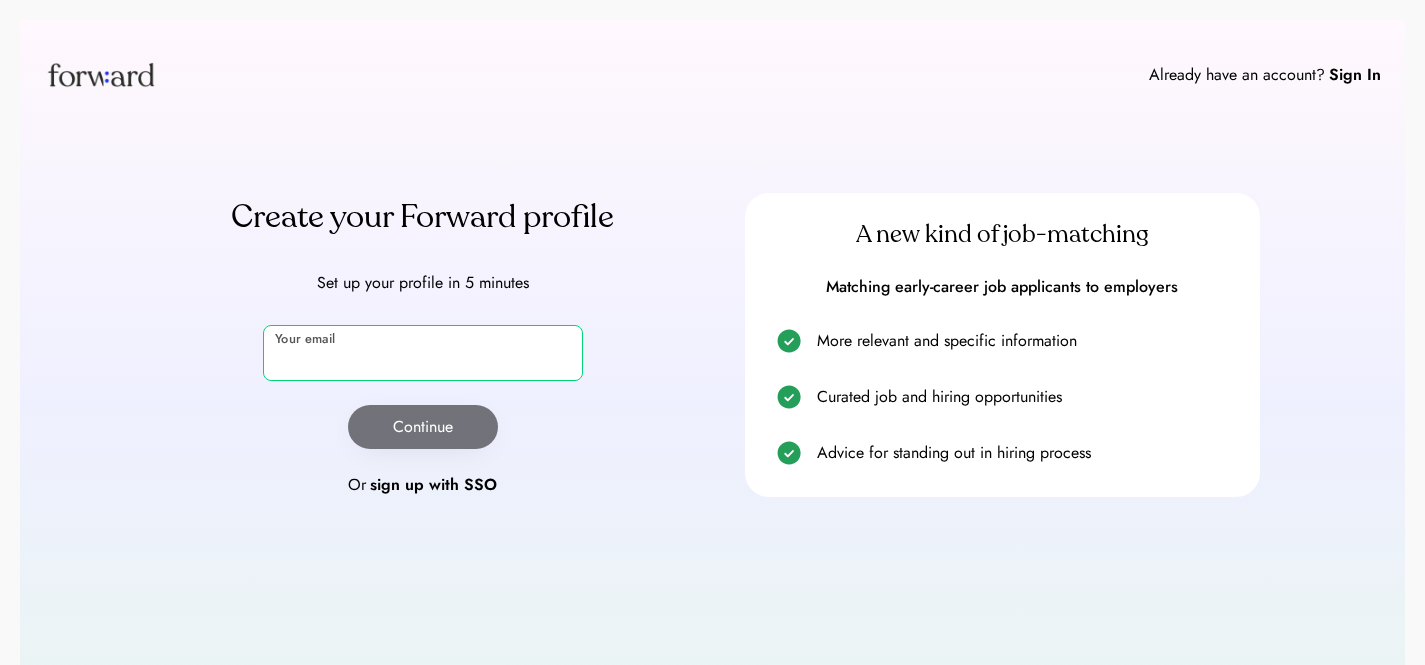 click at bounding box center [423, 353] 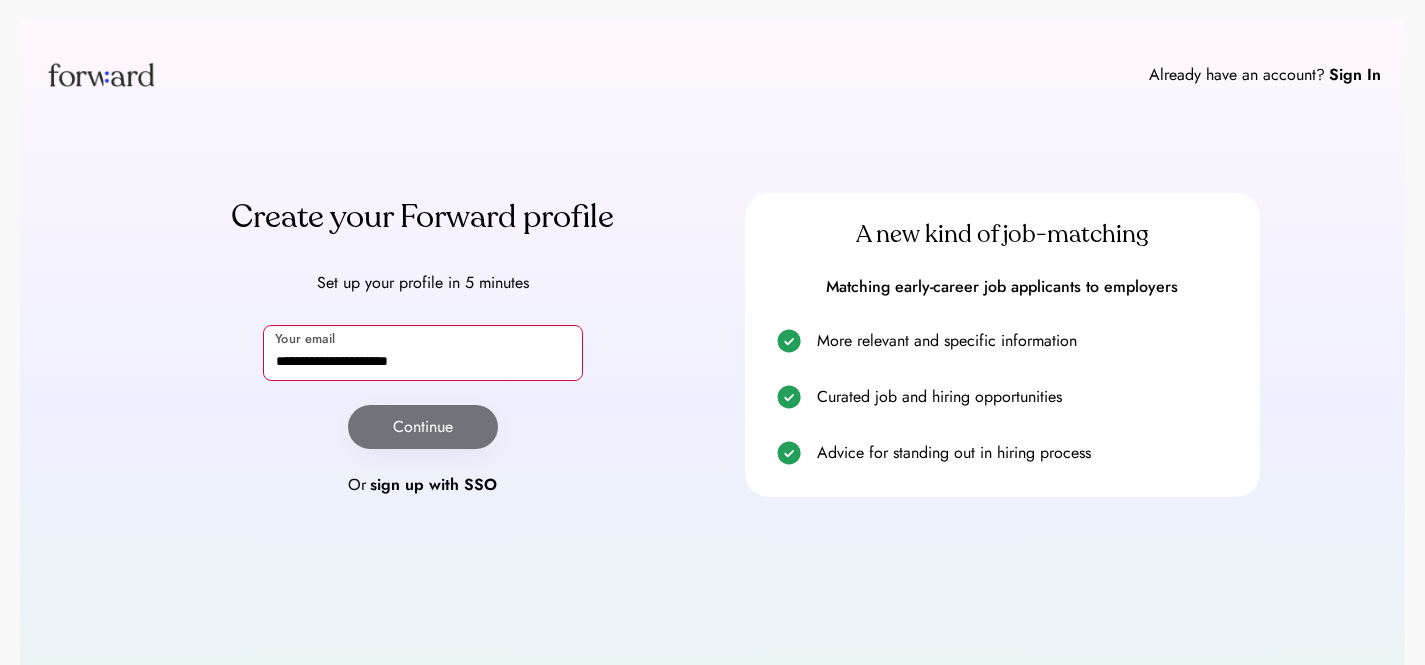 type on "**********" 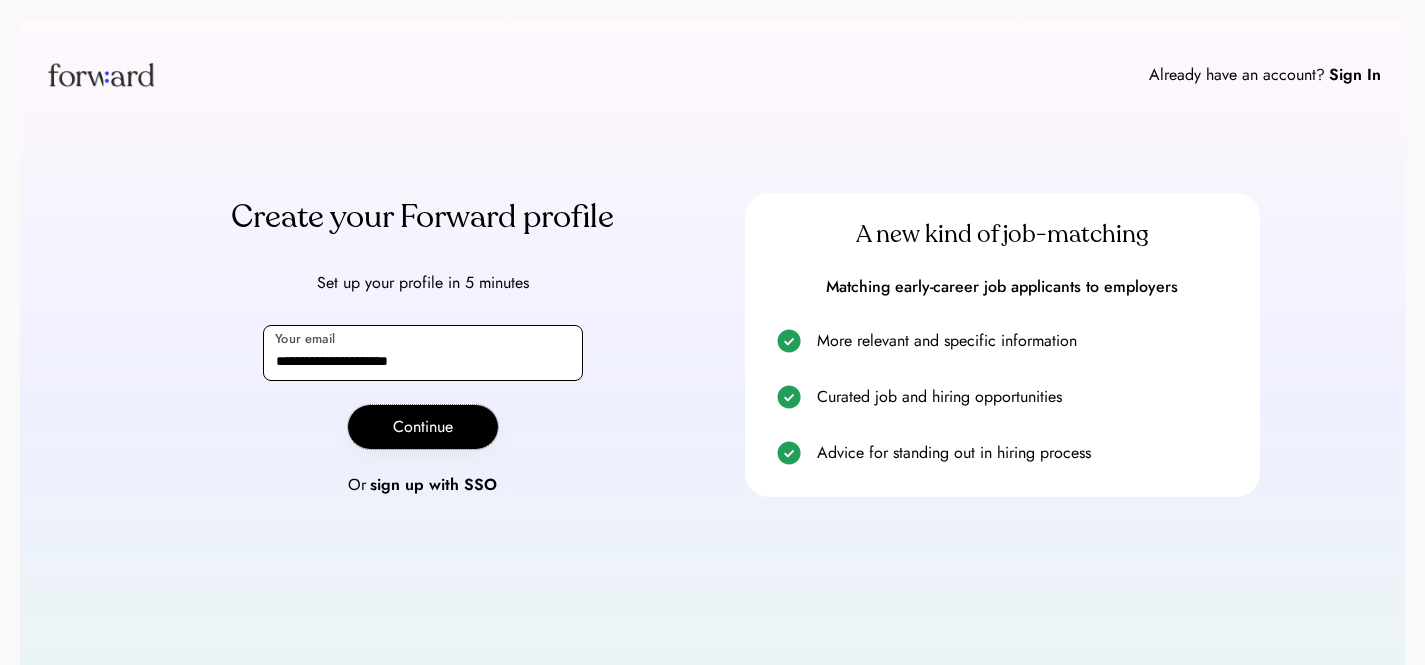 click on "Continue" at bounding box center [423, 427] 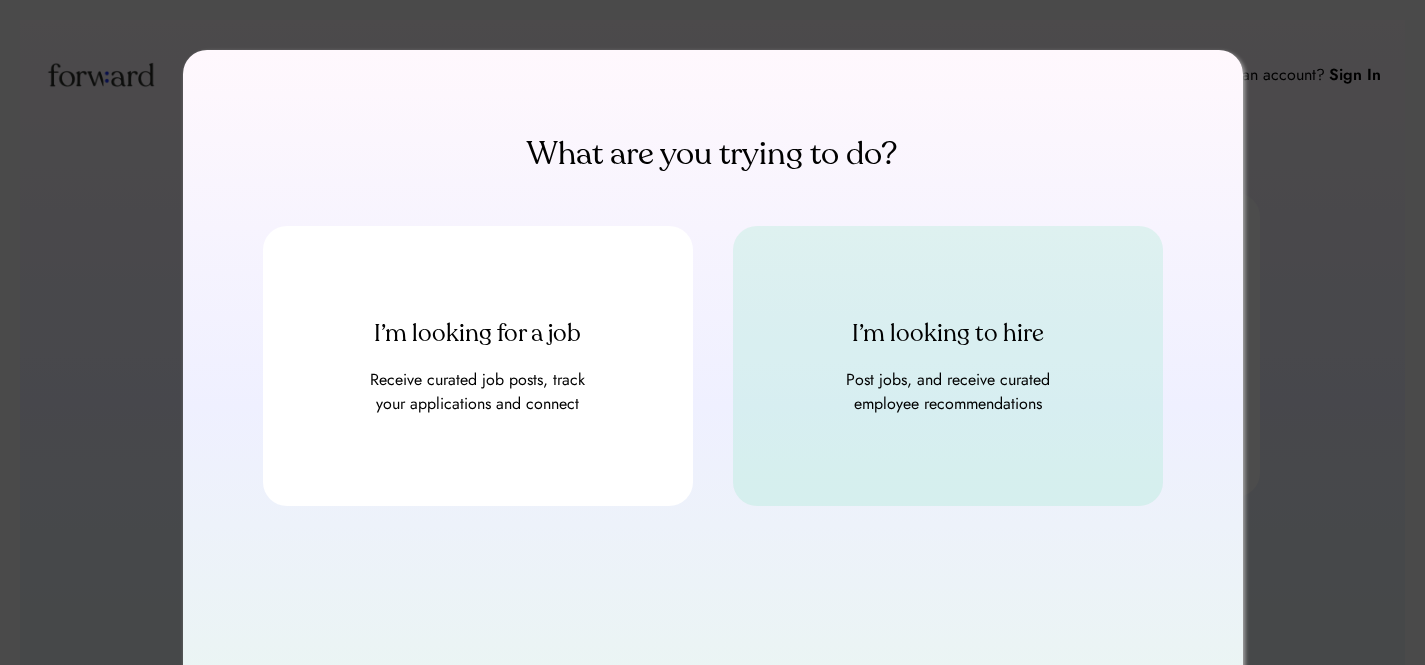 click on "I’m looking to hire Post jobs, and receive curated employee recommendations" at bounding box center (948, 366) 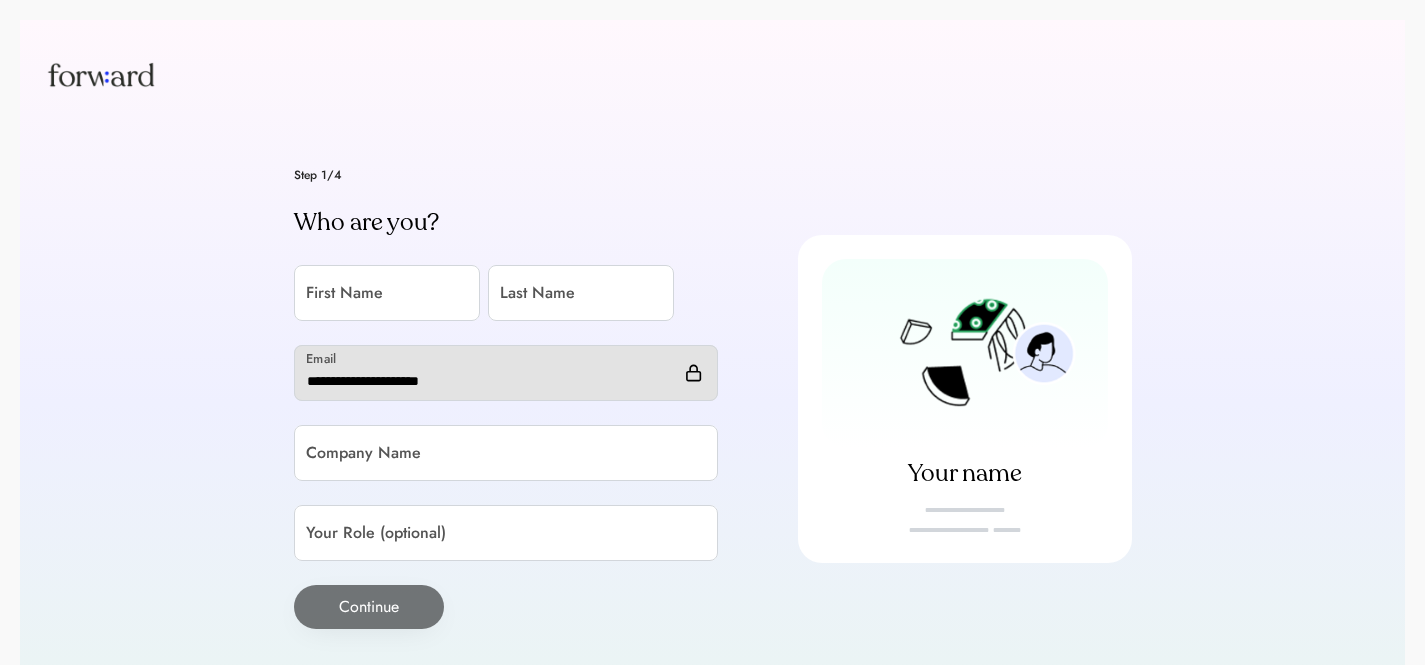 scroll, scrollTop: 0, scrollLeft: 0, axis: both 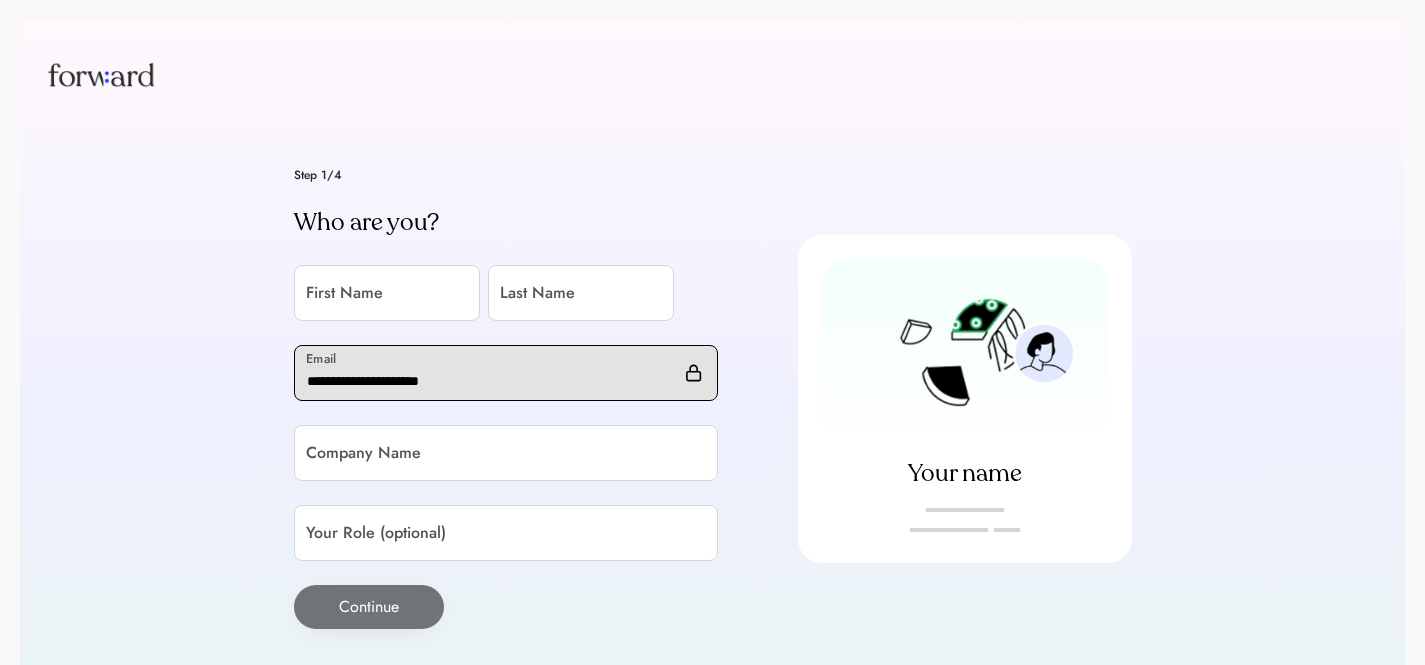 click on "Step 1/4 Who are you? [FIRST] [LAST] [EMAIL] [COMPANY] [ROLE] Continue Your name placeholder placeholder role" at bounding box center [712, 399] 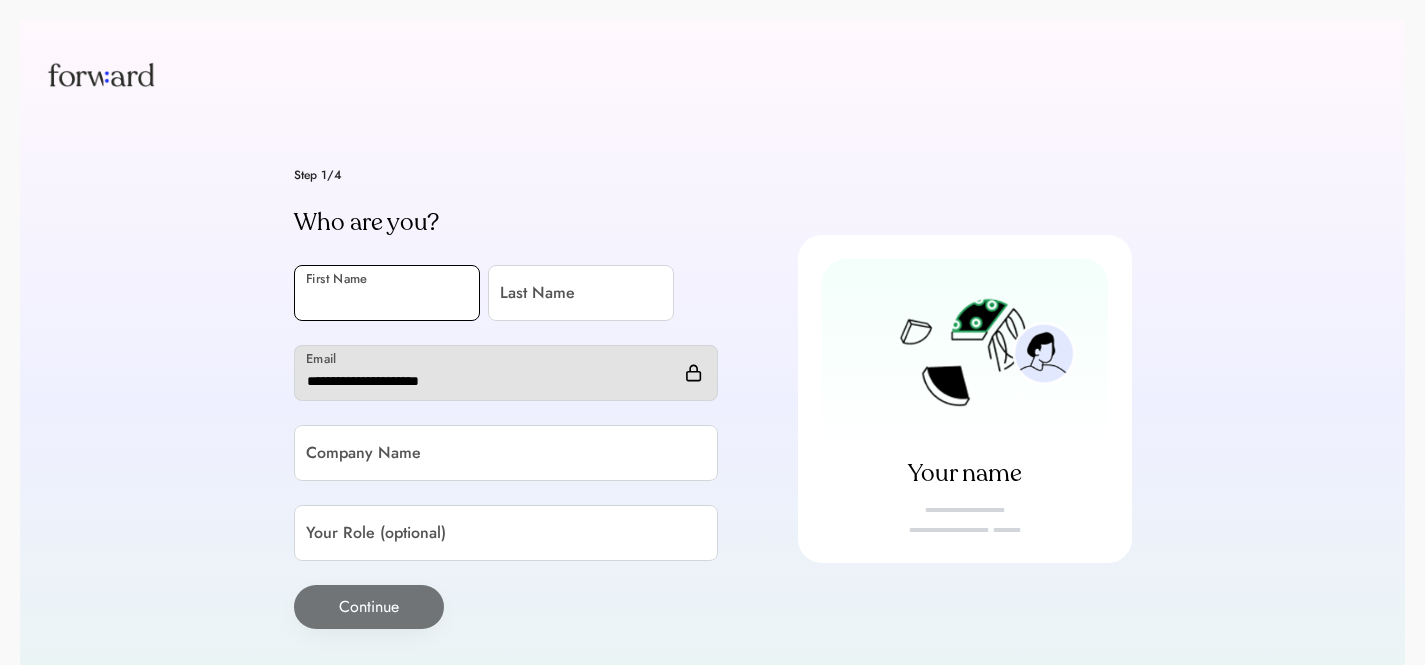 click at bounding box center (387, 293) 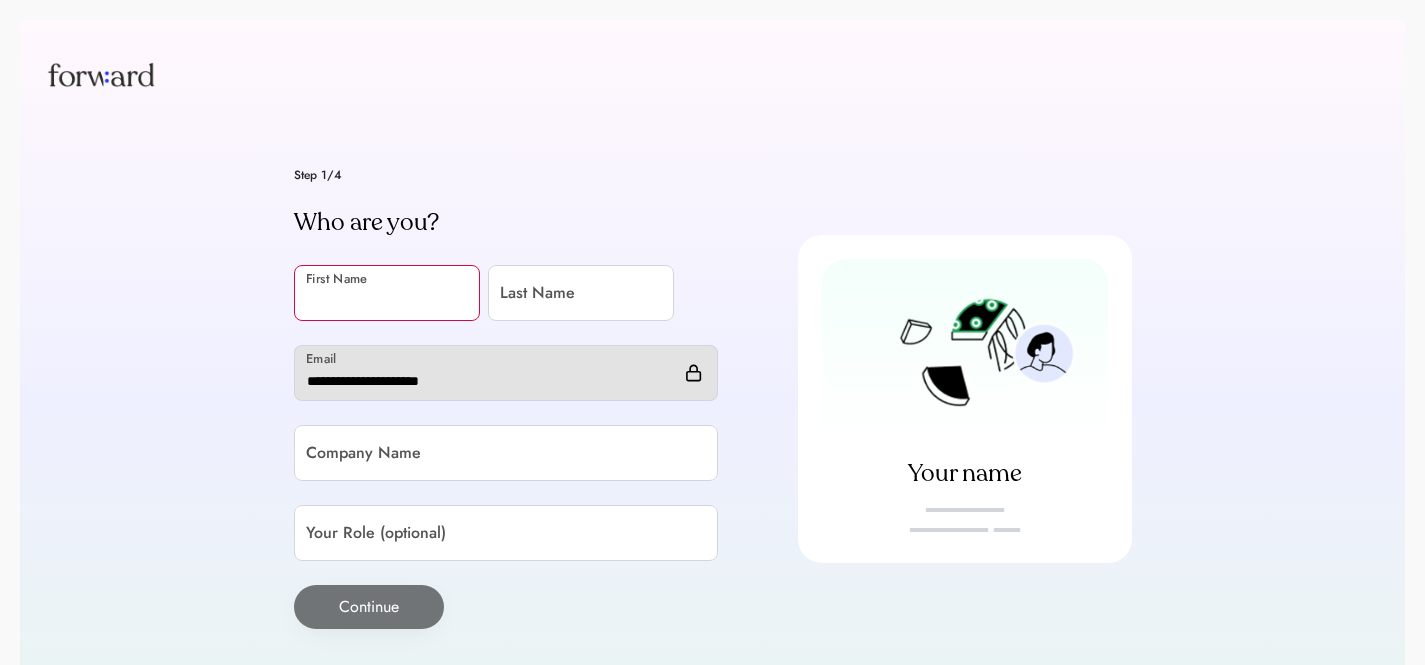 paste on "*********" 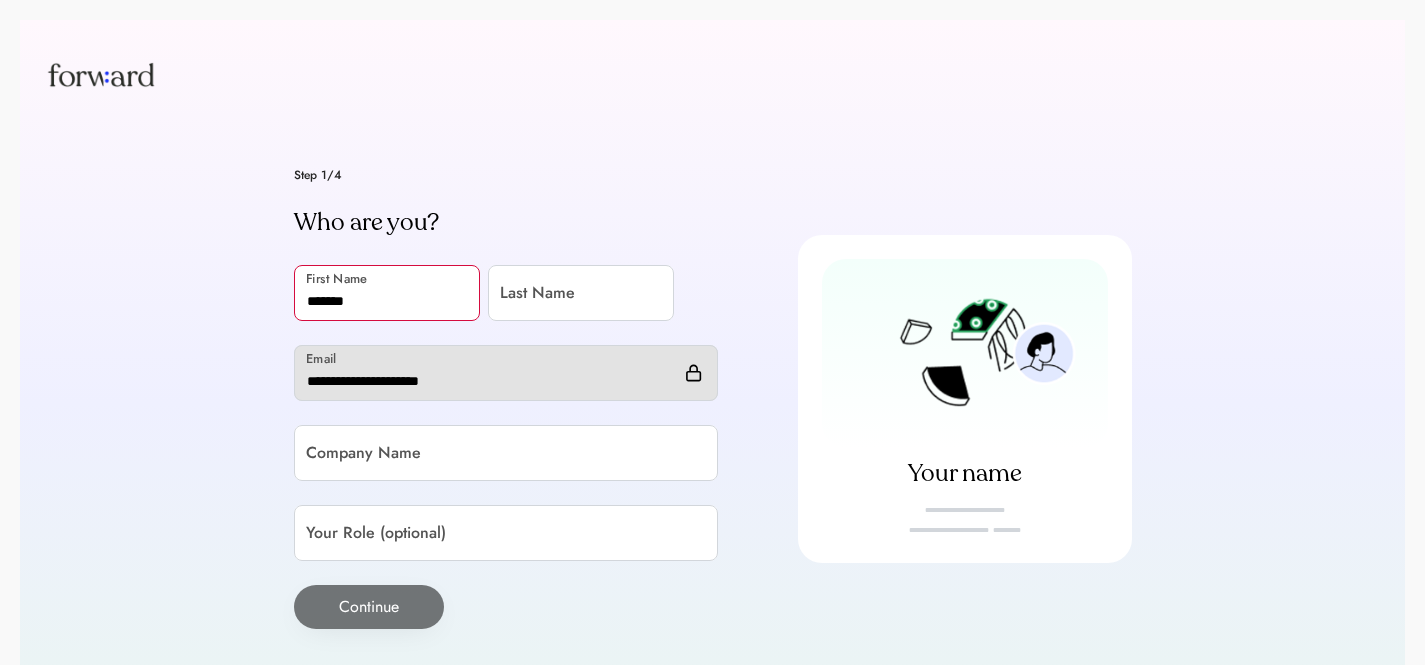 click at bounding box center [387, 293] 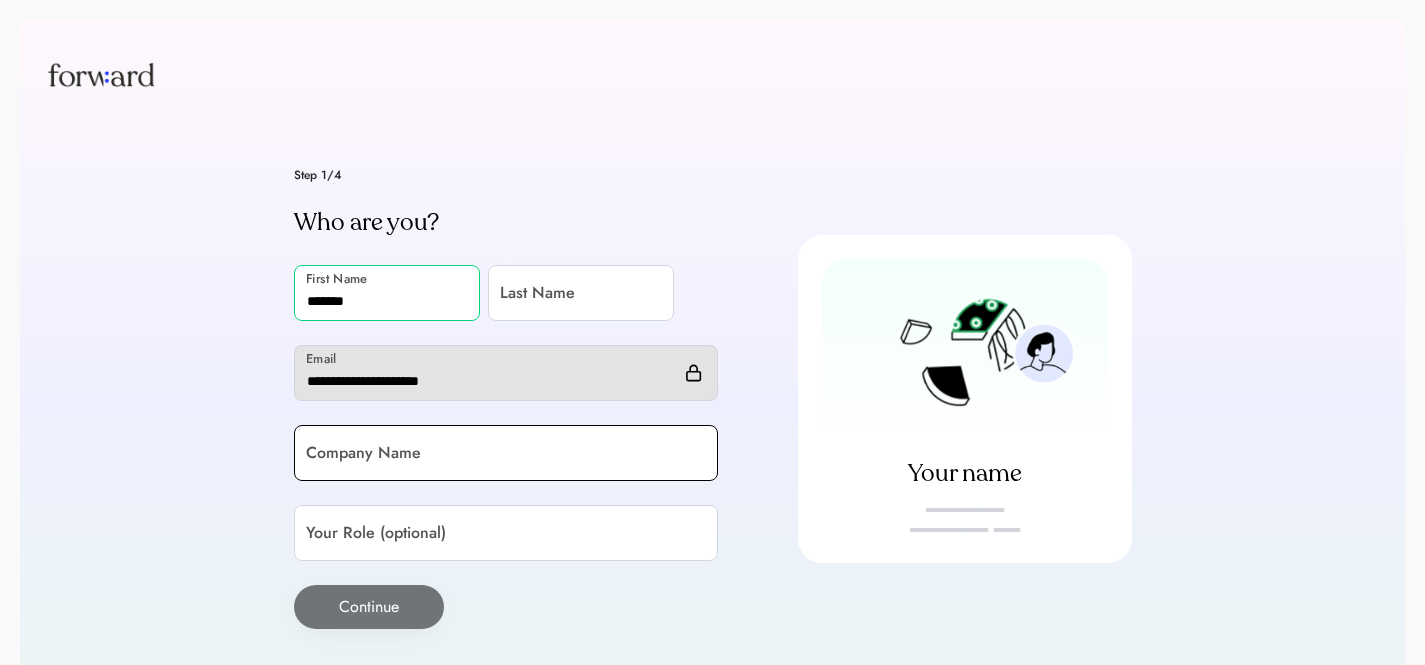 type on "*******" 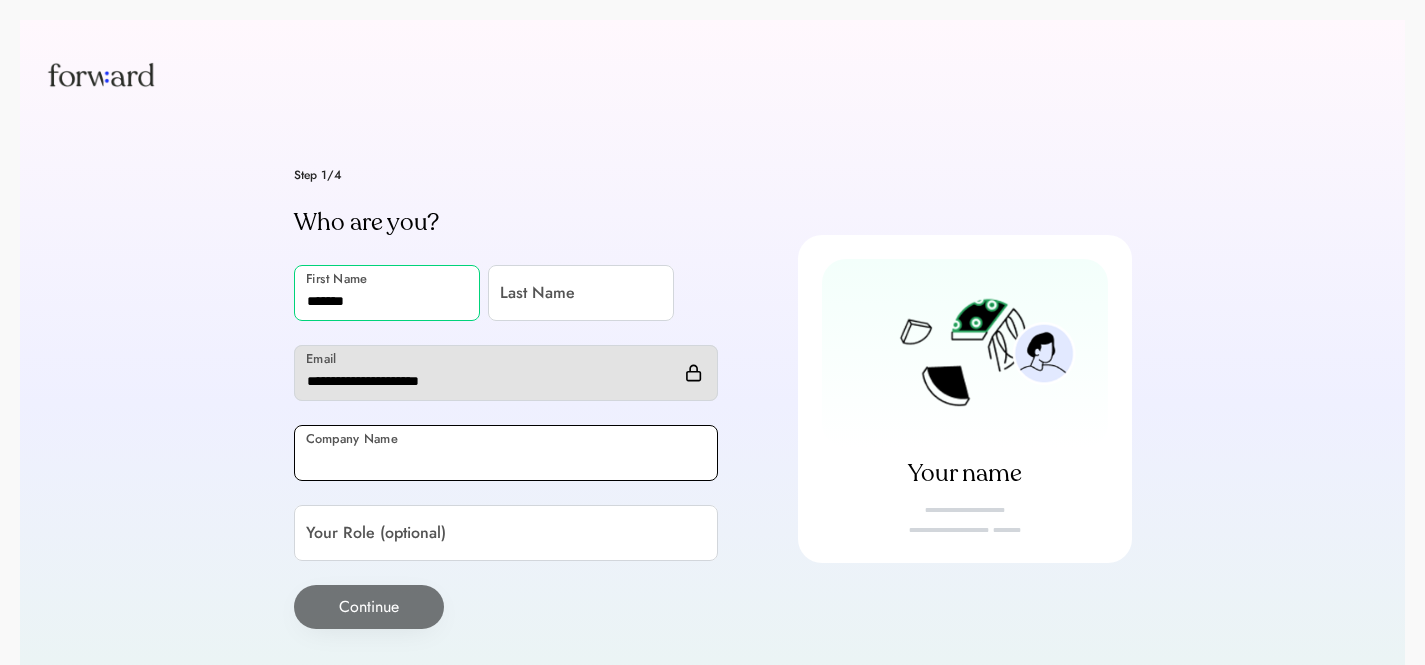 click at bounding box center [506, 453] 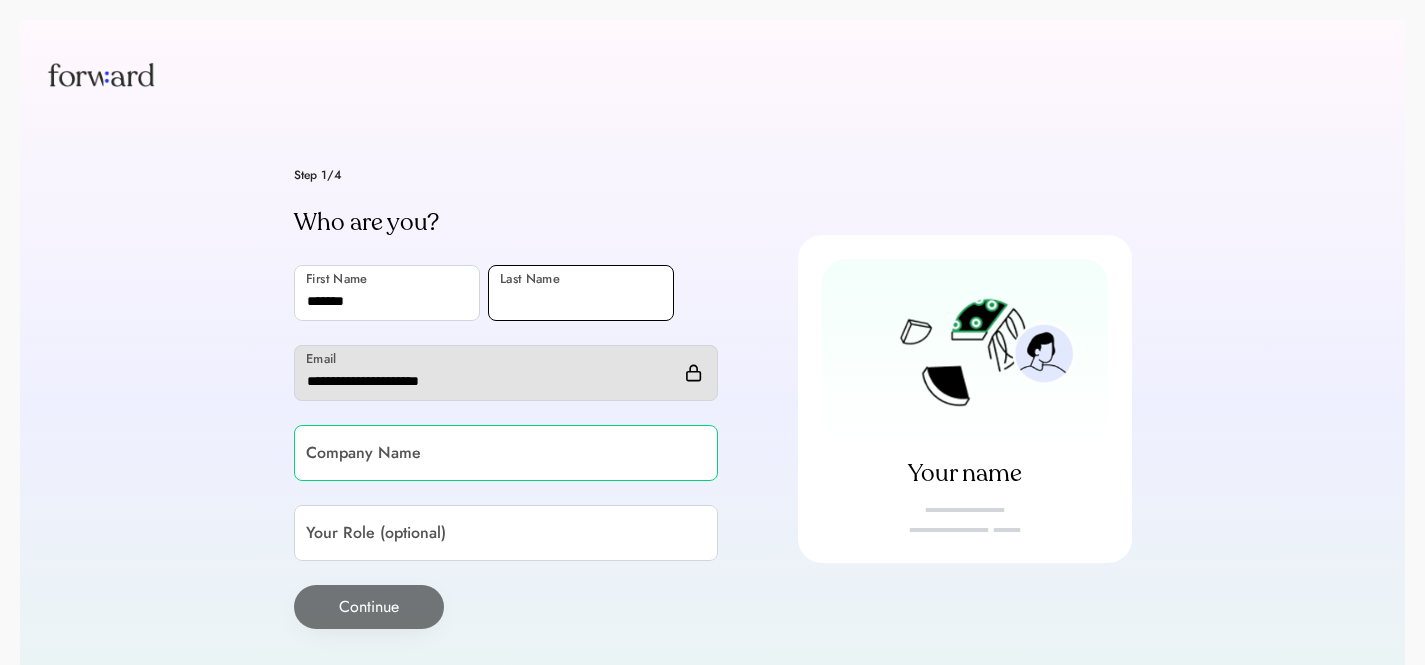 click at bounding box center (581, 293) 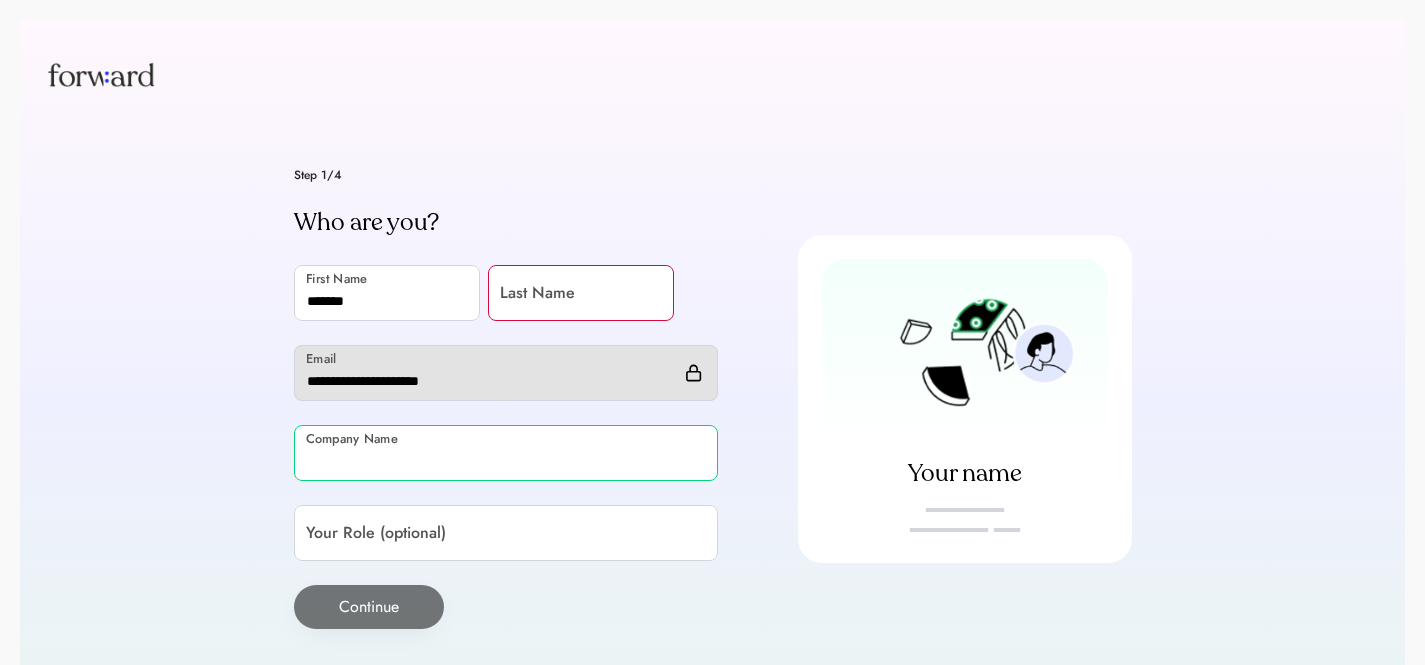 click at bounding box center [506, 453] 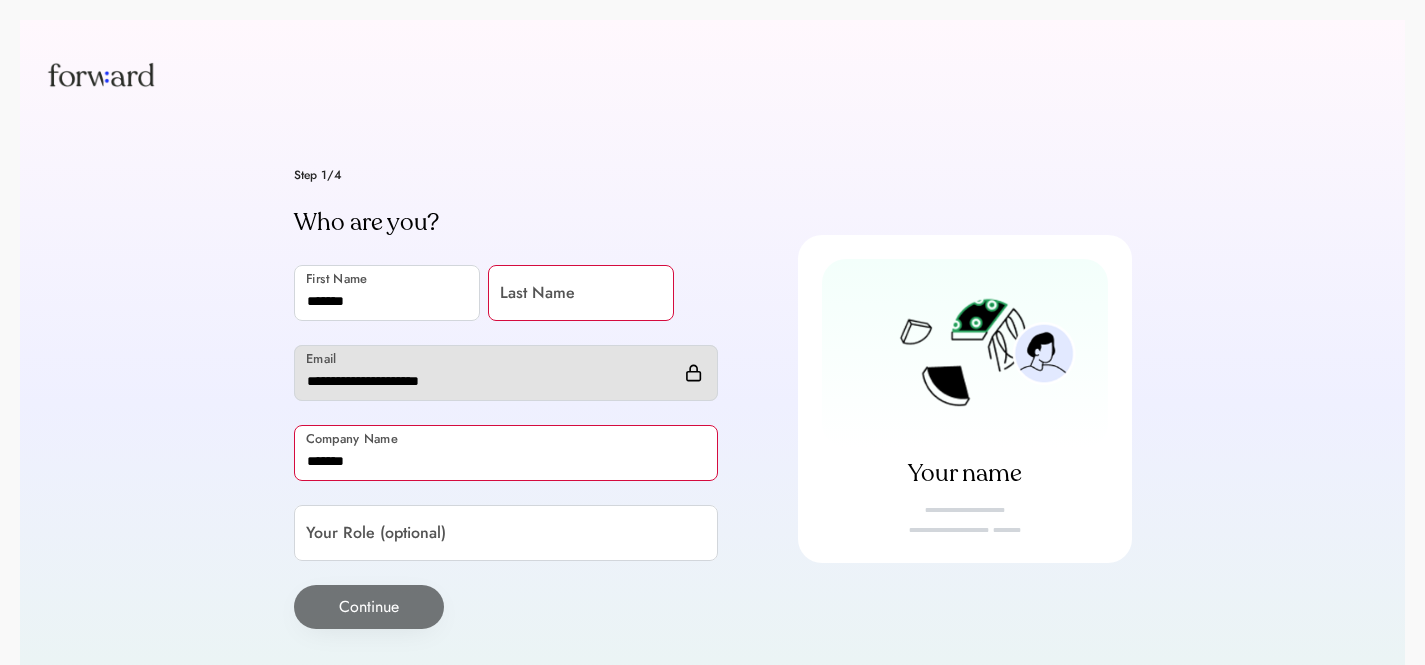 type on "*******" 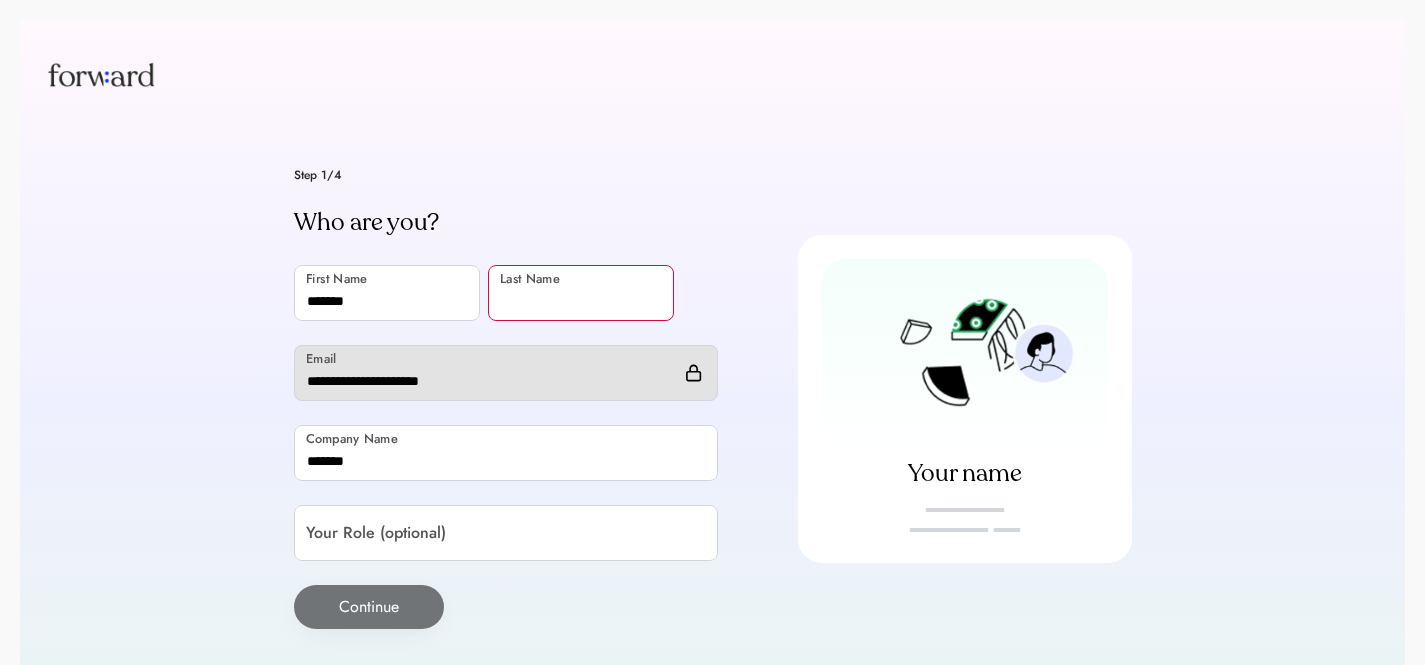 click at bounding box center (581, 293) 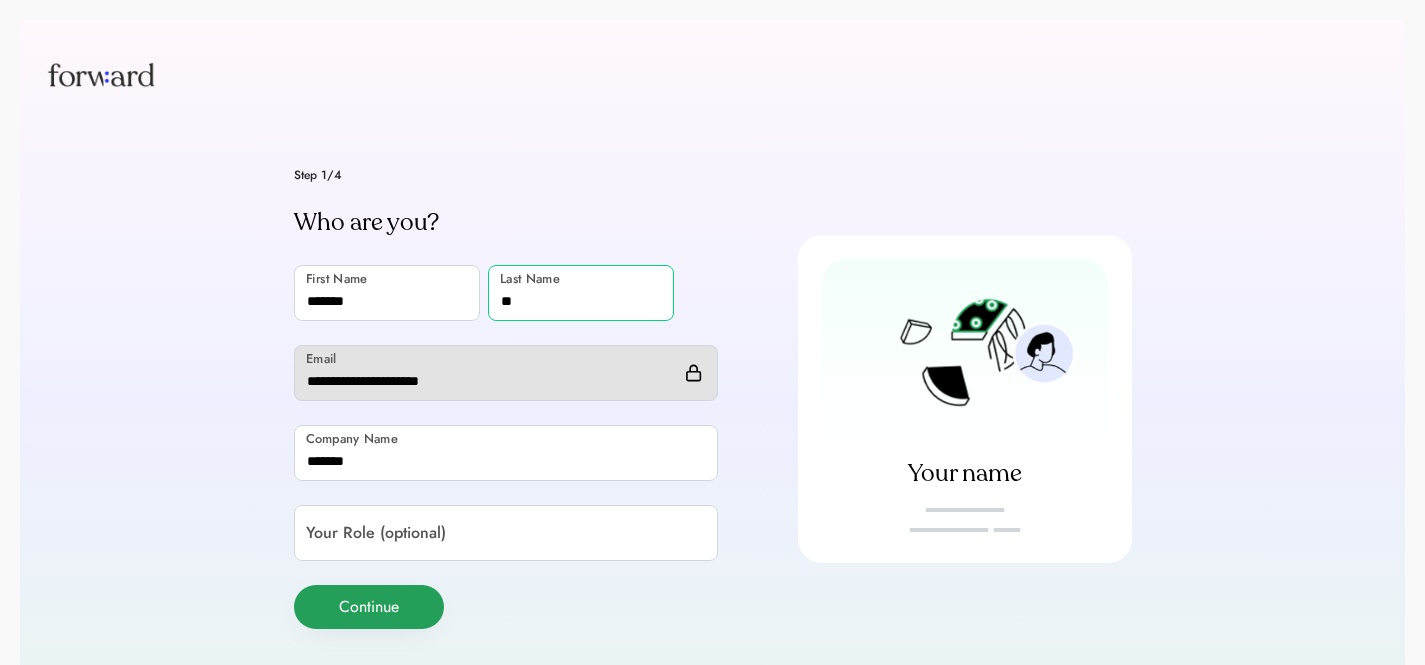 type on "**" 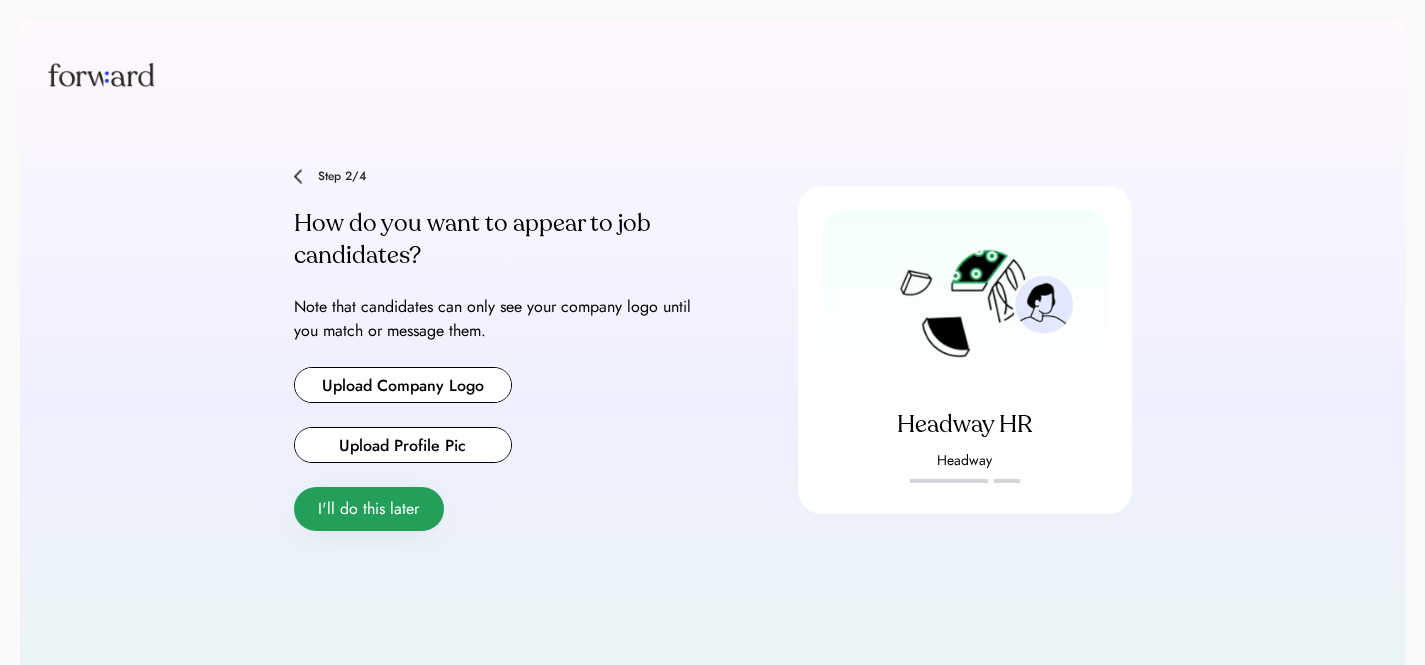 click on "I'll do this later" at bounding box center (369, 509) 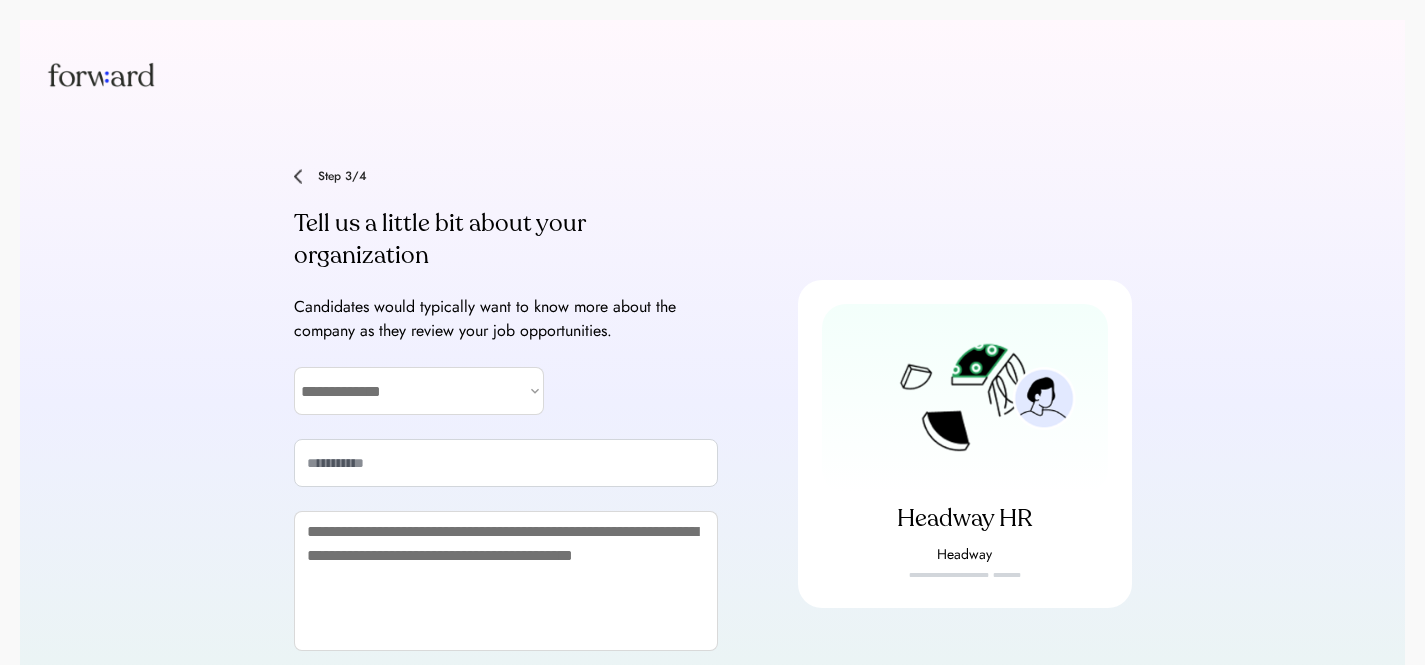 click on "**********" at bounding box center [419, 391] 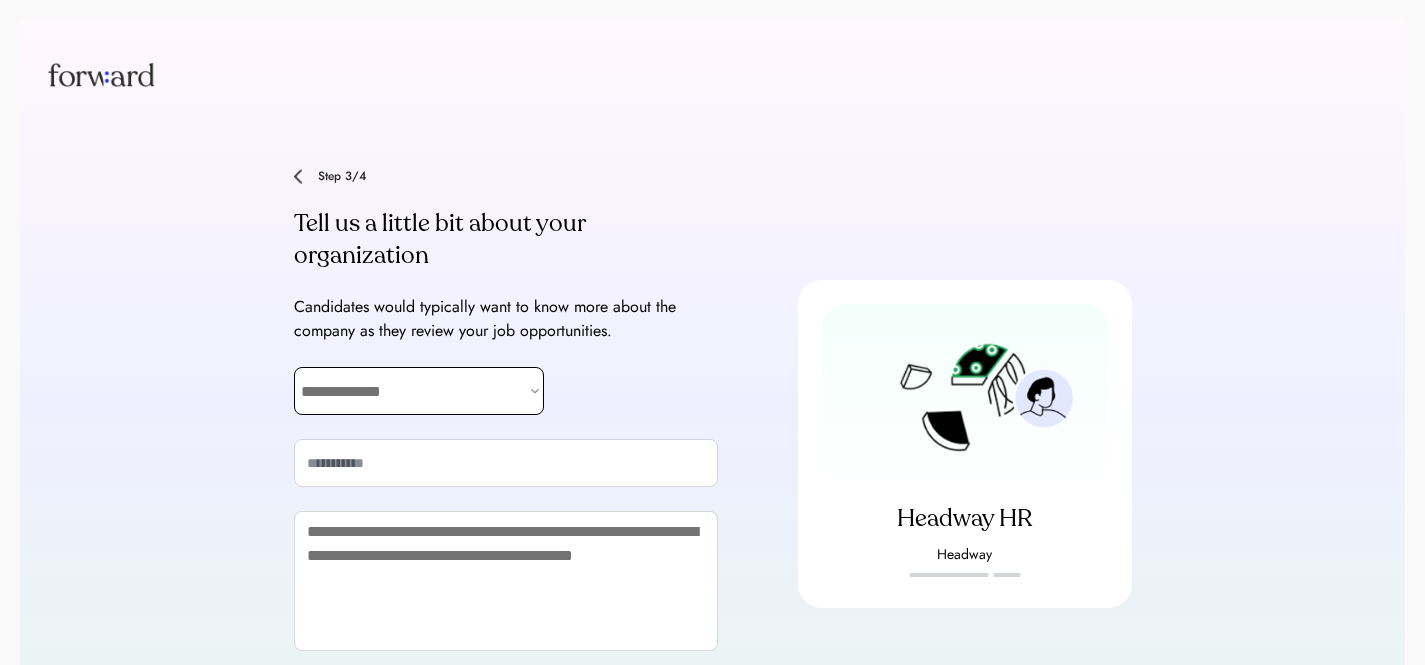 select on "**********" 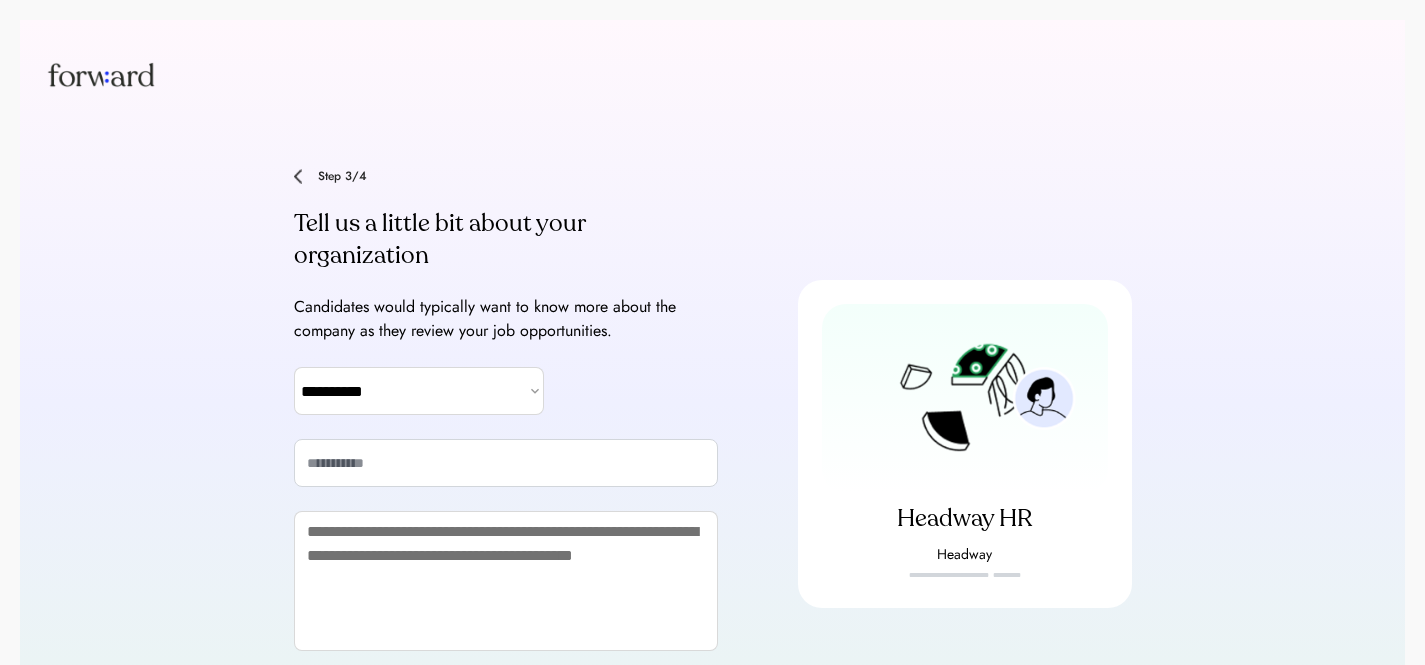 click at bounding box center (506, 463) 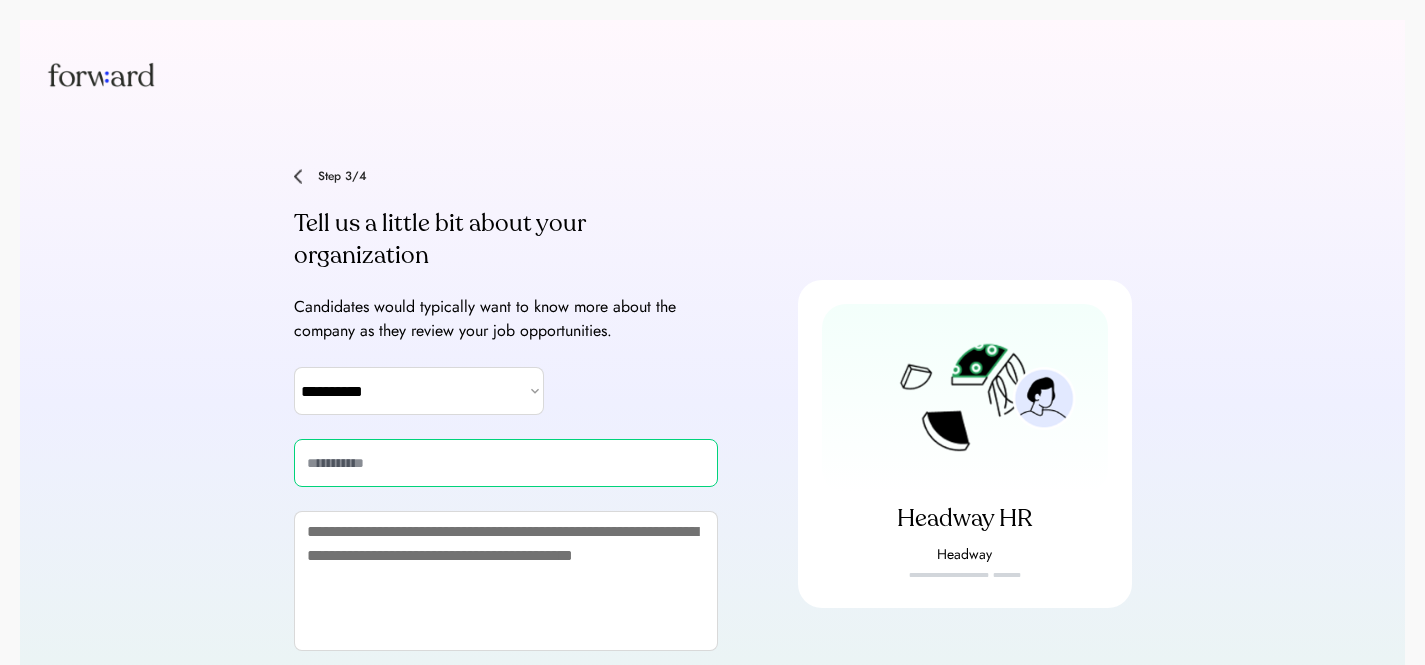 click at bounding box center [506, 463] 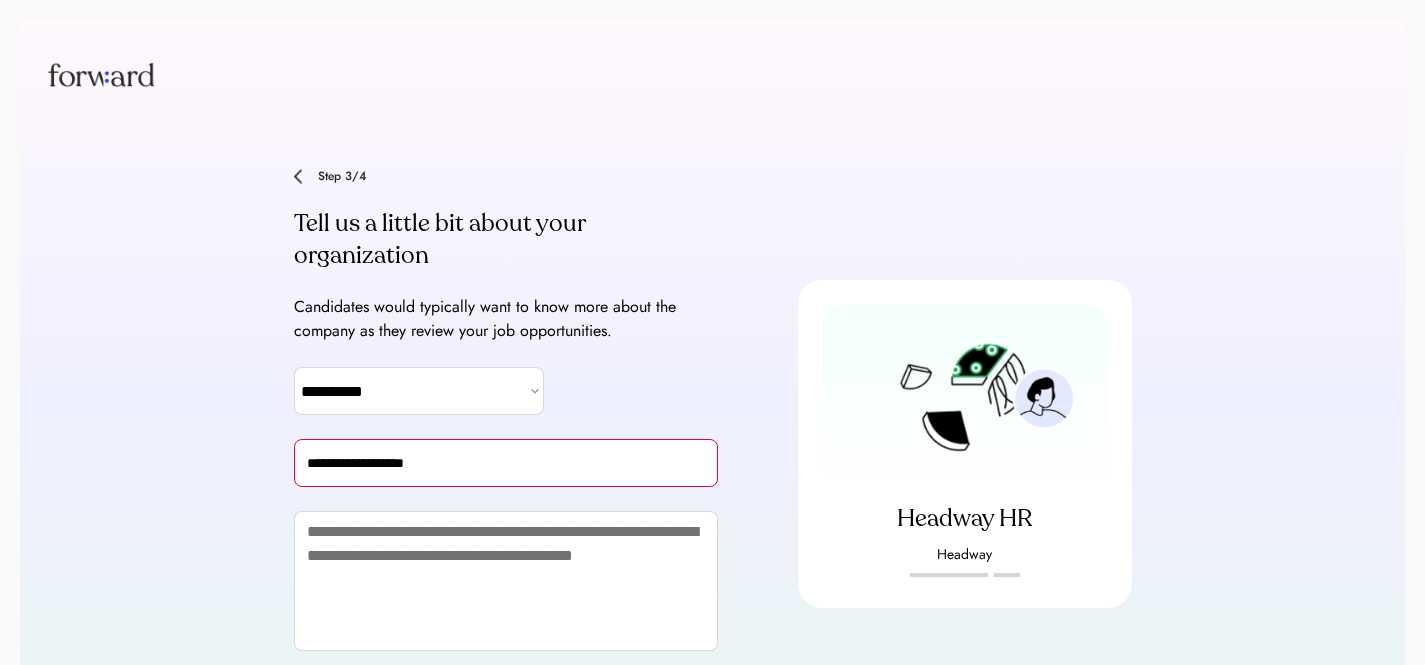 type on "**********" 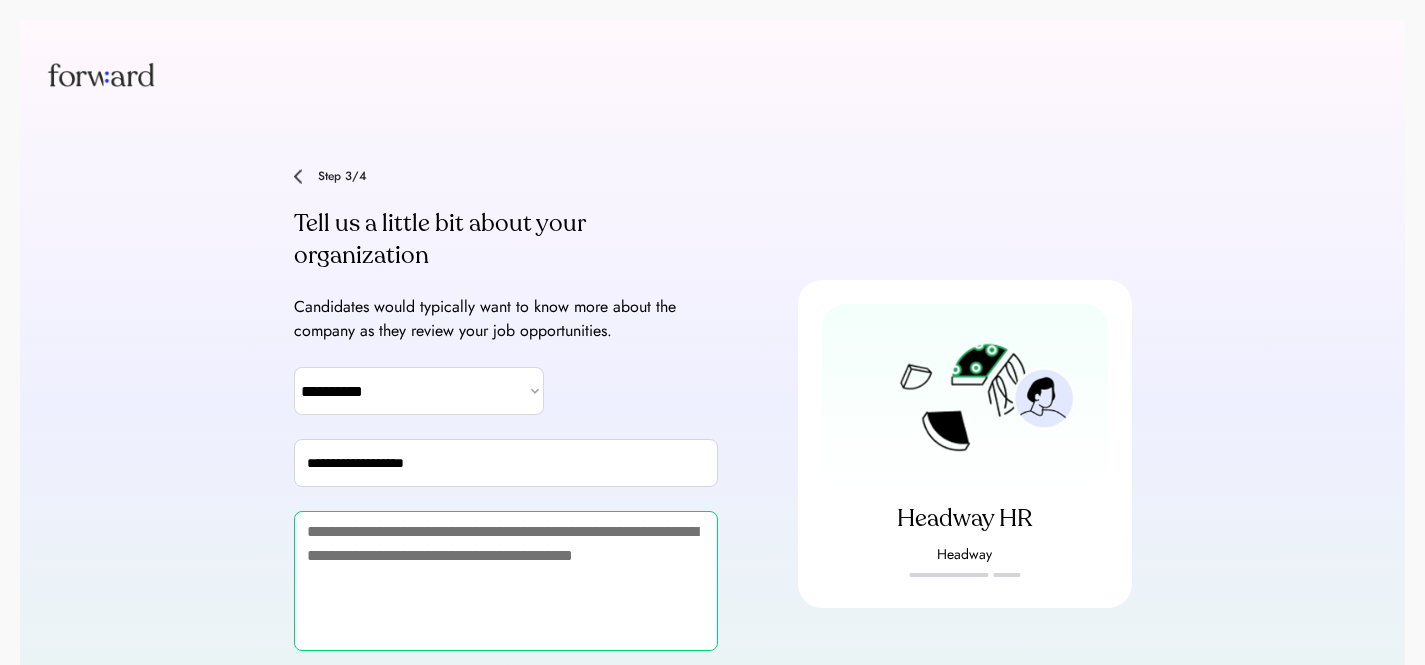 click at bounding box center [506, 581] 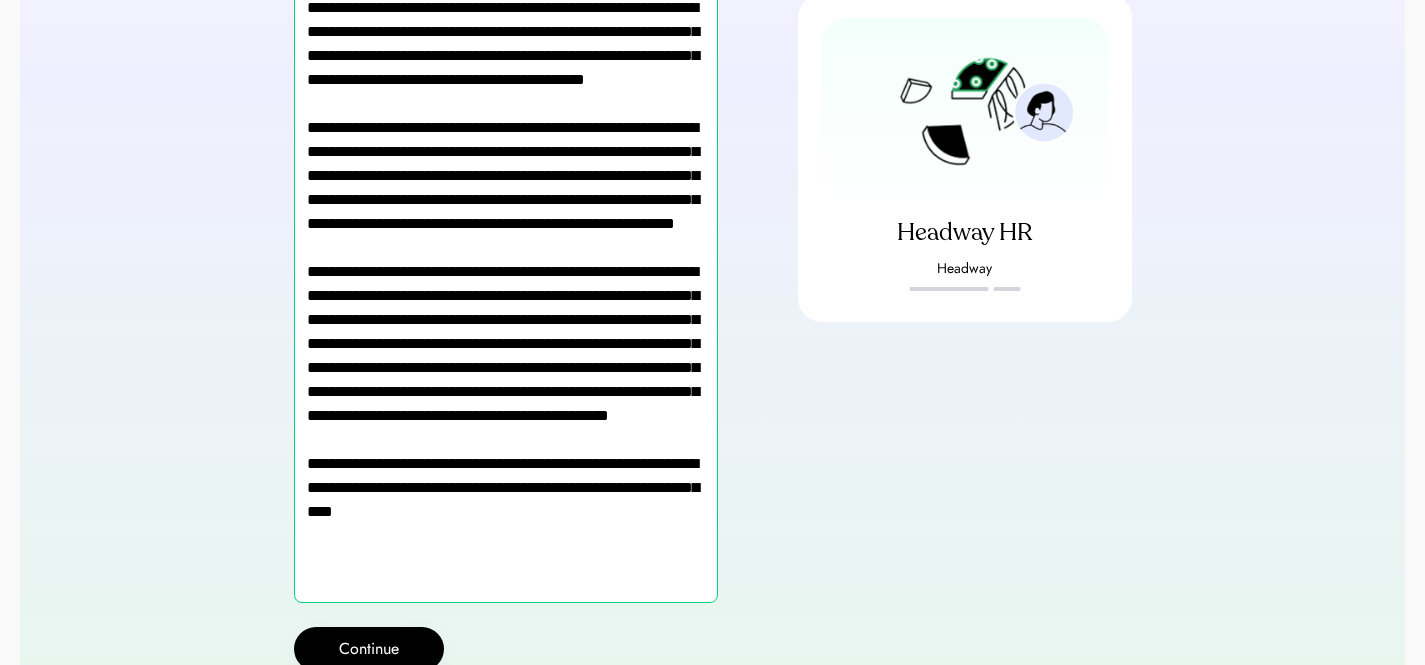 scroll, scrollTop: 530, scrollLeft: 0, axis: vertical 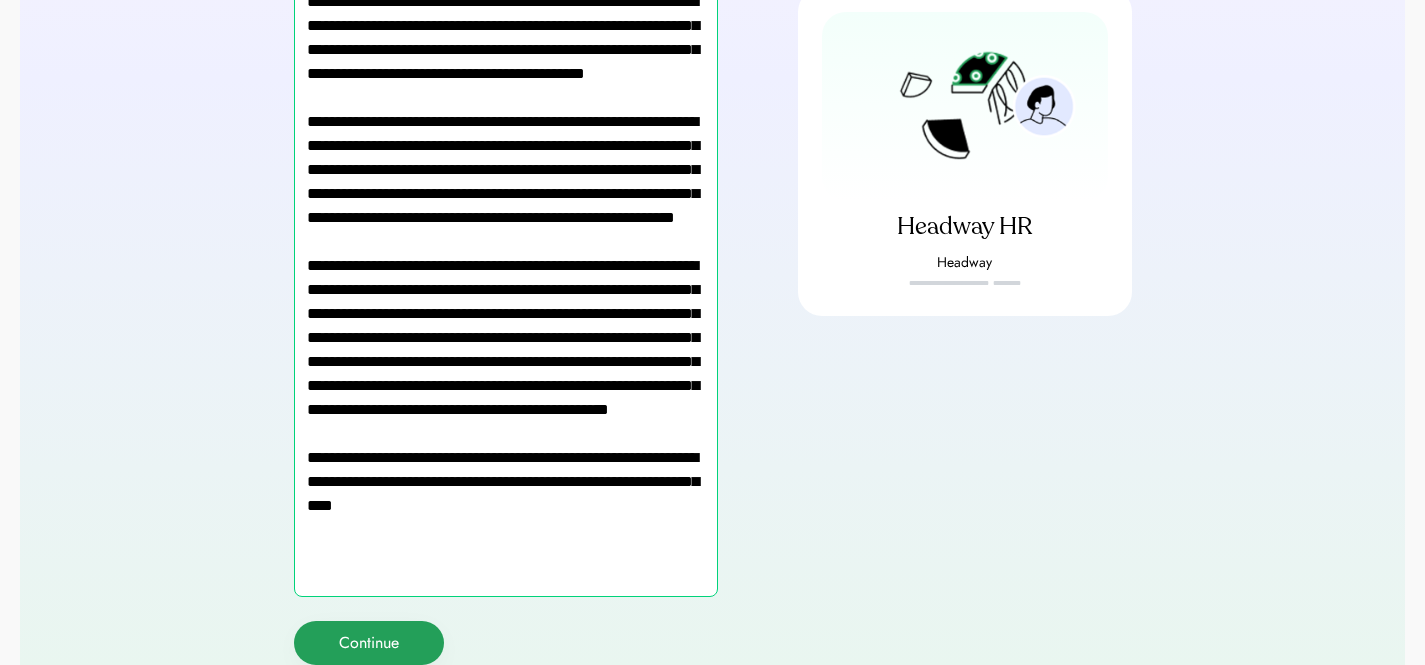 type on "**********" 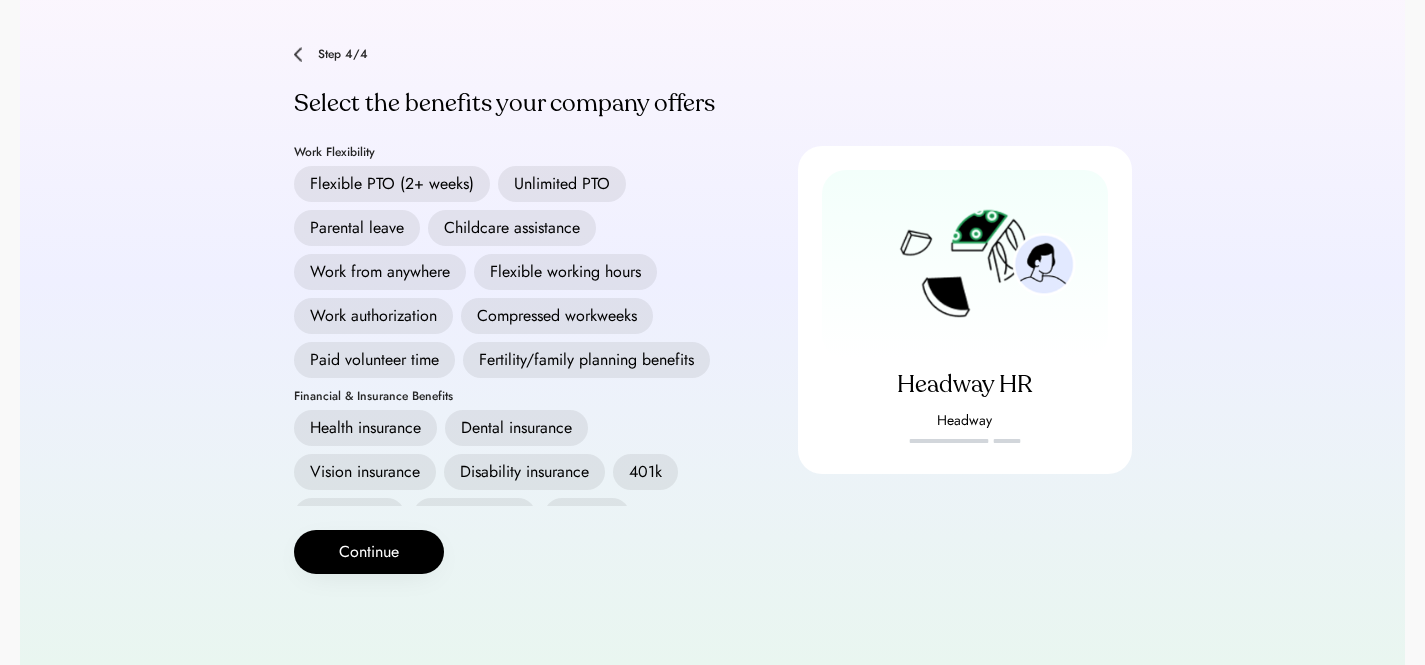 scroll, scrollTop: 122, scrollLeft: 0, axis: vertical 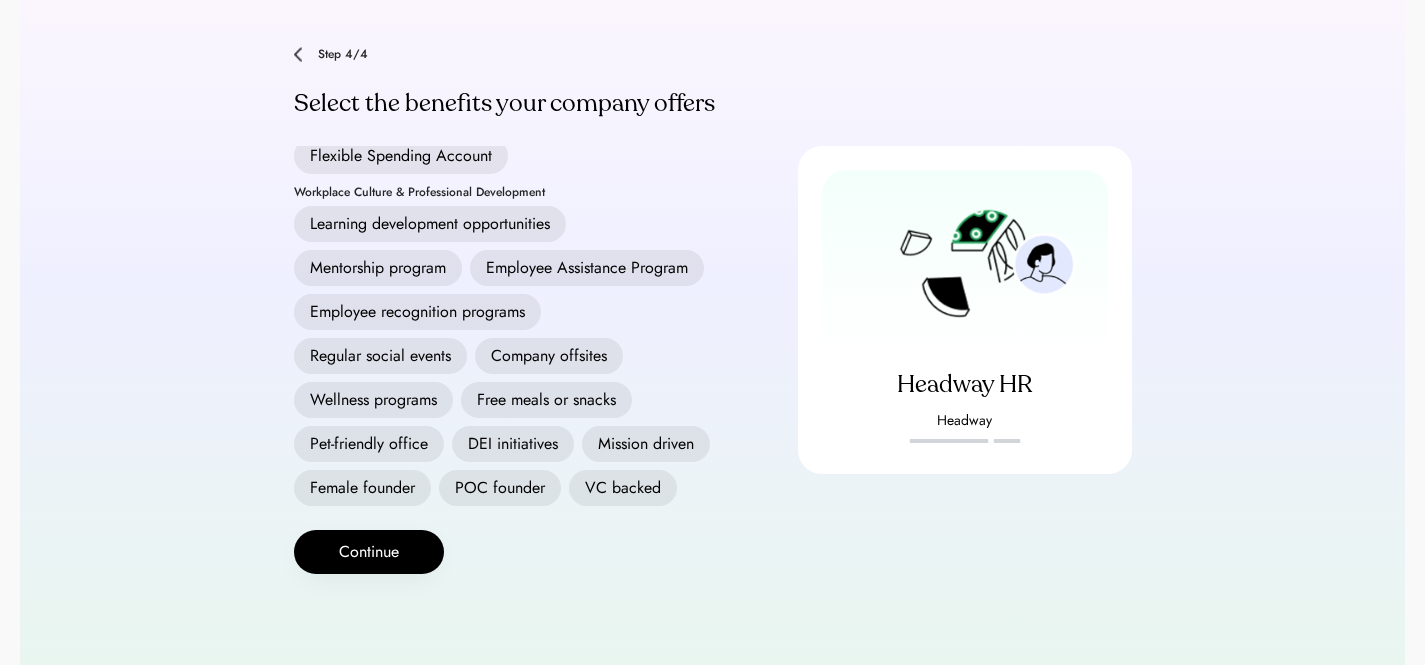 click on "VC backed" at bounding box center [623, 488] 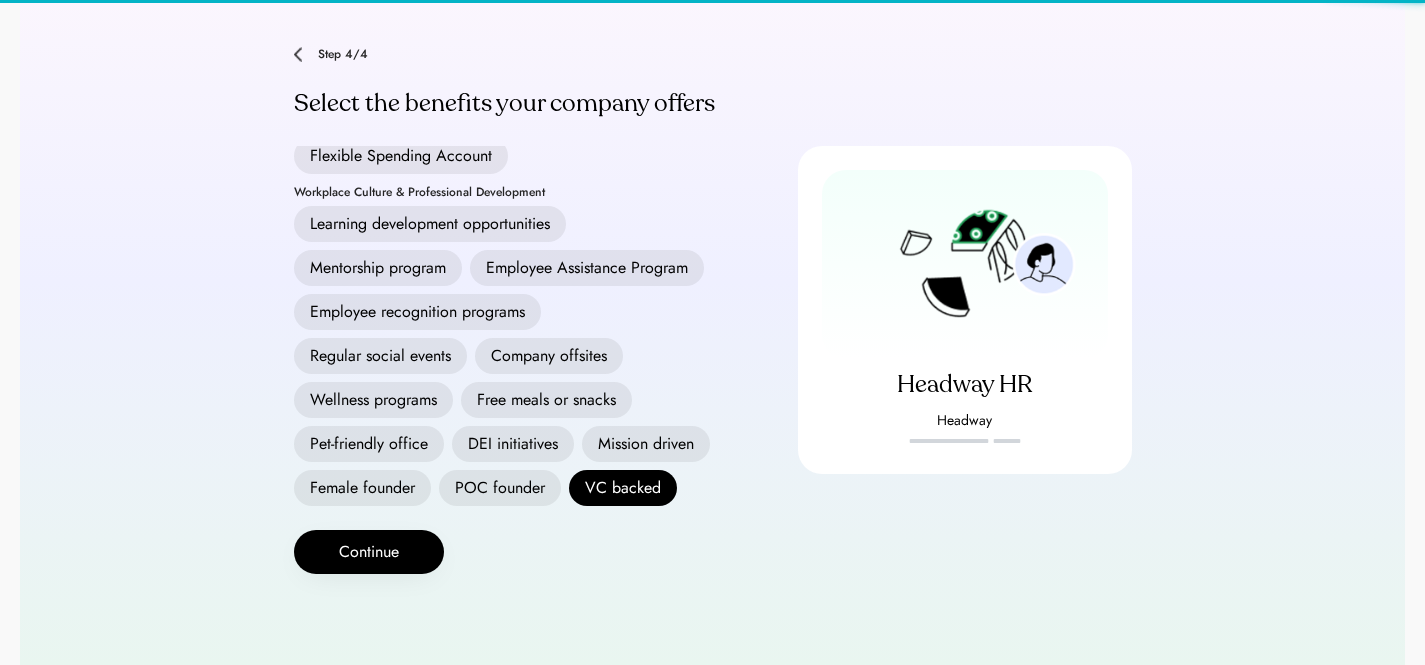 click on "Mission driven" at bounding box center (646, 444) 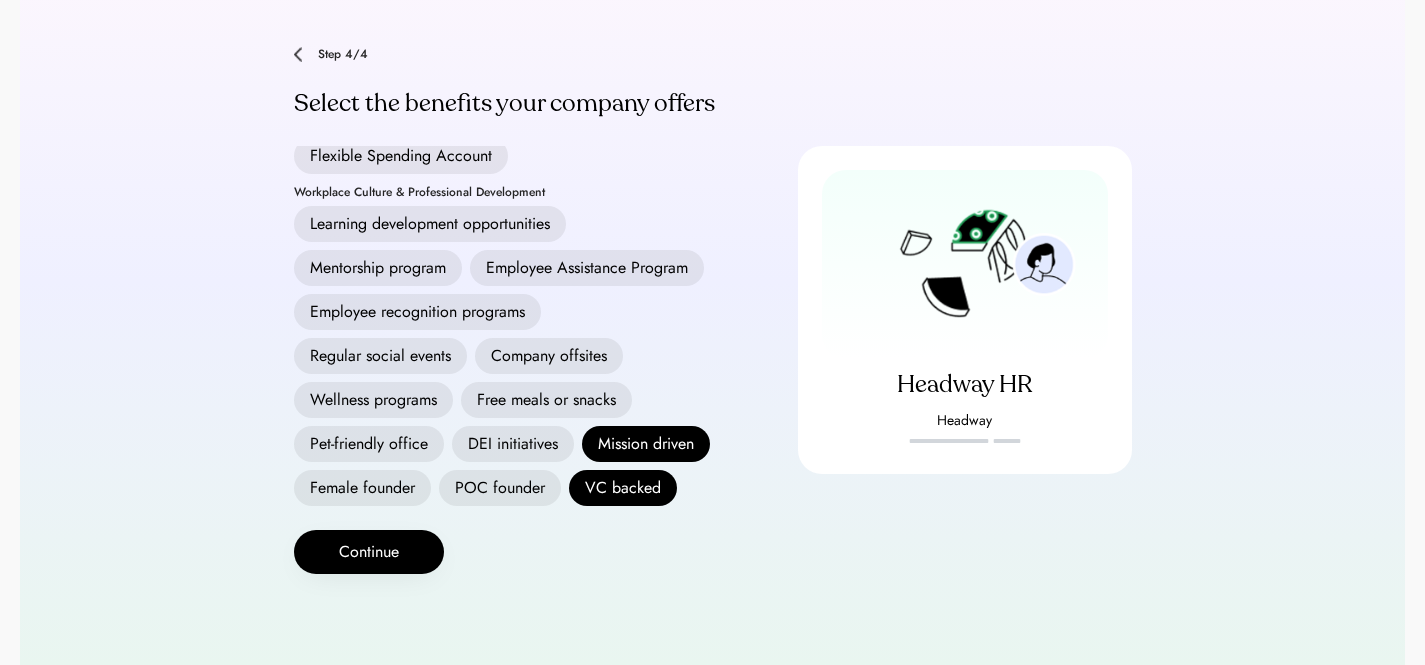 click on "DEI initiatives" at bounding box center (513, 444) 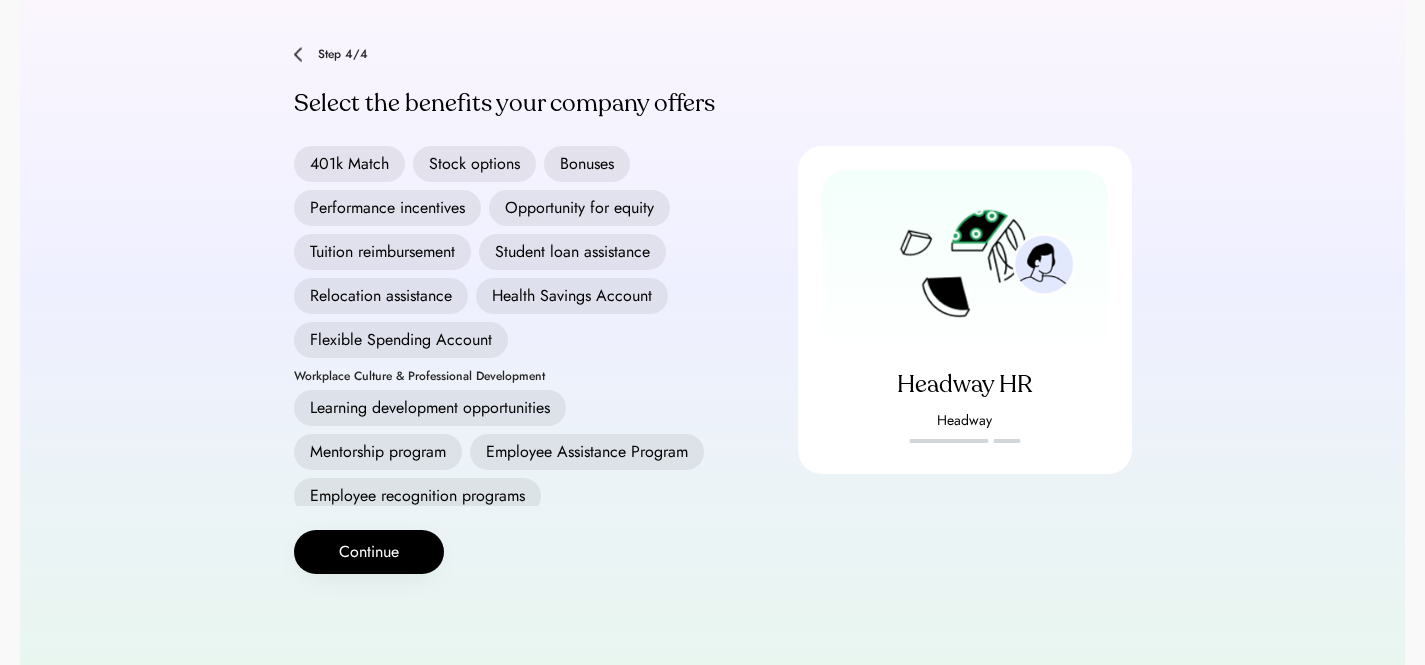scroll, scrollTop: 194, scrollLeft: 0, axis: vertical 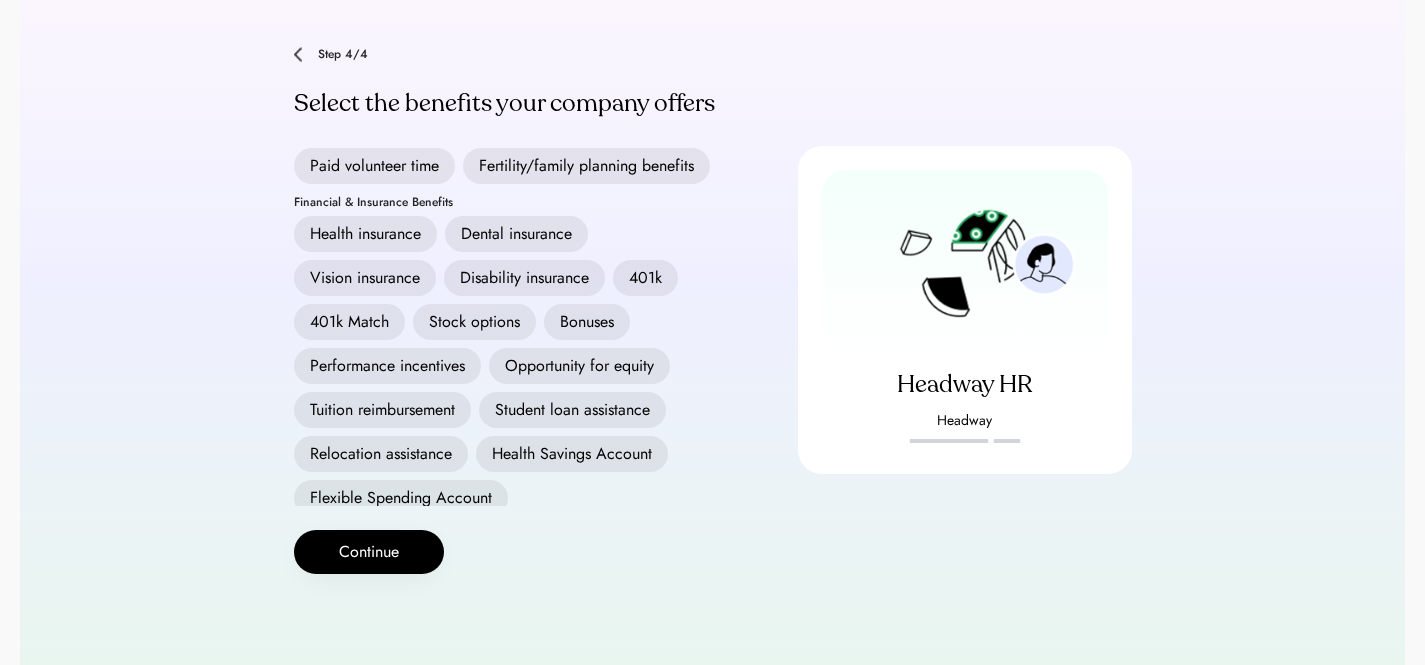 click on "Health insurance" at bounding box center (365, 234) 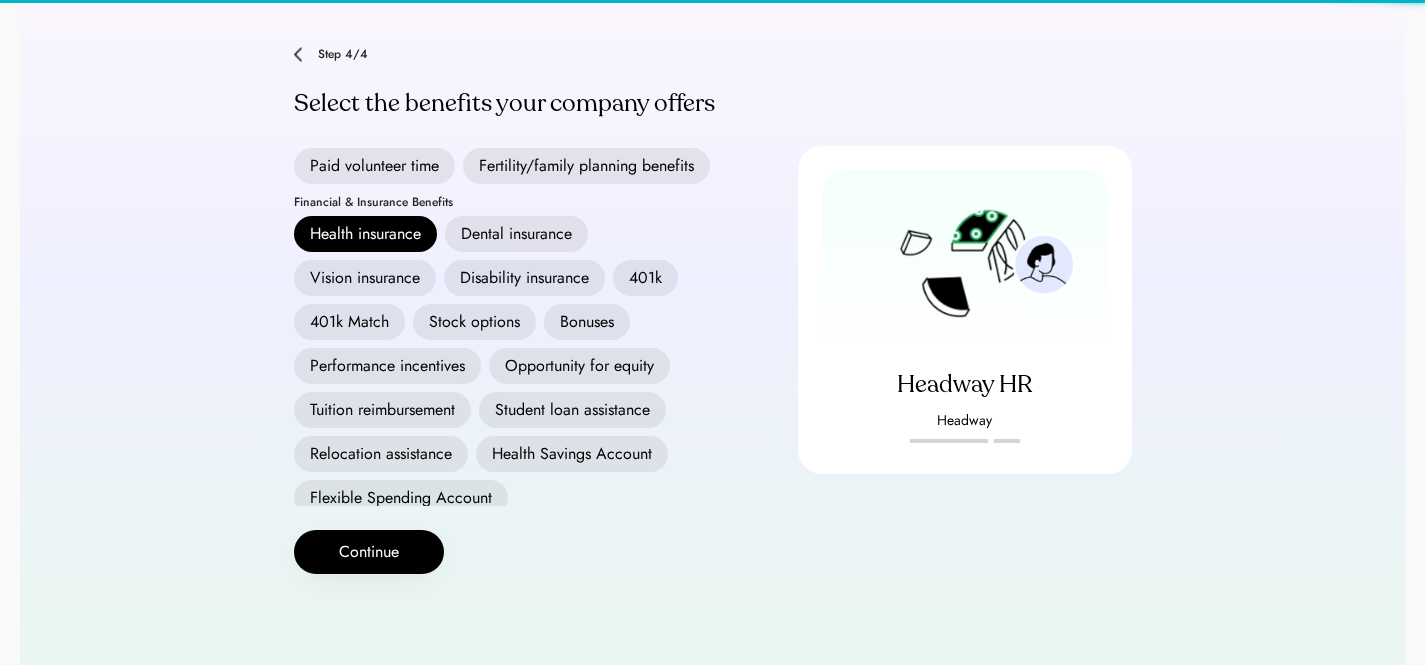 click on "Dental insurance" at bounding box center [516, 234] 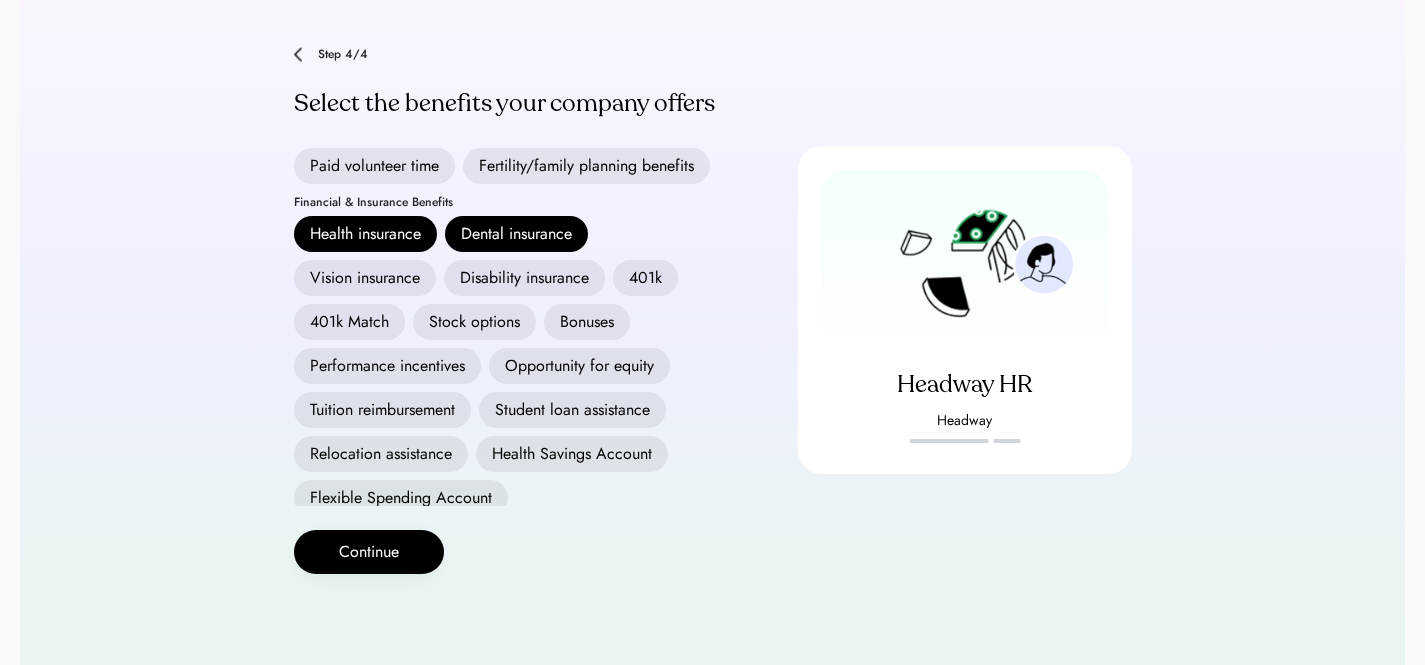 click on "Vision insurance" at bounding box center [365, 278] 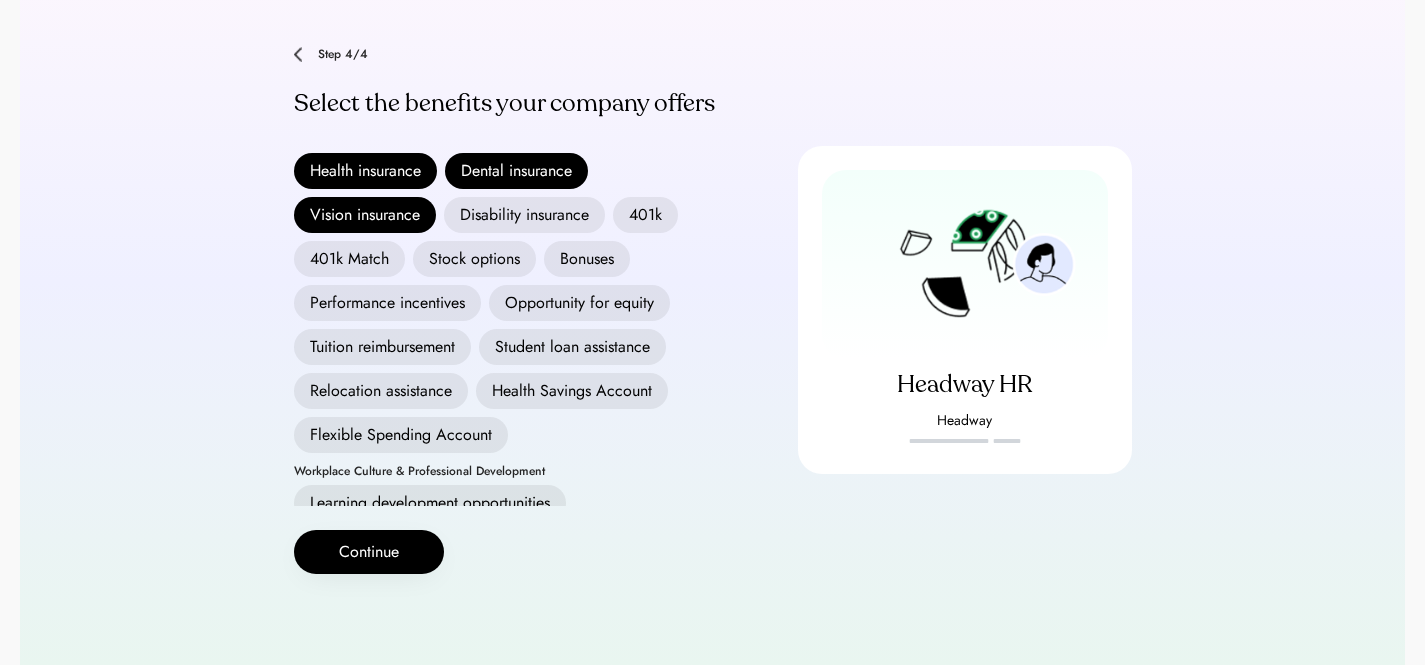 scroll, scrollTop: 359, scrollLeft: 0, axis: vertical 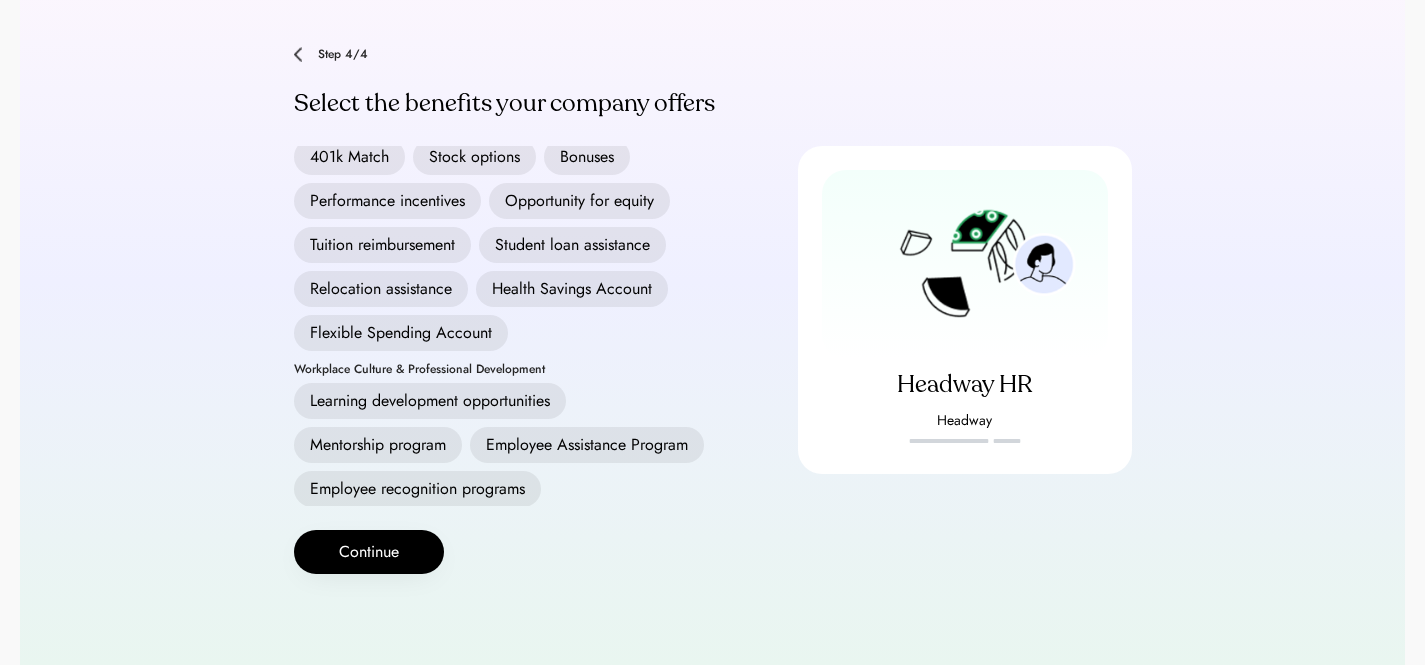 click on "Flexible Spending Account" at bounding box center (401, 333) 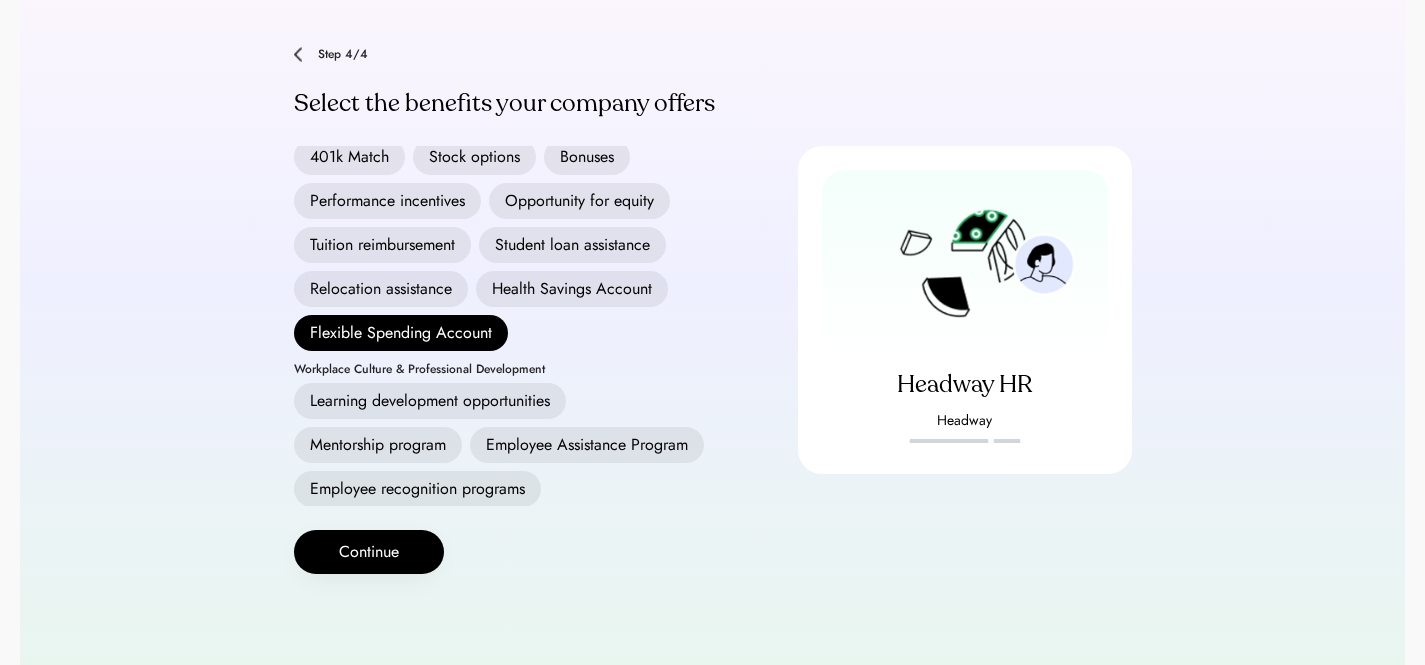 click on "Health Savings Account" at bounding box center (572, 289) 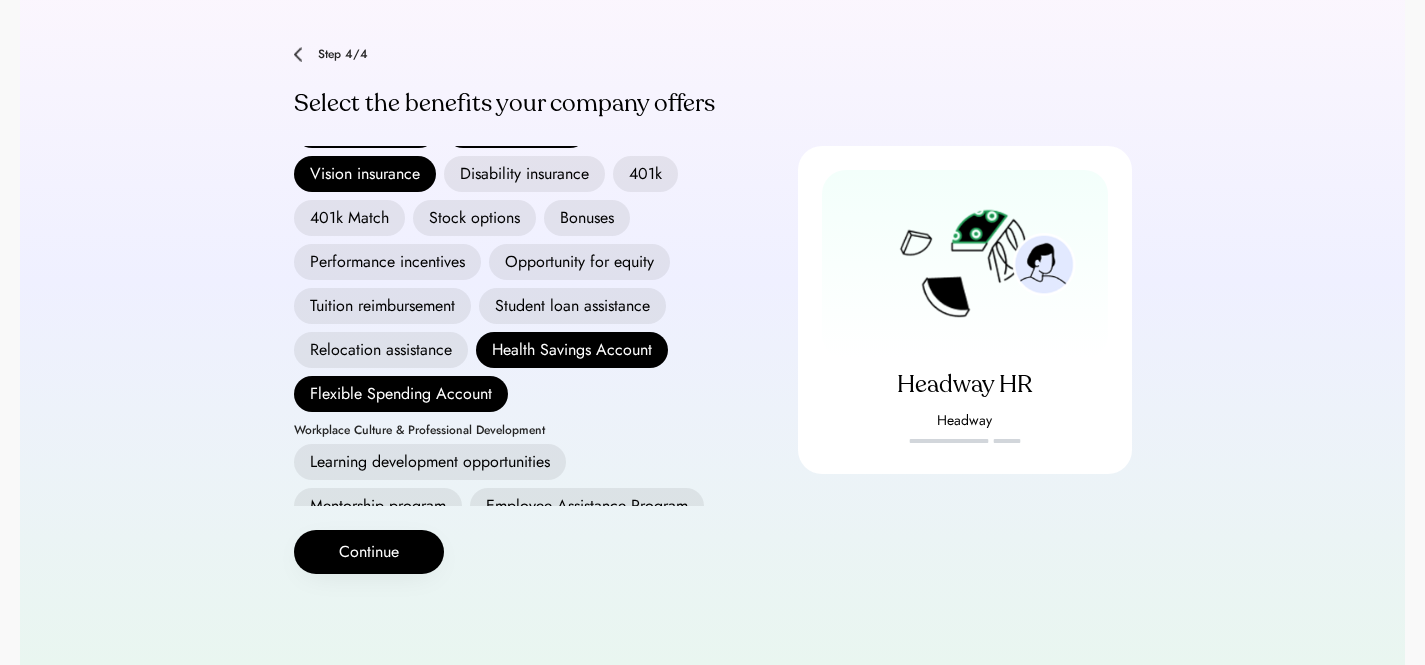 scroll, scrollTop: 297, scrollLeft: 0, axis: vertical 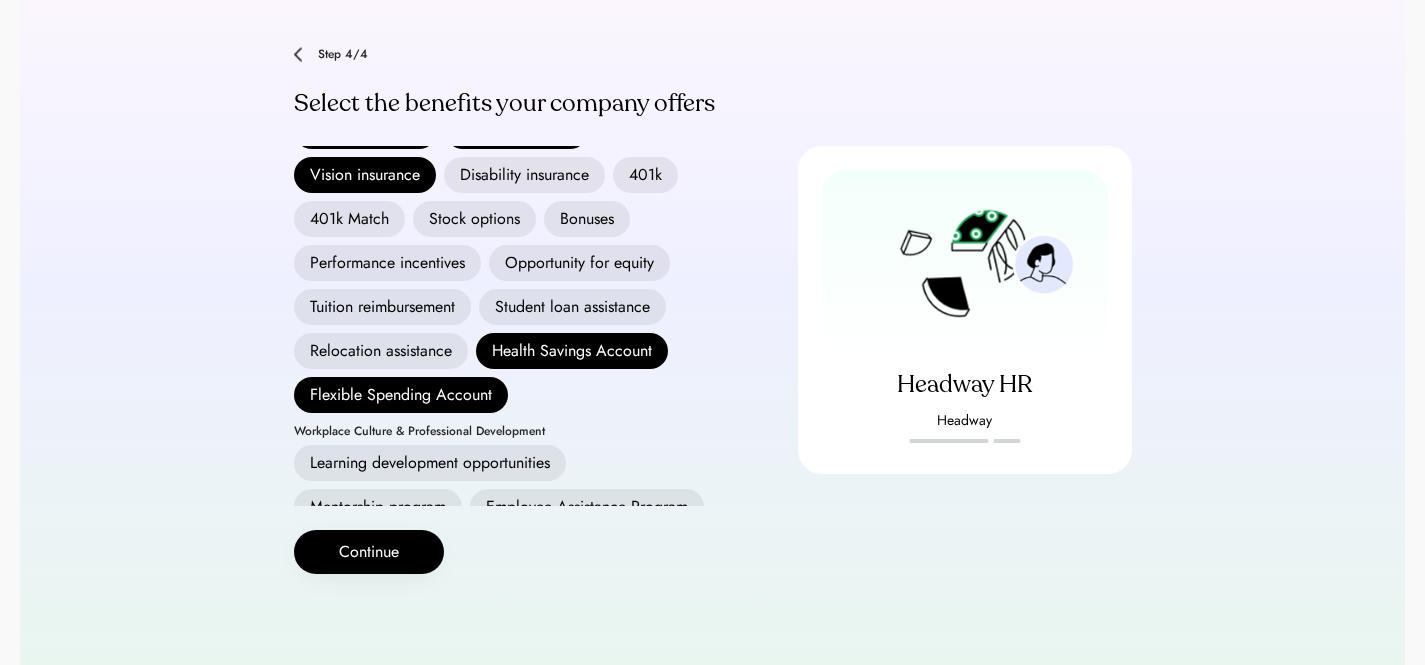 click on "Disability insurance" at bounding box center [524, 175] 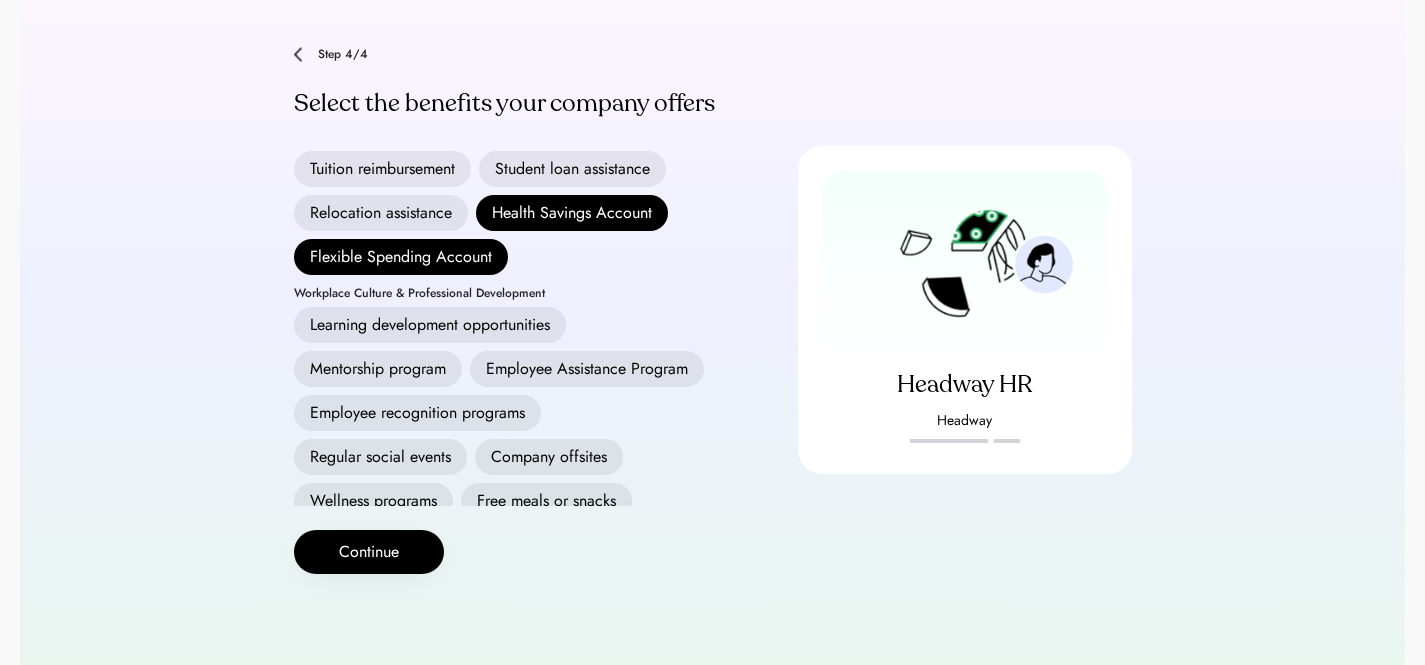 scroll, scrollTop: 620, scrollLeft: 0, axis: vertical 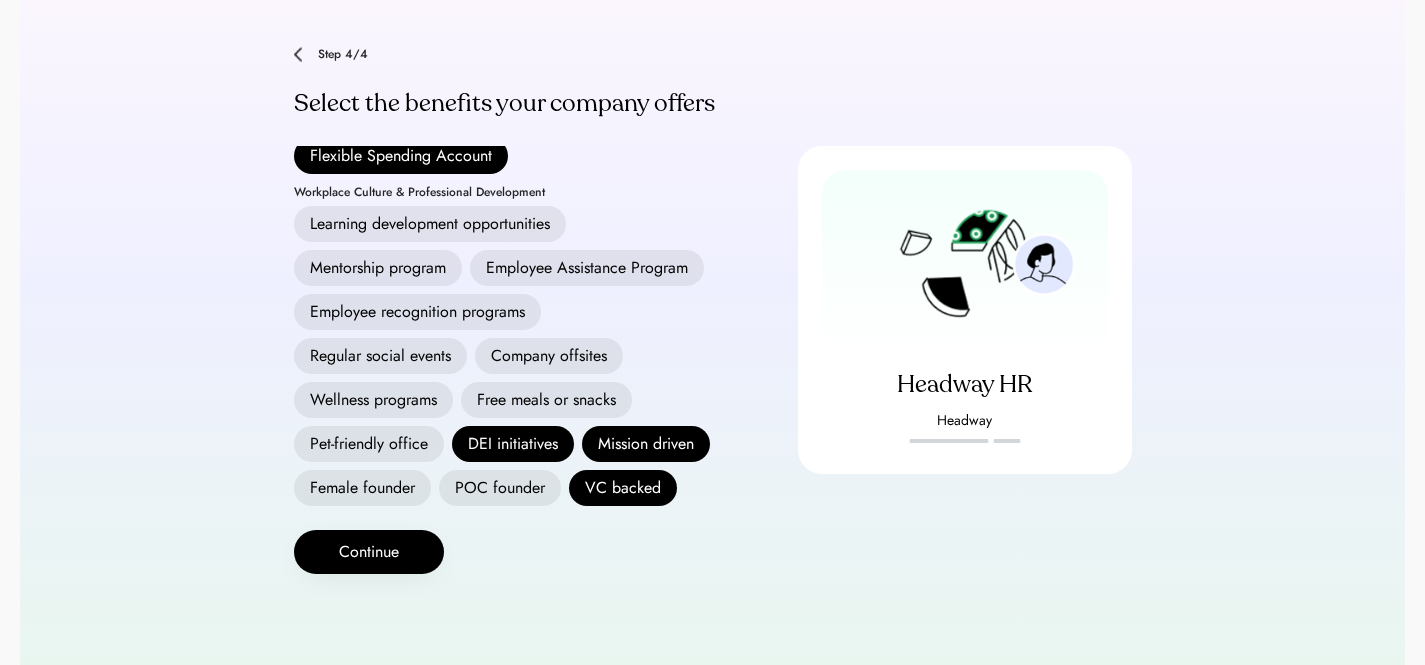 click on "Employee Assistance Program" at bounding box center (587, 268) 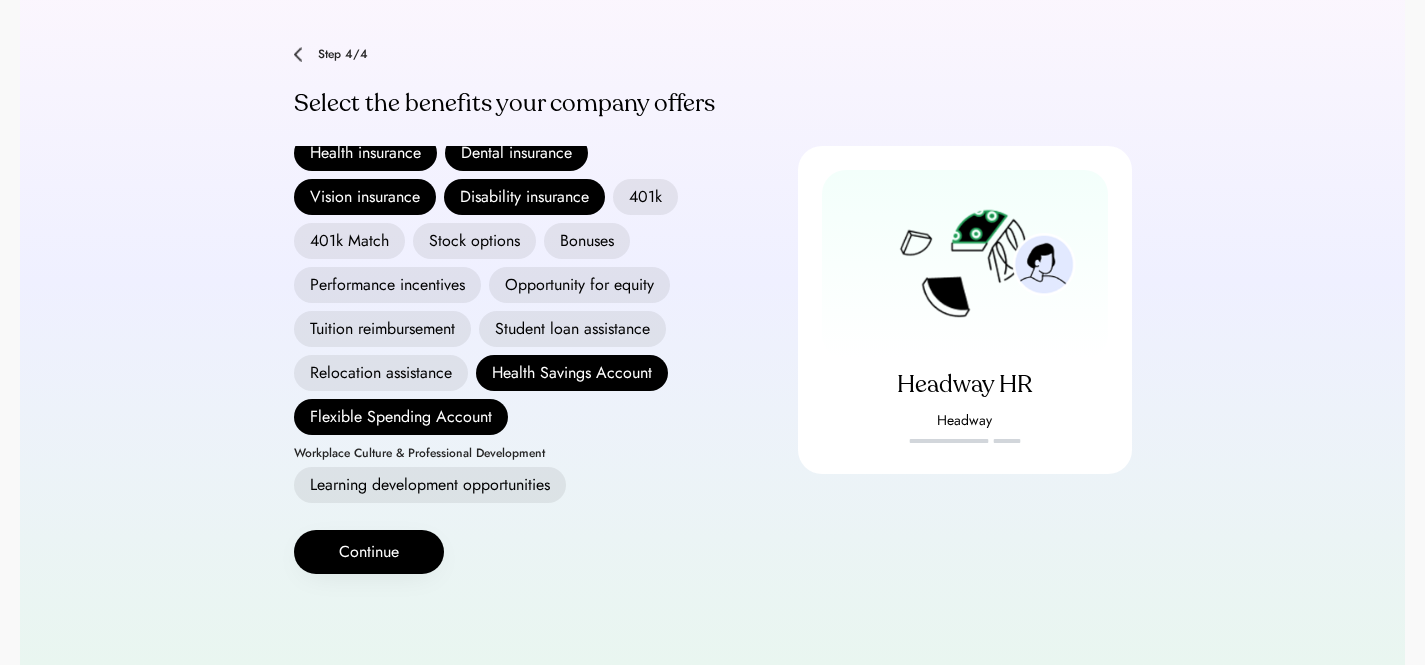 scroll, scrollTop: 203, scrollLeft: 0, axis: vertical 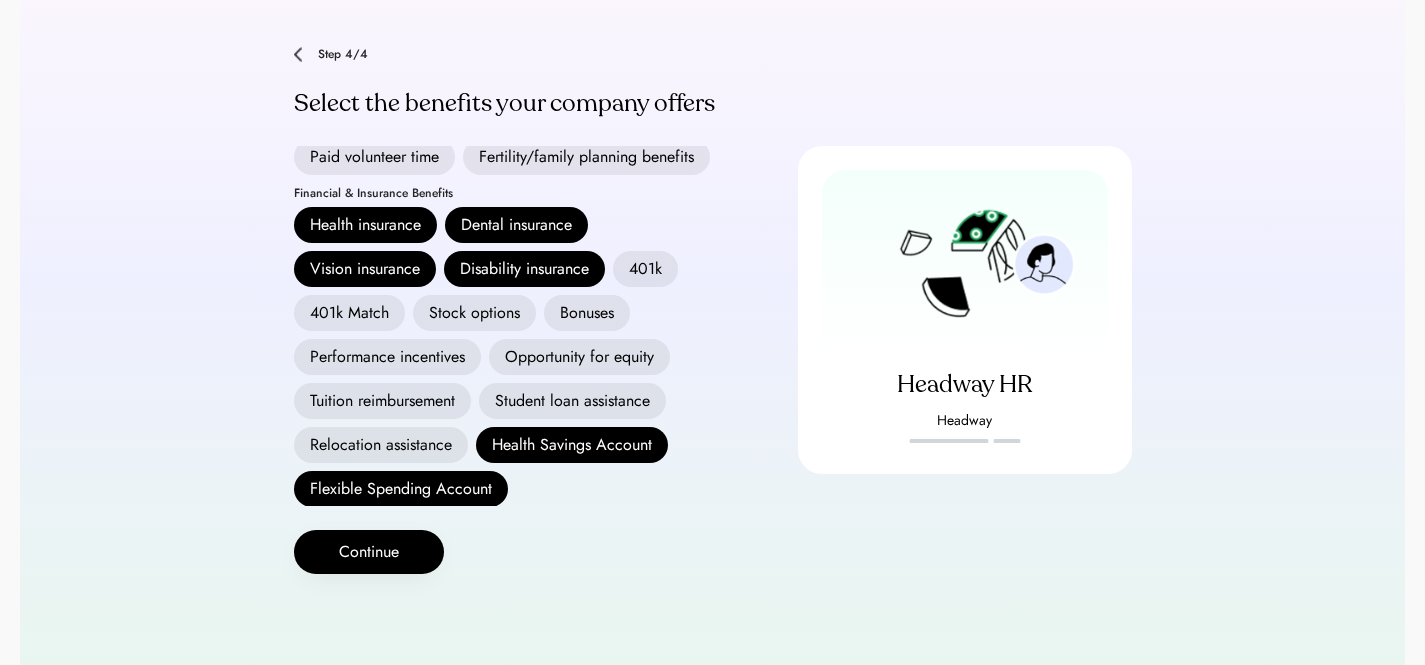 click on "Fertility/family planning benefits" at bounding box center (586, 157) 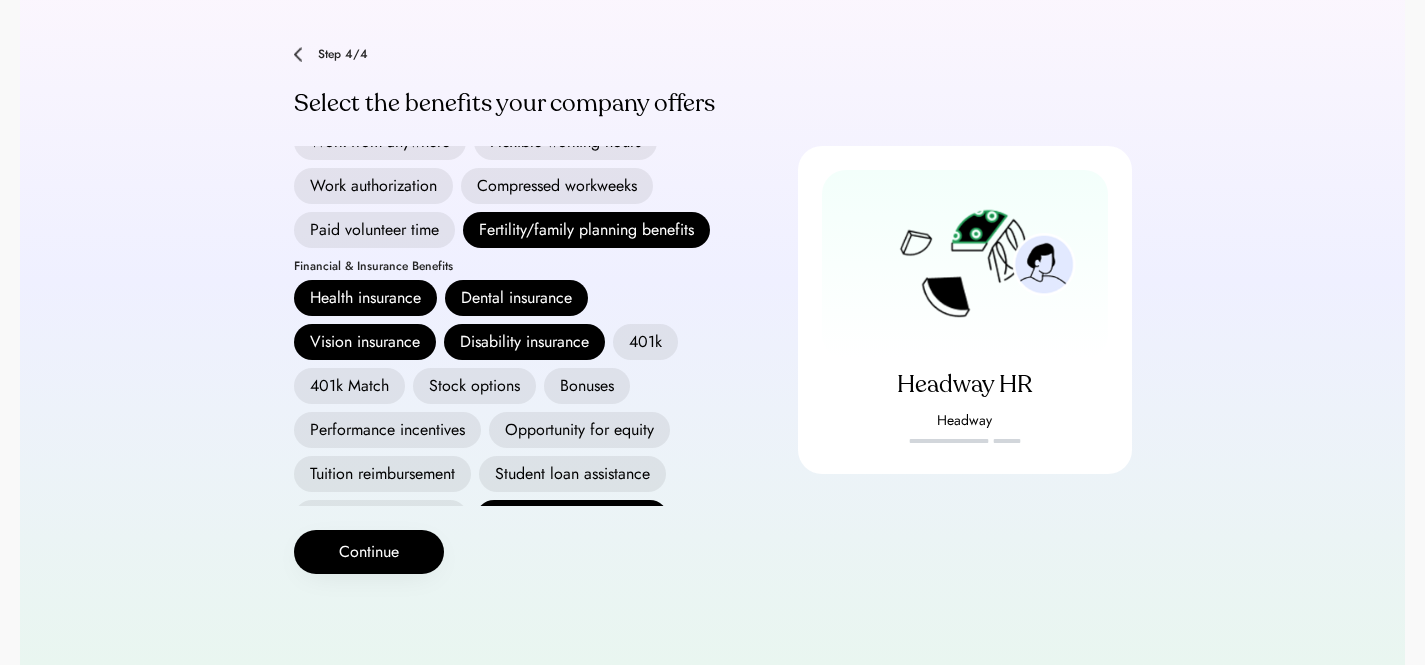 scroll, scrollTop: 0, scrollLeft: 0, axis: both 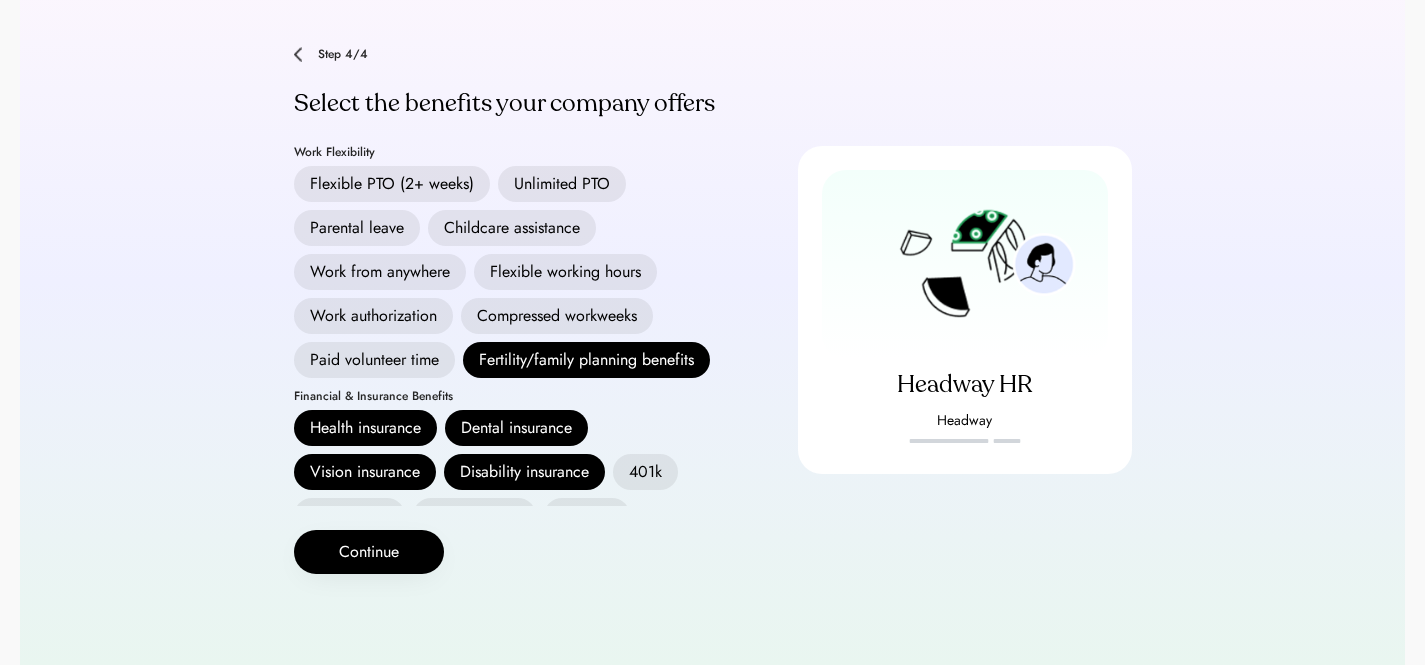 click on "Work from anywhere" at bounding box center (380, 272) 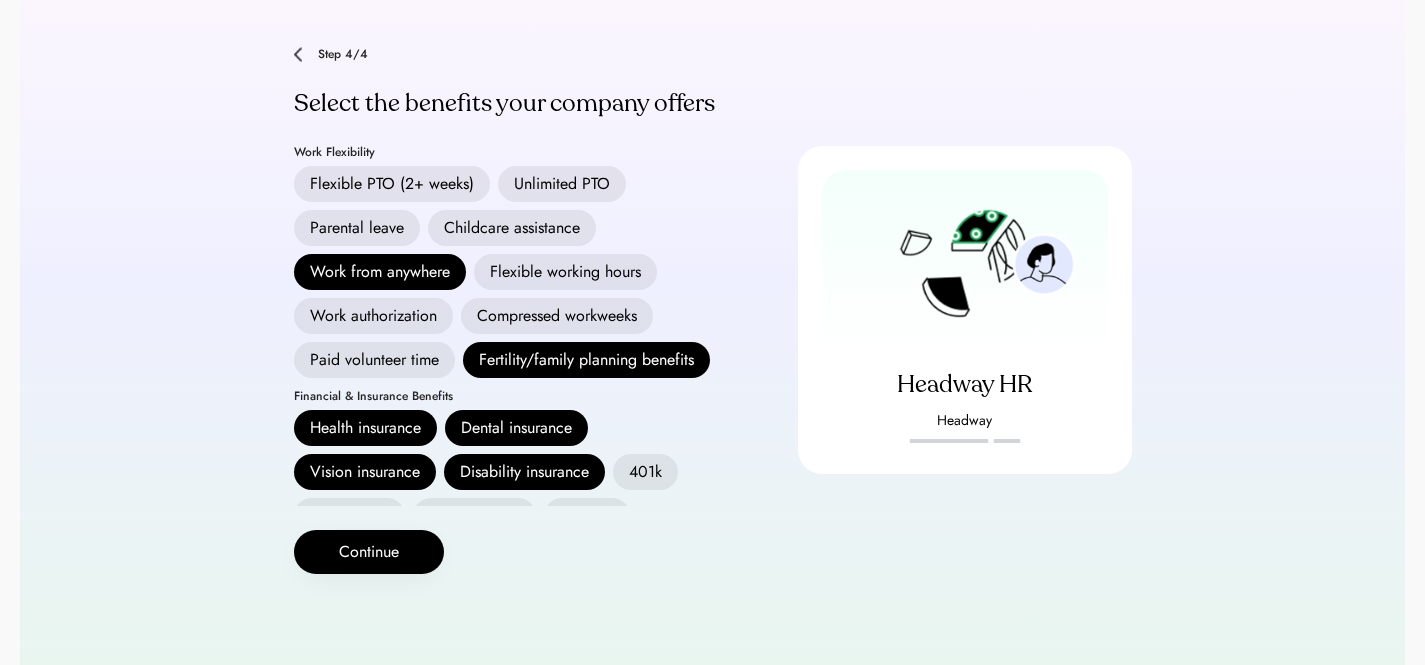 click on "Work from anywhere" at bounding box center (380, 272) 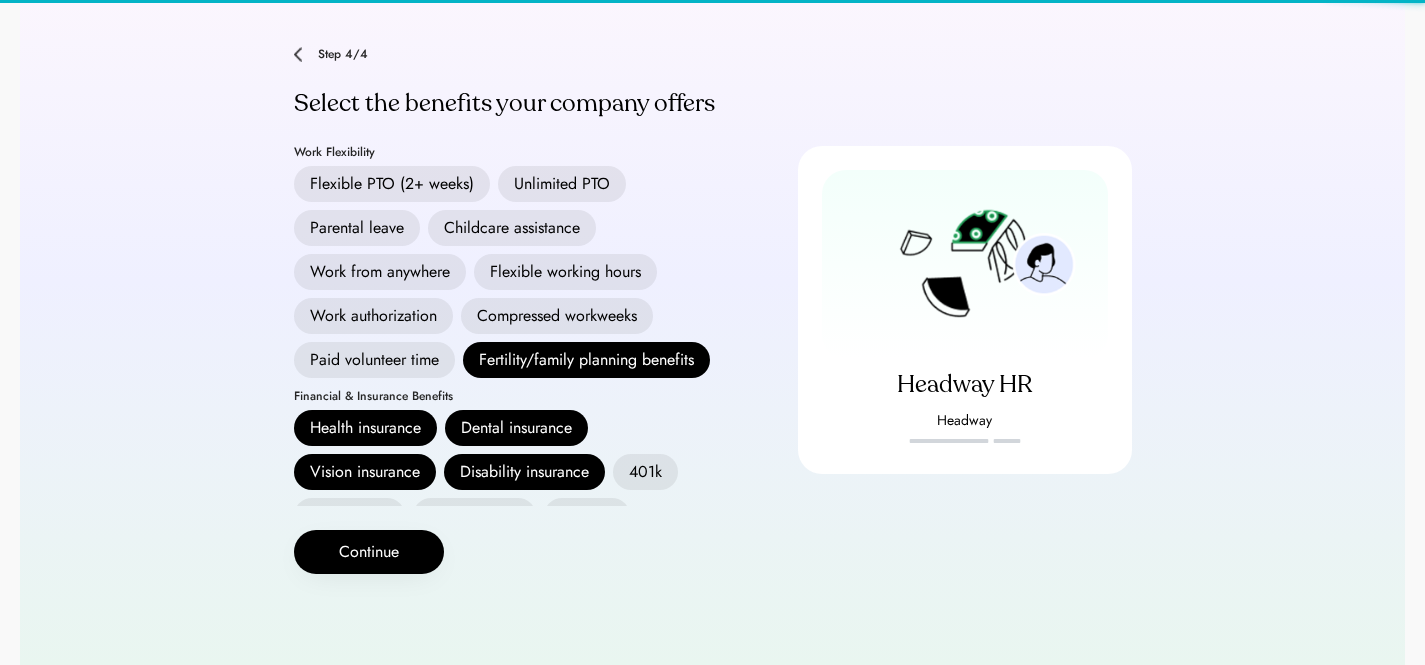 click on "Parental leave" at bounding box center (357, 228) 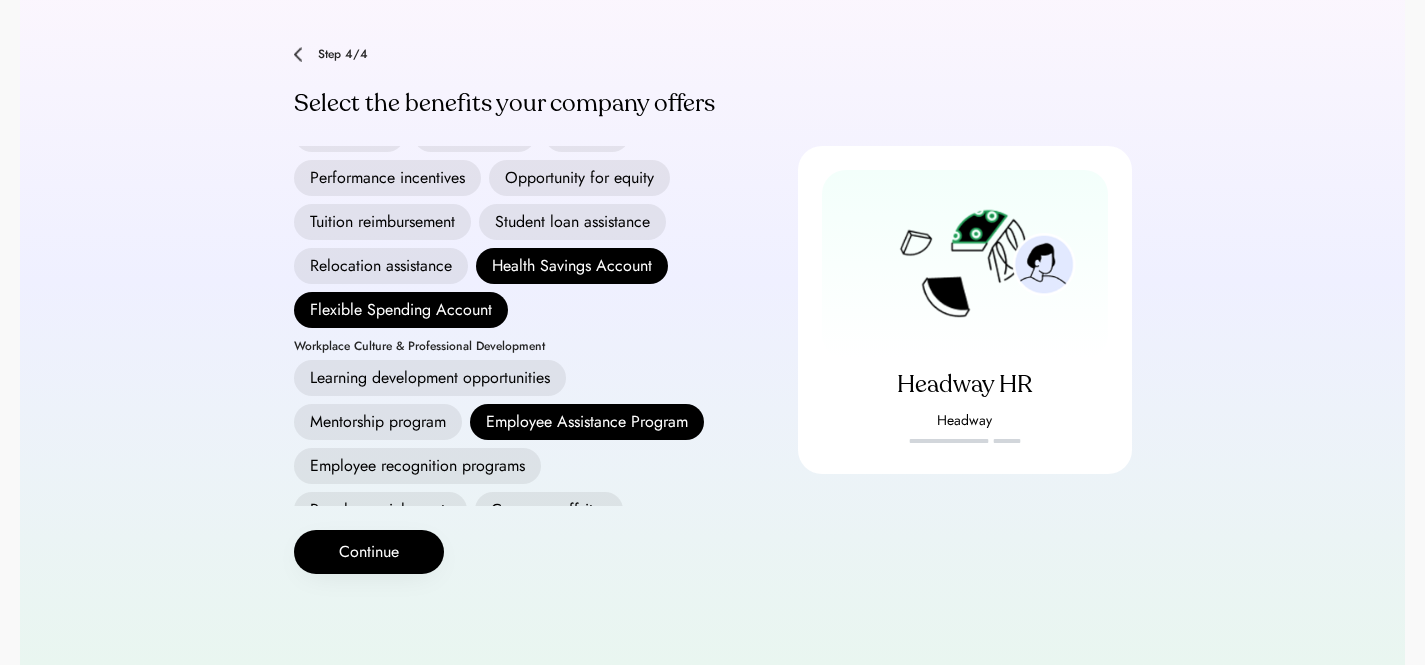 scroll, scrollTop: 353, scrollLeft: 0, axis: vertical 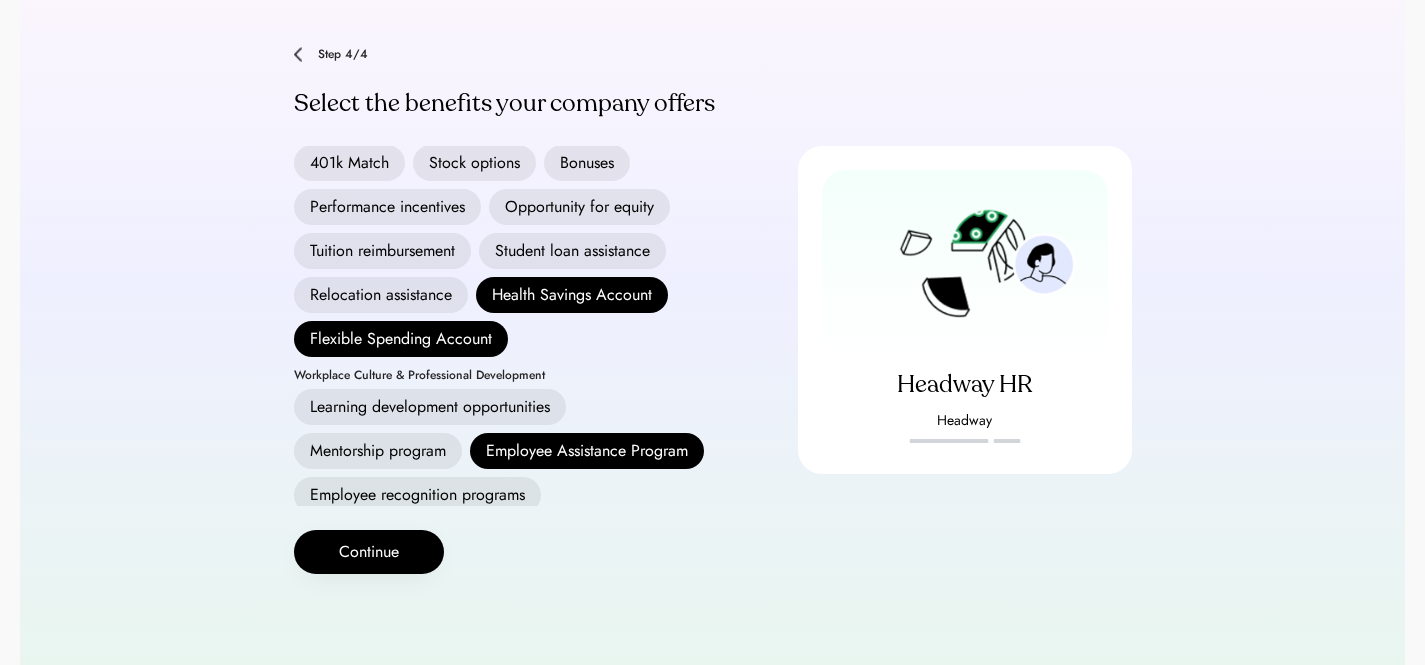 click on "Opportunity for equity" at bounding box center [579, 207] 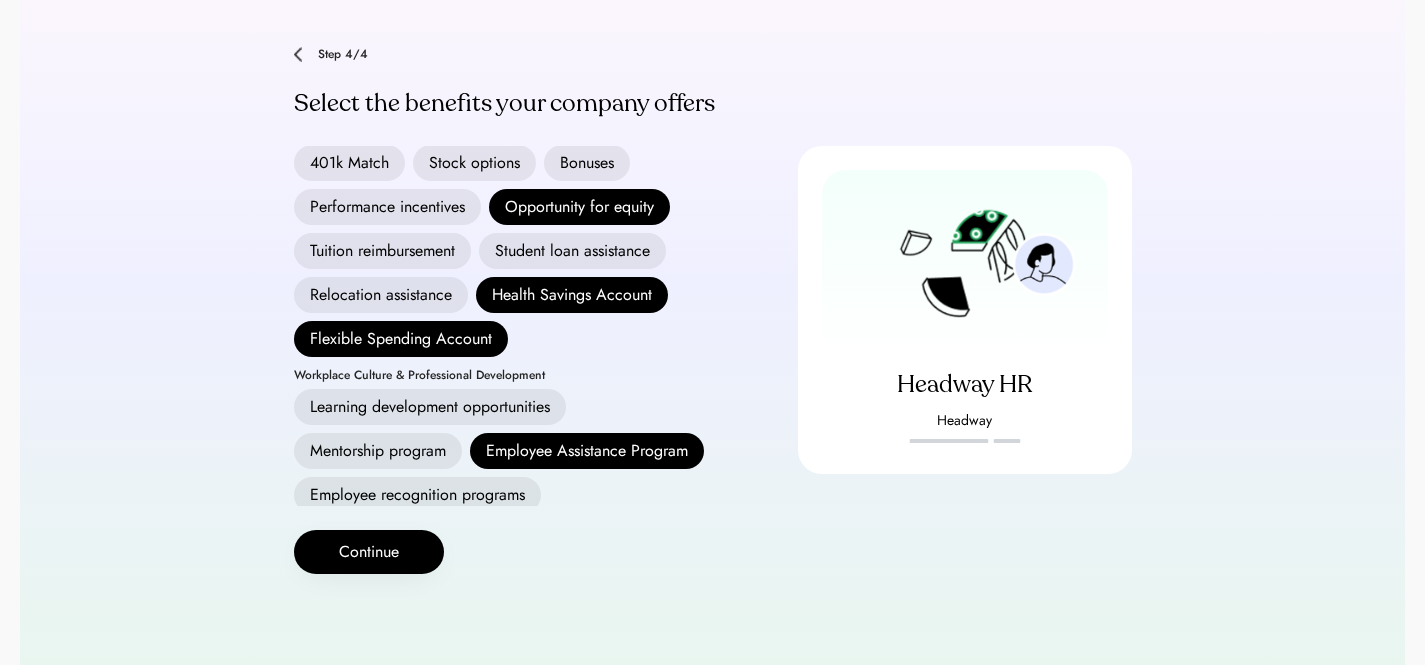 scroll, scrollTop: 668, scrollLeft: 0, axis: vertical 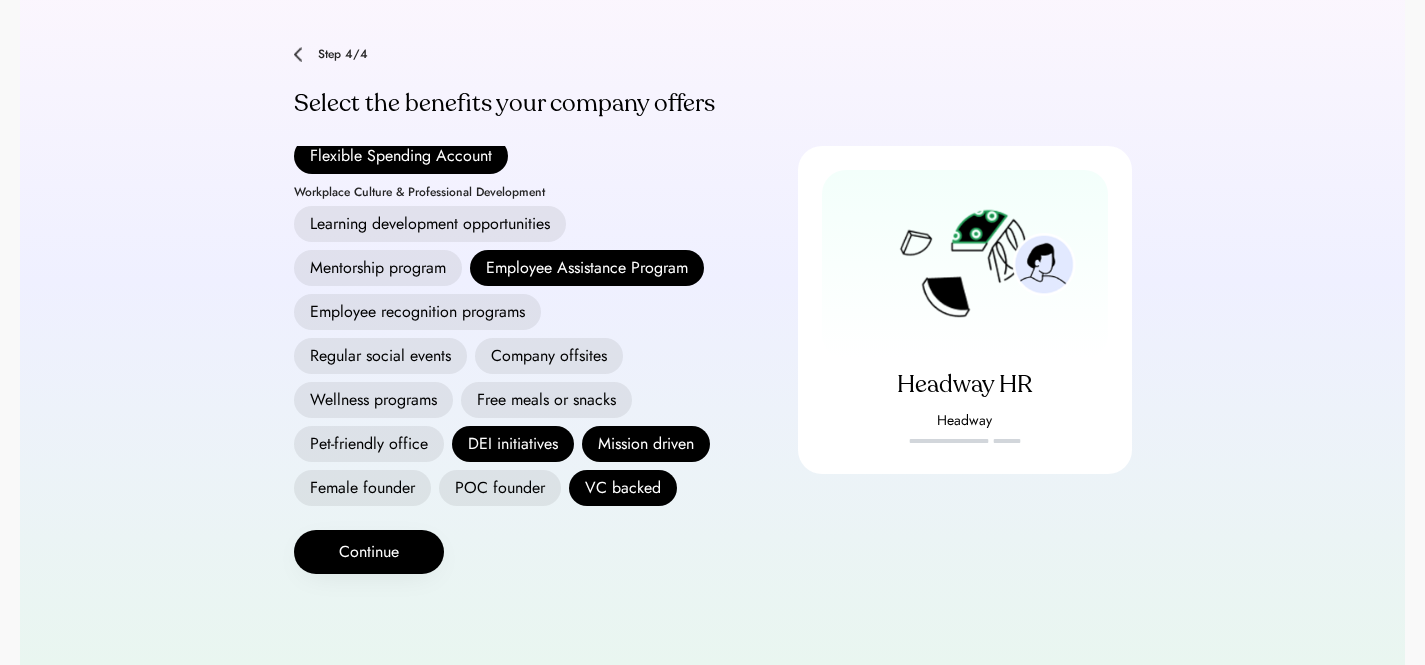 click on "Free meals or snacks" at bounding box center (546, 400) 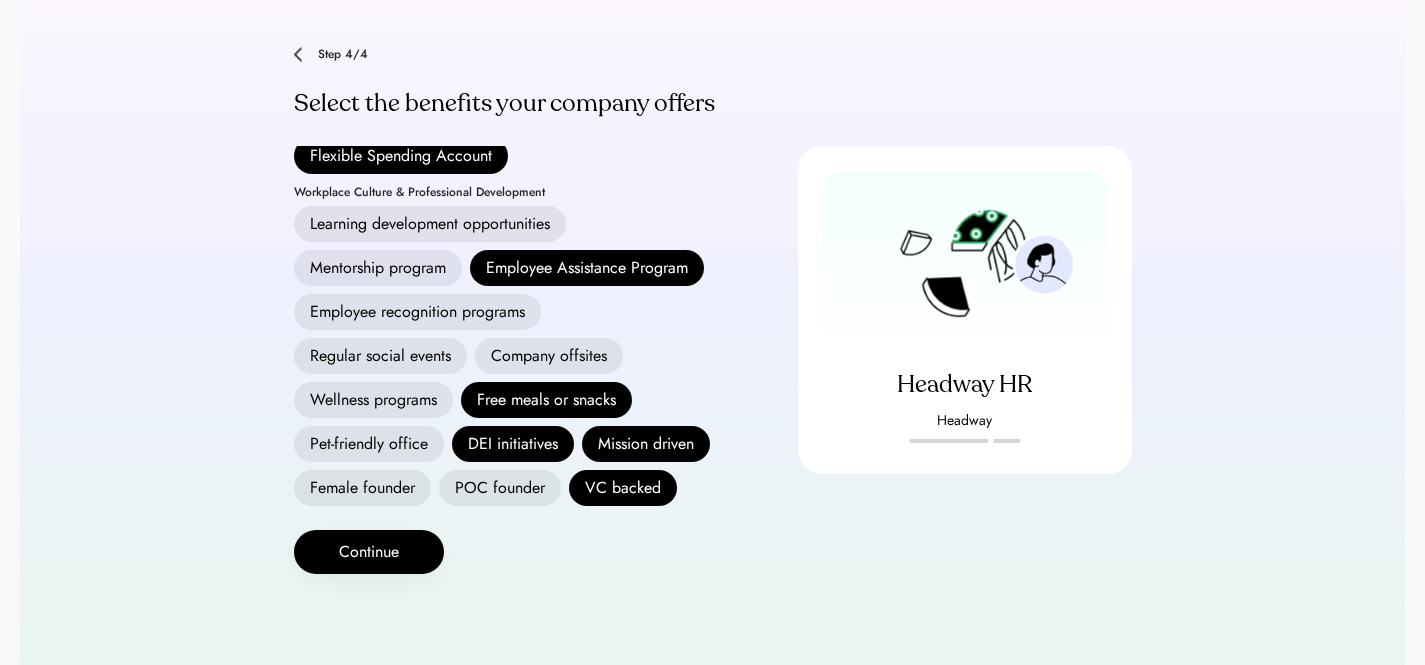 click on "Wellness programs" at bounding box center (373, 400) 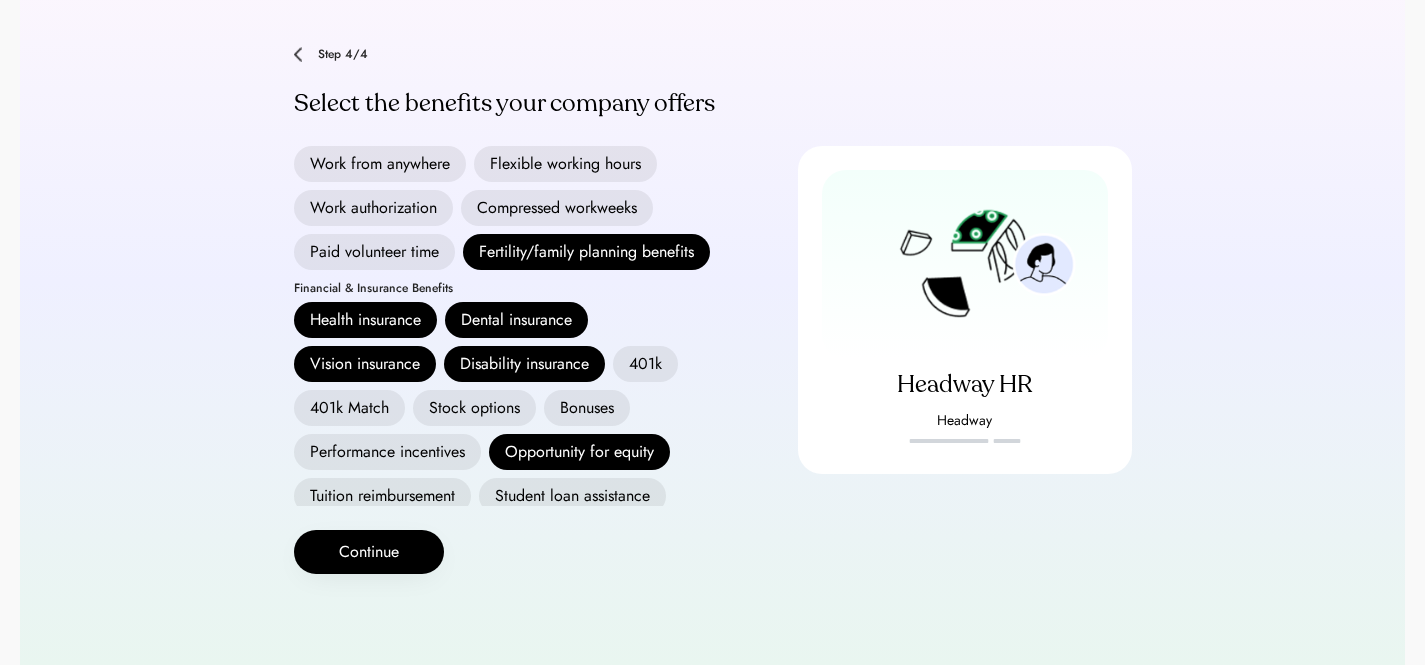 scroll, scrollTop: 112, scrollLeft: 0, axis: vertical 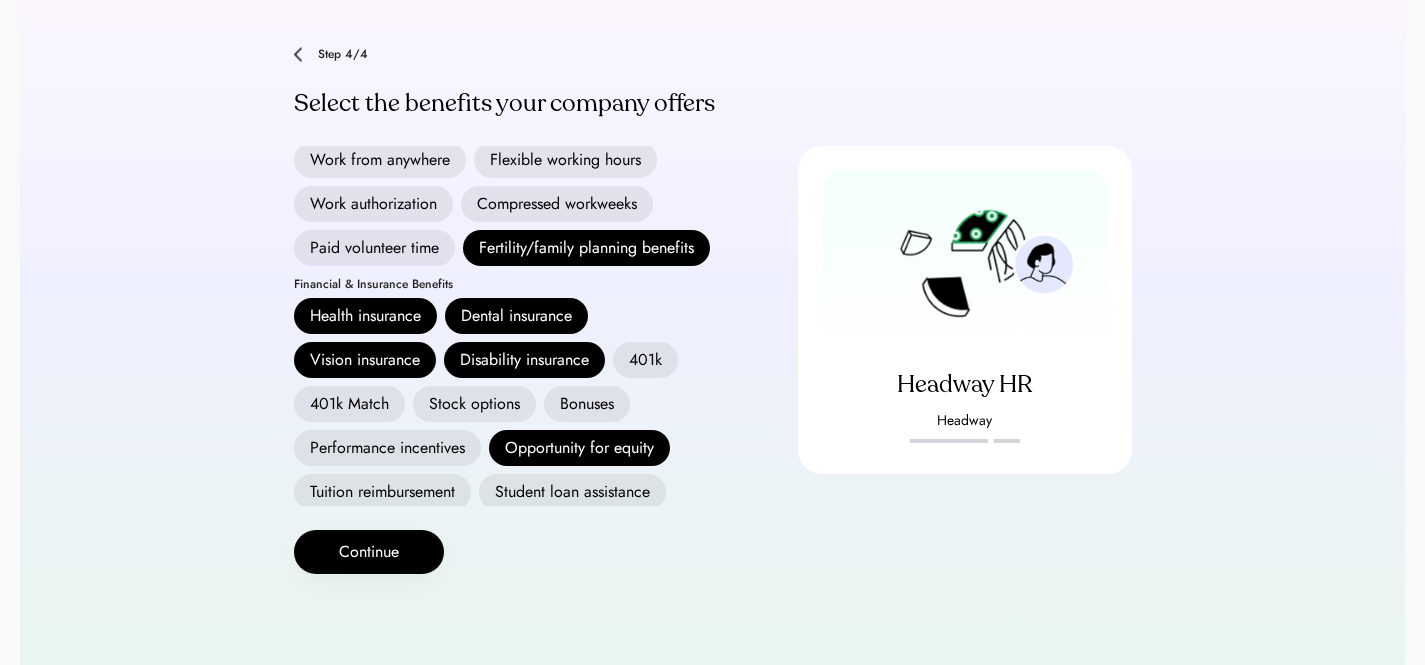 click on "401k" at bounding box center [645, 360] 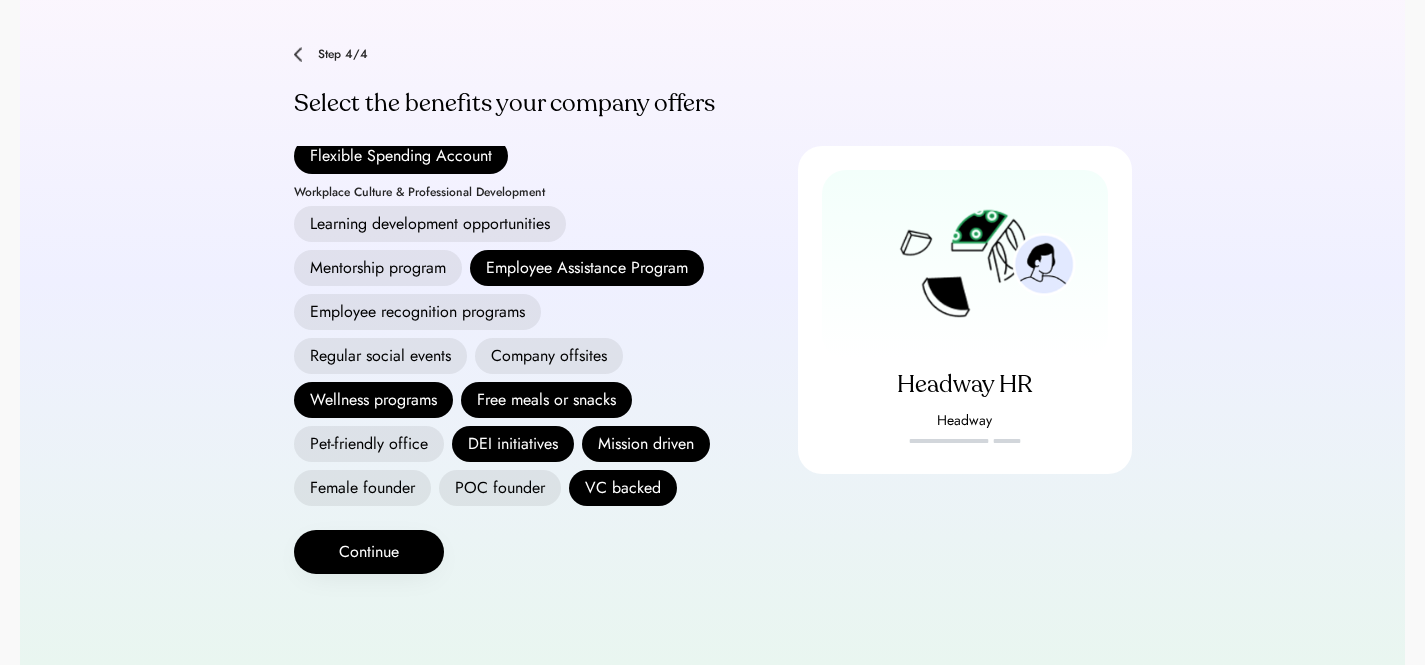 scroll, scrollTop: 540, scrollLeft: 0, axis: vertical 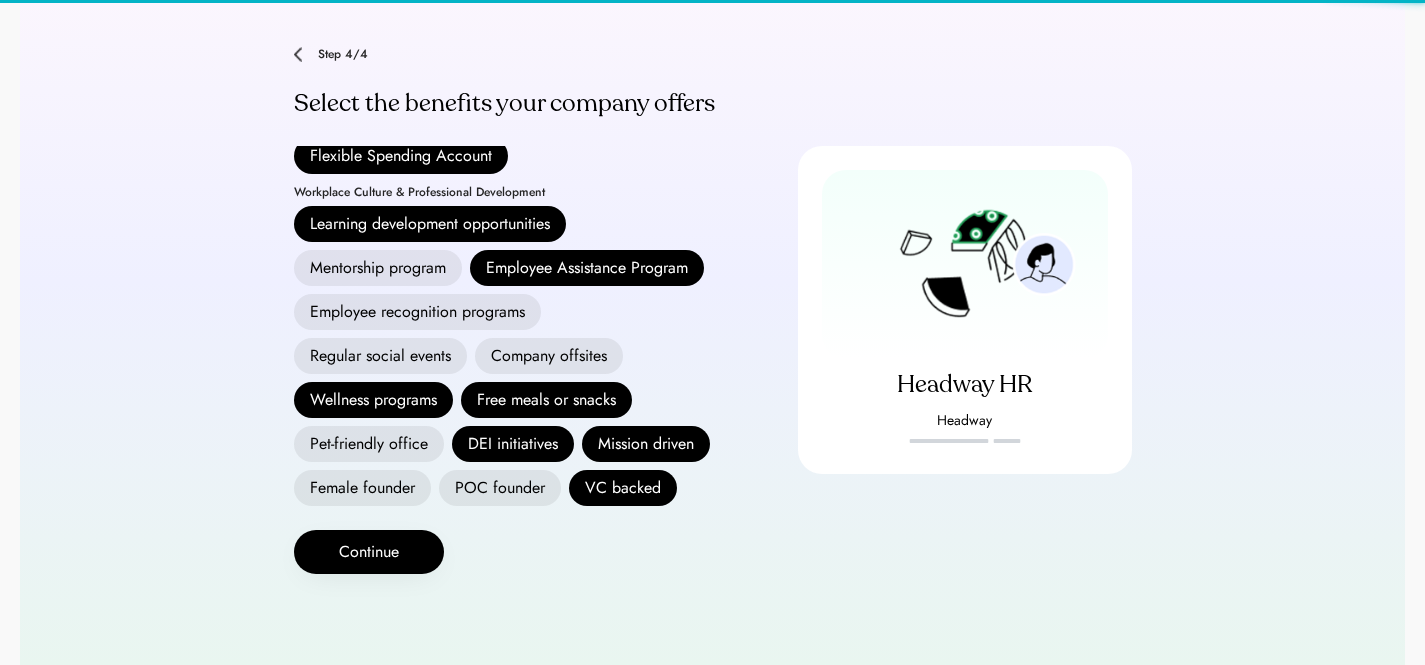 click on "Mentorship program" at bounding box center (378, 268) 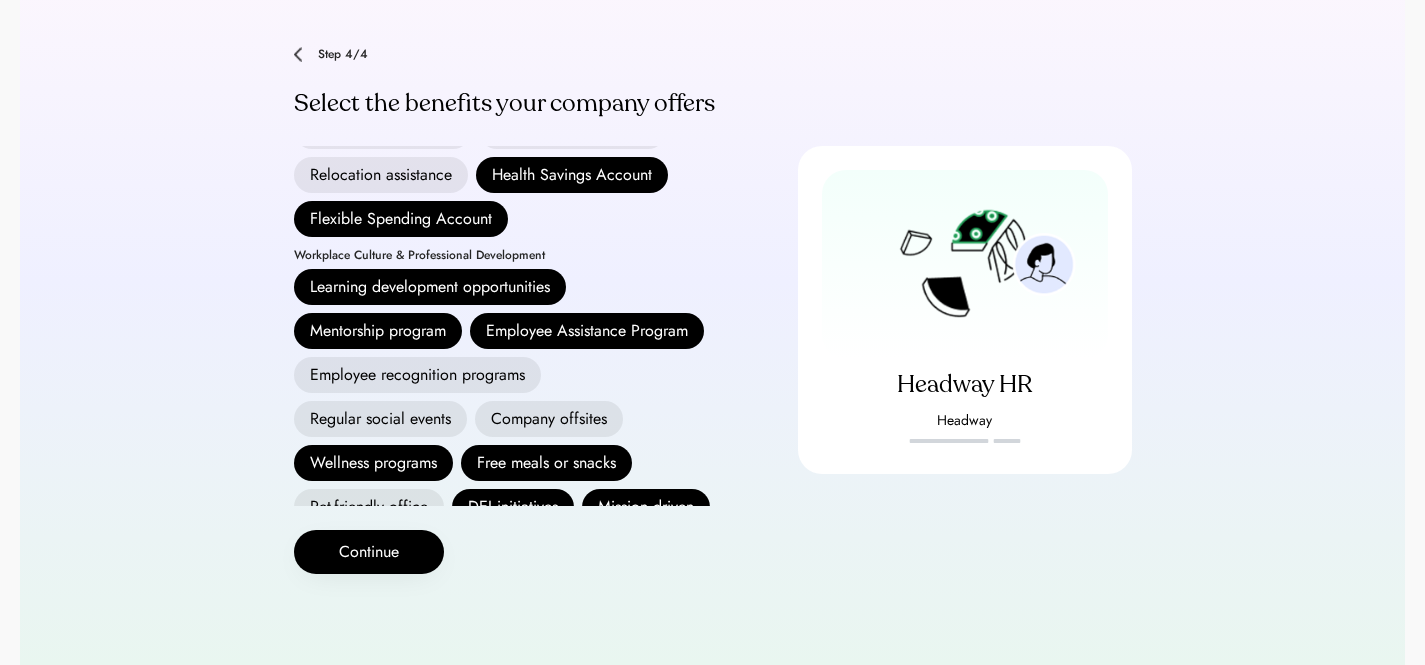 scroll, scrollTop: 372, scrollLeft: 0, axis: vertical 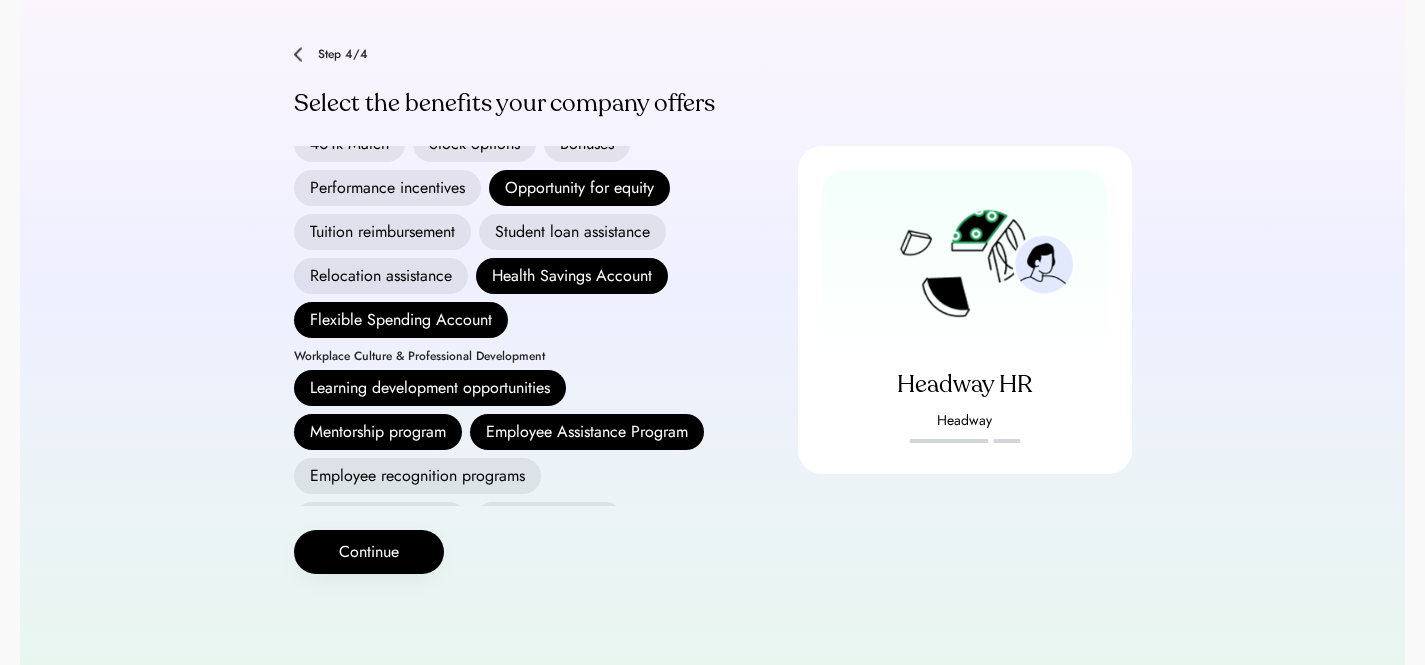 click on "Tuition reimbursement" at bounding box center [382, 232] 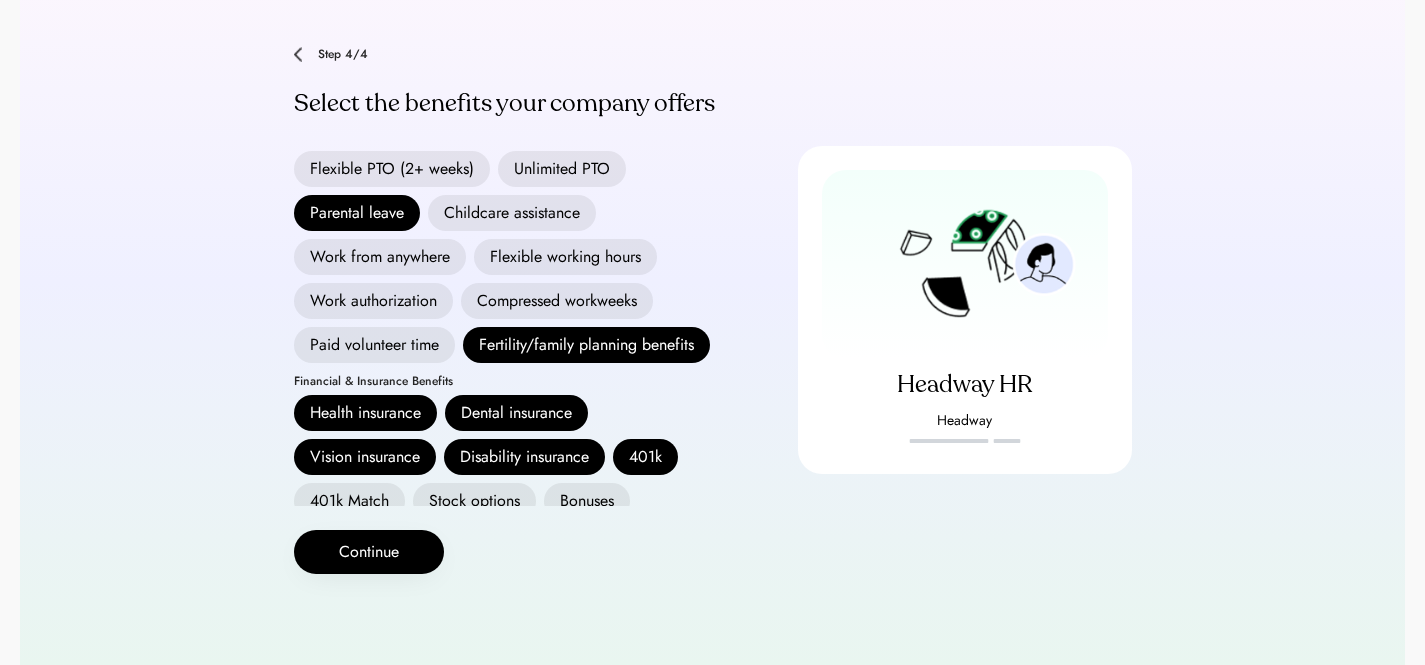 scroll, scrollTop: 5, scrollLeft: 0, axis: vertical 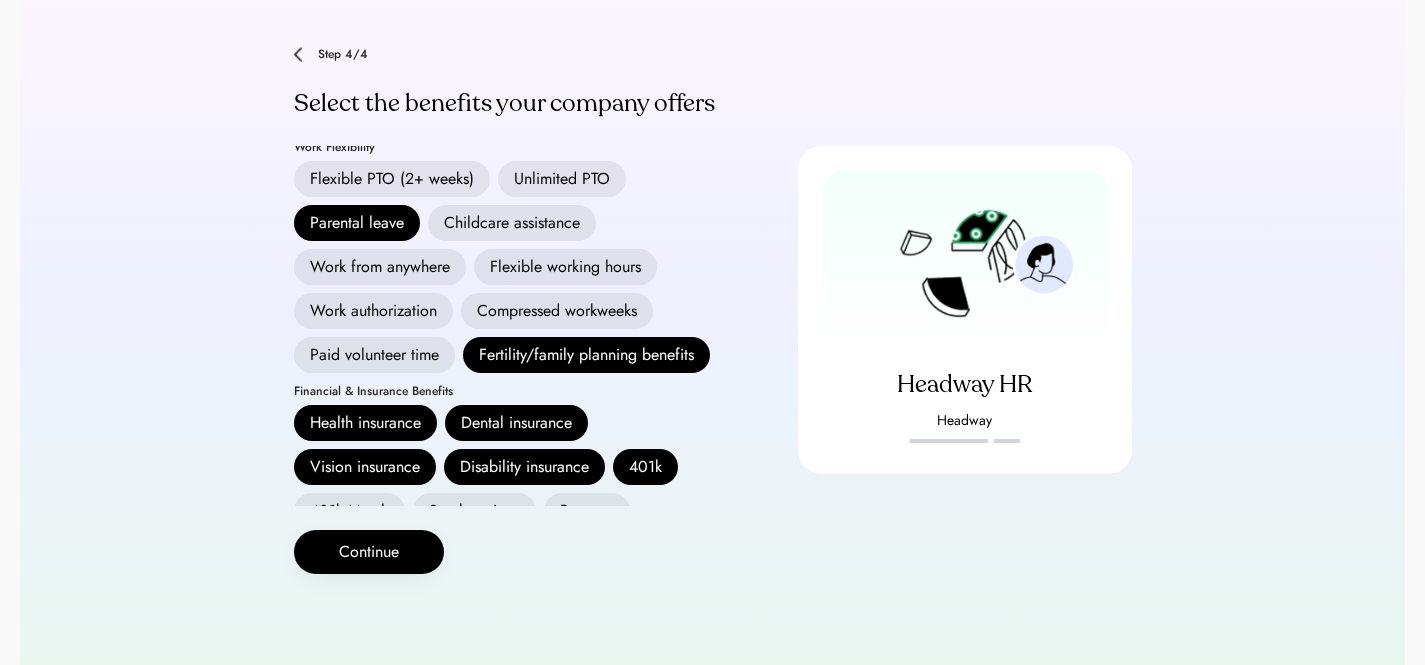 click on "Work from anywhere" at bounding box center [380, 267] 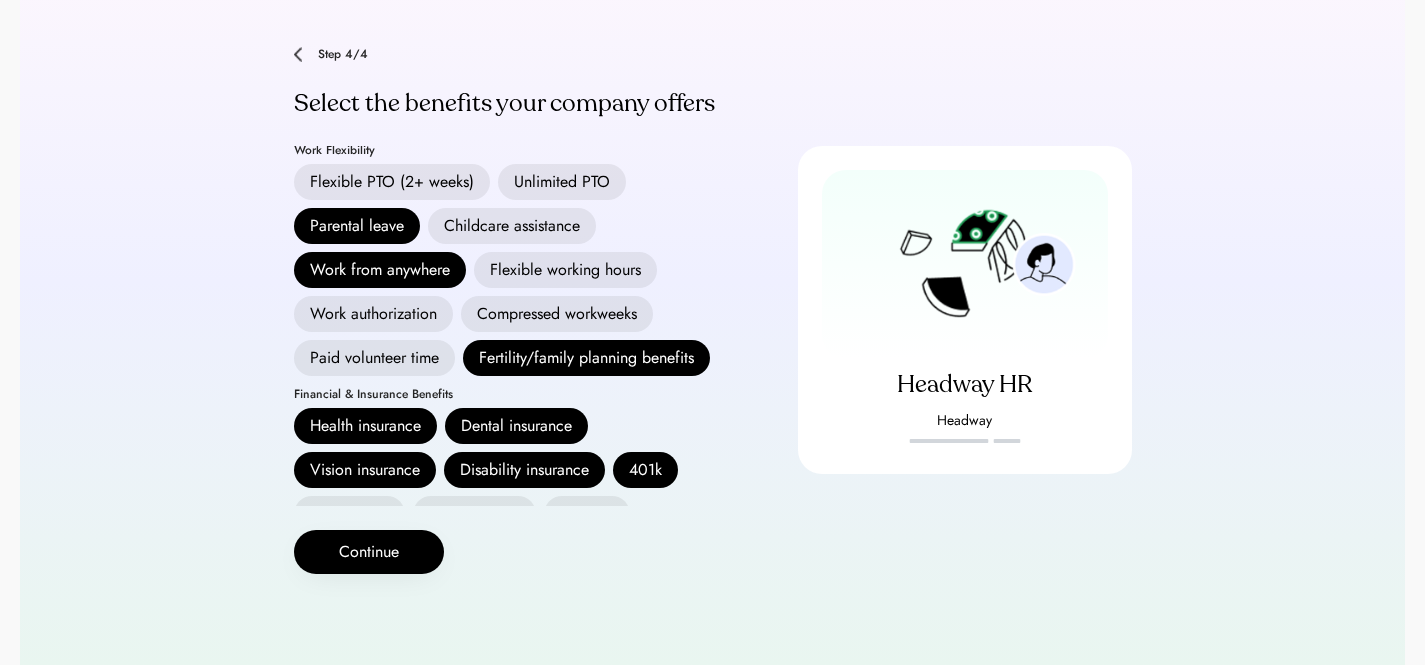 scroll, scrollTop: 1, scrollLeft: 0, axis: vertical 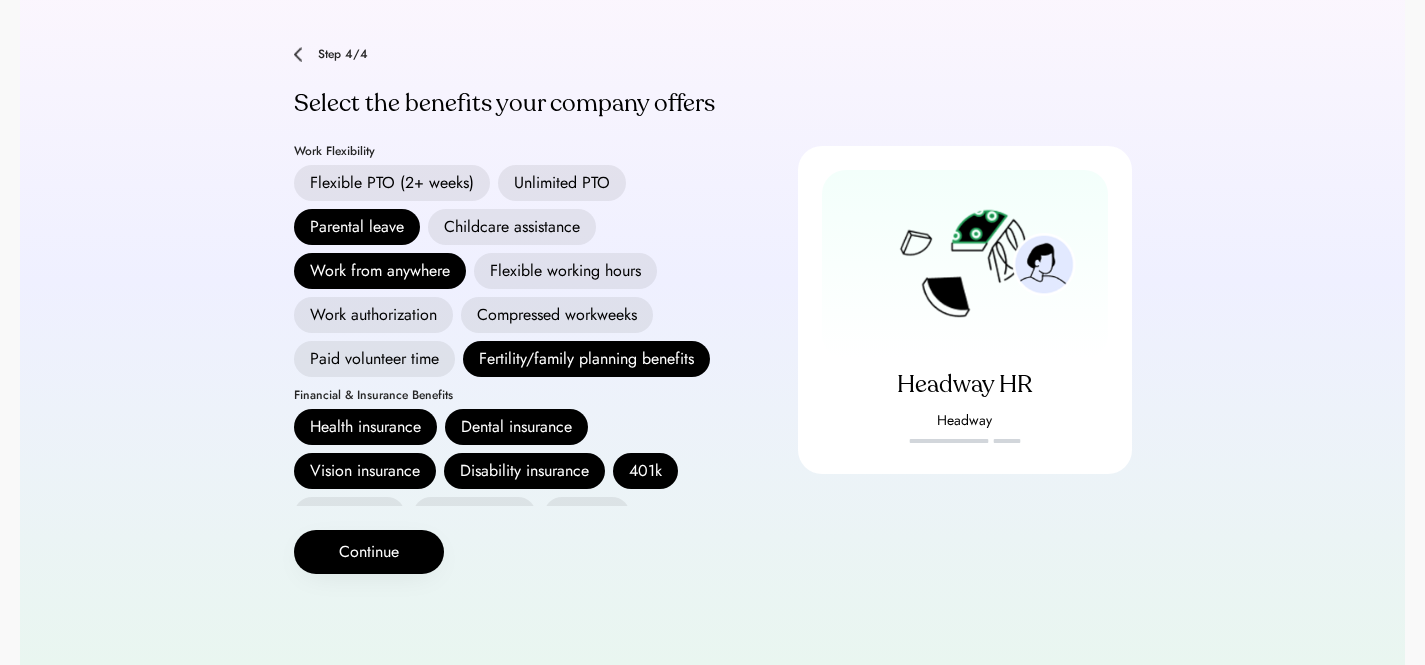 click on "Unlimited PTO" at bounding box center (562, 183) 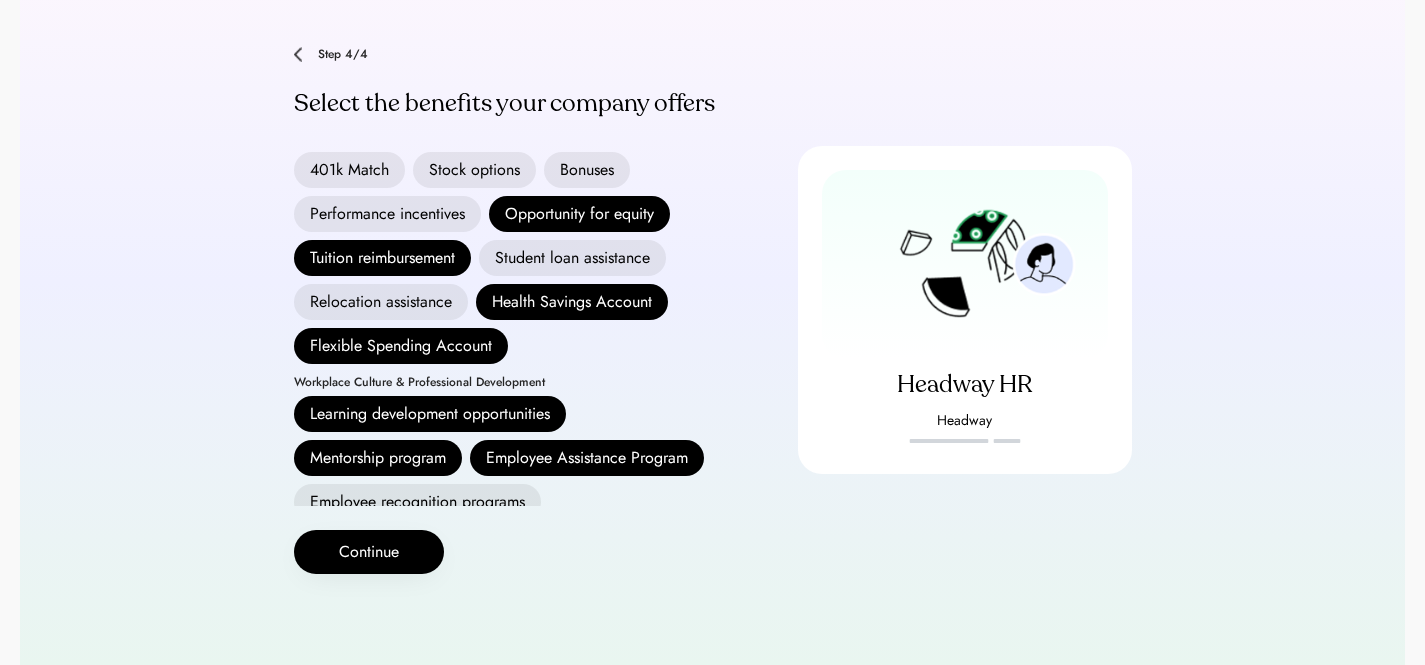 scroll, scrollTop: 668, scrollLeft: 0, axis: vertical 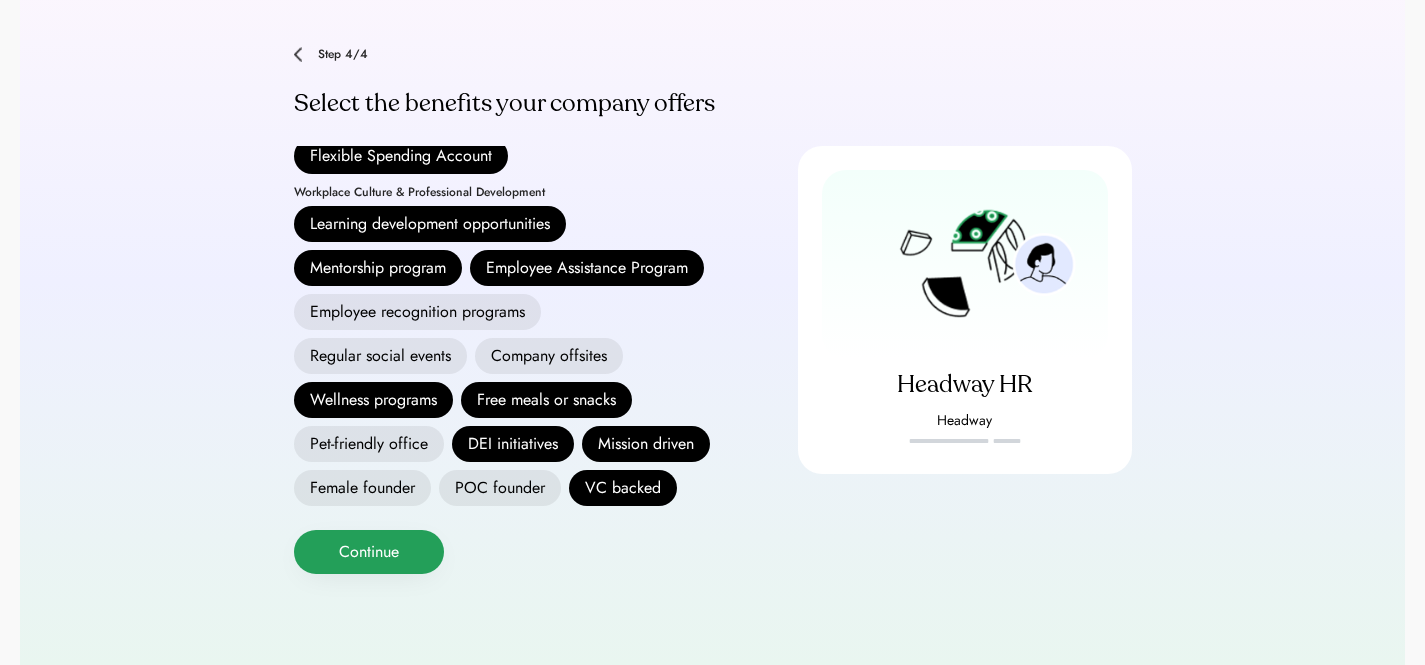 click on "Continue" at bounding box center (369, 552) 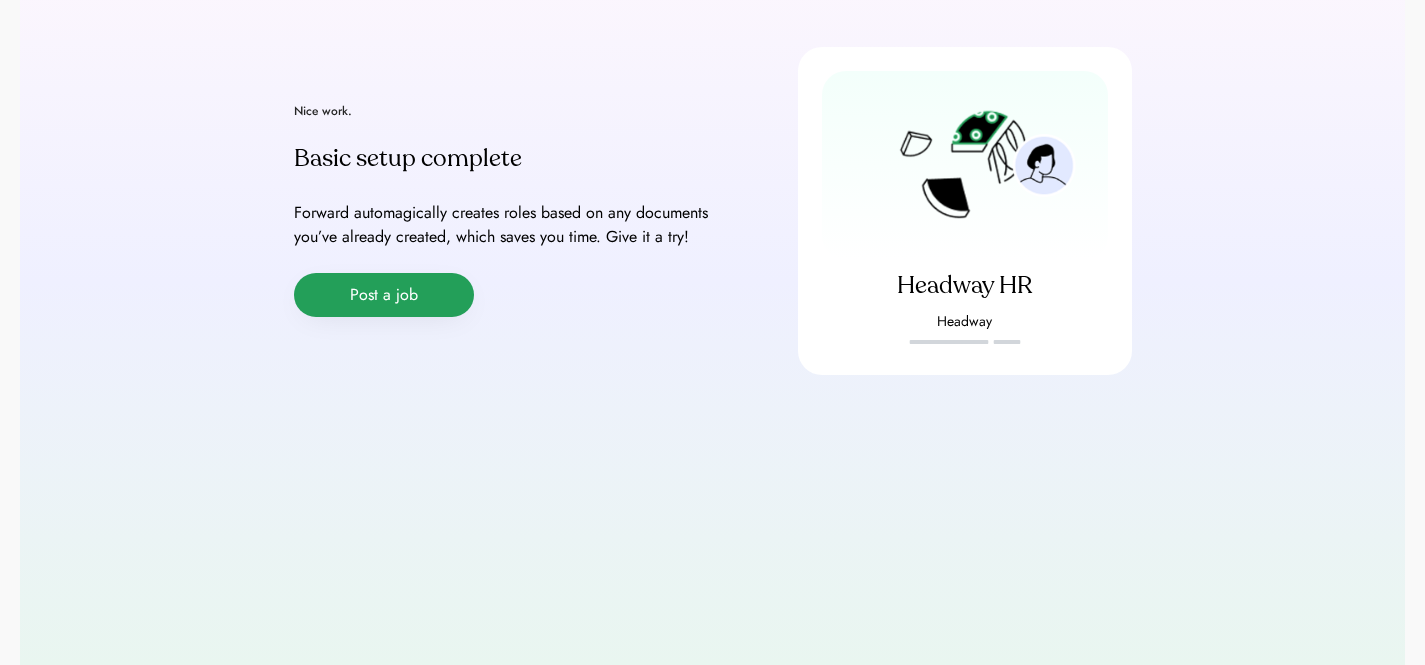 click on "Post a job" at bounding box center (384, 295) 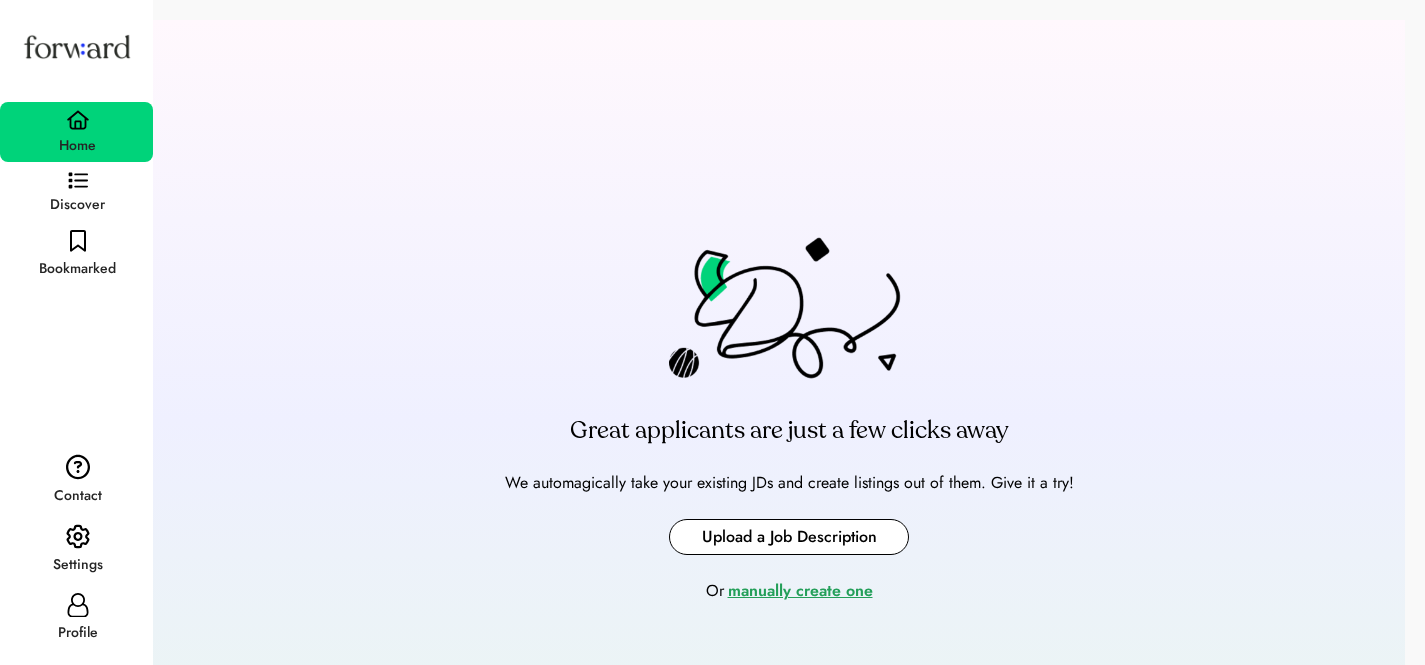 scroll, scrollTop: 0, scrollLeft: 0, axis: both 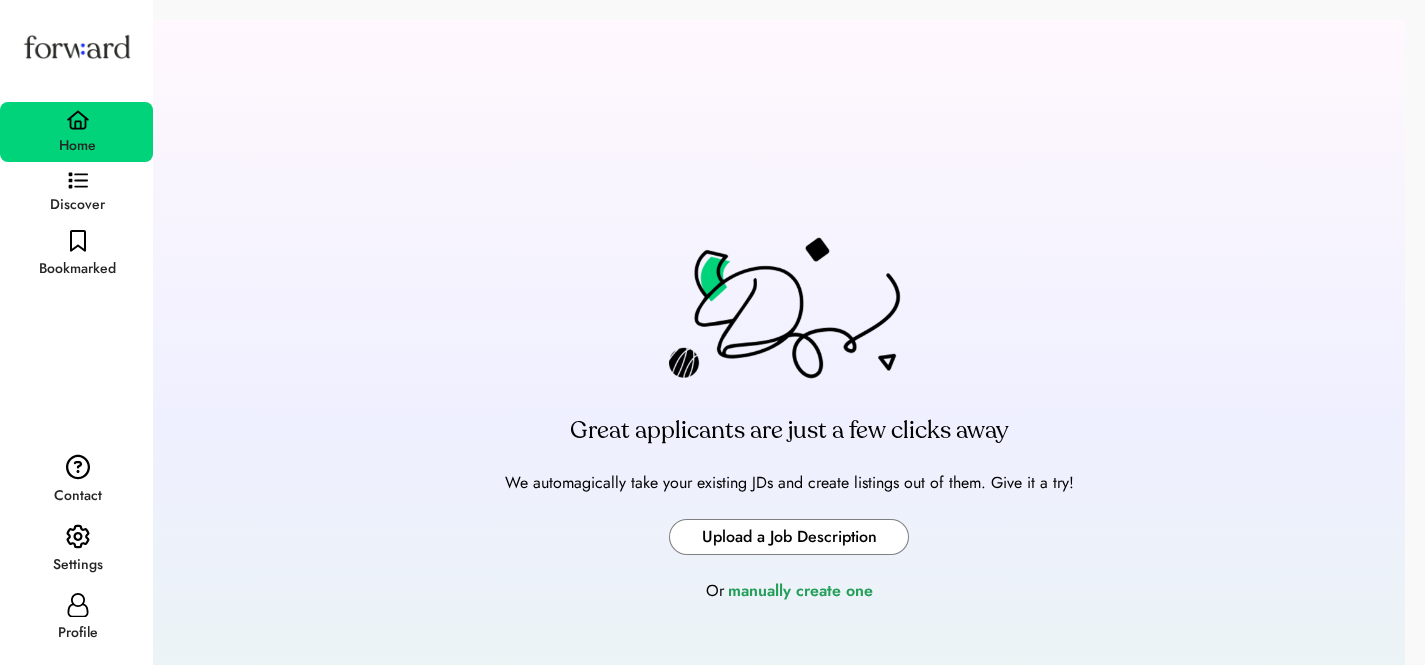 click at bounding box center (789, 537) 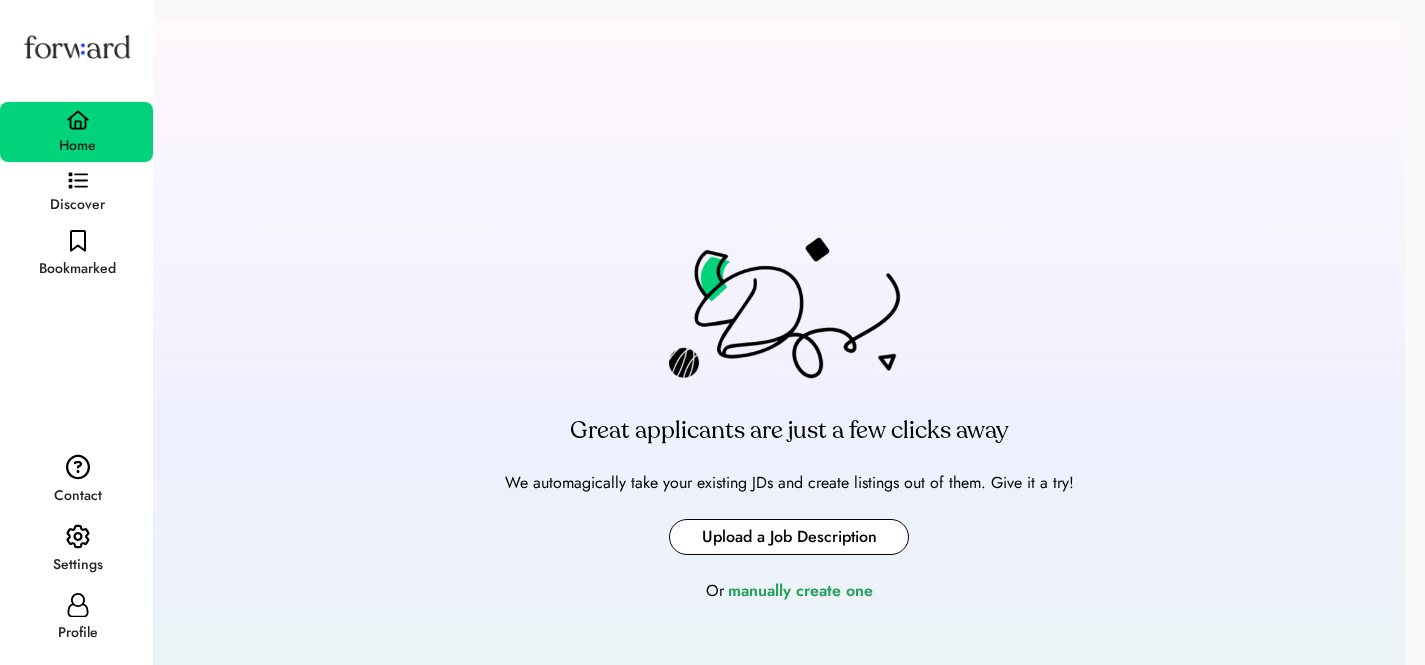 type on "**********" 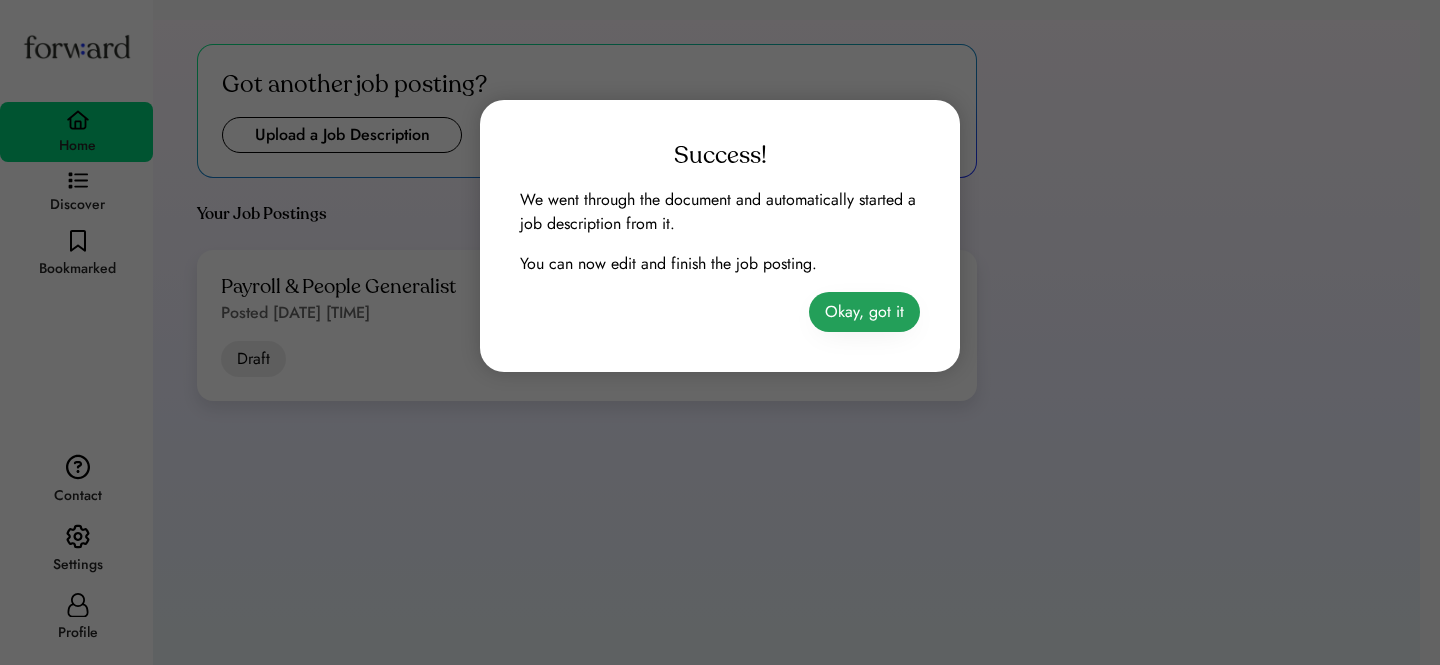 click on "Okay, got it" at bounding box center (864, 312) 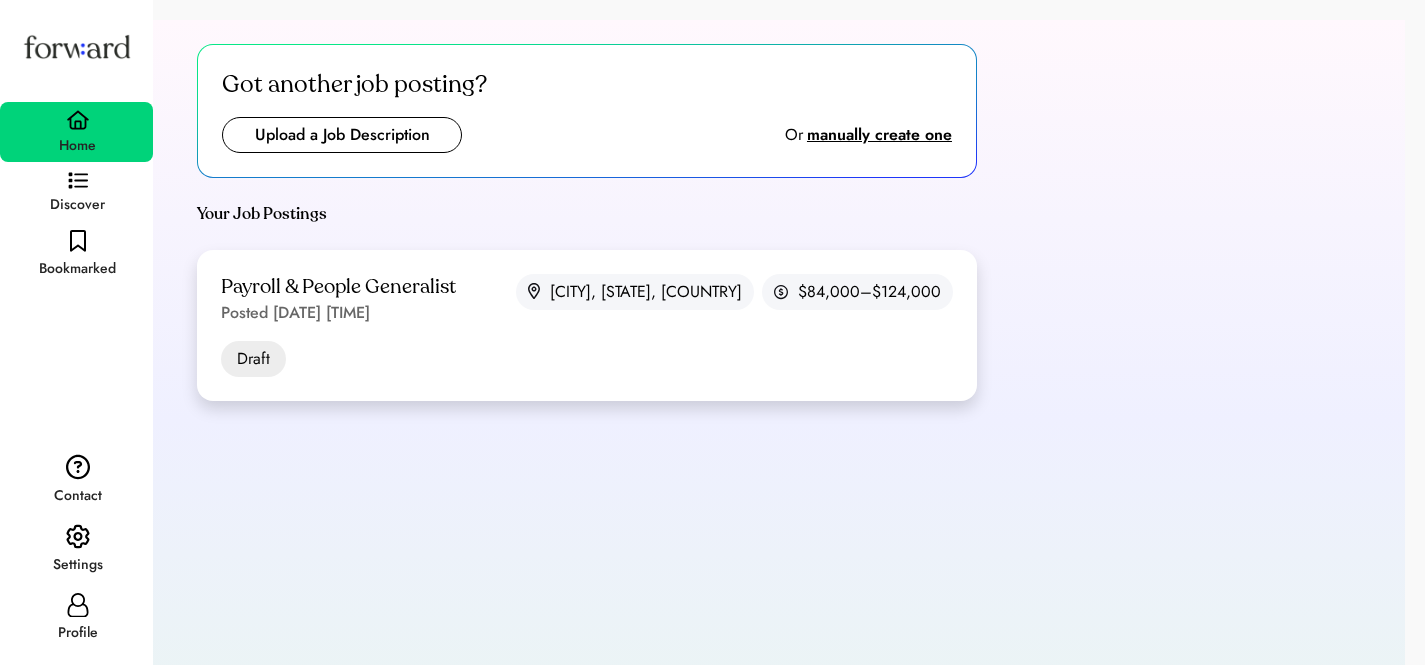 click on "Payroll & People Generalist Posted Jul 11, 2025 3:29 pm New York, NY, USA $84,000–$124,000 Draft Open:  -20281 days left" at bounding box center (587, 325) 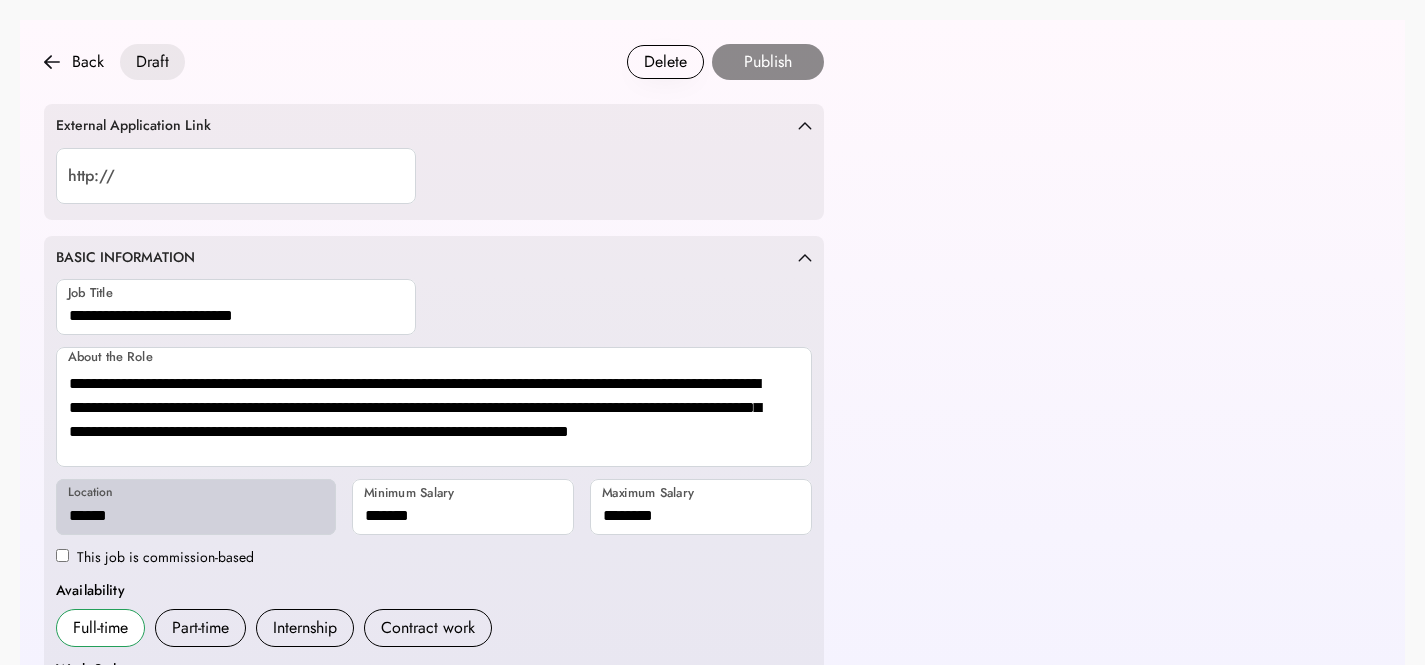 scroll, scrollTop: 0, scrollLeft: 0, axis: both 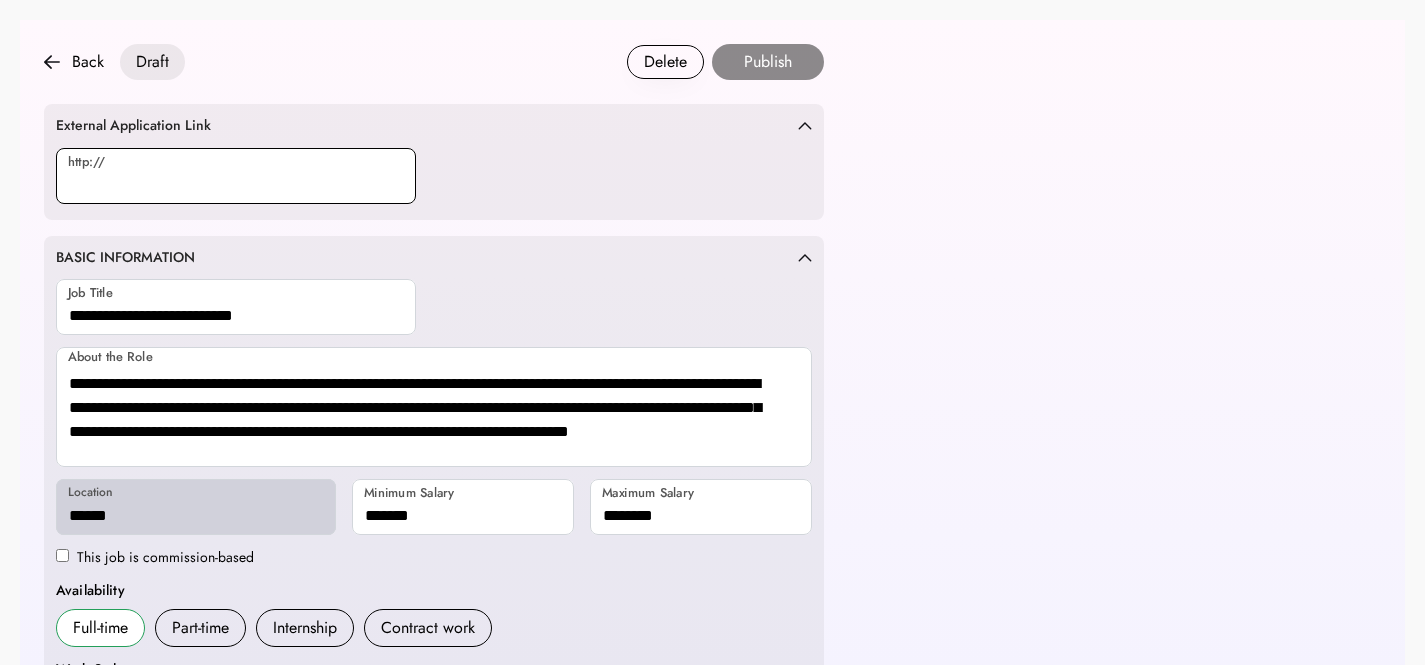 click at bounding box center [236, 176] 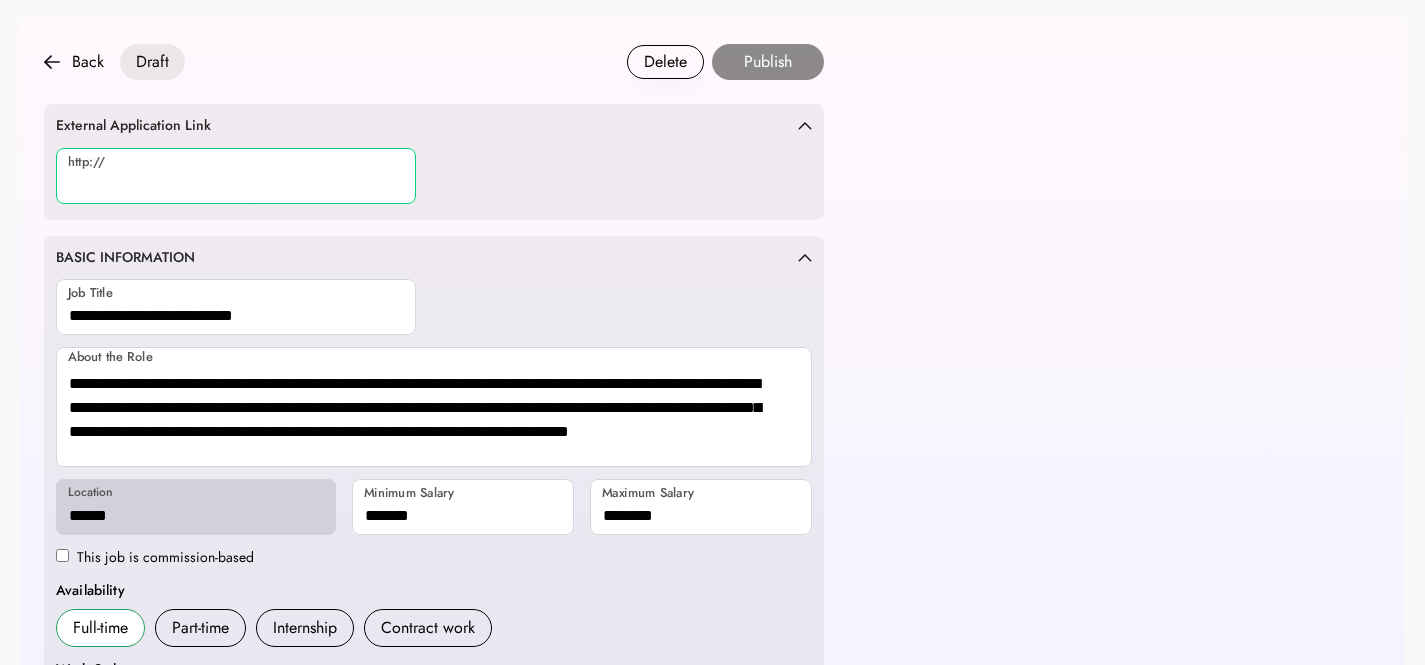 paste on "**********" 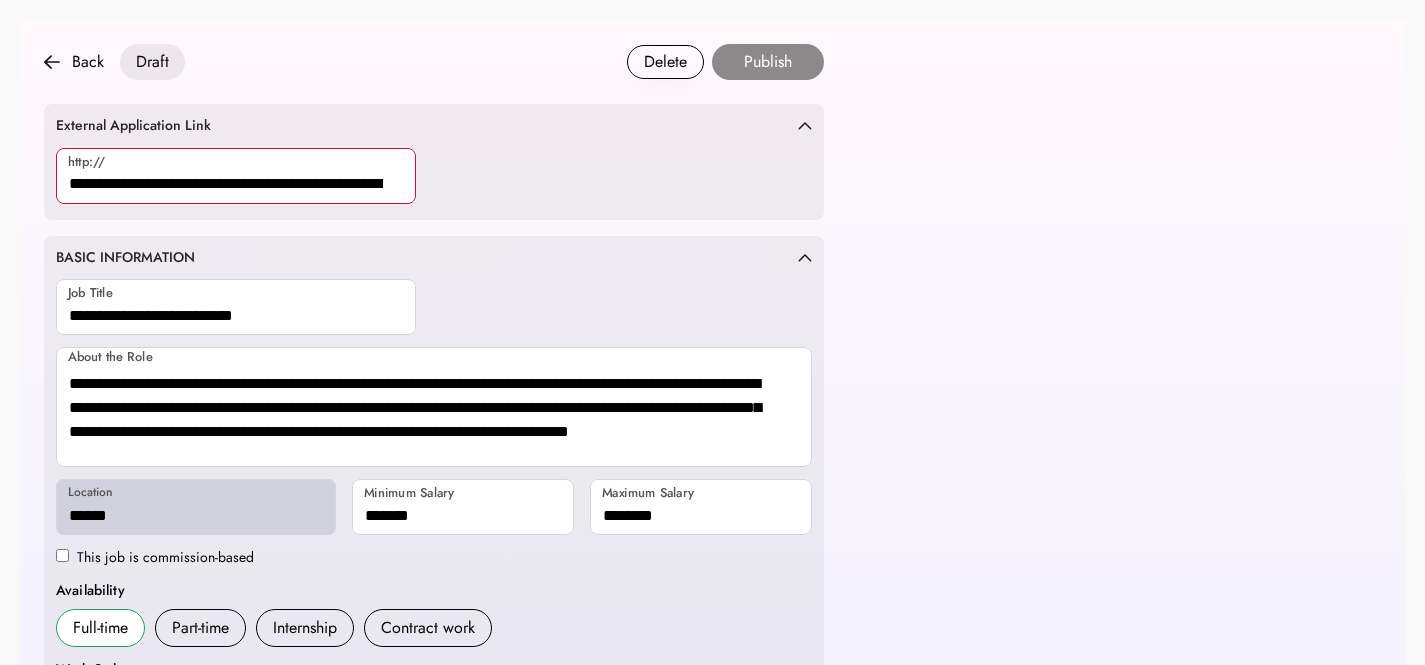 scroll, scrollTop: 0, scrollLeft: 111, axis: horizontal 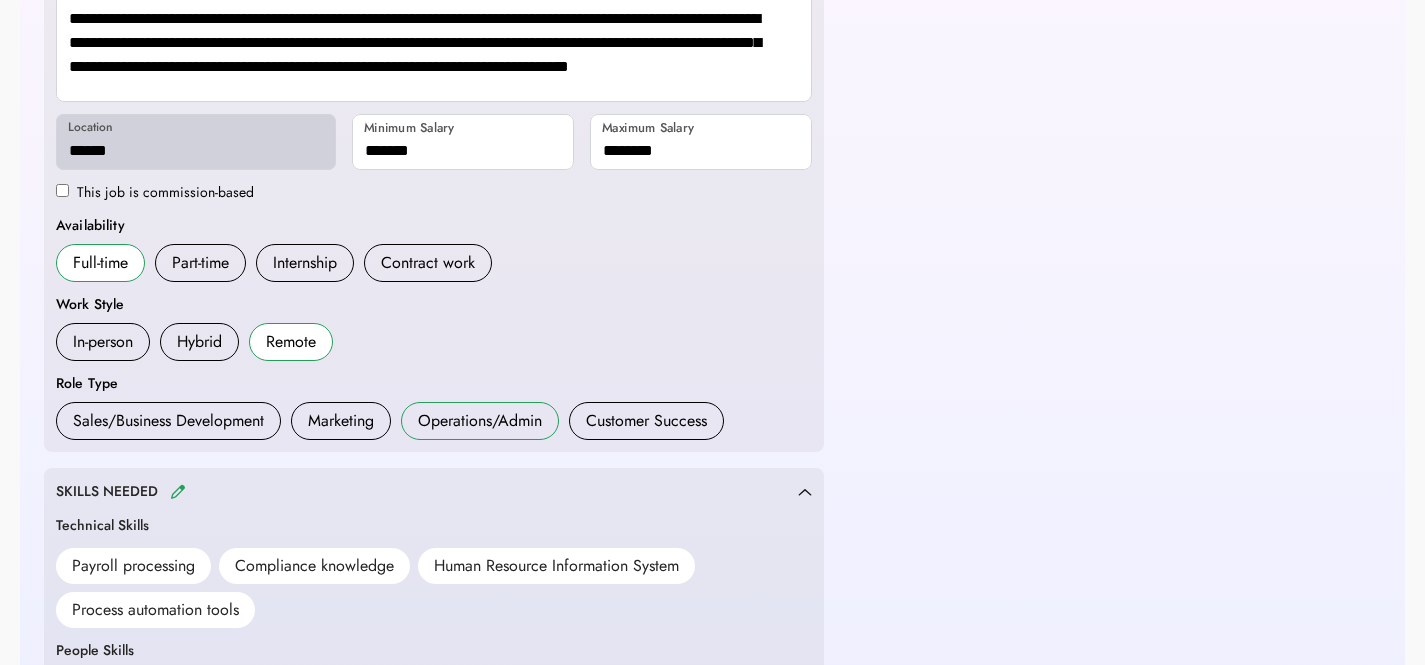 type on "**********" 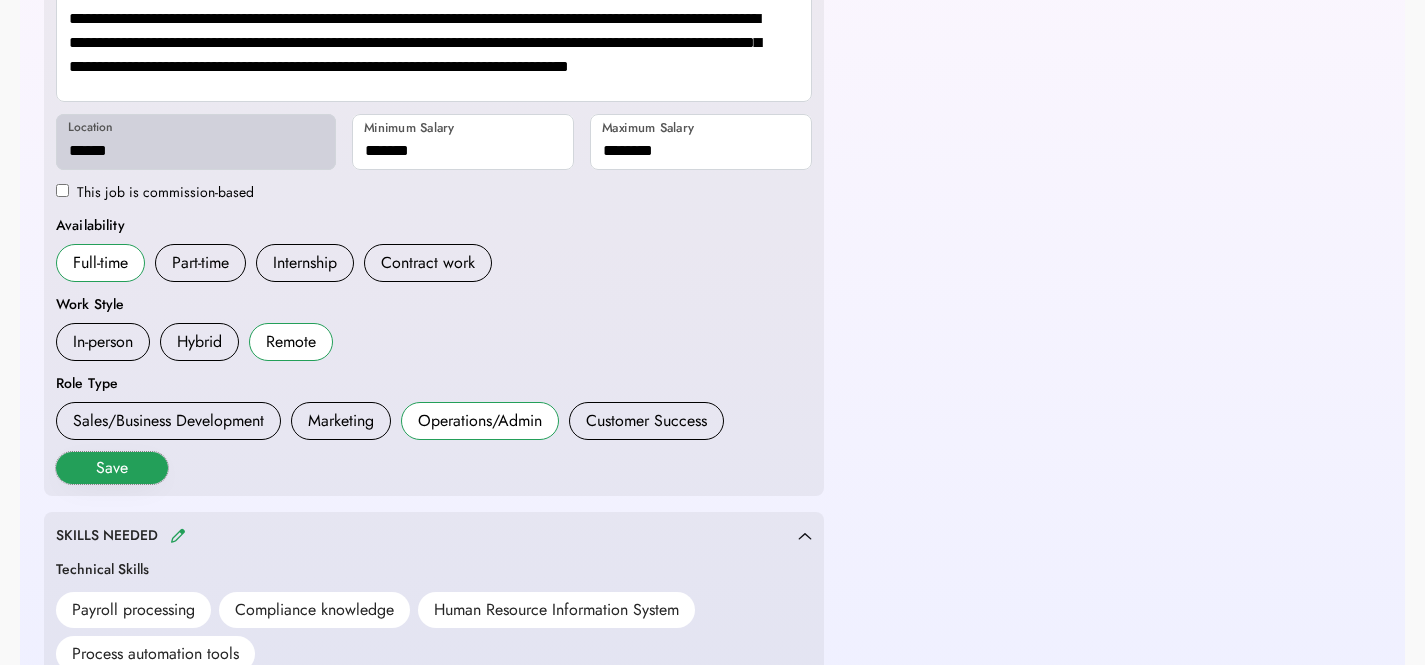 click on "Save" at bounding box center (112, 468) 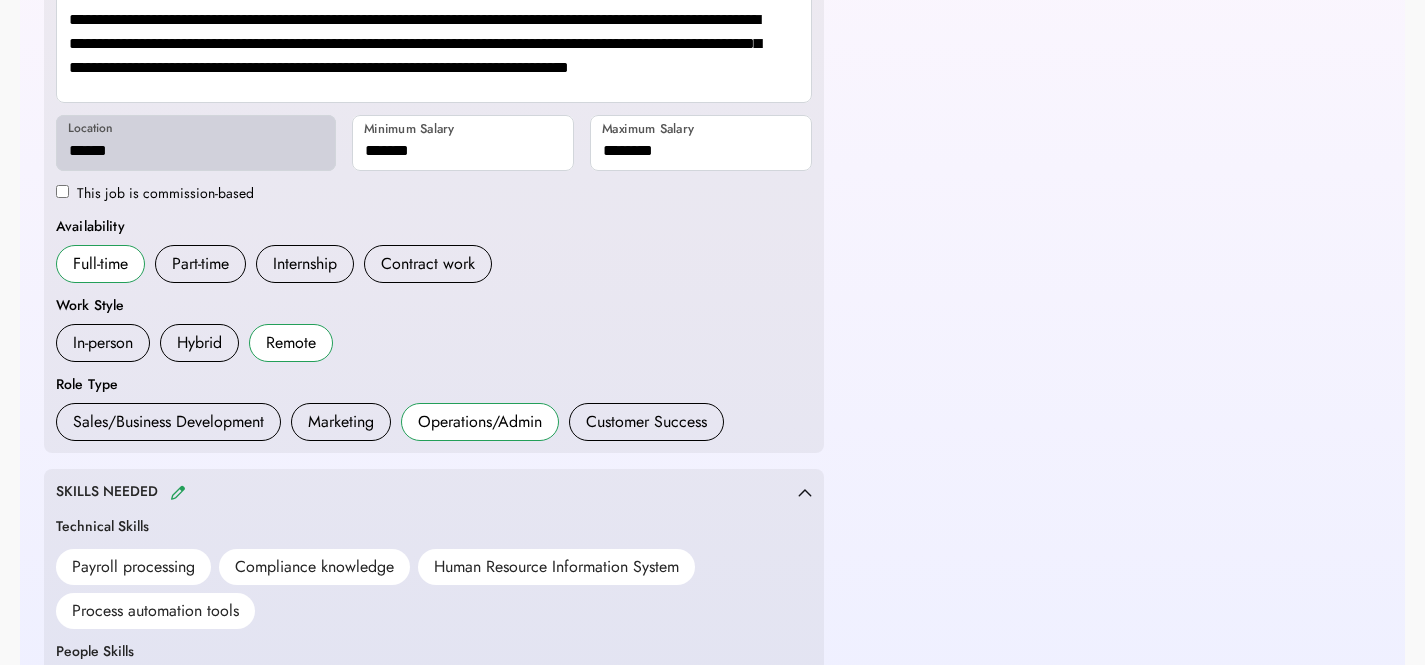 scroll, scrollTop: 768, scrollLeft: 0, axis: vertical 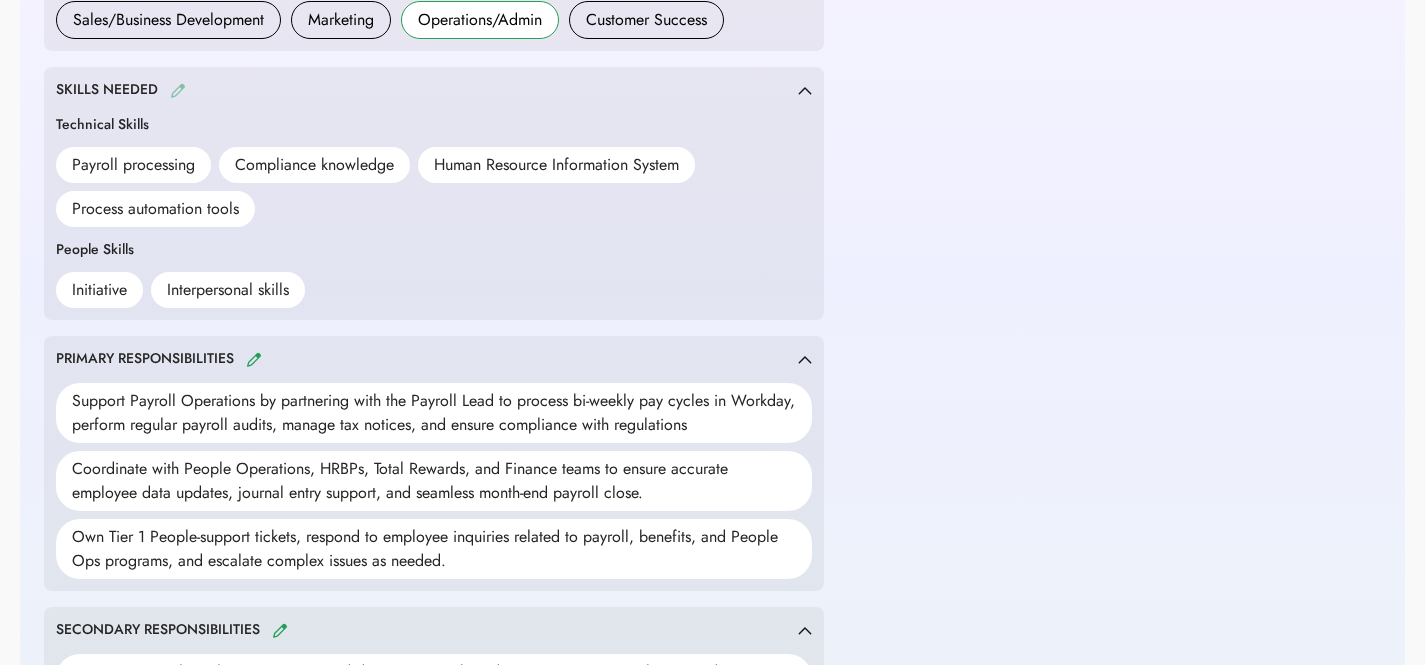 click at bounding box center (178, 90) 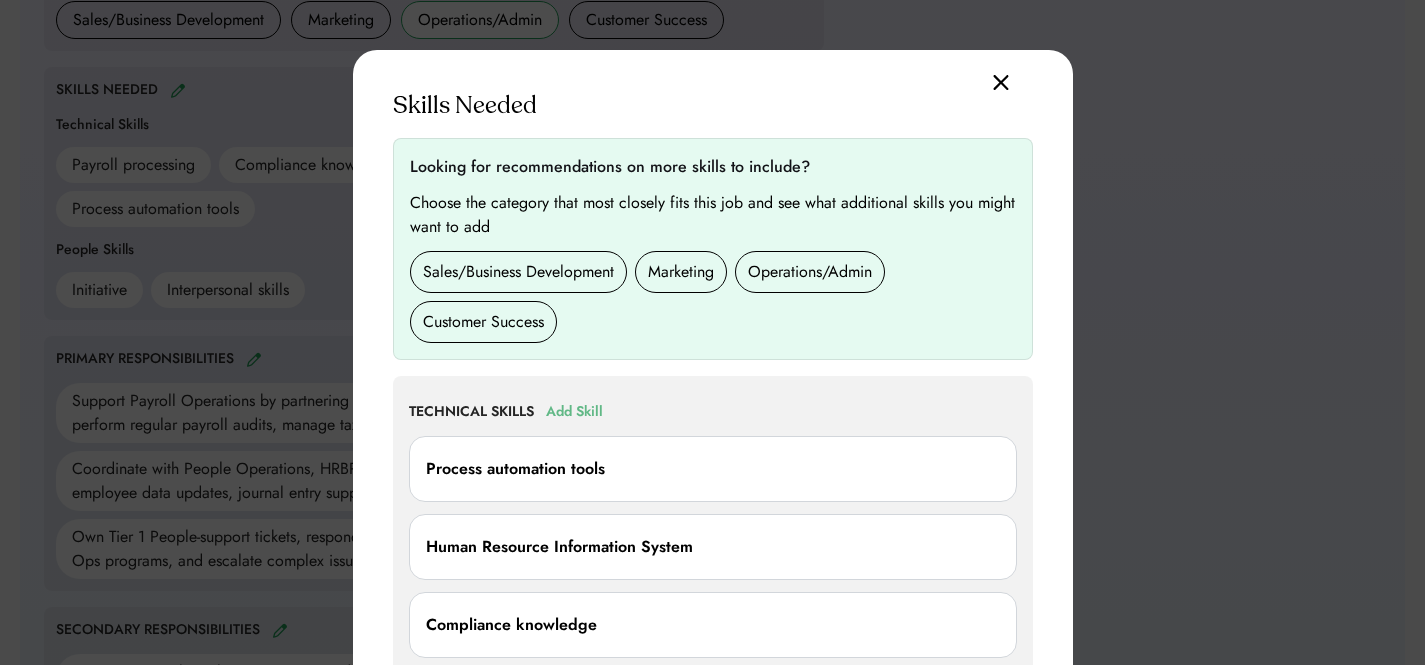 click on "Add Skill" at bounding box center (574, 412) 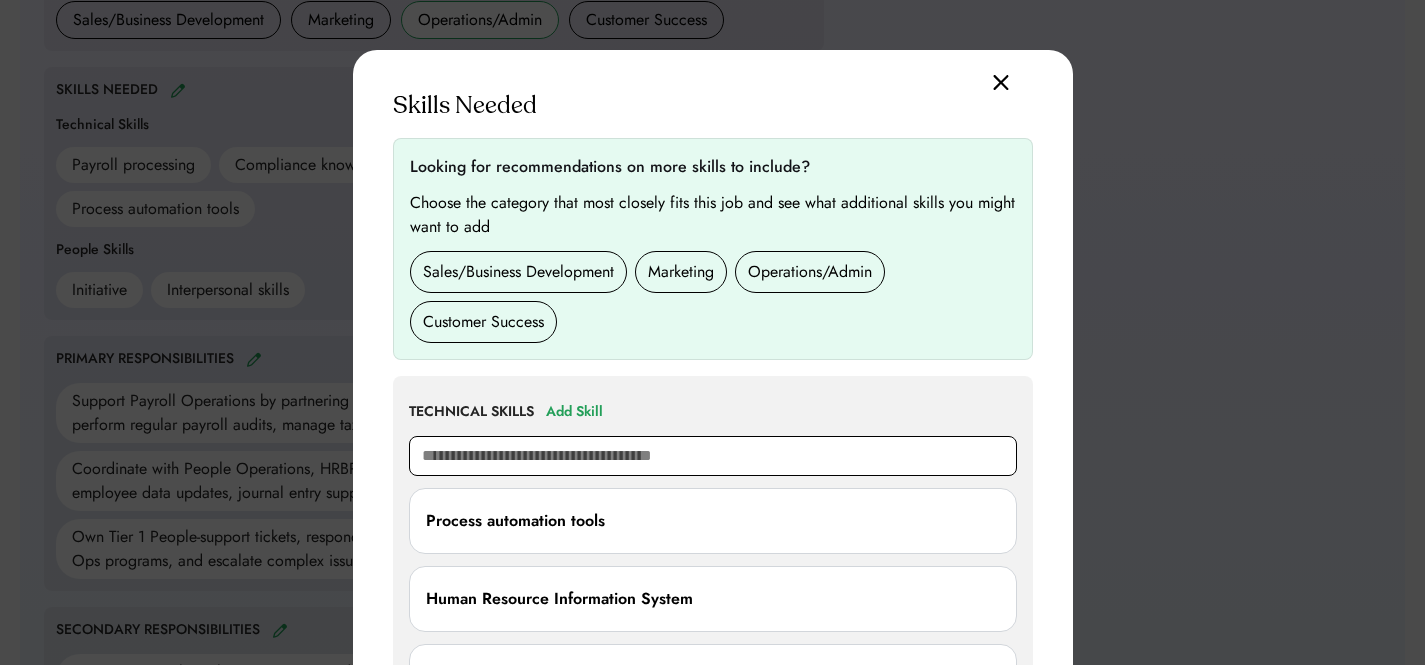 click at bounding box center [713, 456] 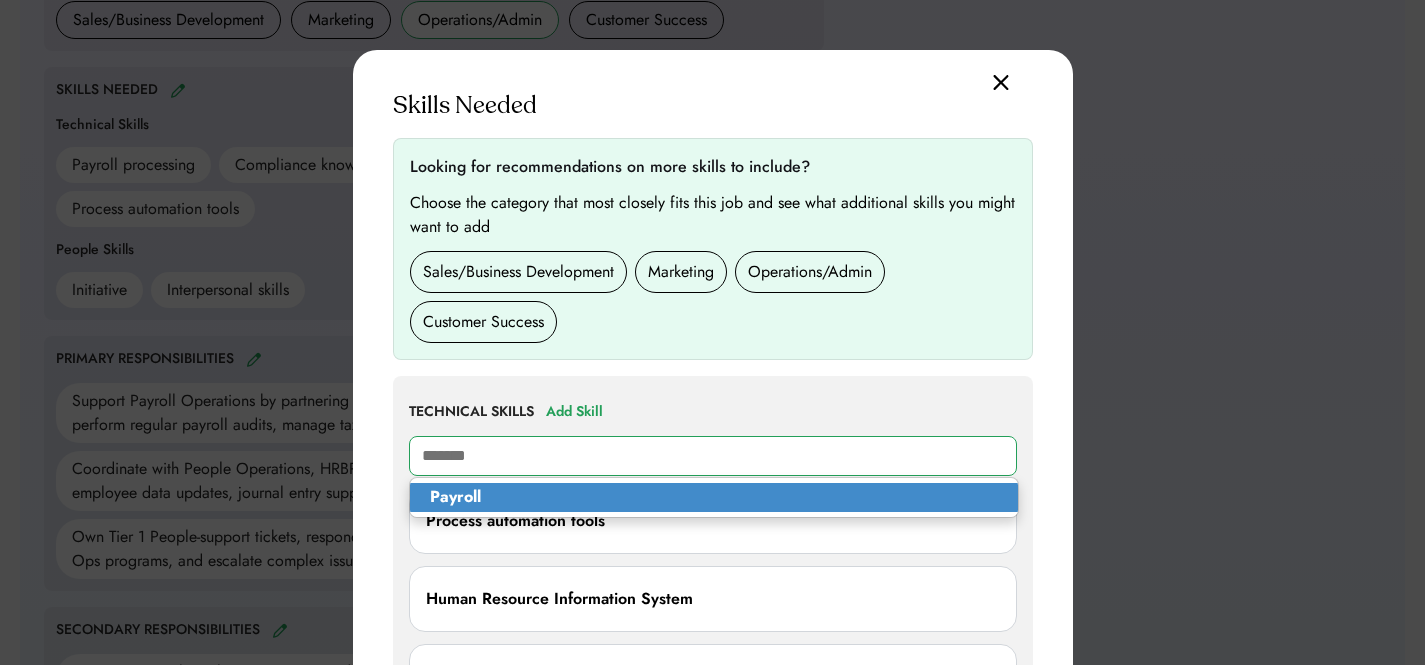 click on "Payroll" at bounding box center [714, 497] 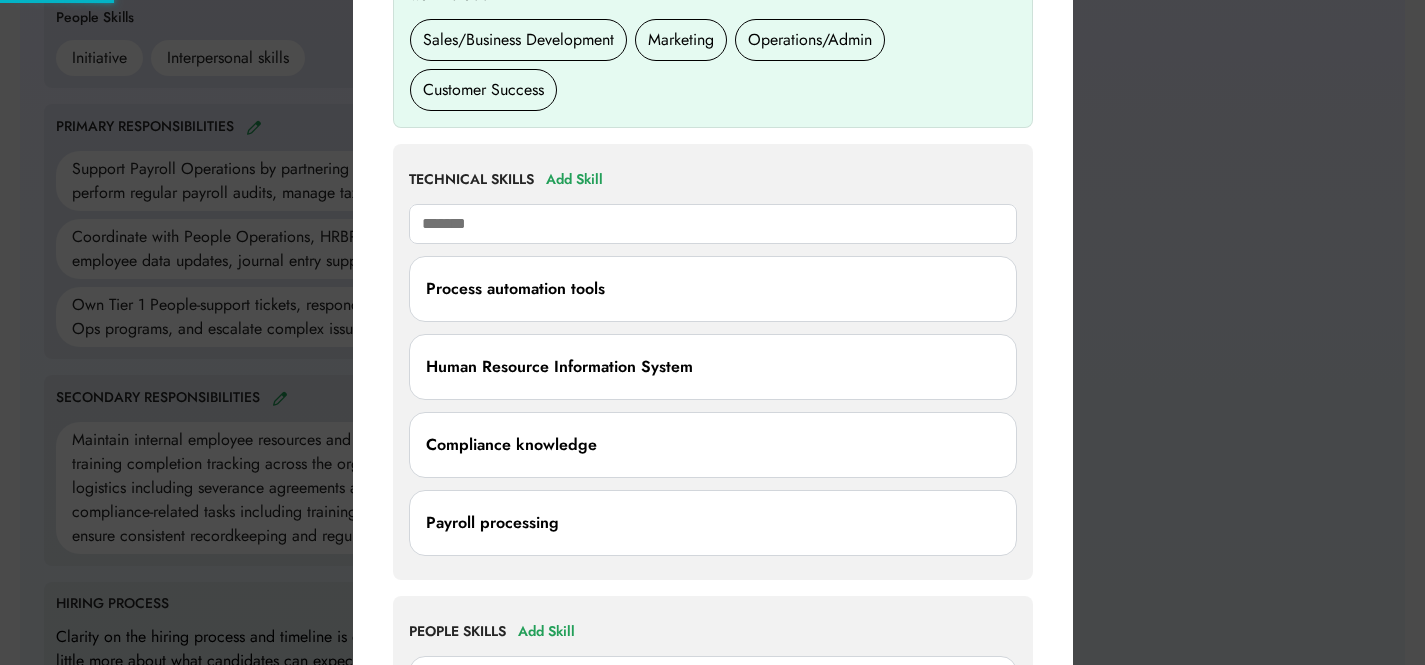 scroll, scrollTop: 1378, scrollLeft: 0, axis: vertical 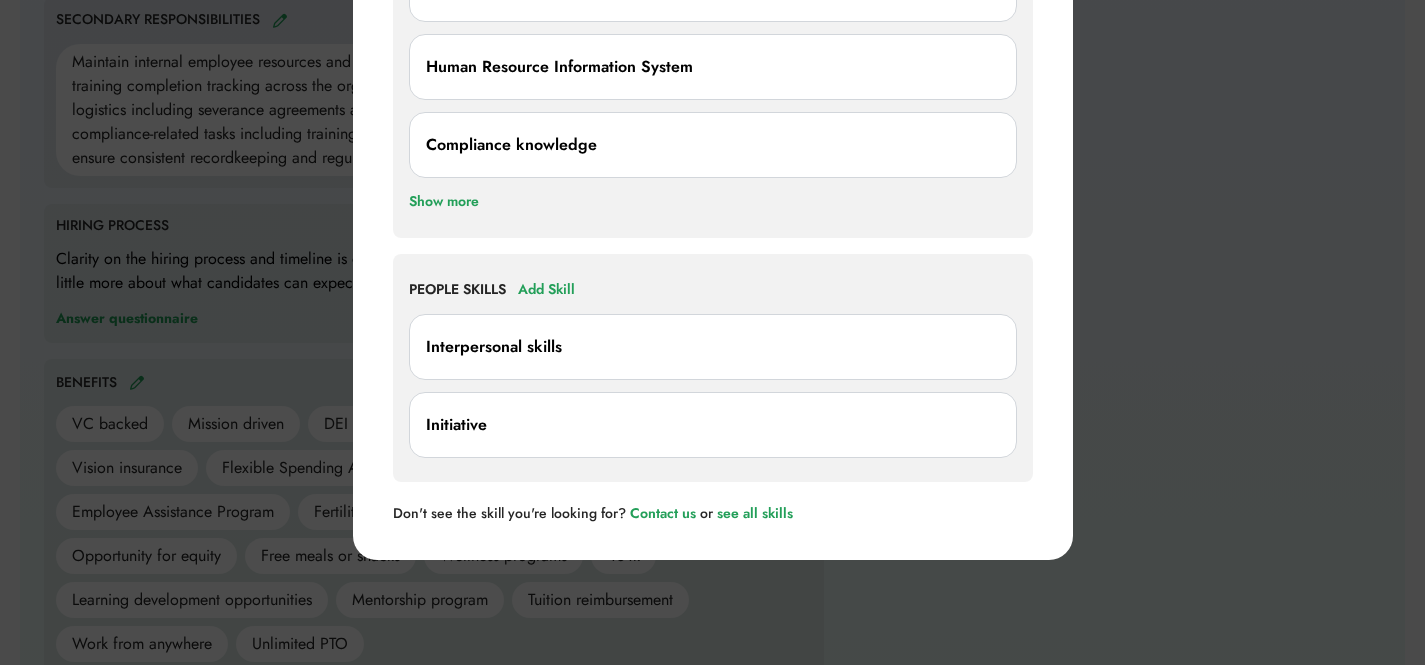 click on "Show more" at bounding box center [444, 202] 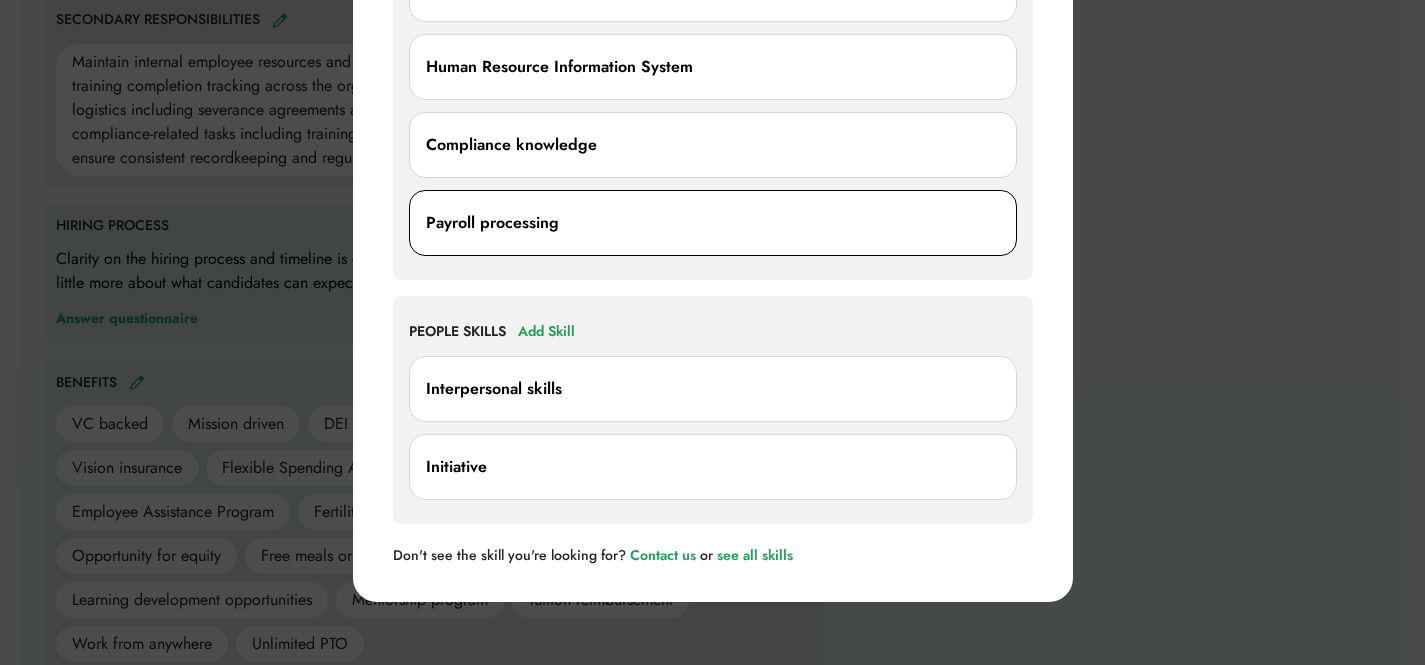 drag, startPoint x: 777, startPoint y: 212, endPoint x: 827, endPoint y: 206, distance: 50.358715 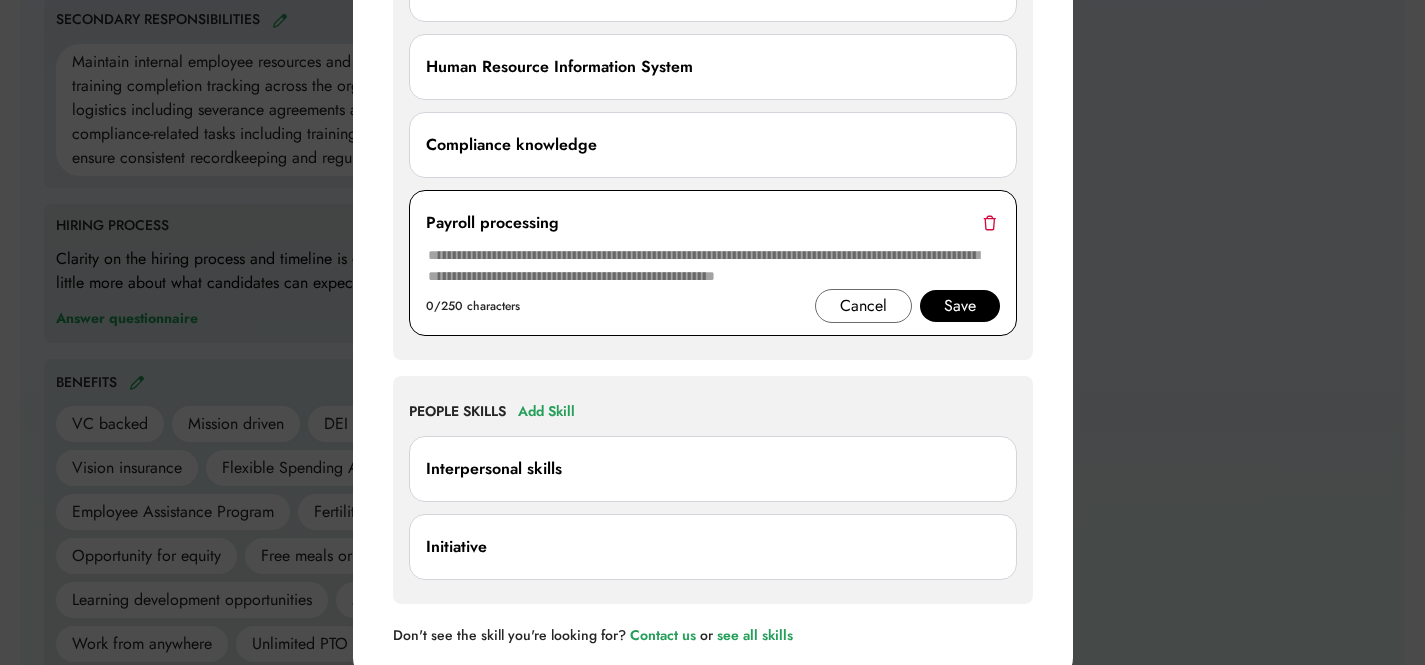 click at bounding box center [989, 222] 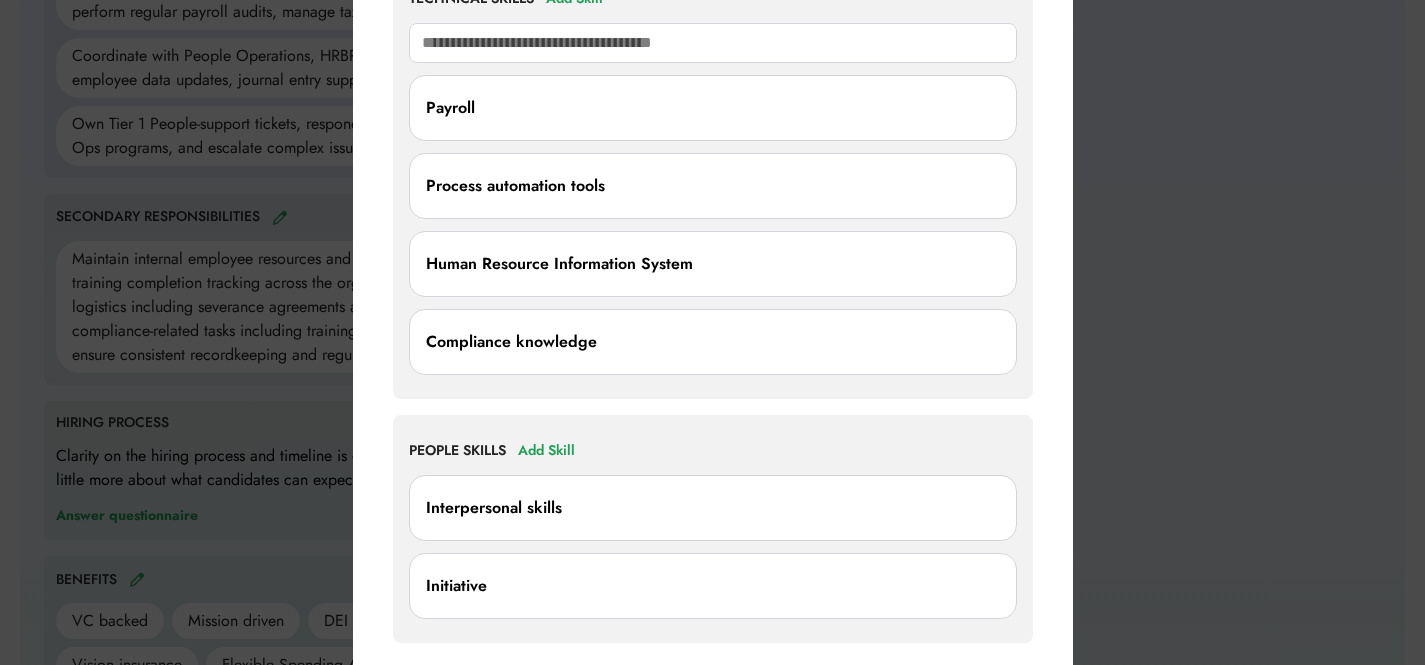 scroll, scrollTop: 1181, scrollLeft: 0, axis: vertical 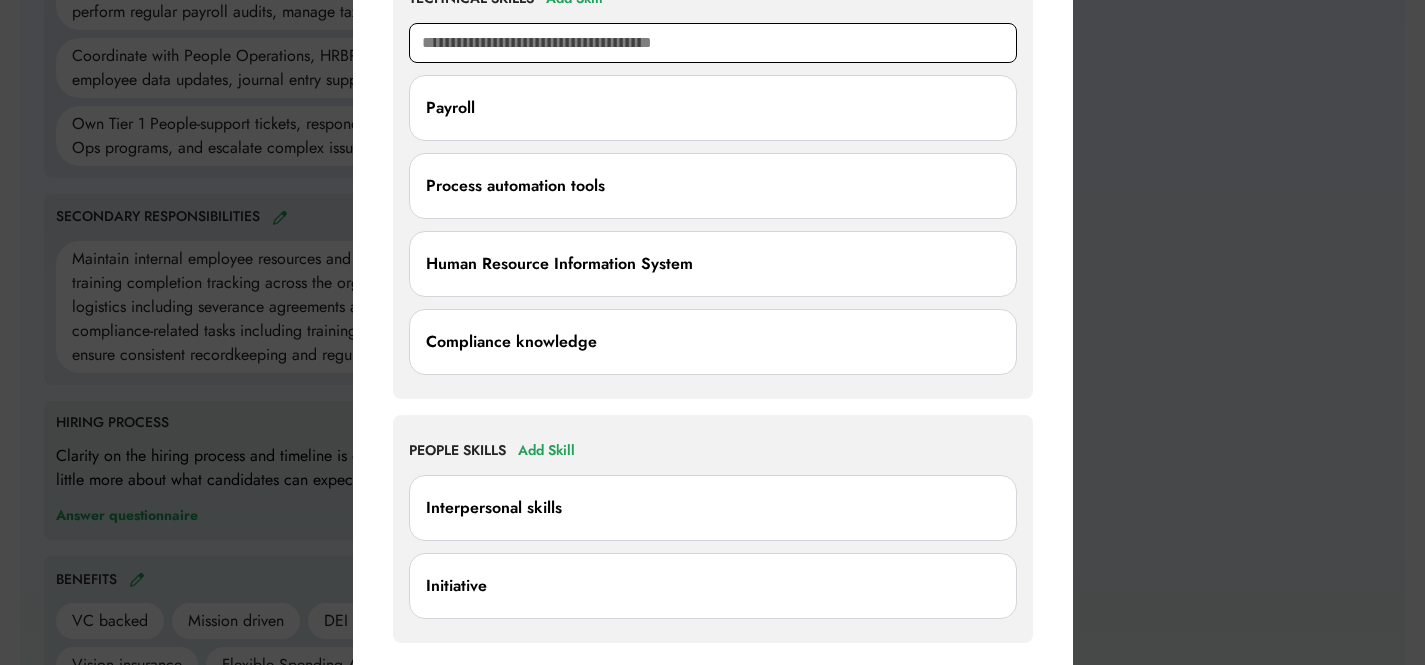 click at bounding box center (713, 43) 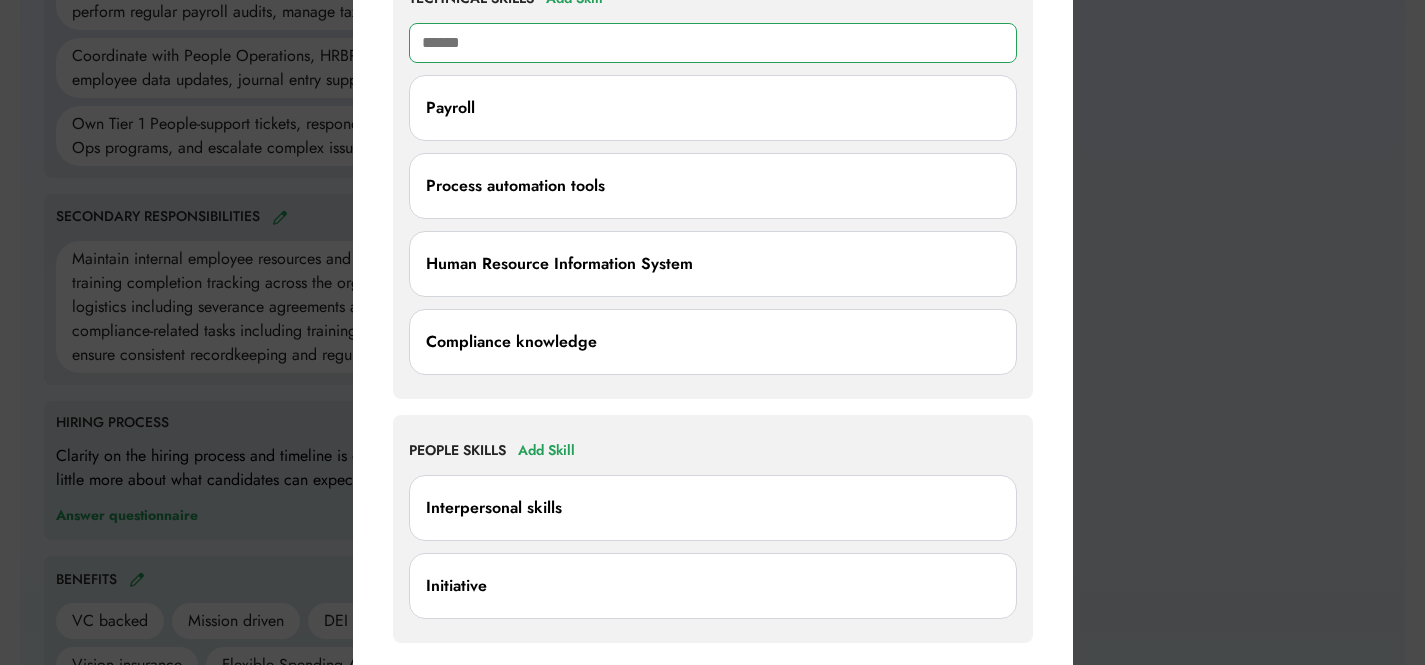 click on "******" at bounding box center [713, 43] 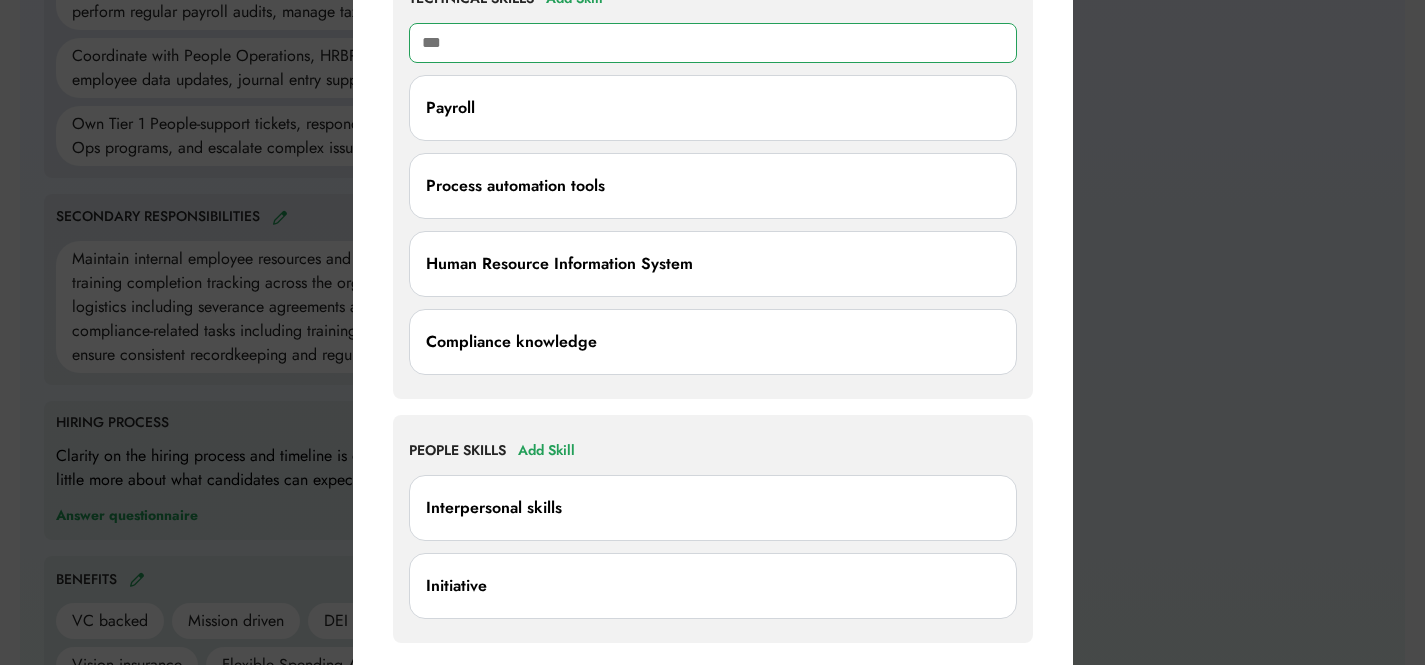 type on "****" 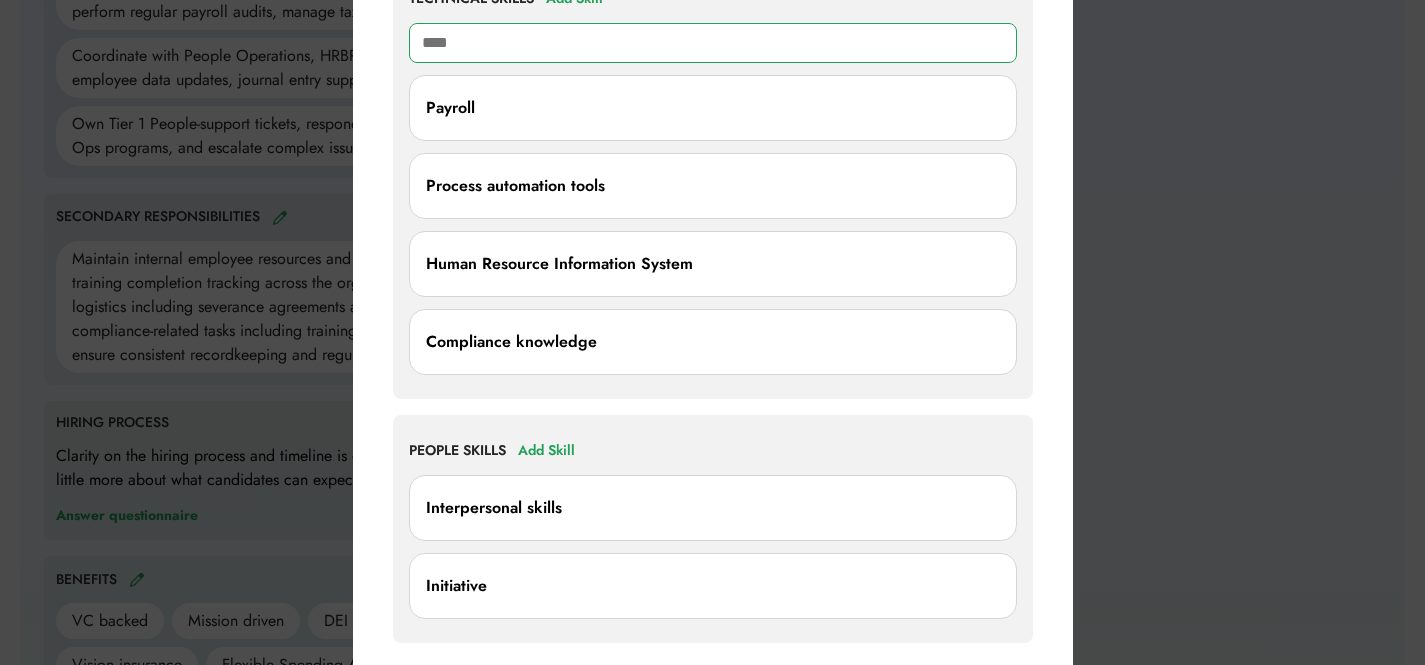 type on "**********" 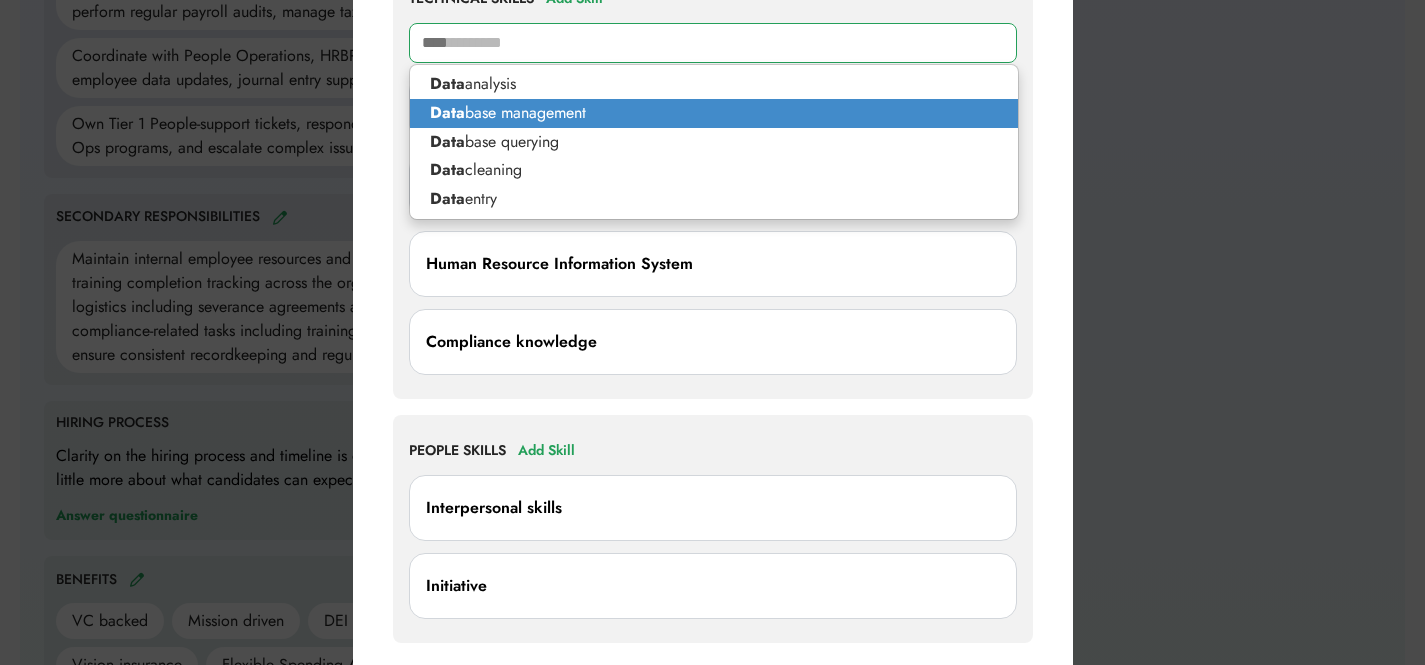 click on "Data base management" at bounding box center (714, 113) 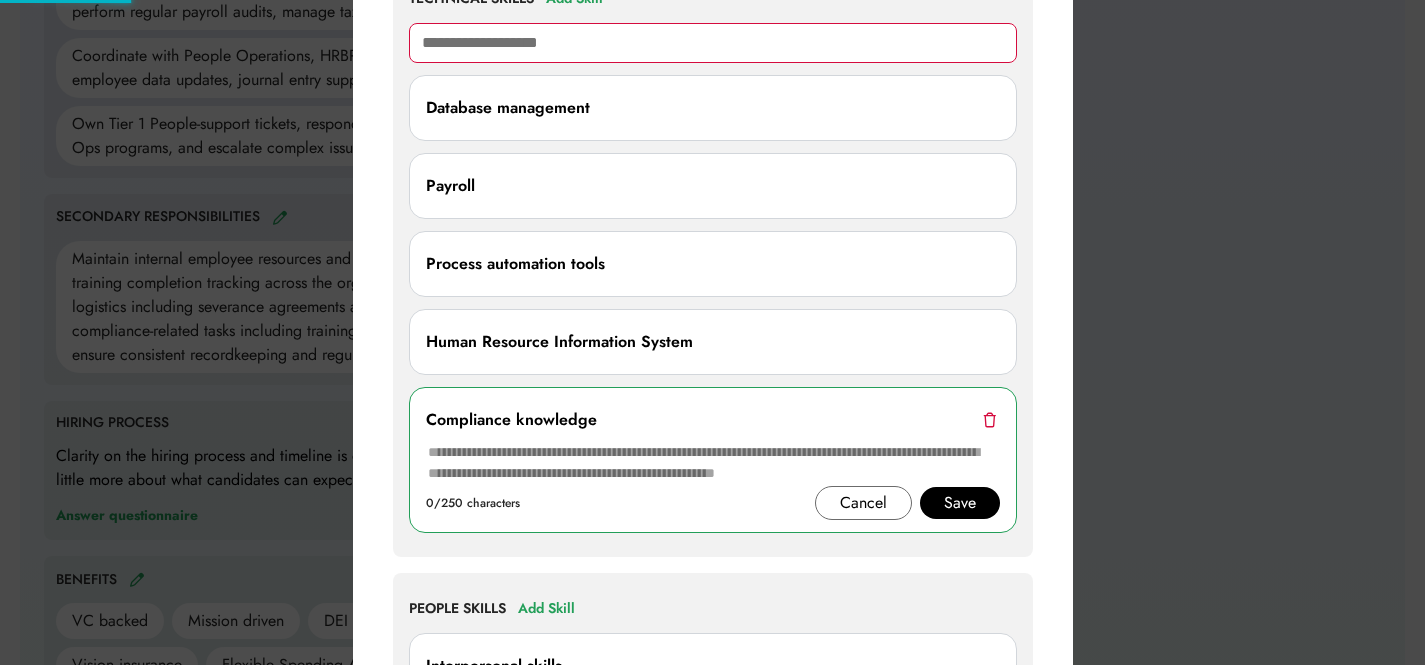 type 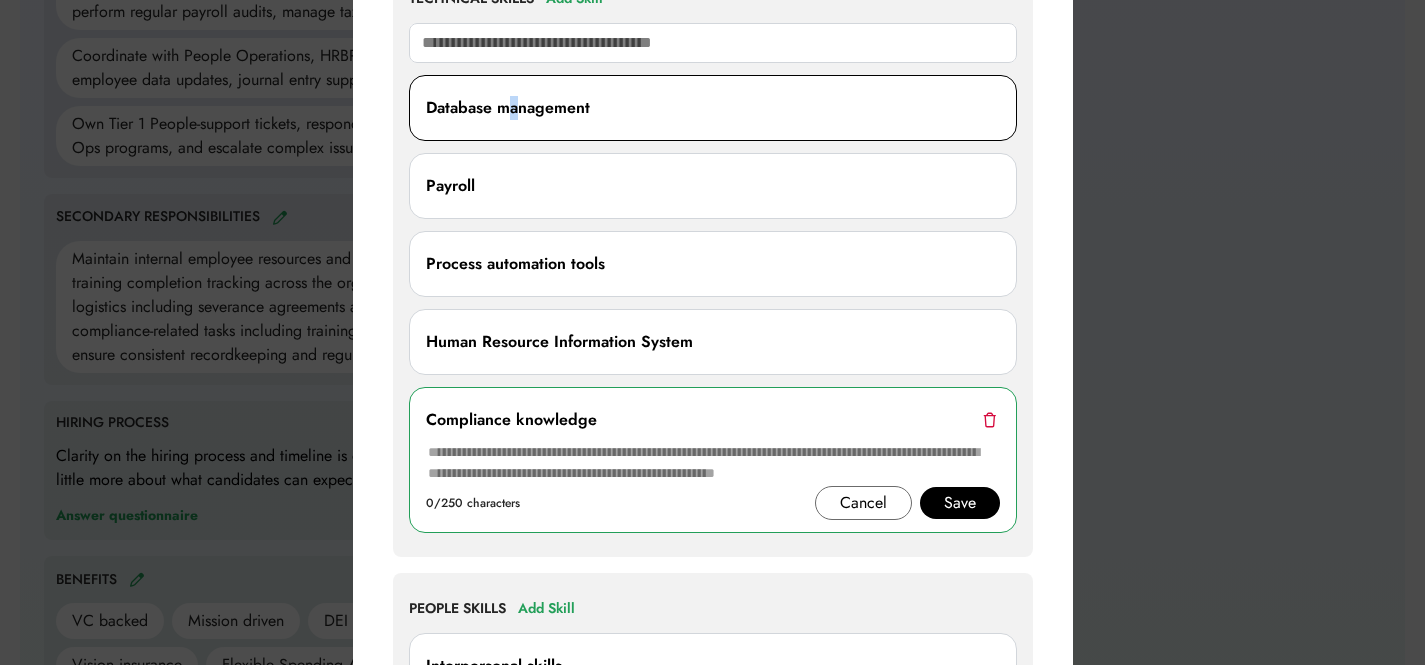 click on "Database management" at bounding box center (508, 108) 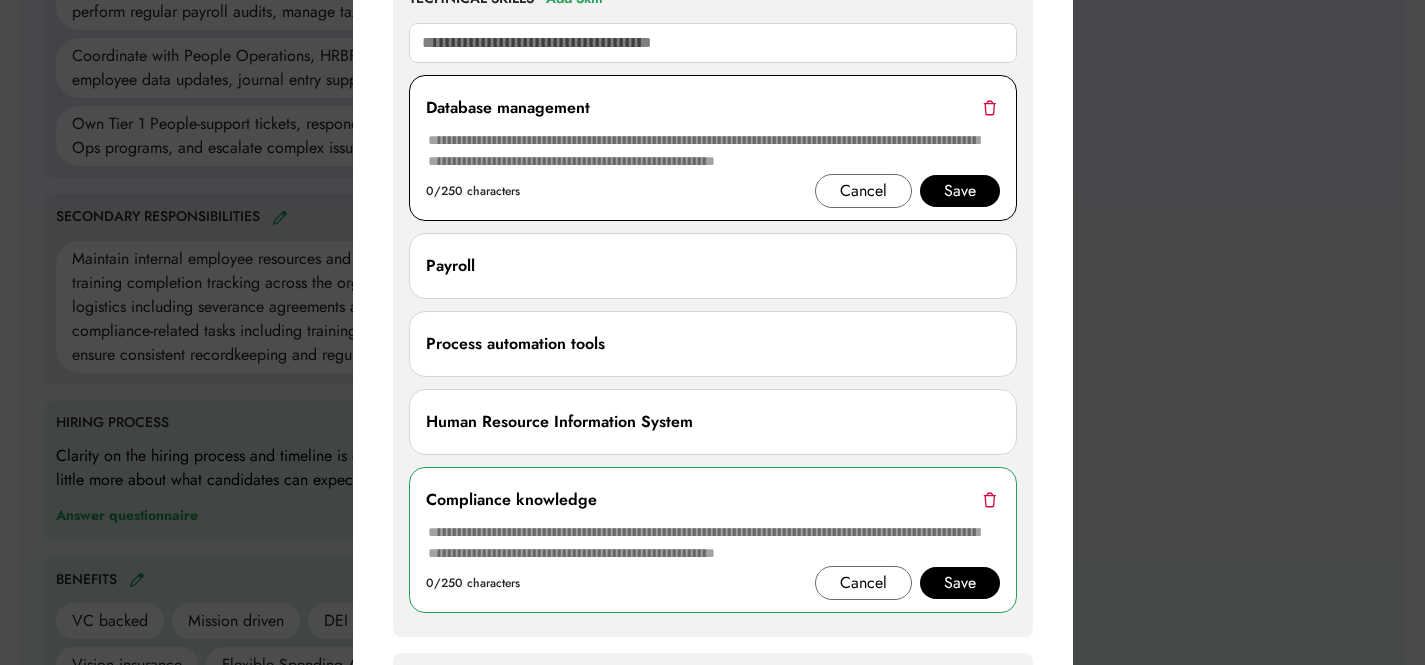 click at bounding box center (713, 151) 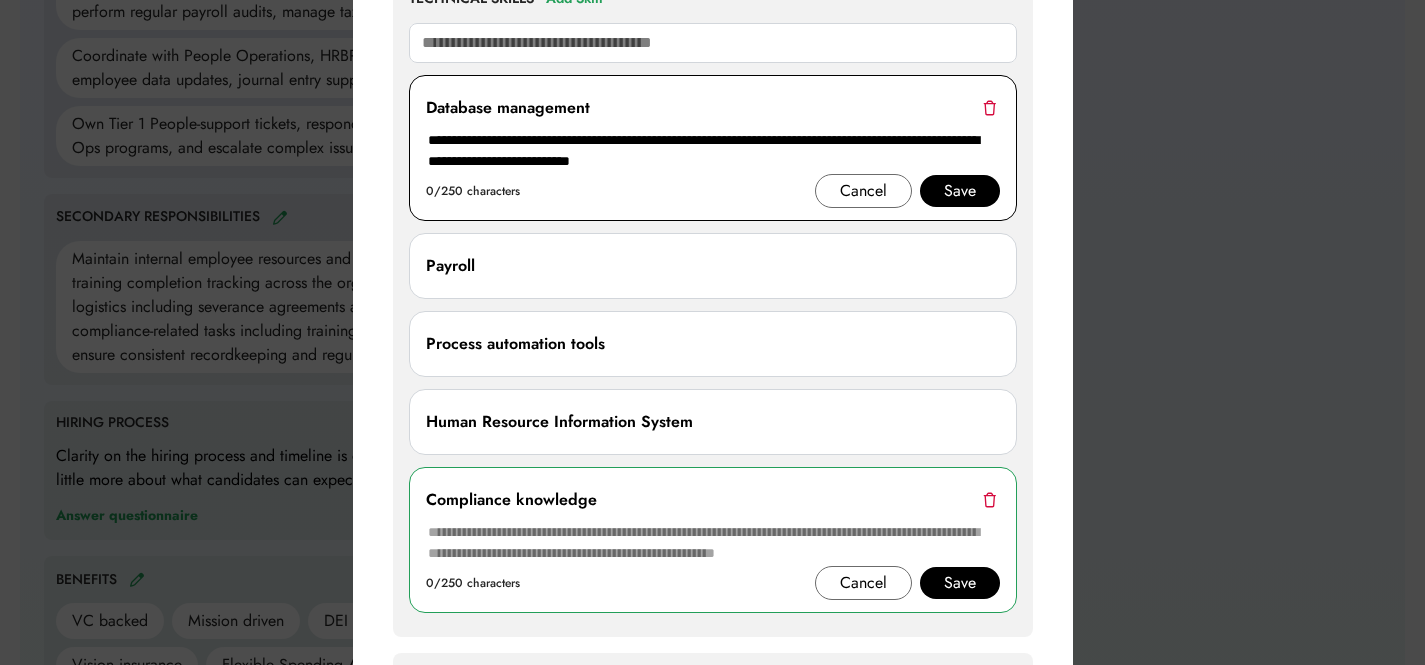 type on "**********" 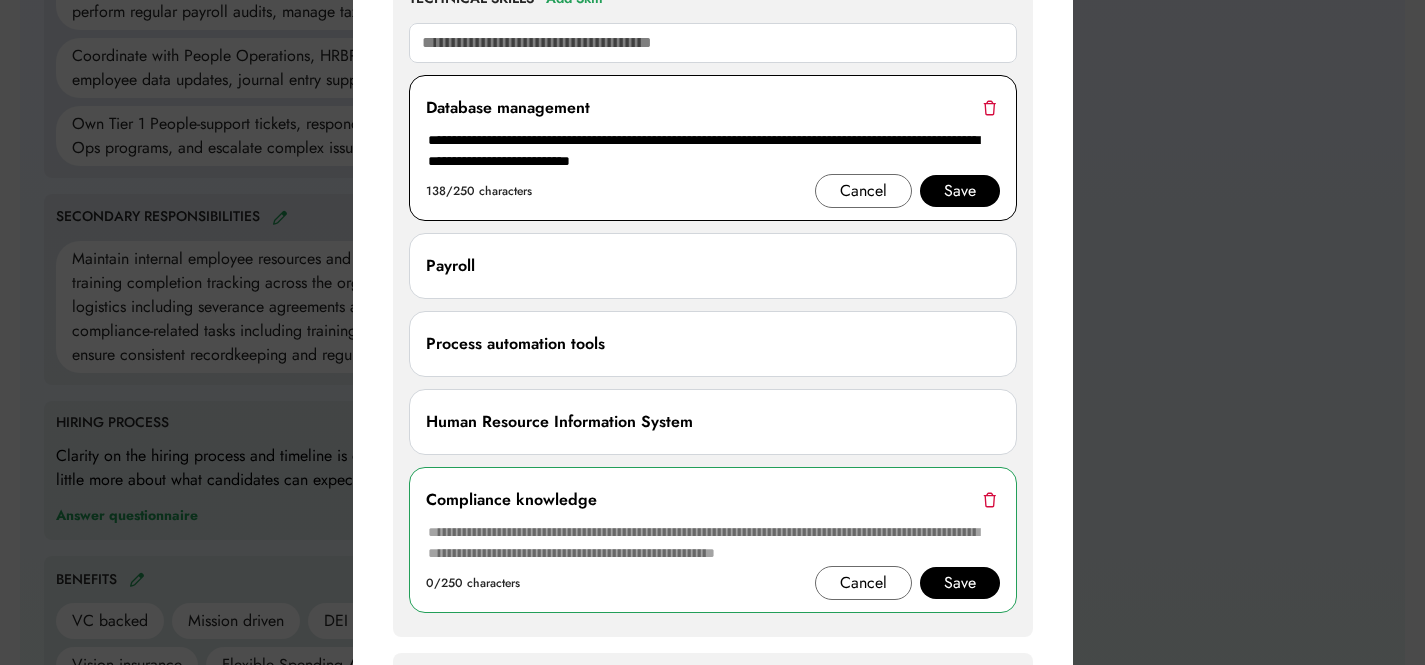 click on "Save" at bounding box center [960, 191] 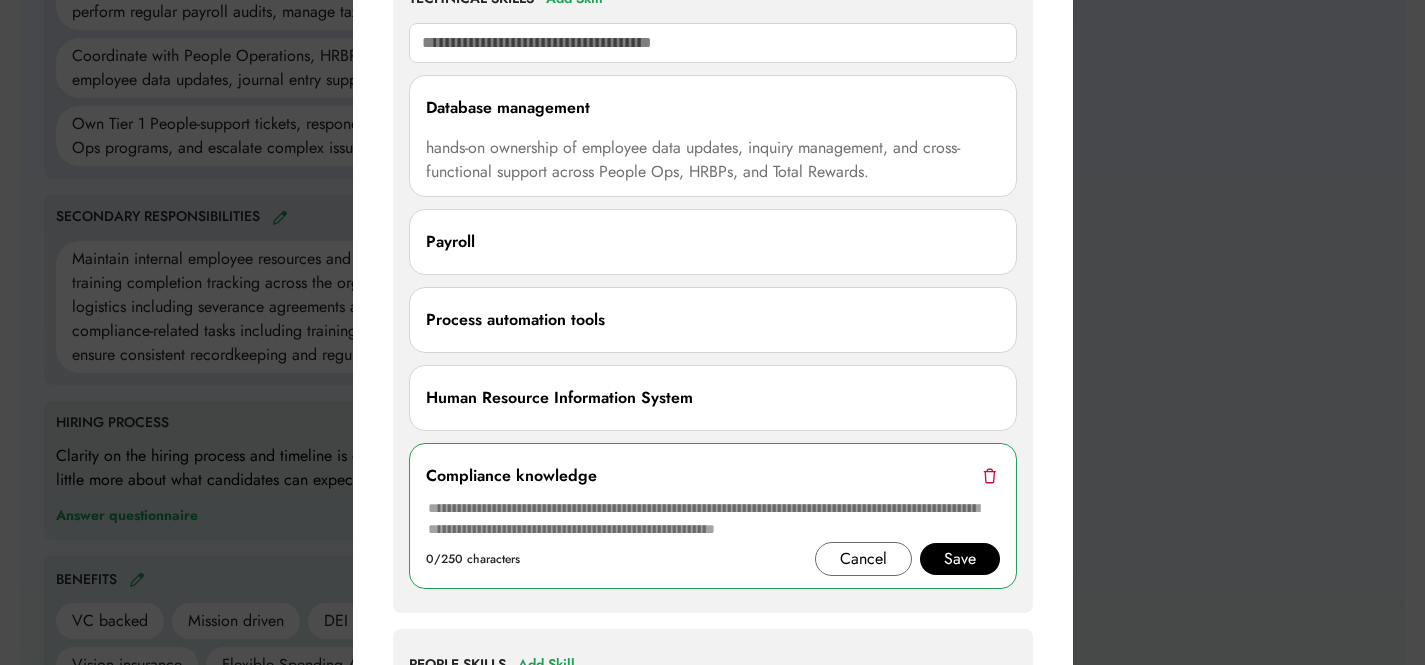 click at bounding box center (713, 43) 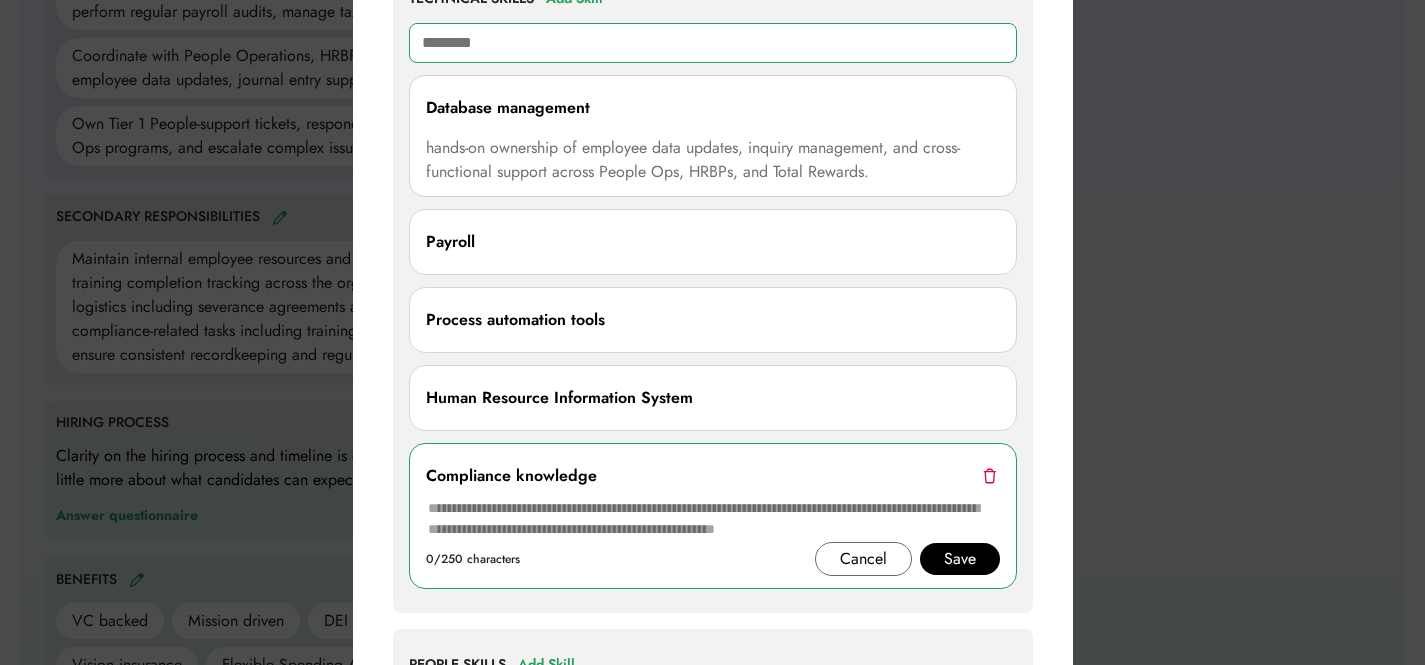 type on "*********" 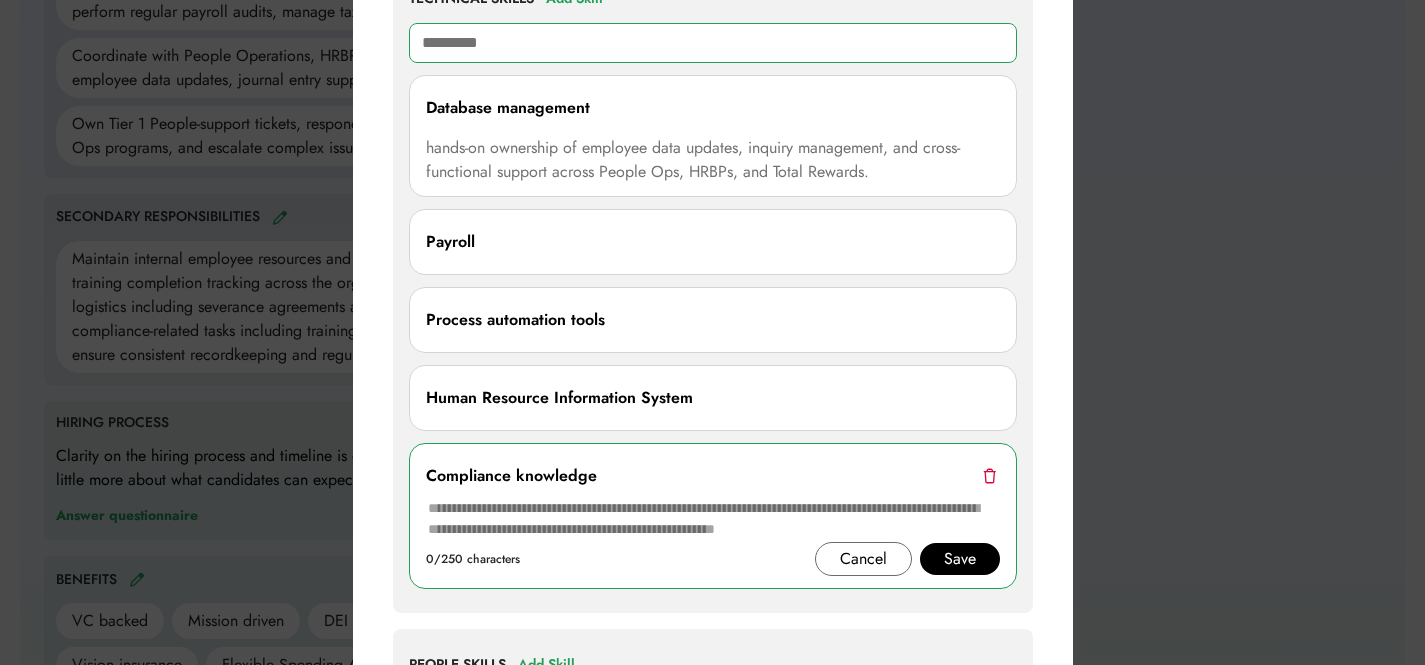 type on "**********" 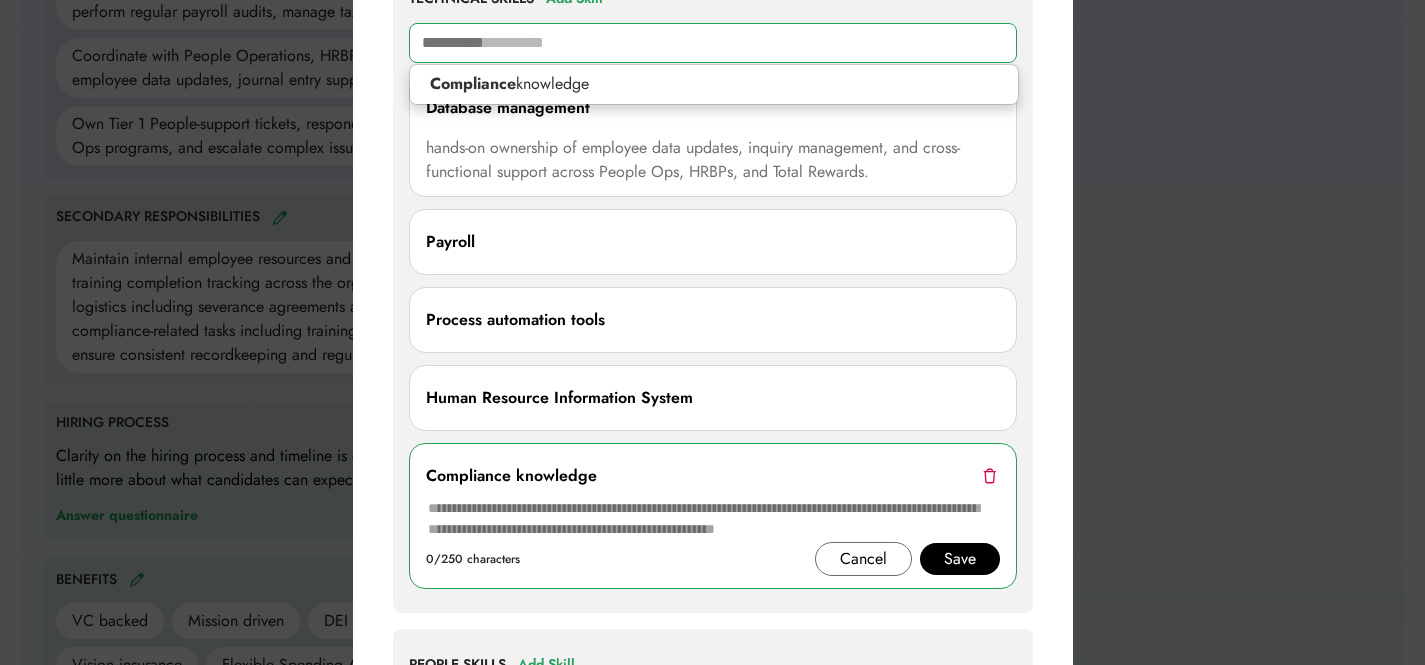 type on "**********" 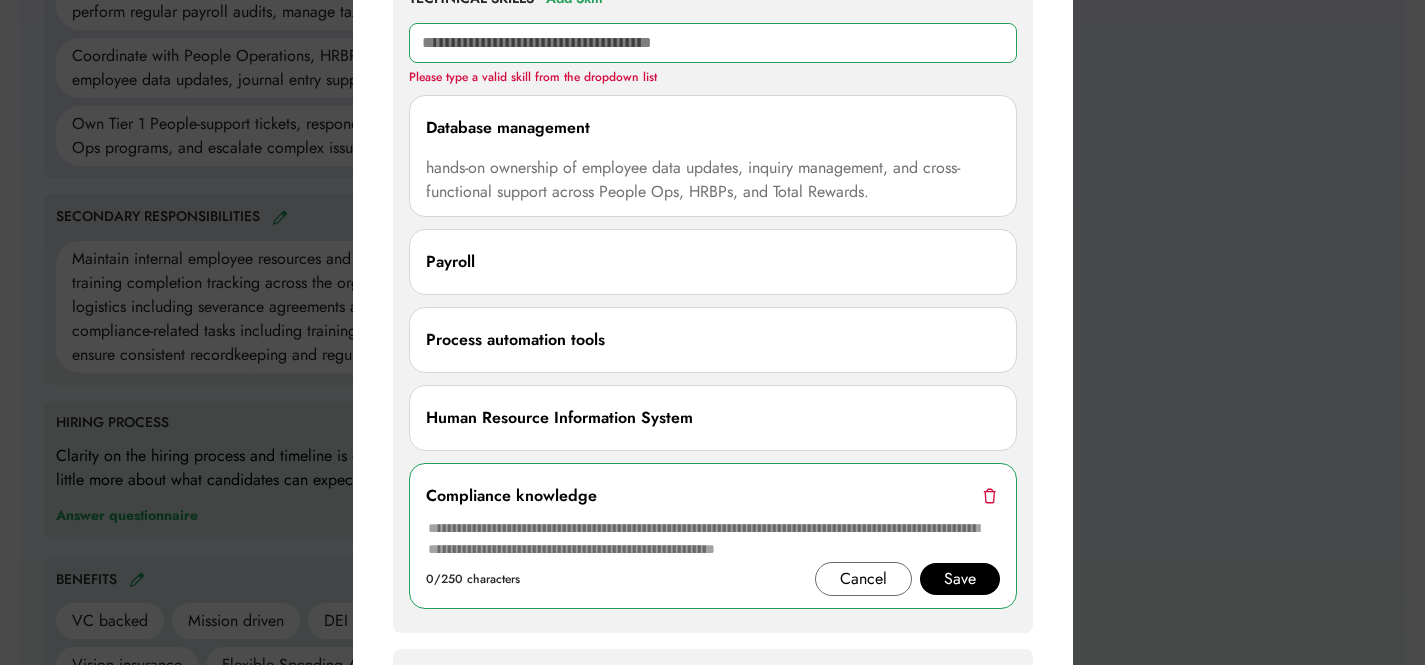 click at bounding box center (713, 539) 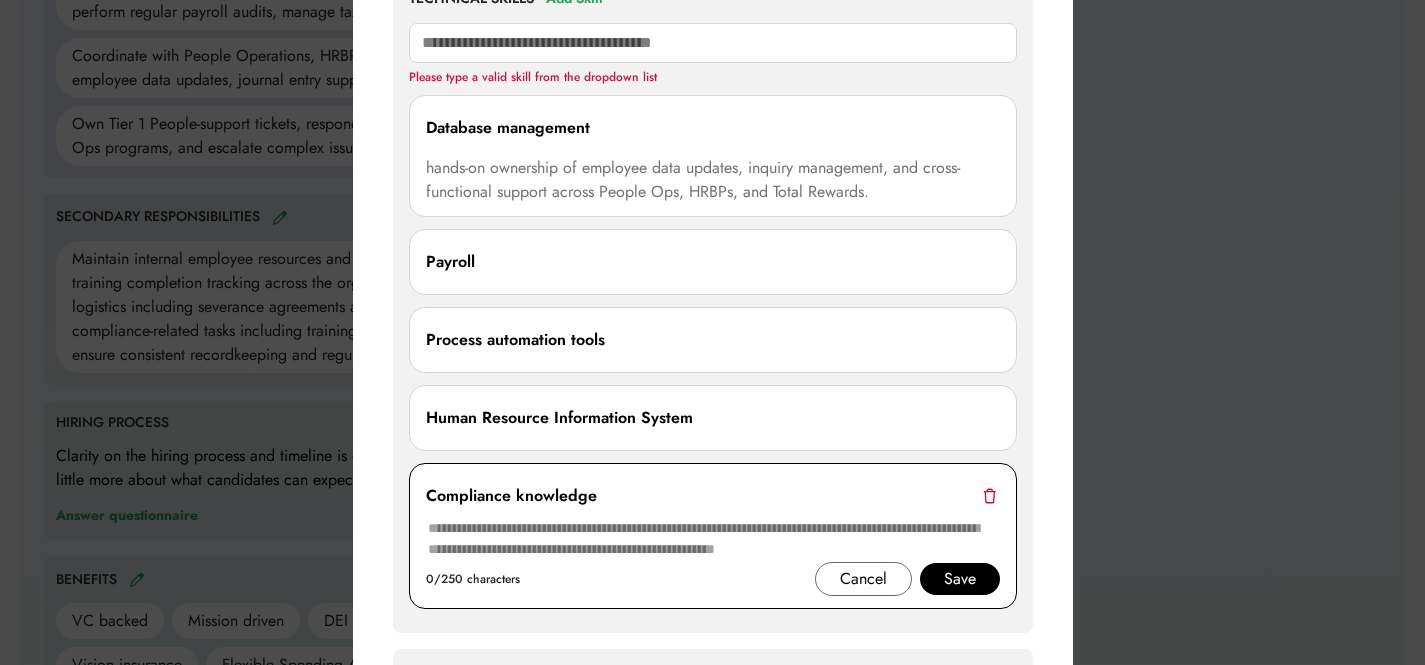 paste on "**********" 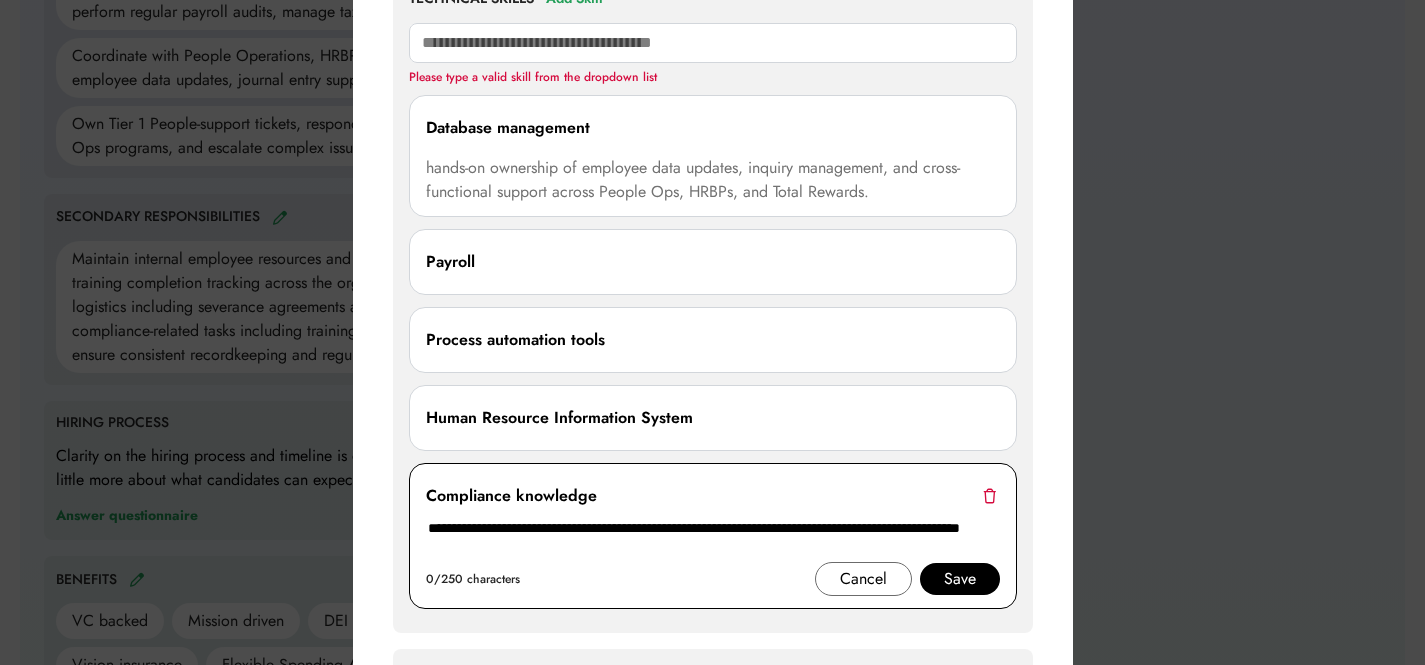 type on "**********" 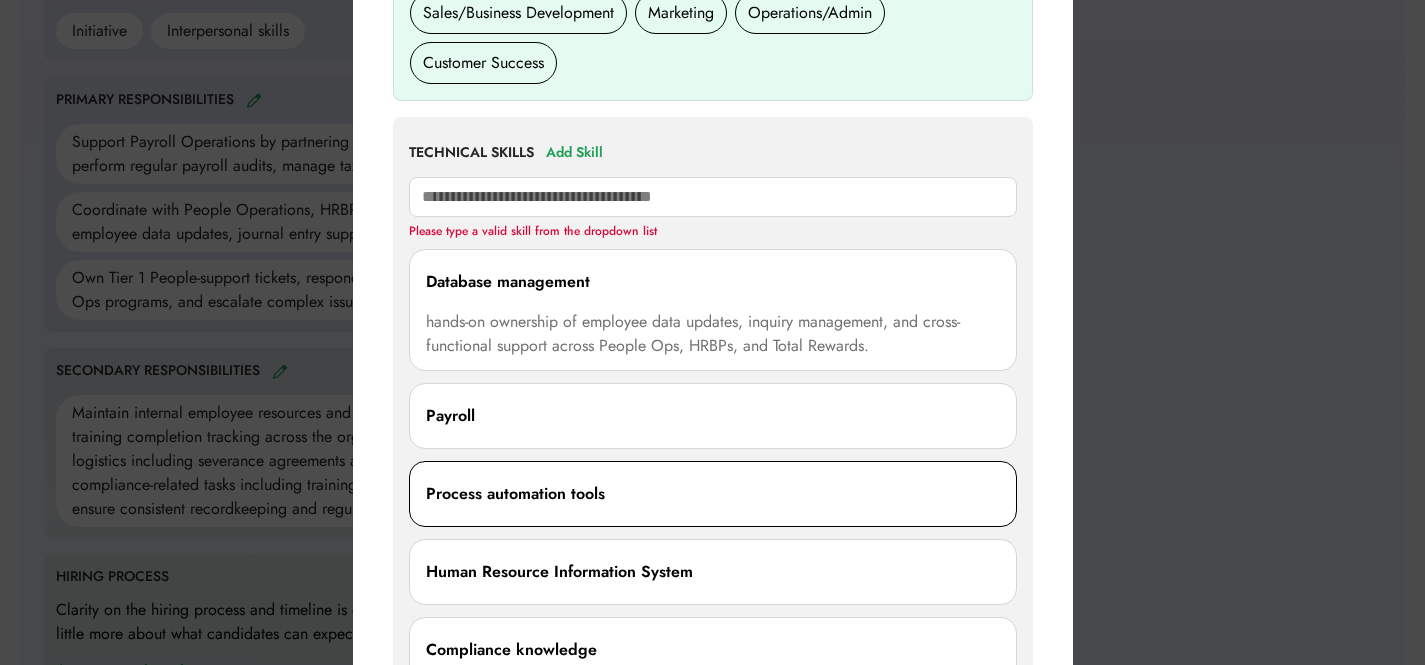 scroll, scrollTop: 958, scrollLeft: 0, axis: vertical 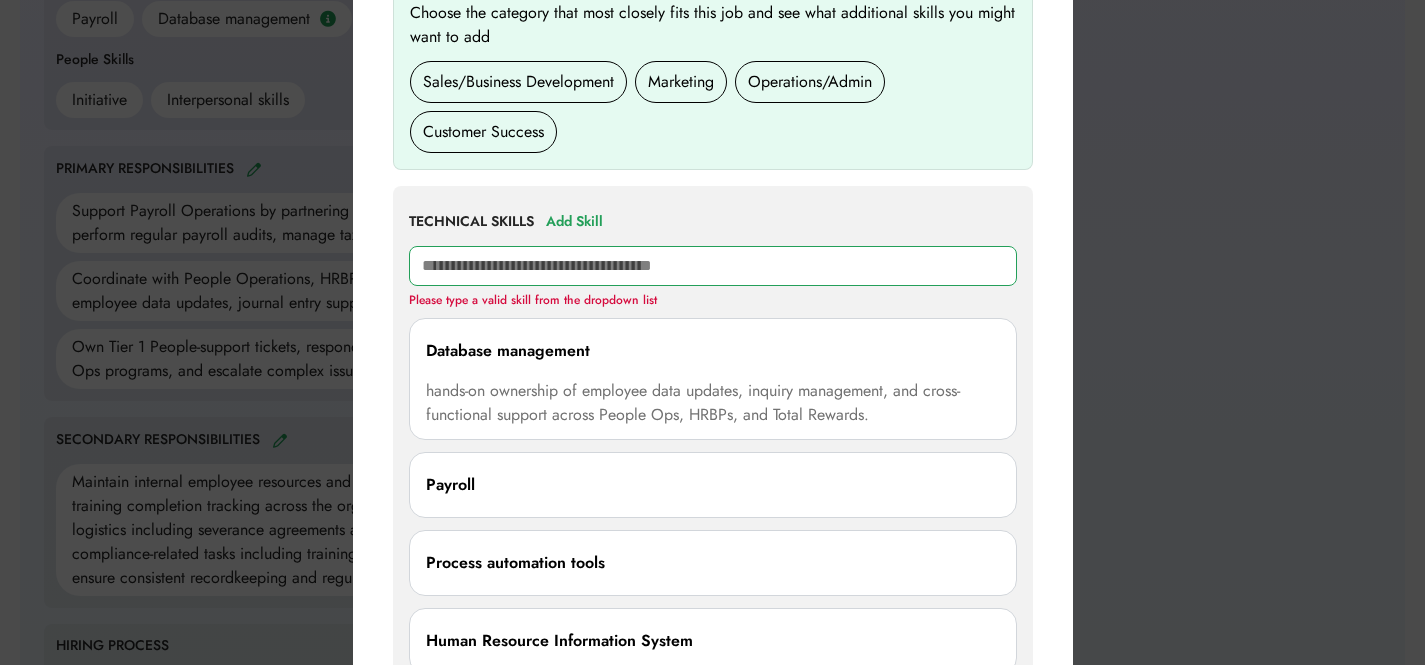 click at bounding box center [713, 266] 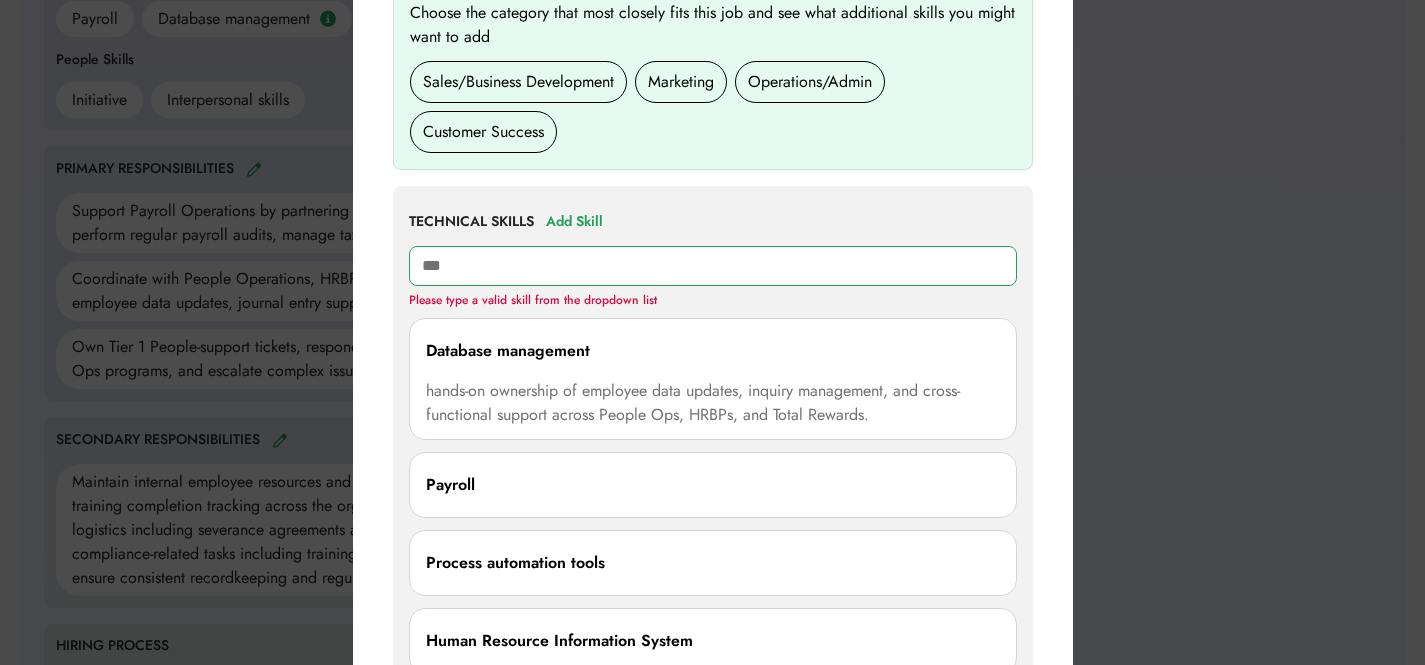 type on "****" 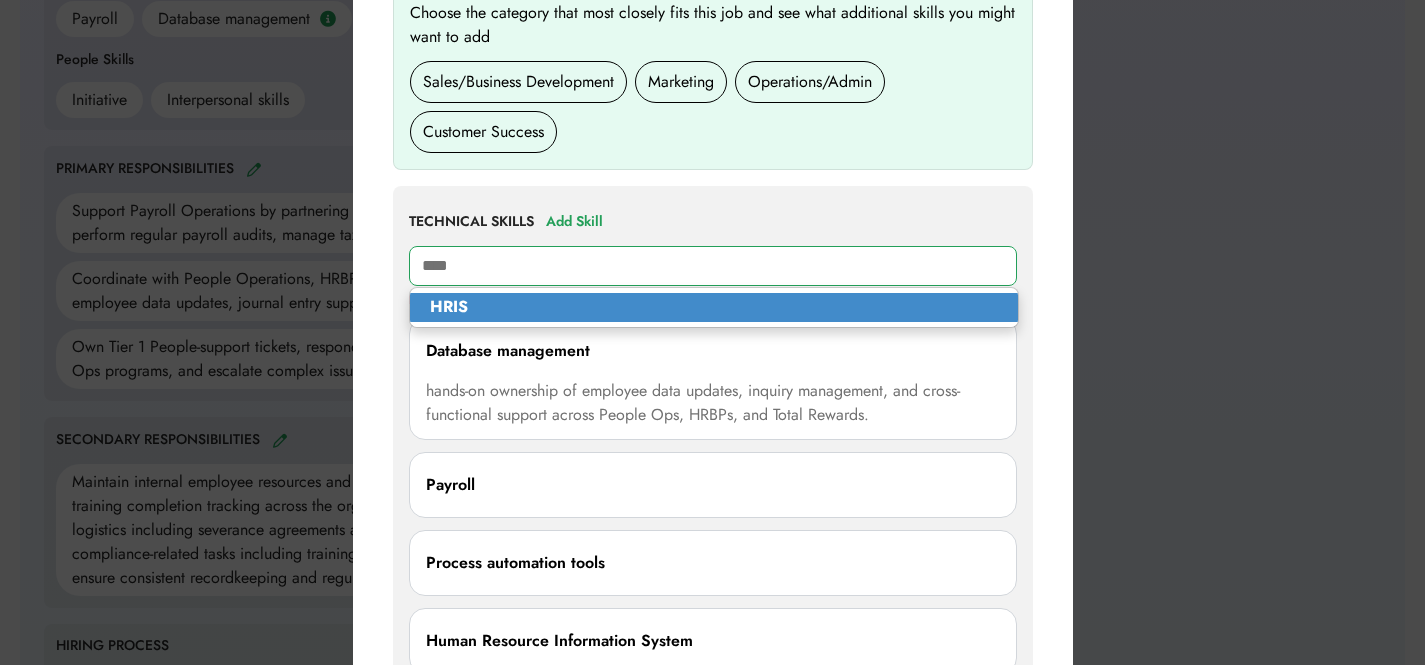 click on "HRIS" at bounding box center [714, 307] 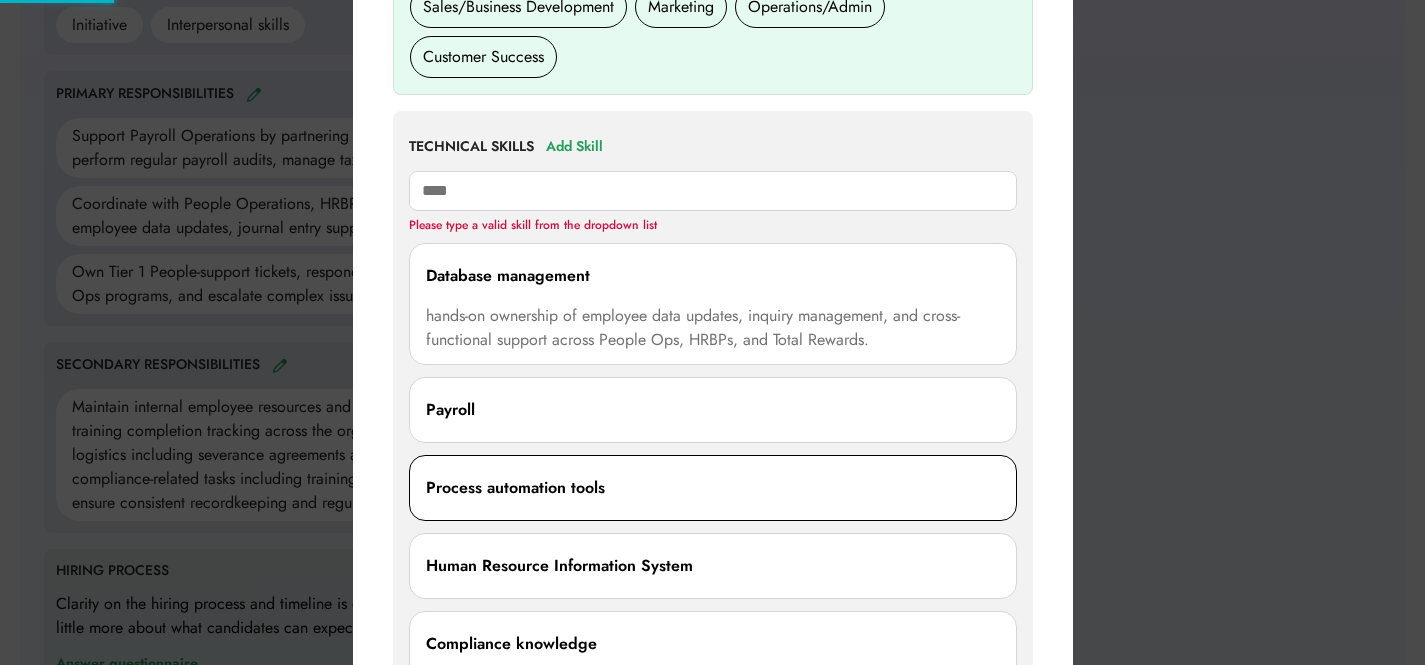 scroll, scrollTop: 1305, scrollLeft: 0, axis: vertical 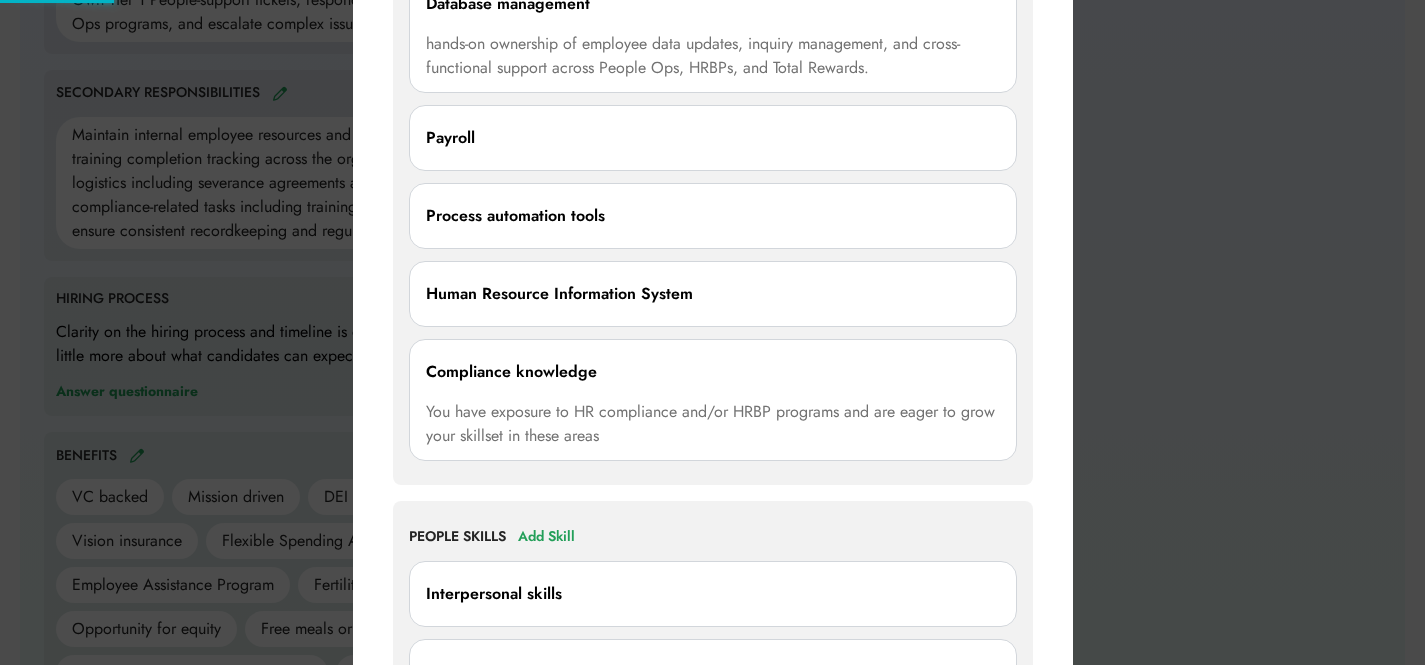 type 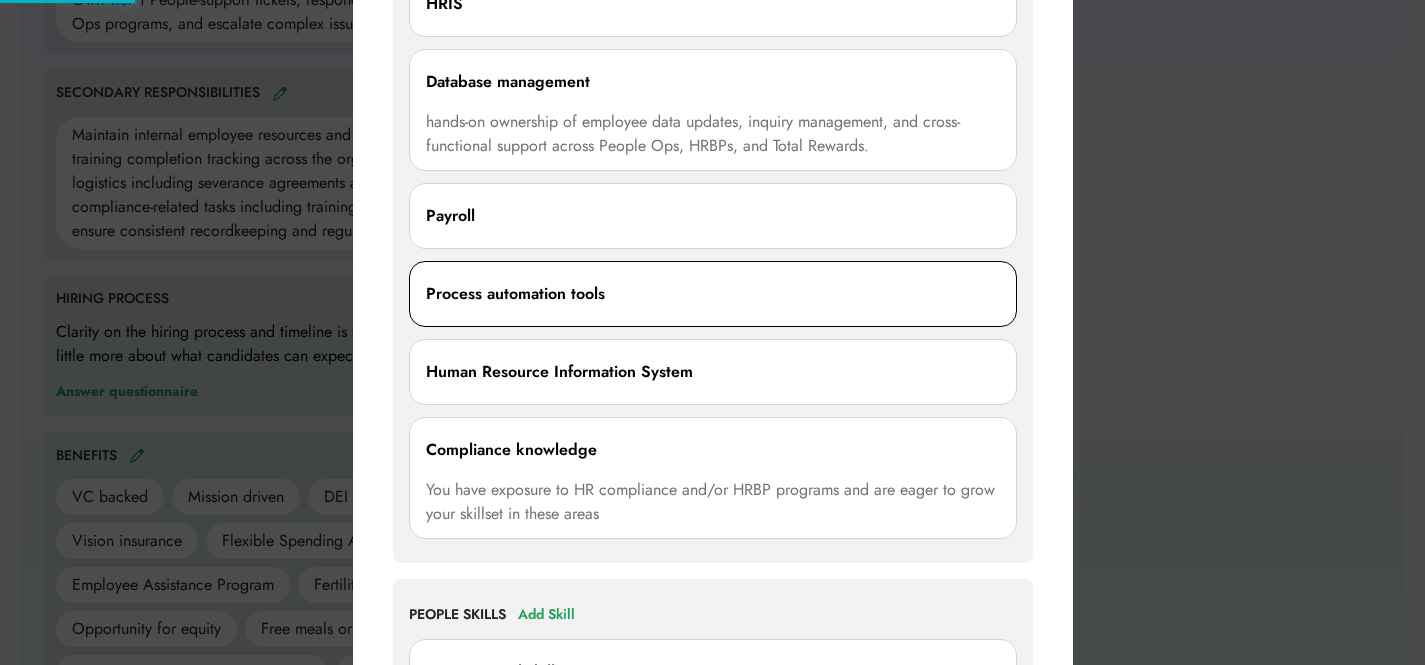 type 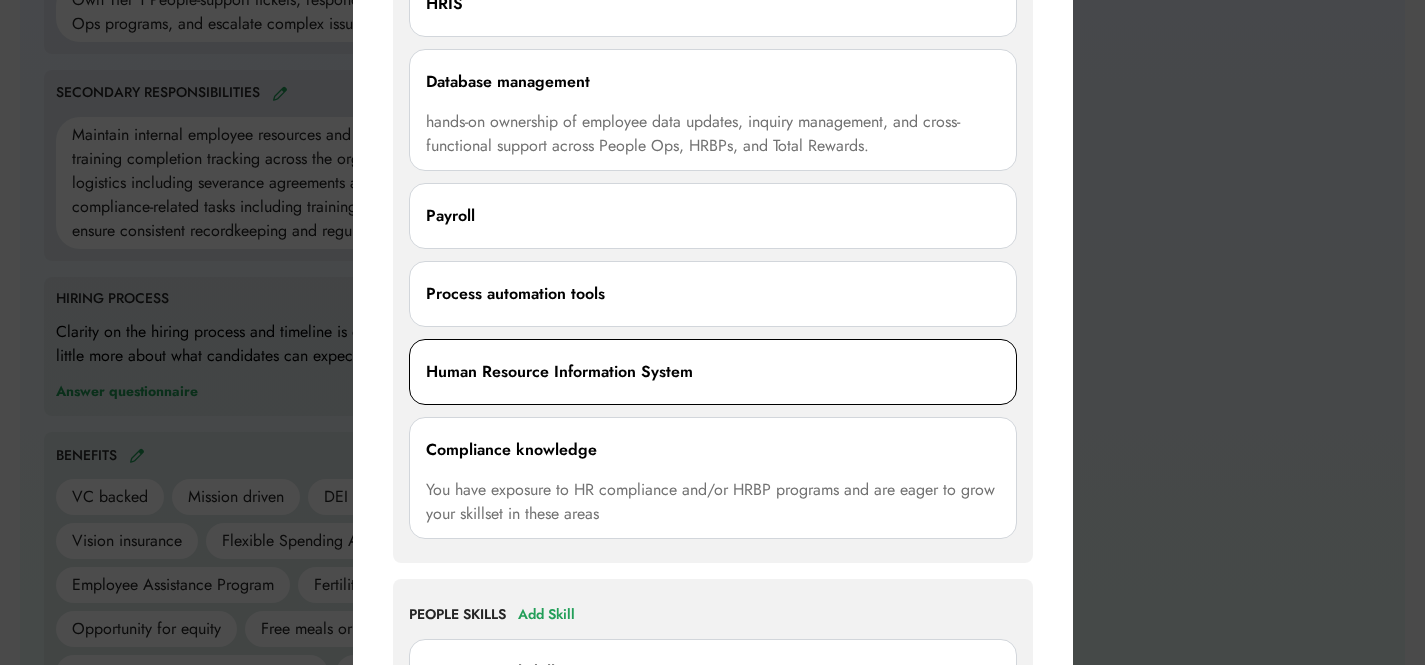 drag, startPoint x: 742, startPoint y: 347, endPoint x: 824, endPoint y: 351, distance: 82.0975 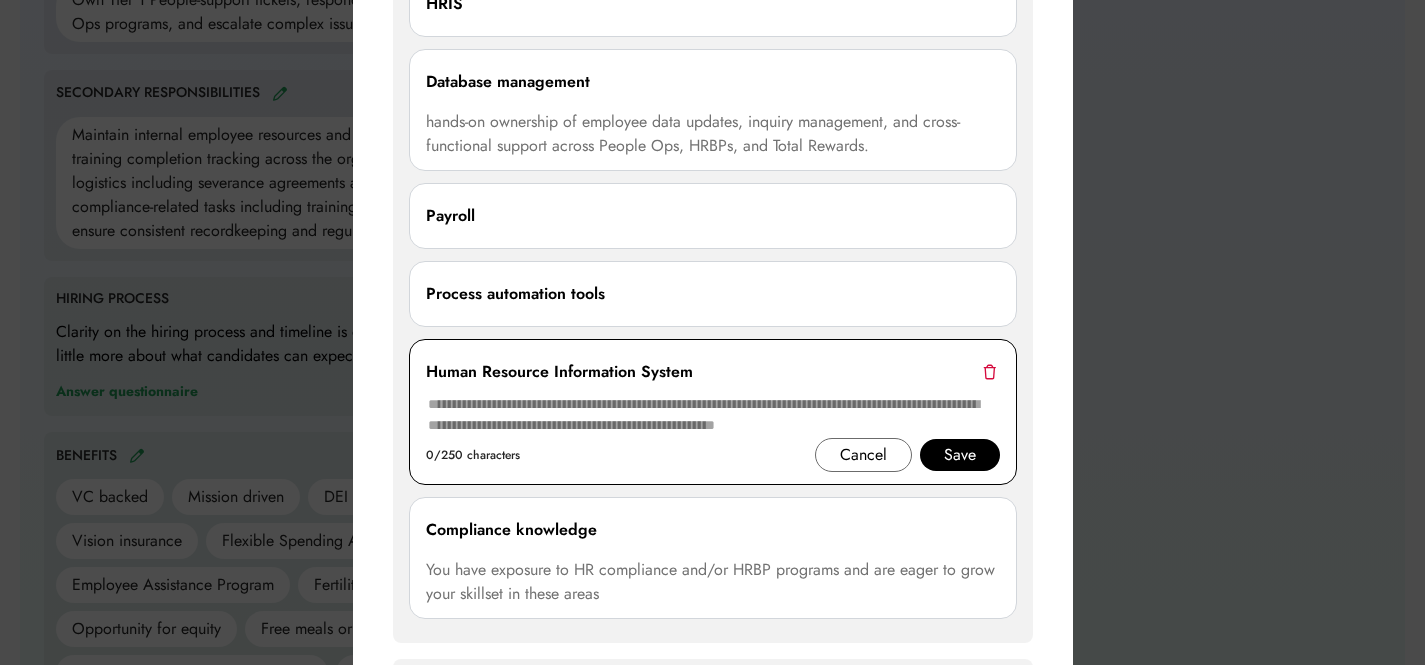 click at bounding box center [989, 371] 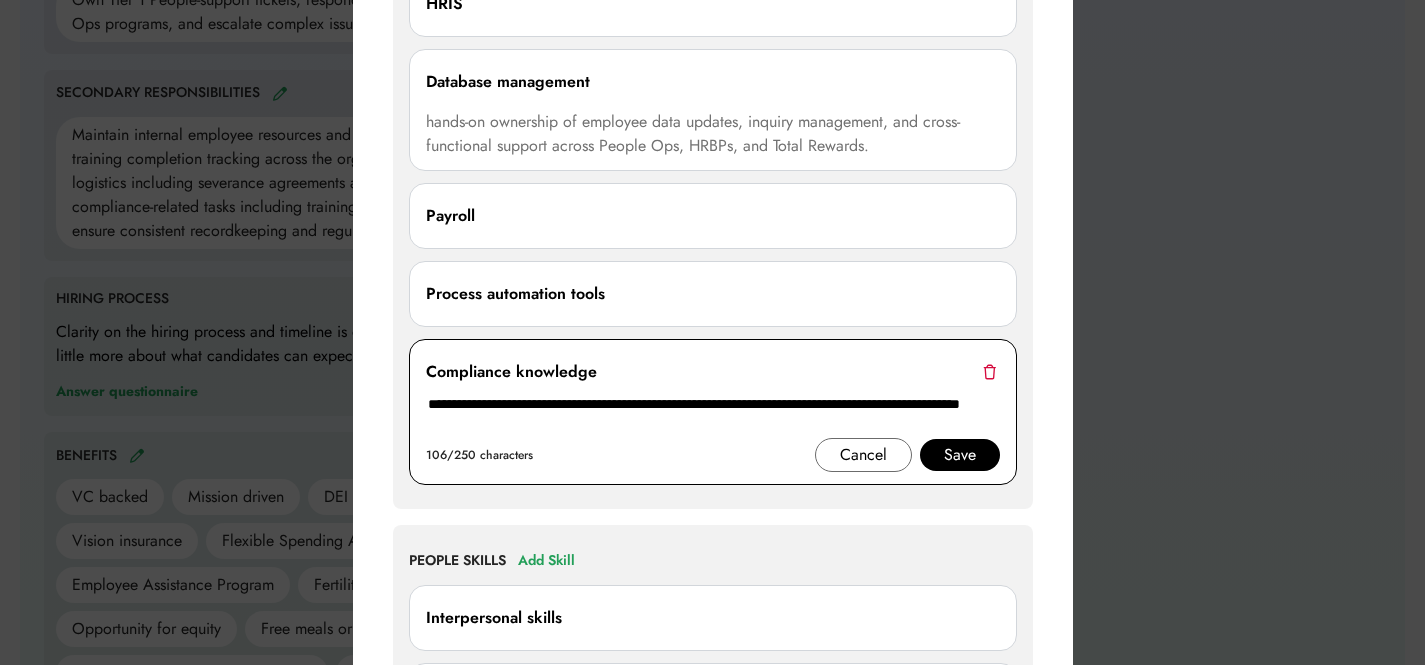 scroll, scrollTop: 1141, scrollLeft: 0, axis: vertical 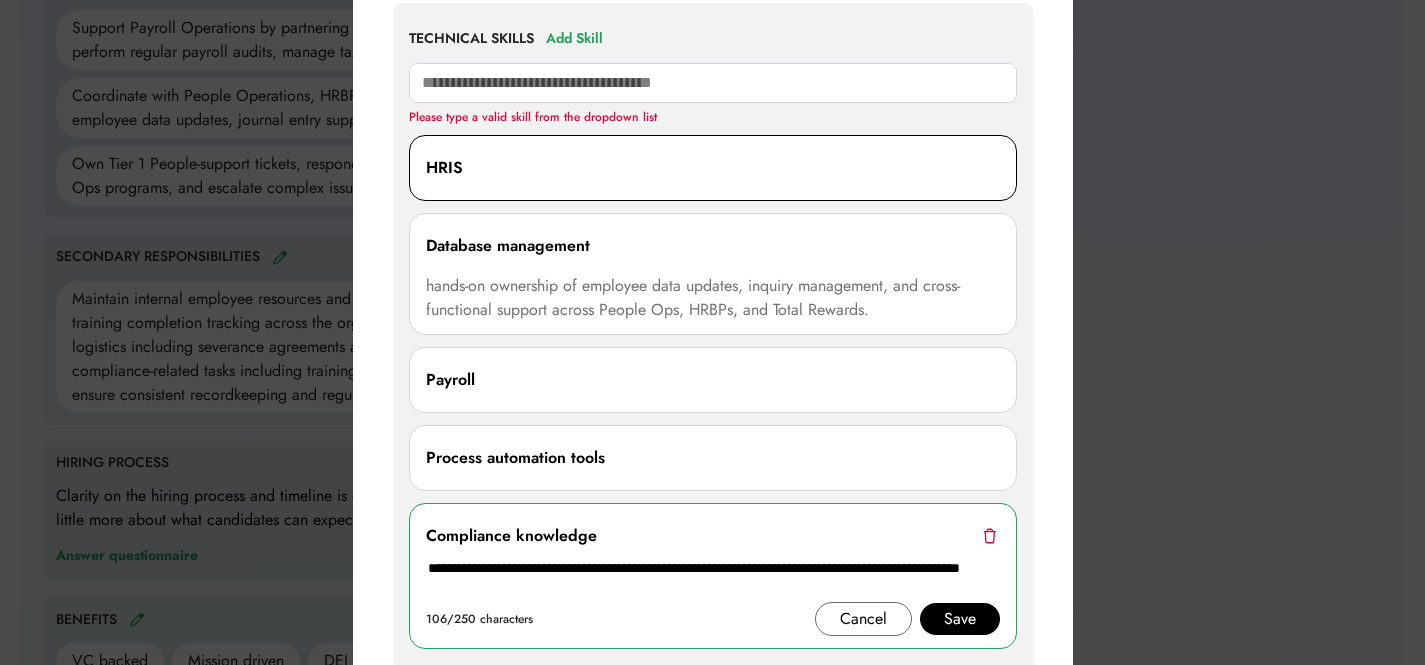 click on "HRIS" at bounding box center (713, 168) 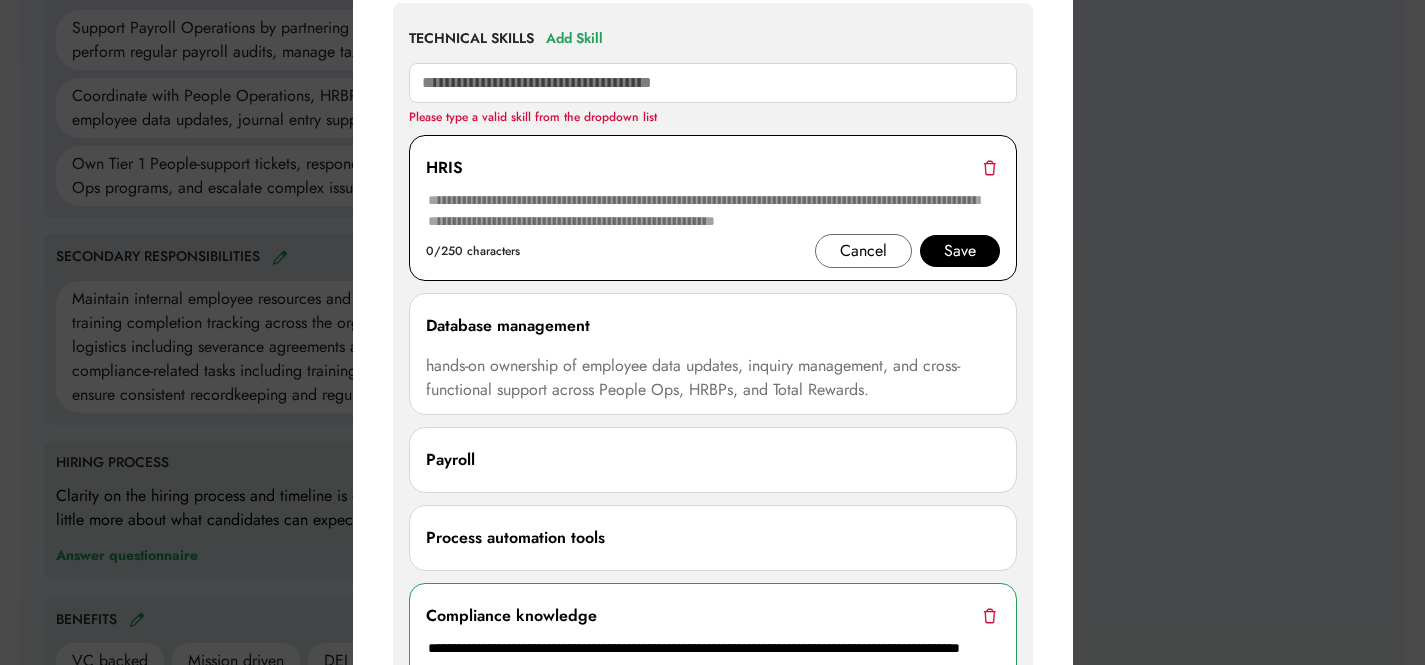 click at bounding box center (713, 211) 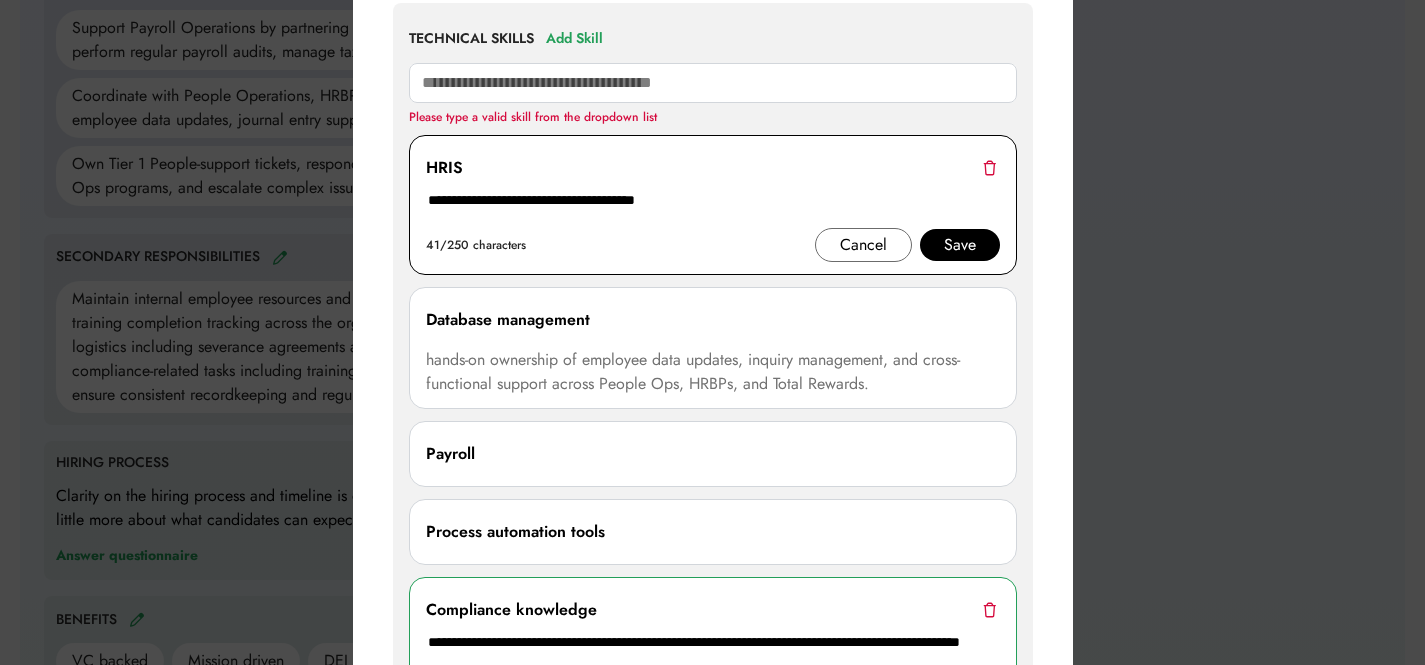 type on "**********" 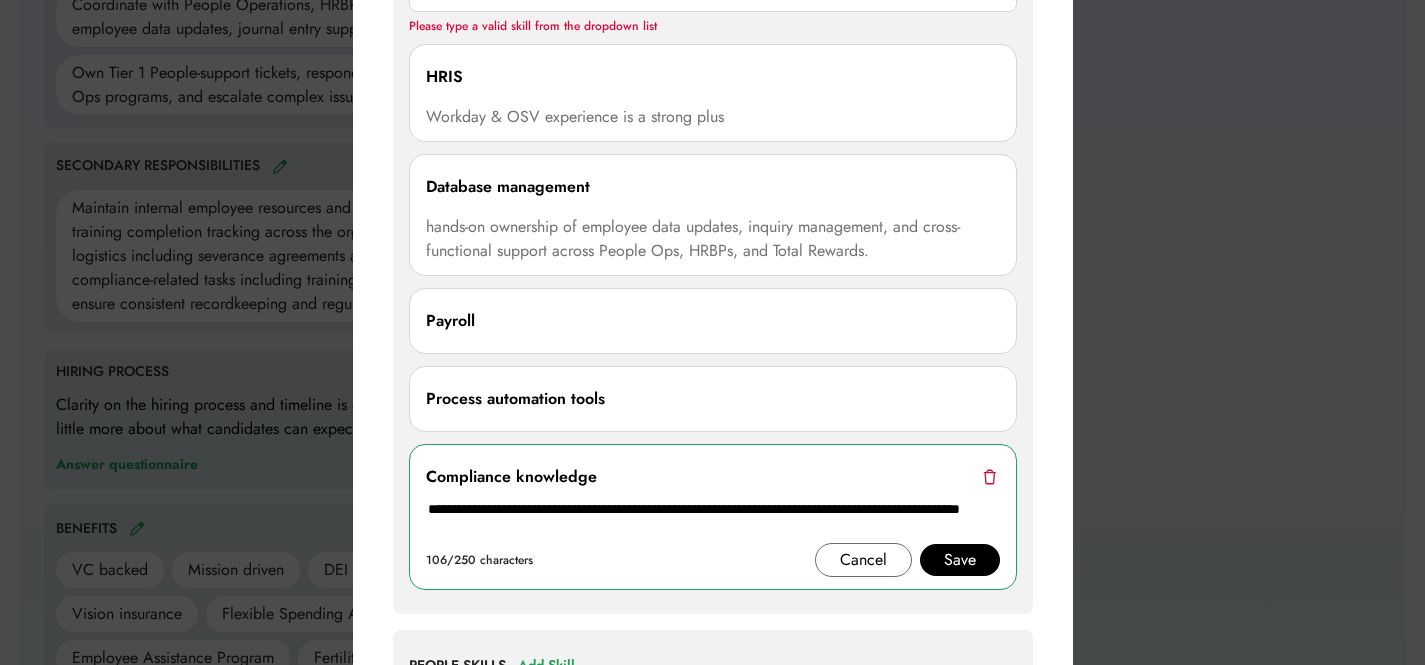 scroll, scrollTop: 1503, scrollLeft: 0, axis: vertical 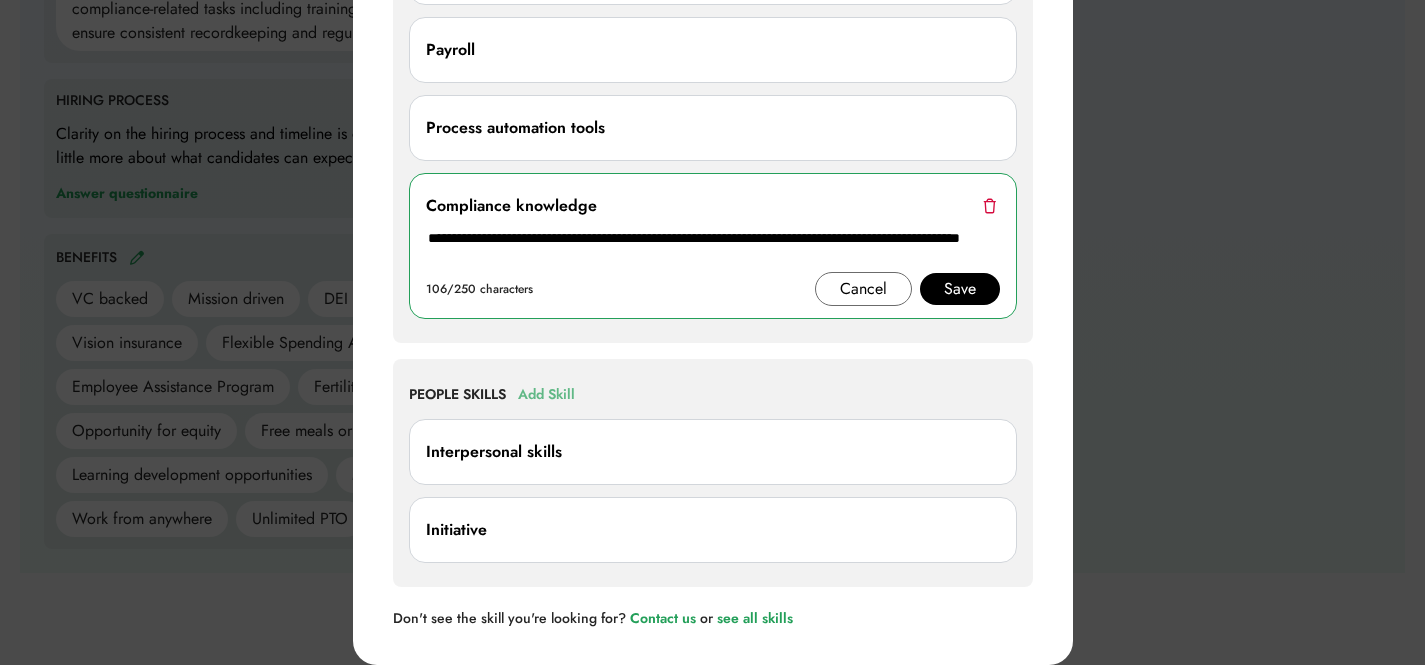 click on "Add Skill" at bounding box center [546, 395] 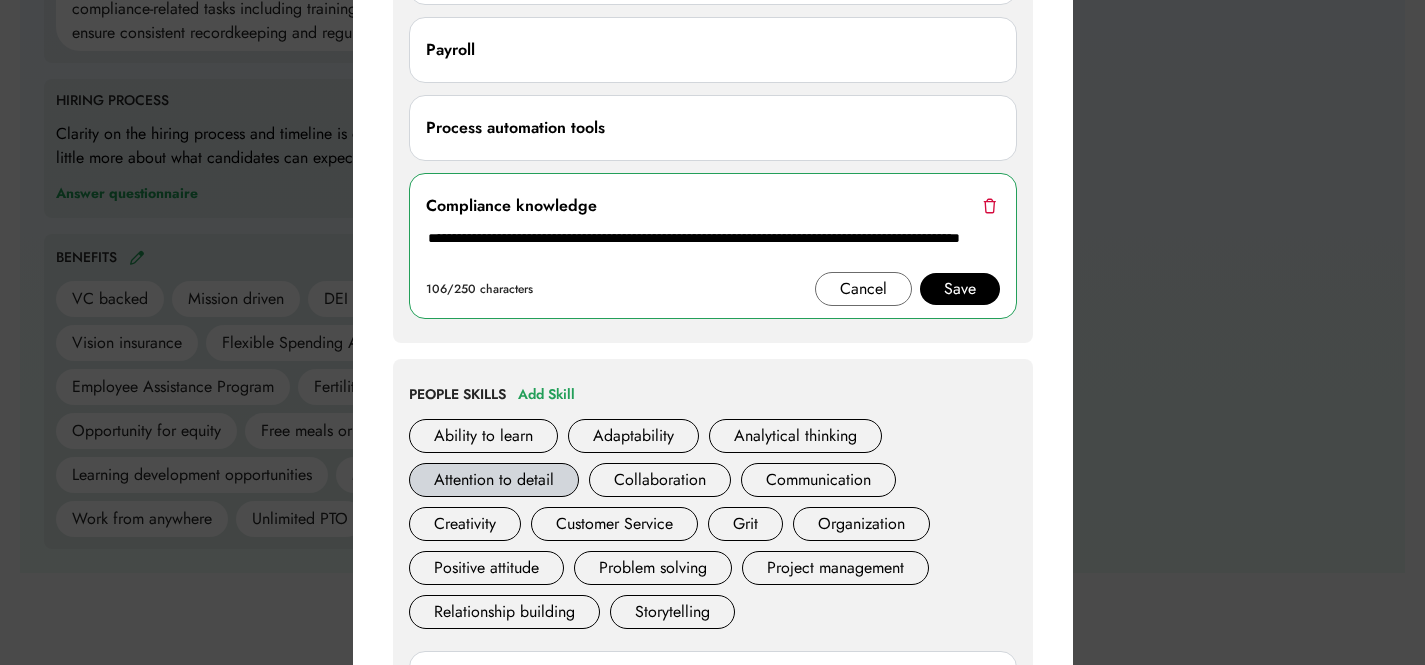 click on "Attention to detail" at bounding box center [494, 480] 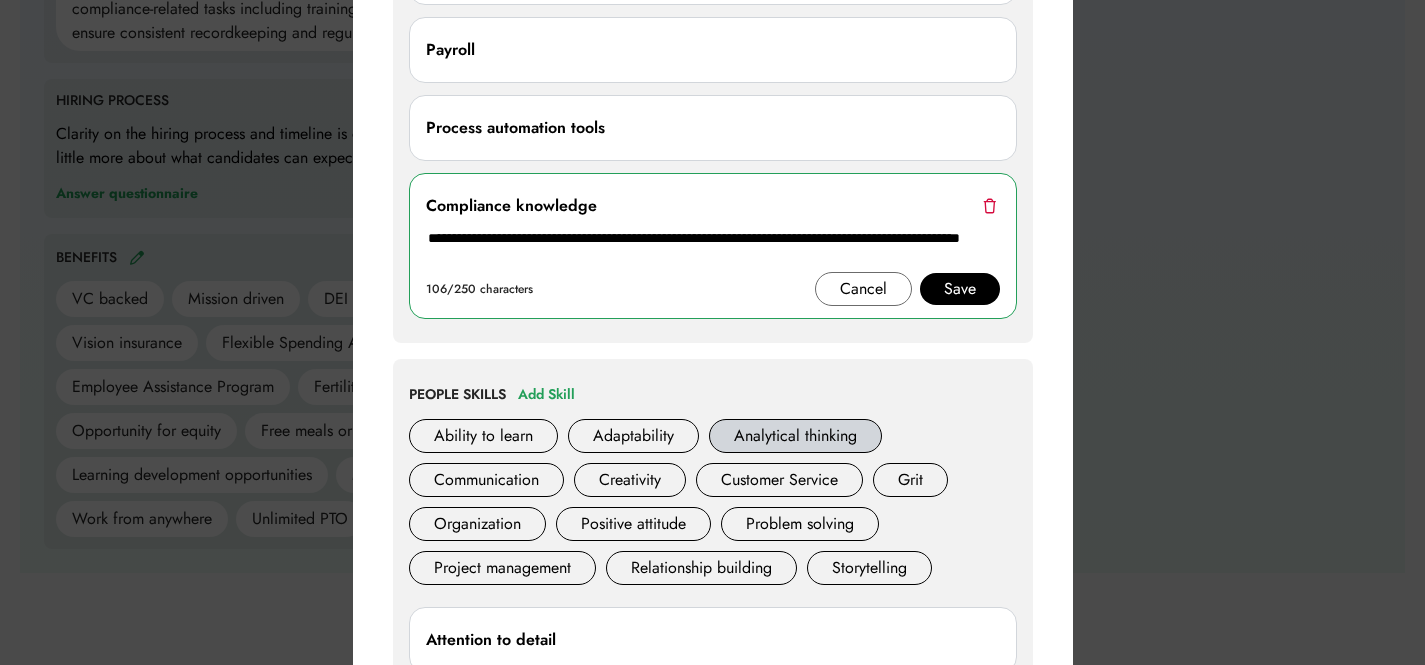 click on "Analytical thinking" at bounding box center (795, 436) 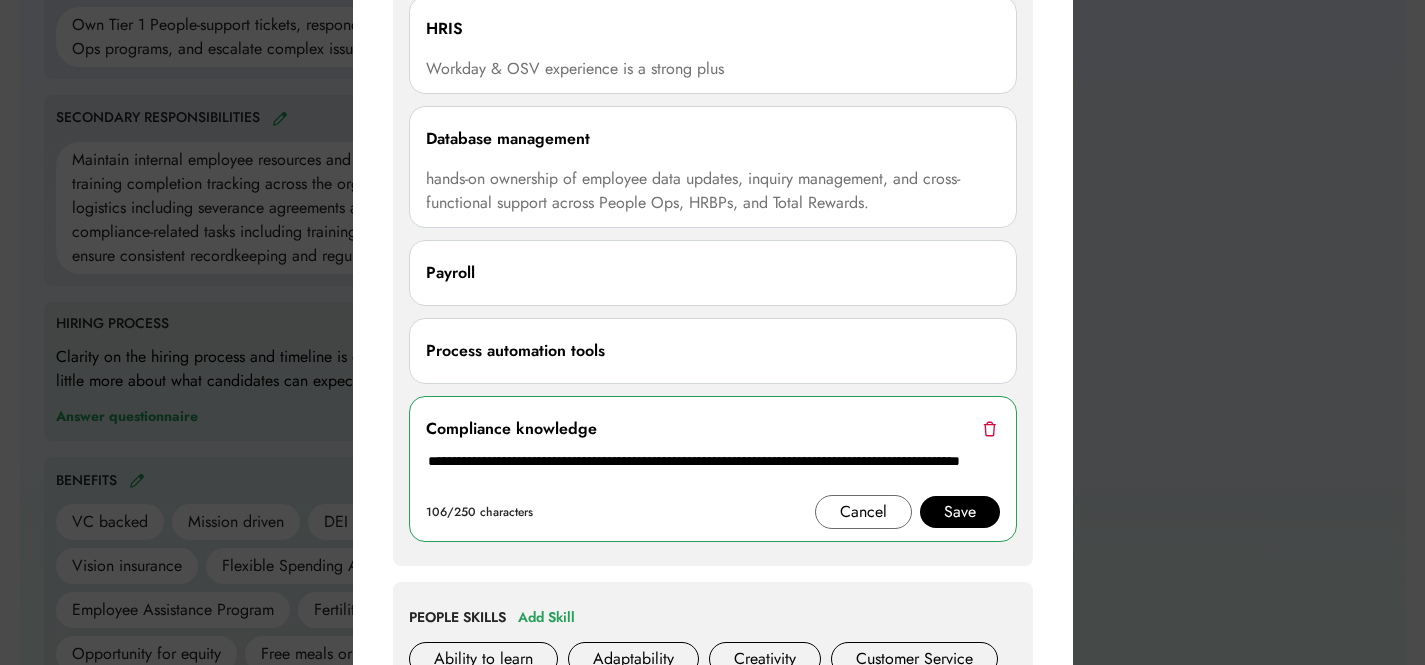 scroll, scrollTop: 1193, scrollLeft: 0, axis: vertical 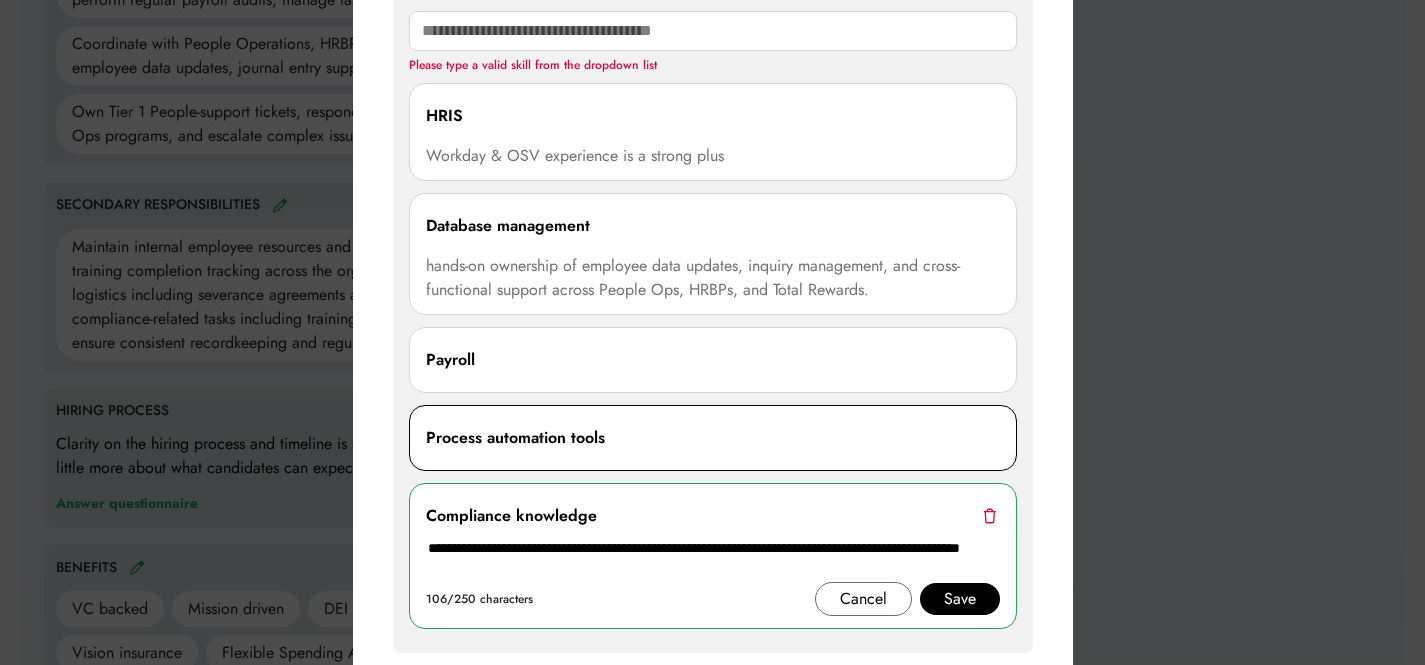 drag, startPoint x: 757, startPoint y: 444, endPoint x: 780, endPoint y: 443, distance: 23.021729 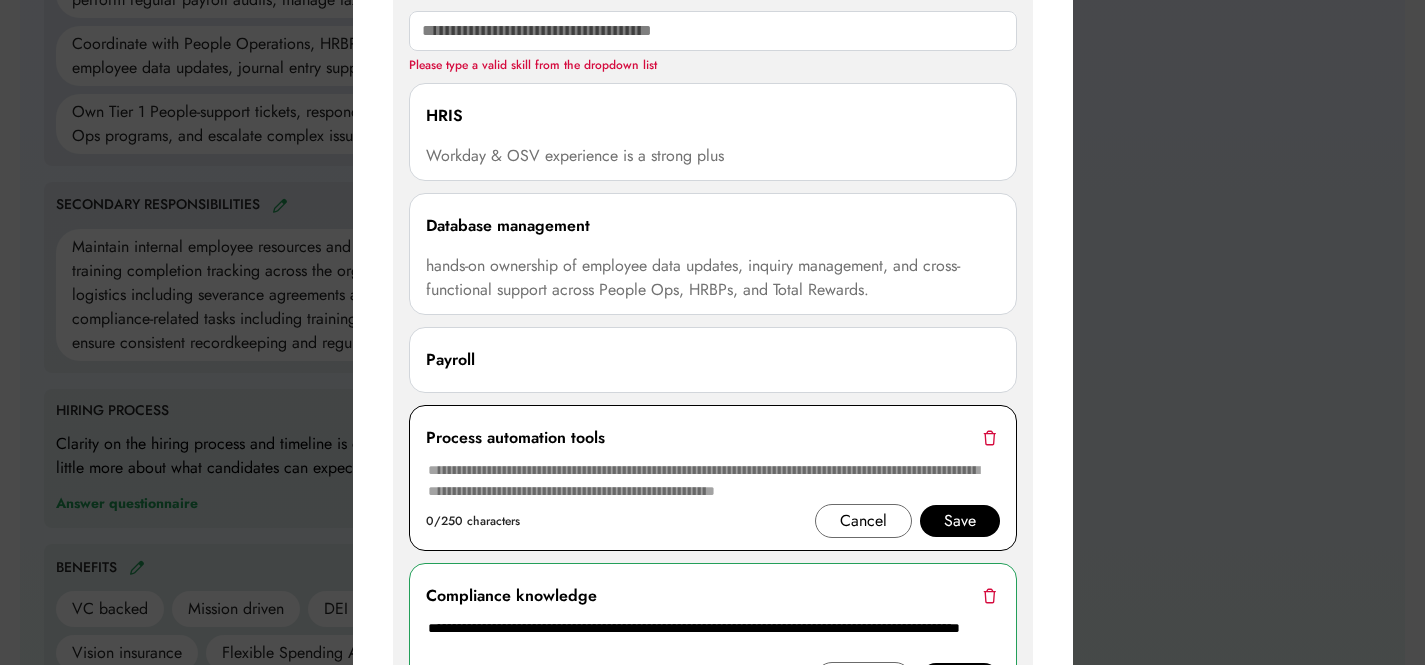 click at bounding box center [989, 437] 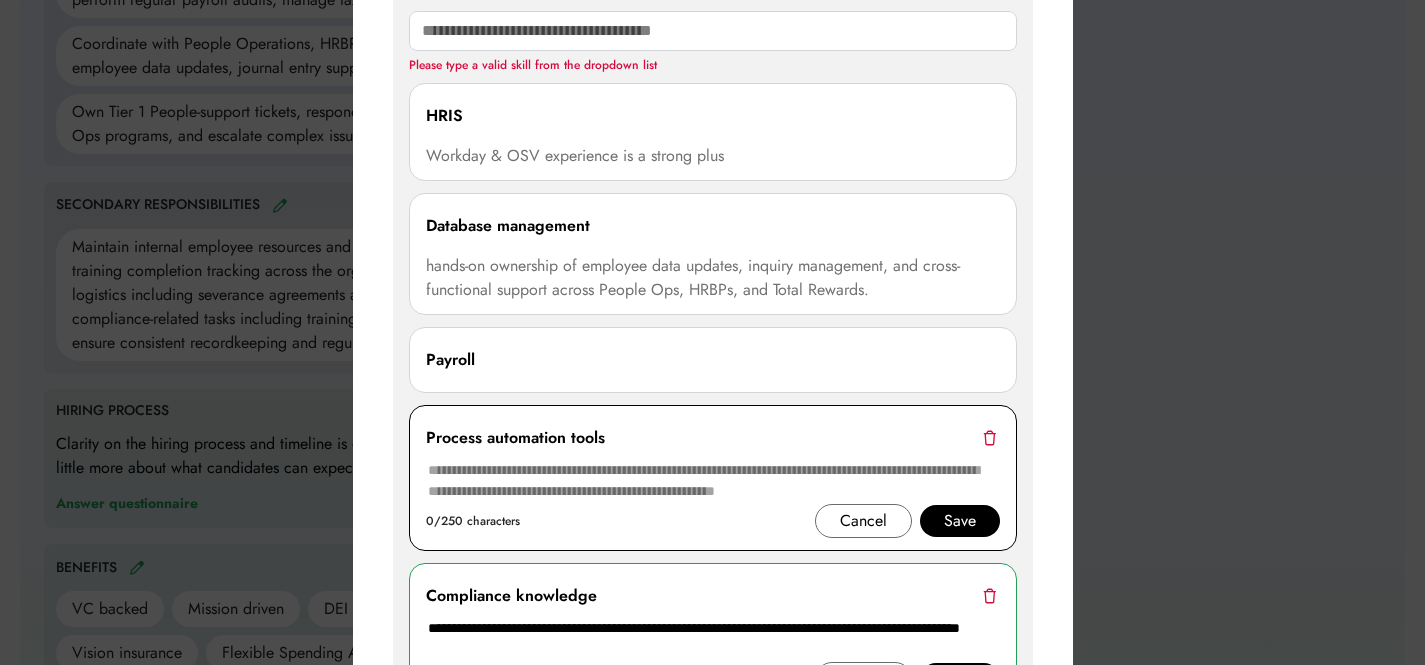 type on "**********" 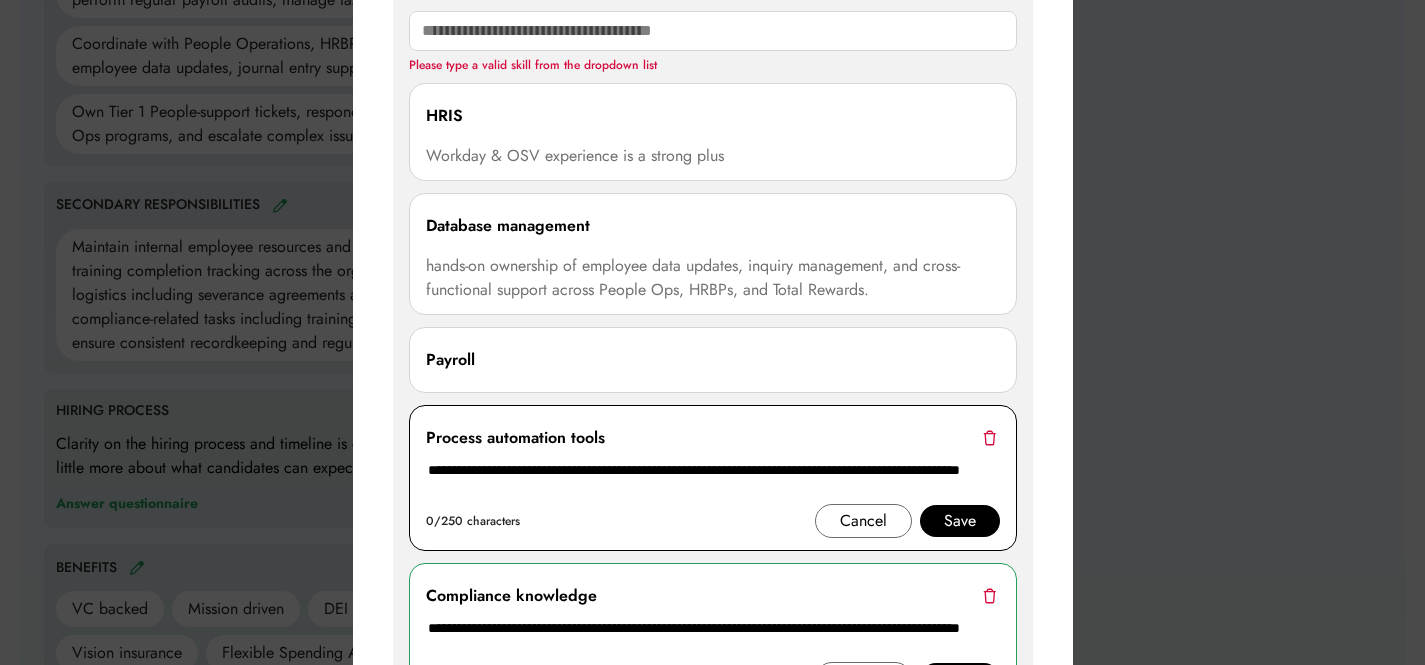 scroll, scrollTop: 1149, scrollLeft: 0, axis: vertical 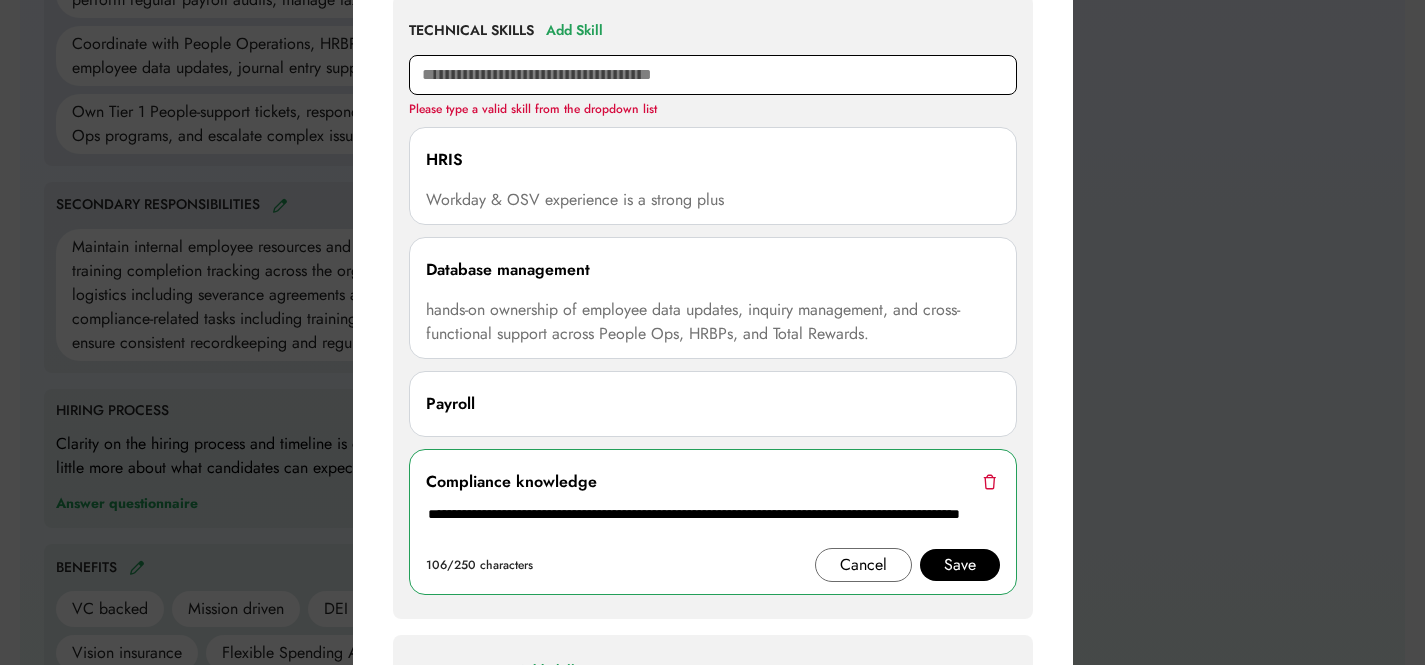 click at bounding box center [713, 75] 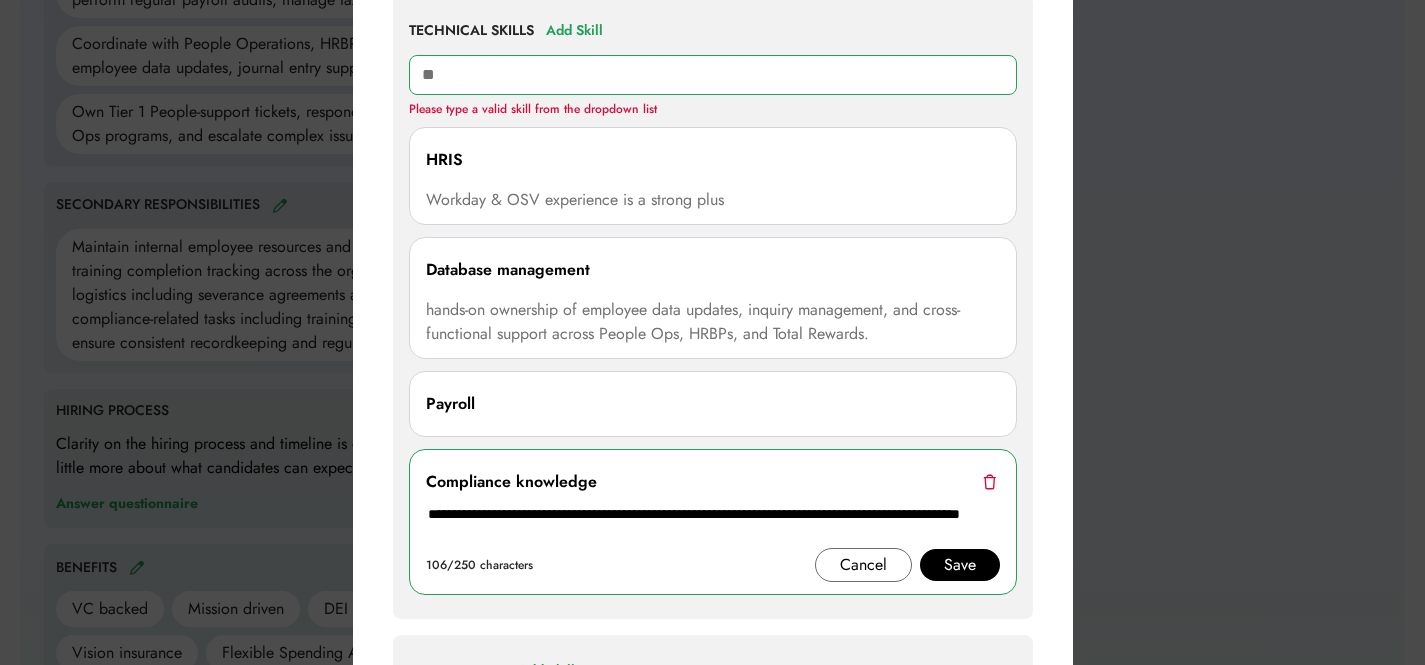 type on "*" 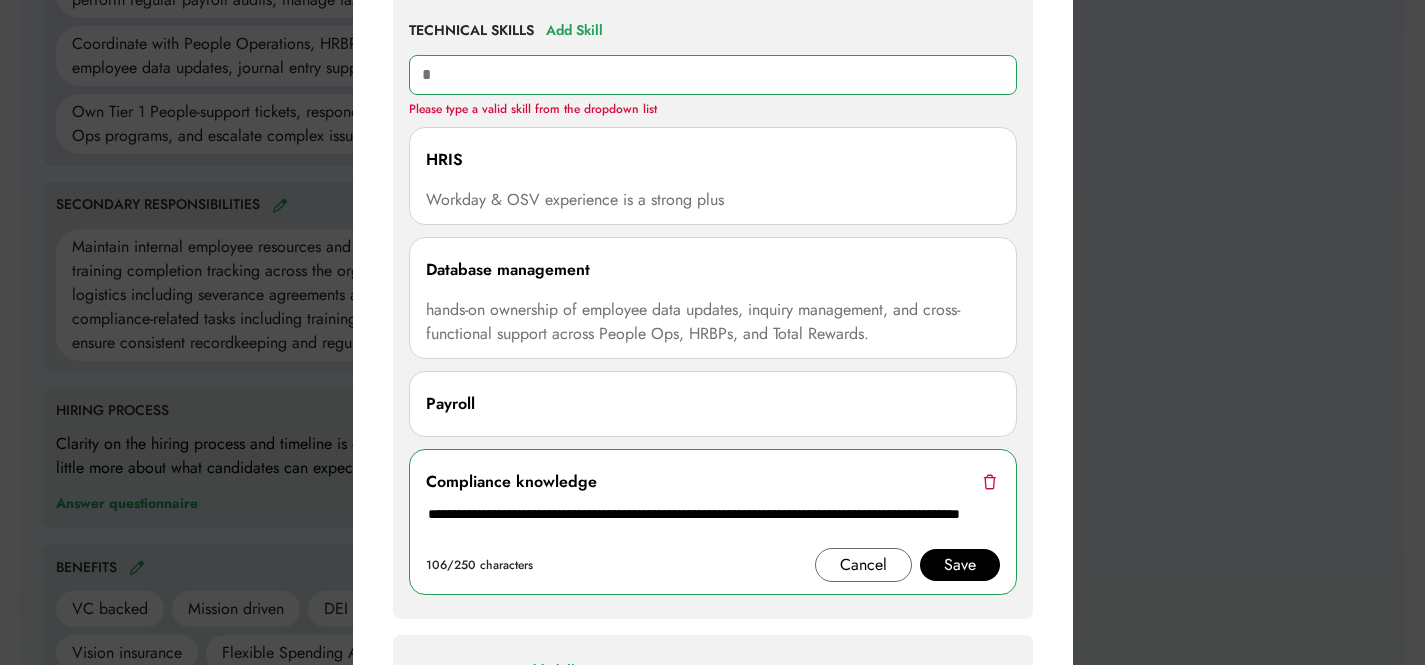 type on "**" 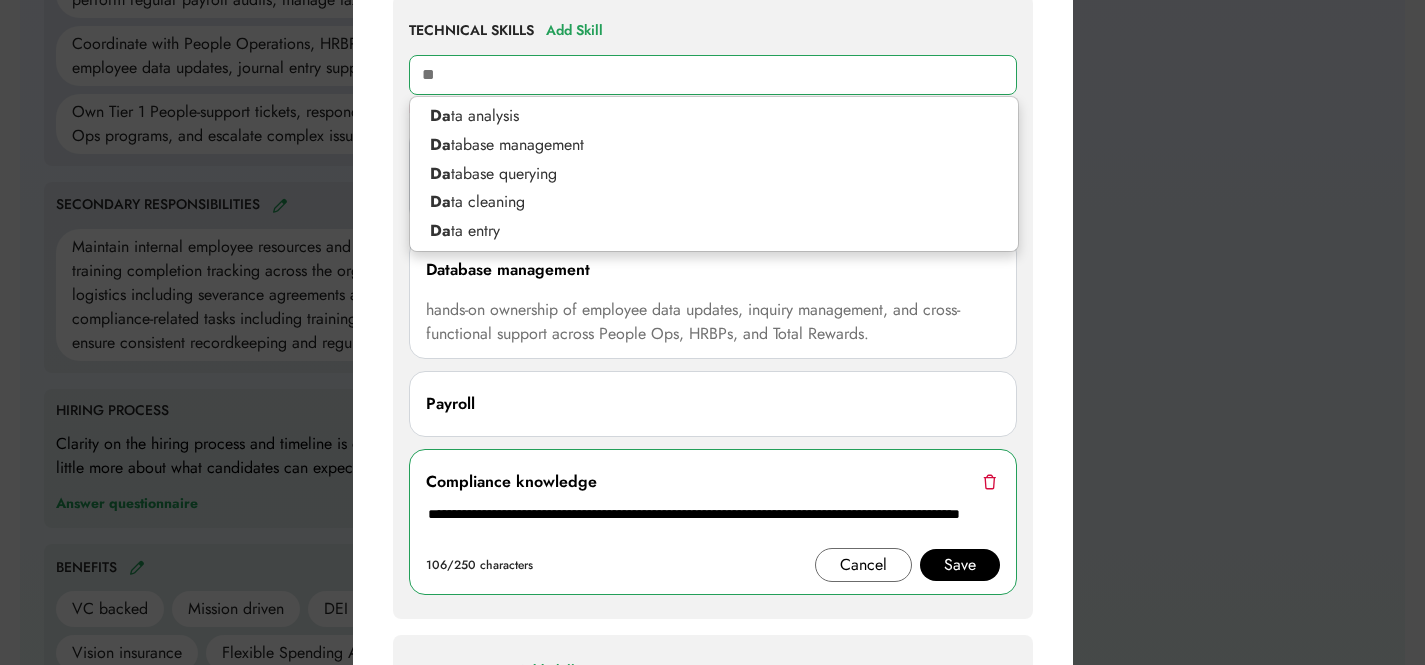 type on "**********" 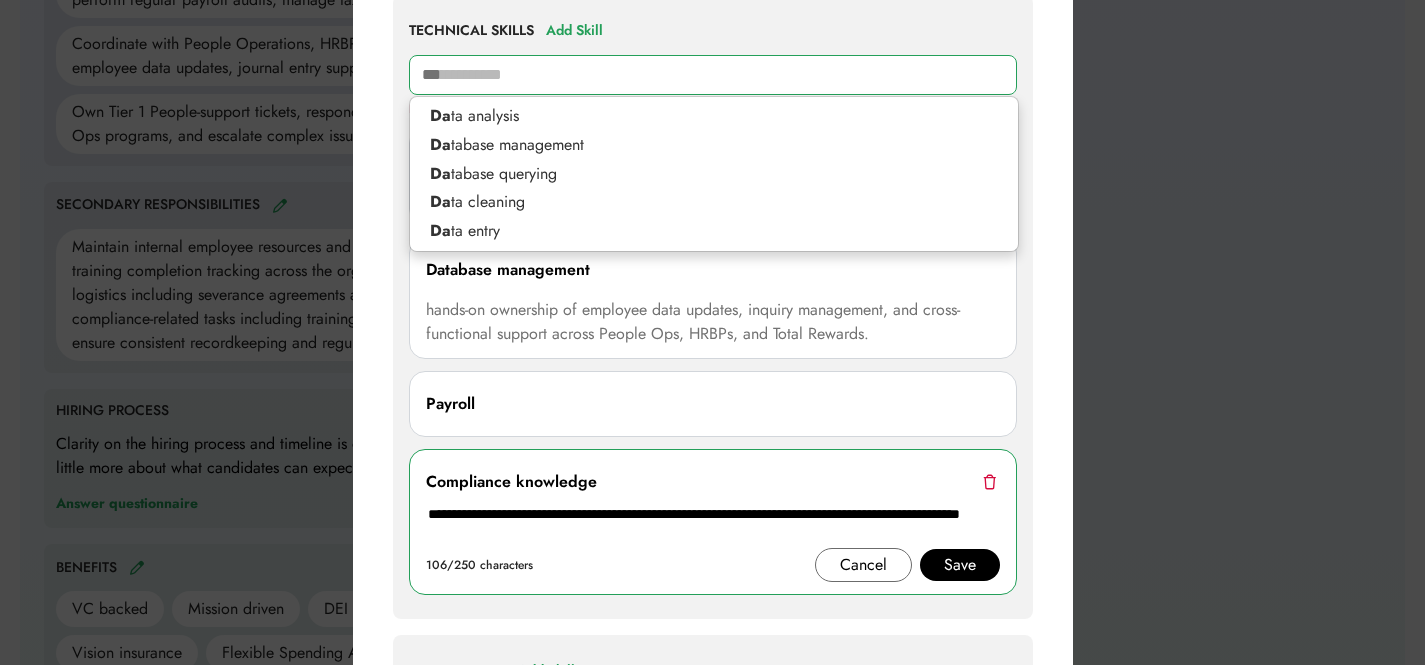 type on "****" 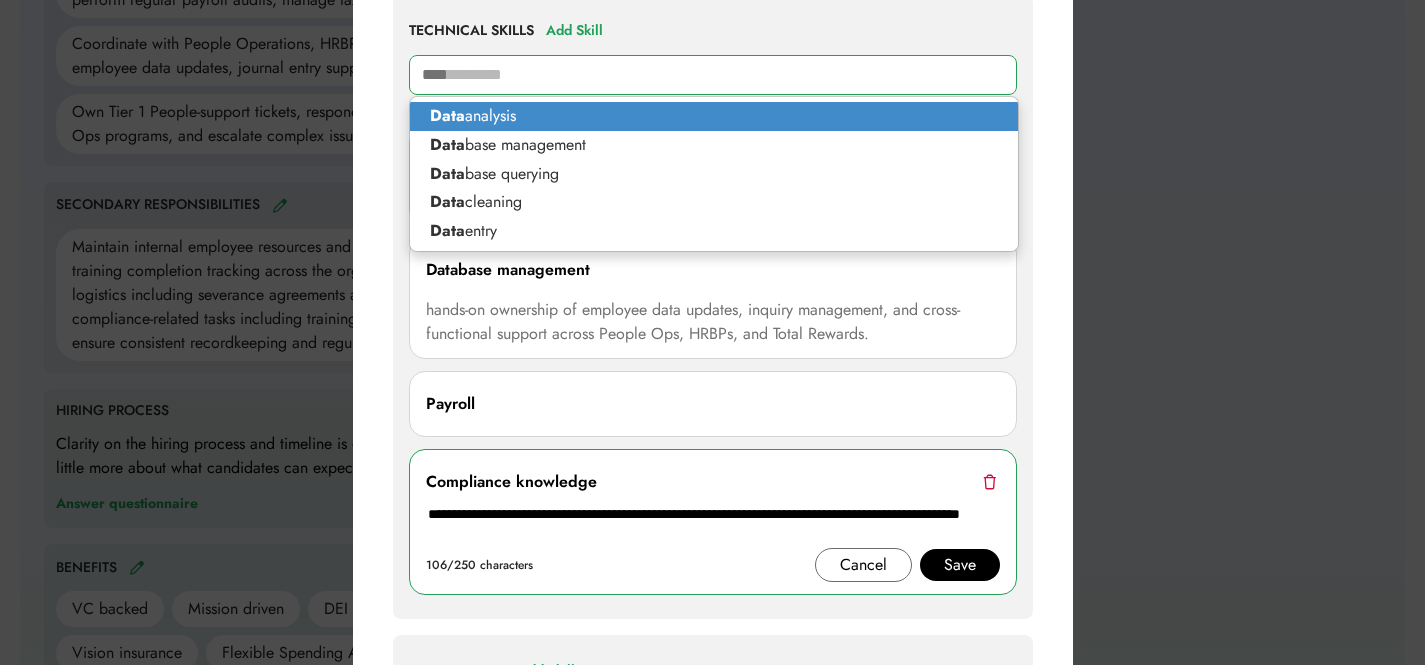 click on "Data  analysis" at bounding box center (714, 116) 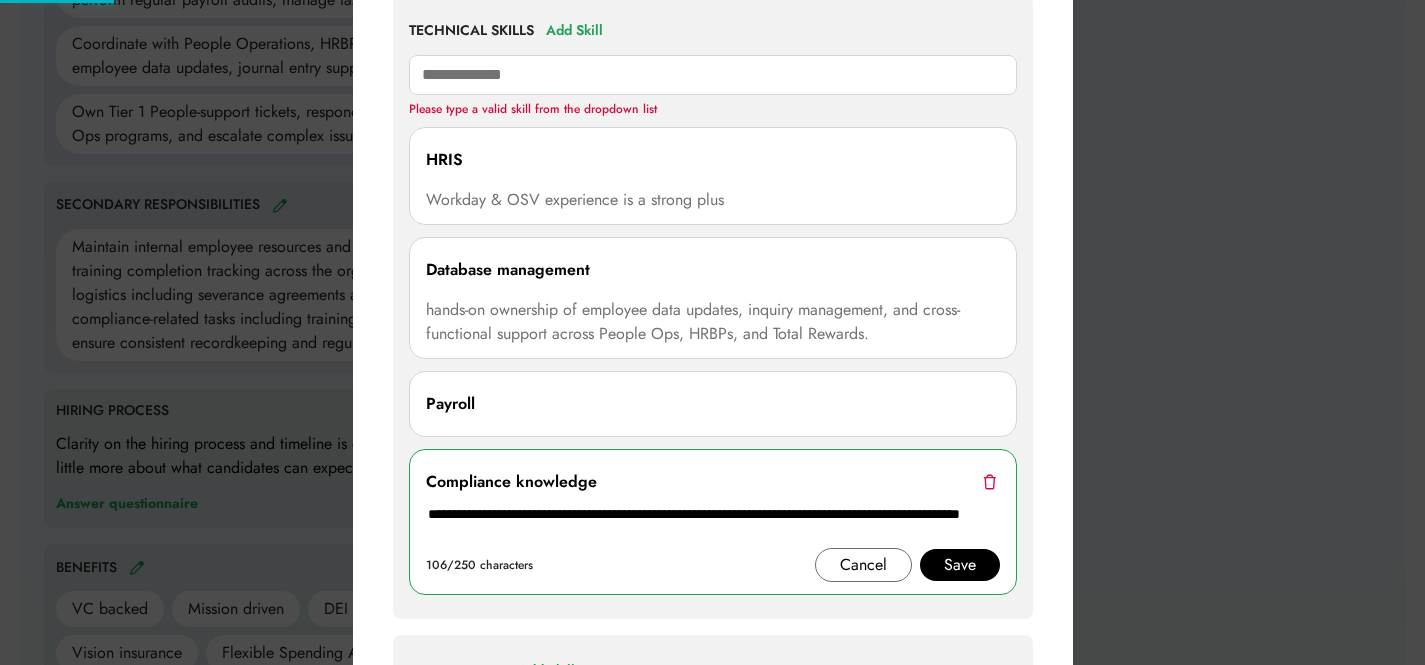 type 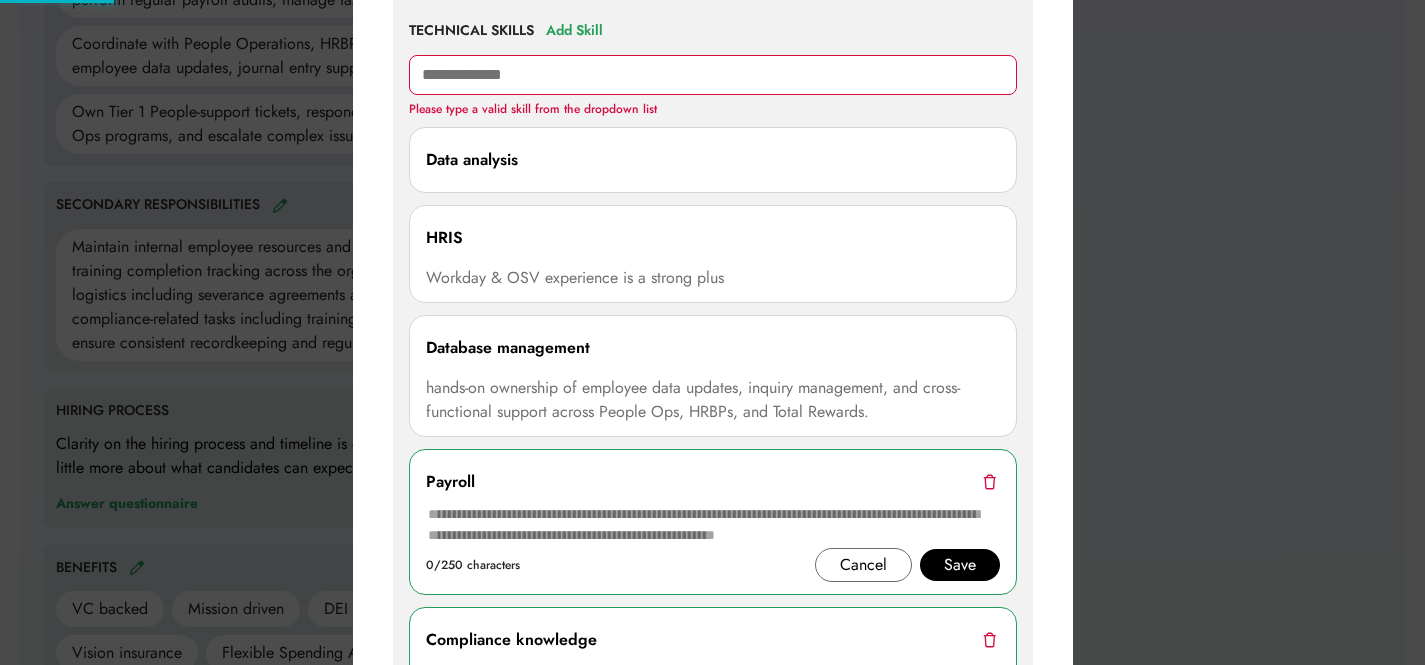 type 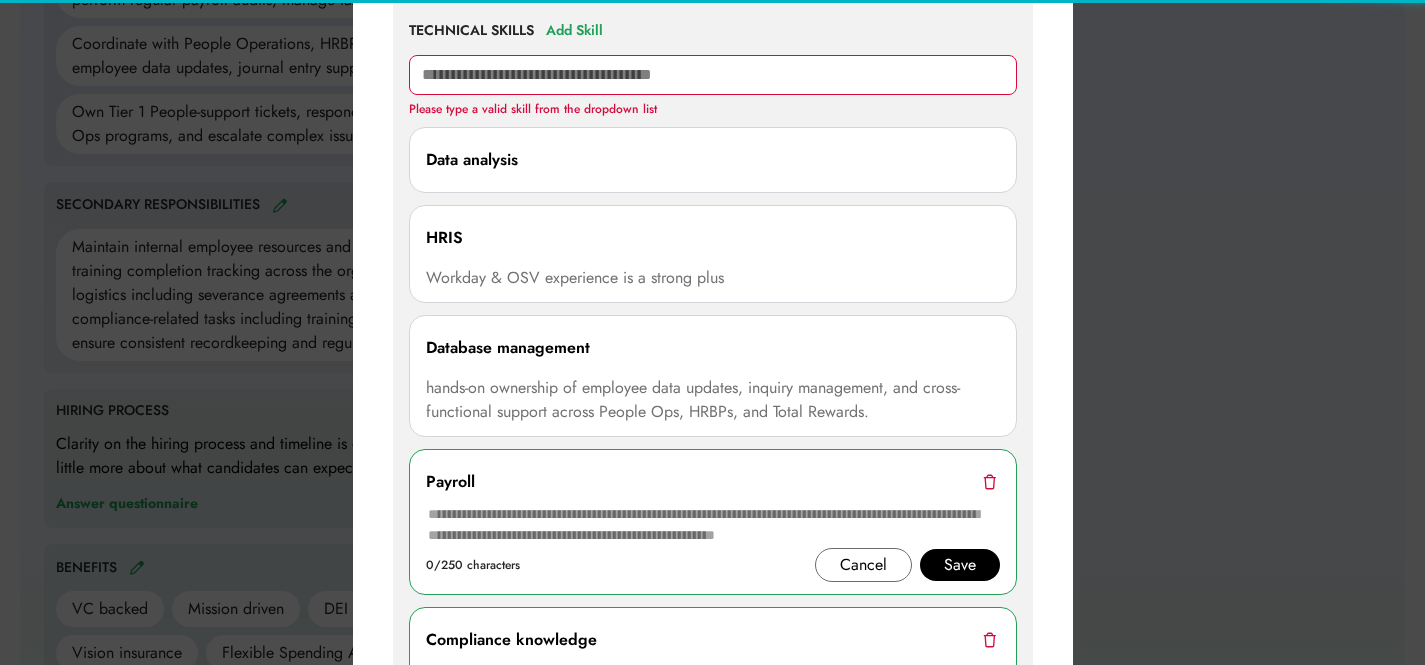click at bounding box center (712, 332) 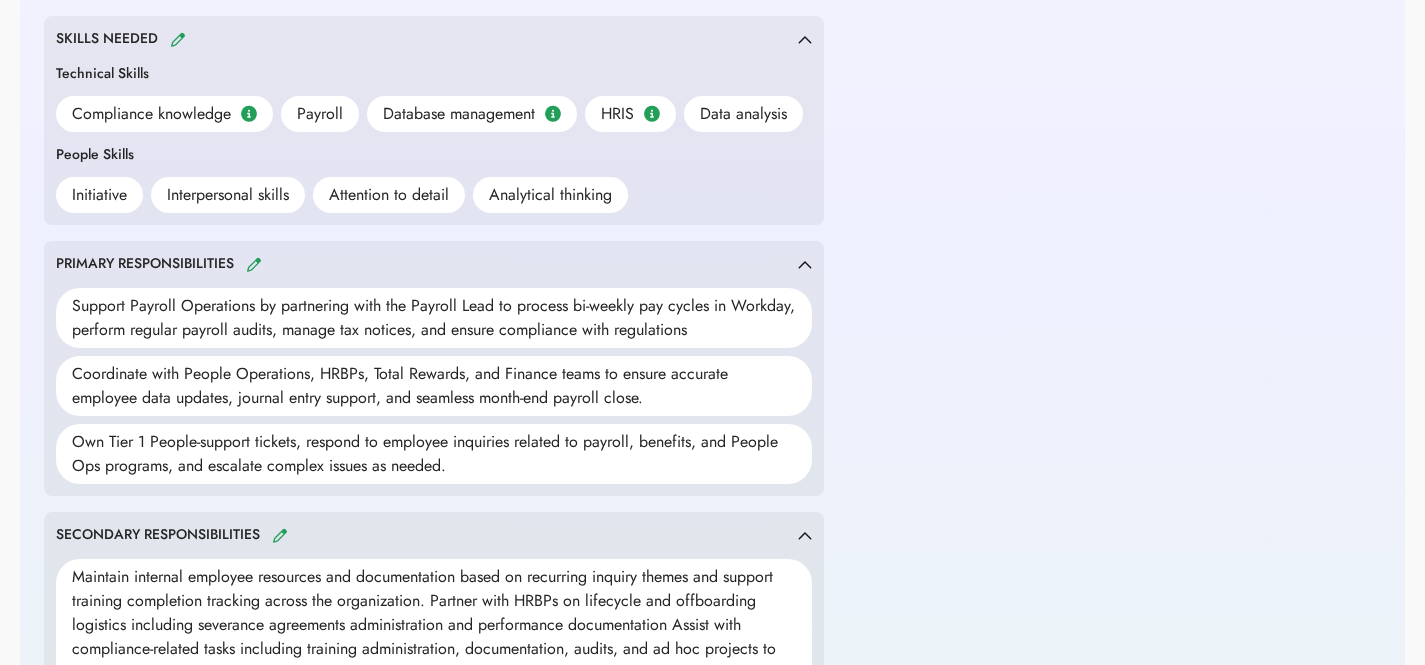 scroll, scrollTop: 913, scrollLeft: 0, axis: vertical 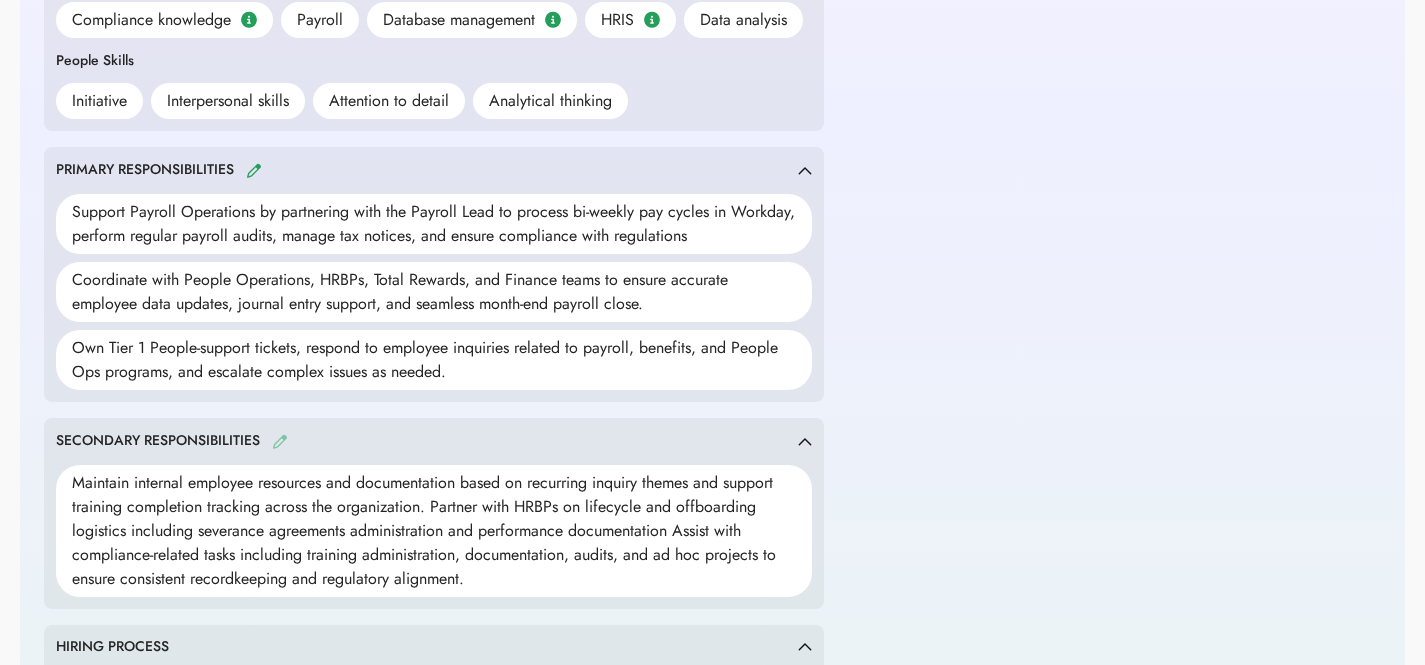 click at bounding box center (280, 441) 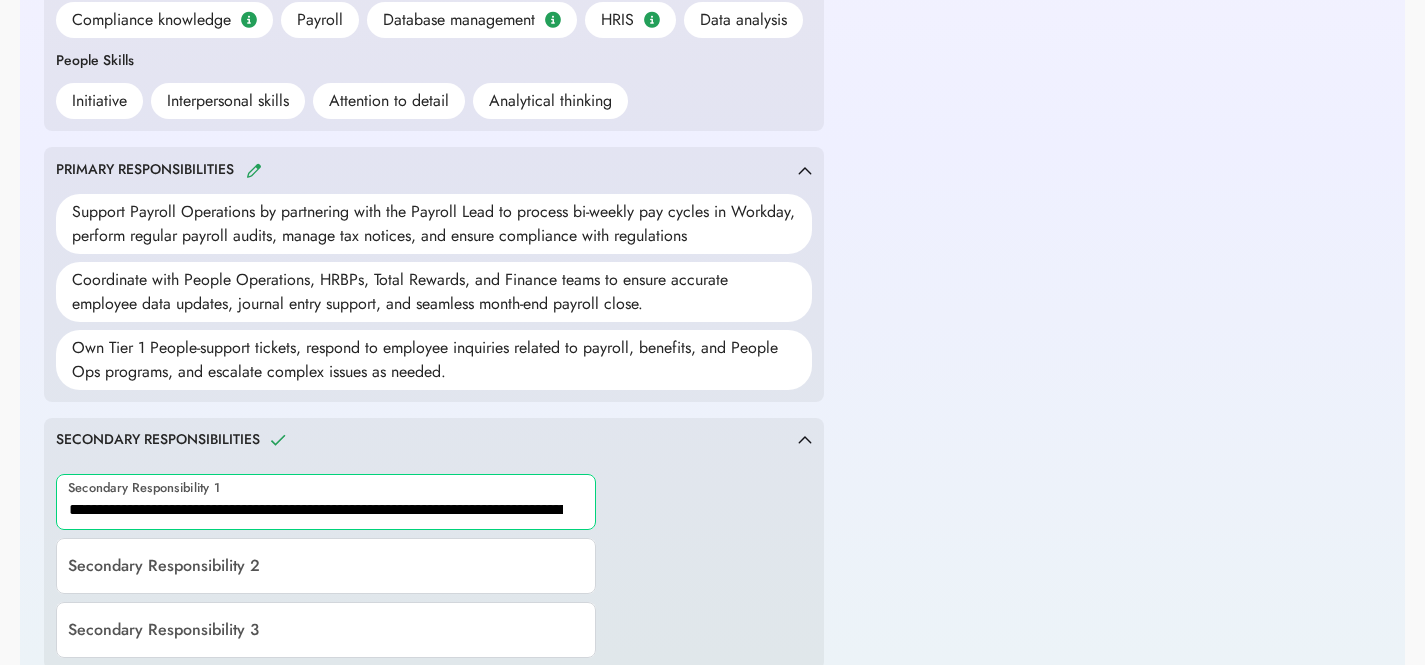 click at bounding box center (326, 502) 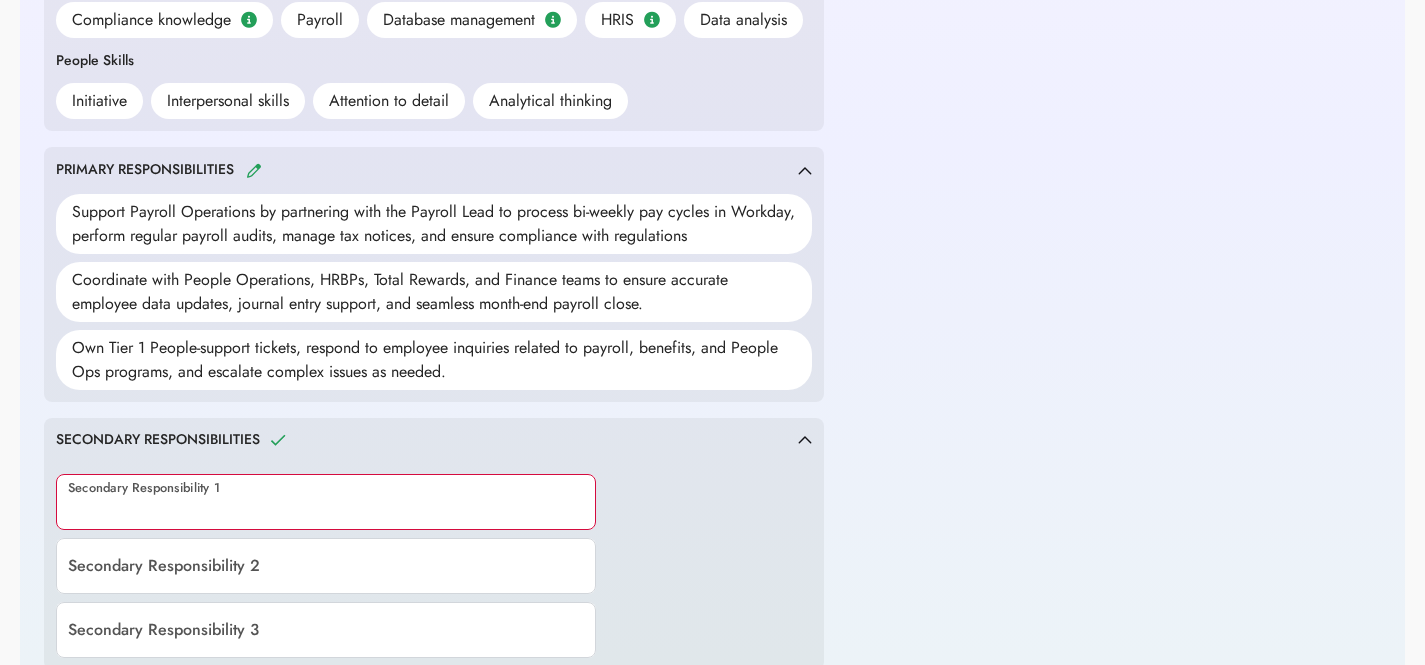 click at bounding box center [326, 502] 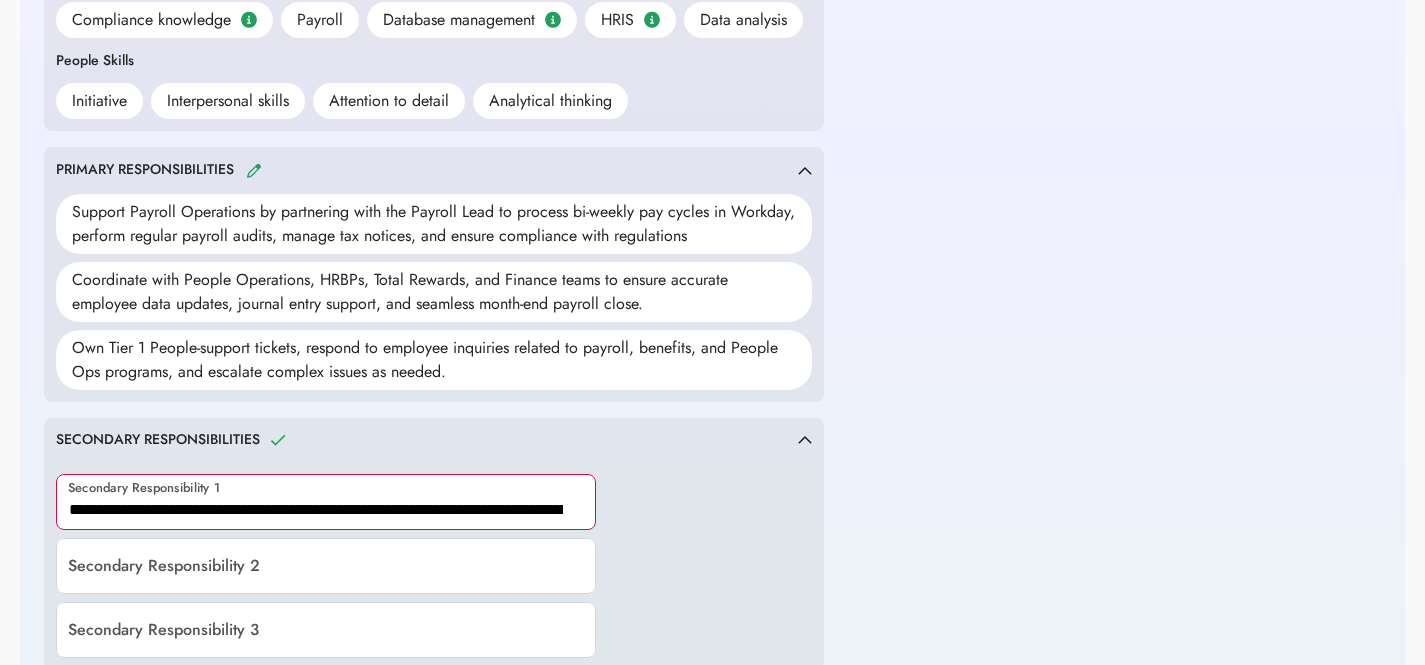 scroll, scrollTop: 0, scrollLeft: 576, axis: horizontal 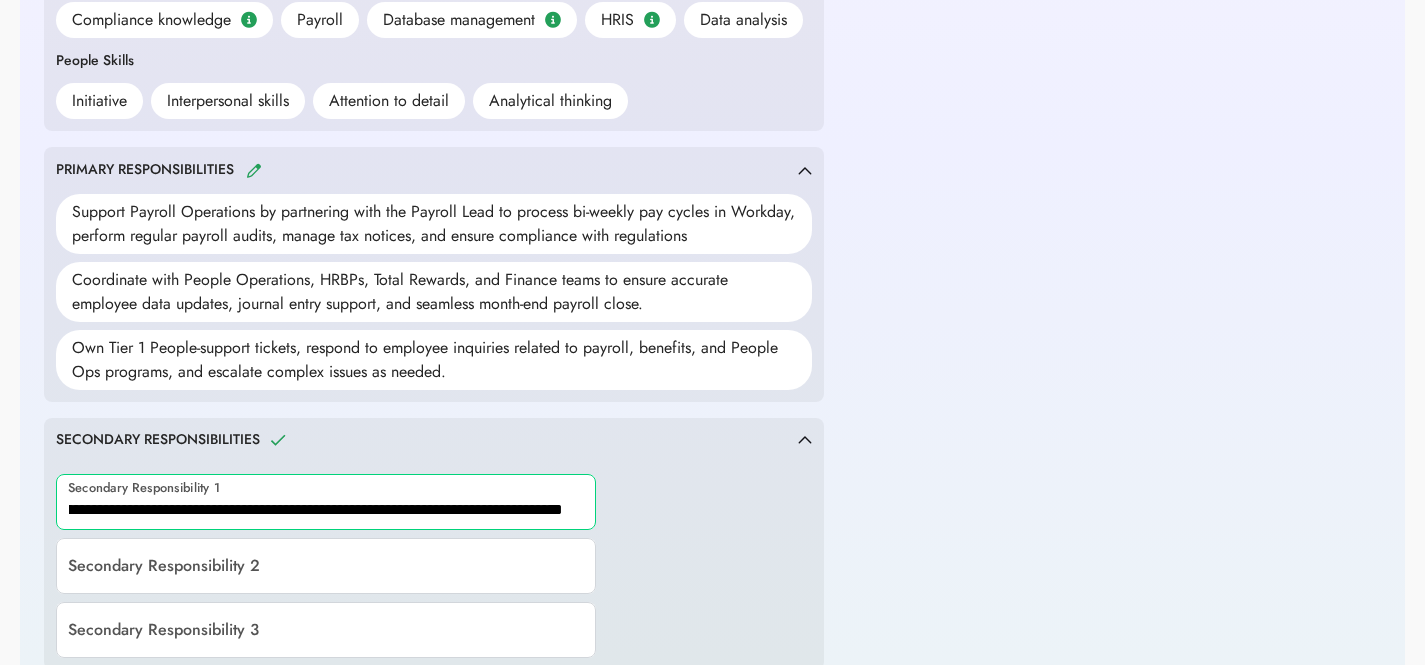 type on "**********" 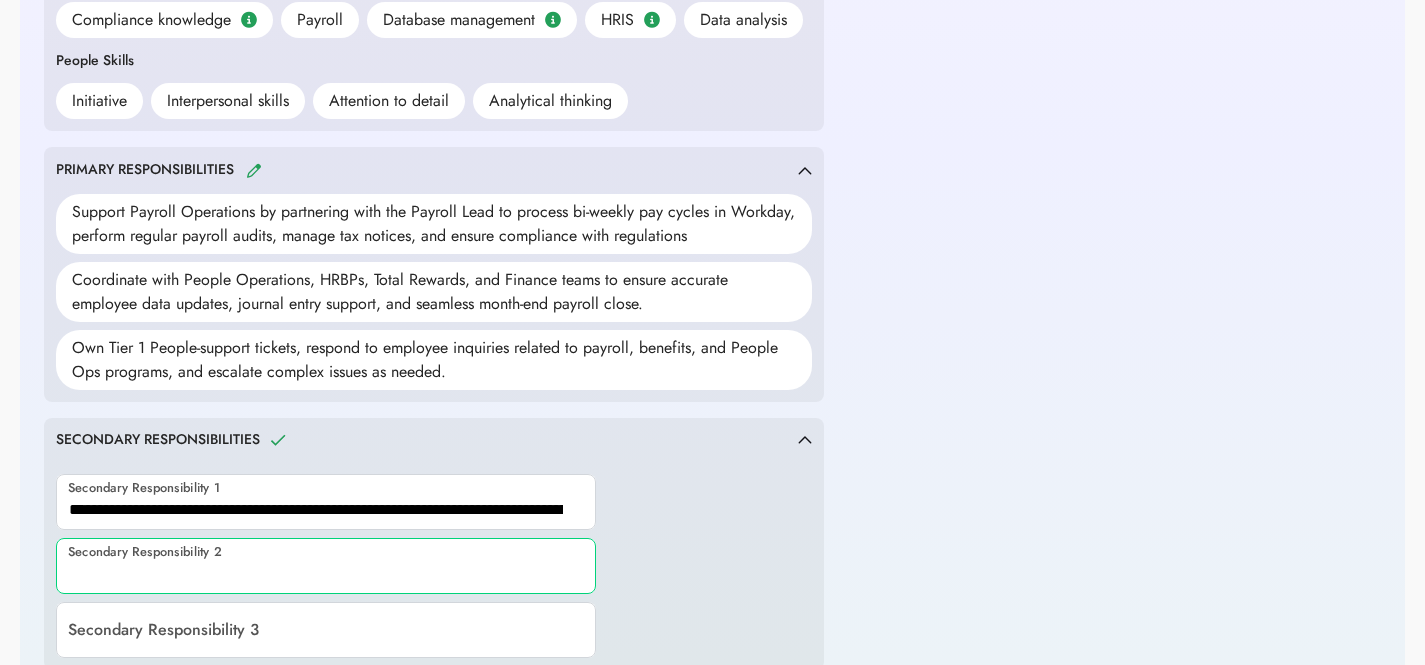 click at bounding box center (326, 566) 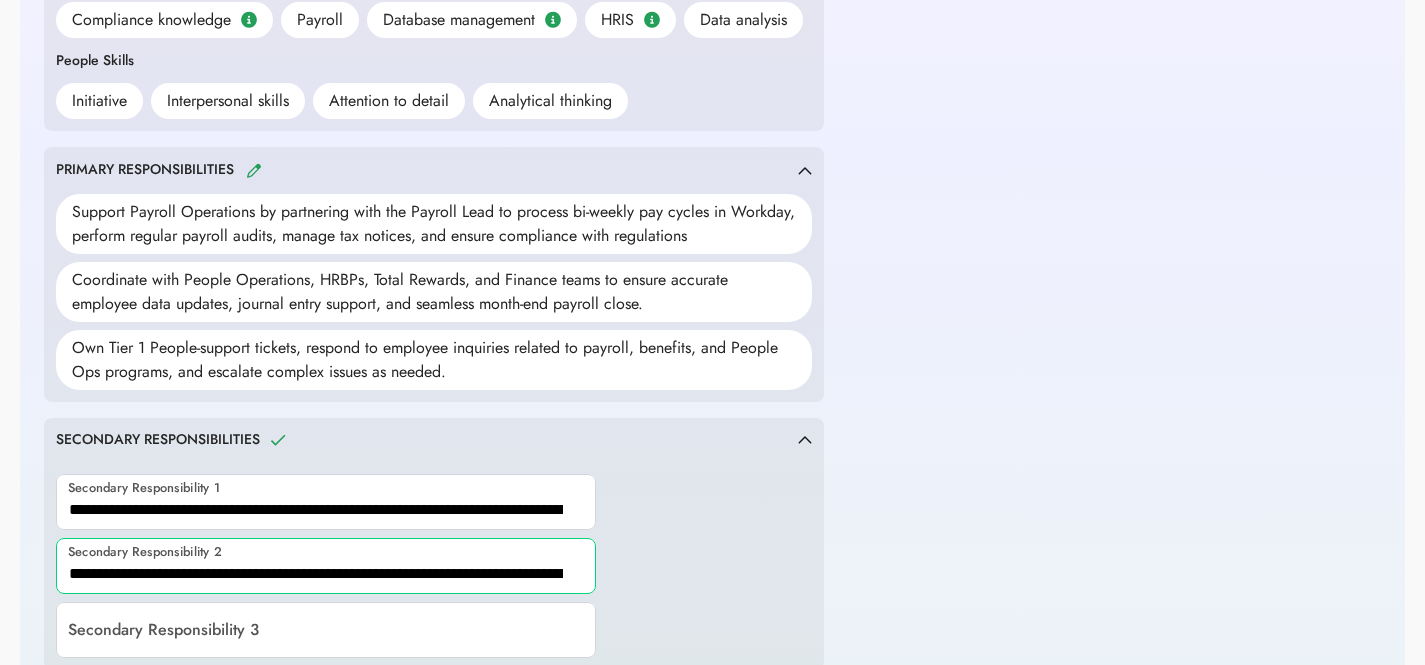 scroll, scrollTop: 0, scrollLeft: 441, axis: horizontal 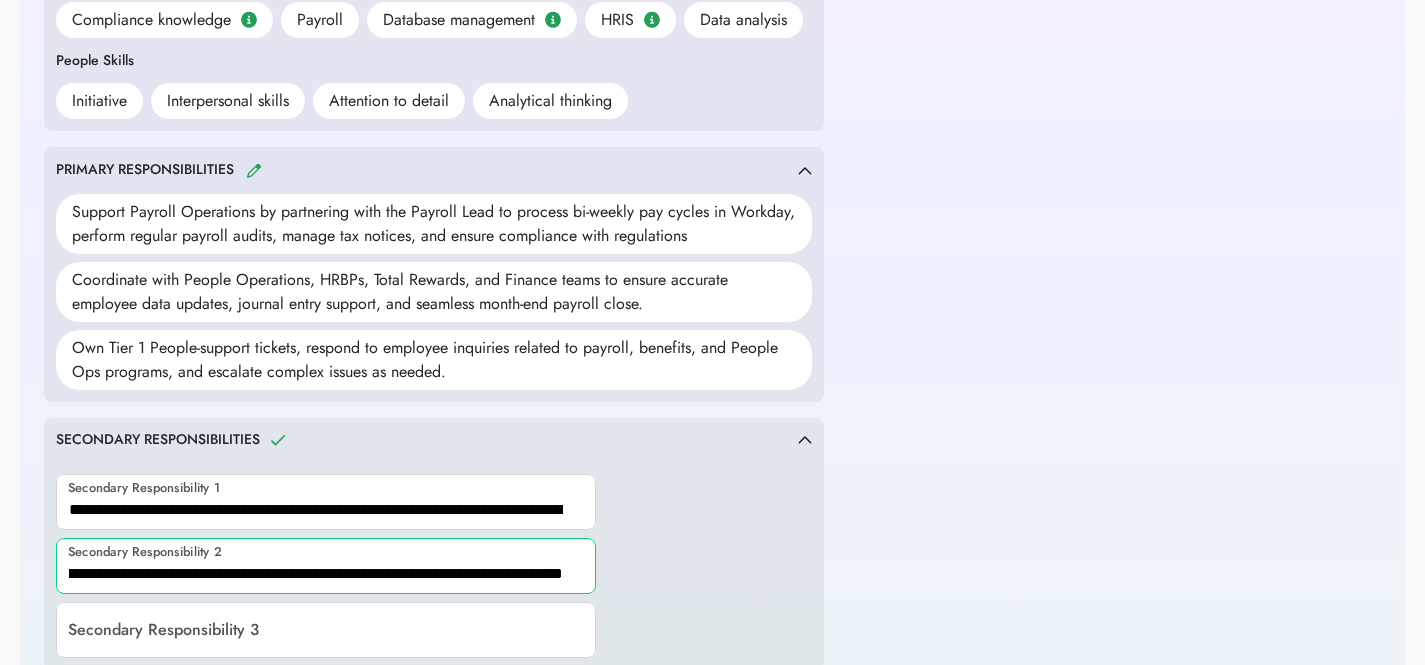 type on "**********" 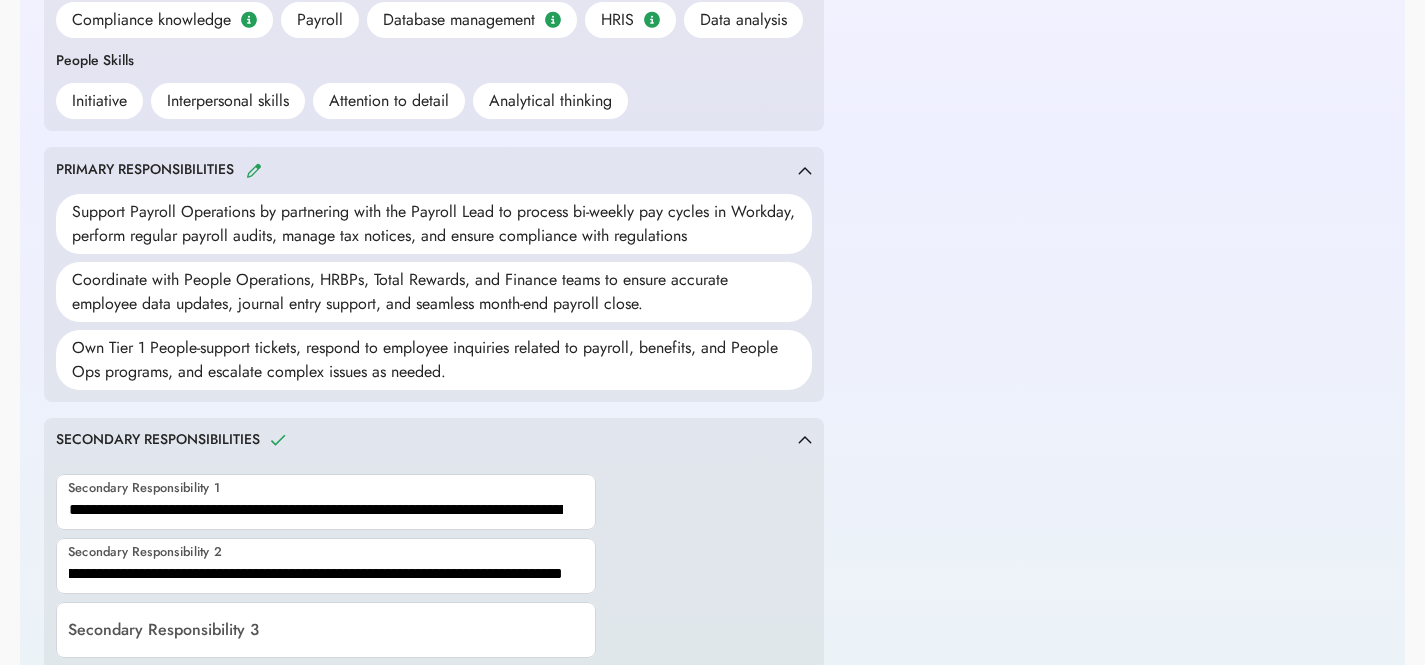 scroll, scrollTop: 0, scrollLeft: 0, axis: both 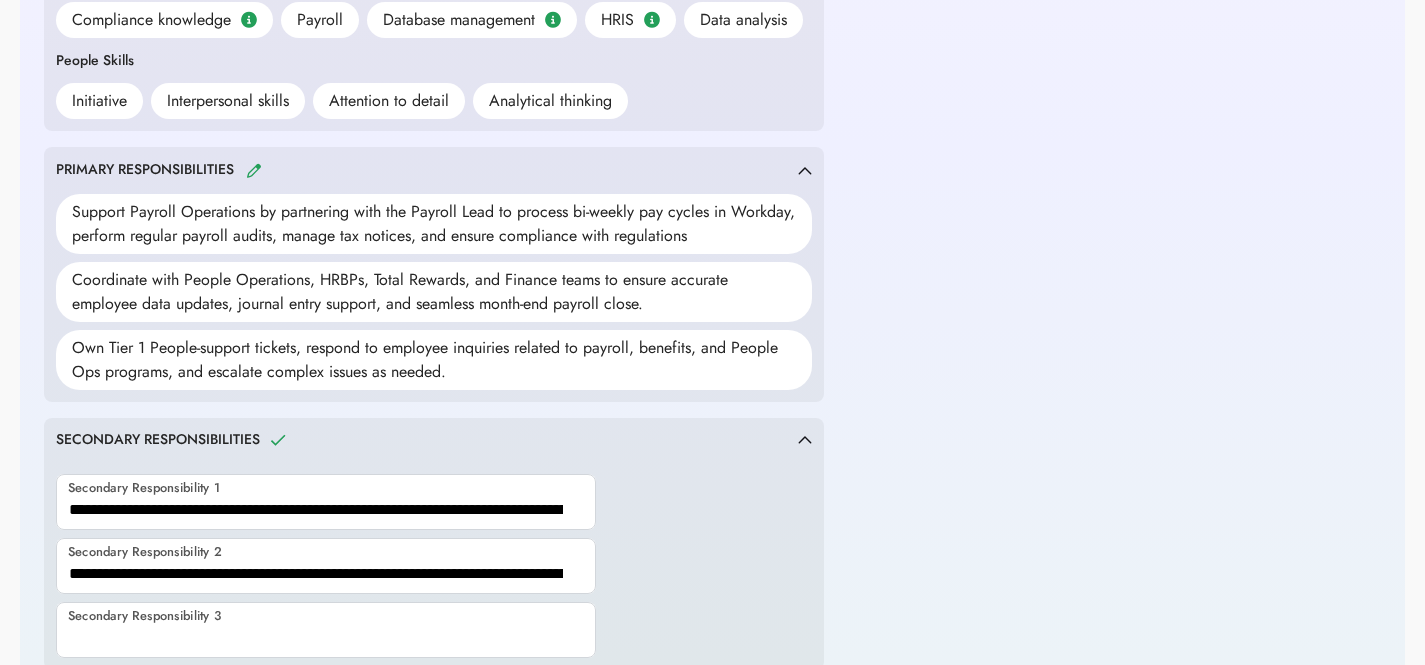 click at bounding box center [326, 630] 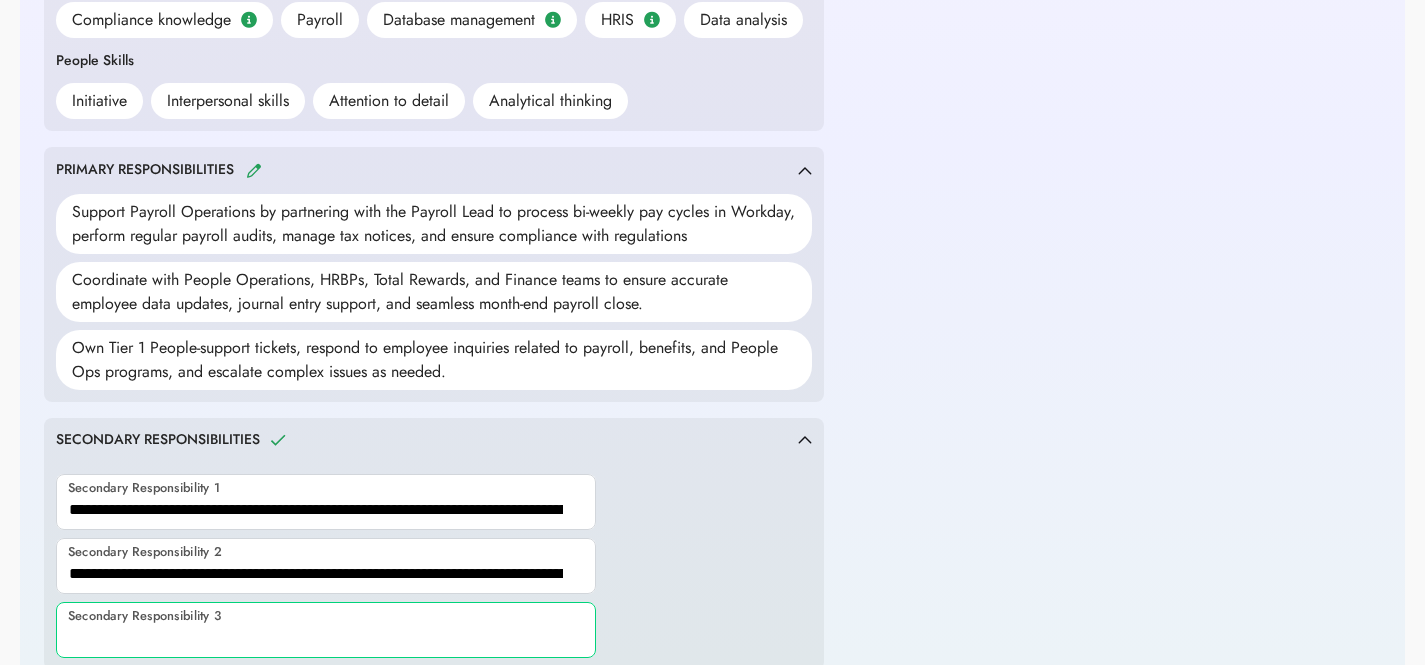 click at bounding box center [326, 630] 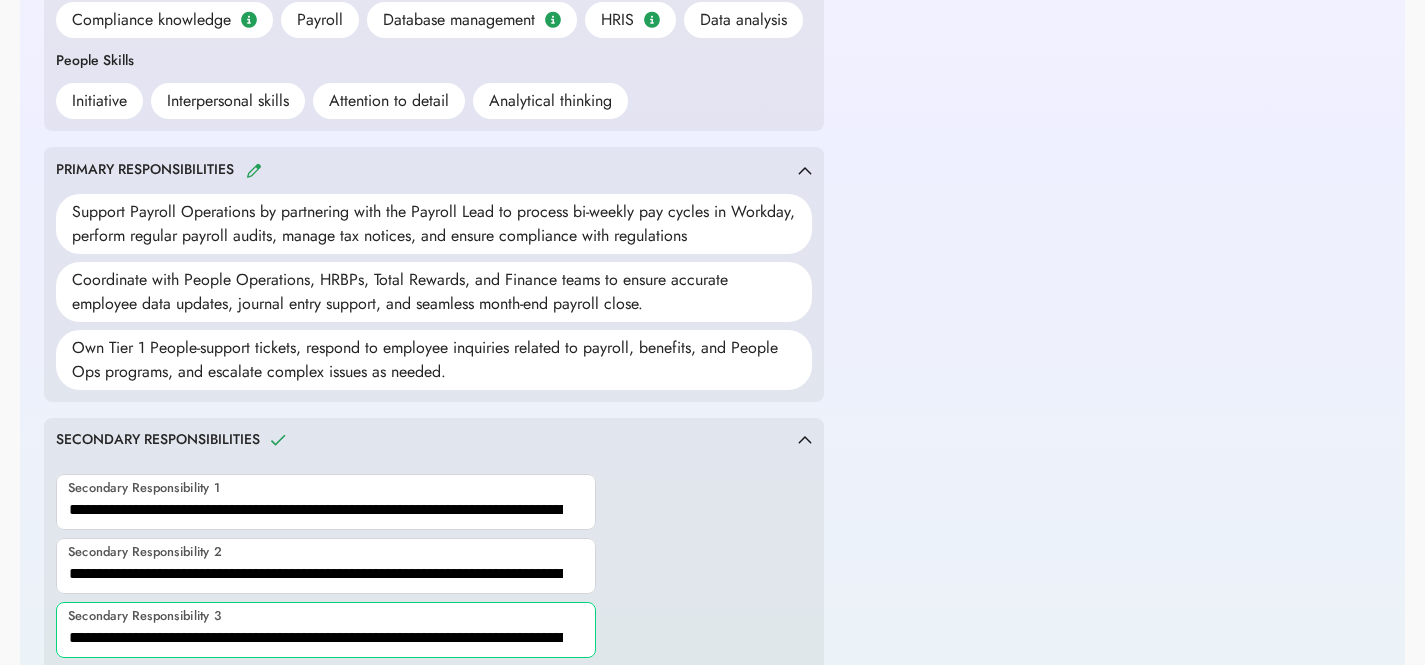 scroll, scrollTop: 0, scrollLeft: 690, axis: horizontal 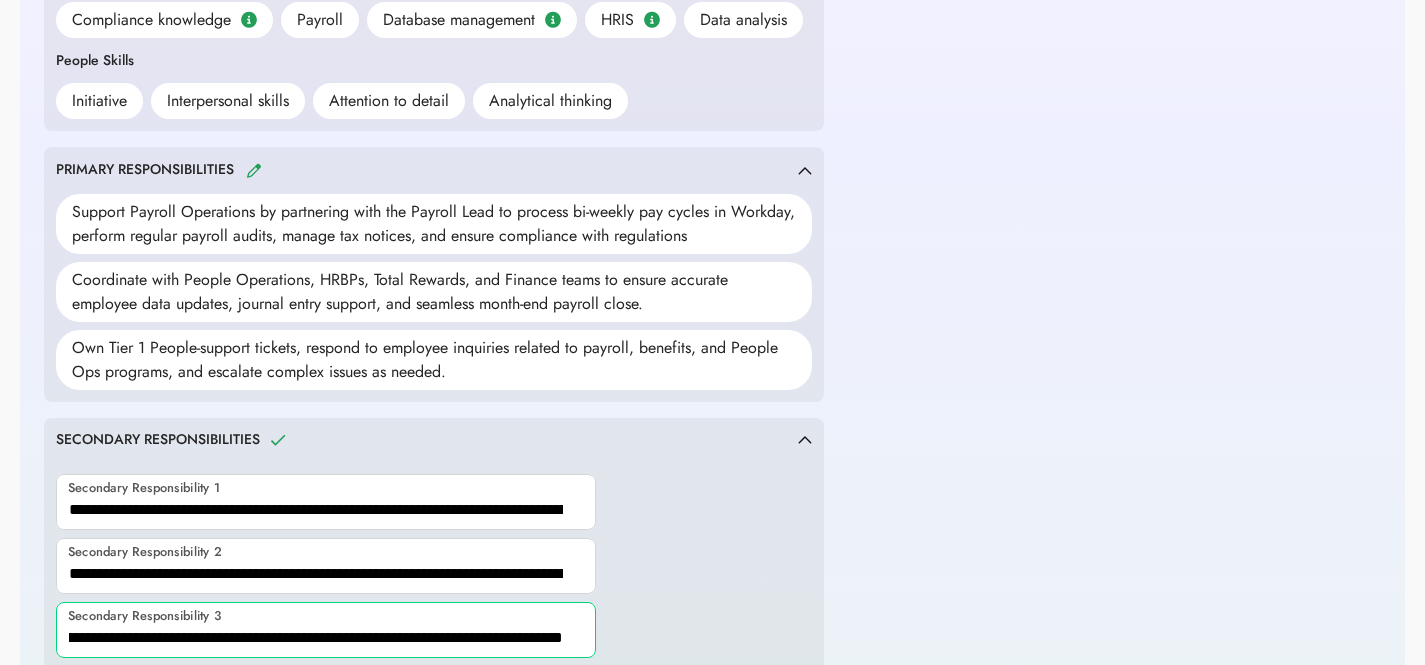 type on "**********" 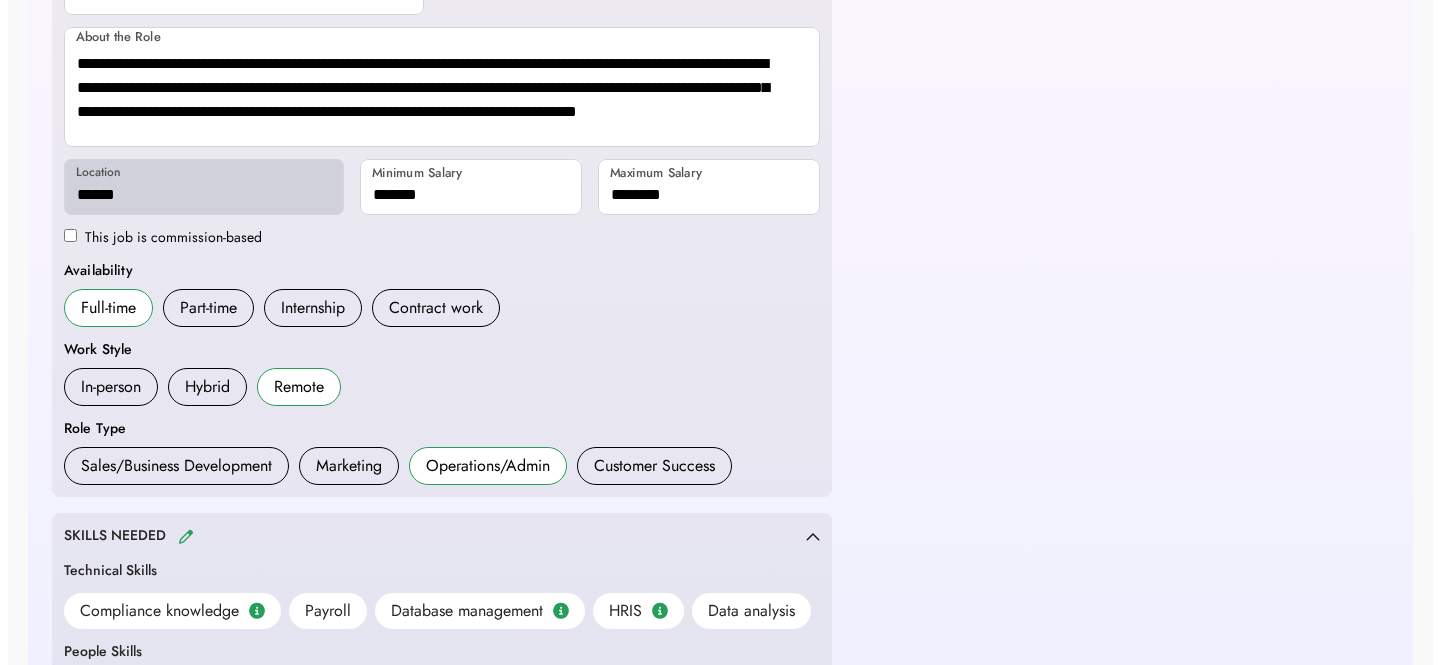 scroll, scrollTop: 0, scrollLeft: 0, axis: both 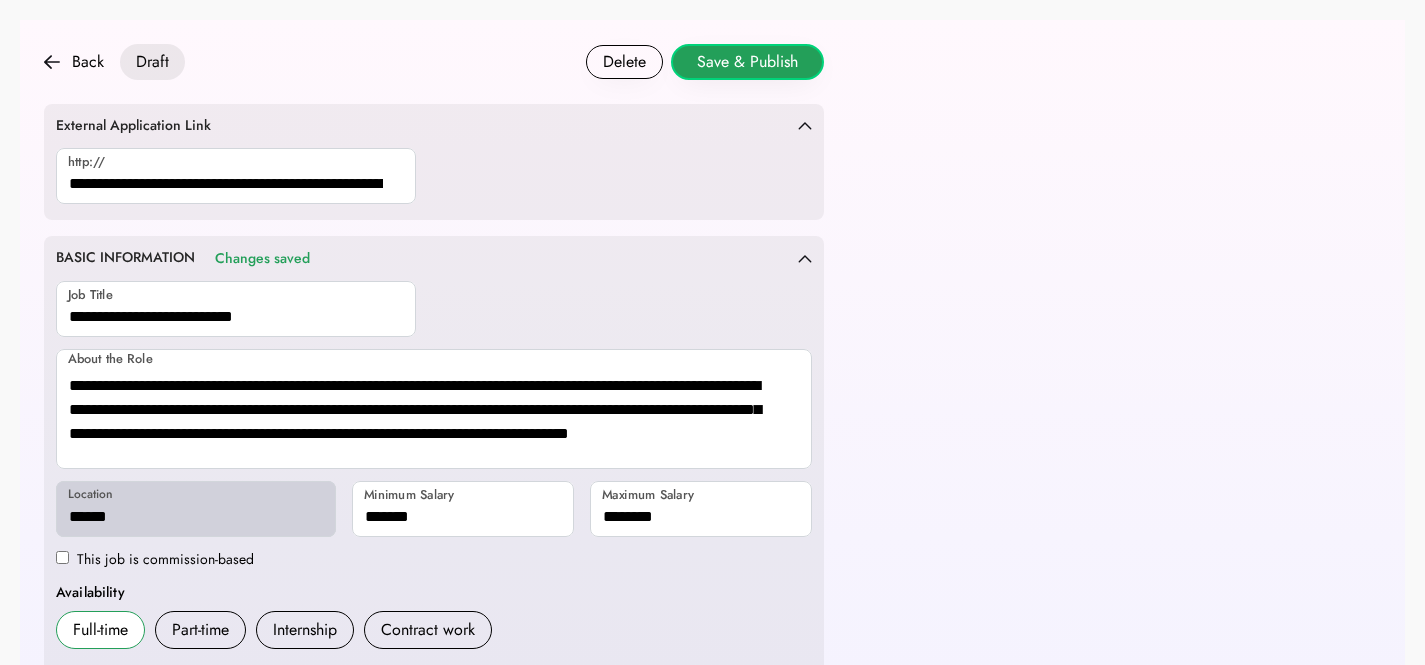 click on "Save & Publish" at bounding box center [747, 62] 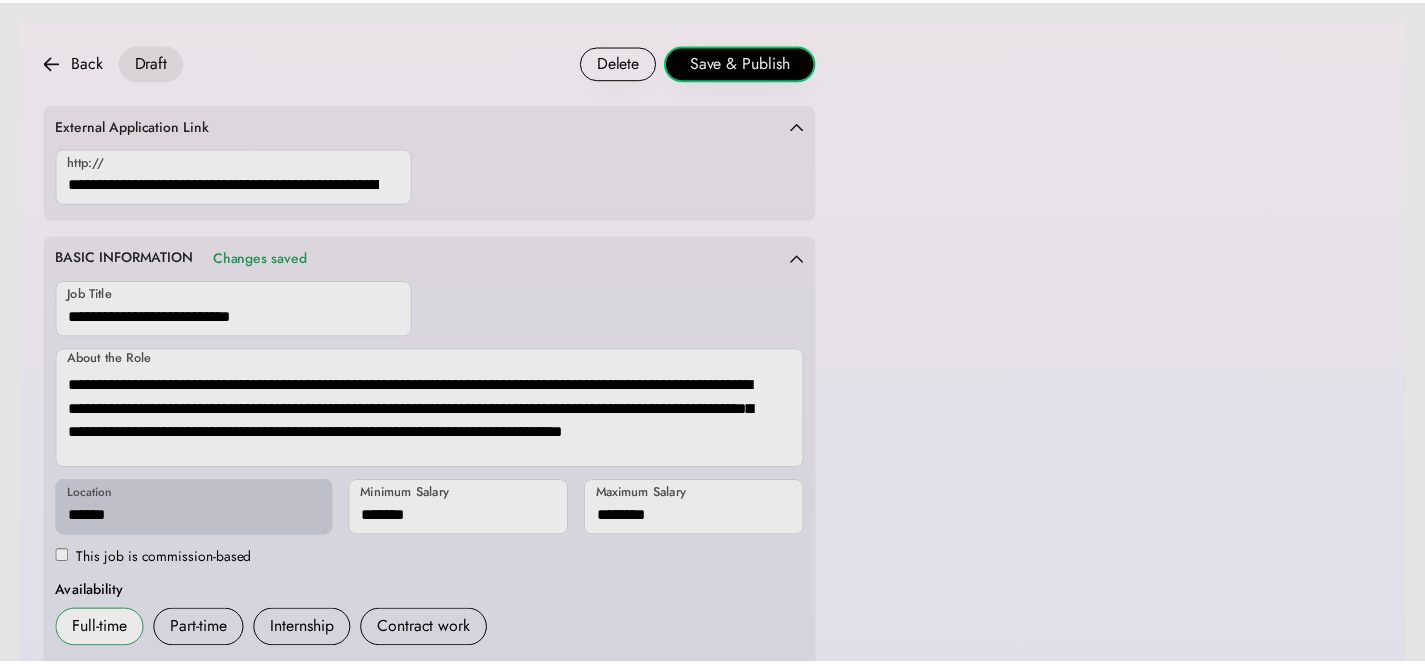 scroll, scrollTop: 1176, scrollLeft: 0, axis: vertical 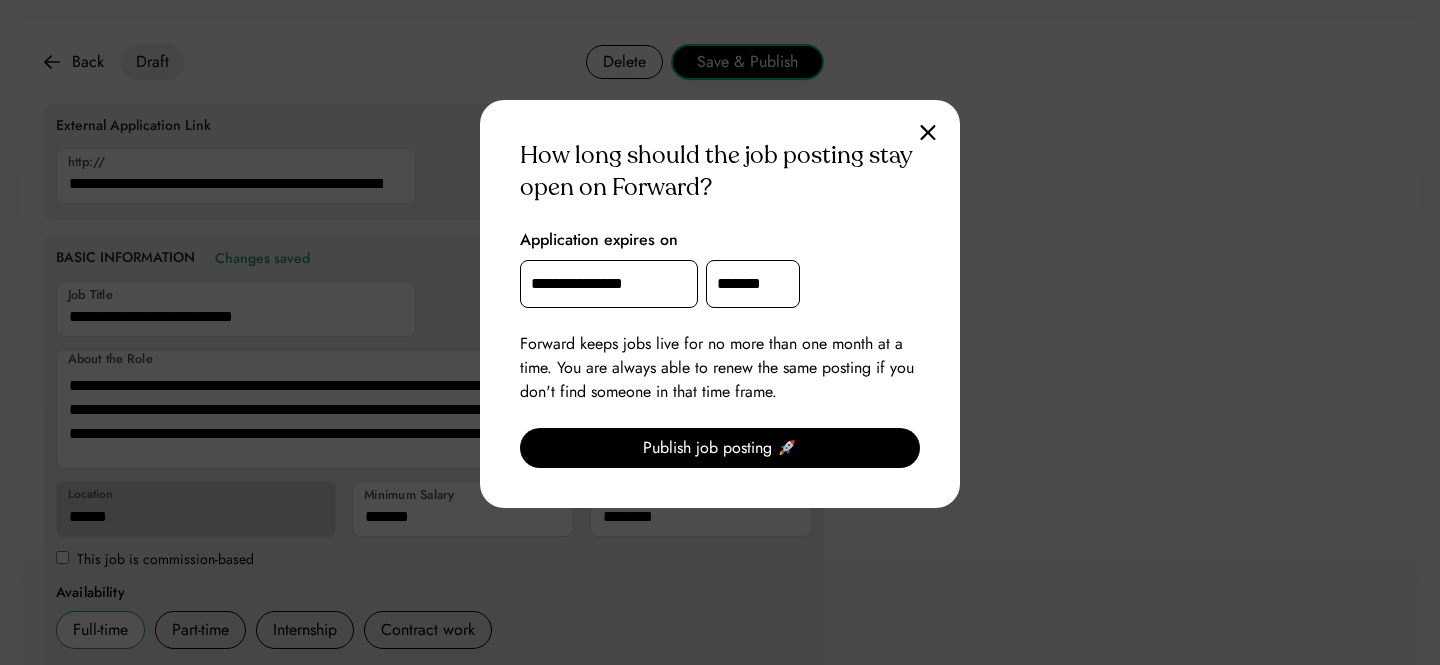 click on "**********" at bounding box center [609, 284] 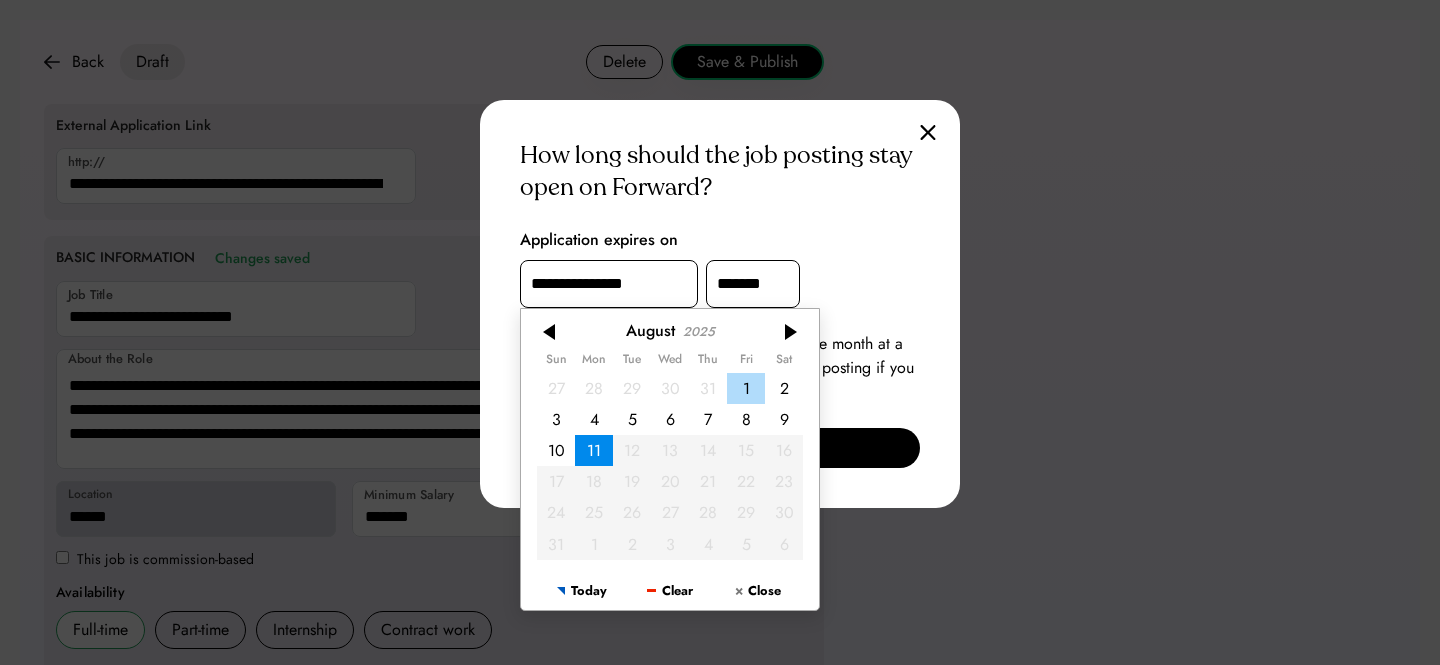 click on "1" at bounding box center [746, 387] 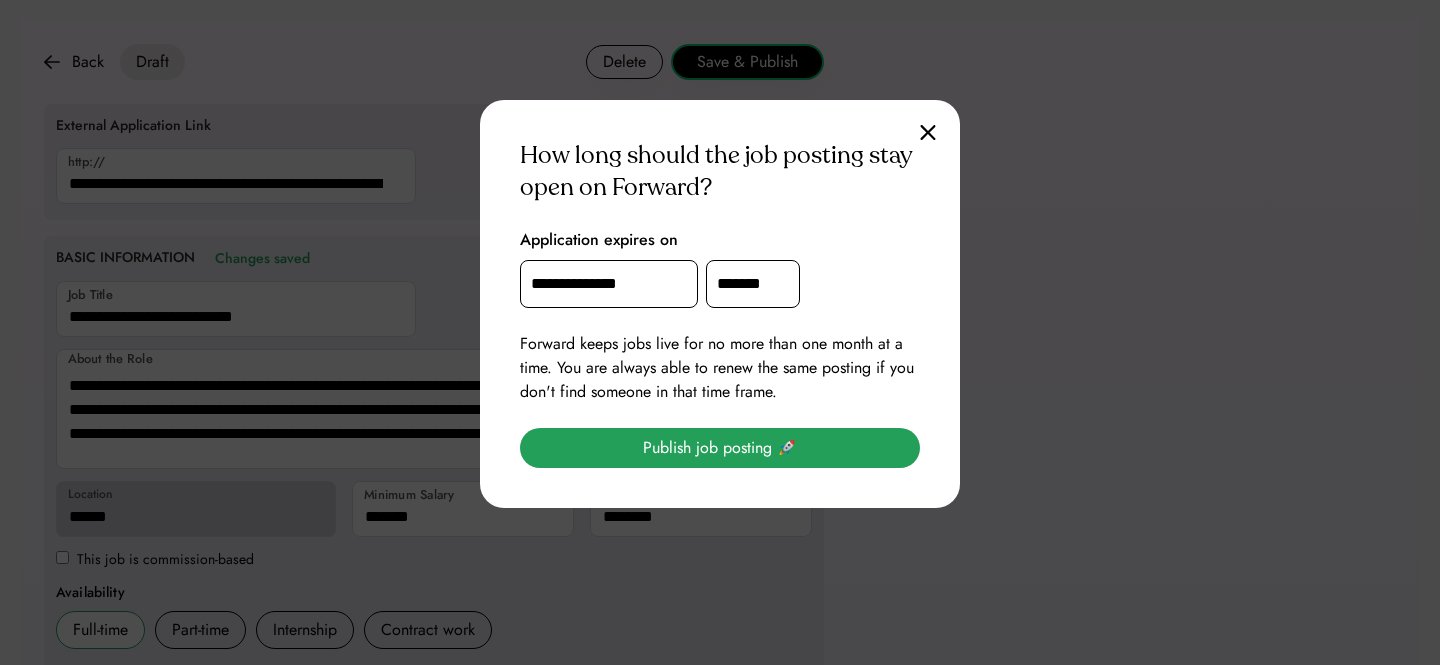 click on "Publish job posting 🚀" at bounding box center (720, 448) 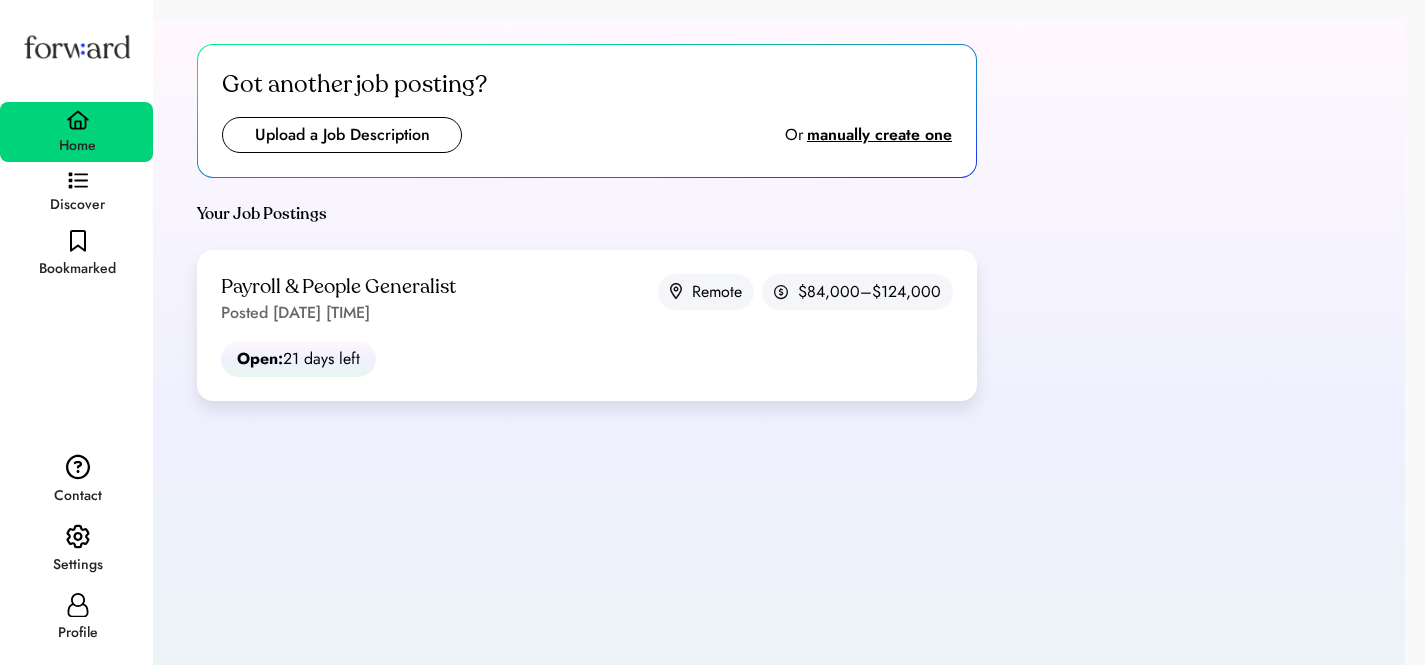 scroll, scrollTop: 0, scrollLeft: 0, axis: both 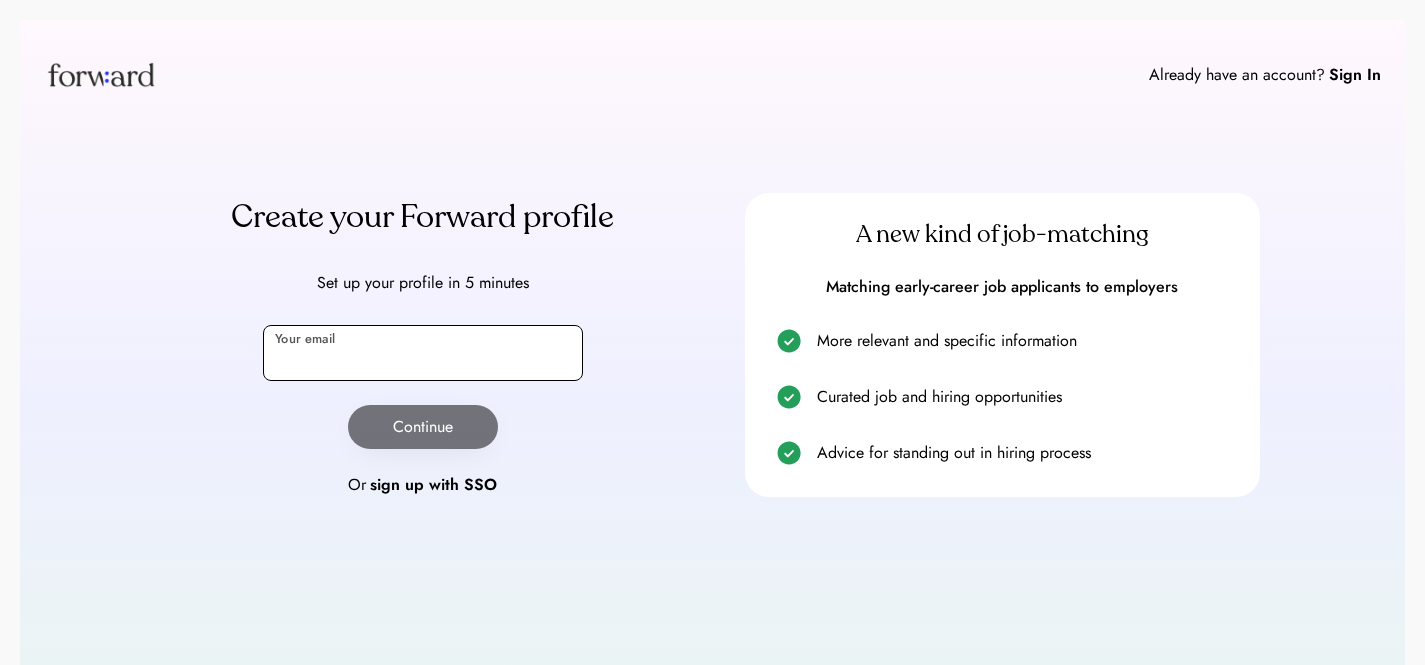 click at bounding box center [423, 353] 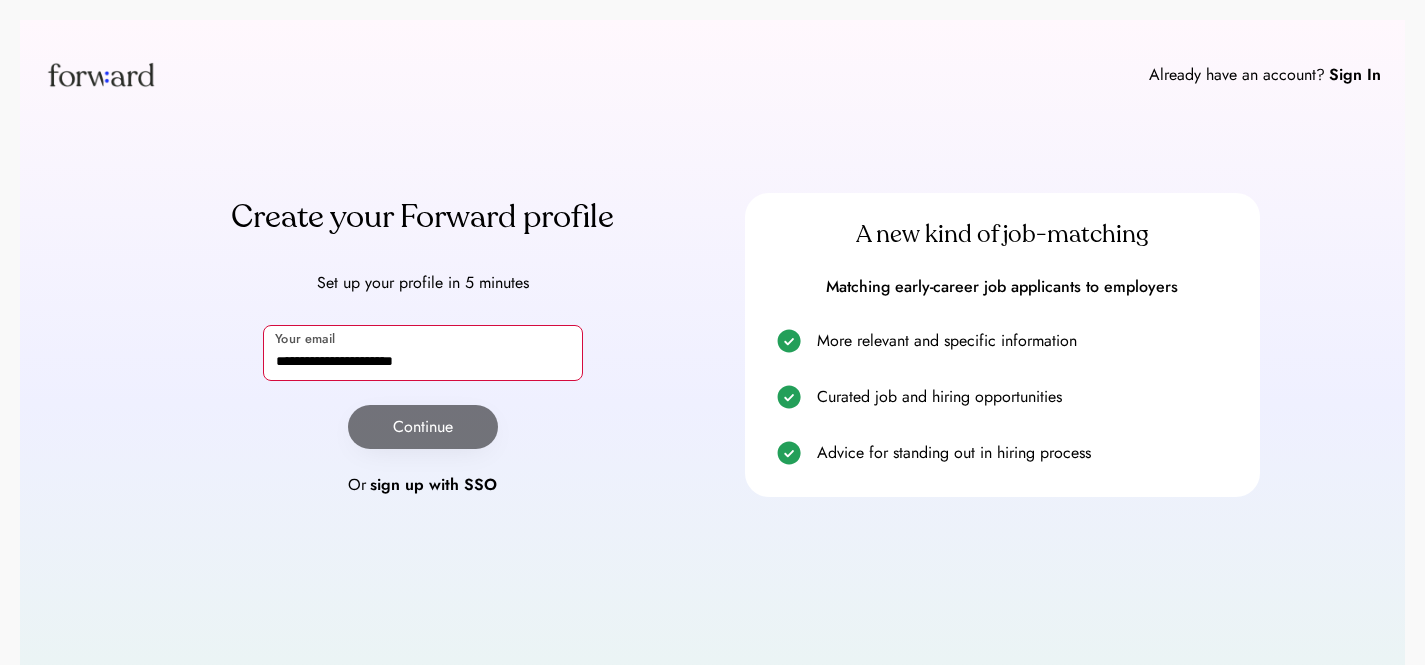 type on "**********" 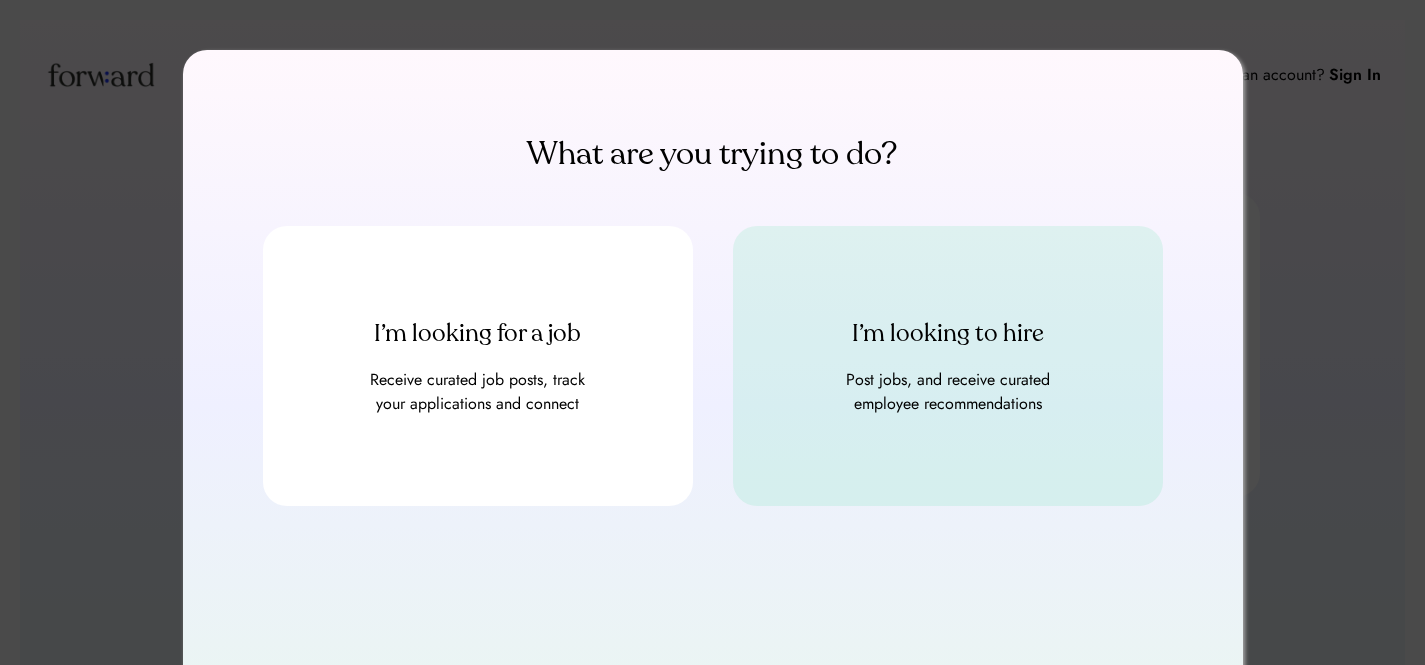 click on "I’m looking to hire Post jobs, and receive curated employee recommendations" at bounding box center (948, 366) 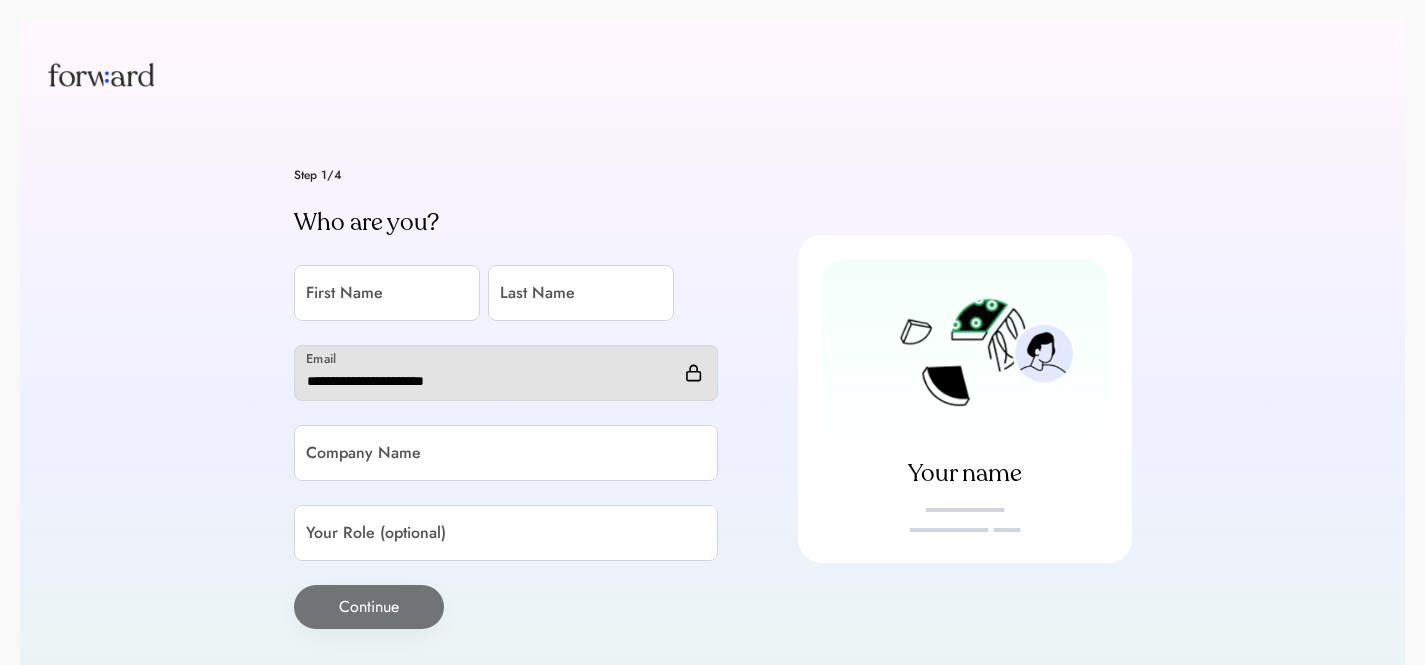 scroll, scrollTop: 0, scrollLeft: 0, axis: both 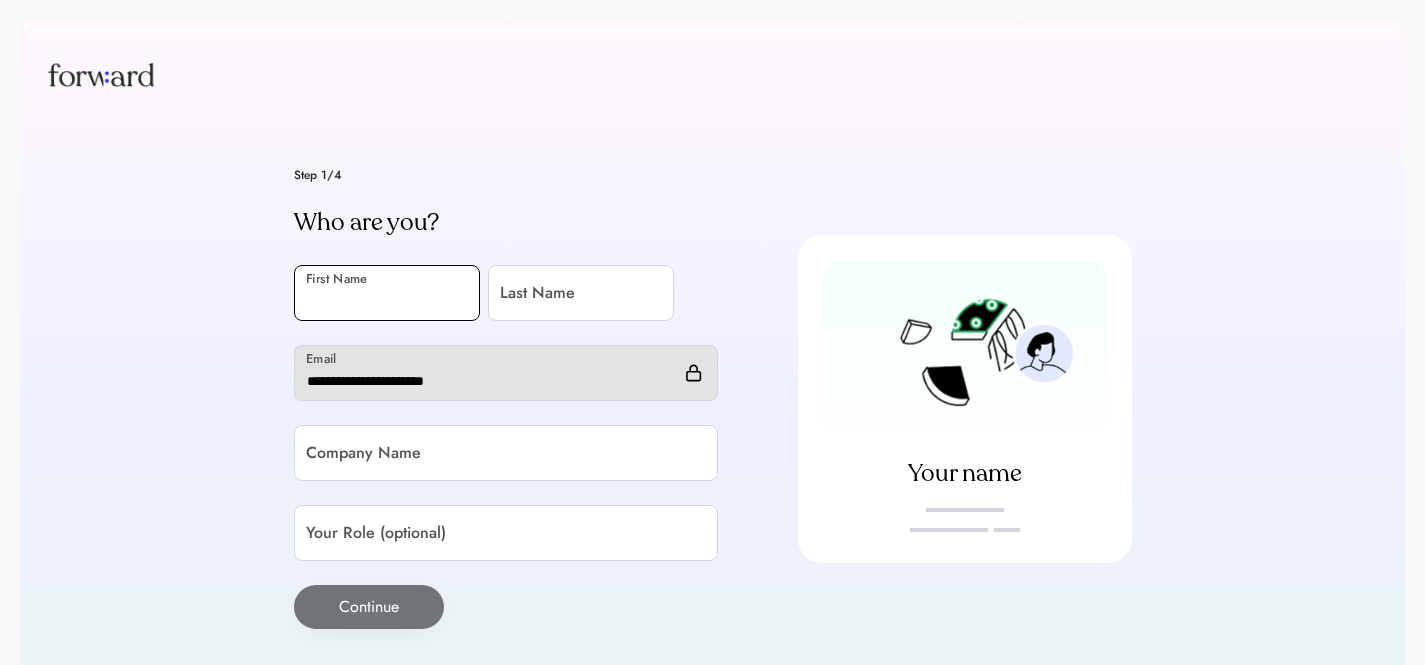click at bounding box center [387, 293] 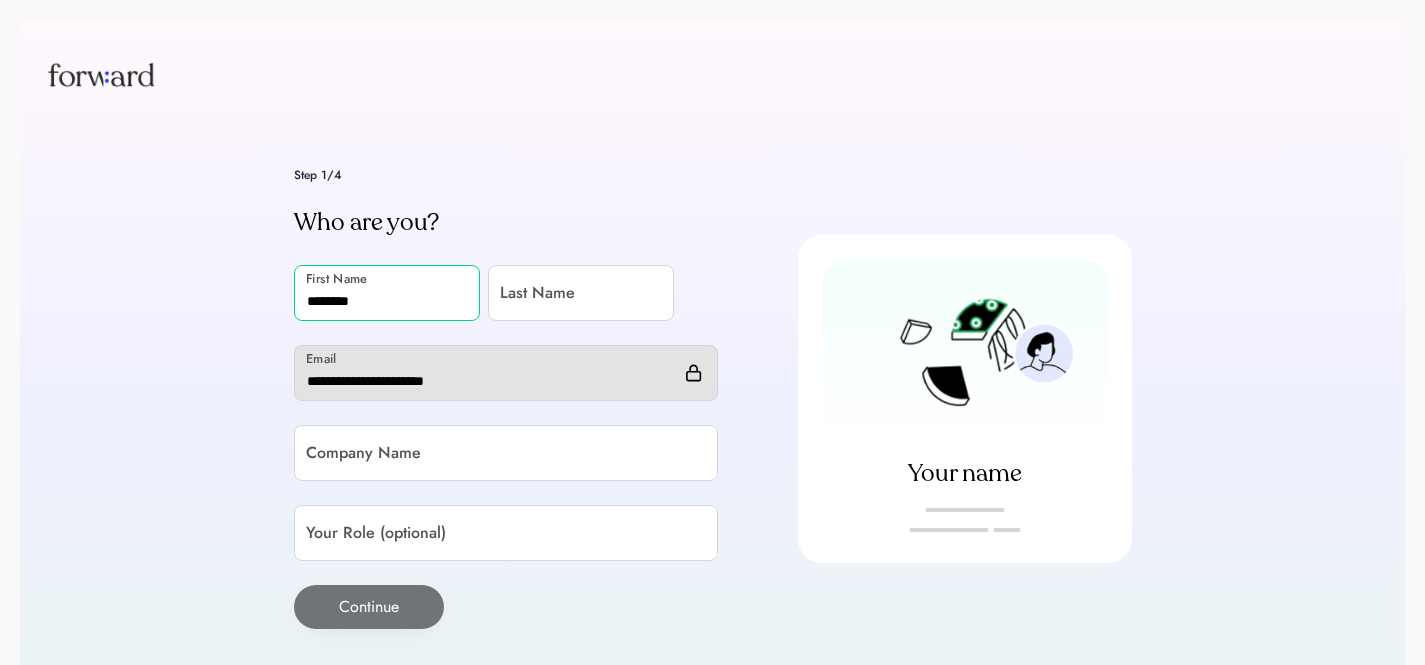 type on "********" 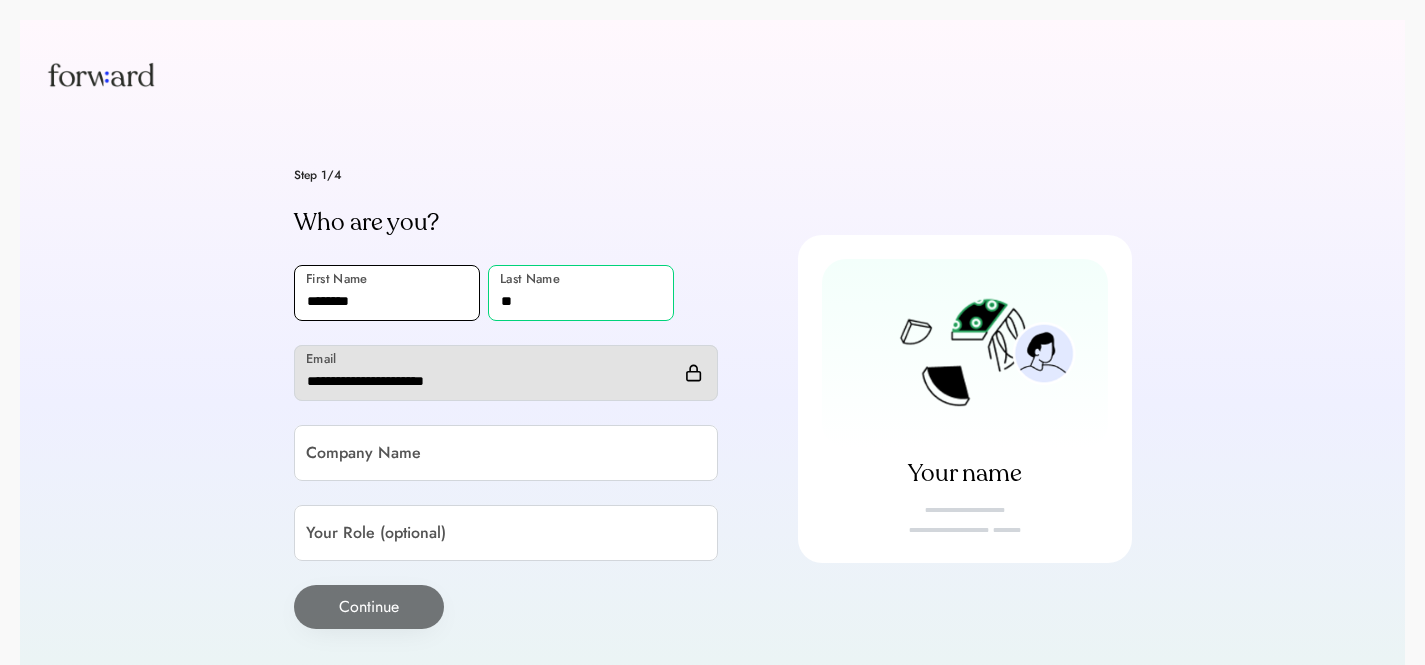 type on "**" 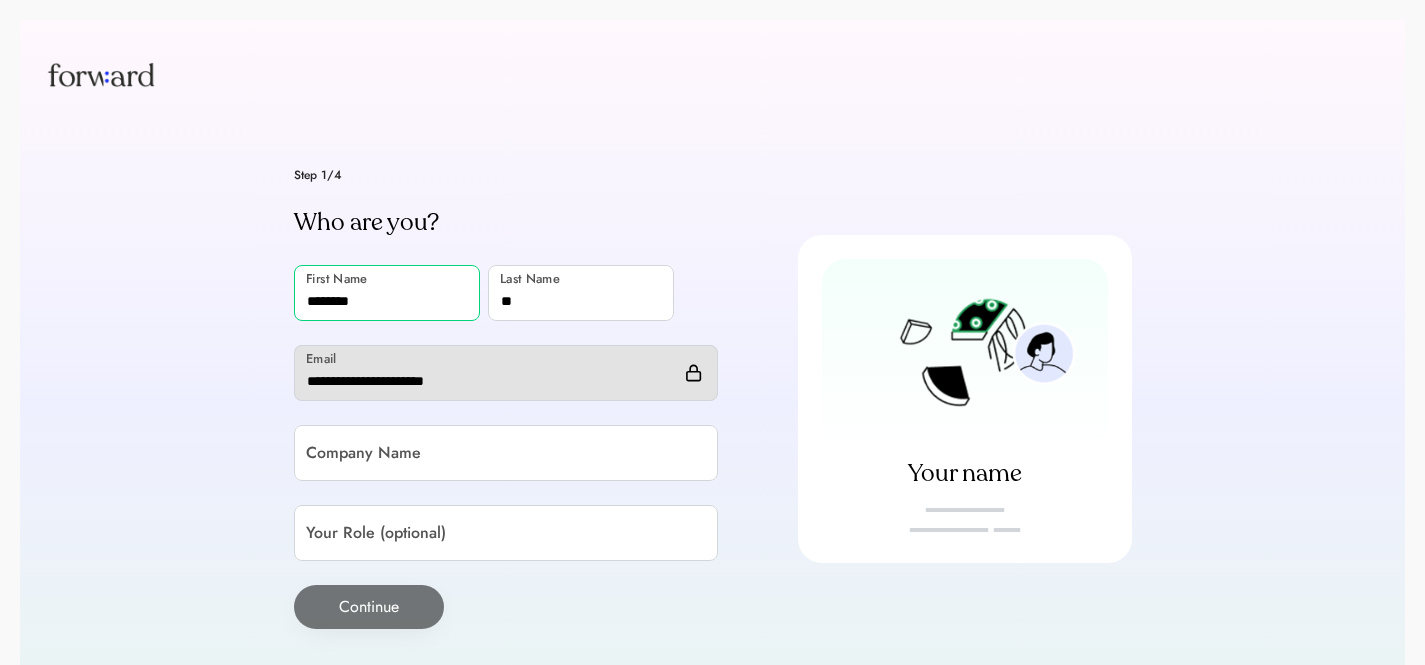 click at bounding box center (387, 293) 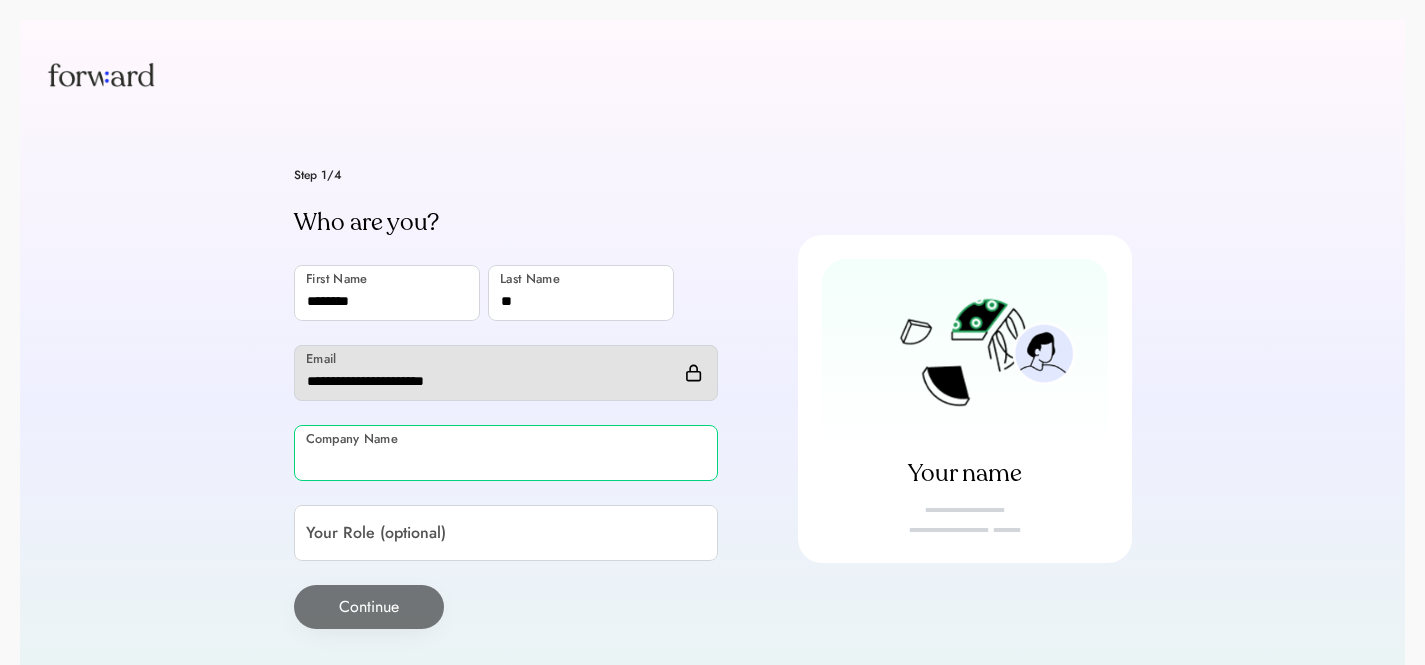click at bounding box center [506, 453] 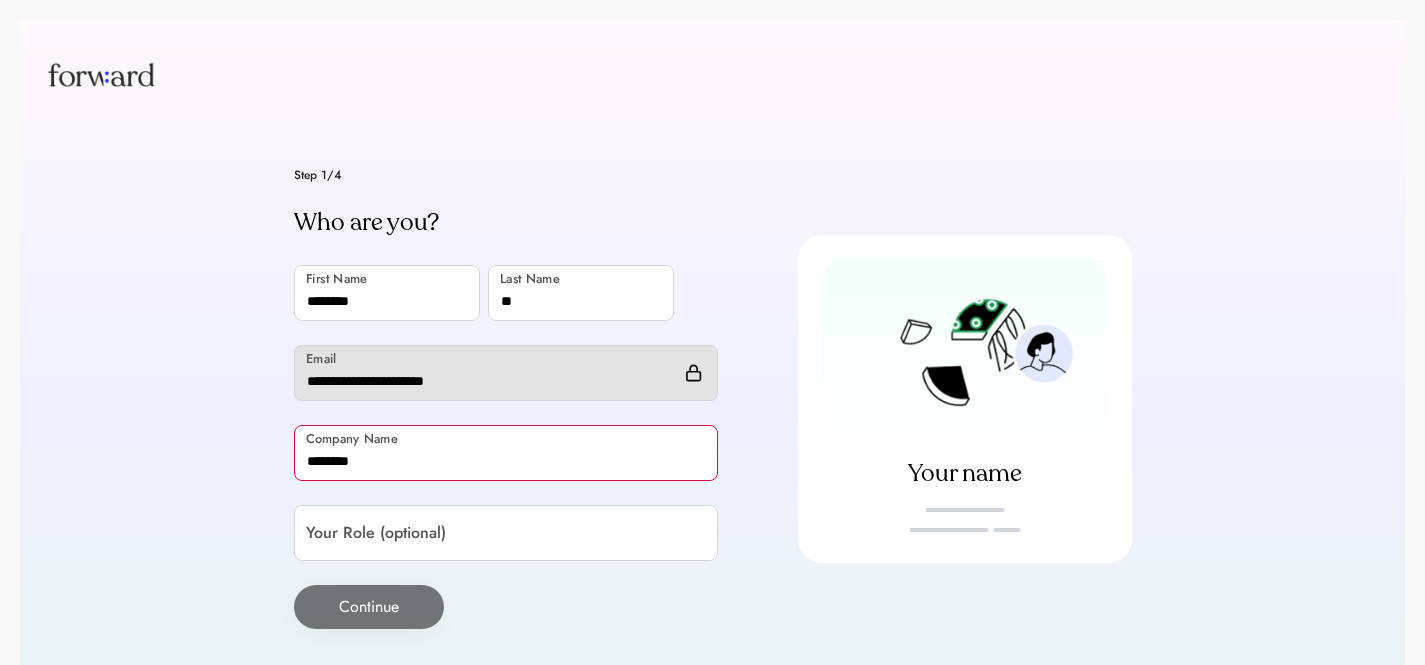 type on "********" 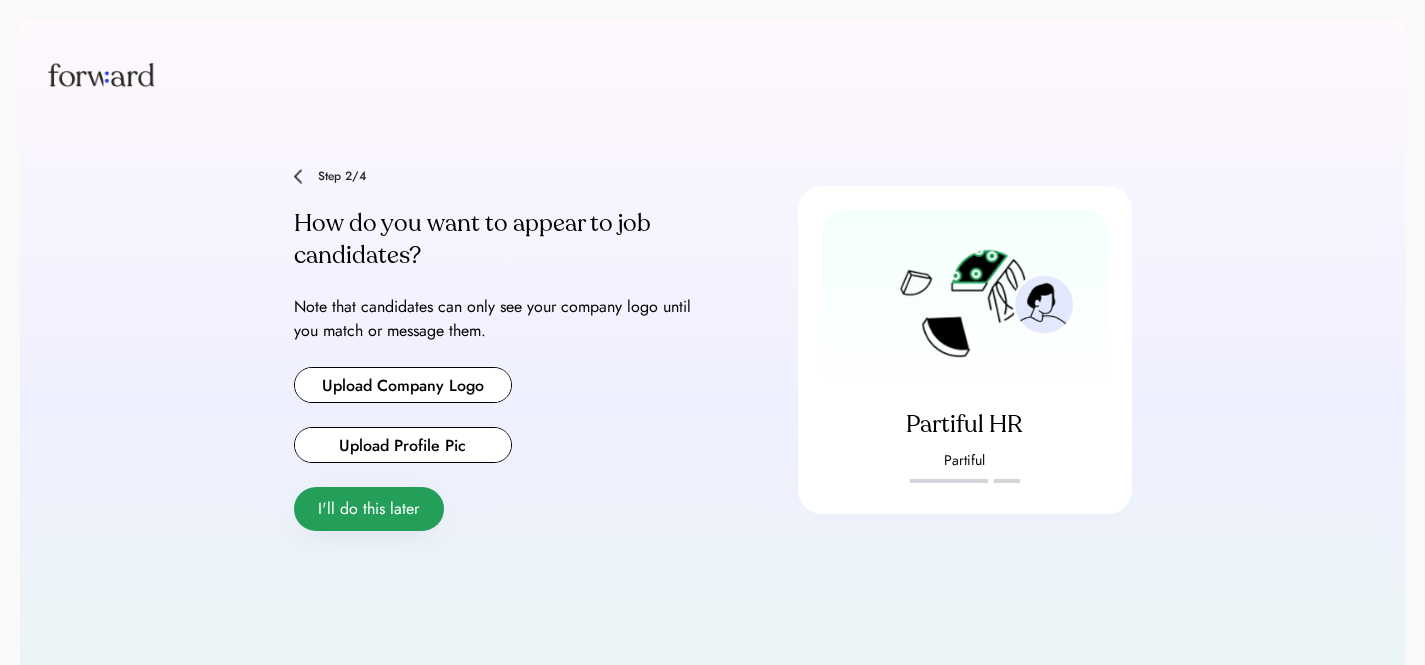 click on "I'll do this later" at bounding box center [369, 509] 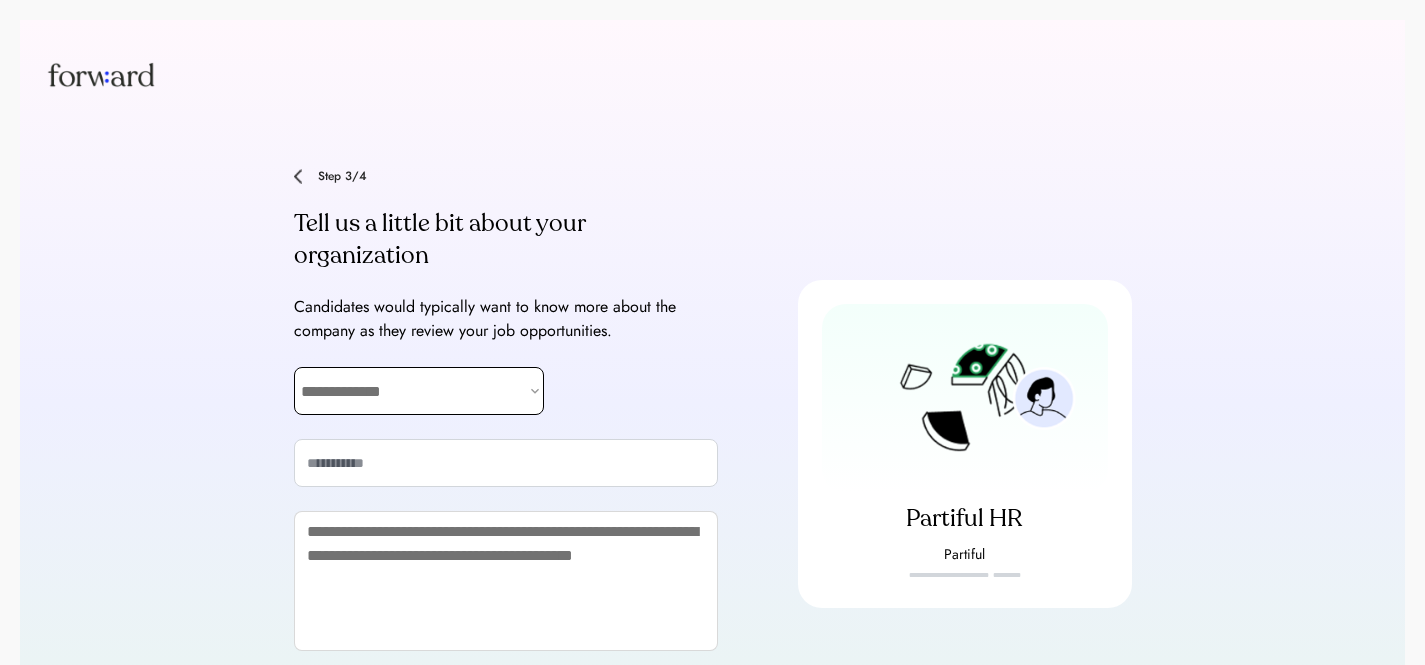 click on "**********" at bounding box center [419, 391] 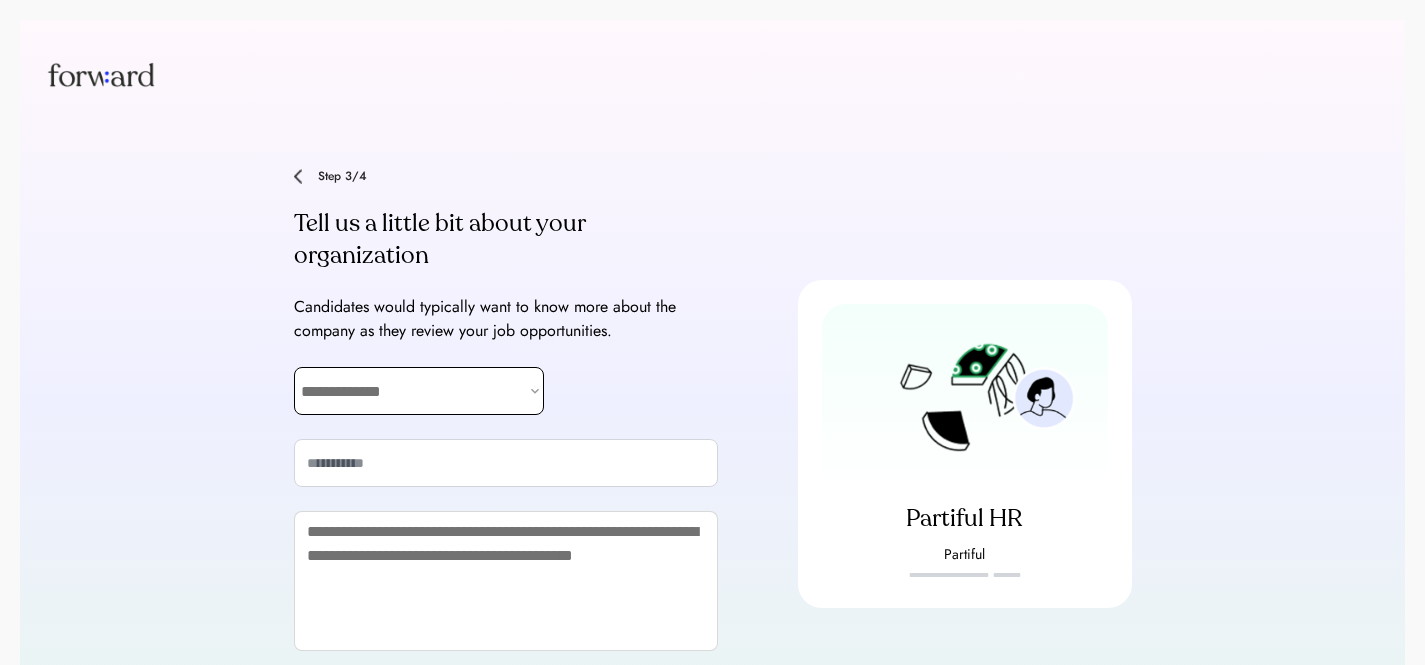 select on "**********" 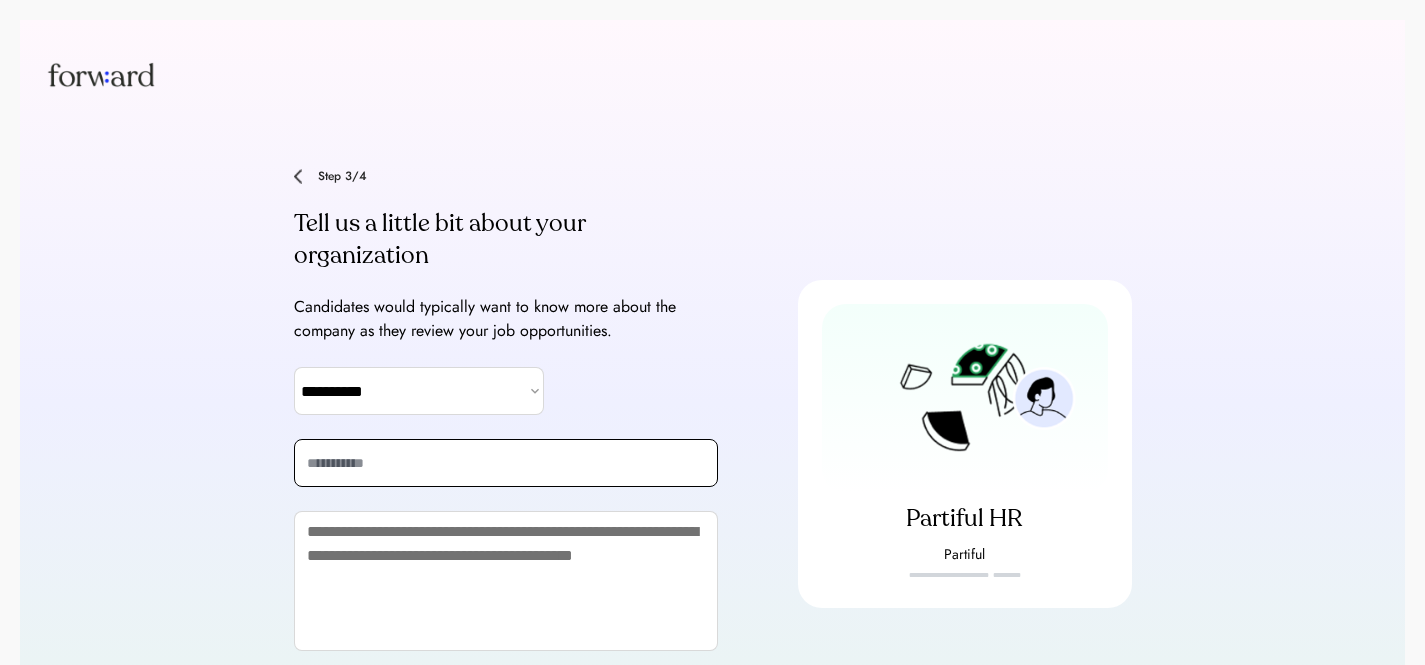 click at bounding box center (506, 463) 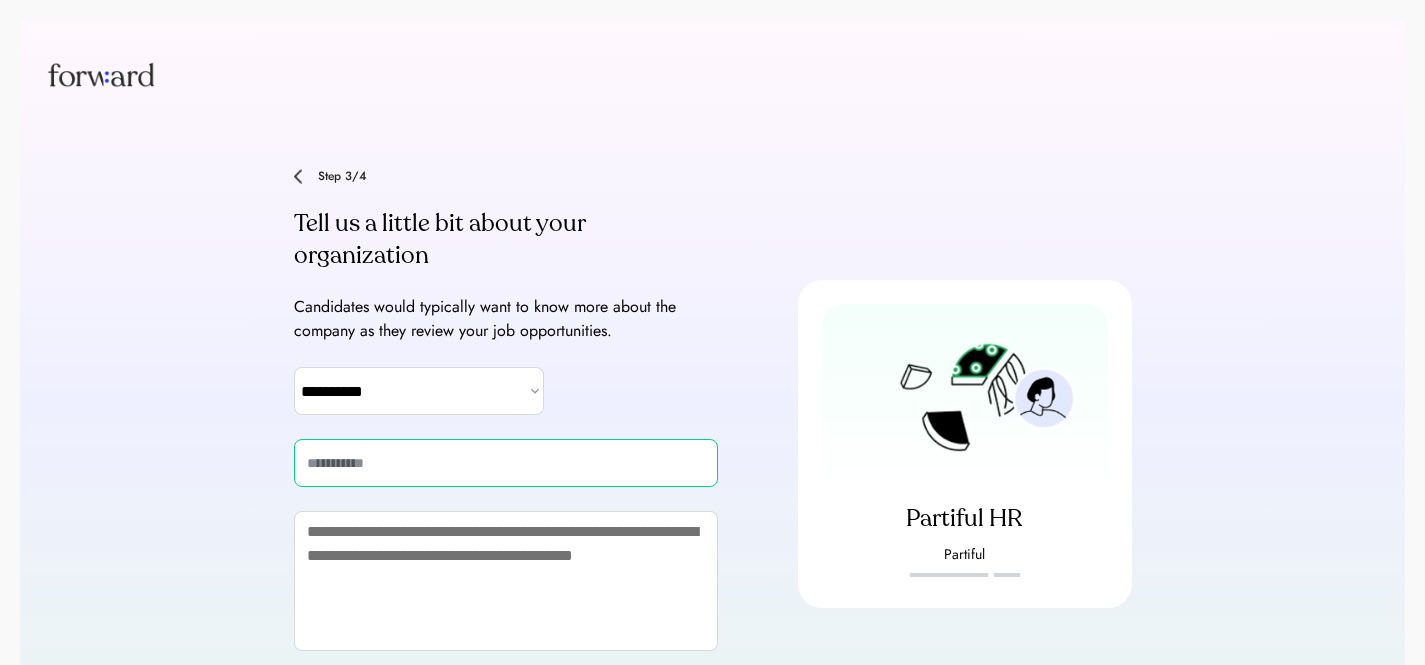 click at bounding box center [506, 463] 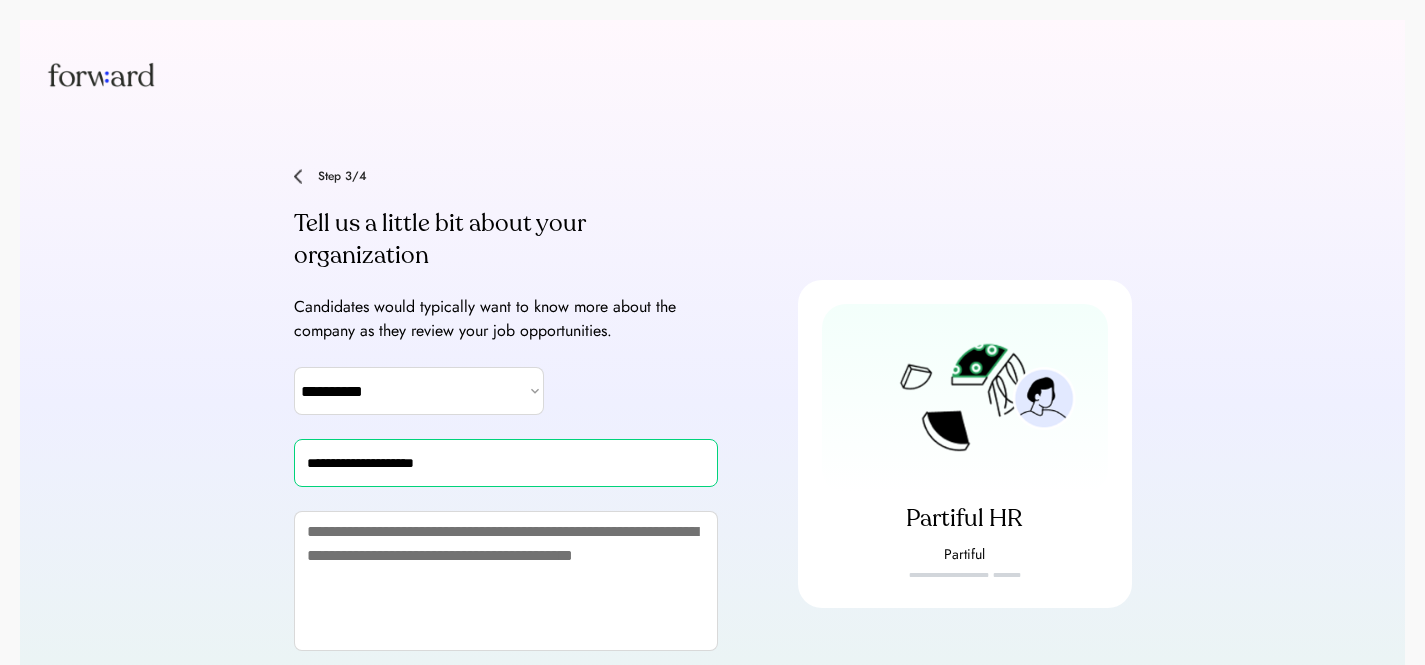 click at bounding box center (506, 463) 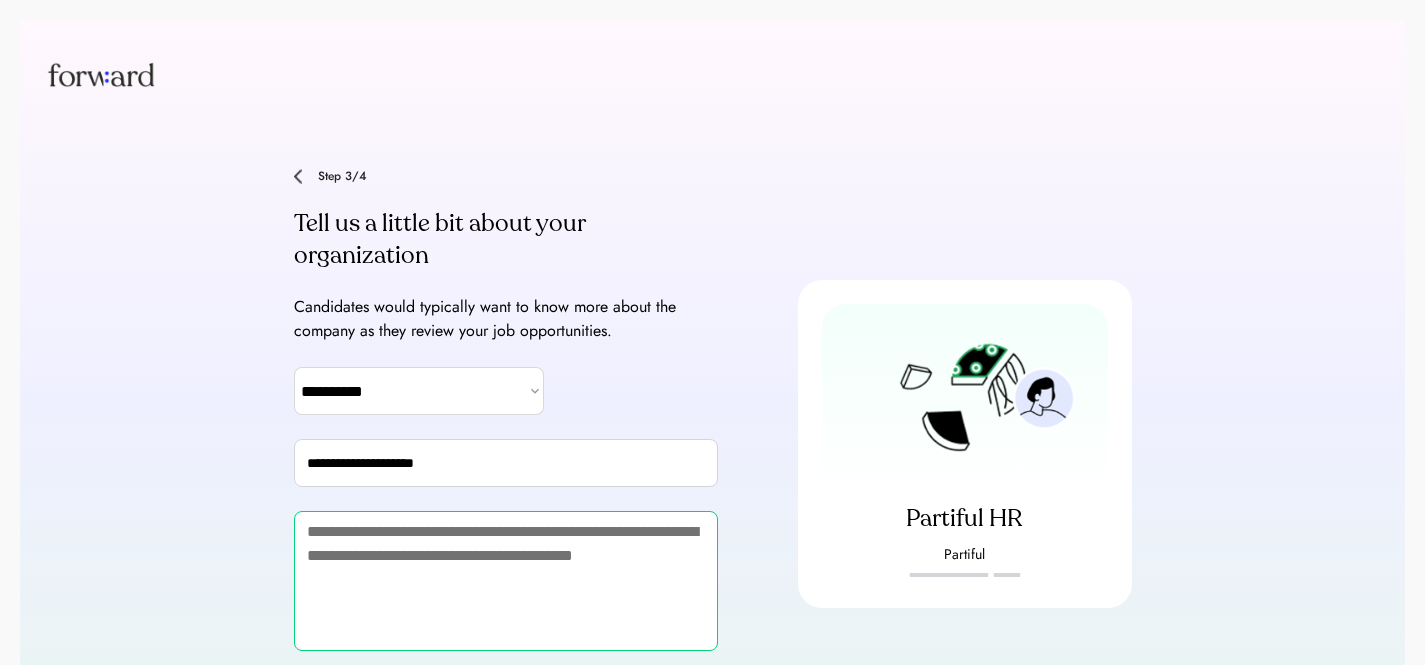 click at bounding box center (506, 581) 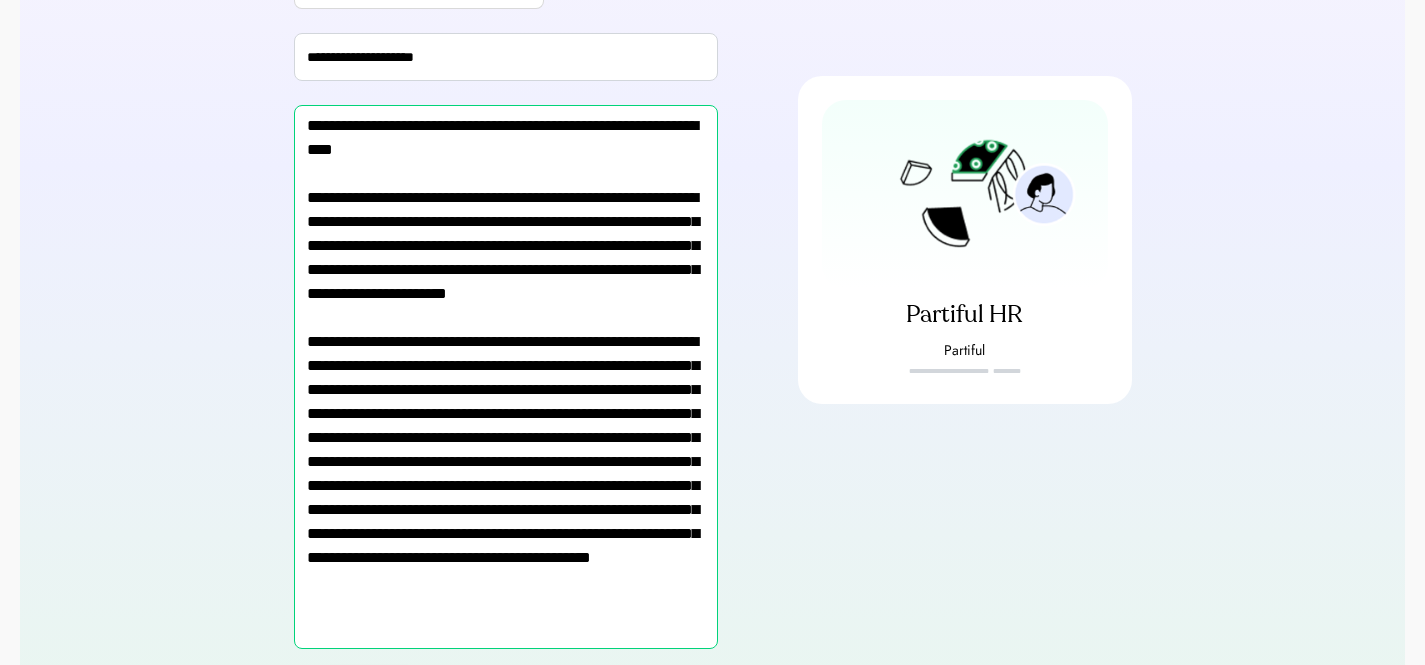 scroll, scrollTop: 458, scrollLeft: 0, axis: vertical 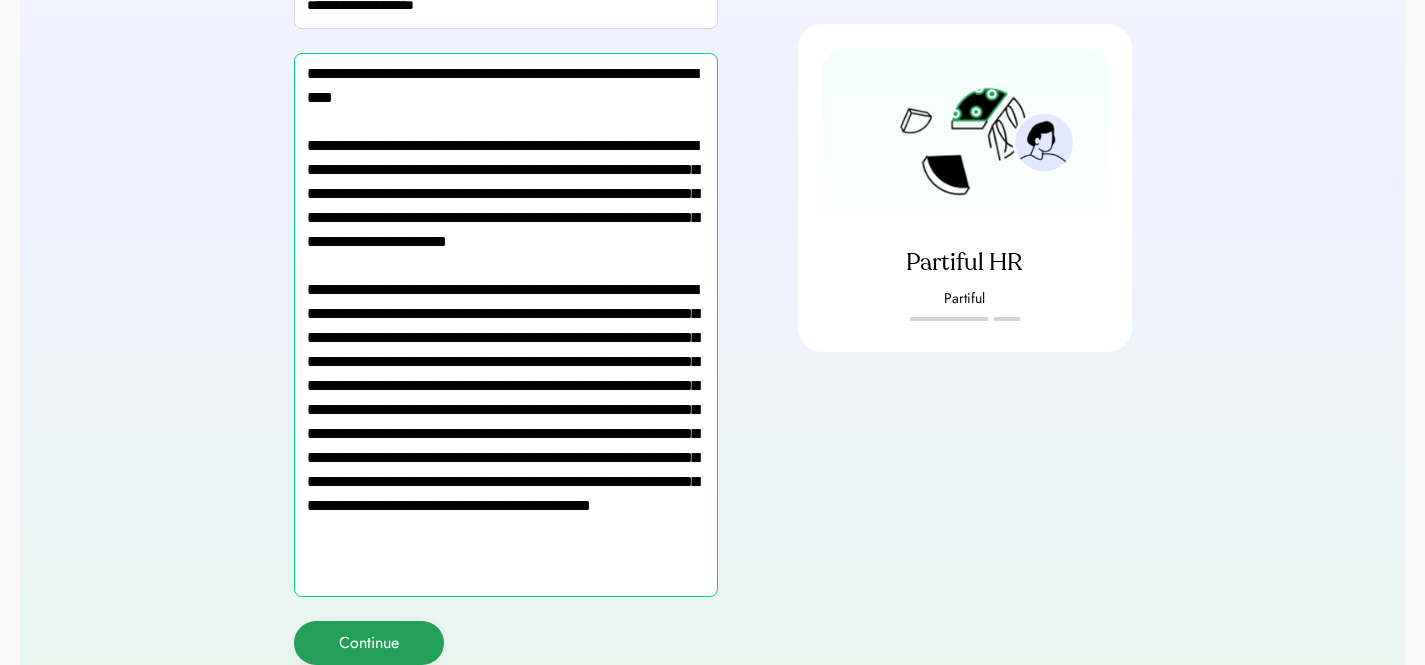 type on "**********" 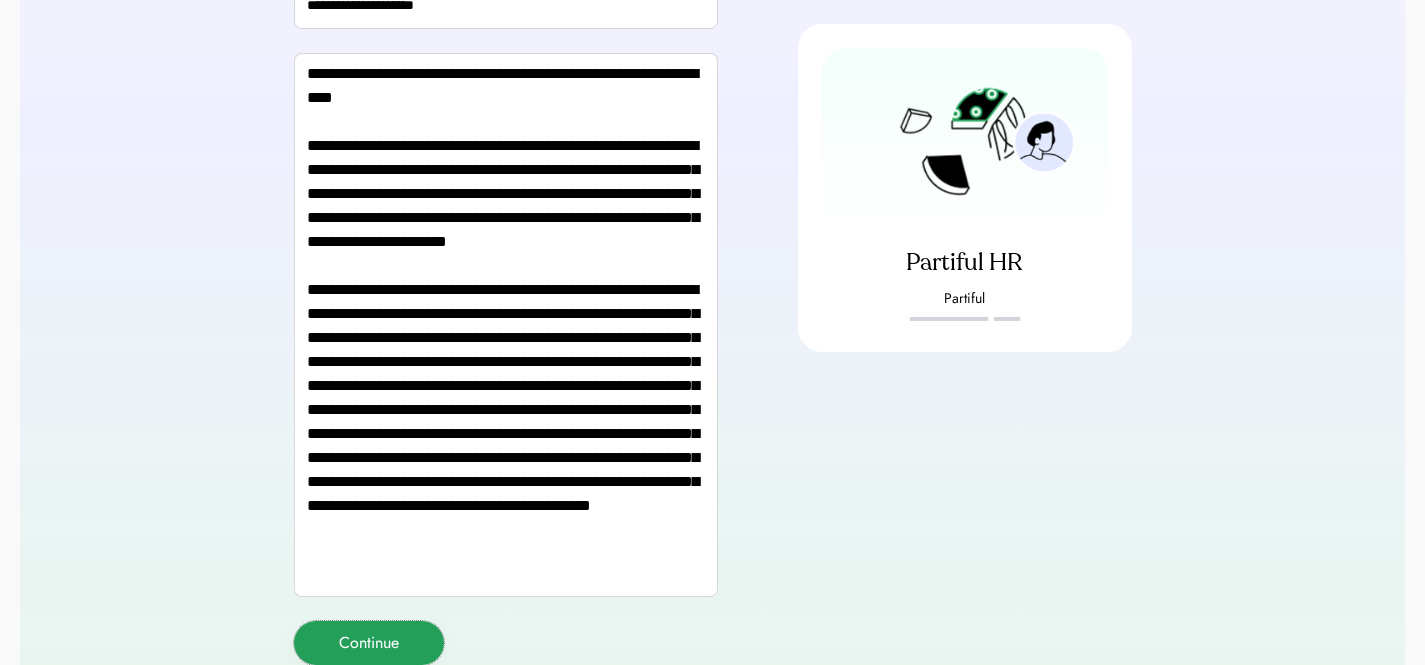 click on "Continue" at bounding box center [369, 643] 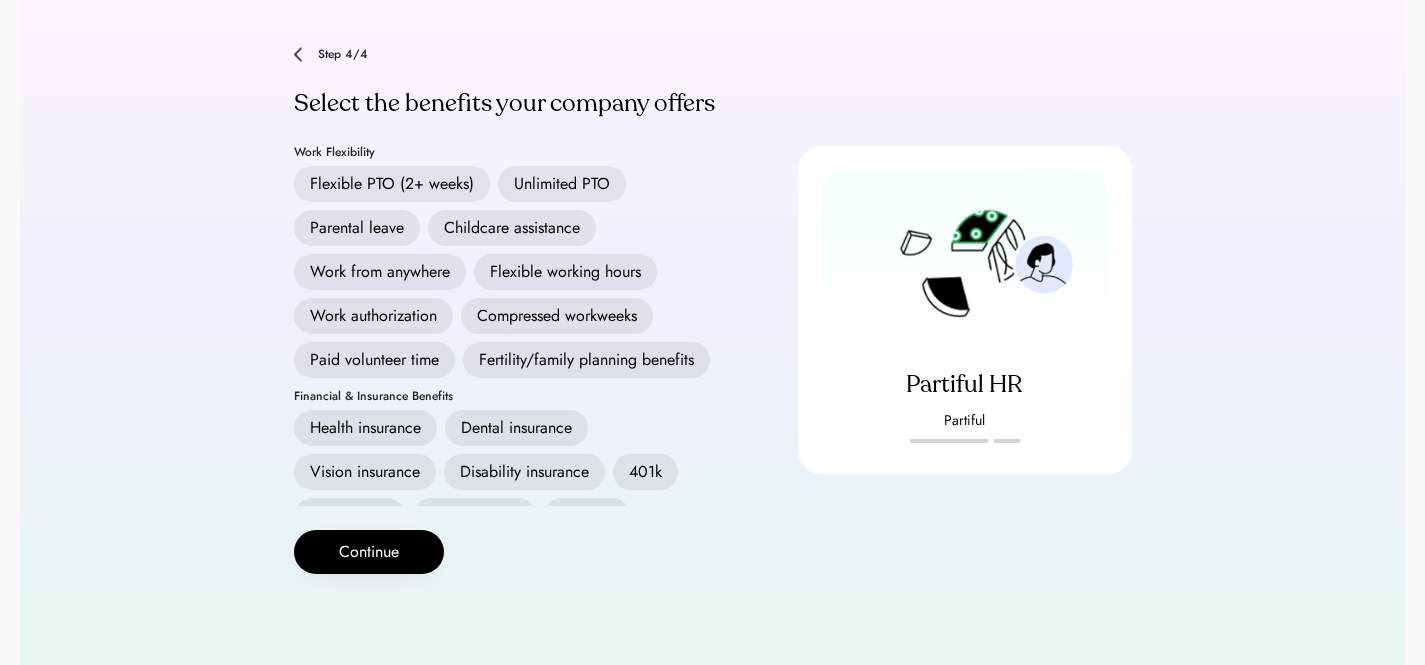 scroll, scrollTop: 122, scrollLeft: 0, axis: vertical 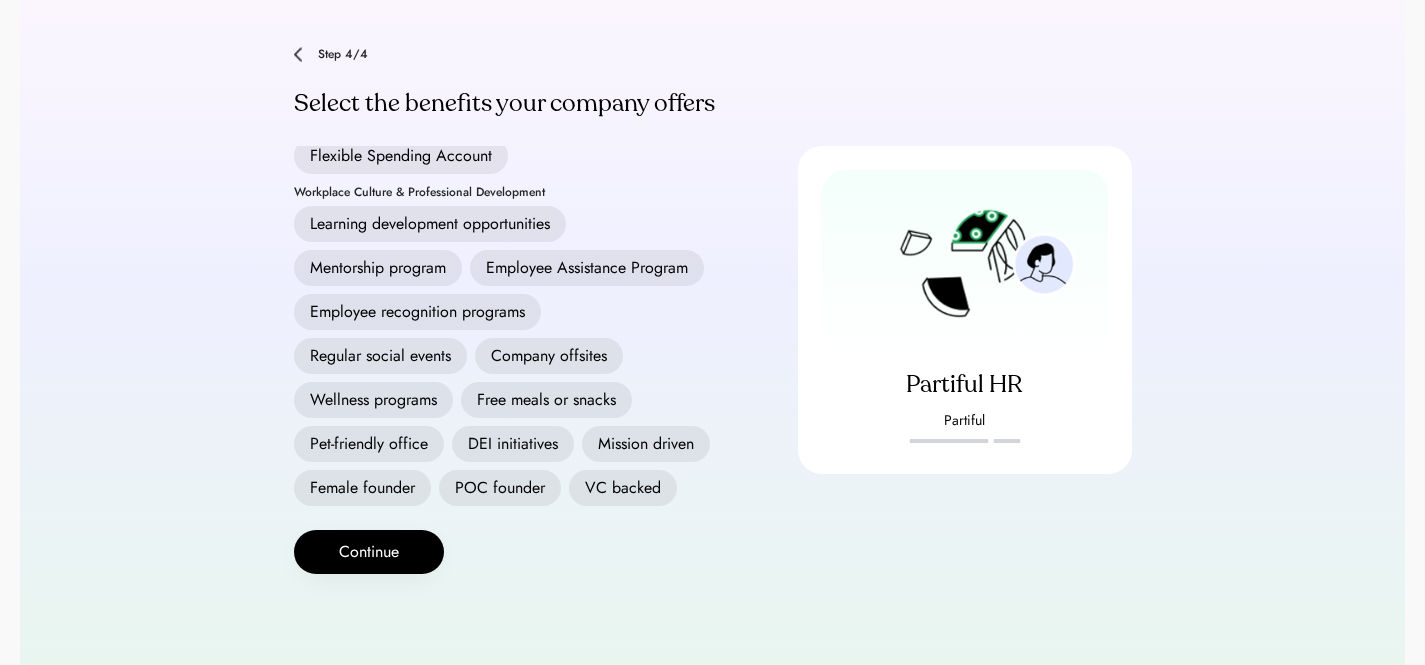 click on "Mission driven" at bounding box center (646, 444) 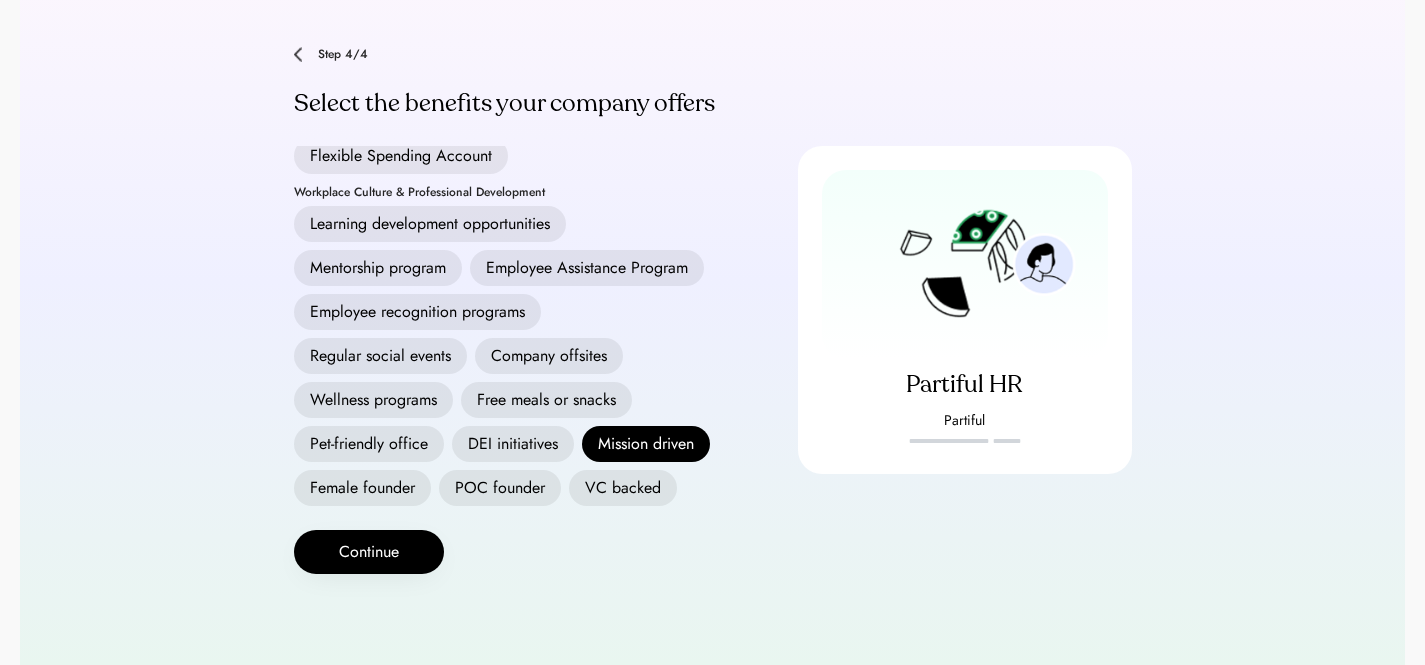 click on "VC backed" at bounding box center (623, 488) 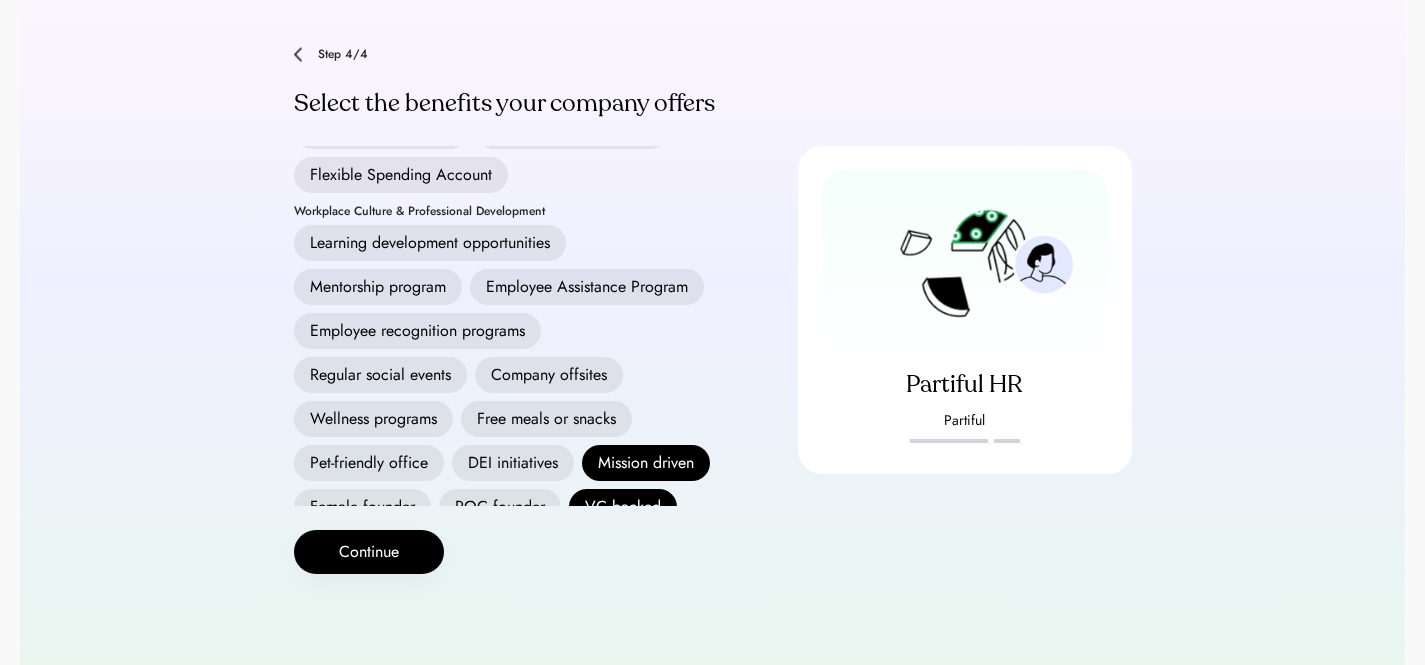 scroll, scrollTop: 349, scrollLeft: 0, axis: vertical 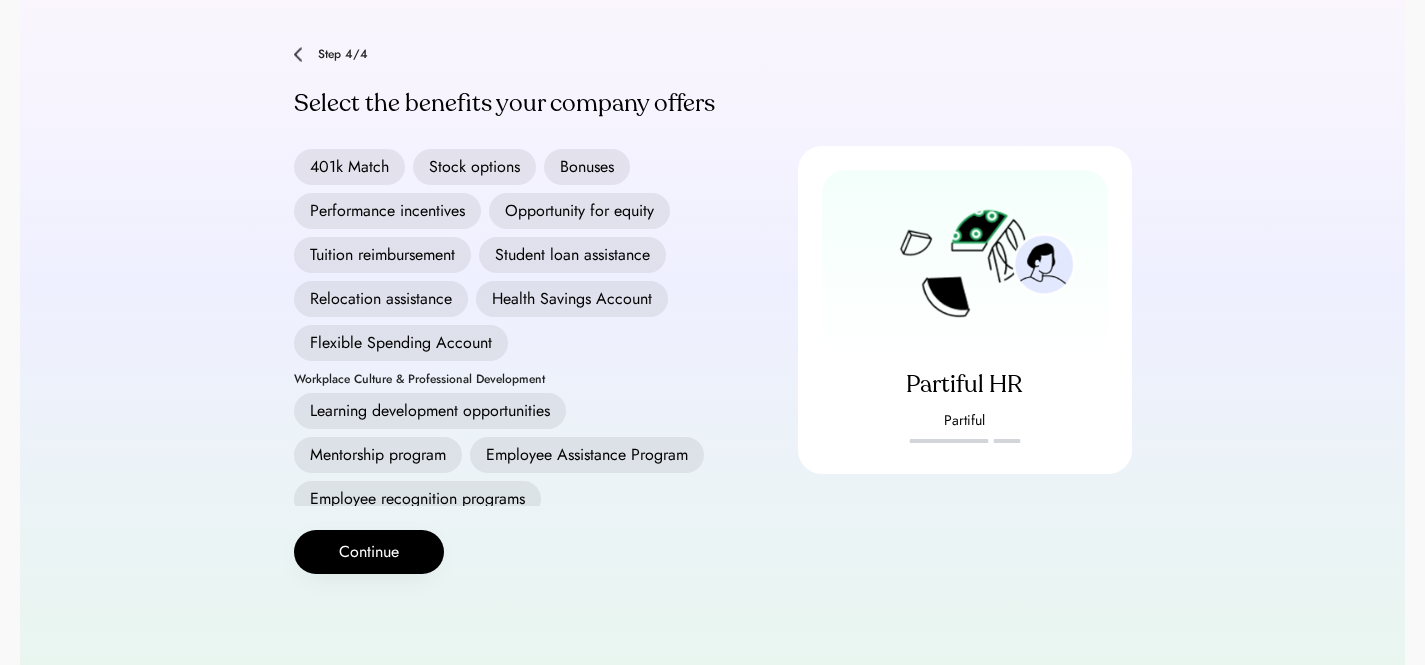 click on "401k" at bounding box center [645, 123] 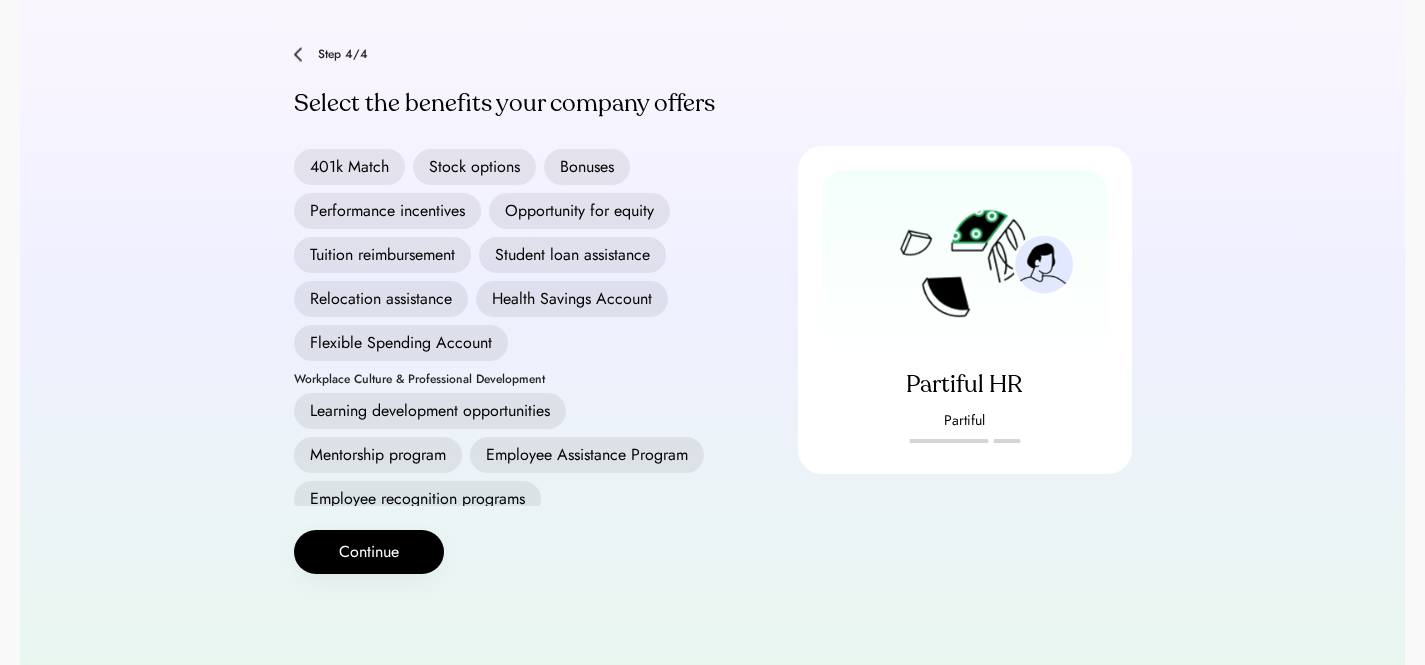 click on "401k Match" at bounding box center [349, 167] 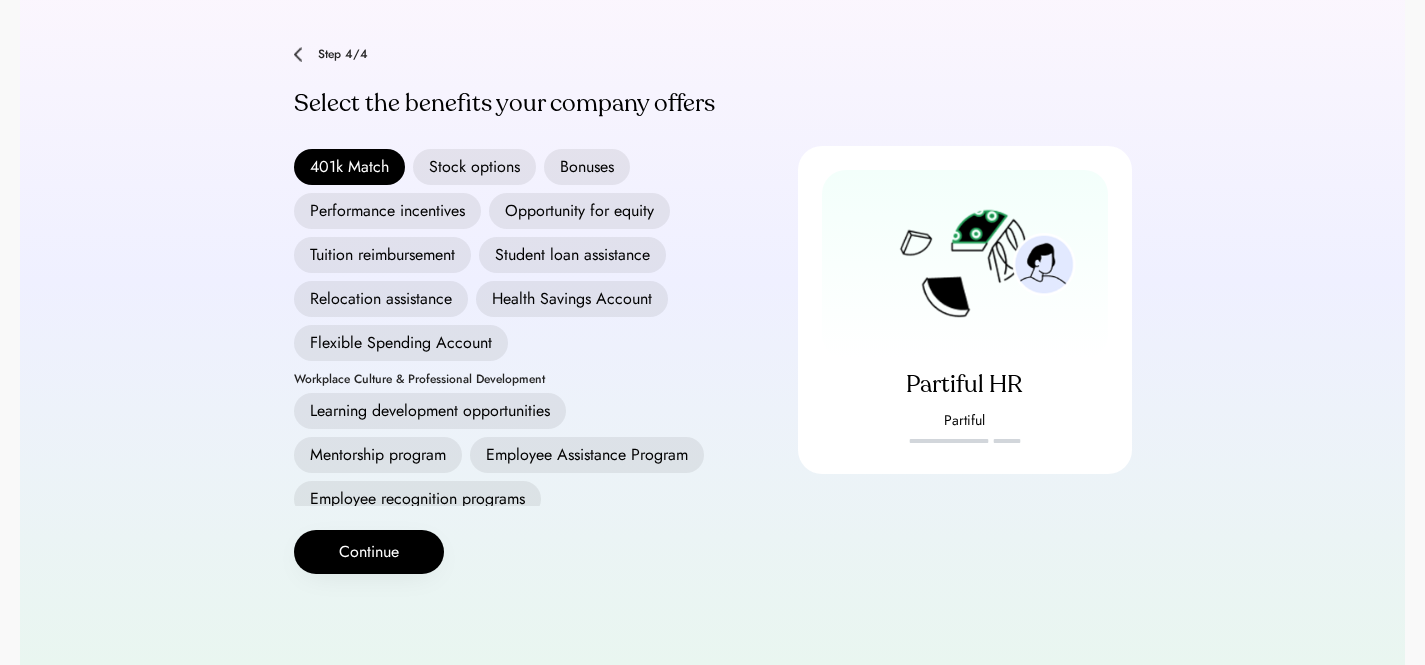 click on "Vision insurance" at bounding box center (365, 123) 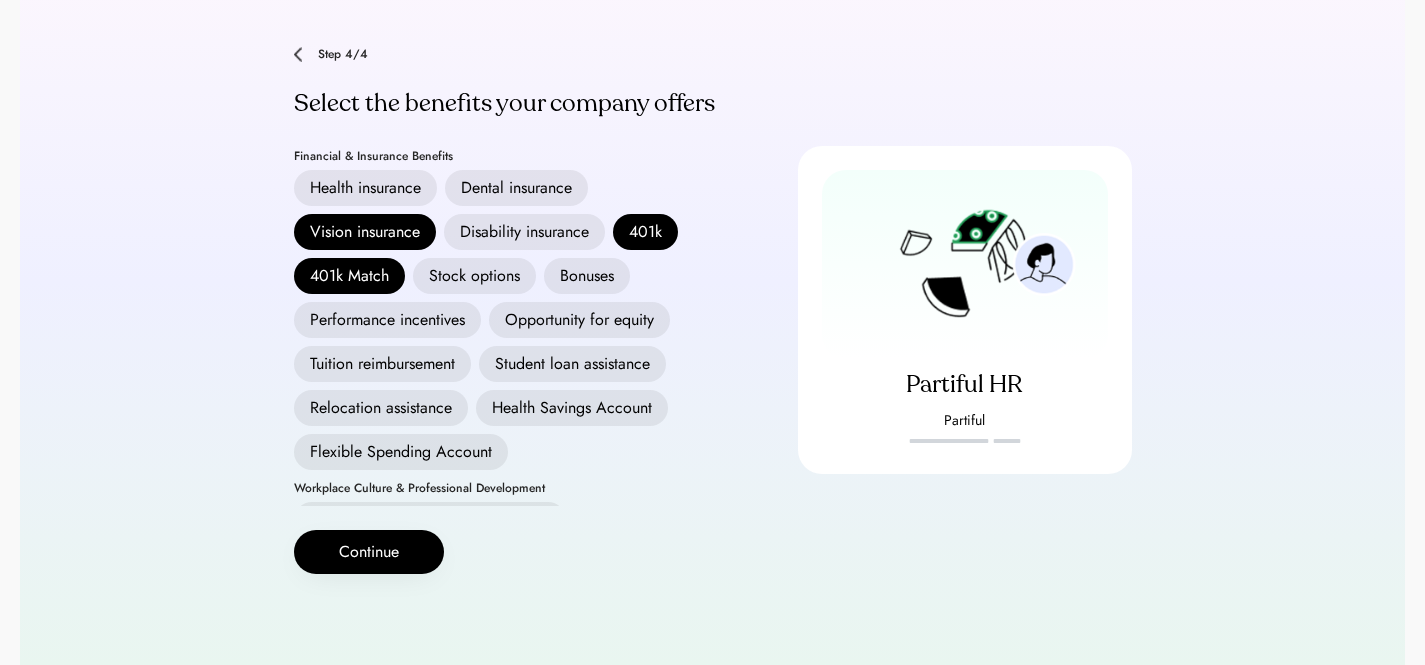 scroll, scrollTop: 223, scrollLeft: 0, axis: vertical 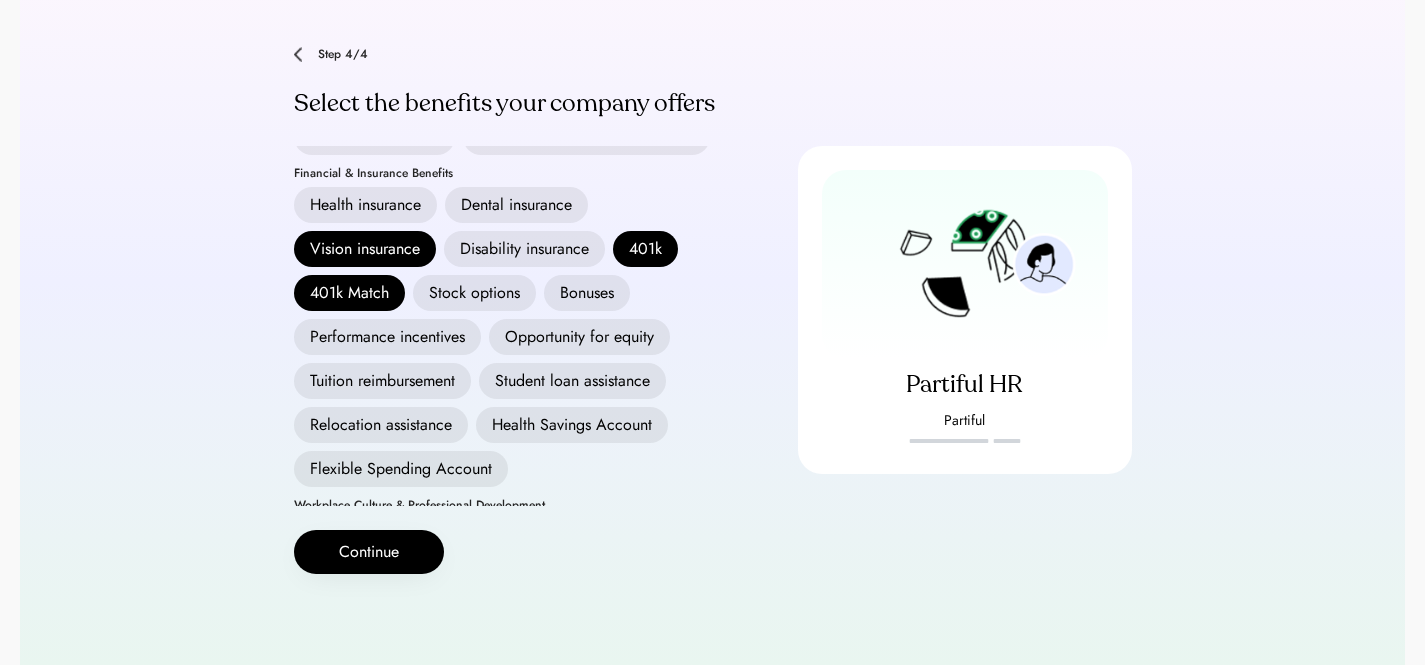 drag, startPoint x: 413, startPoint y: 254, endPoint x: 430, endPoint y: 254, distance: 17 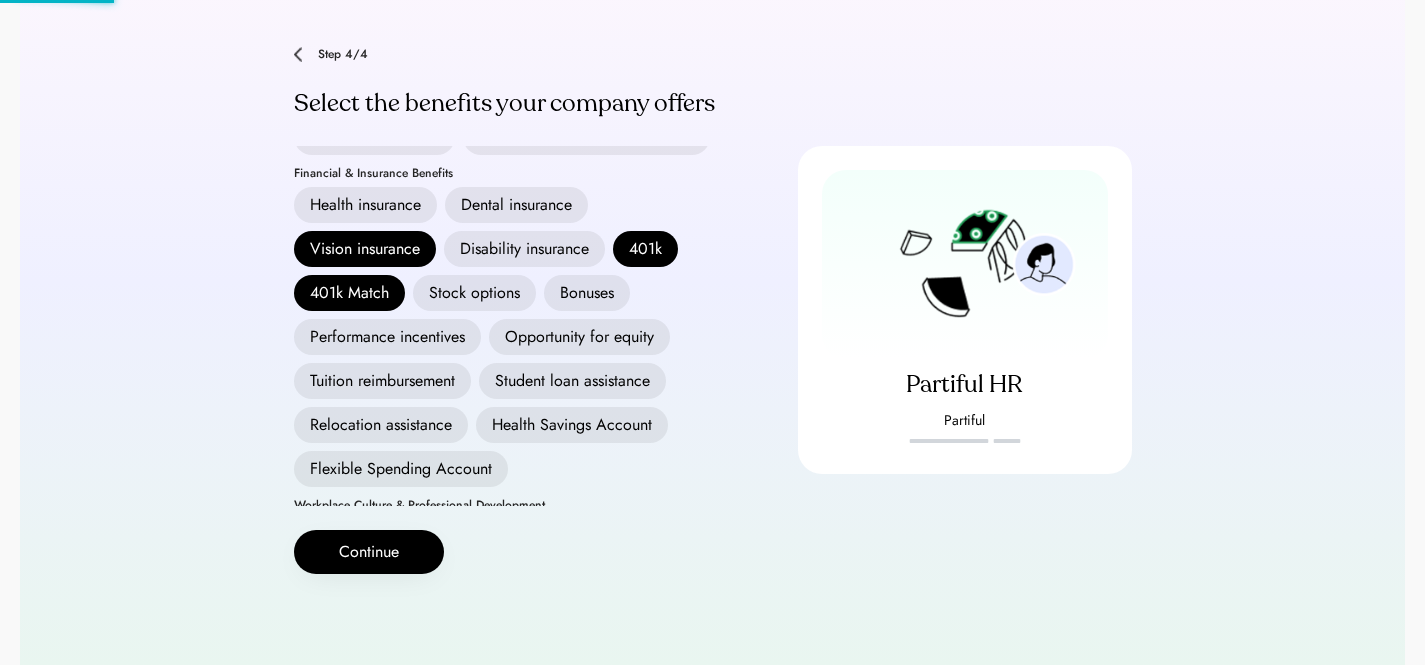 click on "Dental insurance" at bounding box center (516, 205) 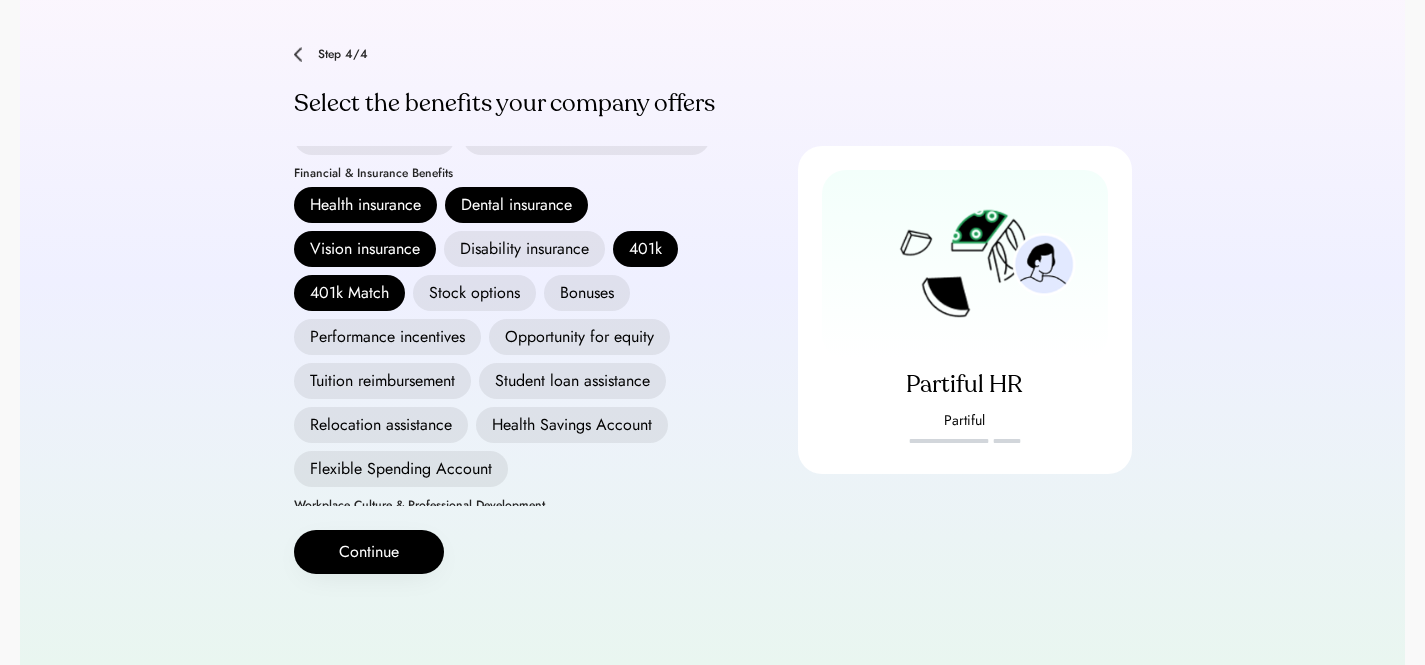 scroll, scrollTop: 0, scrollLeft: 0, axis: both 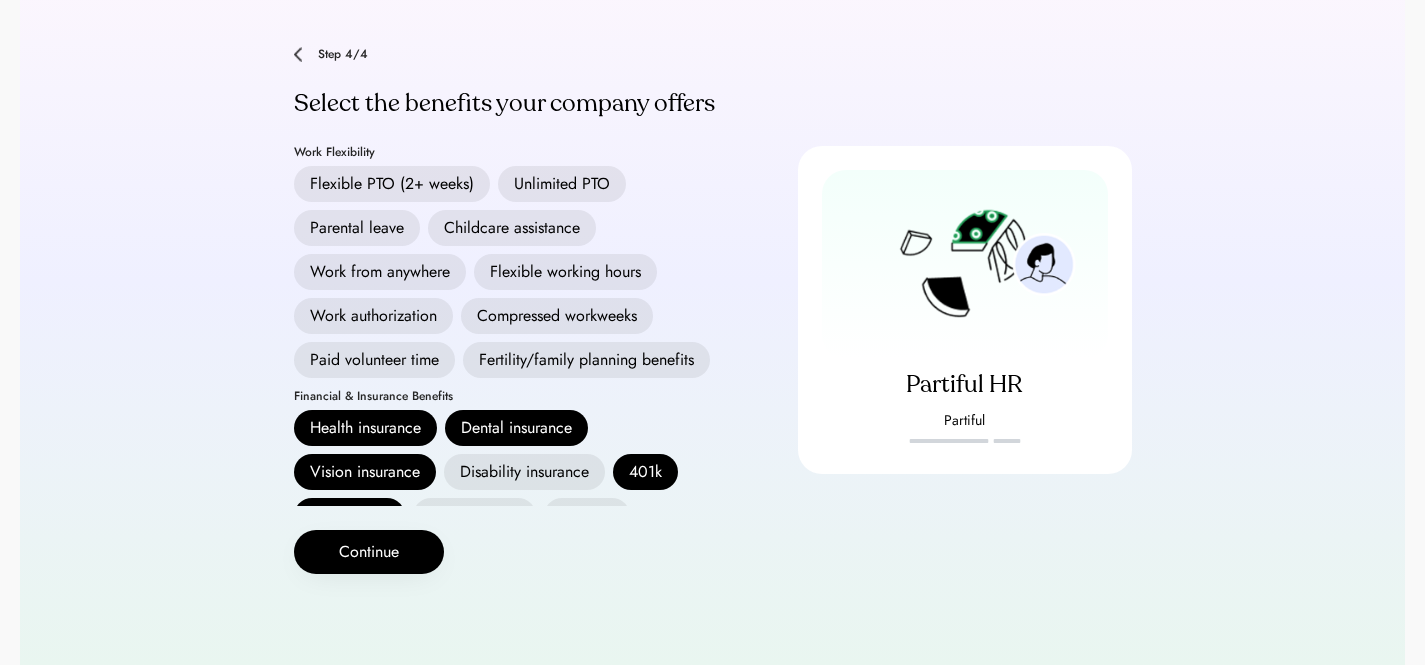 click on "Work from anywhere" at bounding box center [380, 272] 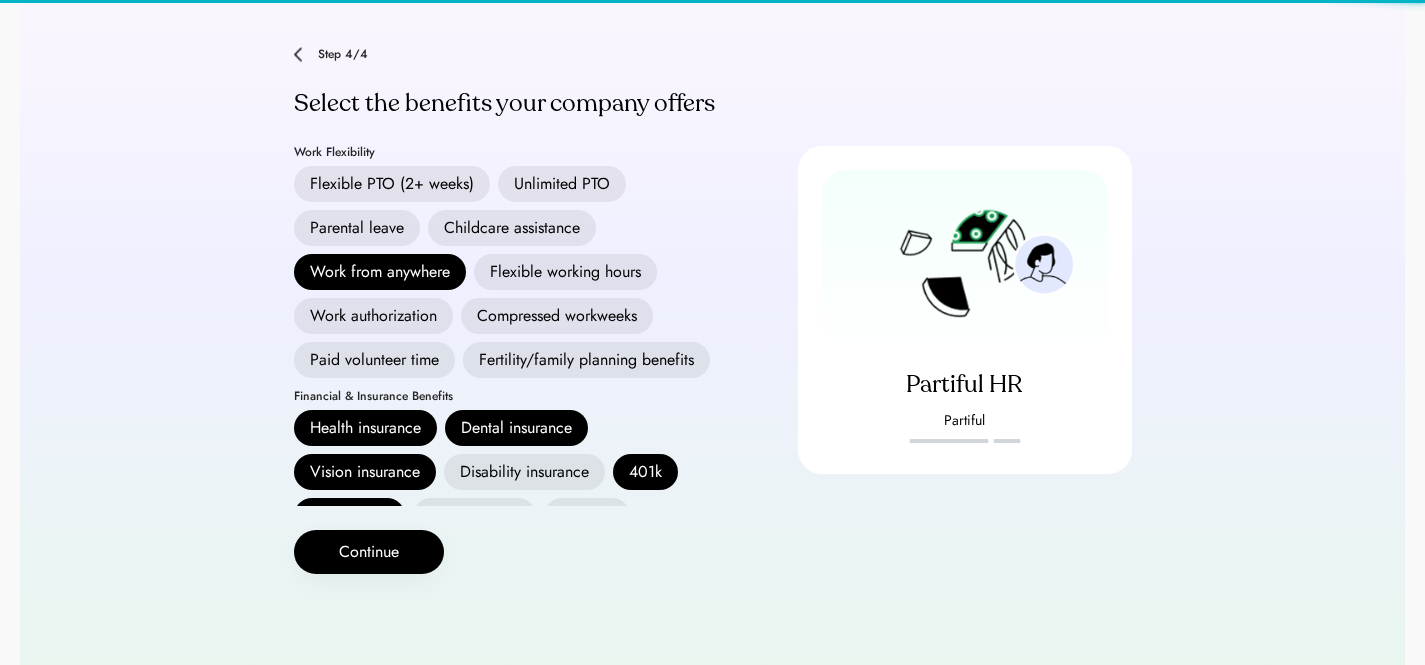 click on "Flexible working hours" at bounding box center [565, 272] 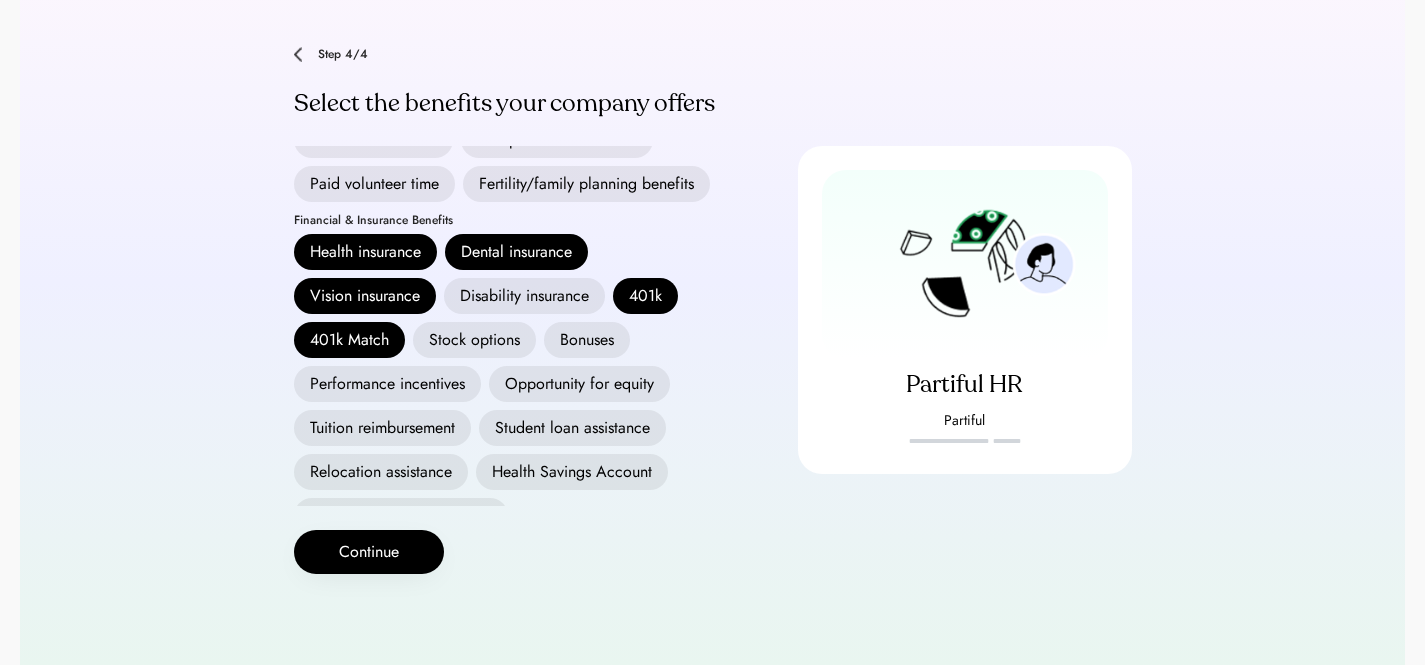 scroll, scrollTop: 608, scrollLeft: 0, axis: vertical 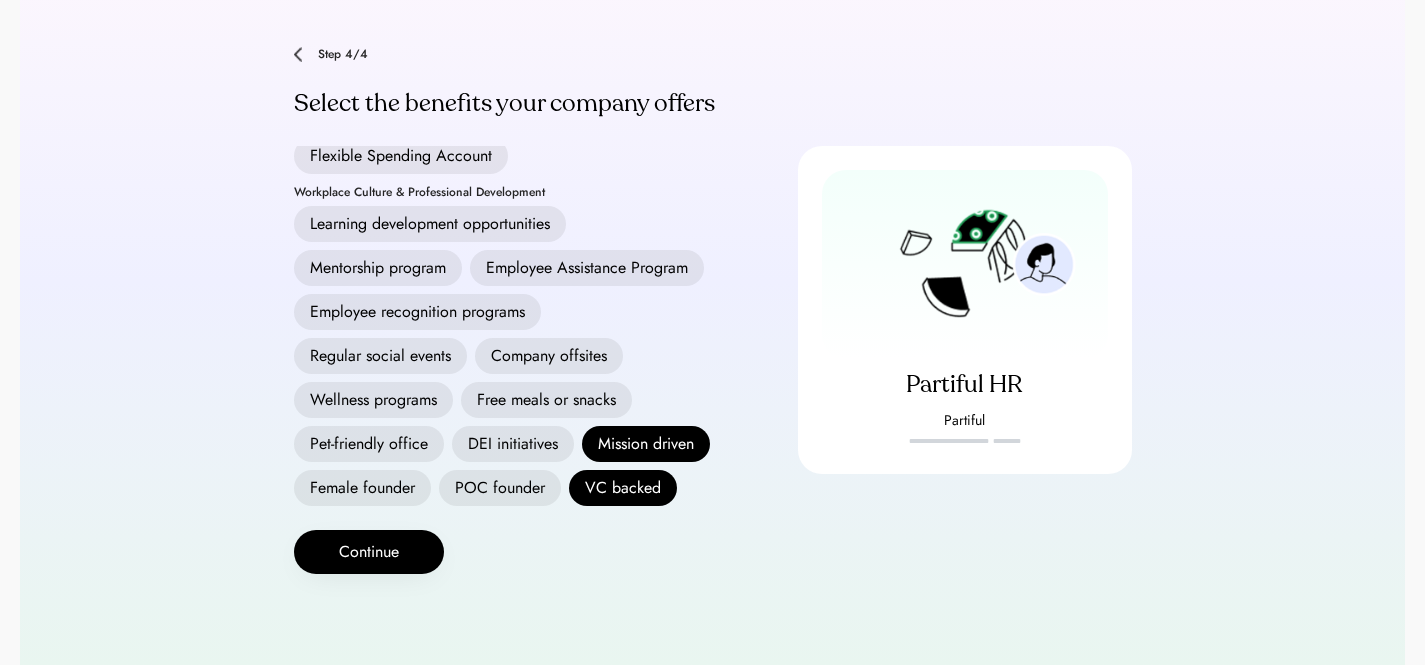 click on "Learning development opportunities" at bounding box center (430, 224) 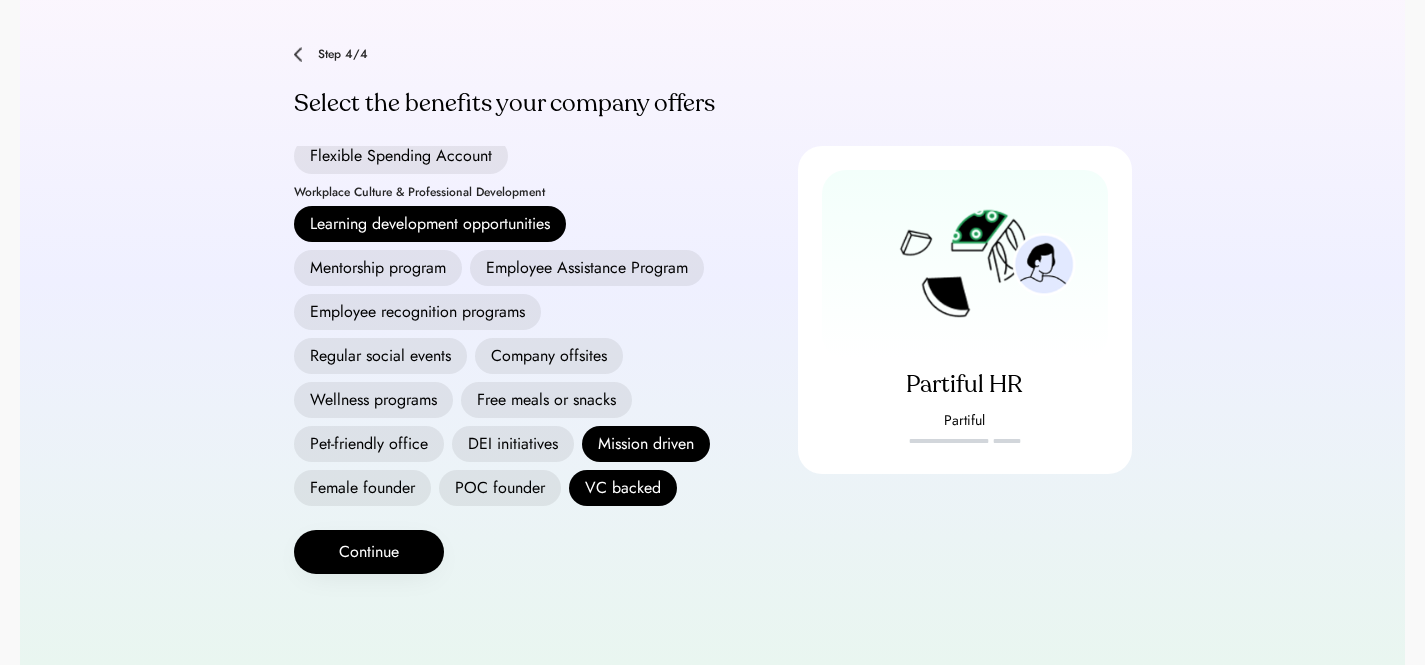 scroll, scrollTop: 668, scrollLeft: 0, axis: vertical 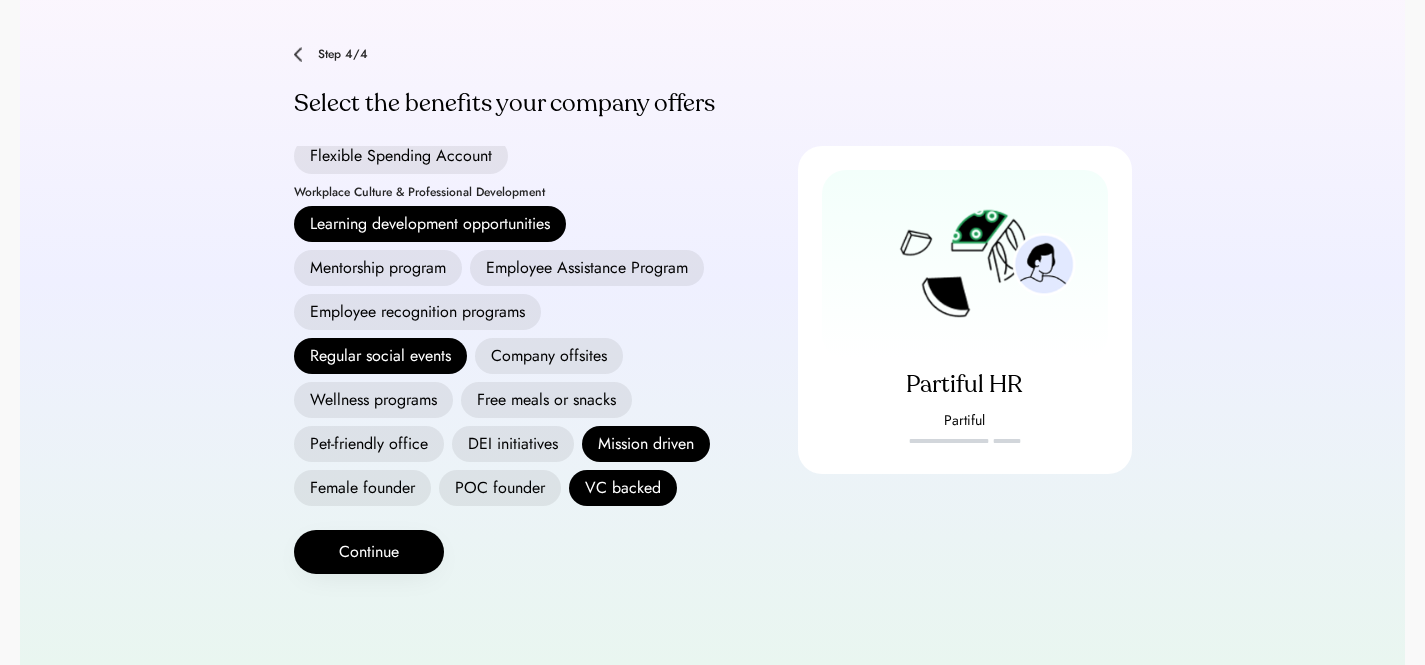 click on "Female founder" at bounding box center (362, 488) 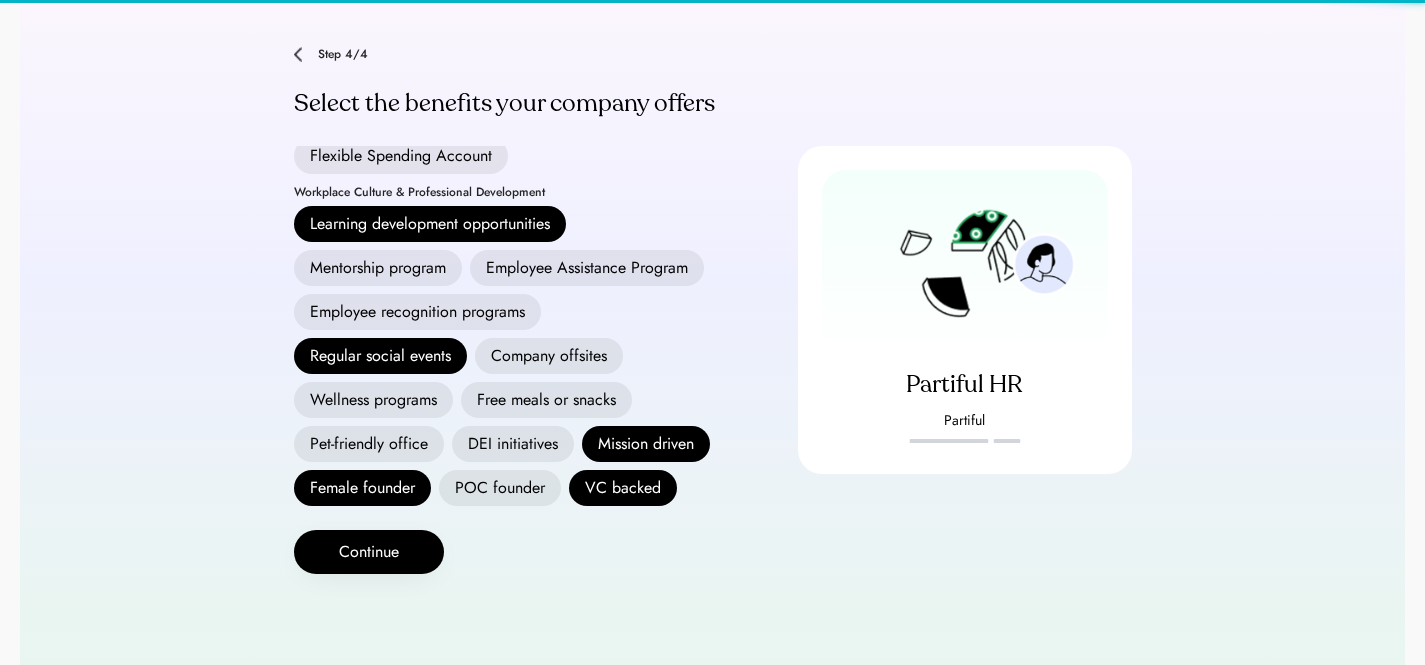 click on "POC founder" at bounding box center (500, 488) 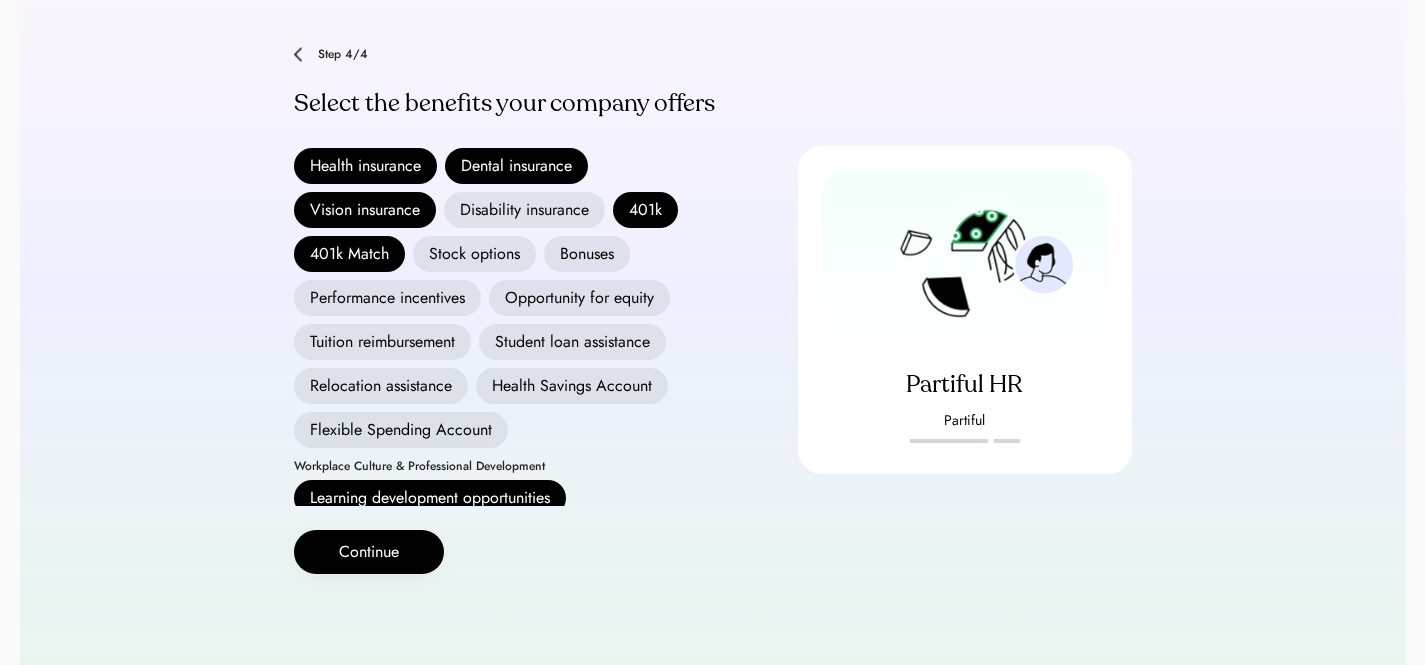 scroll, scrollTop: 0, scrollLeft: 0, axis: both 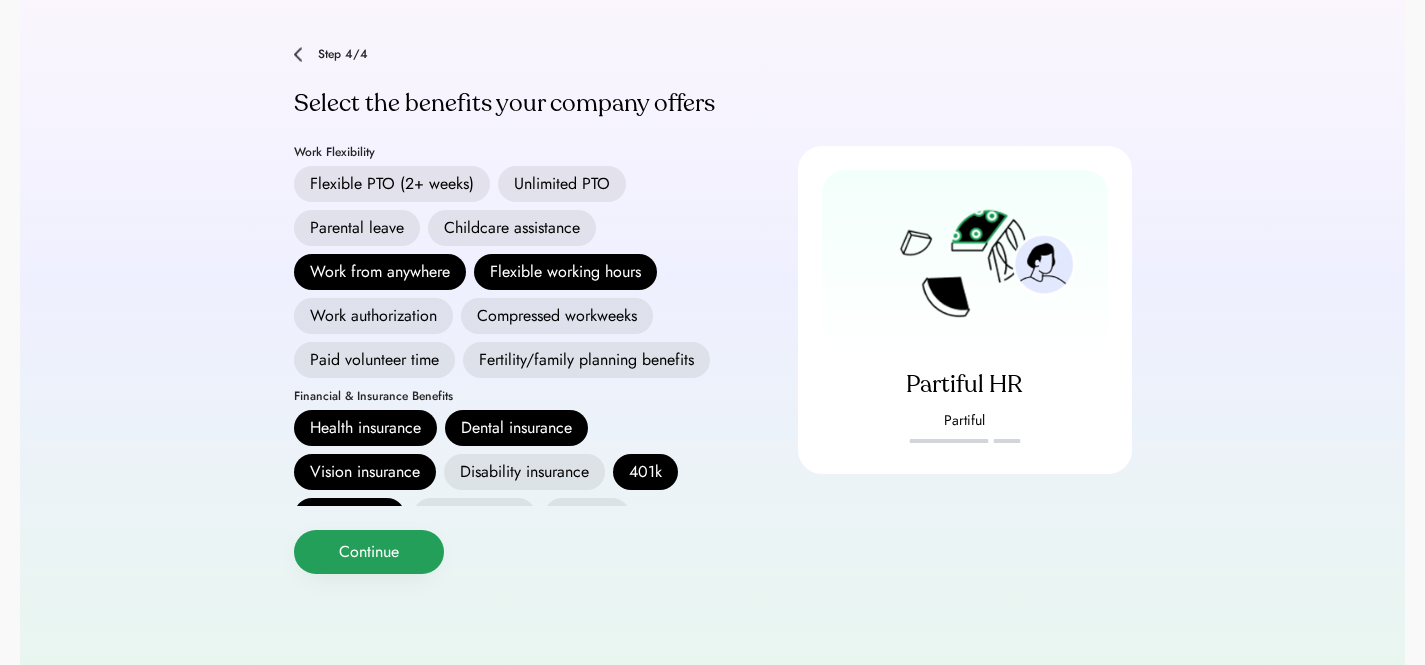 click on "Continue" at bounding box center [369, 552] 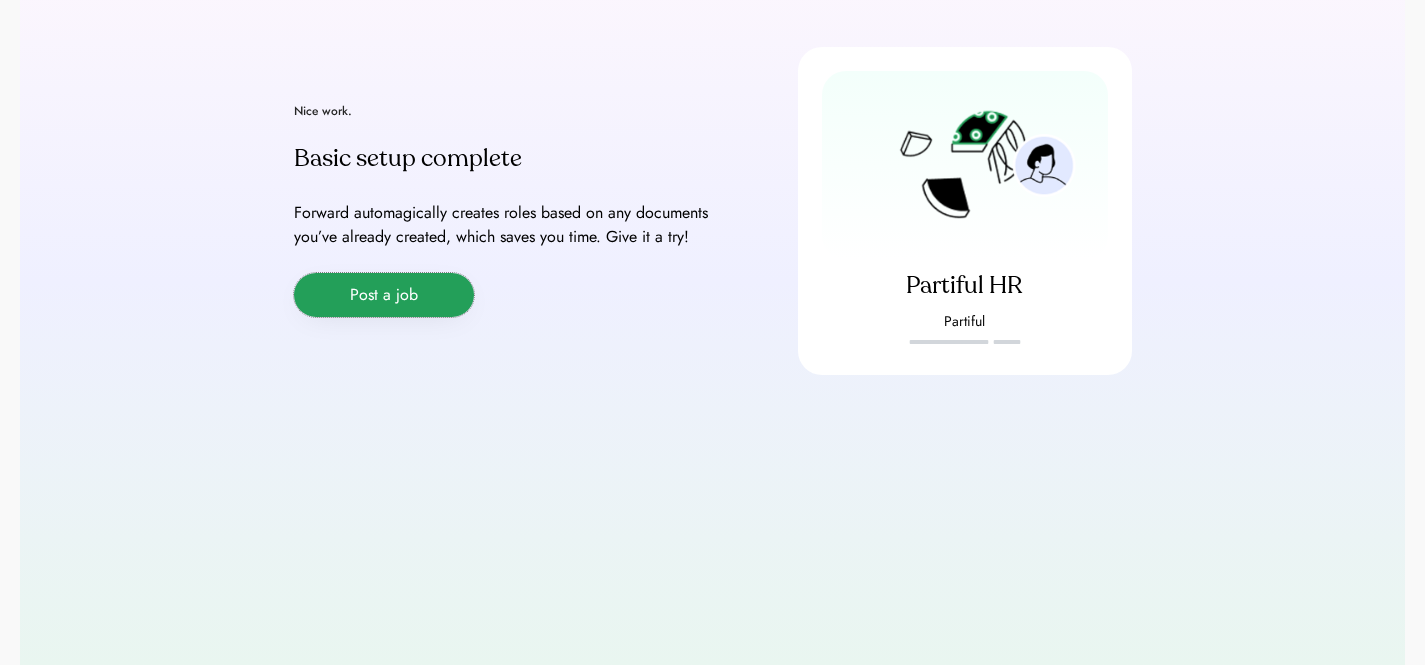 click on "Post a job" at bounding box center [384, 295] 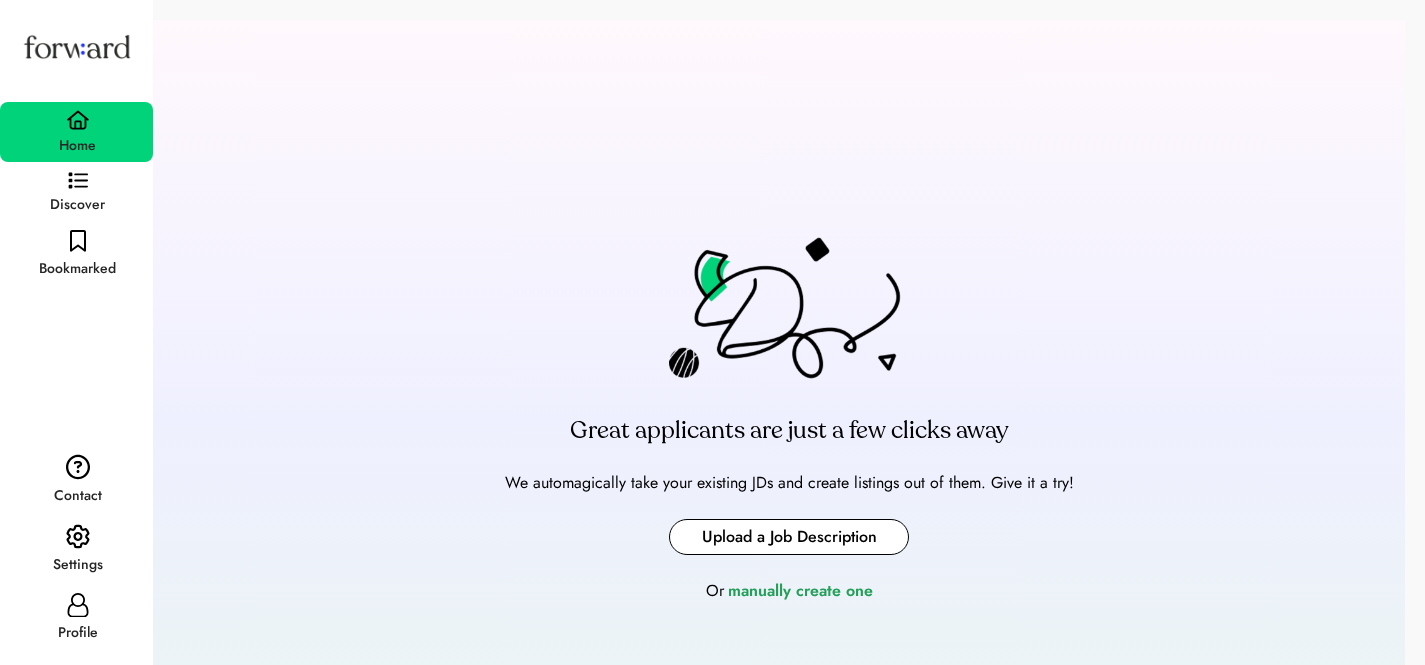 scroll, scrollTop: 0, scrollLeft: 0, axis: both 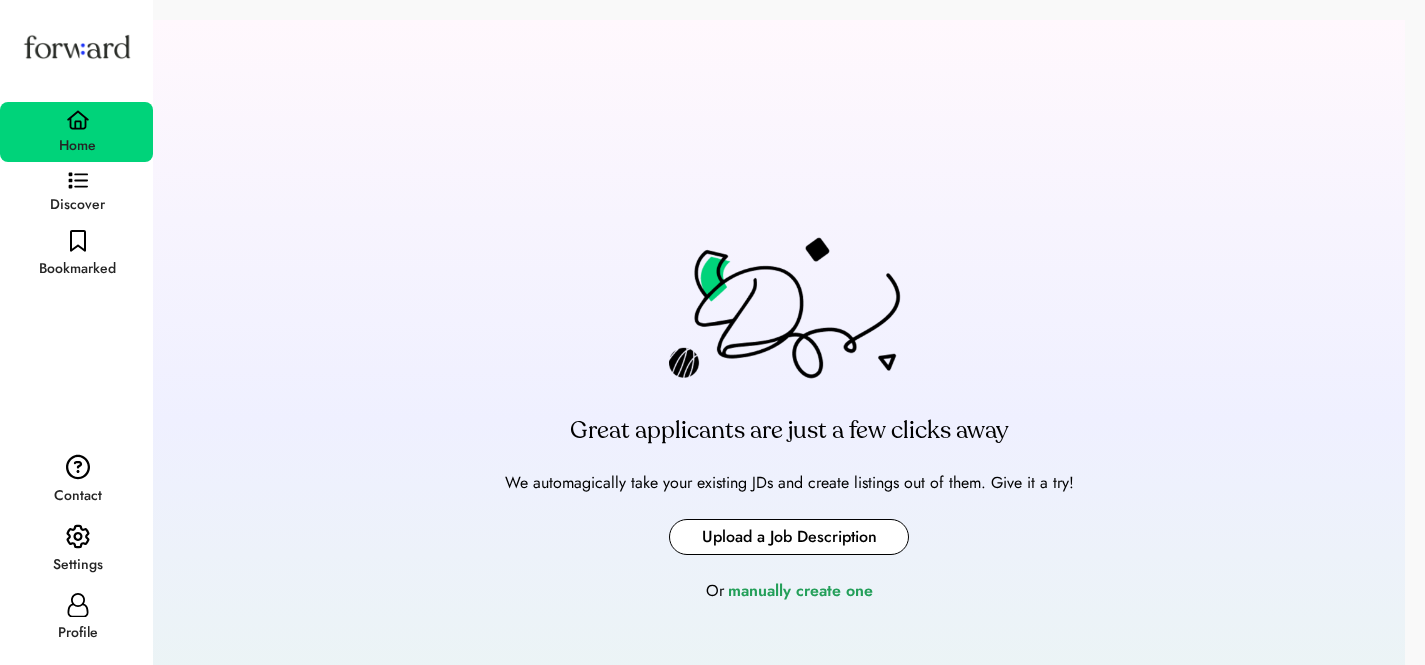 click at bounding box center [789, 537] 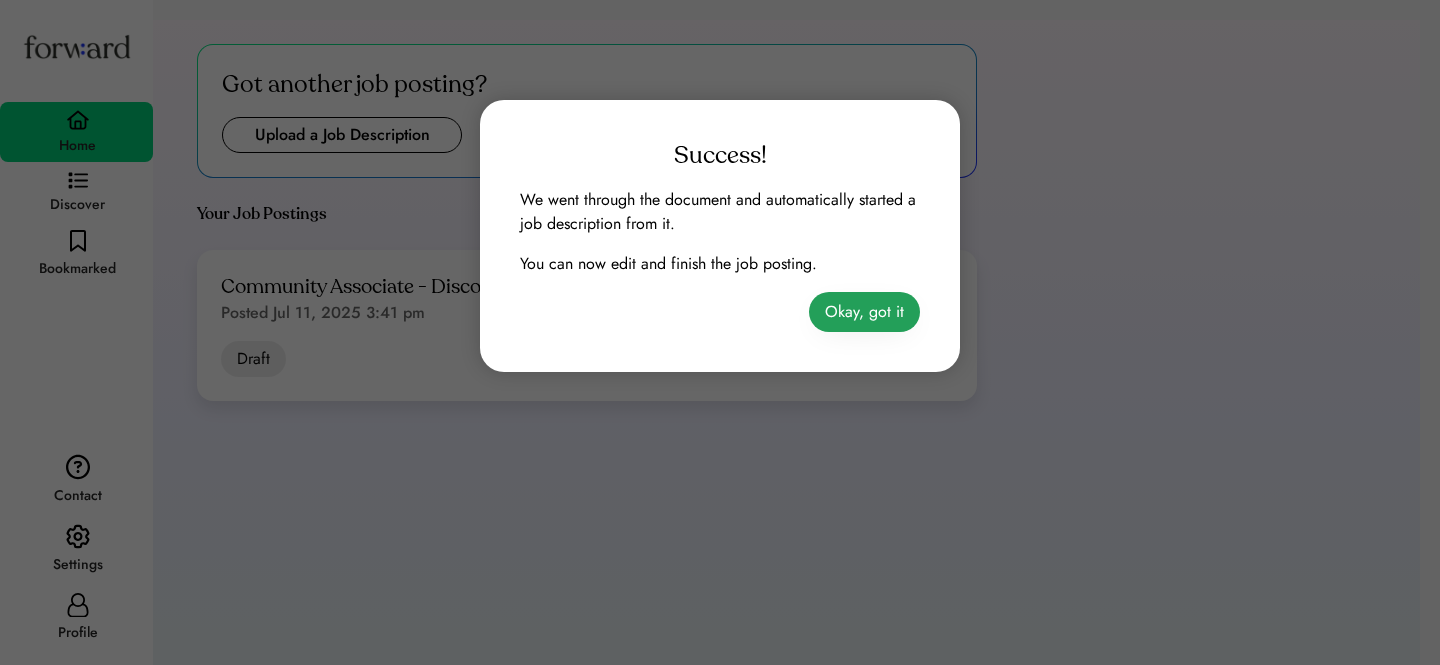 click on "Okay, got it" at bounding box center [864, 312] 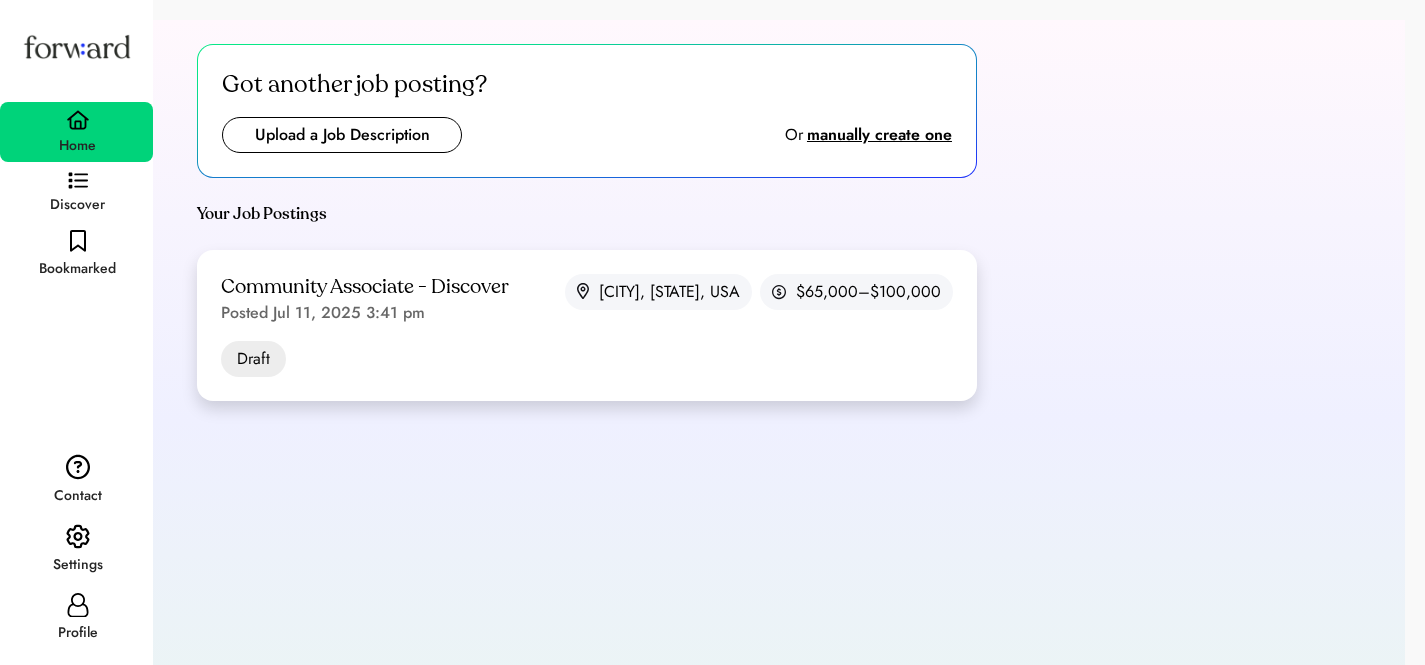 click on "Community Associate - Discover Posted [DATE] [TIME]" at bounding box center (365, 299) 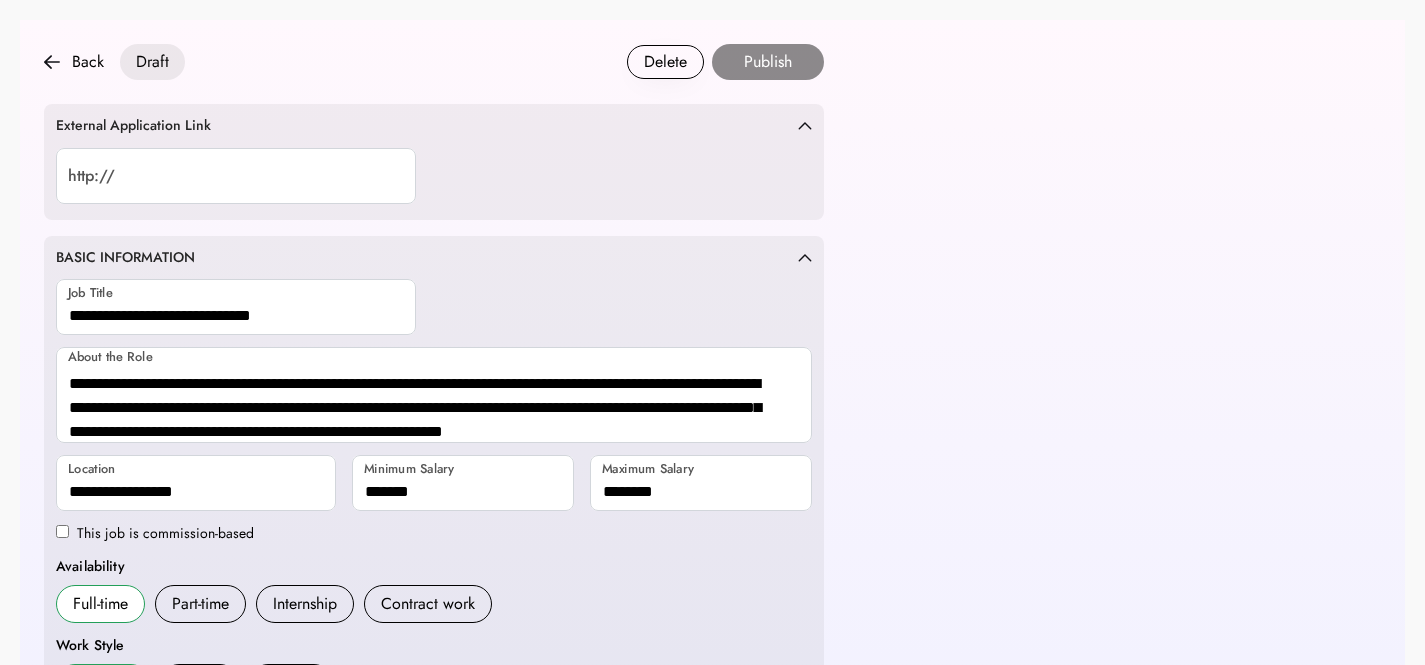 scroll, scrollTop: 0, scrollLeft: 0, axis: both 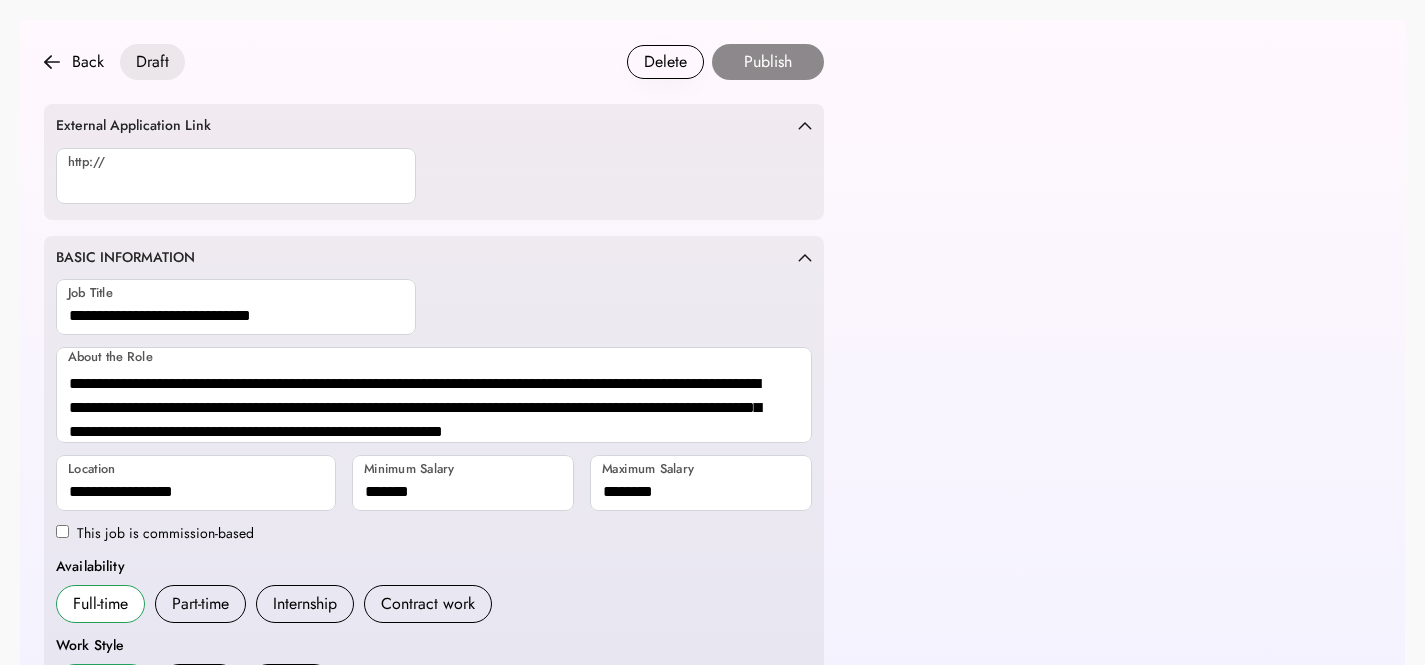 click at bounding box center (236, 176) 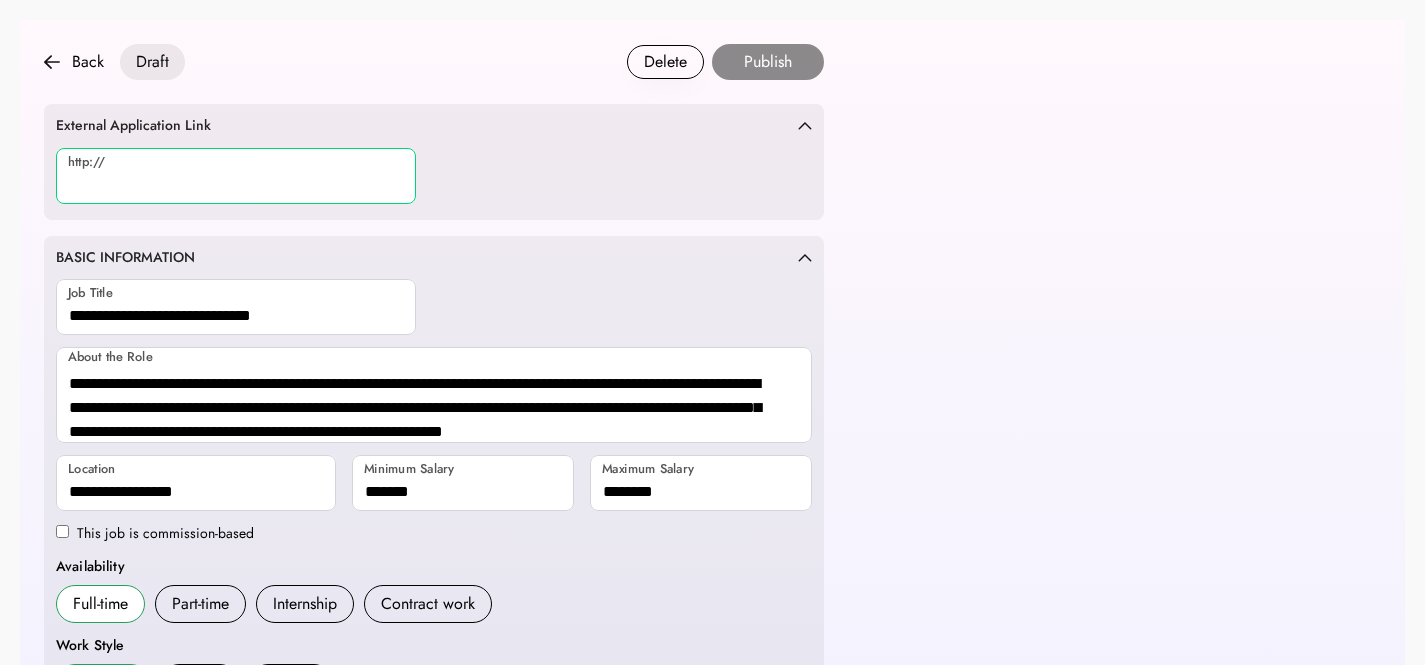 paste on "**********" 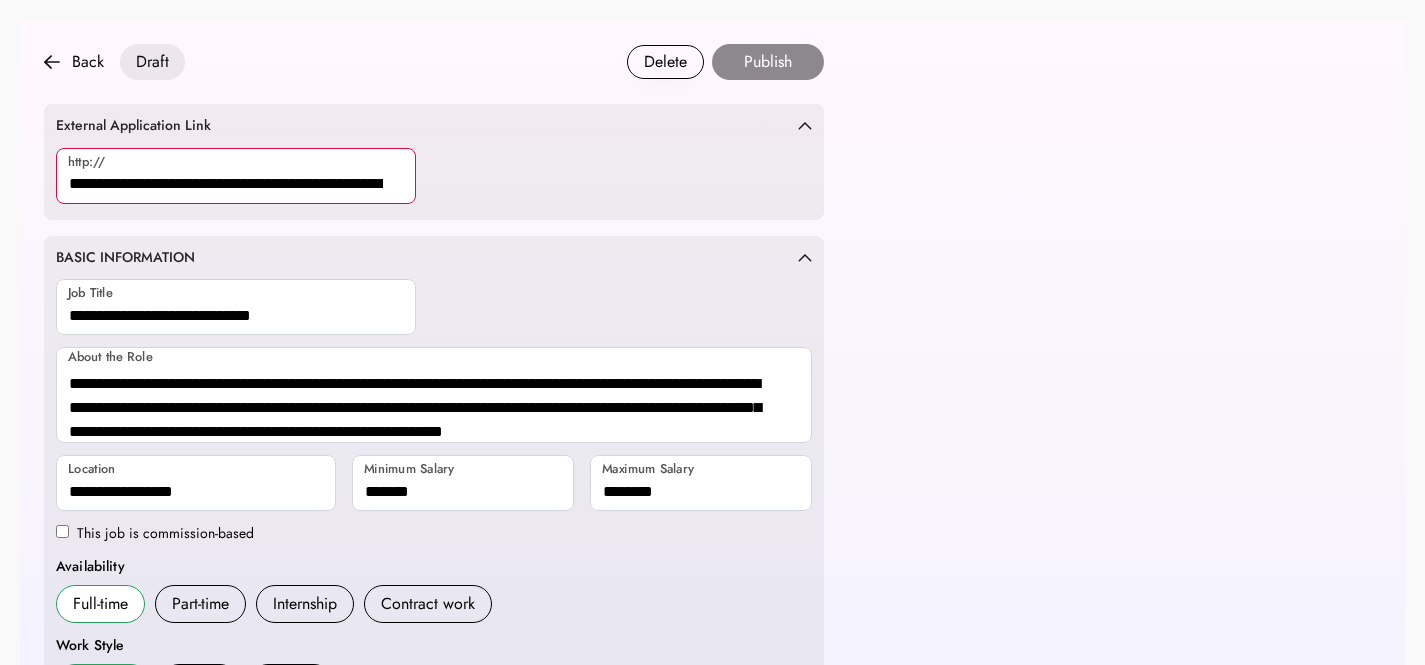 scroll, scrollTop: 0, scrollLeft: 206, axis: horizontal 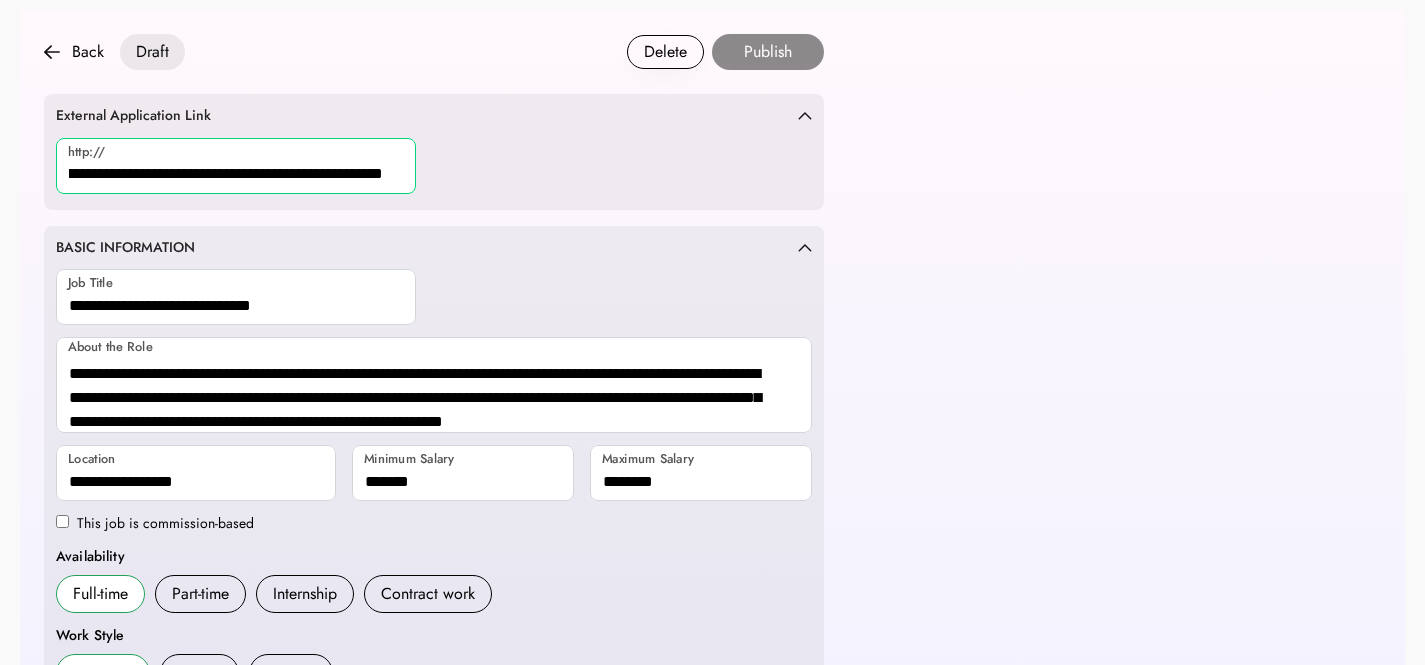 type on "**********" 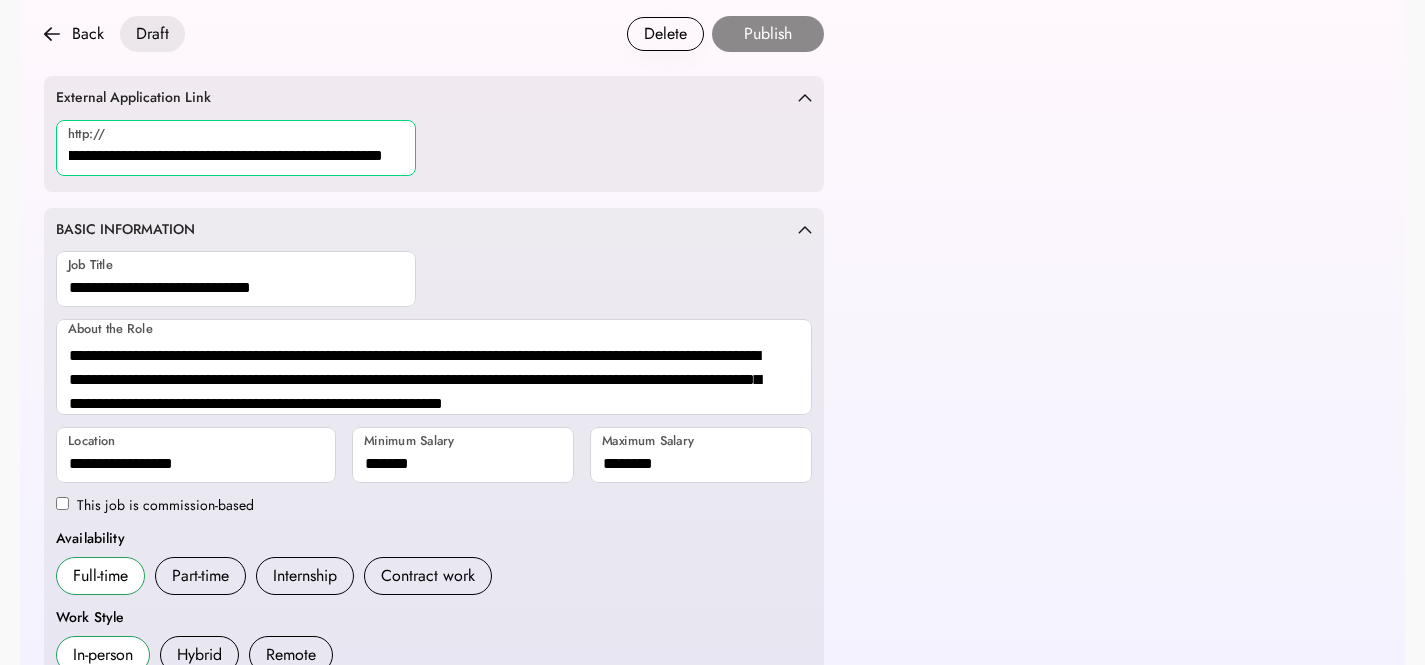 scroll, scrollTop: 0, scrollLeft: 0, axis: both 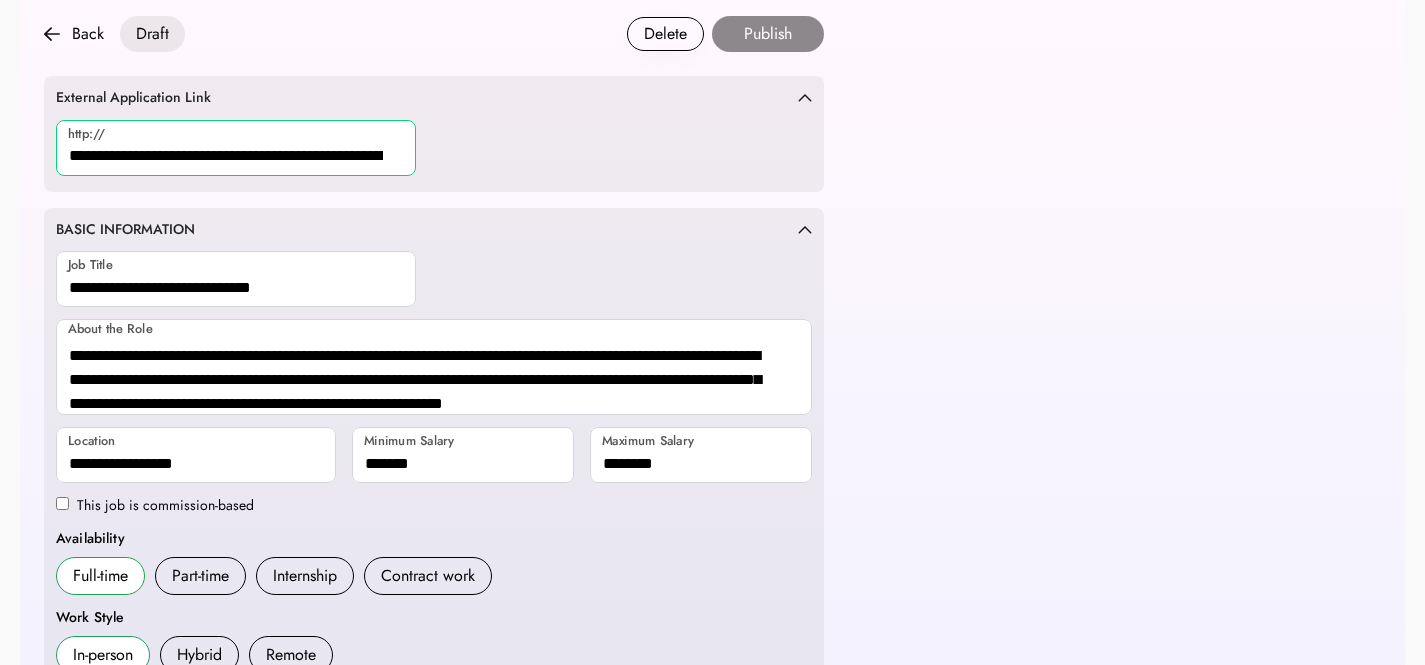 click on "**********" at bounding box center (712, 957) 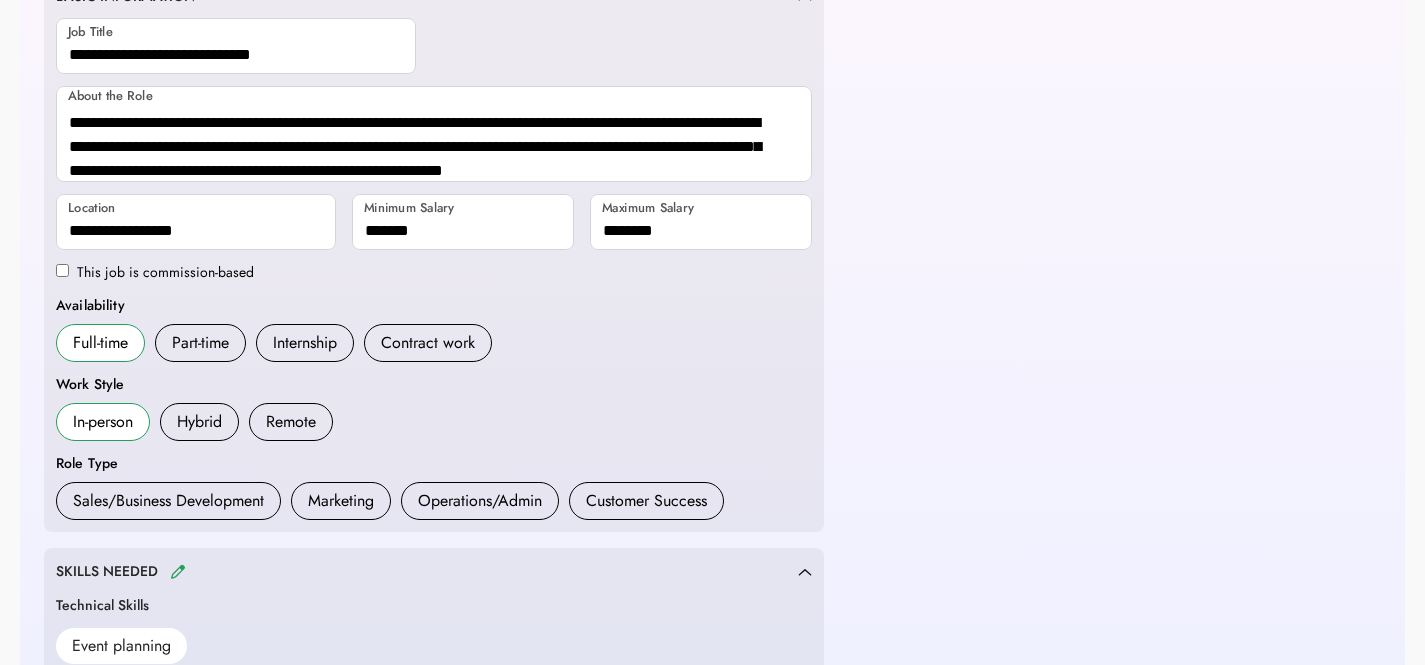 scroll, scrollTop: 394, scrollLeft: 0, axis: vertical 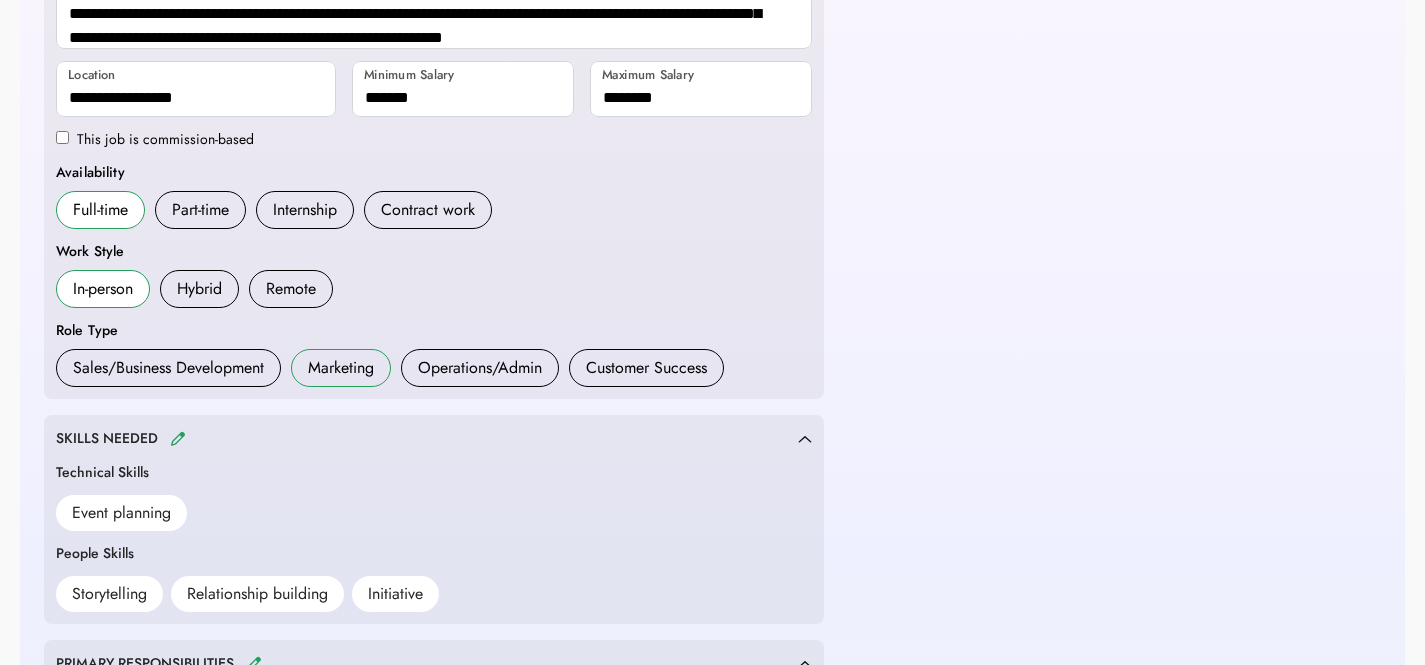 click on "Marketing" at bounding box center [341, 368] 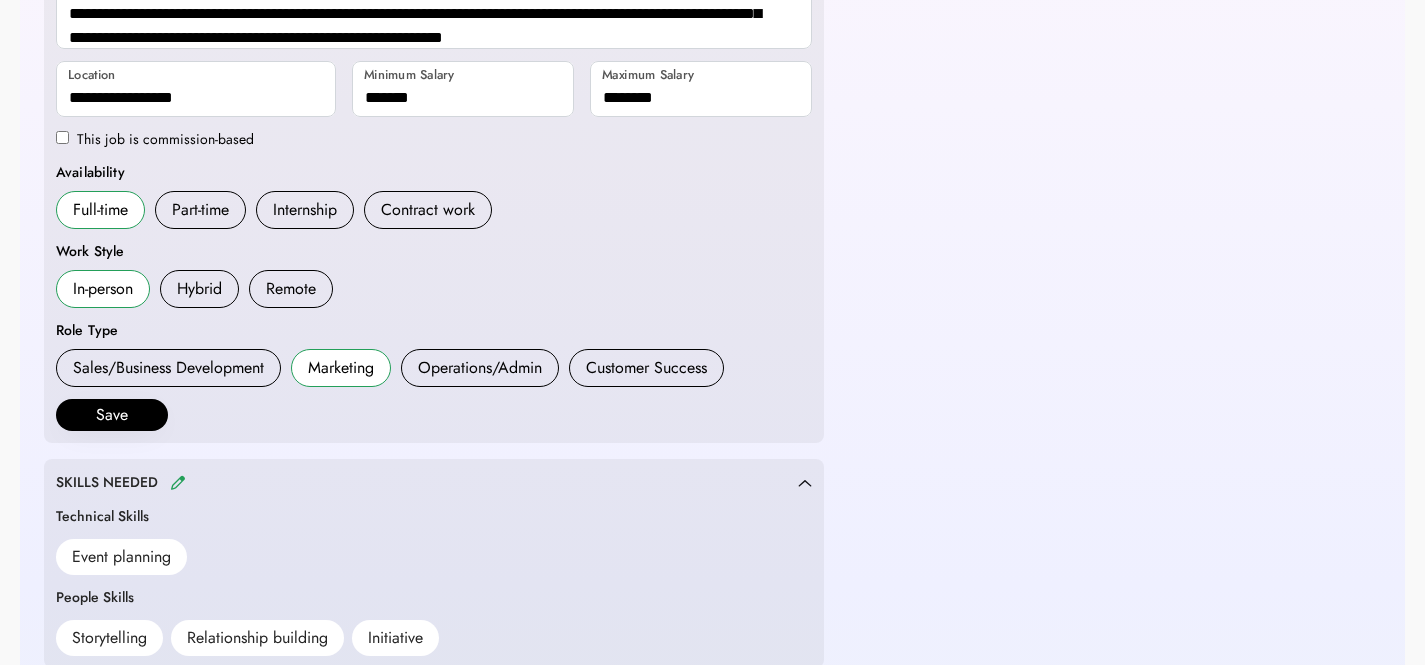 click on "Operations/Admin" at bounding box center [480, 368] 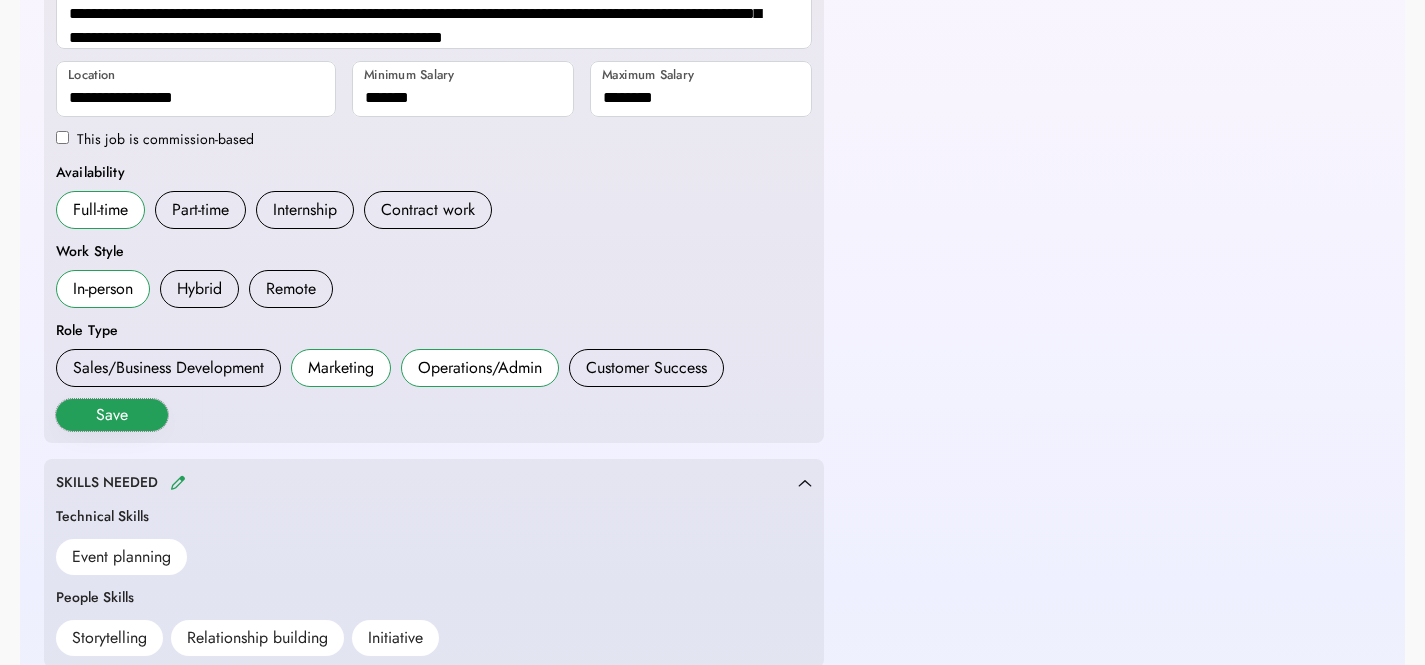 click on "Save" at bounding box center [112, 415] 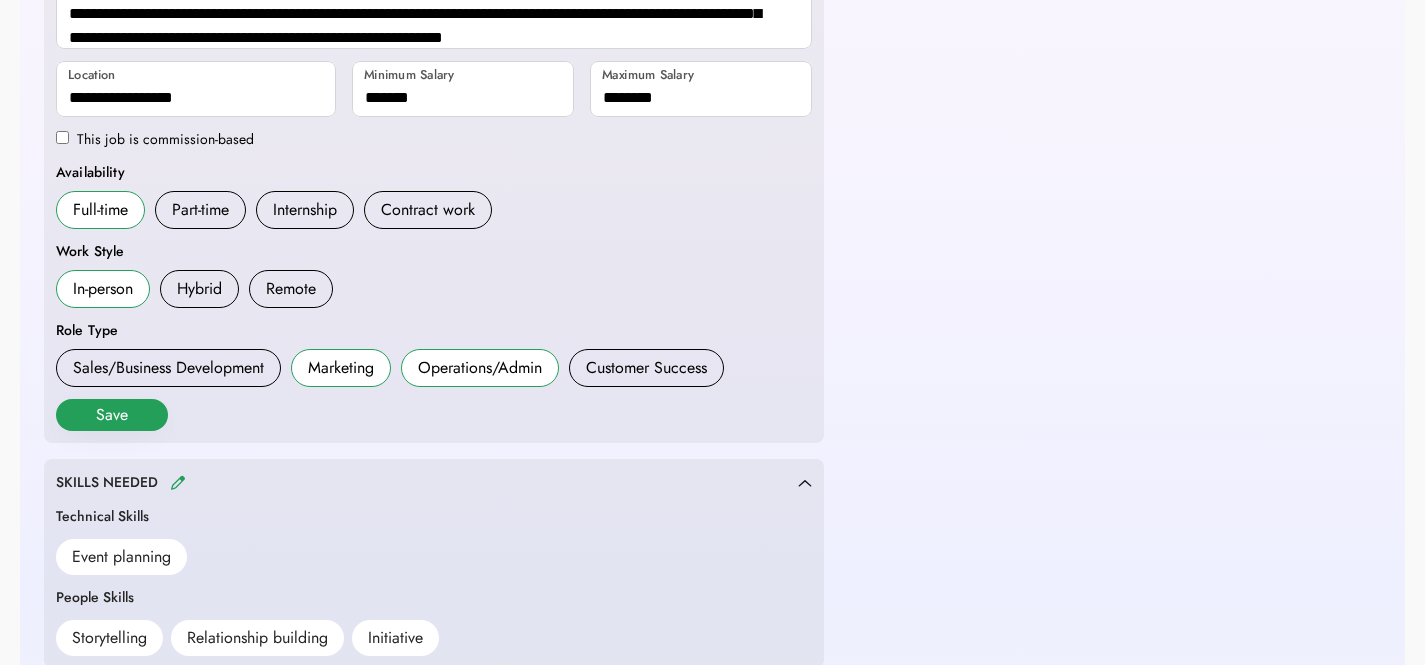 scroll, scrollTop: 395, scrollLeft: 0, axis: vertical 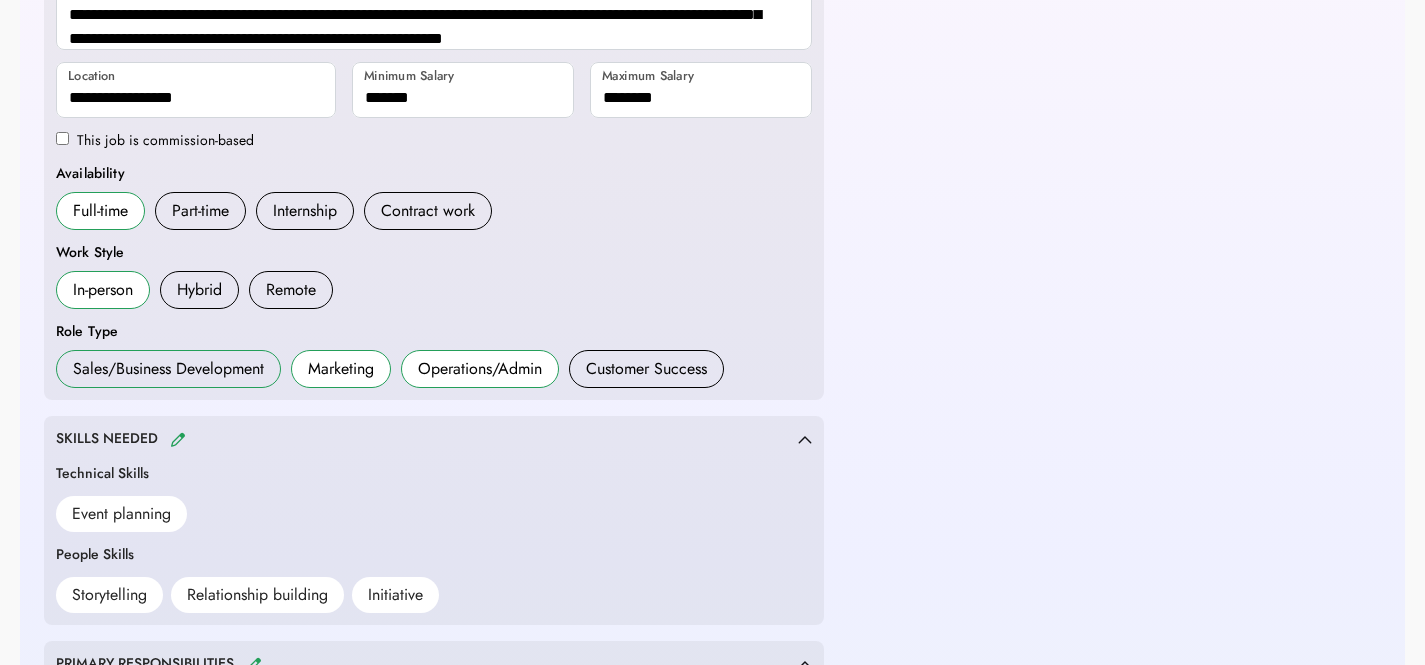 click on "Sales/Business Development" at bounding box center (168, 369) 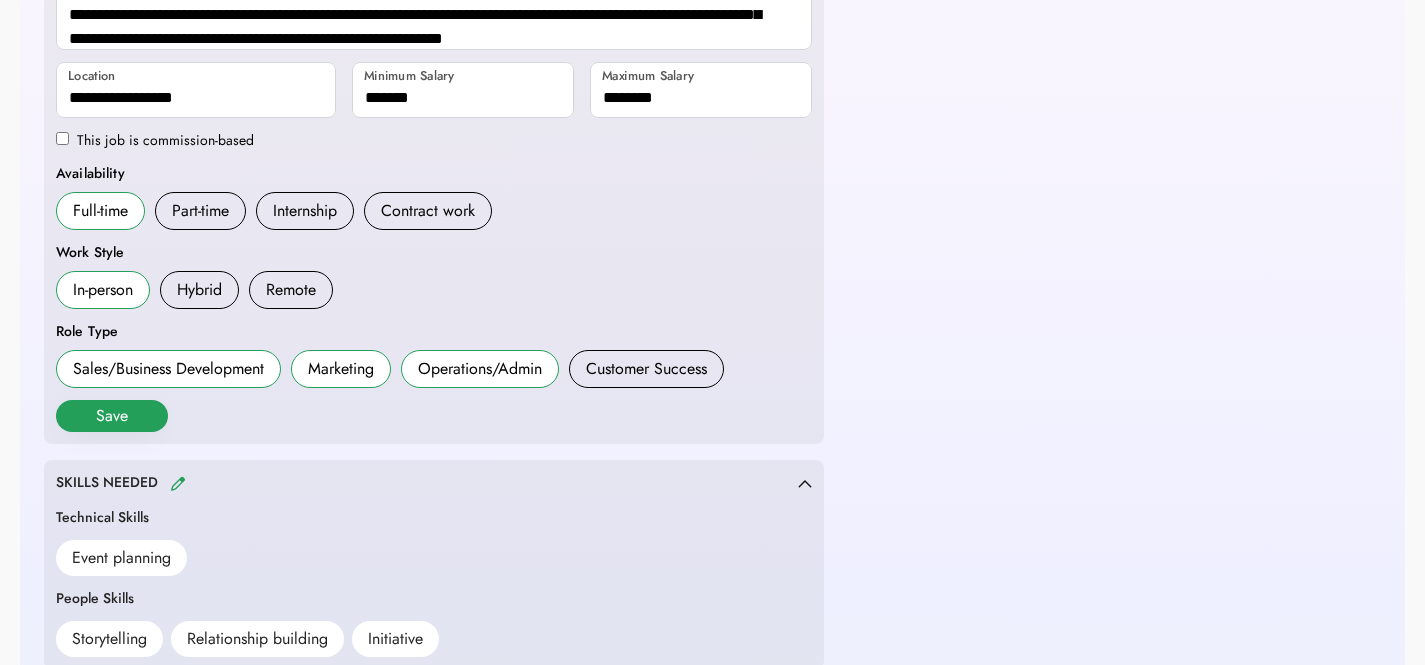 click on "Save" at bounding box center [112, 416] 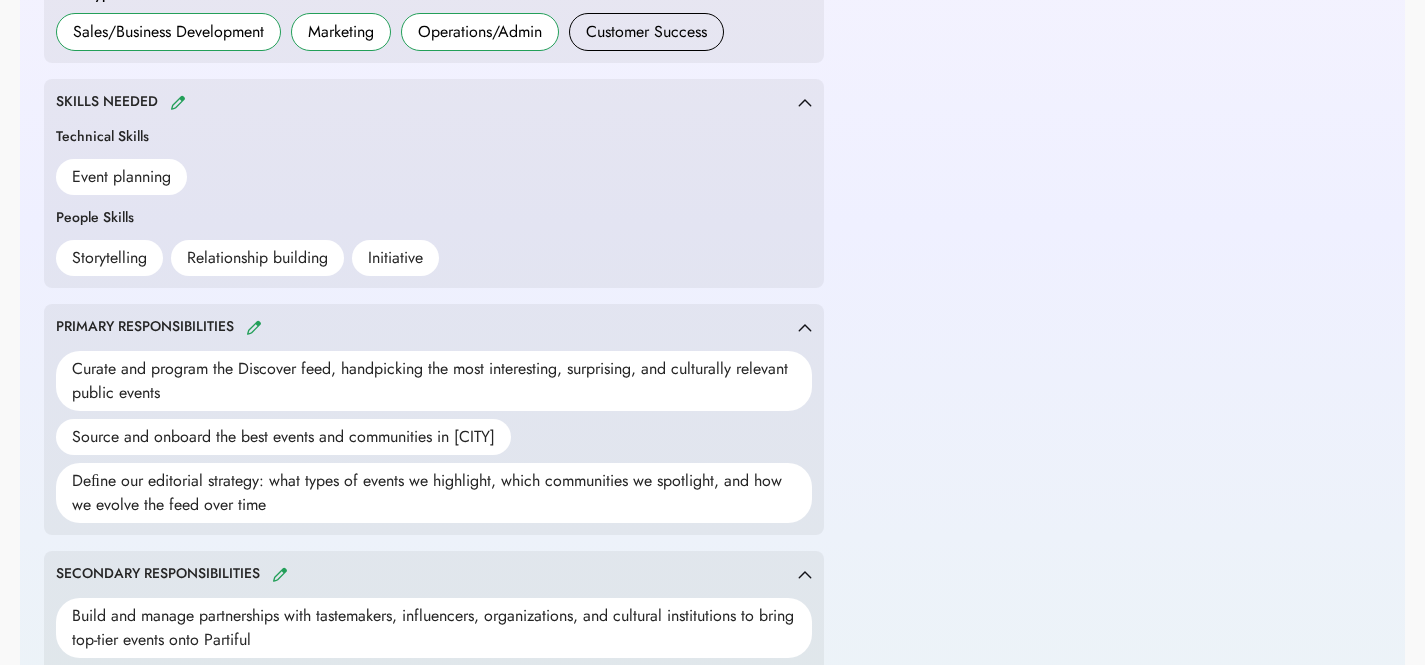 scroll, scrollTop: 739, scrollLeft: 0, axis: vertical 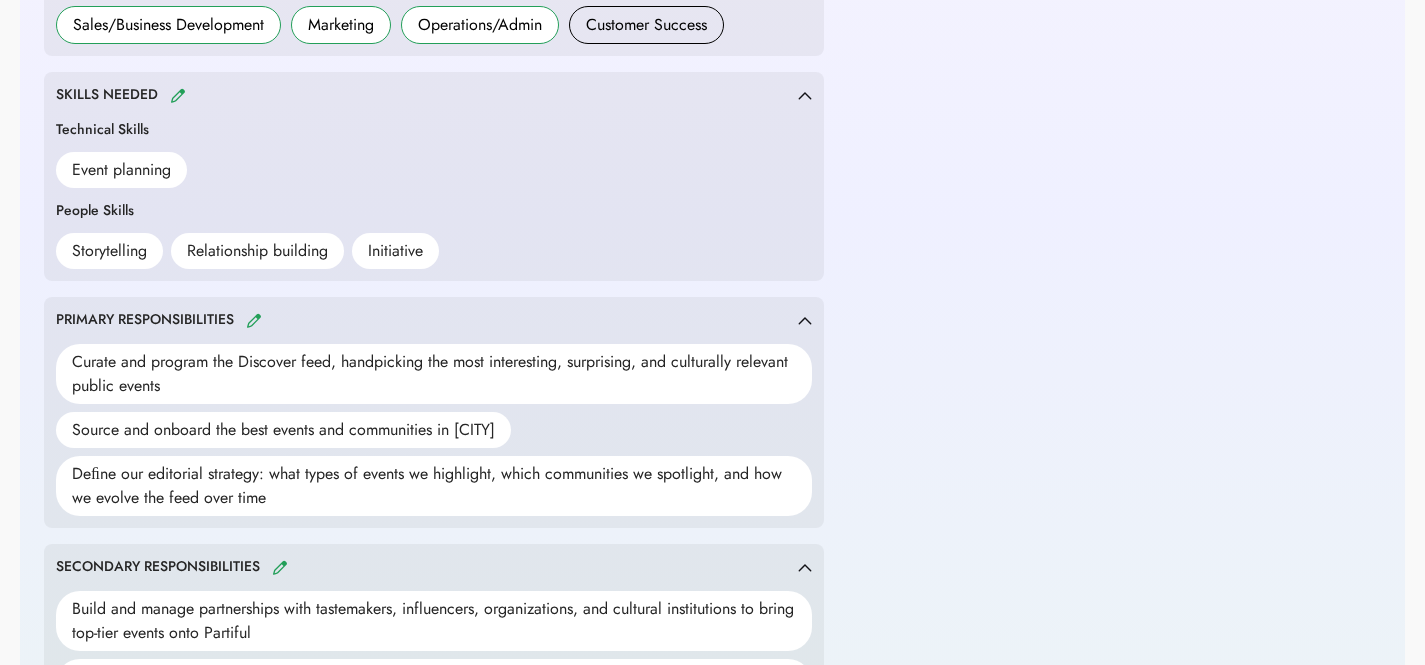 click on "Event planning" at bounding box center (434, 170) 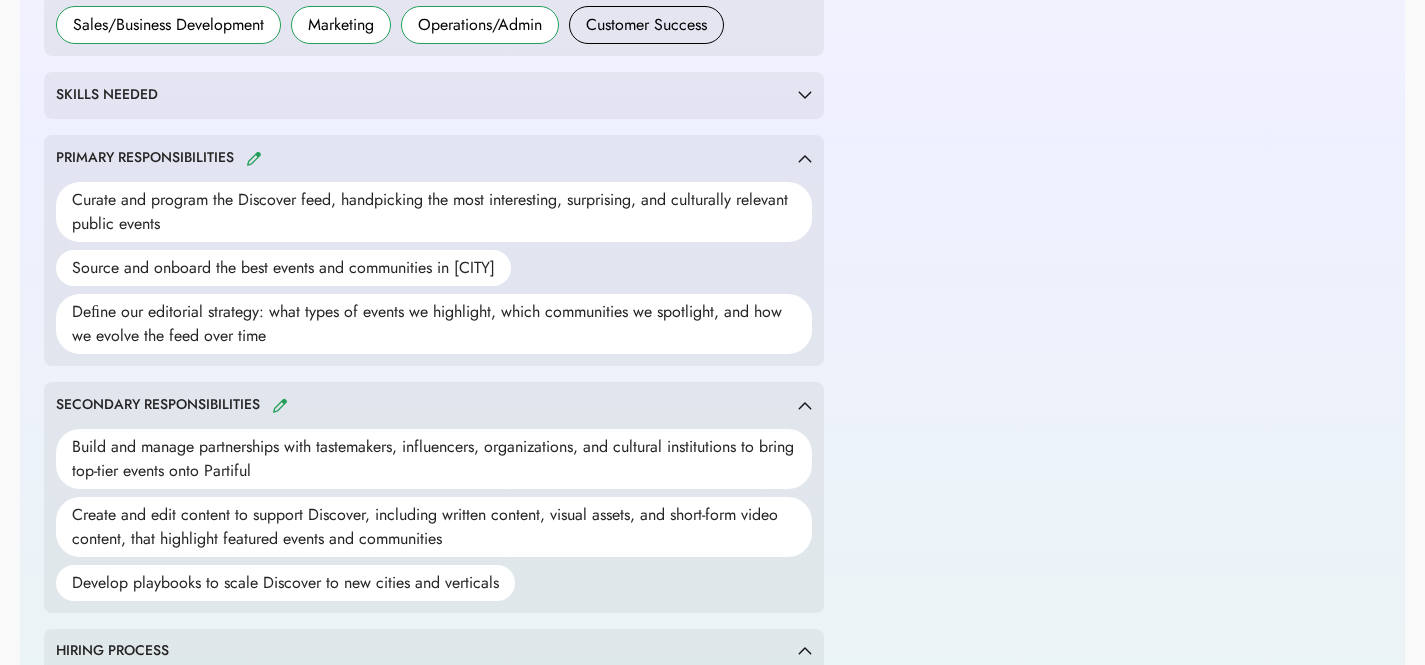 click on "SKILLS NEEDED" at bounding box center [123, 95] 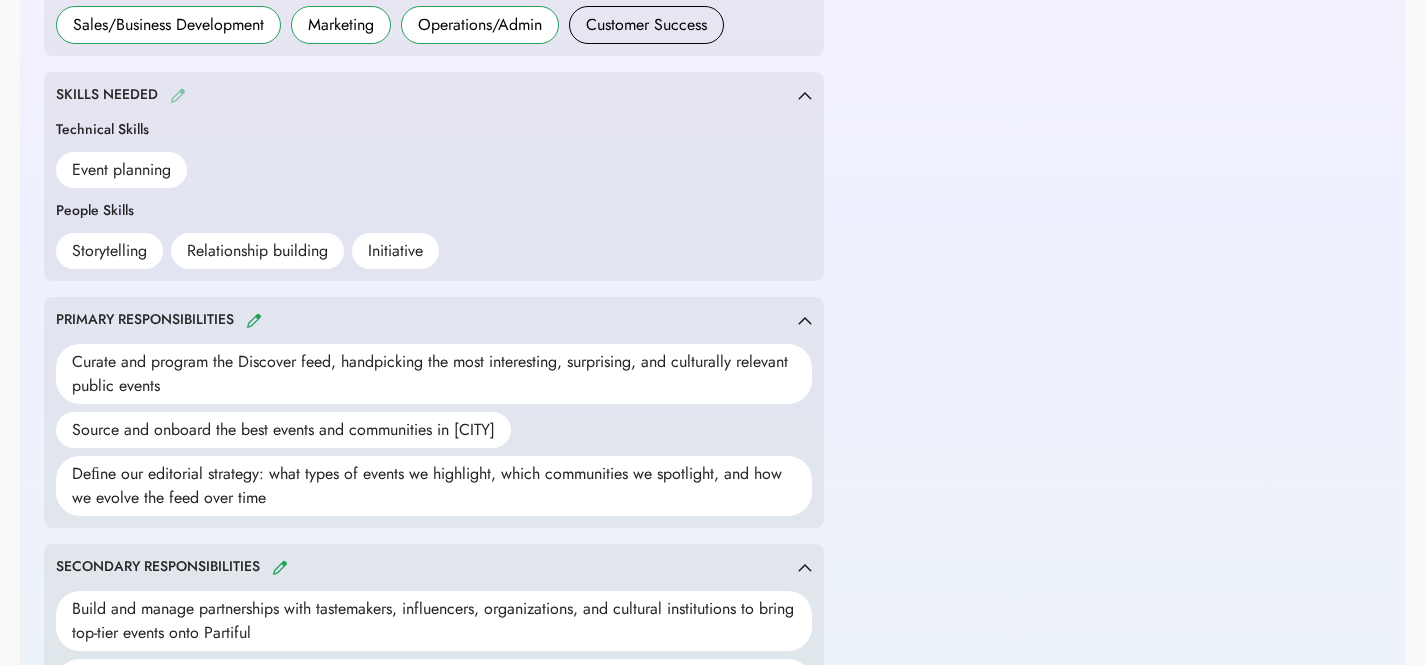 click at bounding box center (178, 95) 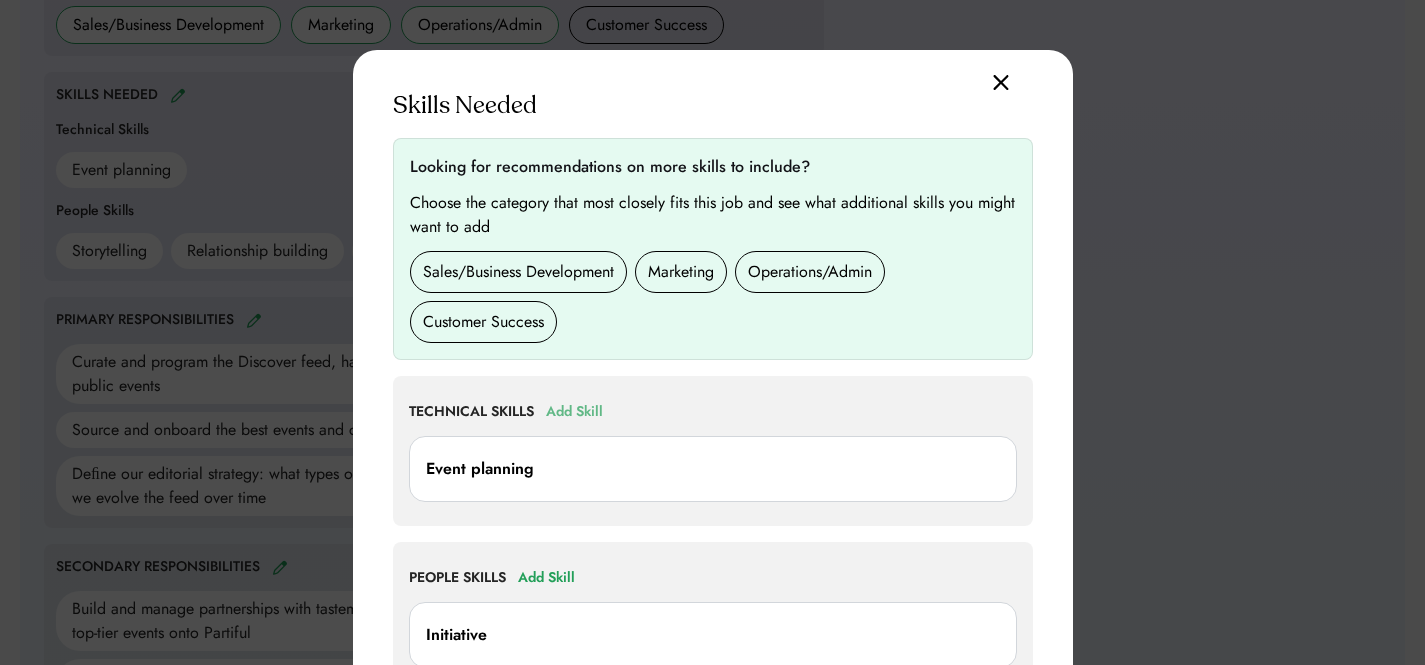 click on "Add Skill" at bounding box center (574, 412) 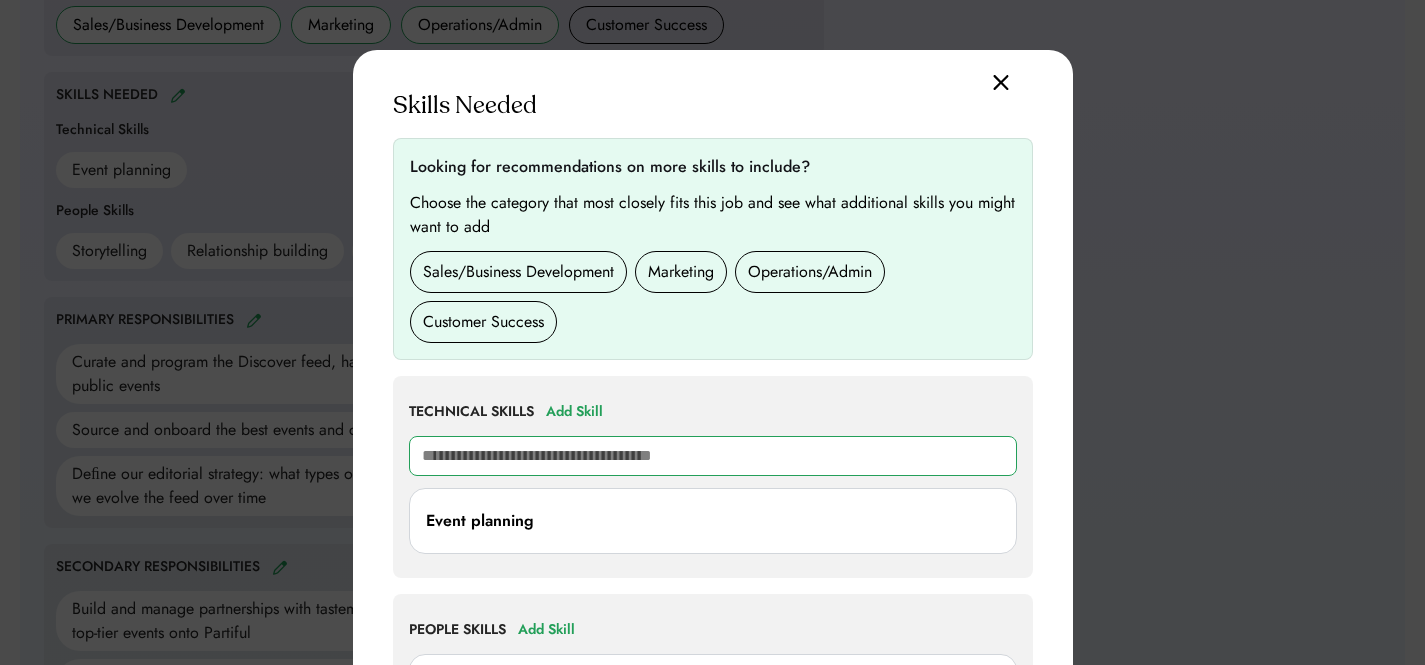click at bounding box center (713, 456) 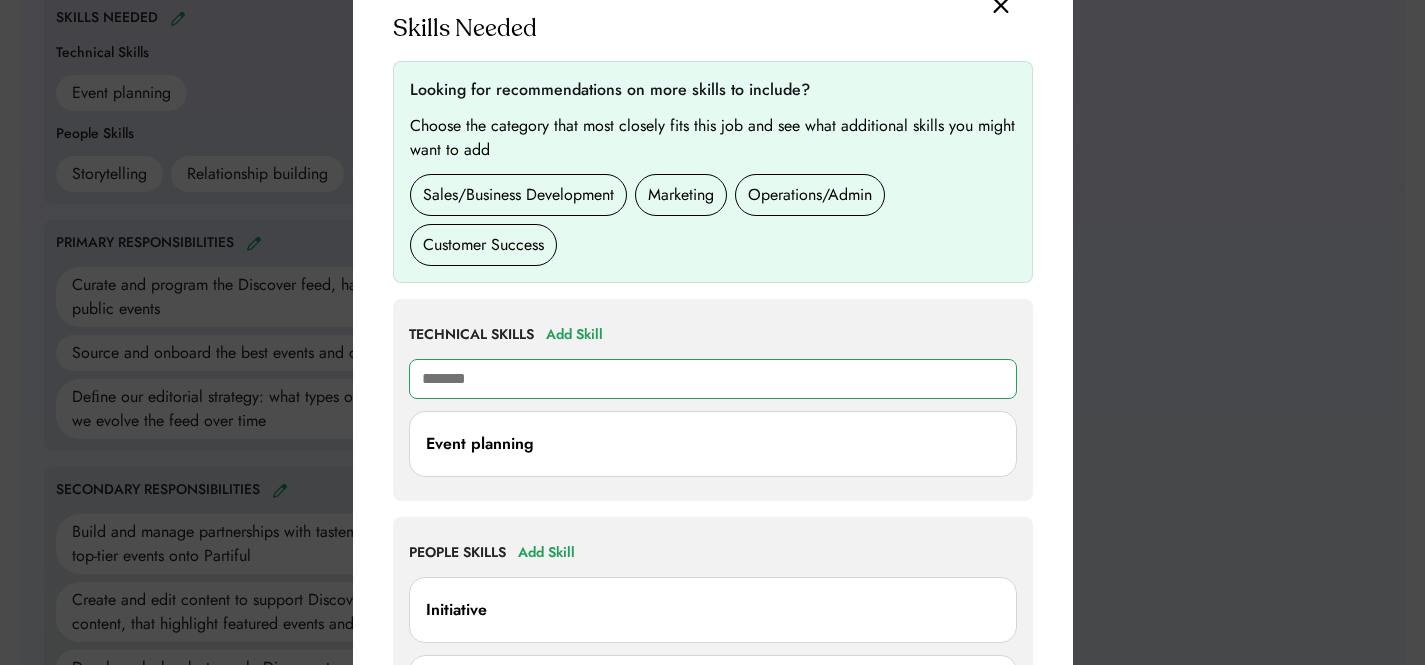 scroll, scrollTop: 915, scrollLeft: 0, axis: vertical 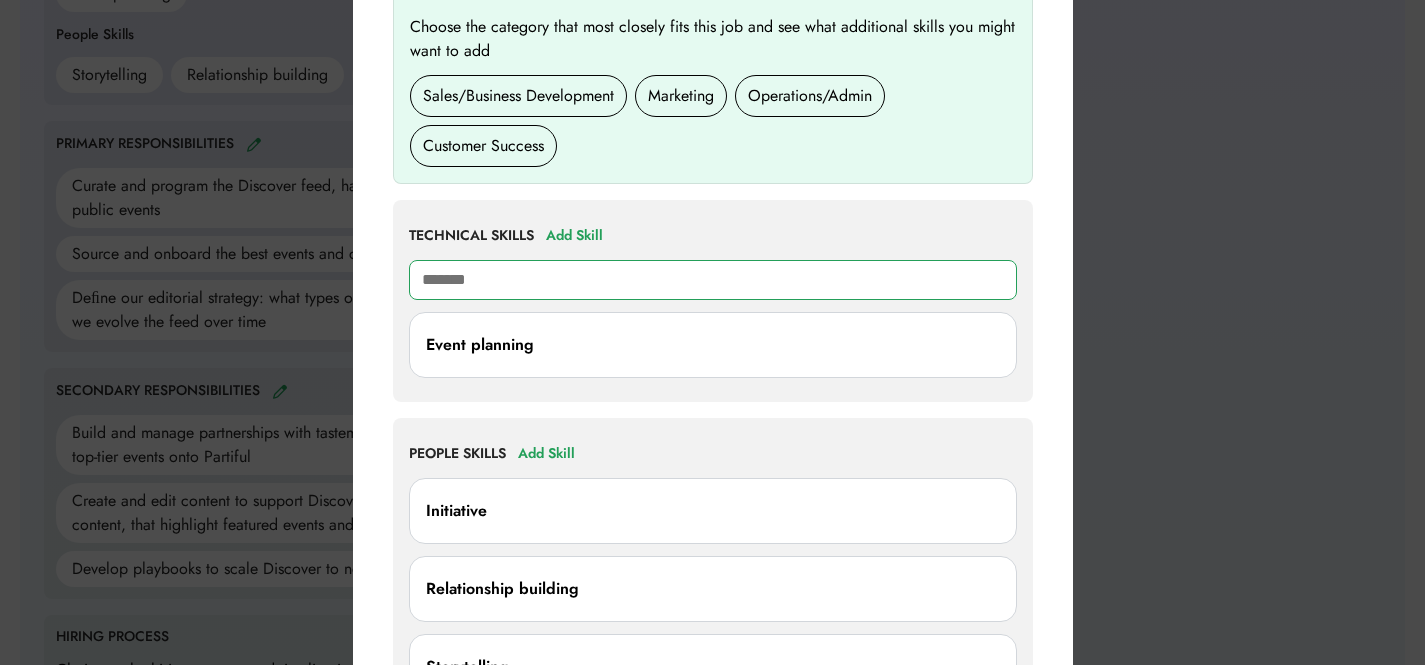 click on "*******" at bounding box center (713, 280) 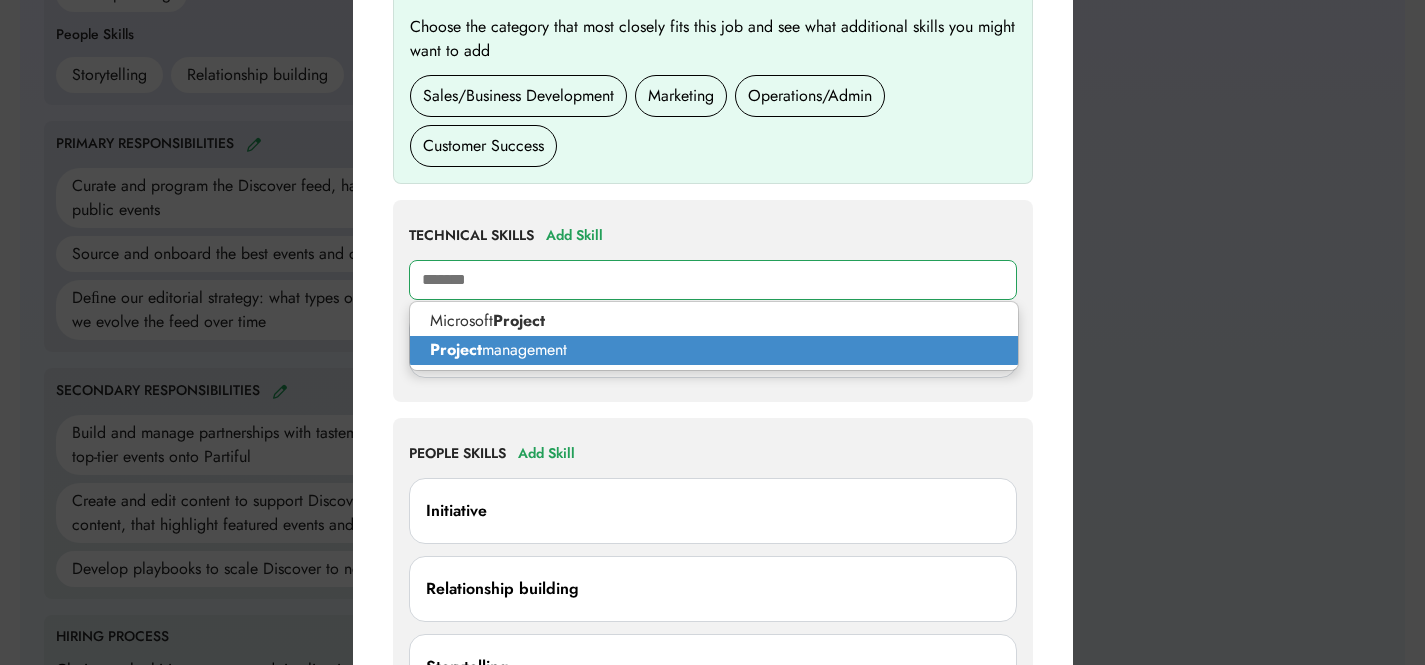click on "Project  management" at bounding box center [714, 350] 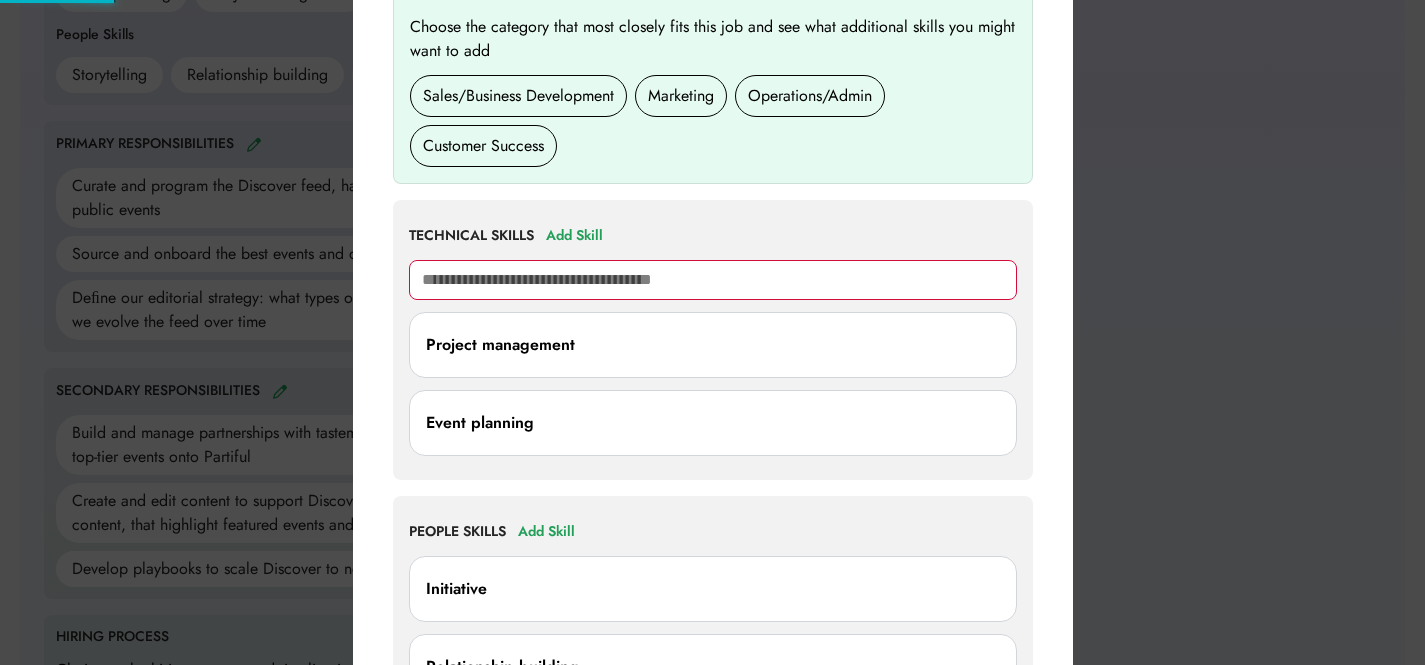 click at bounding box center (713, 280) 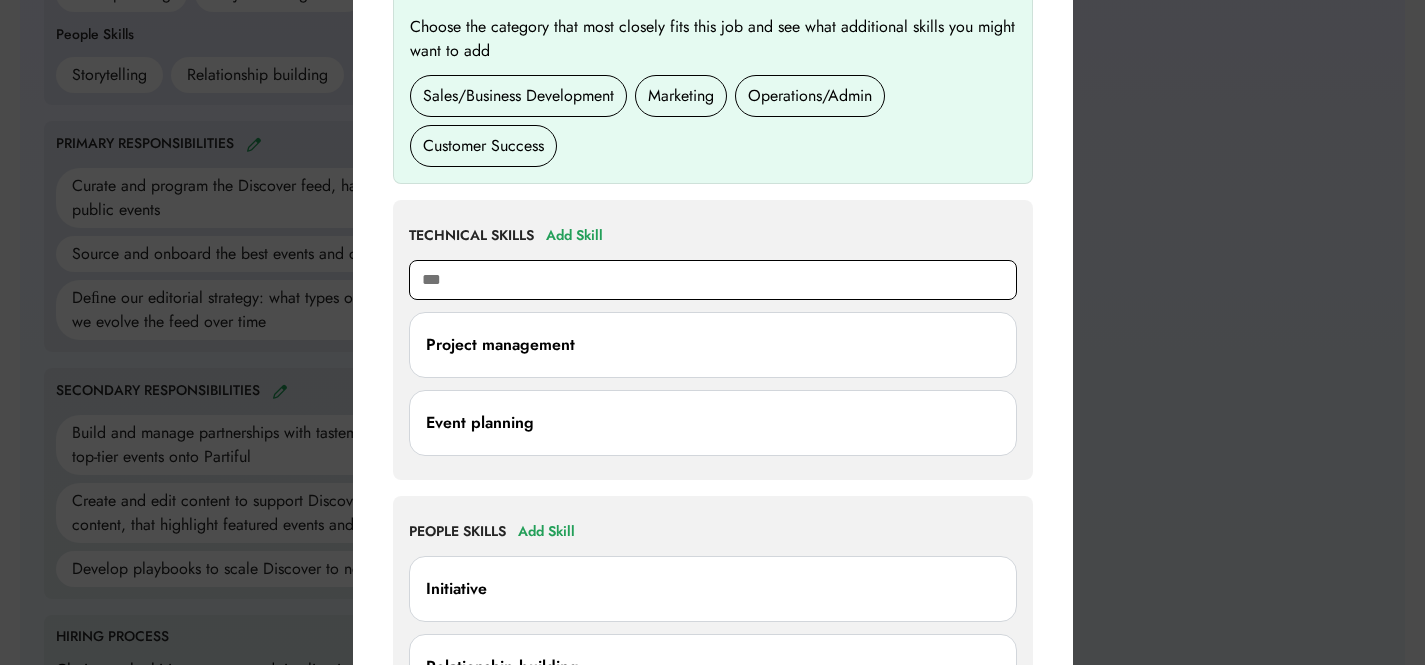 type on "****" 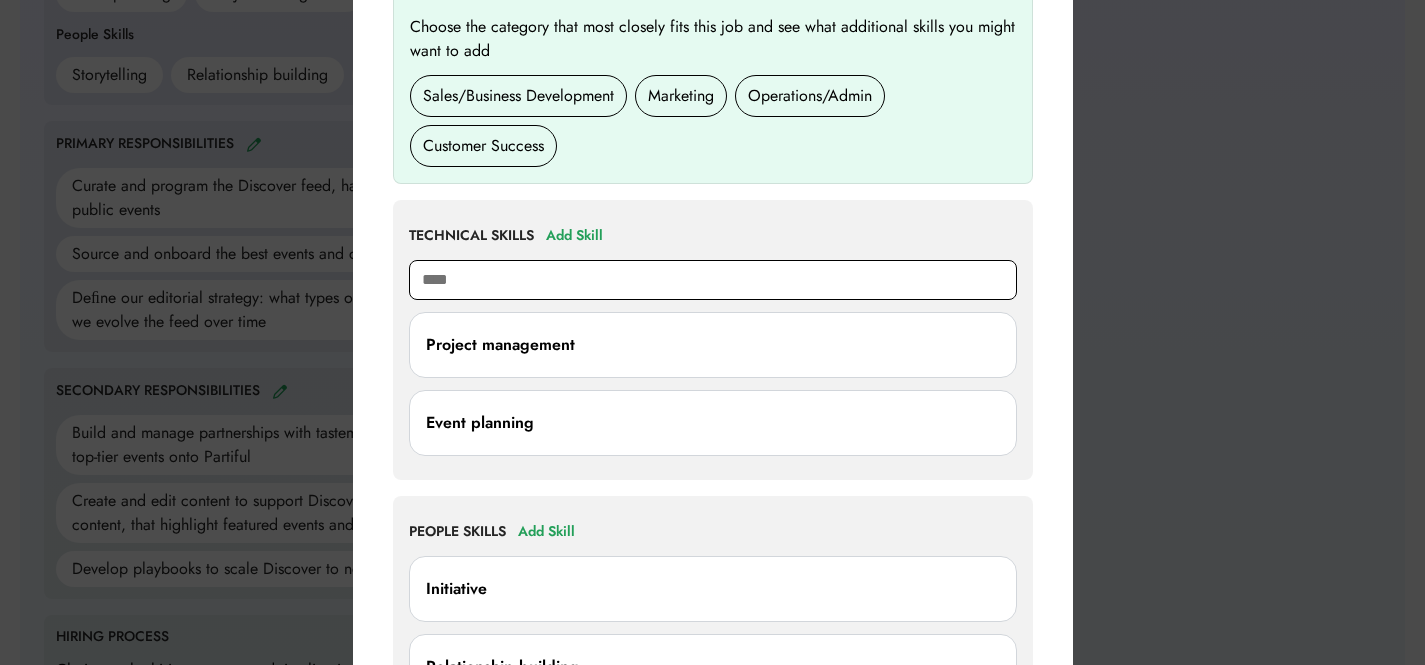 type on "**********" 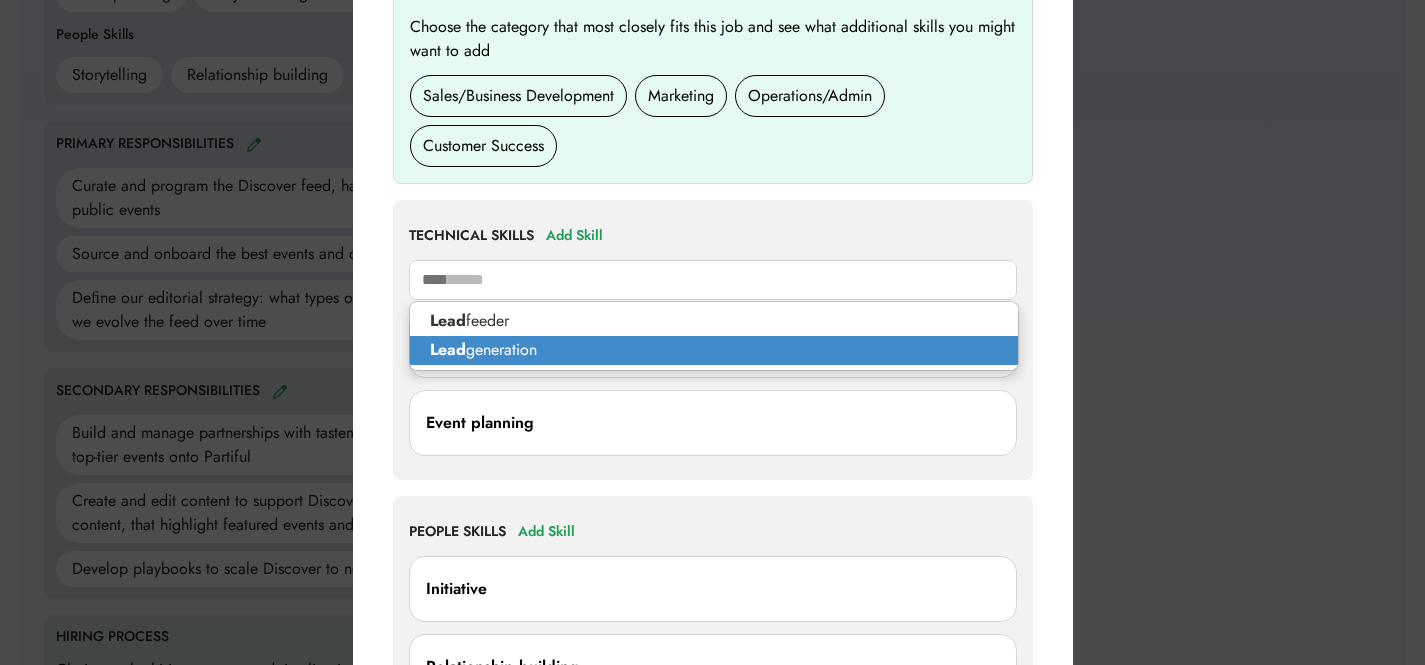click on "Lead  generation" at bounding box center (714, 350) 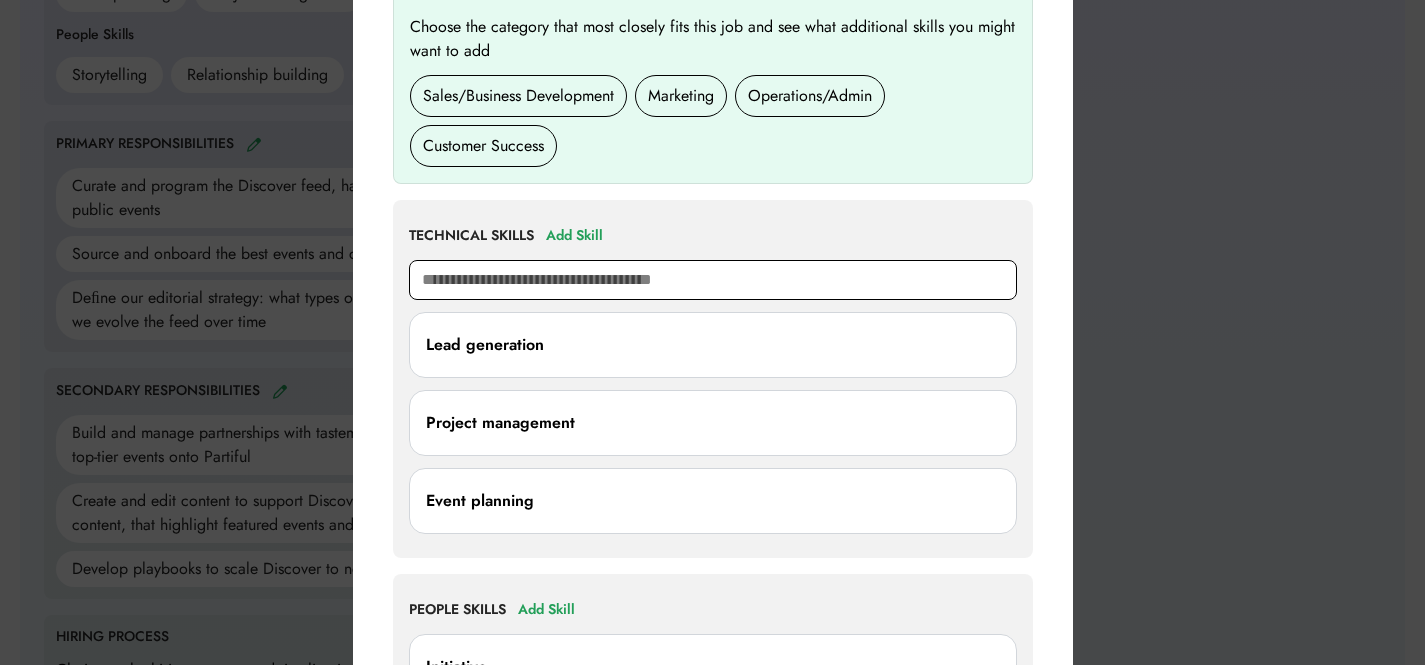 click at bounding box center (713, 280) 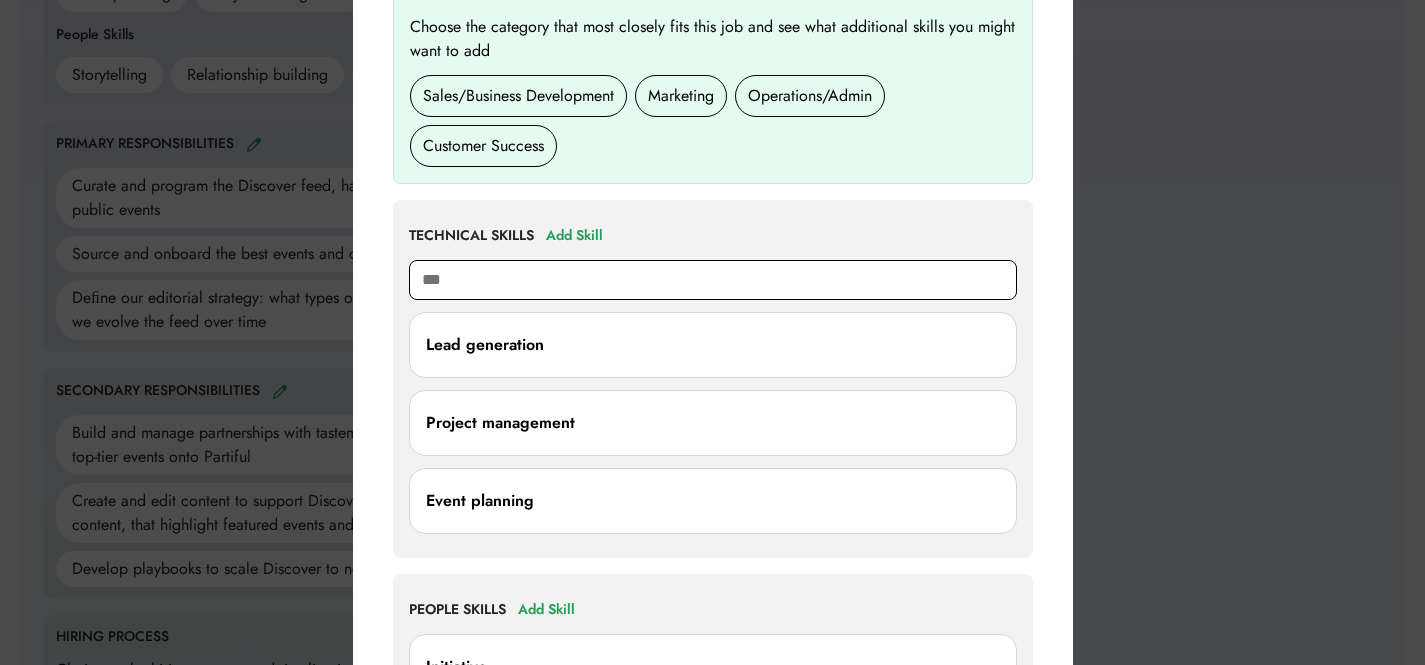 type on "**" 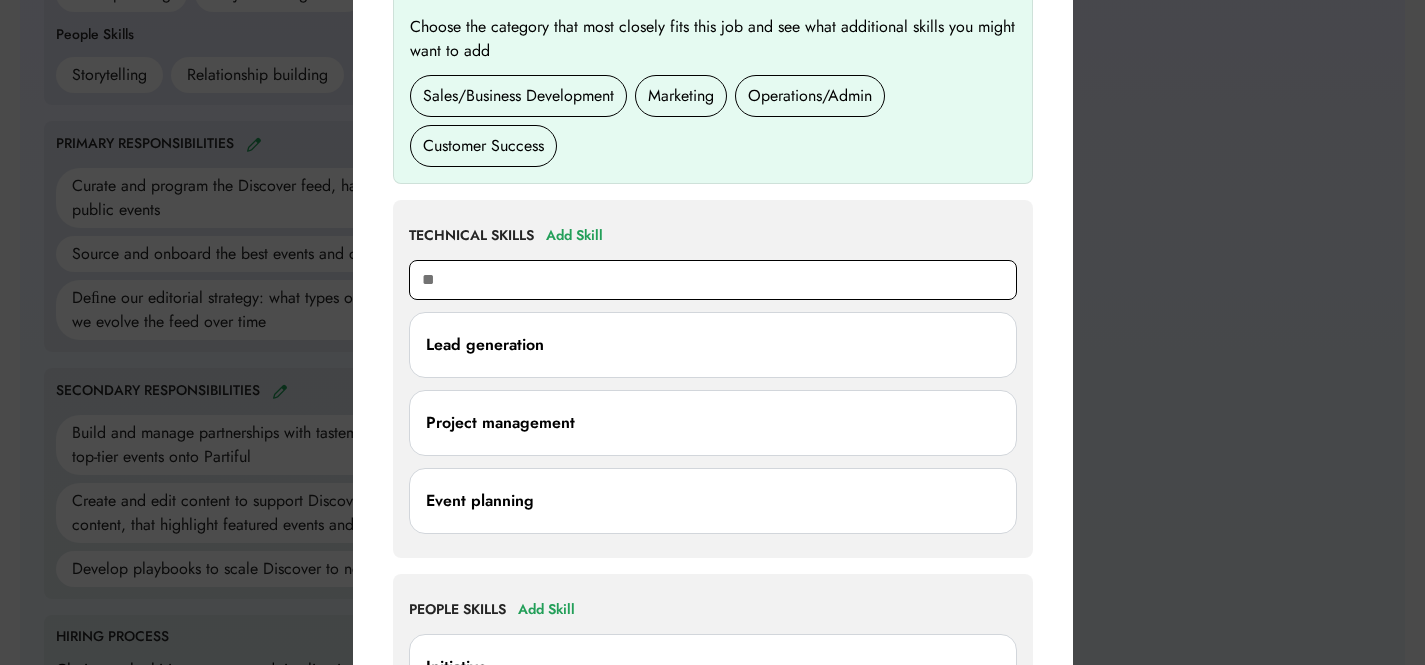 type on "**********" 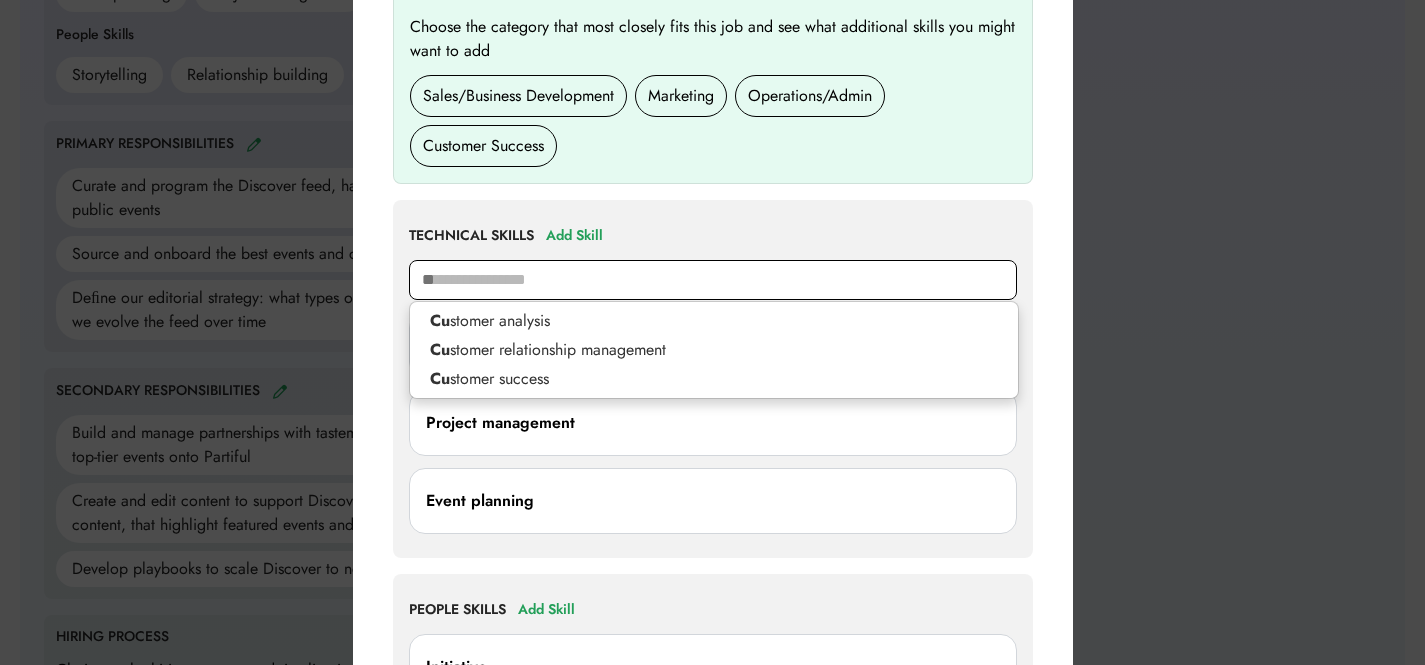 type on "*" 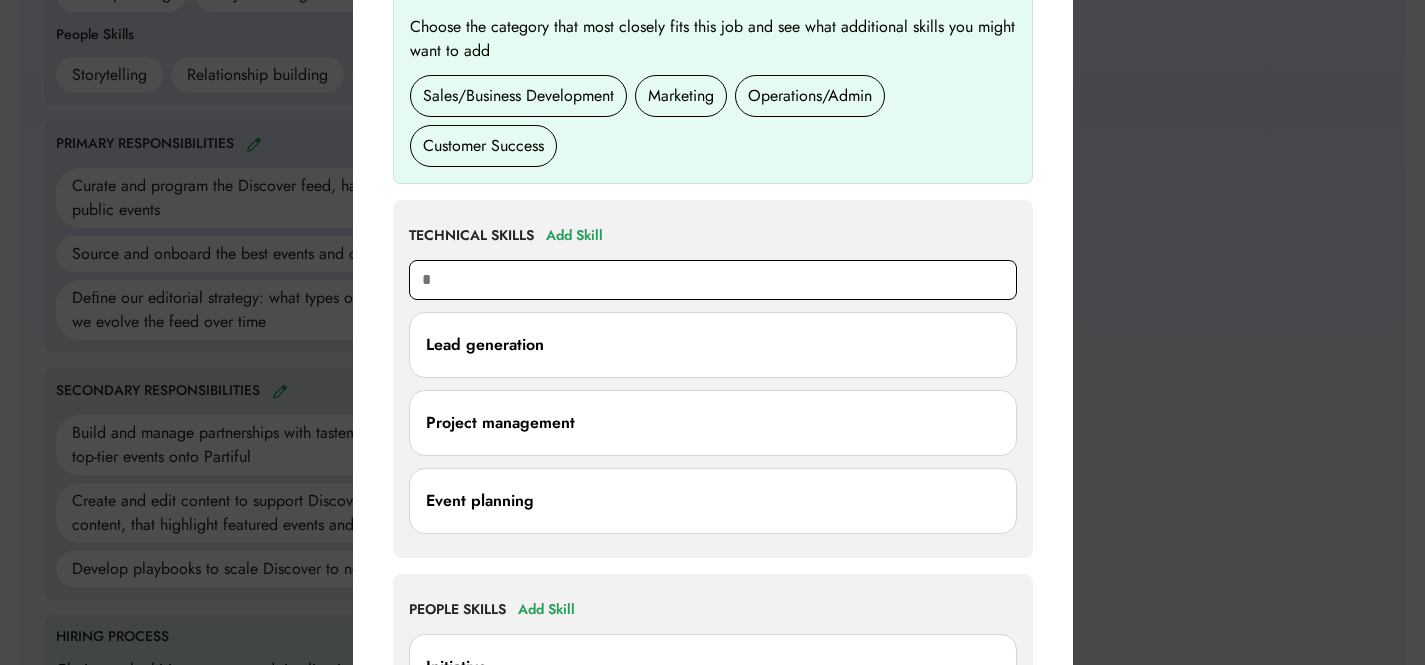 type on "**" 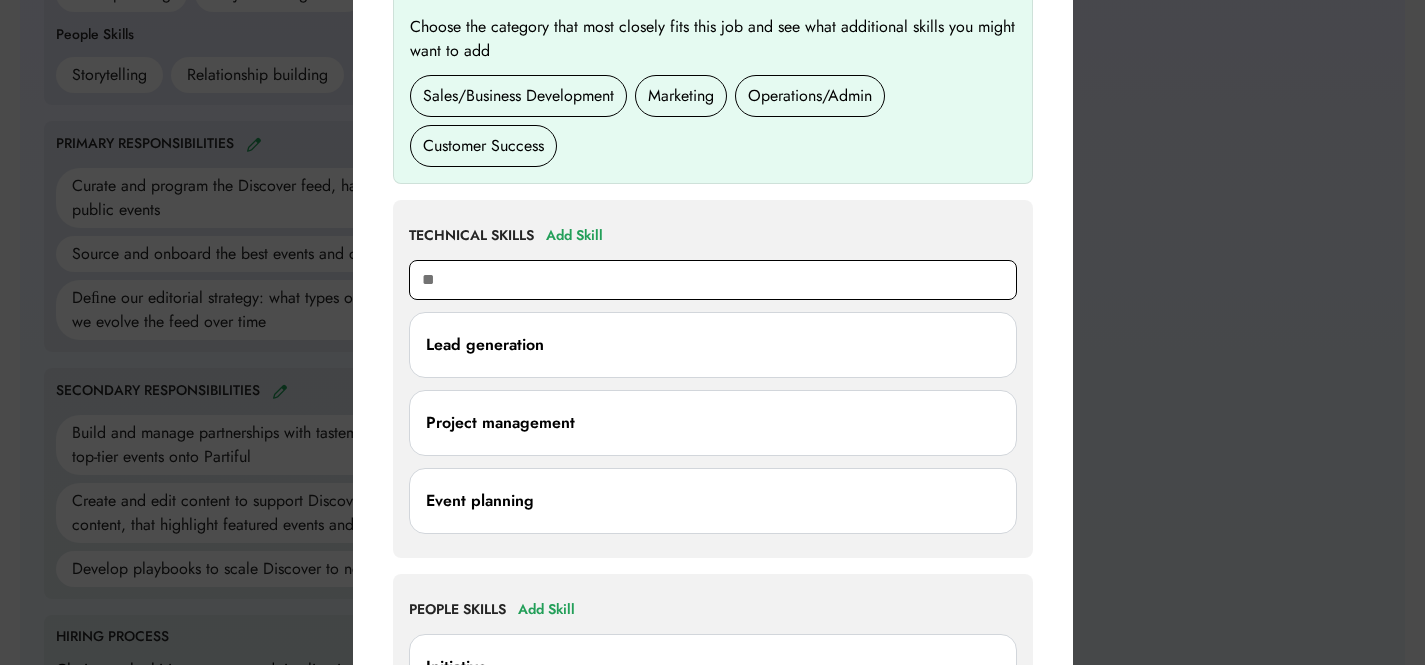 type on "**********" 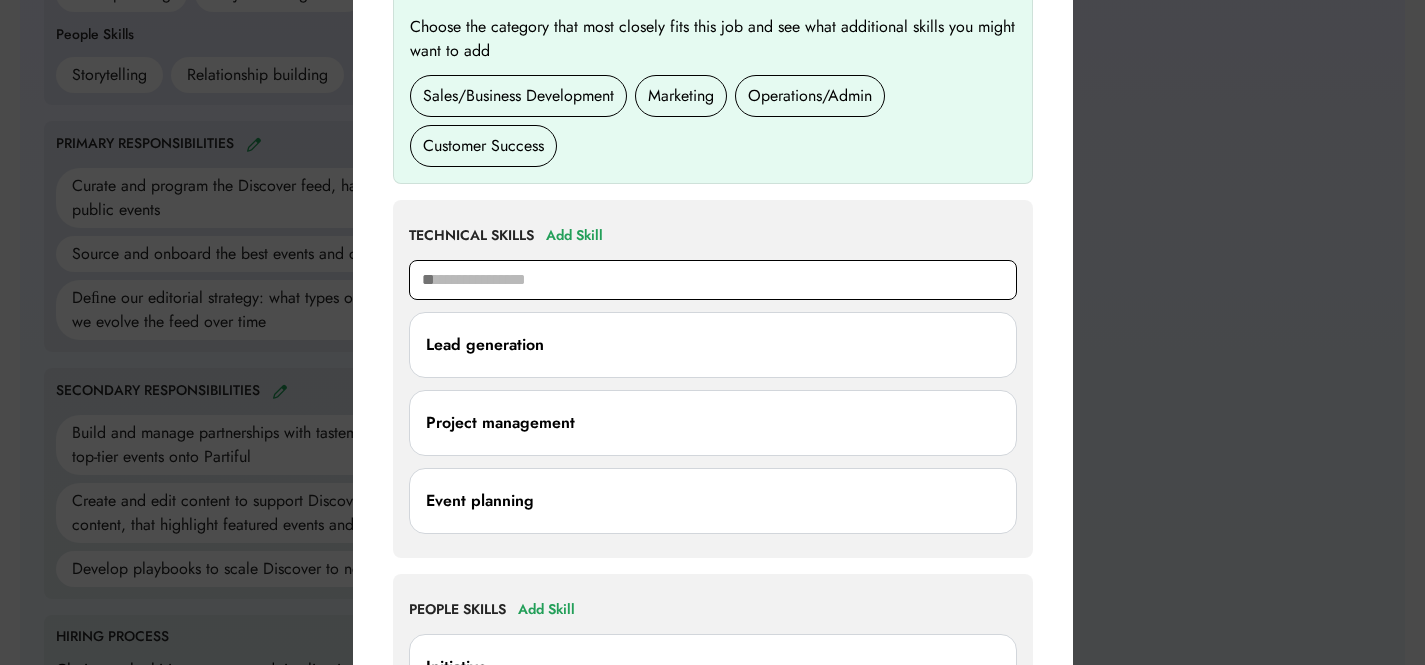 type 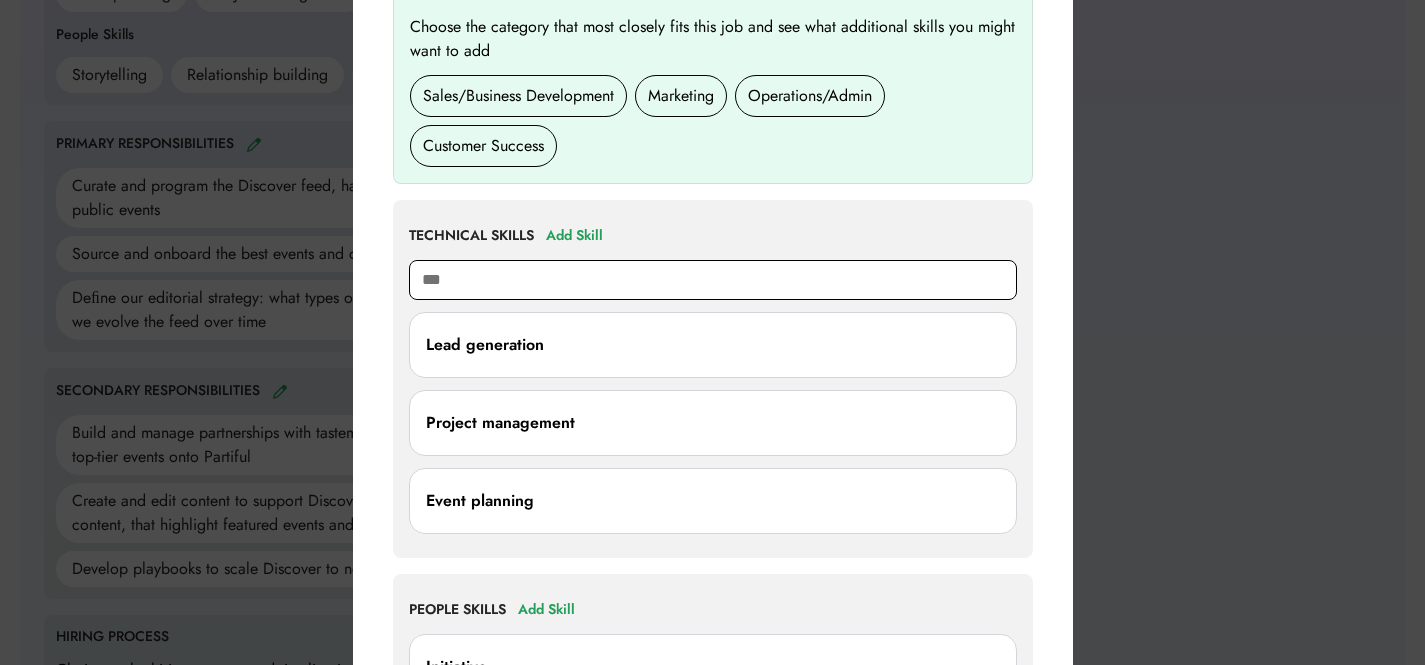 type on "**" 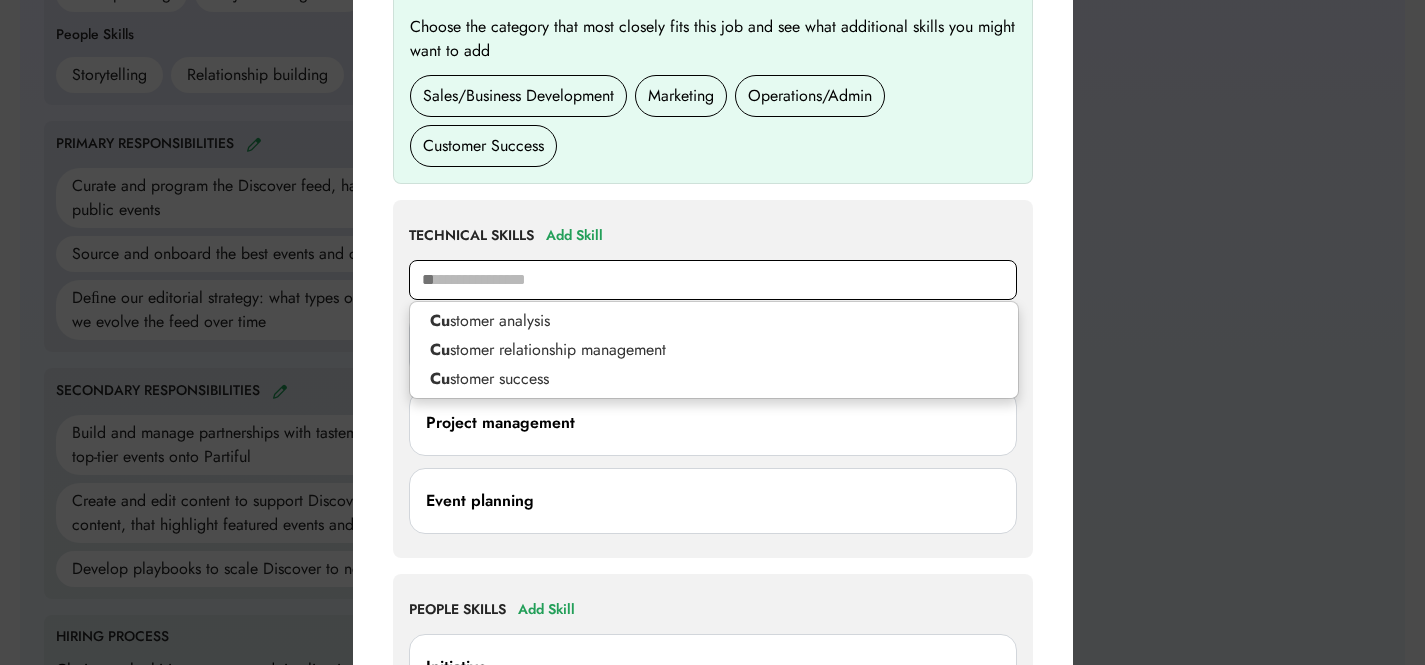 type 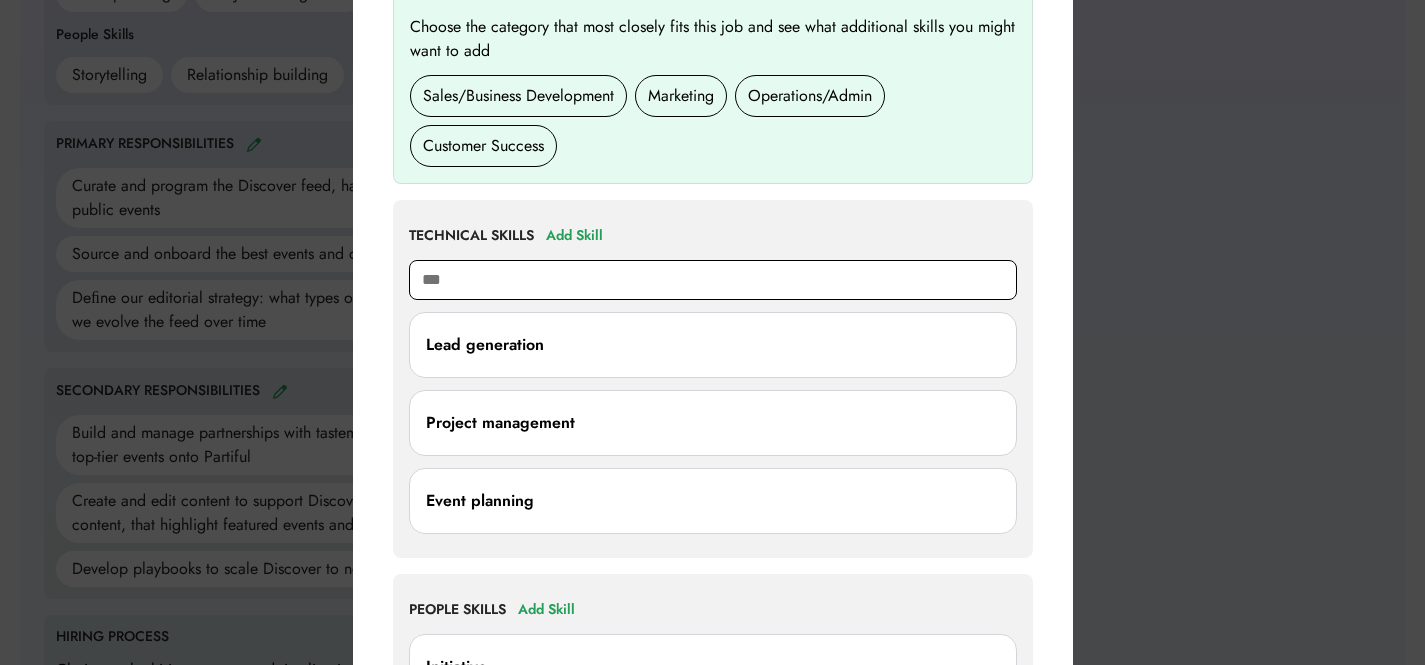 type on "**" 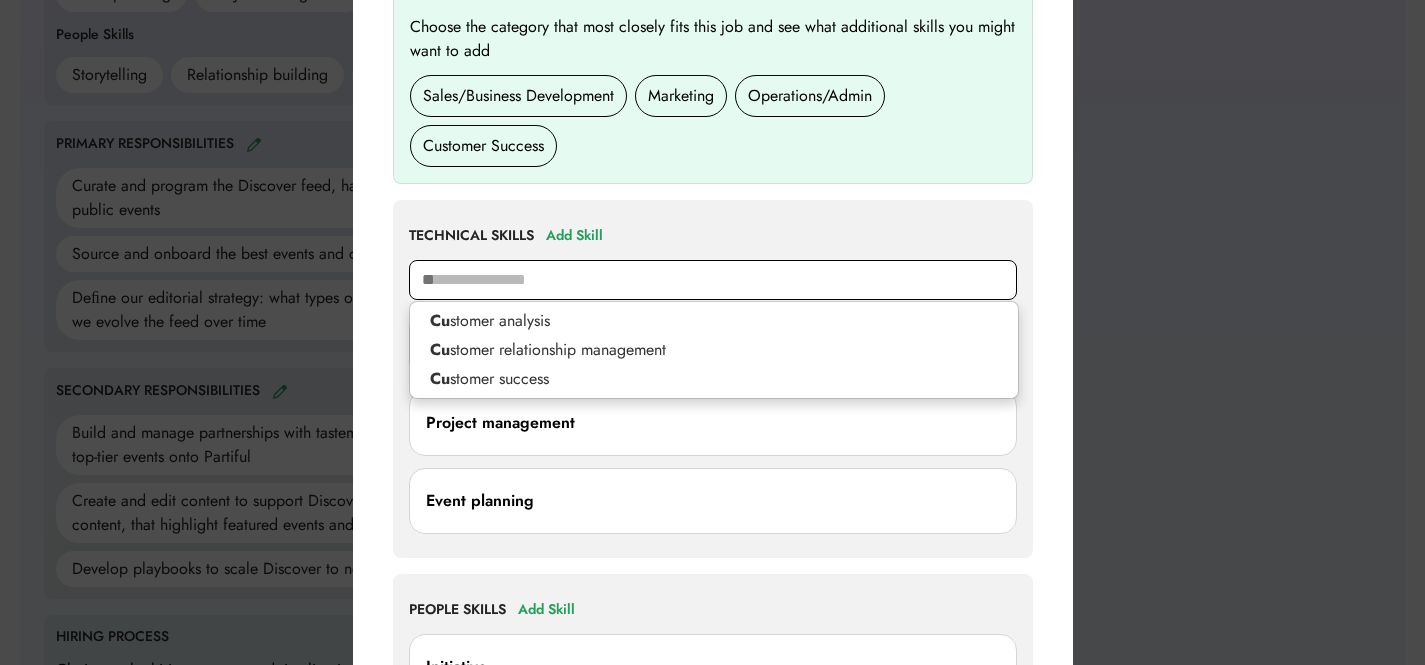 type on "*" 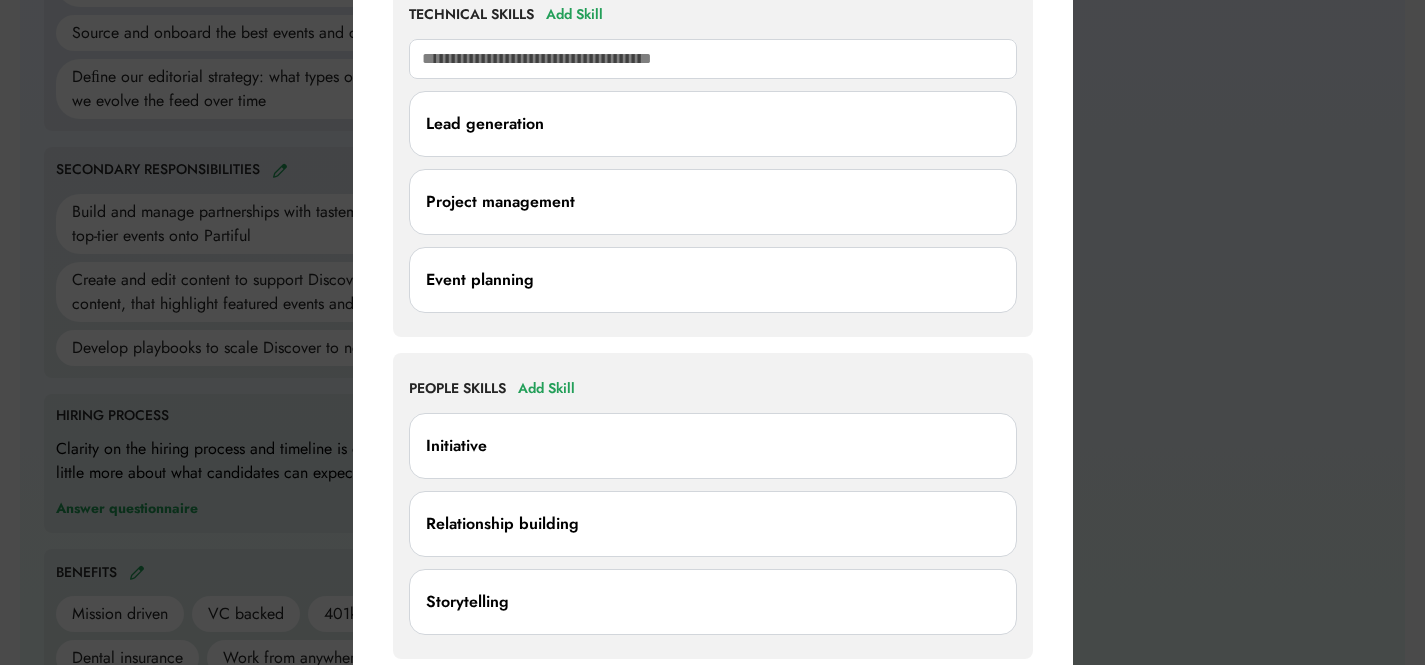 scroll, scrollTop: 1062, scrollLeft: 0, axis: vertical 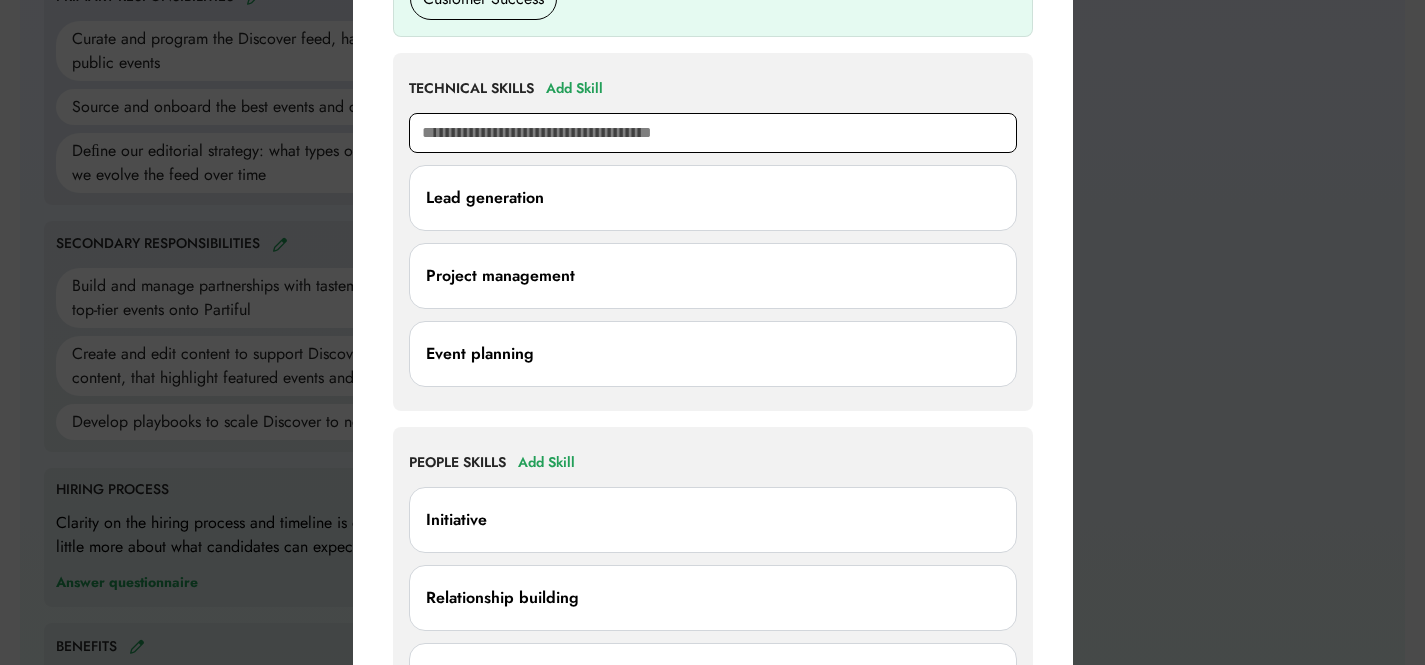 click at bounding box center (713, 133) 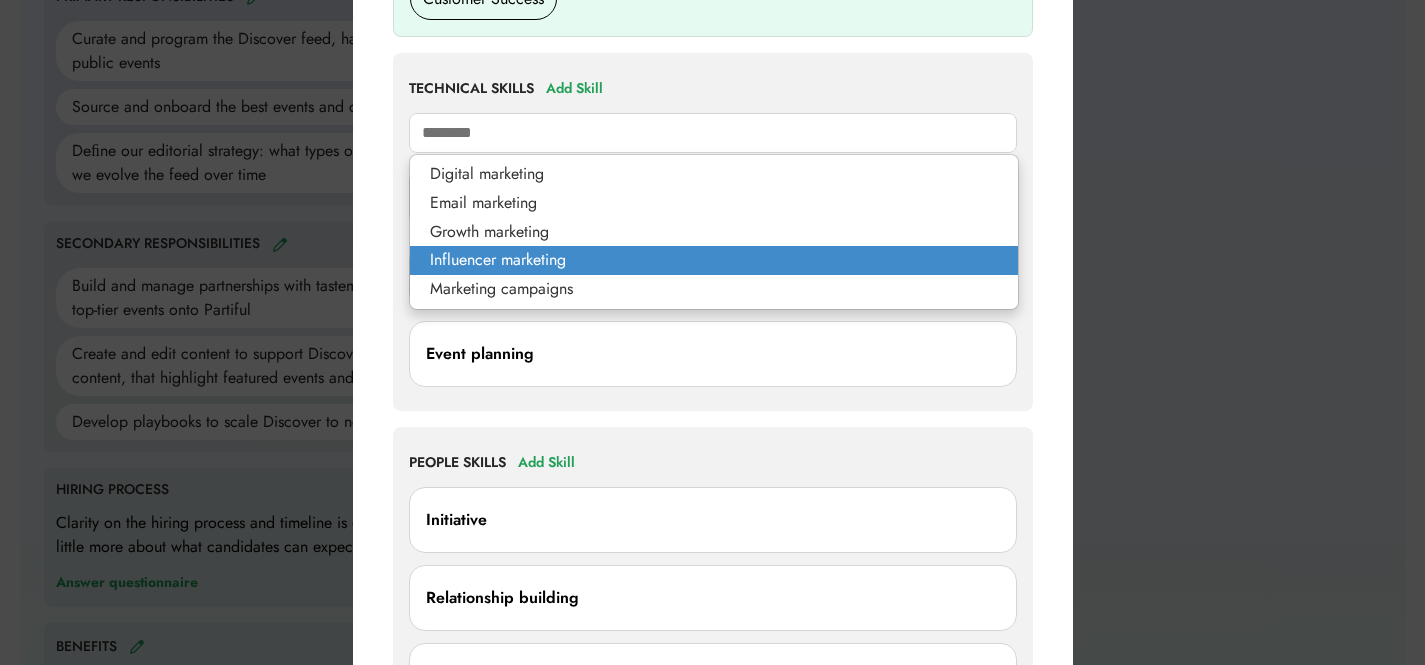 type on "*********" 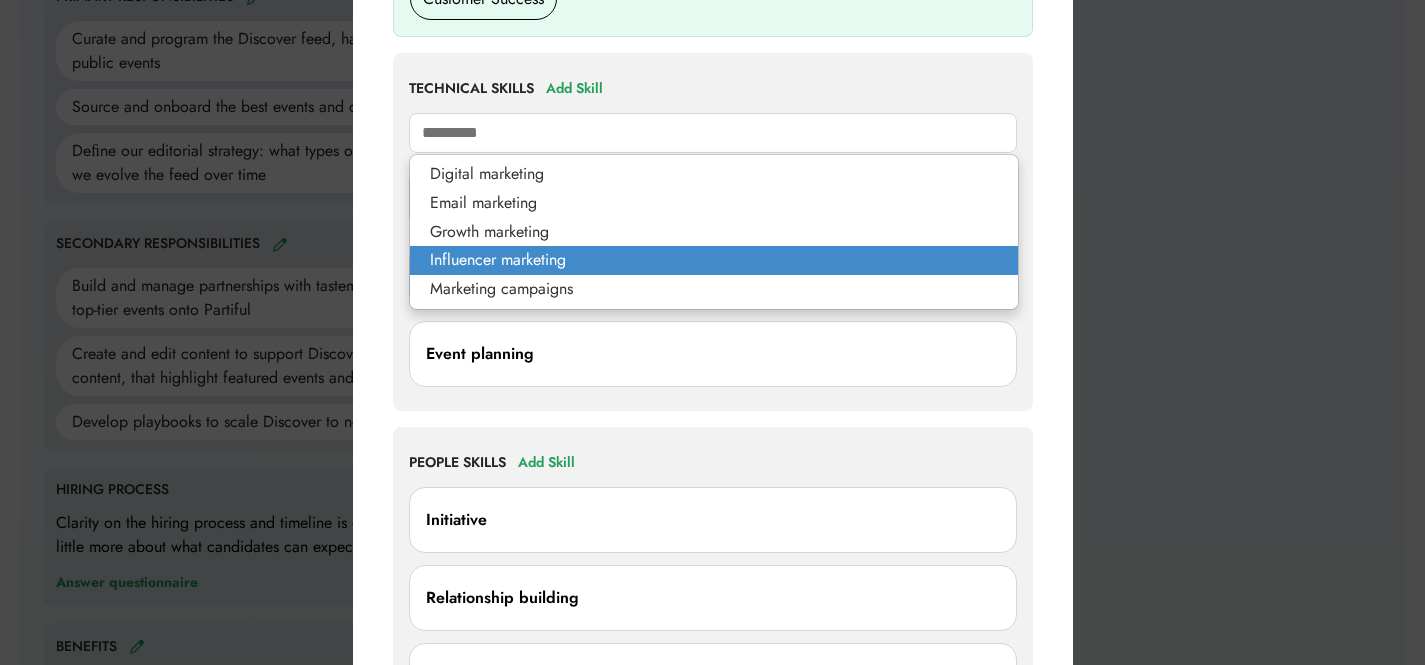 type on "**********" 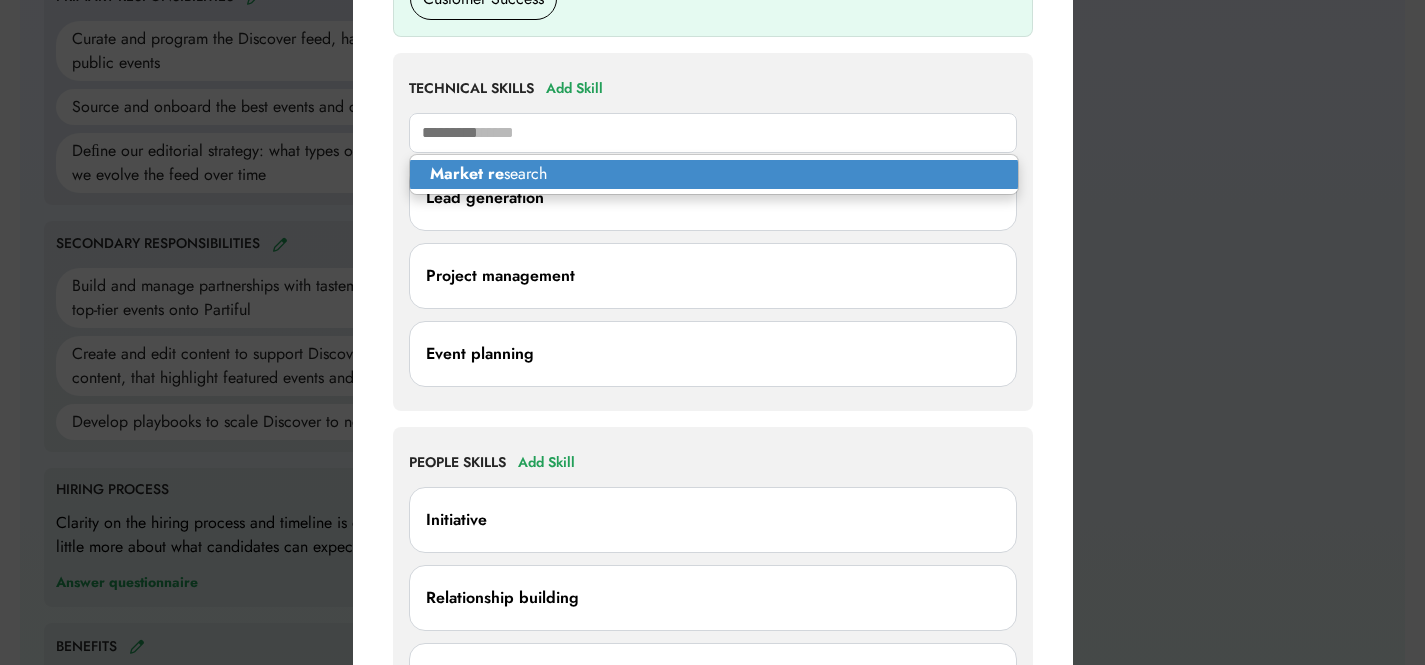 click on "Market re search" at bounding box center (714, 174) 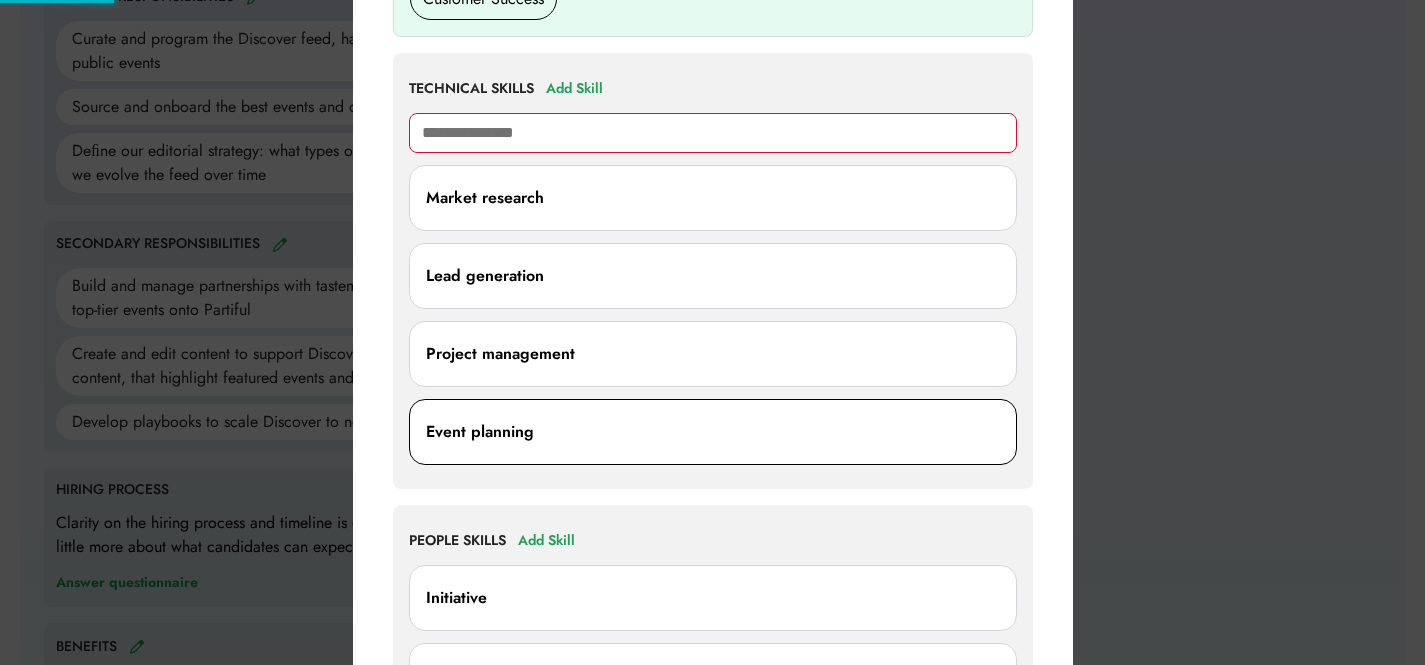 type on "**********" 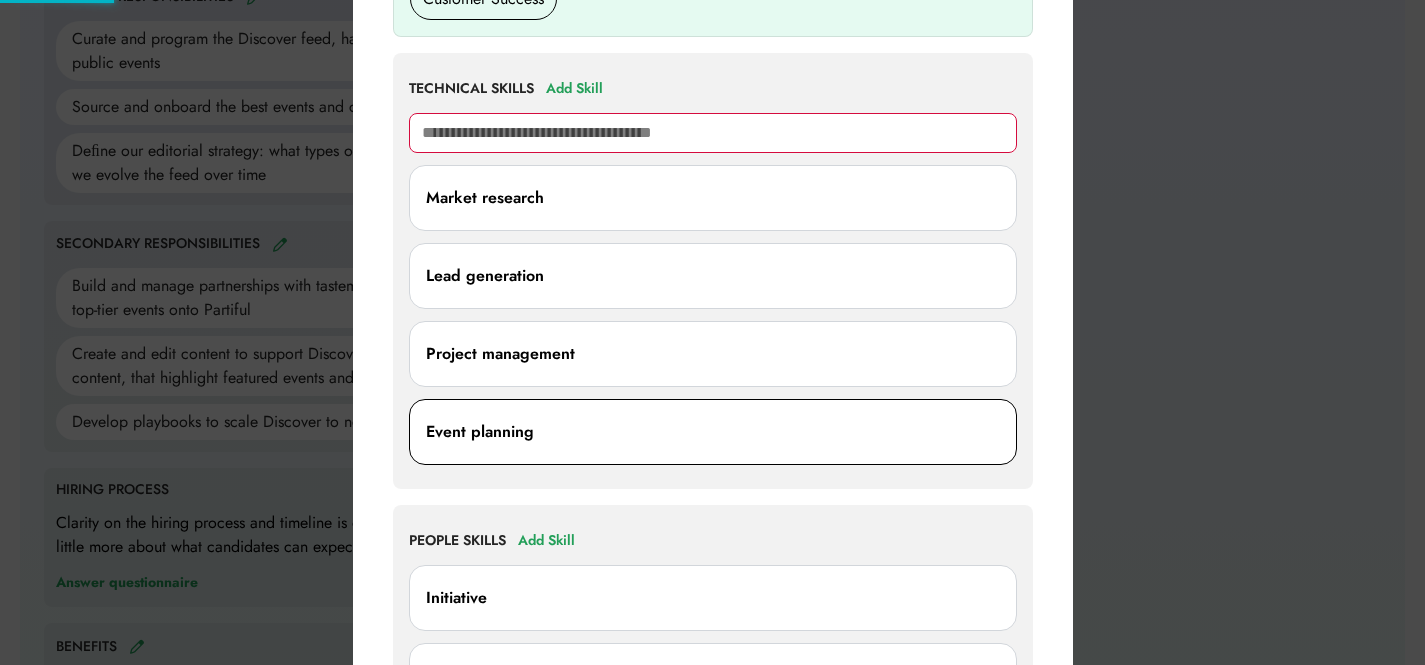 click on "Event planning" at bounding box center (713, 432) 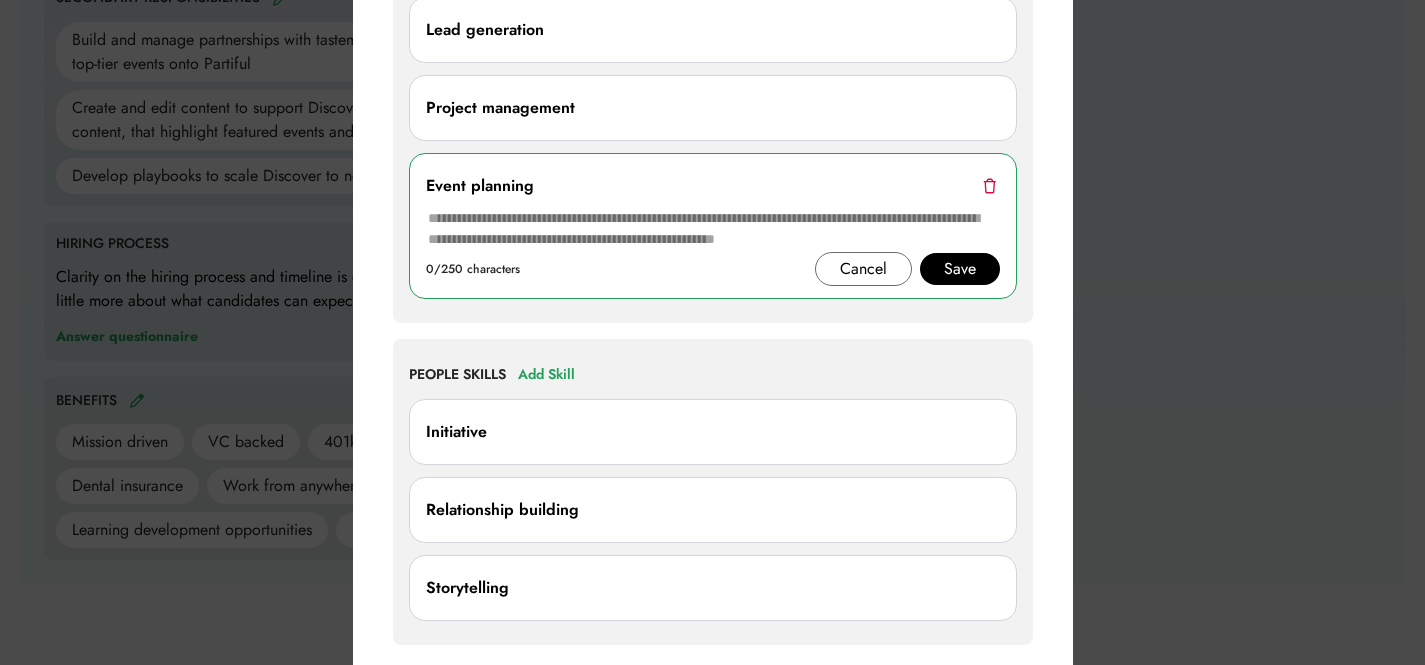 scroll, scrollTop: 1366, scrollLeft: 0, axis: vertical 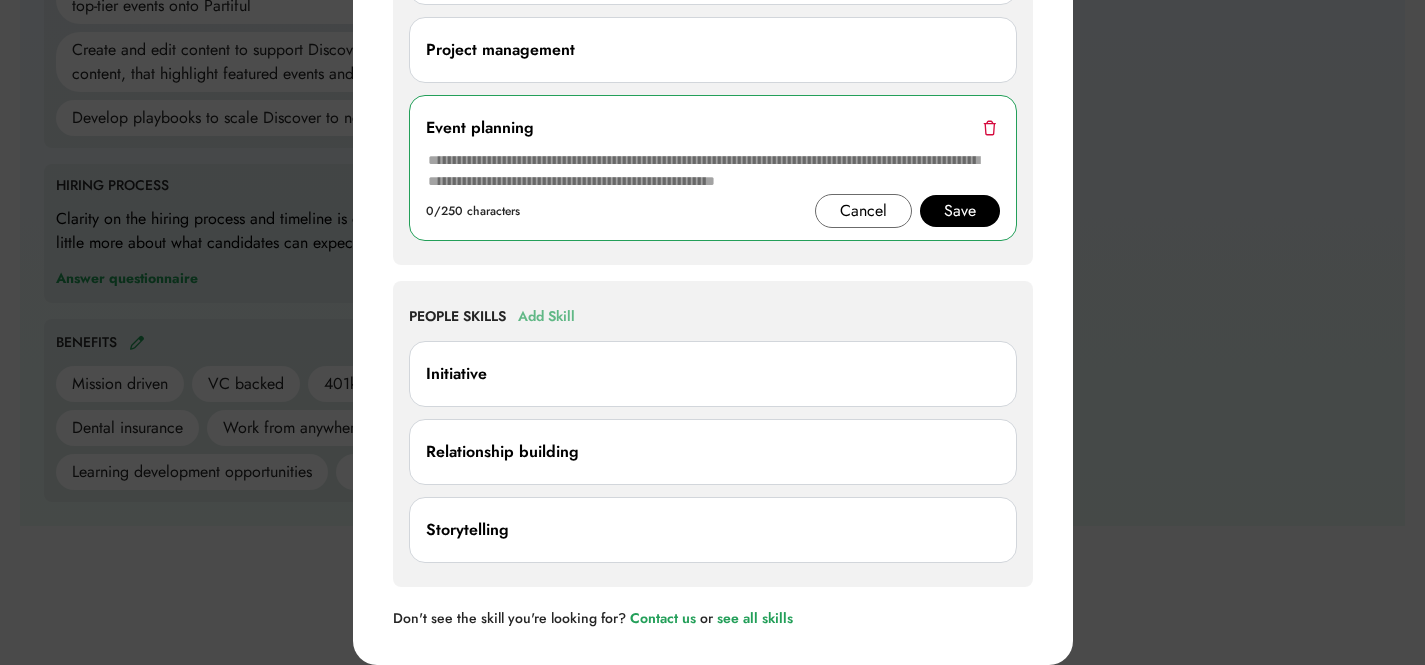 click on "Add Skill" at bounding box center [546, 317] 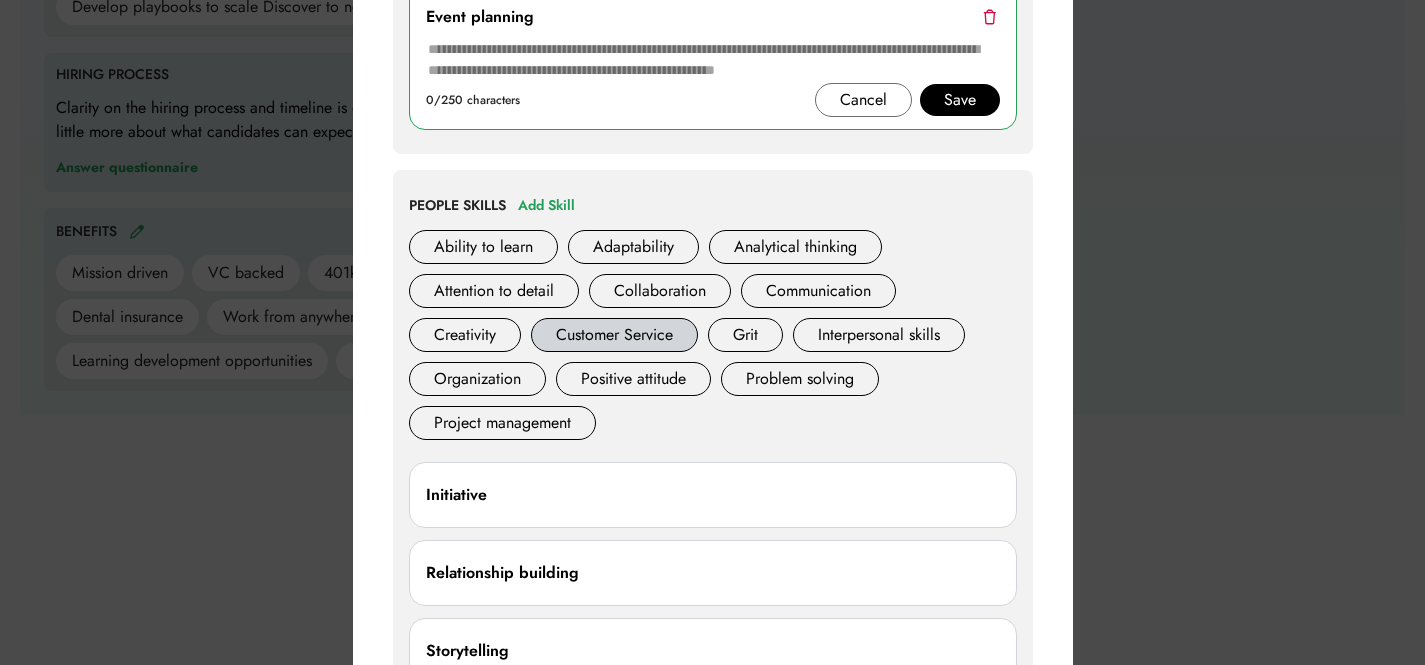scroll, scrollTop: 1598, scrollLeft: 0, axis: vertical 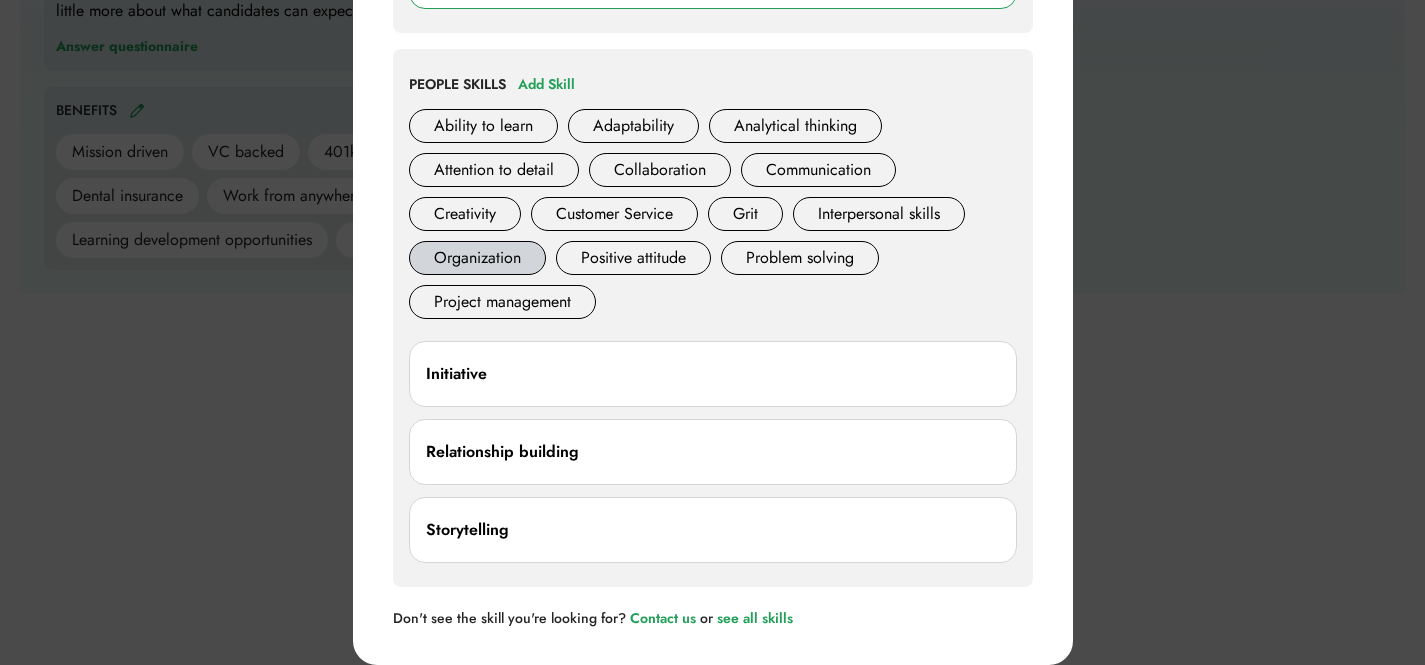 click on "Organization" at bounding box center (477, 258) 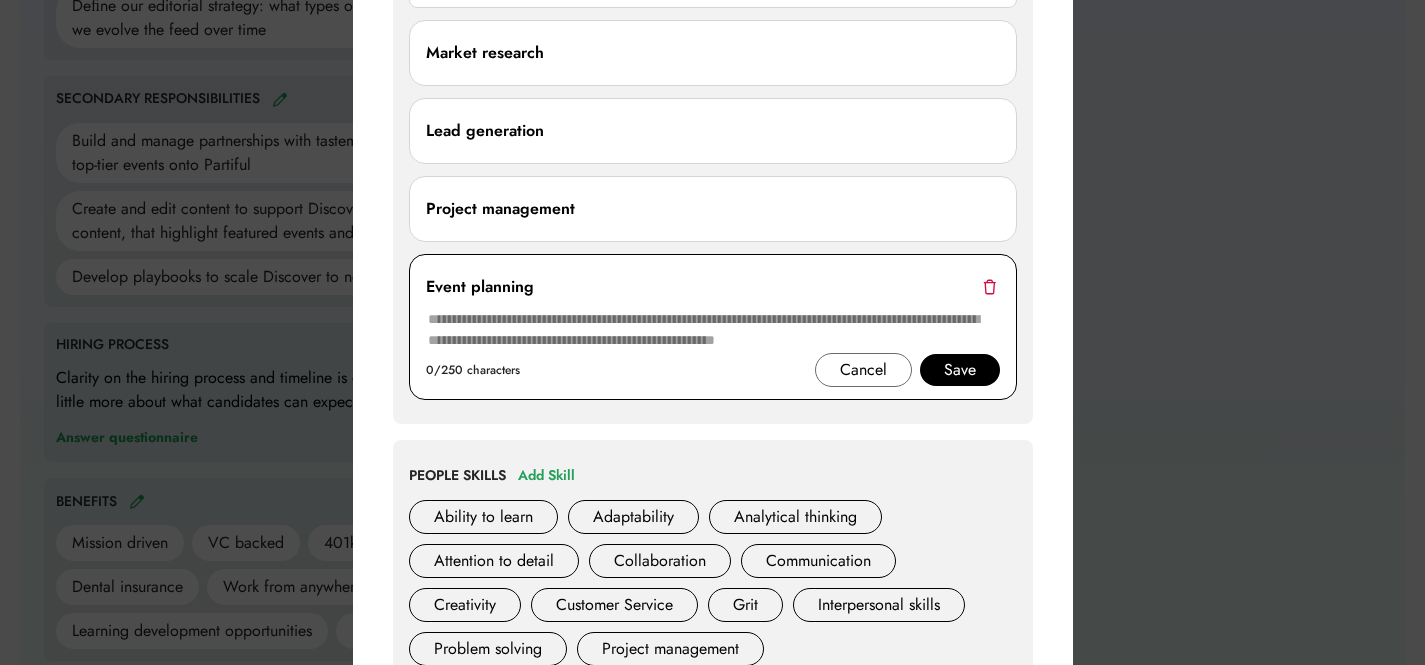 scroll, scrollTop: 1060, scrollLeft: 0, axis: vertical 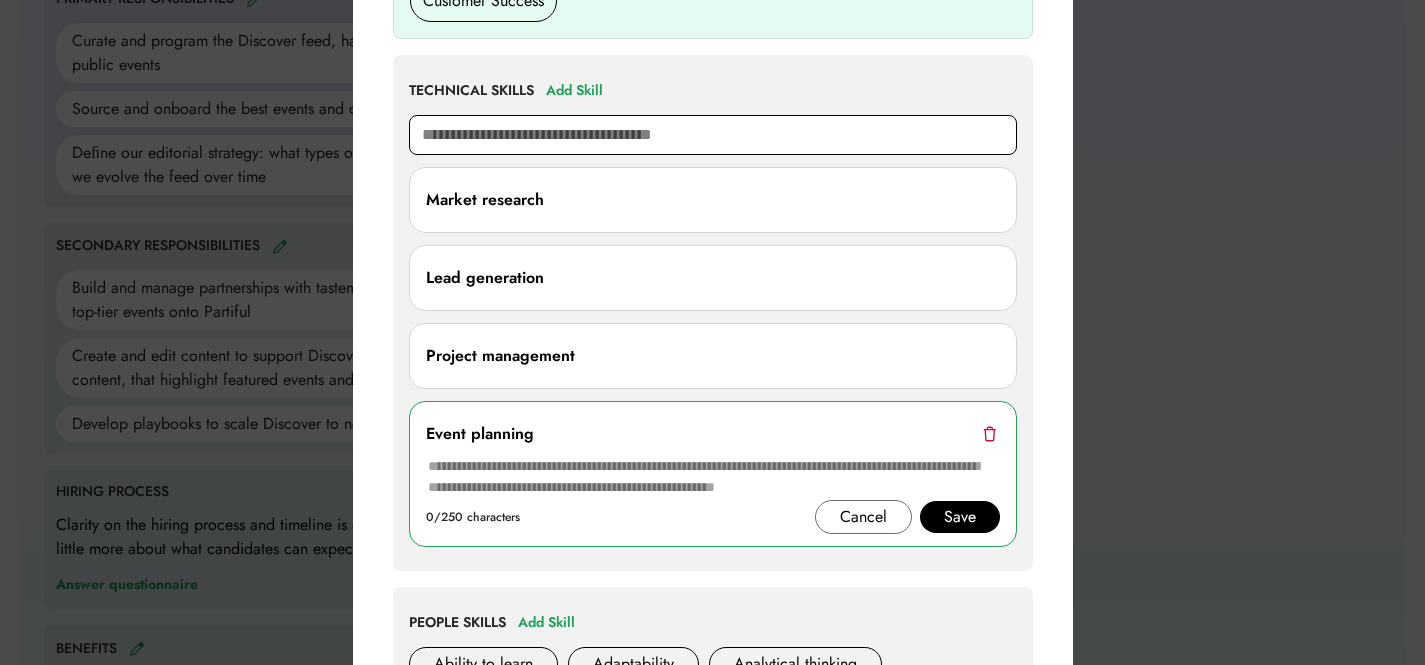 click at bounding box center [713, 135] 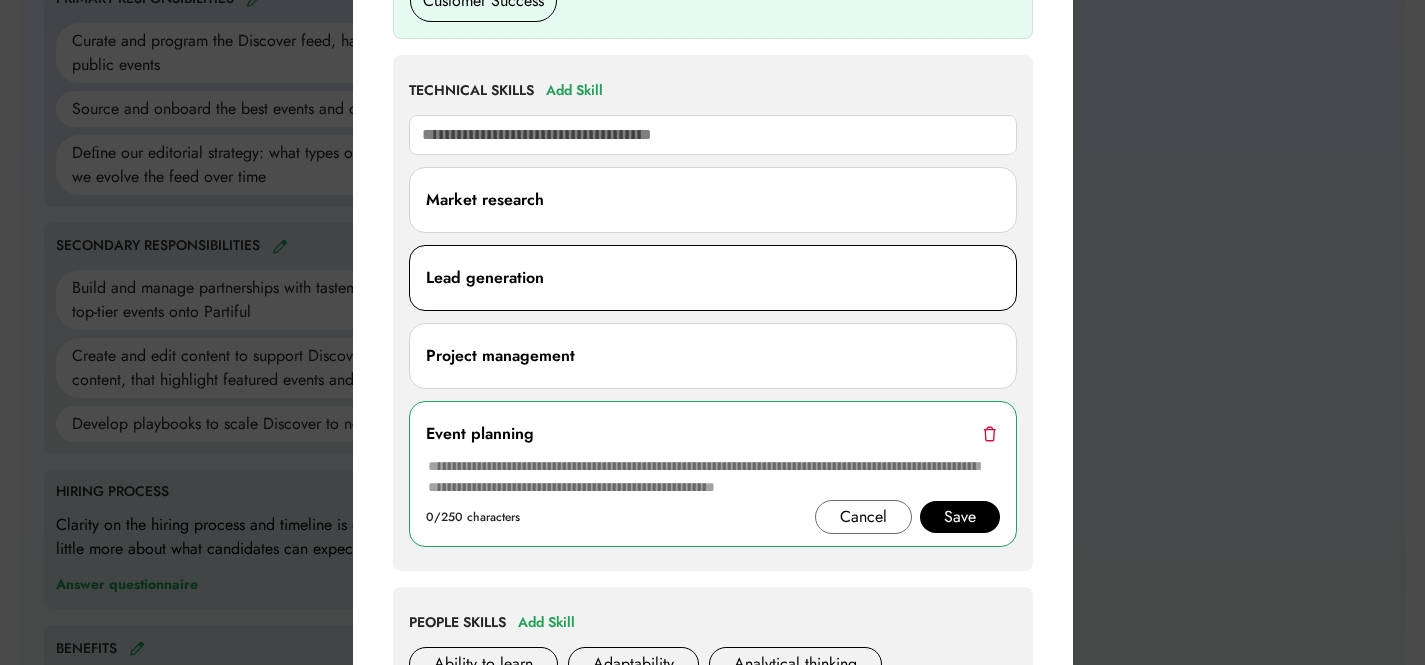 click on "Lead generation" at bounding box center [713, 278] 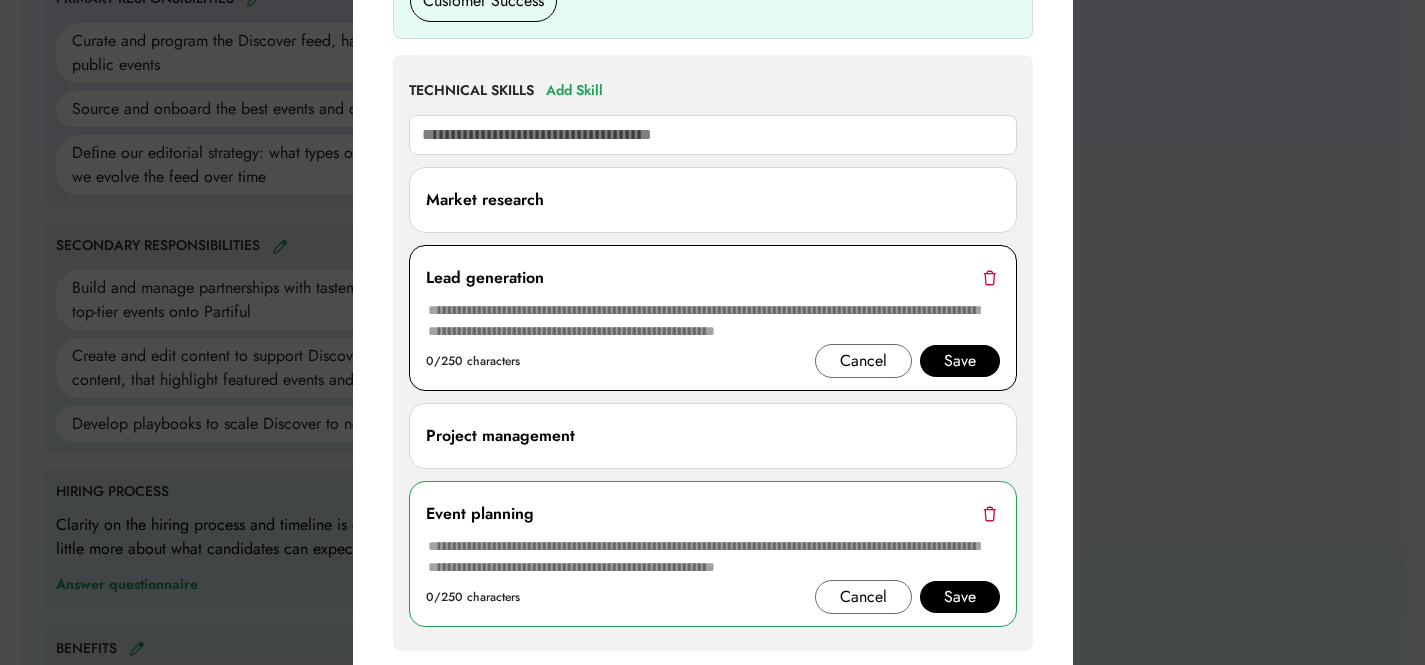 click at bounding box center (713, 321) 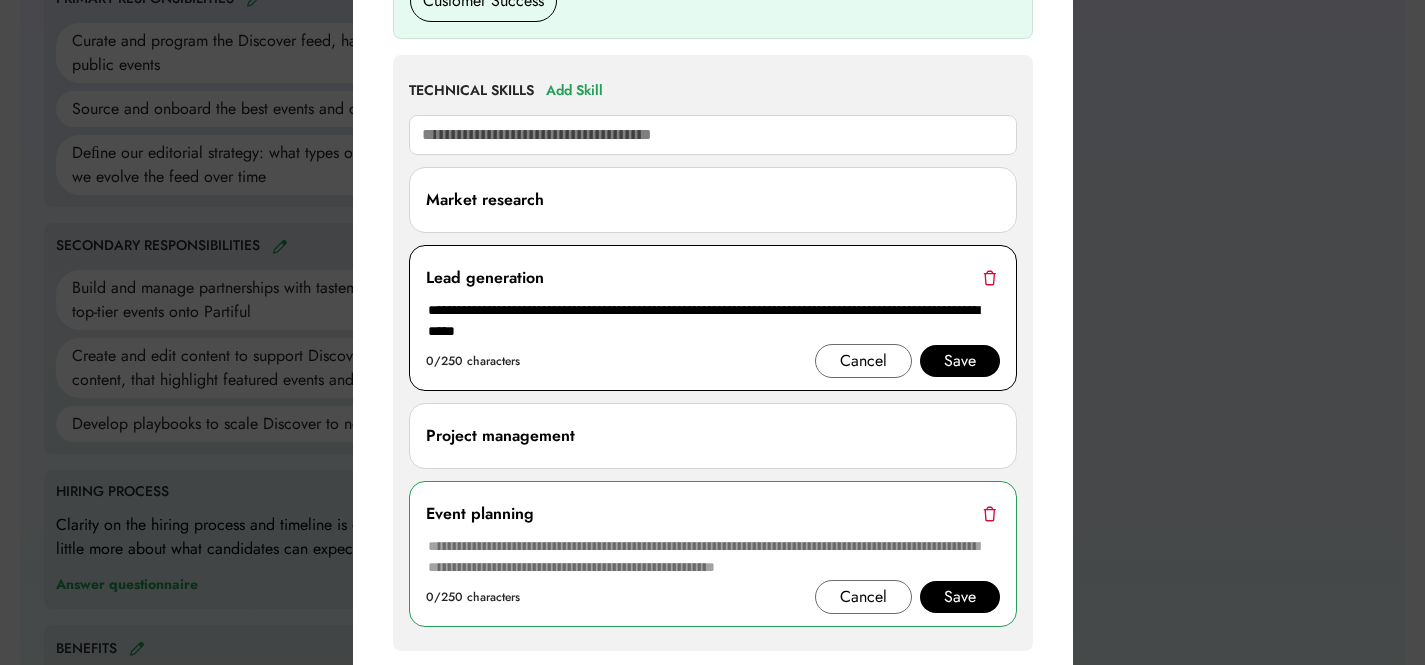 type on "**********" 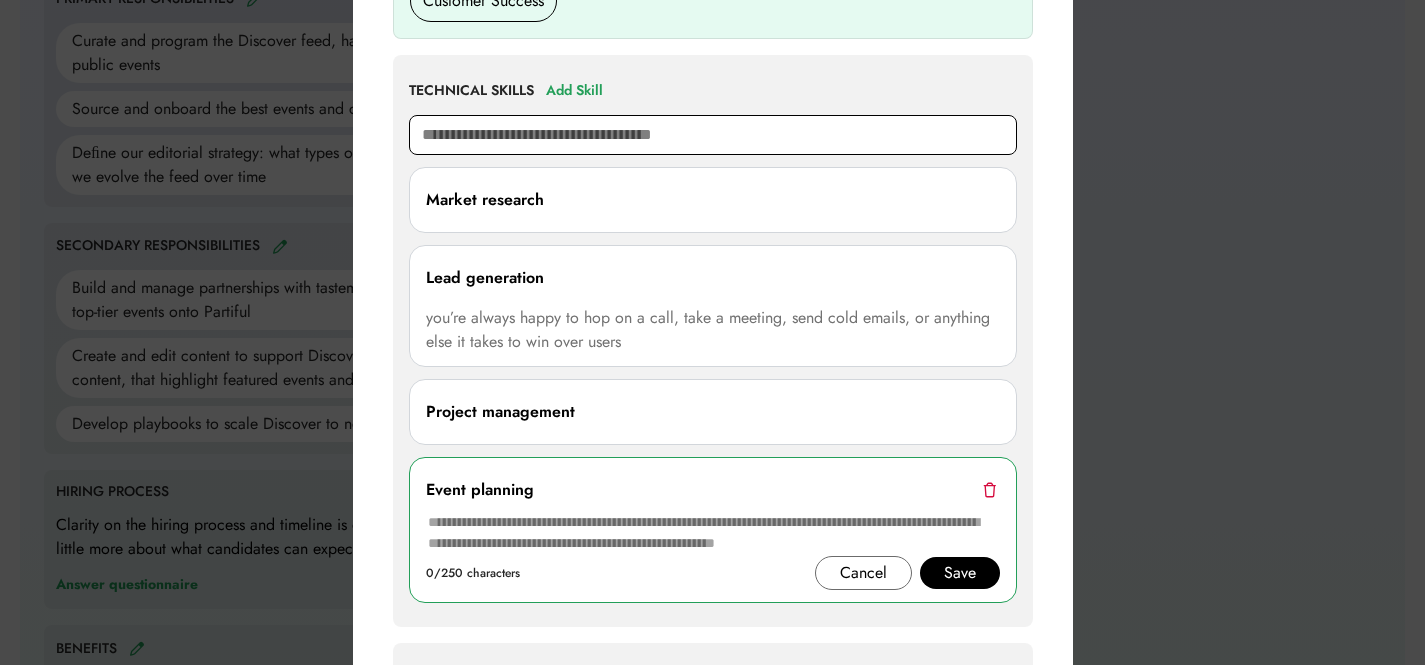 click at bounding box center (713, 135) 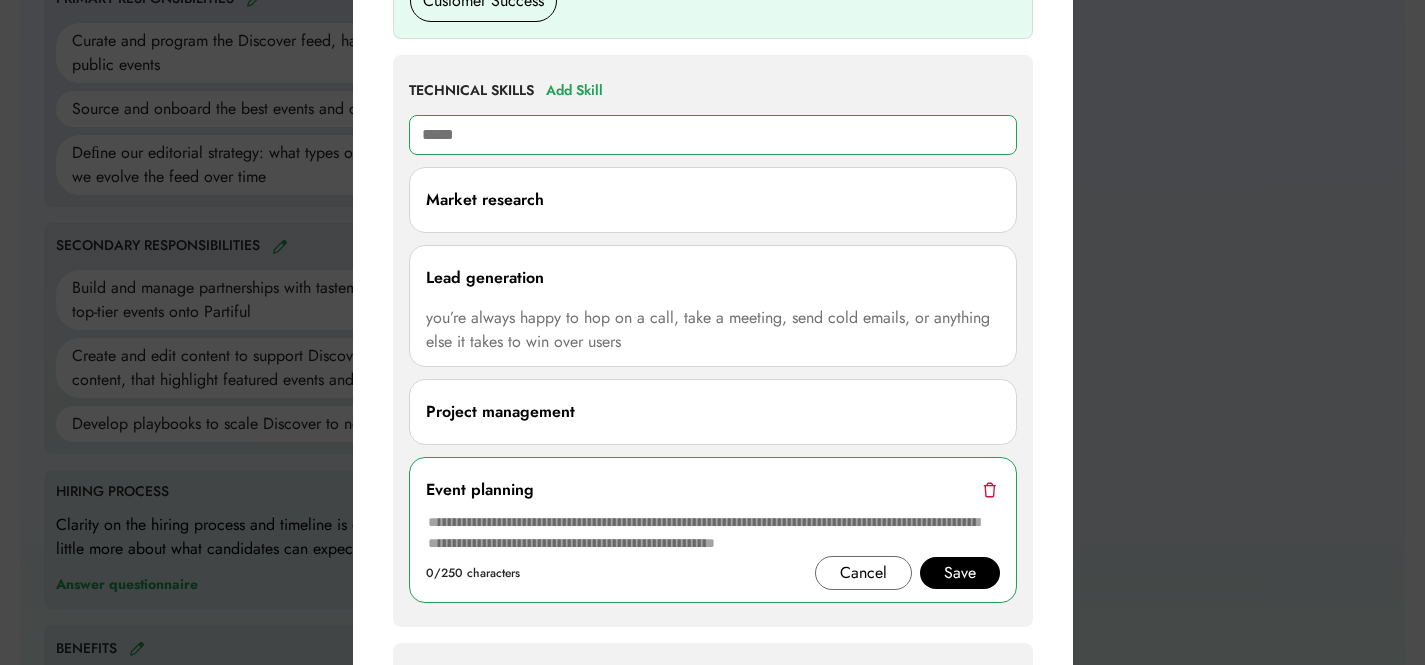 type on "******" 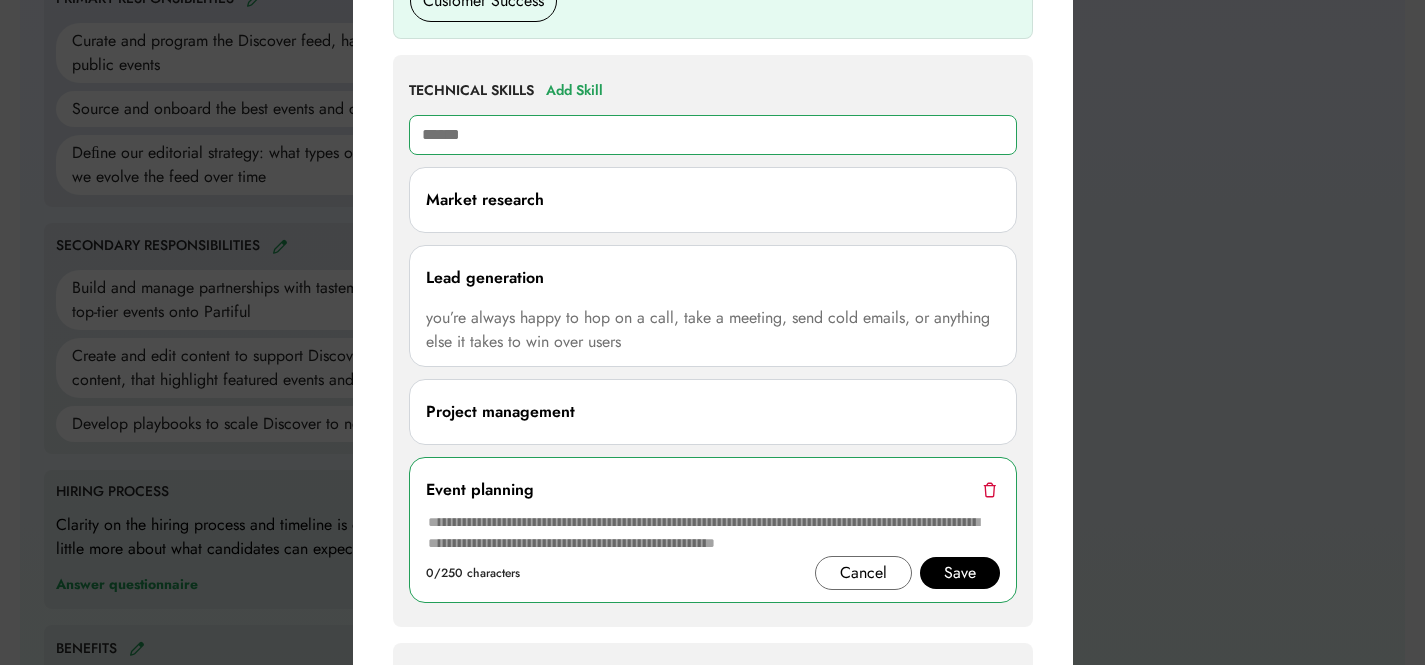 type on "**********" 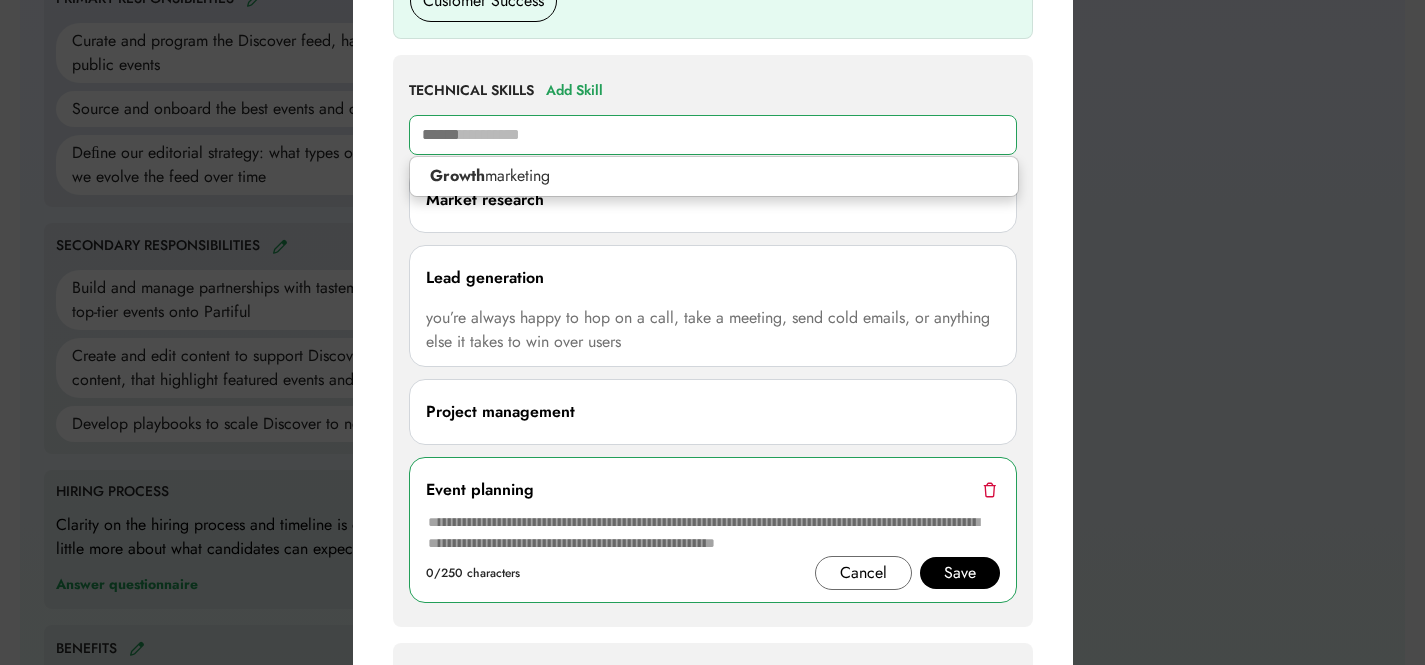 type on "*****" 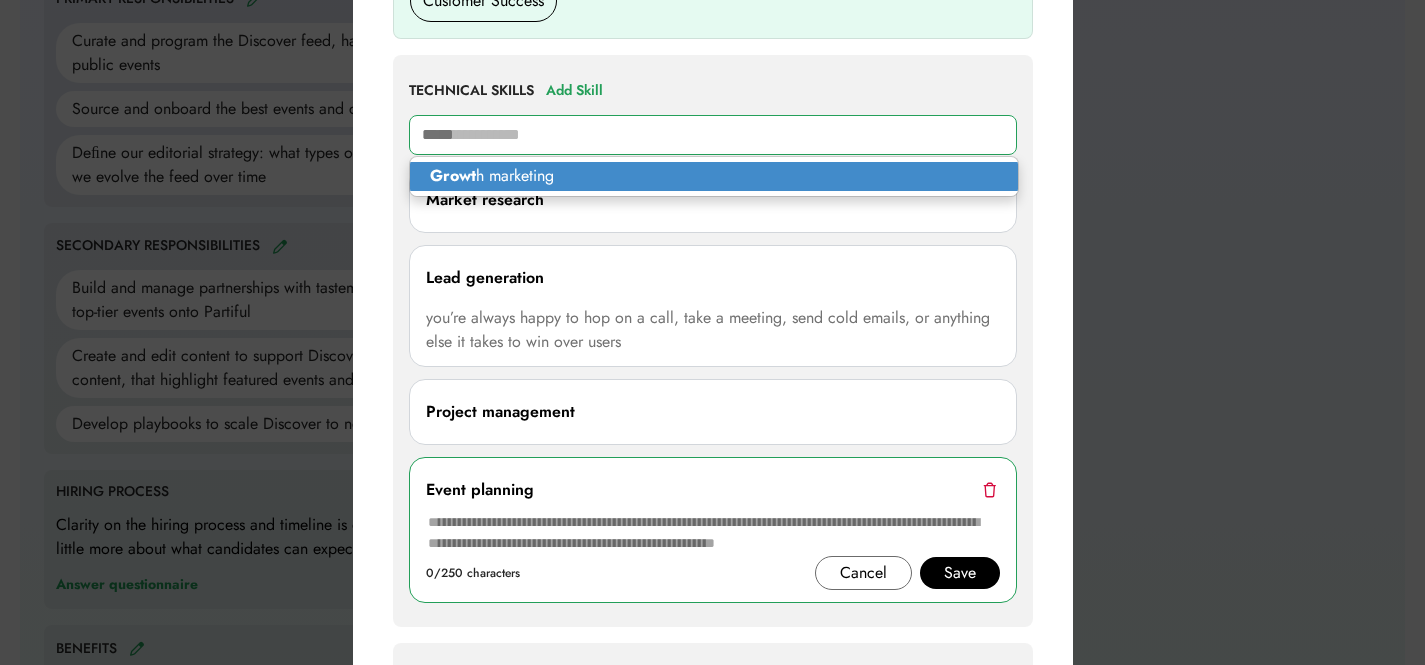 click on "Growt h marketing" at bounding box center (714, 176) 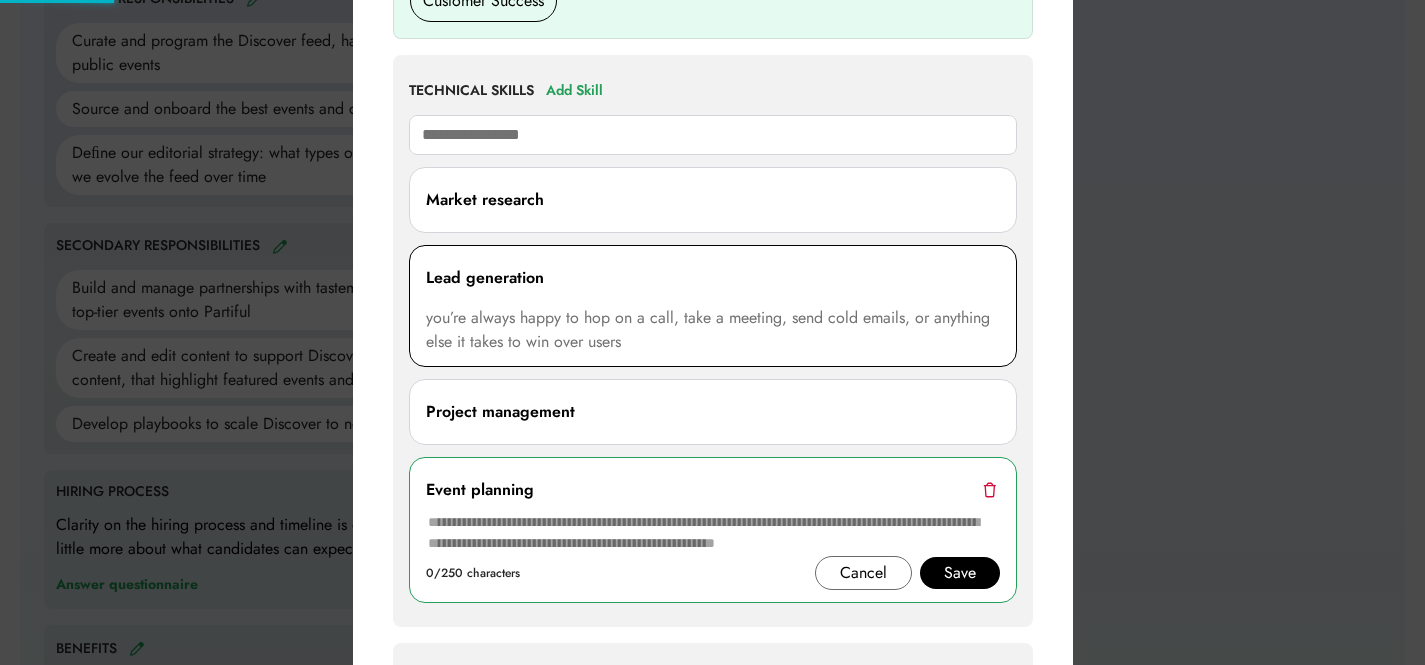 scroll, scrollTop: 1104, scrollLeft: 0, axis: vertical 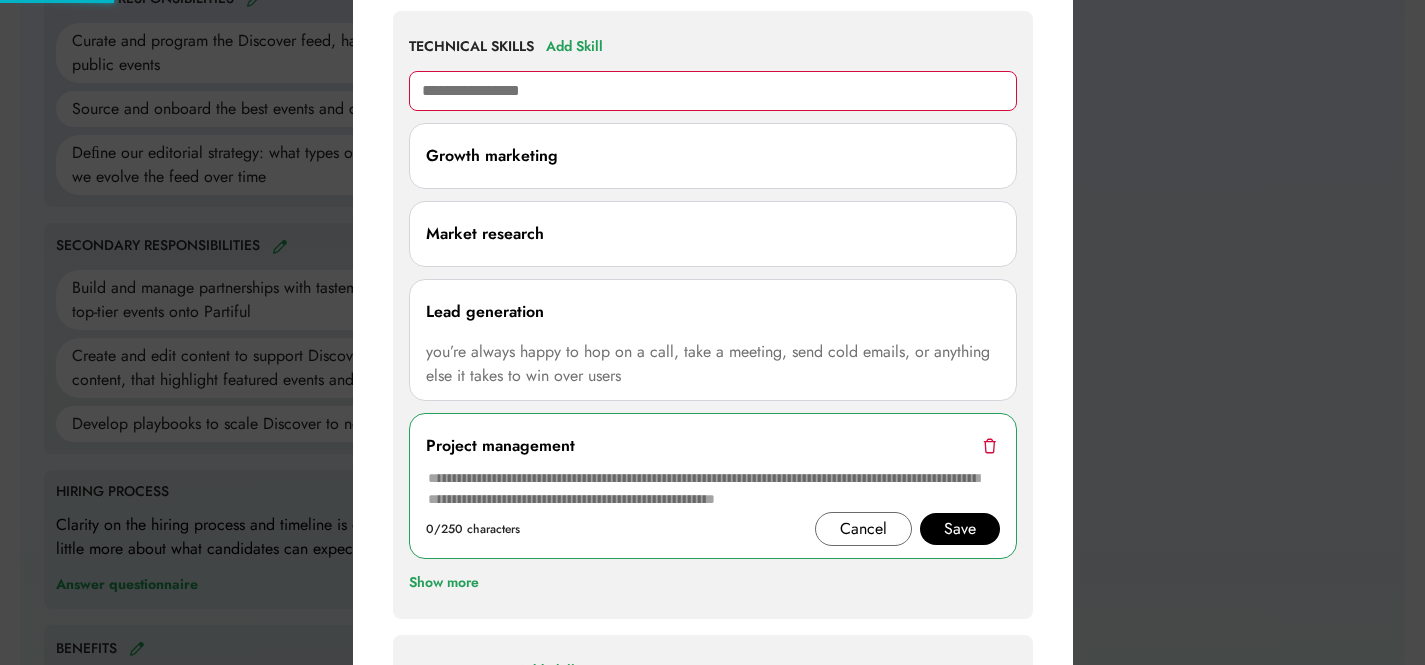type 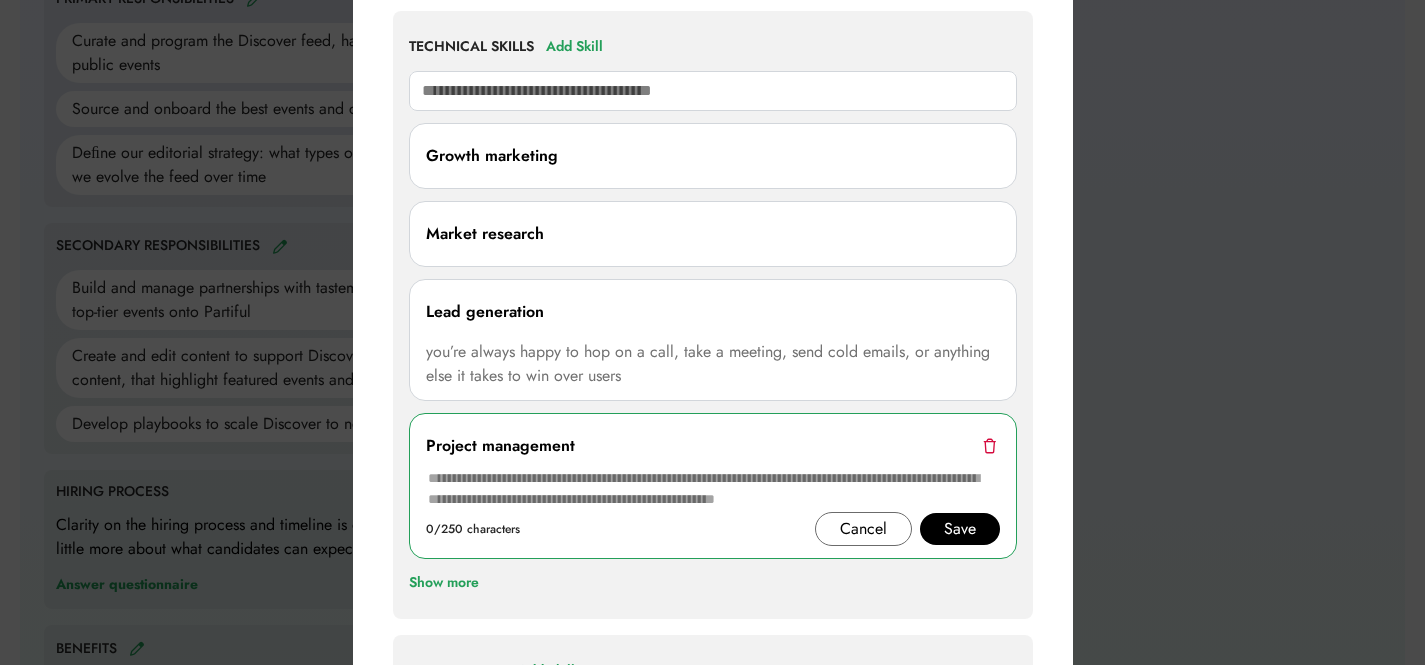 click at bounding box center (712, 332) 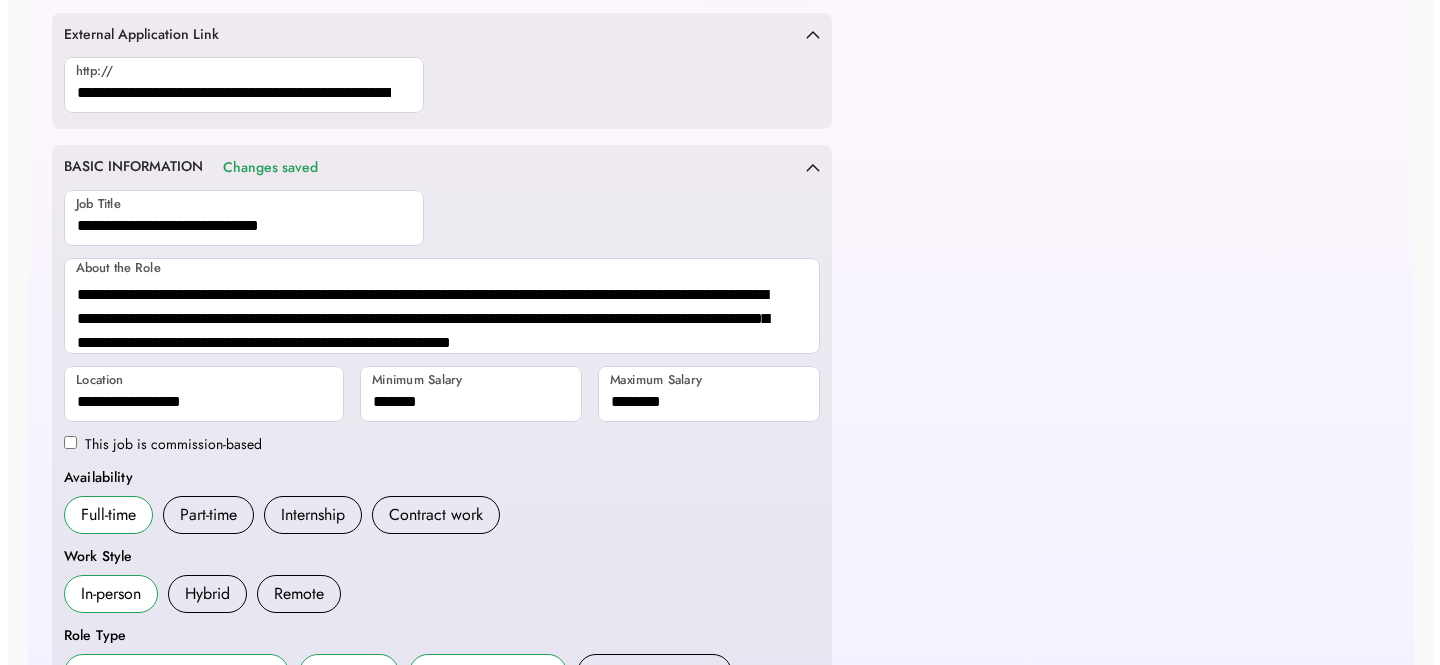 scroll, scrollTop: 0, scrollLeft: 0, axis: both 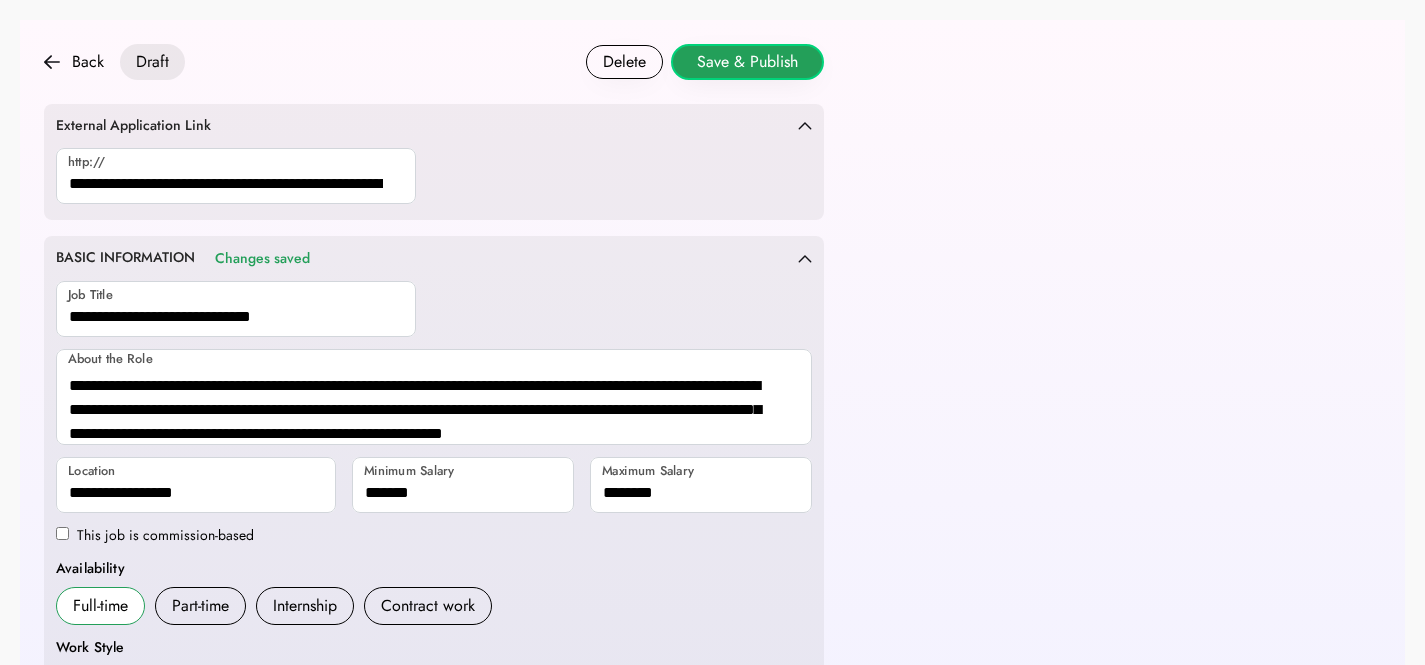 click on "Save & Publish" at bounding box center (747, 62) 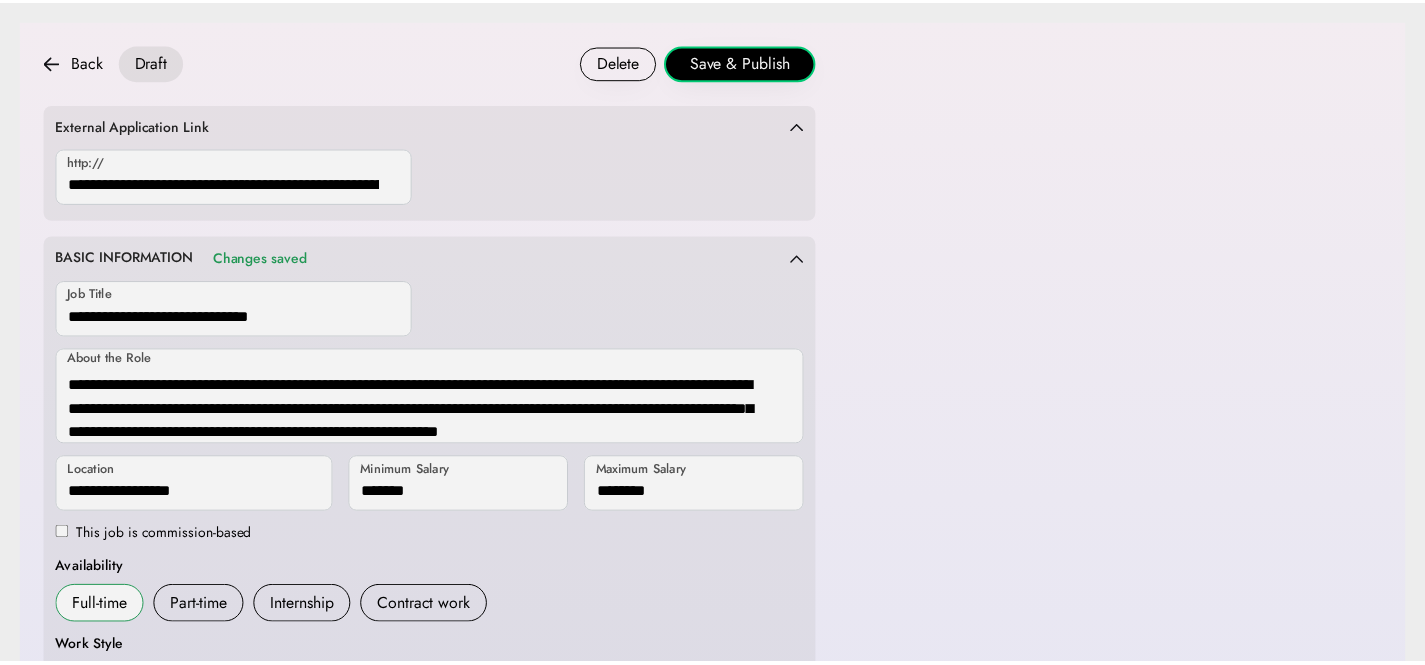 scroll, scrollTop: 1176, scrollLeft: 0, axis: vertical 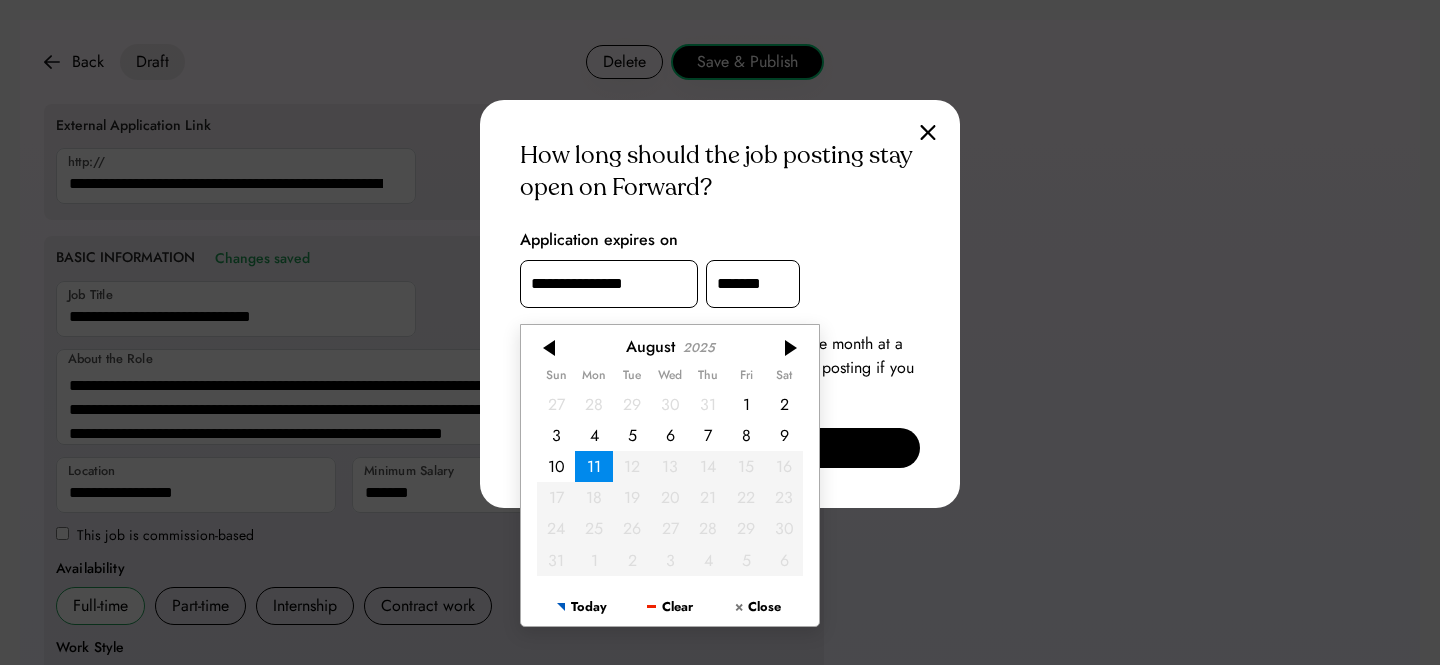 click on "**********" at bounding box center (609, 284) 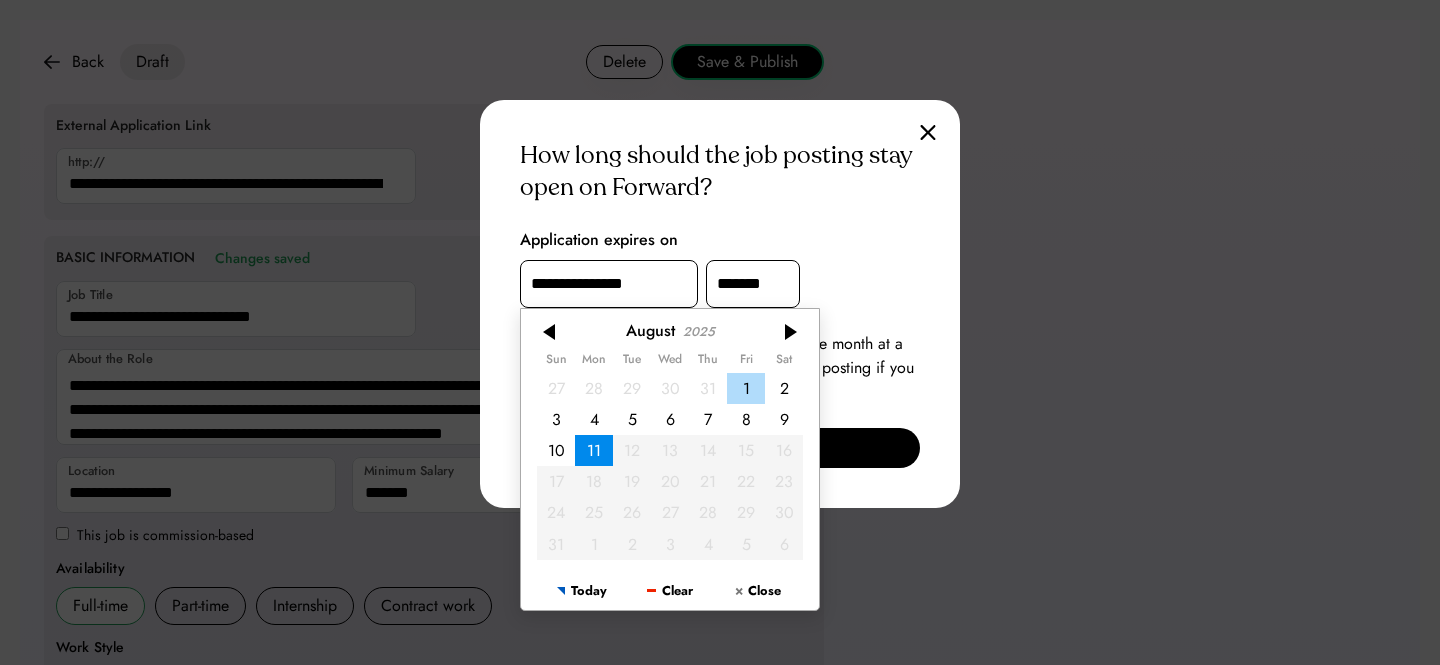 click on "1" at bounding box center [746, 387] 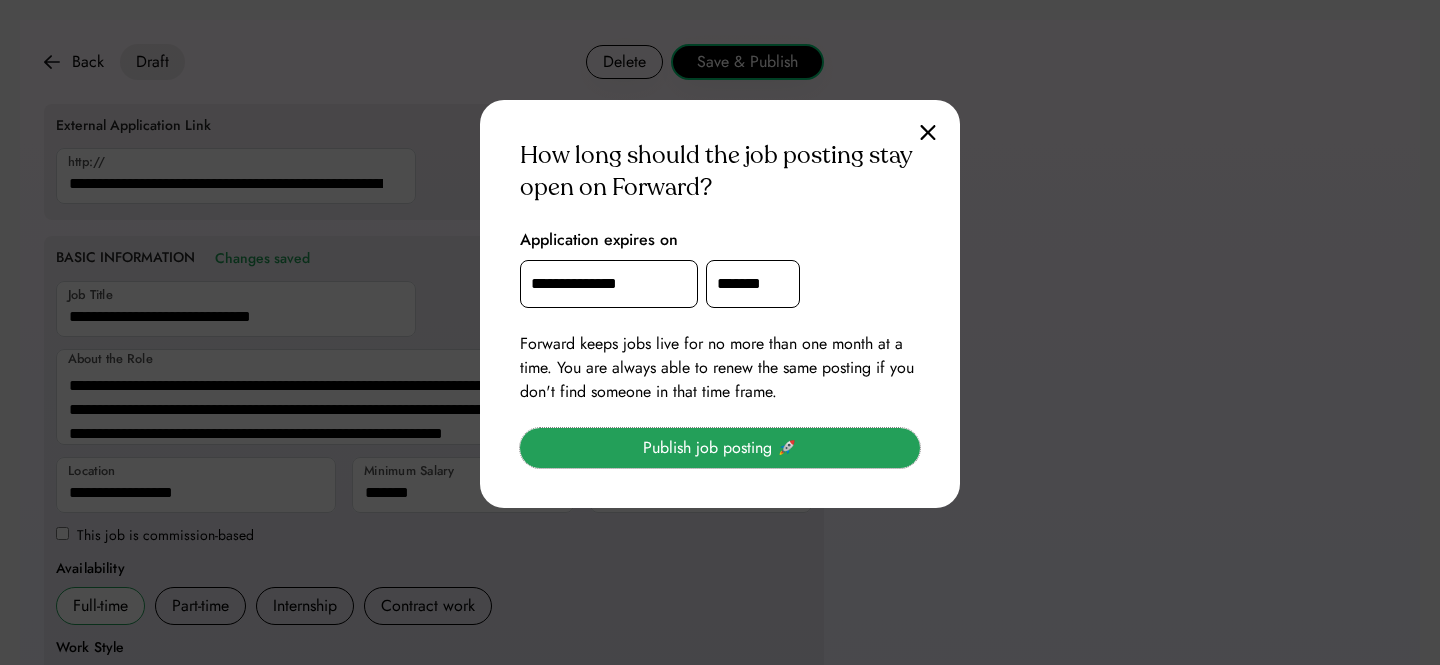 click on "Publish job posting 🚀" at bounding box center [720, 448] 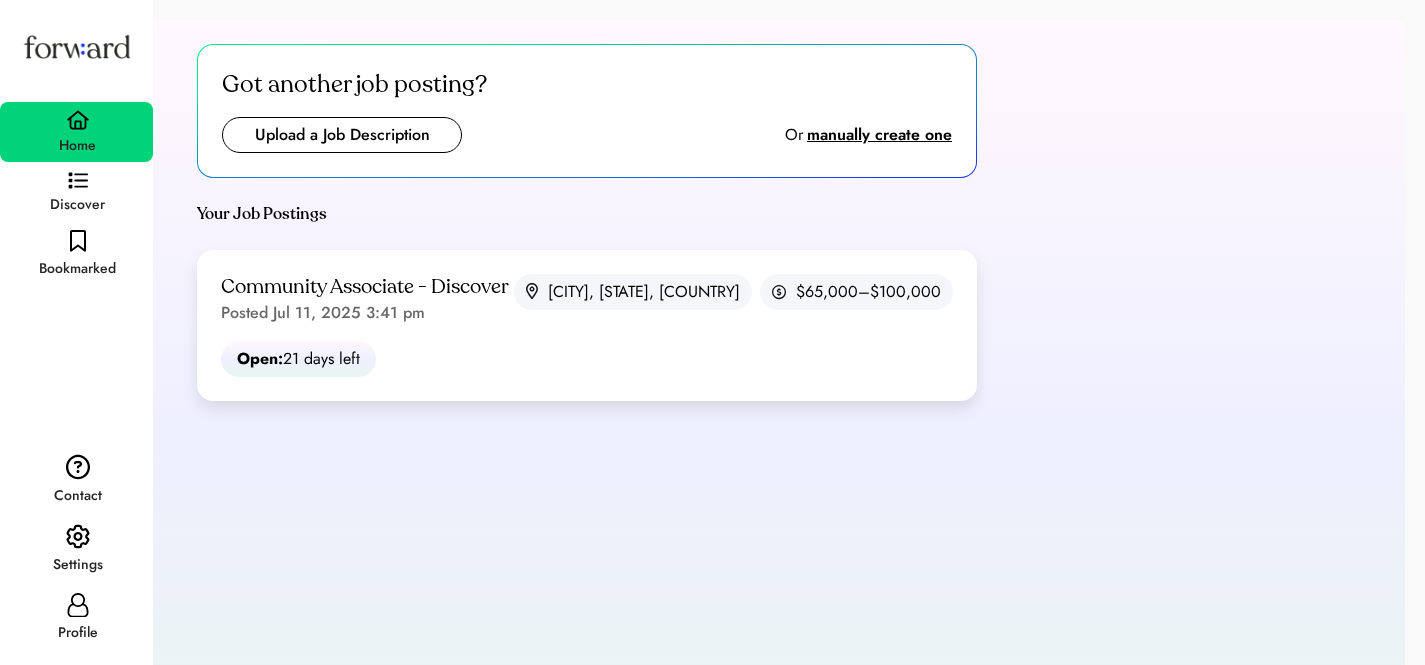 scroll, scrollTop: 0, scrollLeft: 0, axis: both 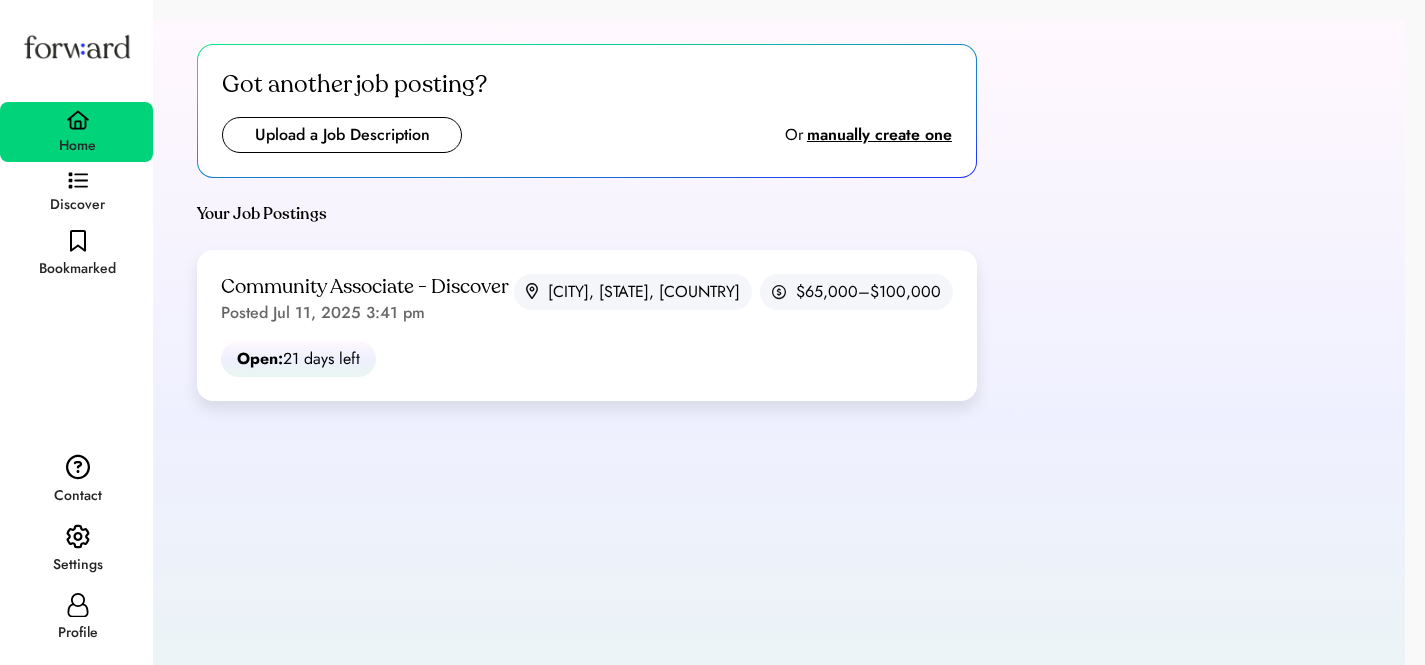 click at bounding box center [342, 135] 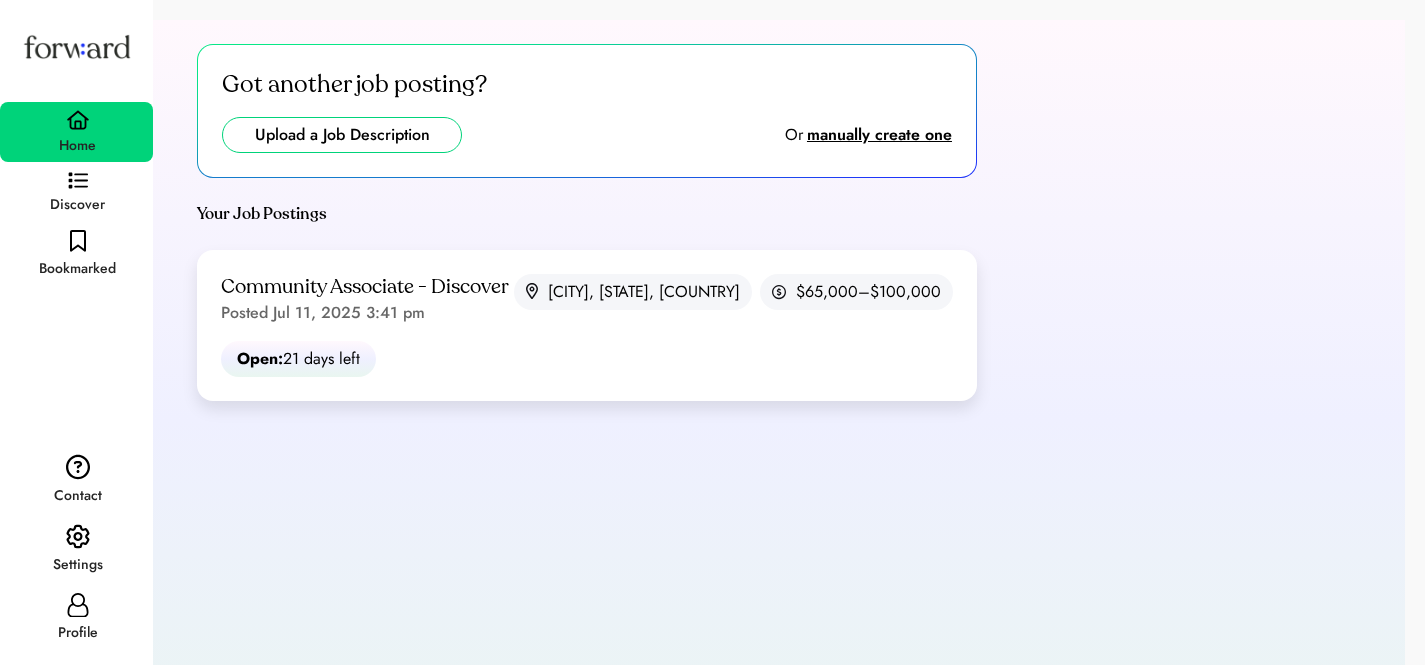 type on "**********" 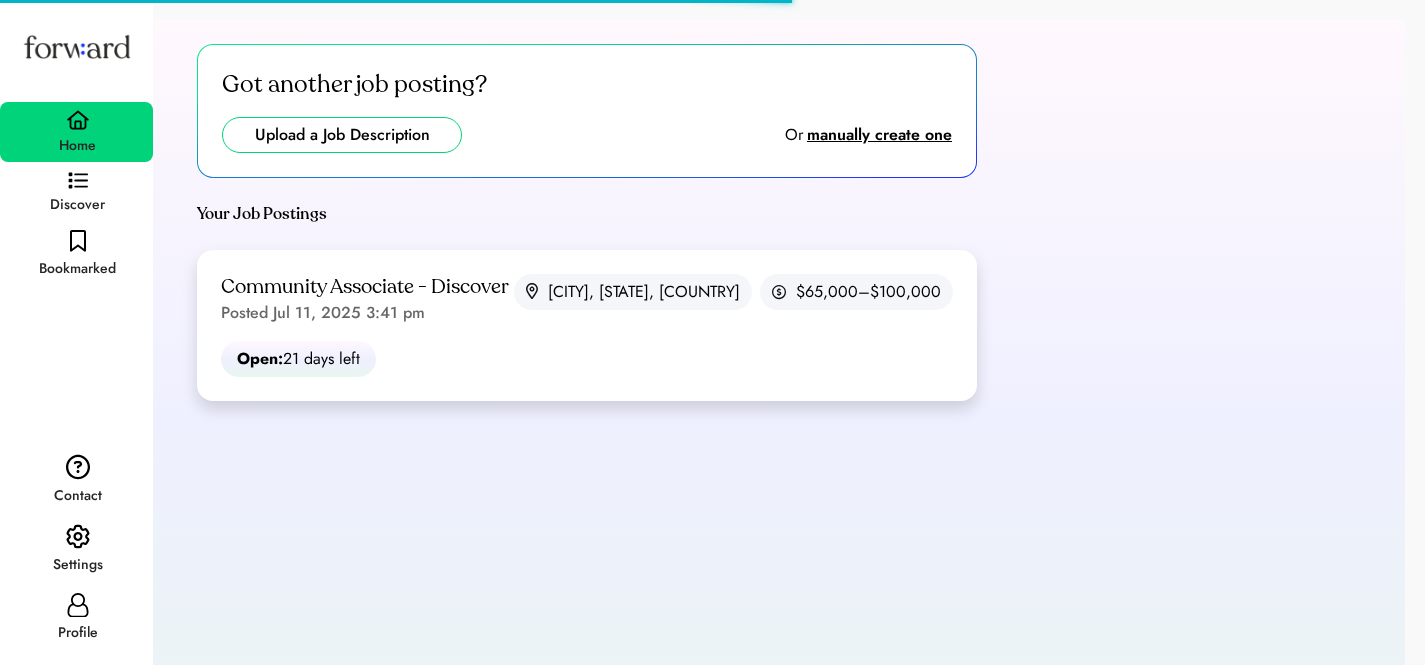type 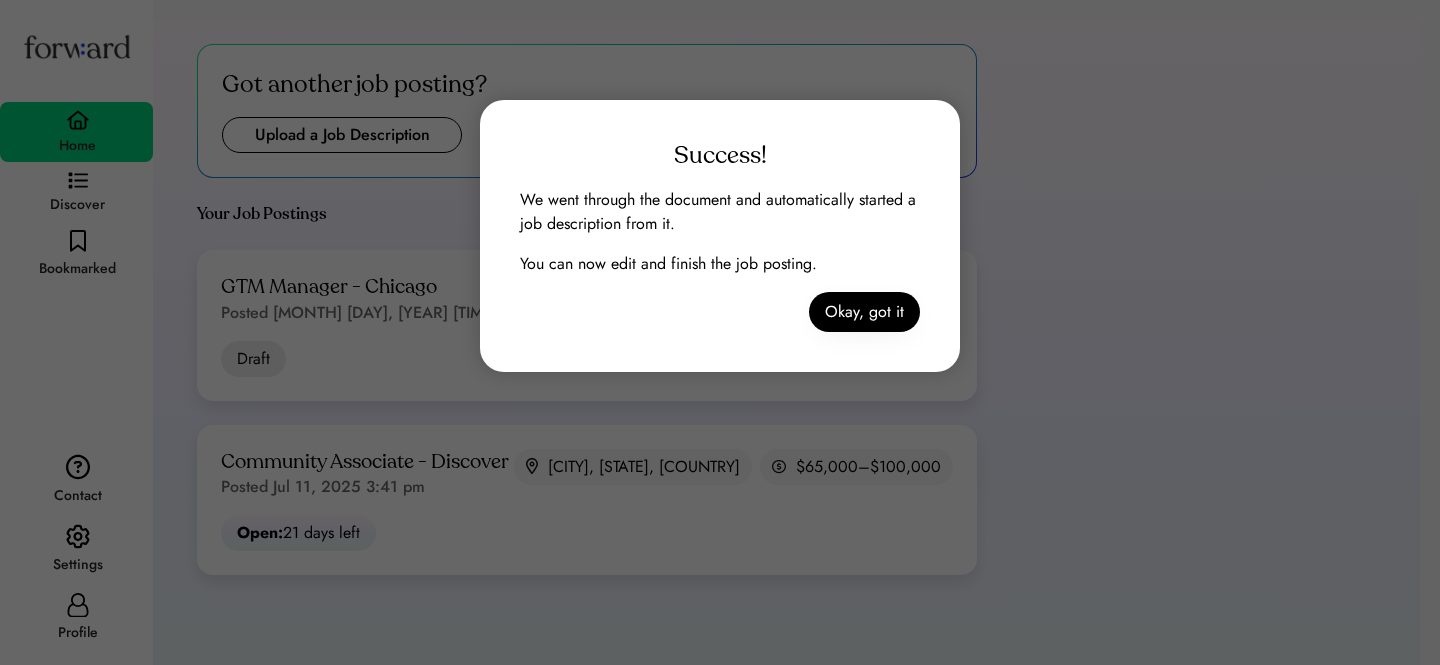 click on "Okay, got it" at bounding box center [864, 312] 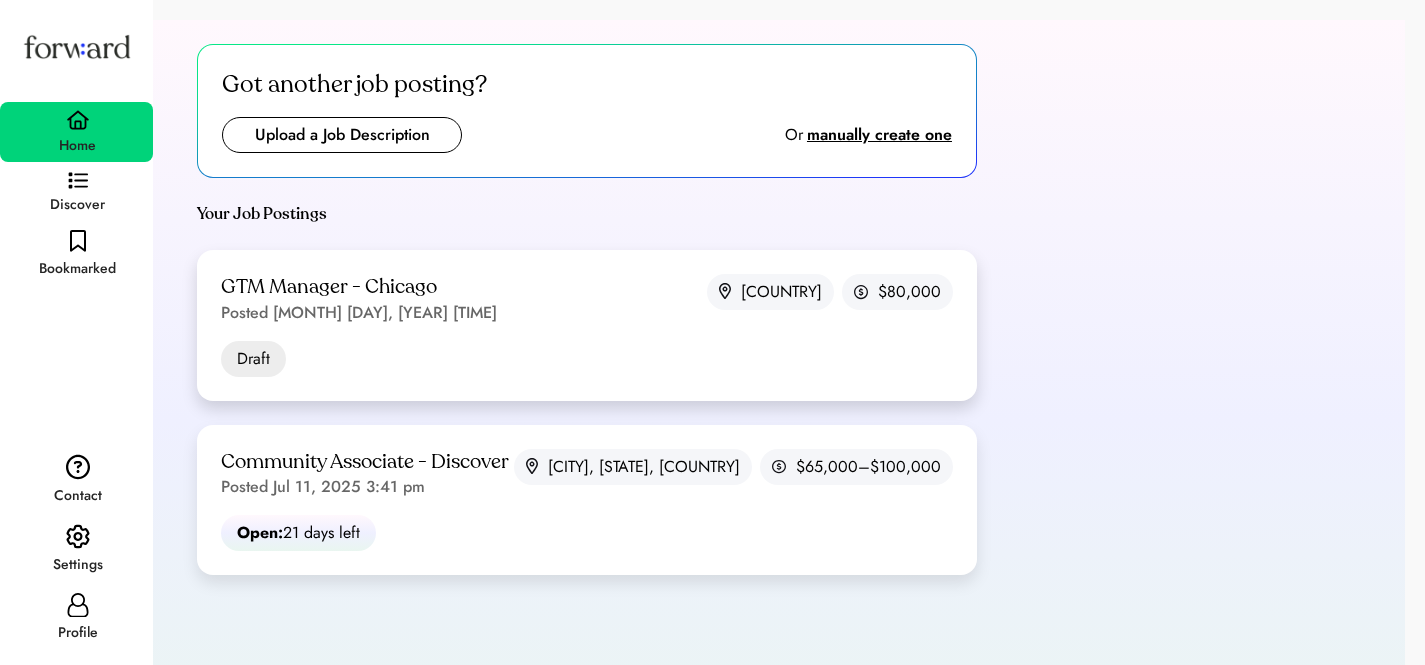 click on "GTM Manager - [CITY] Posted [MONTH] [DAY], [YEAR] [TIME] [COUNTRY] [SALARY]" at bounding box center (587, 299) 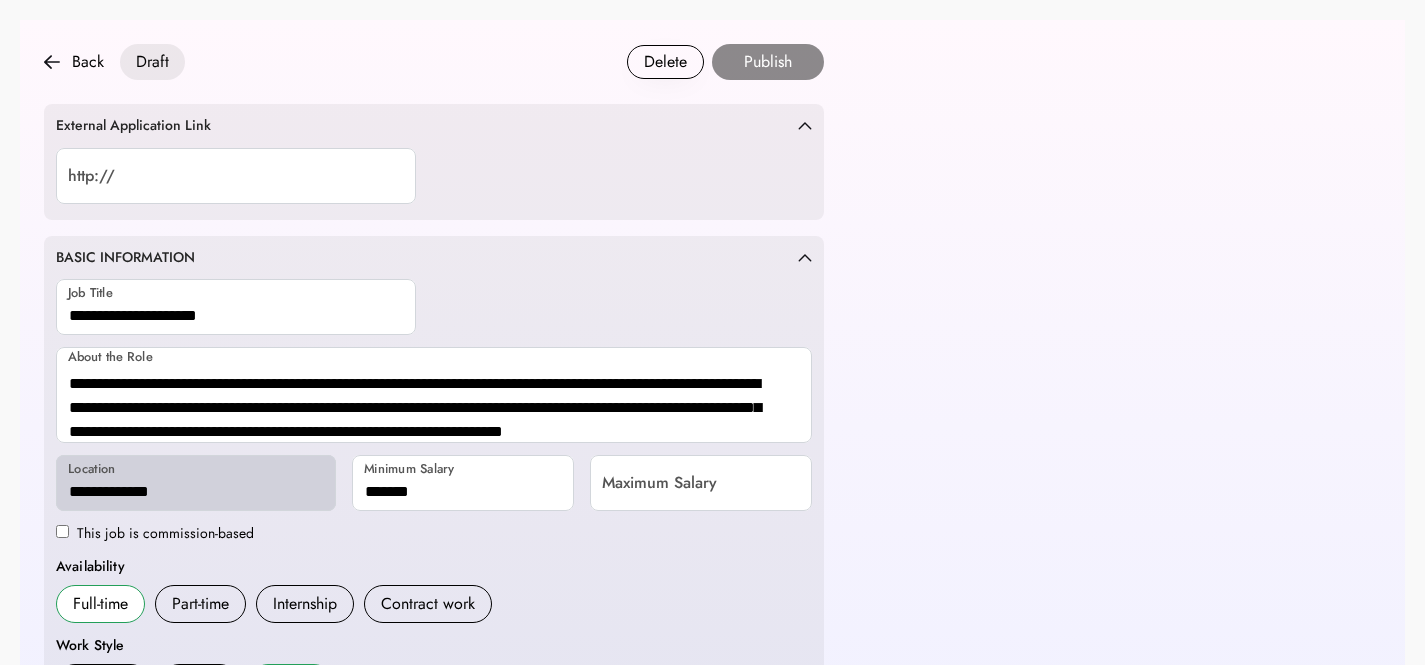 scroll, scrollTop: 0, scrollLeft: 0, axis: both 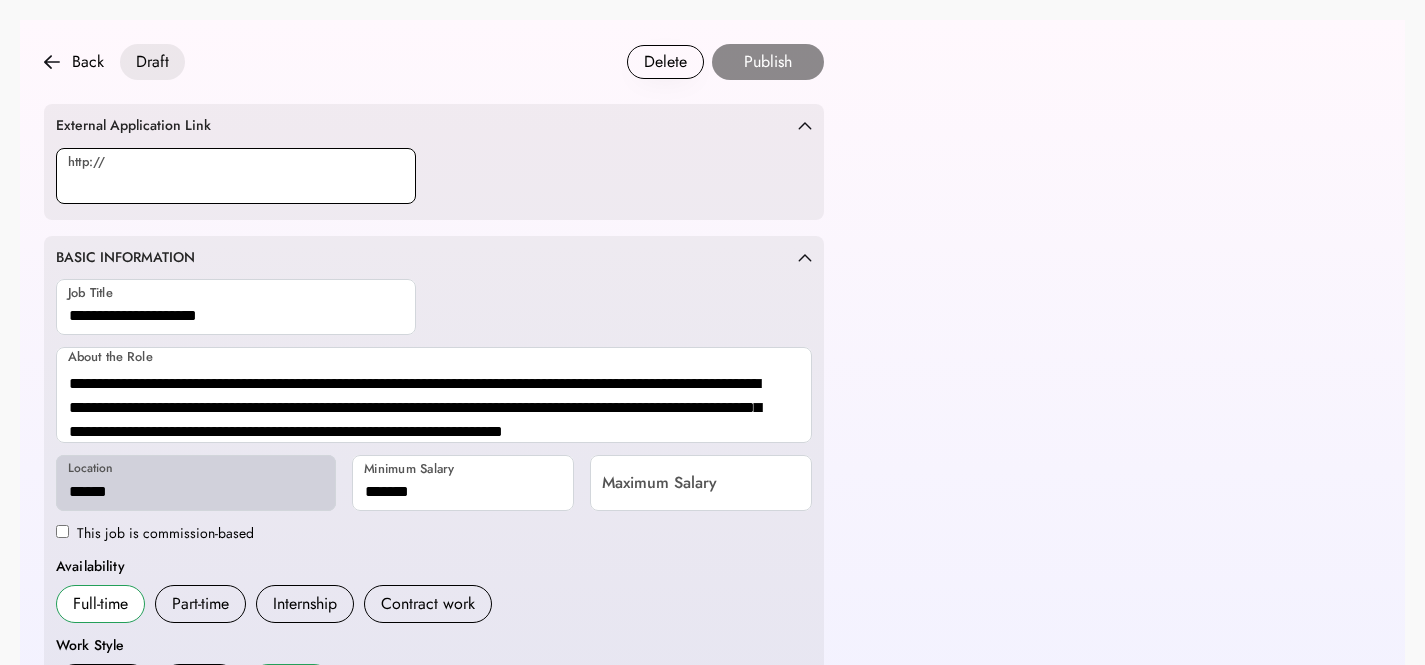 click at bounding box center [236, 176] 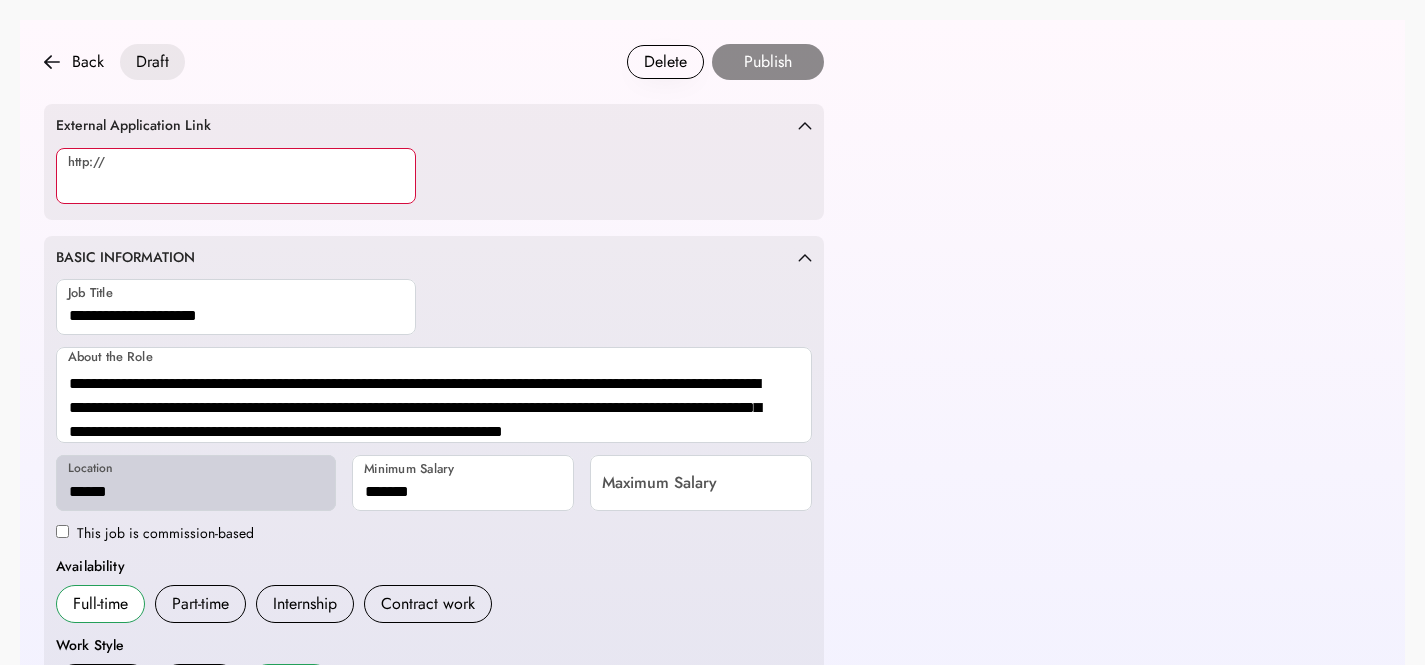 paste on "**********" 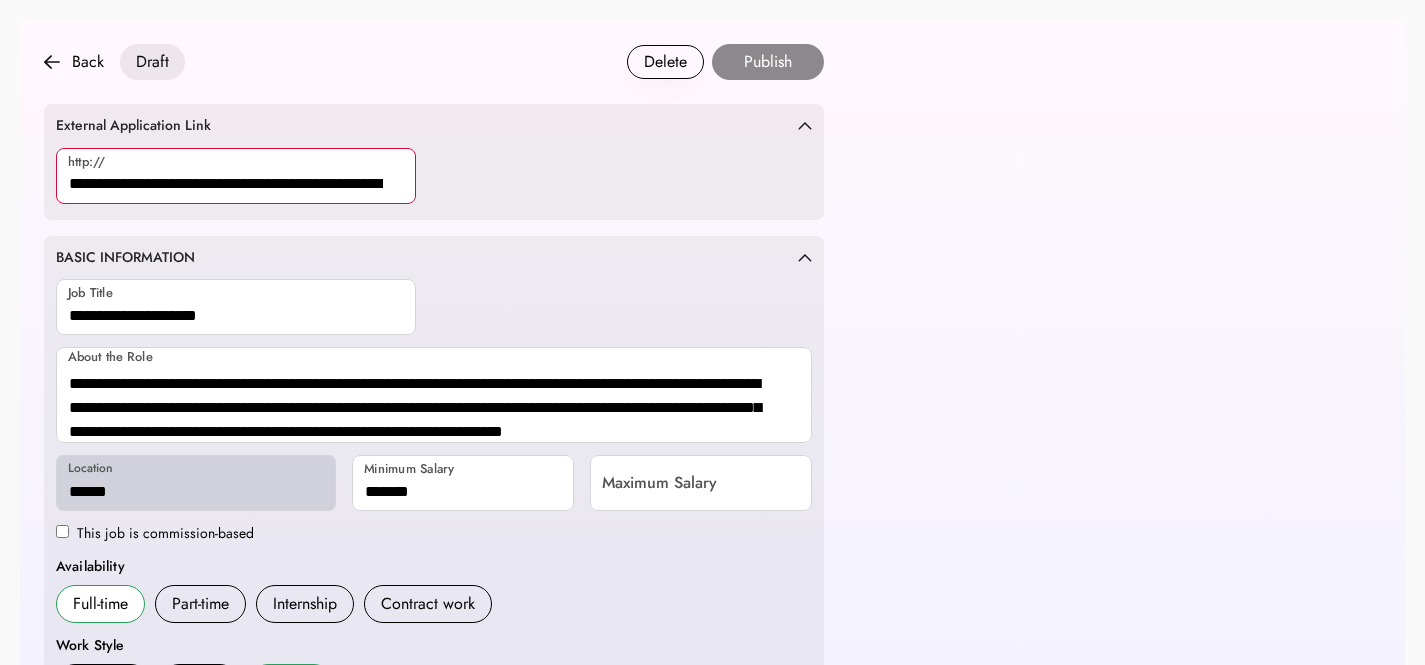 scroll, scrollTop: 0, scrollLeft: 203, axis: horizontal 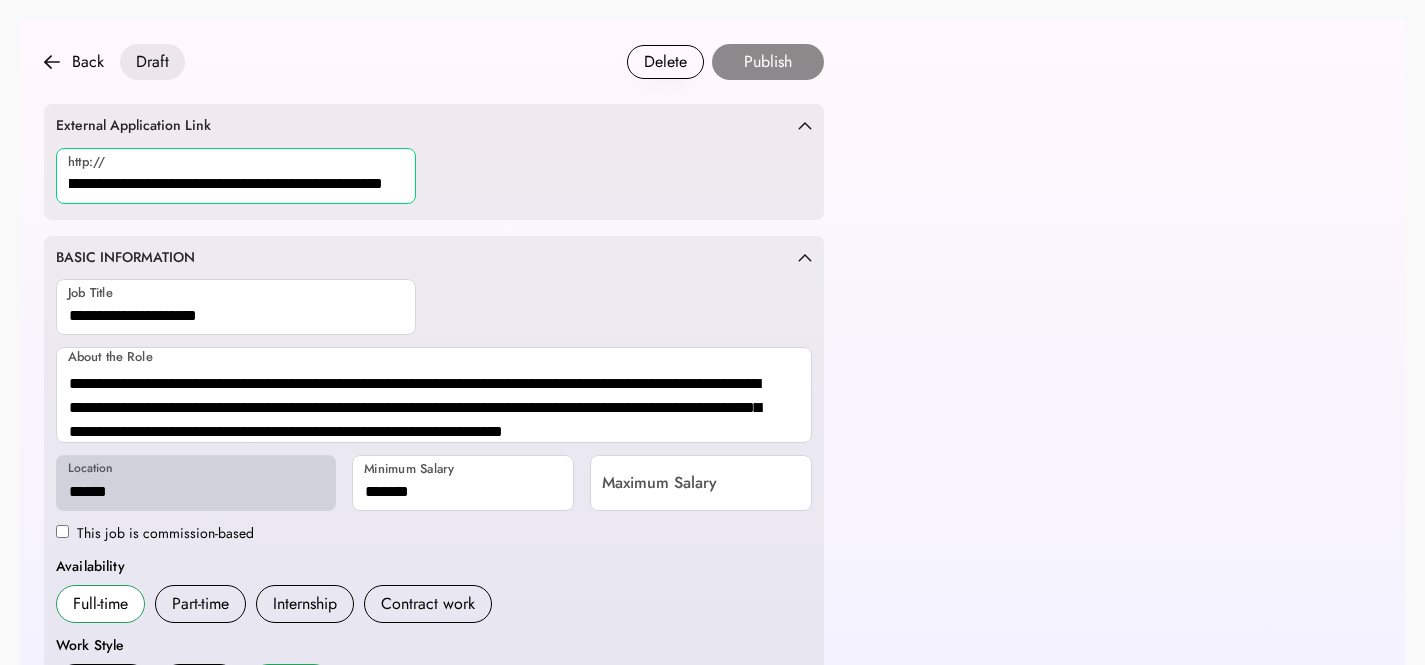 type on "**********" 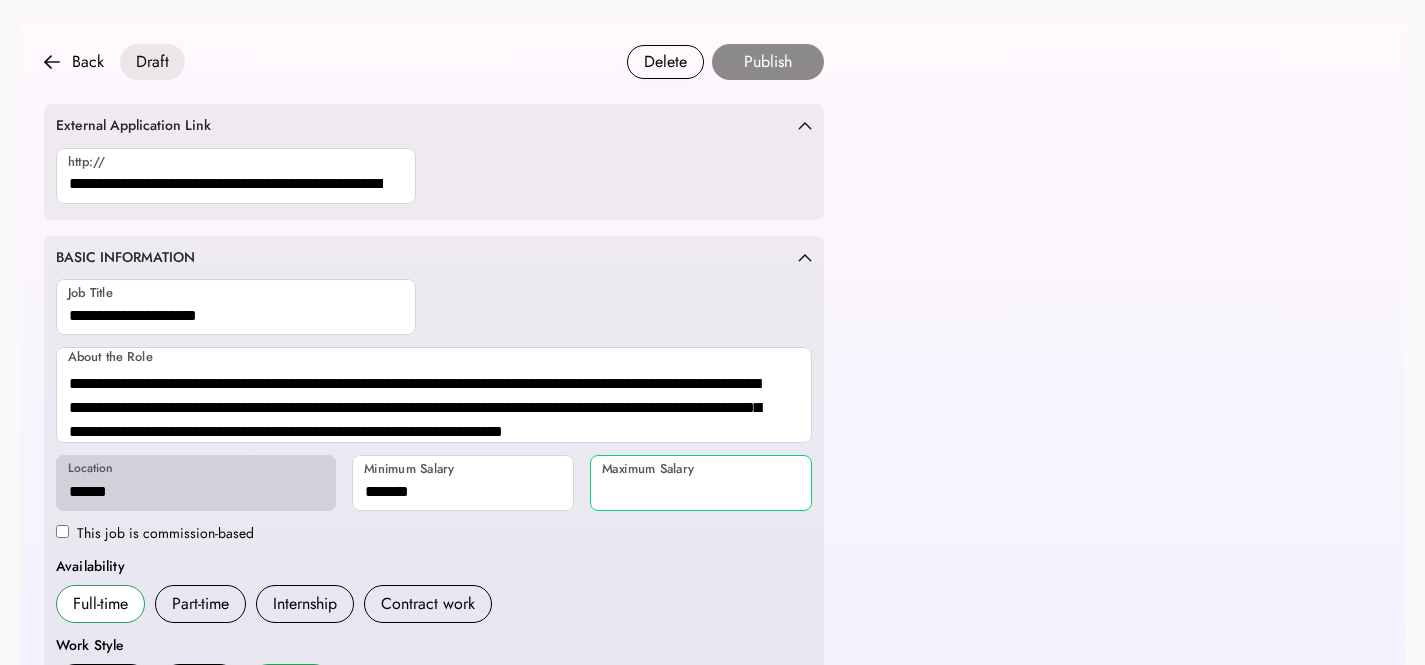 click at bounding box center (701, 483) 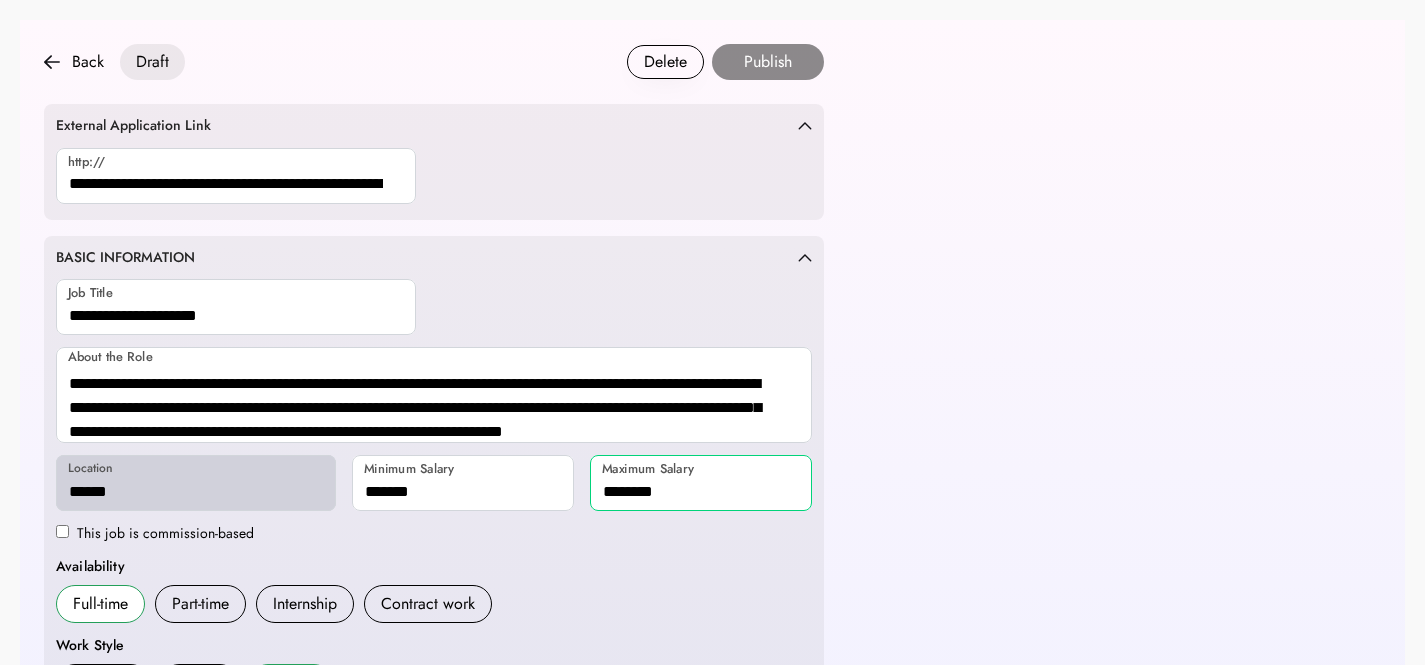 type on "********" 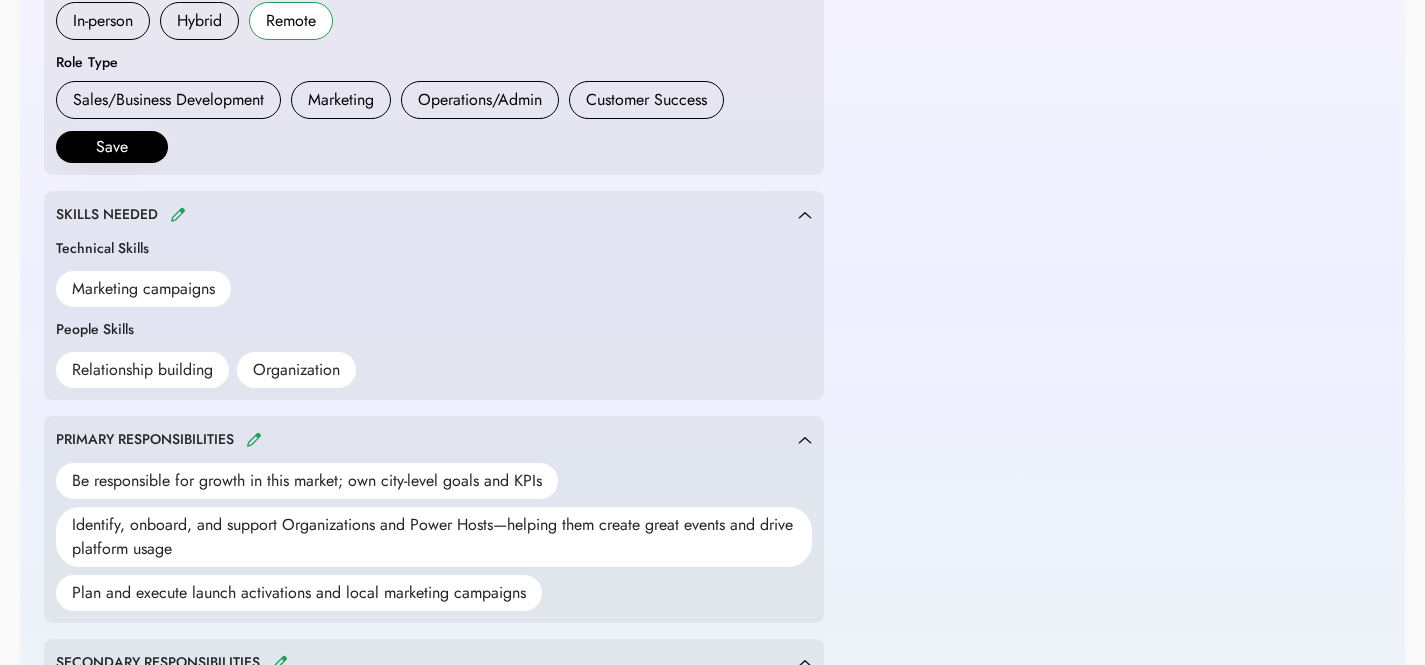 scroll, scrollTop: 470, scrollLeft: 0, axis: vertical 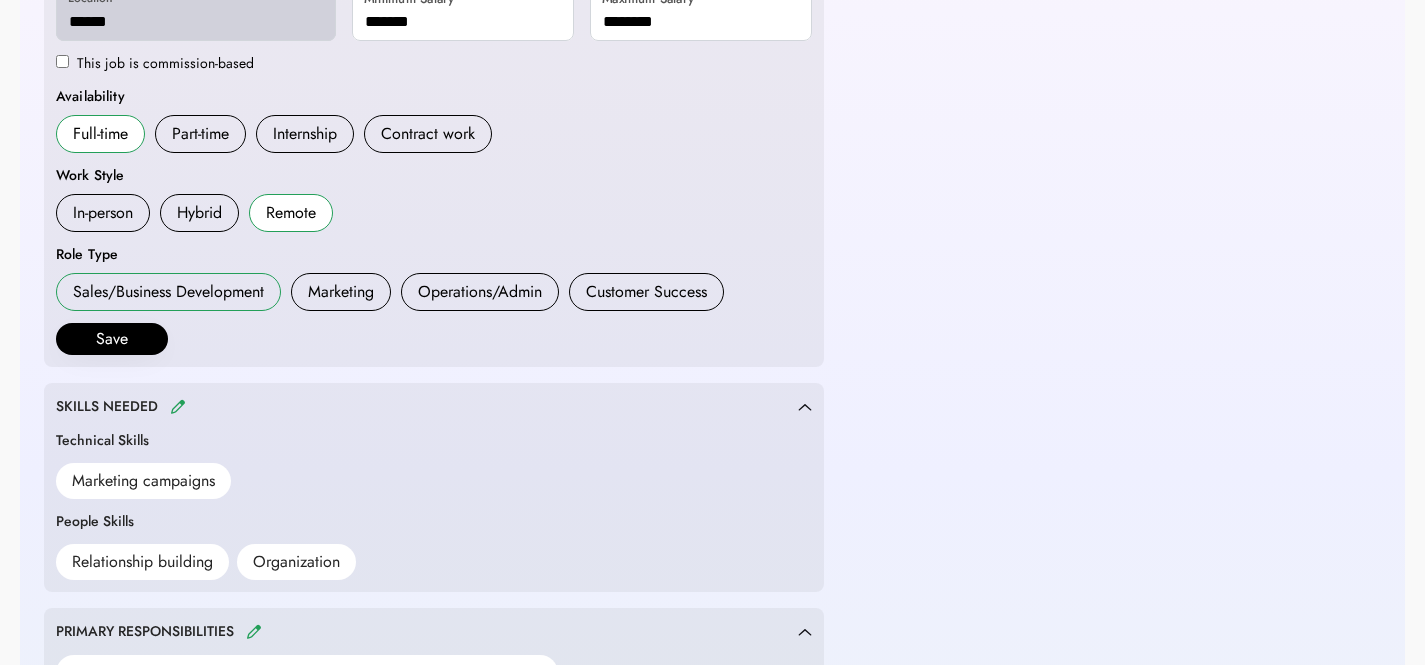 click on "Sales/Business Development" at bounding box center (168, 292) 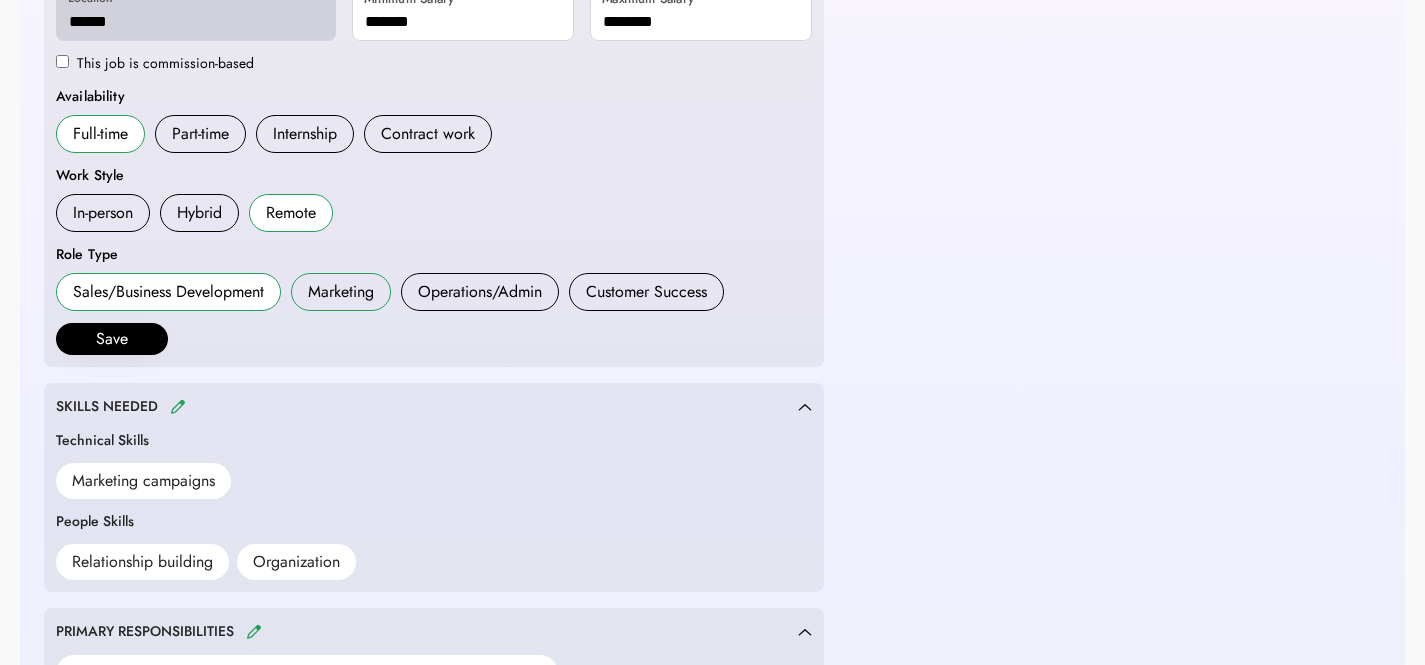 click on "Marketing" at bounding box center [341, 292] 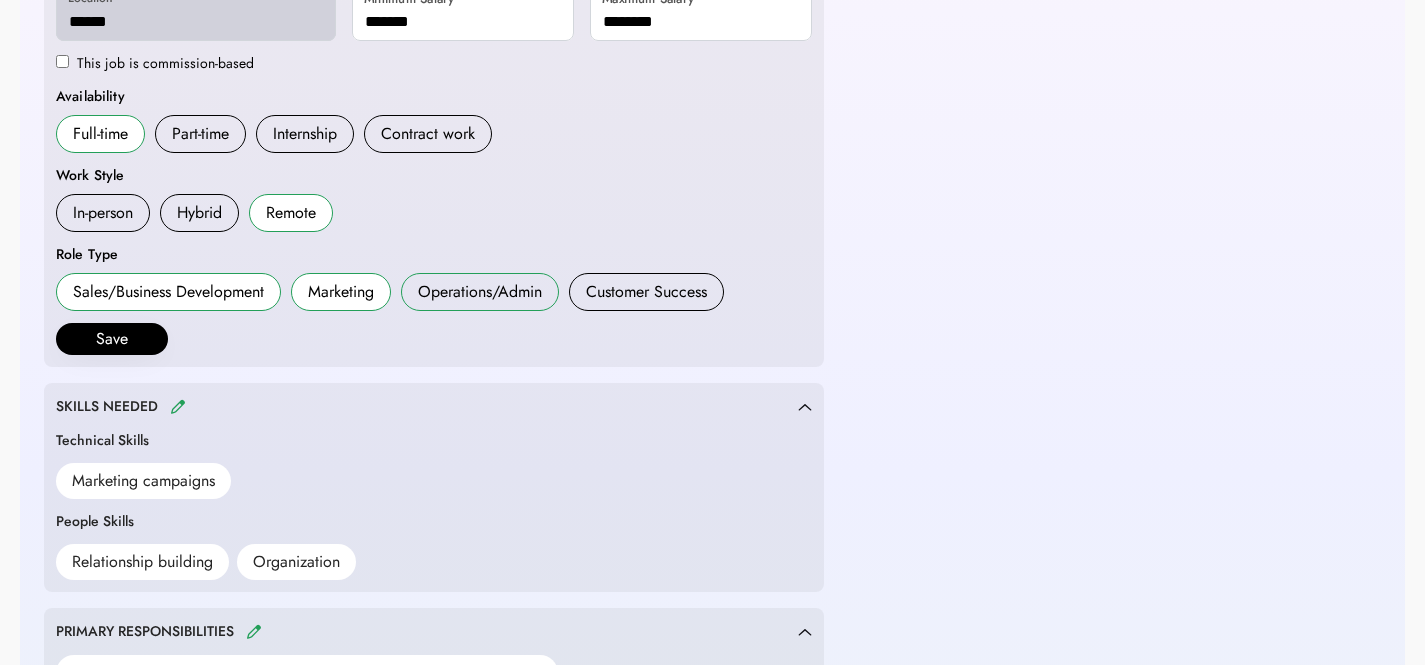 click on "Operations/Admin" at bounding box center (480, 292) 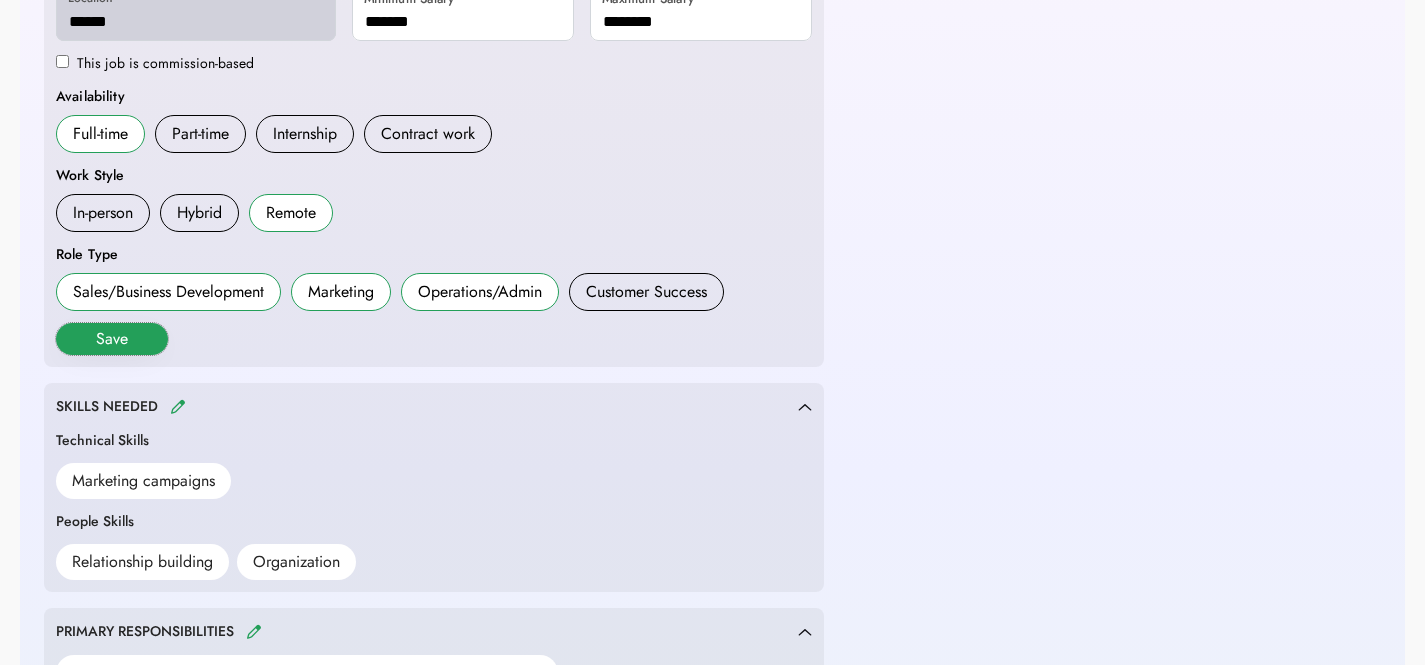 click on "Save" at bounding box center [112, 339] 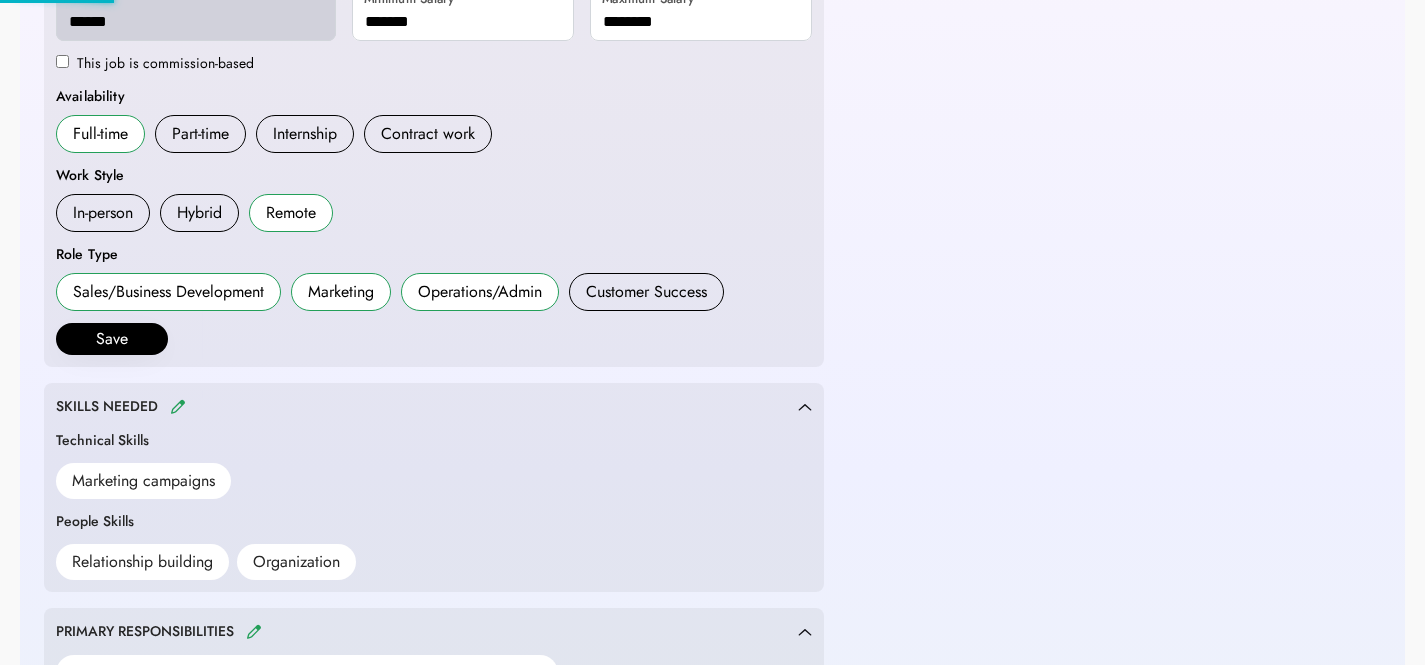 scroll, scrollTop: 471, scrollLeft: 0, axis: vertical 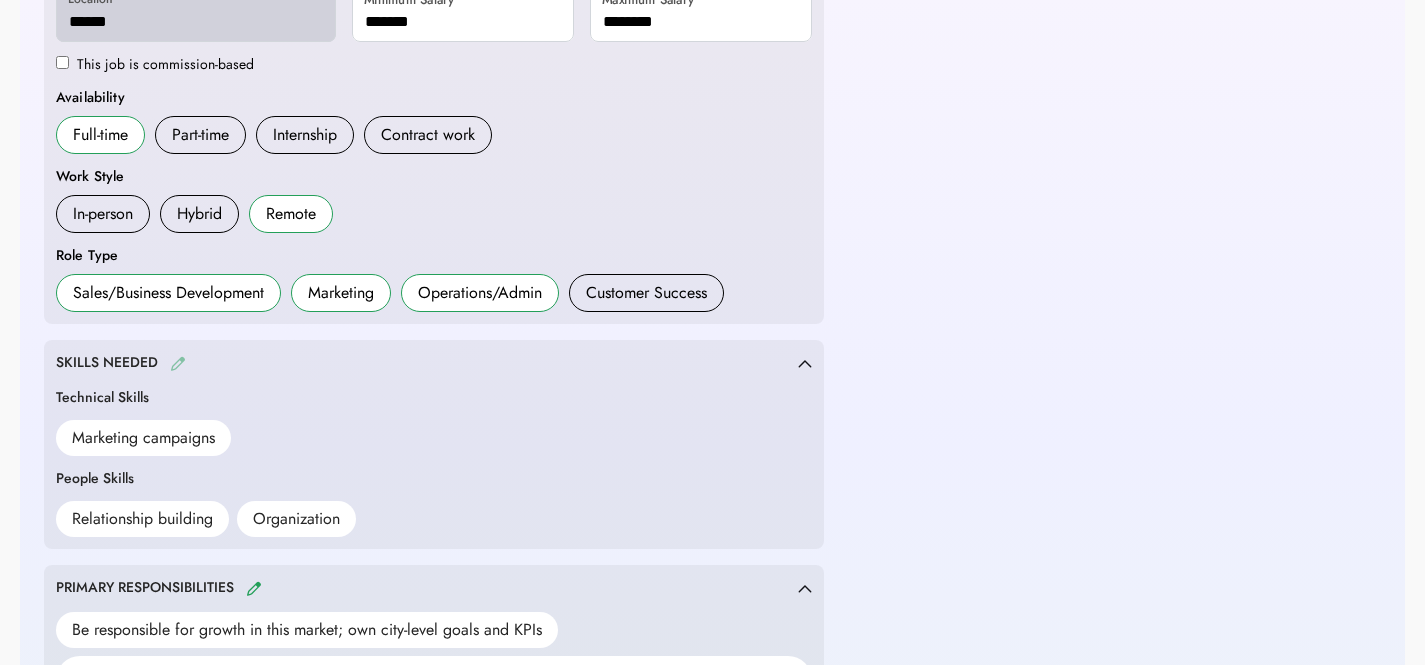 click at bounding box center [178, 363] 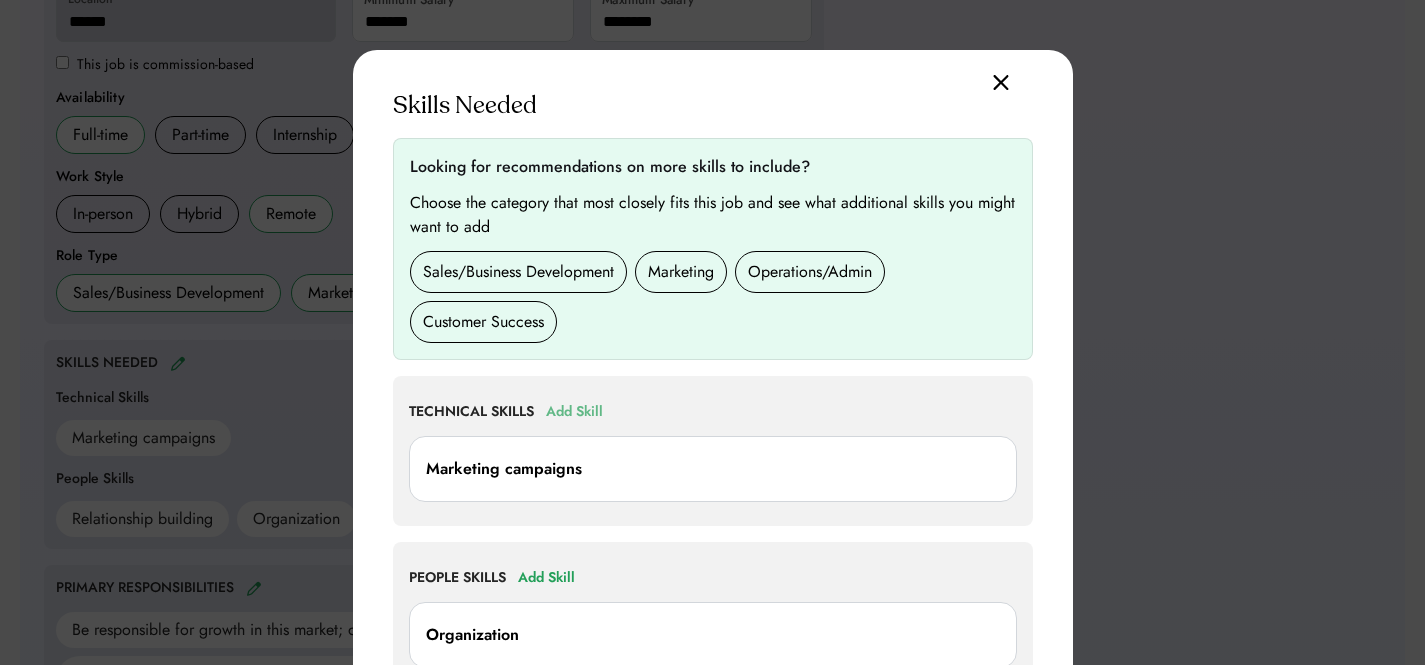 click on "Add Skill" at bounding box center [574, 412] 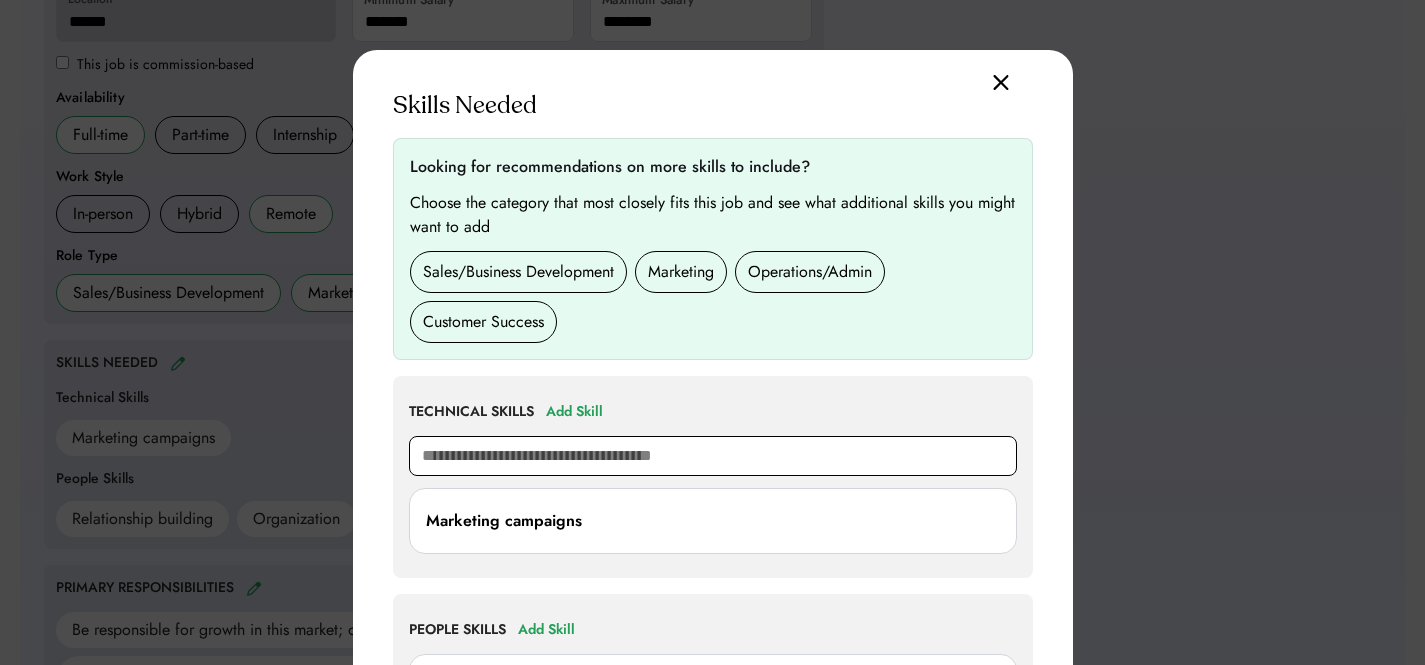 click at bounding box center (713, 456) 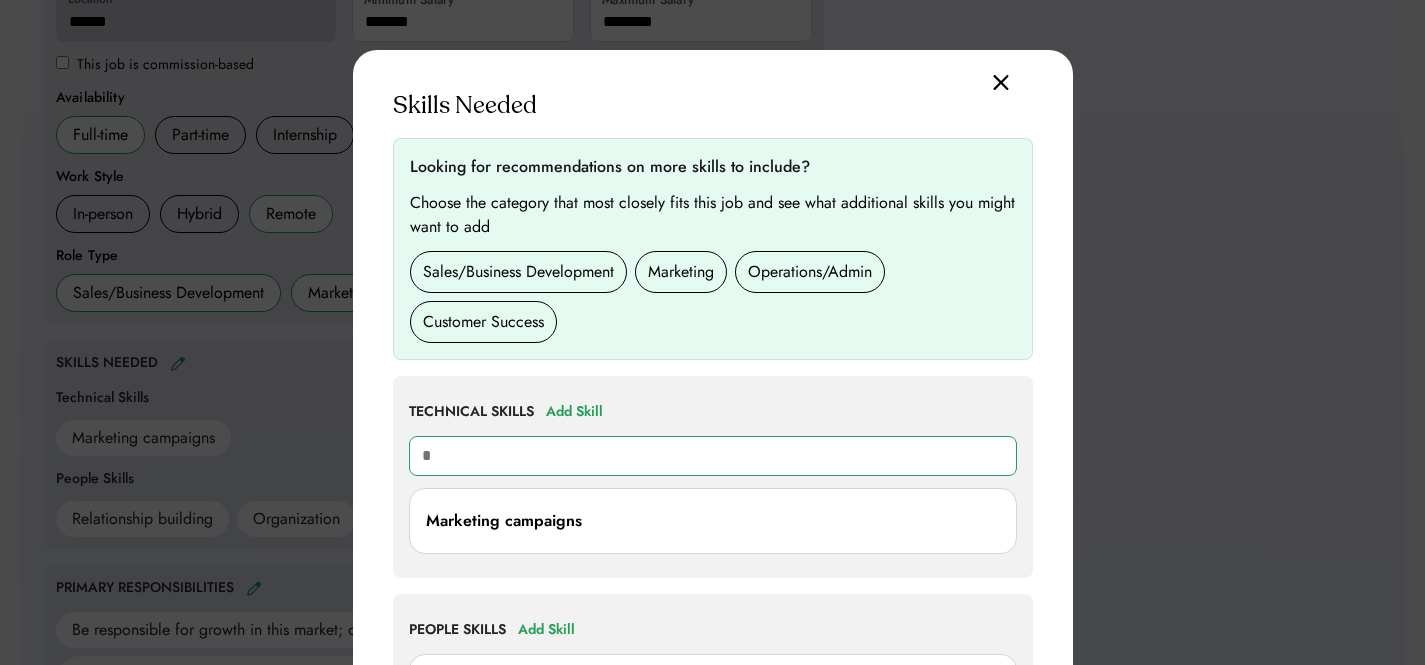 type on "**" 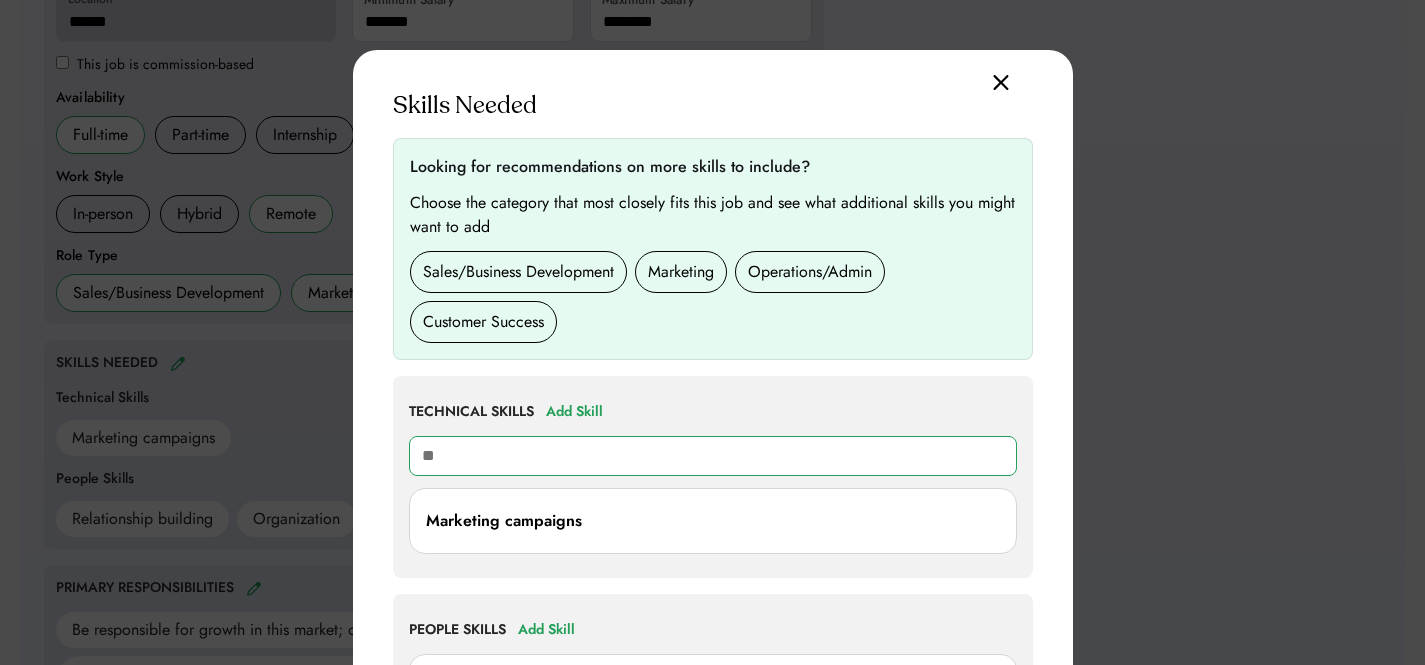 type on "*********" 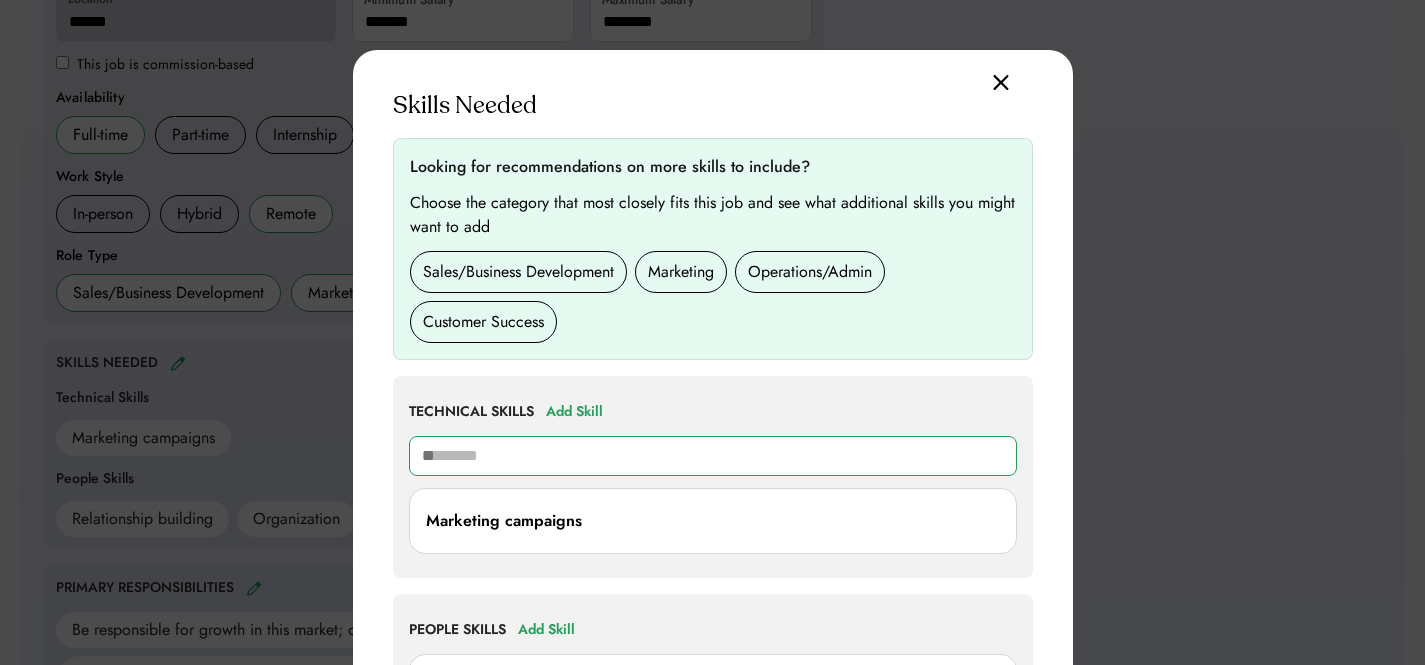 type 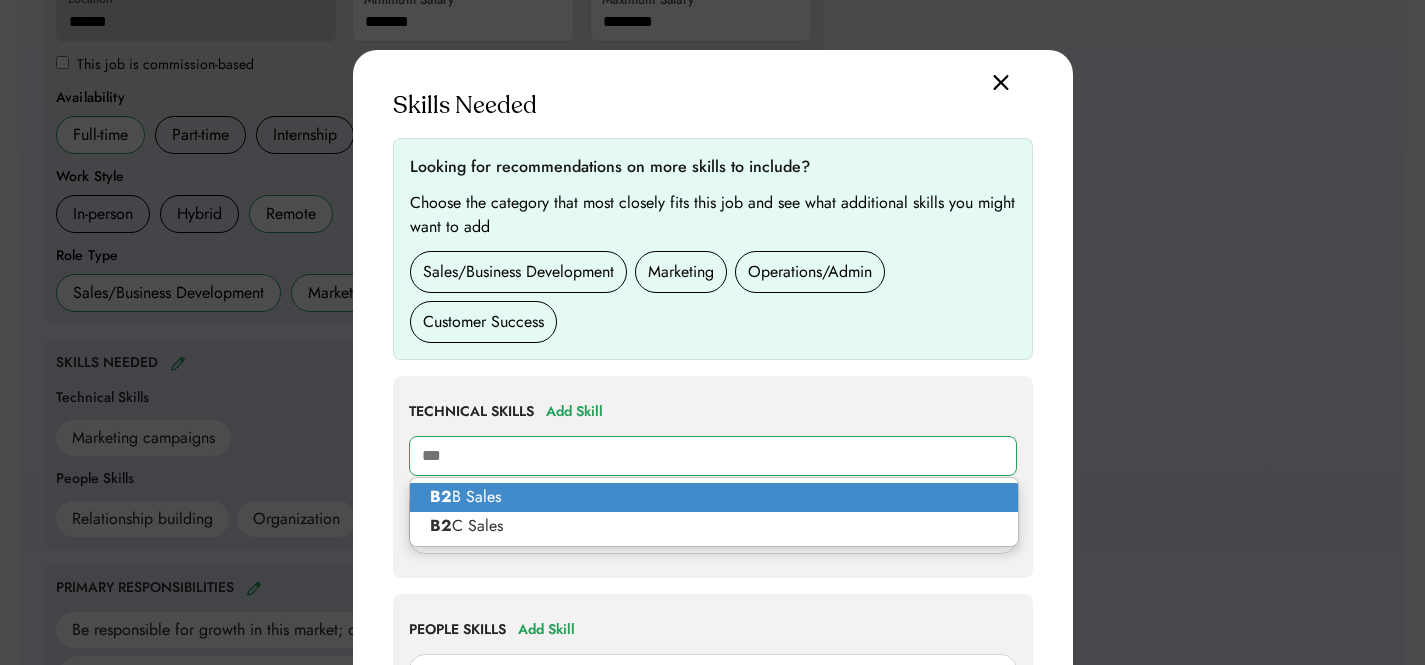 type on "*********" 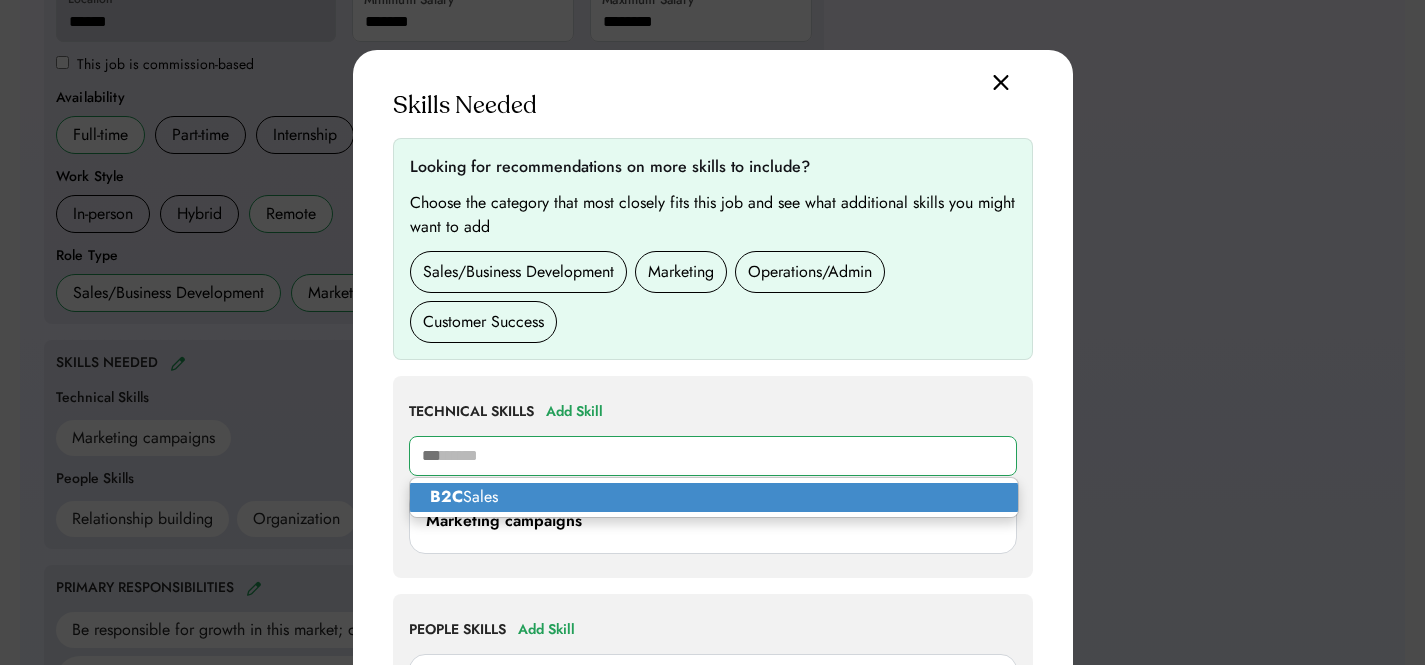 click on "B2C  Sales" at bounding box center (714, 497) 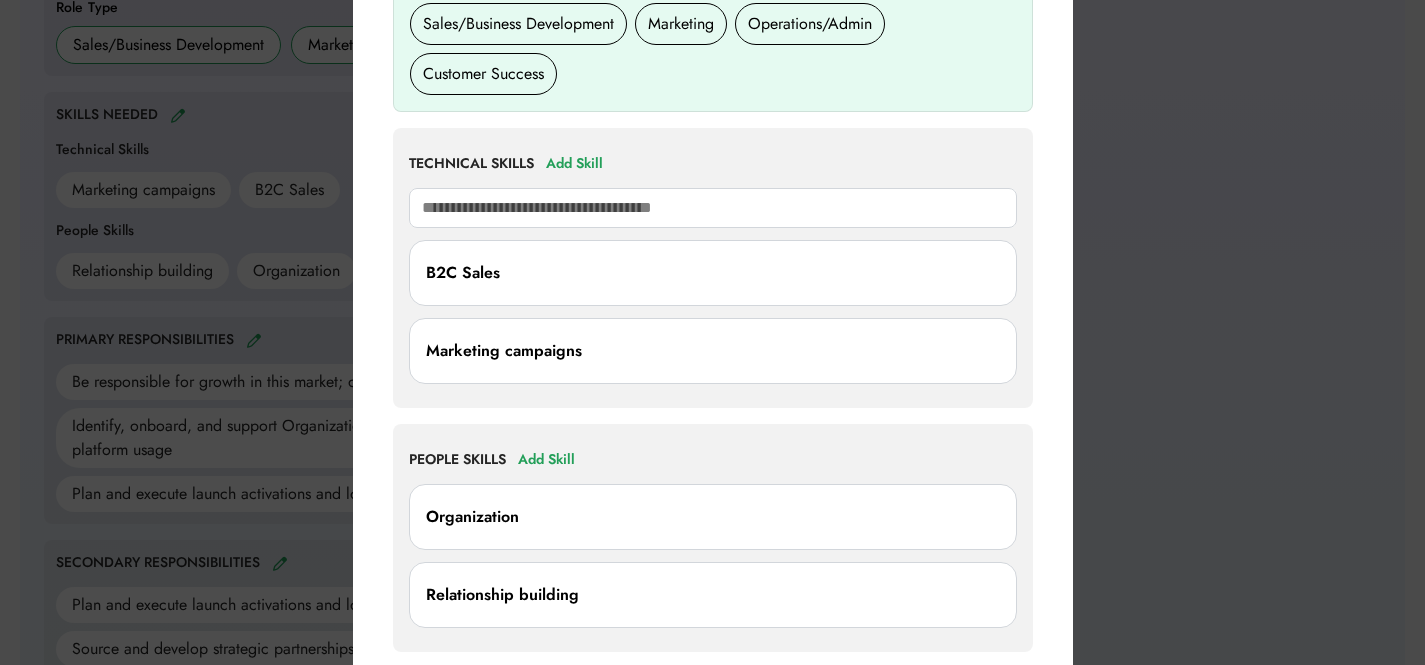 scroll, scrollTop: 941, scrollLeft: 0, axis: vertical 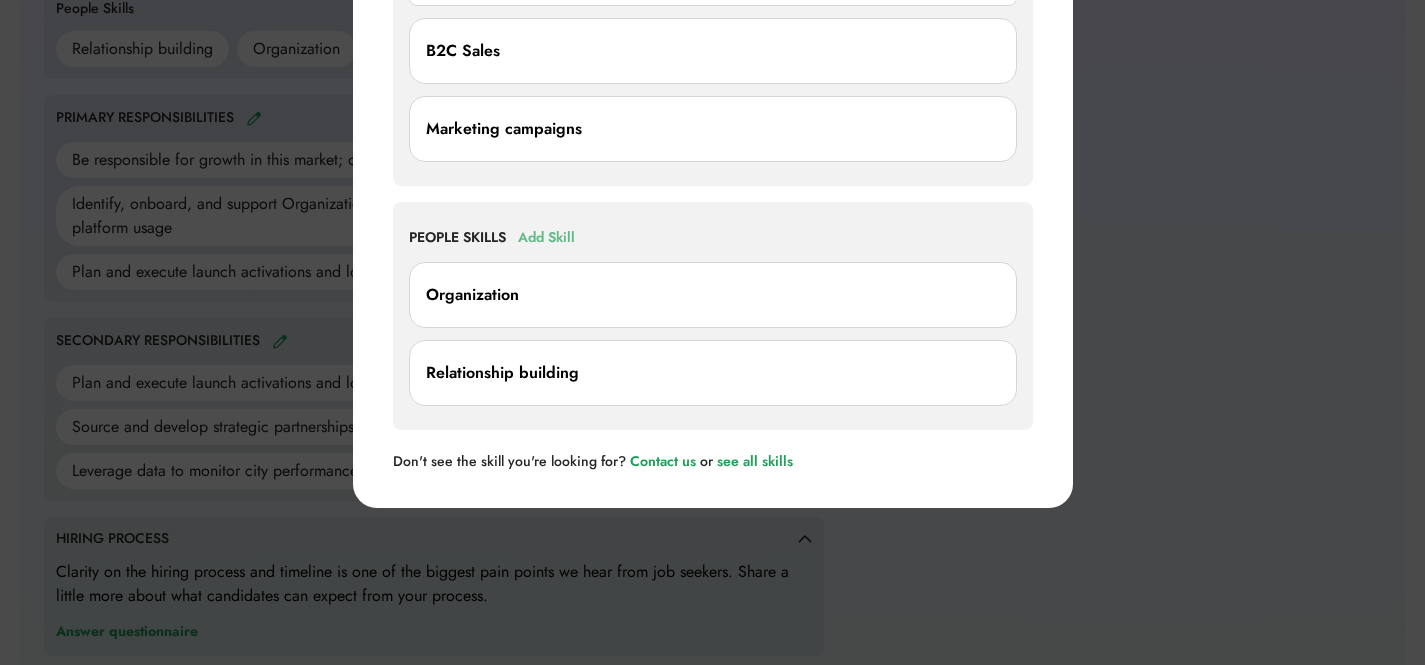 click on "Add Skill" at bounding box center [546, 238] 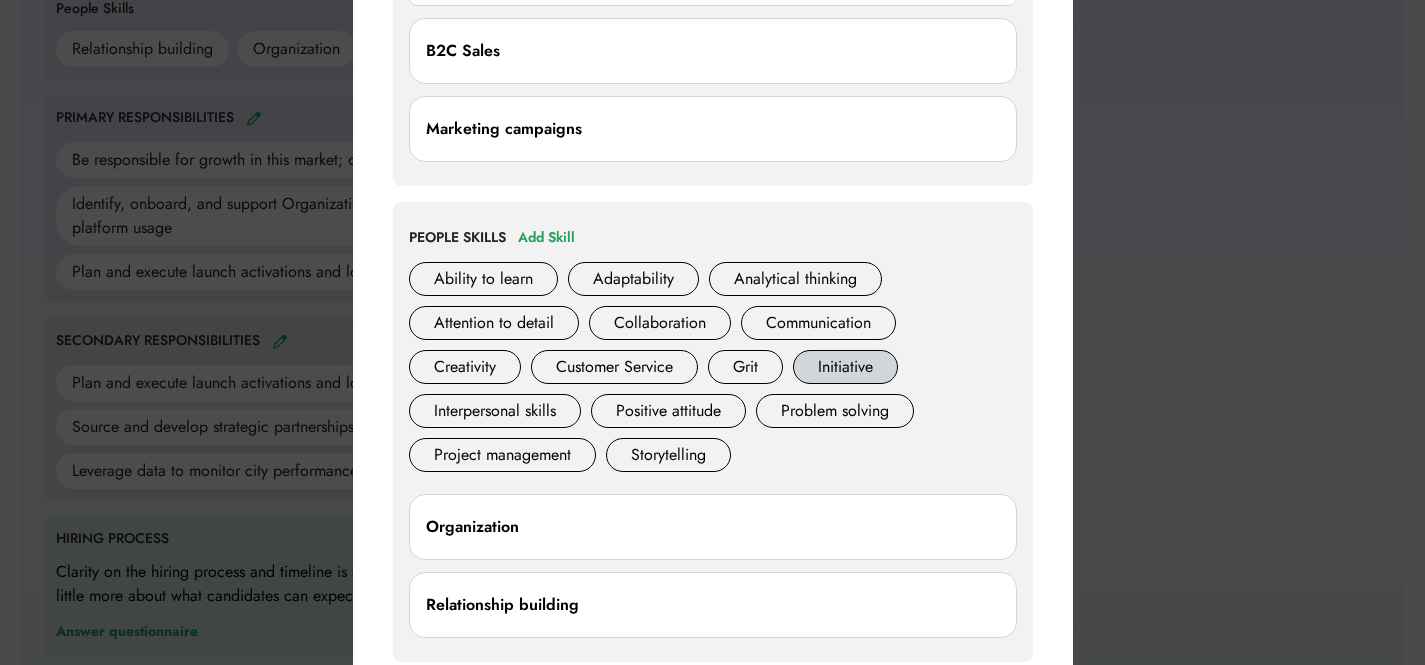 click on "Initiative" at bounding box center [845, 367] 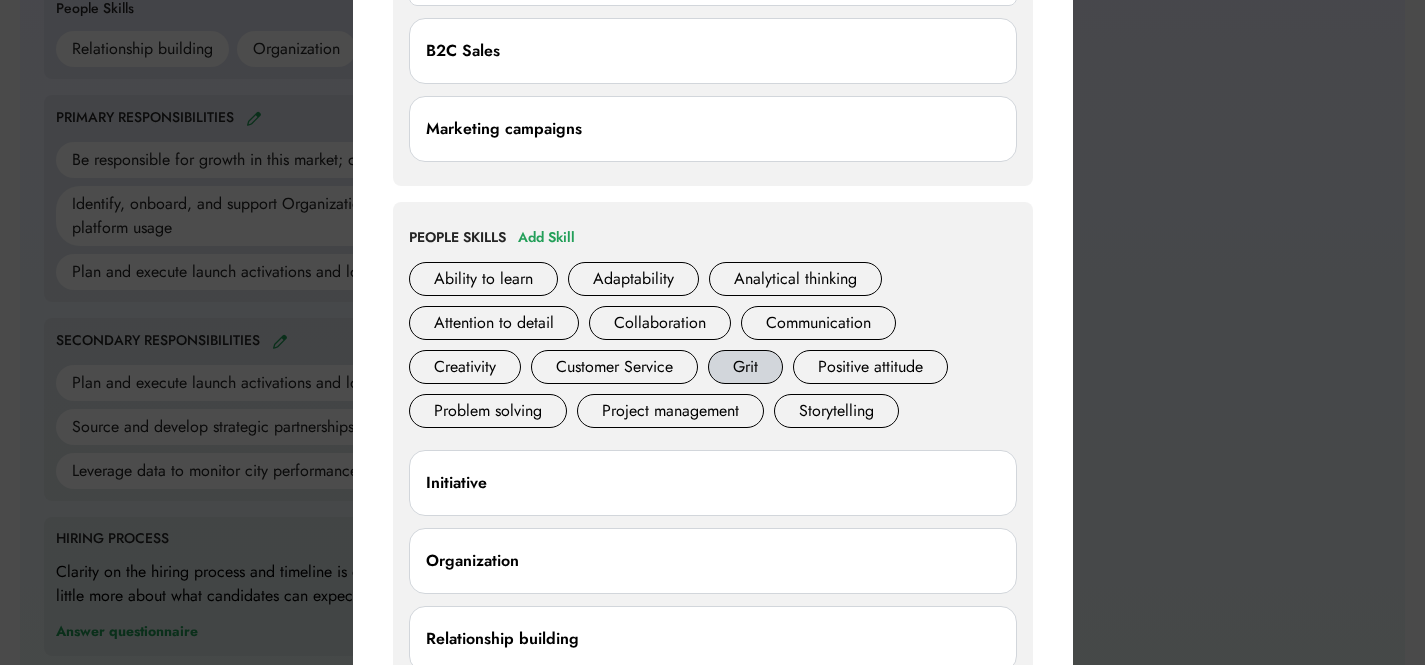 click on "Grit" at bounding box center [745, 367] 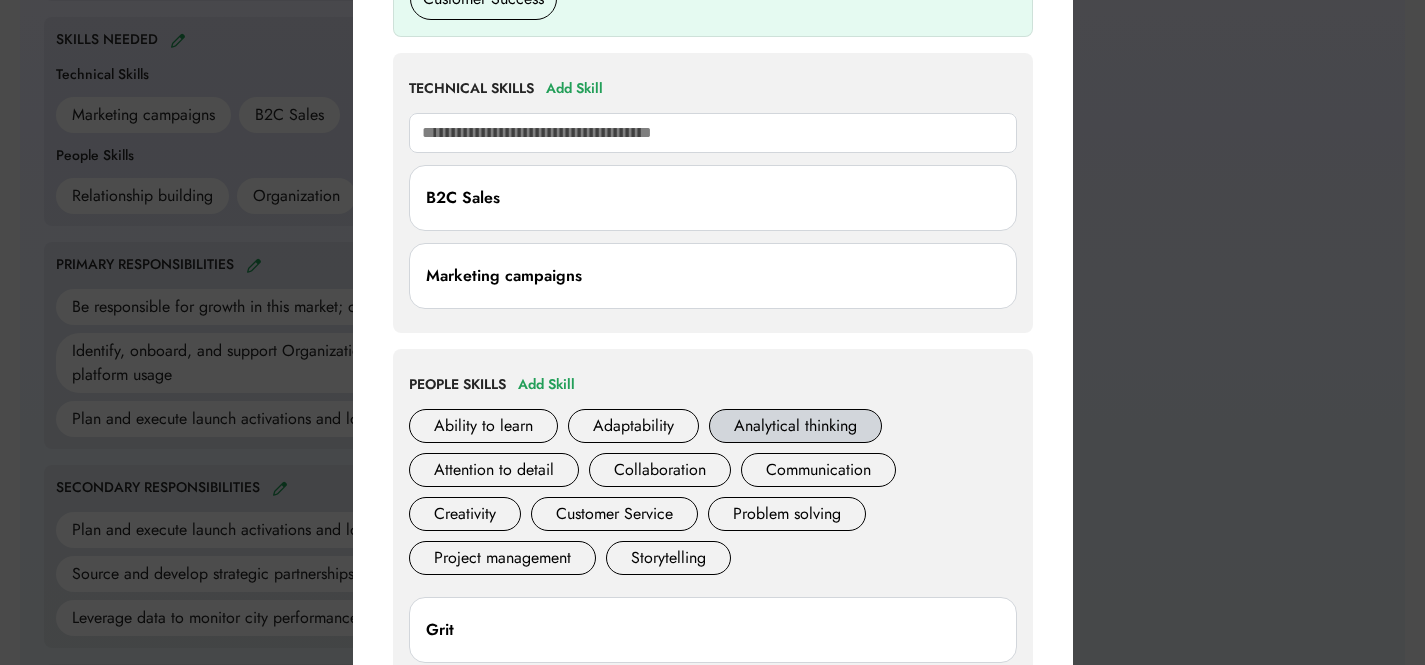 scroll, scrollTop: 787, scrollLeft: 0, axis: vertical 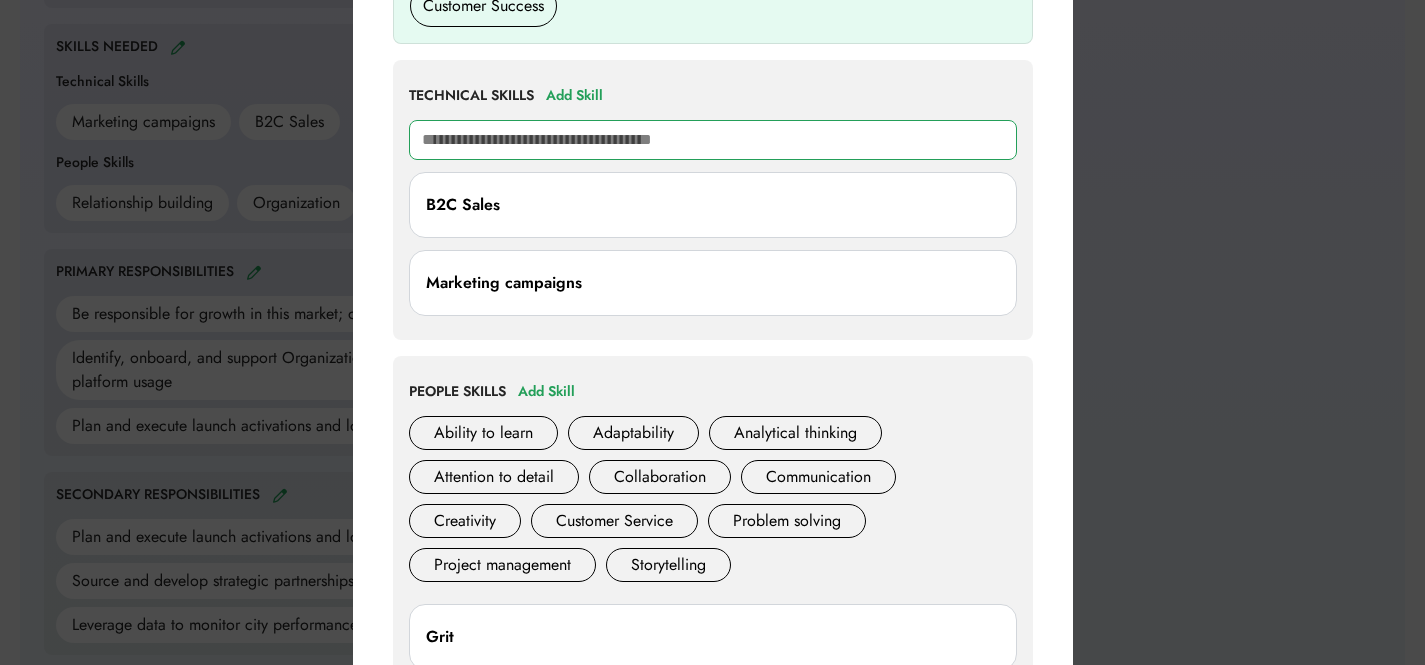 click at bounding box center (713, 140) 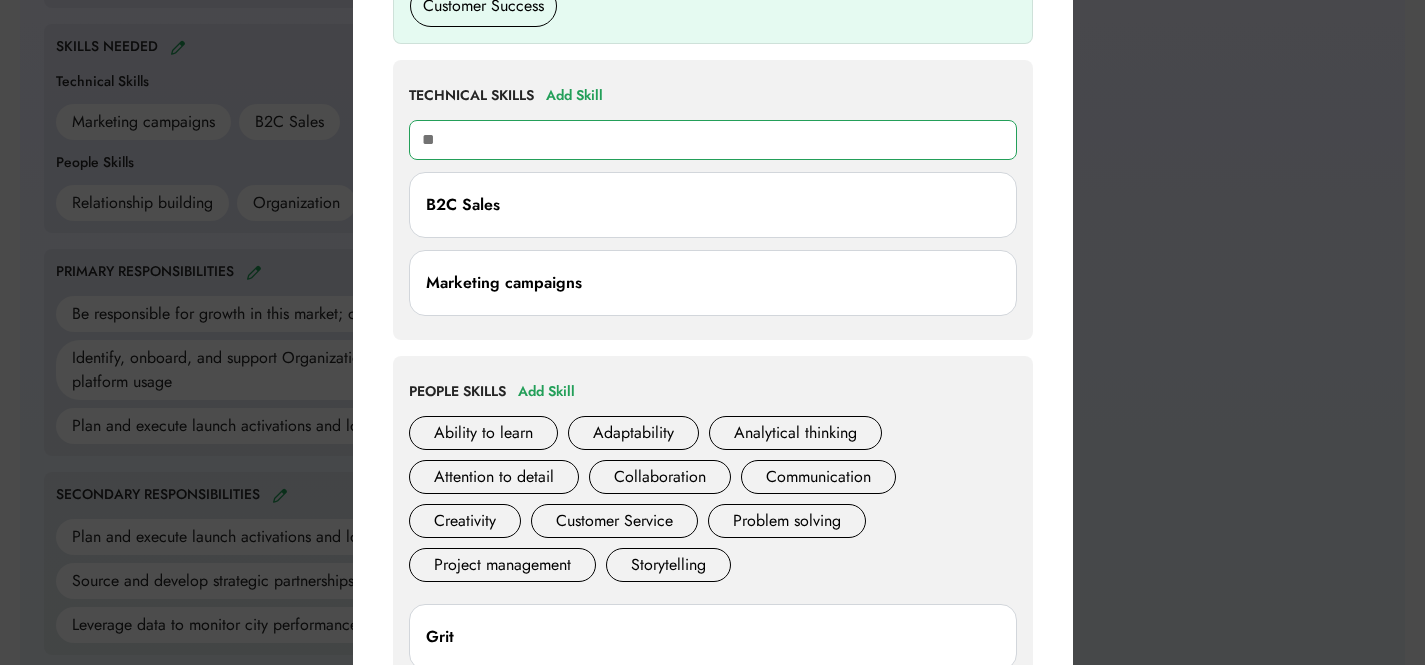 type on "***" 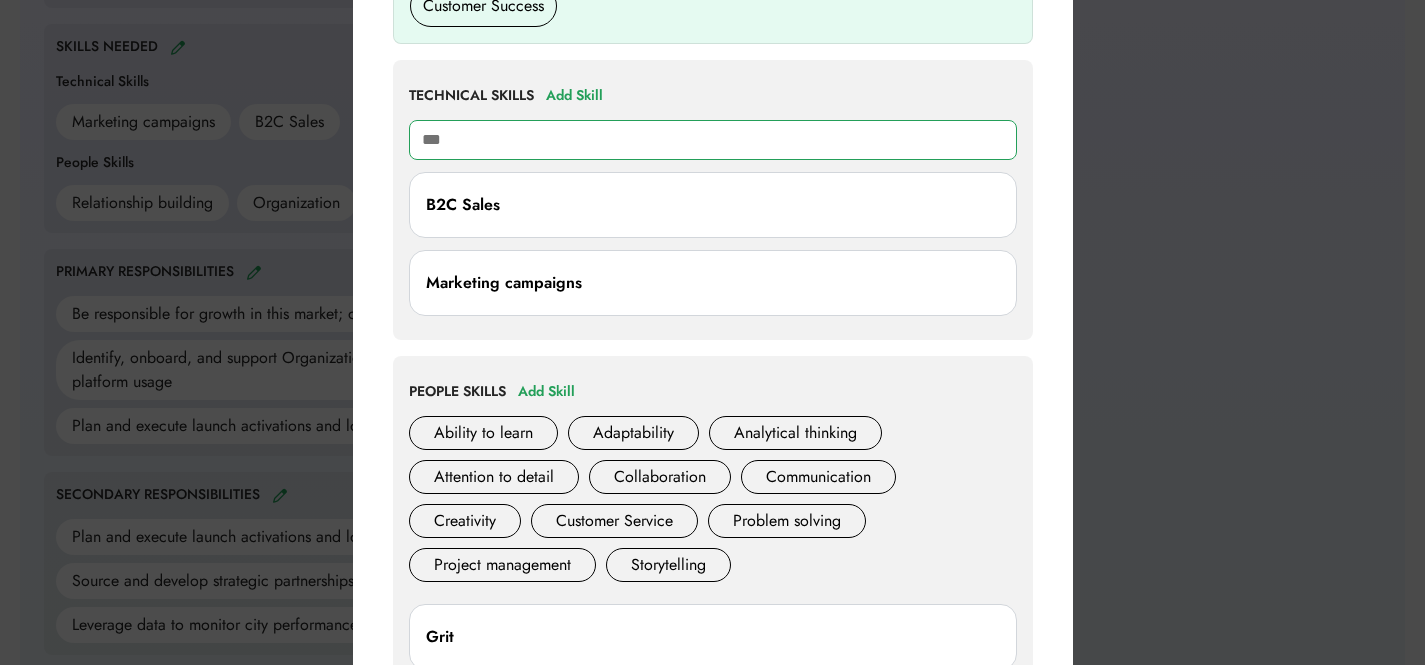 type on "**********" 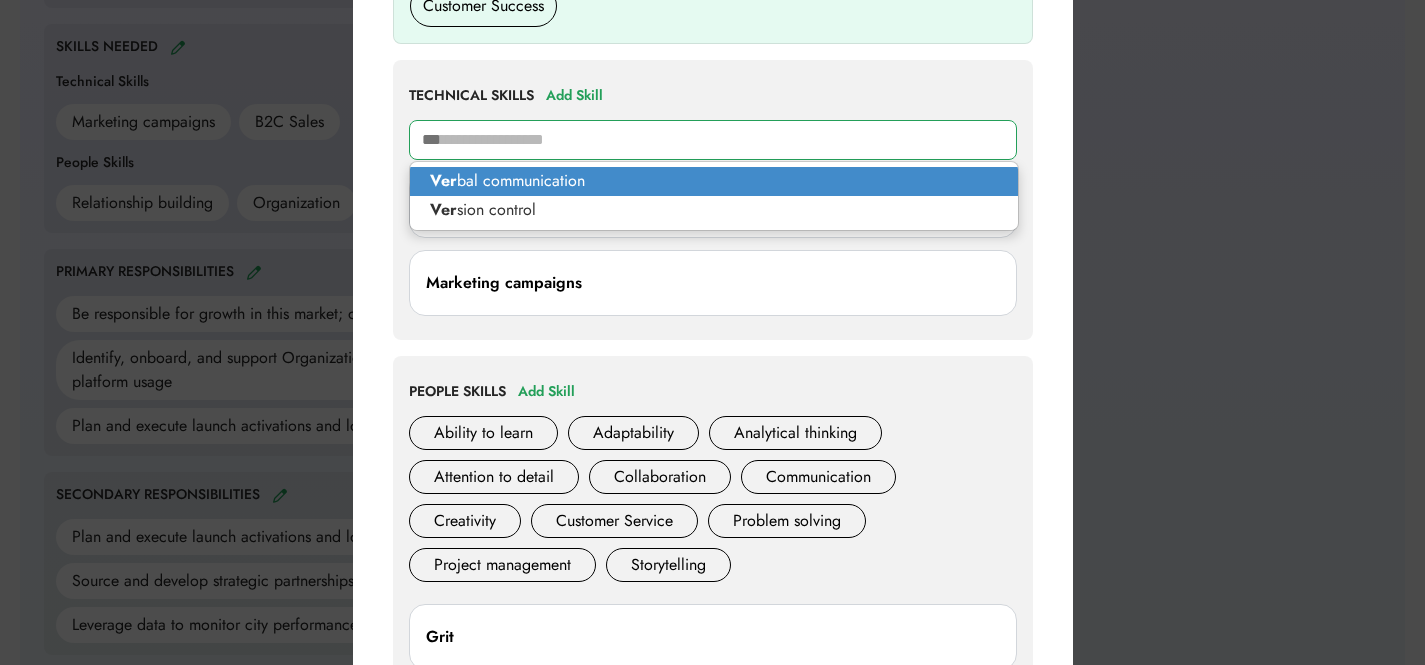 click on "Ver bal communication" at bounding box center (714, 181) 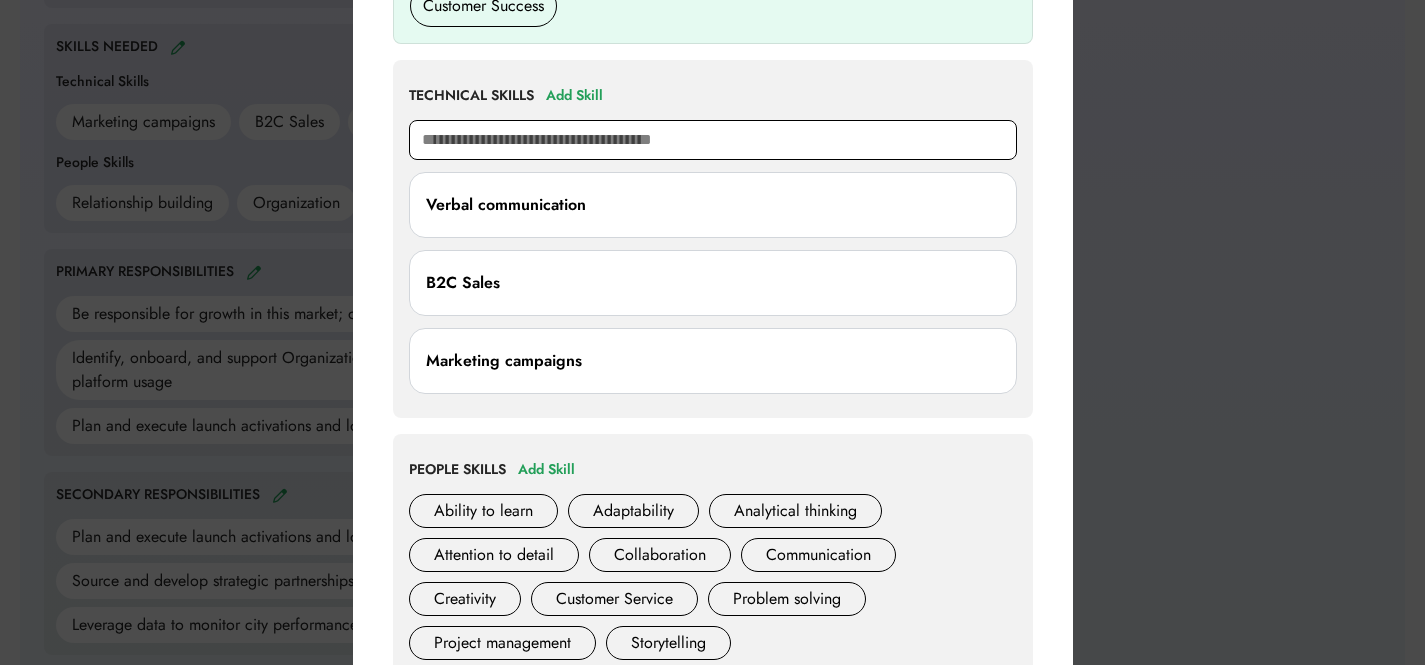 click at bounding box center [713, 140] 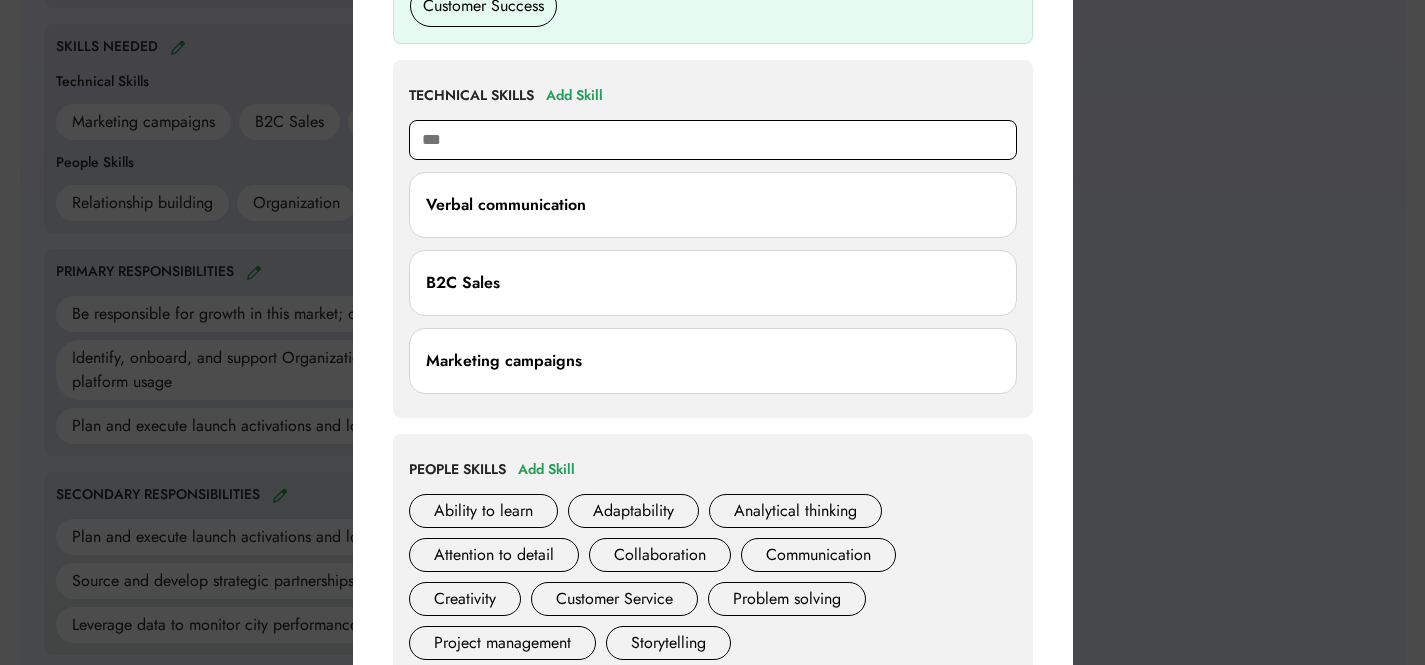 type on "****" 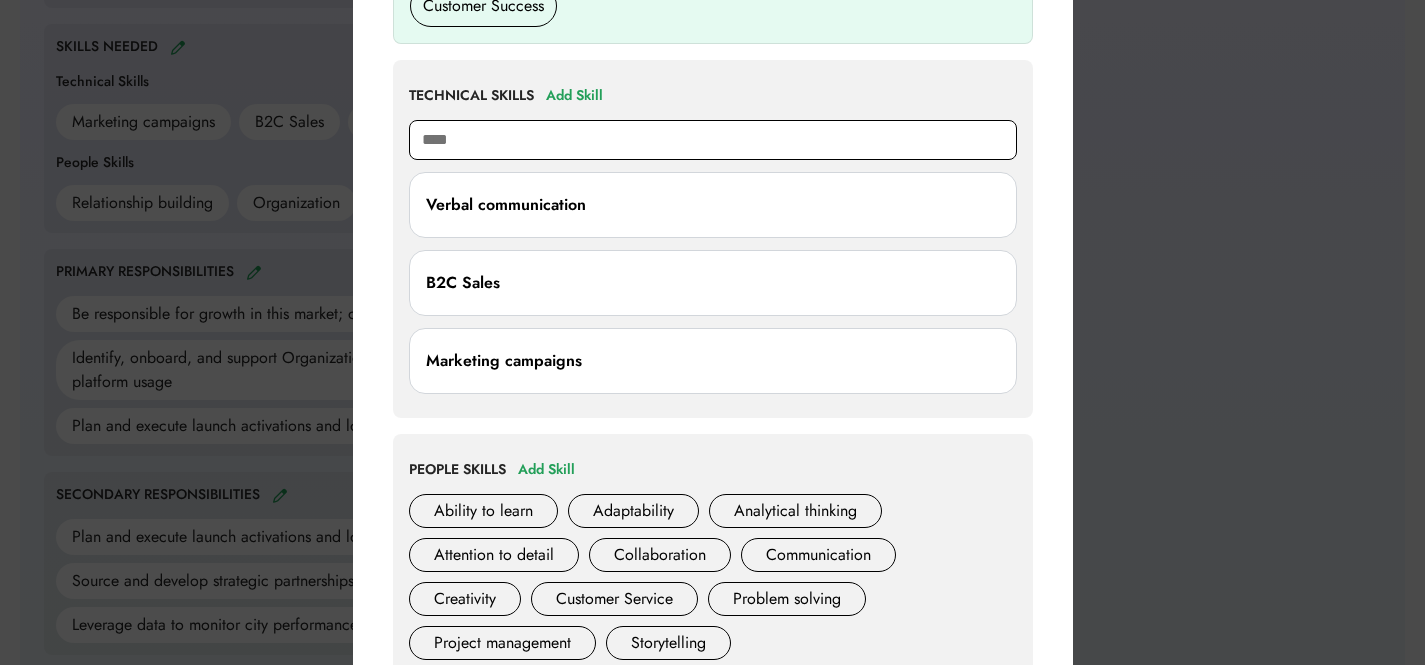 type on "**********" 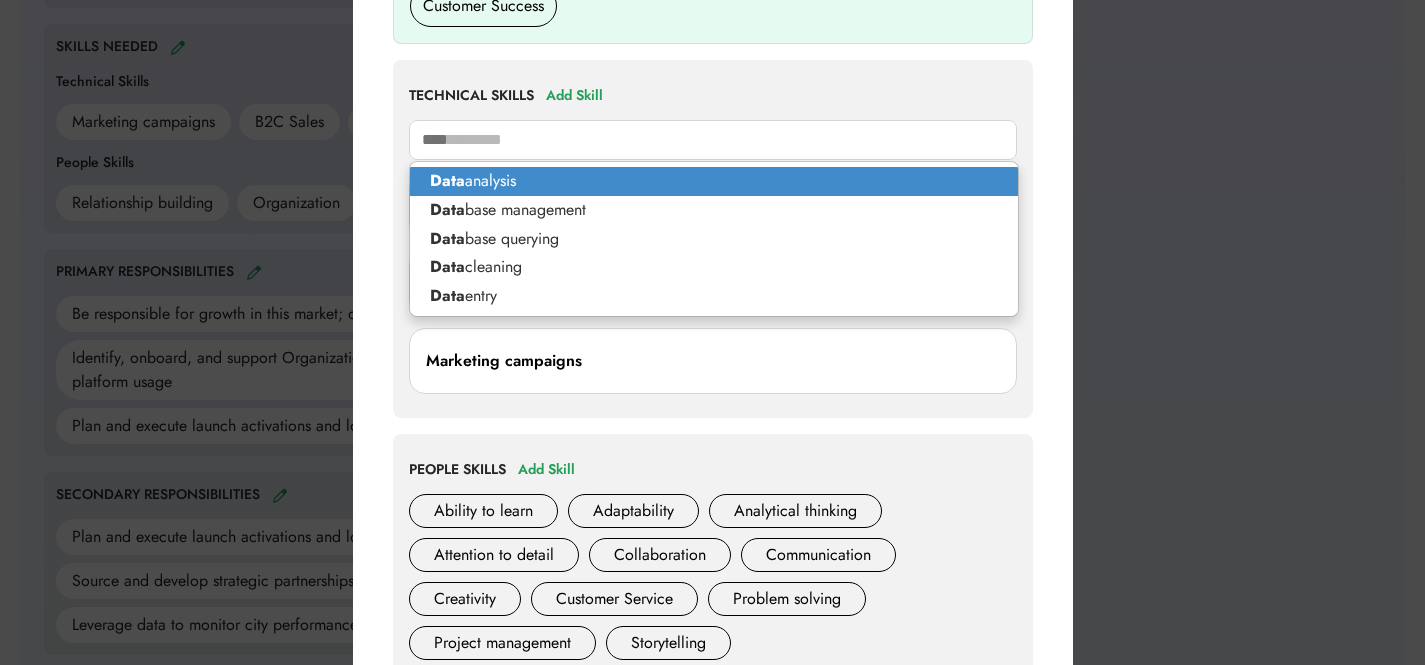 click on "Data  analysis" at bounding box center (714, 181) 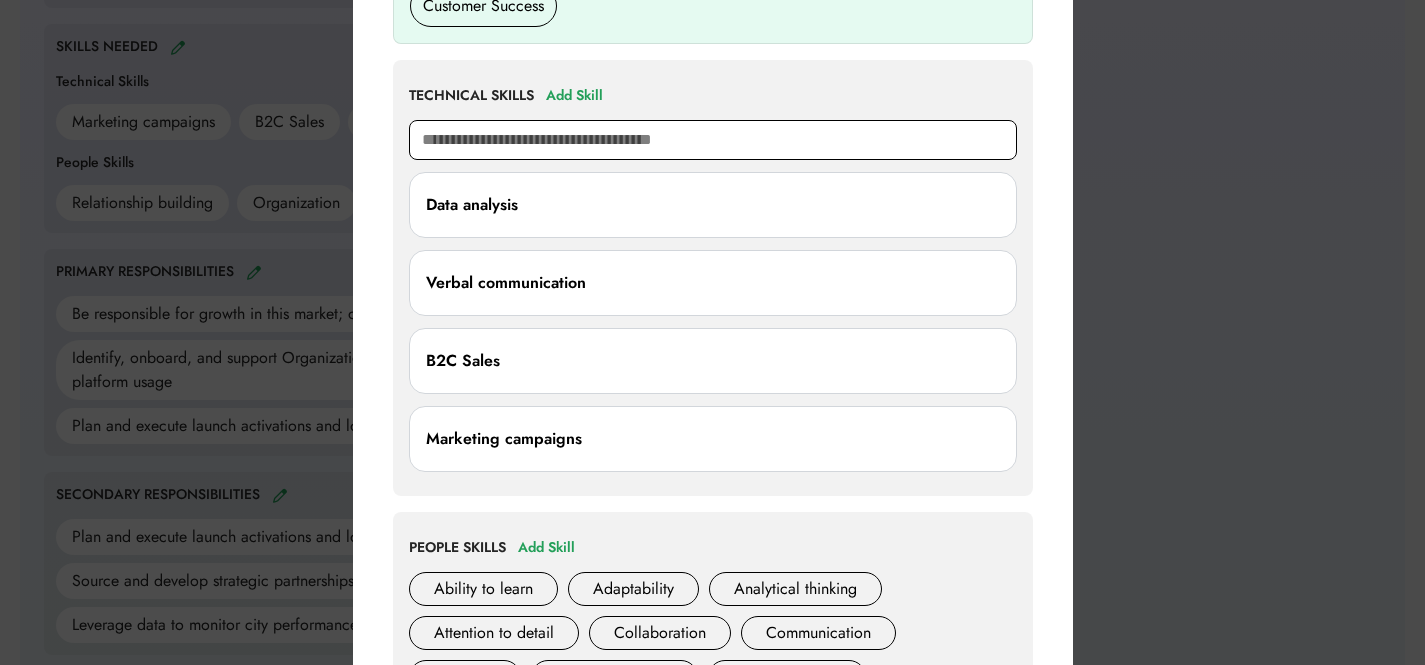 click at bounding box center [713, 140] 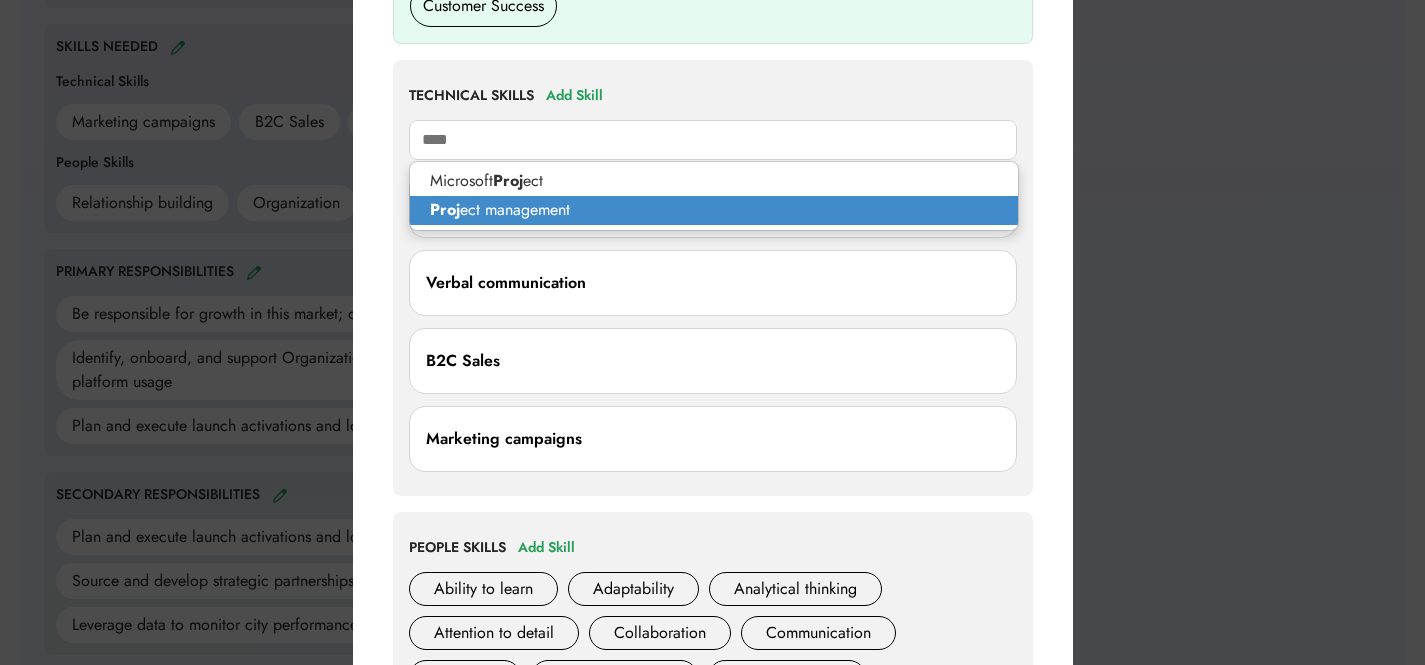 click on "Proj ect management" at bounding box center (714, 210) 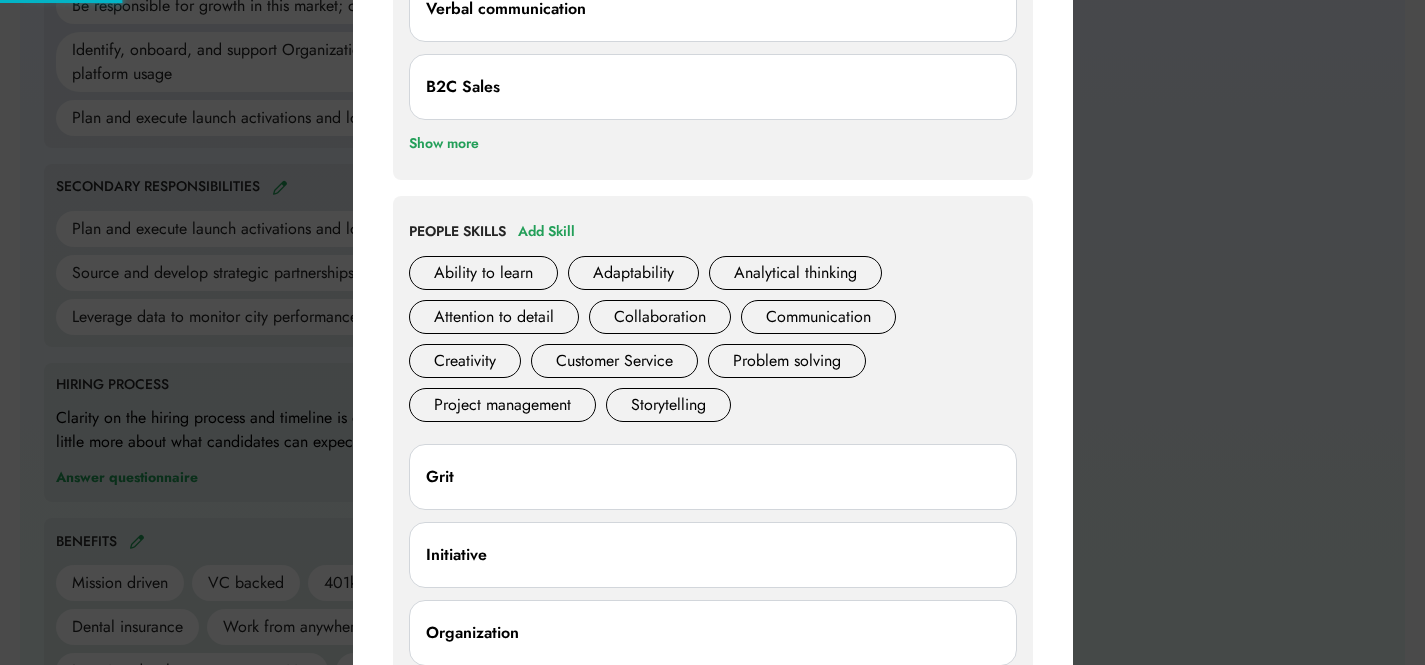 type 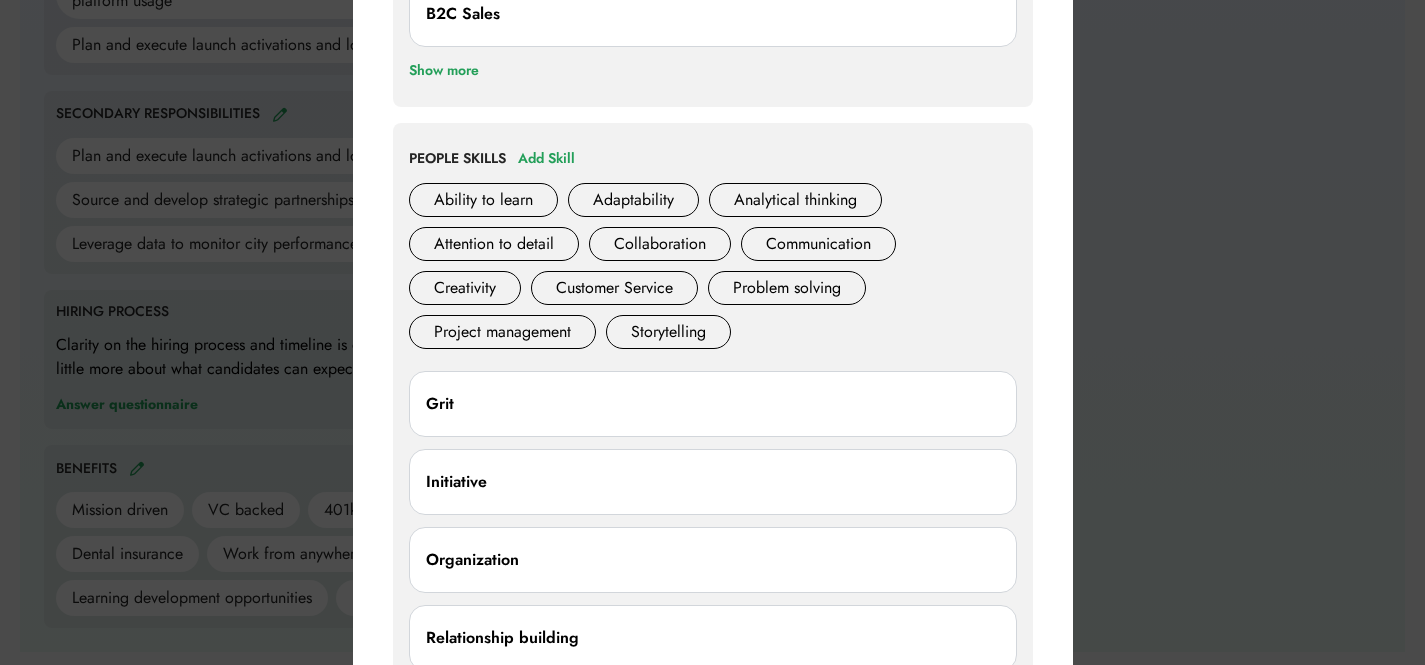 scroll, scrollTop: 1312, scrollLeft: 0, axis: vertical 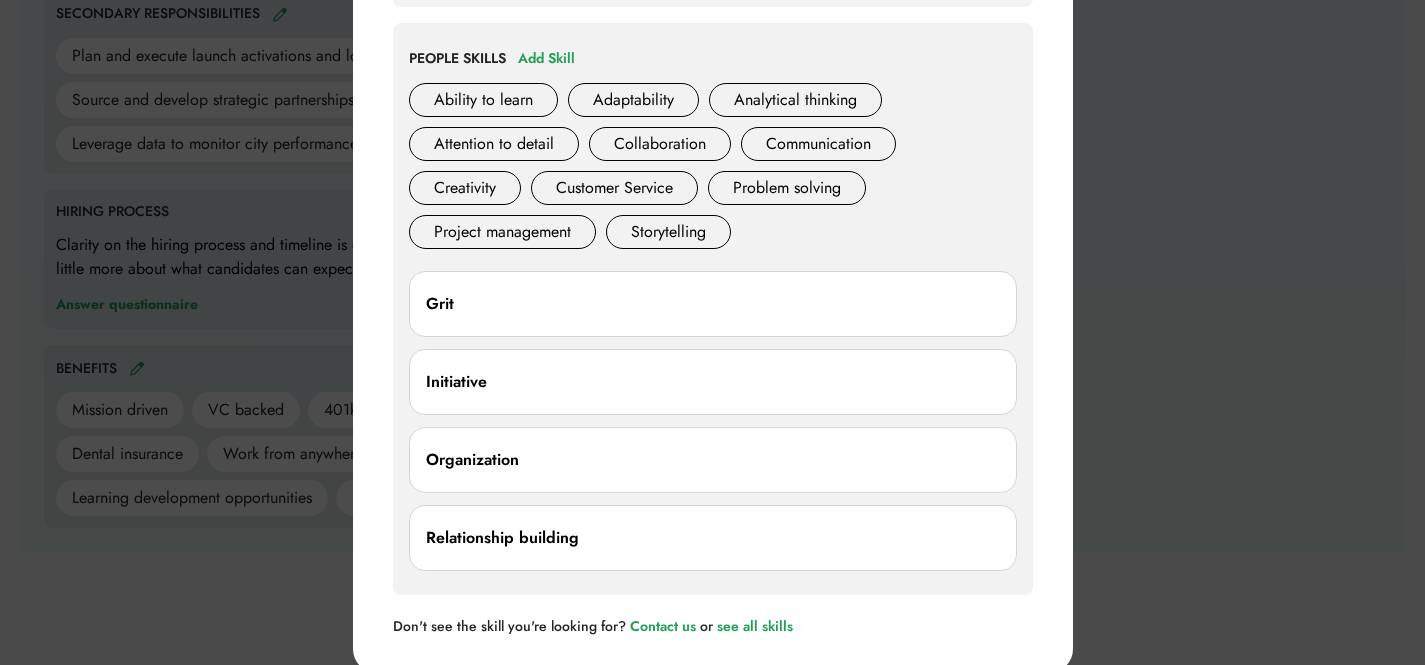 click at bounding box center (712, 332) 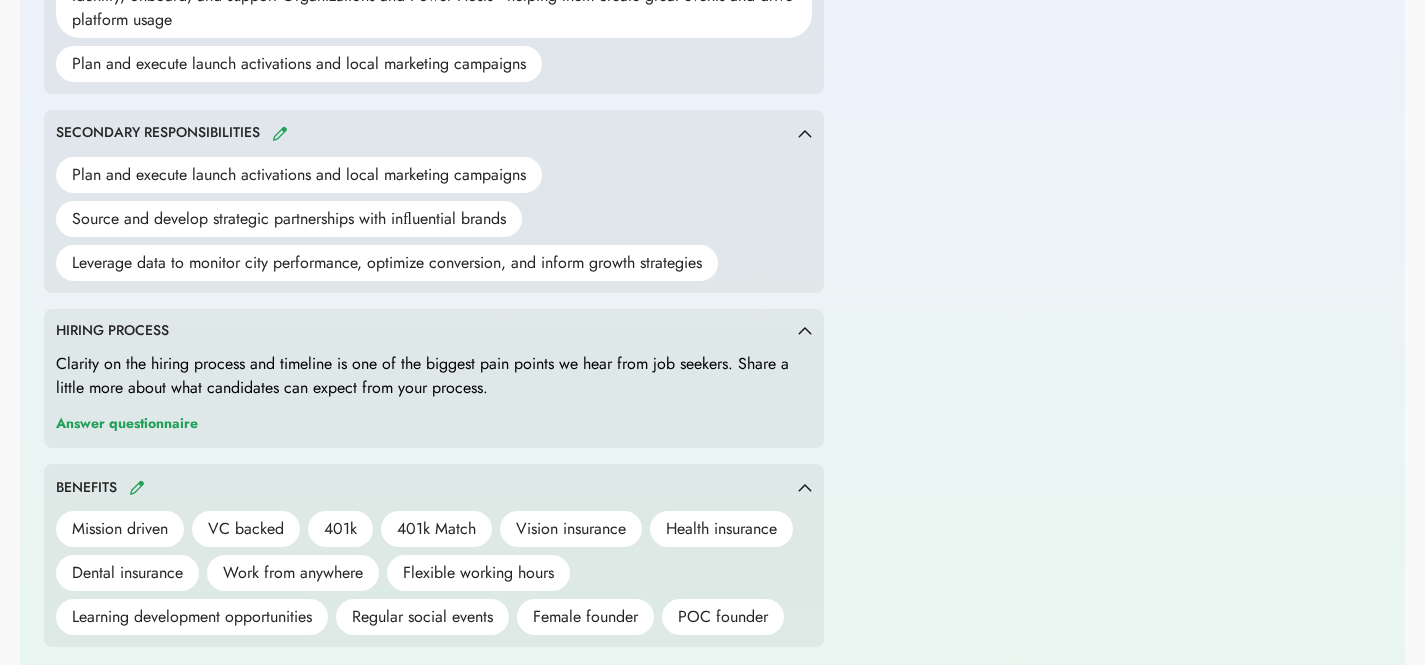 scroll, scrollTop: 857, scrollLeft: 0, axis: vertical 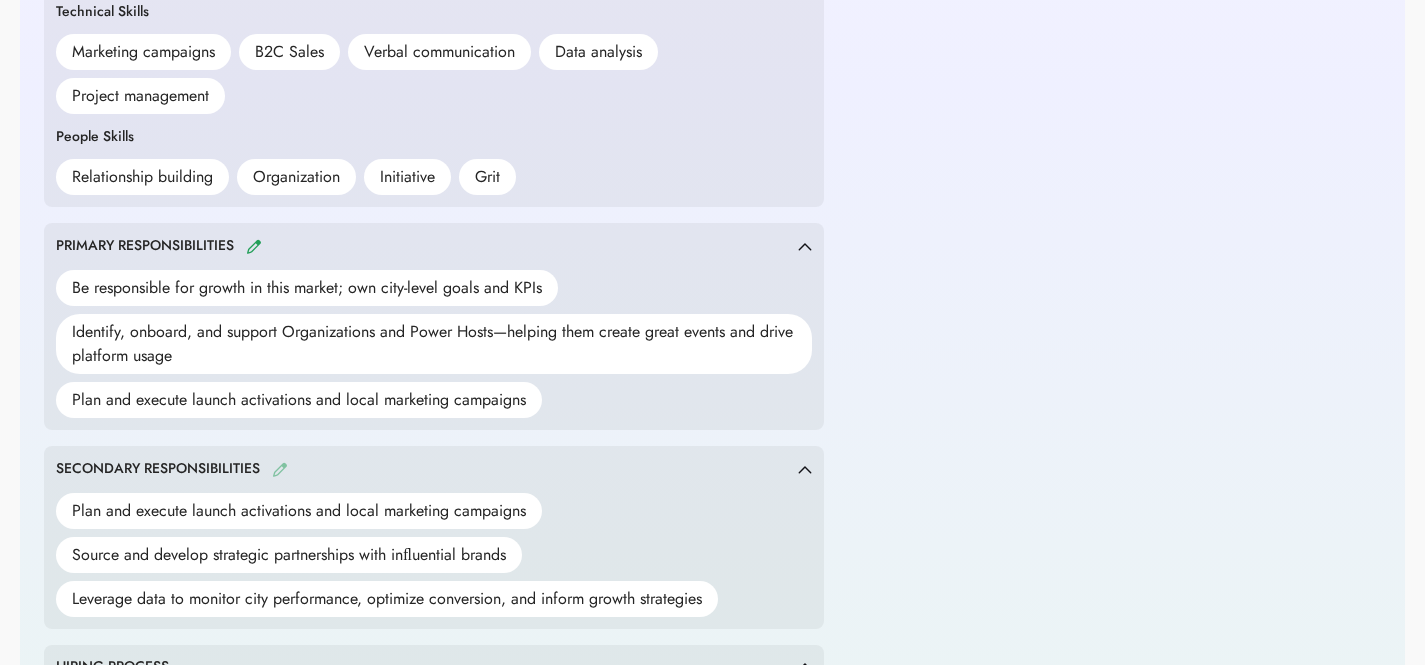 click at bounding box center [280, 469] 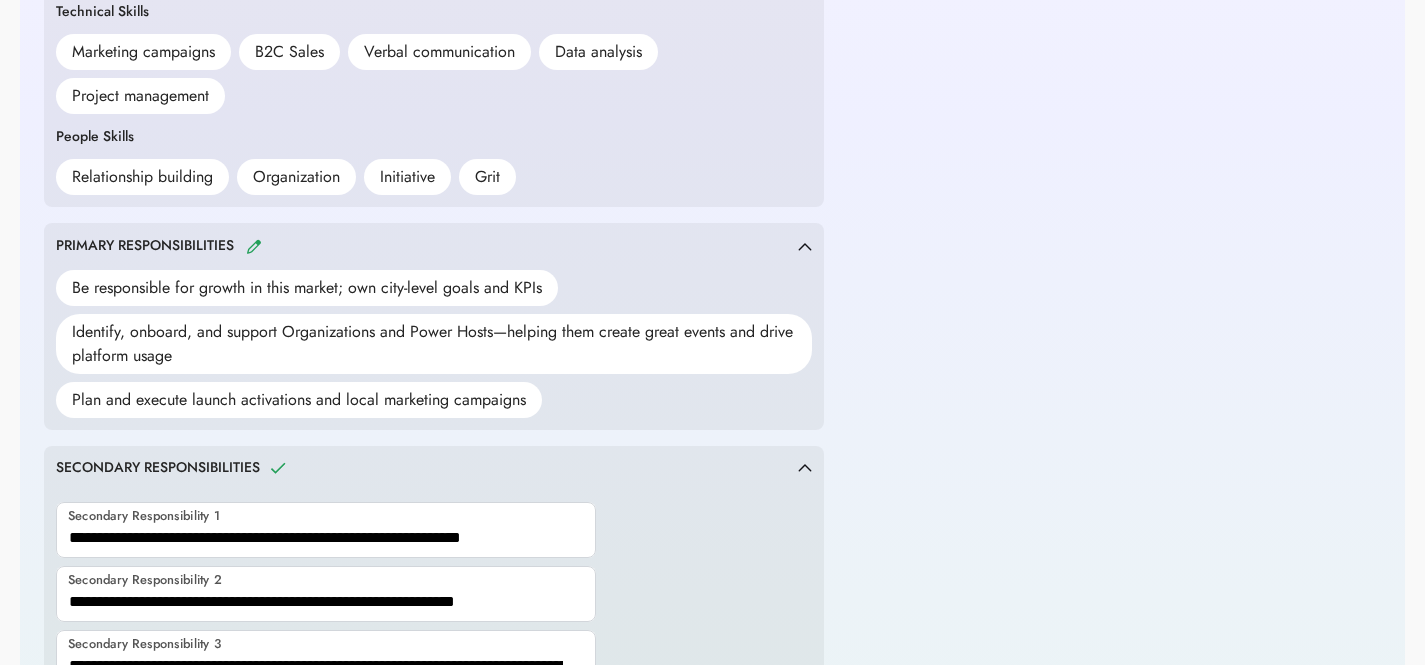 scroll, scrollTop: 1016, scrollLeft: 0, axis: vertical 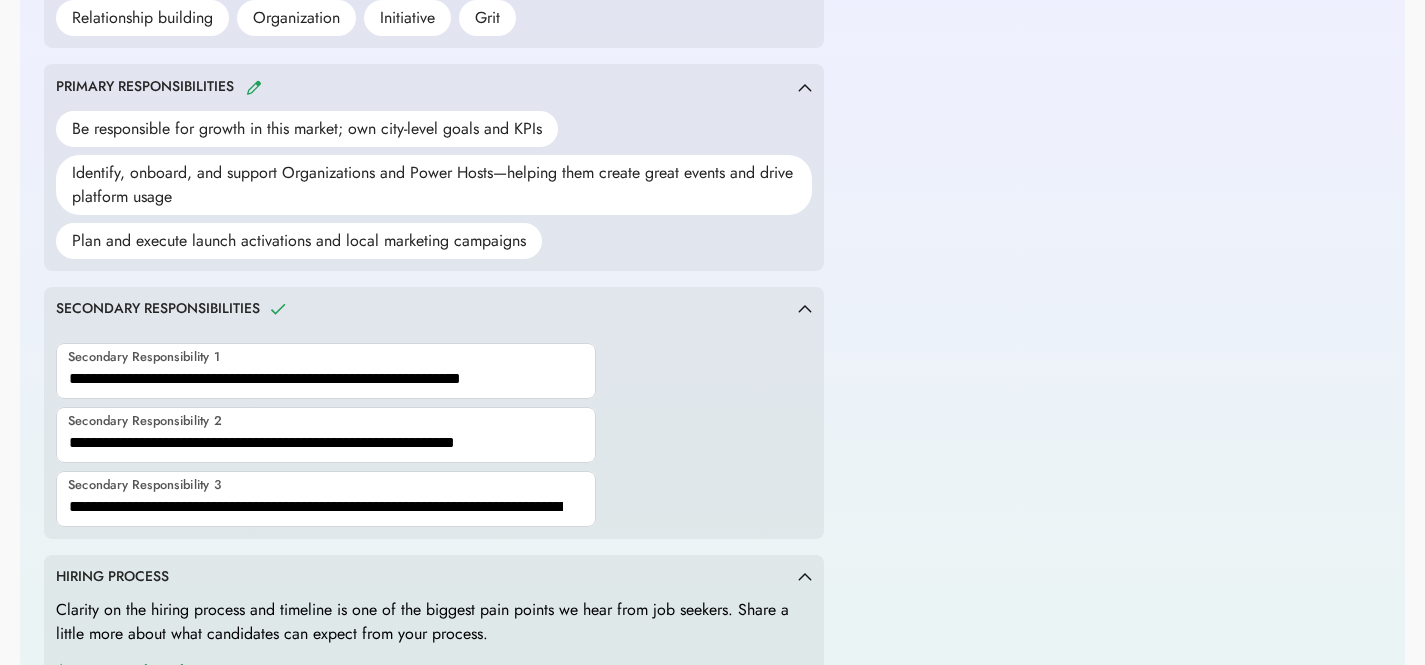 click at bounding box center (326, 371) 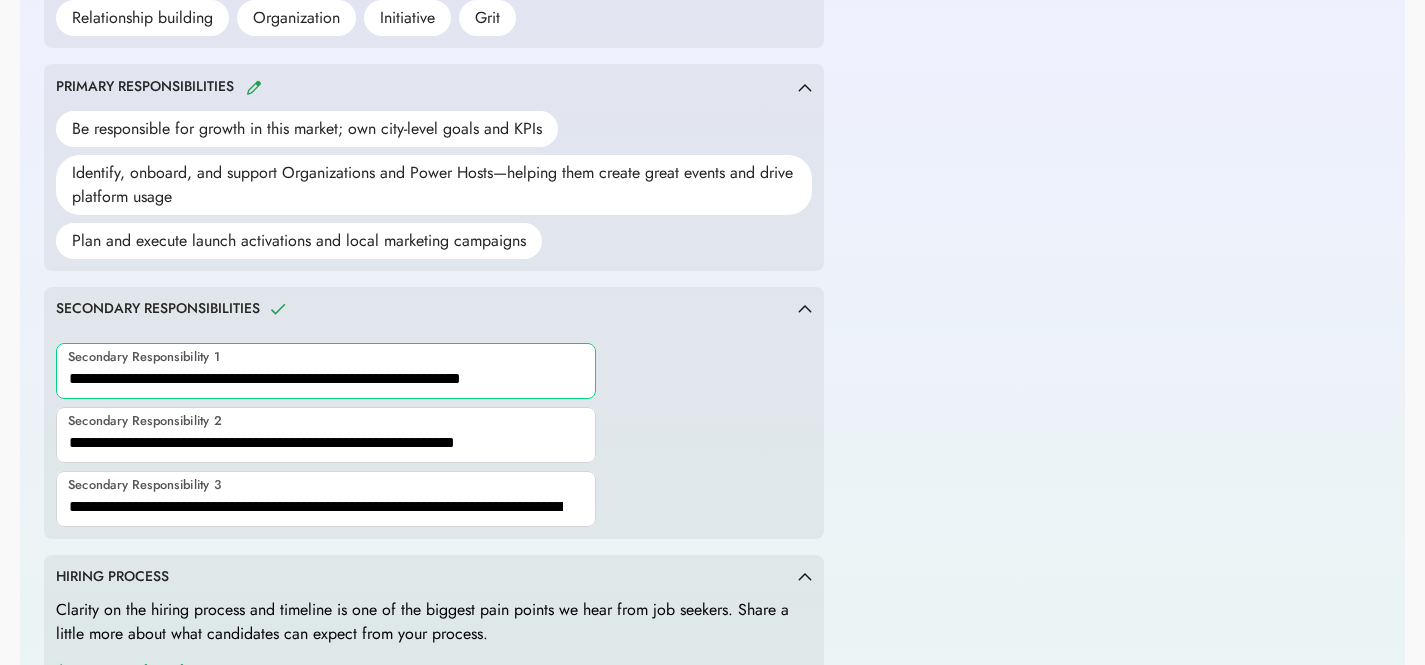 click at bounding box center [326, 371] 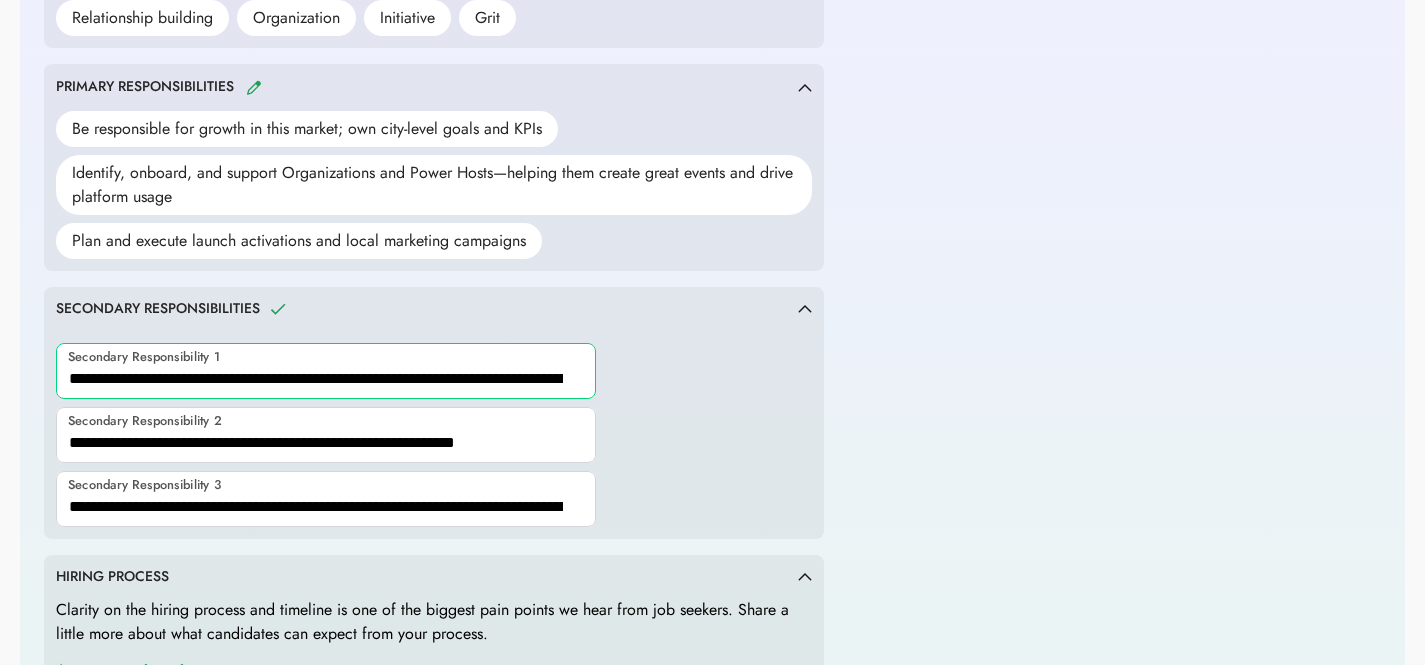 scroll, scrollTop: 0, scrollLeft: 212, axis: horizontal 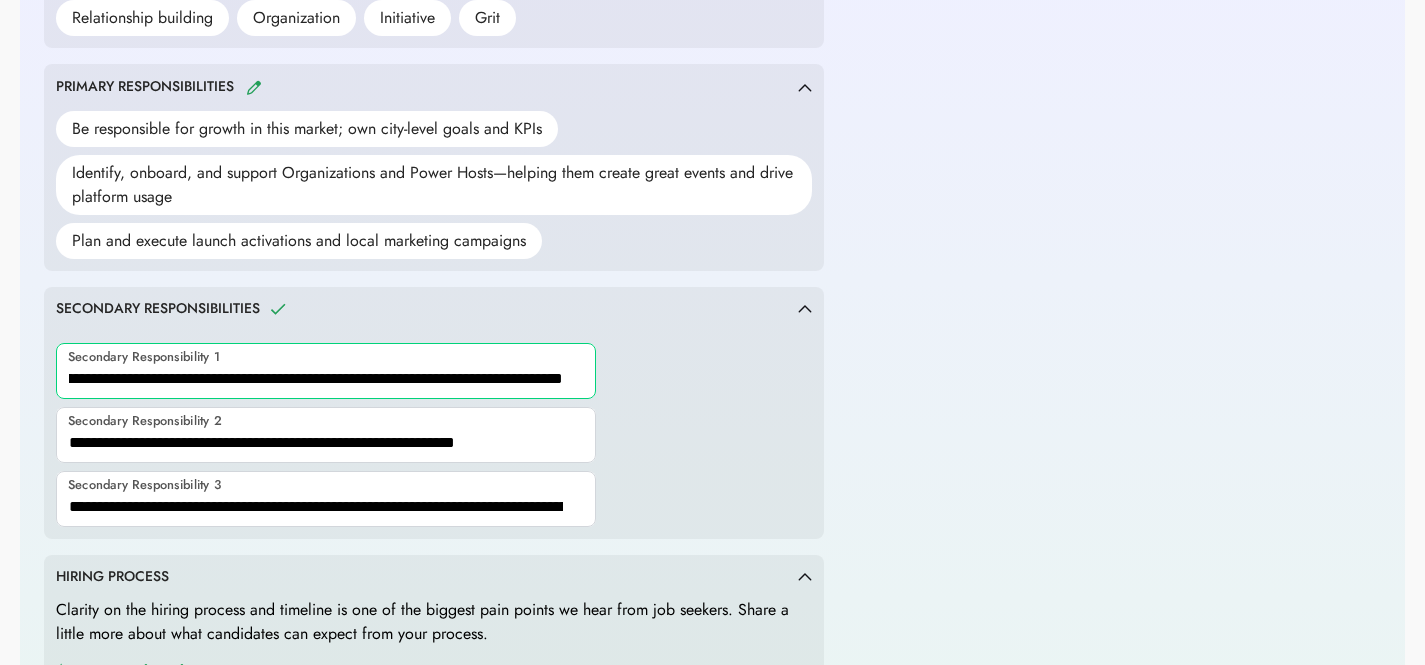 type on "**********" 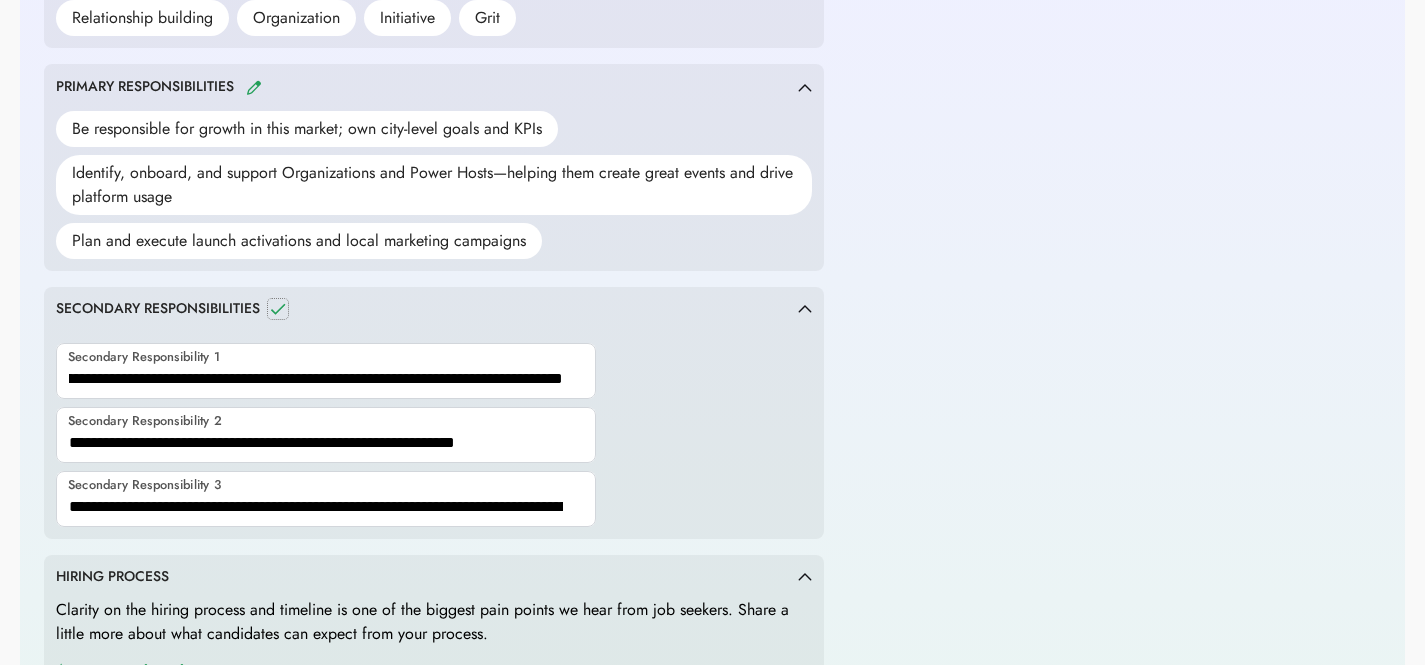 scroll, scrollTop: 0, scrollLeft: 0, axis: both 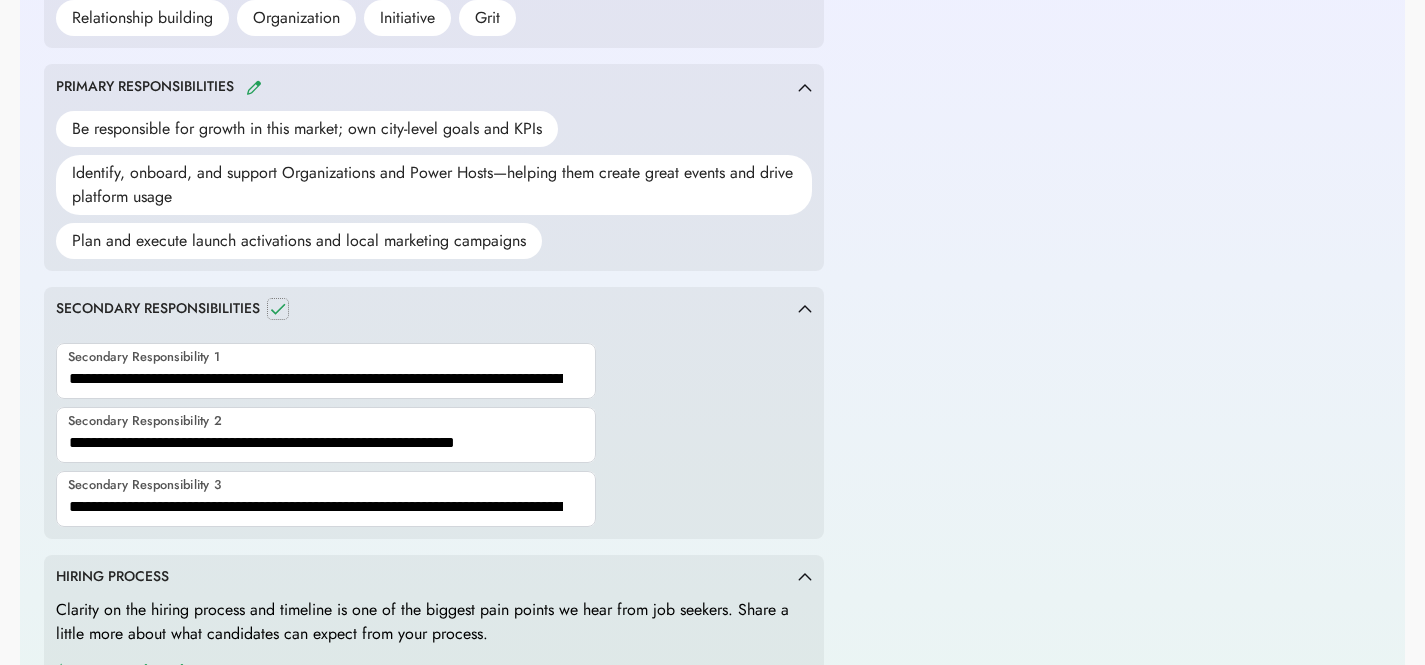 click 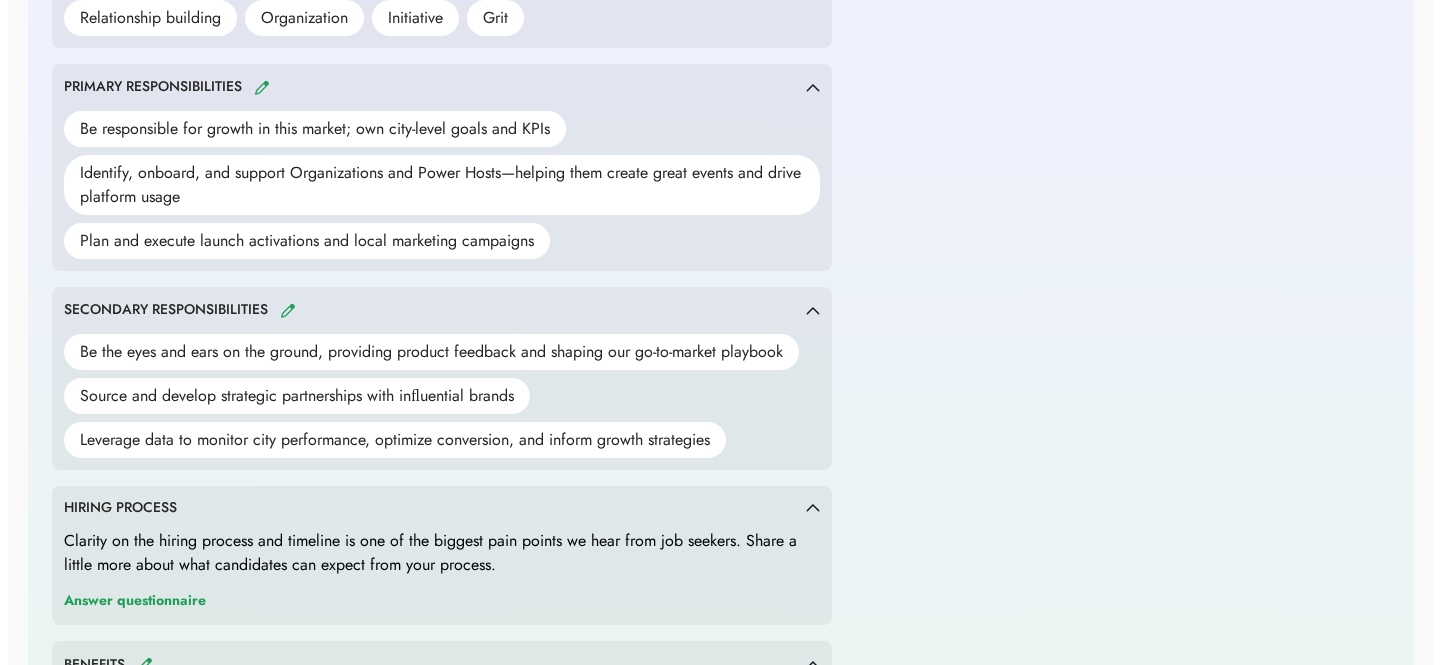scroll, scrollTop: 0, scrollLeft: 0, axis: both 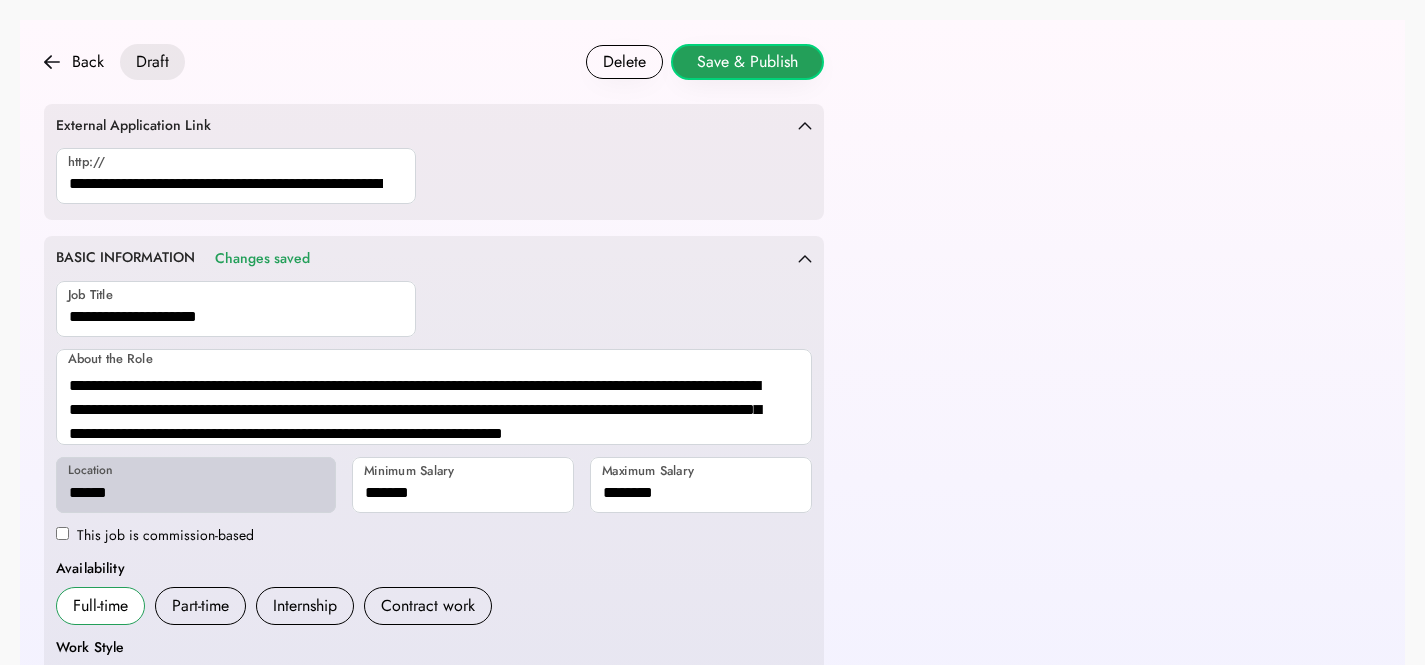 click on "Save & Publish" at bounding box center [747, 62] 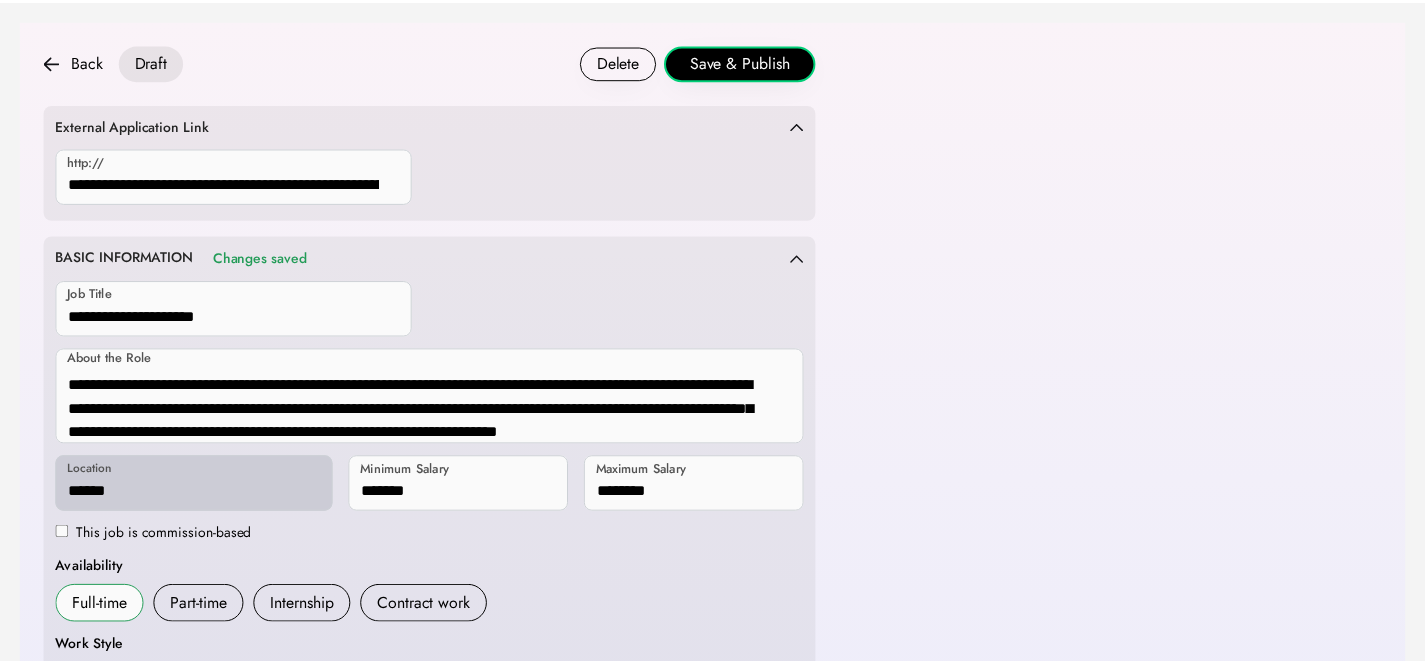 scroll, scrollTop: 1176, scrollLeft: 0, axis: vertical 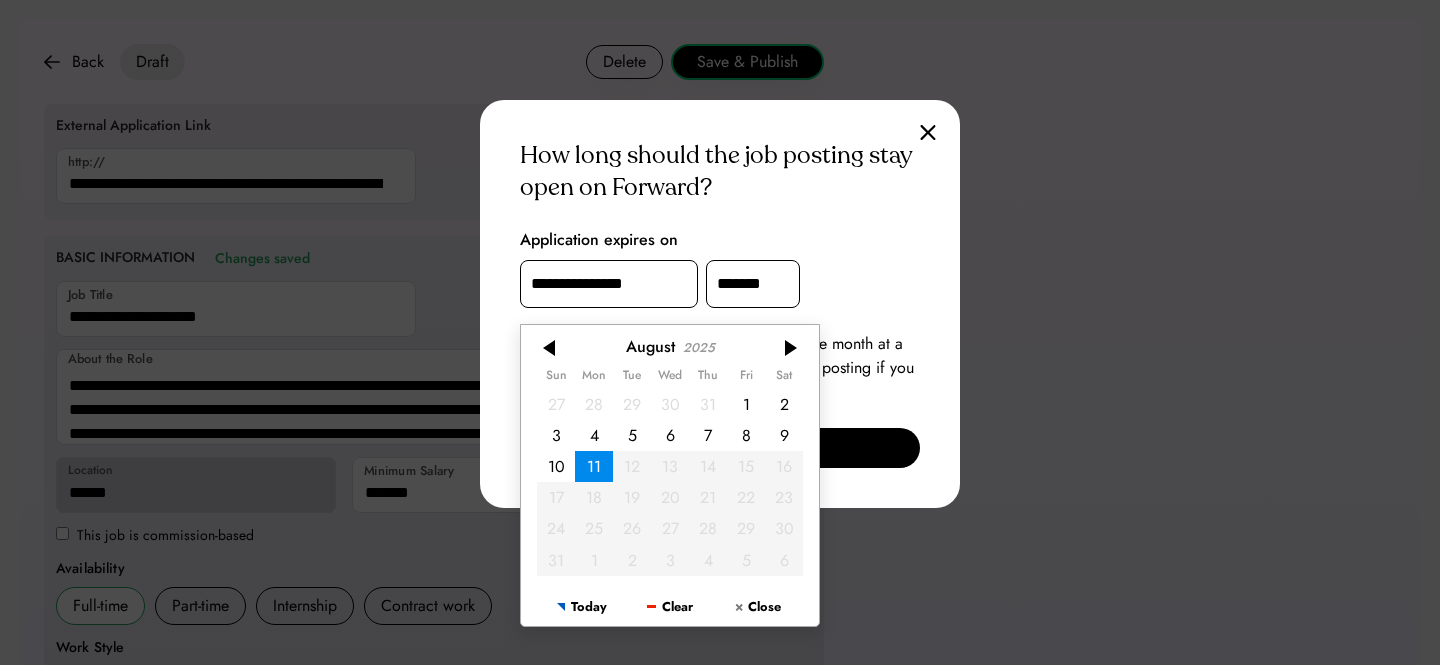 click on "**********" at bounding box center [609, 284] 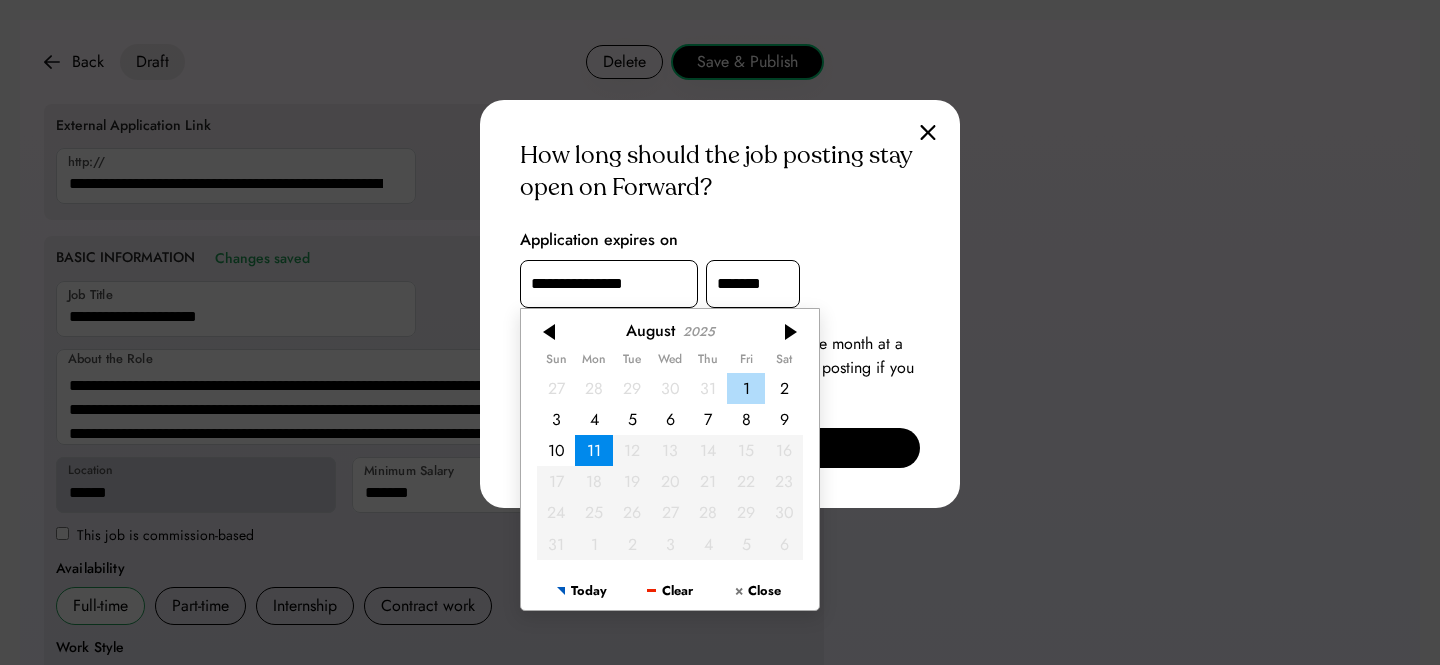 drag, startPoint x: 755, startPoint y: 396, endPoint x: 760, endPoint y: 420, distance: 24.5153 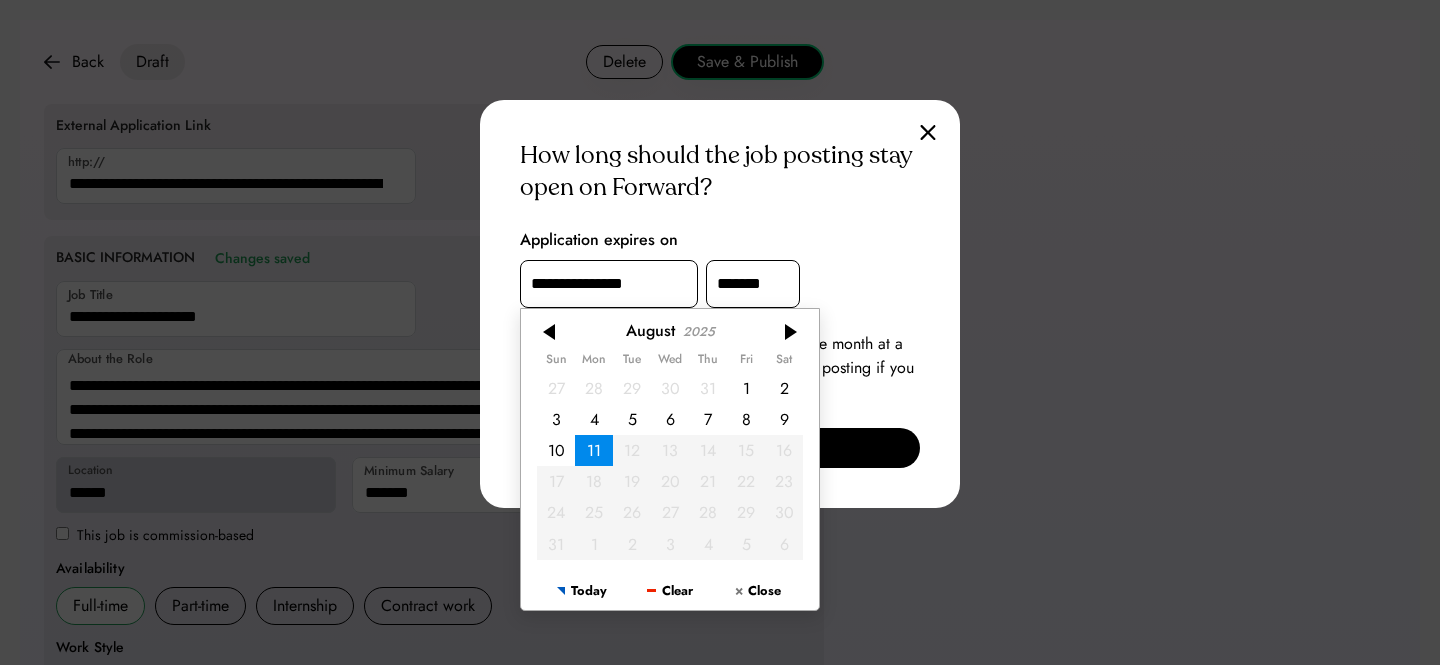 click on "1" at bounding box center (746, 387) 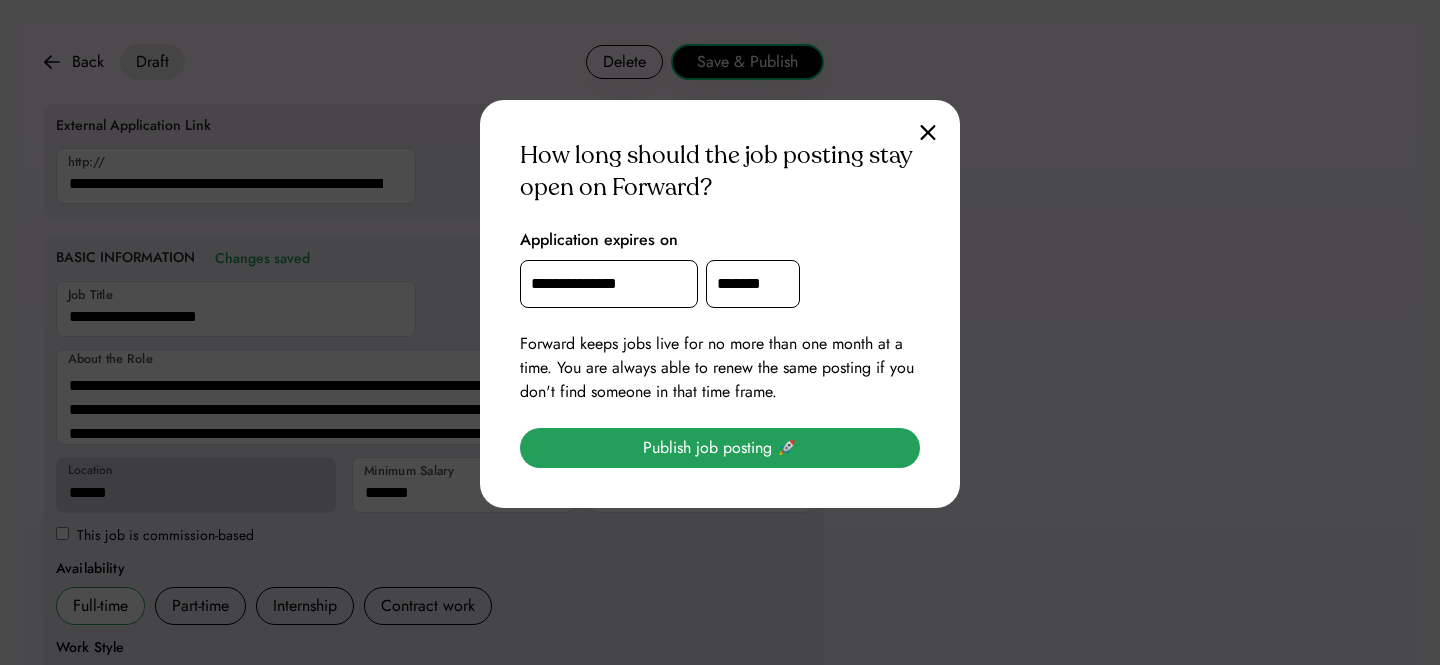 click on "Publish job posting 🚀" at bounding box center (720, 448) 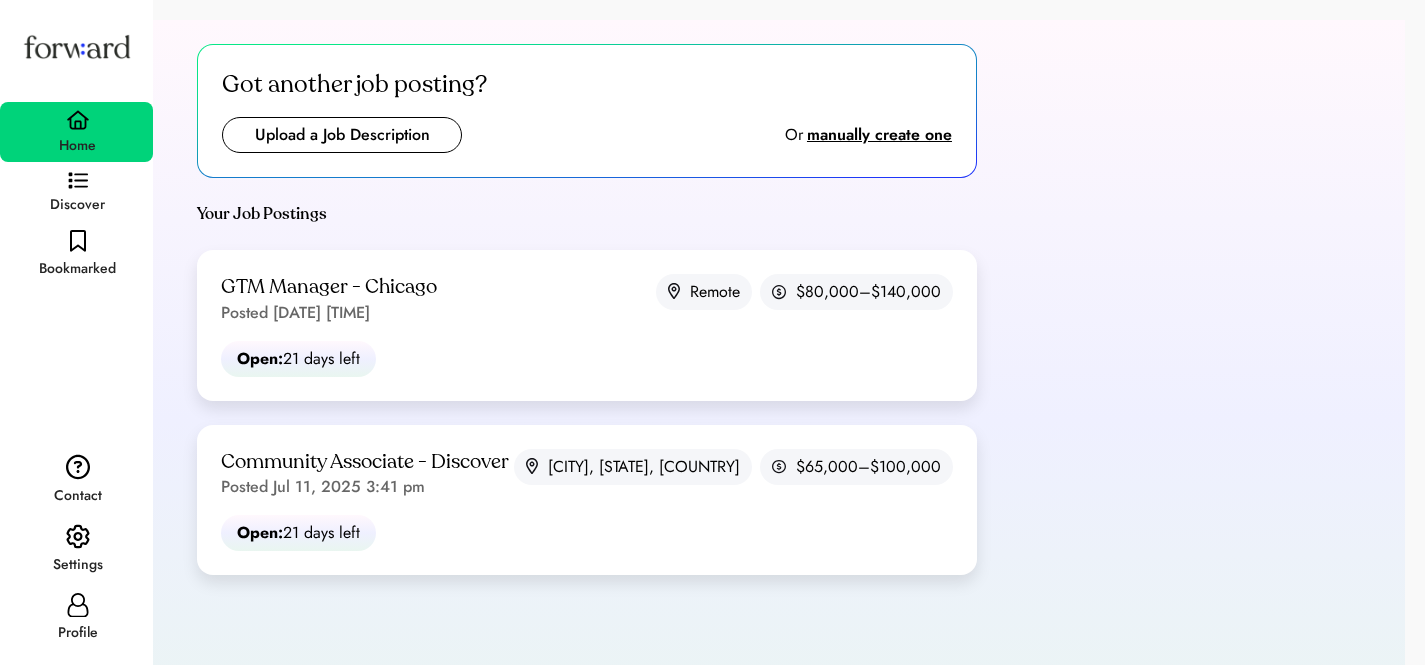 scroll, scrollTop: 0, scrollLeft: 0, axis: both 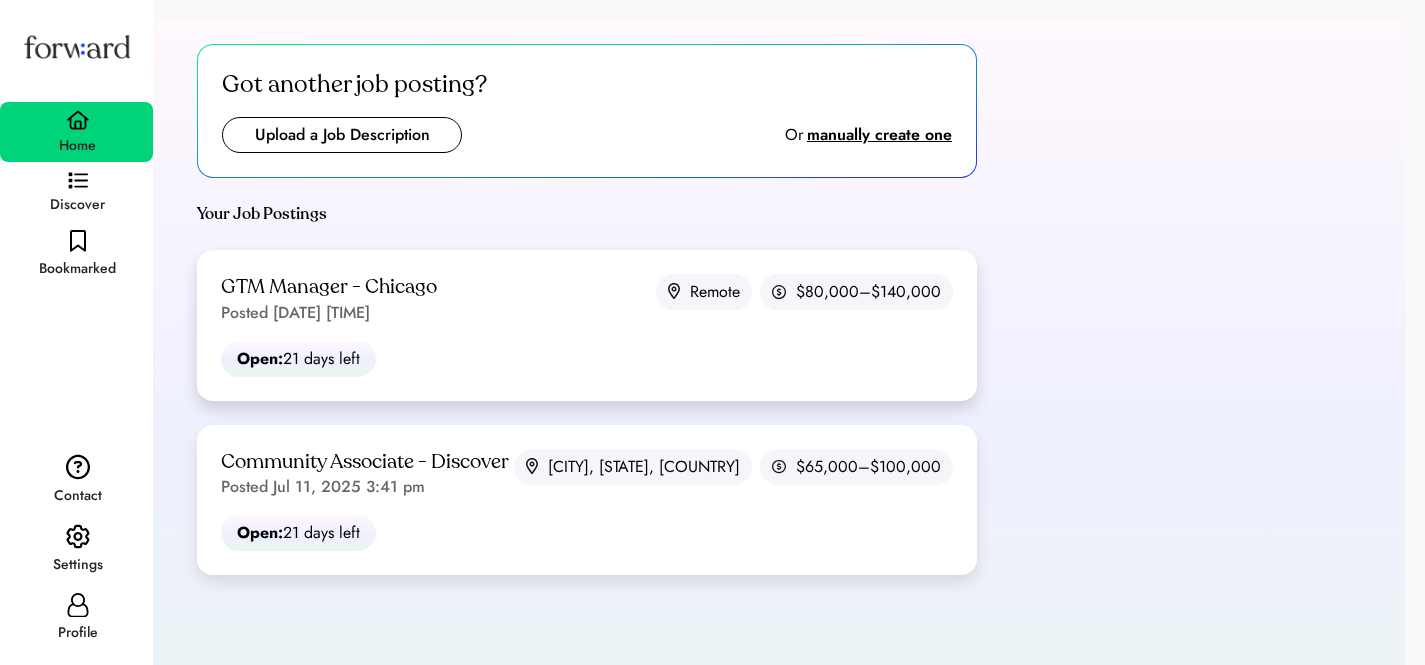 click on "GTM Manager - Chicago" at bounding box center (329, 287) 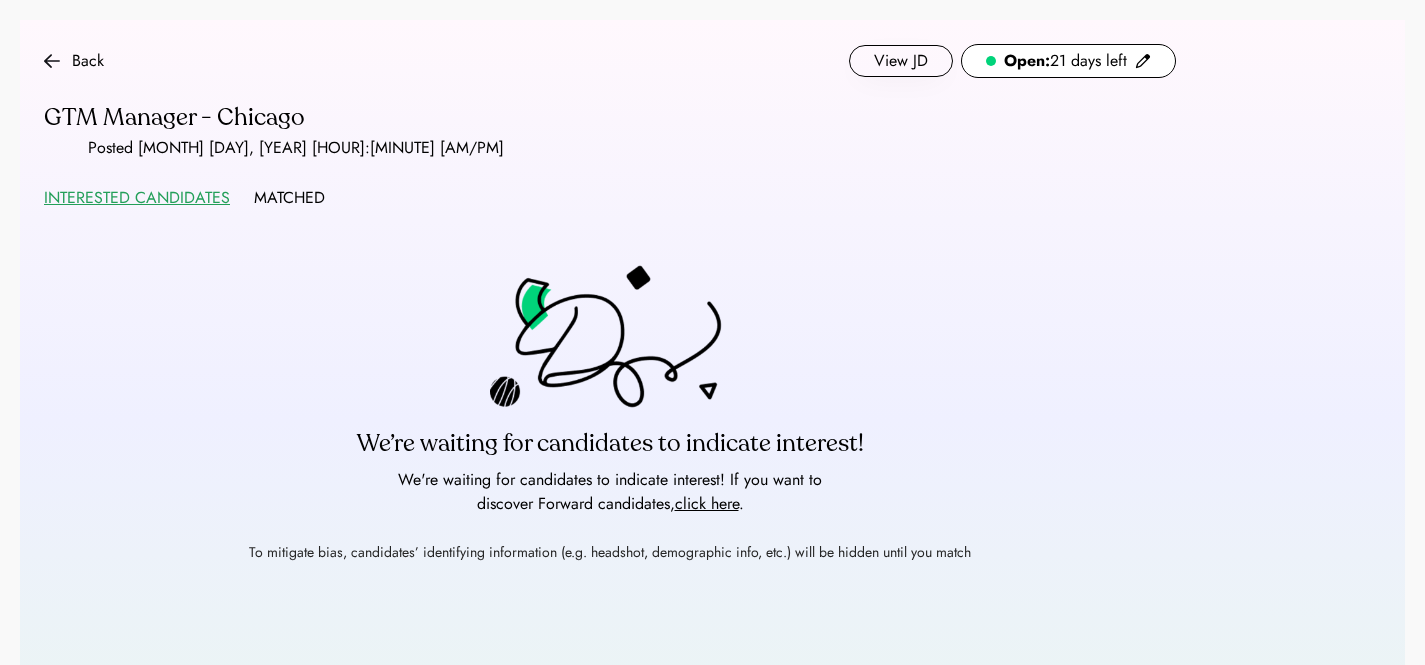 scroll, scrollTop: 0, scrollLeft: 0, axis: both 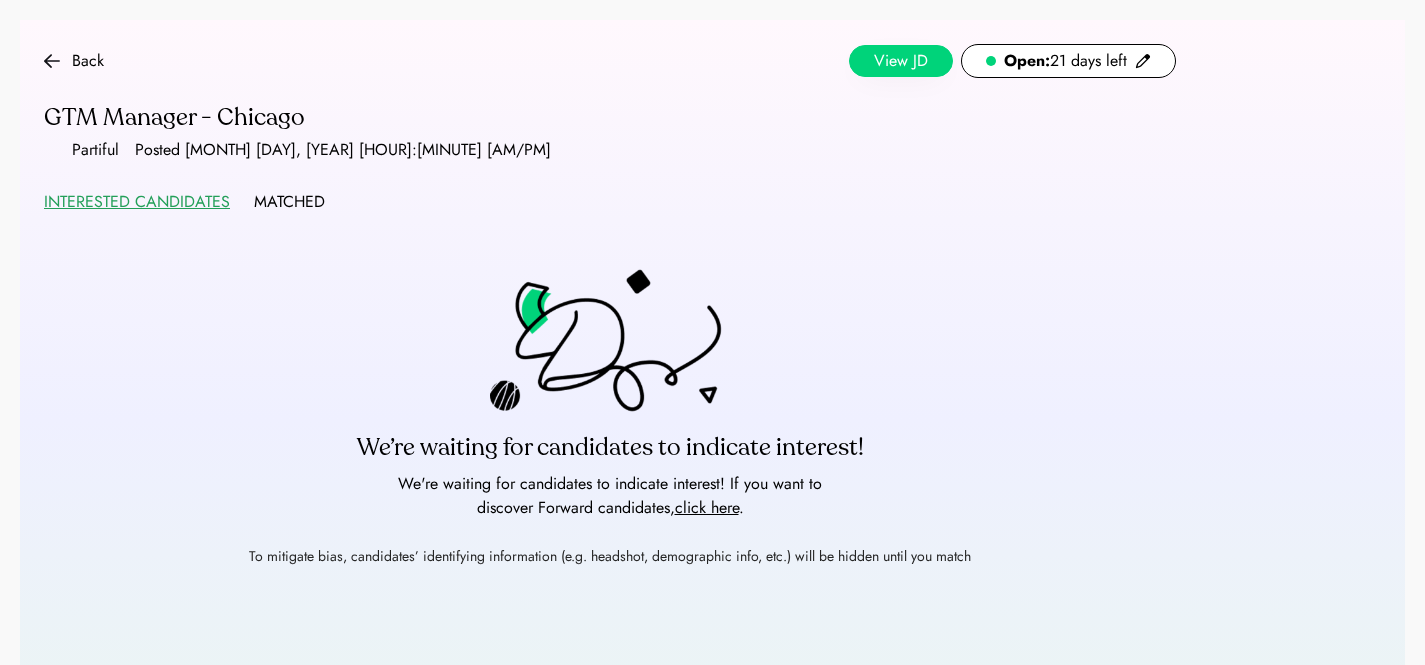 click on "View JD" at bounding box center (901, 61) 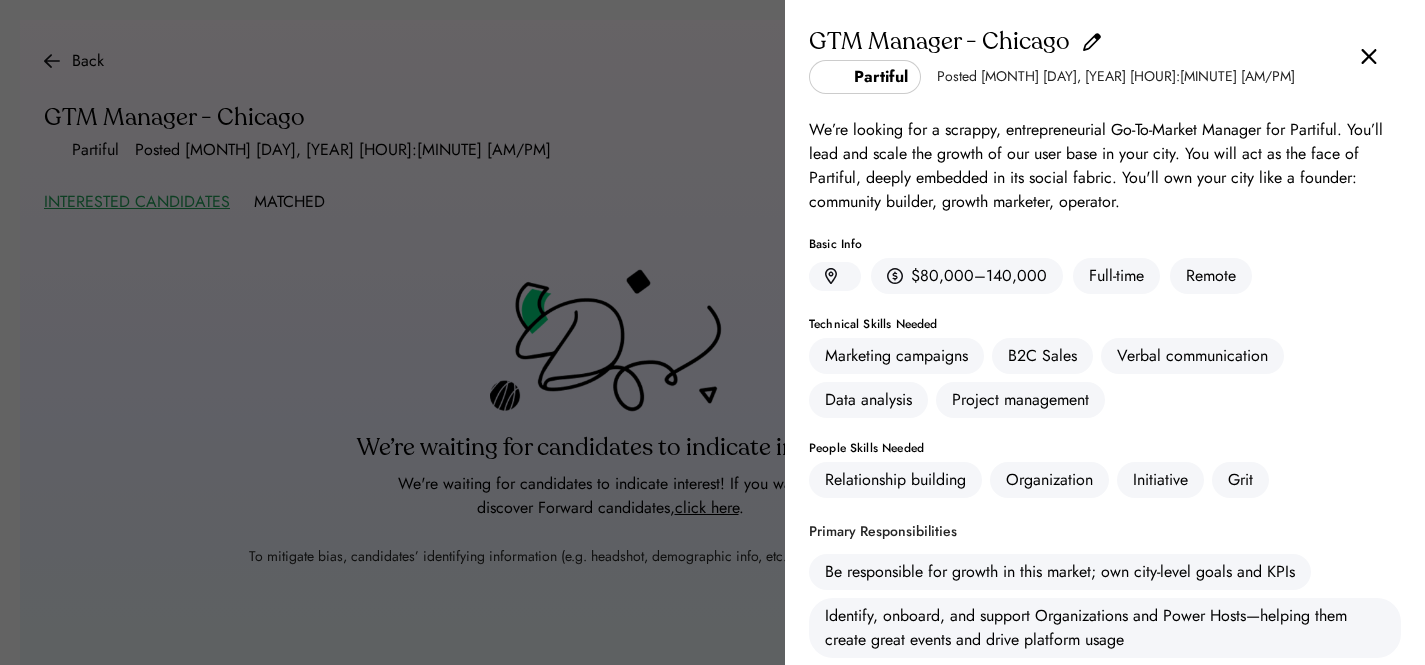 click on "GTM Manager - Chicago" at bounding box center [1105, 42] 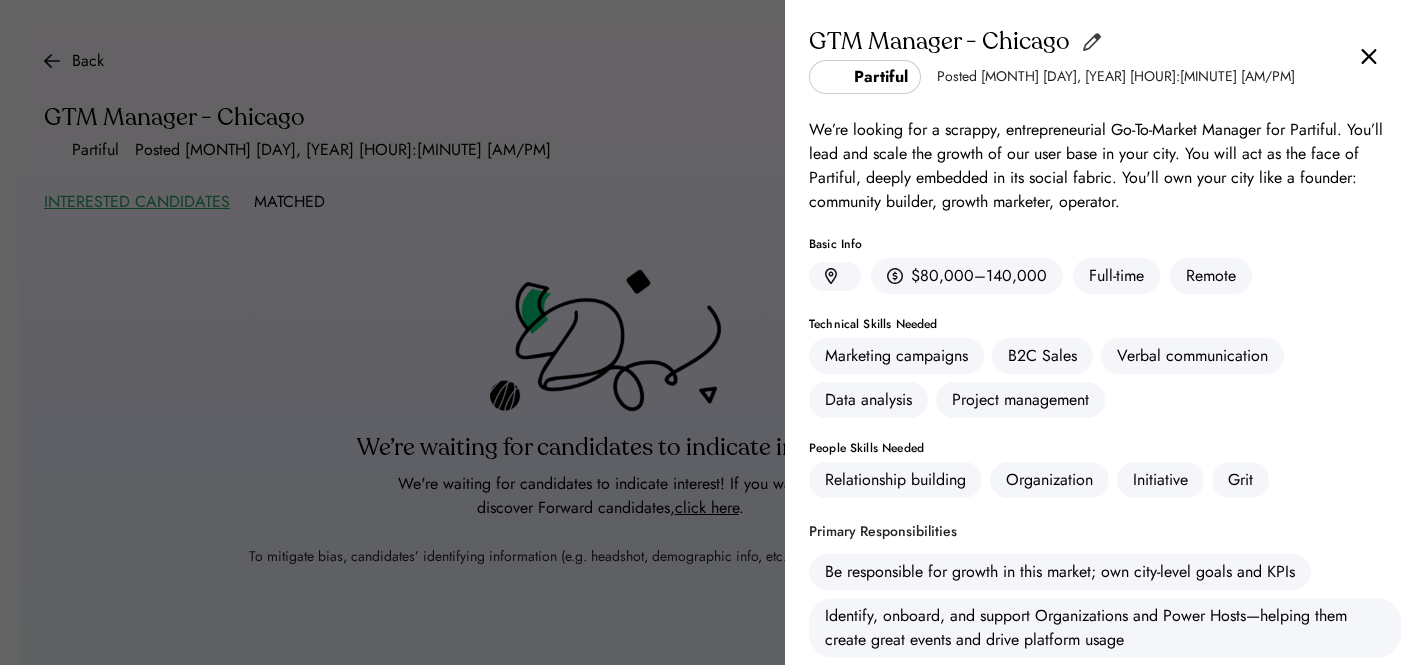 click 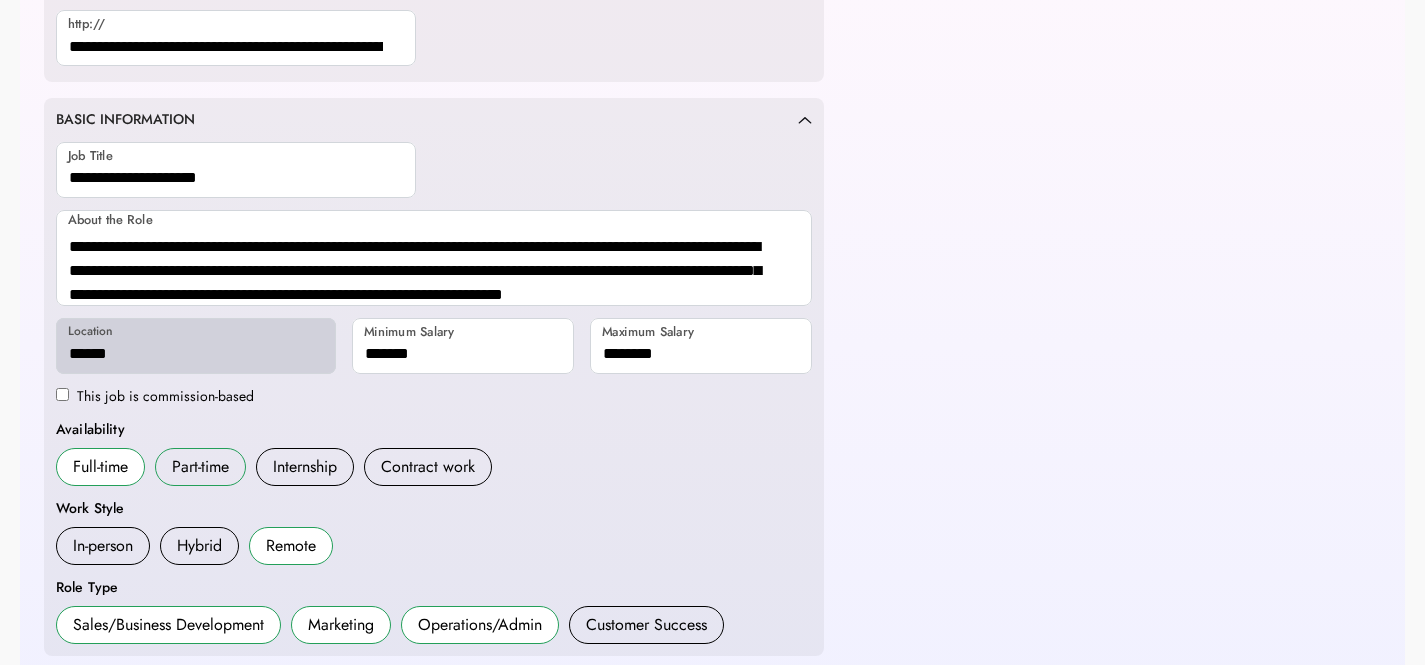 scroll, scrollTop: 173, scrollLeft: 0, axis: vertical 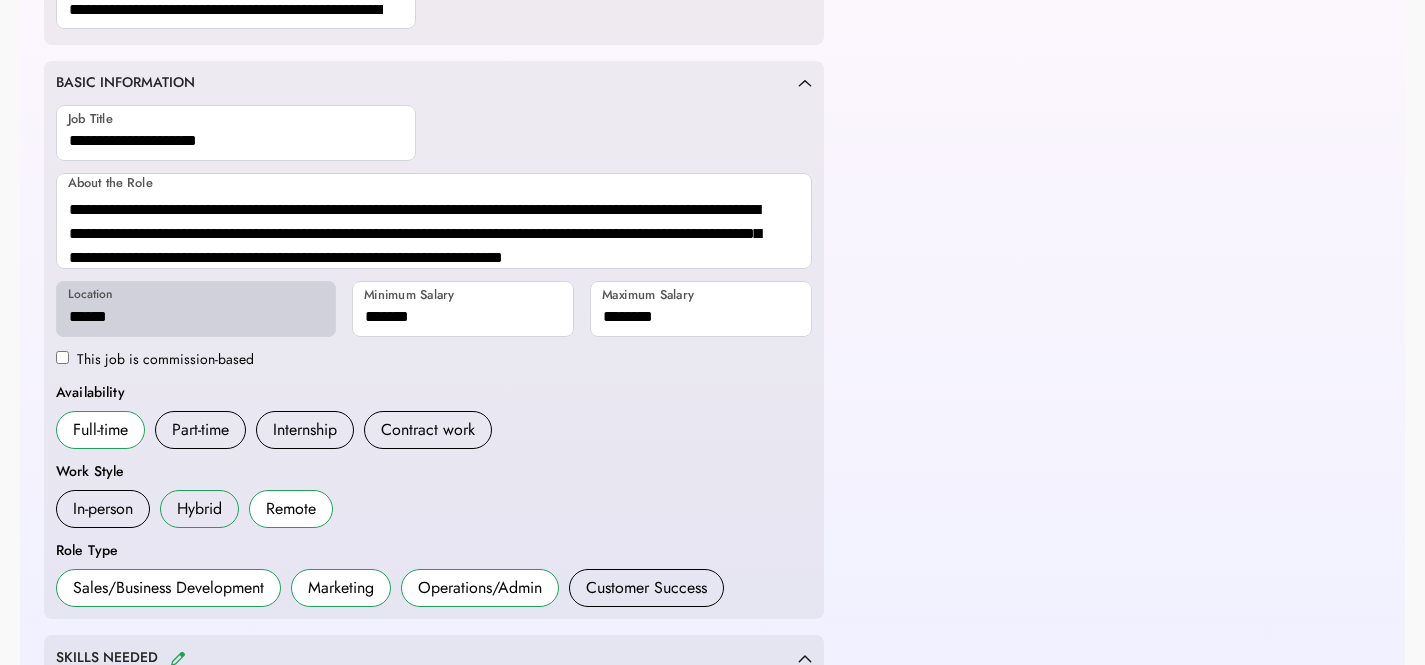 click on "Hybrid" at bounding box center (199, 509) 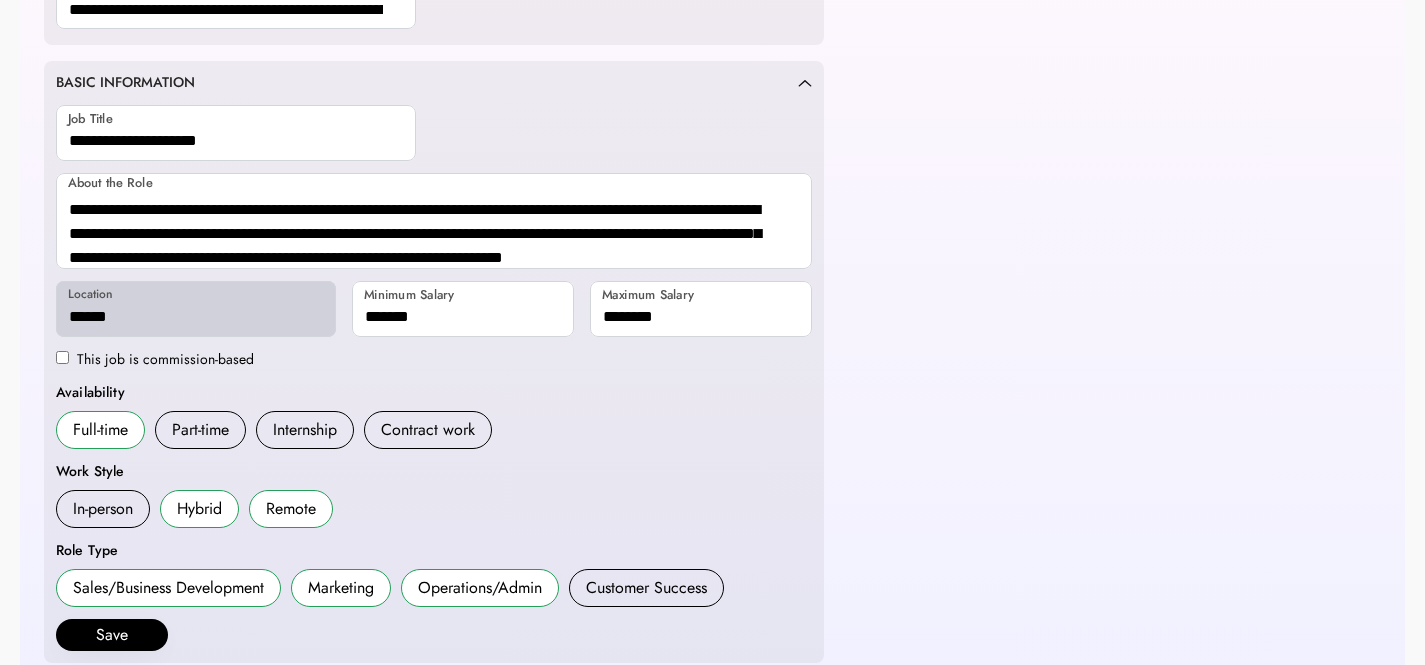 click on "Remote" at bounding box center (291, 509) 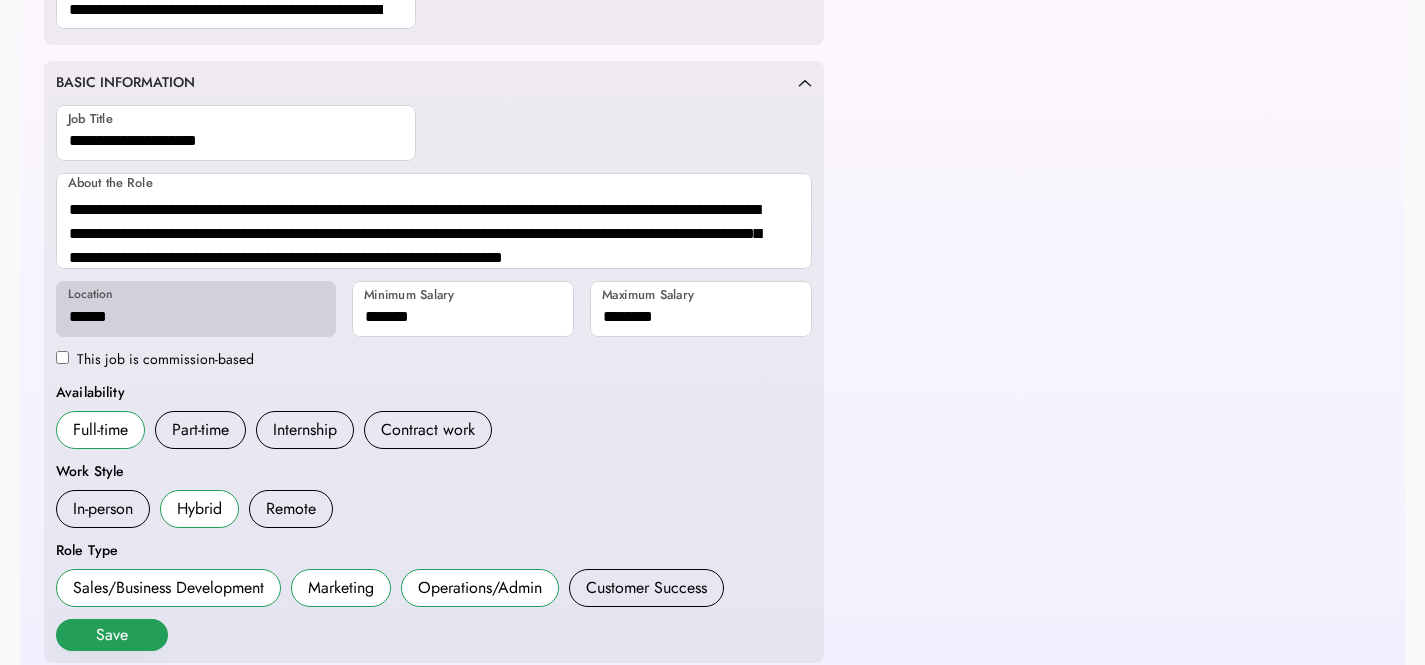 click on "Save" at bounding box center (112, 635) 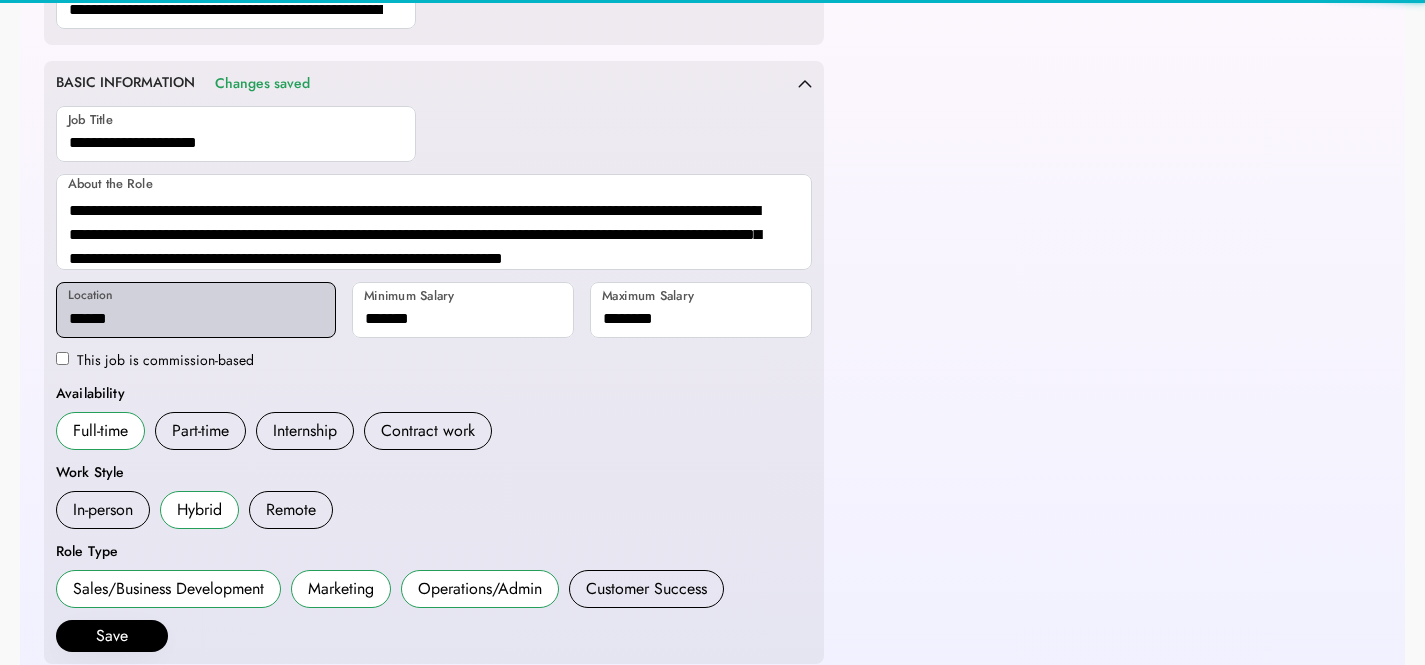 scroll, scrollTop: 174, scrollLeft: 0, axis: vertical 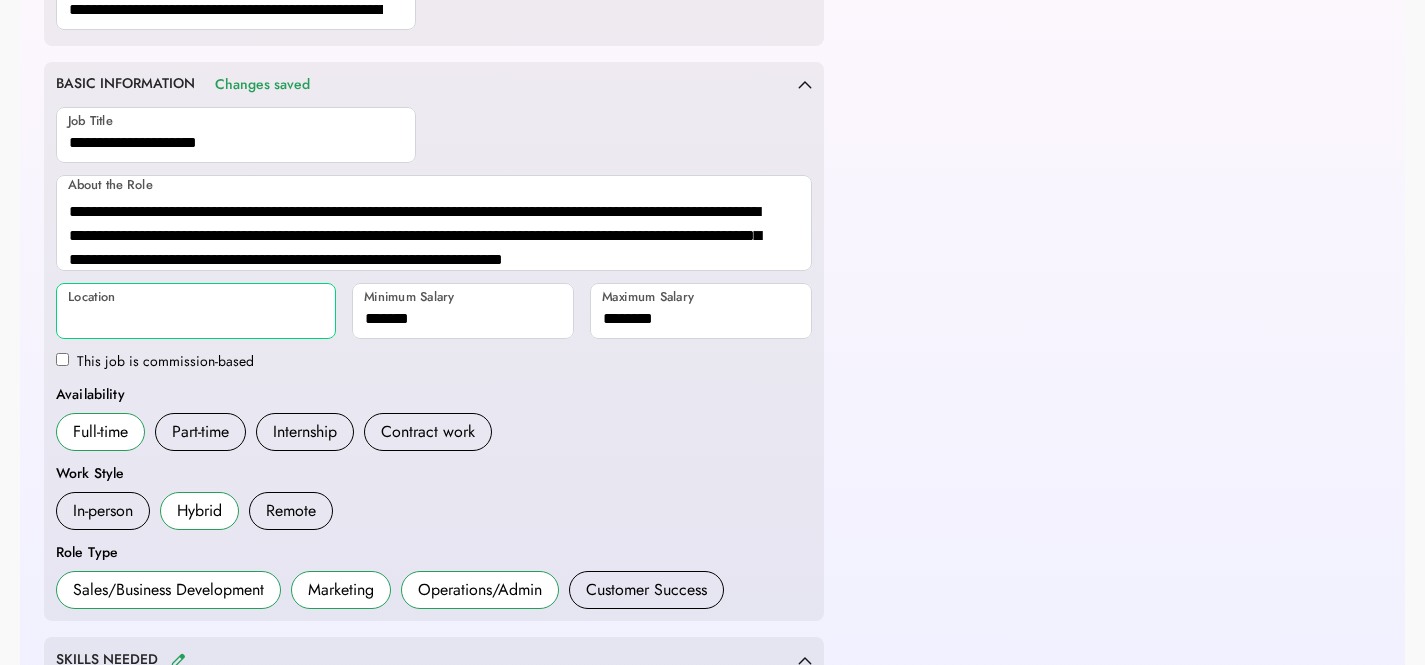 click at bounding box center [196, 311] 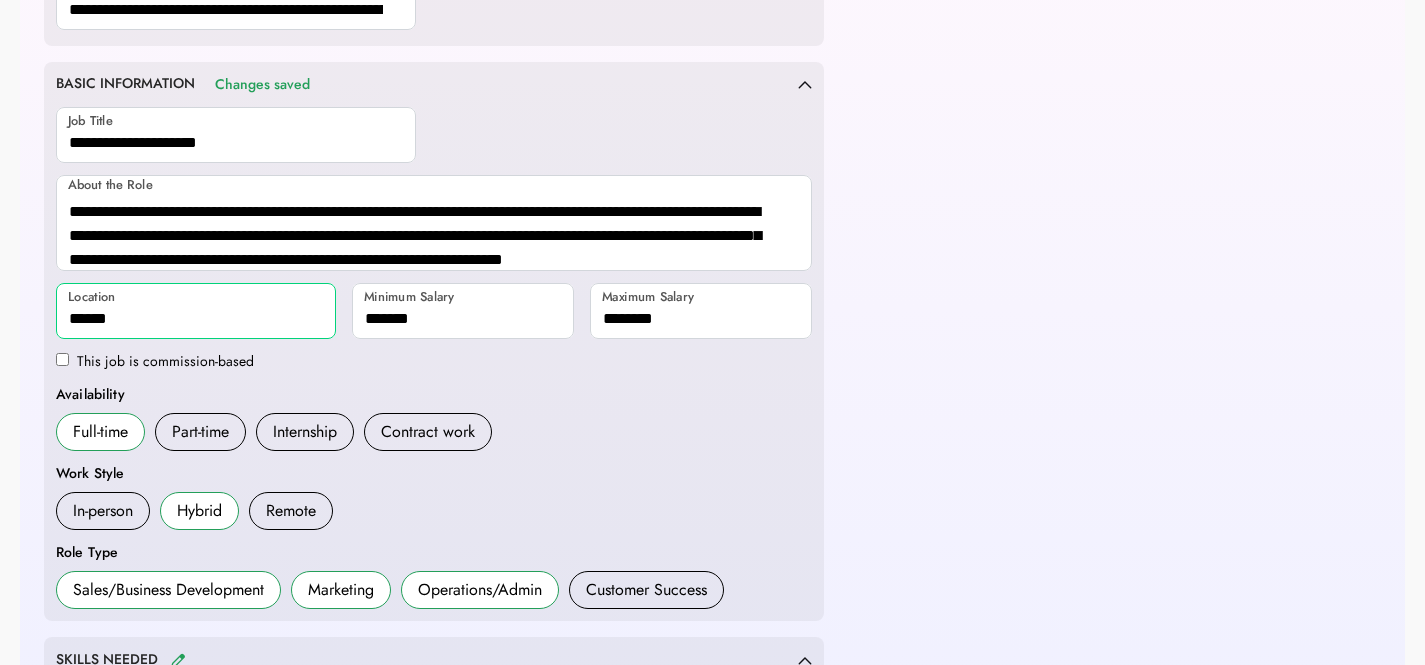type on "*******" 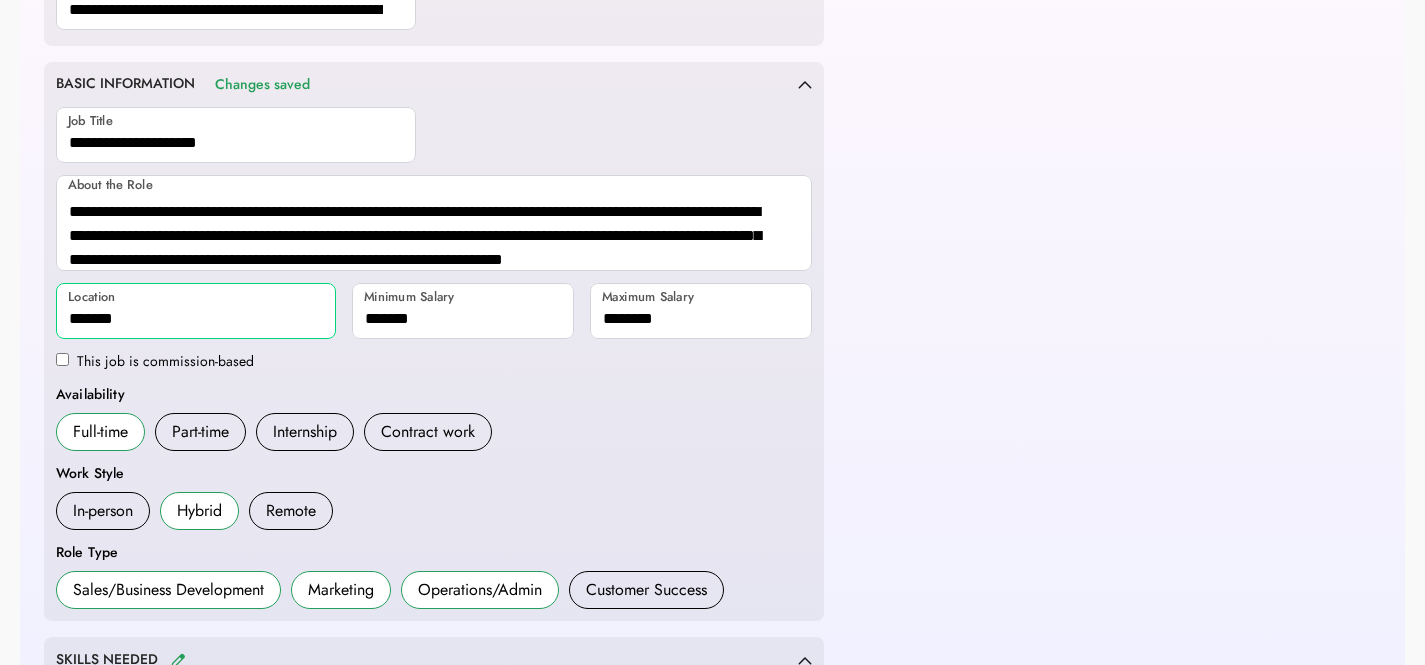 type on "**********" 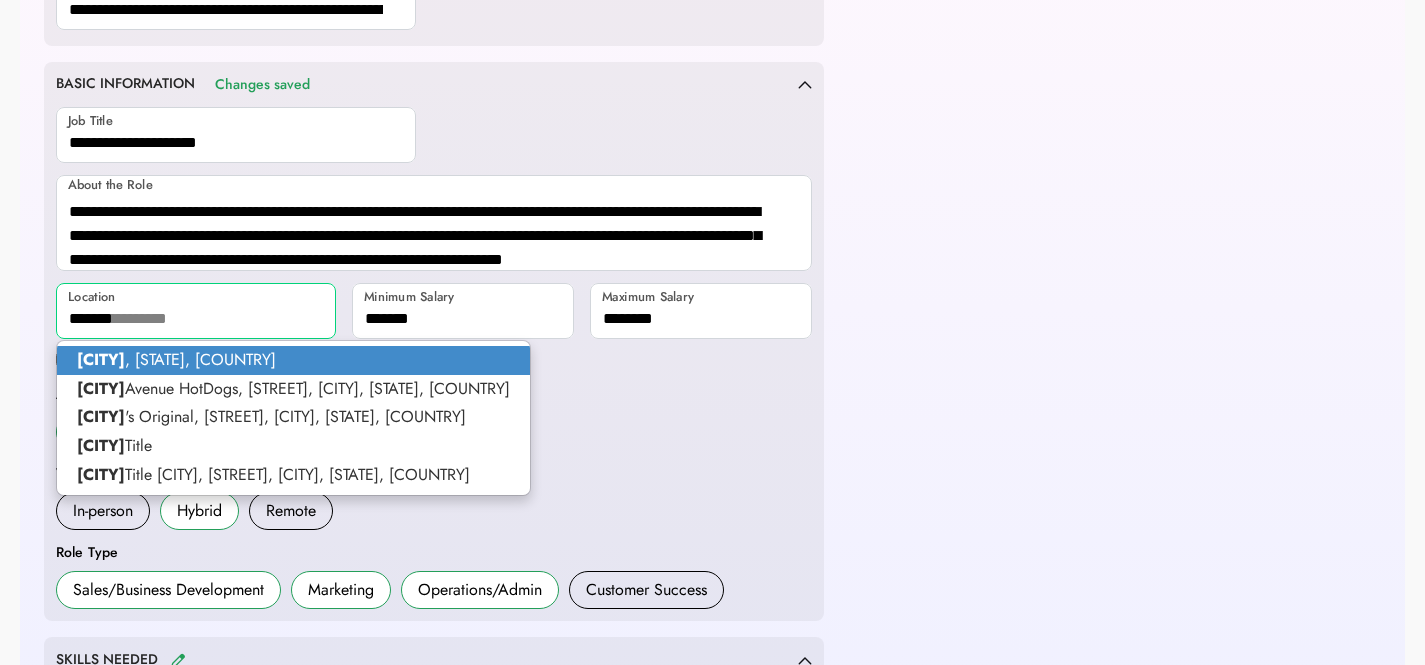click on "[CITY] , [STATE], [COUNTRY]" at bounding box center (293, 360) 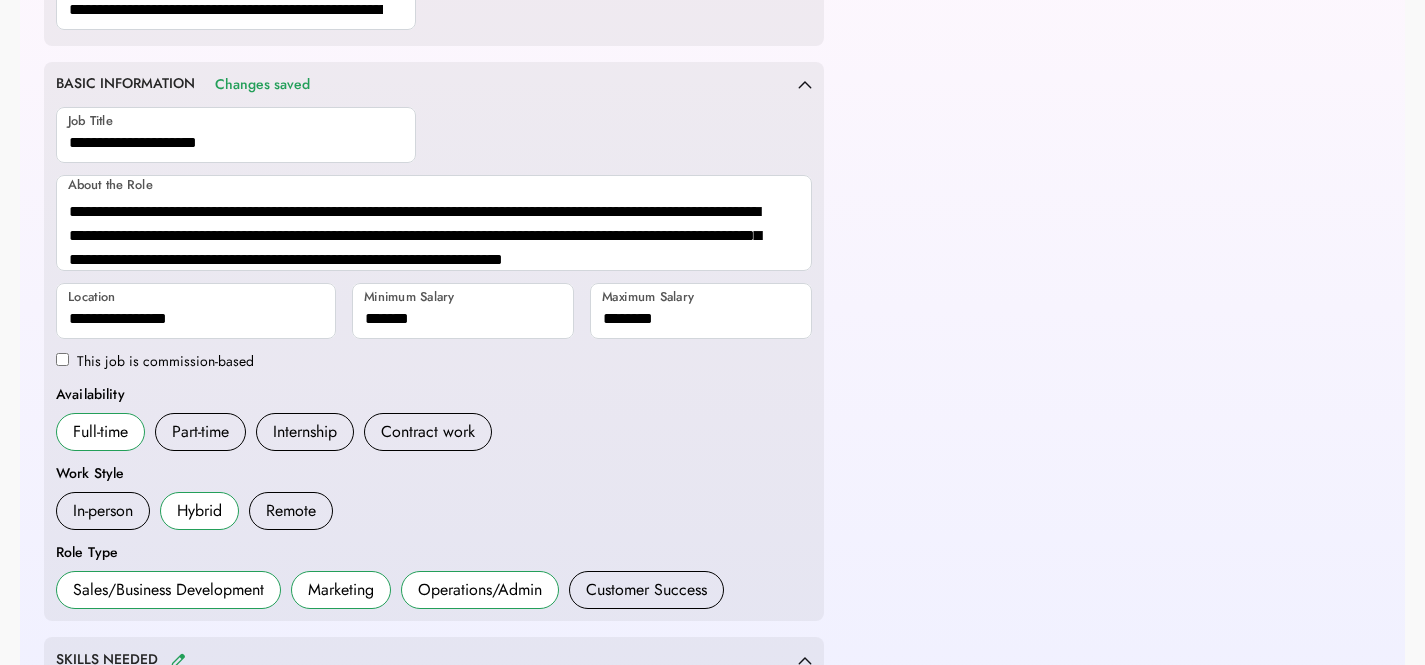 scroll, scrollTop: 173, scrollLeft: 0, axis: vertical 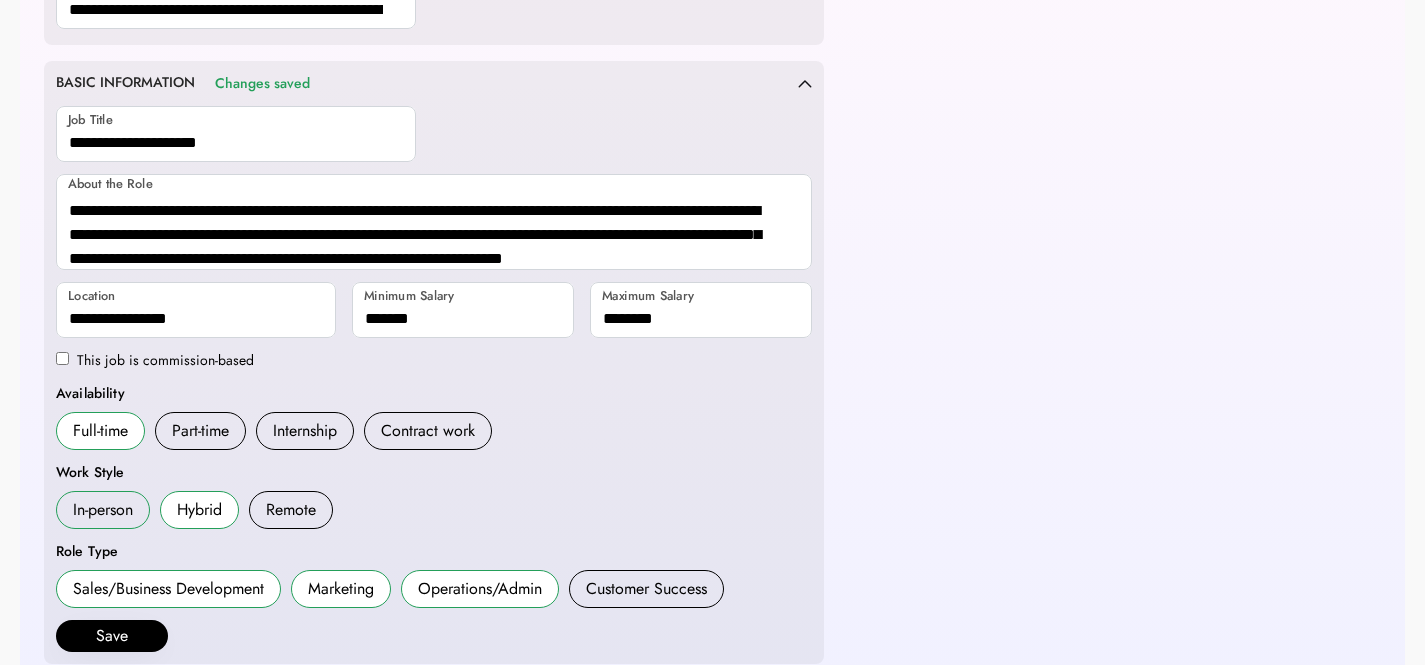 type on "**********" 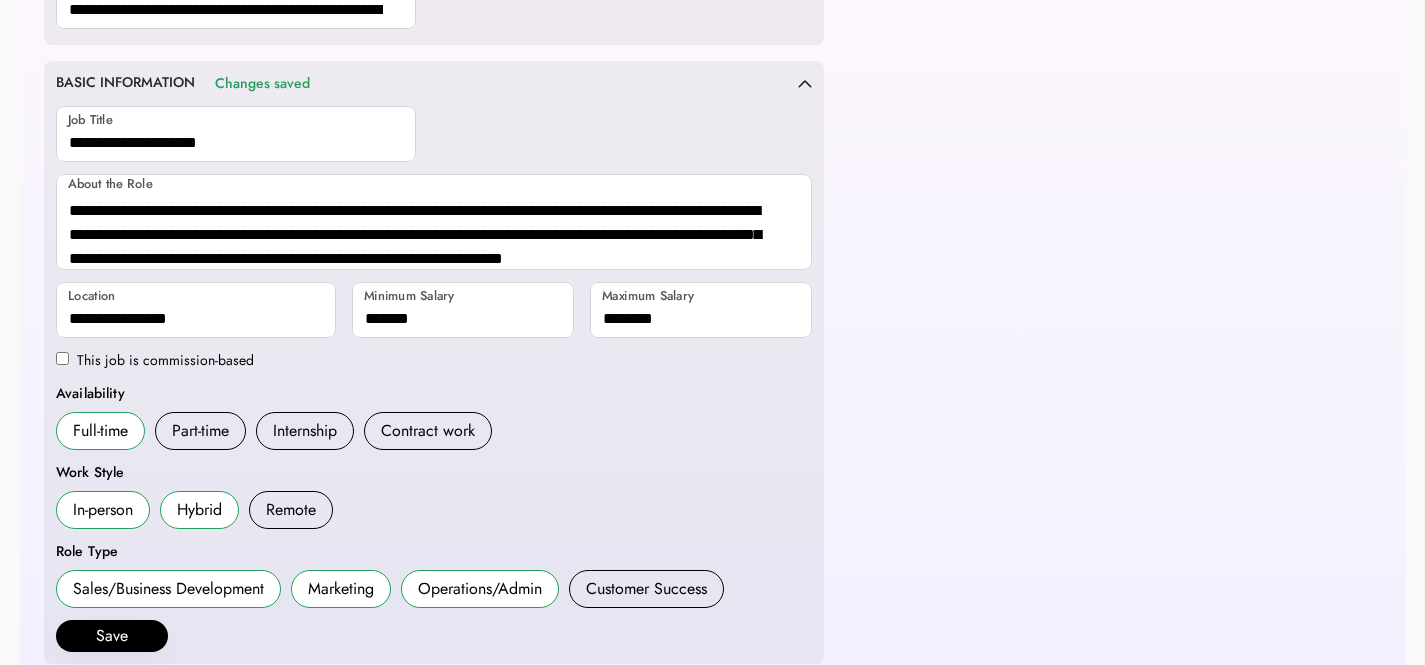 drag, startPoint x: 204, startPoint y: 510, endPoint x: 261, endPoint y: 512, distance: 57.035076 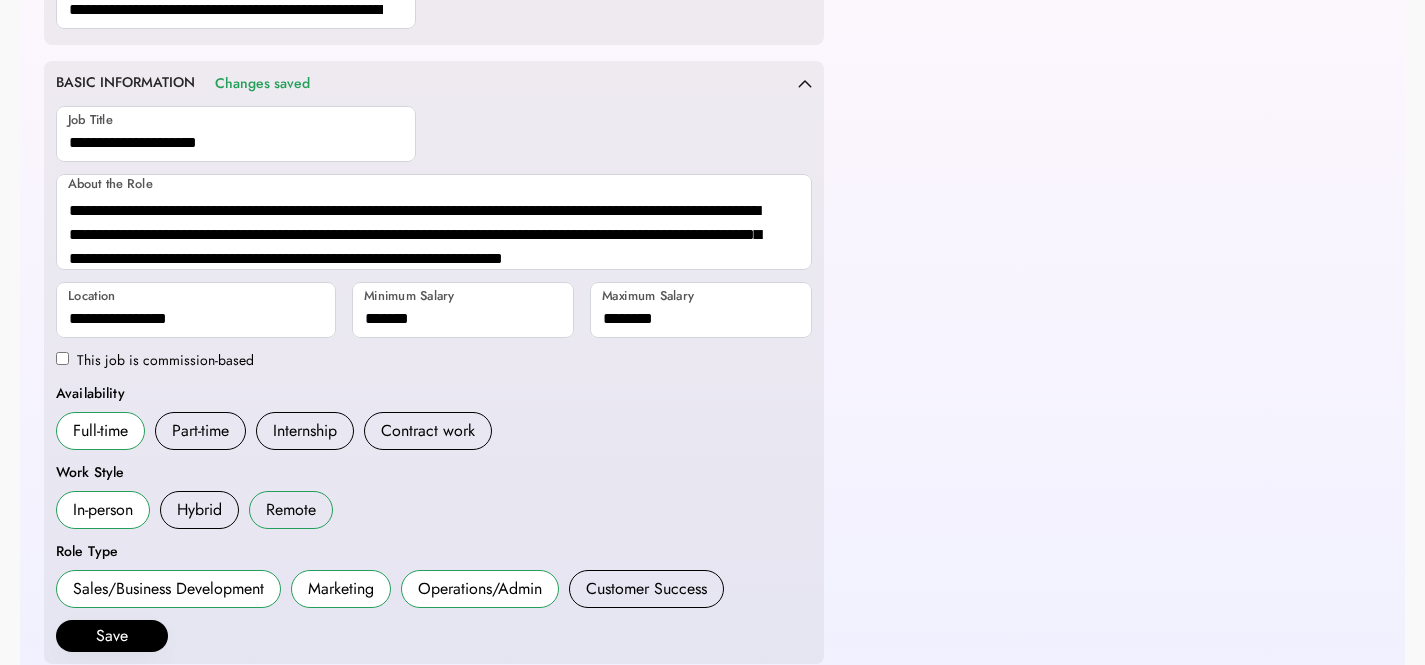 click on "Remote" at bounding box center [291, 510] 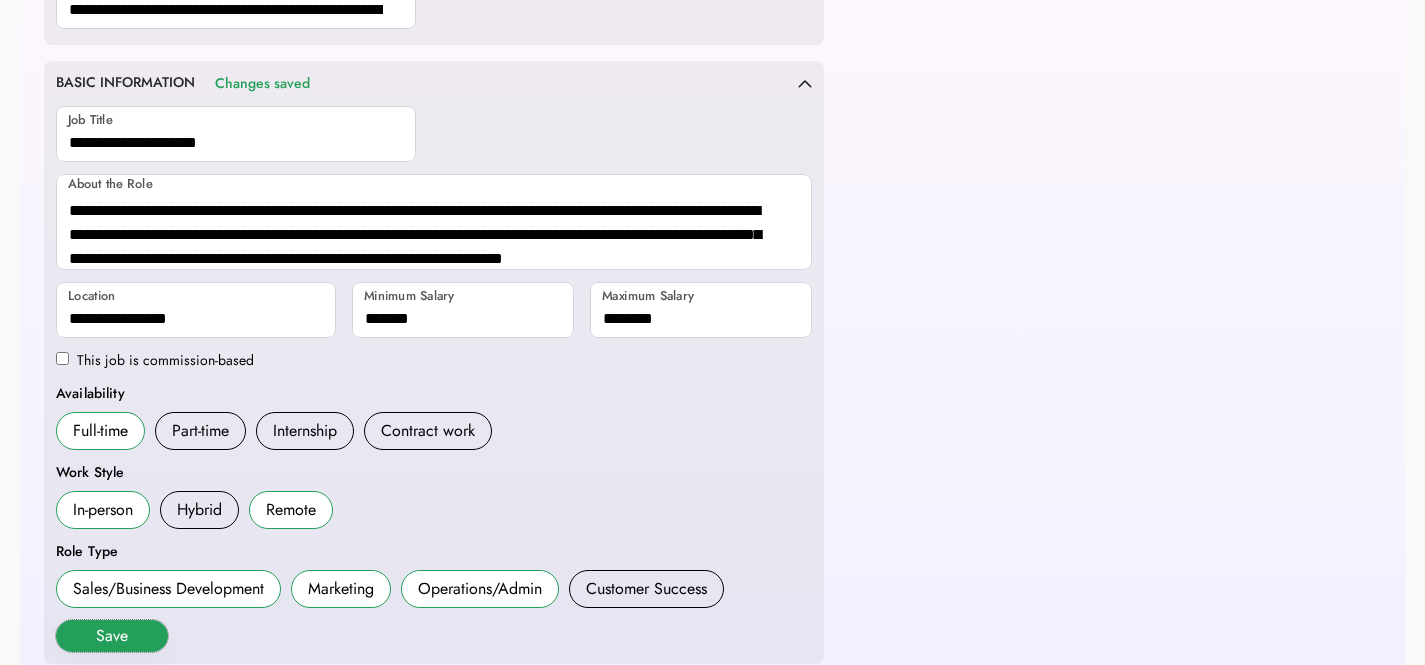 click on "Save" at bounding box center [112, 636] 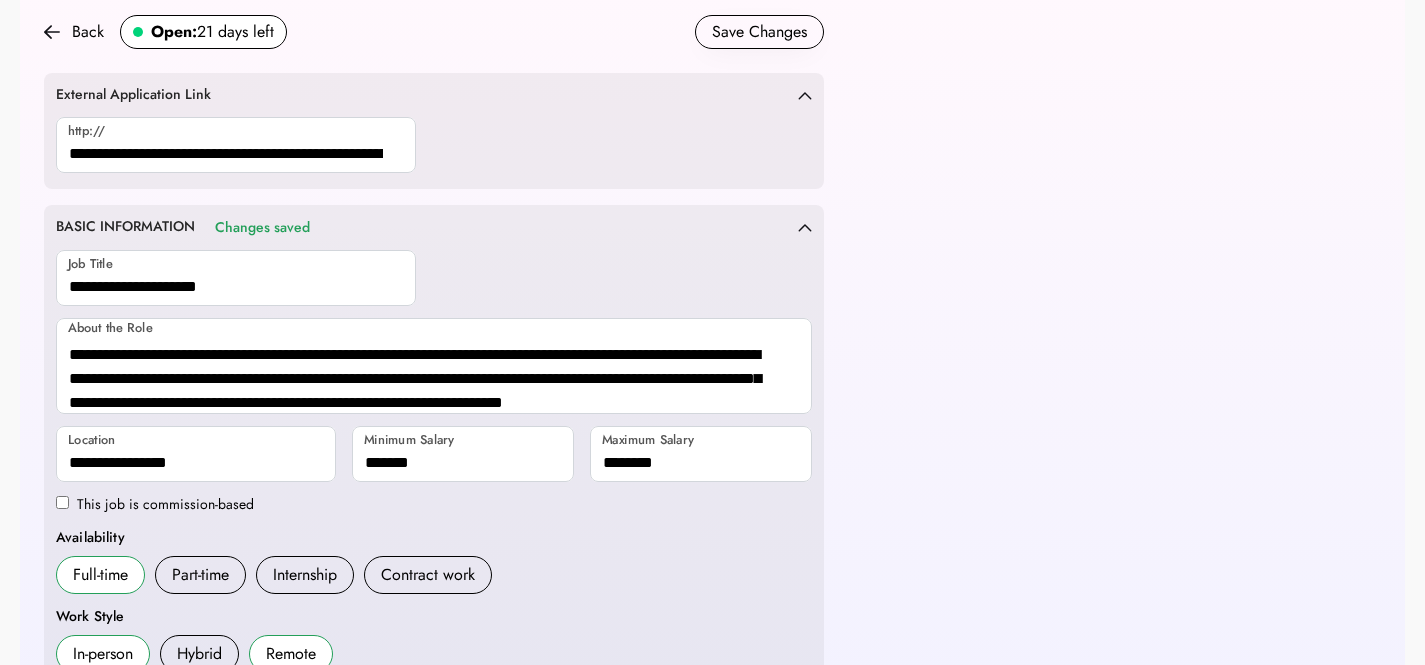 scroll, scrollTop: 0, scrollLeft: 0, axis: both 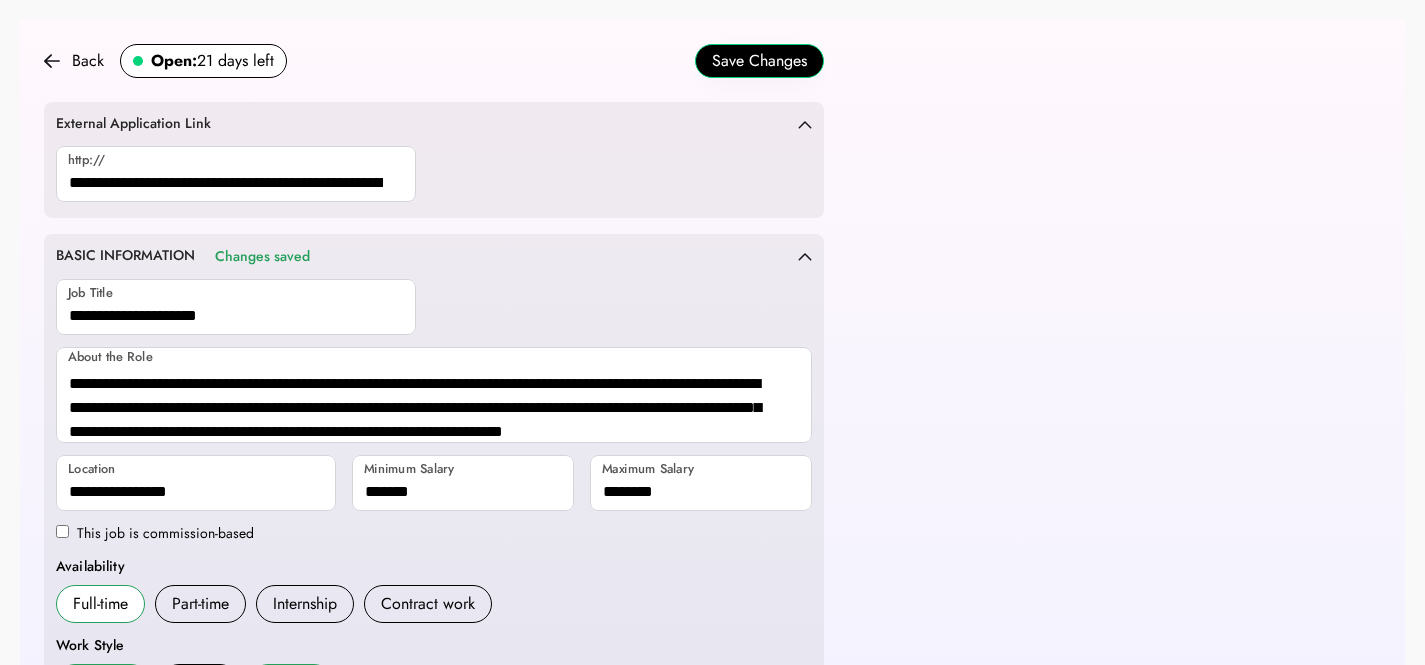 click on "Save Changes" at bounding box center [759, 61] 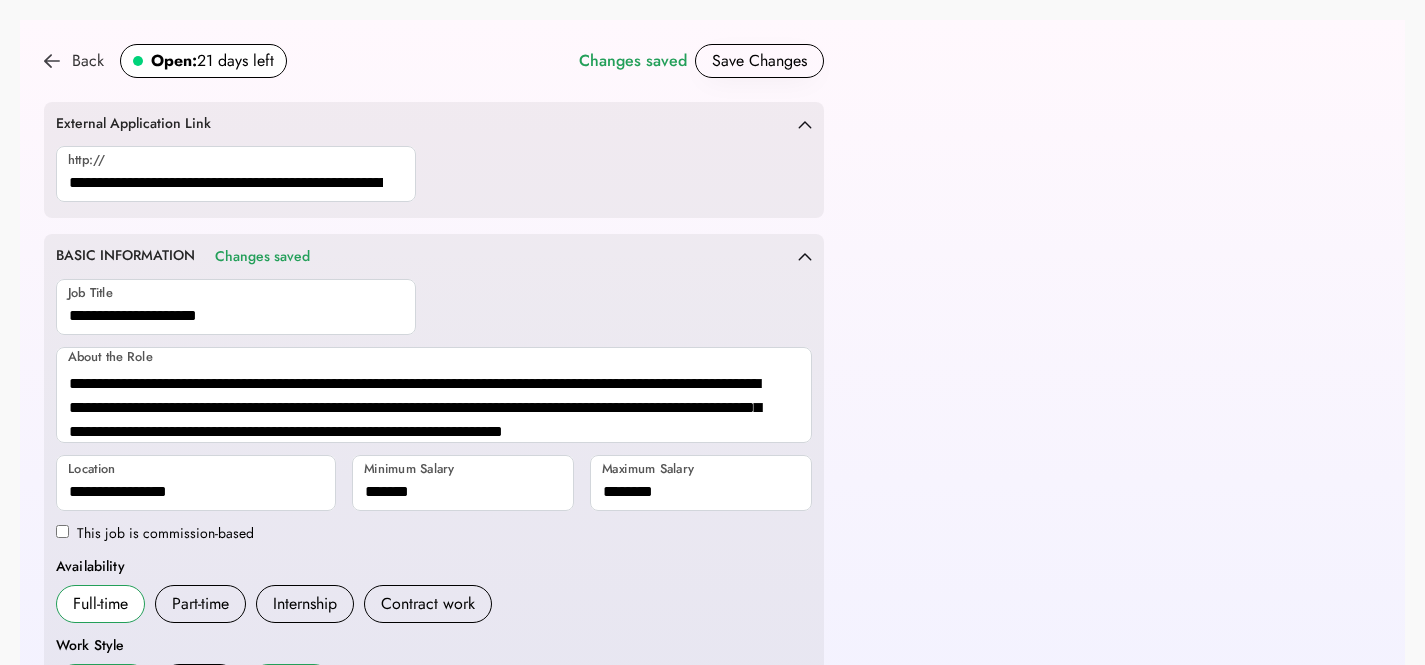 click on "Back" at bounding box center [74, 61] 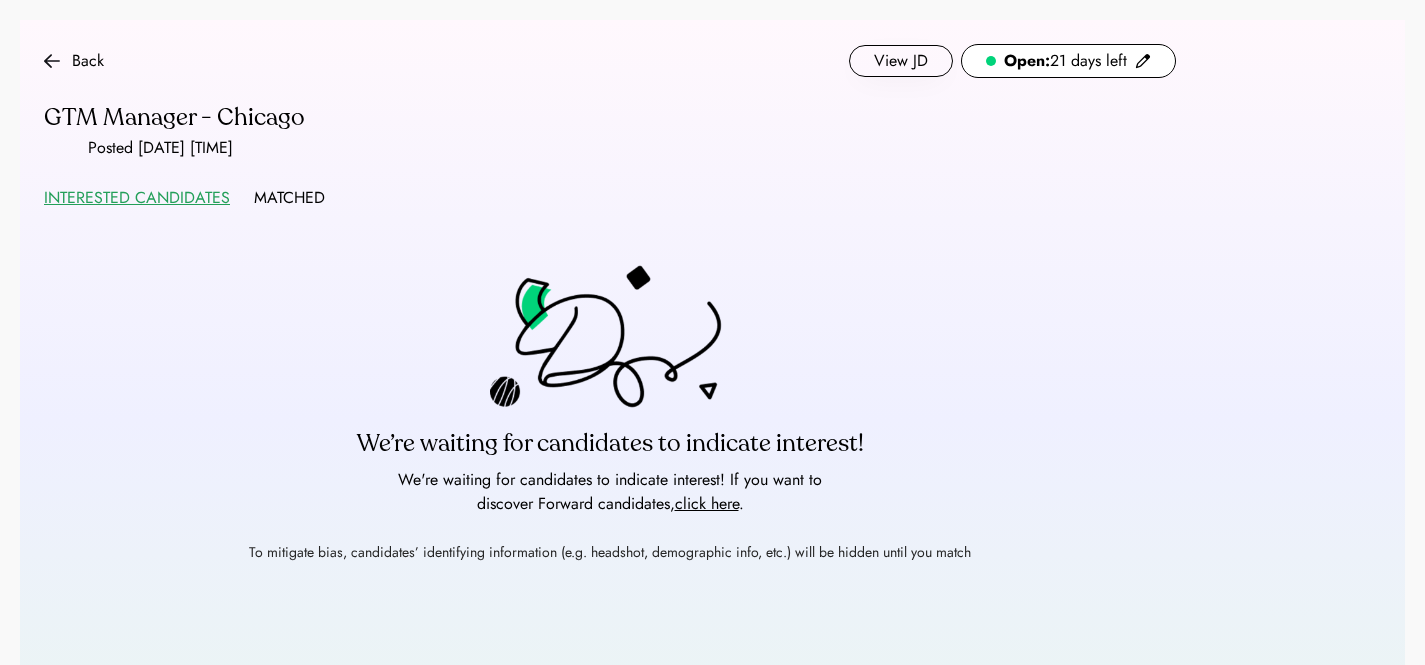 scroll, scrollTop: 0, scrollLeft: 0, axis: both 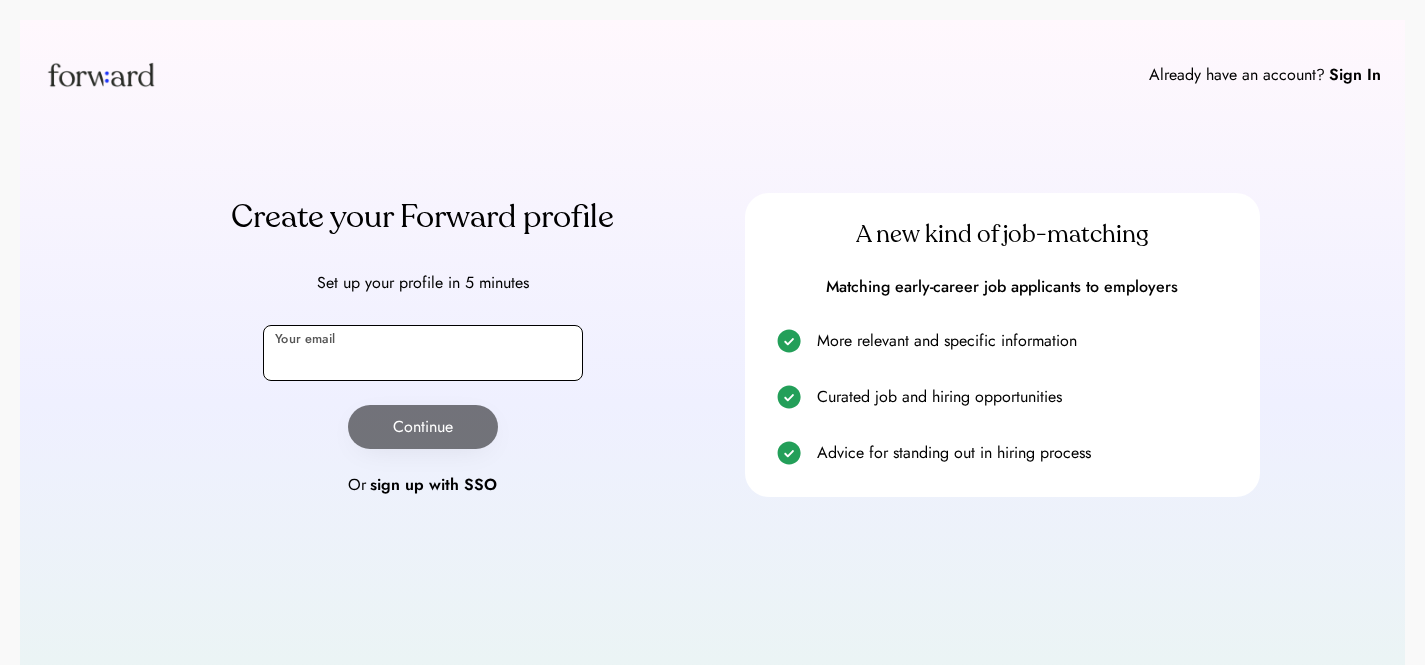 click at bounding box center [423, 353] 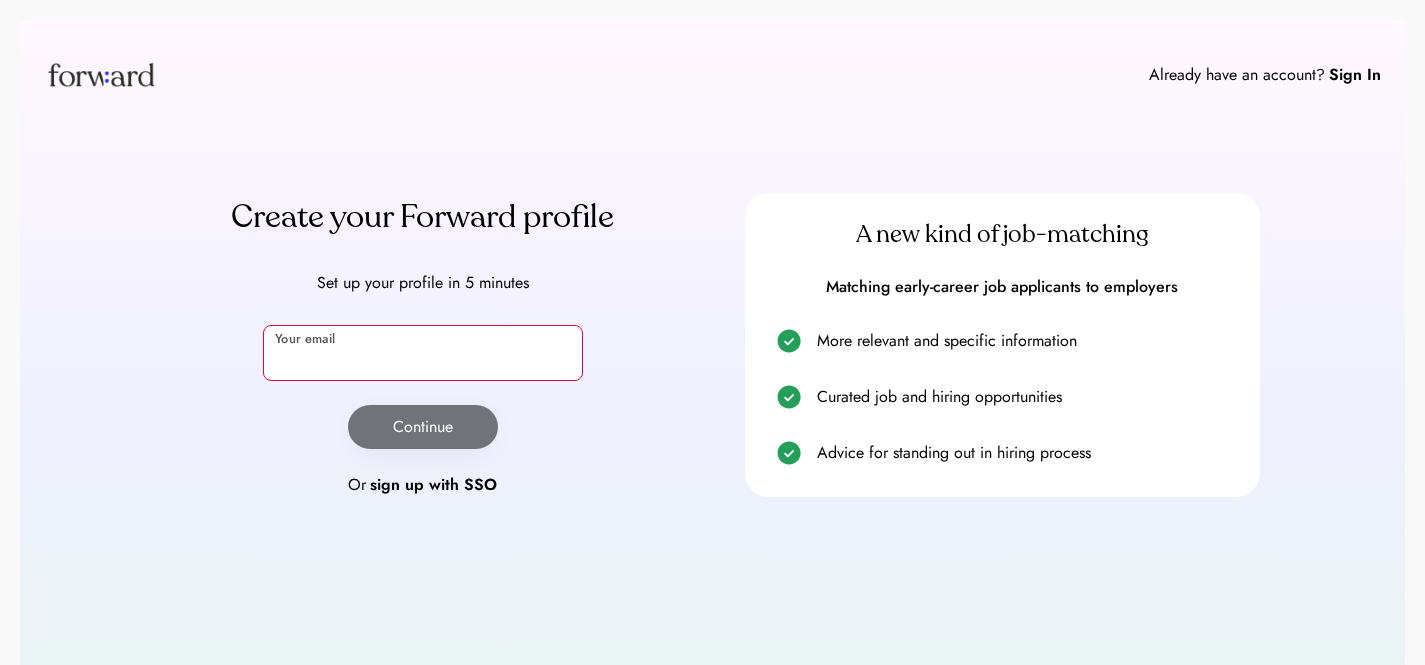 paste on "*******" 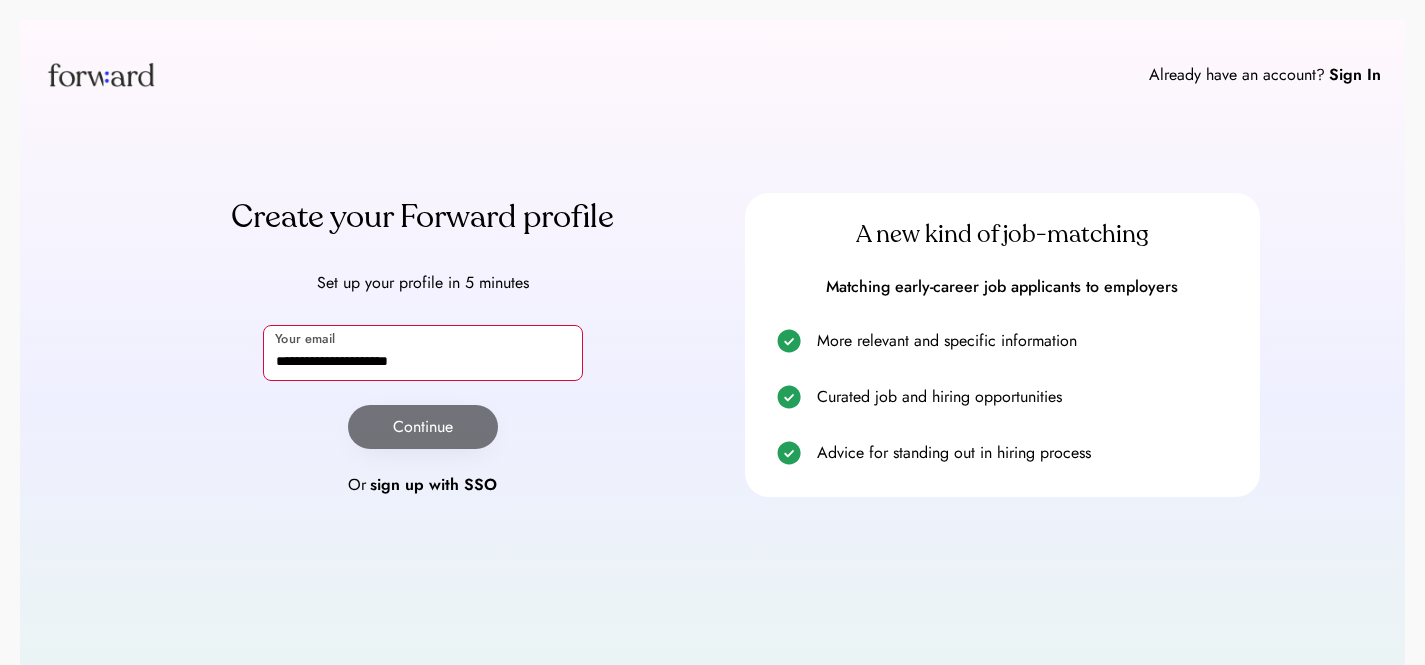 type on "**********" 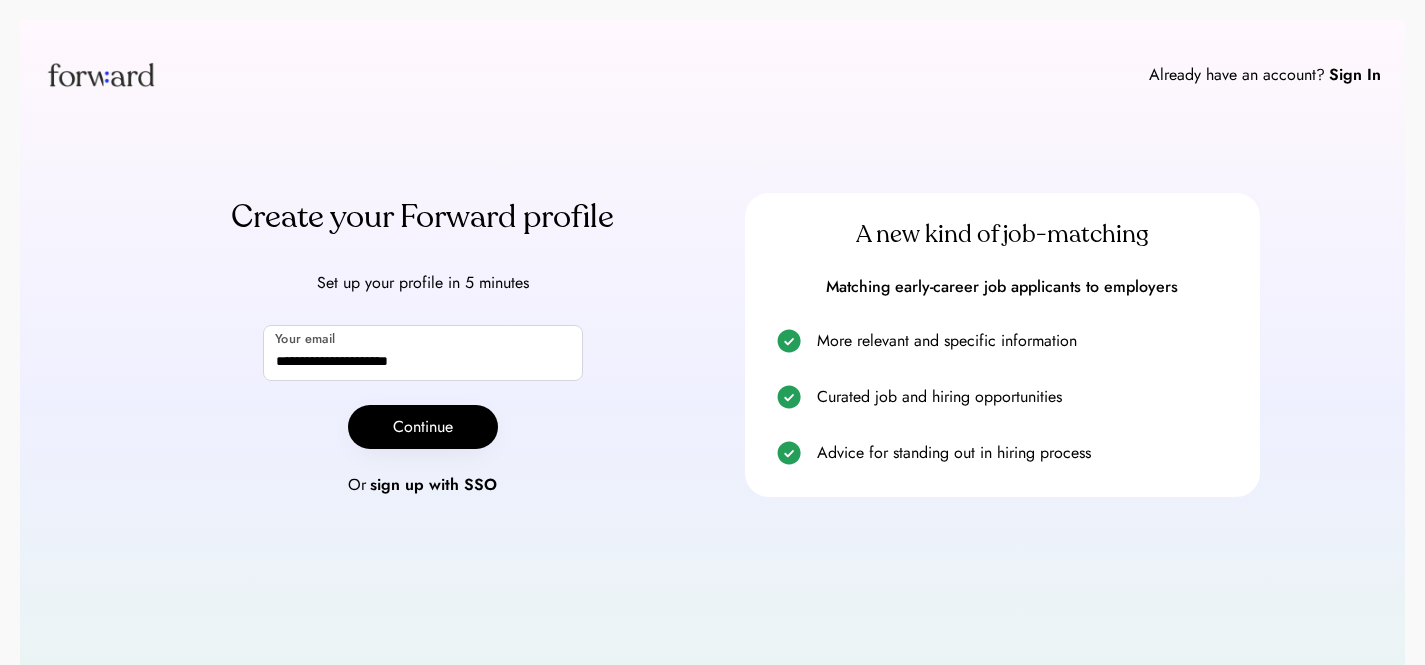 click on "**********" at bounding box center [422, 345] 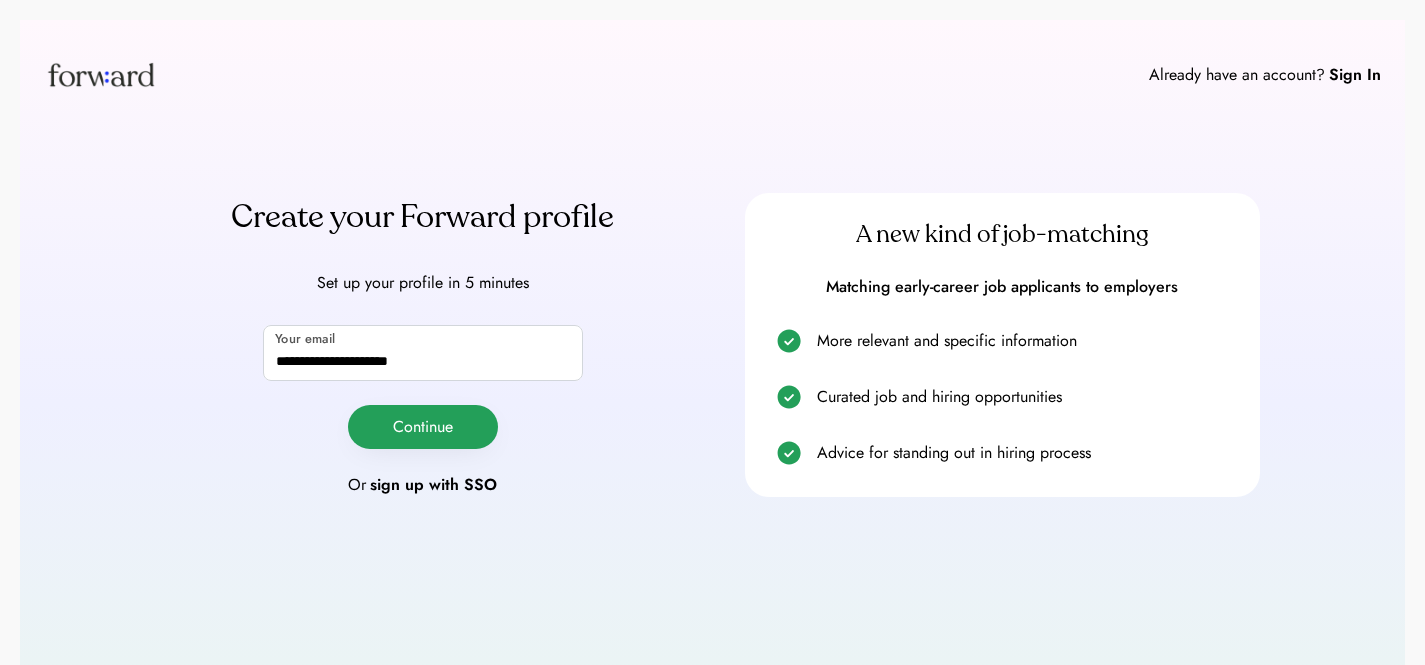 click on "Continue" at bounding box center [423, 427] 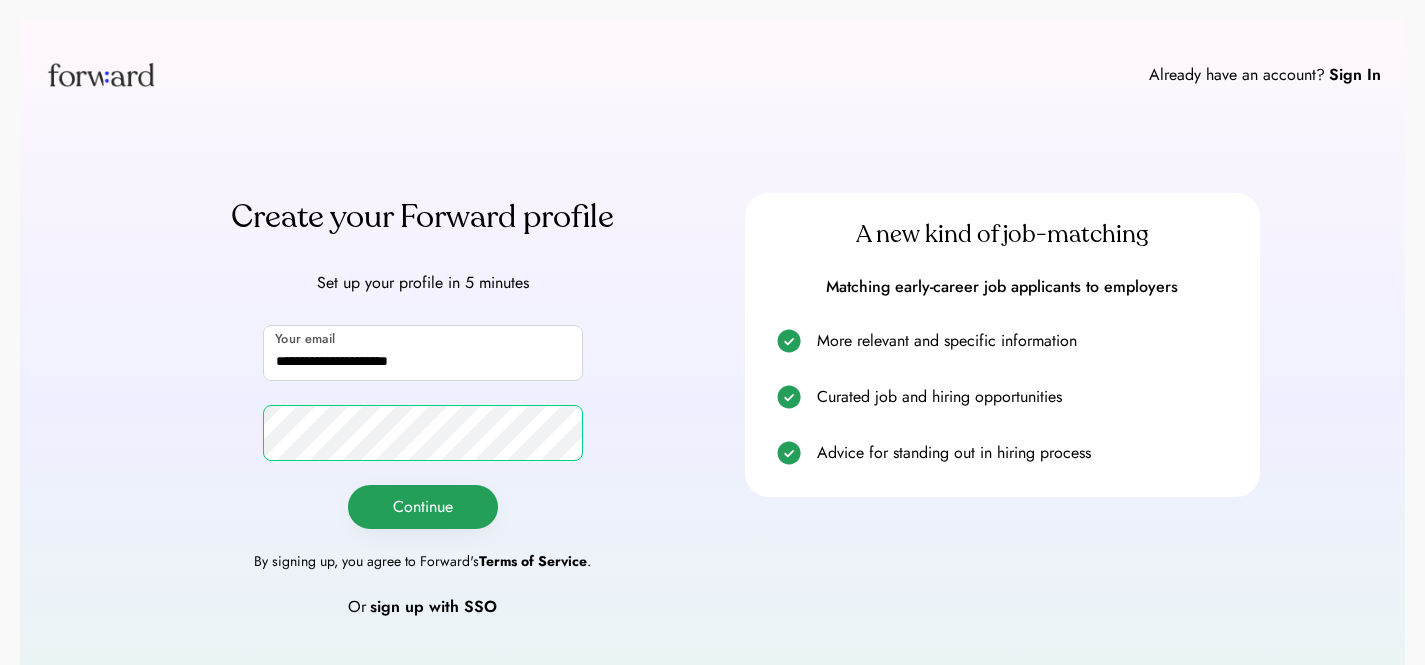 click on "Continue" at bounding box center (423, 507) 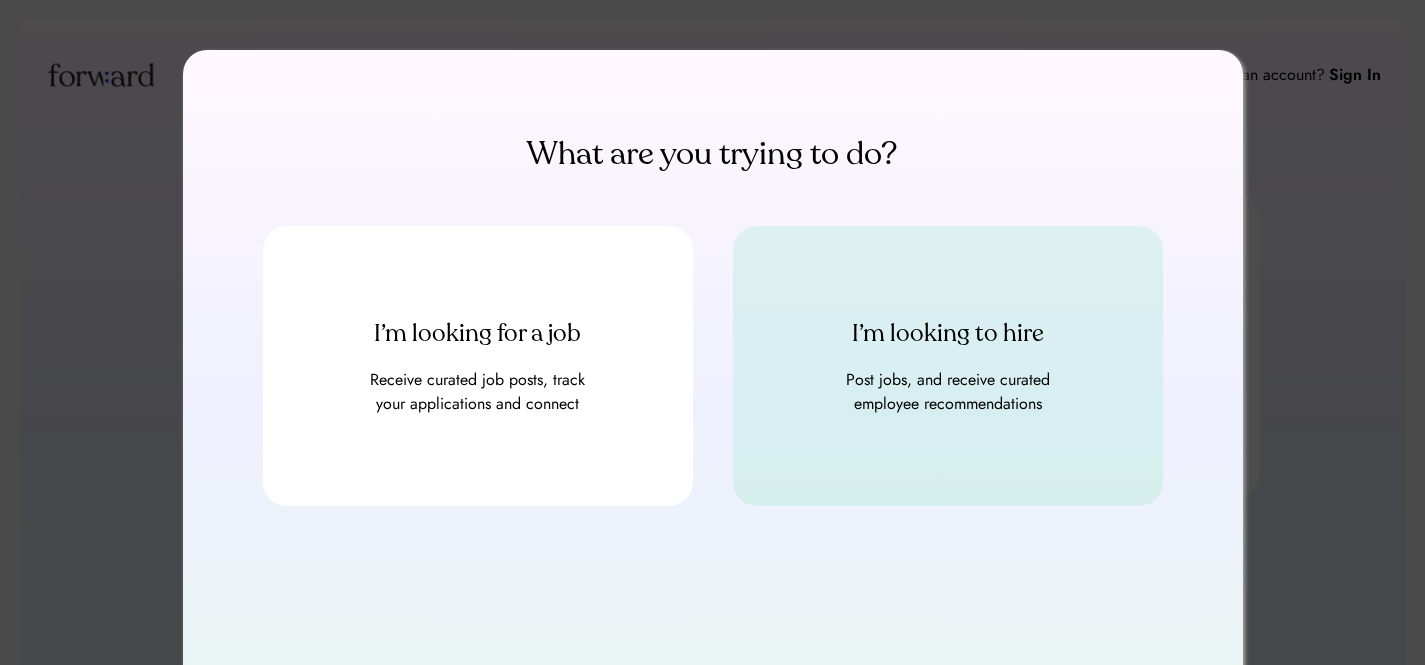 click on "I’m looking to hire" at bounding box center (948, 334) 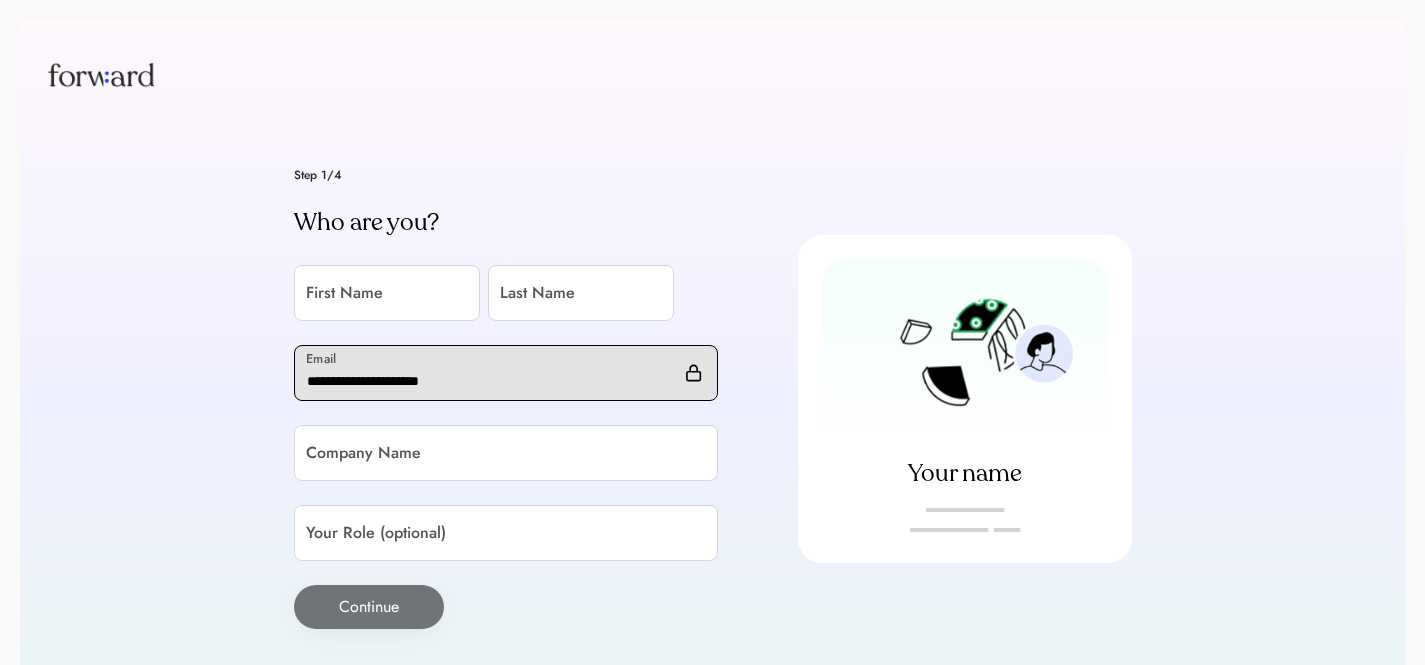 scroll, scrollTop: 0, scrollLeft: 0, axis: both 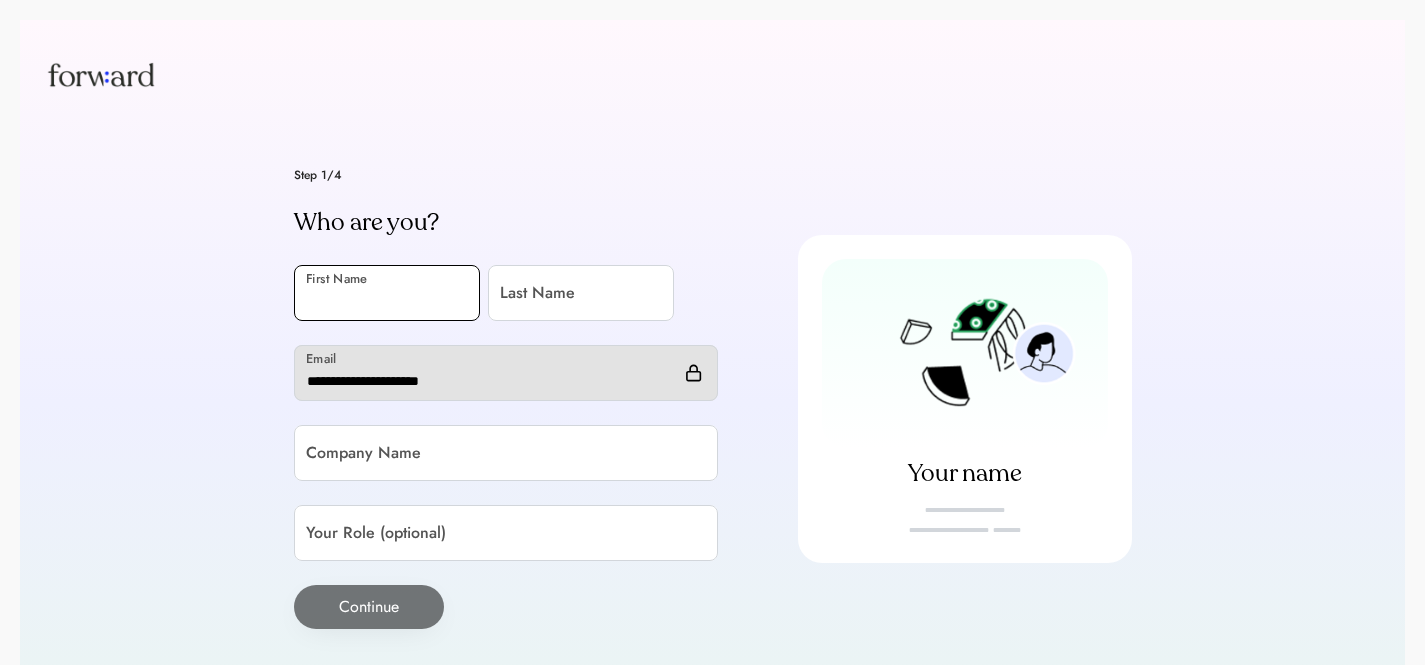 click at bounding box center [387, 293] 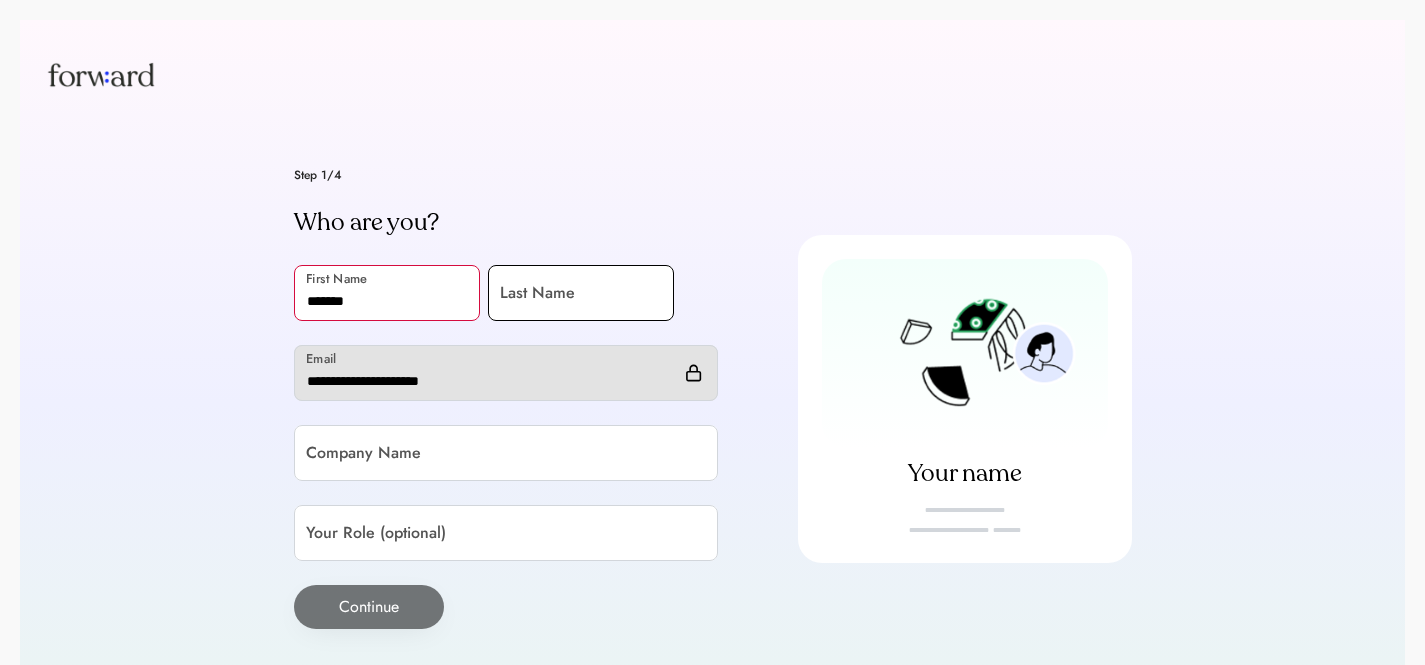 type on "*******" 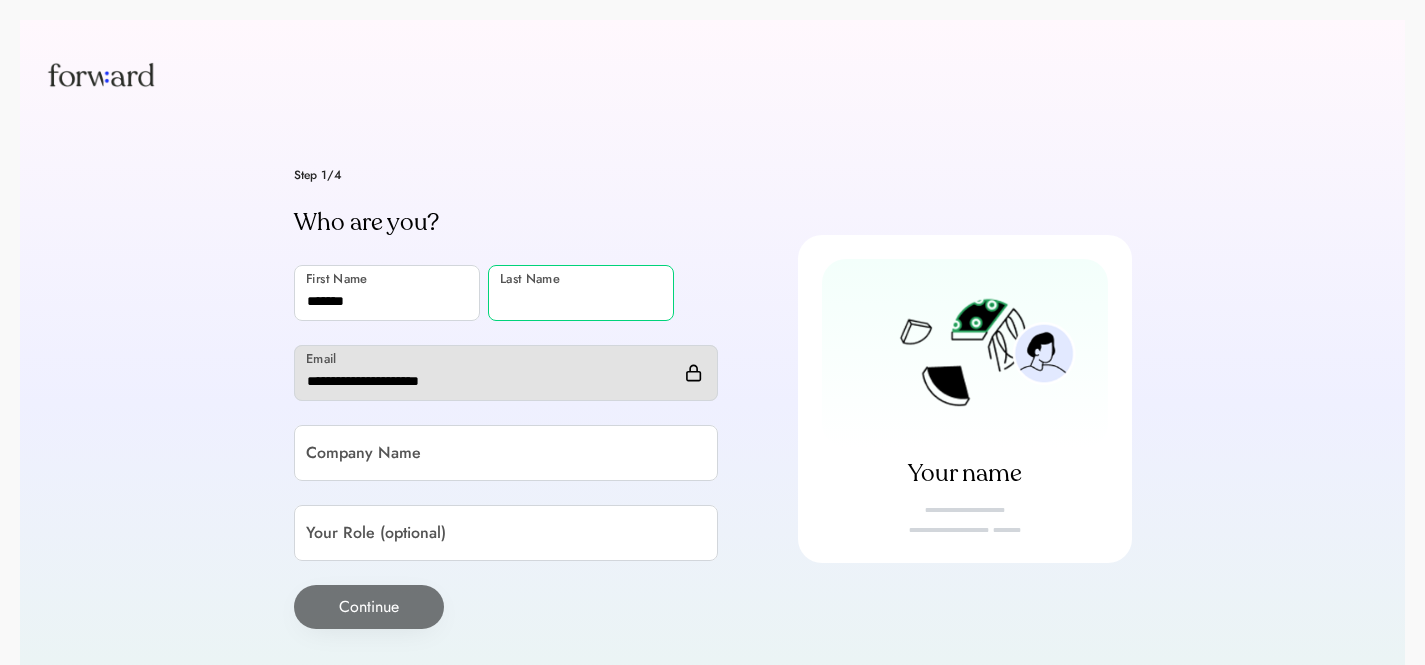 click at bounding box center (581, 293) 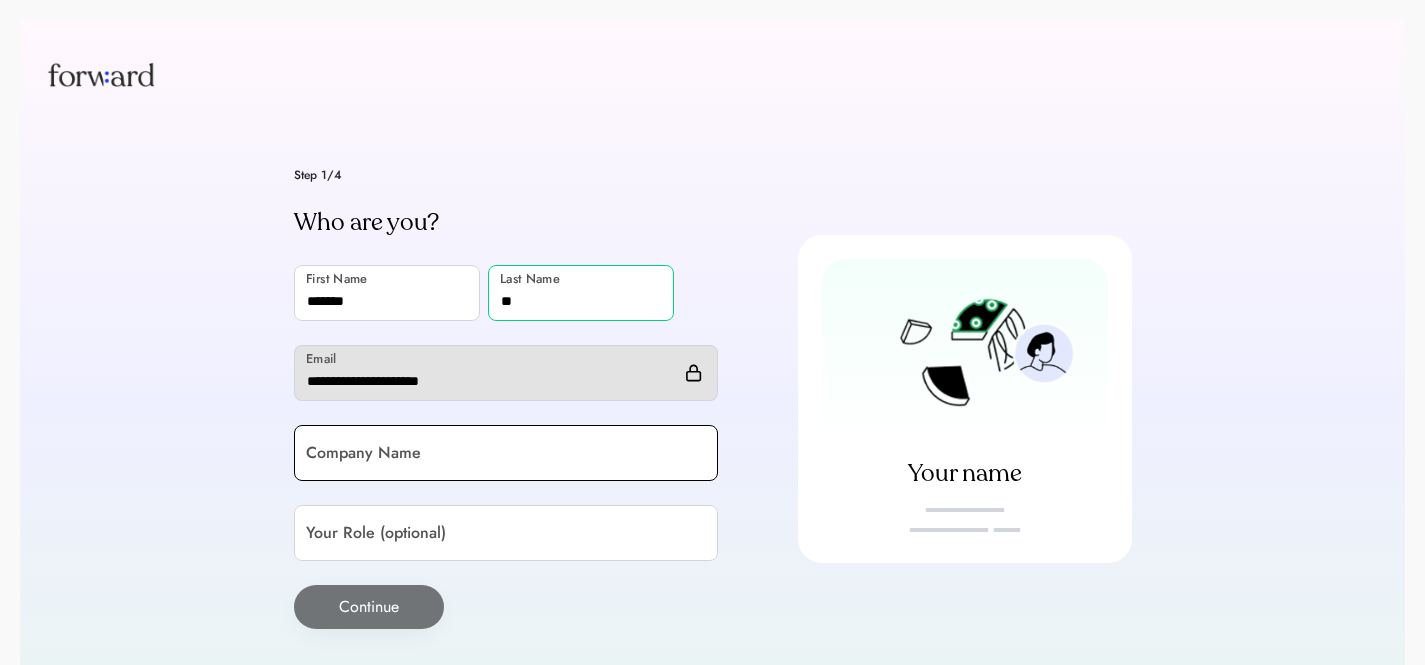 type on "**" 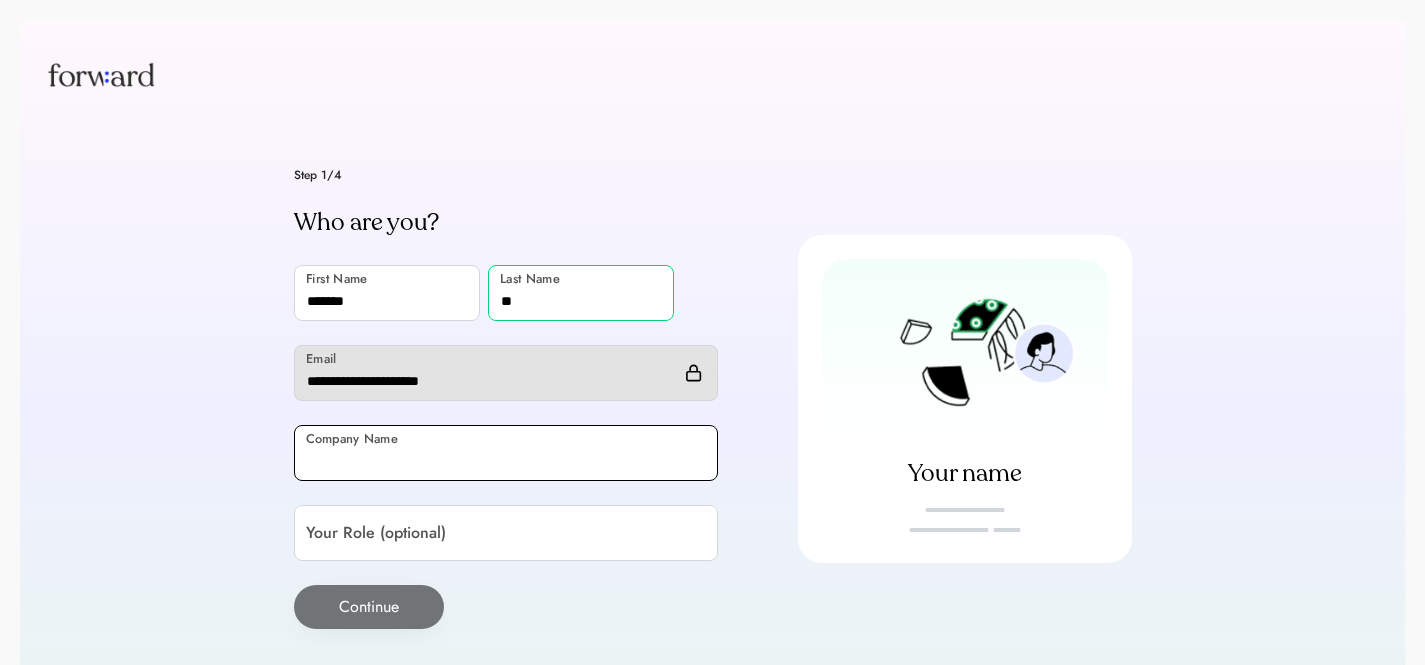 click at bounding box center (506, 453) 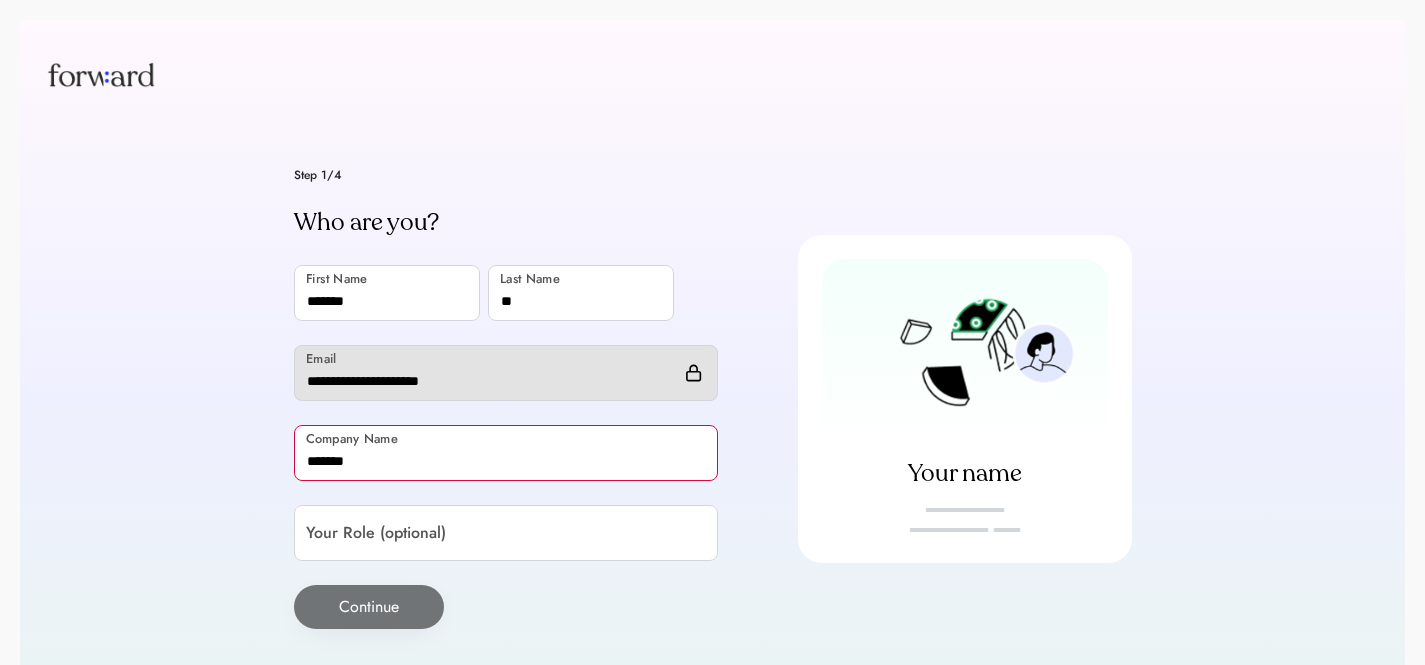 type on "*******" 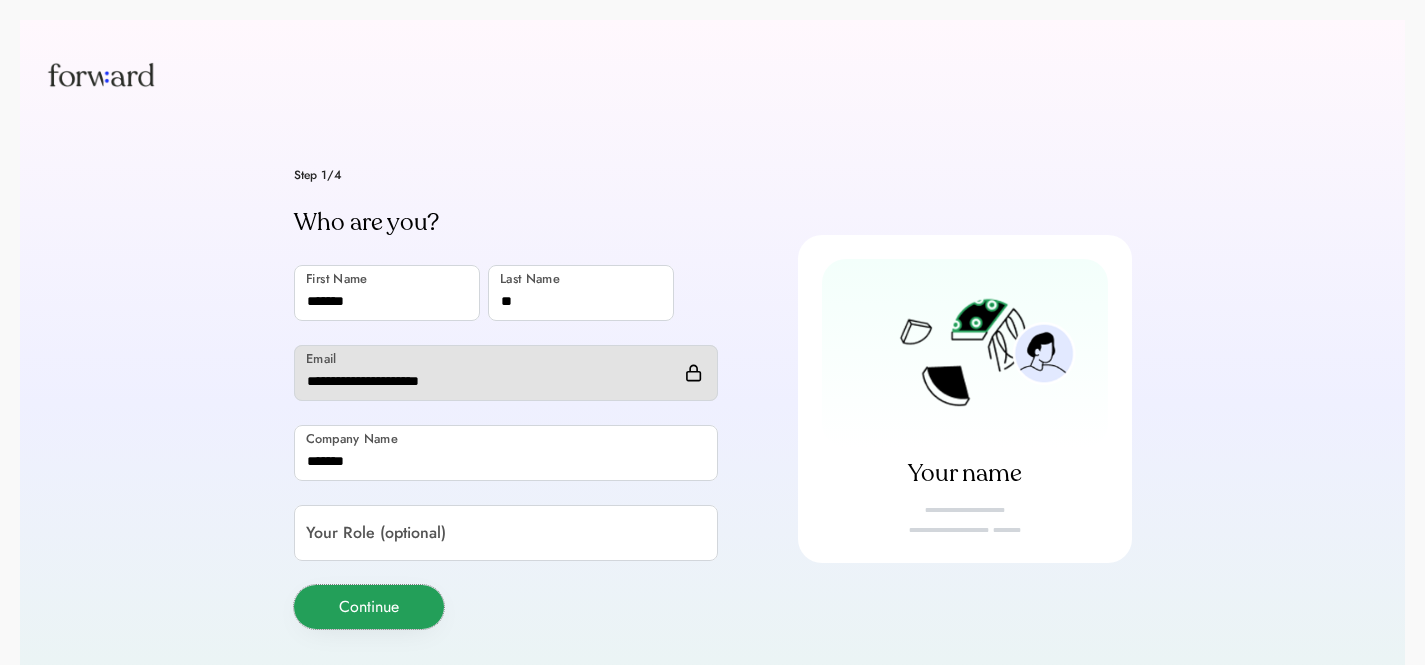 click on "Continue" at bounding box center (369, 607) 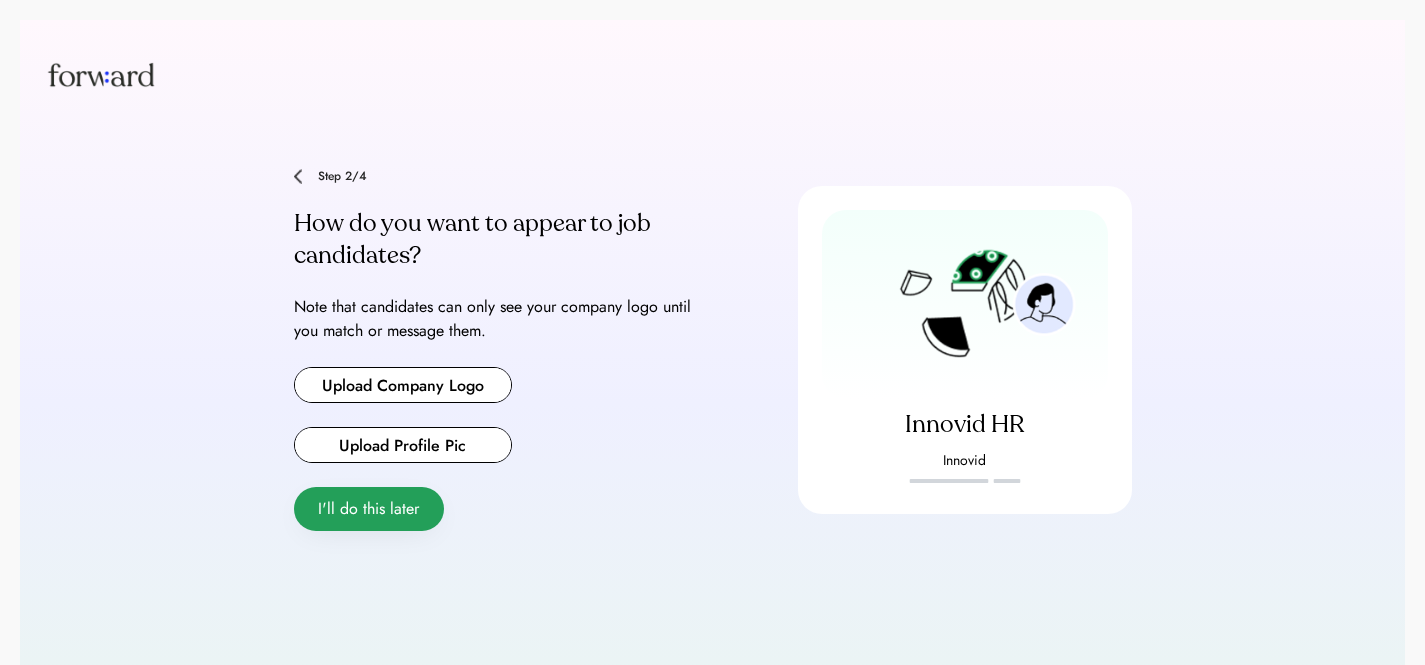 click on "I'll do this later" at bounding box center (369, 509) 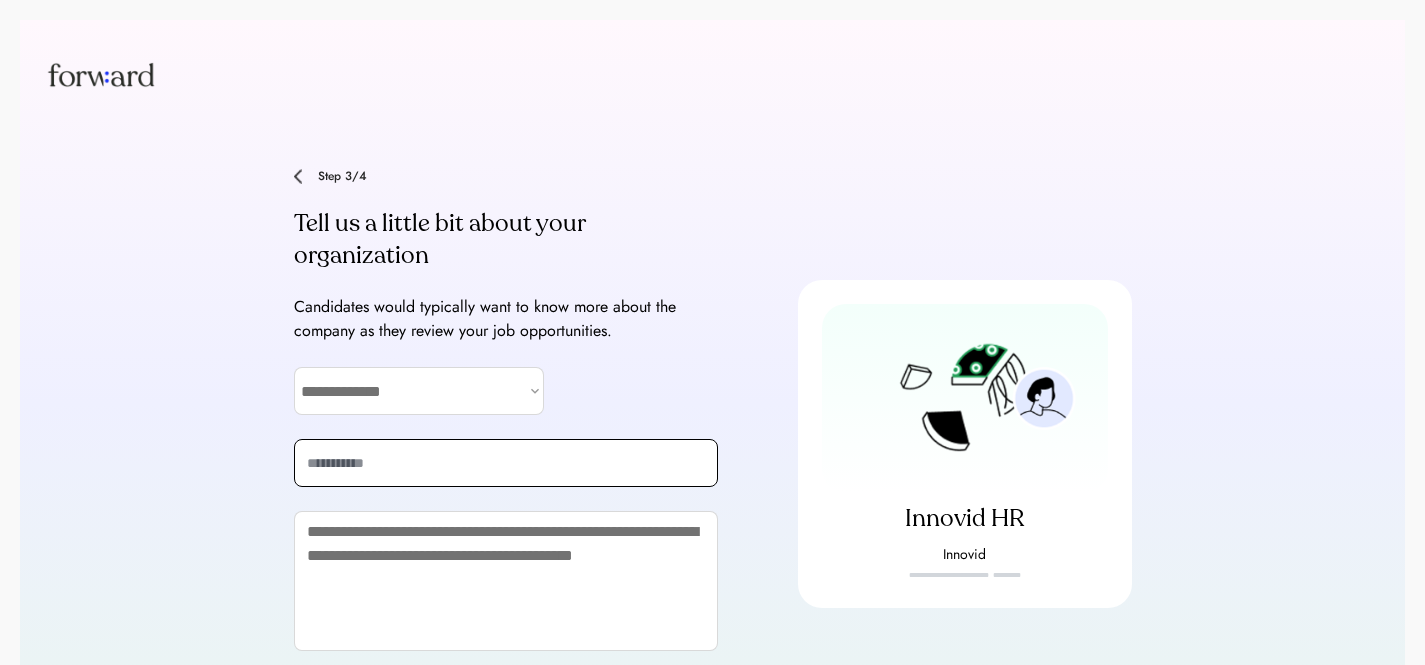 click on "**********" at bounding box center (419, 391) 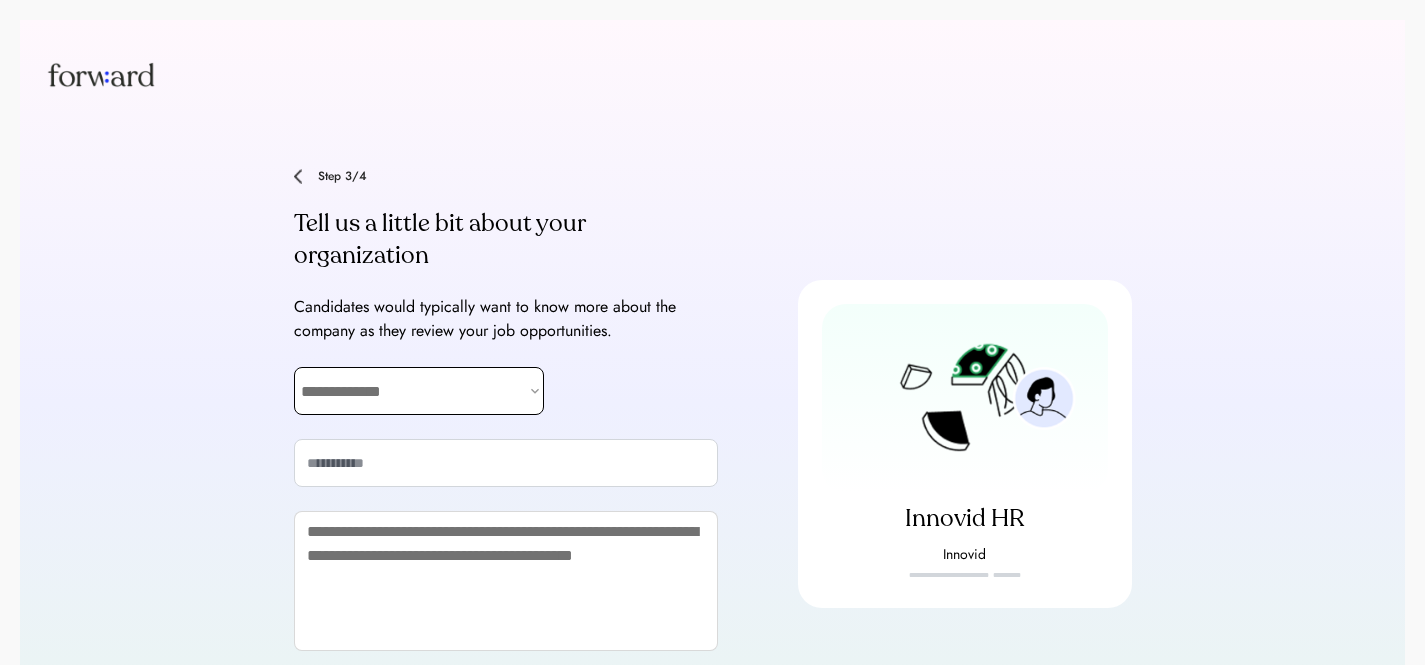 select on "**********" 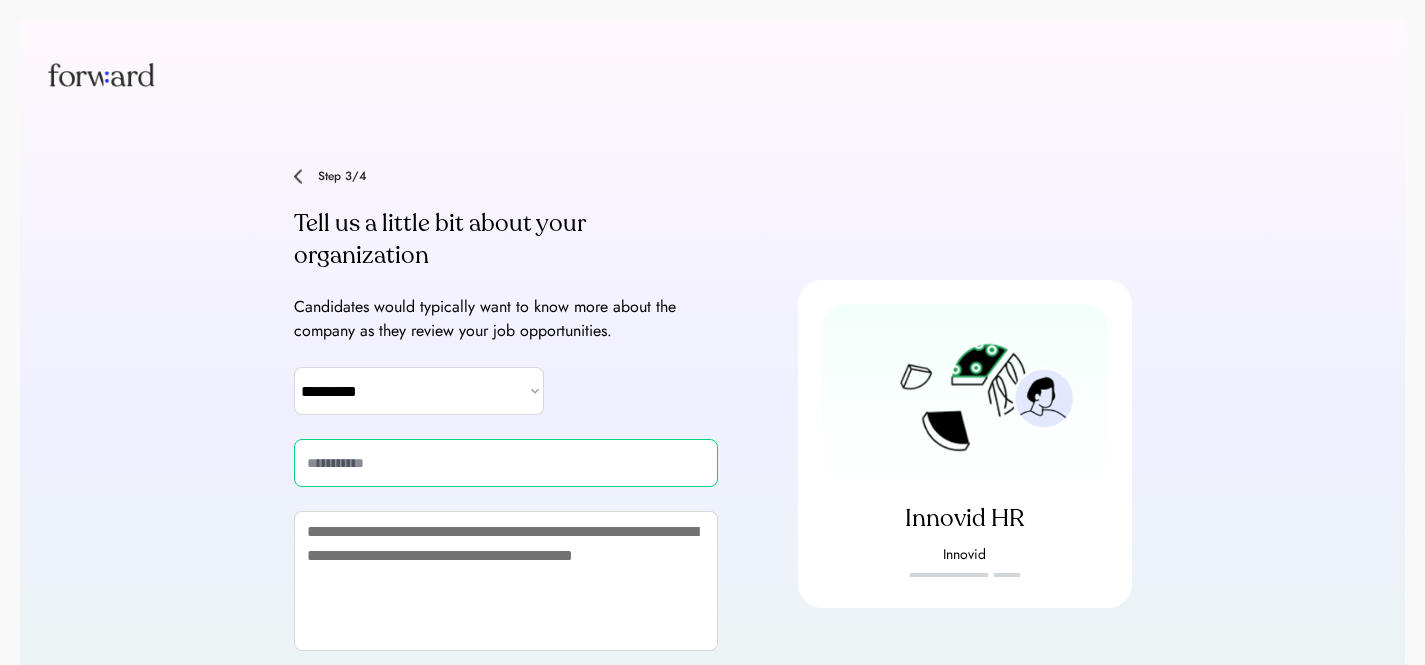 click at bounding box center [506, 463] 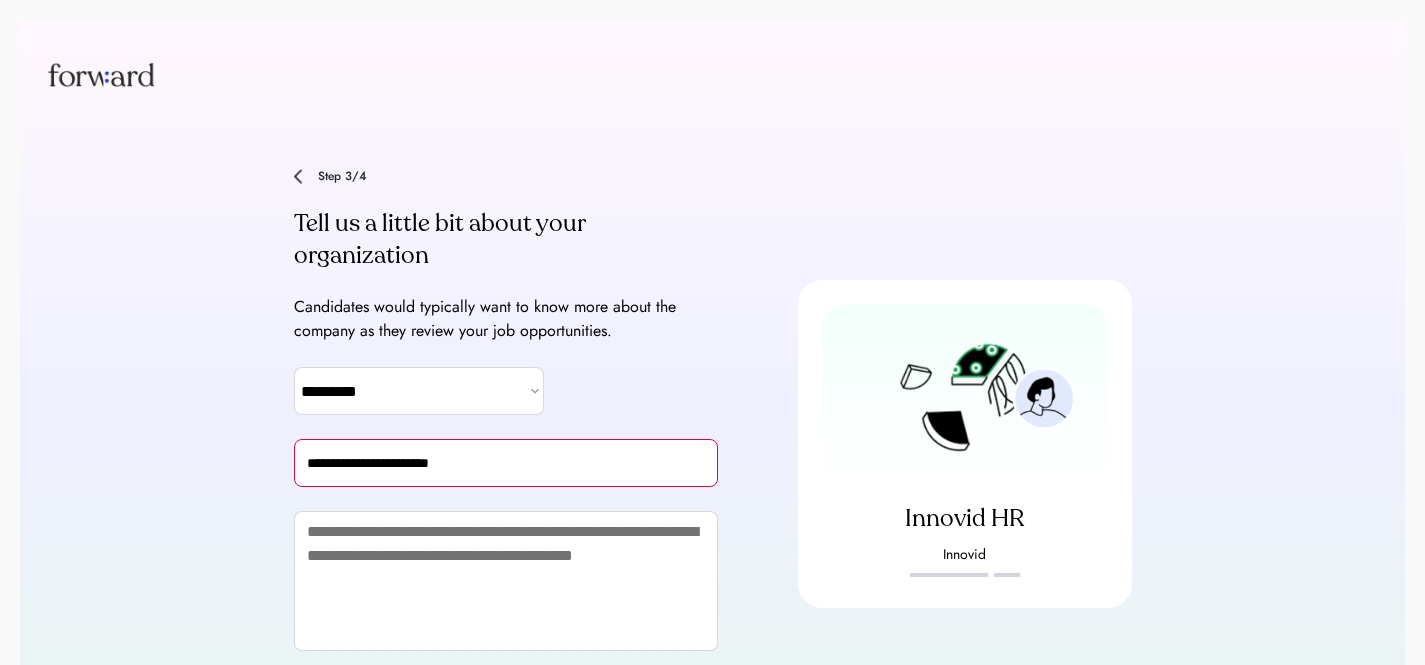 type on "**********" 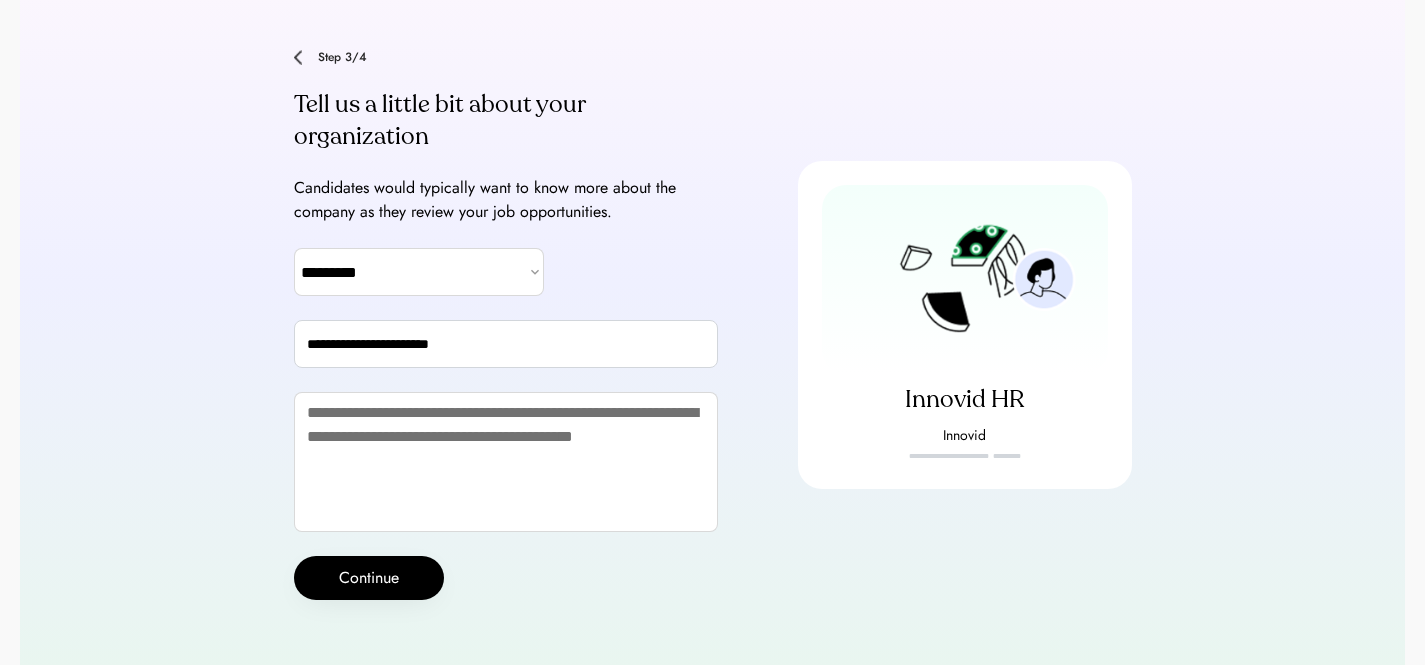 click at bounding box center (506, 462) 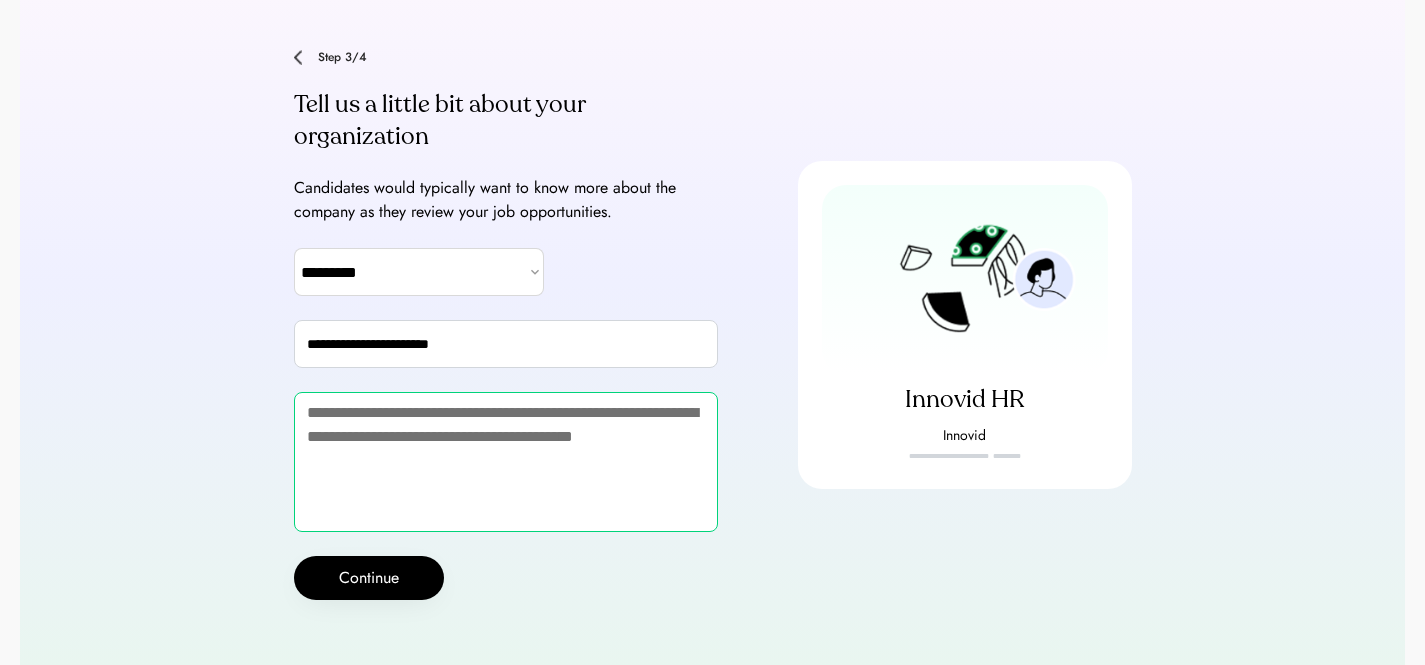 paste on "**********" 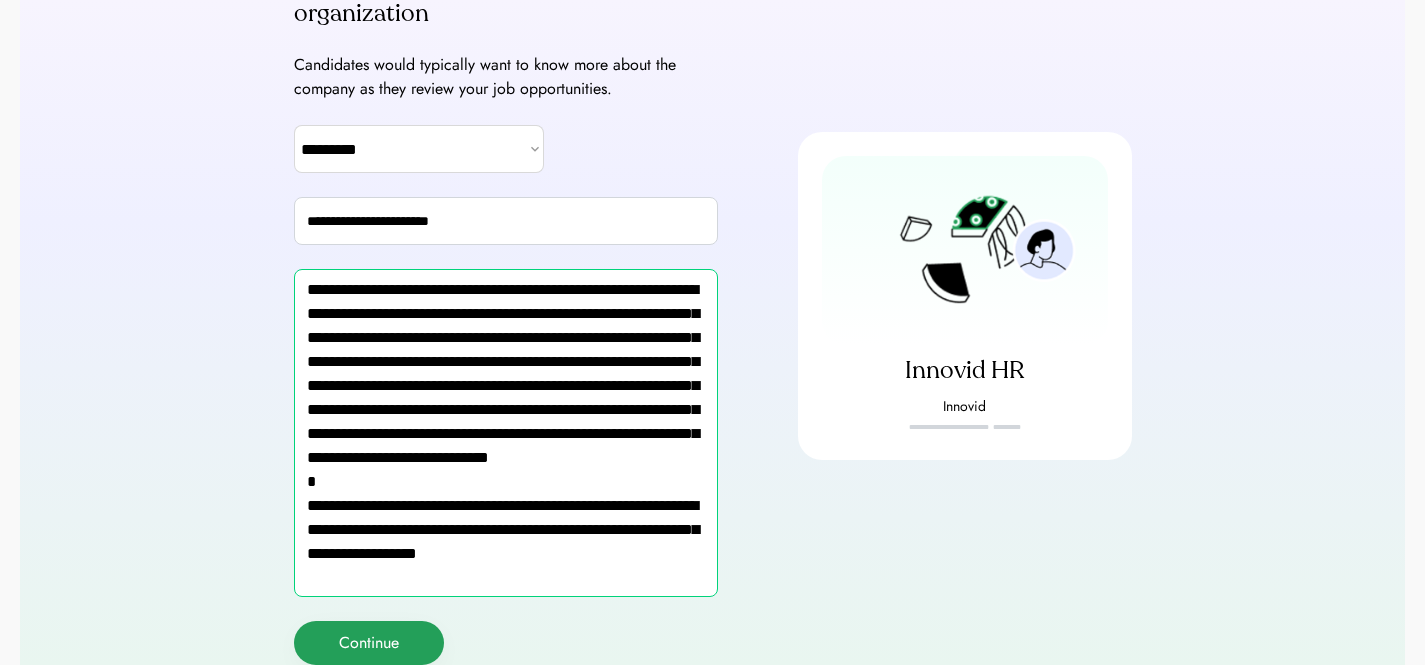 type on "**********" 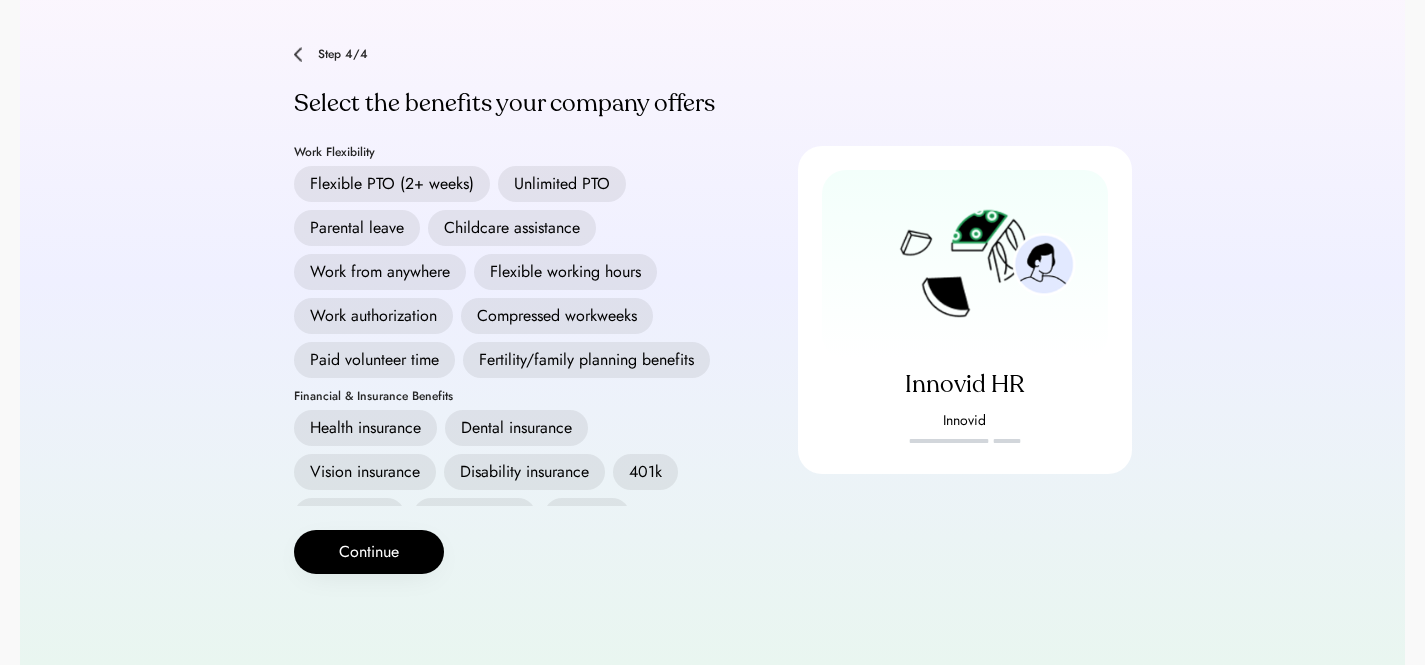 scroll, scrollTop: 122, scrollLeft: 0, axis: vertical 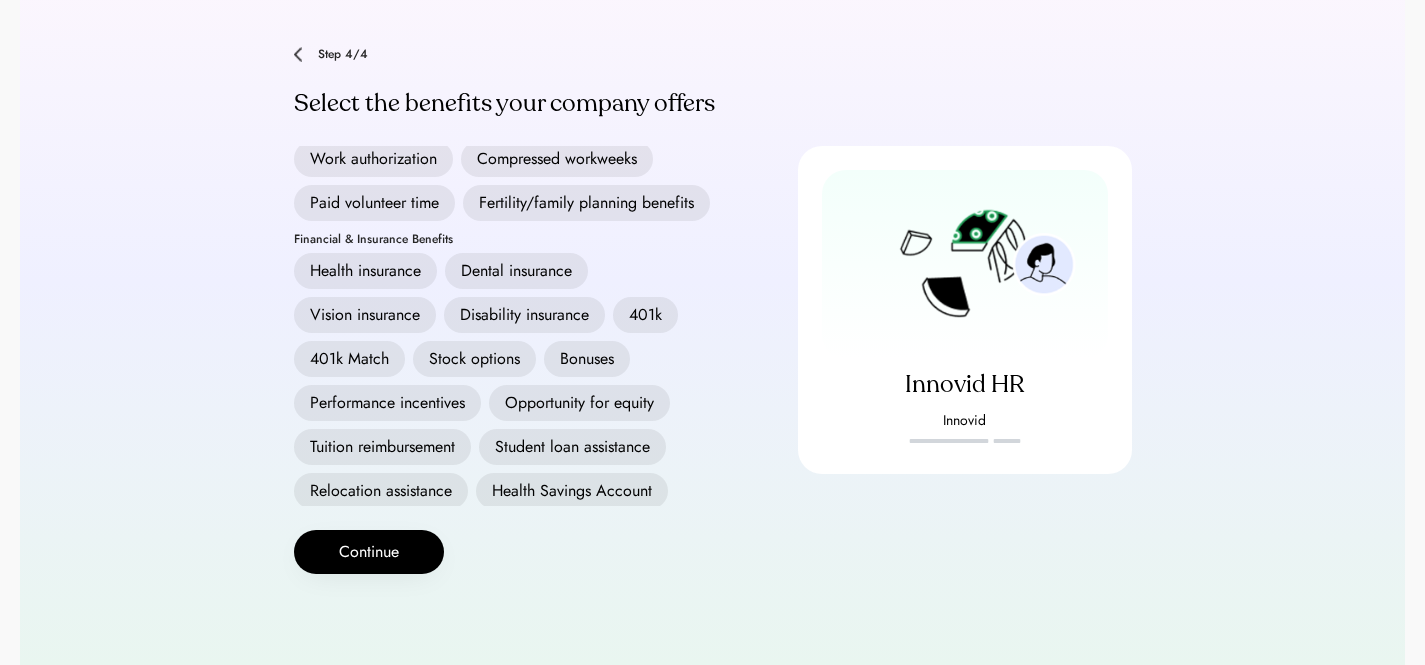 click on "401k" at bounding box center [645, 315] 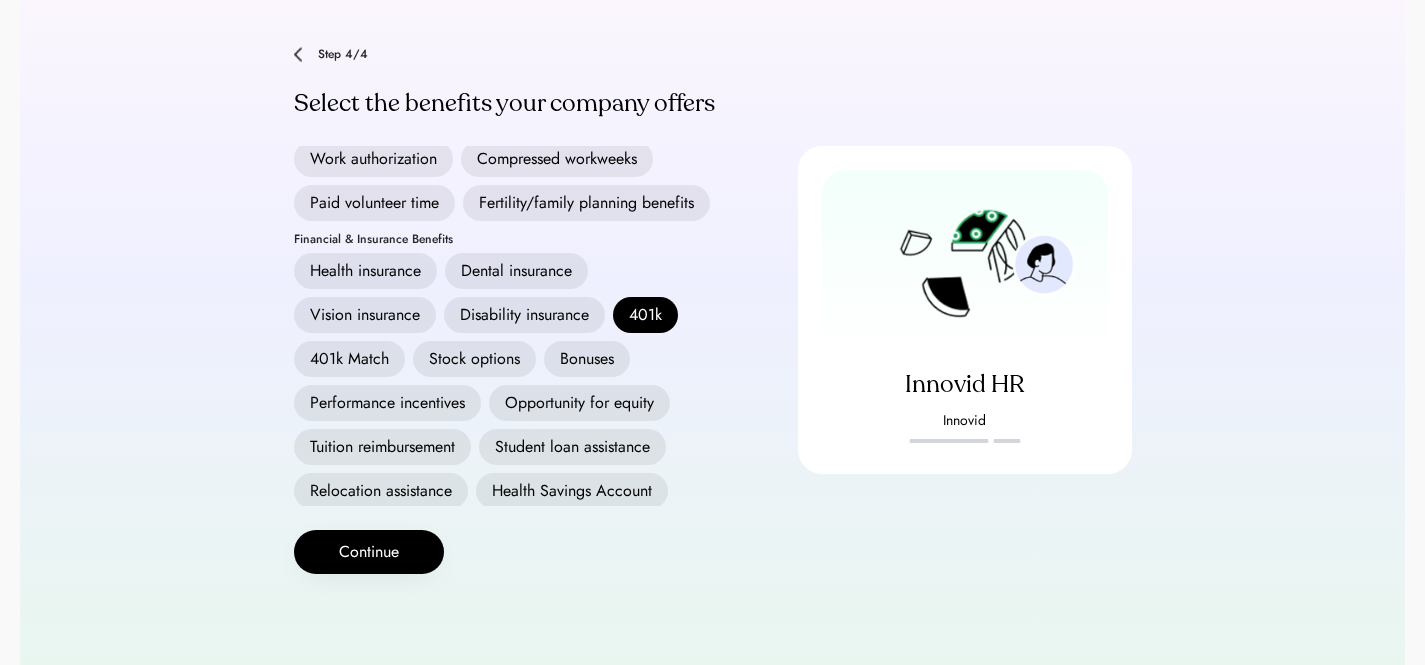 click on "401k Match" at bounding box center [349, 359] 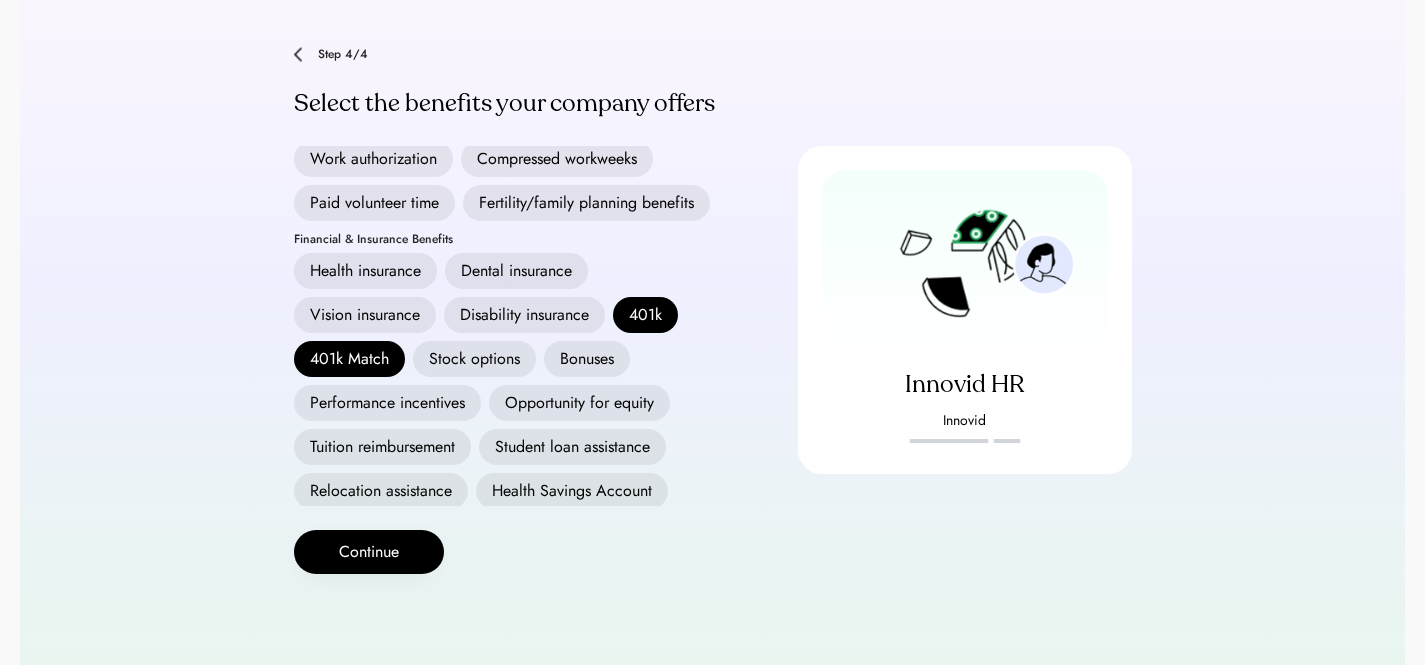 click on "Opportunity for equity" at bounding box center [579, 403] 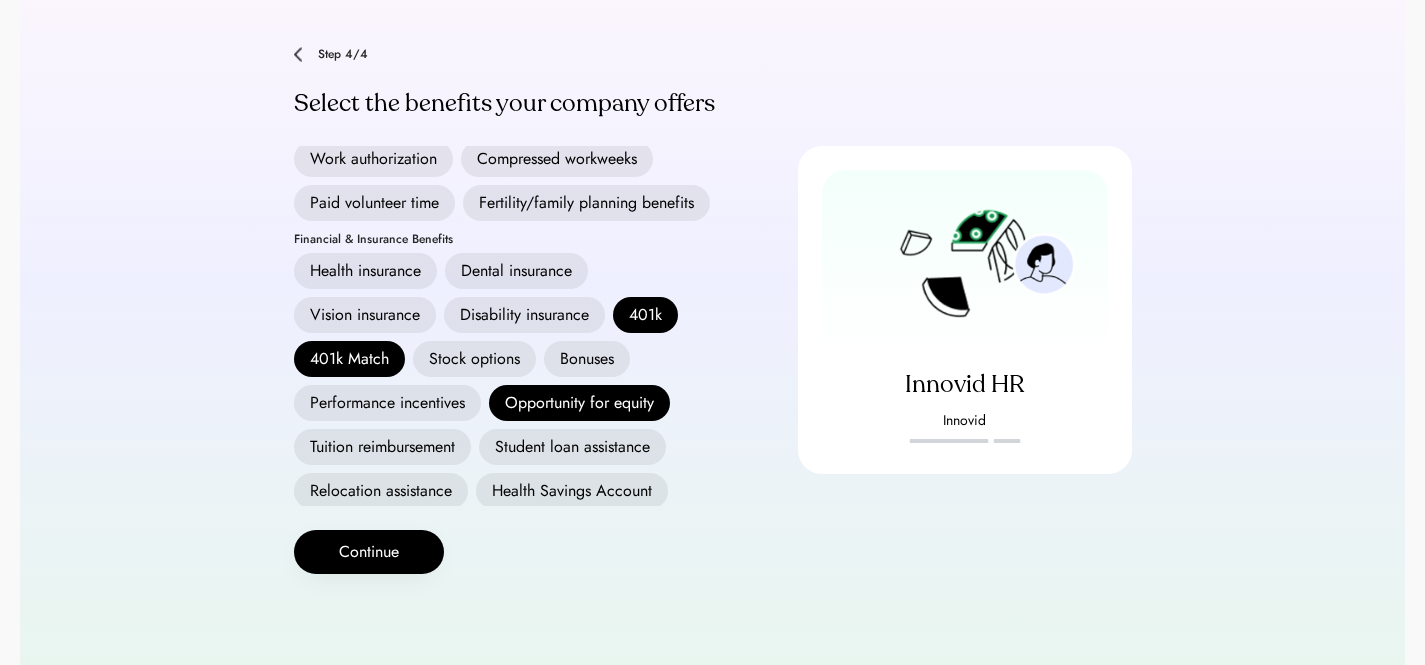 click on "Bonuses" at bounding box center (587, 359) 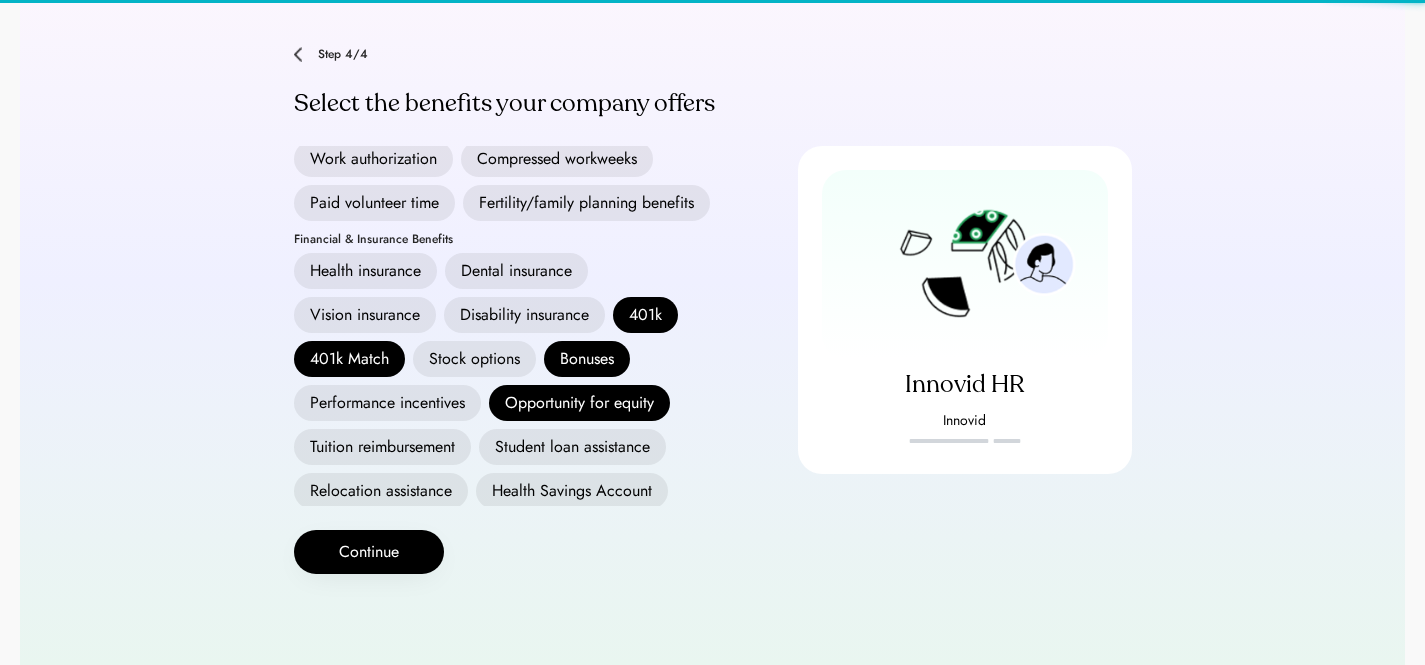 click on "Performance incentives" at bounding box center [387, 403] 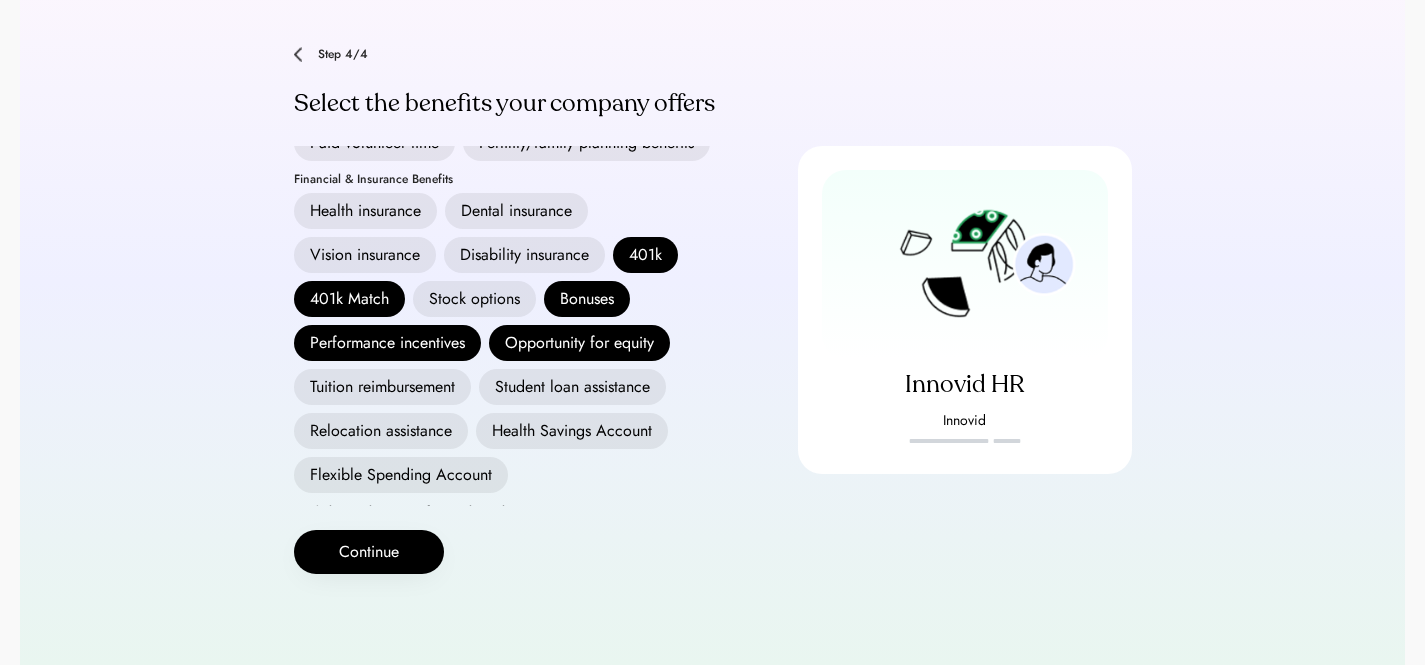 scroll, scrollTop: 322, scrollLeft: 0, axis: vertical 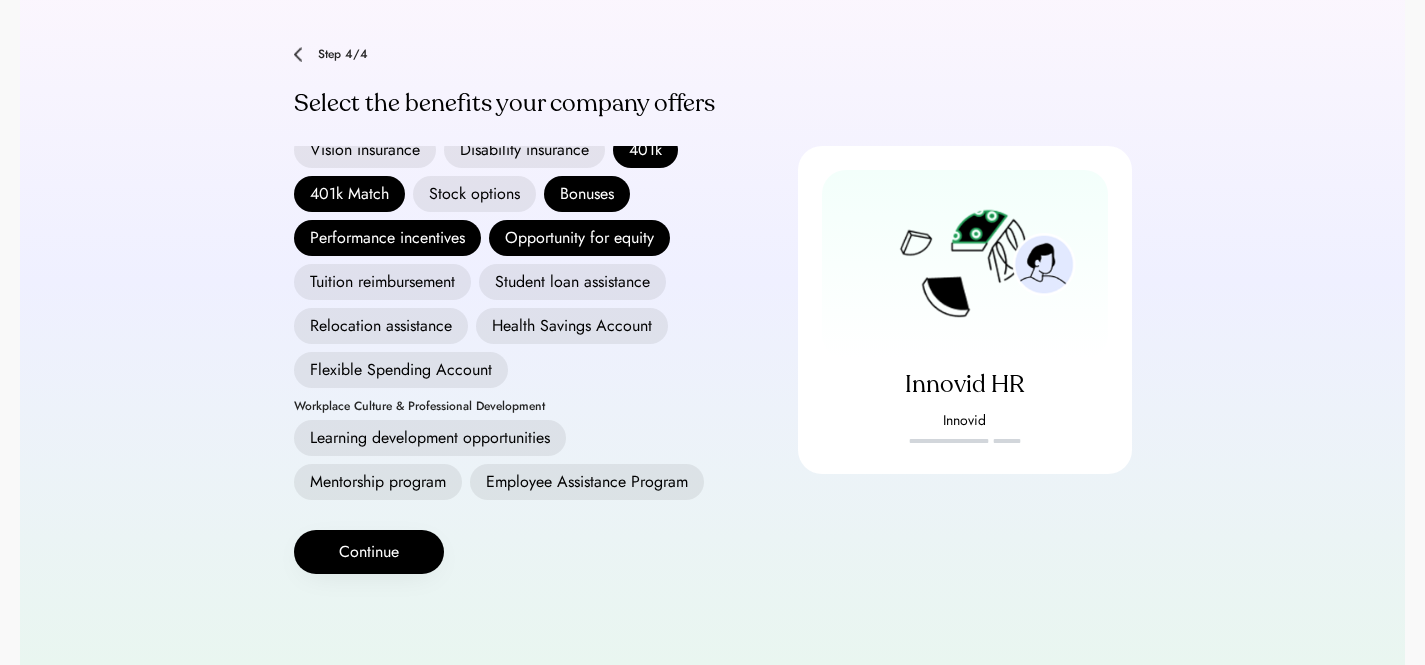 click on "Flexible Spending Account" at bounding box center (401, 370) 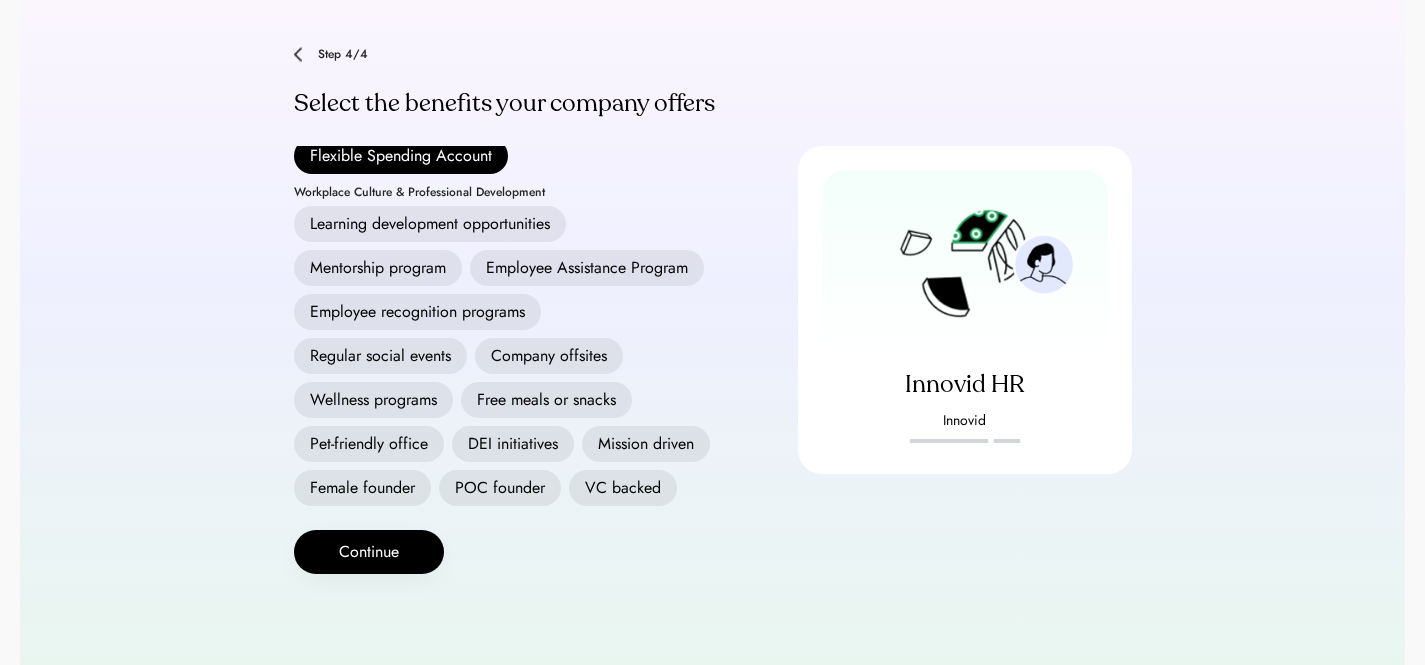scroll, scrollTop: 594, scrollLeft: 0, axis: vertical 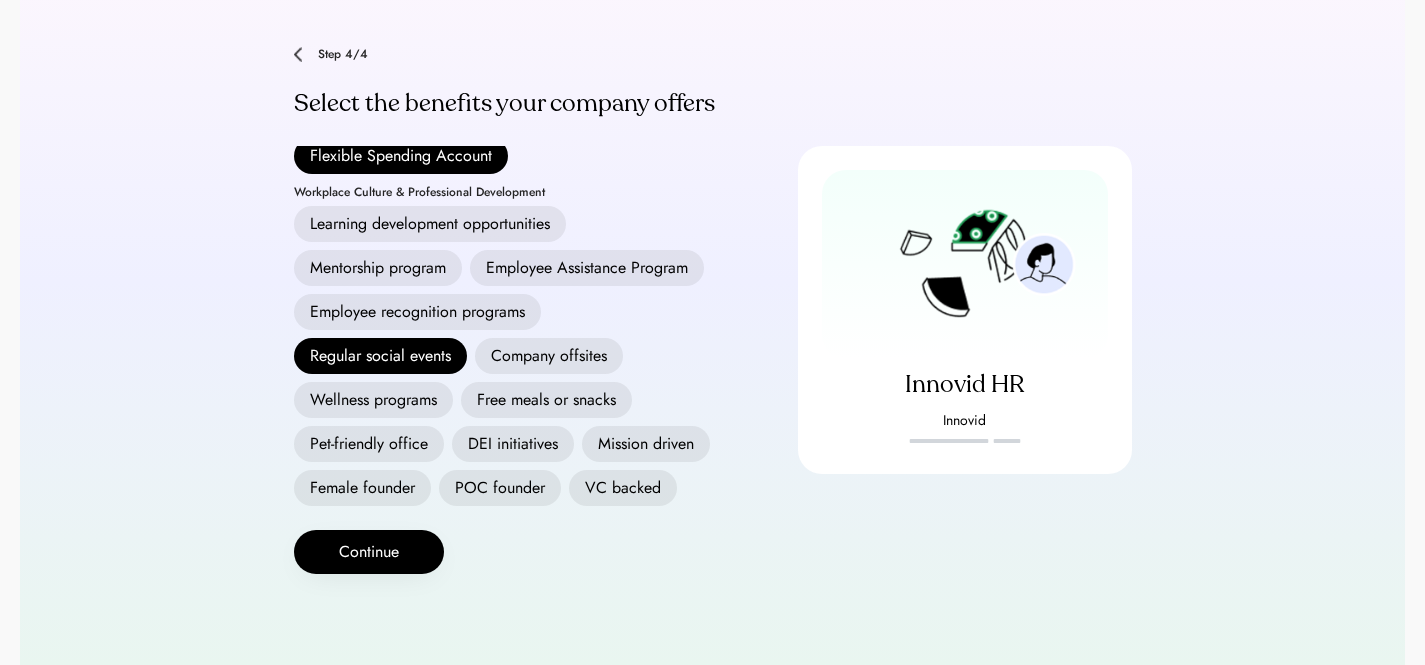 click on "Pet-friendly office" at bounding box center [369, 444] 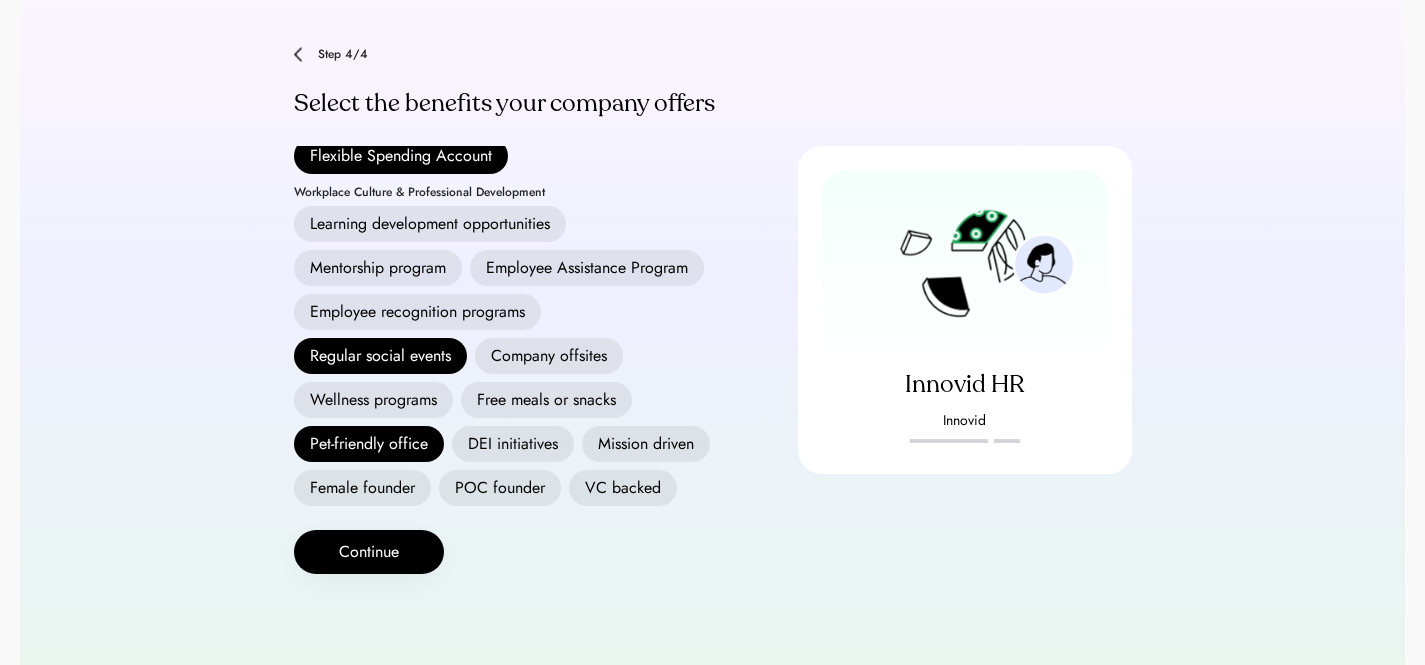 click on "Free meals or snacks" at bounding box center (546, 400) 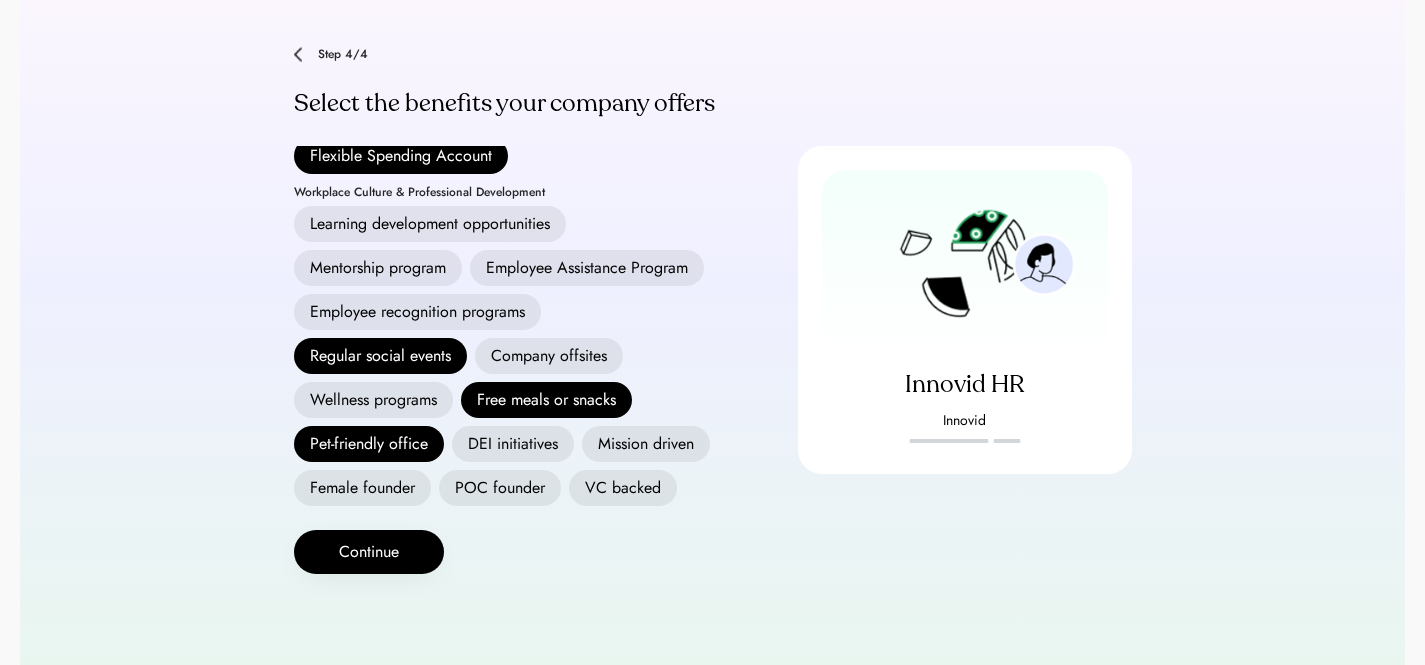 click on "Wellness programs" at bounding box center (373, 400) 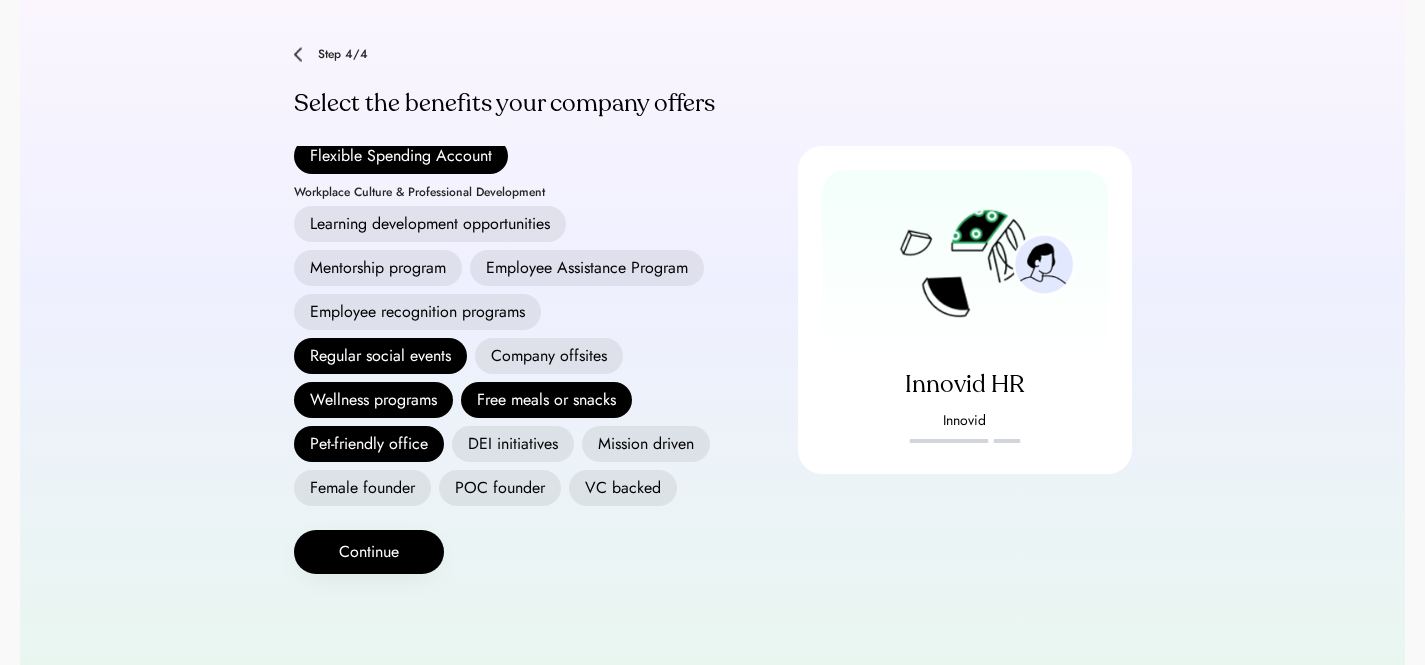 click on "Learning development opportunities" at bounding box center (430, 224) 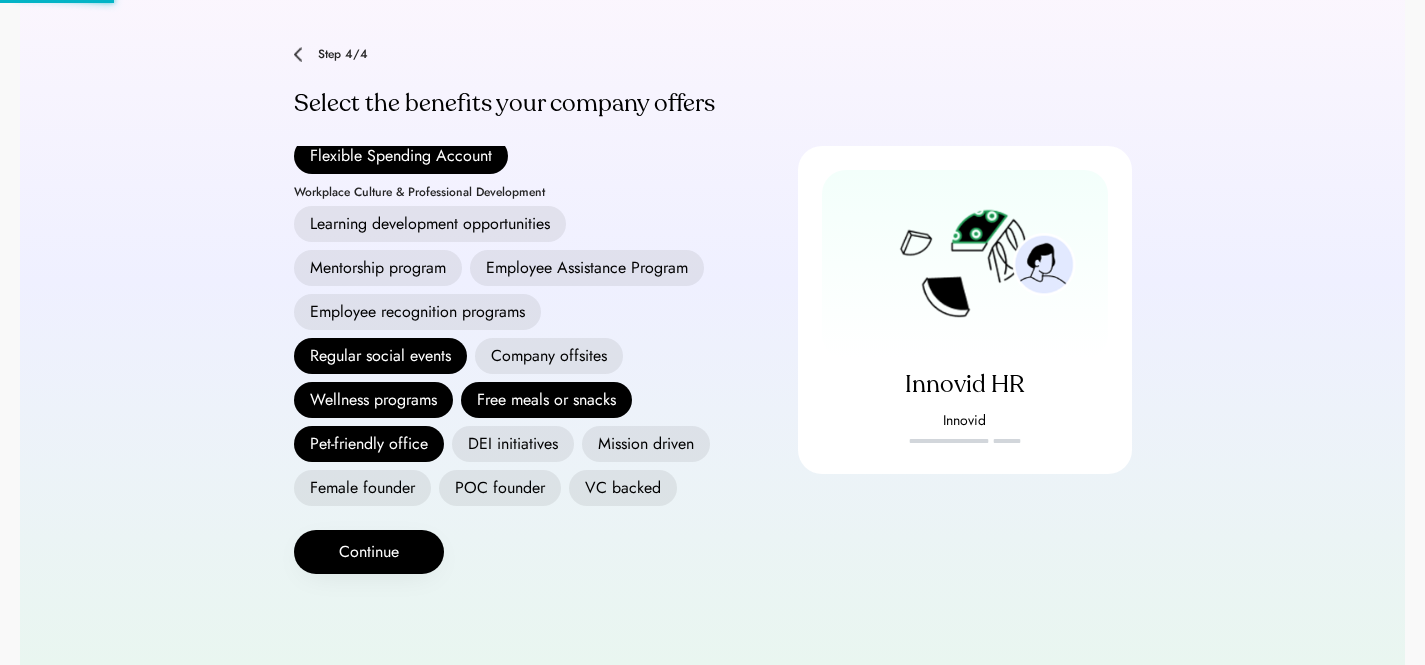 click on "Mentorship program" at bounding box center (378, 268) 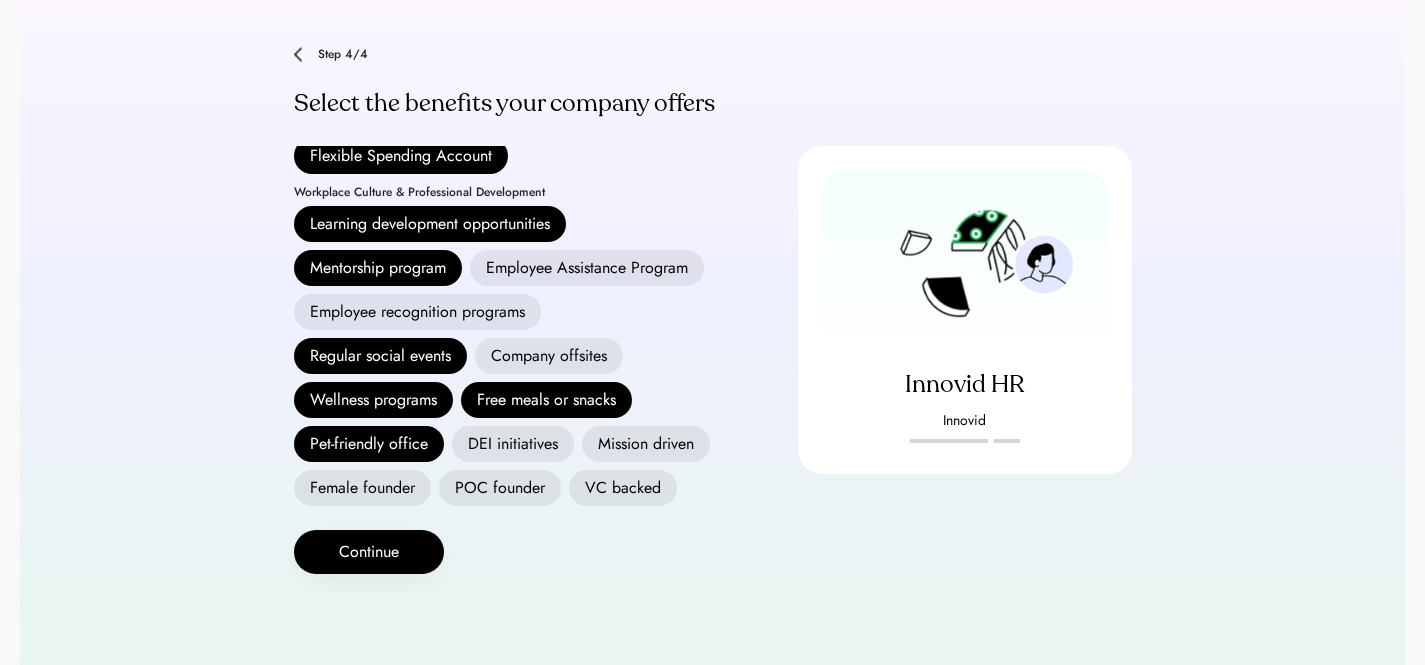 scroll, scrollTop: 668, scrollLeft: 0, axis: vertical 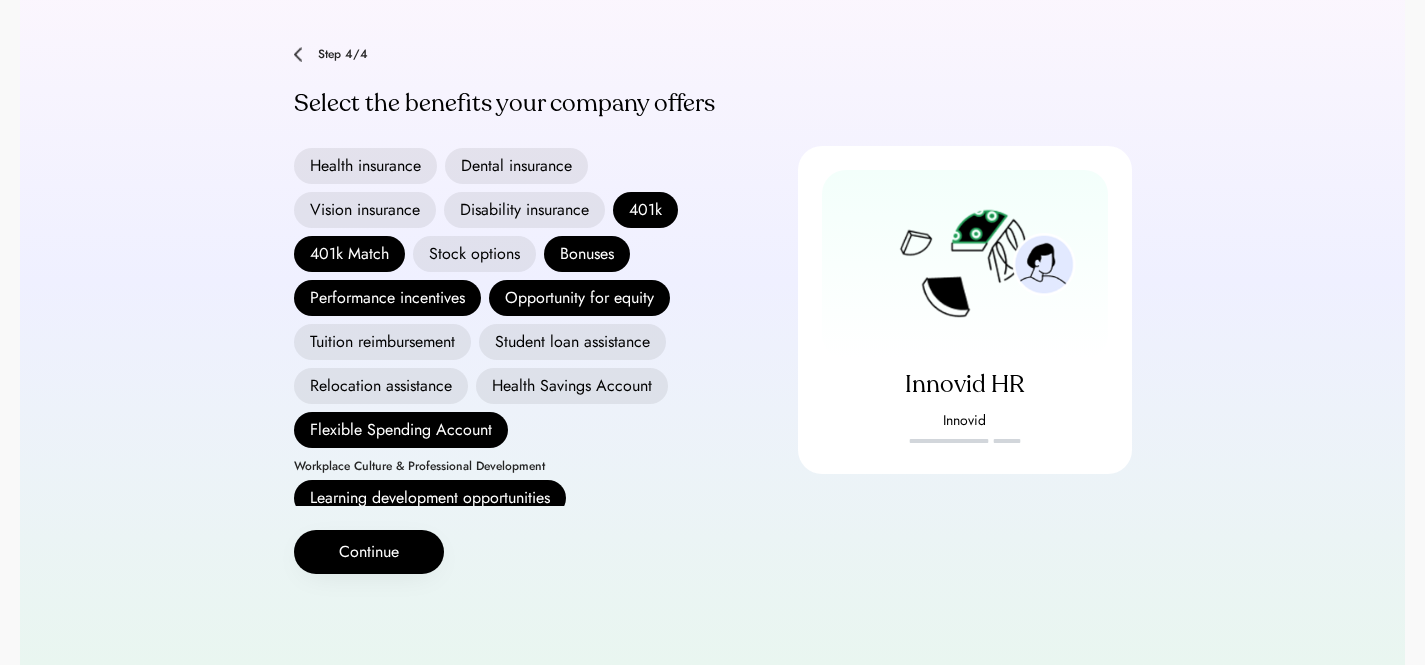 click on "Health insurance" at bounding box center [365, 166] 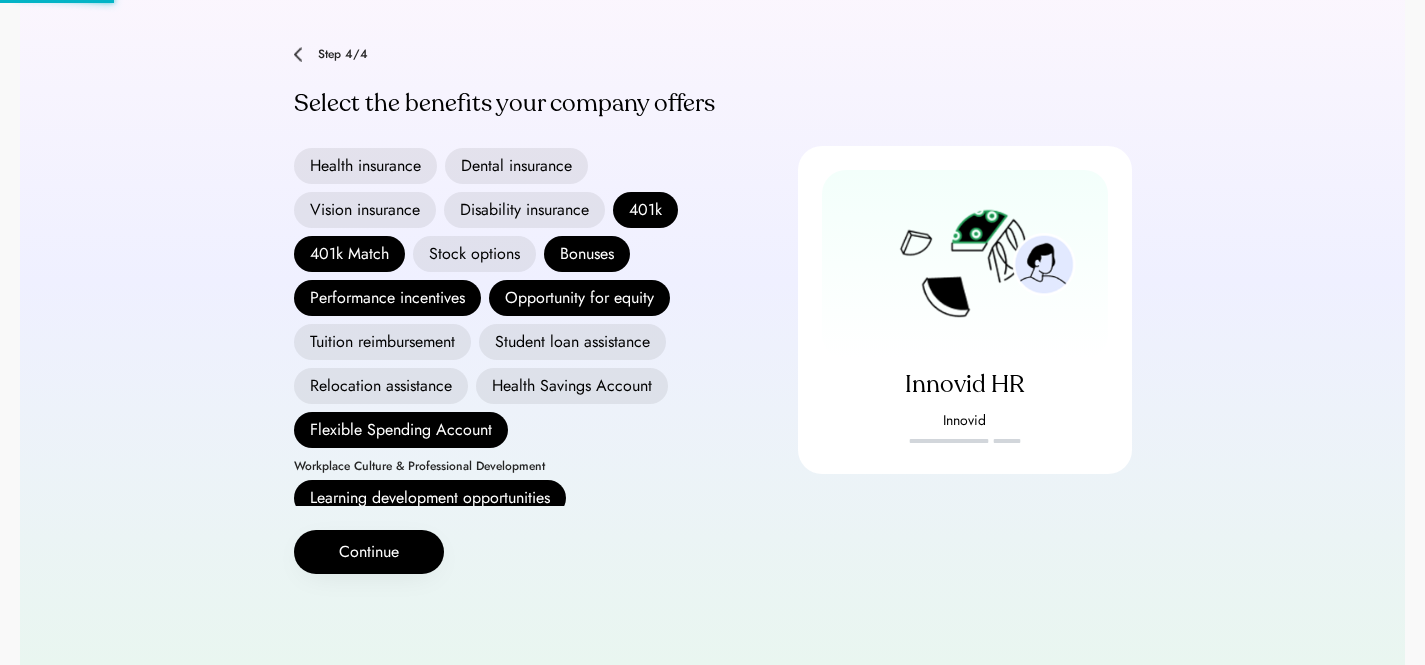 click on "Dental insurance" at bounding box center (516, 166) 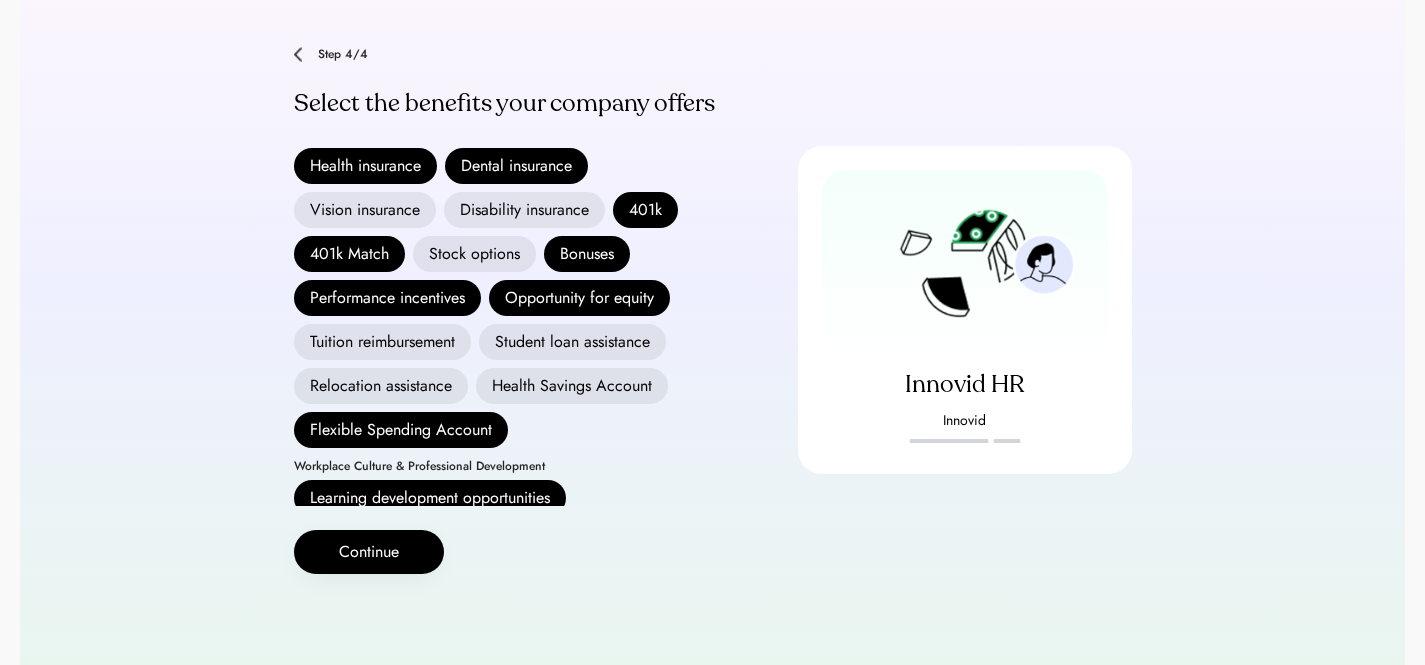 click on "Vision insurance" at bounding box center [365, 210] 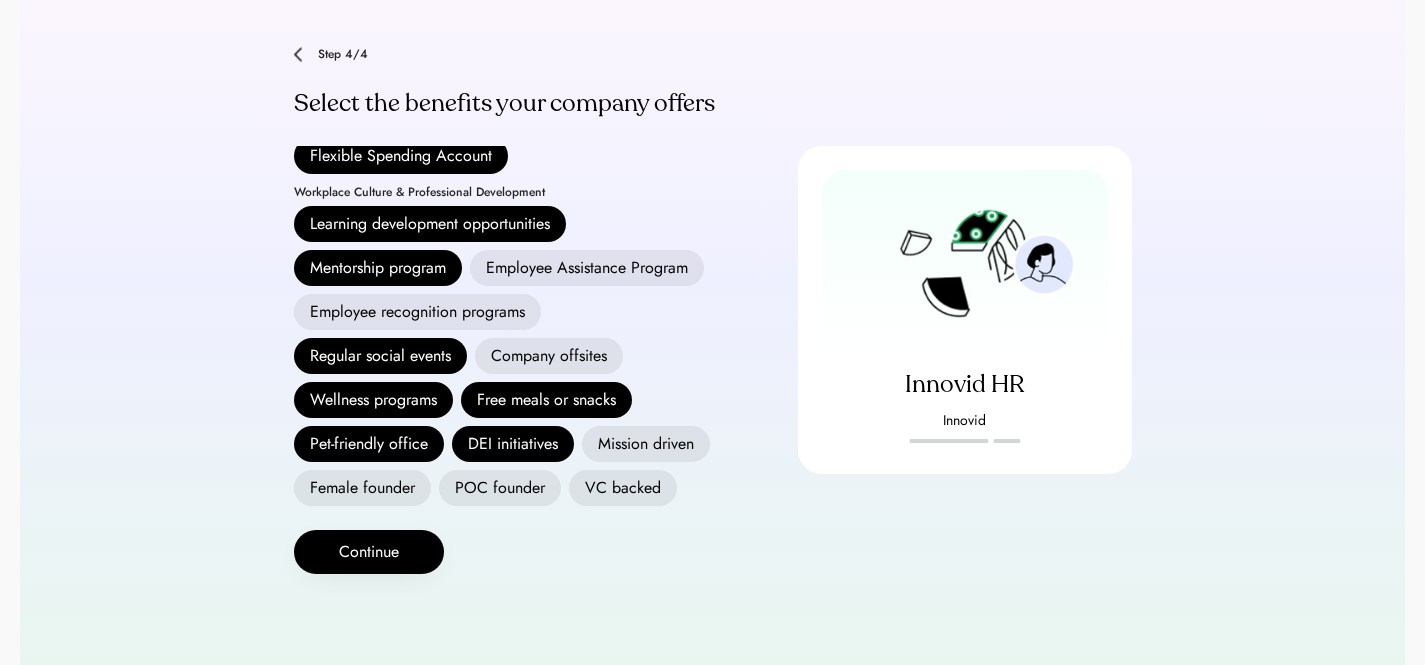 scroll, scrollTop: 668, scrollLeft: 0, axis: vertical 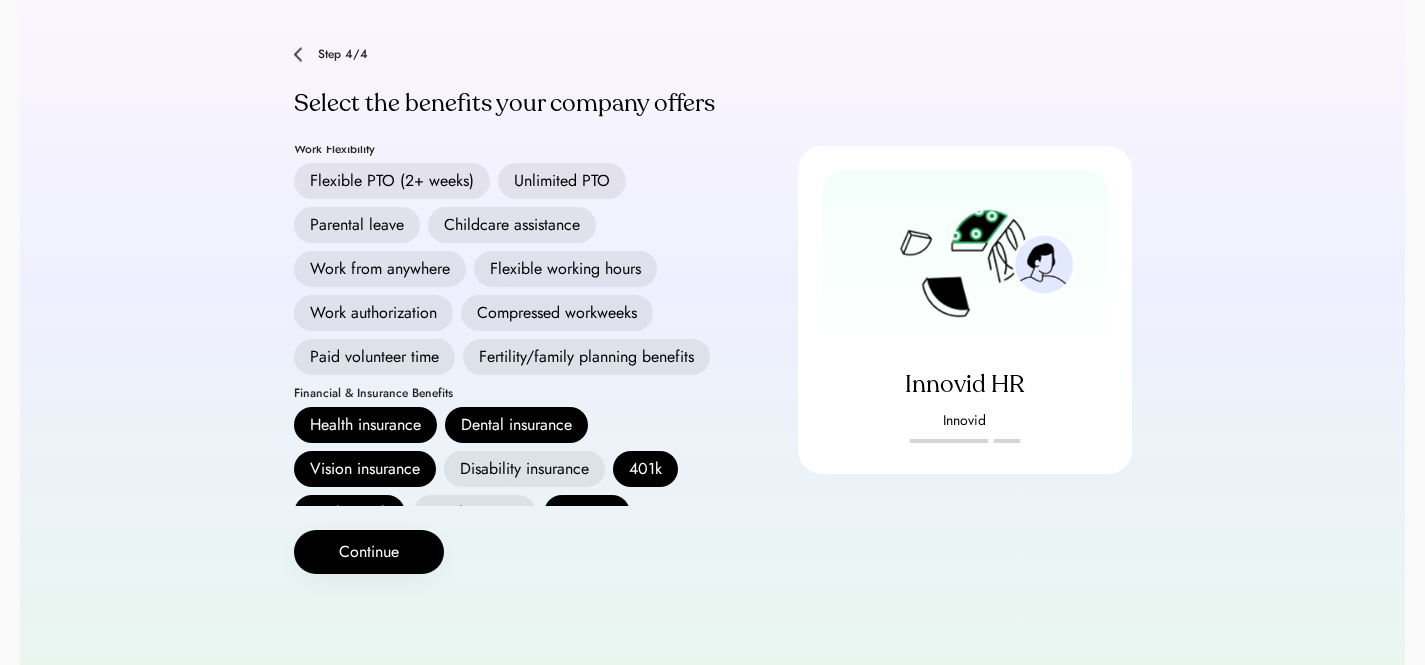 click on "Paid volunteer time" at bounding box center [374, 357] 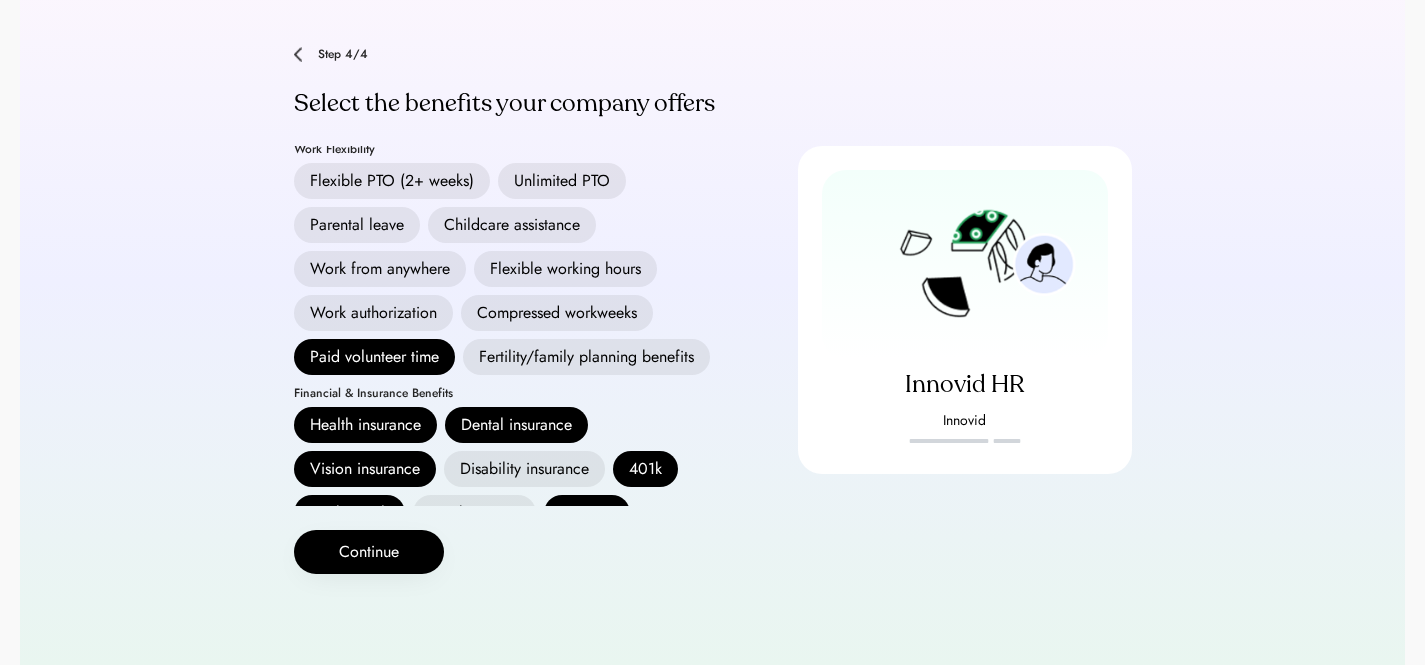 click on "Flexible working hours" at bounding box center (565, 269) 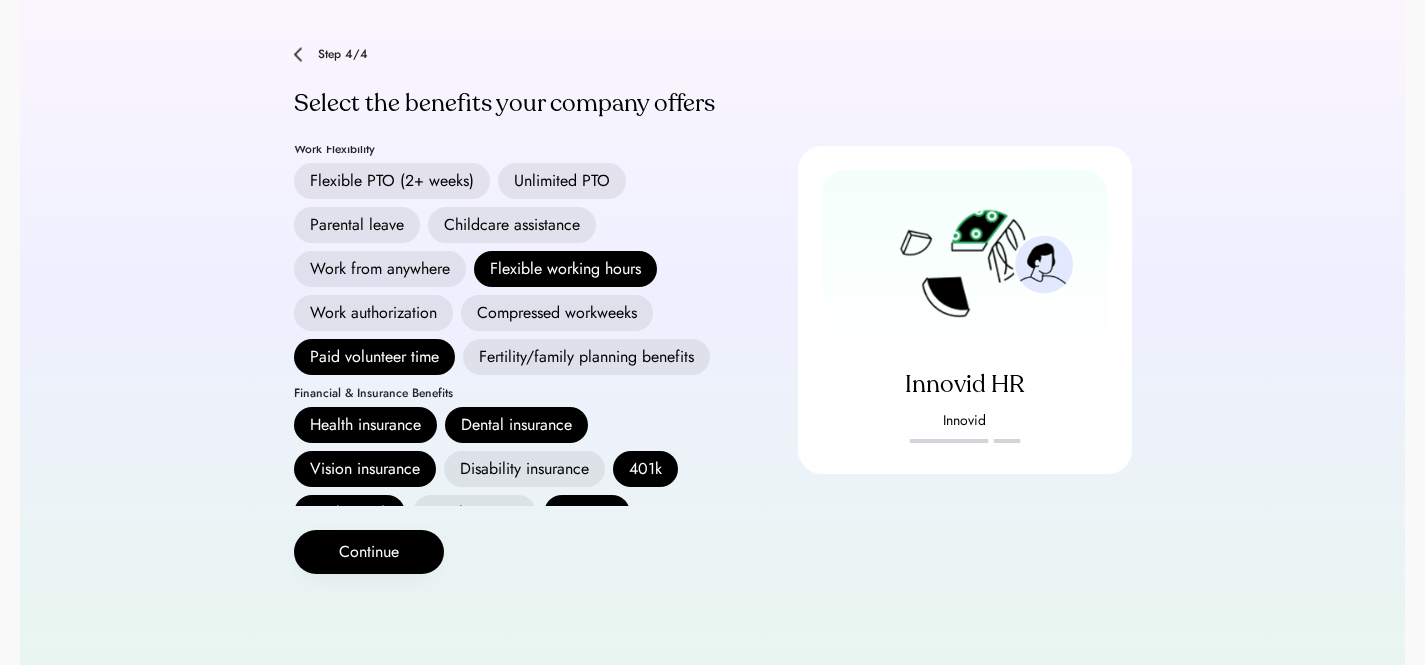 click on "Work from anywhere" at bounding box center [380, 269] 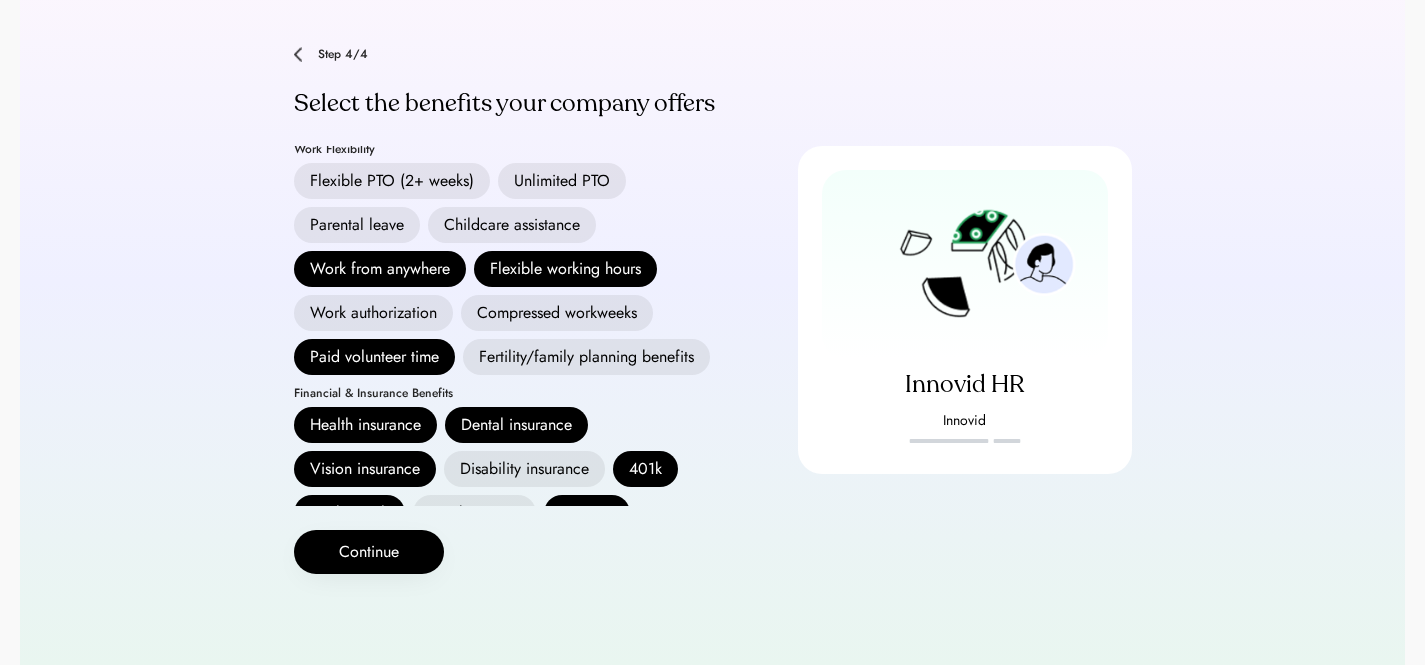 click on "Parental leave" at bounding box center (357, 225) 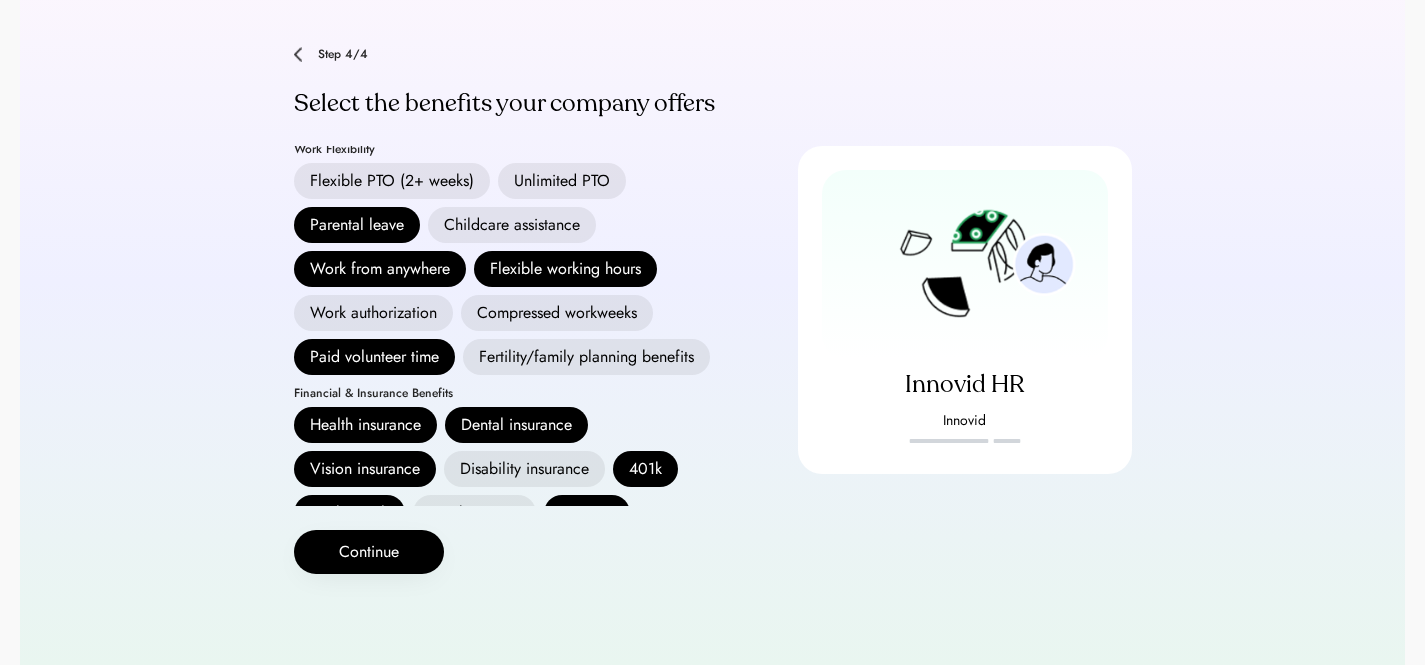 click on "Flexible PTO (2+ weeks)" at bounding box center [392, 181] 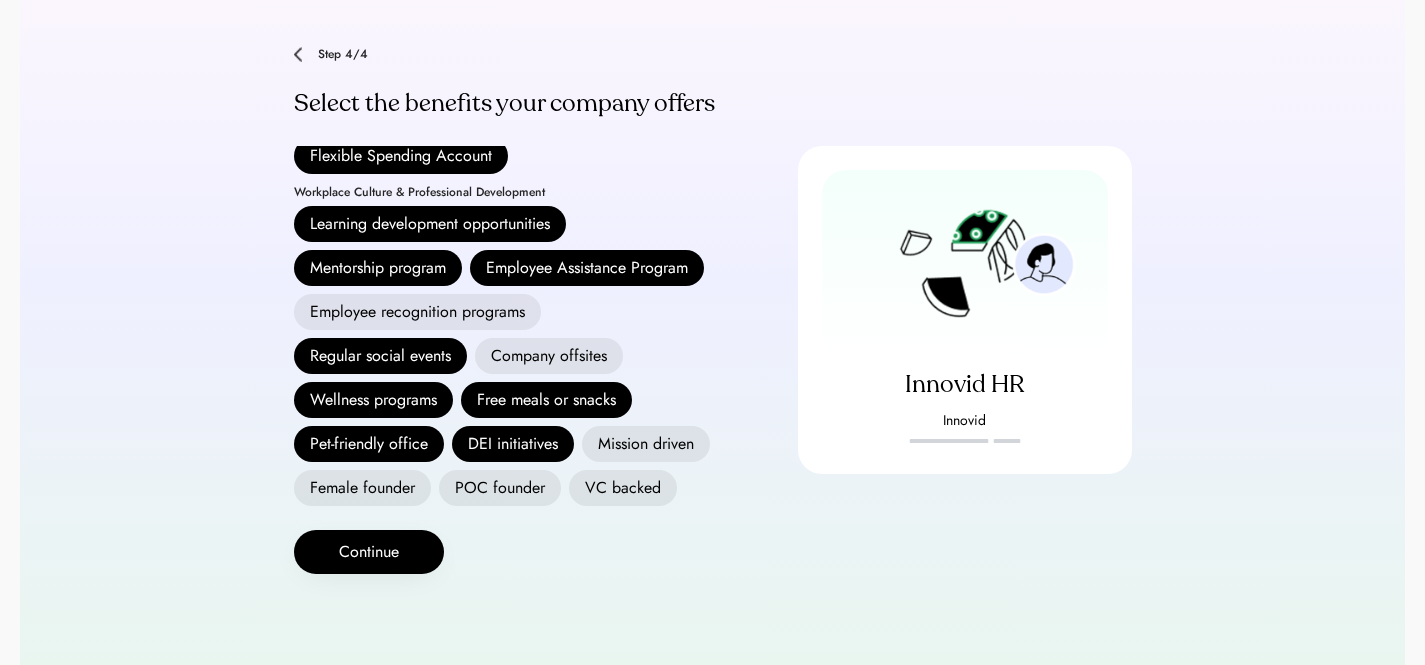 scroll, scrollTop: 668, scrollLeft: 0, axis: vertical 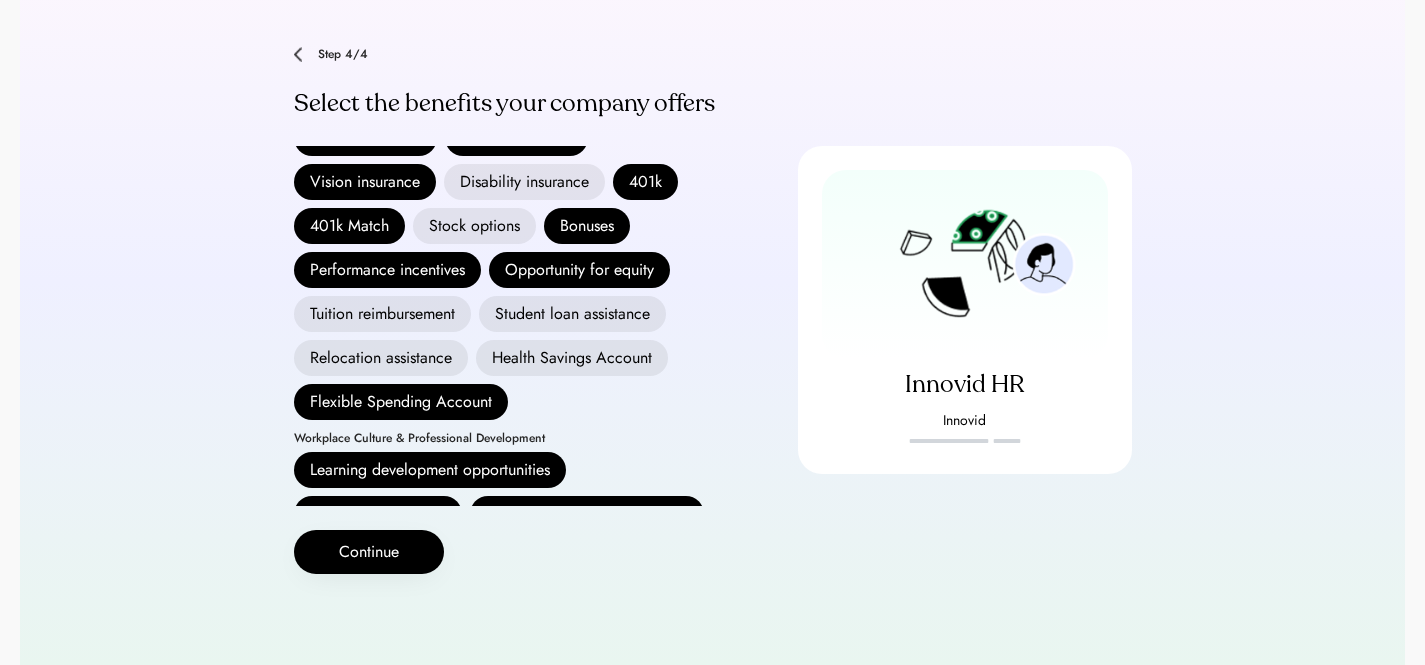 click on "Health Savings Account" at bounding box center (572, 358) 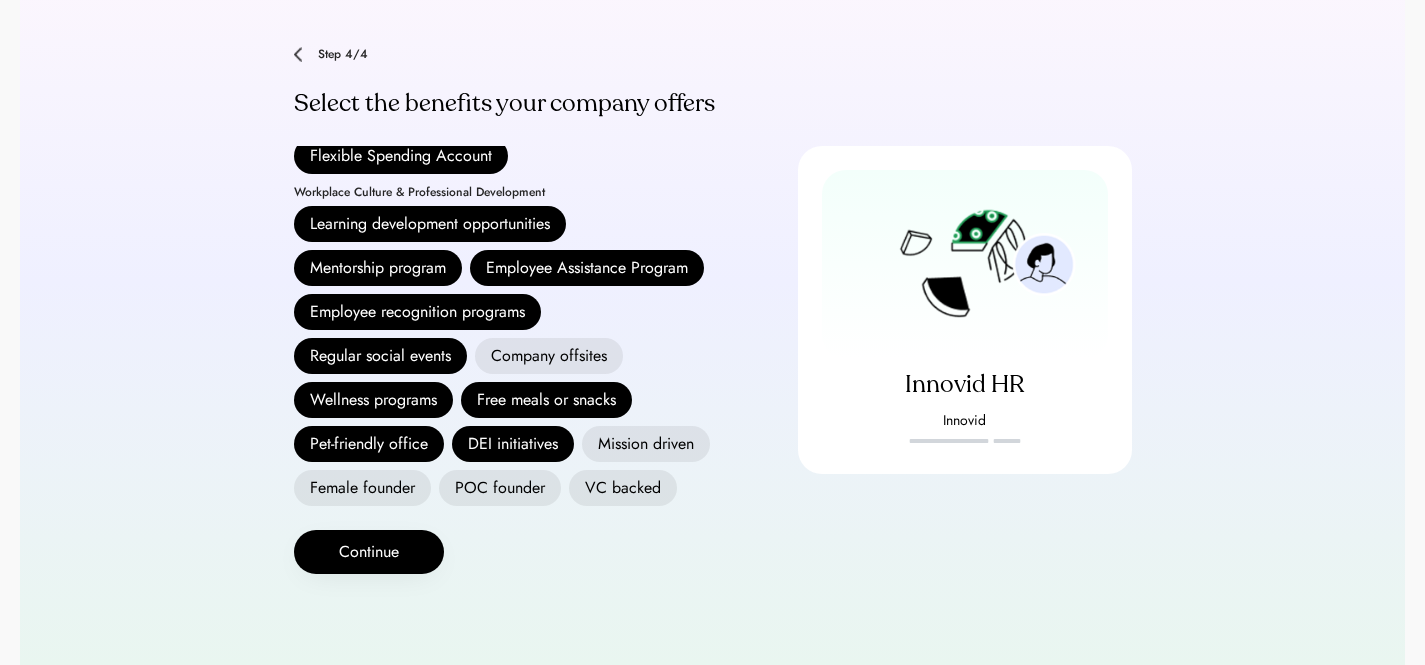 scroll, scrollTop: 668, scrollLeft: 0, axis: vertical 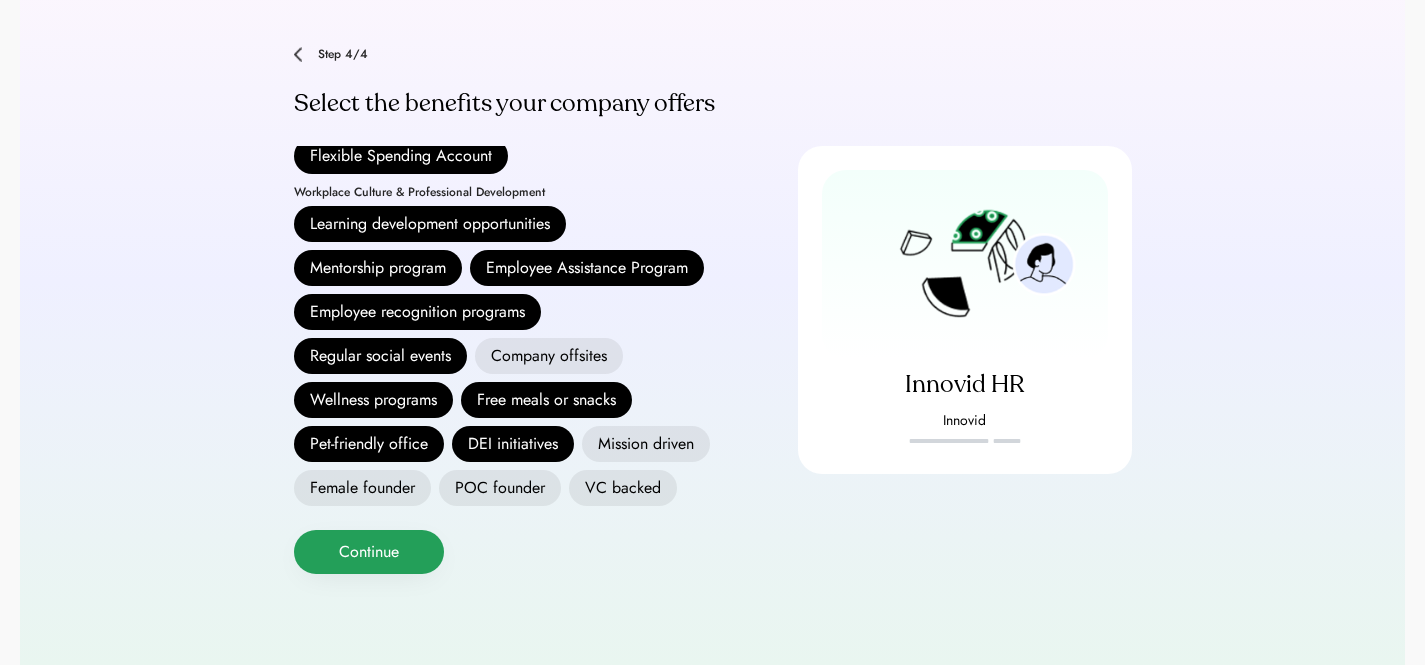 click on "Continue" at bounding box center [369, 552] 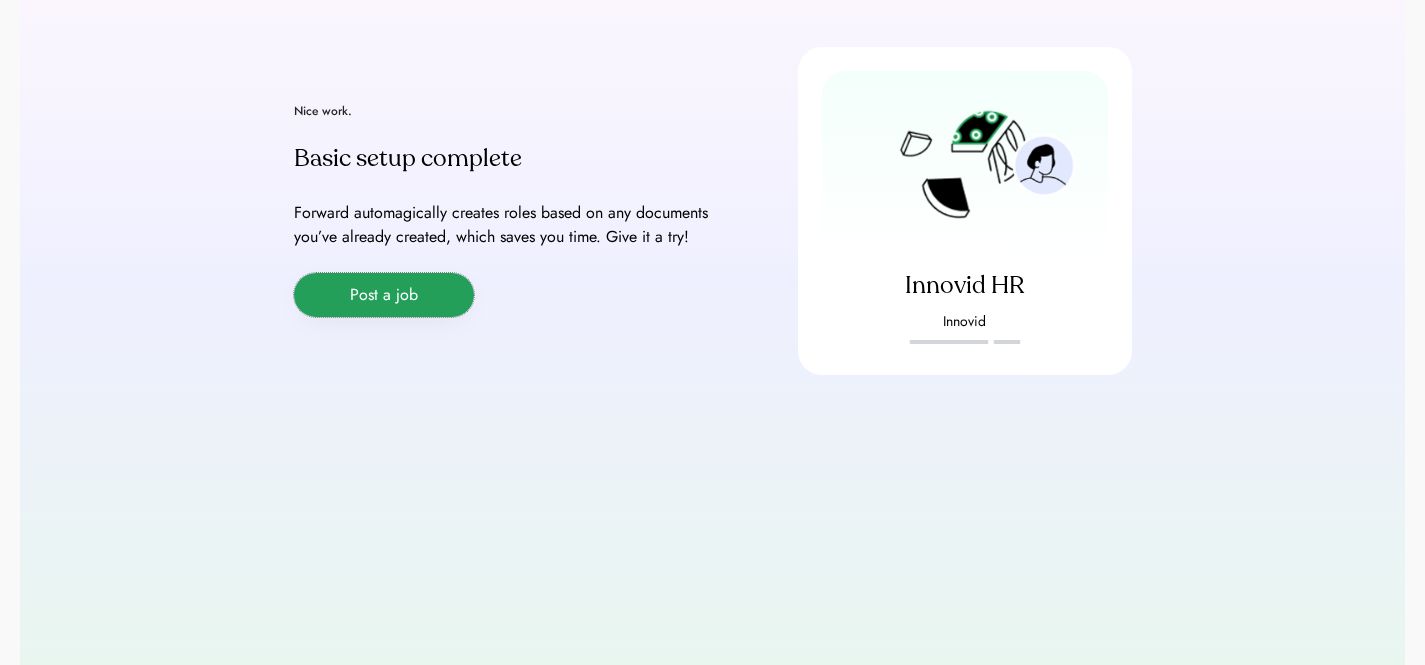 click on "Post a job" at bounding box center [384, 295] 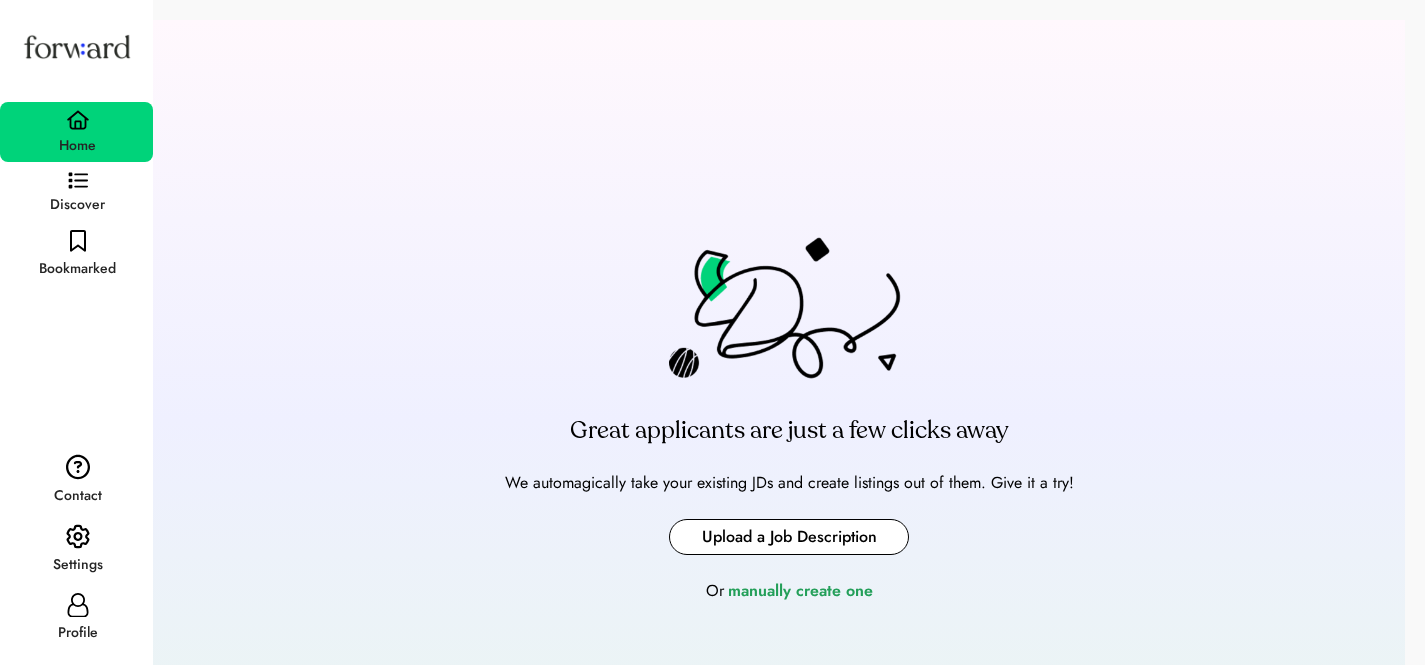 scroll, scrollTop: 0, scrollLeft: 0, axis: both 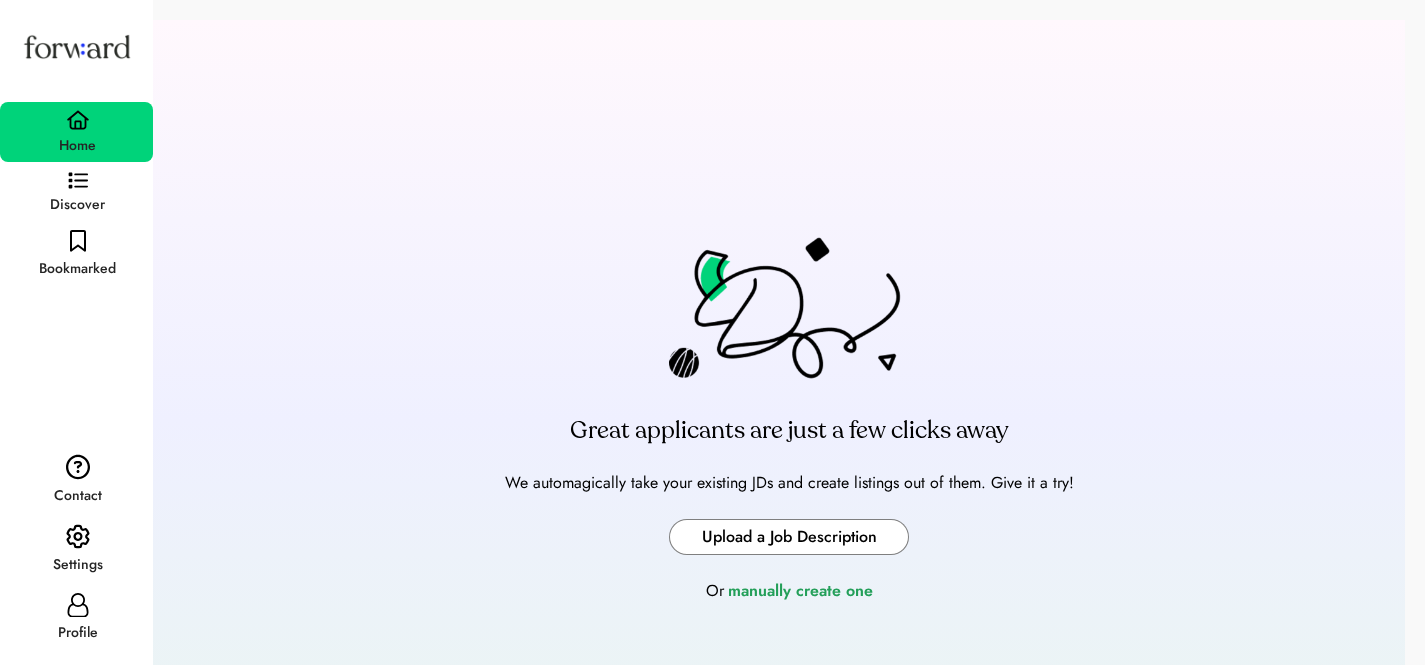click at bounding box center [789, 537] 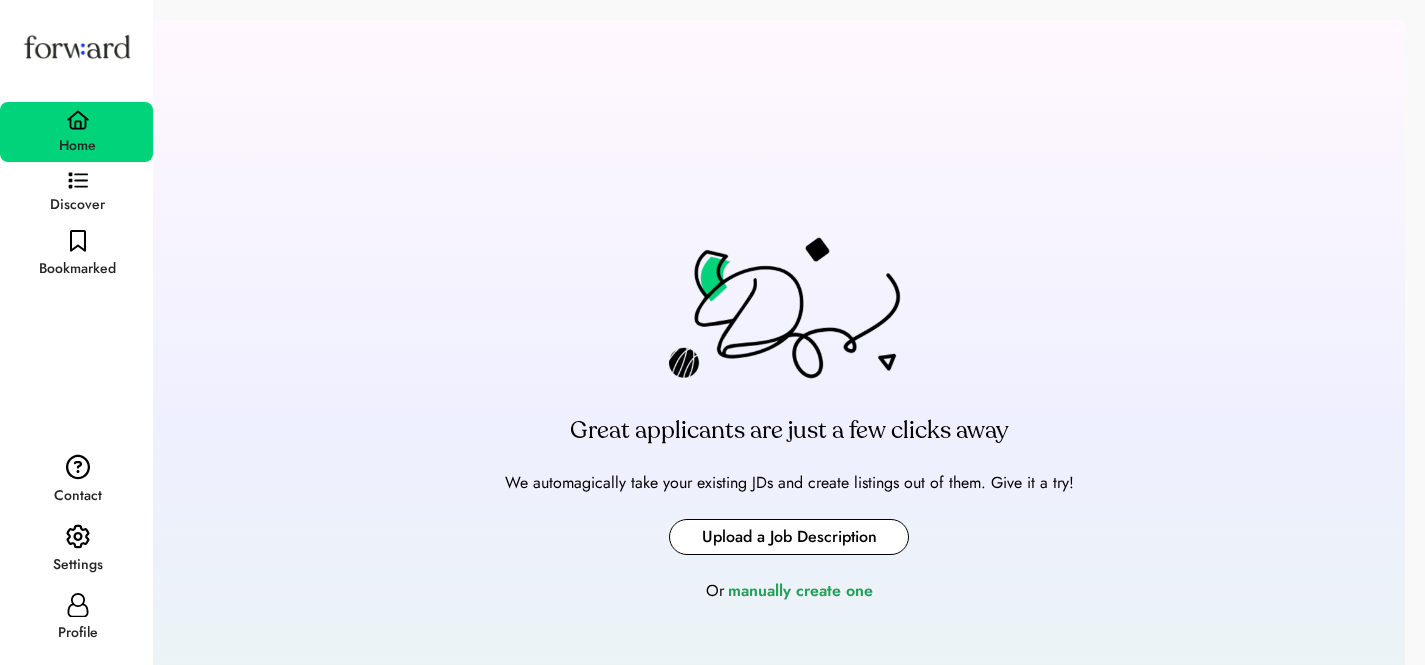 type on "**********" 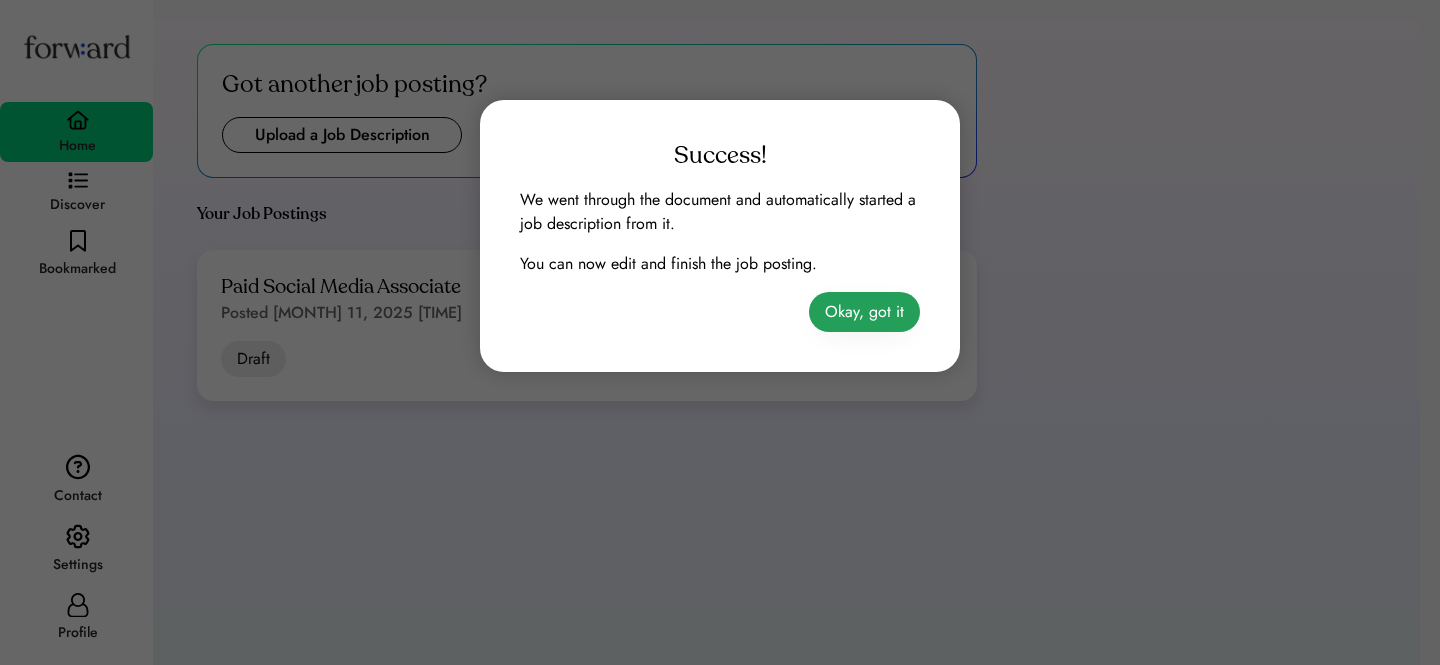 click on "Okay, got it" at bounding box center (864, 312) 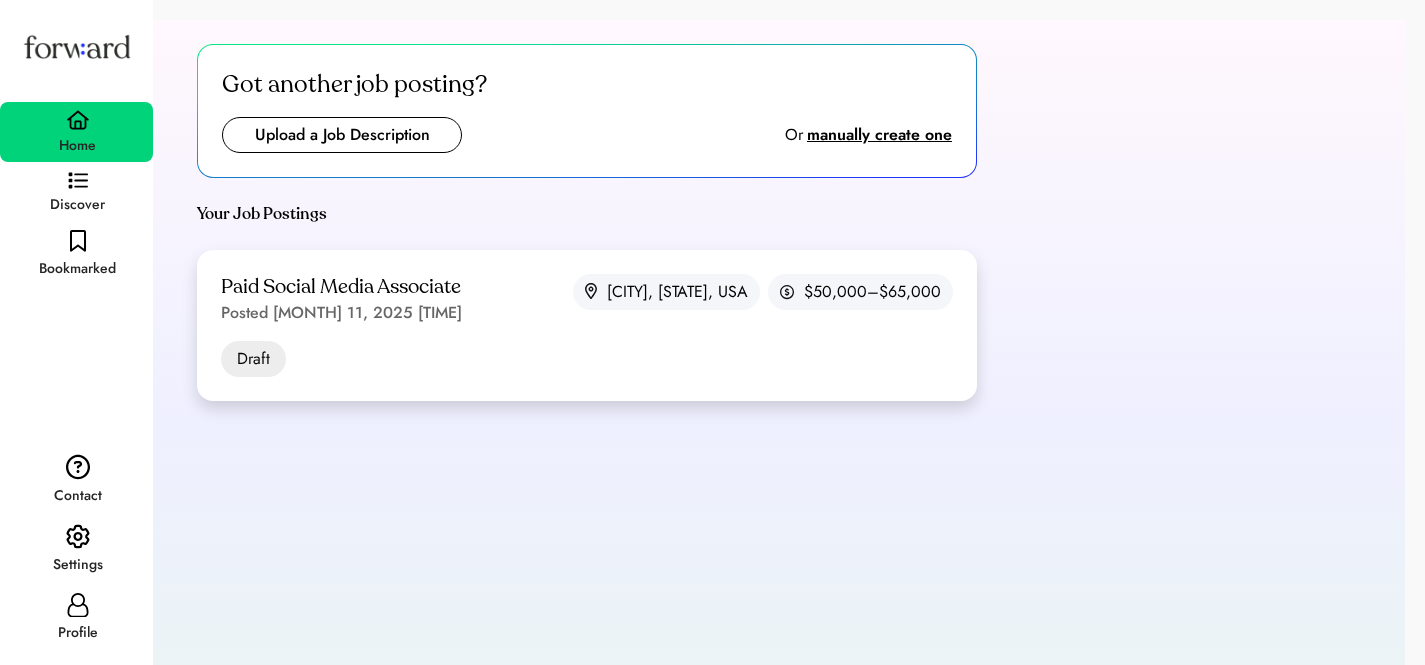 click on "Paid Social Media Associate" at bounding box center (341, 287) 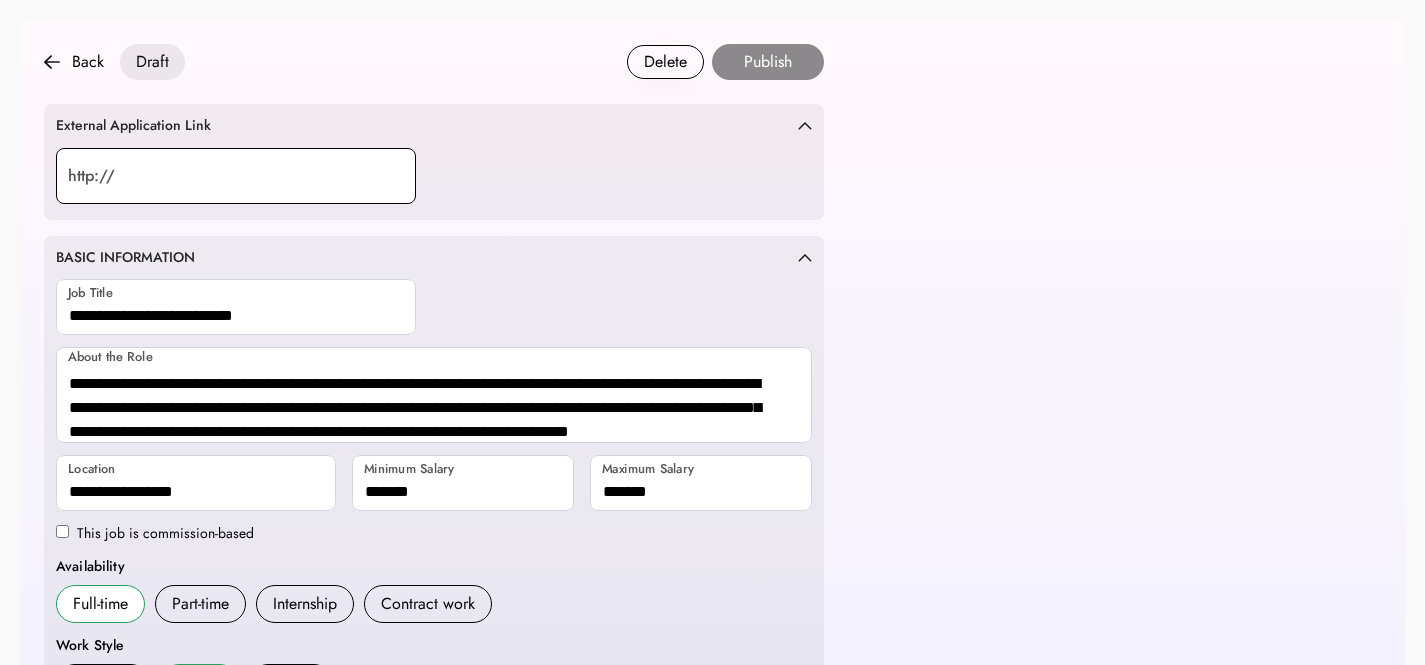 scroll, scrollTop: 0, scrollLeft: 0, axis: both 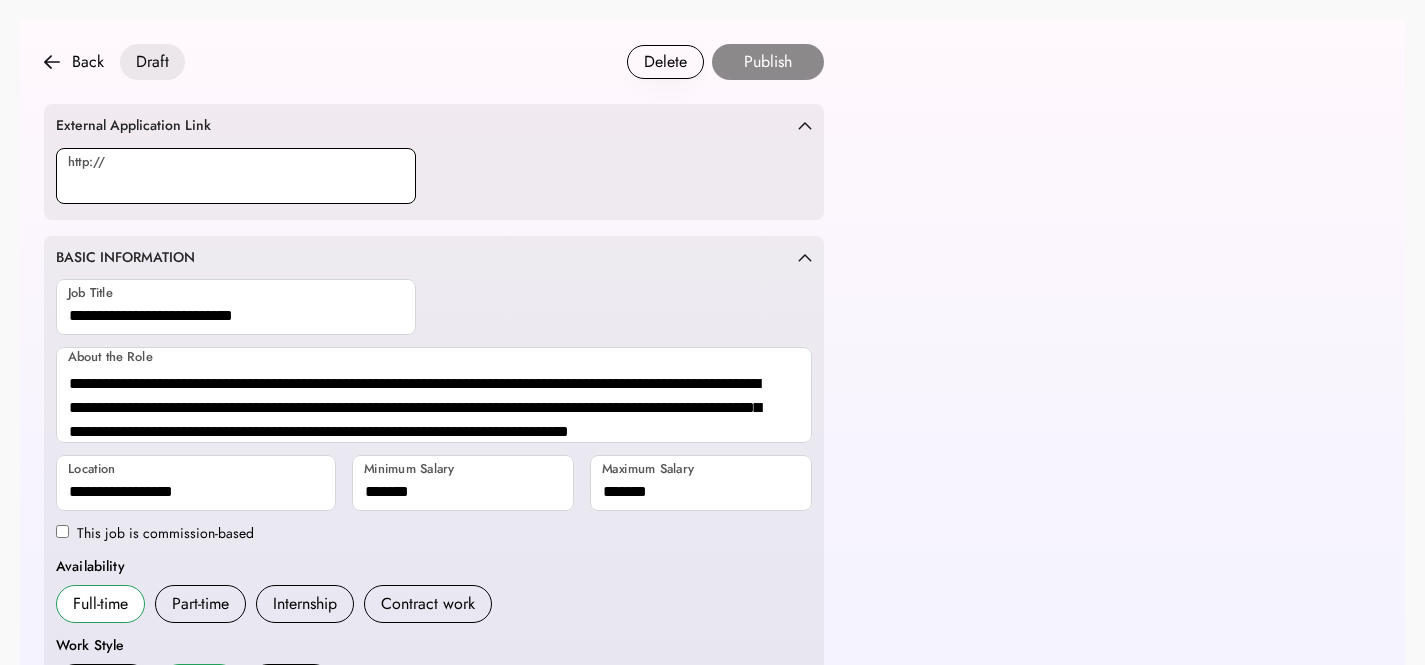 click at bounding box center (236, 176) 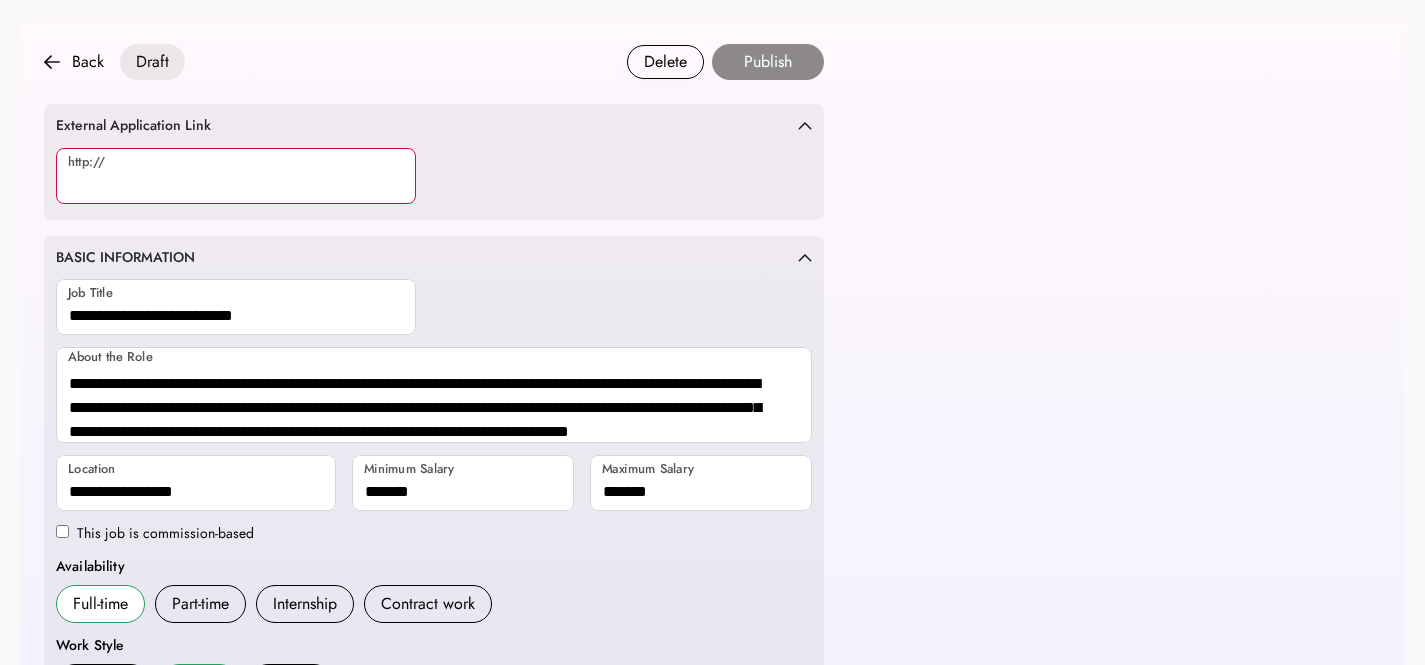 paste on "**********" 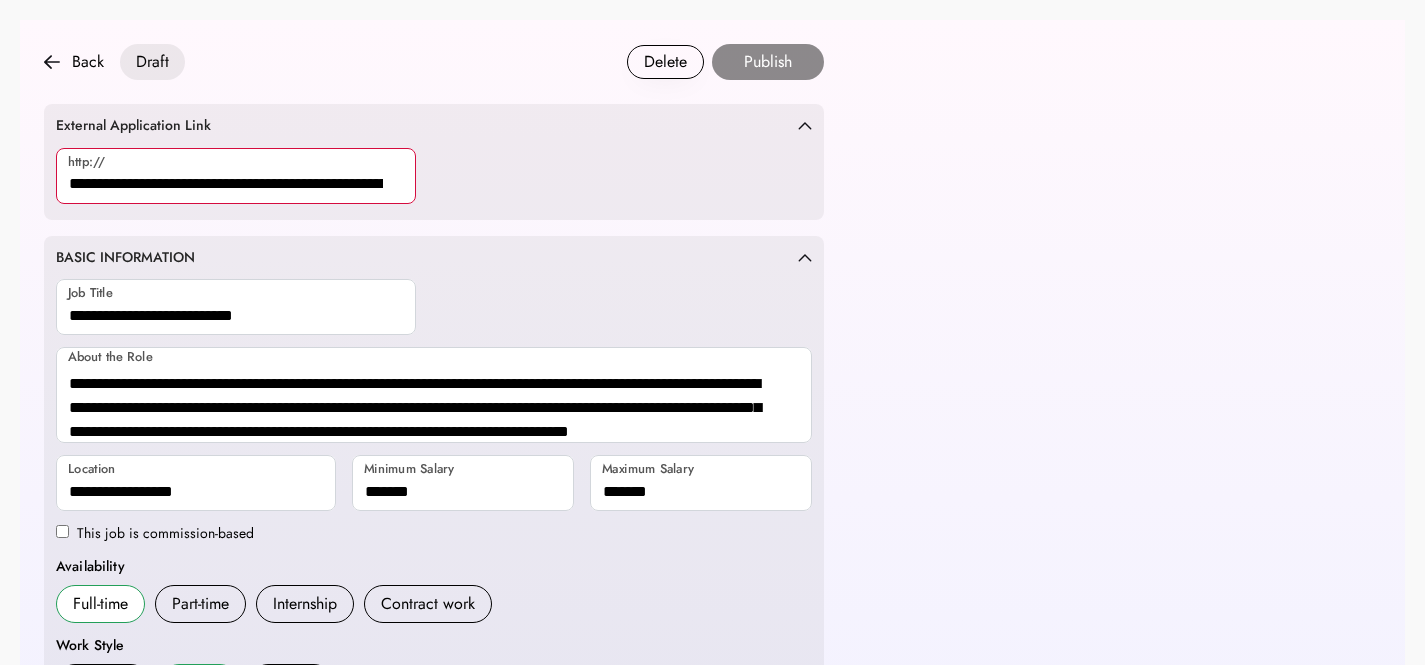 scroll, scrollTop: 0, scrollLeft: 104, axis: horizontal 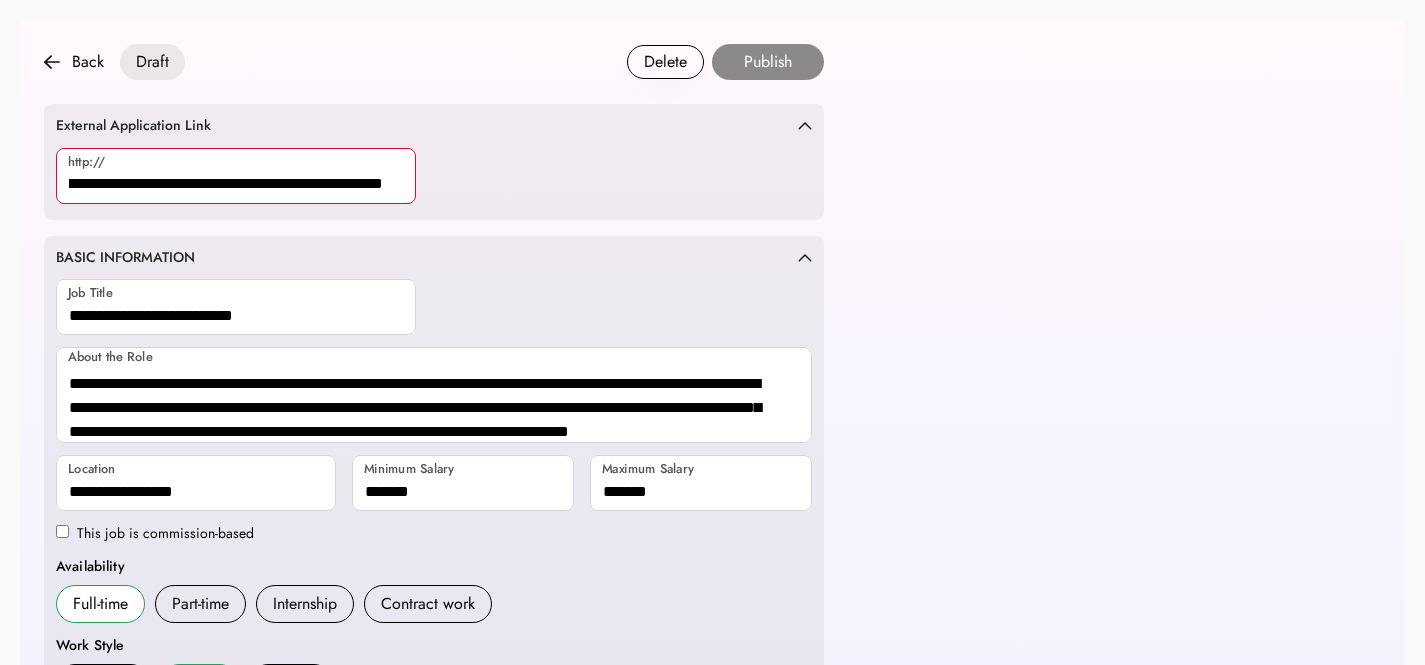 type on "**********" 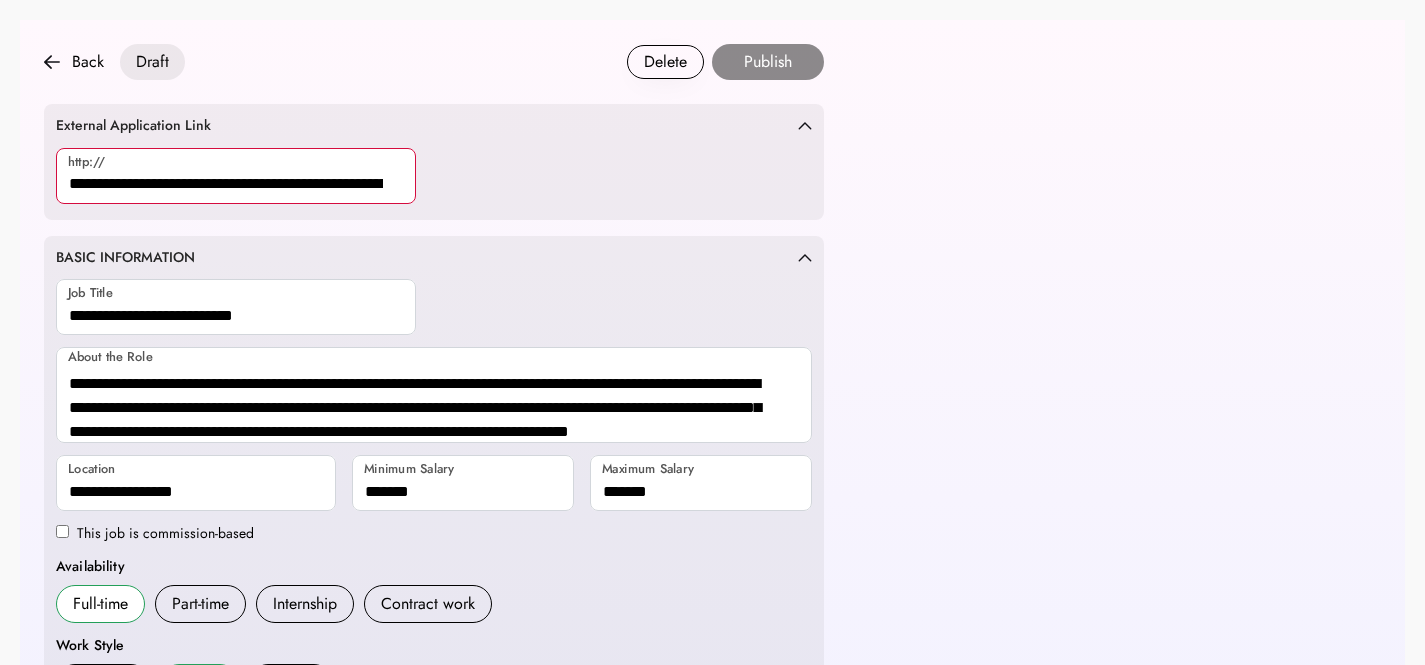 click on "**********" at bounding box center (712, 1003) 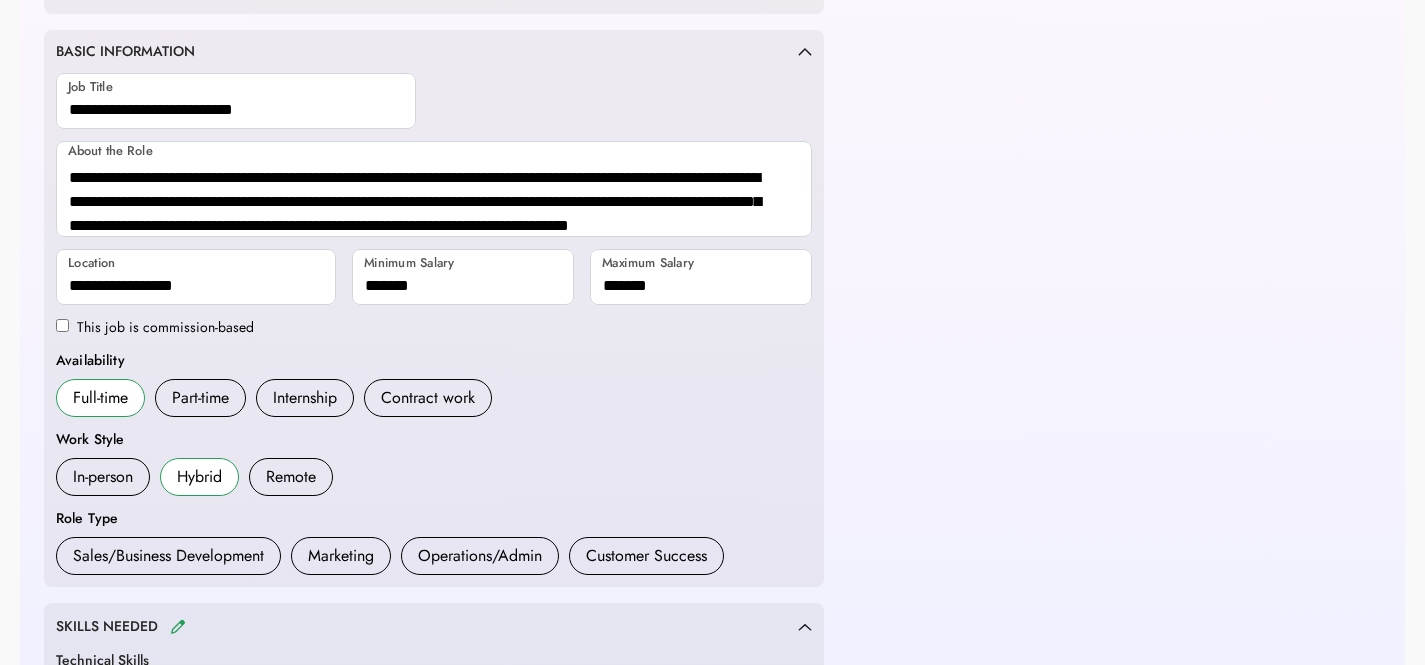 scroll, scrollTop: 217, scrollLeft: 0, axis: vertical 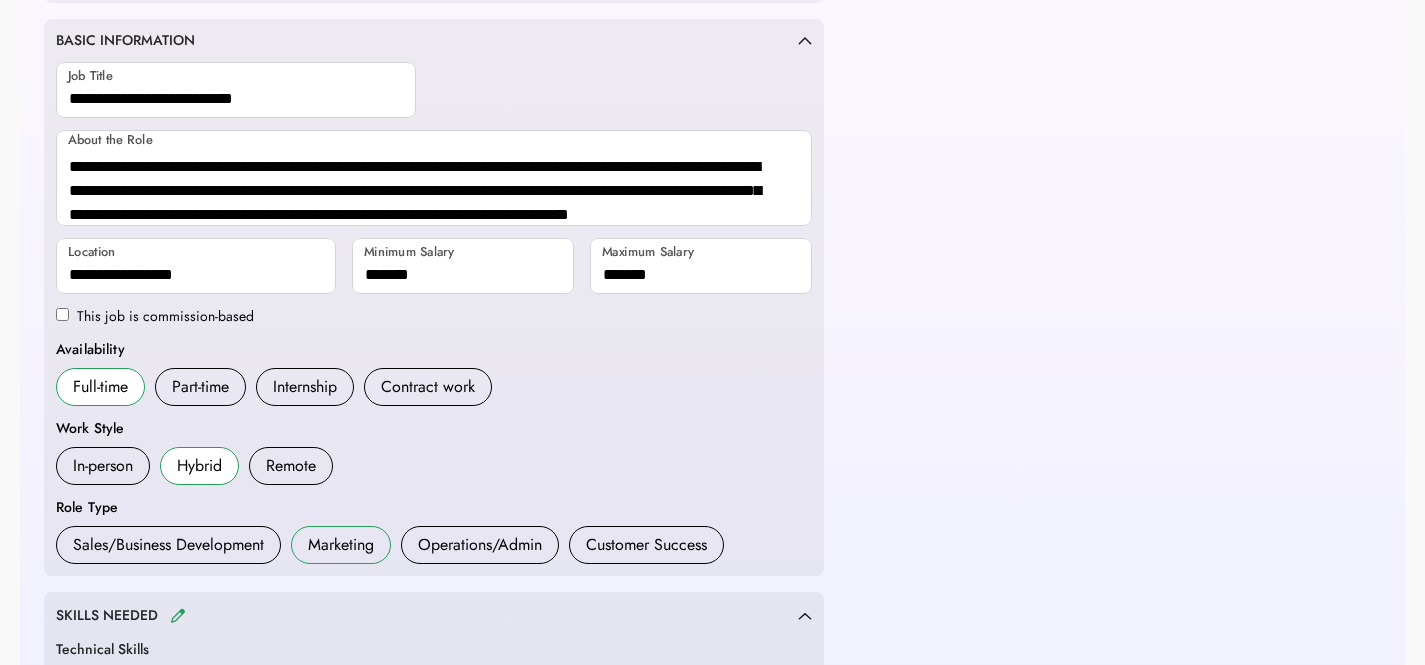 click on "Marketing" at bounding box center [341, 545] 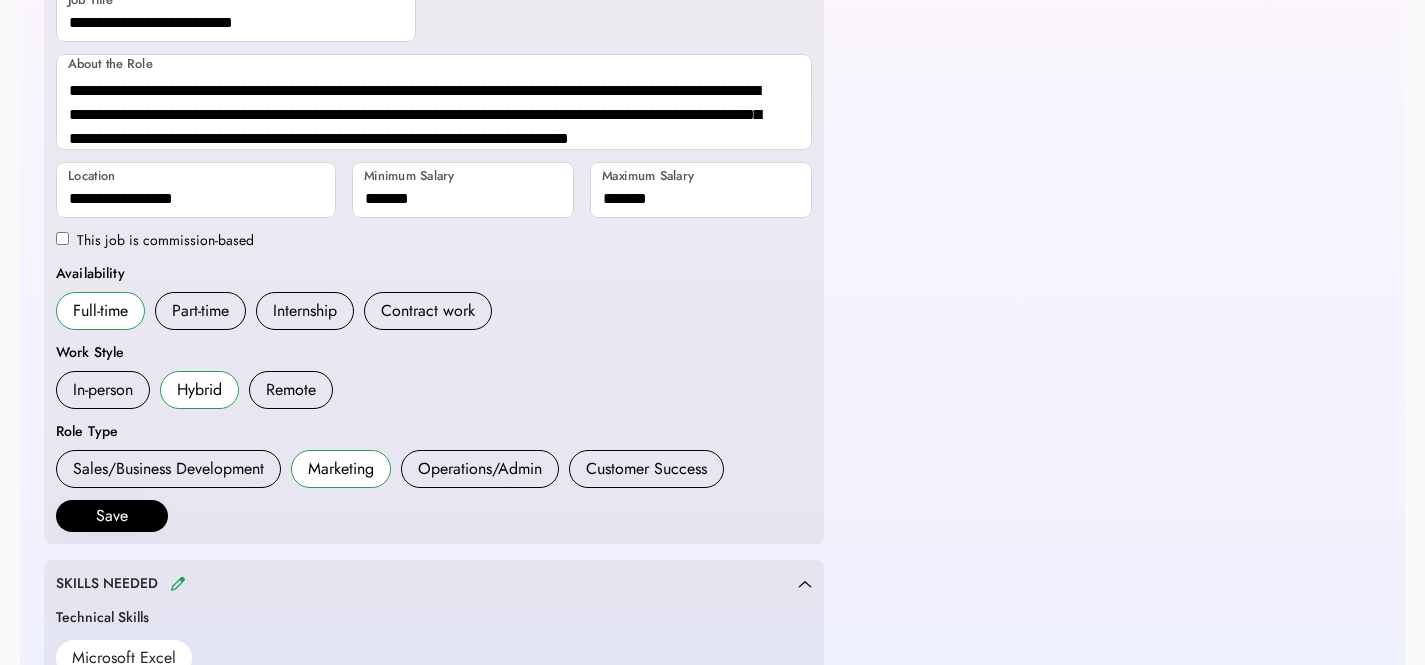 scroll, scrollTop: 558, scrollLeft: 0, axis: vertical 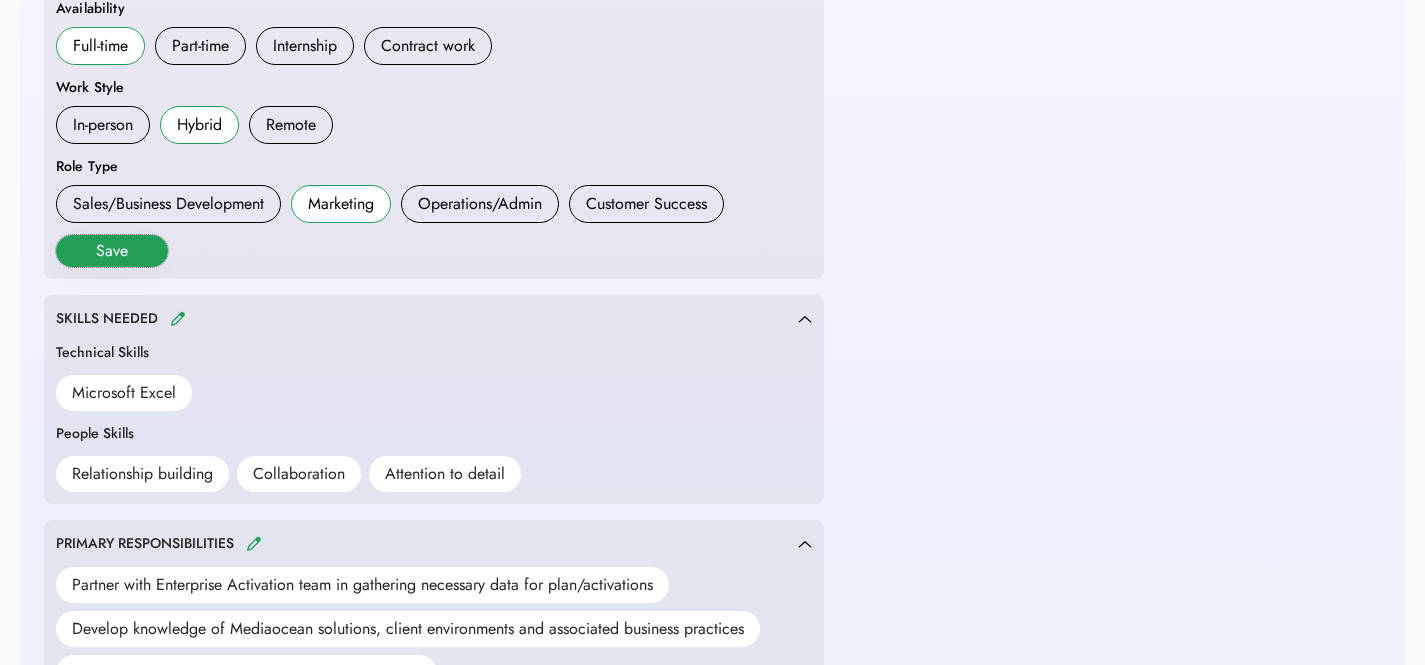 click on "Save" at bounding box center (112, 251) 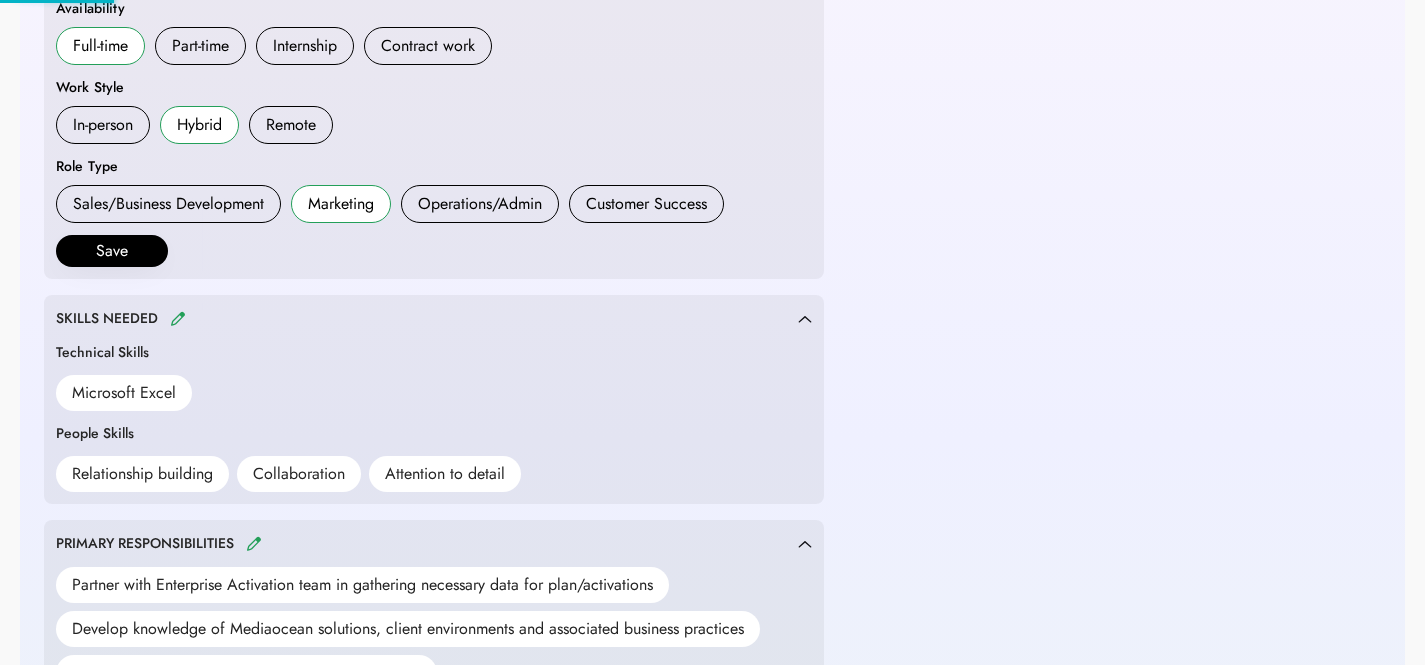 scroll, scrollTop: 559, scrollLeft: 0, axis: vertical 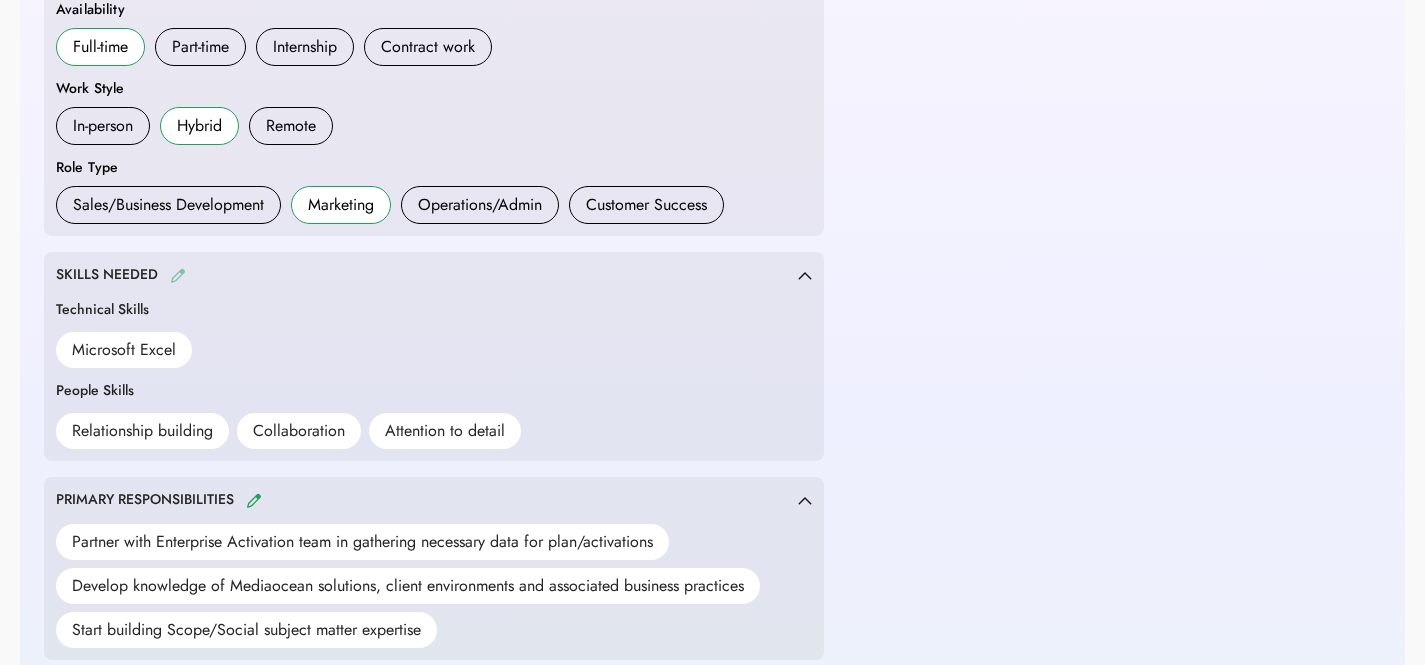 click at bounding box center [178, 275] 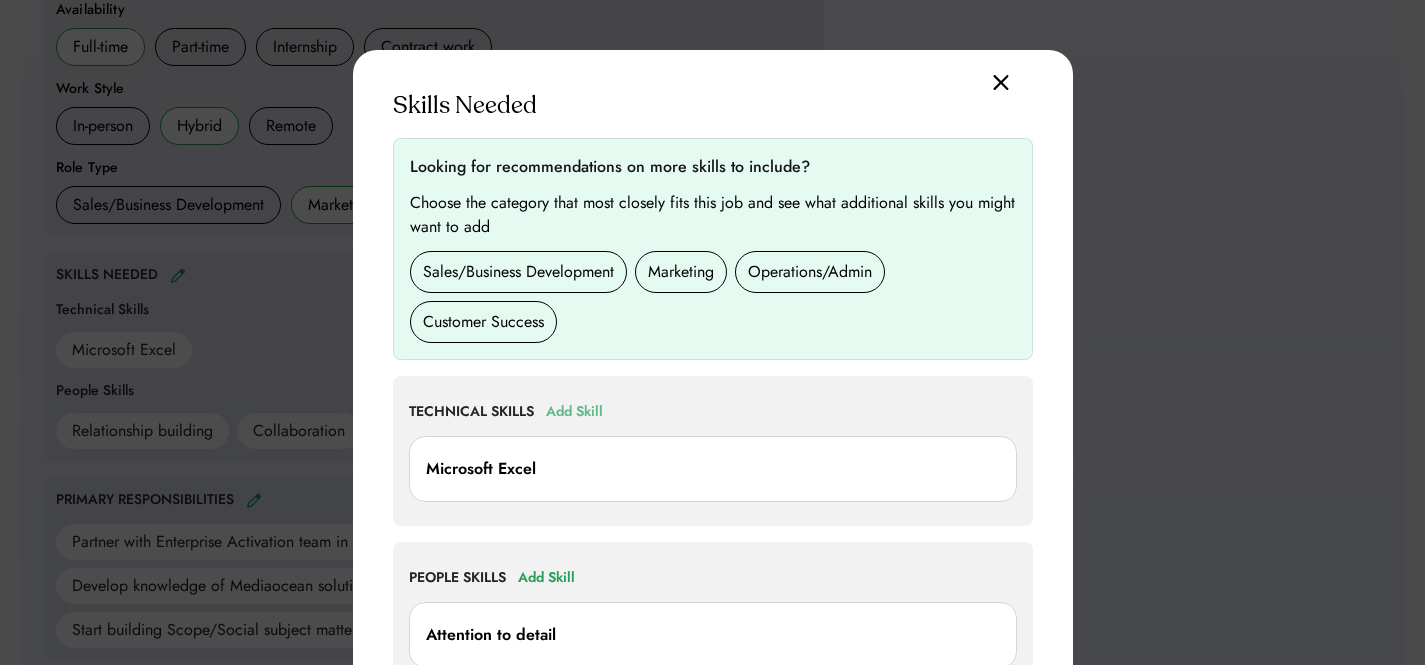 click on "Add Skill" at bounding box center [574, 412] 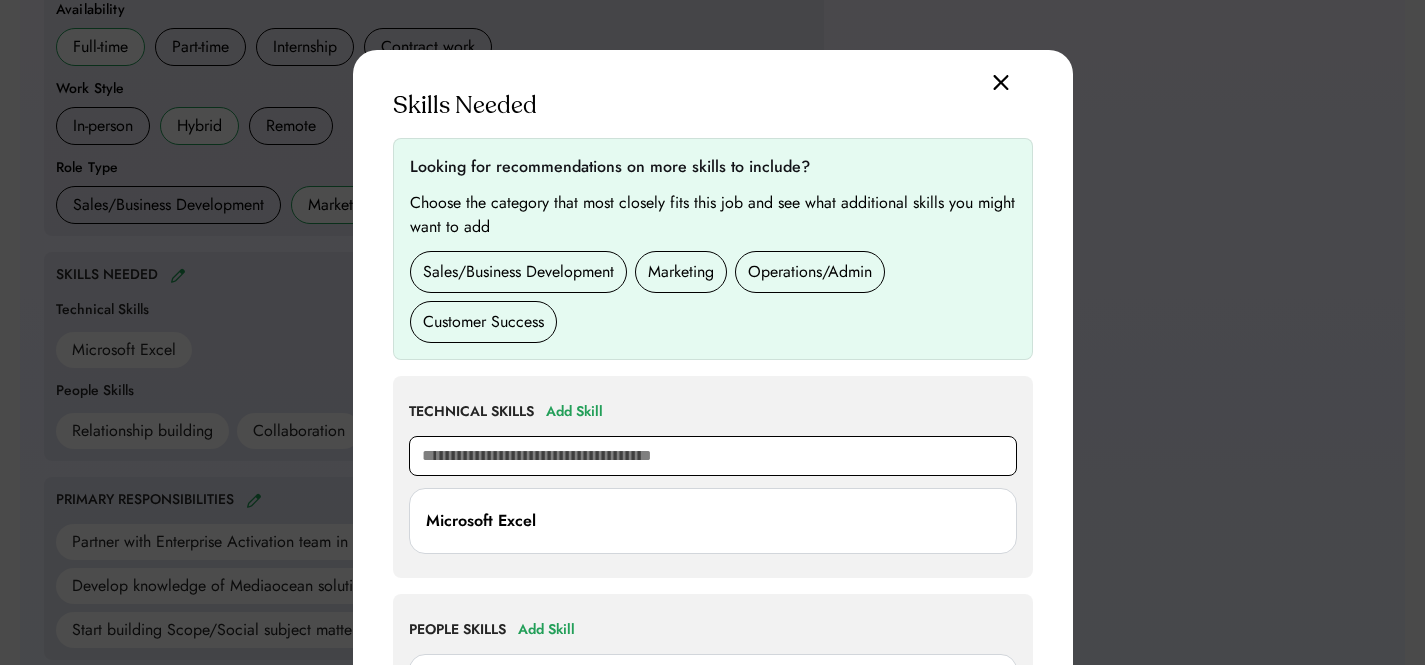 click at bounding box center (713, 456) 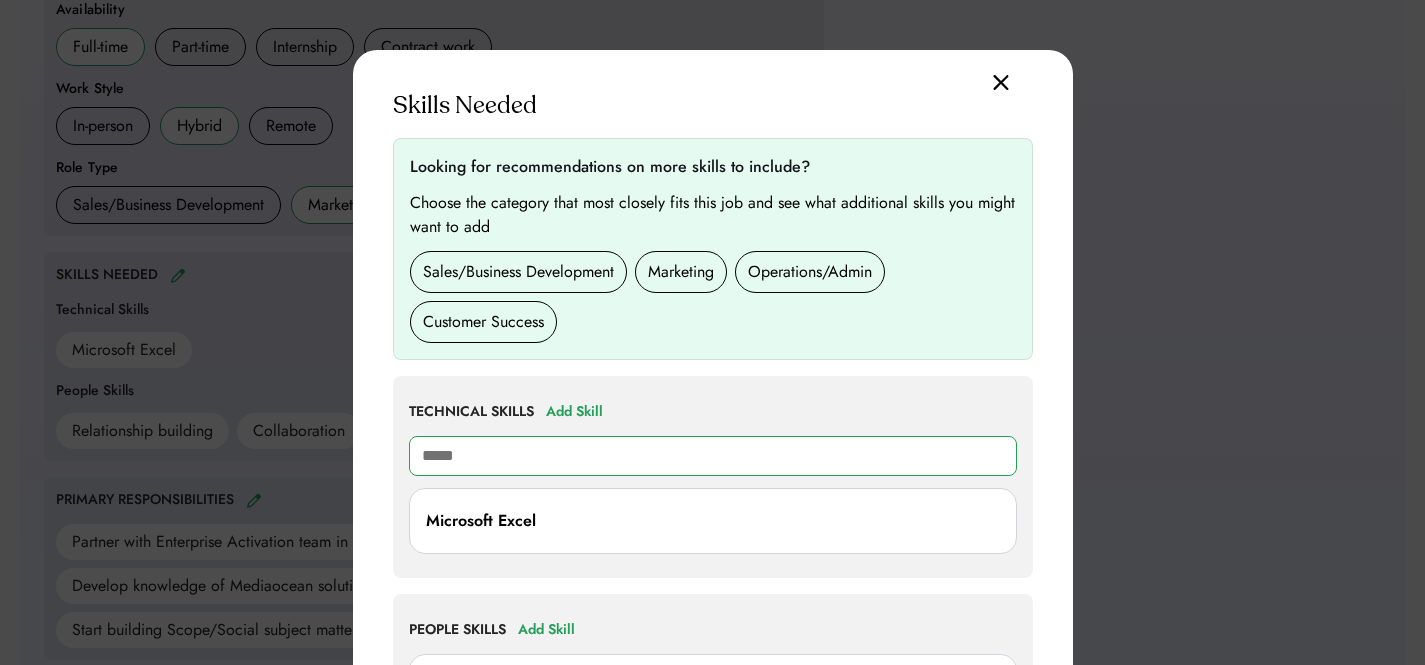 type on "******" 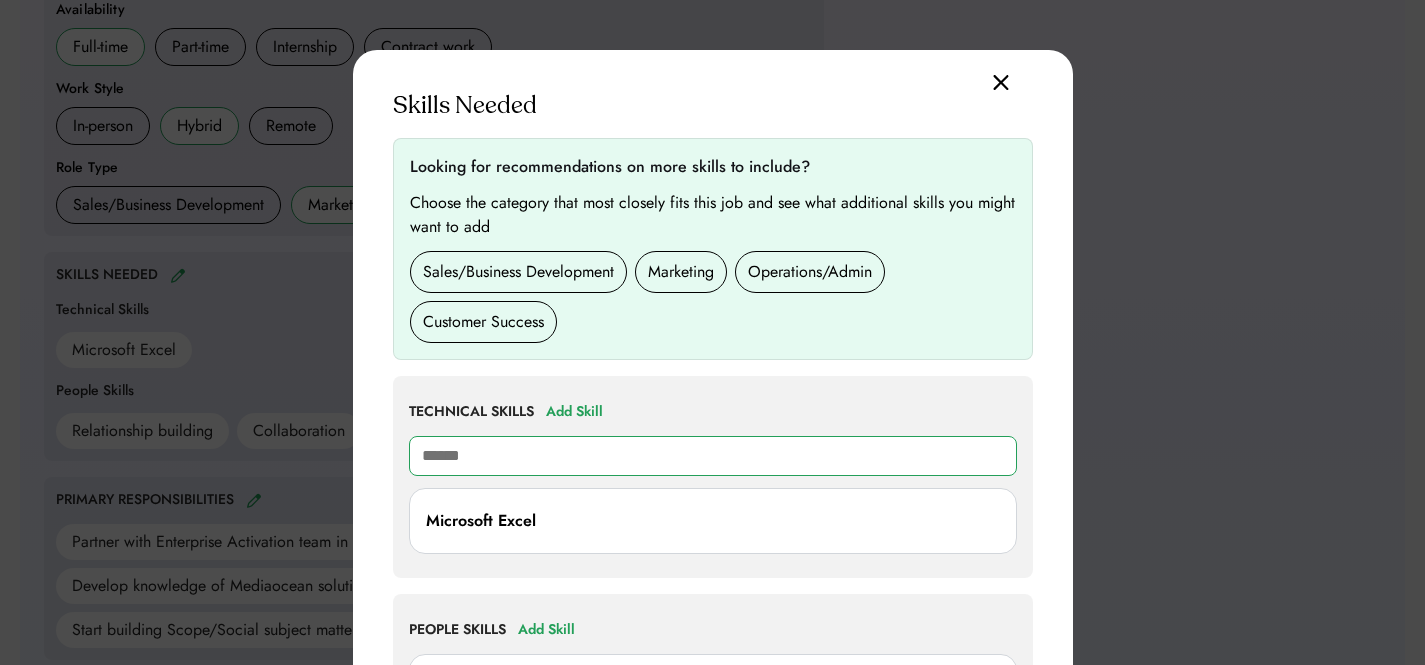 type on "**********" 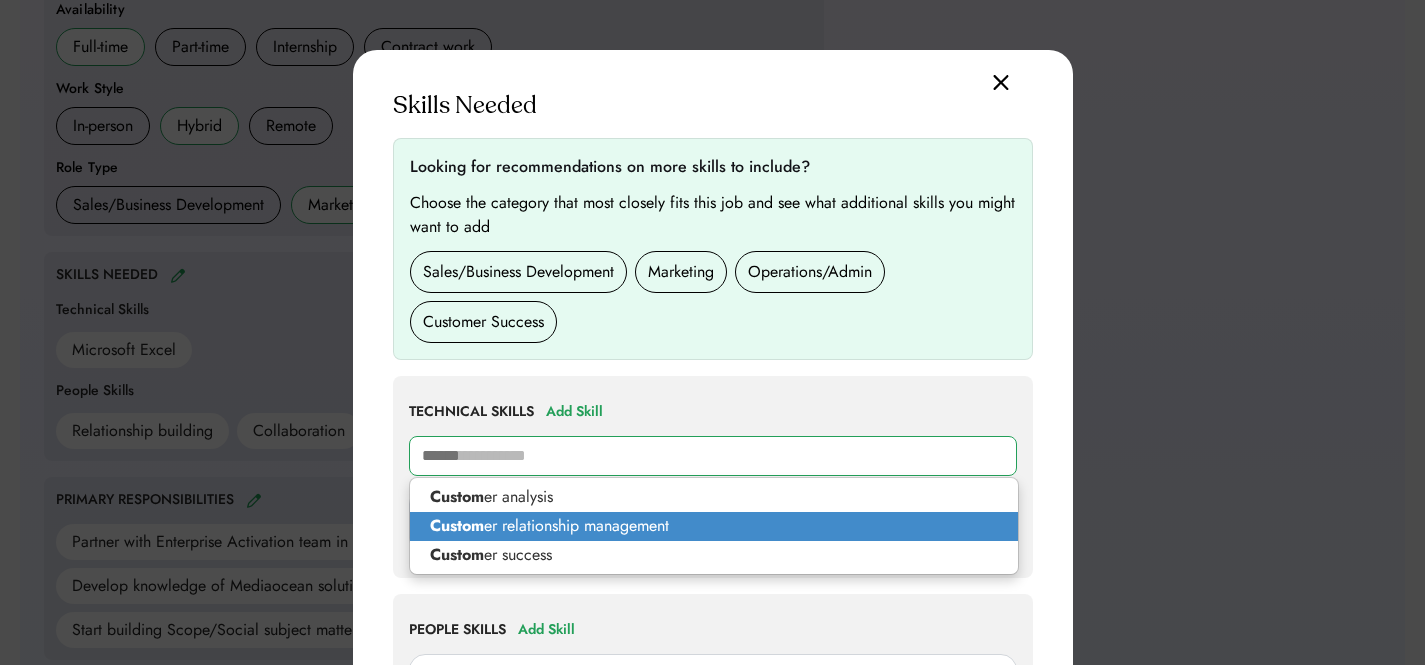 click on "Custom er relationship management" at bounding box center [714, 526] 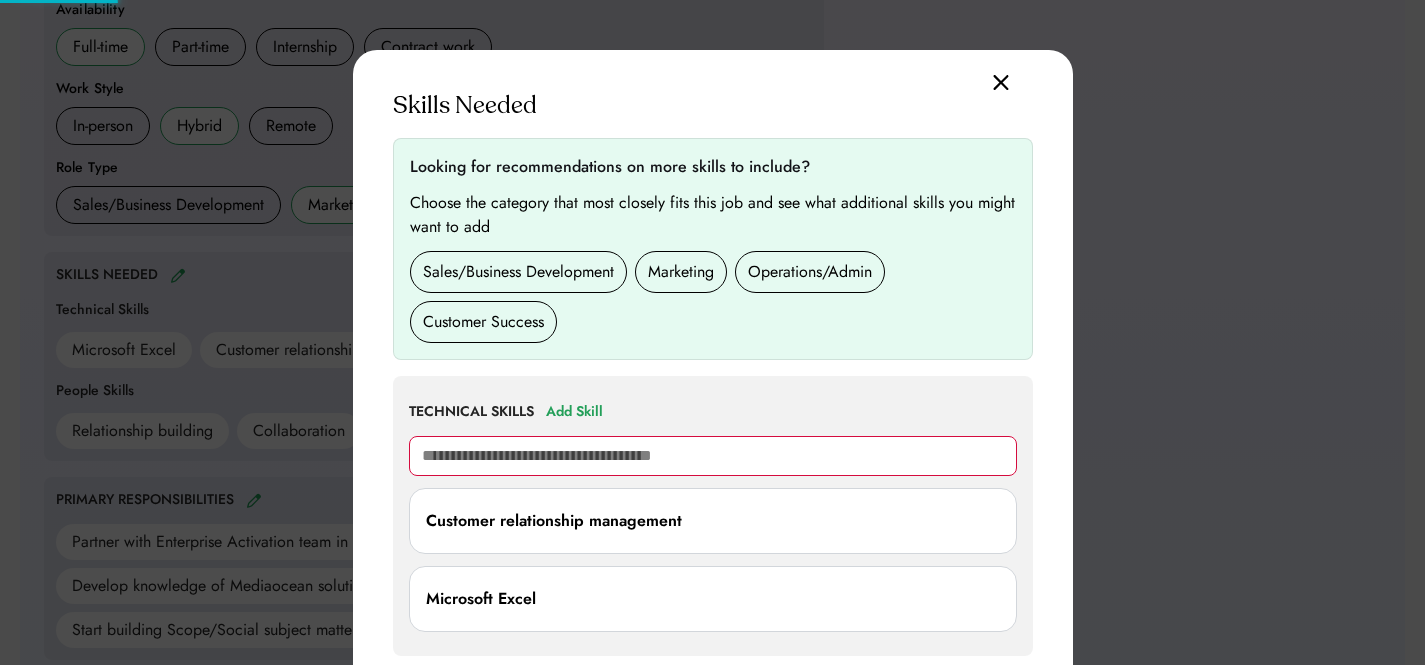 click at bounding box center [713, 456] 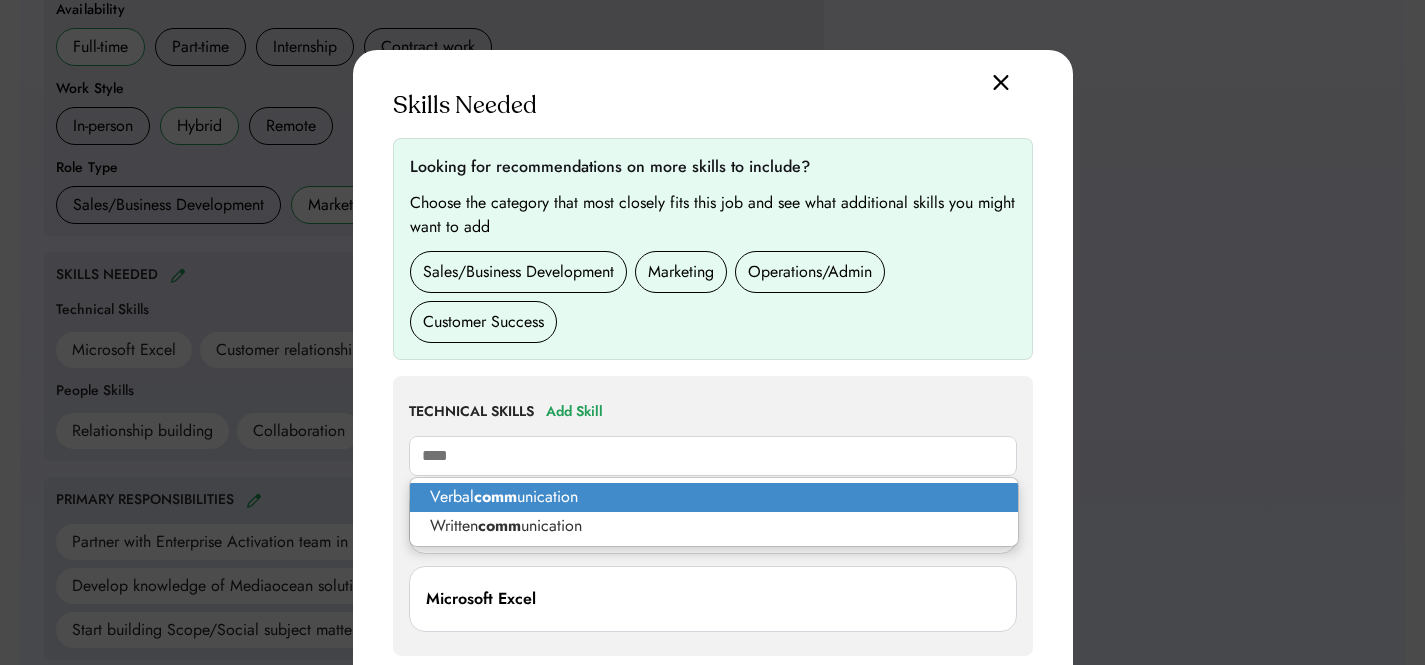 click on "Verbal  comm unication" at bounding box center [714, 497] 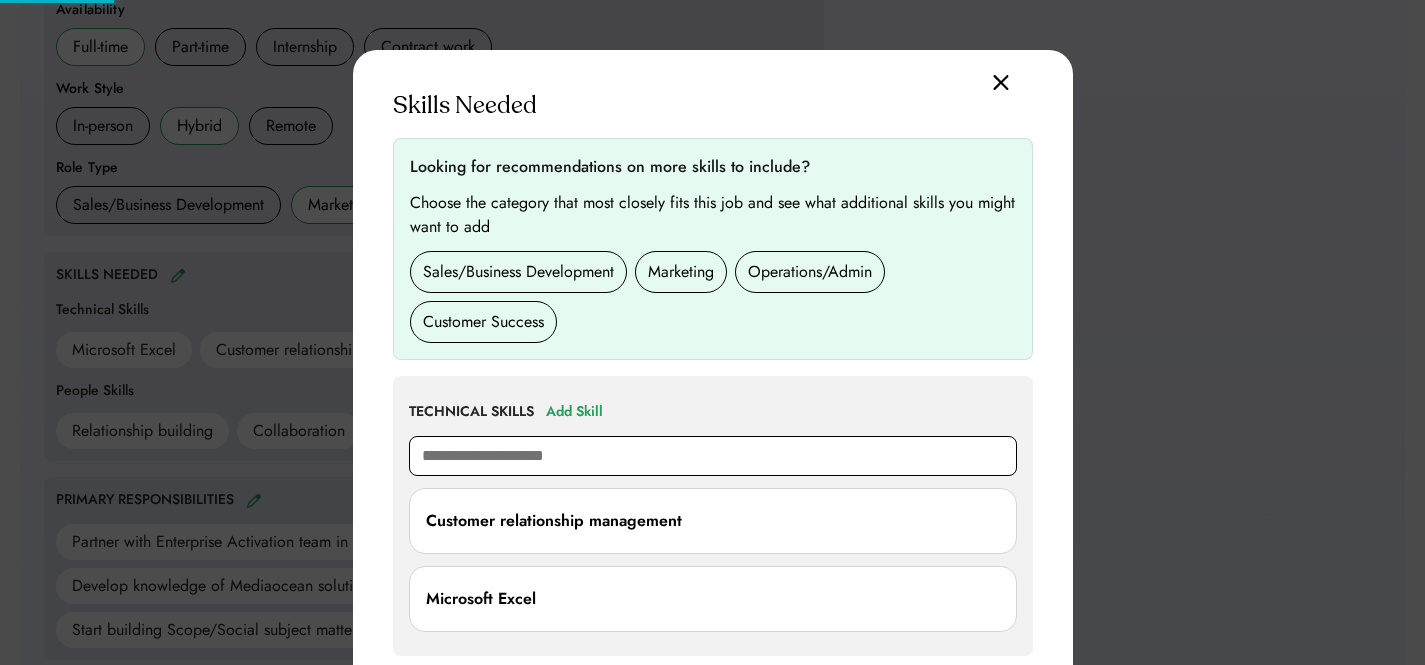 click on "**********" at bounding box center (713, 456) 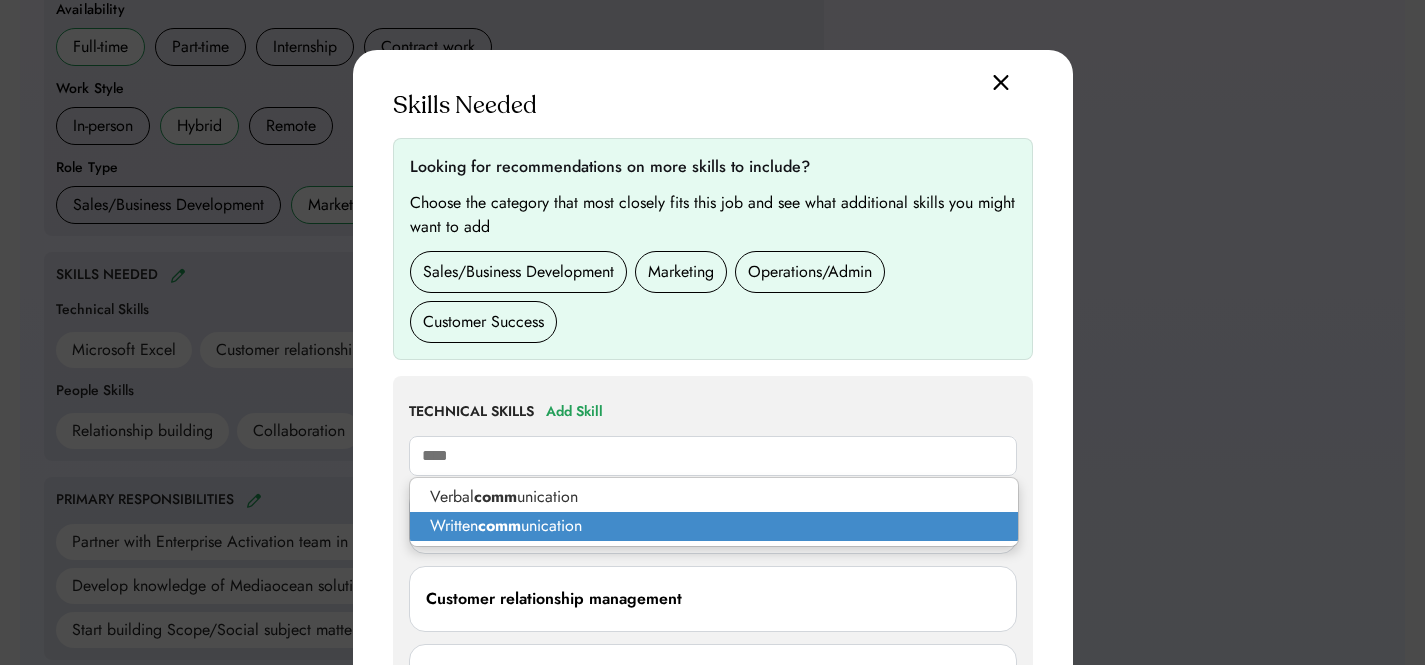 click on "Written  comm unication" at bounding box center (714, 526) 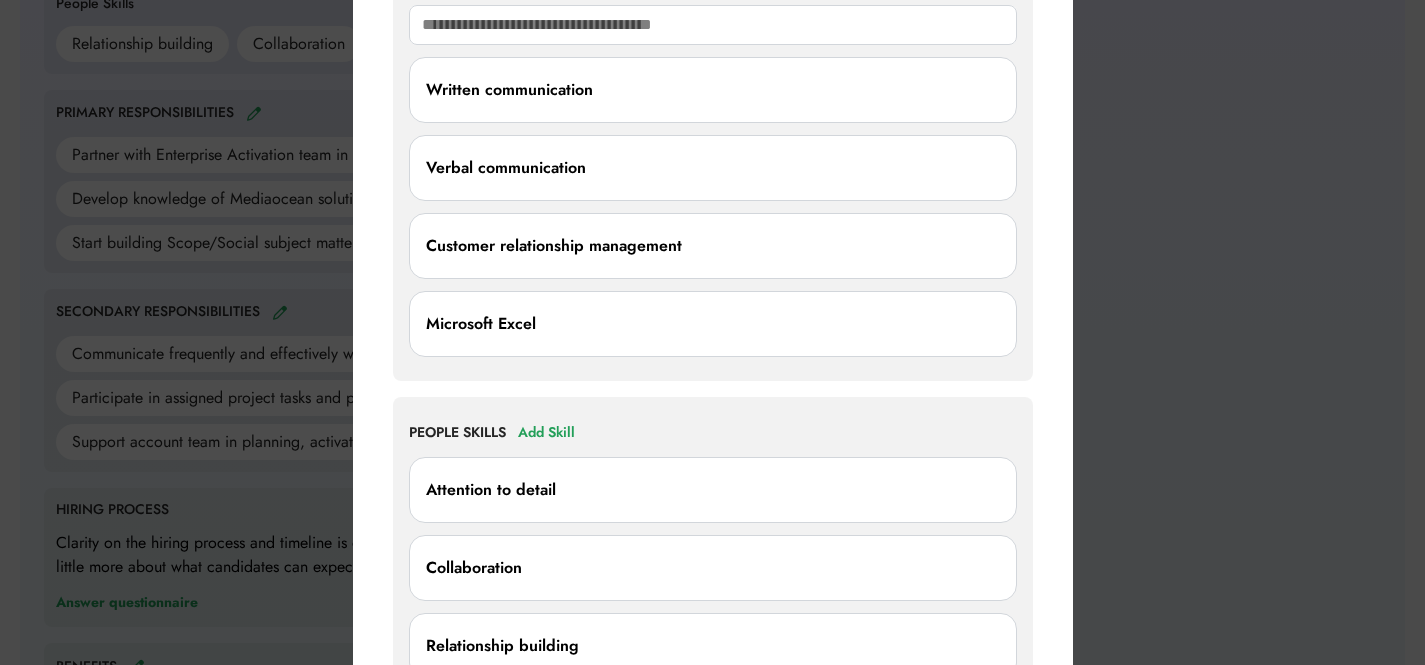 scroll, scrollTop: 1068, scrollLeft: 0, axis: vertical 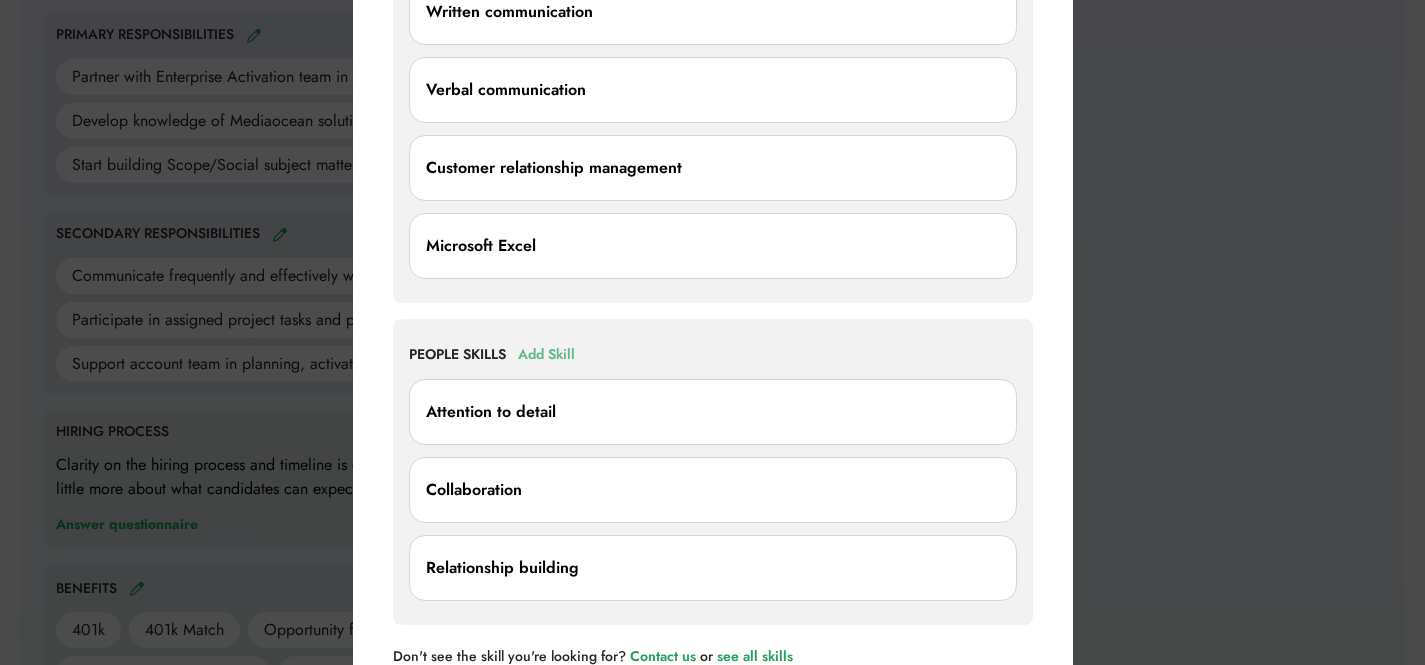 click on "Add Skill" at bounding box center (546, 355) 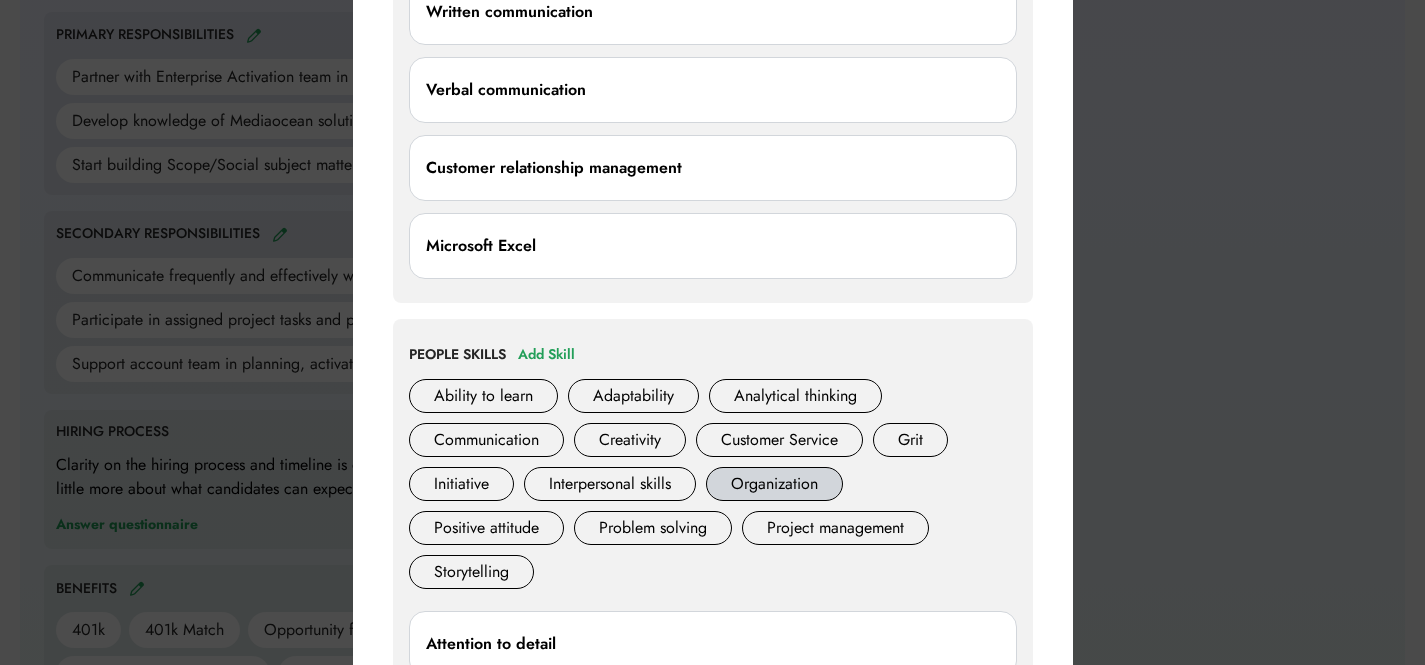 click on "Organization" at bounding box center (774, 484) 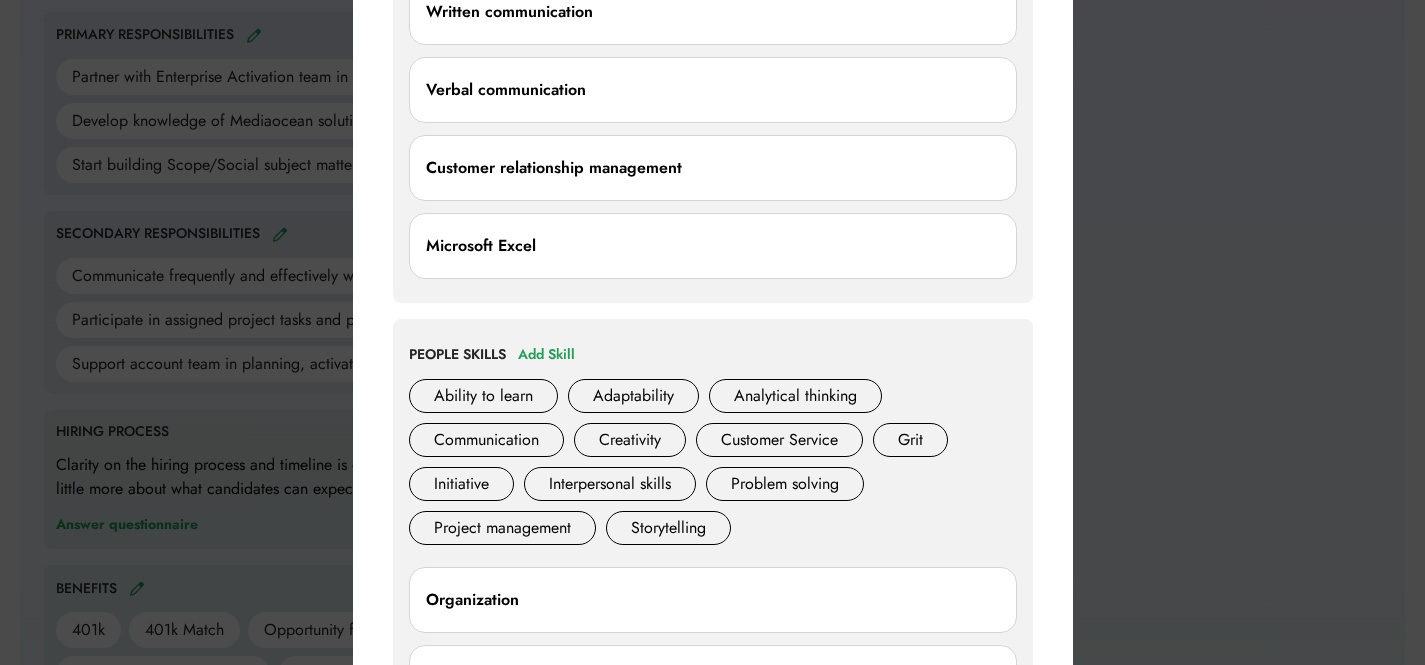 scroll, scrollTop: 925, scrollLeft: 0, axis: vertical 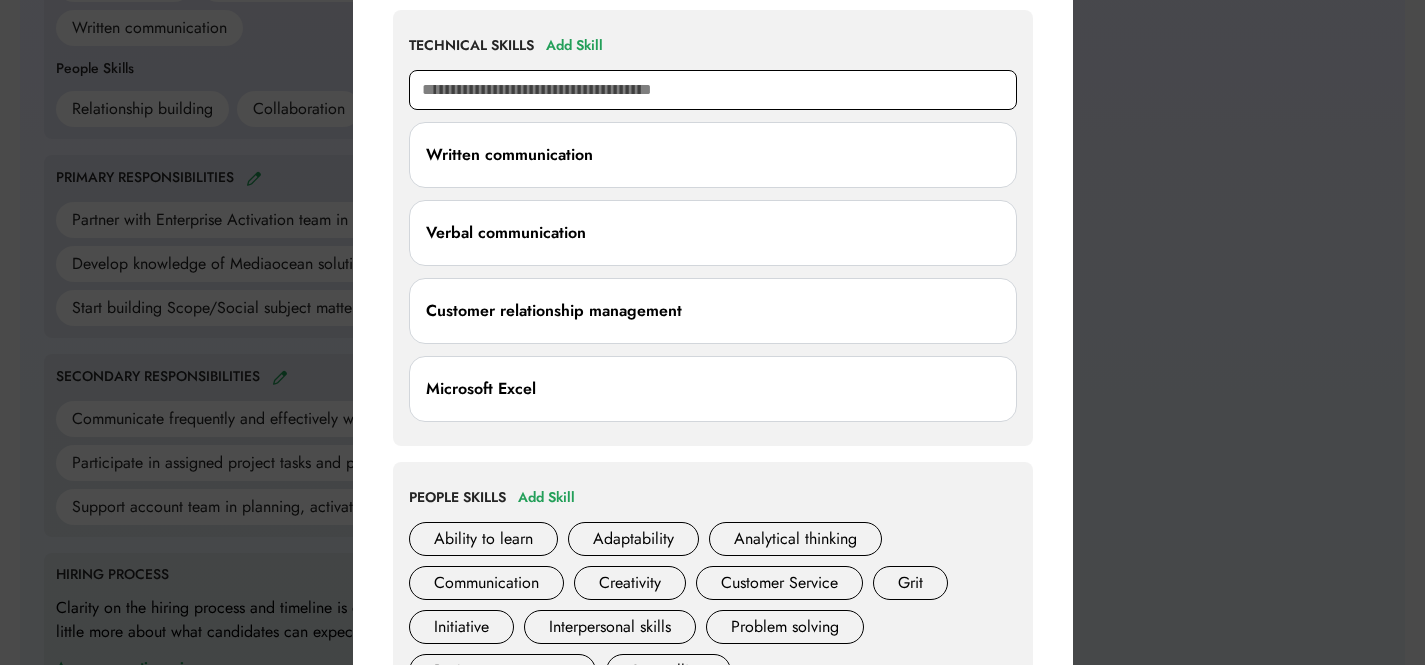 click at bounding box center (713, 90) 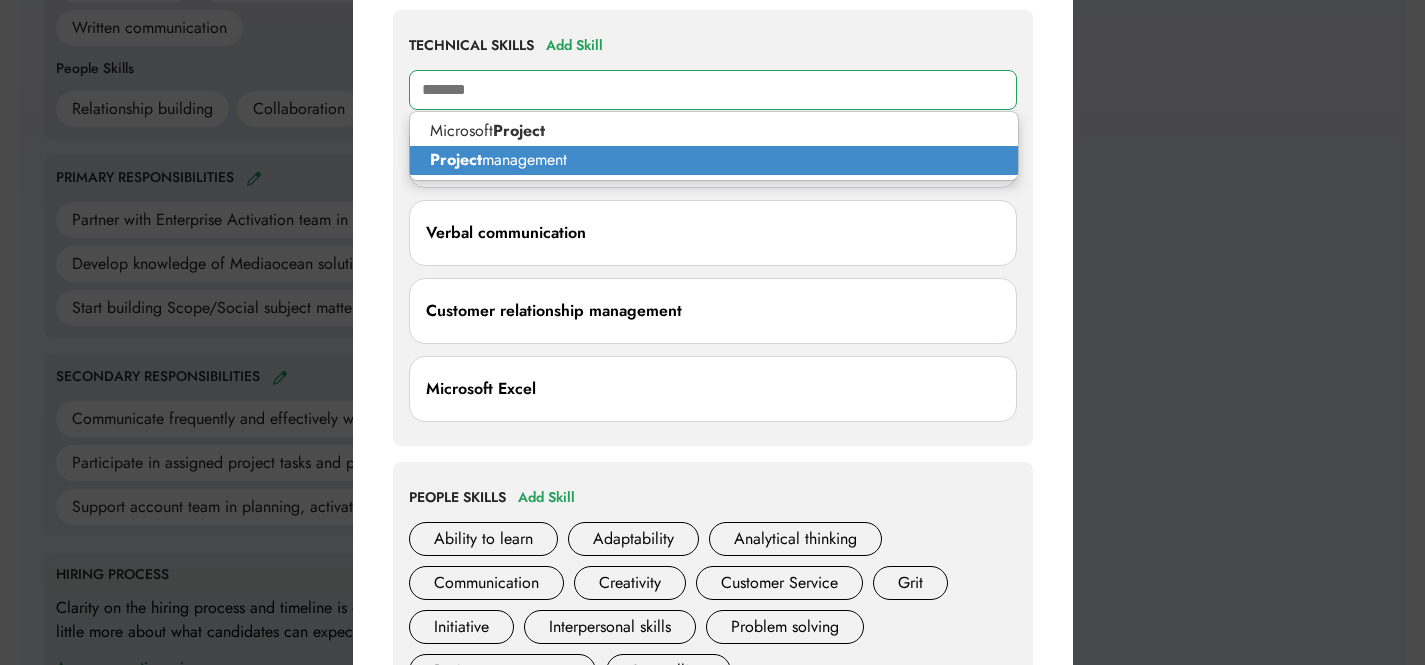 click on "Project  management" at bounding box center (714, 160) 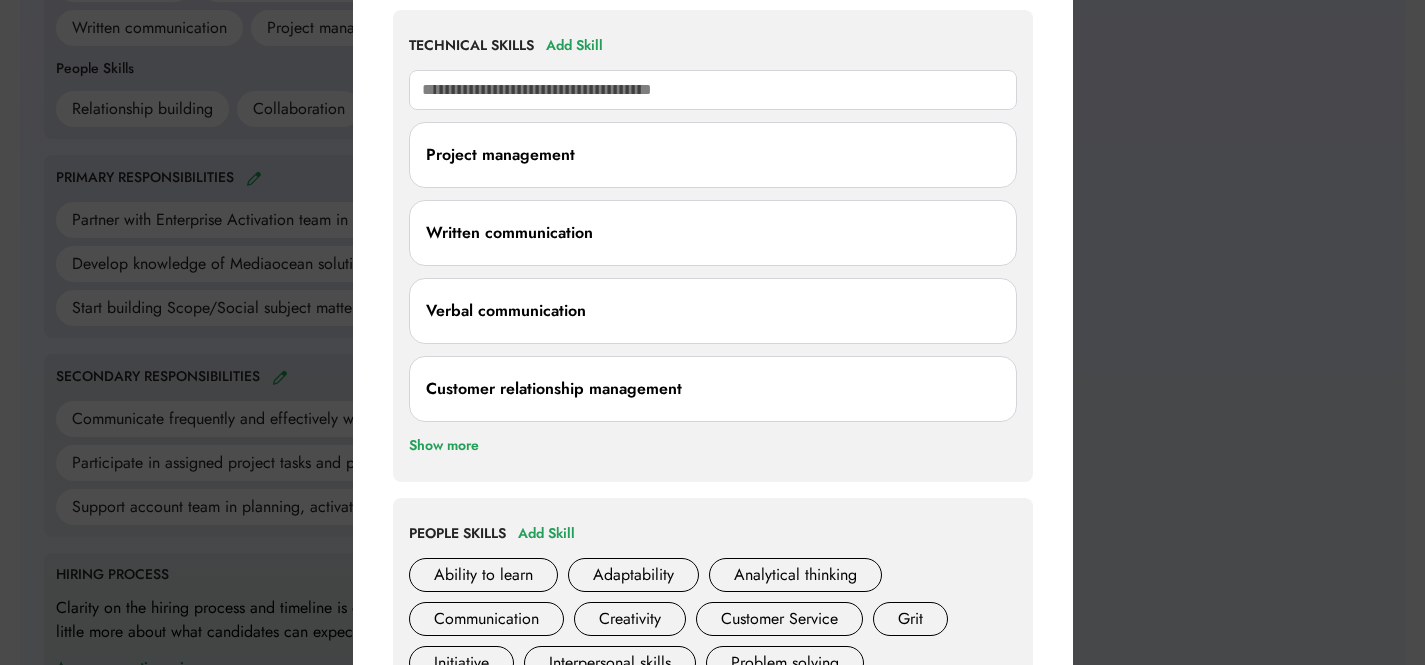 click on "Show more" at bounding box center (444, 446) 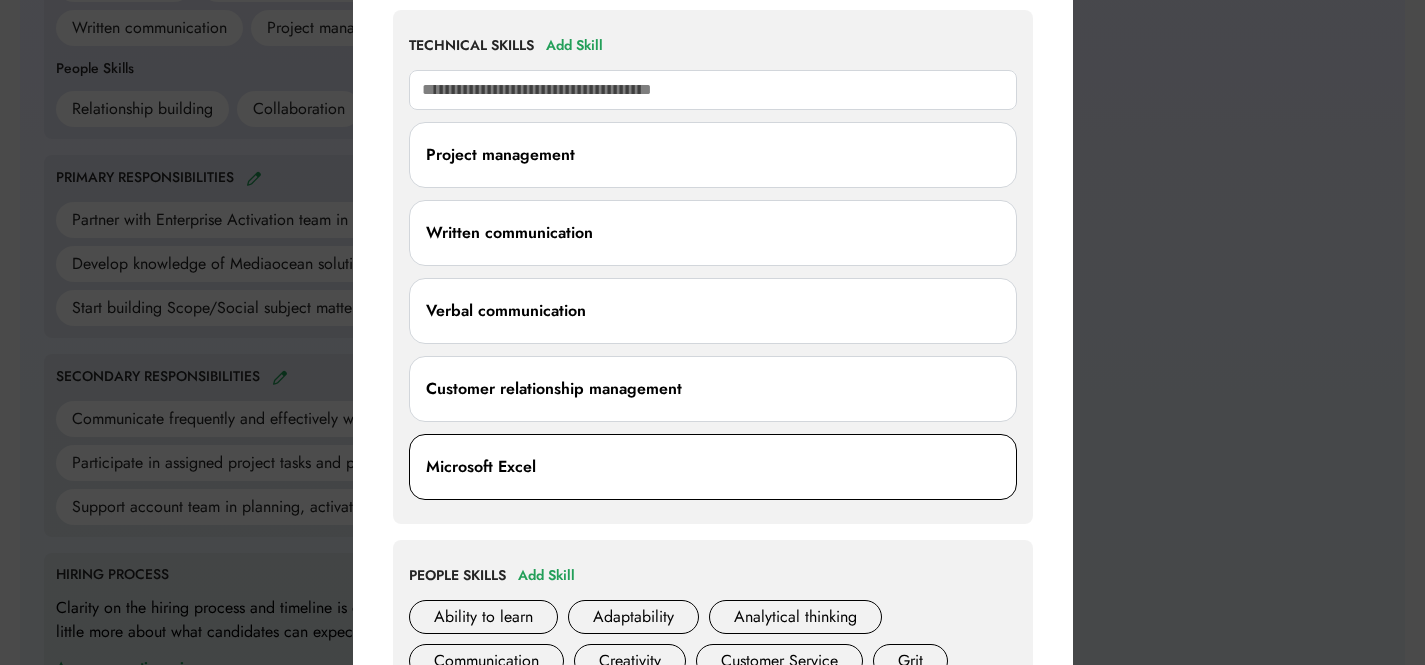 drag, startPoint x: 708, startPoint y: 447, endPoint x: 719, endPoint y: 448, distance: 11.045361 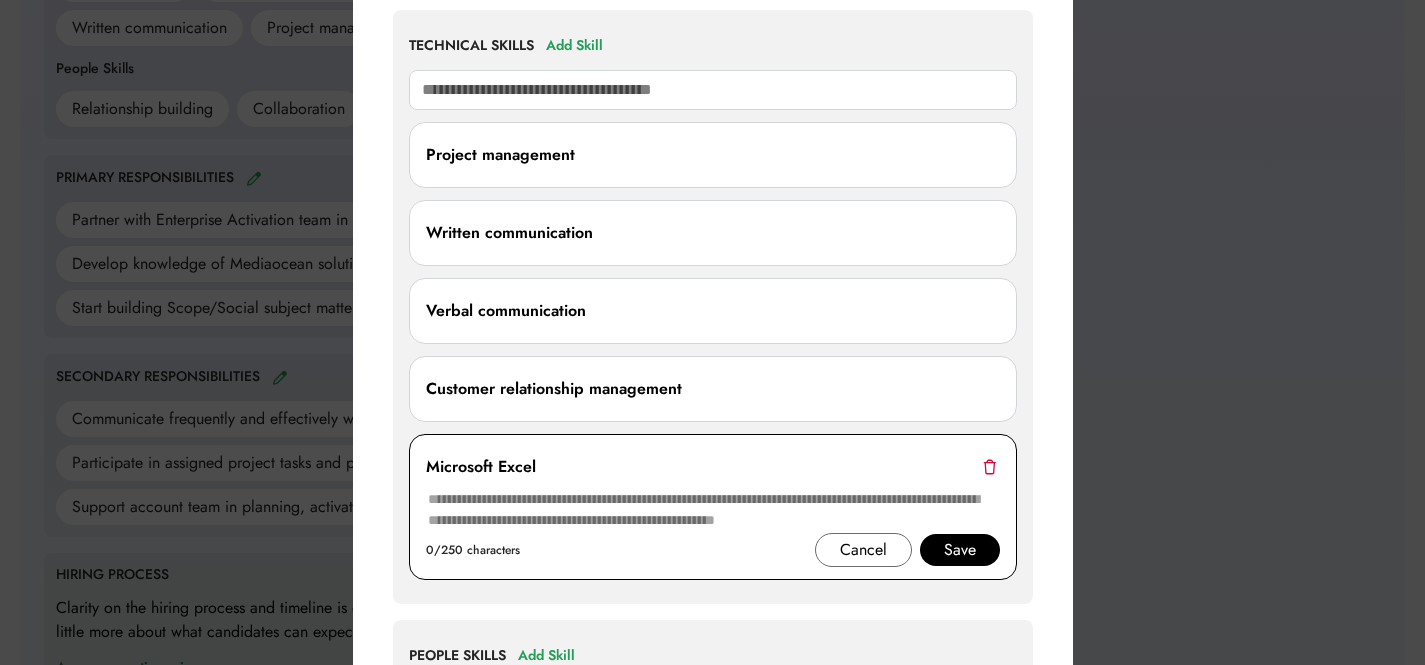 click on "Microsoft Excel" at bounding box center [713, 467] 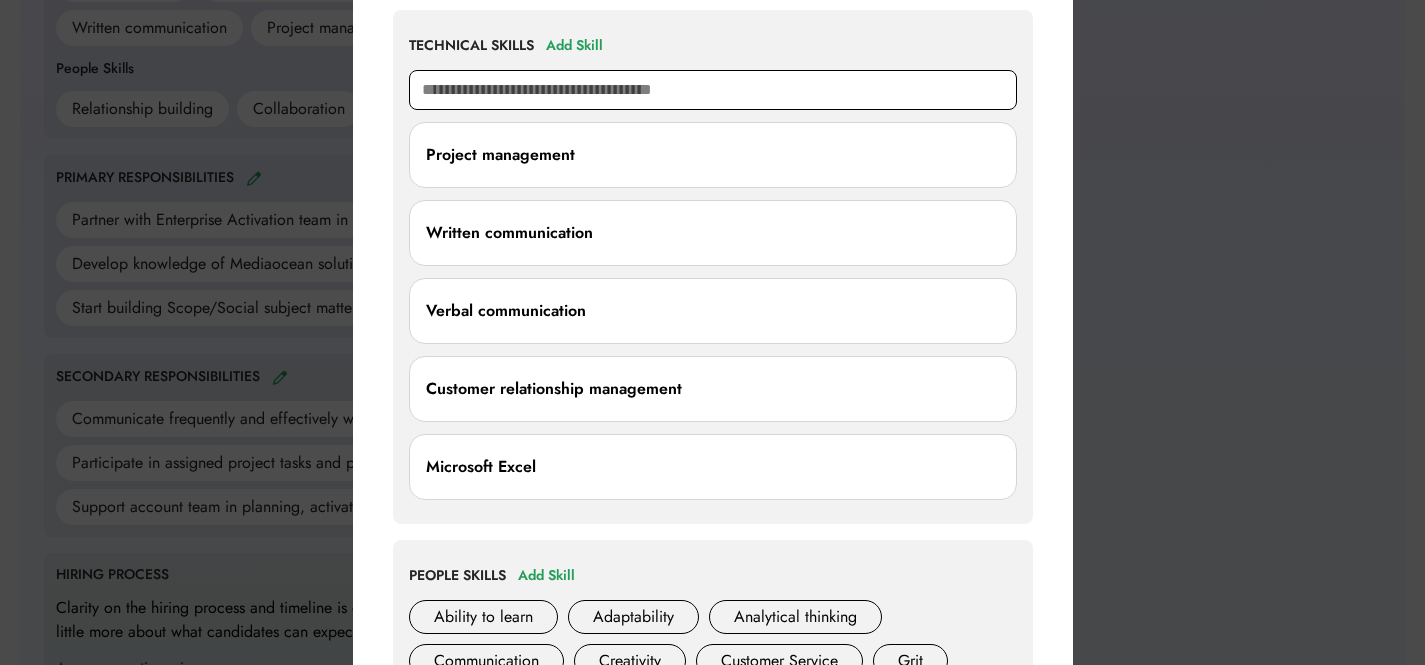 click at bounding box center (713, 90) 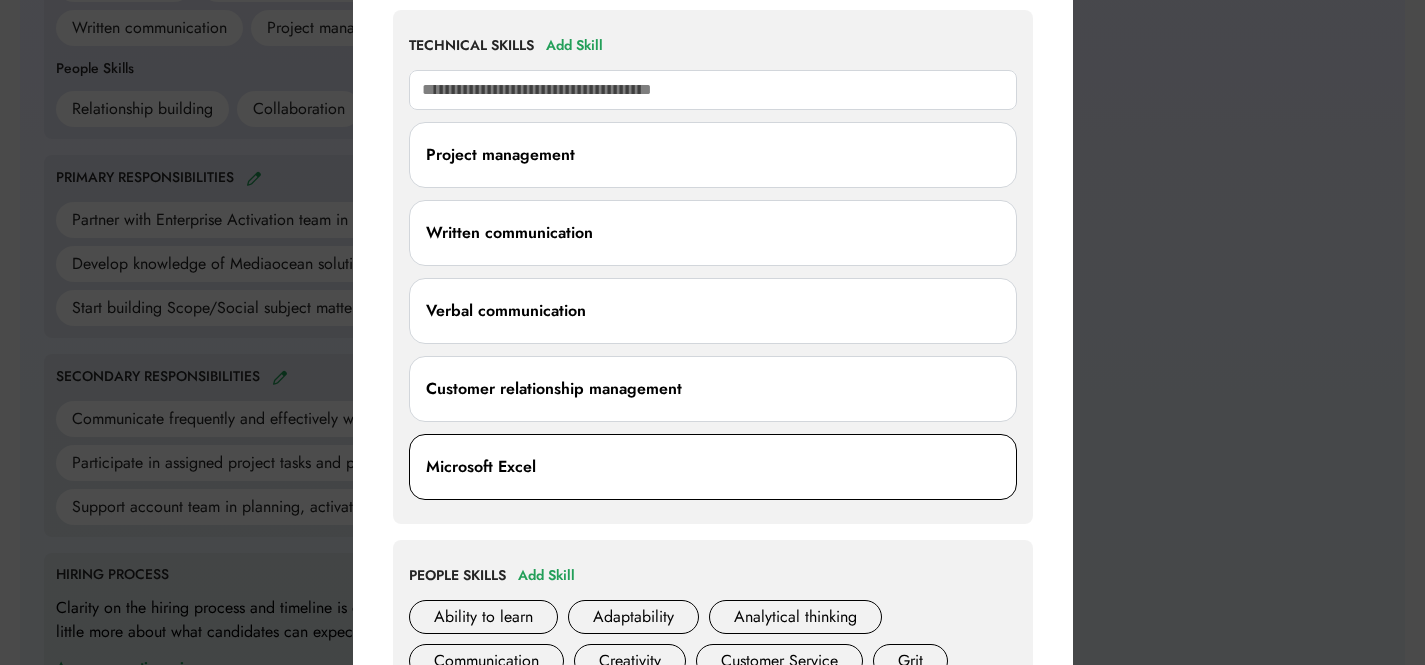 click on "Microsoft Excel" at bounding box center (713, 467) 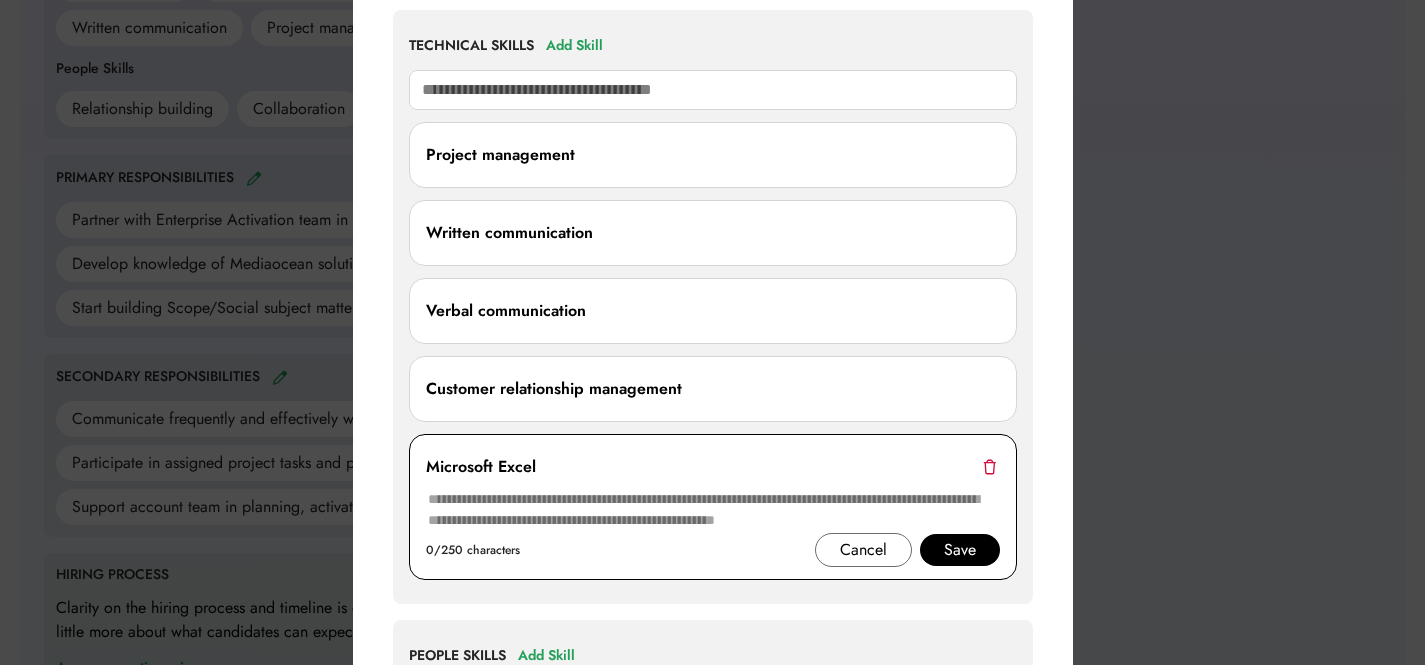 click at bounding box center [989, 466] 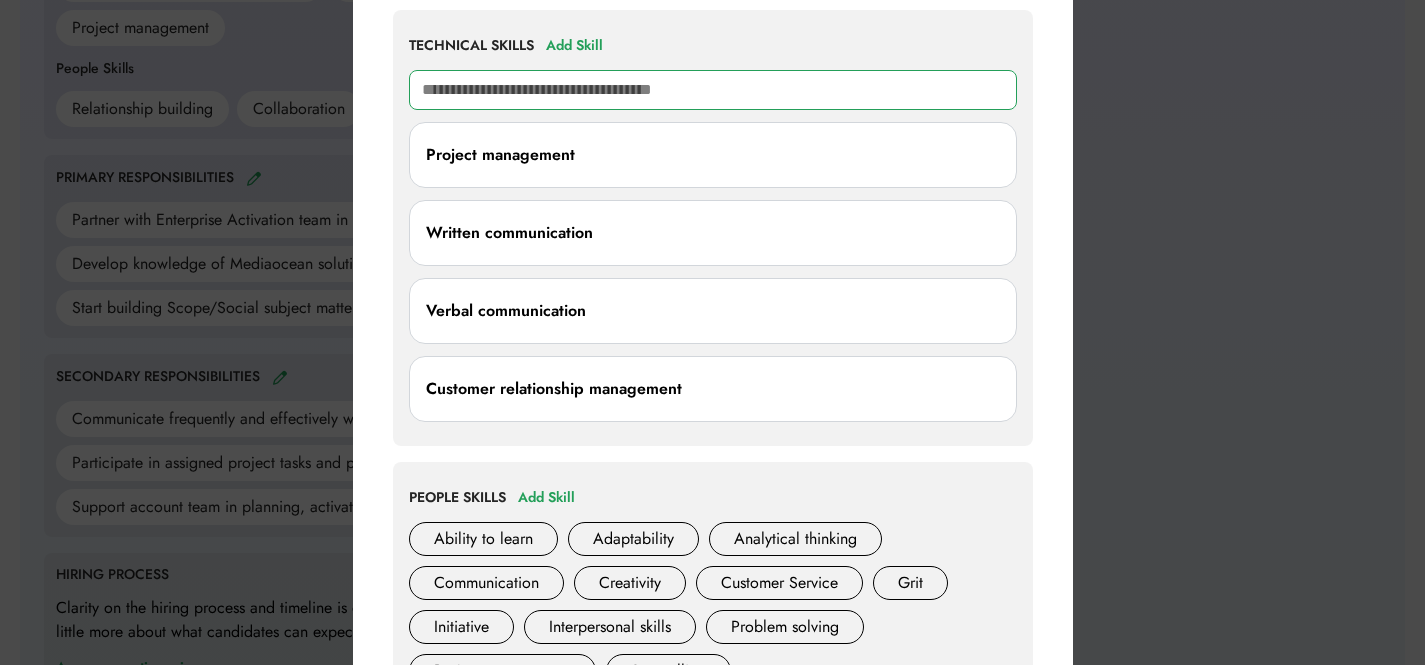 click at bounding box center (713, 90) 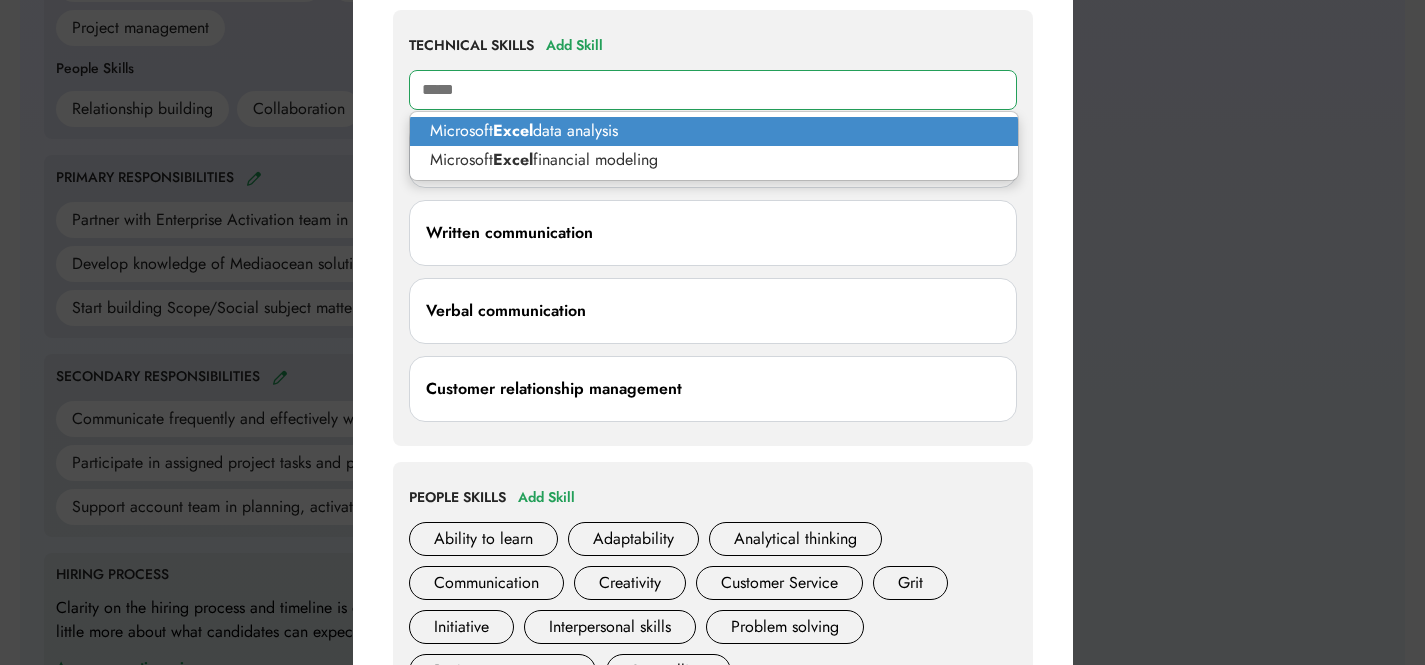click on "Microsoft  Excel  data analysis" at bounding box center [714, 131] 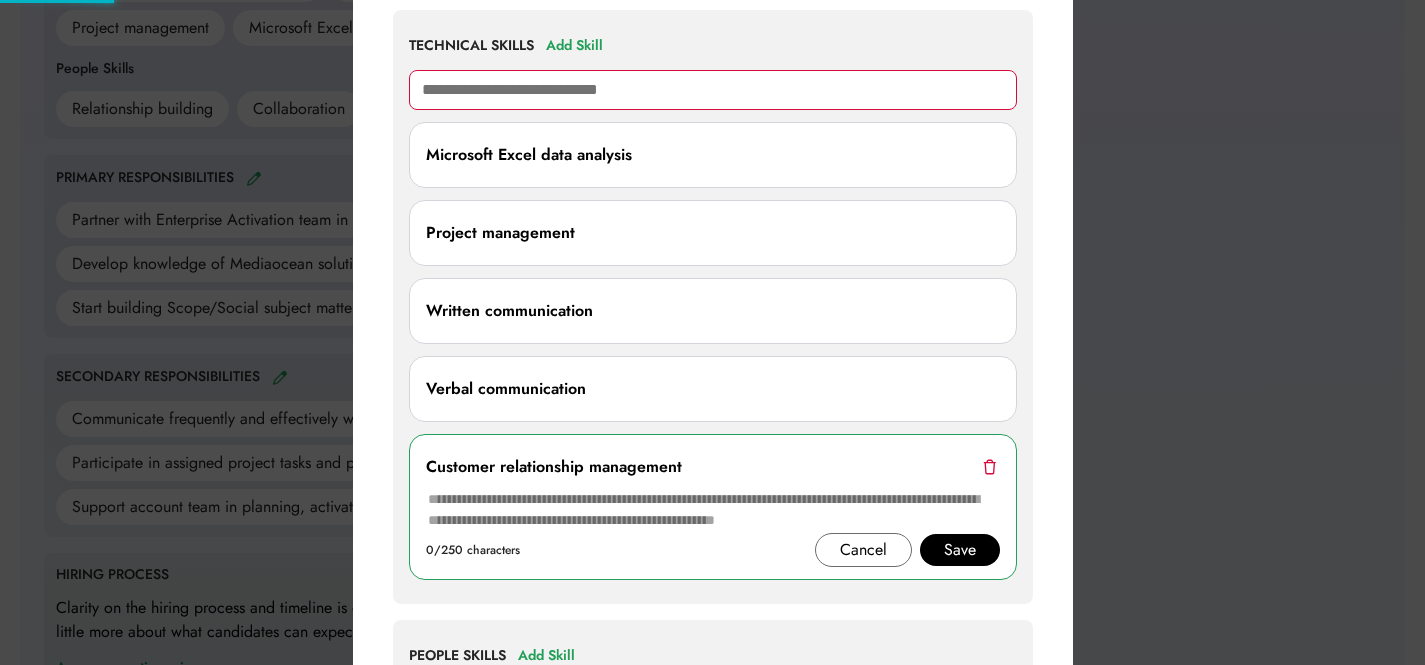 type 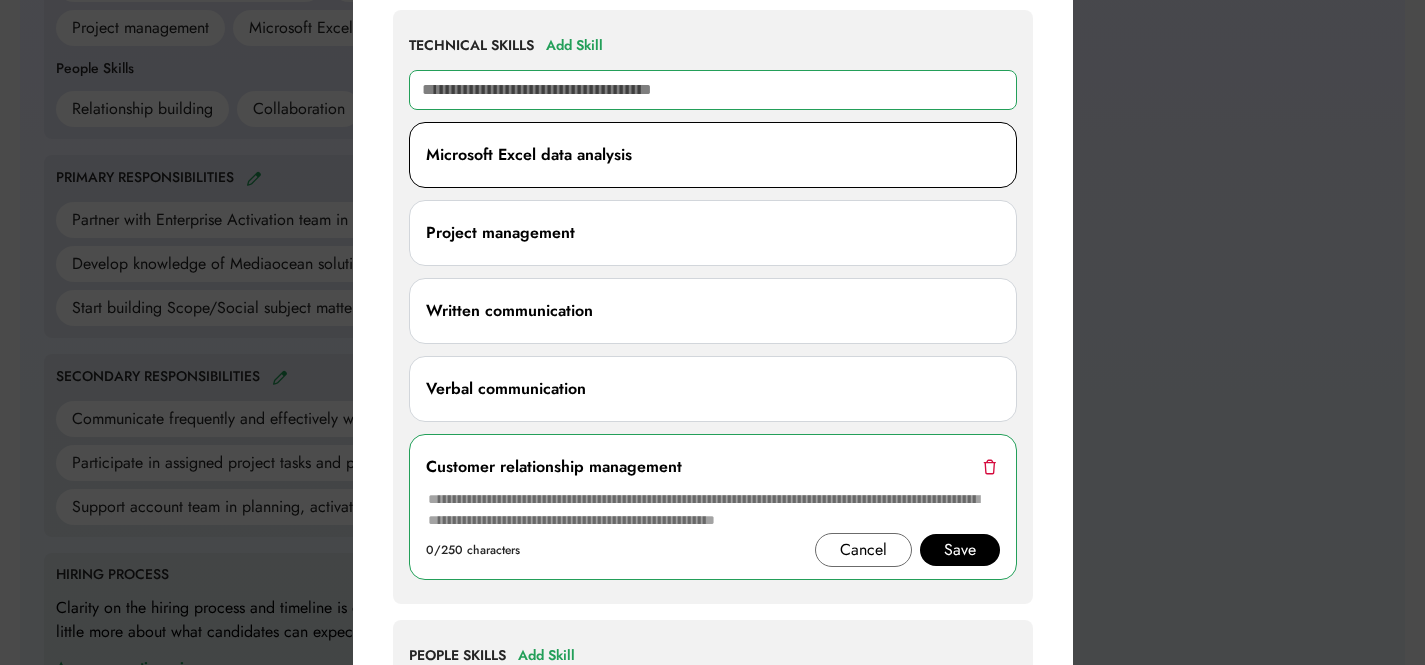drag, startPoint x: 545, startPoint y: 156, endPoint x: 551, endPoint y: 170, distance: 15.231546 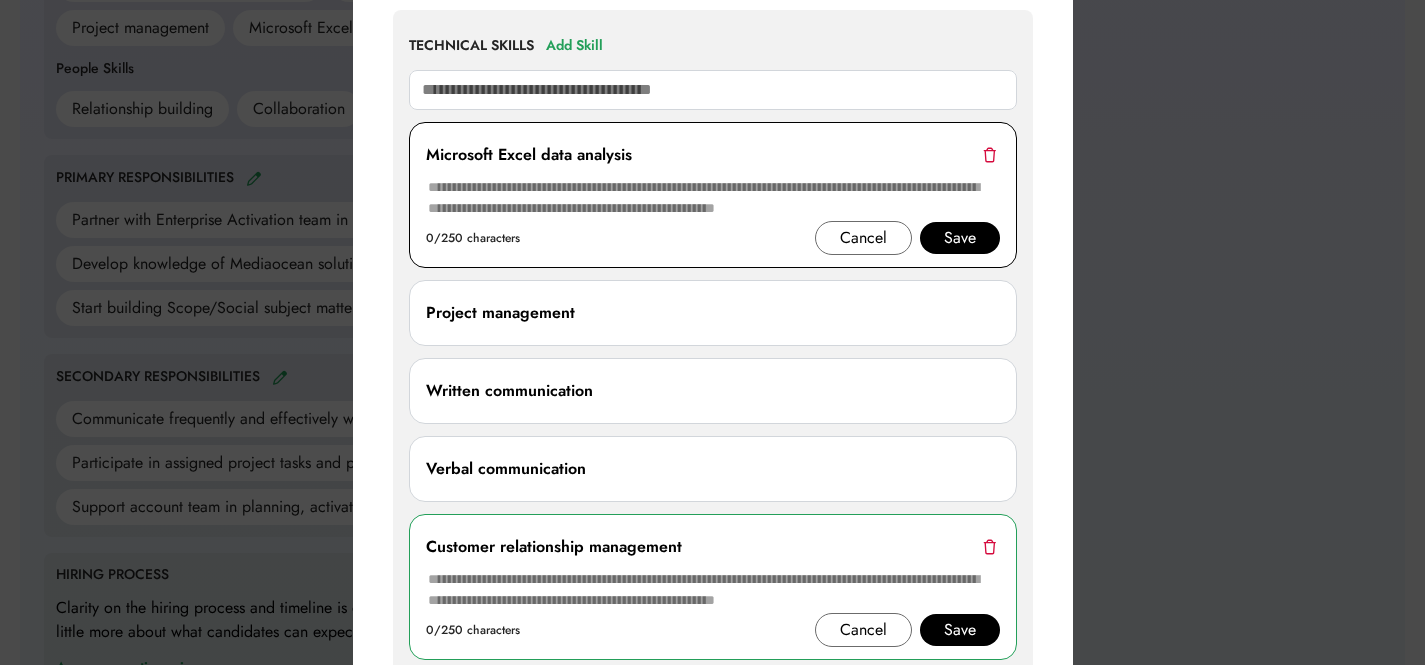 drag, startPoint x: 554, startPoint y: 195, endPoint x: 567, endPoint y: 198, distance: 13.341664 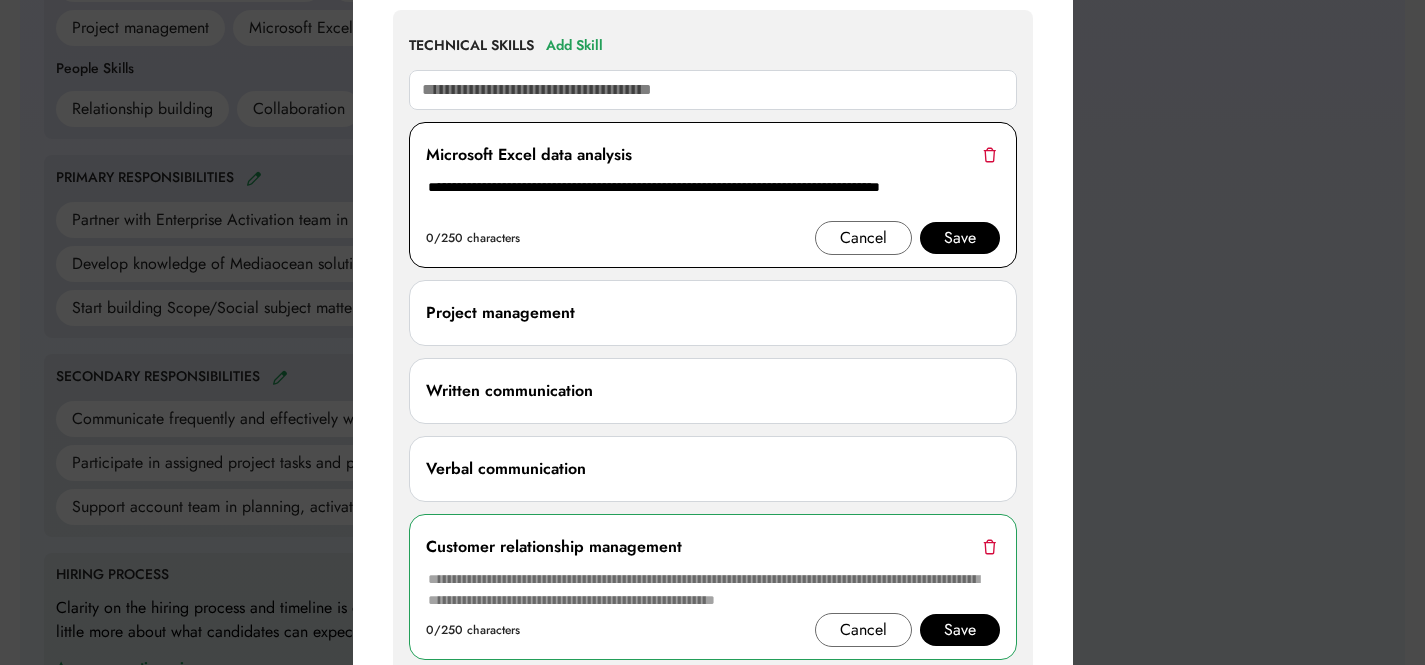 type on "**********" 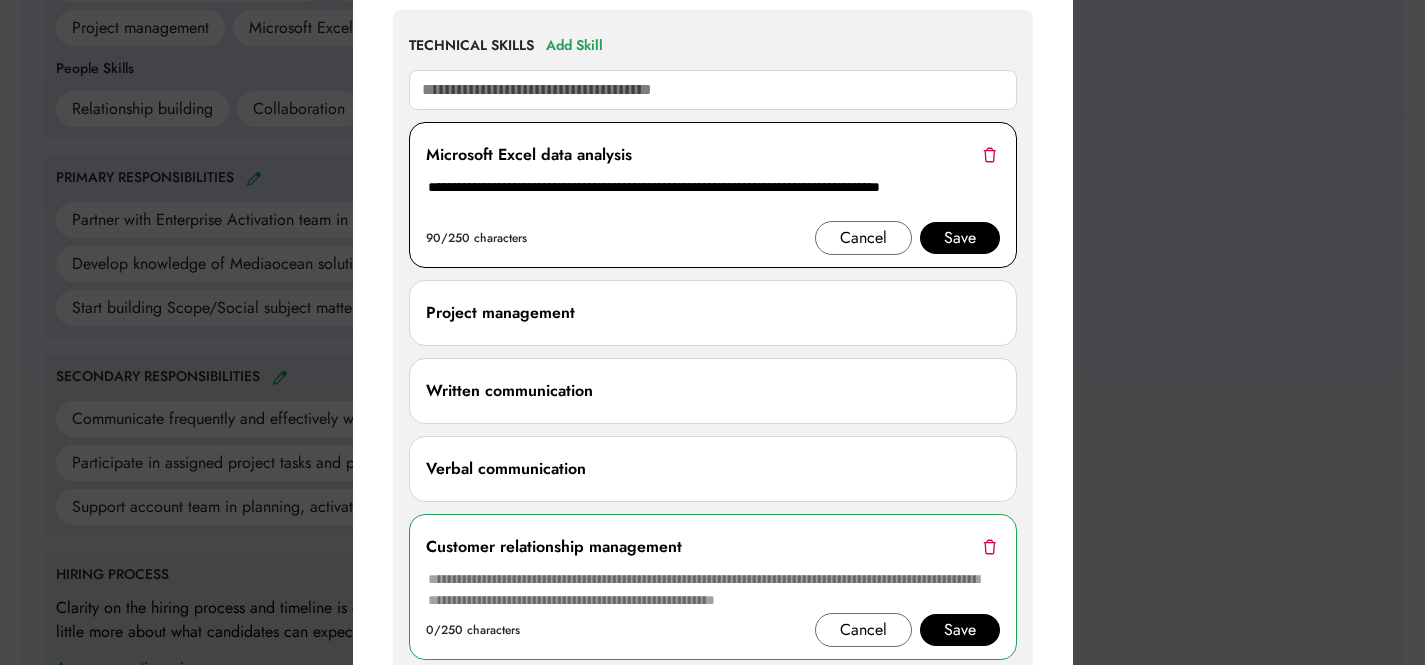 click on "Save" at bounding box center [960, 238] 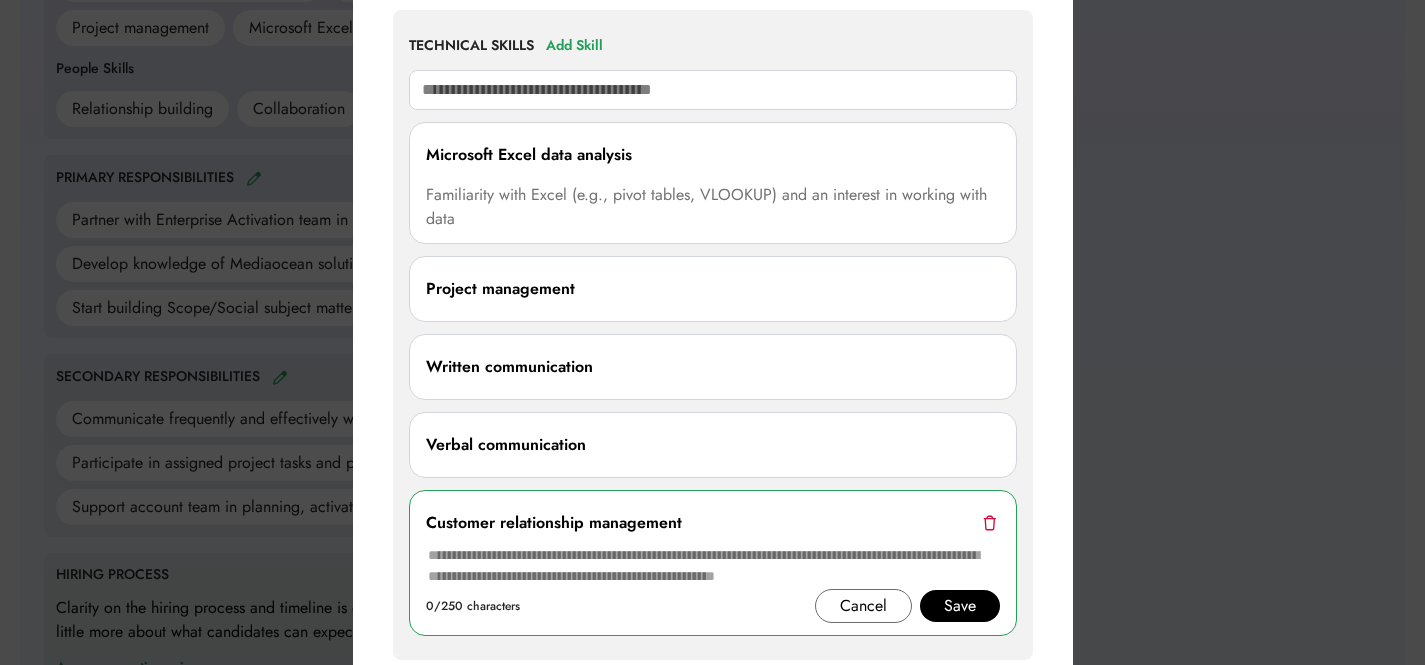 drag, startPoint x: 1230, startPoint y: 411, endPoint x: 1206, endPoint y: 414, distance: 24.186773 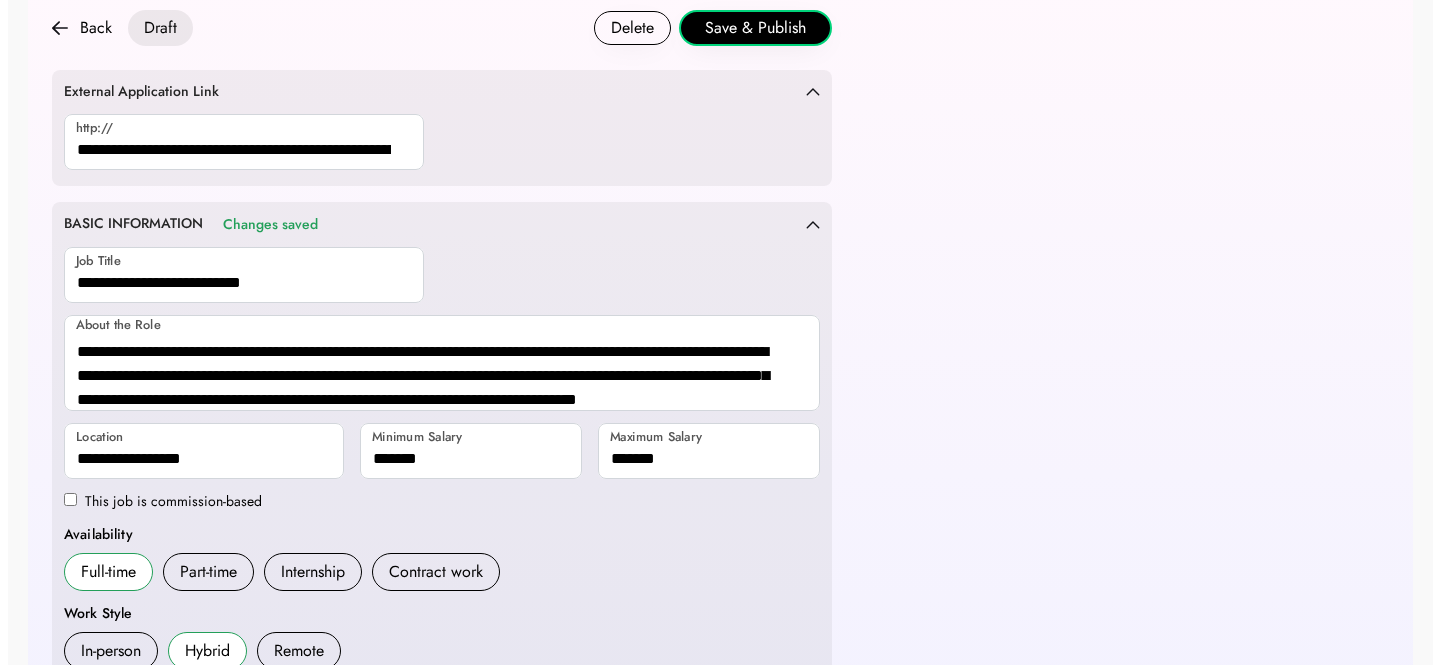 scroll, scrollTop: 0, scrollLeft: 0, axis: both 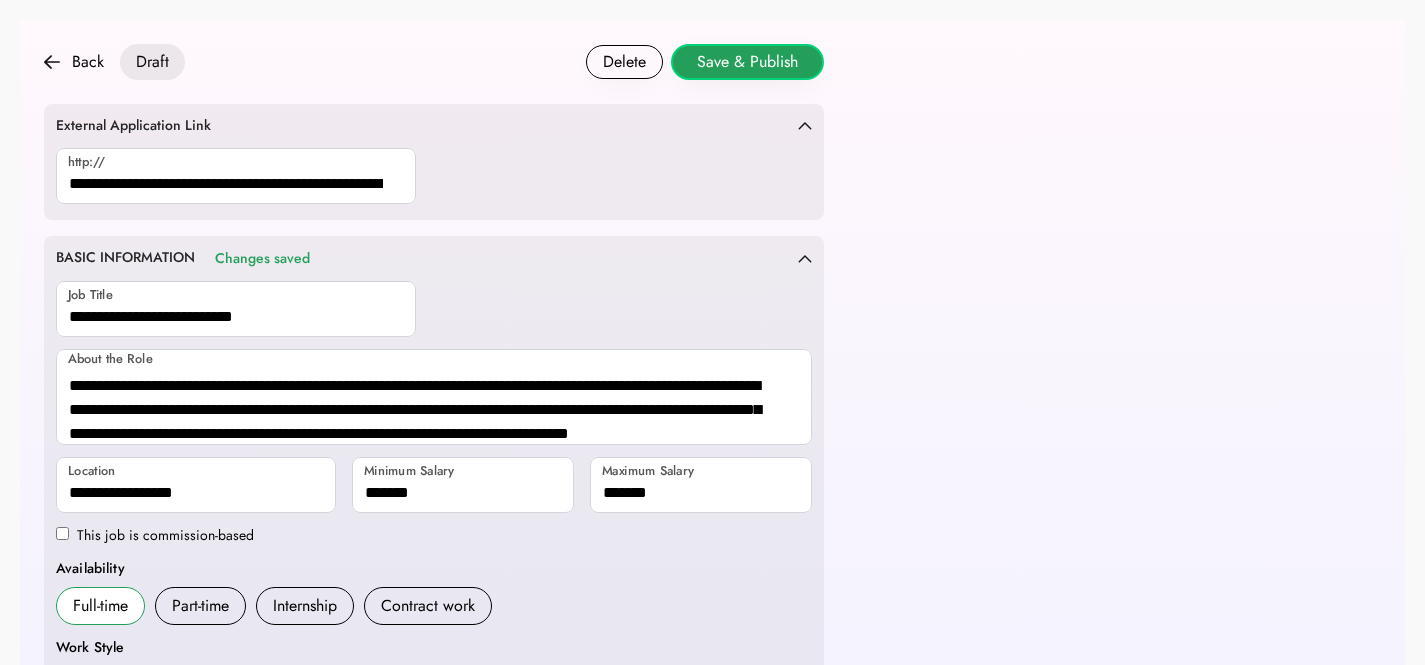 click on "Save & Publish" at bounding box center (747, 62) 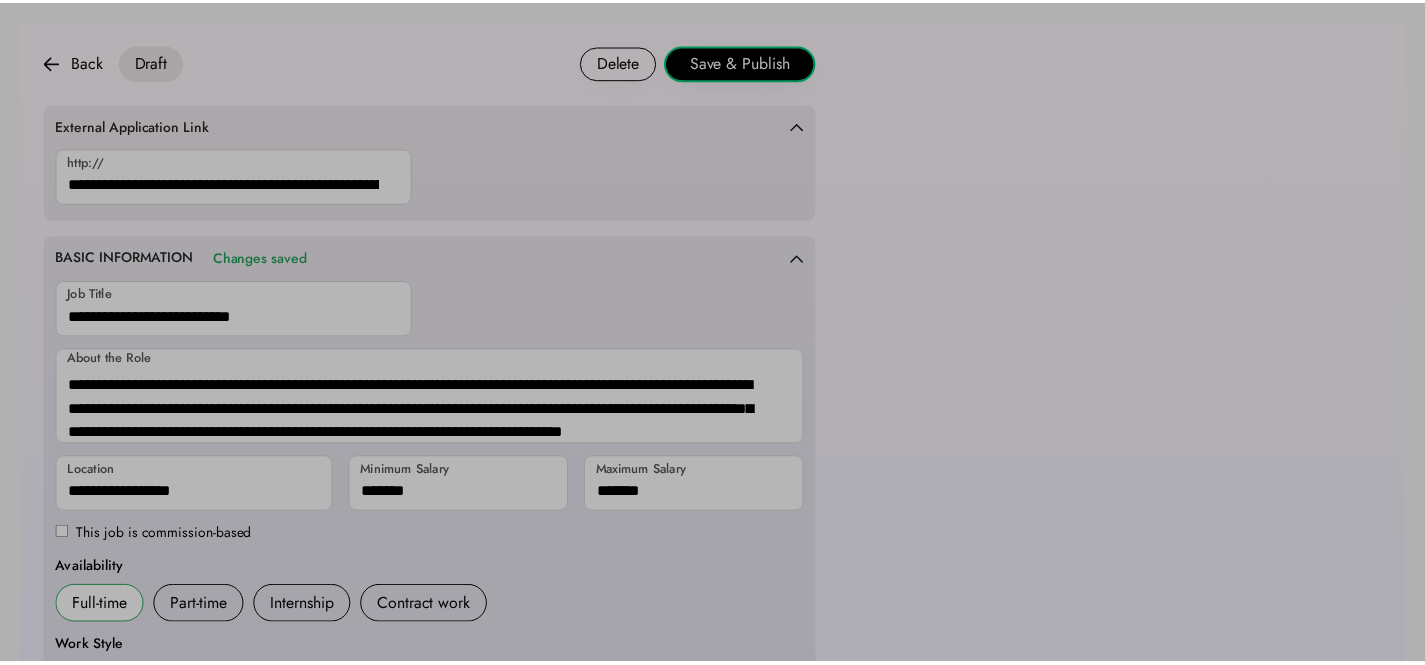 scroll, scrollTop: 1176, scrollLeft: 0, axis: vertical 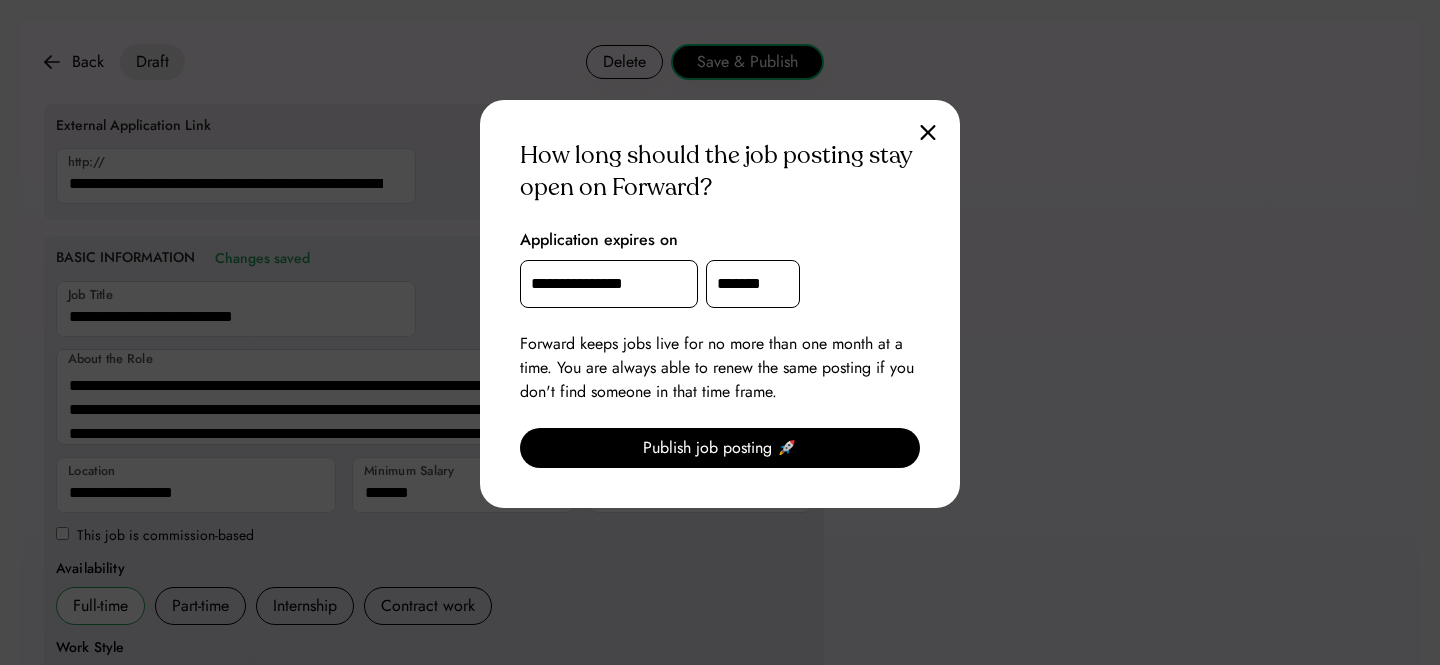 click on "**********" at bounding box center [609, 284] 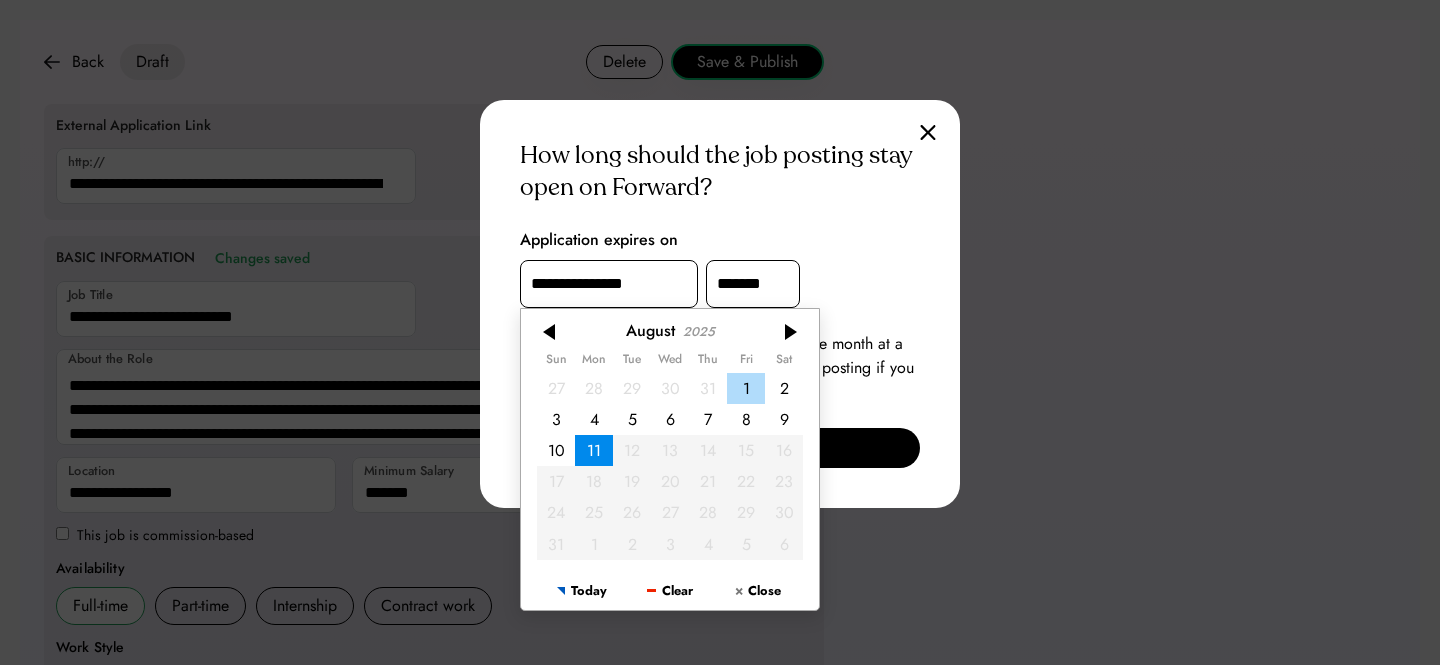 click on "1" at bounding box center [746, 387] 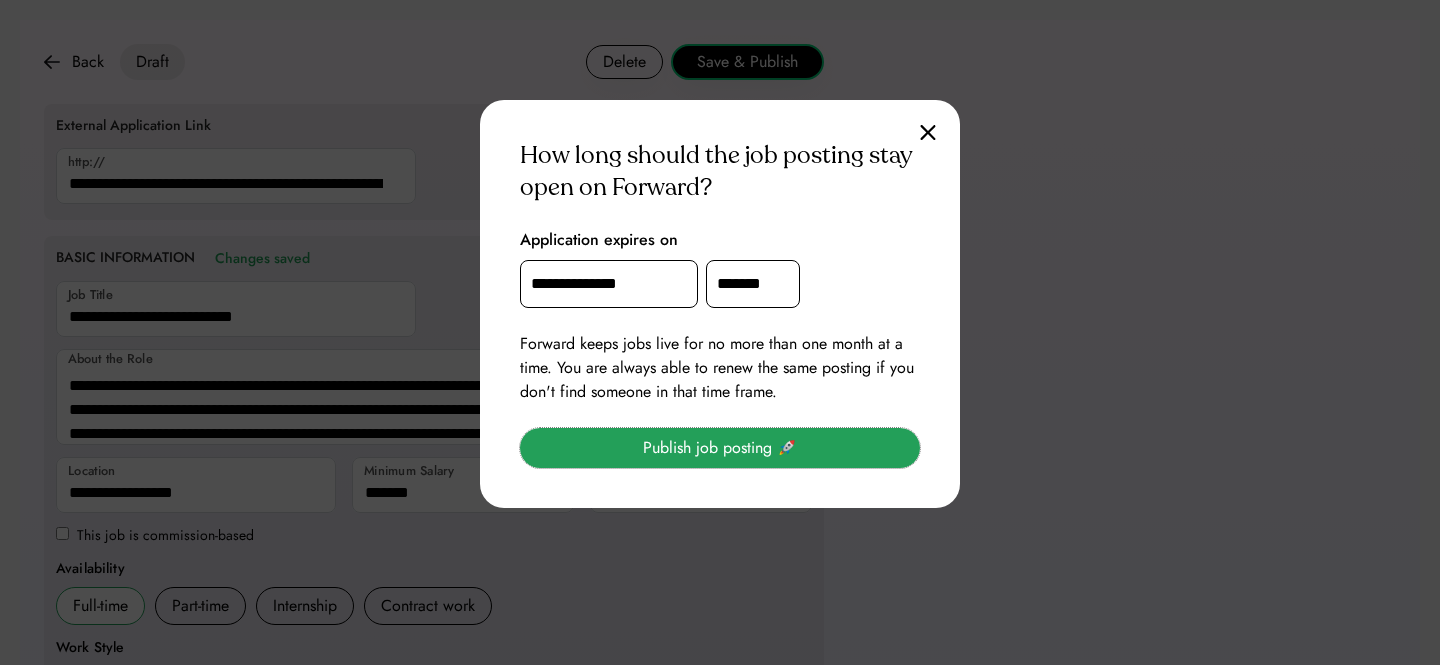 click on "Publish job posting 🚀" at bounding box center [720, 448] 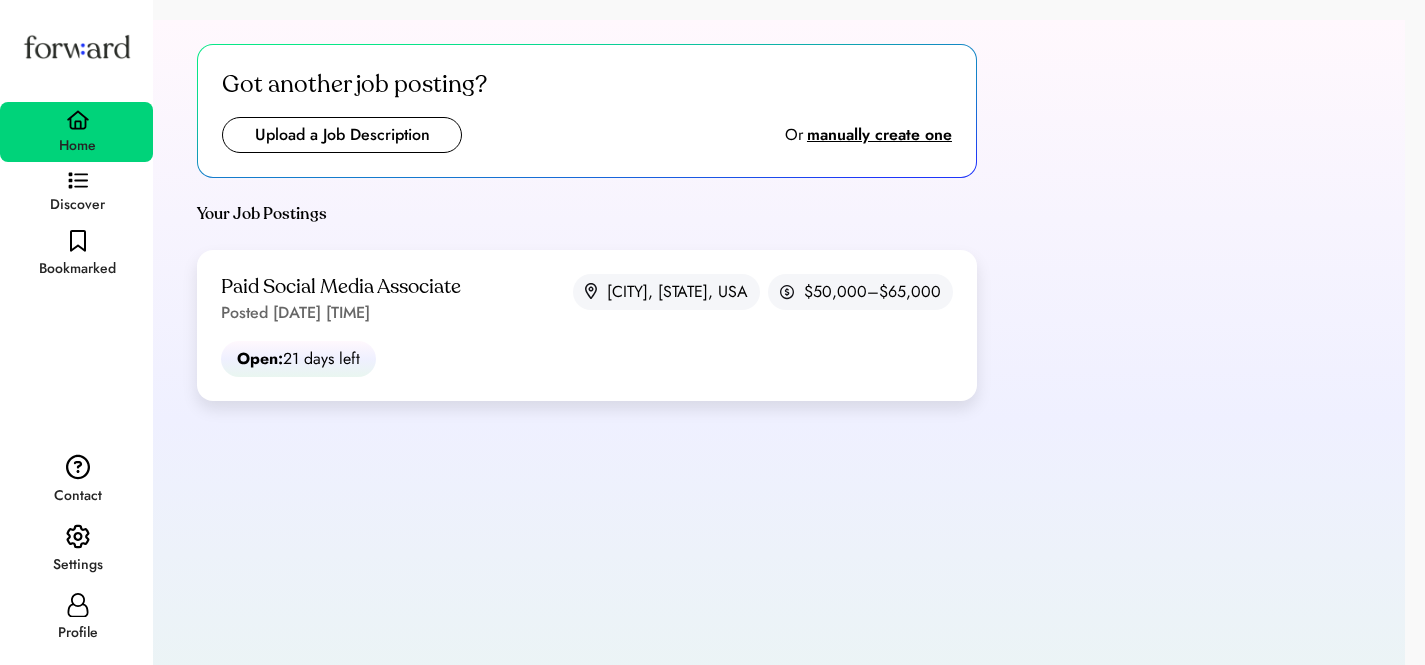 scroll, scrollTop: 0, scrollLeft: 0, axis: both 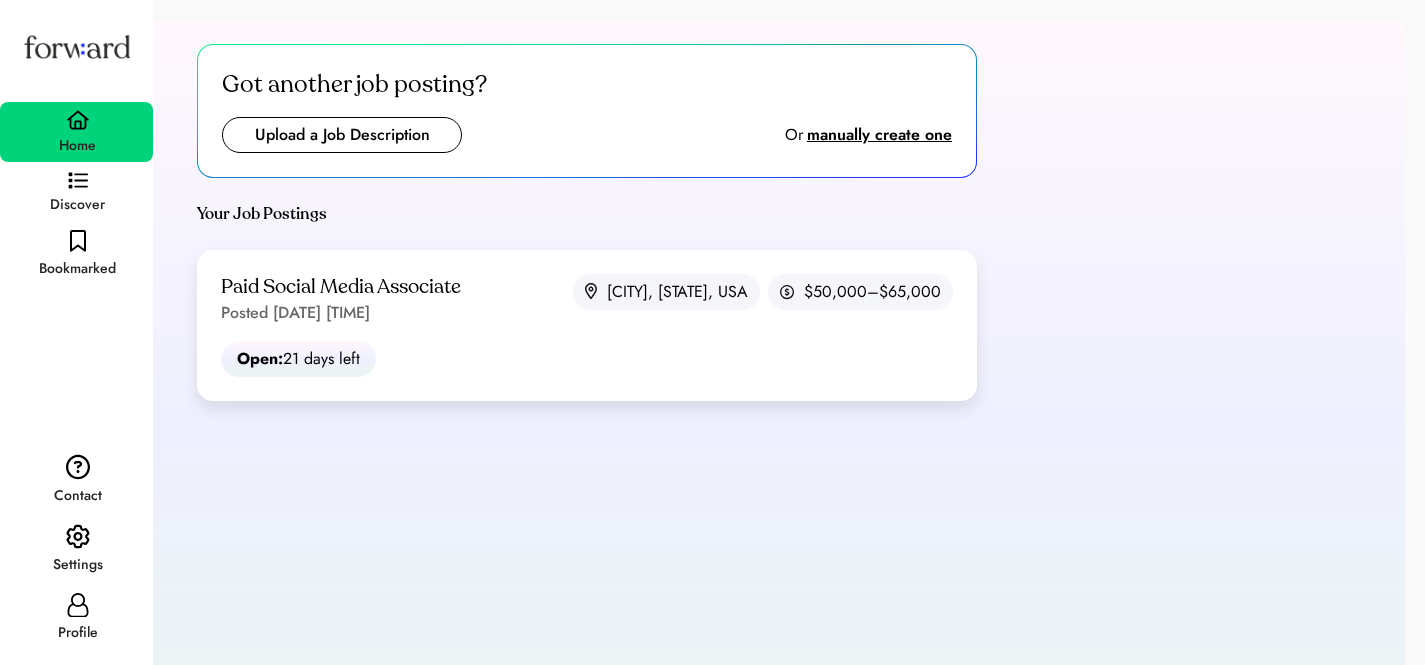 click at bounding box center (342, 135) 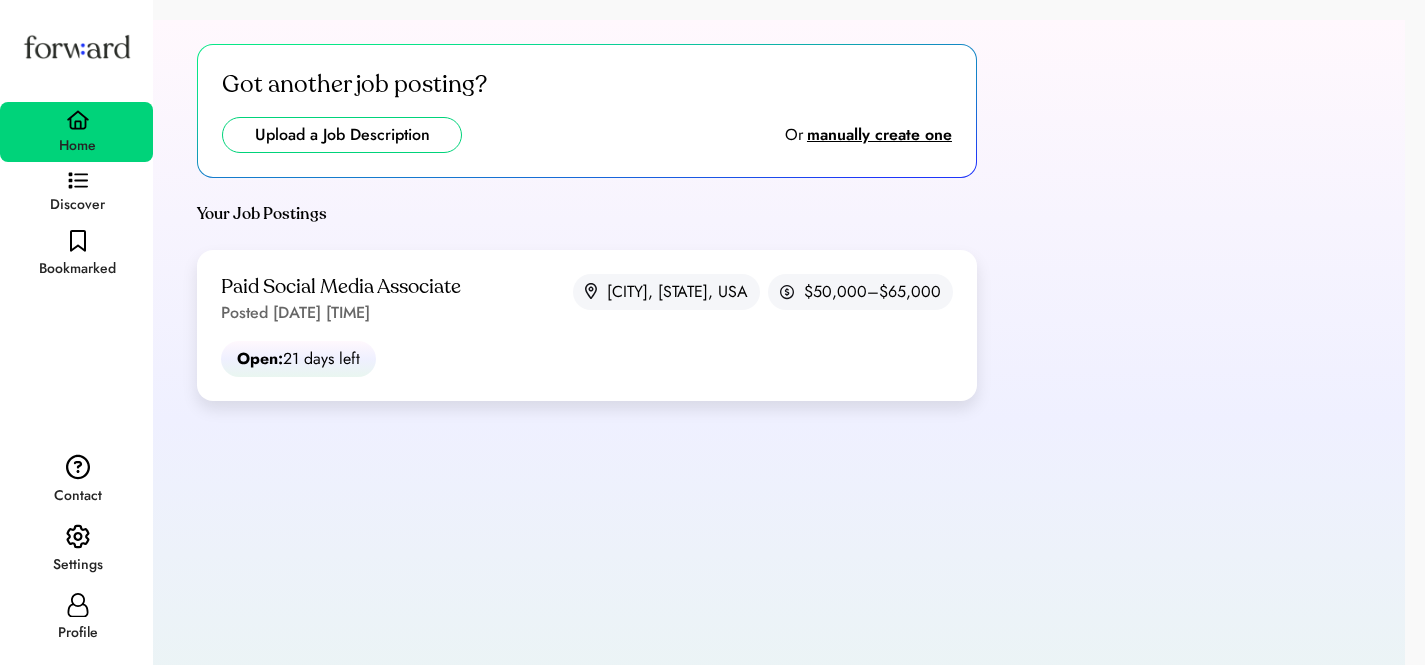 type on "**********" 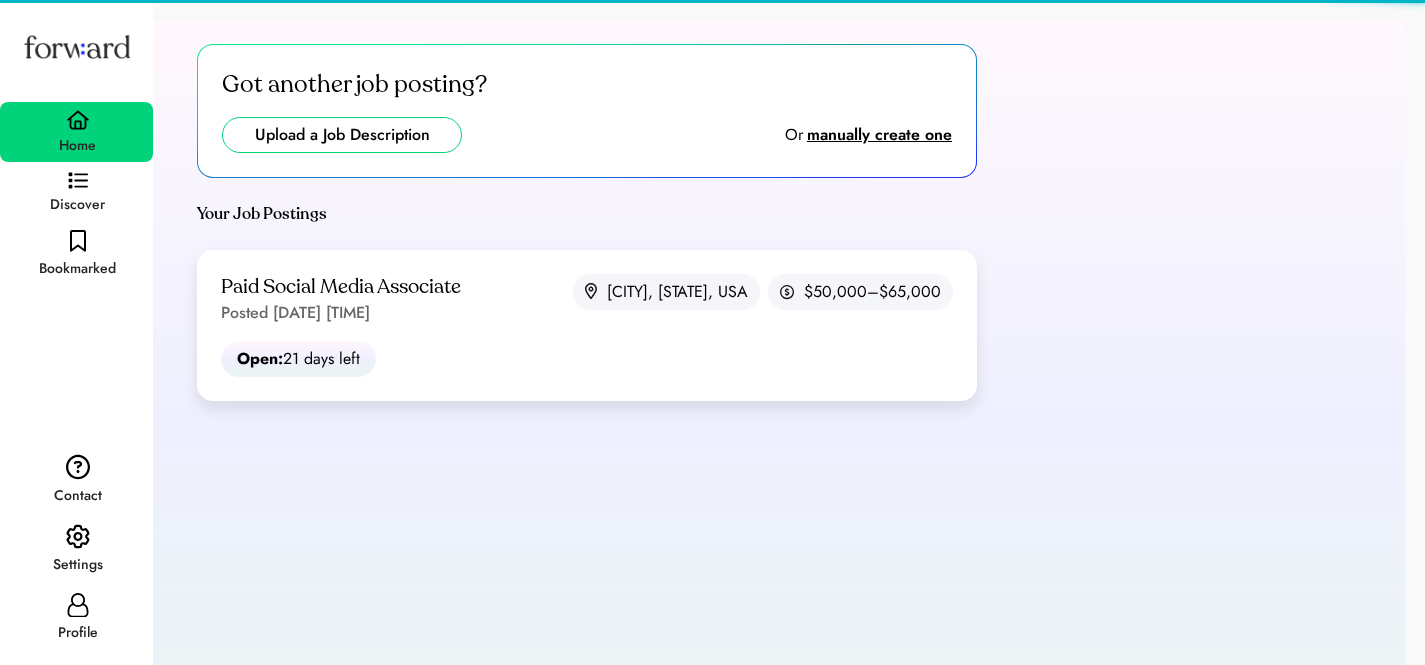 type 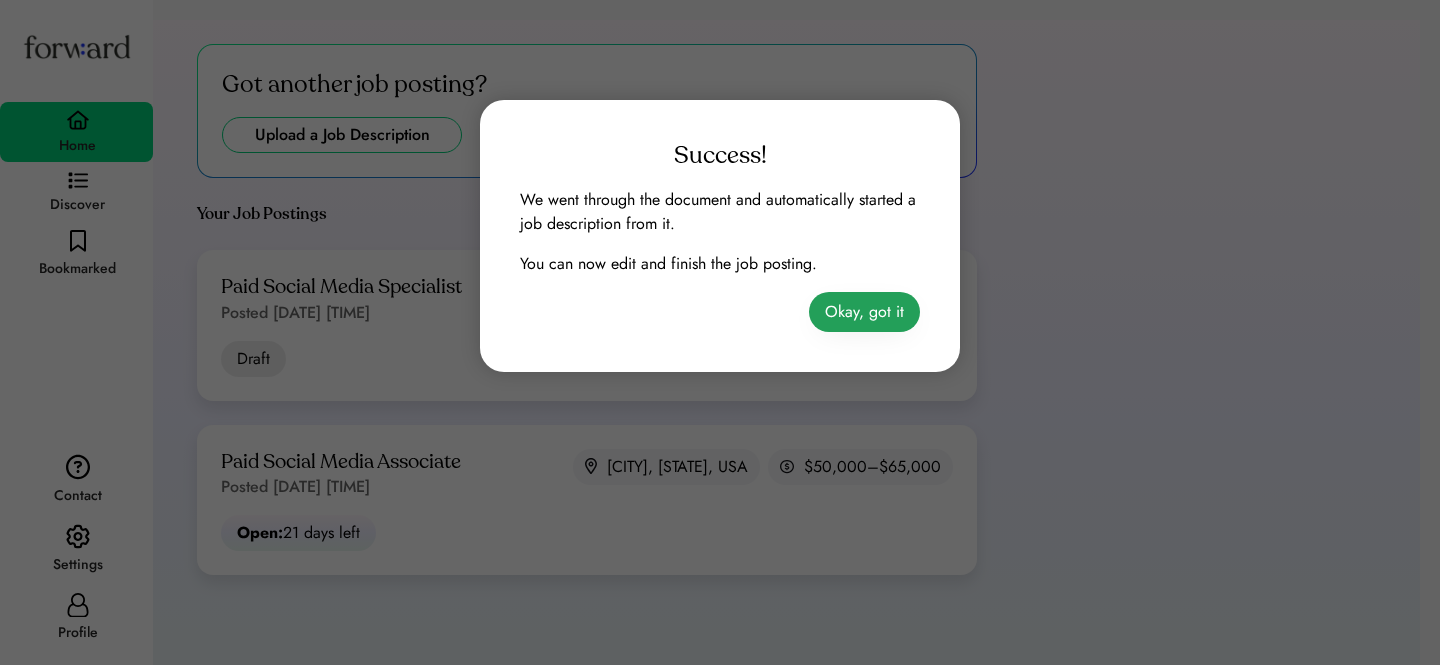 click on "Okay, got it" at bounding box center (864, 312) 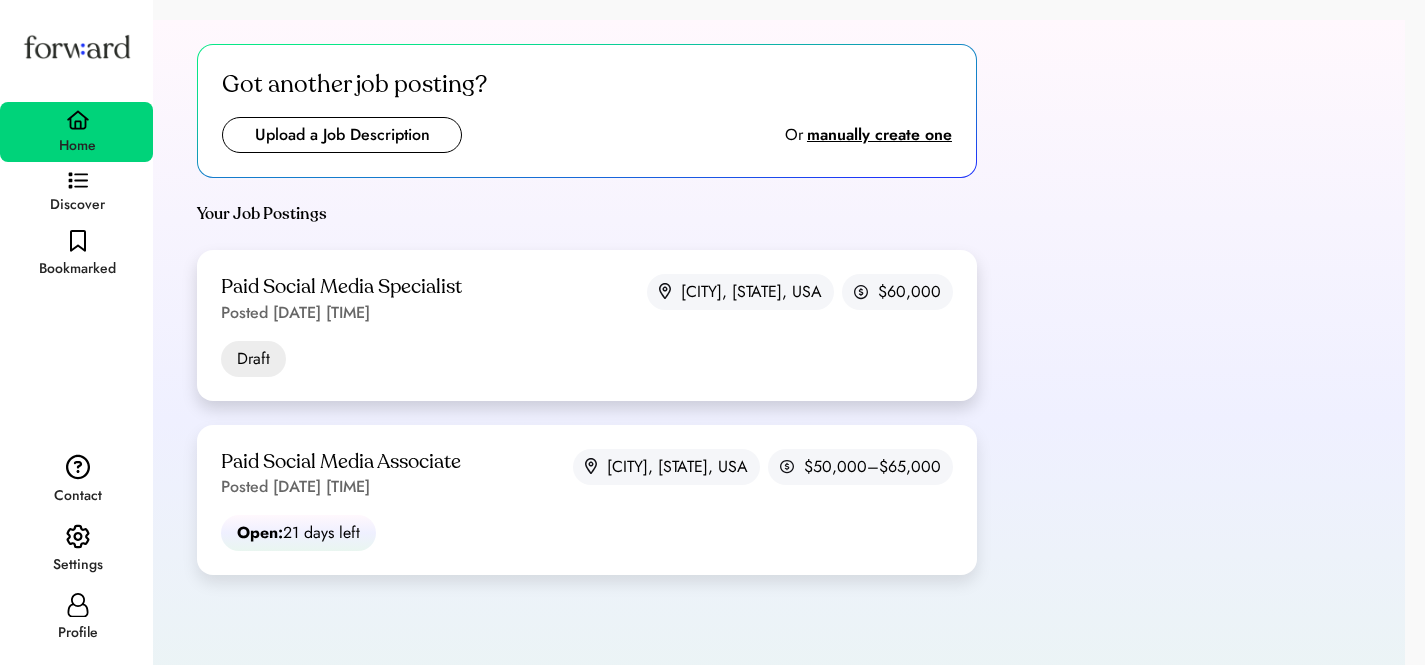 click on "Paid Social Media Specialist Posted Jul 11, 2025 3:51 pm New York, NY, USA $60,000 Draft Open:  -20281 days left" at bounding box center (587, 325) 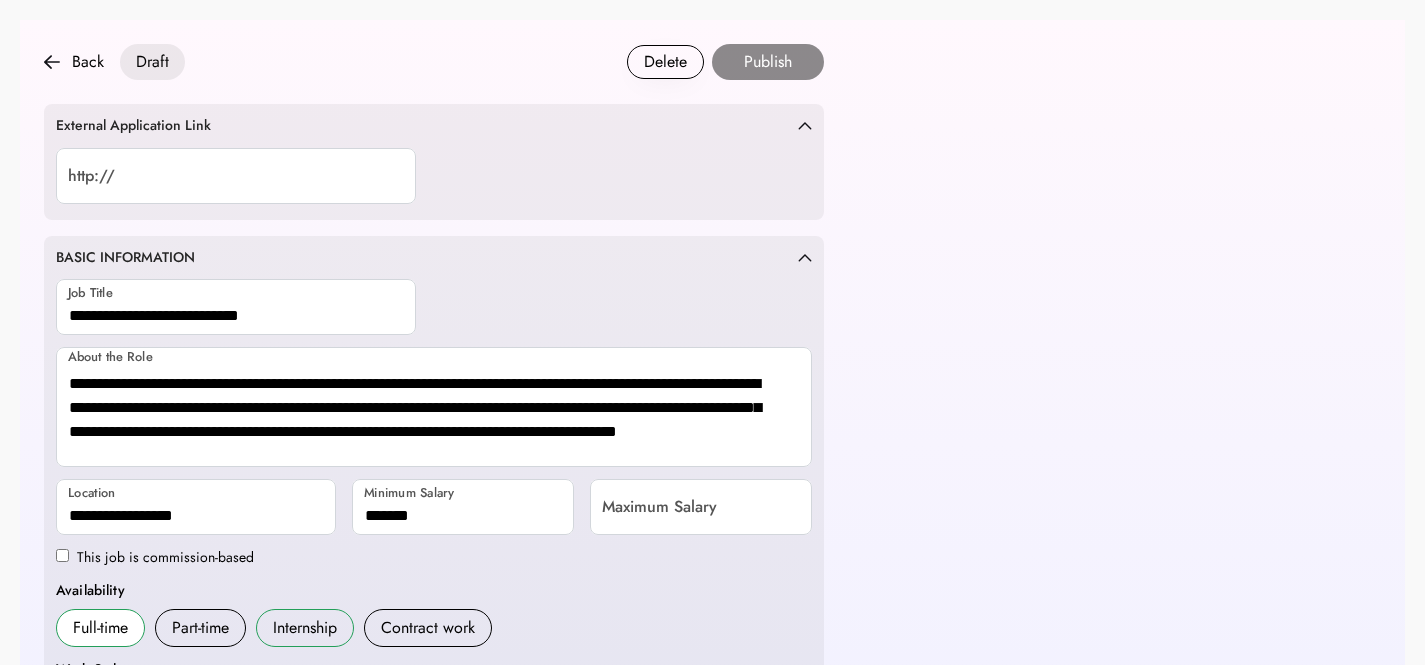 scroll, scrollTop: 0, scrollLeft: 0, axis: both 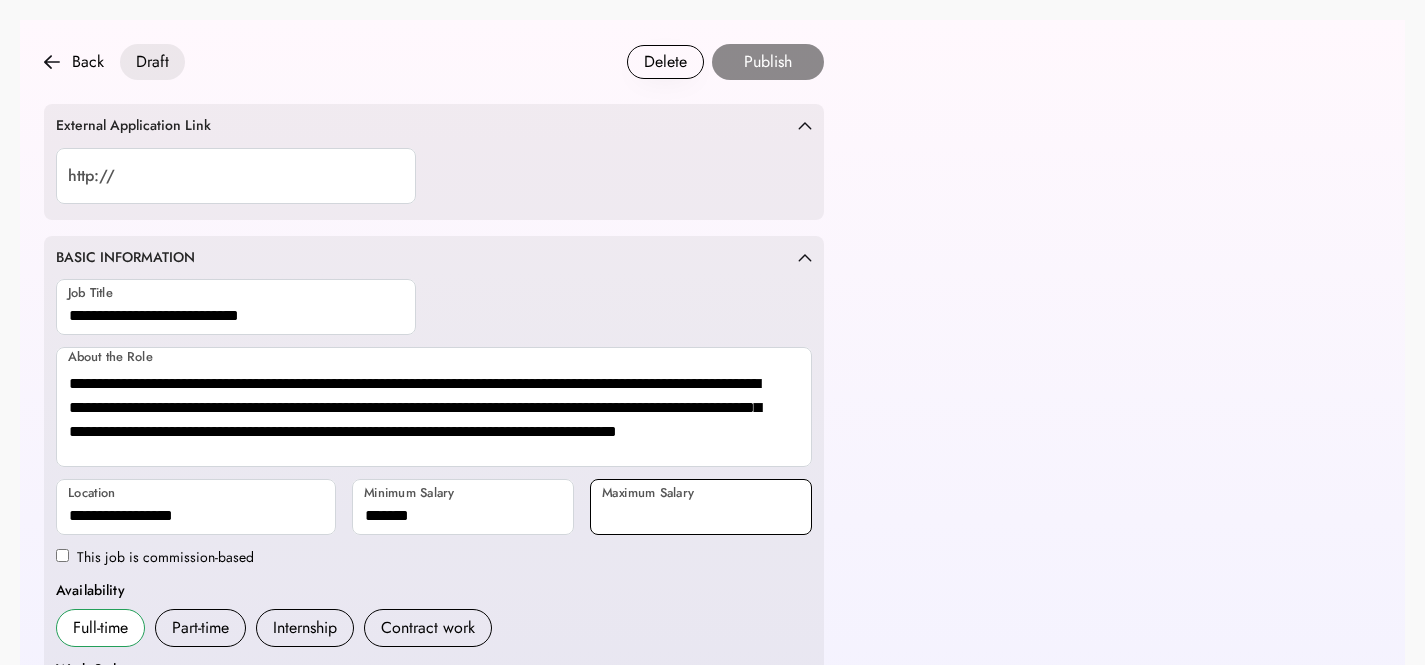 click at bounding box center (701, 507) 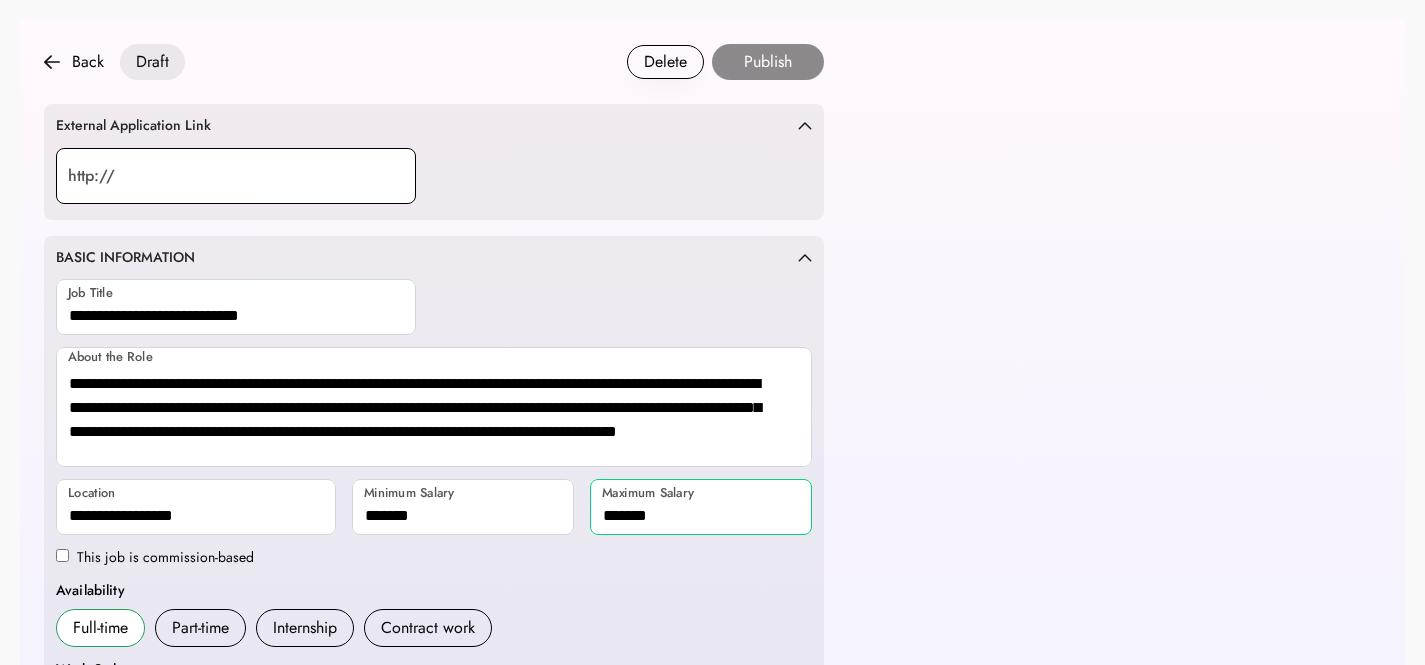 type on "*******" 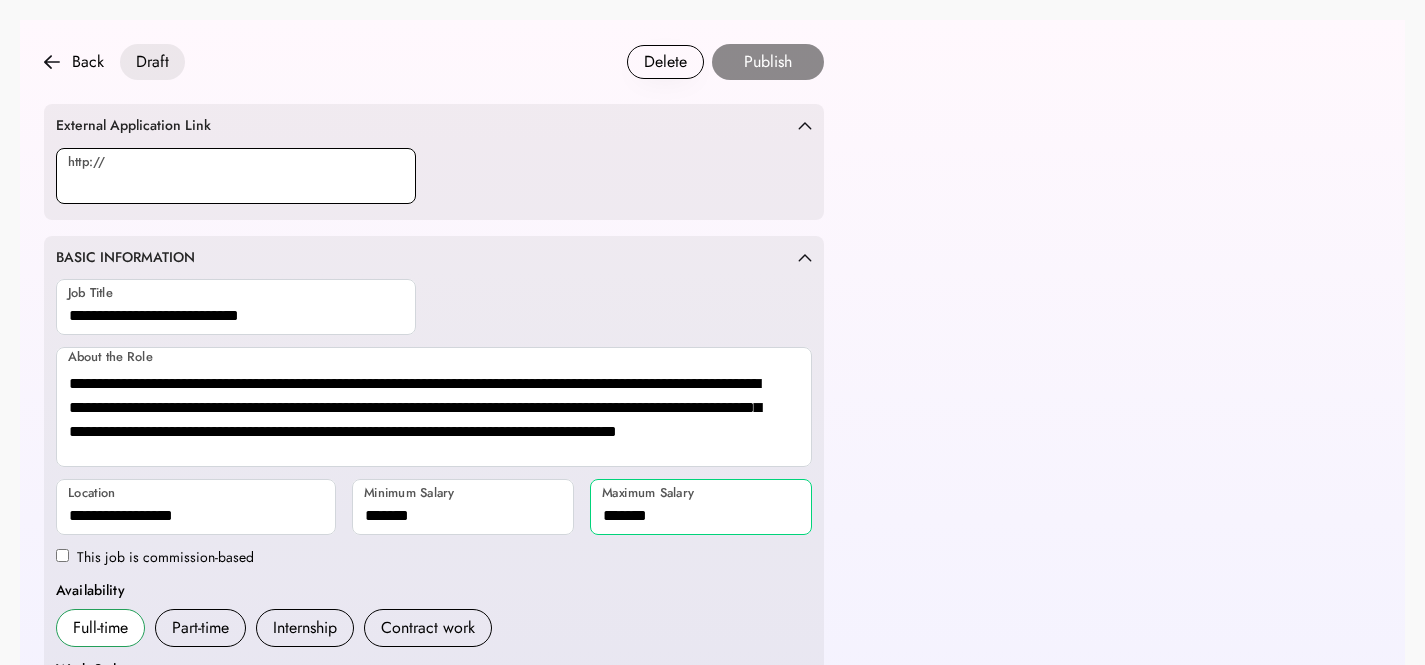 click at bounding box center (236, 176) 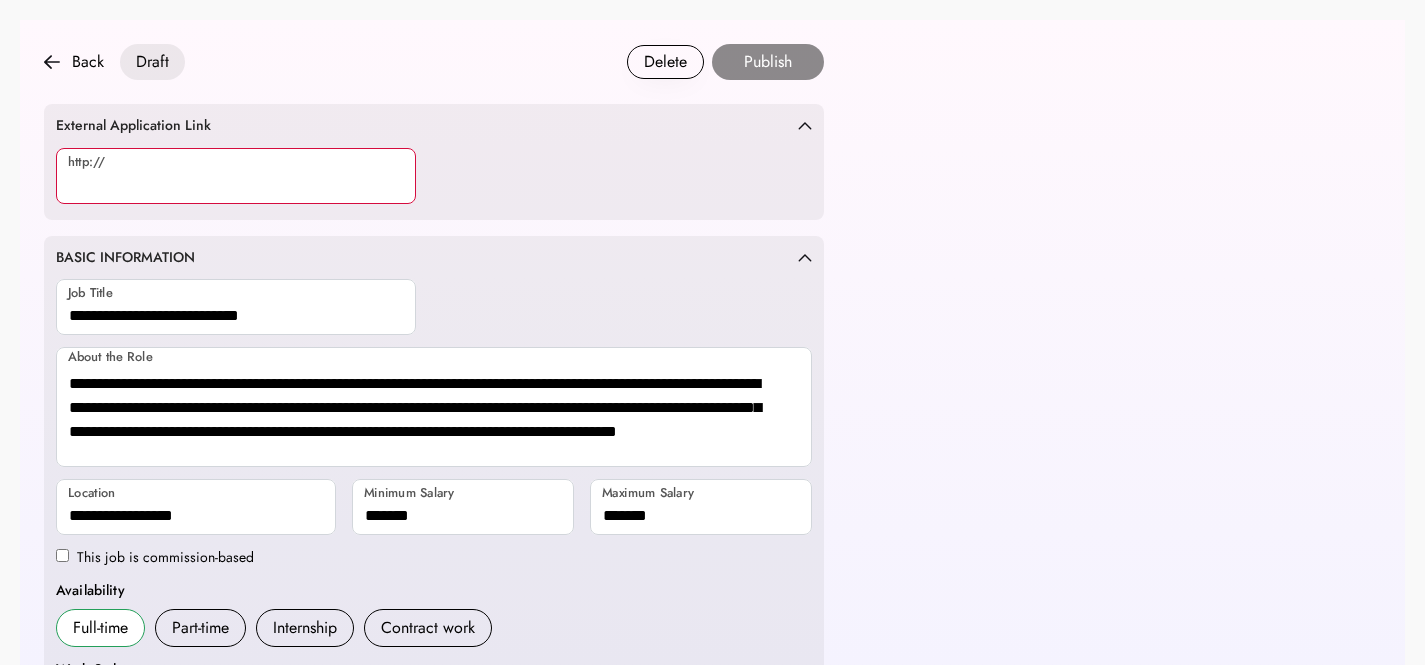 paste on "**********" 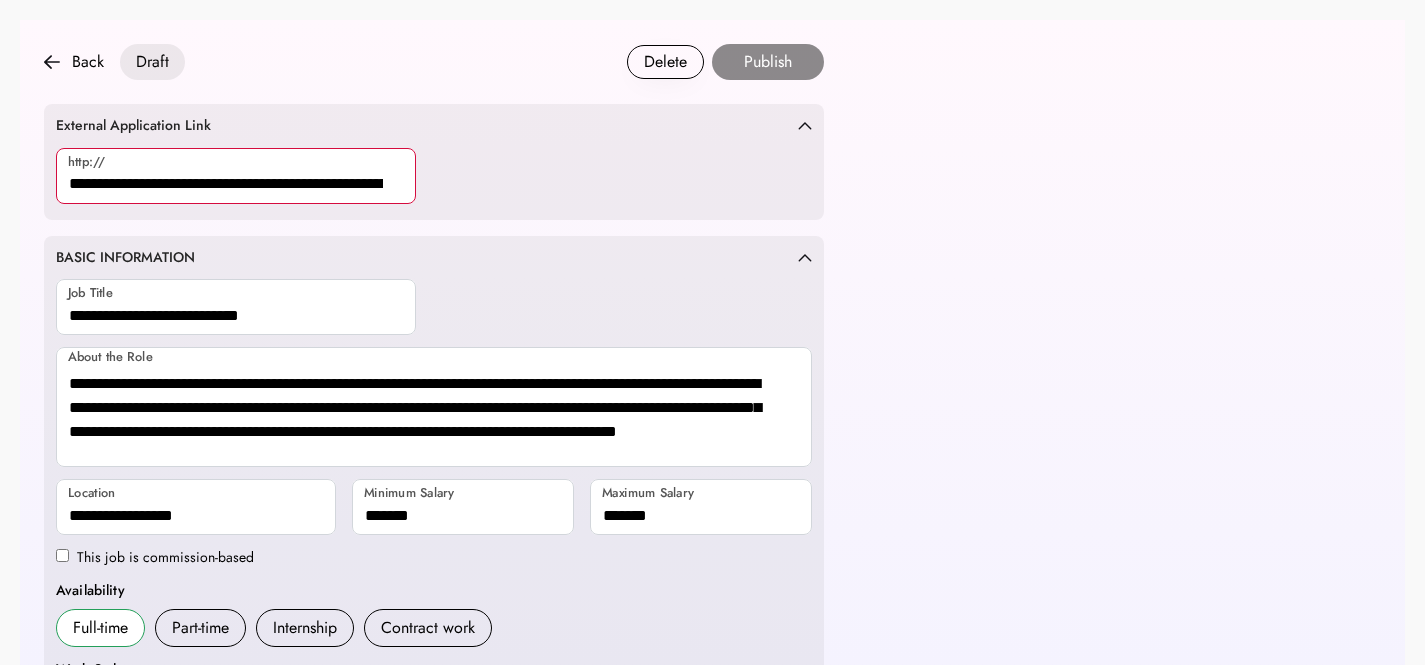 scroll, scrollTop: 0, scrollLeft: 104, axis: horizontal 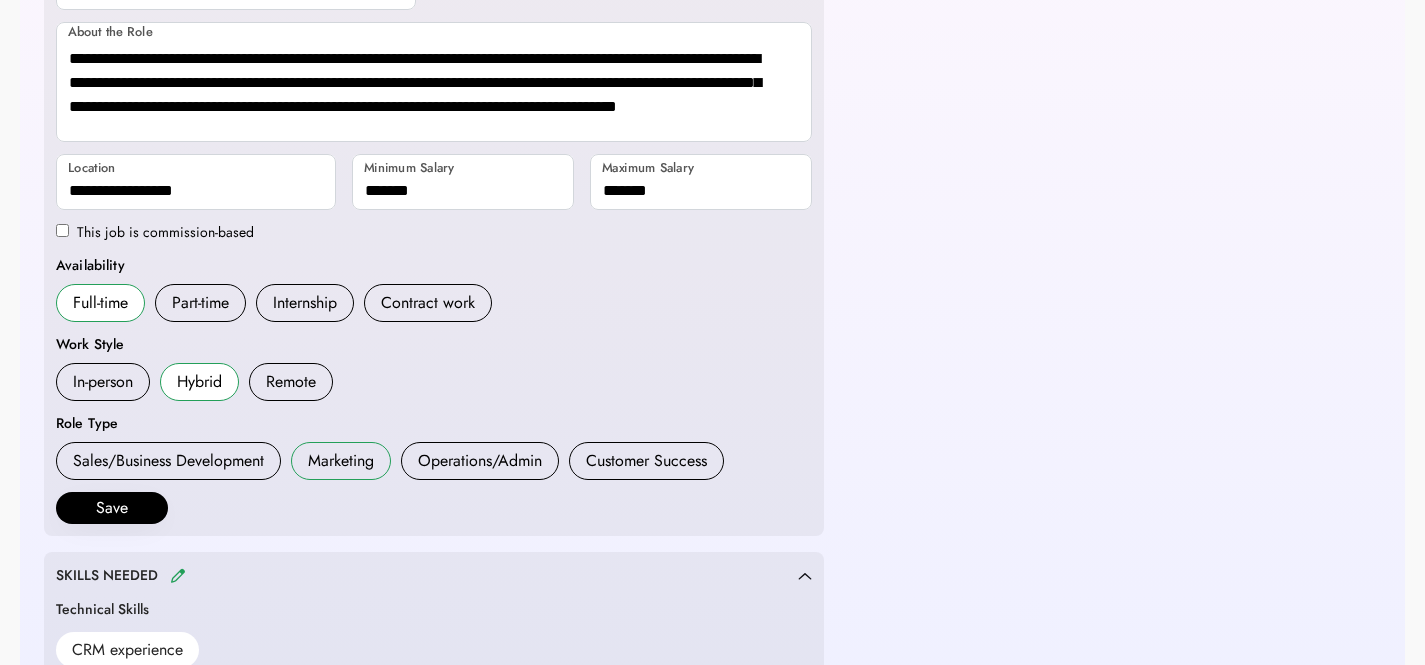 type on "**********" 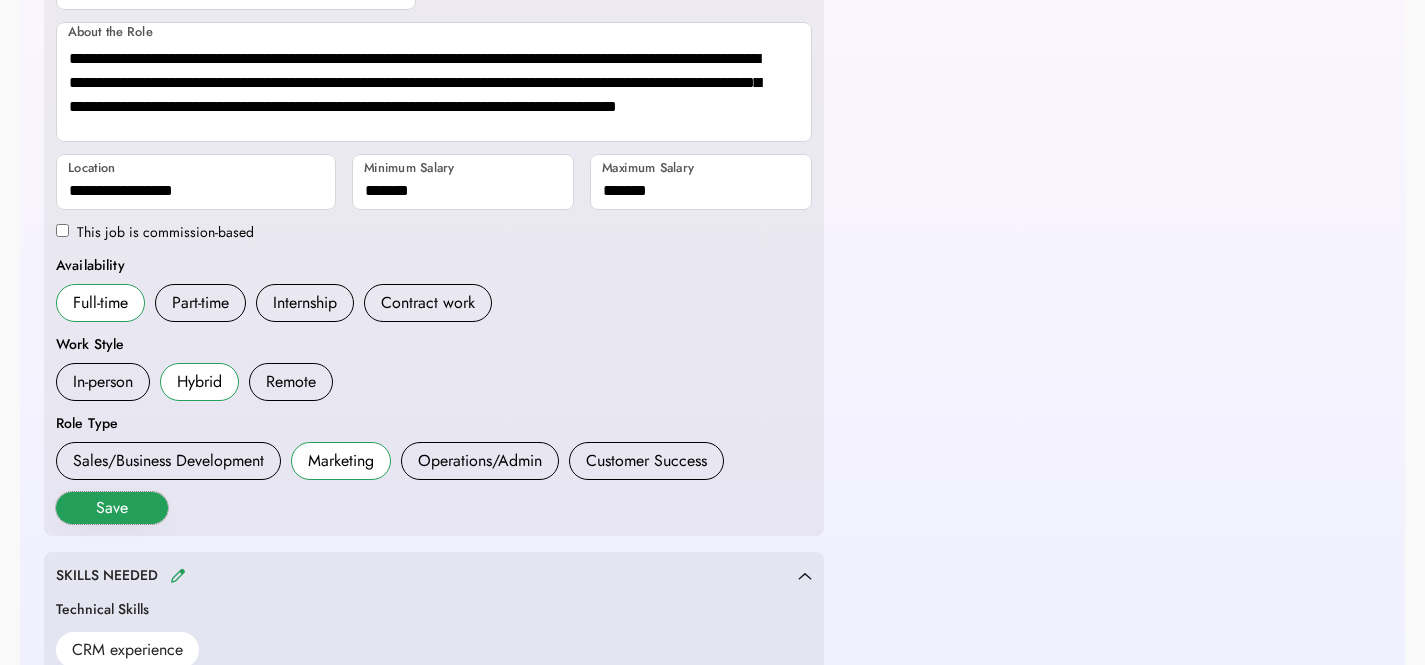 click on "Save" at bounding box center [112, 508] 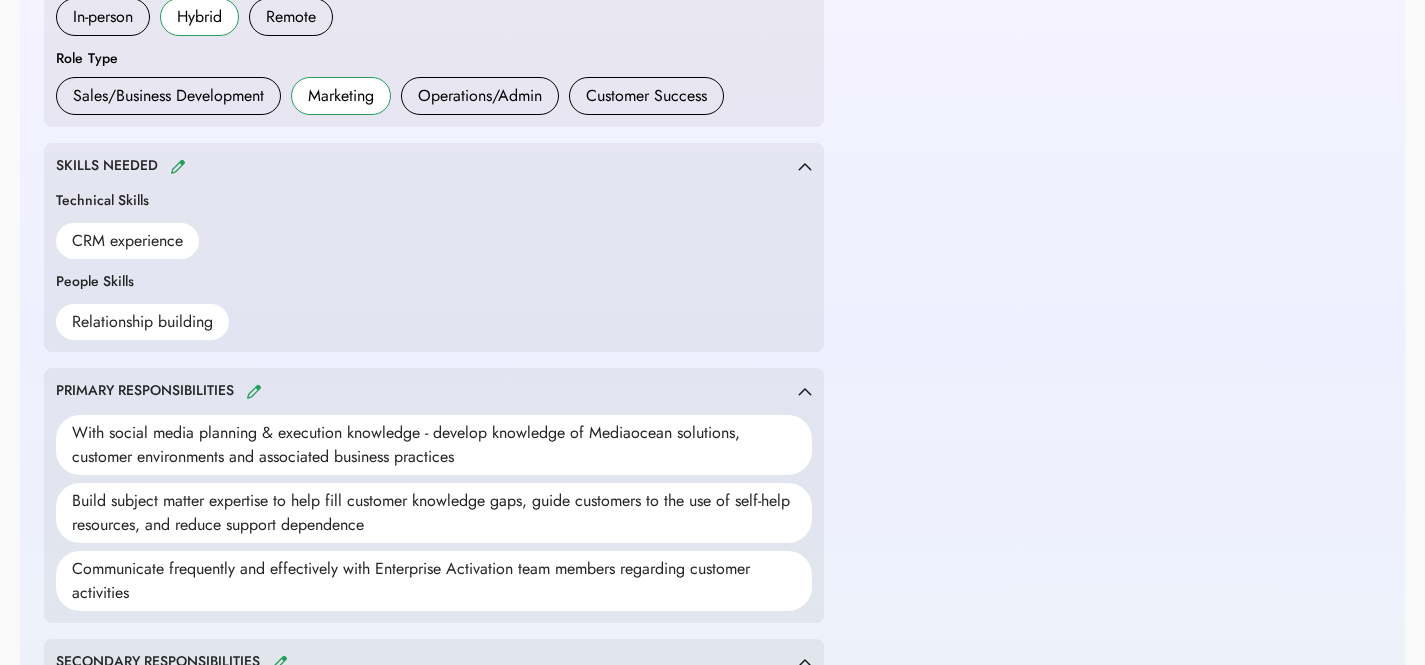 scroll, scrollTop: 588, scrollLeft: 0, axis: vertical 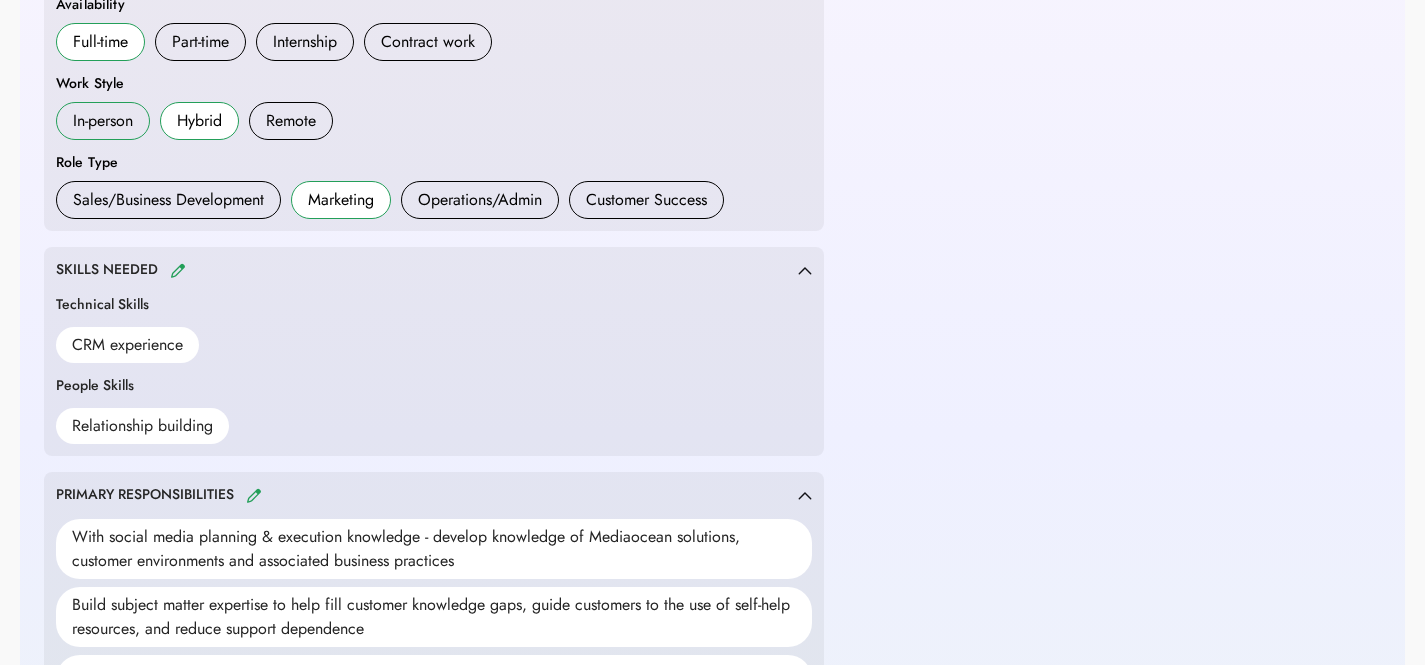 click on "In-person" at bounding box center [103, 121] 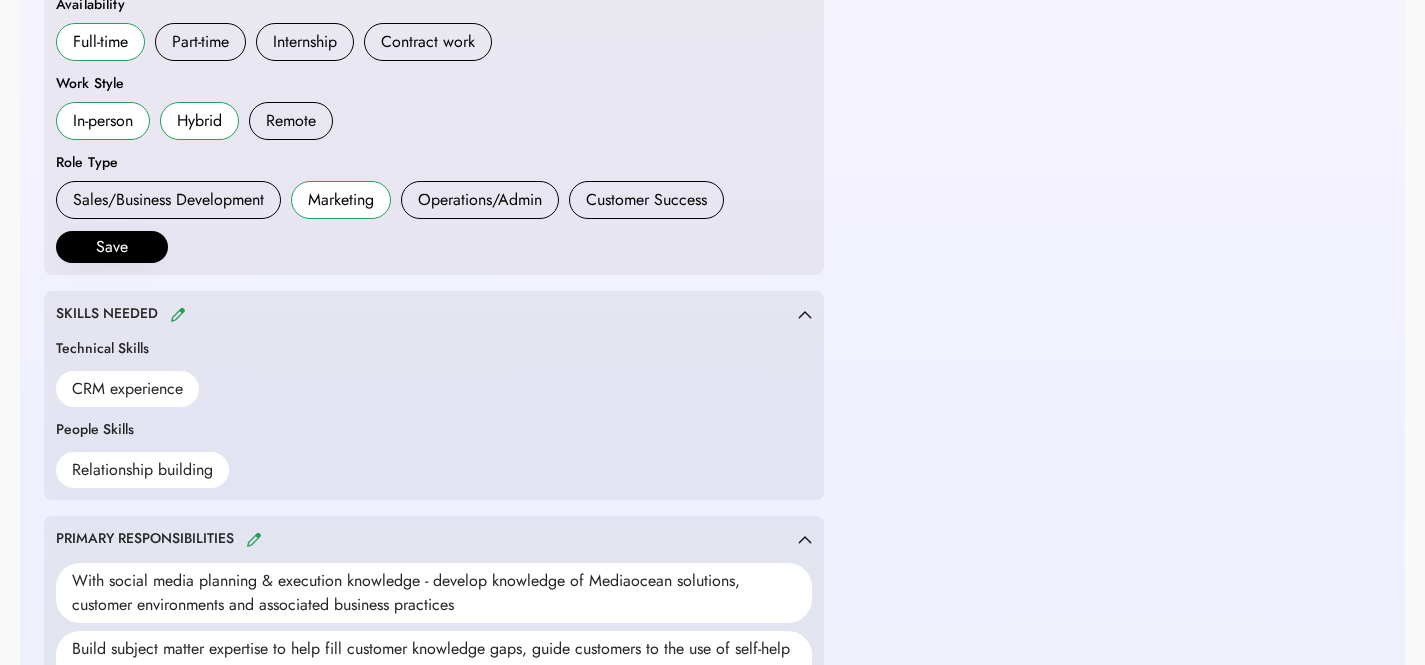 click on "Hybrid" at bounding box center [199, 121] 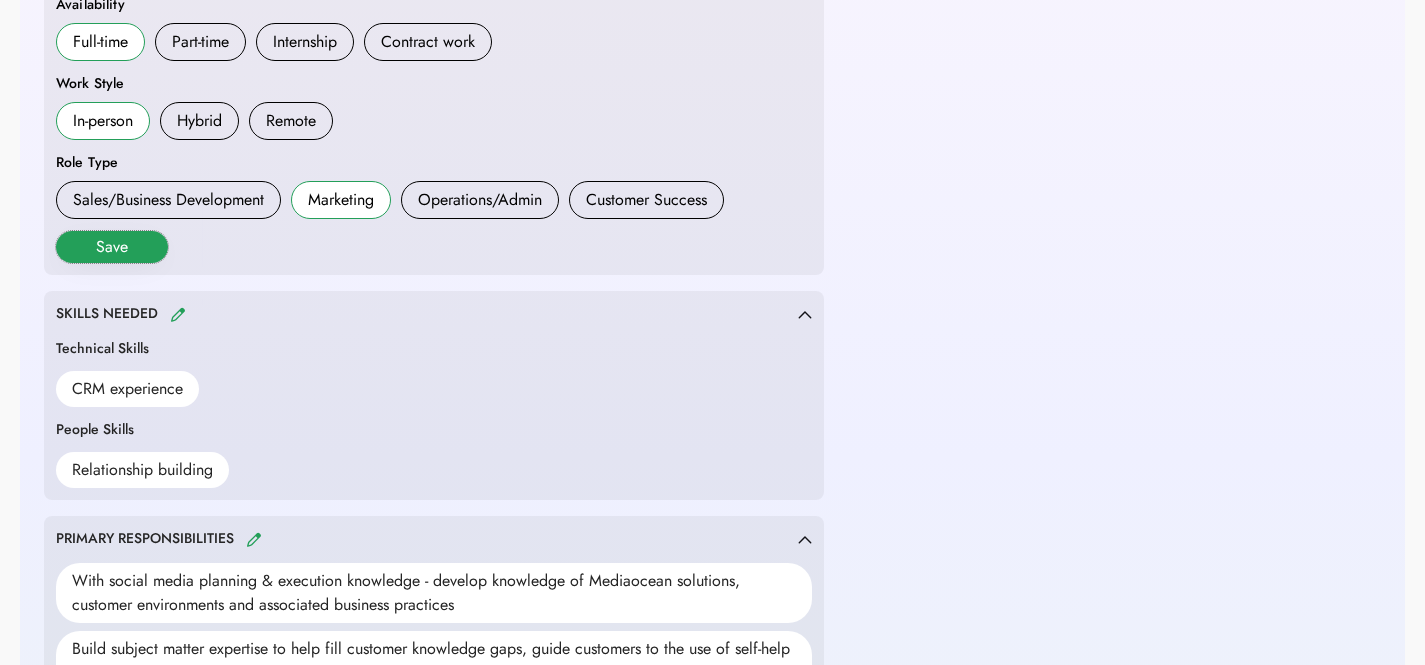 click on "Save" at bounding box center (112, 247) 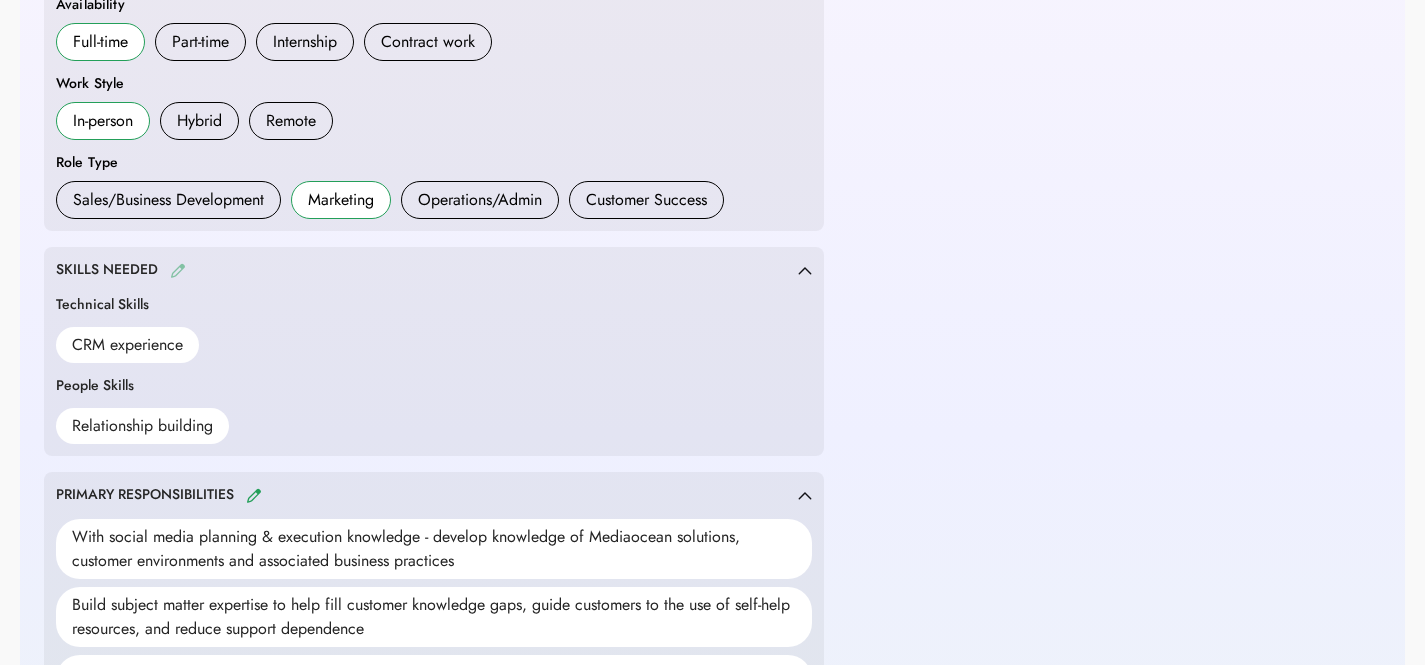click at bounding box center [178, 270] 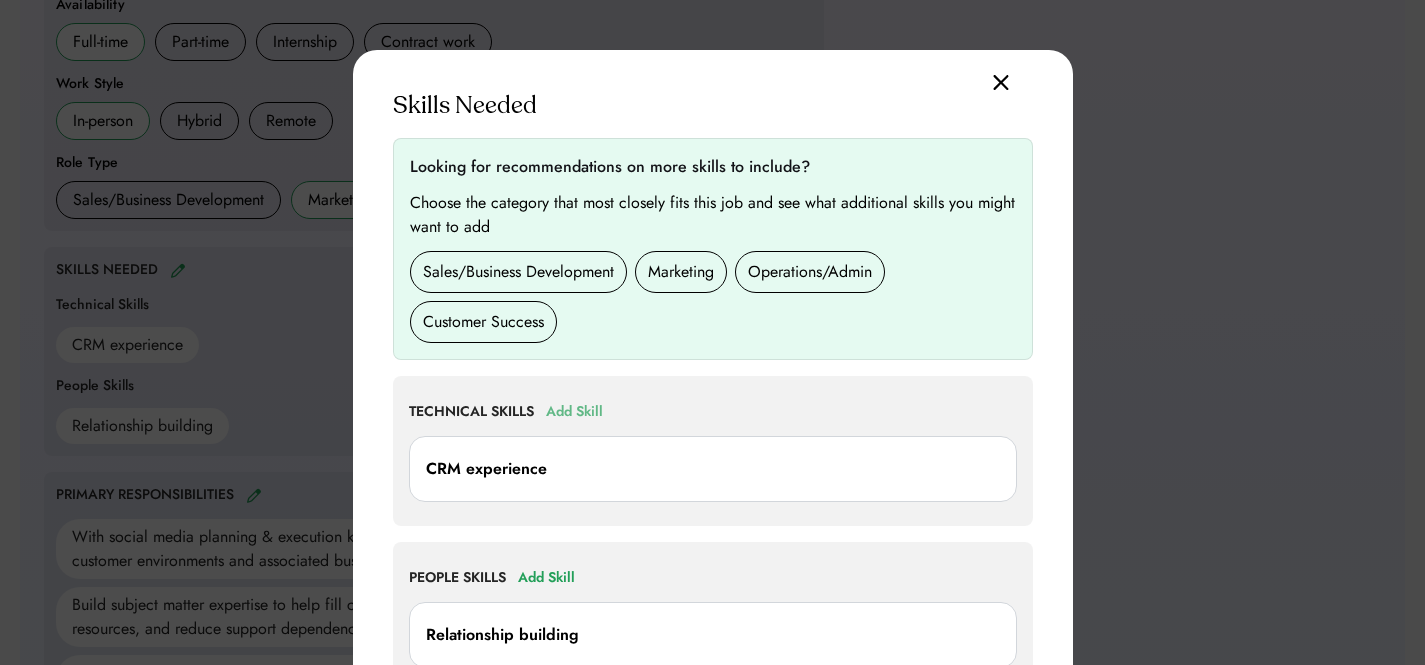 click on "Add Skill" at bounding box center [574, 412] 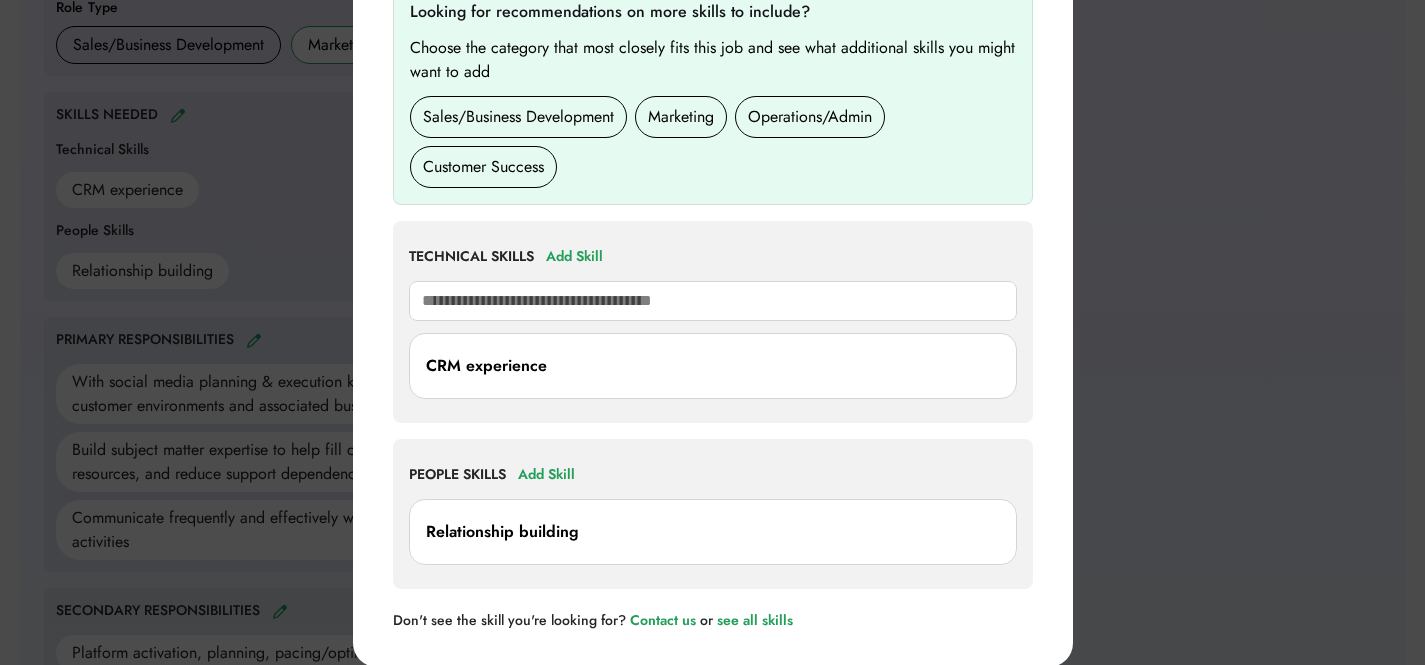 scroll, scrollTop: 745, scrollLeft: 0, axis: vertical 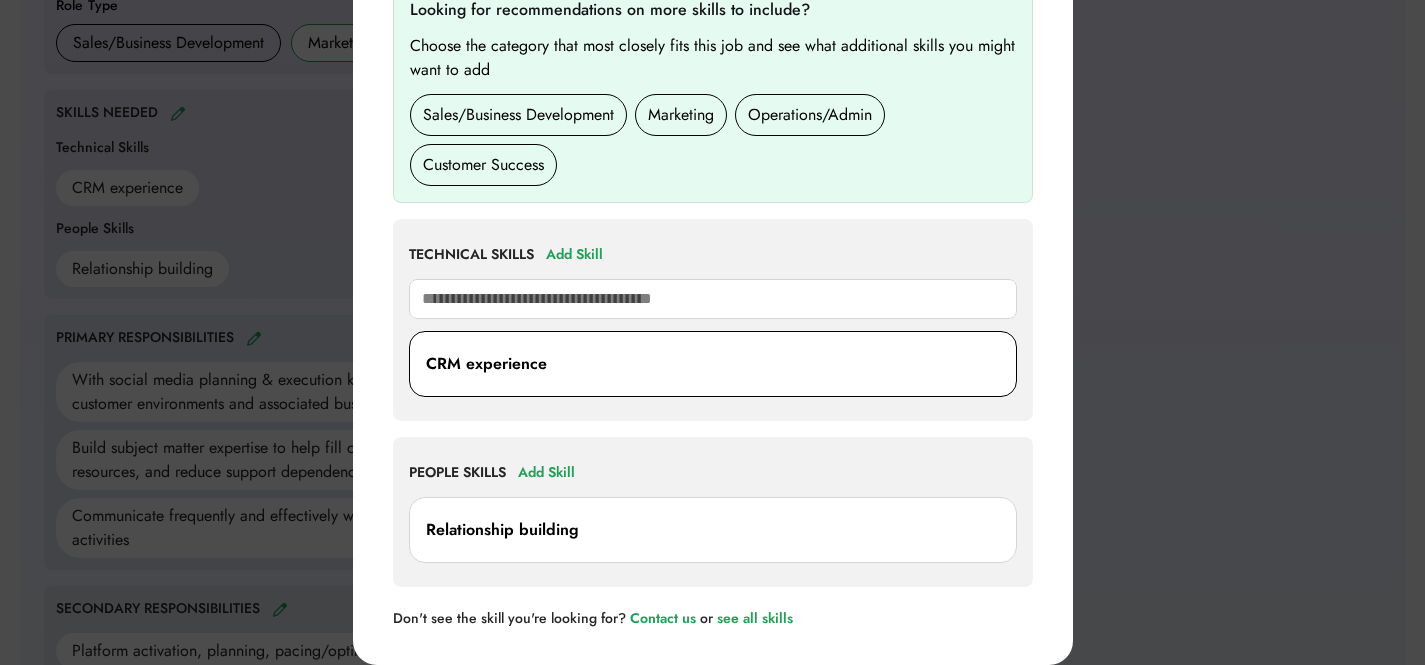 click on "CRM experience" at bounding box center (713, 364) 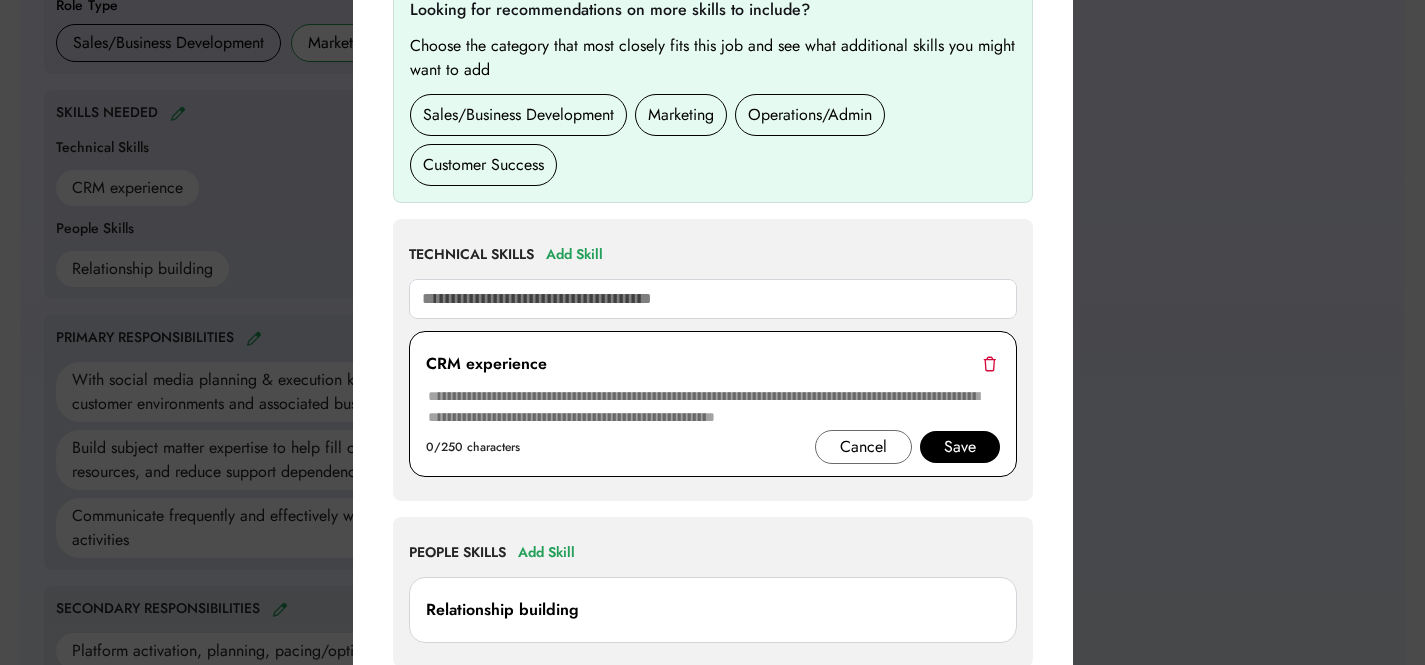 click at bounding box center [989, 363] 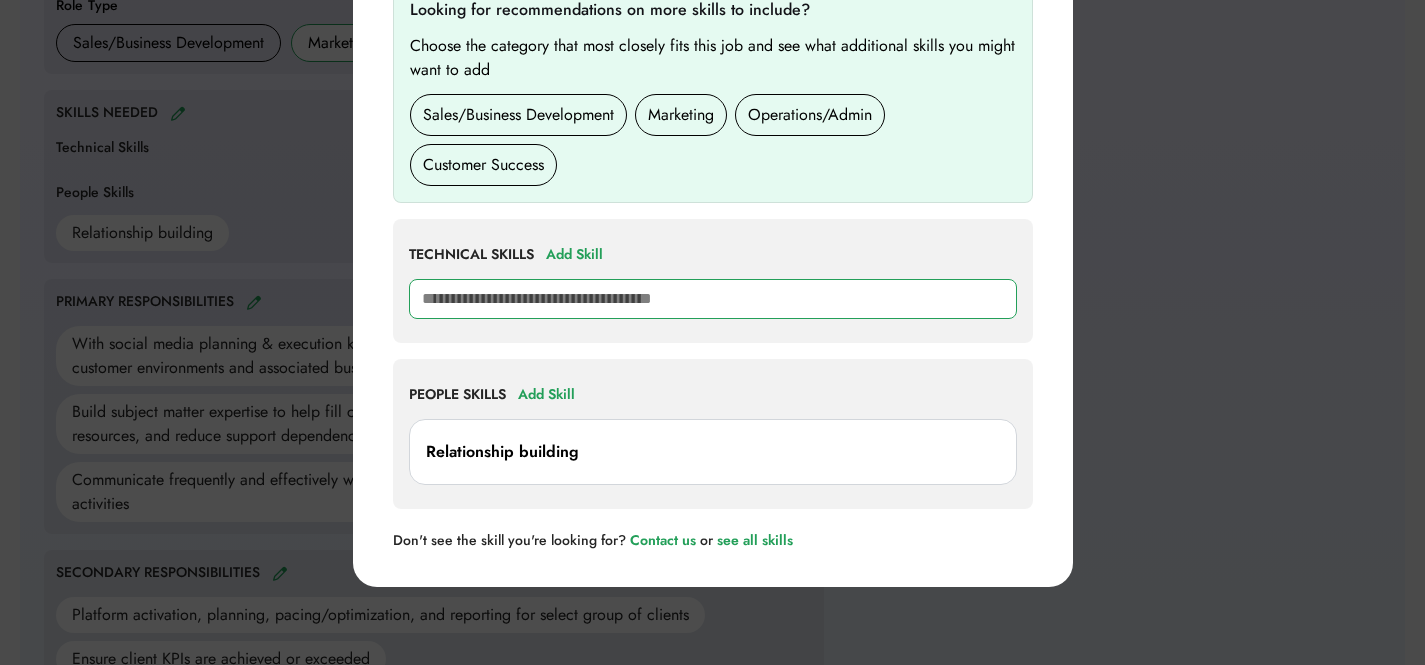 click at bounding box center [713, 299] 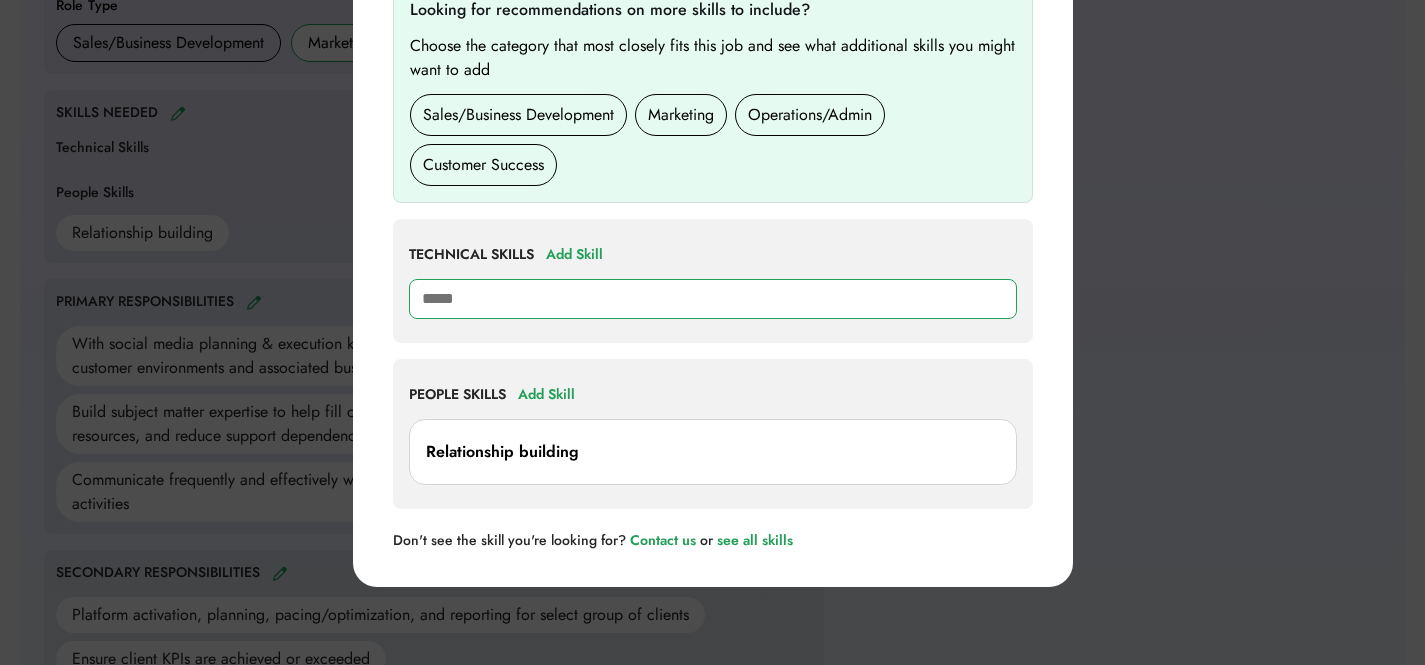 type on "******" 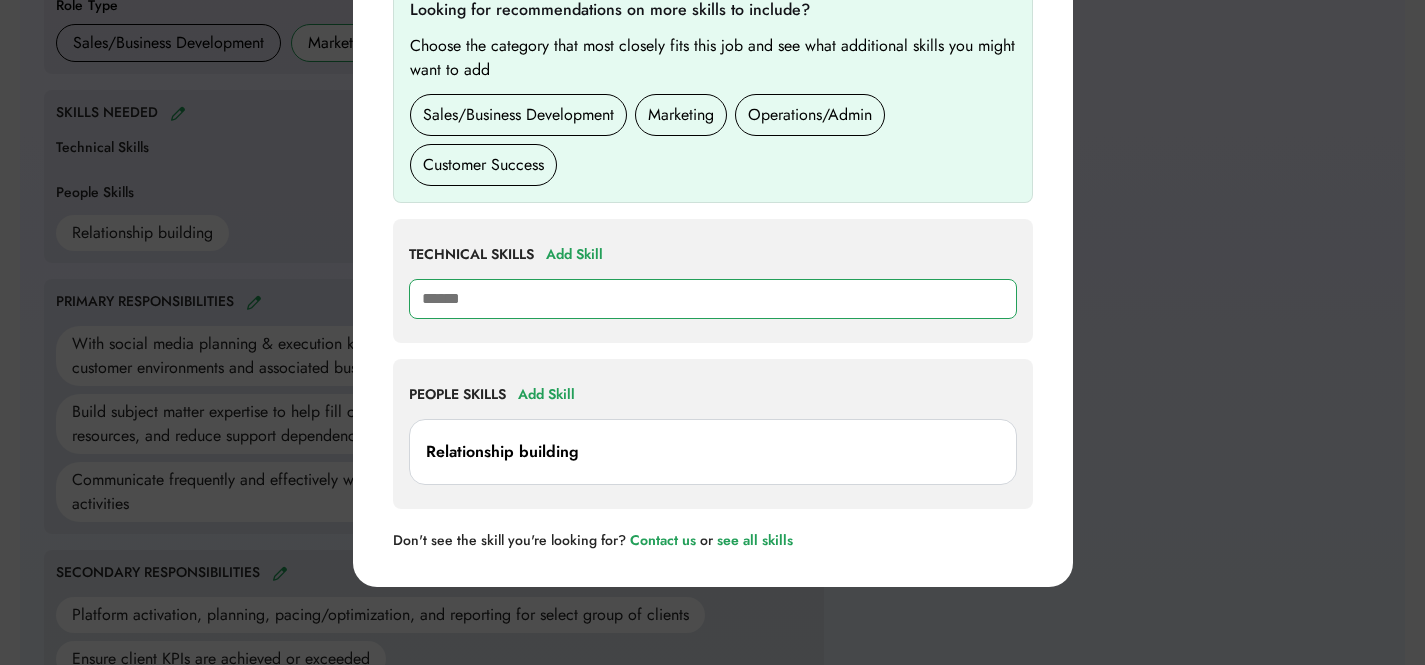 type on "**********" 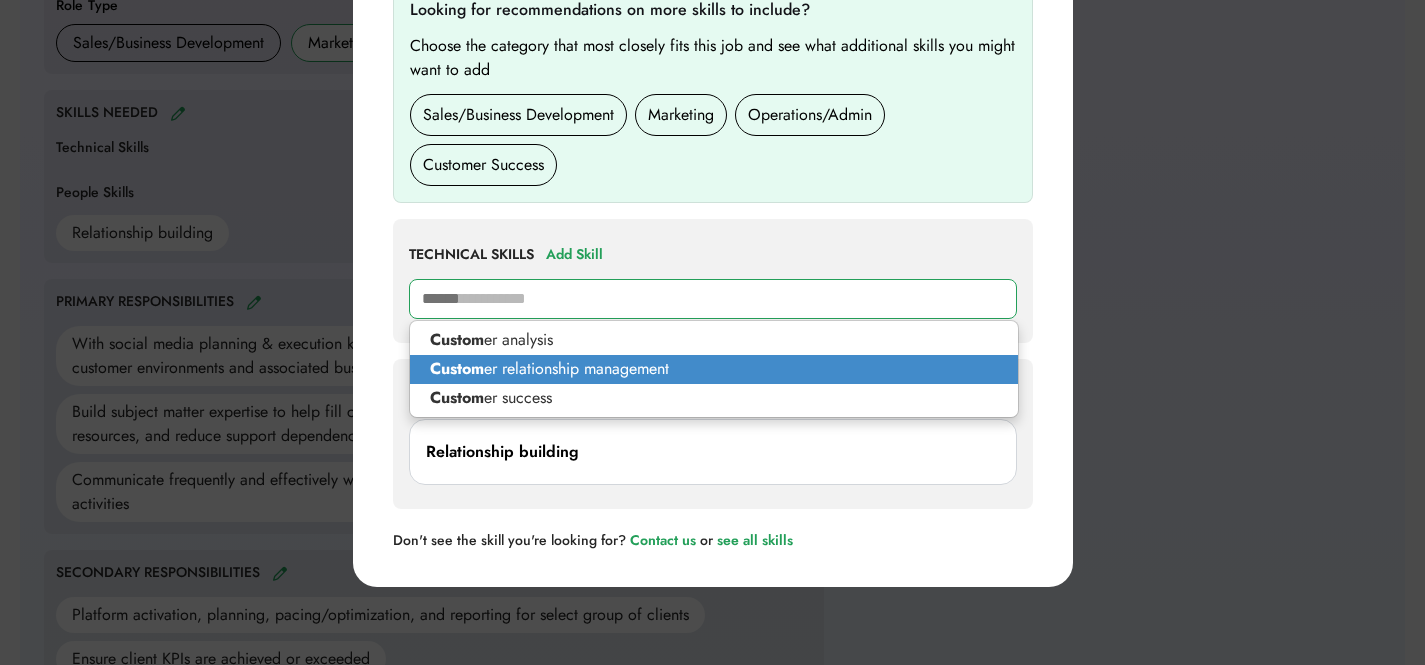 click on "Custom er relationship management" at bounding box center (714, 369) 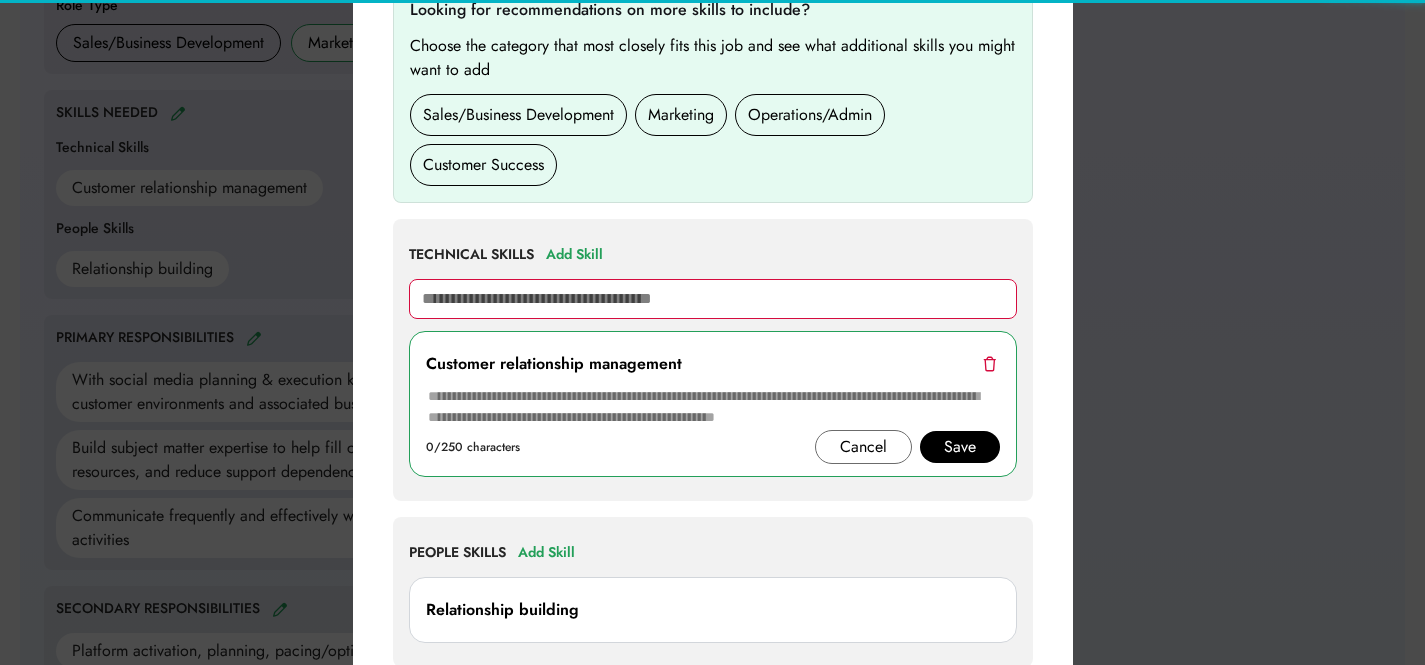 click at bounding box center [713, 299] 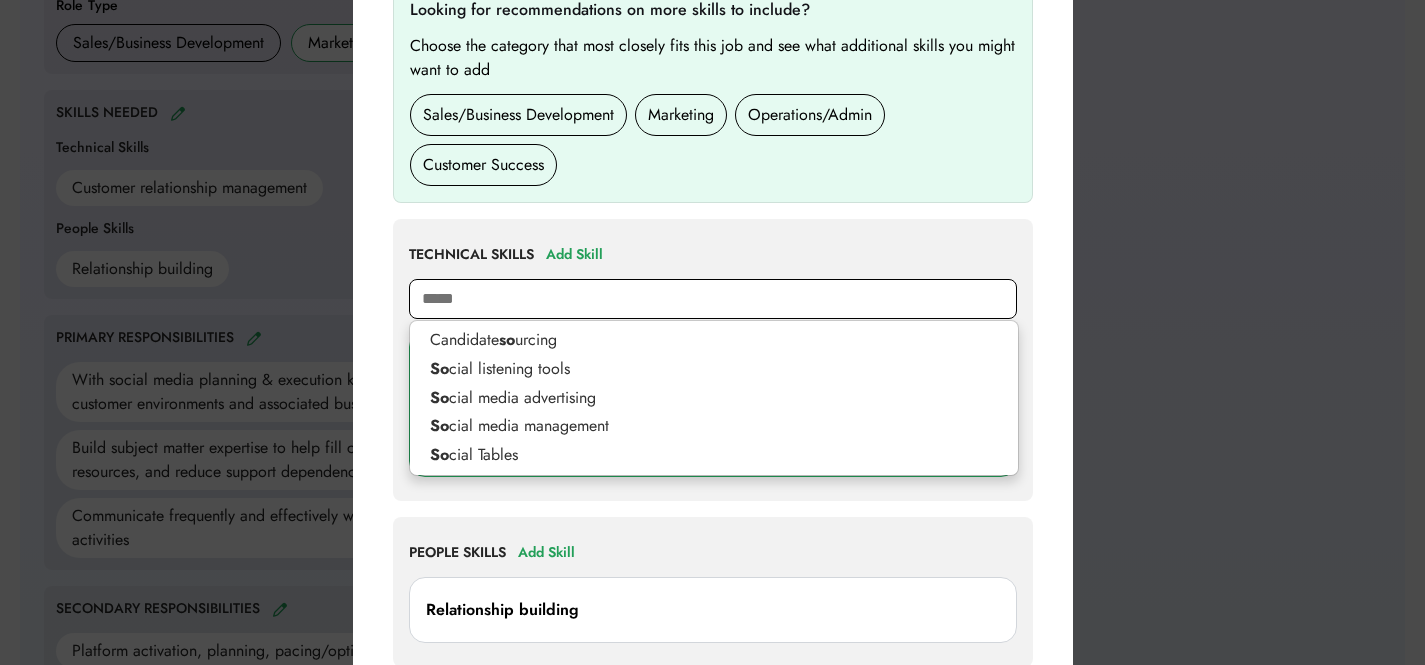 type on "******" 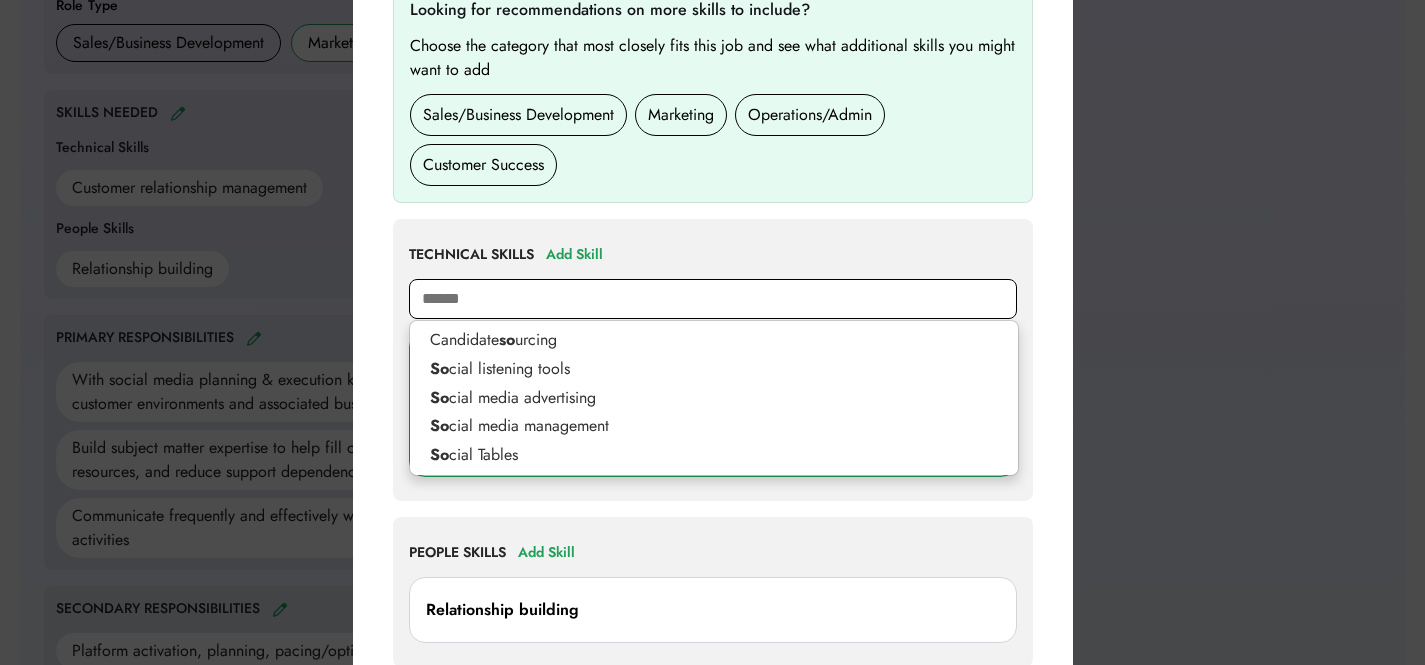 type on "**********" 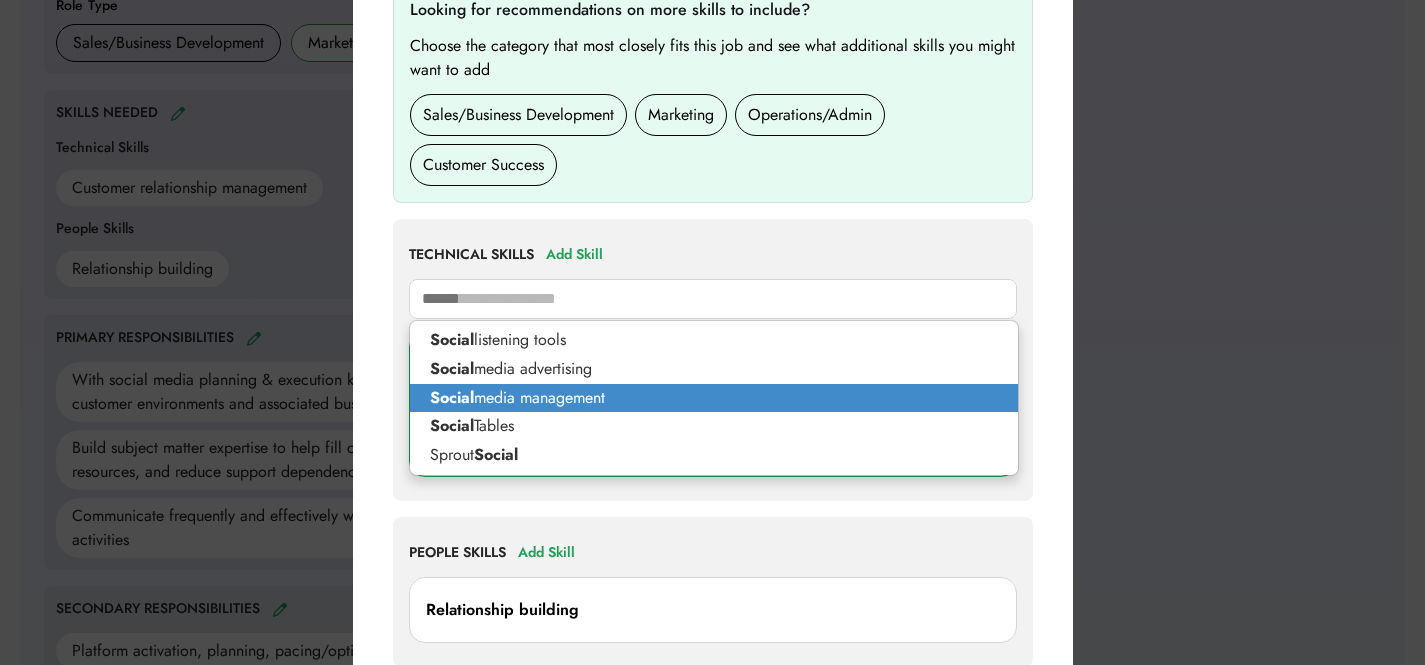 click on "Social  media management" at bounding box center (714, 398) 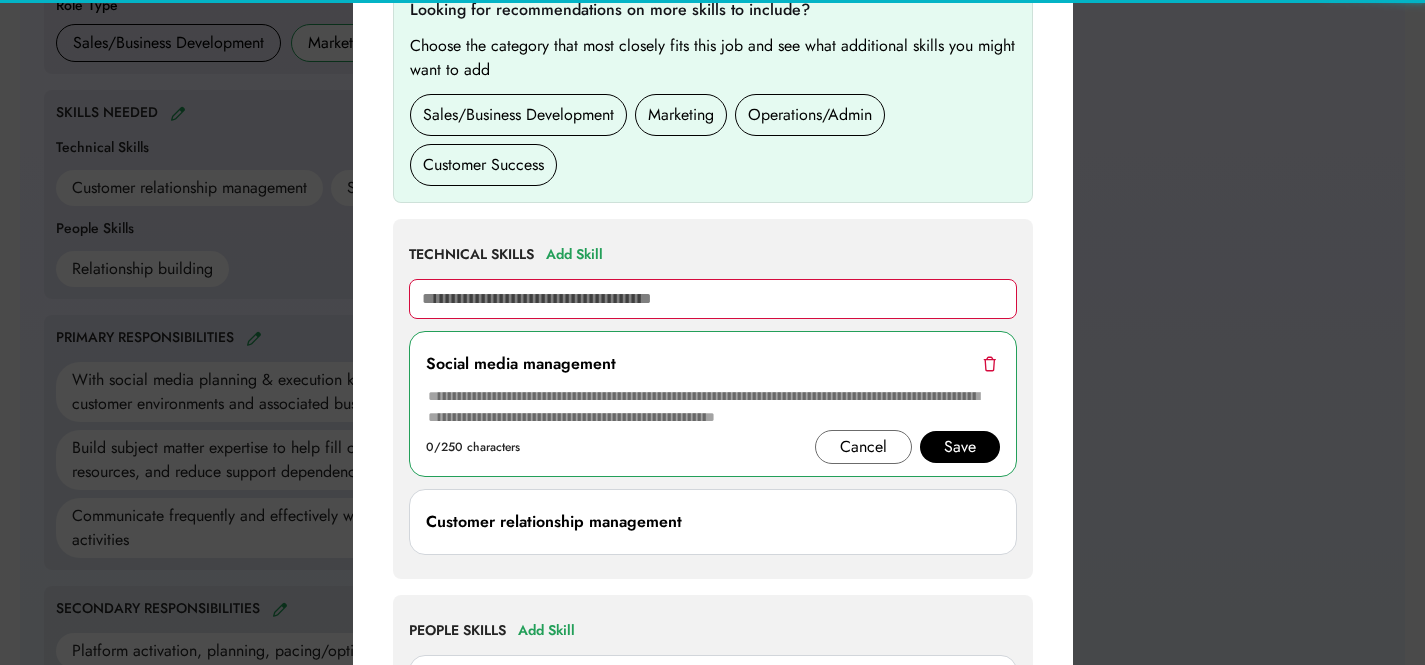 click at bounding box center (713, 299) 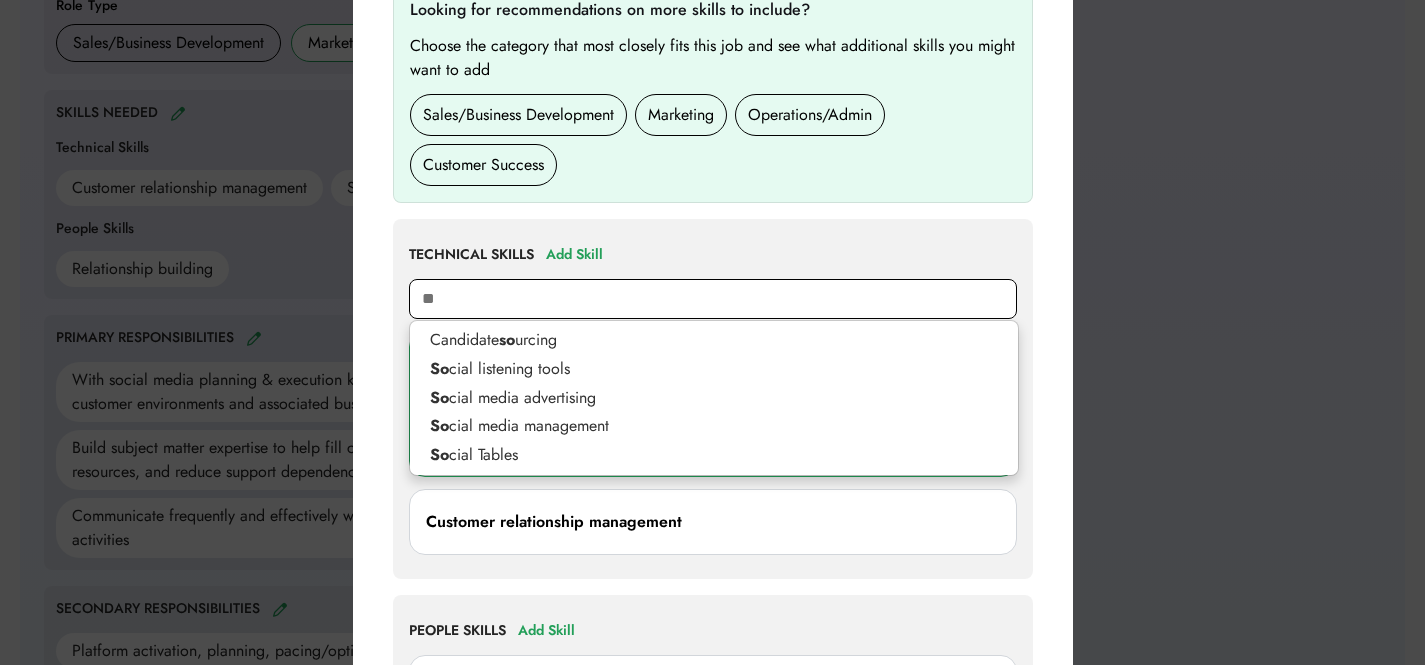 type on "***" 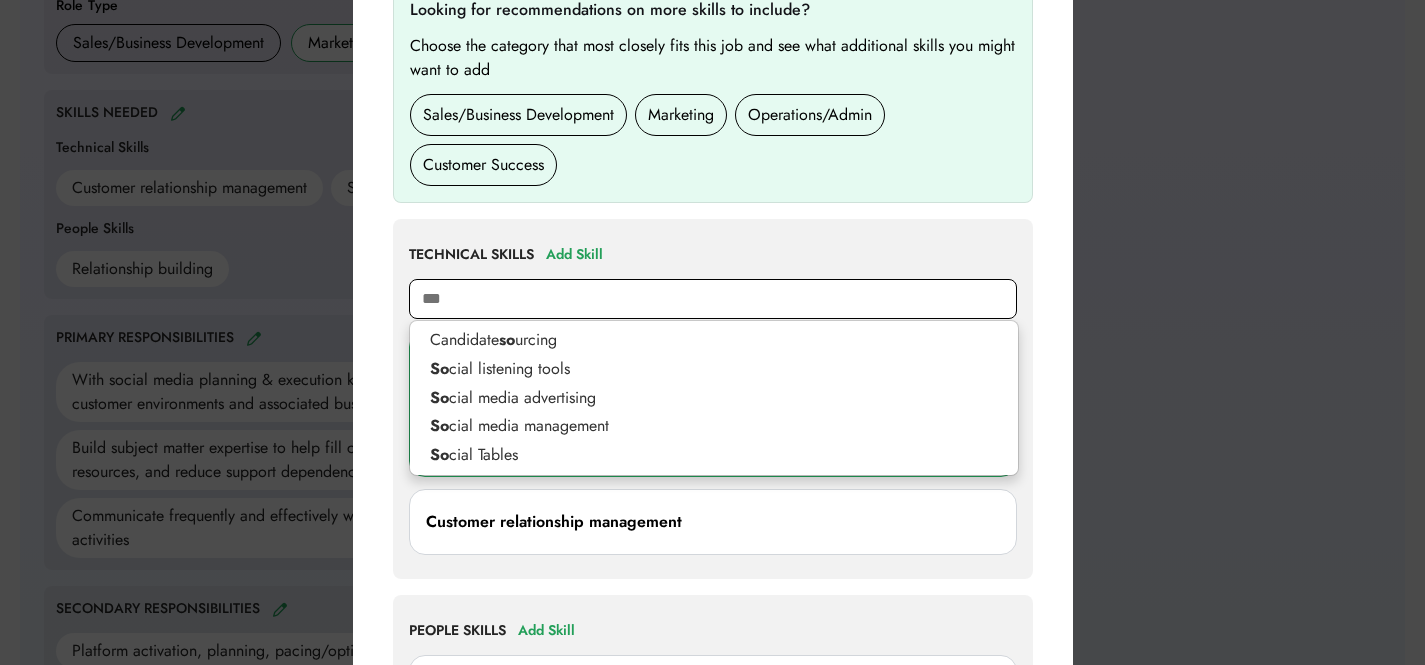 type on "**********" 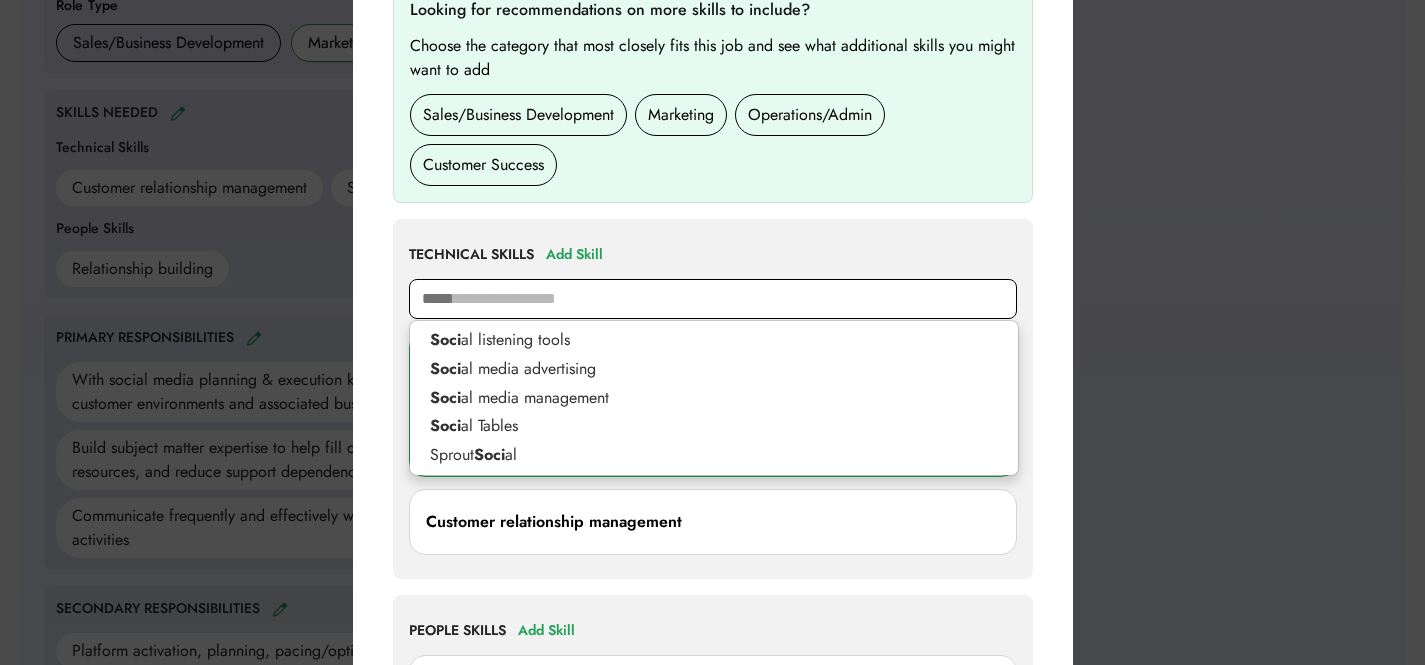 type on "******" 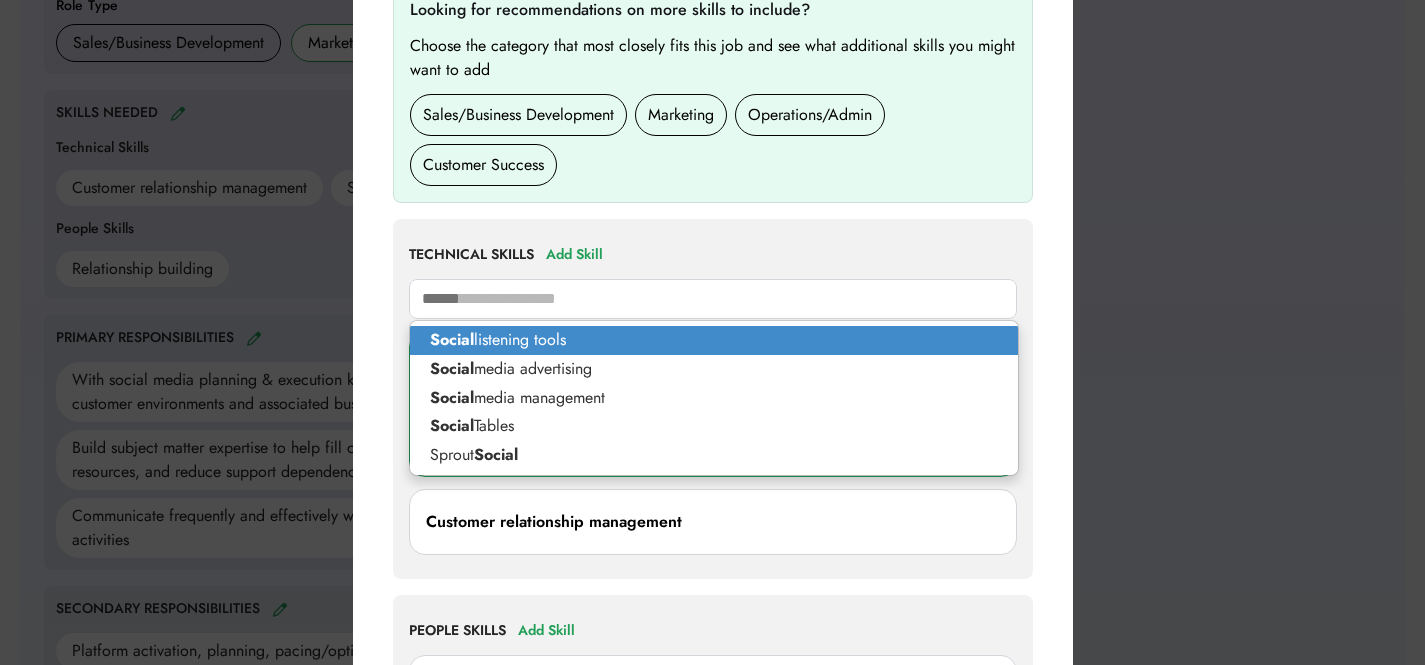 click on "Social  listening tools" at bounding box center (714, 340) 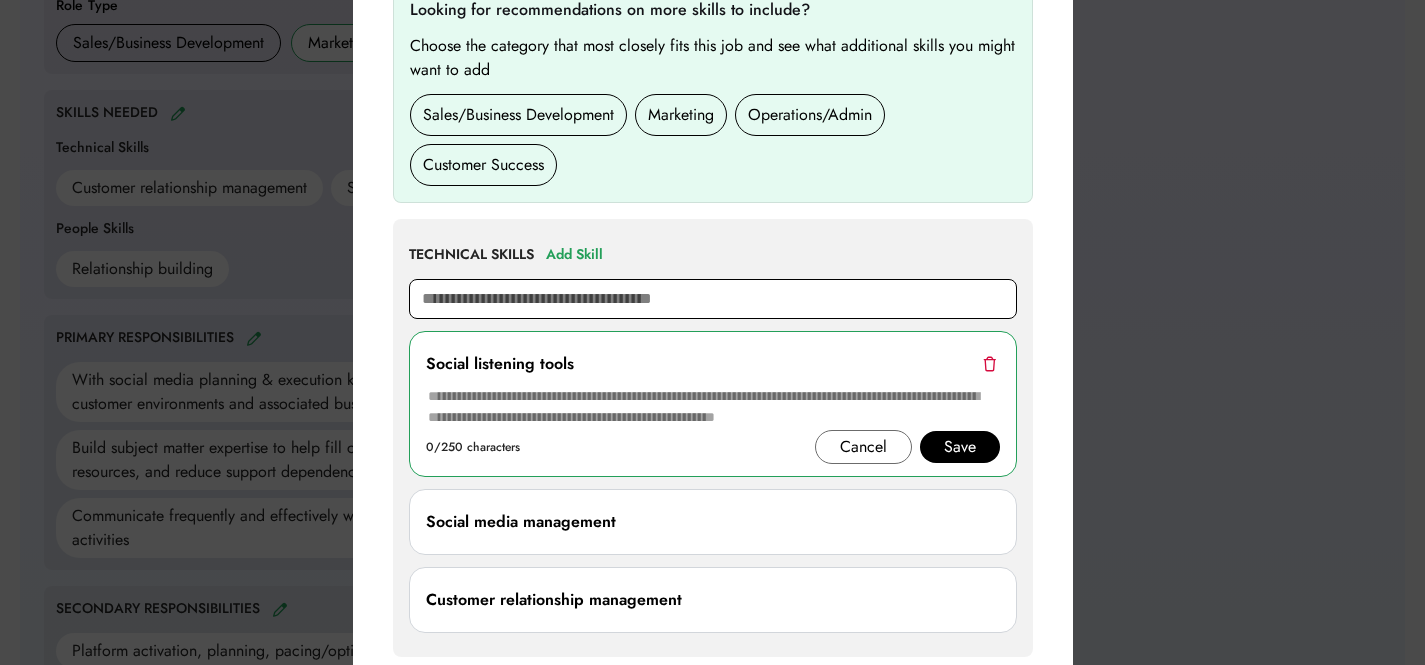 click at bounding box center [713, 299] 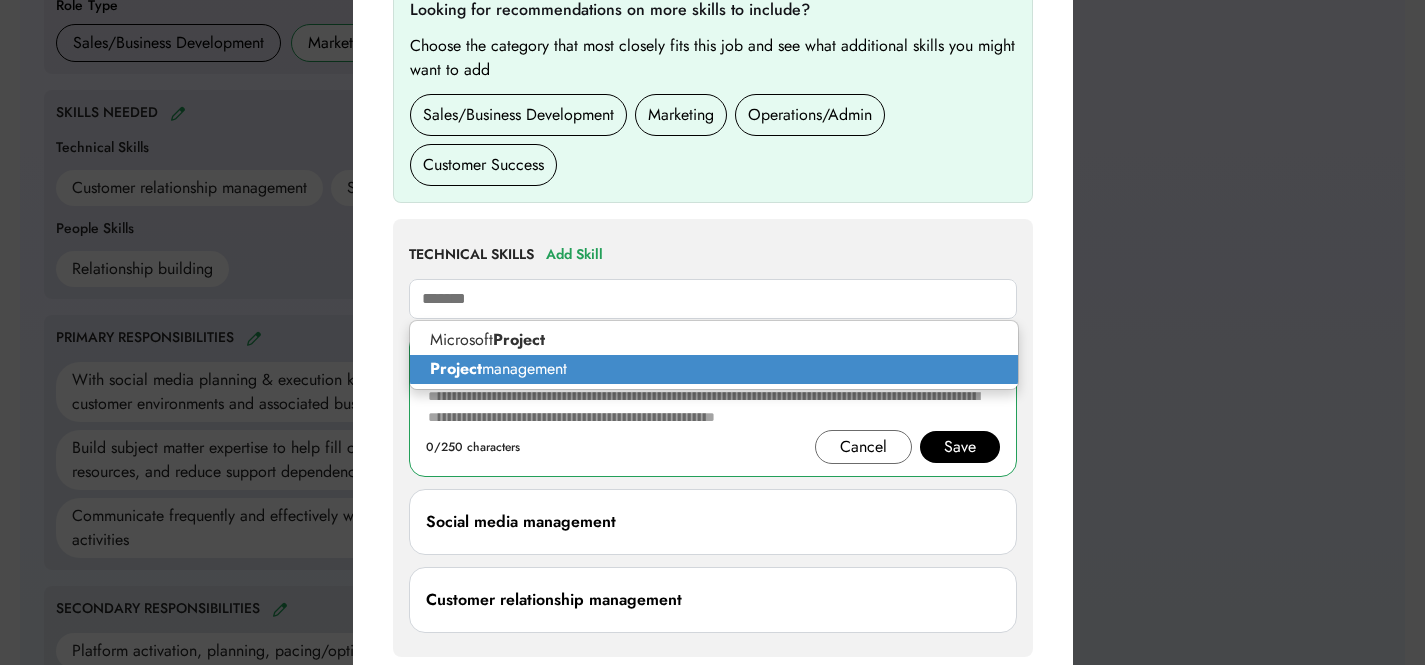 click on "Project  management" at bounding box center (714, 369) 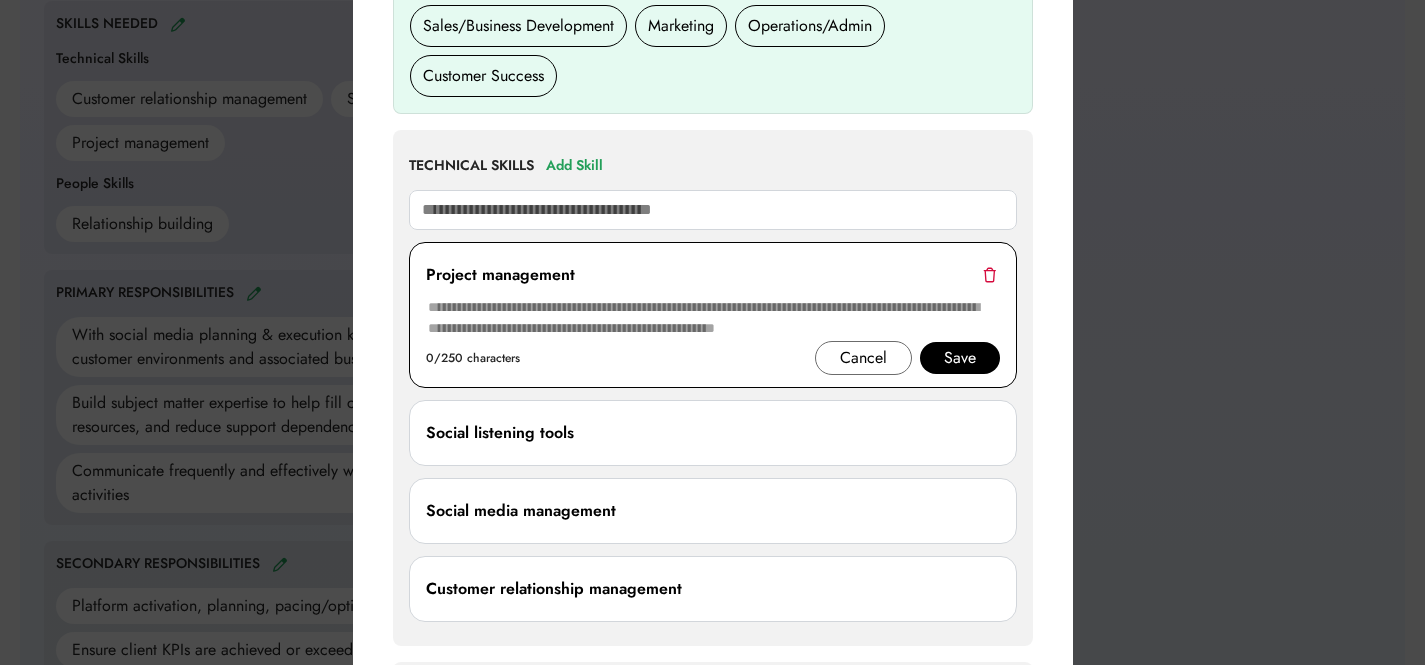 scroll, scrollTop: 843, scrollLeft: 0, axis: vertical 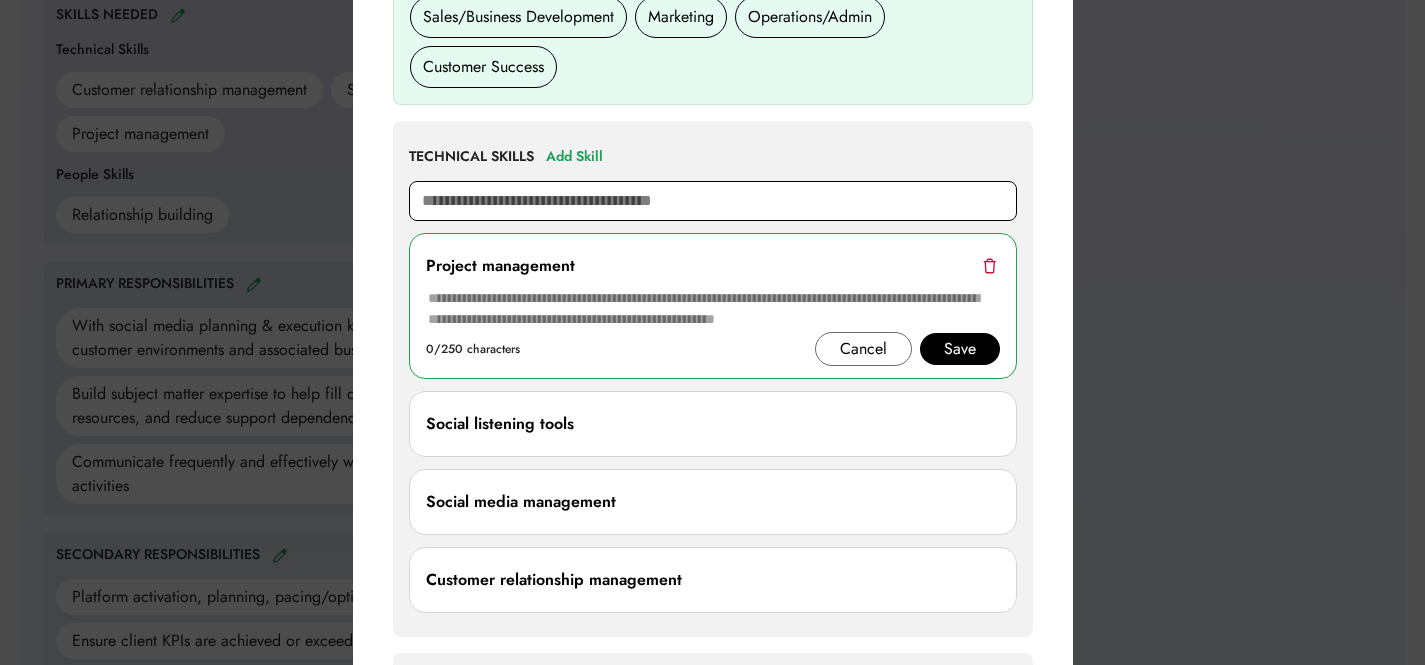click at bounding box center [713, 201] 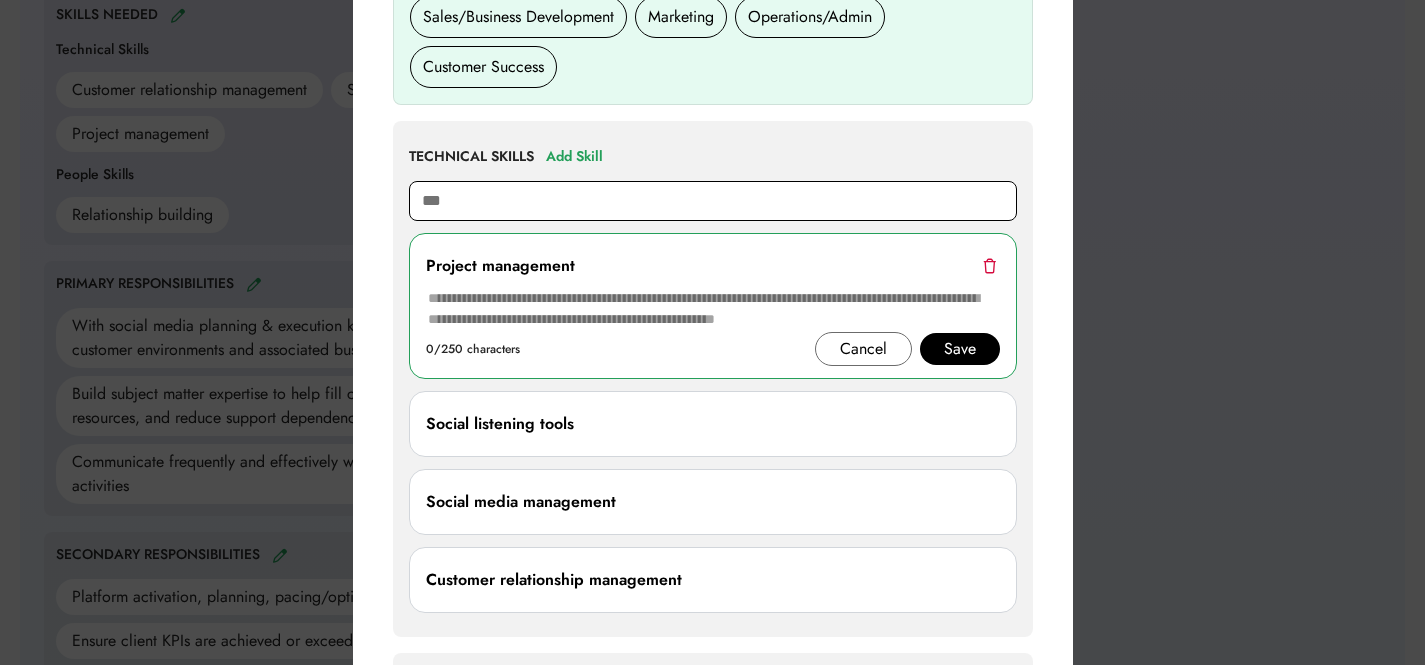 type on "****" 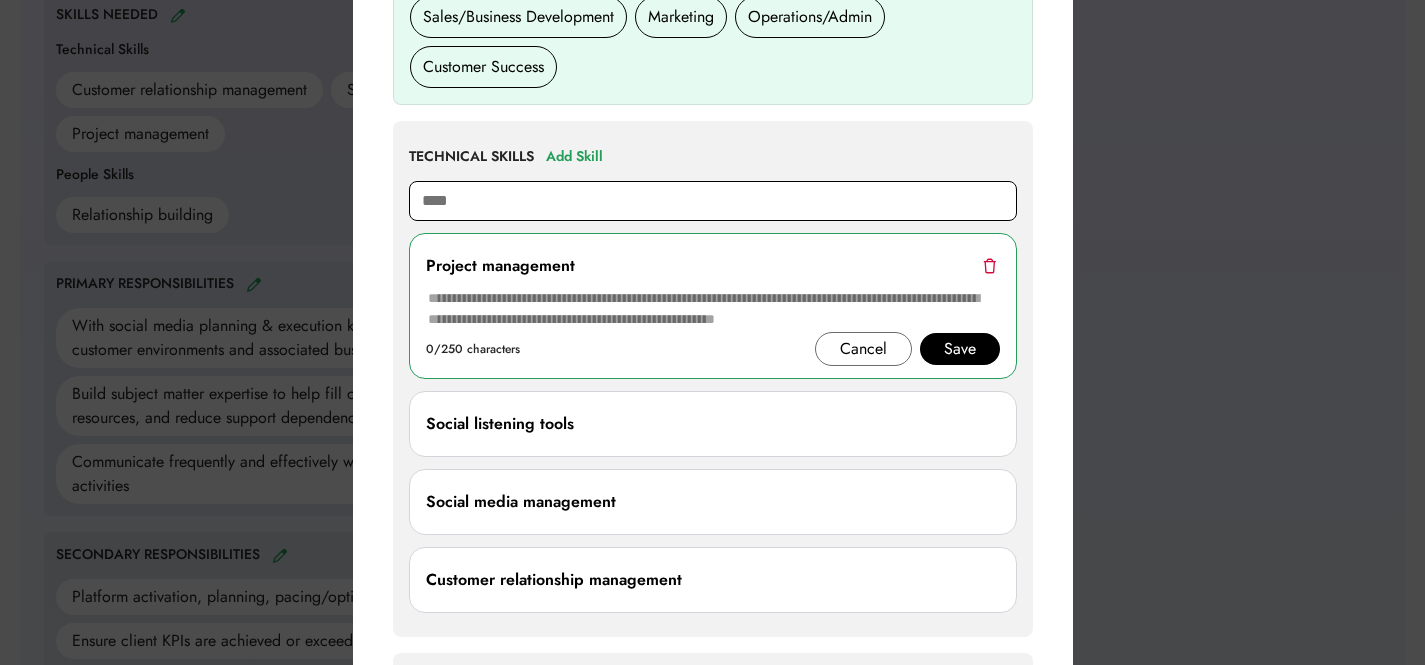type on "**********" 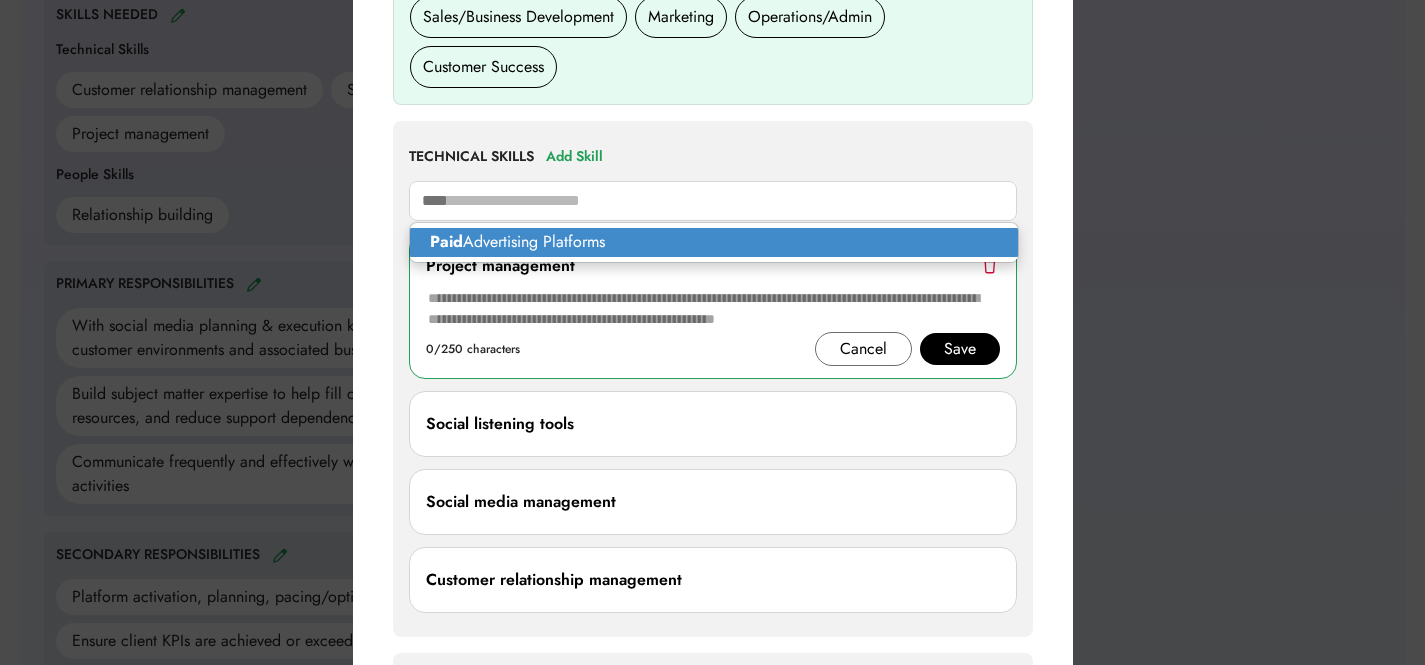 click on "Paid  Advertising Platforms" at bounding box center [714, 242] 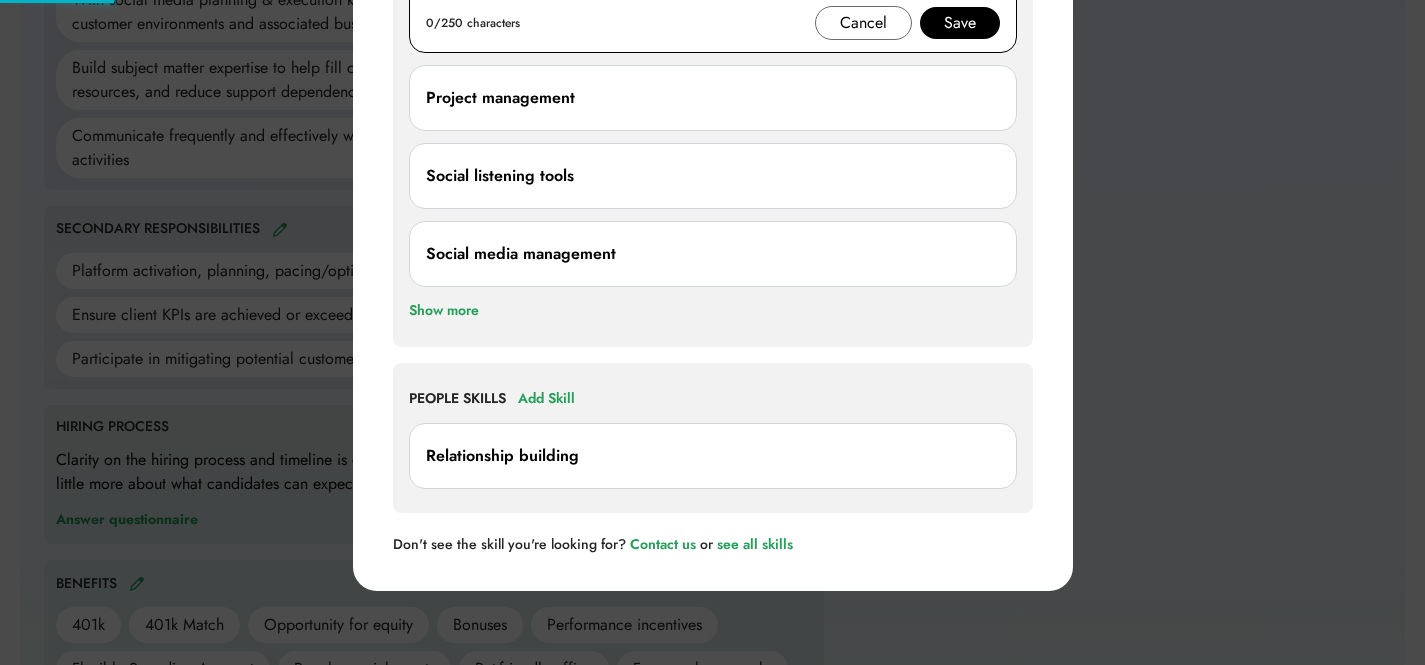 type 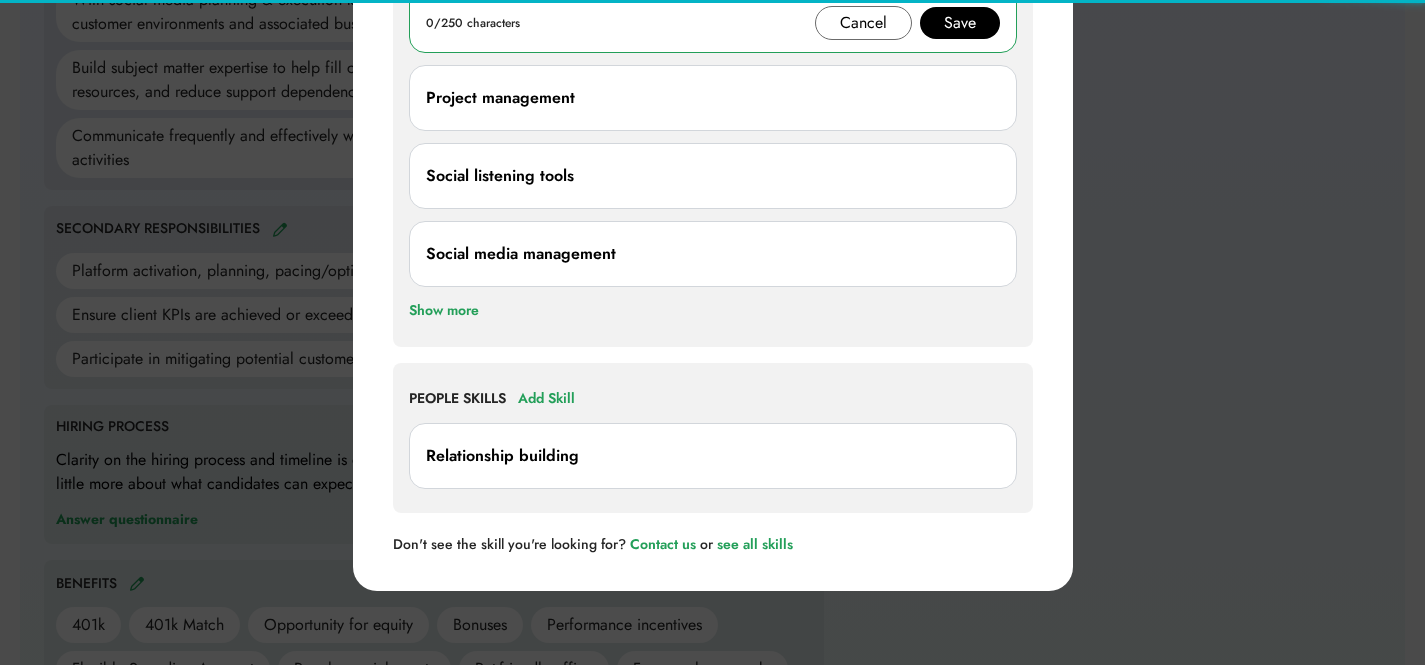 scroll, scrollTop: 1234, scrollLeft: 0, axis: vertical 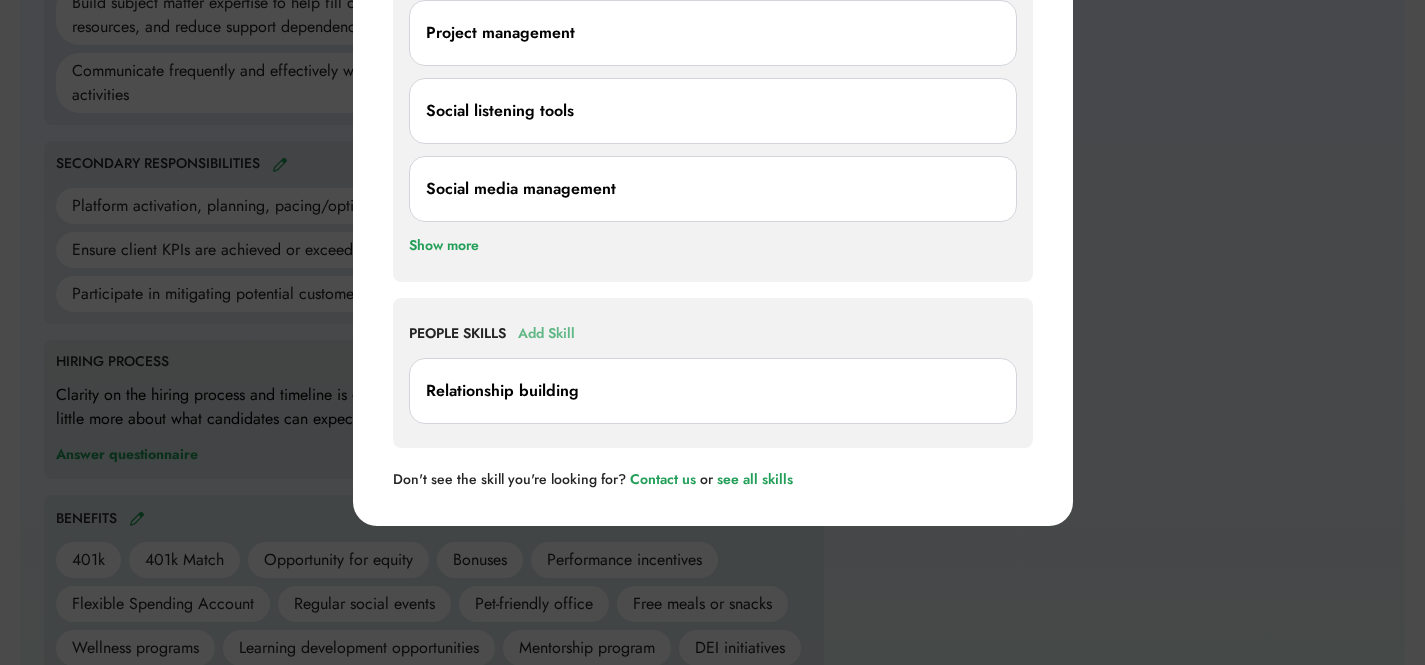 click on "Add Skill" at bounding box center (546, 334) 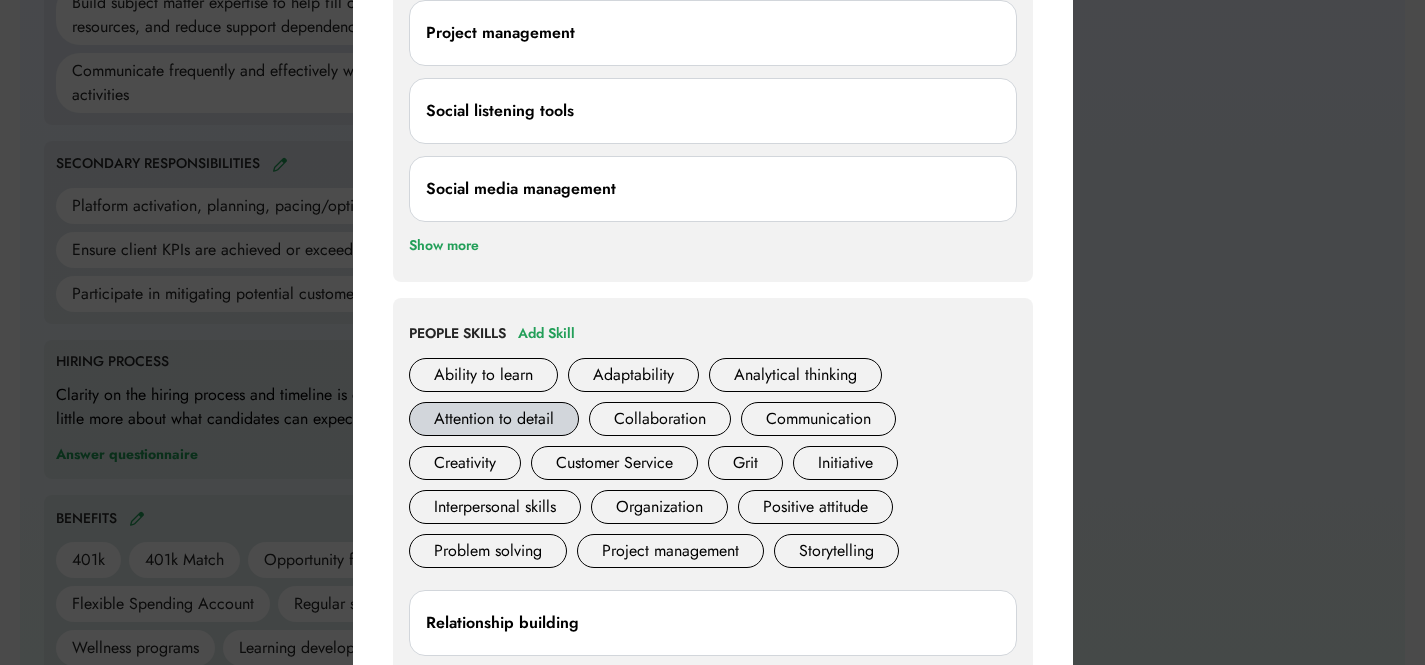 click on "Attention to detail" at bounding box center (494, 419) 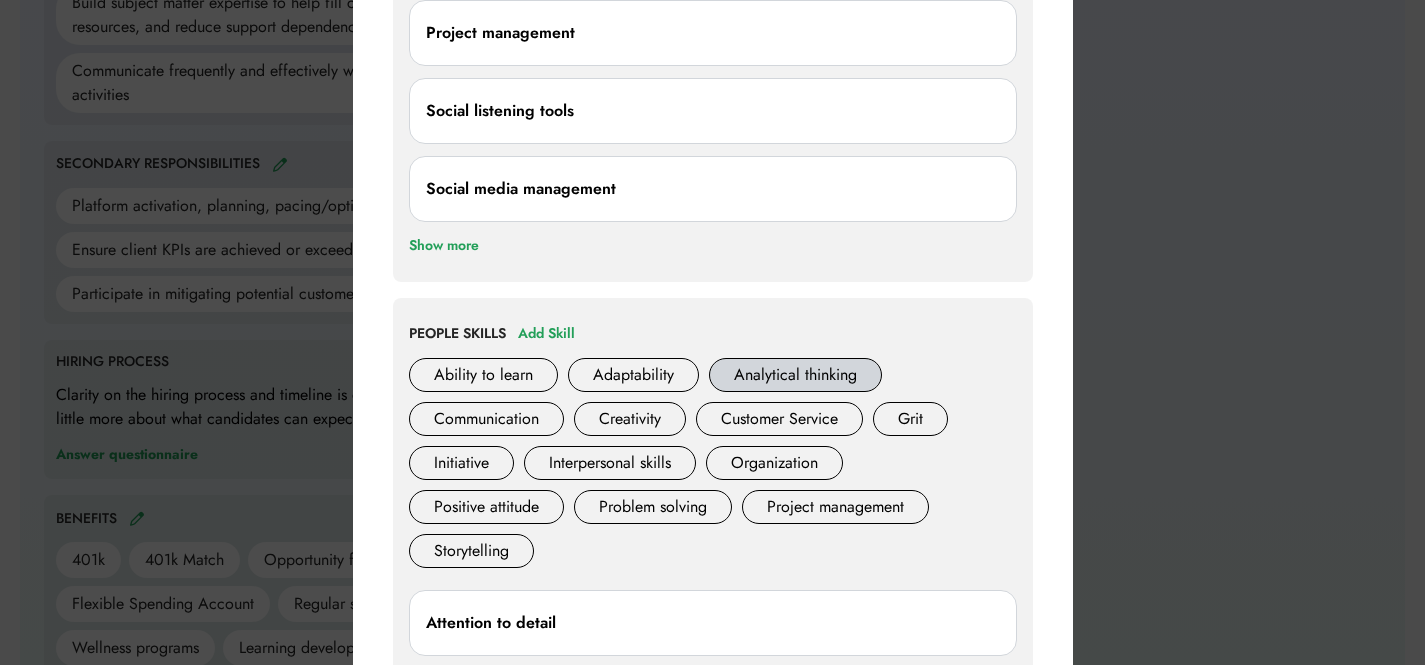 click on "Analytical thinking" at bounding box center (795, 375) 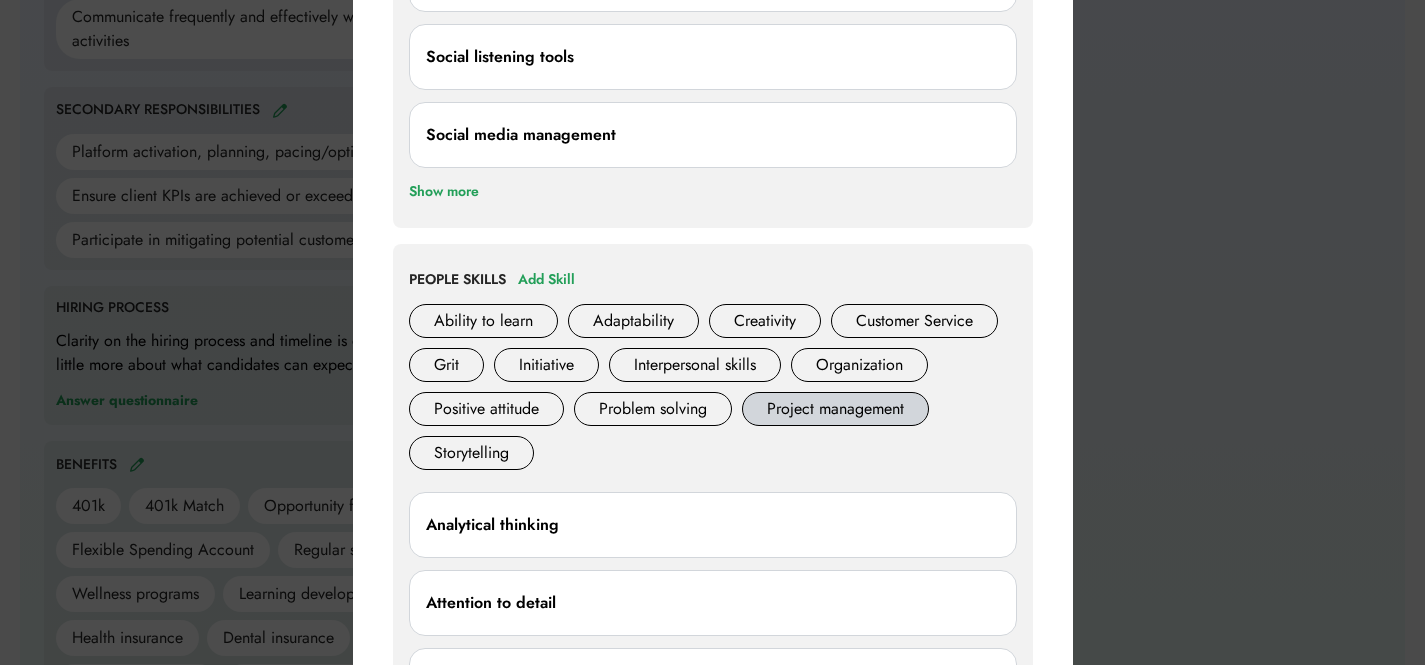 scroll, scrollTop: 1399, scrollLeft: 0, axis: vertical 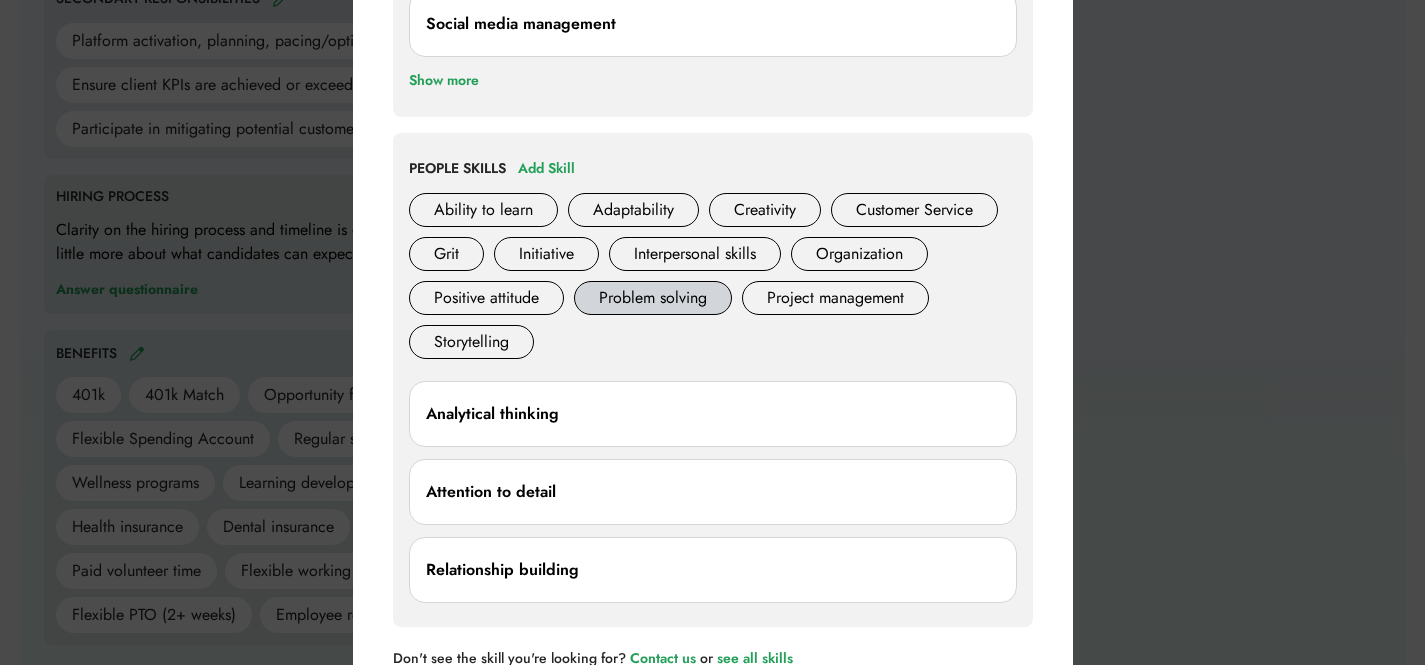 click on "Problem solving" at bounding box center (653, 298) 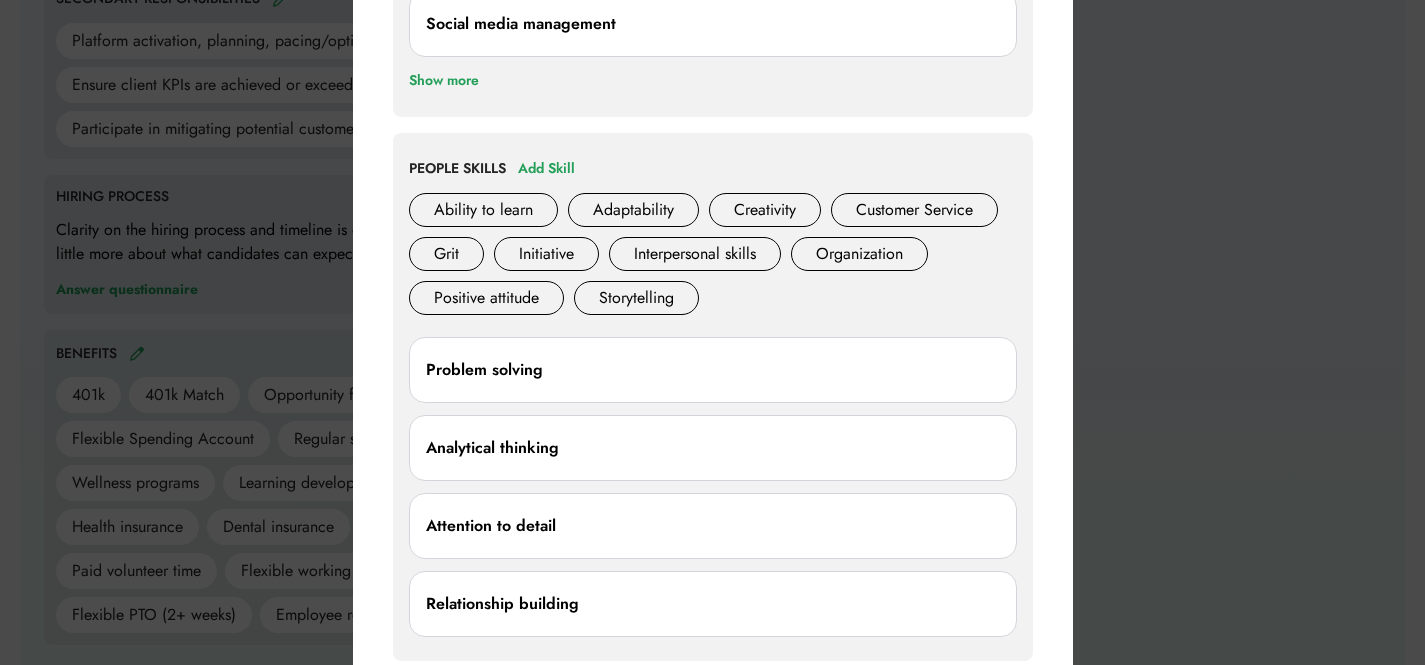 click at bounding box center (712, 332) 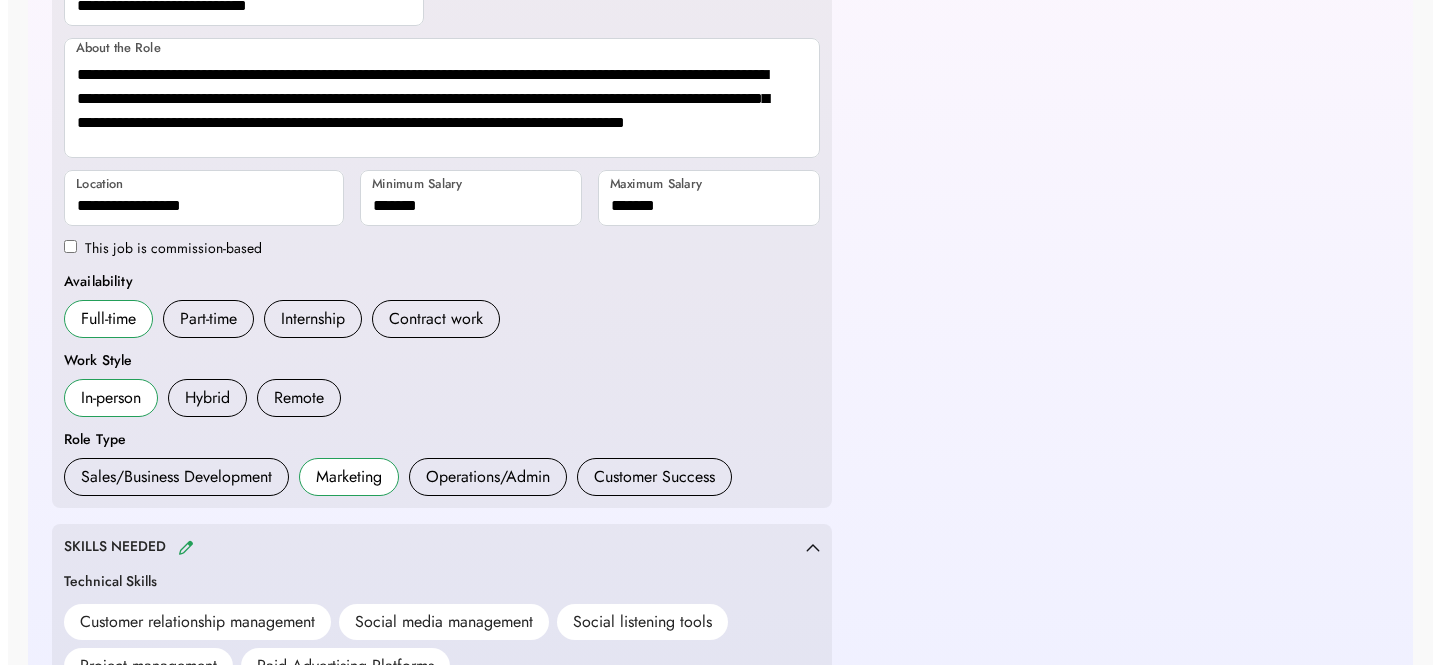 scroll, scrollTop: 0, scrollLeft: 0, axis: both 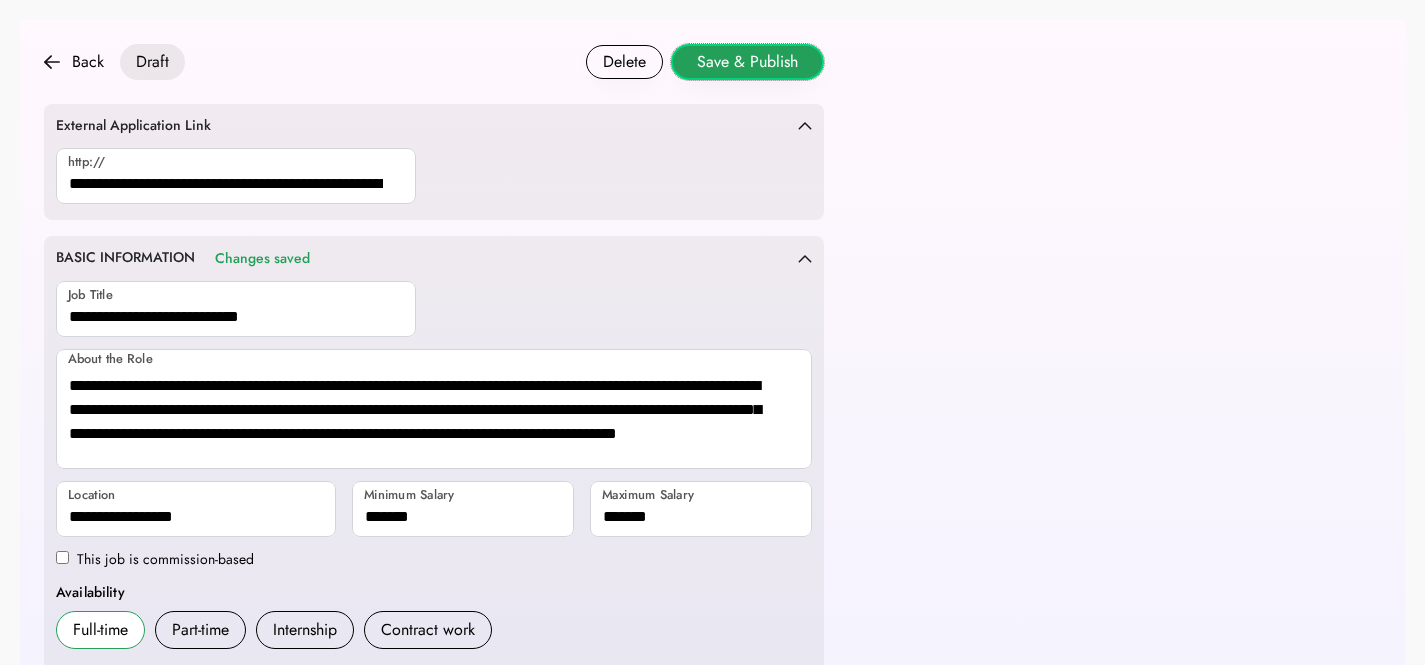 click on "Save & Publish" at bounding box center [747, 62] 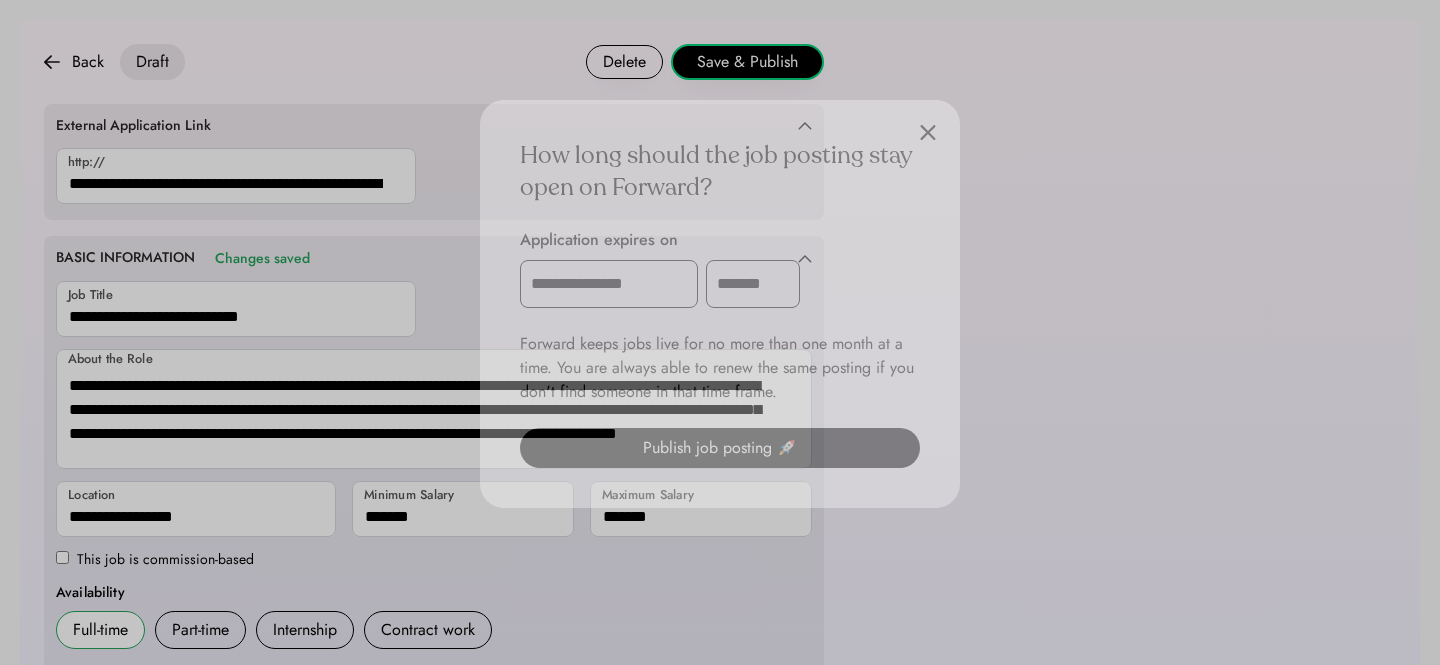 scroll, scrollTop: 1176, scrollLeft: 0, axis: vertical 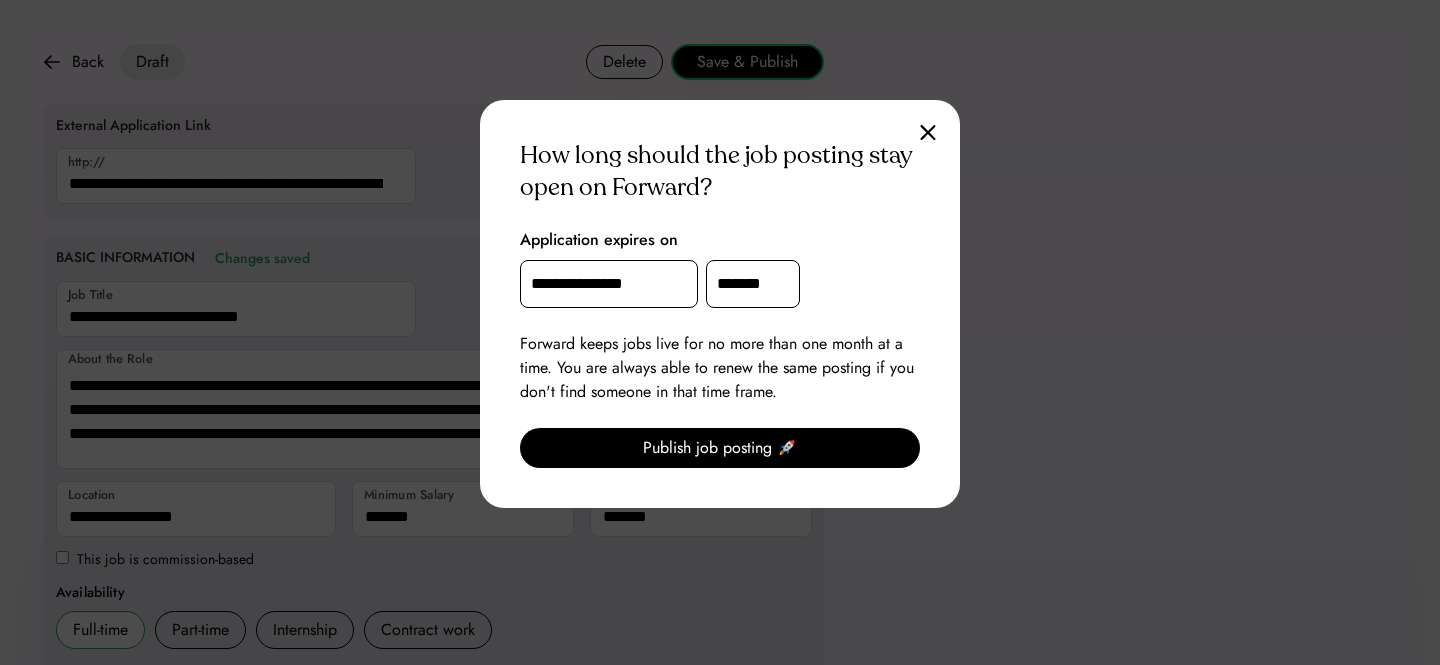 click on "**********" at bounding box center [609, 284] 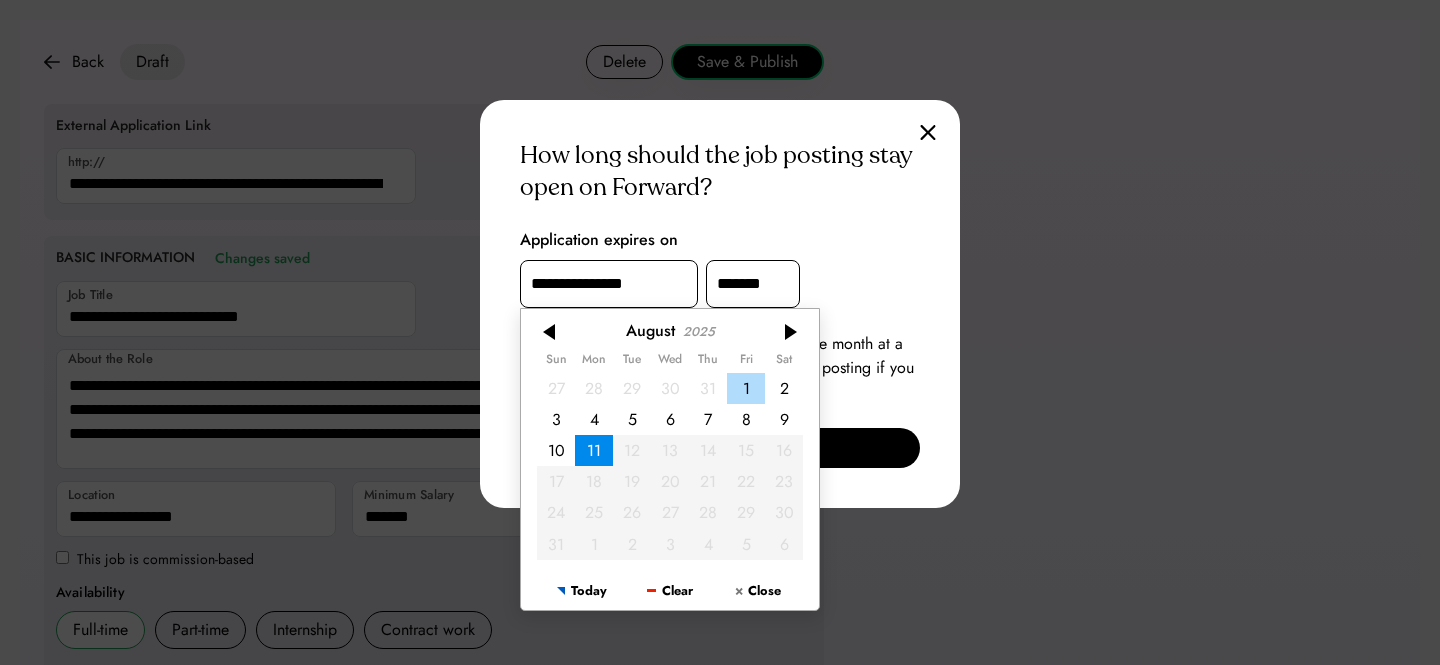 click on "1" at bounding box center [746, 387] 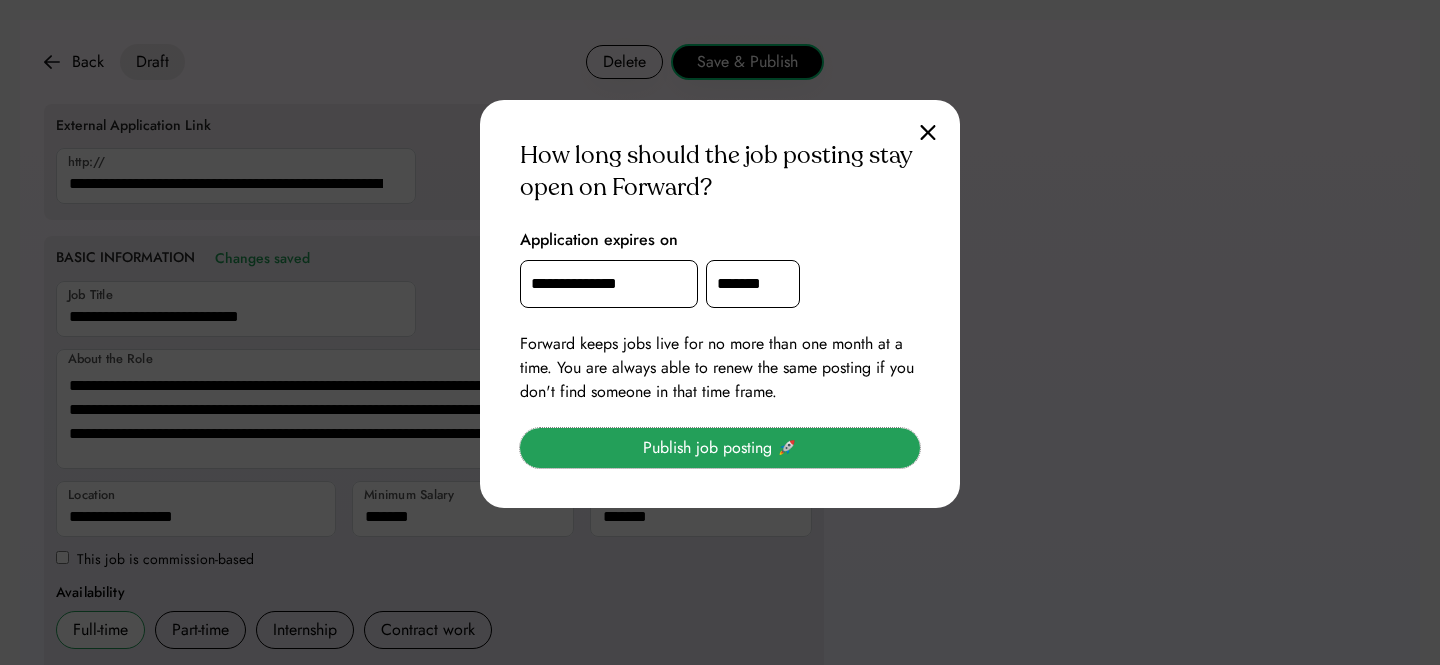 click on "Publish job posting 🚀" at bounding box center [720, 448] 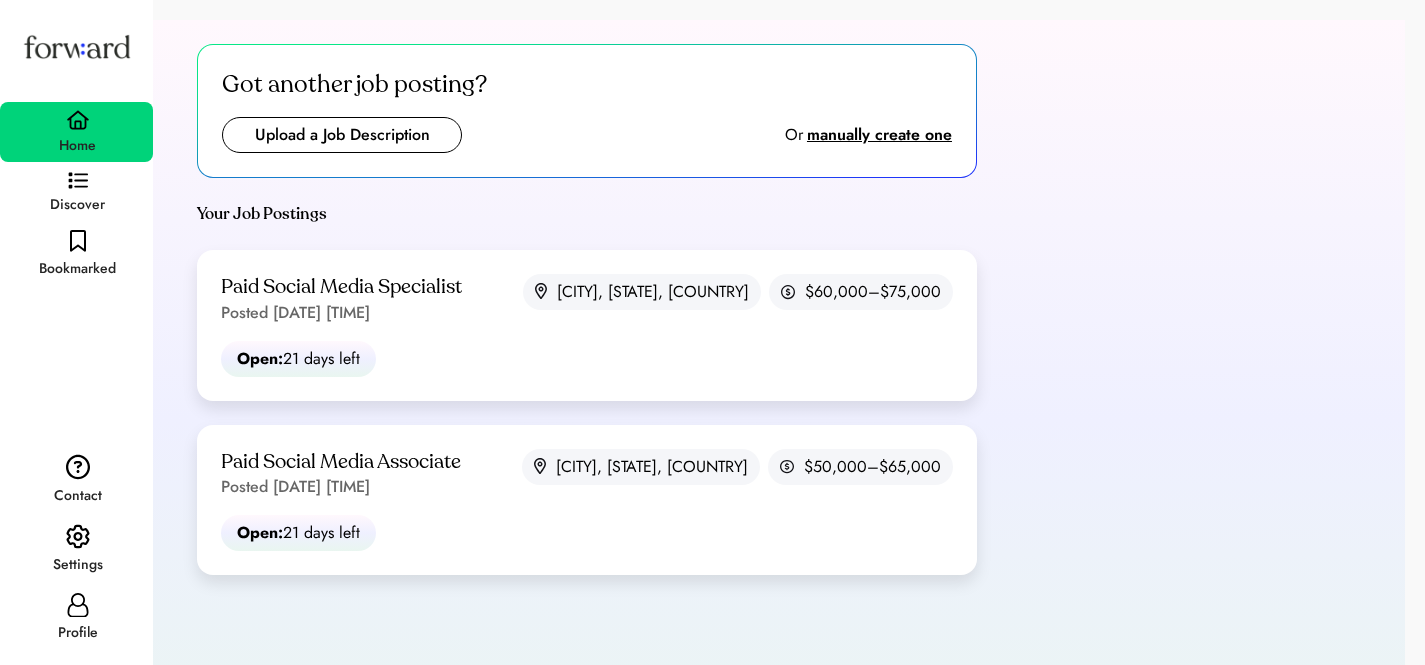 scroll, scrollTop: 0, scrollLeft: 0, axis: both 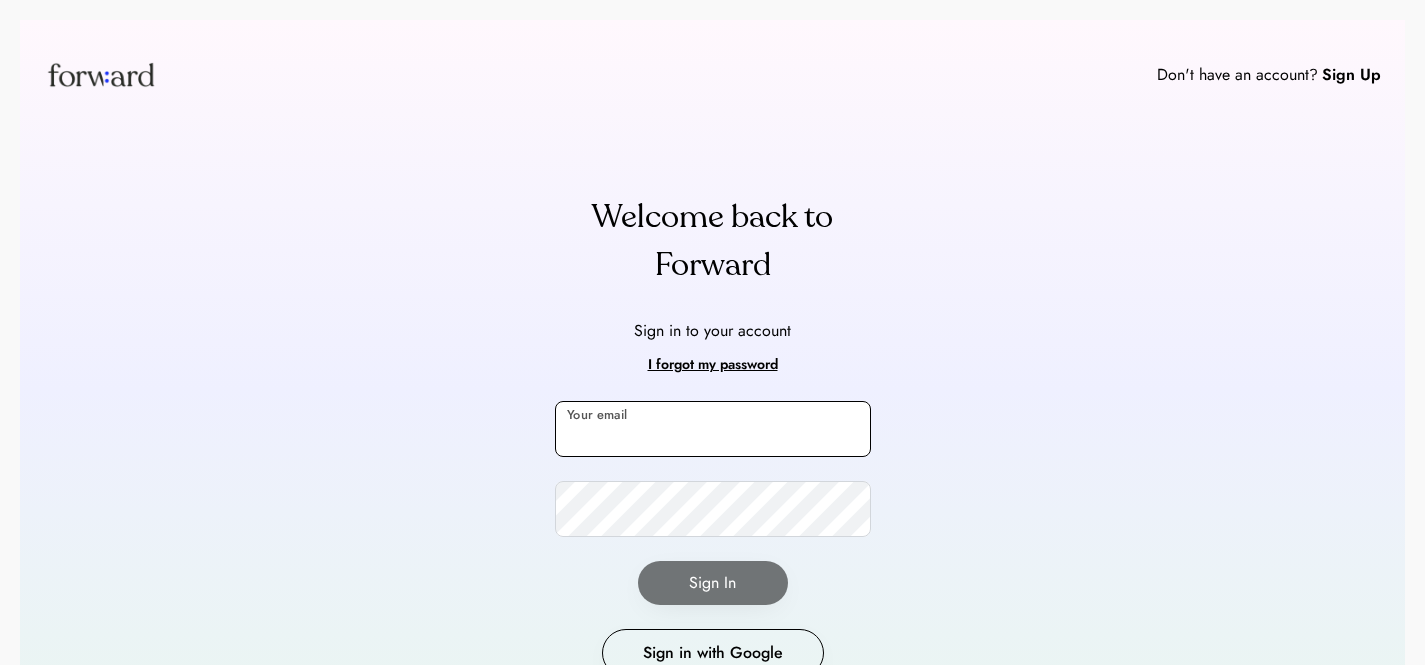 click at bounding box center [713, 429] 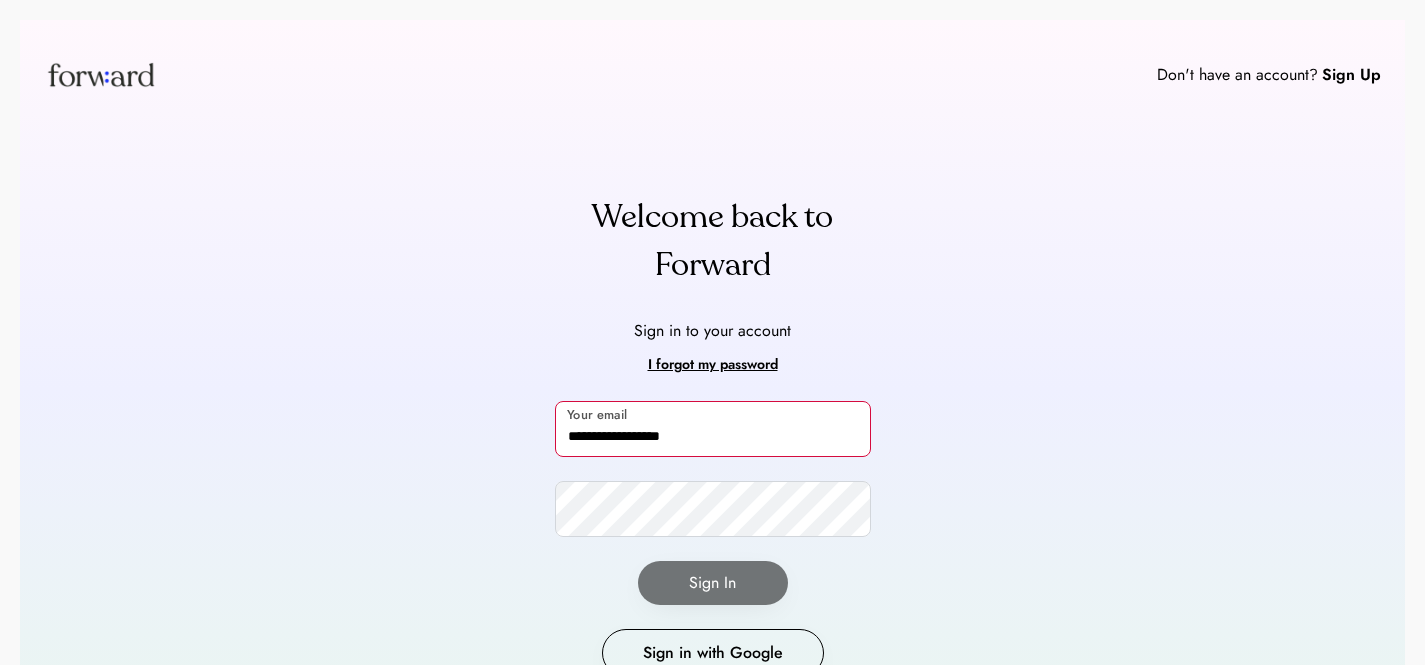 type on "**********" 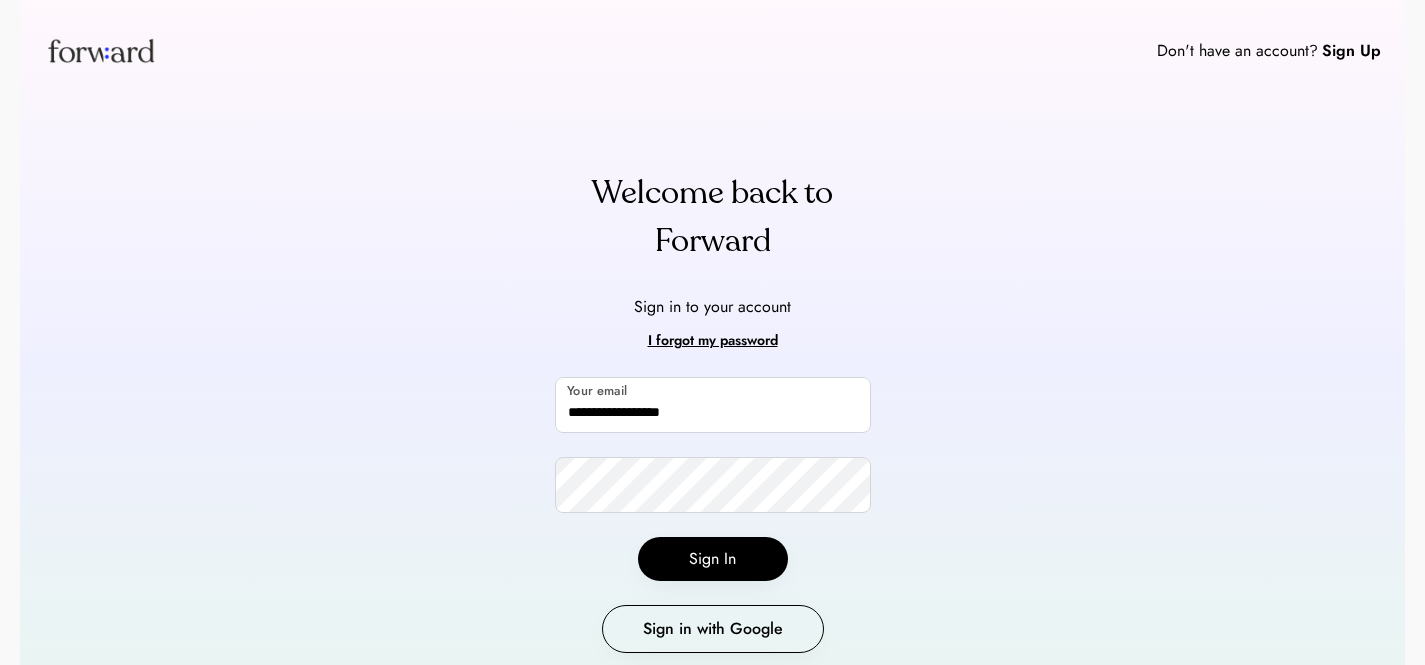 scroll, scrollTop: 92, scrollLeft: 0, axis: vertical 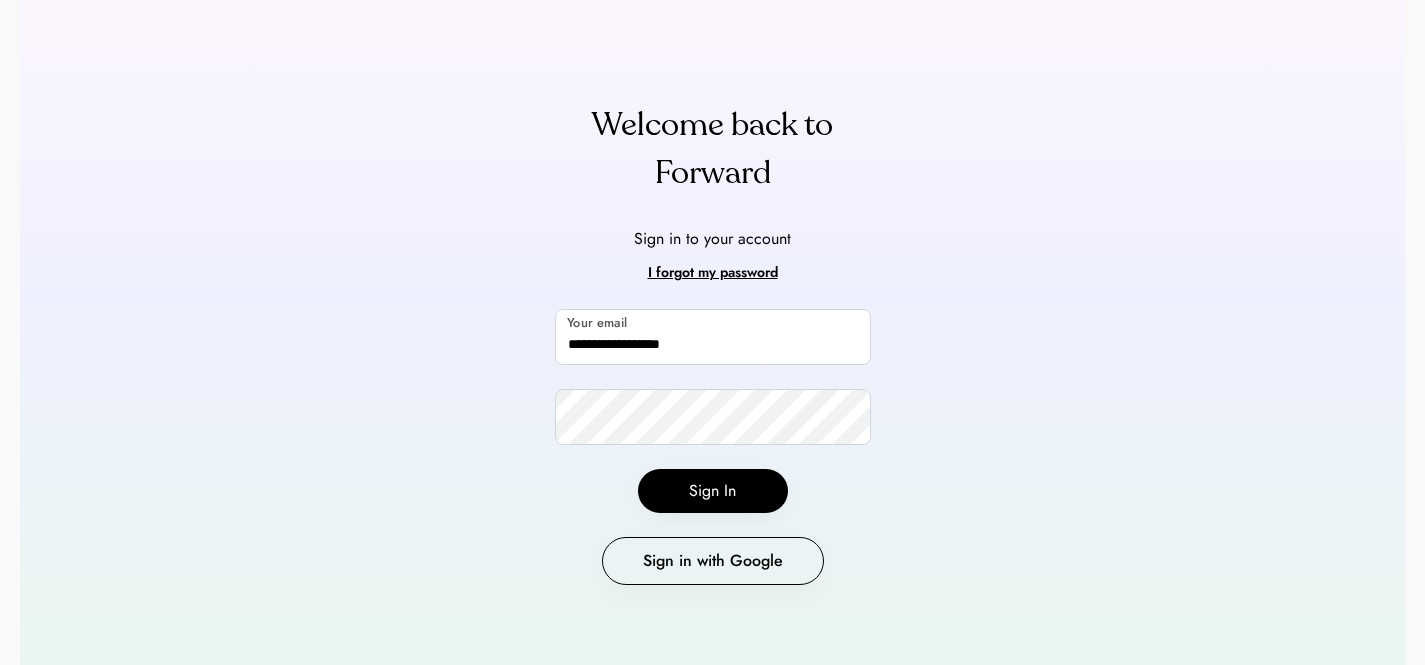 click on "**********" at bounding box center (712, 296) 